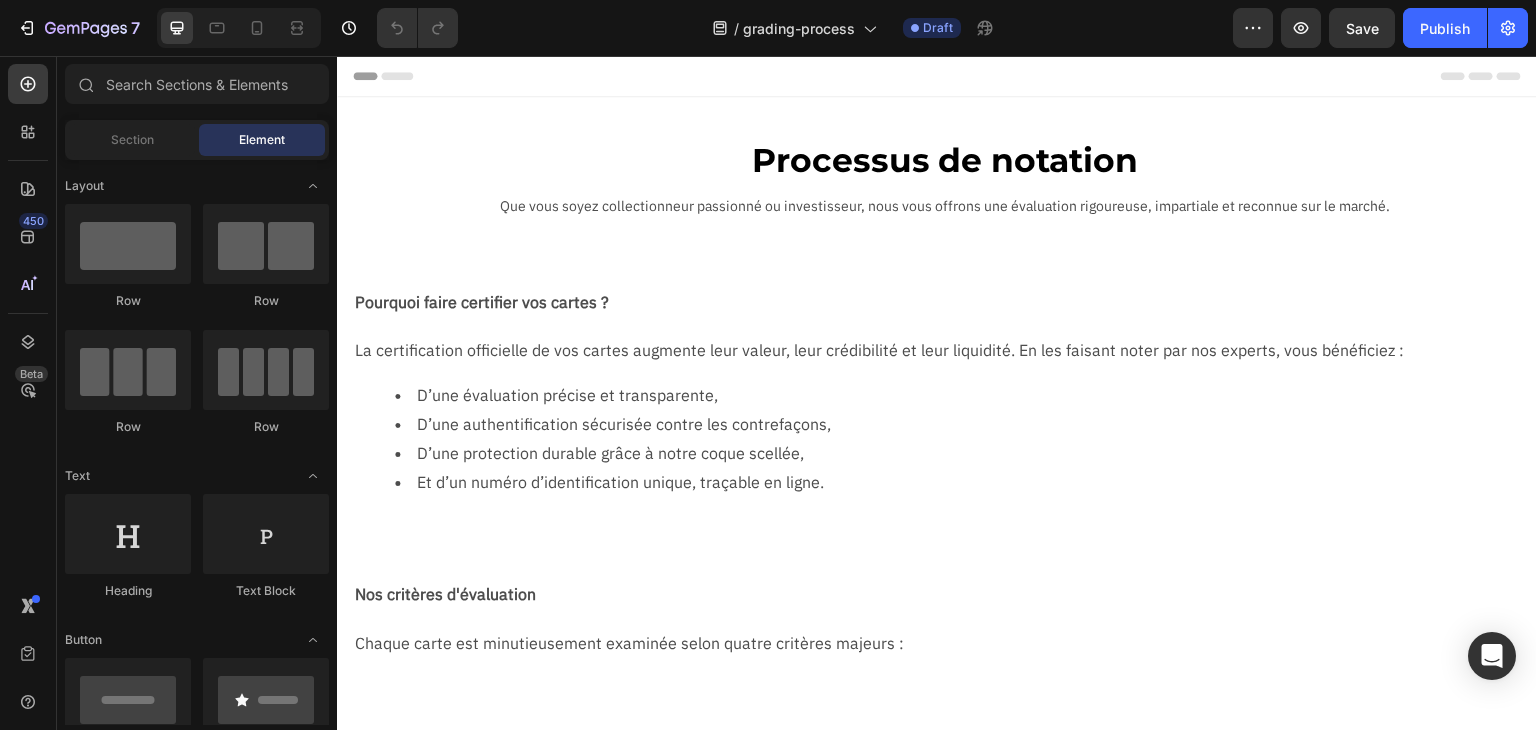 scroll, scrollTop: 0, scrollLeft: 0, axis: both 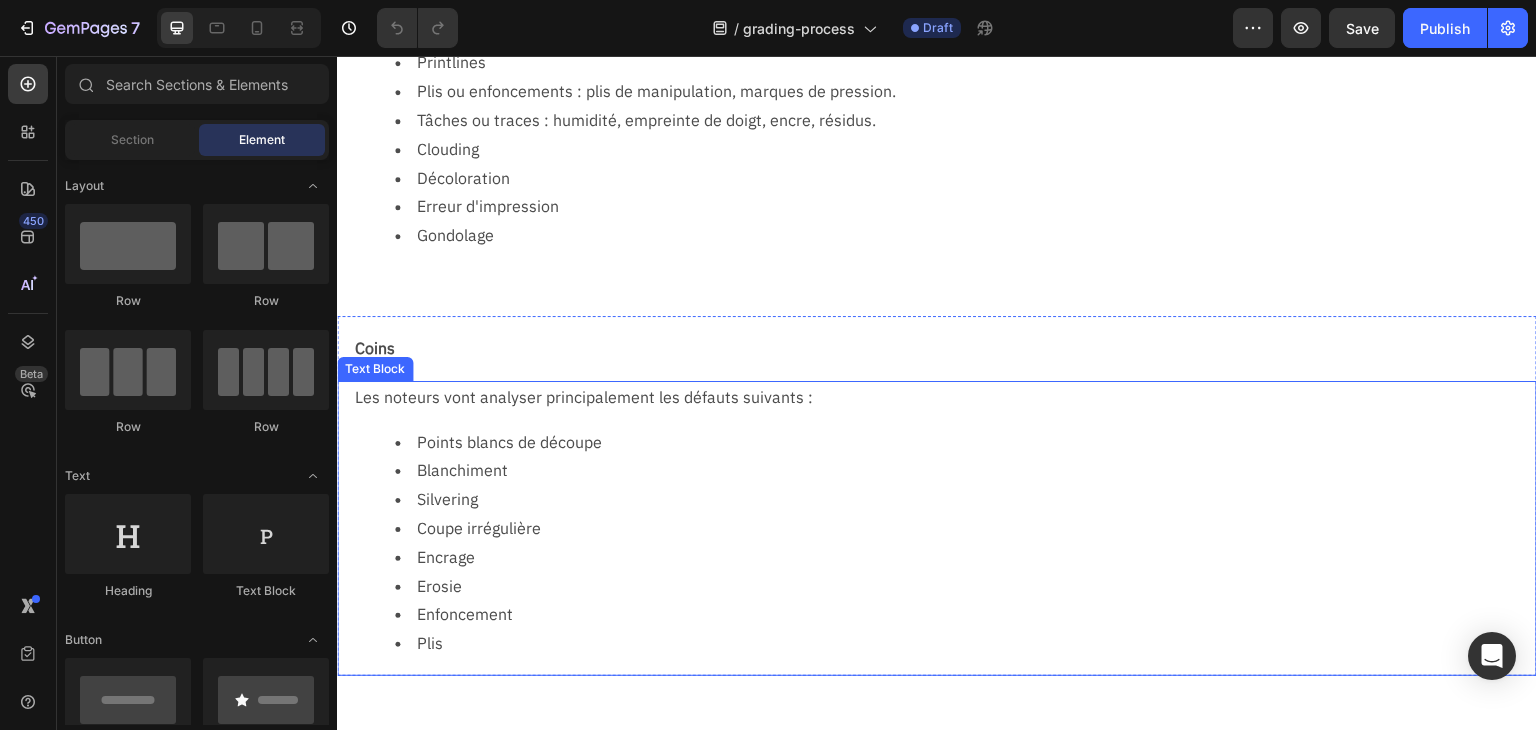 click on "Erosie" at bounding box center (965, 586) 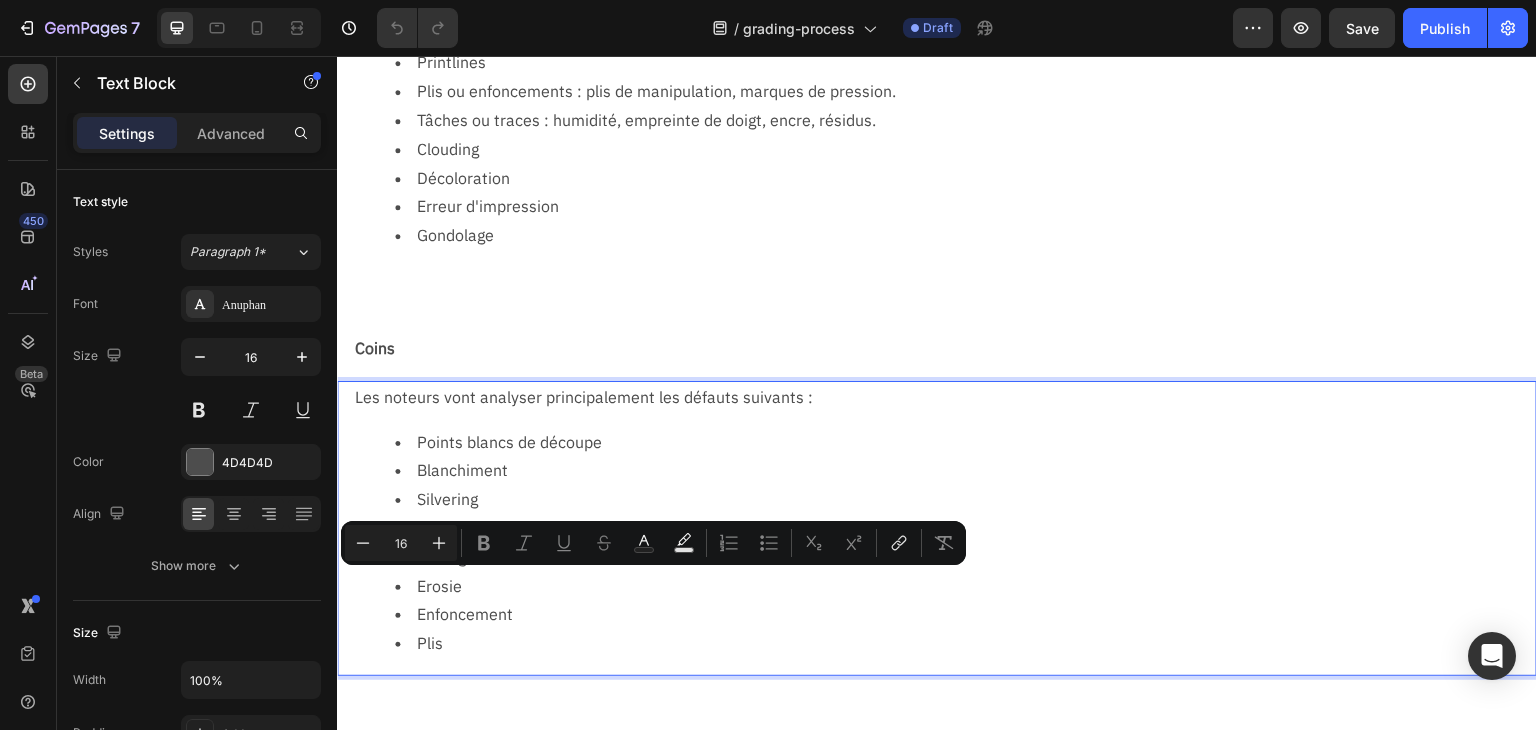 click on "Erosie" at bounding box center (965, 586) 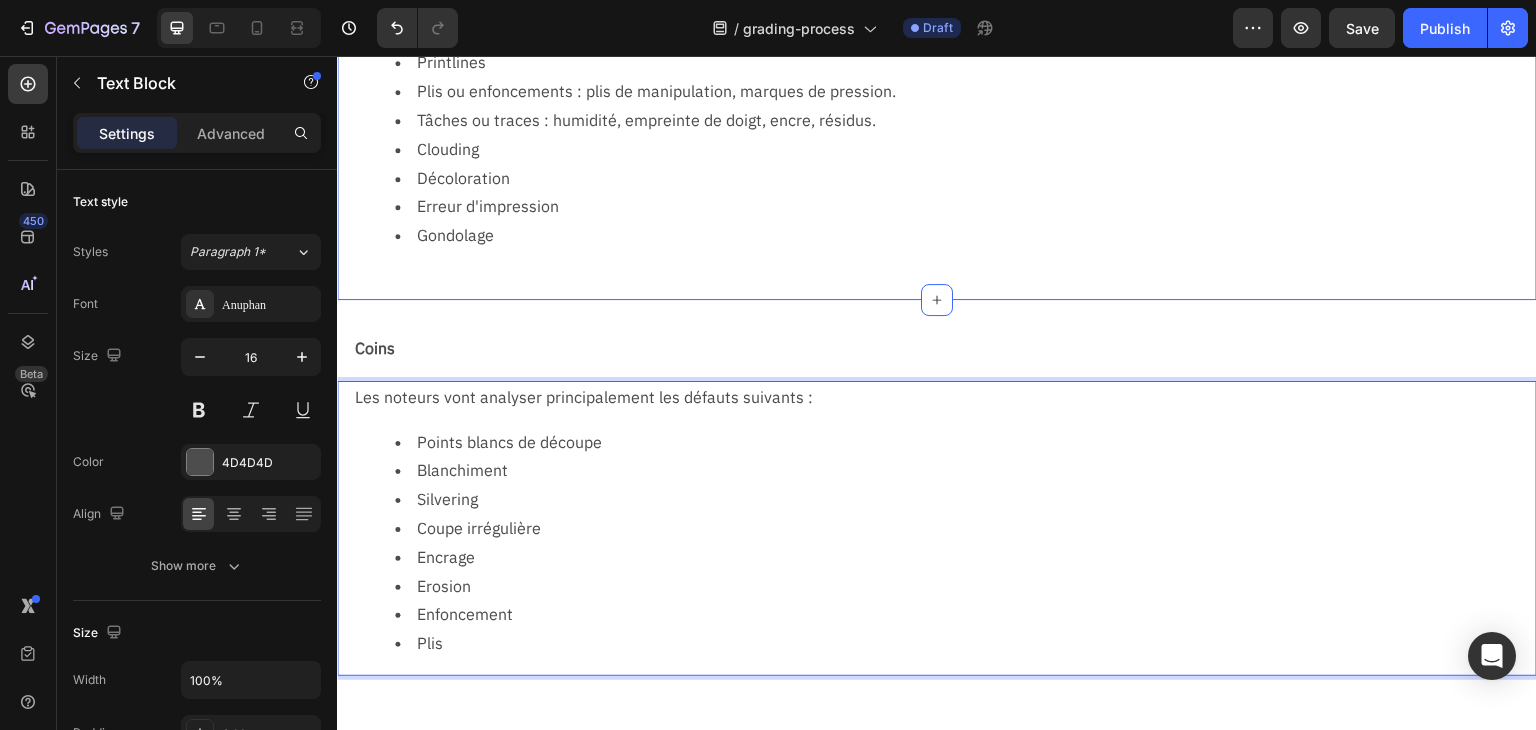 click on "Surface Text Block Row L’inspection de la surface est effectuée à l’aide de puissant spots lumineux permet de révéler les principaux défauts ci-dessous : Rayures visibles à l’œil nu ou à la loupe, légères ou profondes Printlines Plis ou enfoncements : plis de manipulation, marques de pression. Tâches ou traces : humidité, empreinte de doigt, encre, résidus. Clouding Décoloration Erreur d'impression Gondolage Text Block Row Section 4" at bounding box center (937, 96) 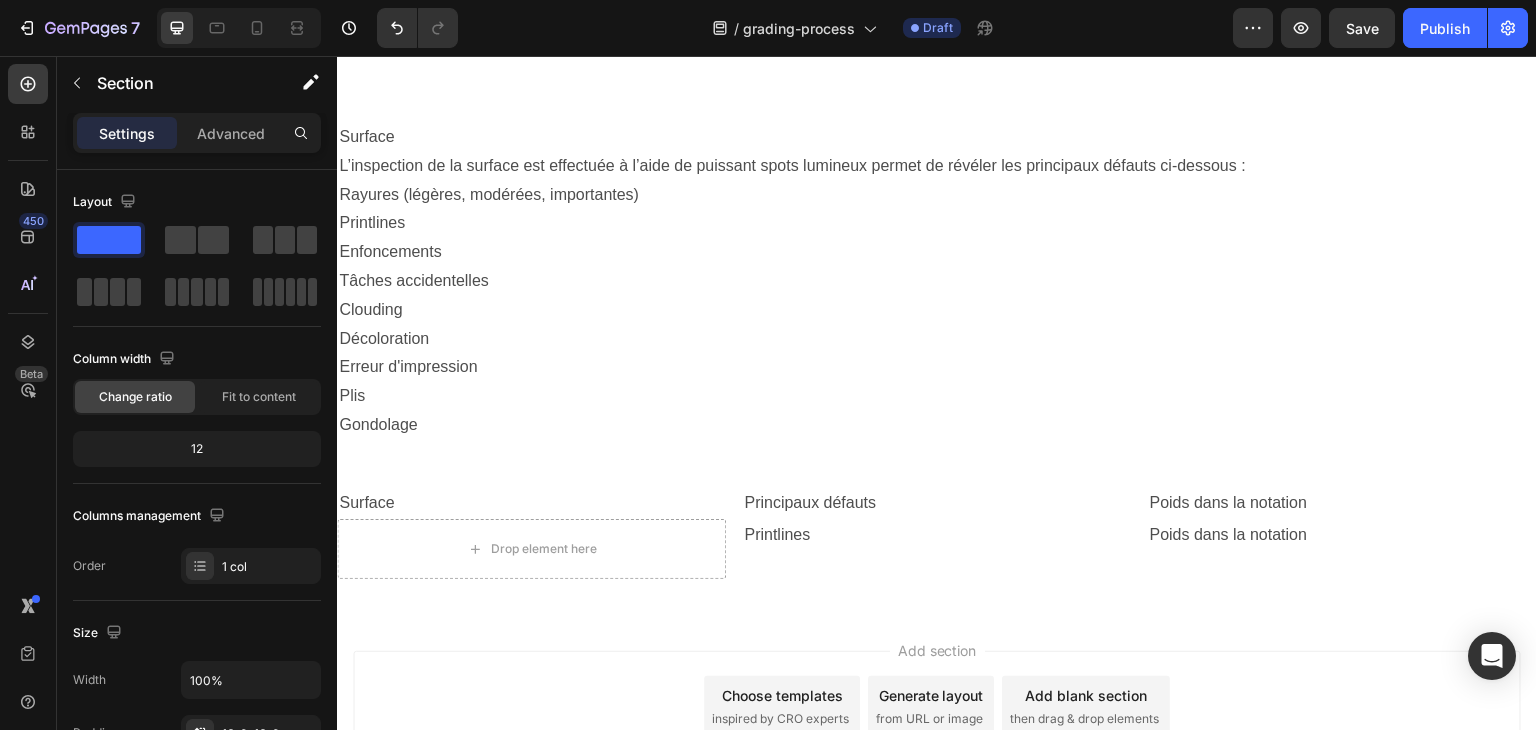 scroll, scrollTop: 1587, scrollLeft: 0, axis: vertical 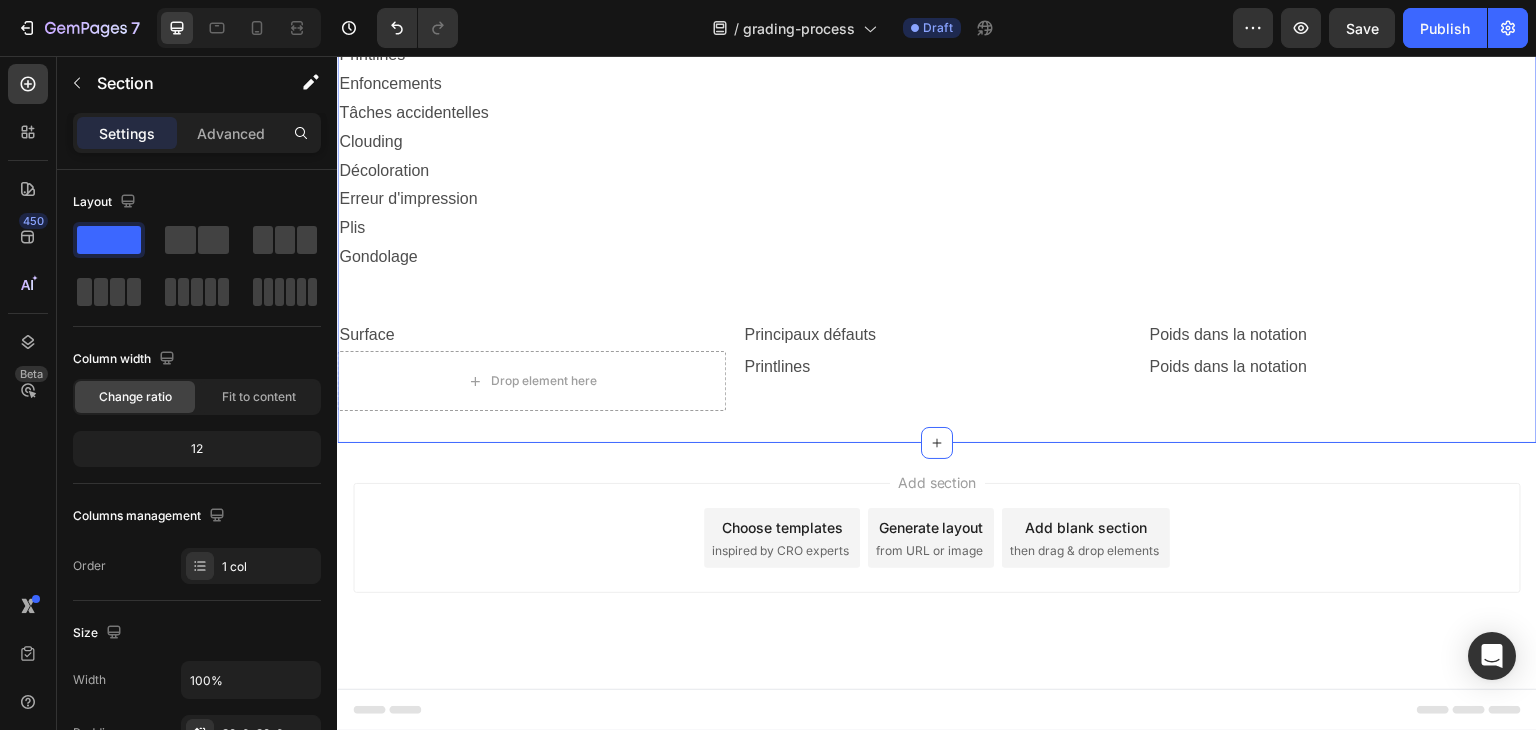 click on "Surface L’inspection de la surface est effectuée à l’aide de puissant spots lumineux permet de révéler les principaux défauts ci-dessous : Rayures (légères, modérées, importantes) Printlines Enfoncements Tâches accidentelles Clouding Décoloration Erreur d'impression Plis Gondolage   Text Block Row Surface Text Block Principaux défauts Text Block Poids dans la notation Text Block Row
Drop element here Printlines Text Block Poids dans la notation Text Block Row" at bounding box center [937, 182] 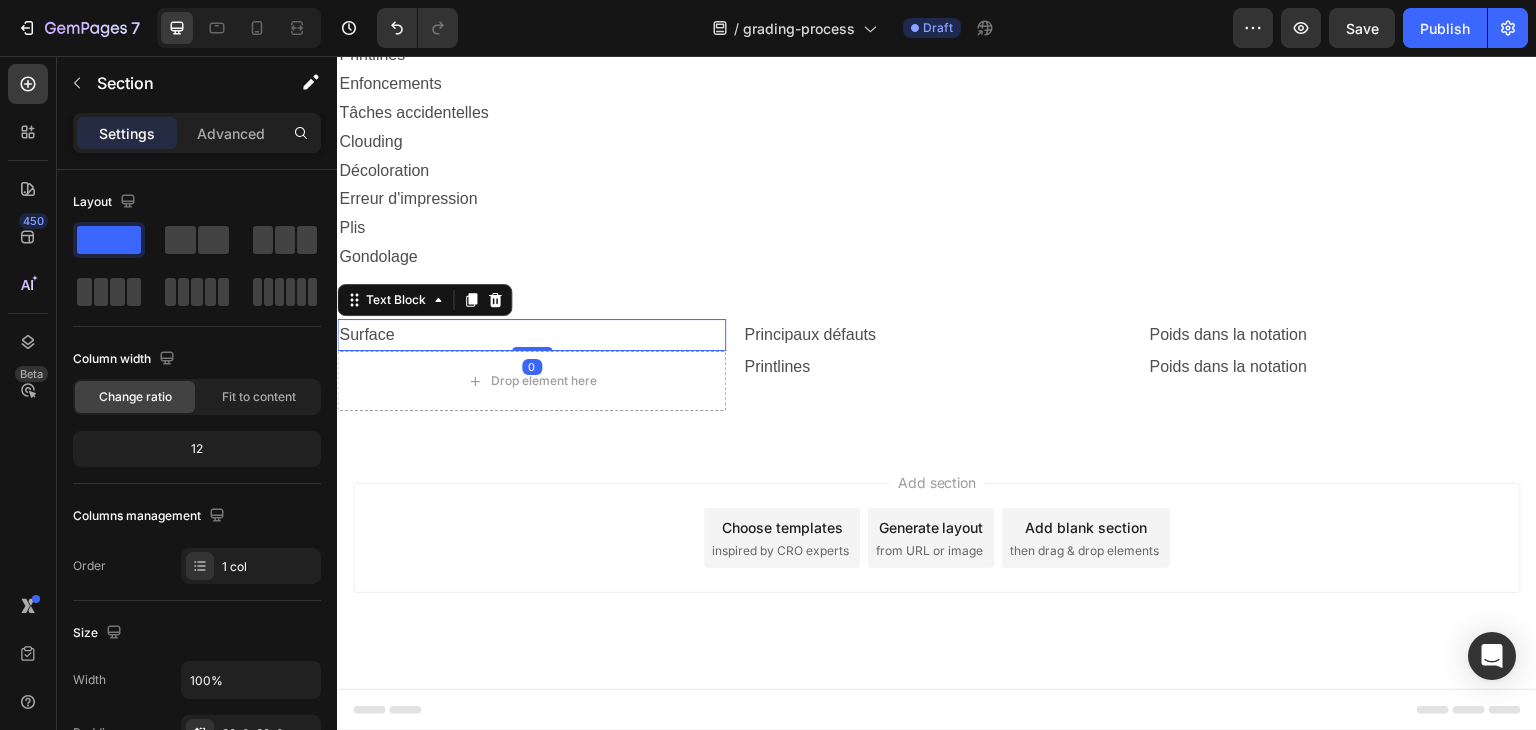 click on "Surface" at bounding box center (531, 335) 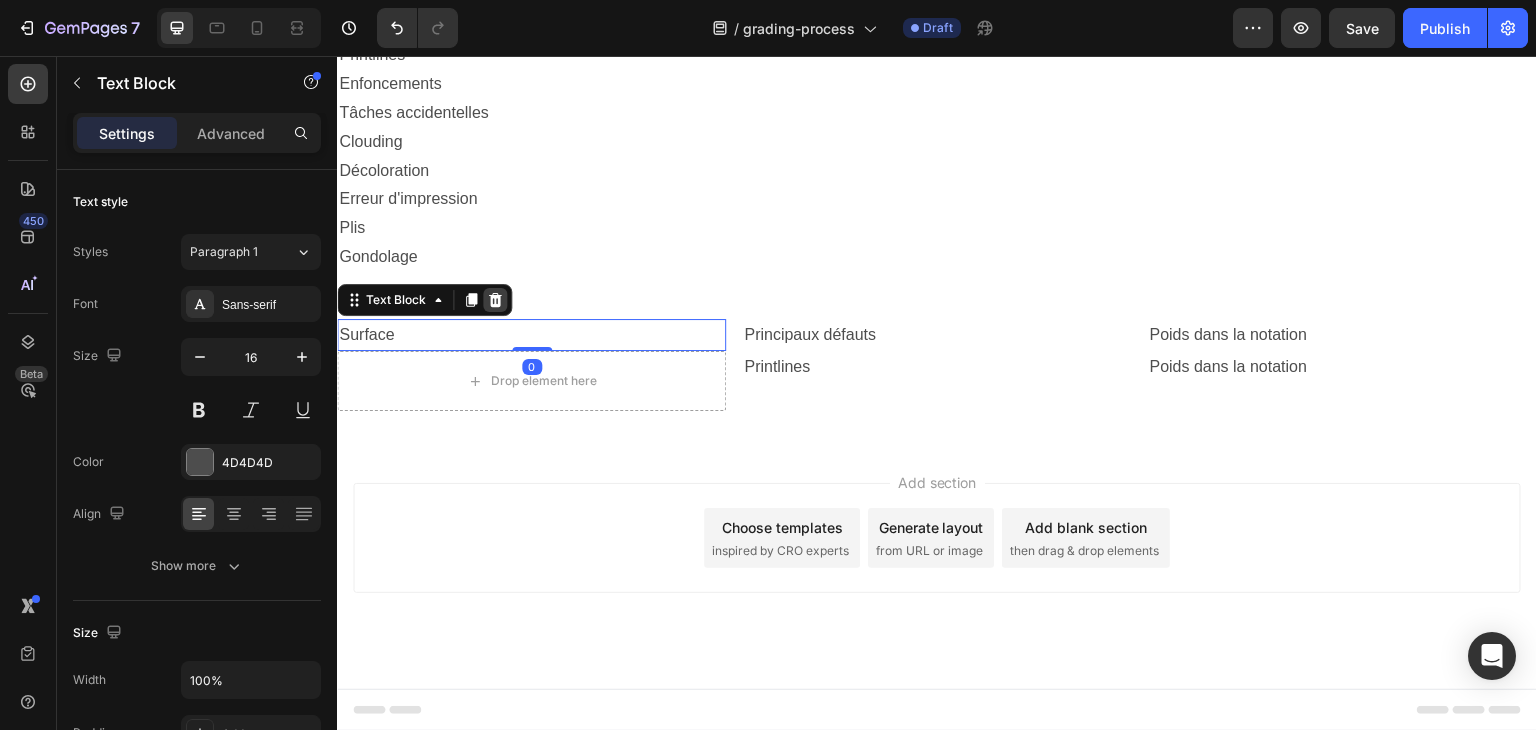 click at bounding box center (495, 300) 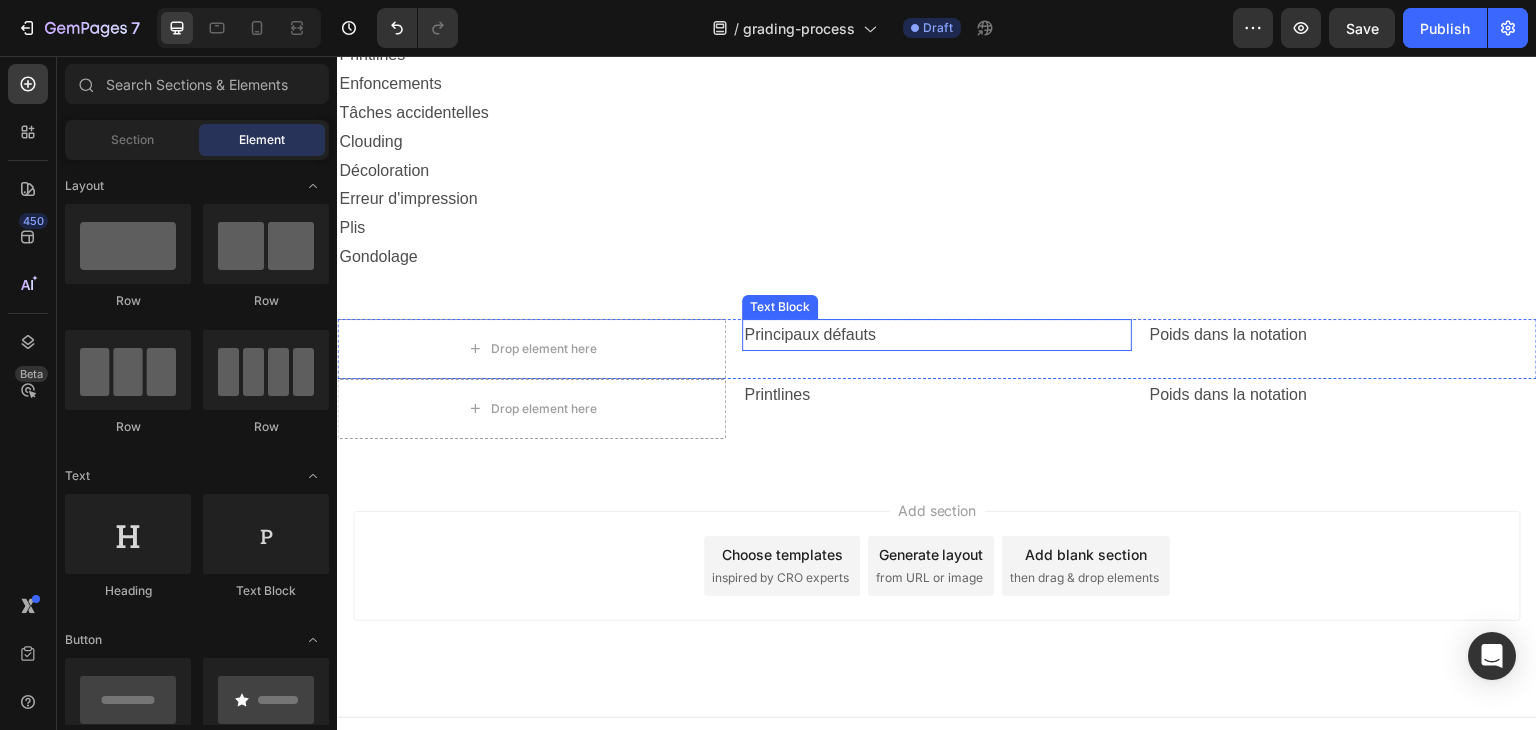 click on "Principaux défauts" at bounding box center [936, 335] 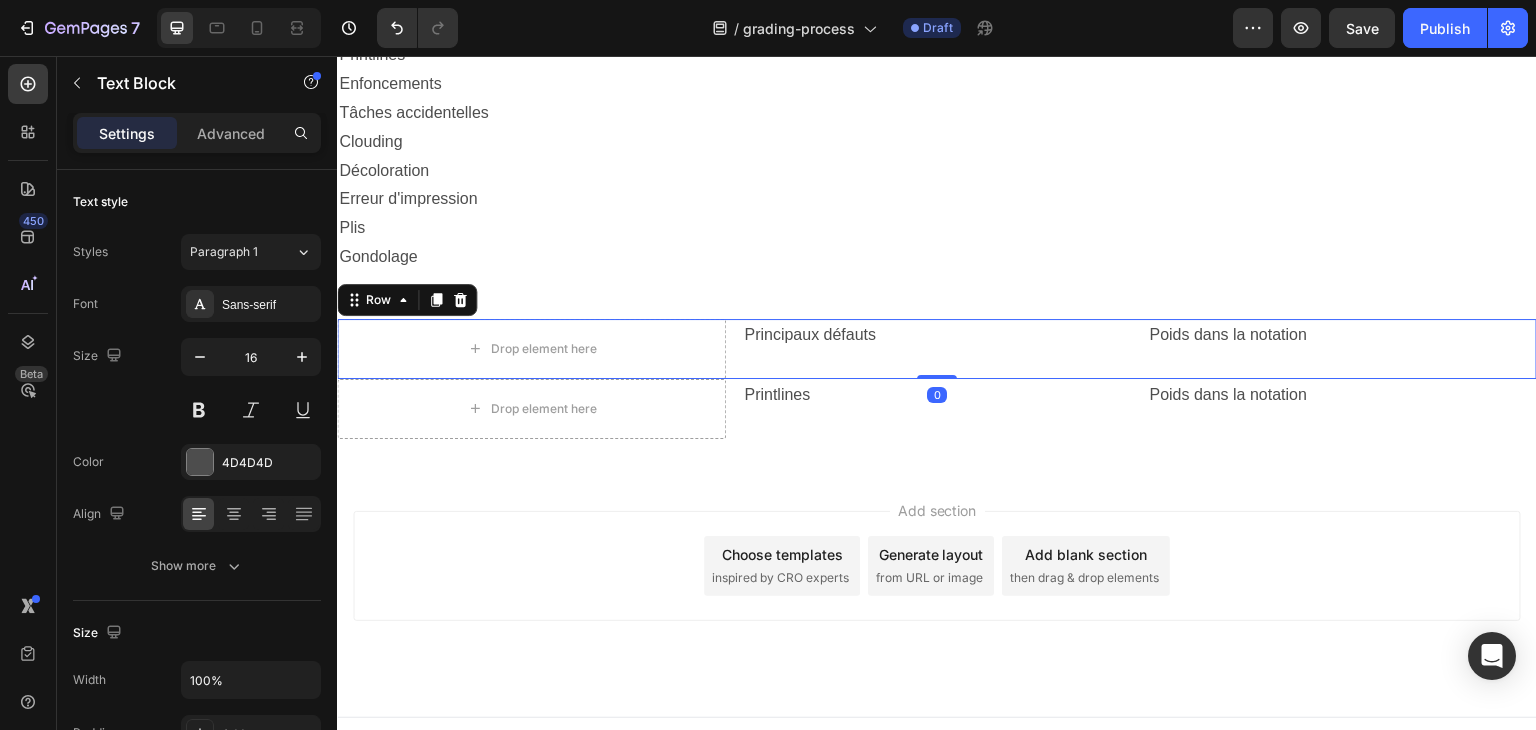 click on "Drop element here Principaux défauts Text Block Poids dans la notation Text Block Row   0" at bounding box center [937, 349] 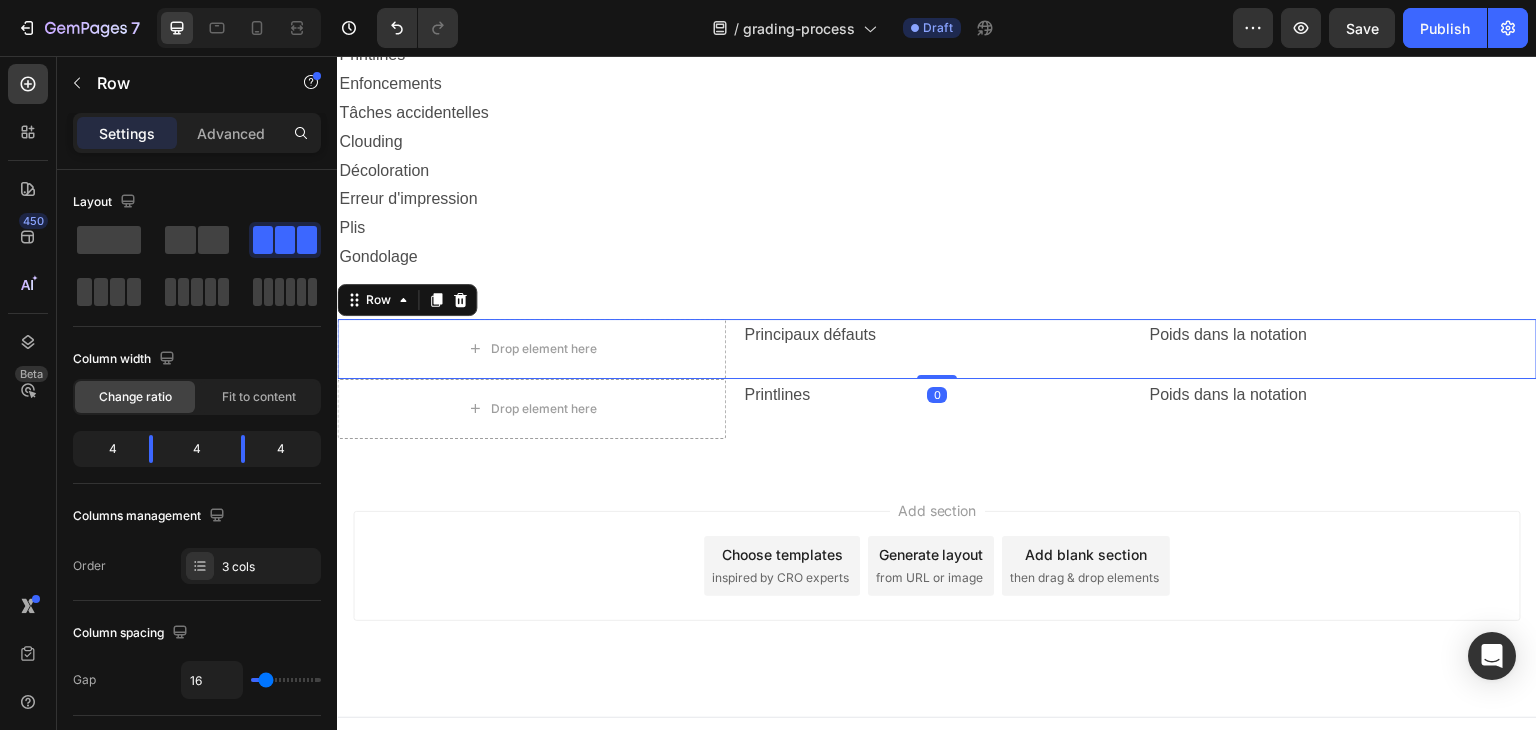 click 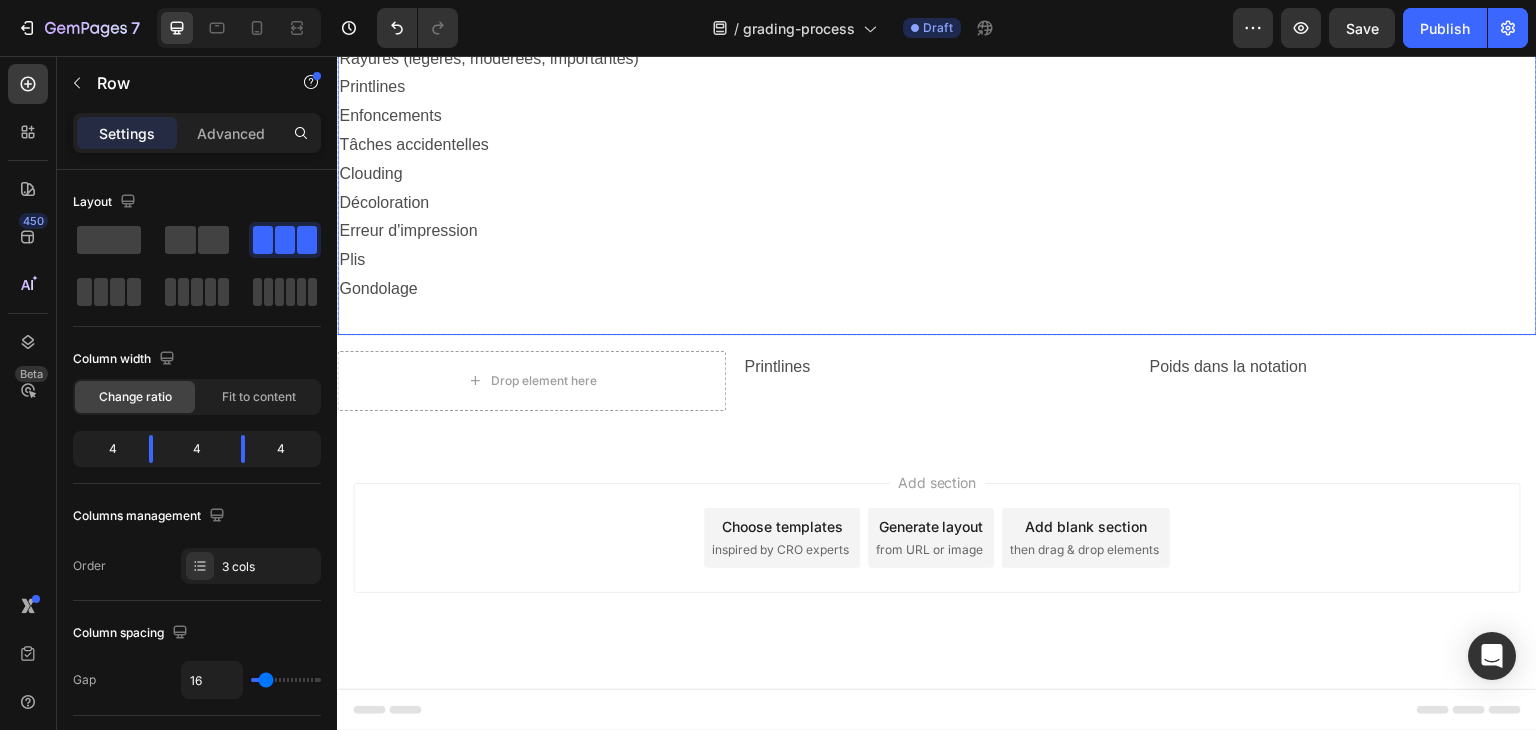 scroll, scrollTop: 1554, scrollLeft: 0, axis: vertical 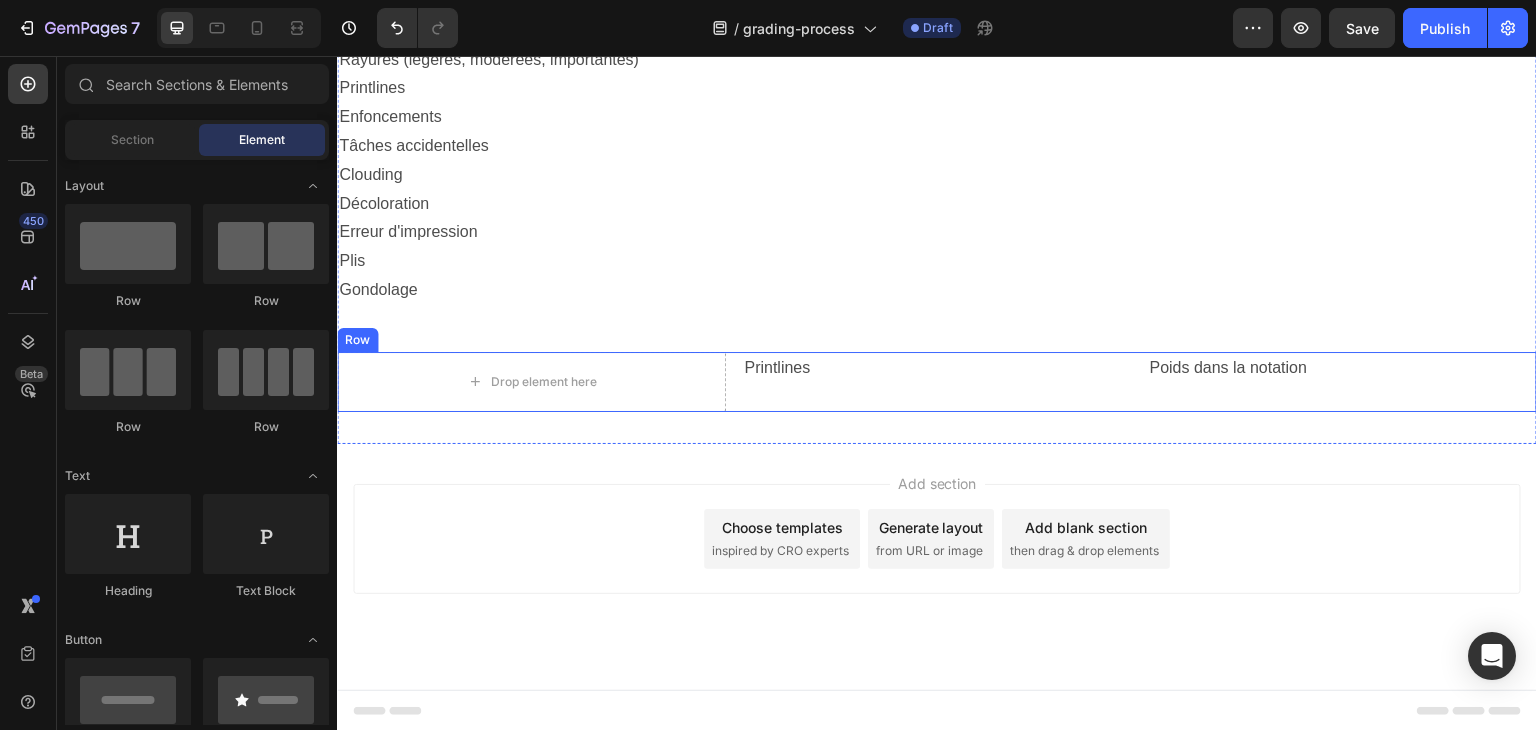 click on "Drop element here Printlines Text Block Poids dans la notation Text Block Row" at bounding box center (937, 382) 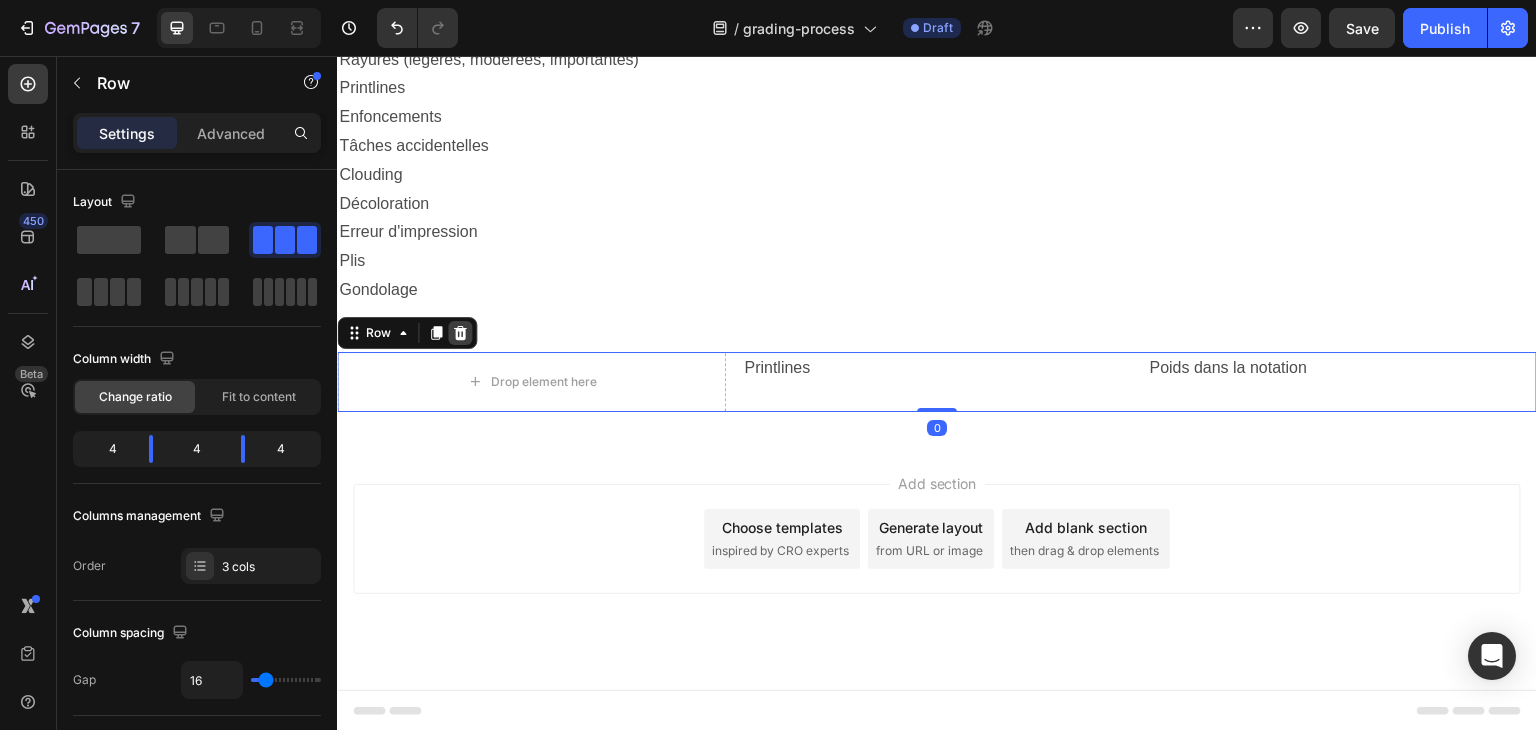 click 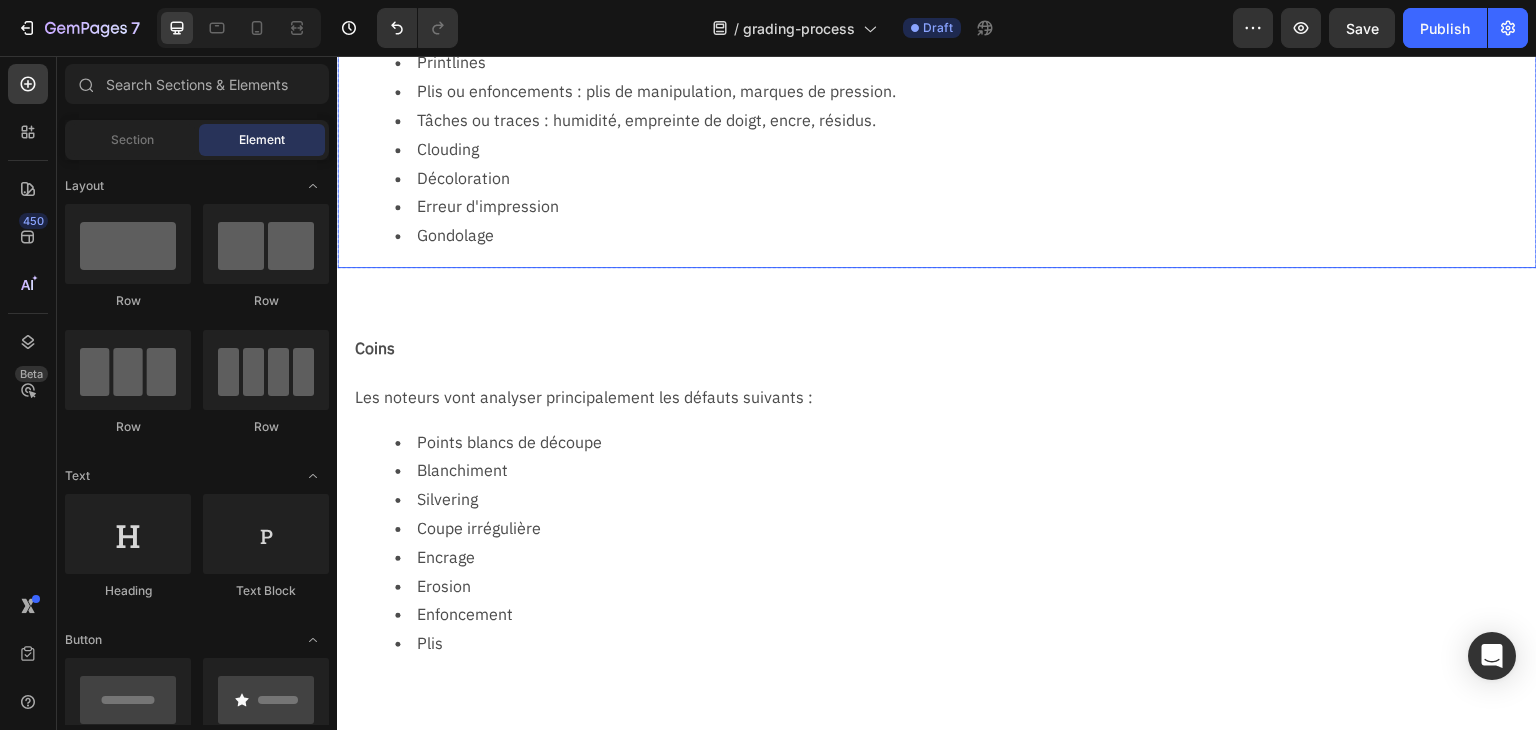 scroll, scrollTop: 900, scrollLeft: 0, axis: vertical 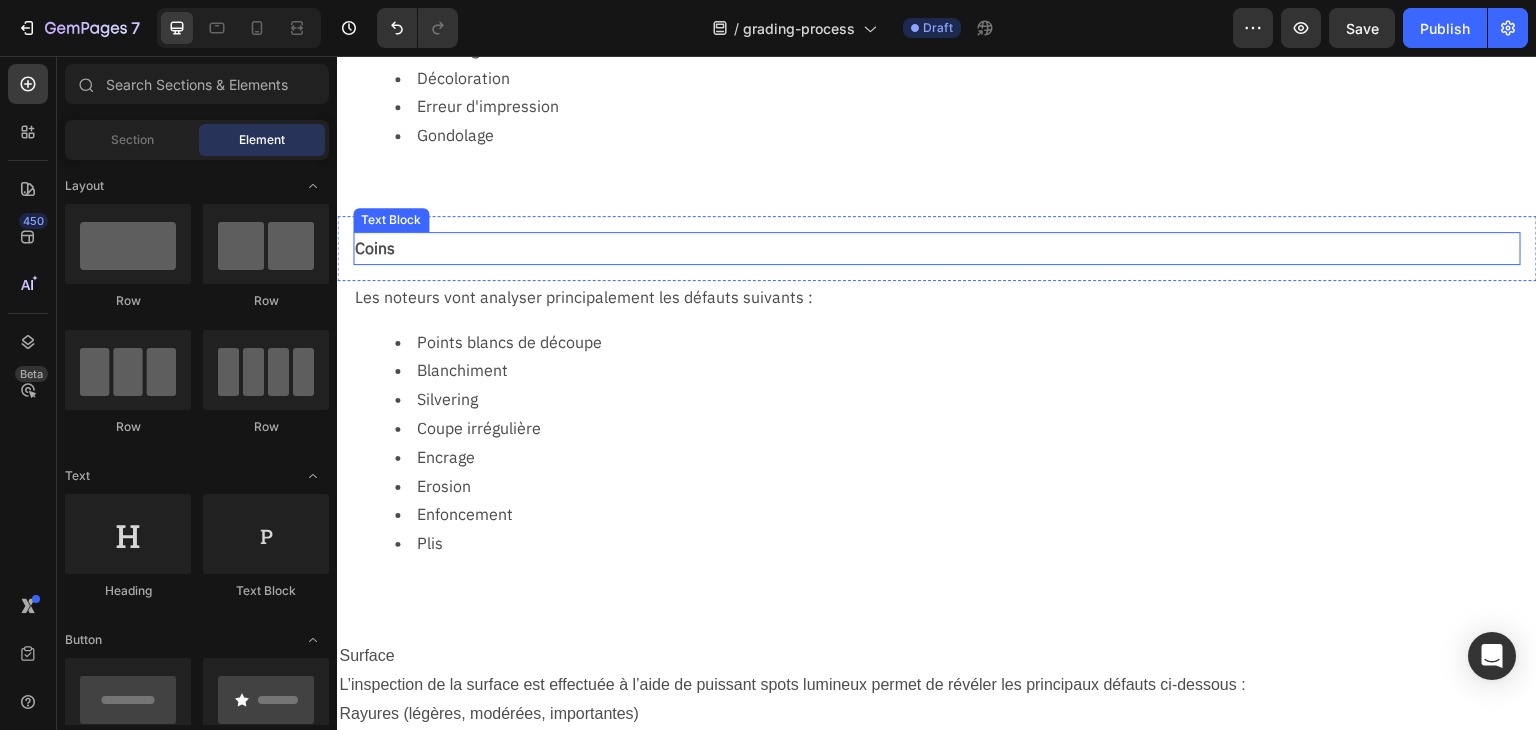 click on "Coins" at bounding box center (937, 248) 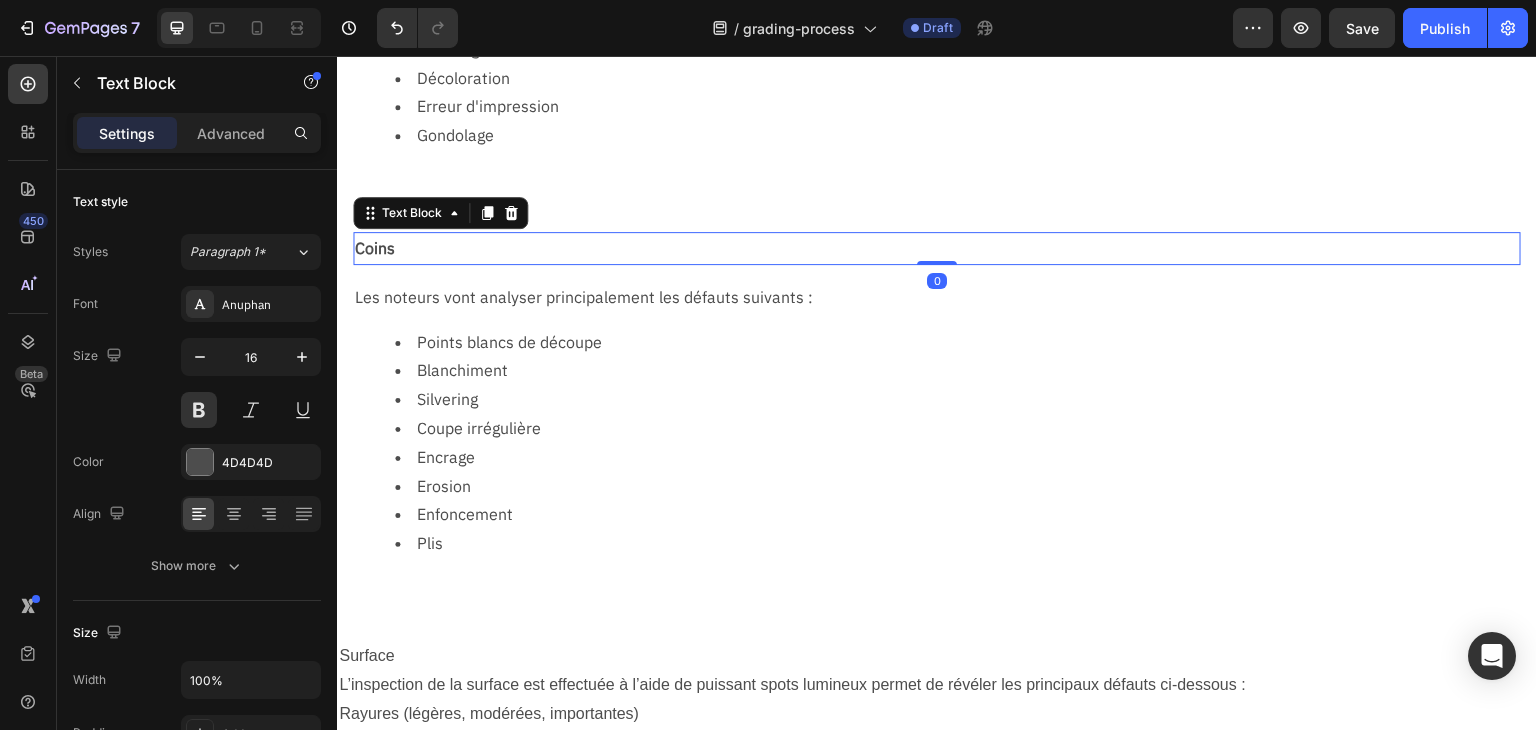 click on "Coins" at bounding box center (937, 248) 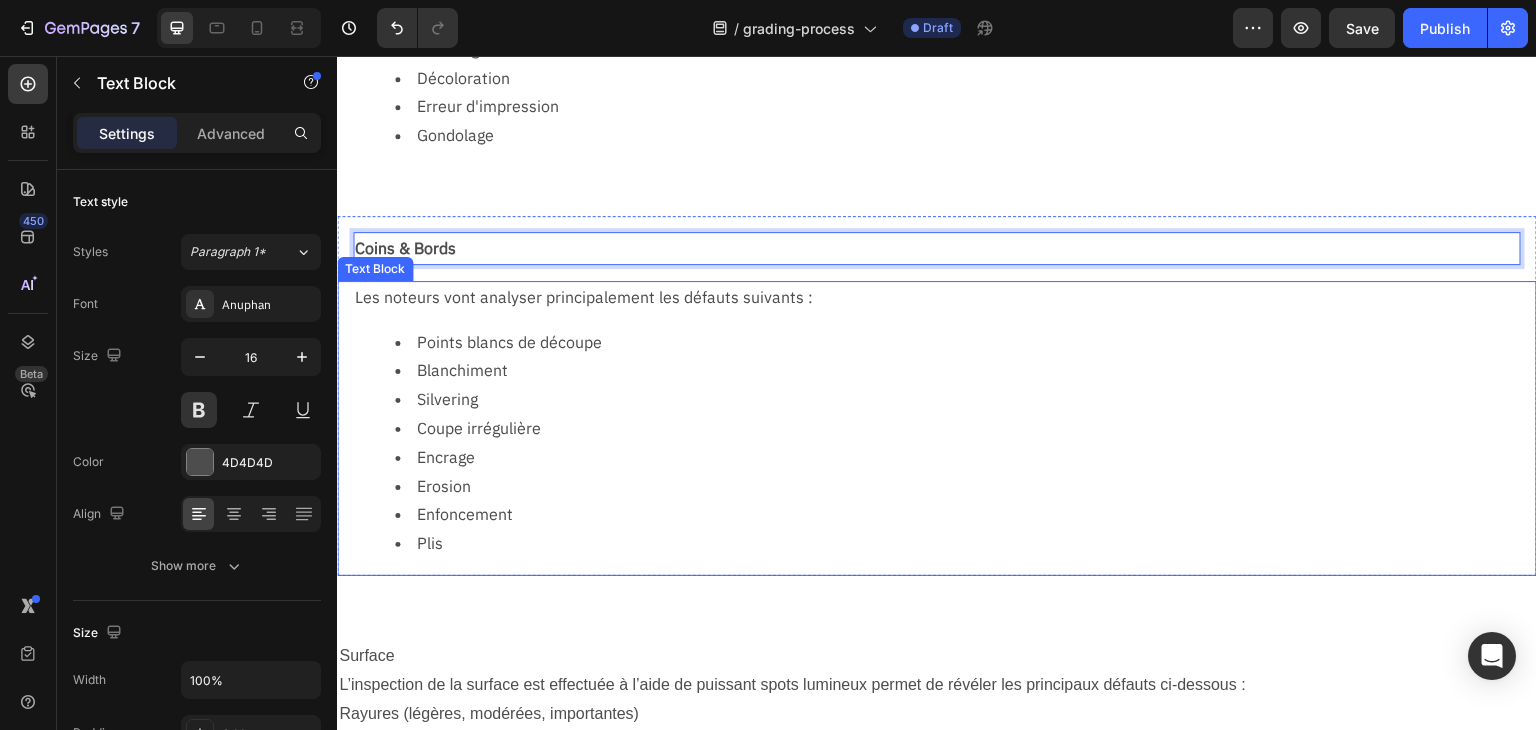 click on "Coupe irrégulière" at bounding box center [965, 428] 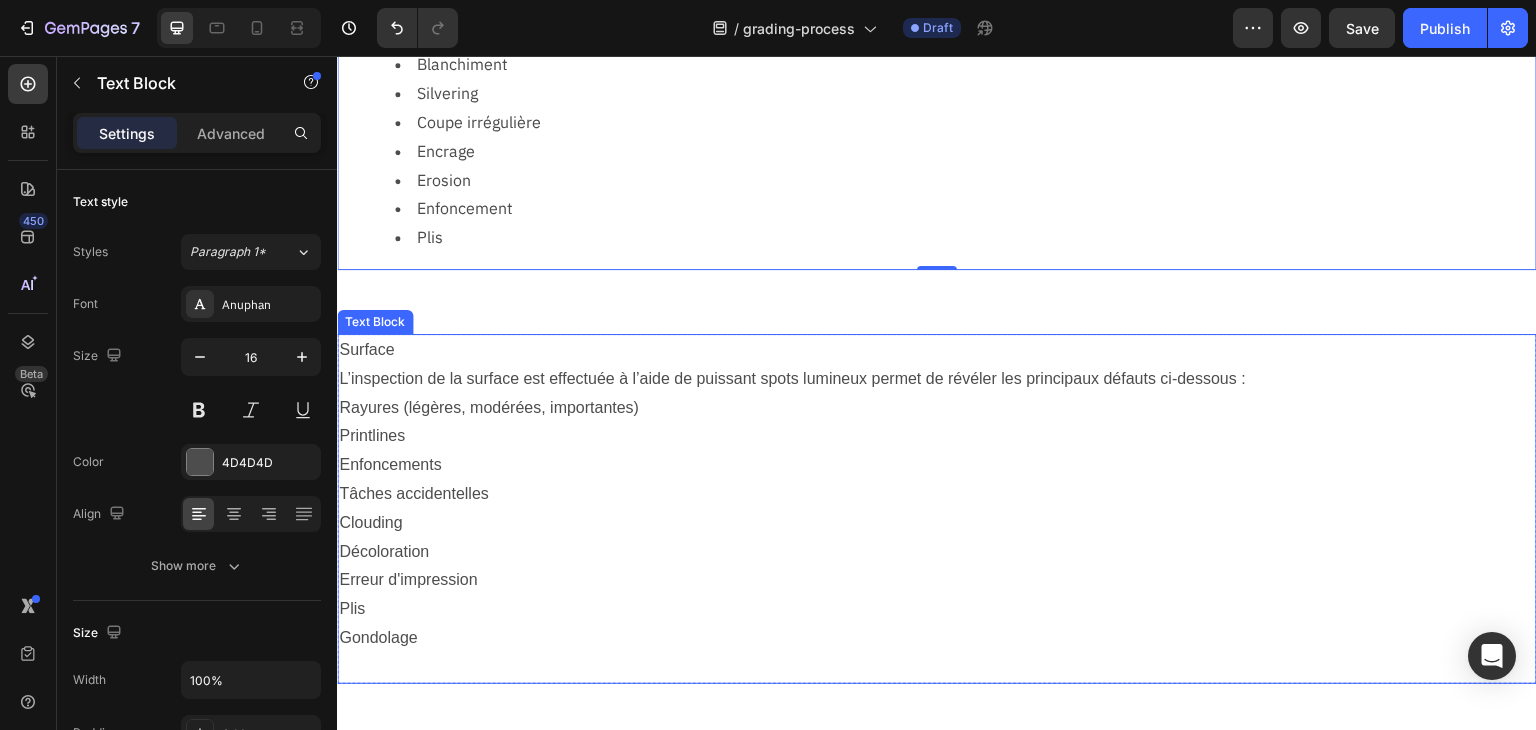 scroll, scrollTop: 1100, scrollLeft: 0, axis: vertical 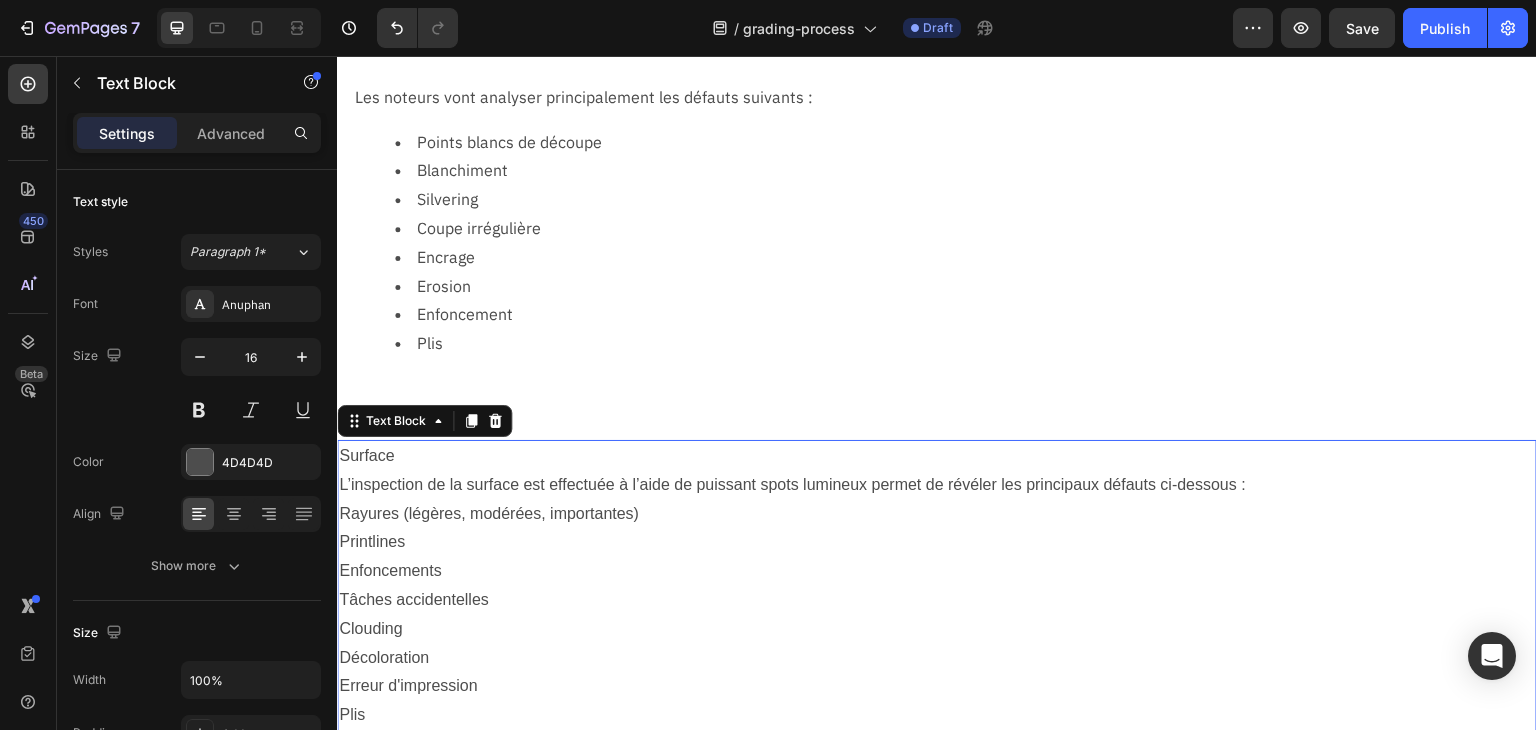 click on "L’inspection de la surface est effectuée à l’aide de puissant spots lumineux permet de révéler les principaux défauts ci-dessous :" at bounding box center (937, 485) 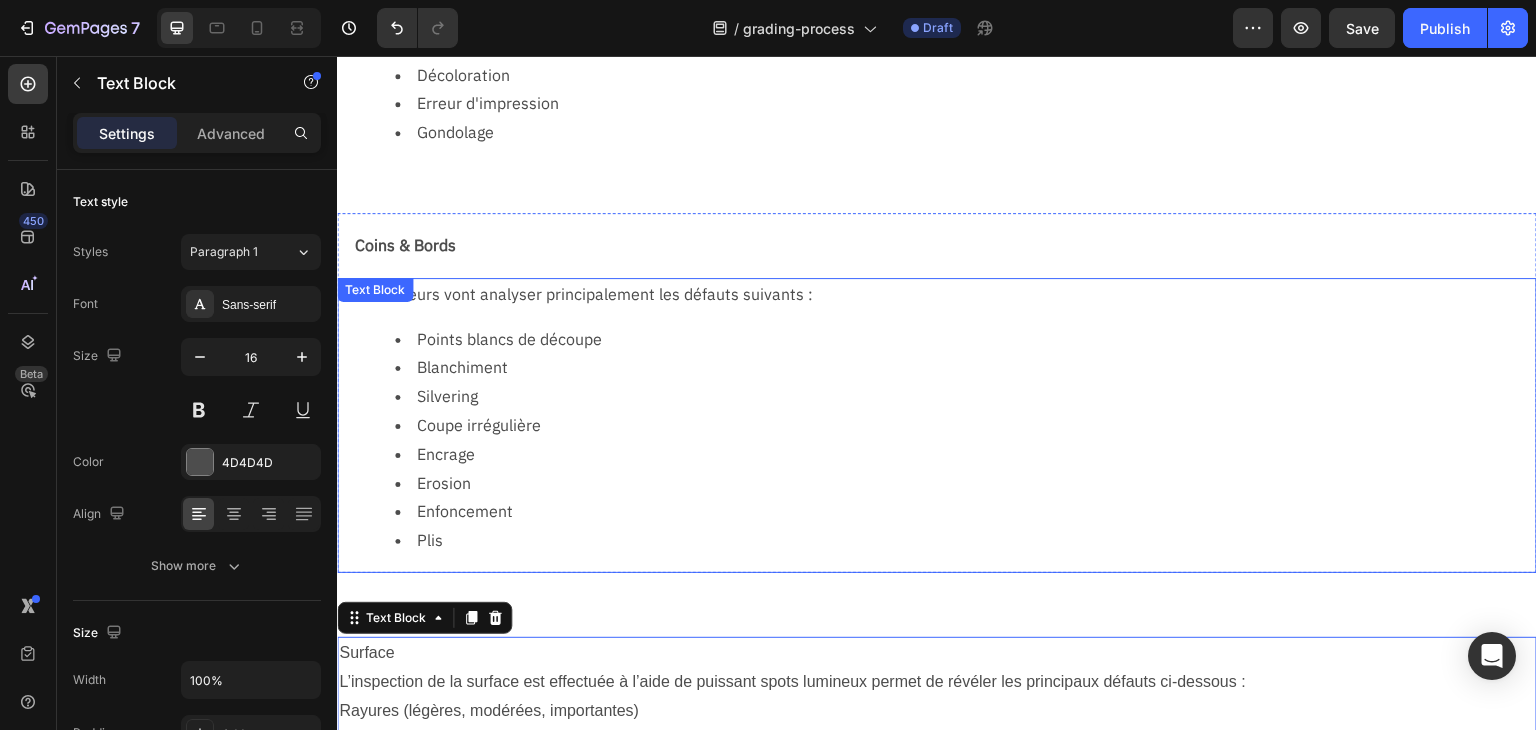 scroll, scrollTop: 900, scrollLeft: 0, axis: vertical 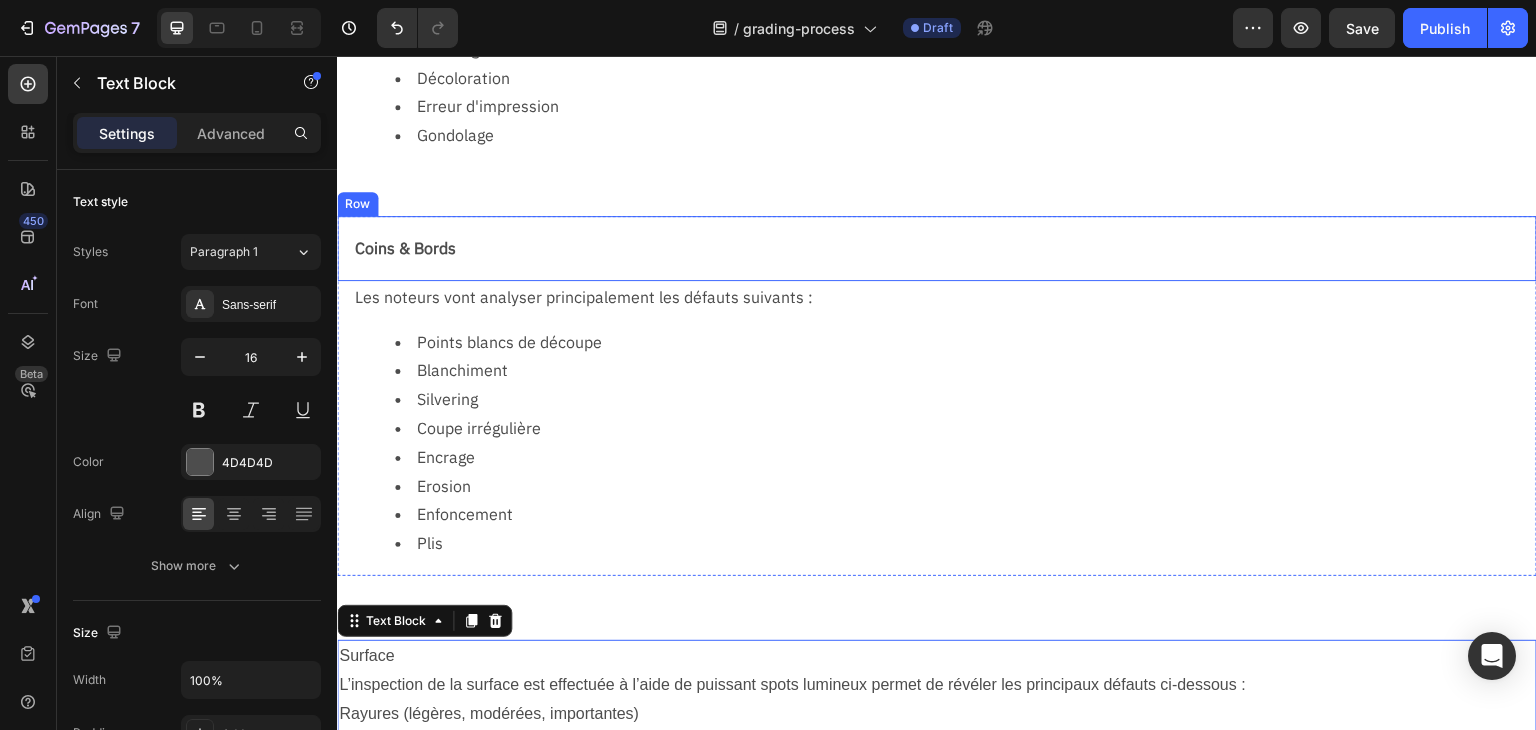 click on "Coins & Bords Text Block Row" at bounding box center [937, 248] 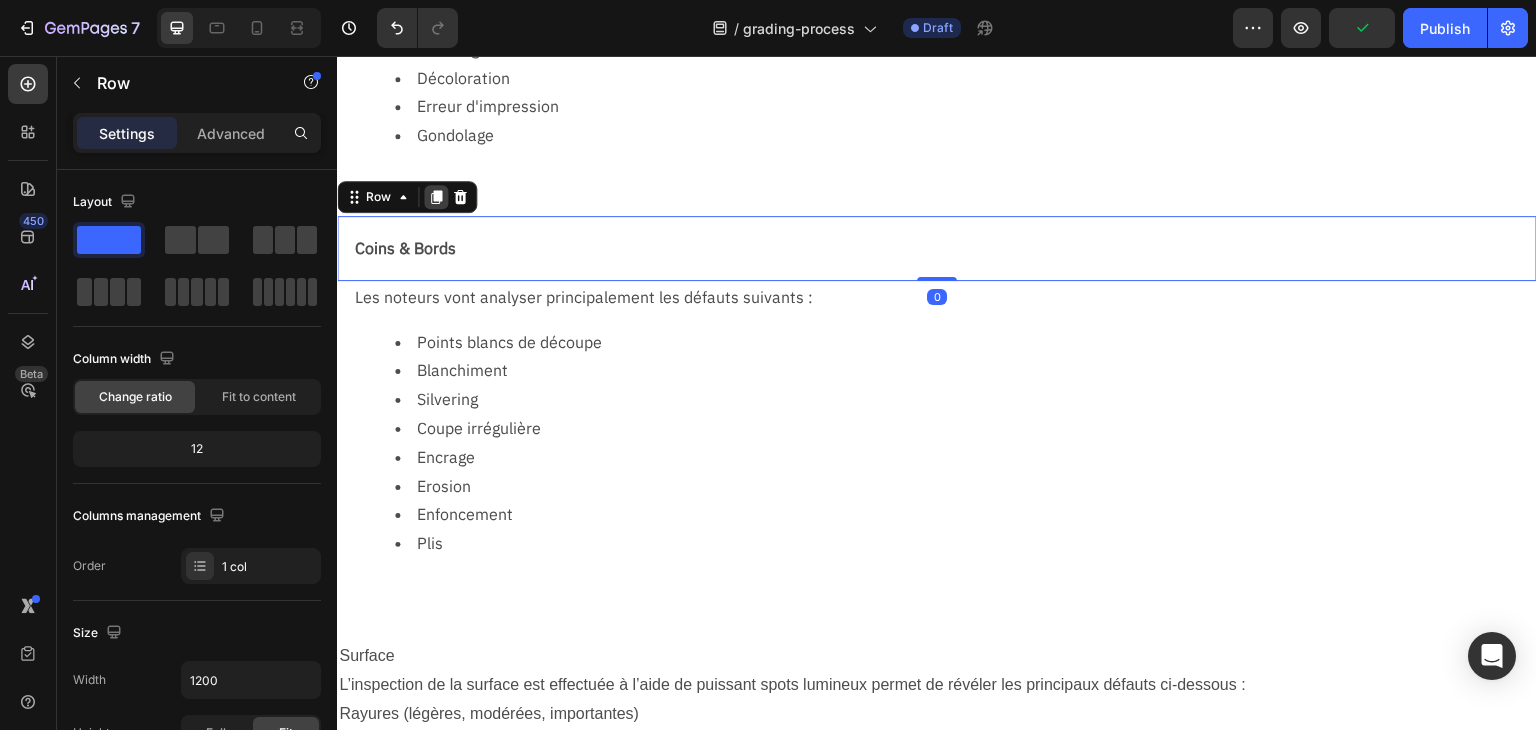 click 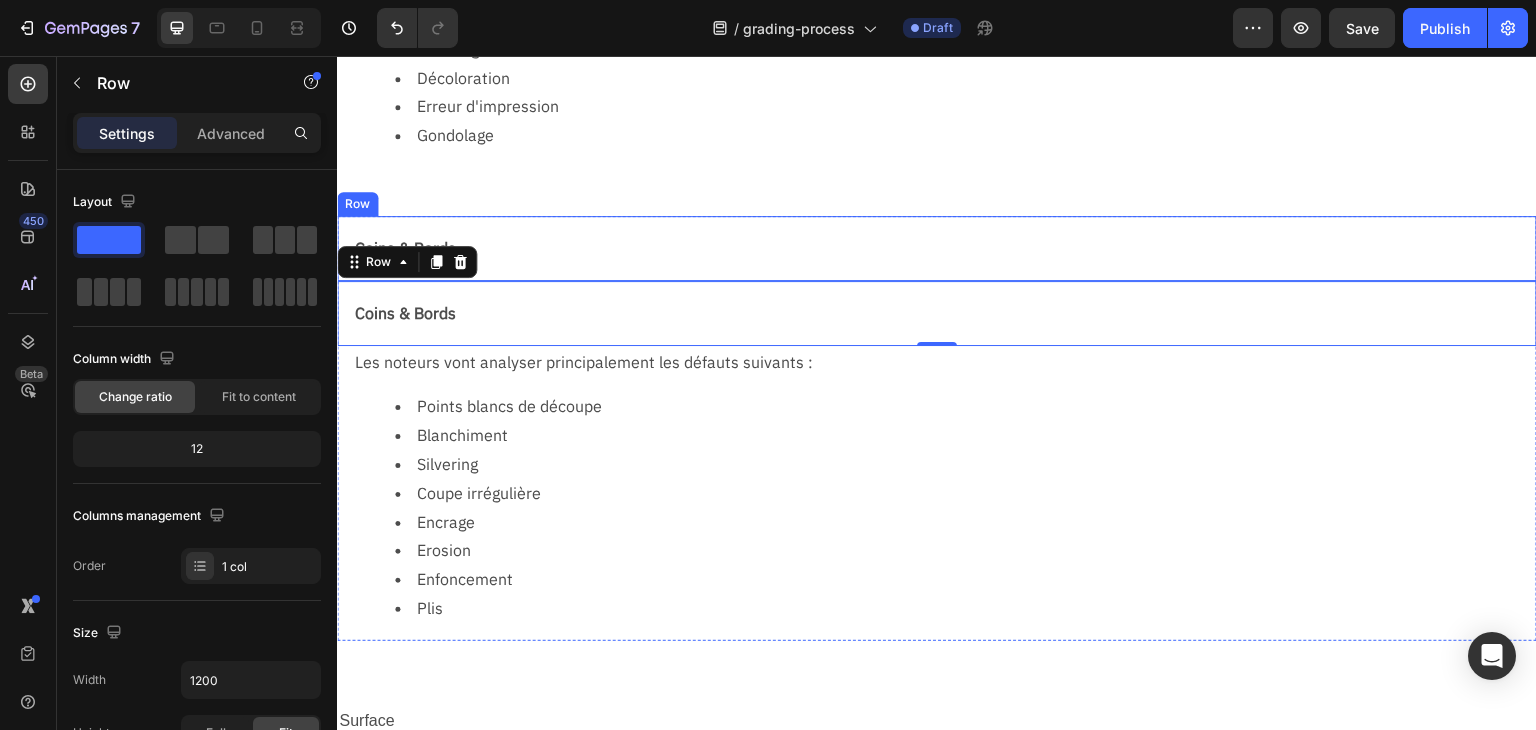 click 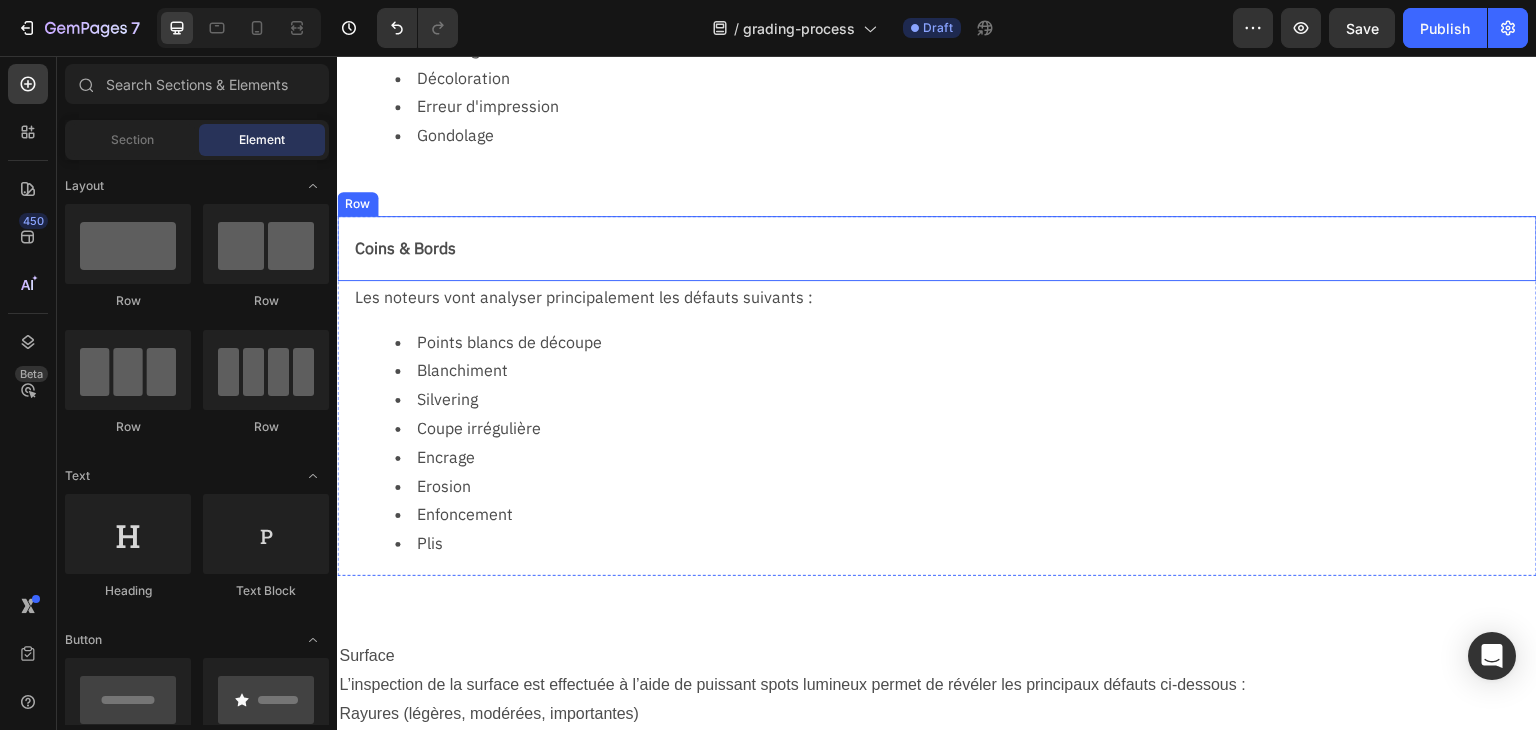 click on "Coins & Bords Text Block Row" at bounding box center (937, 248) 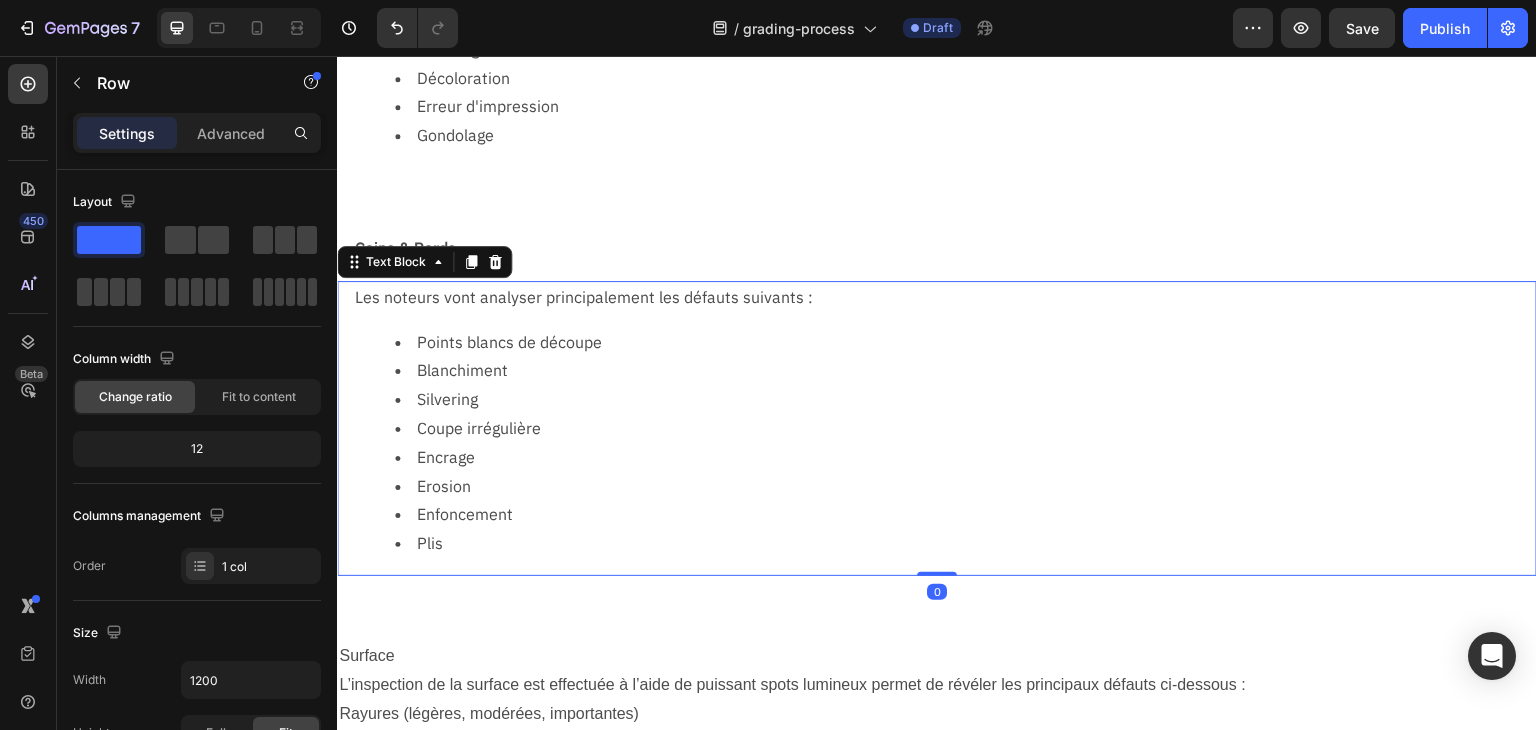 click on "Les noteurs vont analyser principalement les défauts suivants : Points blancs de découpe Blanchiment Silvering Coupe irrégulière Encrage Erosion Enfoncement Plis" at bounding box center (945, 428) 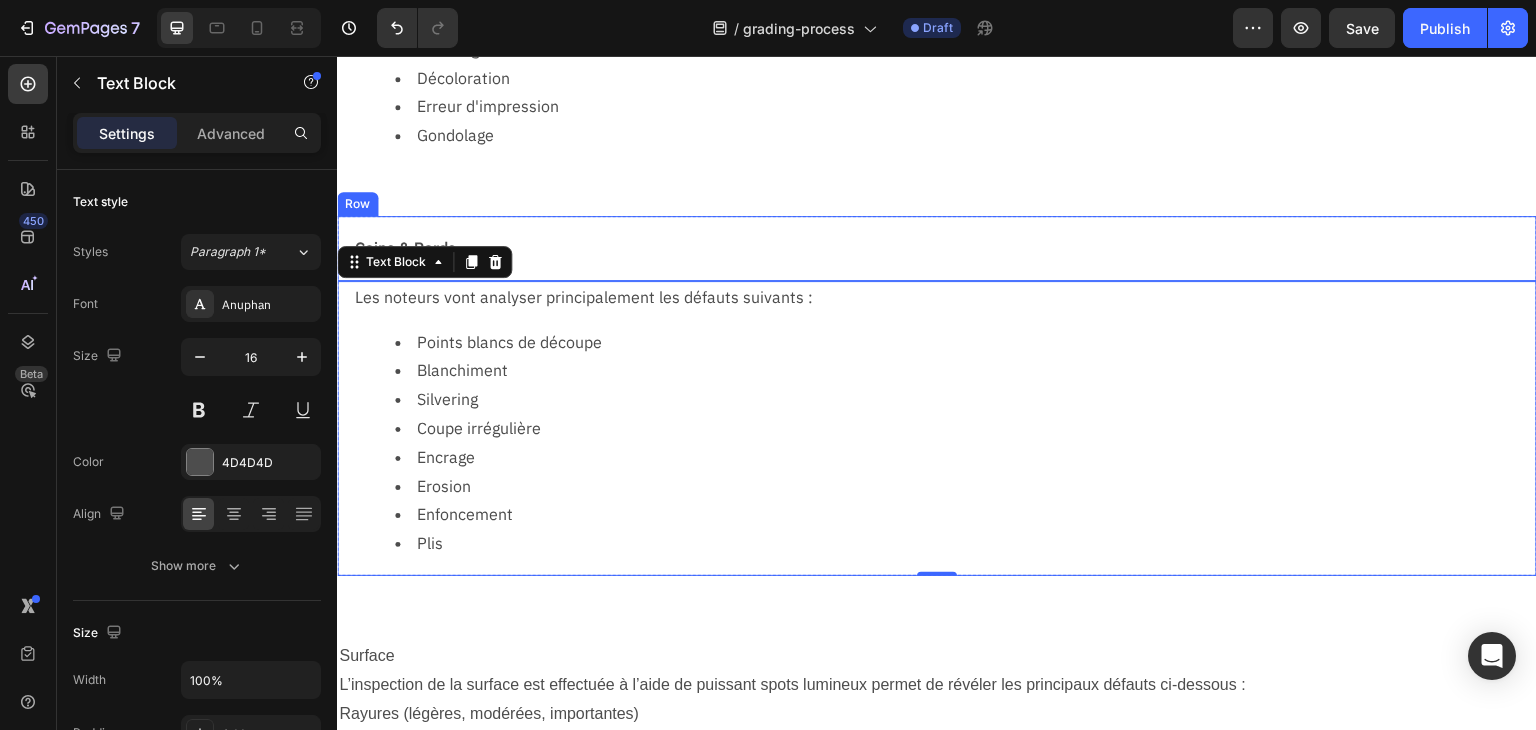 click on "Coins & Bords Text Block Row" at bounding box center (937, 248) 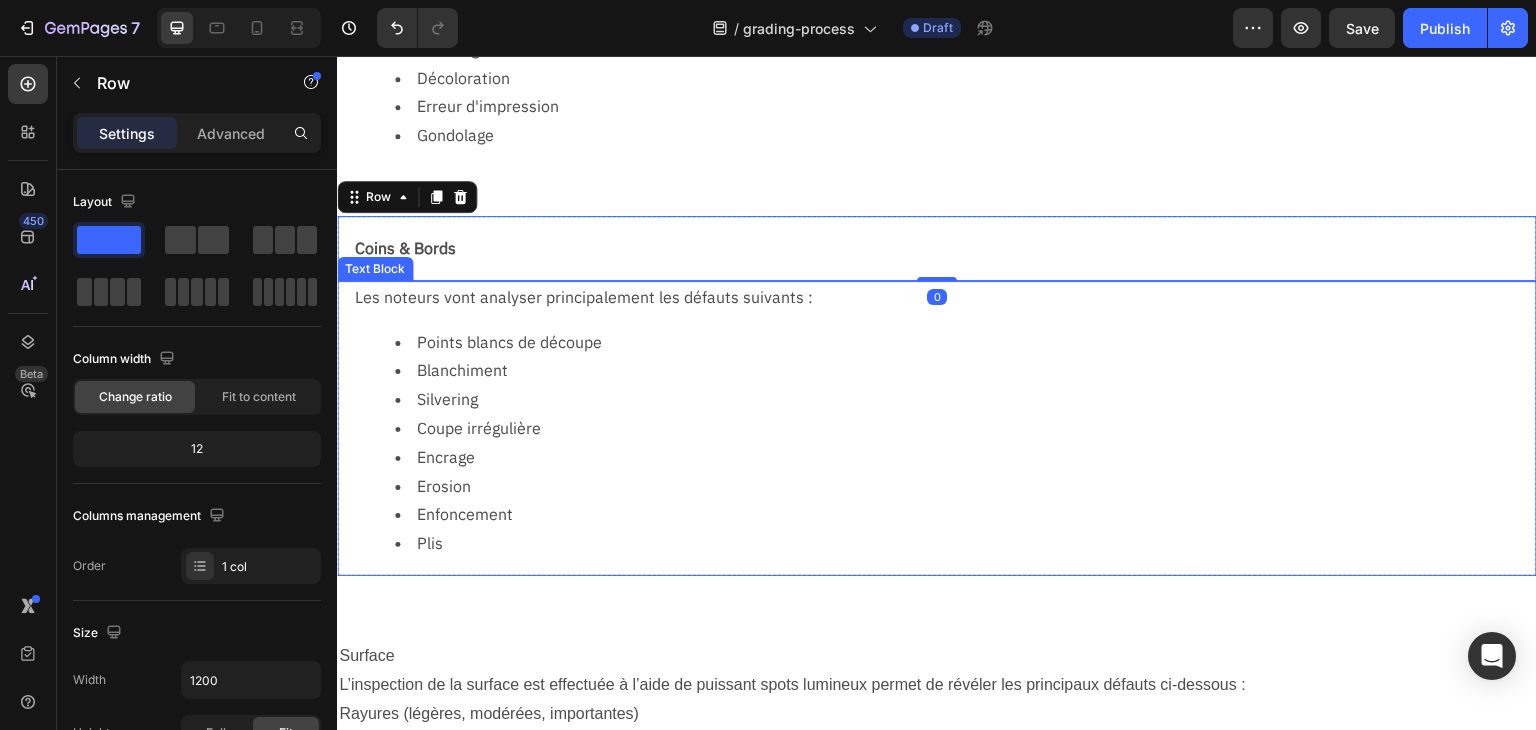 click on "Les noteurs vont analyser principalement les défauts suivants : Points blancs de découpe Blanchiment Silvering Coupe irrégulière Encrage Erosion Enfoncement Plis" at bounding box center [945, 428] 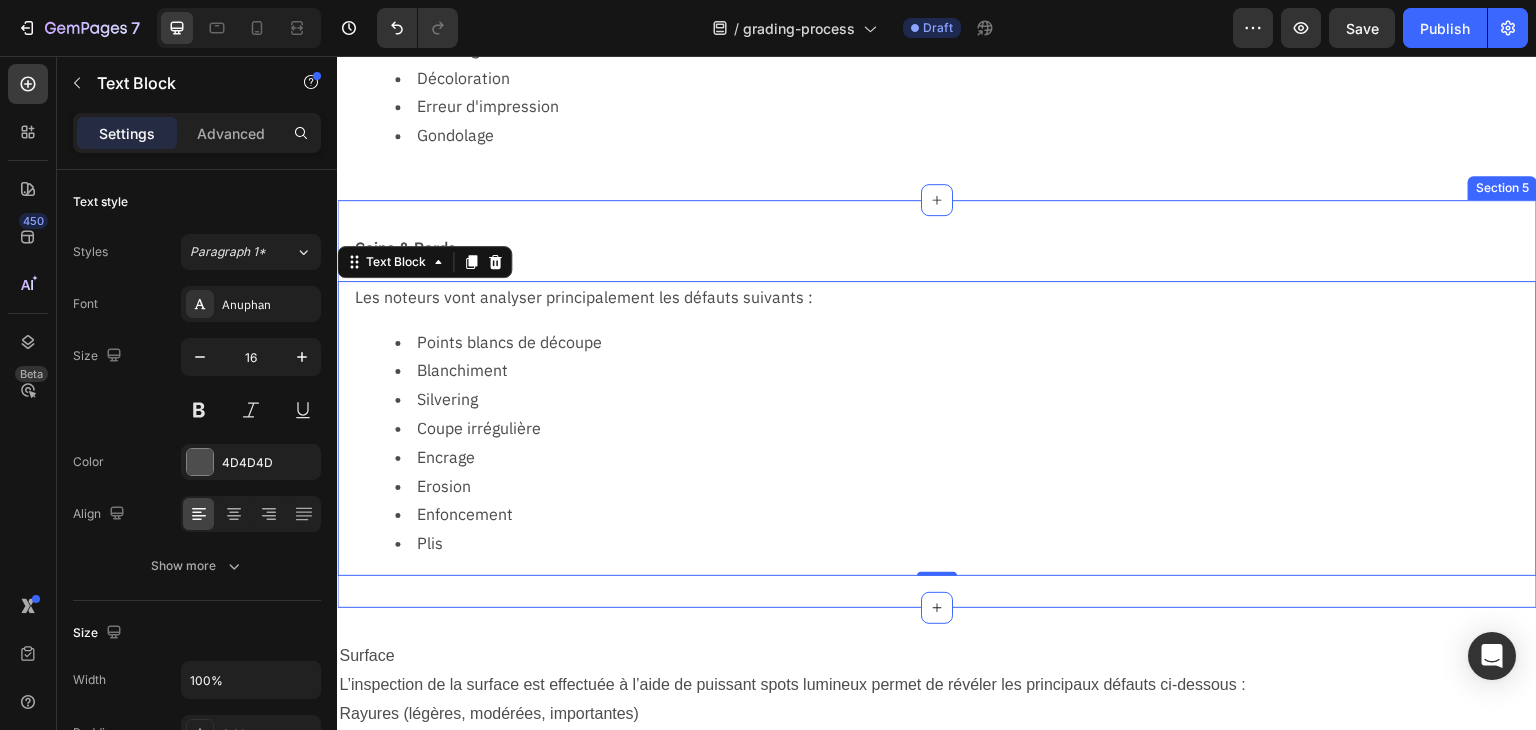 click on "Coins & Bords Text Block Row Les noteurs vont analyser principalement les défauts suivants : Points blancs de découpe Blanchiment Silvering Coupe irrégulière Encrage Erosion Enfoncement Plis Text Block   0 Row Section 5" at bounding box center (937, 404) 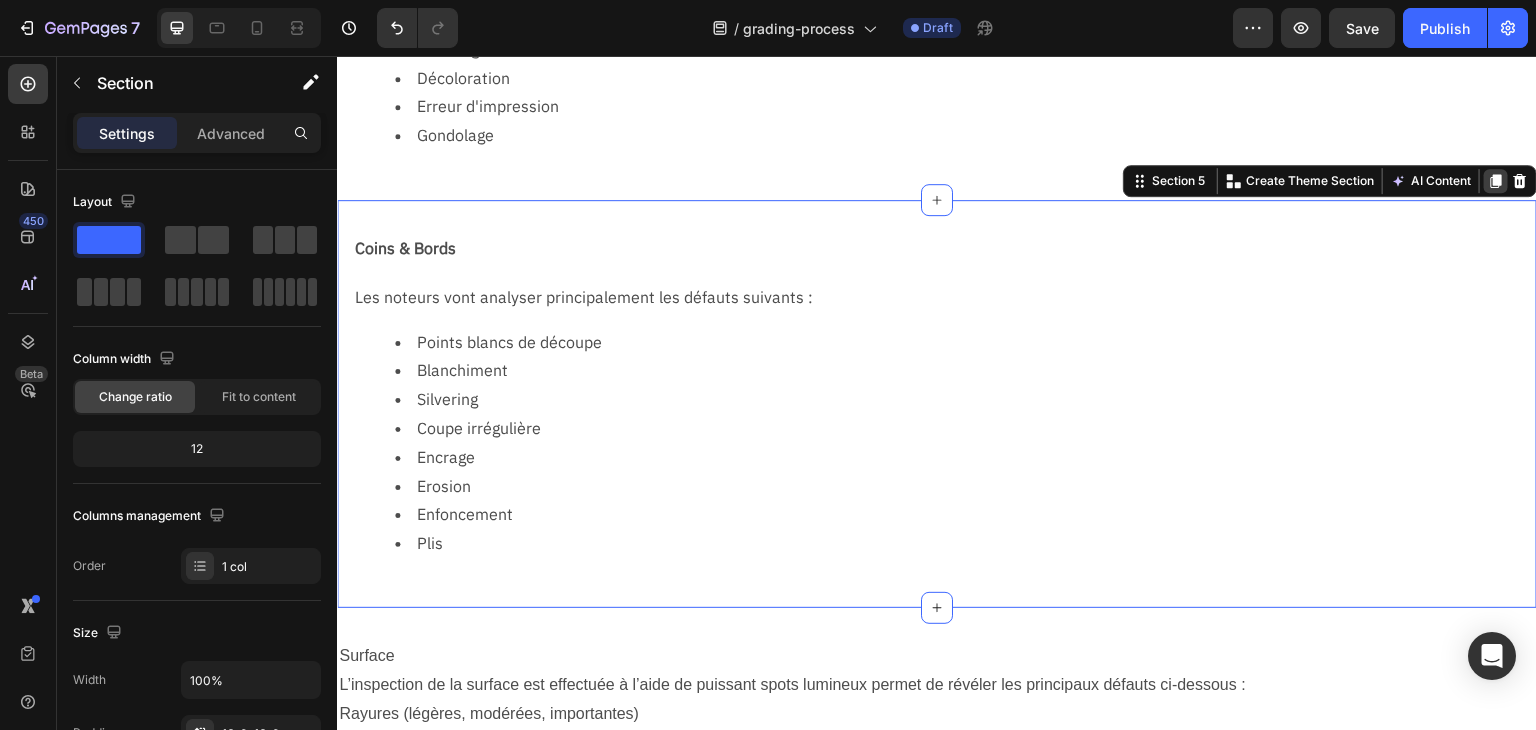 click 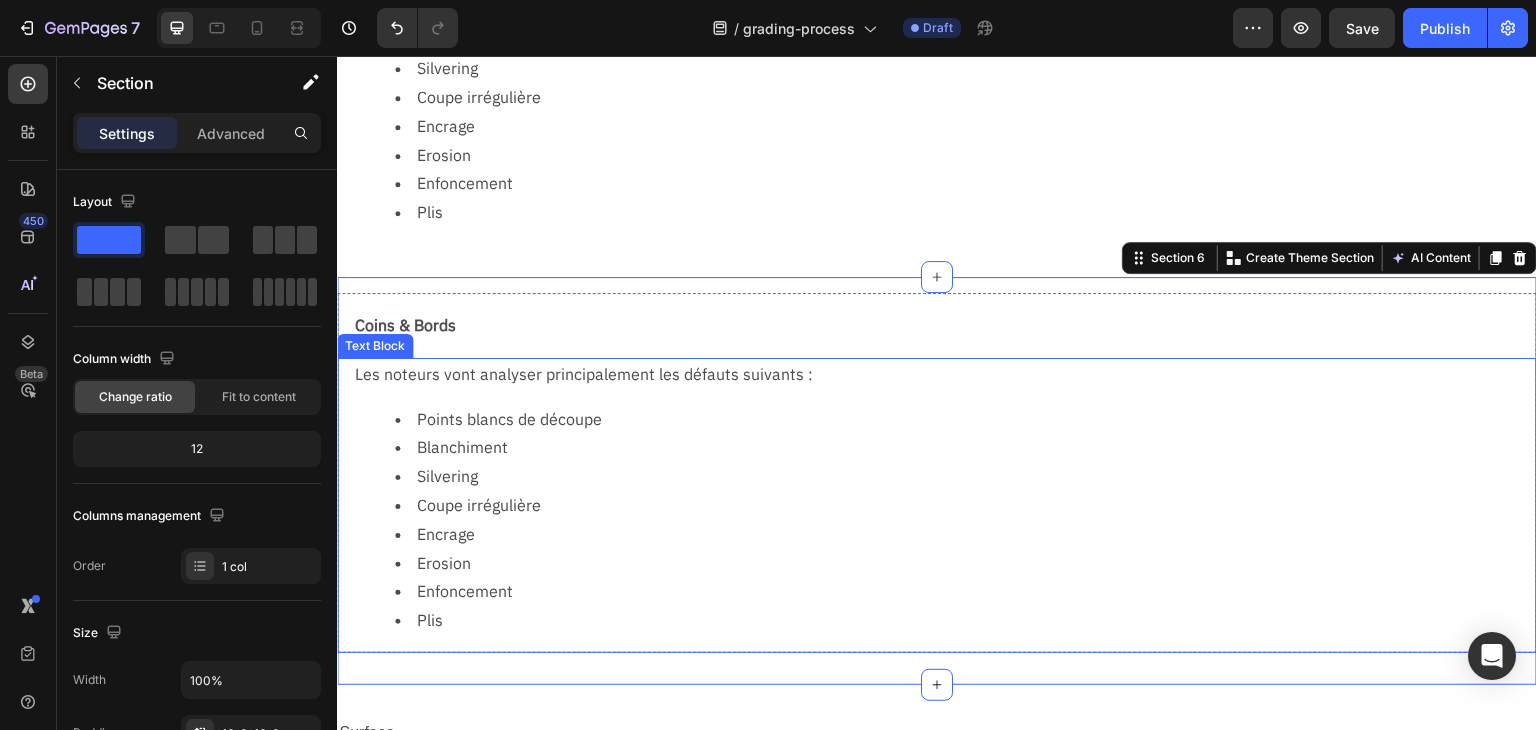 scroll, scrollTop: 1381, scrollLeft: 0, axis: vertical 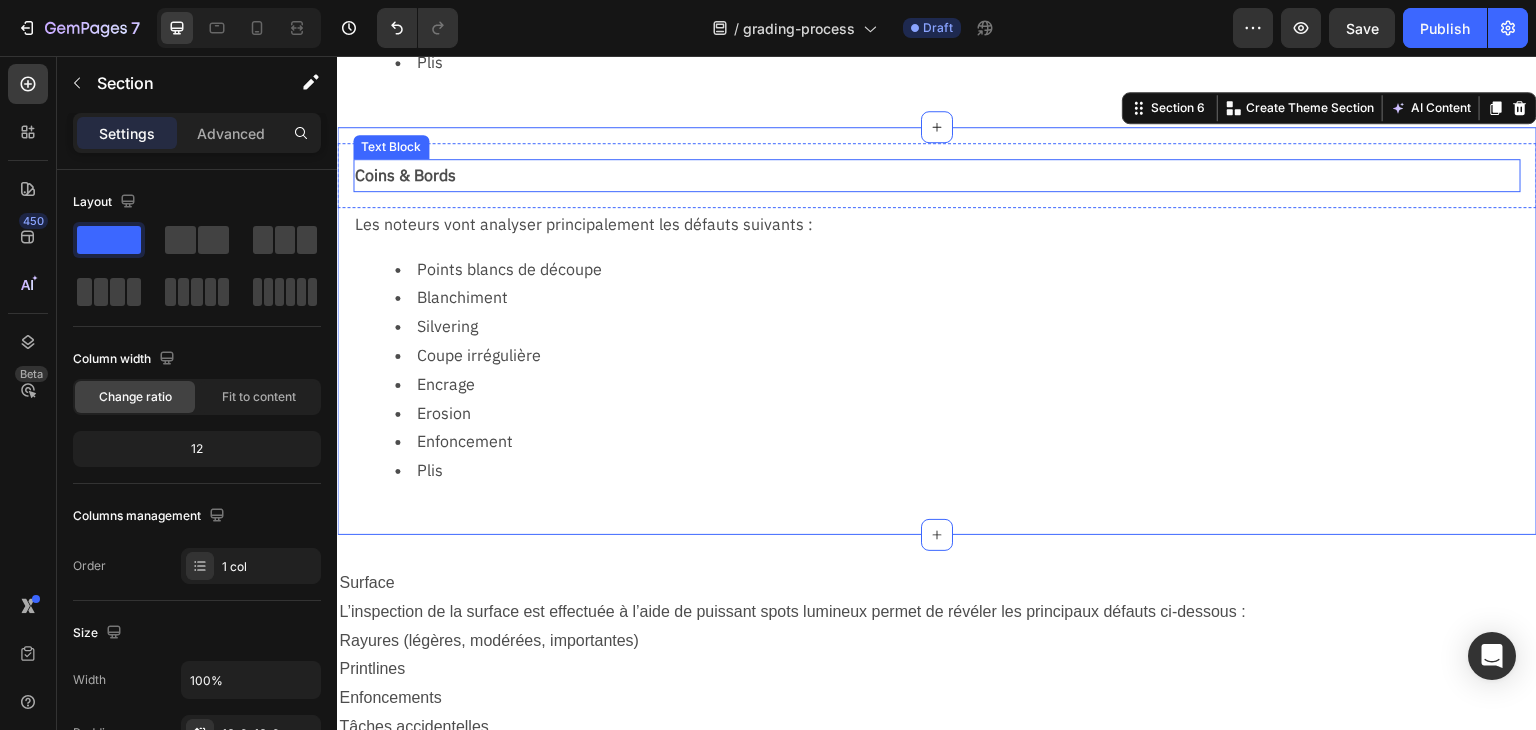 click on "Coins & Bords" at bounding box center [937, 175] 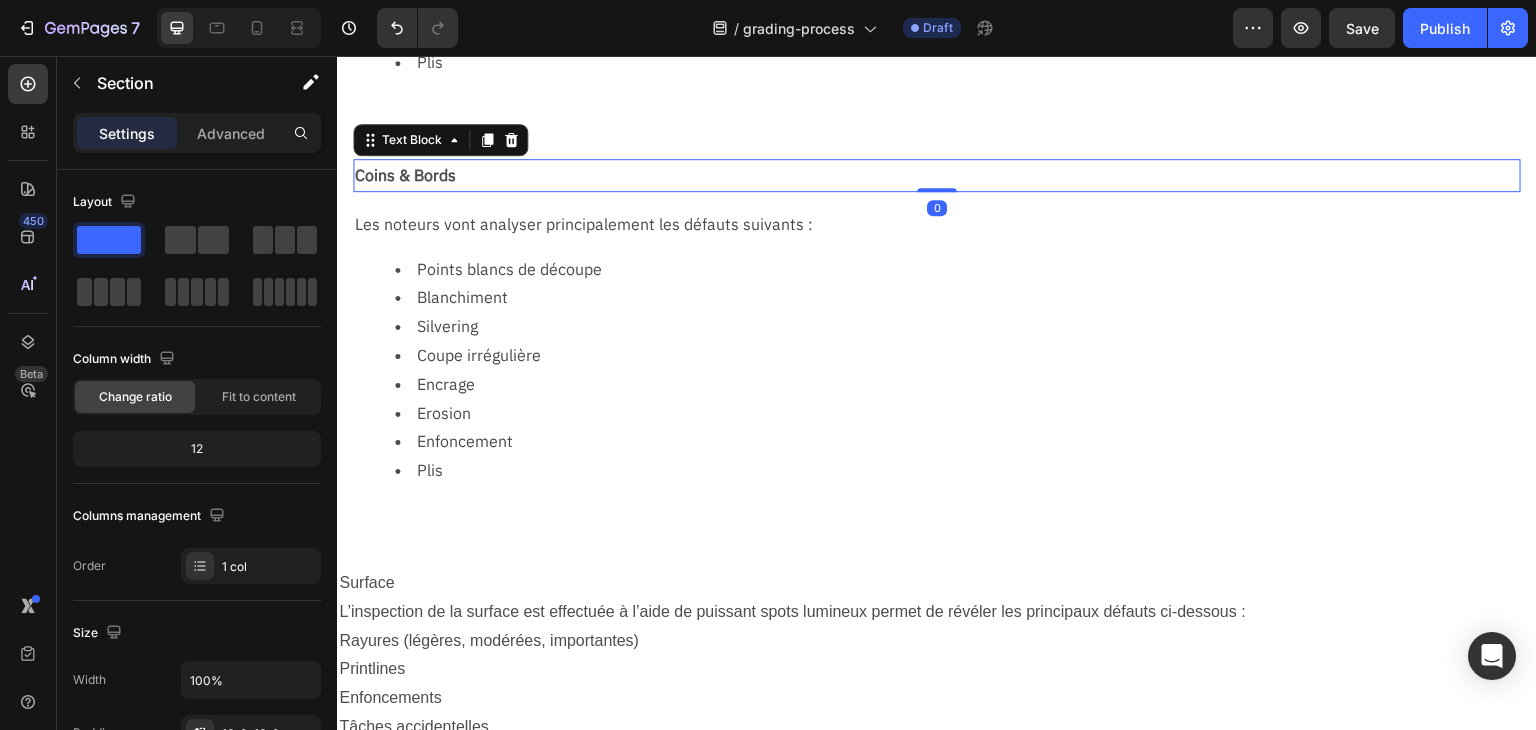 click on "Coins & Bords" at bounding box center [937, 175] 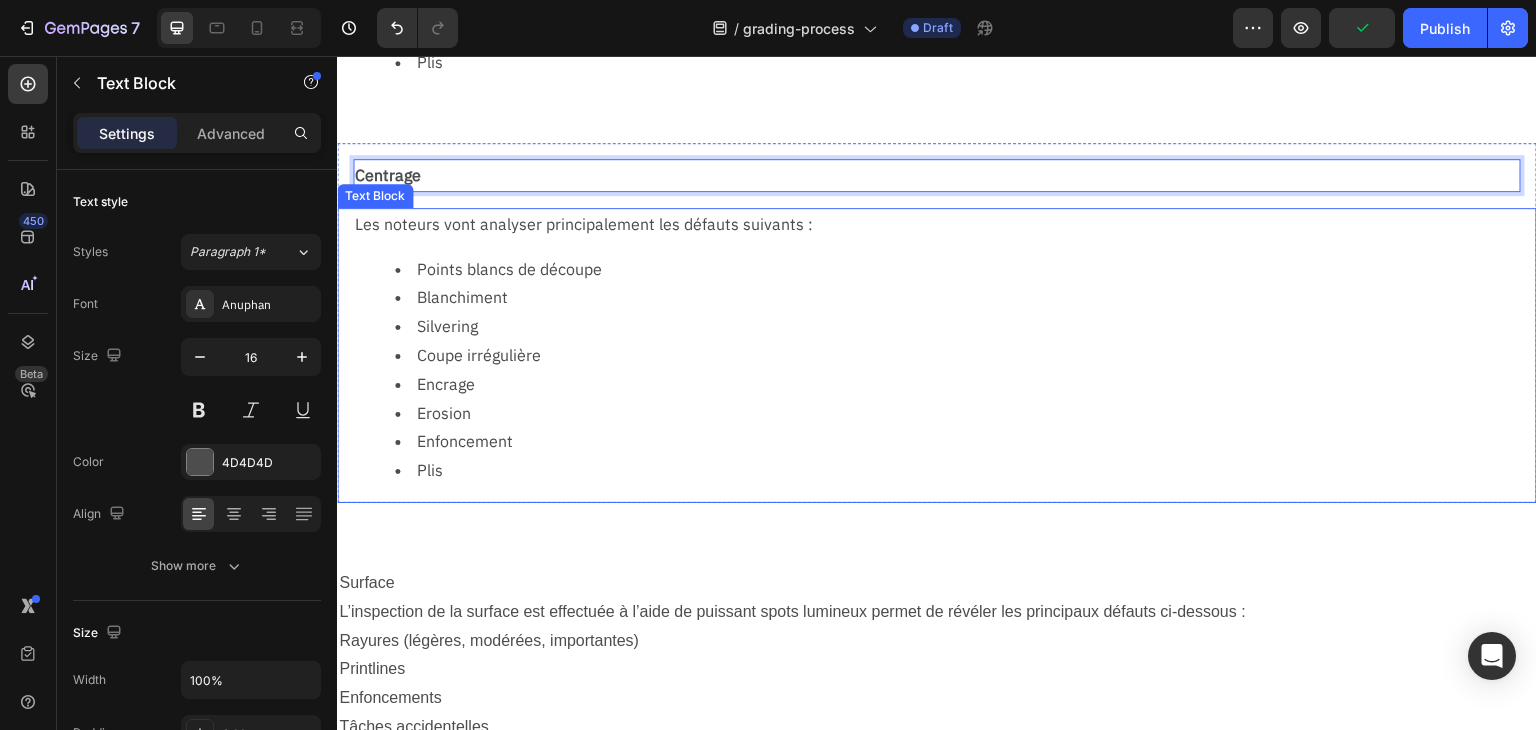 click on "Les noteurs vont analyser principalement les défauts suivants :" at bounding box center [945, 224] 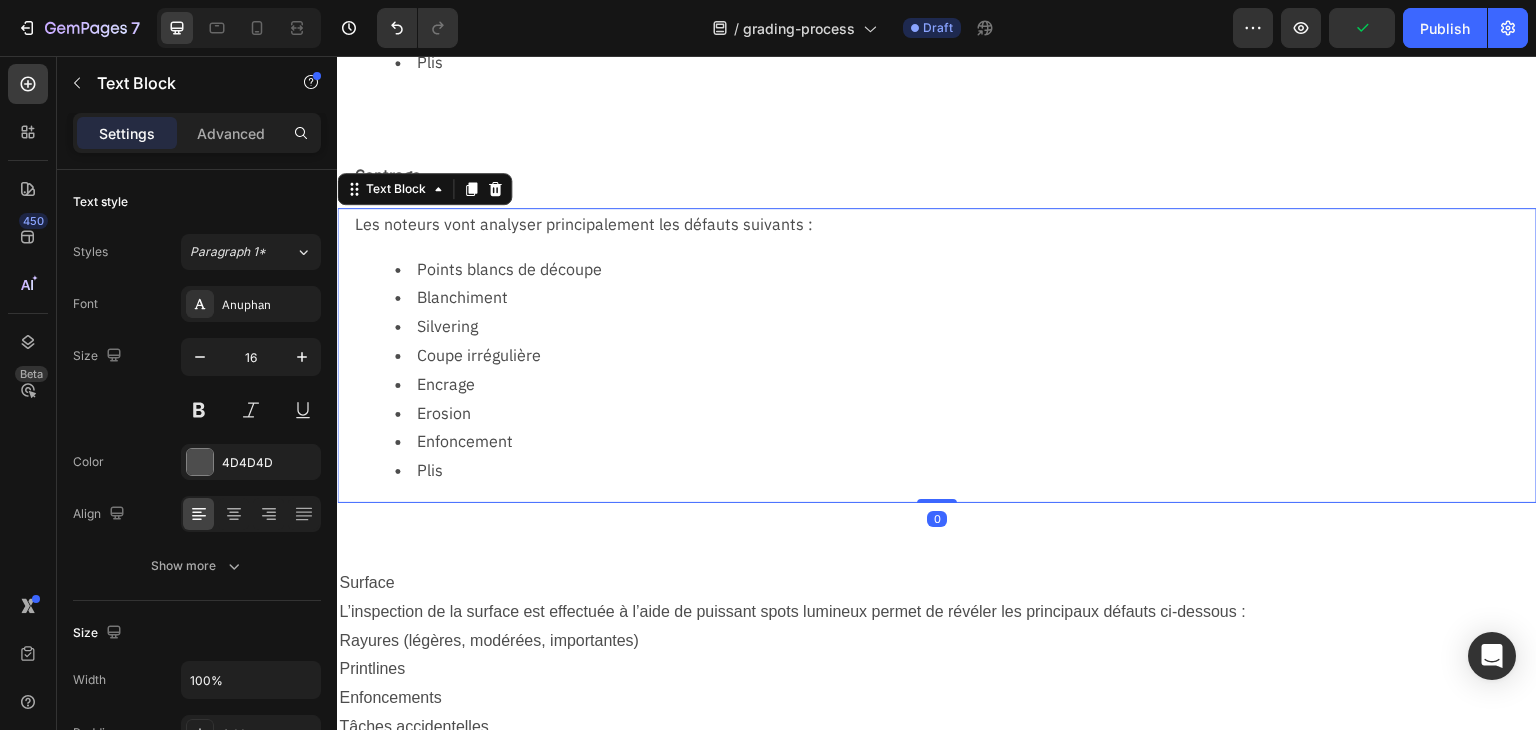 click on "Les noteurs vont analyser principalement les défauts suivants :" at bounding box center (945, 224) 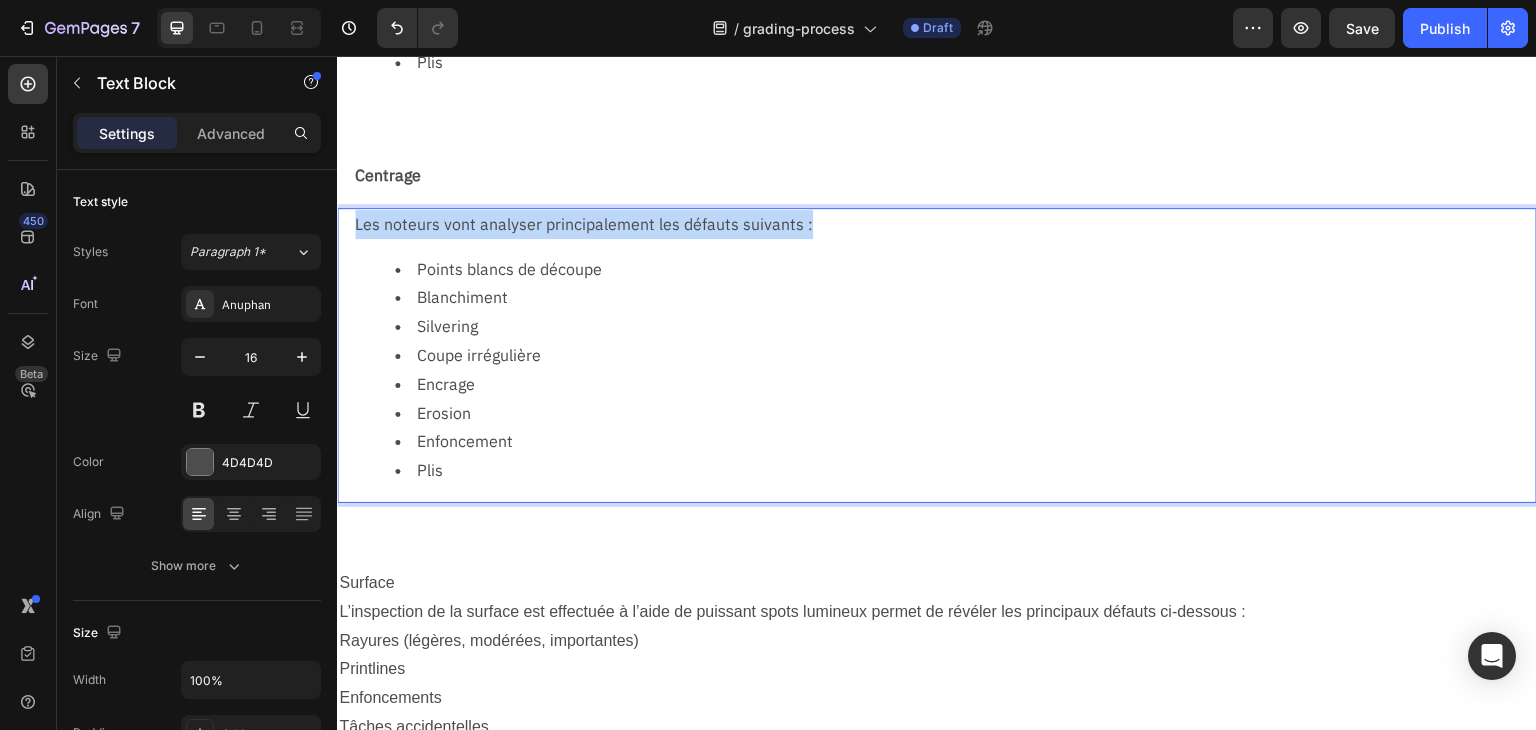 drag, startPoint x: 808, startPoint y: 221, endPoint x: 316, endPoint y: 211, distance: 492.10162 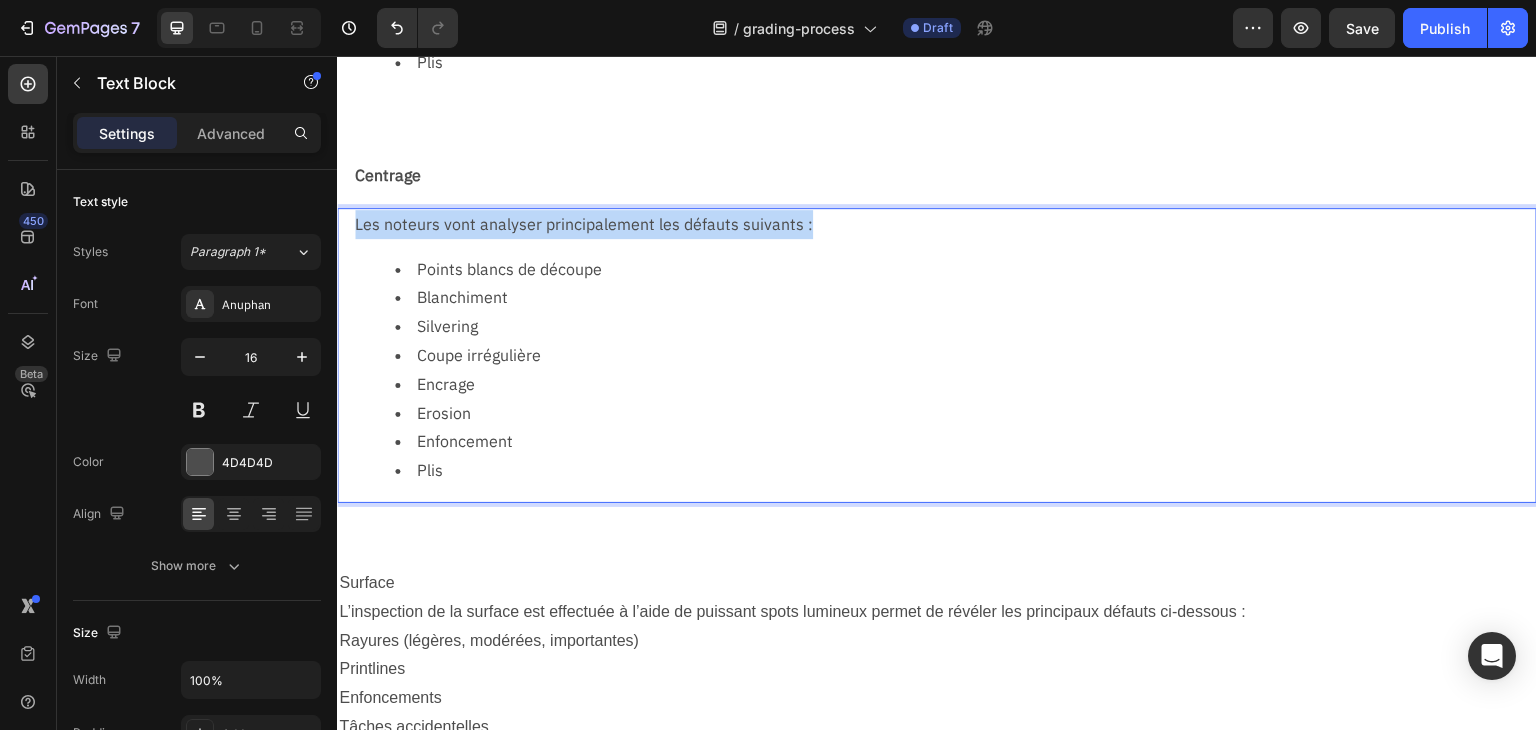 click on "Header Coins & Bords Text Block Row Les noteurs vont analyser principalement les défauts suivants : Points blancs de découpe Blanchiment Silvering Coupe irrégulière Encrage Erosion Enfoncement Plis Text Block Row Section 5 Centrage Text Block Row Les noteurs vont analyser principalement les défauts suivants : Points blancs de découpe Blanchiment Silvering Coupe irrégulière Encrage Erosion Enfoncement Plis Text Block   0 Row Section 6 Surface L’inspection de la surface est effectuée à l’aide de puissant spots lumineux permet de révéler les principaux défauts ci-dessous : Rayures (légères, modérées, importantes) Printlines Enfoncements Tâches accidentelles Clouding Décoloration Erreur d'impression Plis Gondolage   Text Block Row Section 7 Root Start with Sections from sidebar Add sections Add elements Start with Generating from URL or image Add section Choose templates inspired by CRO experts Generate layout from URL or image Add blank section then drag & drop elements Footer" at bounding box center (937, -45) 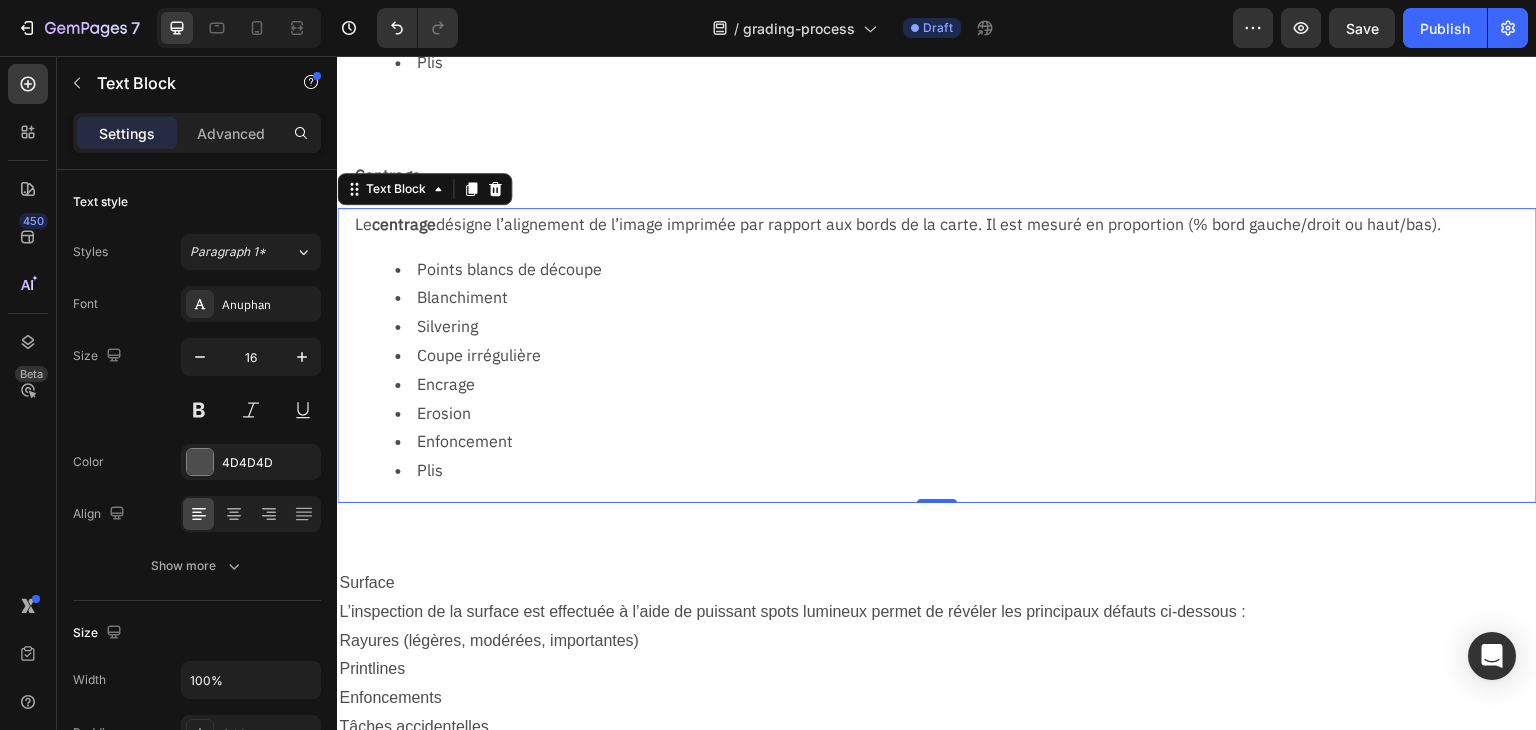 click on "Le  centrage  désigne l’alignement de l’image imprimée par rapport aux bords de la carte. Il est mesuré en proportion (% bord gauche/droit ou haut/bas)." at bounding box center (945, 224) 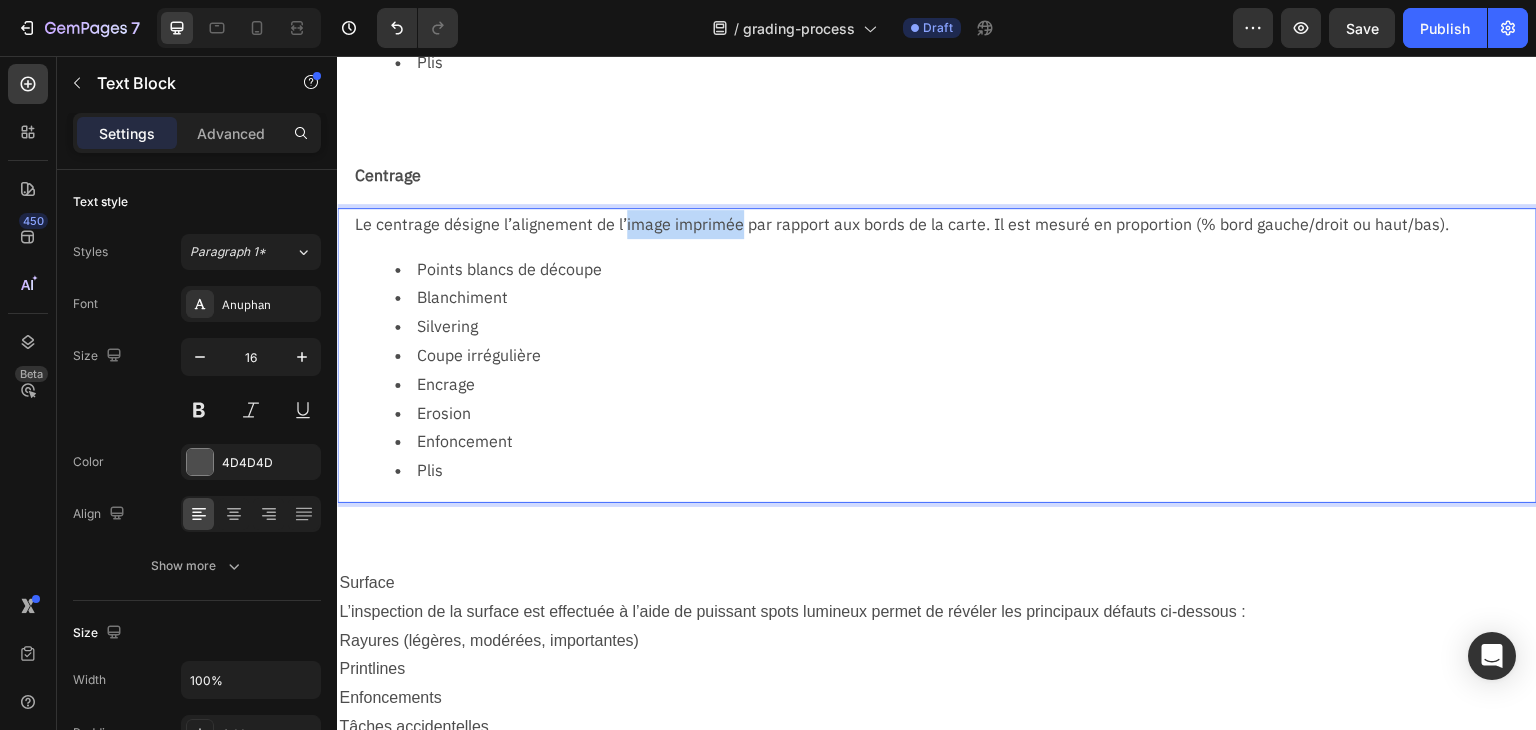 drag, startPoint x: 742, startPoint y: 225, endPoint x: 625, endPoint y: 222, distance: 117.03845 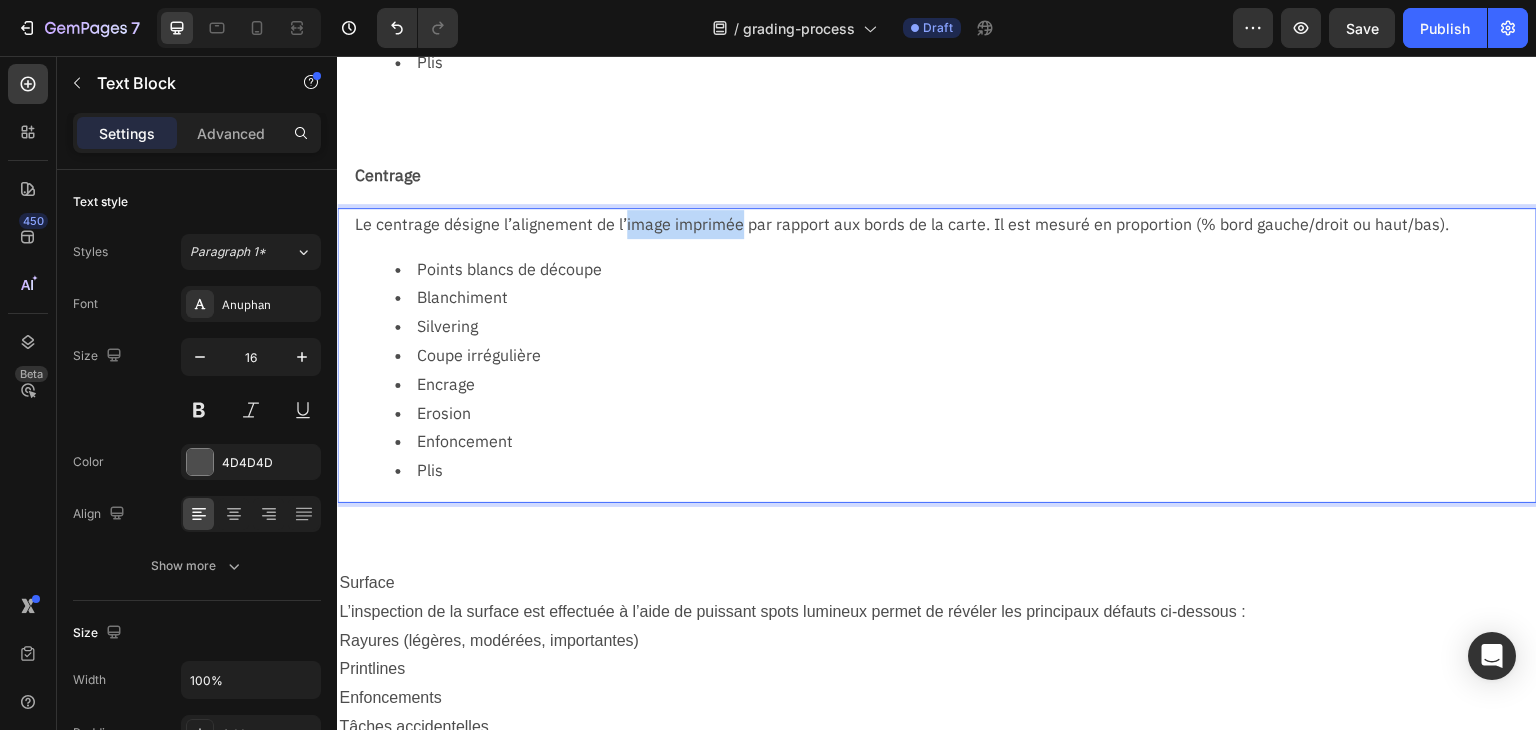 click on "Le centrage désigne l’alignement de l’image imprimée par rapport aux bords de la carte. Il est mesuré en proportion (% bord gauche/droit ou haut/bas)." at bounding box center [945, 224] 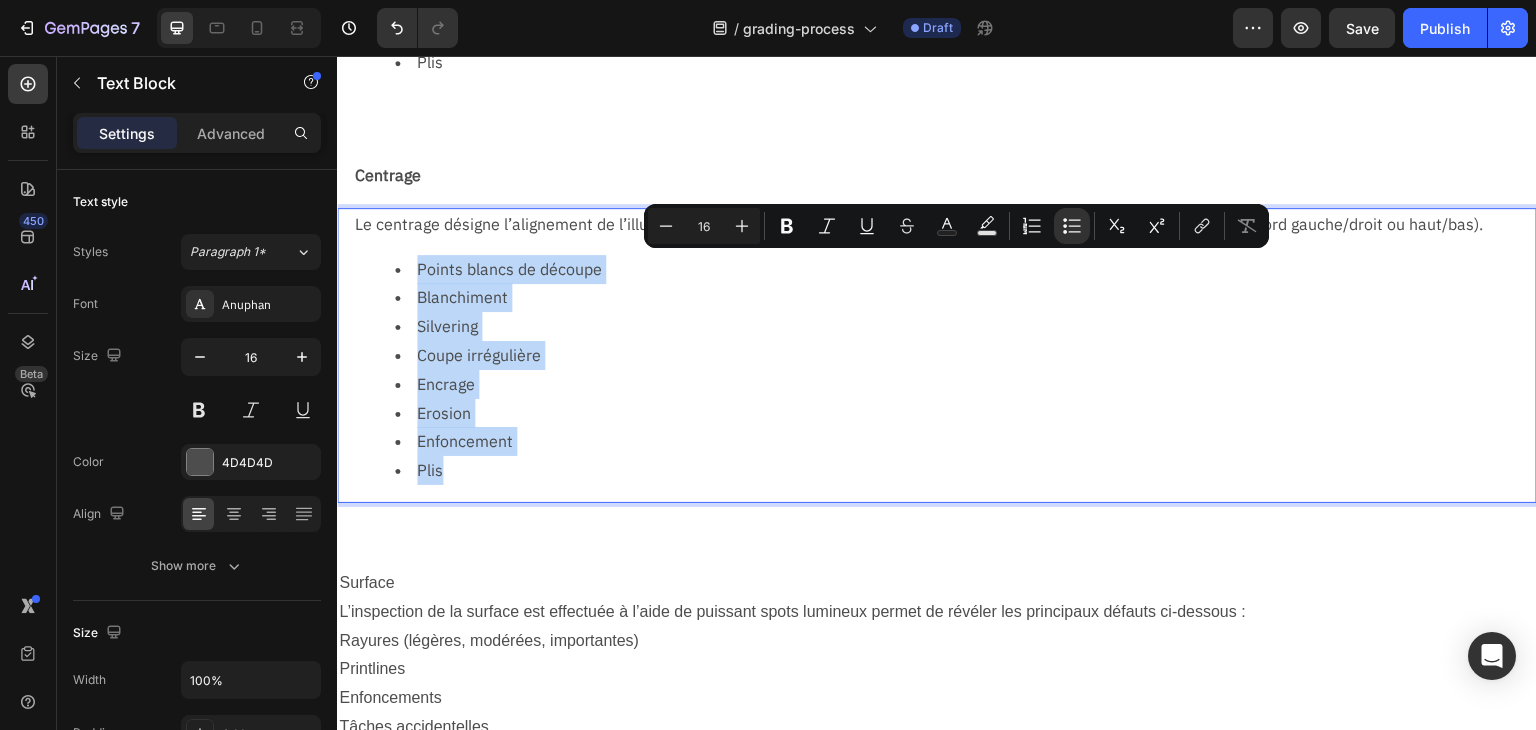 drag, startPoint x: 449, startPoint y: 470, endPoint x: 399, endPoint y: 264, distance: 211.98112 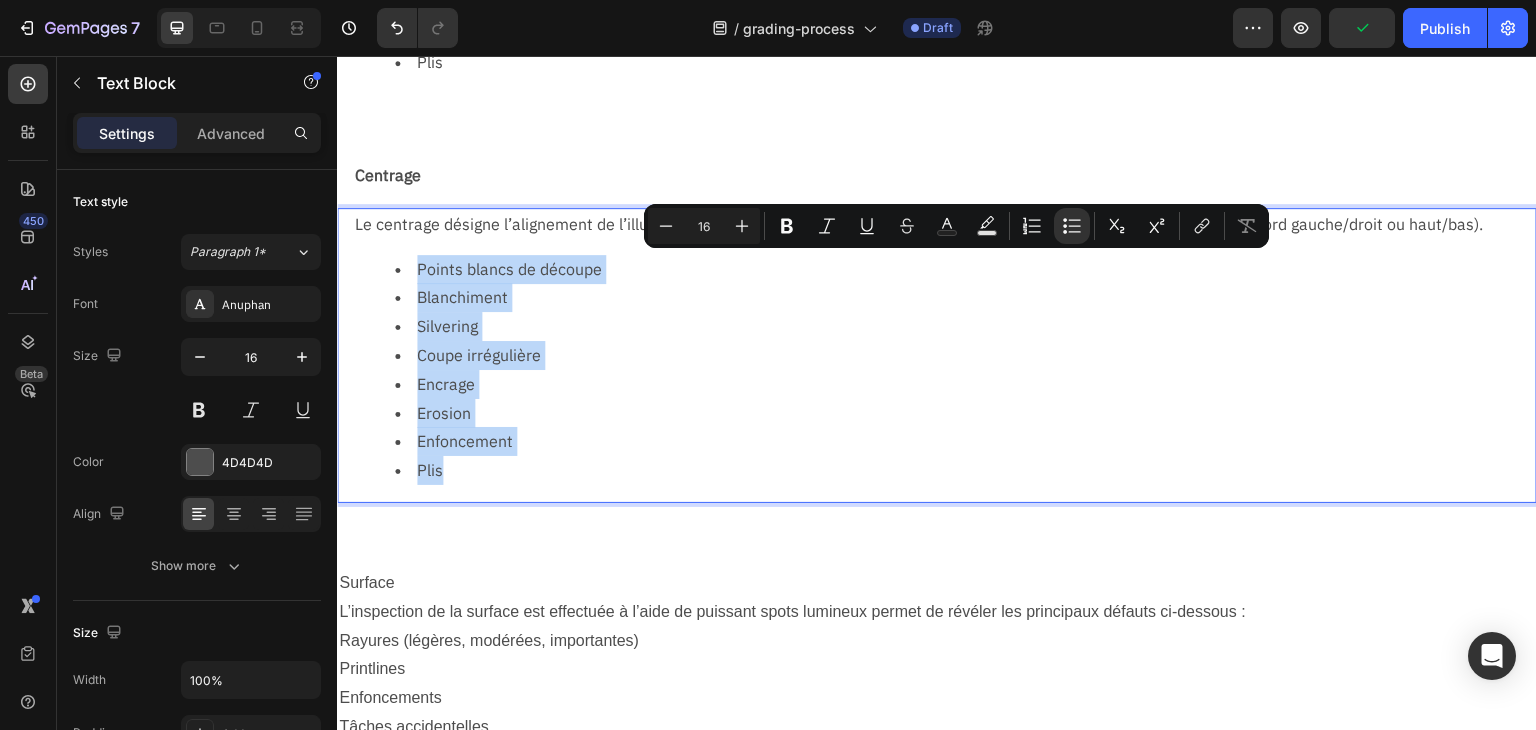 click on "Coupe irrégulière" at bounding box center [965, 355] 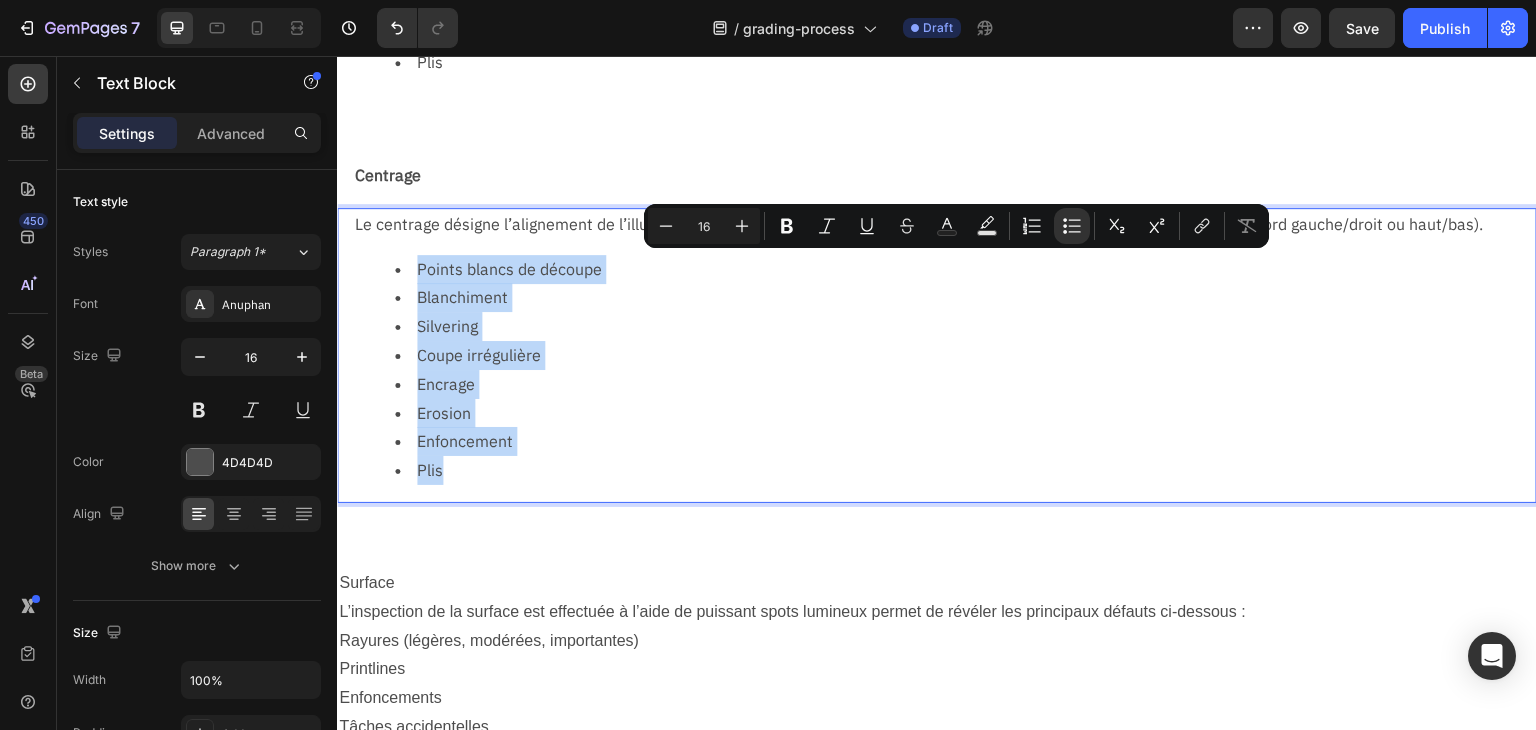 drag, startPoint x: 460, startPoint y: 466, endPoint x: 777, endPoint y: 58, distance: 516.6749 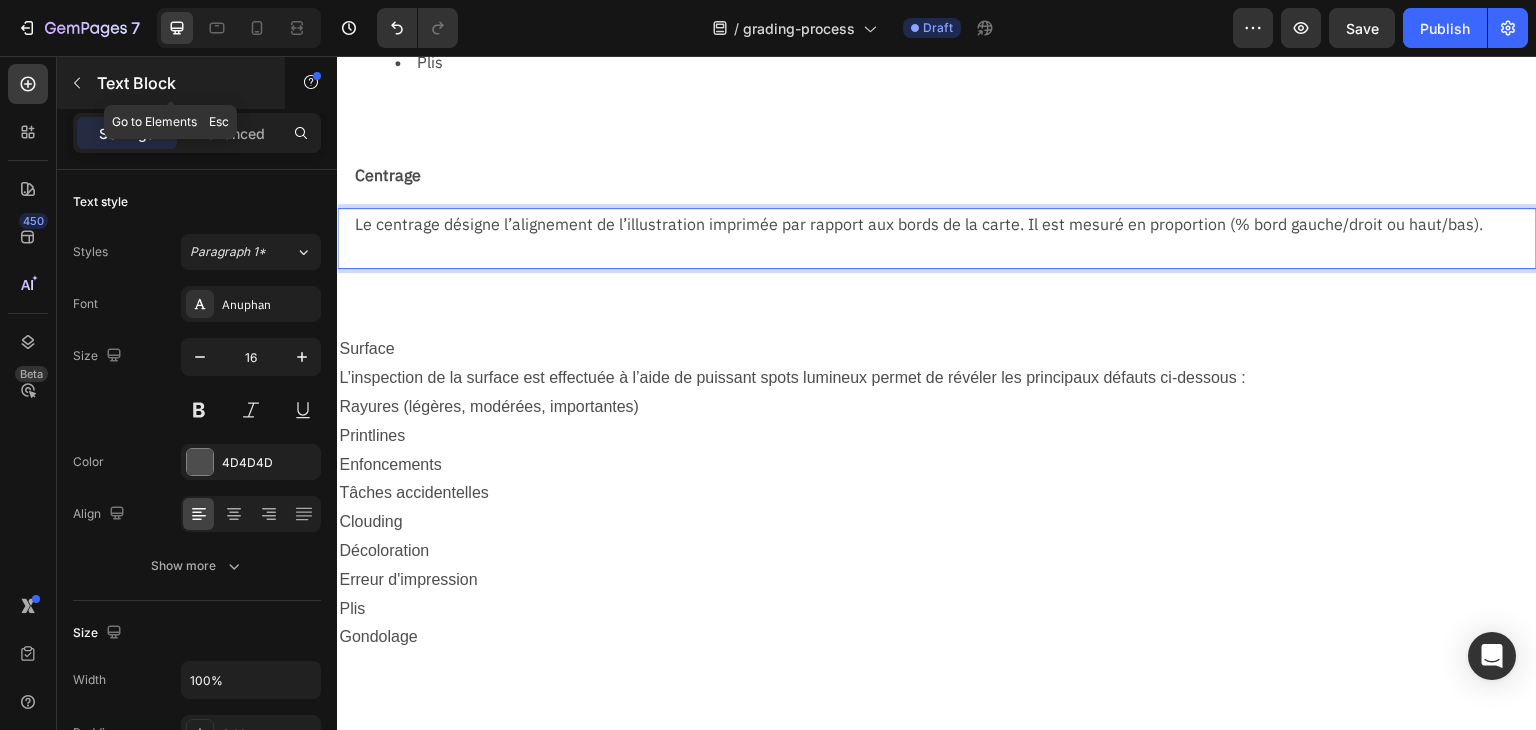 click 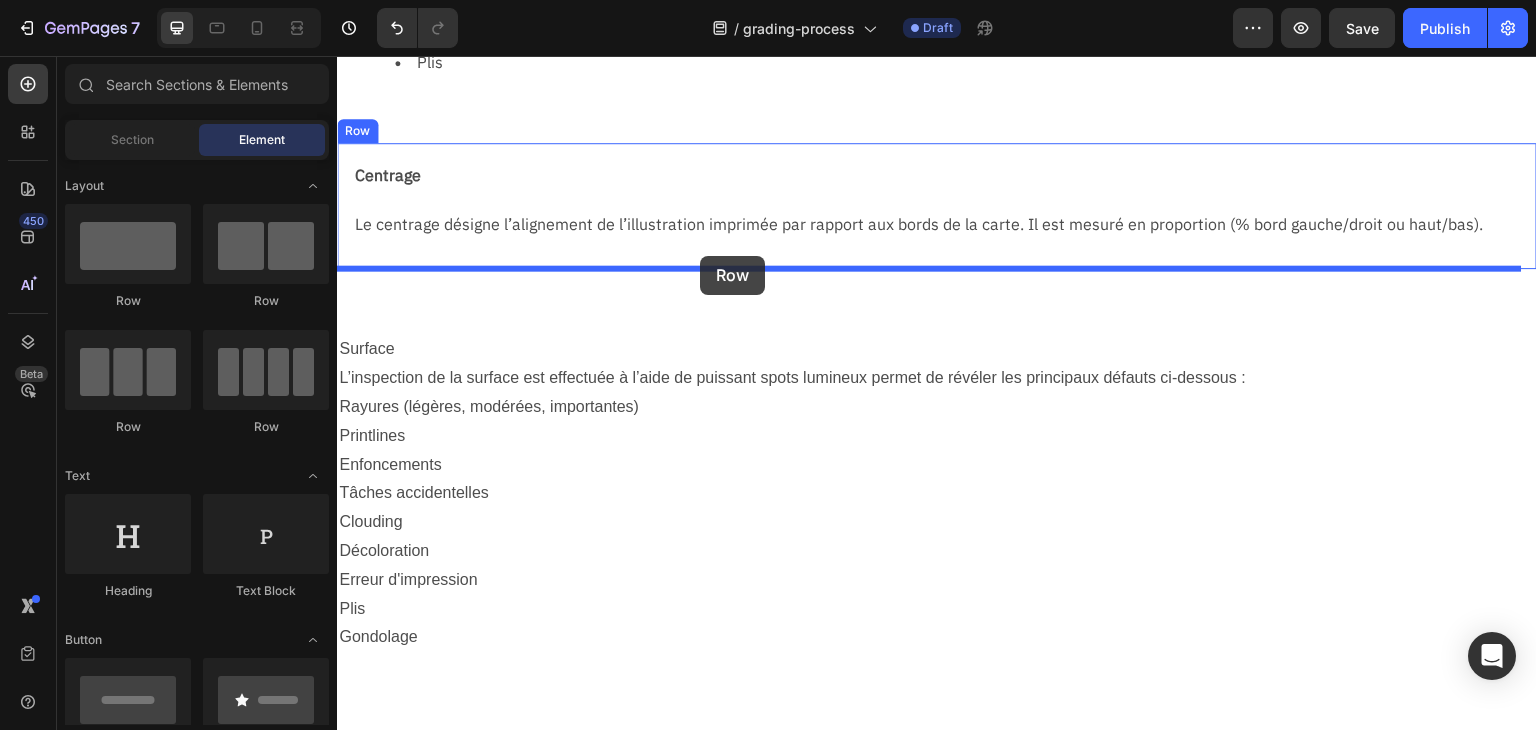 drag, startPoint x: 494, startPoint y: 437, endPoint x: 700, endPoint y: 257, distance: 273.5617 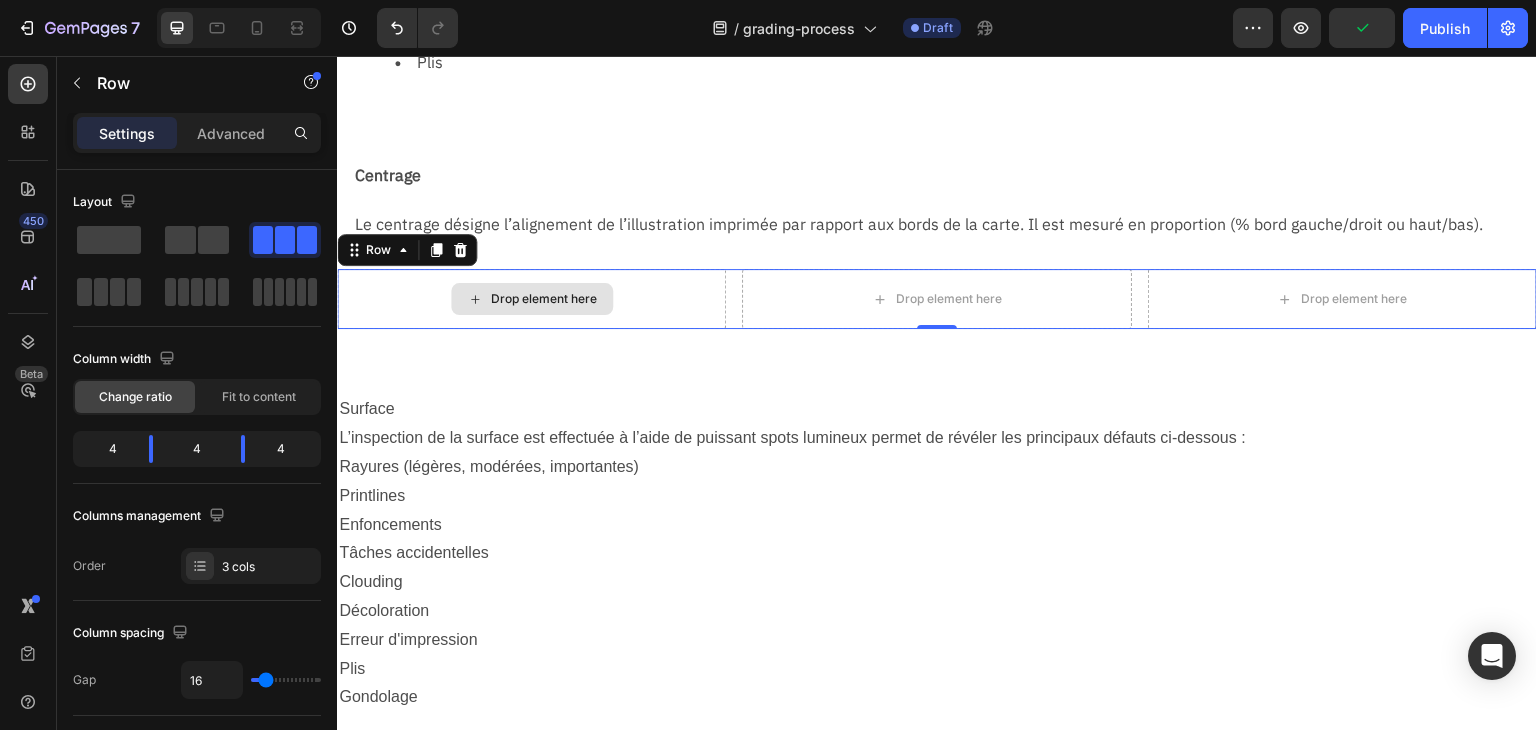click on "Drop element here" at bounding box center (544, 299) 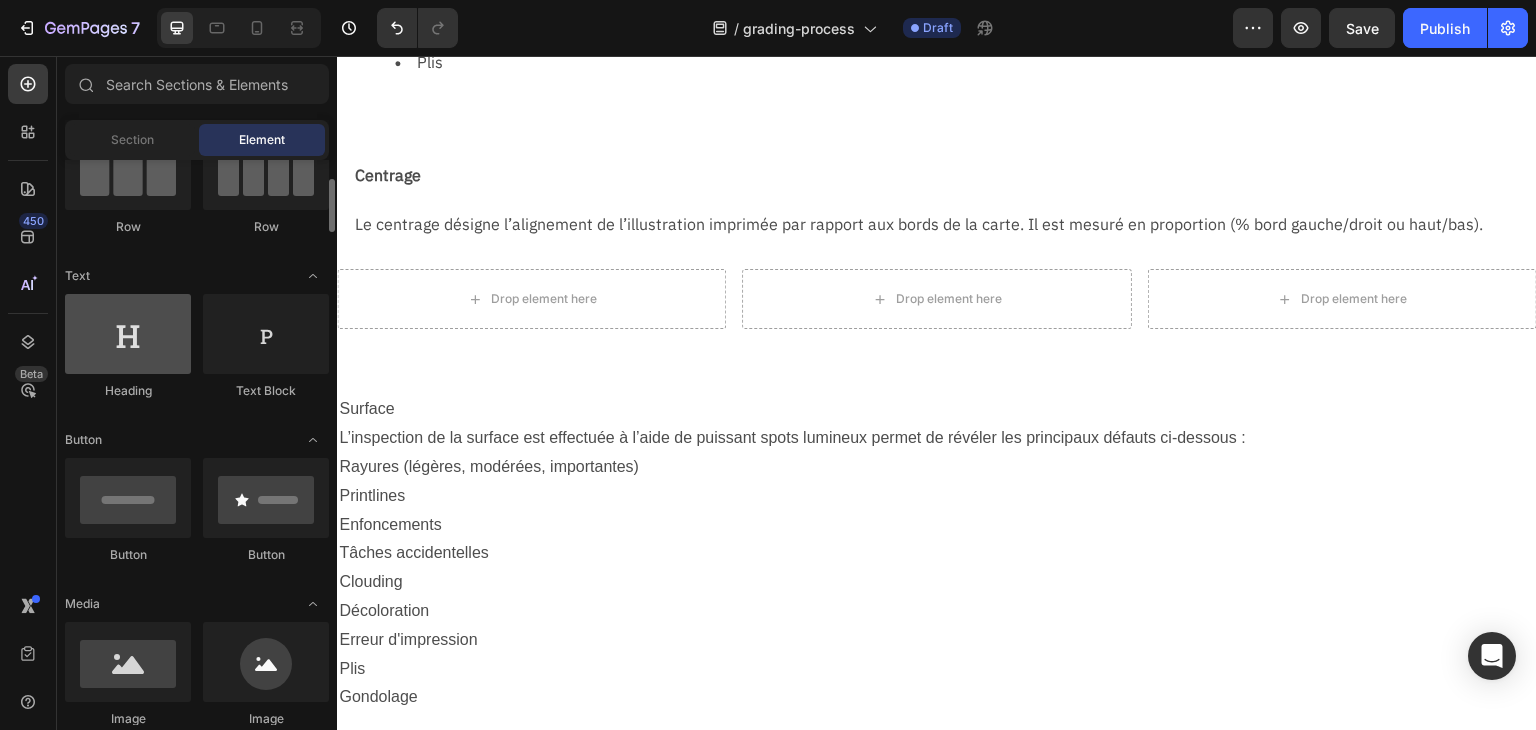 scroll, scrollTop: 500, scrollLeft: 0, axis: vertical 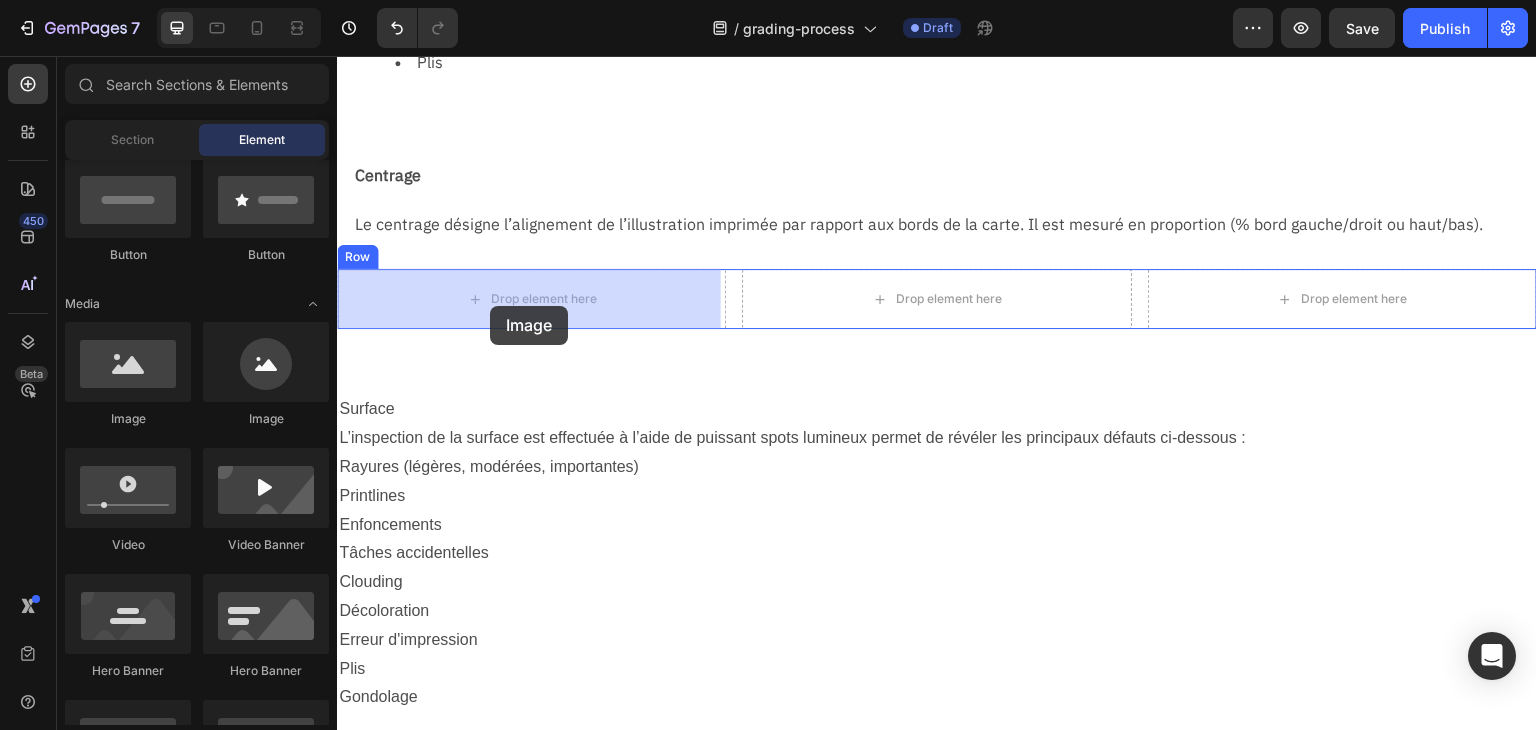 drag, startPoint x: 553, startPoint y: 417, endPoint x: 500, endPoint y: 301, distance: 127.53431 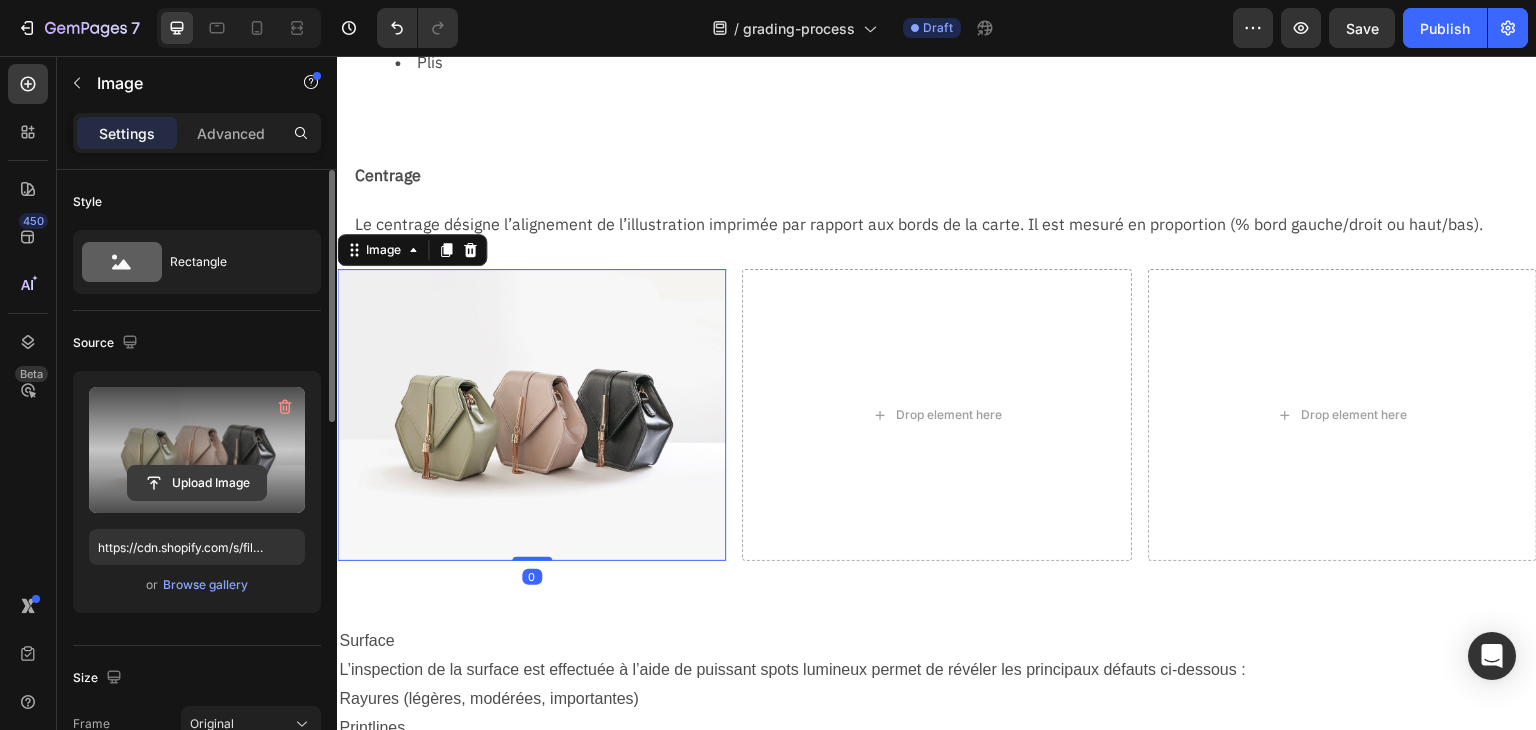click 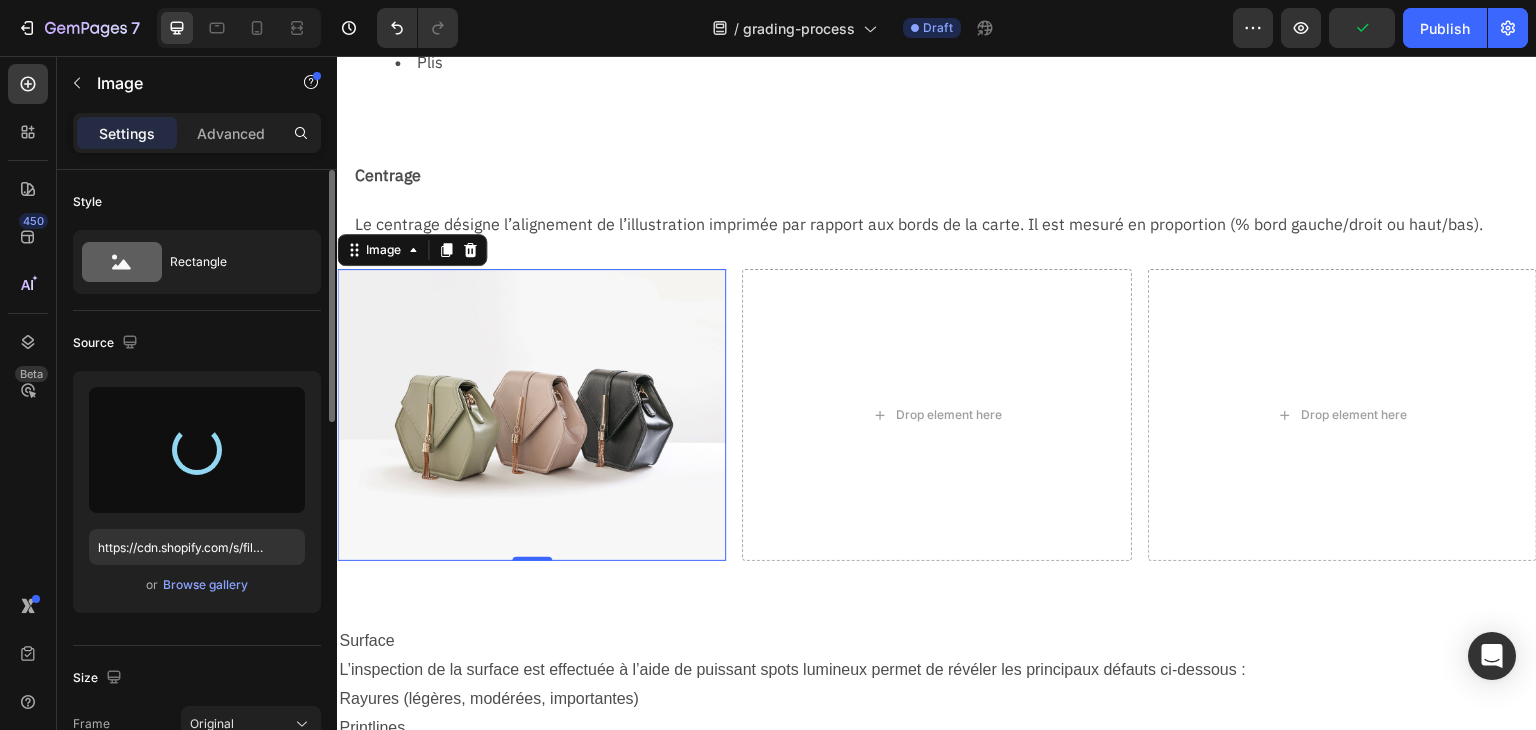 type on "https://cdn.shopify.com/s/files/1/0731/1415/7383/files/gempages_577542015504351971-e75d9f96-815e-4aa4-a5c4-514fc0f53ba1.jpg" 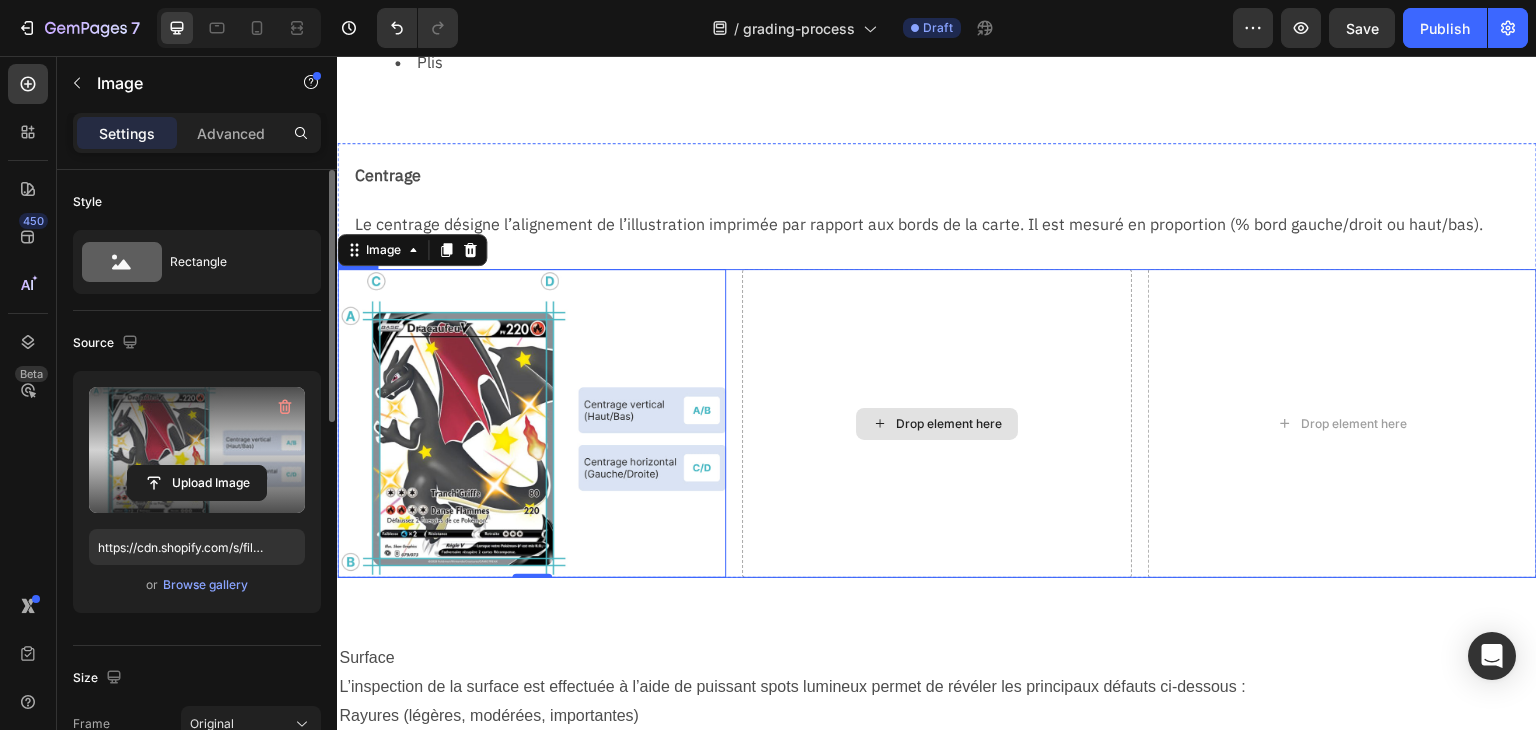 click on "Drop element here" at bounding box center [936, 423] 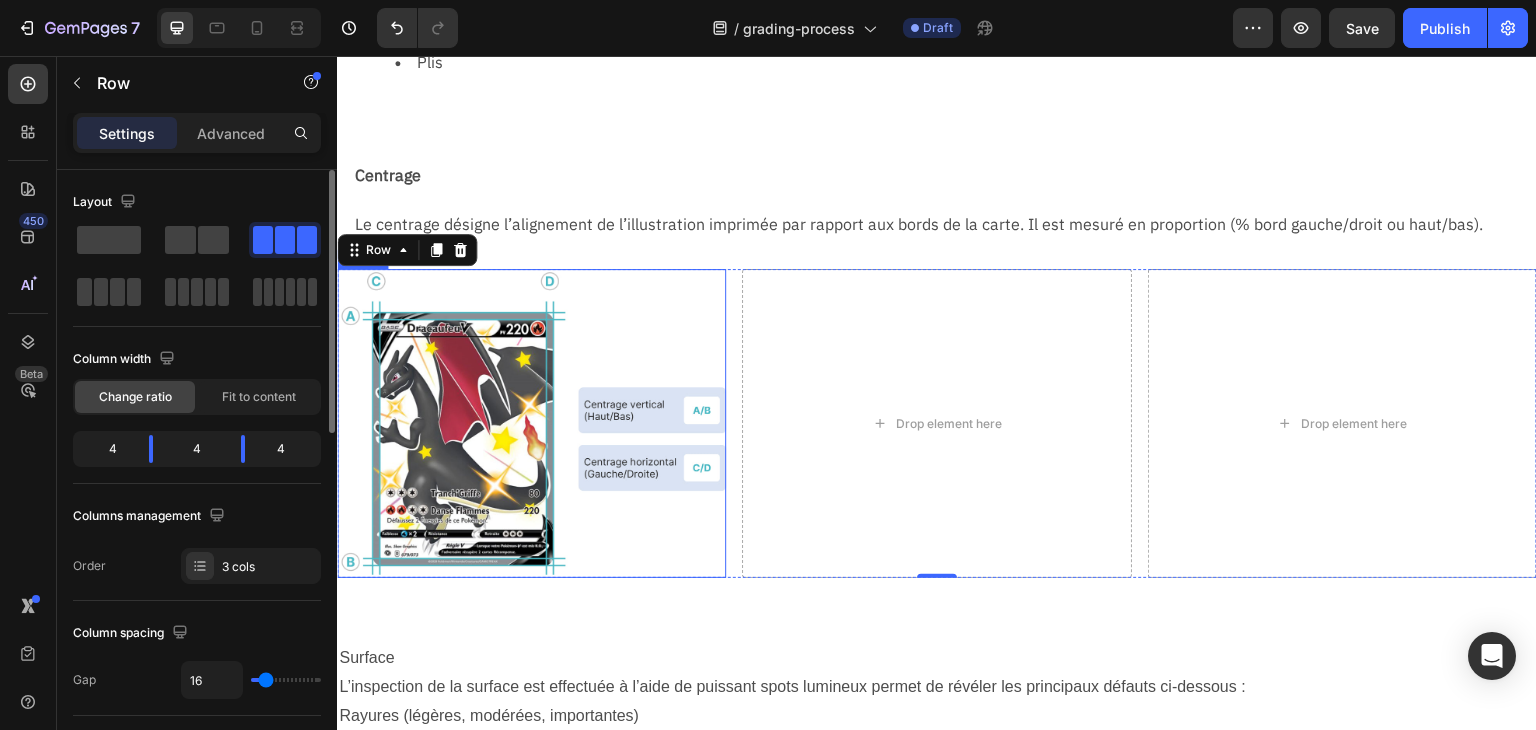 click at bounding box center [531, 423] 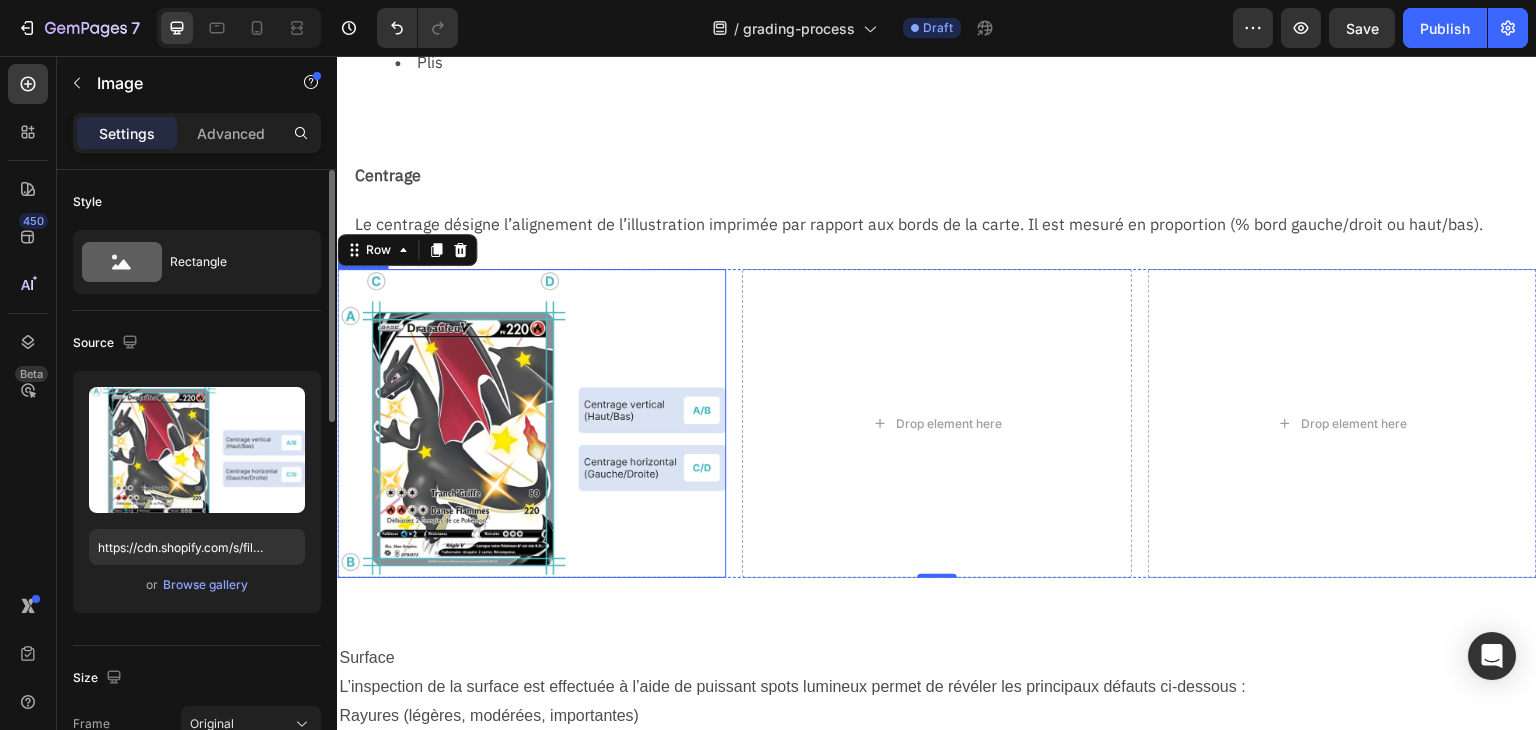 click at bounding box center [531, 423] 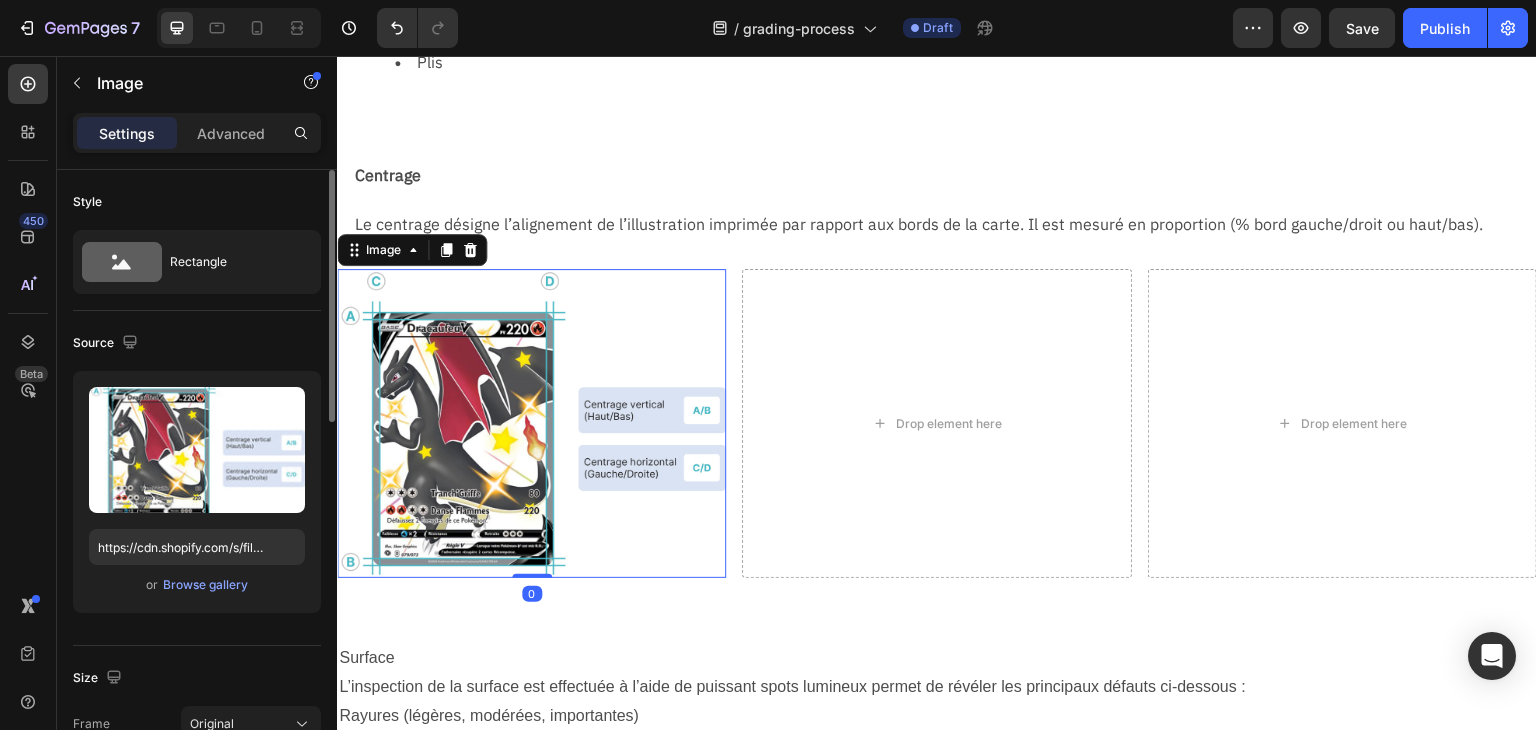 click at bounding box center (531, 423) 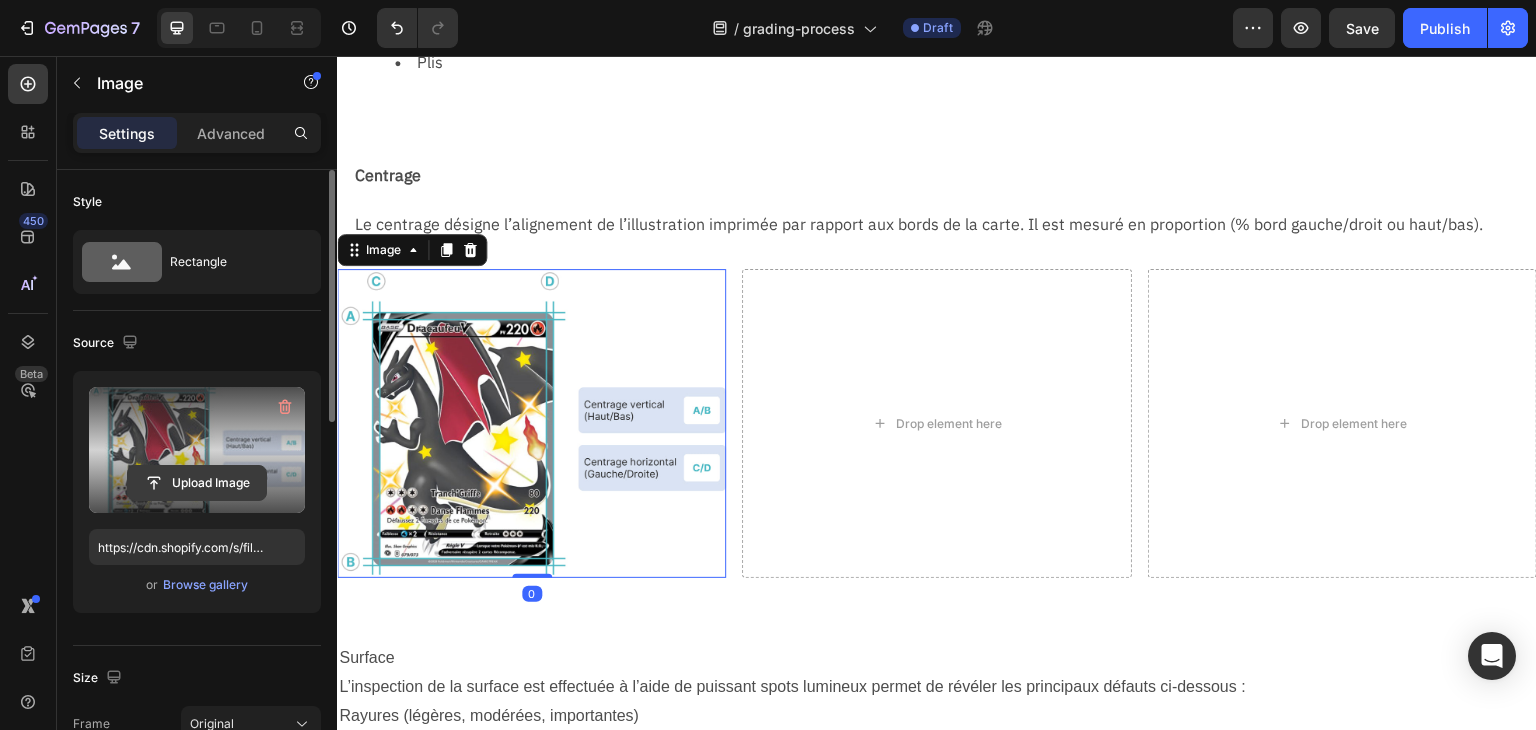 click 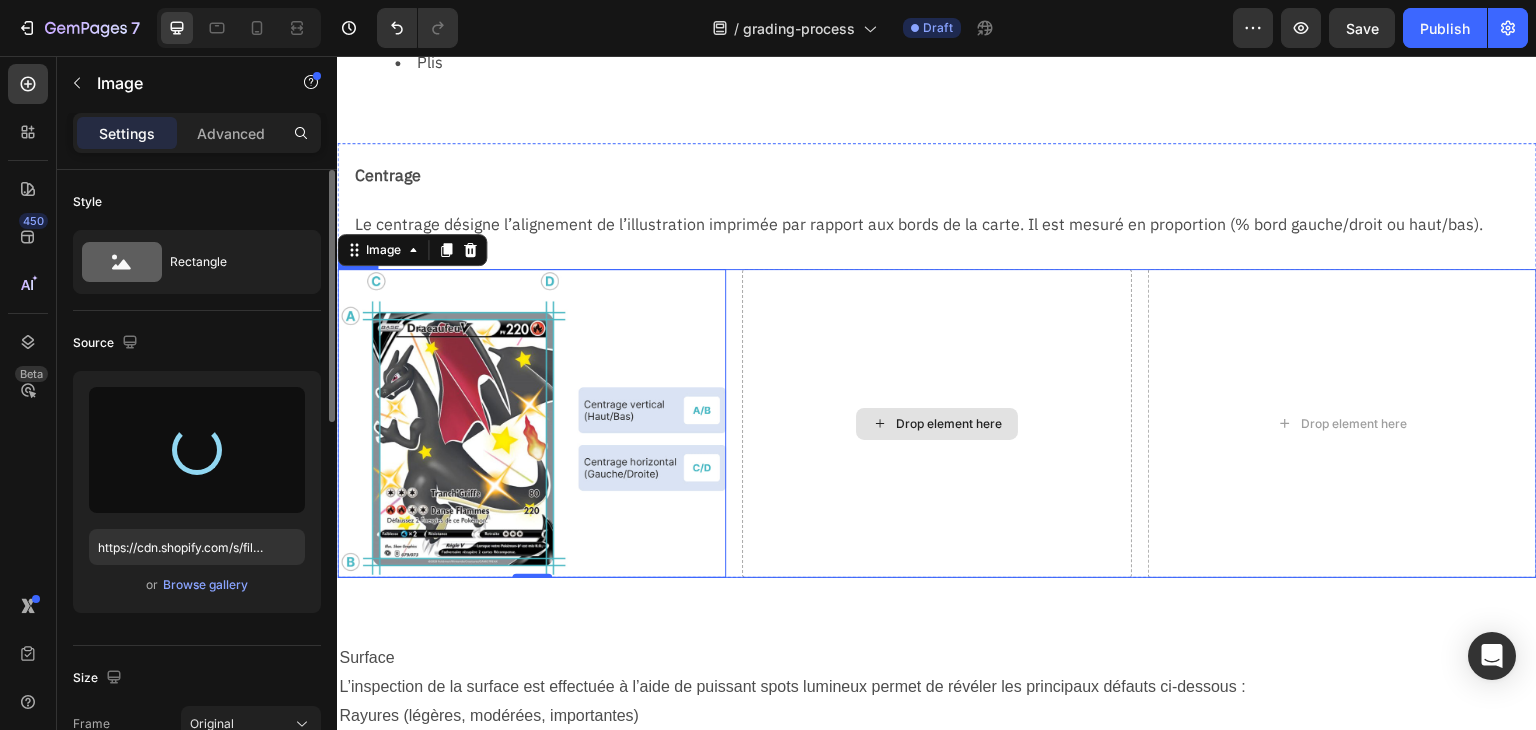 type on "https://cdn.shopify.com/s/files/1/0731/1415/7383/files/gempages_577542015504351971-f9080477-2db5-45dd-8038-78f4ac9718ec.png" 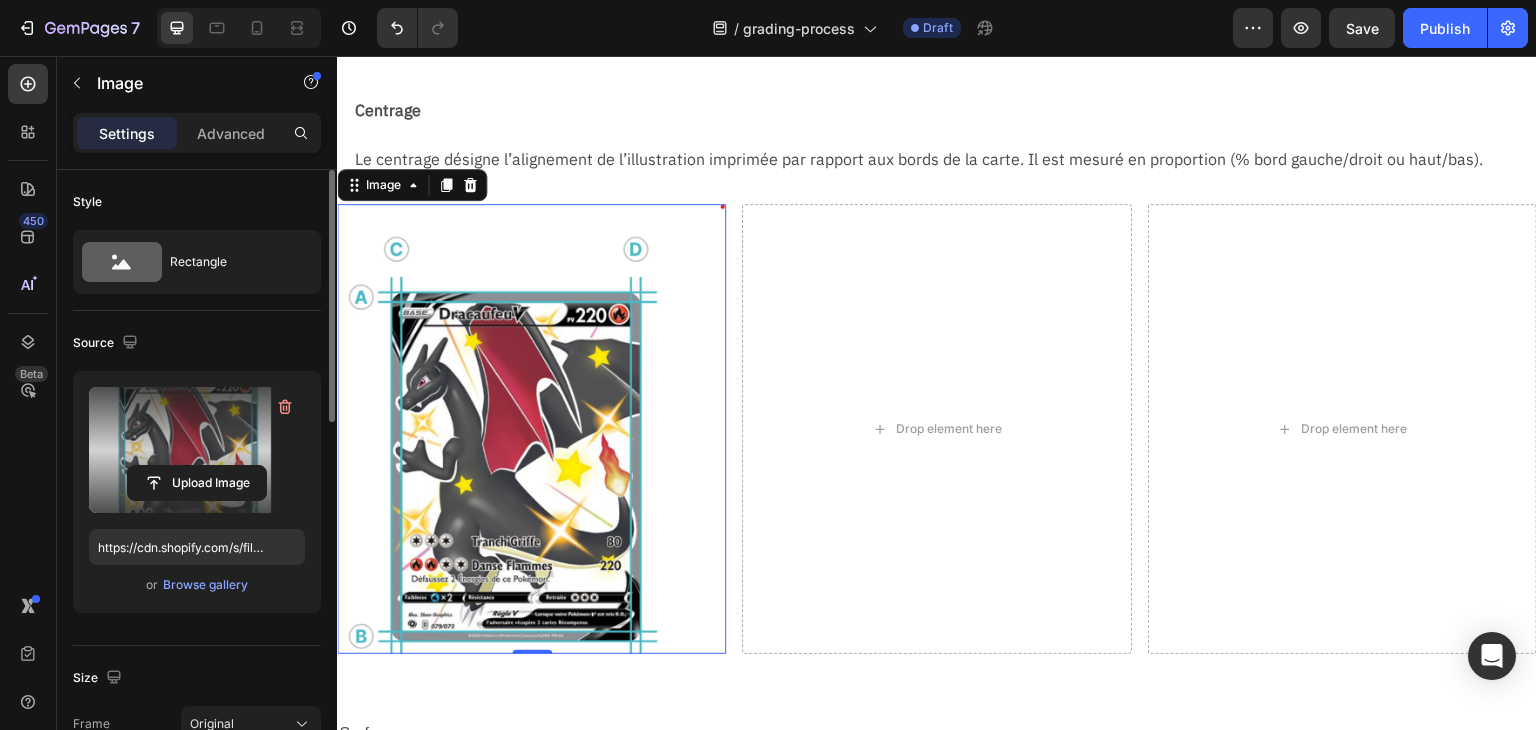scroll, scrollTop: 1481, scrollLeft: 0, axis: vertical 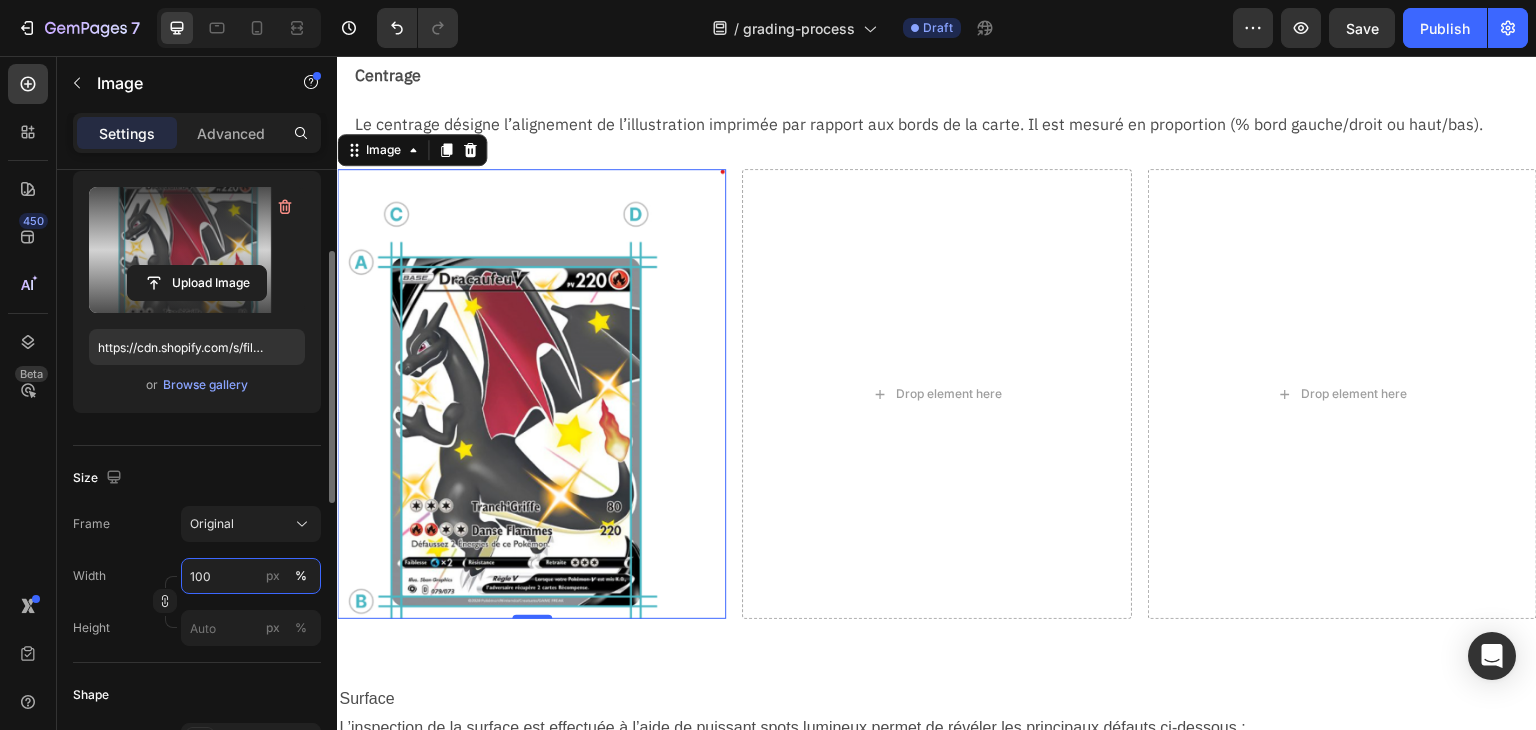 click on "100" at bounding box center [251, 576] 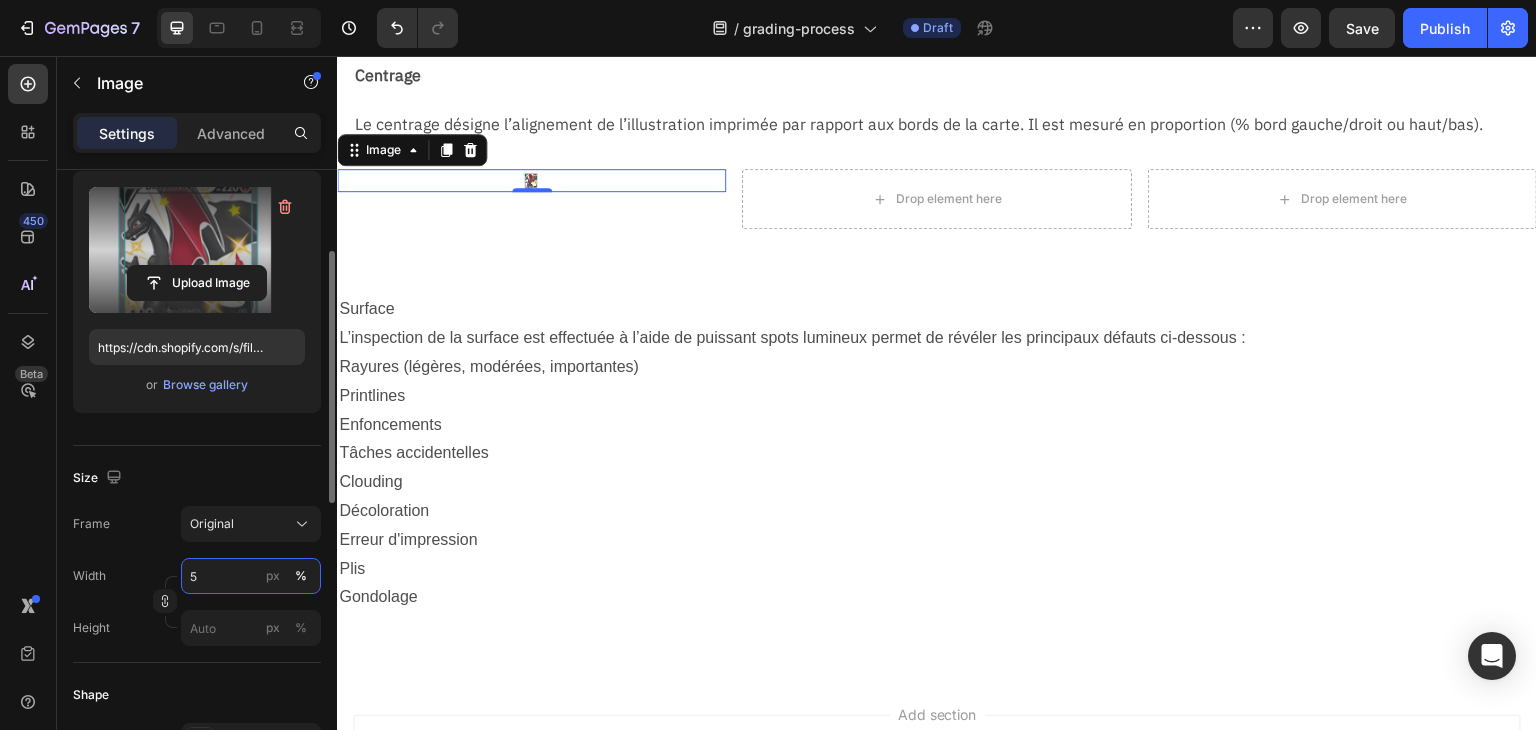type on "50" 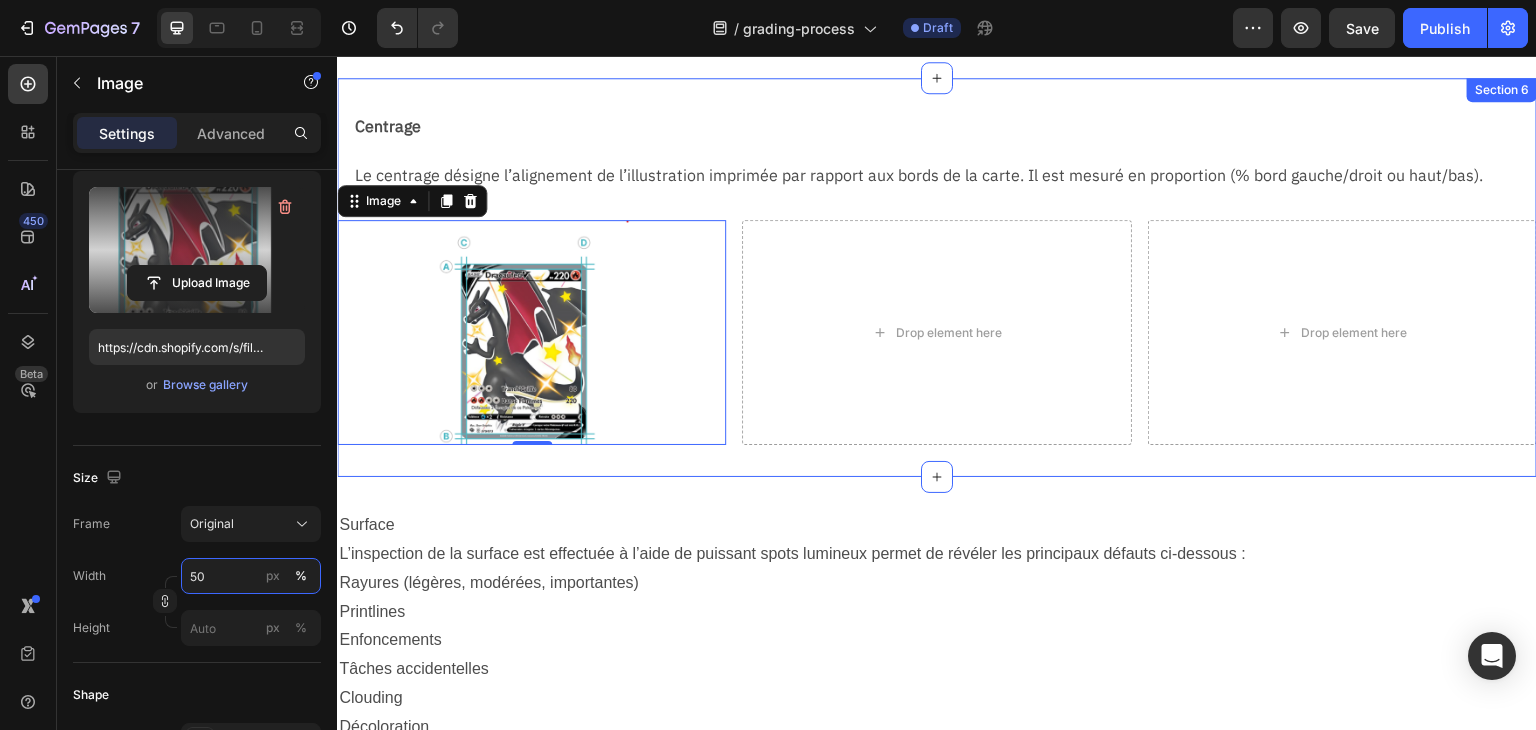 scroll, scrollTop: 1381, scrollLeft: 0, axis: vertical 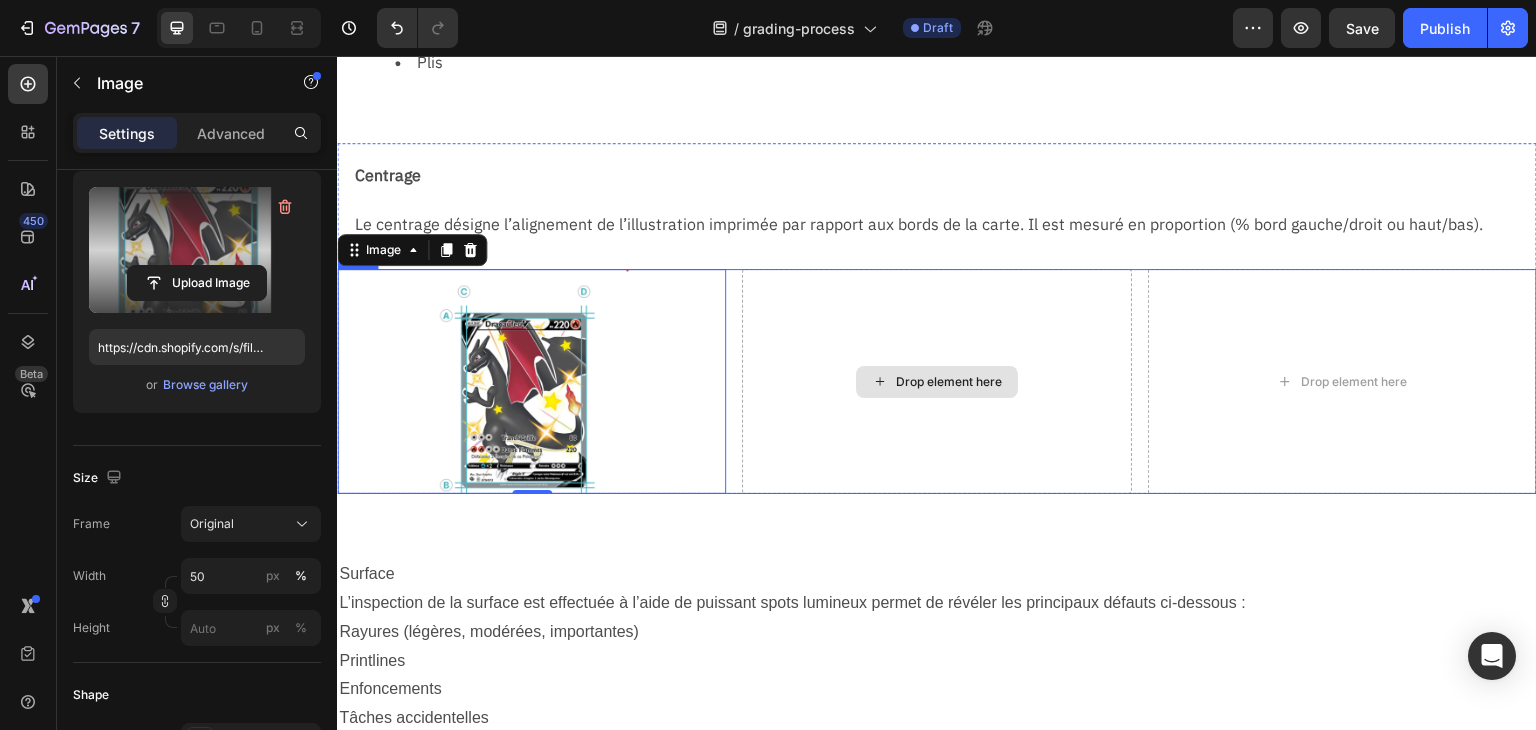 click on "Drop element here" at bounding box center [949, 382] 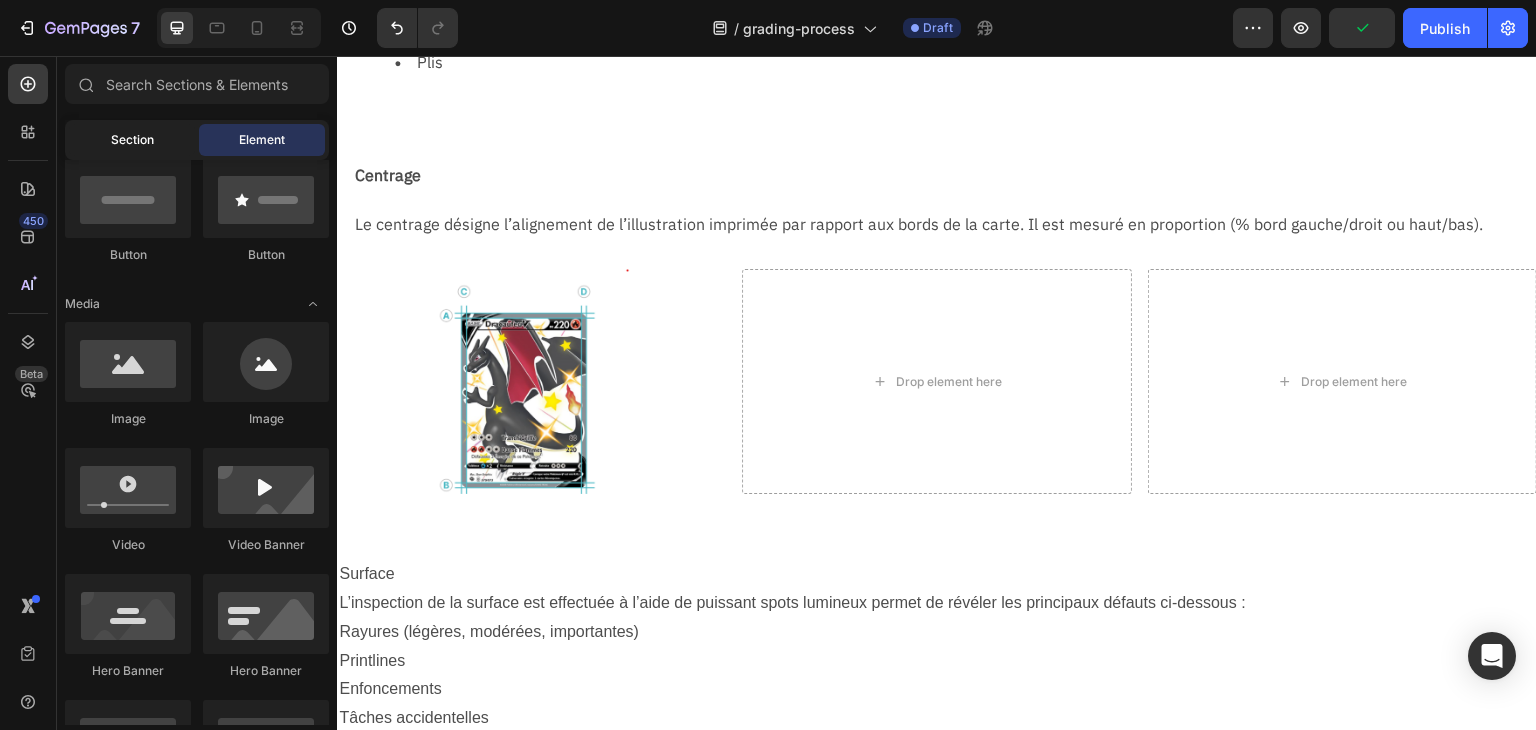 click on "Section" at bounding box center [132, 140] 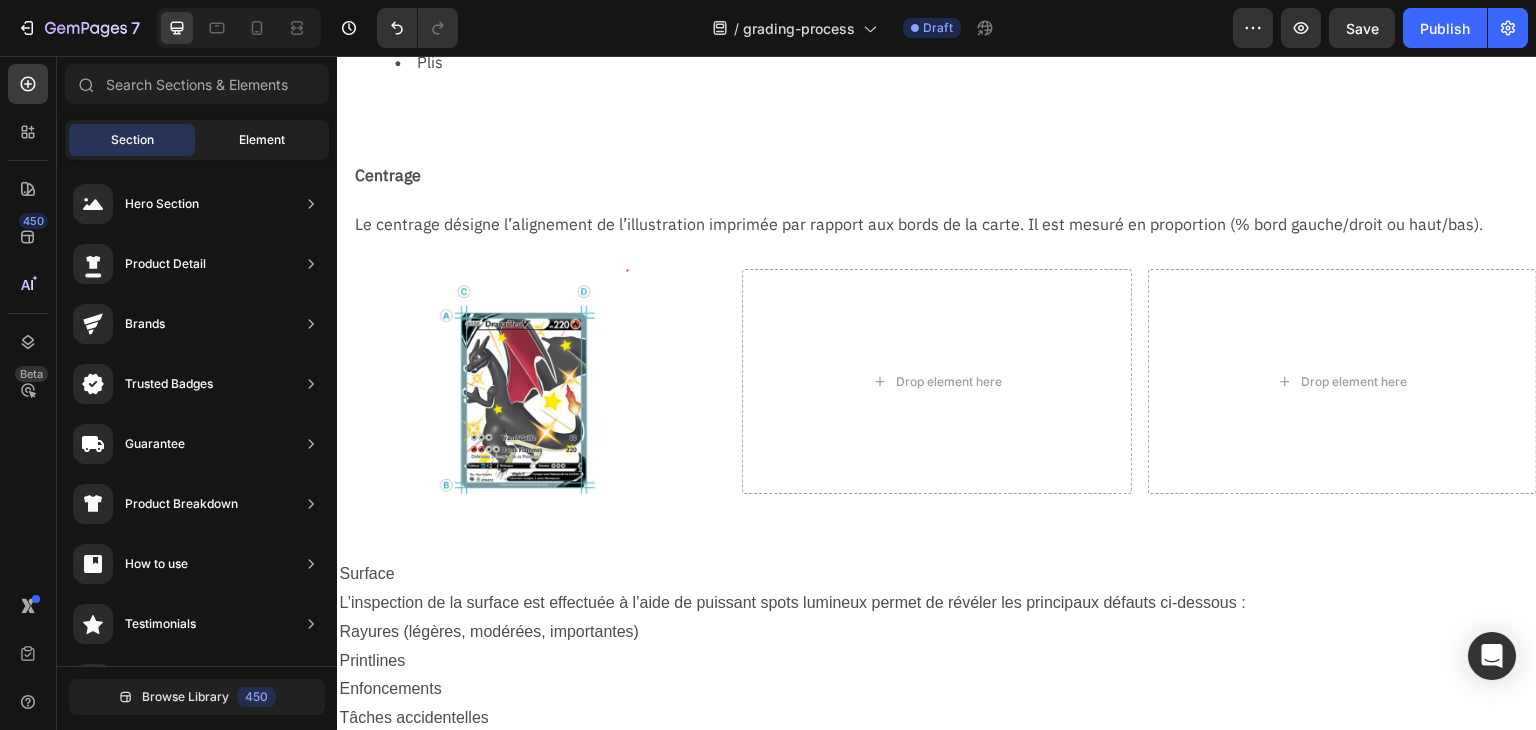 click on "Element" at bounding box center (262, 140) 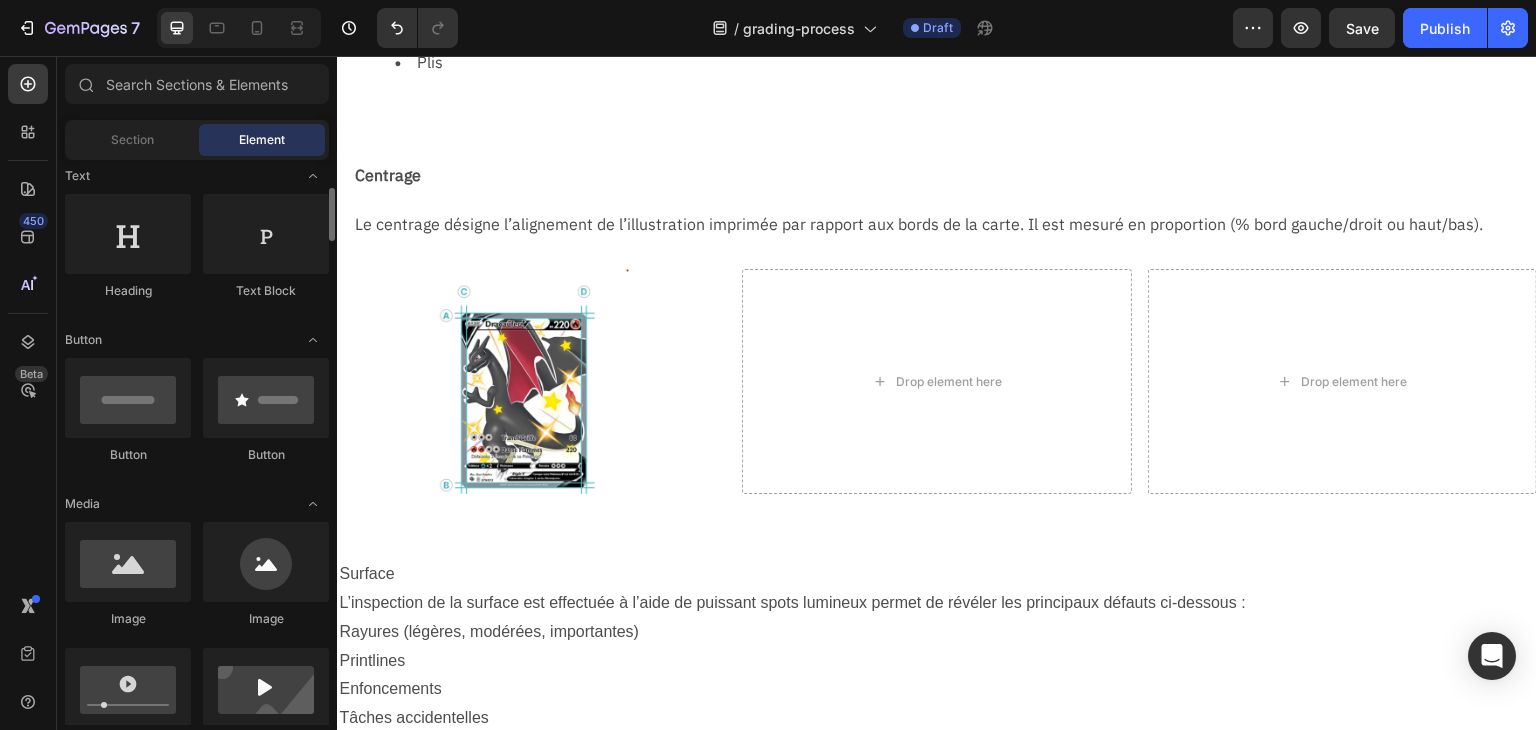 scroll, scrollTop: 0, scrollLeft: 0, axis: both 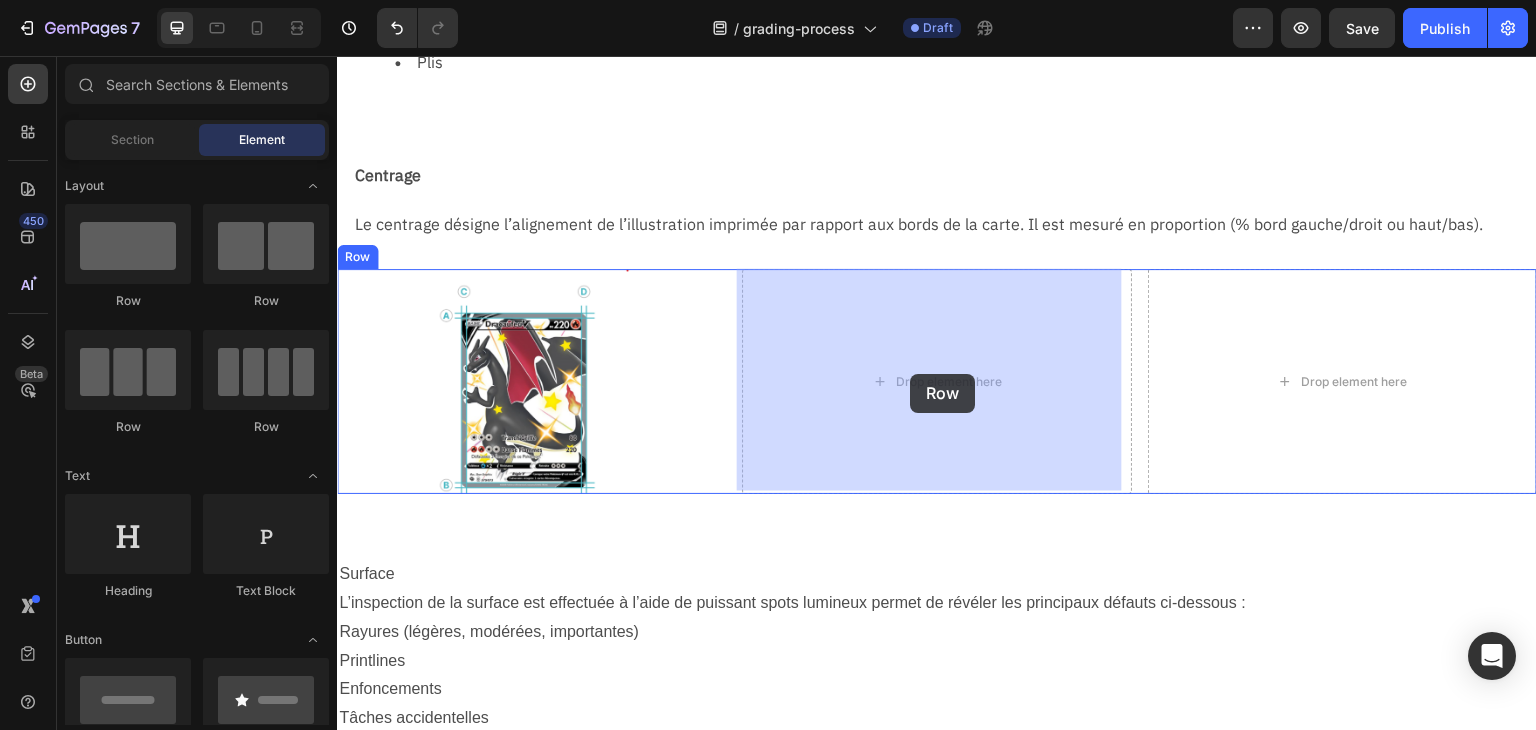 drag, startPoint x: 464, startPoint y: 321, endPoint x: 910, endPoint y: 374, distance: 449.13806 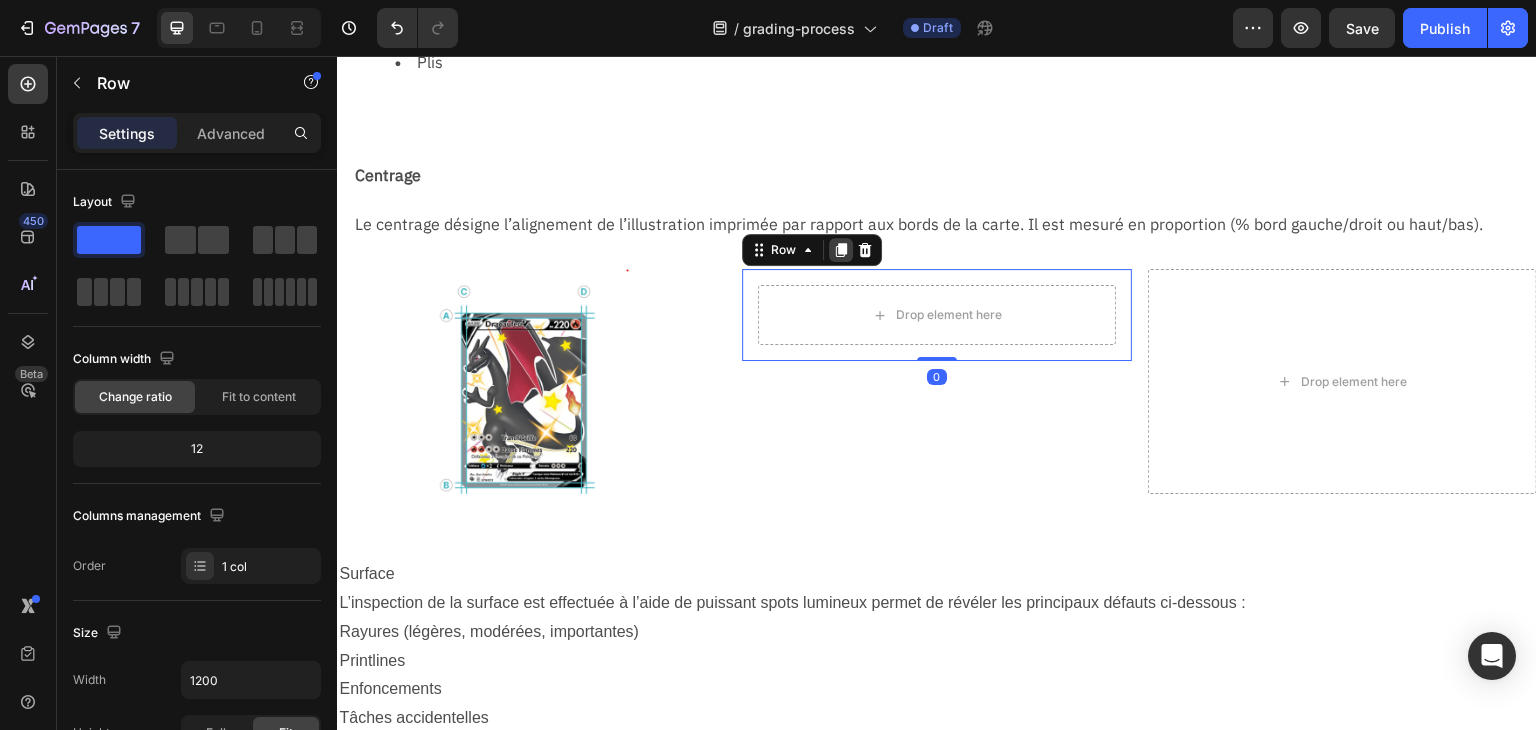 click 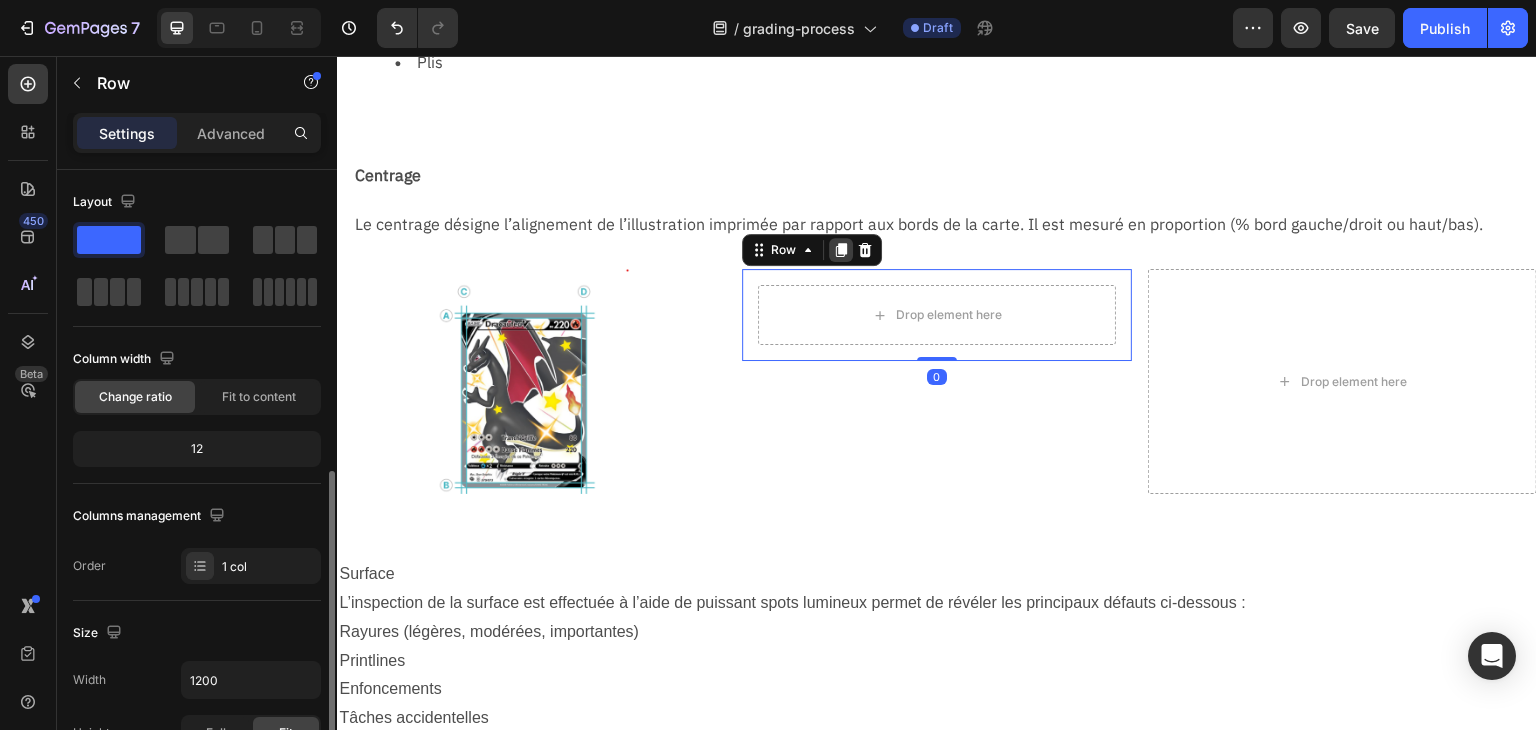 scroll, scrollTop: 200, scrollLeft: 0, axis: vertical 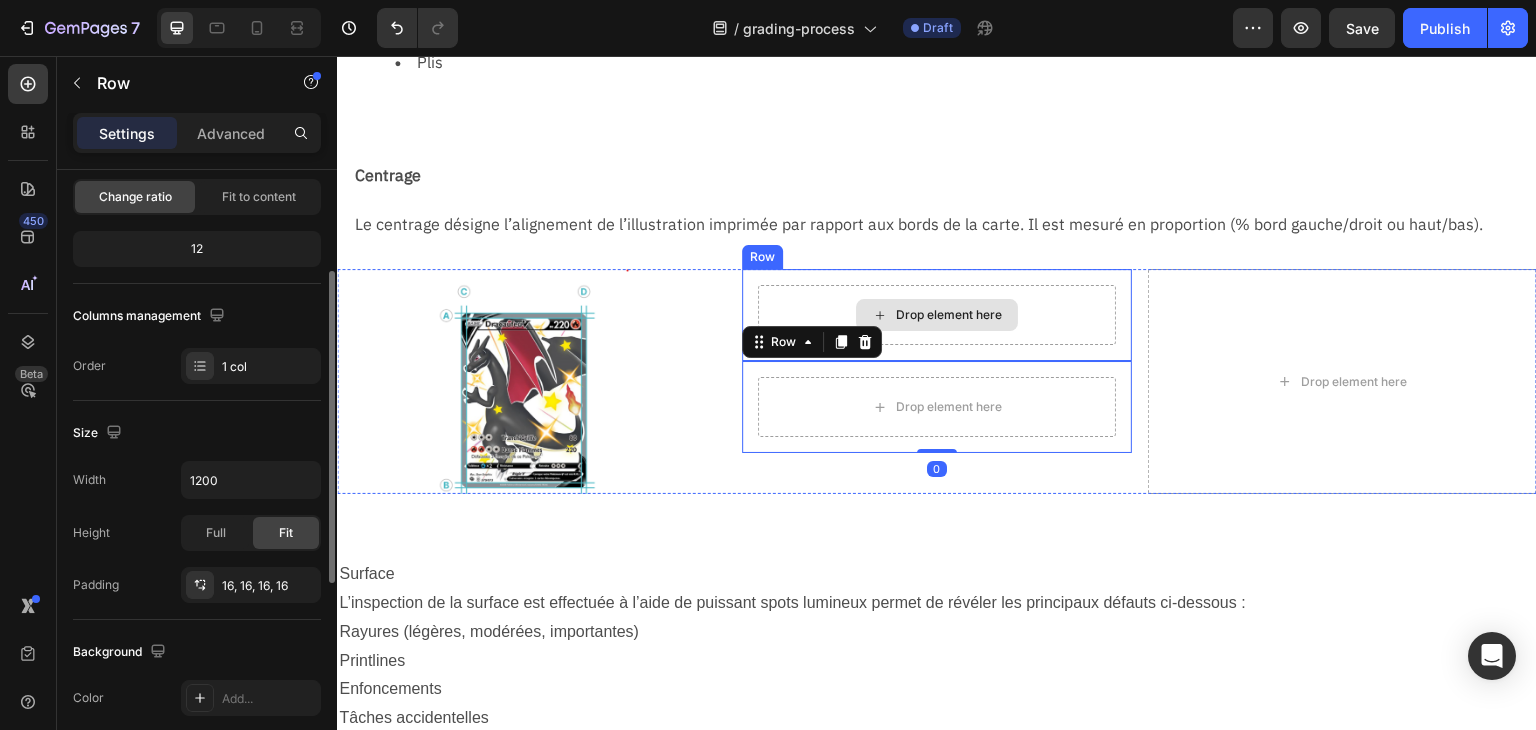 click on "Drop element here" at bounding box center [949, 315] 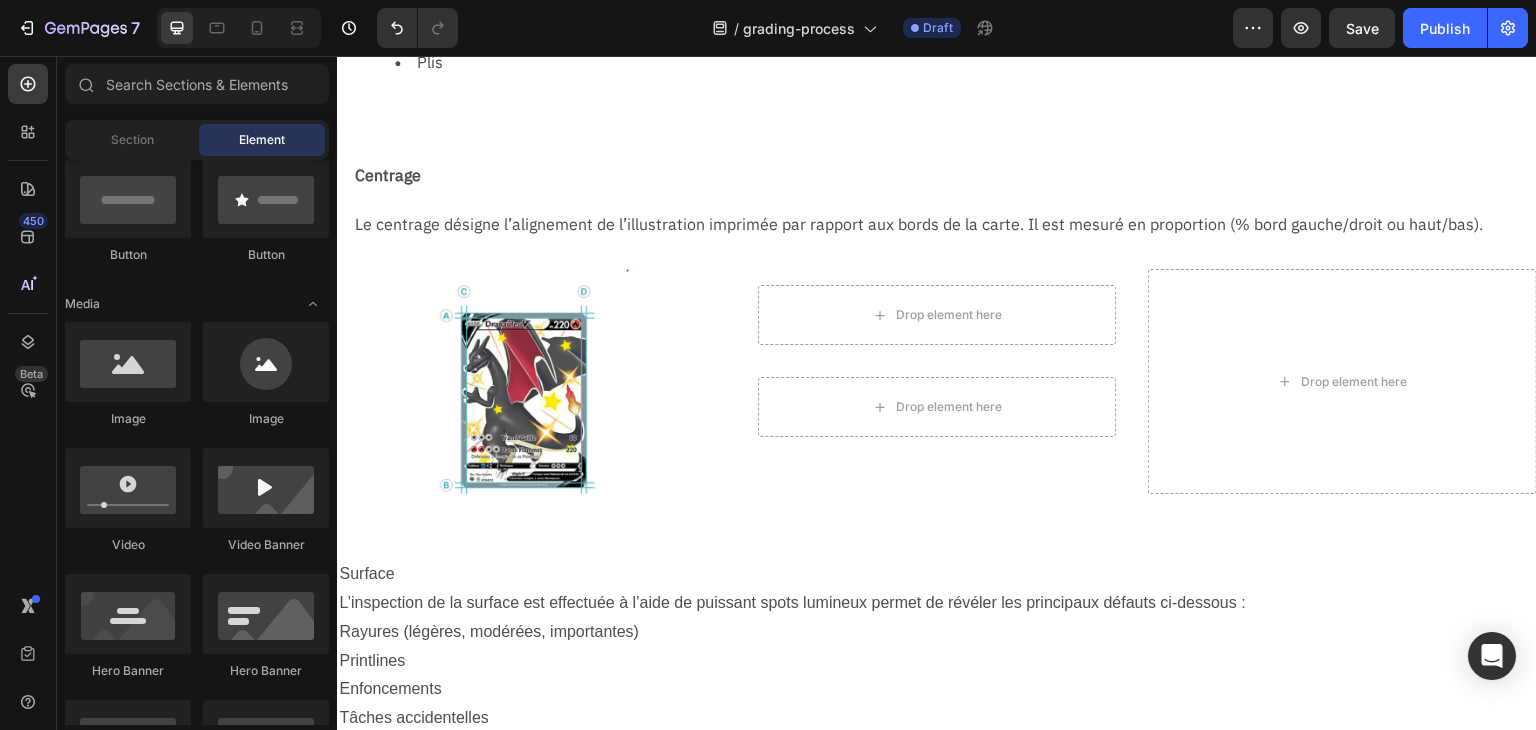 scroll, scrollTop: 0, scrollLeft: 0, axis: both 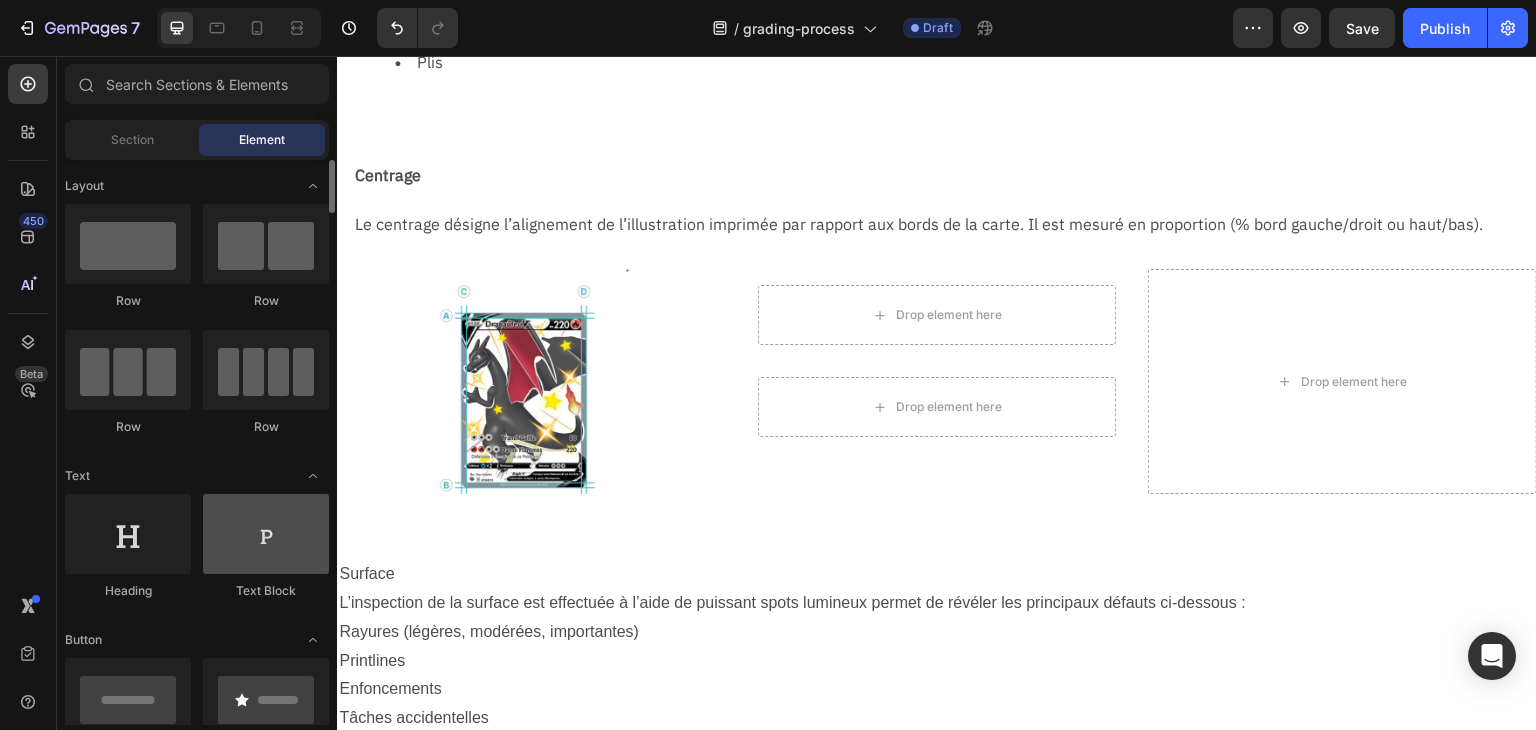 click at bounding box center (266, 534) 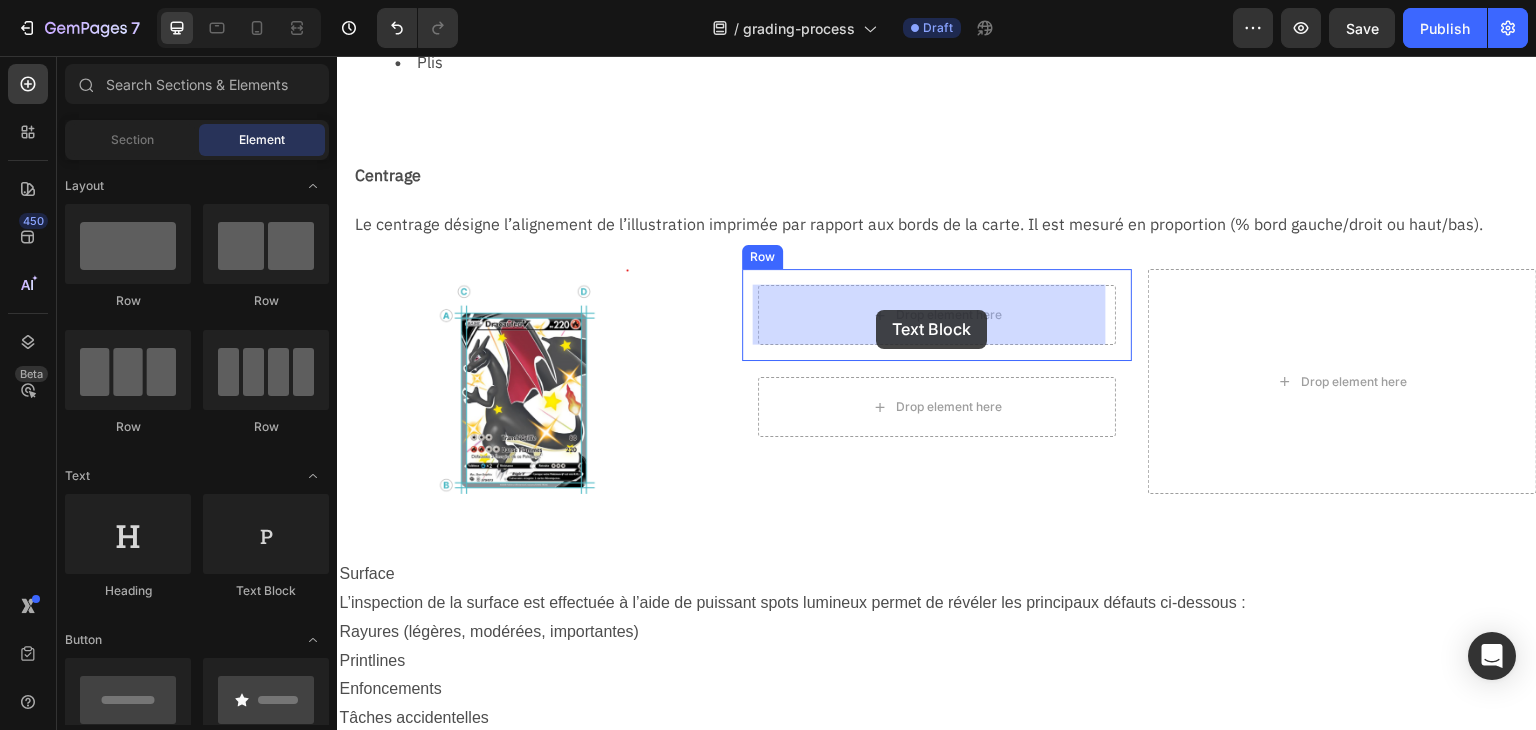 drag, startPoint x: 594, startPoint y: 611, endPoint x: 876, endPoint y: 310, distance: 412.46213 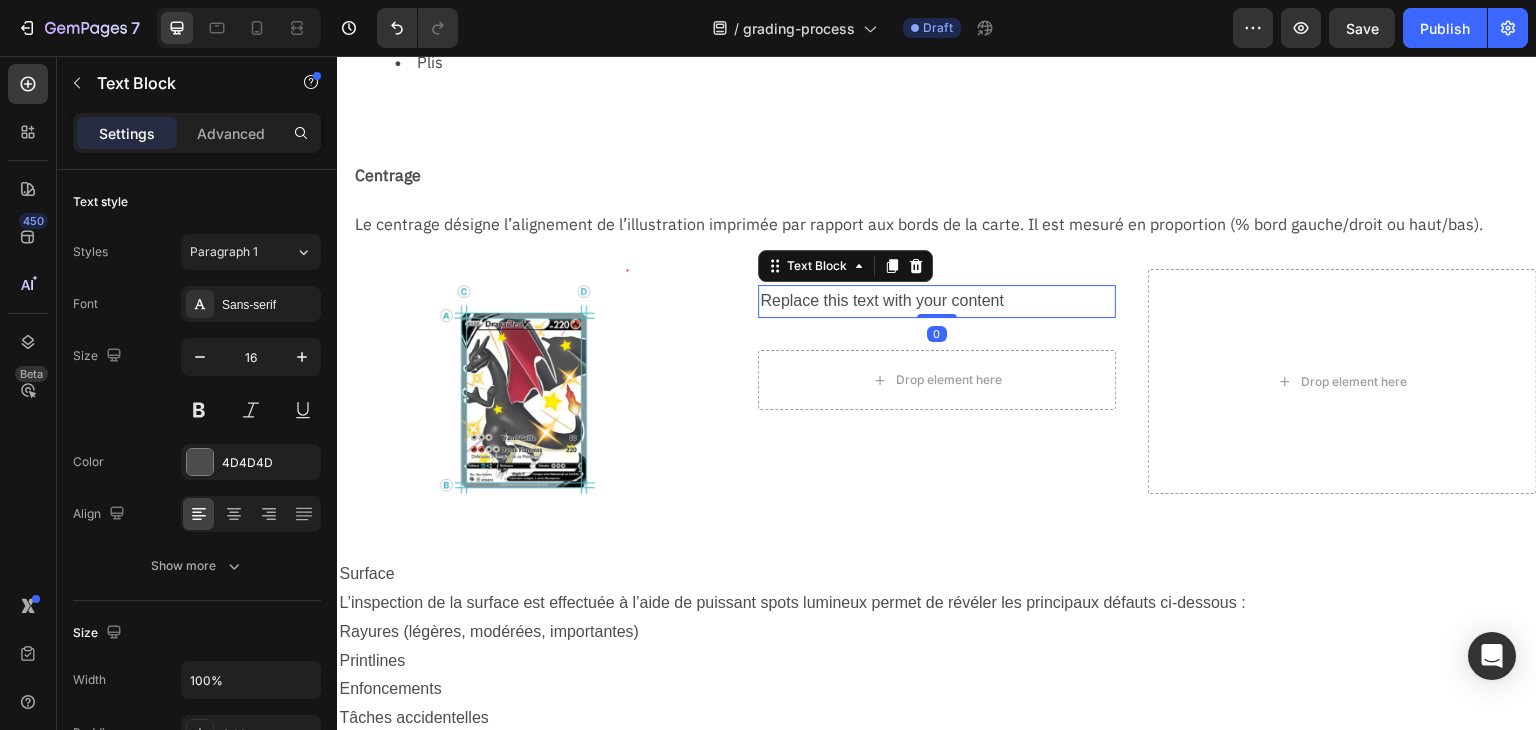 click on "Replace this text with your content" at bounding box center (936, 301) 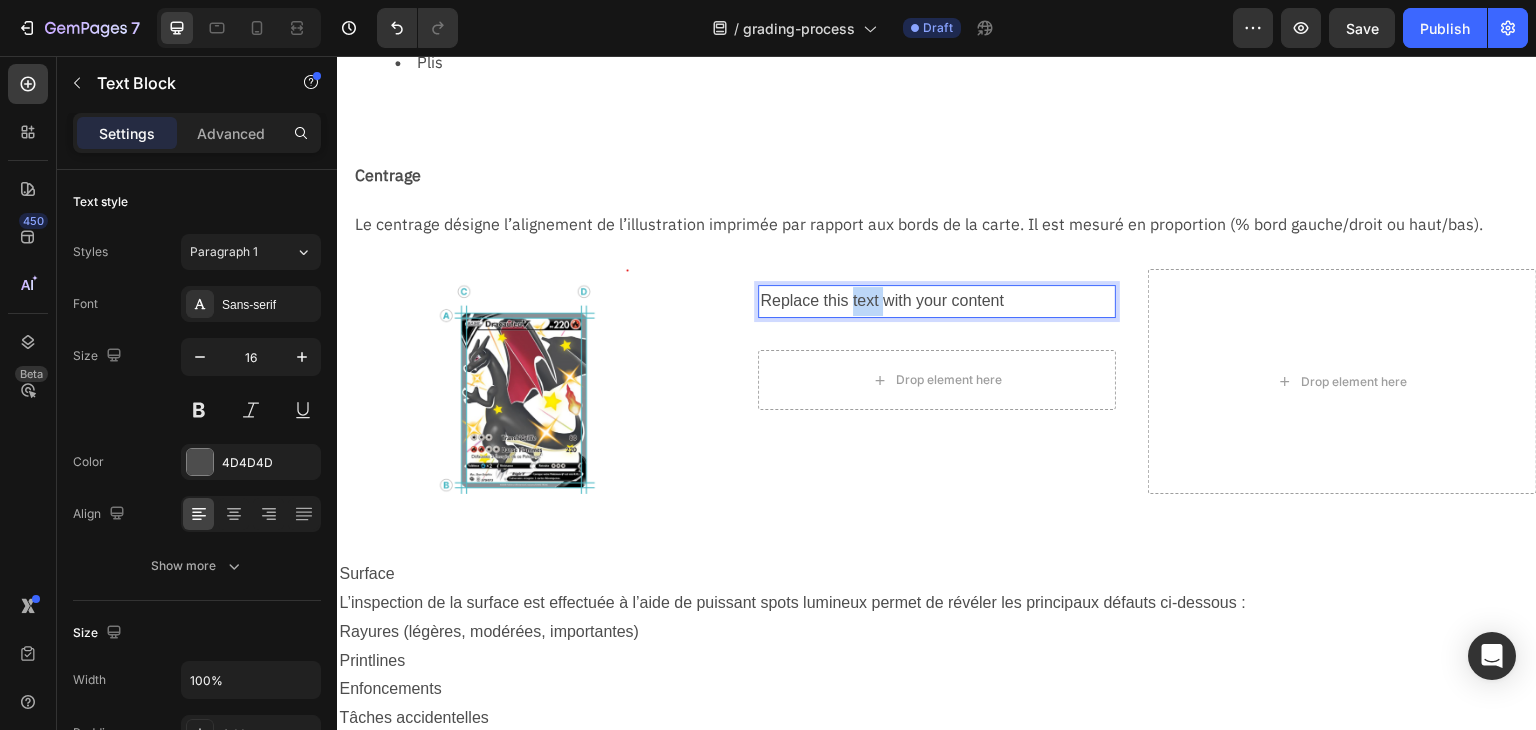 click on "Replace this text with your content" at bounding box center [936, 301] 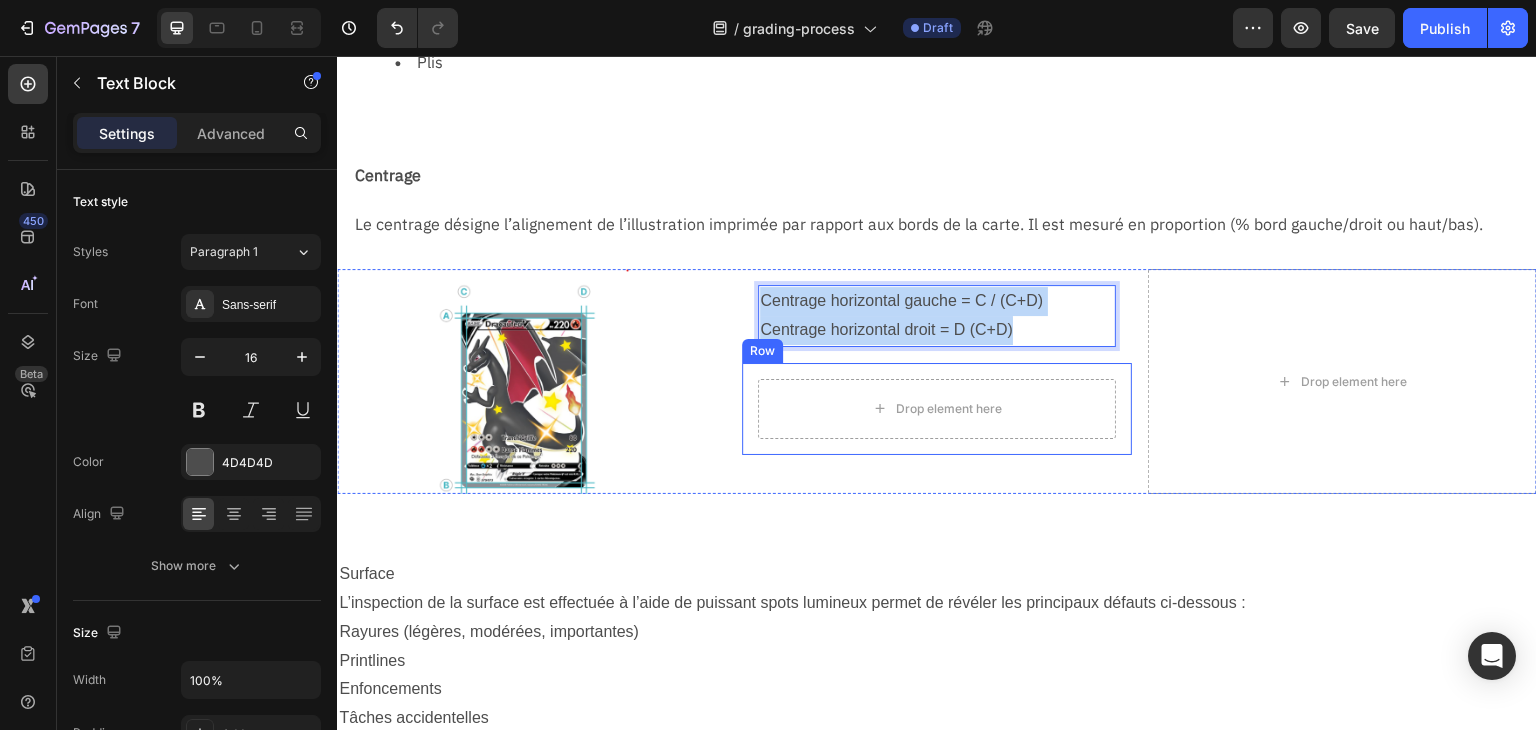 copy on "Centrage horizontal gauche = C / (C+D) Centrage horizontal droit = D (C+D)" 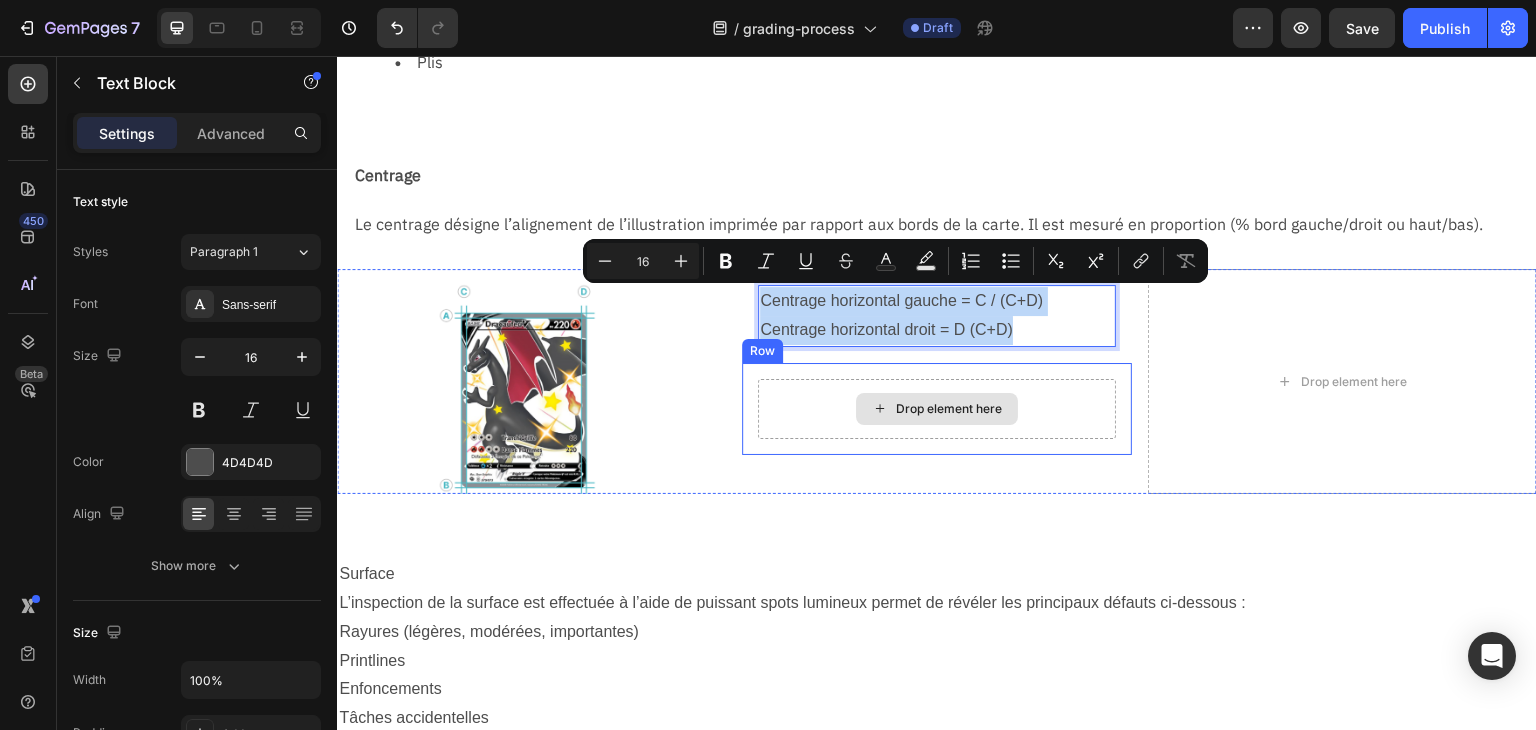 click on "Drop element here" at bounding box center (937, 409) 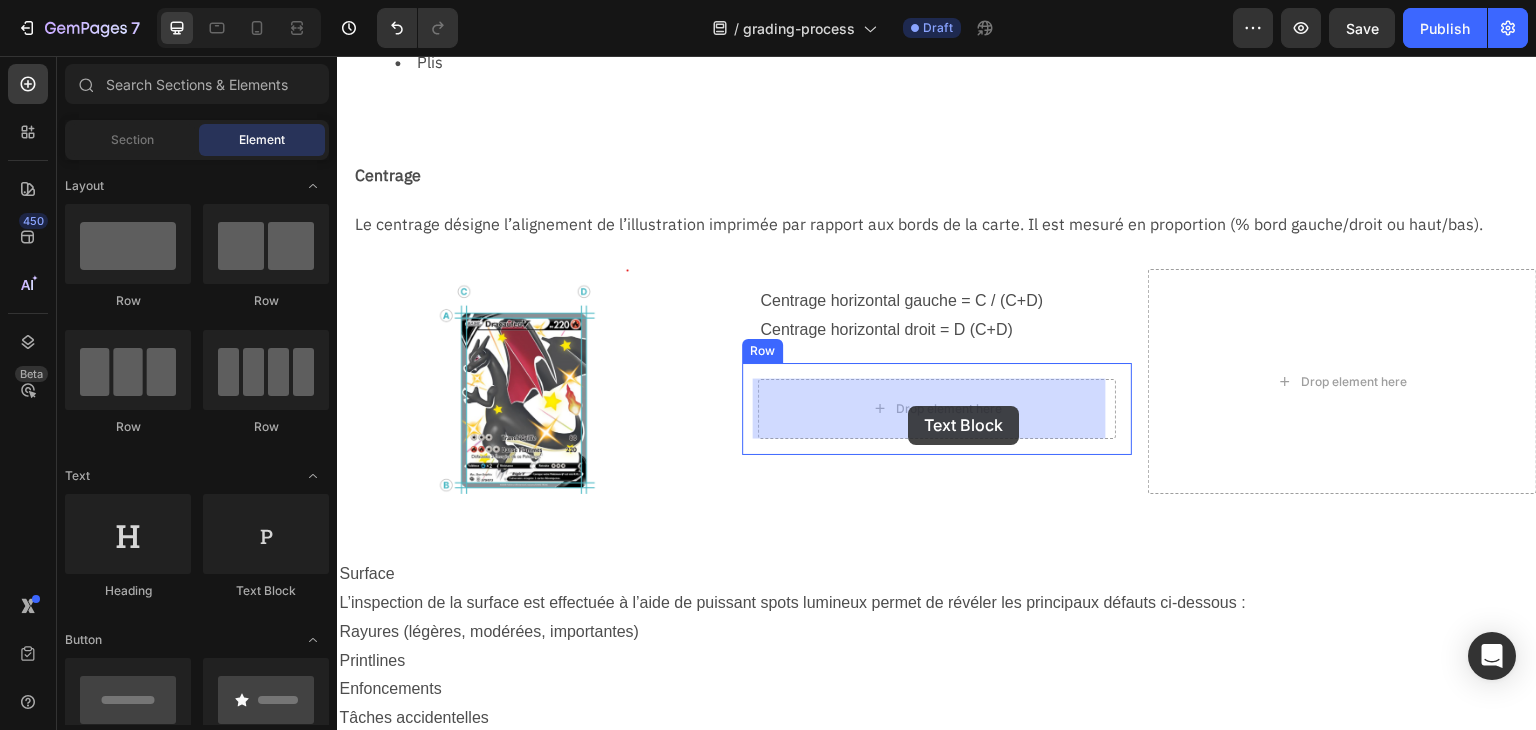 drag, startPoint x: 587, startPoint y: 606, endPoint x: 908, endPoint y: 406, distance: 378.2076 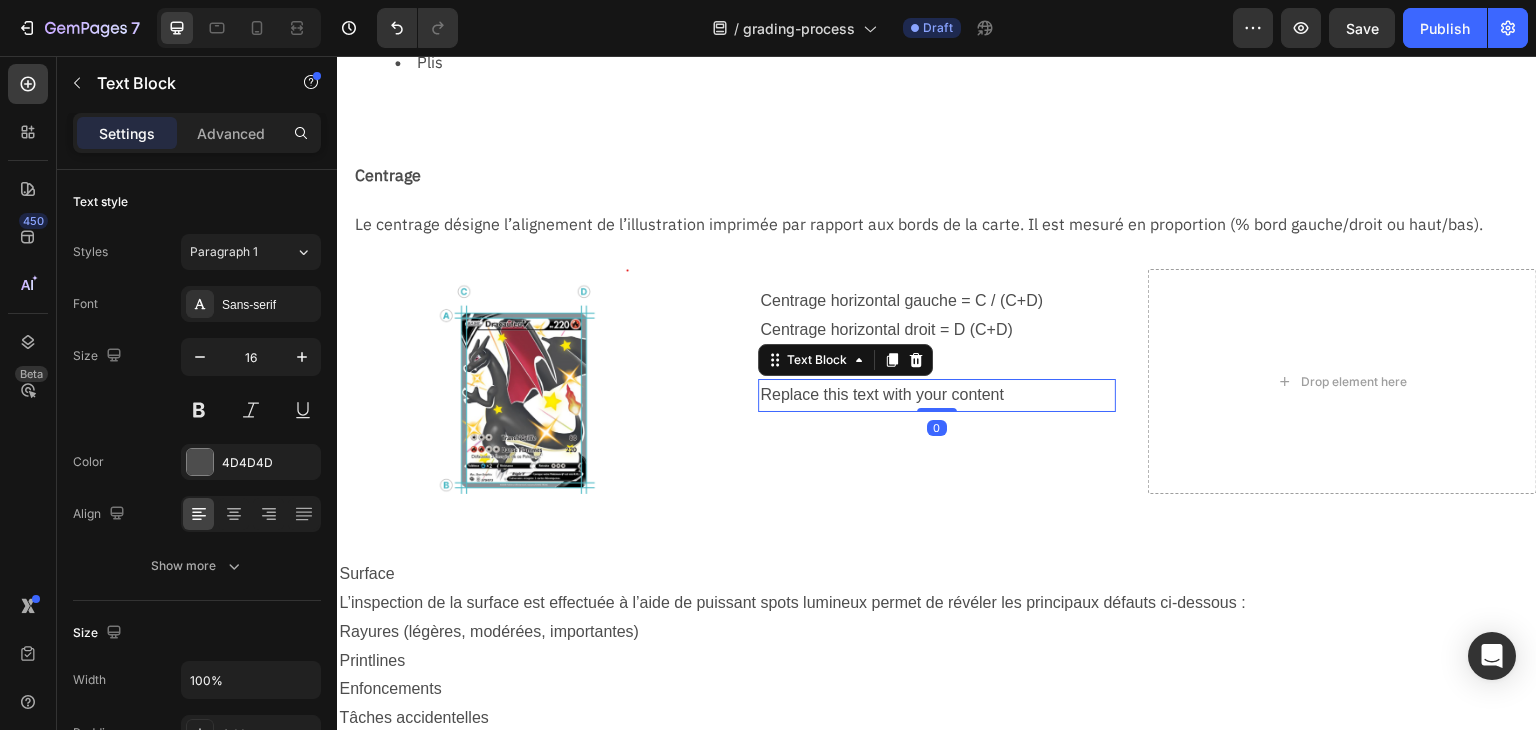 click on "Replace this text with your content" at bounding box center (936, 395) 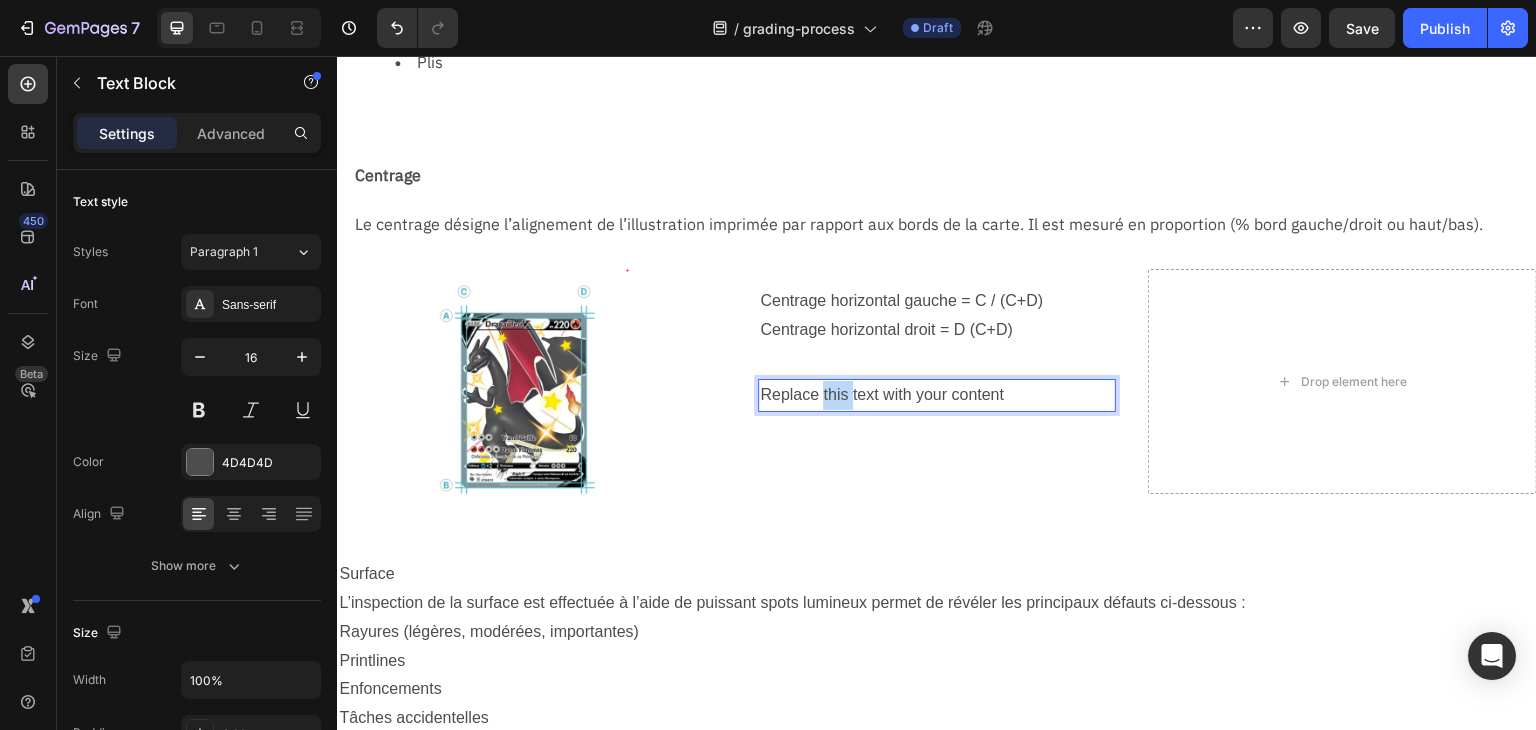 click on "Replace this text with your content" at bounding box center [936, 395] 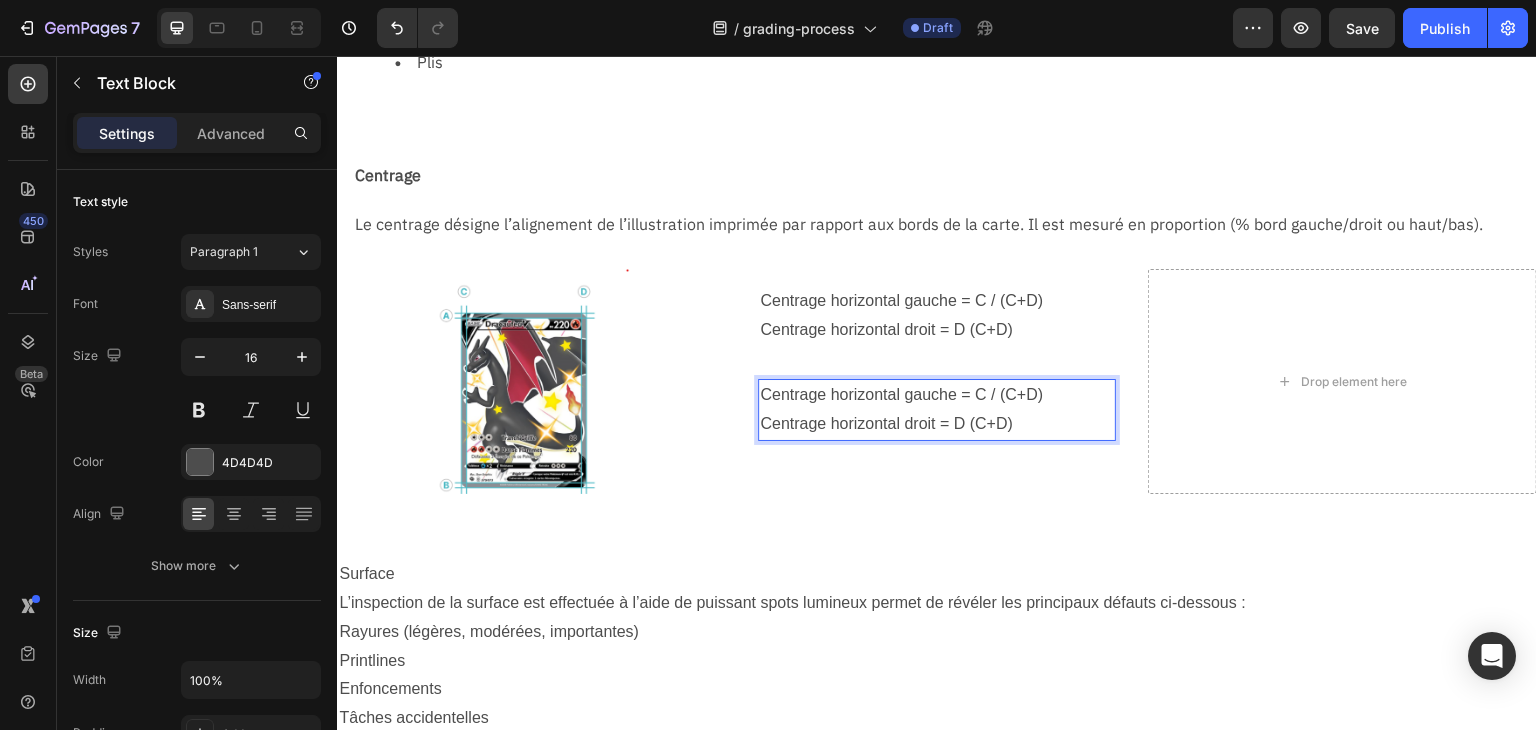 click on "Centrage horizontal gauche = C / (C+D)" at bounding box center (936, 395) 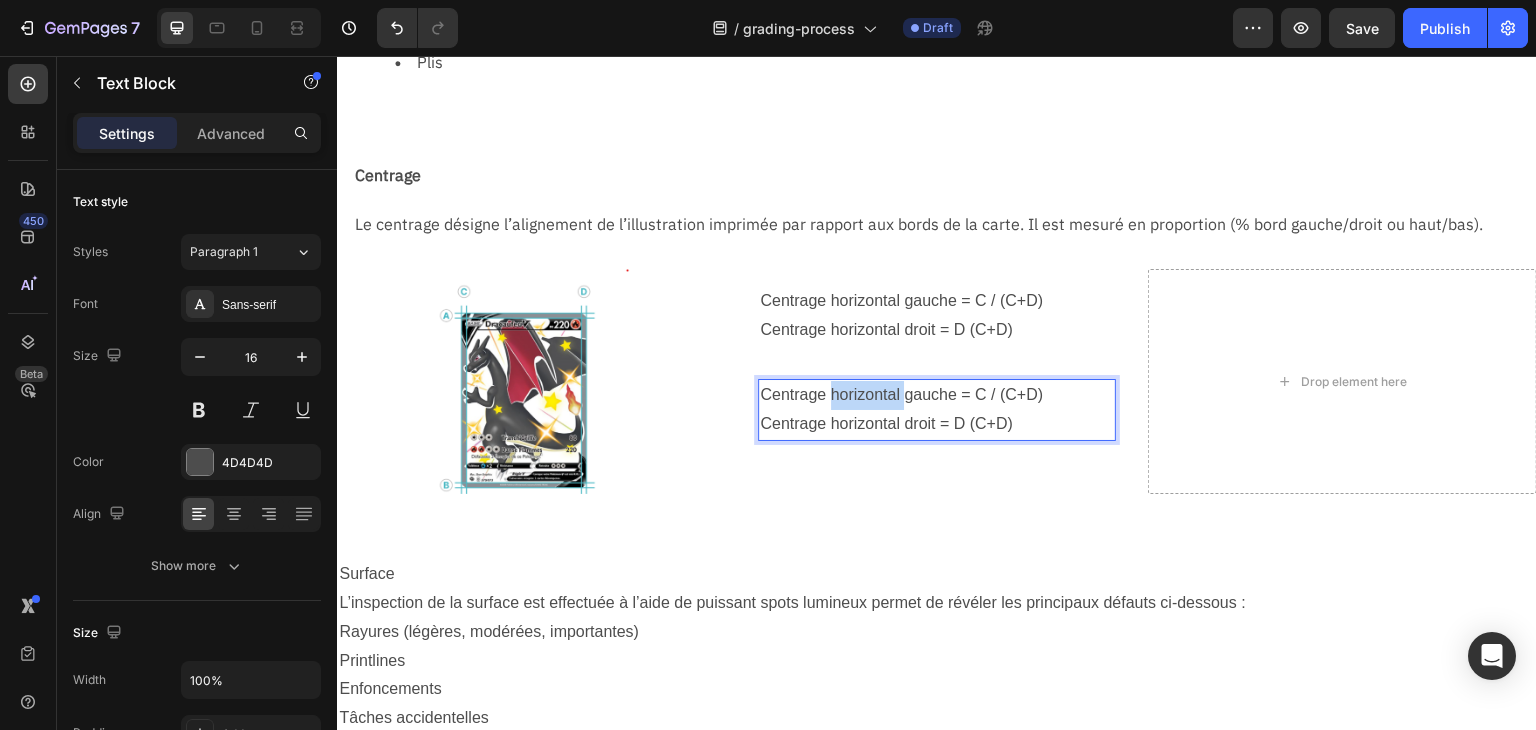 click on "Centrage horizontal gauche = C / (C+D)" at bounding box center (936, 395) 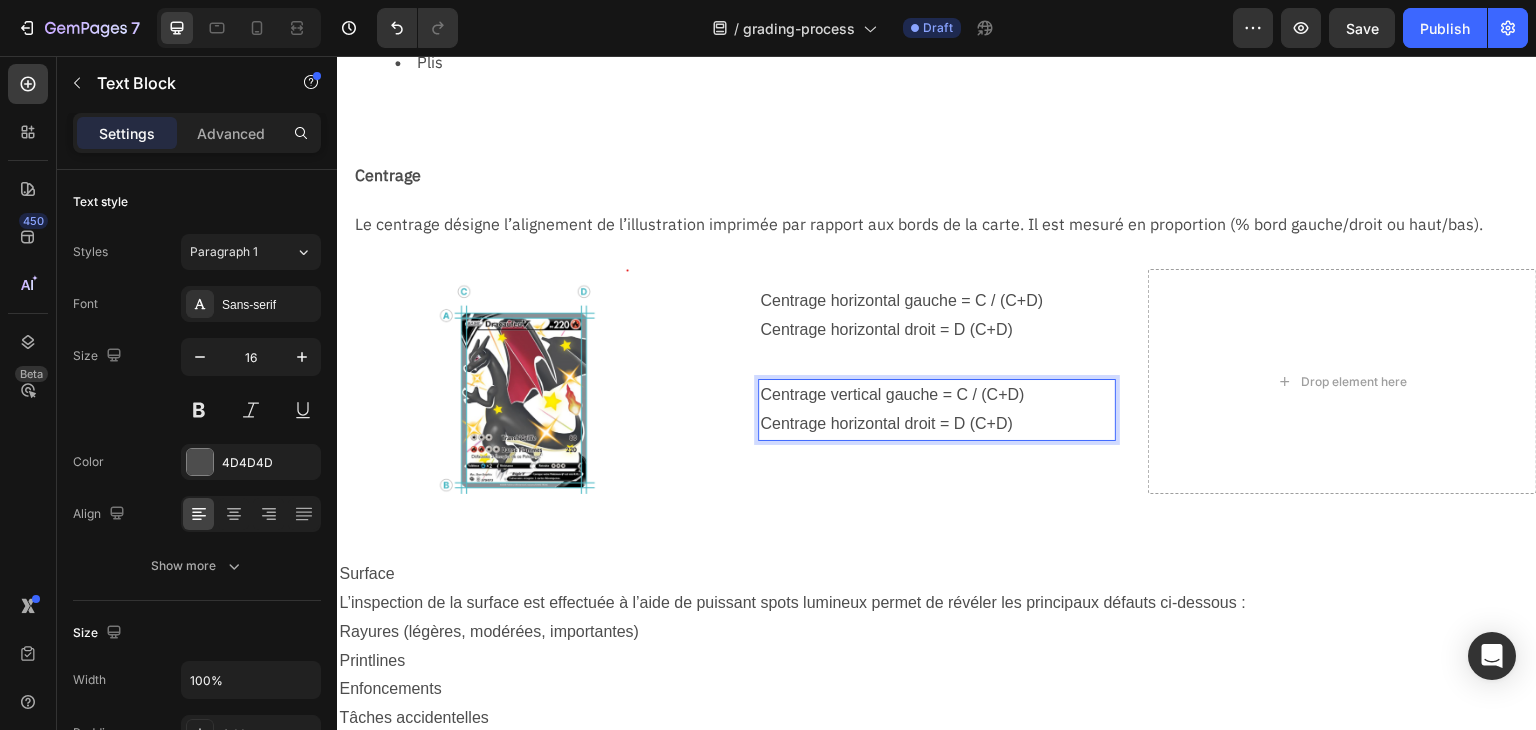 click on "Centrage vertical gauche = C / (C+D)" at bounding box center [936, 395] 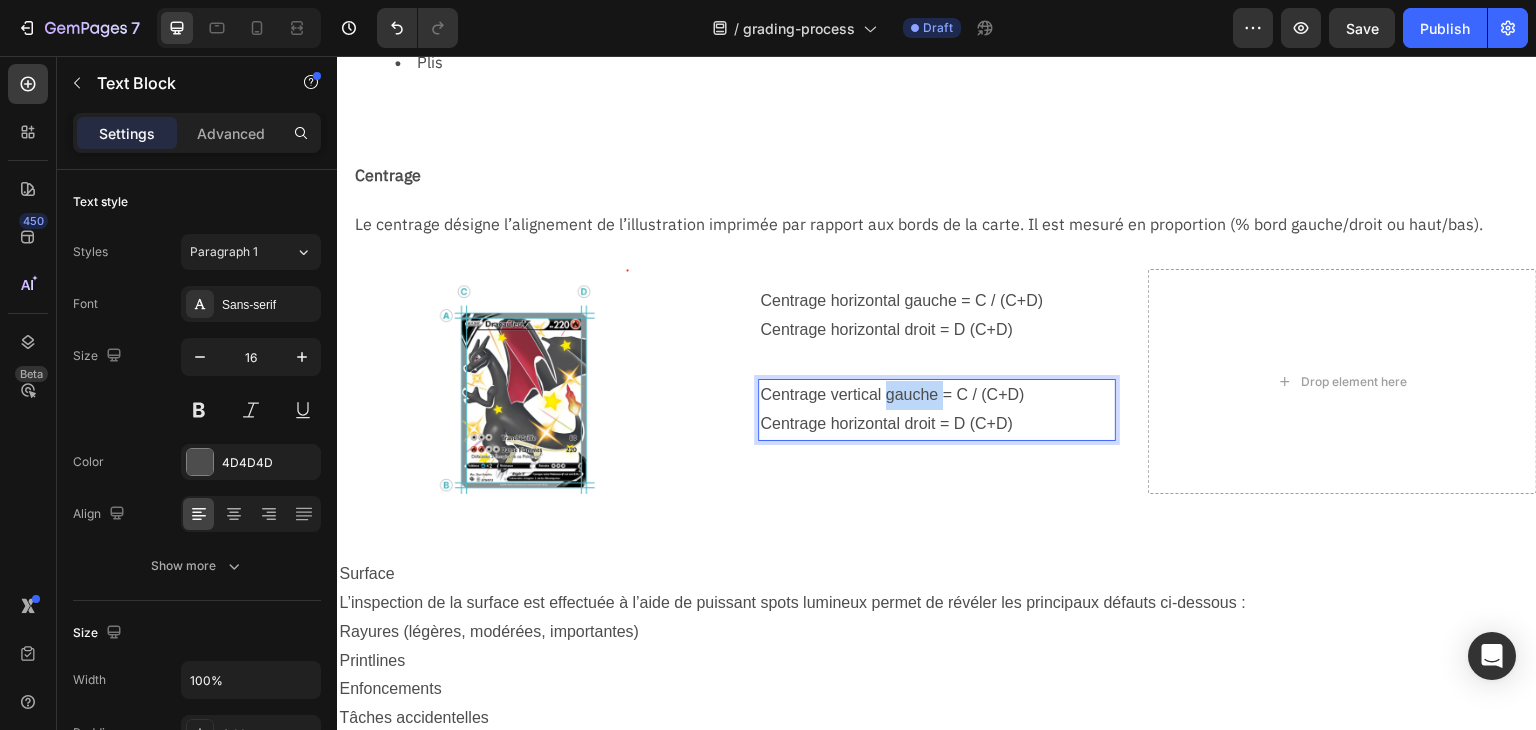 click on "Centrage vertical gauche = C / (C+D)" at bounding box center [936, 395] 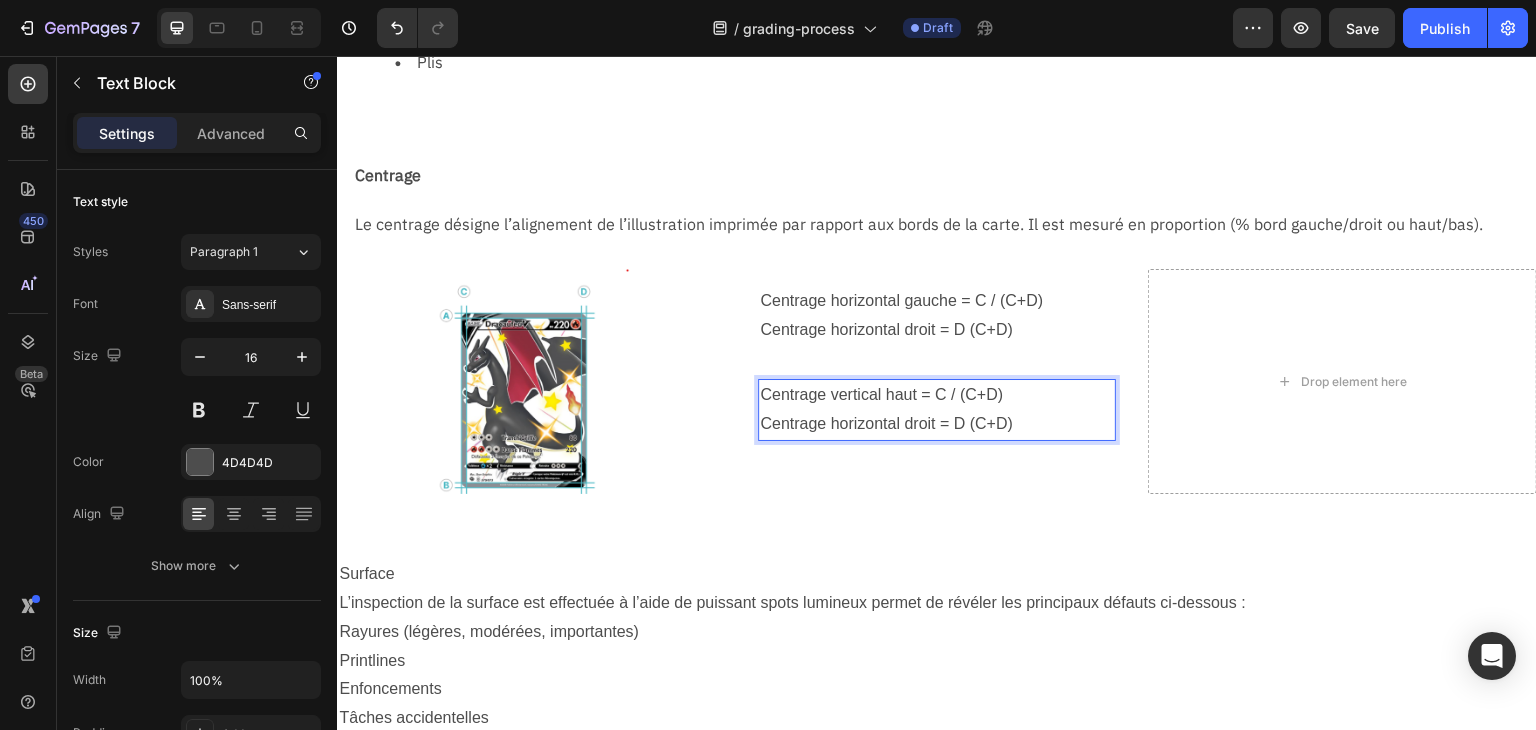 click on "Centrage horizontal droit = D (C+D)" at bounding box center (936, 424) 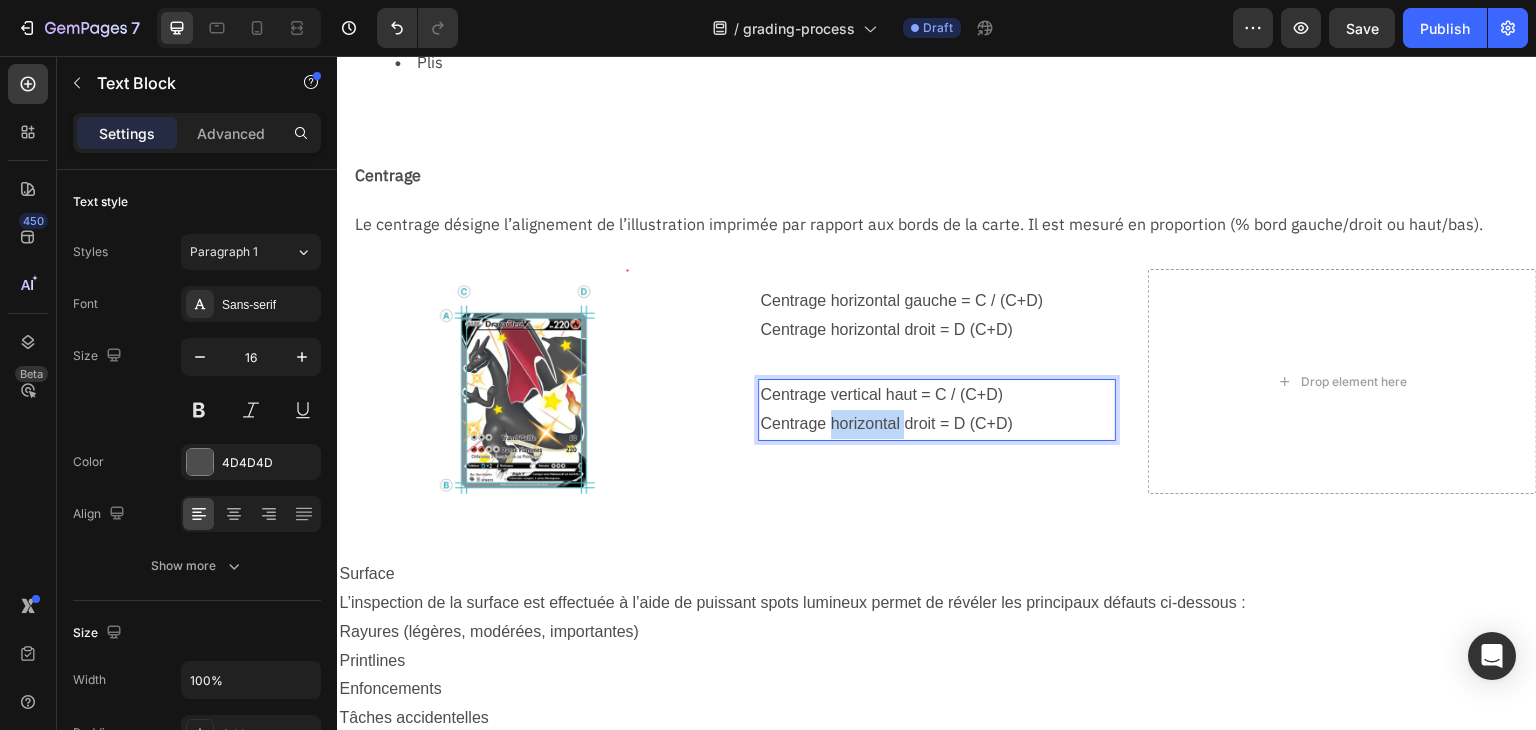 click on "Centrage horizontal droit = D (C+D)" at bounding box center [936, 424] 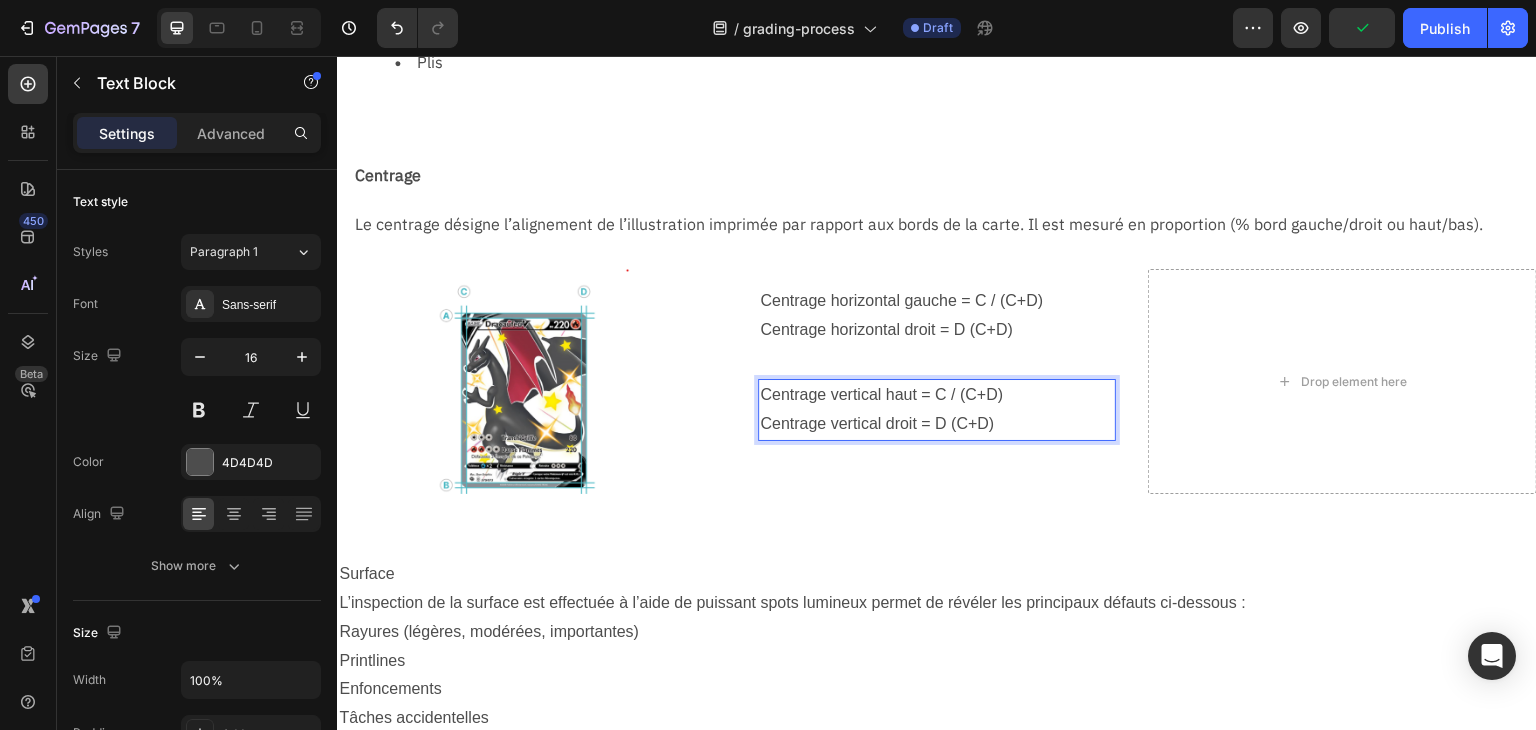 click on "Centrage vertical droit = D (C+D)" at bounding box center [936, 424] 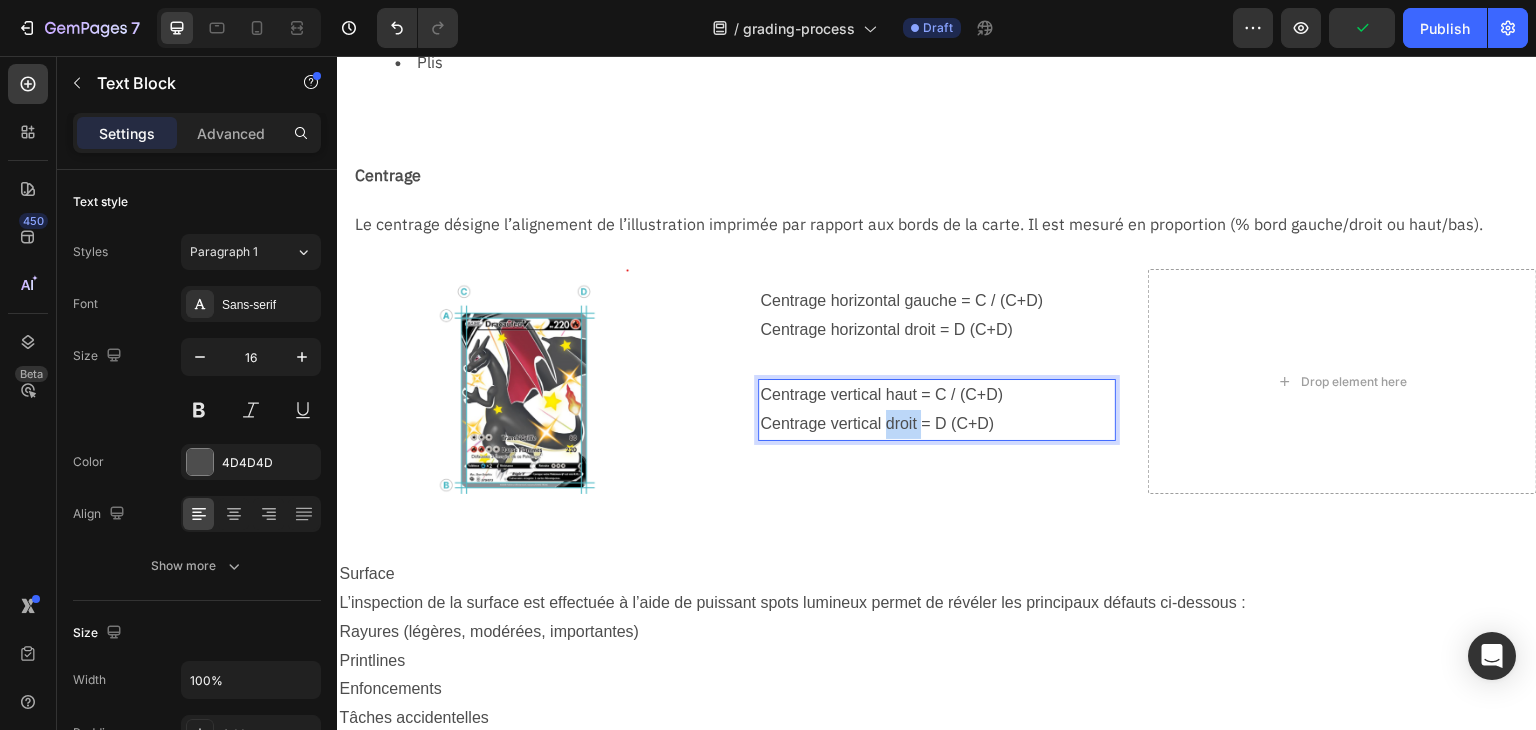 click on "Centrage vertical droit = D (C+D)" at bounding box center (936, 424) 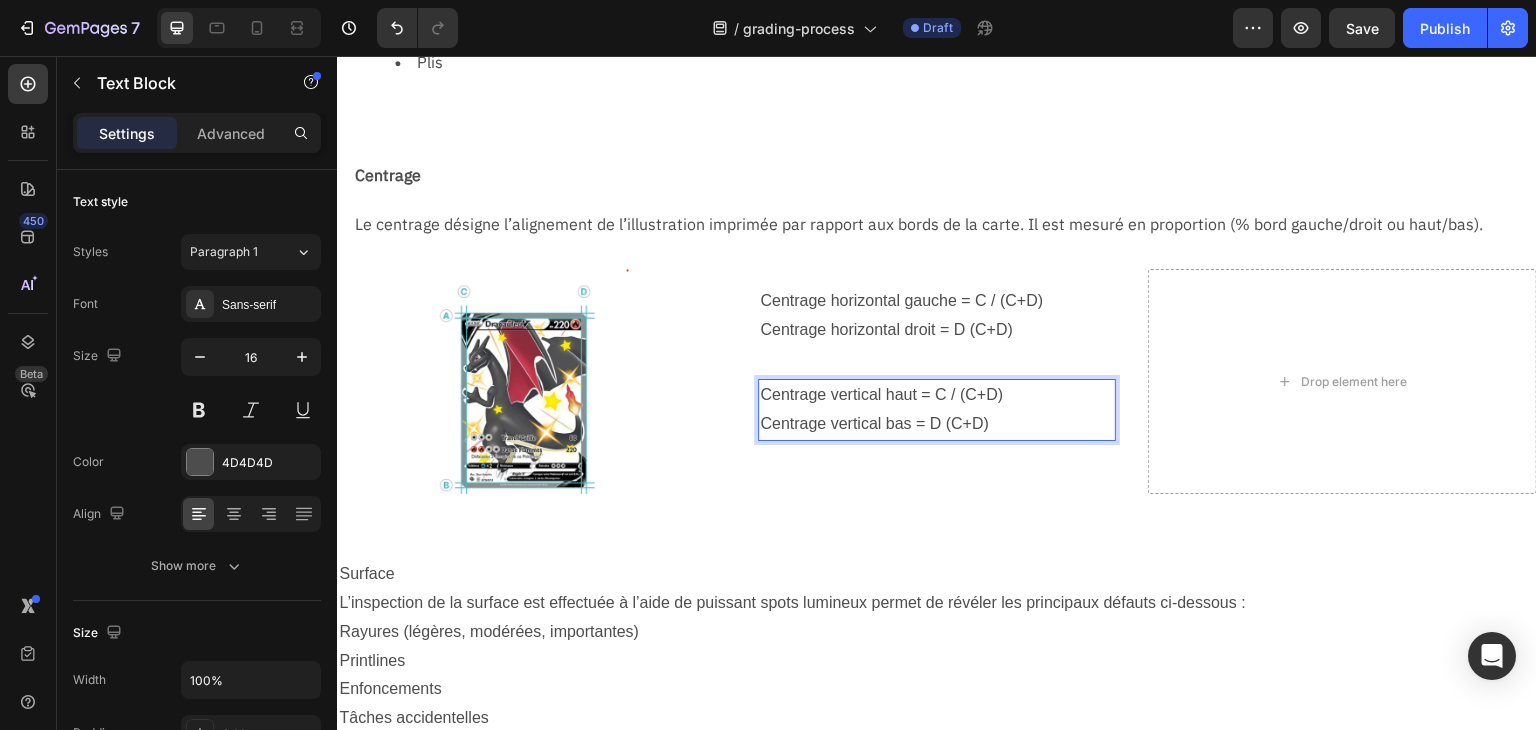 click on "Centrage vertical haut = C / (C+D)" at bounding box center (936, 395) 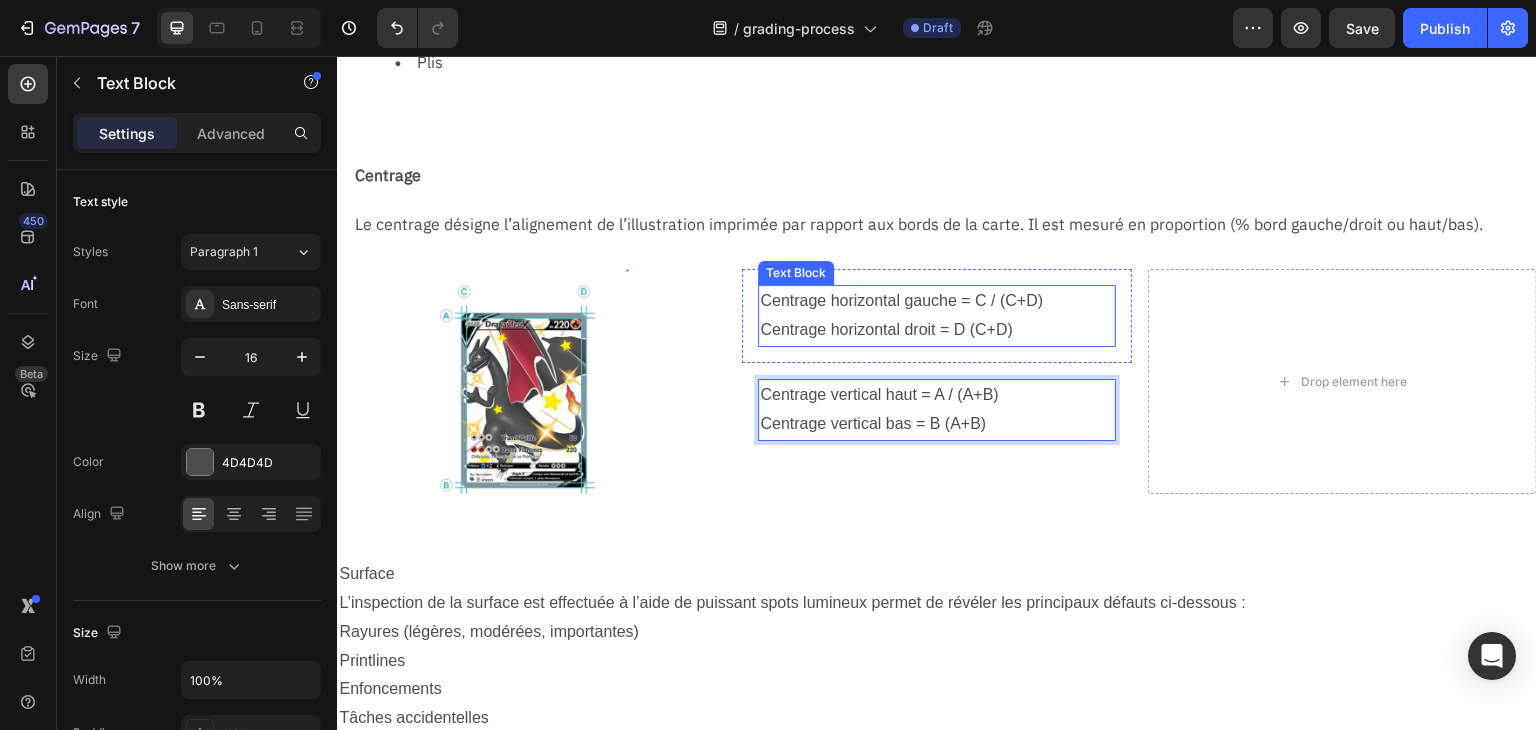 click on "Centrage horizontal gauche = C / (C+D)" at bounding box center [936, 301] 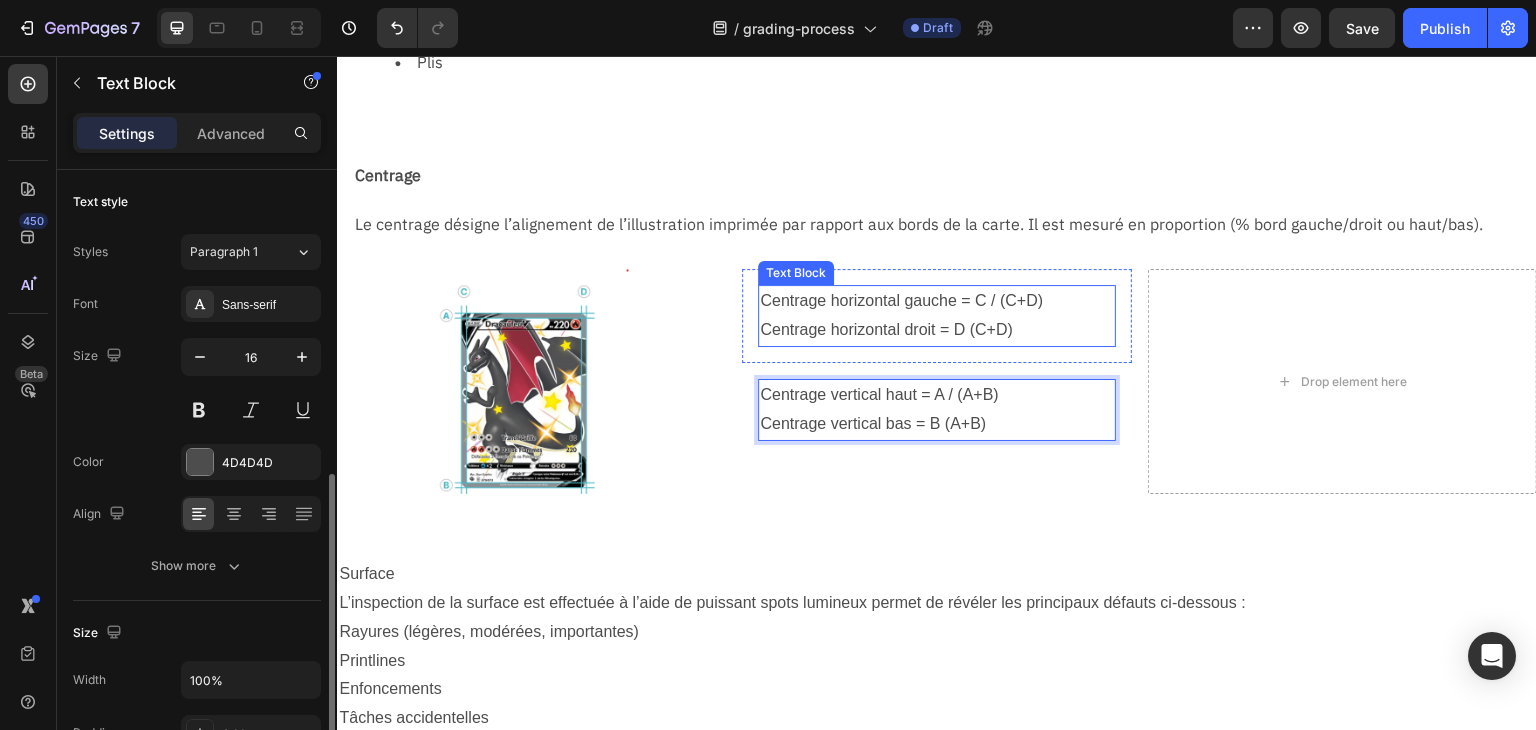 scroll, scrollTop: 200, scrollLeft: 0, axis: vertical 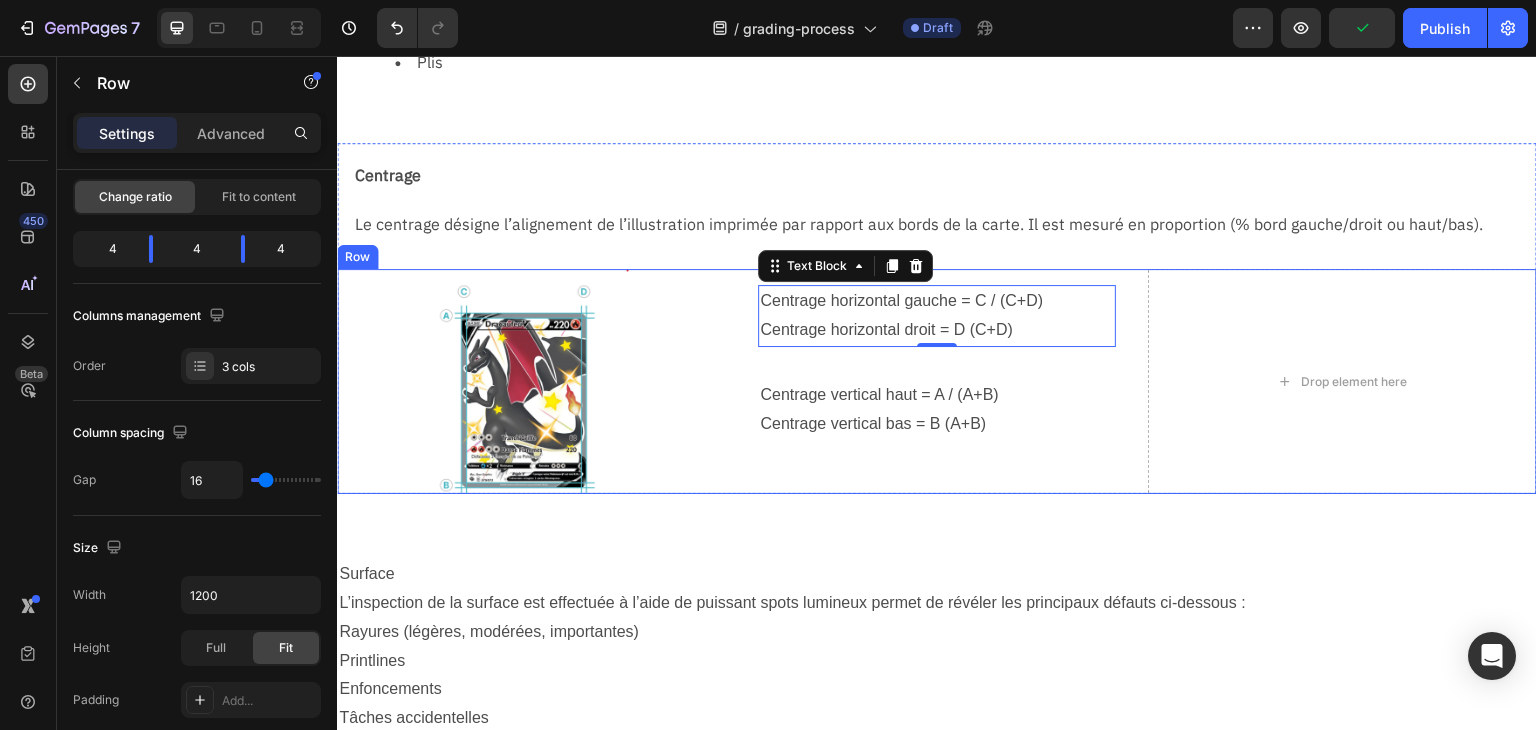click on "Centrage horizontal gauche = C / (C+D) Centrage horizontal droit = D (C+D) Text Block   0 Row Centrage vertical haut = A / (A+B) Centrage vertical bas = B (A+B) Text Block Row" at bounding box center [936, 381] 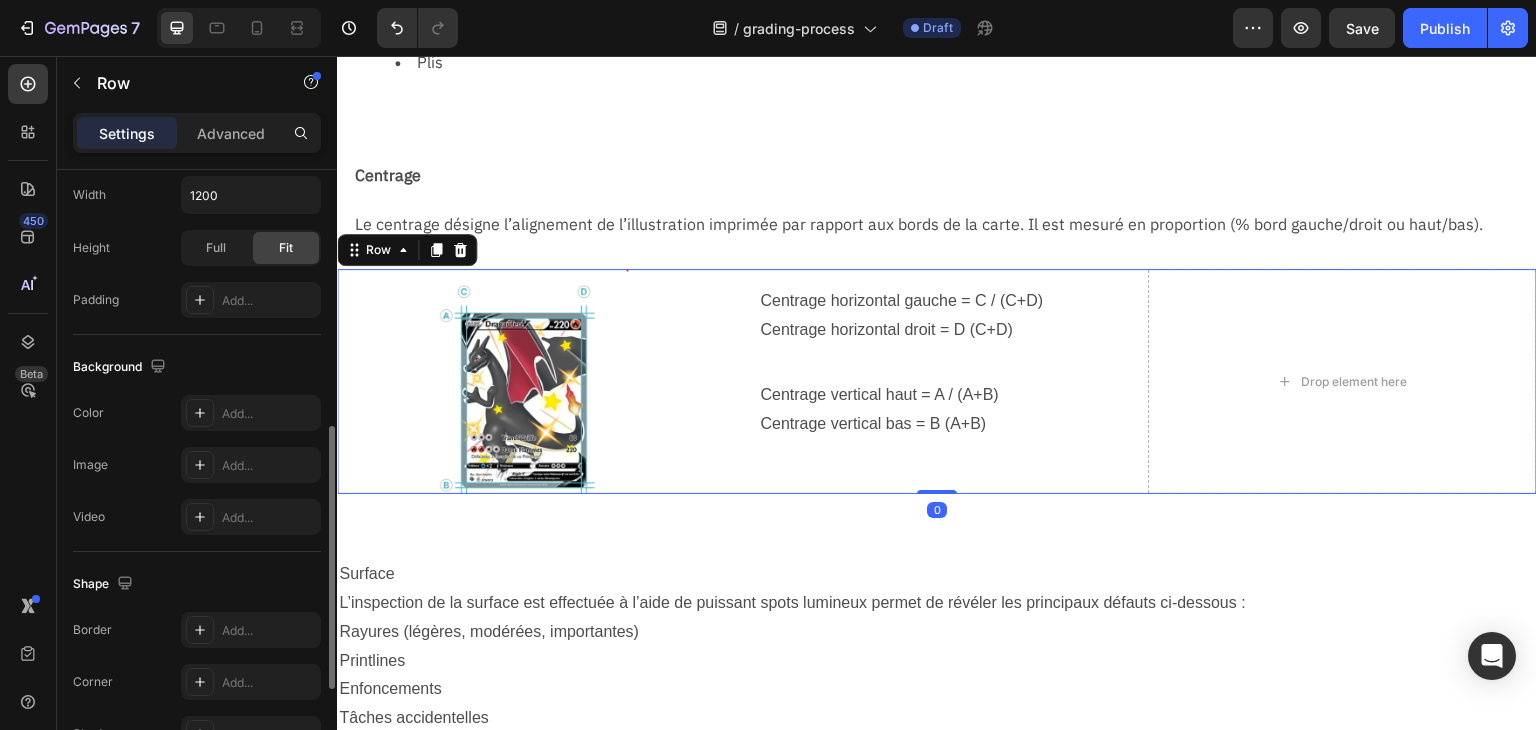 scroll, scrollTop: 828, scrollLeft: 0, axis: vertical 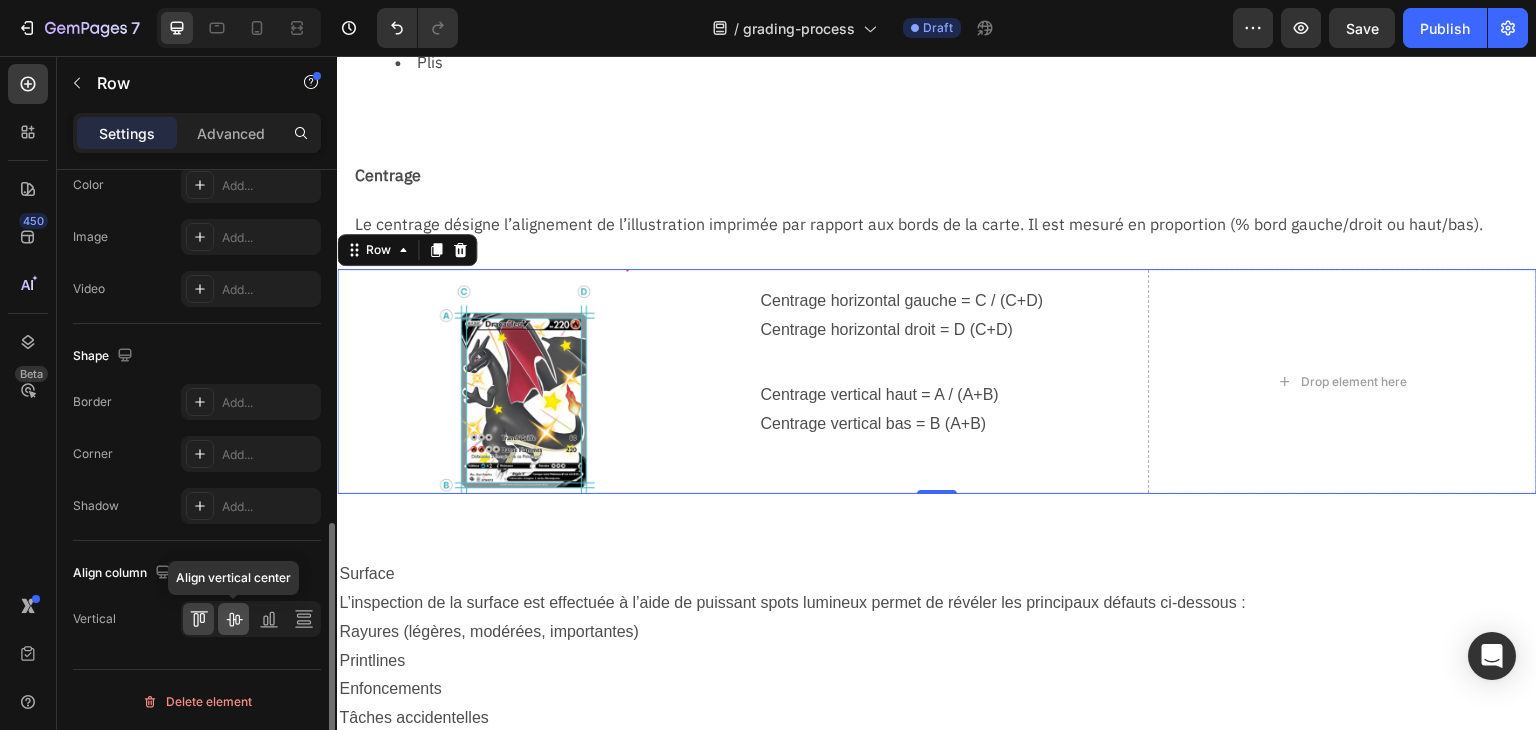 click 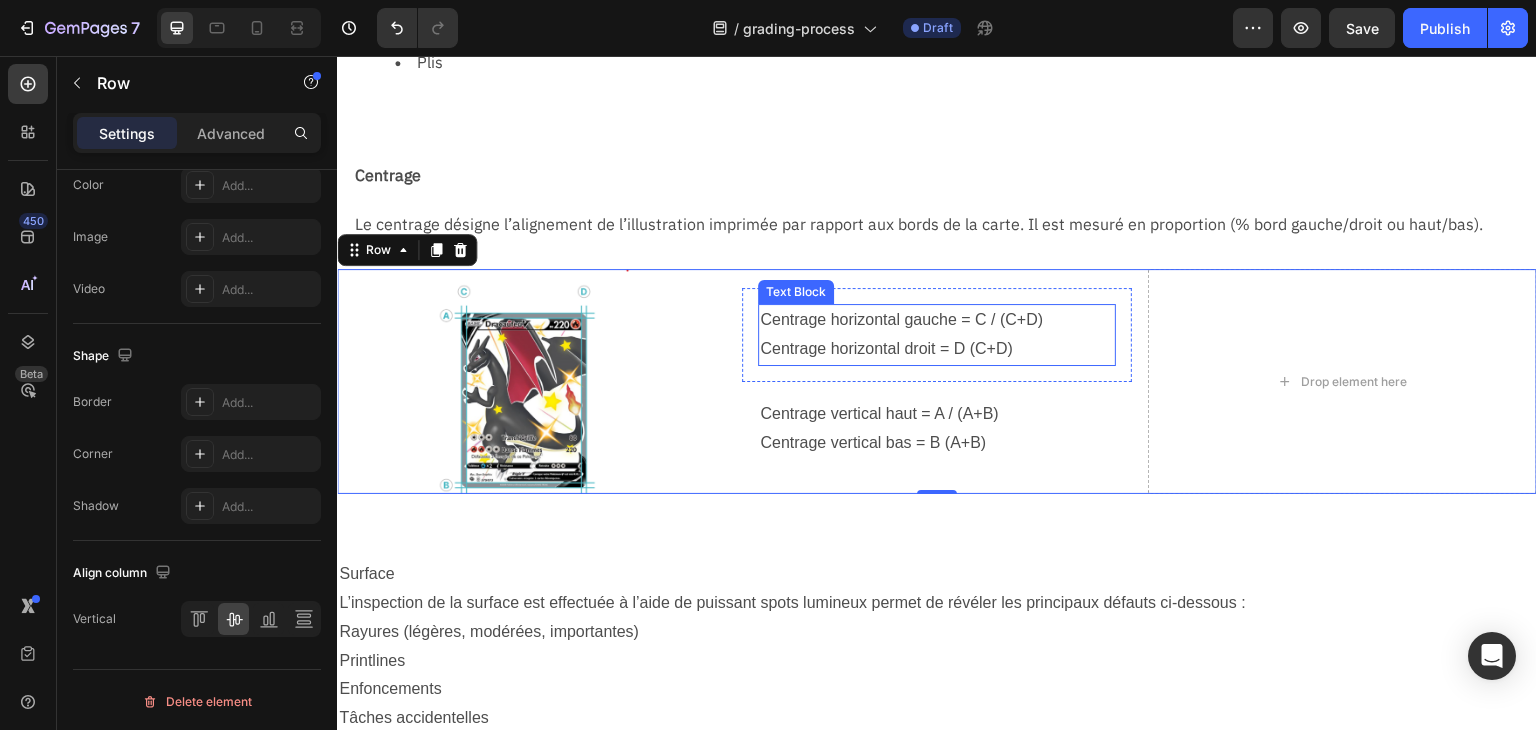 click on "Centrage horizontal droit = D (C+D)" at bounding box center (936, 349) 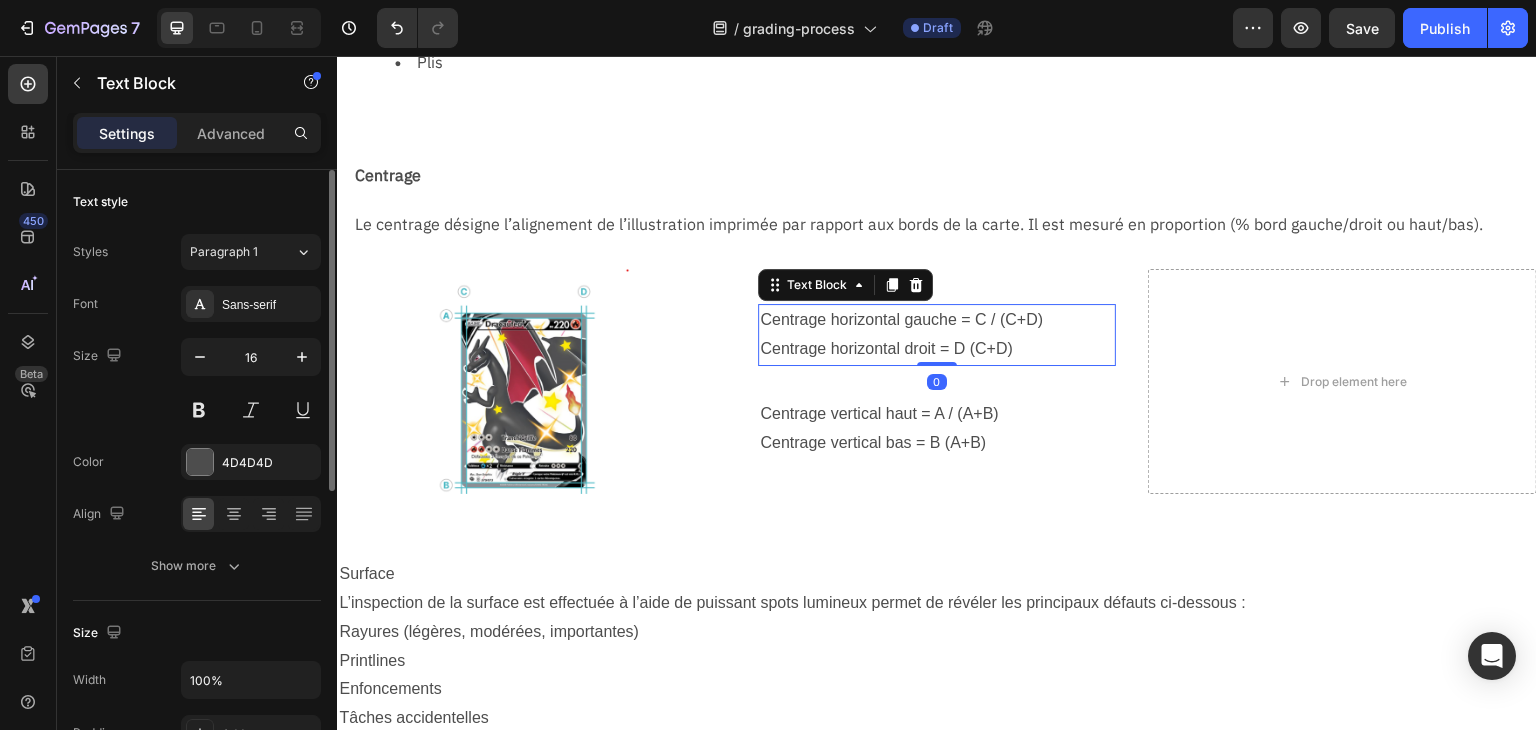 scroll, scrollTop: 500, scrollLeft: 0, axis: vertical 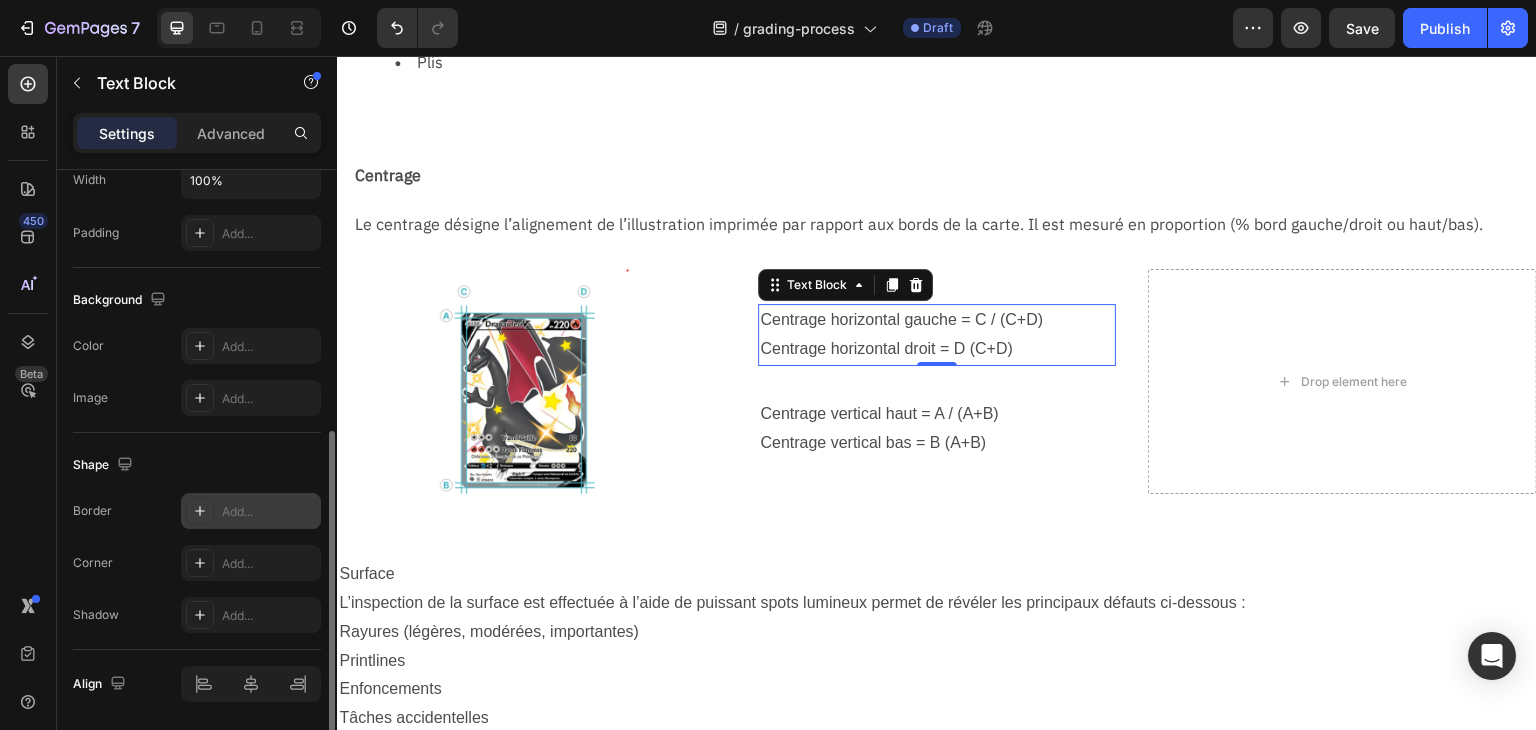 click on "Add..." at bounding box center [269, 512] 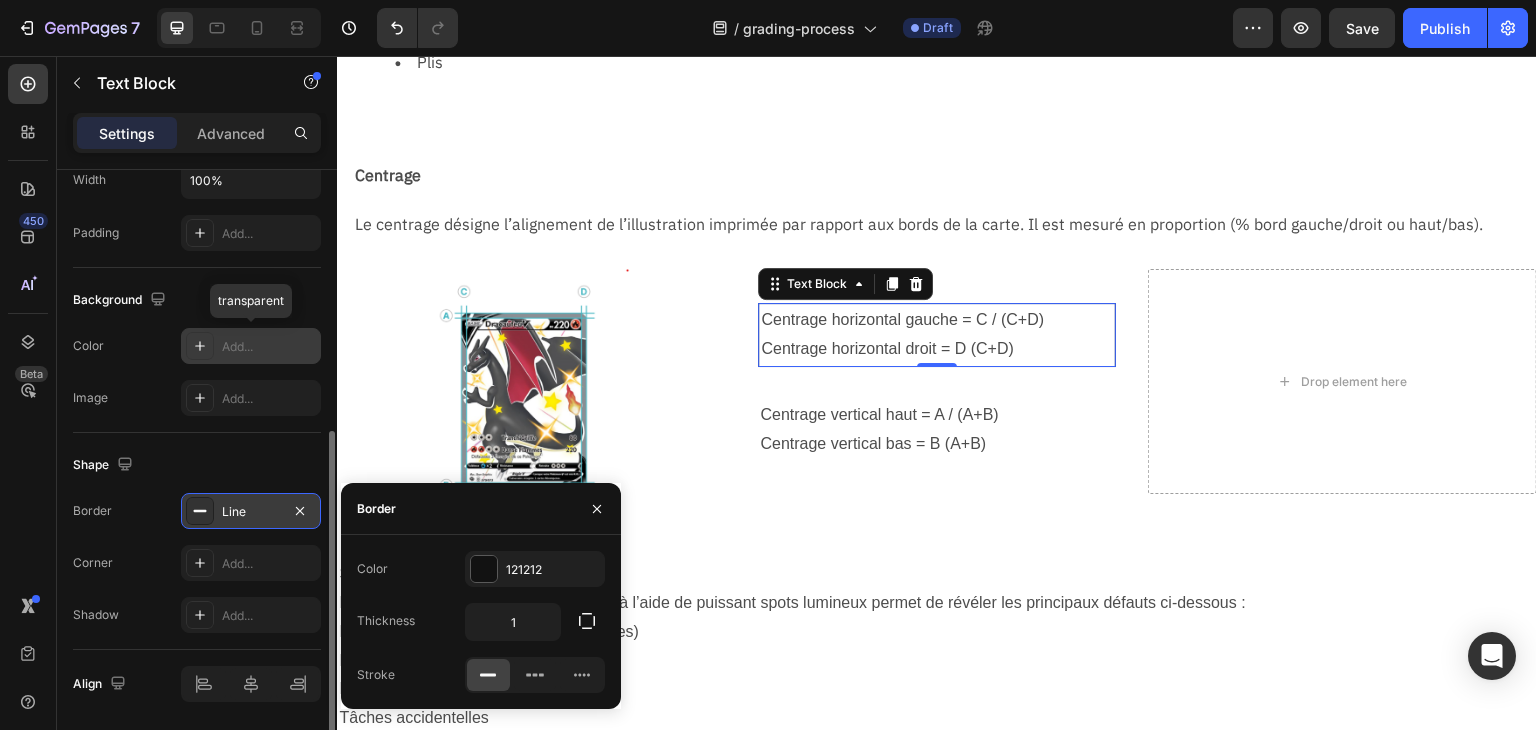 click on "Add..." at bounding box center [269, 347] 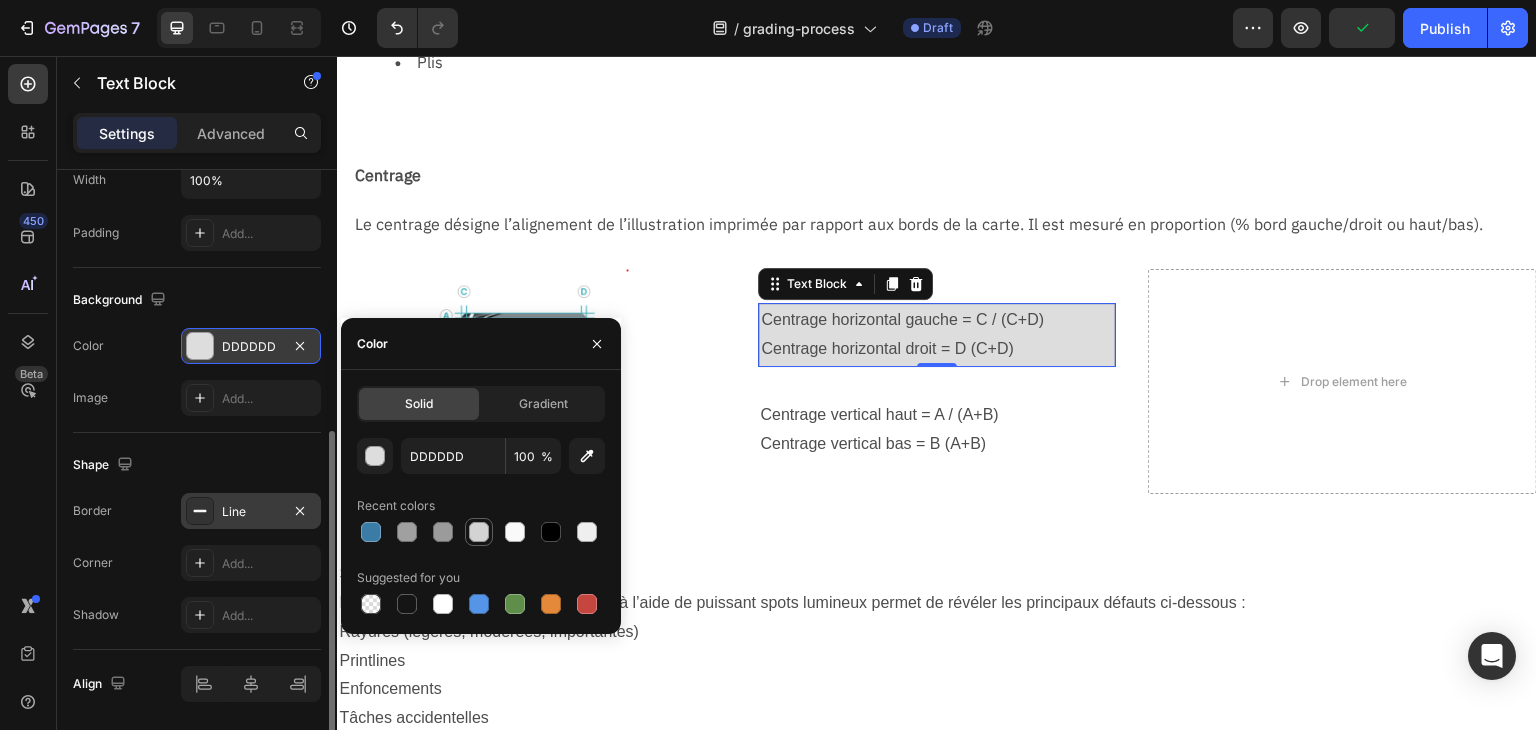 click at bounding box center (479, 532) 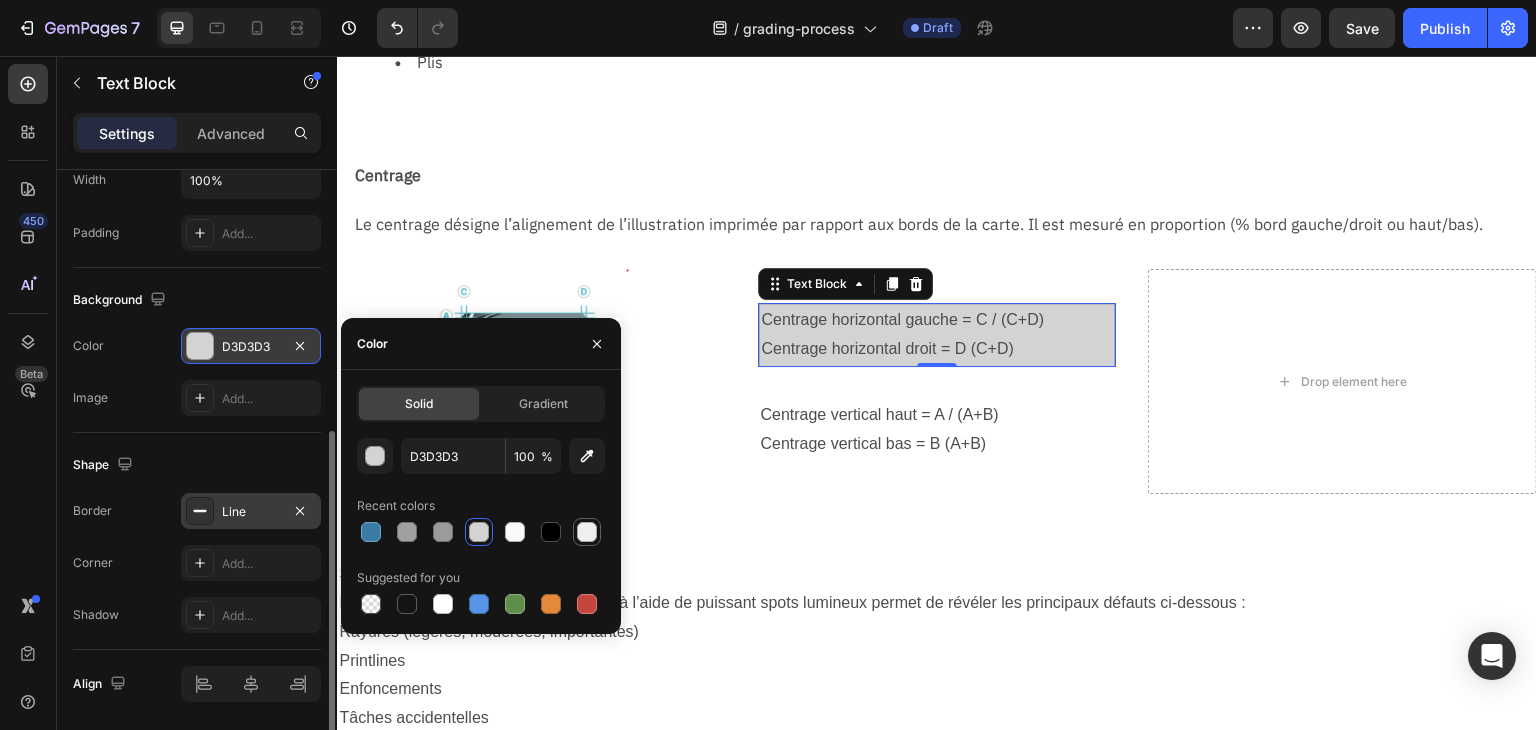 click at bounding box center (587, 532) 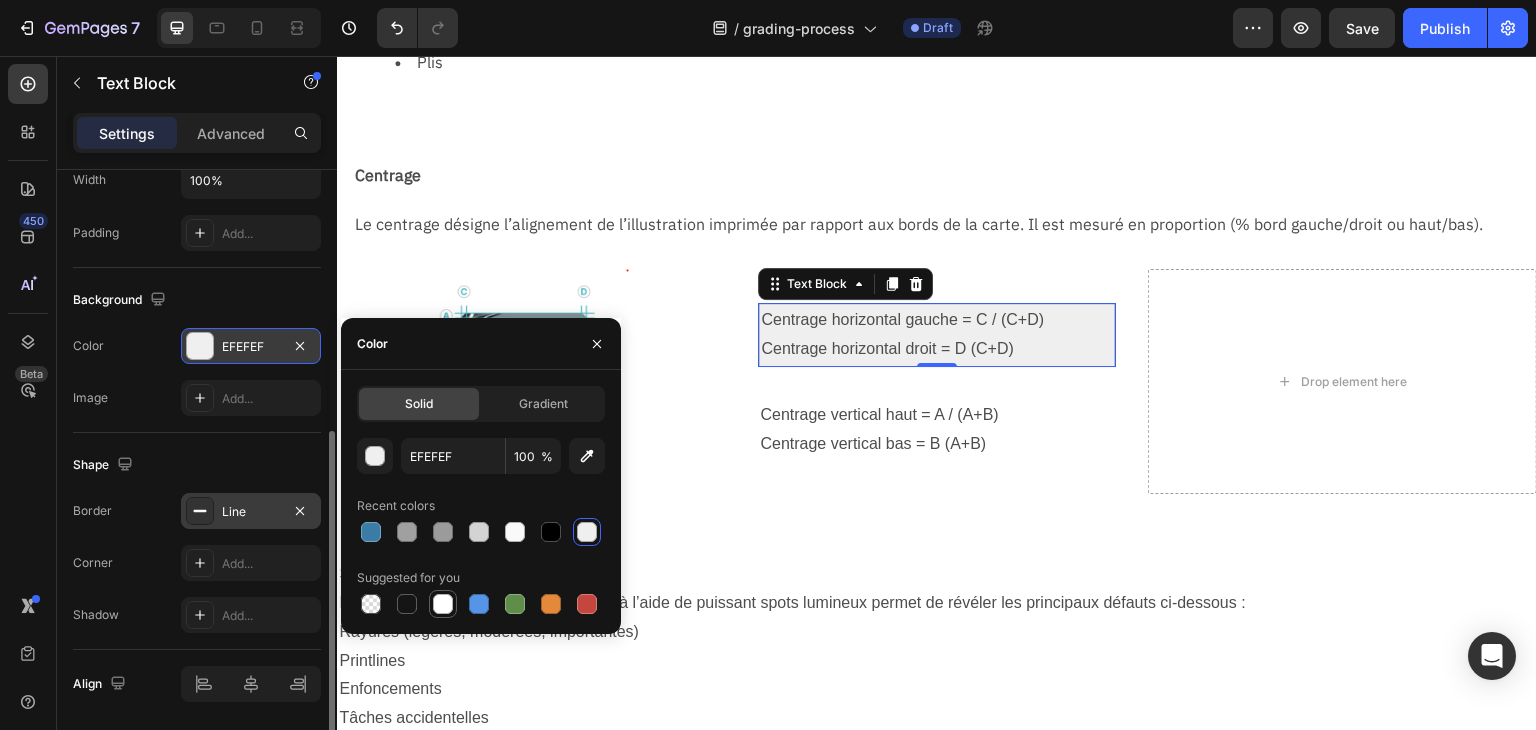 click at bounding box center [443, 604] 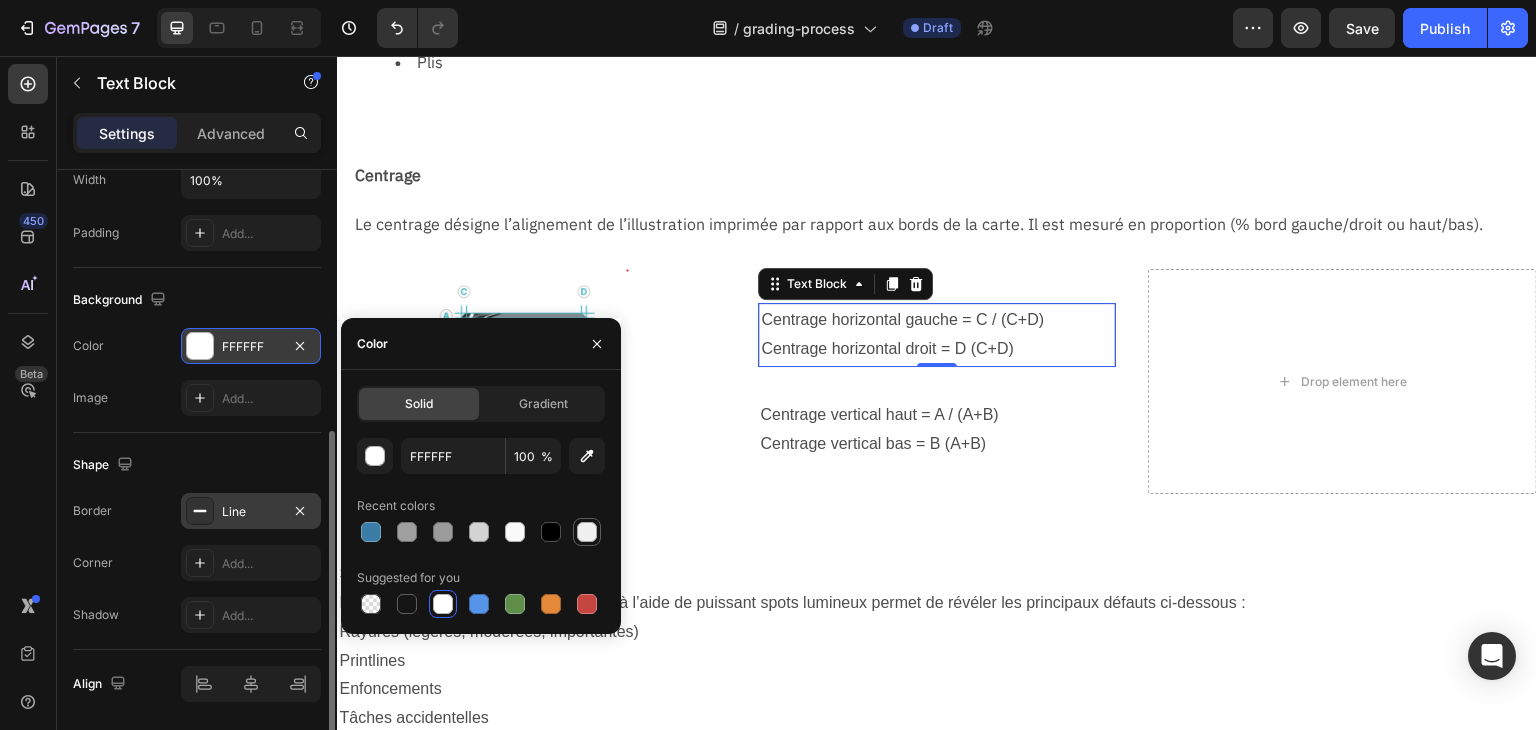 click at bounding box center [587, 532] 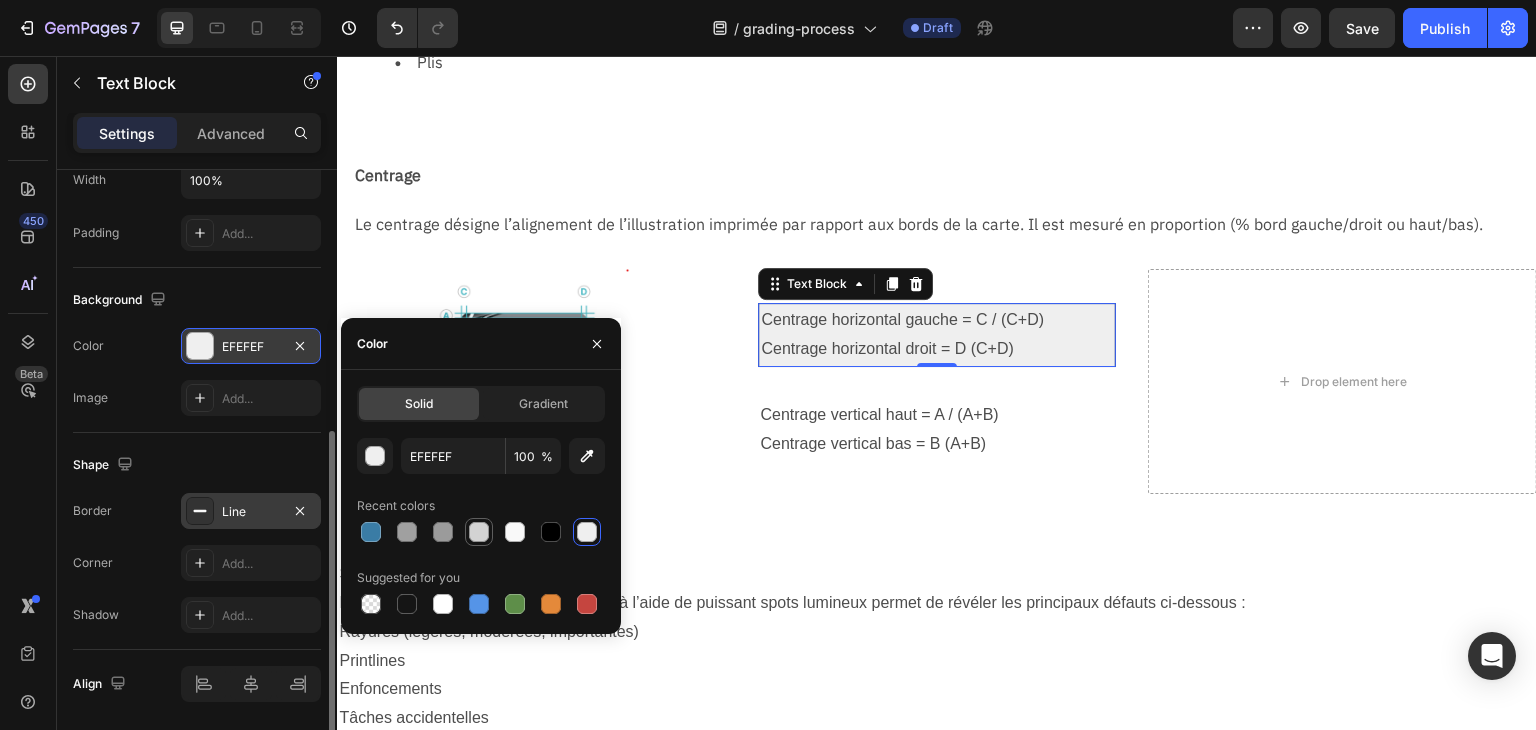 click at bounding box center [479, 532] 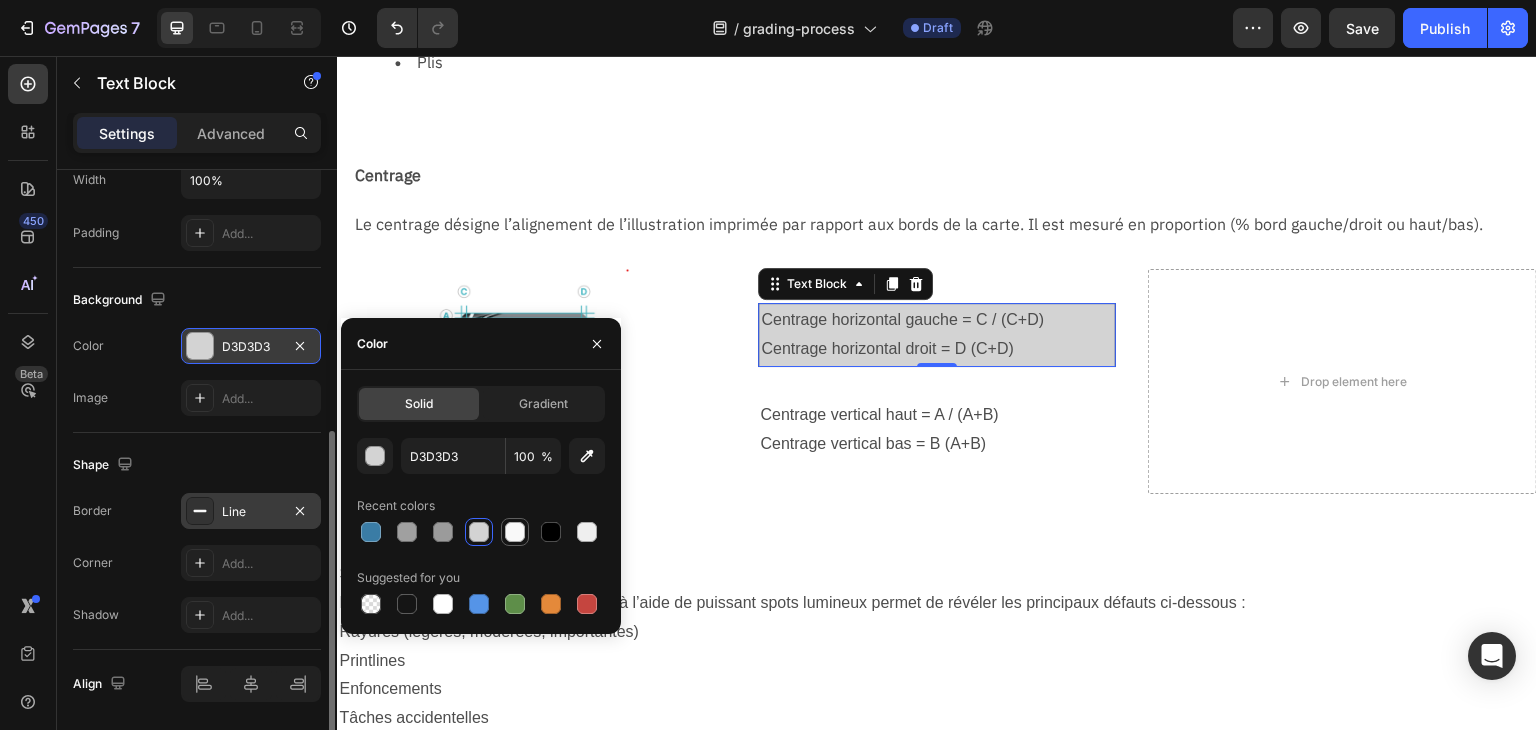 click at bounding box center [515, 532] 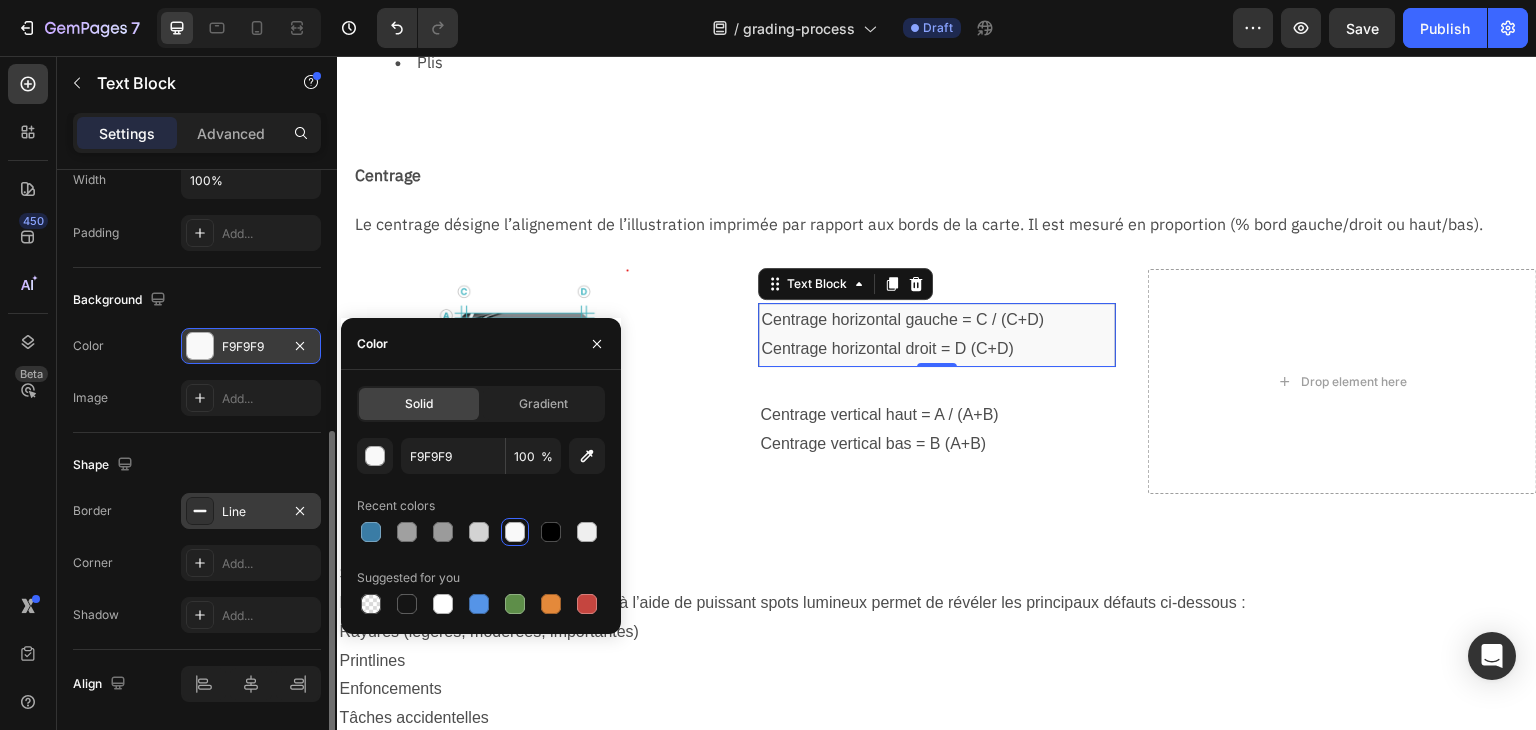 click on "Line" at bounding box center (251, 512) 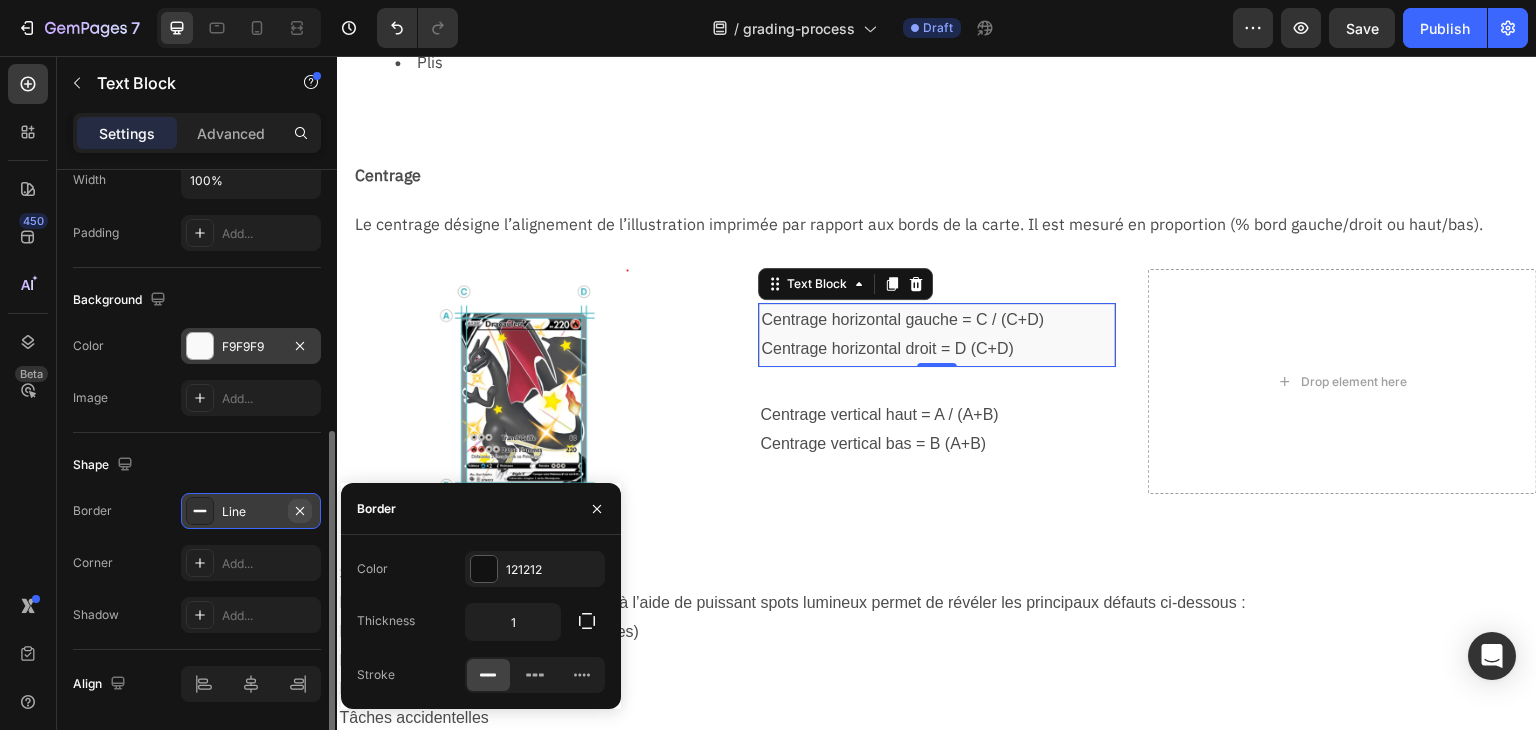 click 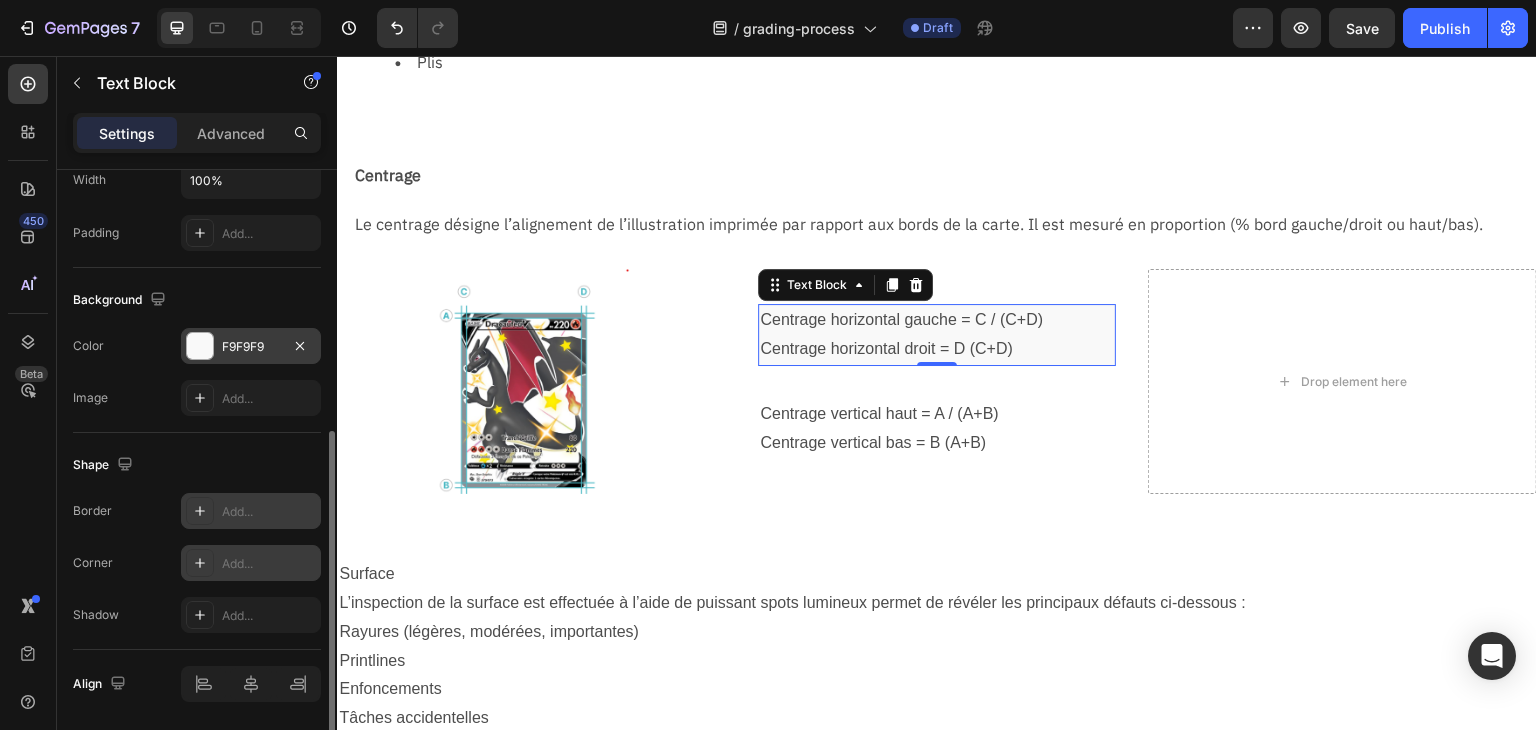 click on "Add..." at bounding box center [269, 564] 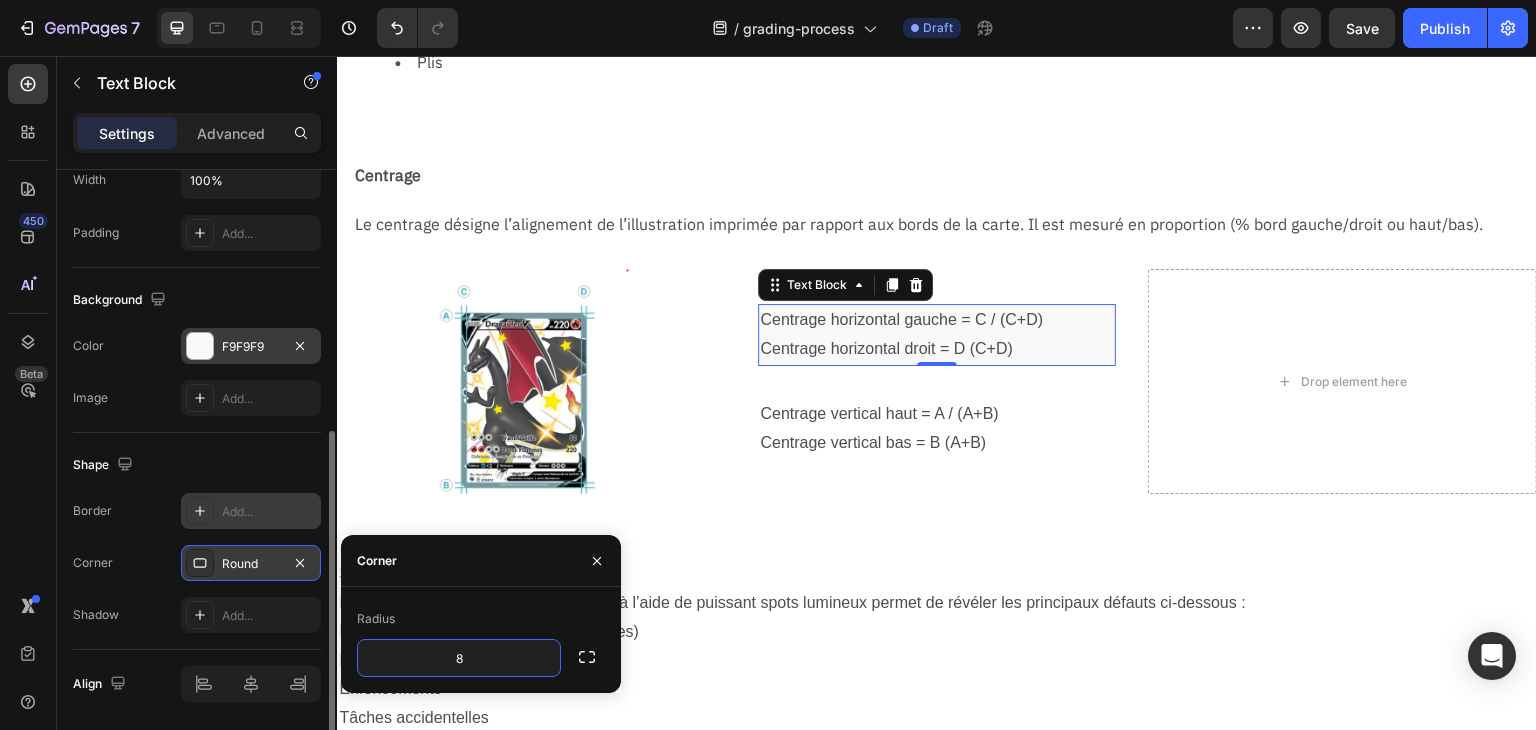 click on "Surface L’inspection de la surface est effectuée à l’aide de puissant spots lumineux permet de révéler les principaux défauts ci-dessous : Rayures (légères, modérées, importantes) Printlines Enfoncements Tâches accidentelles Clouding Décoloration Erreur d'impression Plis Gondolage   Text Block Row Section 7" at bounding box center (937, 733) 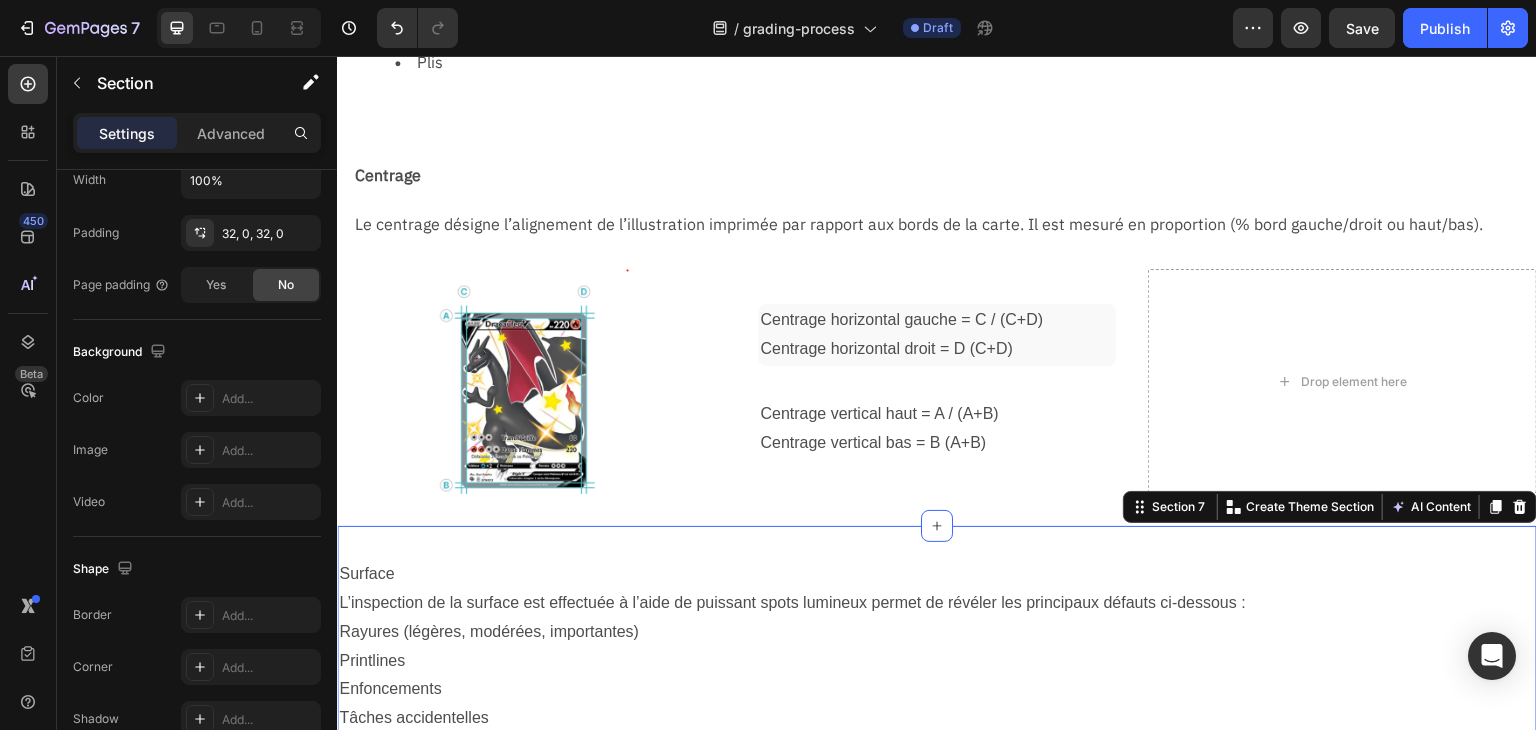 scroll, scrollTop: 0, scrollLeft: 0, axis: both 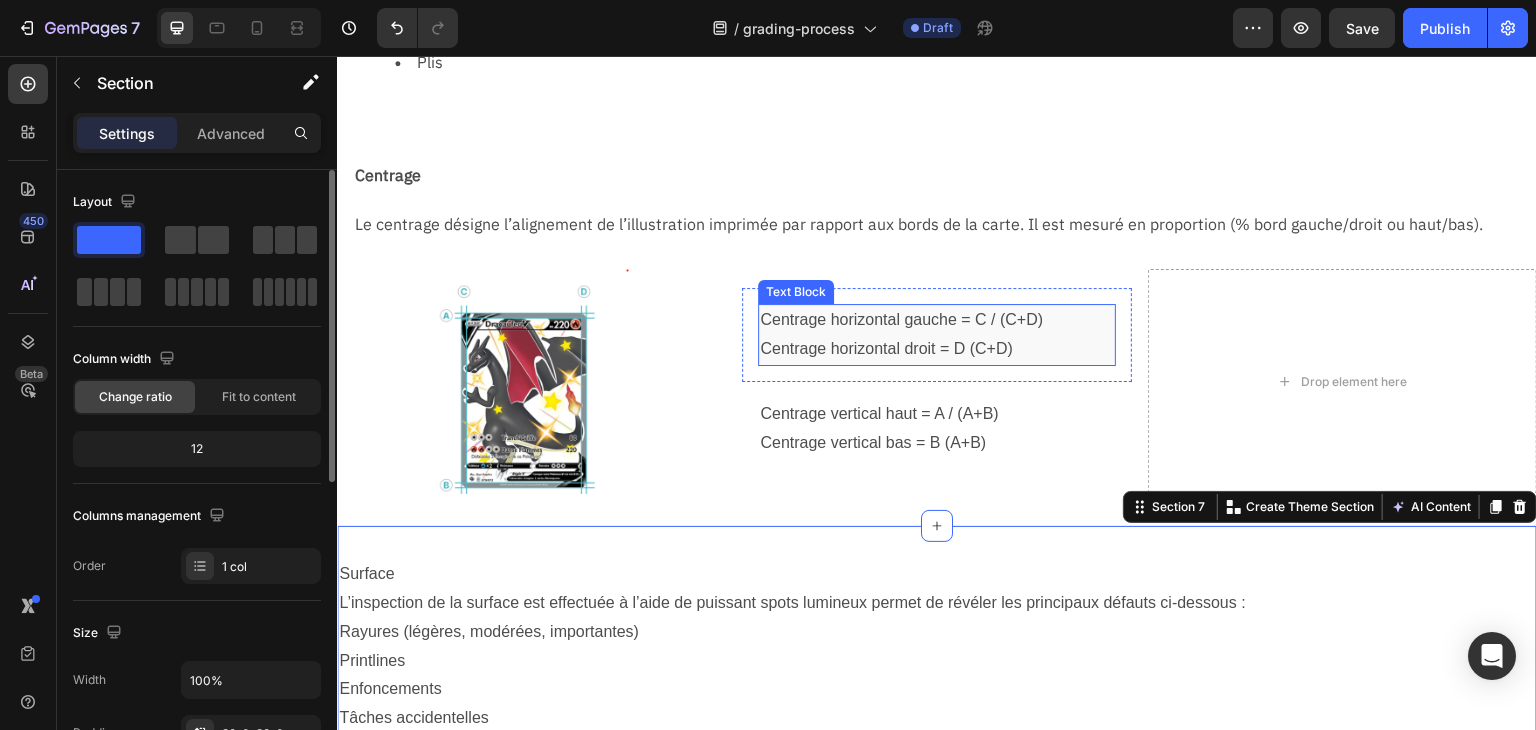 click on "Centrage horizontal droit = D (C+D)" at bounding box center [936, 349] 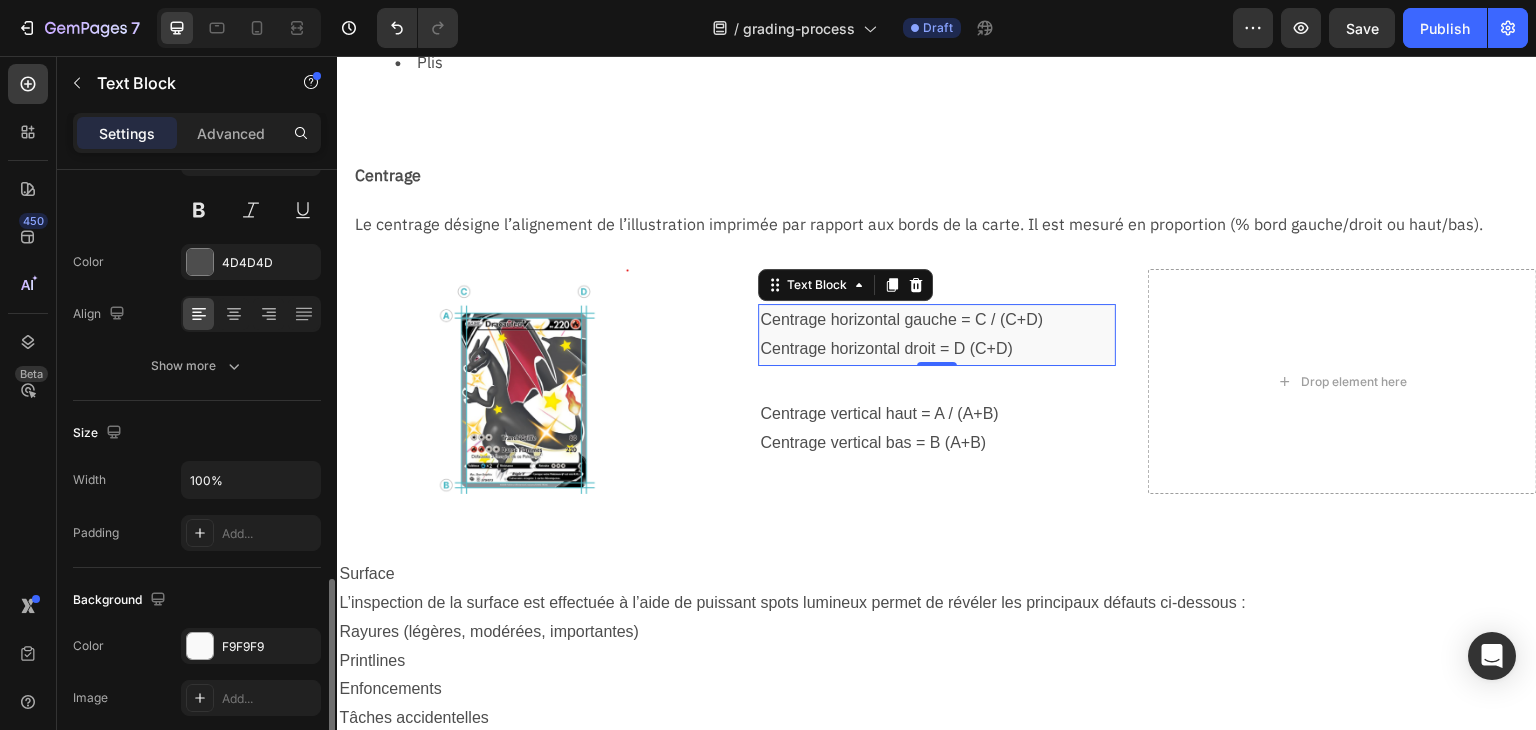 scroll, scrollTop: 400, scrollLeft: 0, axis: vertical 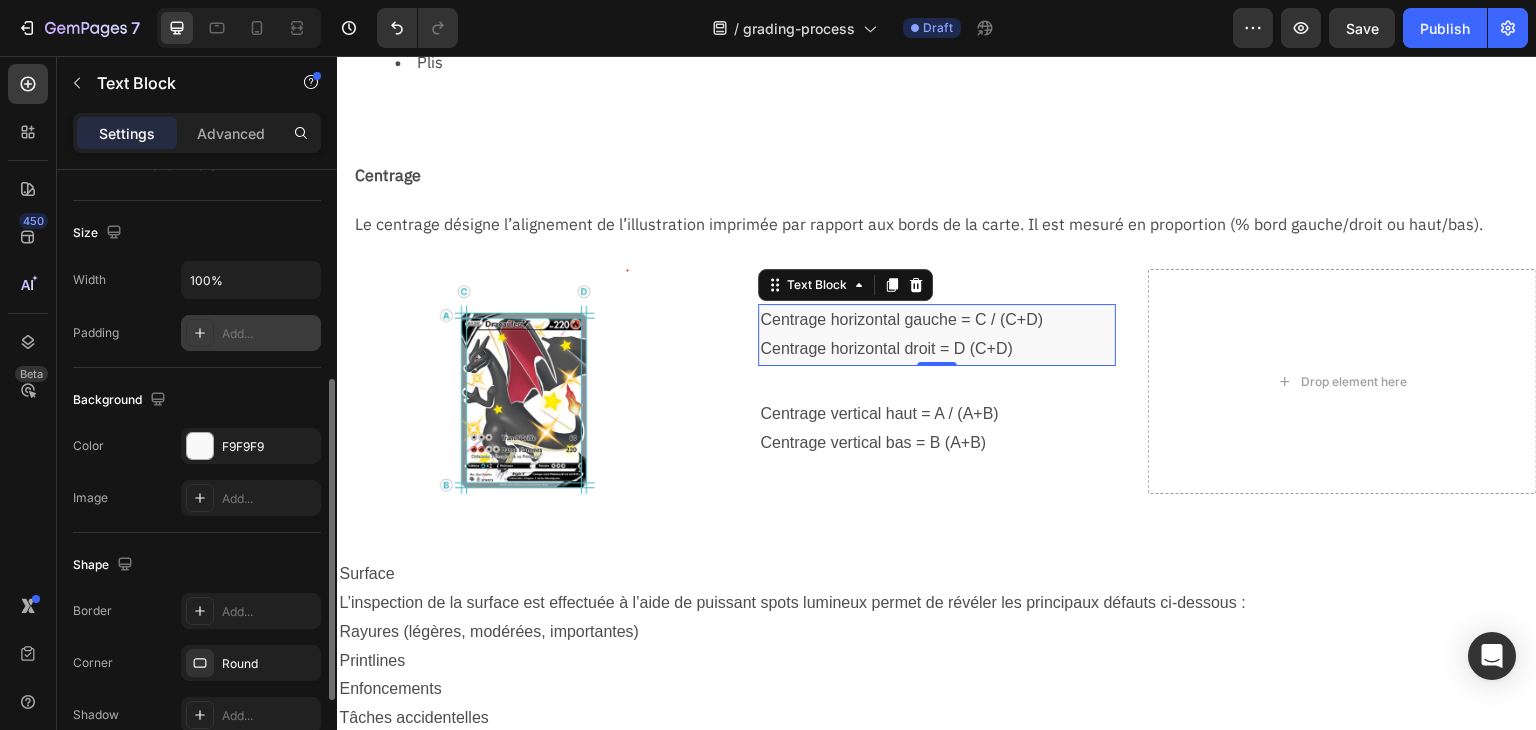 click on "Add..." at bounding box center (269, 334) 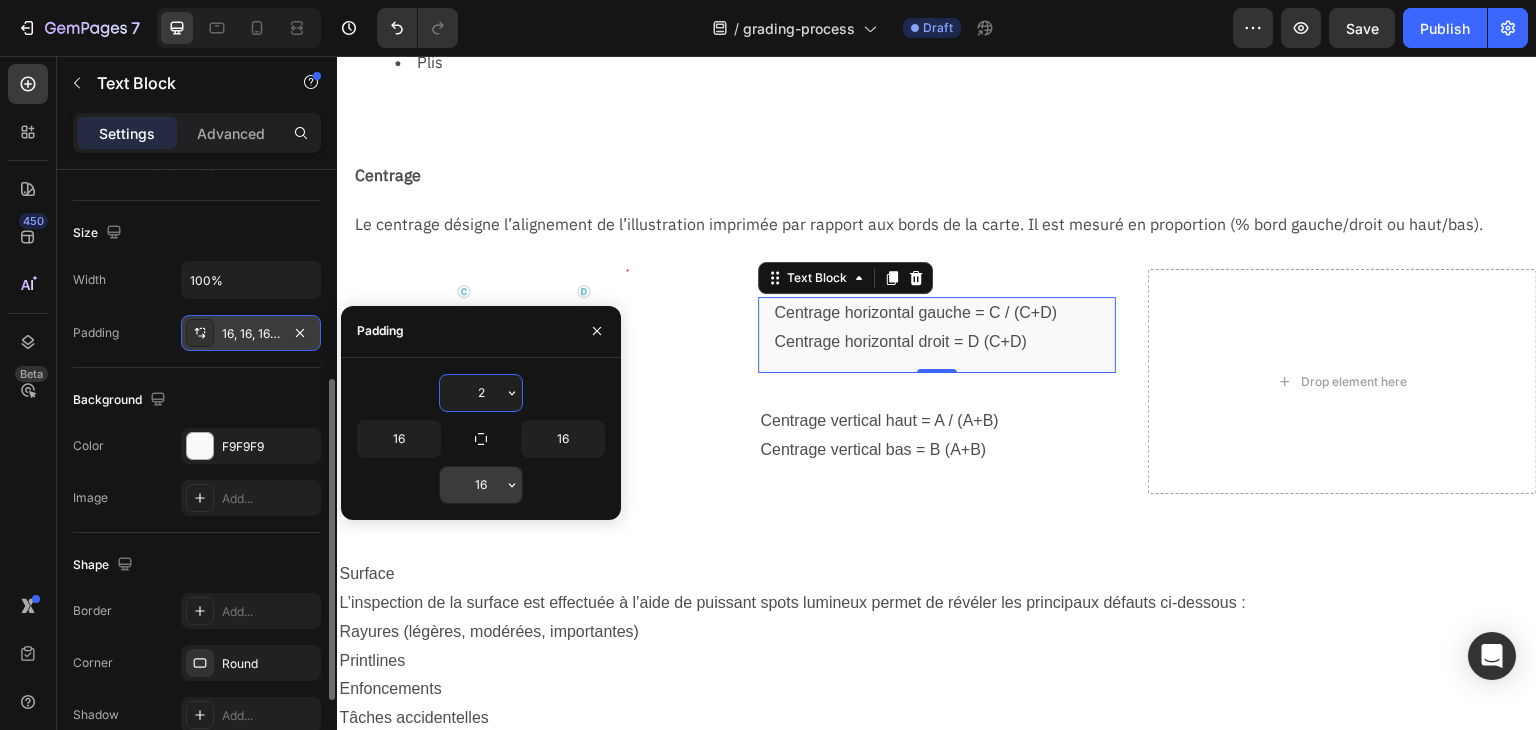 type on "2" 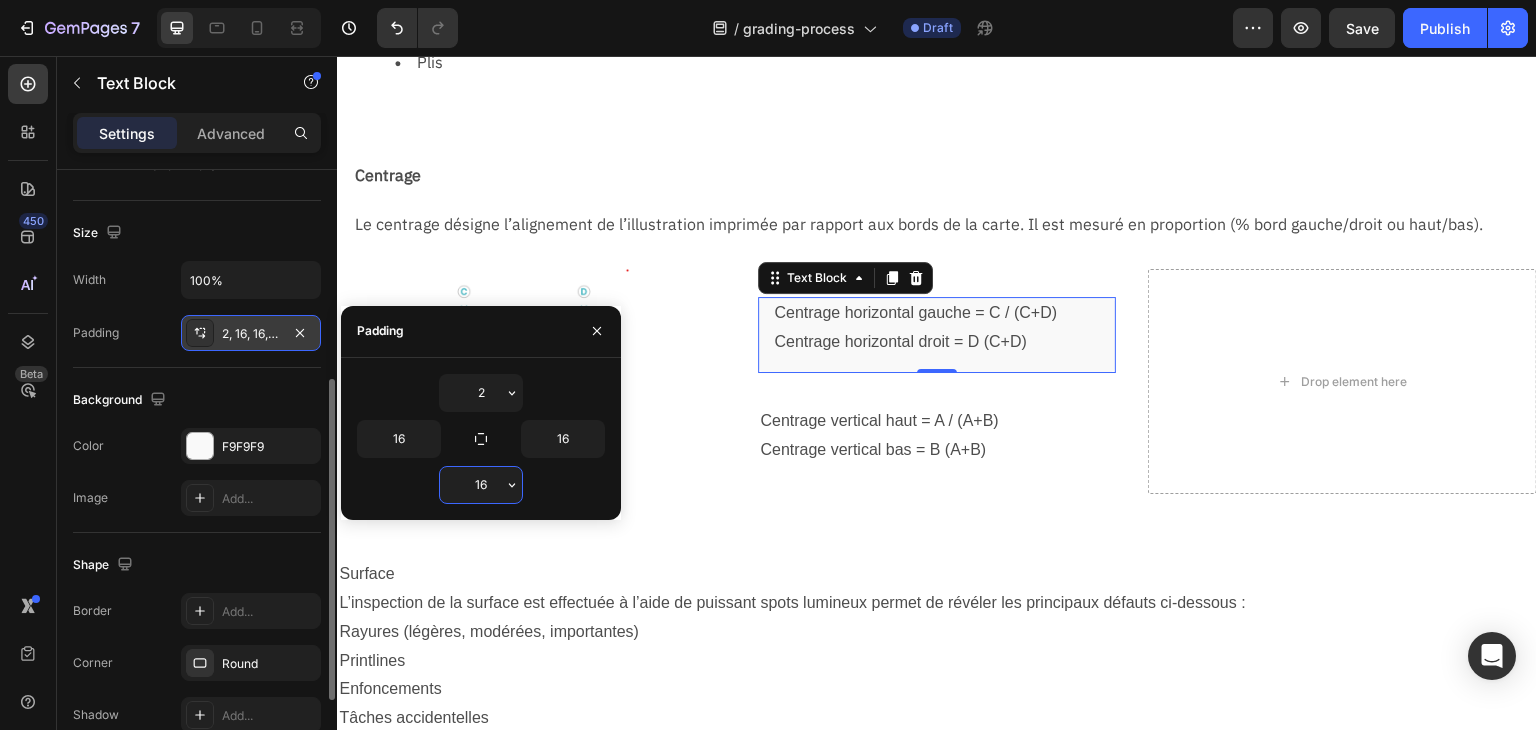 click on "16" at bounding box center (481, 485) 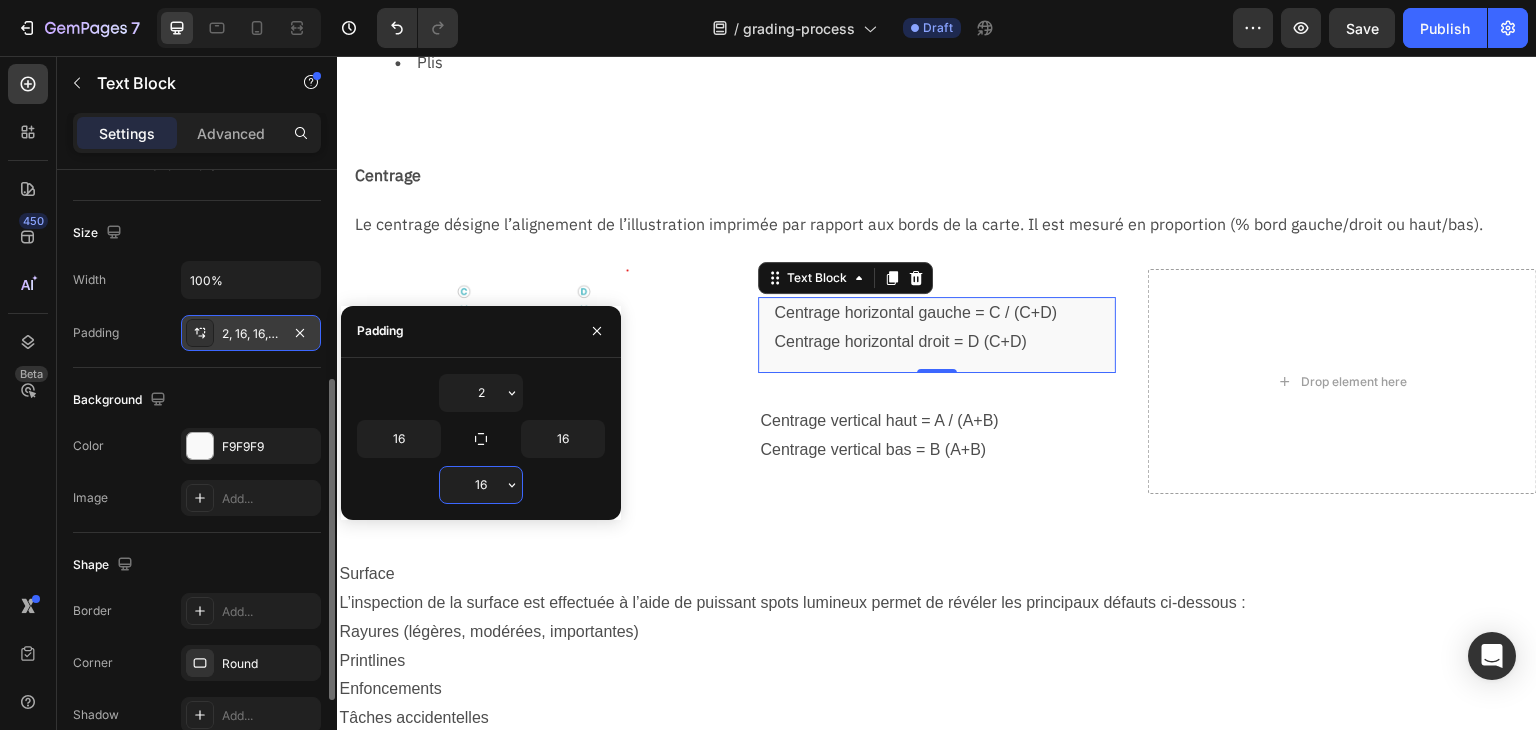 type on "2" 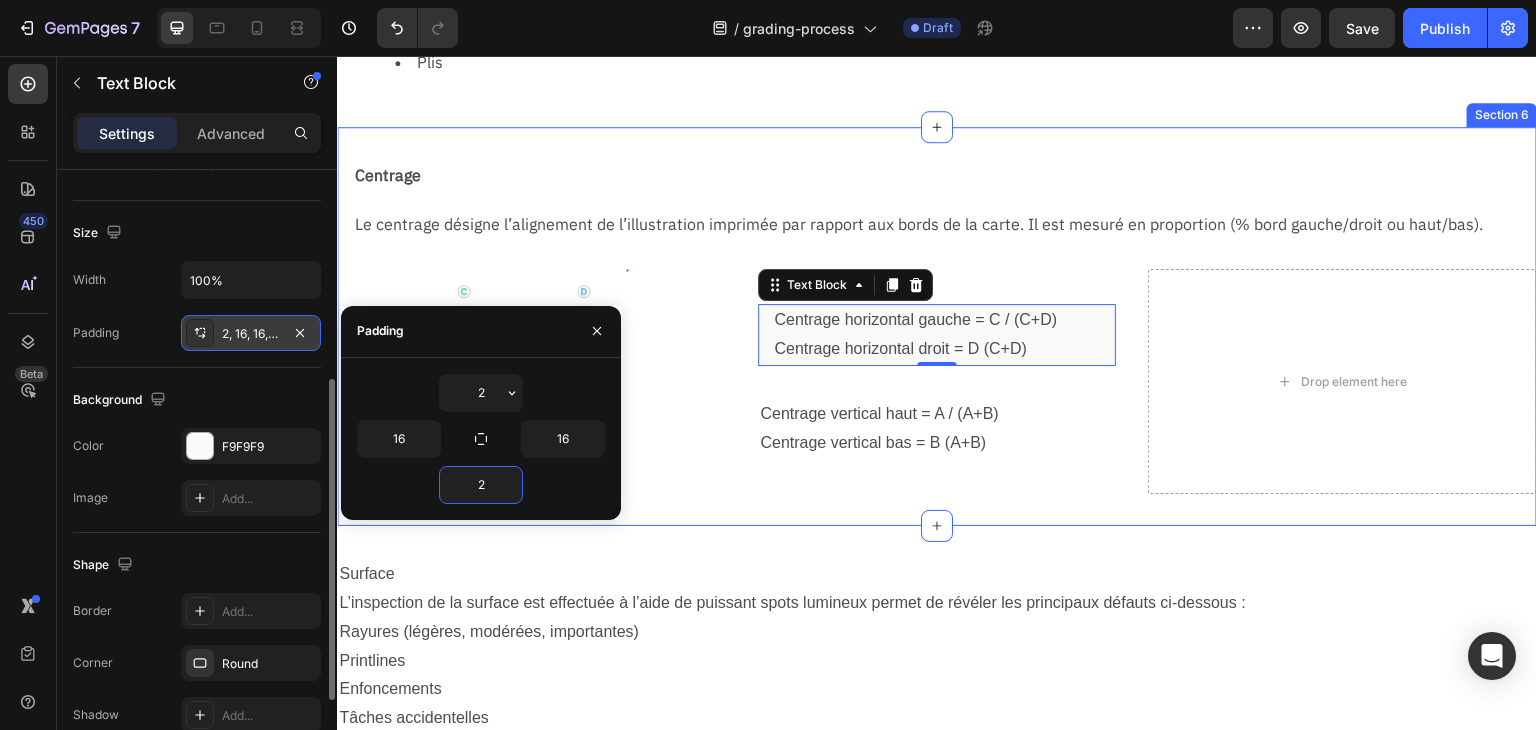 click on "Centrage horizontal gauche = C / (C+D) Centrage horizontal droit = D (C+D) Text Block   0 Row Centrage vertical haut = A / (A+B) Centrage vertical bas = B (A+B) Text Block Row" at bounding box center [936, 381] 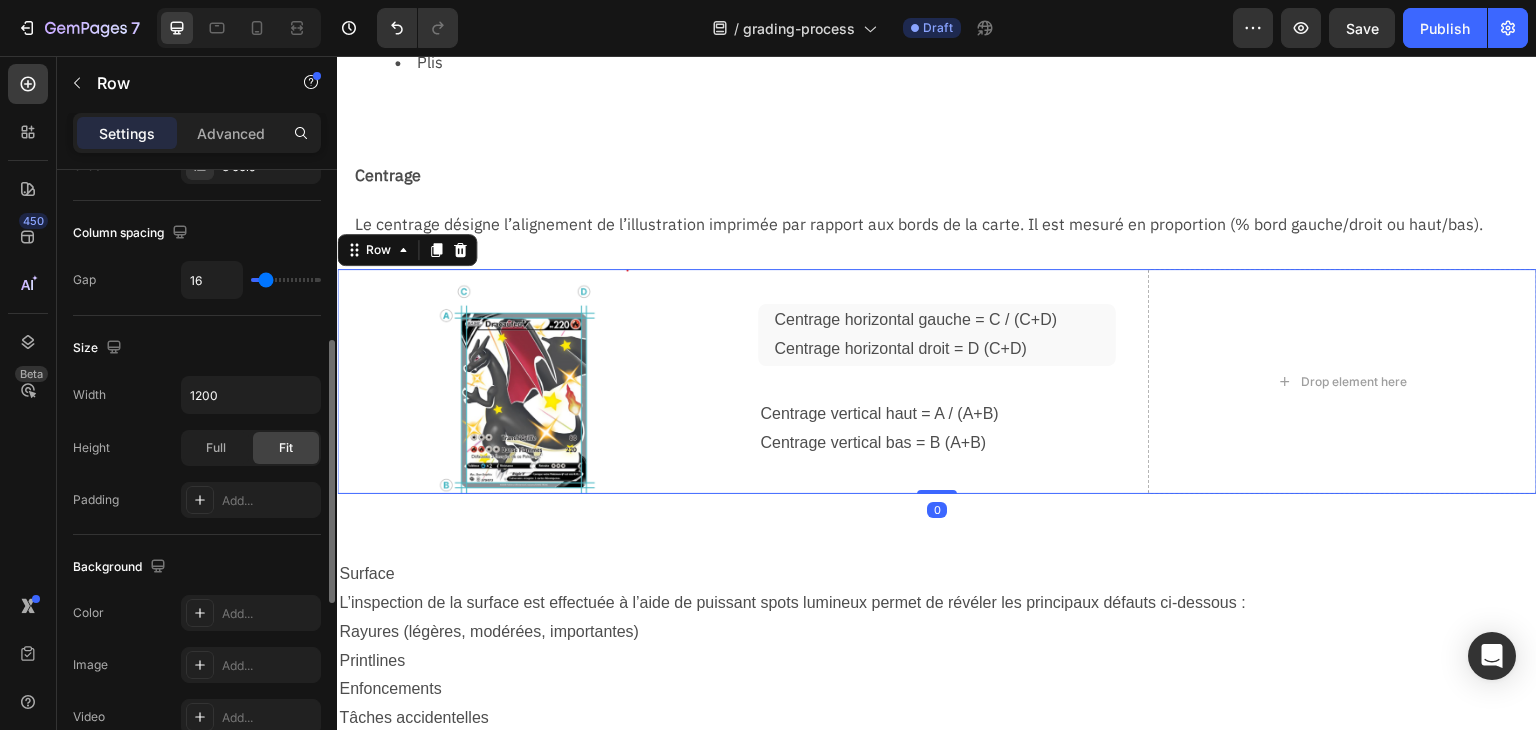 scroll, scrollTop: 0, scrollLeft: 0, axis: both 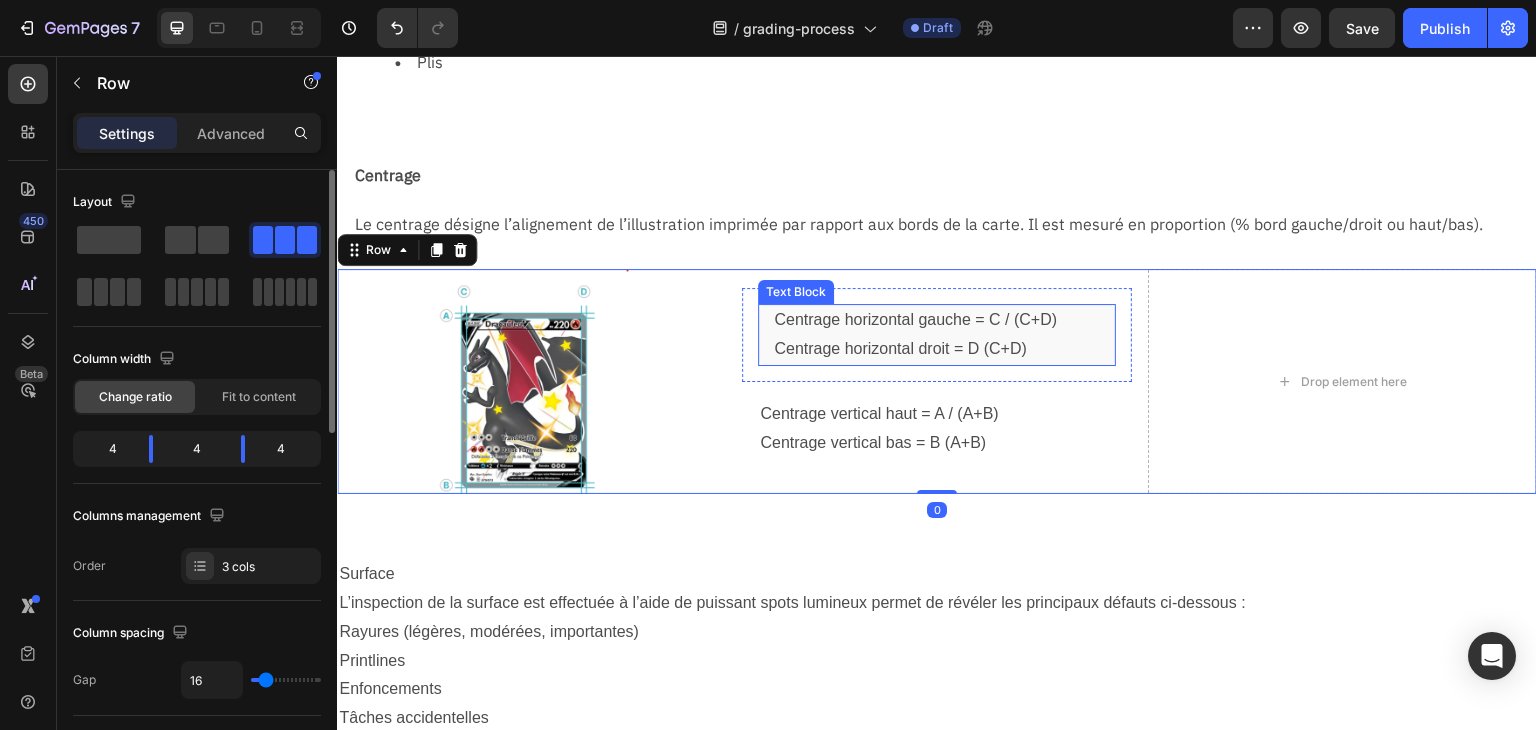 click on "Centrage horizontal gauche = C / (C+D)" at bounding box center [936, 320] 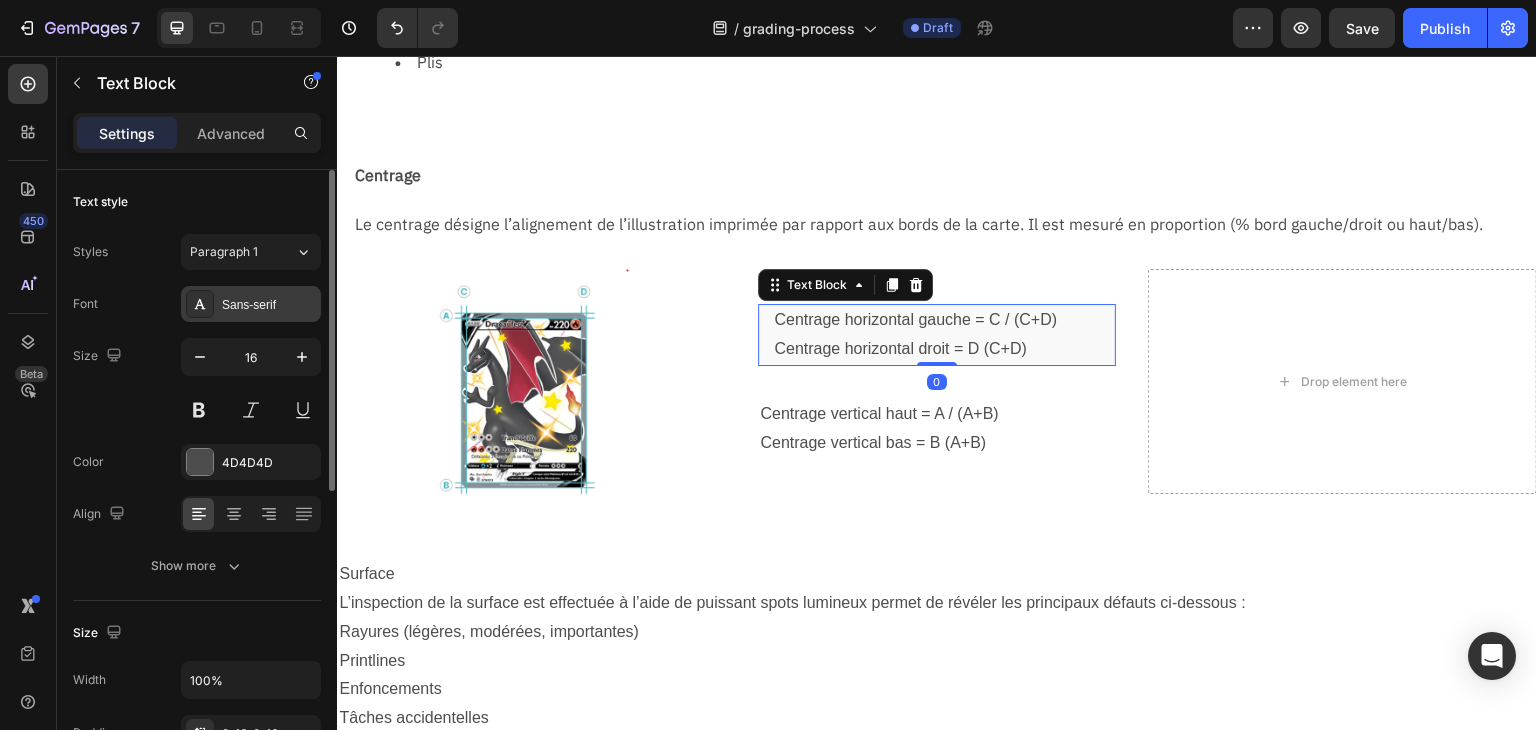 click on "Sans-serif" at bounding box center (269, 305) 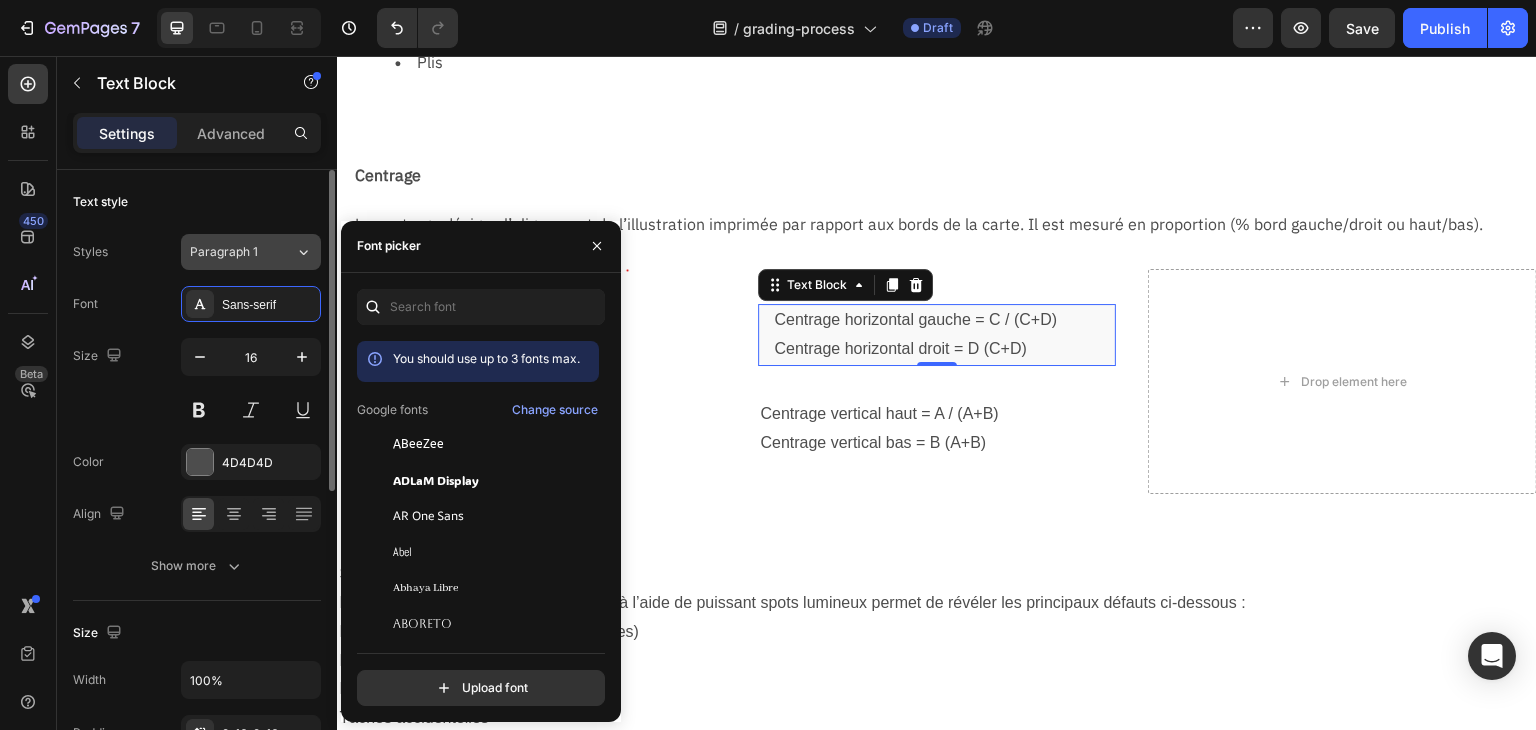 click on "Paragraph 1" 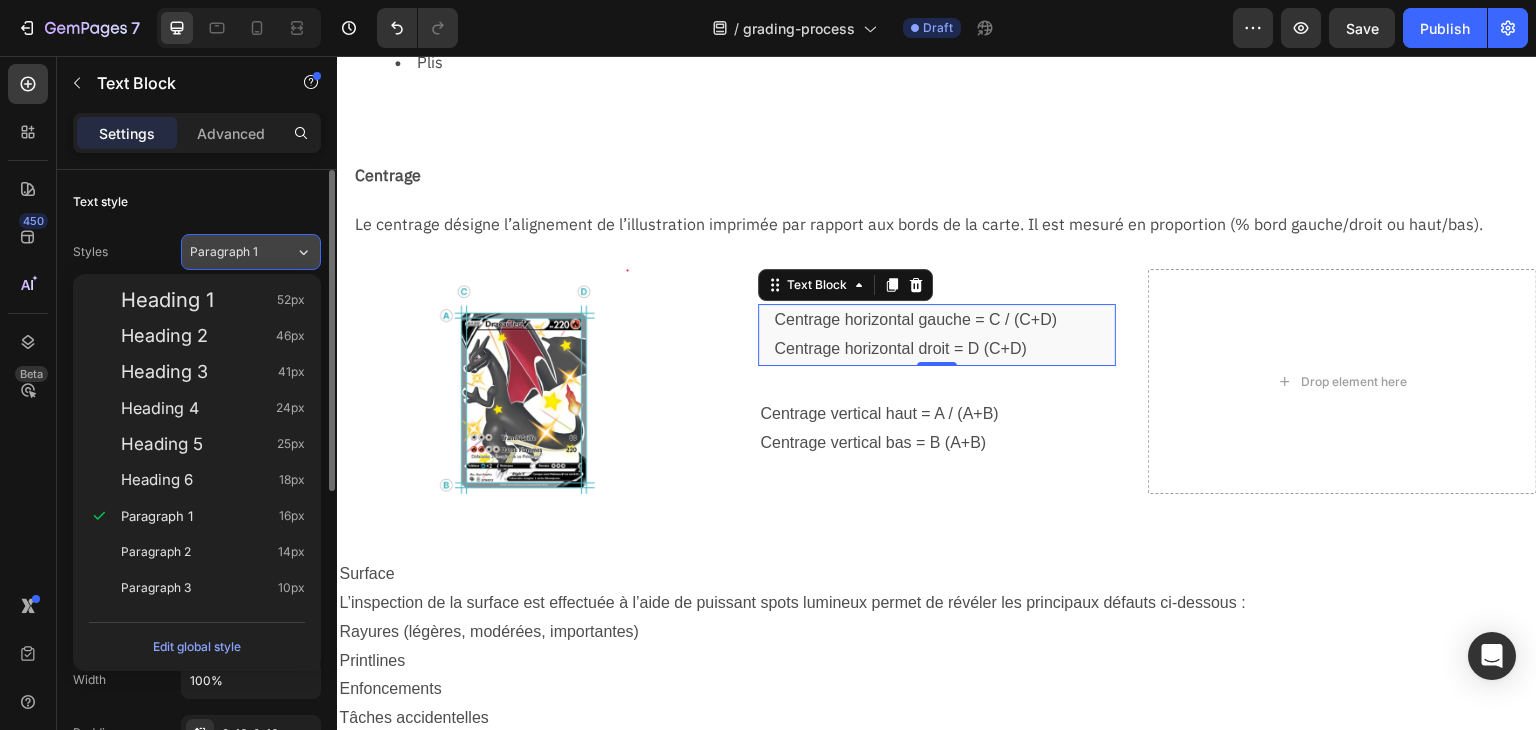 click on "Paragraph 1" 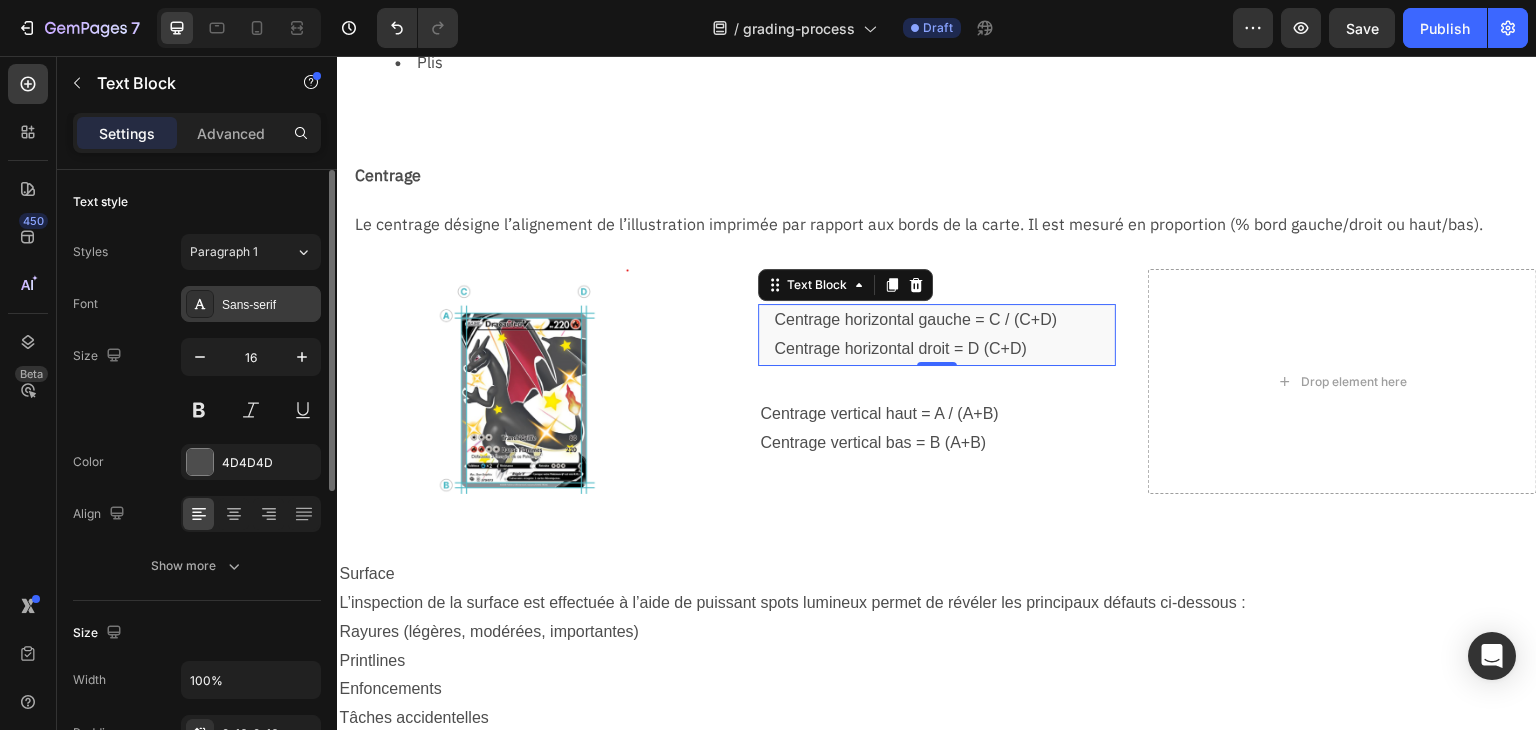 click on "Sans-serif" at bounding box center (269, 305) 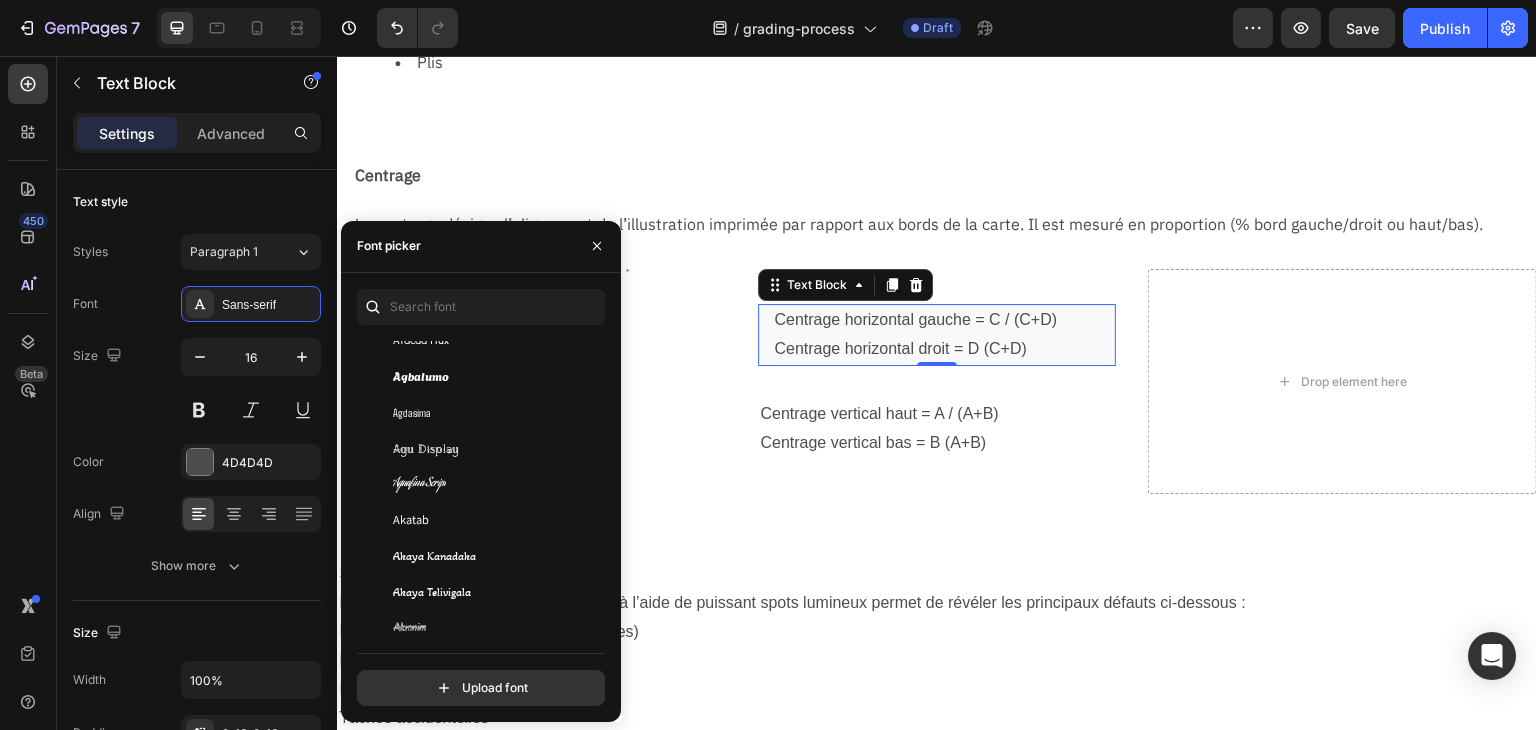scroll, scrollTop: 0, scrollLeft: 0, axis: both 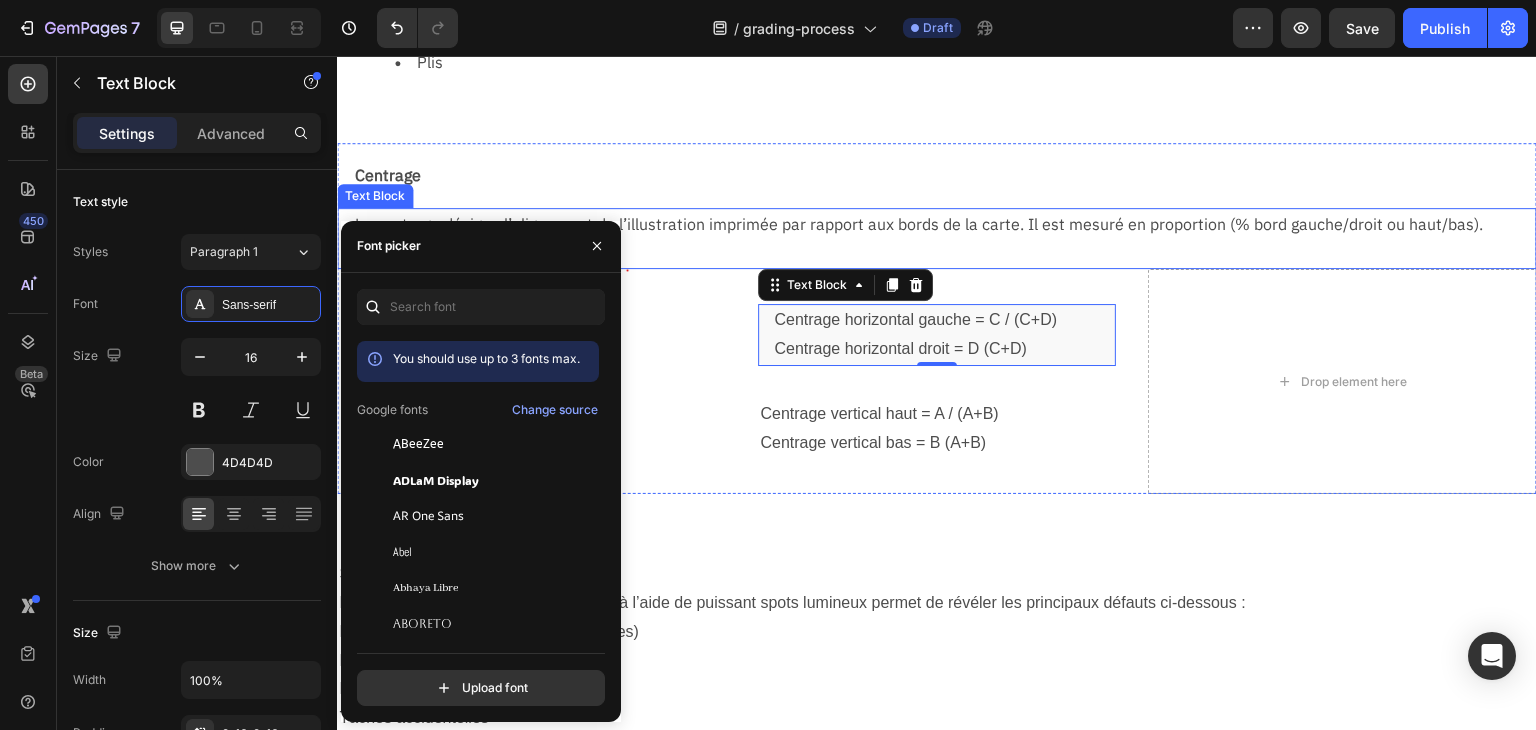 click on "Le centrage désigne l’alignement de l’illustration imprimée par rapport aux bords de la carte. Il est mesuré en proportion (% bord gauche/droit ou haut/bas)." at bounding box center [945, 224] 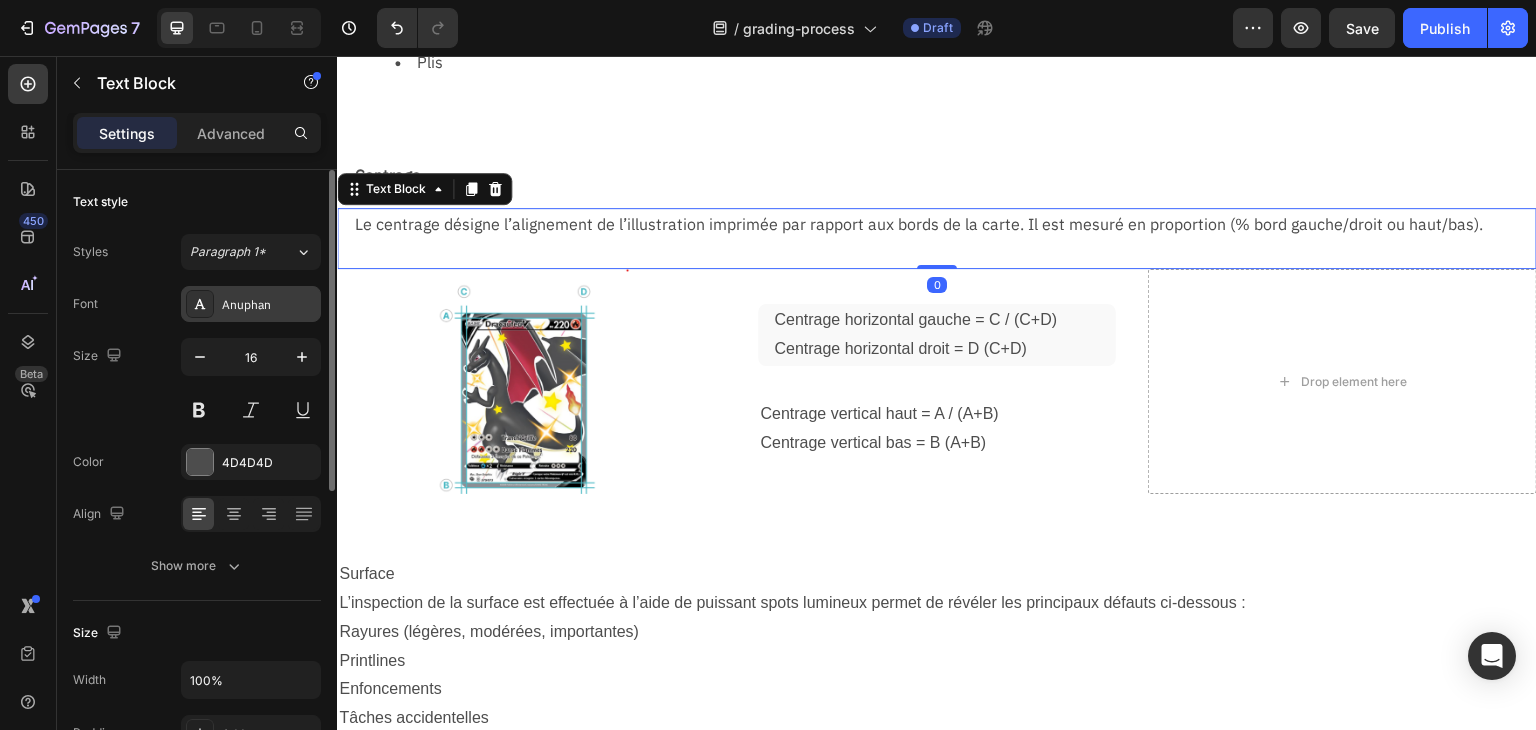 click on "Anuphan" at bounding box center (269, 305) 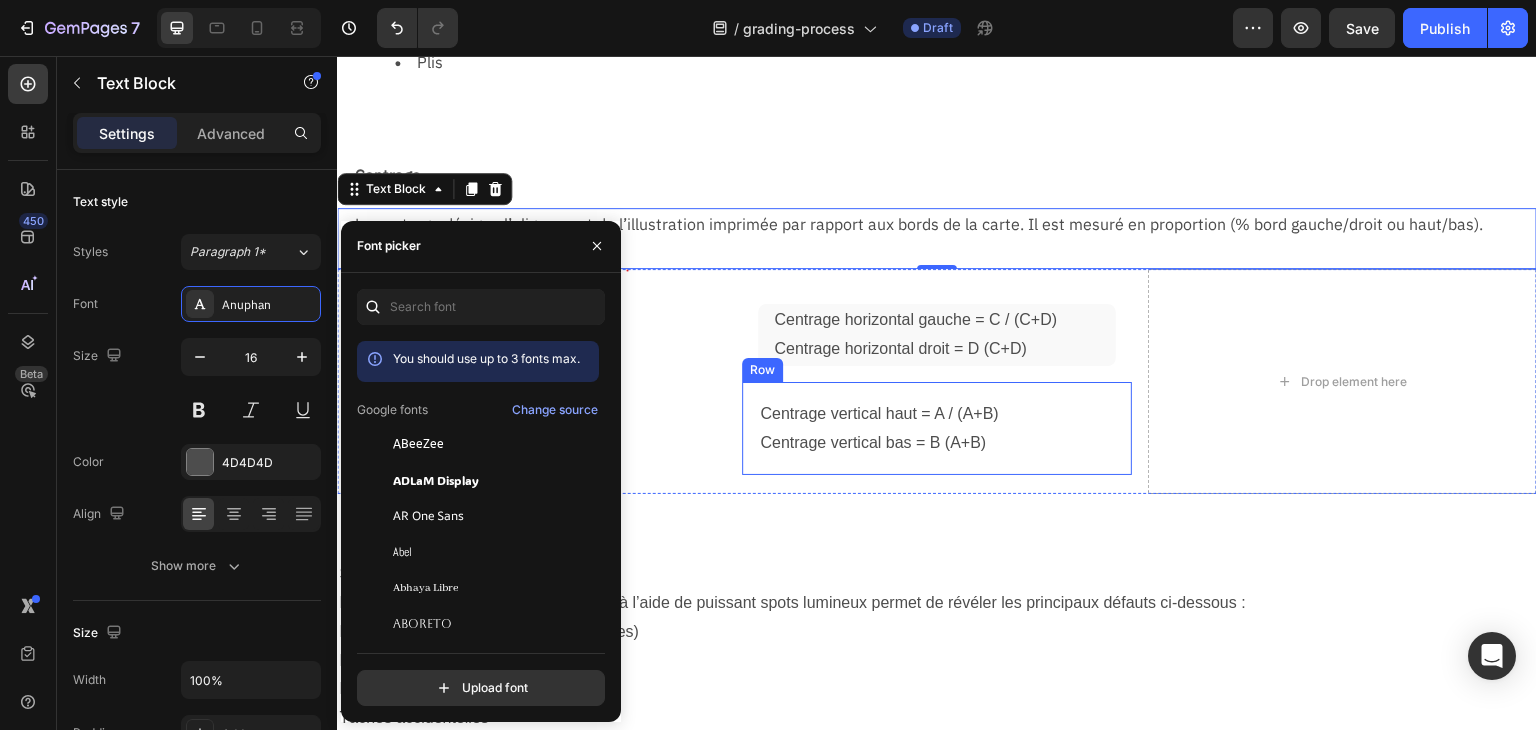 click on "Centrage horizontal gauche = C / (C+D)" at bounding box center [936, 320] 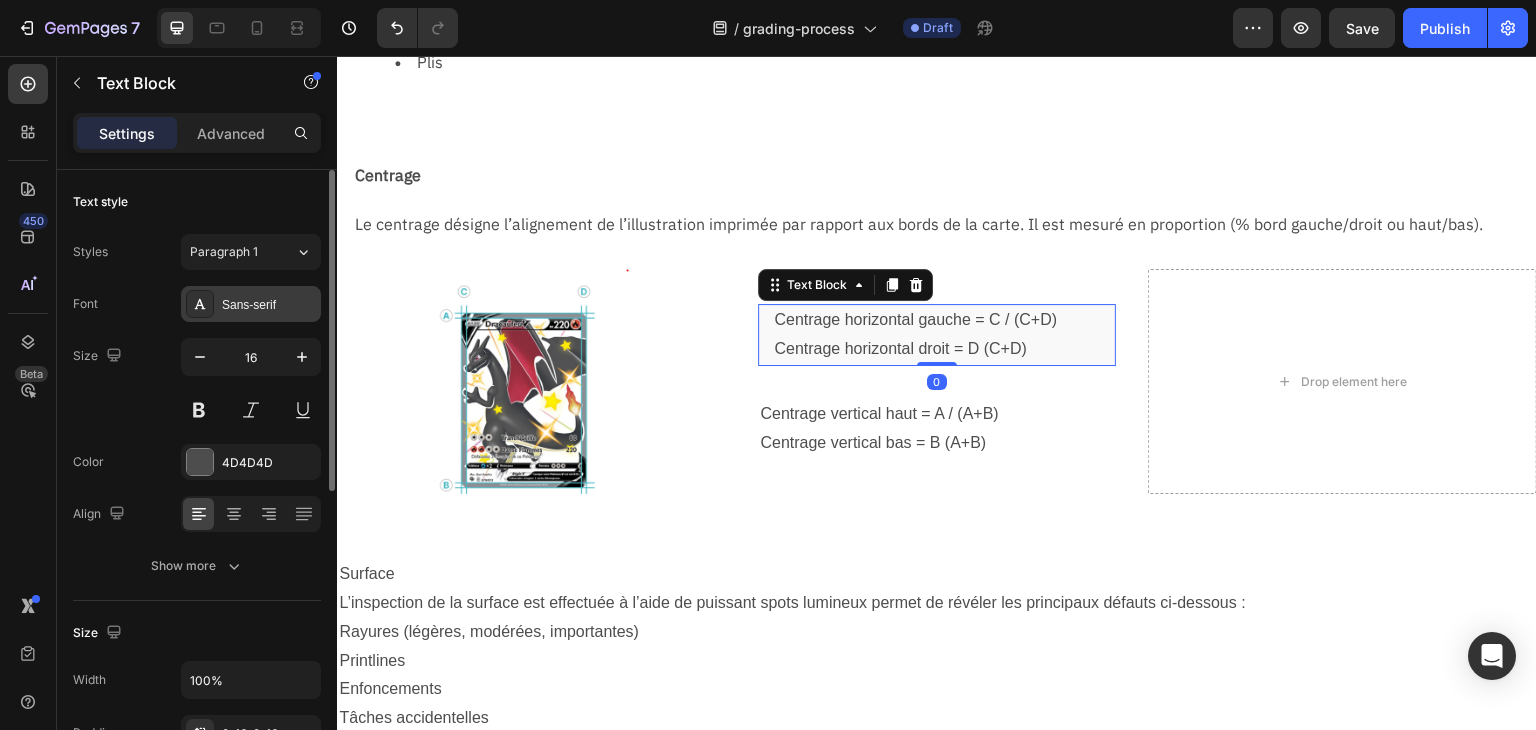 click on "Sans-serif" at bounding box center [251, 304] 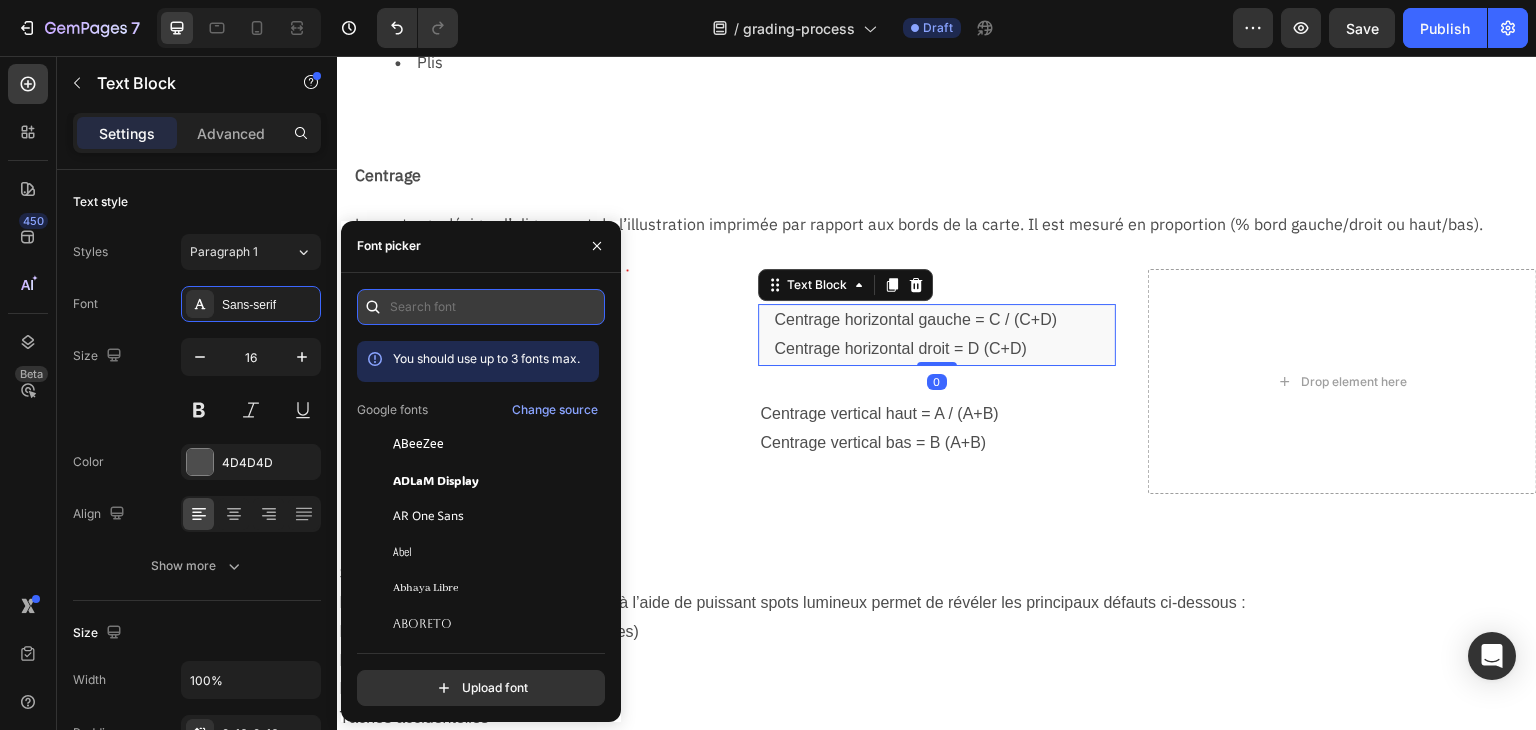 click at bounding box center [481, 307] 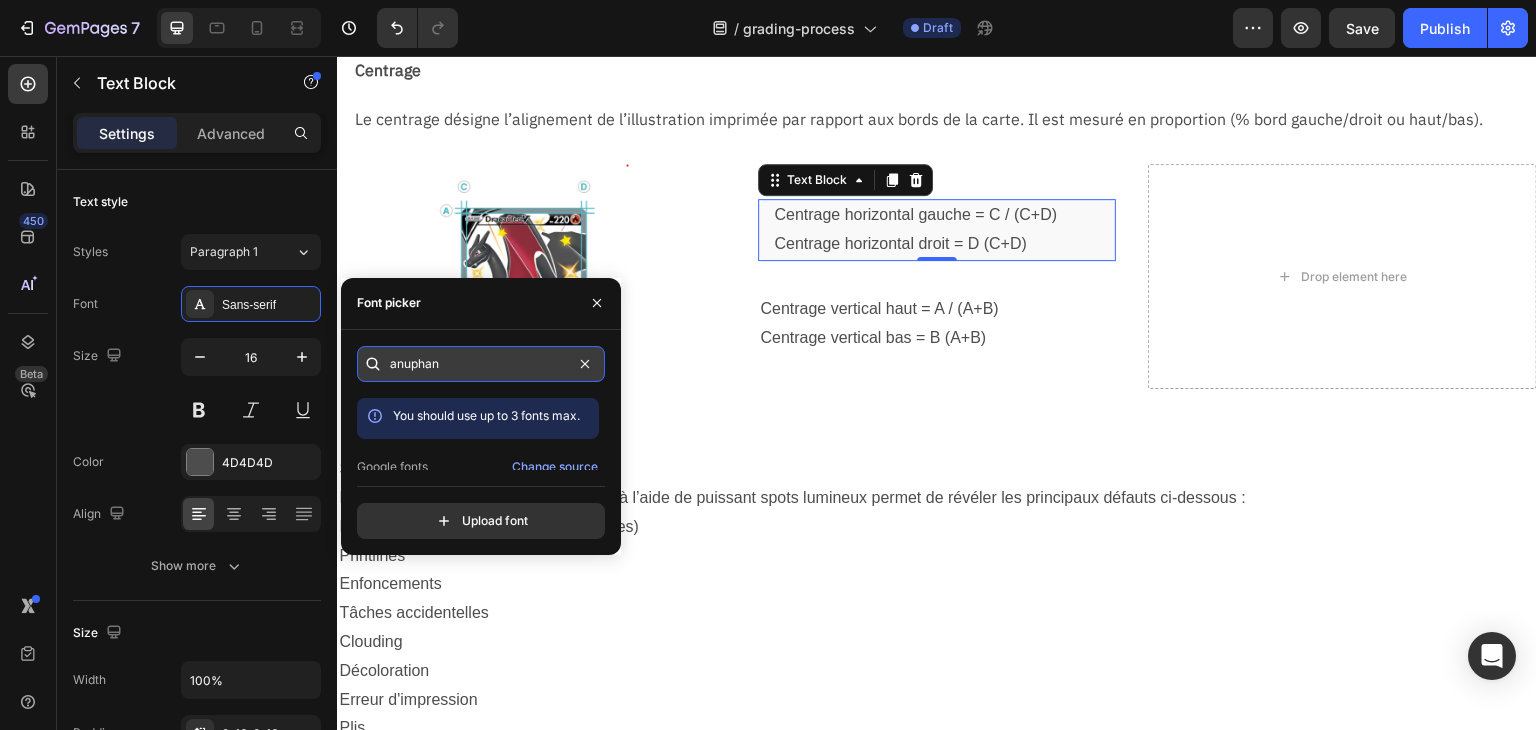 scroll, scrollTop: 1581, scrollLeft: 0, axis: vertical 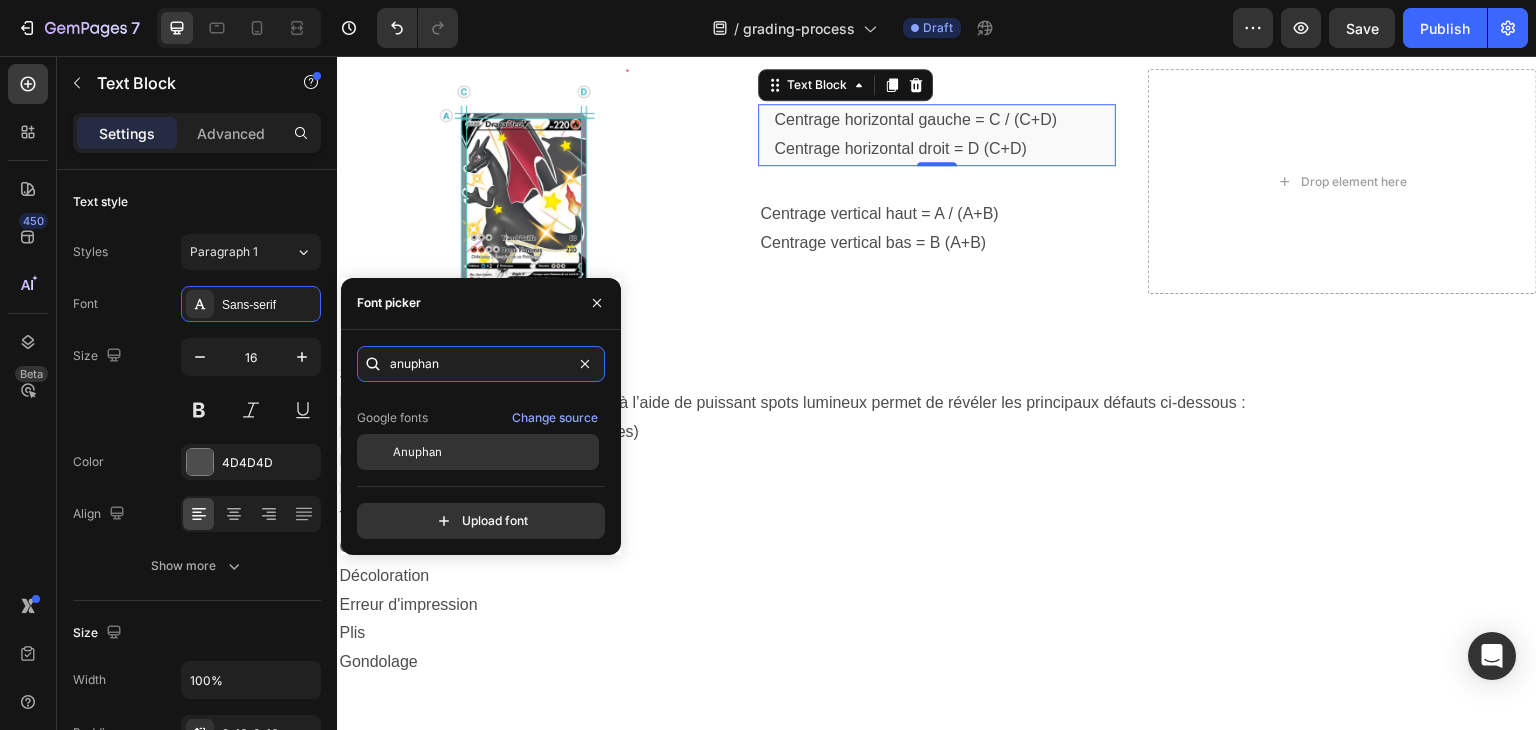 type on "anuphan" 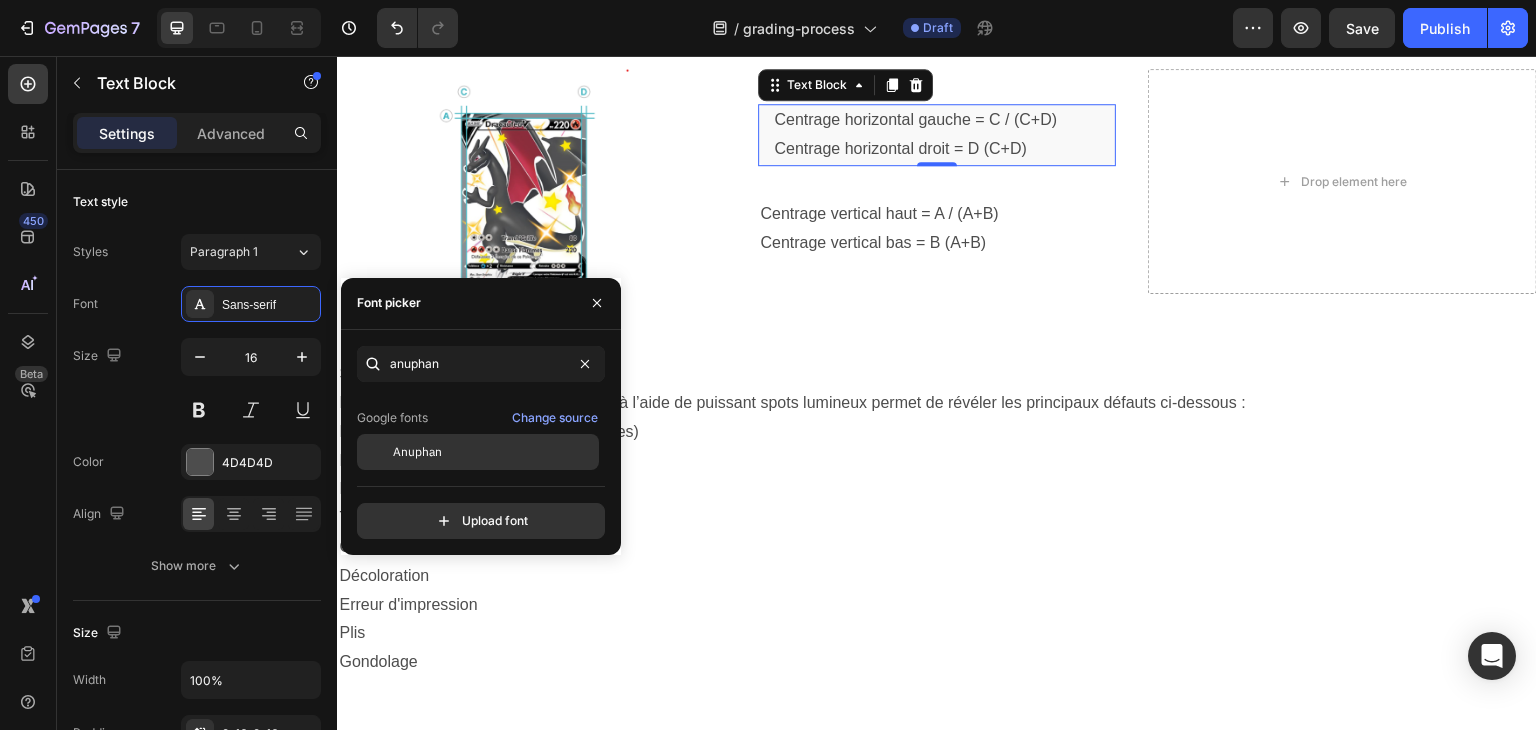 click on "Anuphan" 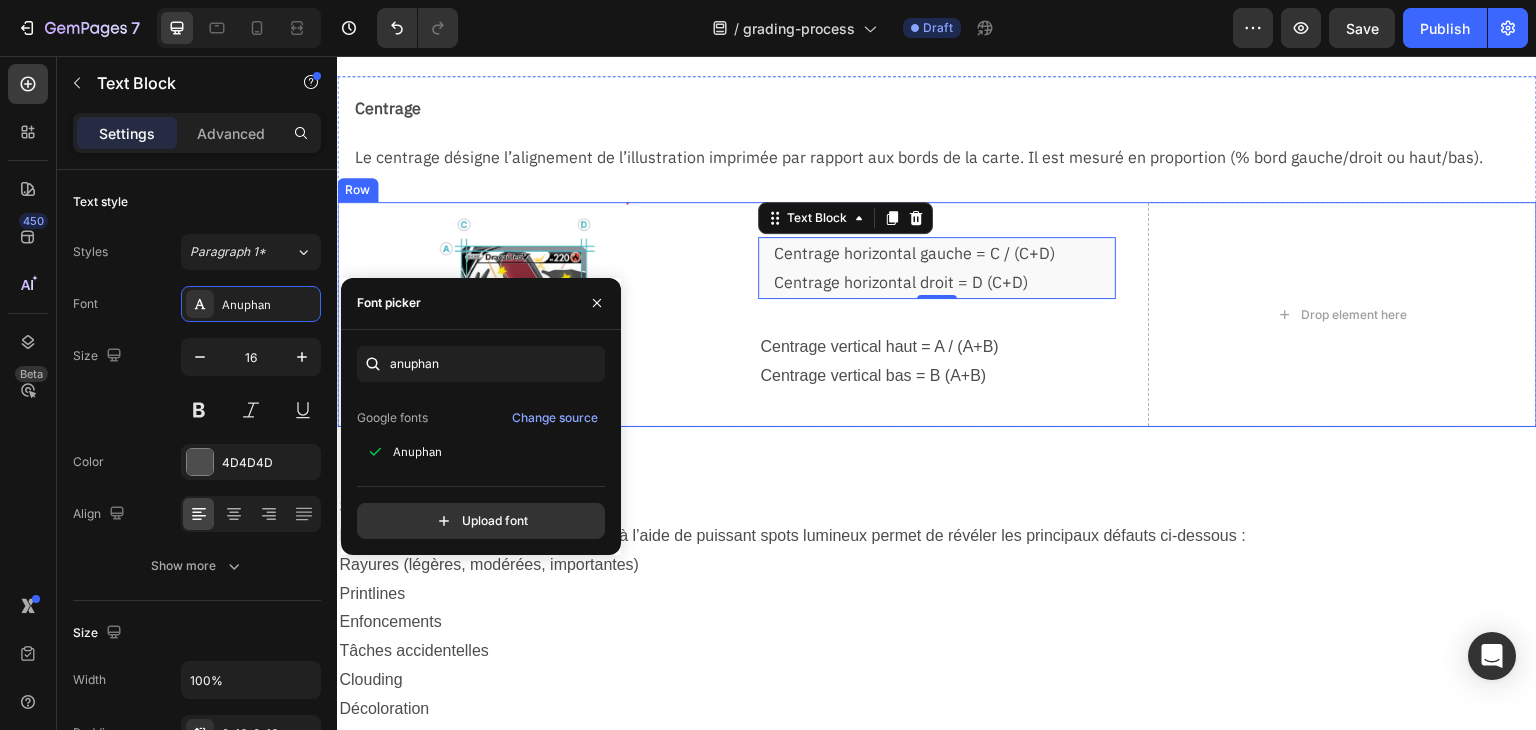 scroll, scrollTop: 1381, scrollLeft: 0, axis: vertical 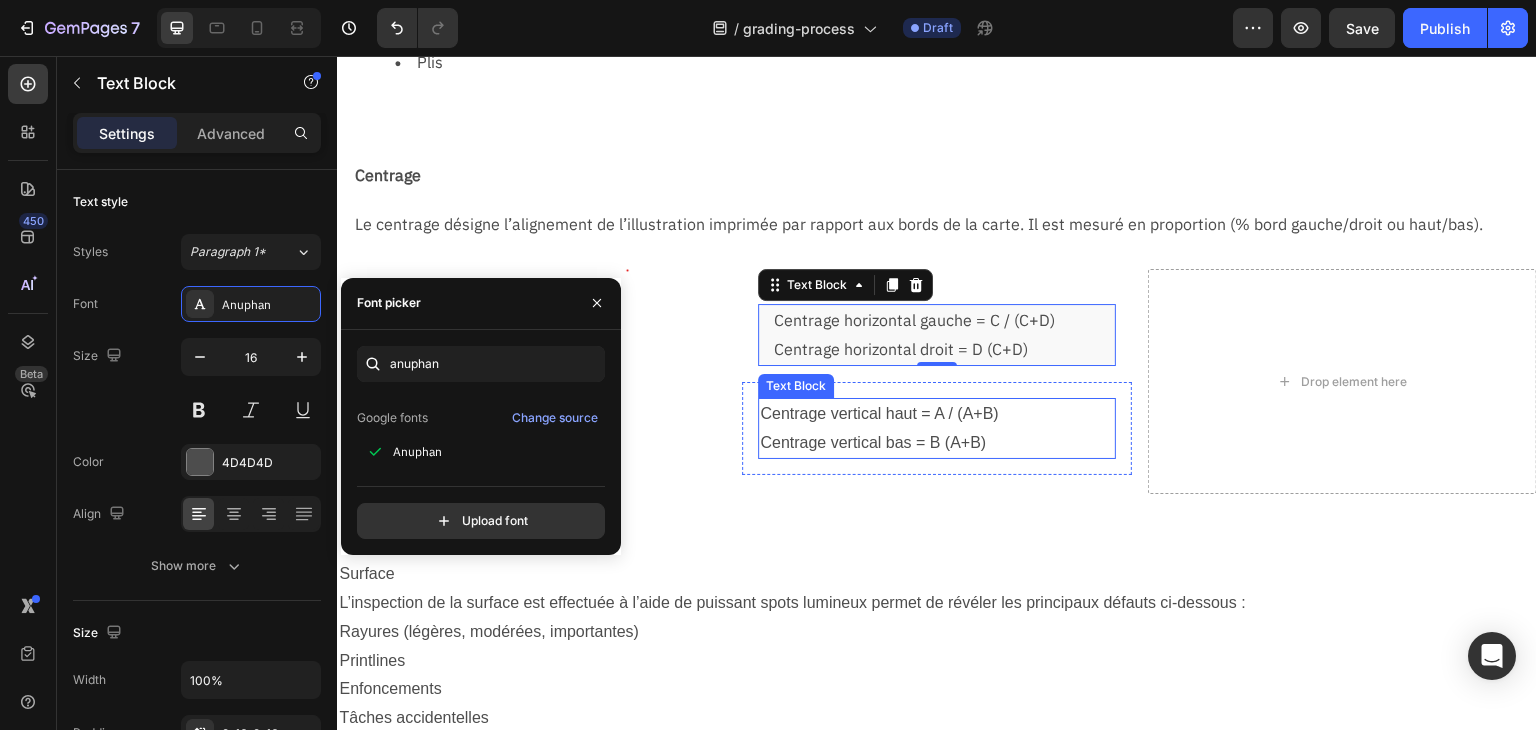 click on "Centrage vertical bas = B (A+B)" at bounding box center [936, 443] 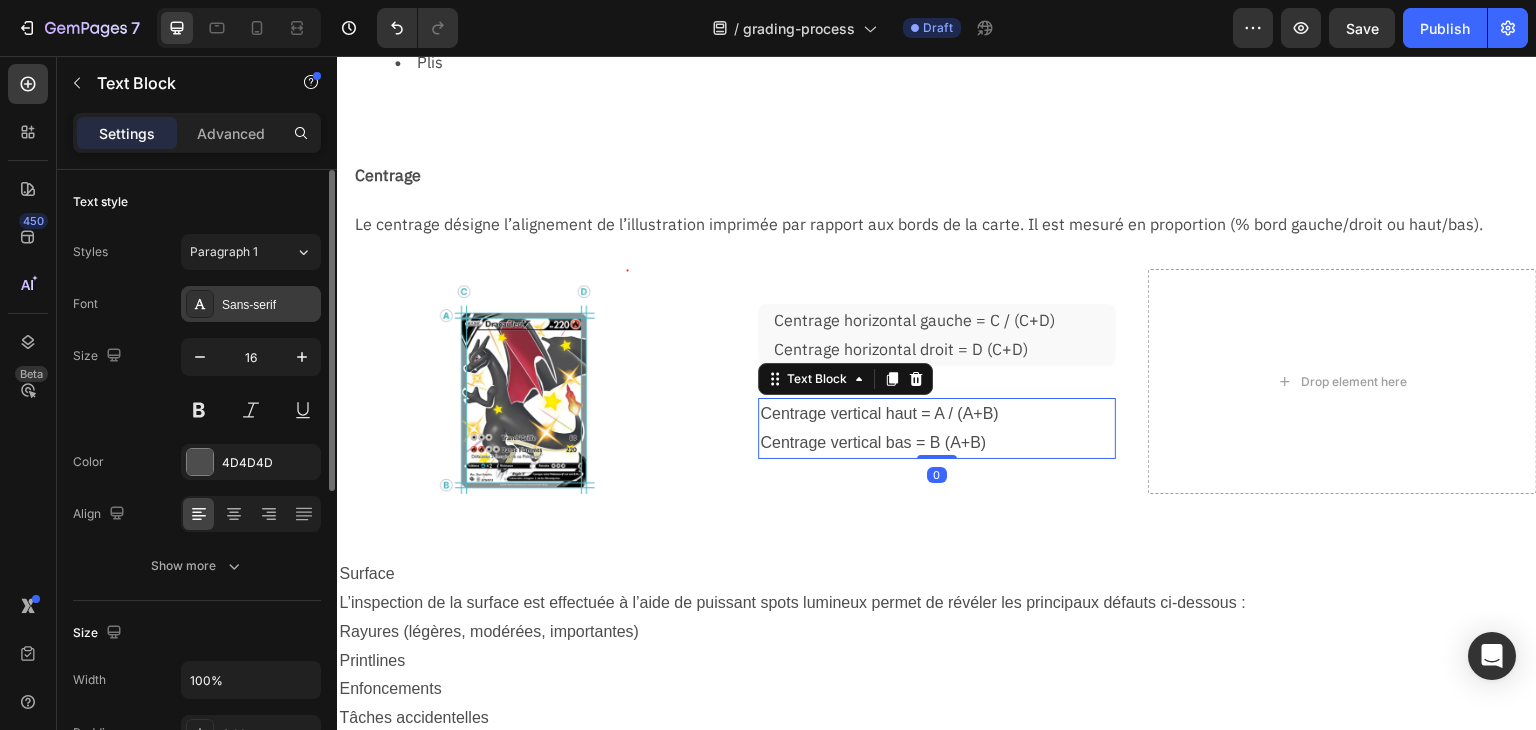 click on "Sans-serif" at bounding box center (251, 304) 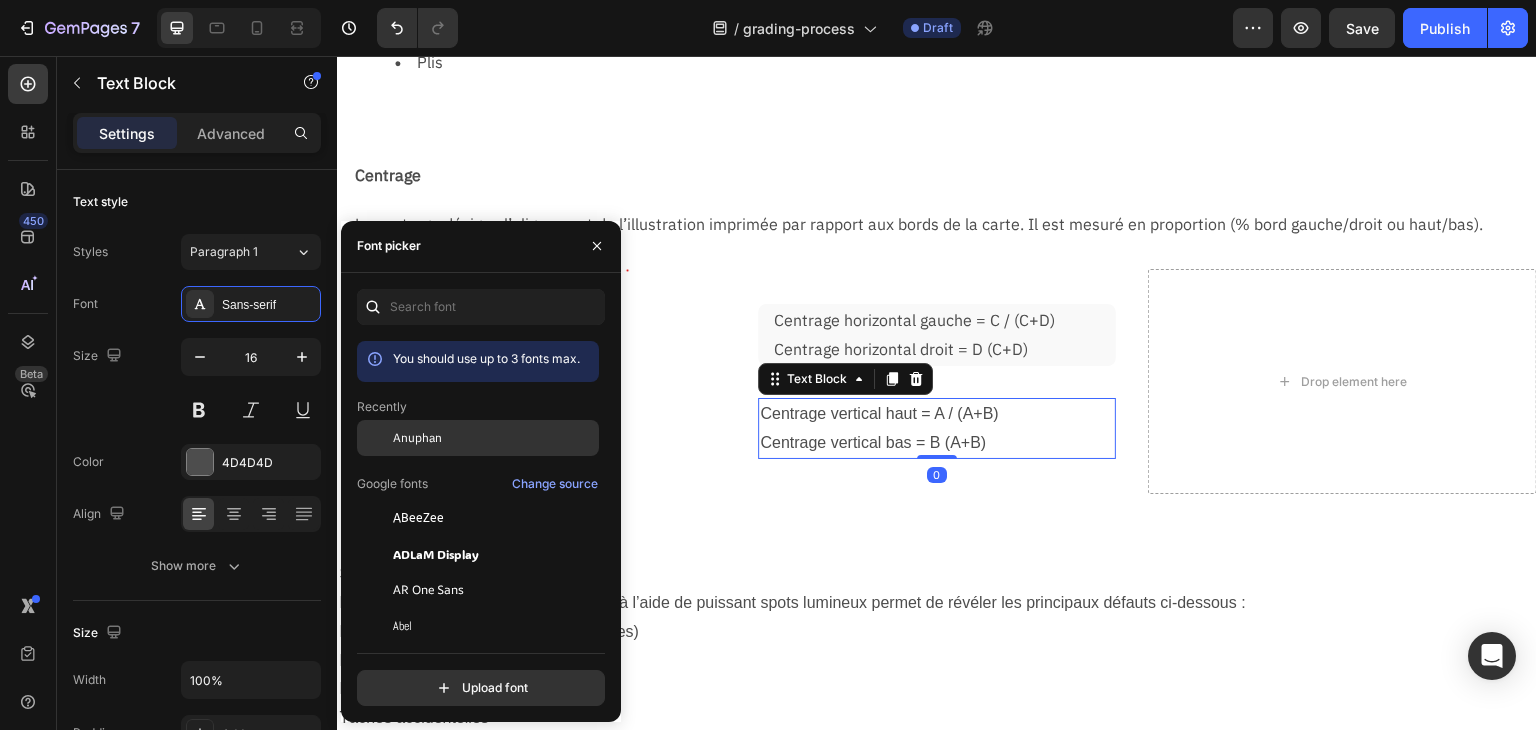 click on "Anuphan" at bounding box center [417, 438] 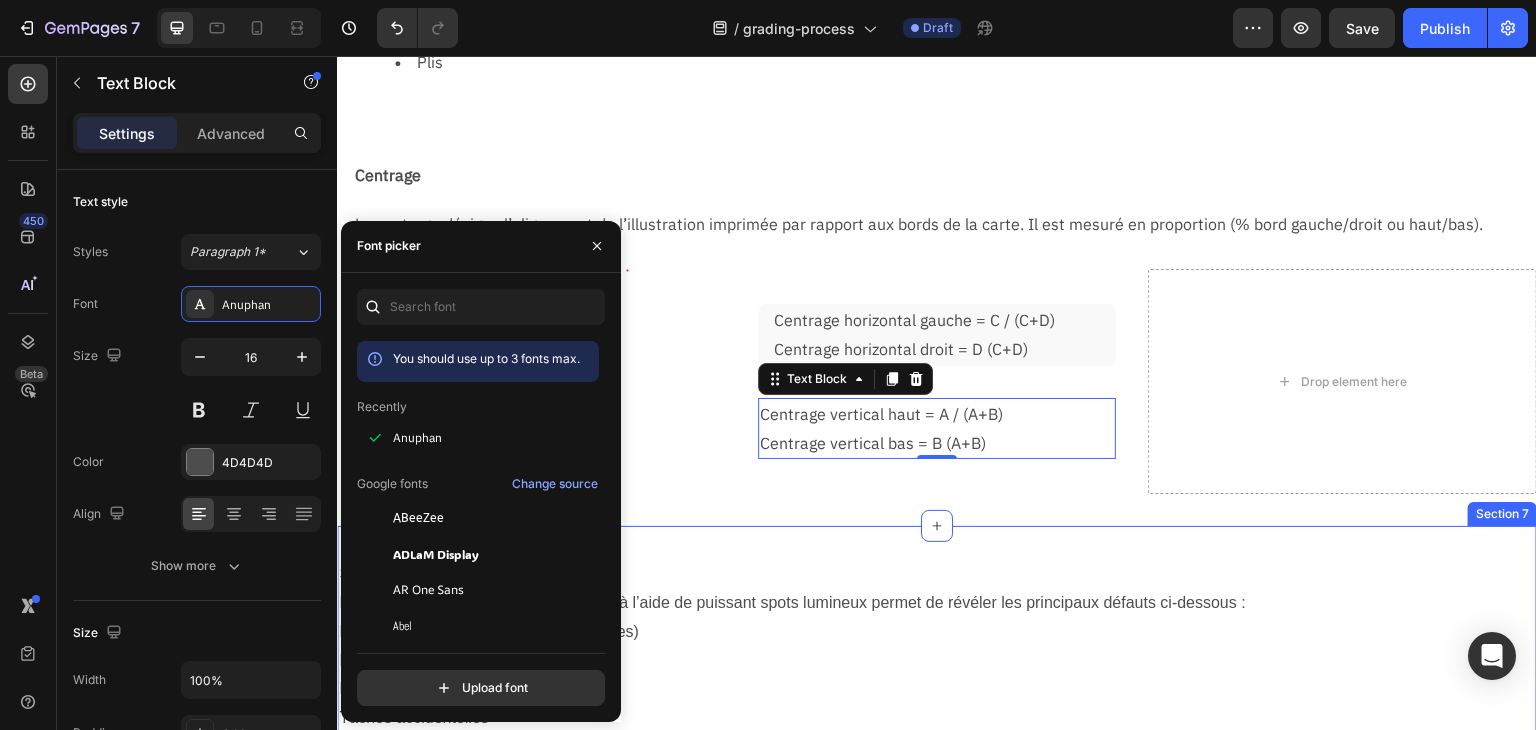 click on "Surface L’inspection de la surface est effectuée à l’aide de puissant spots lumineux permet de révéler les principaux défauts ci-dessous : Rayures (légères, modérées, importantes) Printlines Enfoncements Tâches accidentelles Clouding Décoloration Erreur d'impression Plis Gondolage   Text Block Row Section 7" at bounding box center [937, 733] 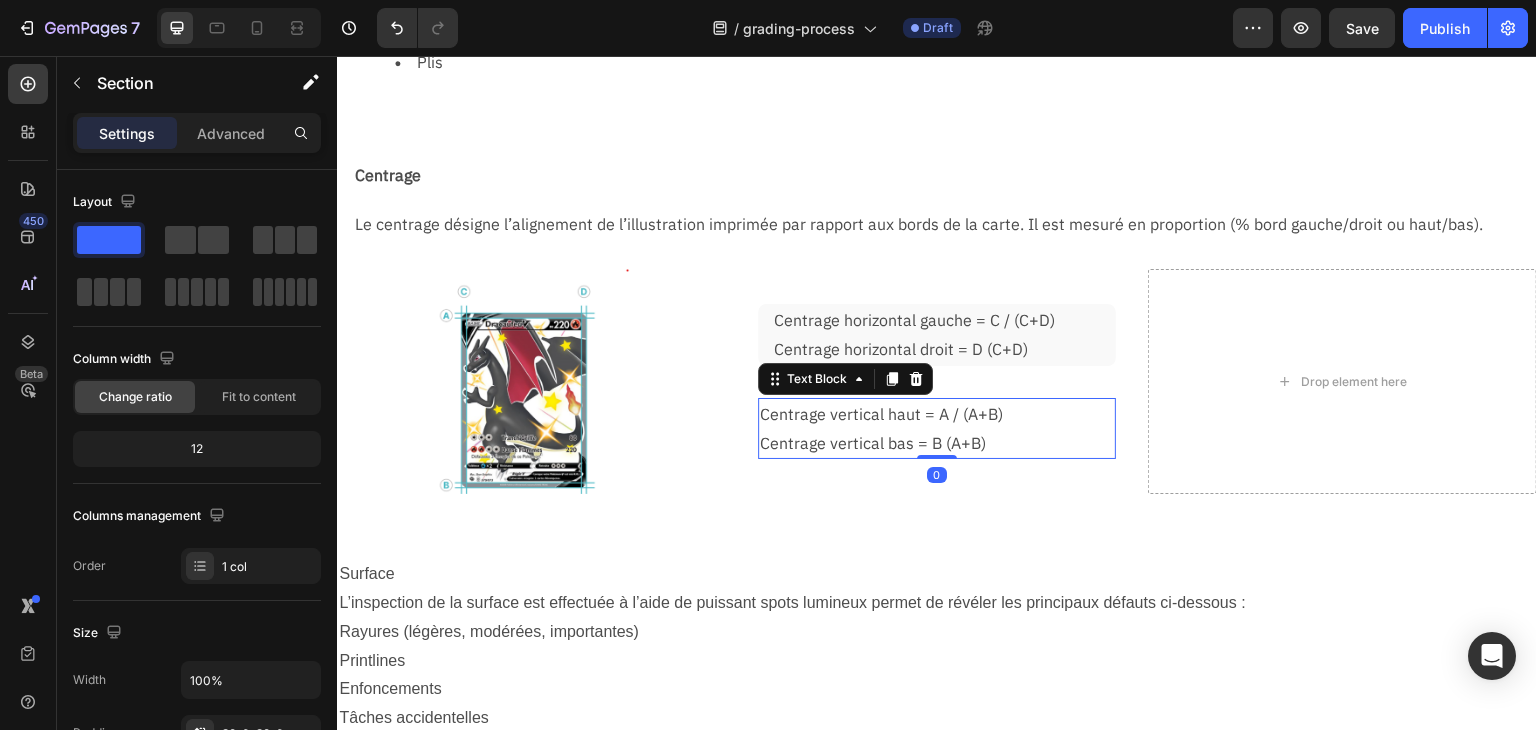 click on "Centrage vertical haut = A / (A+B)" at bounding box center (936, 414) 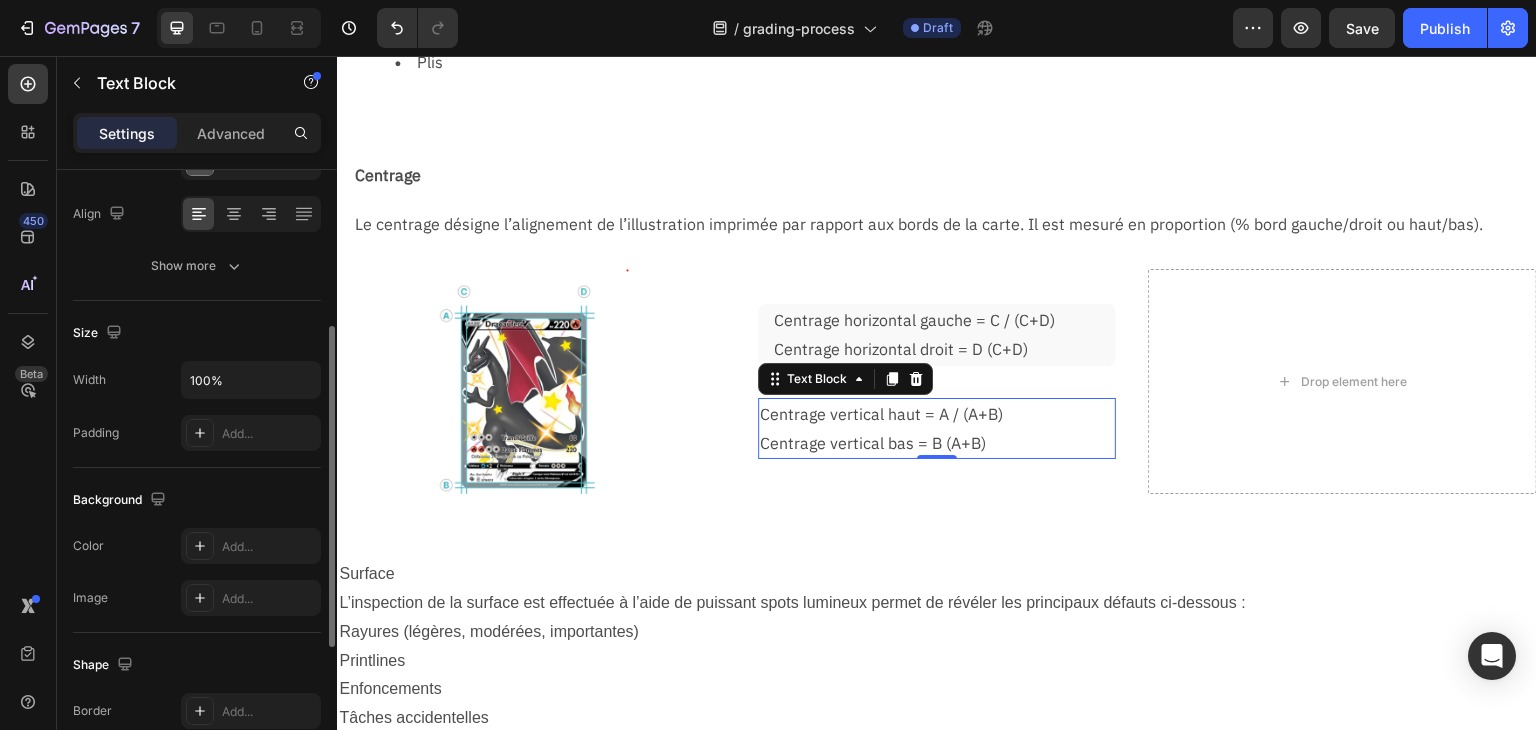scroll, scrollTop: 400, scrollLeft: 0, axis: vertical 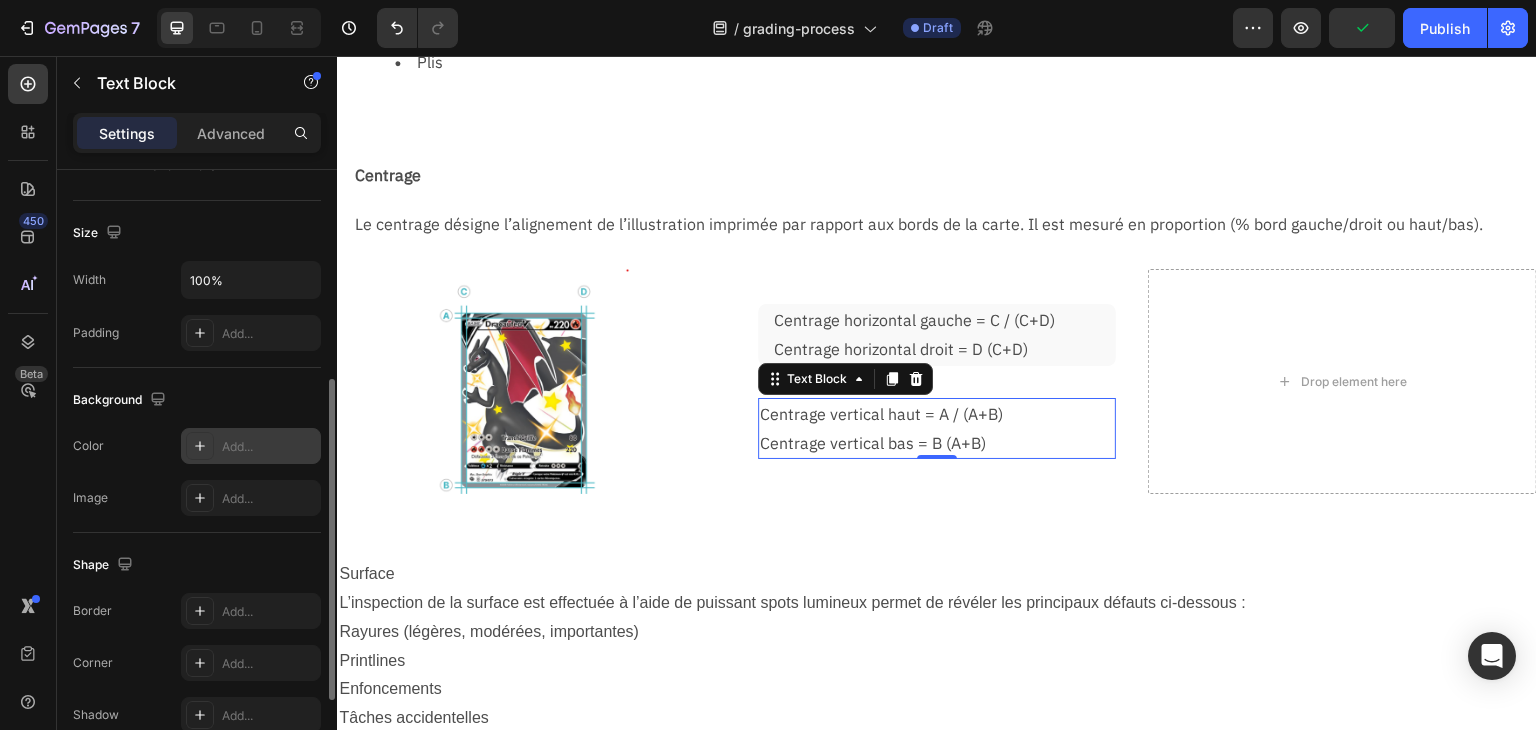 click on "Add..." at bounding box center [269, 447] 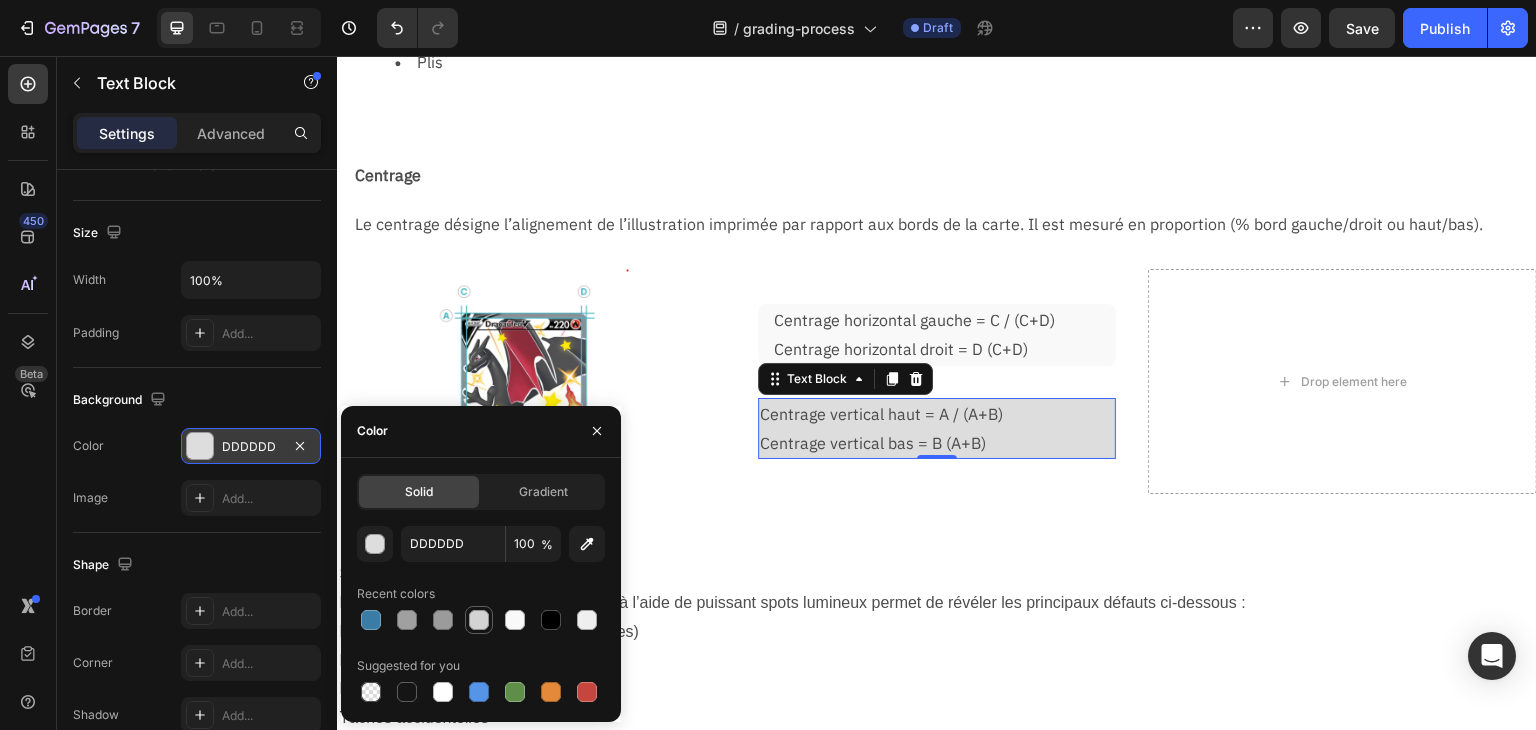 click at bounding box center [479, 620] 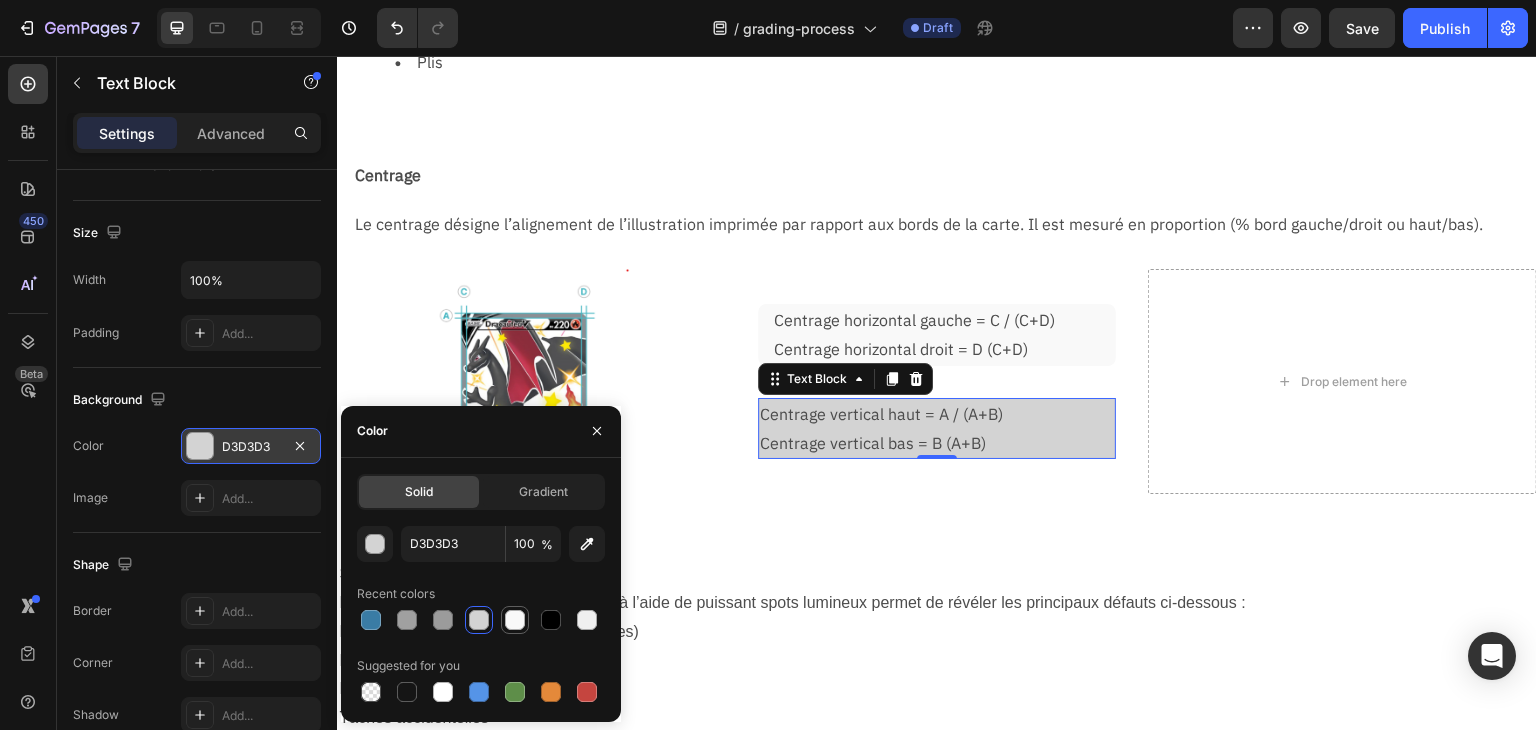 click at bounding box center [515, 620] 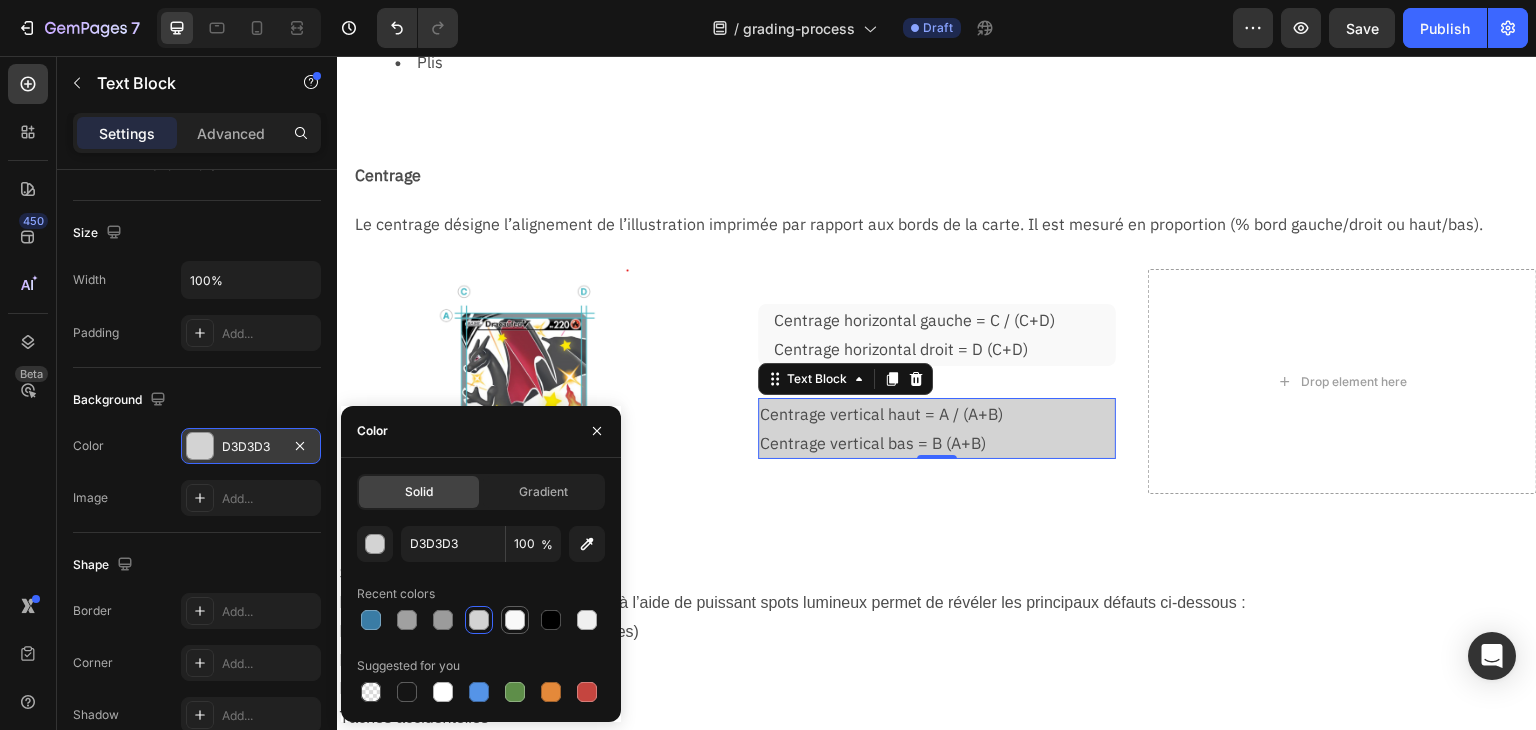 type on "F9F9F9" 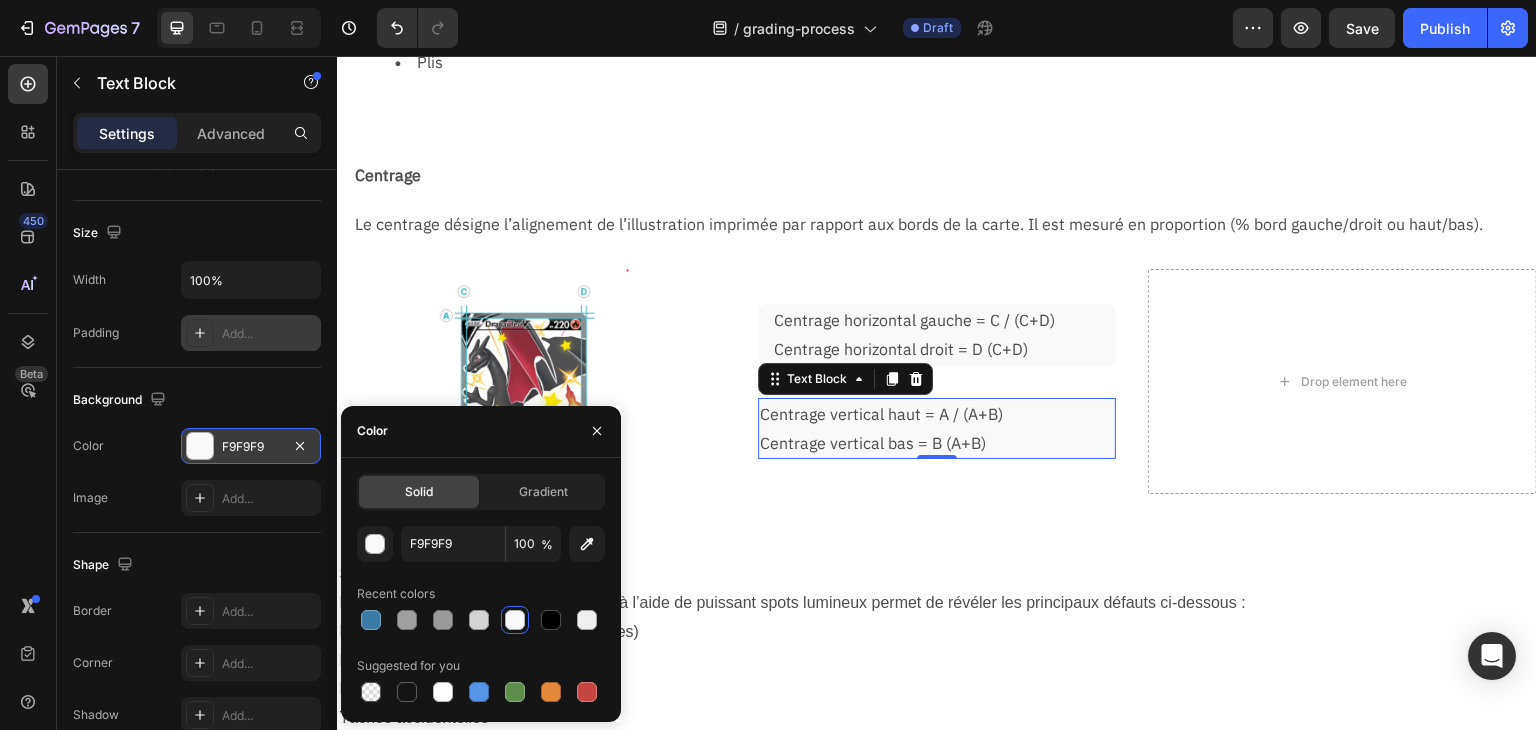 click on "Add..." at bounding box center [269, 334] 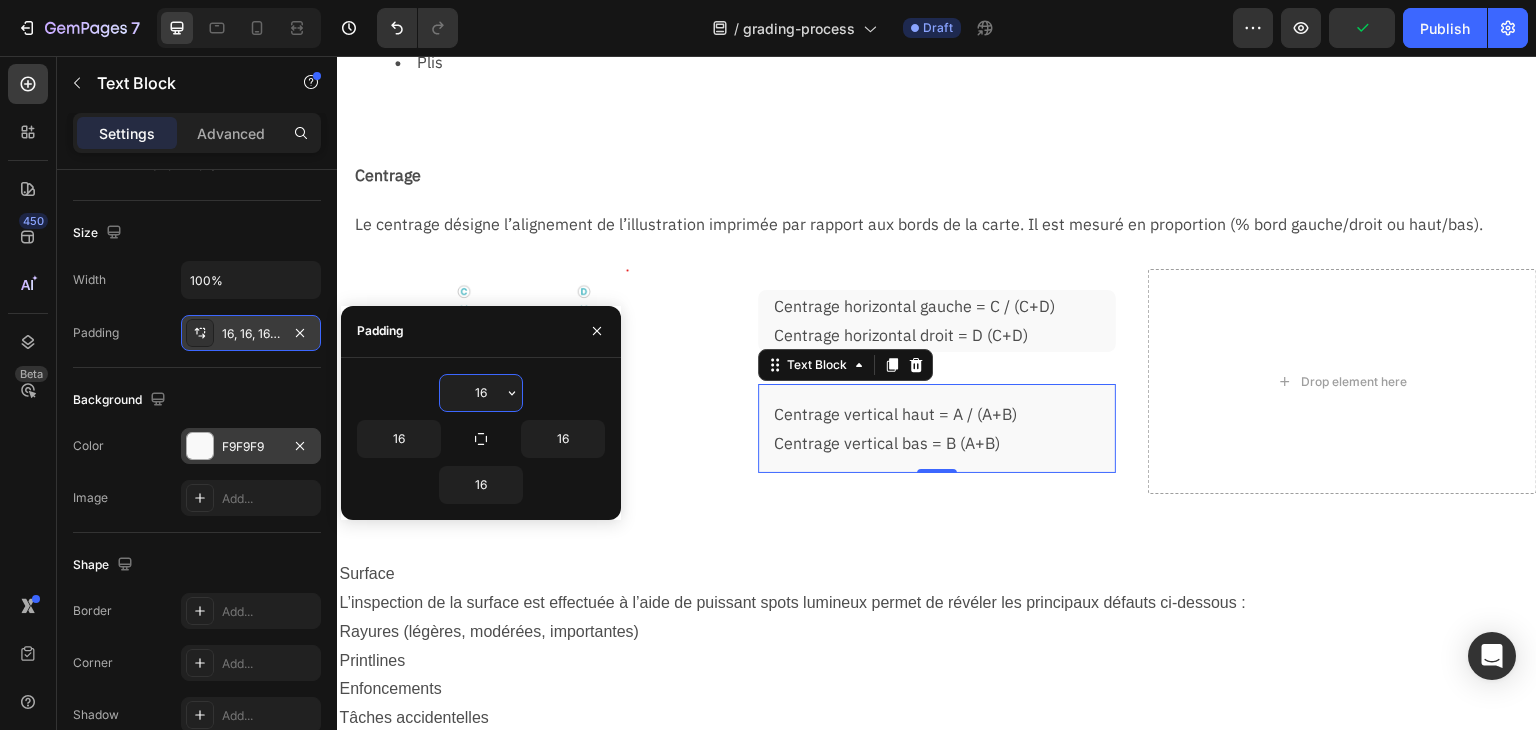 click on "16" at bounding box center [481, 393] 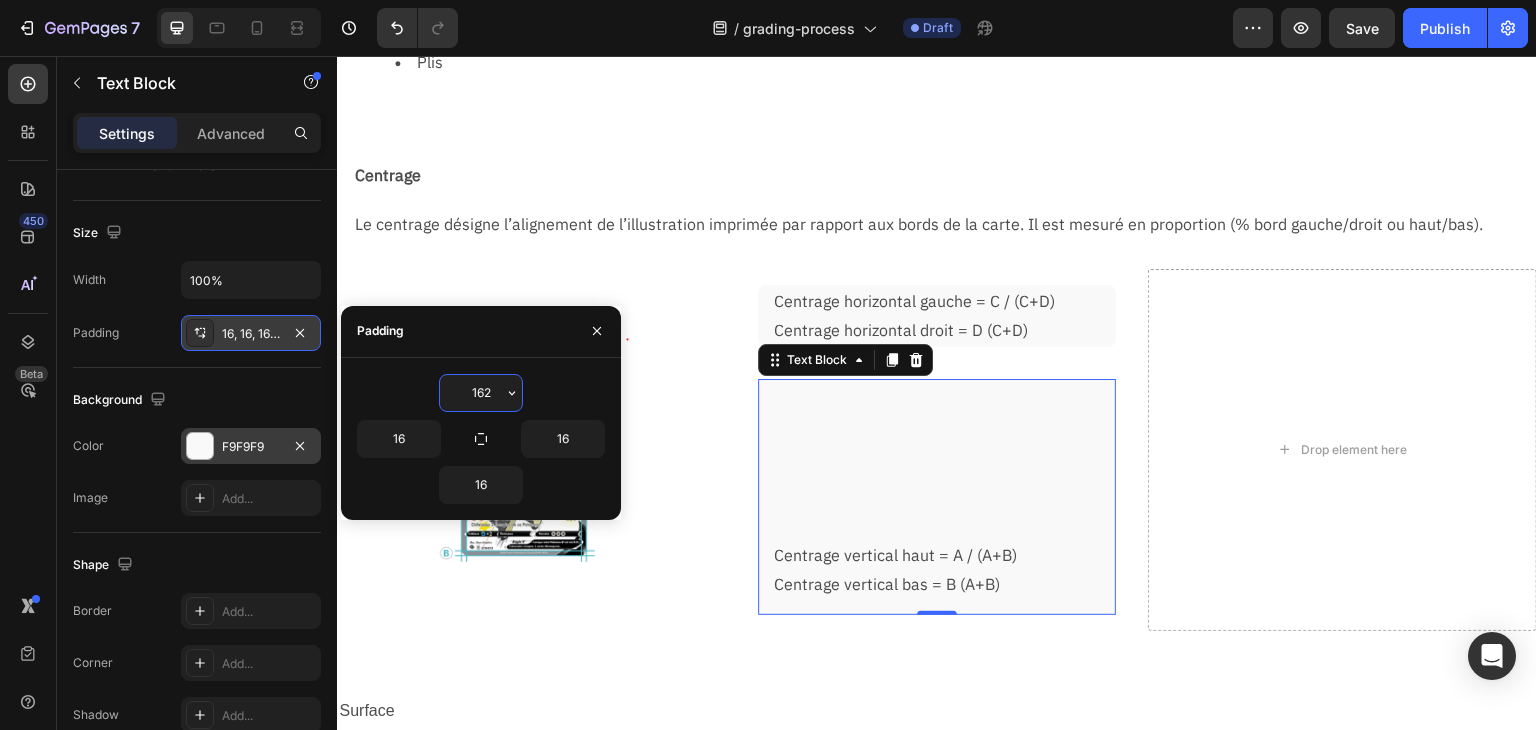 drag, startPoint x: 495, startPoint y: 397, endPoint x: 422, endPoint y: 410, distance: 74.1485 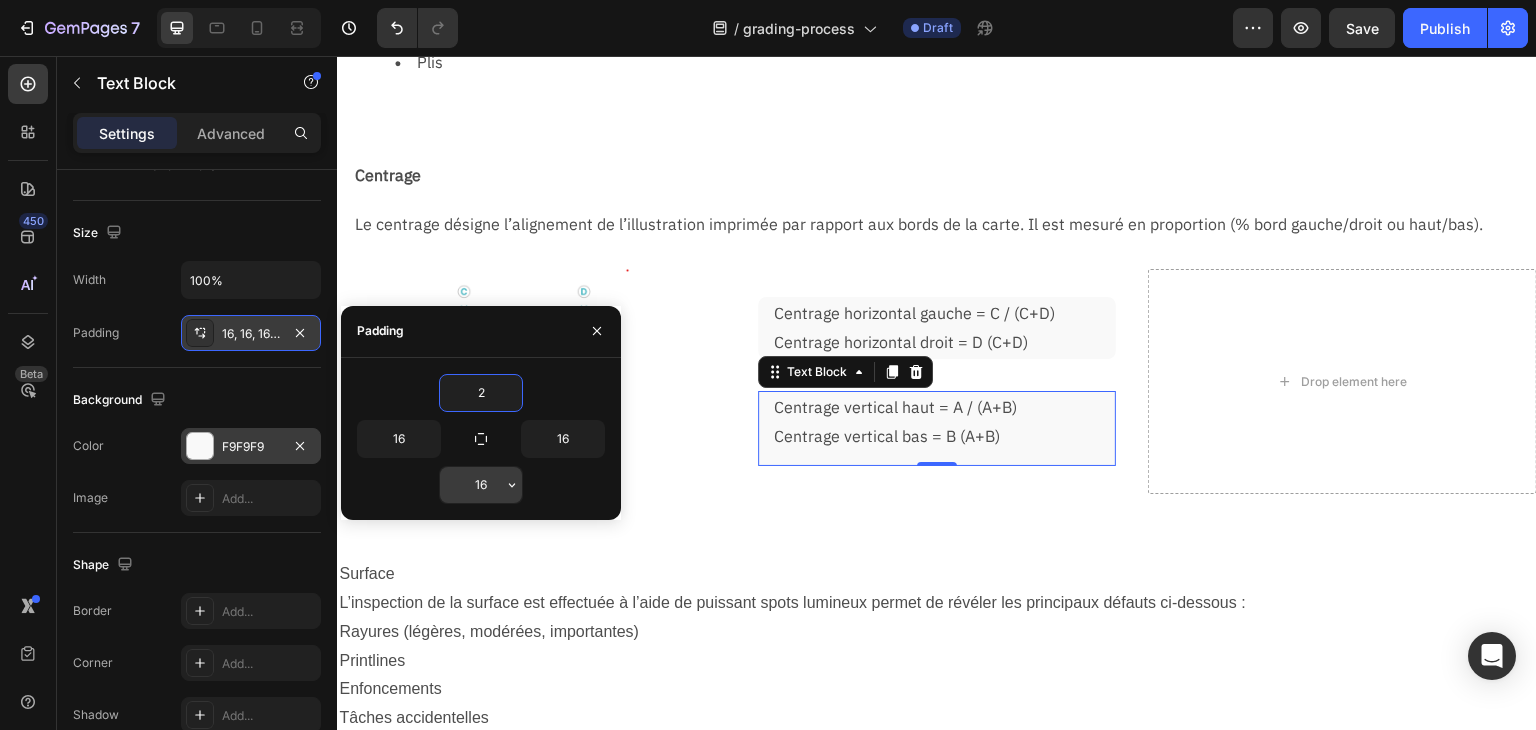 type on "2" 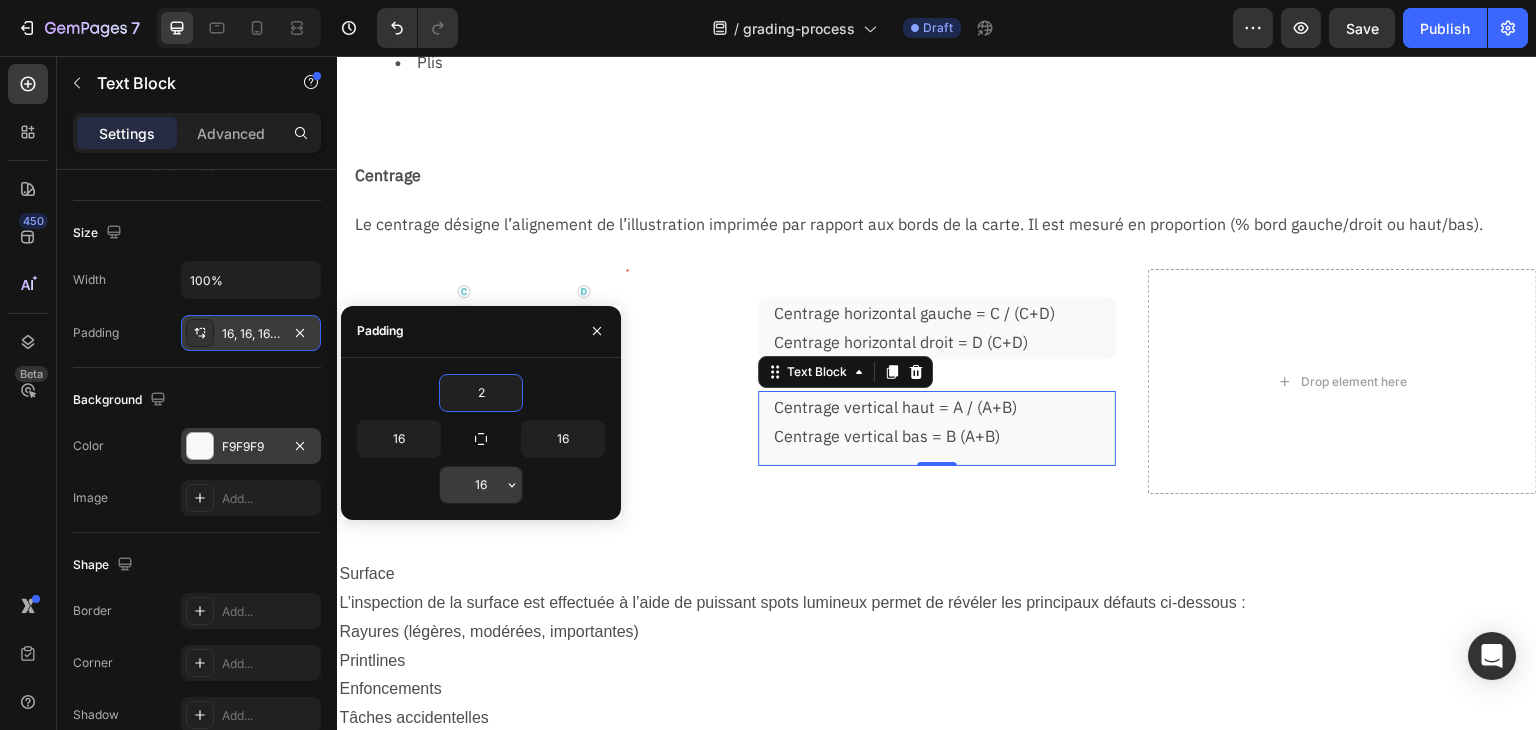 type on "2" 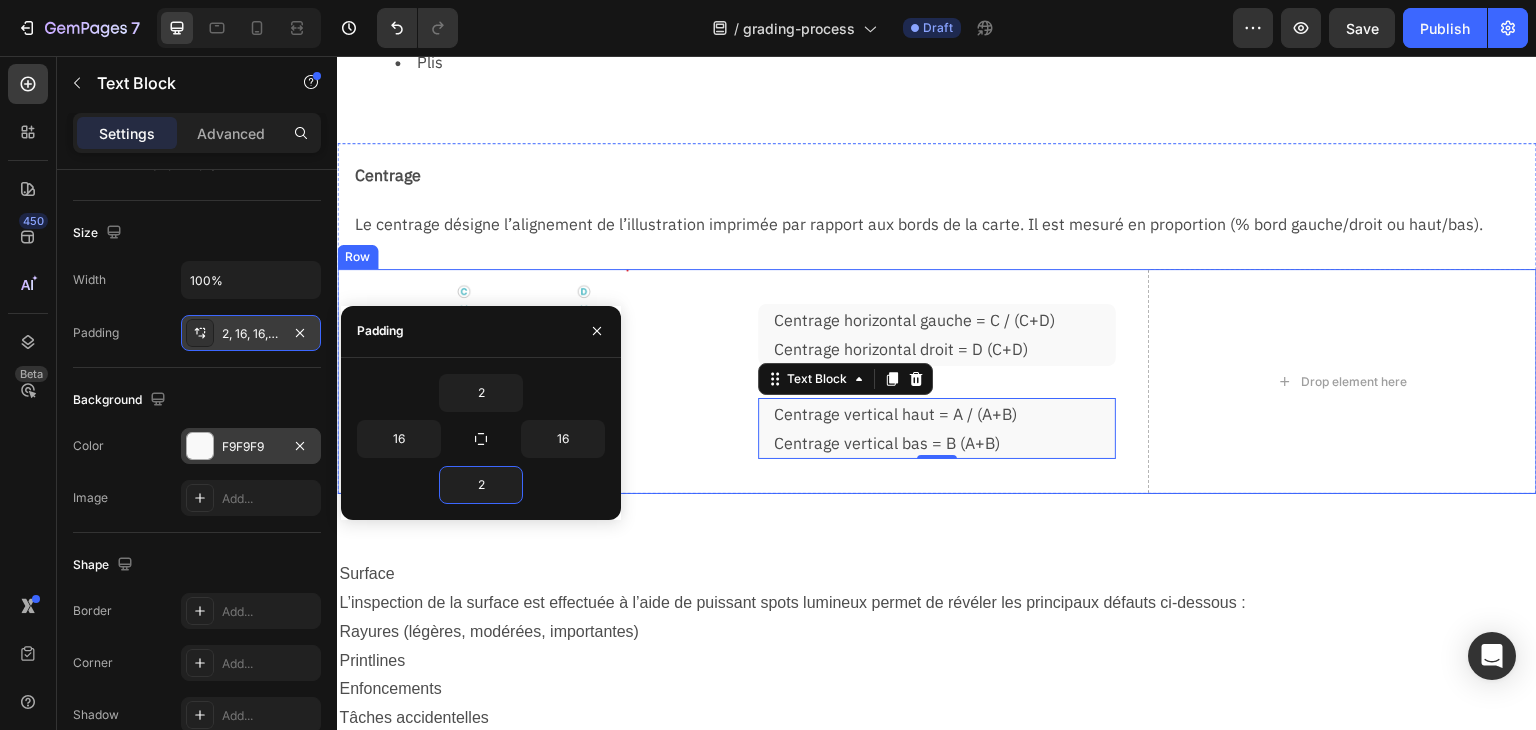 click on "Centrage horizontal gauche = C / (C+D) Centrage horizontal droit = D (C+D) Text Block Row Centrage vertical haut = A / (A+B) Centrage vertical bas = B (A+B) Text Block   0 Row" at bounding box center [936, 381] 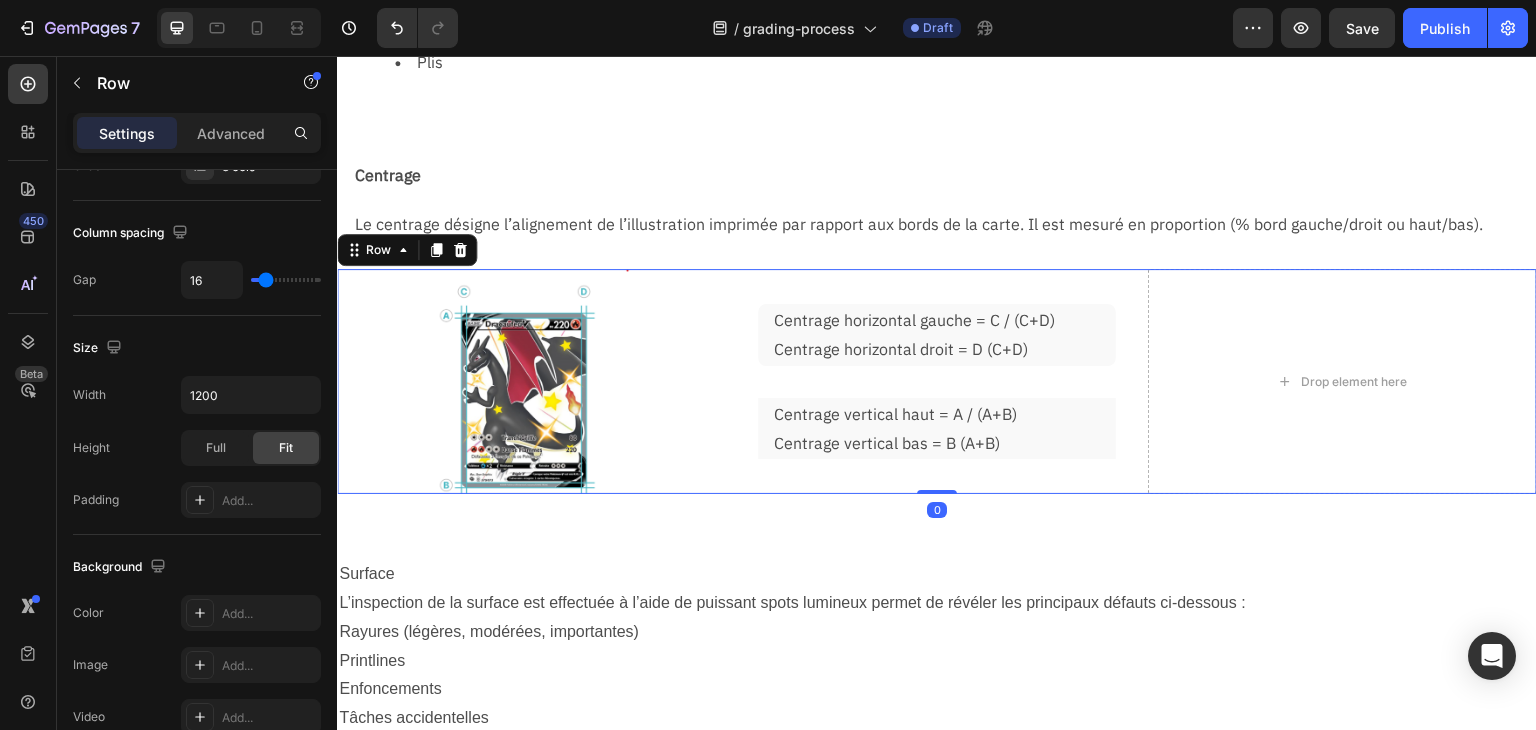 scroll, scrollTop: 0, scrollLeft: 0, axis: both 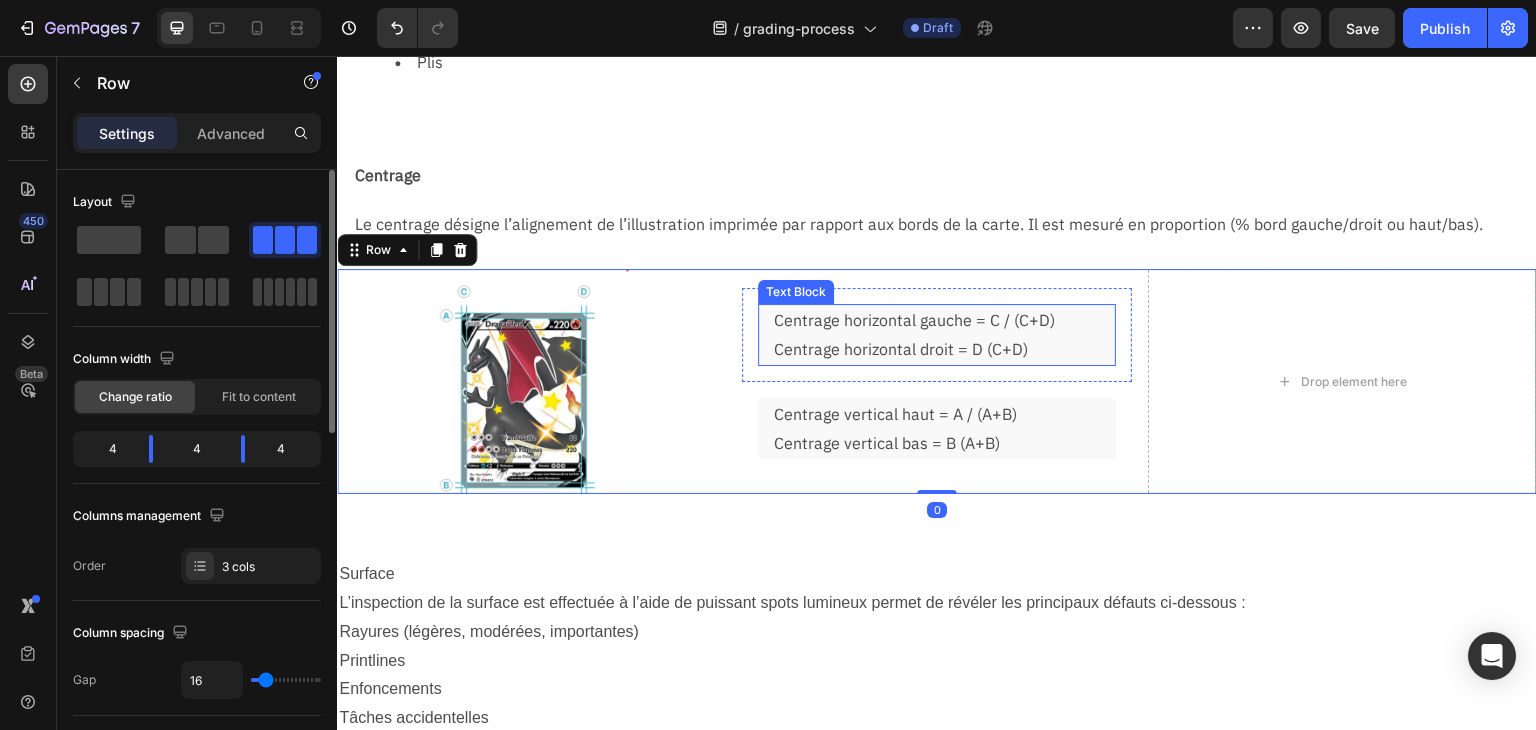 click on "Centrage horizontal droit = D (C+D)" at bounding box center [936, 349] 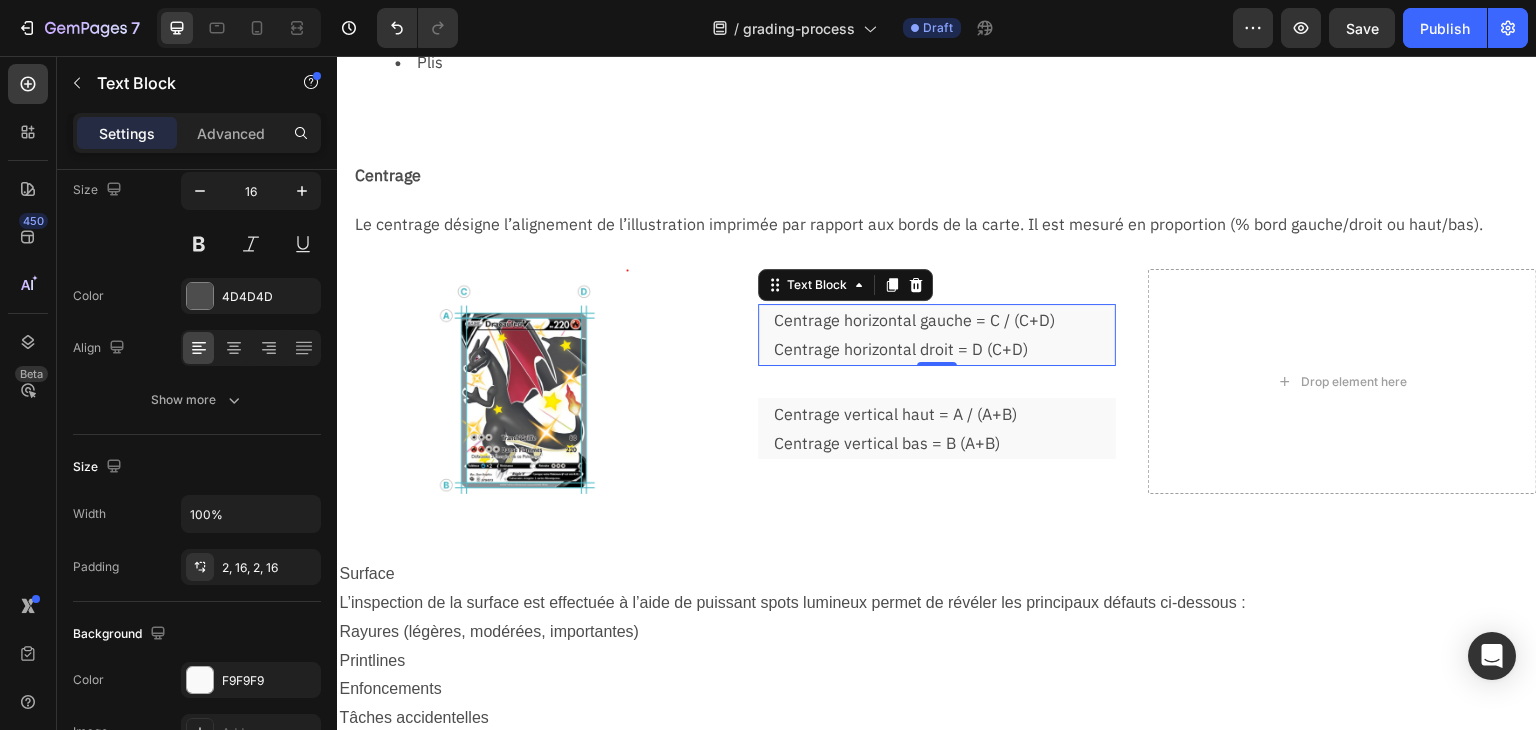 scroll, scrollTop: 0, scrollLeft: 0, axis: both 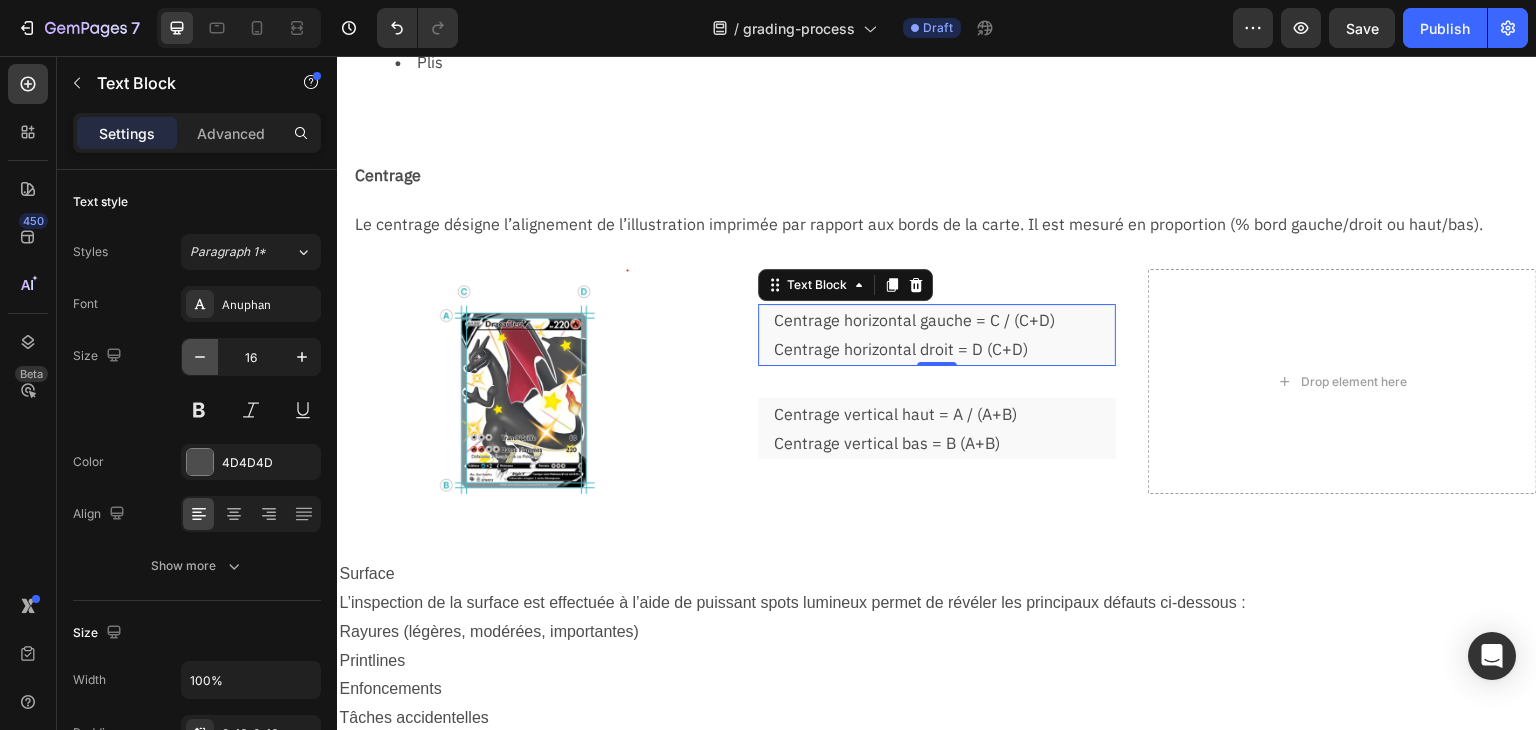 click 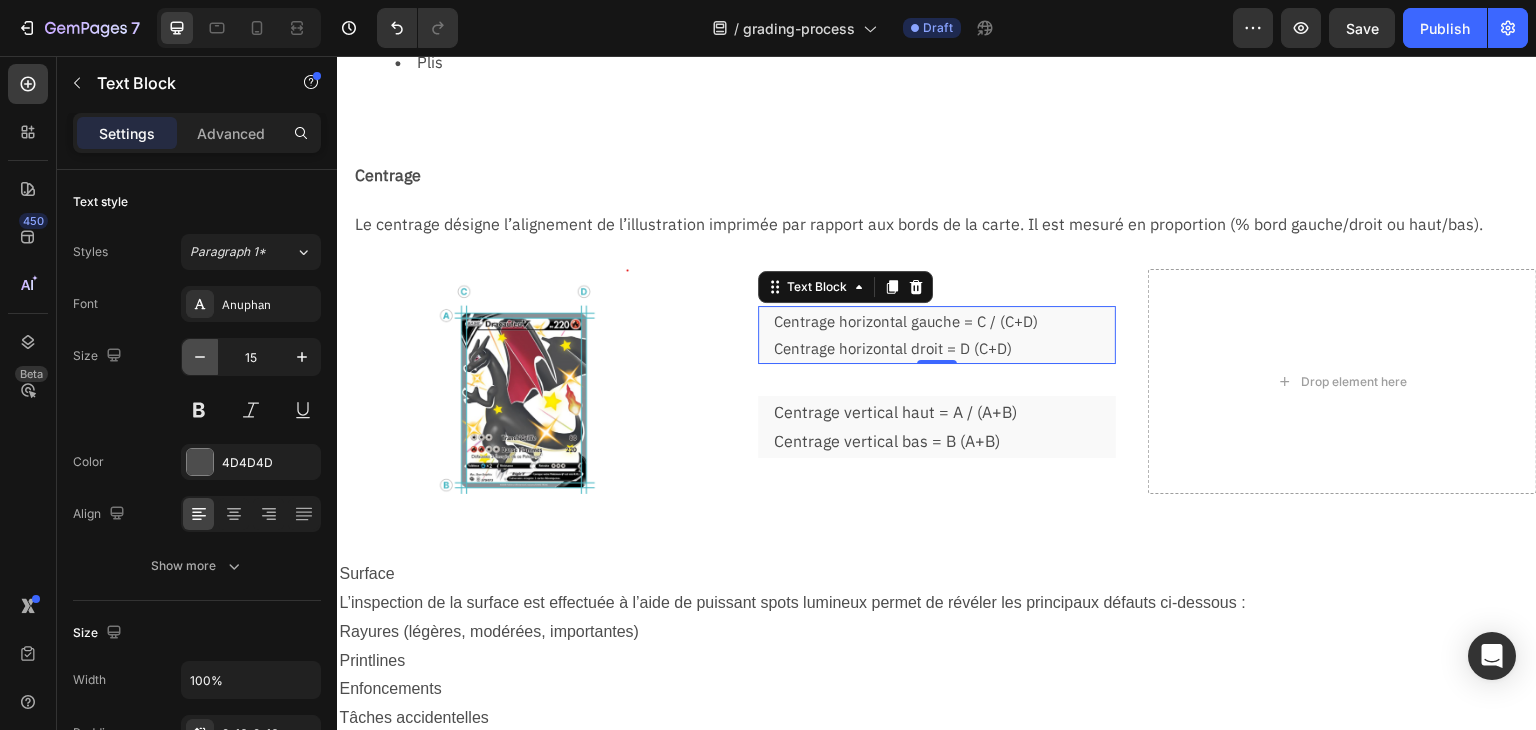 click 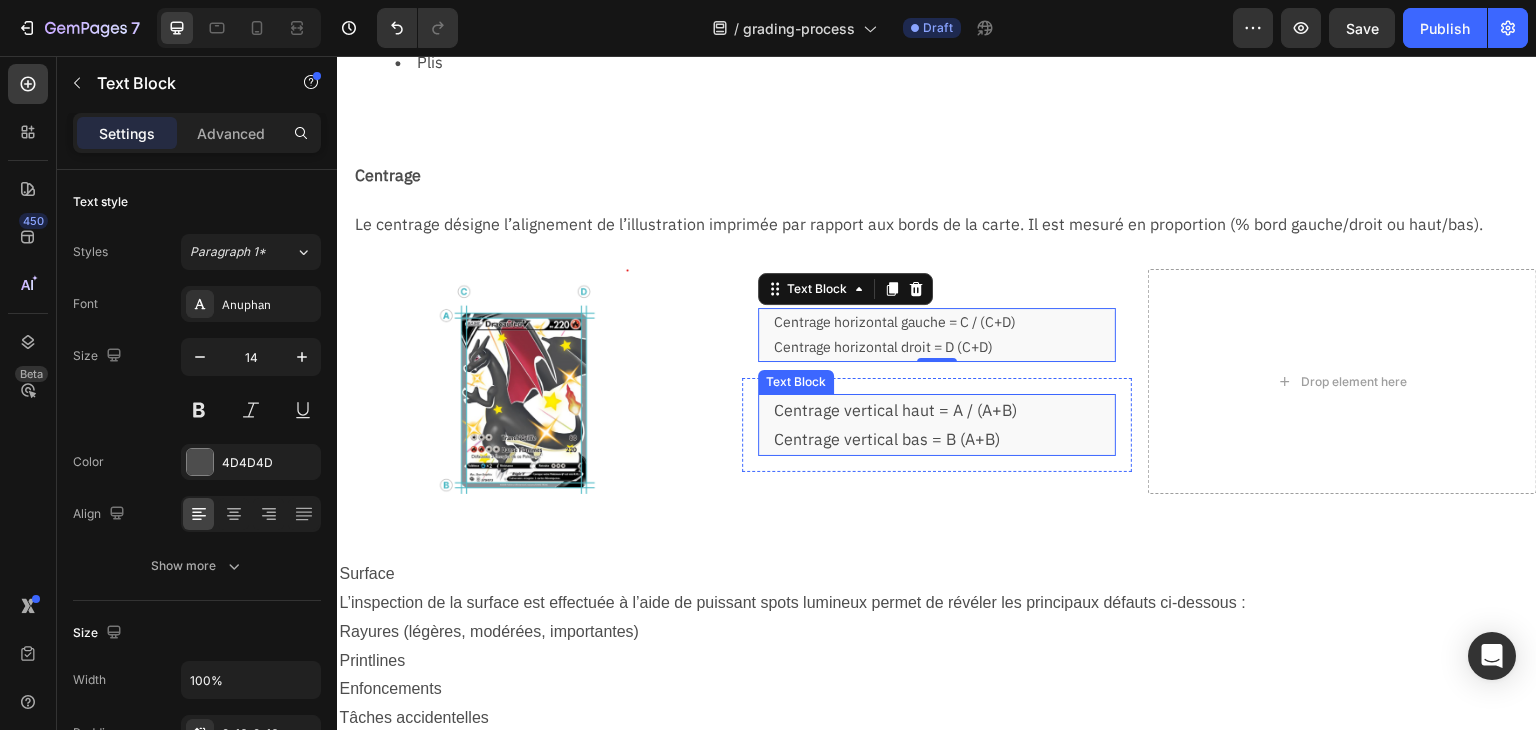 click on "Centrage vertical haut = A / (A+B) Centrage vertical bas = B (A+B)" at bounding box center (936, 425) 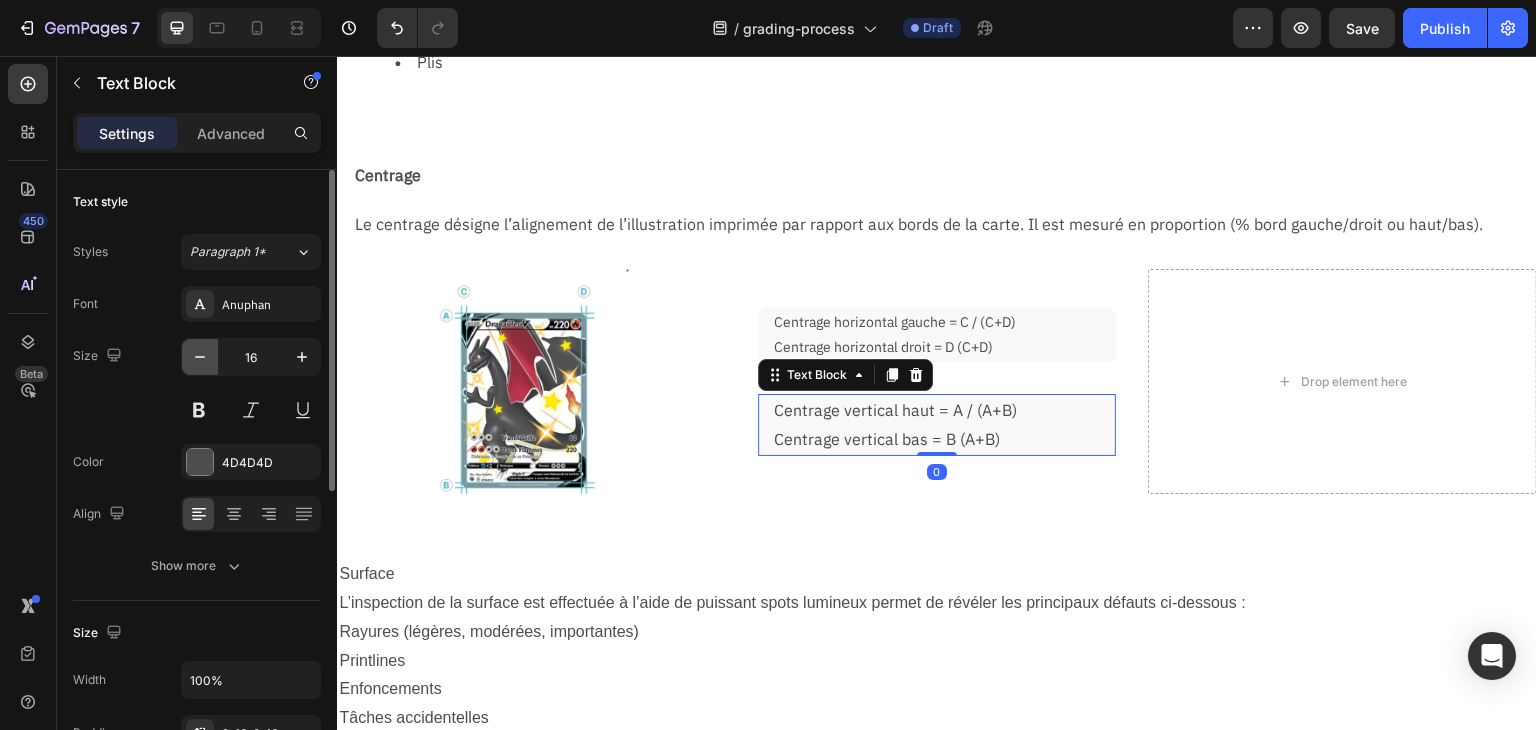 click 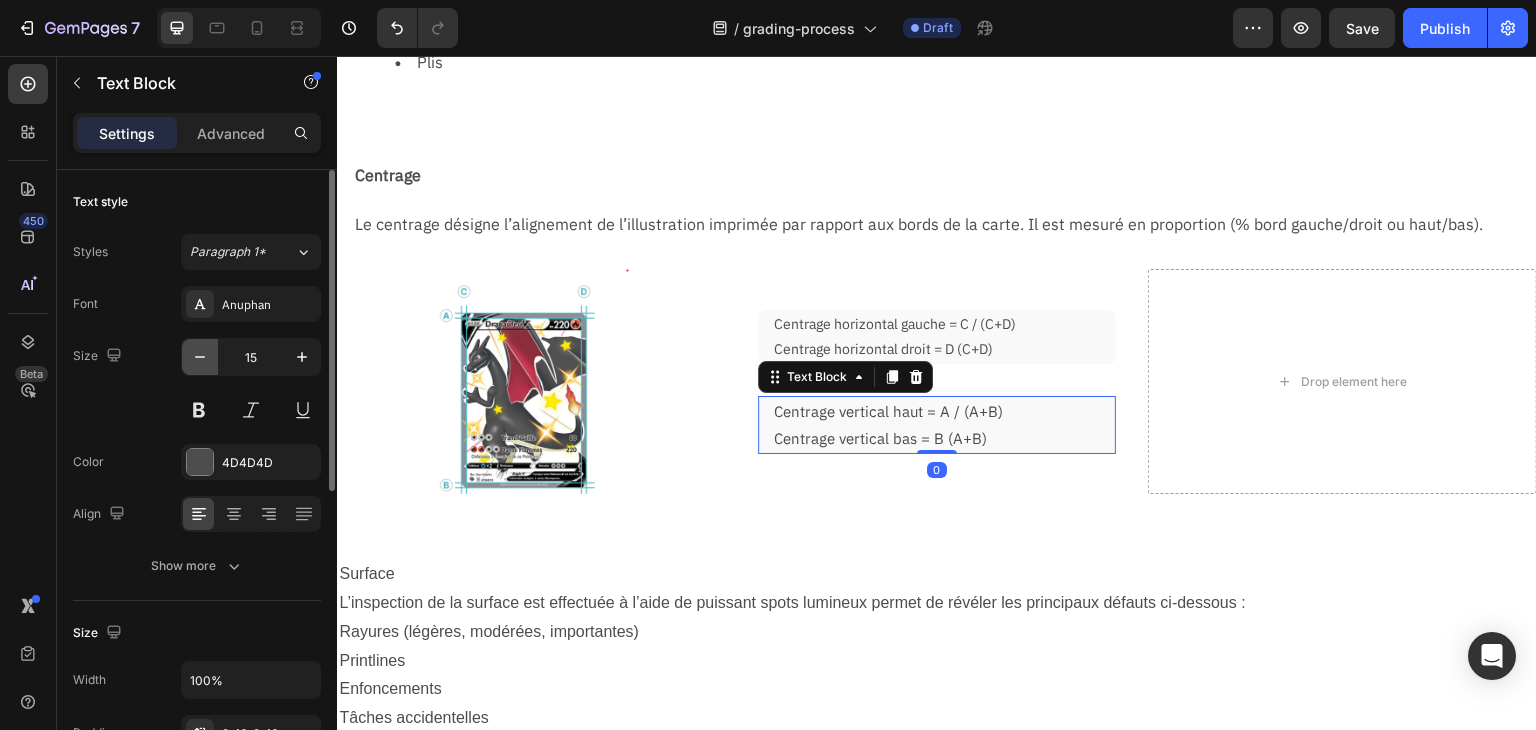 click 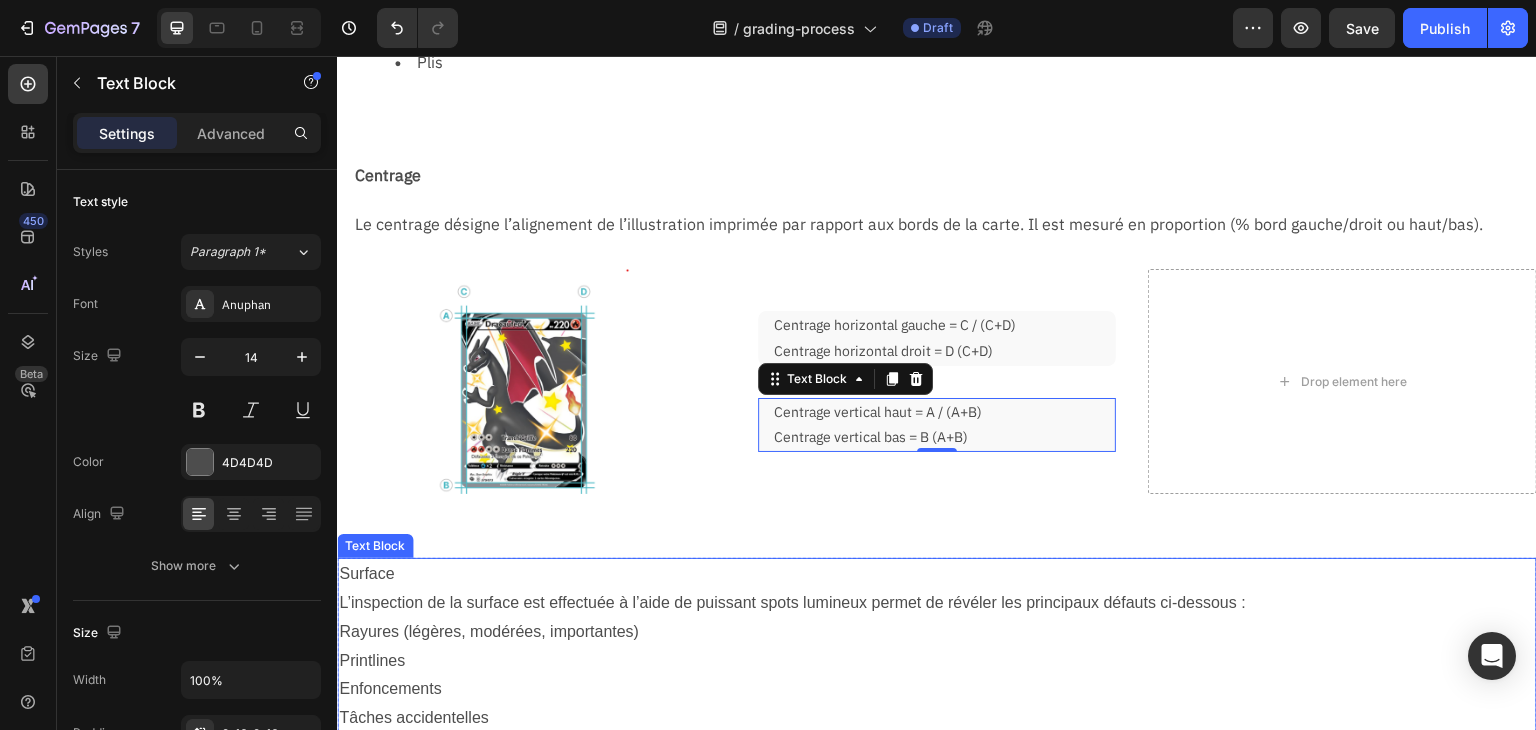 click on "Surface L’inspection de la surface est effectuée à l’aide de puissant spots lumineux permet de révéler les principaux défauts ci-dessous : Rayures (légères, modérées, importantes) Printlines Enfoncements Tâches accidentelles Clouding Décoloration Erreur d'impression Plis Gondolage   Text Block Row Section 7" at bounding box center (937, 733) 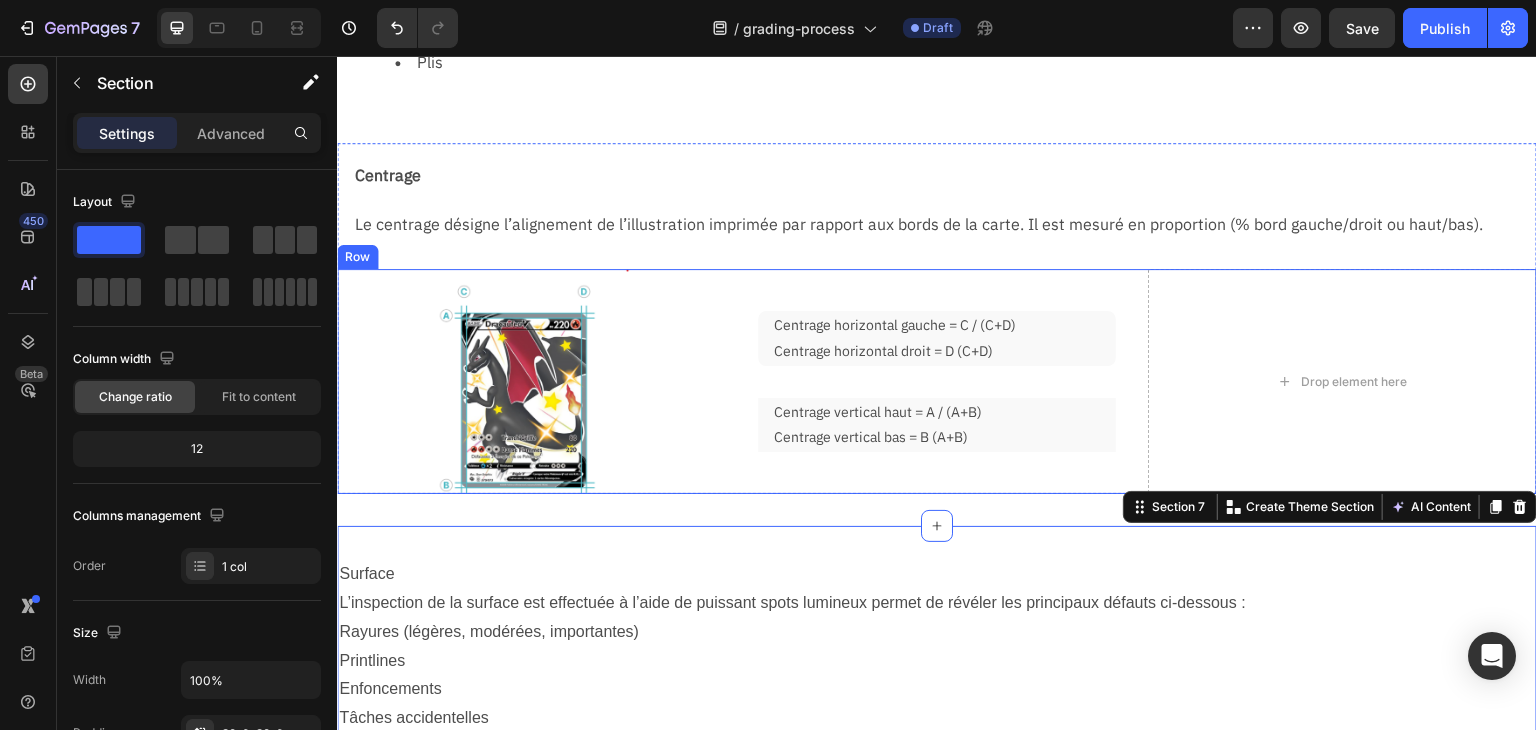 scroll, scrollTop: 1481, scrollLeft: 0, axis: vertical 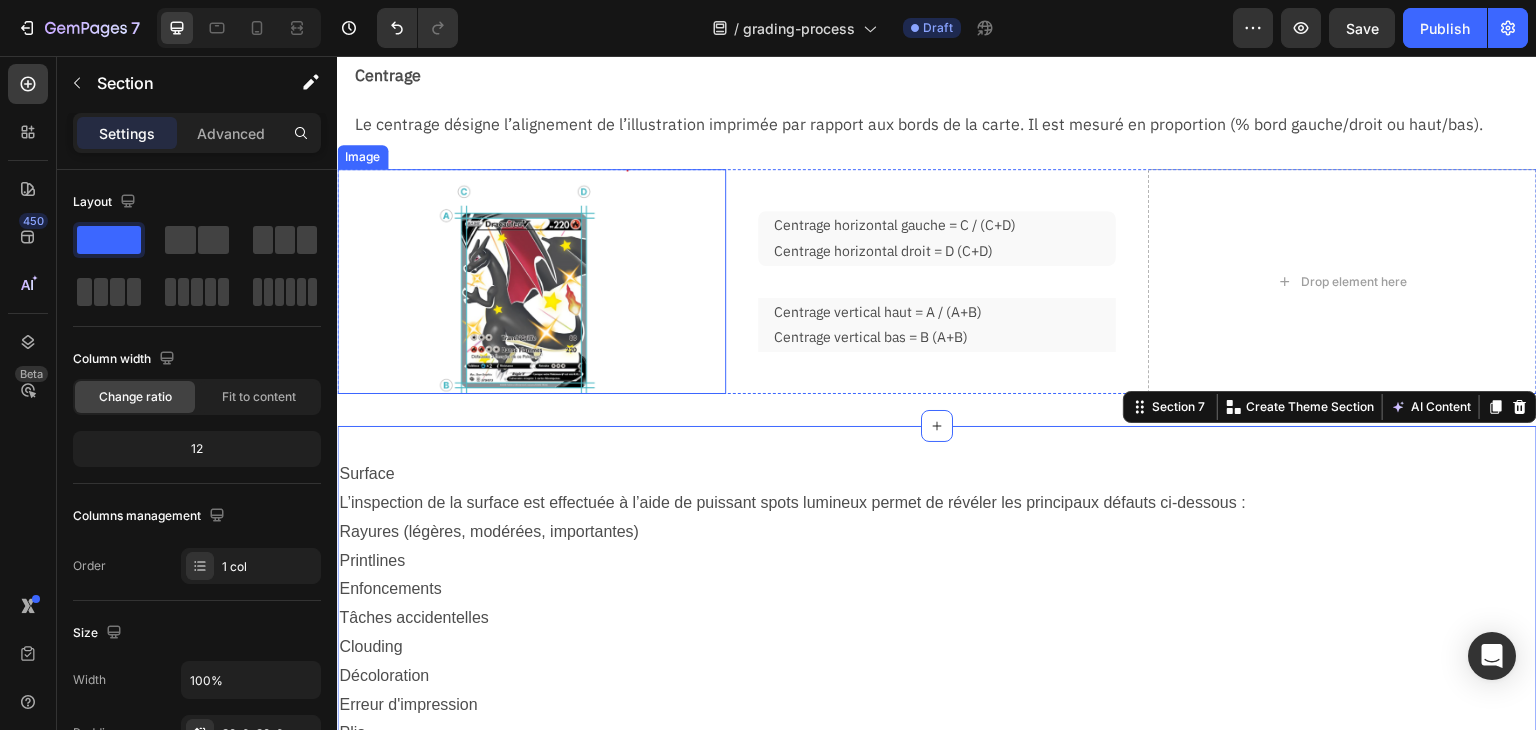 click at bounding box center [531, 281] 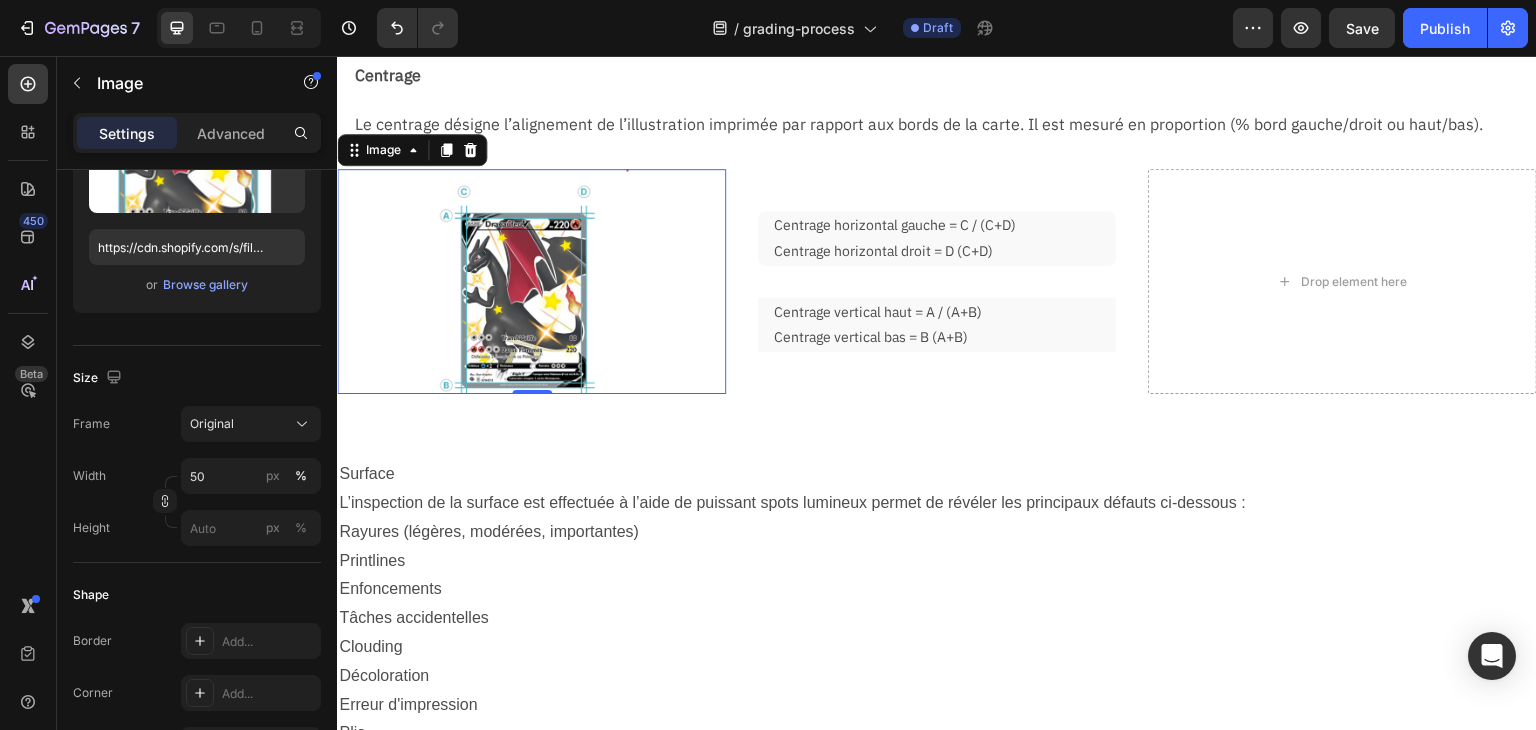 scroll, scrollTop: 0, scrollLeft: 0, axis: both 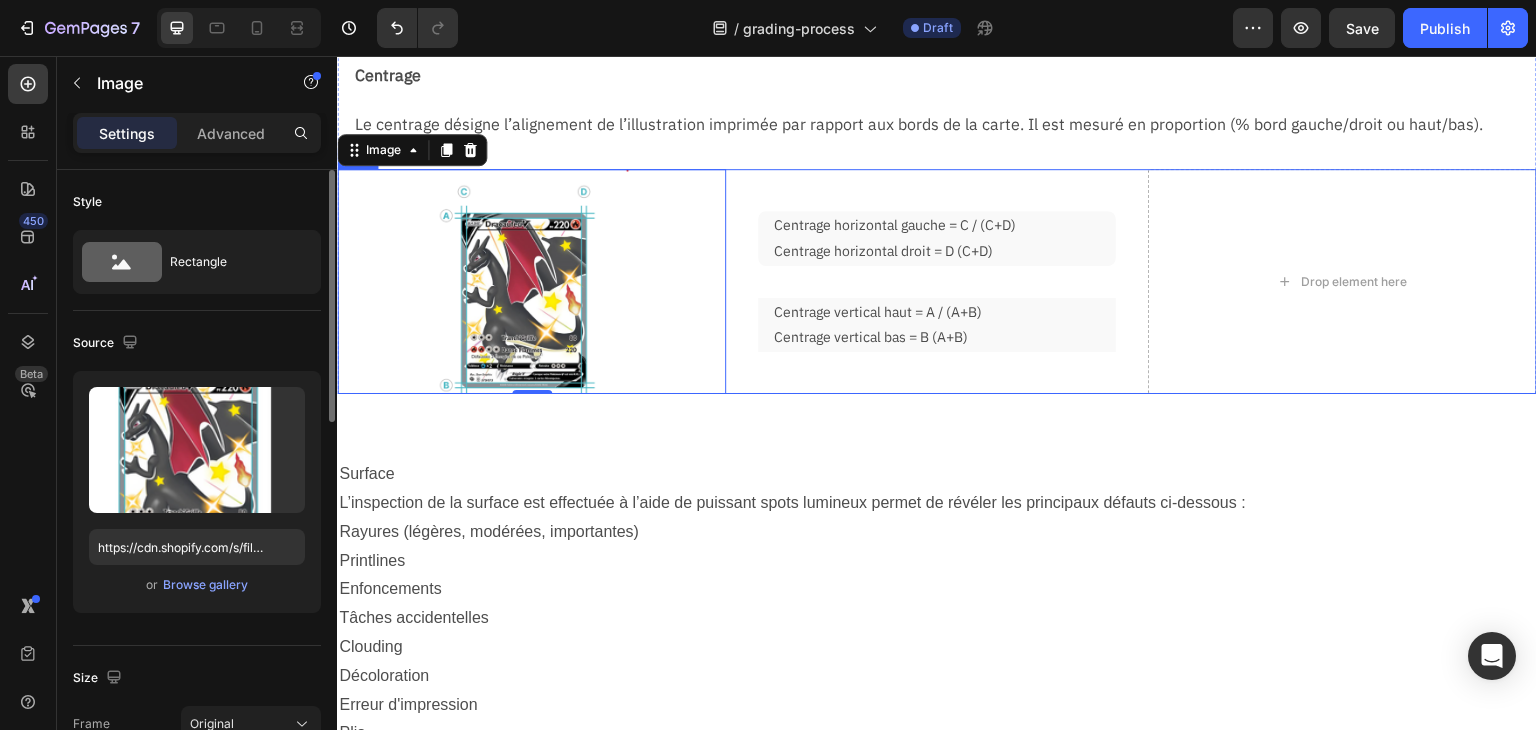click on "Centrage horizontal gauche = C / (C+D) Centrage horizontal droit = D (C+D) Text Block Row Centrage vertical haut = A / (A+B) Centrage vertical bas = B (A+B) Text Block Row" at bounding box center [936, 281] 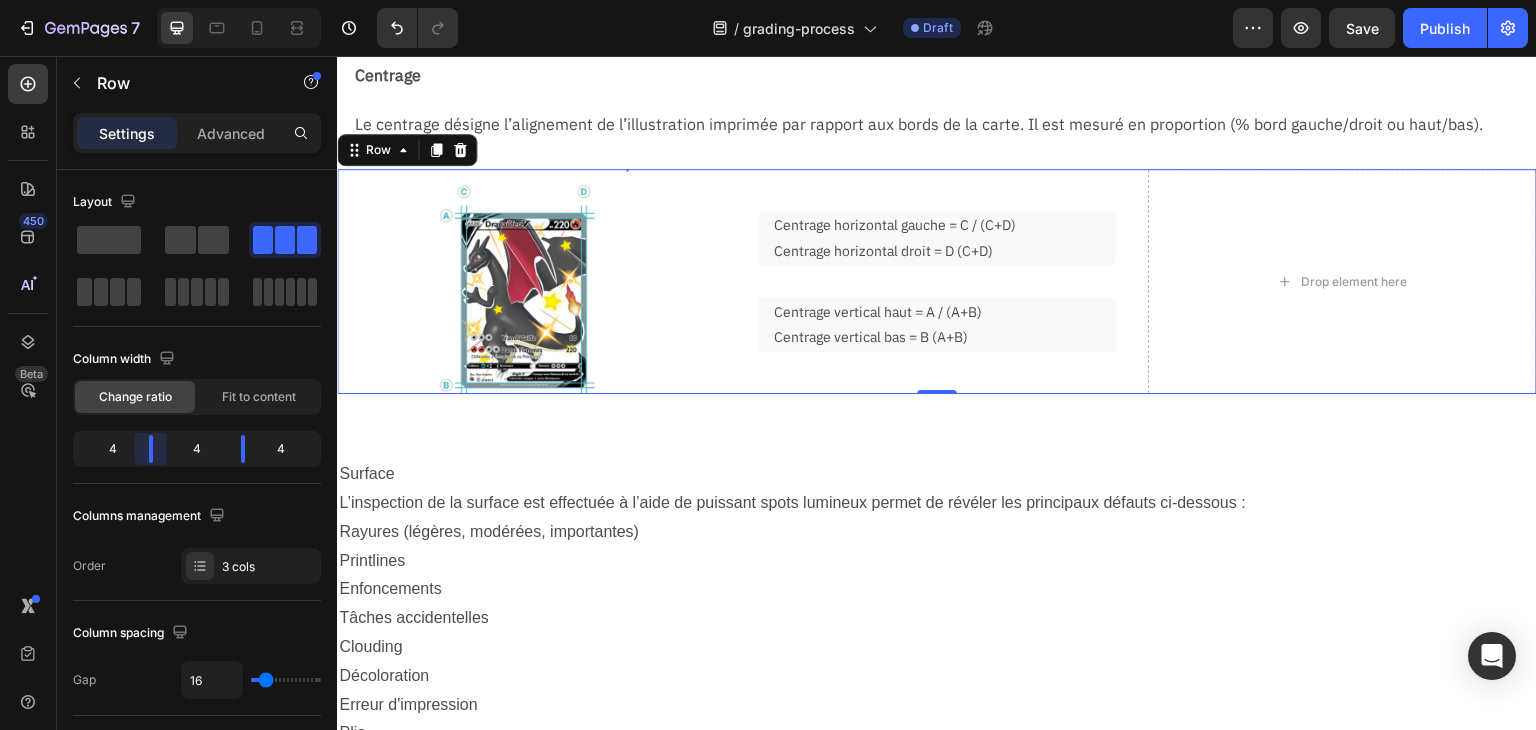 click on "7  Version history  /  grading-process Draft Preview  Save   Publish  450 Beta Sections(18) Elements(83) Section Element Hero Section Product Detail Brands Trusted Badges Guarantee Product Breakdown How to use Testimonials Compare Bundle FAQs Social Proof Brand Story Product List Collection Blog List Contact Sticky Add to Cart Custom Footer Browse Library 450 Layout
Row
Row
Row
Row Text
Heading
Text Block Button
Button
Button Media
Image
Image
Video" at bounding box center (768, 0) 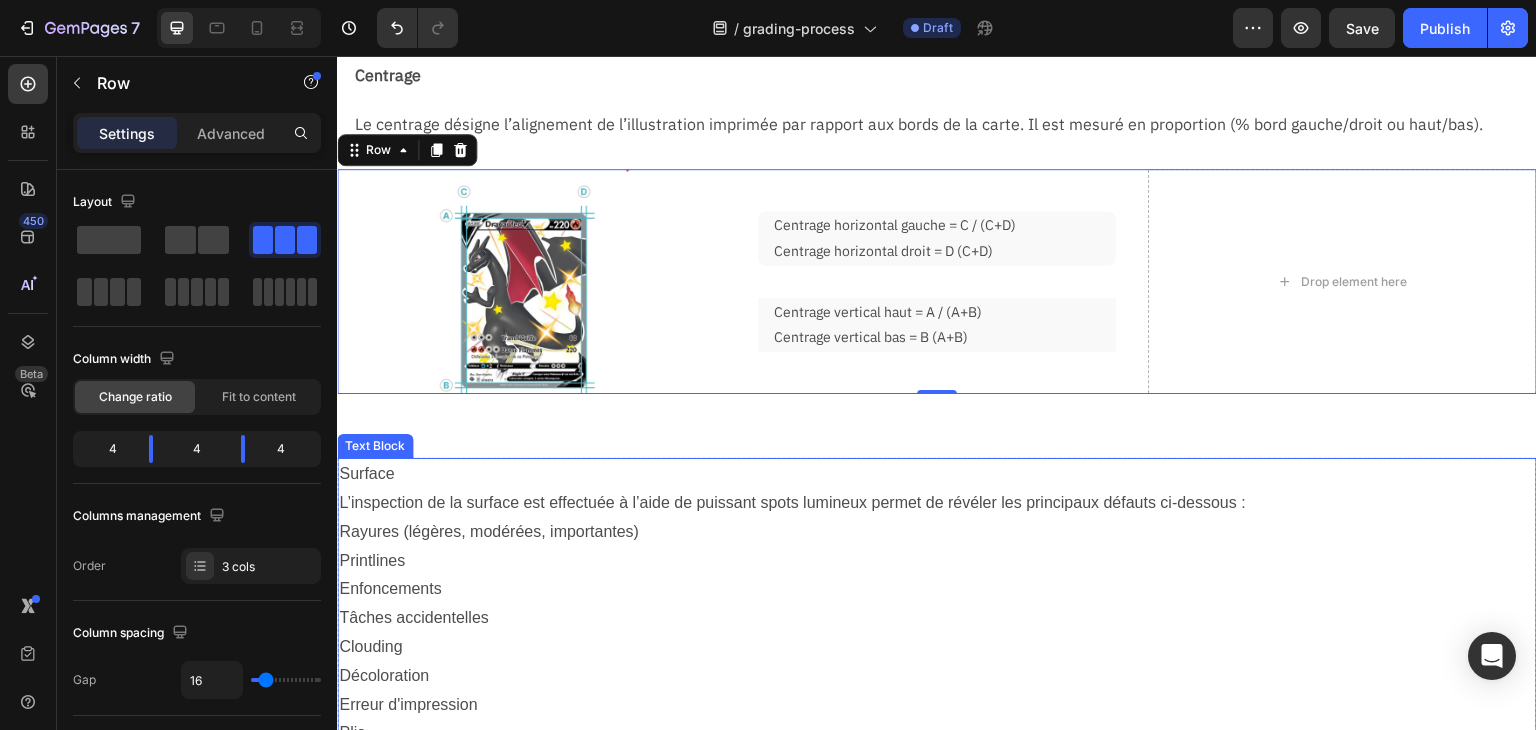 click on "L’inspection de la surface est effectuée à l’aide de puissant spots lumineux permet de révéler les principaux défauts ci-dessous :" at bounding box center (937, 503) 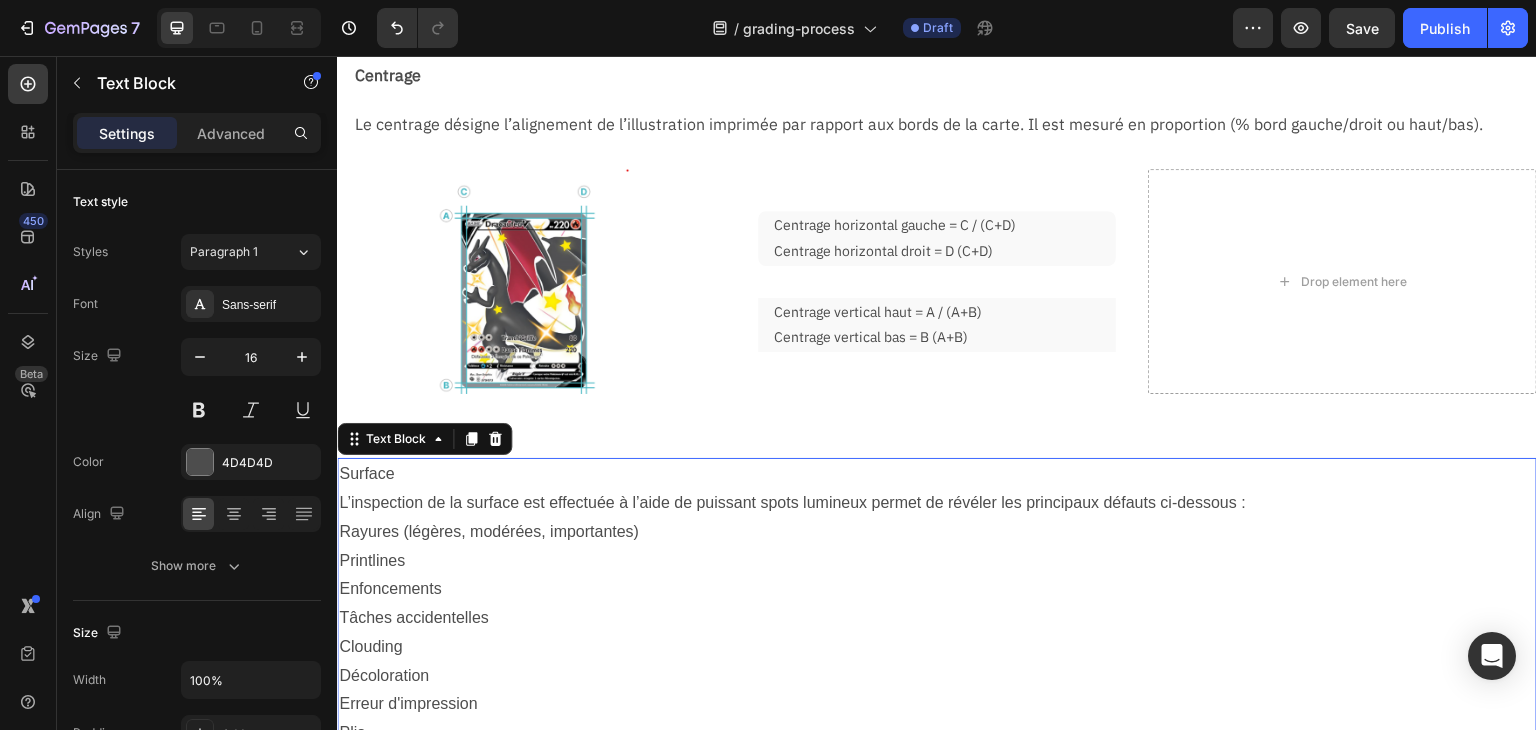 scroll, scrollTop: 1381, scrollLeft: 0, axis: vertical 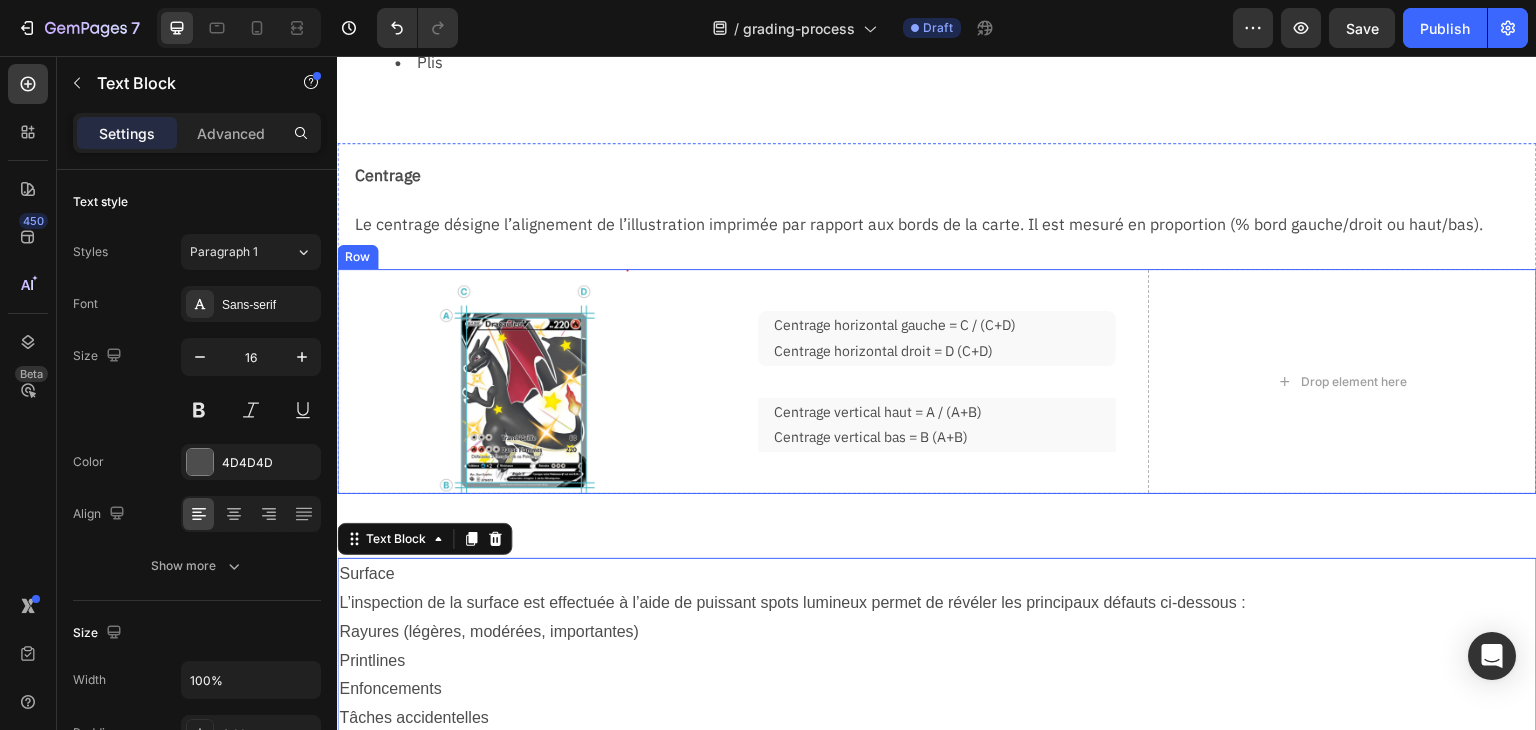 click on "Image Centrage horizontal gauche = C / (C+D) Centrage horizontal droit = D (C+D) Text Block Row Centrage vertical haut = A / (A+B) Centrage vertical bas = B (A+B) Text Block Row
Drop element here Row" at bounding box center (937, 381) 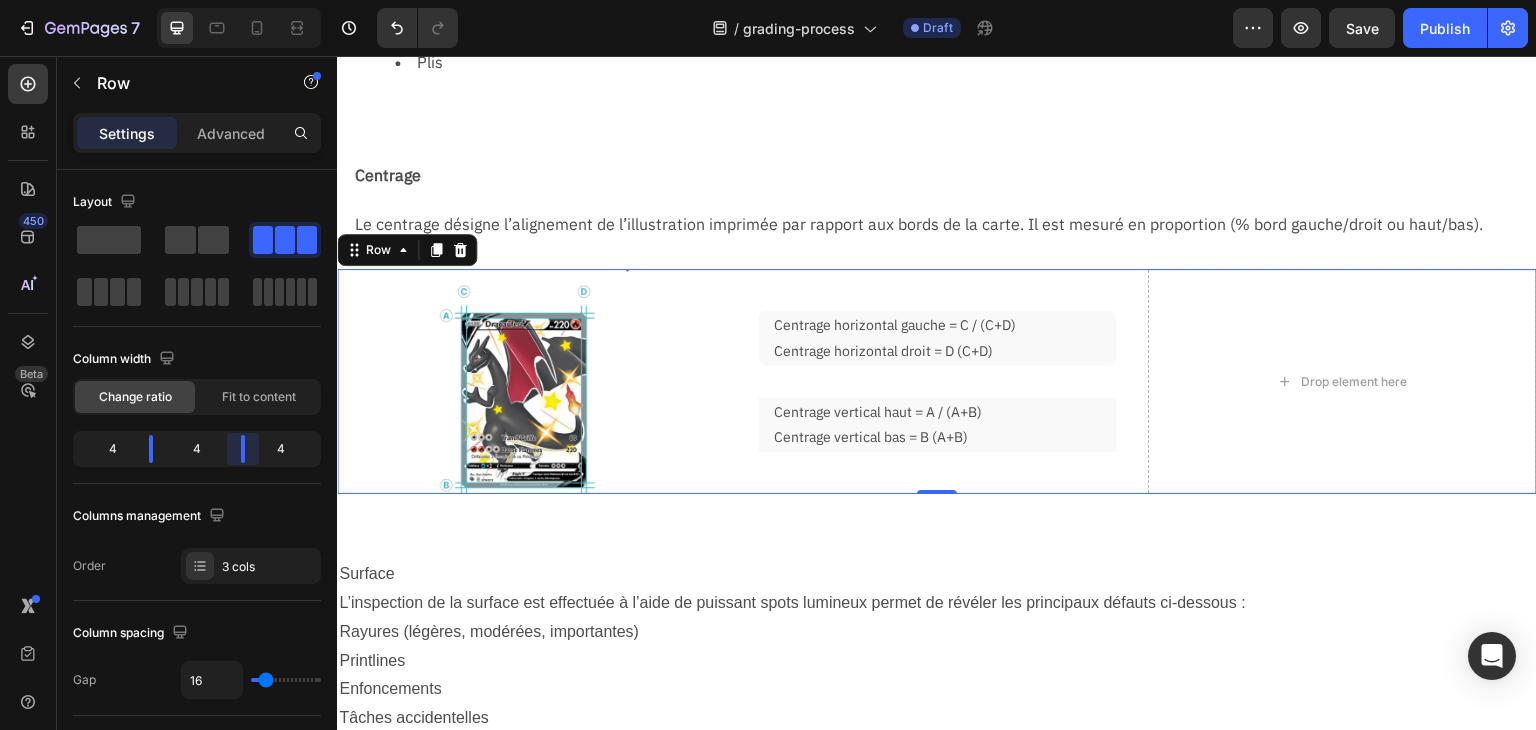 click on "7  Version history  /  grading-process Draft Preview  Save   Publish  450 Beta Sections(18) Elements(83) Section Element Hero Section Product Detail Brands Trusted Badges Guarantee Product Breakdown How to use Testimonials Compare Bundle FAQs Social Proof Brand Story Product List Collection Blog List Contact Sticky Add to Cart Custom Footer Browse Library 450 Layout
Row
Row
Row
Row Text
Heading
Text Block Button
Button
Button Media
Image
Image
Video" at bounding box center (768, 0) 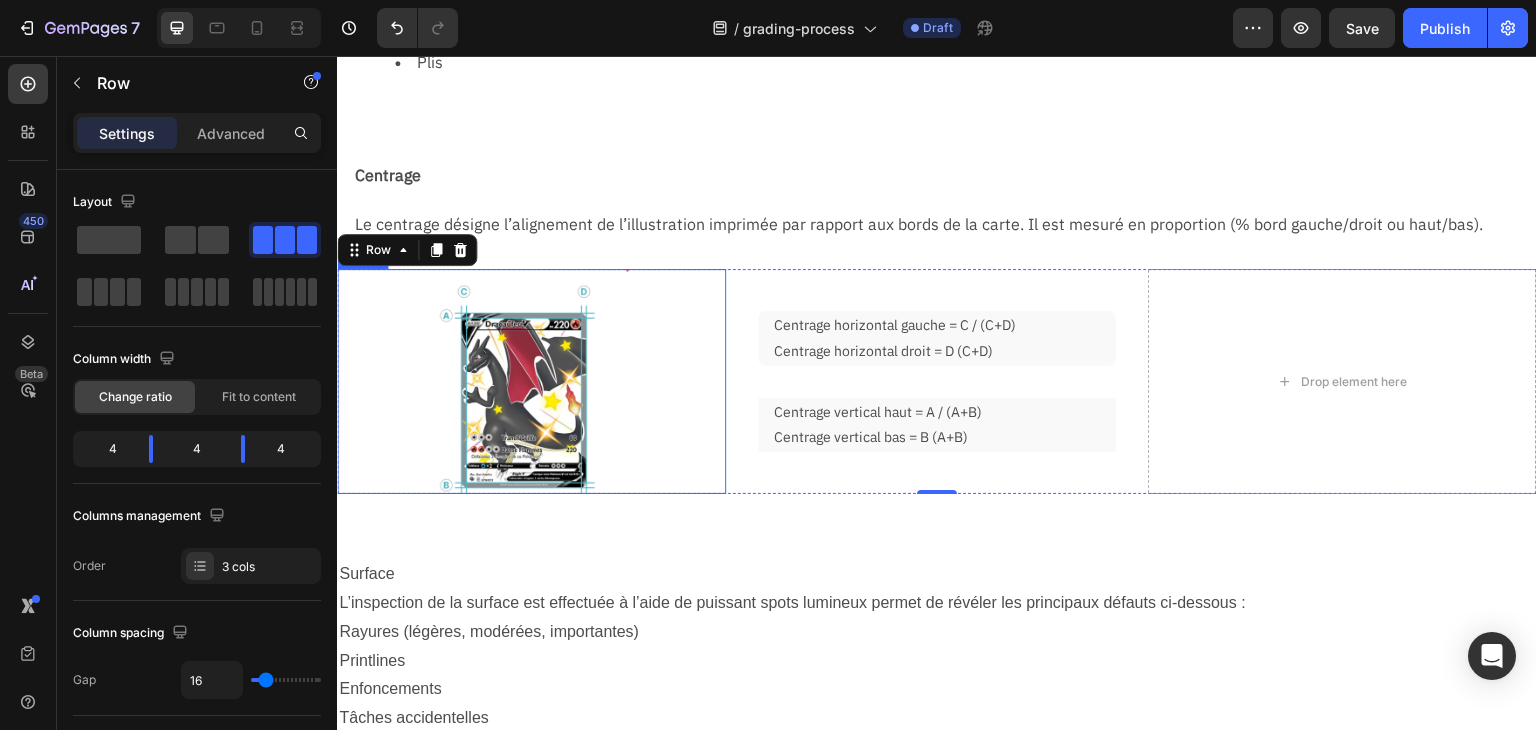 click at bounding box center [531, 381] 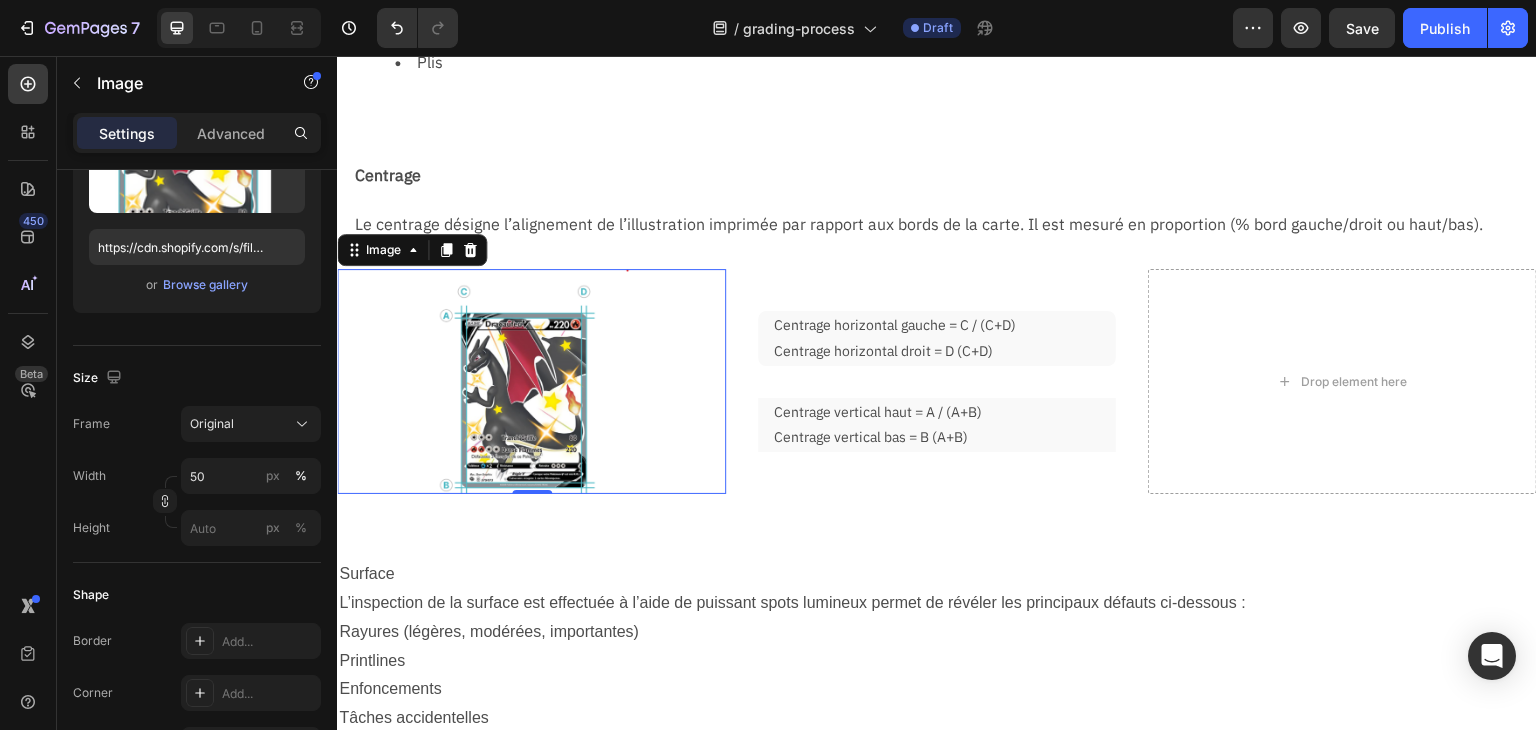 scroll, scrollTop: 0, scrollLeft: 0, axis: both 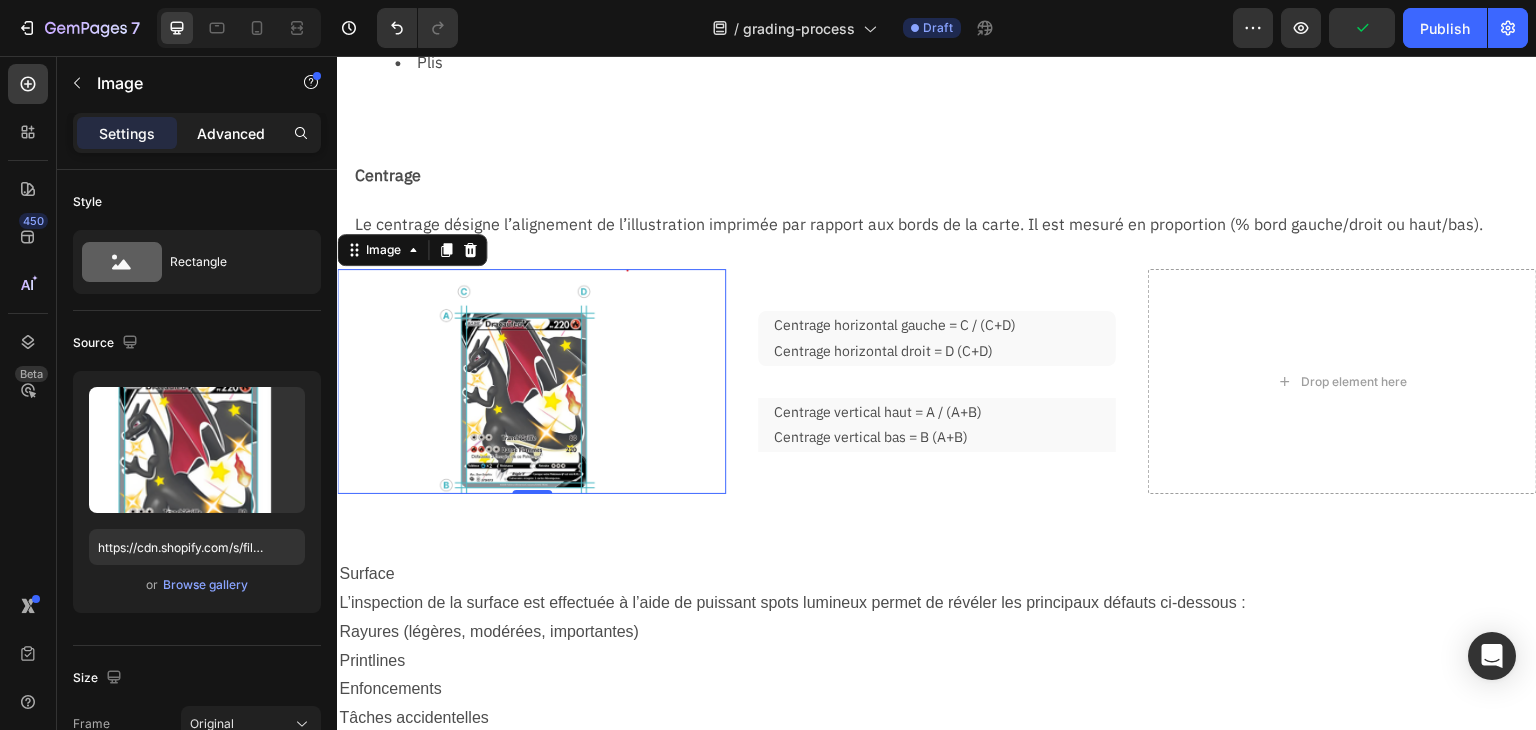 click on "Advanced" at bounding box center (231, 133) 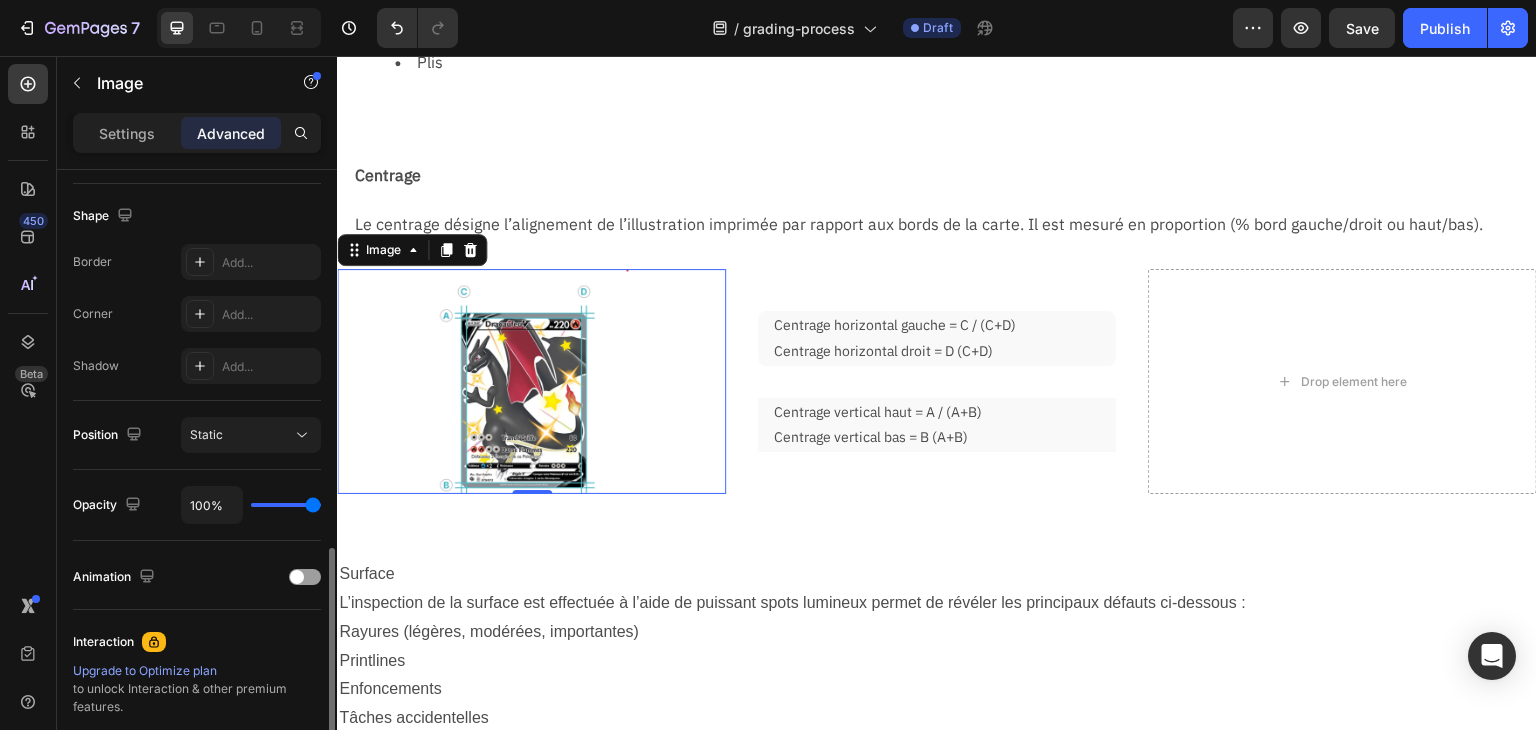 scroll, scrollTop: 700, scrollLeft: 0, axis: vertical 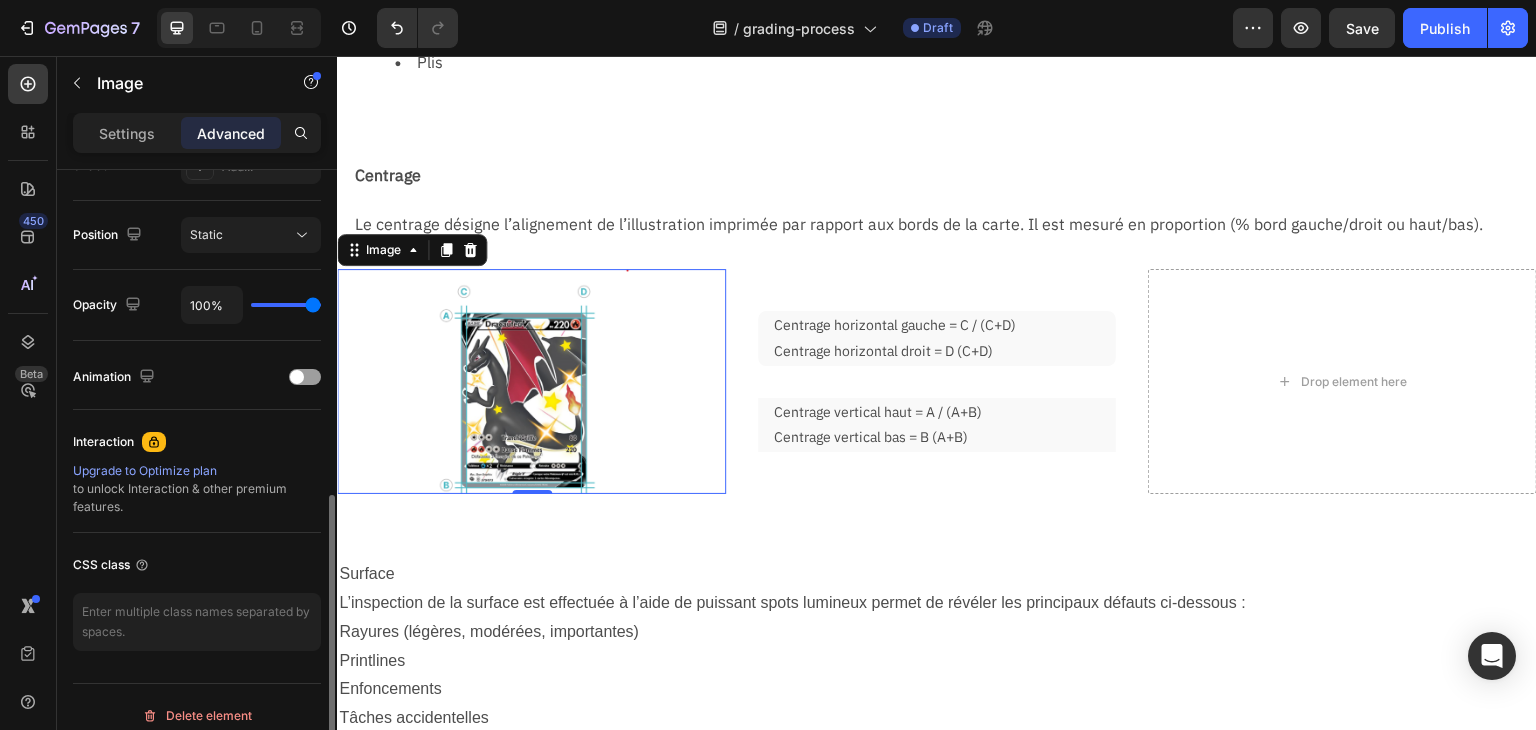 click on "Settings" at bounding box center [127, 133] 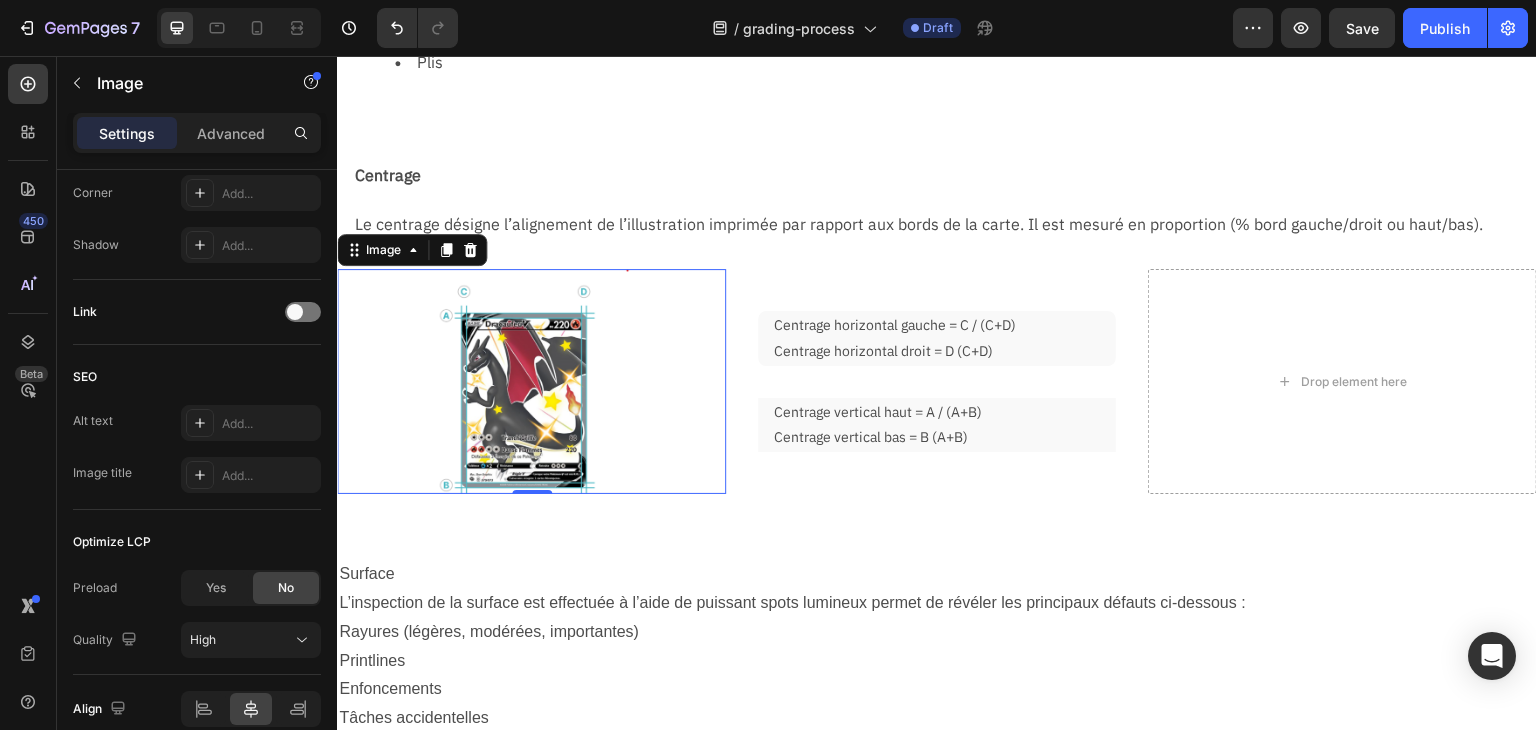 scroll, scrollTop: 892, scrollLeft: 0, axis: vertical 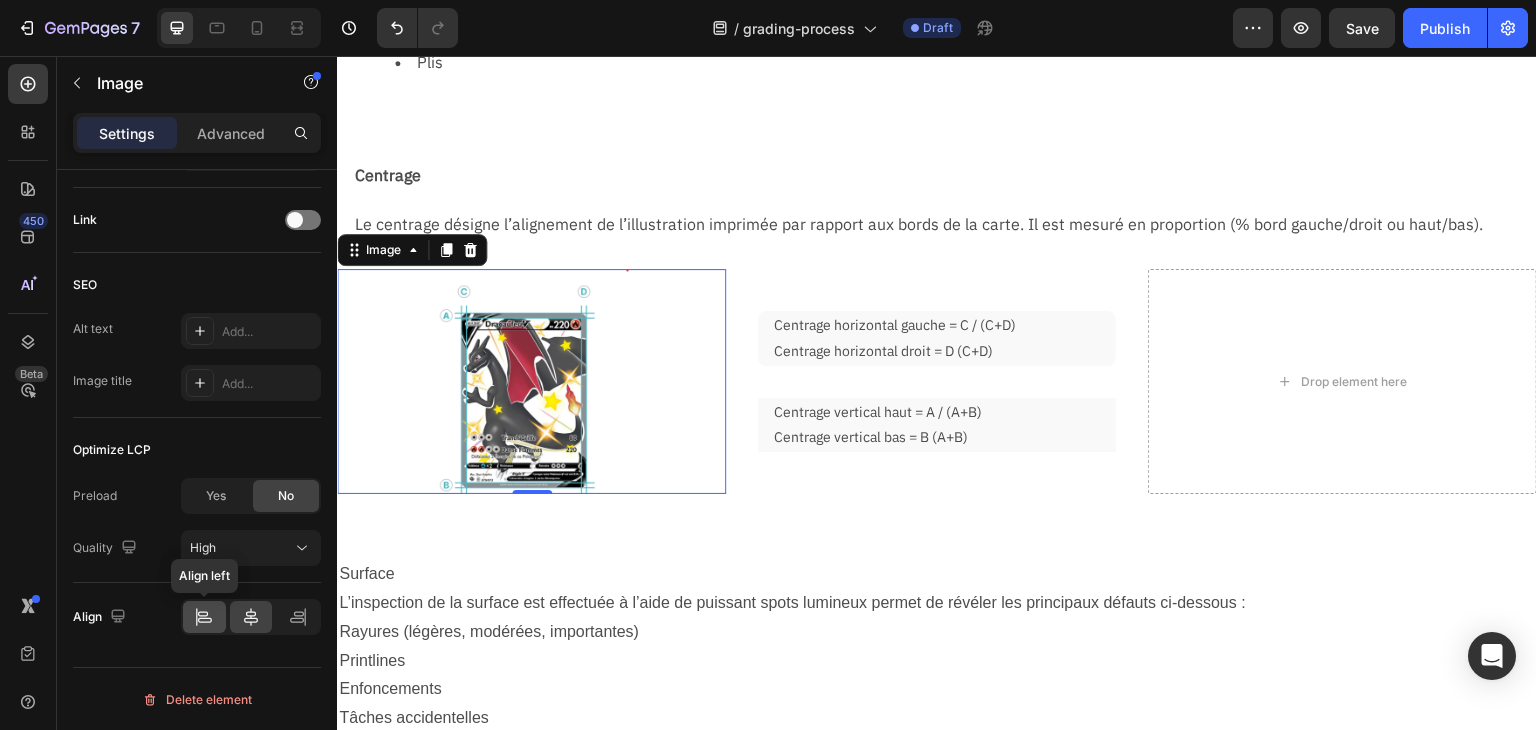 click 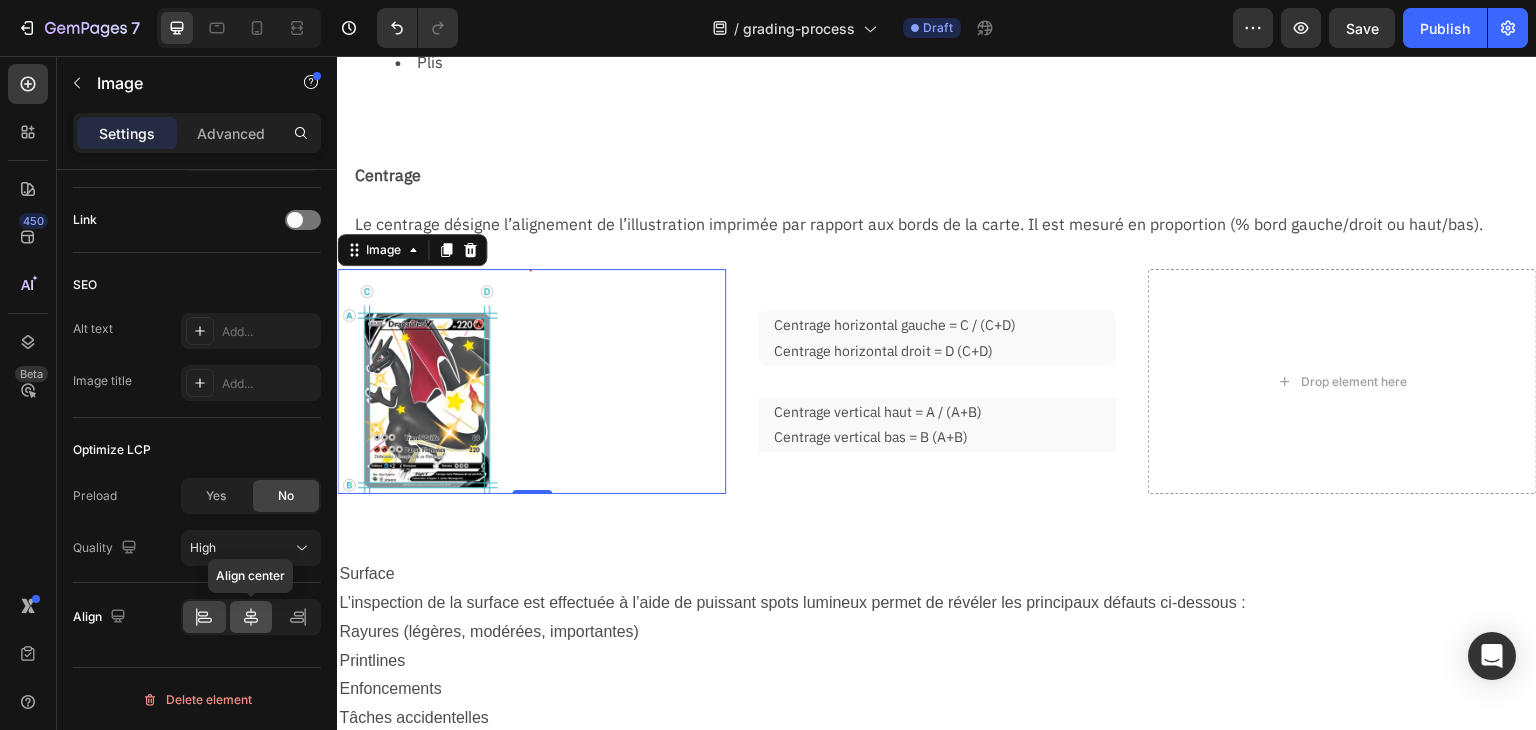 click 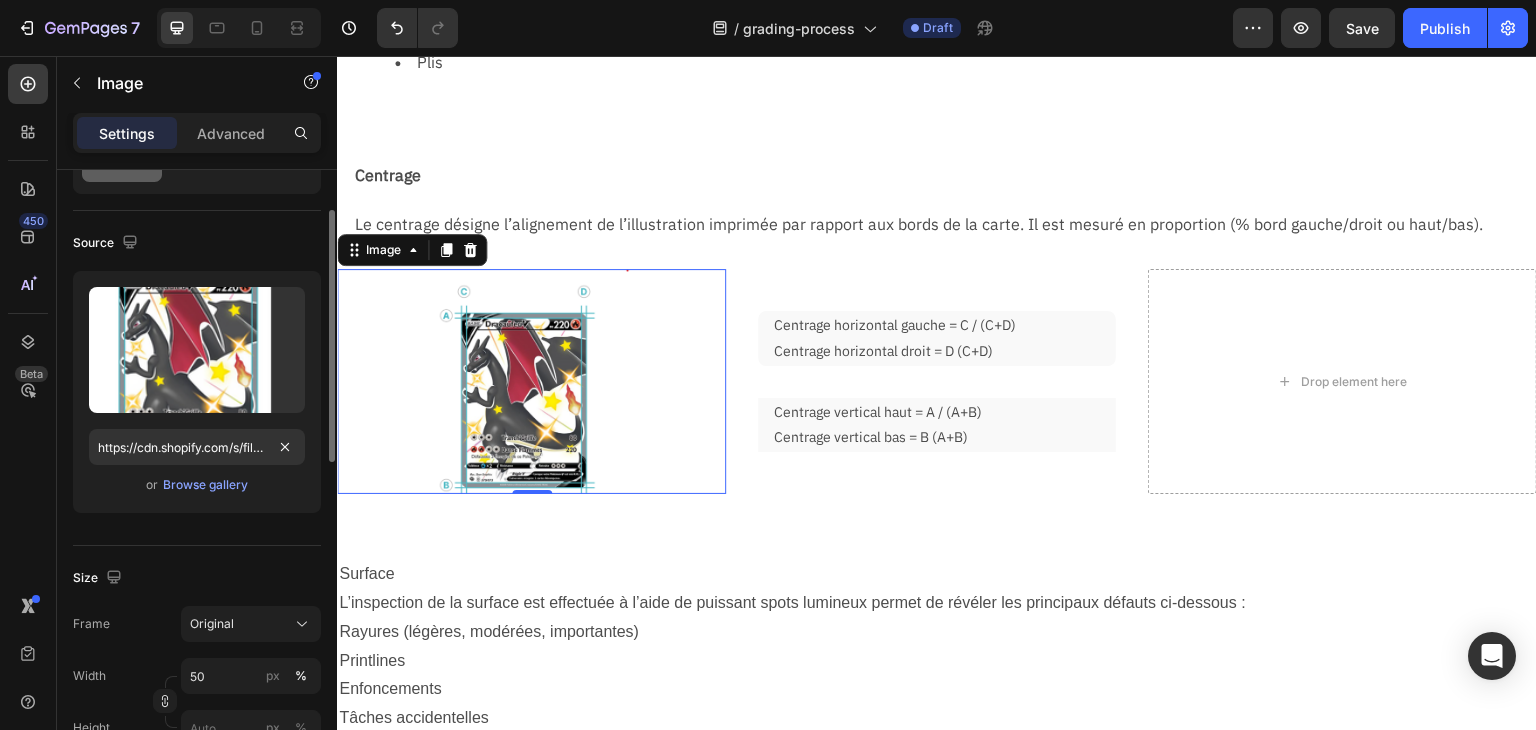 scroll, scrollTop: 300, scrollLeft: 0, axis: vertical 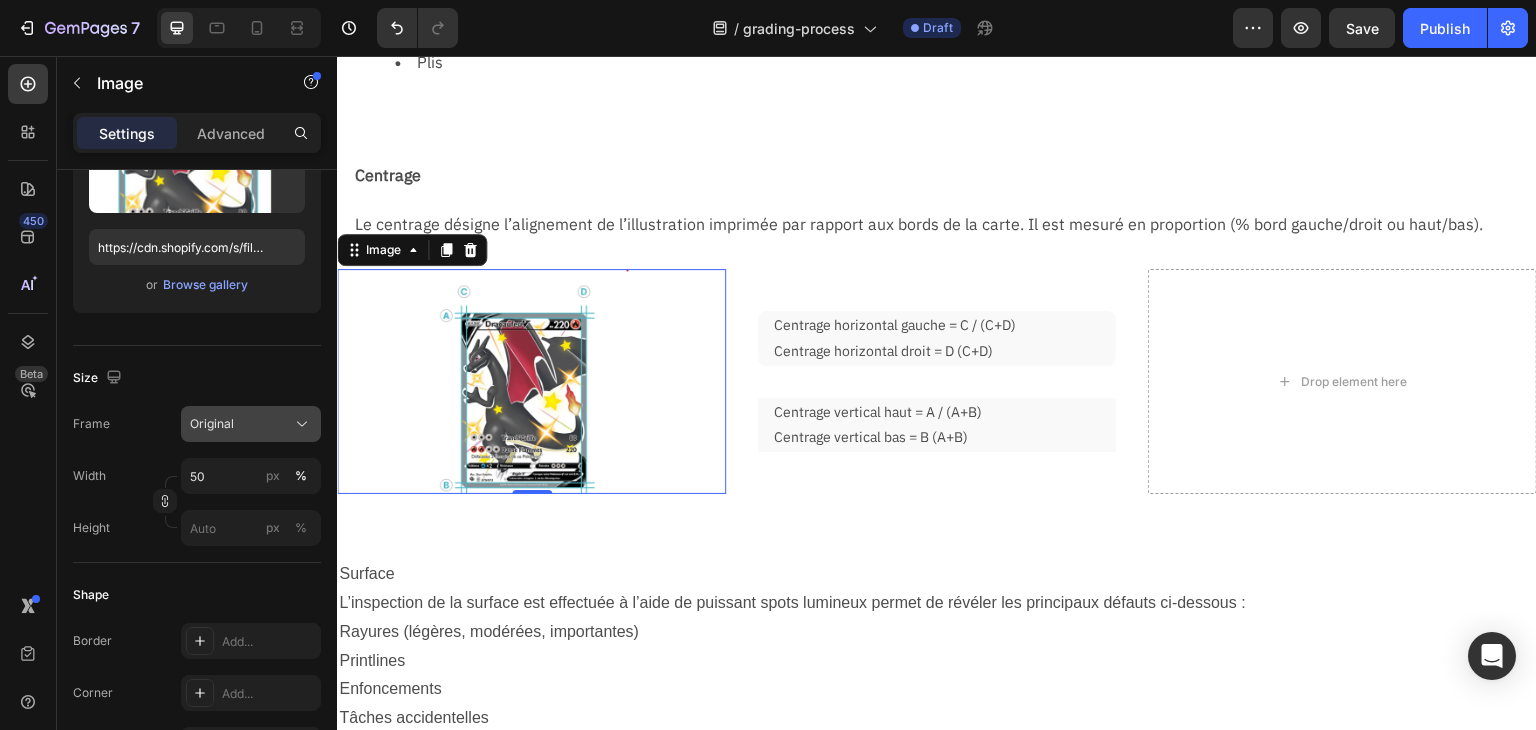 click on "Original" 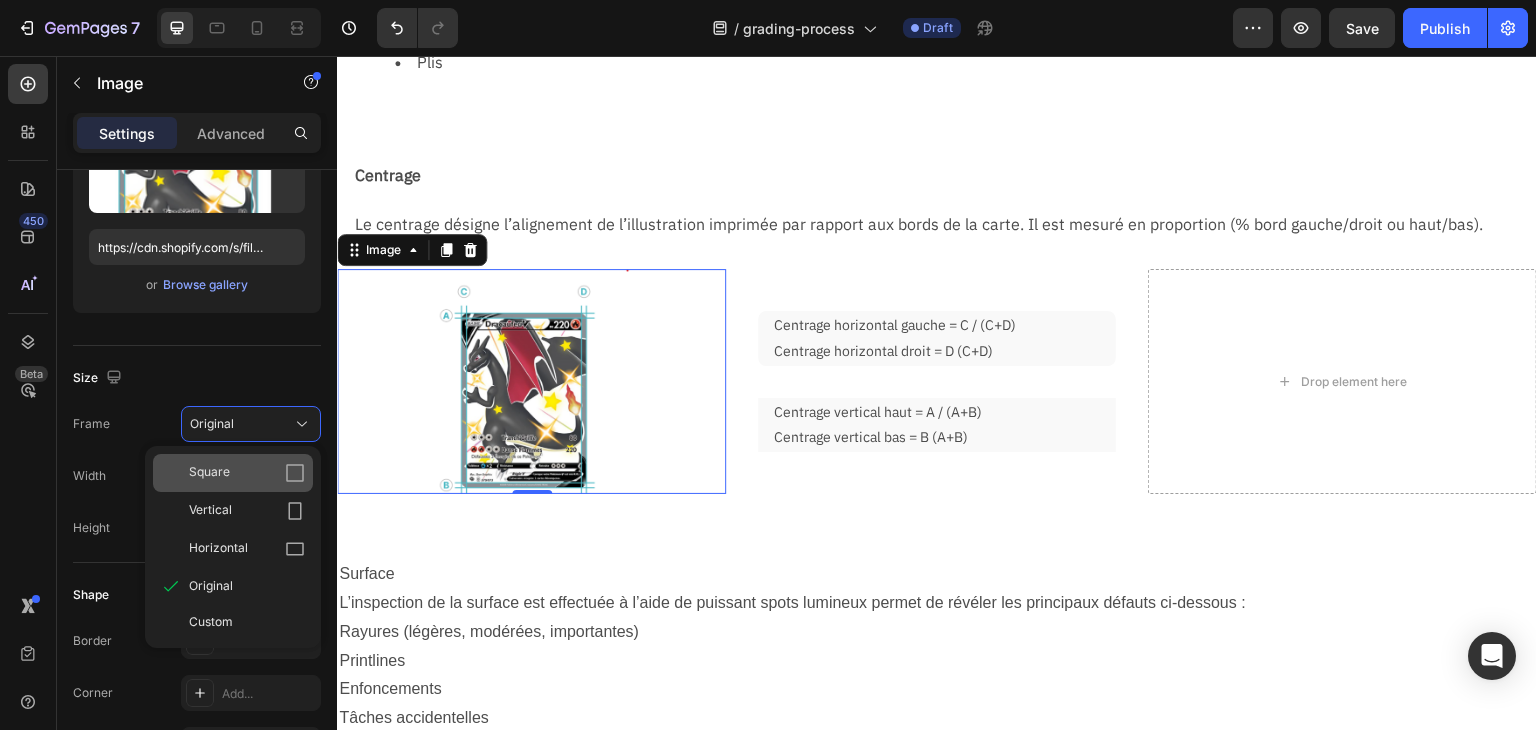 click on "Square" at bounding box center [247, 473] 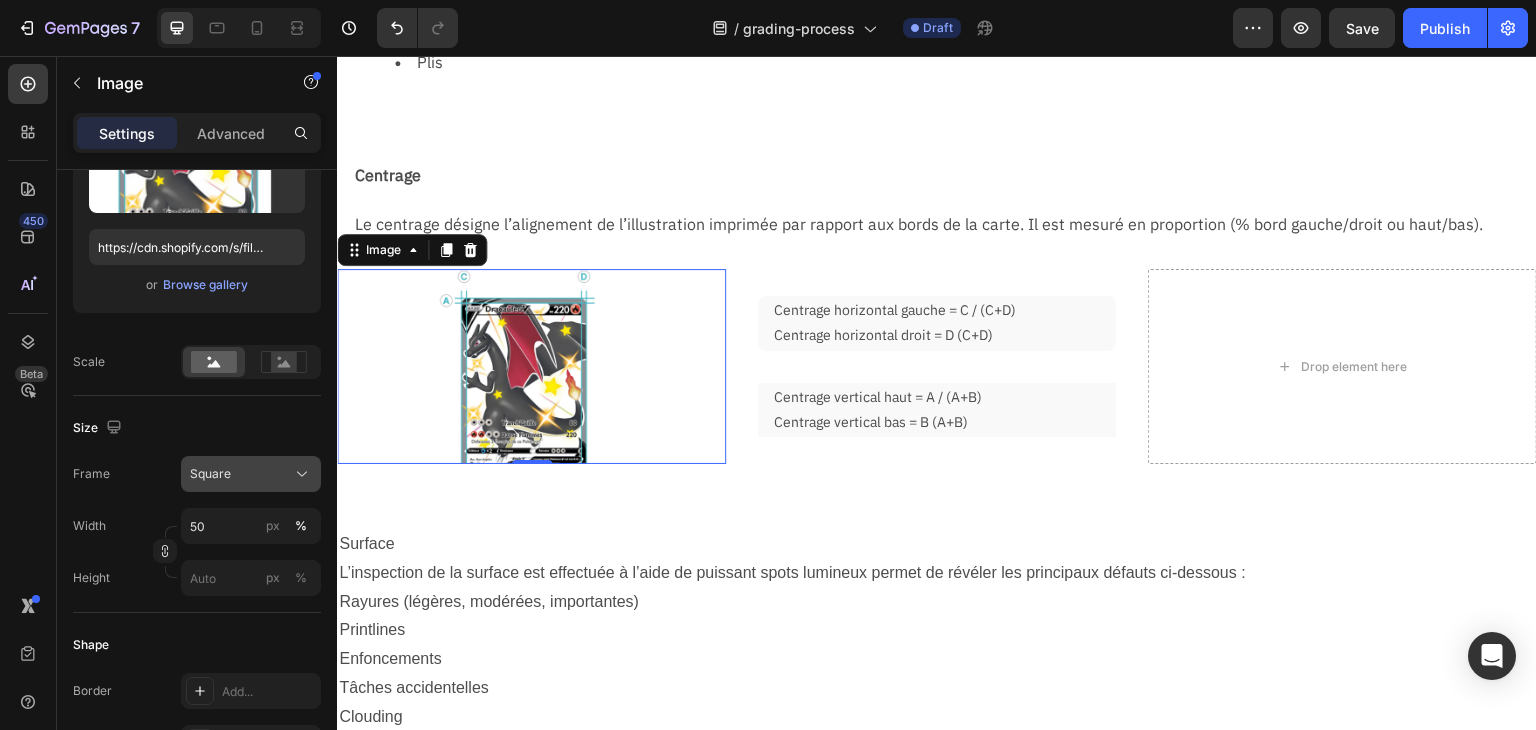 click on "Square" at bounding box center [251, 474] 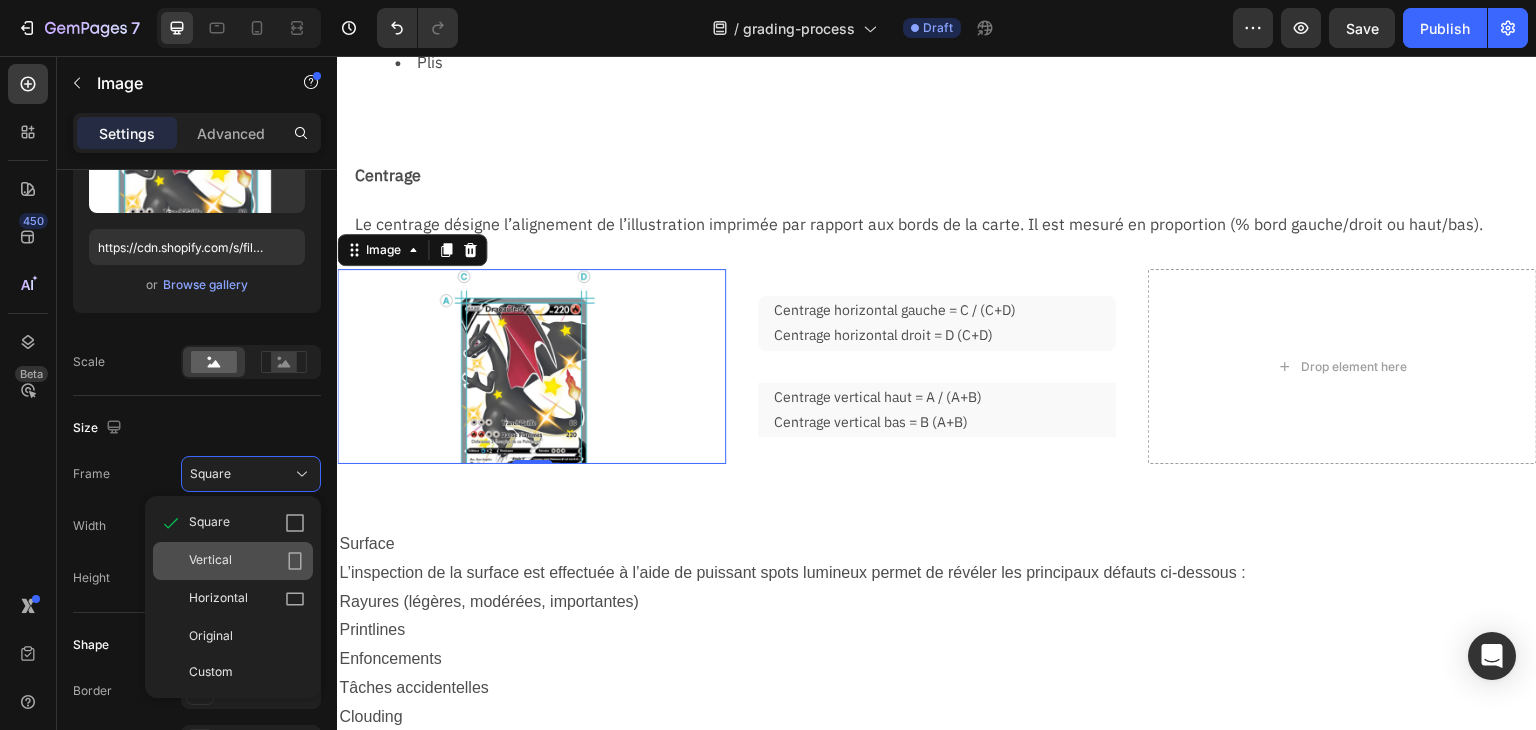 click on "Vertical" at bounding box center [247, 561] 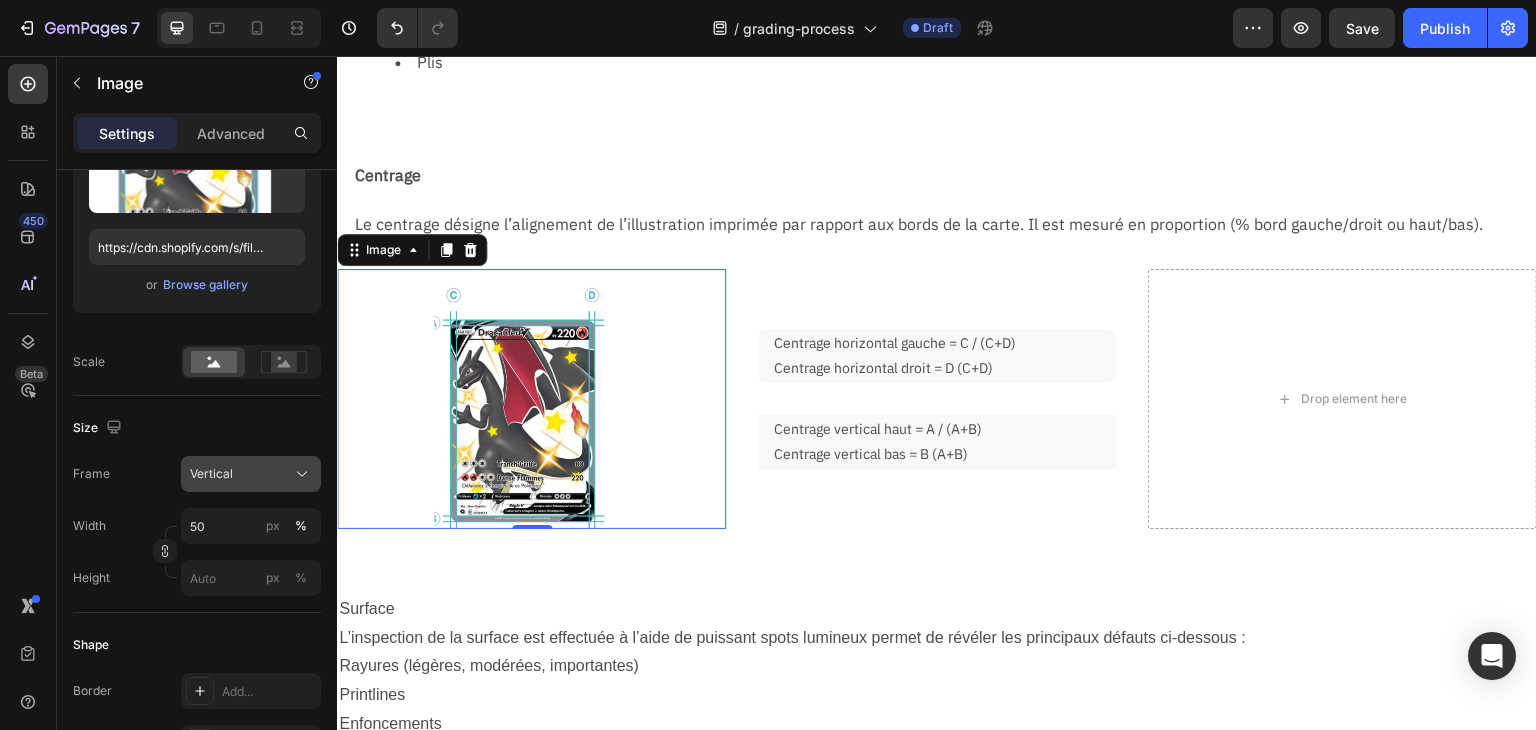 click on "Vertical" 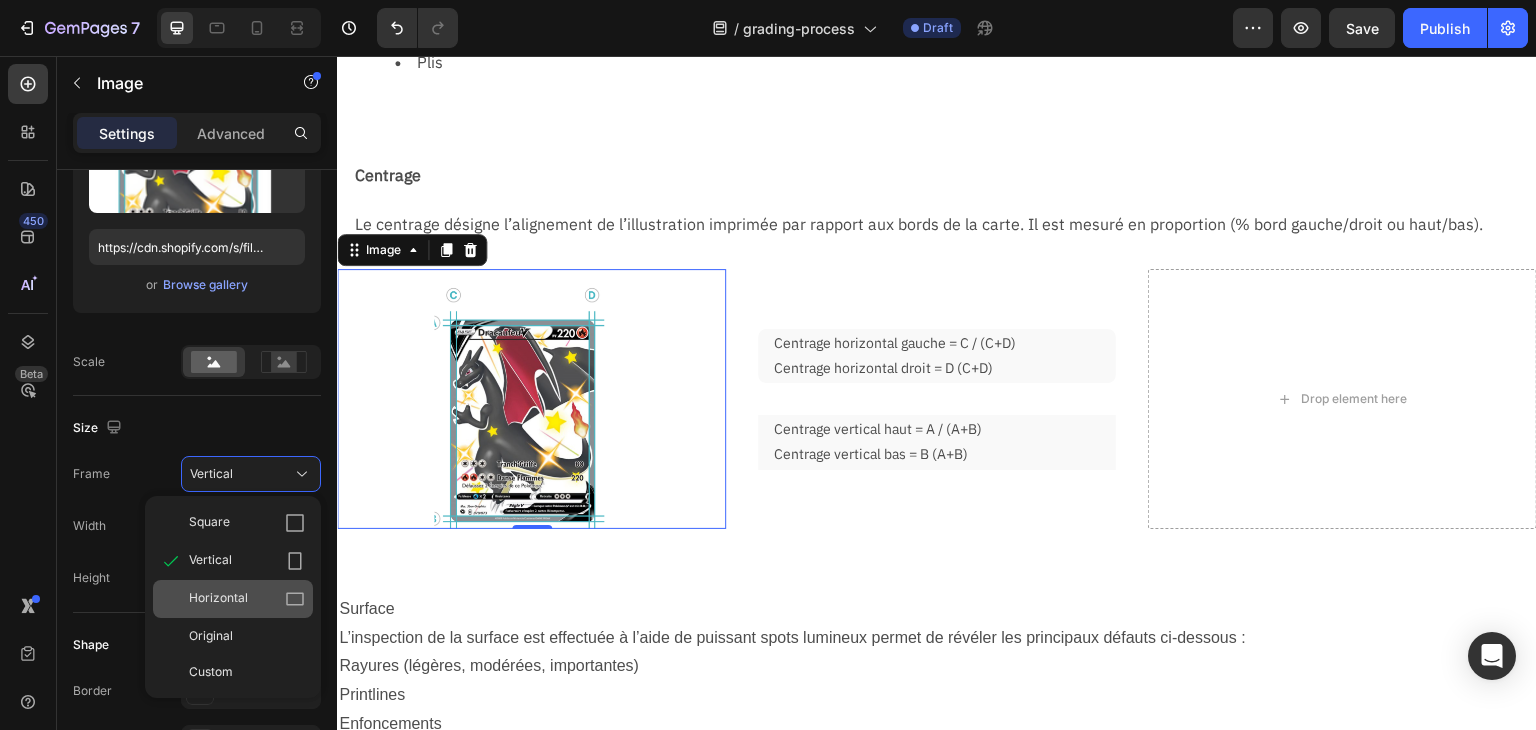 click on "Horizontal" at bounding box center [247, 599] 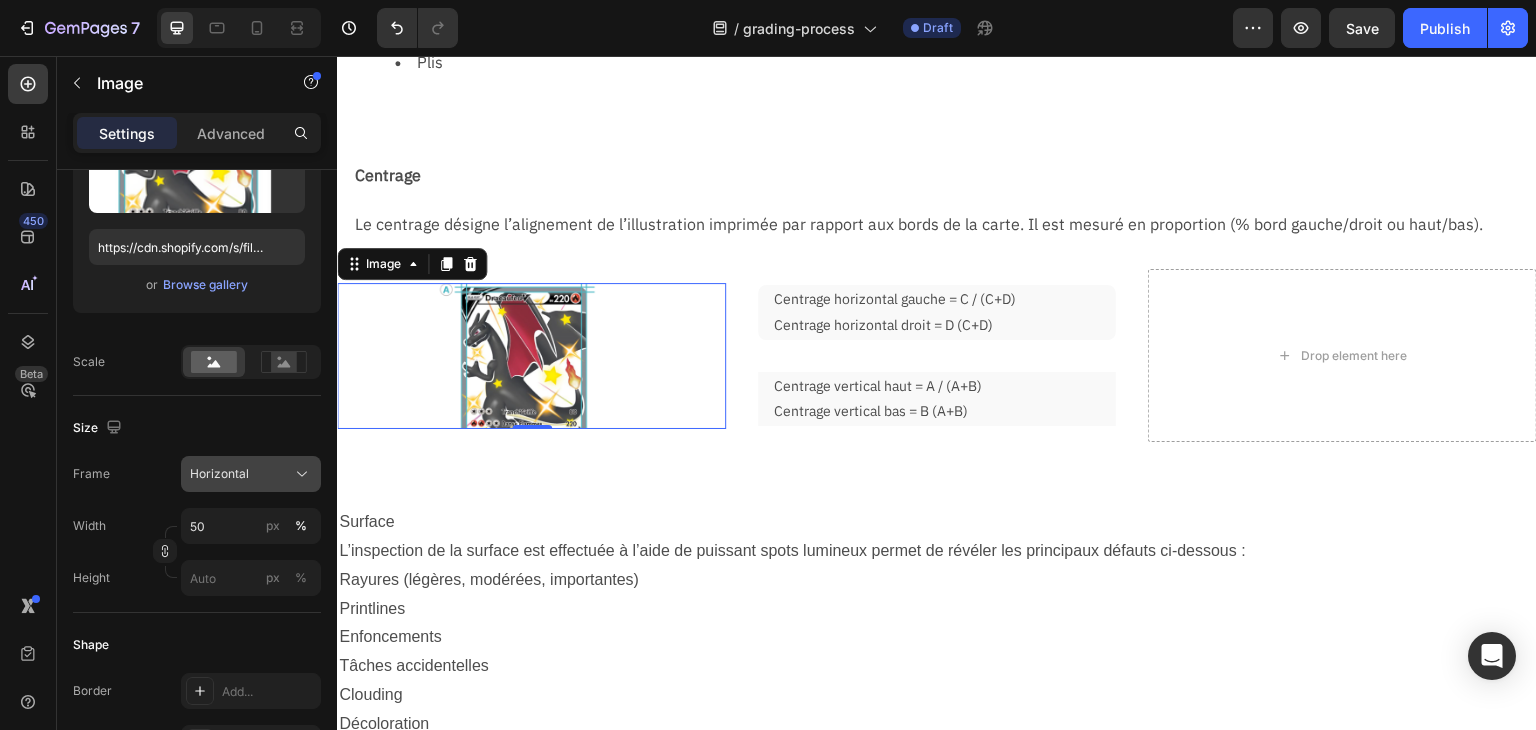 click on "Horizontal" at bounding box center [219, 474] 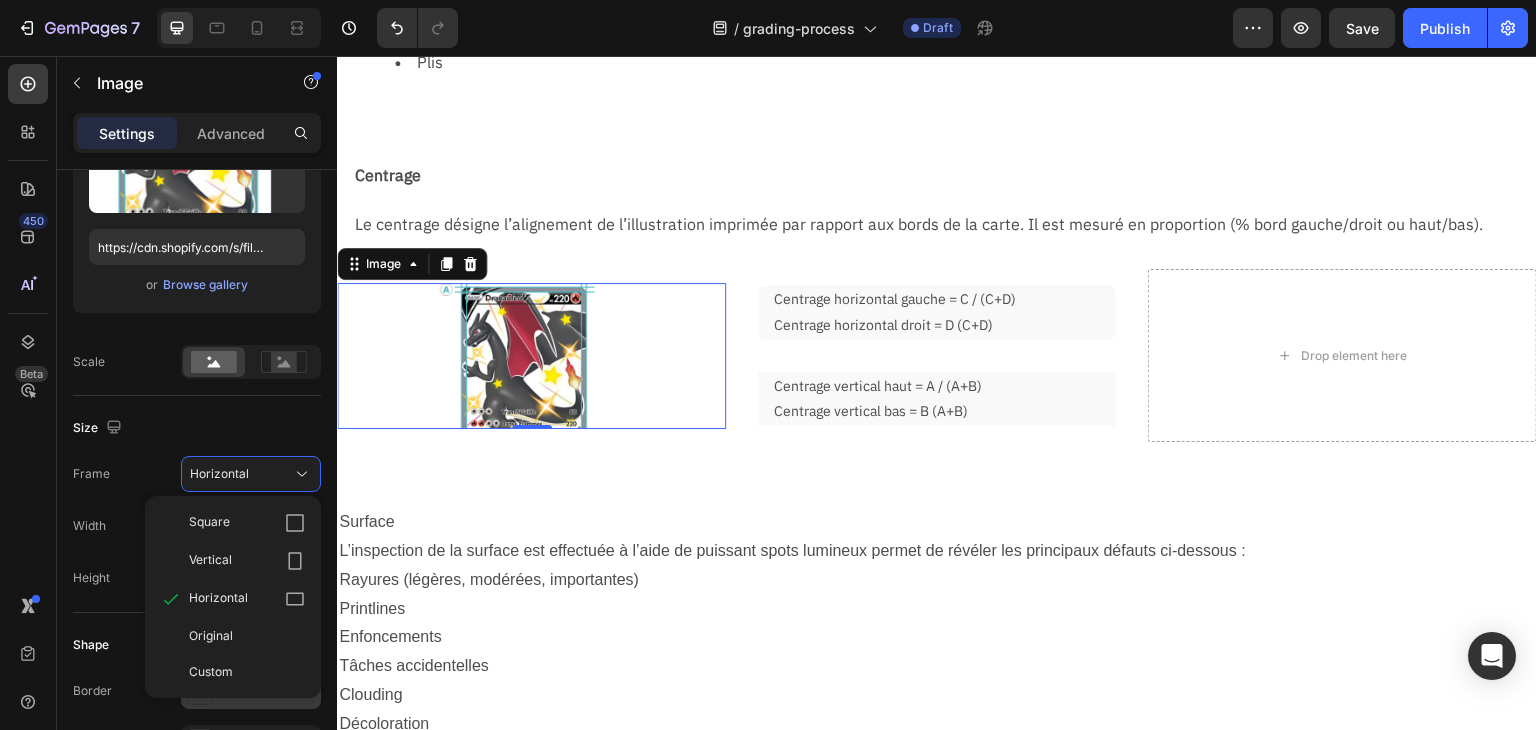 click on "Original" at bounding box center [247, 636] 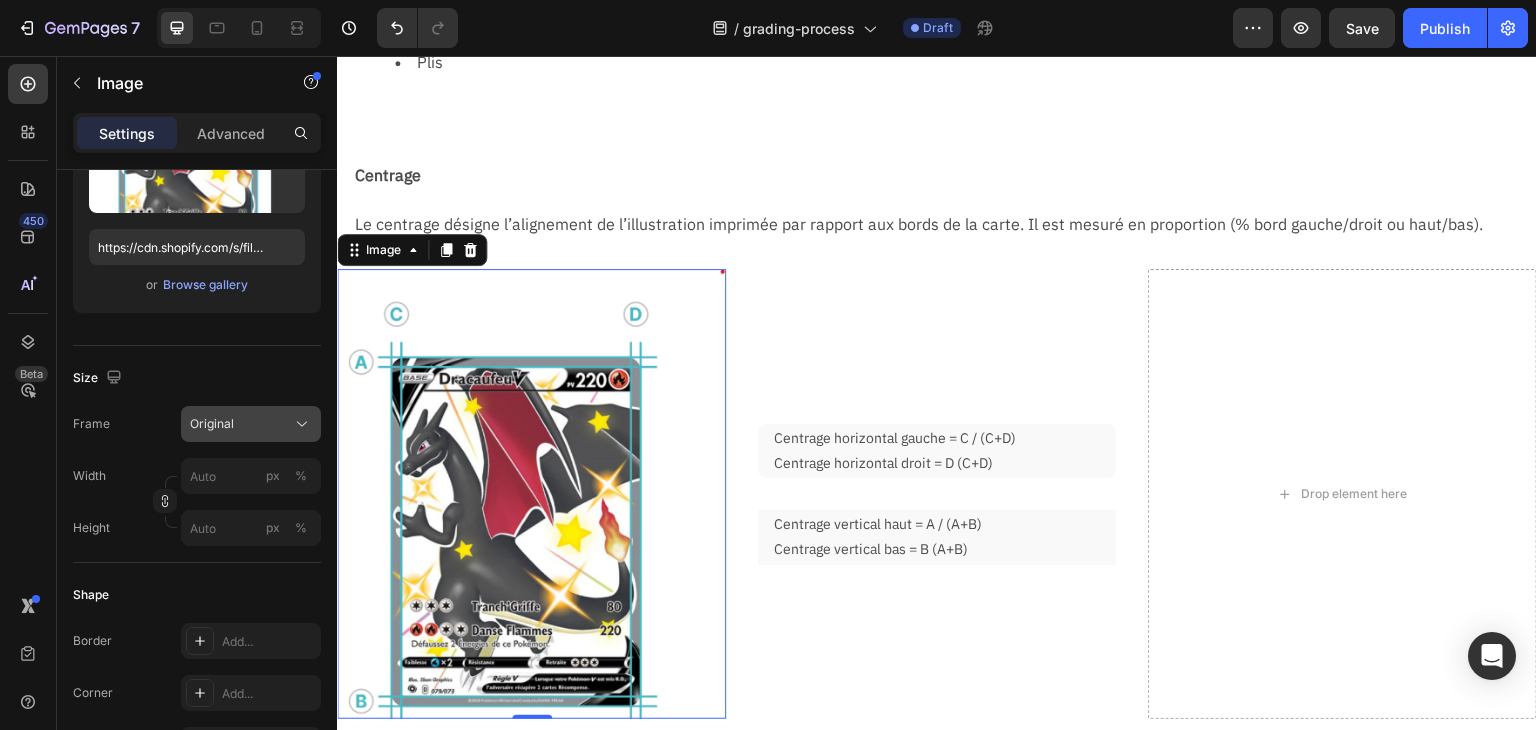 click on "Original" at bounding box center [212, 424] 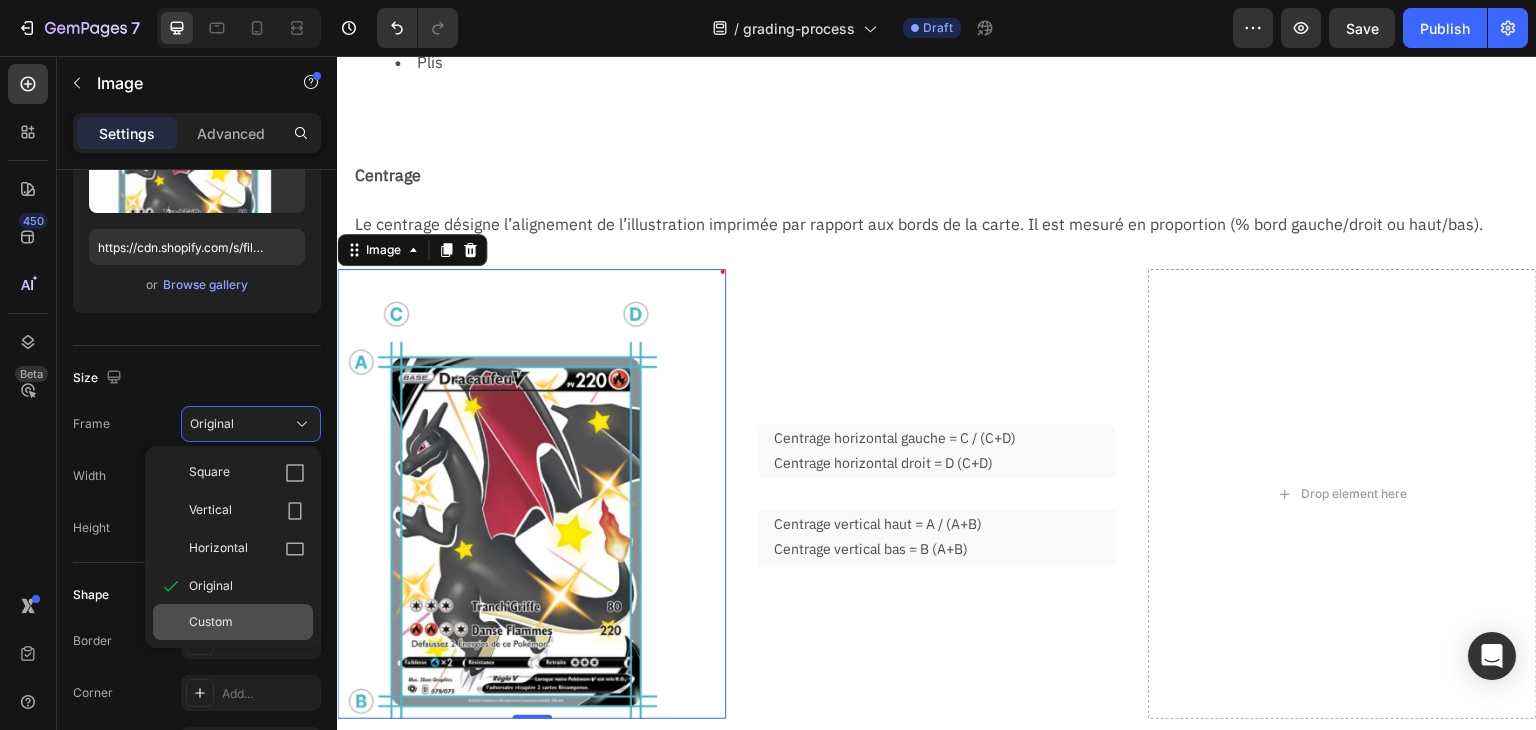 click on "Custom" at bounding box center (247, 622) 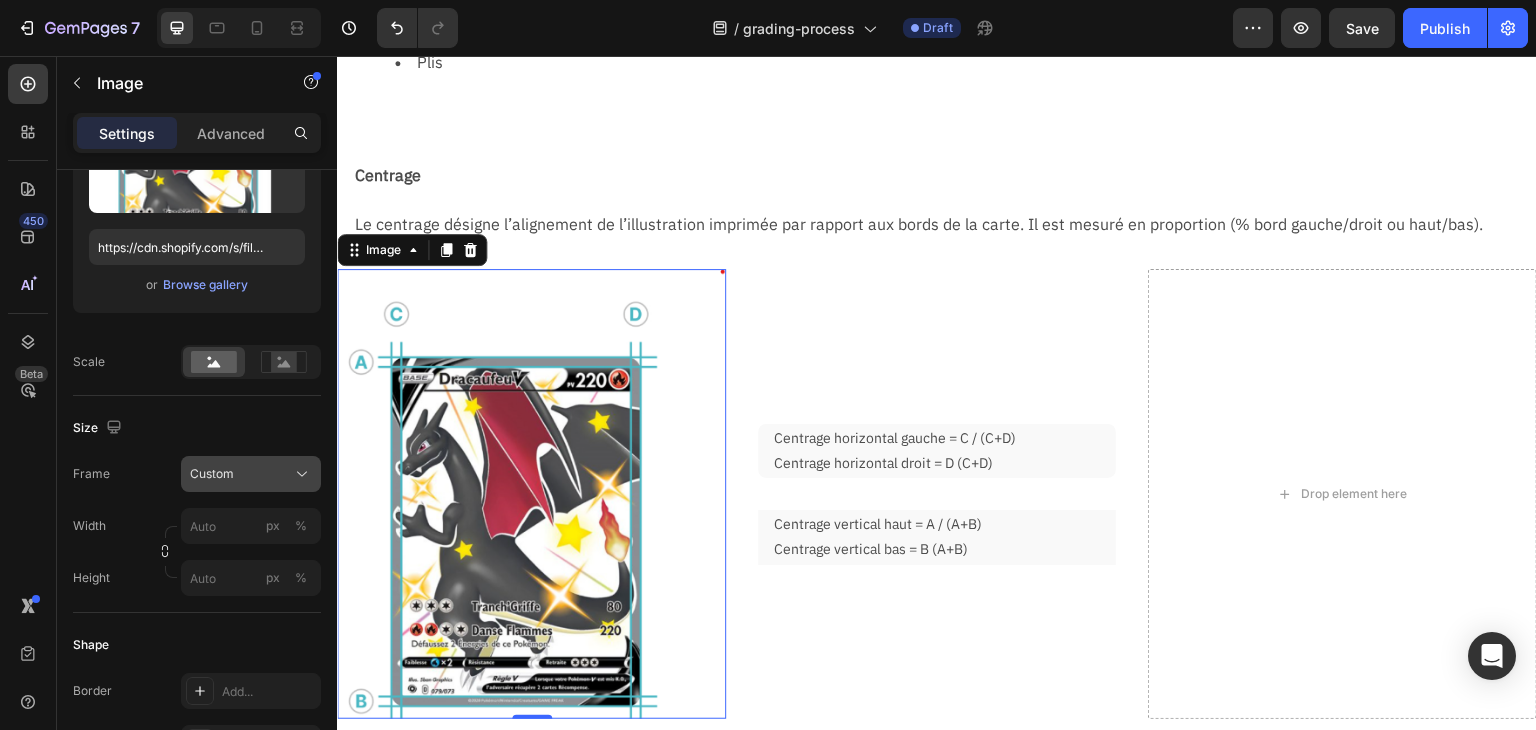 click on "Frame Custom Width px % Height px %" 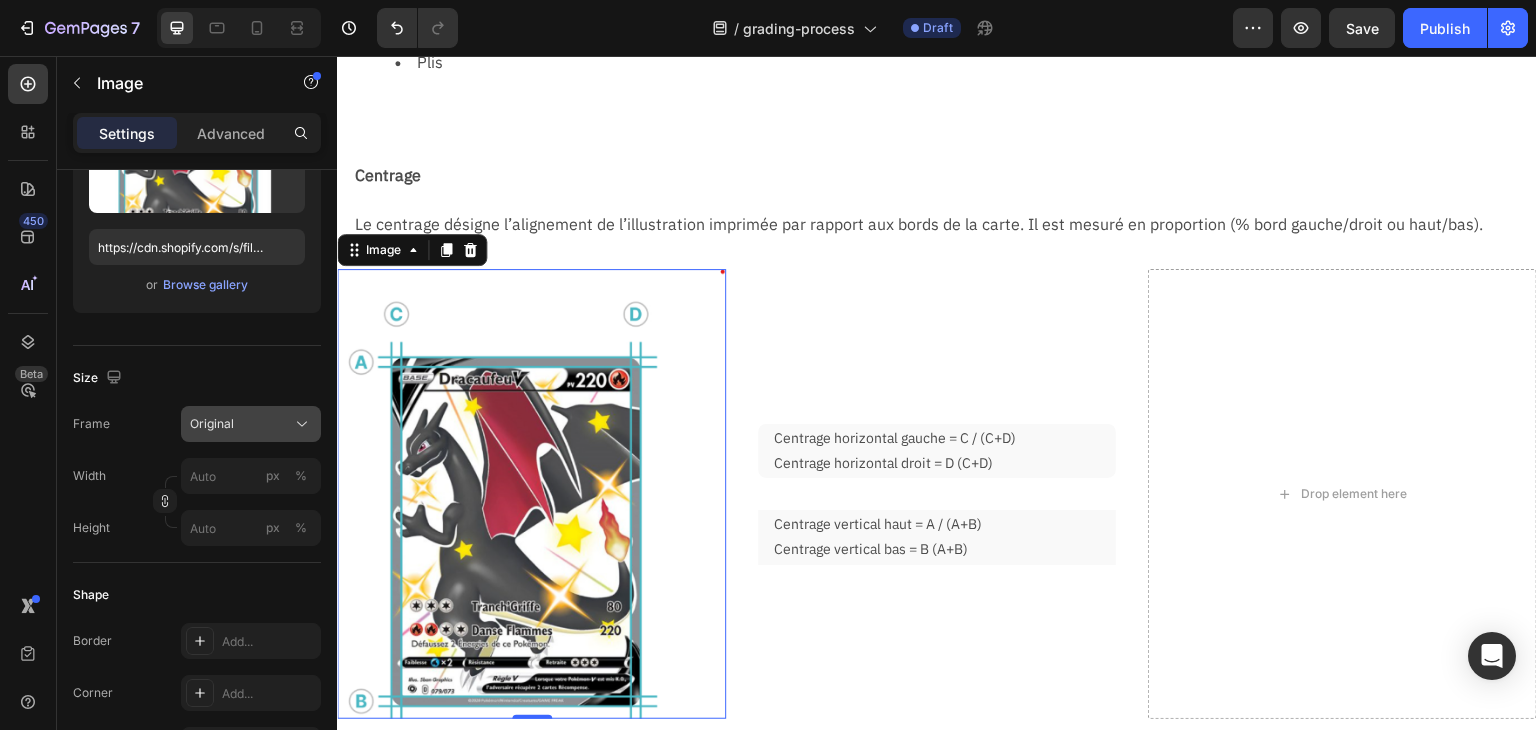 click on "Original" 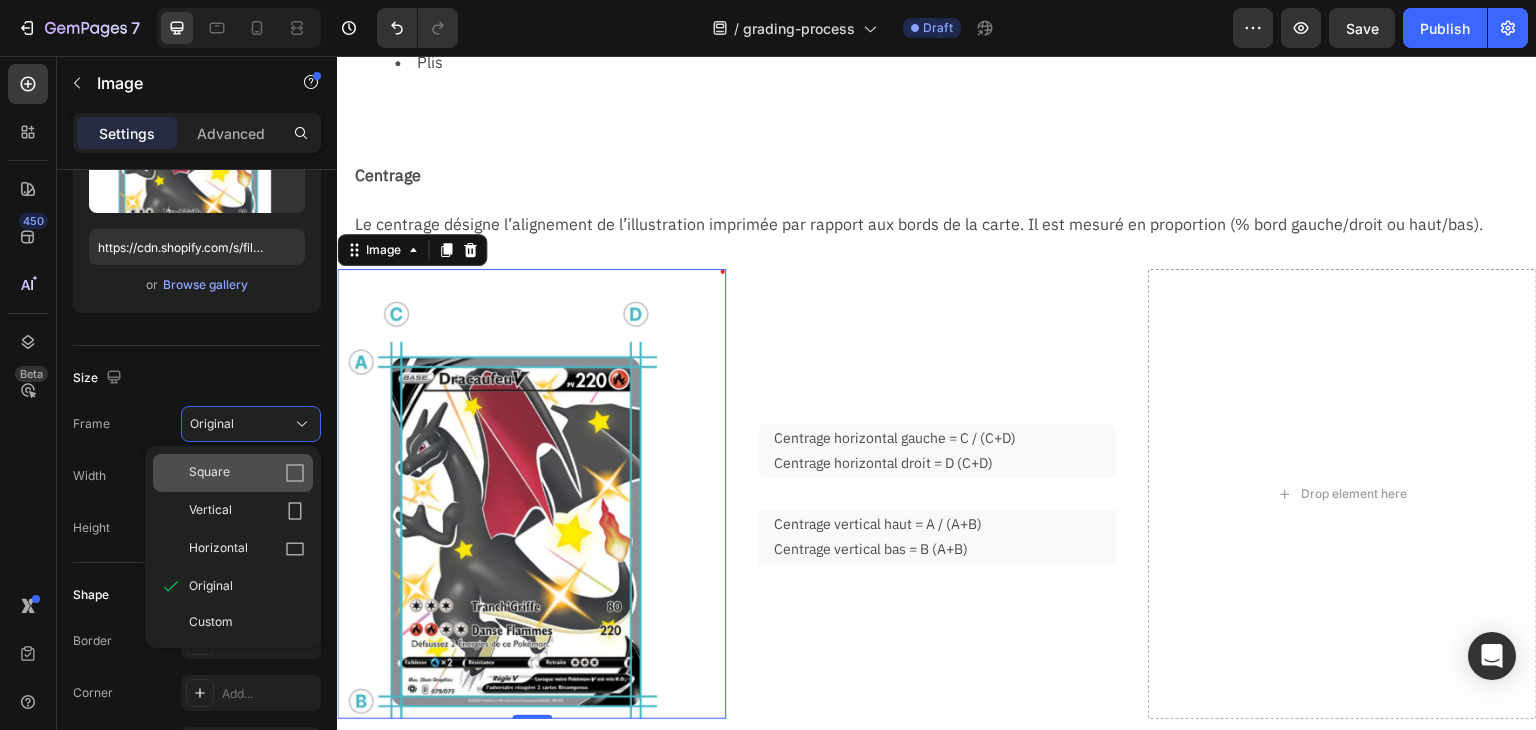 click on "Square" at bounding box center (247, 473) 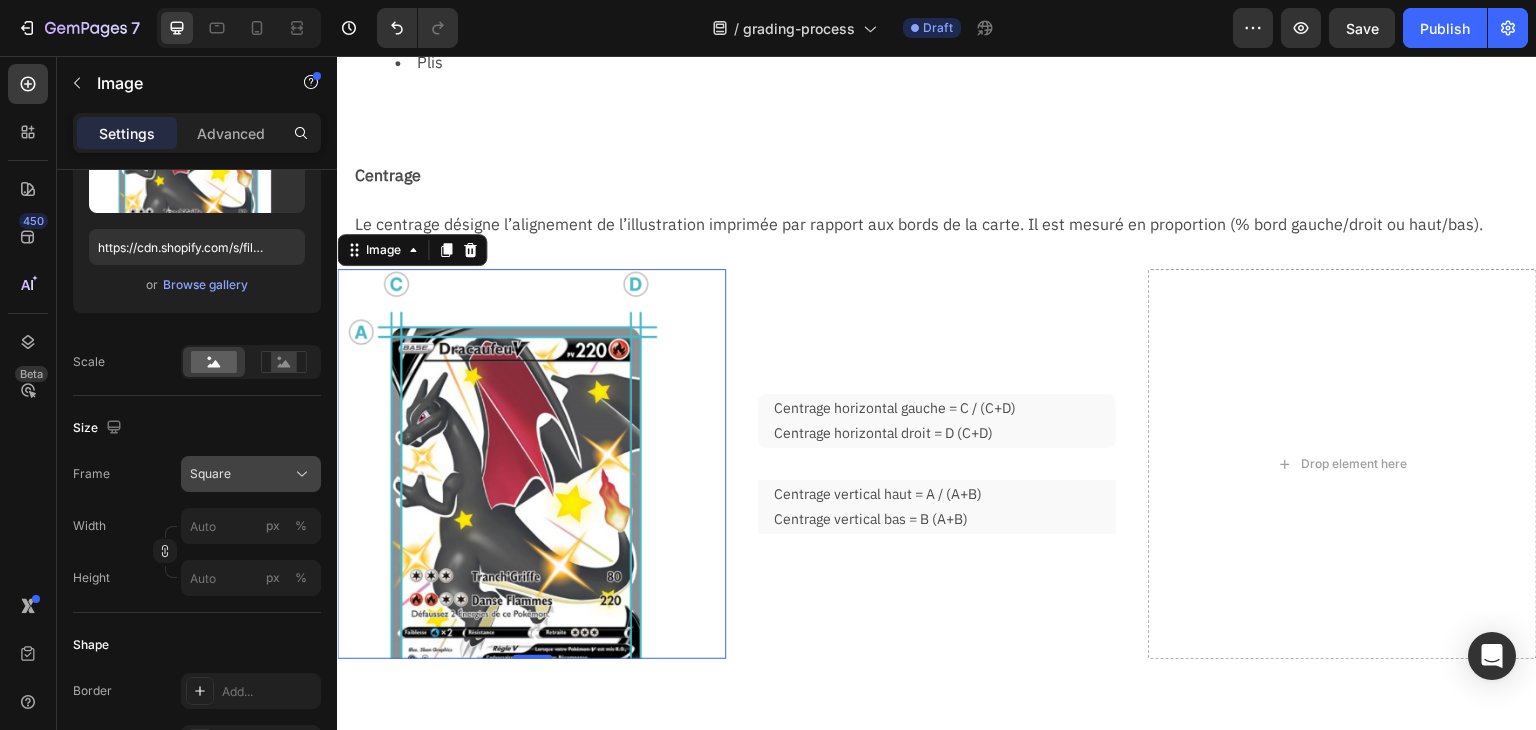 click on "Square" 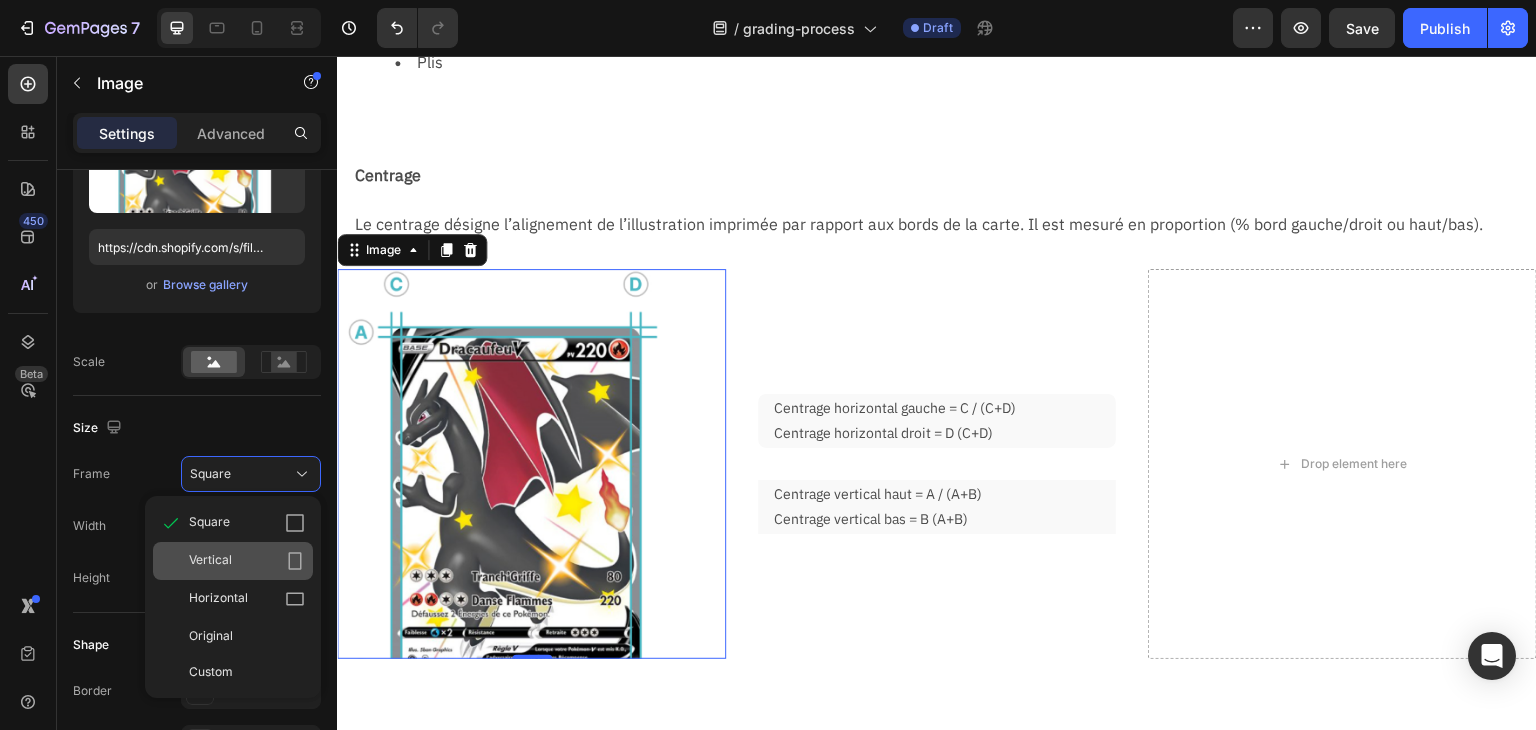 click on "Vertical" at bounding box center [247, 561] 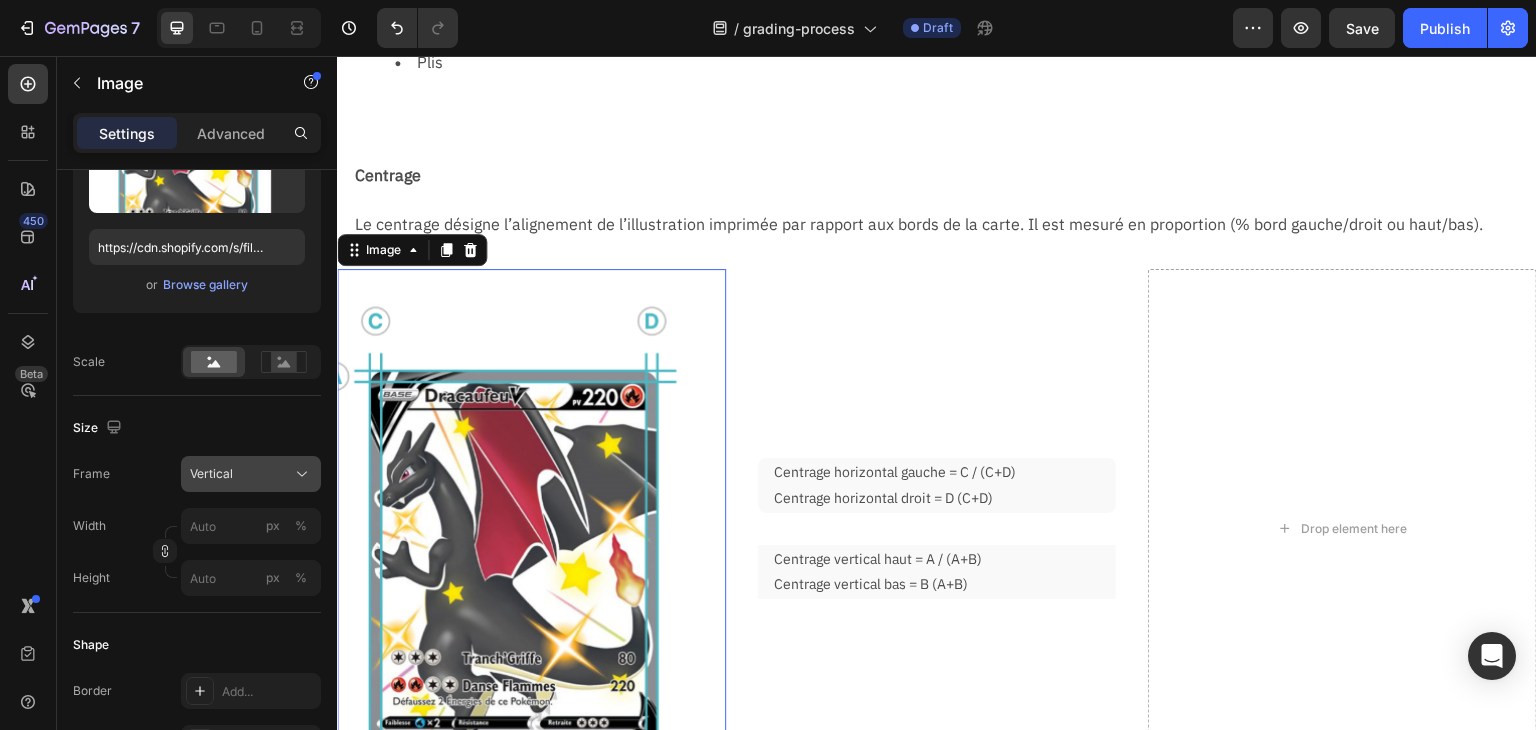 click on "Vertical" at bounding box center (211, 474) 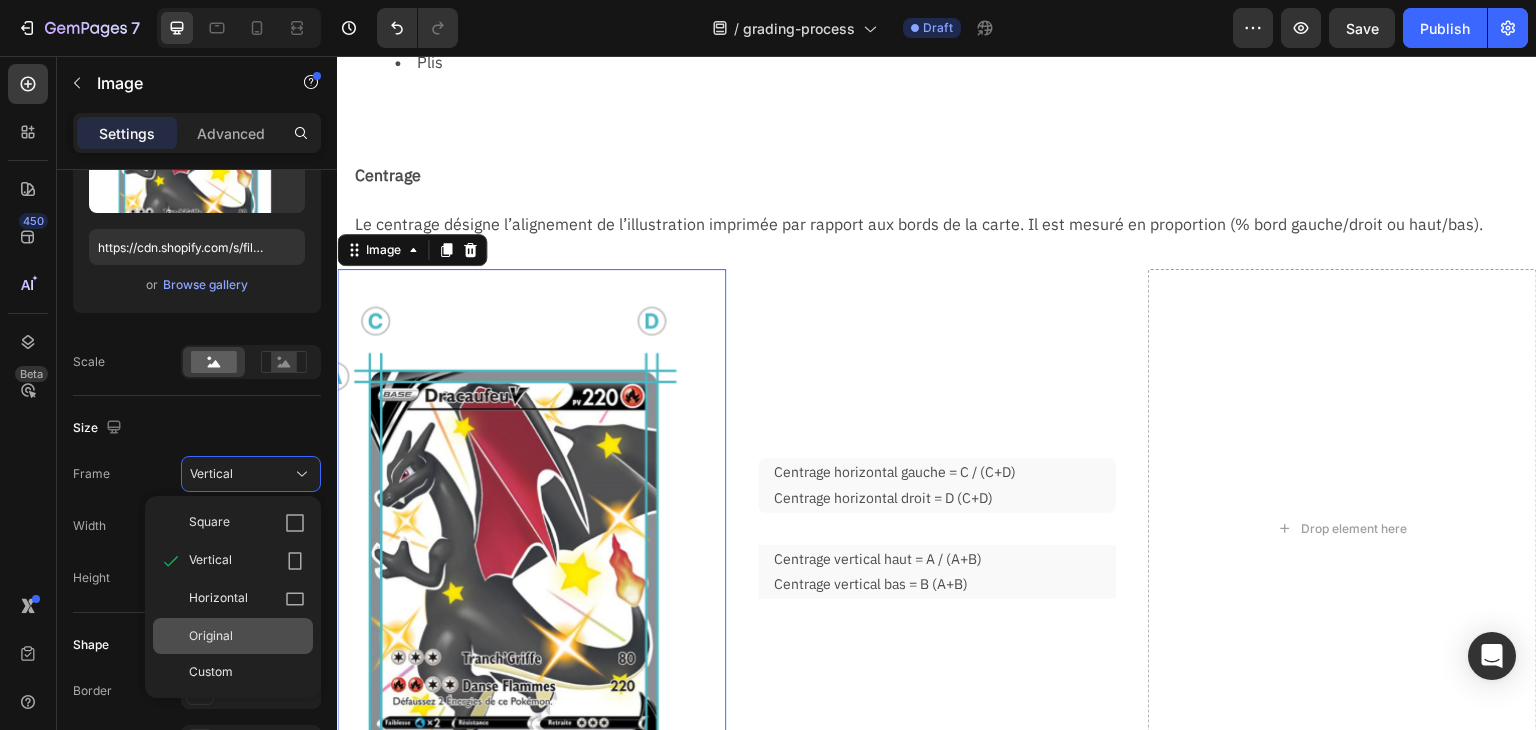 click on "Original" 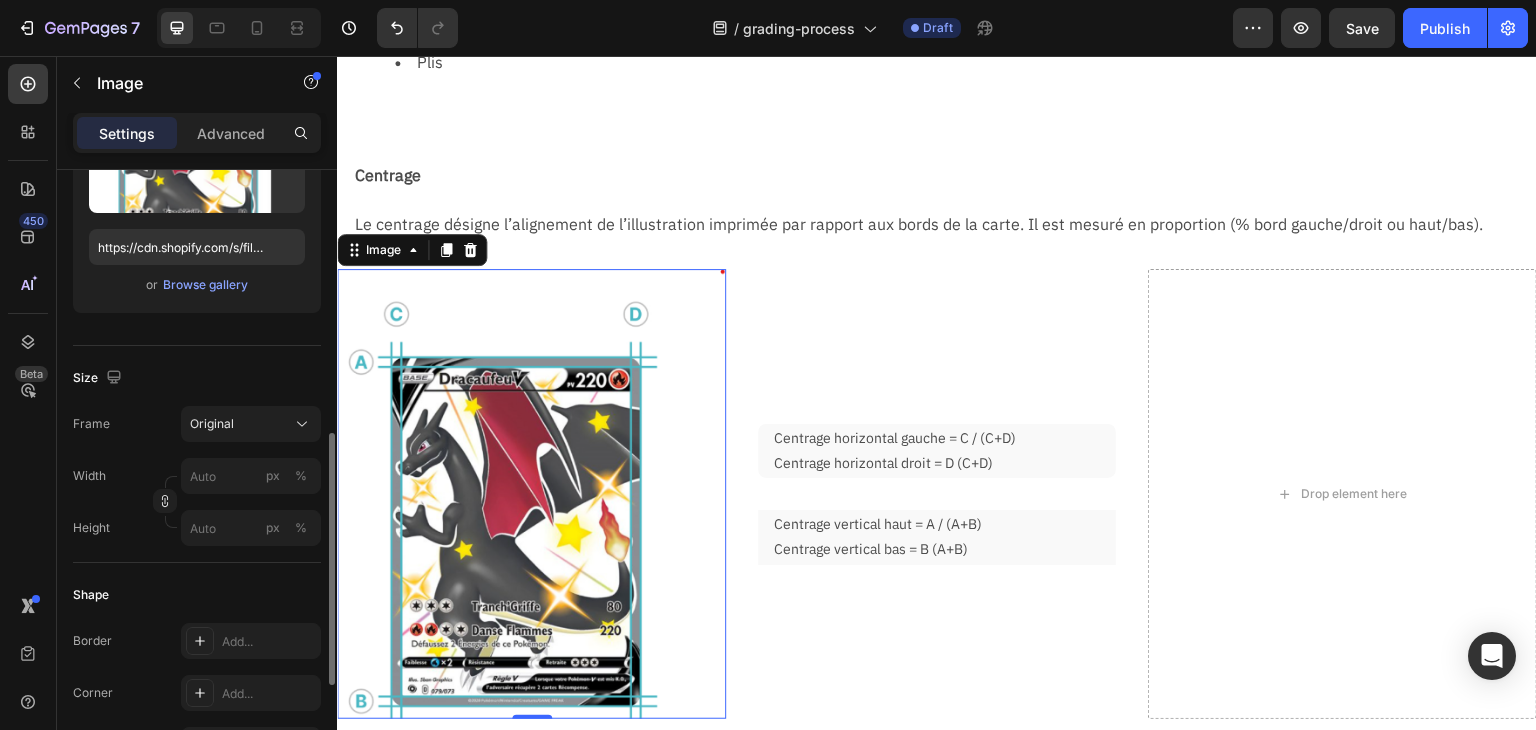 scroll, scrollTop: 400, scrollLeft: 0, axis: vertical 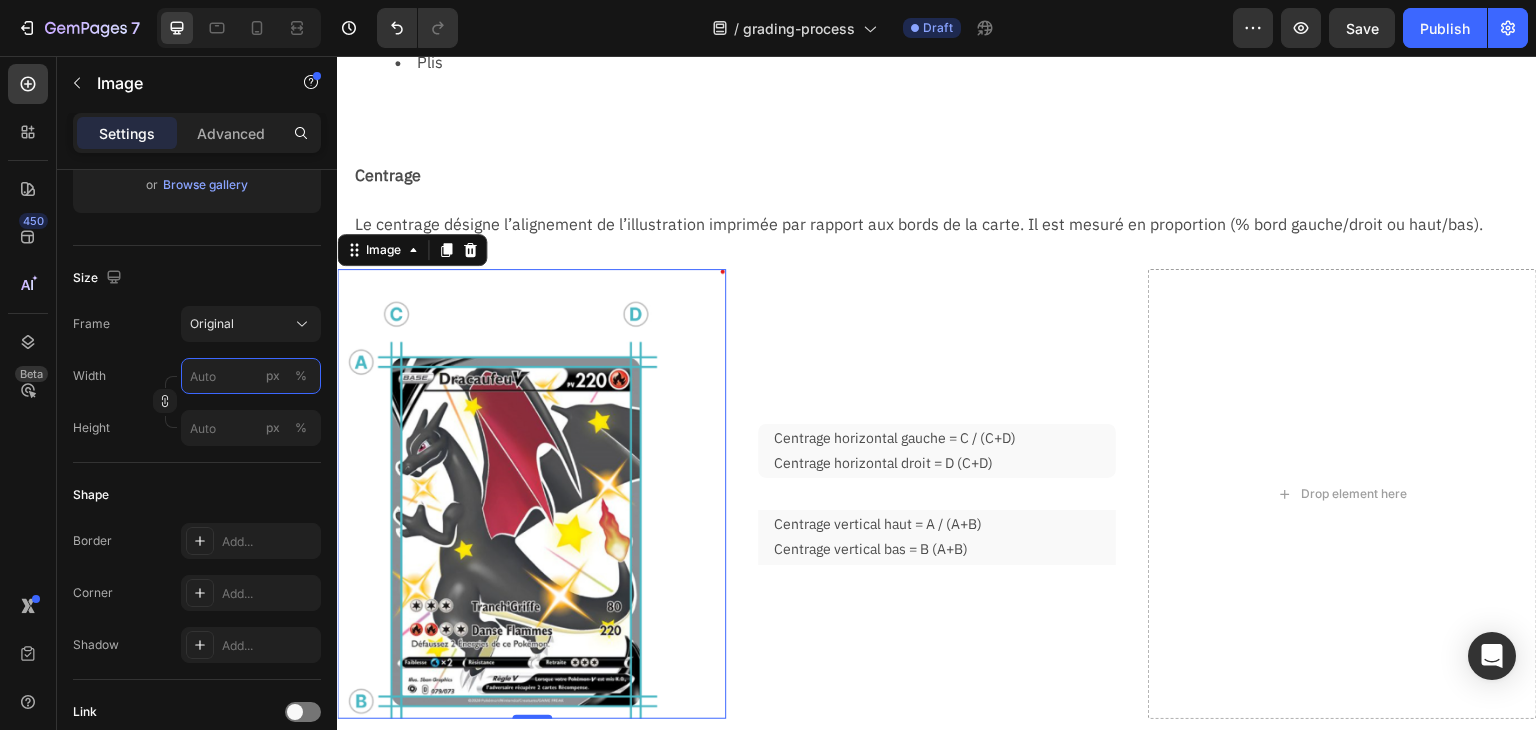 click on "px %" at bounding box center [251, 376] 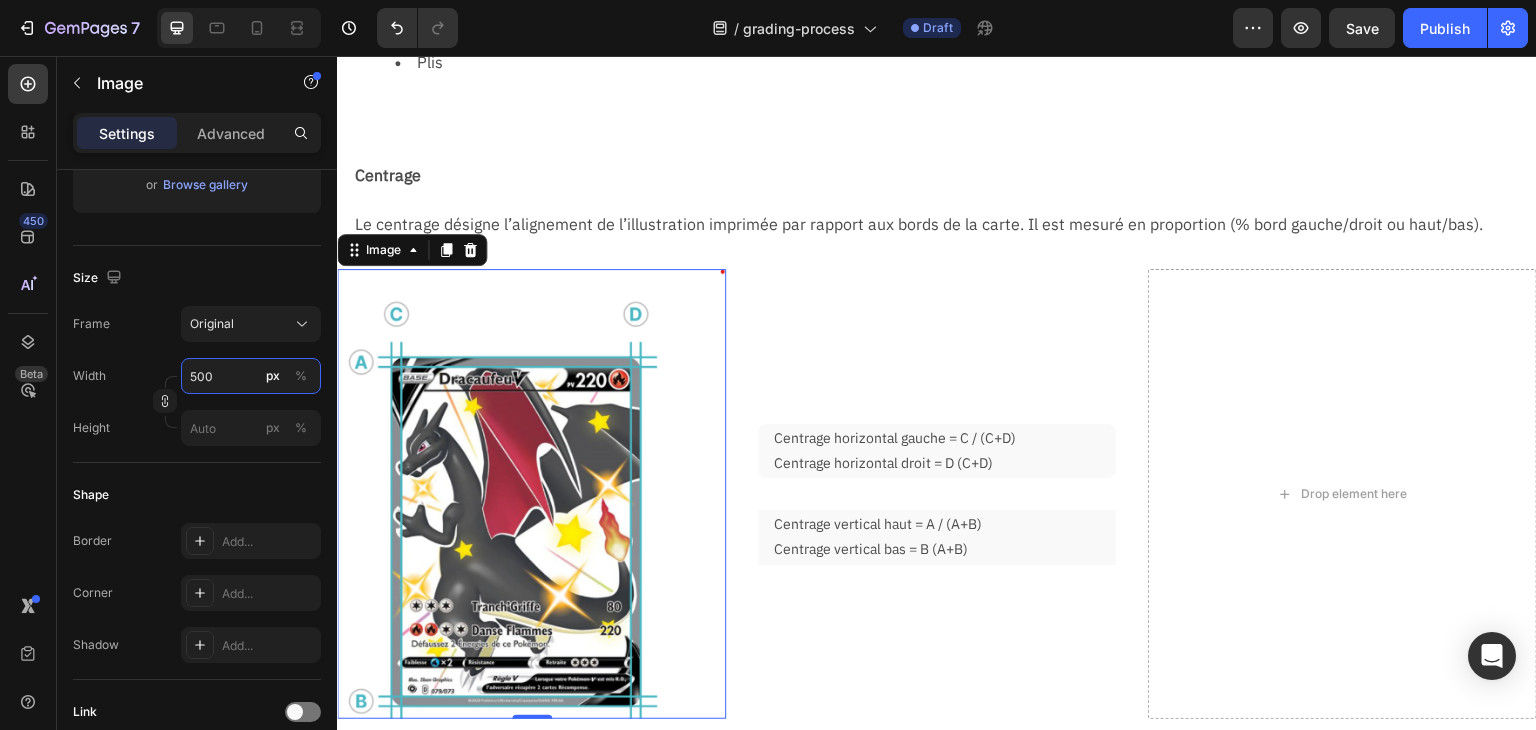 drag, startPoint x: 237, startPoint y: 377, endPoint x: 178, endPoint y: 389, distance: 60.207973 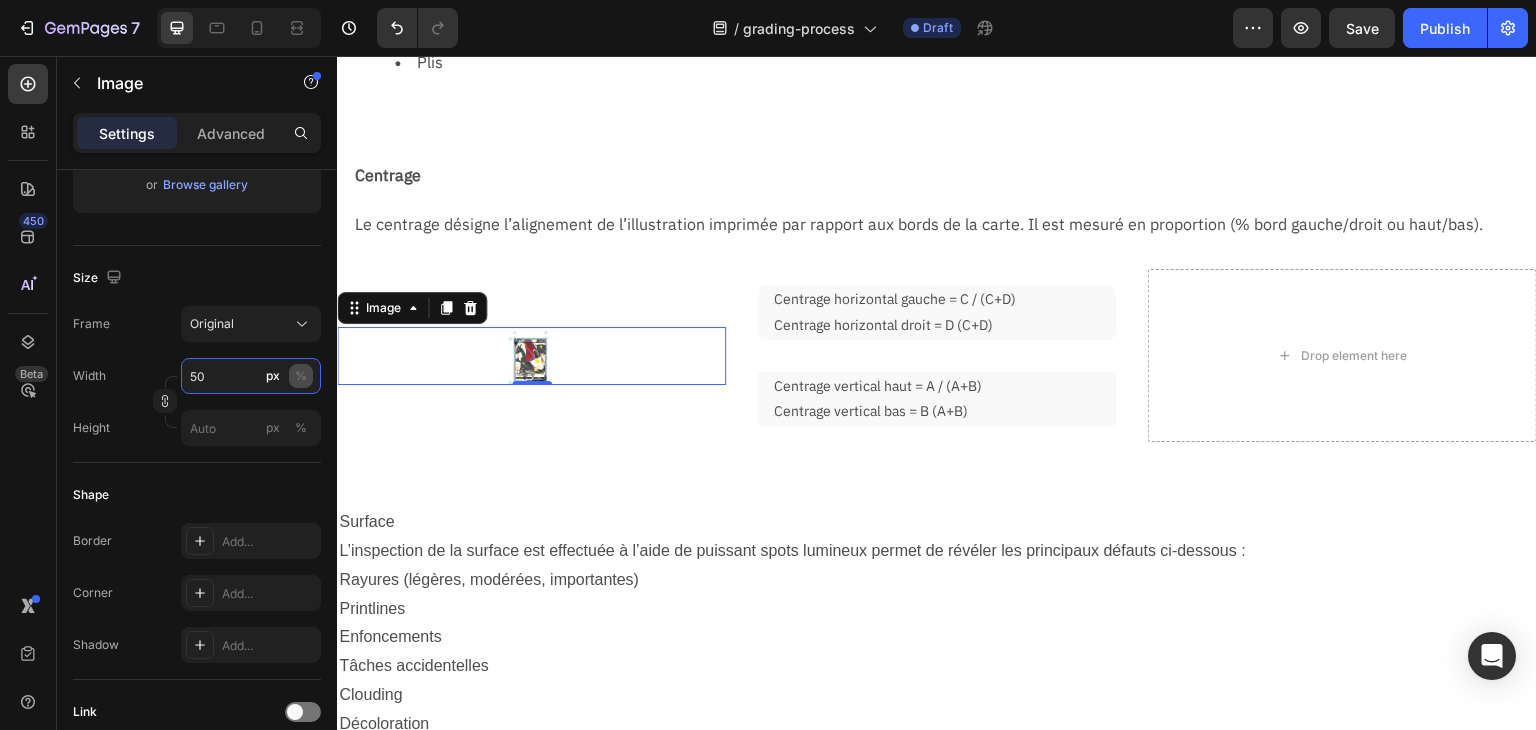 type on "50" 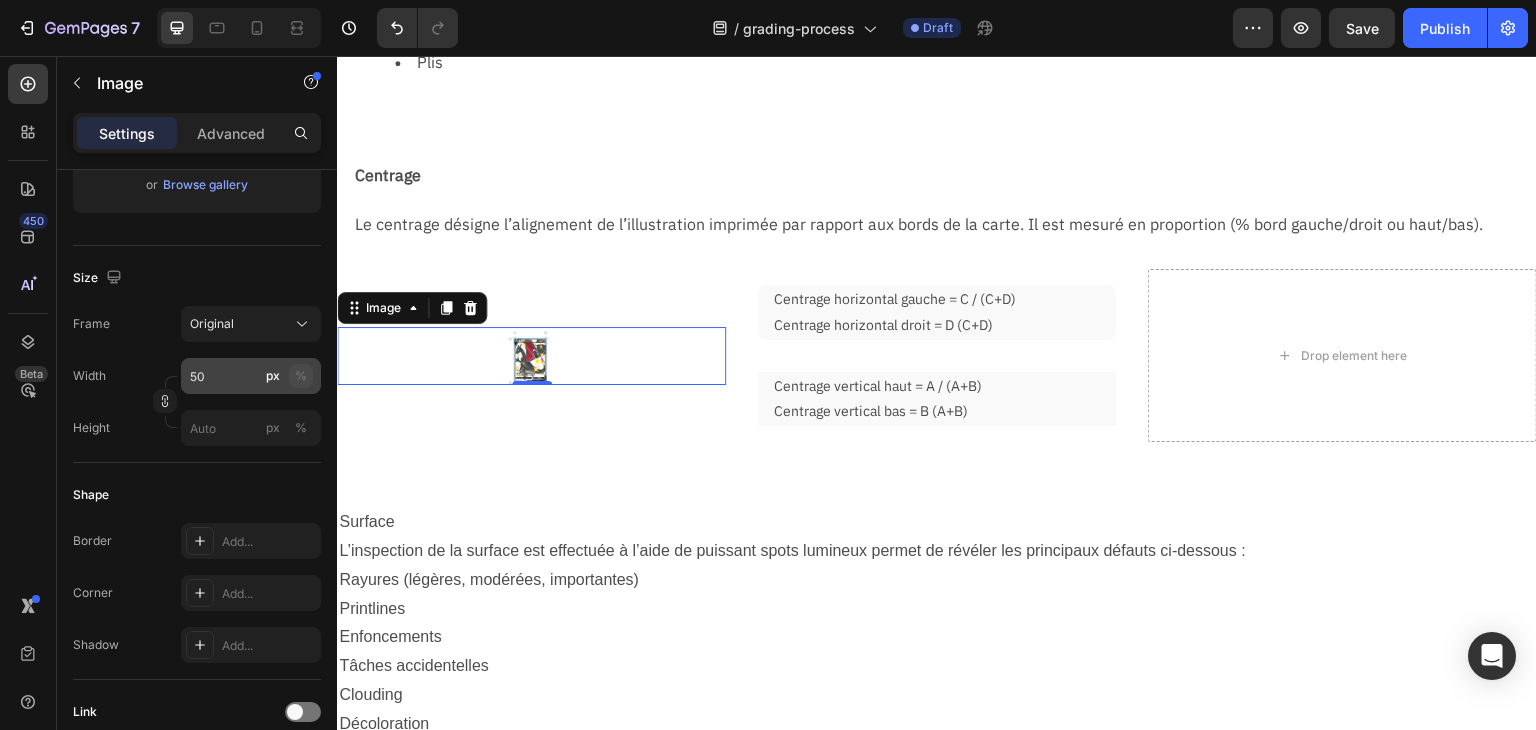 click on "%" at bounding box center [301, 376] 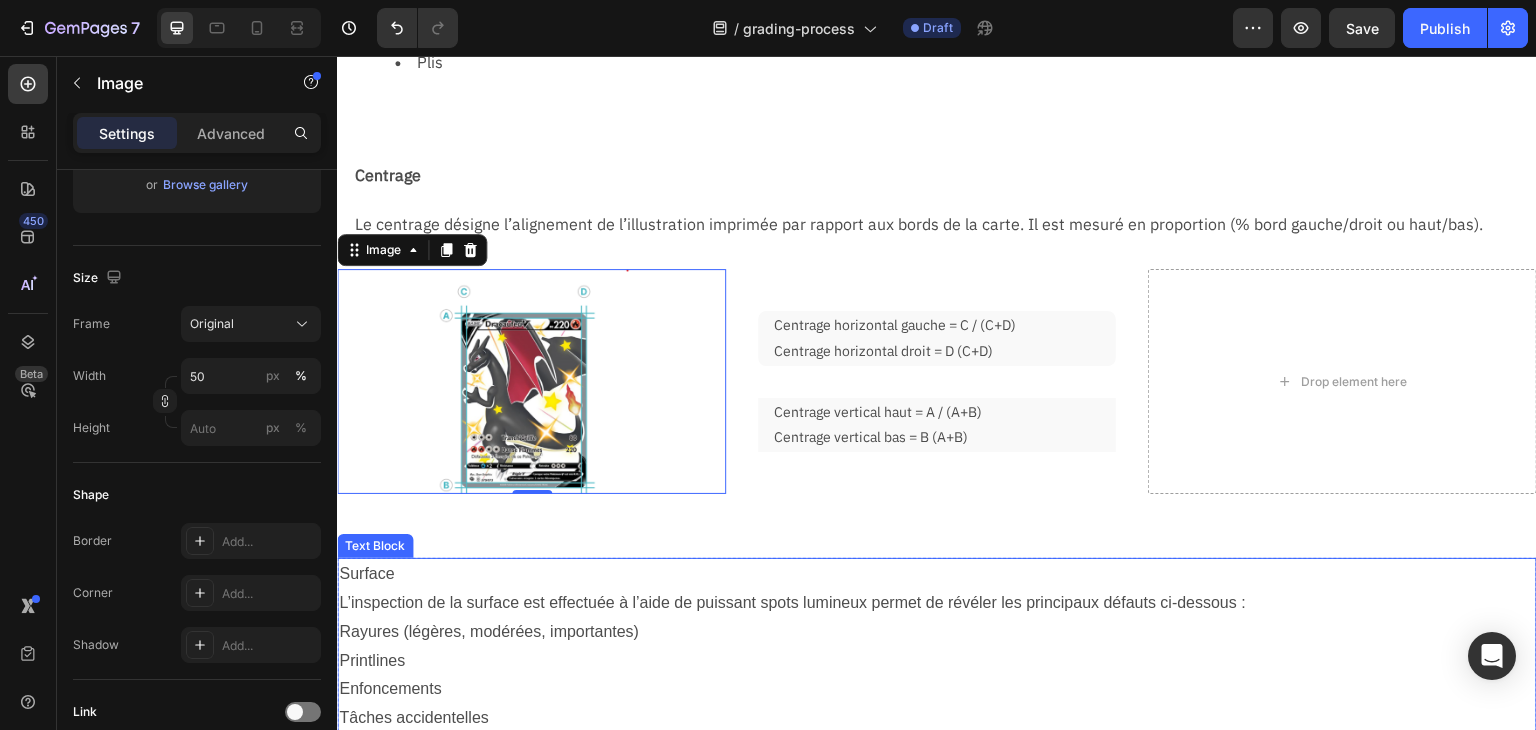 click on "Surface" at bounding box center [937, 574] 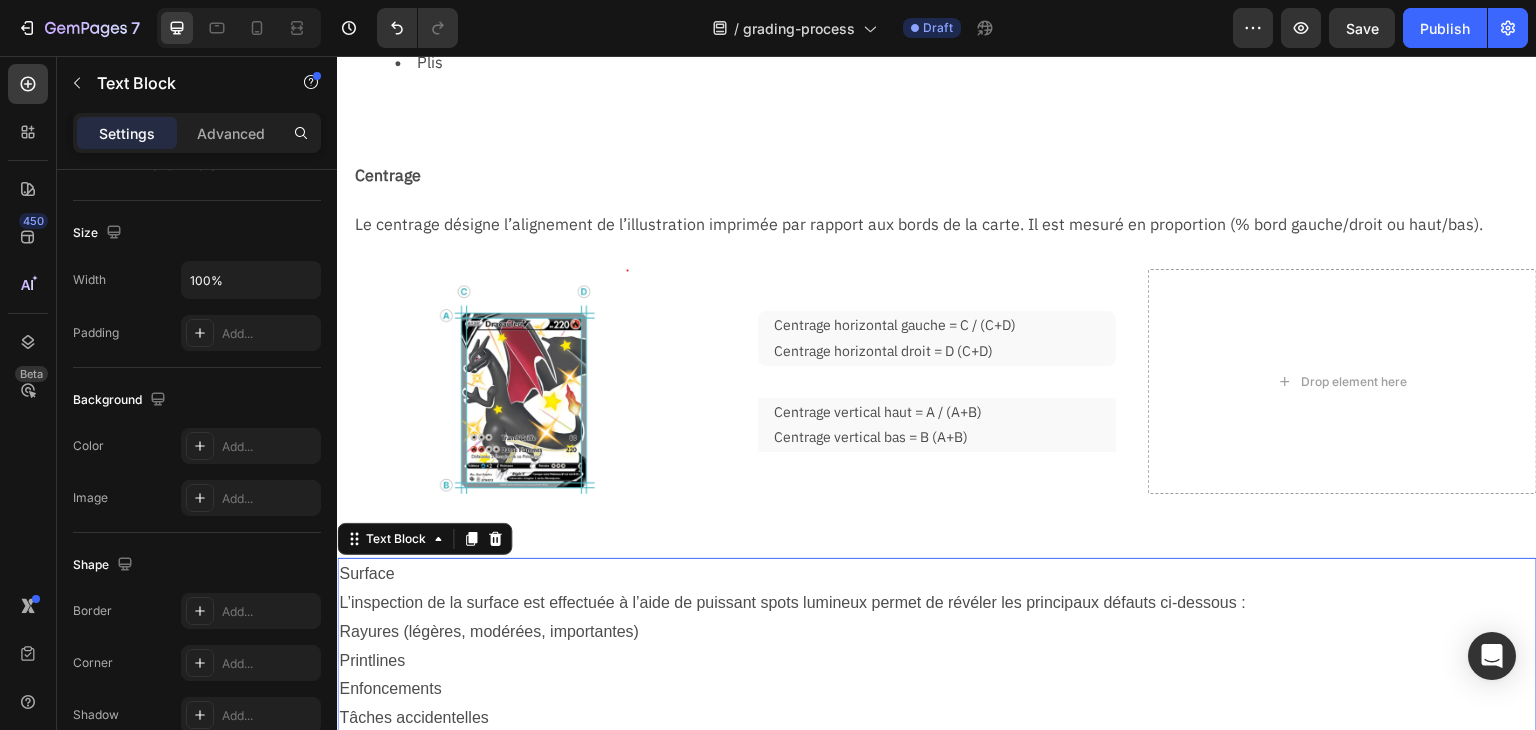 scroll, scrollTop: 0, scrollLeft: 0, axis: both 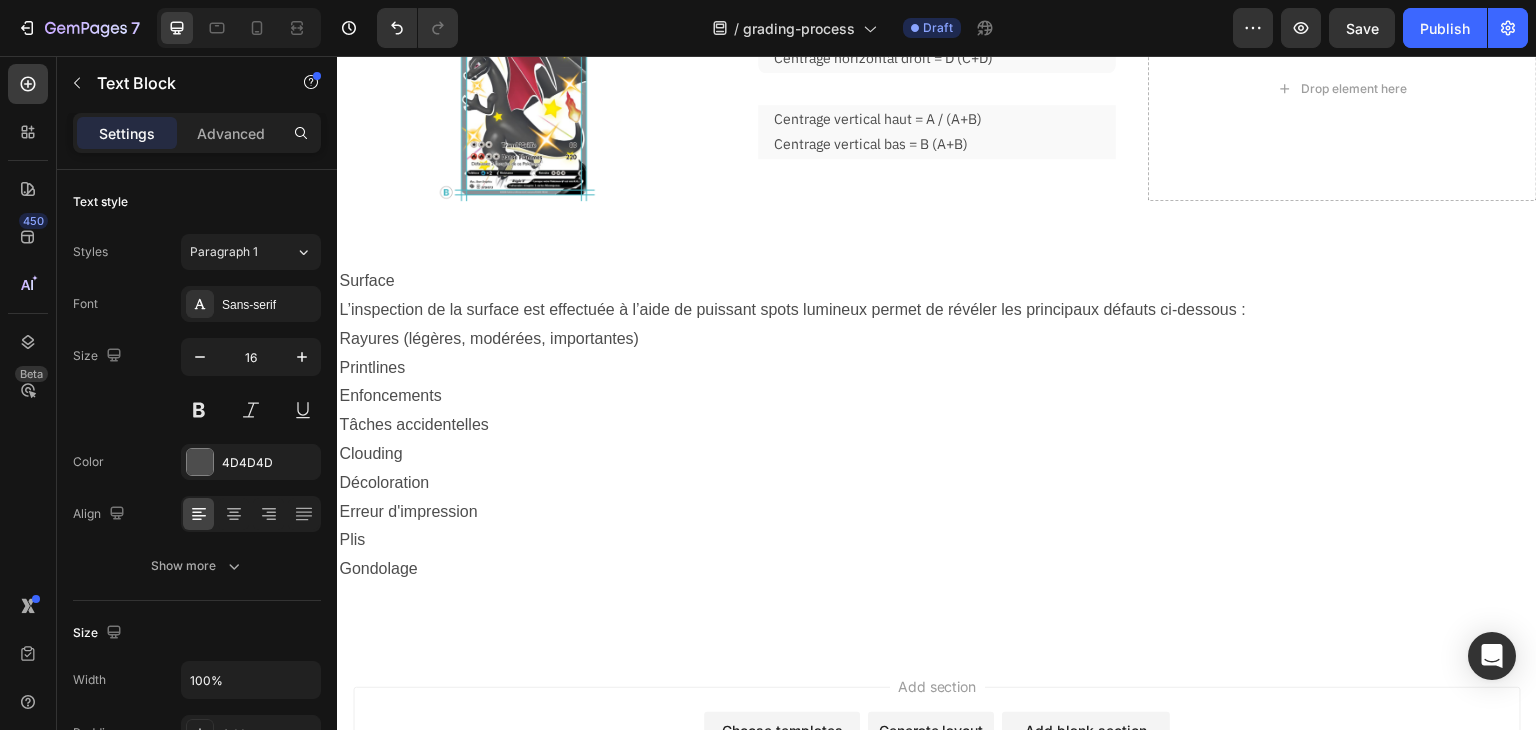 click on "L’inspection de la surface est effectuée à l’aide de puissant spots lumineux permet de révéler les principaux défauts ci-dessous :" at bounding box center [937, 310] 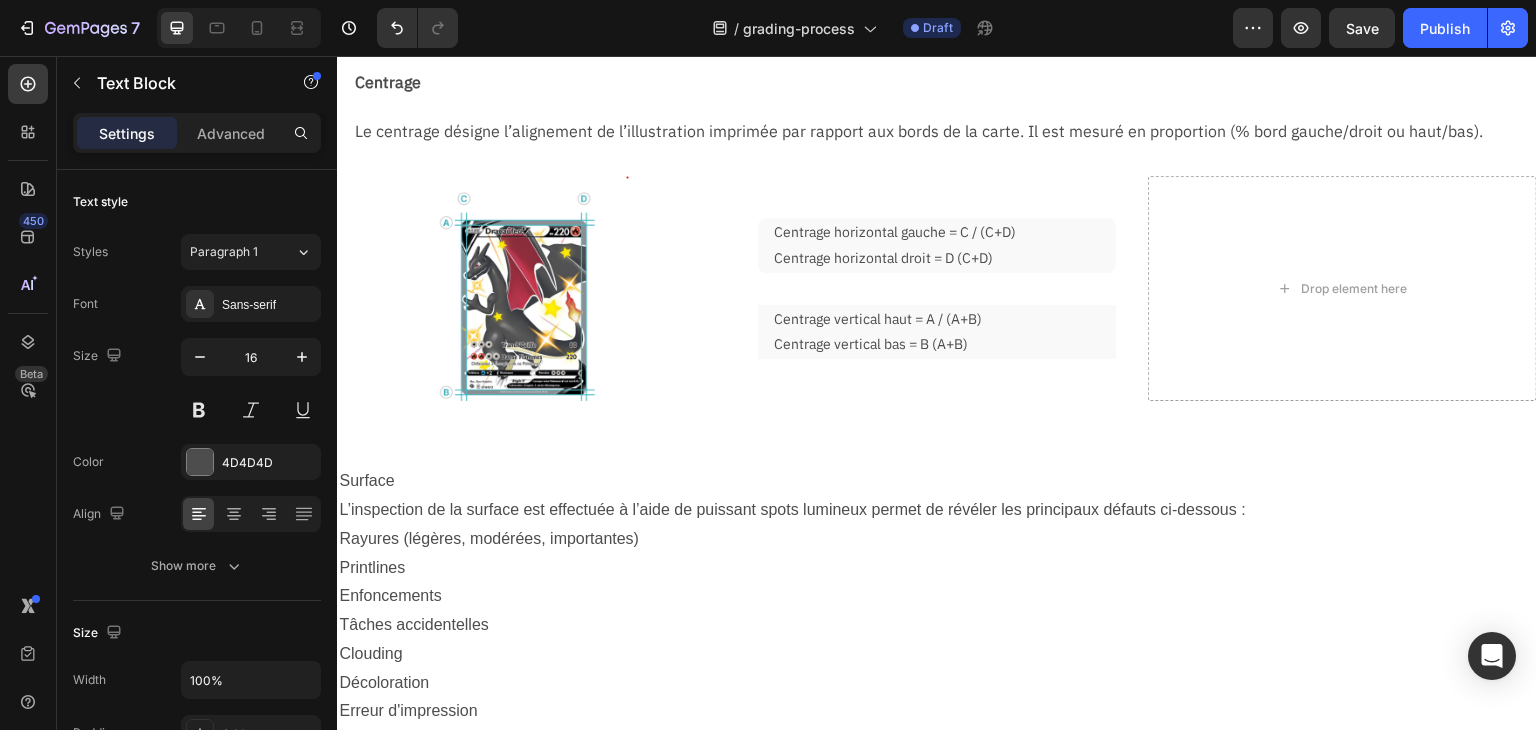 scroll, scrollTop: 1574, scrollLeft: 0, axis: vertical 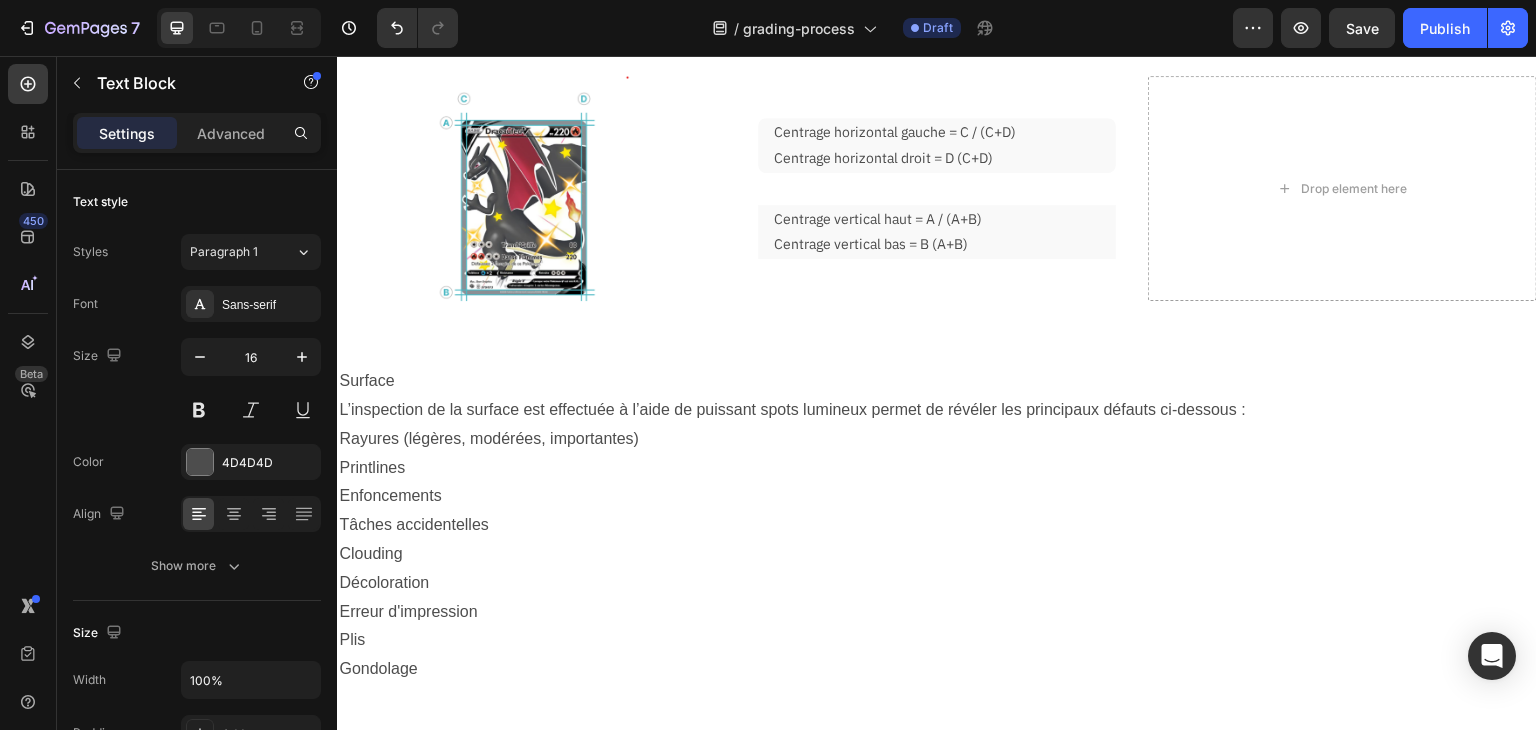 click on "Tâches accidentelles" at bounding box center (937, 525) 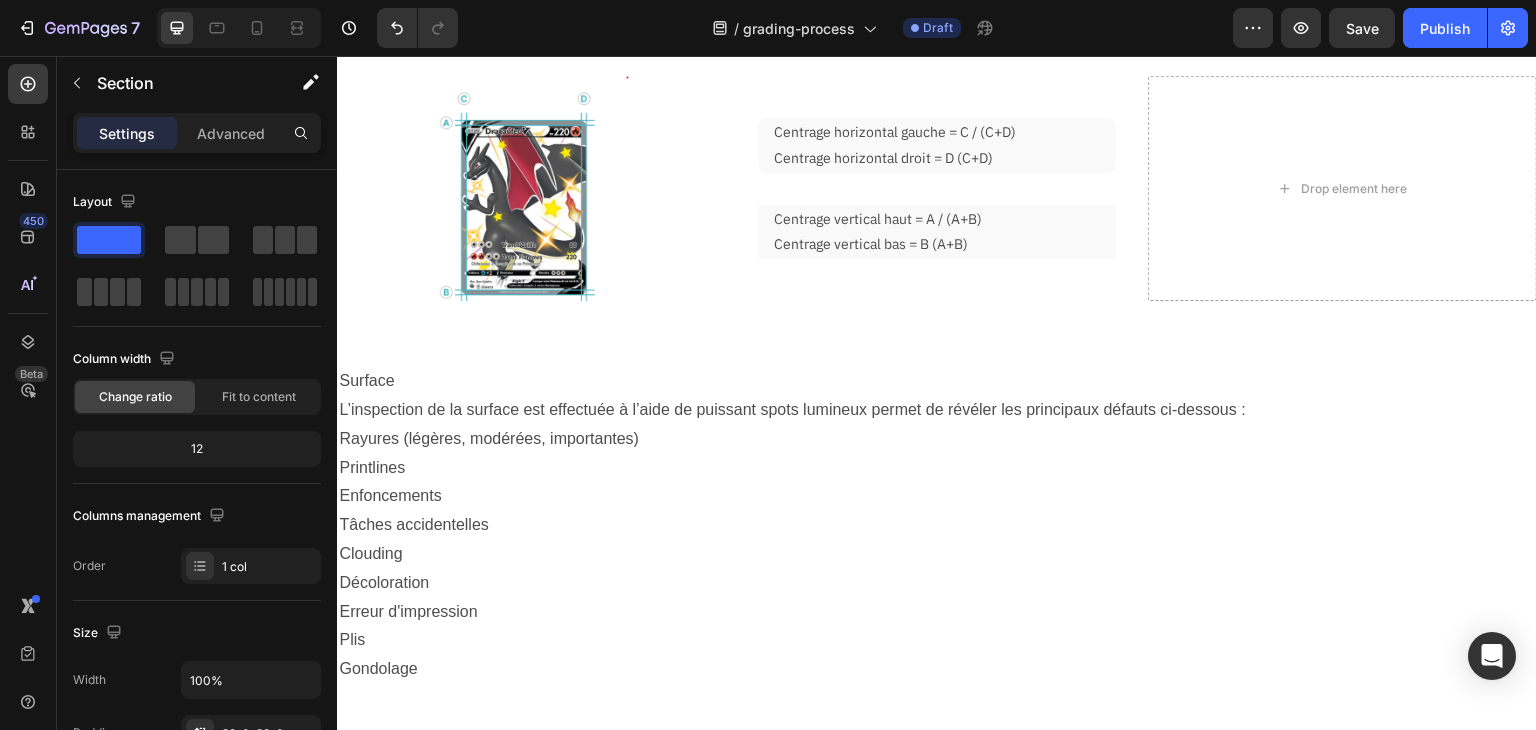 click on "Surface L’inspection de la surface est effectuée à l’aide de puissant spots lumineux permet de révéler les principaux défauts ci-dessous : Rayures (légères, modérées, importantes) Printlines Enfoncements Tâches accidentelles Clouding Décoloration Erreur d'impression Plis Gondolage Text Block Row Section 7" at bounding box center [937, 540] 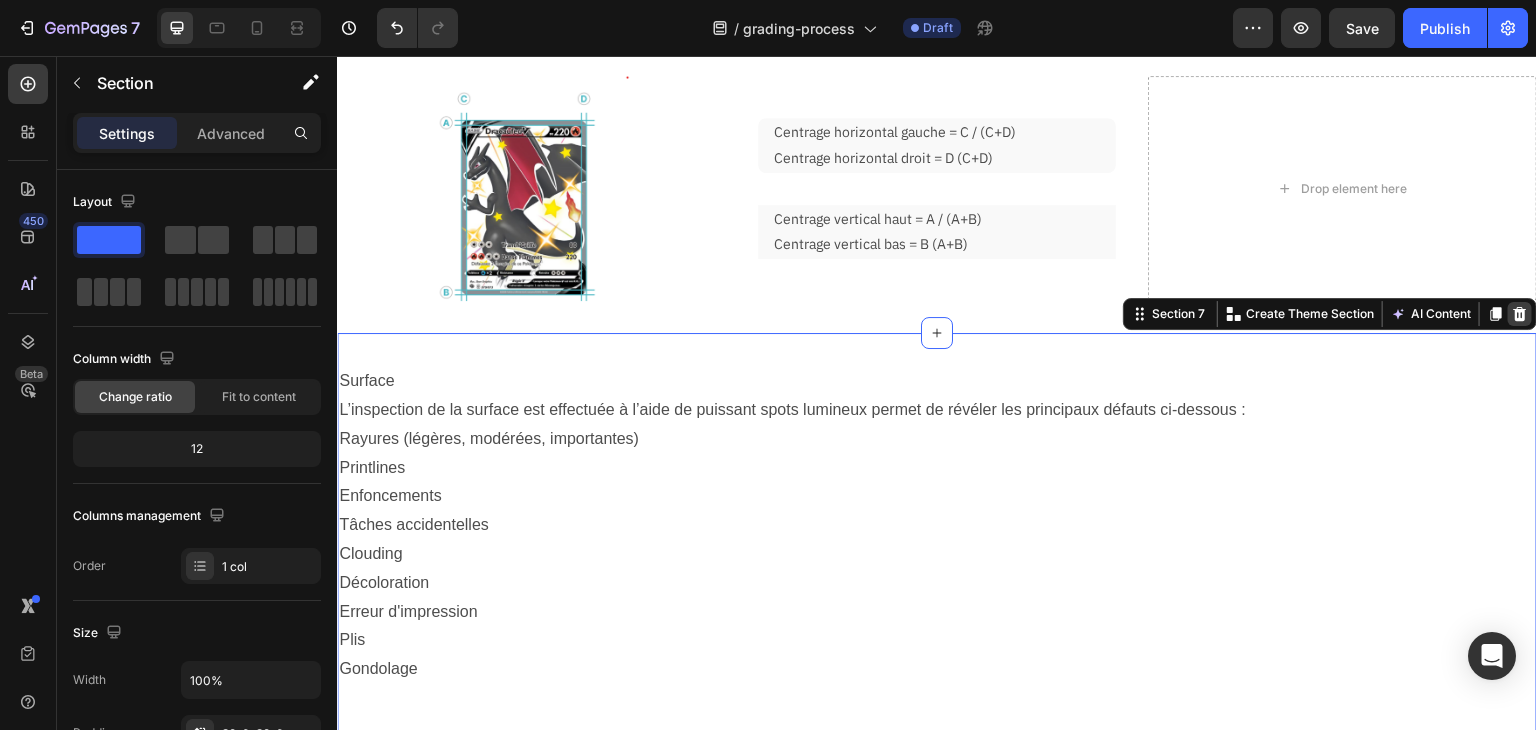 click 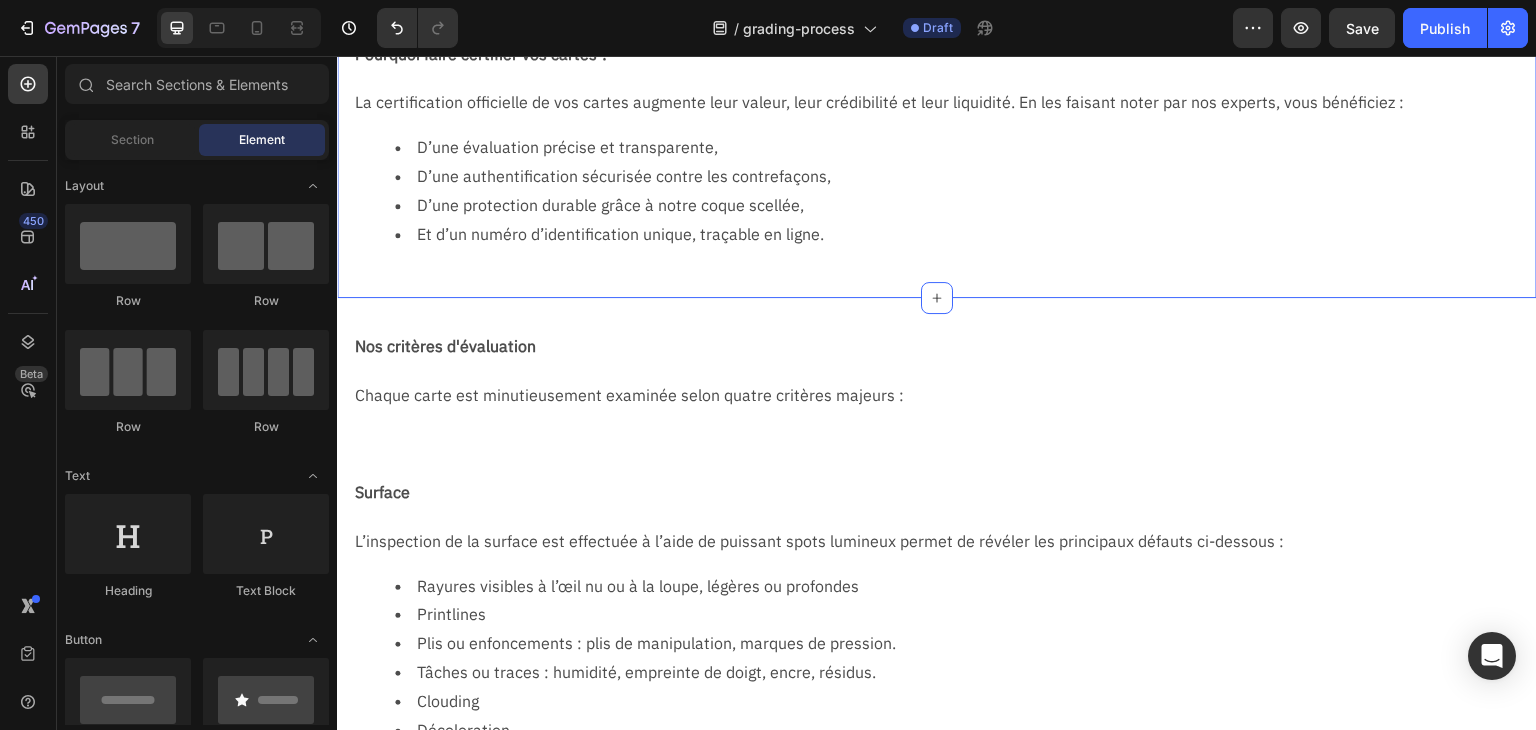 scroll, scrollTop: 360, scrollLeft: 0, axis: vertical 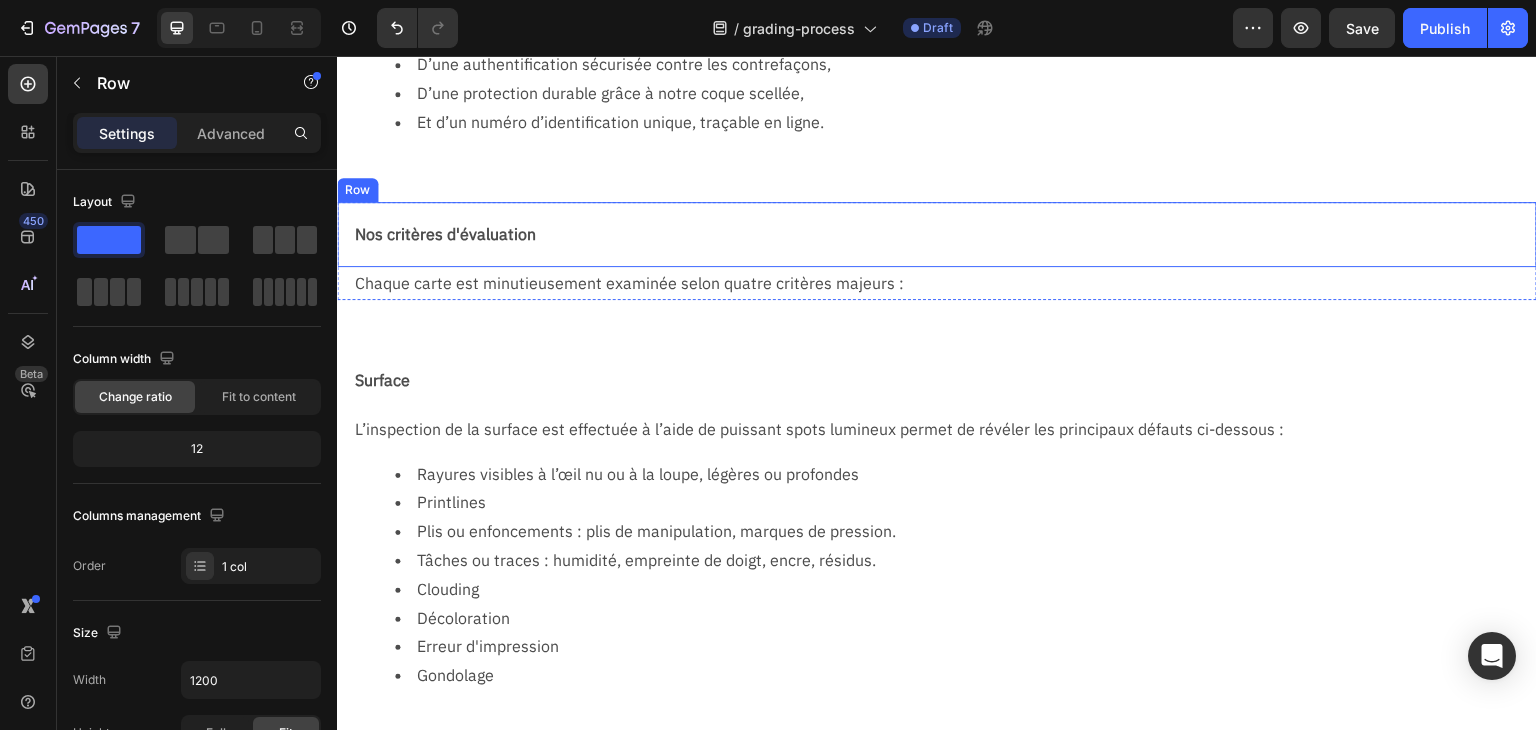 click on "Nos critères d'évaluation Text Block Row" at bounding box center [937, 234] 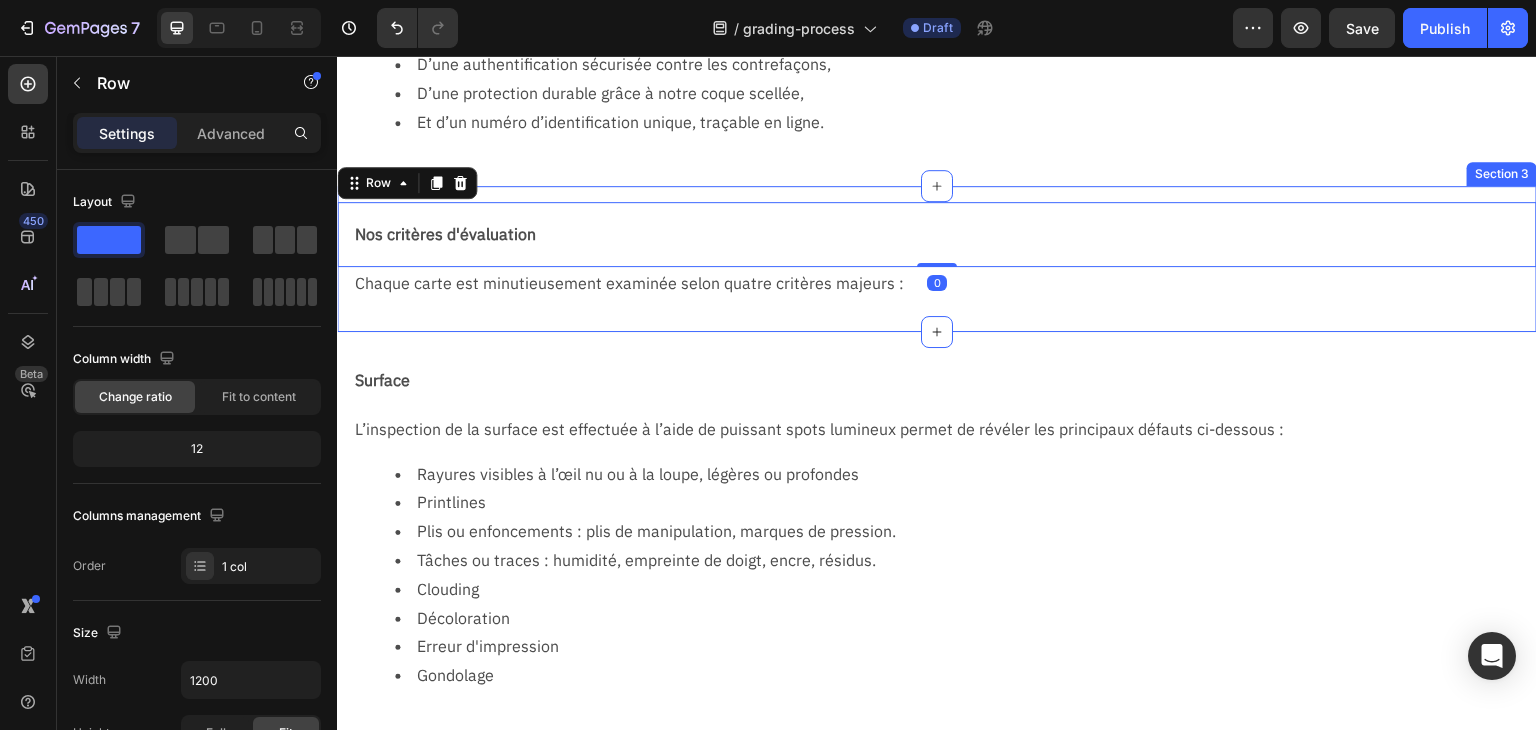 click on "Nos critères d'évaluation Text Block Row   0 Chaque carte est minutieusement examinée selon quatre critères majeurs : Text Block Row Section 3" at bounding box center (937, 259) 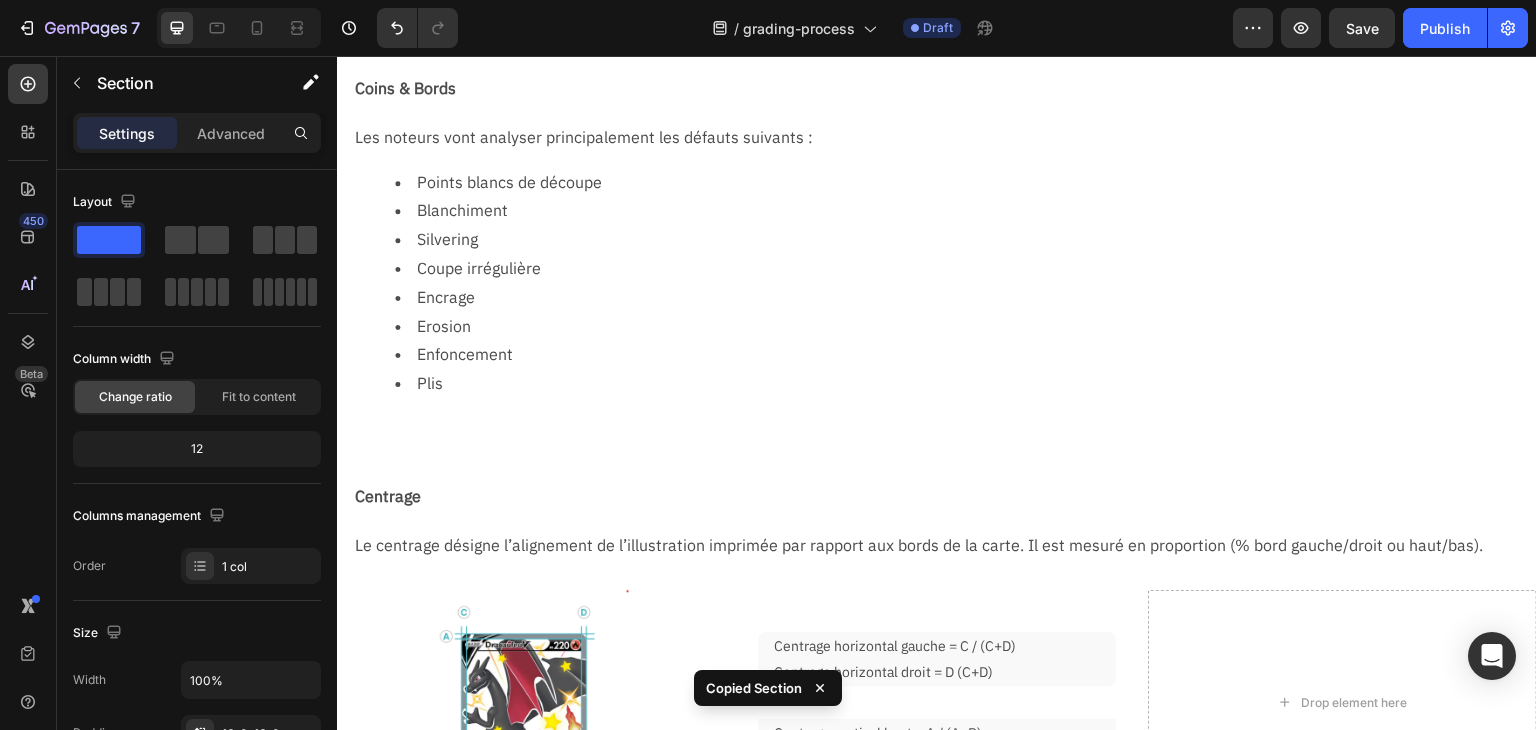 scroll, scrollTop: 1460, scrollLeft: 0, axis: vertical 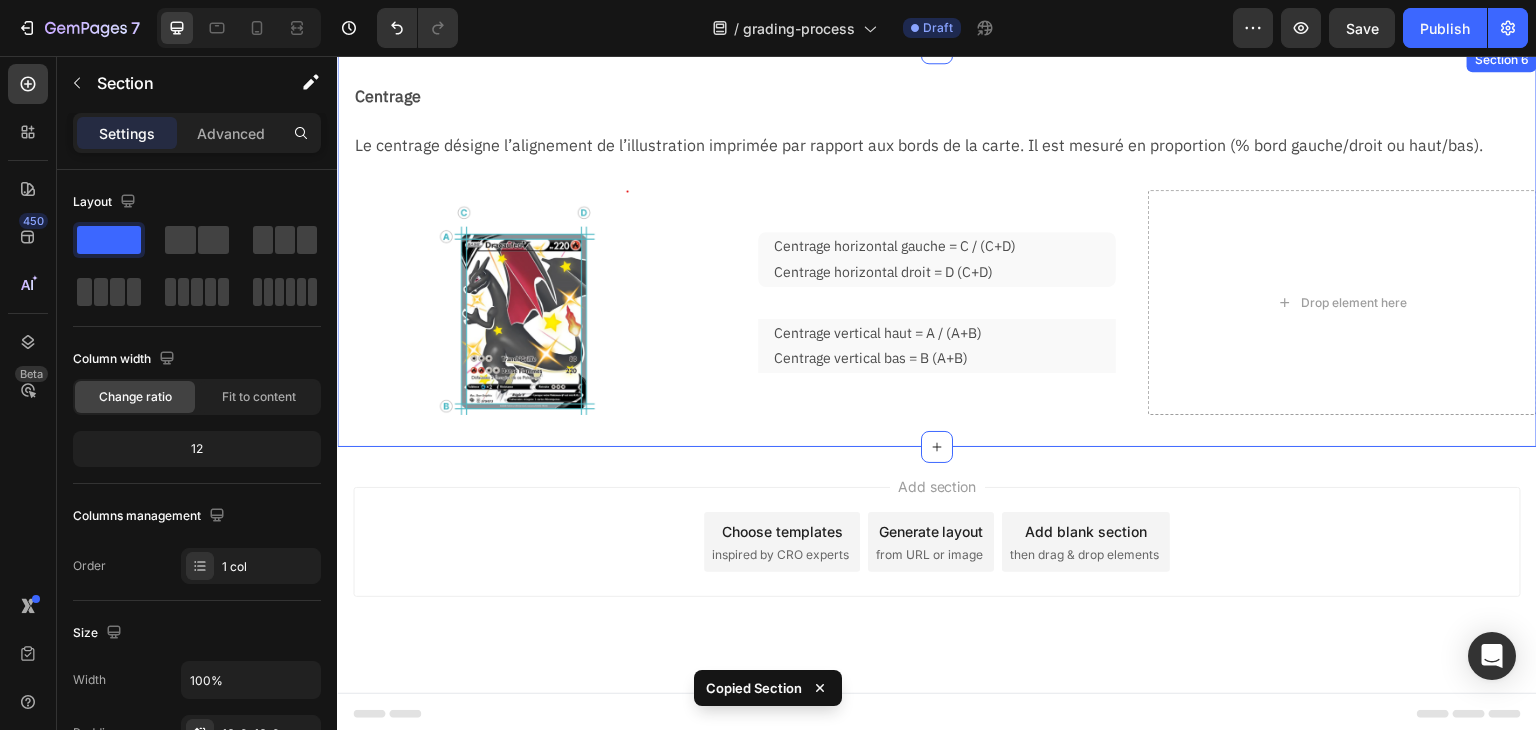 click on "Centrage Text Block Row Le centrage désigne l’alignement de l’illustration imprimée par rapport aux bords de la carte. Il est mesuré en proportion (% bord gauche/droit ou haut/bas).   Text Block Image Centrage horizontal gauche = C / (C+D) Centrage horizontal droit = D (C+D) Text Block Row Centrage vertical haut = A / (A+B) Centrage vertical bas = B (A+B) Text Block Row
Drop element here Row Row Section 6" at bounding box center (937, 247) 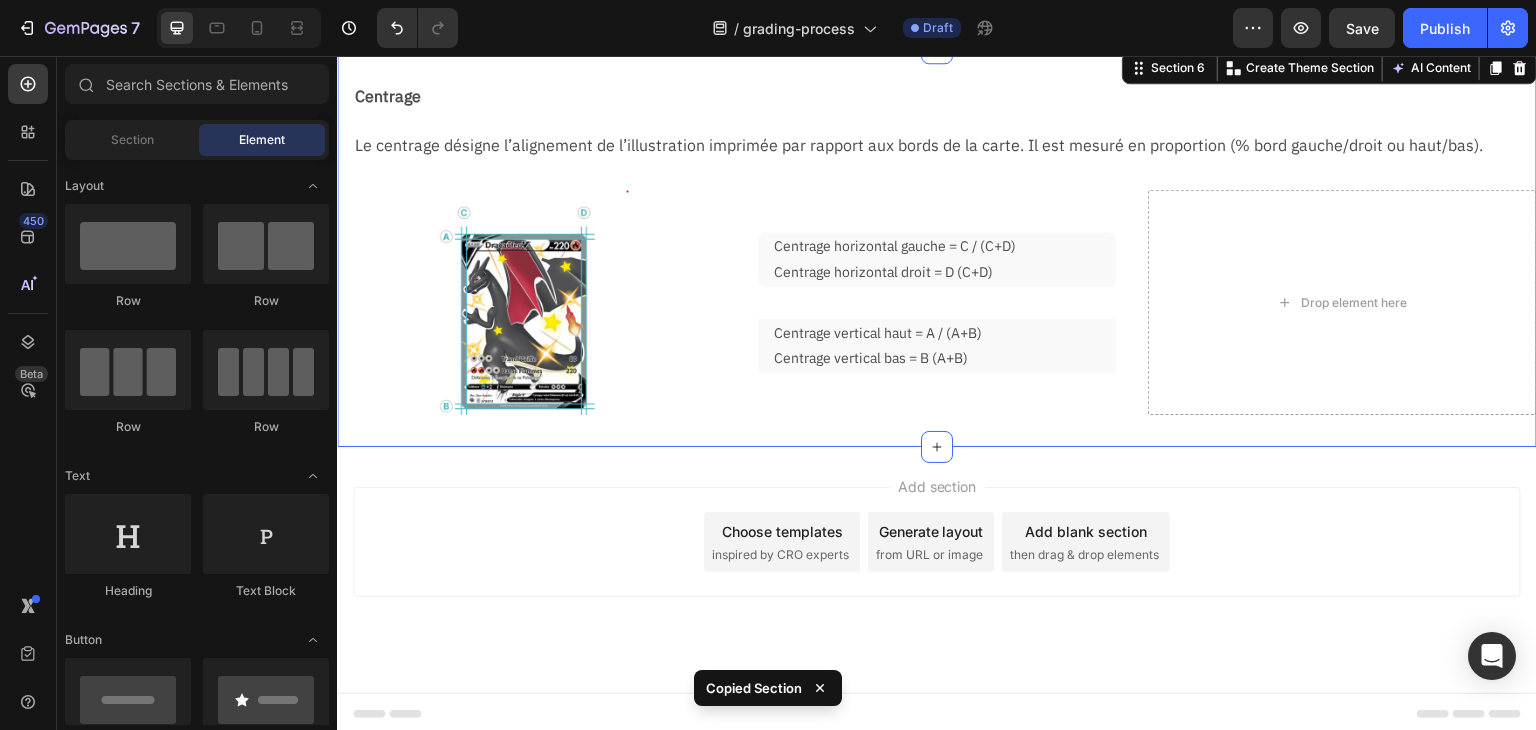 click on "Add section Choose templates inspired by CRO experts Generate layout from URL or image Add blank section then drag & drop elements" at bounding box center (937, 570) 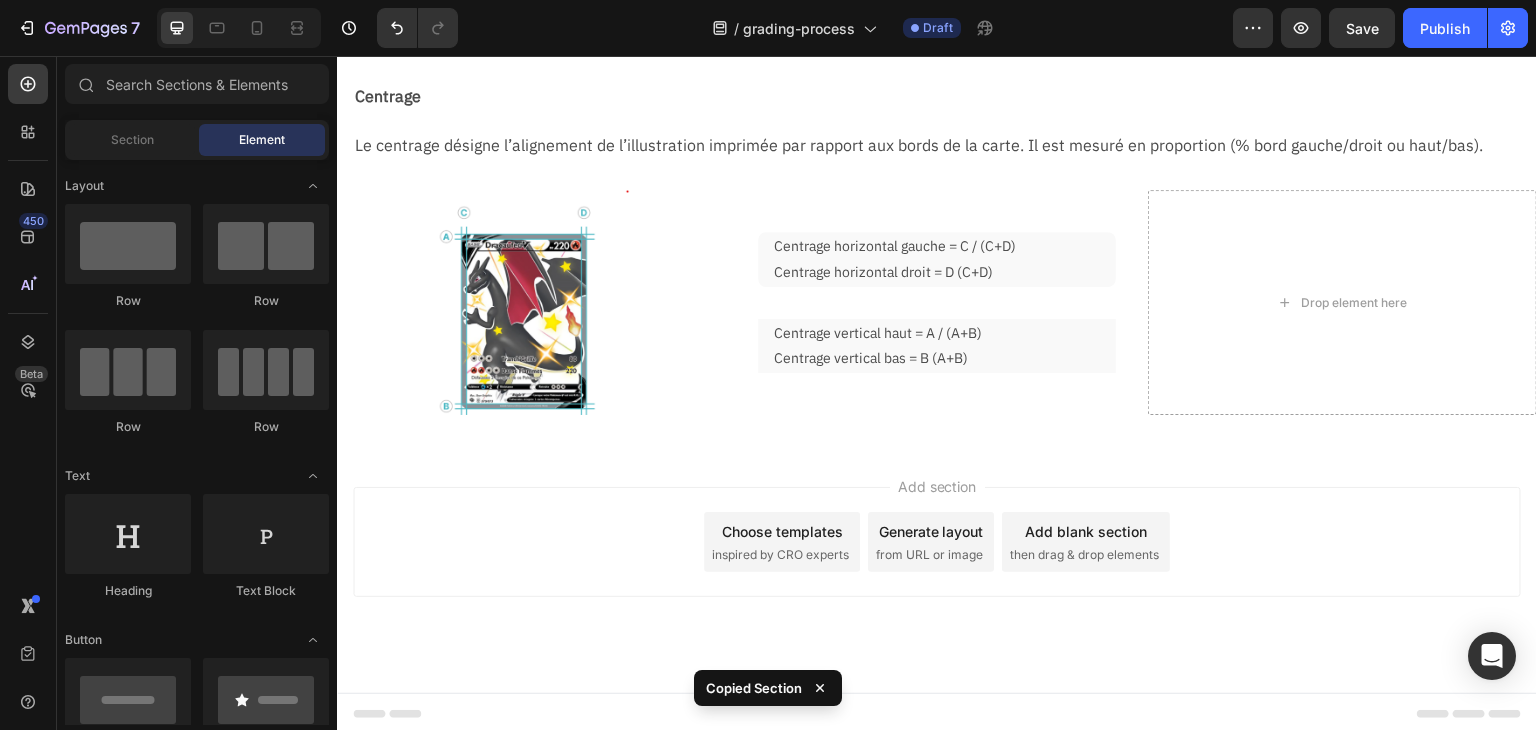 click on "Add section Choose templates inspired by CRO experts Generate layout from URL or image Add blank section then drag & drop elements" at bounding box center (937, 570) 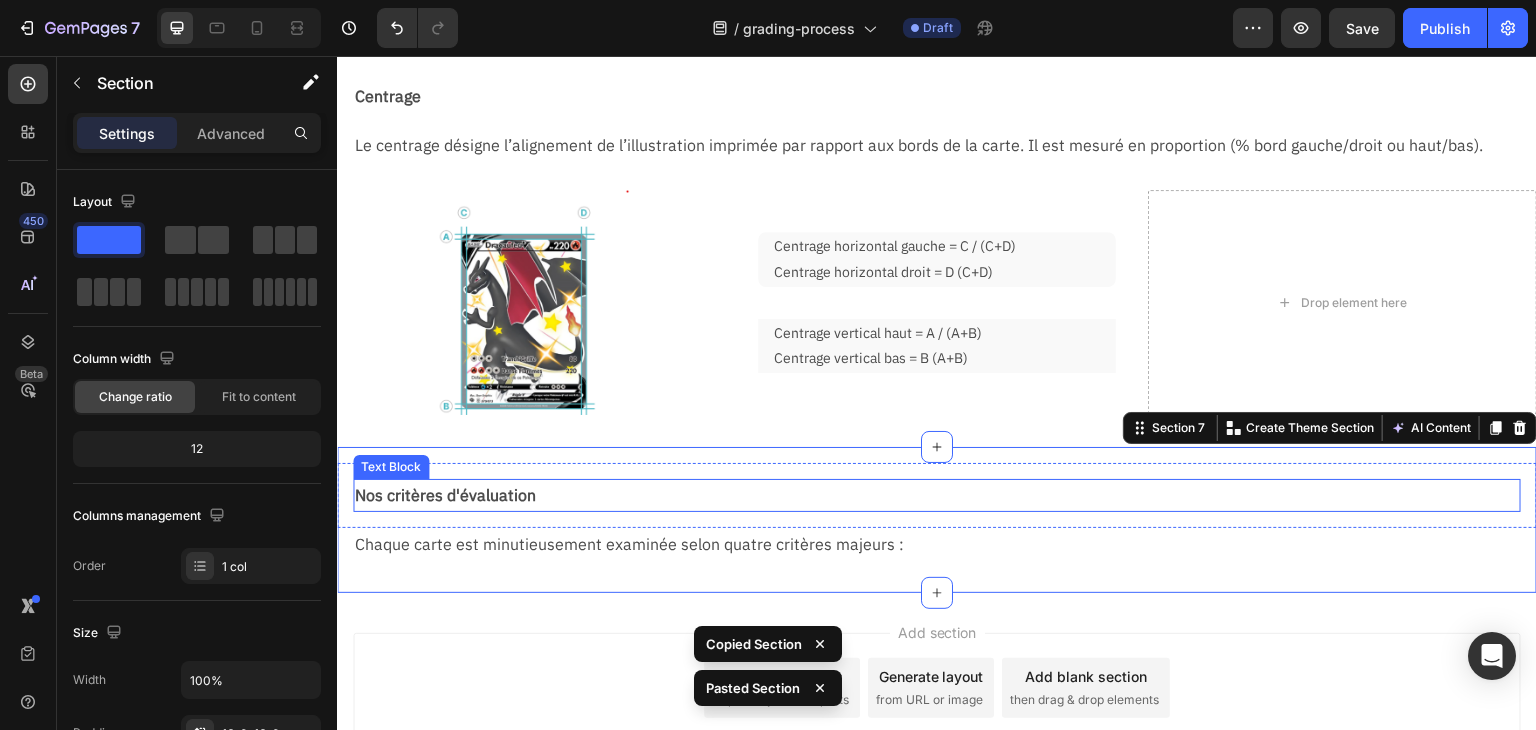click on "Nos critères d'évaluation" at bounding box center [937, 495] 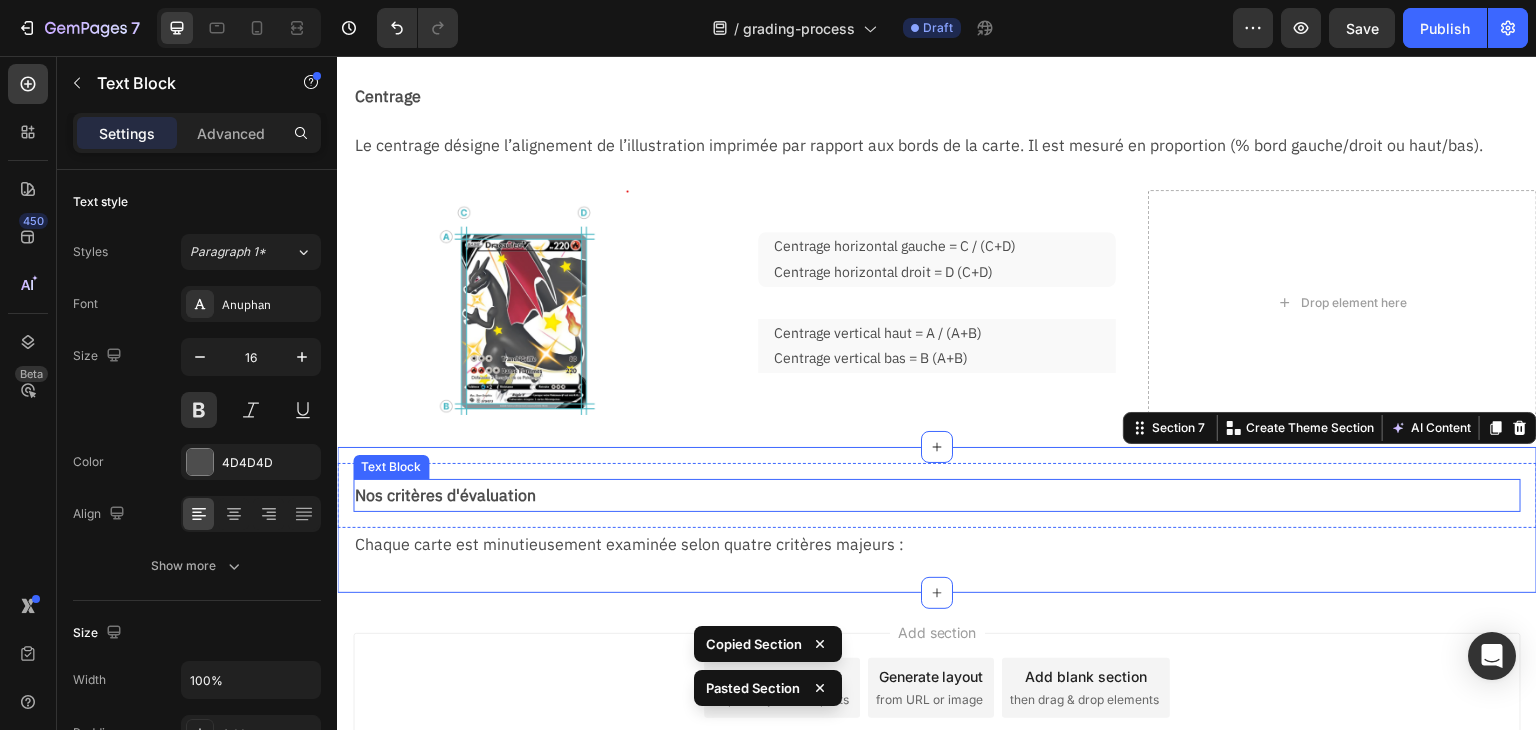 click on "Nos critères d'évaluation" at bounding box center [937, 495] 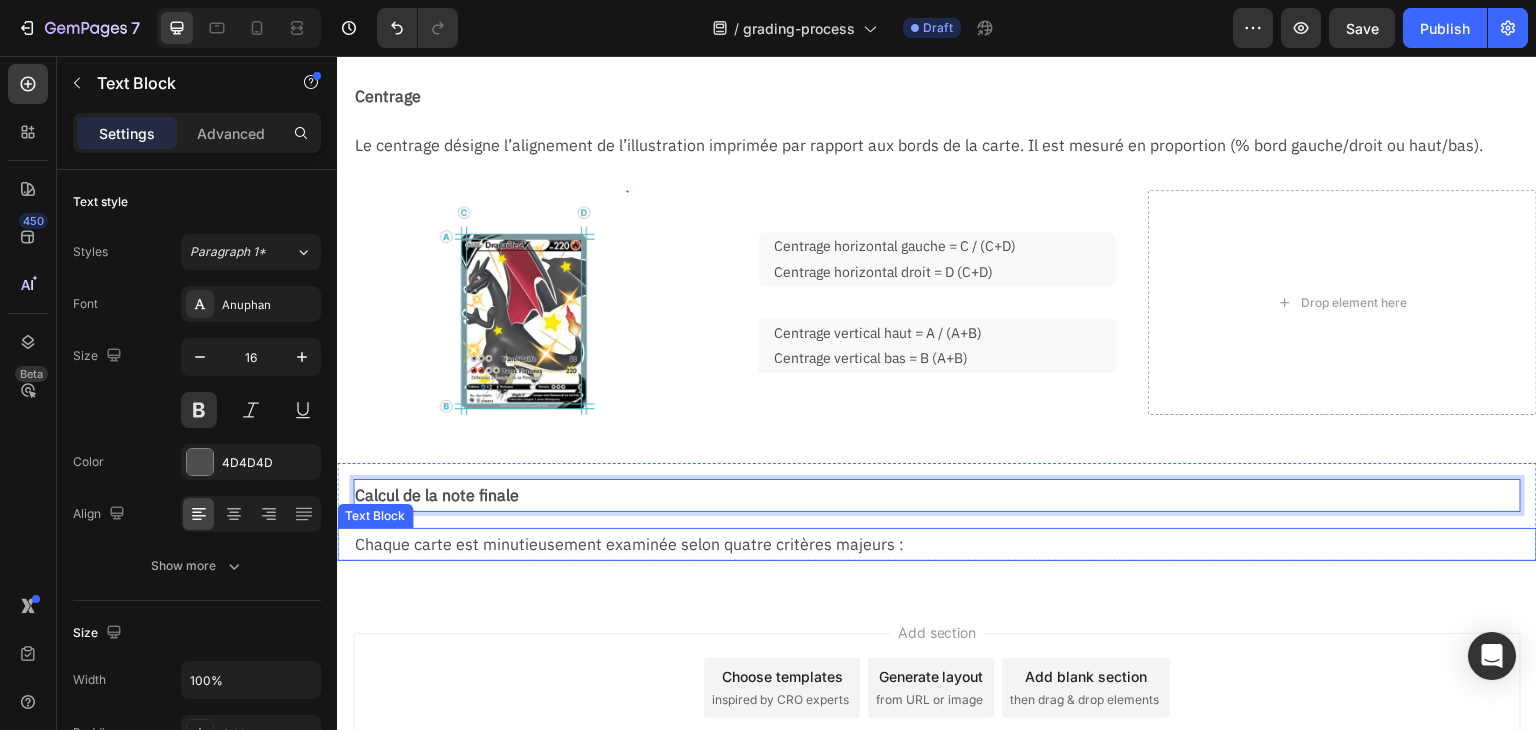 click on "Chaque carte est minutieusement examinée selon quatre critères majeurs :" at bounding box center (945, 544) 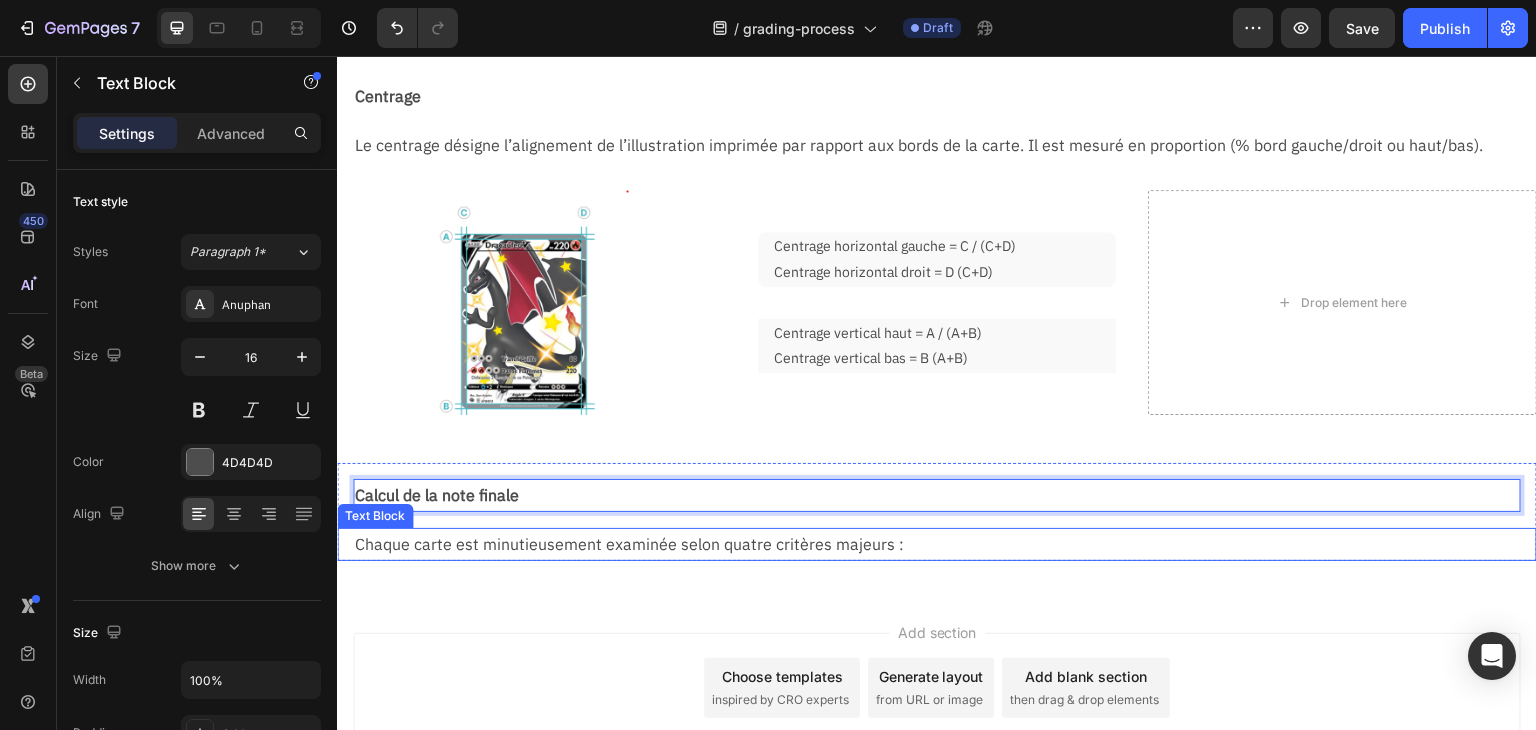 click on "Chaque carte est minutieusement examinée selon quatre critères majeurs :" at bounding box center (945, 544) 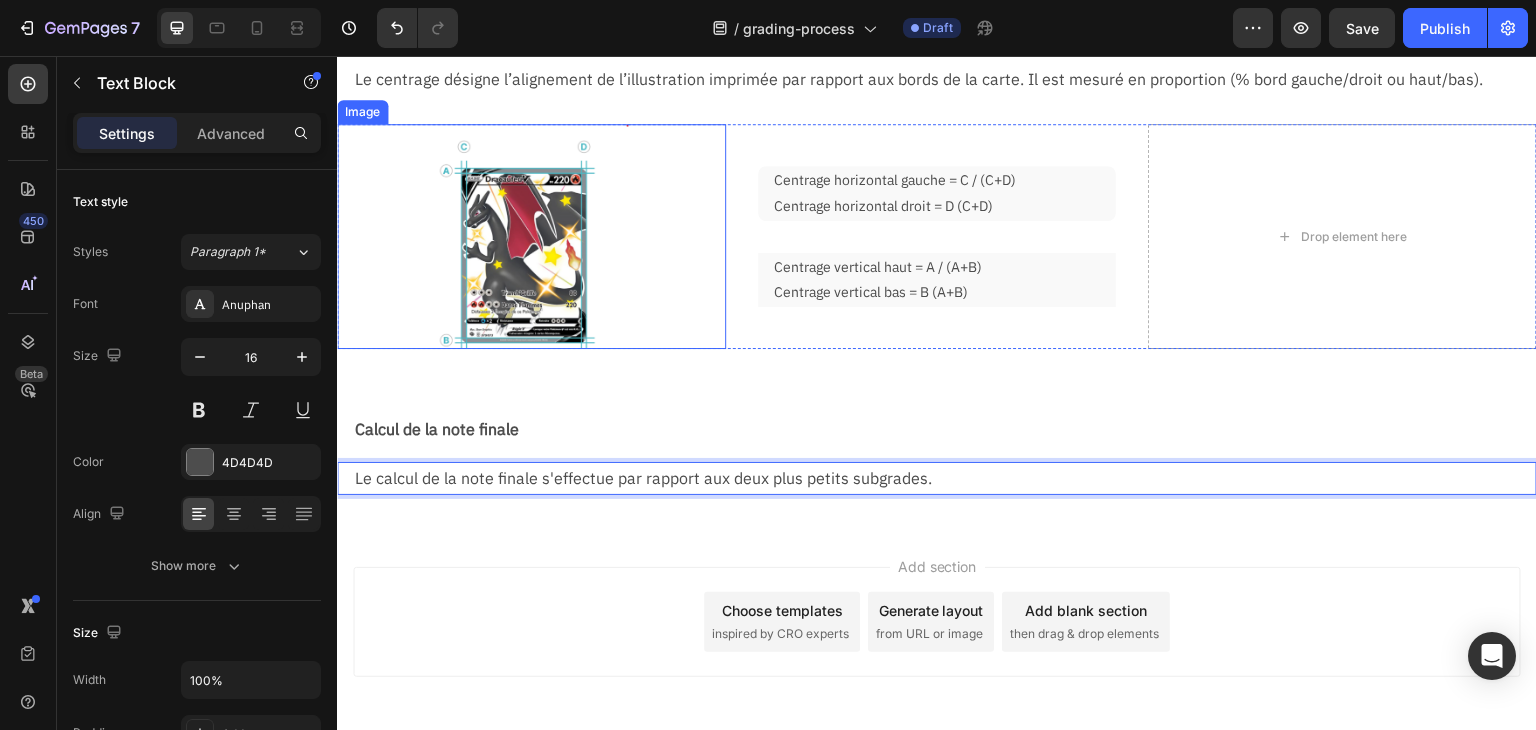 scroll, scrollTop: 1560, scrollLeft: 0, axis: vertical 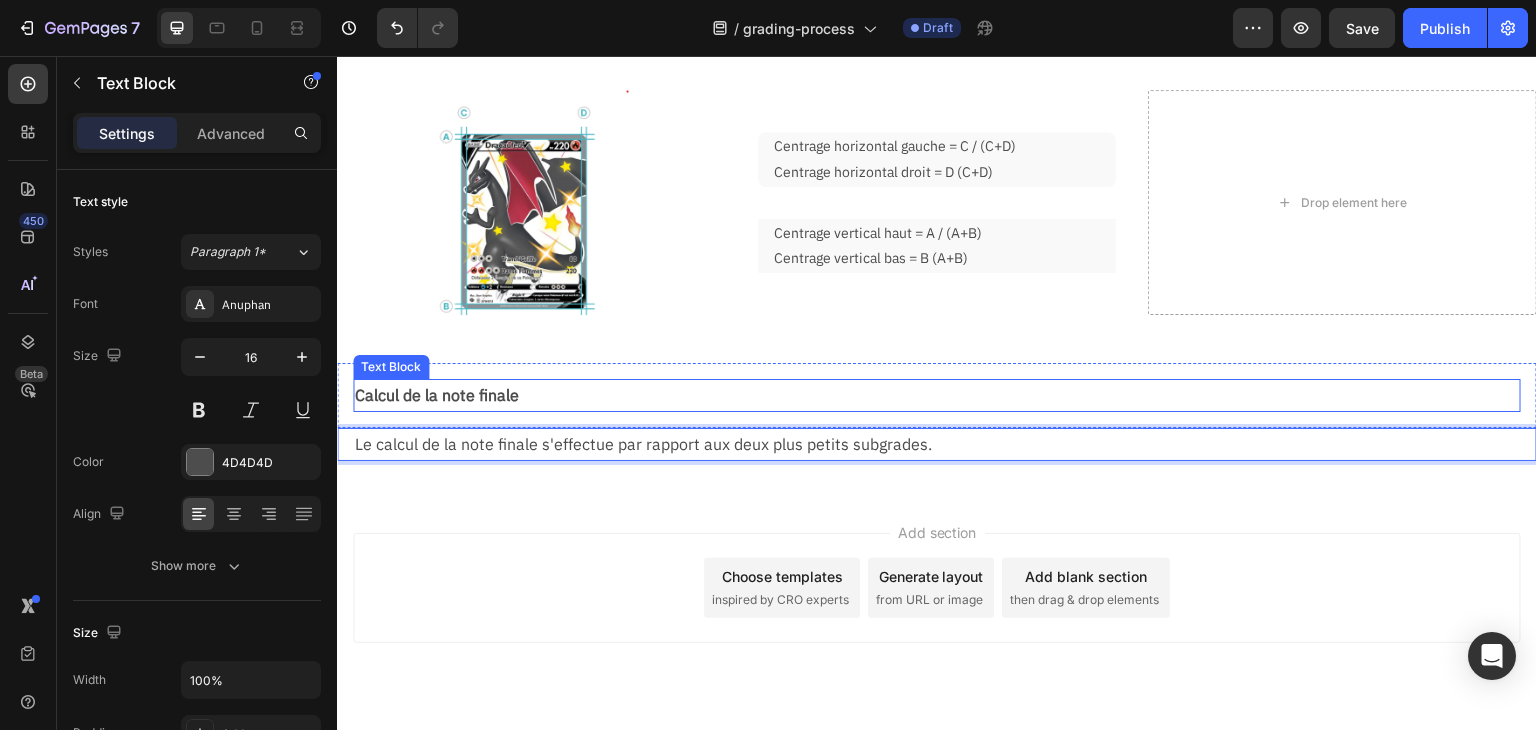 click on "Calcul de la note finale" at bounding box center (937, 395) 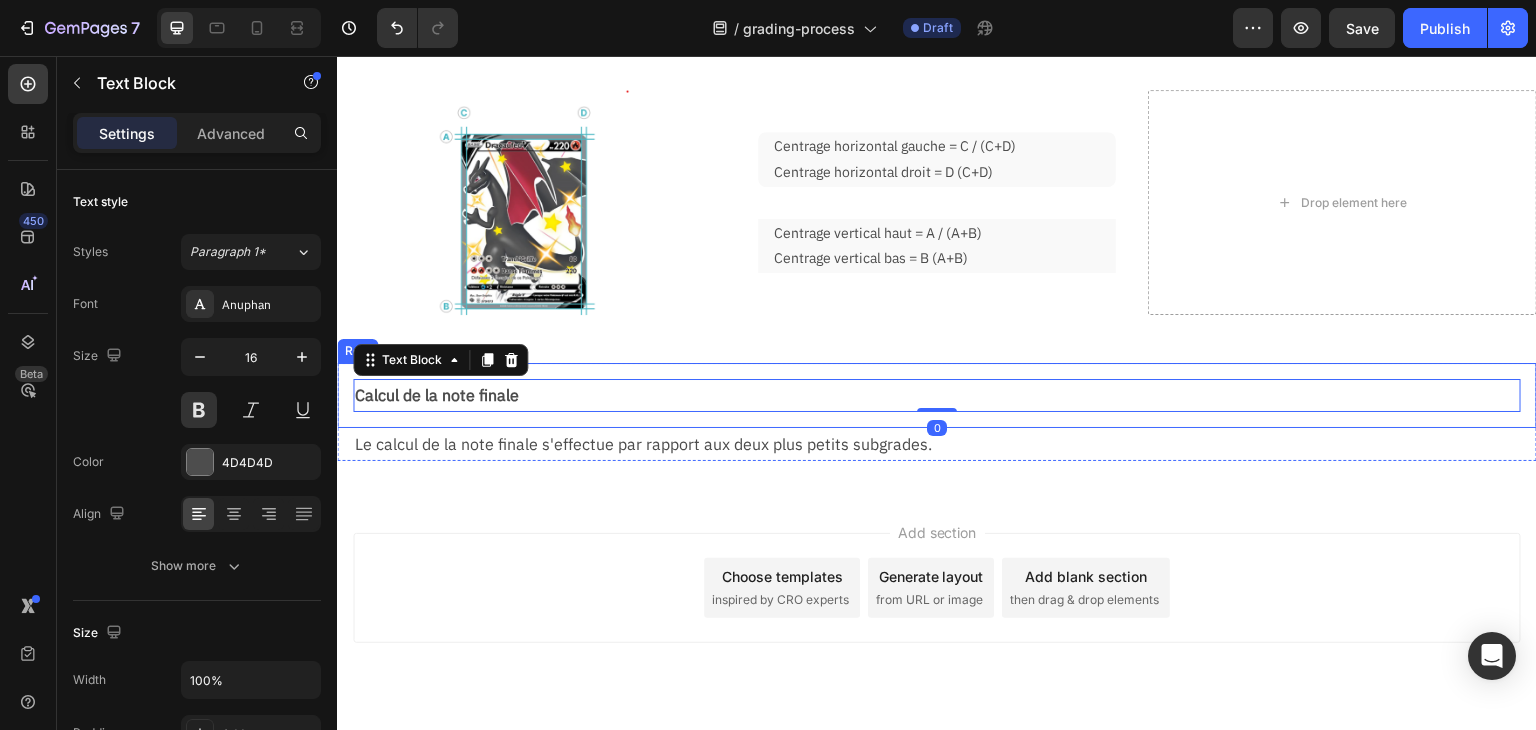 click on "Calcul de la note finale Text Block   0 Row" at bounding box center (937, 395) 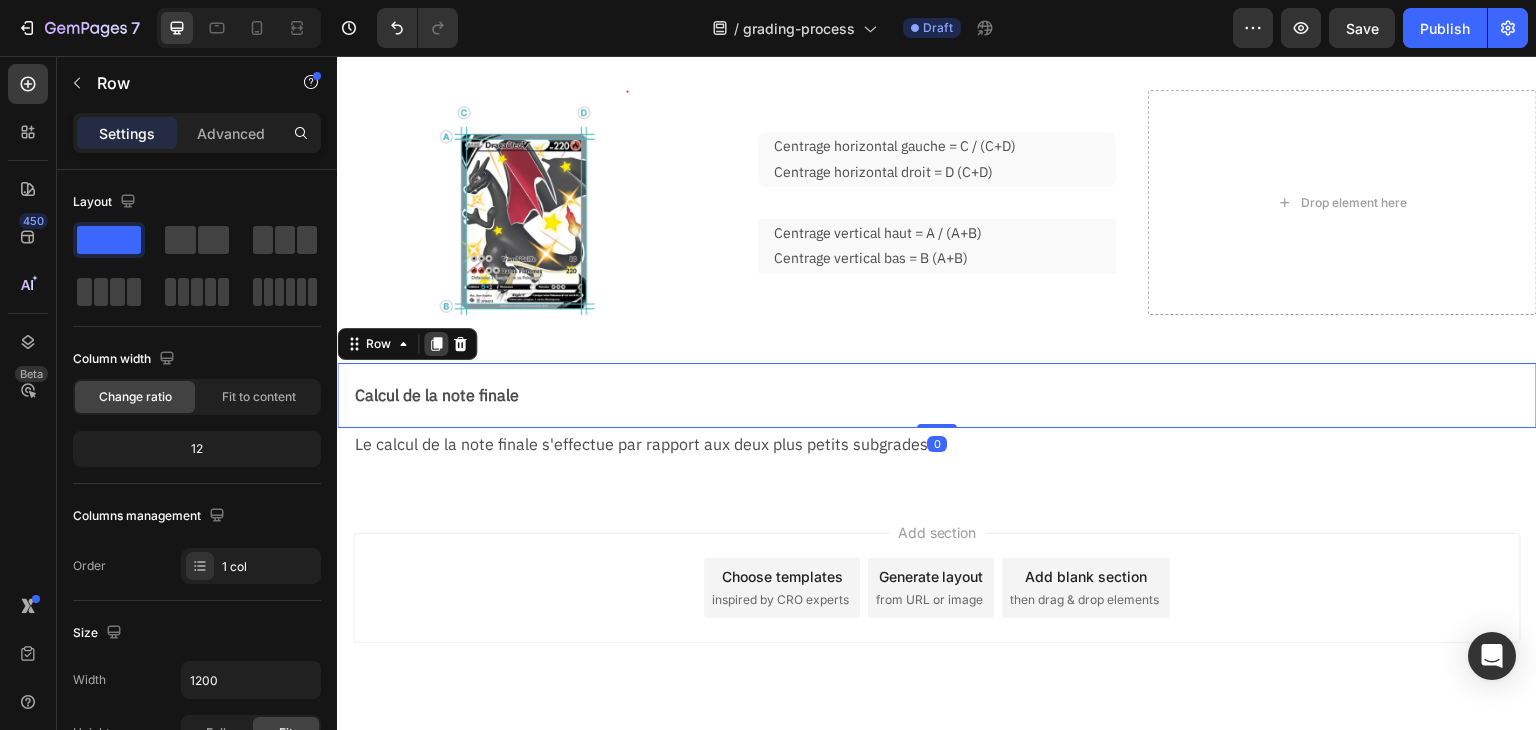 click 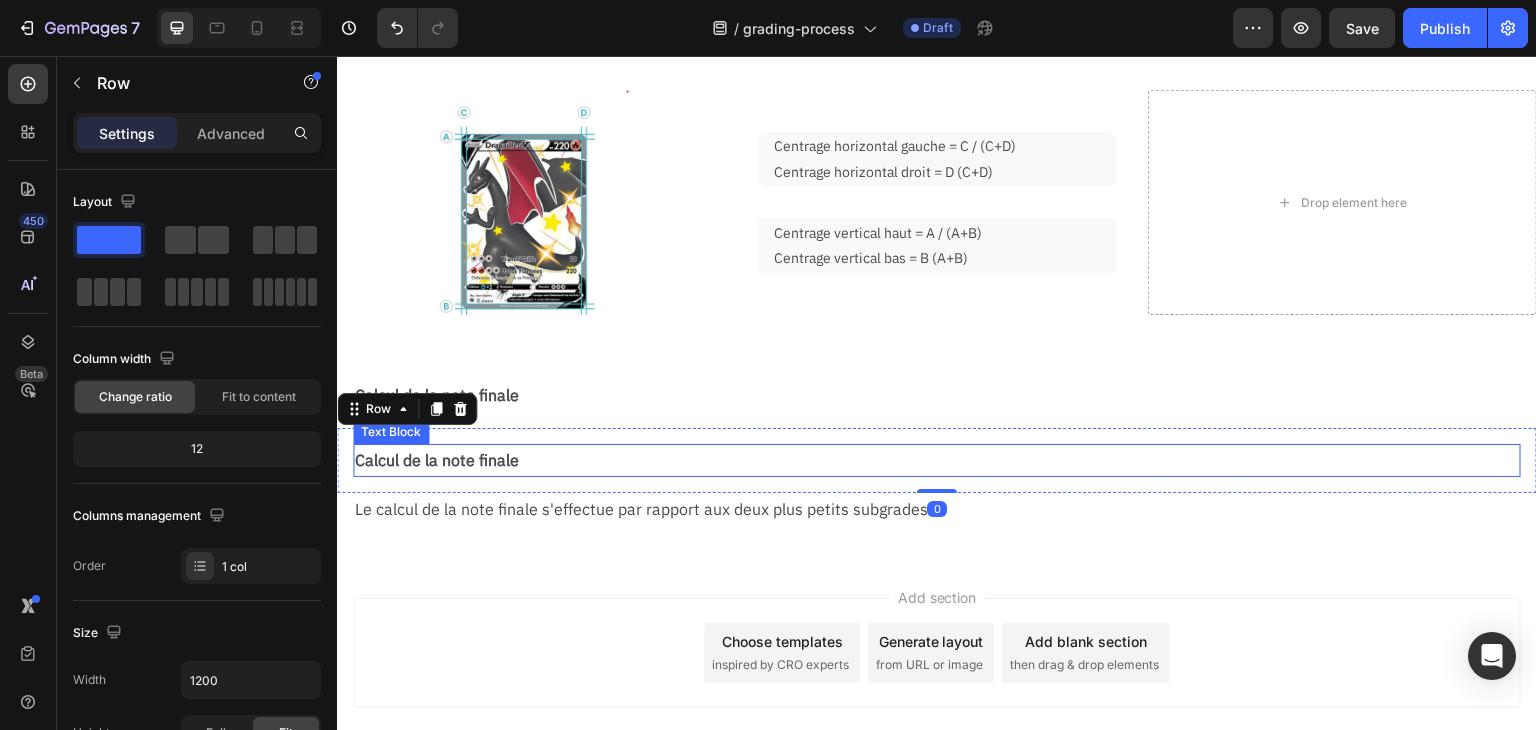 click on "Calcul de la note finale" at bounding box center (937, 460) 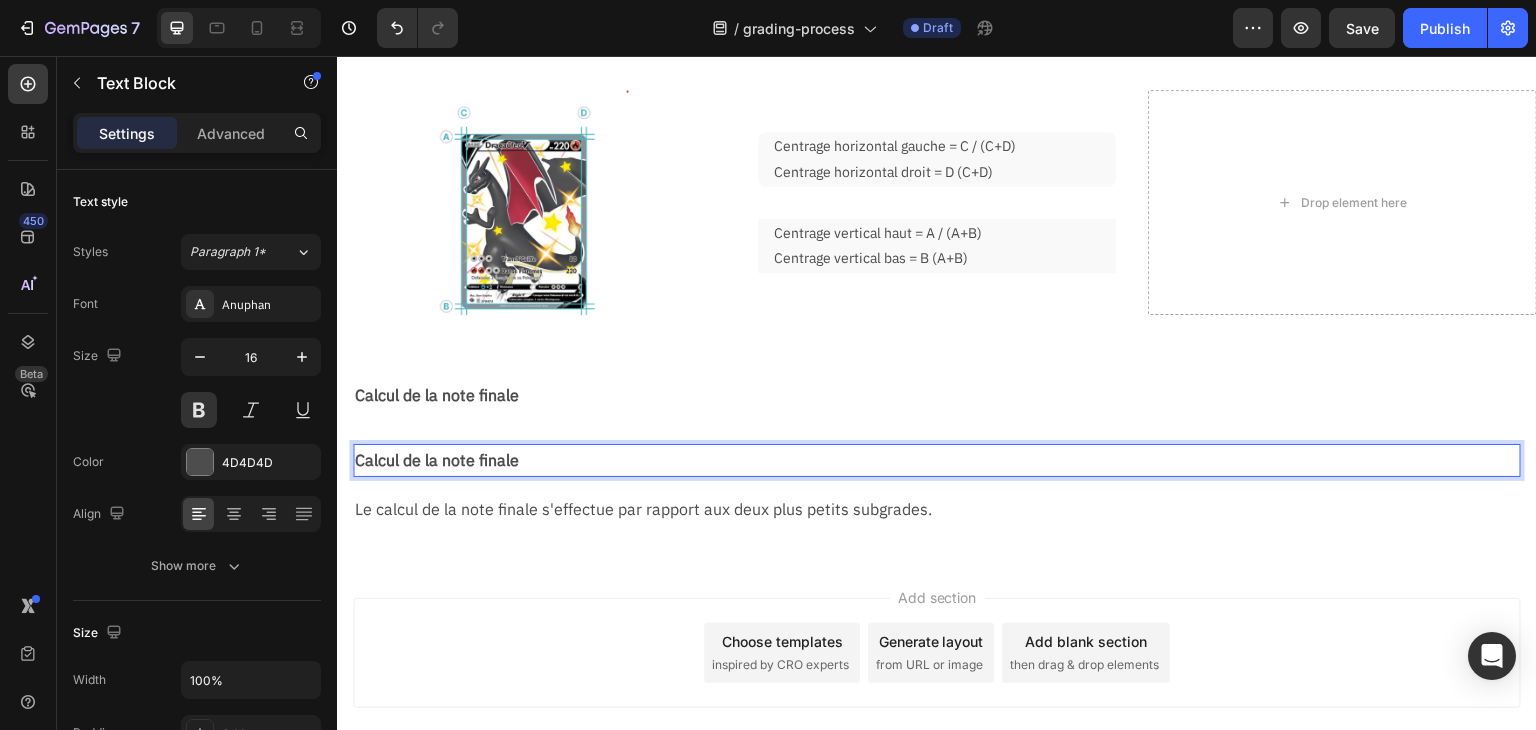 click on "Calcul de la note finale" at bounding box center [937, 460] 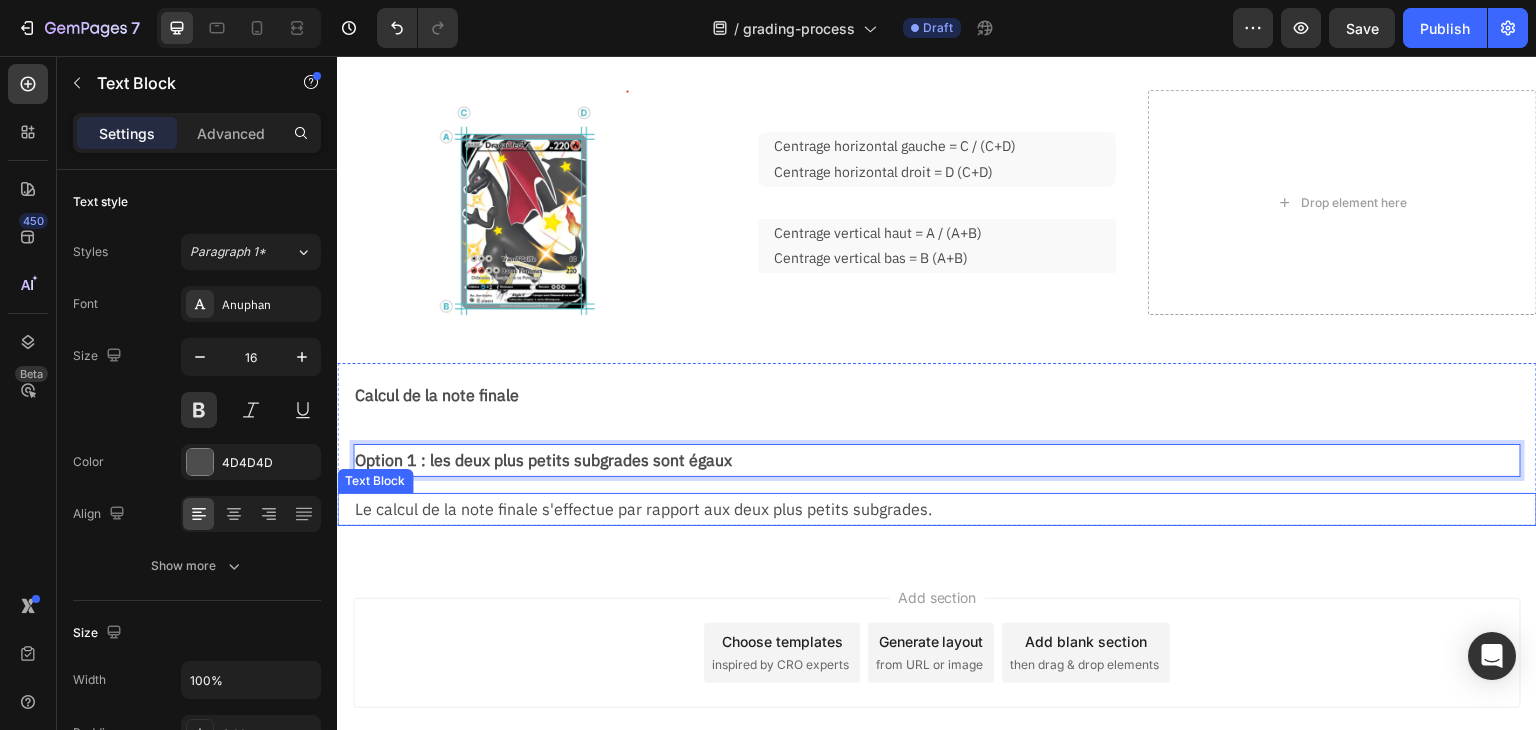 click on "Le calcul de la note finale s'effectue par rapport aux deux plus petits subgrades." at bounding box center (945, 509) 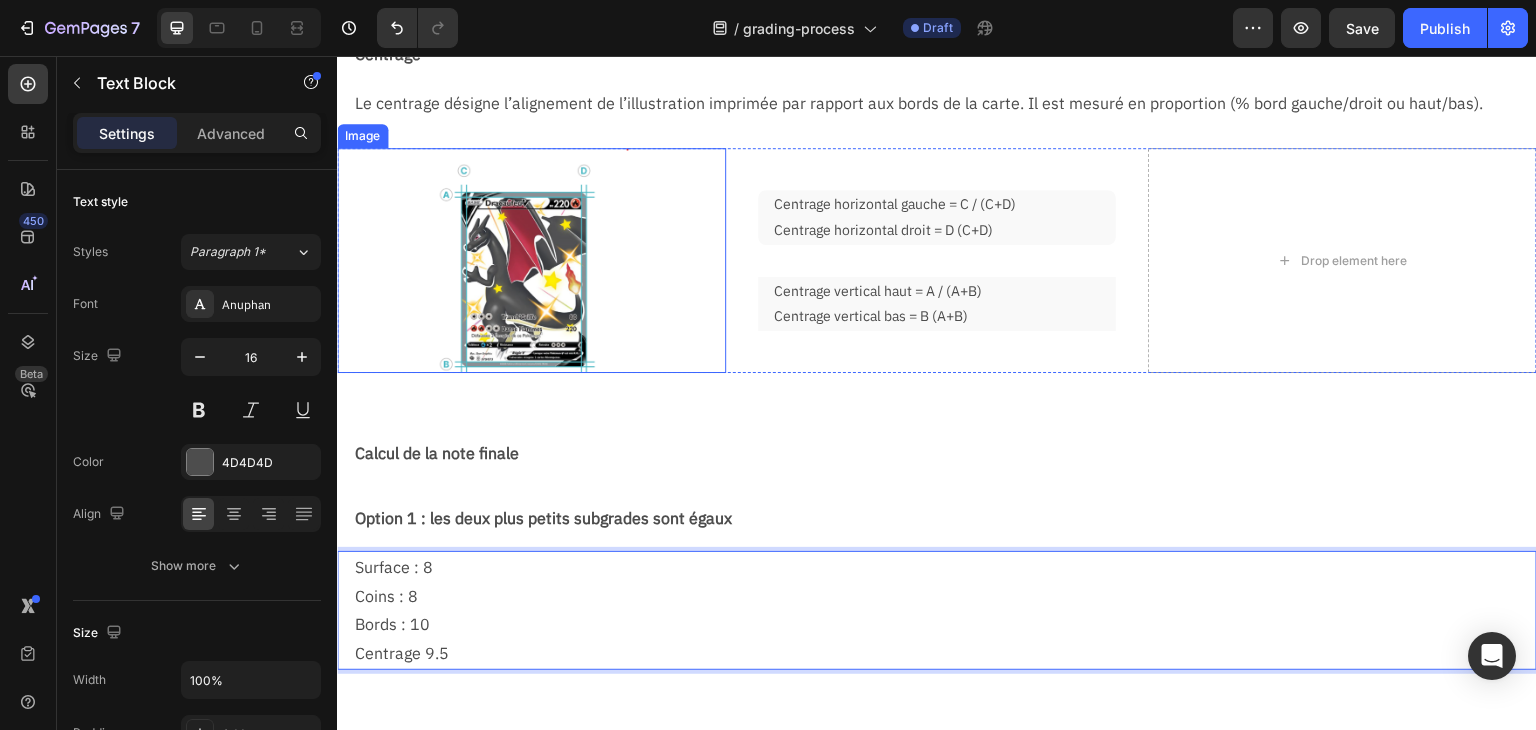scroll, scrollTop: 1660, scrollLeft: 0, axis: vertical 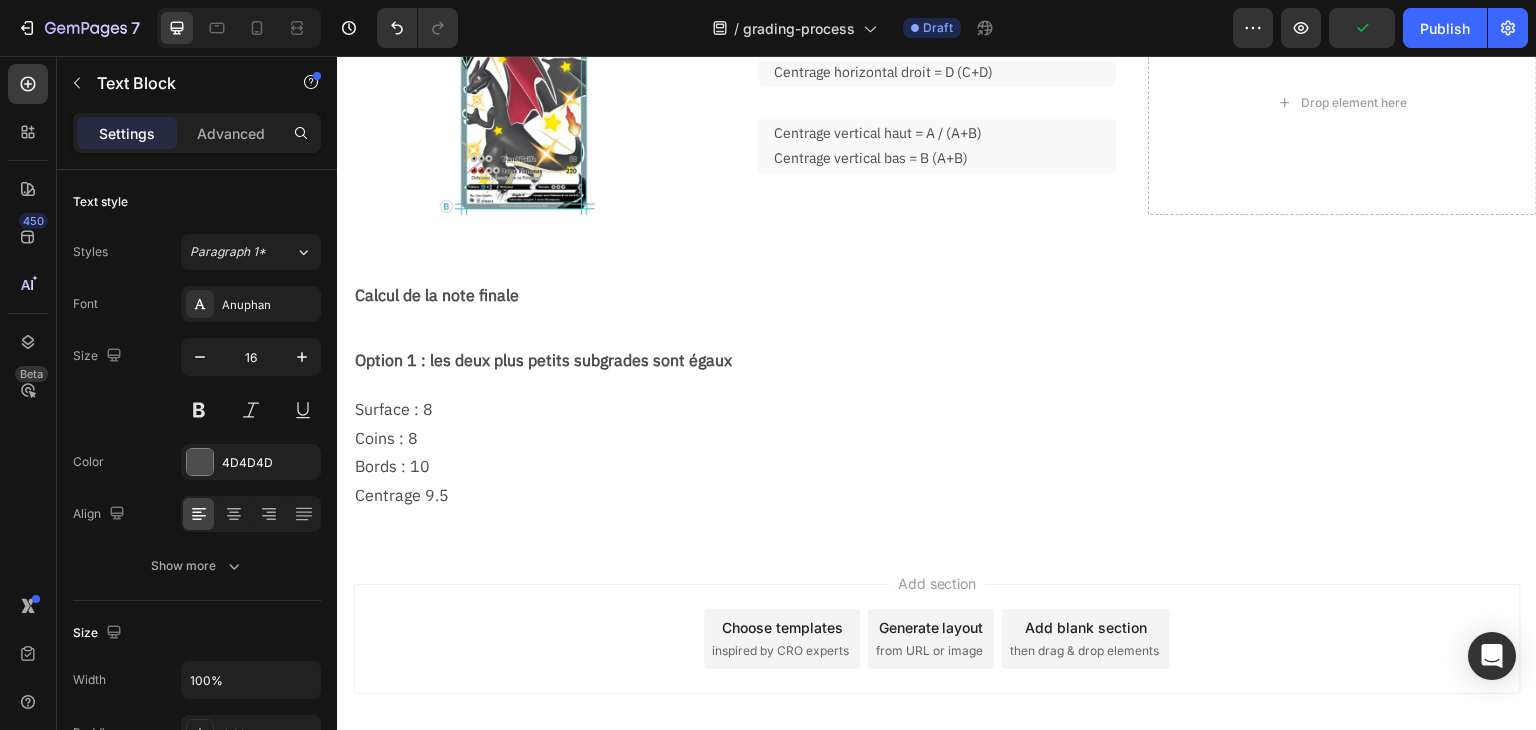 click on "Add section Choose templates inspired by CRO experts Generate layout from URL or image Add blank section then drag & drop elements" at bounding box center [937, 667] 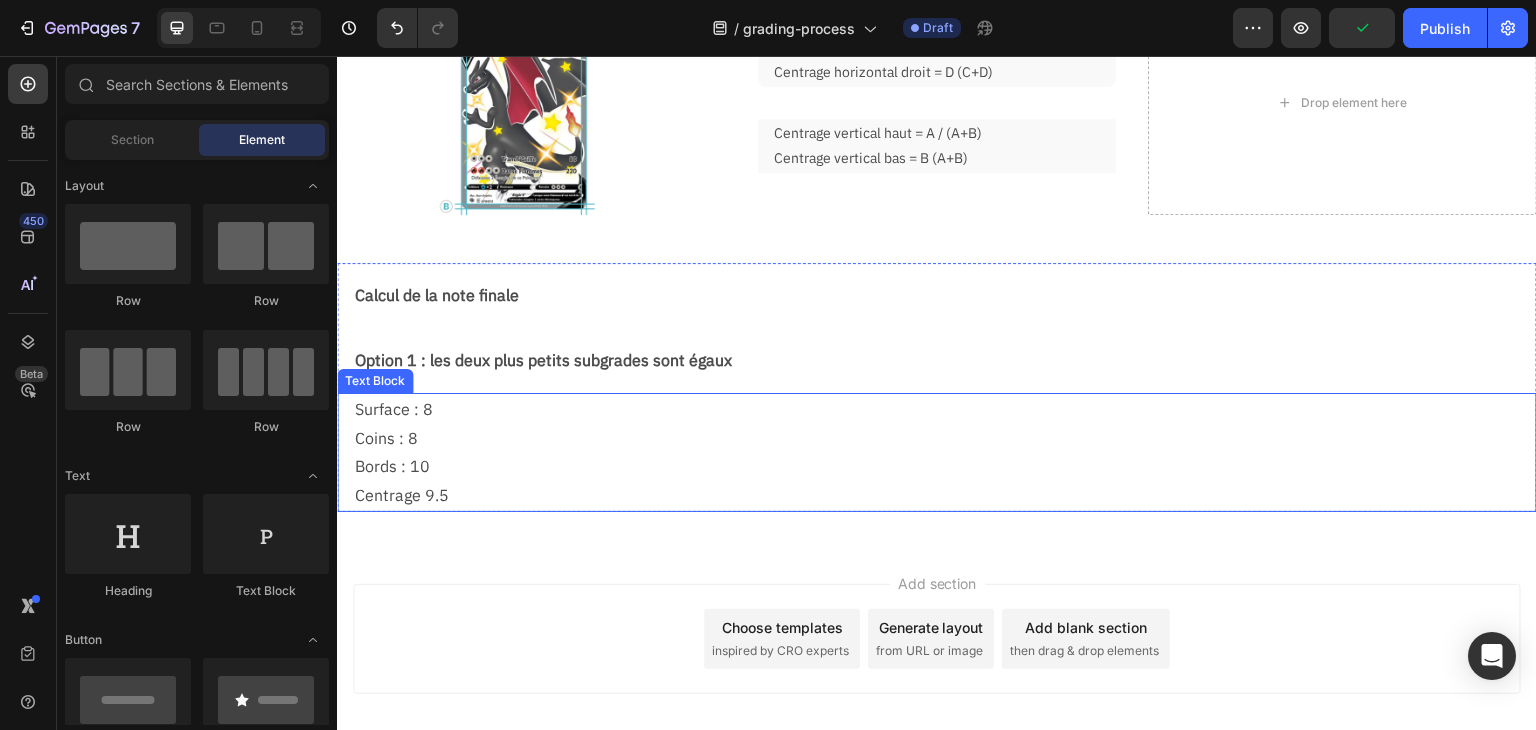 click on "Coins : 8" at bounding box center [945, 438] 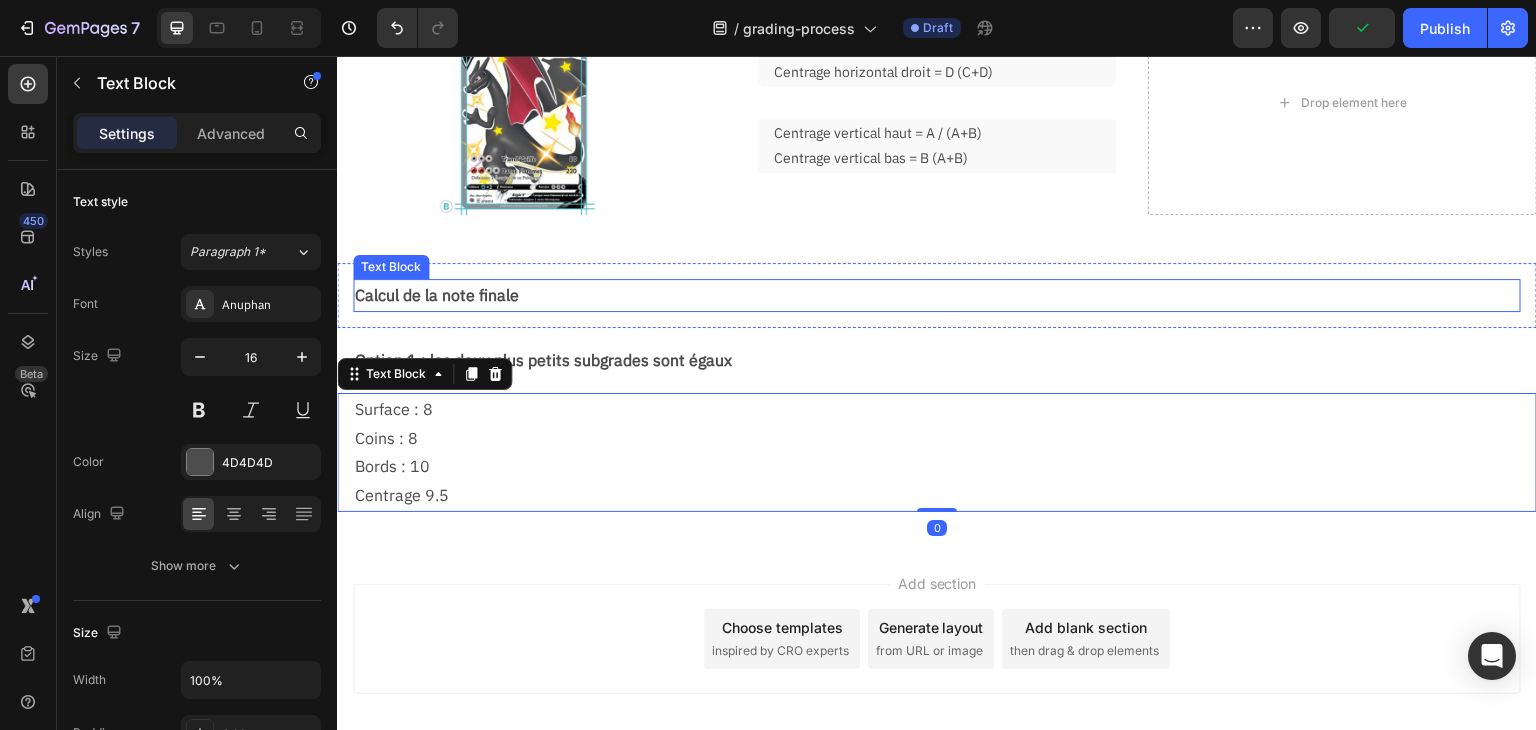 click on "Calcul de la note finale" at bounding box center [937, 295] 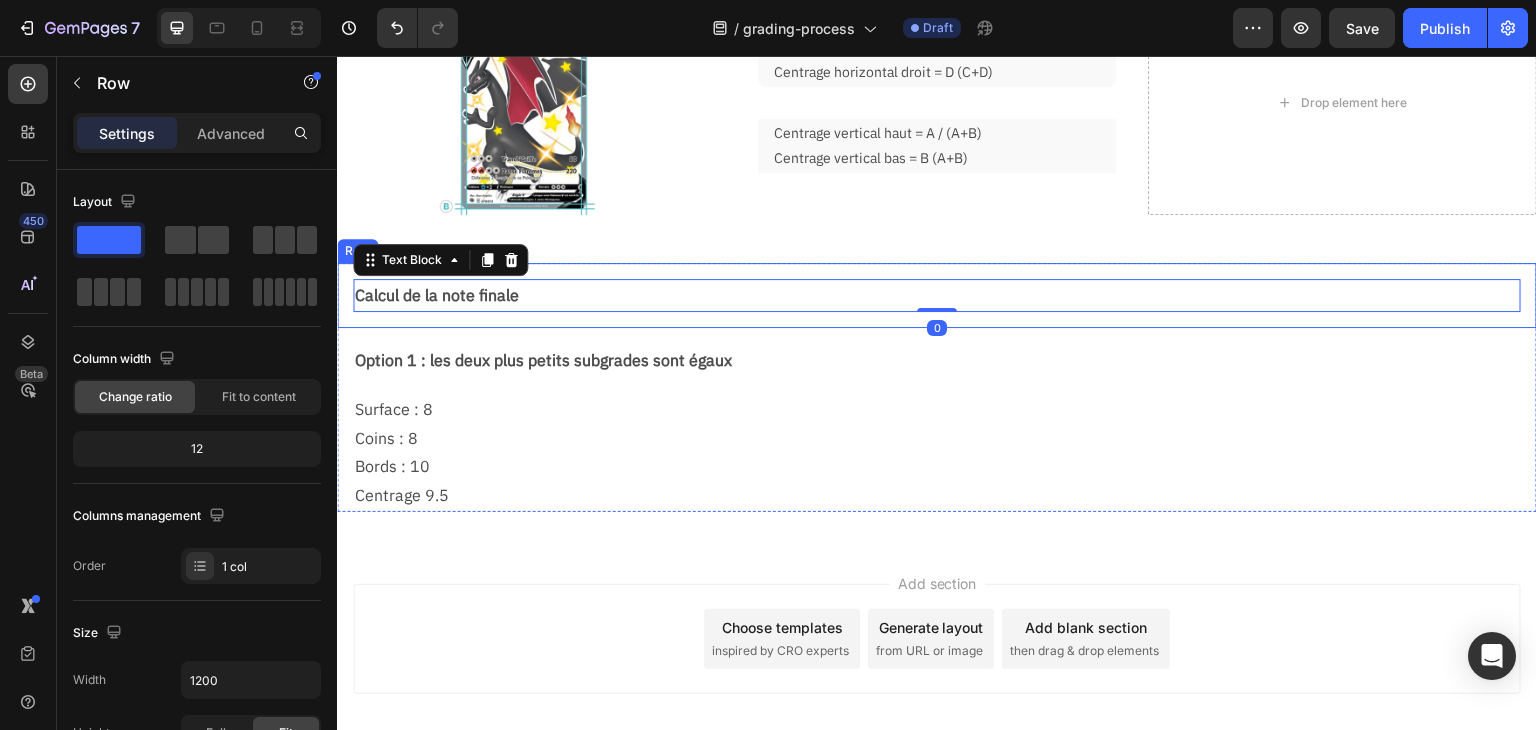 click on "Calcul de la note finale Text Block   0 Row" at bounding box center [937, 295] 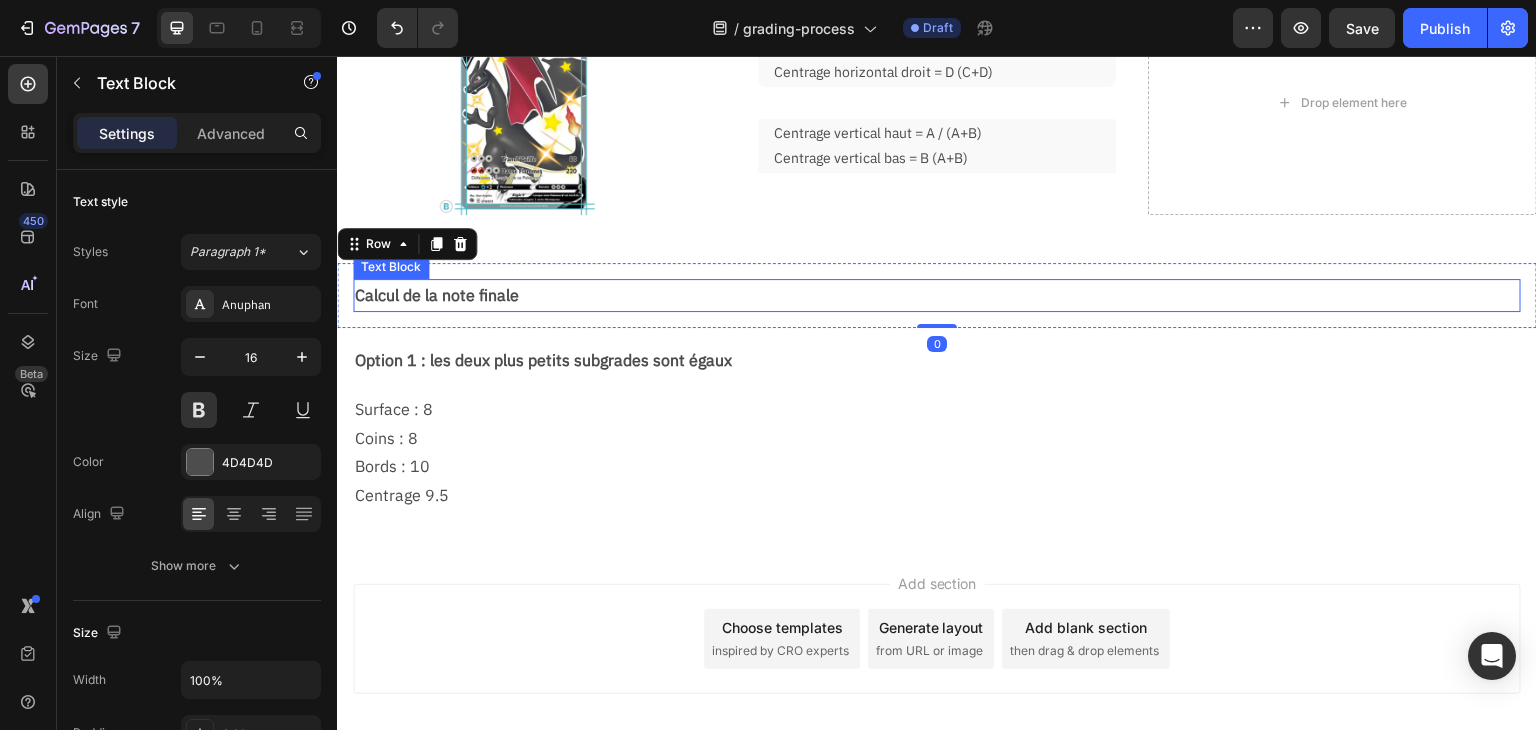 click on "Calcul de la note finale" at bounding box center (937, 295) 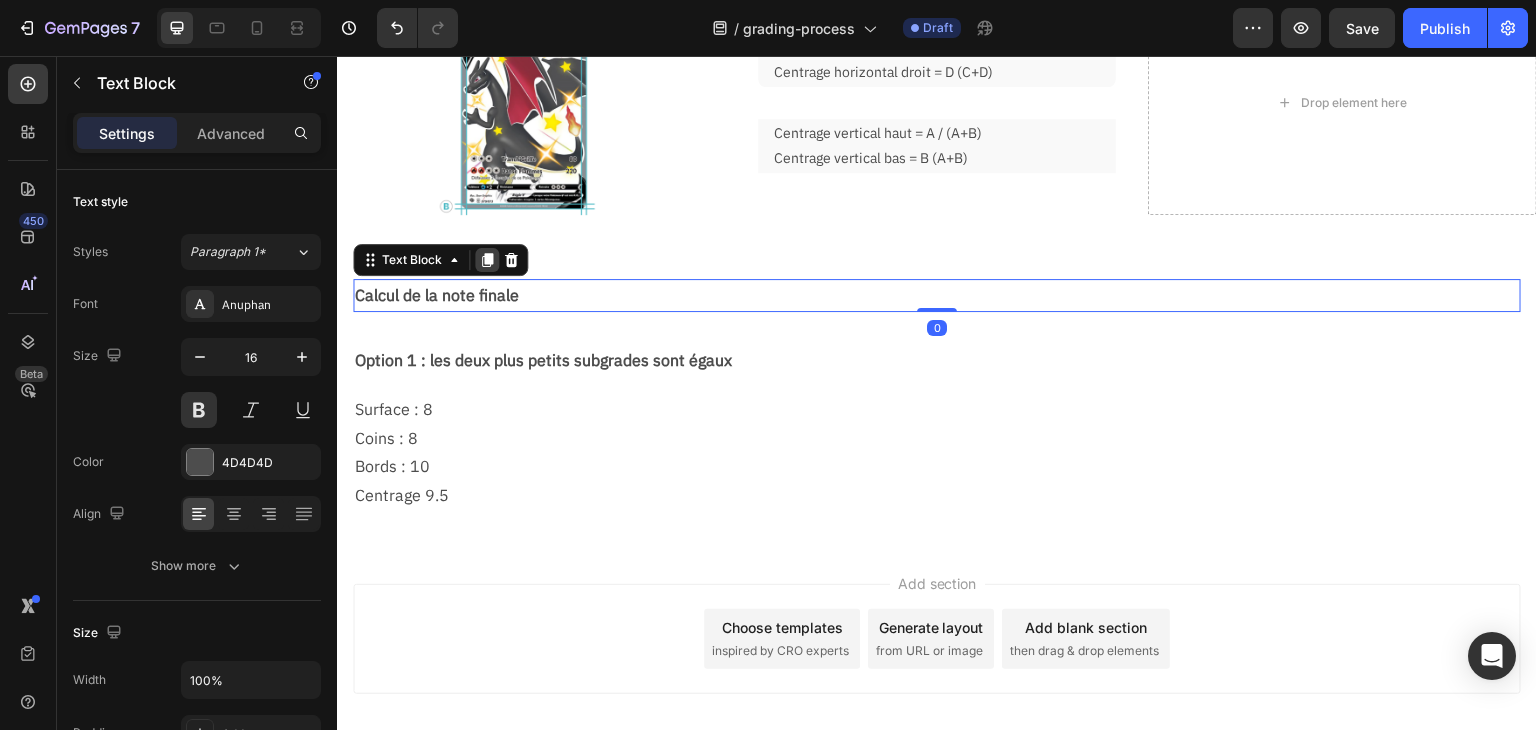 click 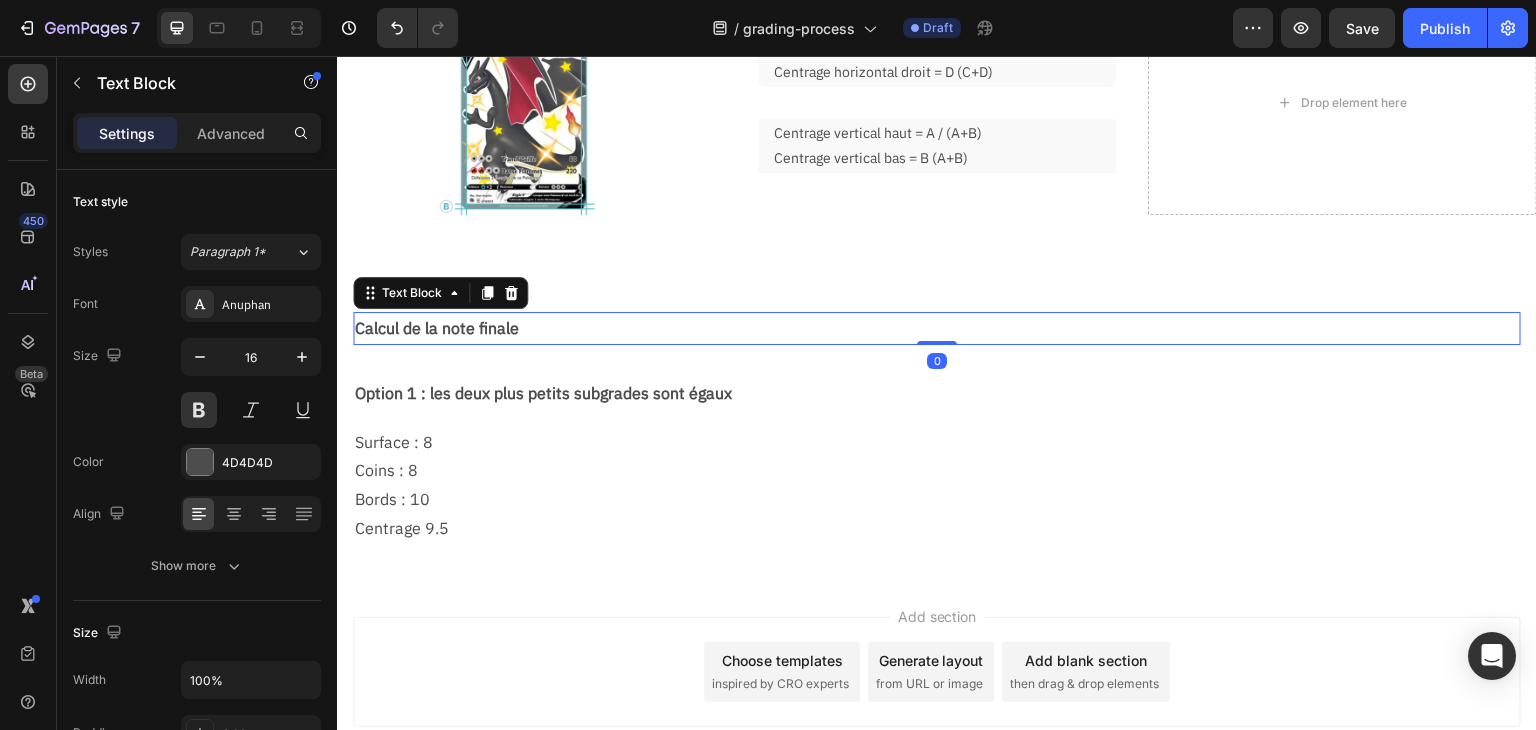 click on "Calcul de la note finale" at bounding box center (937, 328) 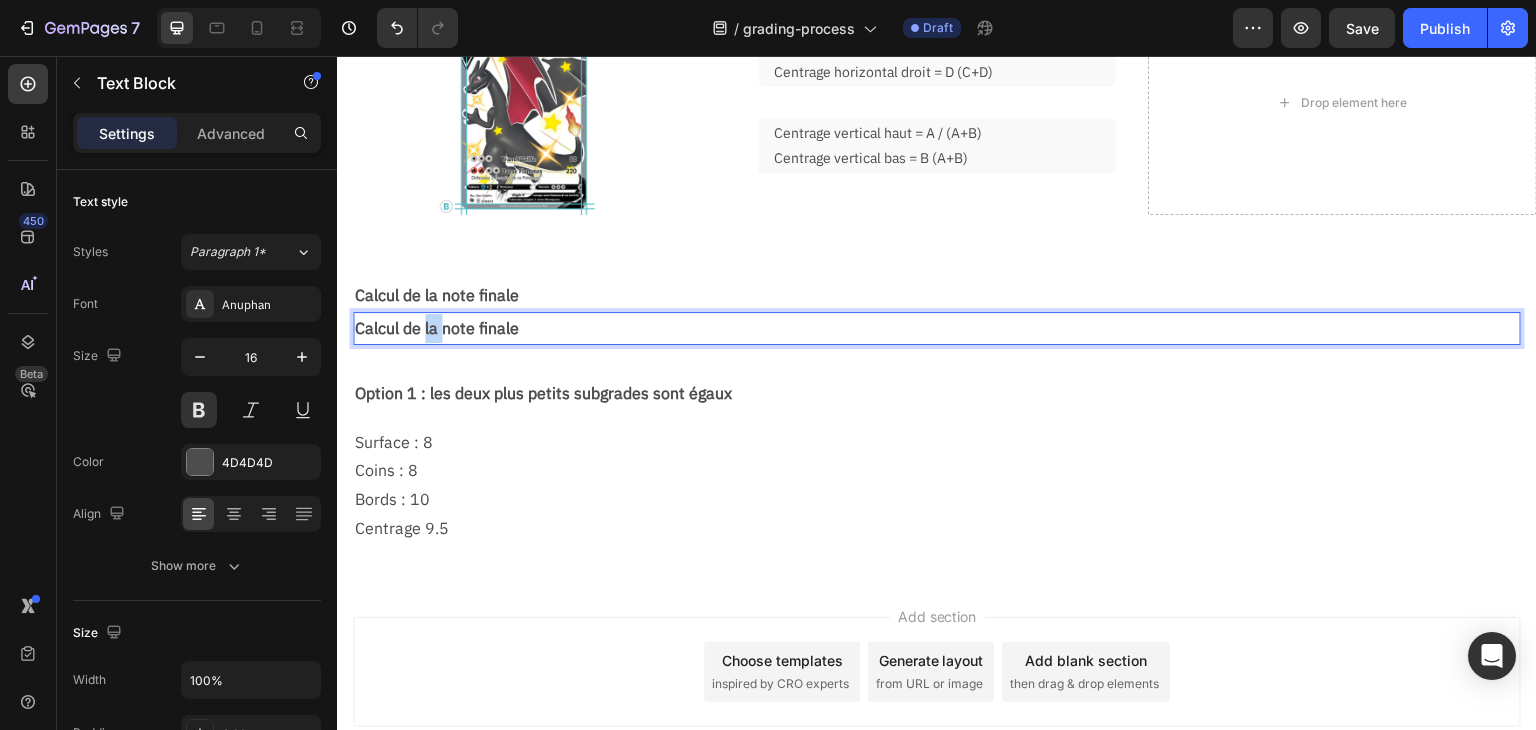 click on "Calcul de la note finale" at bounding box center [937, 328] 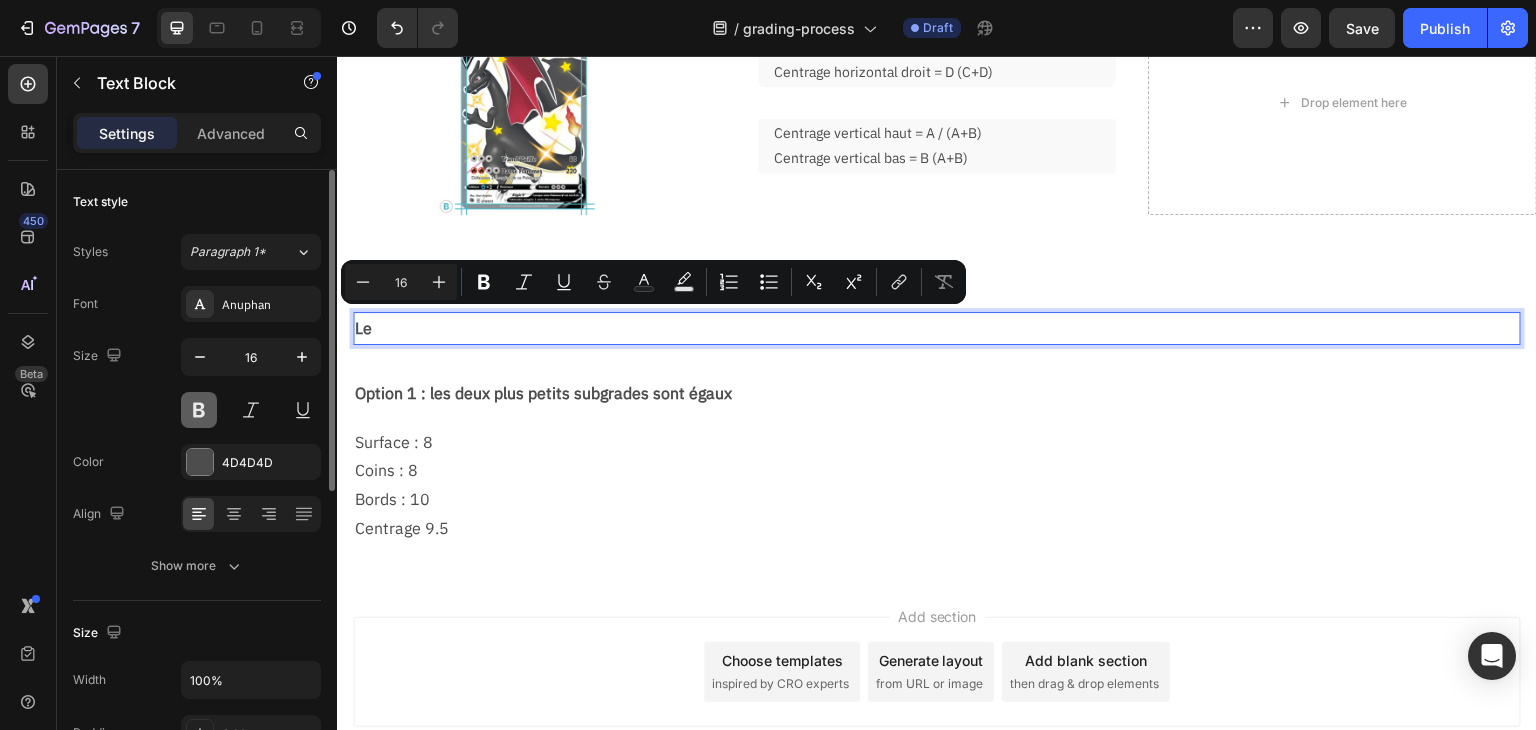 click at bounding box center (199, 410) 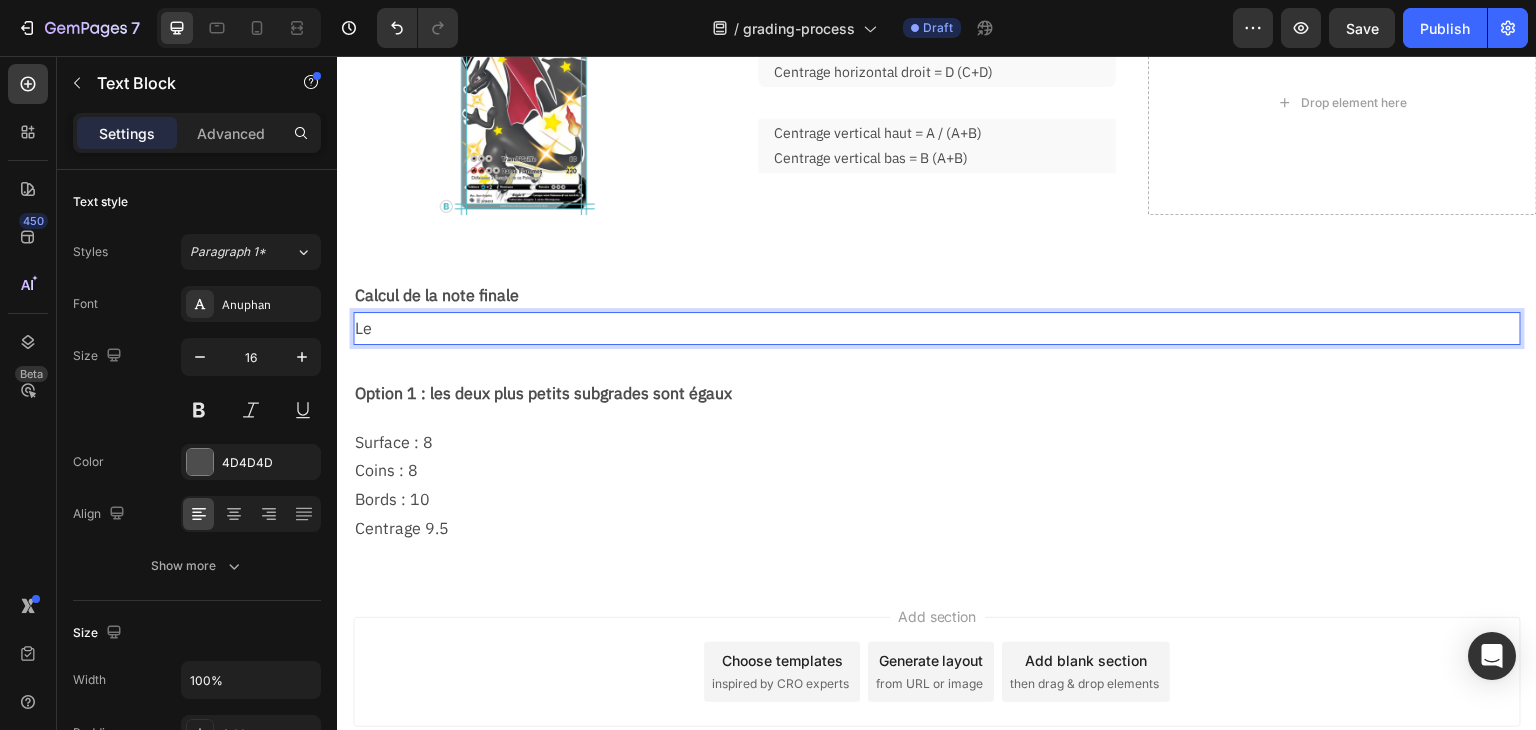 click on "Le" at bounding box center (937, 328) 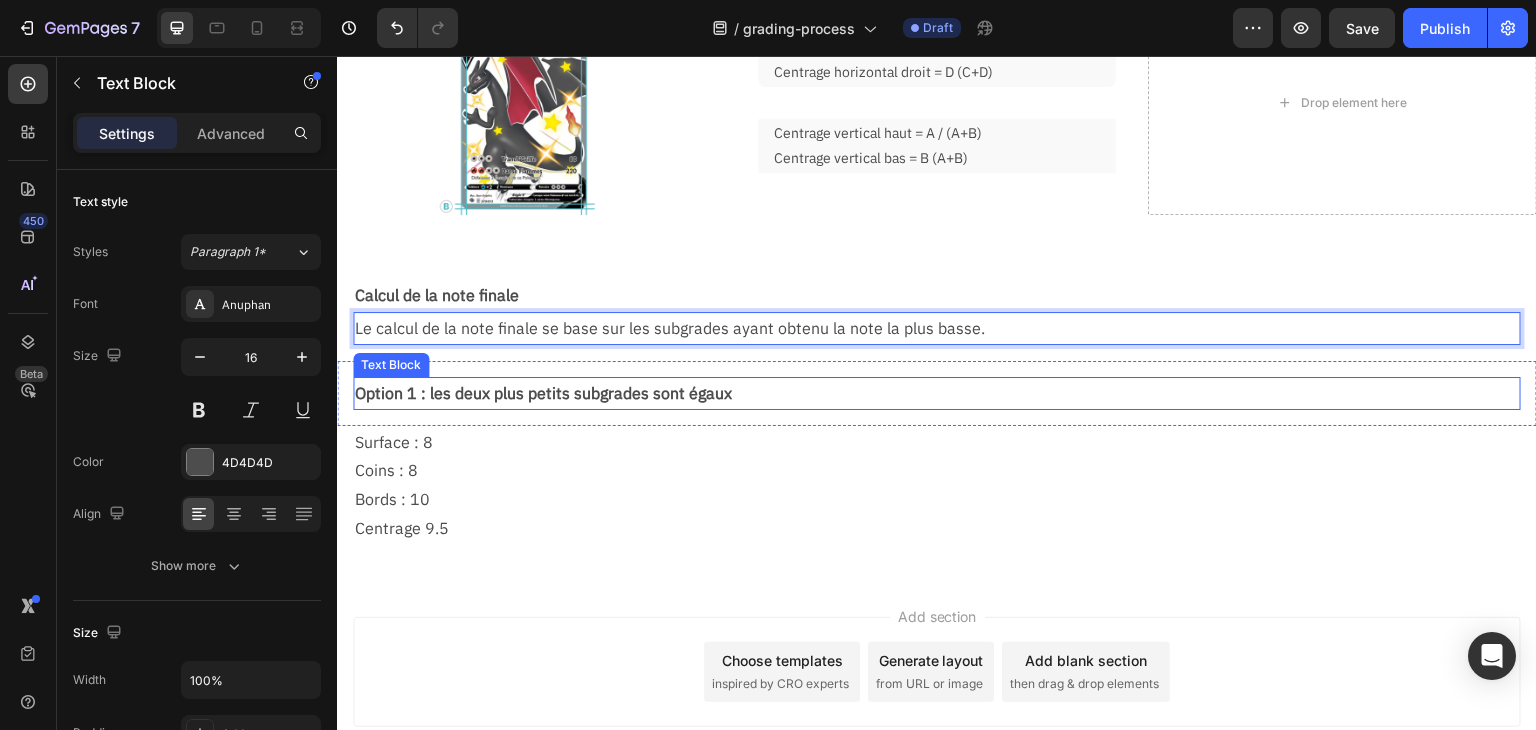 click on "Option 1 : les deux plus petits subgrades sont égaux" at bounding box center (937, 393) 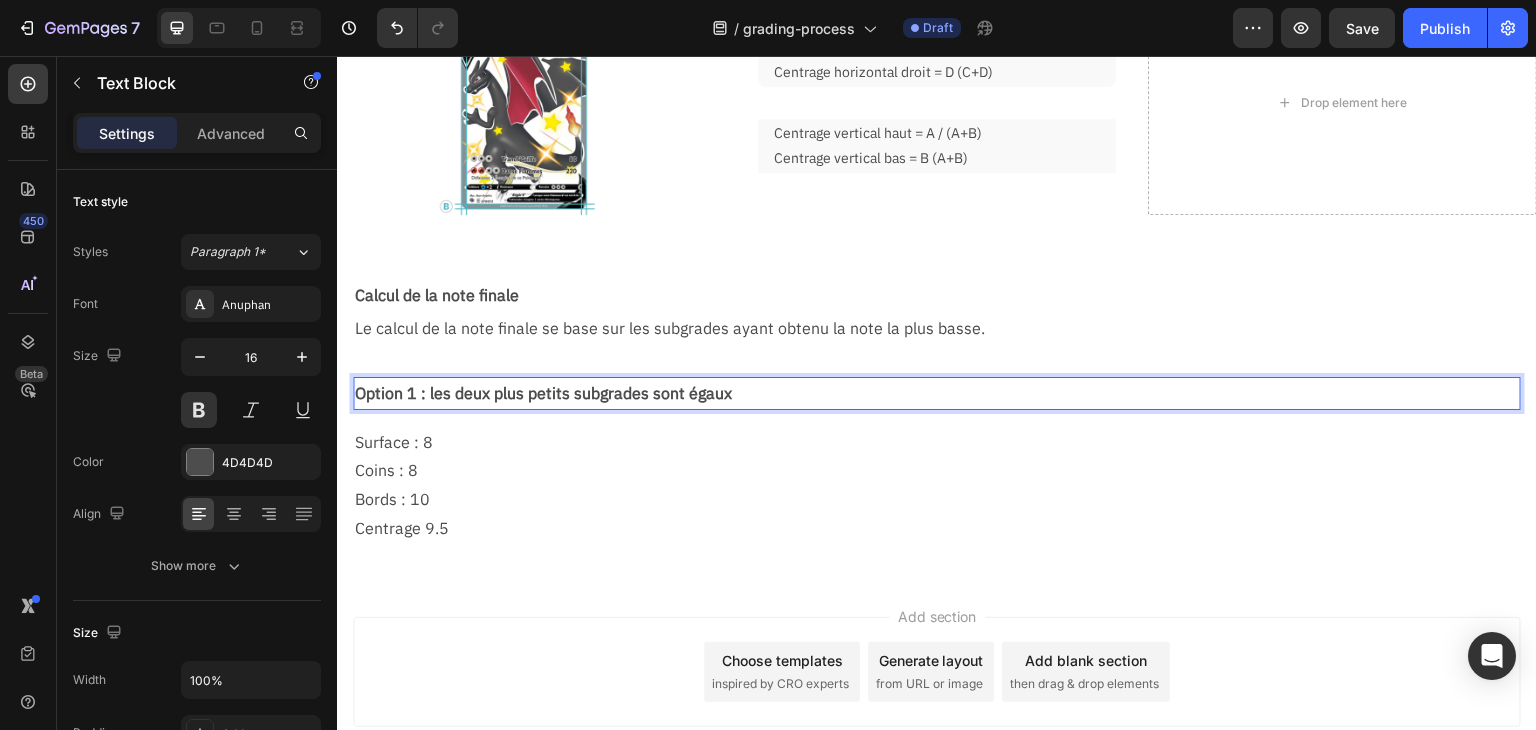 click on "Option 1 : les deux plus petits subgrades sont égaux" at bounding box center [937, 393] 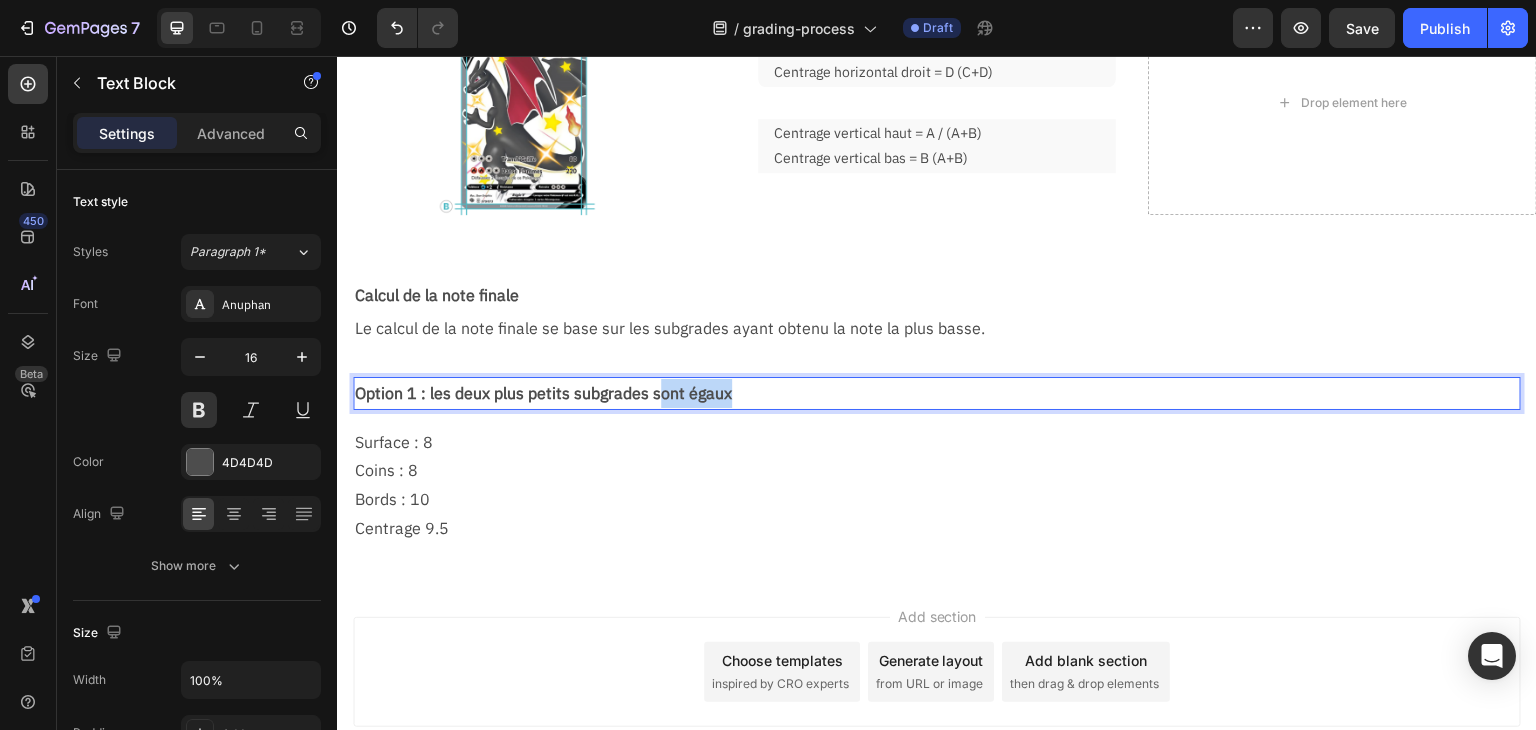 drag, startPoint x: 654, startPoint y: 394, endPoint x: 777, endPoint y: 390, distance: 123.065025 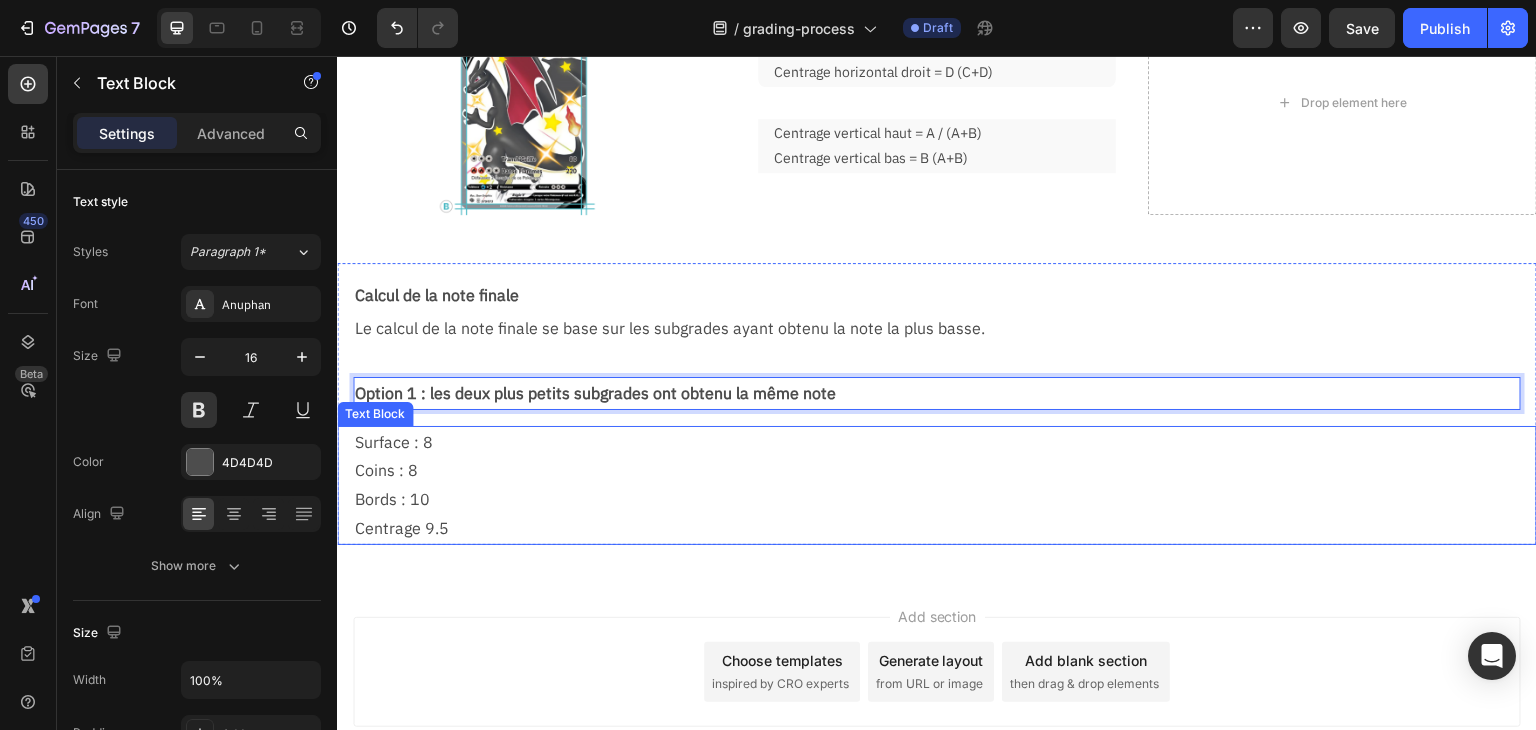 click on "Centrage 9.5" at bounding box center (945, 528) 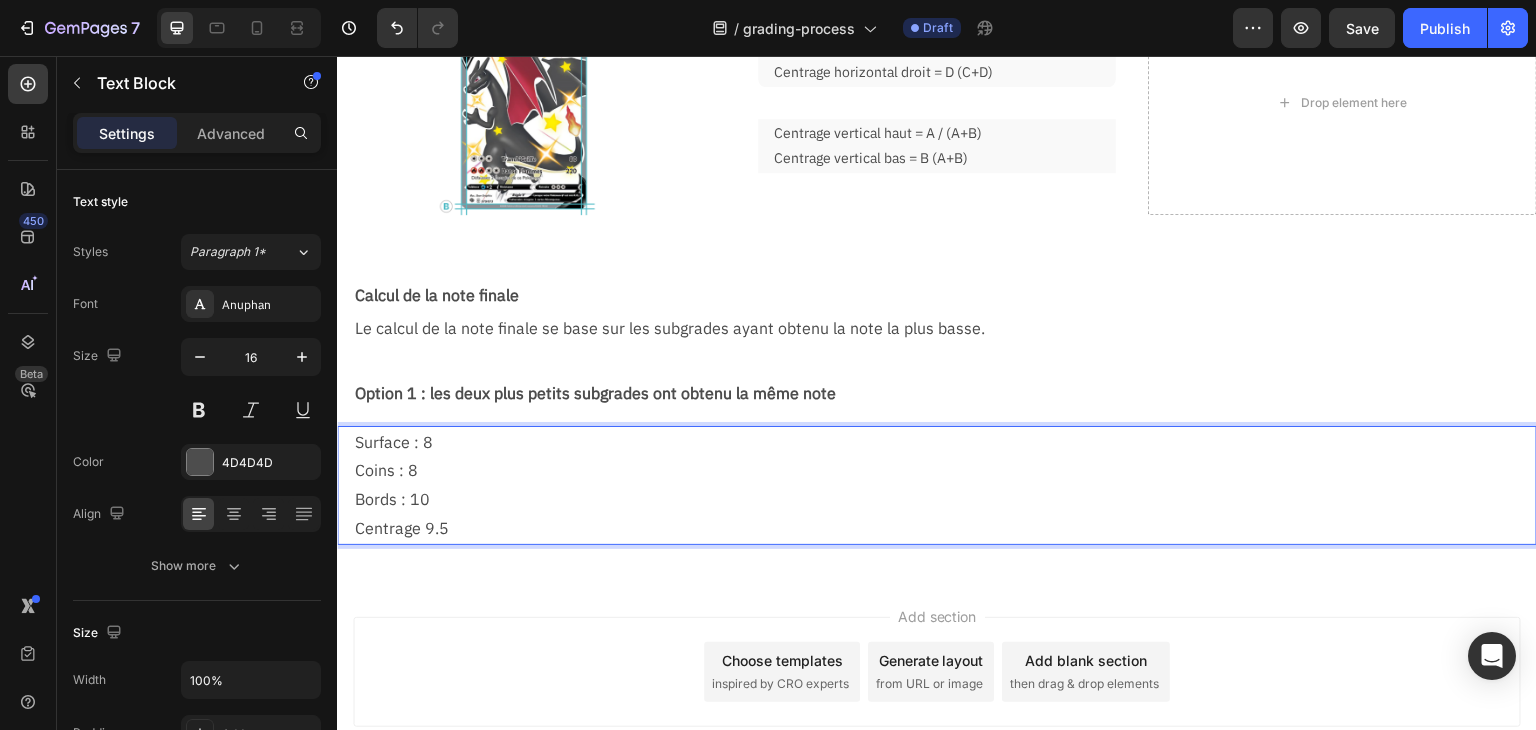 click on "Centrage 9.5" at bounding box center (945, 528) 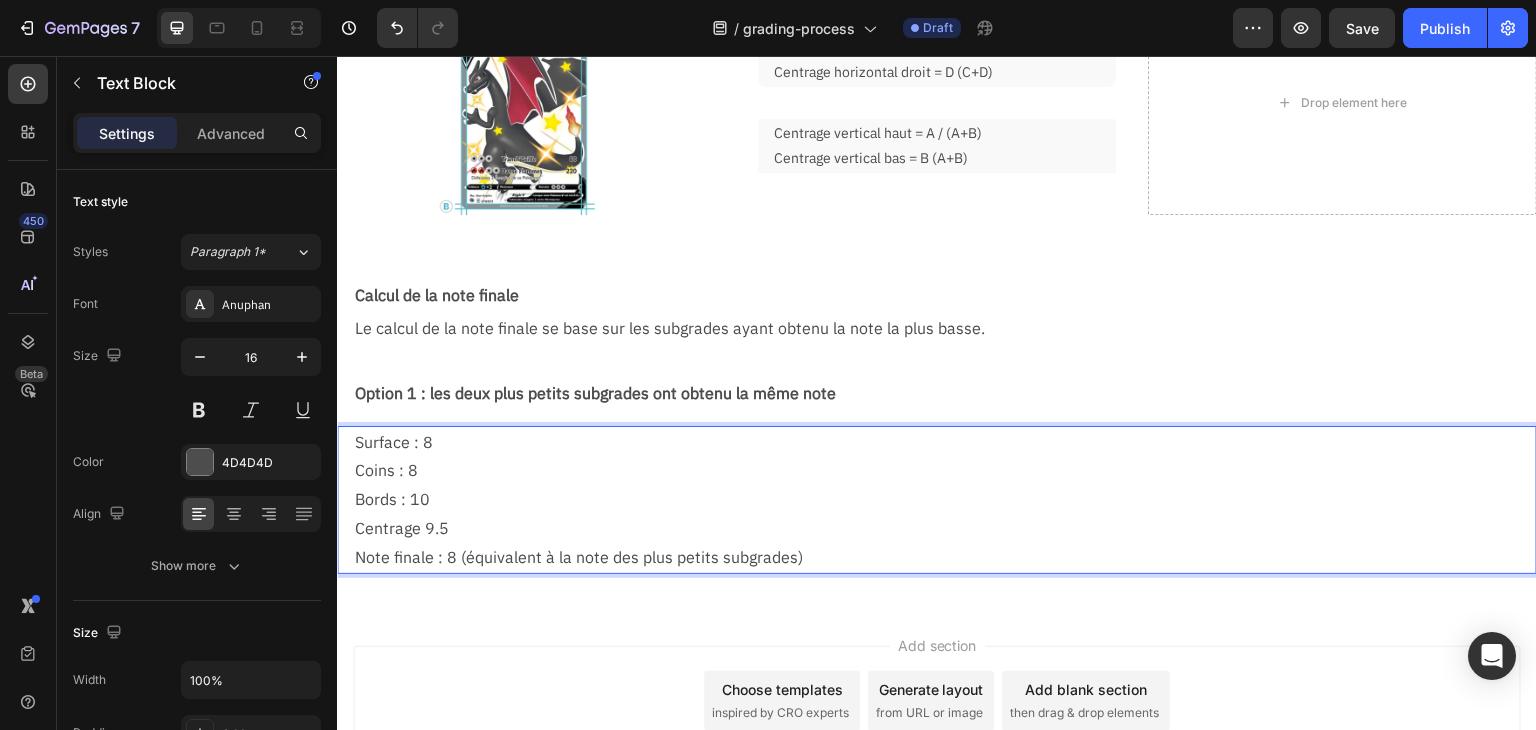 scroll, scrollTop: 1760, scrollLeft: 0, axis: vertical 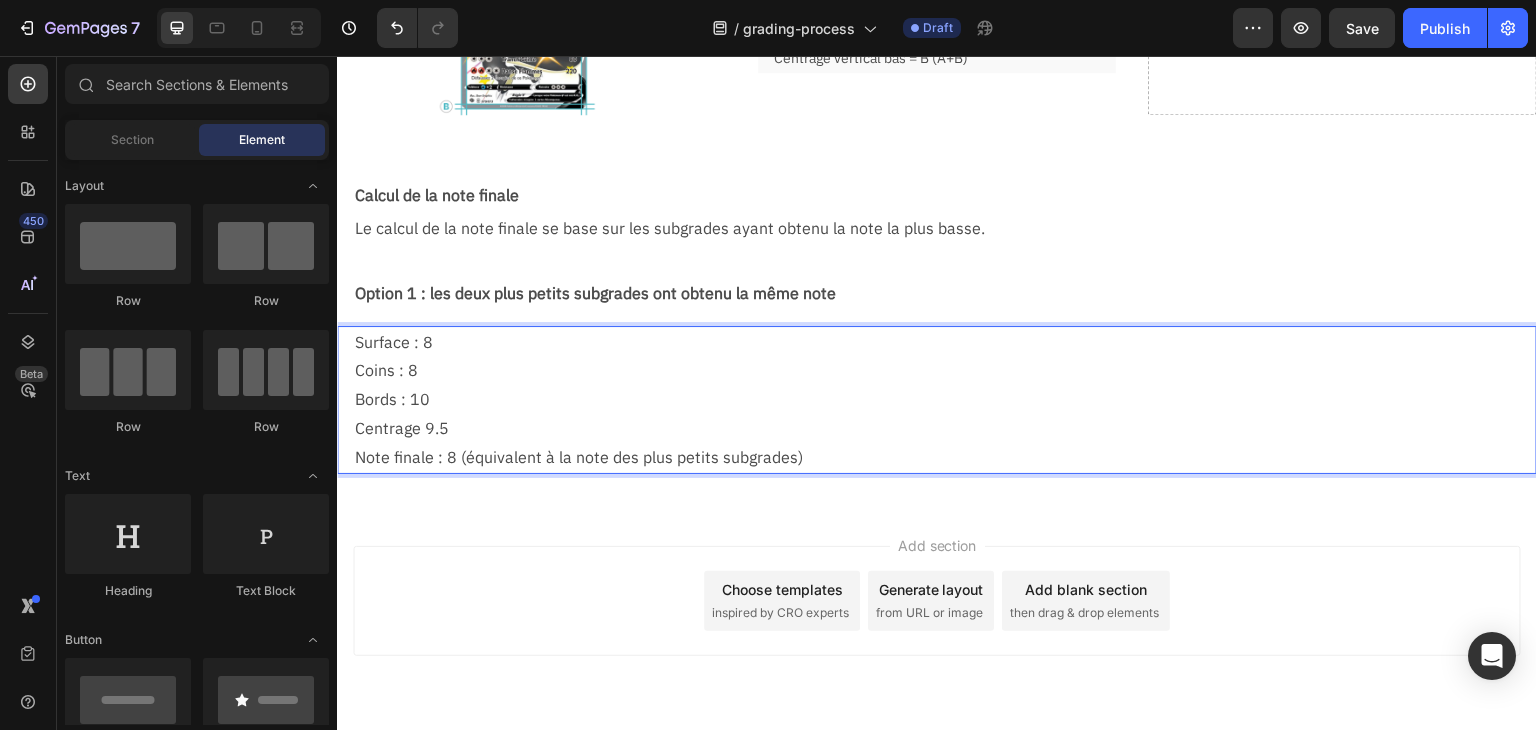 click on "Add section Choose templates inspired by CRO experts Generate layout from URL or image Add blank section then drag & drop elements" at bounding box center [937, 601] 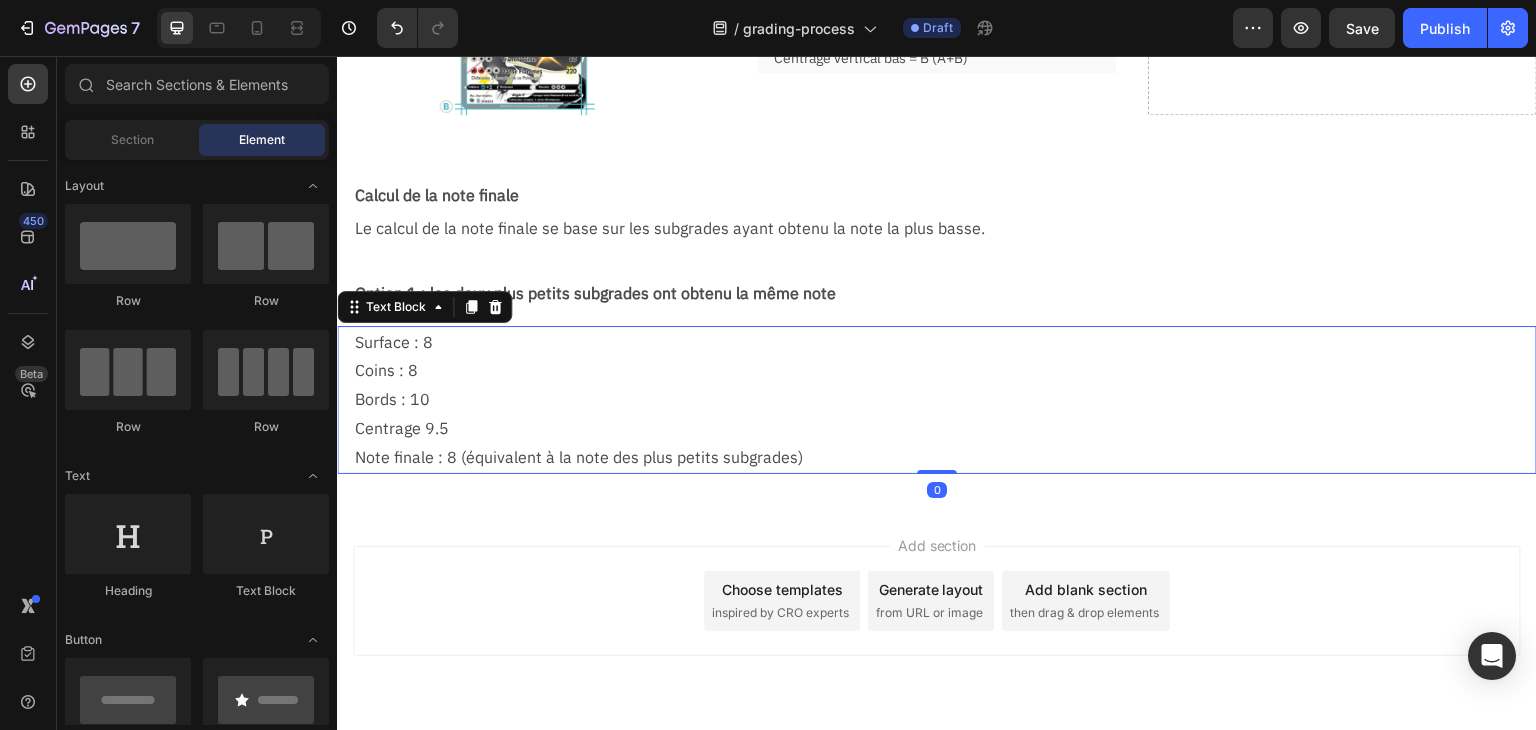 click on "Coins : 8" at bounding box center [945, 370] 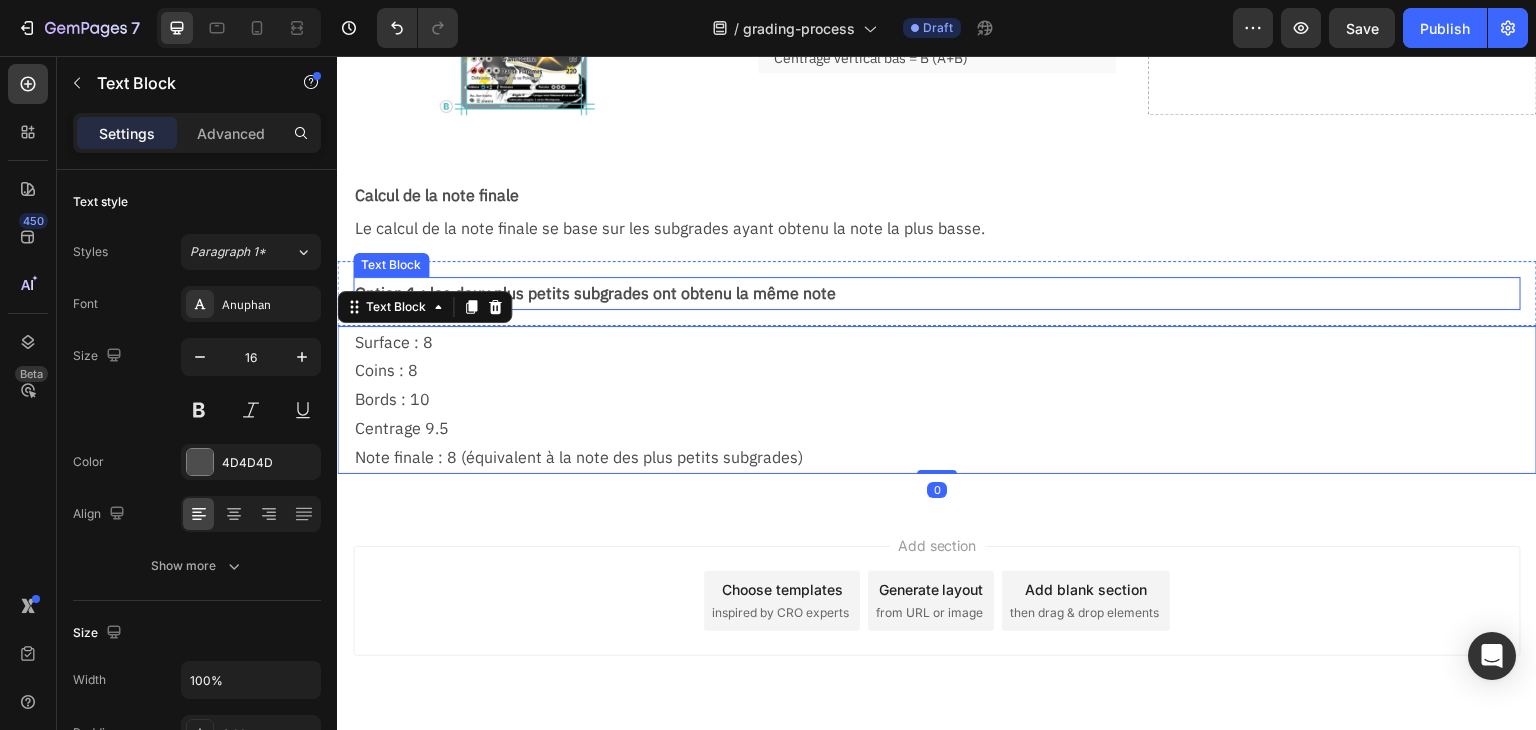 click on "Option 1 : les deux plus petits subgrades ont obtenu la même note" at bounding box center (937, 293) 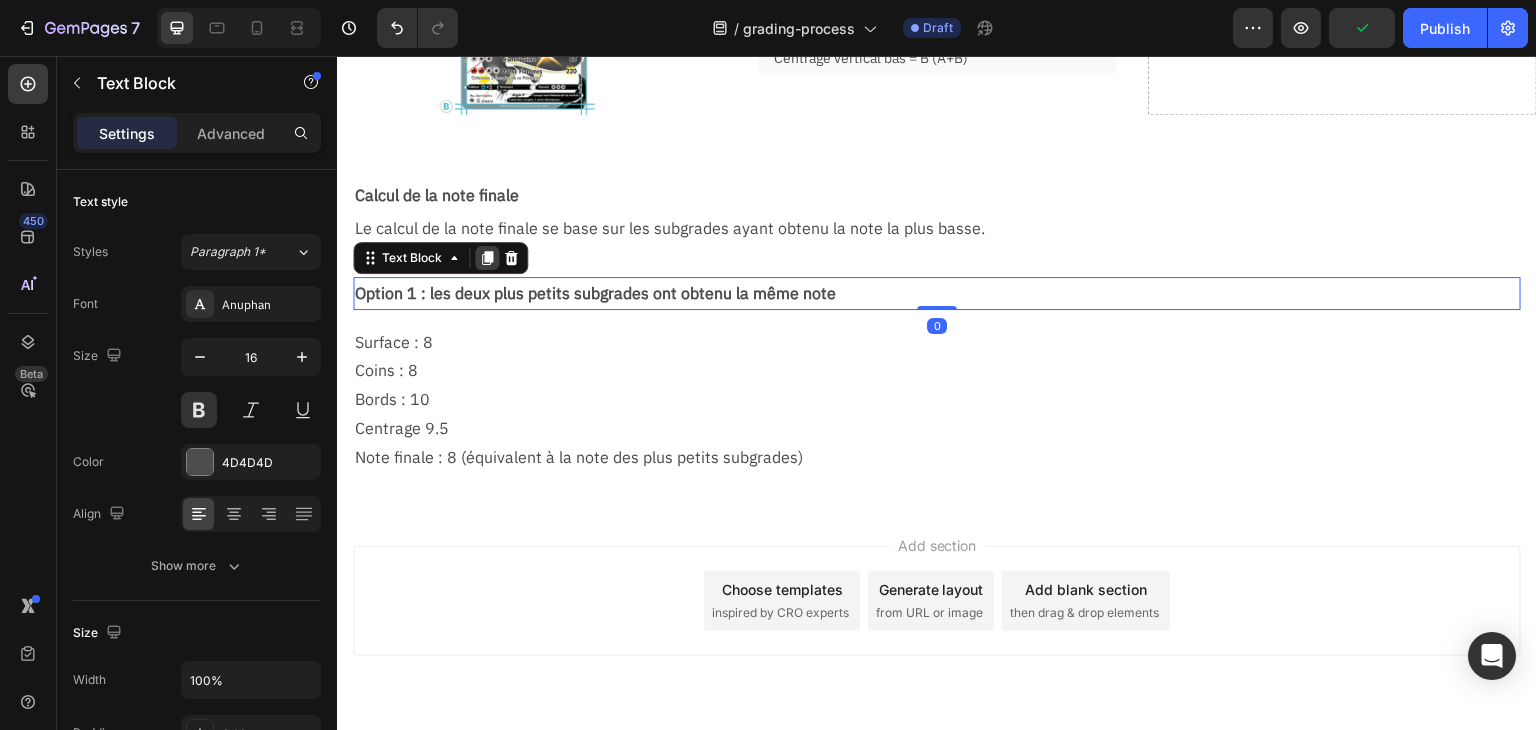 click 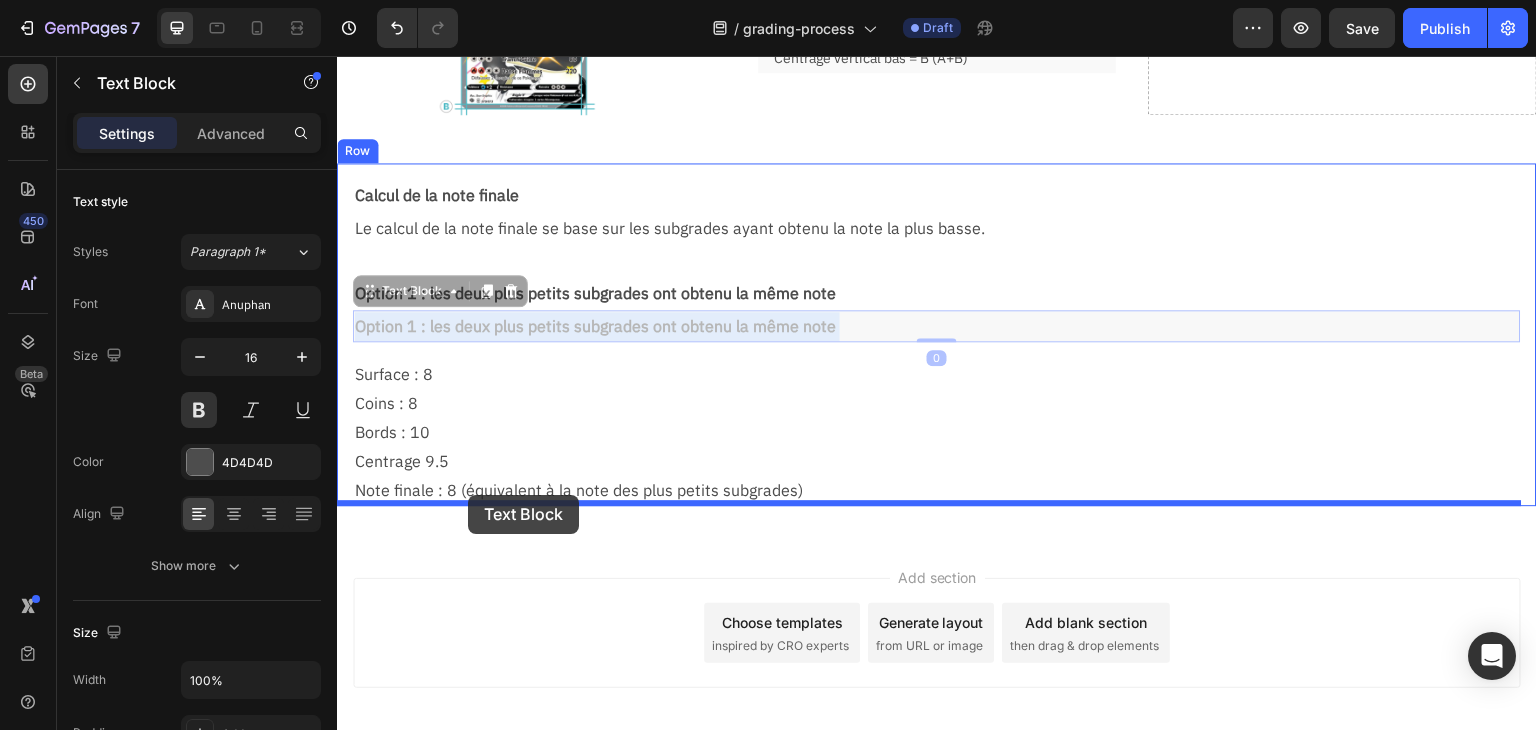 drag, startPoint x: 471, startPoint y: 320, endPoint x: 468, endPoint y: 495, distance: 175.02571 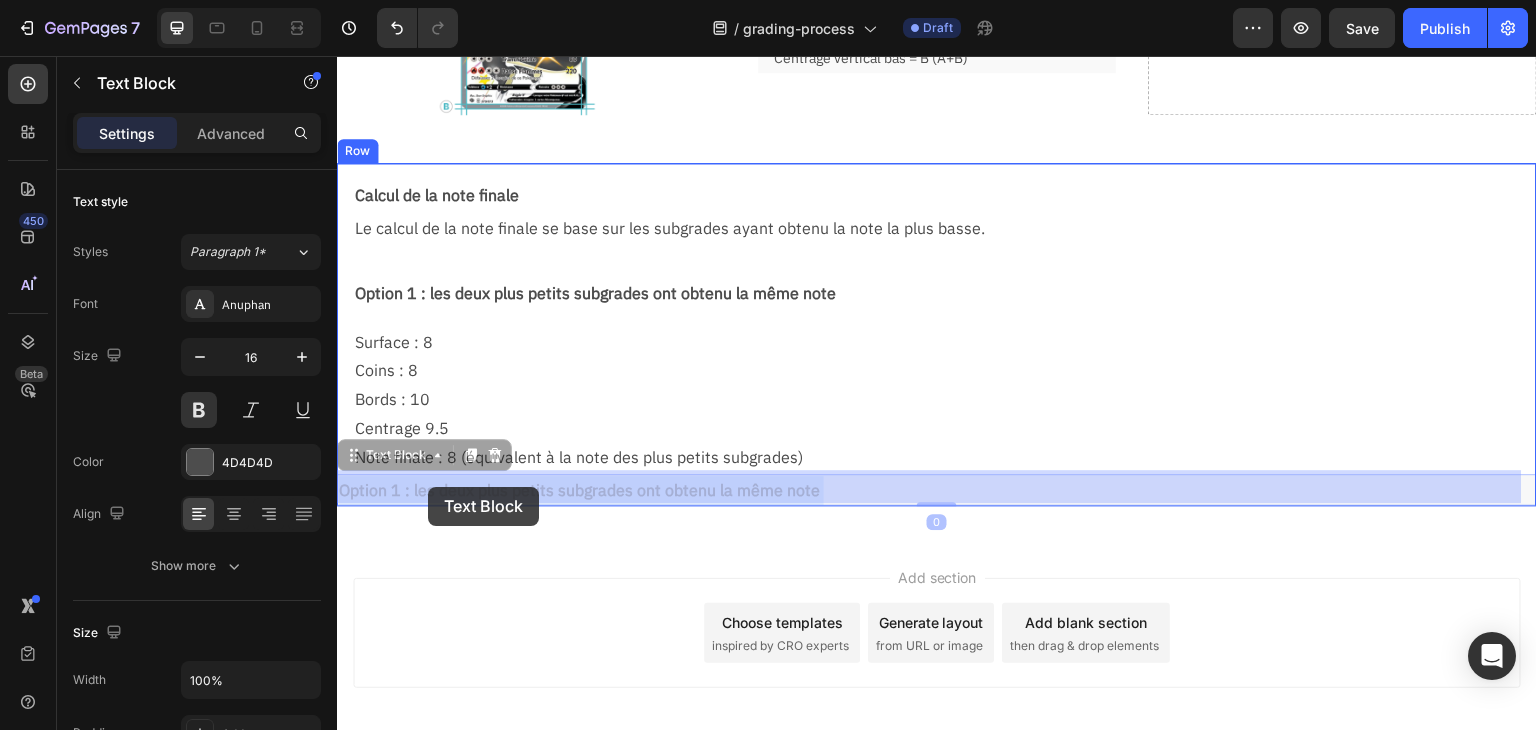 drag, startPoint x: 394, startPoint y: 487, endPoint x: 421, endPoint y: 486, distance: 27.018513 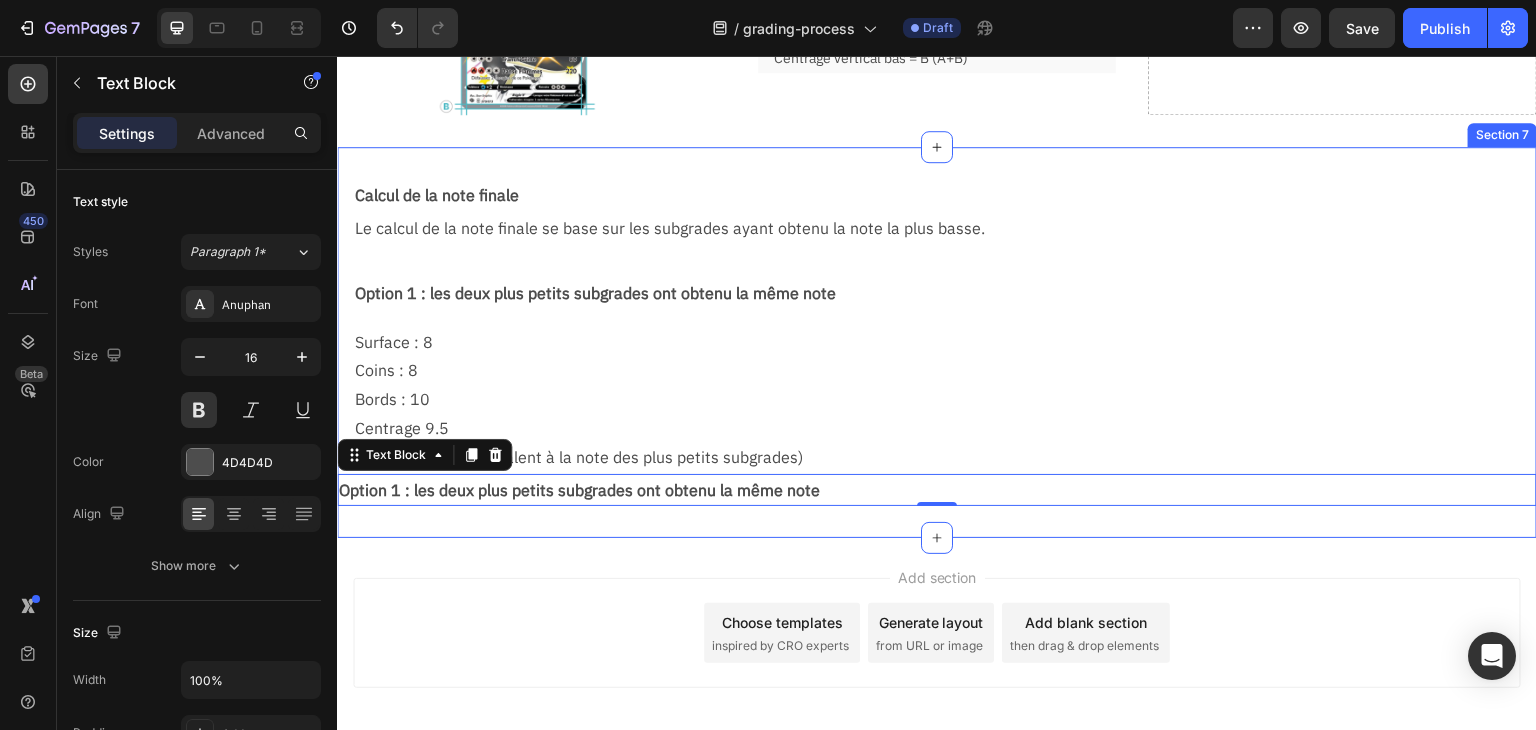 click on "Calcul de la note finale Text Block Le calcul de la note finale se base sur les subgrades ayant obtenu la note la plus basse. Text Block Row Option 1 : les deux plus petits subgrades ont obtenu la même note Text Block Row Surface : 8 Coins : 8 Bords : 10 Centrage 9.5 Note finale : 8 (équivalent à la note des plus petits subgrades) Text Block Option 1 : les deux plus petits subgrades ont obtenu la même note Text Block   0 Row Section 7" at bounding box center [937, 342] 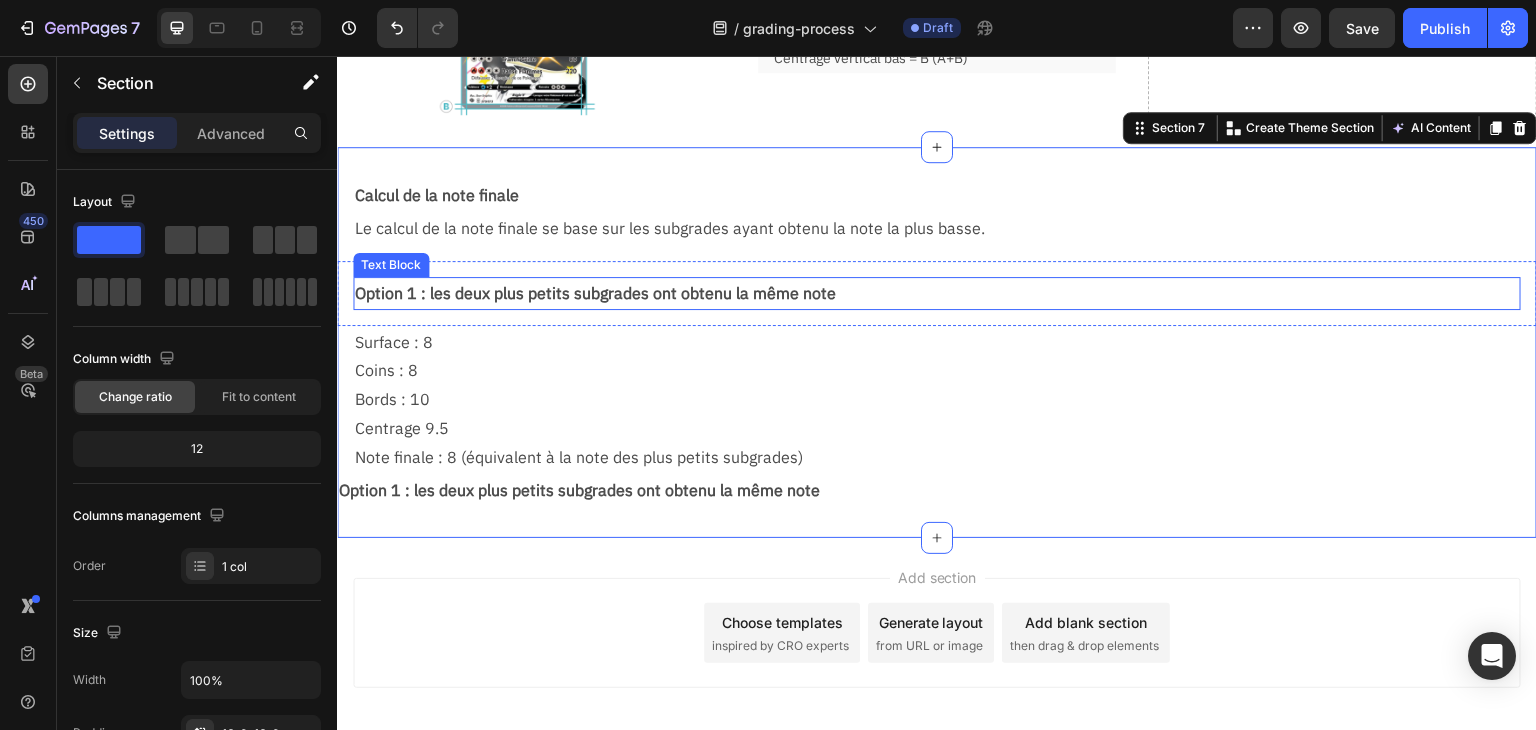 click on "Option 1 : les deux plus petits subgrades ont obtenu la même note" at bounding box center [937, 293] 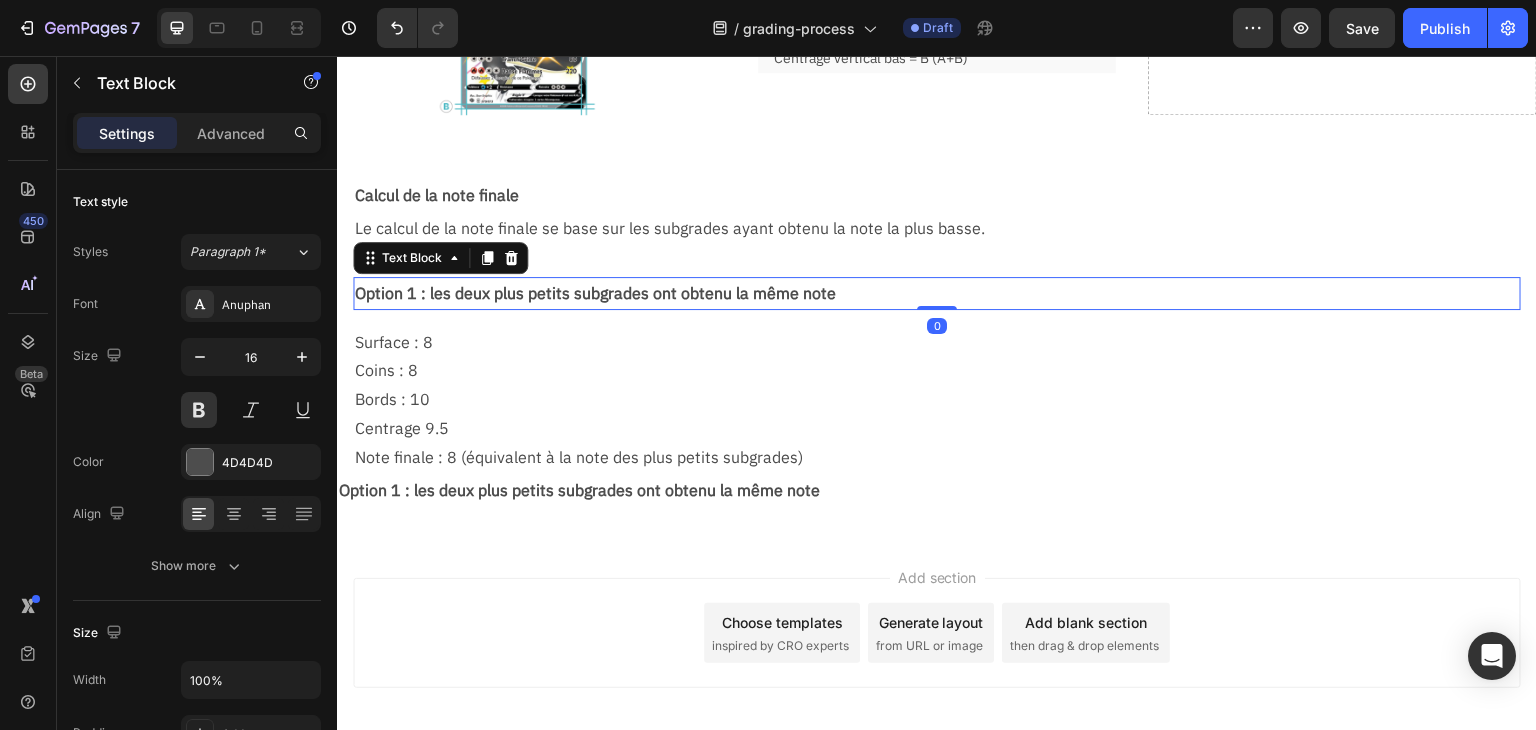 drag, startPoint x: 487, startPoint y: 253, endPoint x: 474, endPoint y: 264, distance: 17.029387 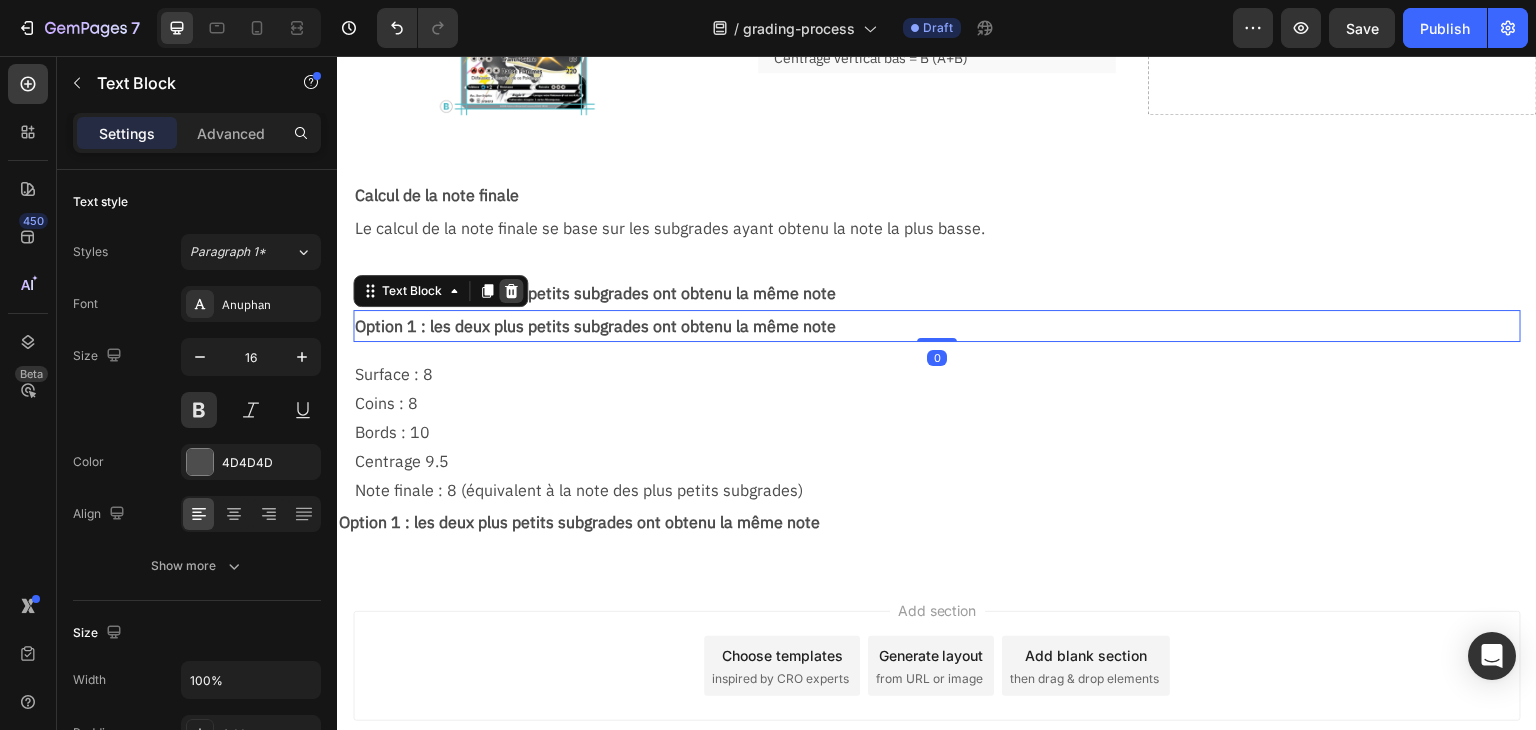 click at bounding box center (511, 291) 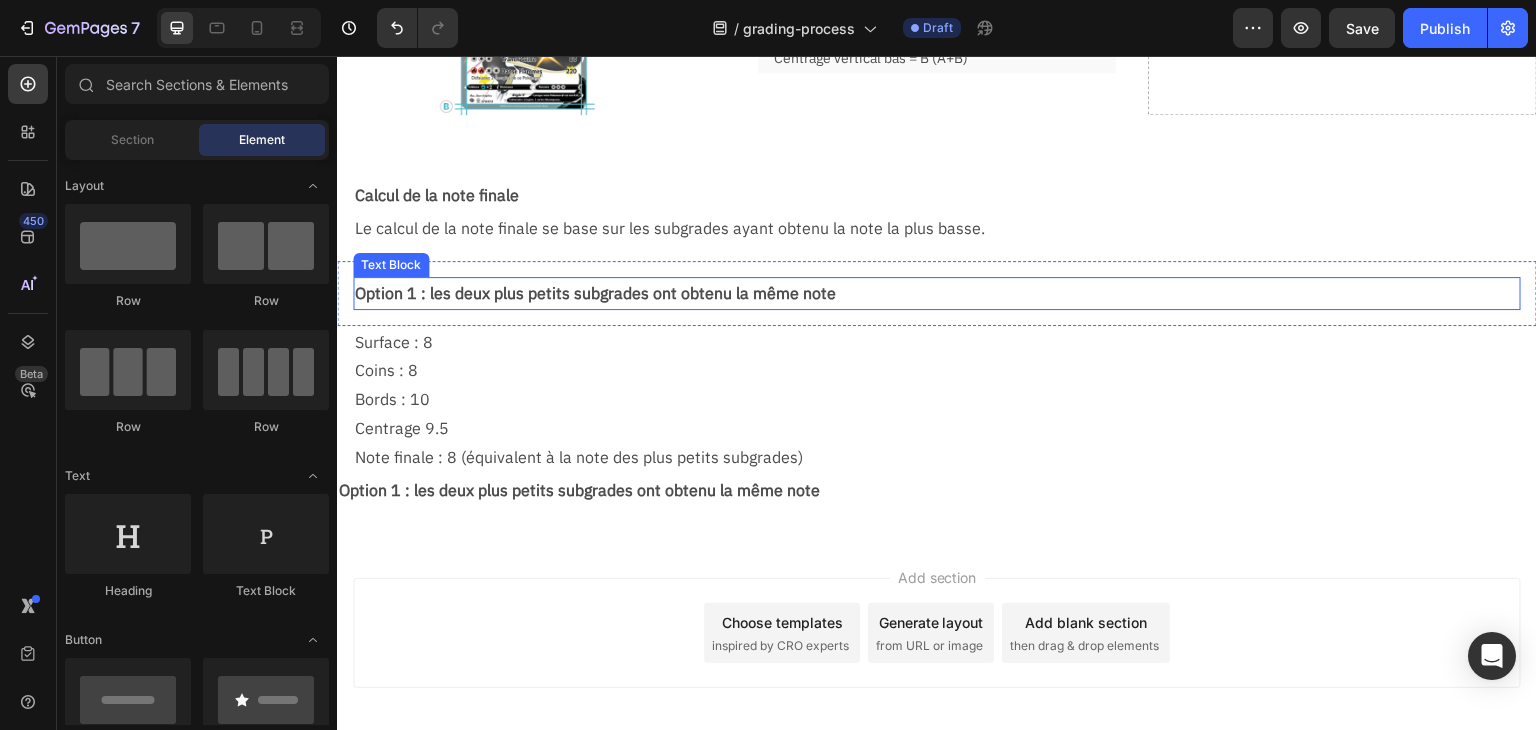 click on "Option 1 : les deux plus petits subgrades ont obtenu la même note" at bounding box center (937, 293) 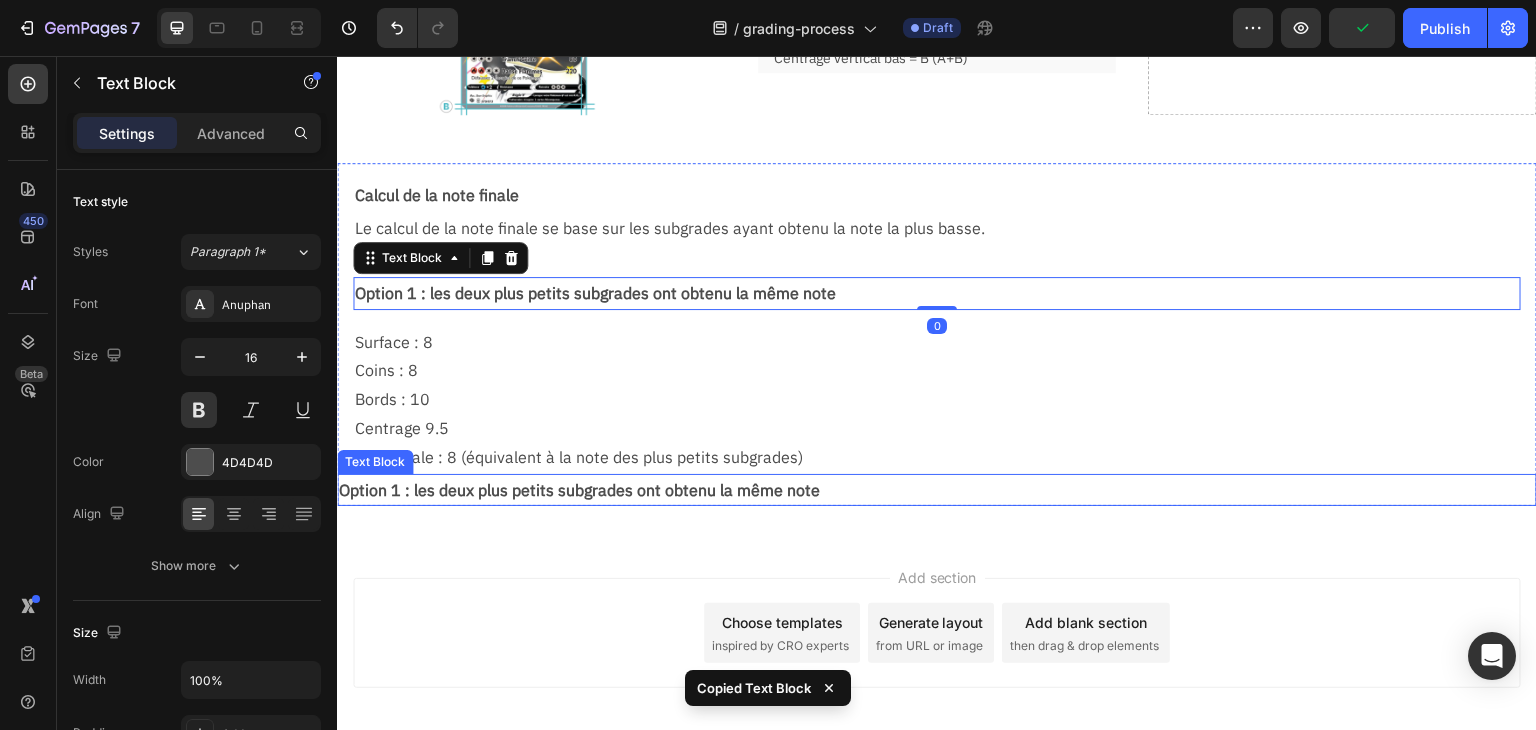 click on "Option 1 : les deux plus petits subgrades ont obtenu la même note" at bounding box center [937, 490] 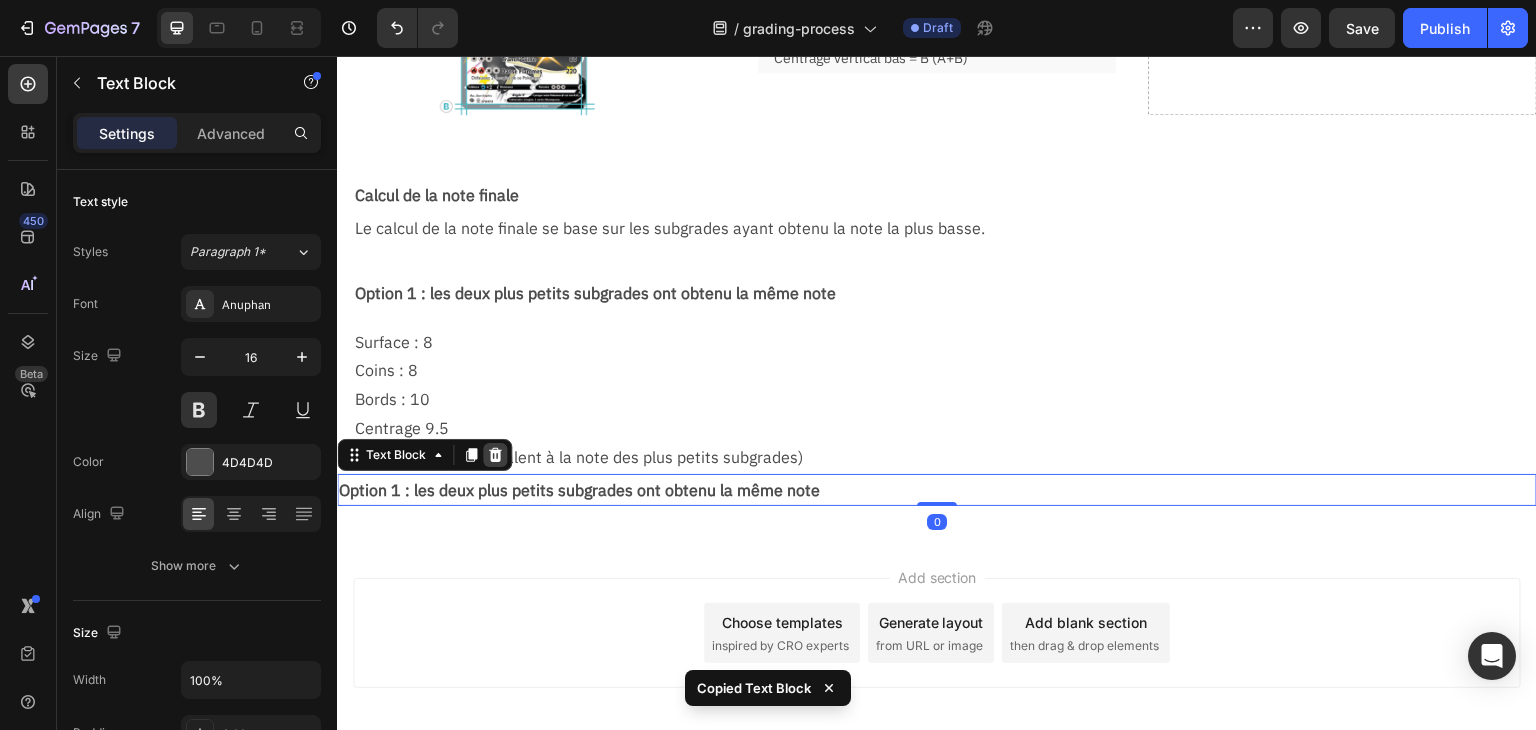 click 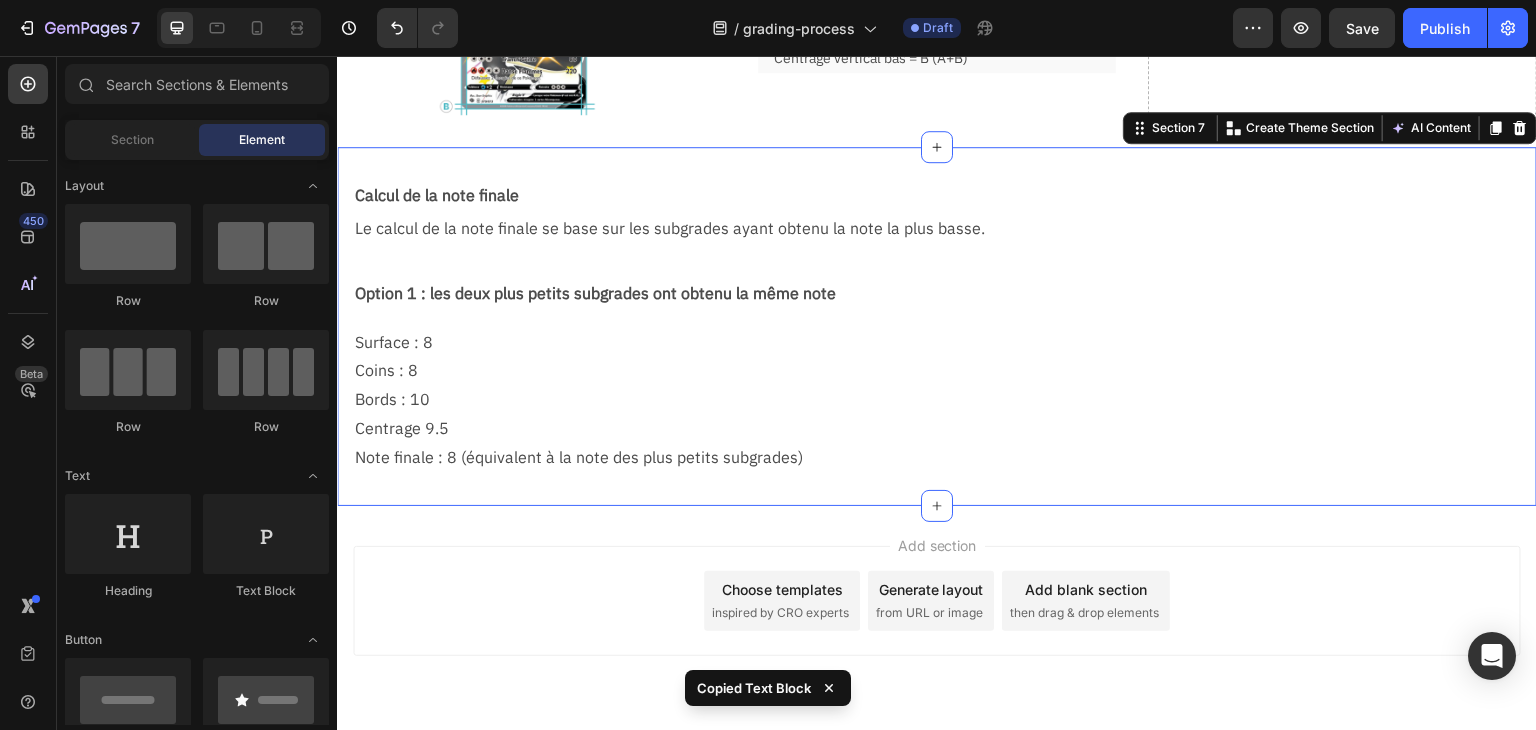 click on "Calcul de la note finale Text Block Le calcul de la note finale se base sur les subgrades ayant obtenu la note la plus basse. Text Block Row Option 1 : les deux plus petits subgrades ont obtenu la même note Text Block Row Surface : 8 Coins : 8 Bords : 10 Centrage 9.5 Note finale : 8 (équivalent à la note des plus petits subgrades) Text Block Row" at bounding box center [937, 326] 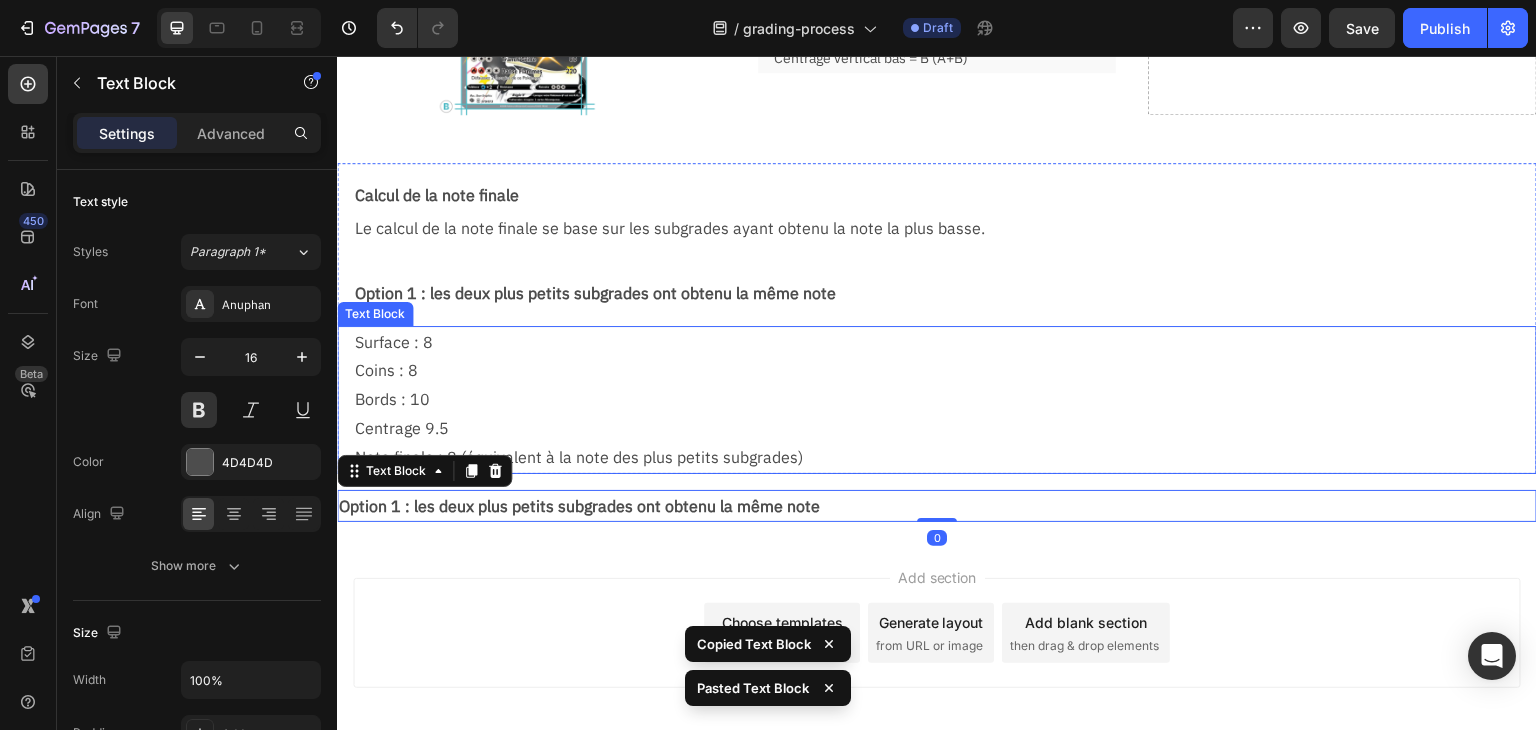 click on "Text Block" at bounding box center [375, 314] 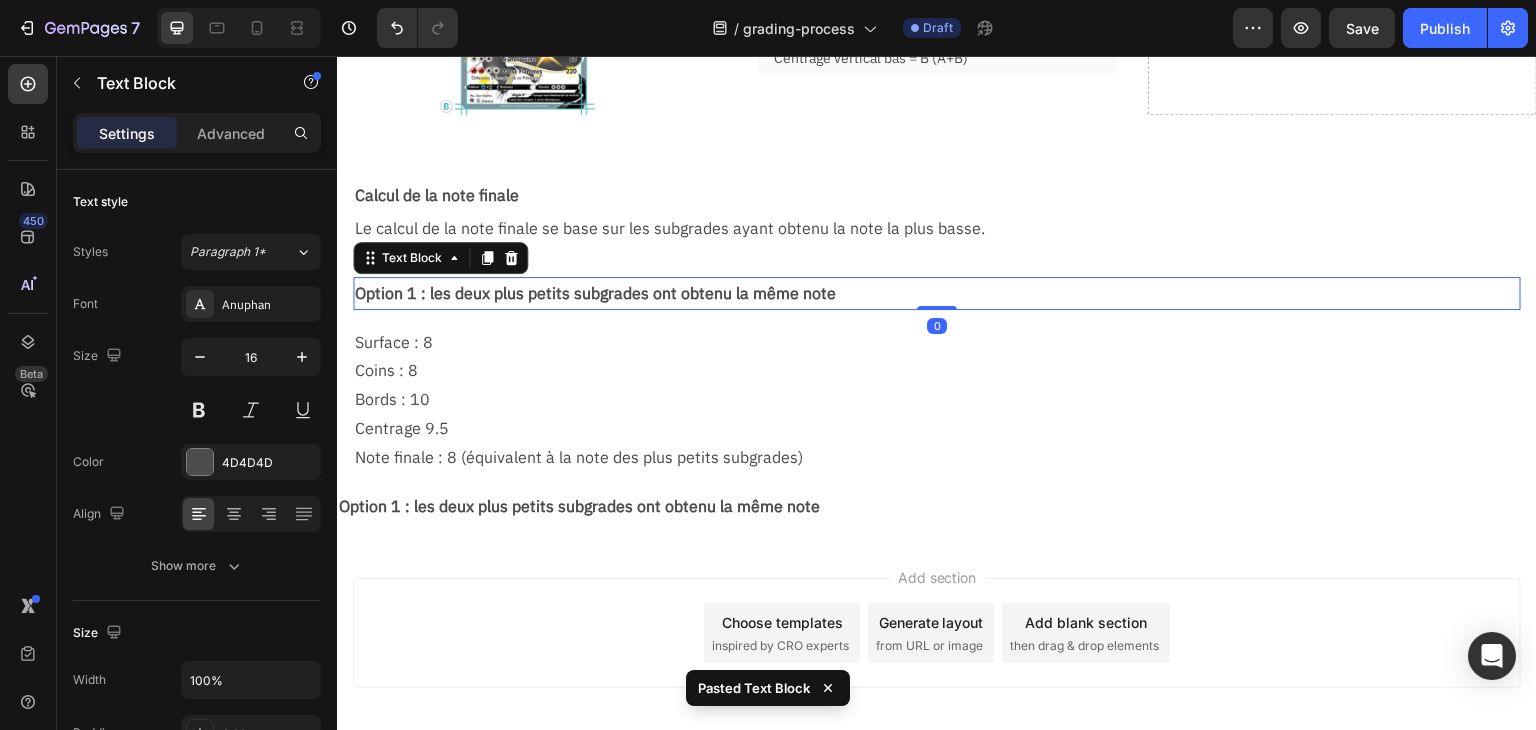click on "Option 1 : les deux plus petits subgrades ont obtenu la même note" at bounding box center [937, 293] 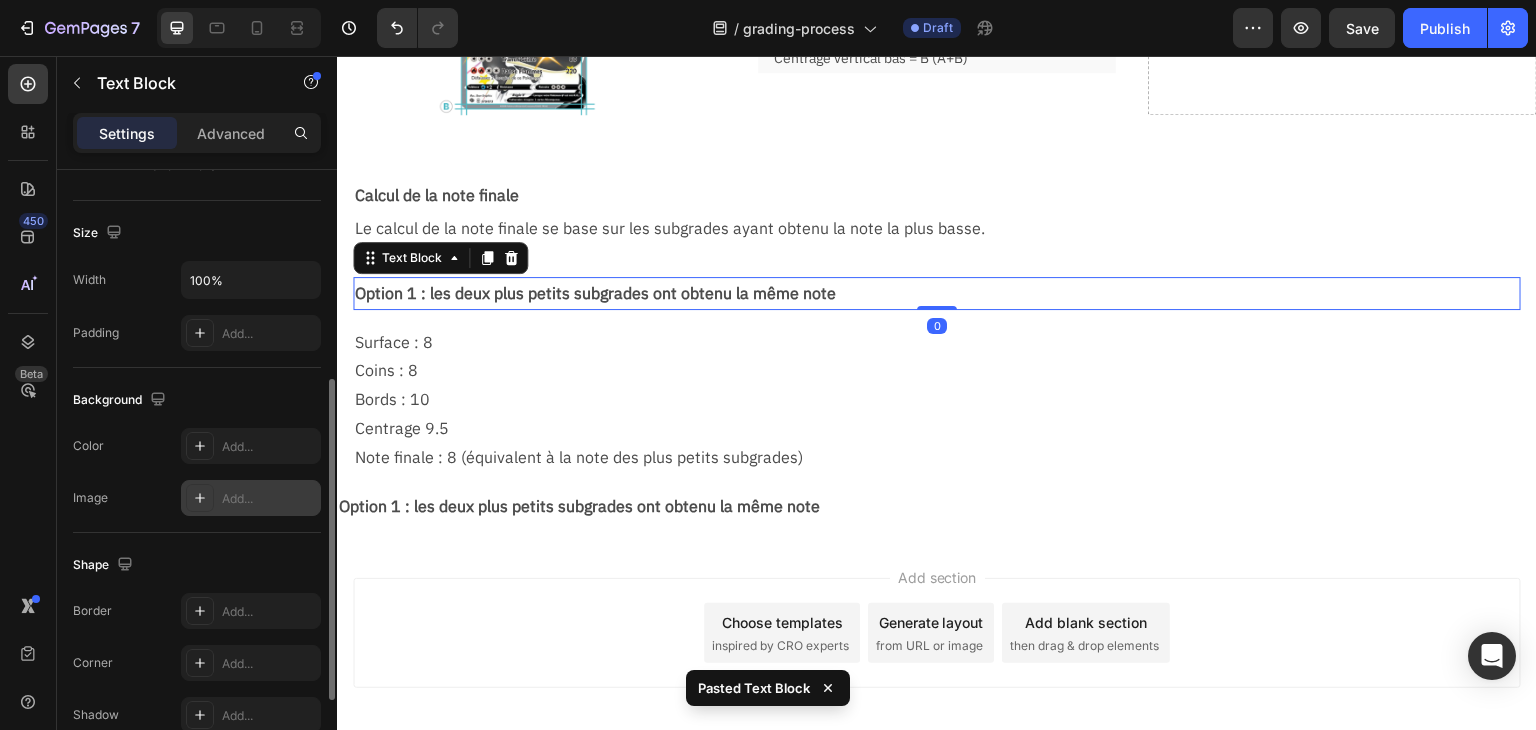 scroll, scrollTop: 300, scrollLeft: 0, axis: vertical 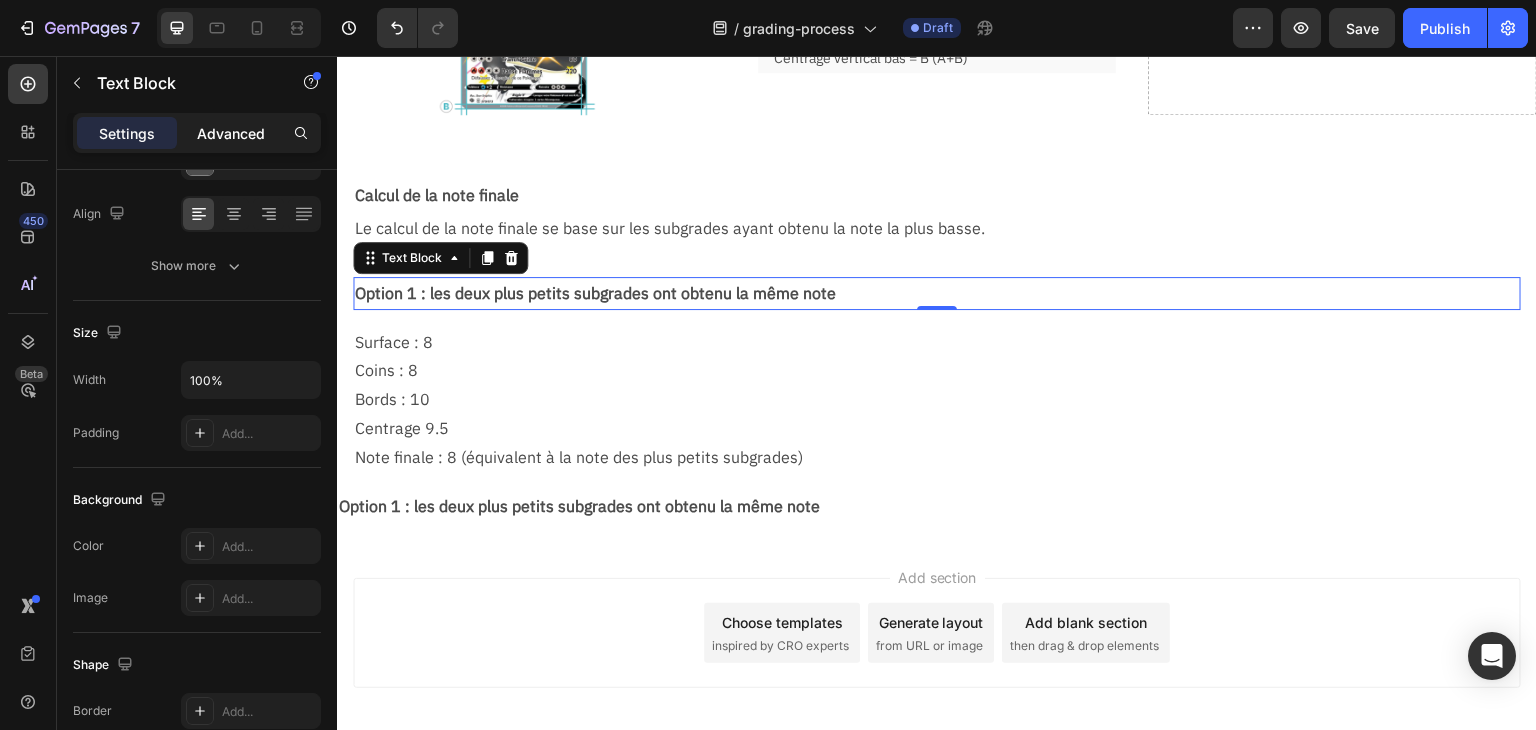 click on "Advanced" at bounding box center [231, 133] 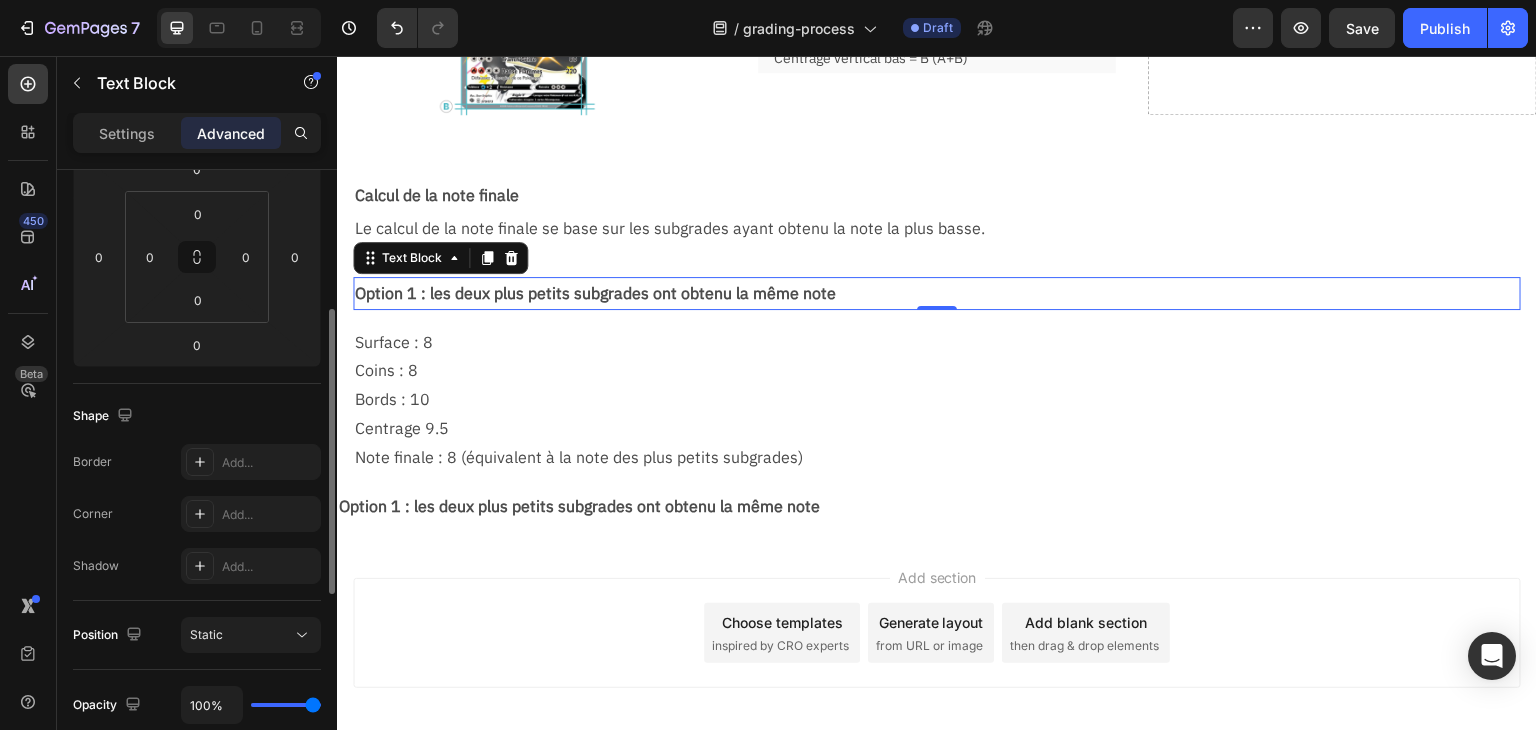 scroll, scrollTop: 100, scrollLeft: 0, axis: vertical 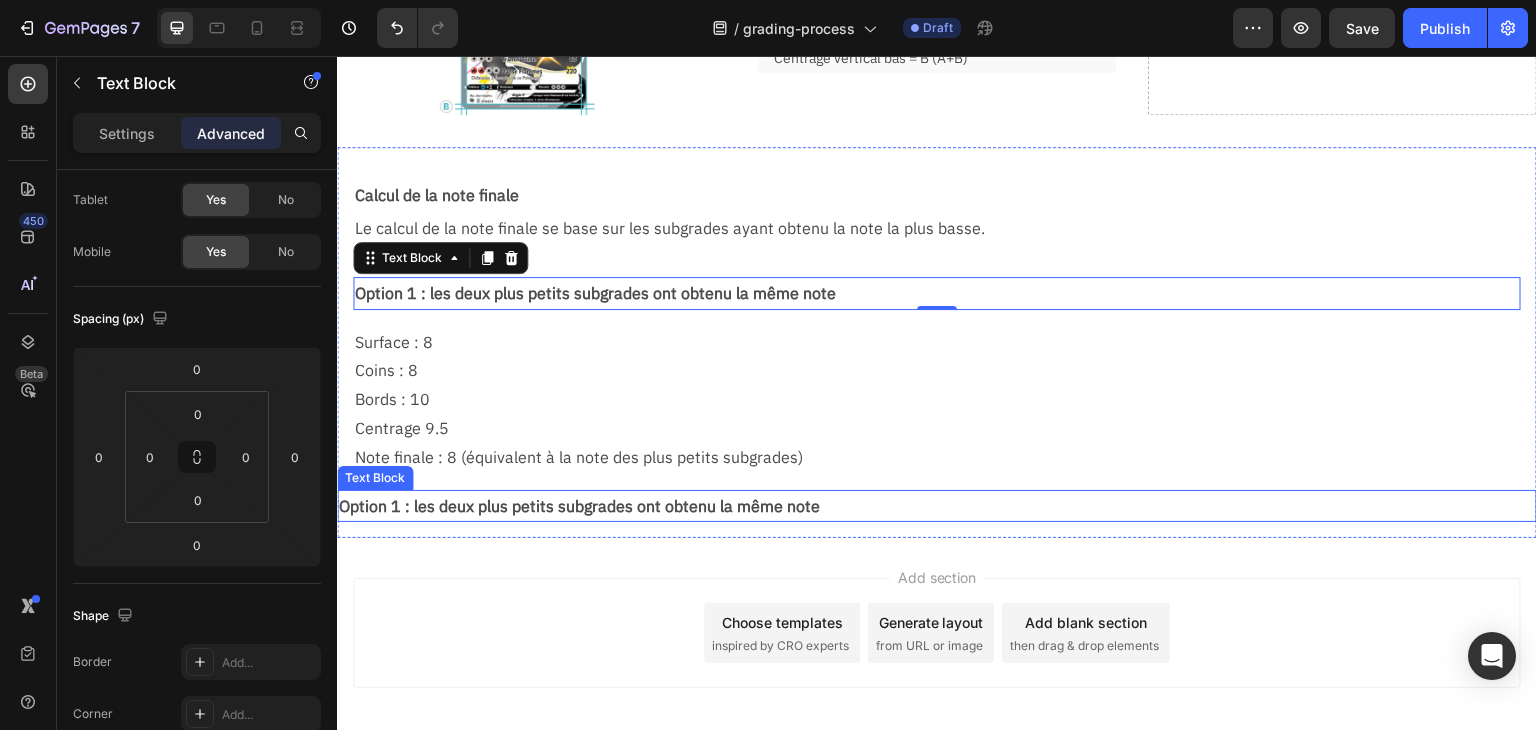 click on "Option 1 : les deux plus petits subgrades ont obtenu la même note" at bounding box center [937, 506] 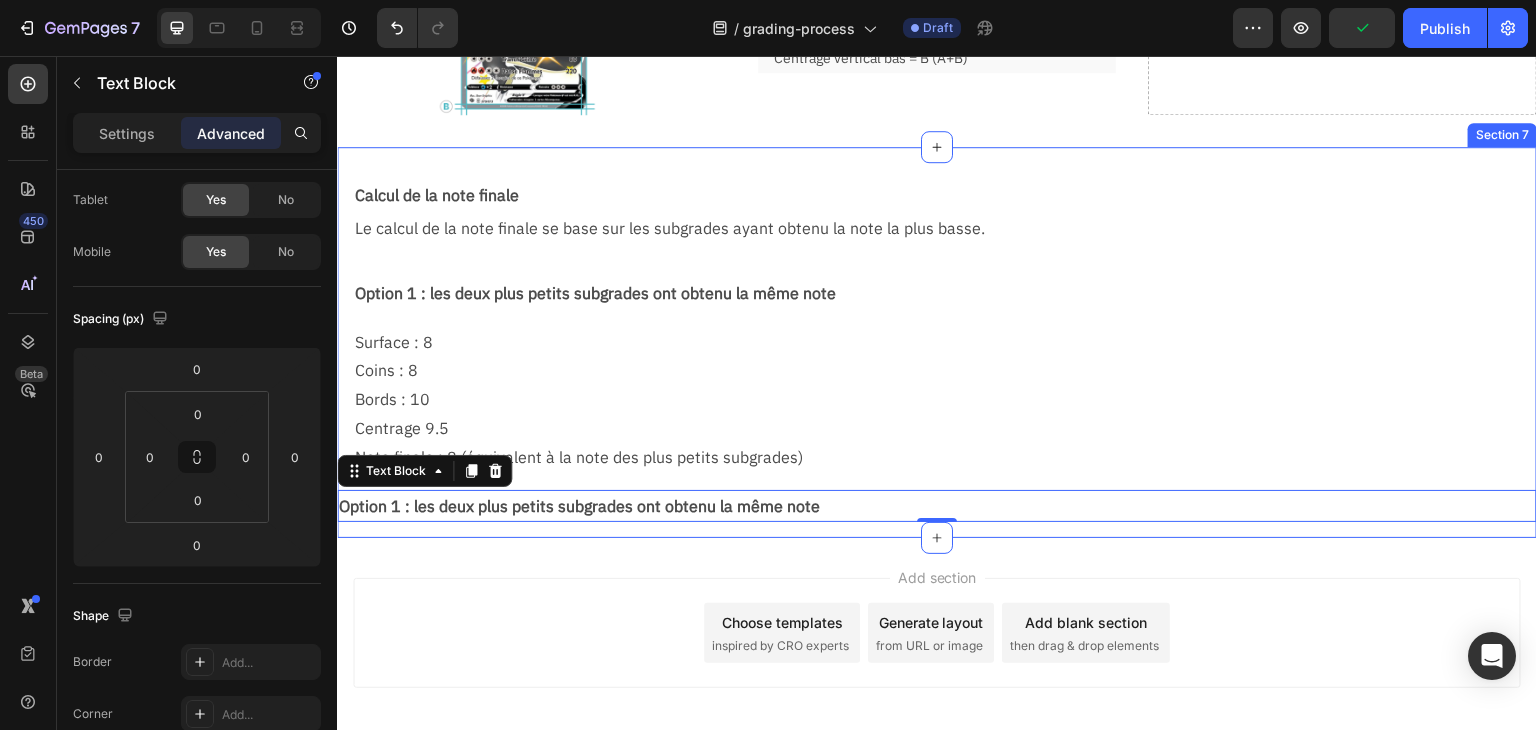 click on "Calcul de la note finale Text Block Le calcul de la note finale se base sur les subgrades ayant obtenu la note la plus basse. Text Block Row Option 1 : les deux plus petits subgrades ont obtenu la même note Text Block Row Surface : 8 Coins : 8 Bords : 10 Centrage 9.5 Note finale : 8 (équivalent à la note des plus petits subgrades) Text Block Row Option 1 : les deux plus petits subgrades ont obtenu la même note Text Block   0 Section 7" at bounding box center [937, 342] 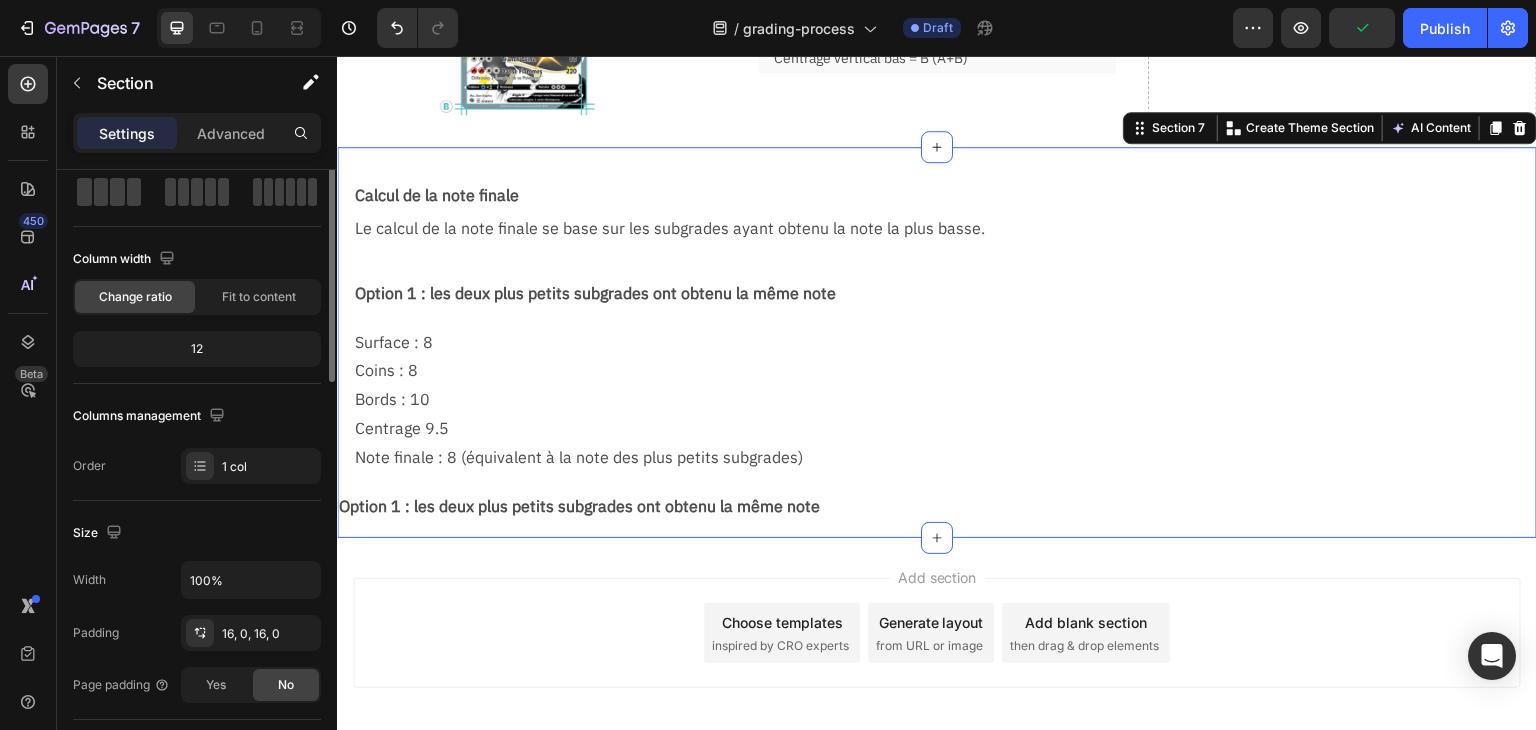 scroll, scrollTop: 0, scrollLeft: 0, axis: both 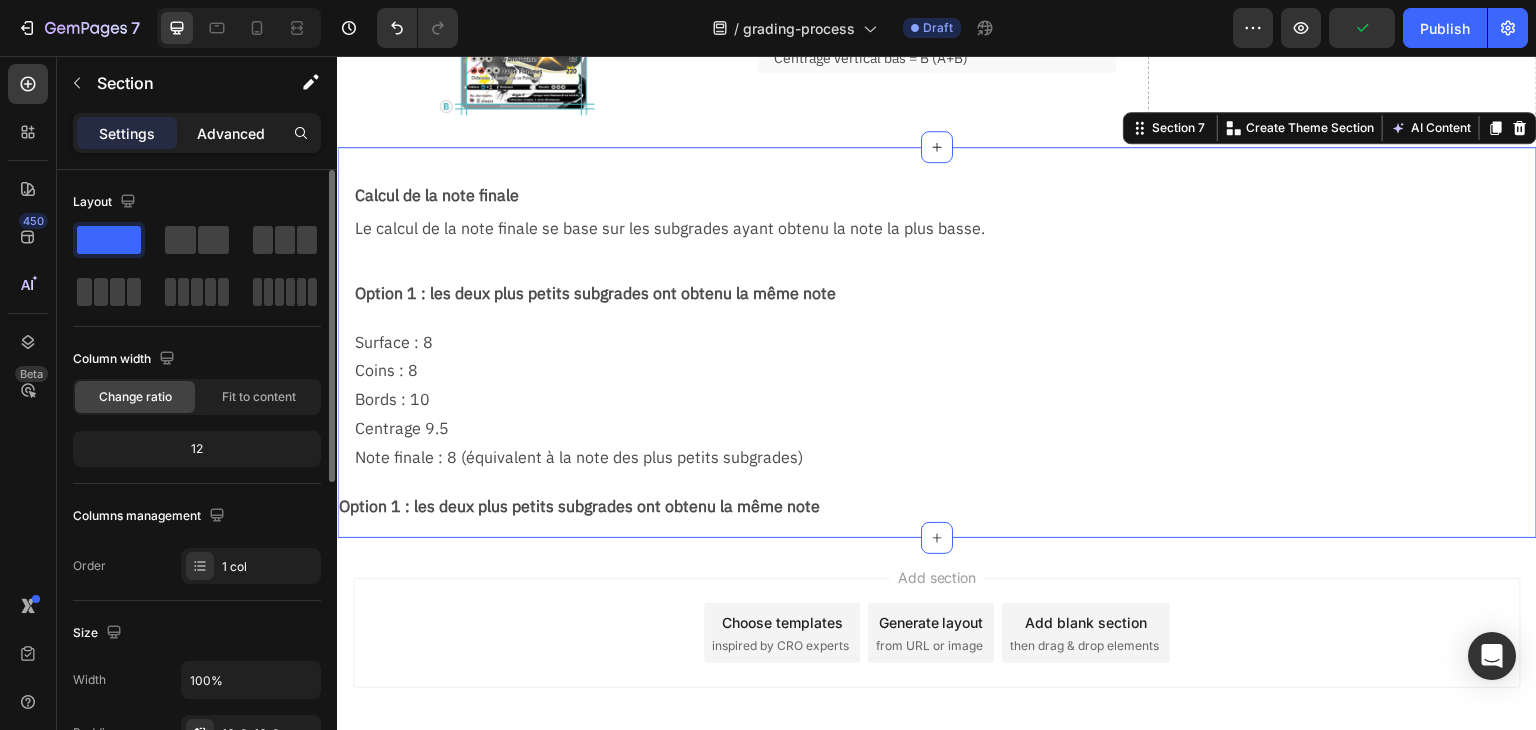 click on "Advanced" at bounding box center (231, 133) 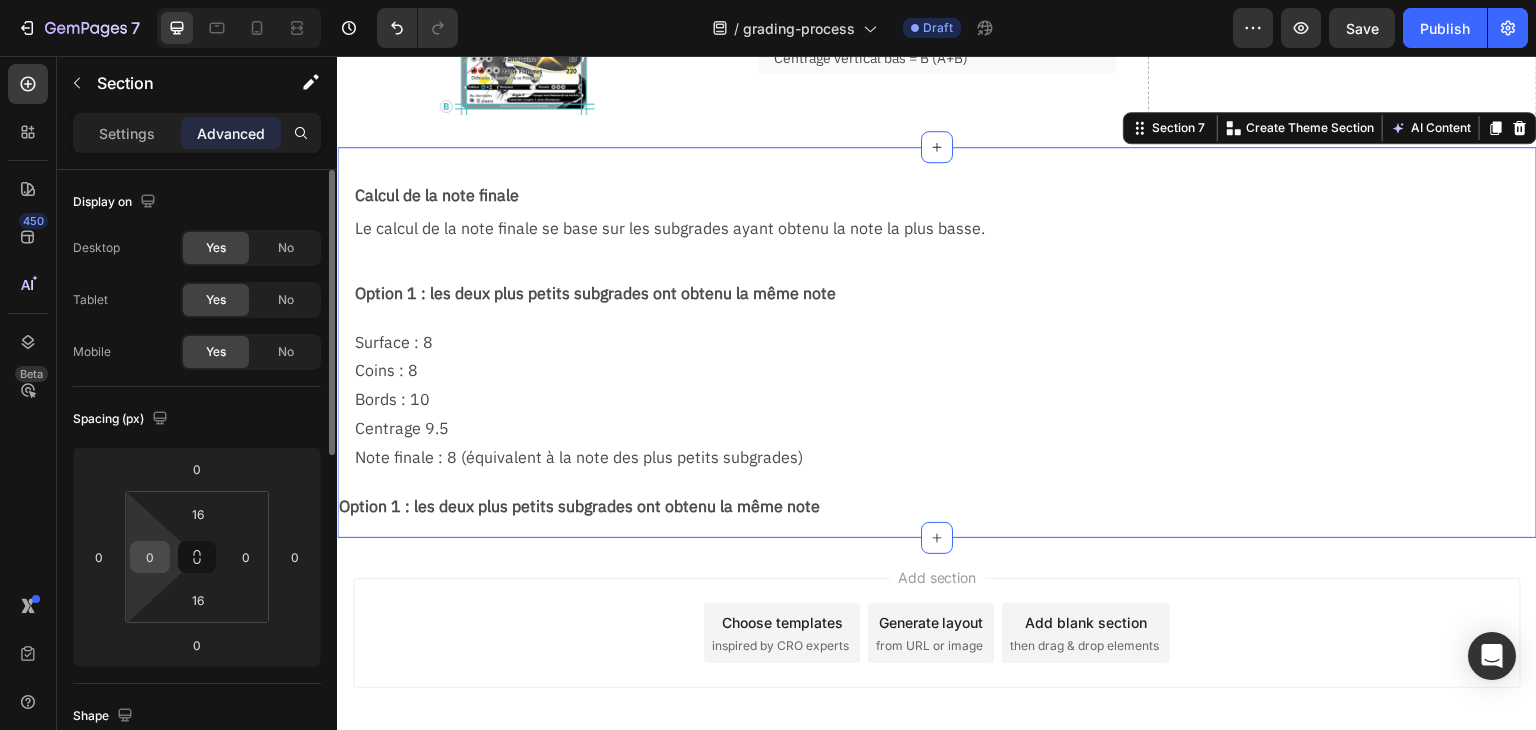 click on "0" at bounding box center (150, 557) 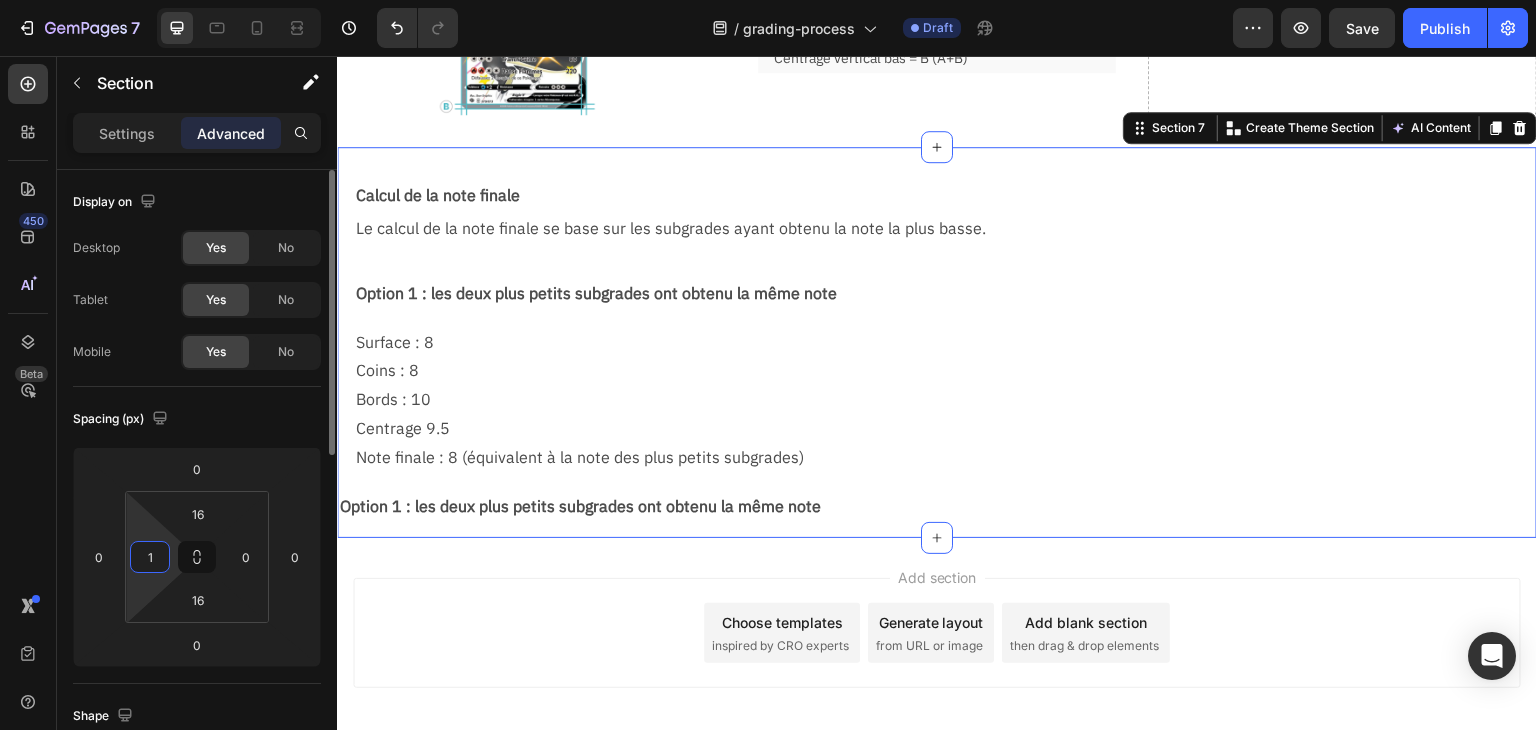 type on "16" 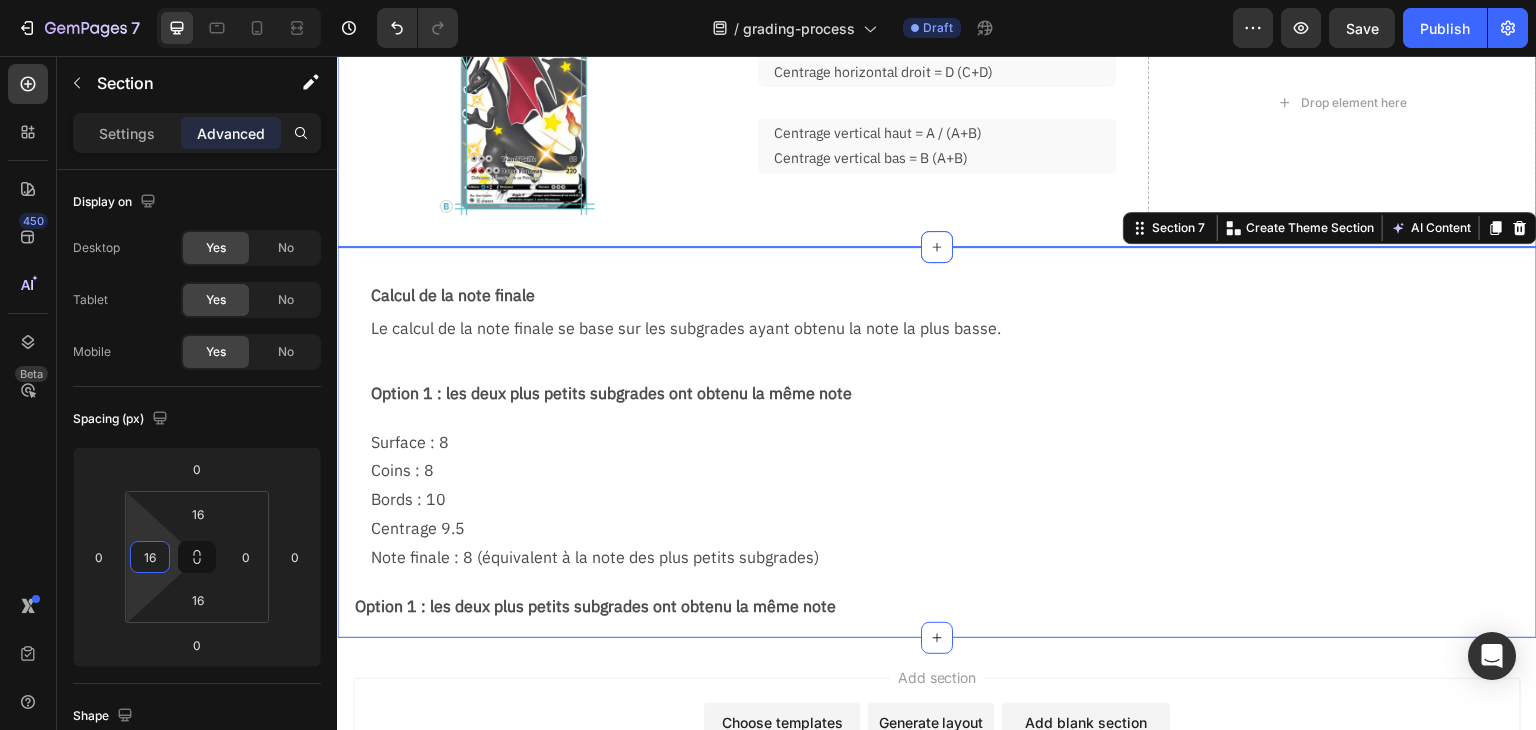 scroll, scrollTop: 1460, scrollLeft: 0, axis: vertical 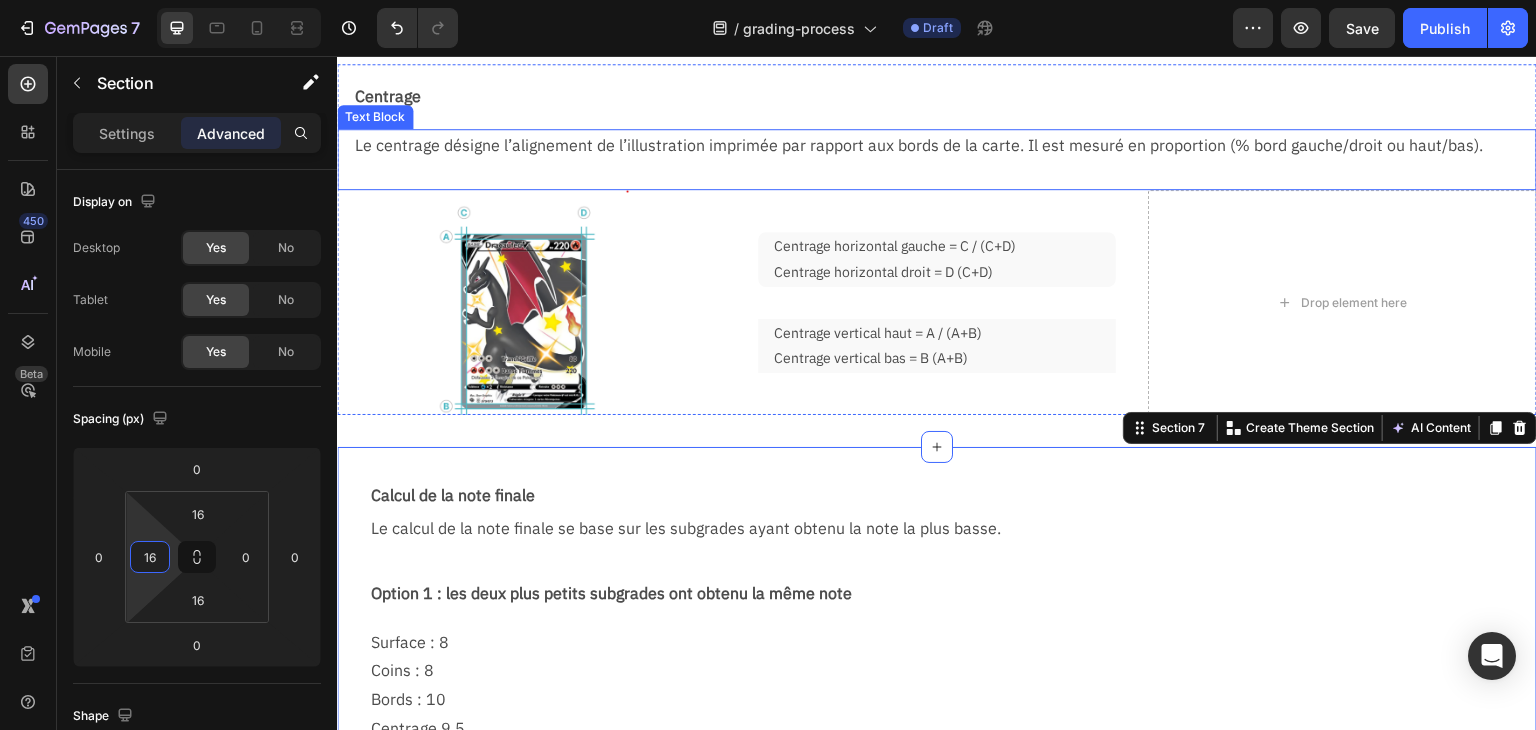 click on "Le centrage désigne l’alignement de l’illustration imprimée par rapport aux bords de la carte. Il est mesuré en proportion (% bord gauche/droit ou haut/bas)." at bounding box center [945, 145] 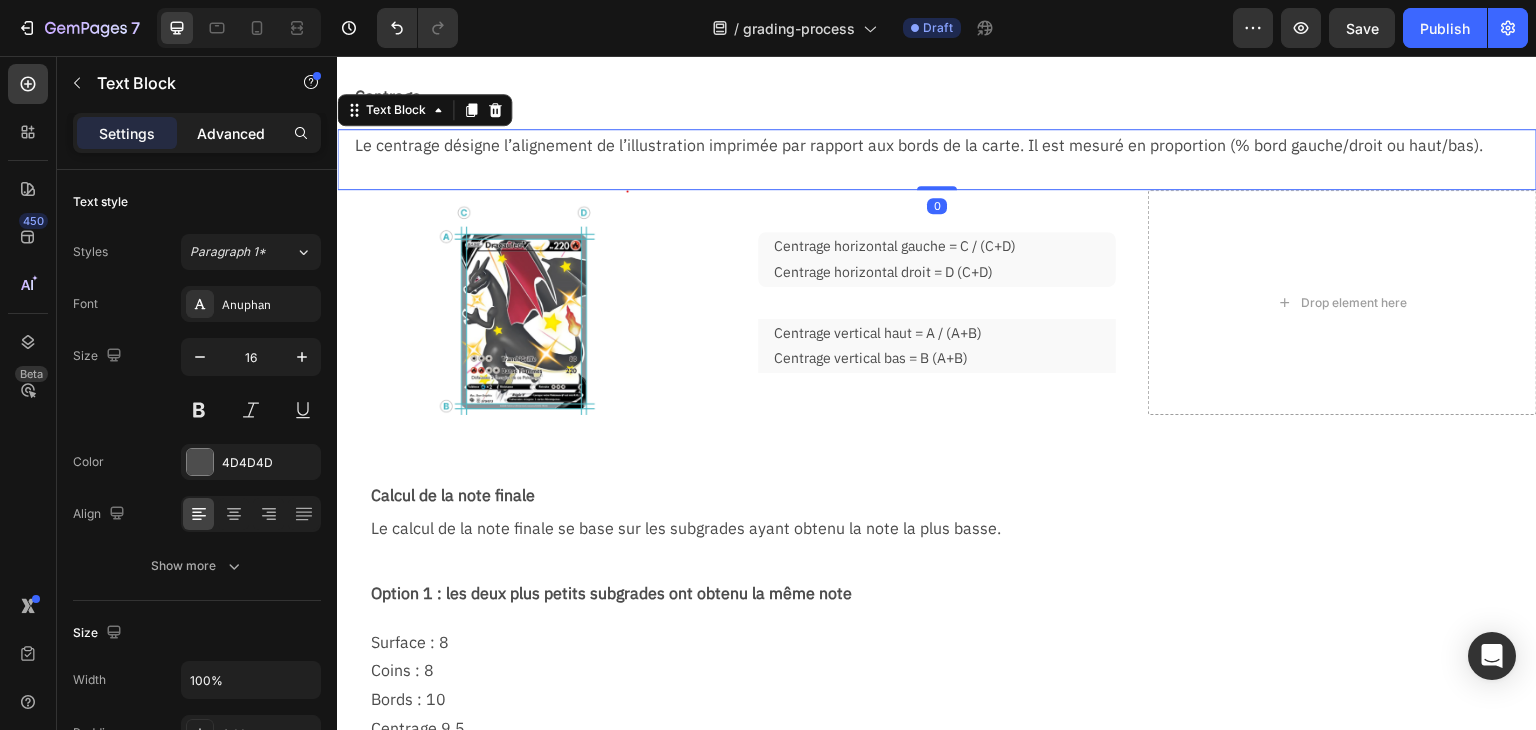 click on "Advanced" at bounding box center (231, 133) 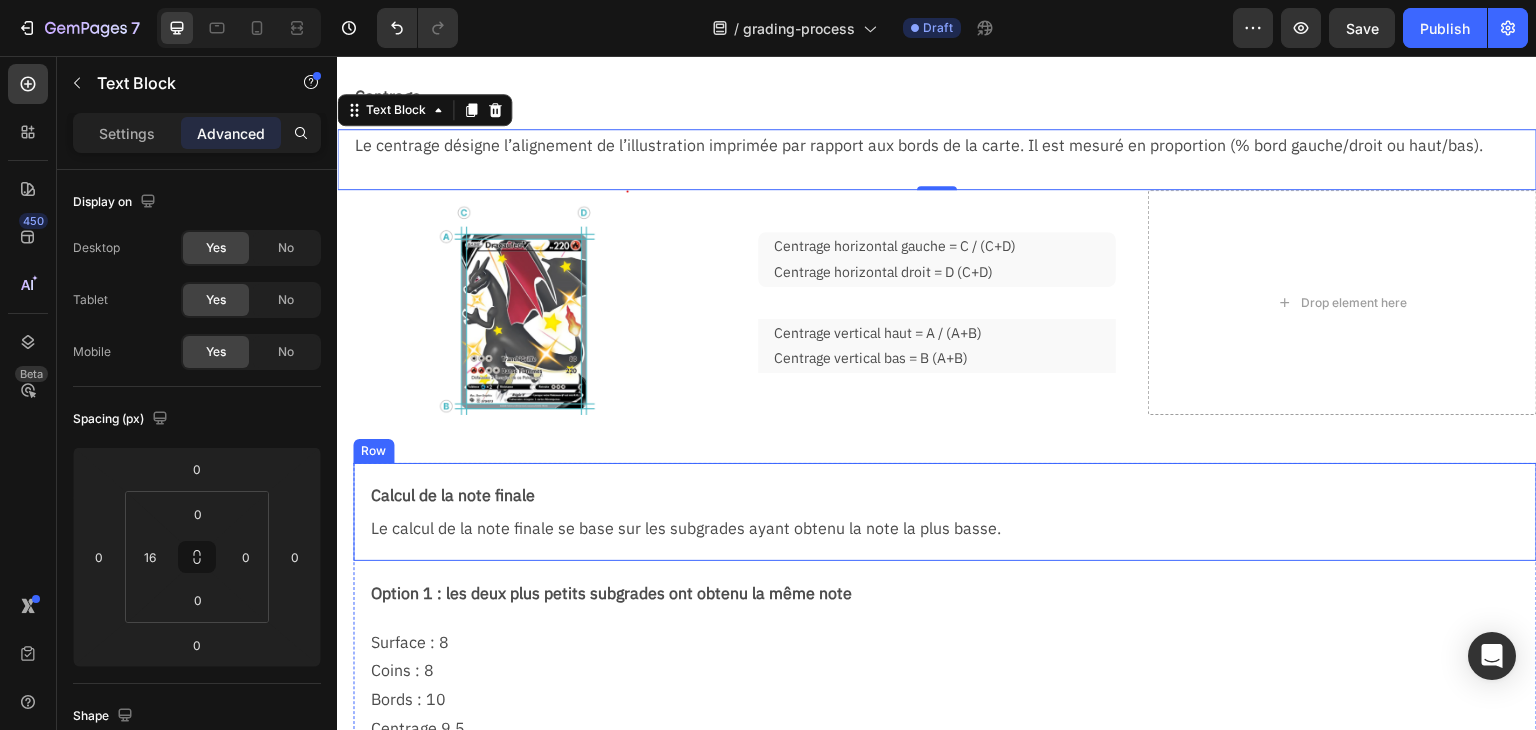click on "Calcul de la note finale Text Block Le calcul de la note finale se base sur les subgrades ayant obtenu la note la plus basse. Text Block Row" at bounding box center [945, 512] 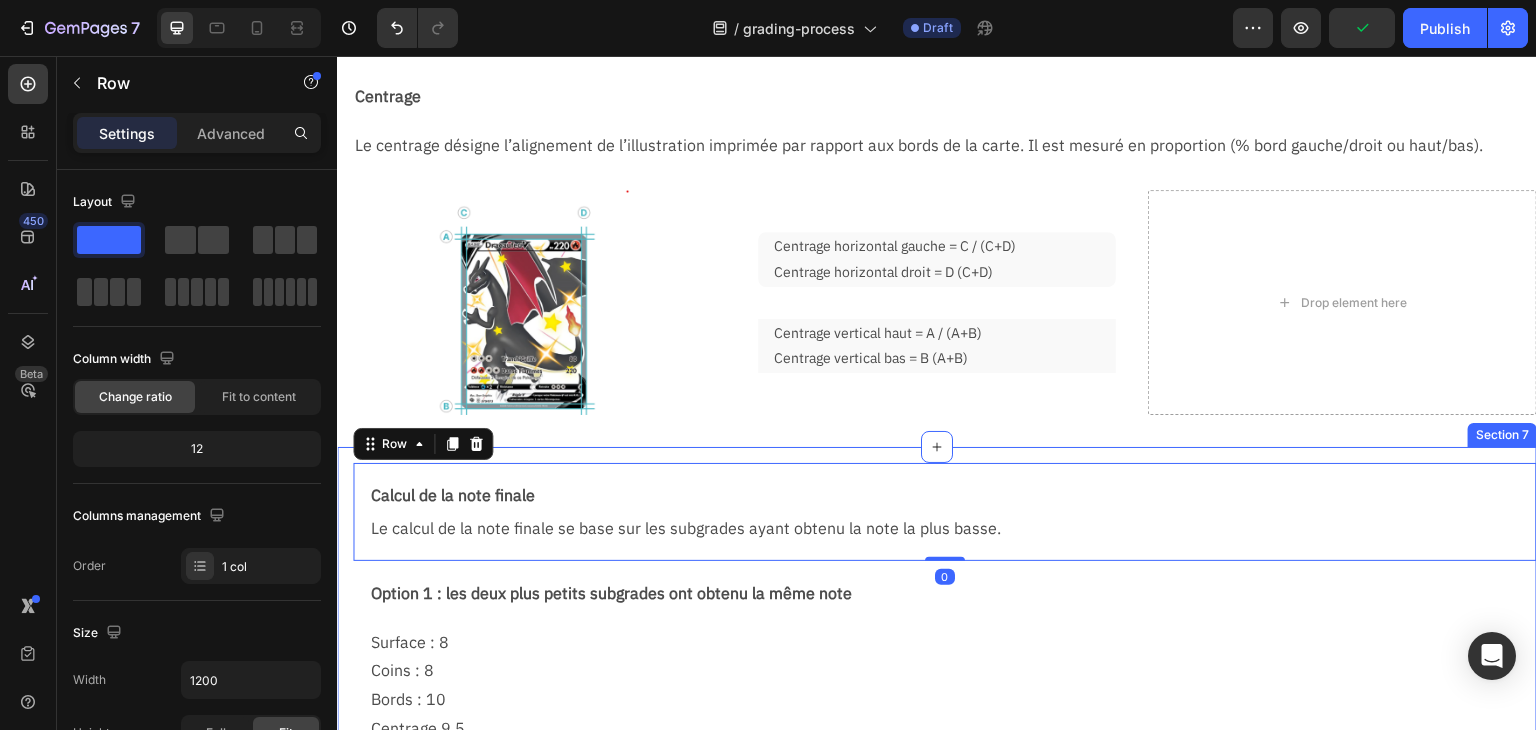 click on "Calcul de la note finale Text Block Le calcul de la note finale se base sur les subgrades ayant obtenu la note la plus basse. Text Block Row   0 Option 1 : les deux plus petits subgrades ont obtenu la même note Text Block Row Surface : 8 Coins : 8 Bords : 10 Centrage 9.5 Note finale : 8 (équivalent à la note des plus petits subgrades) Text Block Row Option 1 : les deux plus petits subgrades ont obtenu la même note Text Block Section 7" at bounding box center [937, 642] 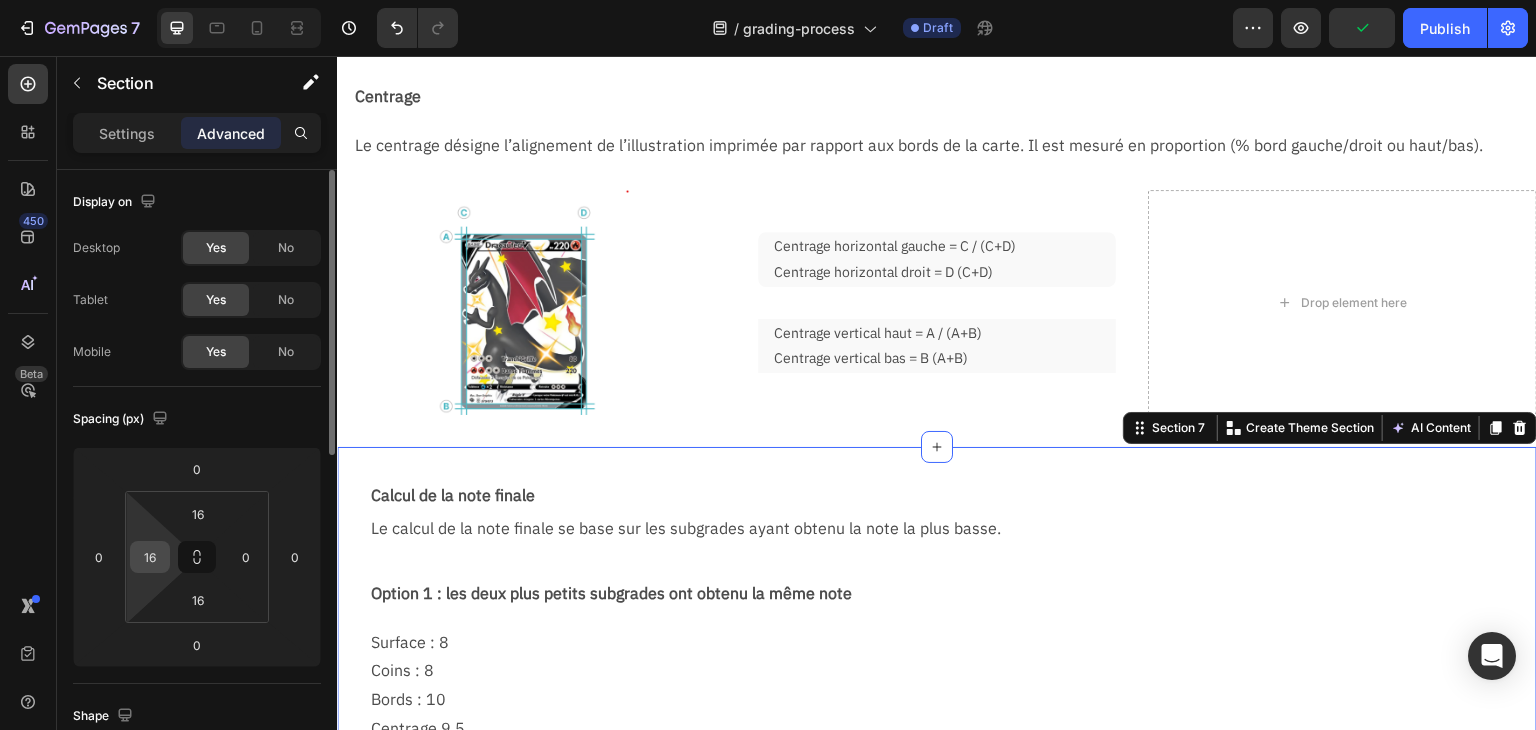 click on "16" at bounding box center (150, 557) 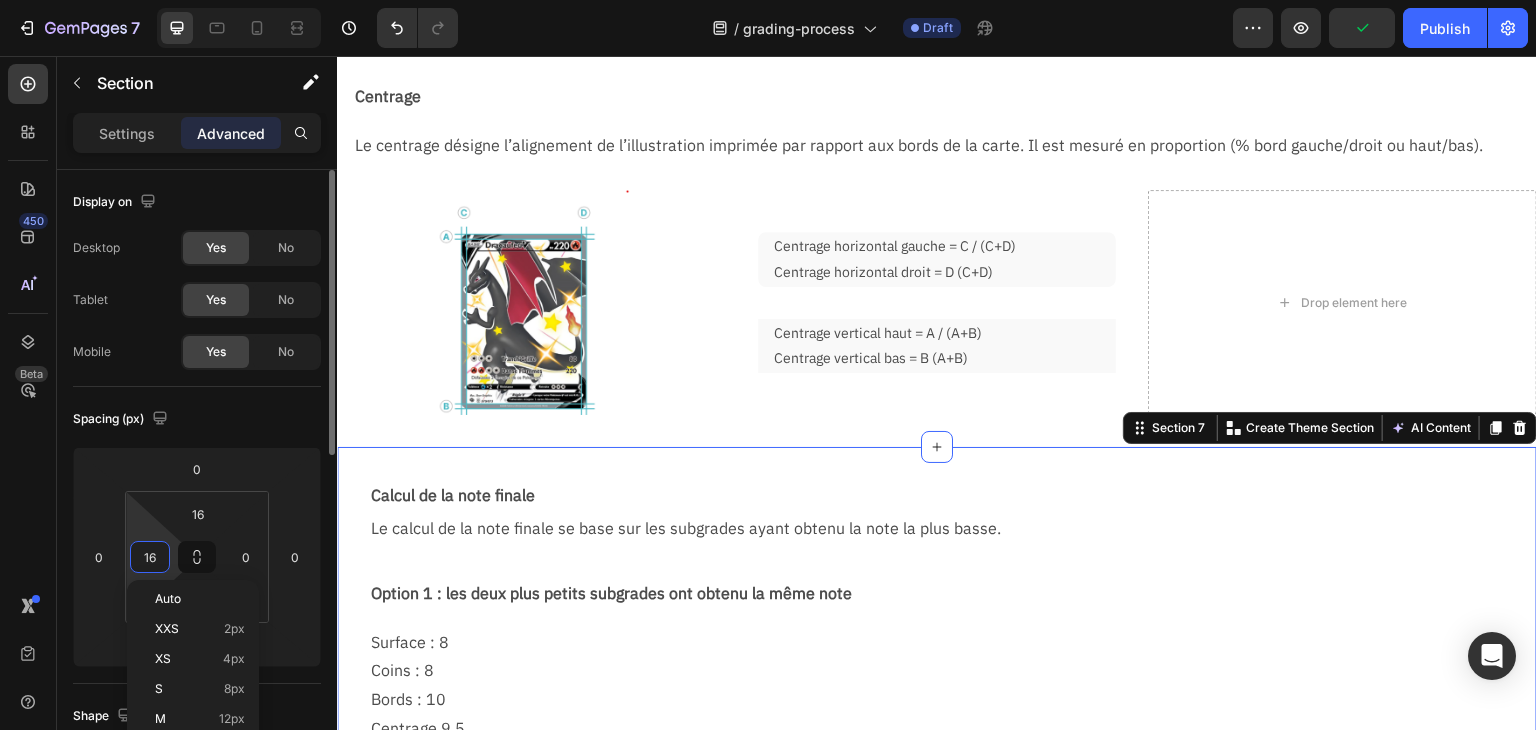 type on "0" 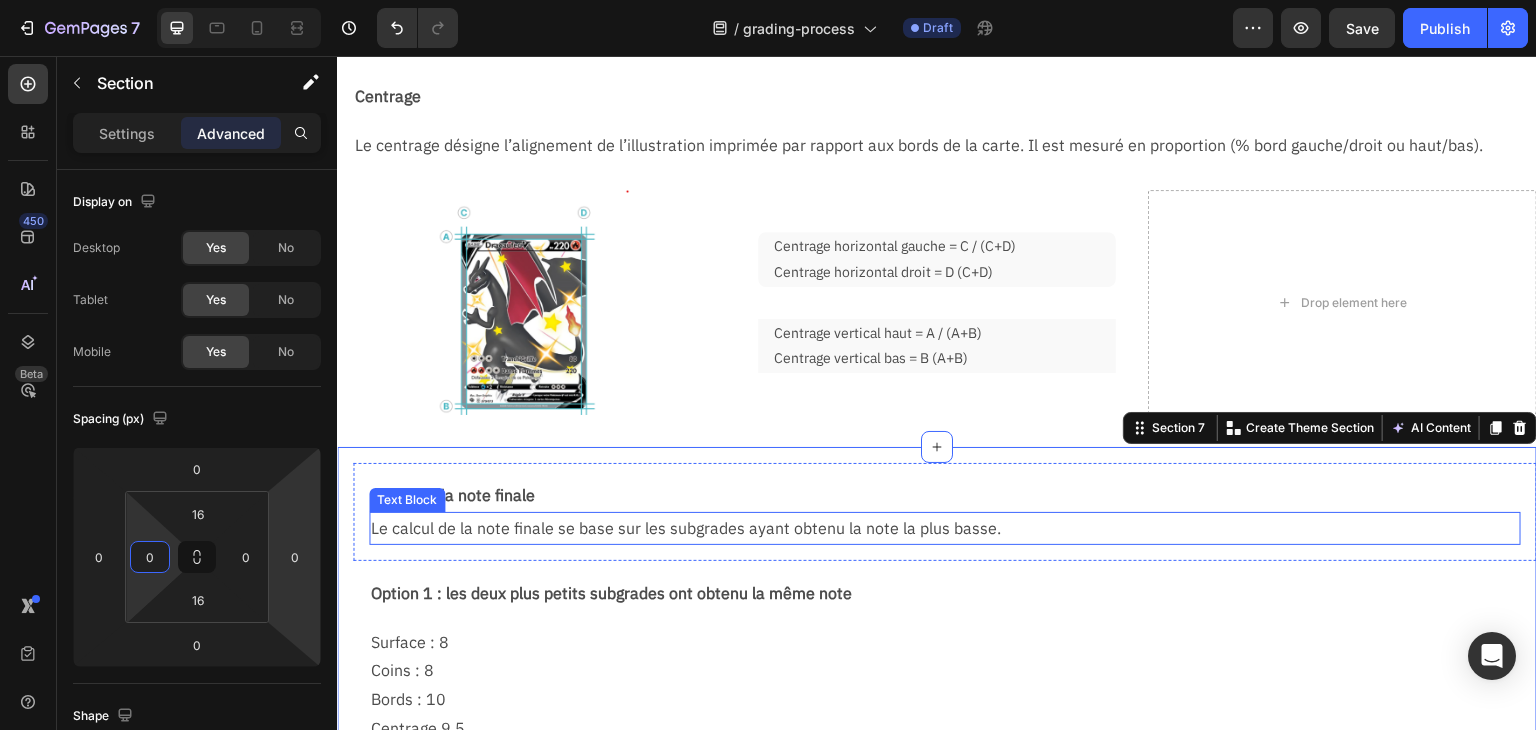 click on "Le calcul de la note finale se base sur les subgrades ayant obtenu la note la plus basse." at bounding box center (945, 528) 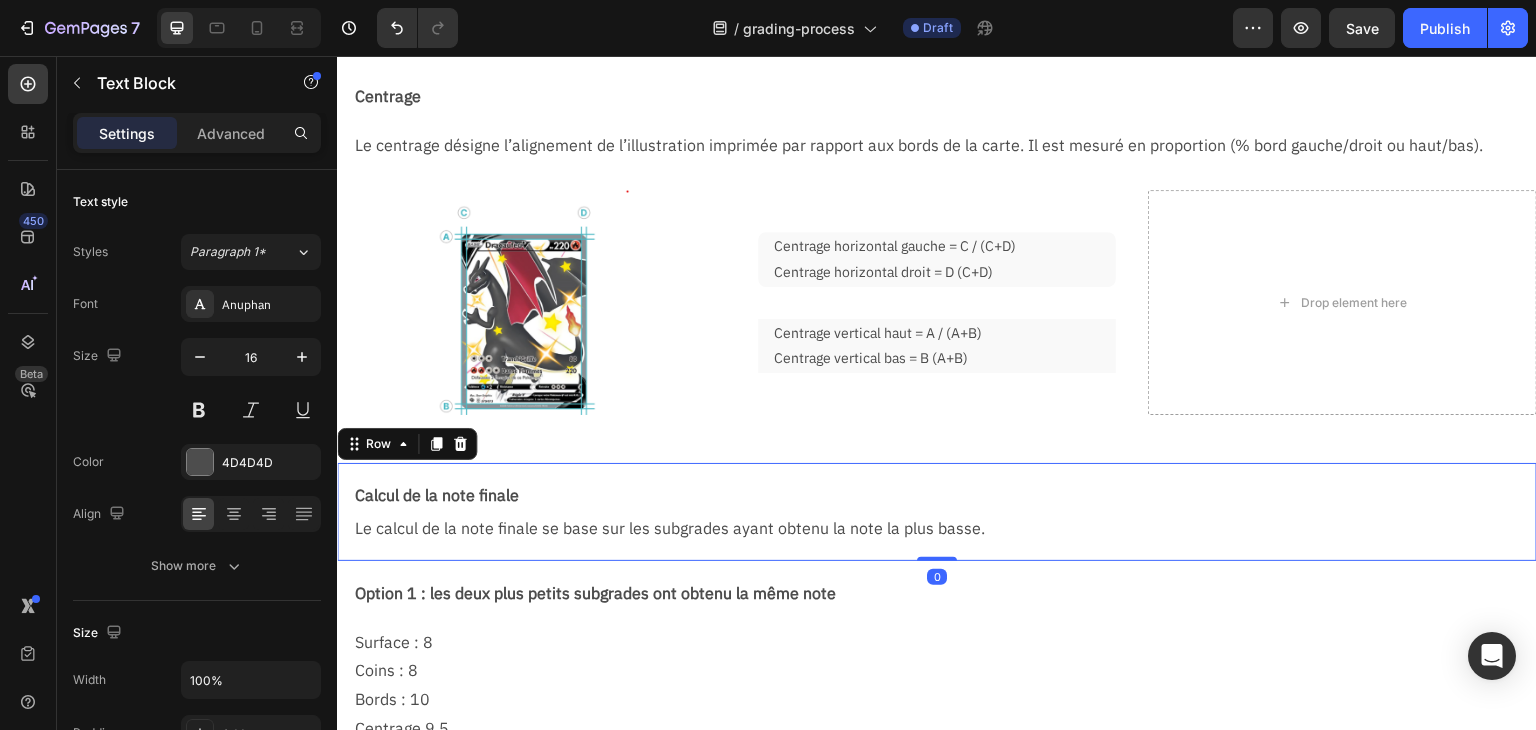 click on "Calcul de la note finale Text Block Le calcul de la note finale se base sur les subgrades ayant obtenu la note la plus basse. Text Block Row   0" at bounding box center [937, 512] 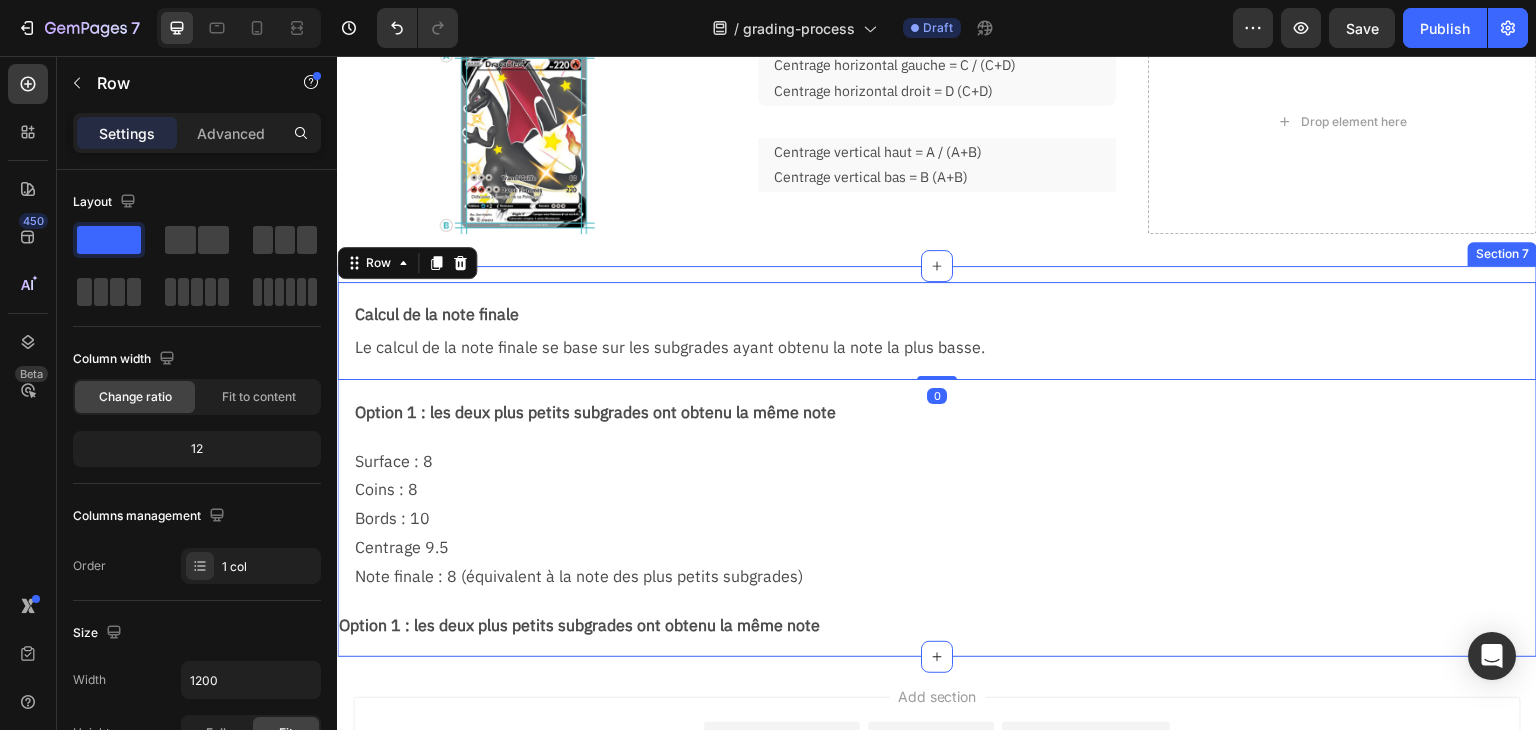 scroll, scrollTop: 1660, scrollLeft: 0, axis: vertical 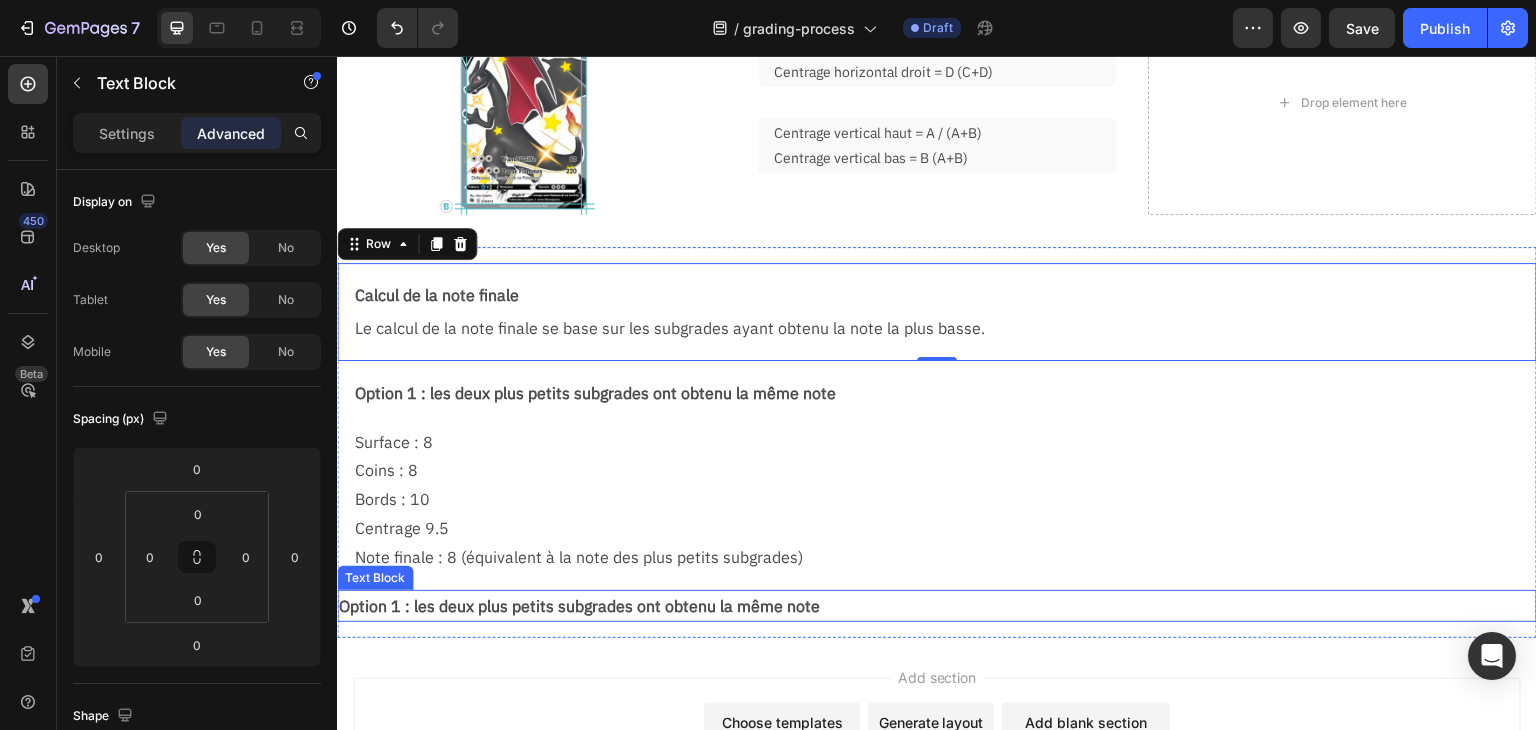 click on "Option 1 : les deux plus petits subgrades ont obtenu la même note" at bounding box center [937, 606] 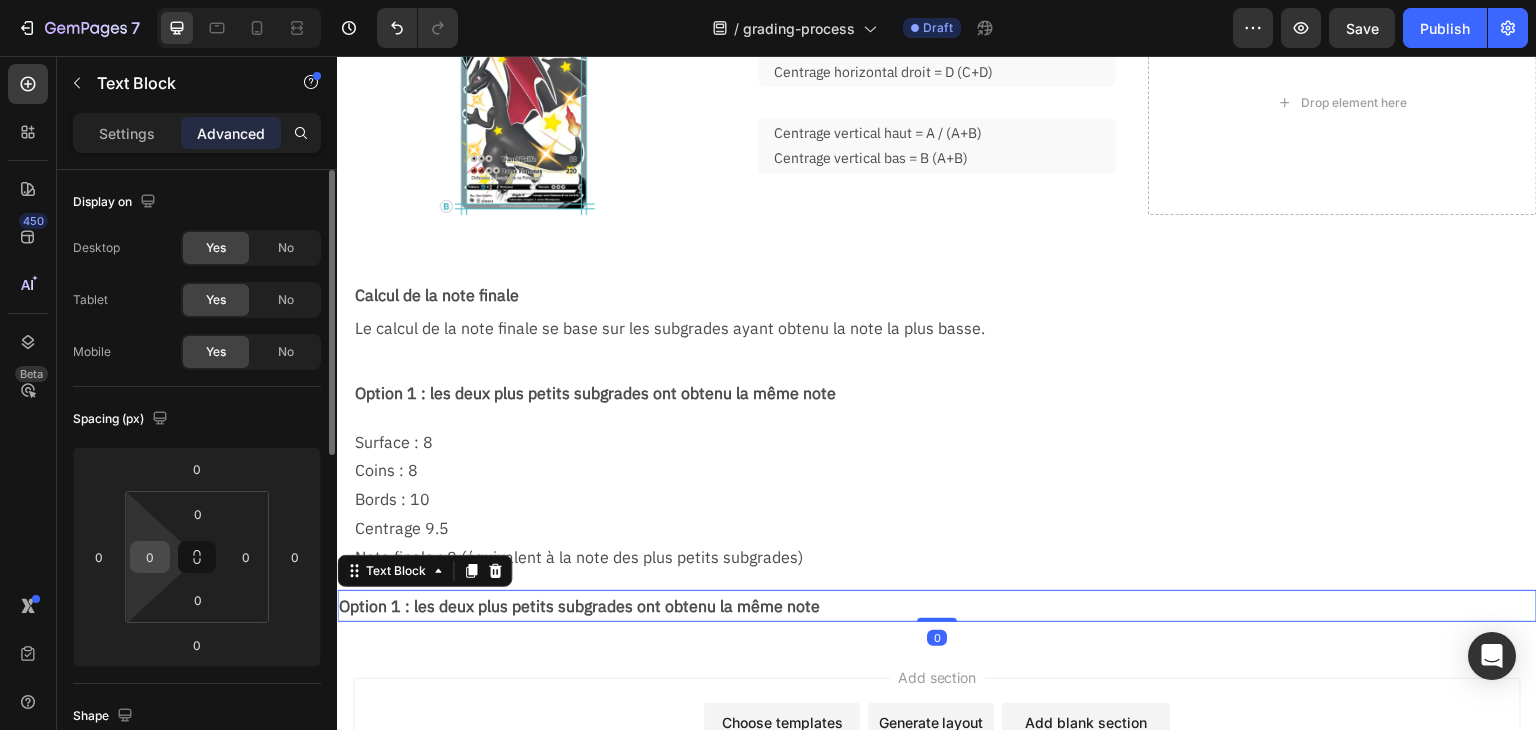 click on "0" at bounding box center [150, 557] 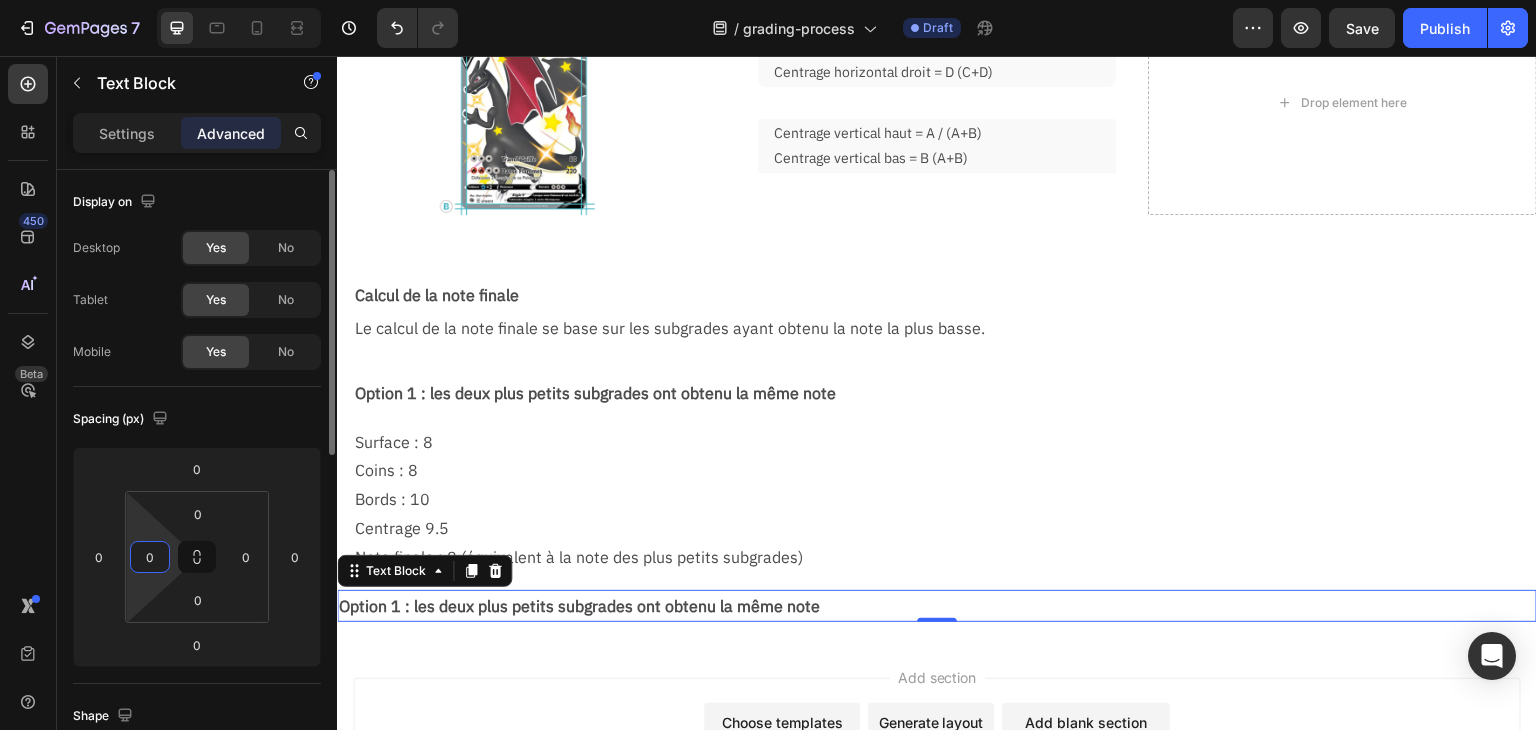 click on "0" at bounding box center [150, 557] 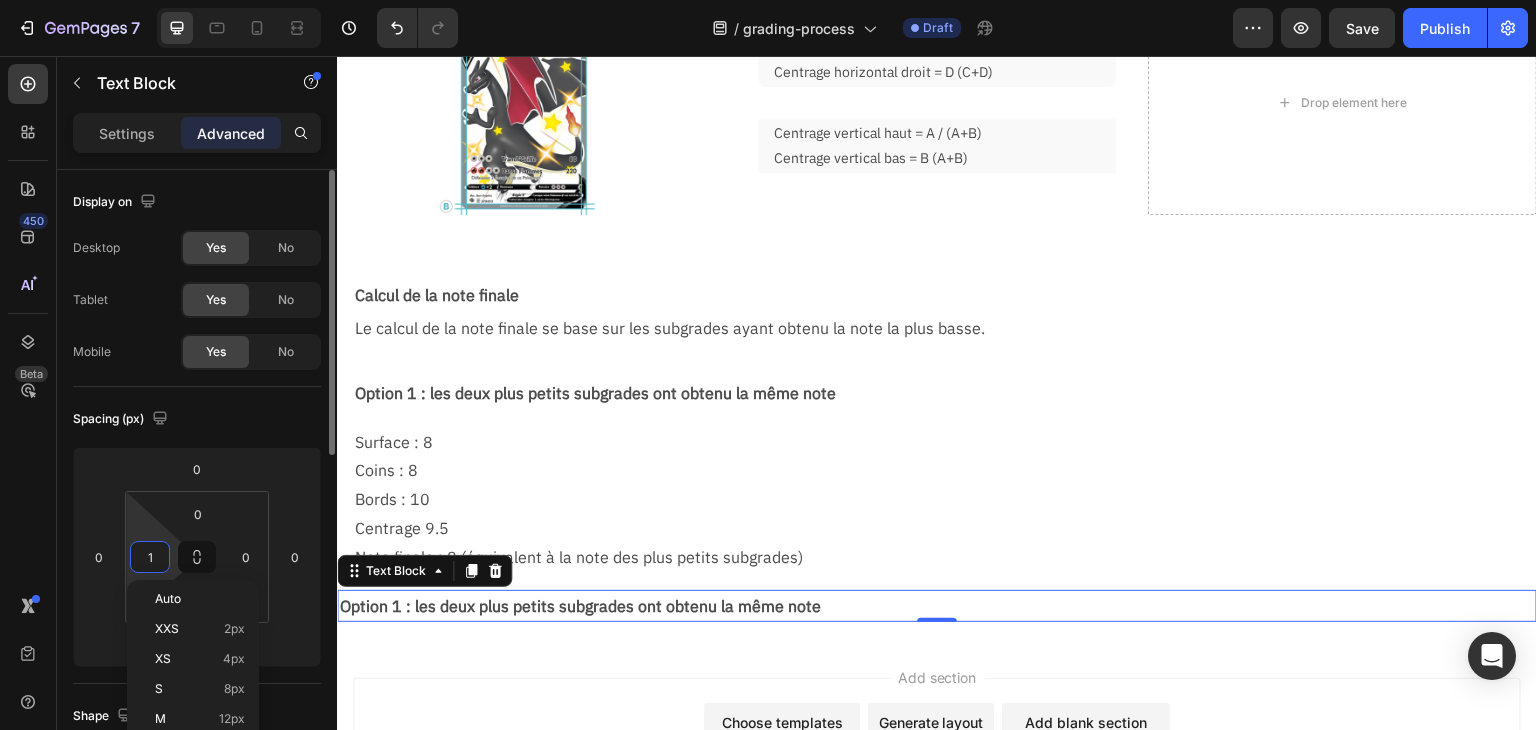 type on "16" 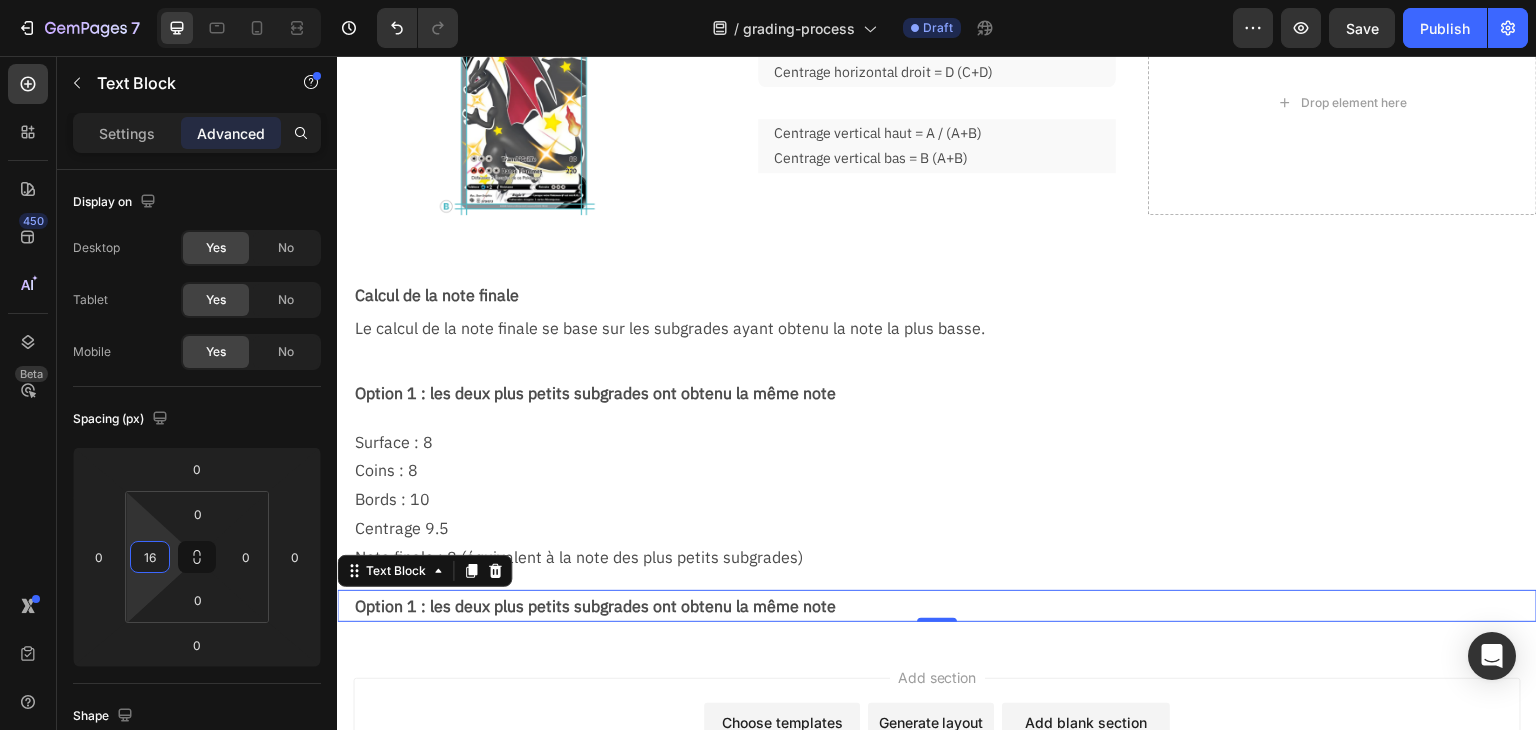 click on "Add section Choose templates inspired by CRO experts Generate layout from URL or image Add blank section then drag & drop elements" at bounding box center [937, 761] 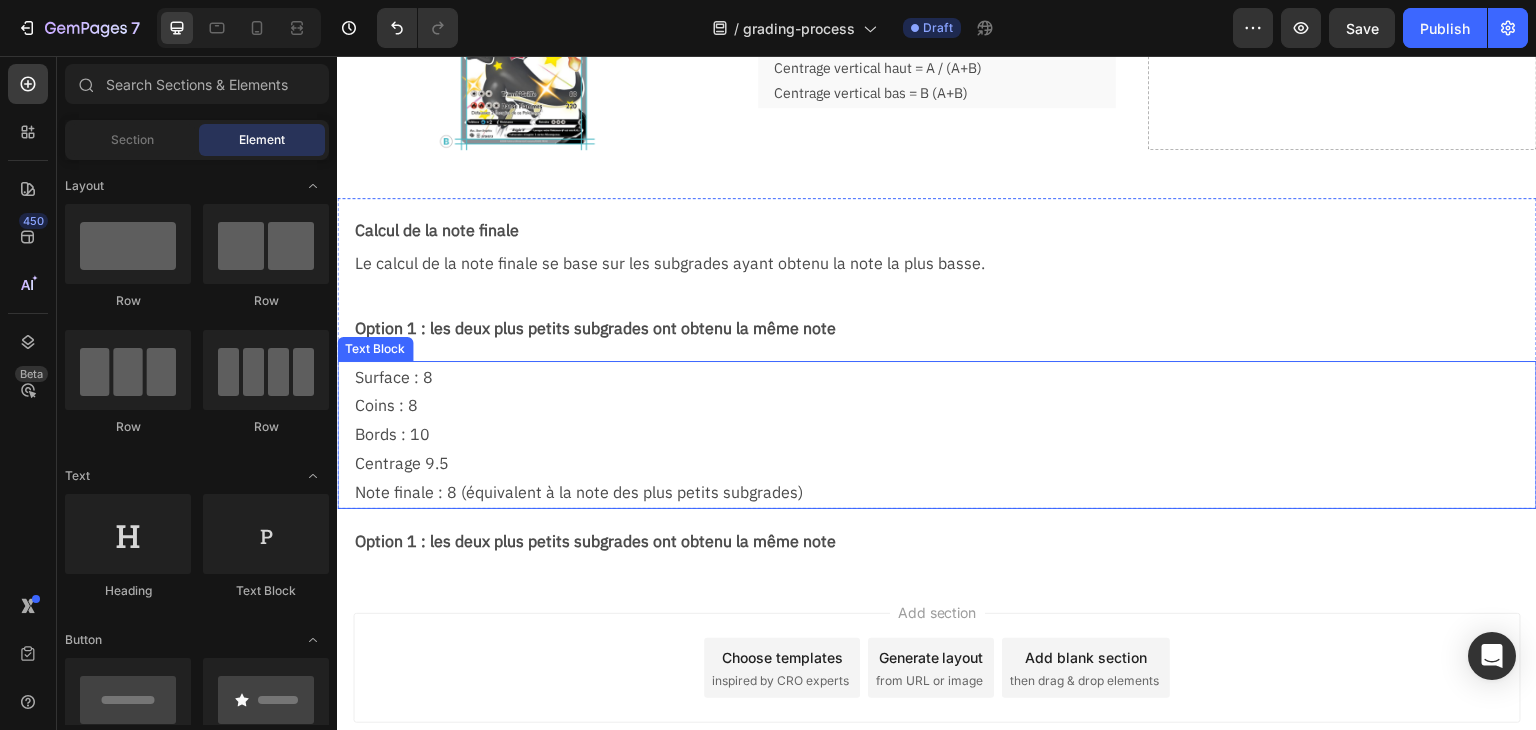 scroll, scrollTop: 1760, scrollLeft: 0, axis: vertical 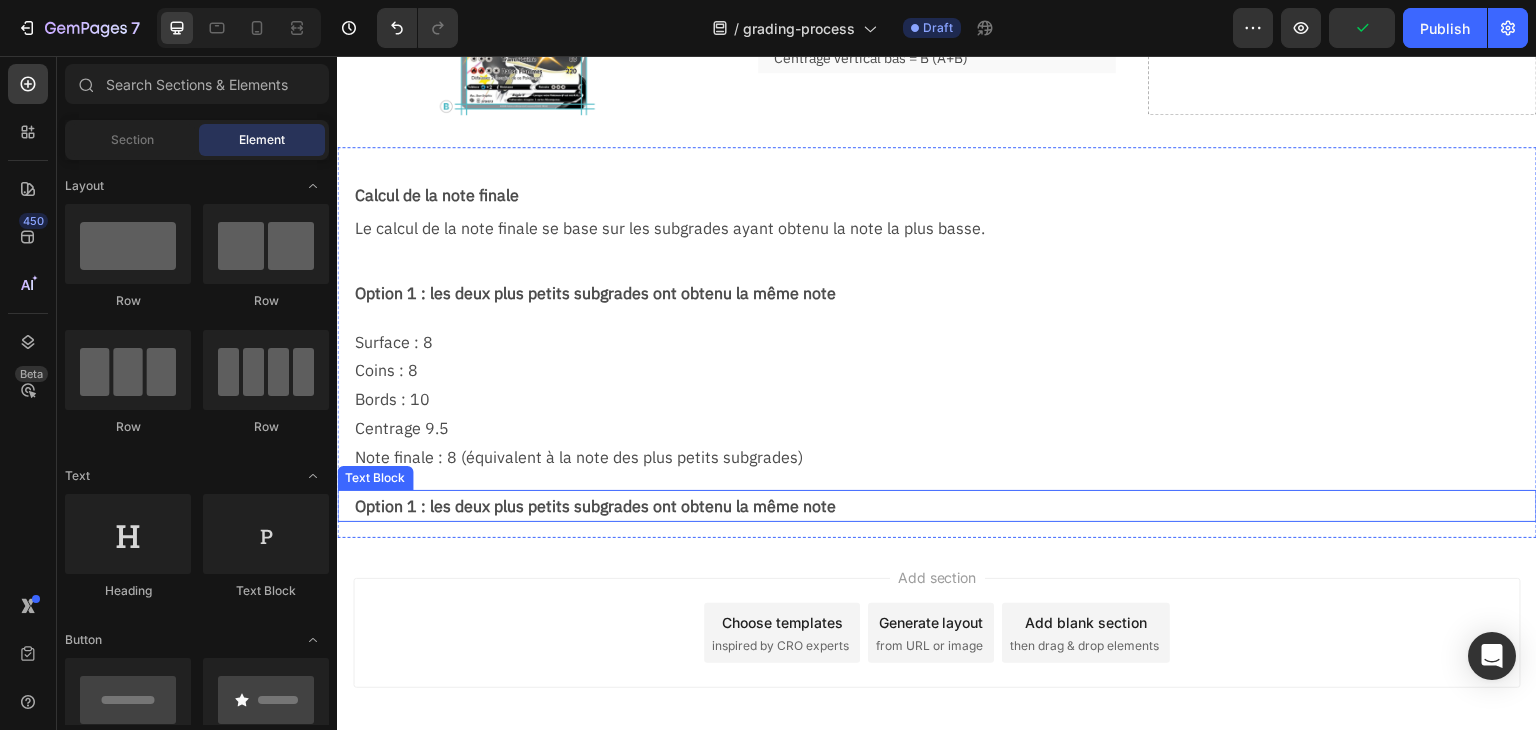 click on "Option 1 : les deux plus petits subgrades ont obtenu la même note" at bounding box center (945, 506) 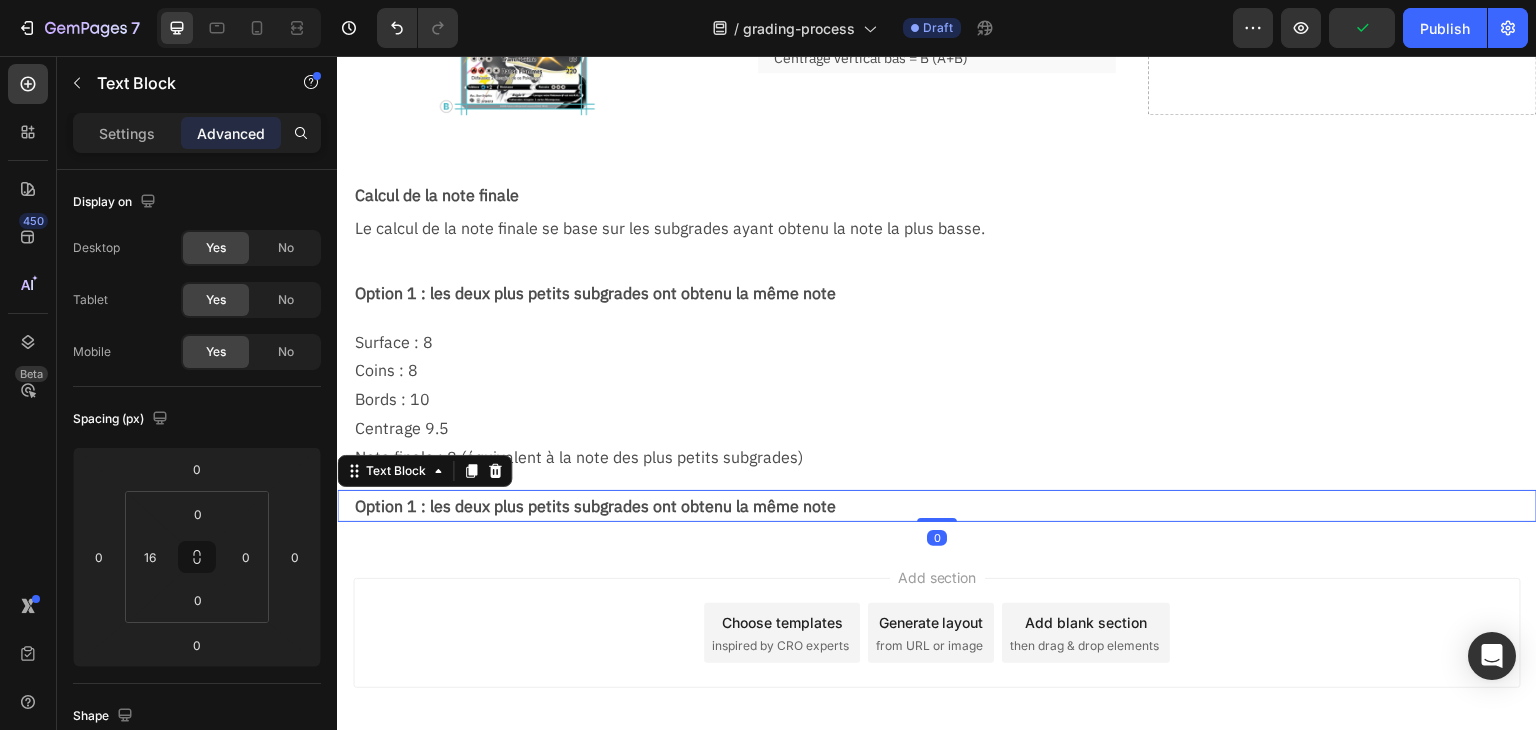 click on "Option 1 : les deux plus petits subgrades ont obtenu la même note" at bounding box center [945, 506] 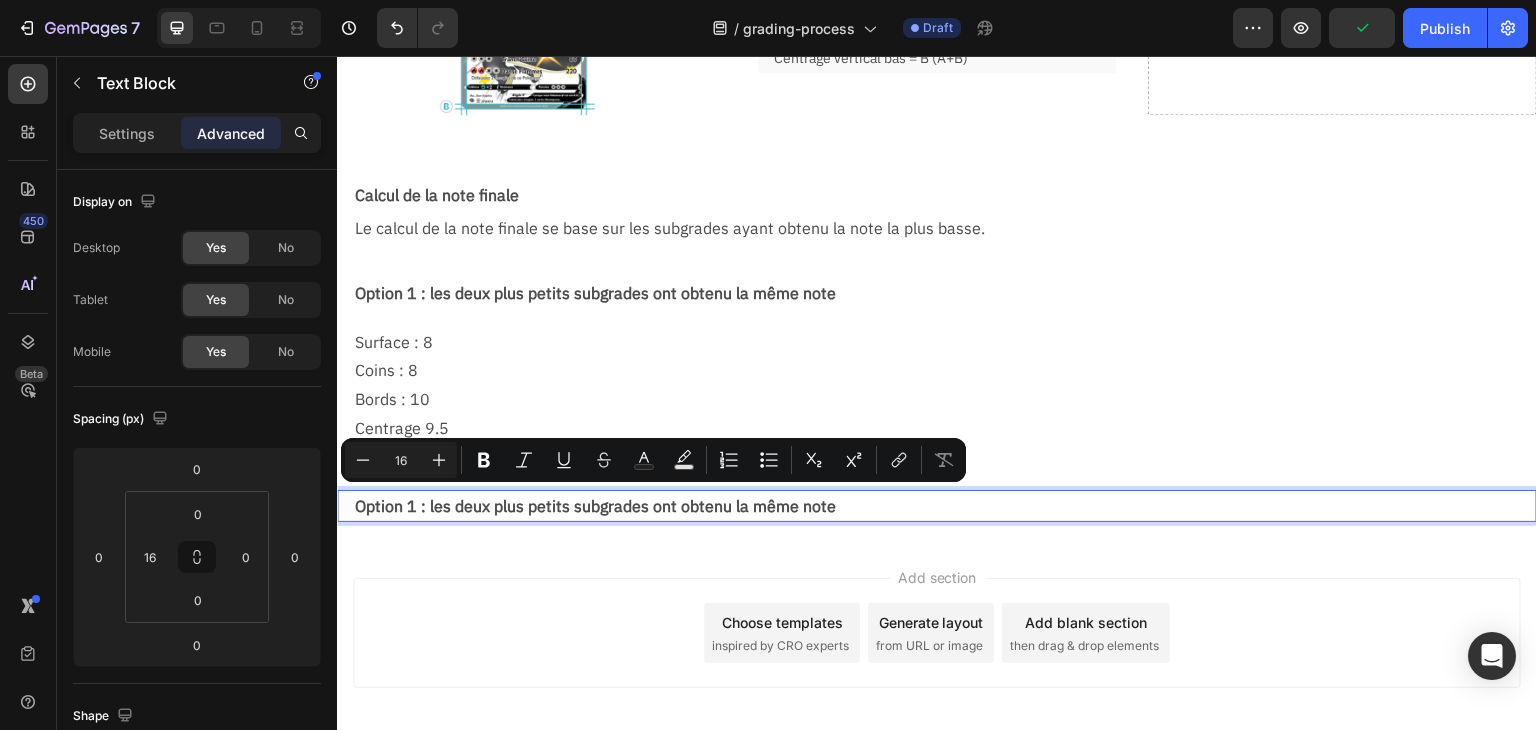 click on "Option 1 : les deux plus petits subgrades ont obtenu la même note" at bounding box center (945, 506) 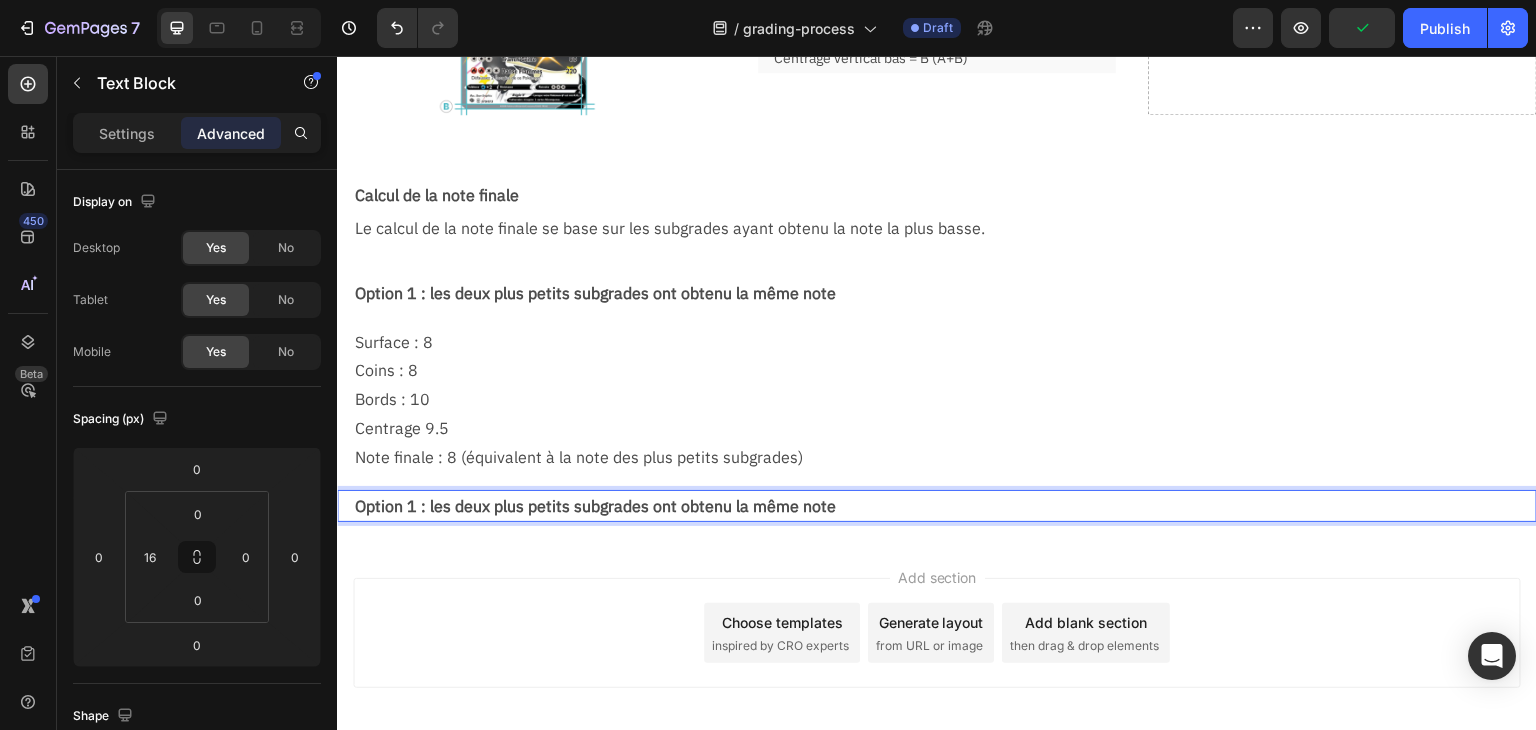 click on "Option 1 : les deux plus petits subgrades ont obtenu la même note" at bounding box center (945, 506) 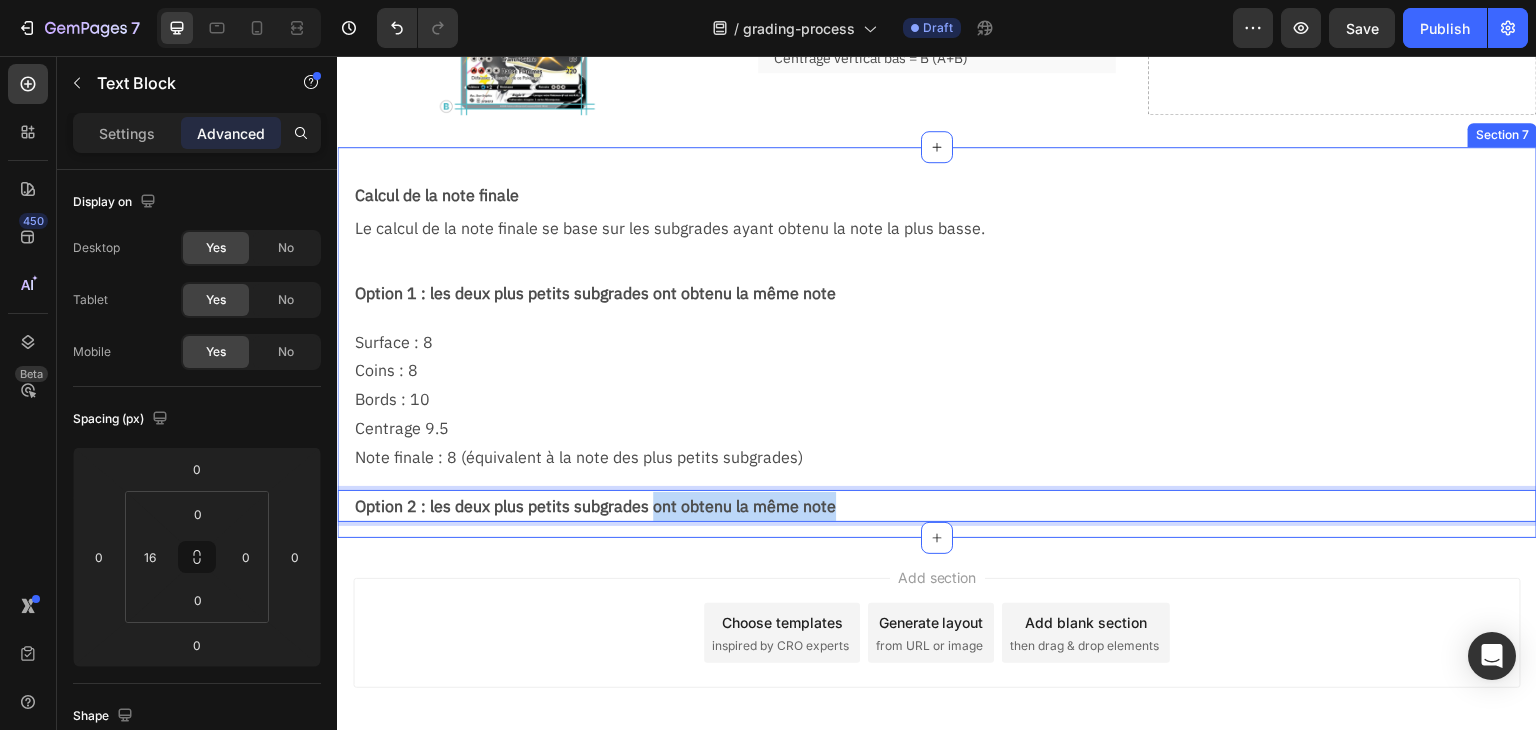 drag, startPoint x: 653, startPoint y: 503, endPoint x: 983, endPoint y: 528, distance: 330.94562 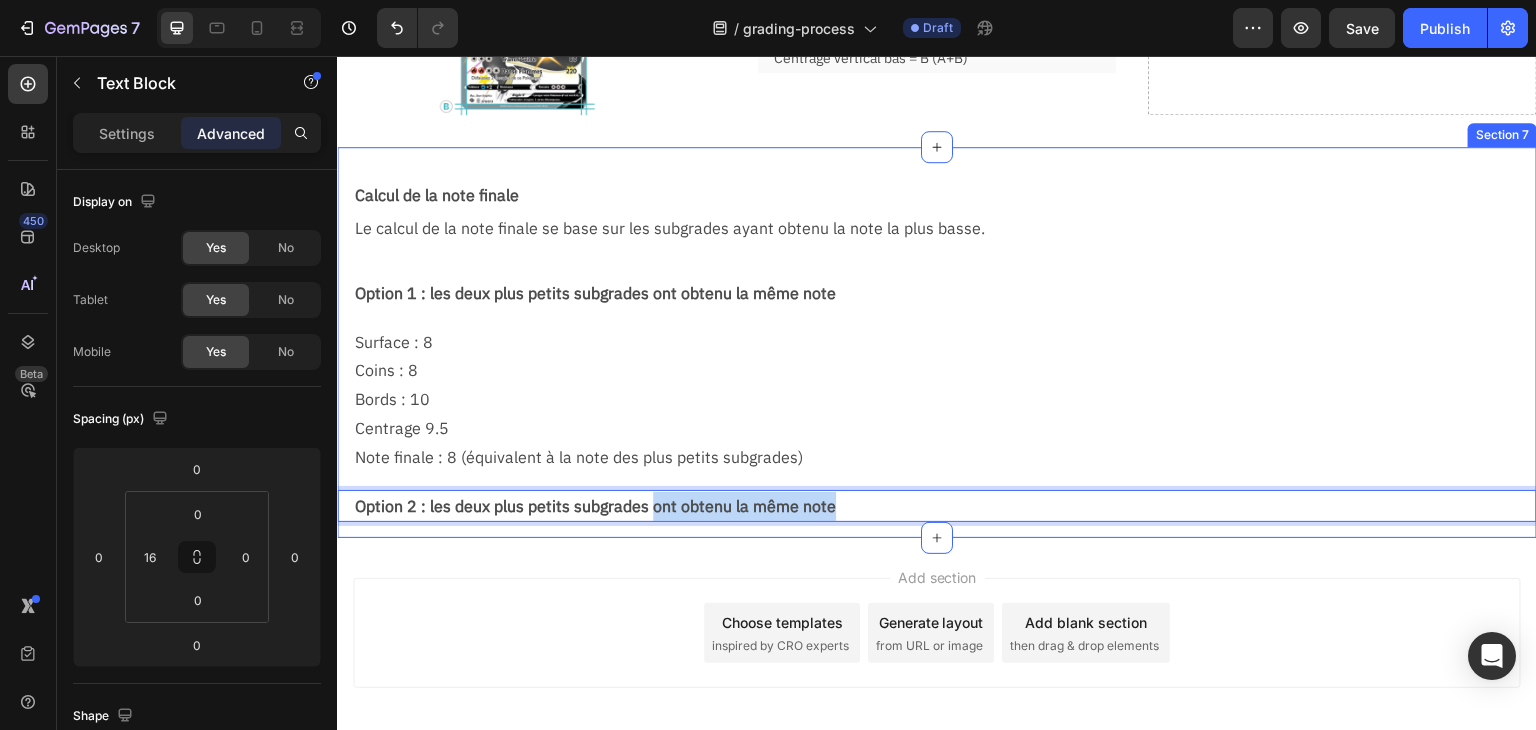 click on "Calcul de la note finale Text Block Le calcul de la note finale se base sur les subgrades ayant obtenu la note la plus basse. Text Block Row Option 1 : les deux plus petits subgrades ont obtenu la même note Text Block Row Surface : 8 Coins : 8 Bords : 10 Centrage 9.5 Note finale : 8 (équivalent à la note des plus petits subgrades) Text Block Row Option 2 : les deux plus petits subgrades ont obtenu la même note Text Block   0 Section 7" at bounding box center (937, 342) 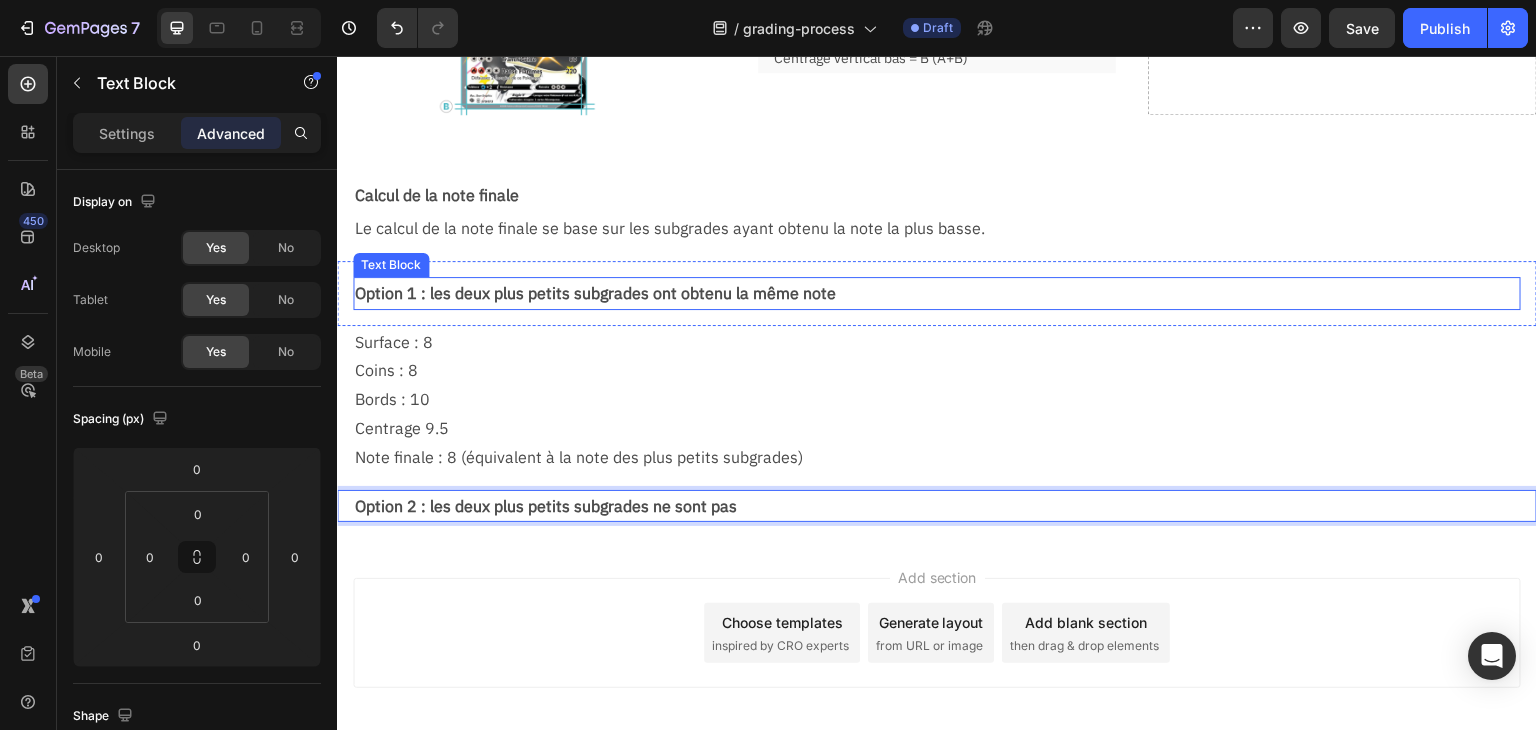 click on "Option 1 : les deux plus petits subgrades ont obtenu la même note" at bounding box center (937, 293) 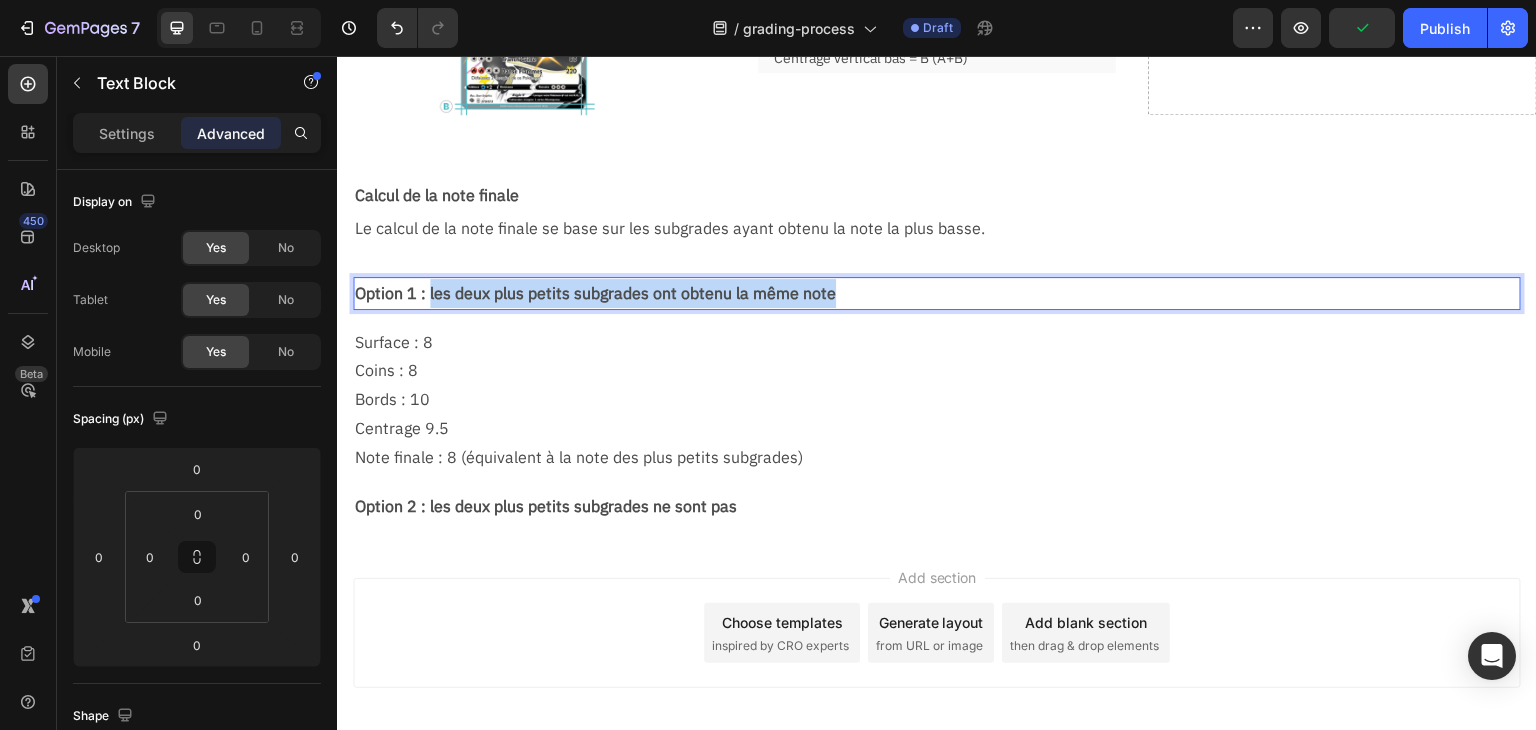 drag, startPoint x: 428, startPoint y: 291, endPoint x: 845, endPoint y: 279, distance: 417.17264 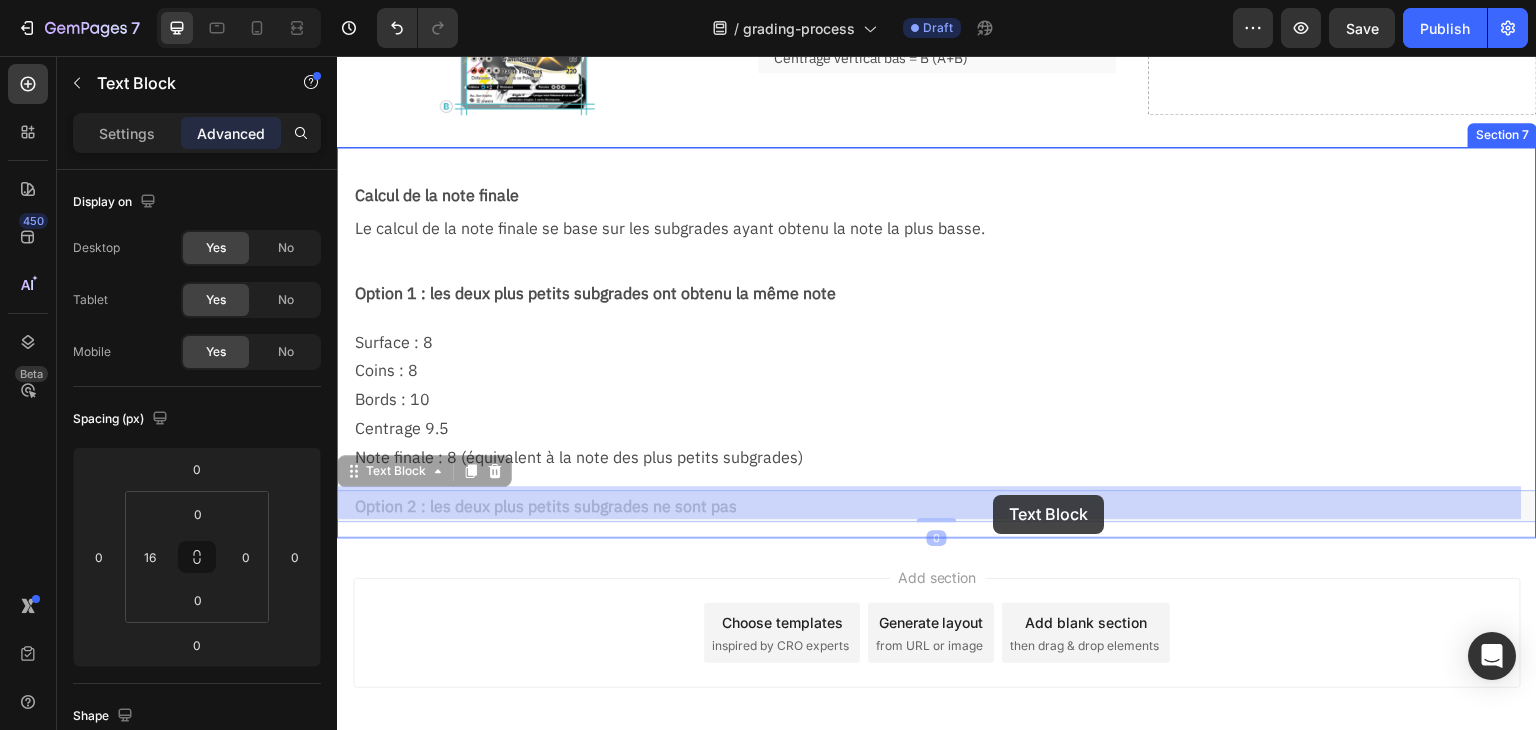 drag, startPoint x: 429, startPoint y: 504, endPoint x: 442, endPoint y: 503, distance: 13.038404 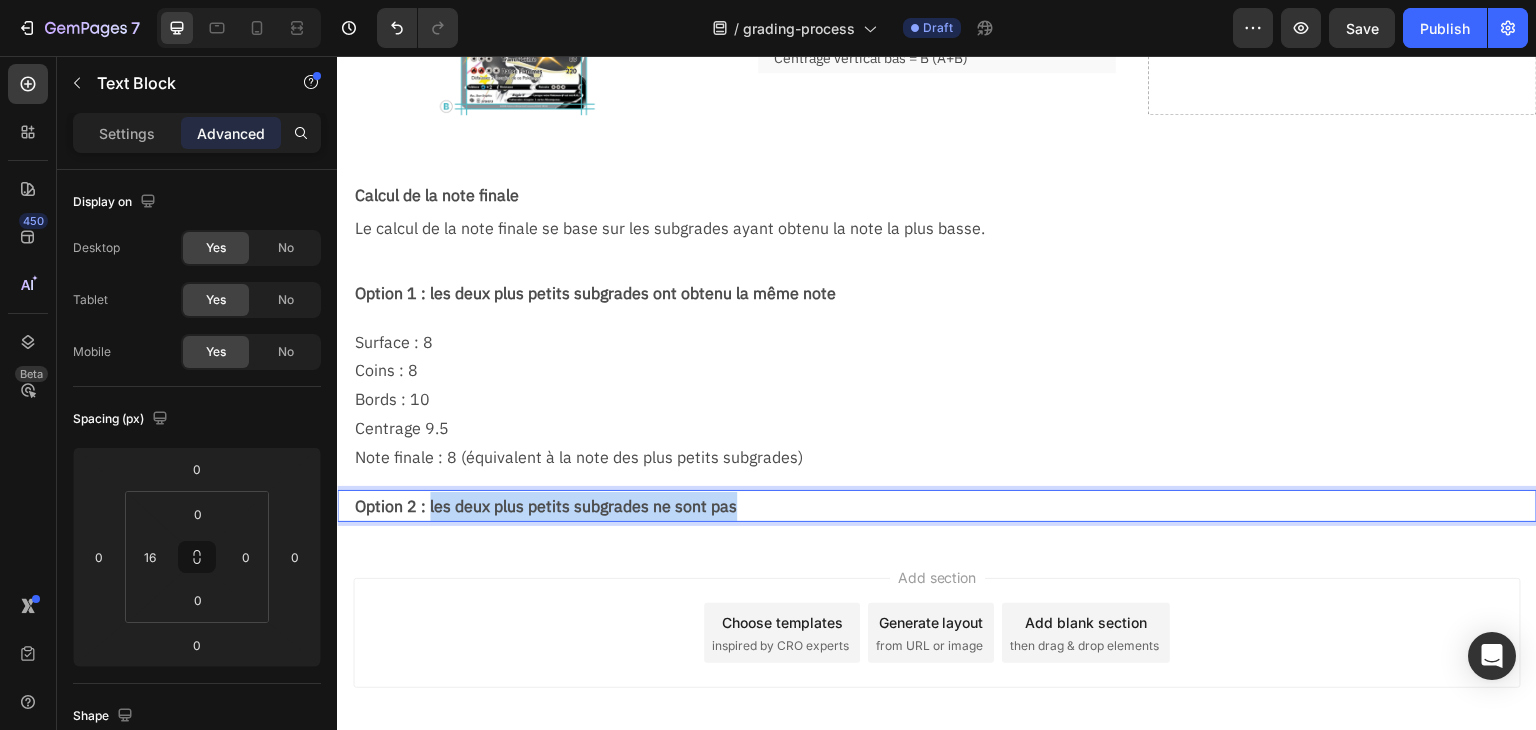 drag, startPoint x: 429, startPoint y: 503, endPoint x: 912, endPoint y: 506, distance: 483.0093 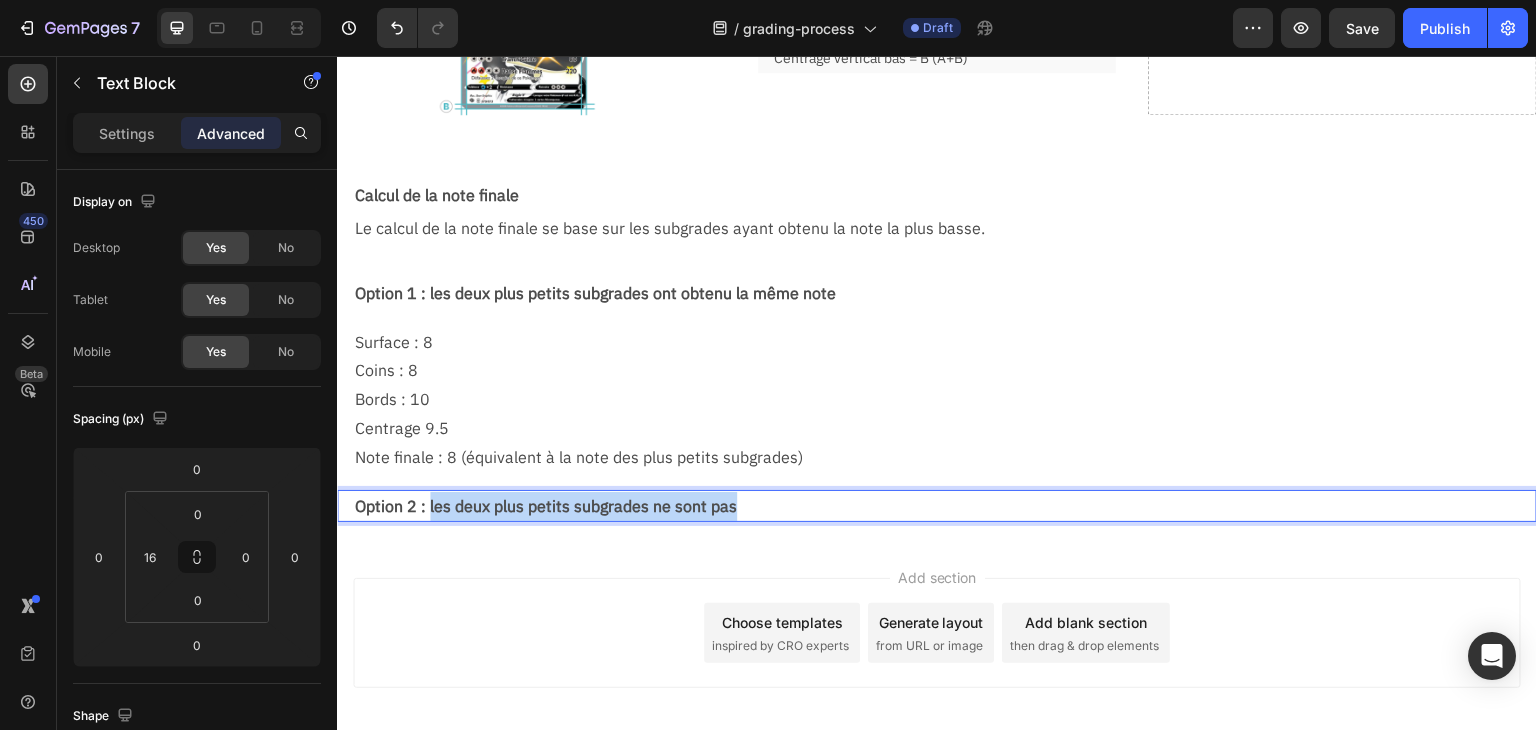 click on "Option 2 : les deux plus petits subgrades ne sont pas" at bounding box center [945, 506] 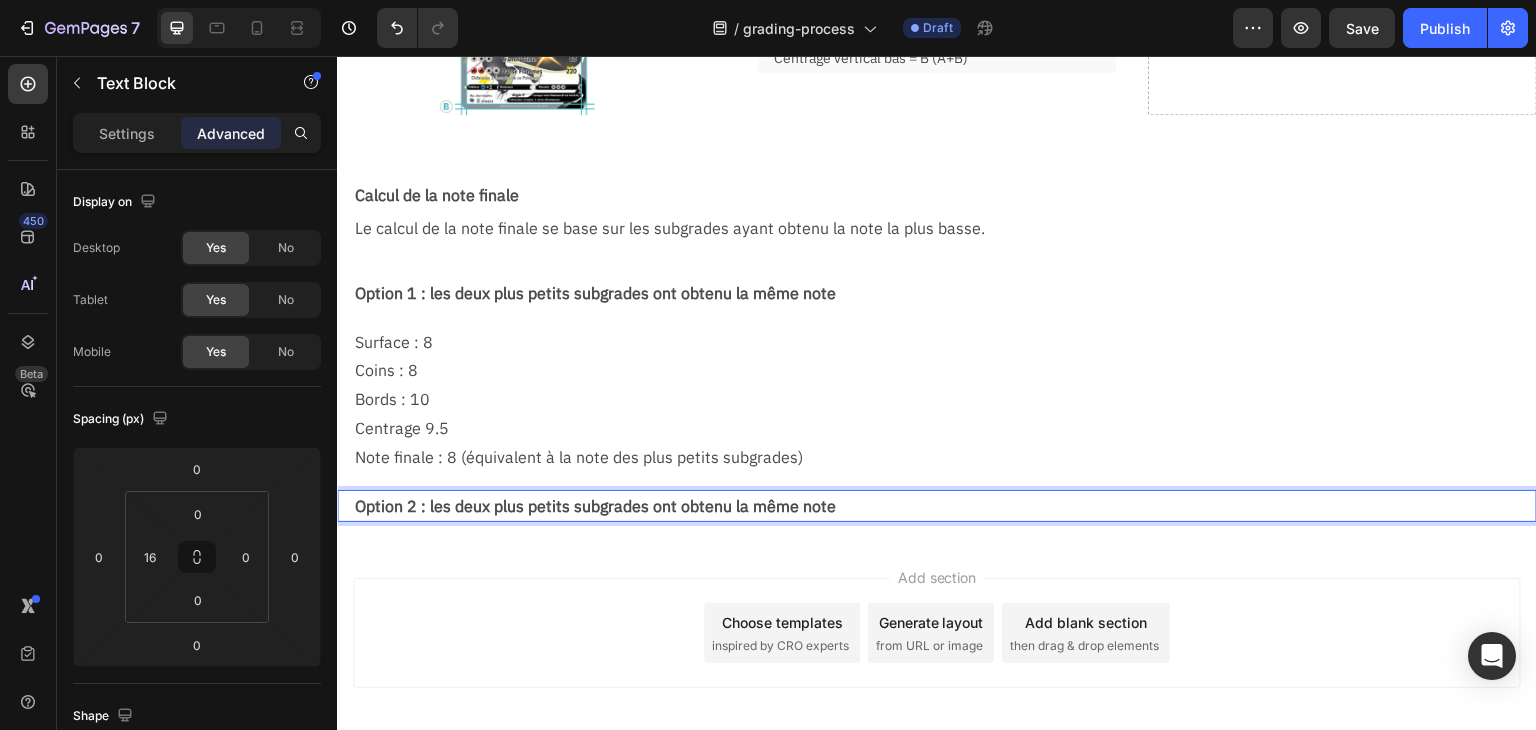 click on "Option 2 : les deux plus petits subgrades ont obtenu la même note" at bounding box center [945, 506] 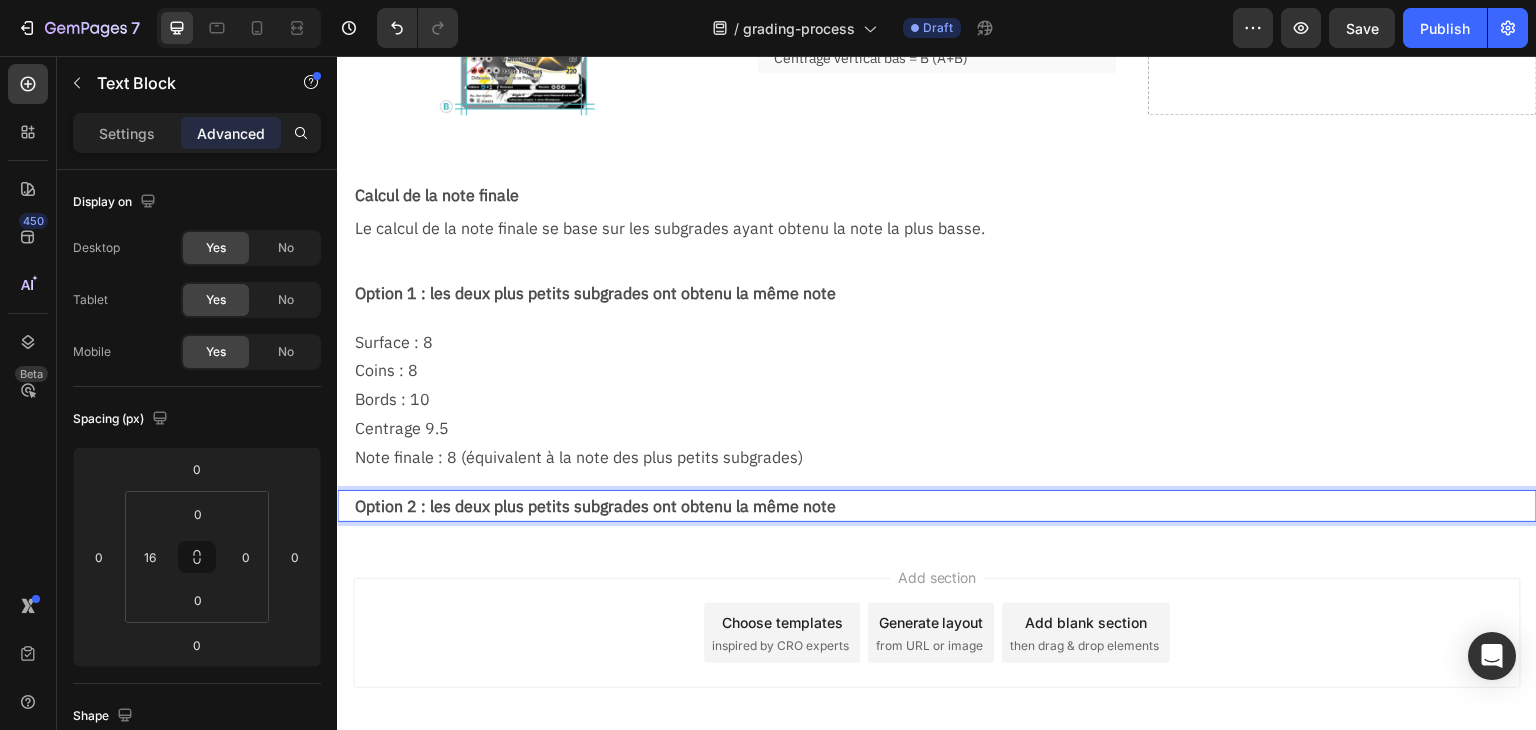 click on "Option 2 : les deux plus petits subgrades ont obtenu la même note" at bounding box center (945, 506) 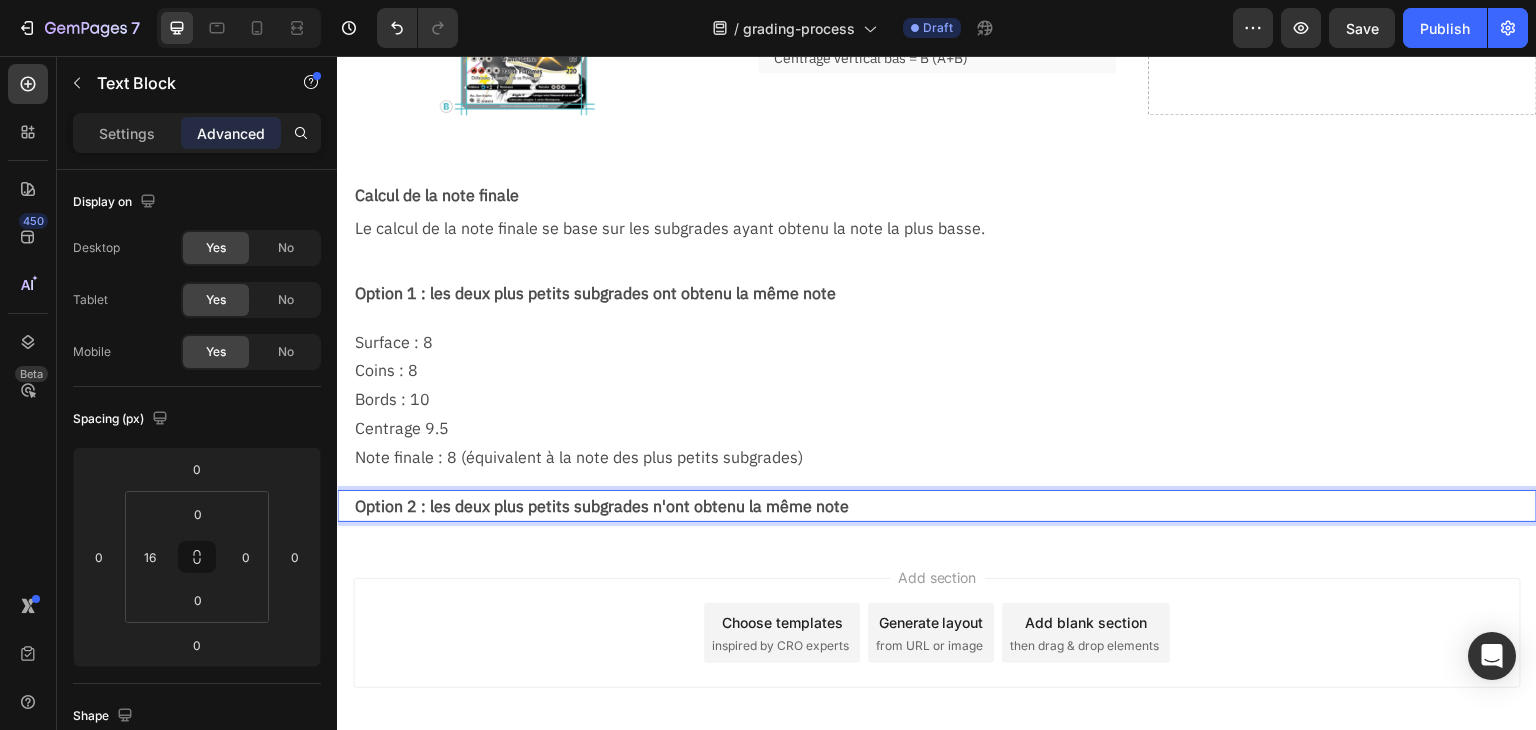 click on "Option 2 : les deux plus petits subgrades n'ont obtenu la même note" at bounding box center (945, 506) 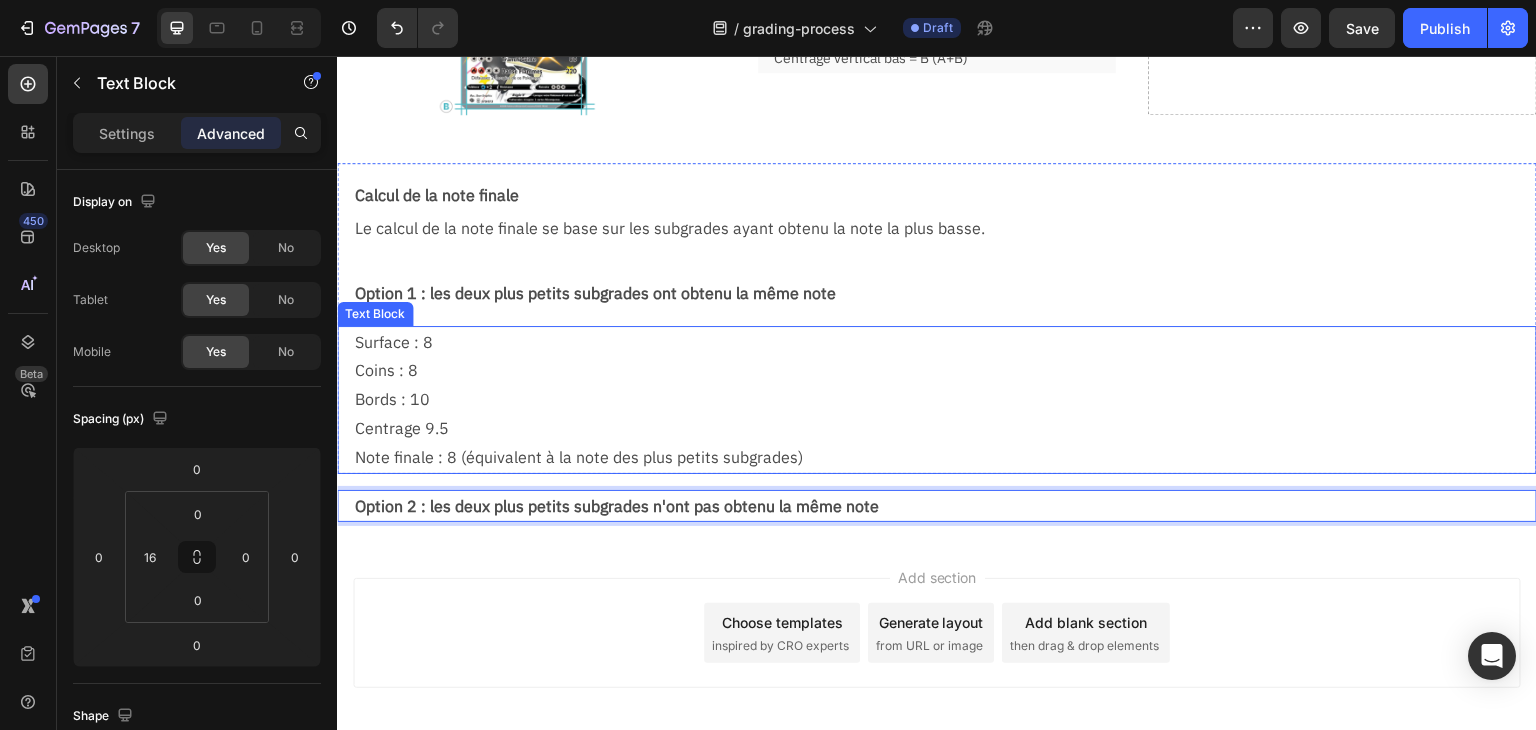 click on "Bords : 10" at bounding box center [945, 399] 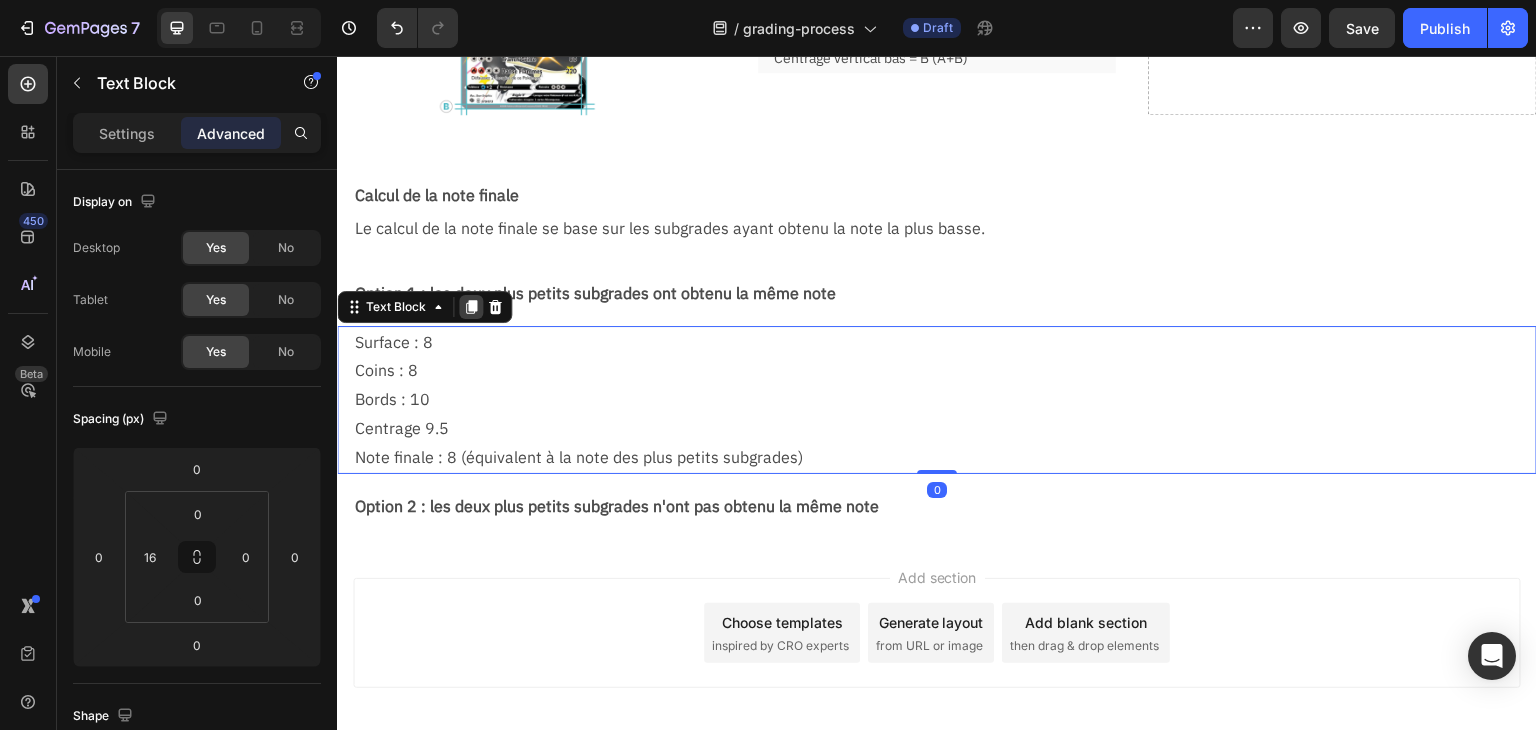 click 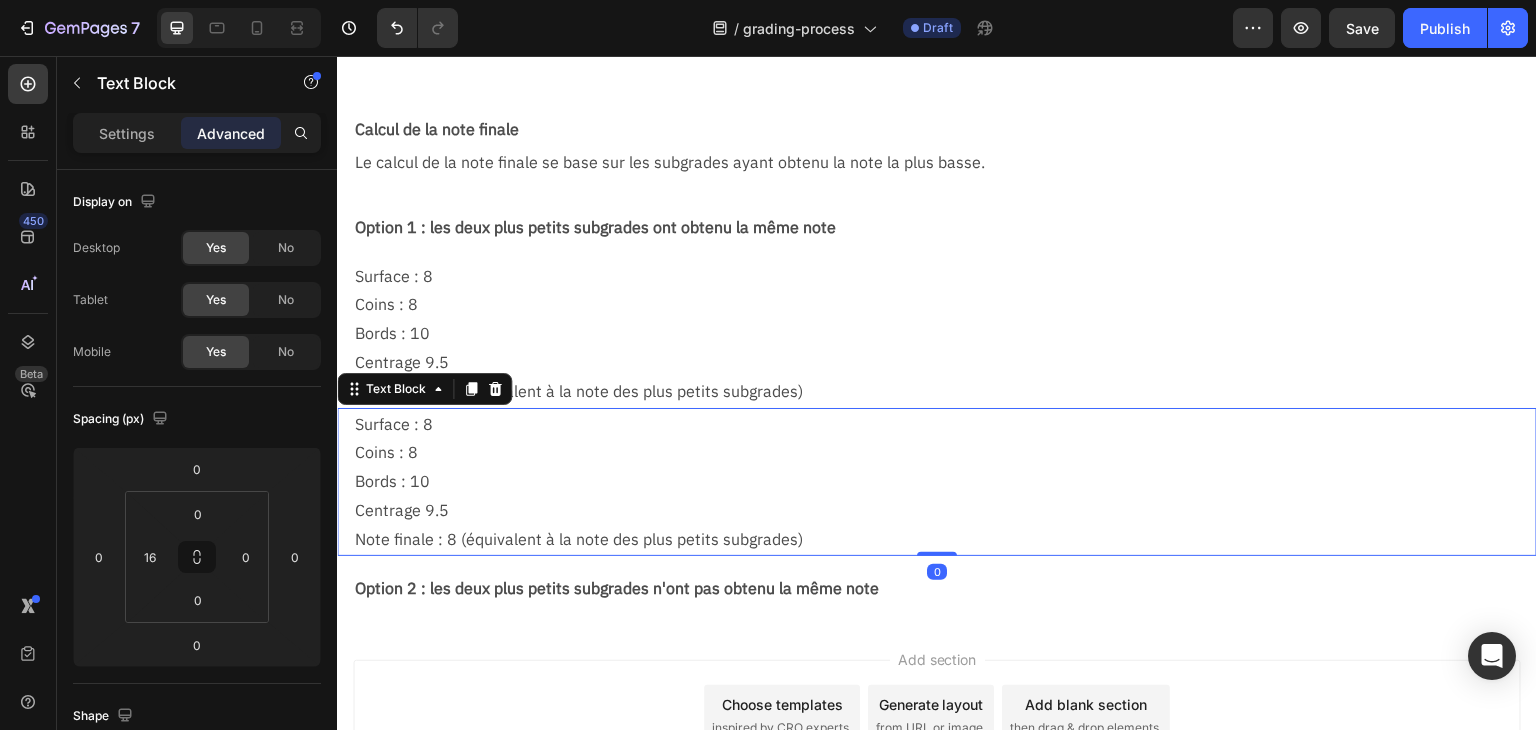 scroll, scrollTop: 1860, scrollLeft: 0, axis: vertical 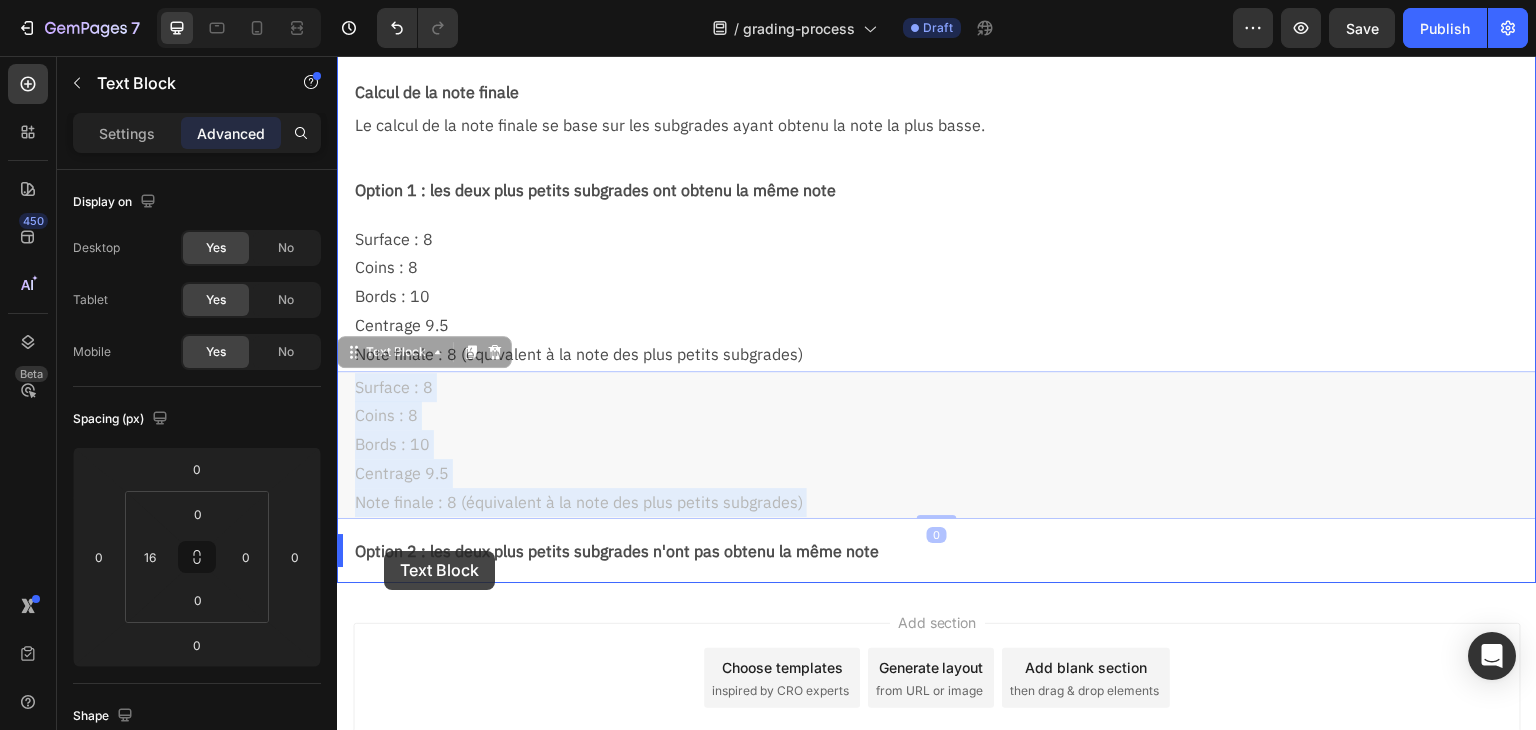 drag, startPoint x: 378, startPoint y: 374, endPoint x: 384, endPoint y: 551, distance: 177.10167 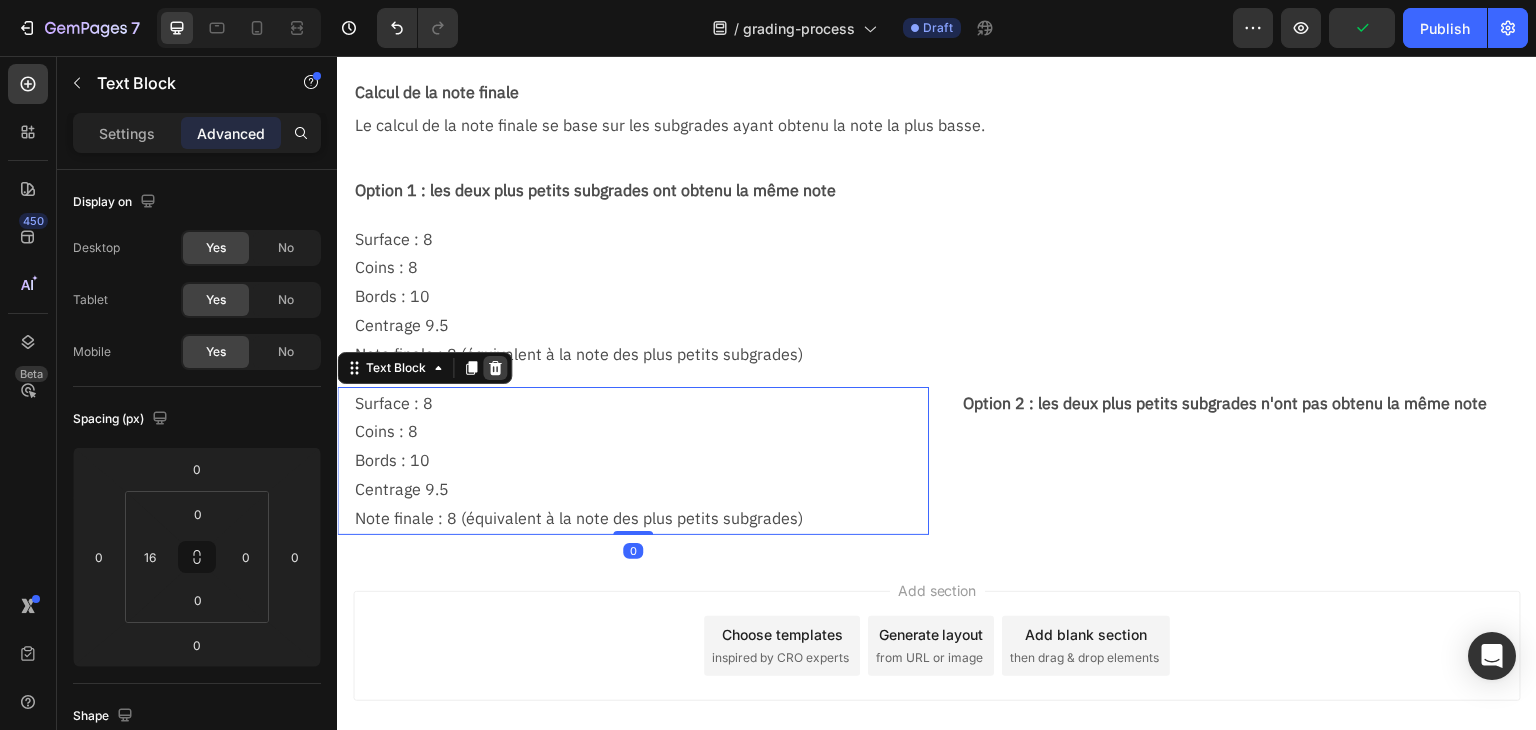 click 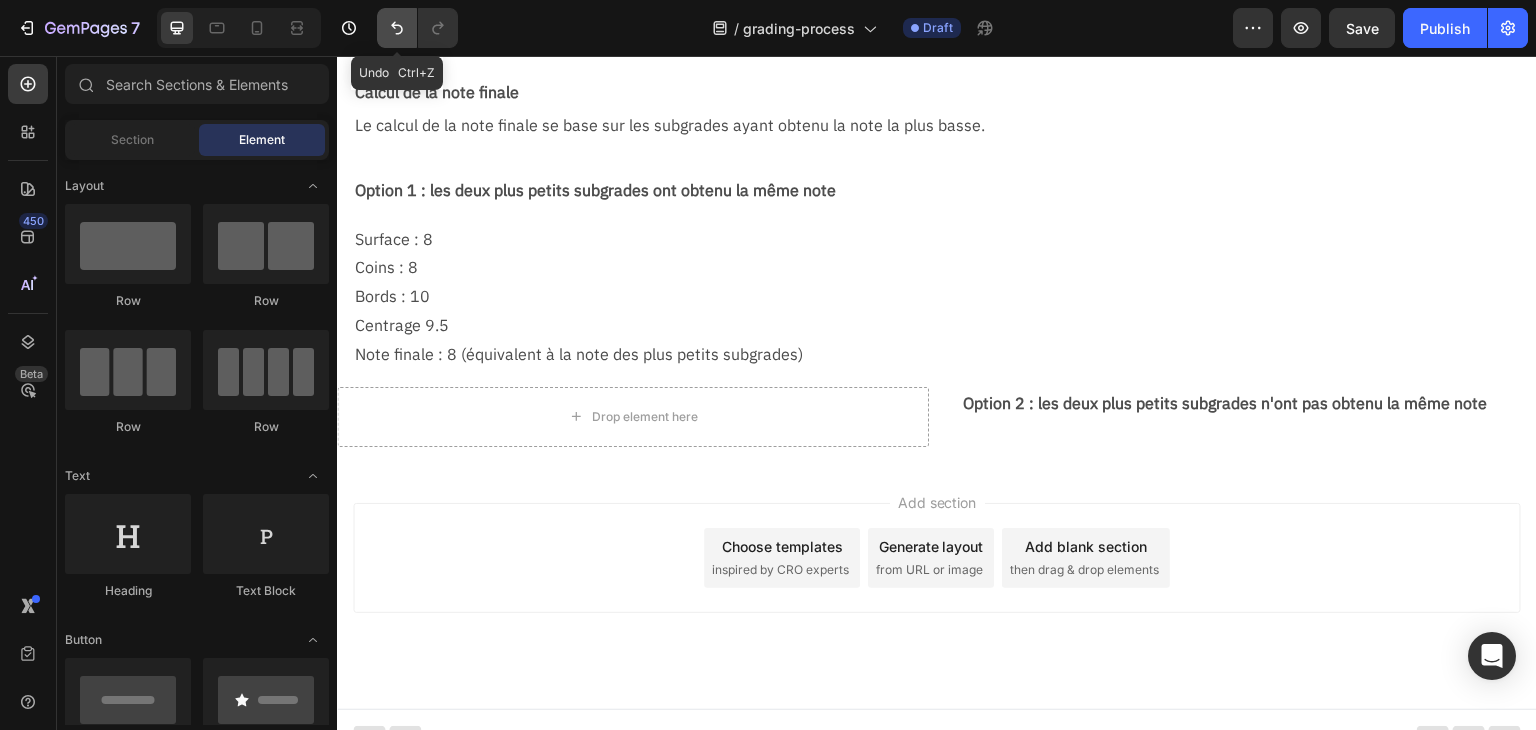click 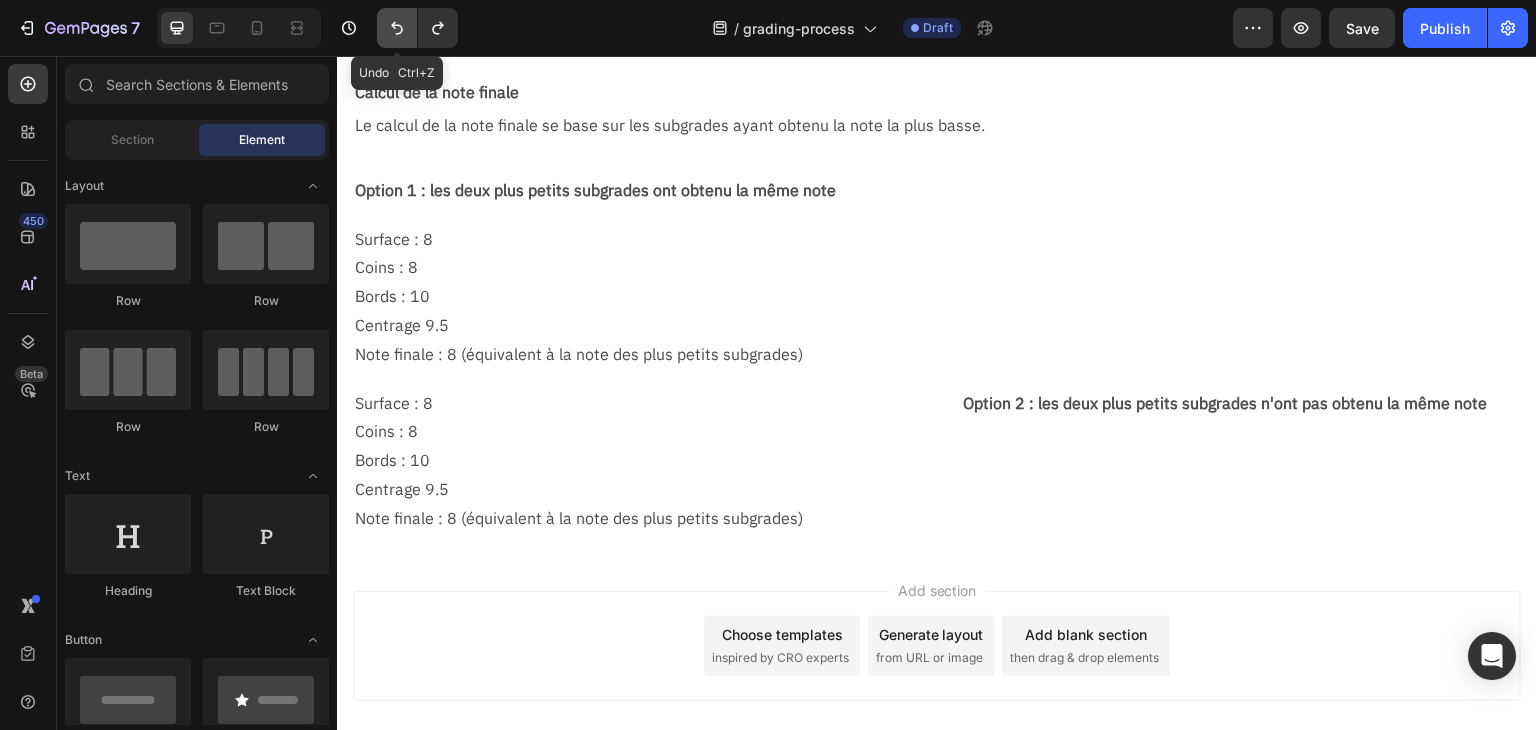 click 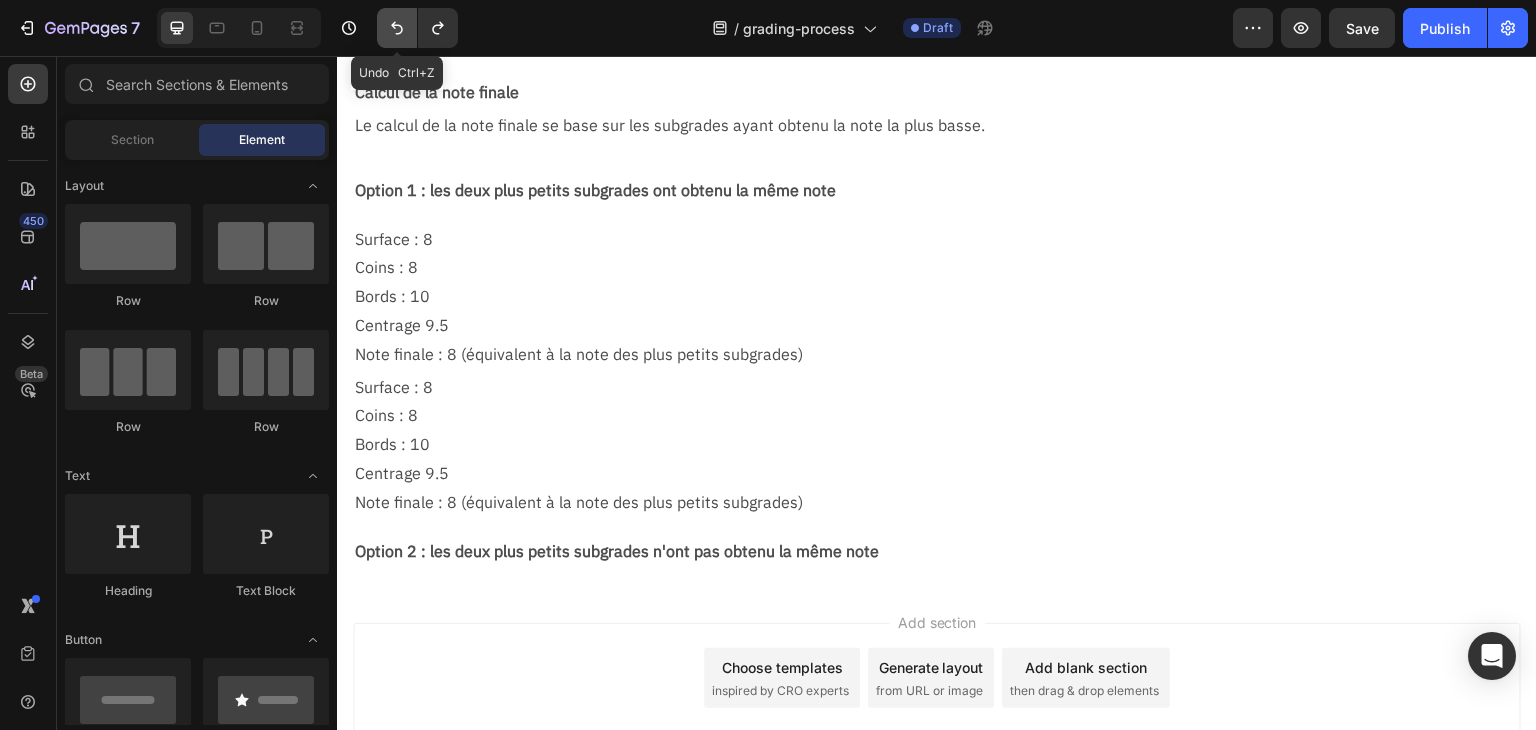 click 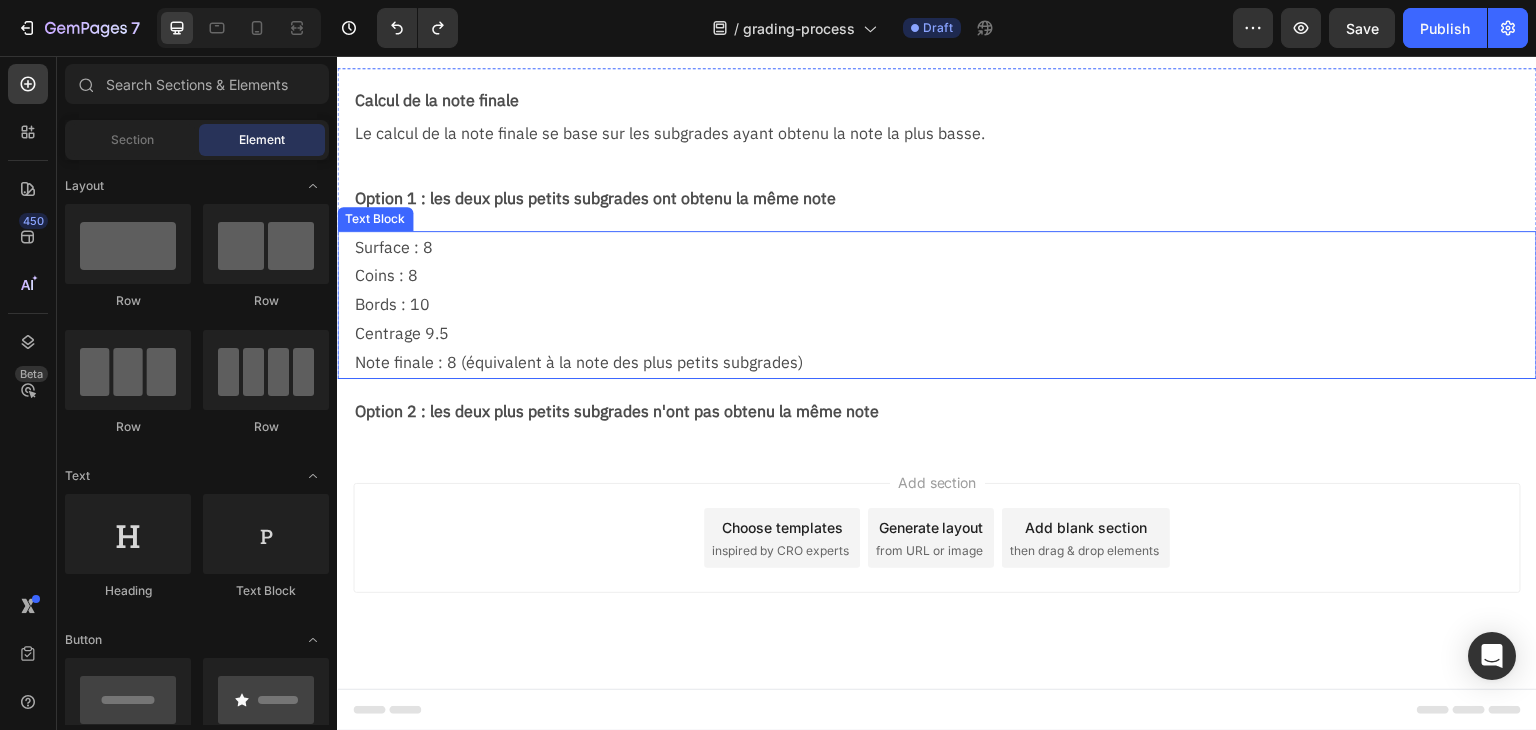 click on "Note finale : 8 (équivalent à la note des plus petits subgrades)" at bounding box center (945, 362) 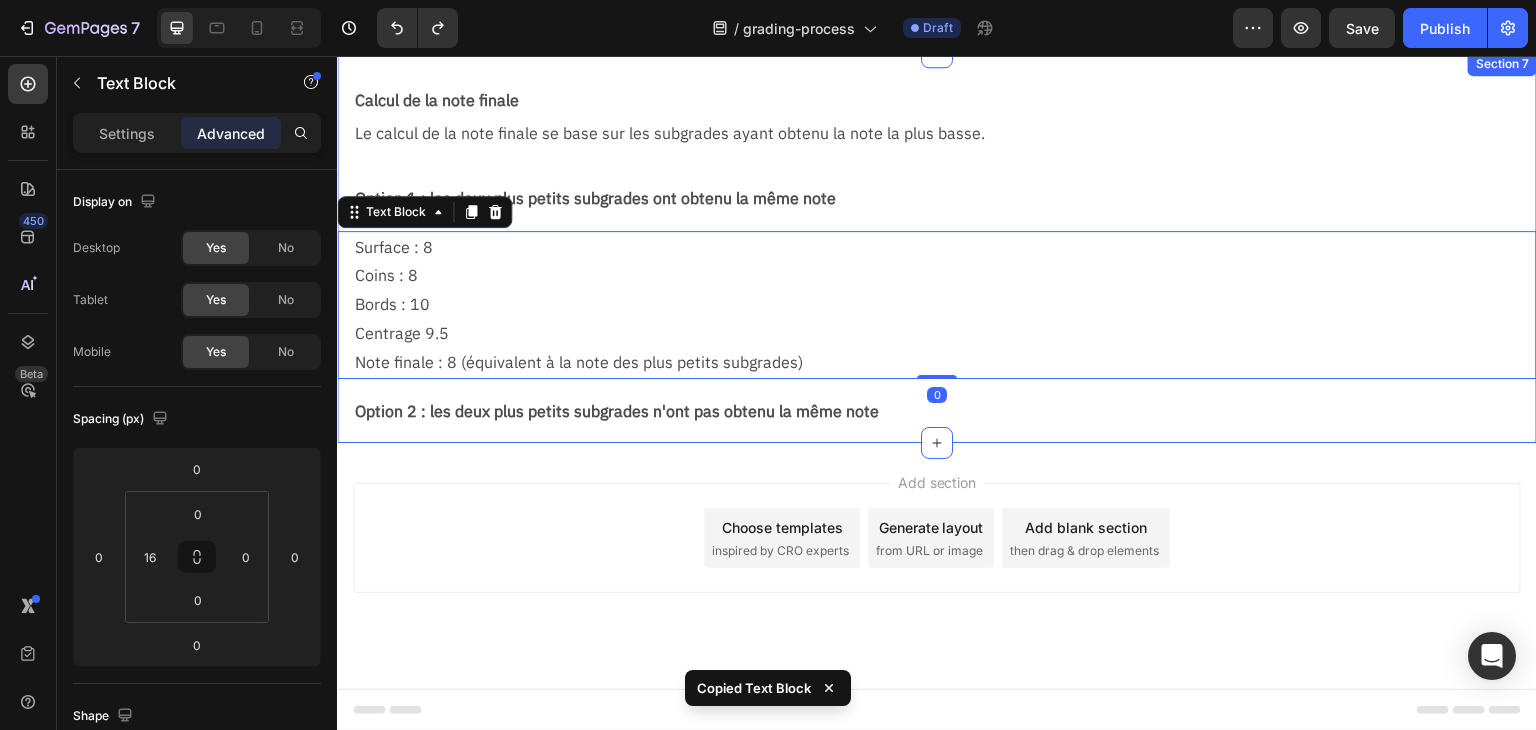 click on "Calcul de la note finale Text Block Le calcul de la note finale se base sur les subgrades ayant obtenu la note la plus basse. Text Block Row Option 1 : les deux plus petits subgrades ont obtenu la même note Text Block Row Surface : 8 Coins : 8 Bords : 10 Centrage 9.5 Note finale : 8 (équivalent à la note des plus petits subgrades) Text Block   0 Row Option 2 : les deux plus petits subgrades n'ont pas obtenu la même note Text Block Section 7" at bounding box center (937, 247) 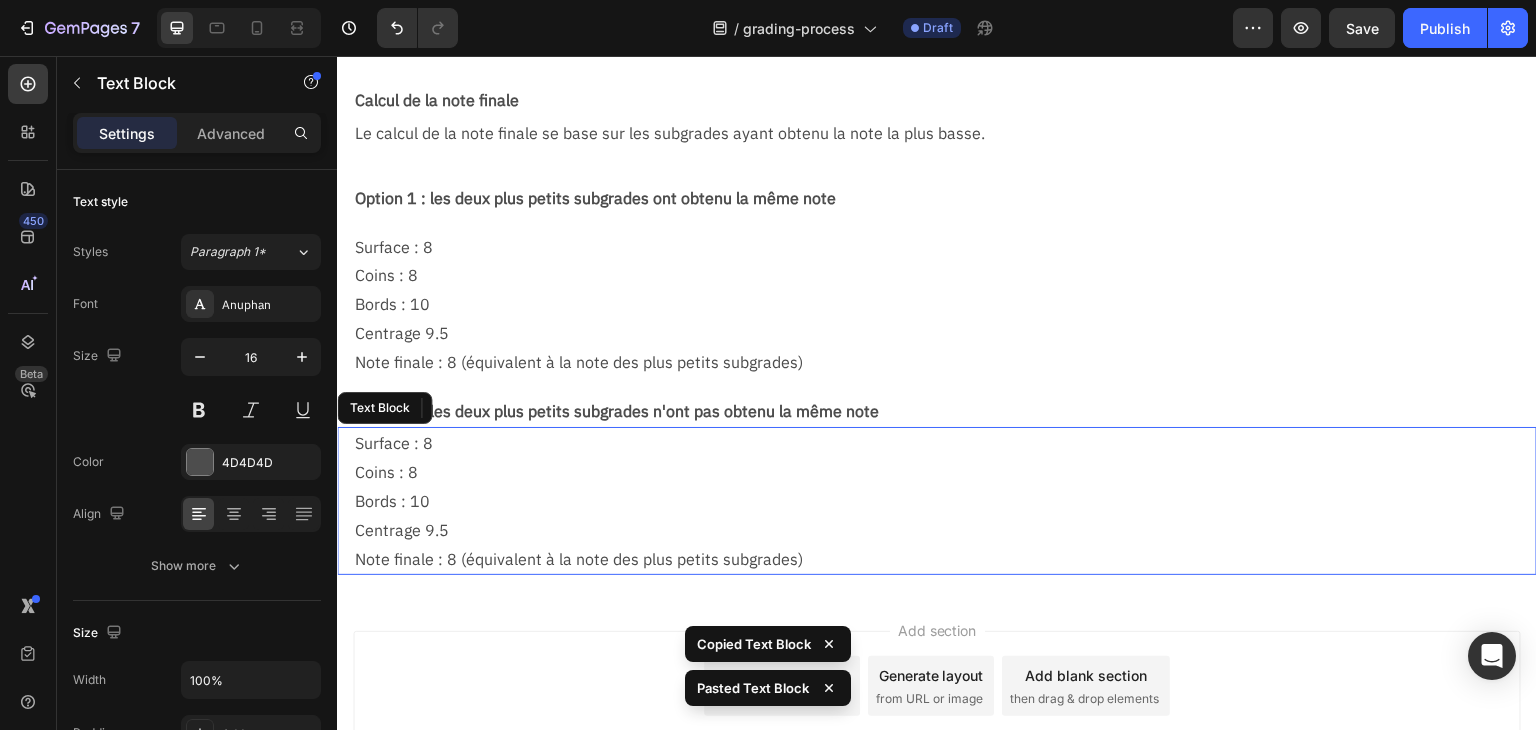 scroll, scrollTop: 1860, scrollLeft: 0, axis: vertical 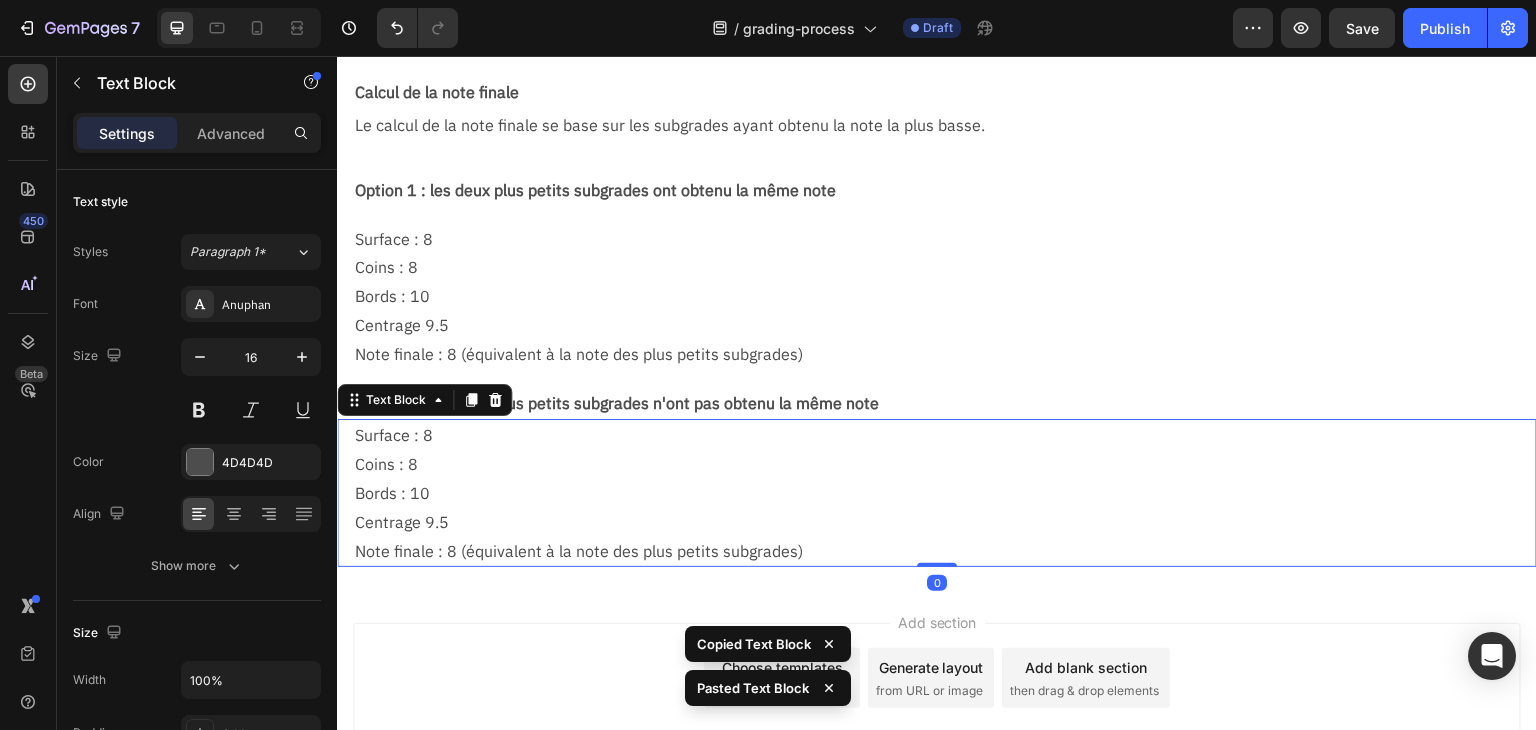 click on "Surface : 8" at bounding box center (945, 435) 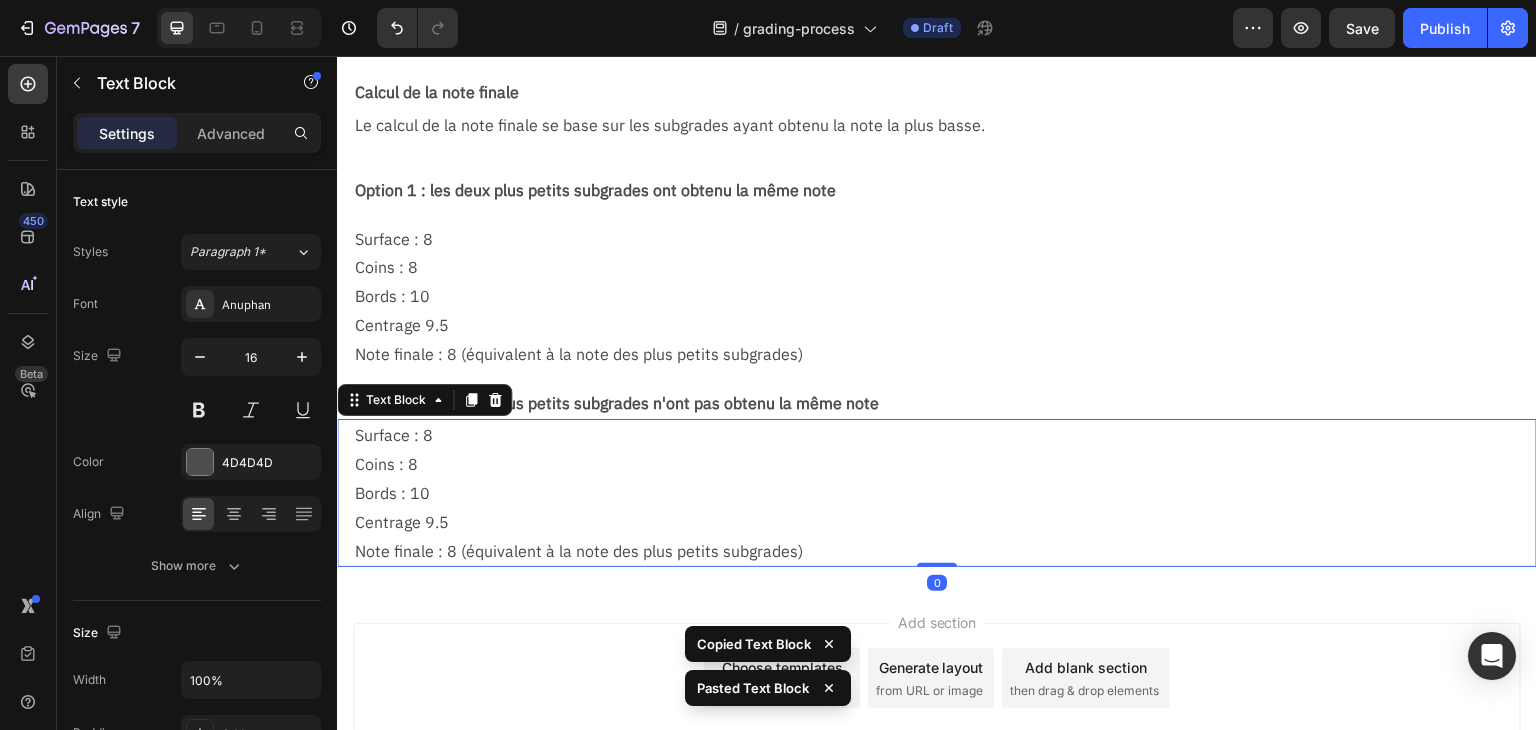 click on "Surface : 8" at bounding box center (945, 435) 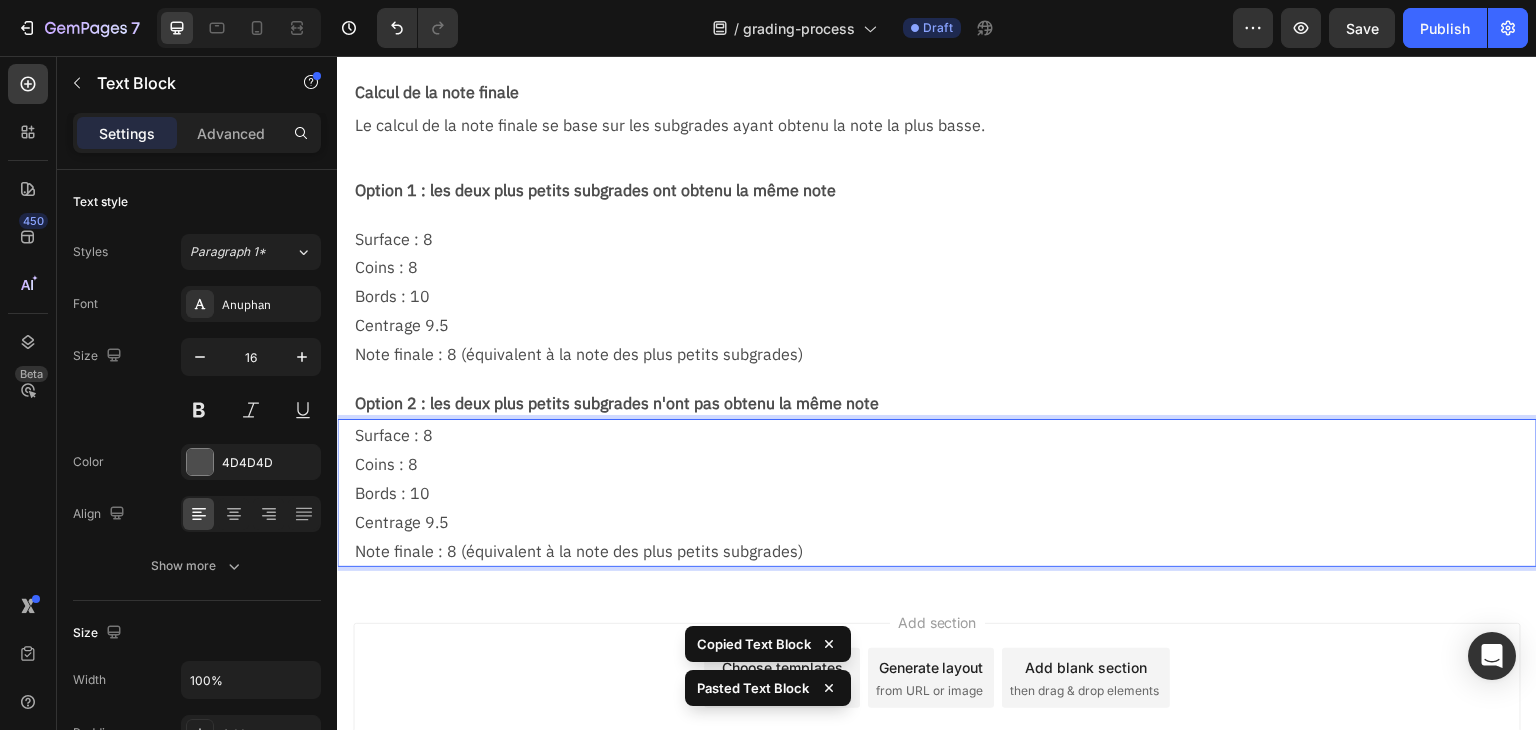 click on "Surface : 8" at bounding box center [945, 435] 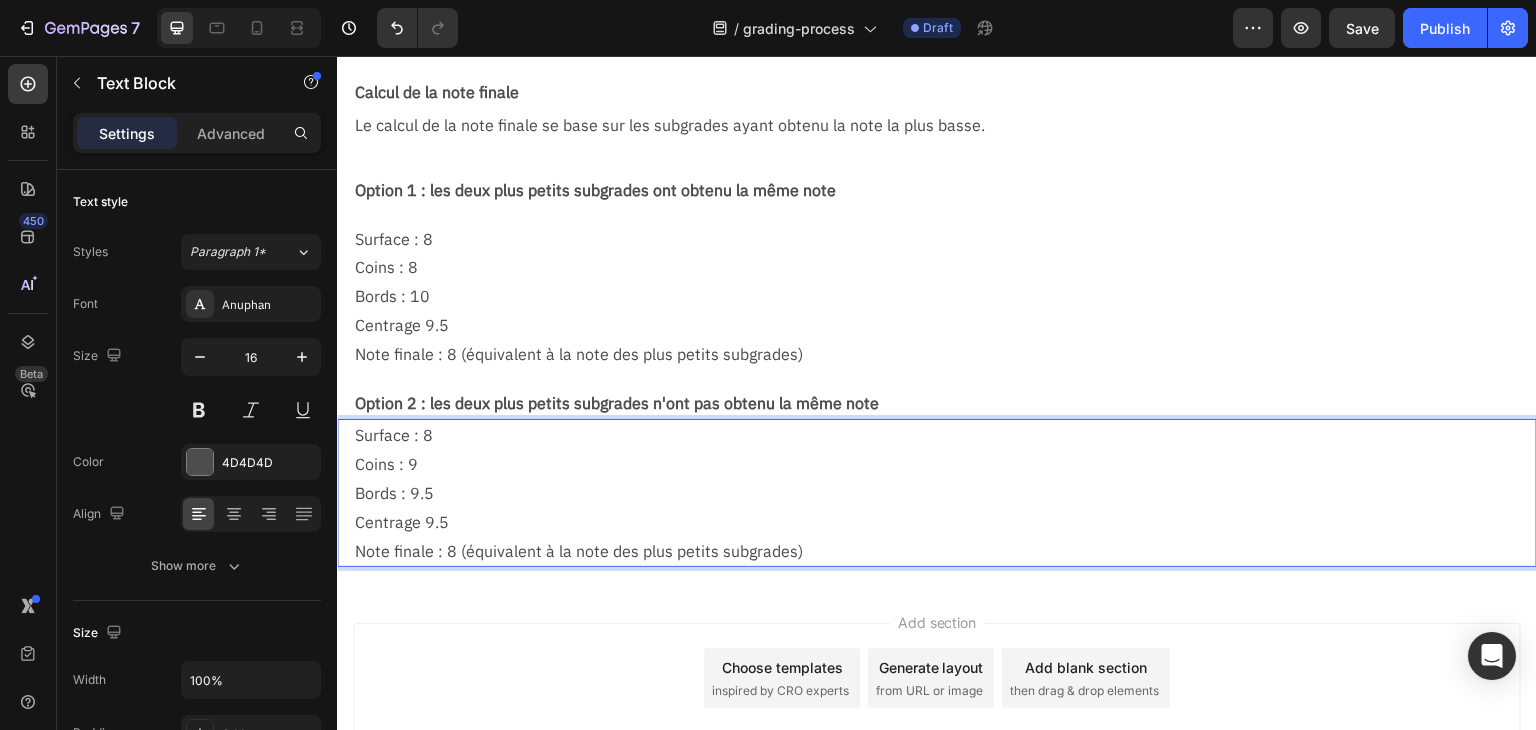 click on "Note finale : 8 (équivalent à la note des plus petits subgrades)" at bounding box center [945, 551] 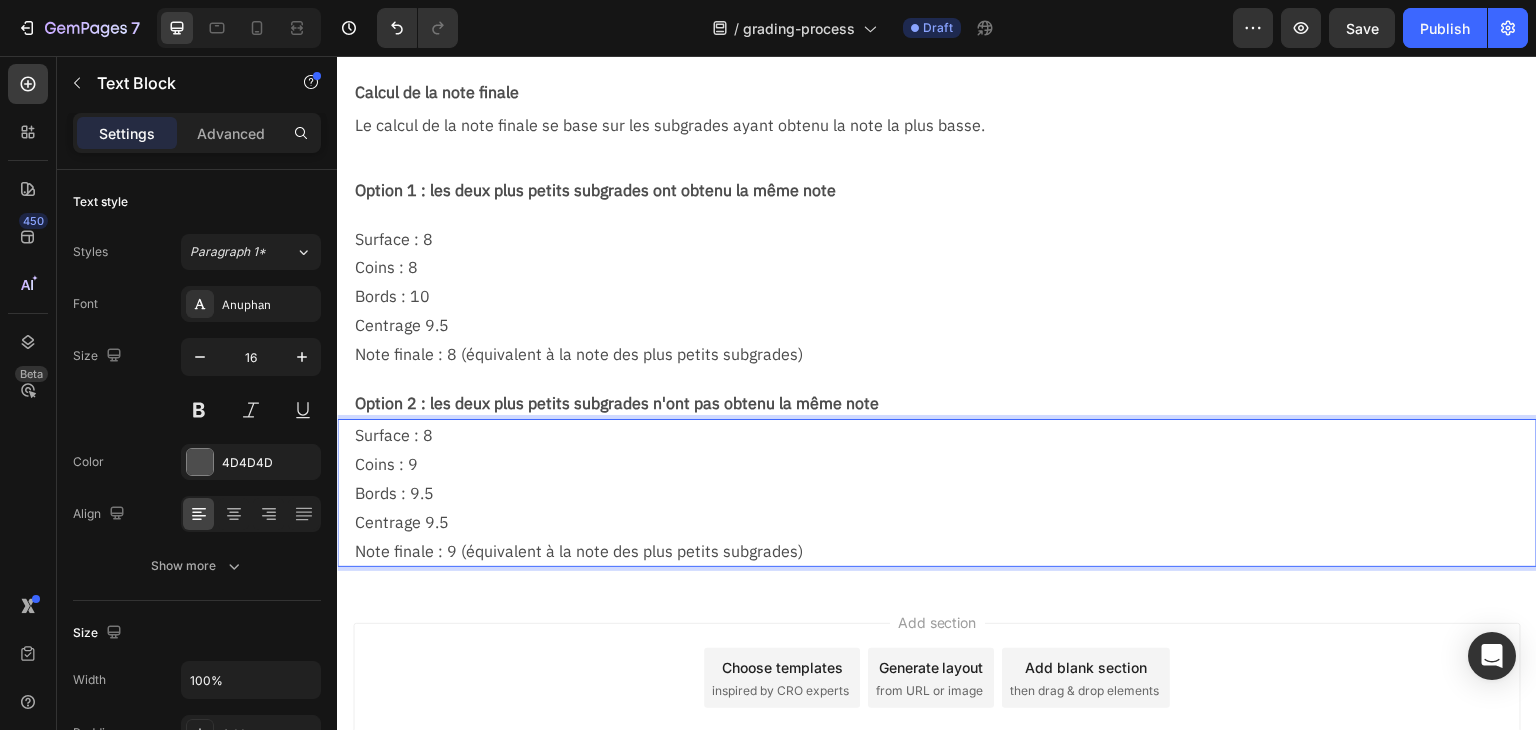 click on "Note finale : 9 (équivalent à la note des plus petits subgrades)" at bounding box center (945, 551) 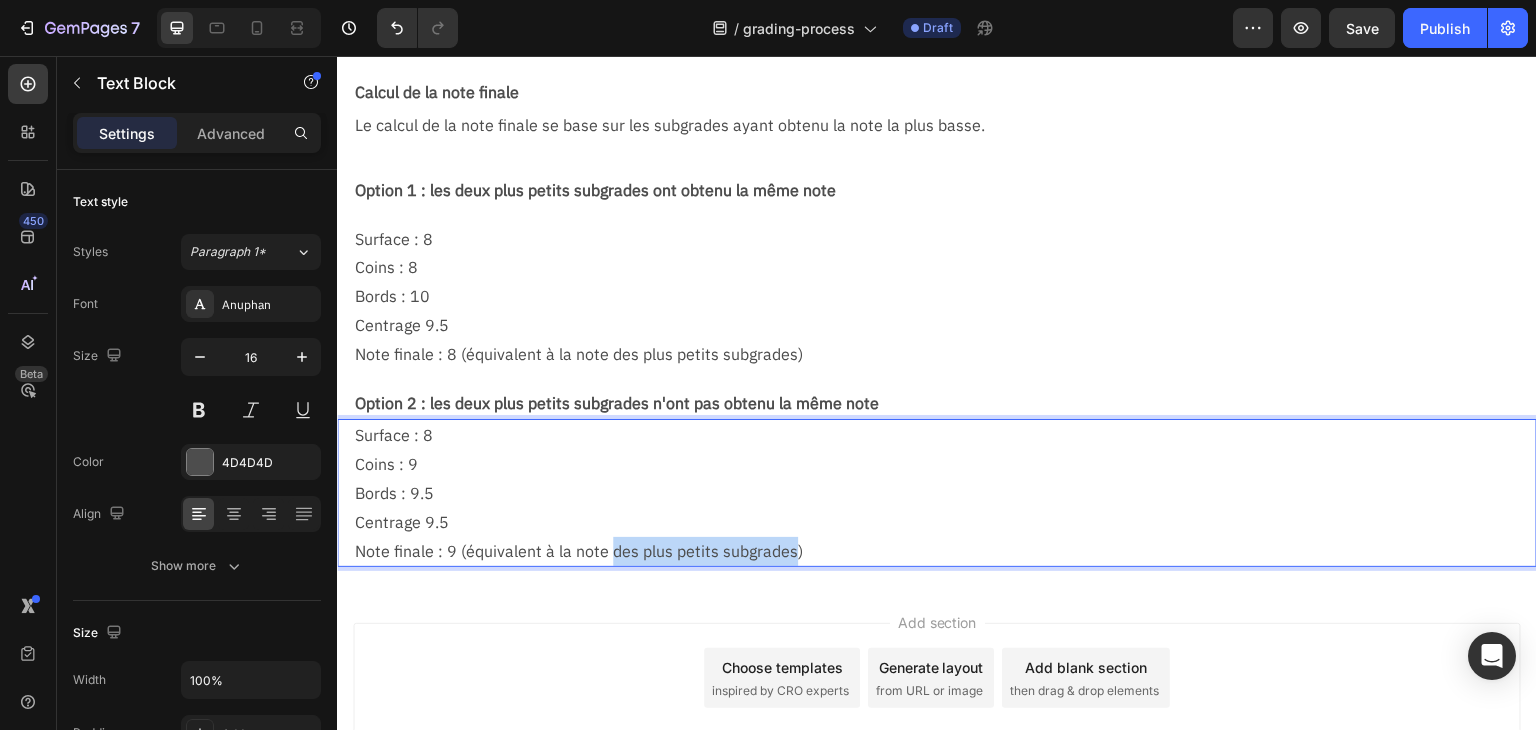 drag, startPoint x: 607, startPoint y: 547, endPoint x: 790, endPoint y: 551, distance: 183.04372 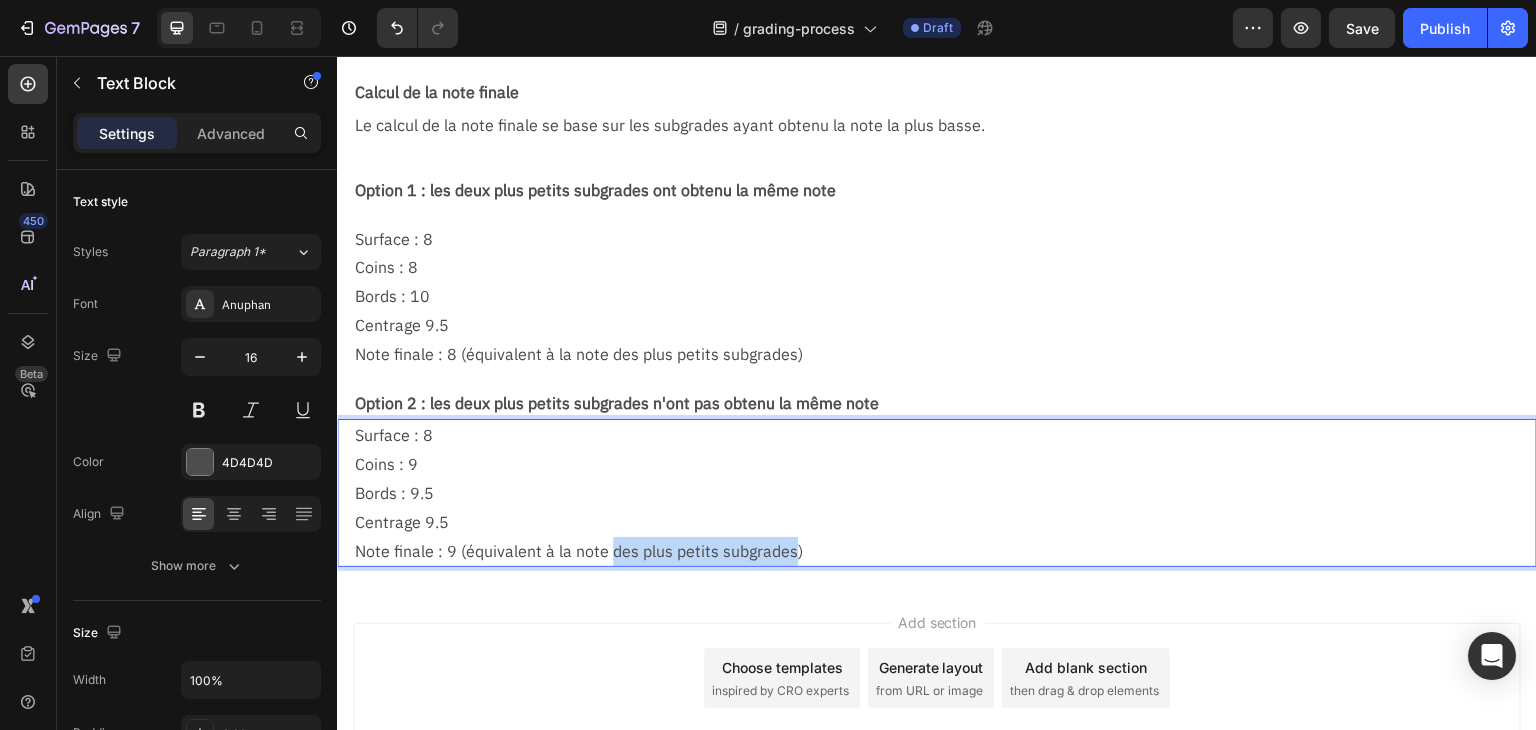 click on "Note finale : 9 (équivalent à la note des plus petits subgrades)" at bounding box center [945, 551] 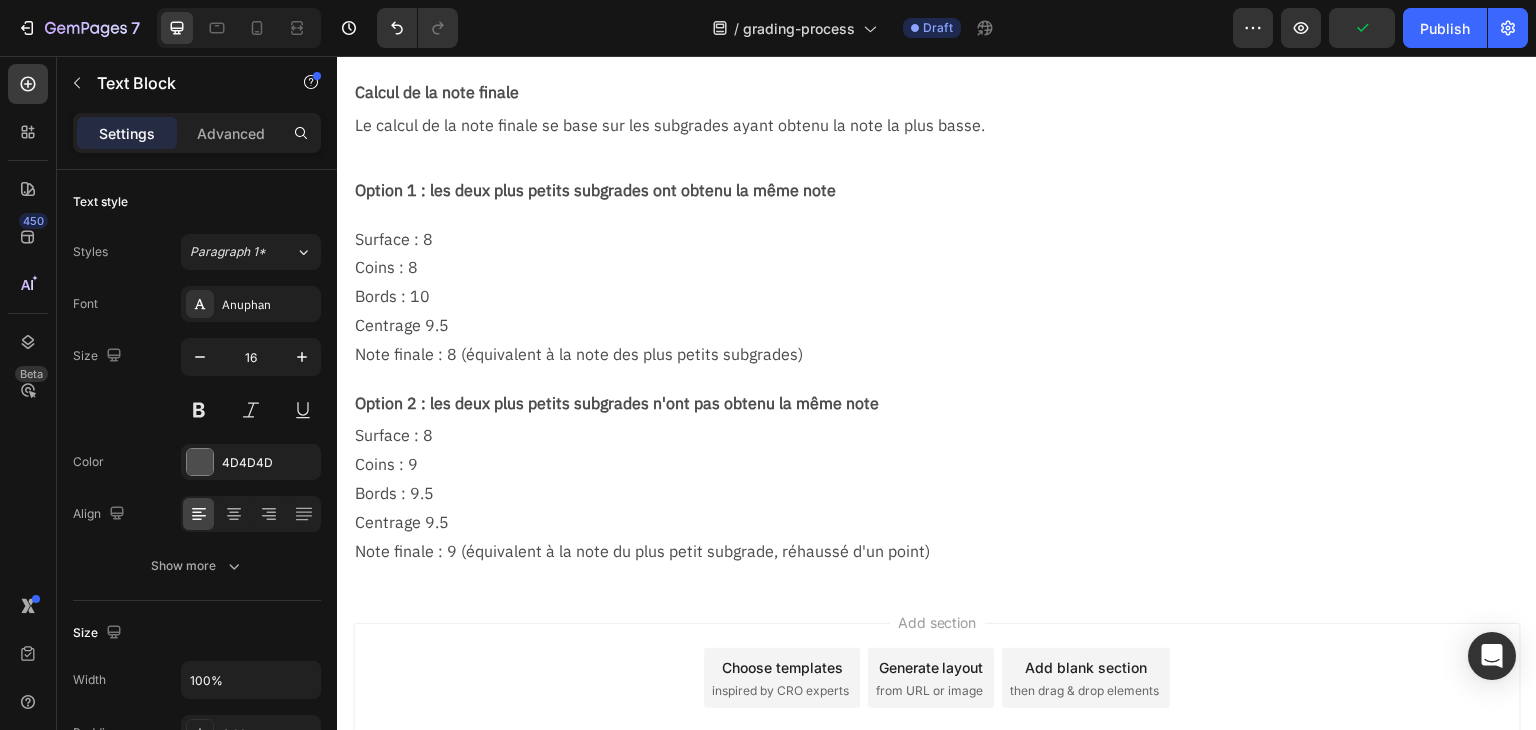 click on "Add section Choose templates inspired by CRO experts Generate layout from URL or image Add blank section then drag & drop elements" at bounding box center [937, 706] 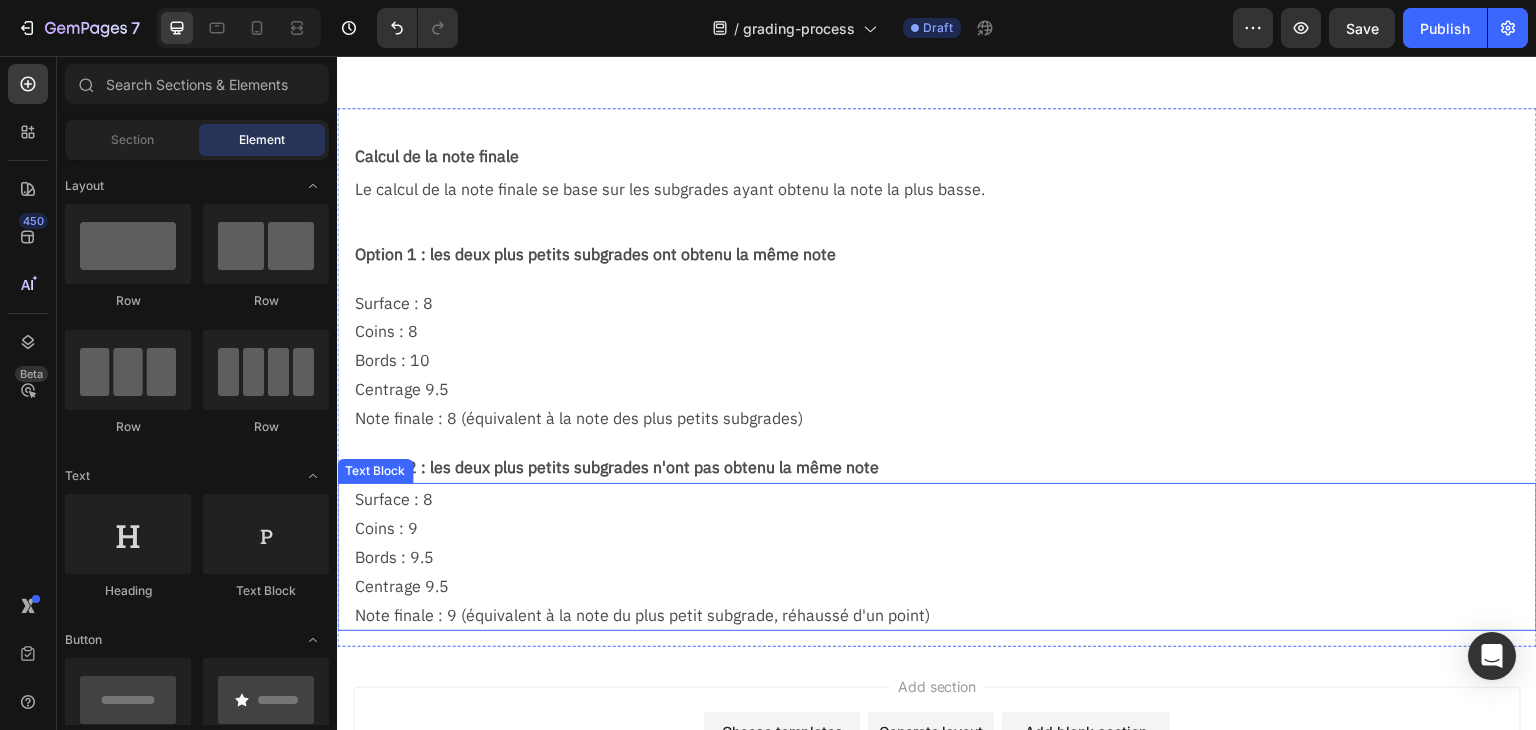 scroll, scrollTop: 1760, scrollLeft: 0, axis: vertical 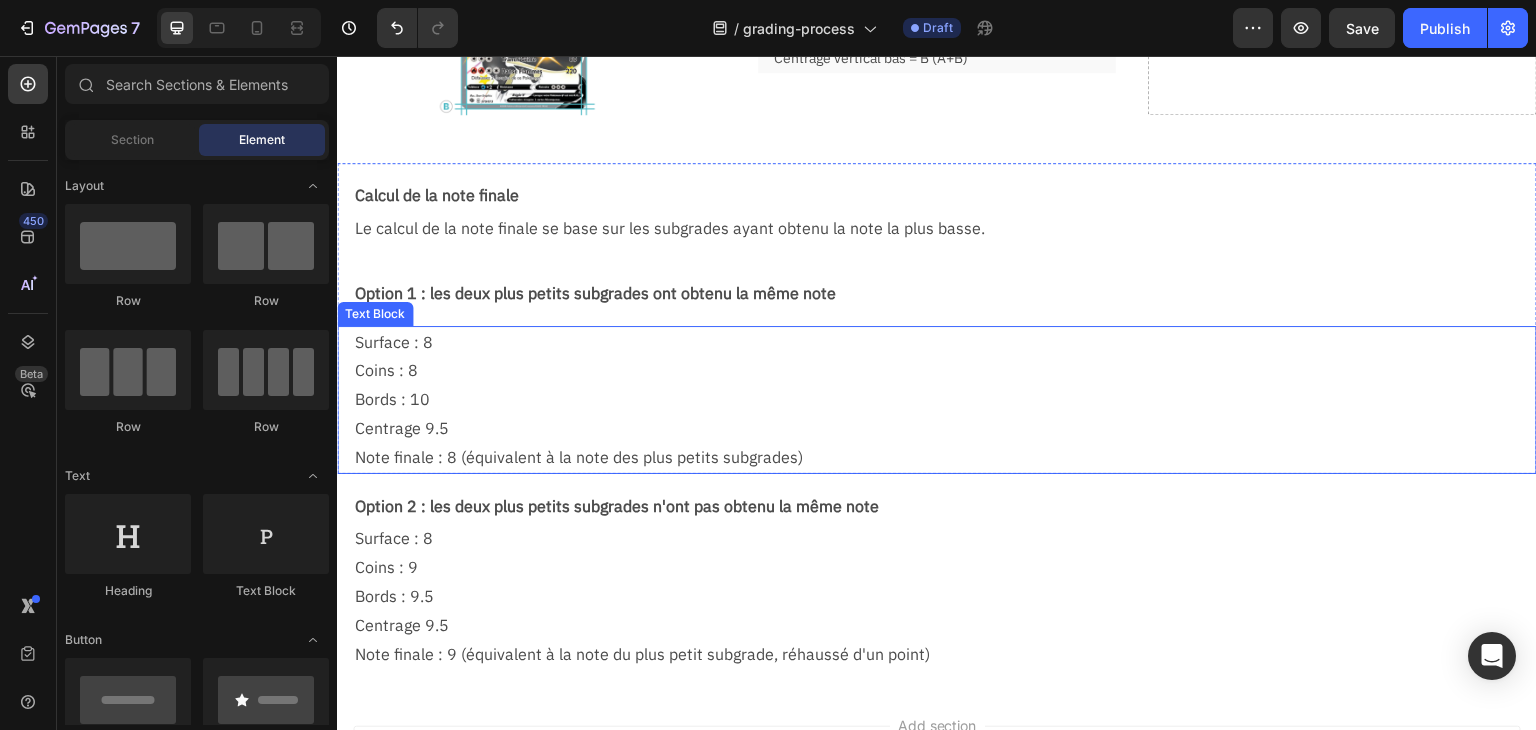 click on "Coins : 8" at bounding box center (945, 370) 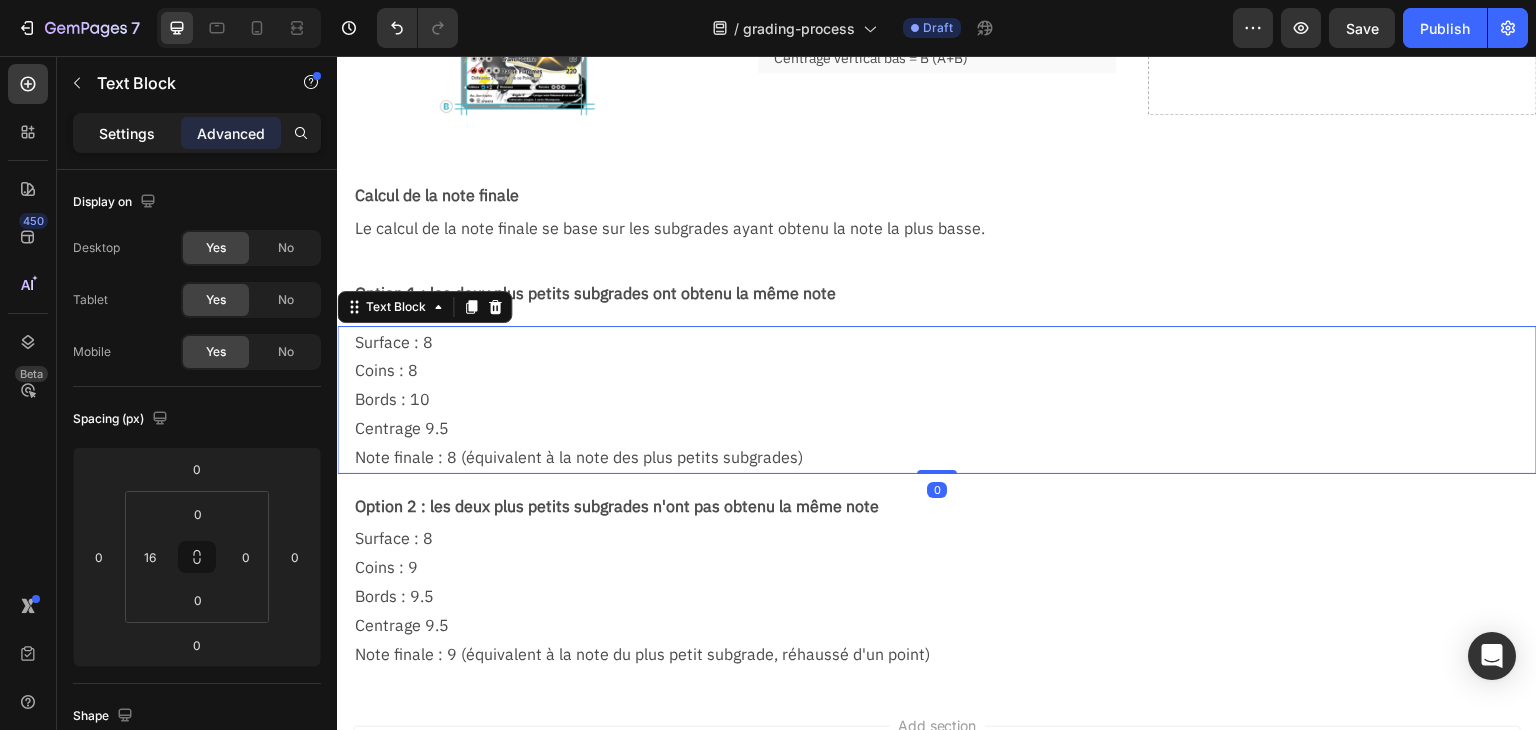 click on "Settings" at bounding box center [127, 133] 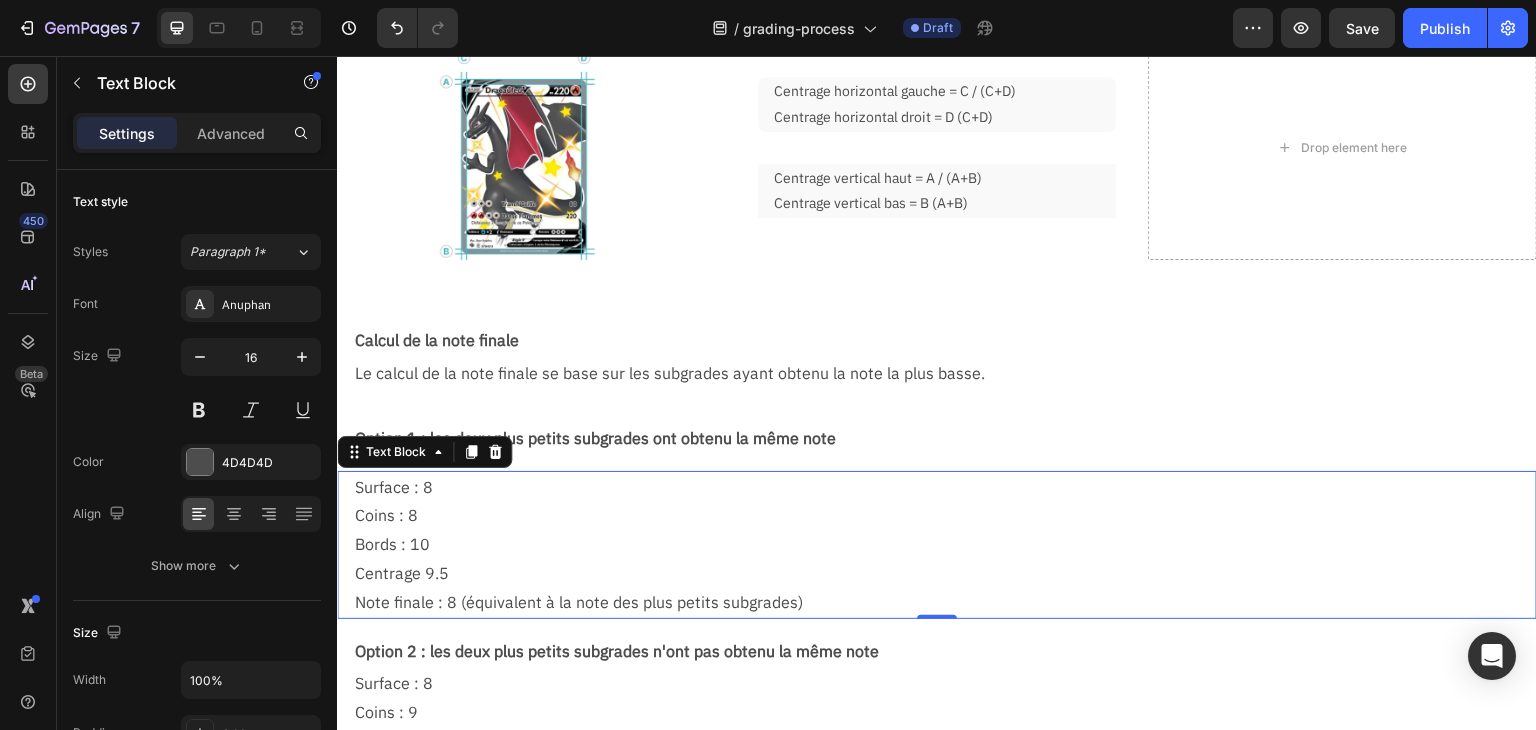 scroll, scrollTop: 1460, scrollLeft: 0, axis: vertical 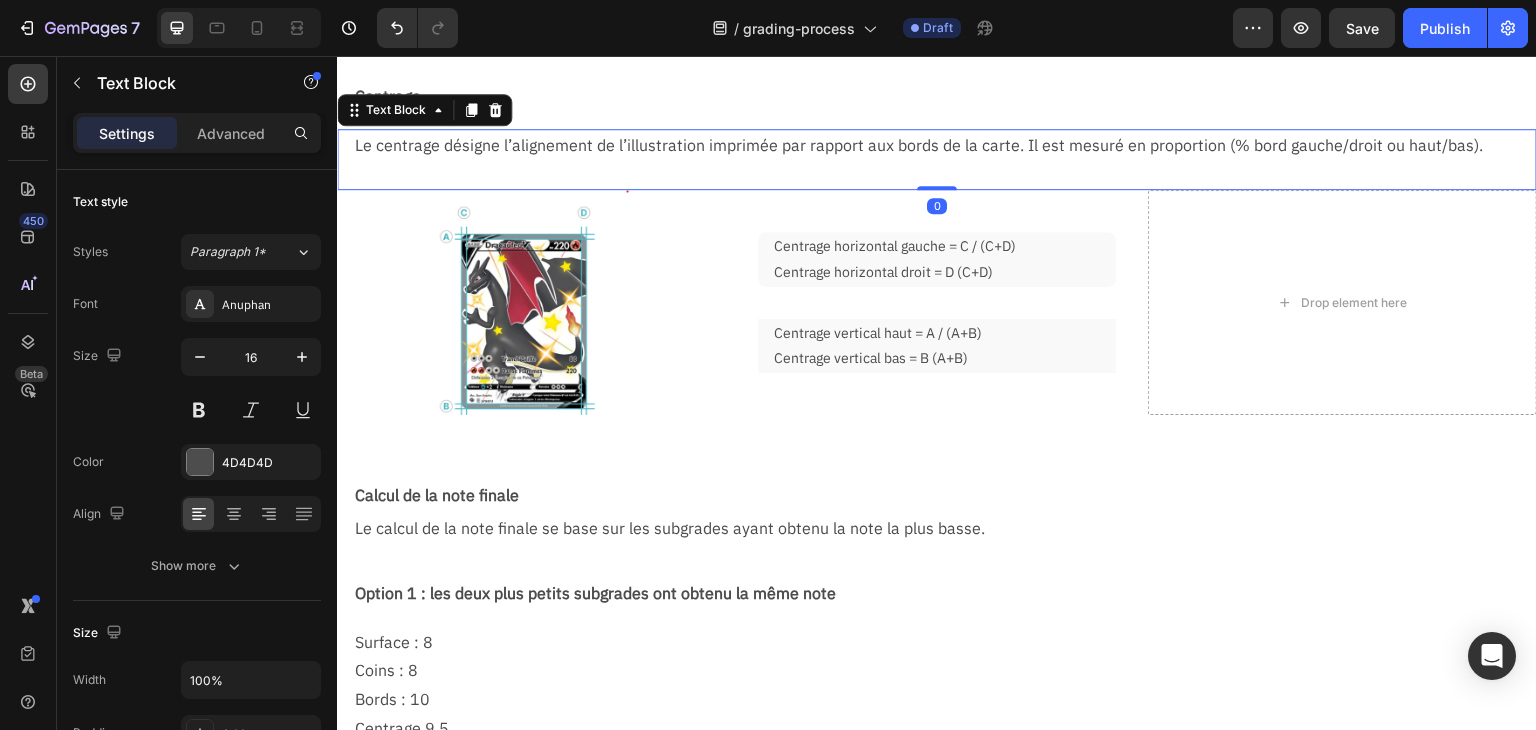 click on "Le centrage désigne l’alignement de l’illustration imprimée par rapport aux bords de la carte. Il est mesuré en proportion (% bord gauche/droit ou haut/bas)." at bounding box center [945, 145] 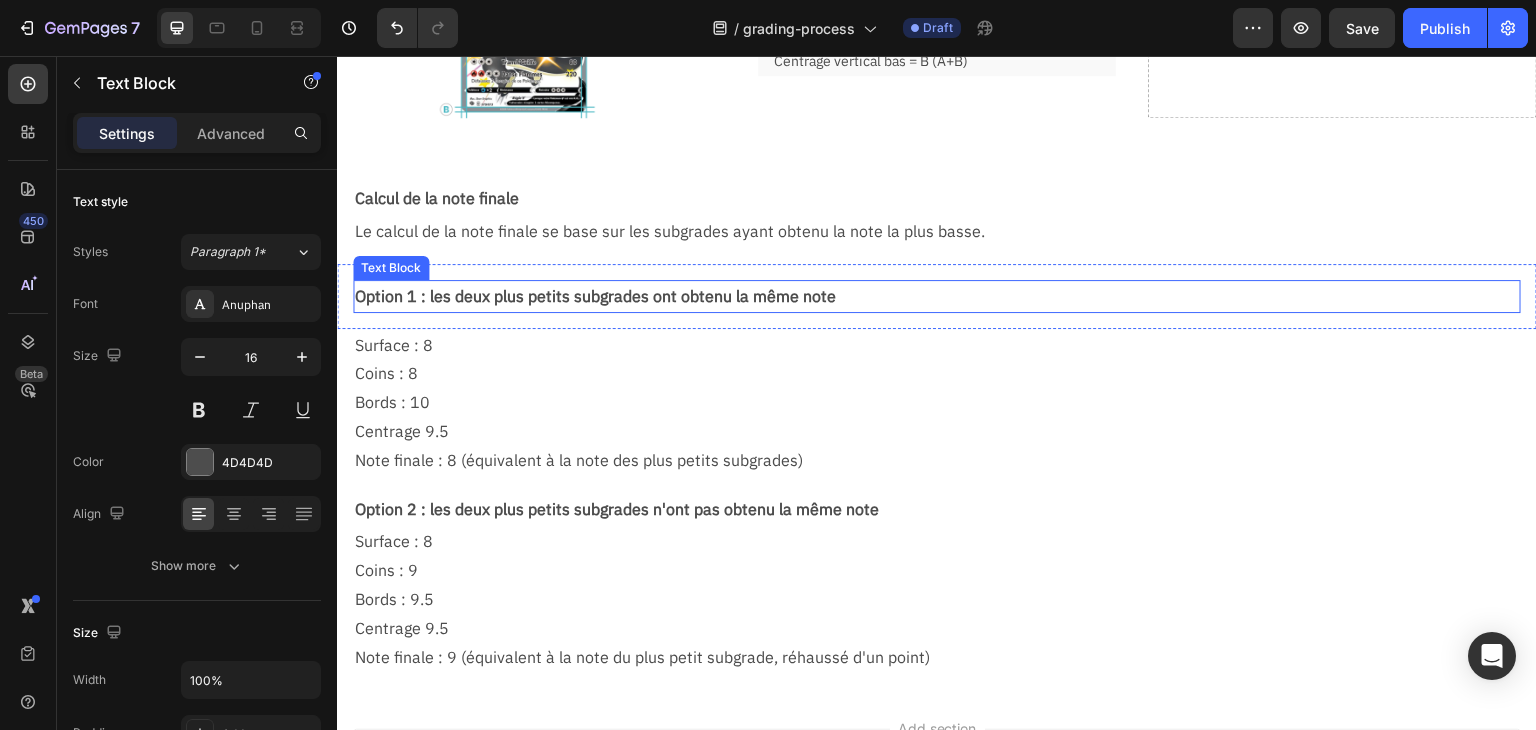 scroll, scrollTop: 1860, scrollLeft: 0, axis: vertical 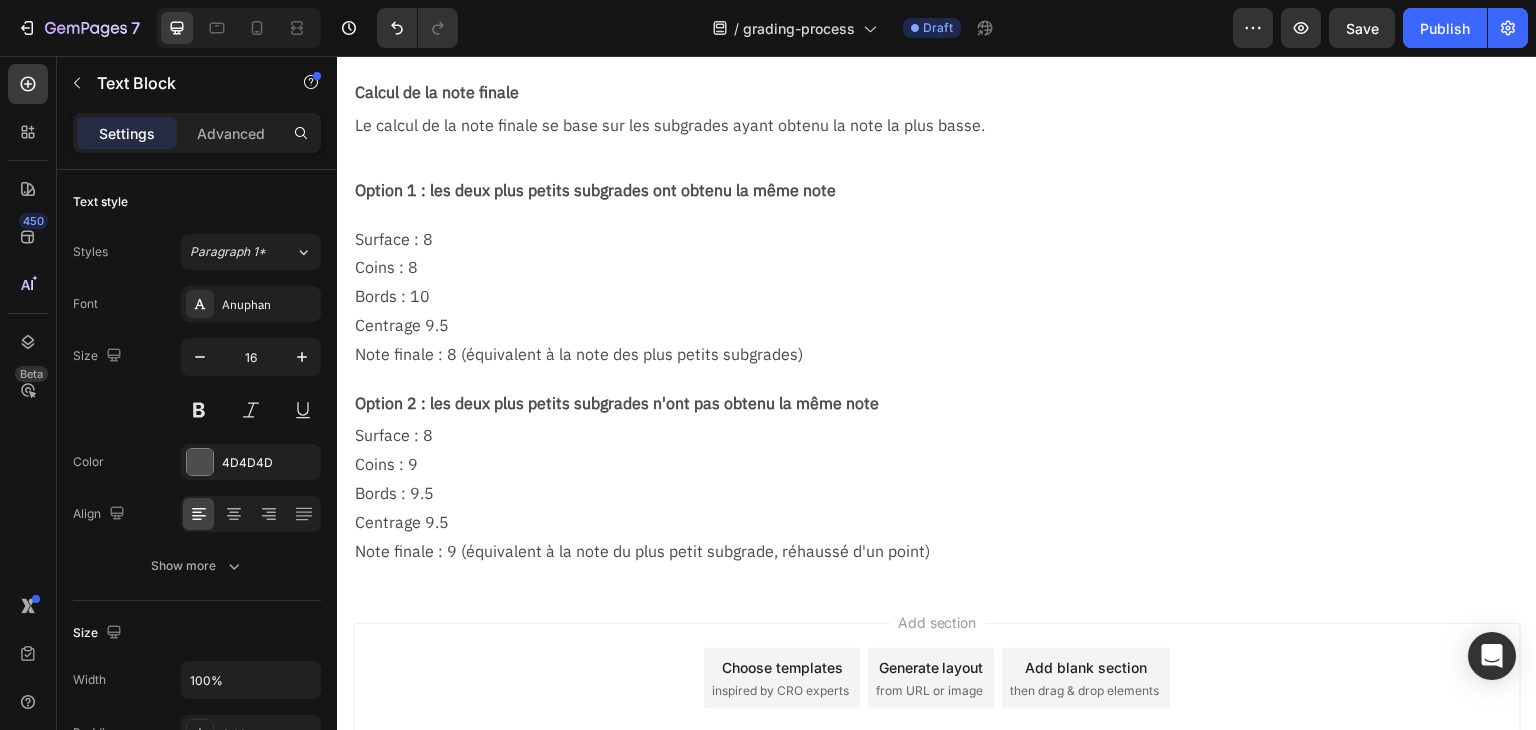 click on "Add section Choose templates inspired by CRO experts Generate layout from URL or image Add blank section then drag & drop elements" at bounding box center (937, 678) 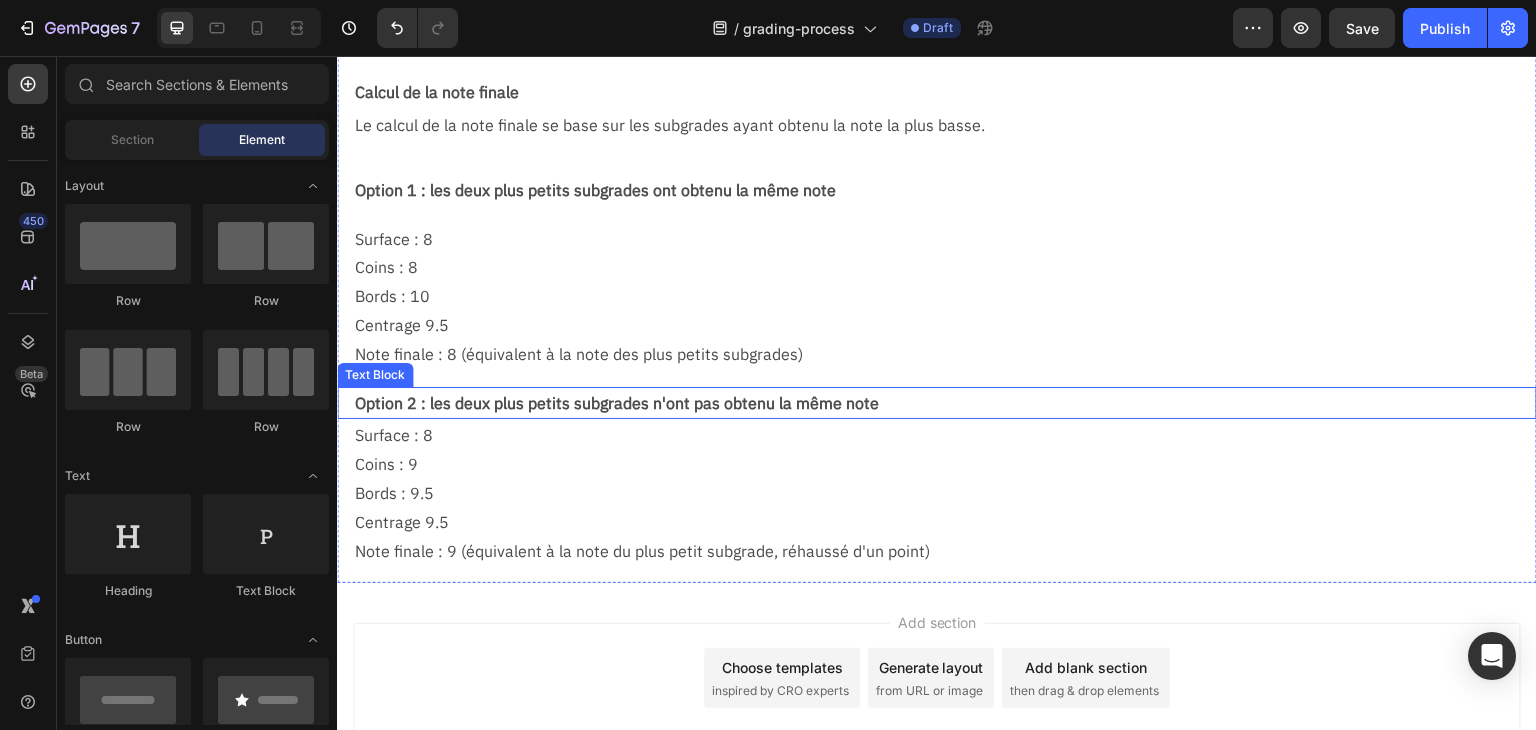 click on "Option 2 : les deux plus petits subgrades n'ont pas obtenu la même note" at bounding box center (945, 403) 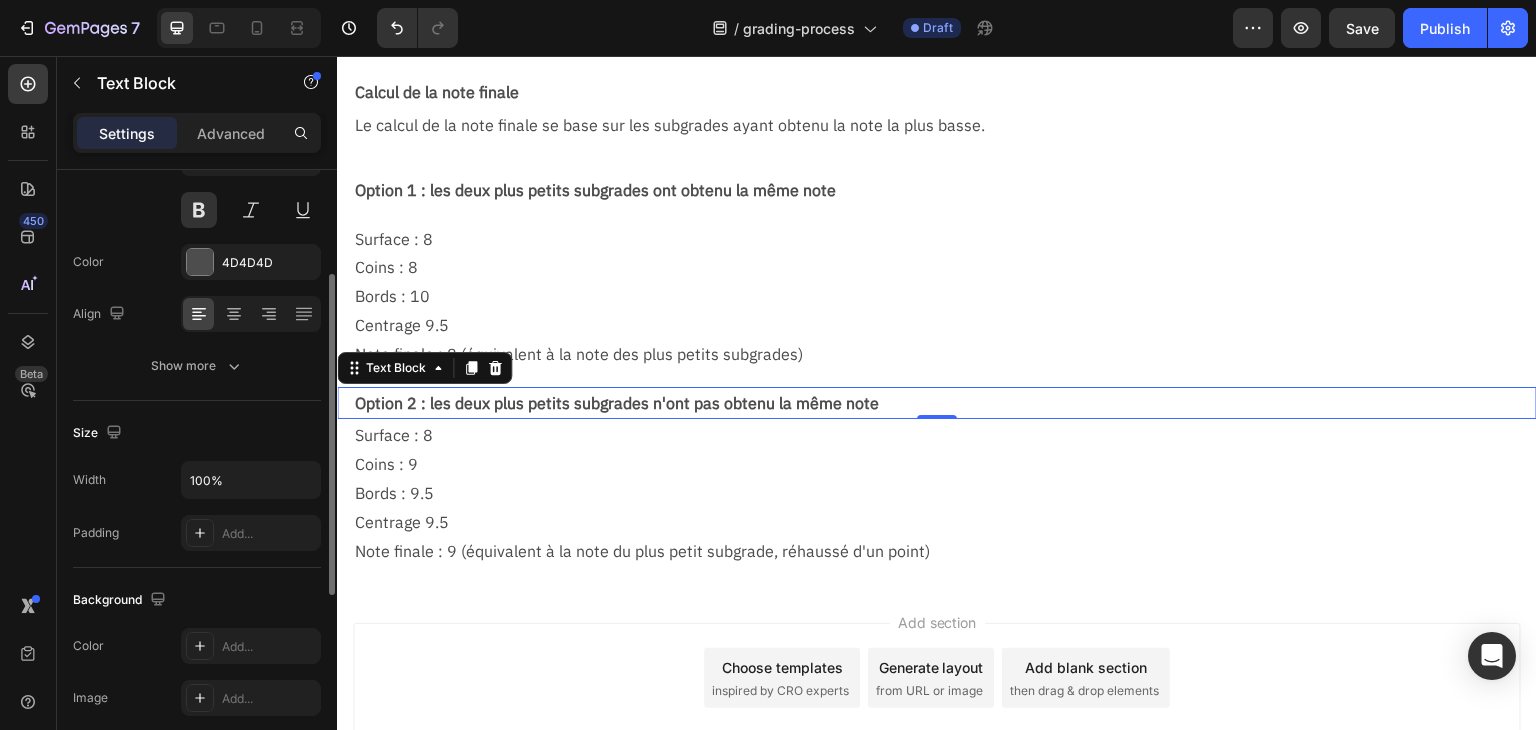 scroll, scrollTop: 400, scrollLeft: 0, axis: vertical 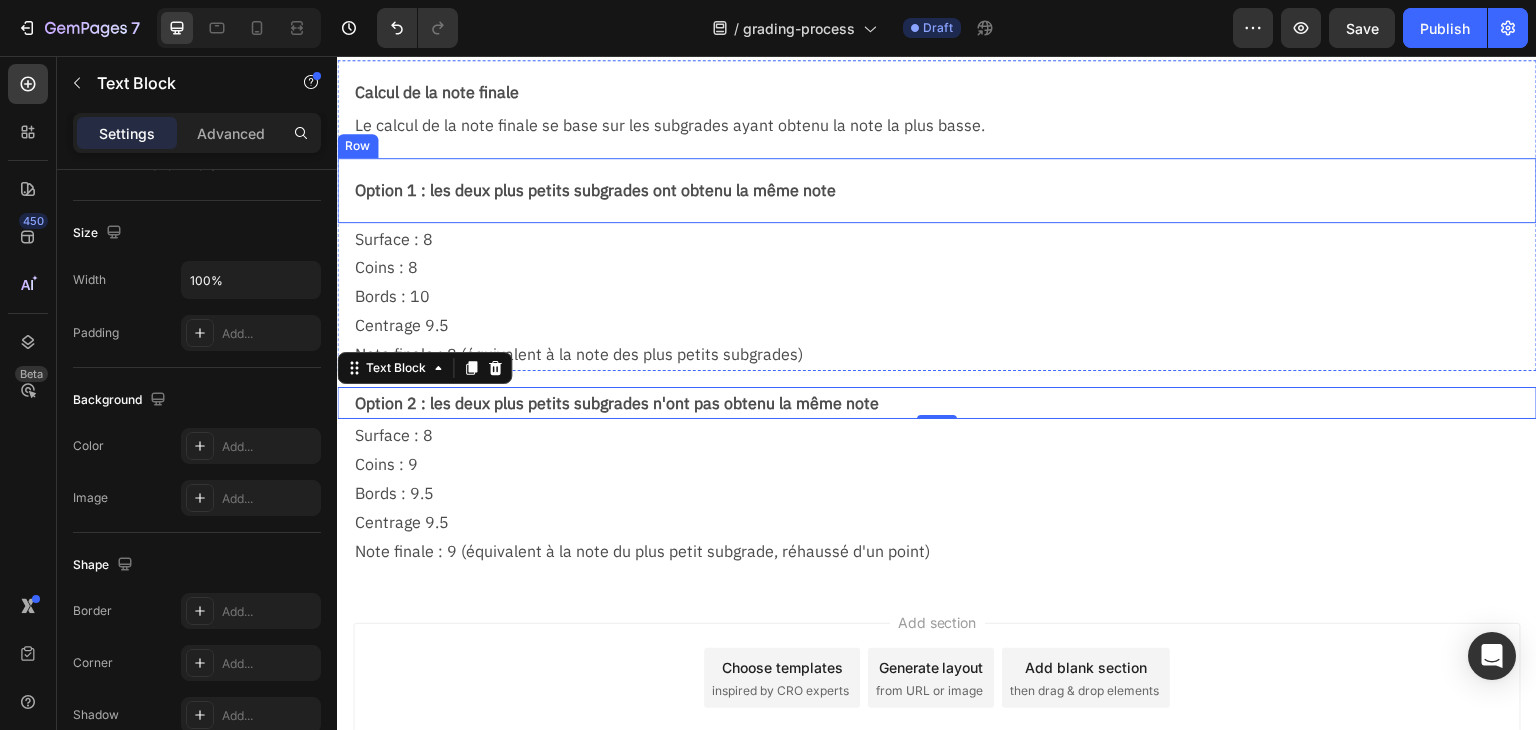 click on "Option 1 : les deux plus petits subgrades ont obtenu la même note Text Block Row" at bounding box center [937, 190] 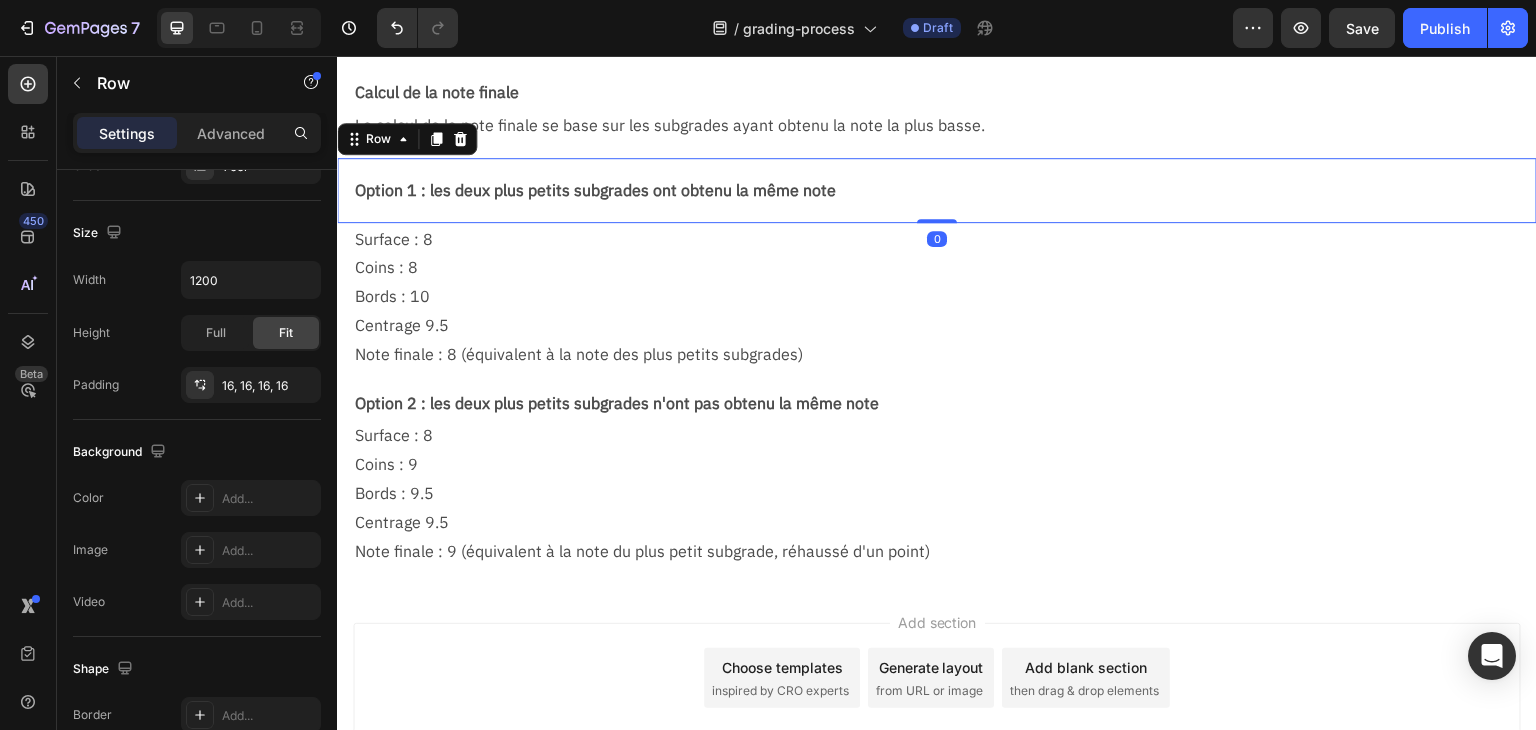 scroll, scrollTop: 0, scrollLeft: 0, axis: both 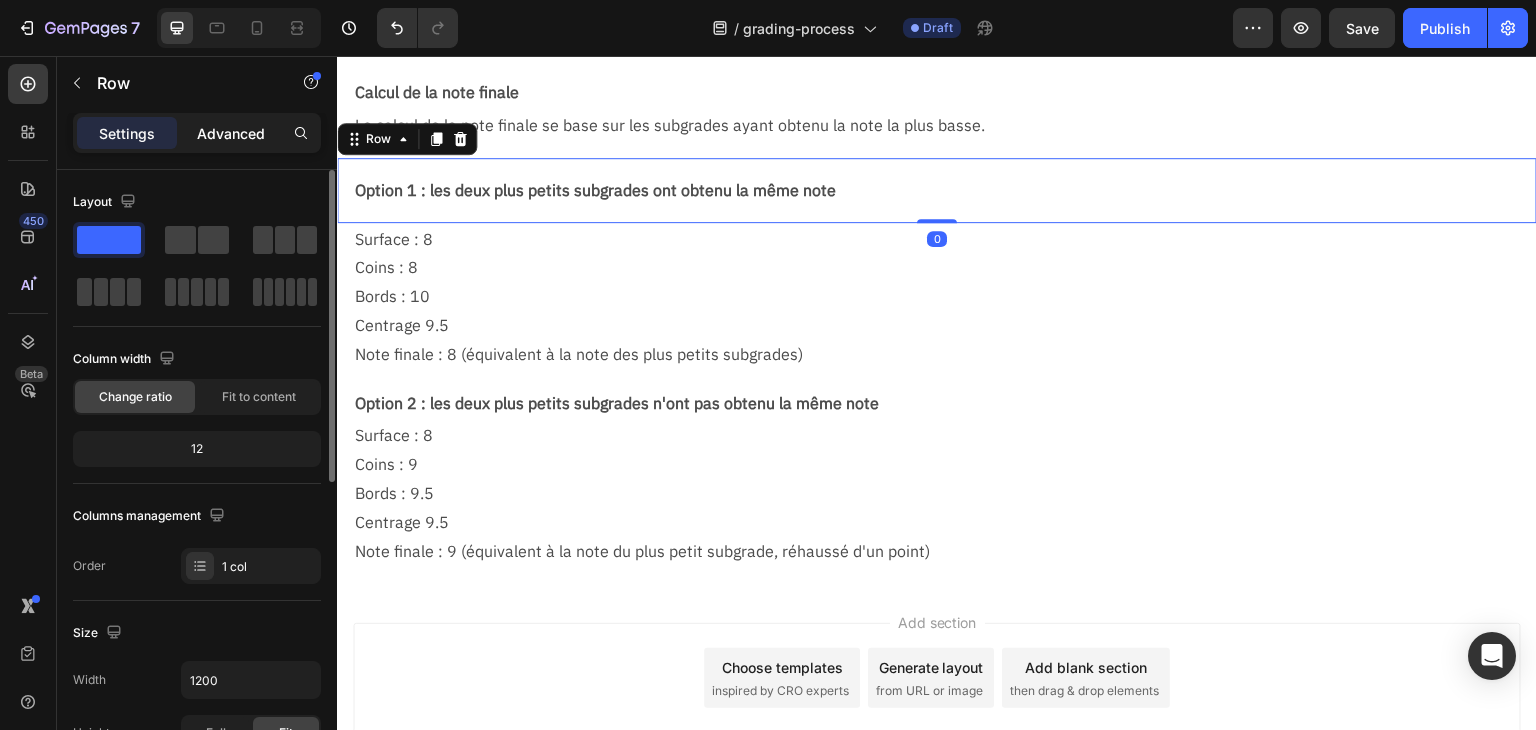 click on "Advanced" at bounding box center (231, 133) 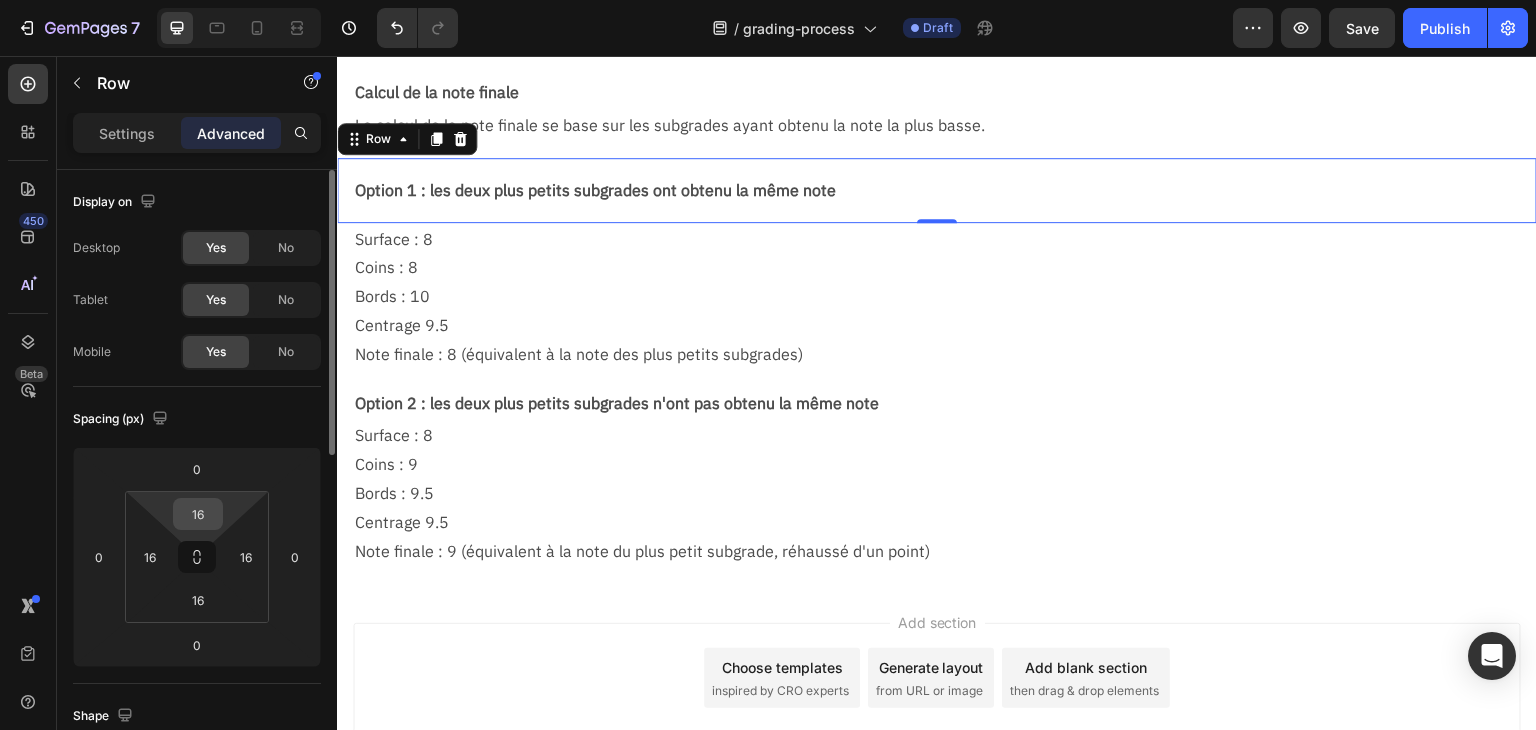 click on "16" at bounding box center [198, 514] 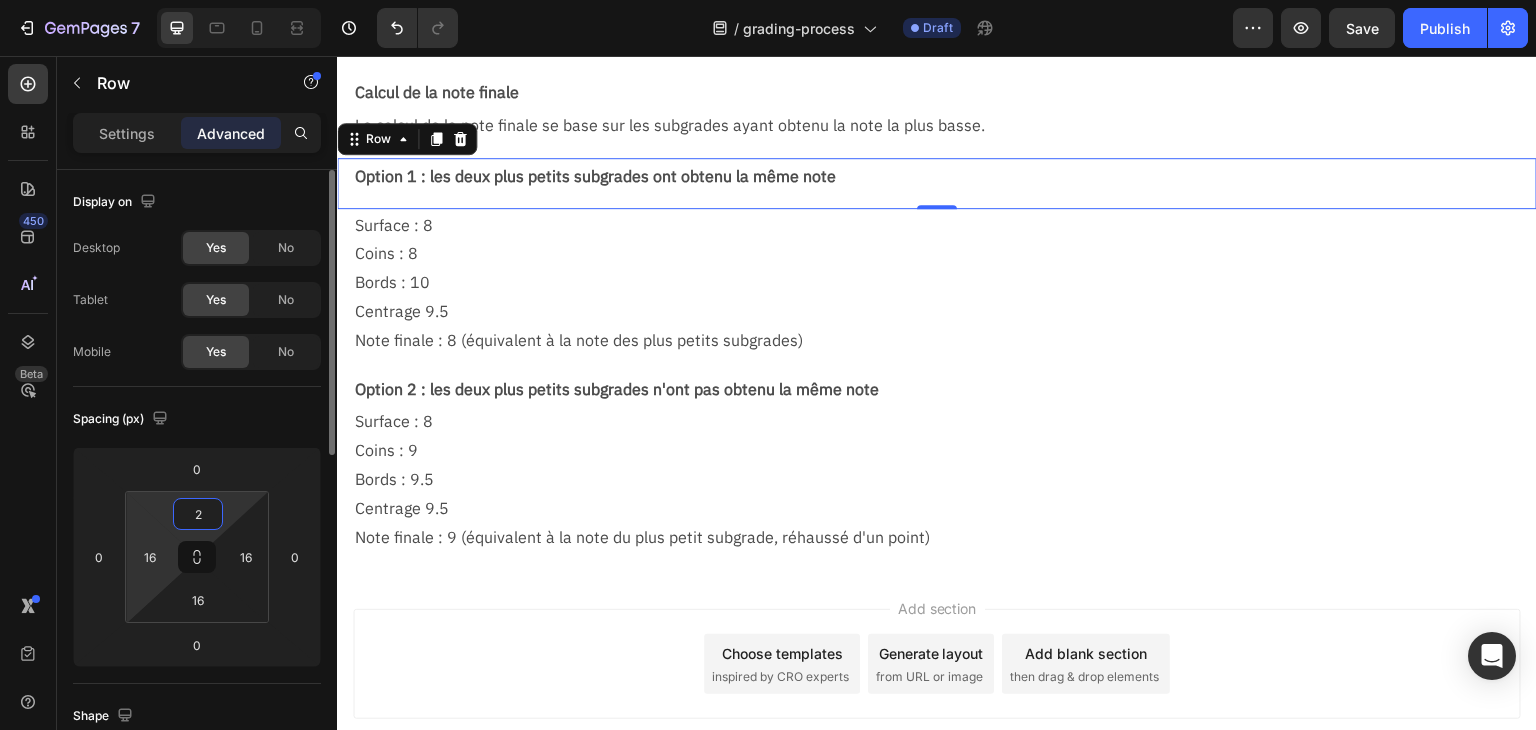 drag, startPoint x: 203, startPoint y: 514, endPoint x: 127, endPoint y: 505, distance: 76.53104 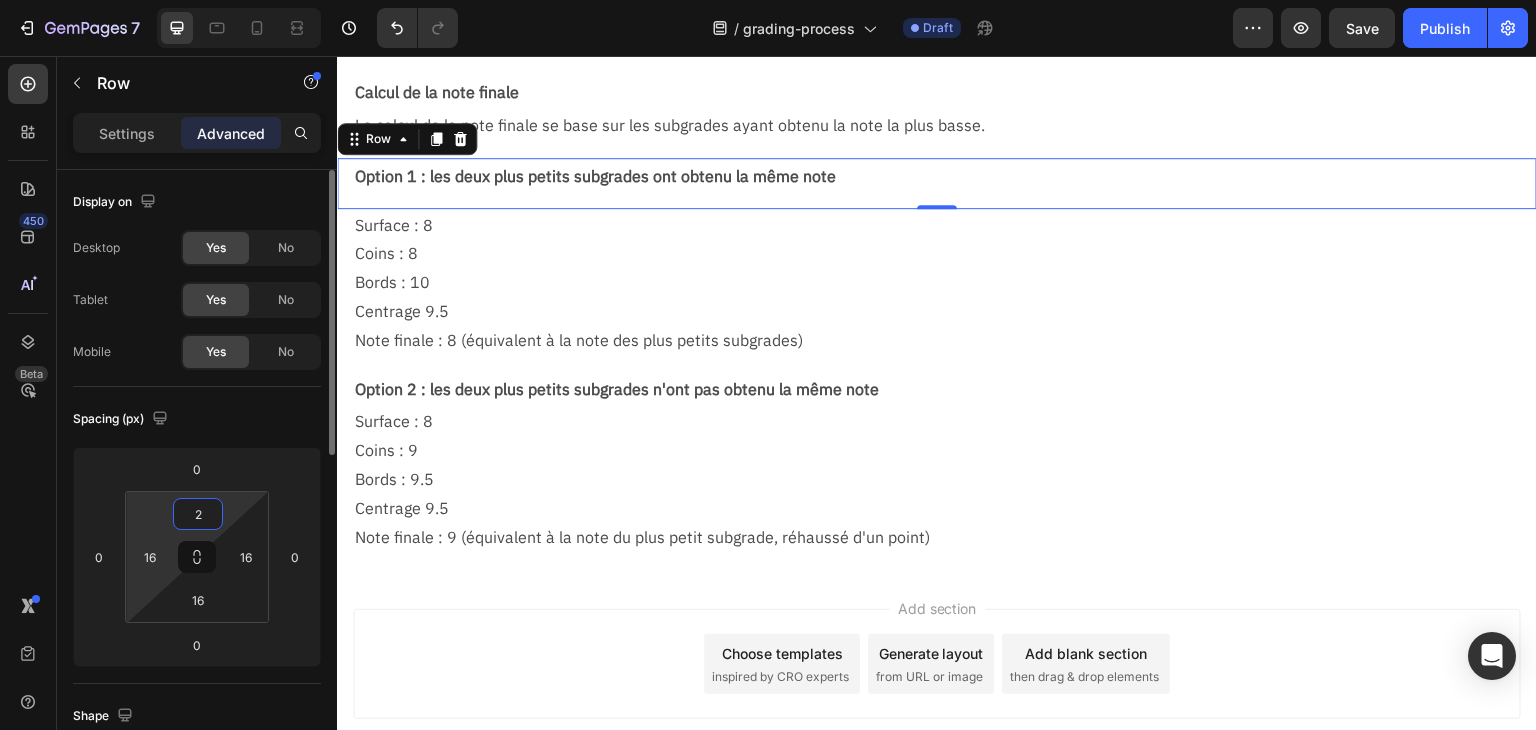 click on "2 16 16 16" at bounding box center [197, 557] 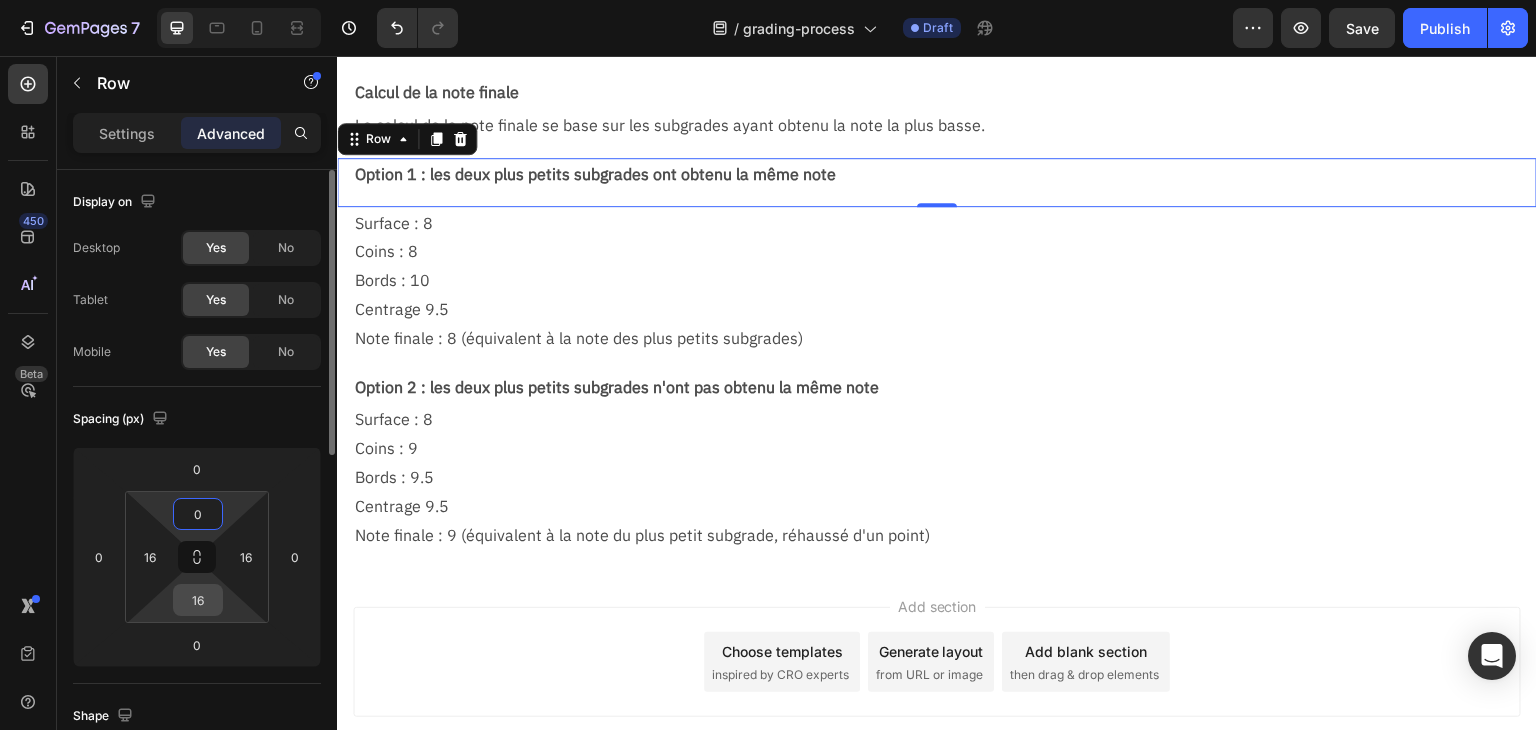type on "0" 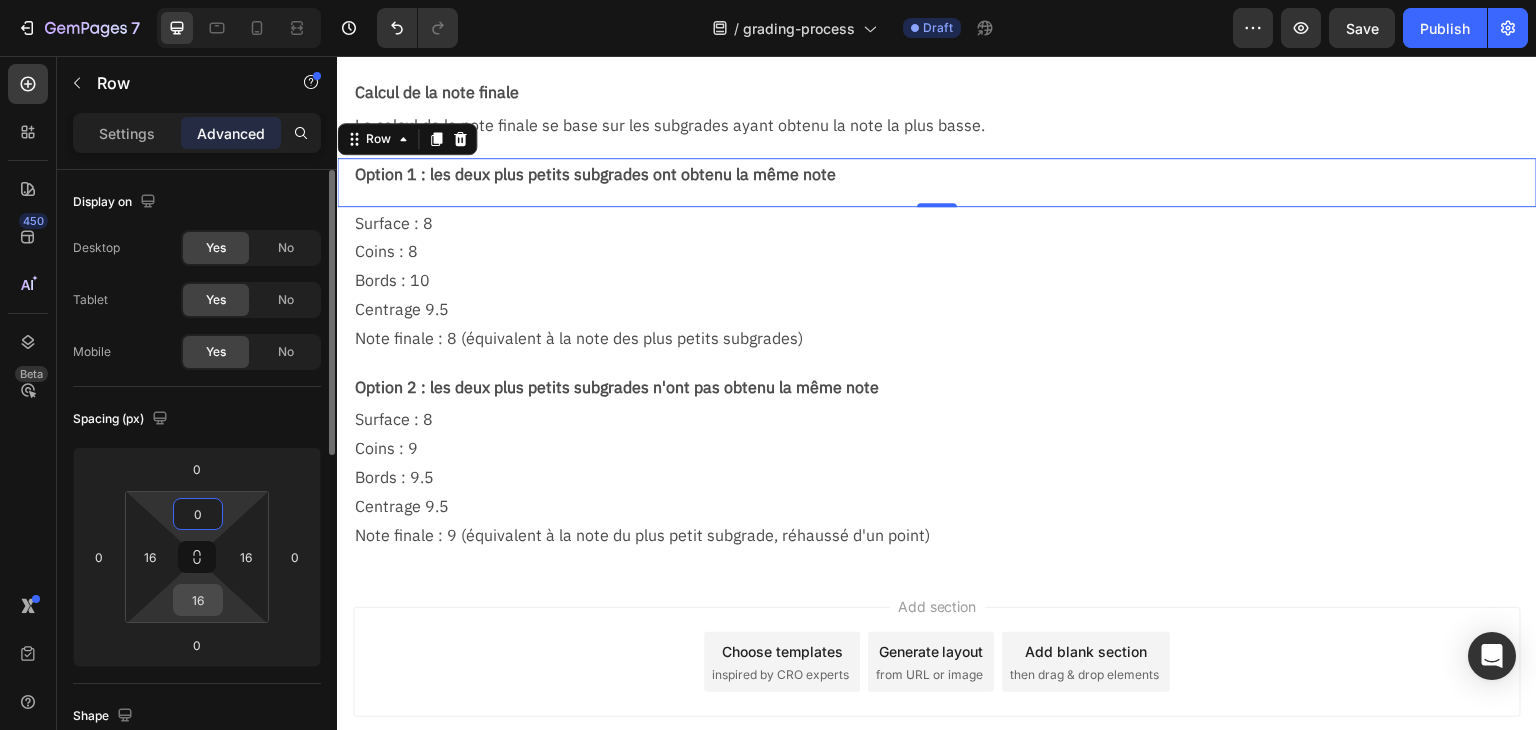 click on "16" at bounding box center (198, 600) 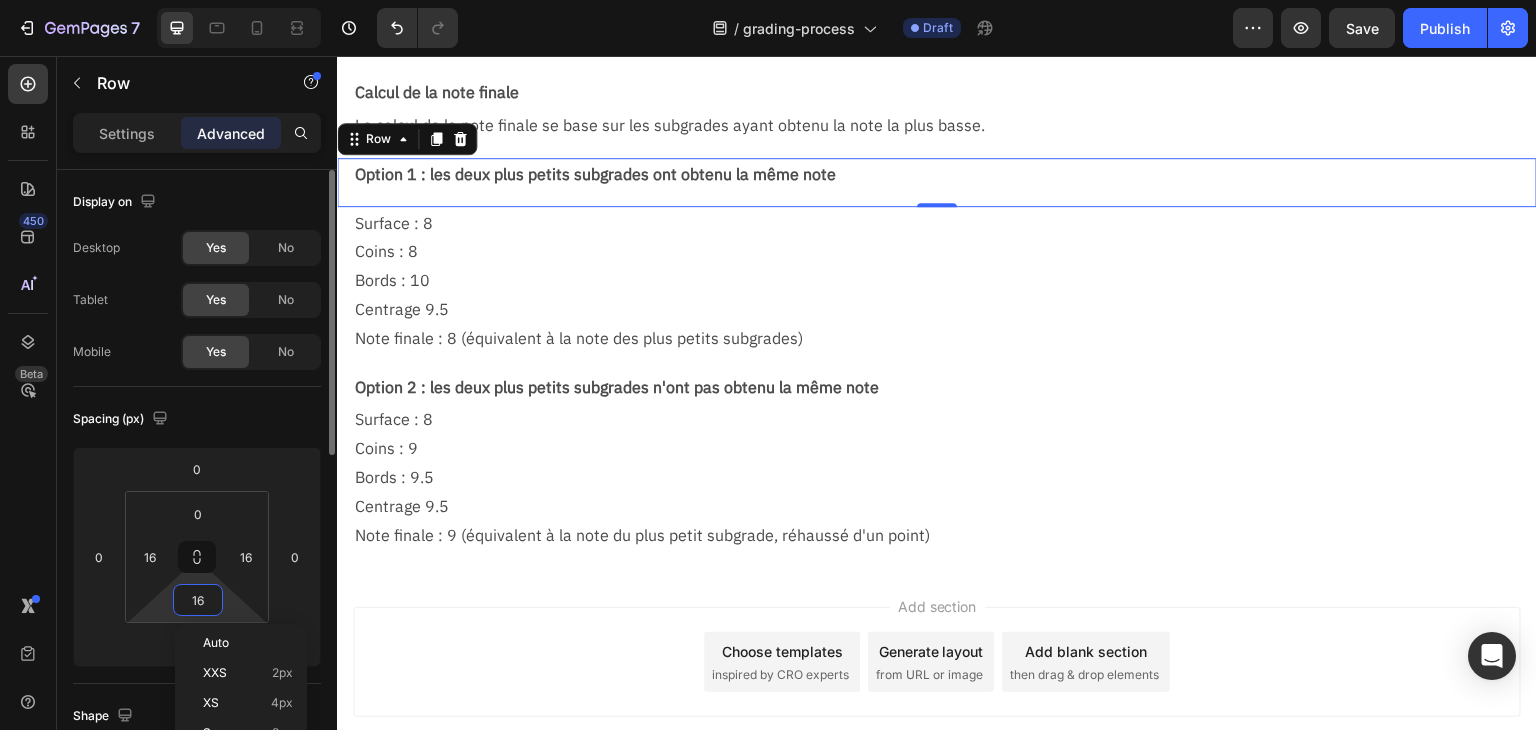 type on "0" 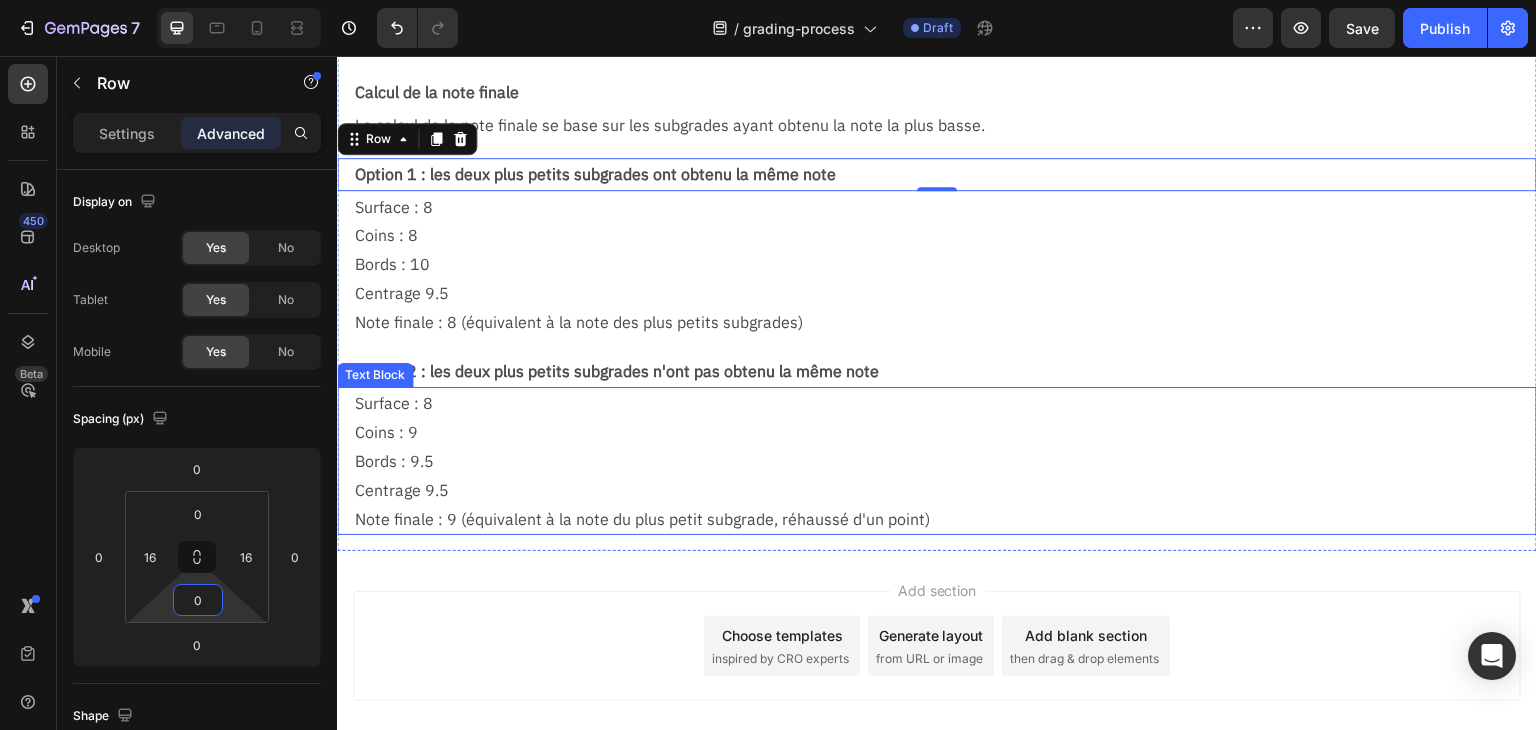 click on "Note finale : 9 (équivalent à la note du plus petit subgrade, réhaussé d'un point)" at bounding box center (945, 519) 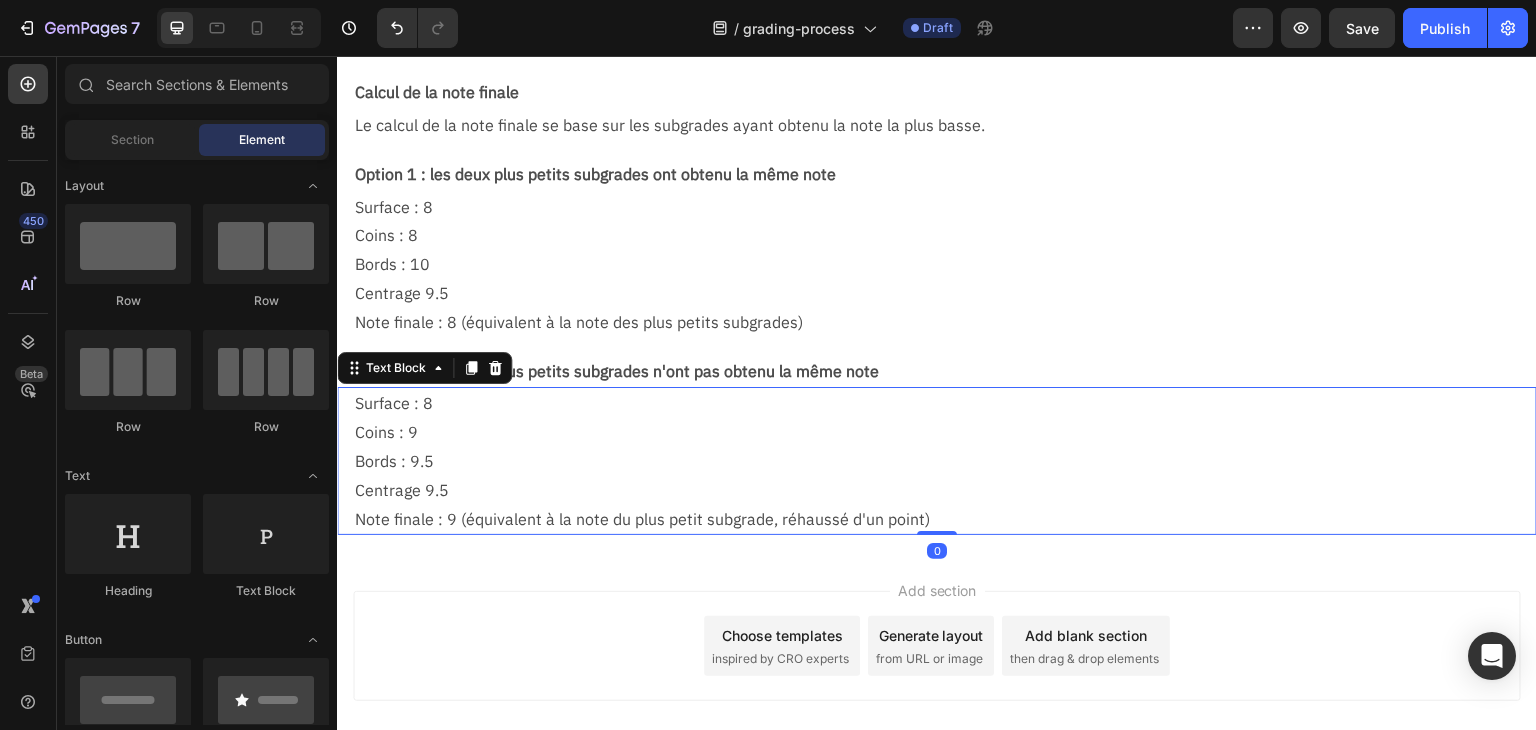 click on "Add section Choose templates inspired by CRO experts Generate layout from URL or image Add blank section then drag & drop elements" at bounding box center [937, 674] 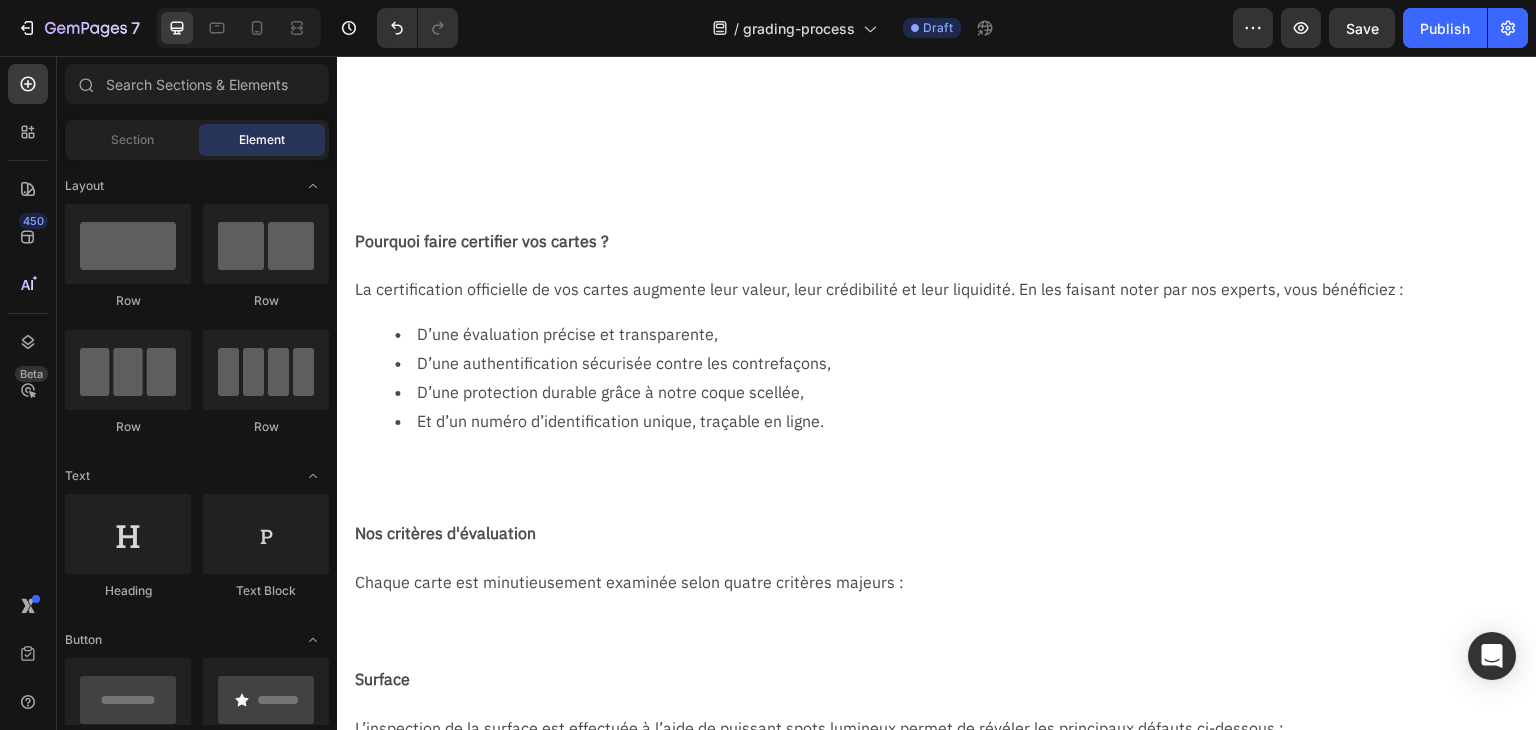 scroll, scrollTop: 0, scrollLeft: 0, axis: both 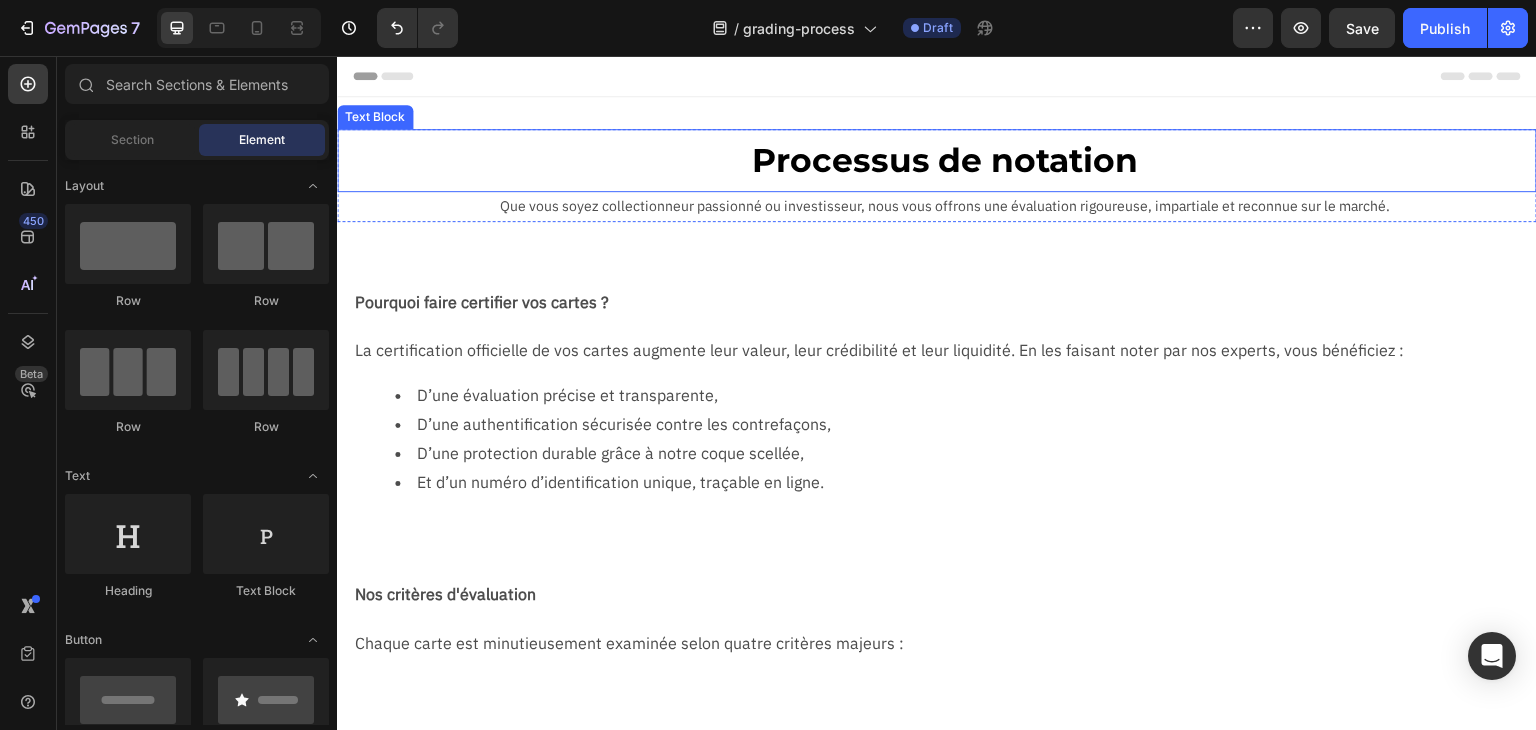 click on "Processus de notation" at bounding box center (945, 160) 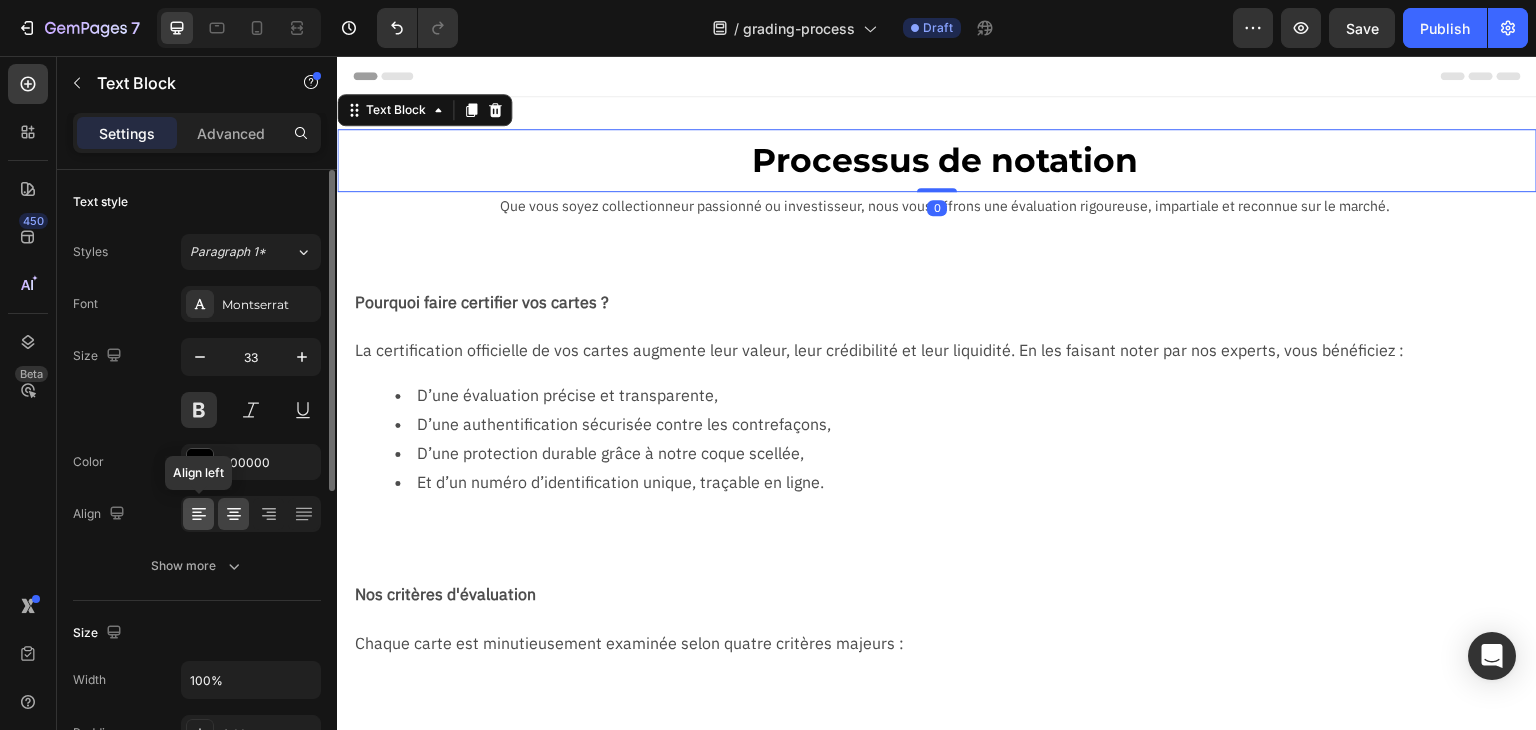 click 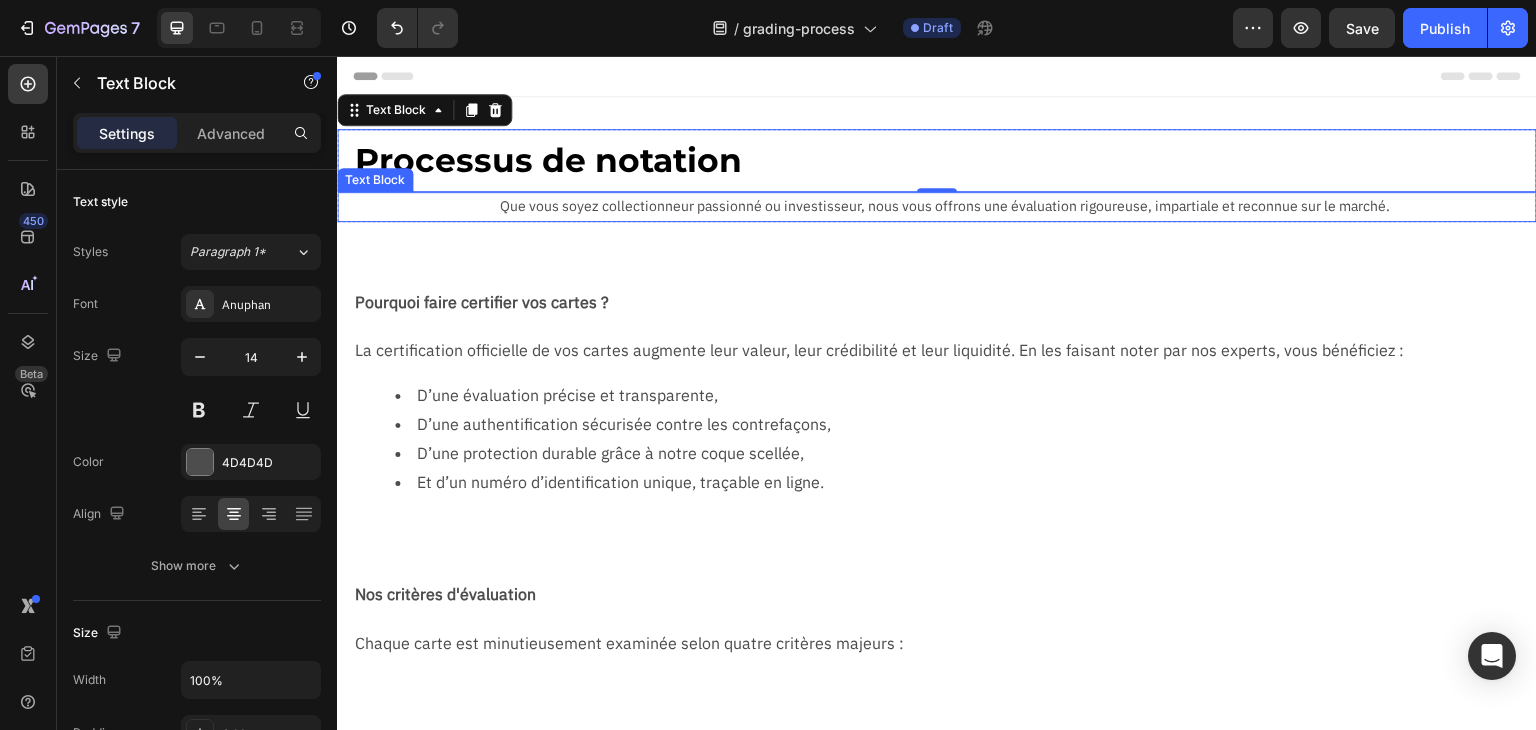 click on "Que vous soyez collectionneur passionné ou investisseur, nous vous offrons une évaluation rigoureuse, impartiale et reconnue sur le marché." at bounding box center [945, 206] 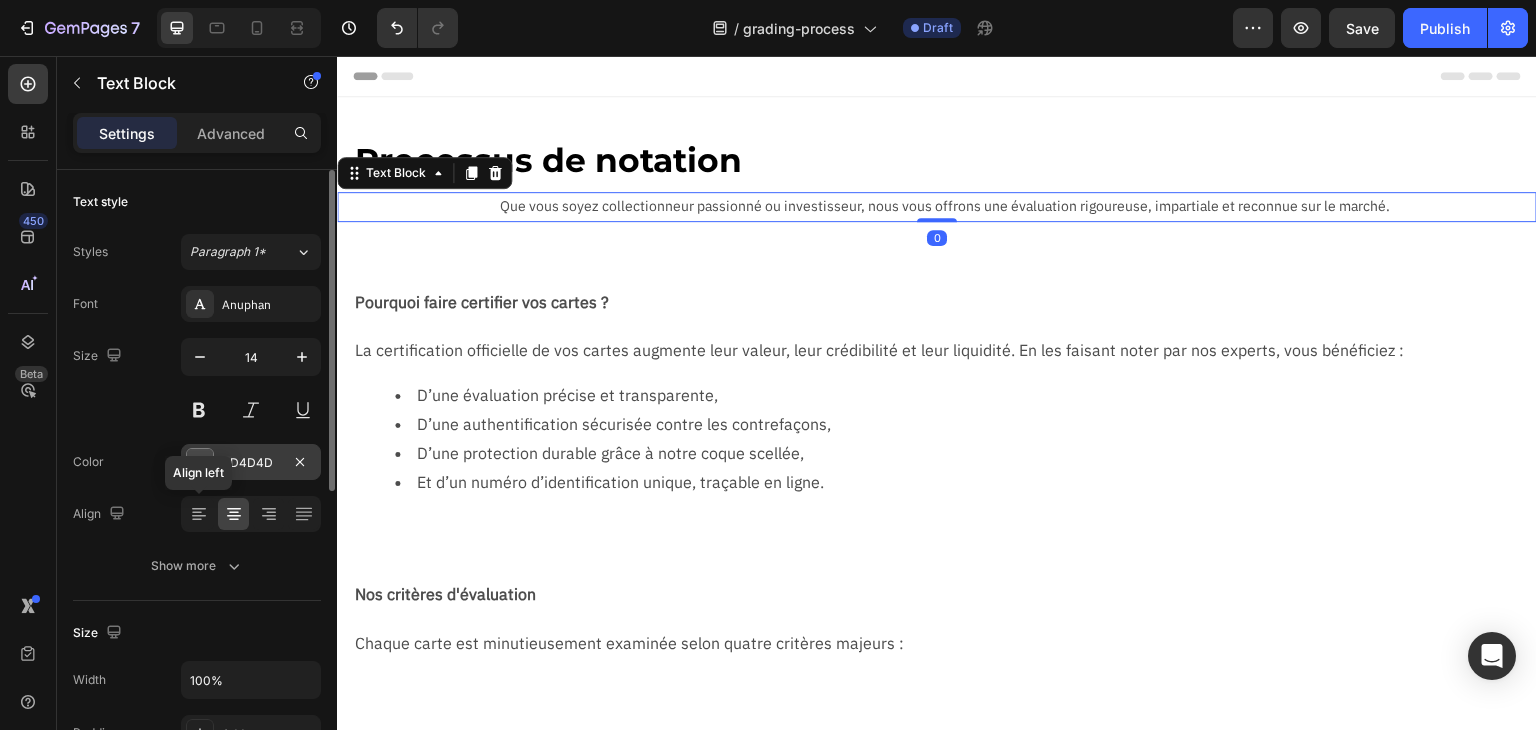 drag, startPoint x: 200, startPoint y: 501, endPoint x: 312, endPoint y: 445, distance: 125.21981 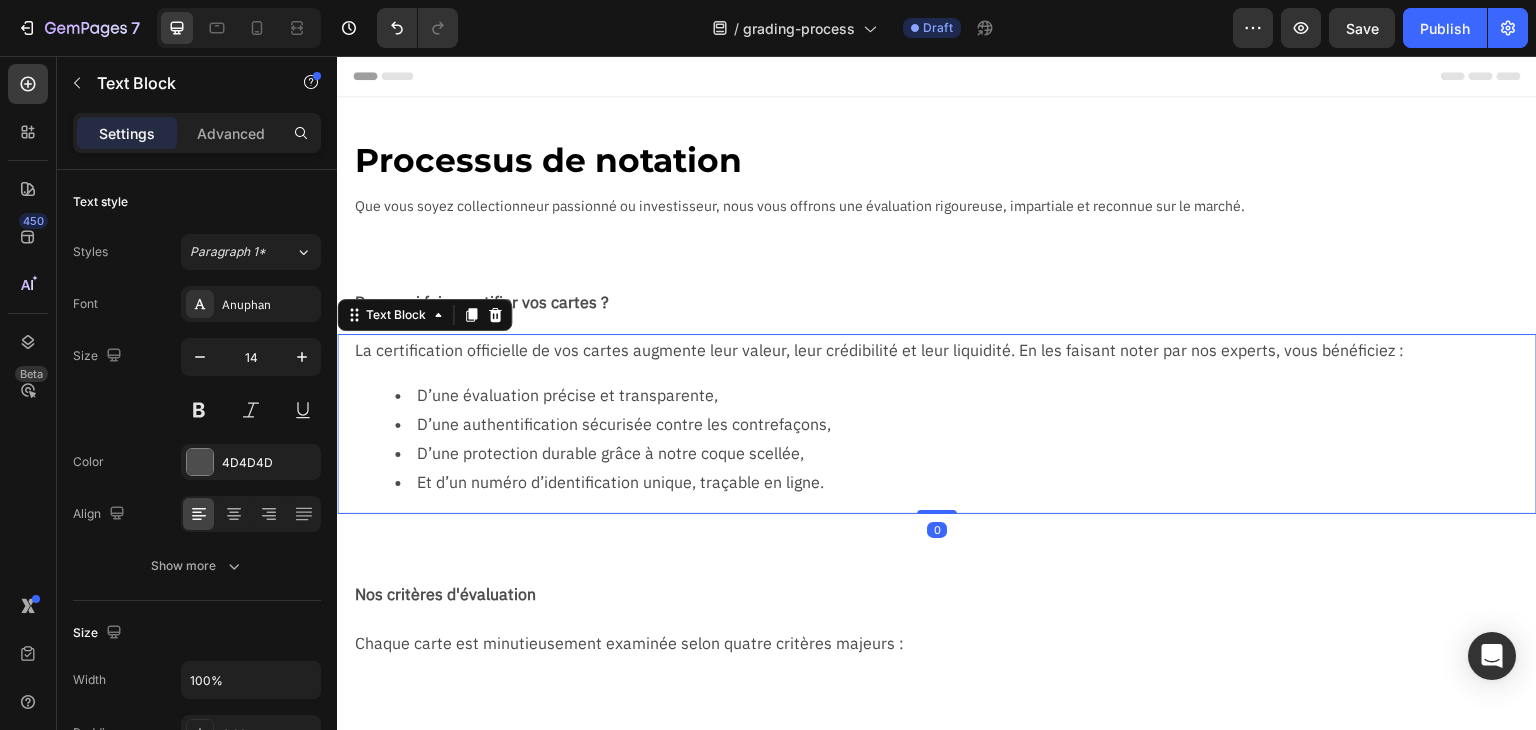 click on "La certification officielle de vos cartes augmente leur valeur, leur crédibilité et leur liquidité. En les faisant noter par nos experts, vous bénéficiez :" at bounding box center (945, 350) 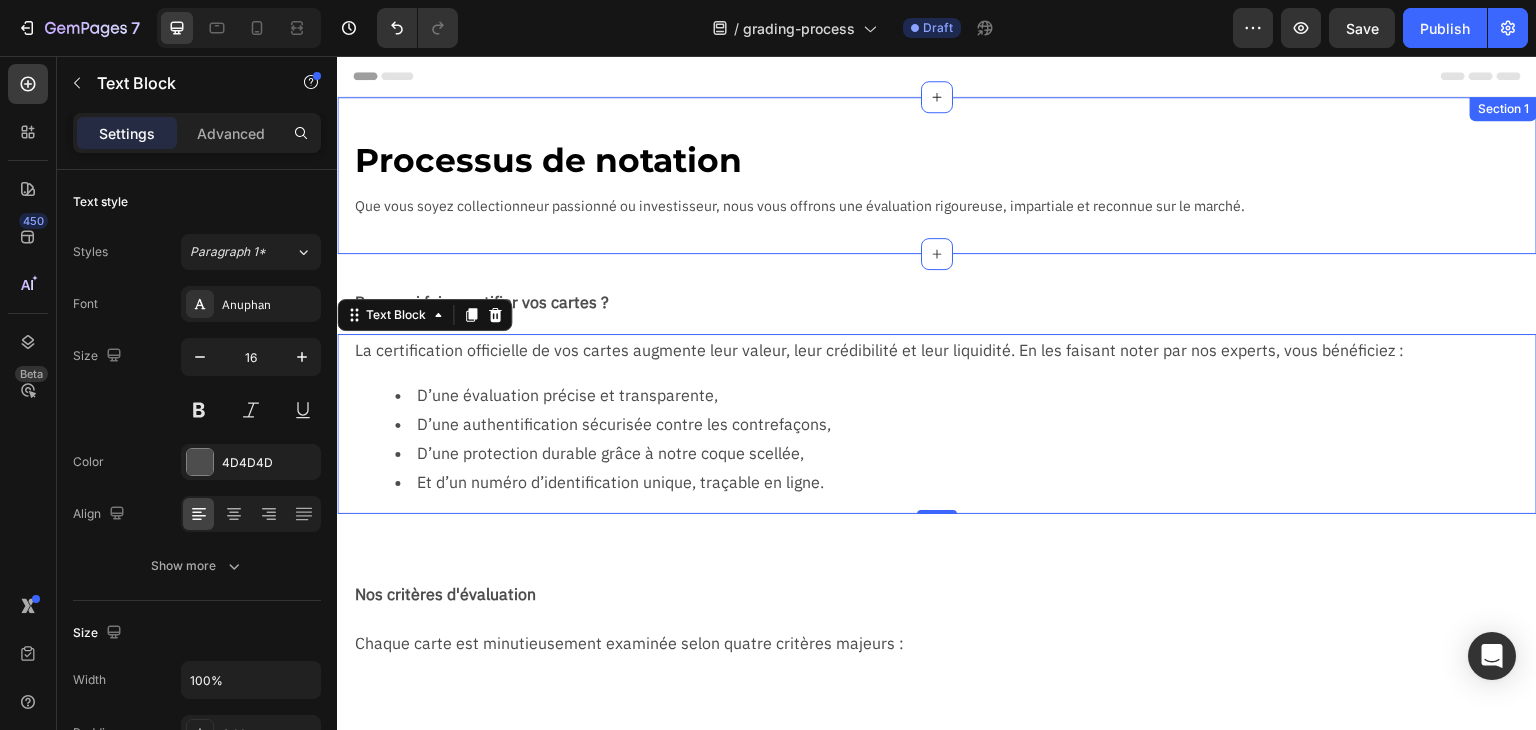 click on "Processus de notation Text Block Que vous soyez collectionneur passionné ou investisseur, nous vous offrons une évaluation rigoureuse, impartiale et reconnue sur le marché. Text Block Row Section 1" at bounding box center (937, 175) 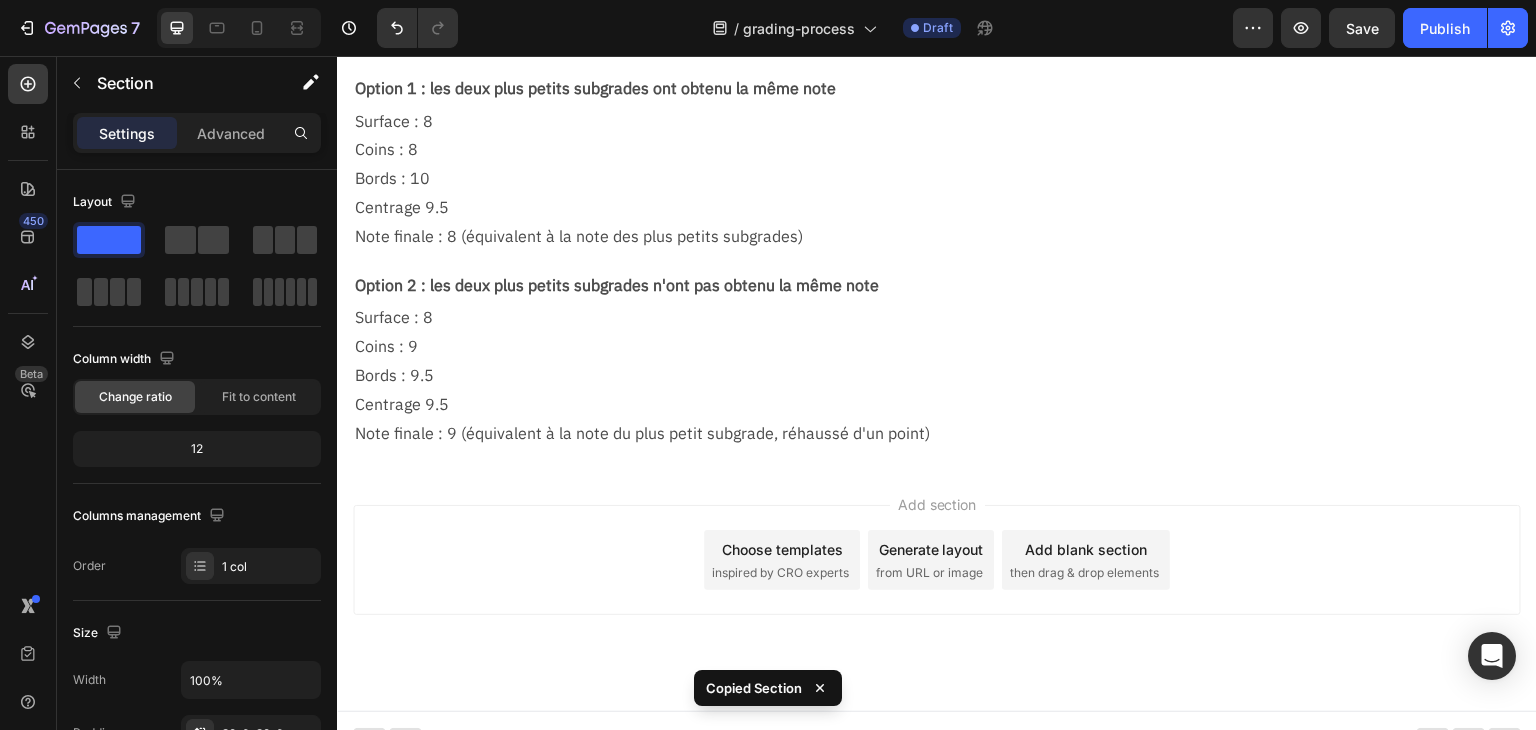 scroll, scrollTop: 1968, scrollLeft: 0, axis: vertical 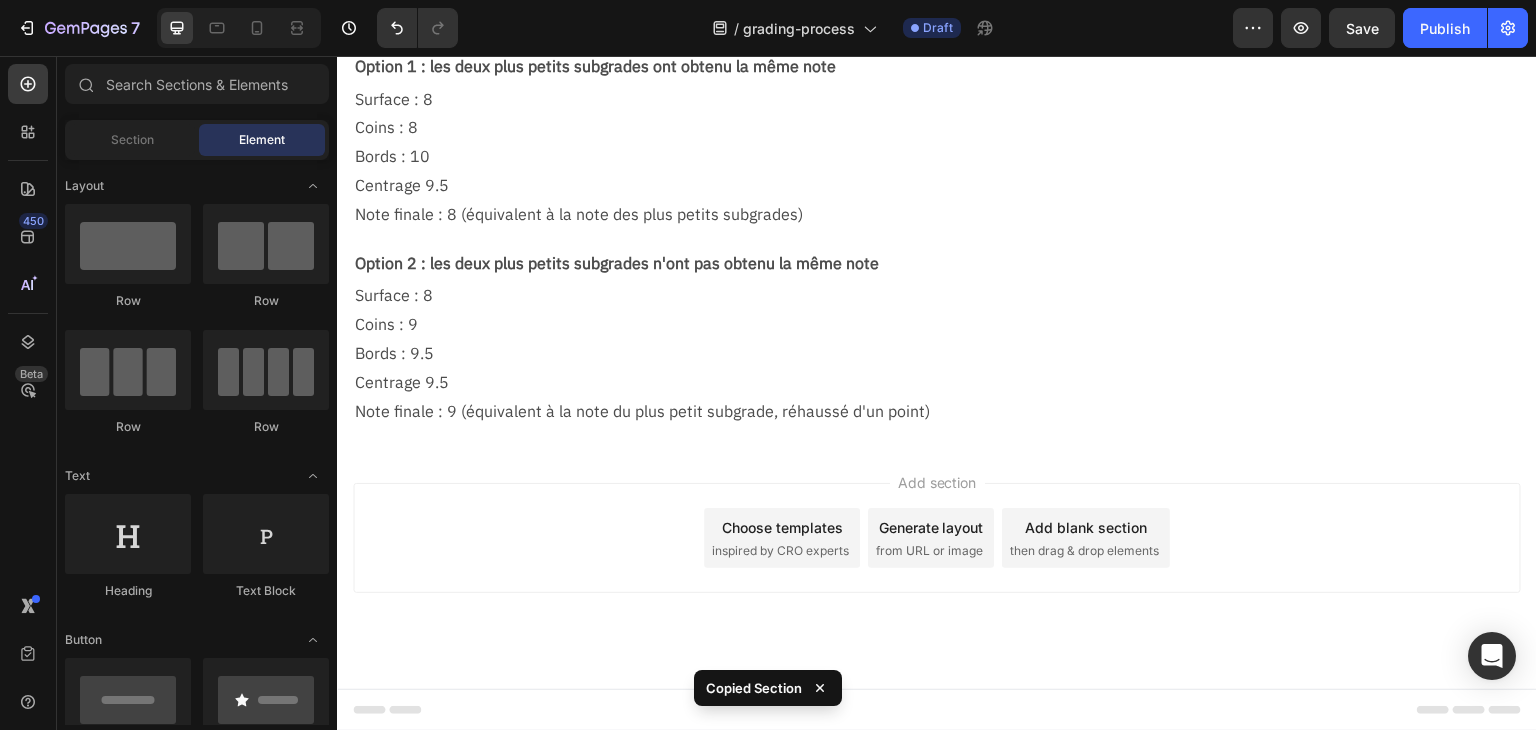 click on "Add section Choose templates inspired by CRO experts Generate layout from URL or image Add blank section then drag & drop elements" at bounding box center (937, 566) 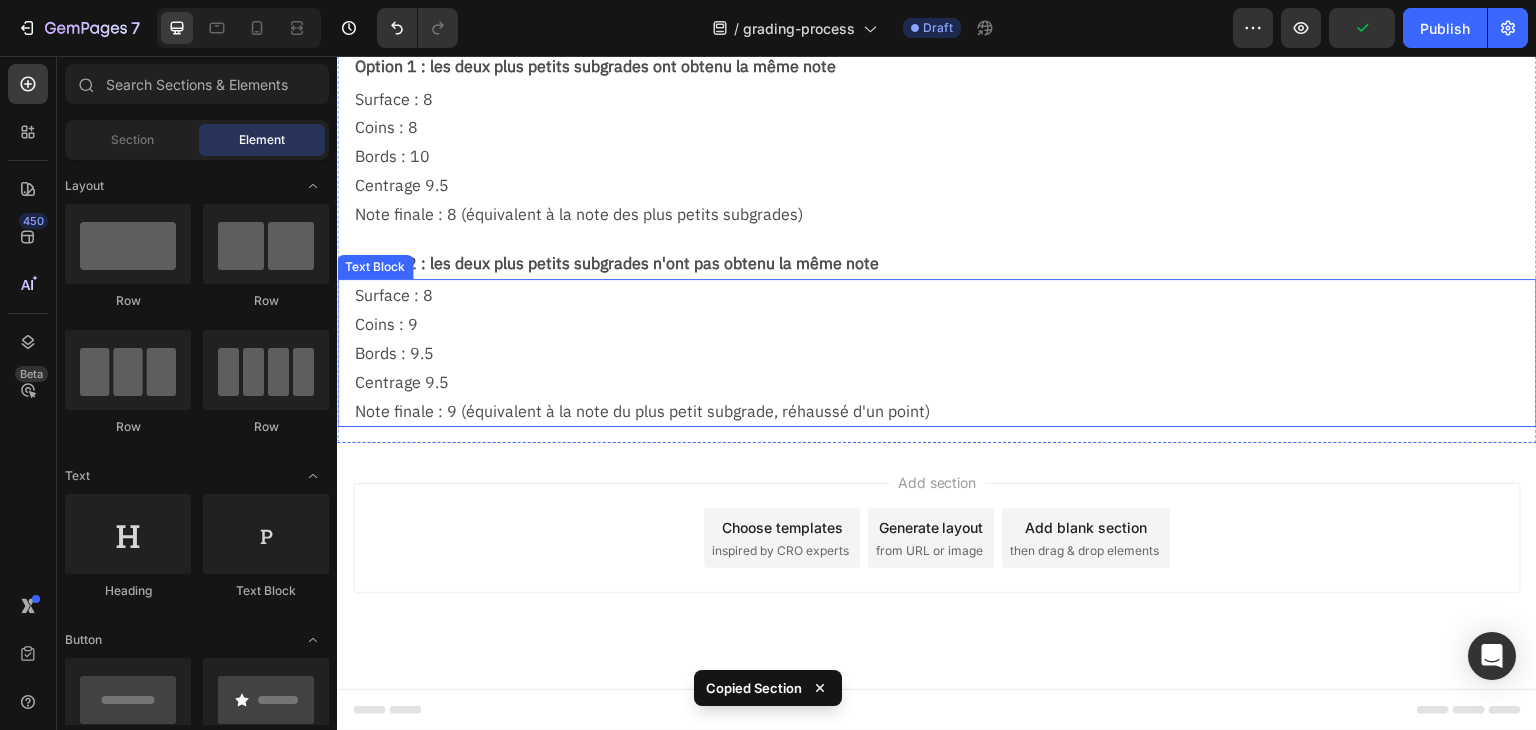 click on "Note finale : 9 (équivalent à la note du plus petit subgrade, réhaussé d'un point)" at bounding box center [945, 411] 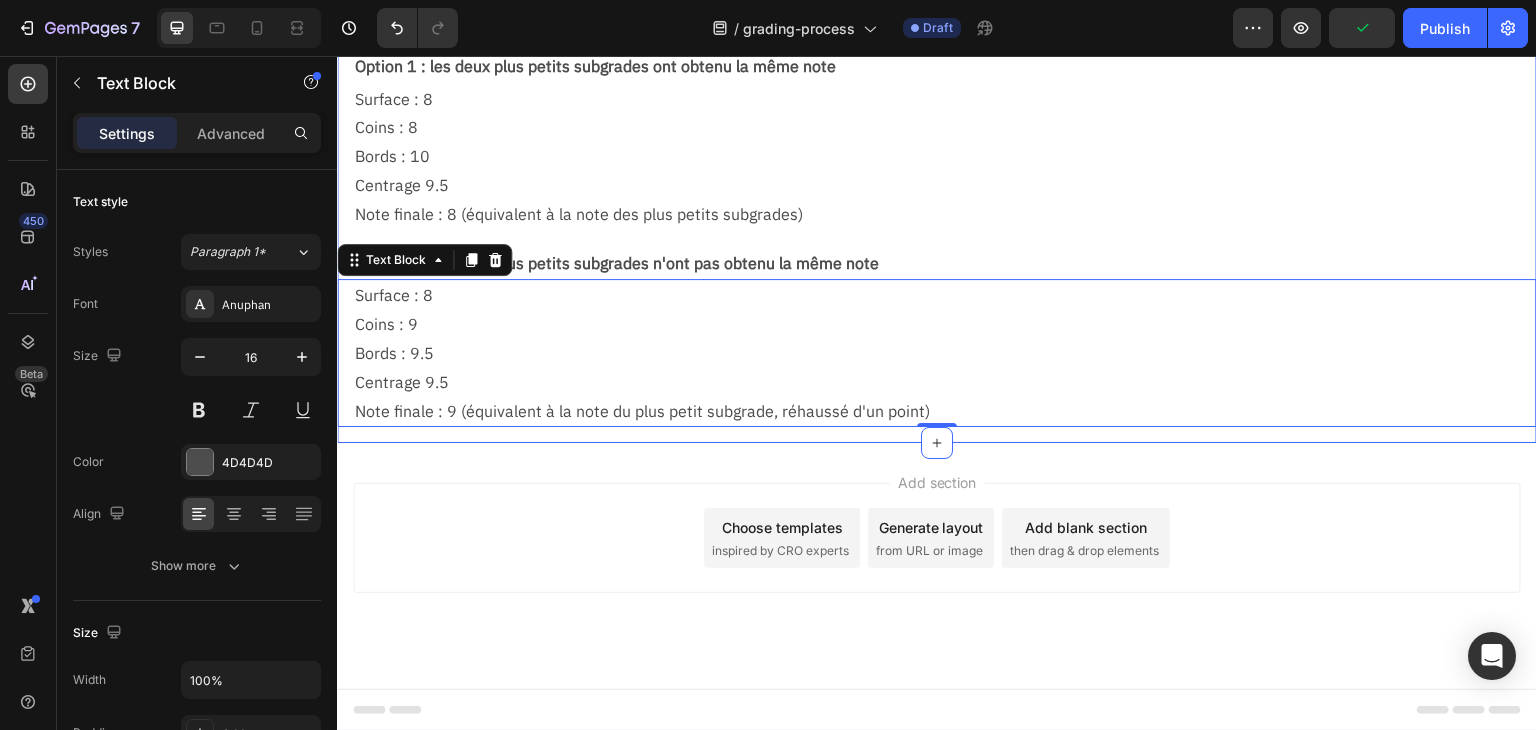 click on "Calcul de la note finale Text Block Le calcul de la note finale se base sur les subgrades ayant obtenu la note la plus basse. Text Block Row Option 1 : les deux plus petits subgrades ont obtenu la même note Text Block Row Surface : 8 Coins : 8 Bords : 10 Centrage 9.5 Note finale : 8 (équivalent à la note des plus petits subgrades) Text Block Row Option 2 : les deux plus petits subgrades n'ont pas obtenu la même note Text Block Surface : 8 Coins : 9 Bords : 9.5 Centrage 9.5 Note finale : 9 (équivalent à la note du plus petit subgrade, réhaussé d'un point) Text Block   0 Section 7" at bounding box center [937, 189] 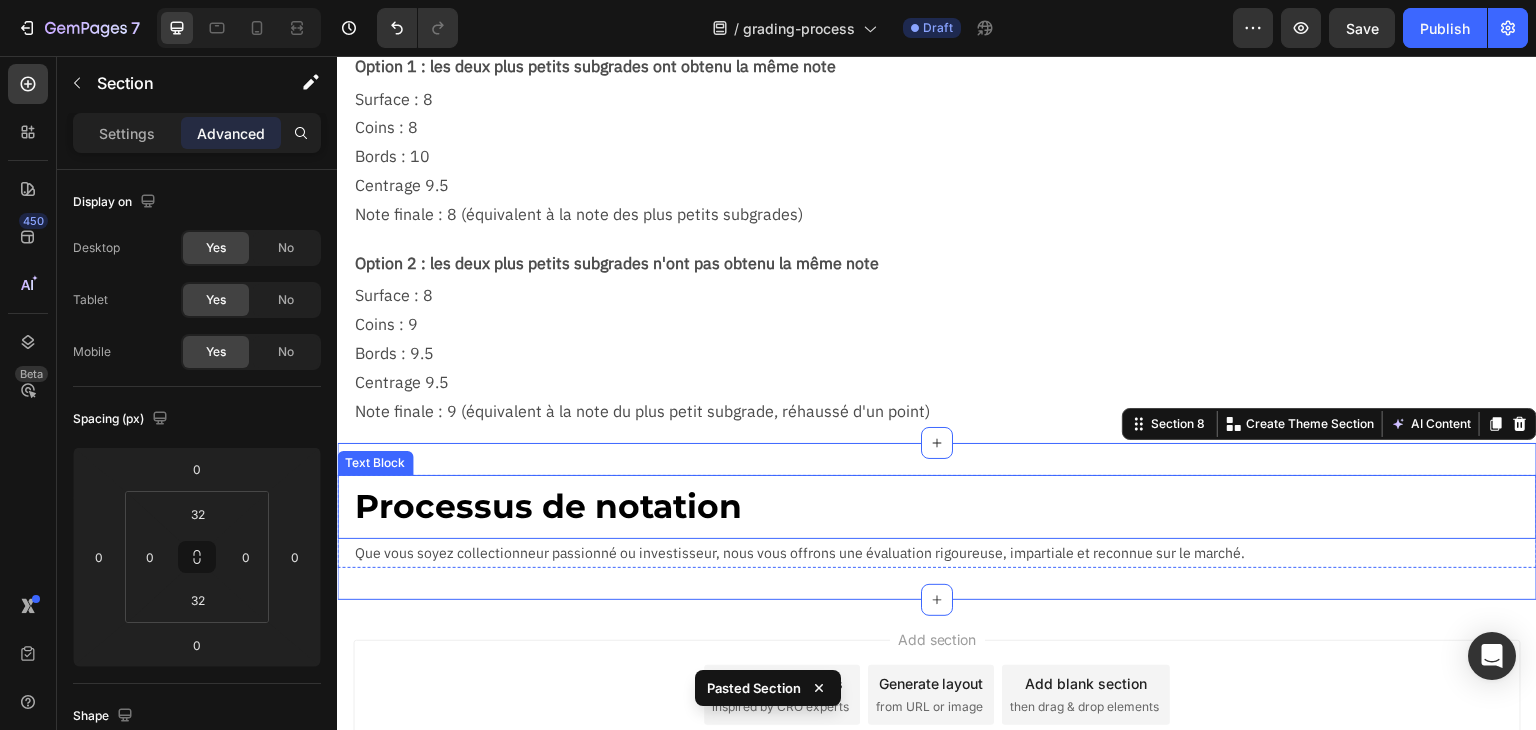 click on "Processus de notation" at bounding box center (945, 506) 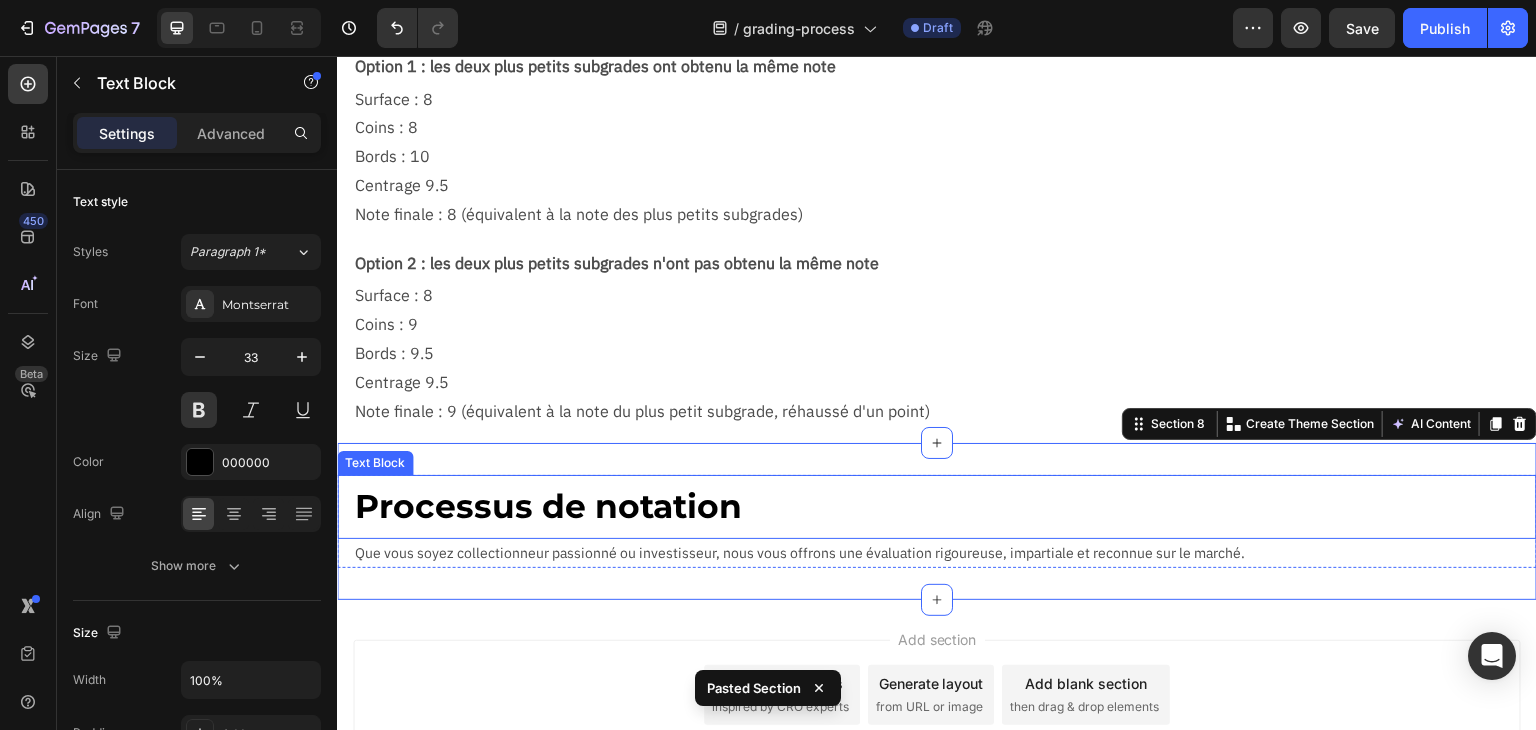 click on "Processus de notation" at bounding box center [945, 506] 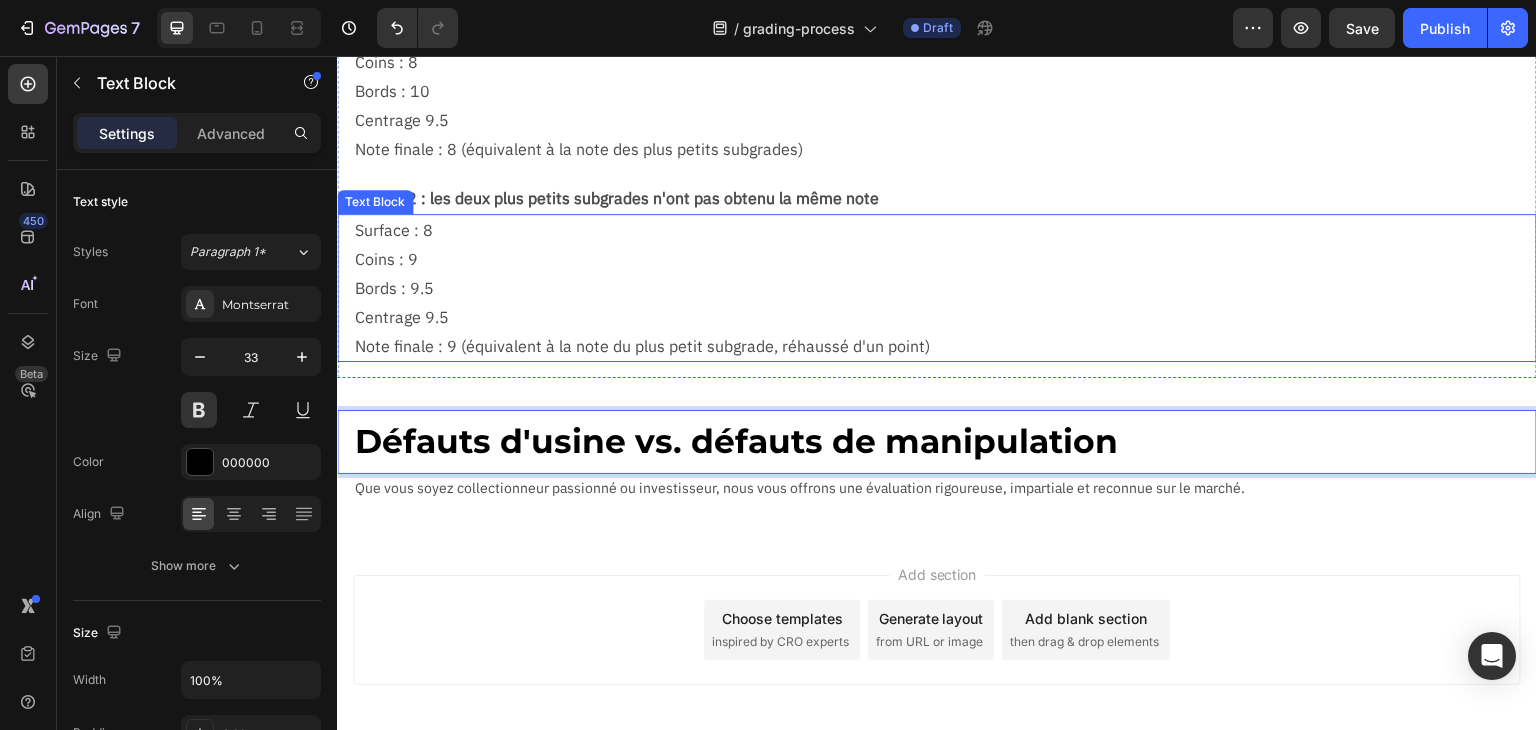 scroll, scrollTop: 2068, scrollLeft: 0, axis: vertical 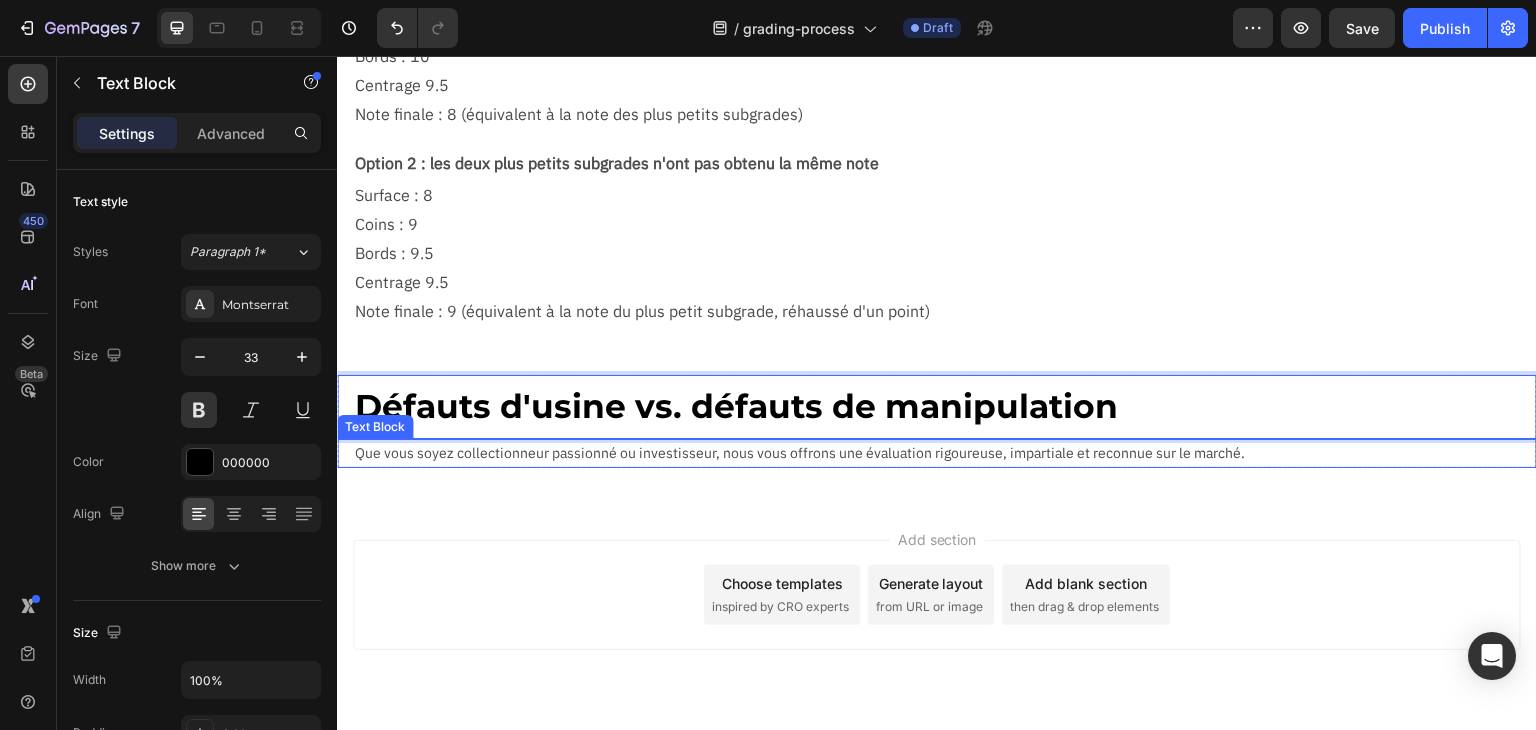 click on "Que vous soyez collectionneur passionné ou investisseur, nous vous offrons une évaluation rigoureuse, impartiale et reconnue sur le marché." at bounding box center (945, 453) 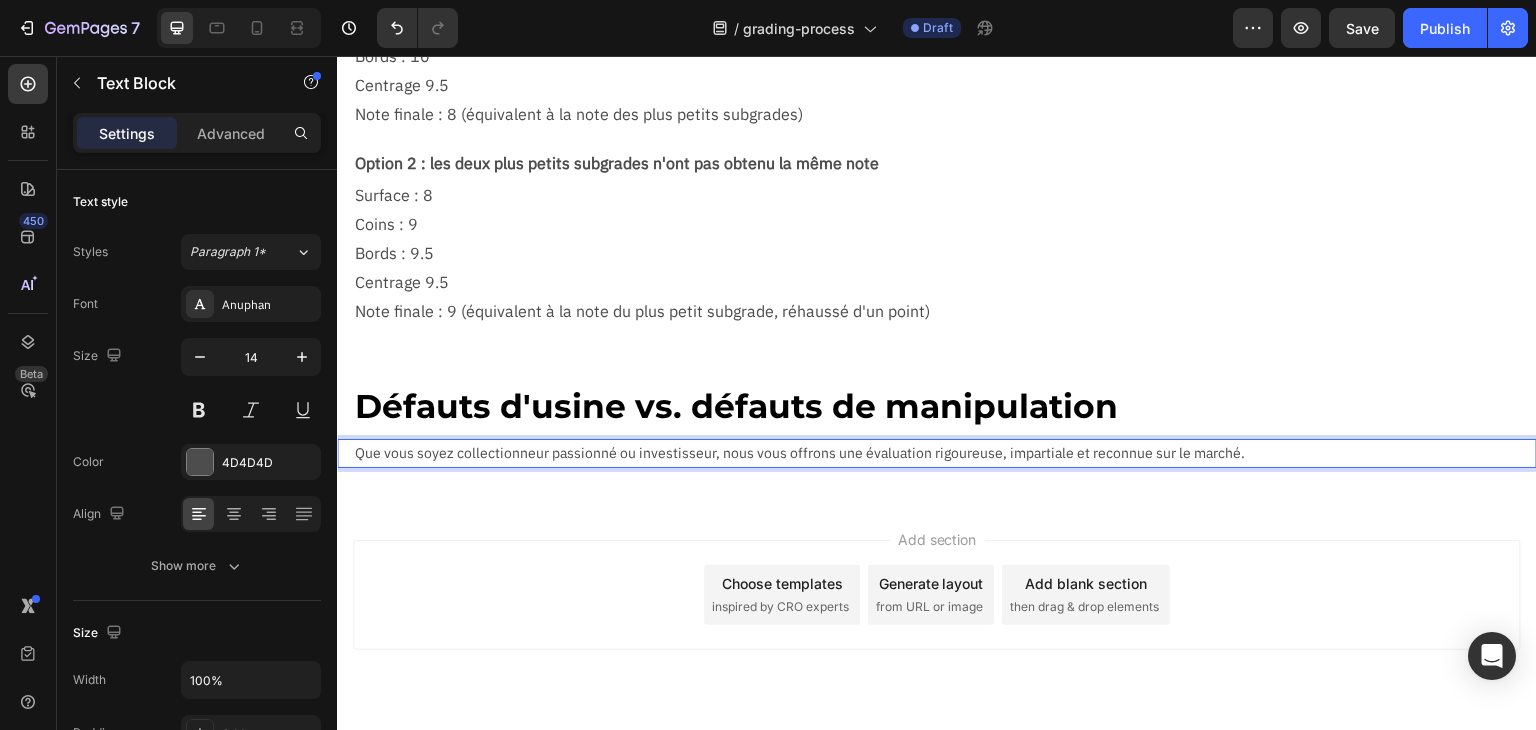 click on "Que vous soyez collectionneur passionné ou investisseur, nous vous offrons une évaluation rigoureuse, impartiale et reconnue sur le marché." at bounding box center [945, 453] 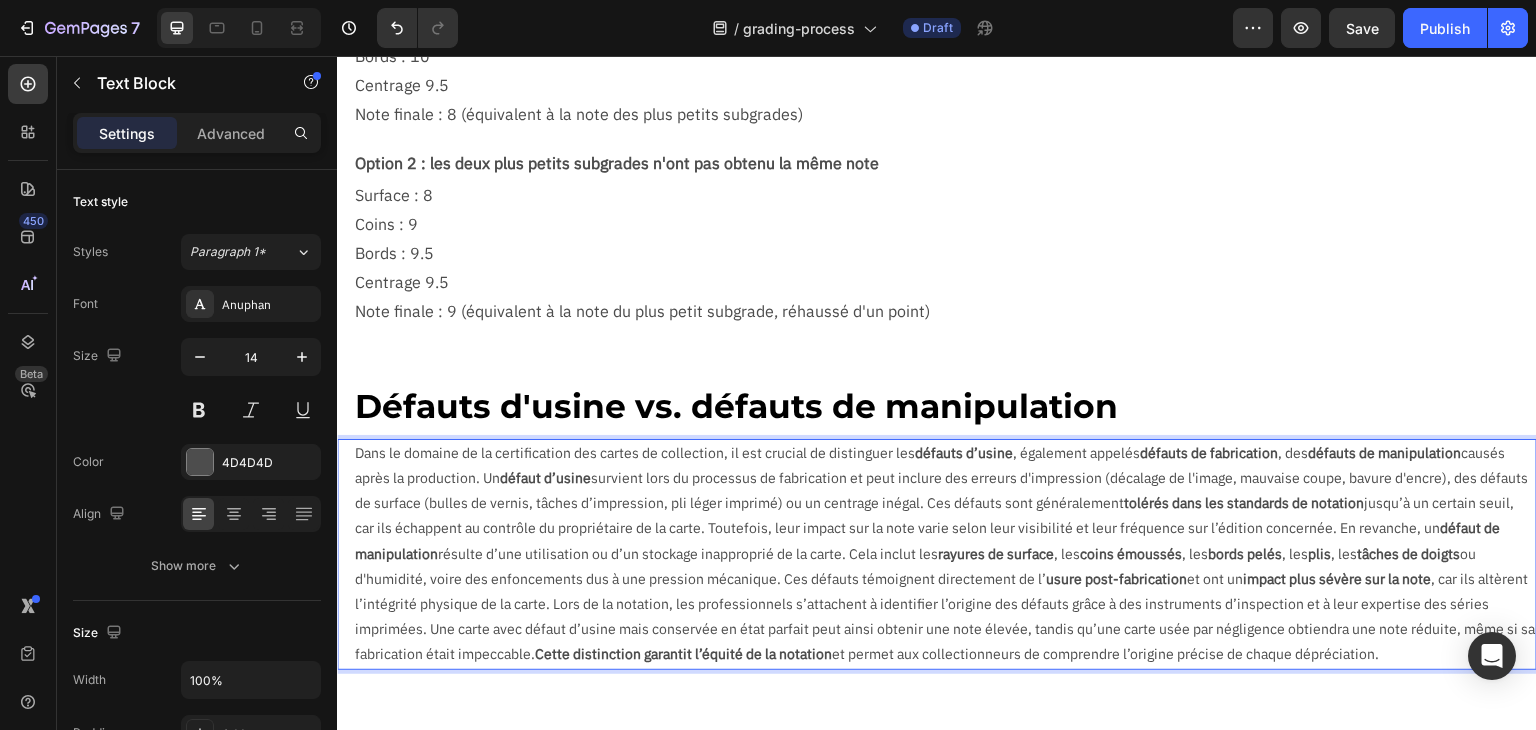 click on "Dans le domaine de la certification des cartes de collection, il est crucial de distinguer les  défauts d’usine , également appelés  défauts de fabrication , des  défauts de manipulation  causés après la production. Un  défaut d’usine  survient lors du processus de fabrication et peut inclure des erreurs d'impression (décalage de l'image, mauvaise coupe, bavure d'encre), des défauts de surface (bulles de vernis, tâches d’impression, pli léger imprimé) ou un centrage inégal. Ces défauts sont généralement  tolérés dans les standards de notation  jusqu’à un certain seuil, car ils échappent au contrôle du propriétaire de la carte. Toutefois, leur impact sur la note varie selon leur visibilité et leur fréquence sur l’édition concernée. En revanche, un  défaut de manipulation  résulte d’une utilisation ou d’un stockage inapproprié de la carte. Cela inclut les  rayures de surface , les  coins émoussés , les  bords pelés , les  plis , les  tâches de doigts  et ont un" at bounding box center [945, 554] 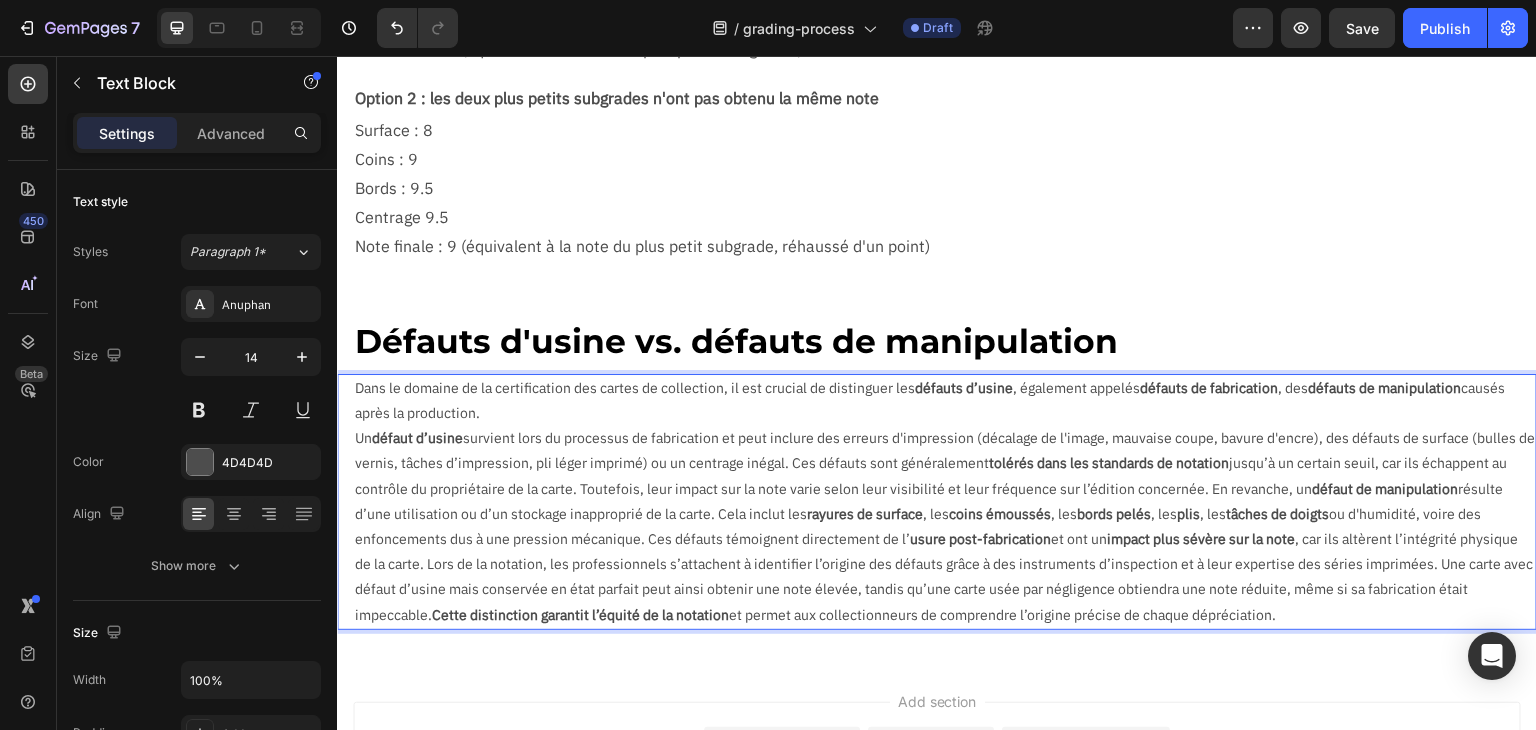scroll, scrollTop: 2168, scrollLeft: 0, axis: vertical 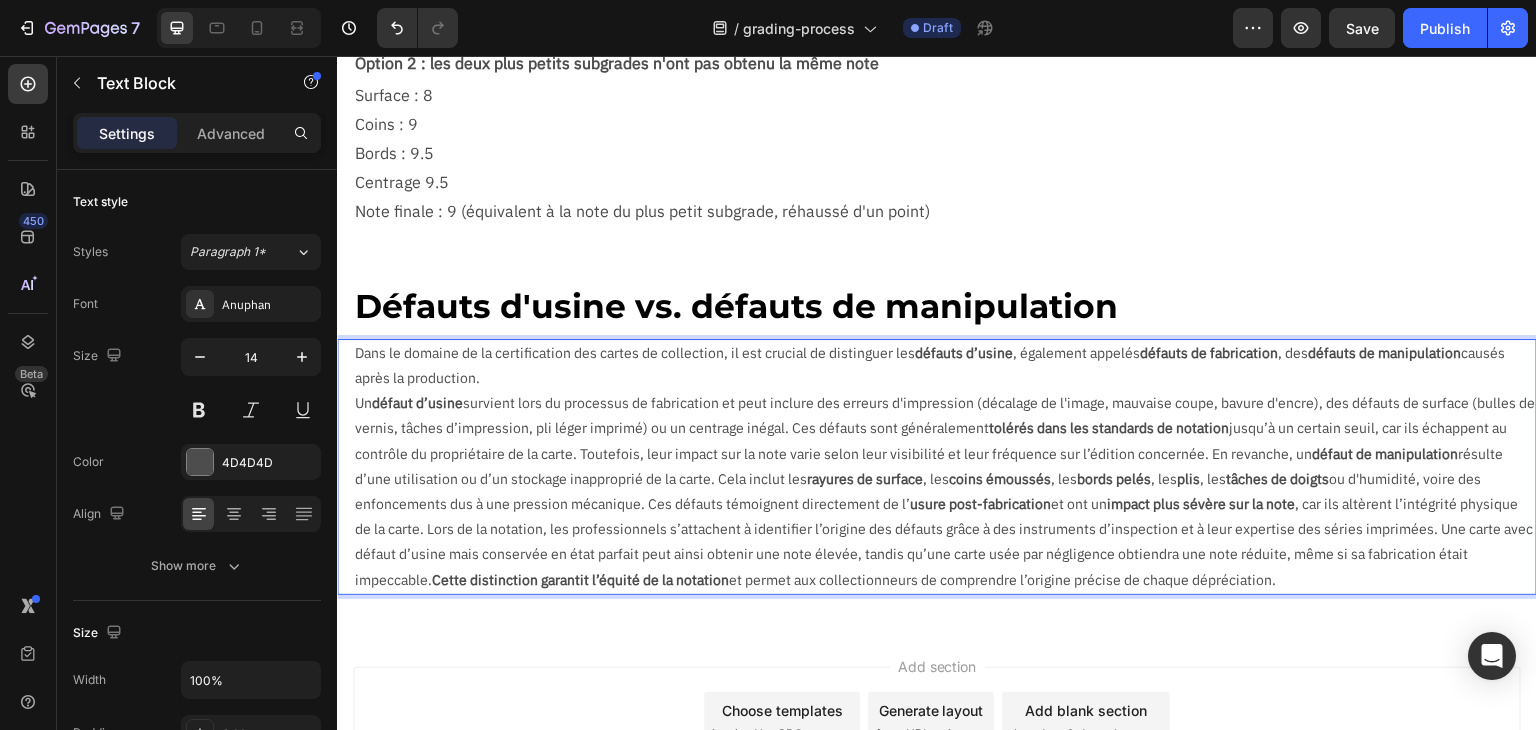 click on "Un  défaut d’usine  survient lors du processus de fabrication et peut inclure des erreurs d'impression (décalage de l'image, mauvaise coupe, bavure d'encre), des défauts de surface (bulles de vernis, tâches d’impression, pli léger imprimé) ou un centrage inégal. Ces défauts sont généralement  tolérés dans les standards de notation  jusqu’à un certain seuil, car ils échappent au contrôle du propriétaire de la carte. Toutefois, leur impact sur la note varie selon leur visibilité et leur fréquence sur l’édition concernée. En revanche, un  défaut de manipulation  résulte d’une utilisation ou d’un stockage inapproprié de la carte. Cela inclut les  rayures de surface , les  coins émoussés , les  bords pelés , les  plis , les  tâches de doigts  ou d'humidité, voire des enfoncements dus à une pression mécanique. Ces défauts témoignent directement de l’ usure post-fabrication  et ont un  impact plus sévère sur la note" at bounding box center (945, 492) 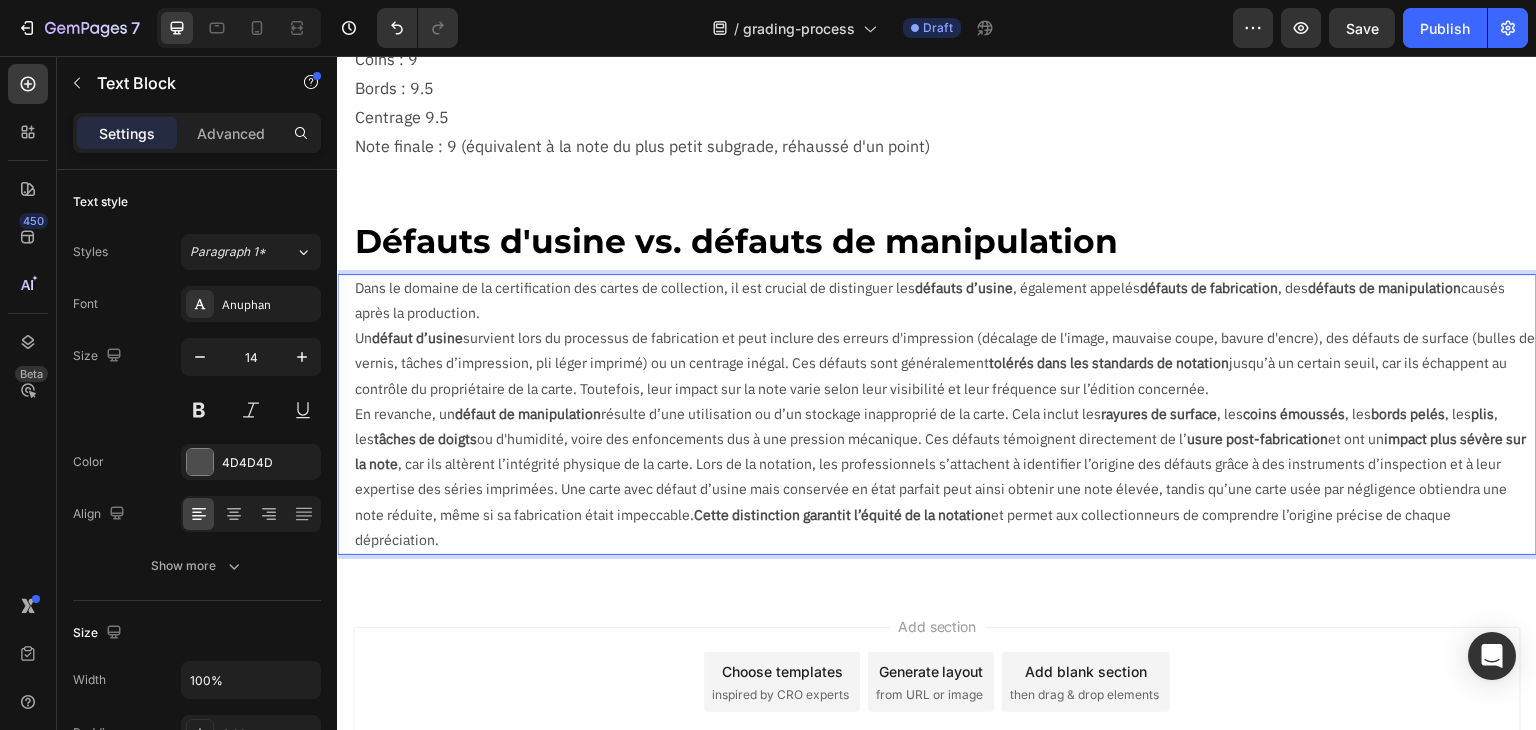 scroll, scrollTop: 2268, scrollLeft: 0, axis: vertical 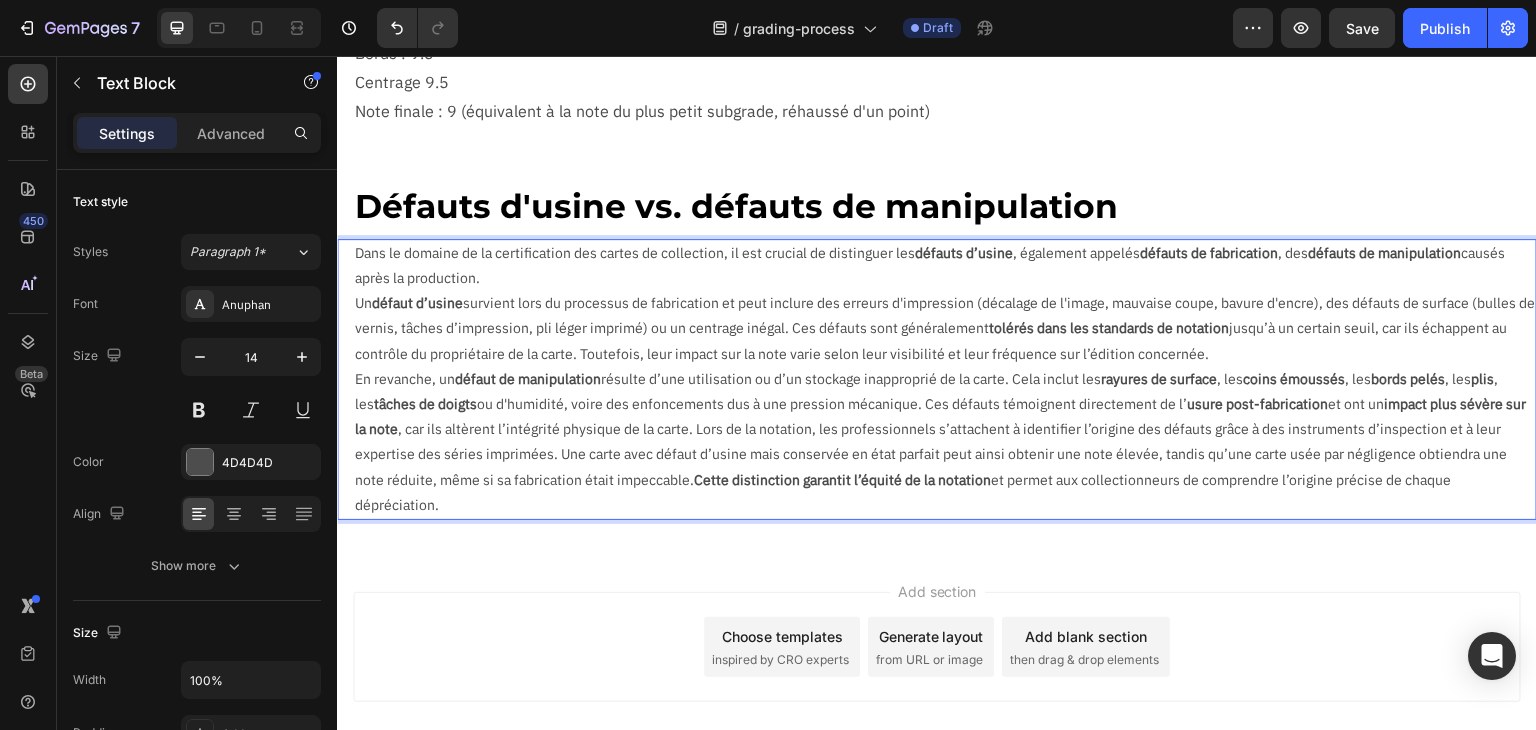 click on "En revanche, un  défaut de manipulation  résulte d’une utilisation ou d’un stockage inapproprié de la carte. Cela inclut les  rayures de surface , les  coins émoussés , les  bords pelés , les  plis , les  tâches de doigts  ou d'humidité, voire des enfoncements dus à une pression mécanique. Ces défauts témoignent directement de l’ usure post-fabrication  et ont un  impact plus sévère sur la note , car ils altèrent l’intégrité physique de la carte. Lors de la notation, les professionnels s’attachent à identifier l’origine des défauts grâce à des instruments d’inspection et à leur expertise des séries imprimées. Une carte avec défaut d’usine mais conservée en état parfait peut ainsi obtenir une note élevée, tandis qu’une carte usée par négligence obtiendra une note réduite, même si sa fabrication était impeccable.  Cette distinction garantit l’équité de la notation  et permet aux collectionneurs de comprendre l’origine précise de chaque dépréciation." at bounding box center (945, 442) 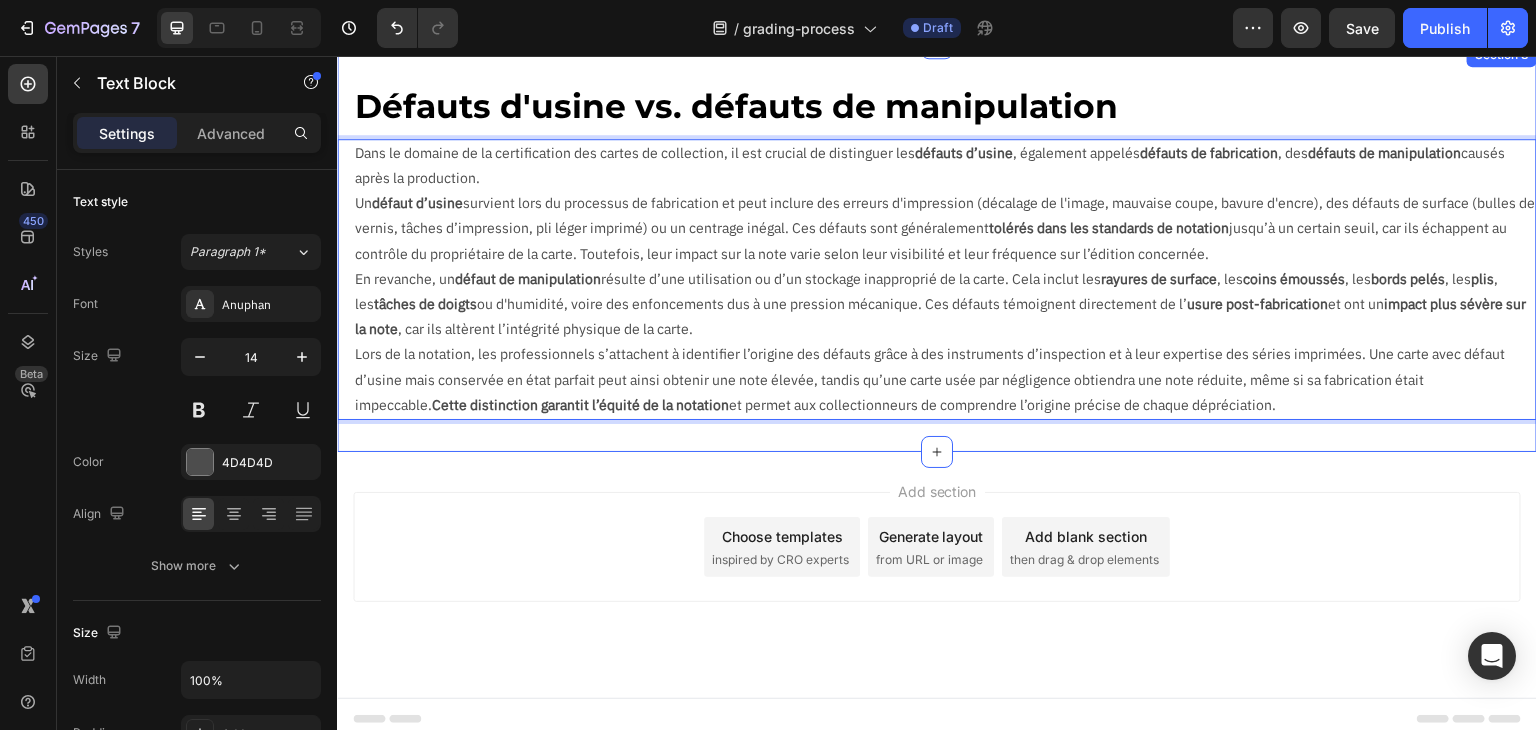 scroll, scrollTop: 2168, scrollLeft: 0, axis: vertical 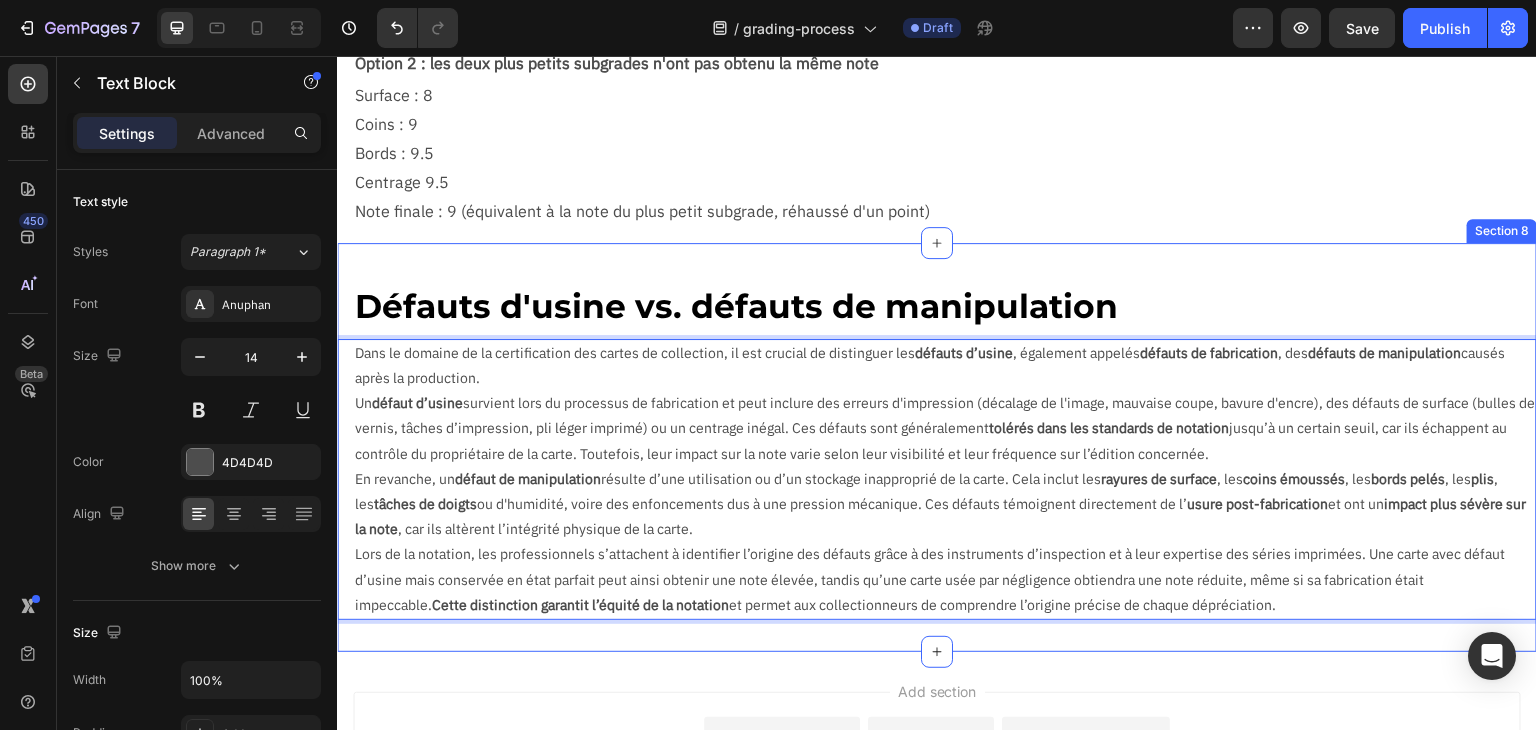 click on "Défauts d'usine vs. défauts de manipulation Text Block Dans le domaine de la certification des cartes de collection, il est crucial de distinguer les  défauts d’usine , également appelés  défauts de fabrication , des  défauts de manipulation  causés après la production. Un  défaut d’usine  survient lors du processus de fabrication et peut inclure des erreurs d'impression (décalage de l'image, mauvaise coupe, bavure d'encre), des défauts de surface (bulles de vernis, tâches d’impression, pli léger imprimé) ou un centrage inégal. Ces défauts sont généralement  tolérés dans les standards de notation  jusqu’à un certain seuil, car ils échappent au contrôle du propriétaire de la carte. Toutefois, leur impact sur la note varie selon leur visibilité et leur fréquence sur l’édition concernée. En revanche, un  défaut de manipulation  résulte d’une utilisation ou d’un stockage inapproprié de la carte. Cela inclut les  rayures de surface , les  coins émoussés , les  , les" at bounding box center [937, 447] 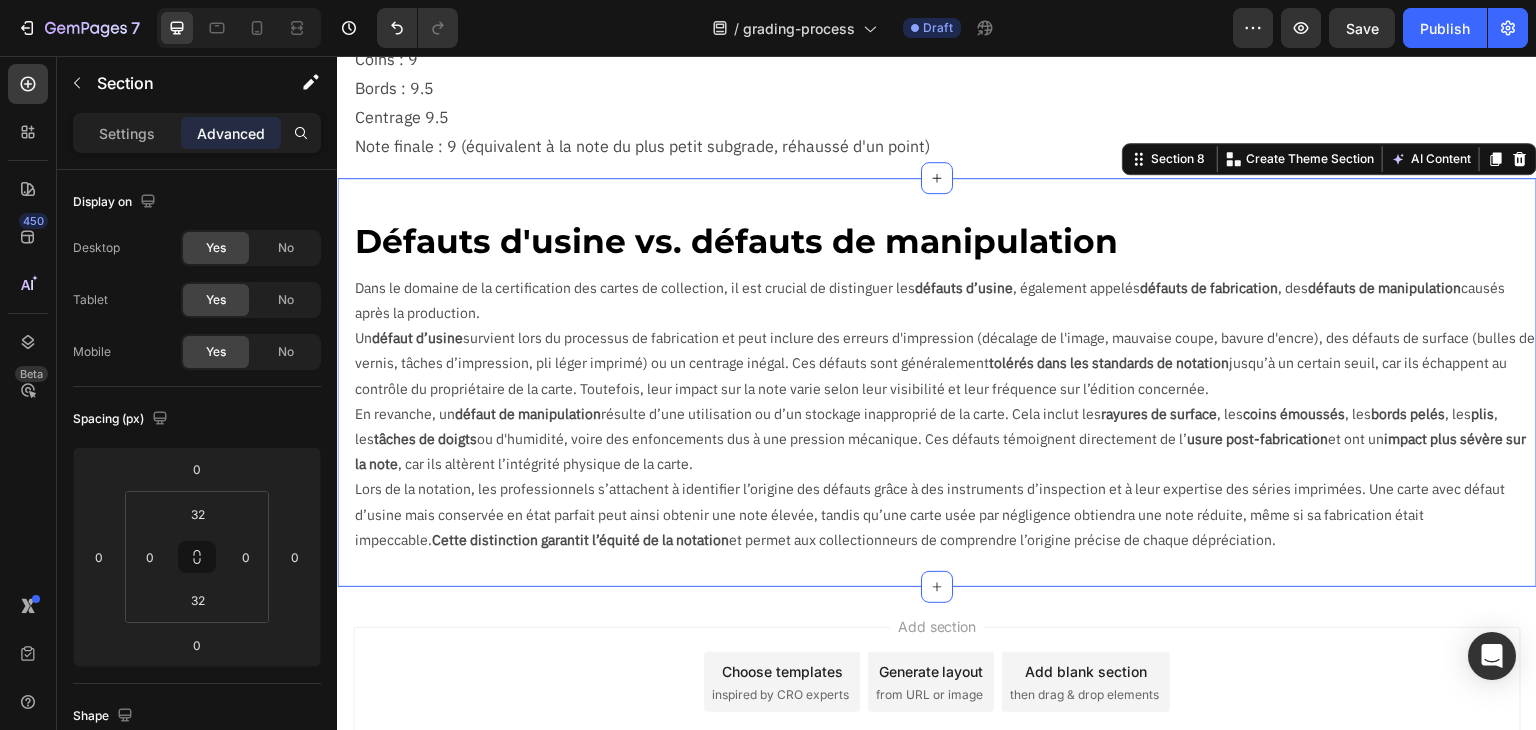 scroll, scrollTop: 2268, scrollLeft: 0, axis: vertical 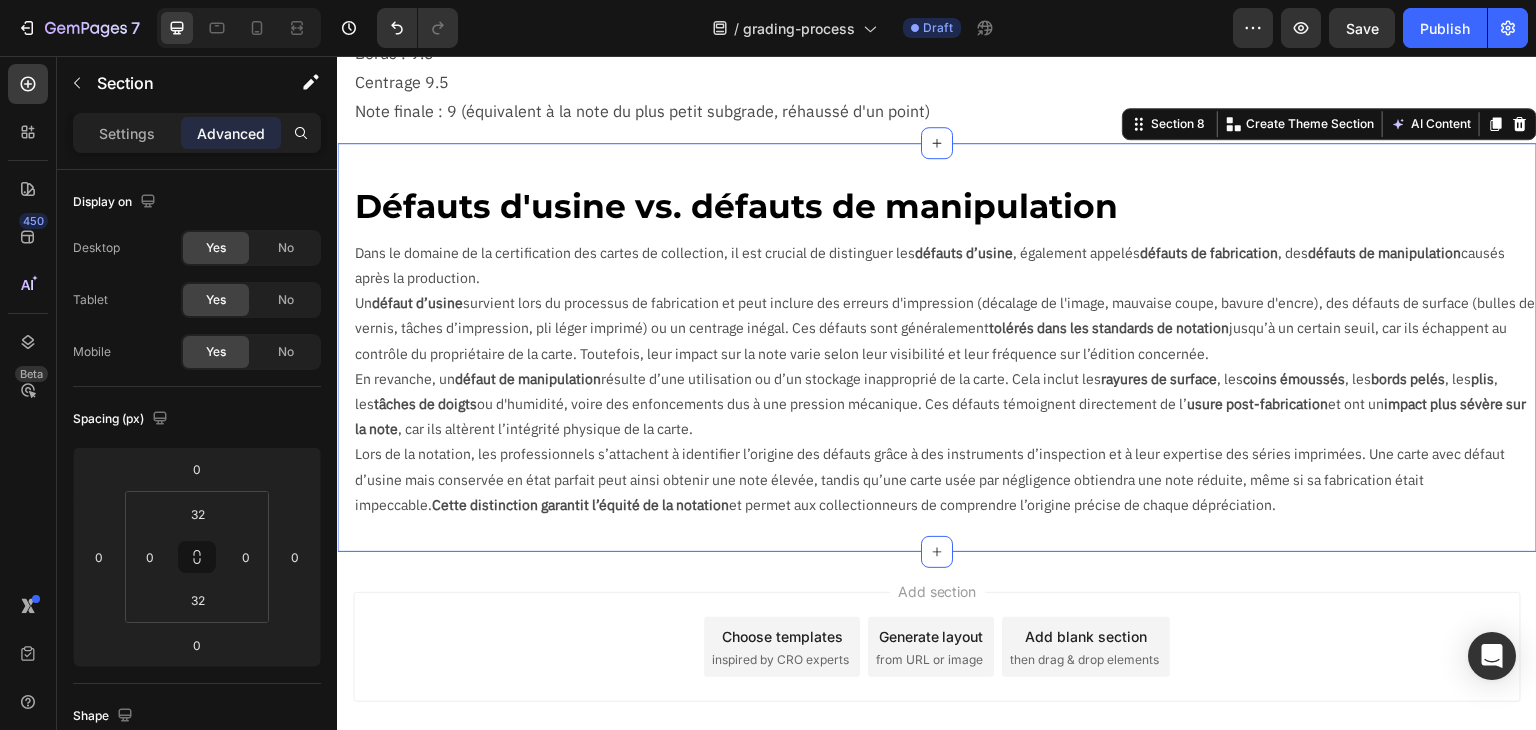 click on "Add section Choose templates inspired by CRO experts Generate layout from URL or image Add blank section then drag & drop elements" at bounding box center [937, 647] 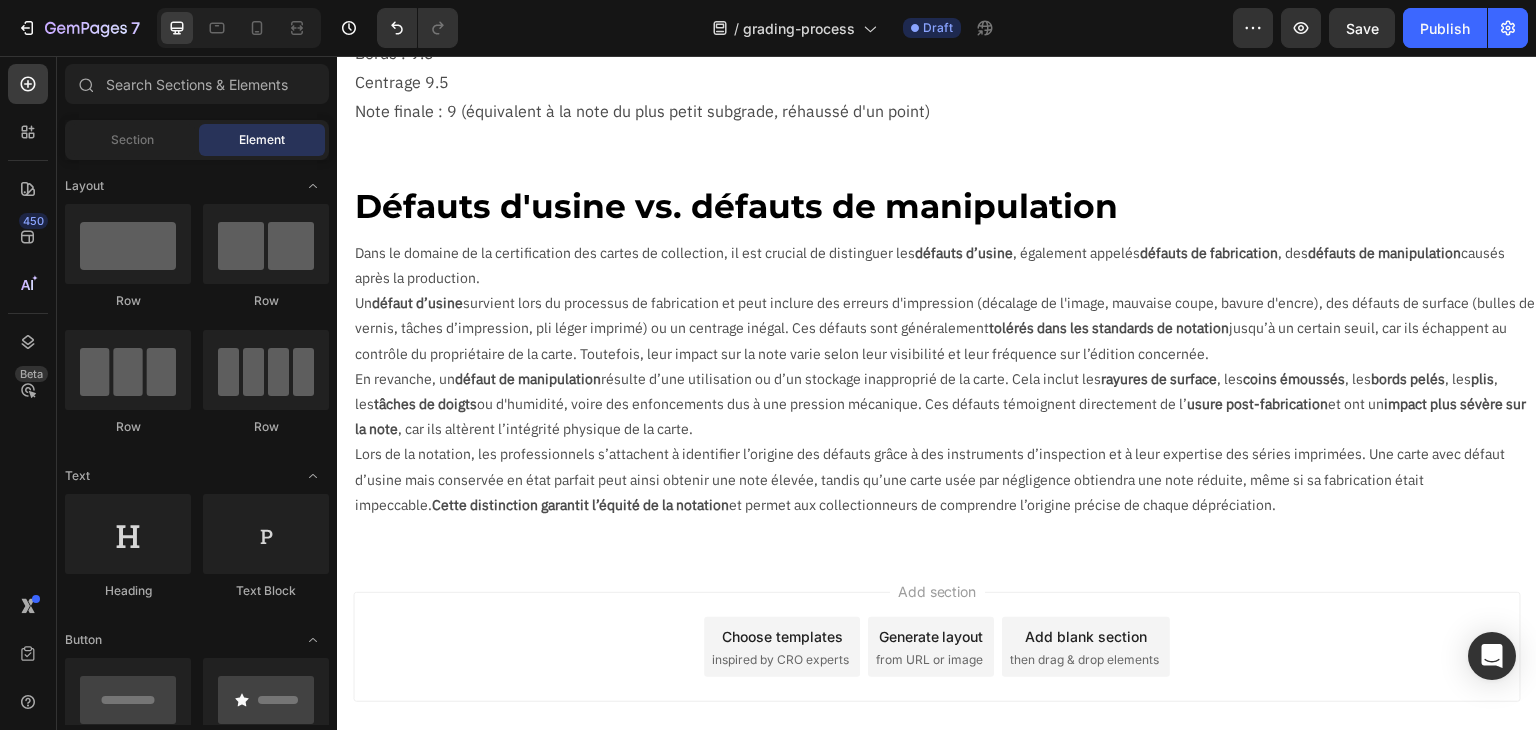 click on "Add section Choose templates inspired by CRO experts Generate layout from URL or image Add blank section then drag & drop elements" at bounding box center [937, 647] 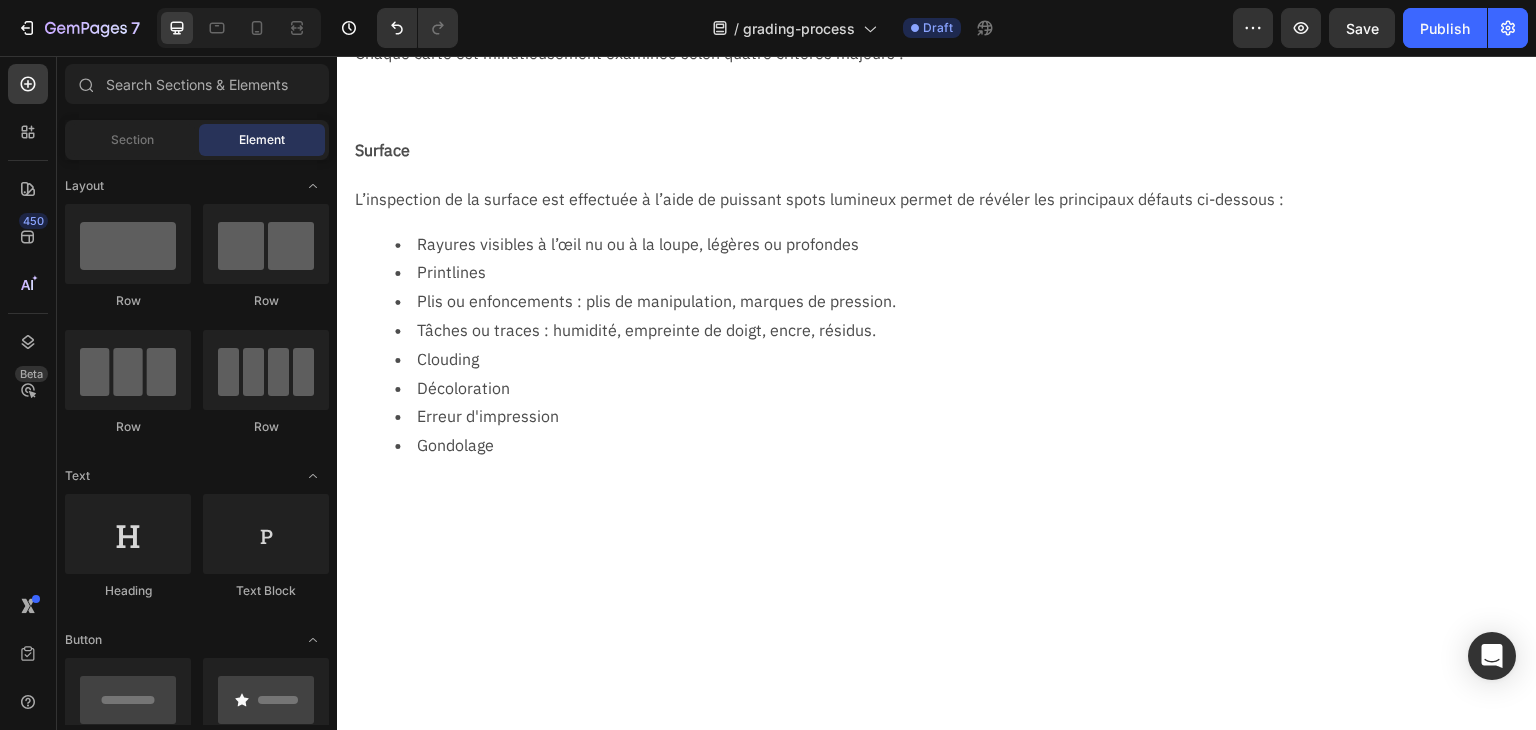 scroll, scrollTop: 368, scrollLeft: 0, axis: vertical 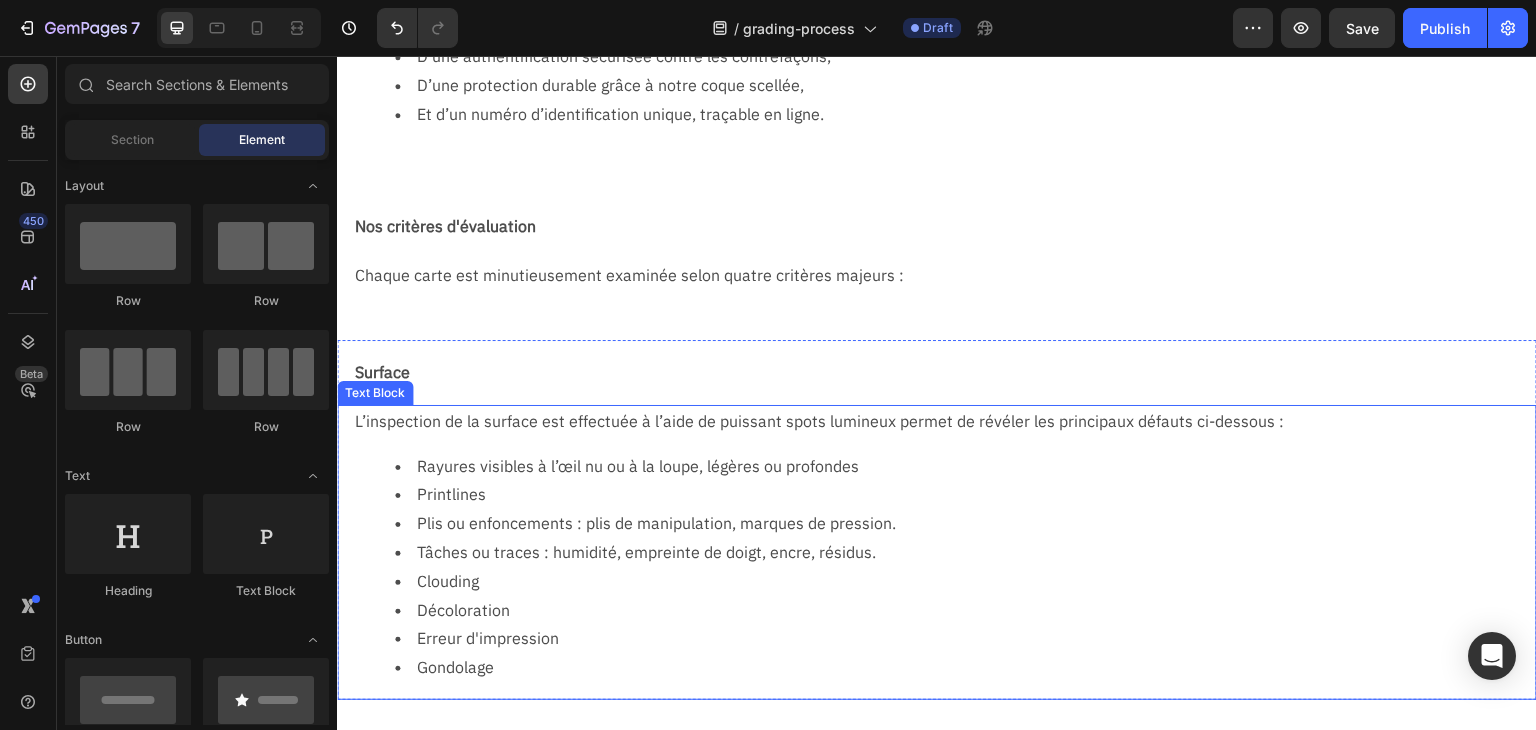click on "Plis ou enfoncements : plis de manipulation, marques de pression." at bounding box center (965, 523) 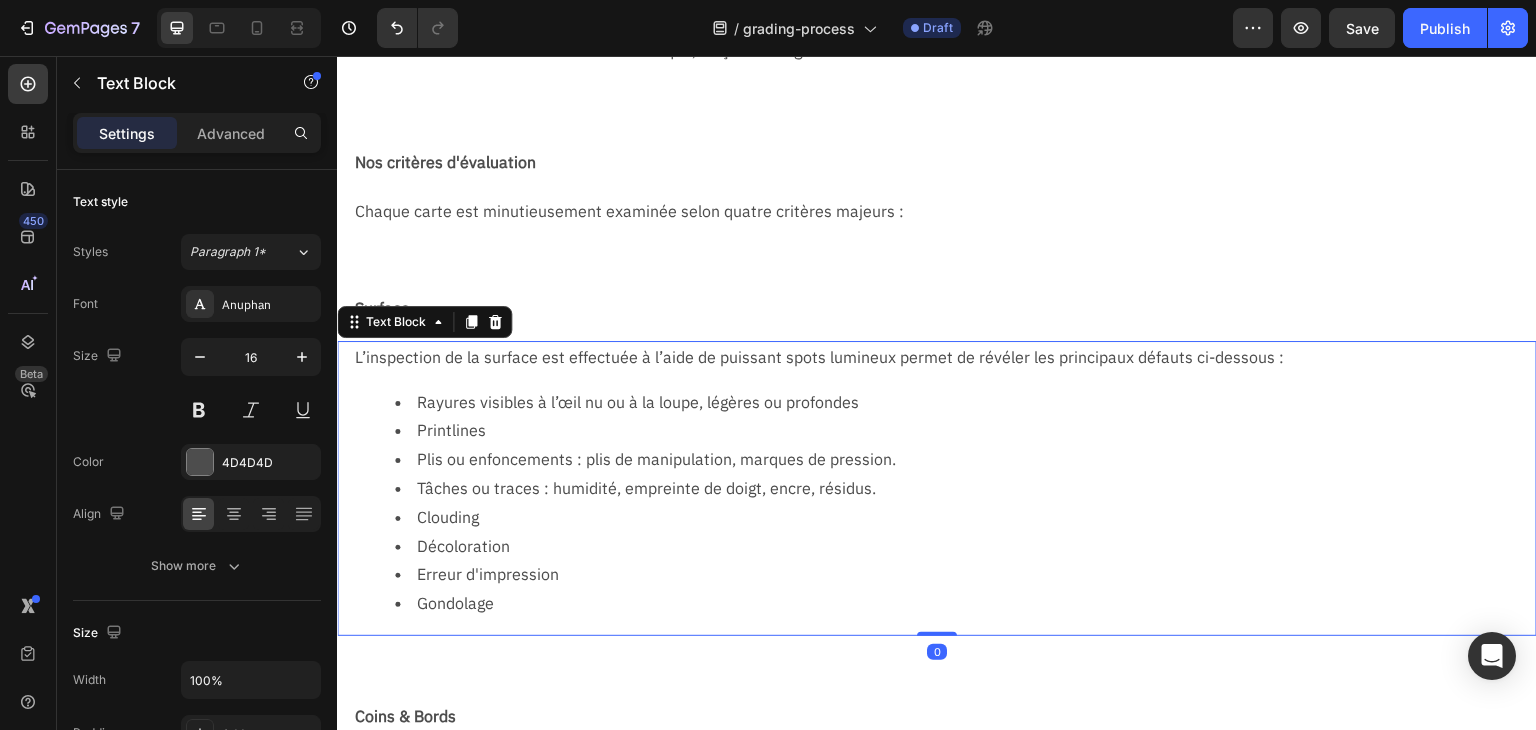 scroll, scrollTop: 468, scrollLeft: 0, axis: vertical 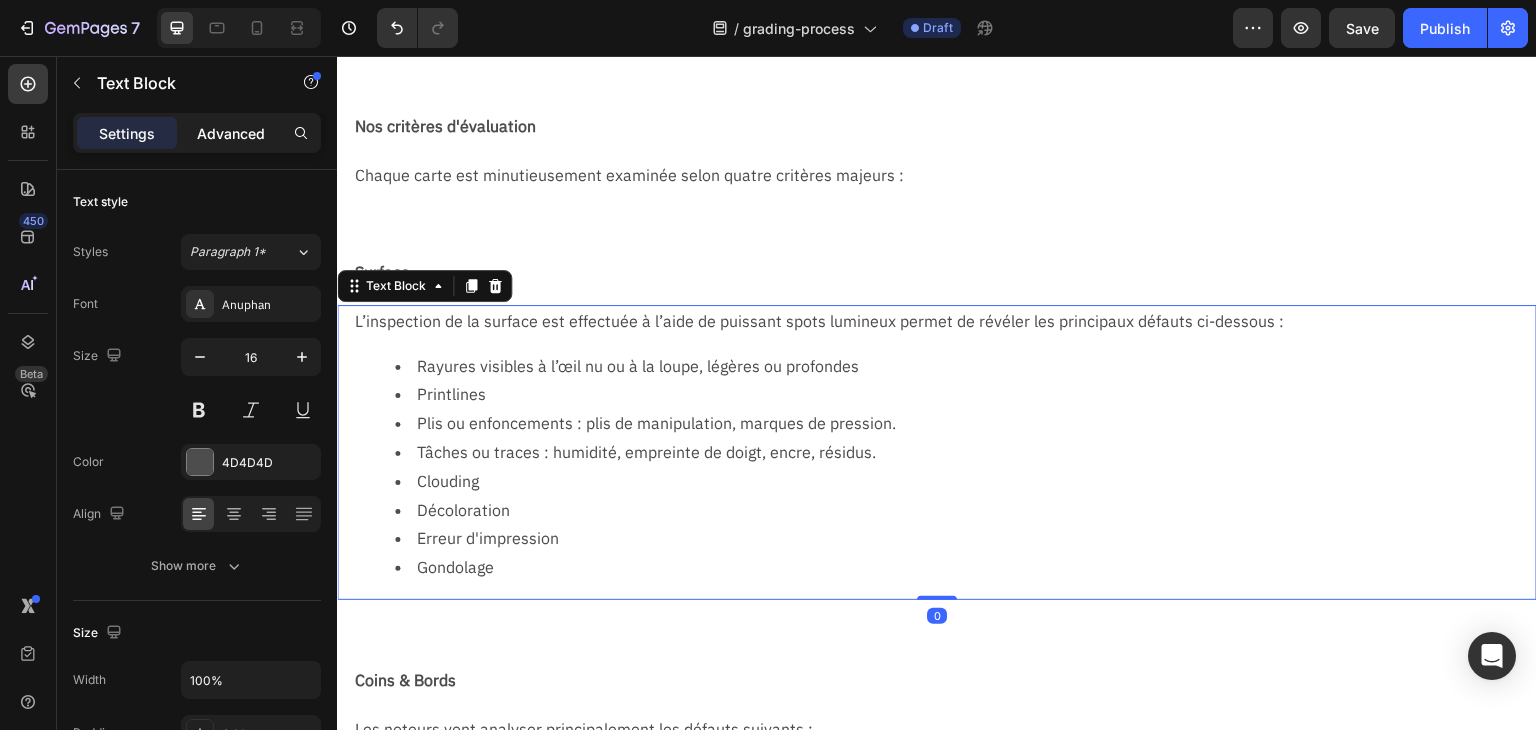 click on "Advanced" at bounding box center (231, 133) 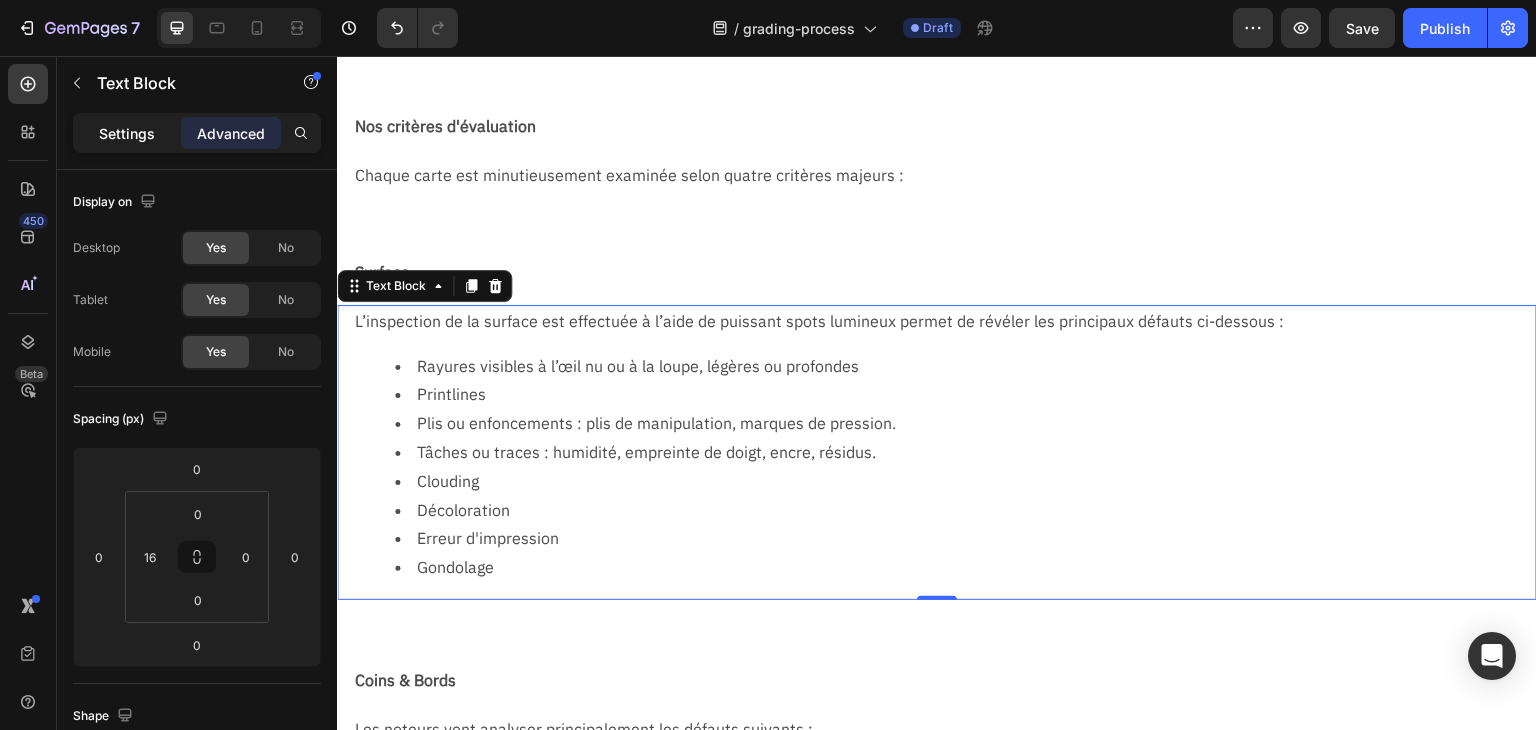 click on "Settings" at bounding box center [127, 133] 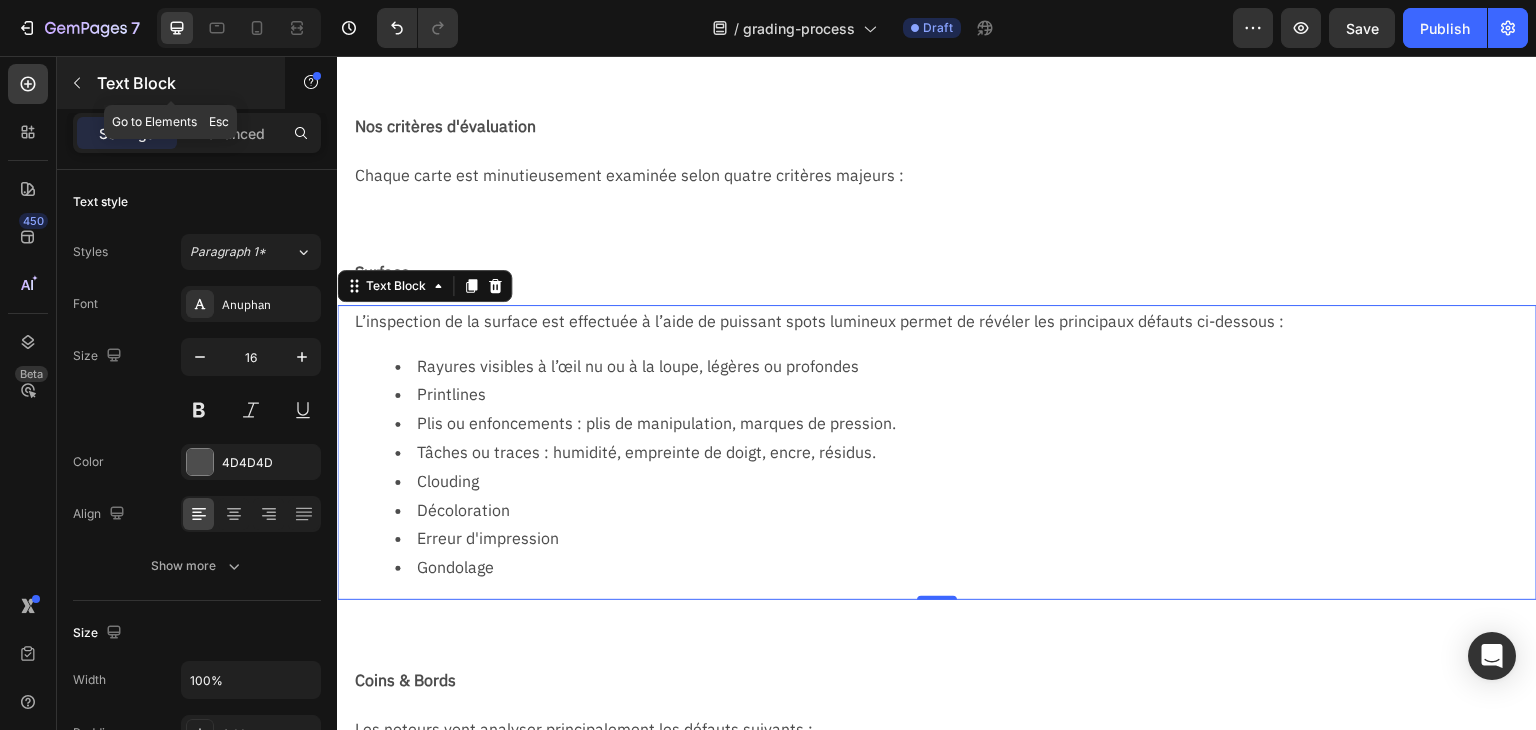 click at bounding box center [77, 83] 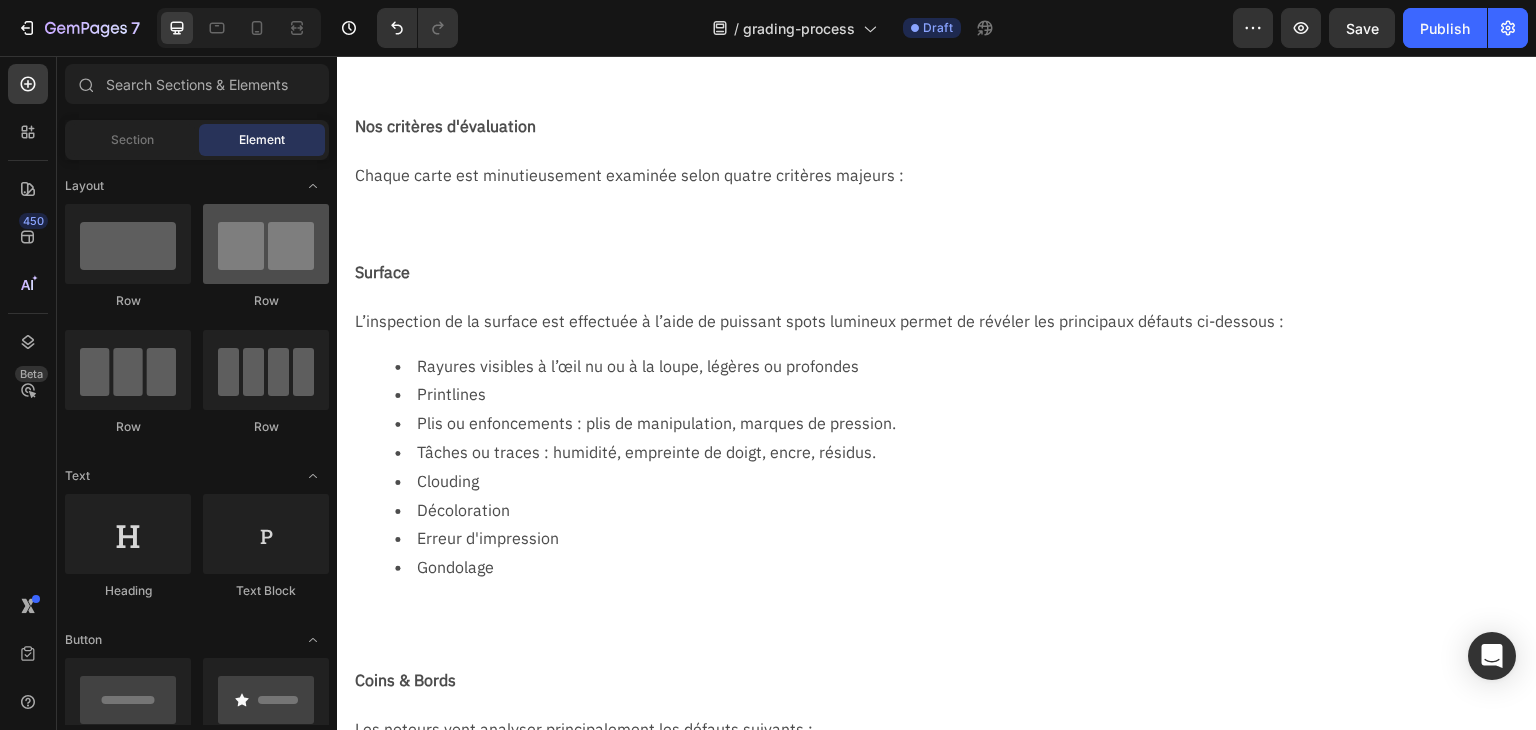 click at bounding box center (266, 244) 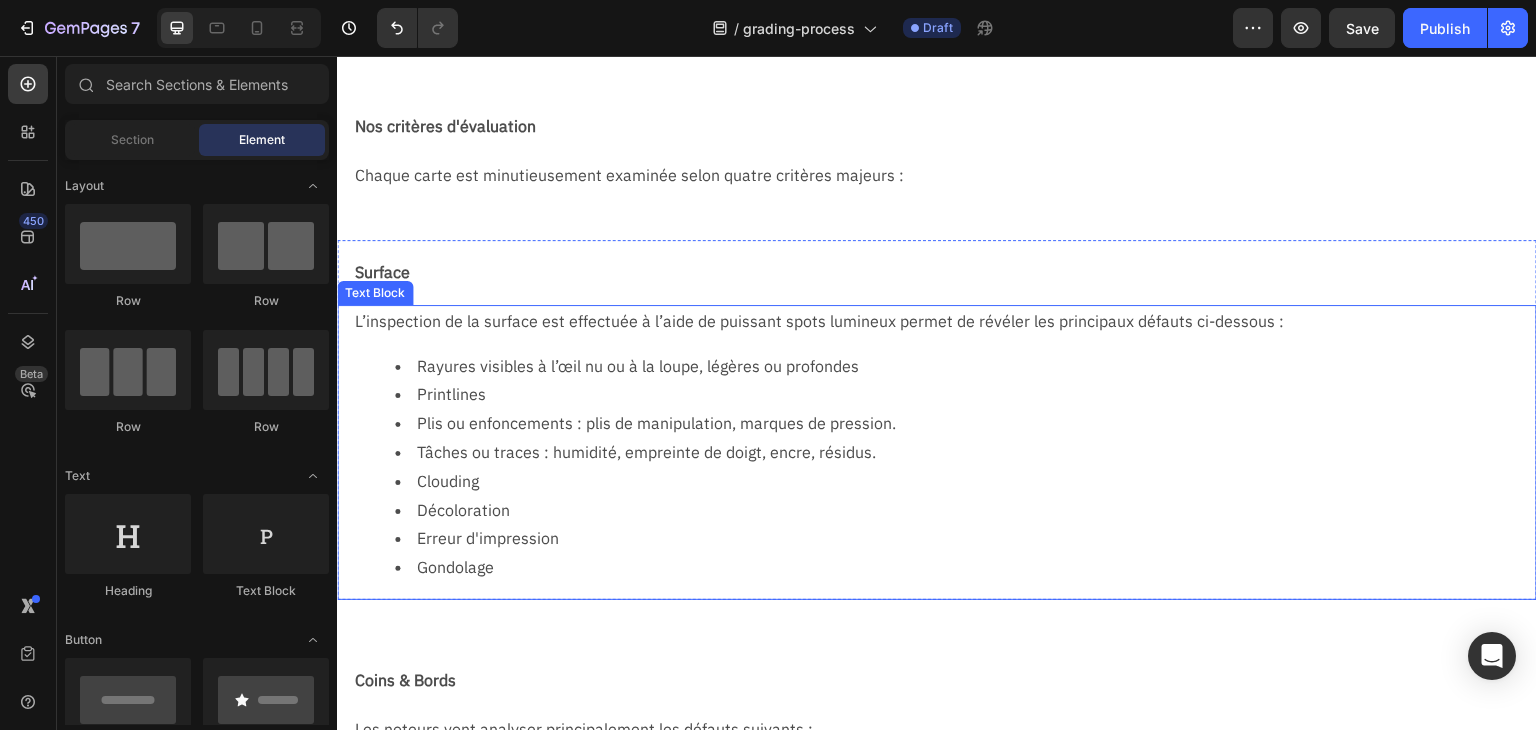 click on "Tâches ou traces : humidité, empreinte de doigt, encre, résidus." at bounding box center (965, 452) 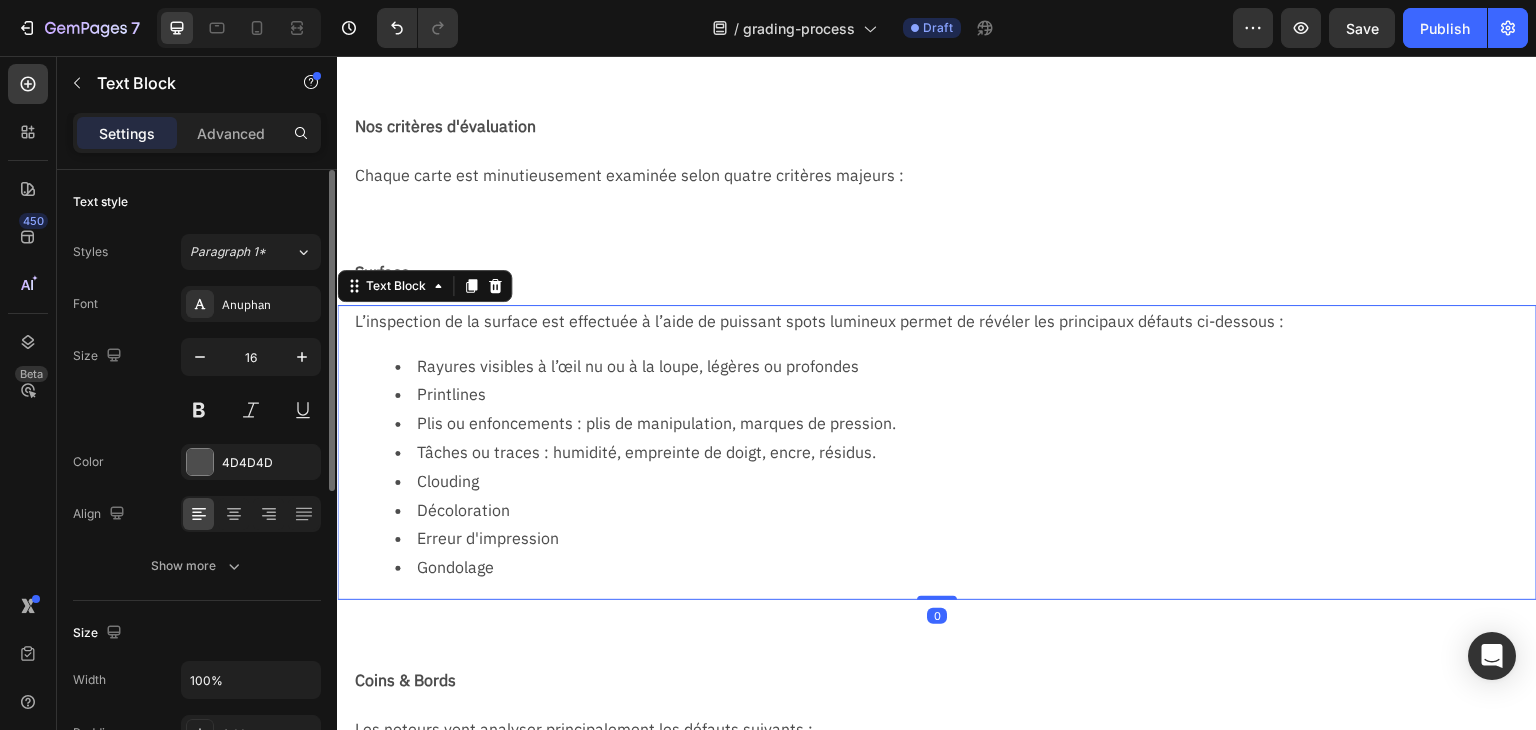 scroll, scrollTop: 500, scrollLeft: 0, axis: vertical 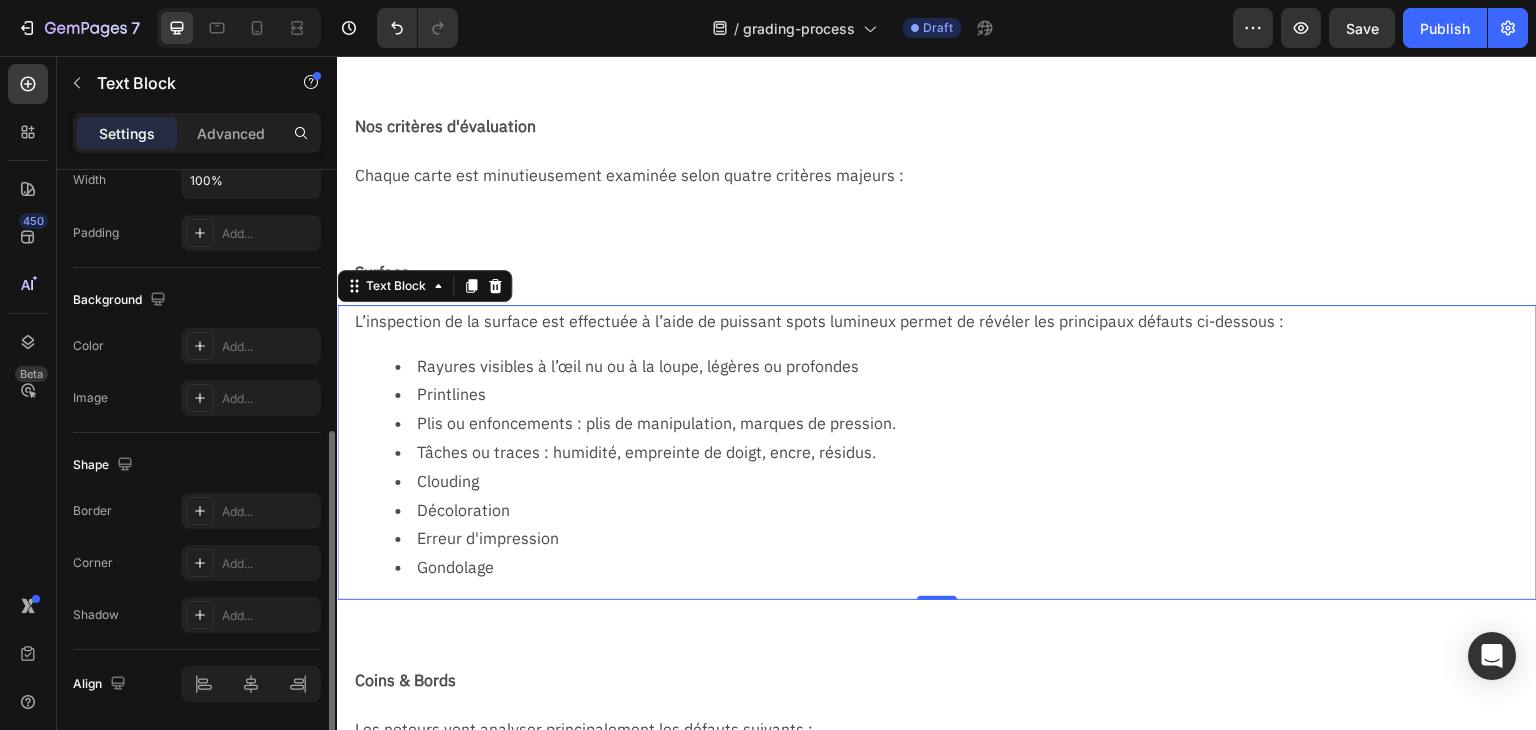click on "L’inspection de la surface est effectuée à l’aide de puissant spots lumineux permet de révéler les principaux défauts ci-dessous : Rayures visibles à l’œil nu ou à la loupe, légères ou profondes Printlines Plis ou enfoncements : plis de manipulation, marques de pression. Tâches ou traces : humidité, empreinte de doigt, encre, résidus. Clouding Décoloration Erreur d'impression Gondolage" at bounding box center [945, 452] 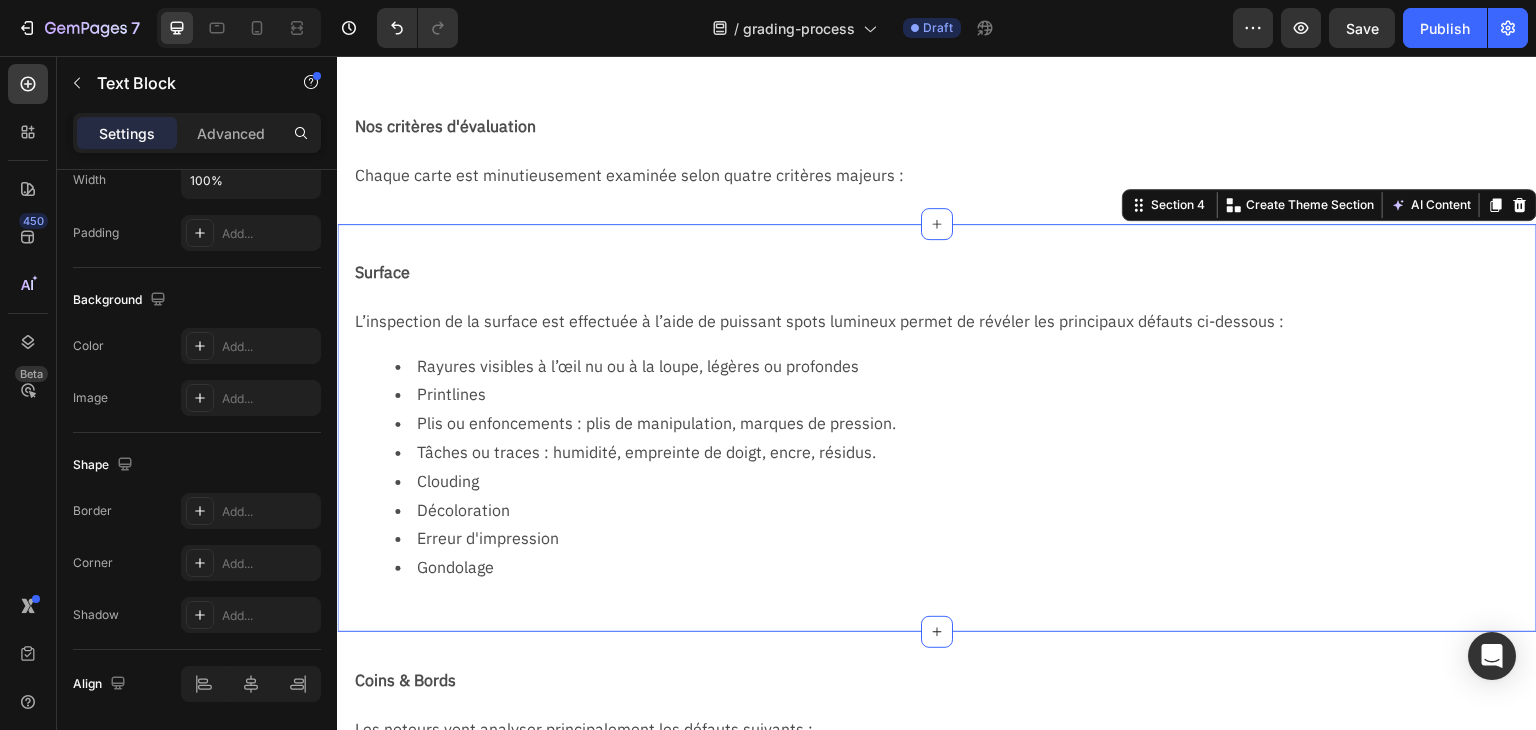 click on "Surface Text Block Row L’inspection de la surface est effectuée à l’aide de puissant spots lumineux permet de révéler les principaux défauts ci-dessous : Rayures visibles à l’œil nu ou à la loupe, légères ou profondes Printlines Plis ou enfoncements : plis de manipulation, marques de pression. Tâches ou traces : humidité, empreinte de doigt, encre, résidus. Clouding Décoloration Erreur d'impression Gondolage Text Block Row Section 4   Create Theme Section AI Content Write with GemAI What would you like to describe here? Tone and Voice Persuasive Product Cadre Premium Latios & Latias SV8 Show more Generate" at bounding box center (937, 428) 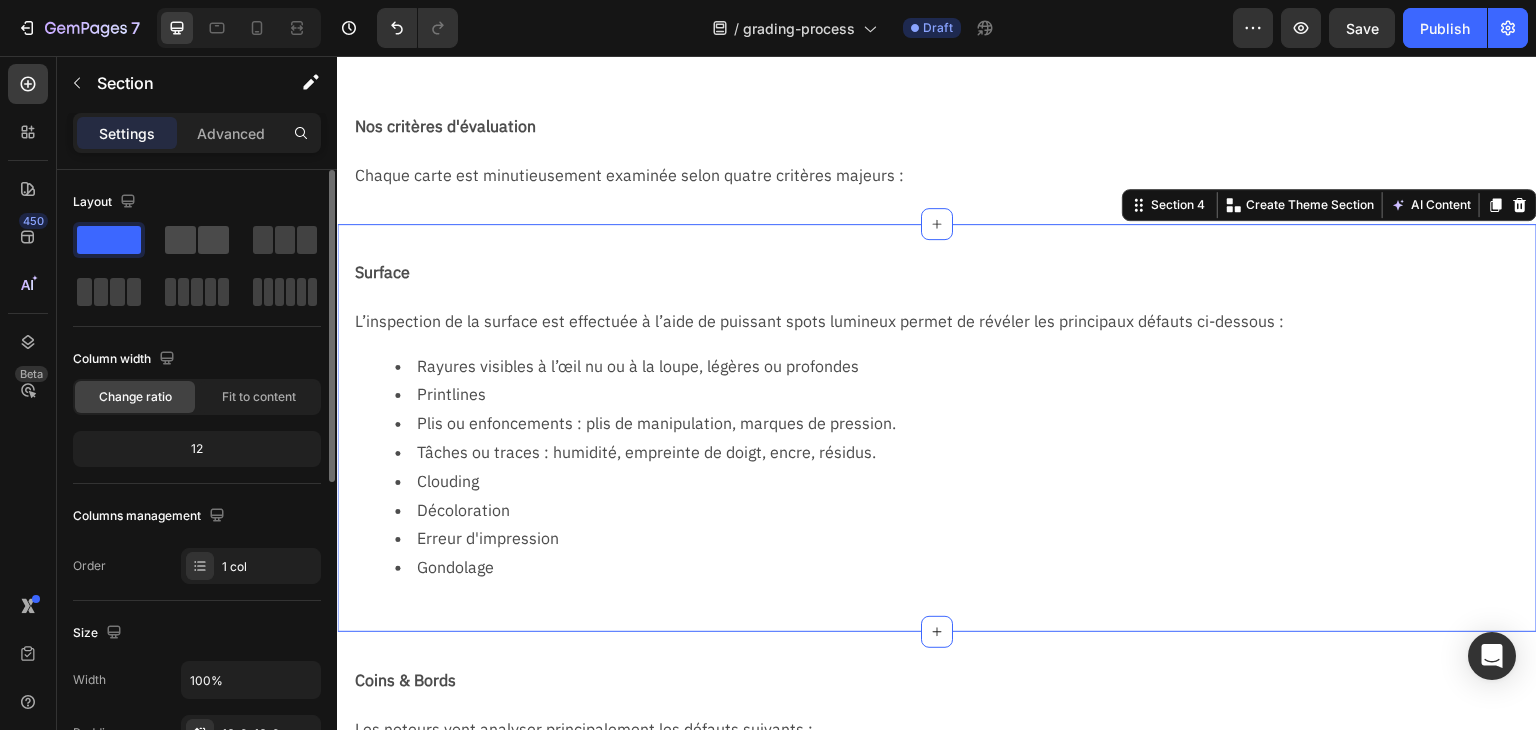 click 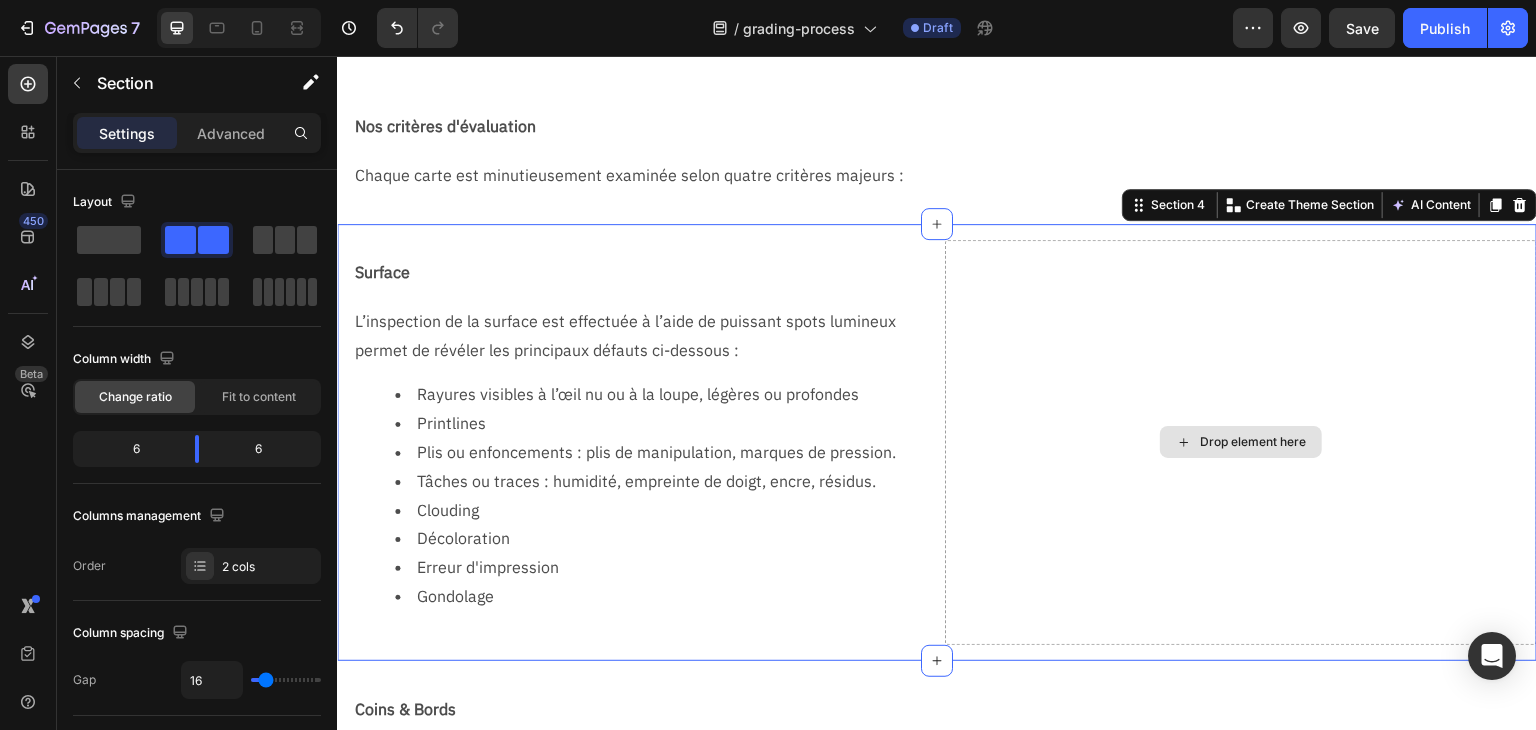 click on "Drop element here" at bounding box center [1253, 442] 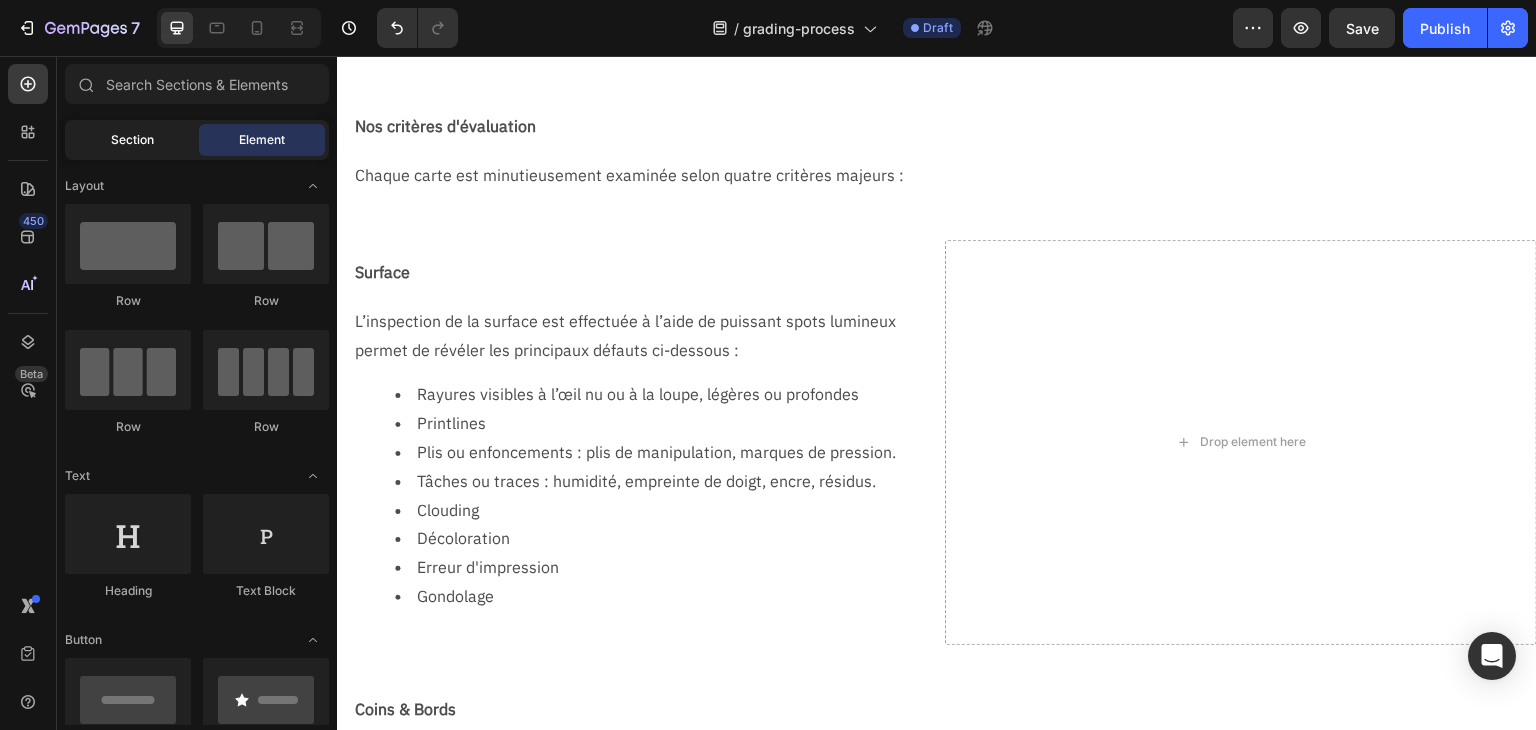 click on "Section" at bounding box center [132, 140] 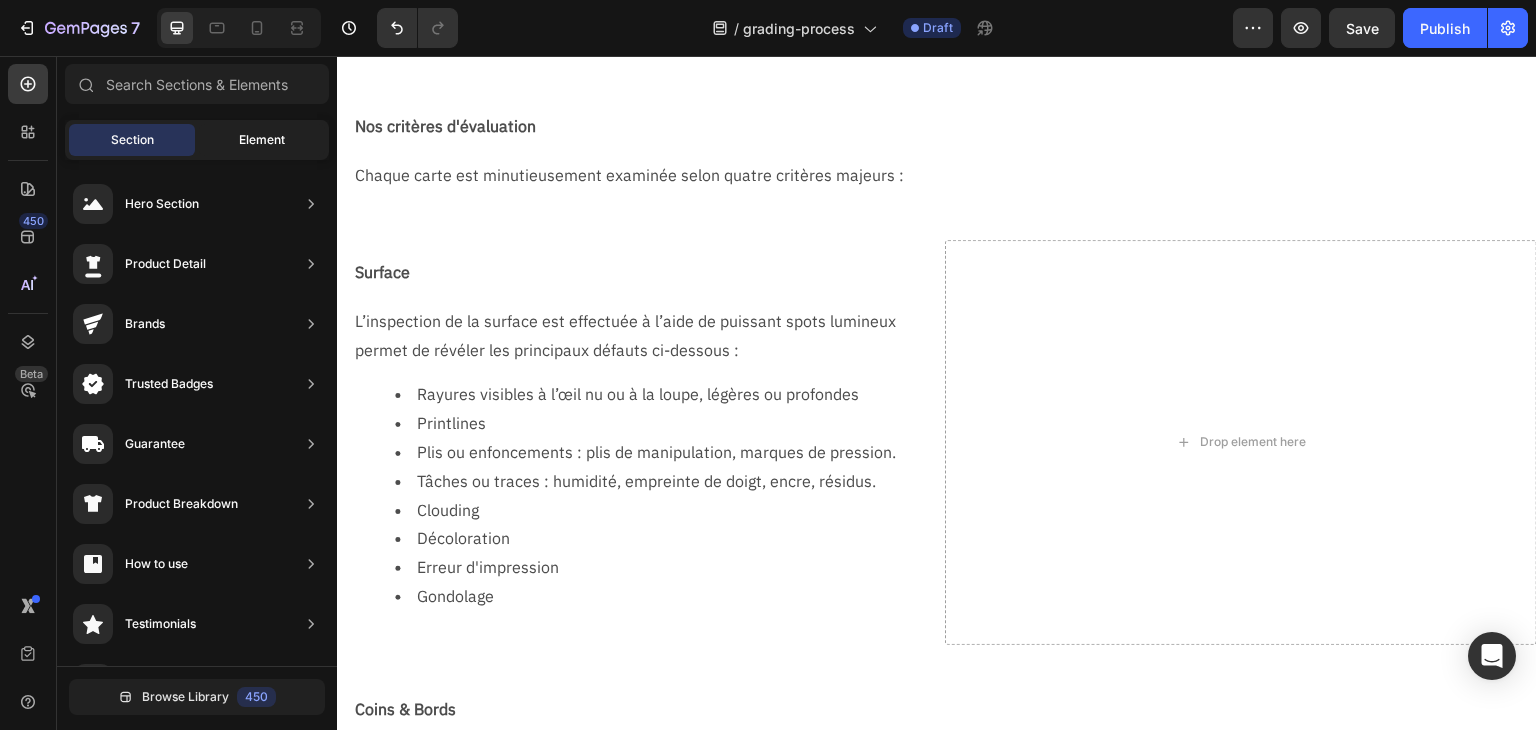click on "Element" at bounding box center (262, 140) 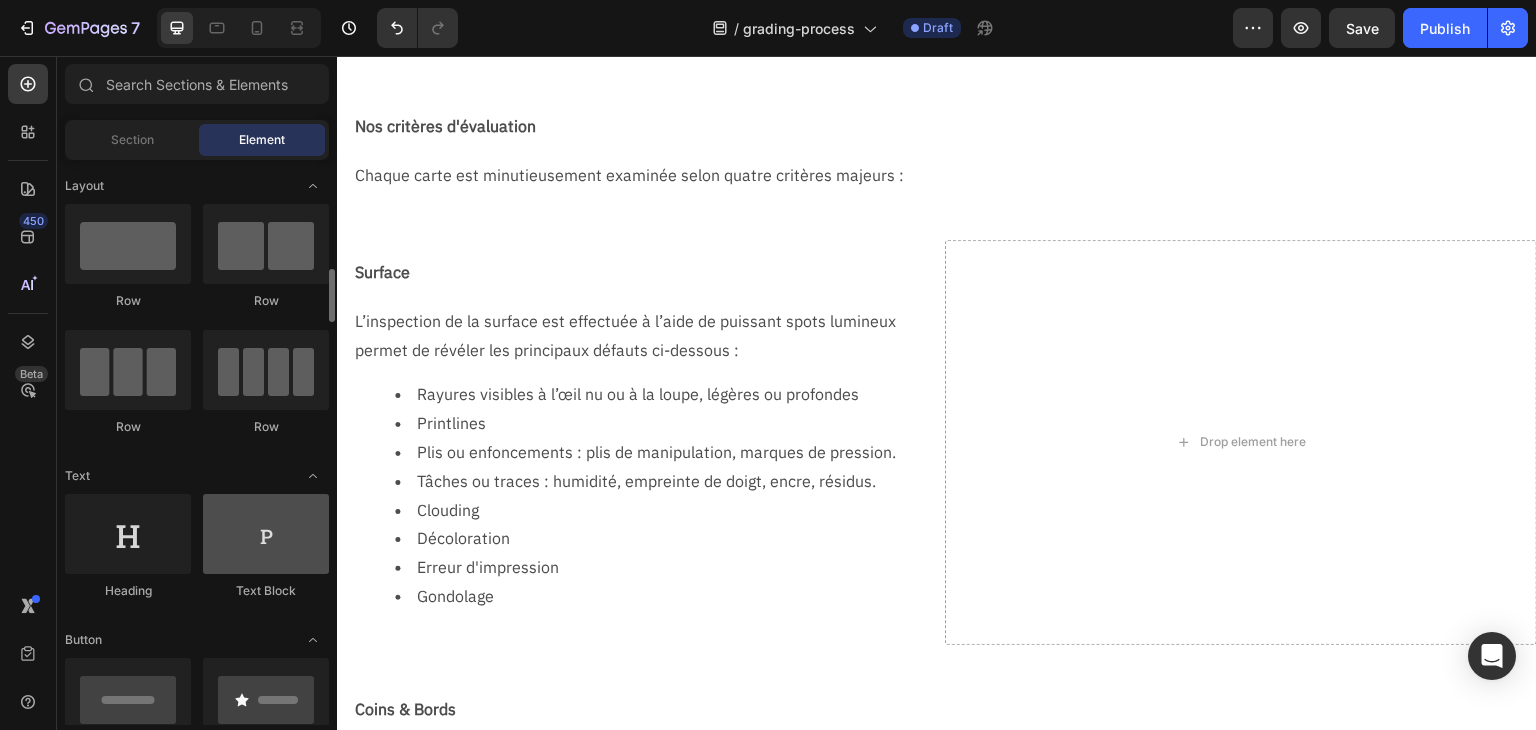 scroll, scrollTop: 300, scrollLeft: 0, axis: vertical 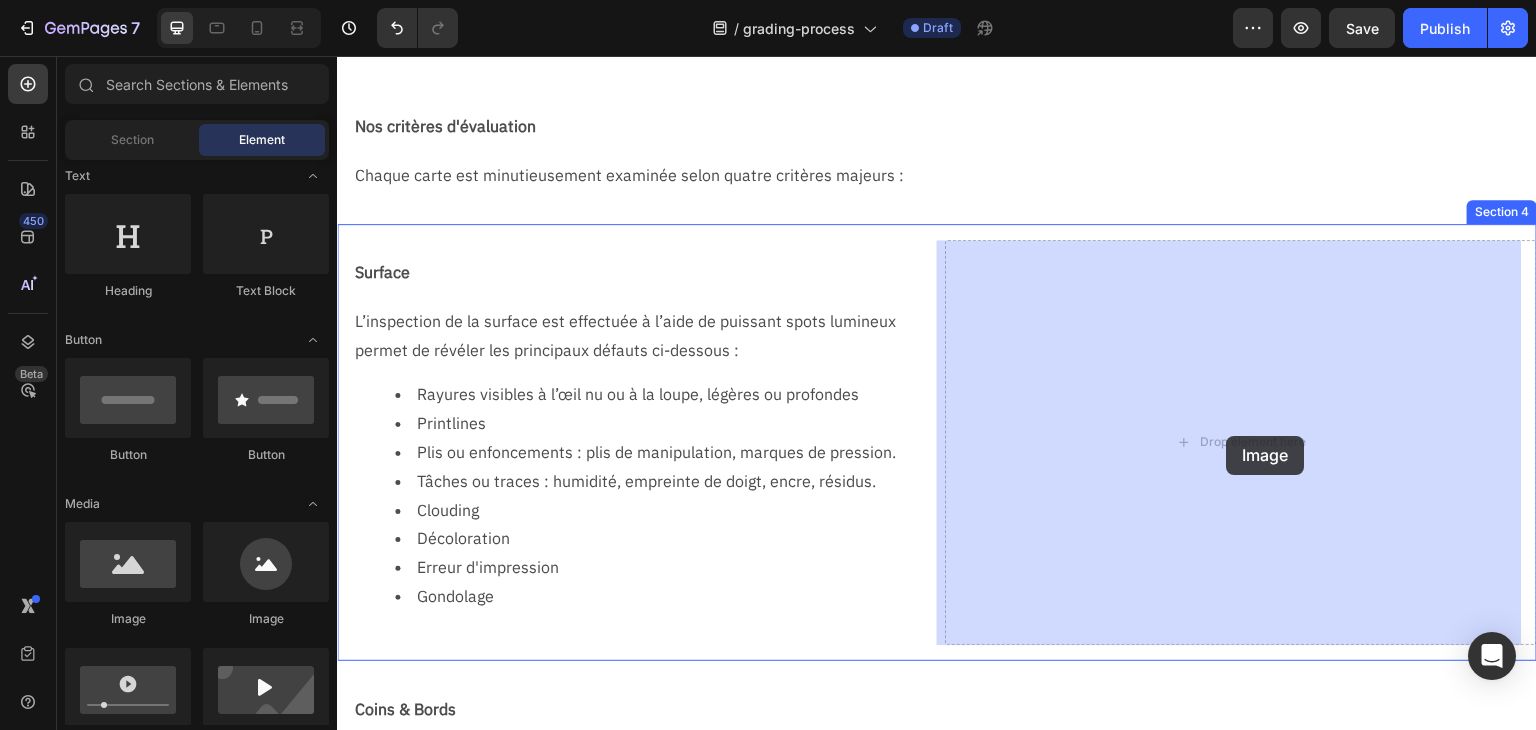 drag, startPoint x: 458, startPoint y: 618, endPoint x: 1227, endPoint y: 436, distance: 790.24365 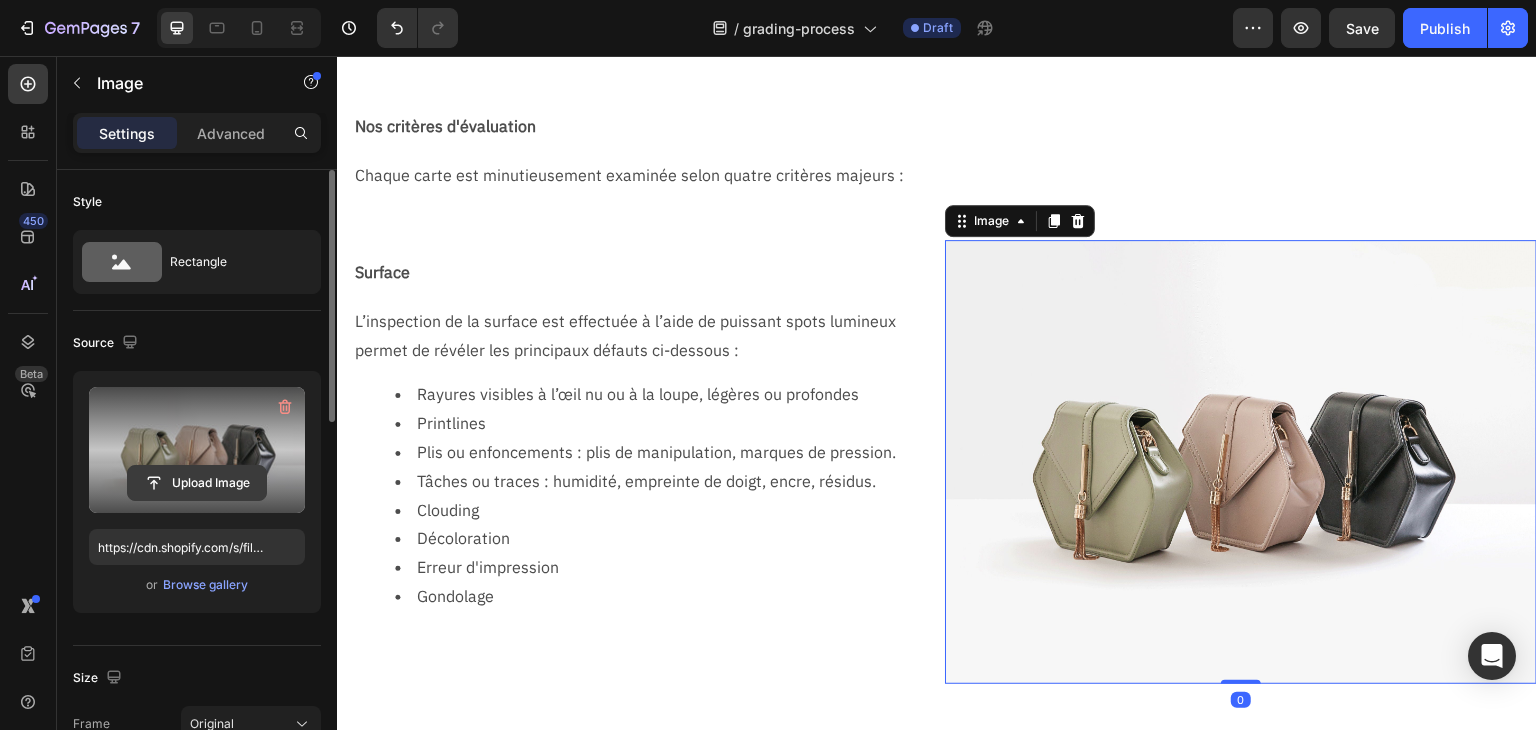 click 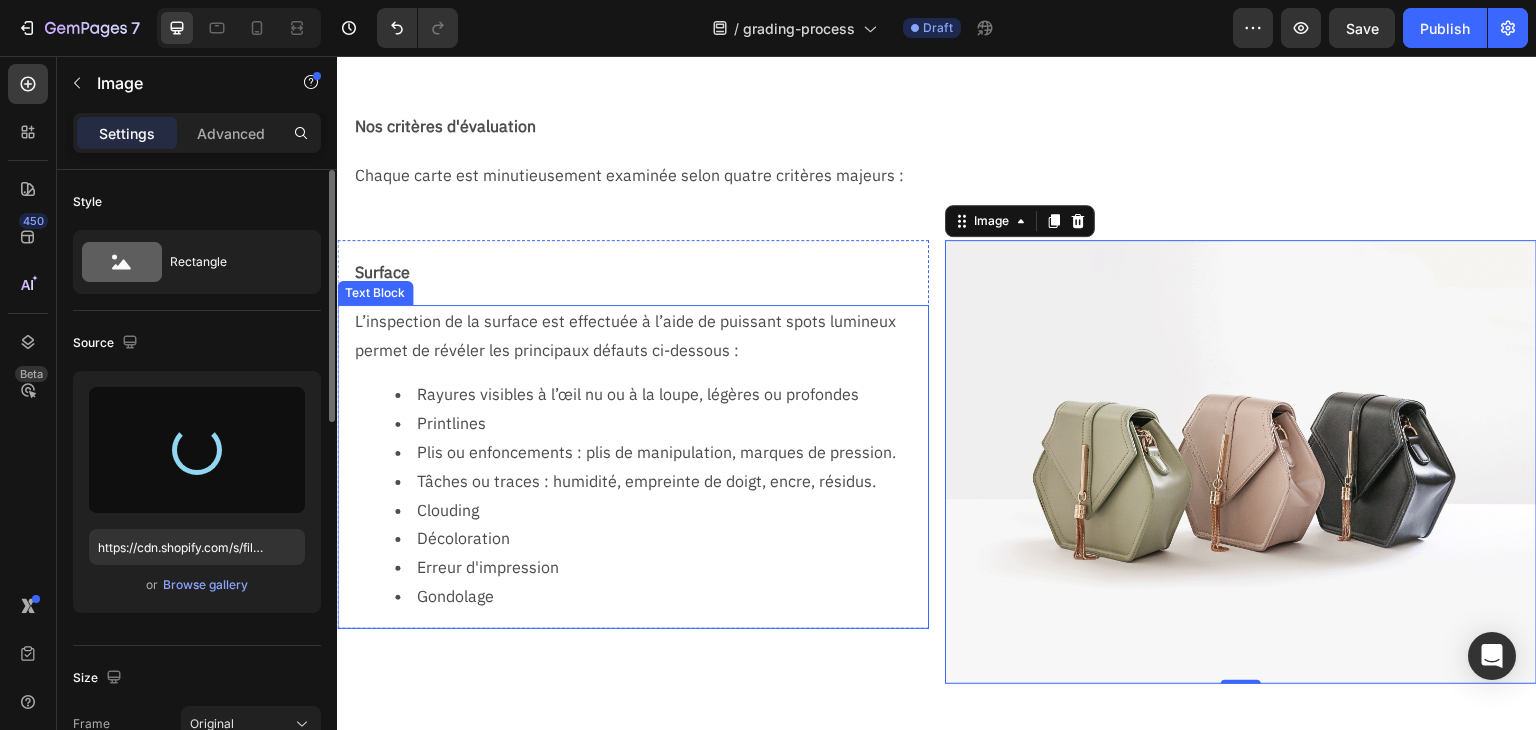 type on "https://cdn.shopify.com/s/files/1/0731/1415/7383/files/gempages_577542015504351971-bbd5fb1d-8c09-4578-a108-7239de5937c3.png" 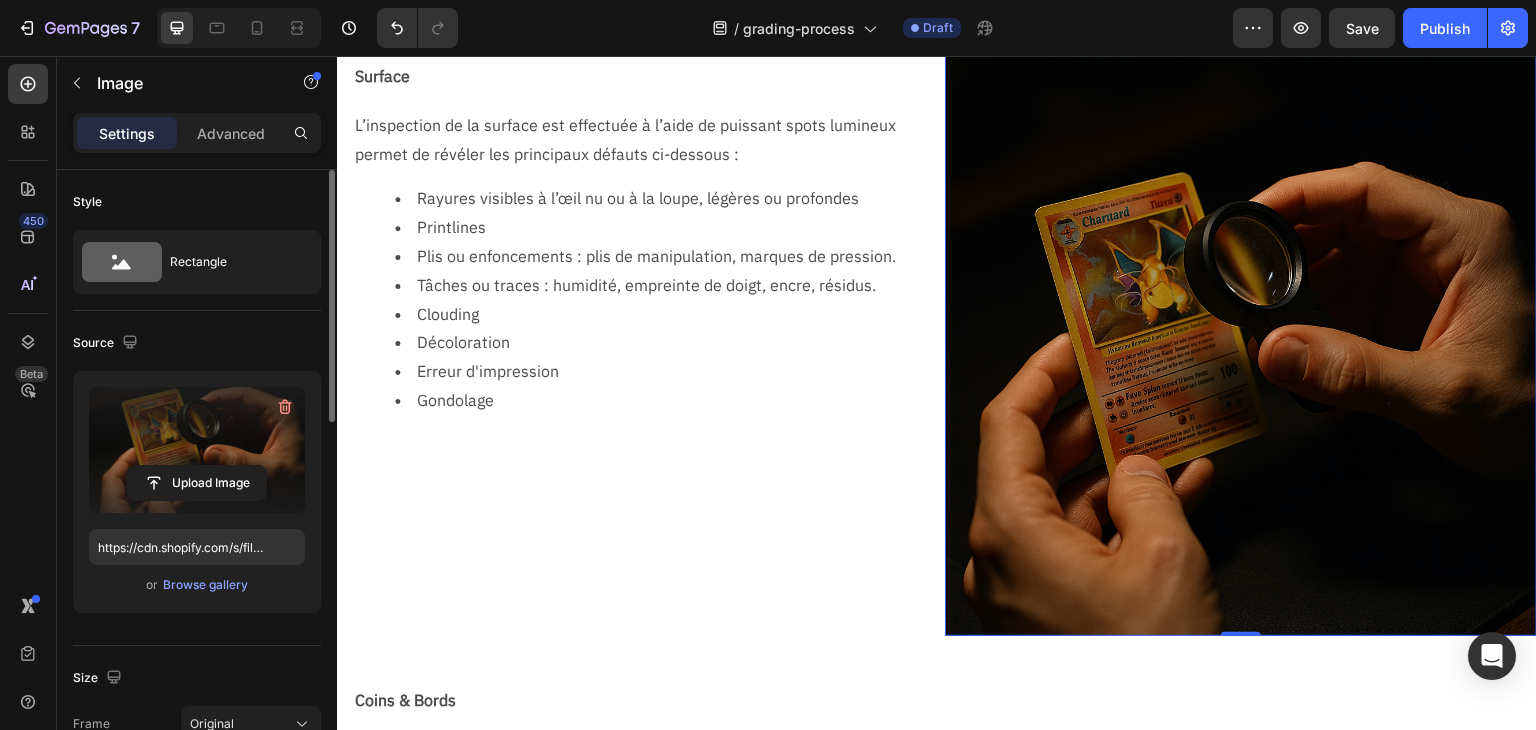 scroll, scrollTop: 668, scrollLeft: 0, axis: vertical 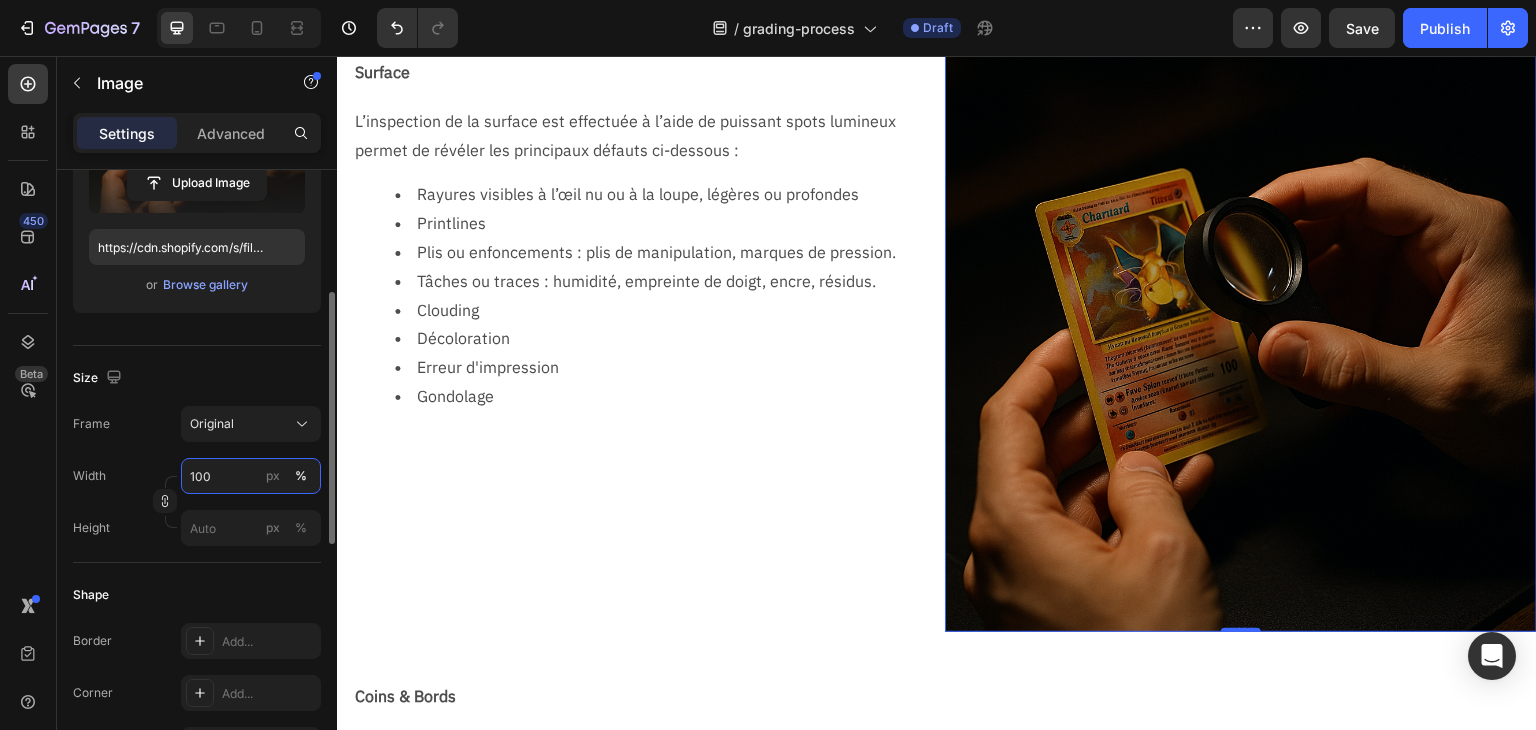 click on "100" at bounding box center (251, 476) 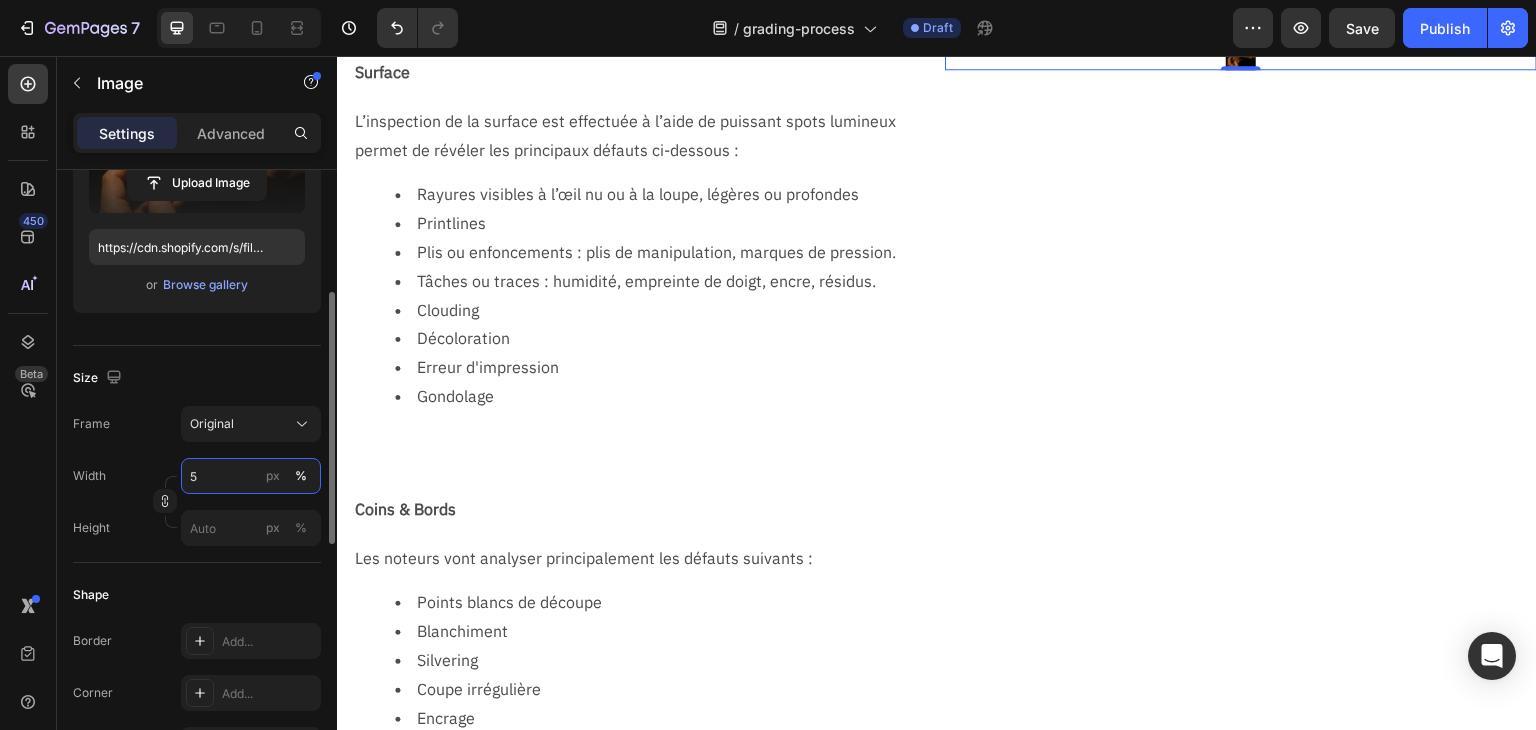 type on "50" 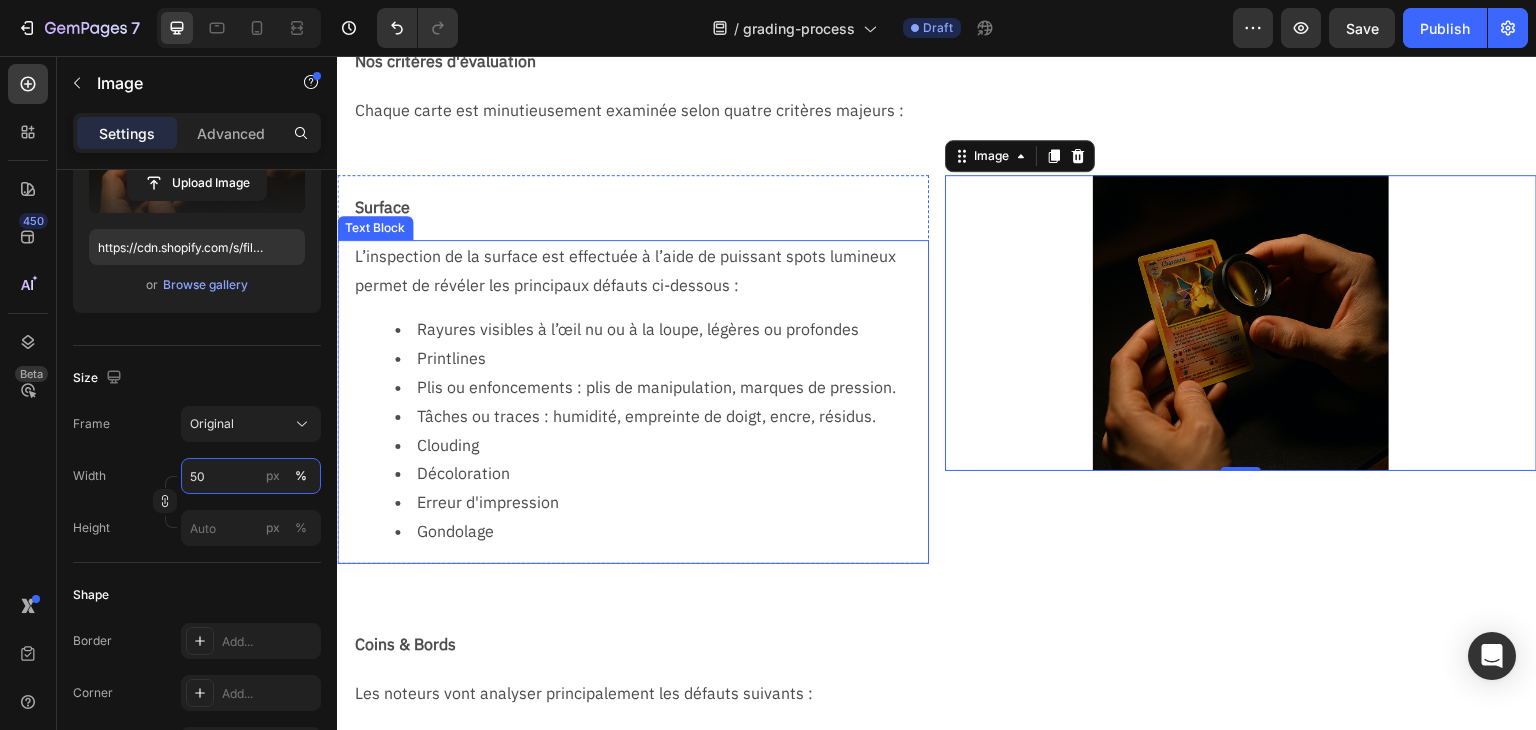 scroll, scrollTop: 568, scrollLeft: 0, axis: vertical 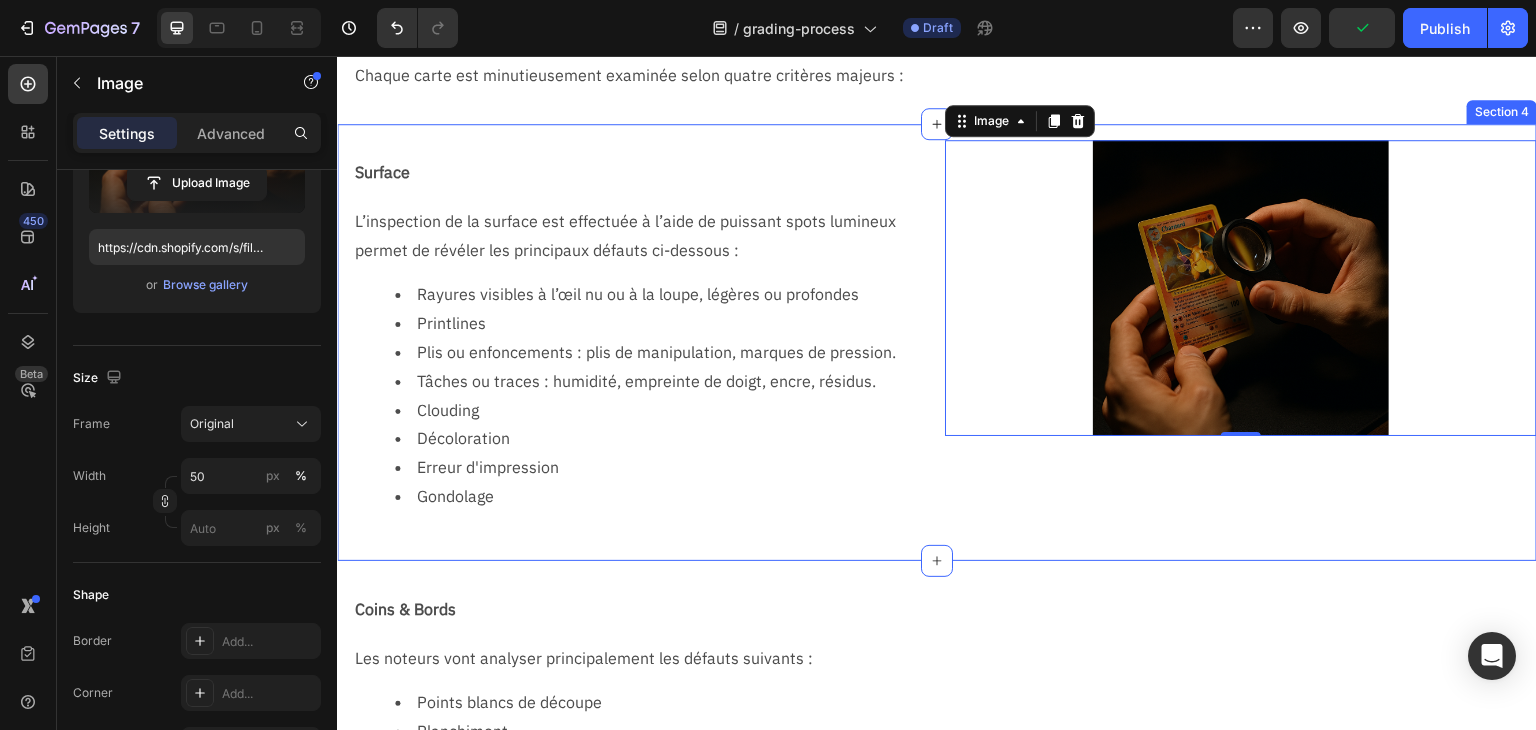 click on "Surface Text Block Row L’inspection de la surface est effectuée à l’aide de puissant spots lumineux permet de révéler les principaux défauts ci-dessous : Rayures visibles à l’œil nu ou à la loupe, légères ou profondes Printlines Plis ou enfoncements : plis de manipulation, marques de pression. Tâches ou traces : humidité, empreinte de doigt, encre, résidus. Clouding Décoloration Erreur d'impression Gondolage Text Block Row Image   0 Section 4" at bounding box center (937, 342) 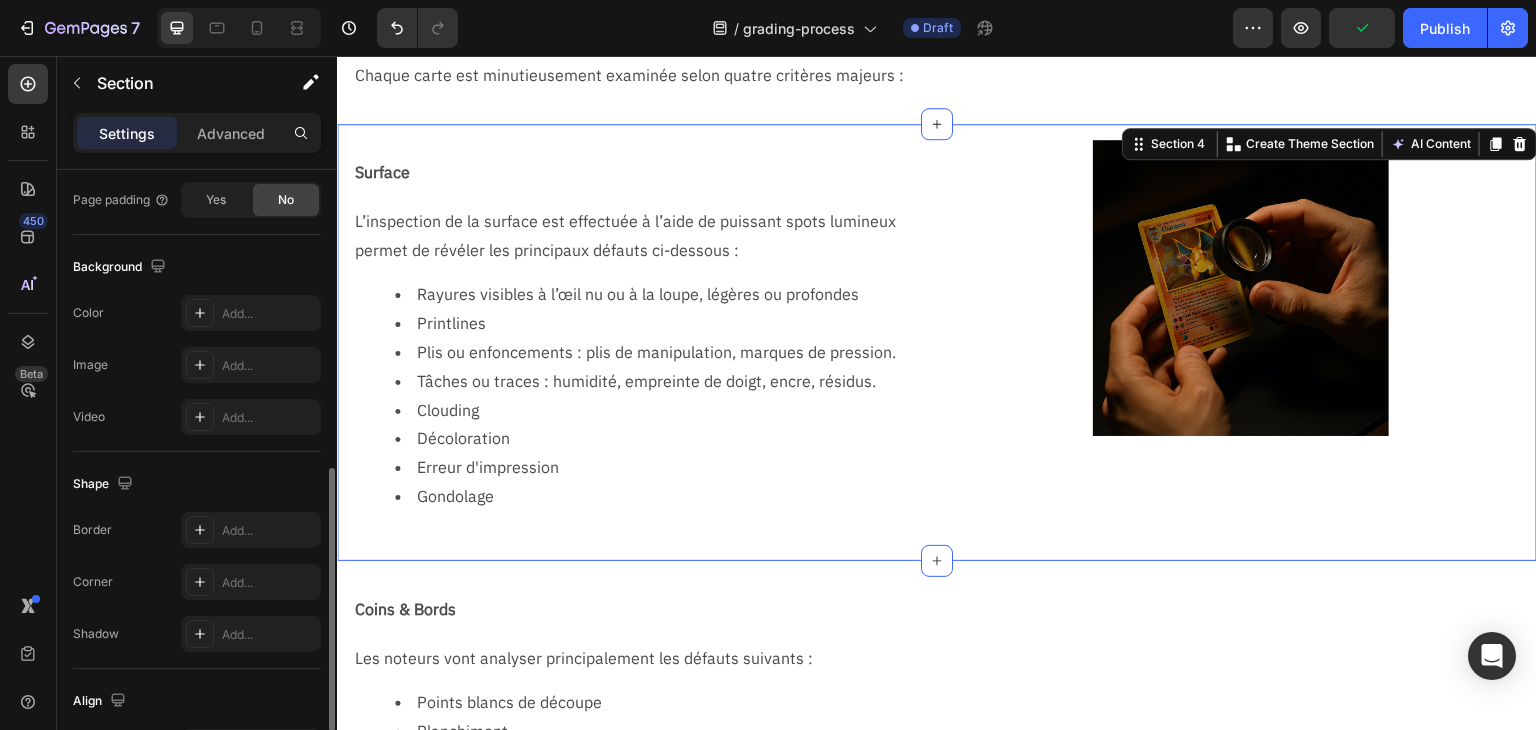 scroll, scrollTop: 828, scrollLeft: 0, axis: vertical 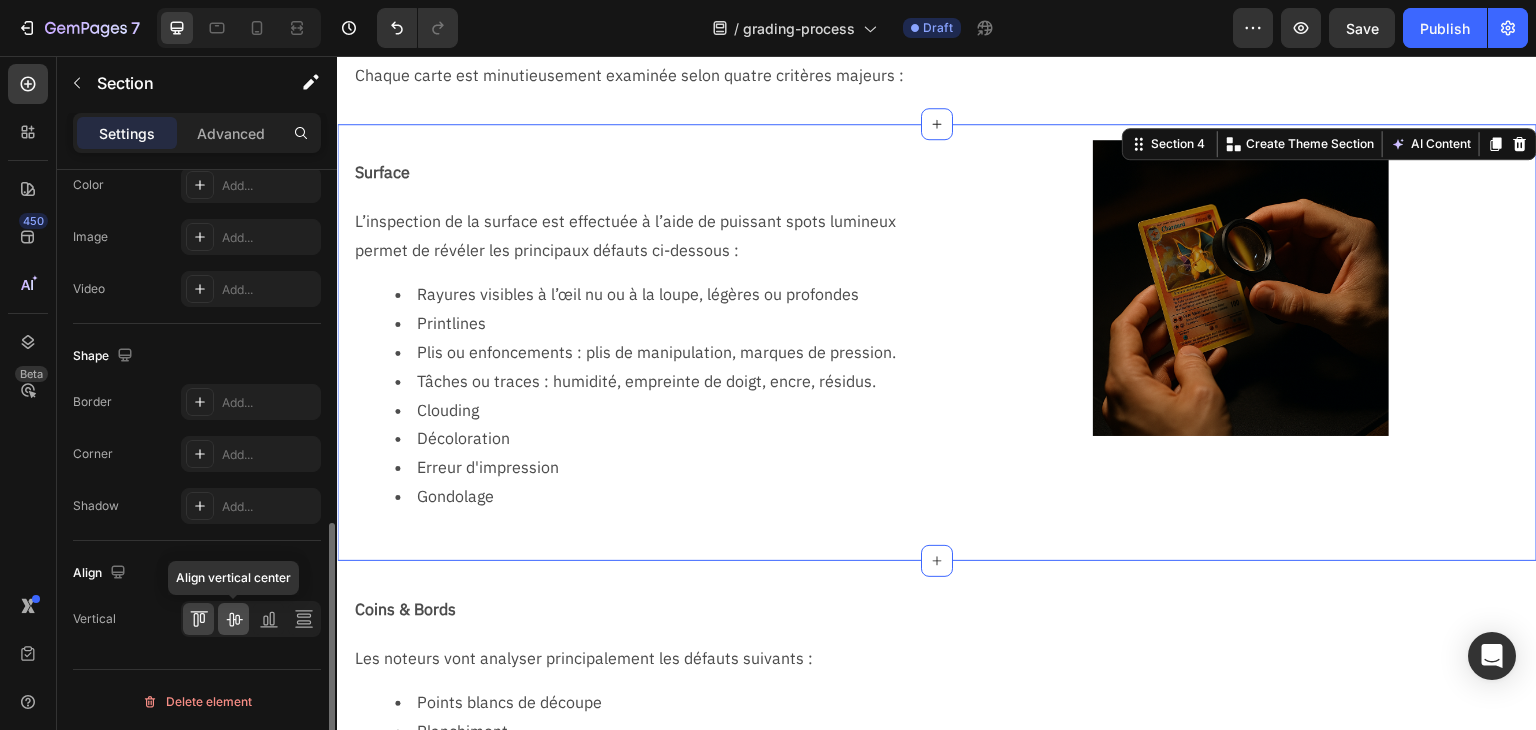 click 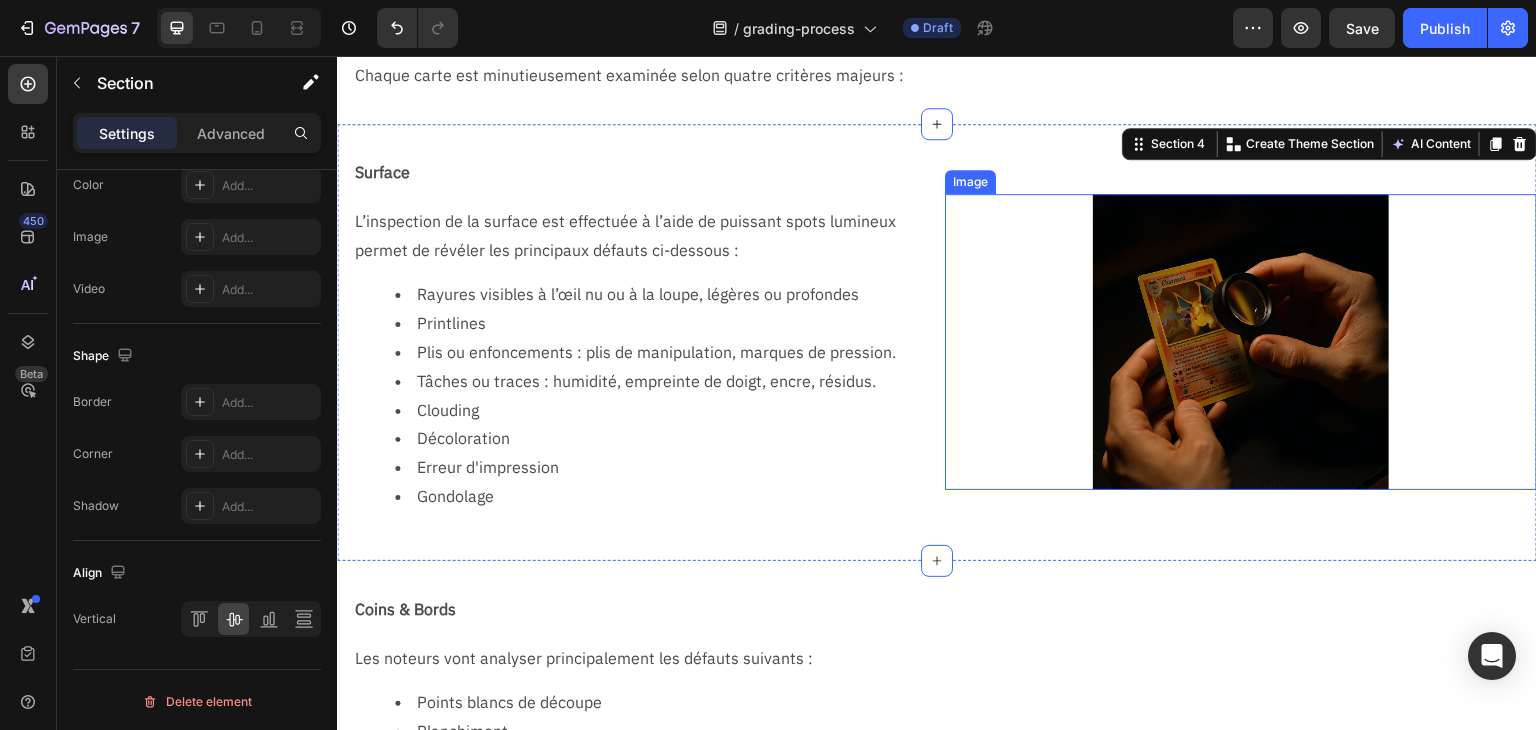 click at bounding box center [1241, 342] 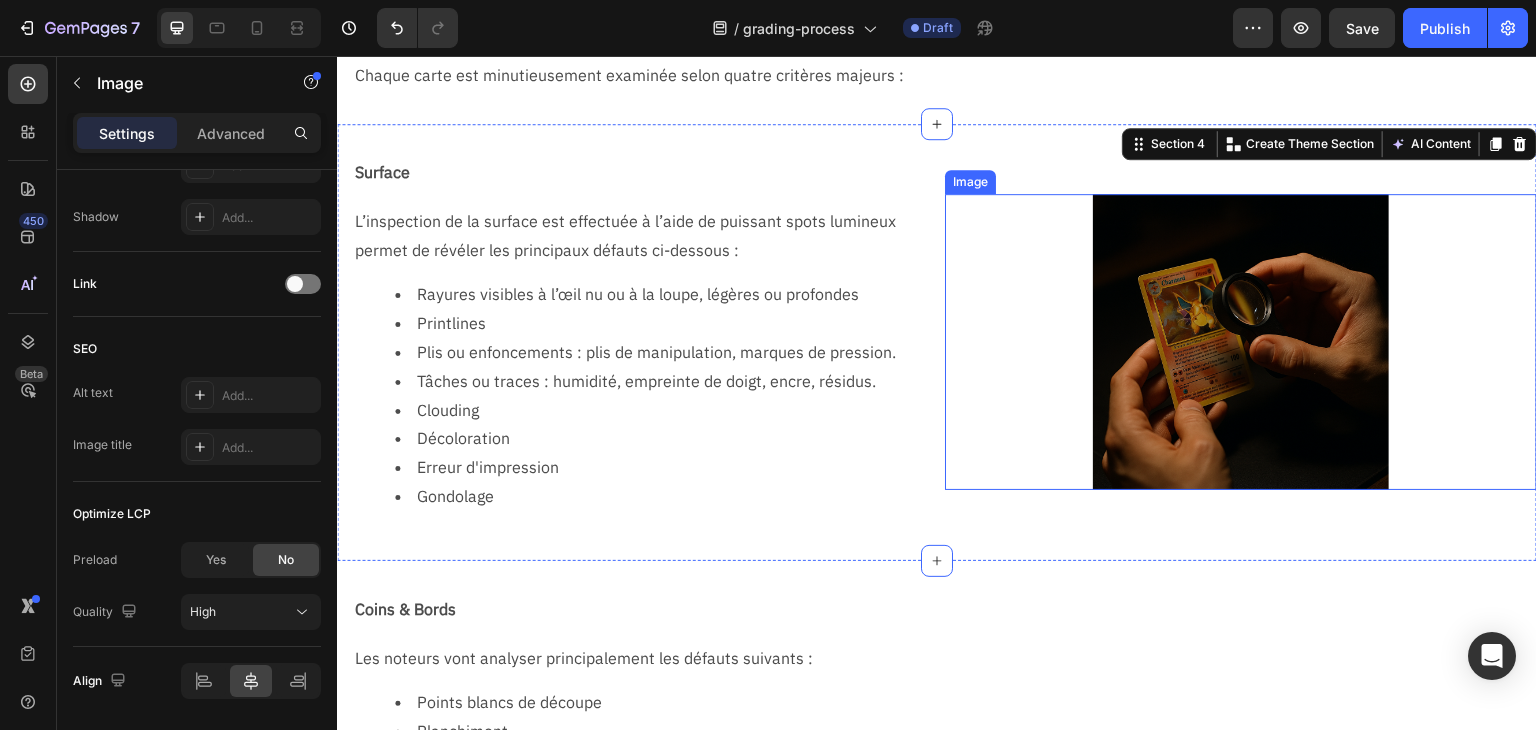 scroll, scrollTop: 0, scrollLeft: 0, axis: both 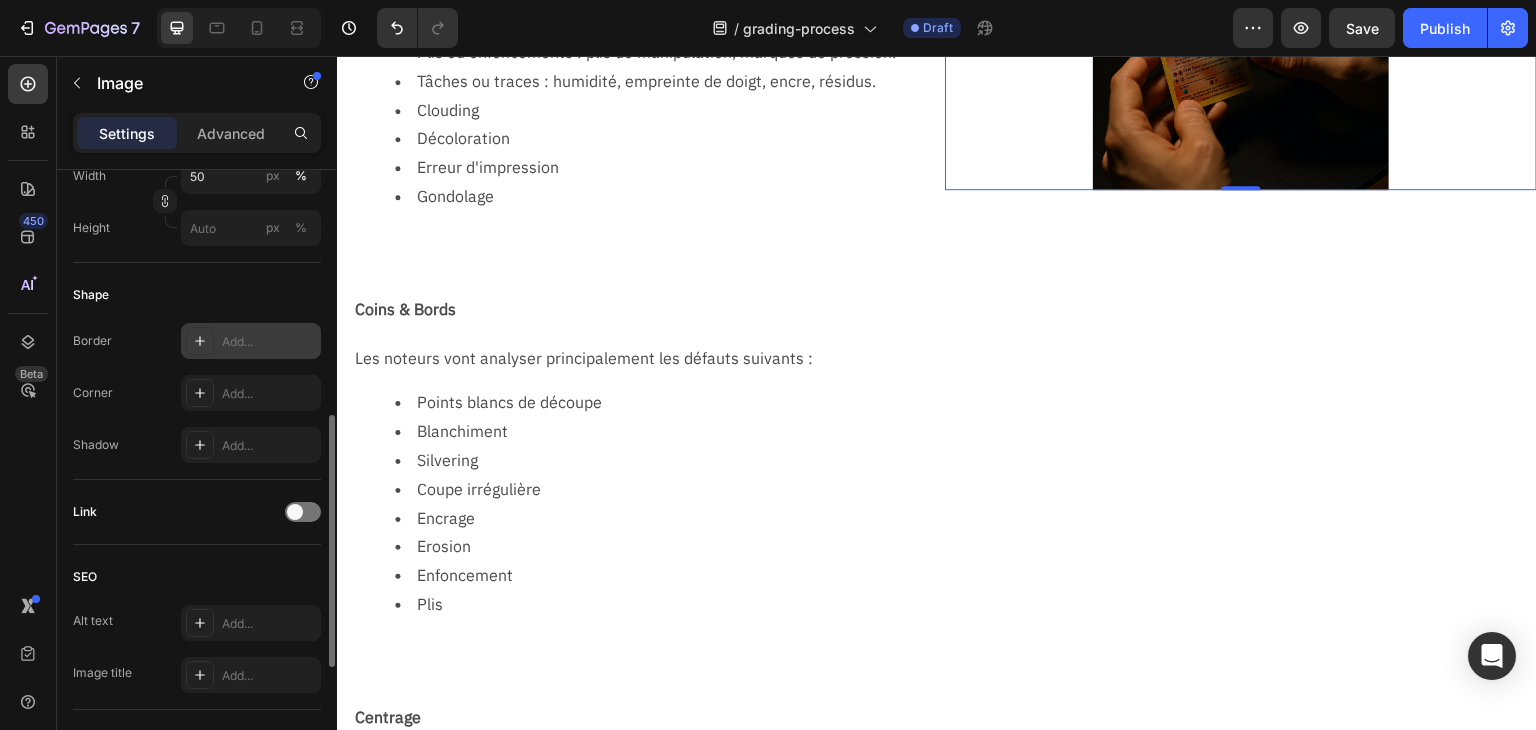 click on "Add..." at bounding box center (269, 342) 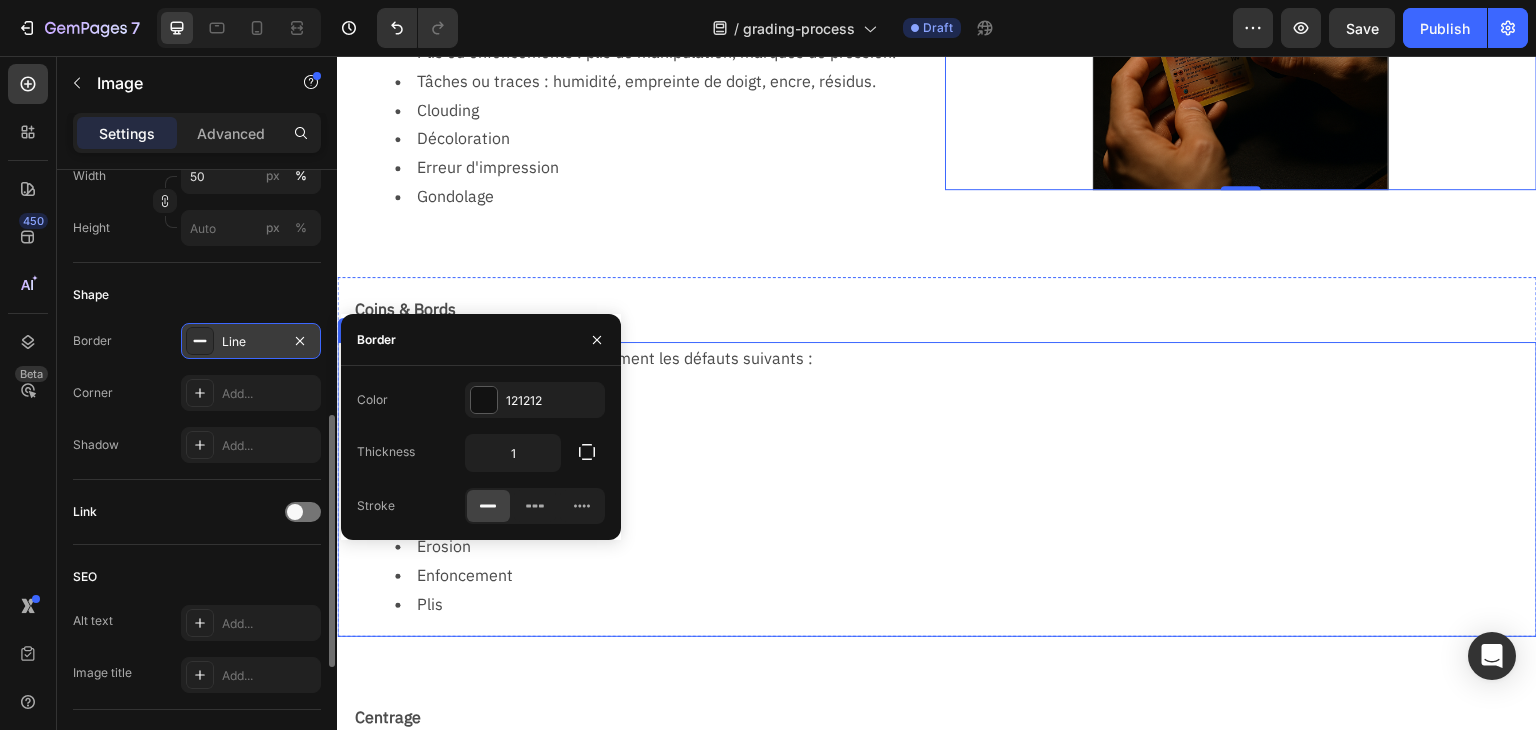 scroll, scrollTop: 568, scrollLeft: 0, axis: vertical 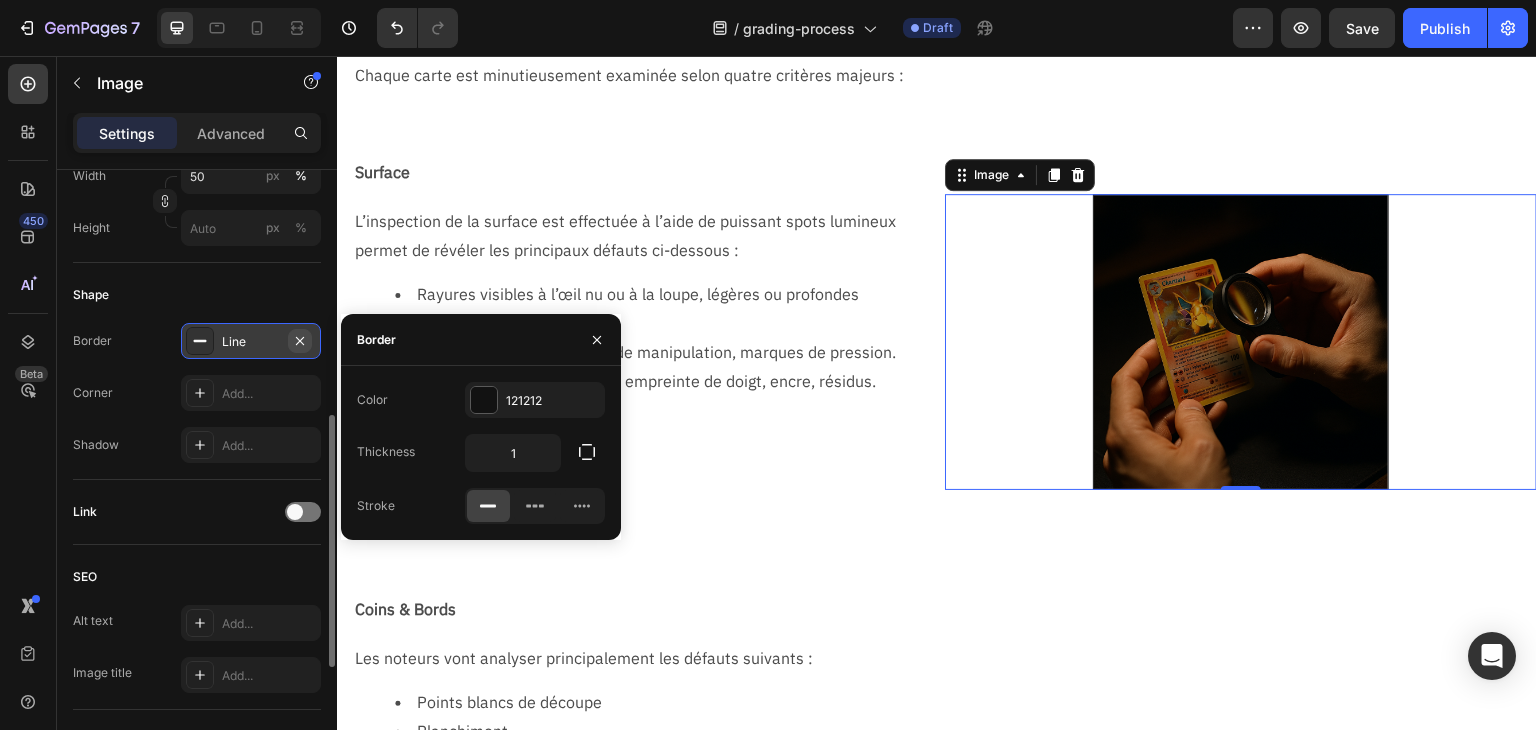 click 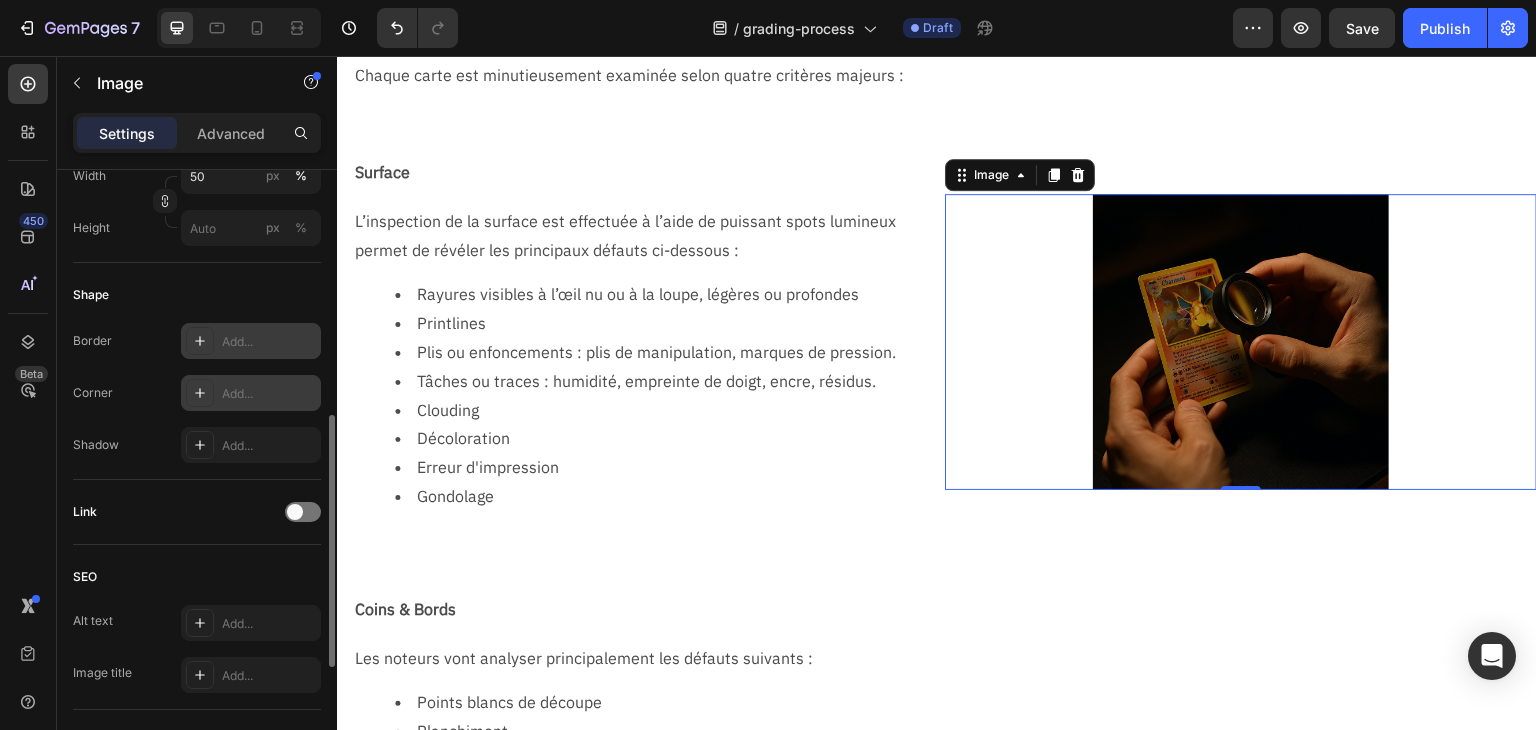 click on "Add..." at bounding box center [269, 394] 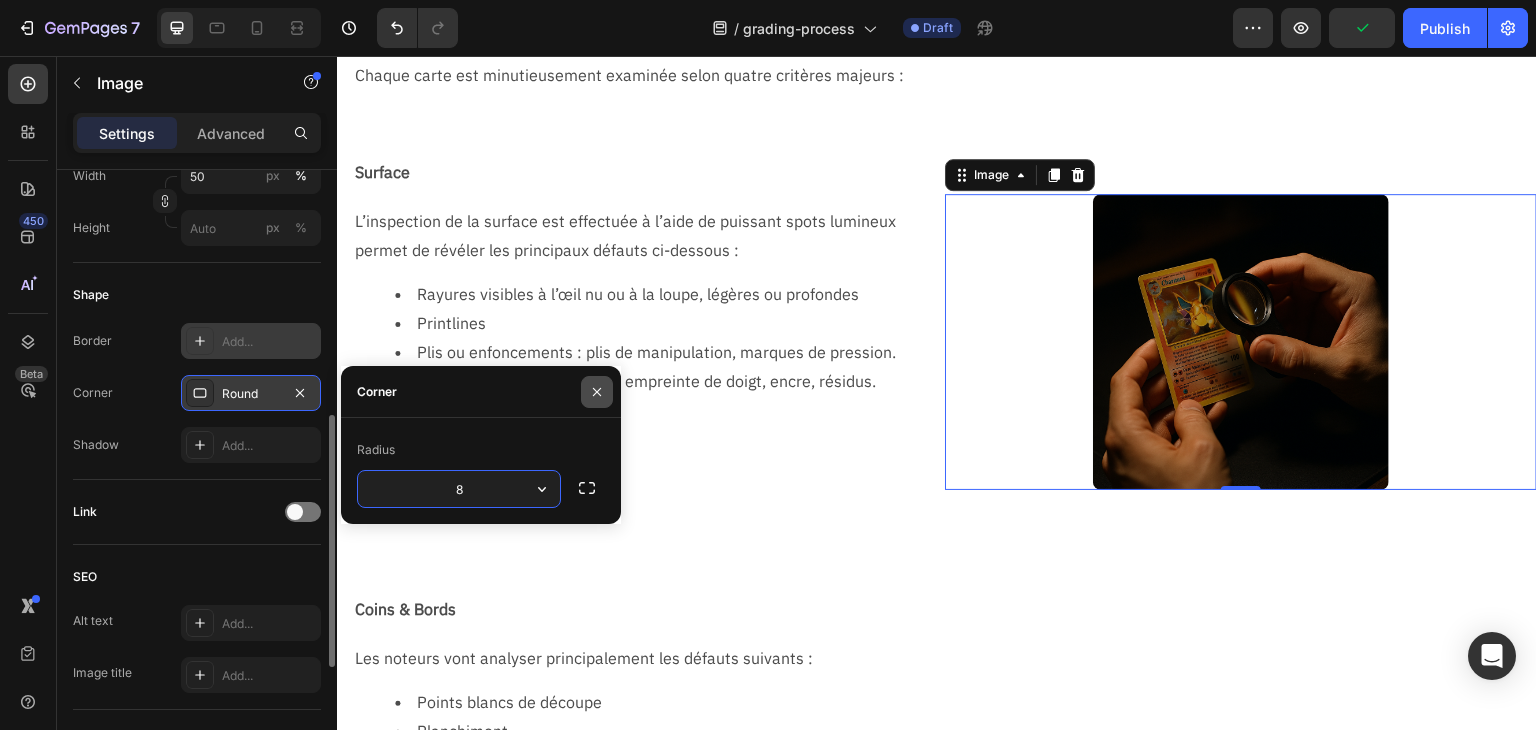 drag, startPoint x: 596, startPoint y: 386, endPoint x: 481, endPoint y: 400, distance: 115.84904 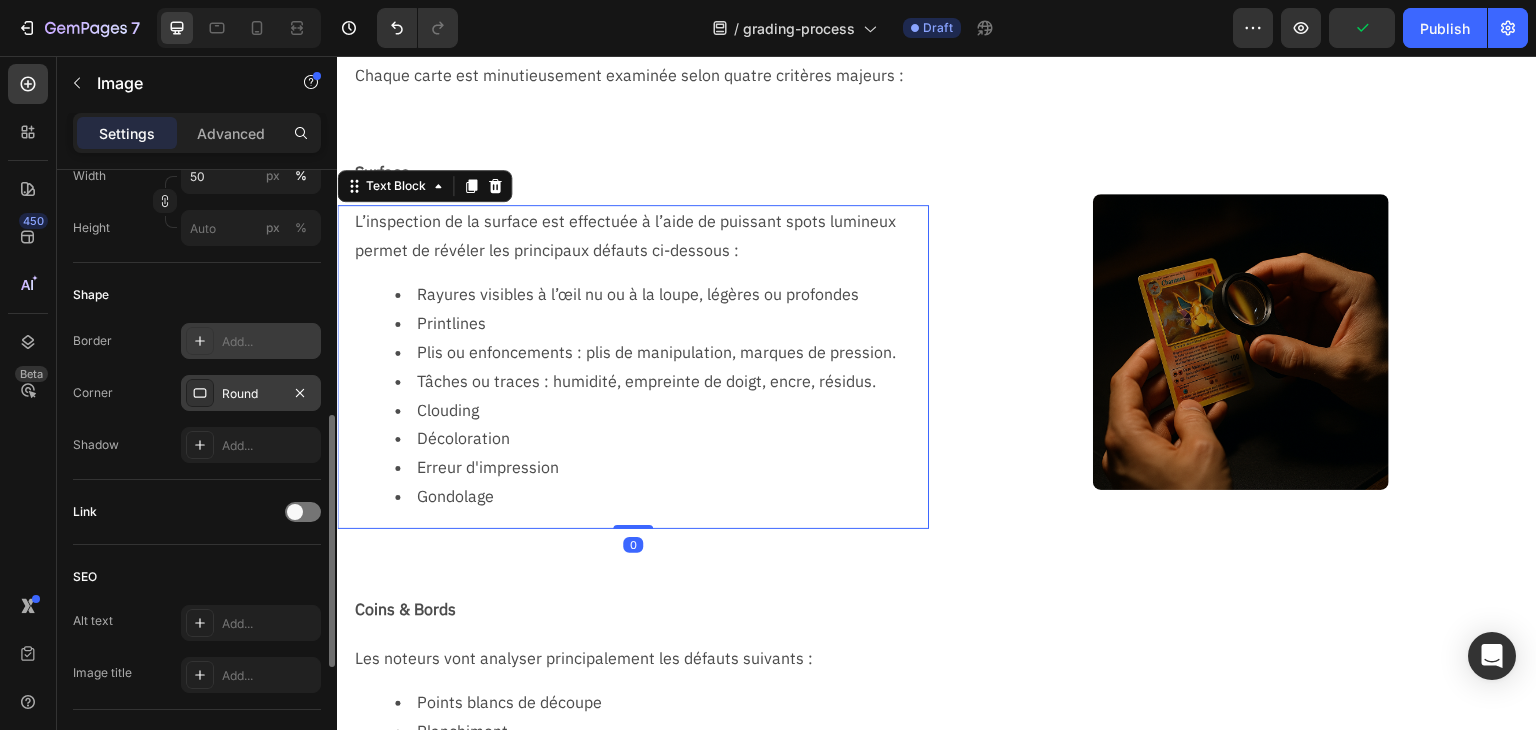click on "Erreur d'impression" at bounding box center (661, 467) 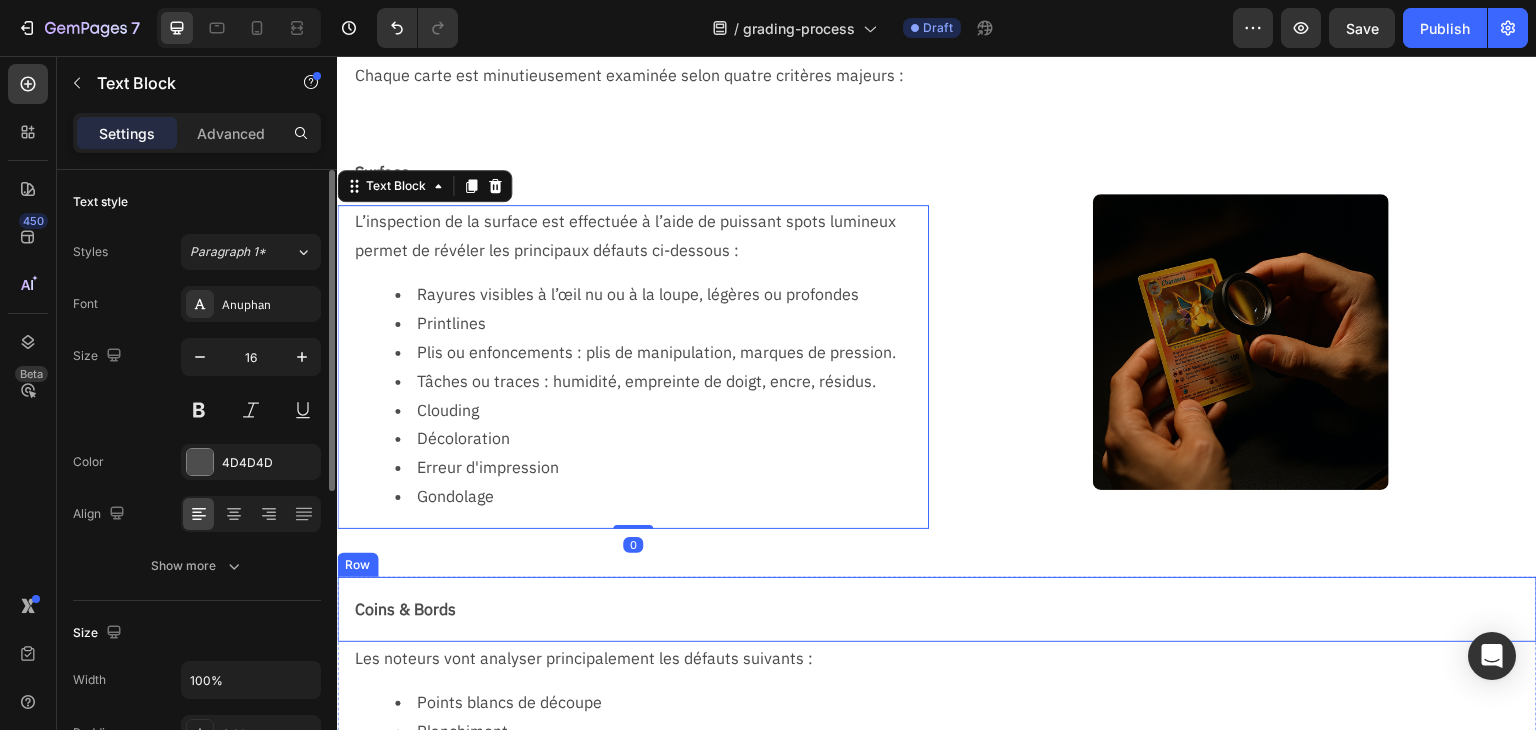 click on "Coins & Bords Text Block Row" at bounding box center [937, 609] 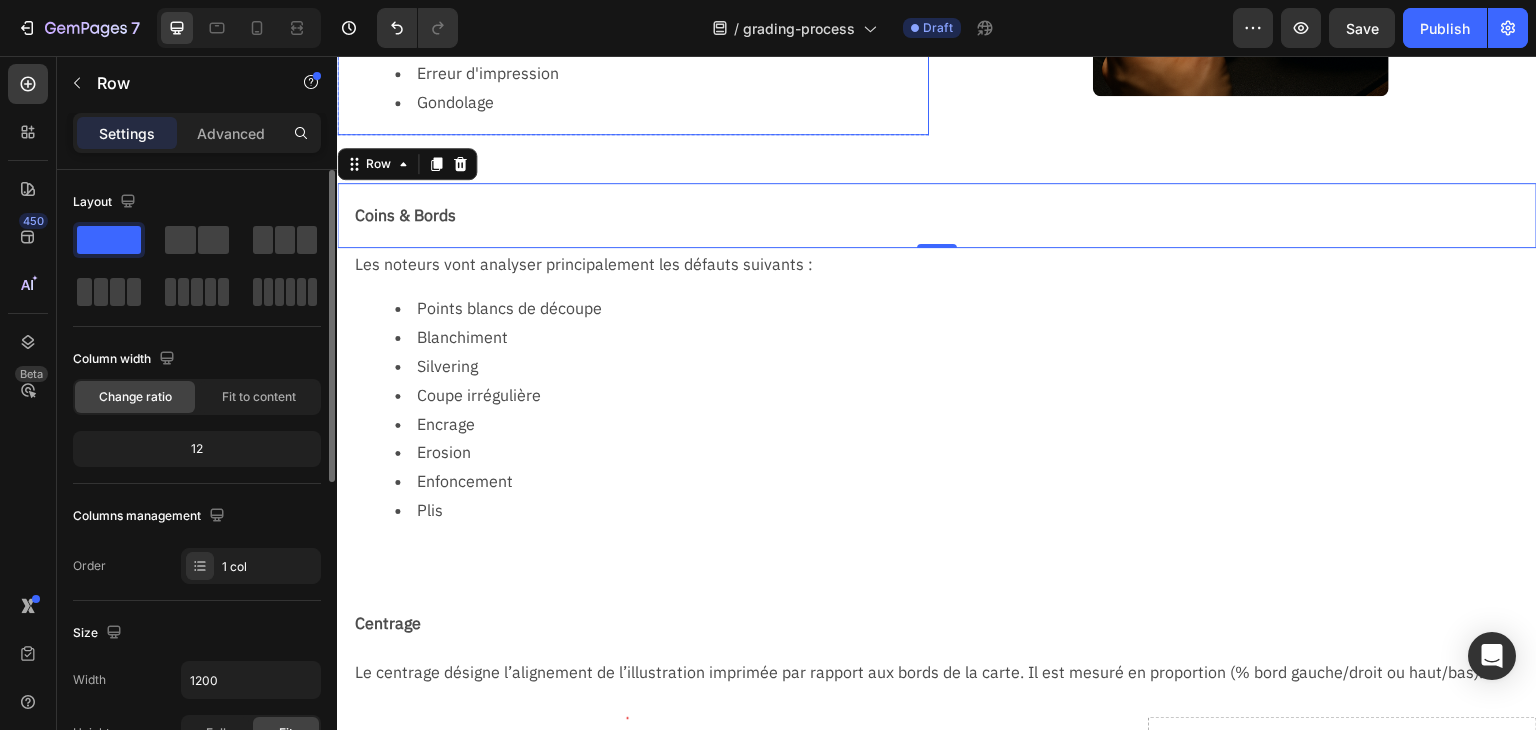 scroll, scrollTop: 968, scrollLeft: 0, axis: vertical 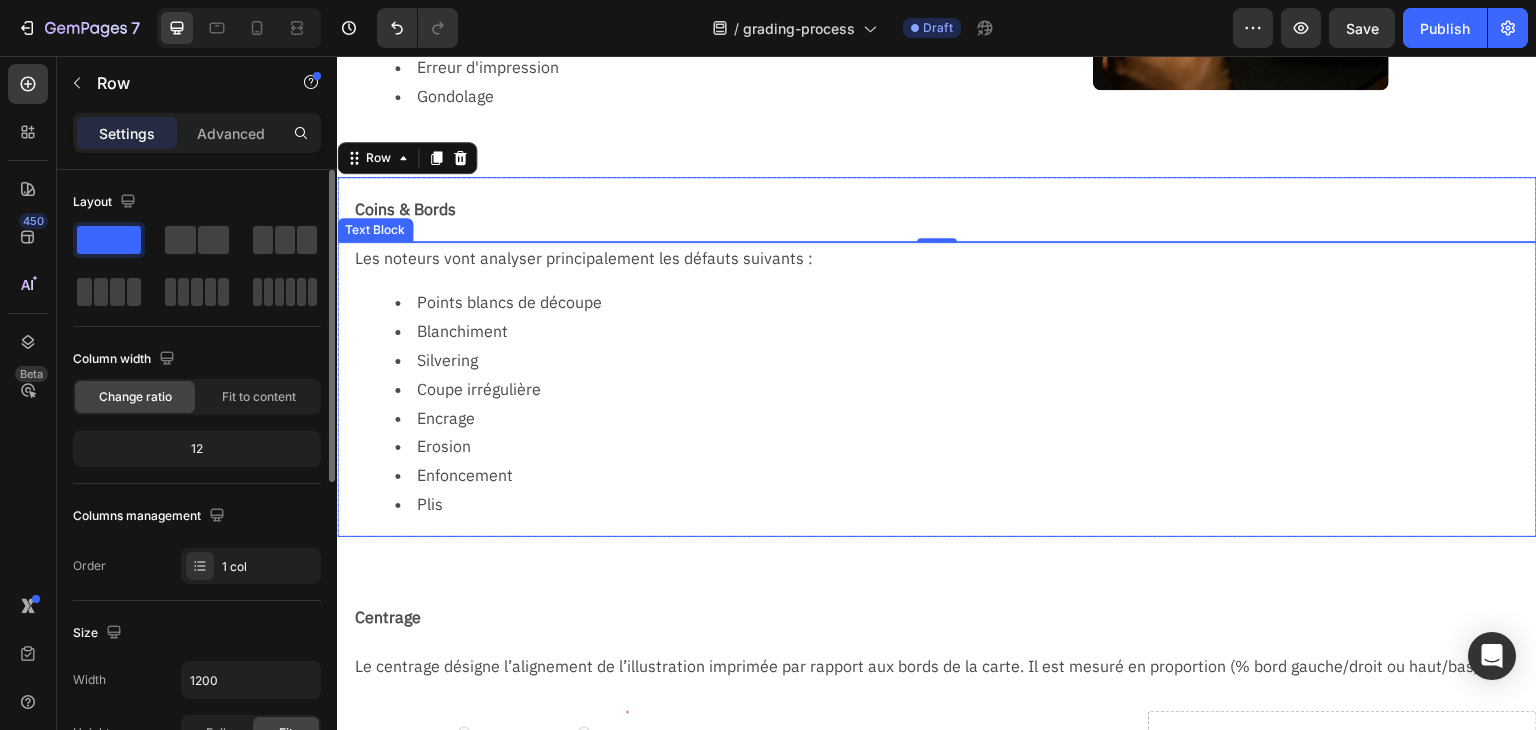 click on "Les noteurs vont analyser principalement les défauts suivants :" at bounding box center (945, 258) 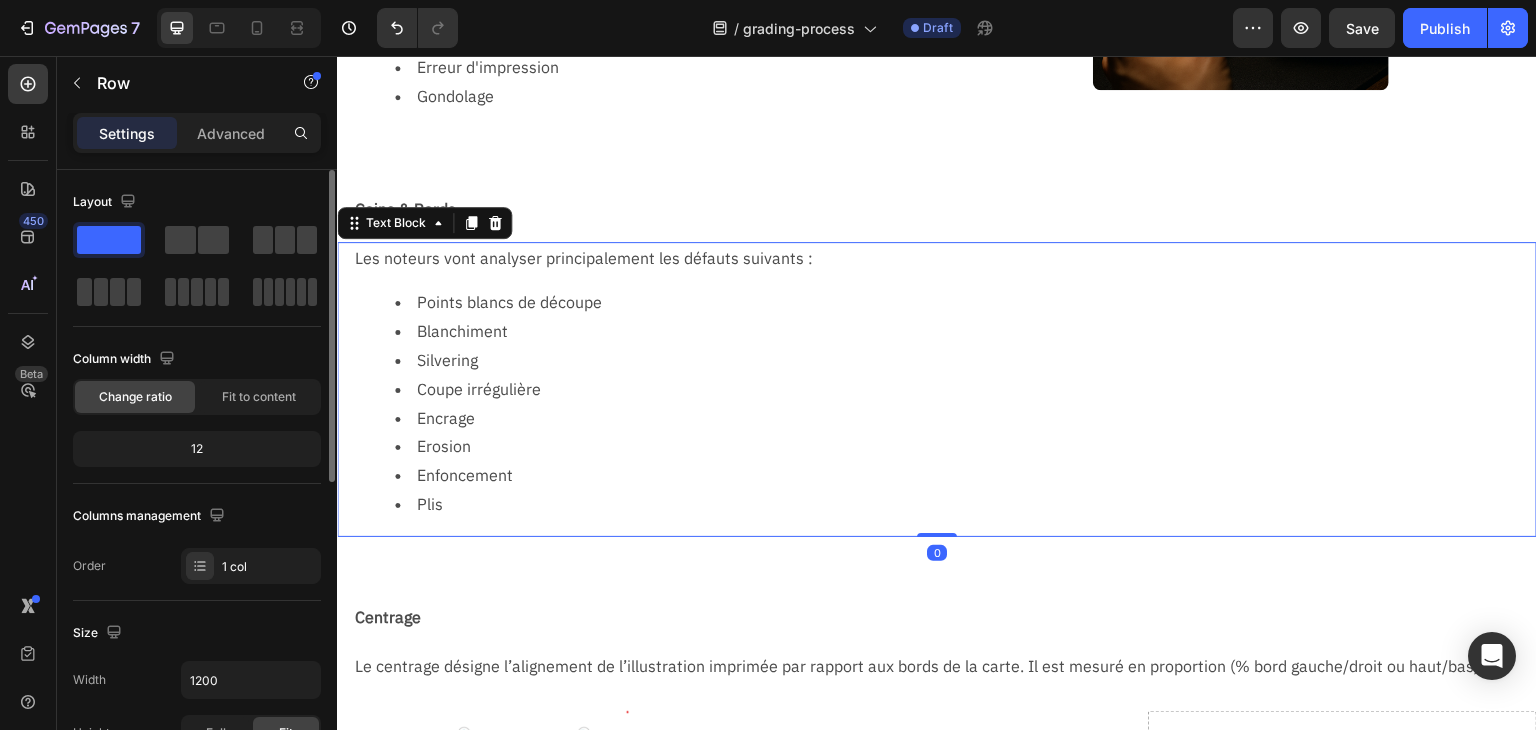click on "Les noteurs vont analyser principalement les défauts suivants :" at bounding box center (945, 258) 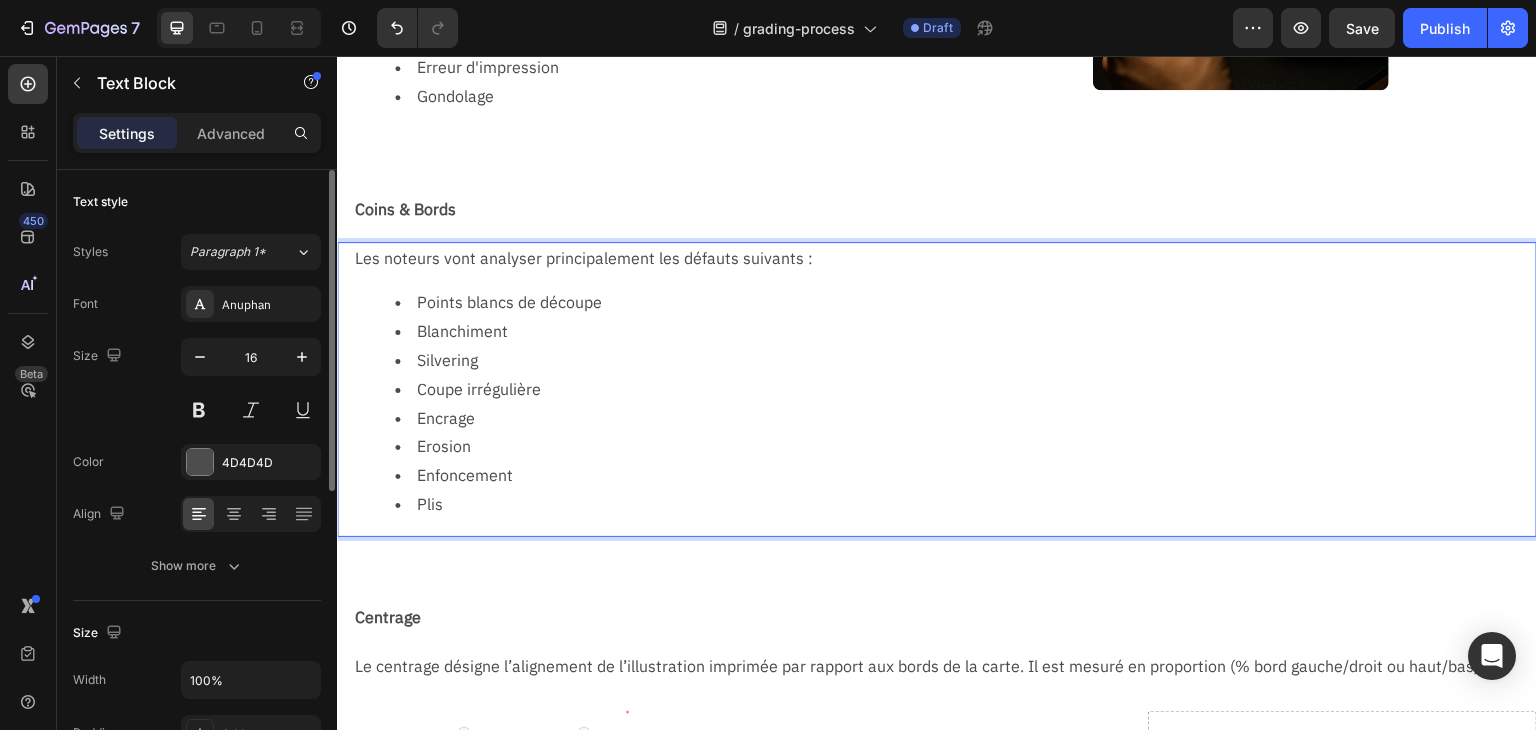 click on "Les noteurs vont analyser principalement les défauts suivants :" at bounding box center (945, 258) 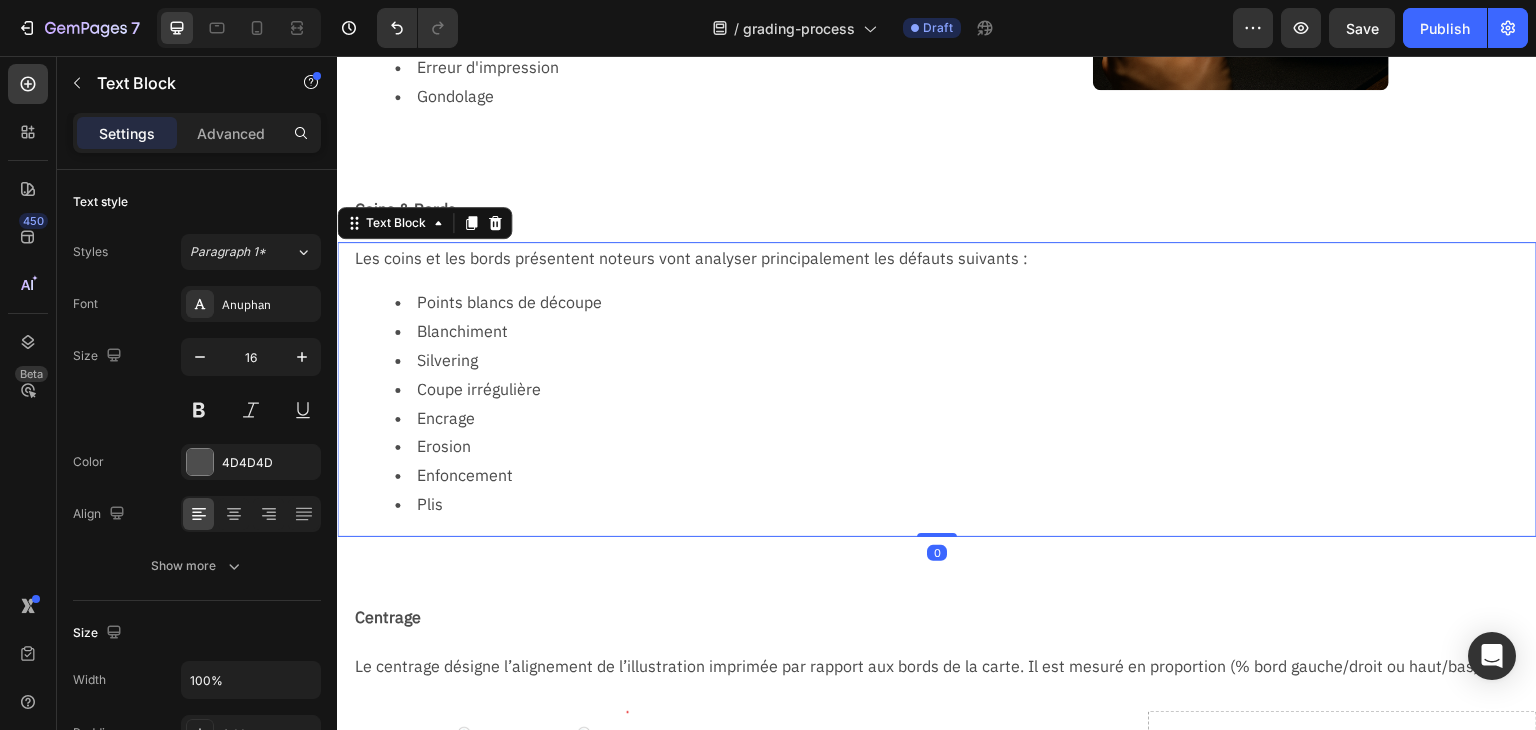 click on "Les coins et les bords présentent noteurs vont analyser principalement les défauts suivants :" at bounding box center (945, 258) 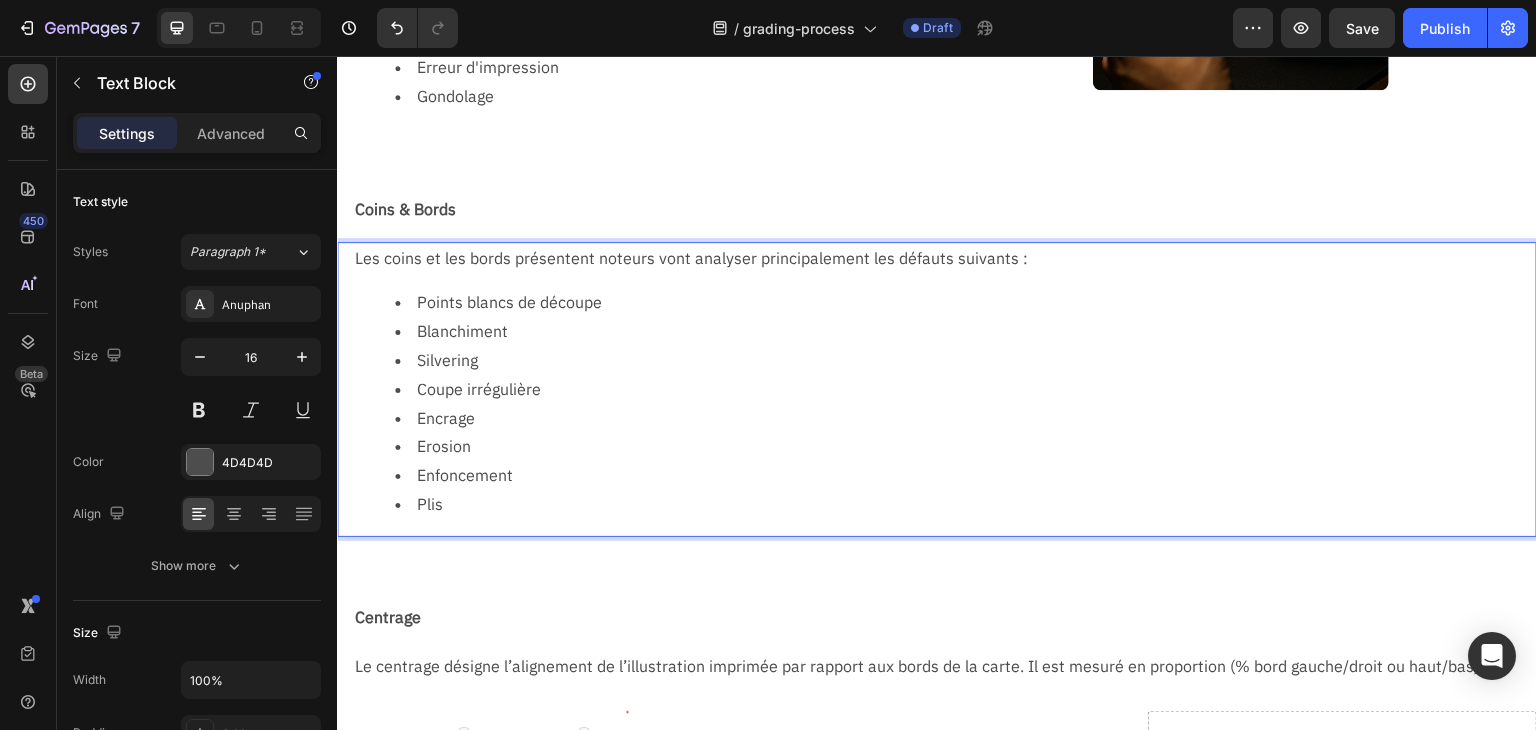 click on "Les coins et les bords présentent noteurs vont analyser principalement les défauts suivants :" at bounding box center [945, 258] 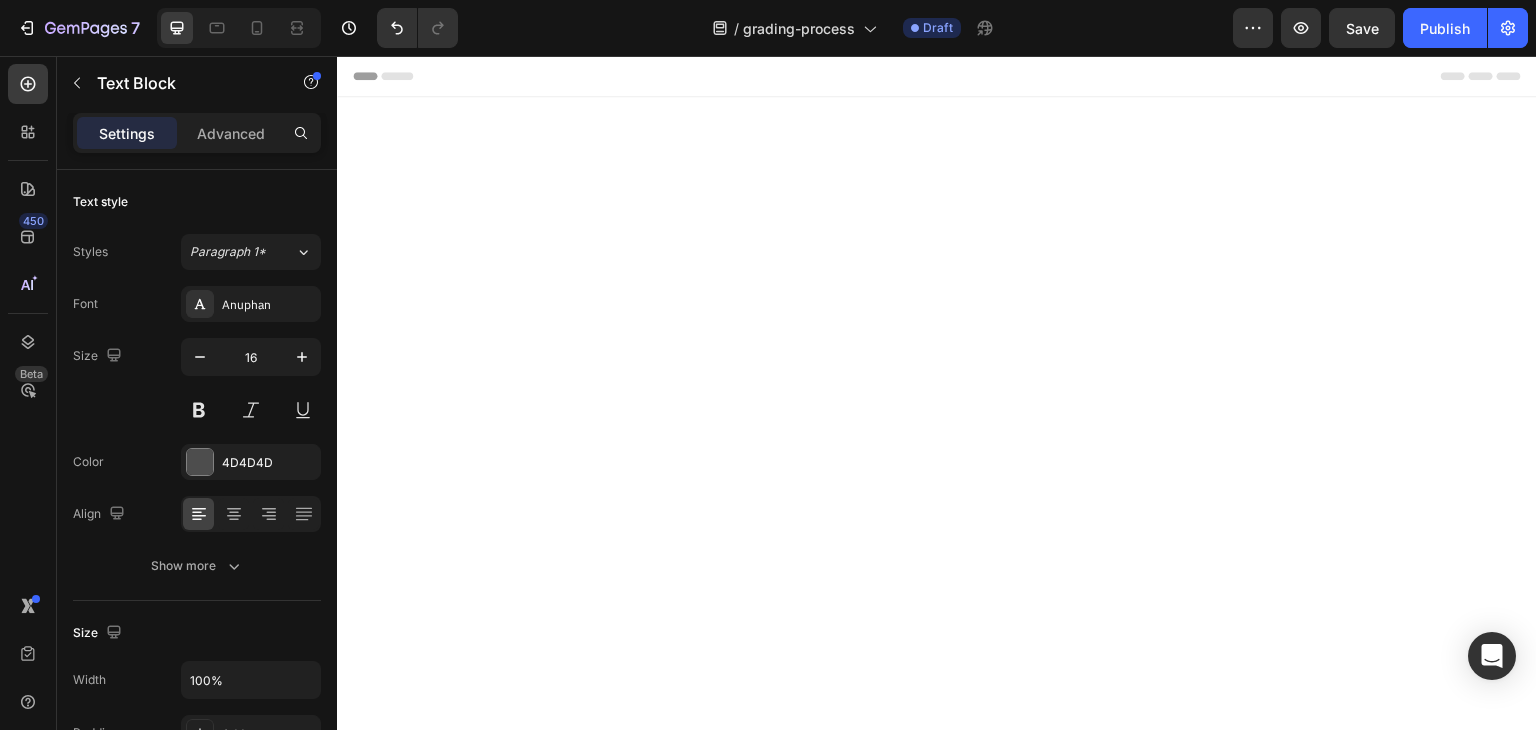 scroll, scrollTop: 968, scrollLeft: 0, axis: vertical 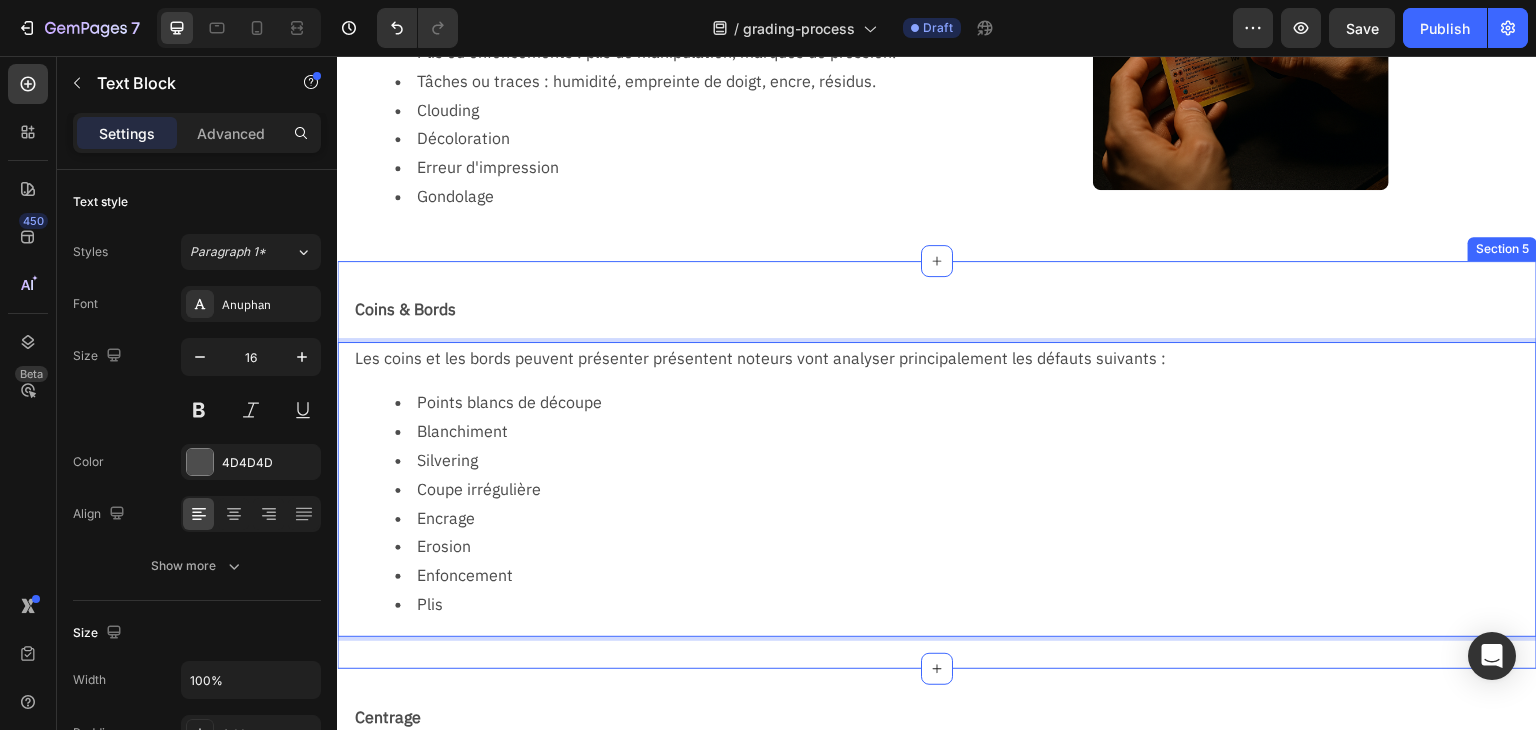 click on "Coins & Bords Text Block Row Les coins et les bords peuvent présenter présentent noteurs vont analyser principalement les défauts suivants : Points blancs de découpe Blanchiment Silvering Coupe irrégulière Encrage Erosion Enfoncement Plis Text Block   0 Row Section 5" at bounding box center (937, 465) 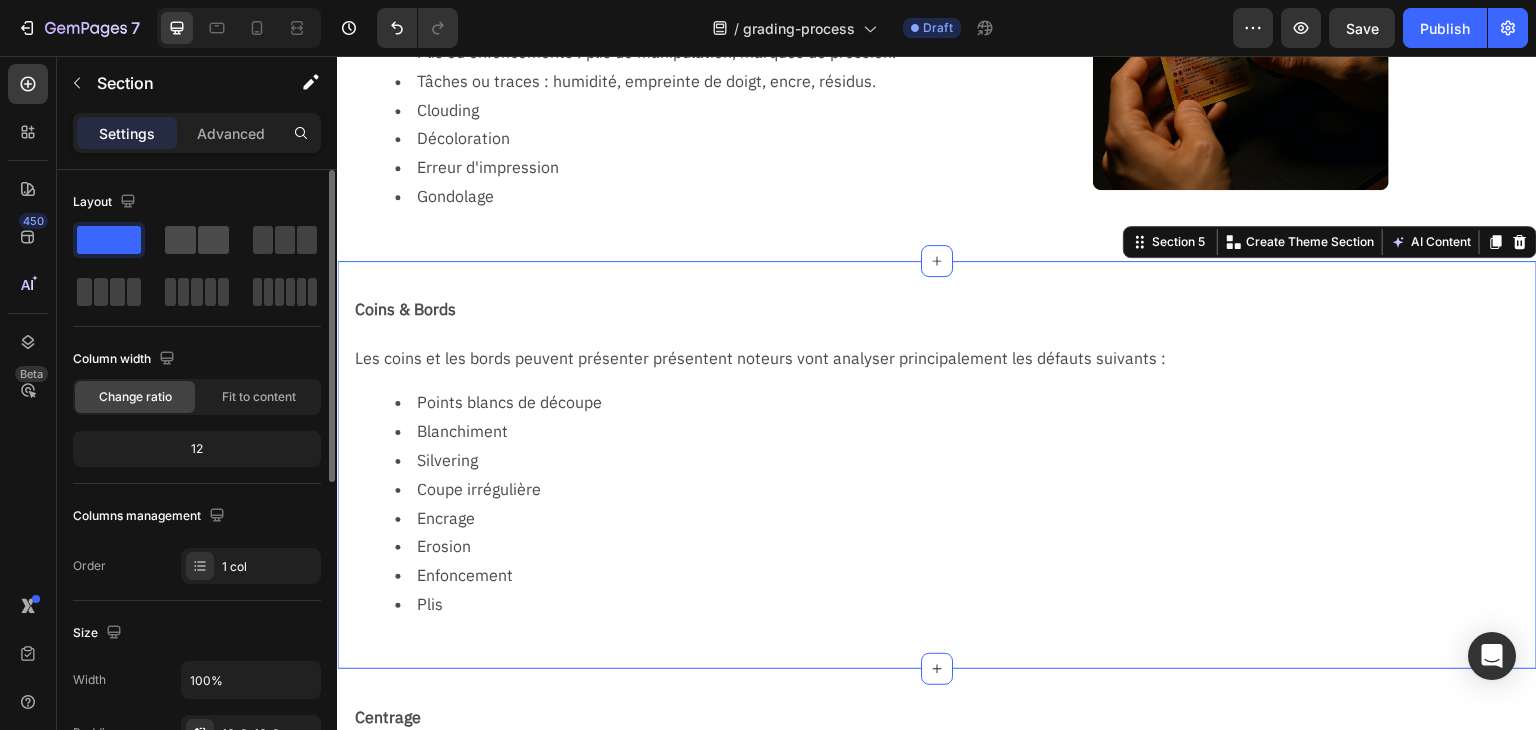 click 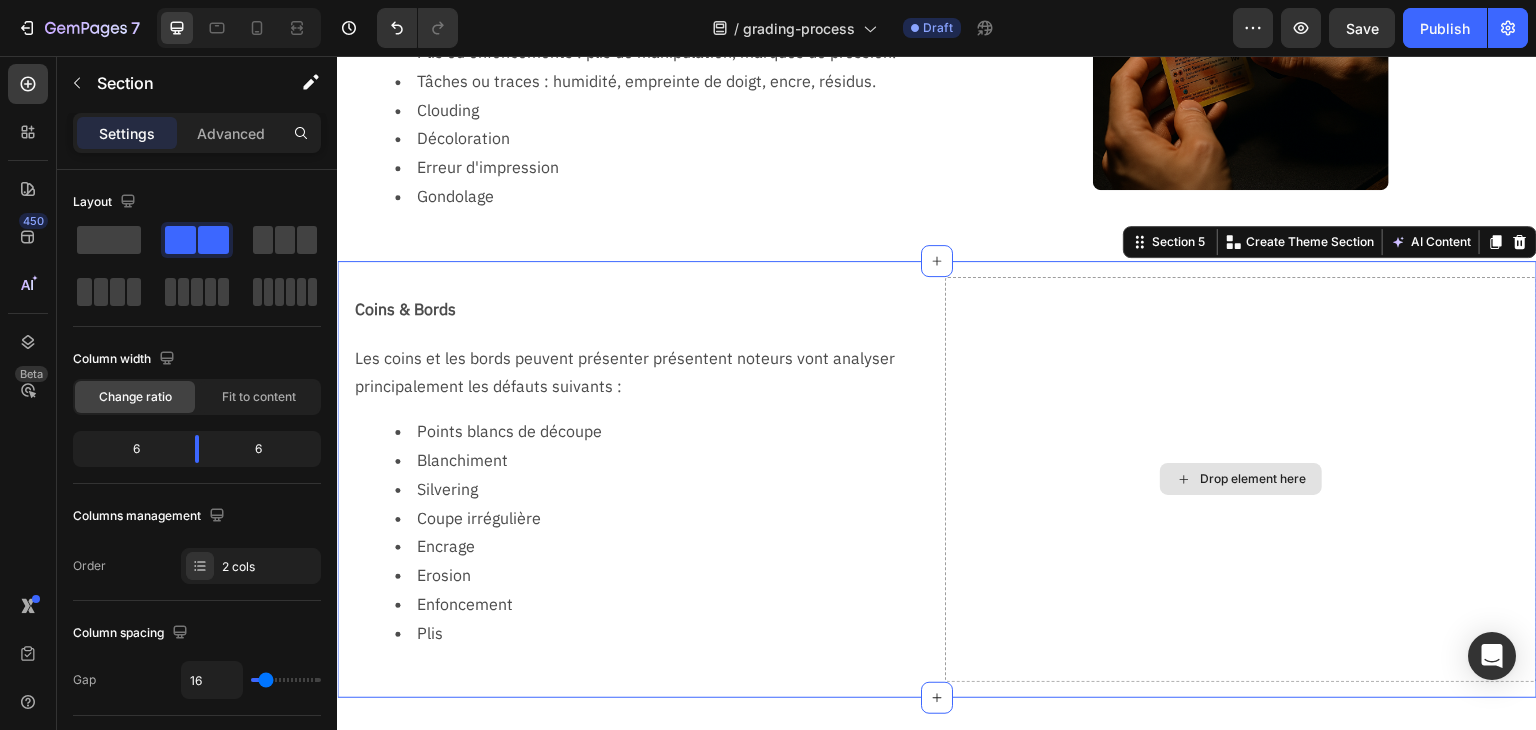 click on "Drop element here" at bounding box center (1241, 479) 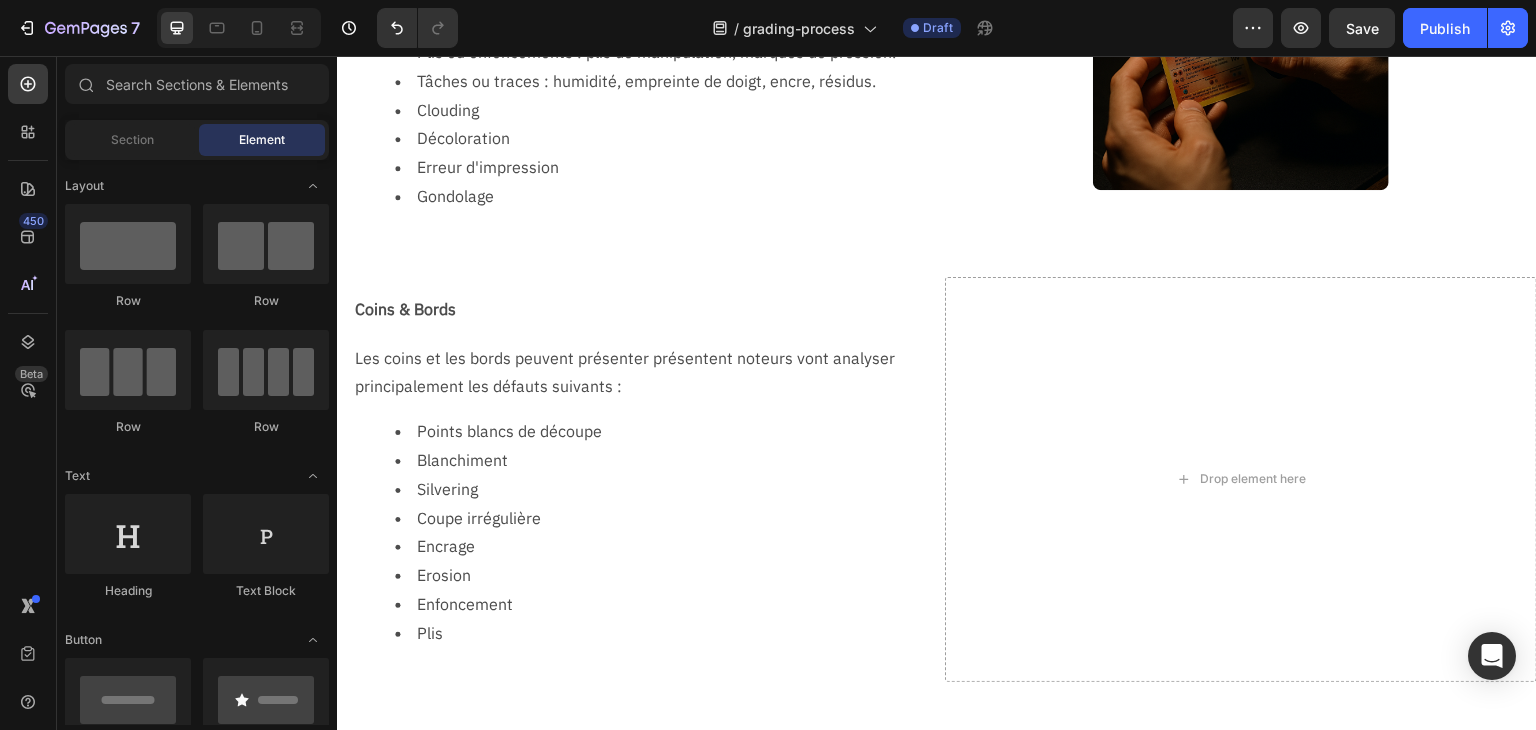 click at bounding box center (128, 862) 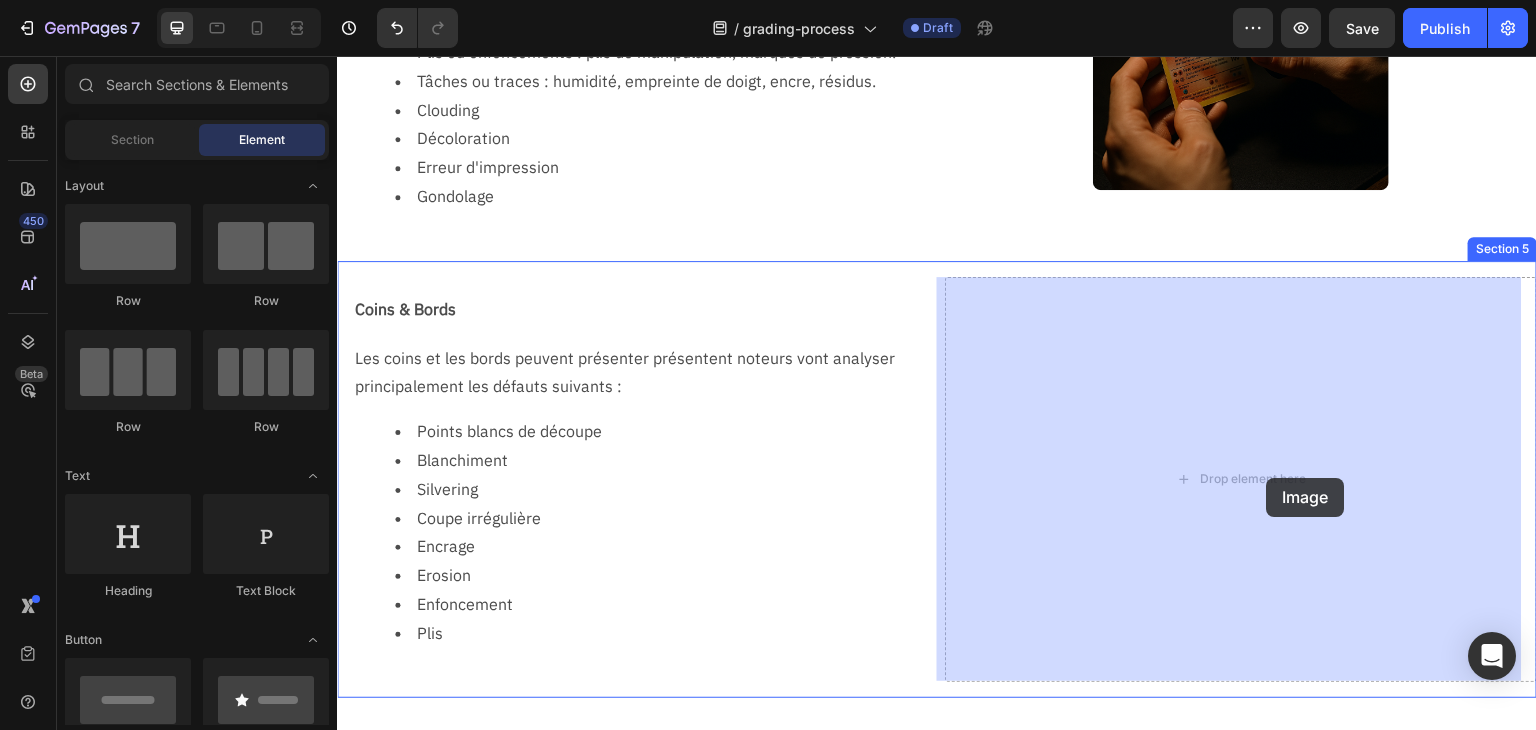 drag, startPoint x: 469, startPoint y: 622, endPoint x: 1195, endPoint y: 494, distance: 737.1974 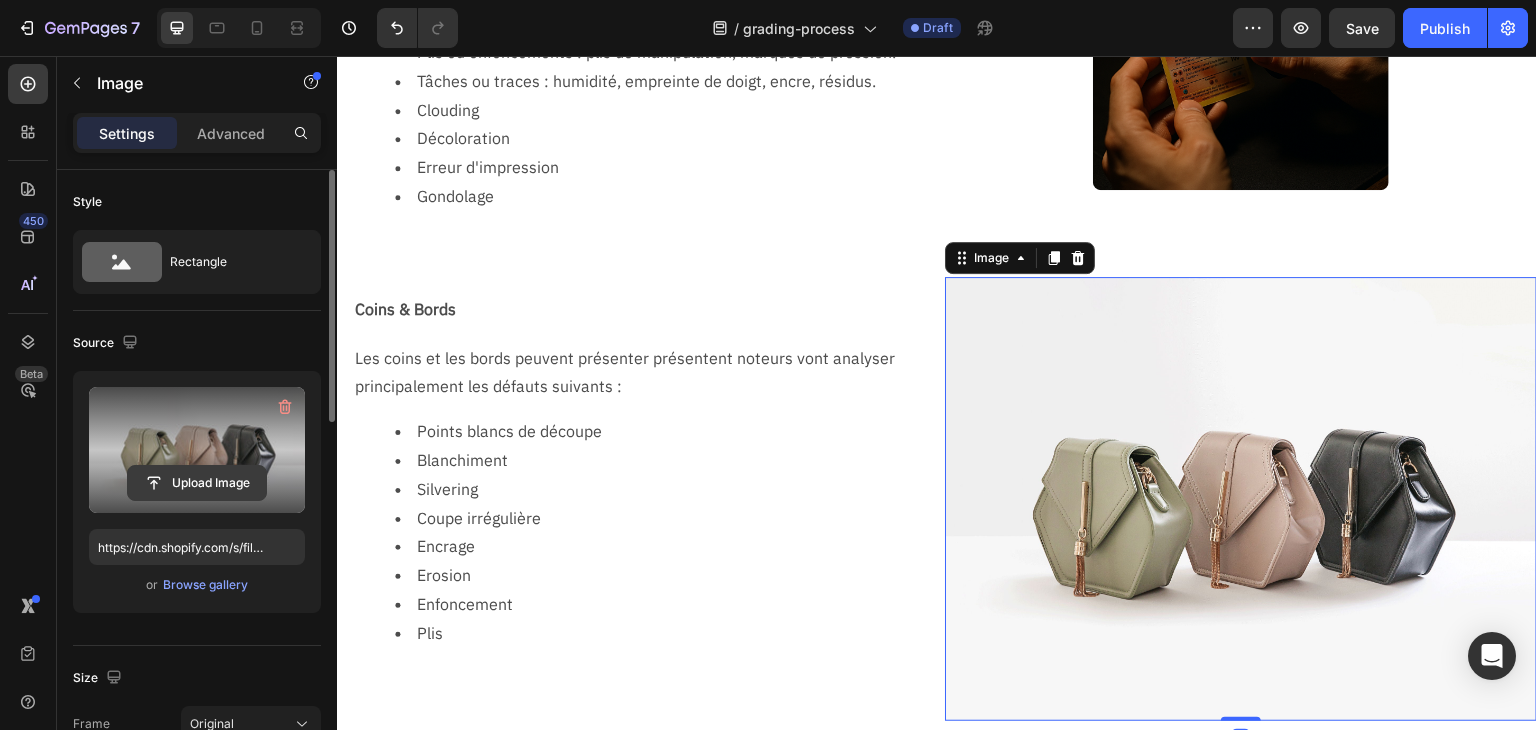 click 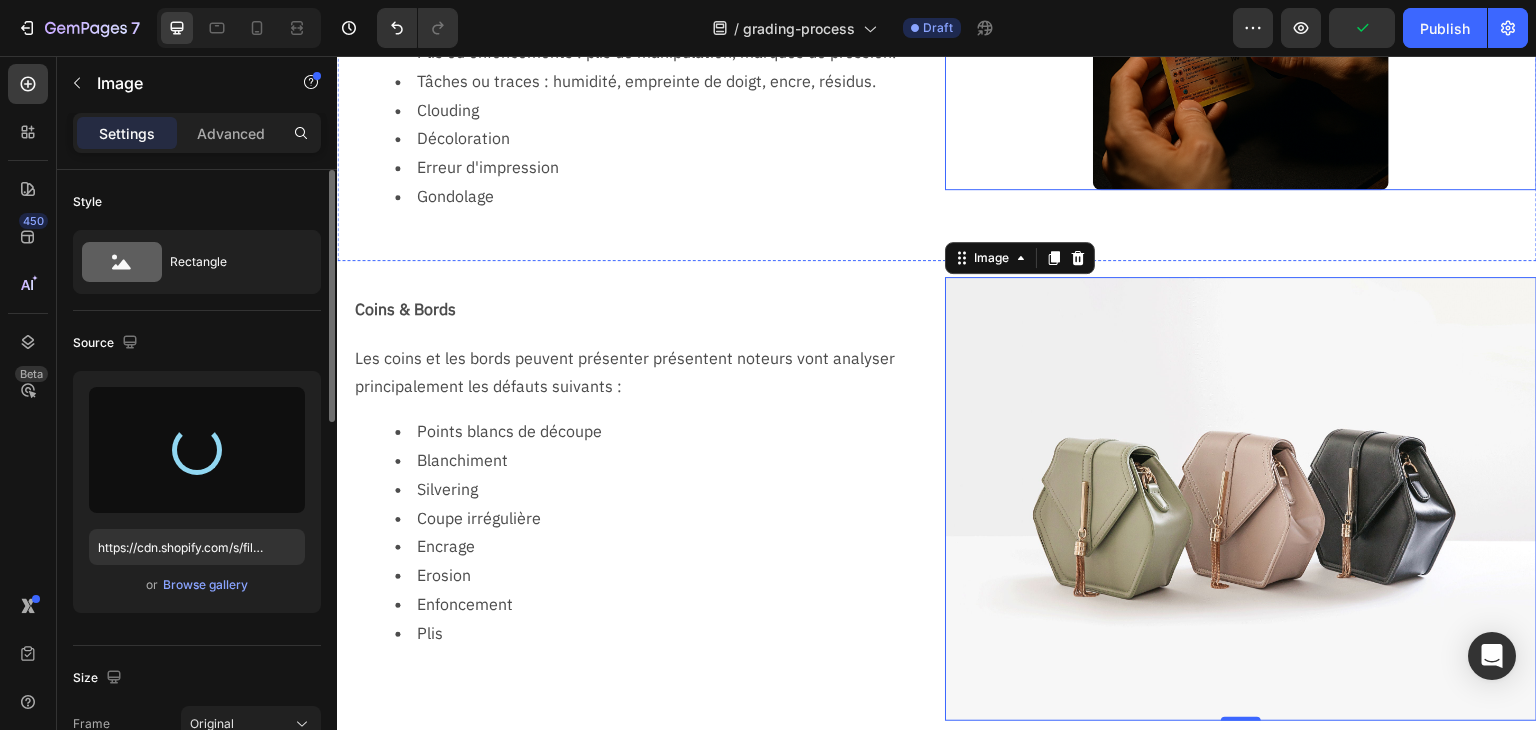 click at bounding box center [1241, 42] 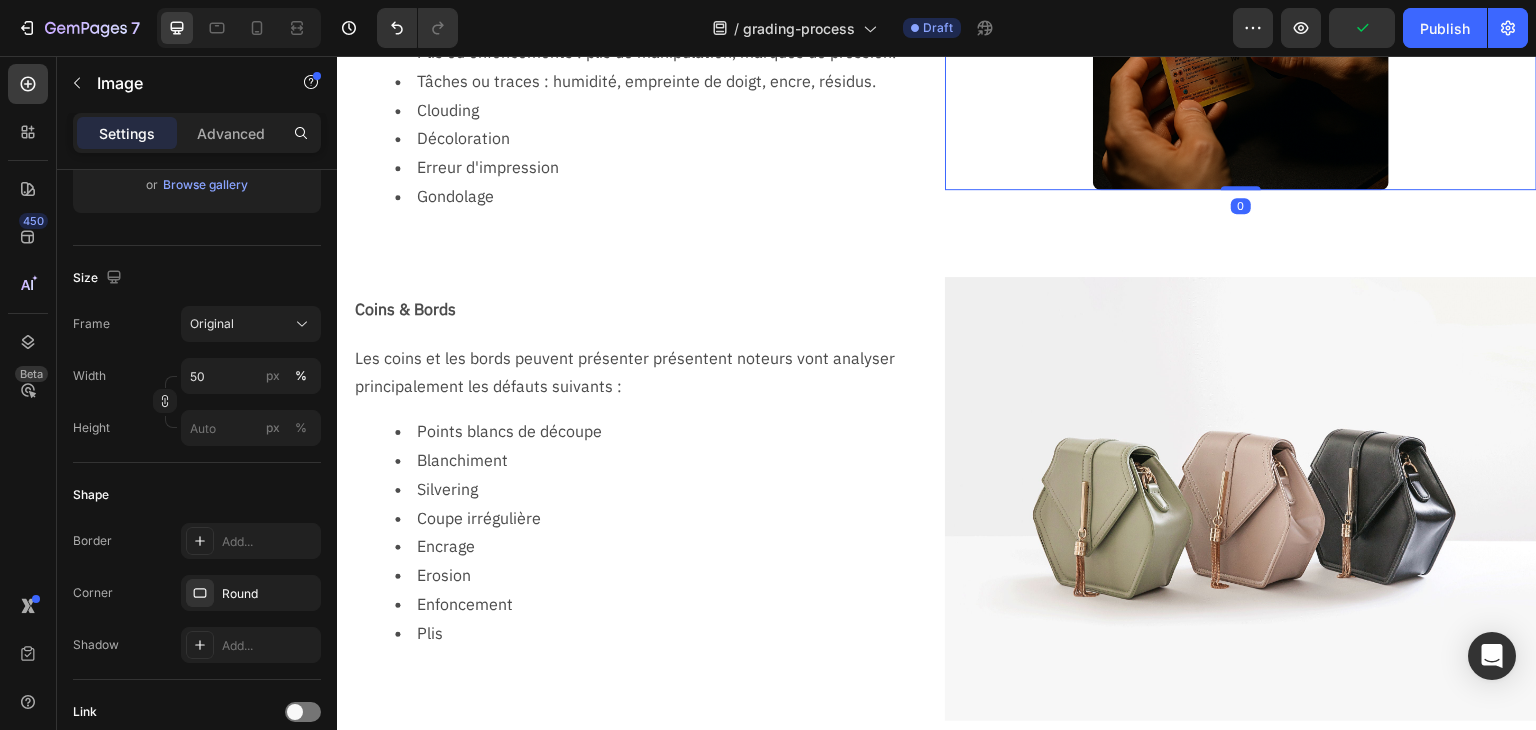 scroll, scrollTop: 500, scrollLeft: 0, axis: vertical 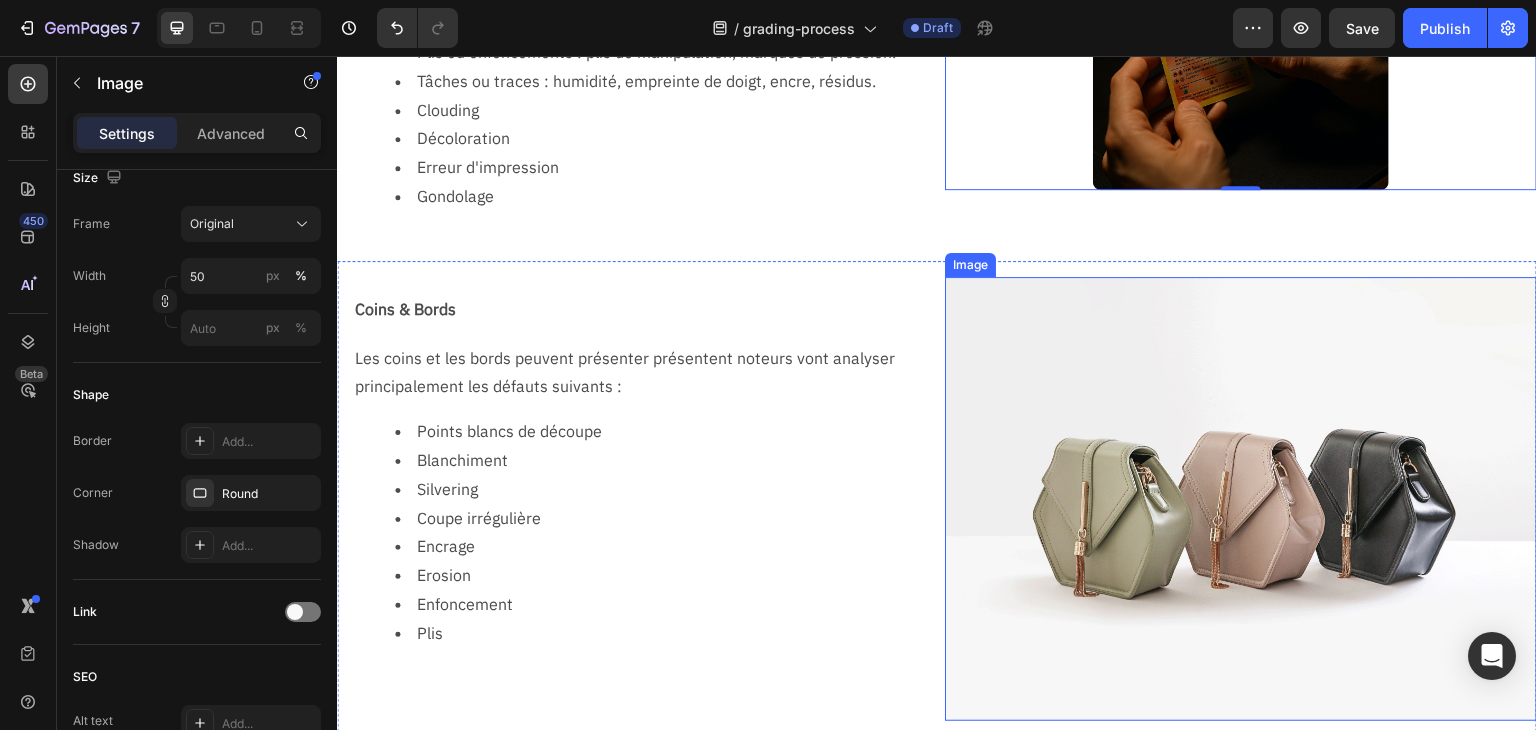 click at bounding box center [1241, 499] 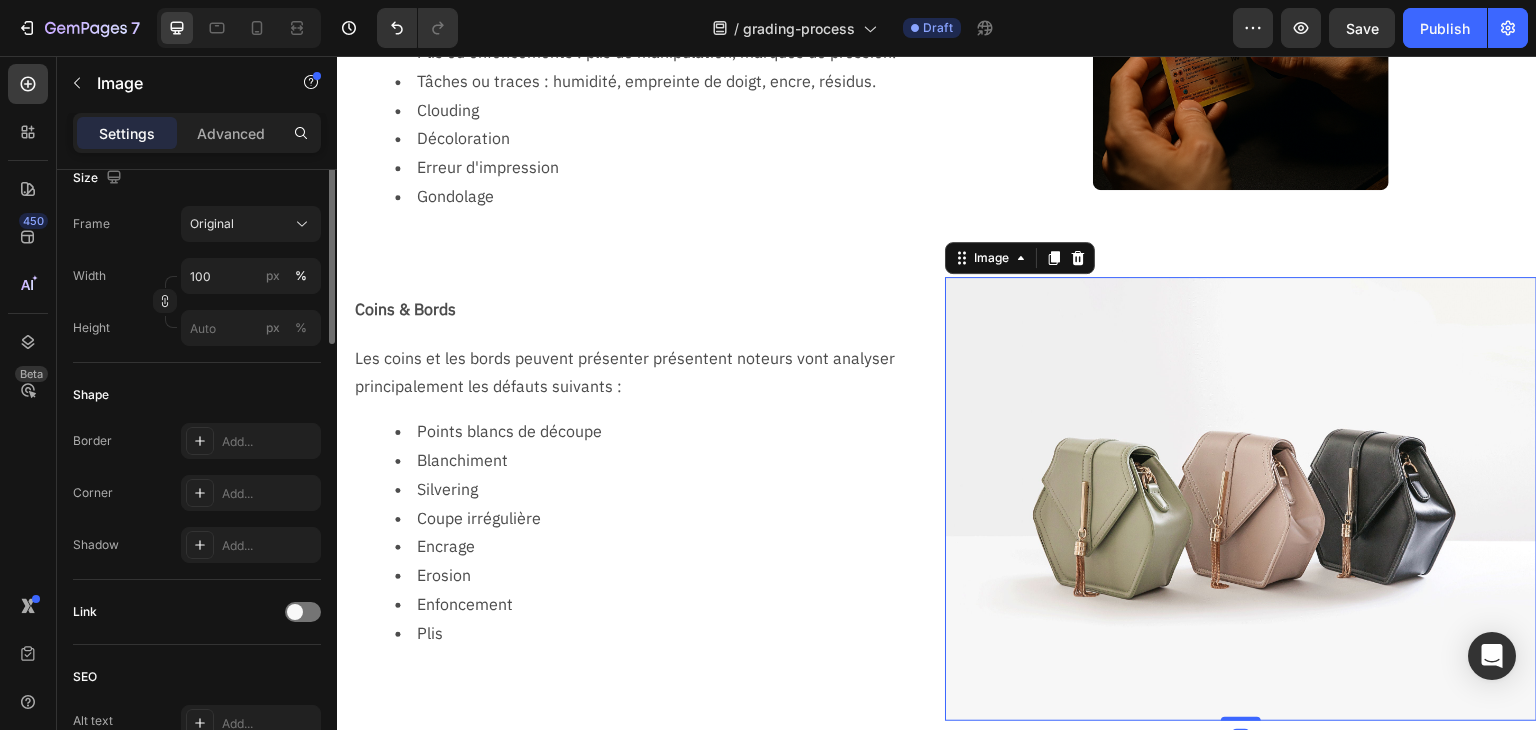 scroll, scrollTop: 0, scrollLeft: 0, axis: both 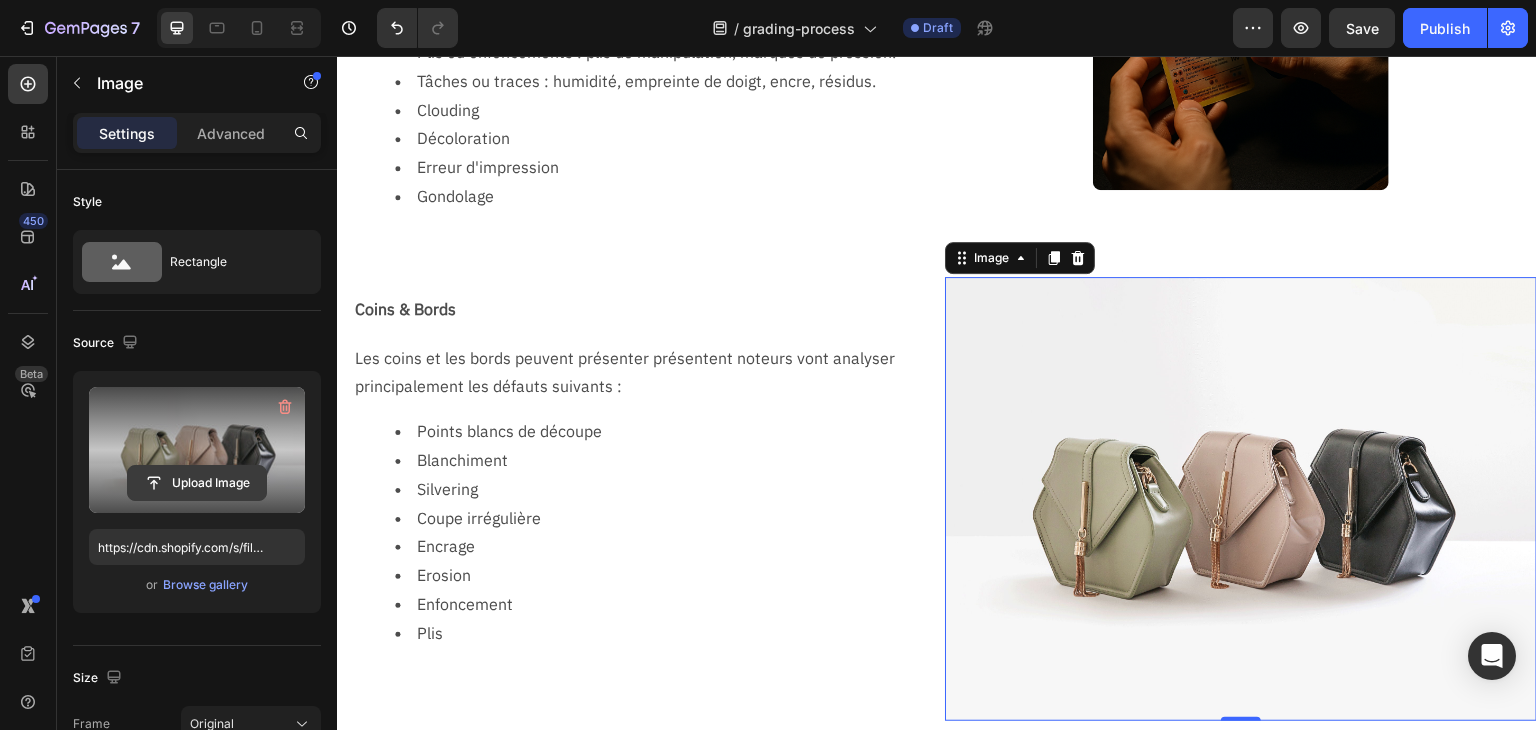 click 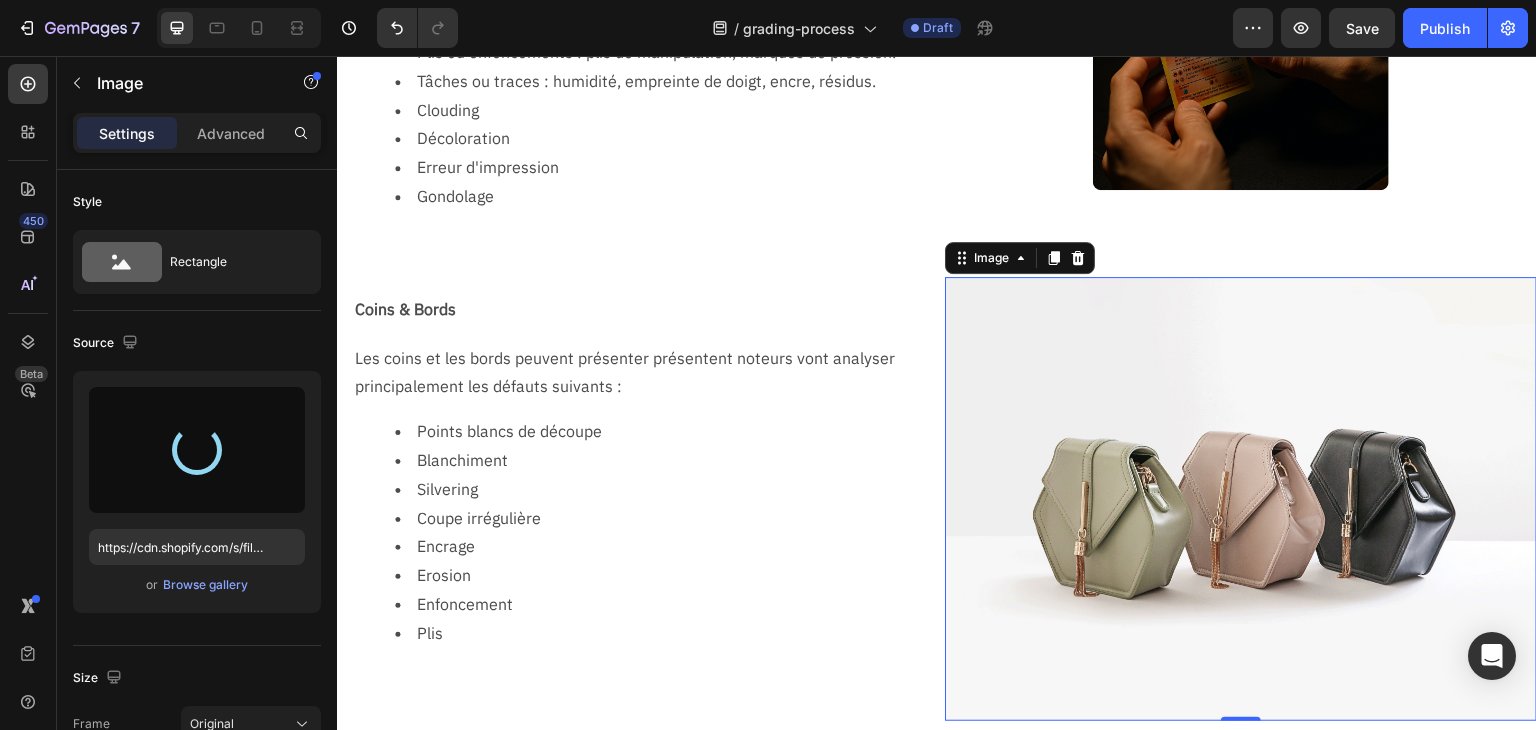 type on "https://cdn.shopify.com/s/files/1/0731/1415/7383/files/gempages_577542015504351971-10a6947e-6dad-4a8f-8634-94a3cd277613.png" 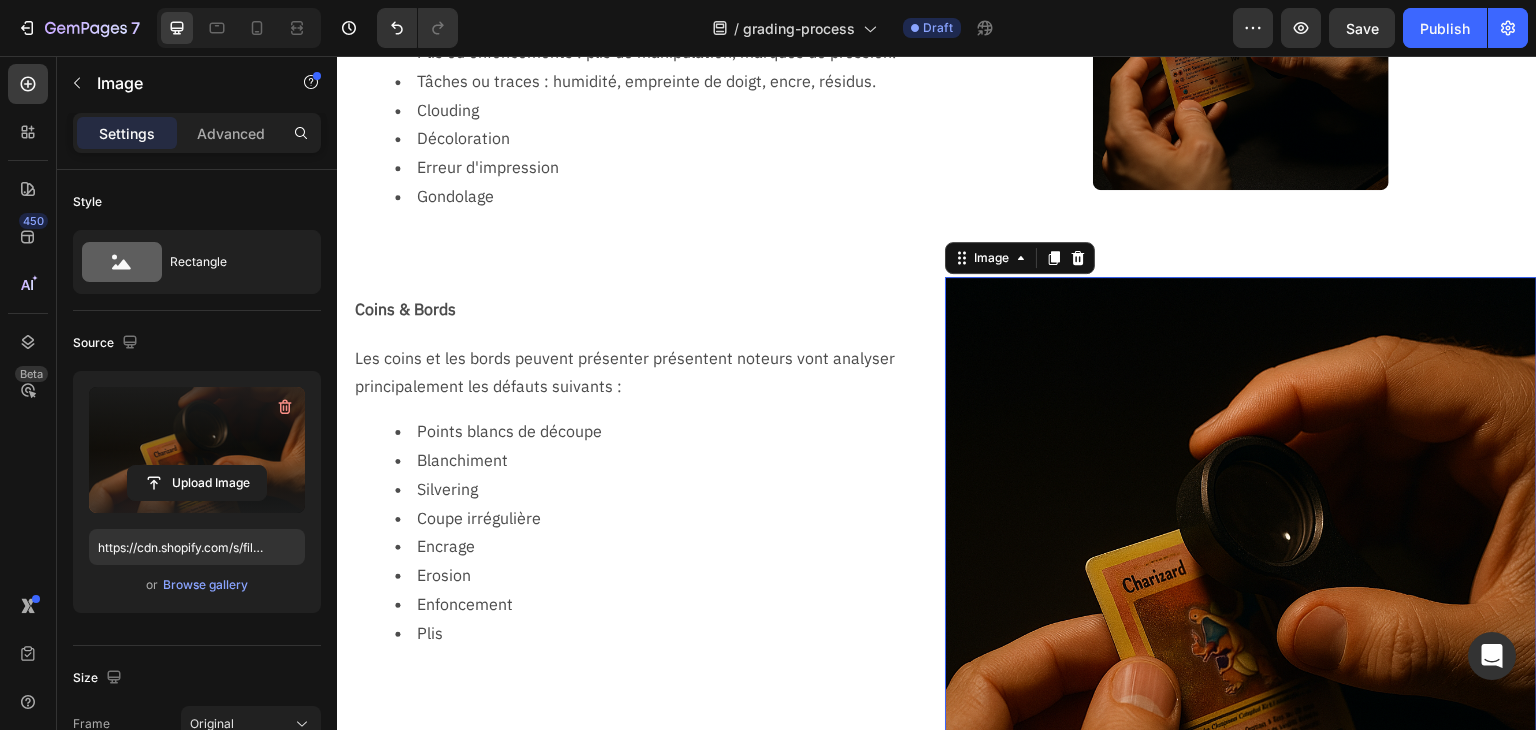 scroll, scrollTop: 500, scrollLeft: 0, axis: vertical 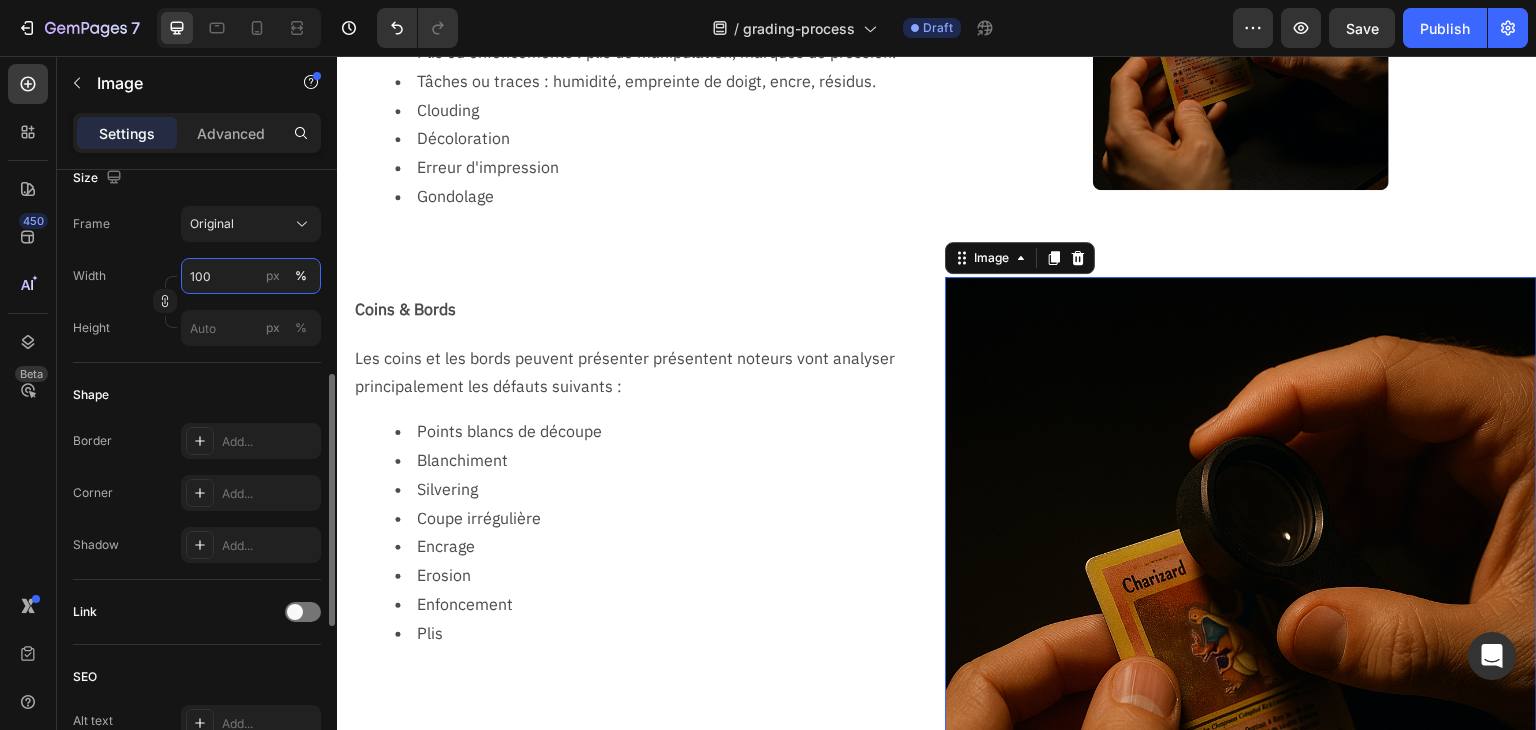 click on "100" at bounding box center [251, 276] 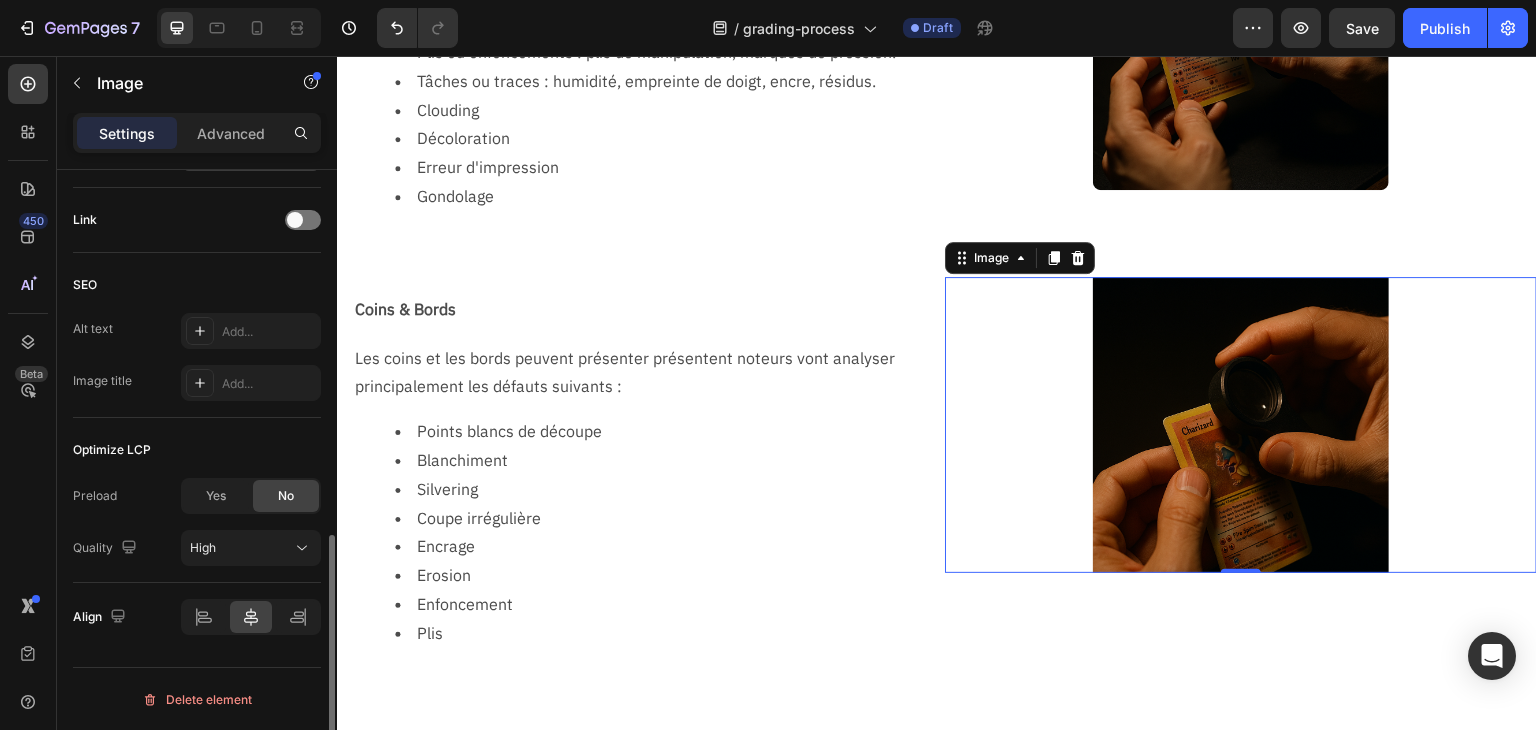 scroll, scrollTop: 692, scrollLeft: 0, axis: vertical 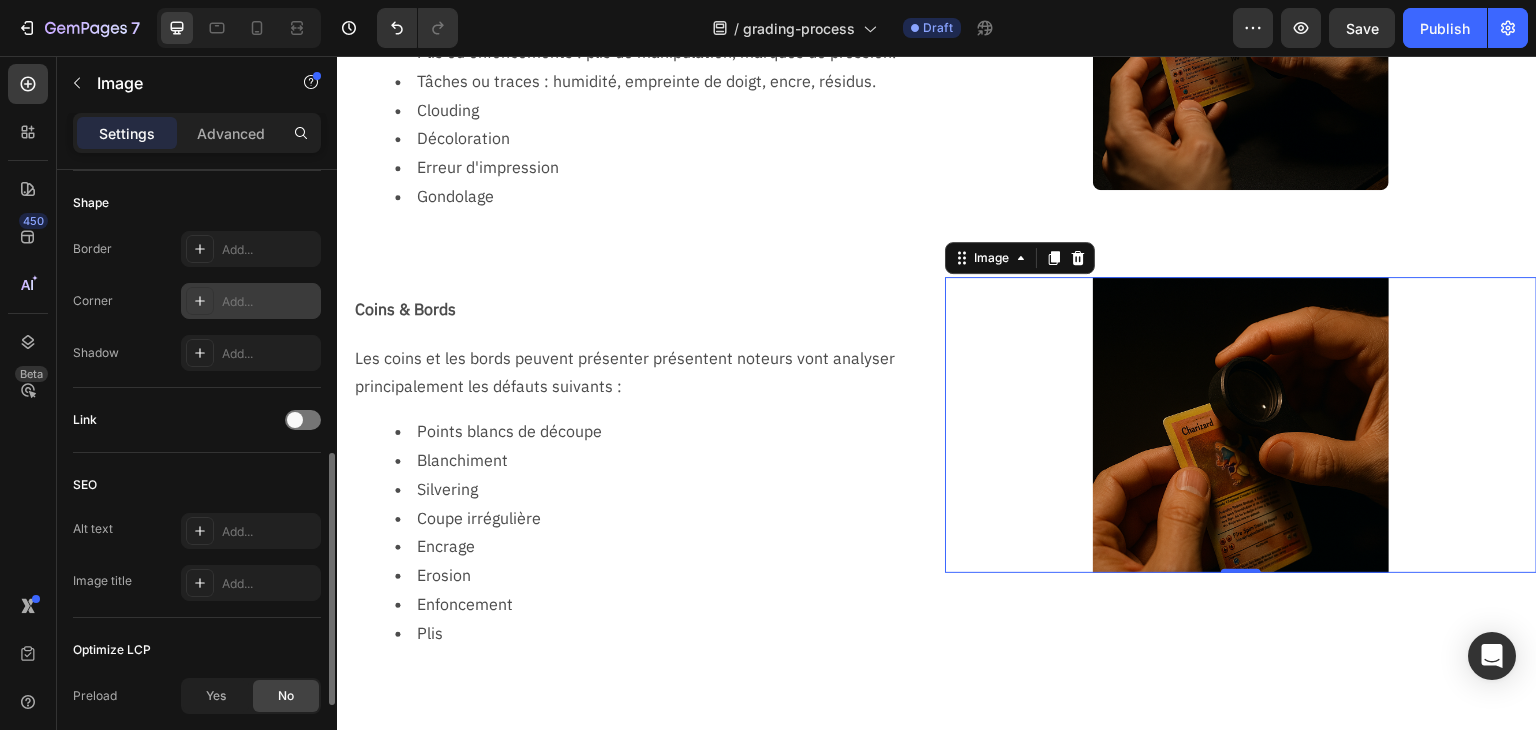 type on "50" 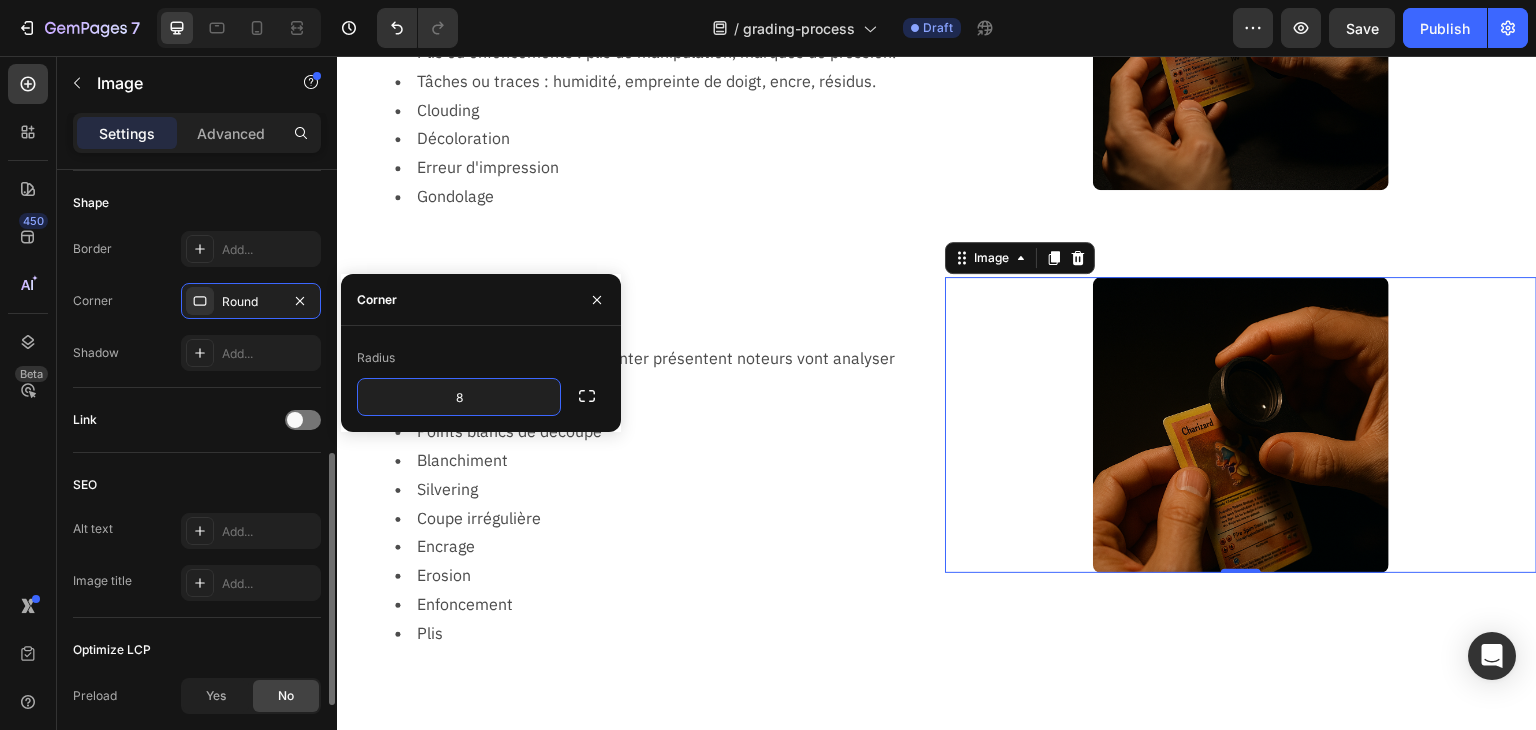 click on "Link" at bounding box center [197, 420] 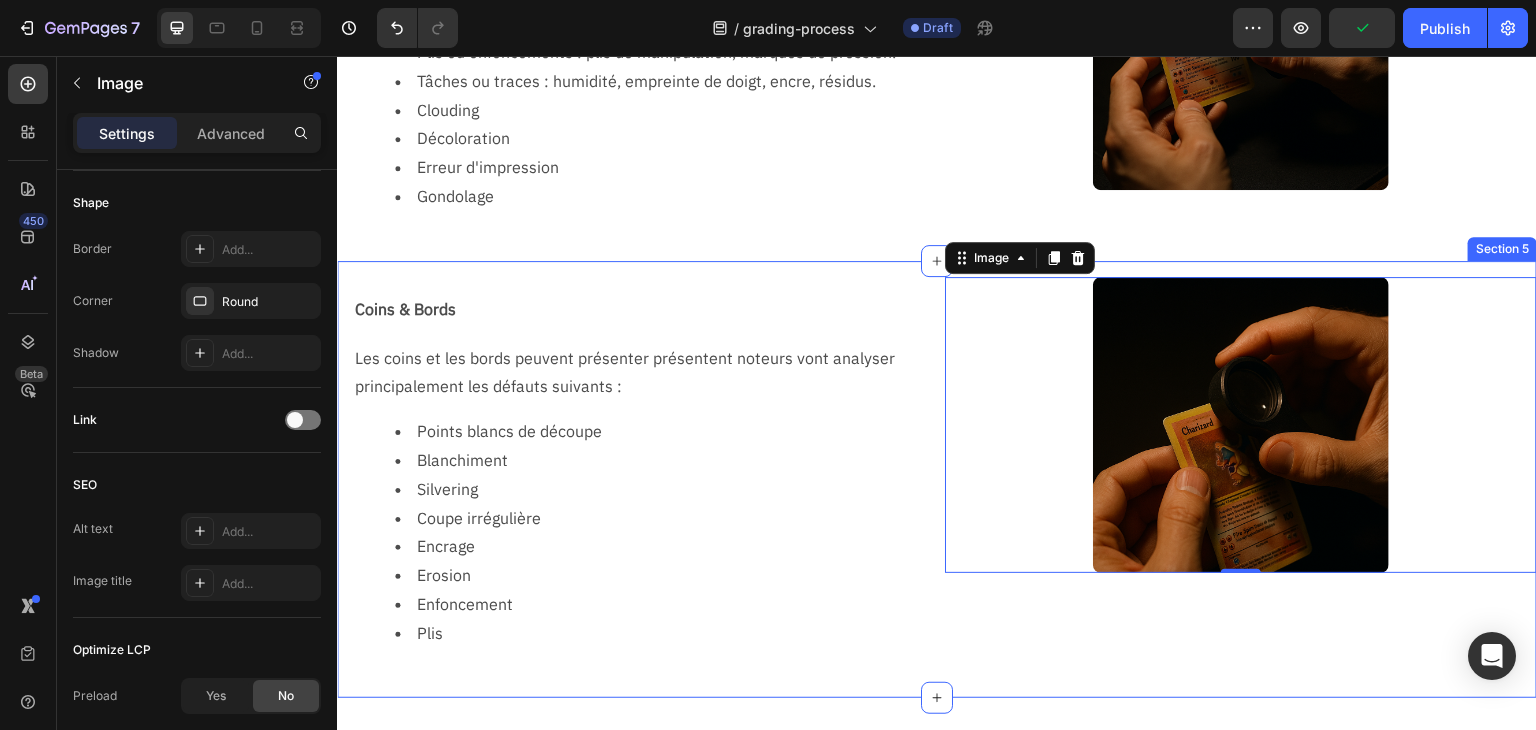 click on "Coins & Bords Text Block Row Les coins et les bords peuvent présenter présentent noteurs vont analyser principalement les défauts suivants : Points blancs de découpe Blanchiment Silvering Coupe irrégulière Encrage Erosion Enfoncement Plis Text Block Row Image   0 Section 5" at bounding box center (937, 479) 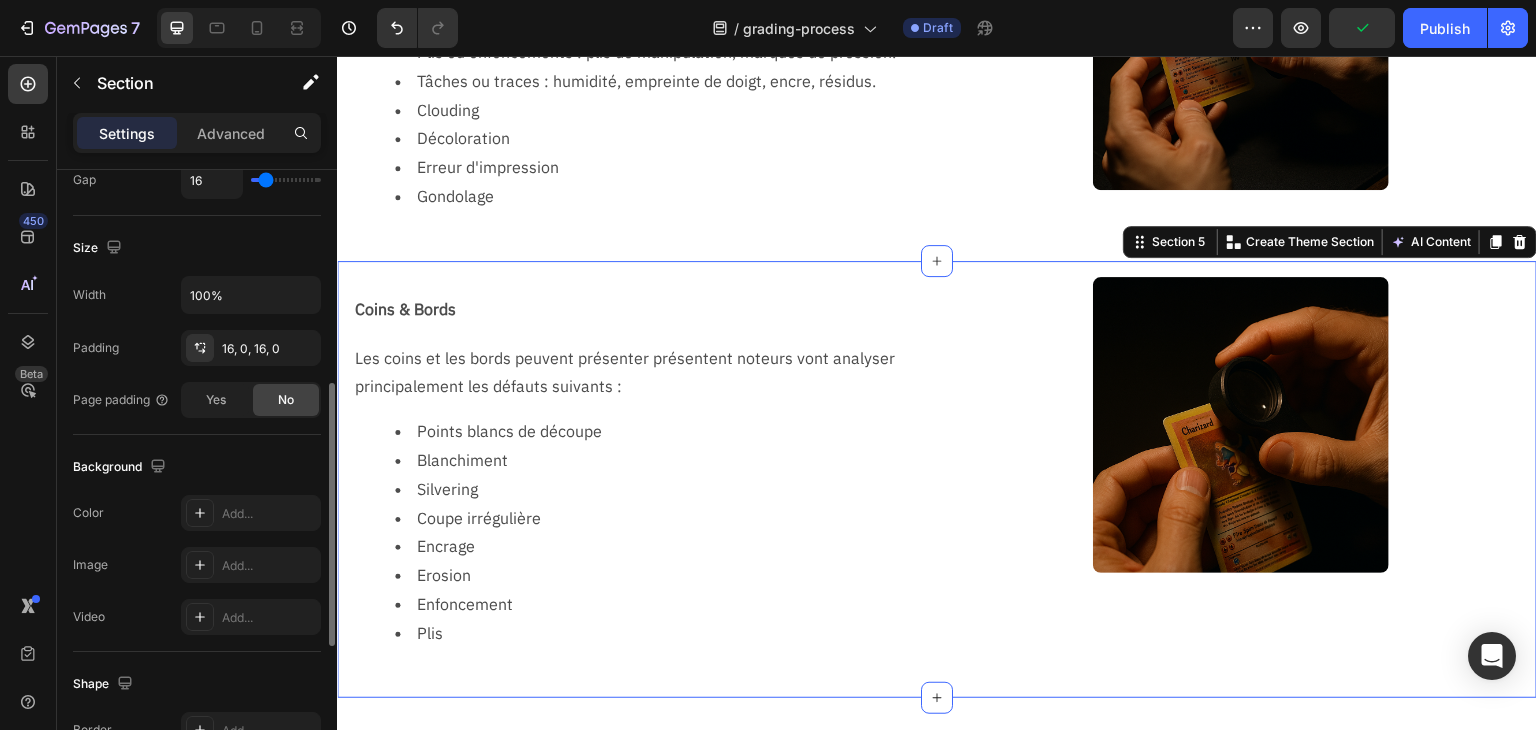 scroll, scrollTop: 828, scrollLeft: 0, axis: vertical 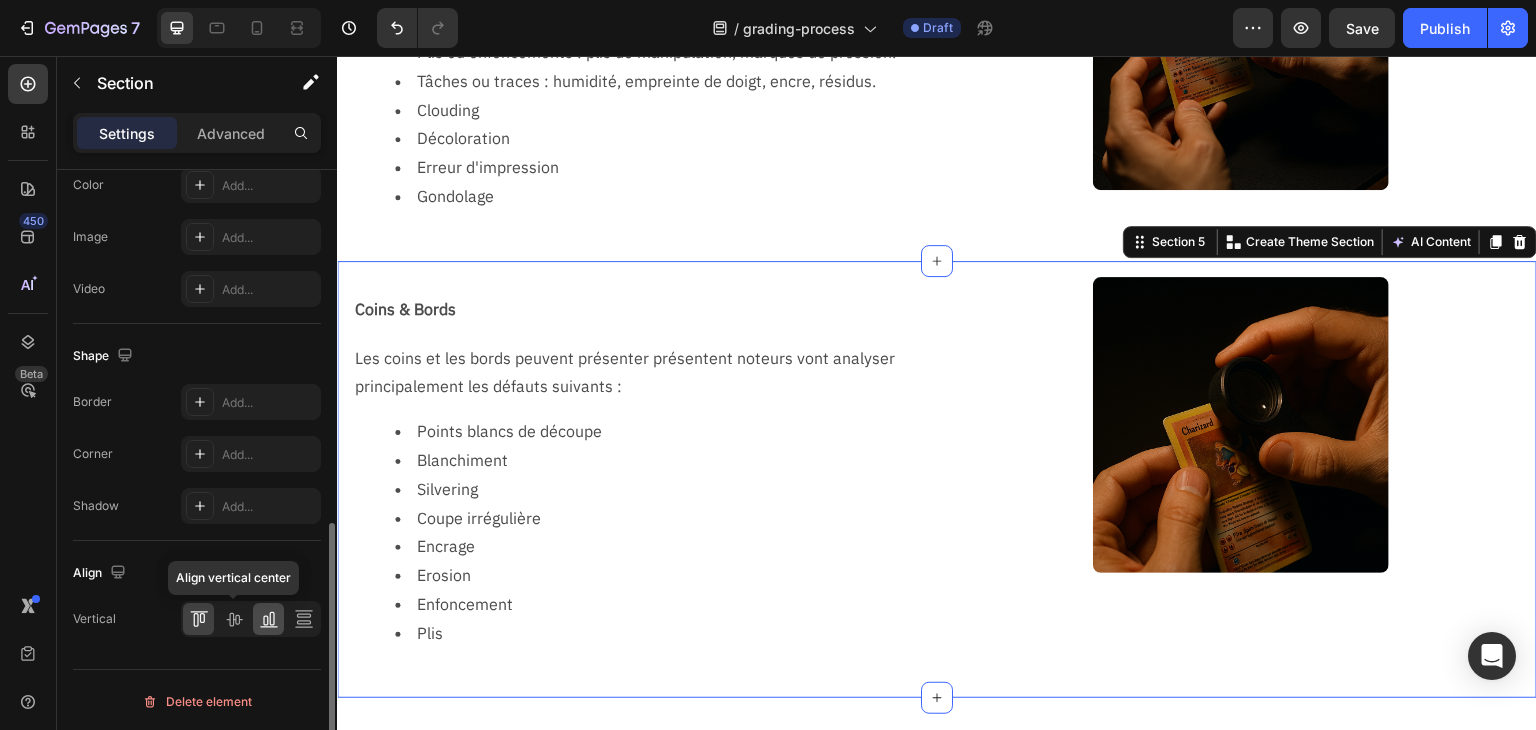 drag, startPoint x: 231, startPoint y: 617, endPoint x: 279, endPoint y: 605, distance: 49.47727 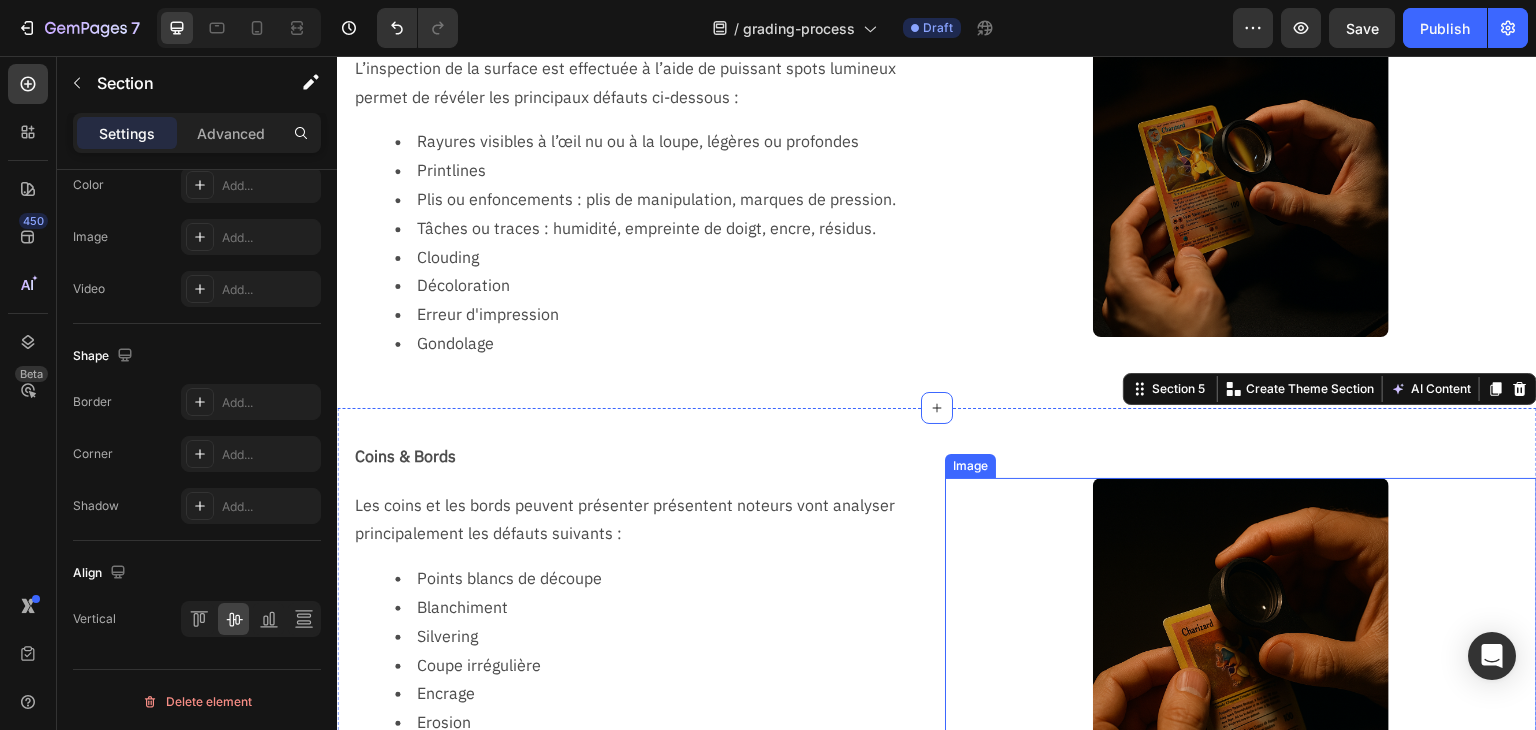scroll, scrollTop: 568, scrollLeft: 0, axis: vertical 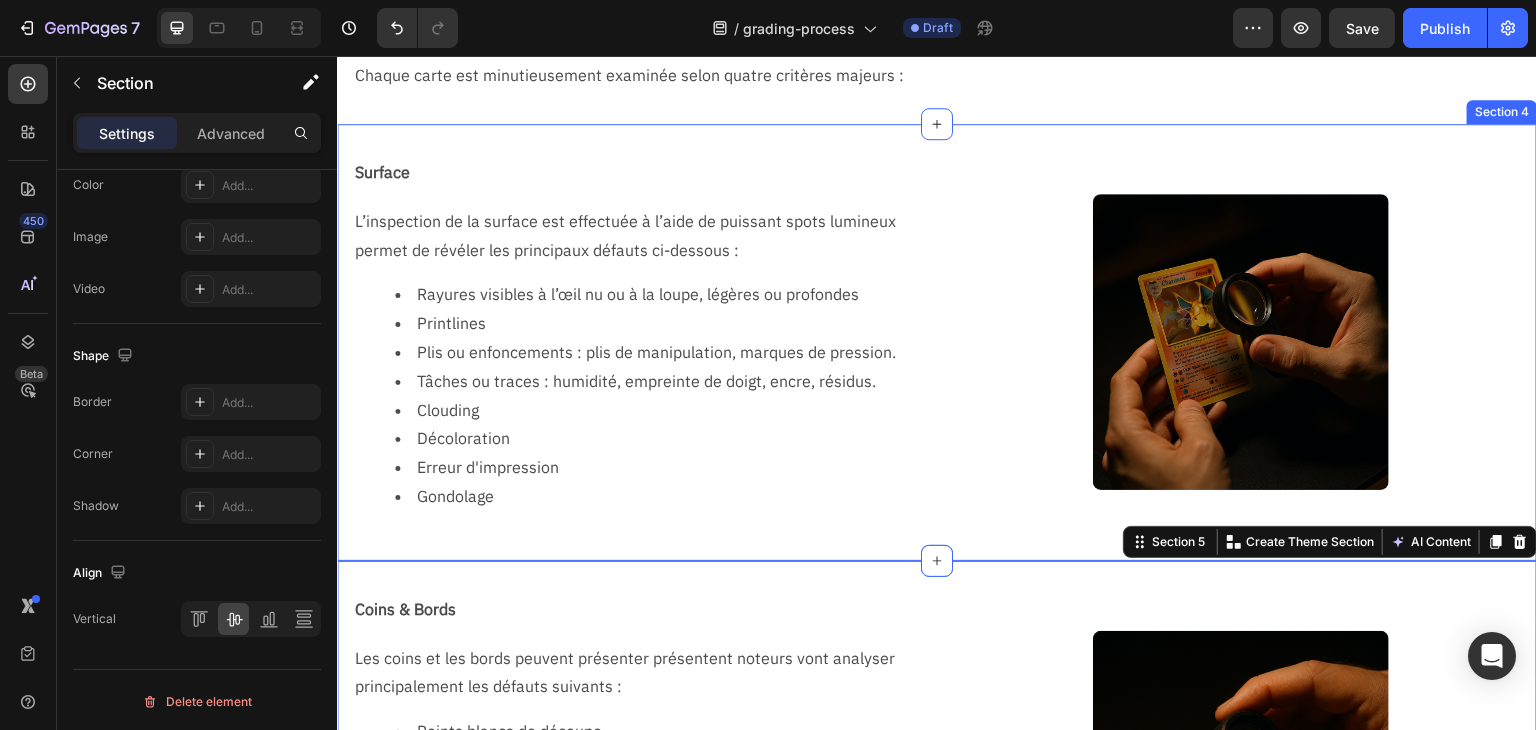 click on "Surface Text Block Row L’inspection de la surface est effectuée à l’aide de puissant spots lumineux permet de révéler les principaux défauts ci-dessous : Rayures visibles à l’œil nu ou à la loupe, légères ou profondes Printlines Plis ou enfoncements : plis de manipulation, marques de pression. Tâches ou traces : humidité, empreinte de doigt, encre, résidus. Clouding Décoloration Erreur d'impression Gondolage Text Block Row Image Section 4" at bounding box center [937, 342] 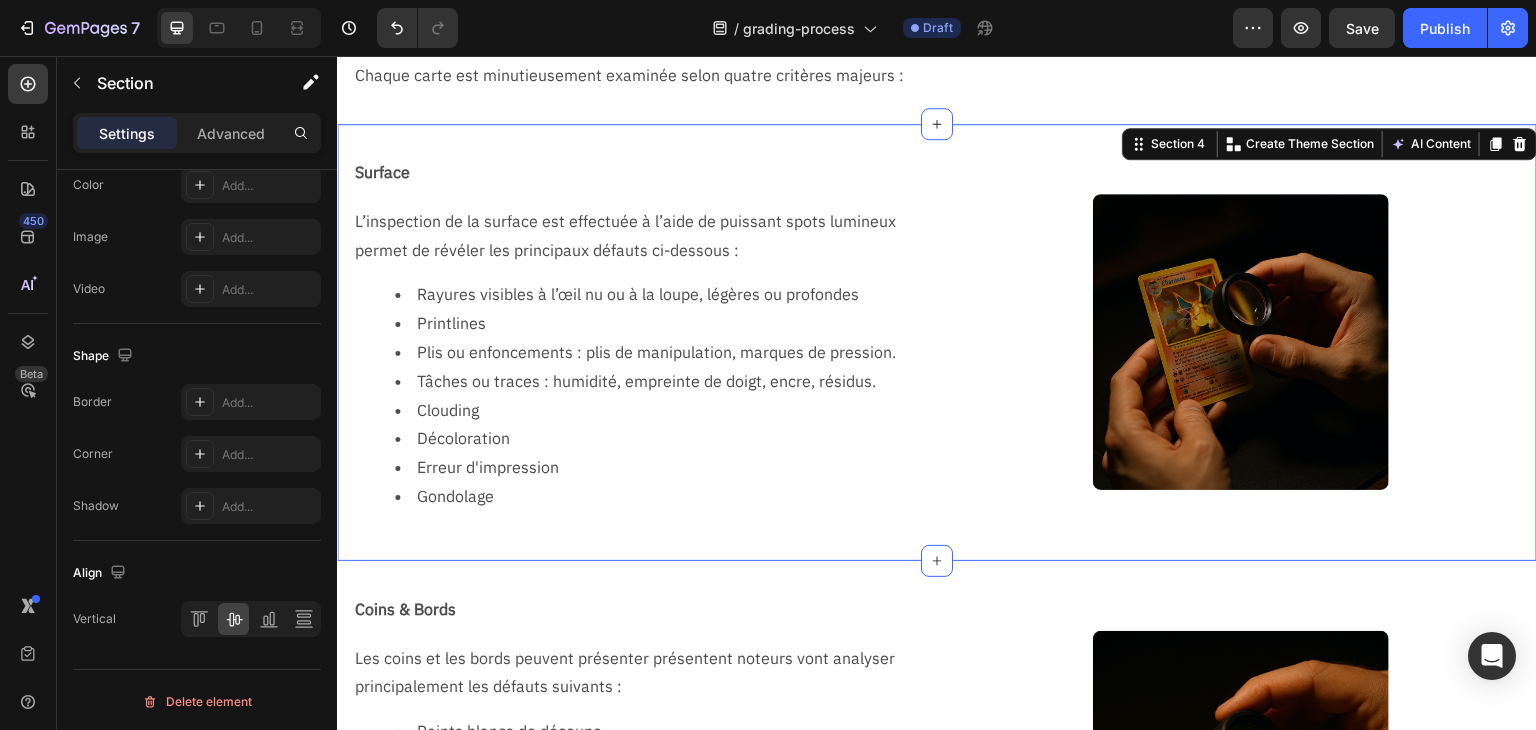 click on "Image" at bounding box center (1241, 342) 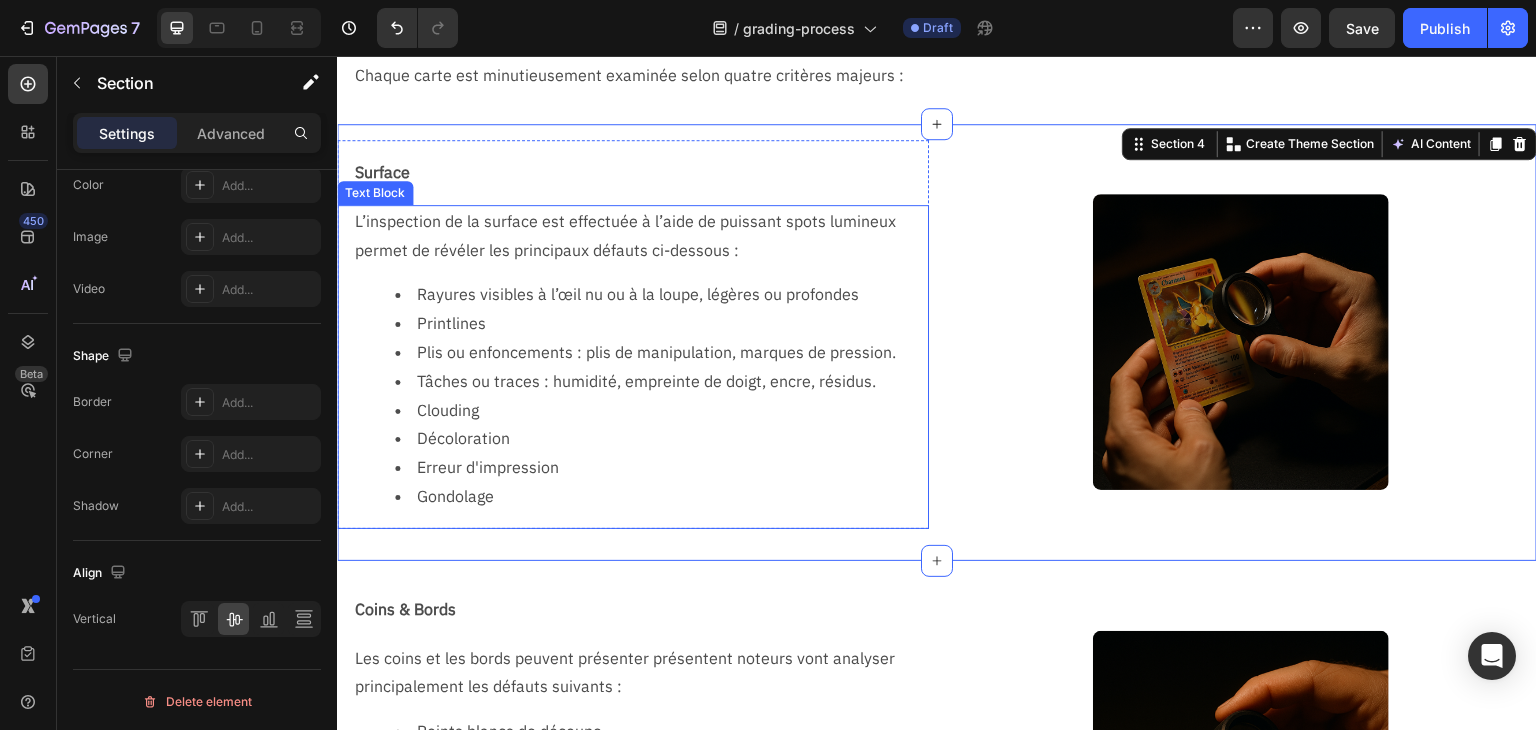 click on "L’inspection de la surface est effectuée à l’aide de puissant spots lumineux permet de révéler les principaux défauts ci-dessous :" at bounding box center (641, 236) 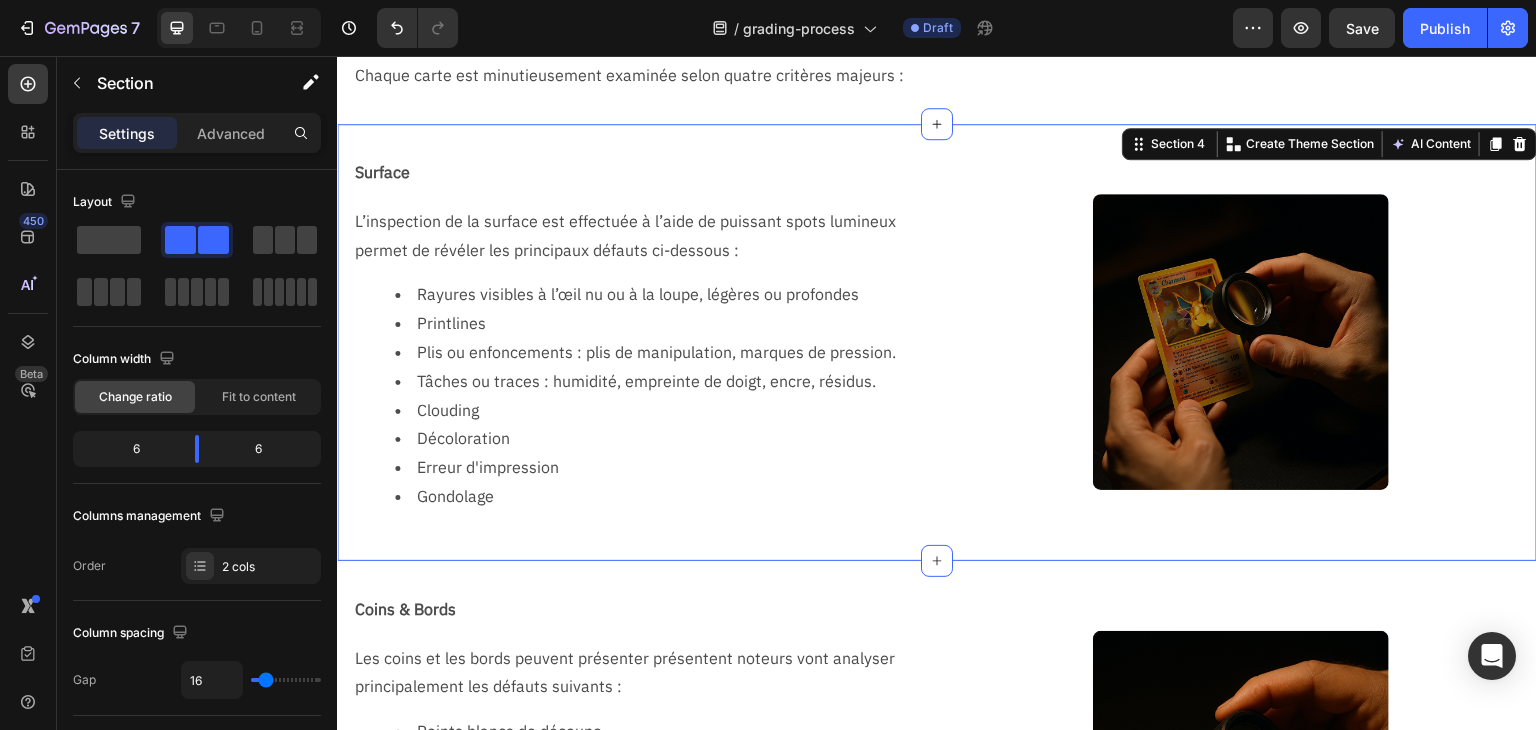 click on "Surface Text Block Row L’inspection de la surface est effectuée à l’aide de puissant spots lumineux permet de révéler les principaux défauts ci-dessous : Rayures visibles à l’œil nu ou à la loupe, légères ou profondes Printlines Plis ou enfoncements : plis de manipulation, marques de pression. Tâches ou traces : humidité, empreinte de doigt, encre, résidus. Clouding Décoloration Erreur d'impression Gondolage Text Block Row Image Section 4   Create Theme Section AI Content Write with GemAI What would you like to describe here? Tone and Voice Persuasive Product Cadre Premium Latios & Latias SV8 Show more Generate" at bounding box center (937, 342) 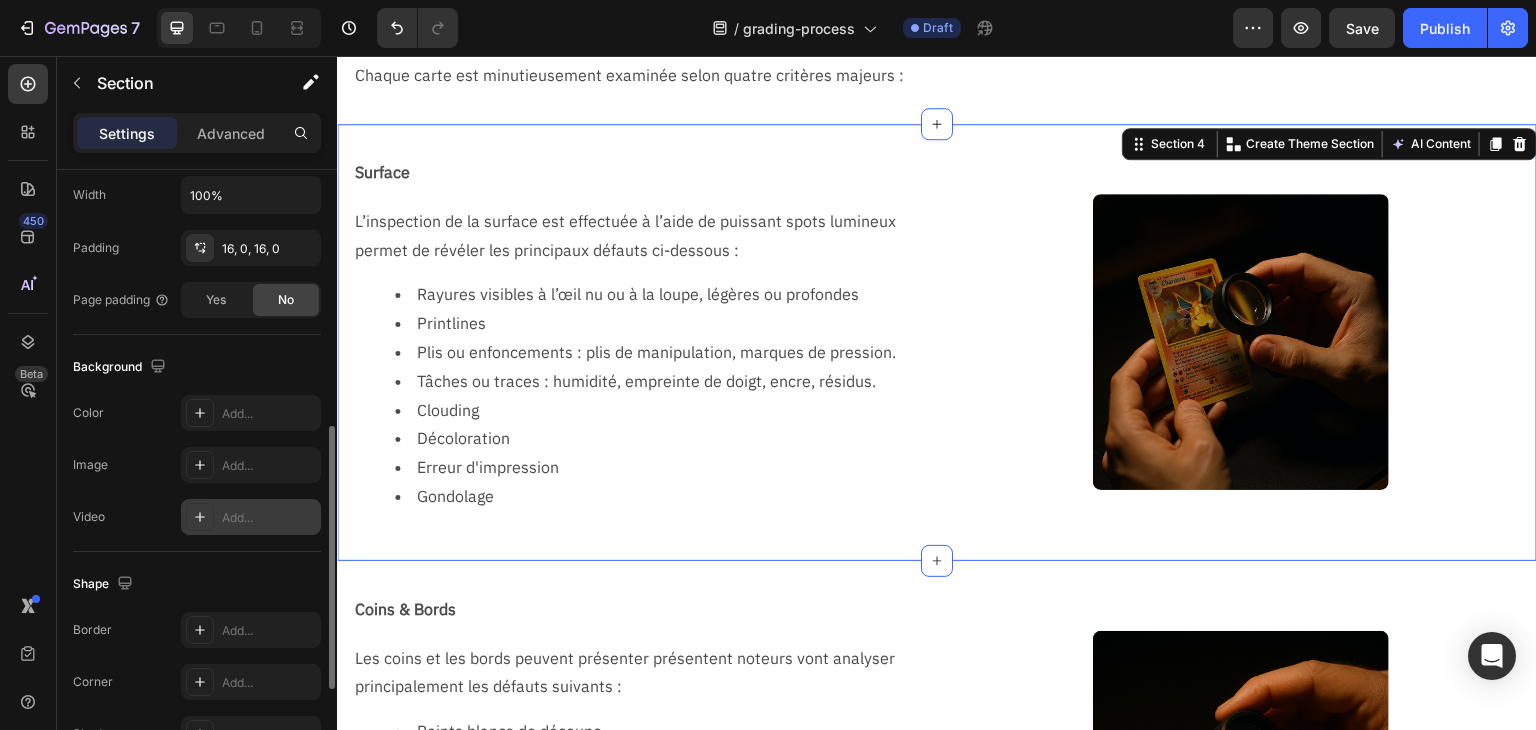 scroll, scrollTop: 828, scrollLeft: 0, axis: vertical 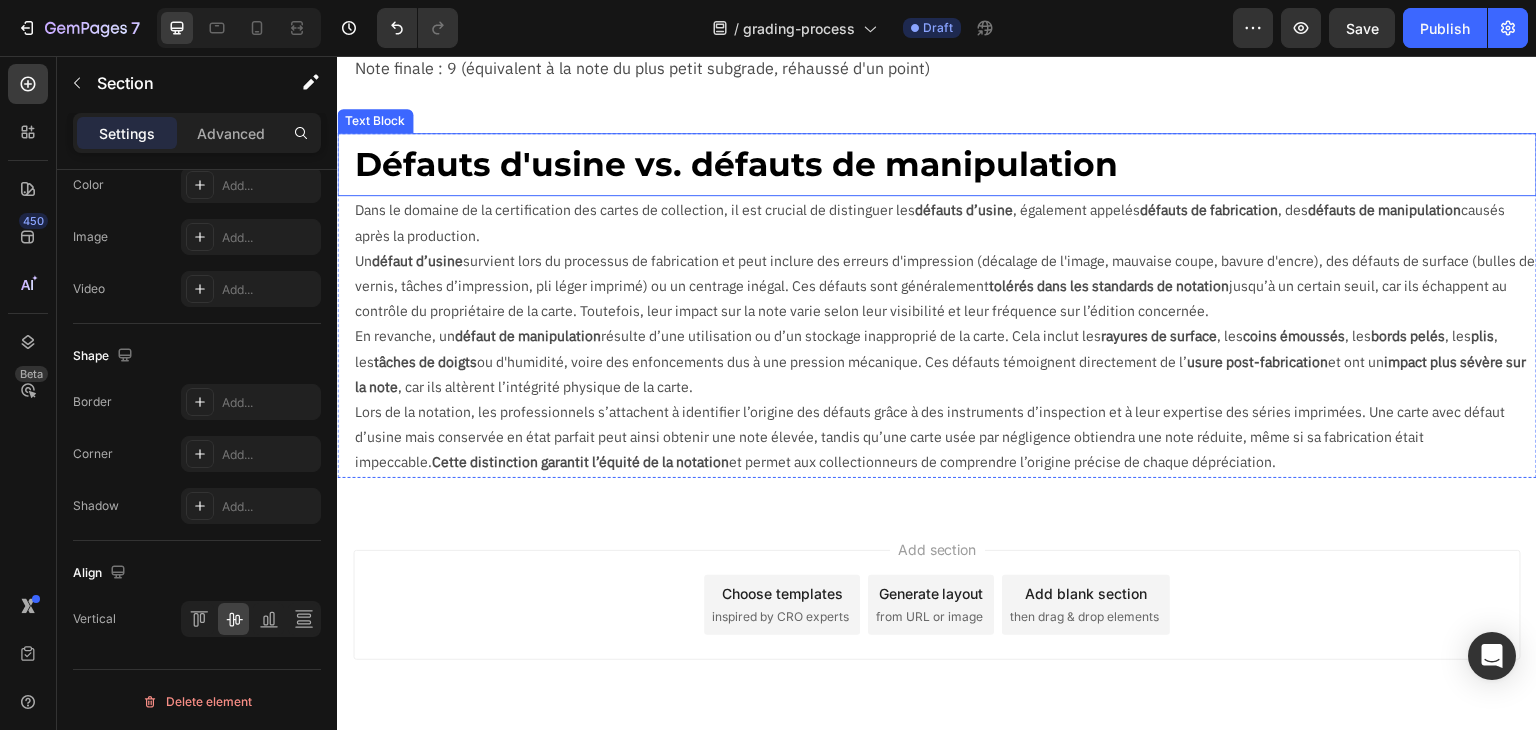 click on "Défauts d'usine vs. défauts de manipulation" at bounding box center [945, 164] 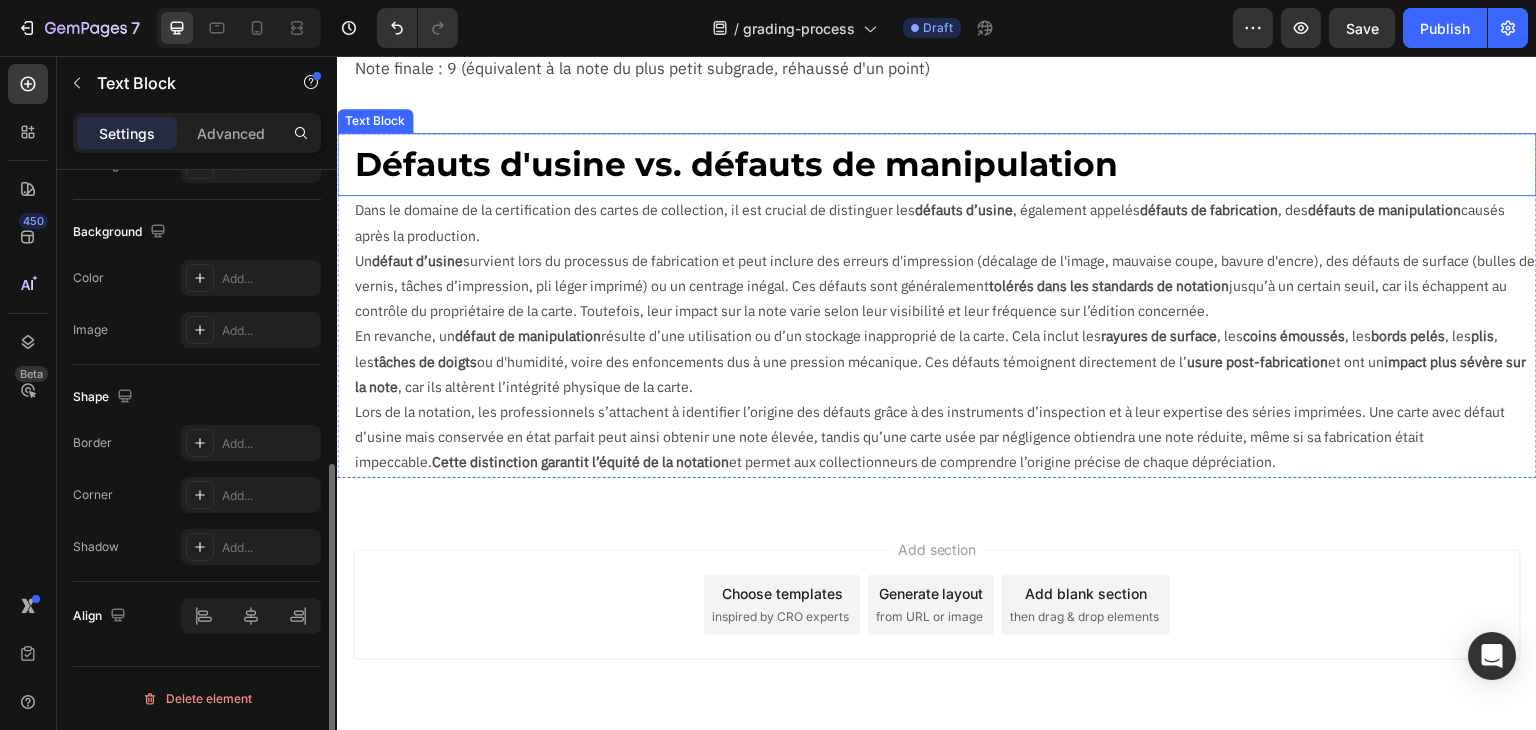 scroll, scrollTop: 0, scrollLeft: 0, axis: both 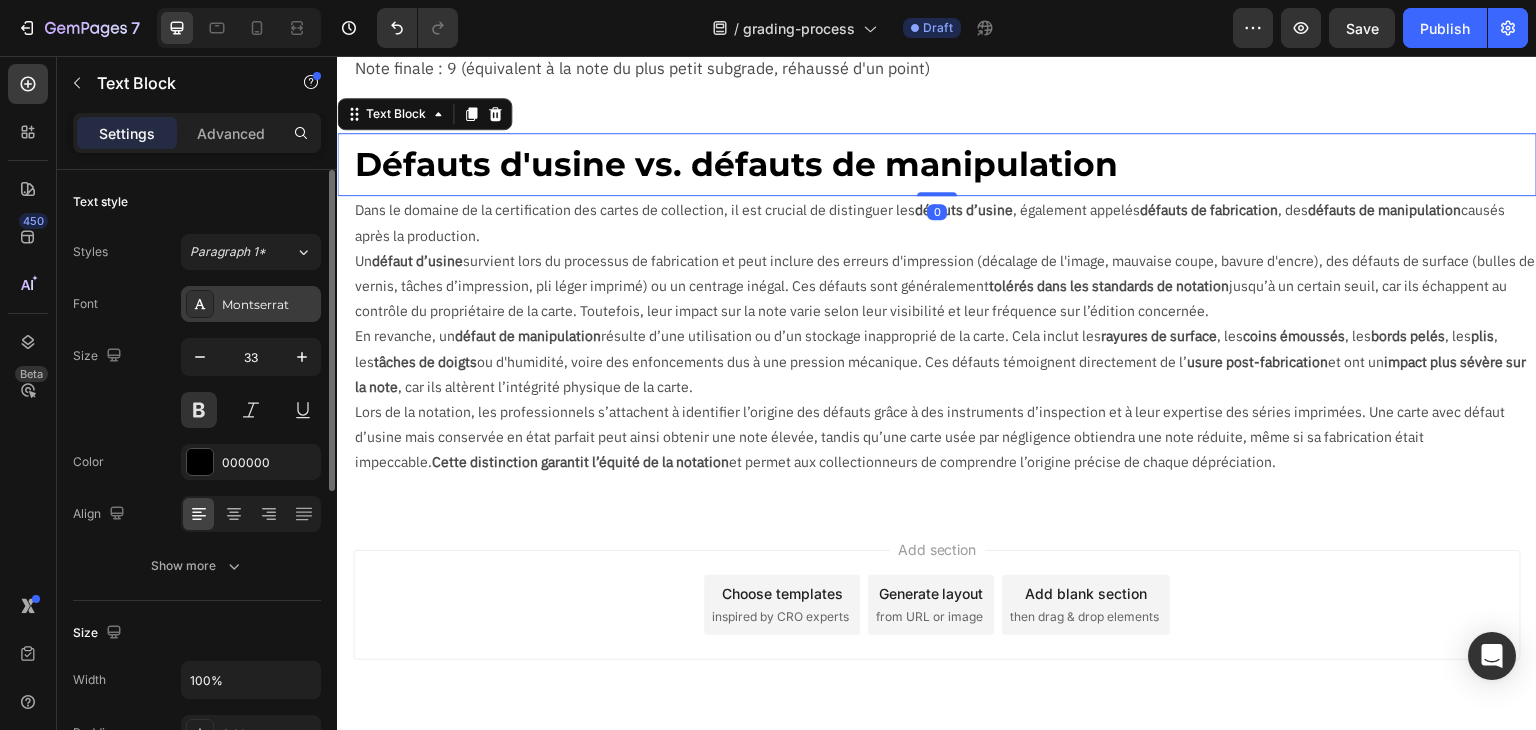 click on "Montserrat" at bounding box center (269, 305) 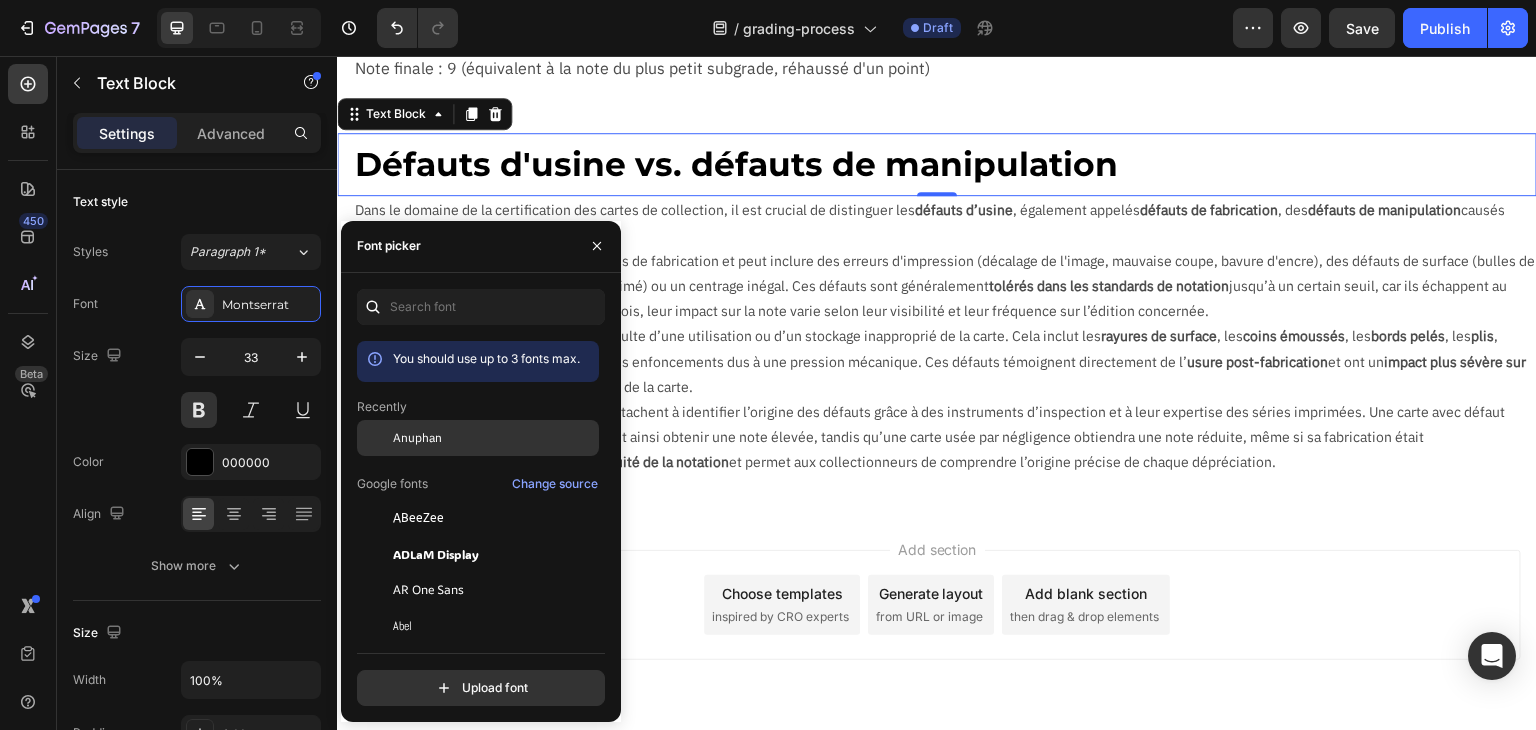 click on "Anuphan" at bounding box center (417, 438) 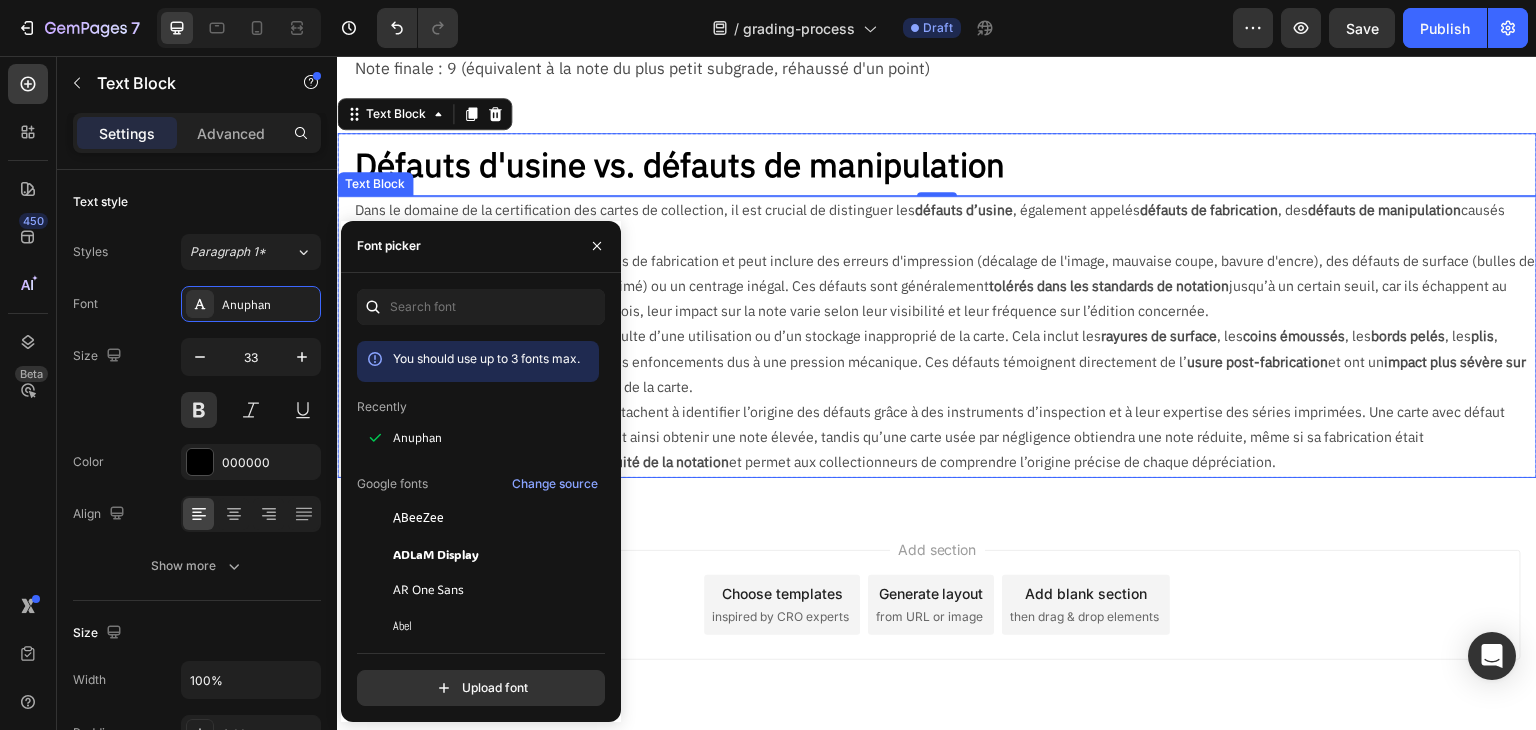 click on "En revanche, un  défaut de manipulation  résulte d’une utilisation ou d’un stockage inapproprié de la carte. Cela inclut les  rayures de surface , les  coins émoussés , les  bords pelés , les  plis , les  tâches de doigts  ou d'humidité, voire des enfoncements dus à une pression mécanique. Ces défauts témoignent directement de l’ usure post-fabrication  et ont un  impact plus sévère sur la note , car ils altèrent l’intégrité physique de la carte." at bounding box center [945, 362] 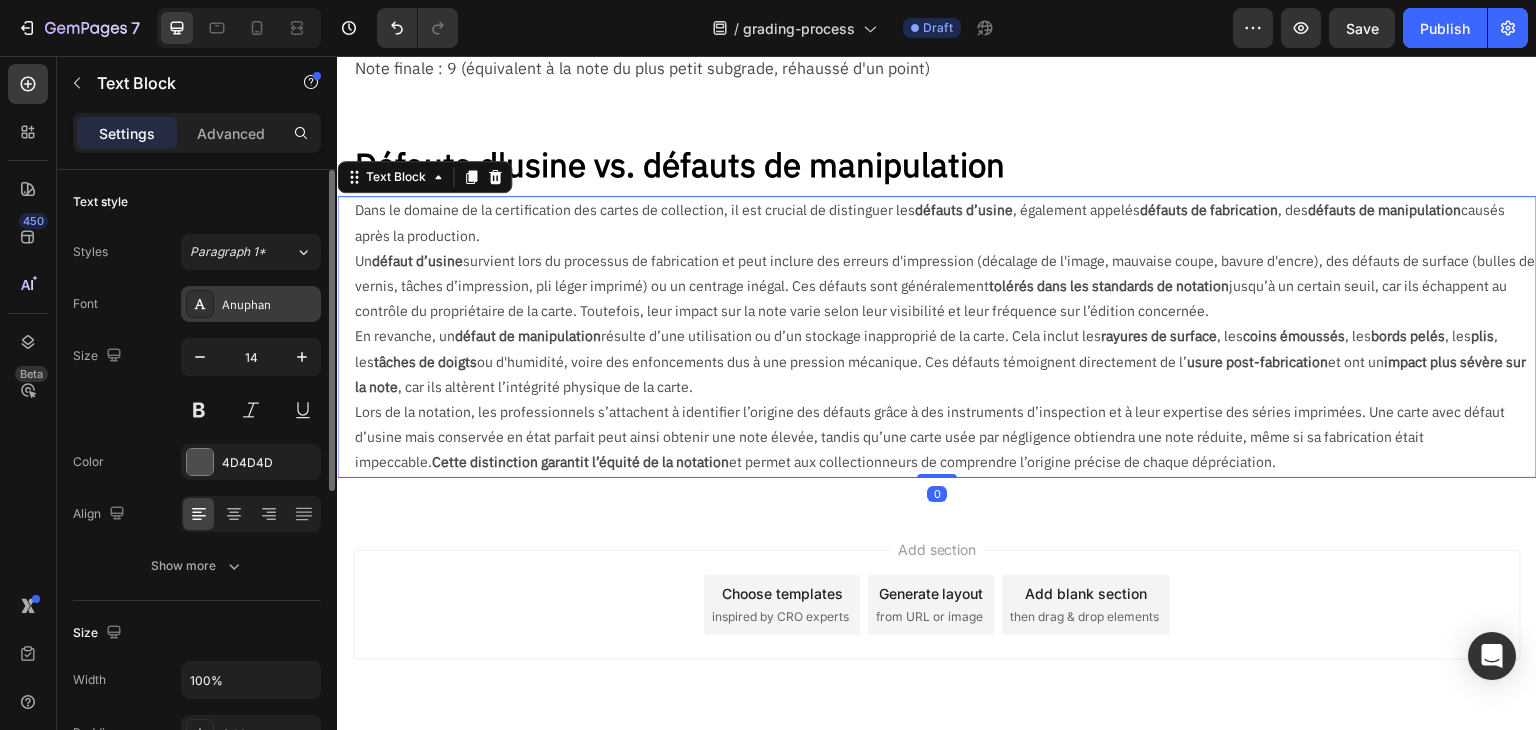 click on "Anuphan" at bounding box center [269, 305] 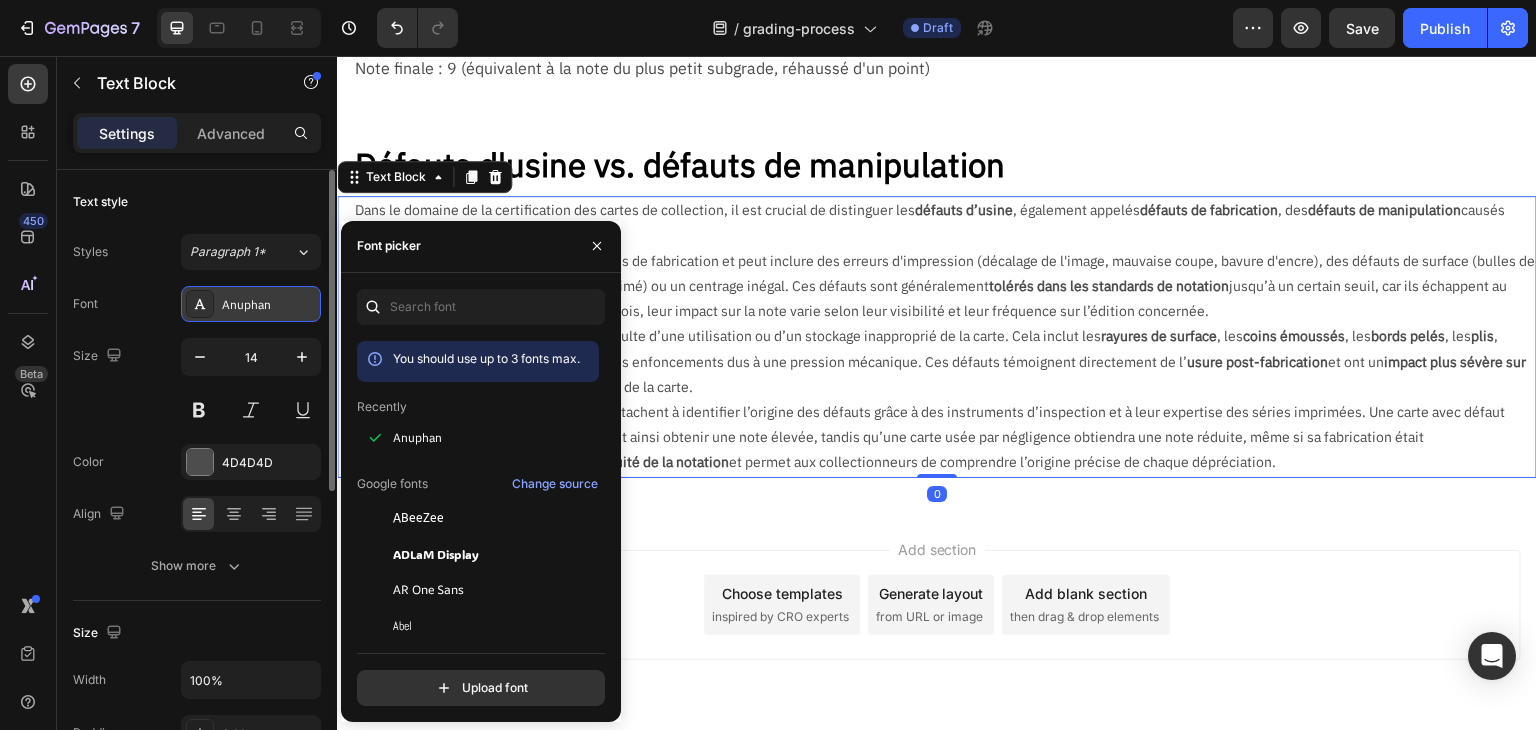 click on "Anuphan" at bounding box center (269, 305) 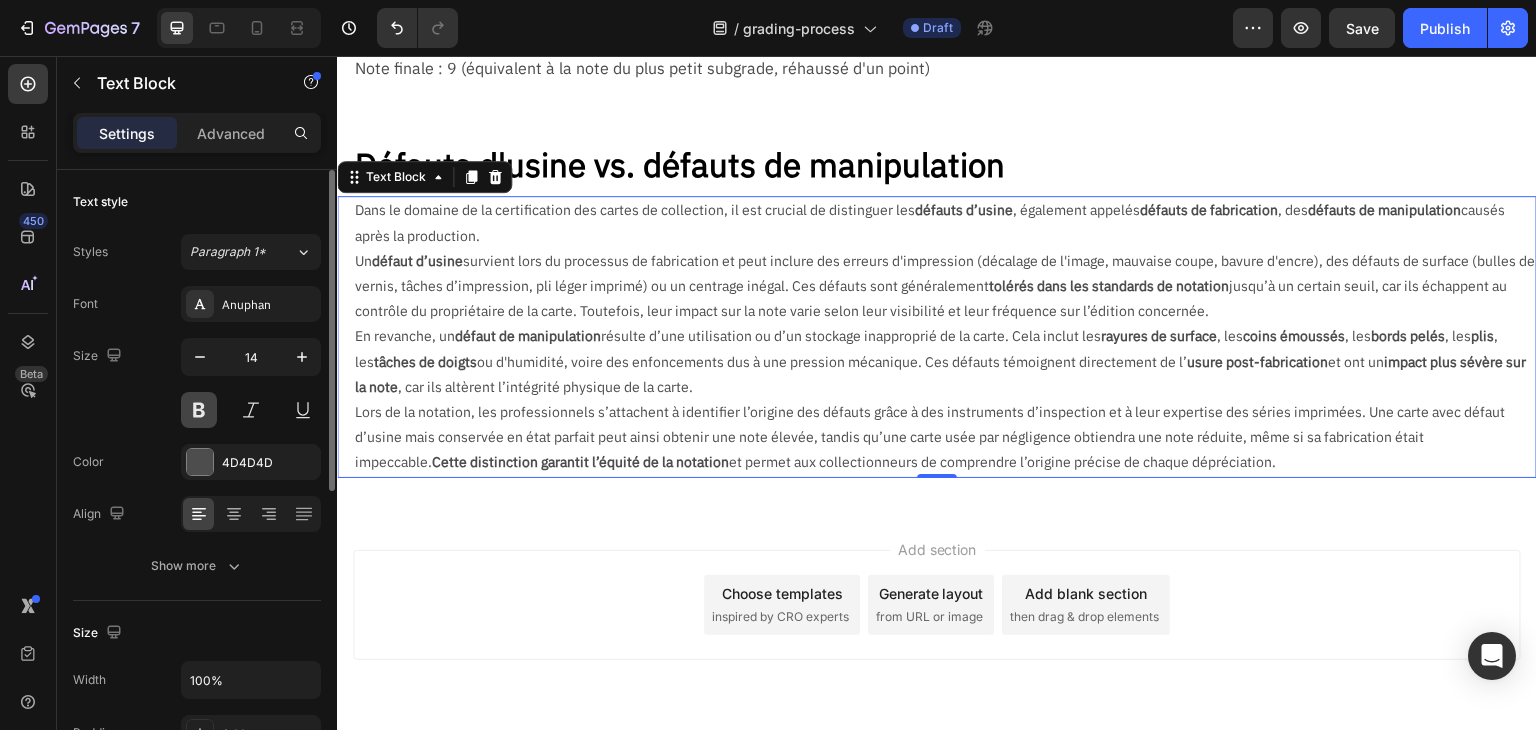 click at bounding box center (199, 410) 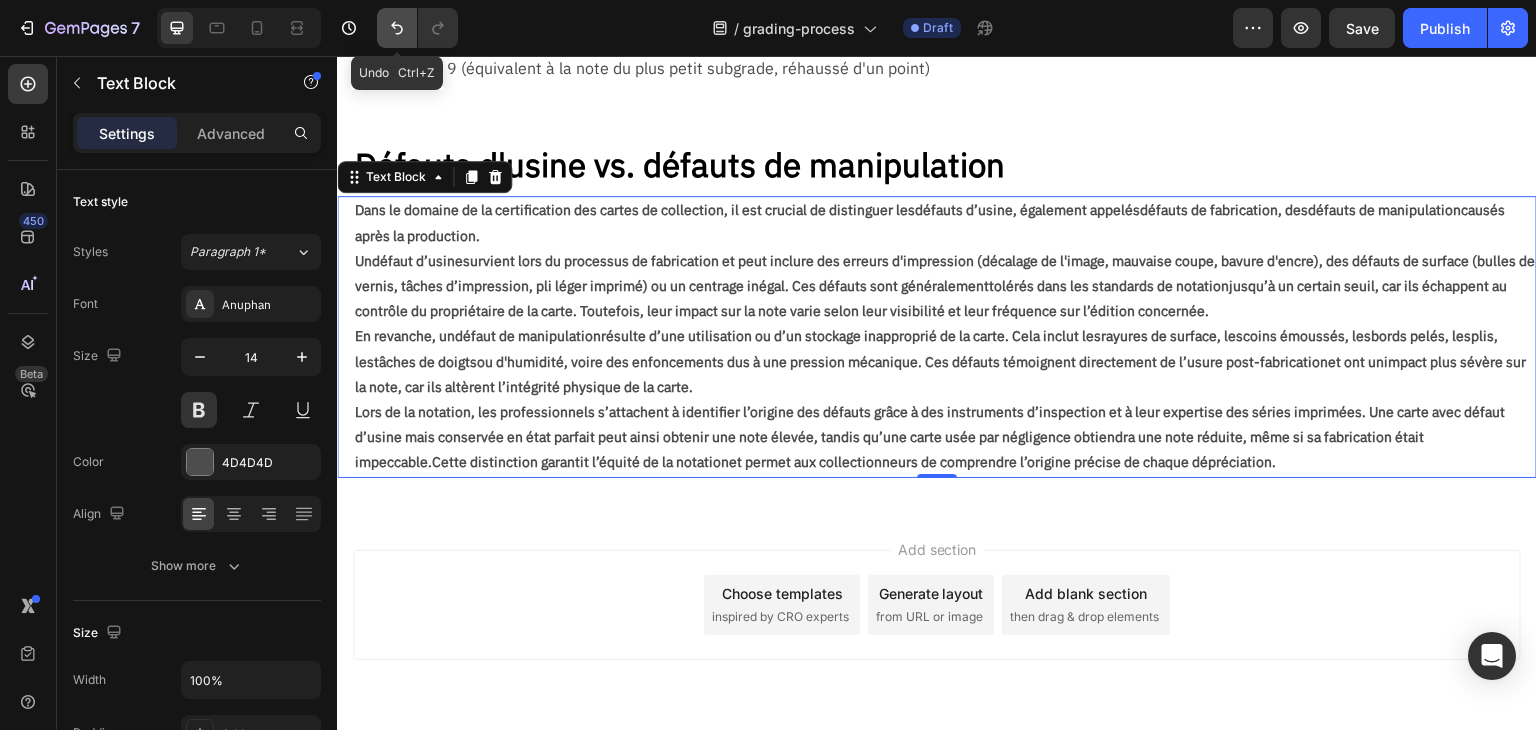 click 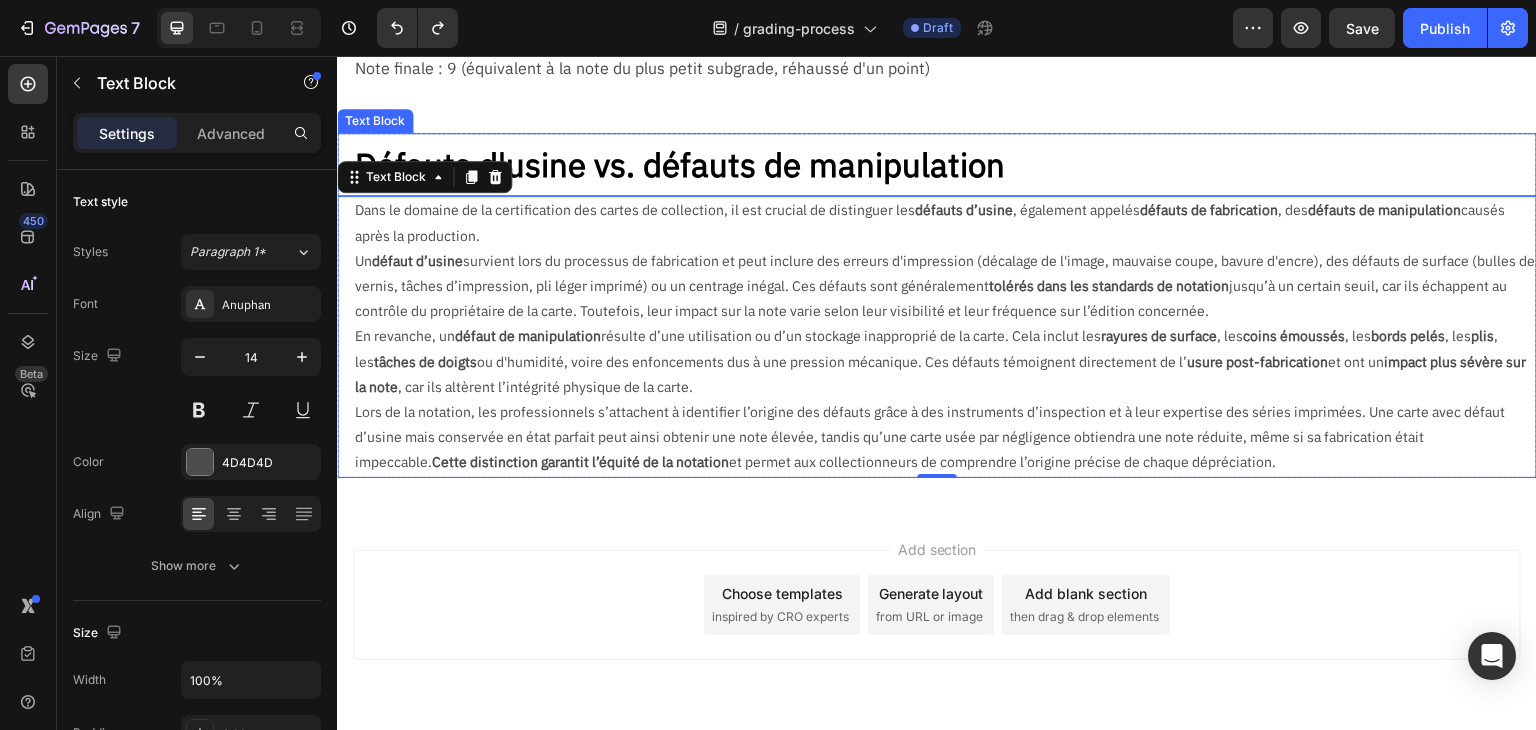click on "Défauts d'usine vs. défauts de manipulation" at bounding box center (945, 164) 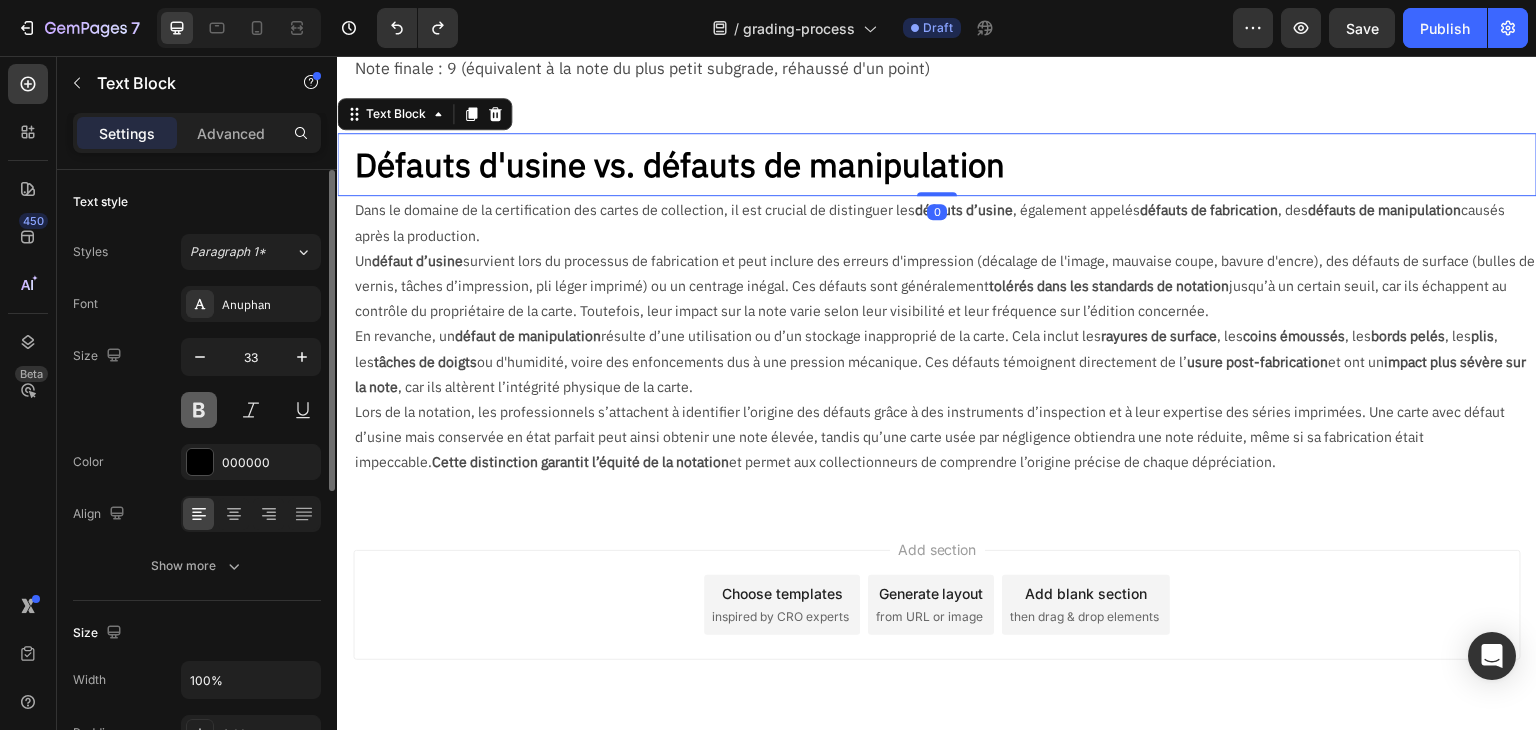 click at bounding box center [199, 410] 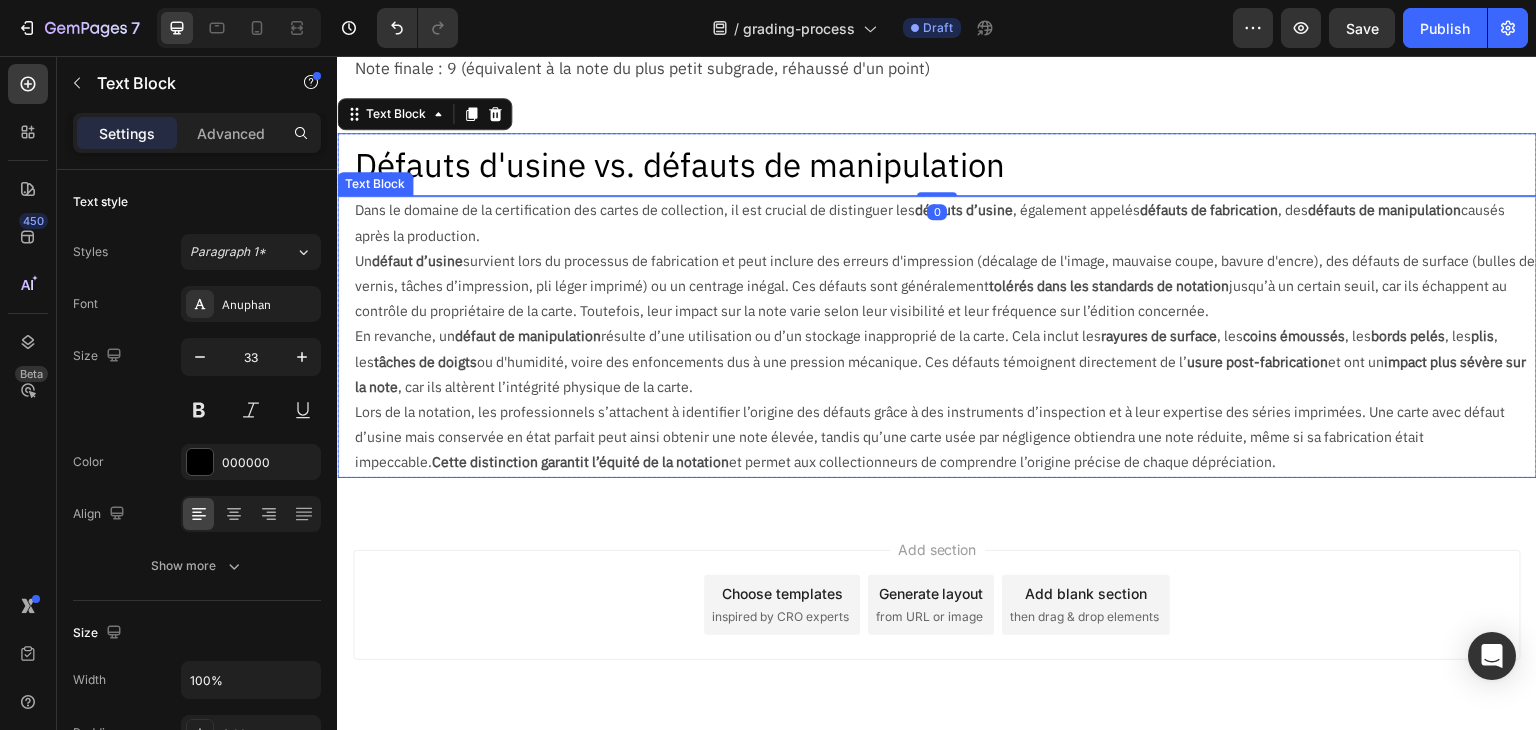 click on "Un  défaut d’usine  survient lors du processus de fabrication et peut inclure des erreurs d'impression (décalage de l'image, mauvaise coupe, bavure d'encre), des défauts de surface (bulles de vernis, tâches d’impression, pli léger imprimé) ou un centrage inégal. Ces défauts sont généralement  tolérés dans les standards de notation  jusqu’à un certain seuil, car ils échappent au contrôle du propriétaire de la carte. Toutefois, leur impact sur la note varie selon leur visibilité et leur fréquence sur l’édition concernée." at bounding box center [945, 287] 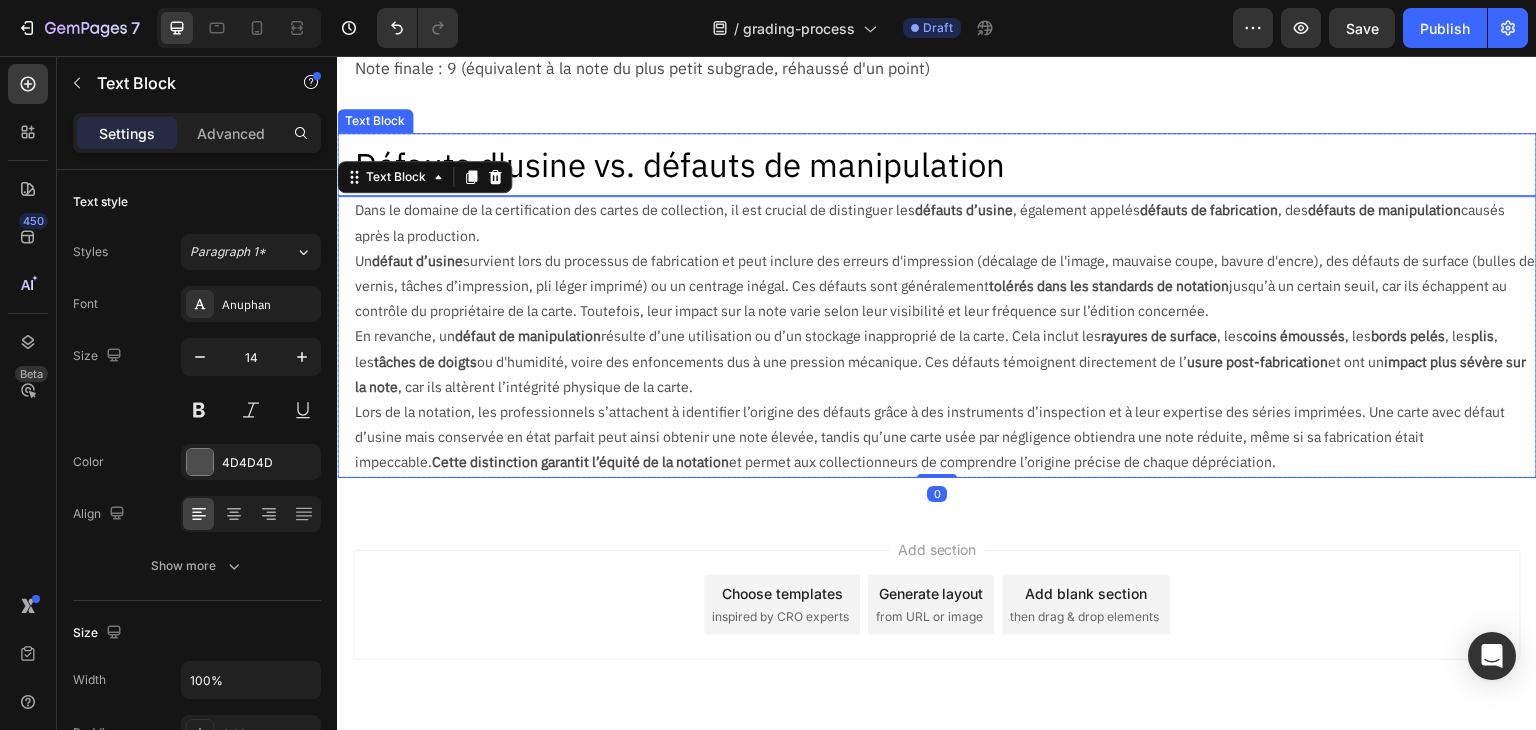 click on "Défauts d'usine vs. défauts de manipulation" at bounding box center [945, 164] 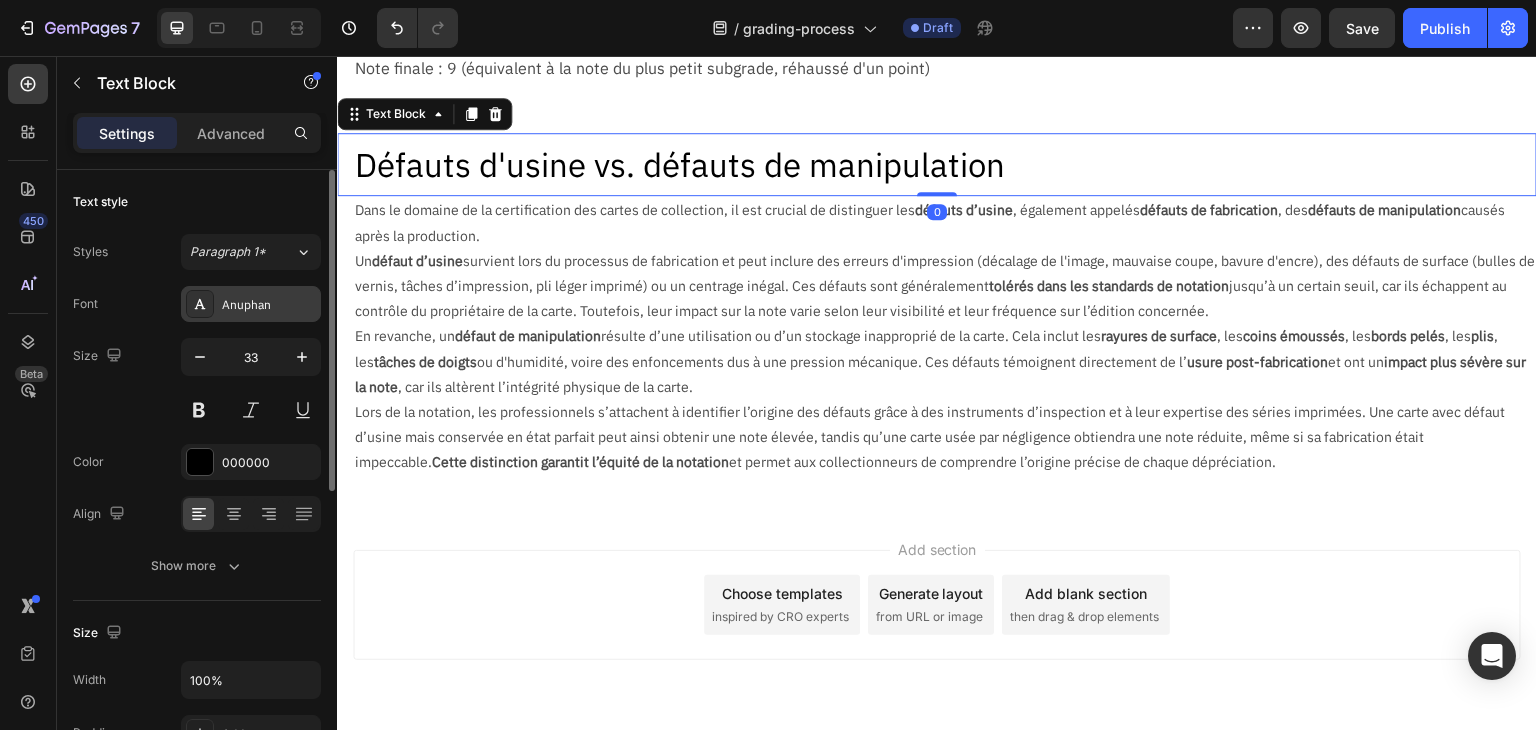 click on "Anuphan" at bounding box center (269, 305) 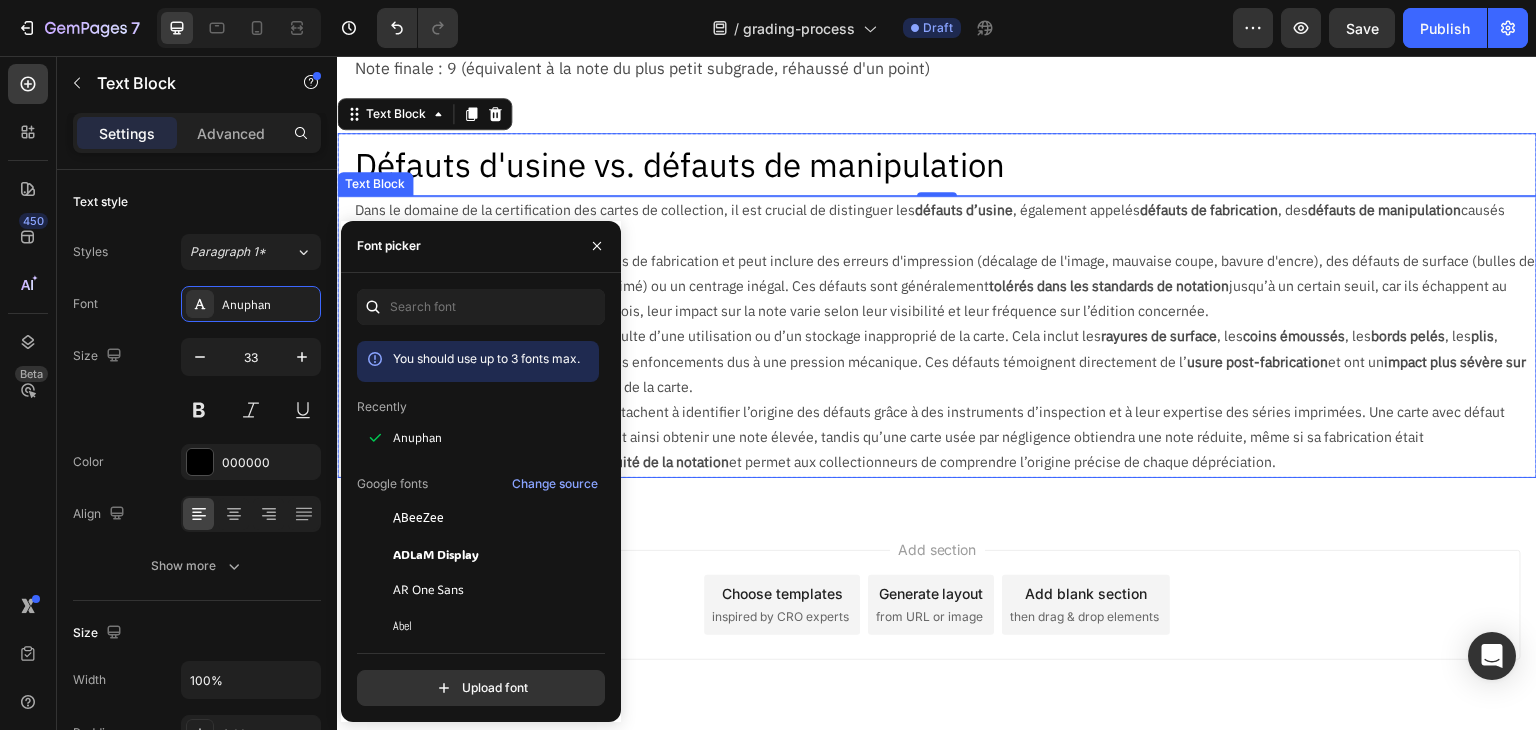 click on "Un  défaut d’usine  survient lors du processus de fabrication et peut inclure des erreurs d'impression (décalage de l'image, mauvaise coupe, bavure d'encre), des défauts de surface (bulles de vernis, tâches d’impression, pli léger imprimé) ou un centrage inégal. Ces défauts sont généralement  tolérés dans les standards de notation  jusqu’à un certain seuil, car ils échappent au contrôle du propriétaire de la carte. Toutefois, leur impact sur la note varie selon leur visibilité et leur fréquence sur l’édition concernée." at bounding box center [945, 287] 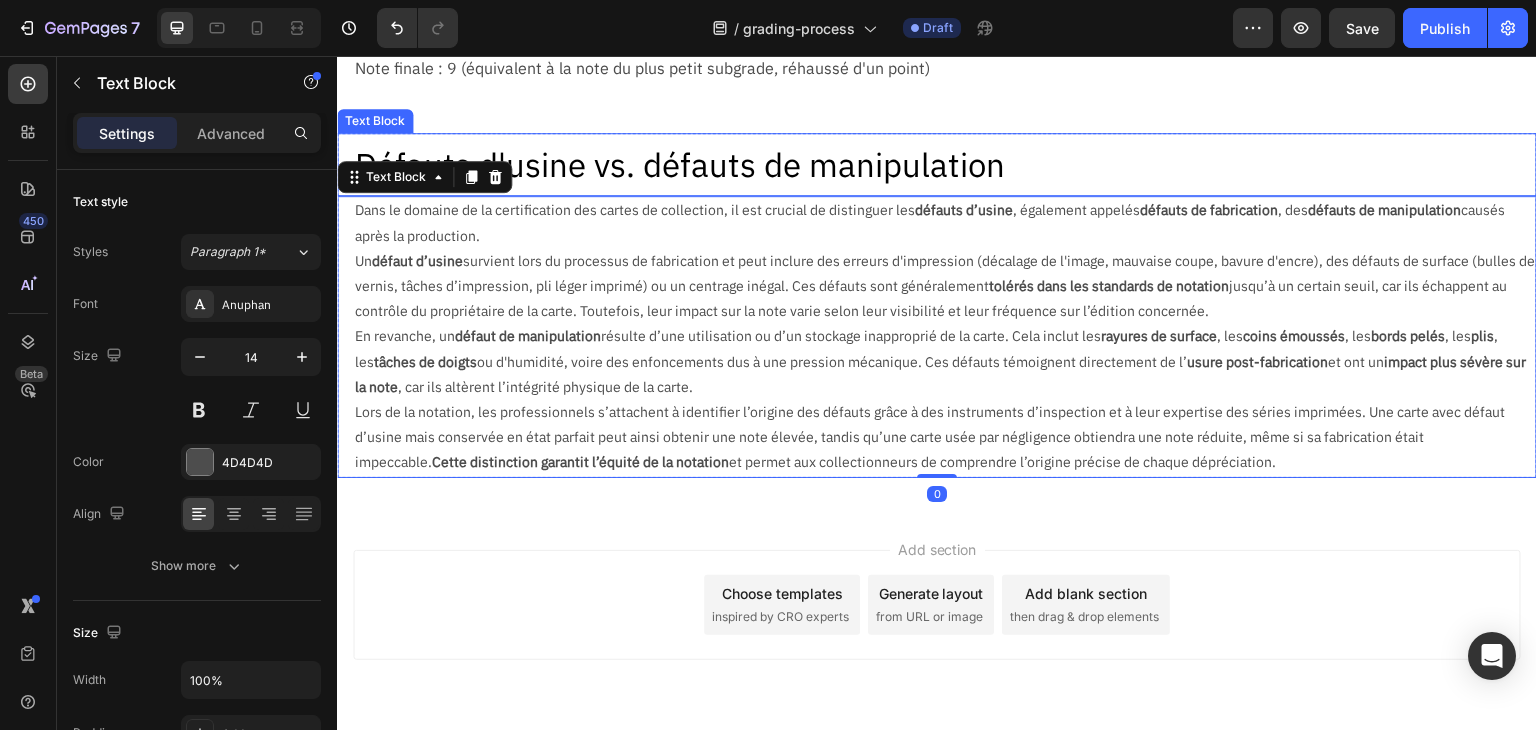 click on "Défauts d'usine vs. défauts de manipulation" at bounding box center [945, 164] 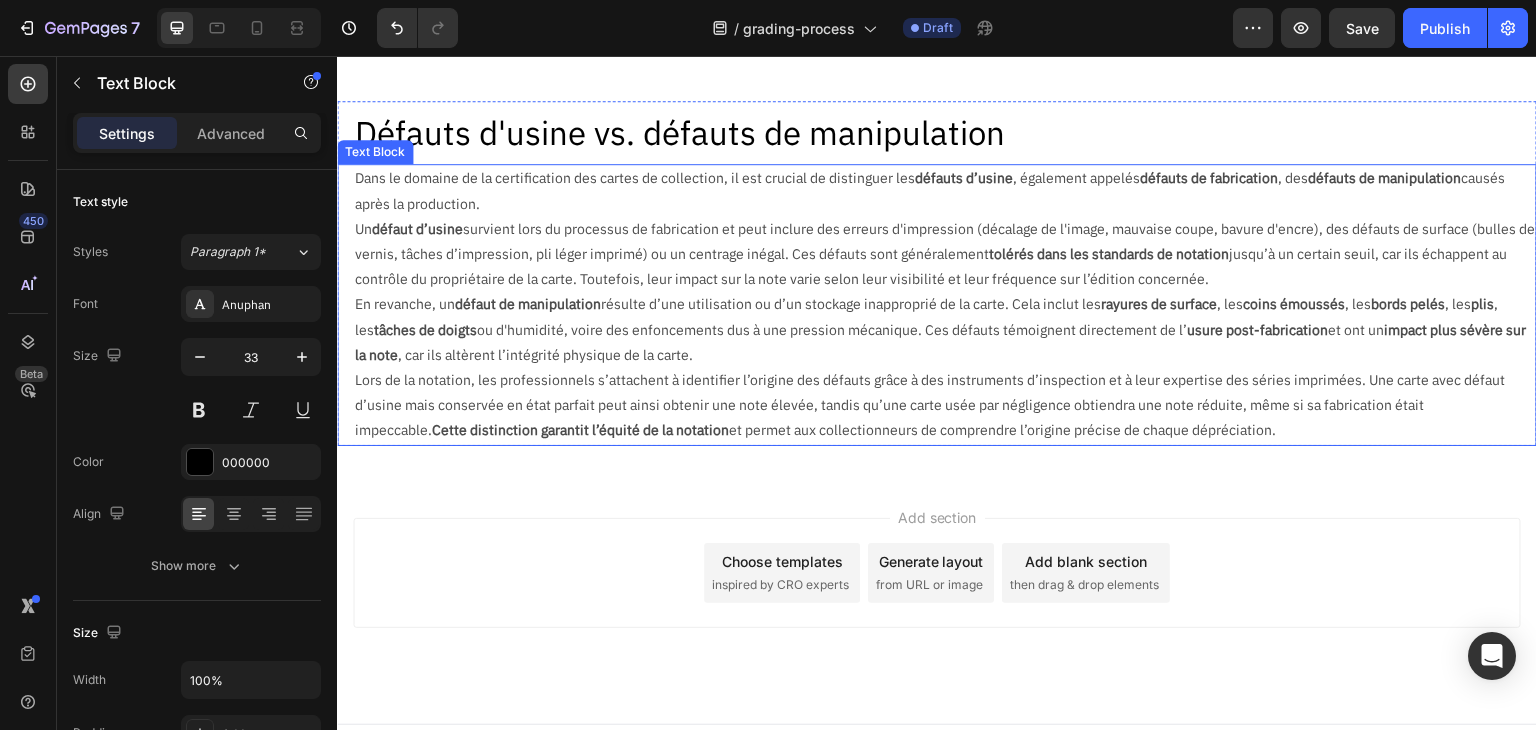 scroll, scrollTop: 2200, scrollLeft: 0, axis: vertical 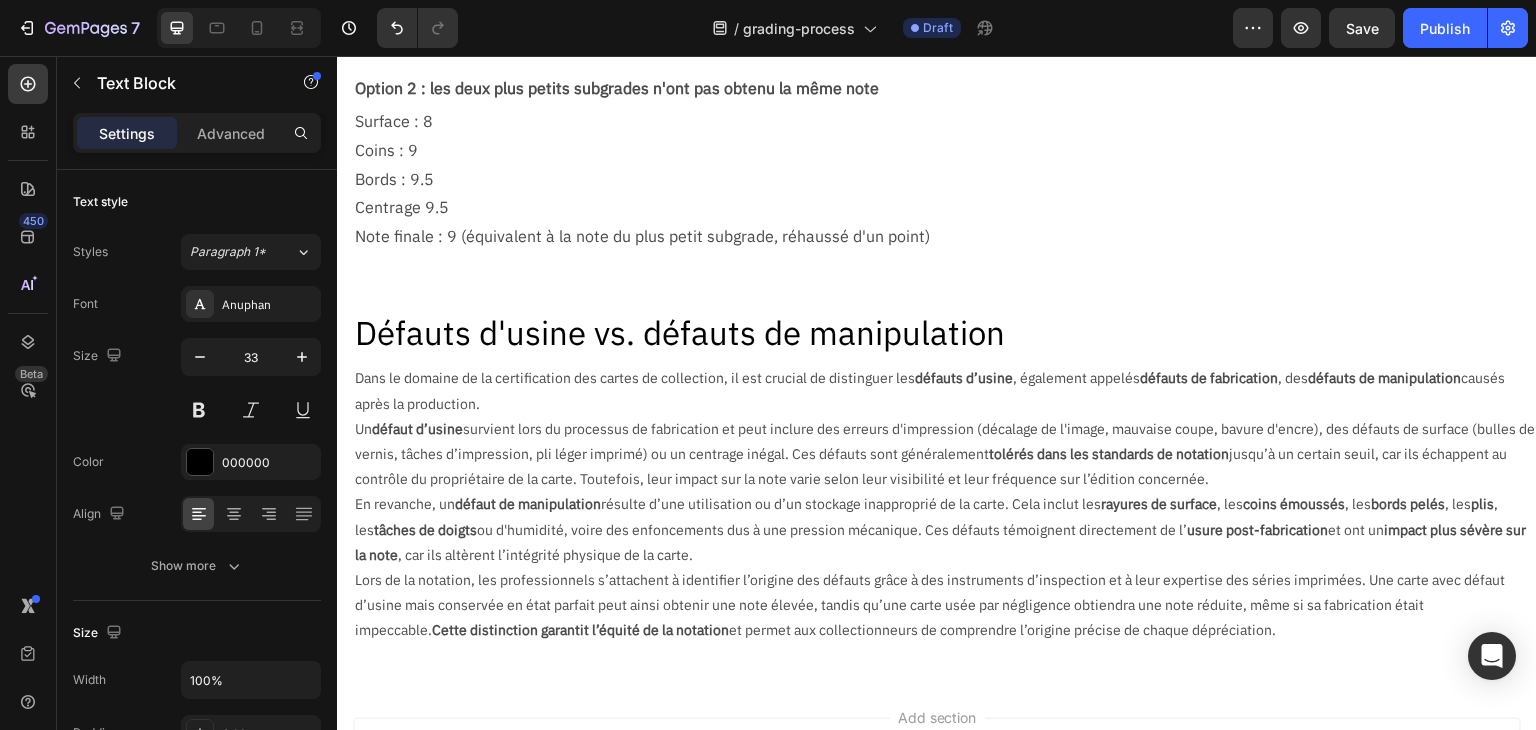 click on "Défauts d'usine vs. défauts de manipulation" at bounding box center (945, 332) 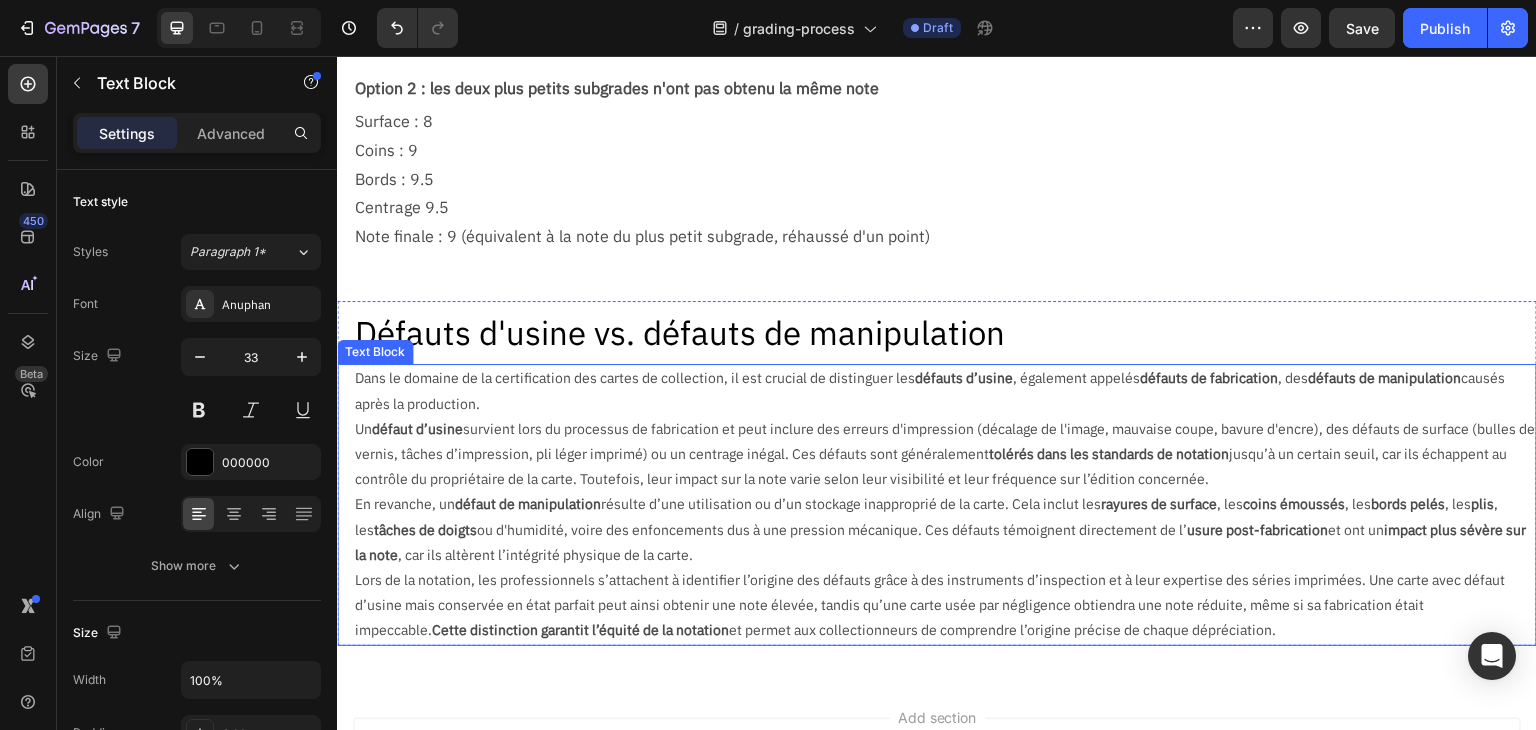 click on "Un  défaut d’usine  survient lors du processus de fabrication et peut inclure des erreurs d'impression (décalage de l'image, mauvaise coupe, bavure d'encre), des défauts de surface (bulles de vernis, tâches d’impression, pli léger imprimé) ou un centrage inégal. Ces défauts sont généralement  tolérés dans les standards de notation  jusqu’à un certain seuil, car ils échappent au contrôle du propriétaire de la carte. Toutefois, leur impact sur la note varie selon leur visibilité et leur fréquence sur l’édition concernée." at bounding box center (945, 455) 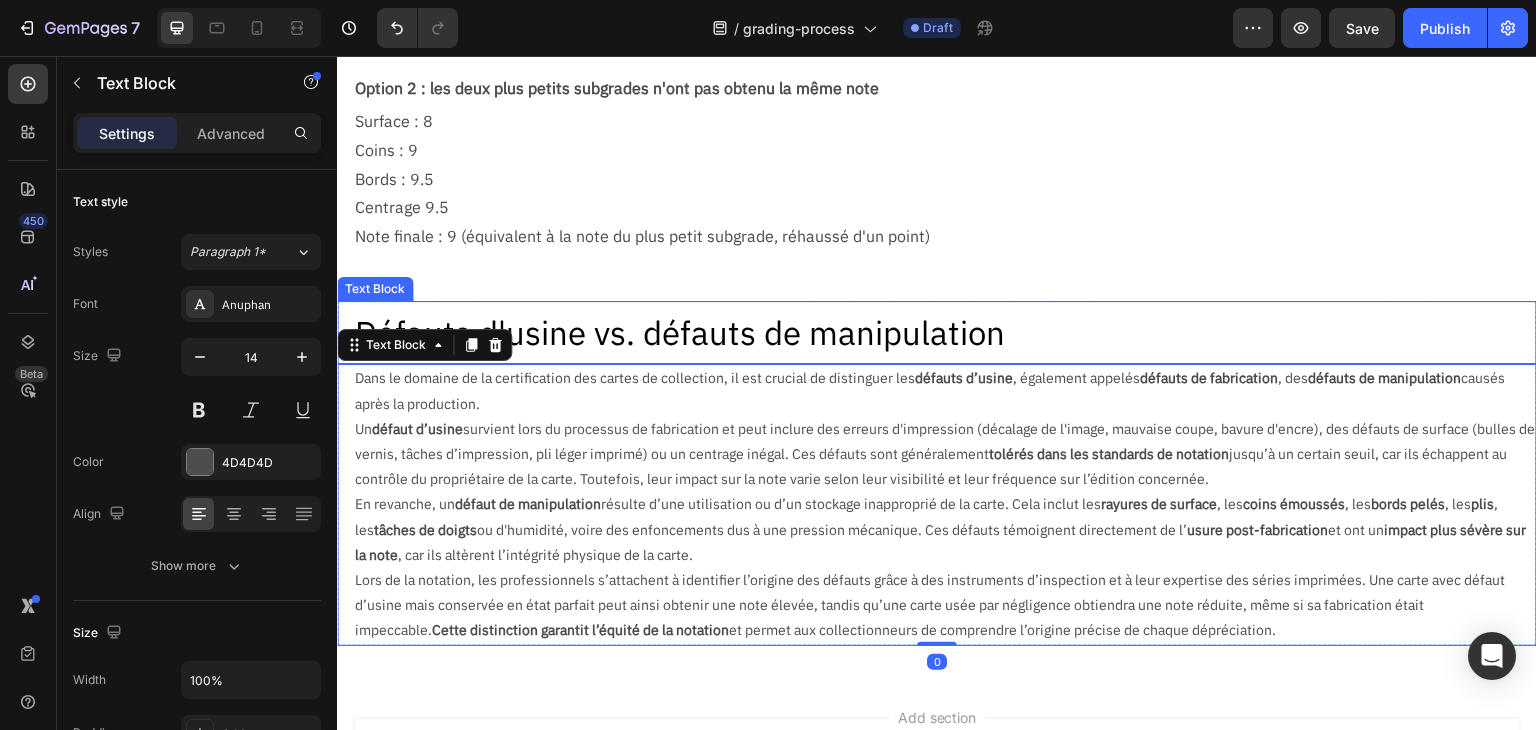 click on "Défauts d'usine vs. défauts de manipulation" at bounding box center [945, 332] 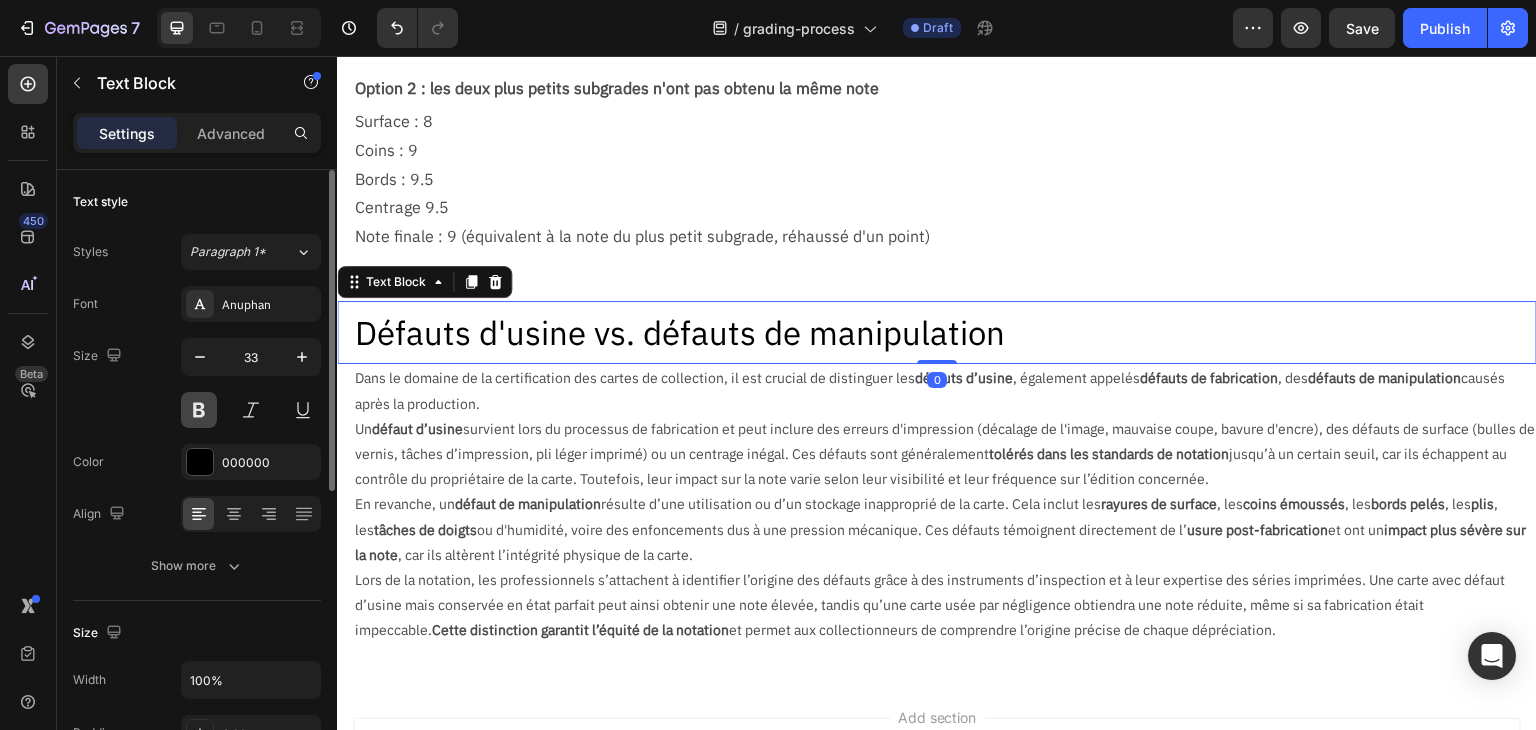 click at bounding box center (199, 410) 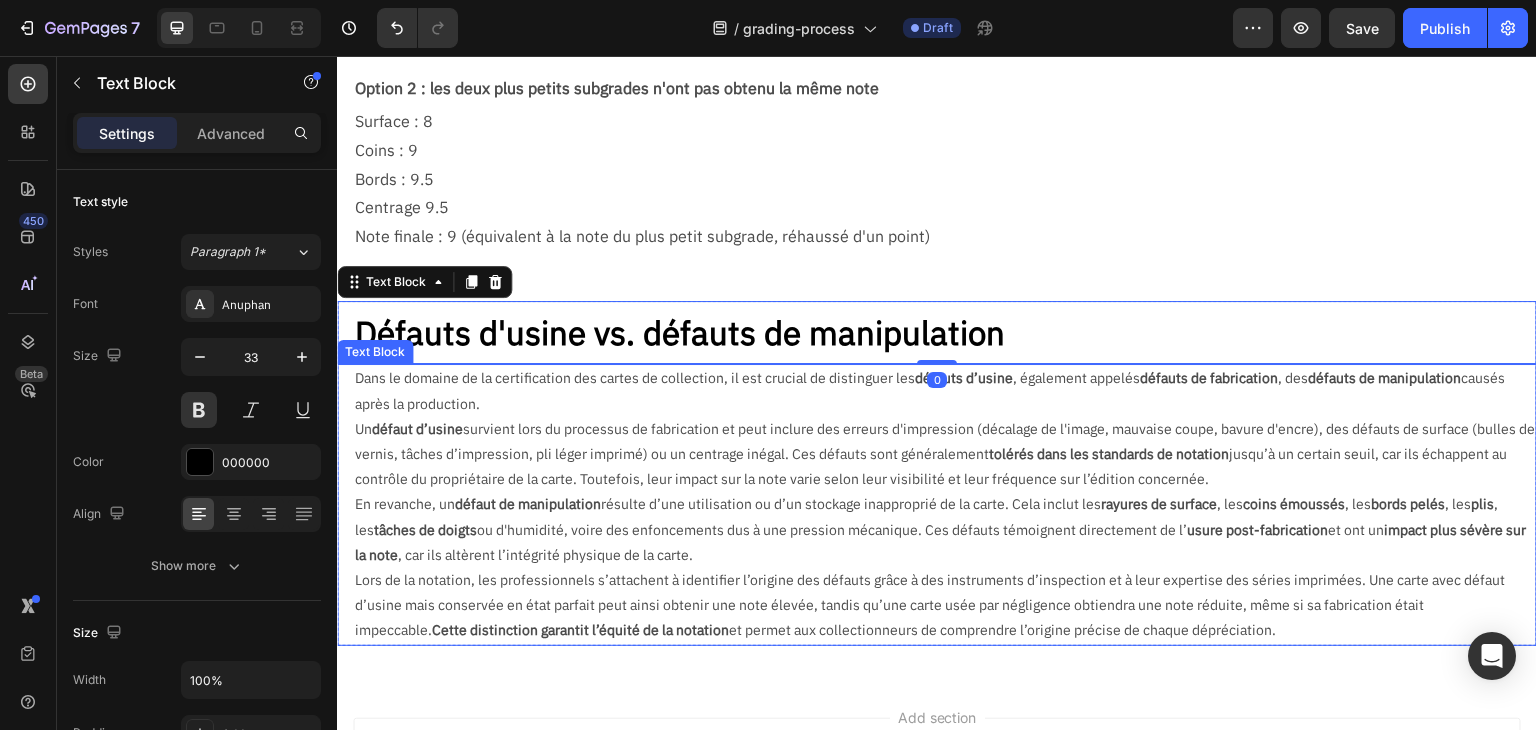 click on "Un  défaut d’usine  survient lors du processus de fabrication et peut inclure des erreurs d'impression (décalage de l'image, mauvaise coupe, bavure d'encre), des défauts de surface (bulles de vernis, tâches d’impression, pli léger imprimé) ou un centrage inégal. Ces défauts sont généralement  tolérés dans les standards de notation  jusqu’à un certain seuil, car ils échappent au contrôle du propriétaire de la carte. Toutefois, leur impact sur la note varie selon leur visibilité et leur fréquence sur l’édition concernée." at bounding box center [945, 455] 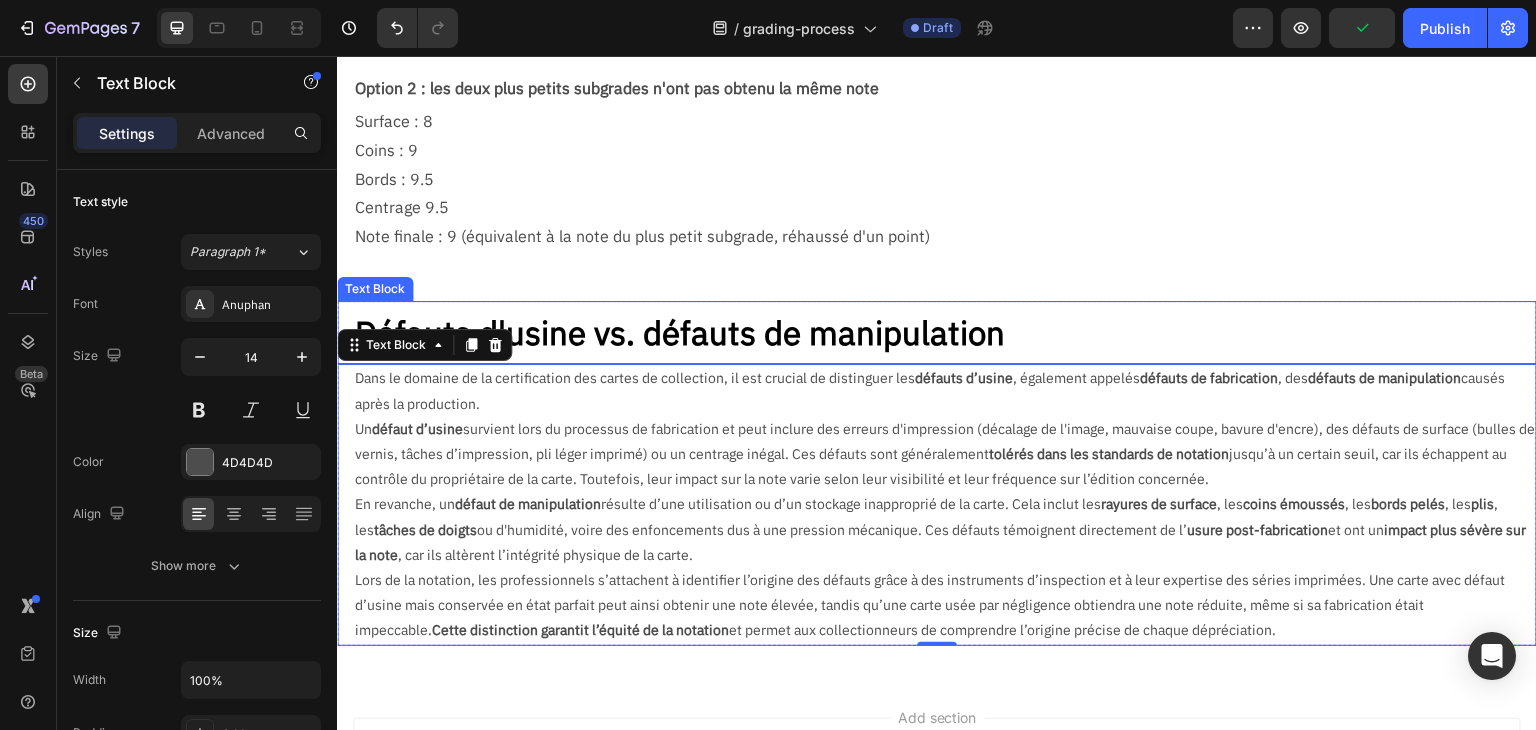 scroll, scrollTop: 2400, scrollLeft: 0, axis: vertical 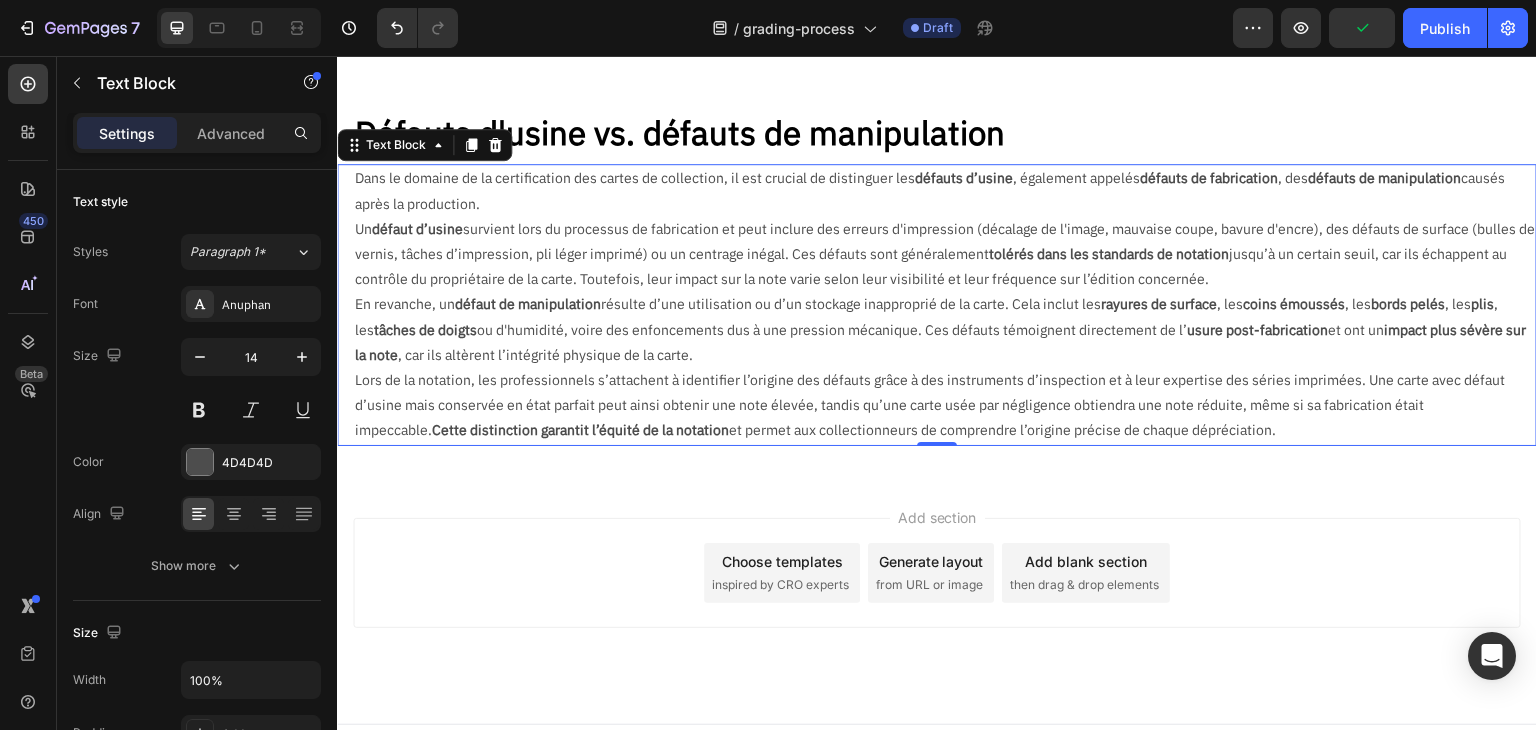 click on "Add section Choose templates inspired by CRO experts Generate layout from URL or image Add blank section then drag & drop elements" at bounding box center [937, 601] 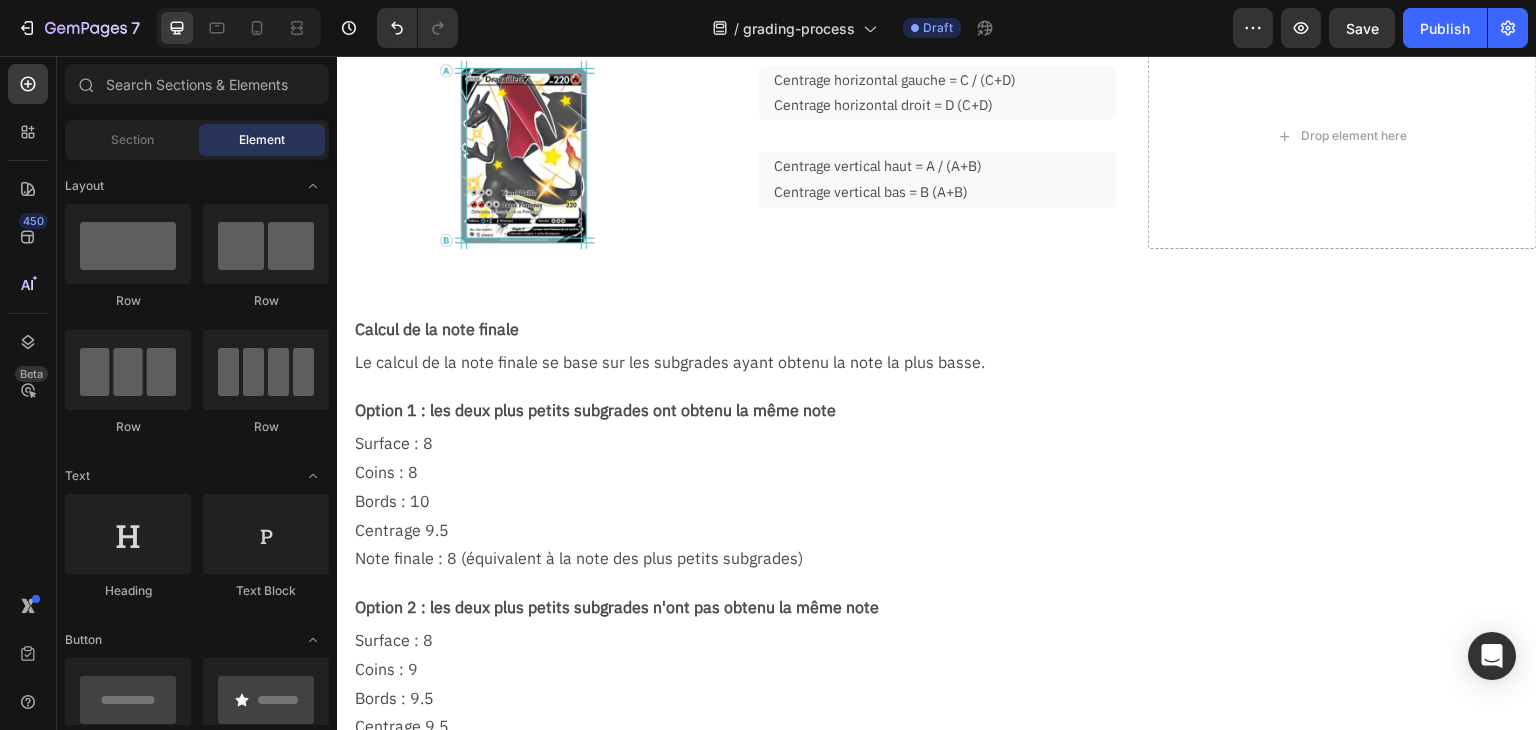 scroll, scrollTop: 1500, scrollLeft: 0, axis: vertical 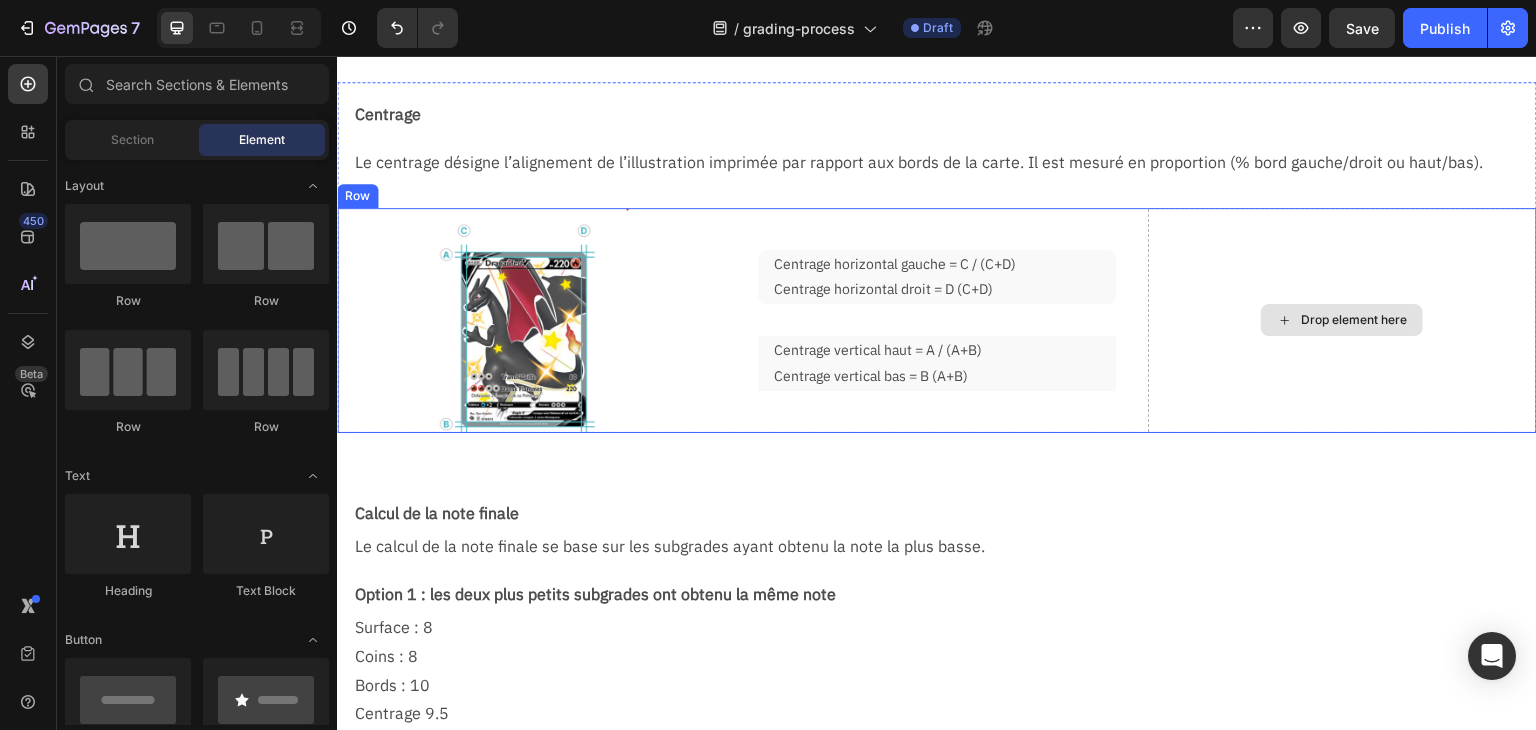 click on "Drop element here" at bounding box center [1342, 320] 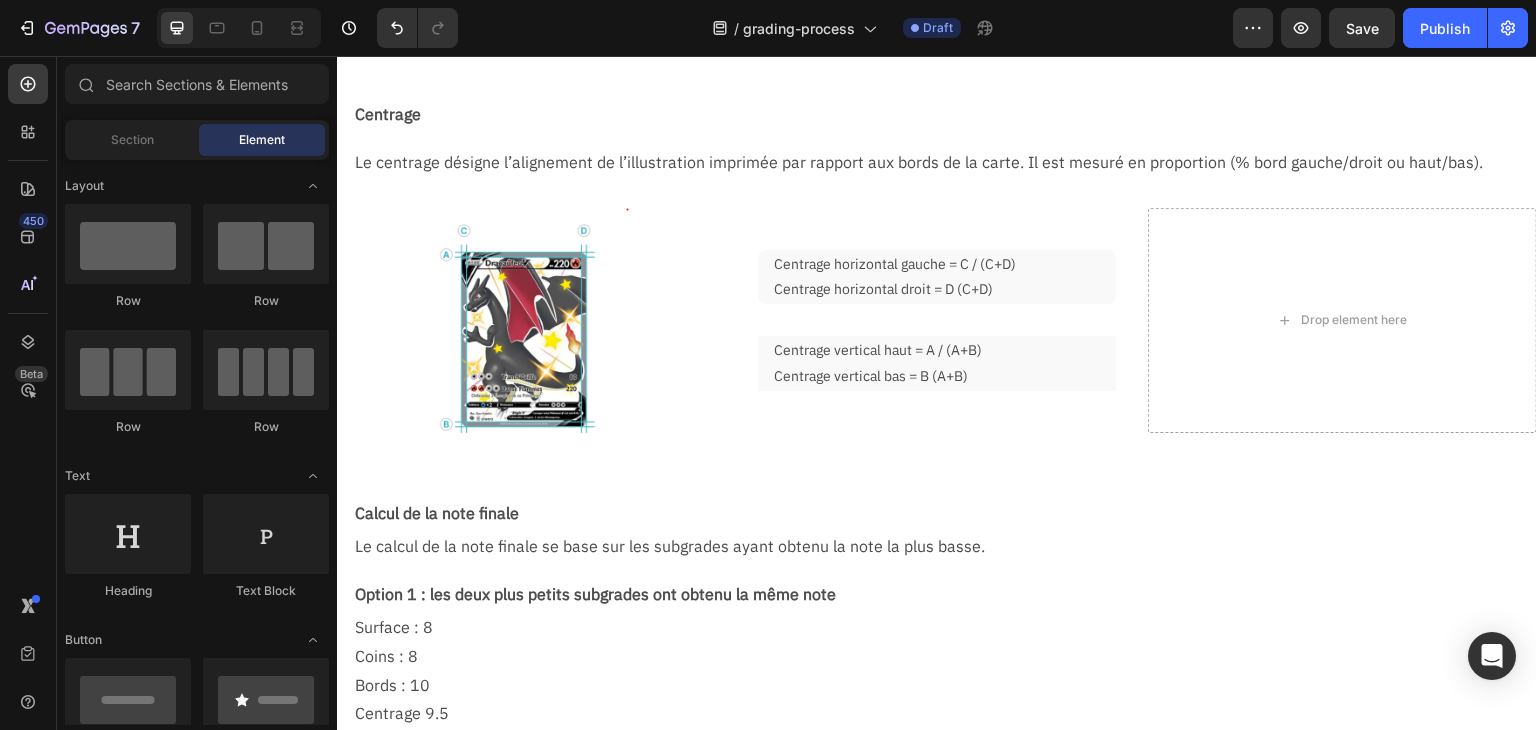 click at bounding box center (128, 862) 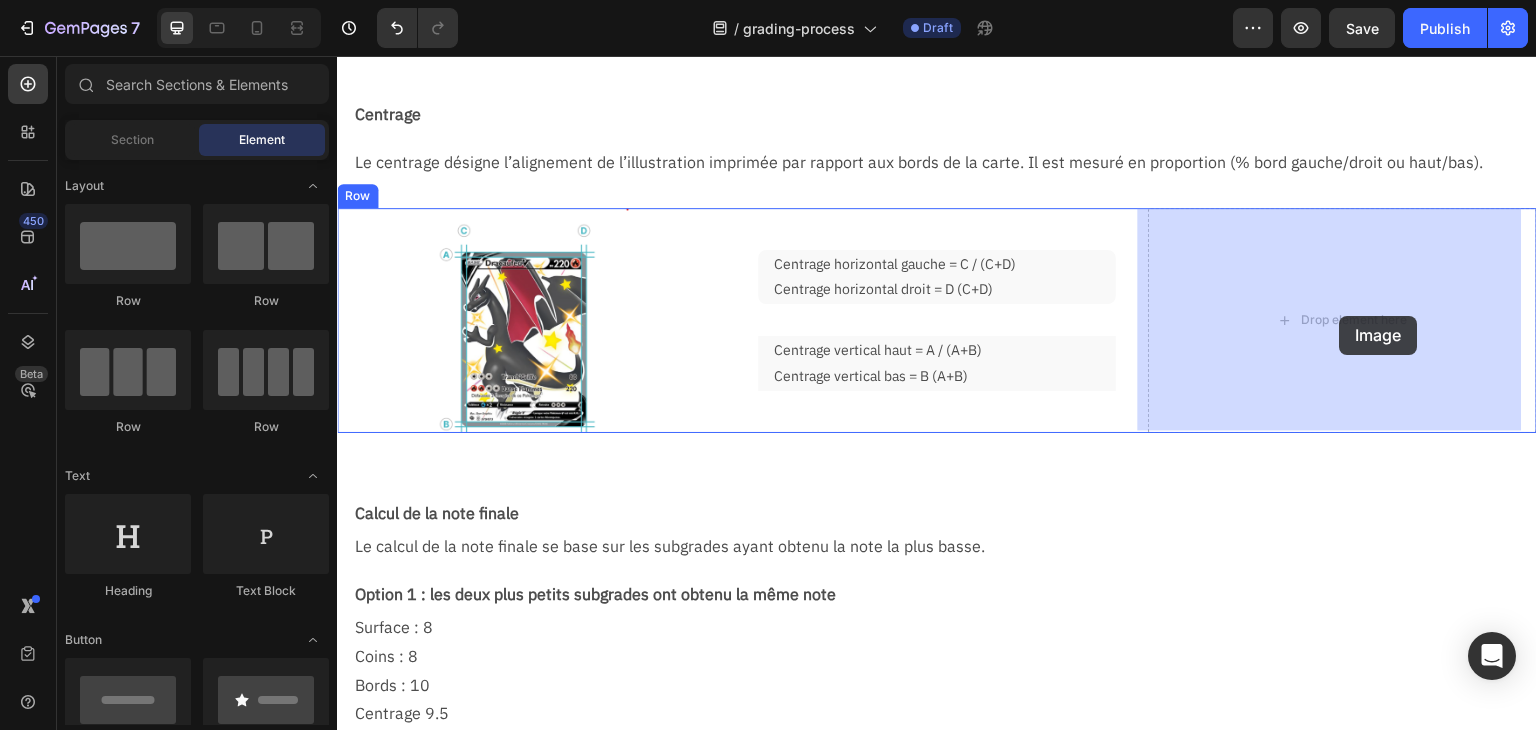 drag, startPoint x: 475, startPoint y: 613, endPoint x: 1340, endPoint y: 316, distance: 914.5676 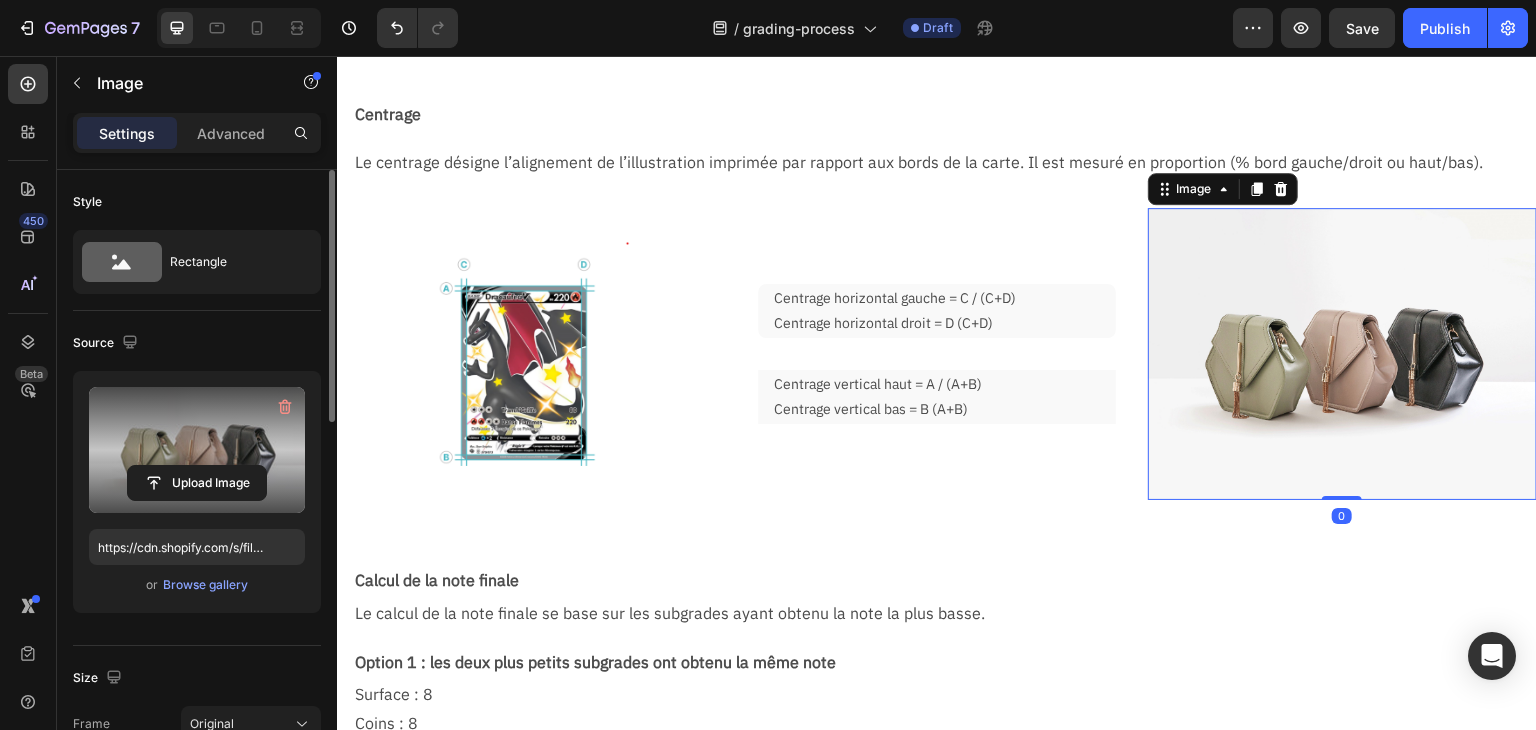 click at bounding box center [197, 450] 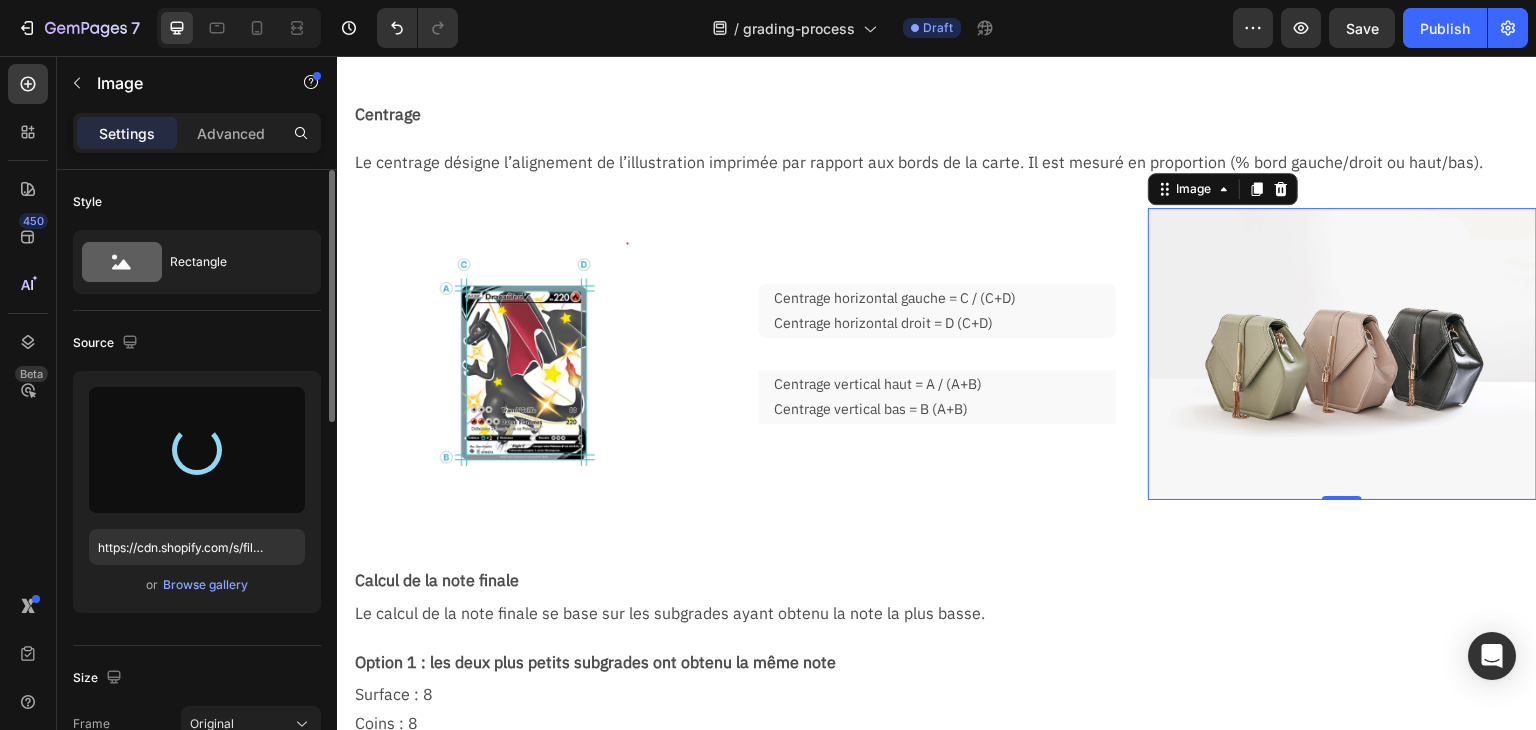 type on "https://cdn.shopify.com/s/files/1/0731/1415/7383/files/gempages_577542015504351971-667a07ab-b026-4cd6-83a4-6da7106e1014.png" 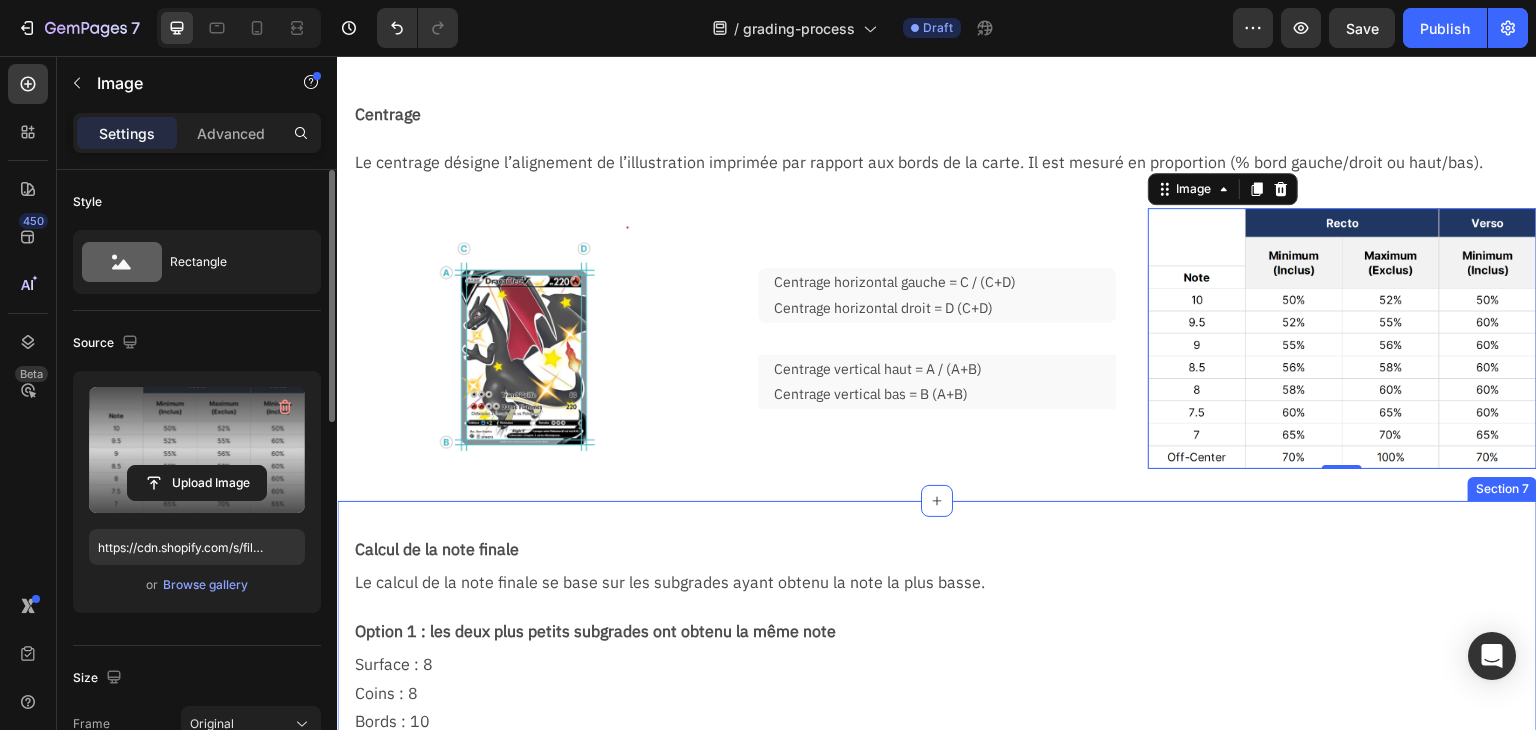 click on "Centrage Text Block Row Le centrage désigne l’alignement de l’illustration imprimée par rapport aux bords de la carte. Il est mesuré en proportion (% bord gauche/droit ou haut/bas).   Text Block Image Centrage horizontal gauche = C / (C+D) Centrage horizontal droit = D (C+D) Text Block Row Centrage vertical haut = A / (A+B) Centrage vertical bas = B (A+B) Text Block Row Image   0 Row Row Section 6" at bounding box center [937, 284] 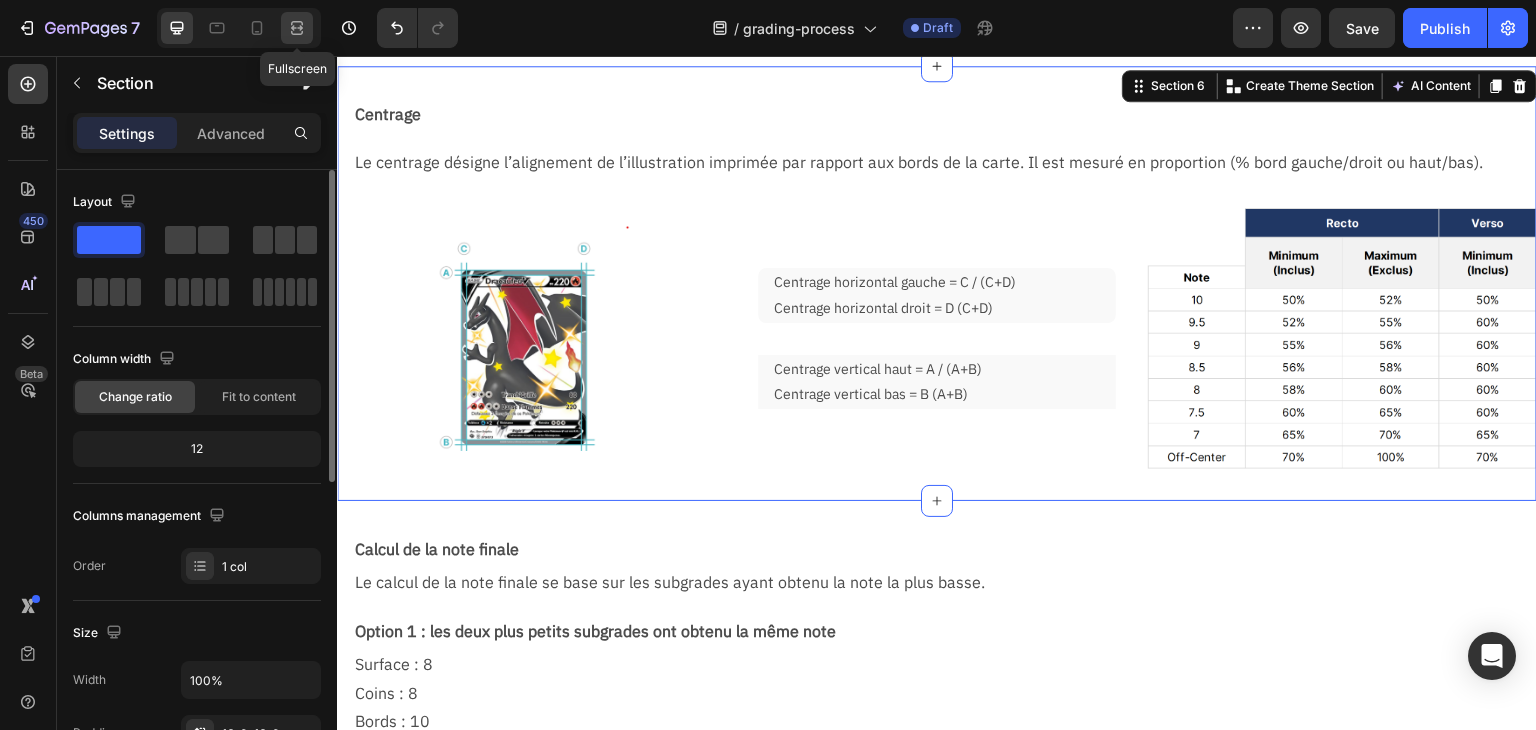 click 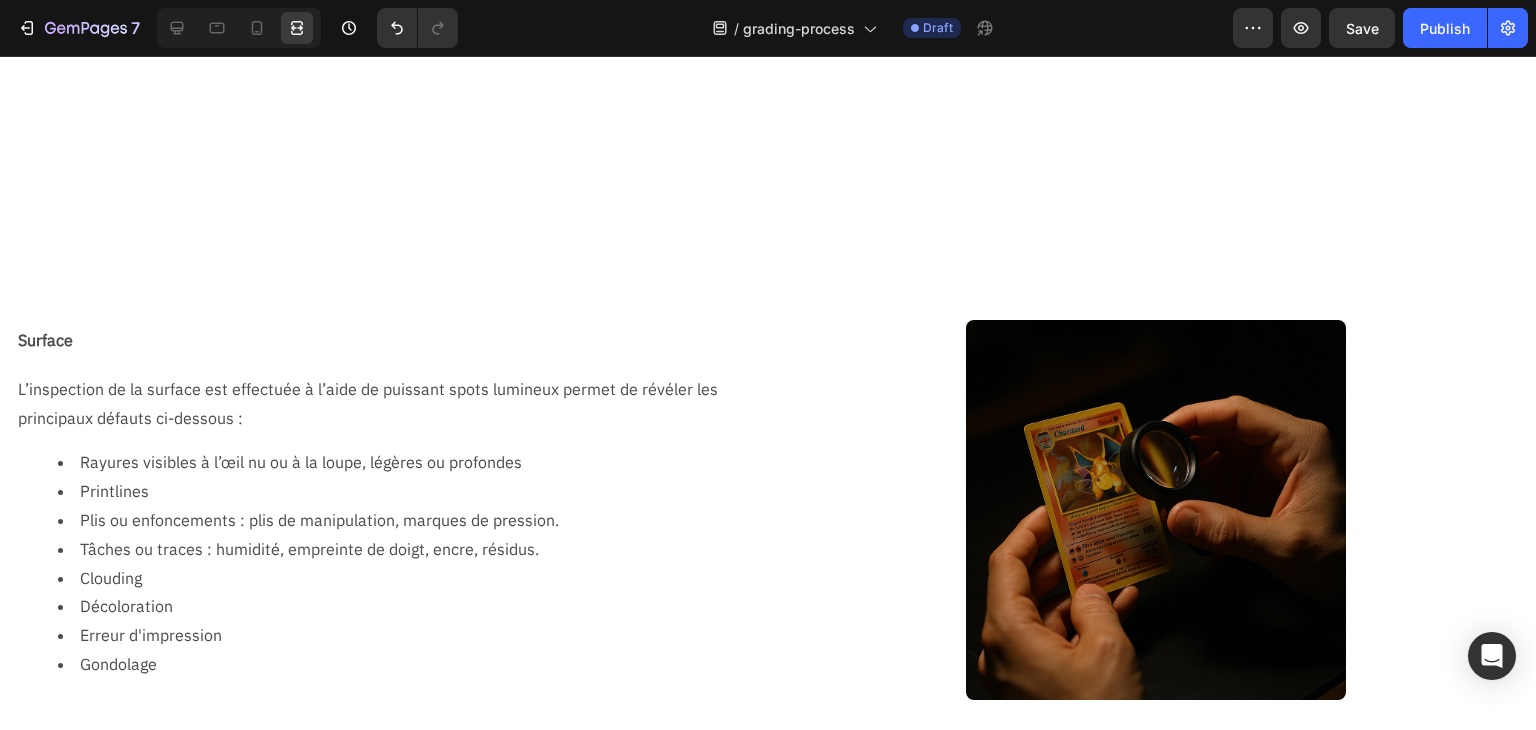 scroll, scrollTop: 900, scrollLeft: 0, axis: vertical 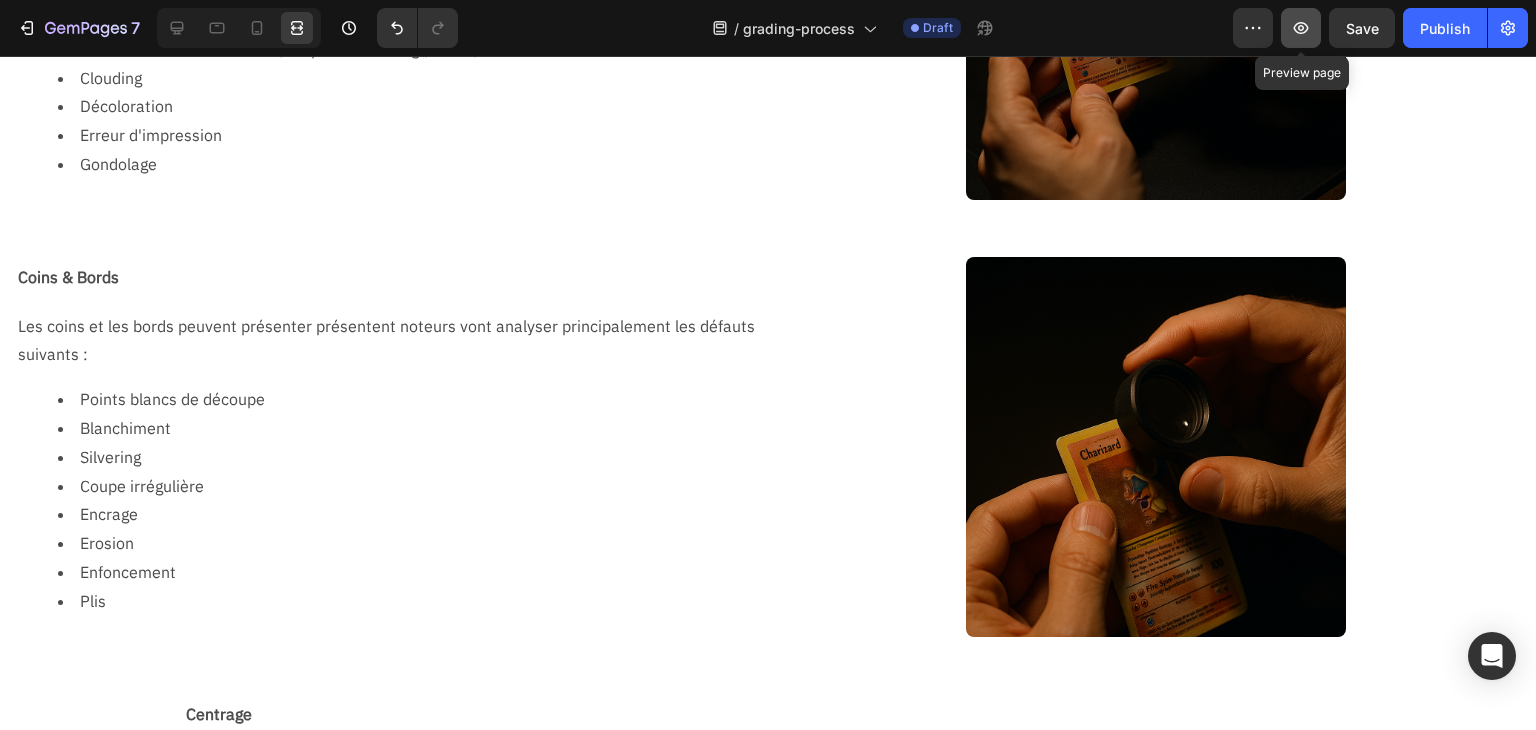 click 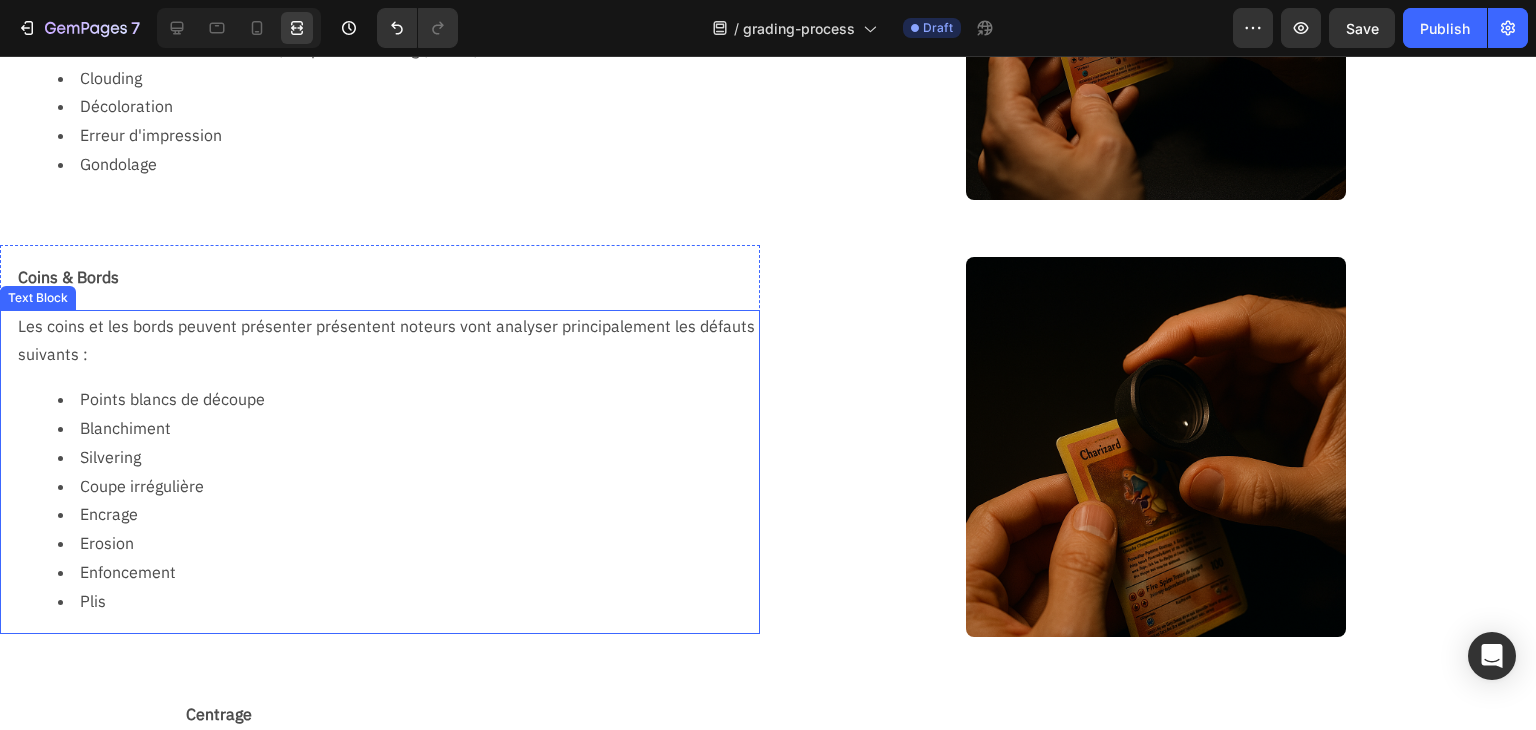 scroll, scrollTop: 400, scrollLeft: 0, axis: vertical 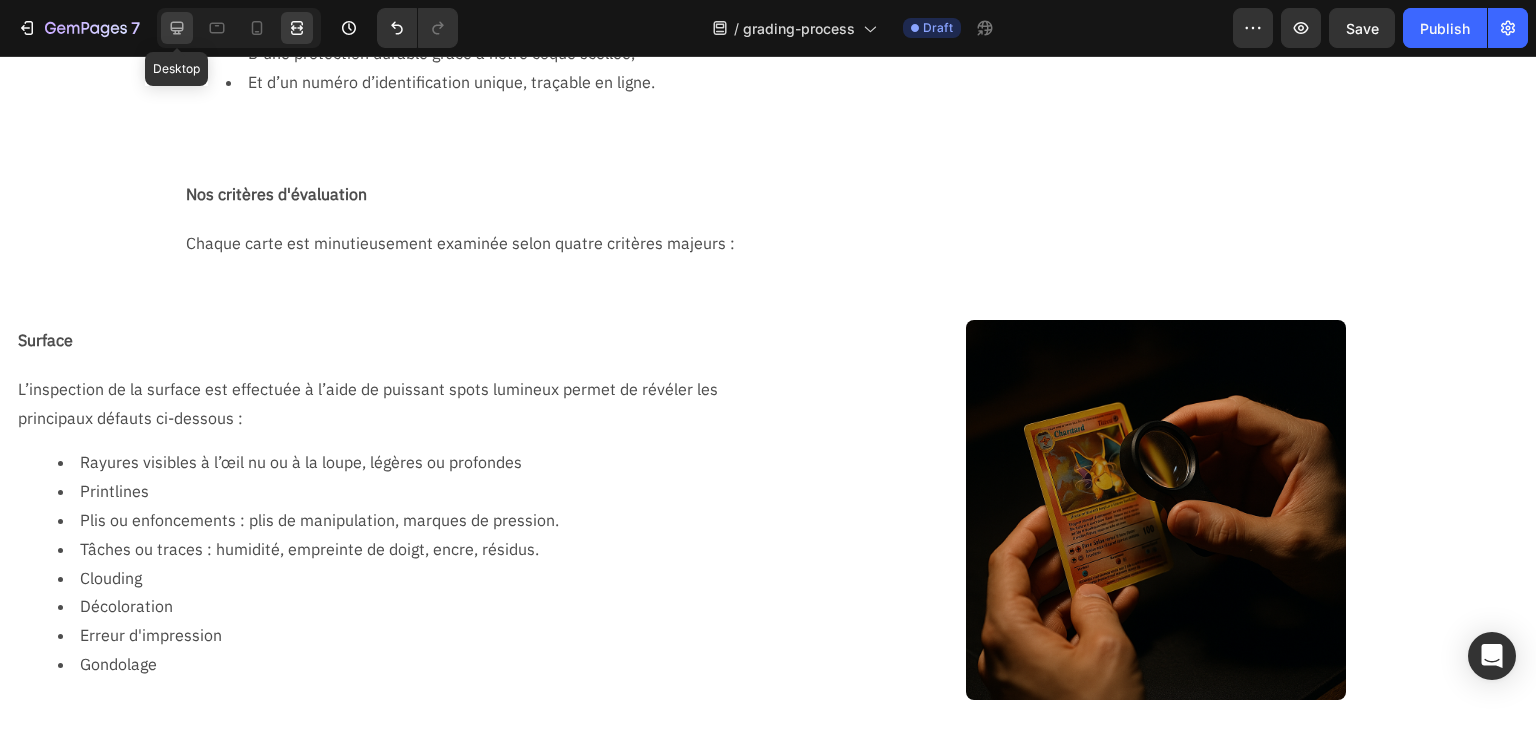click 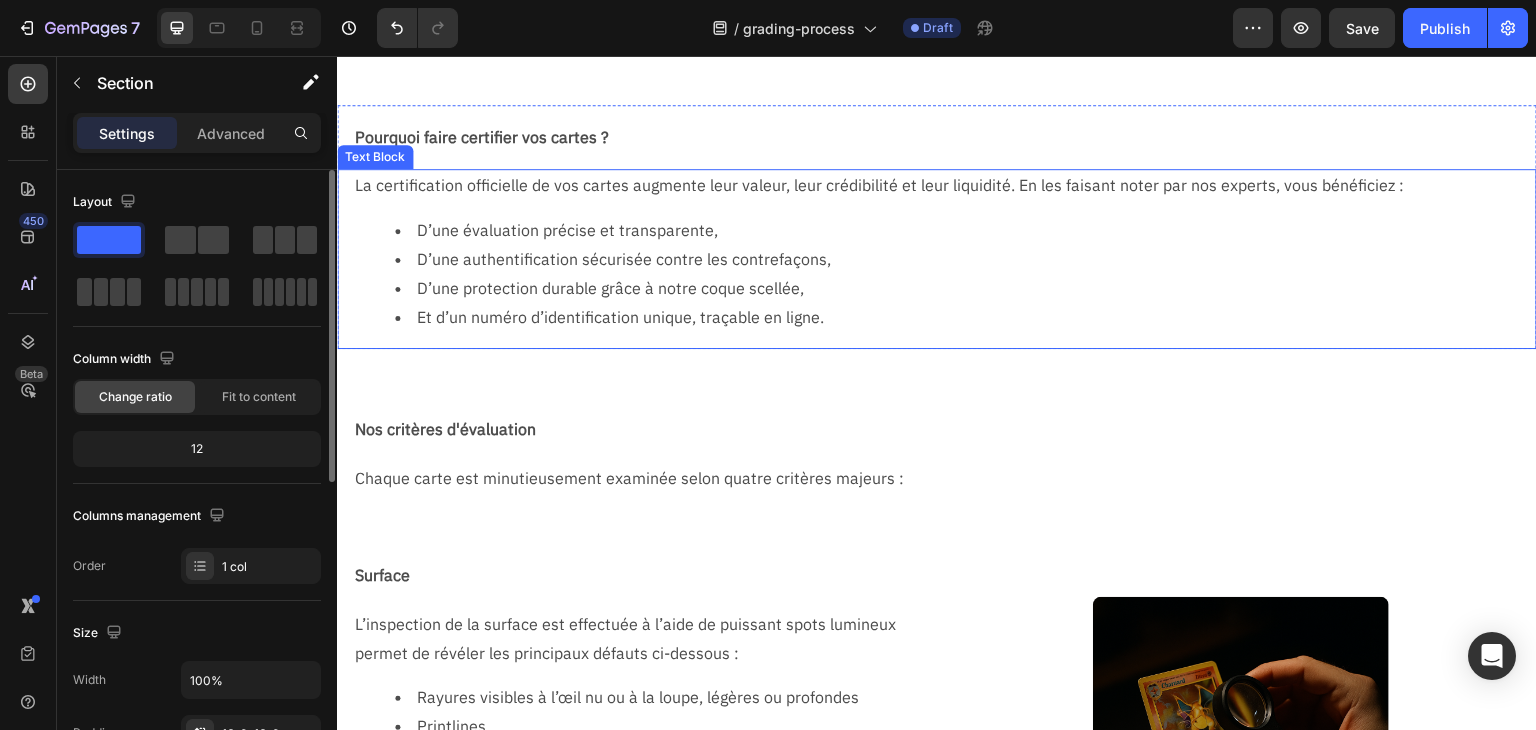 scroll, scrollTop: 200, scrollLeft: 0, axis: vertical 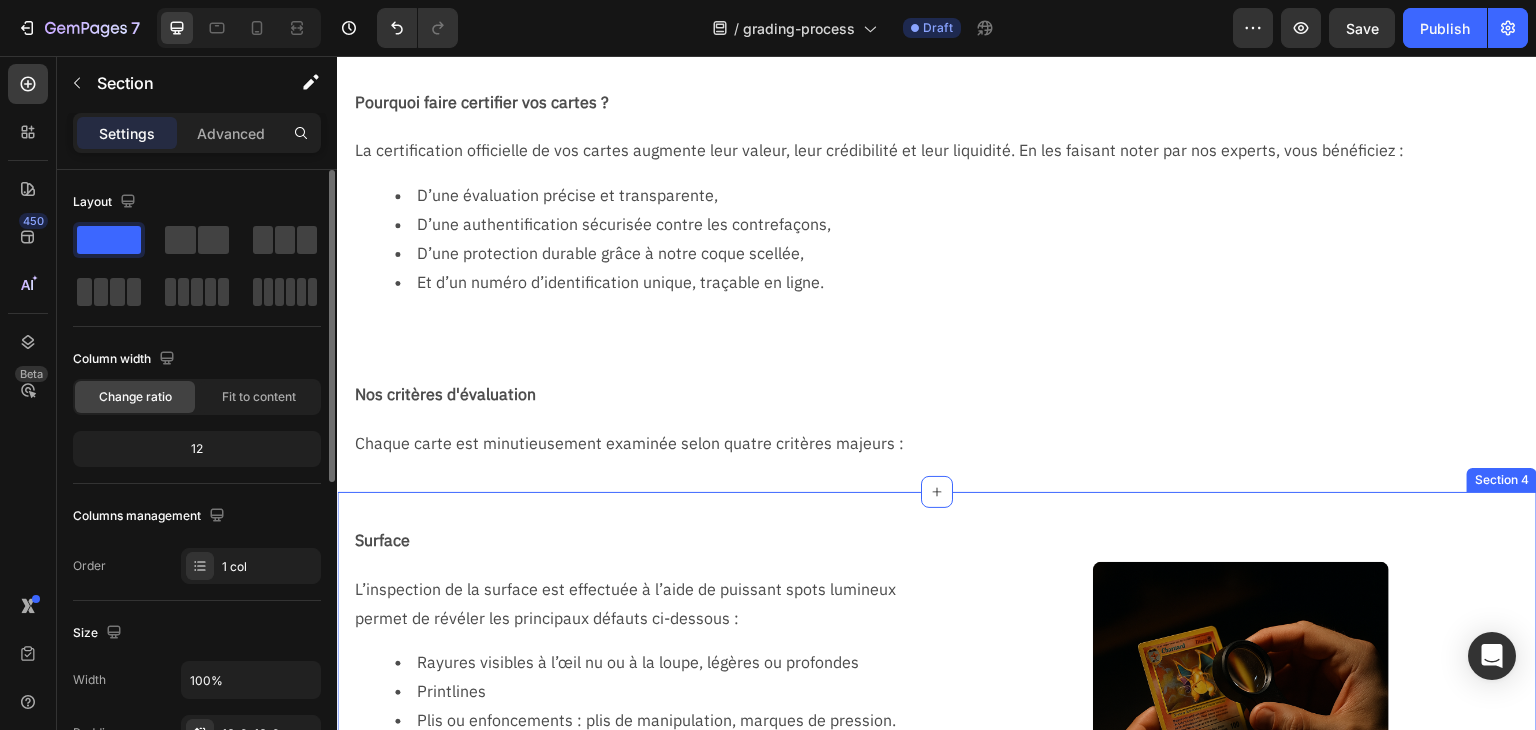 click on "Surface Text Block Row L’inspection de la surface est effectuée à l’aide de puissant spots lumineux permet de révéler les principaux défauts ci-dessous : Rayures visibles à l’œil nu ou à la loupe, légères ou profondes Printlines Plis ou enfoncements : plis de manipulation, marques de pression. Tâches ou traces : humidité, empreinte de doigt, encre, résidus. Clouding Décoloration Erreur d'impression Gondolage Text Block Row Image Section 4" at bounding box center [937, 710] 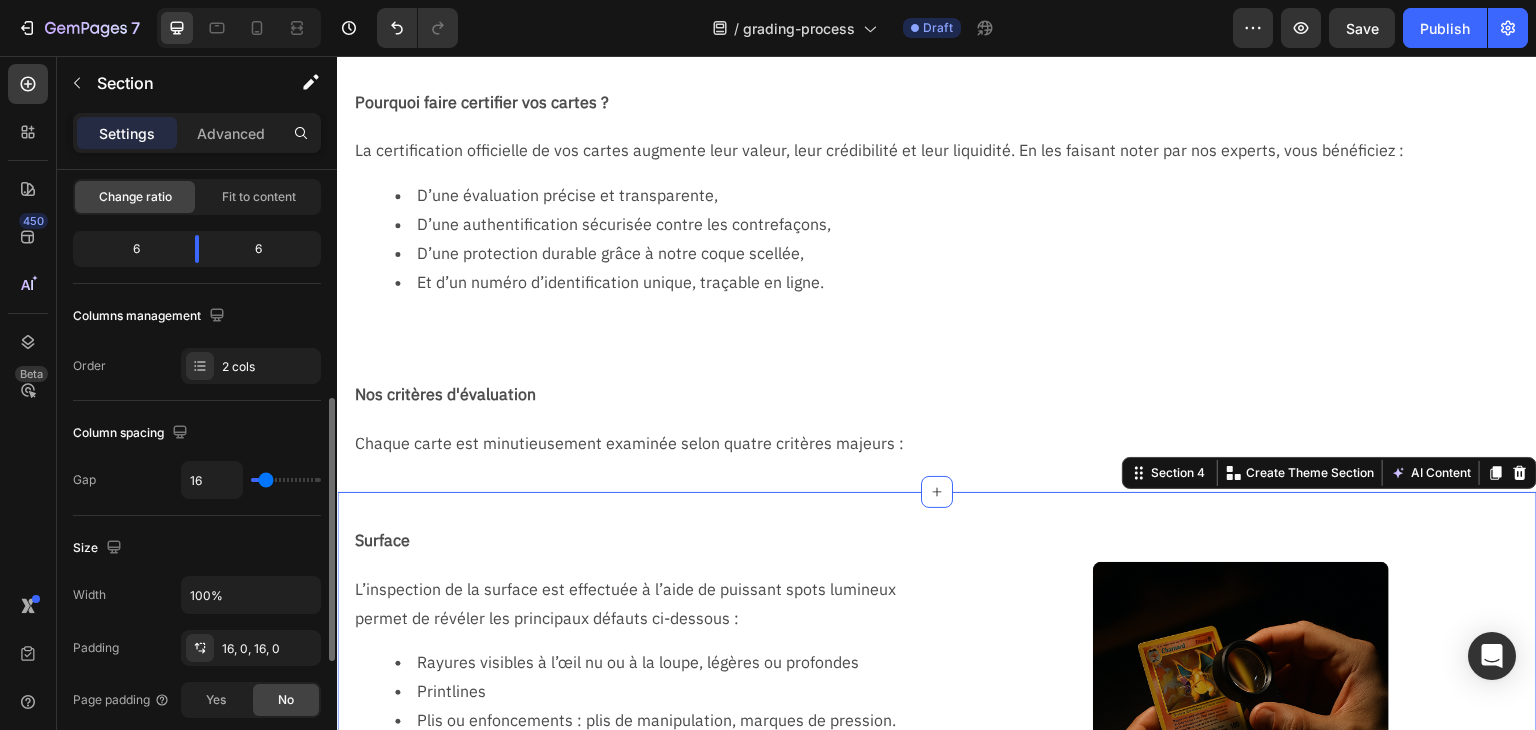 scroll, scrollTop: 700, scrollLeft: 0, axis: vertical 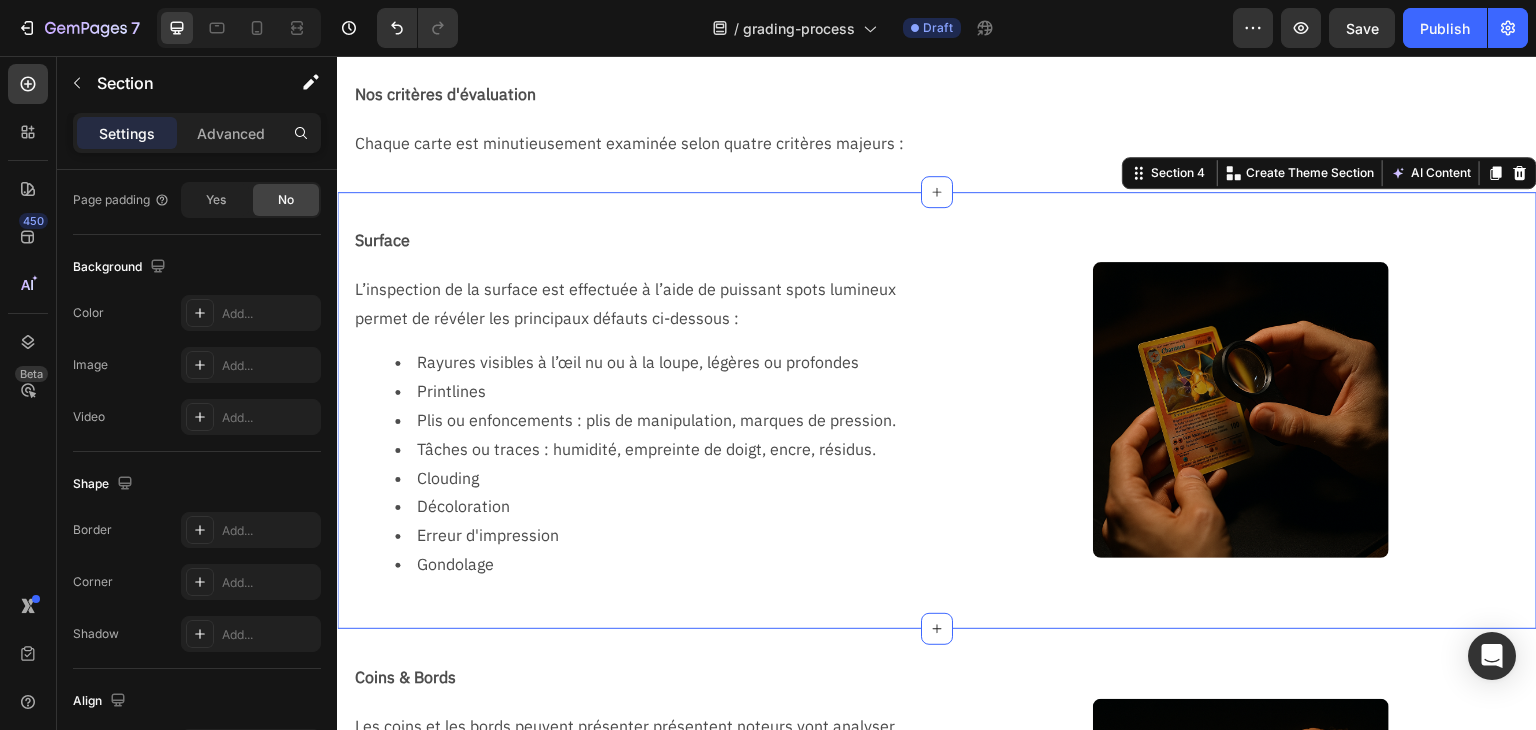 click on "Image" at bounding box center (1241, 410) 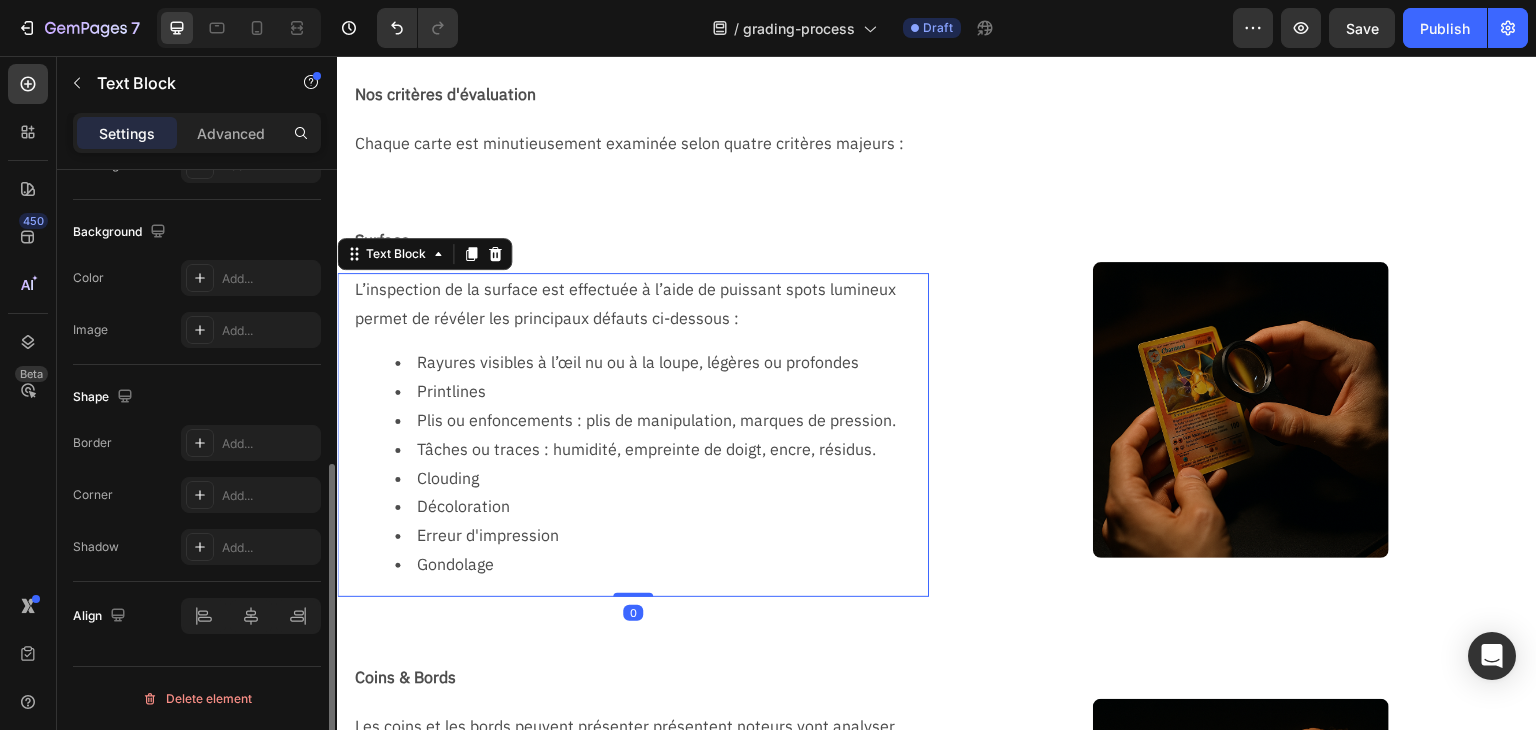 click on "L’inspection de la surface est effectuée à l’aide de puissant spots lumineux permet de révéler les principaux défauts ci-dessous :" at bounding box center [641, 304] 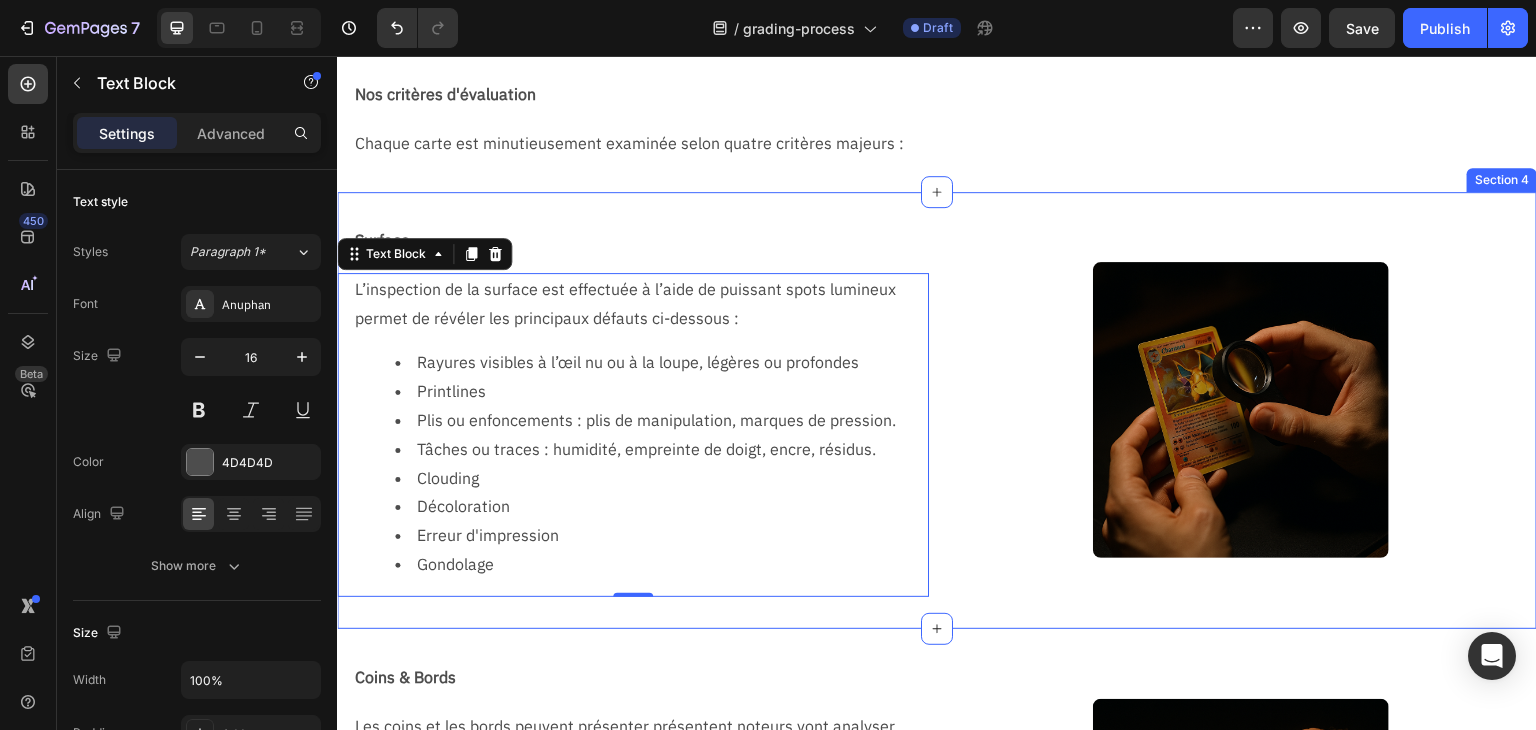 click on "Image" at bounding box center [1241, 410] 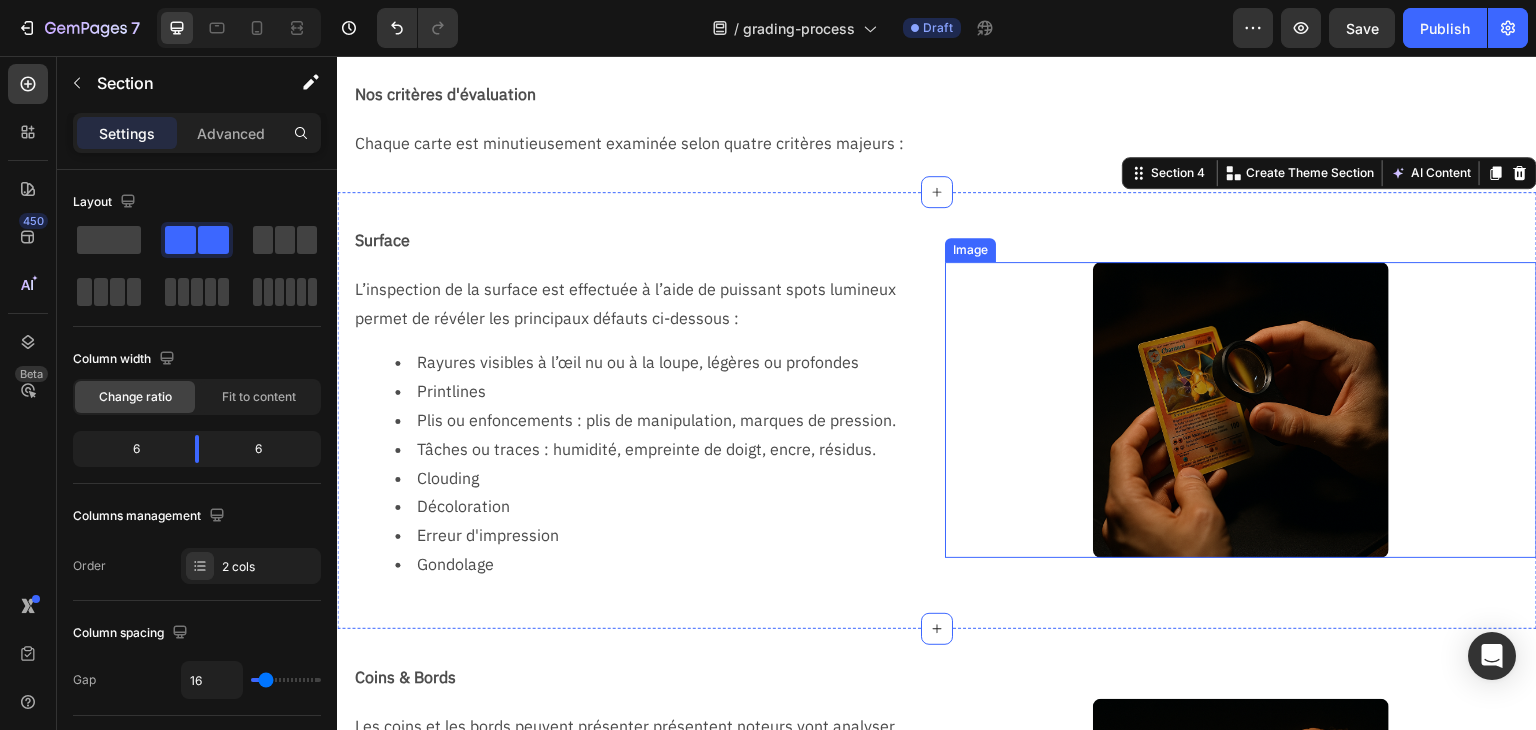 click at bounding box center [1241, 410] 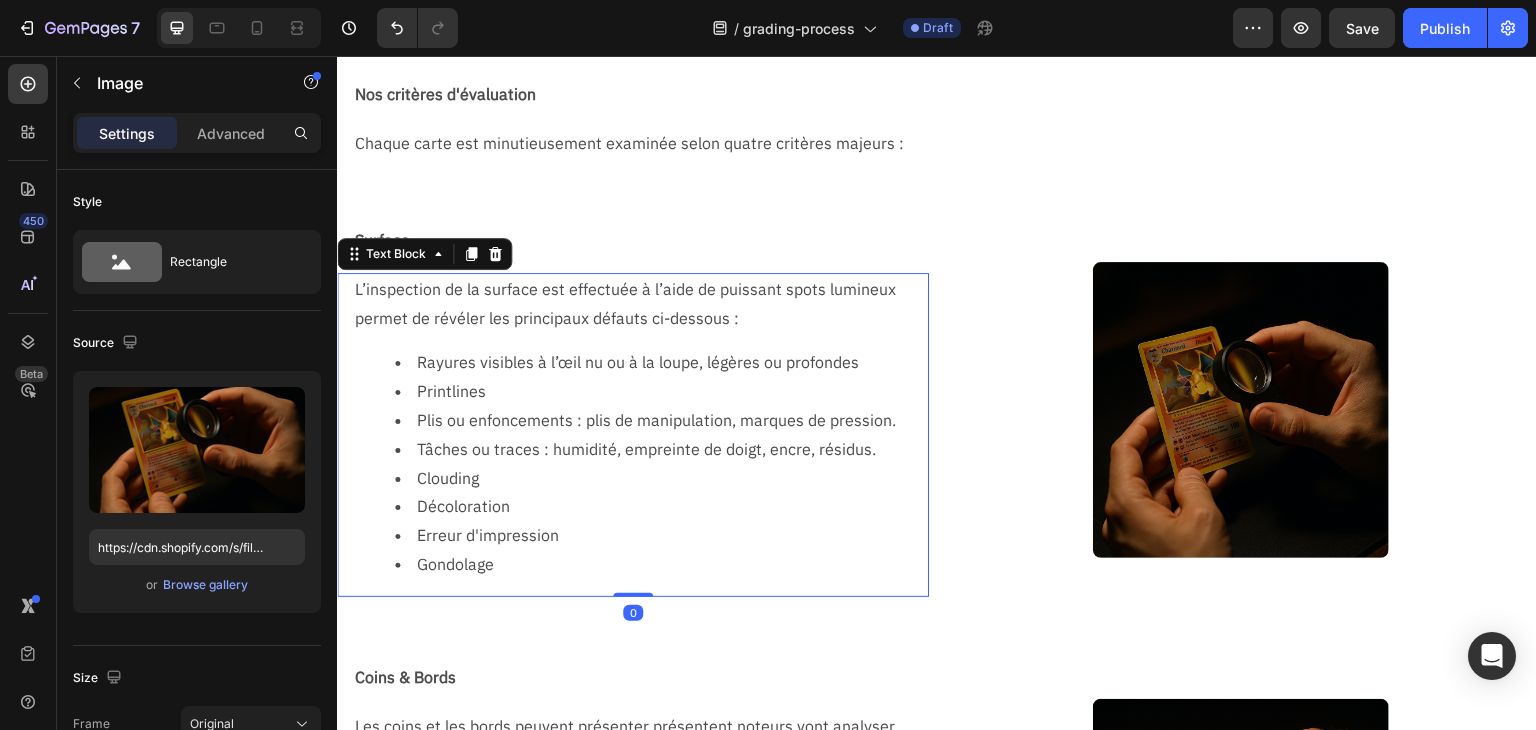 click on "Printlines" at bounding box center [661, 391] 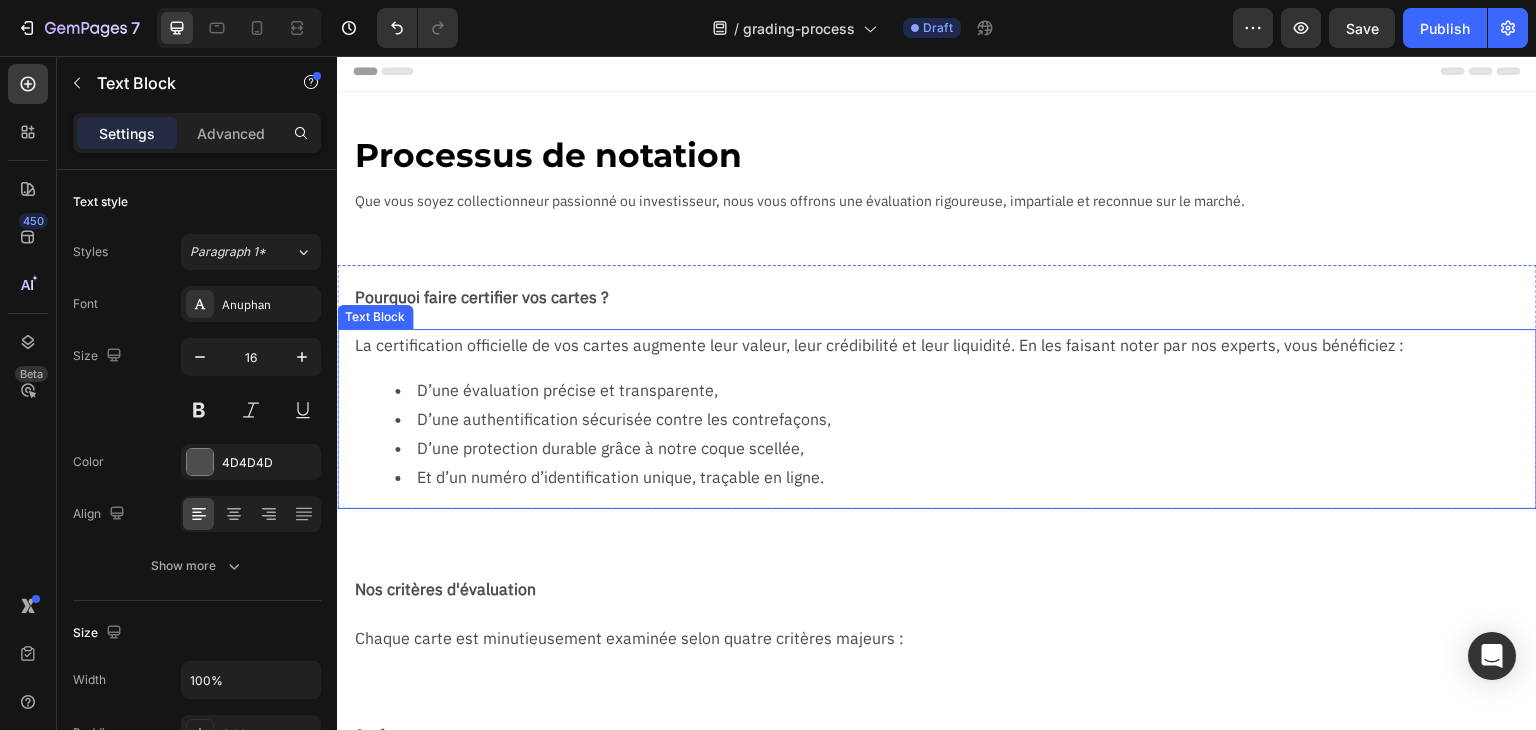 scroll, scrollTop: 300, scrollLeft: 0, axis: vertical 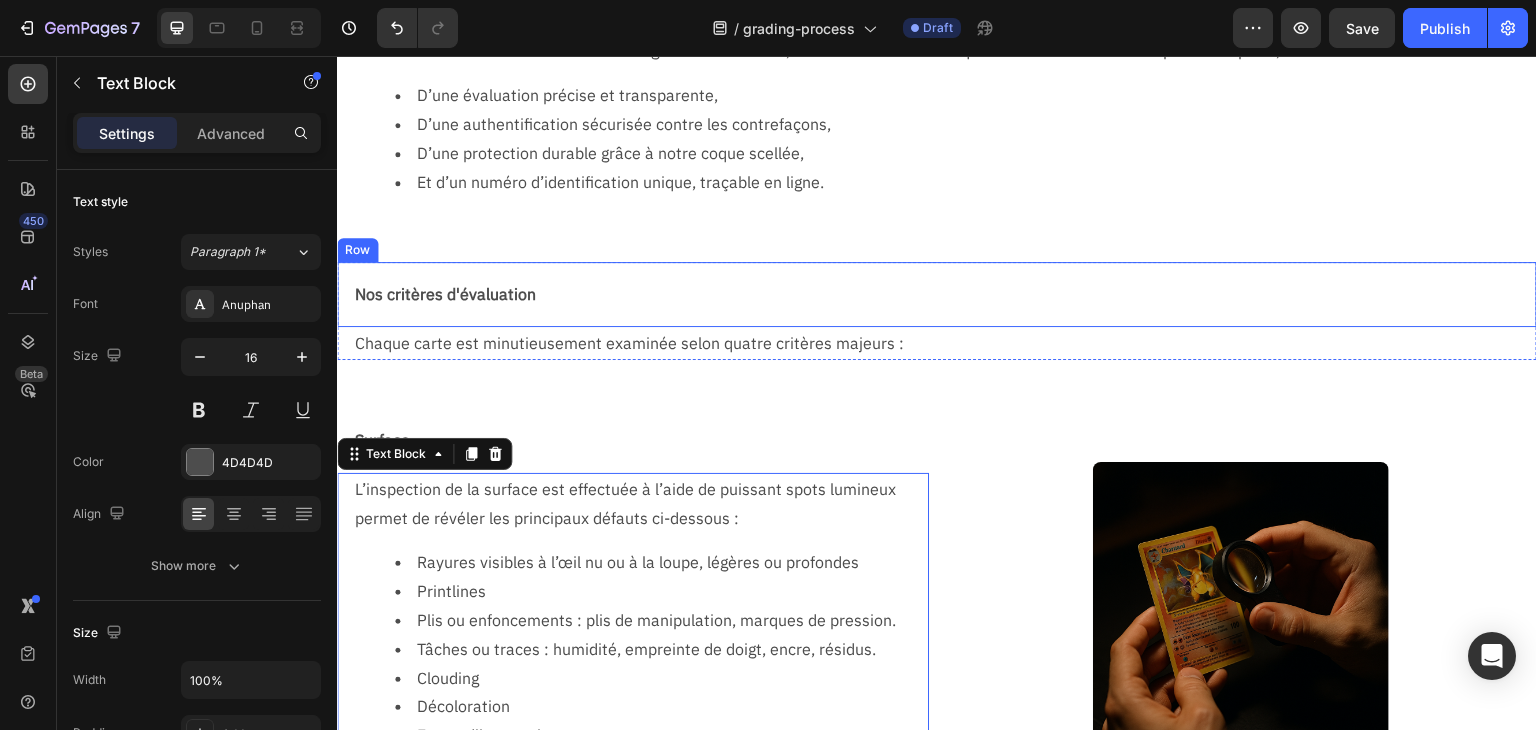 click on "Nos critères d'évaluation Text Block Row Chaque carte est minutieusement examinée selon quatre critères majeurs : Text Block Row Section 3" at bounding box center [937, 319] 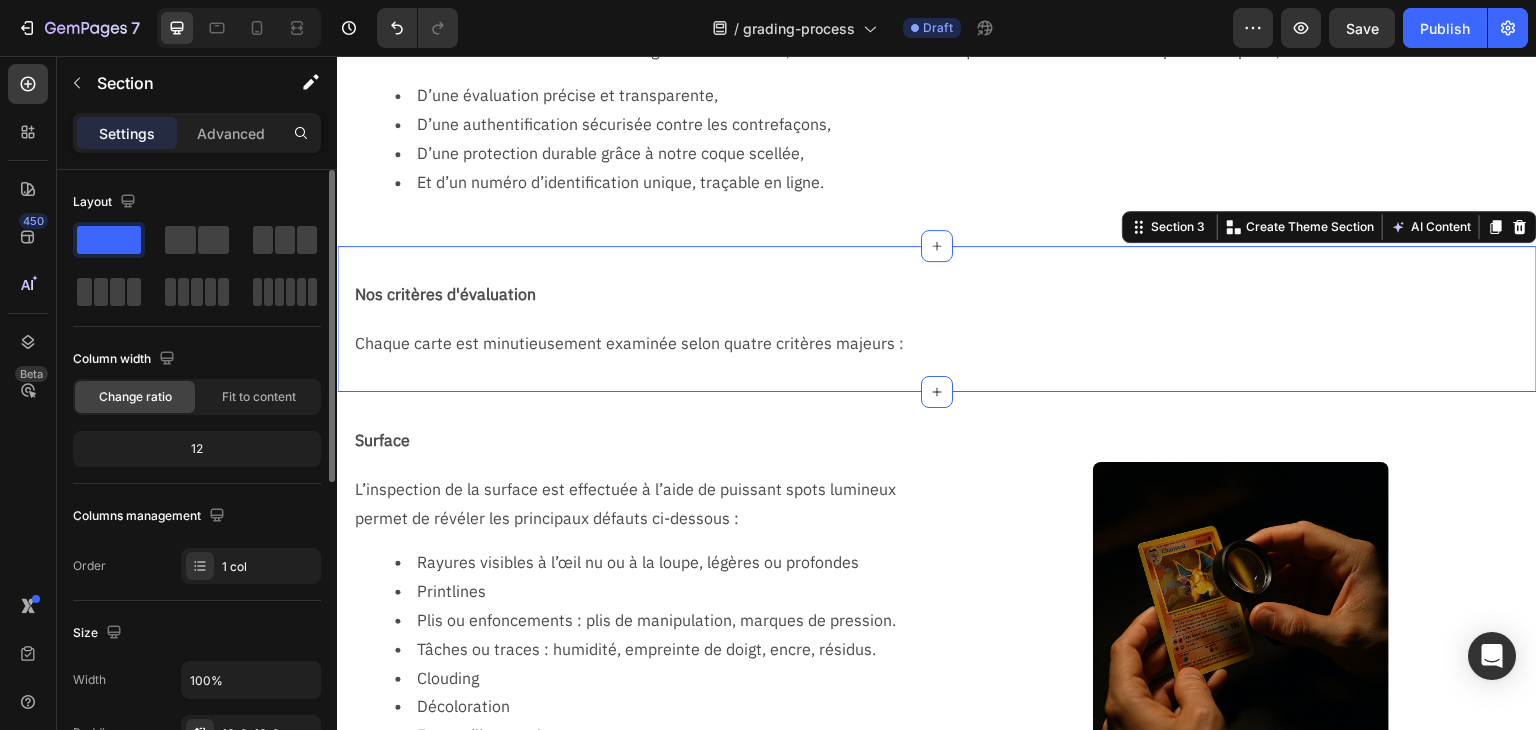 scroll, scrollTop: 300, scrollLeft: 0, axis: vertical 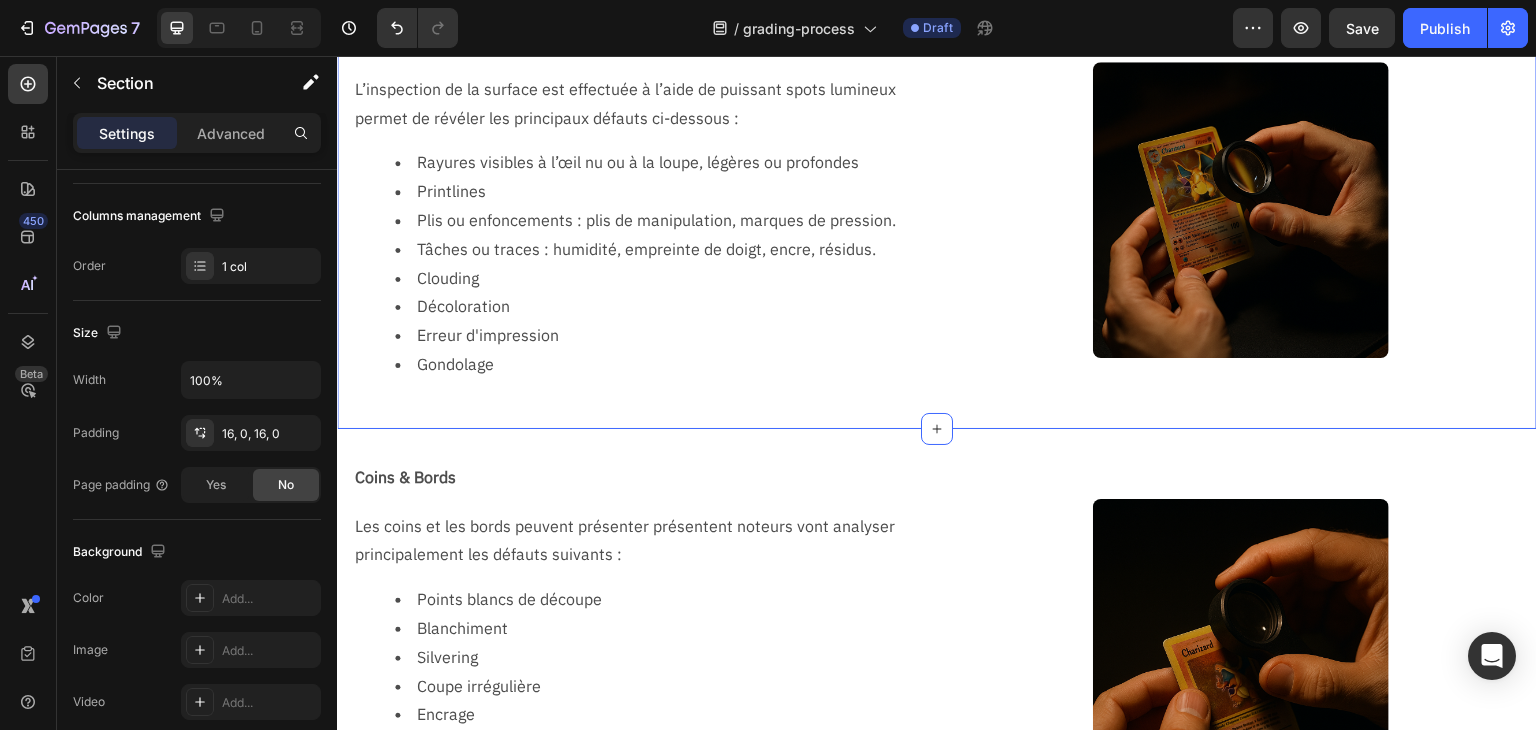 click on "Surface Text Block Row L’inspection de la surface est effectuée à l’aide de puissant spots lumineux permet de révéler les principaux défauts ci-dessous : Rayures visibles à l’œil nu ou à la loupe, légères ou profondes Printlines Plis ou enfoncements : plis de manipulation, marques de pression. Tâches ou traces : humidité, empreinte de doigt, encre, résidus. Clouding Décoloration Erreur d'impression Gondolage Text Block Row Image Section 4" at bounding box center [937, 210] 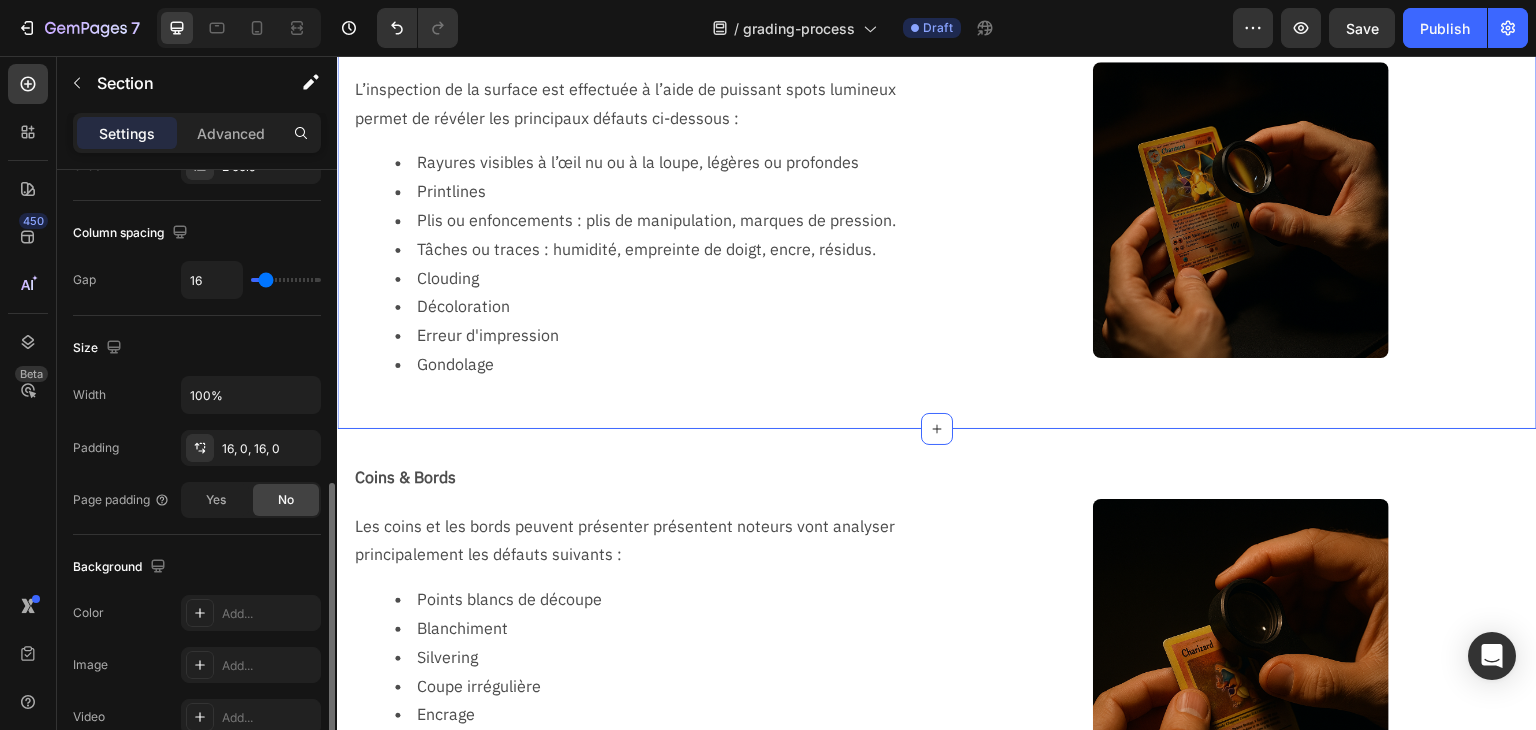 scroll, scrollTop: 600, scrollLeft: 0, axis: vertical 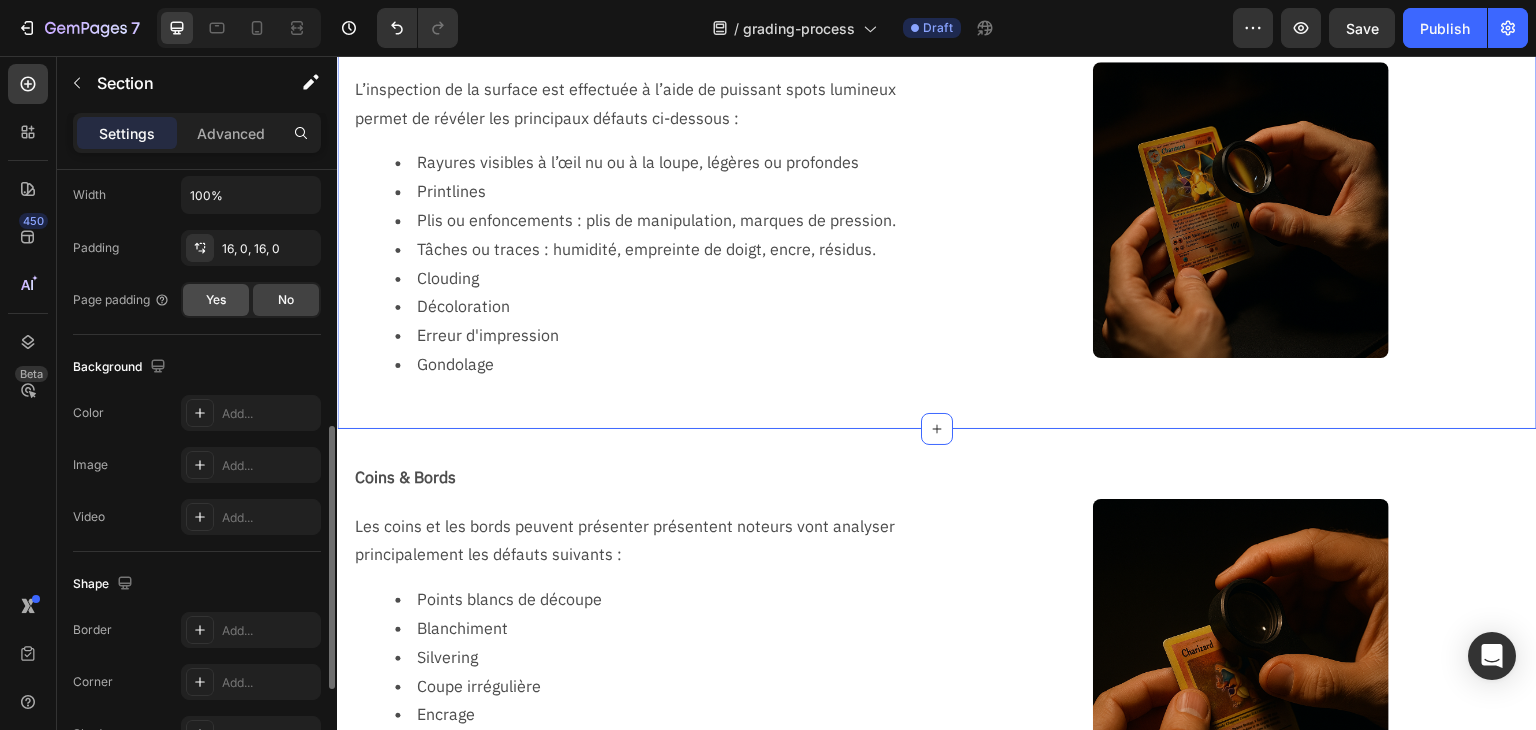 click on "Yes" 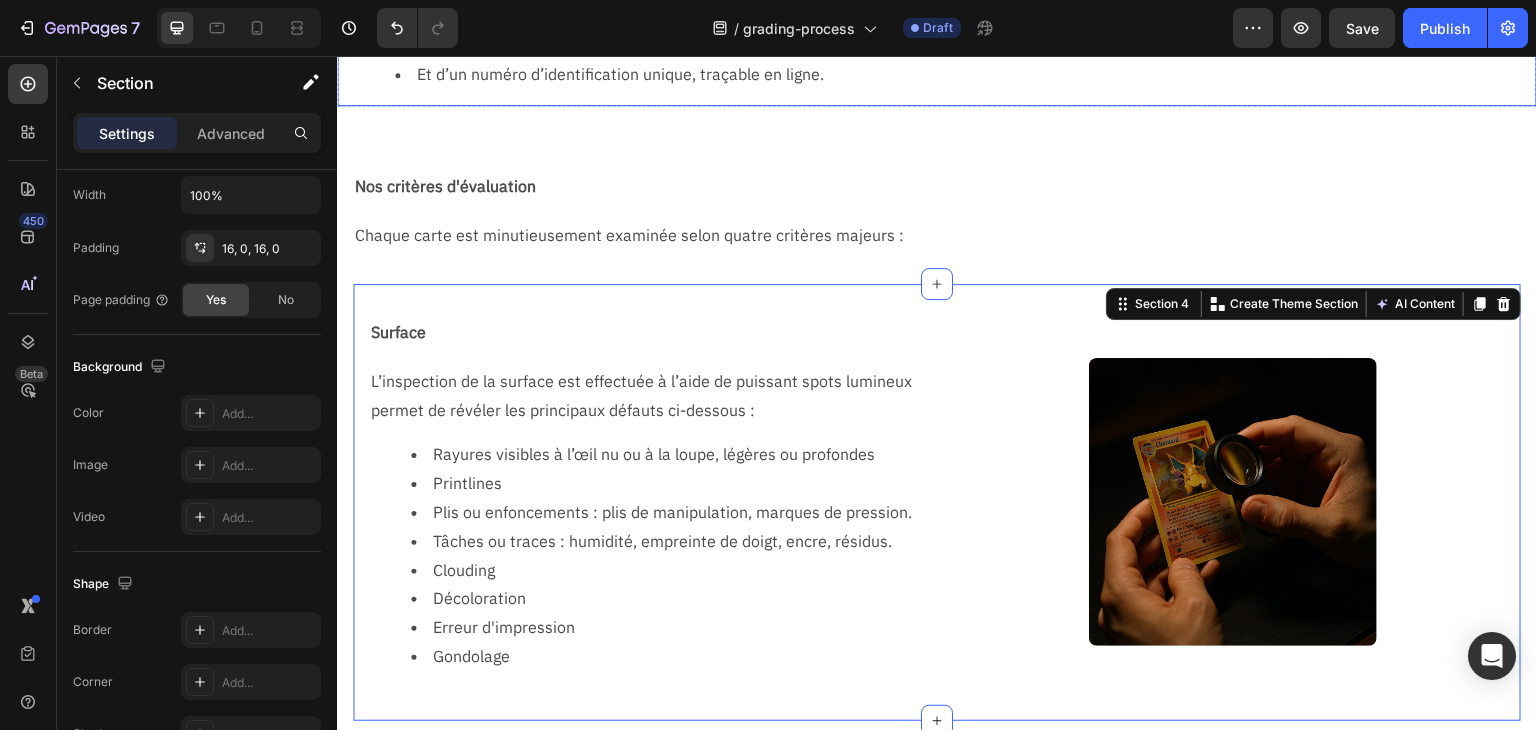 scroll, scrollTop: 300, scrollLeft: 0, axis: vertical 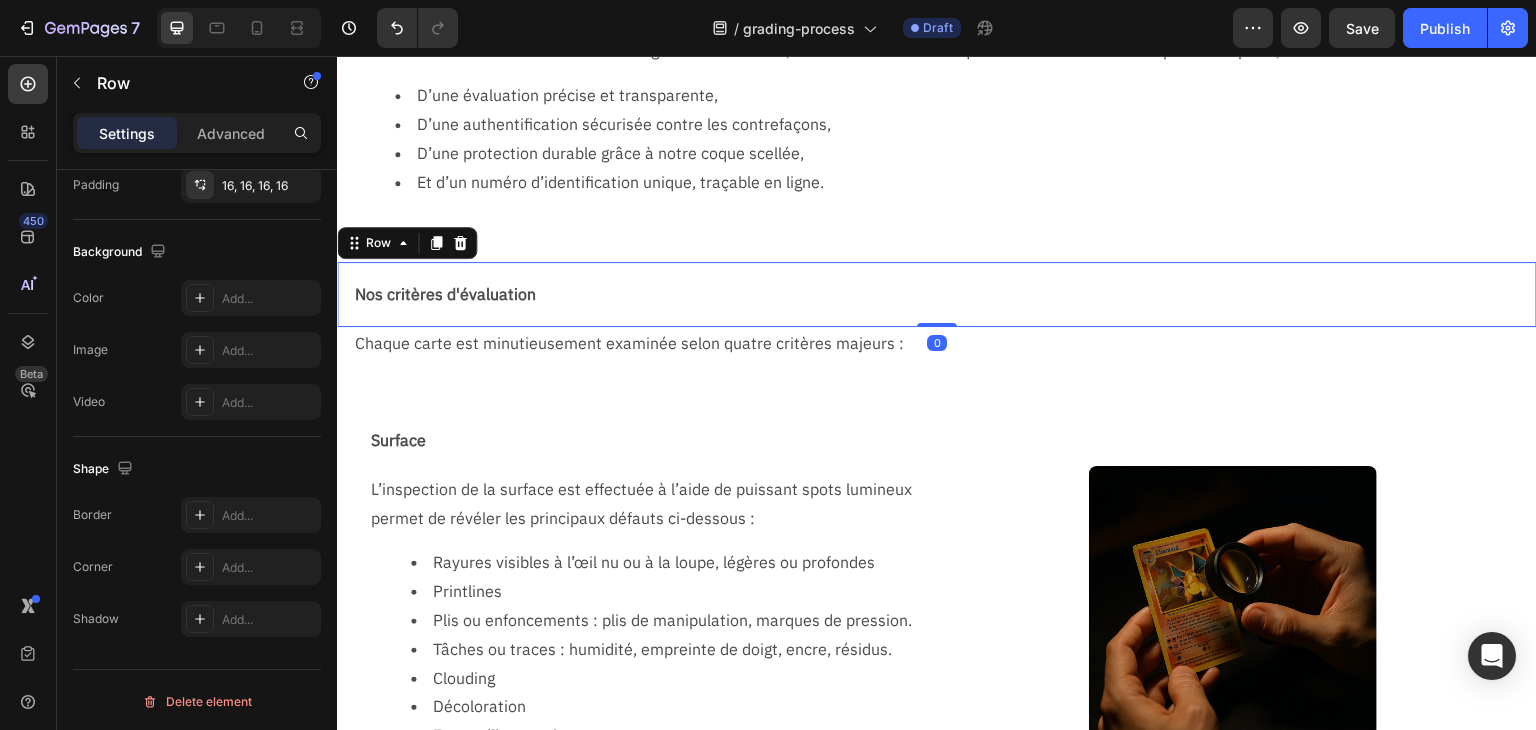 click on "Nos critères d'évaluation Text Block Row   0" at bounding box center [937, 294] 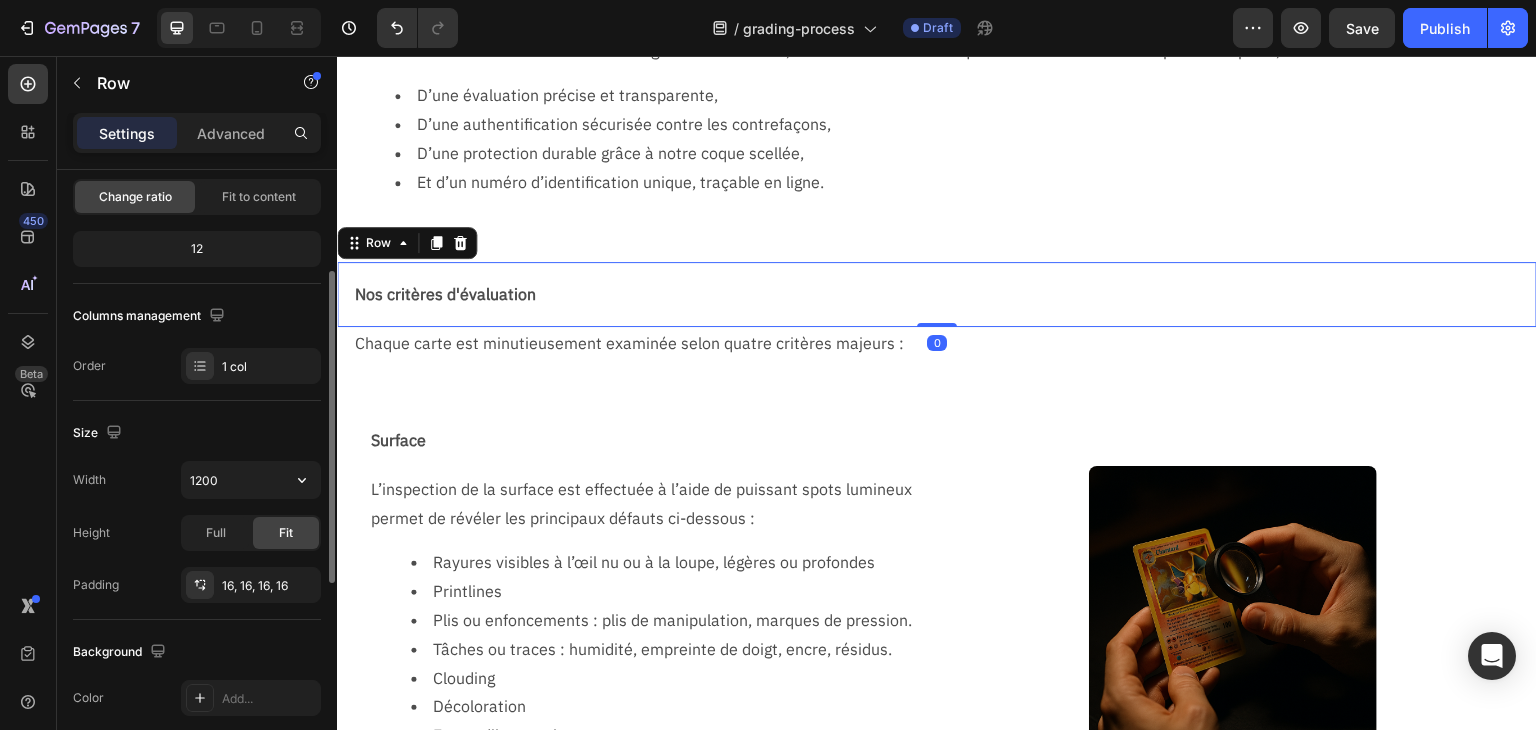 scroll, scrollTop: 300, scrollLeft: 0, axis: vertical 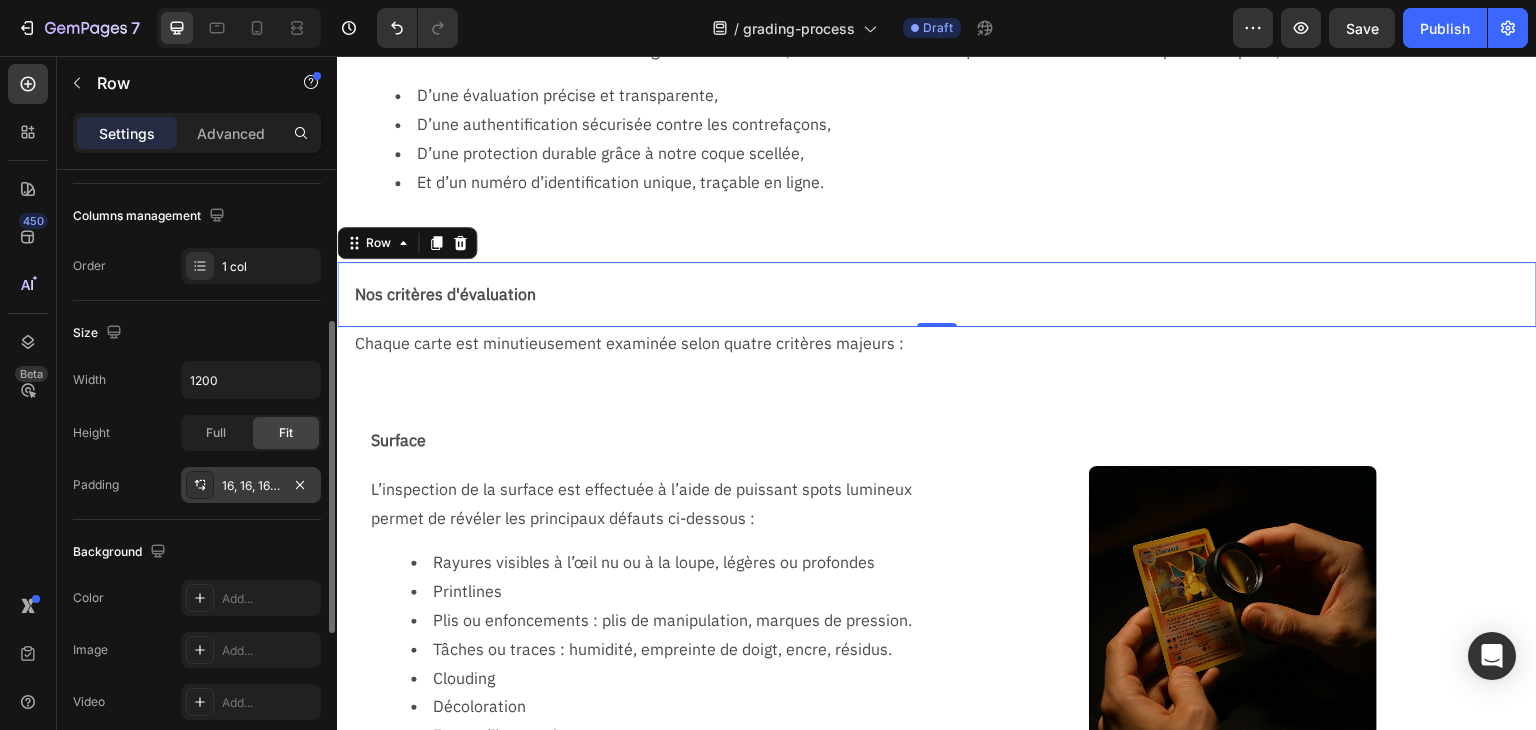 click 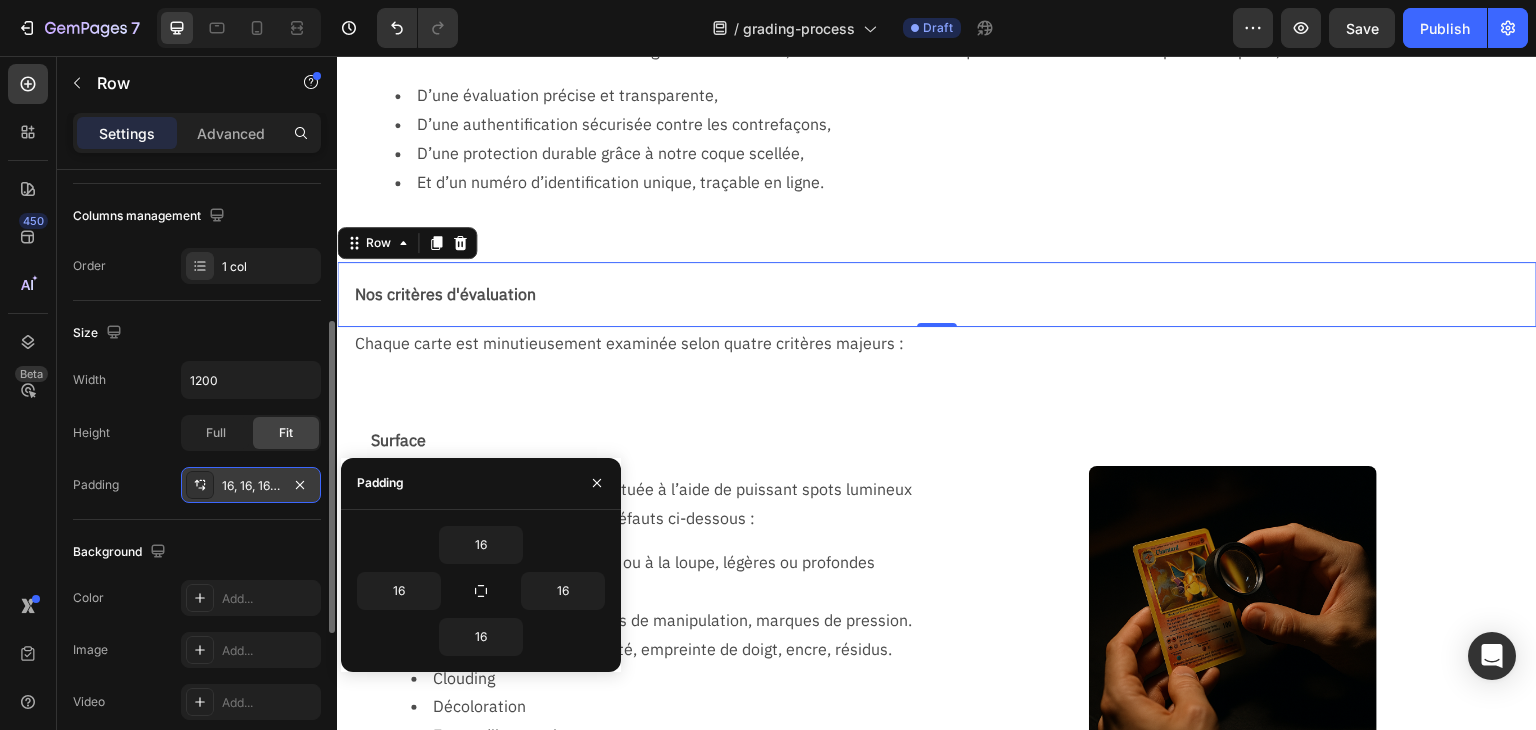 click 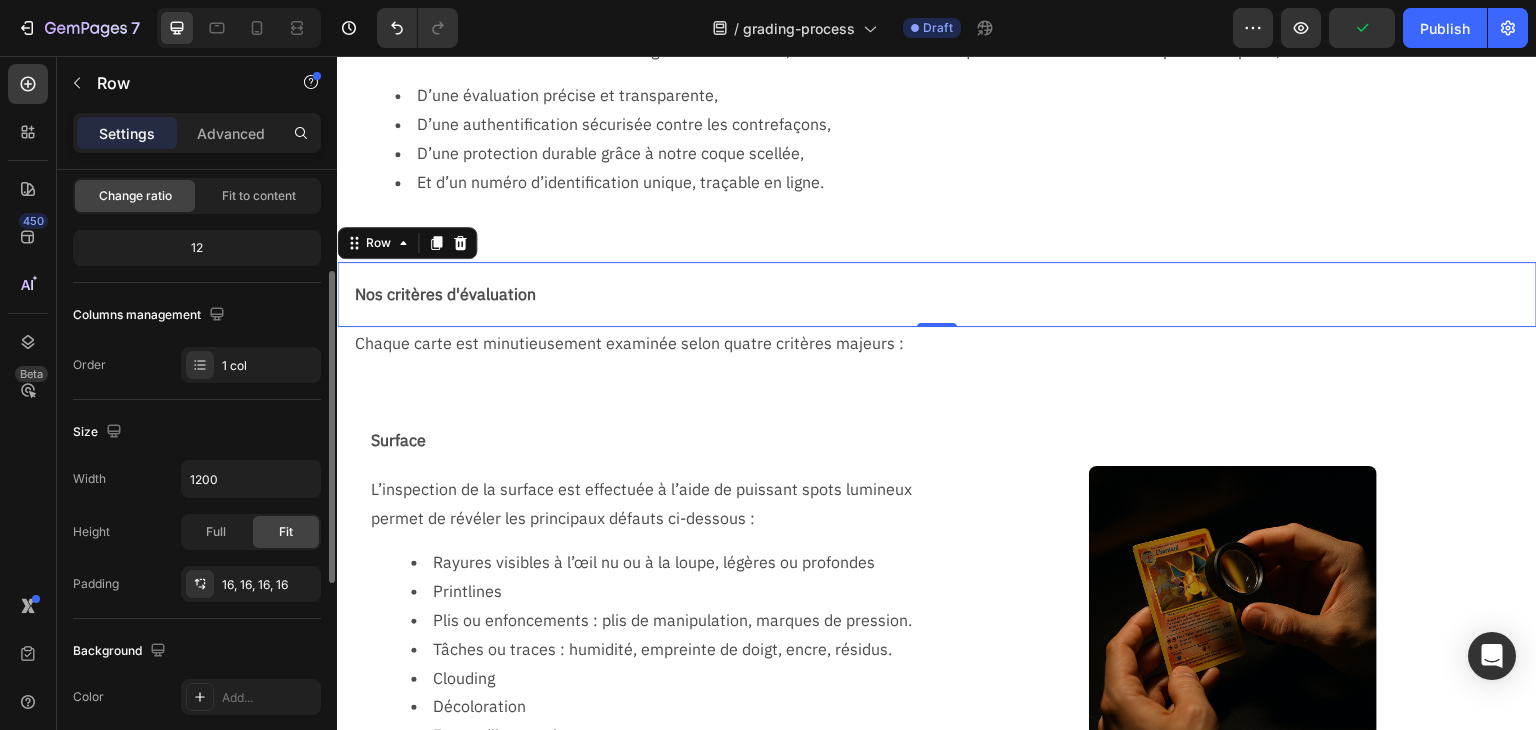 scroll, scrollTop: 0, scrollLeft: 0, axis: both 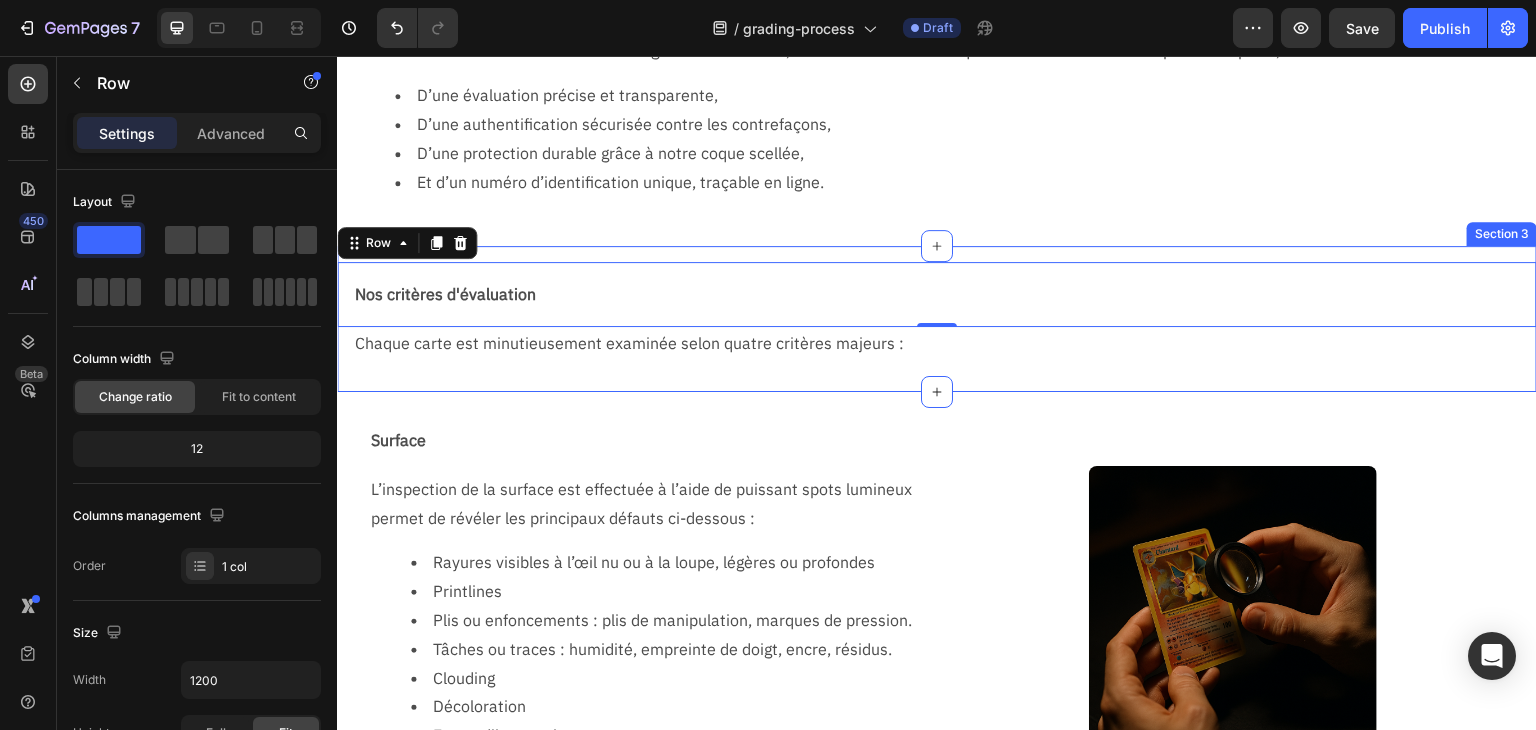 click on "Nos critères d'évaluation Text Block Row   0 Chaque carte est minutieusement examinée selon quatre critères majeurs : Text Block Row Section 3" at bounding box center (937, 319) 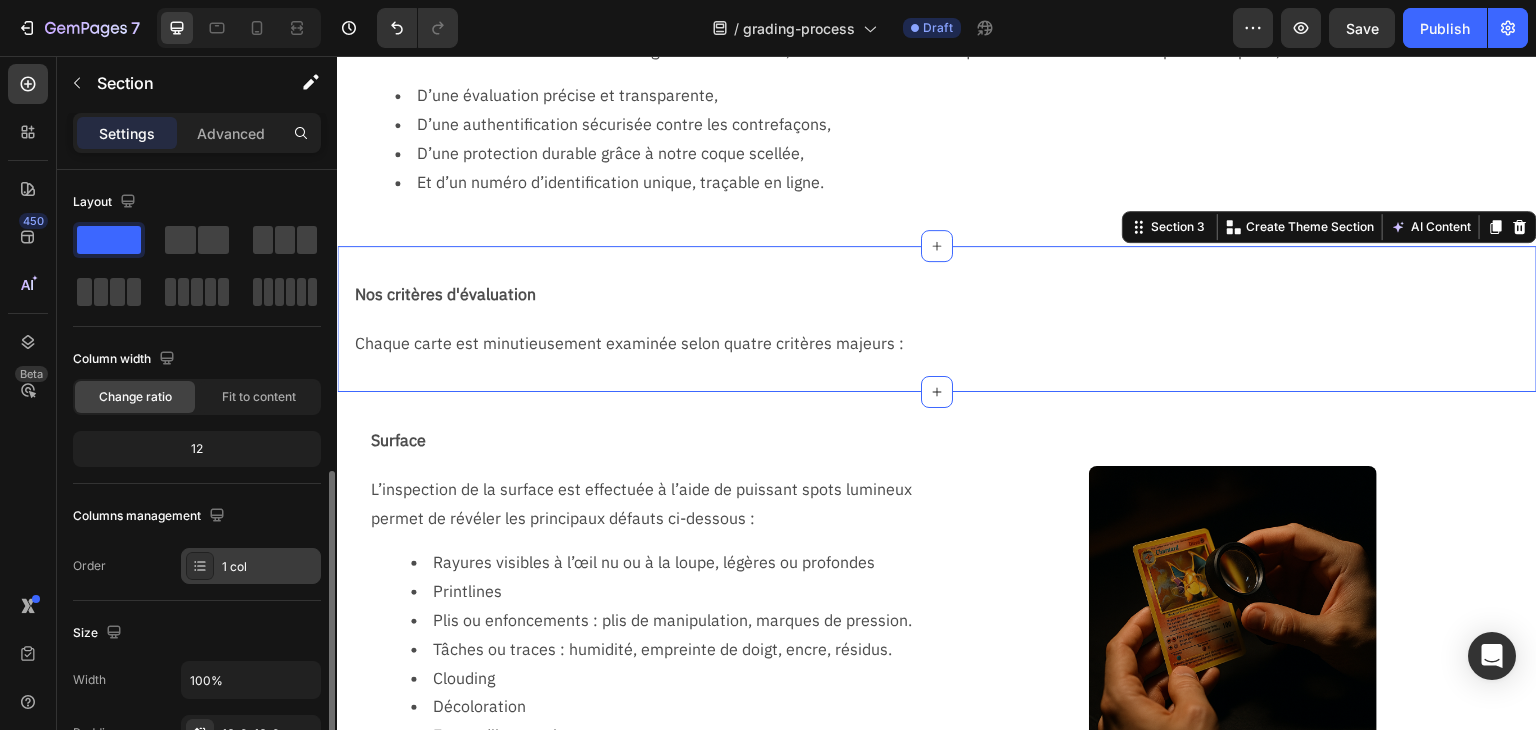 scroll, scrollTop: 300, scrollLeft: 0, axis: vertical 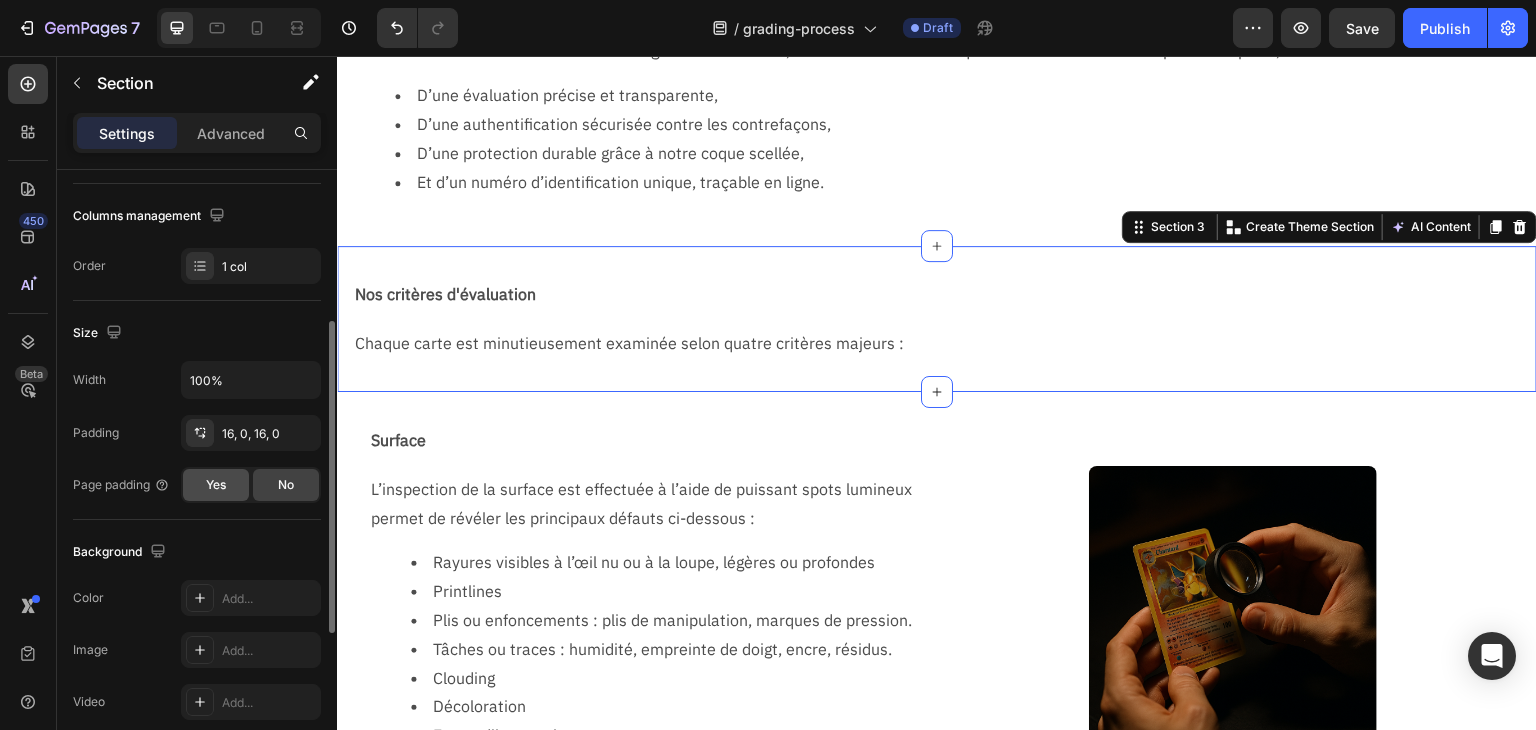 click on "Yes" 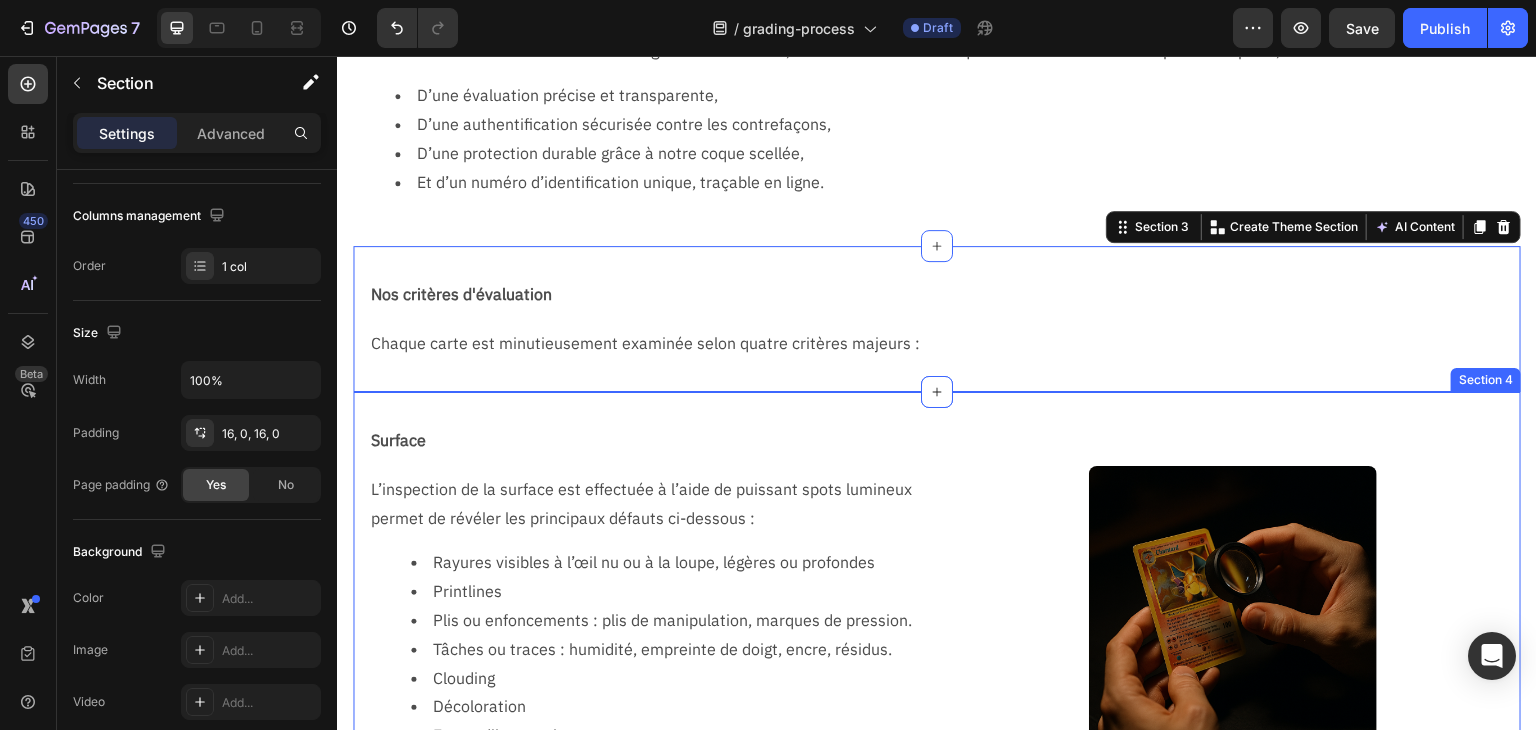 click on "Surface Text Block Row L’inspection de la surface est effectuée à l’aide de puissant spots lumineux permet de révéler les principaux défauts ci-dessous : Rayures visibles à l’œil nu ou à la loupe, légères ou profondes Printlines Plis ou enfoncements : plis de manipulation, marques de pression. Tâches ou traces : humidité, empreinte de doigt, encre, résidus. Clouding Décoloration Erreur d'impression Gondolage Text Block Row Image Section 4" at bounding box center (937, 610) 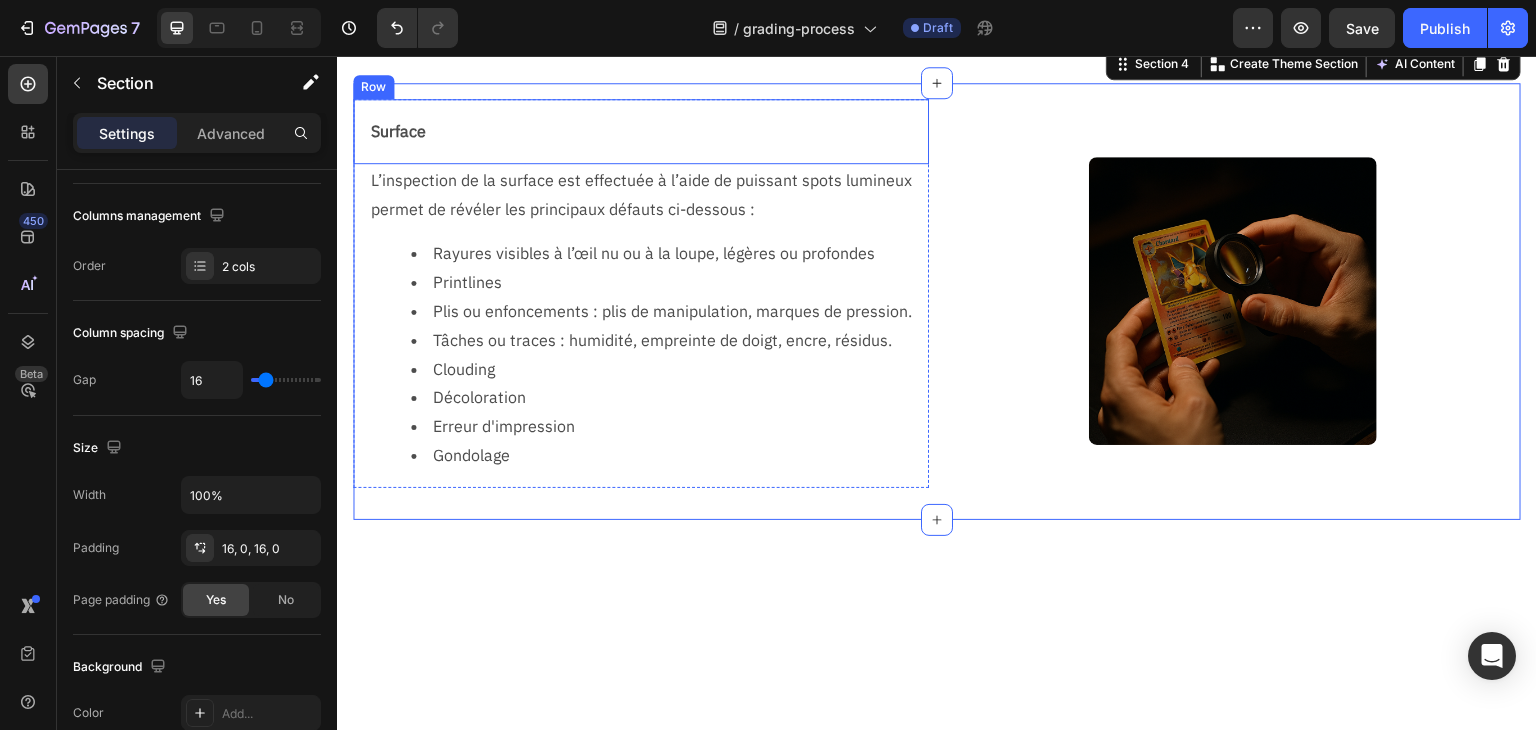 scroll, scrollTop: 800, scrollLeft: 0, axis: vertical 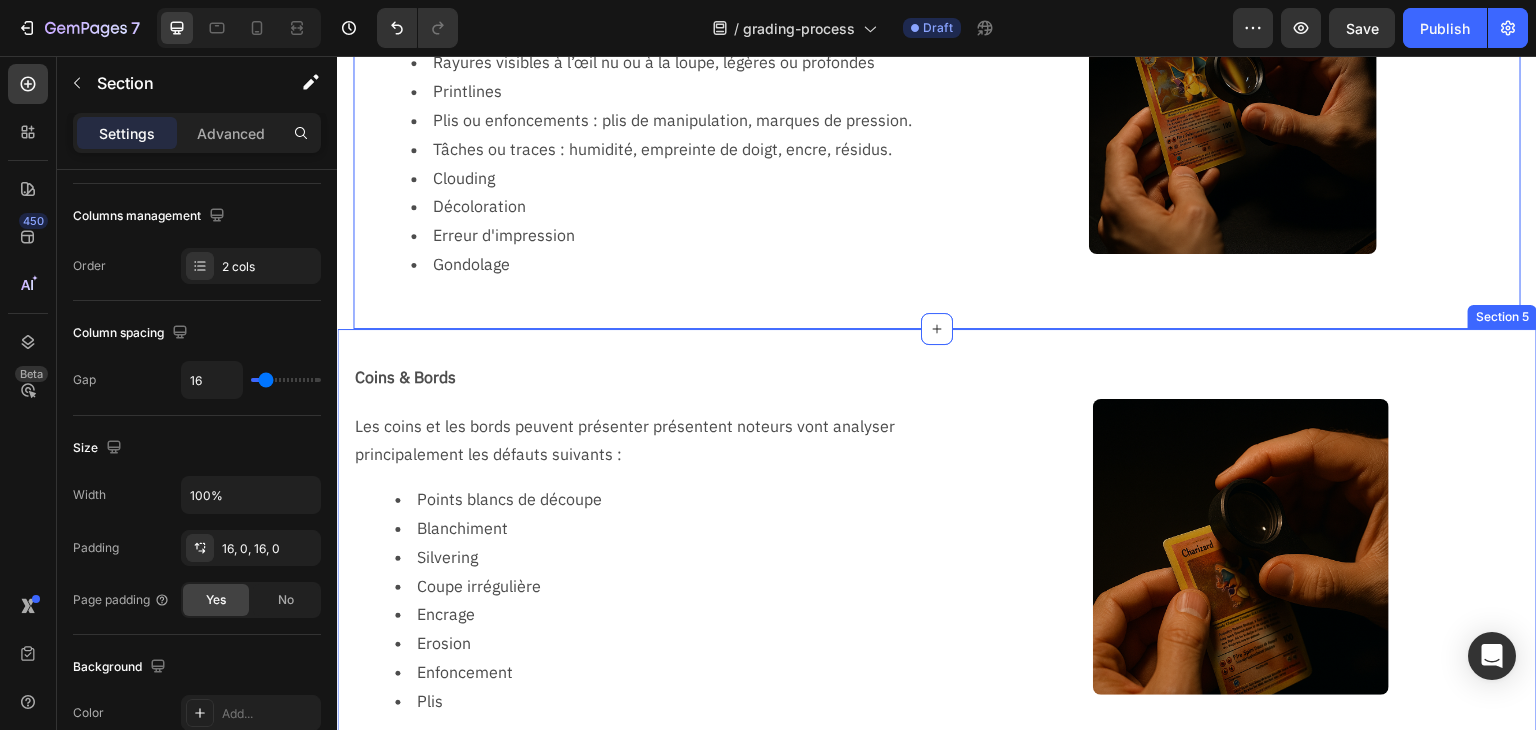 click on "Coins & Bords Text Block Row Les coins et les bords peuvent présenter présentent noteurs vont analyser principalement les défauts suivants : Points blancs de découpe Blanchiment Silvering Coupe irrégulière Encrage Erosion Enfoncement Plis Text Block Row Image Section 5" at bounding box center [937, 547] 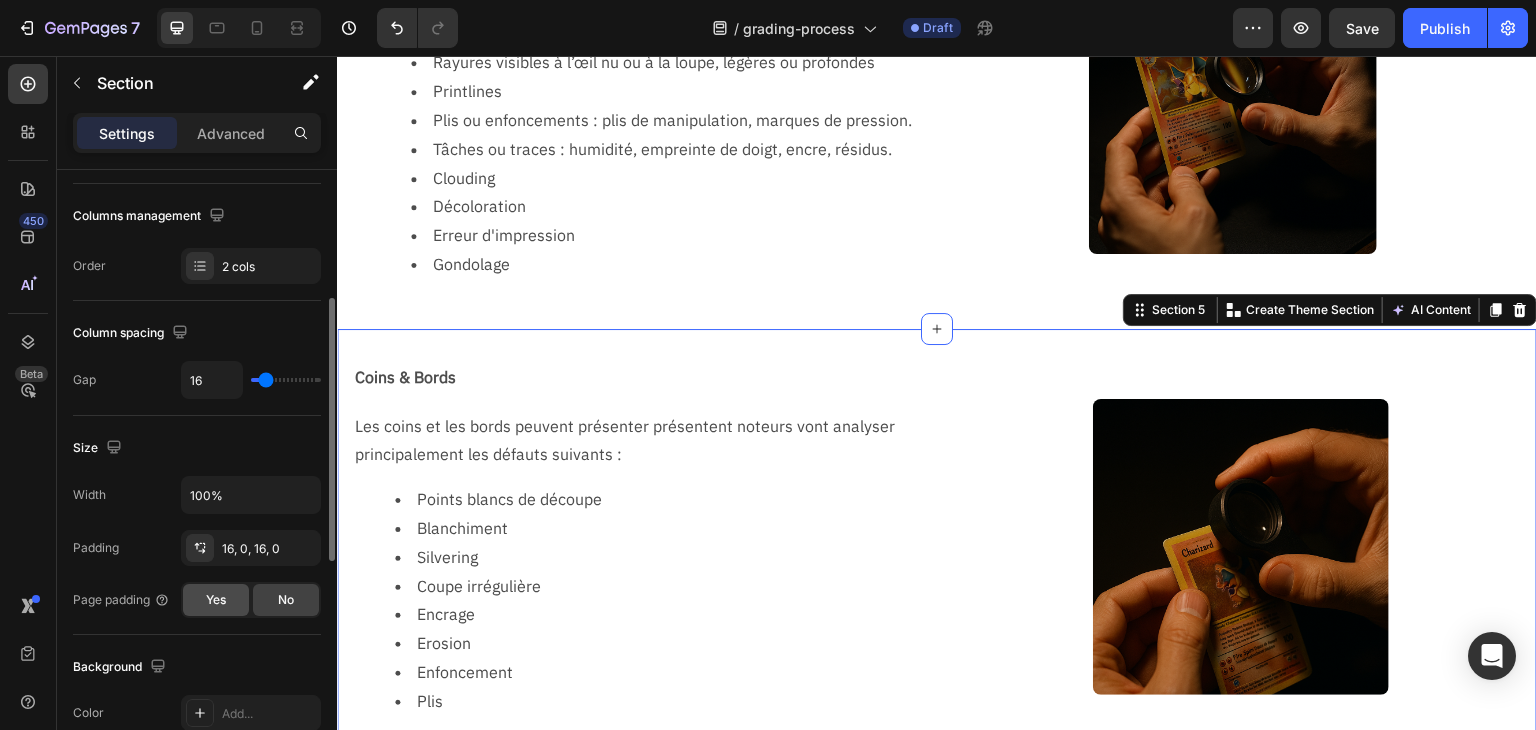 click on "Yes" 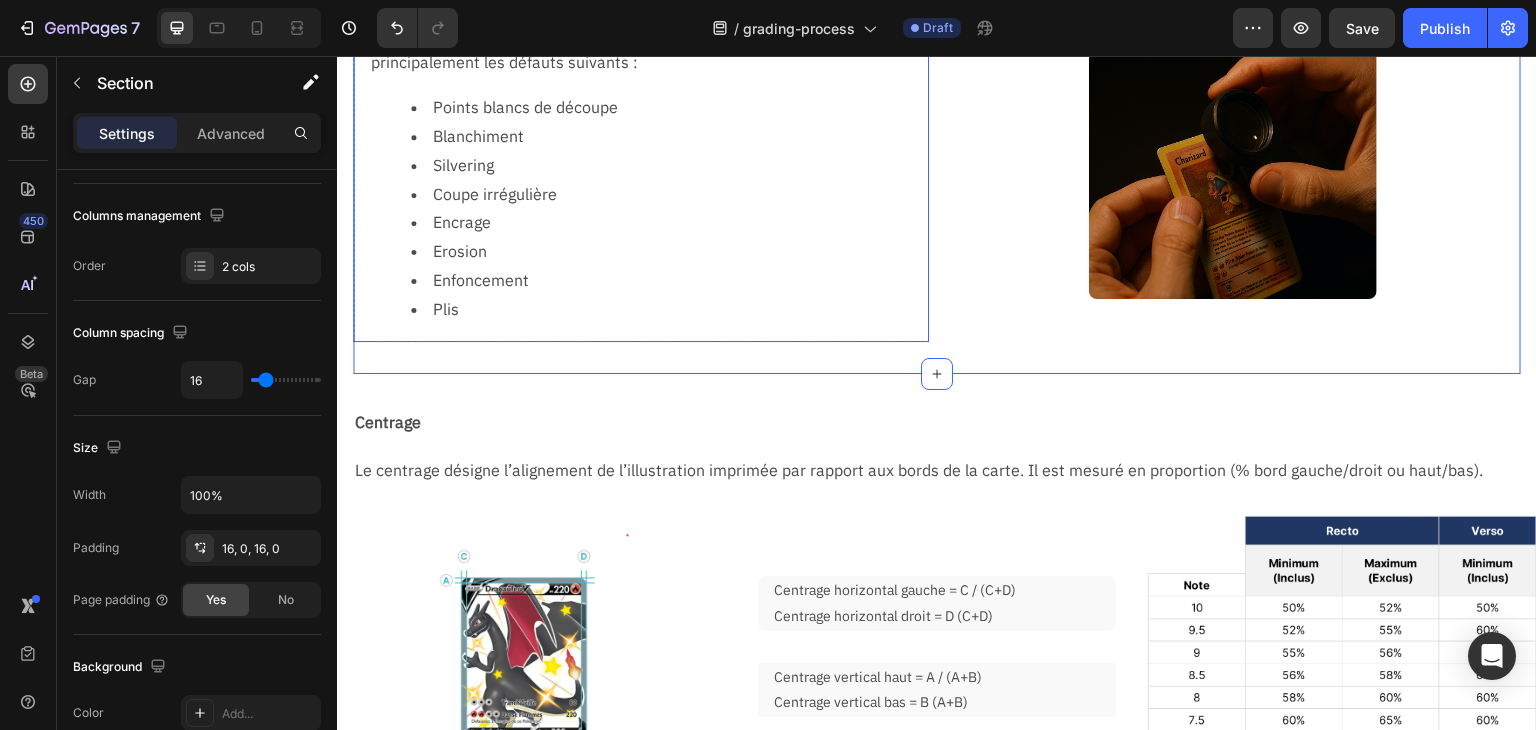 scroll, scrollTop: 1200, scrollLeft: 0, axis: vertical 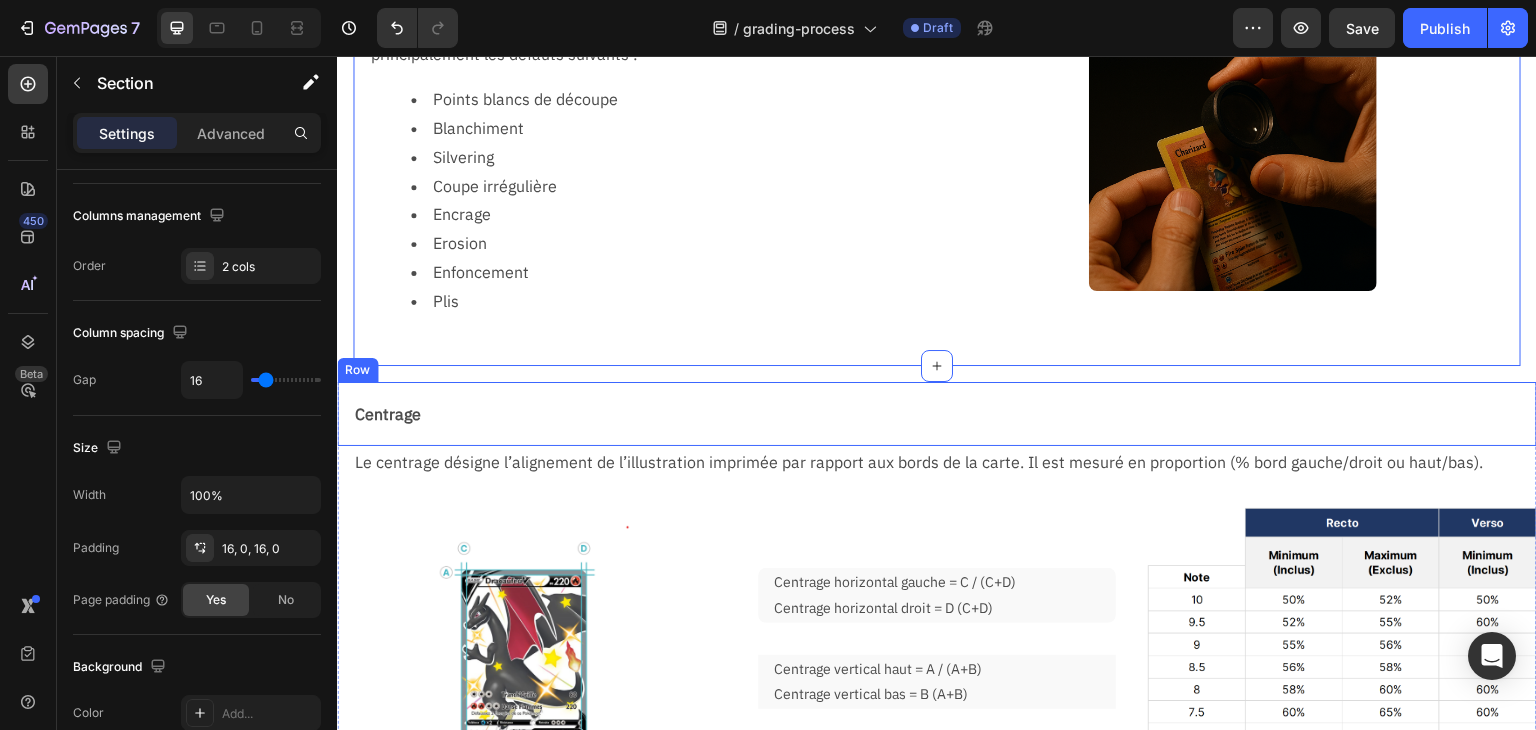 click on "Centrage Text Block Row" at bounding box center [937, 414] 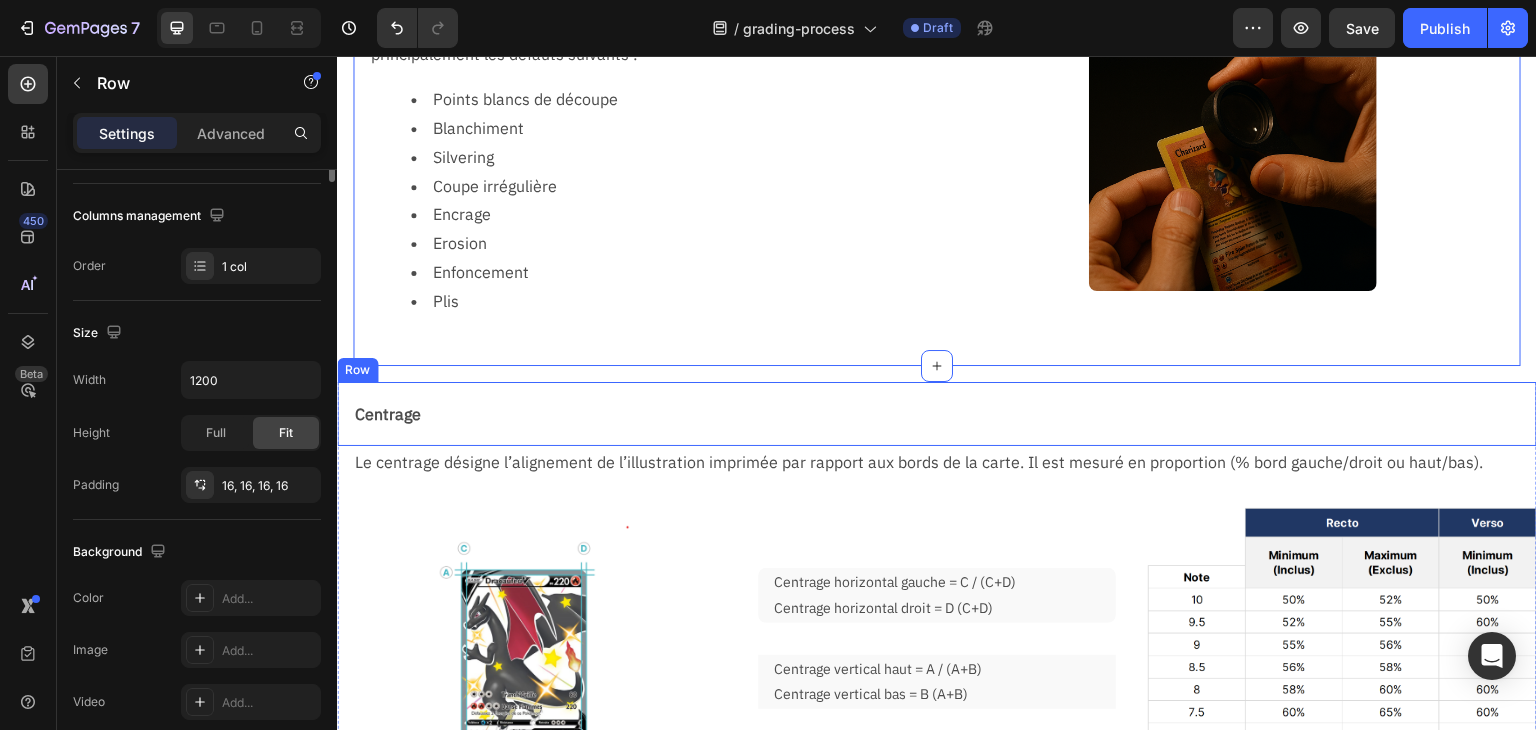 scroll, scrollTop: 0, scrollLeft: 0, axis: both 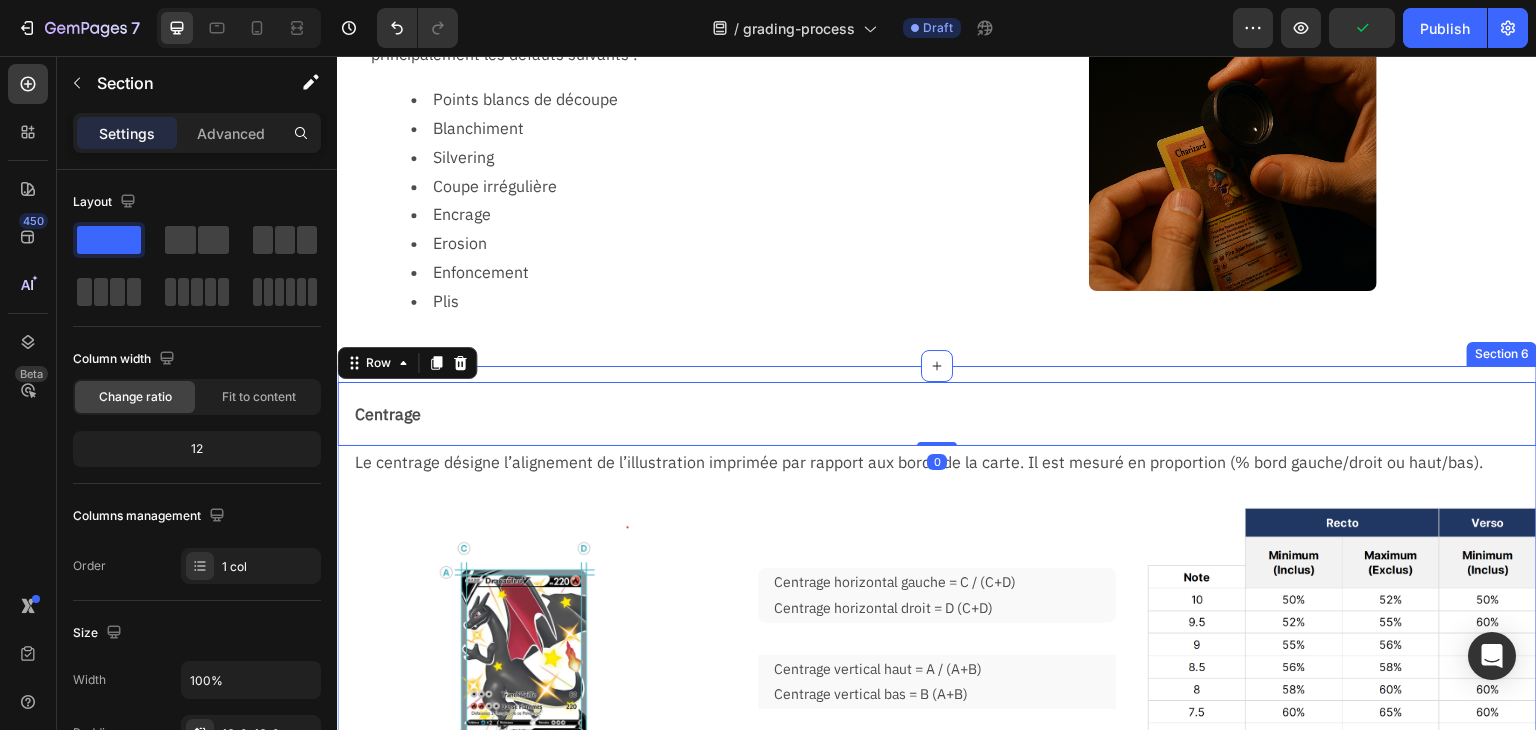 click on "Centrage Text Block Row   0 Le centrage désigne l’alignement de l’illustration imprimée par rapport aux bords de la carte. Il est mesuré en proportion (% bord gauche/droit ou haut/bas).   Text Block Image Centrage horizontal gauche = C / (C+D) Centrage horizontal droit = D (C+D) Text Block Row Centrage vertical haut = A / (A+B) Centrage vertical bas = B (A+B) Text Block Row Image Row Row Section 6" at bounding box center (937, 584) 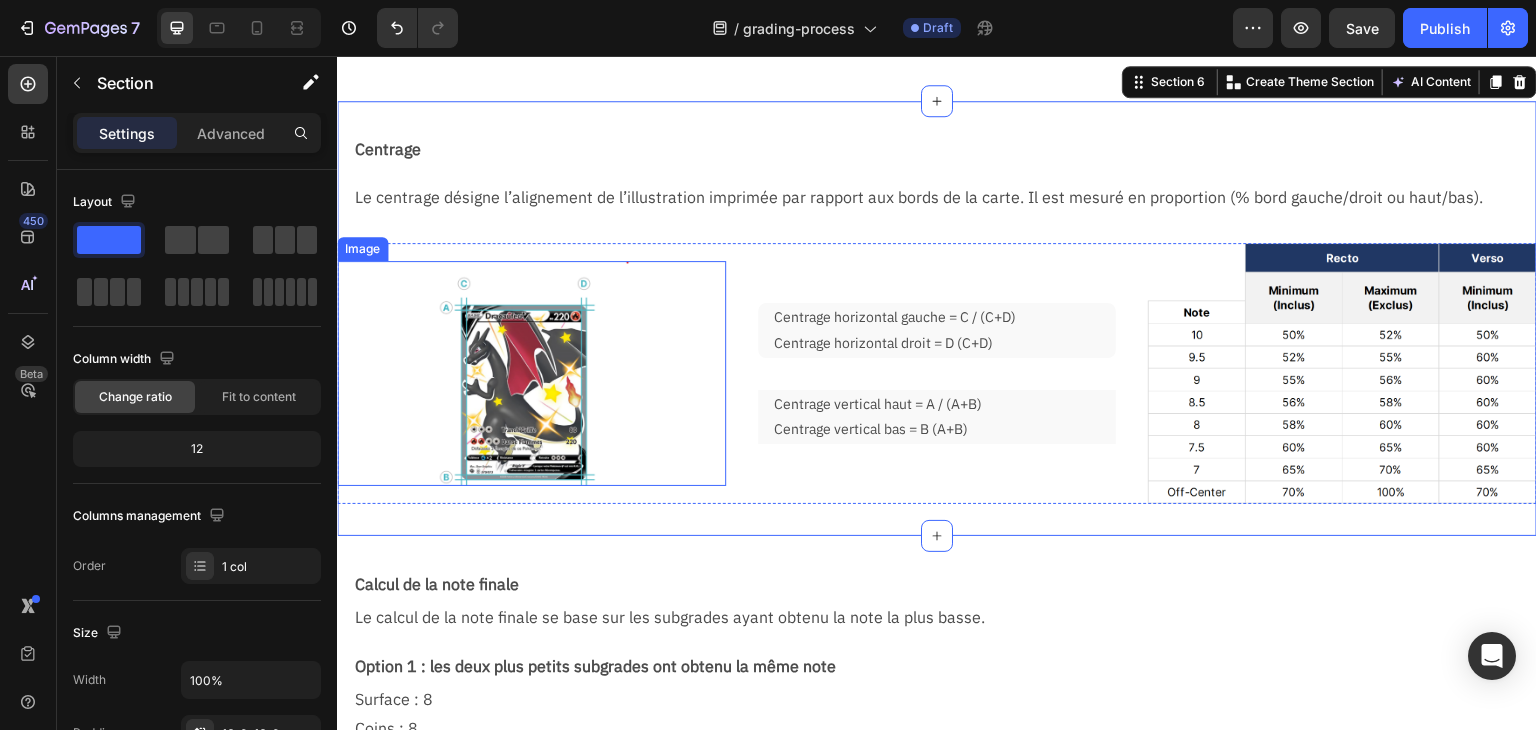 scroll, scrollTop: 1500, scrollLeft: 0, axis: vertical 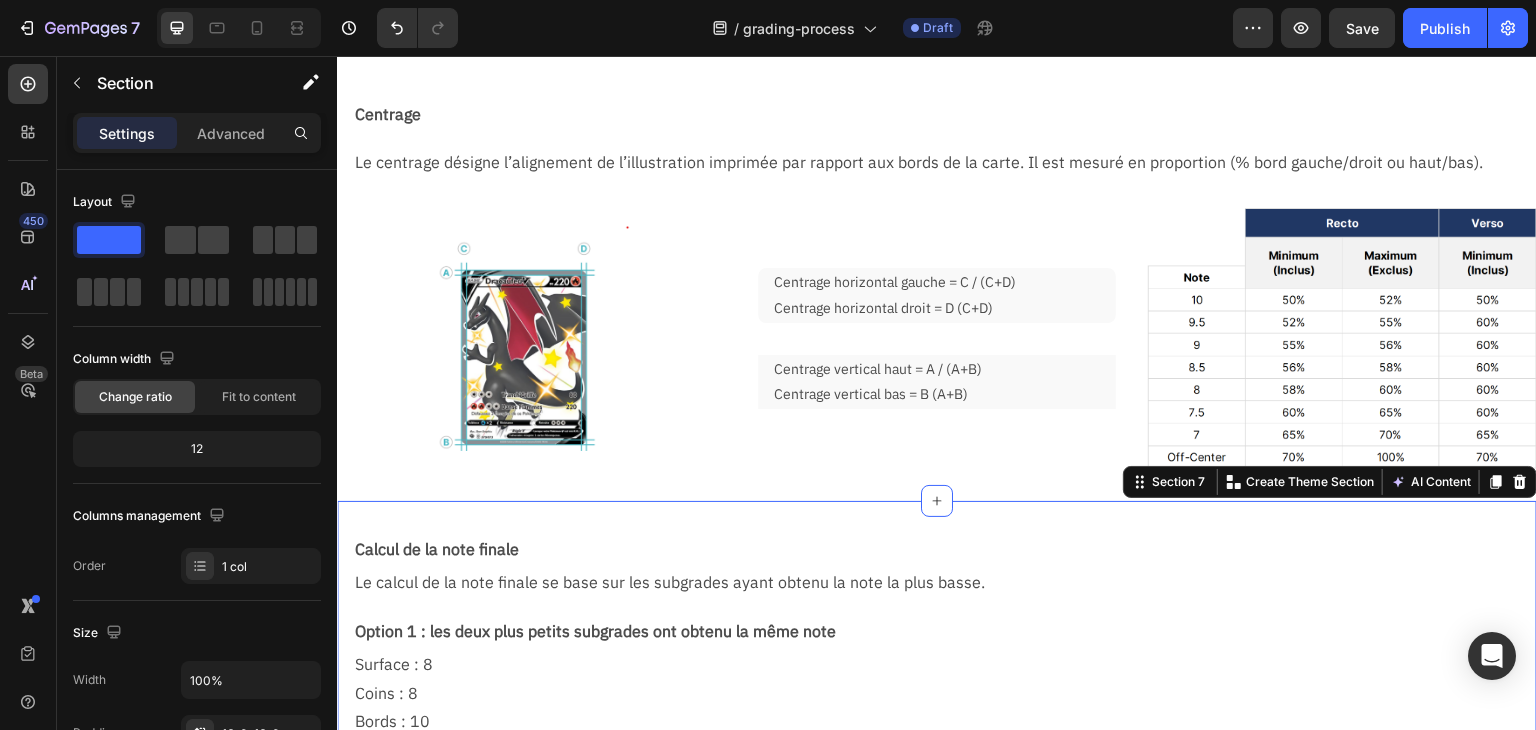 click on "Calcul de la note finale Text Block Le calcul de la note finale se base sur les subgrades ayant obtenu la note la plus basse. Text Block Row Option 1 : les deux plus petits subgrades ont obtenu la même note Text Block Row Surface : 8 Coins : 8 Bords : 10 Centrage 9.5 Note finale : 8 (équivalent à la note des plus petits subgrades) Text Block Row Option 2 : les deux plus petits subgrades n'ont pas obtenu la même note Text Block Surface : 8 Coins : 9 Bords : 9.5 Centrage 9.5 Note finale : 9 (équivalent à la note du plus petit subgrade, réhaussé d'un point) Text Block Section 7   Create Theme Section AI Content Write with GemAI What would you like to describe here? Tone and Voice Persuasive Product Cadre Premium Latios & Latias SV8 Show more Generate" at bounding box center [937, 754] 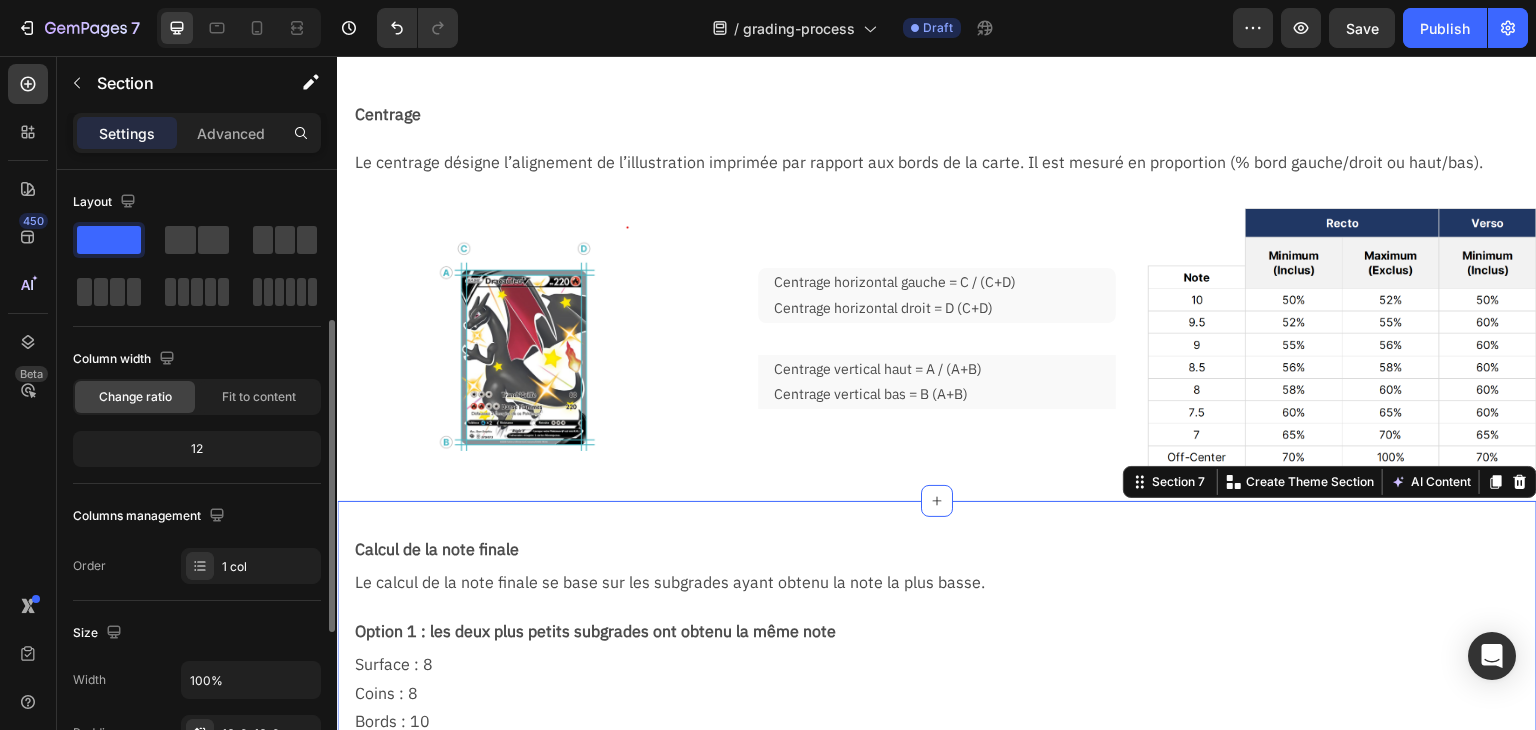 scroll, scrollTop: 100, scrollLeft: 0, axis: vertical 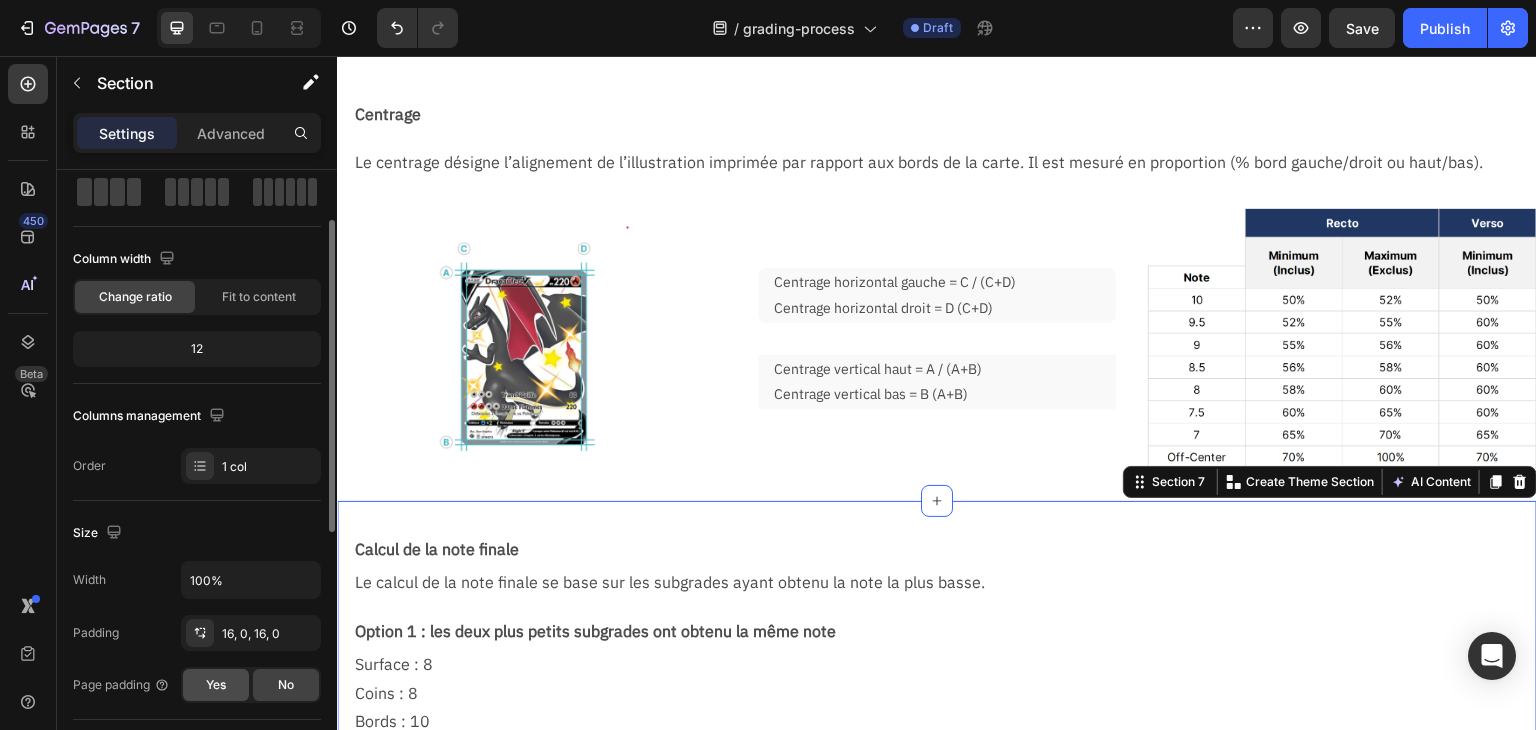 click on "Yes" 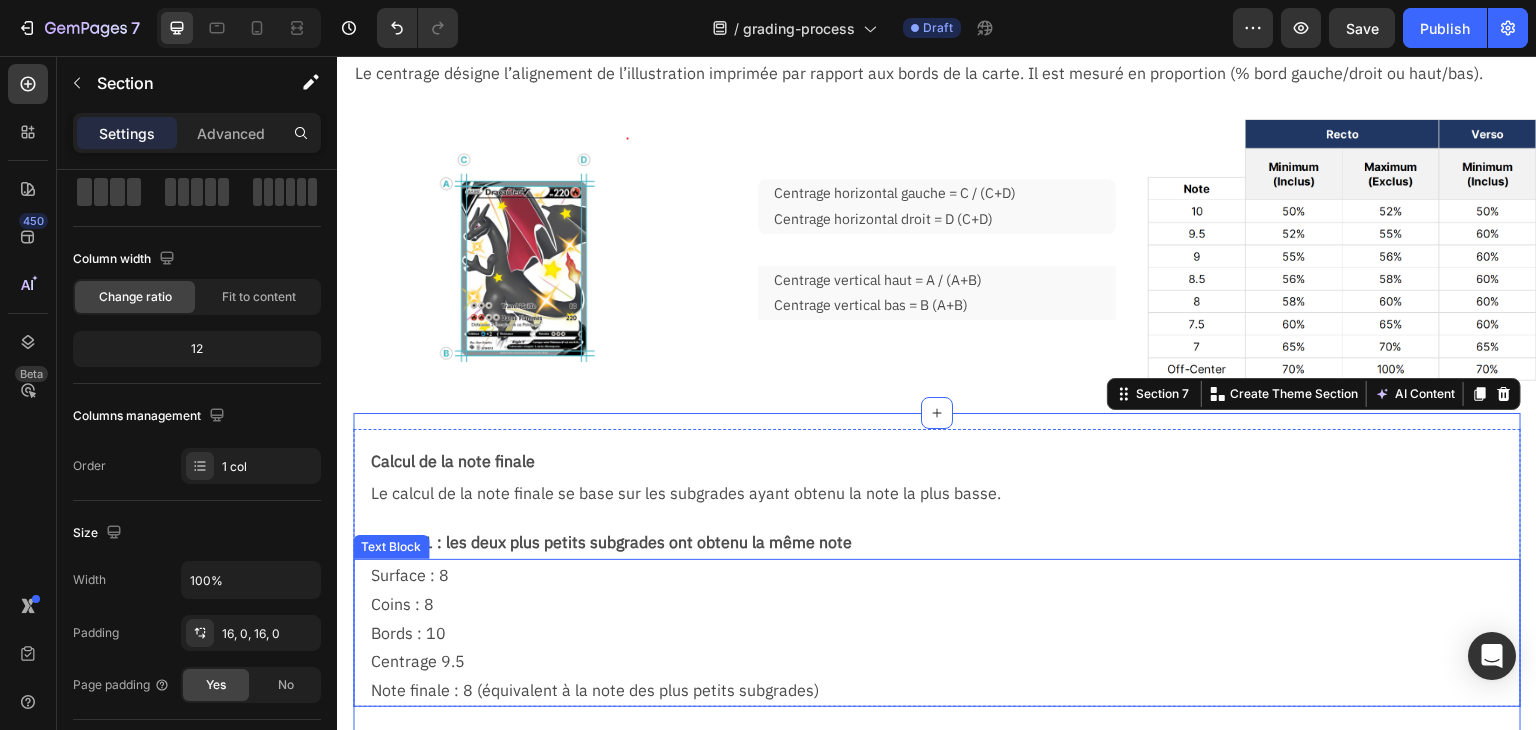 scroll, scrollTop: 1500, scrollLeft: 0, axis: vertical 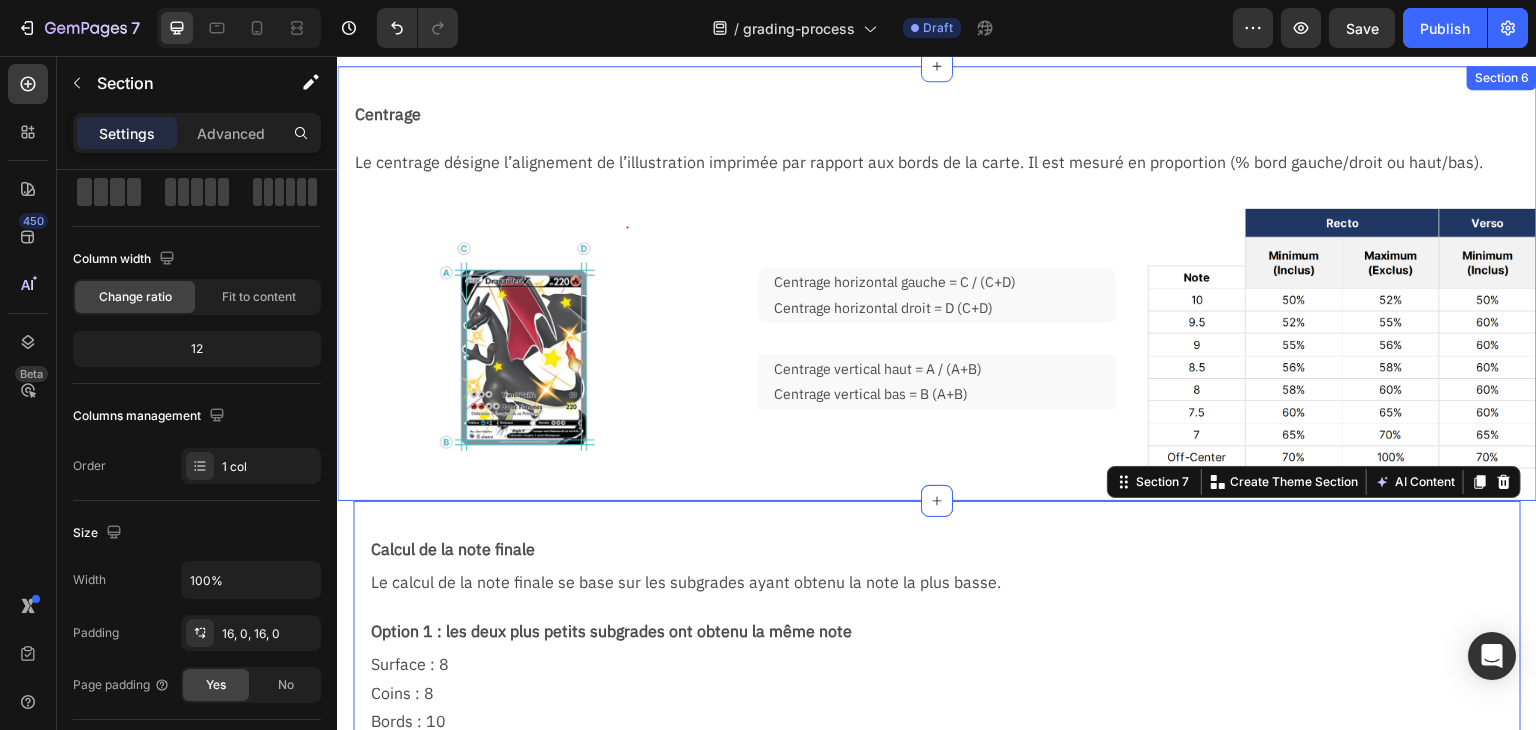 click on "Centrage Text Block Row Le centrage désigne l’alignement de l’illustration imprimée par rapport aux bords de la carte. Il est mesuré en proportion (% bord gauche/droit ou haut/bas).   Text Block Image Centrage horizontal gauche = C / (C+D) Centrage horizontal droit = D (C+D) Text Block Row Centrage vertical haut = A / (A+B) Centrage vertical bas = B (A+B) Text Block Row Image Row Row" at bounding box center [937, 284] 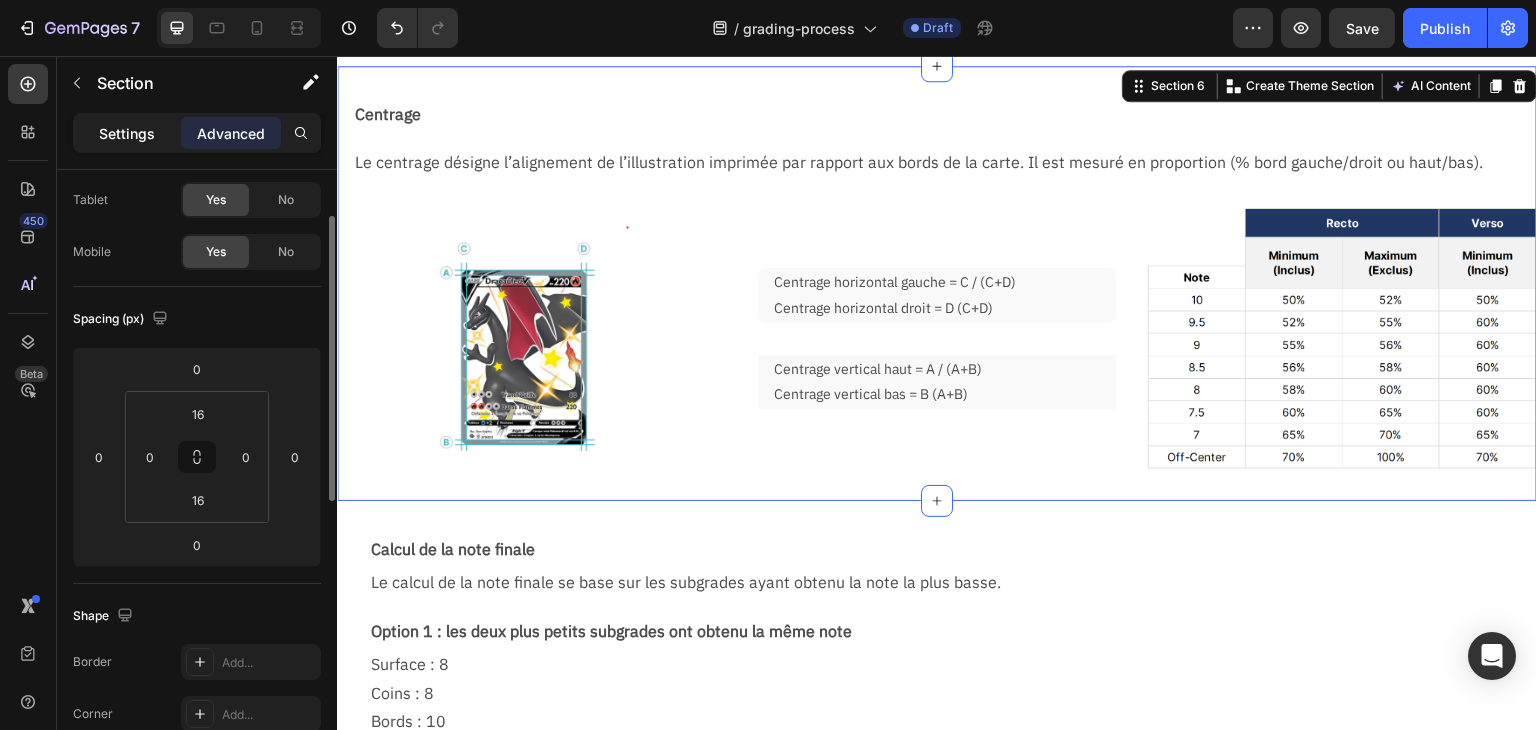 click on "Settings" at bounding box center (127, 133) 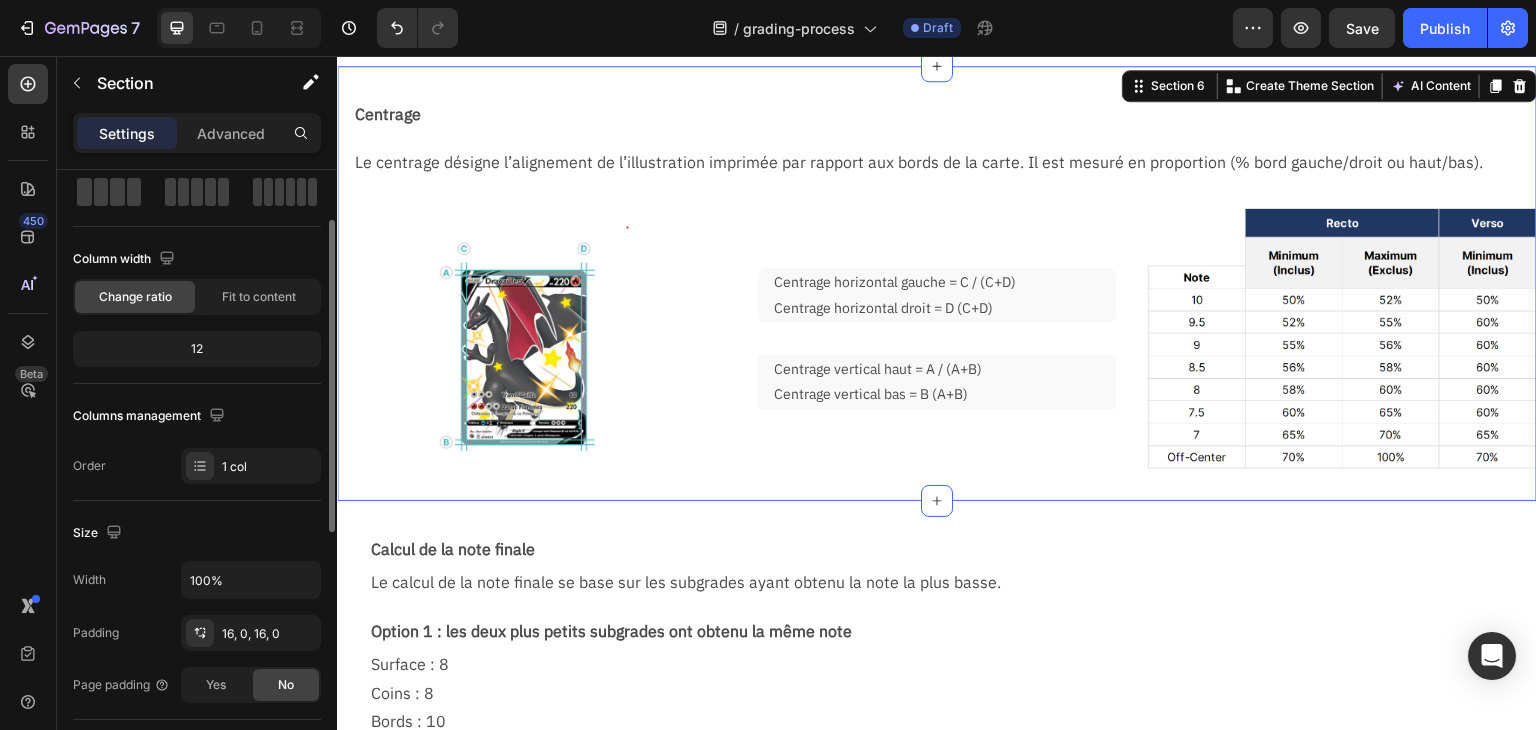 scroll, scrollTop: 500, scrollLeft: 0, axis: vertical 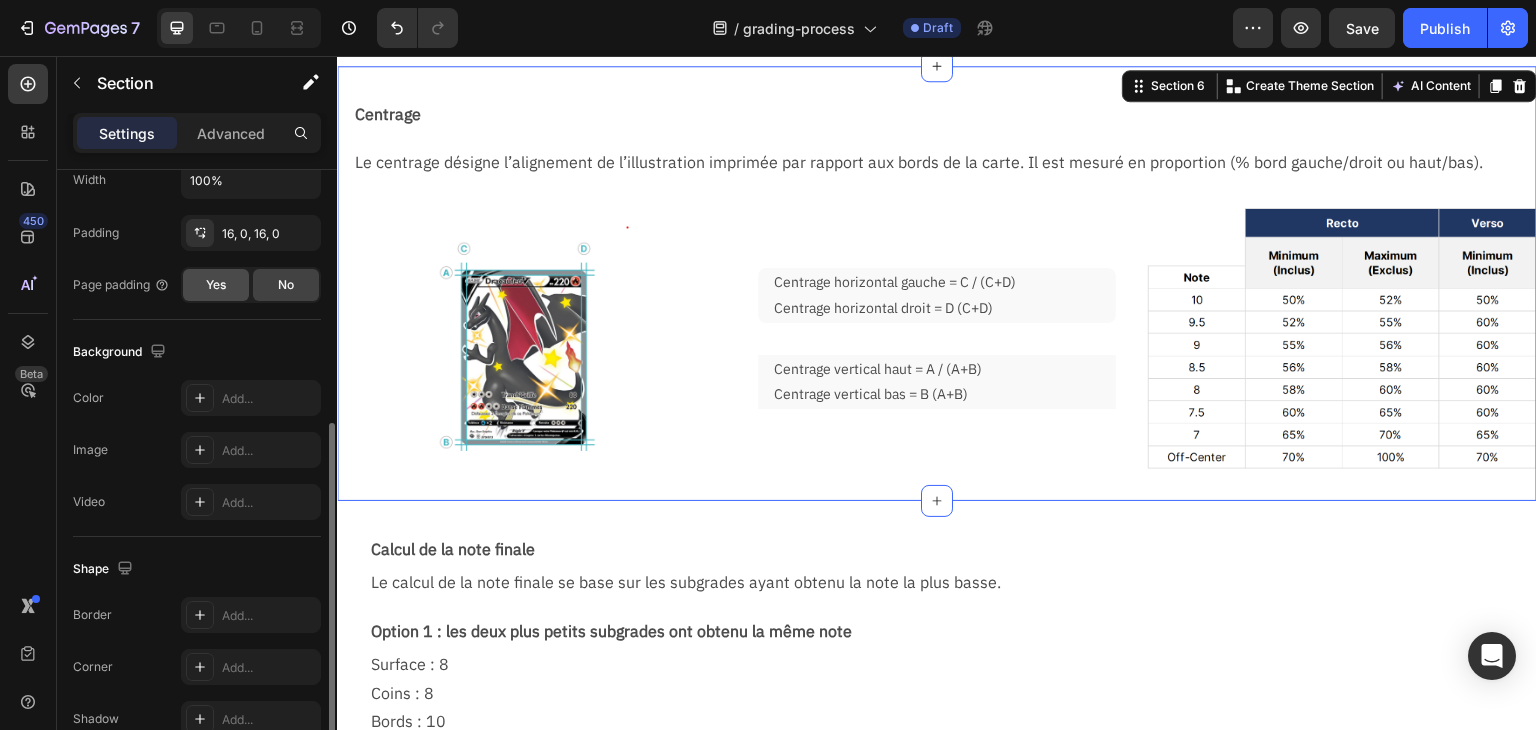 click on "Yes" 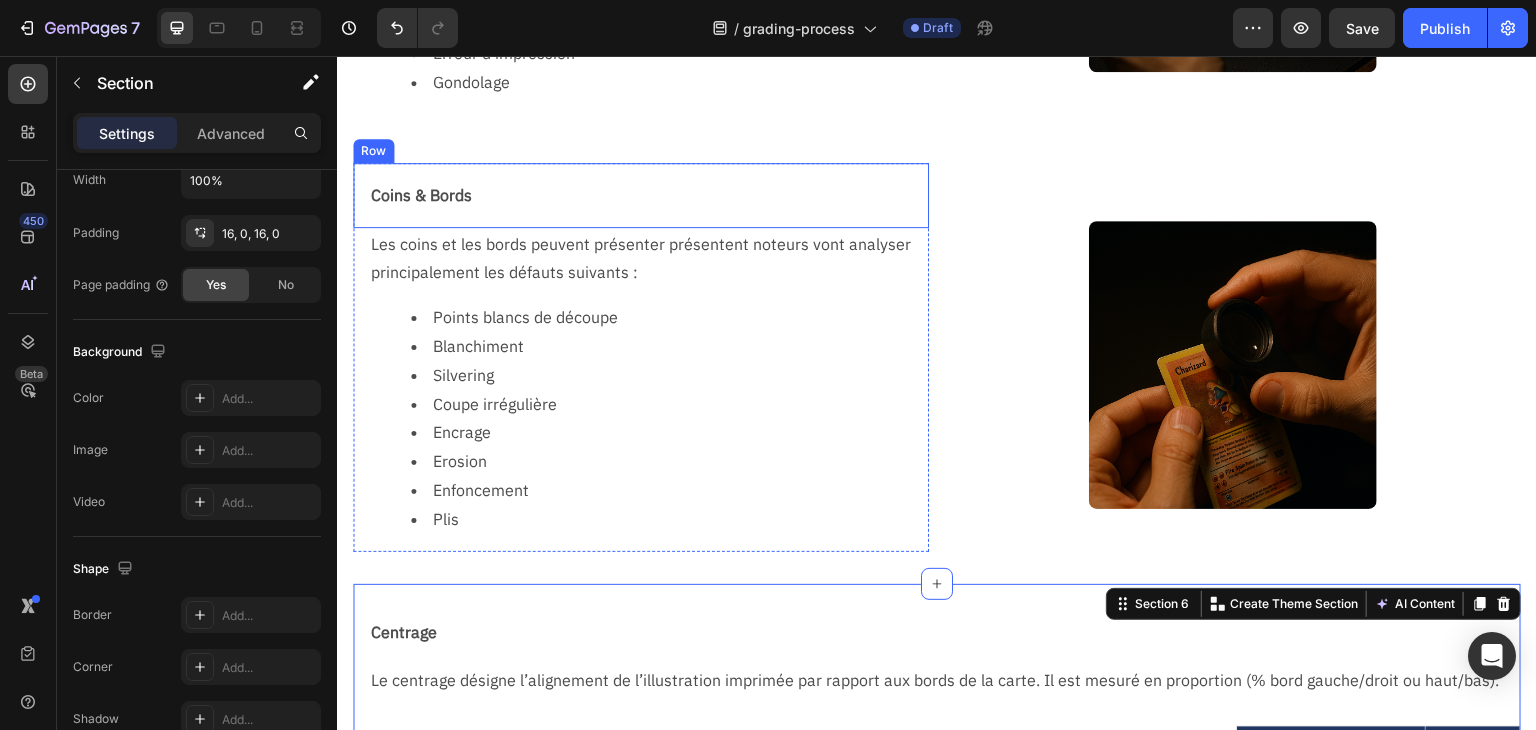 scroll, scrollTop: 900, scrollLeft: 0, axis: vertical 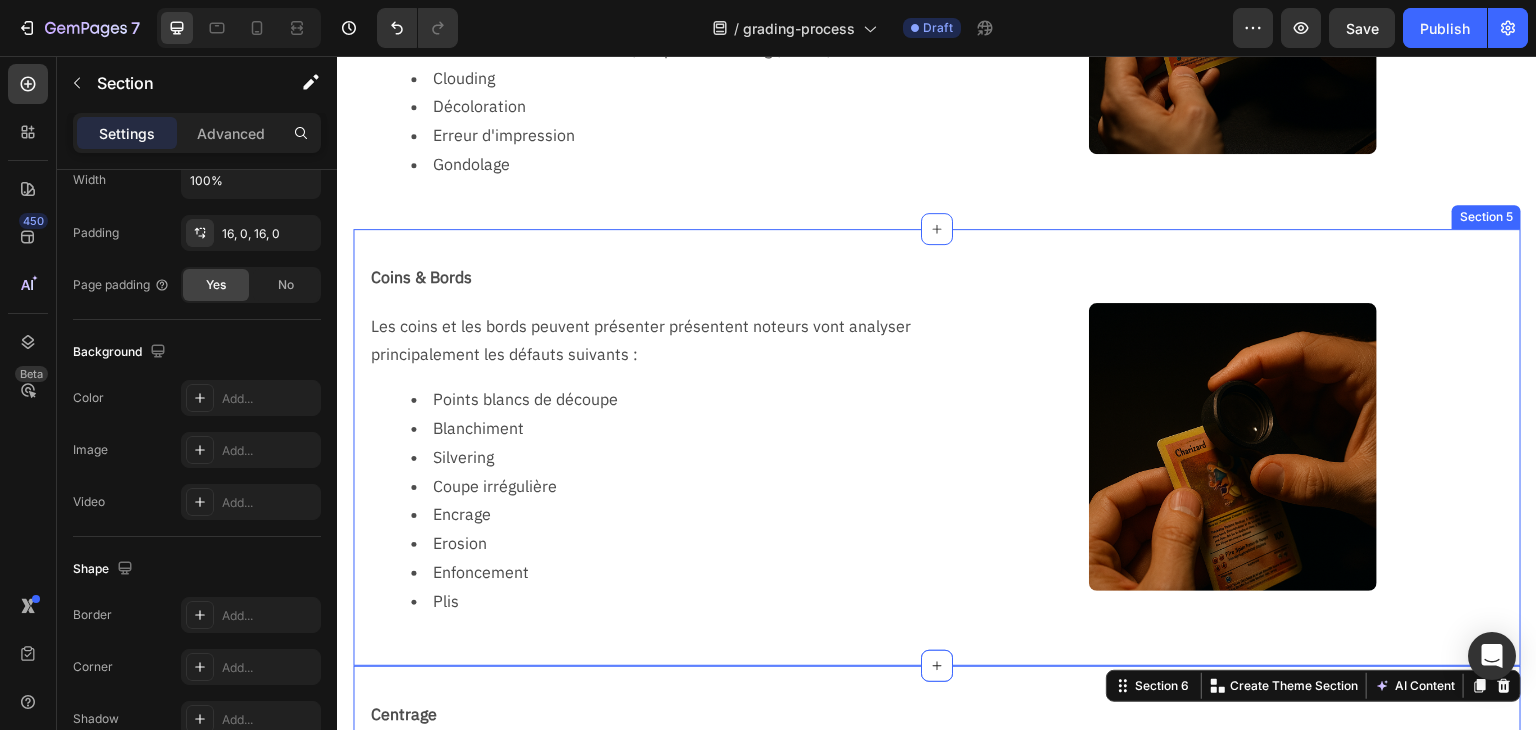 click on "Coins & Bords Text Block Row Les coins et les bords peuvent présenter présentent noteurs vont analyser principalement les défauts suivants : Points blancs de découpe Blanchiment Silvering Coupe irrégulière Encrage Erosion Enfoncement Plis Text Block Row Image Section 5" at bounding box center [937, 447] 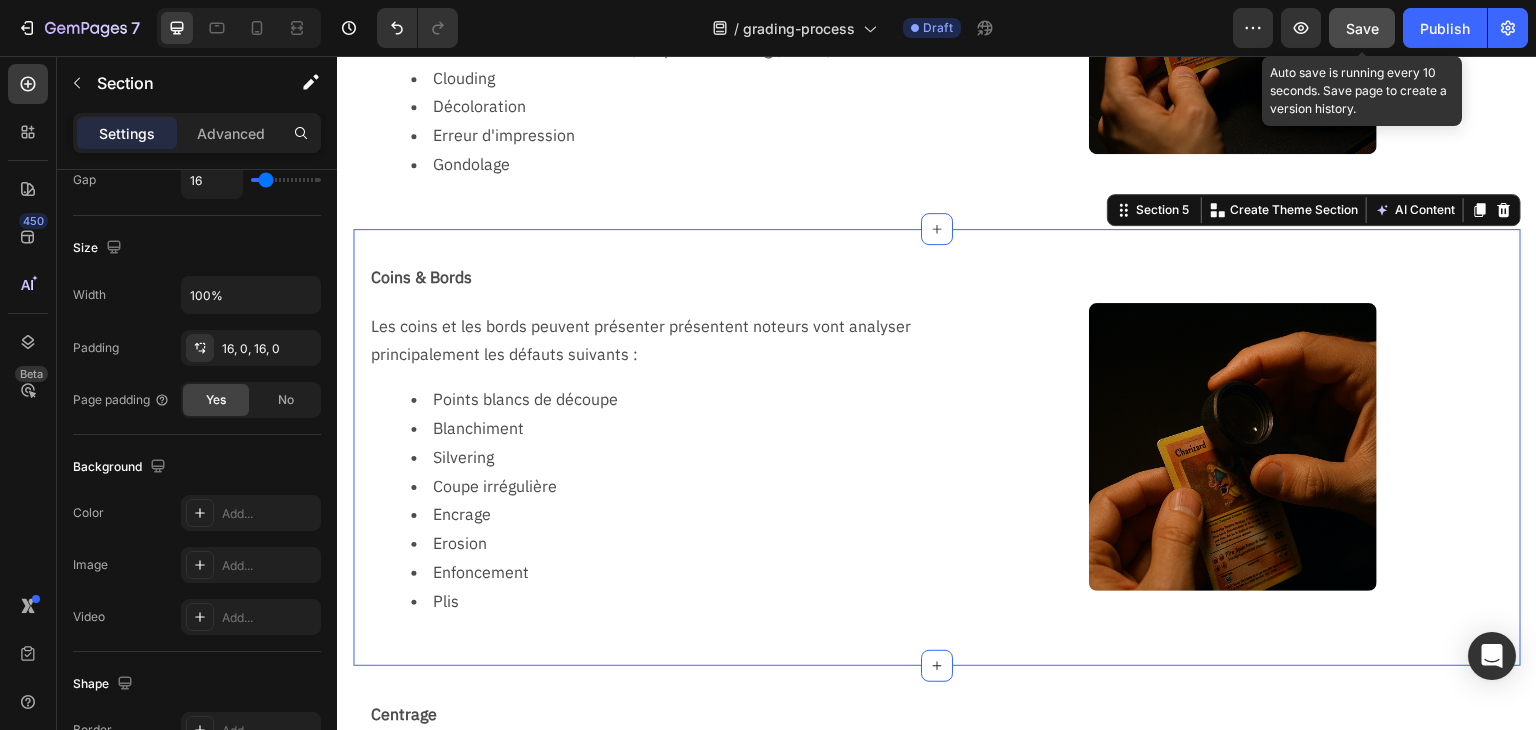 click on "Save" 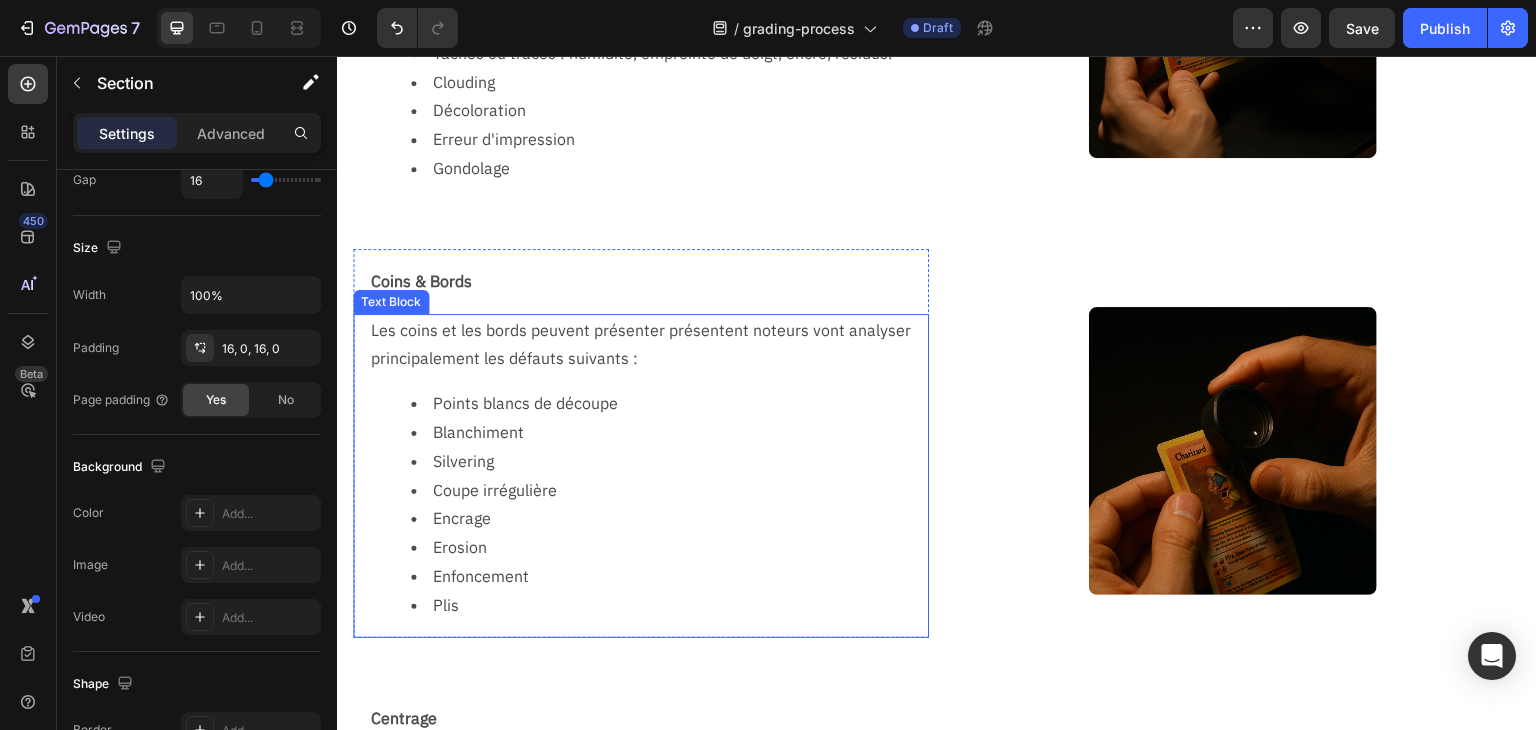 scroll, scrollTop: 1000, scrollLeft: 0, axis: vertical 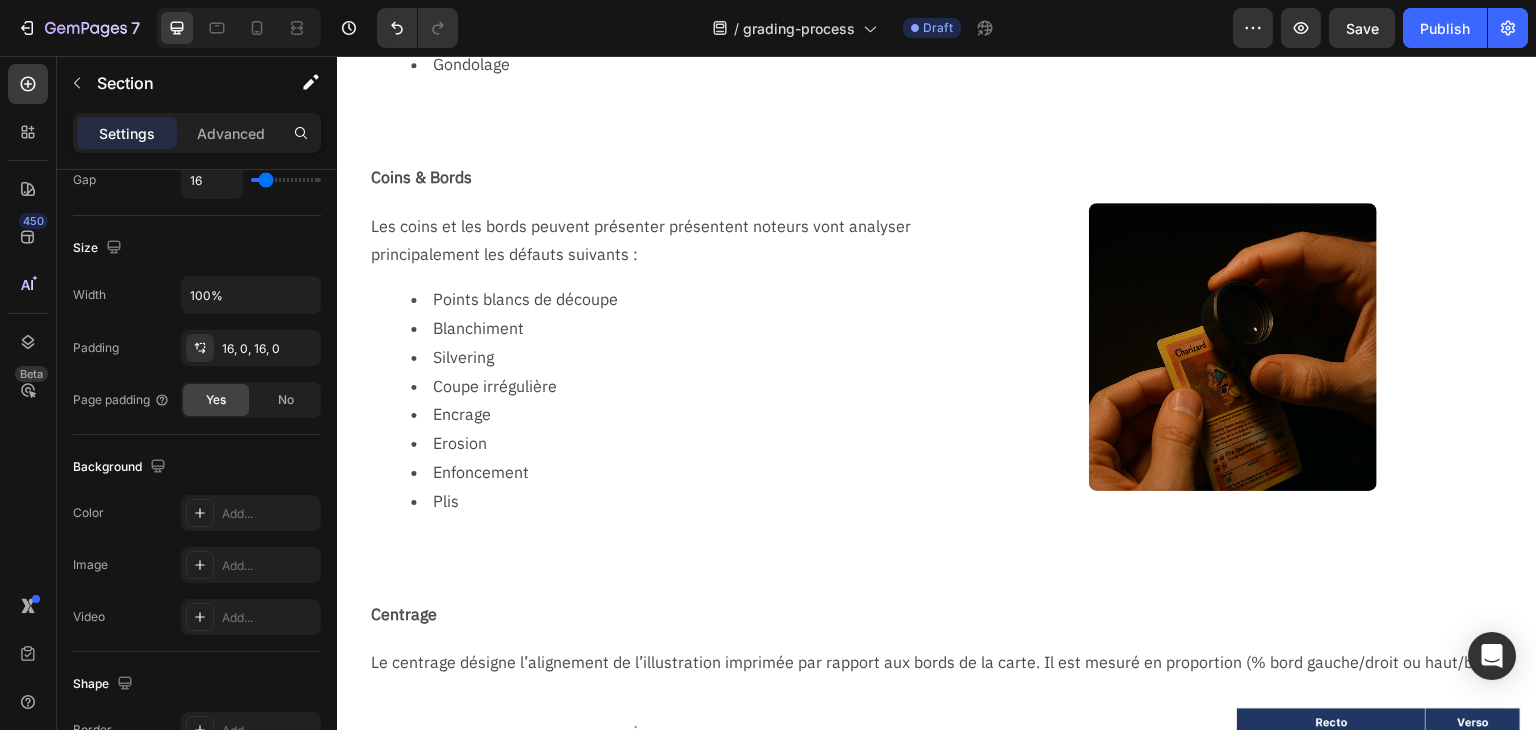 click on "Coins & Bords Text Block Row Les coins et les bords peuvent présenter présentent noteurs vont analyser principalement les défauts suivants : Points blancs de découpe Blanchiment Silvering Coupe irrégulière Encrage Erosion Enfoncement Plis Text Block Row Image Section 5" at bounding box center (937, 347) 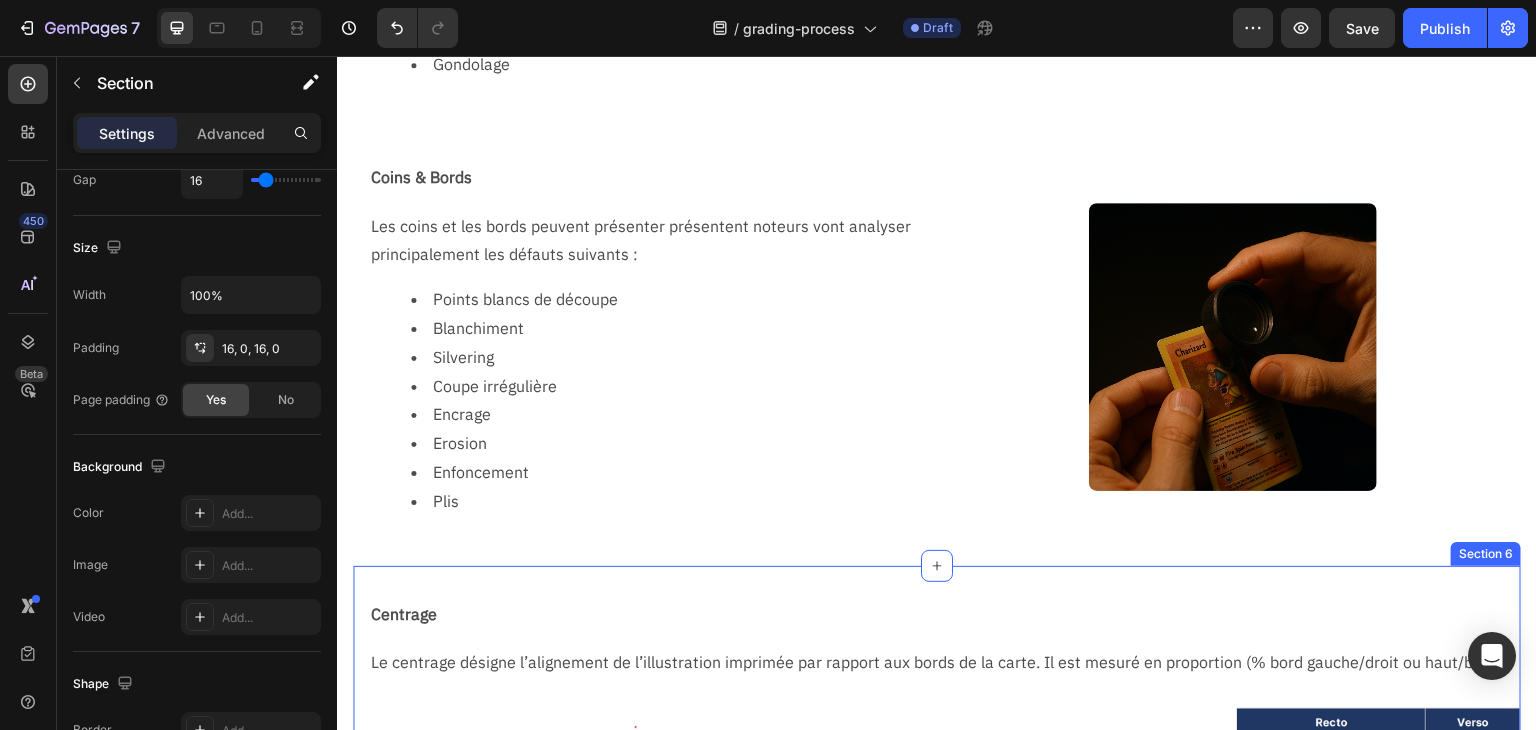 click on "Centrage Text Block Row Le centrage désigne l’alignement de l’illustration imprimée par rapport aux bords de la carte. Il est mesuré en proportion (% bord gauche/droit ou haut/bas).   Text Block Image Centrage horizontal gauche = C / (C+D) Centrage horizontal droit = D (C+D) Text Block Row Centrage vertical haut = A / (A+B) Centrage vertical bas = B (A+B) Text Block Row Image Row Row Section 6" at bounding box center (937, 780) 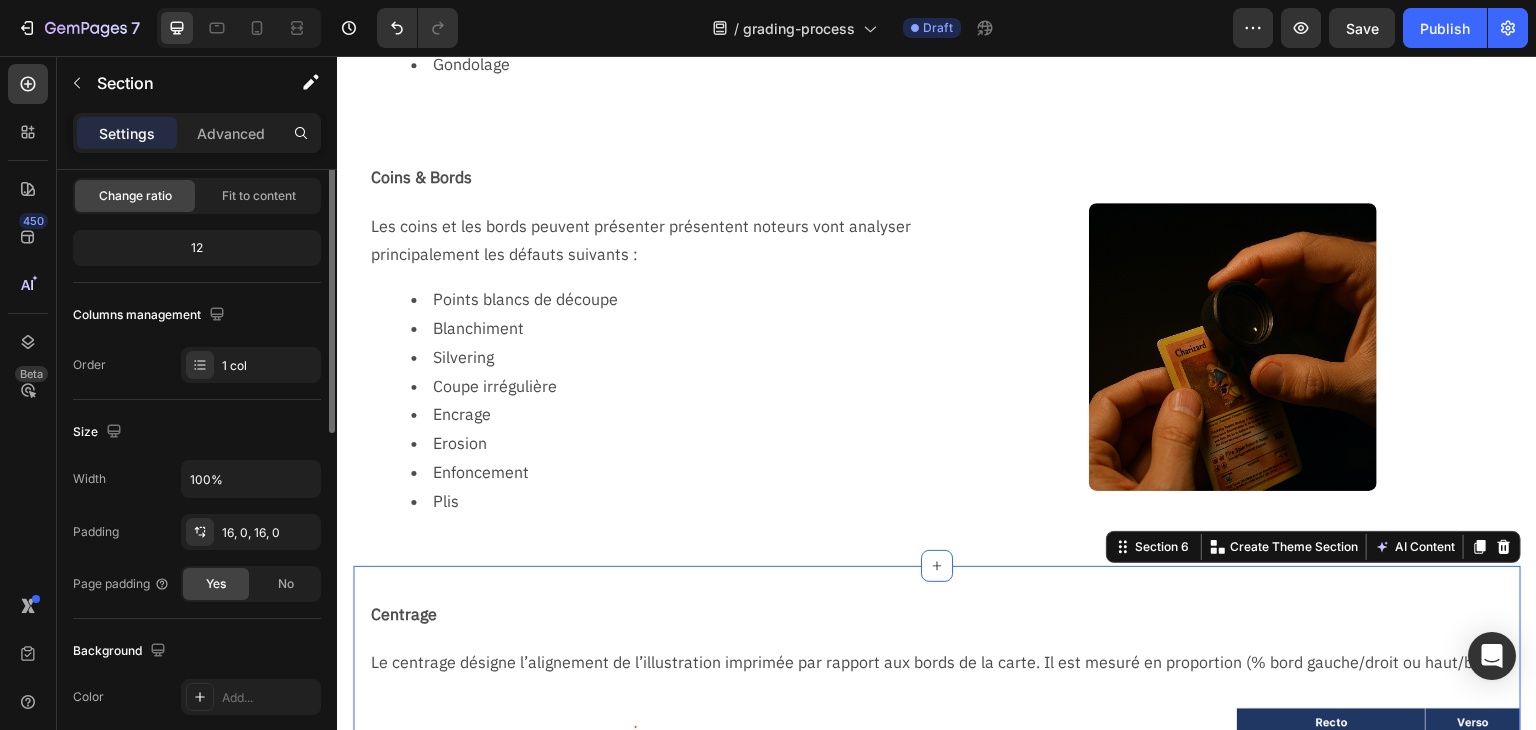scroll, scrollTop: 1, scrollLeft: 0, axis: vertical 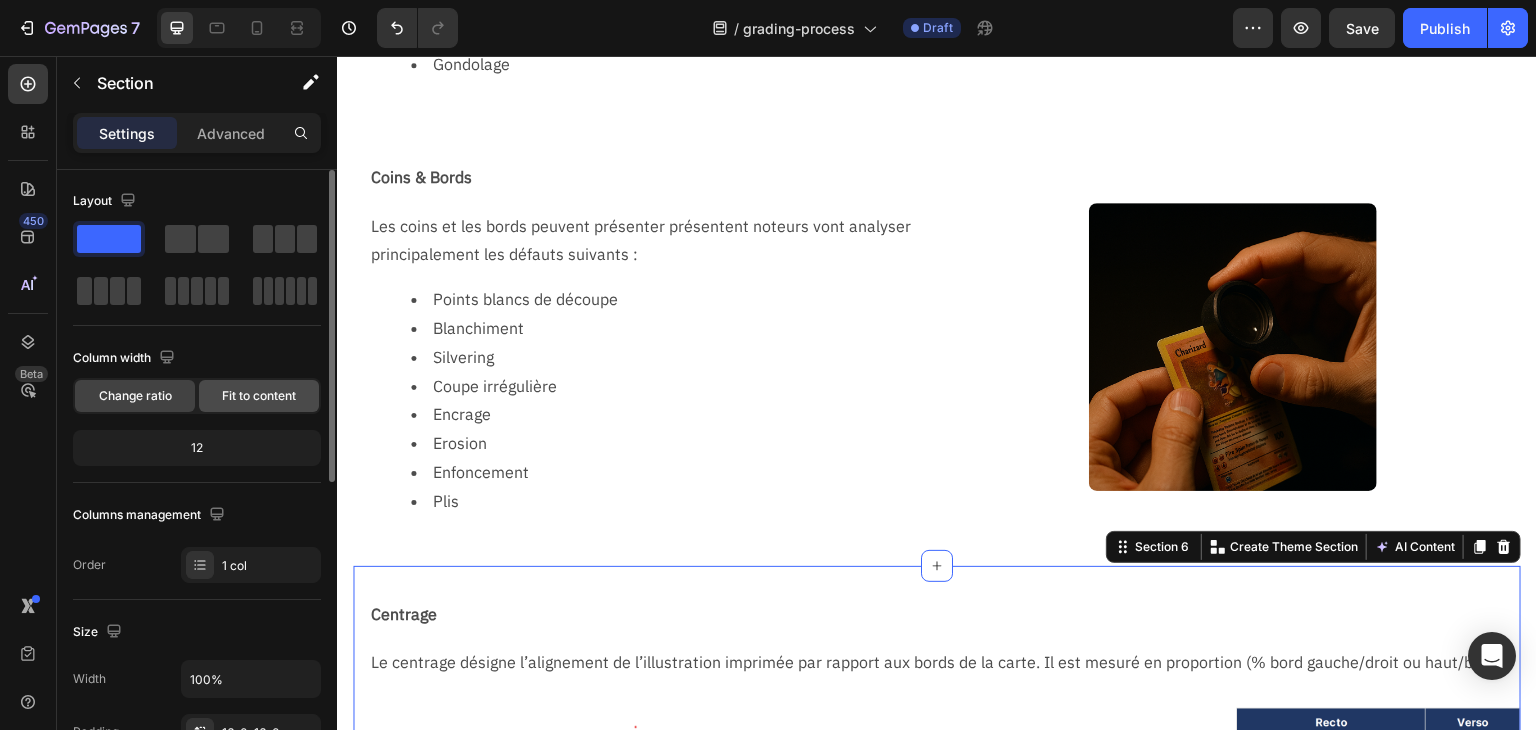 click on "Fit to content" 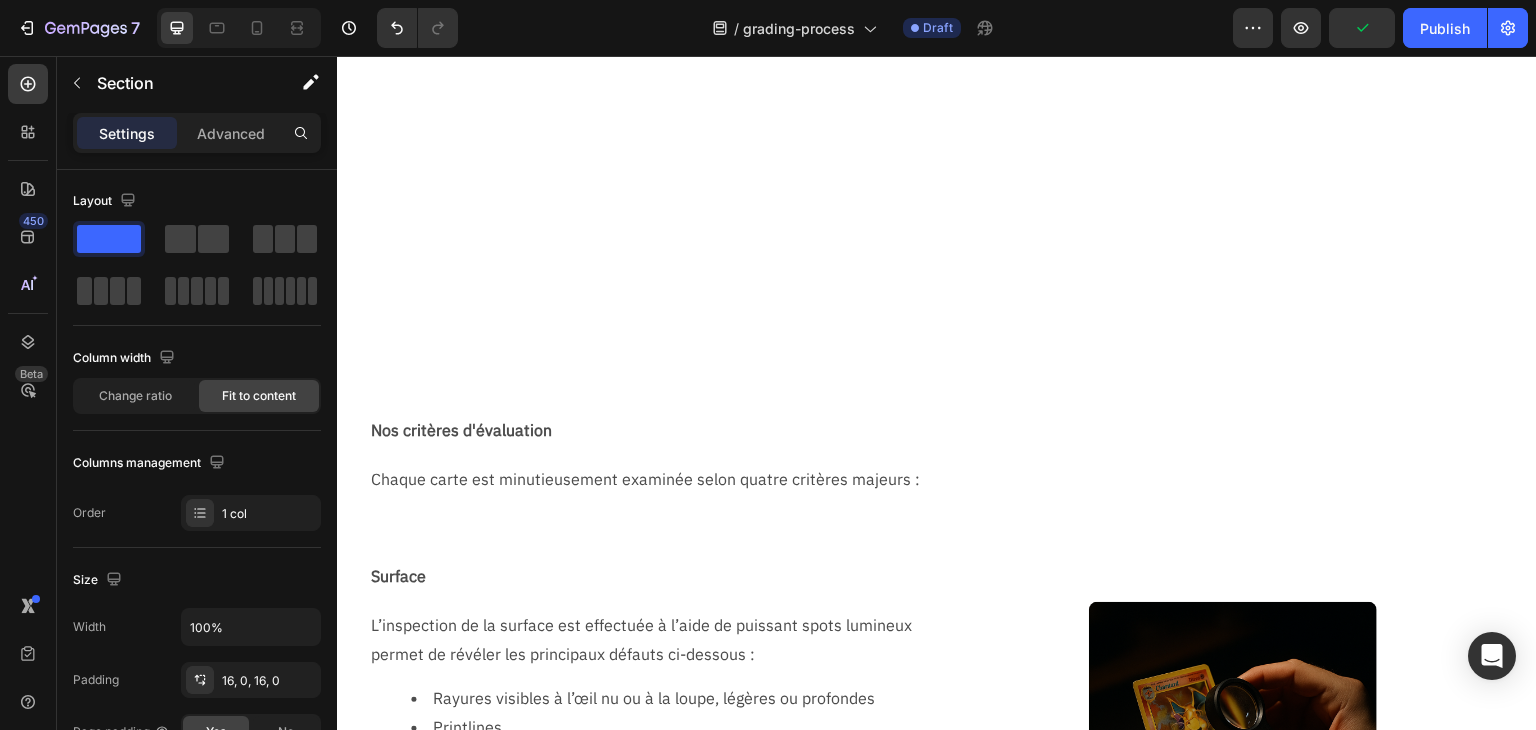 scroll, scrollTop: 0, scrollLeft: 0, axis: both 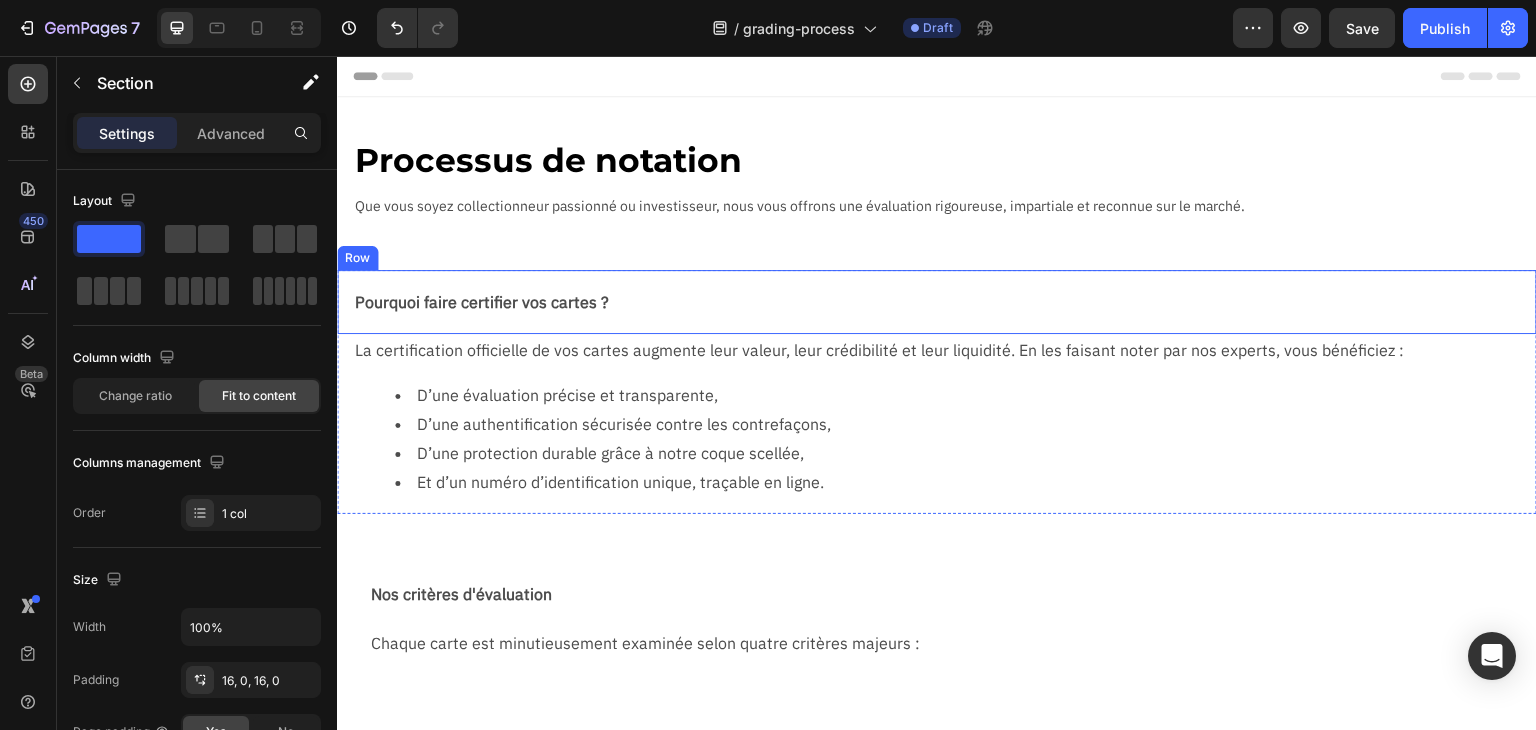 click on "Pourquoi faire certifier vos cartes ? Text Block Row" at bounding box center [937, 302] 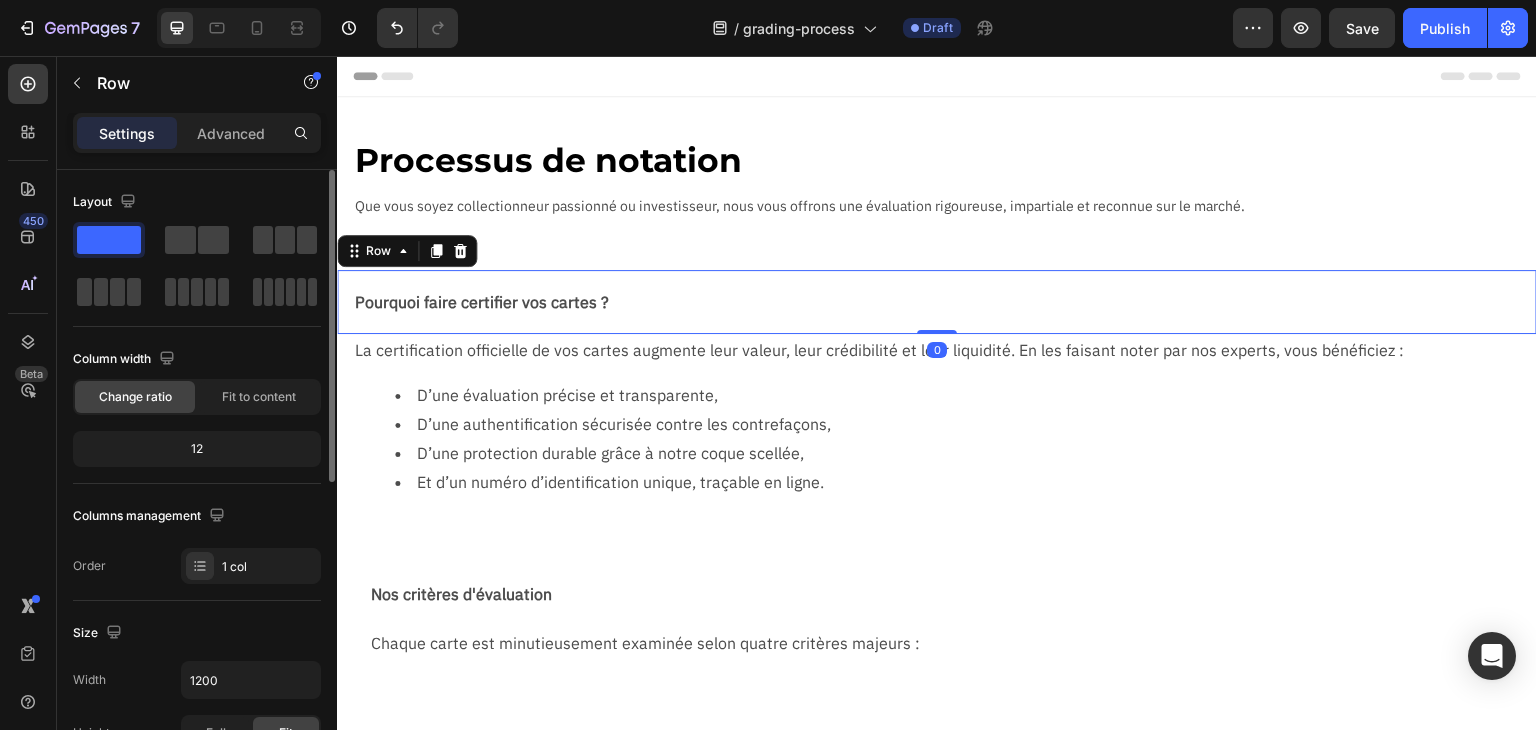 scroll, scrollTop: 100, scrollLeft: 0, axis: vertical 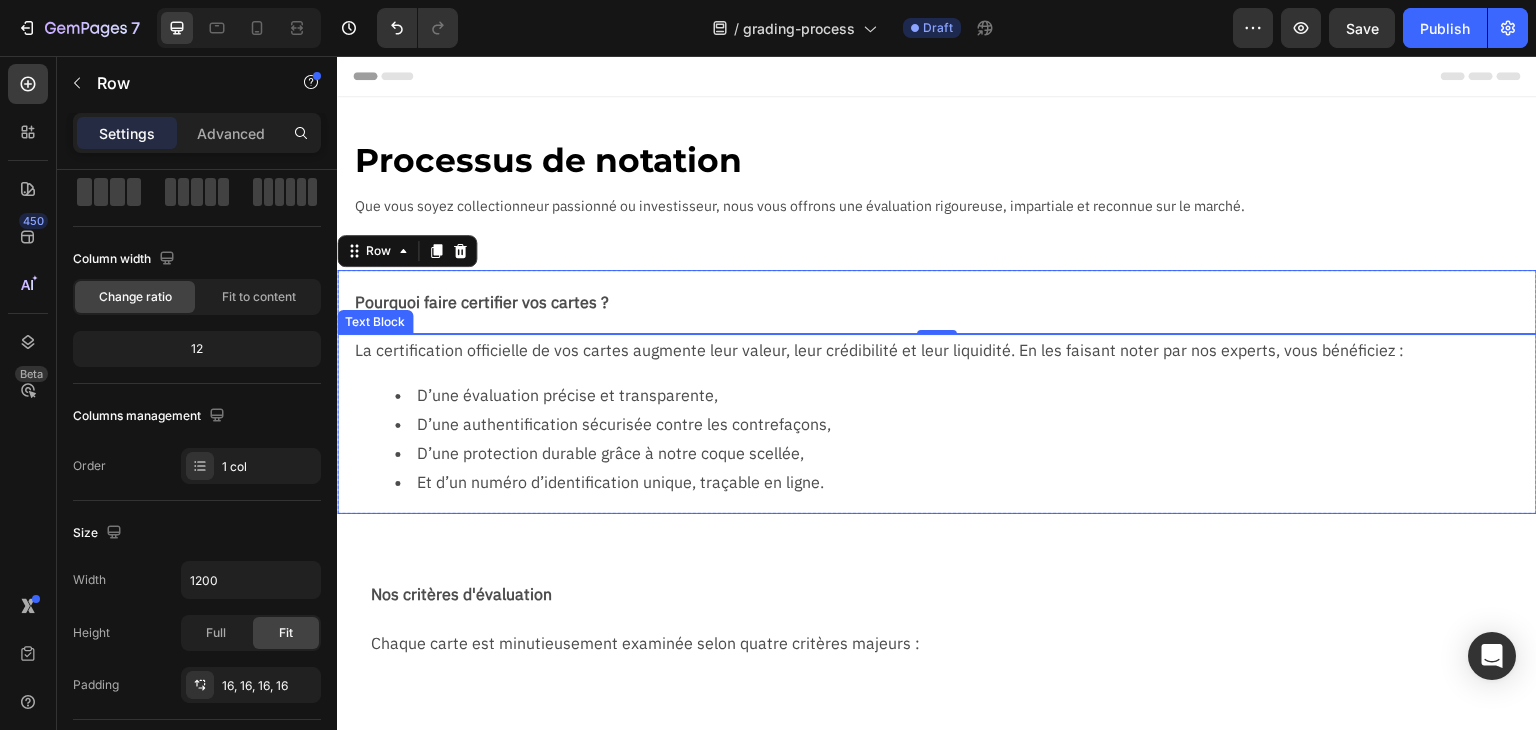 click on "D’une authentification sécurisée contre les contrefaçons," at bounding box center [965, 424] 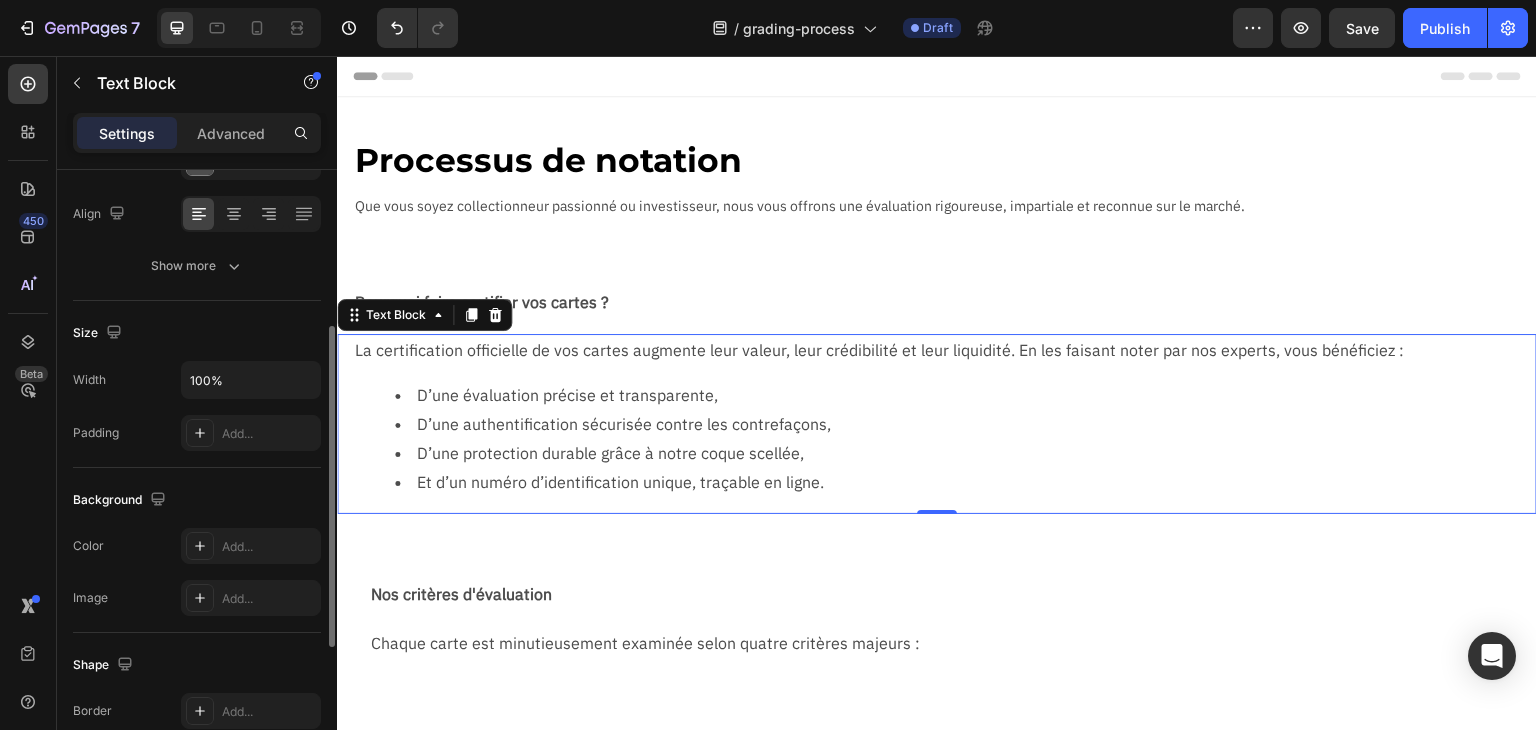 scroll, scrollTop: 200, scrollLeft: 0, axis: vertical 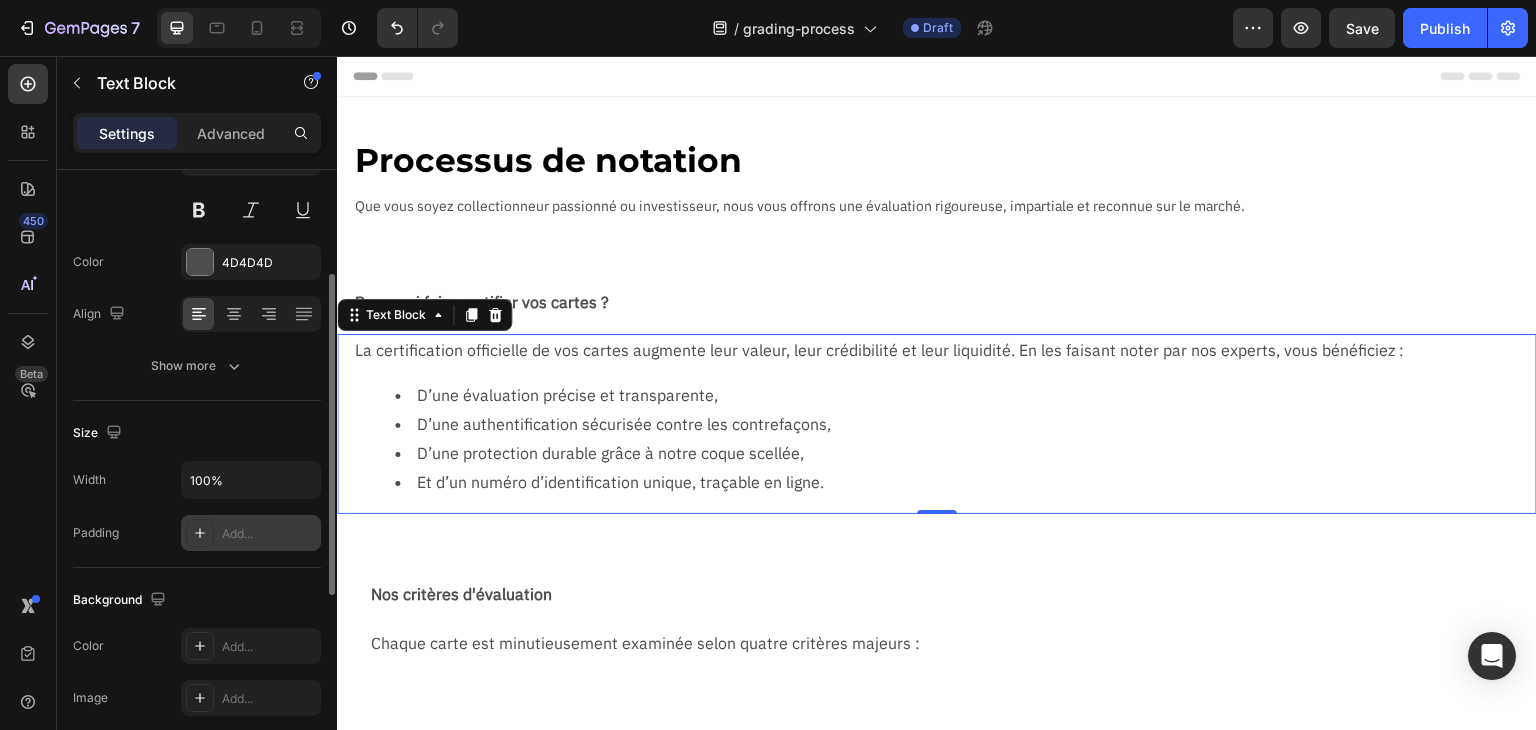 click on "Add..." at bounding box center (269, 534) 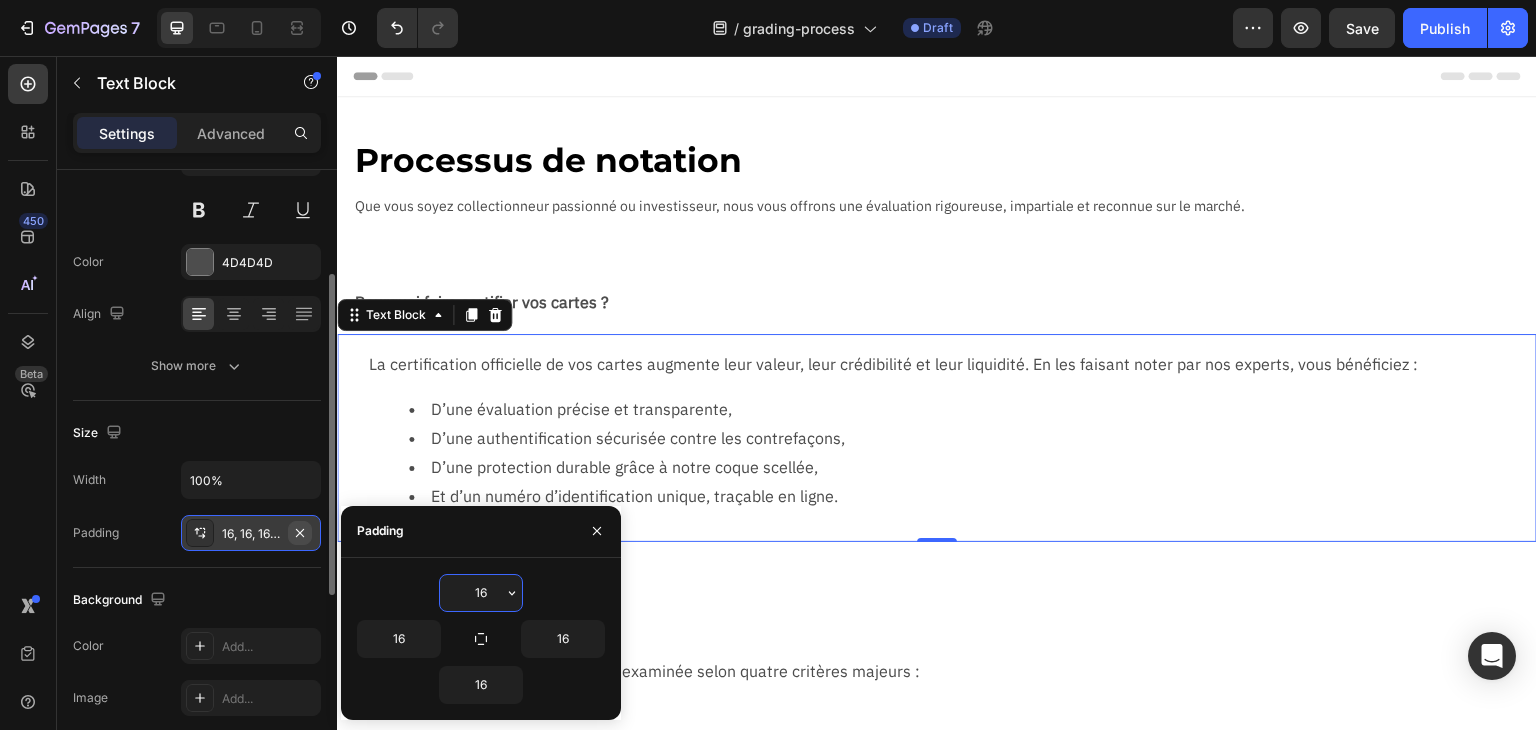 click 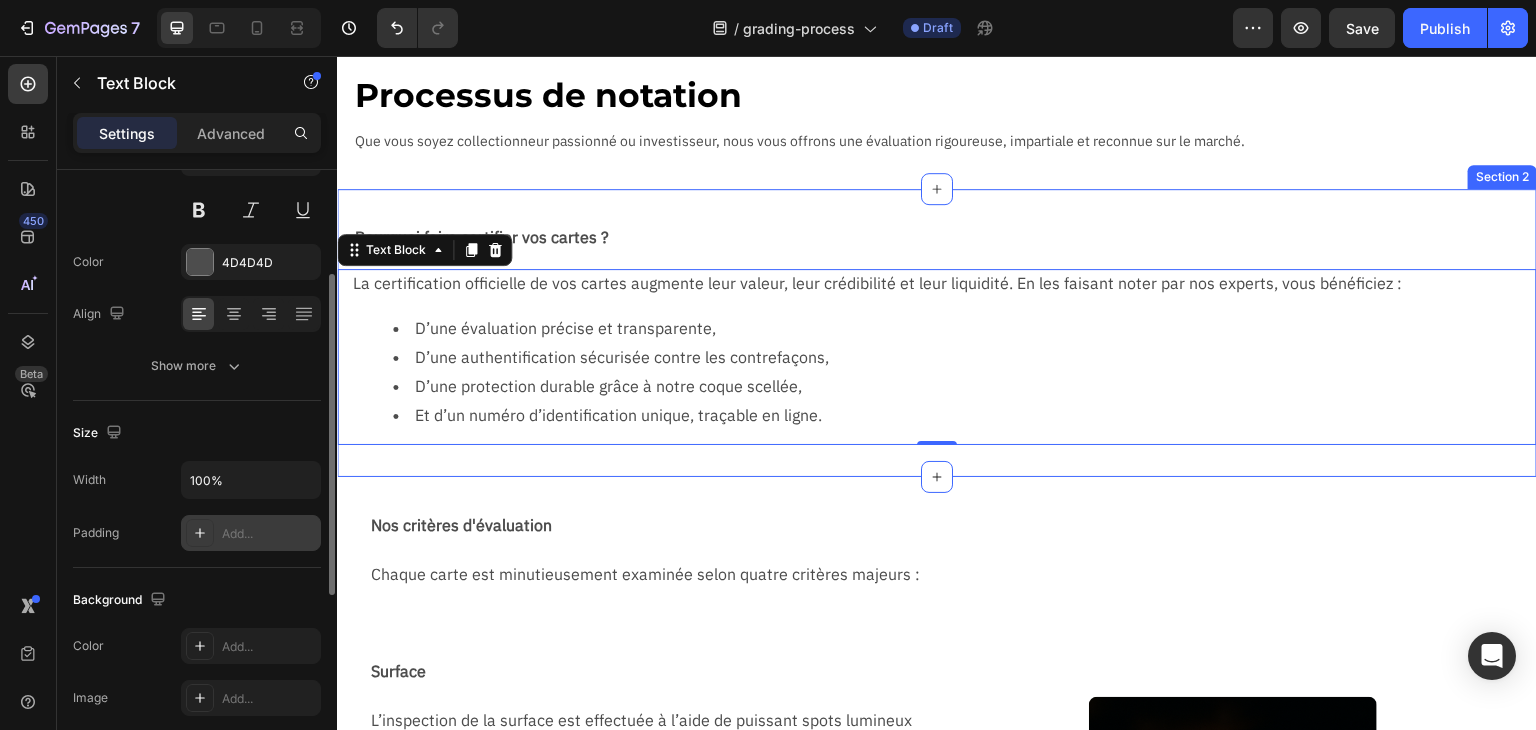 scroll, scrollTop: 100, scrollLeft: 0, axis: vertical 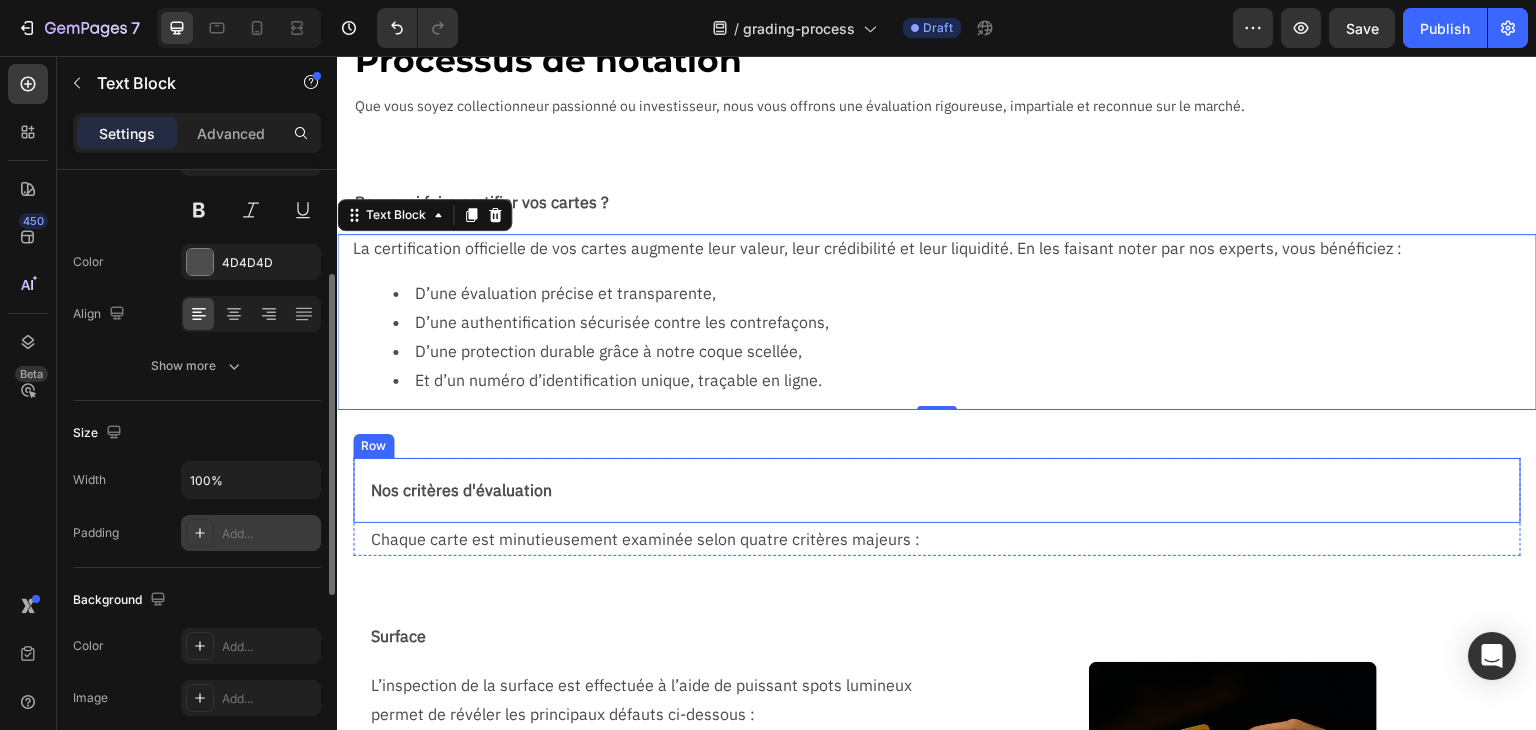 click on "Nos critères d'évaluation Text Block Row" at bounding box center (937, 490) 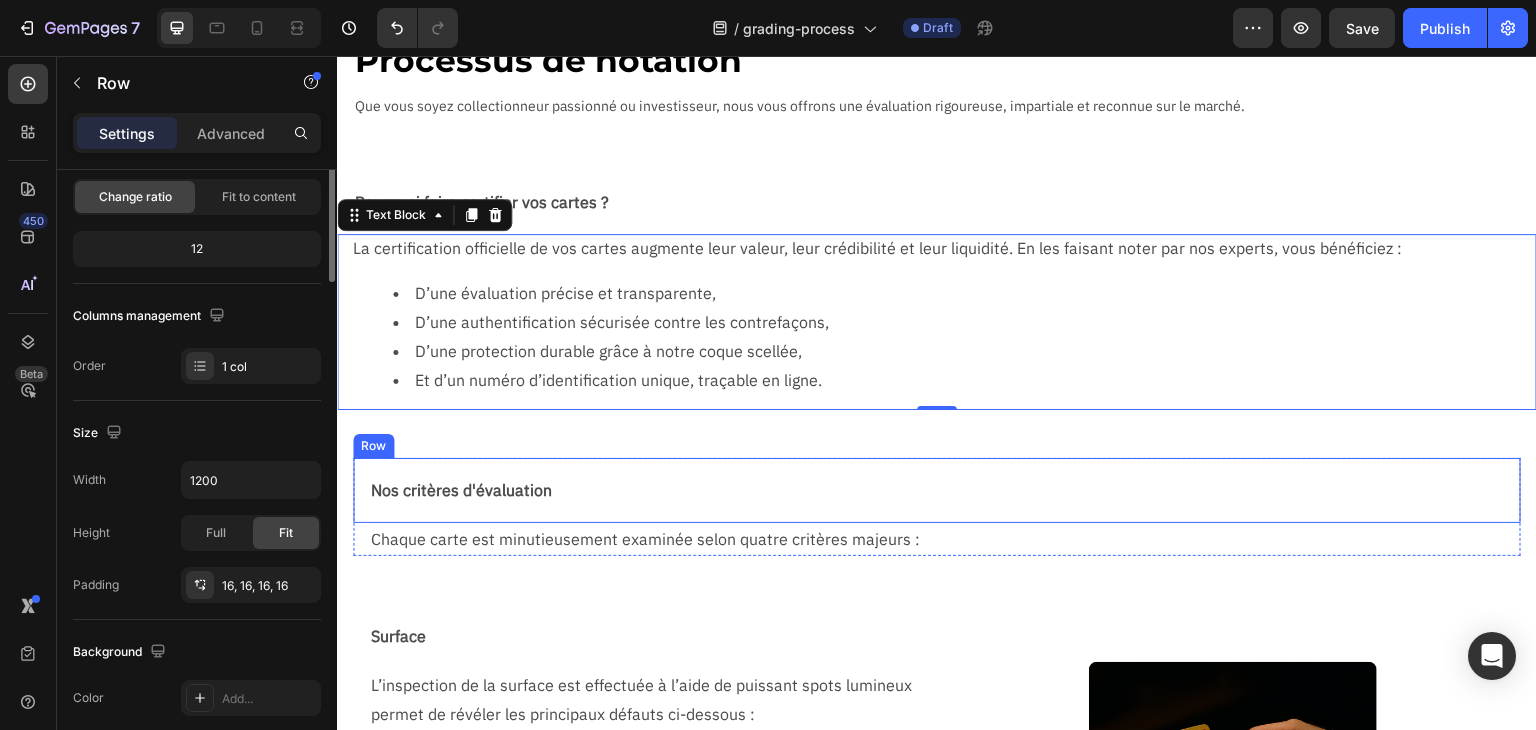 scroll, scrollTop: 0, scrollLeft: 0, axis: both 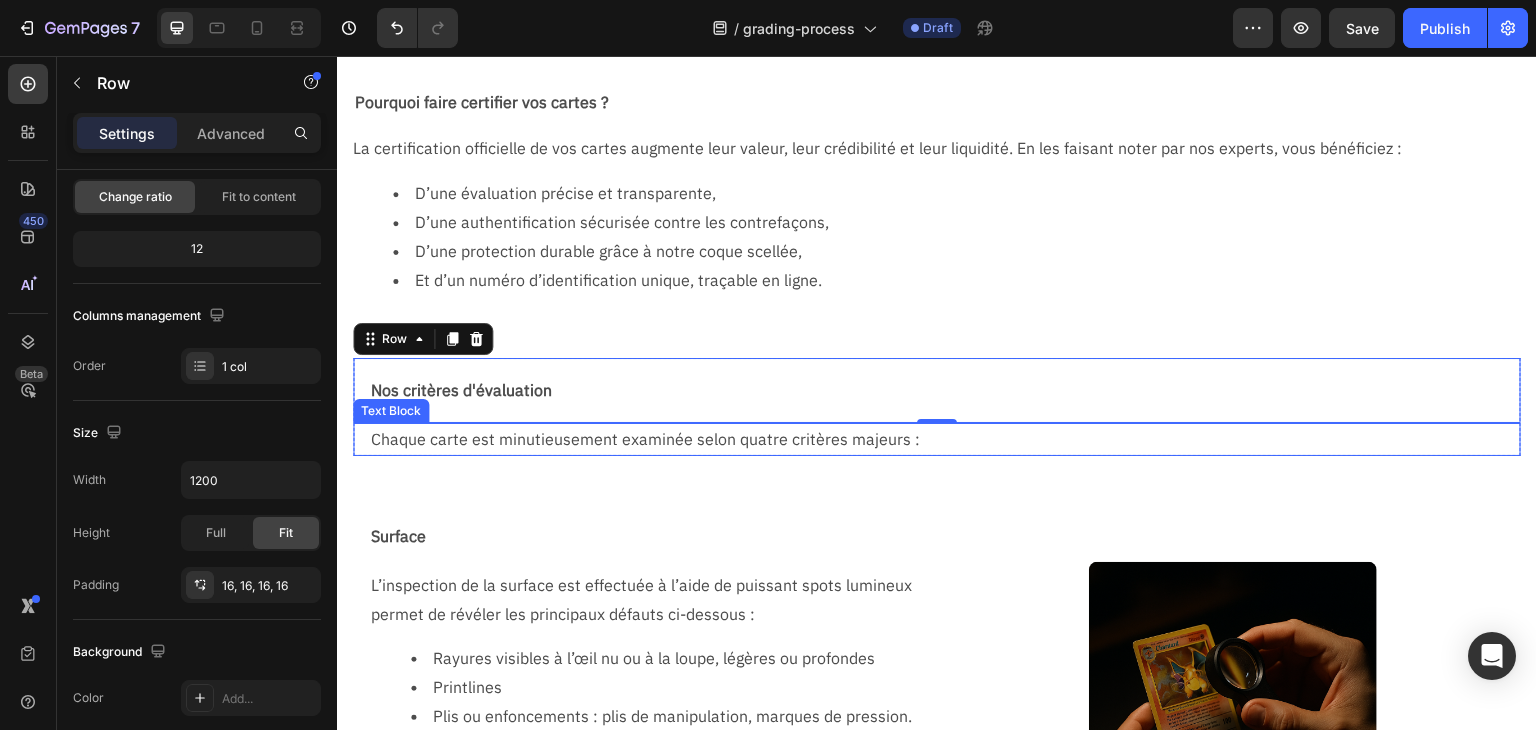 click on "Chaque carte est minutieusement examinée selon quatre critères majeurs :" at bounding box center (945, 439) 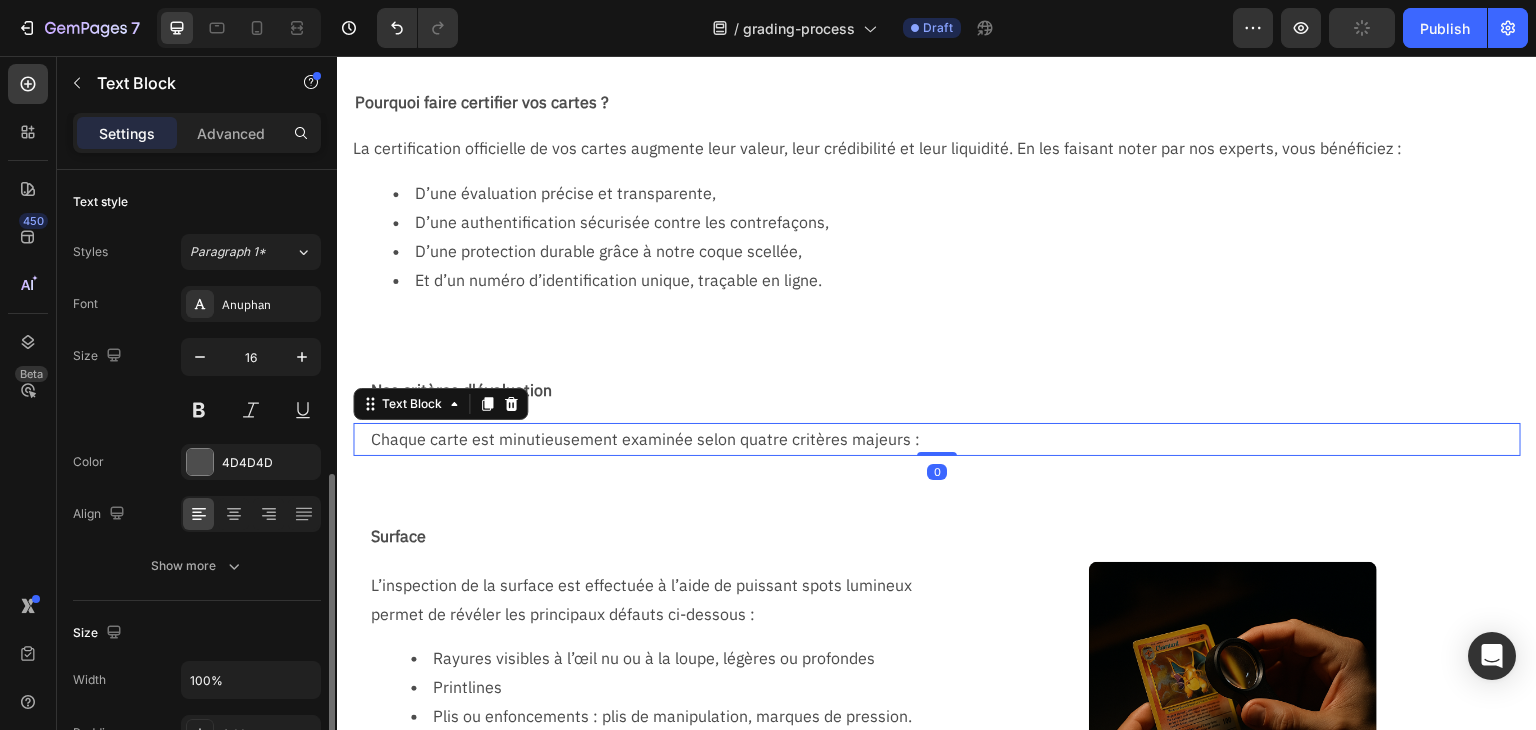 scroll, scrollTop: 300, scrollLeft: 0, axis: vertical 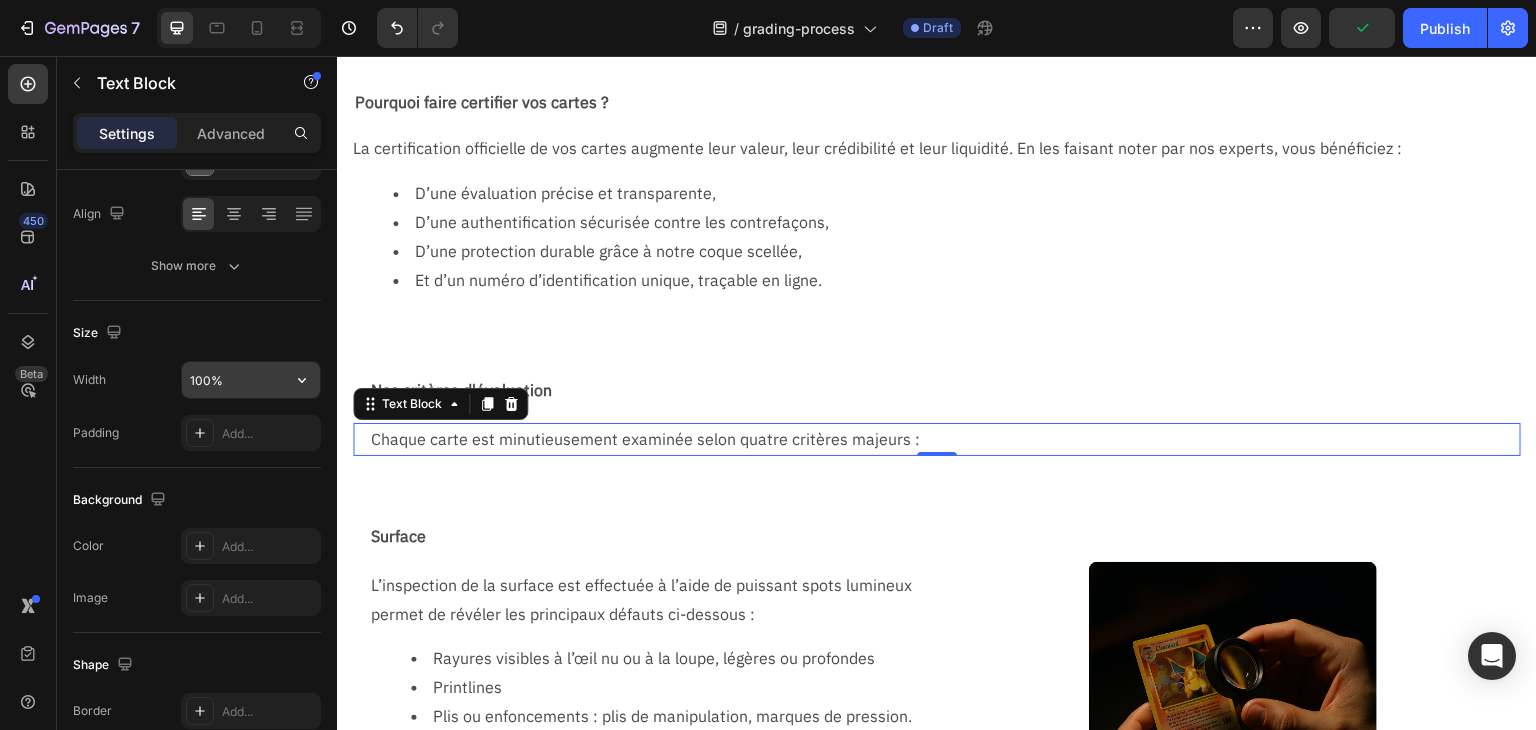 click on "100%" at bounding box center [251, 380] 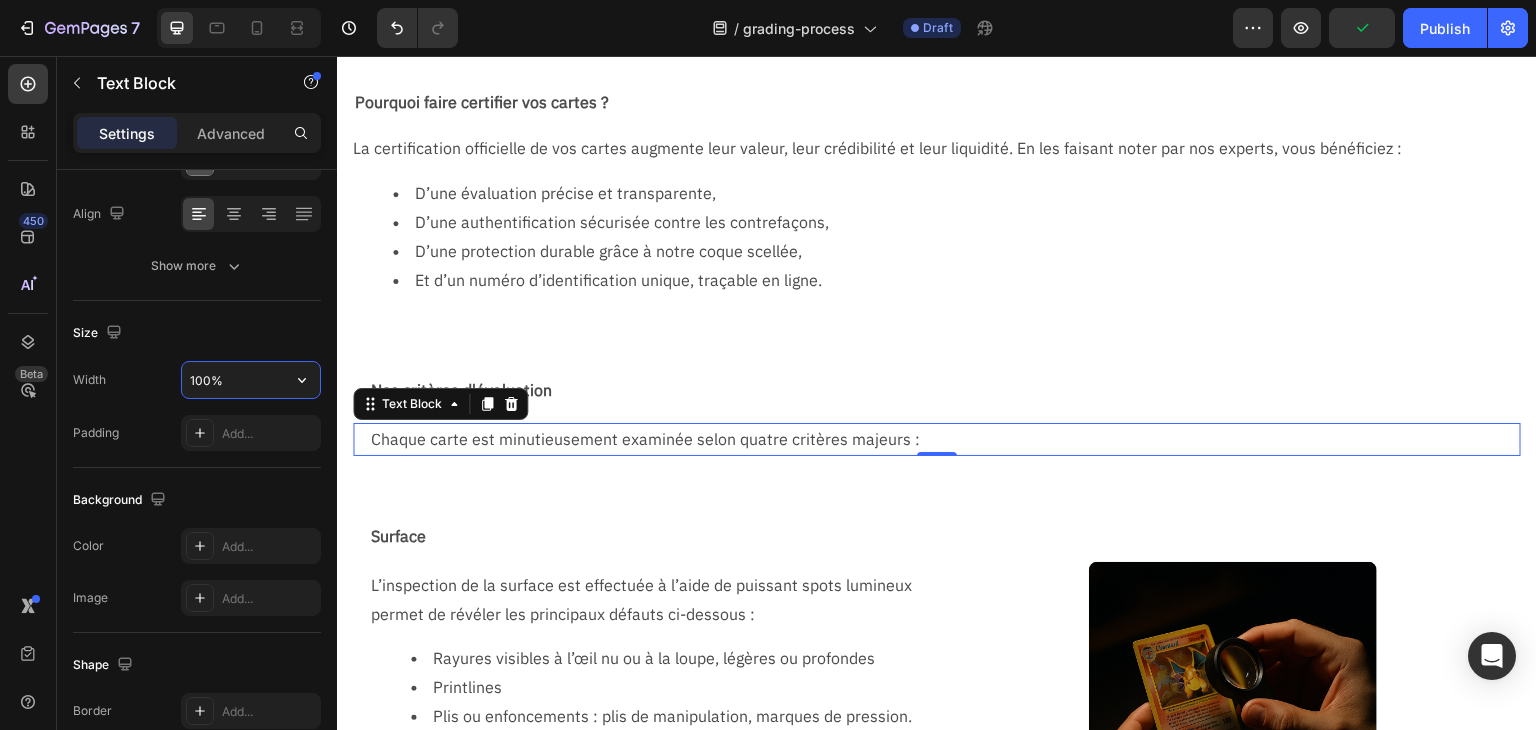 click on "100%" at bounding box center (251, 380) 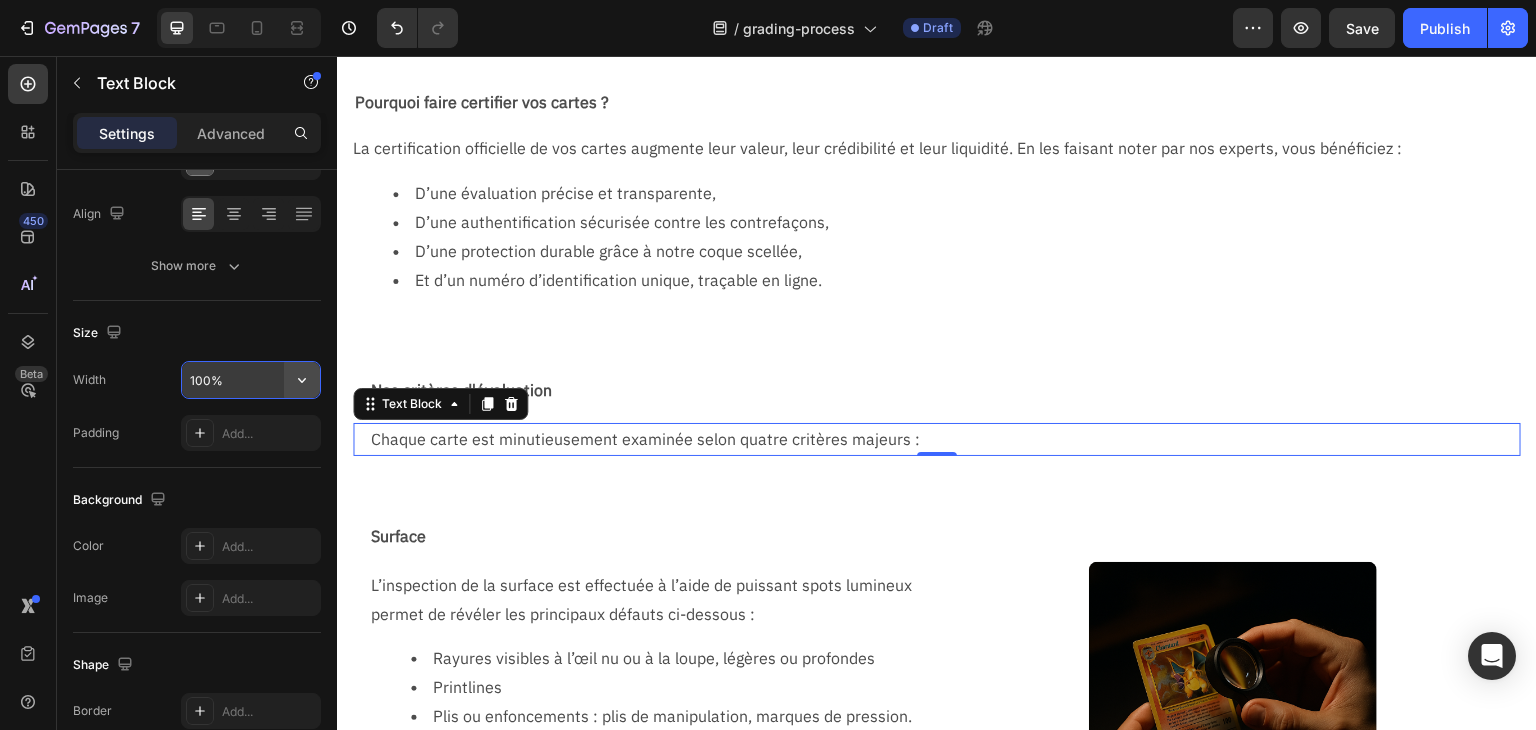 click 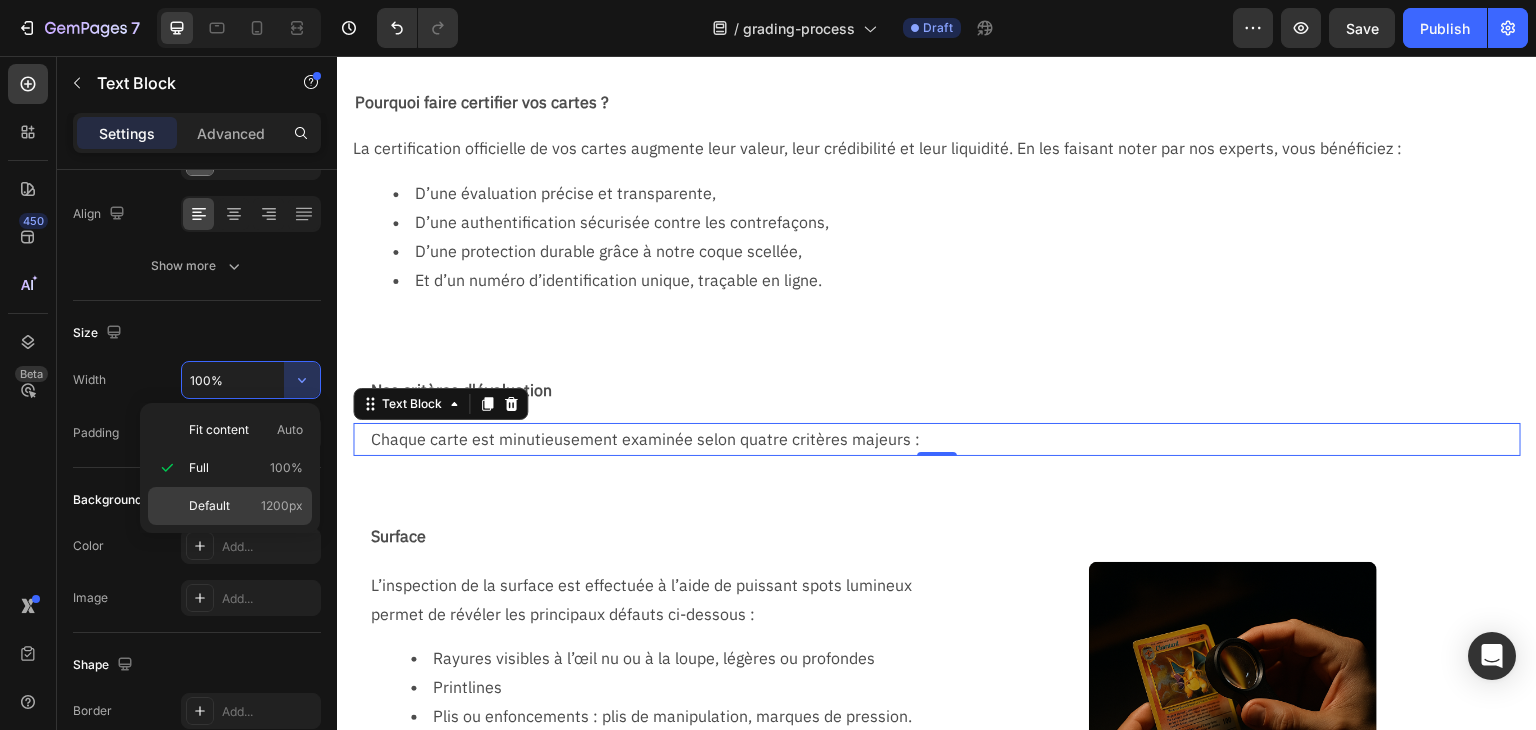 click on "Default 1200px" at bounding box center [246, 506] 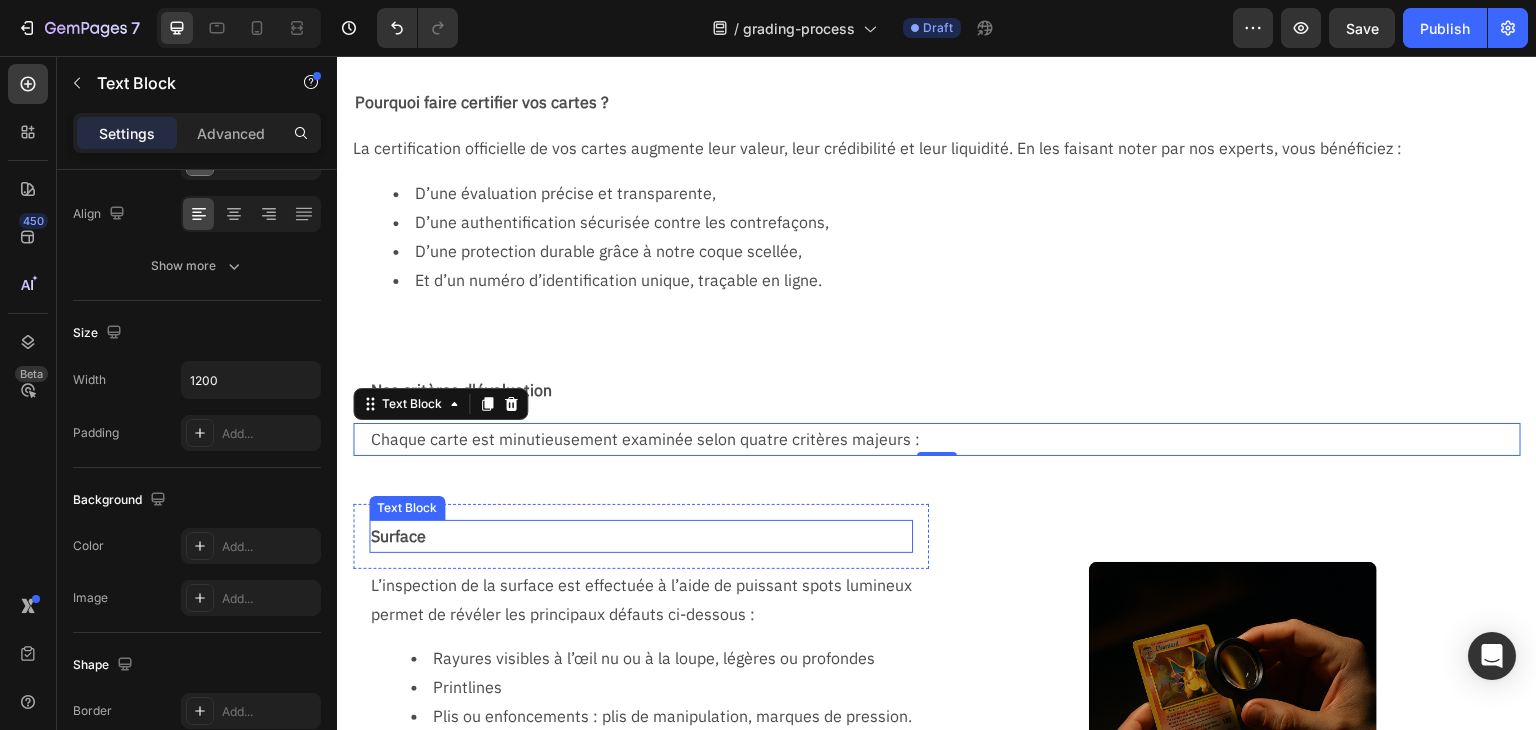 click on "Surface" at bounding box center [641, 536] 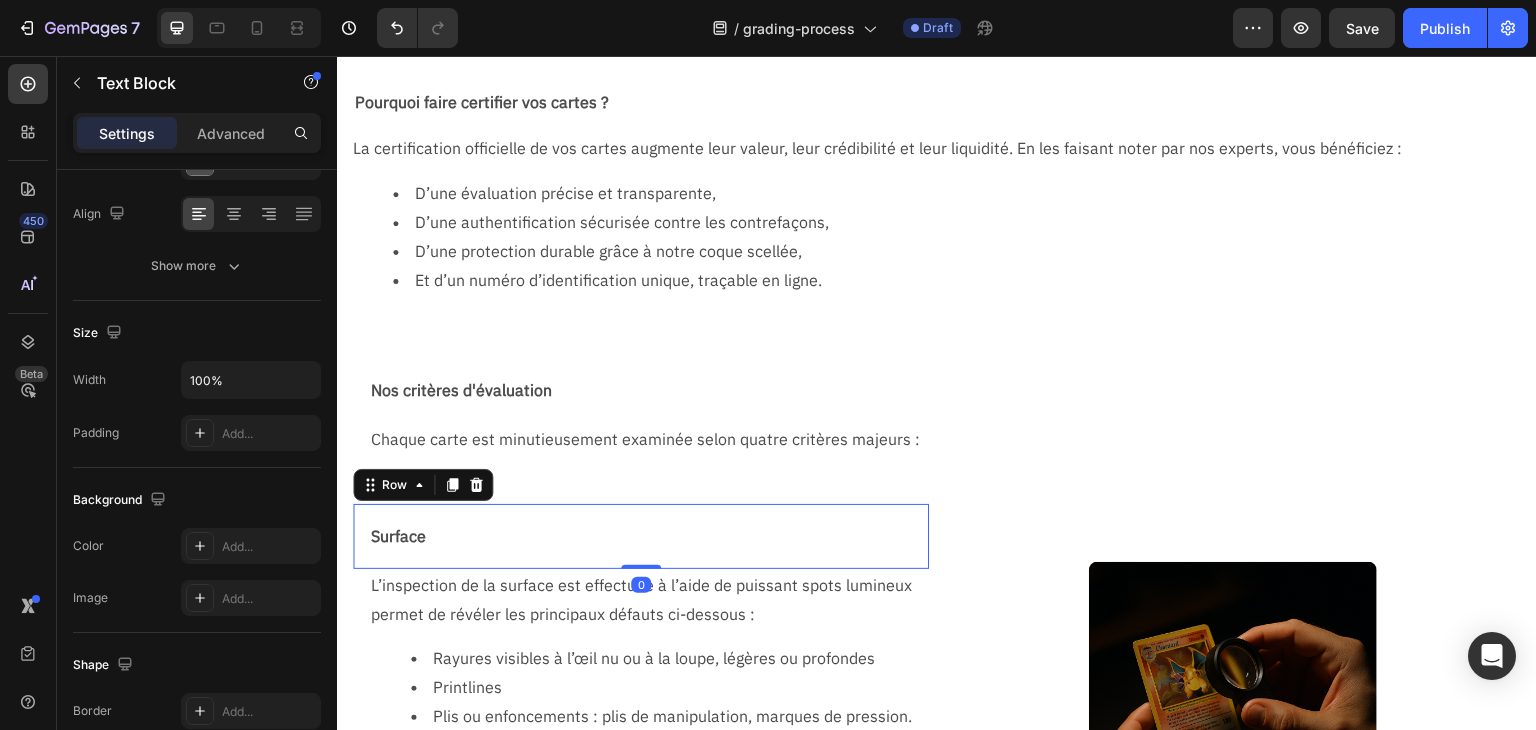 click on "Surface Text Block Row   0" at bounding box center [641, 536] 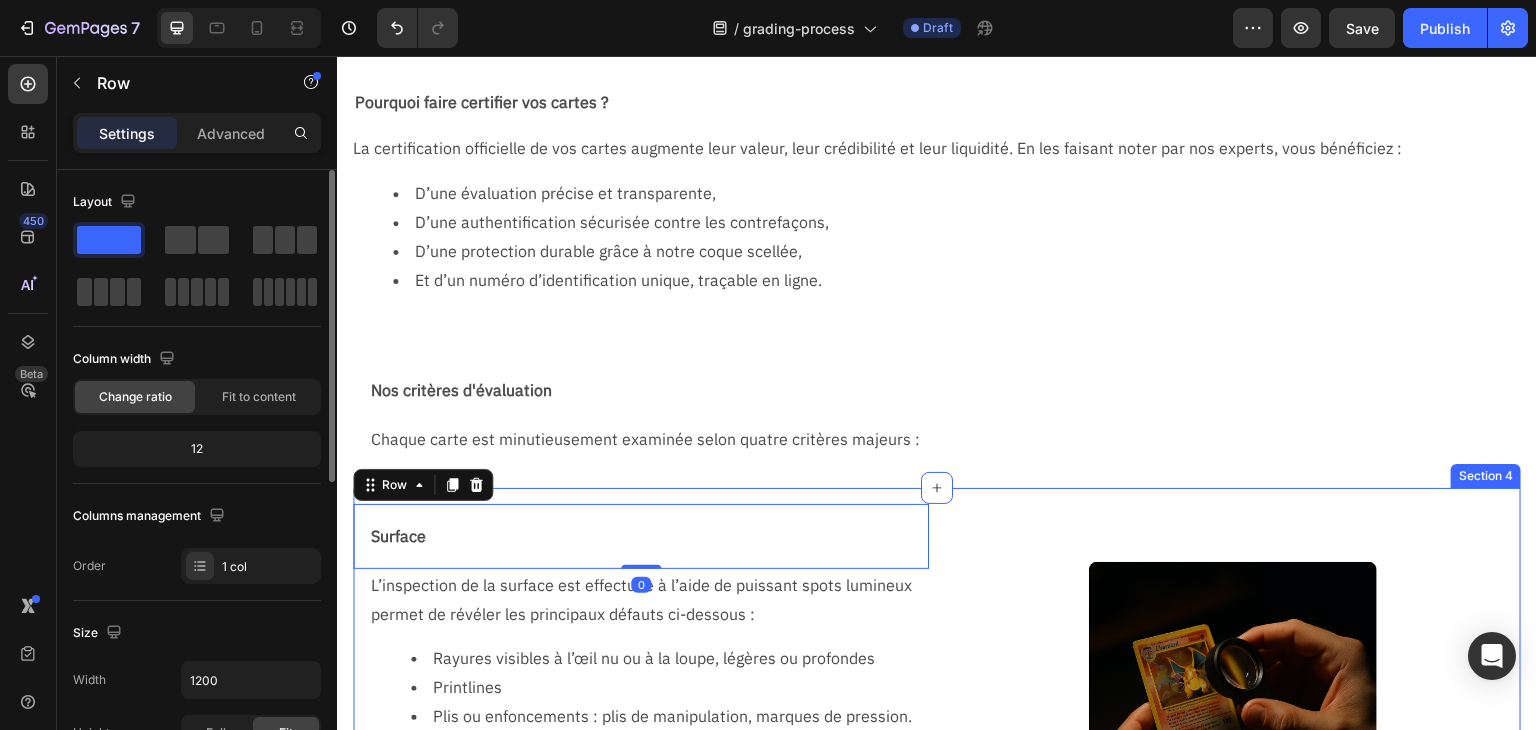 click on "Surface Text Block Row   0 L’inspection de la surface est effectuée à l’aide de puissant spots lumineux permet de révéler les principaux défauts ci-dessous : Rayures visibles à l’œil nu ou à la loupe, légères ou profondes Printlines Plis ou enfoncements : plis de manipulation, marques de pression. Tâches ou traces : humidité, empreinte de doigt, encre, résidus. Clouding Décoloration Erreur d'impression Gondolage Text Block Row Image Section 4" at bounding box center (937, 706) 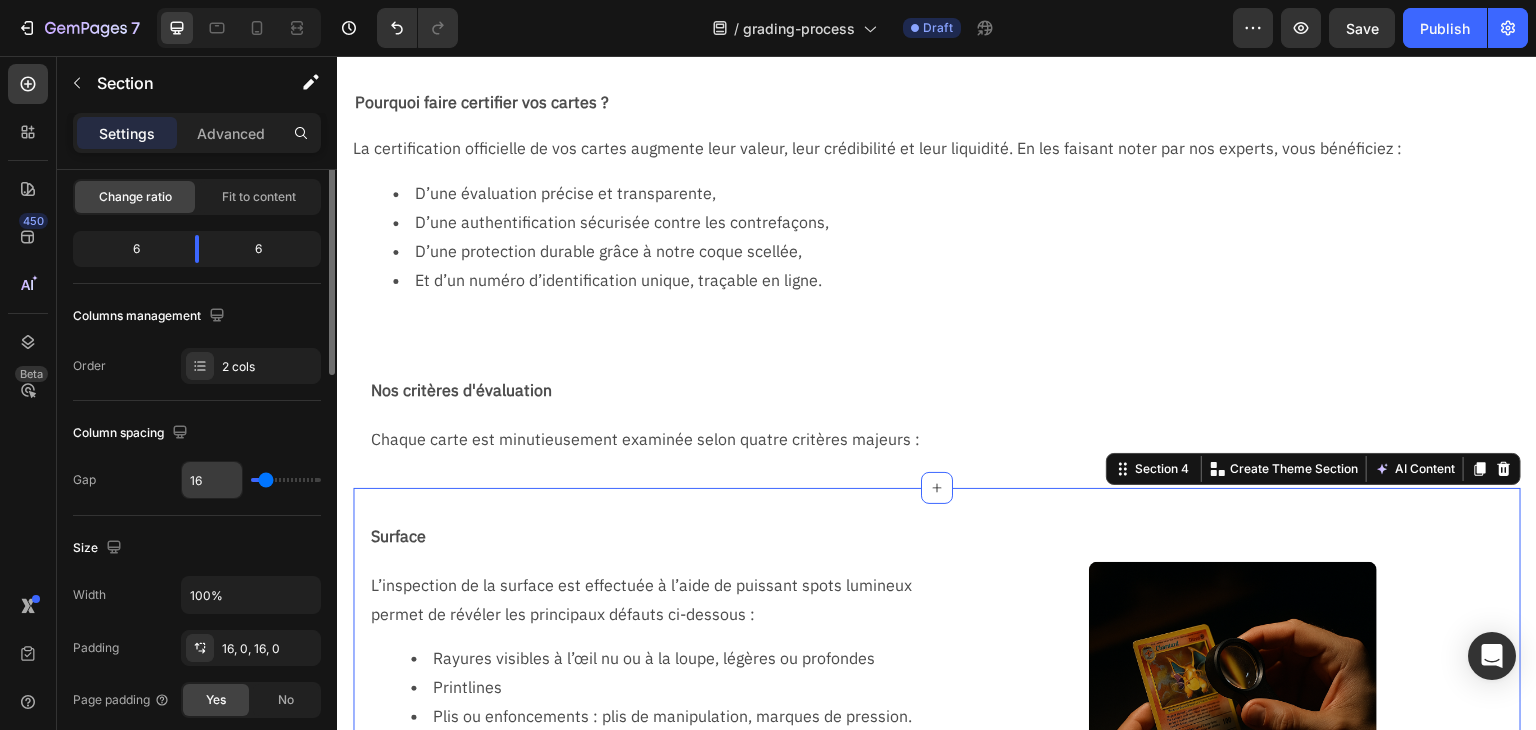 scroll, scrollTop: 300, scrollLeft: 0, axis: vertical 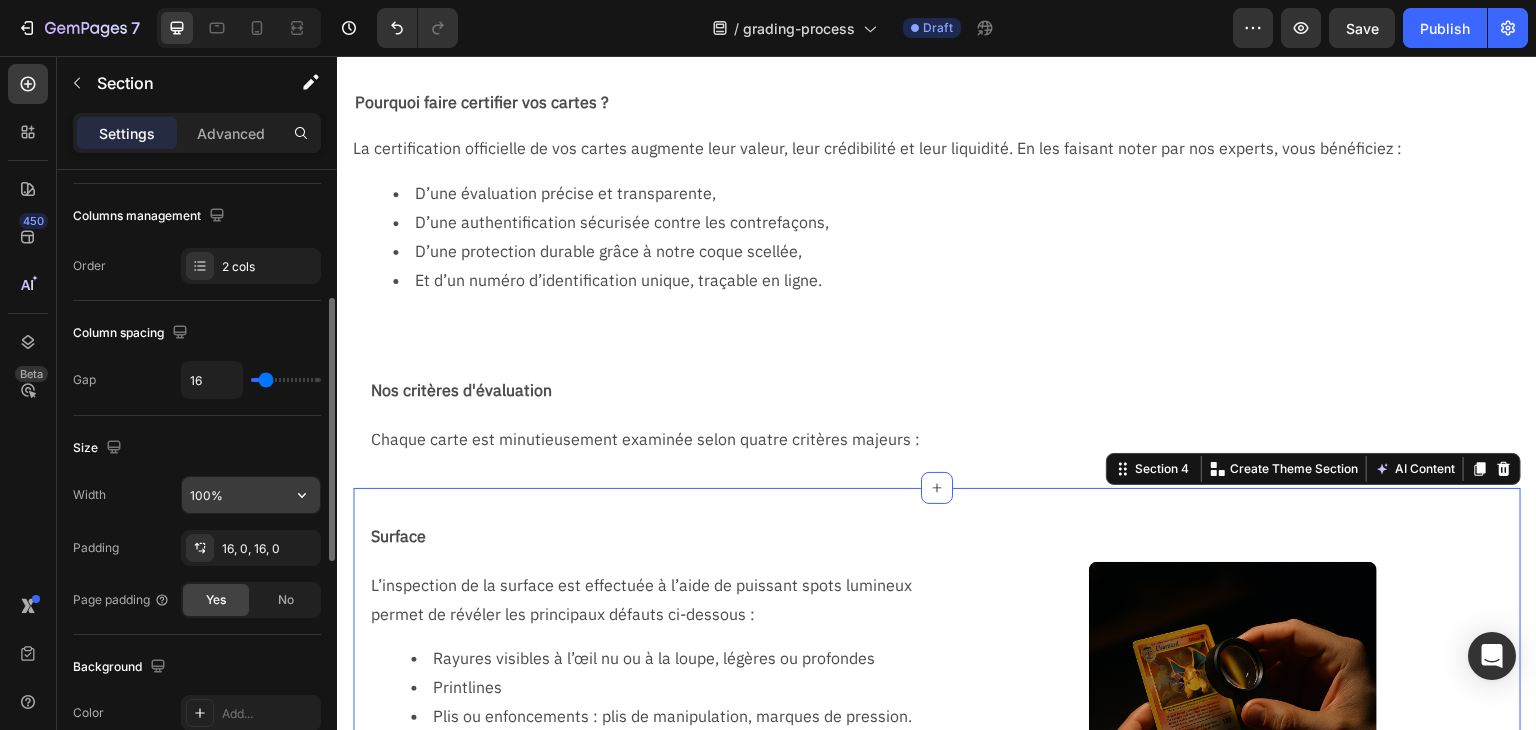 click on "100%" at bounding box center (251, 495) 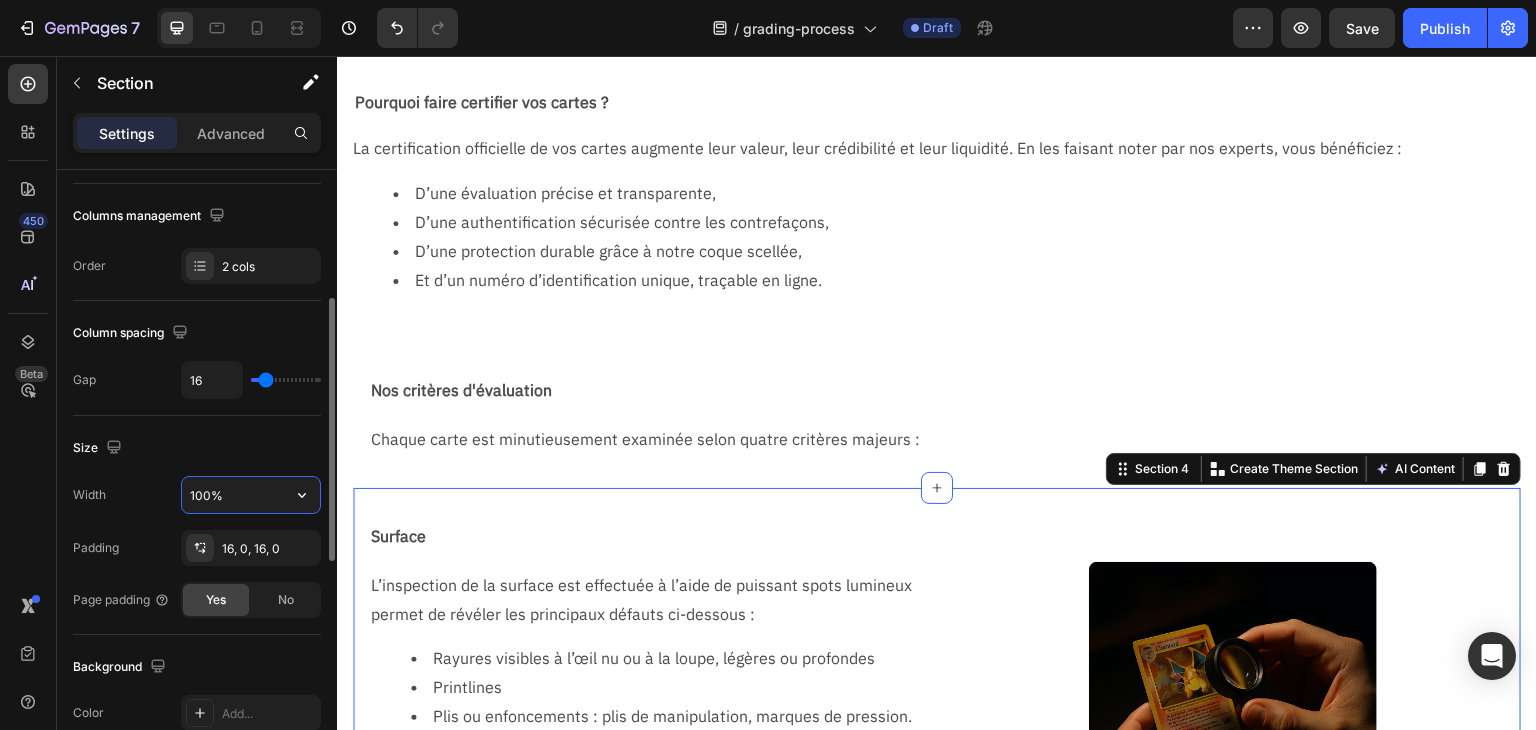 click on "100%" at bounding box center (251, 495) 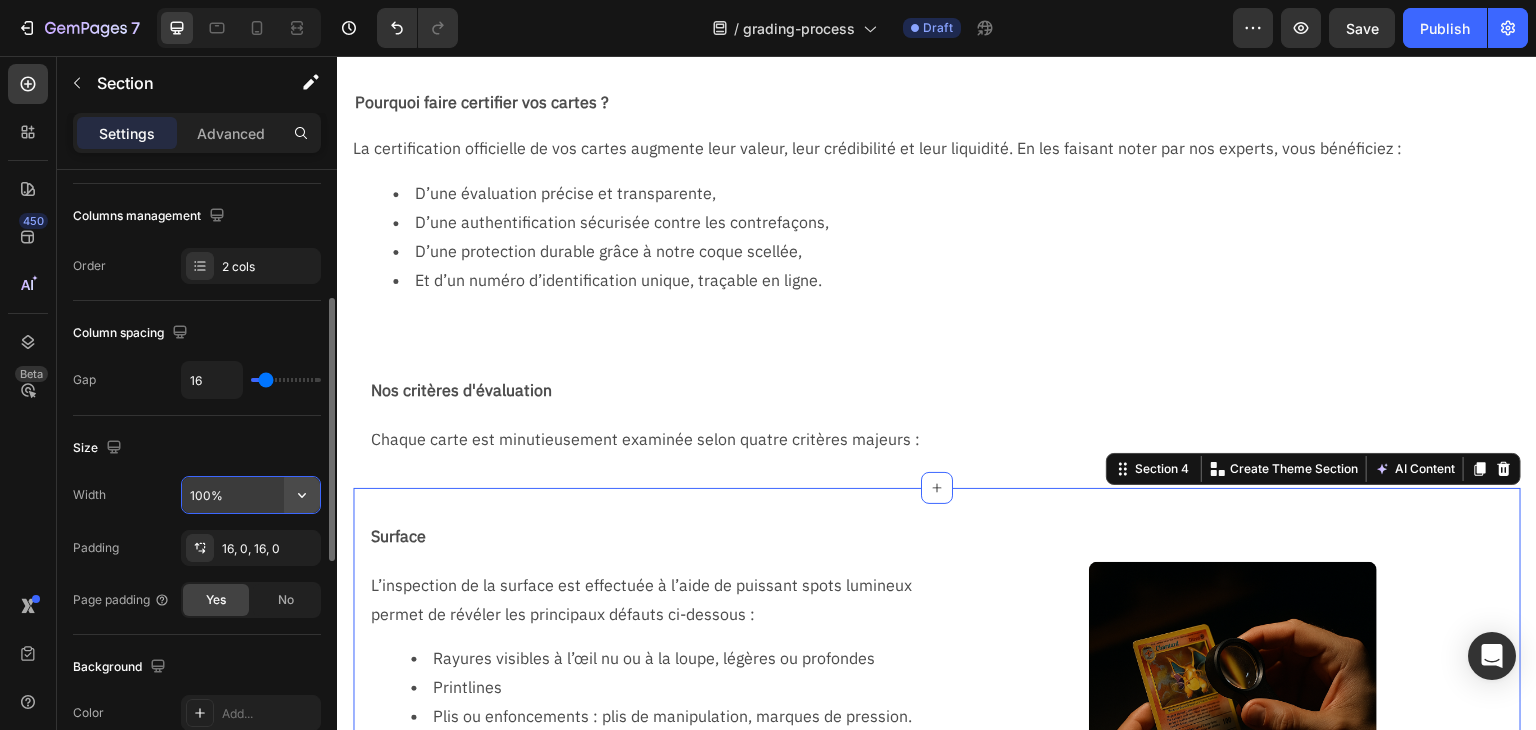 click 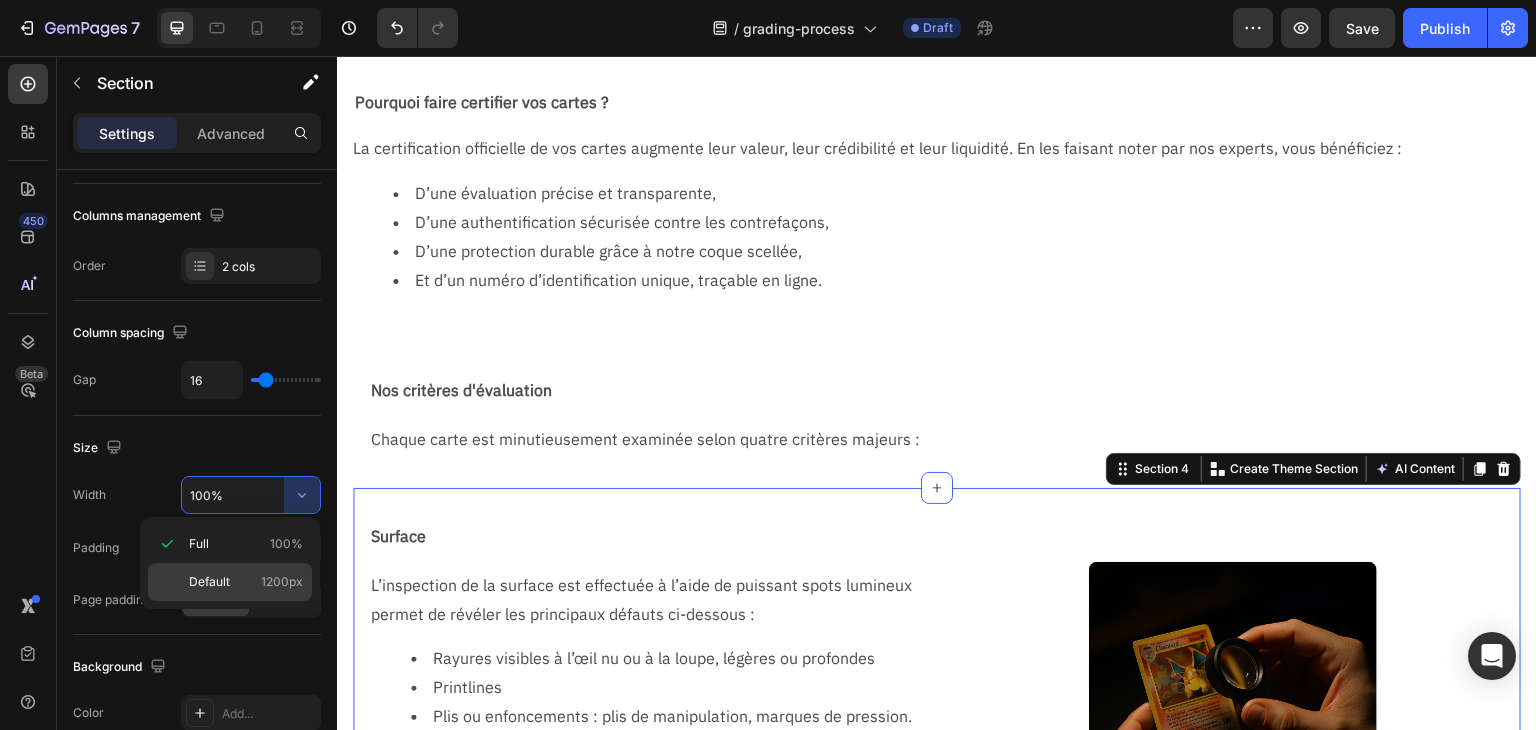 click on "Default" at bounding box center [209, 582] 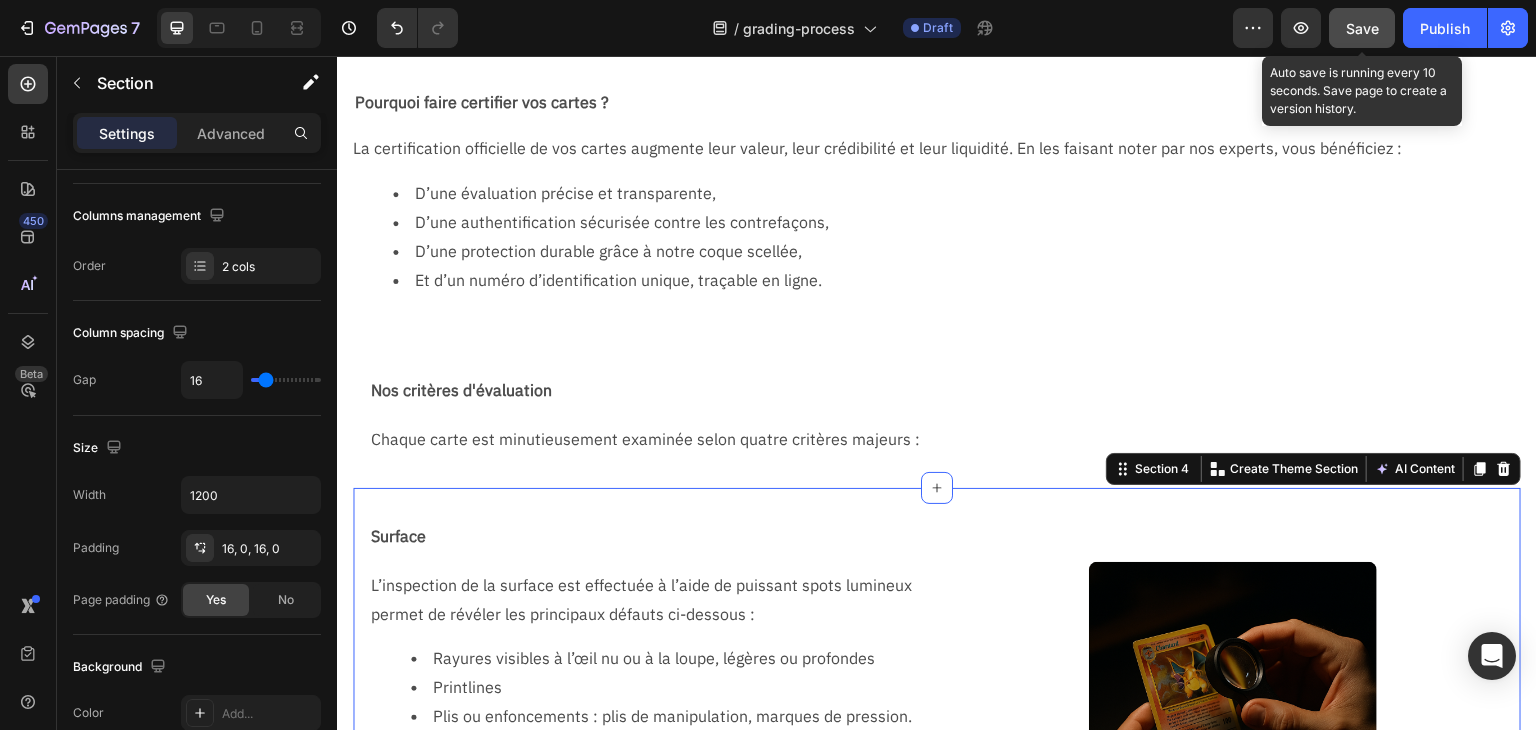 click on "Save" 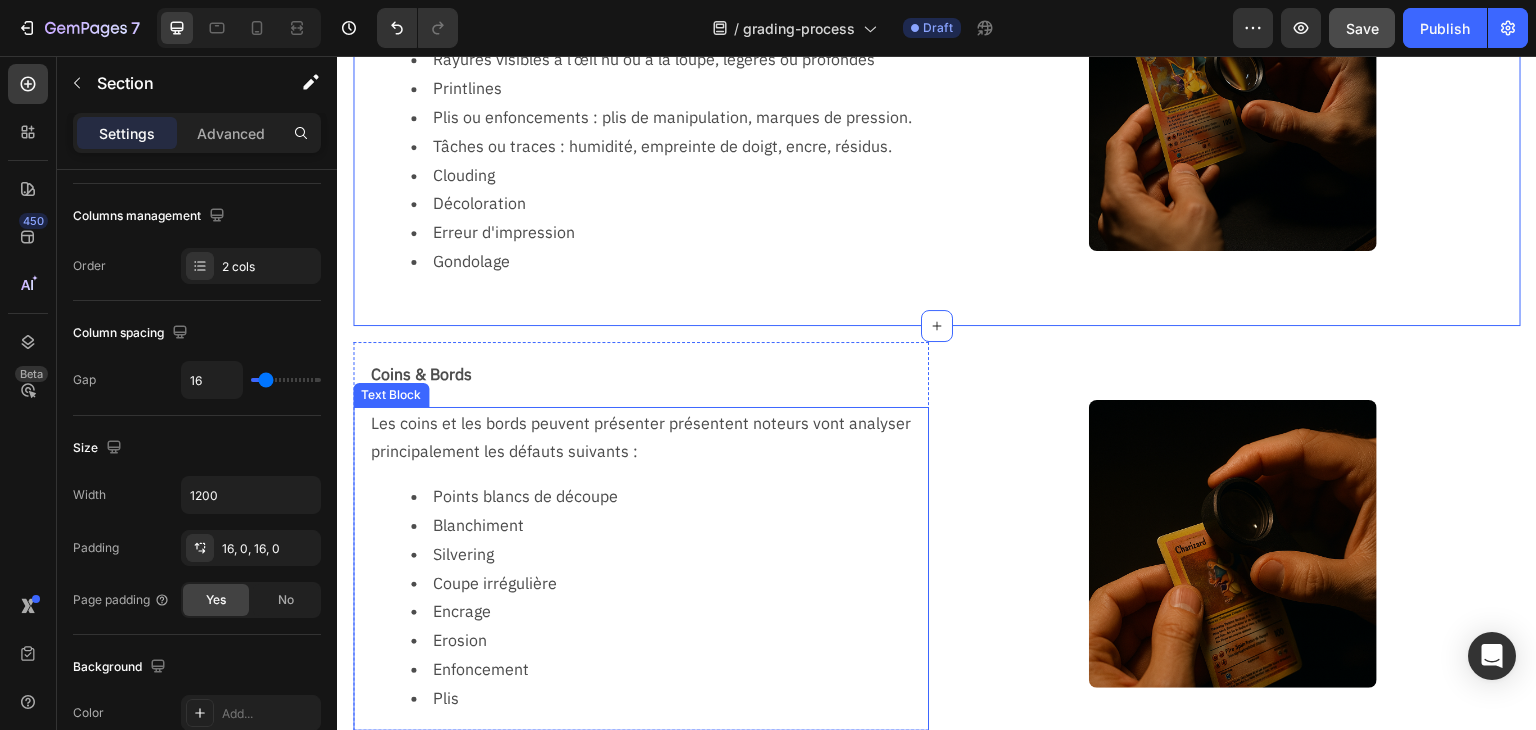scroll, scrollTop: 800, scrollLeft: 0, axis: vertical 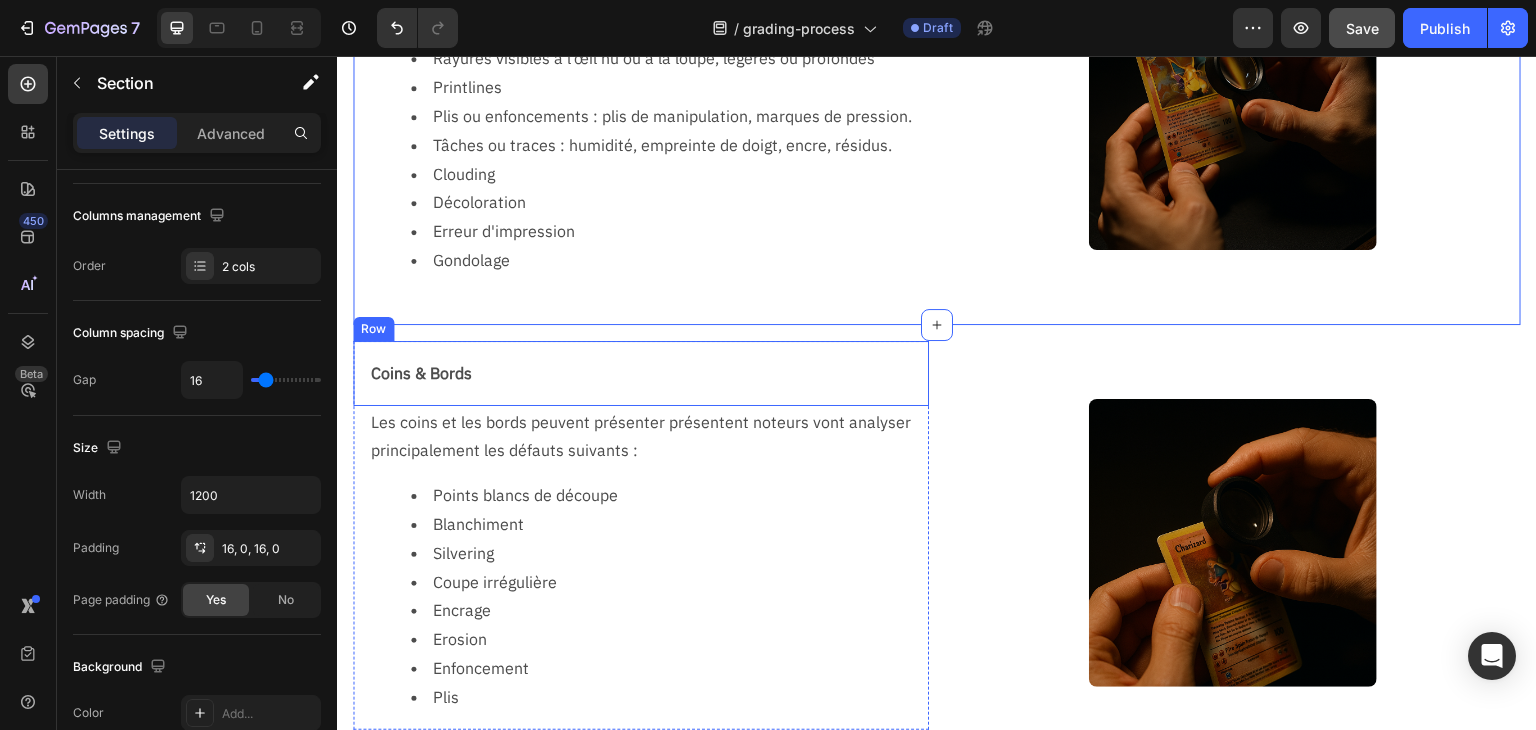 click on "Coins & Bords Text Block Row" at bounding box center [641, 373] 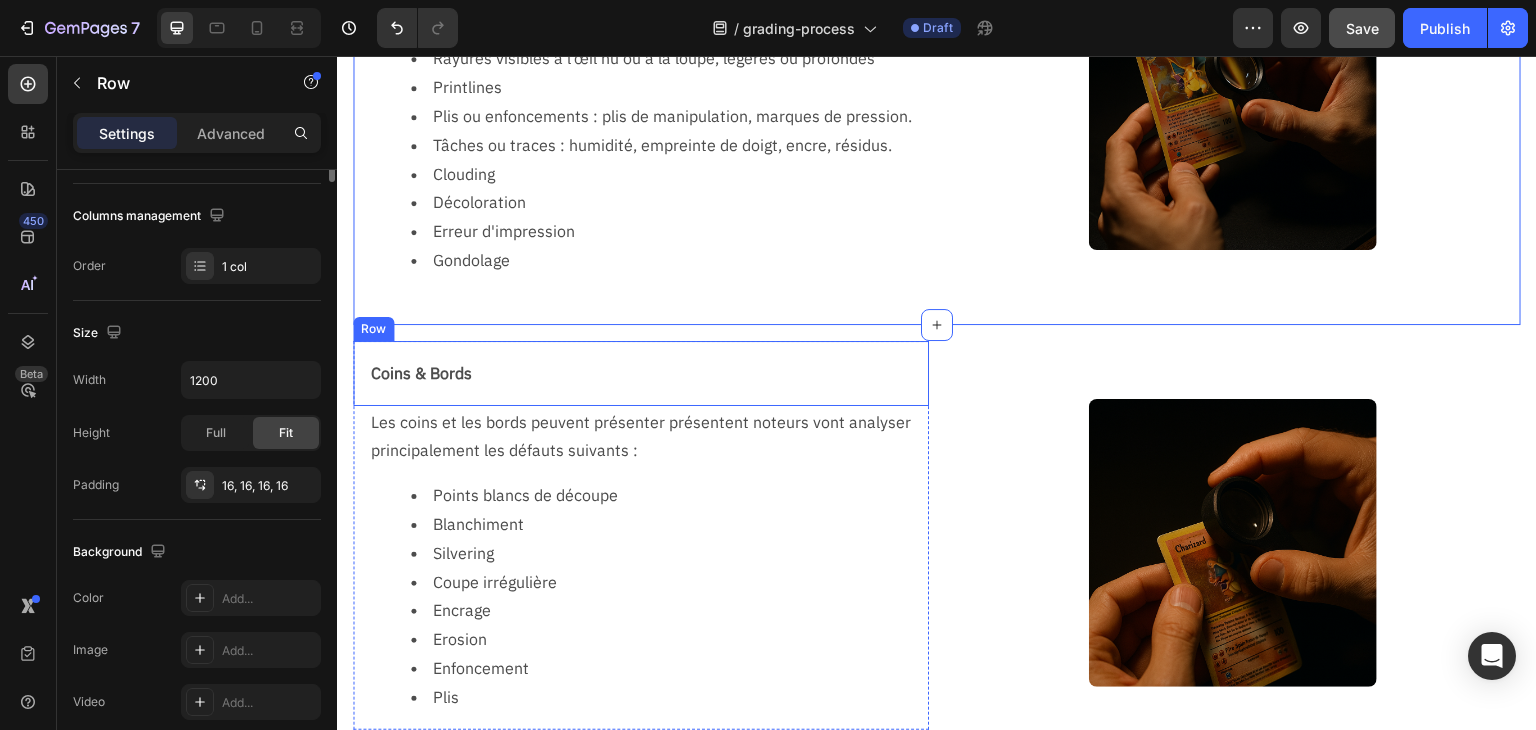 scroll, scrollTop: 0, scrollLeft: 0, axis: both 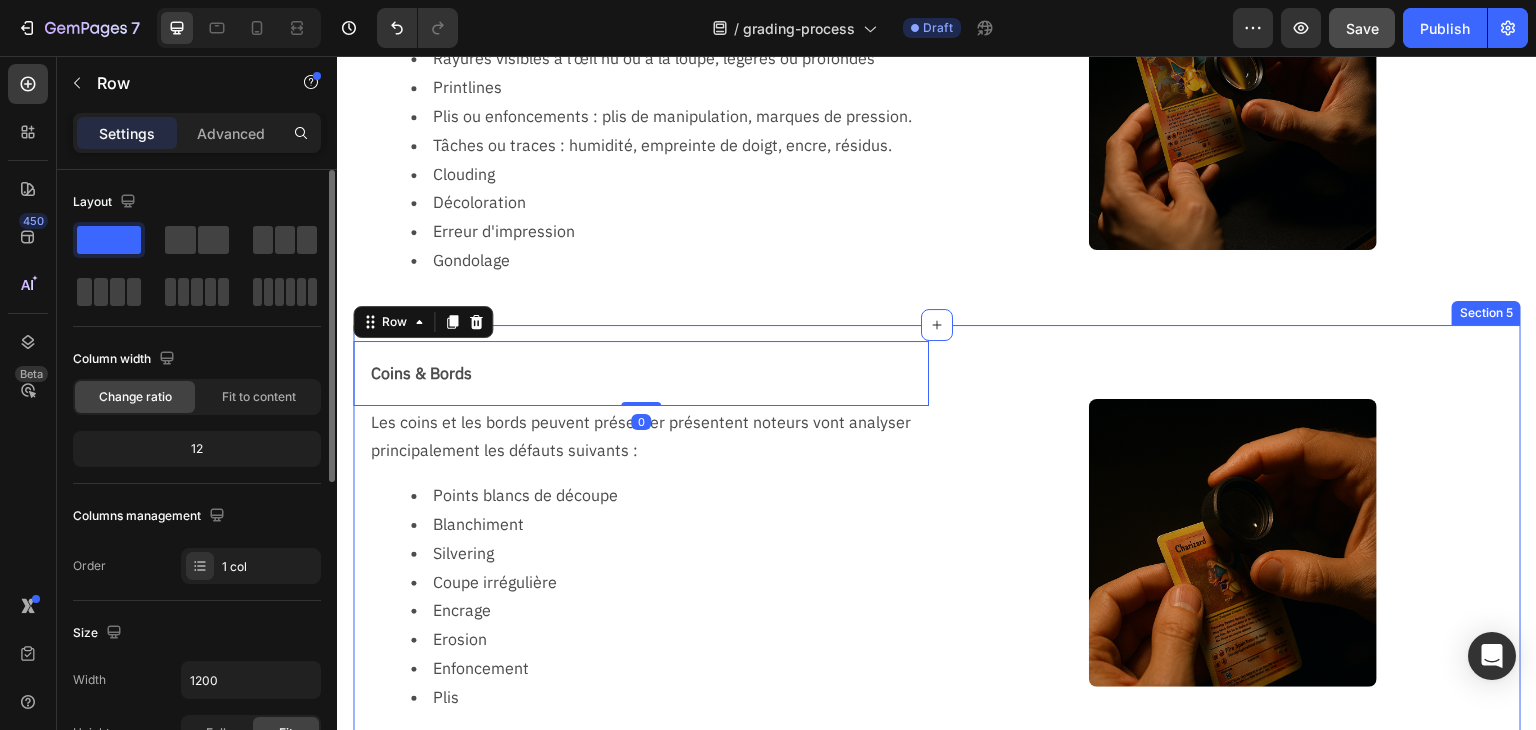 click on "Coins & Bords Text Block Row   0 Les coins et les bords peuvent présenter présentent noteurs vont analyser principalement les défauts suivants : Points blancs de découpe Blanchiment Silvering Coupe irrégulière Encrage Erosion Enfoncement Plis Text Block Row Image Section 5" at bounding box center [937, 543] 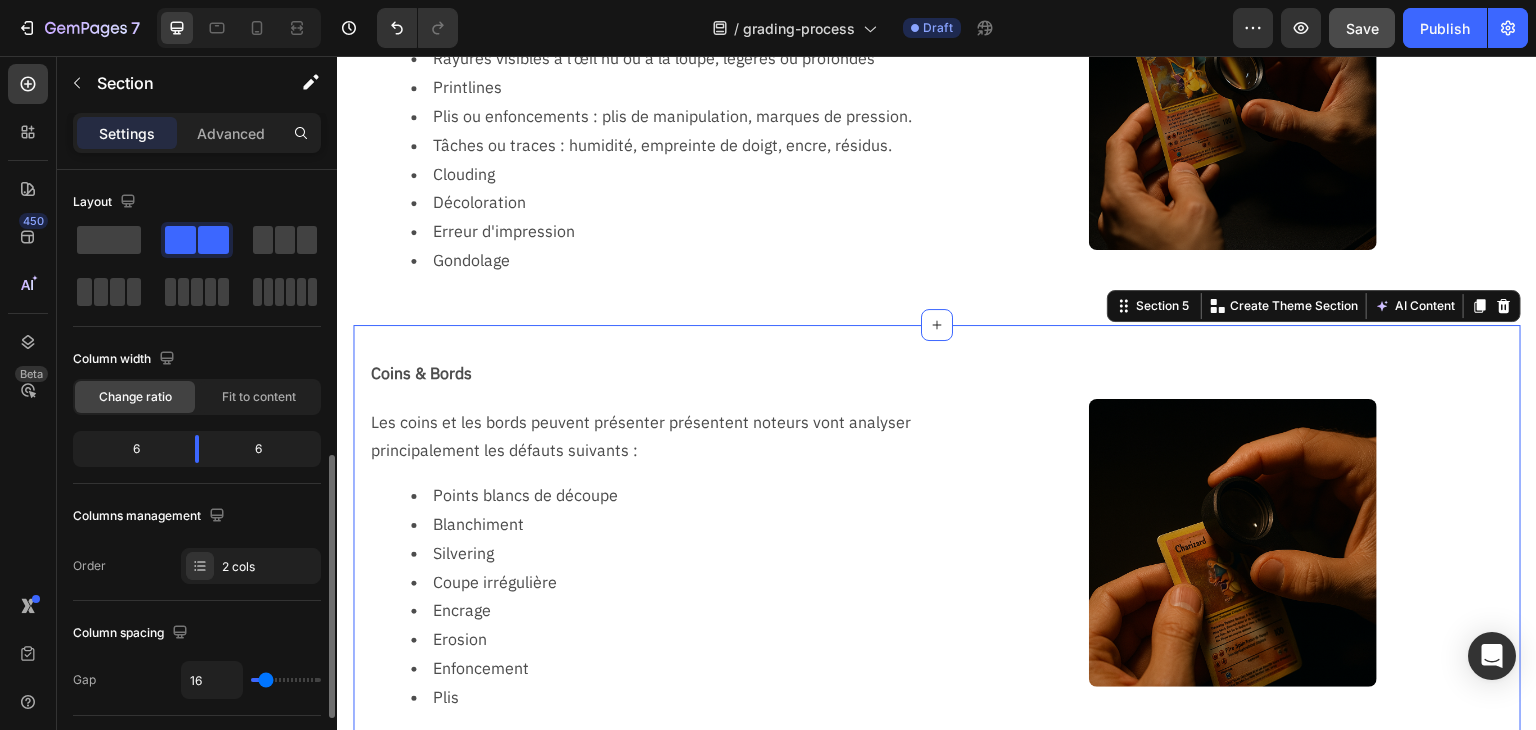 scroll, scrollTop: 300, scrollLeft: 0, axis: vertical 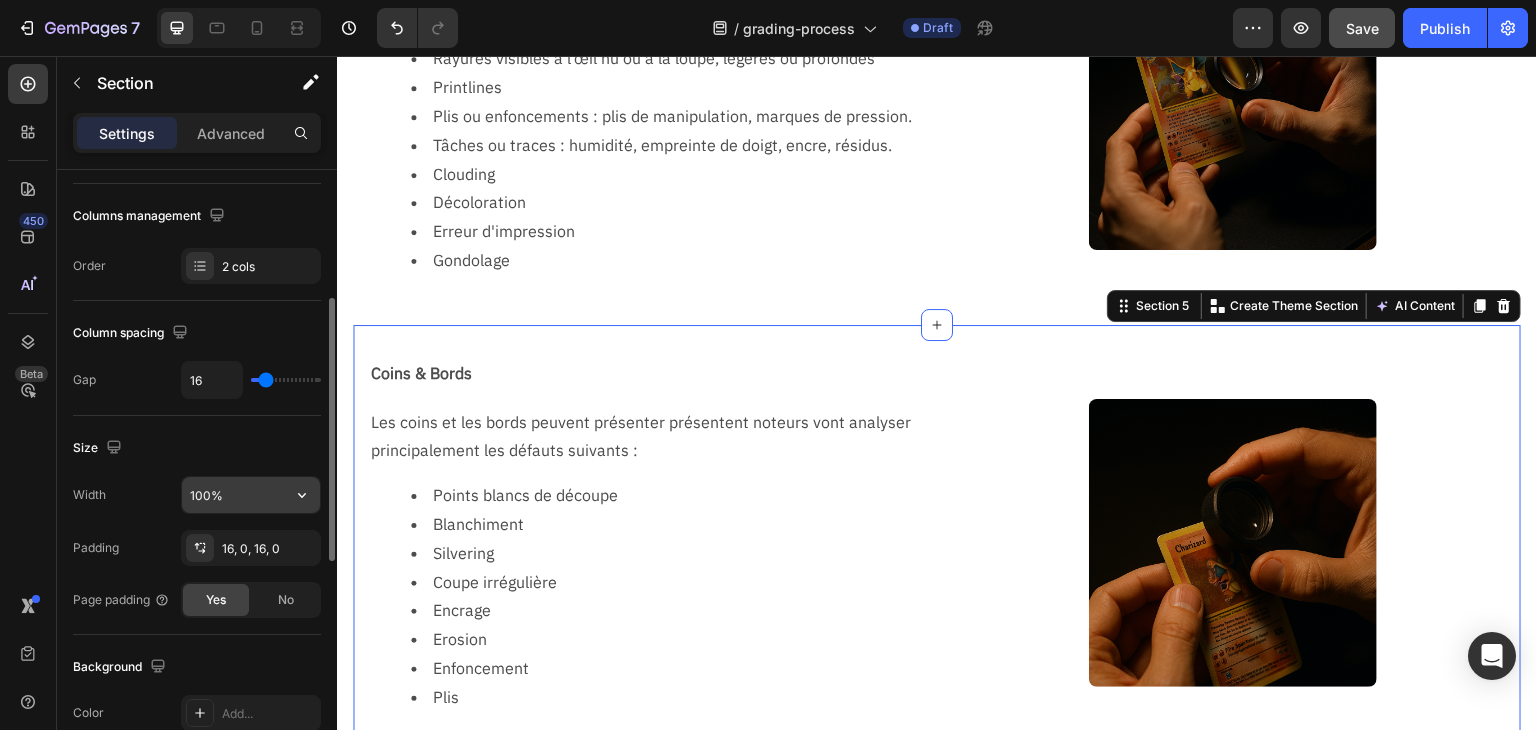 click on "100%" at bounding box center (251, 495) 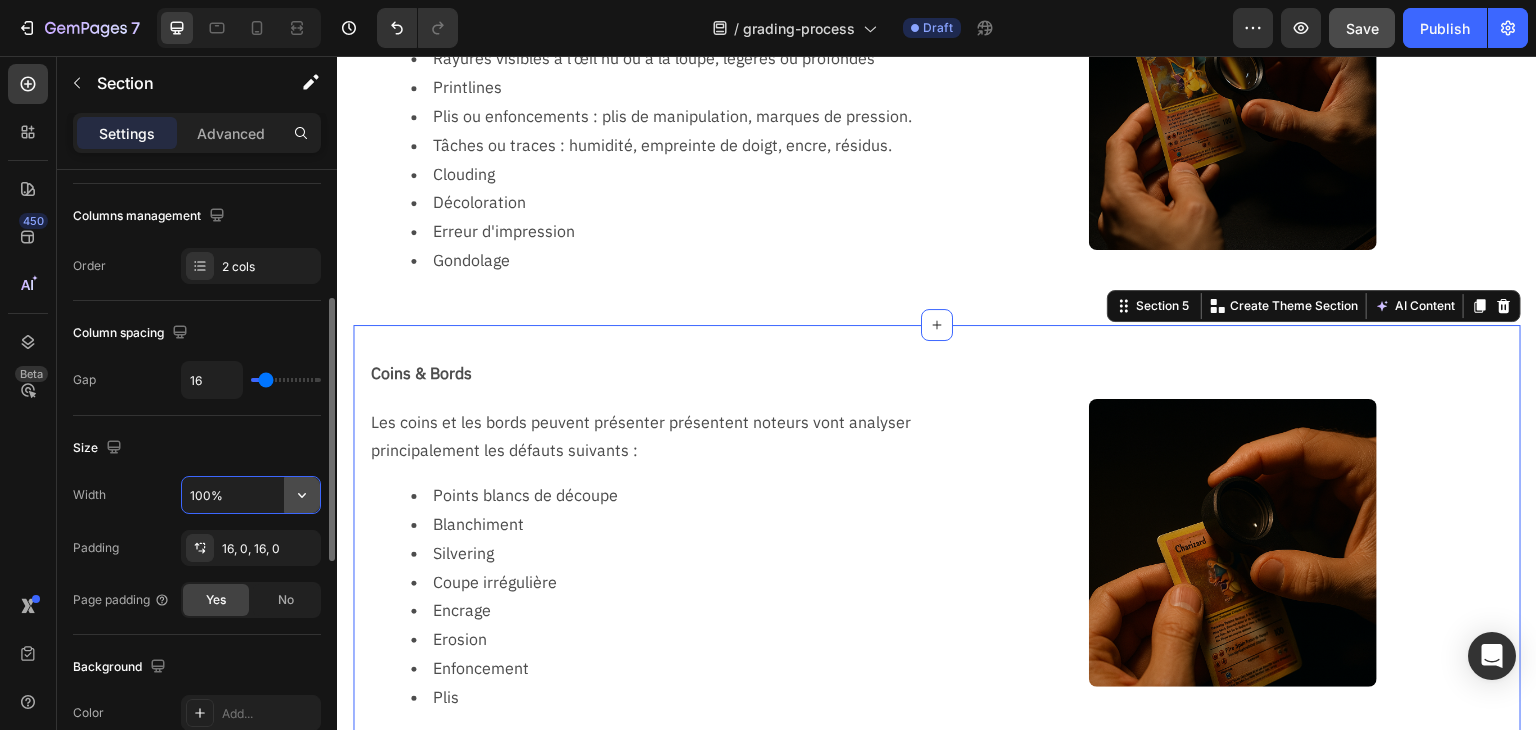 click 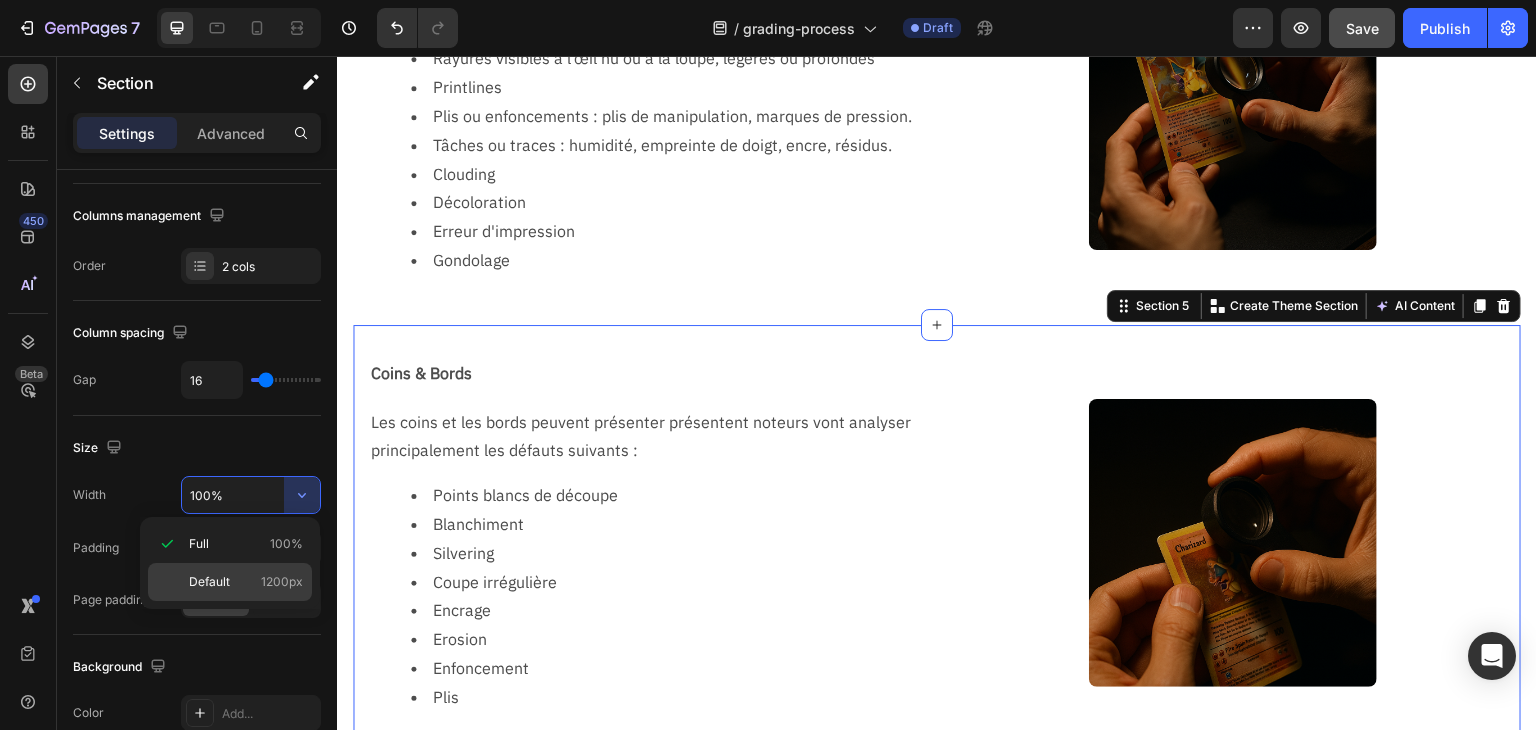 click on "Default 1200px" at bounding box center [246, 582] 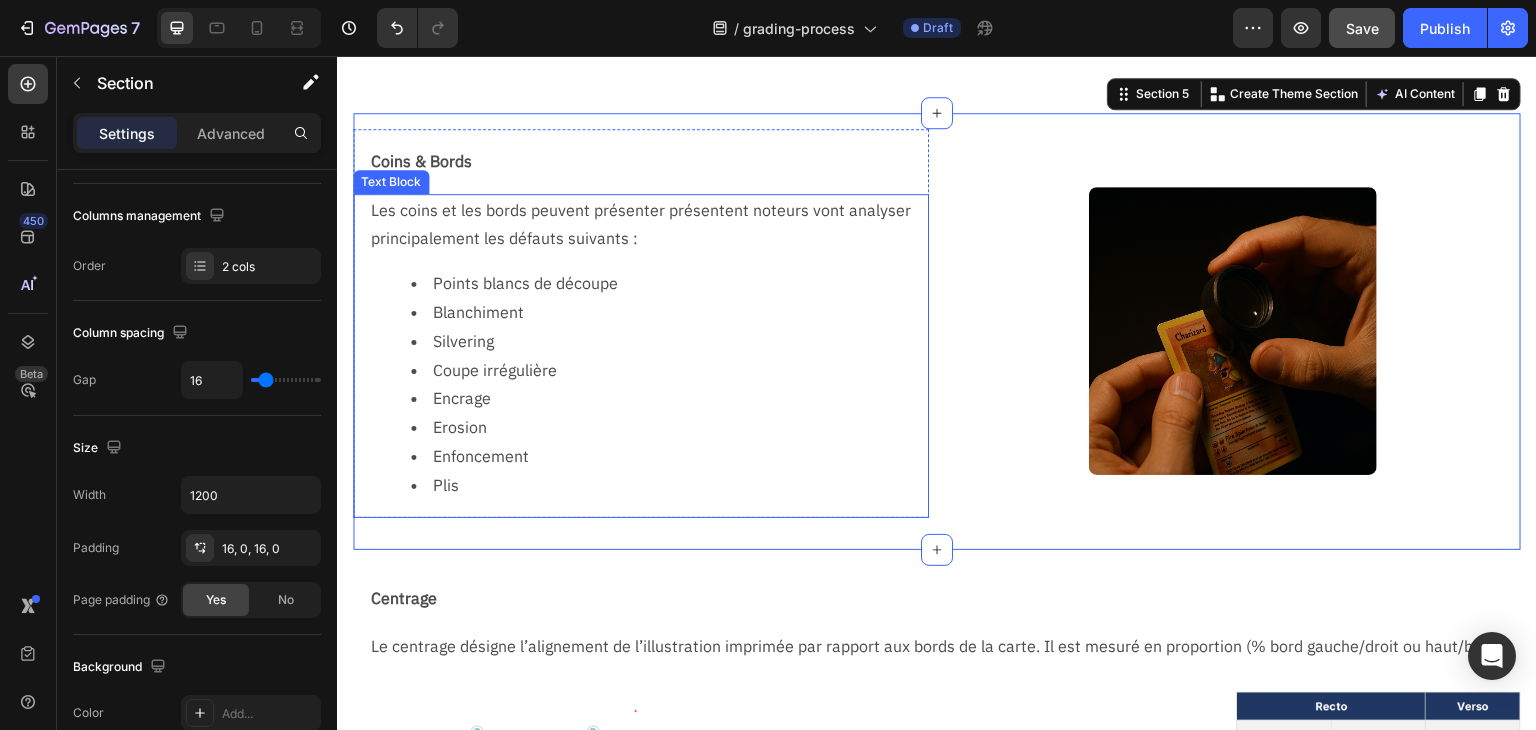 scroll, scrollTop: 1300, scrollLeft: 0, axis: vertical 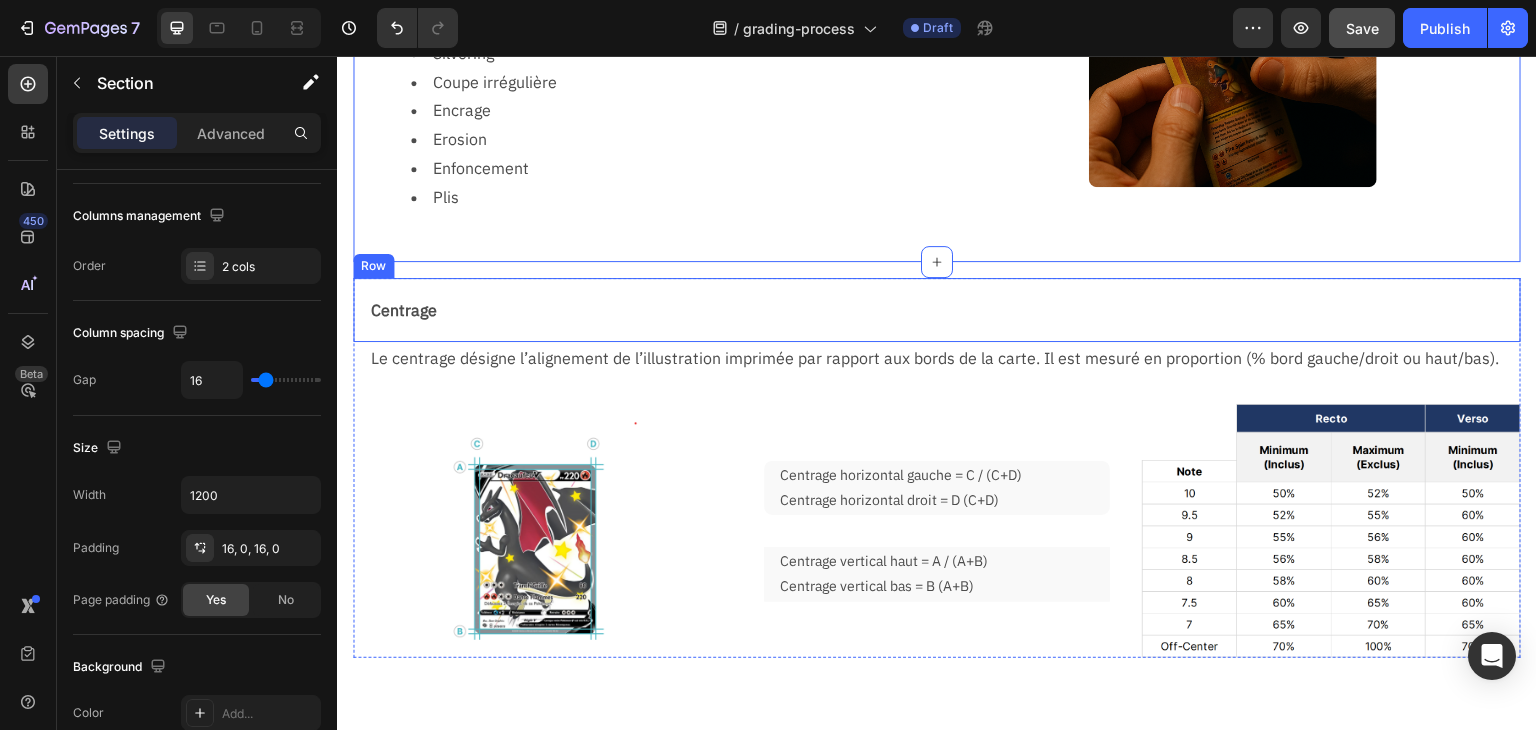click on "Centrage Text Block Row" at bounding box center (937, 310) 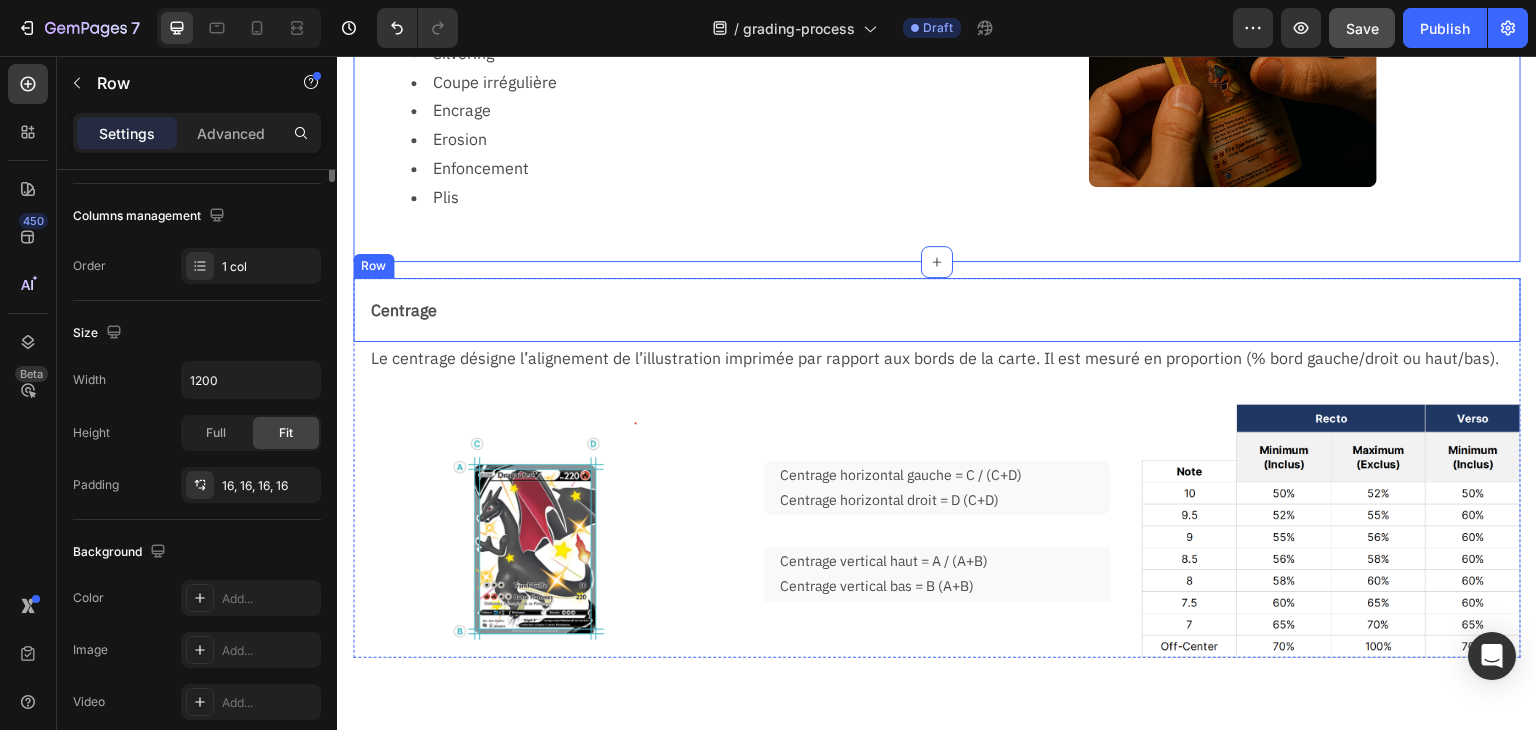 scroll, scrollTop: 0, scrollLeft: 0, axis: both 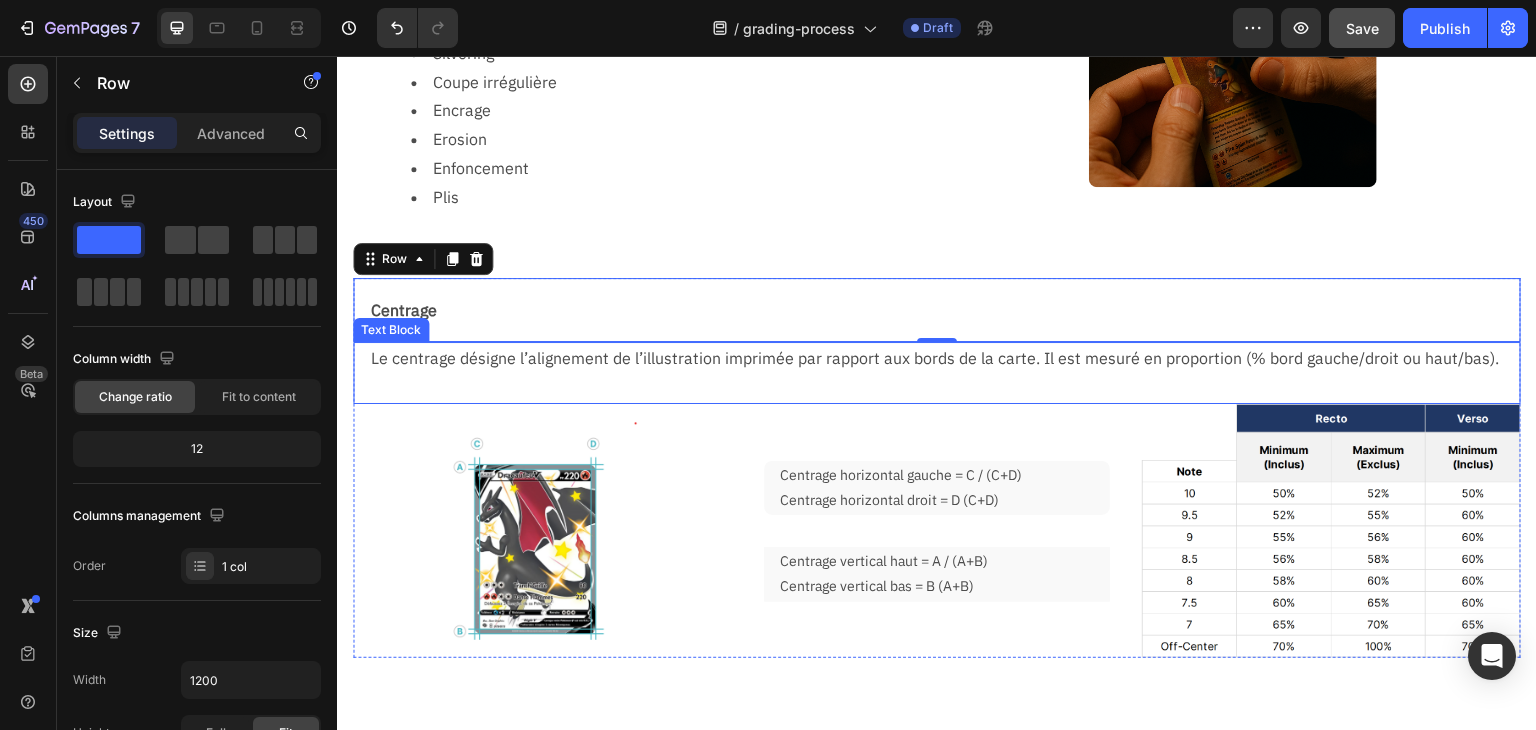 click on "Le centrage désigne l’alignement de l’illustration imprimée par rapport aux bords de la carte. Il est mesuré en proportion (% bord gauche/droit ou haut/bas).   Text Block" at bounding box center [937, 373] 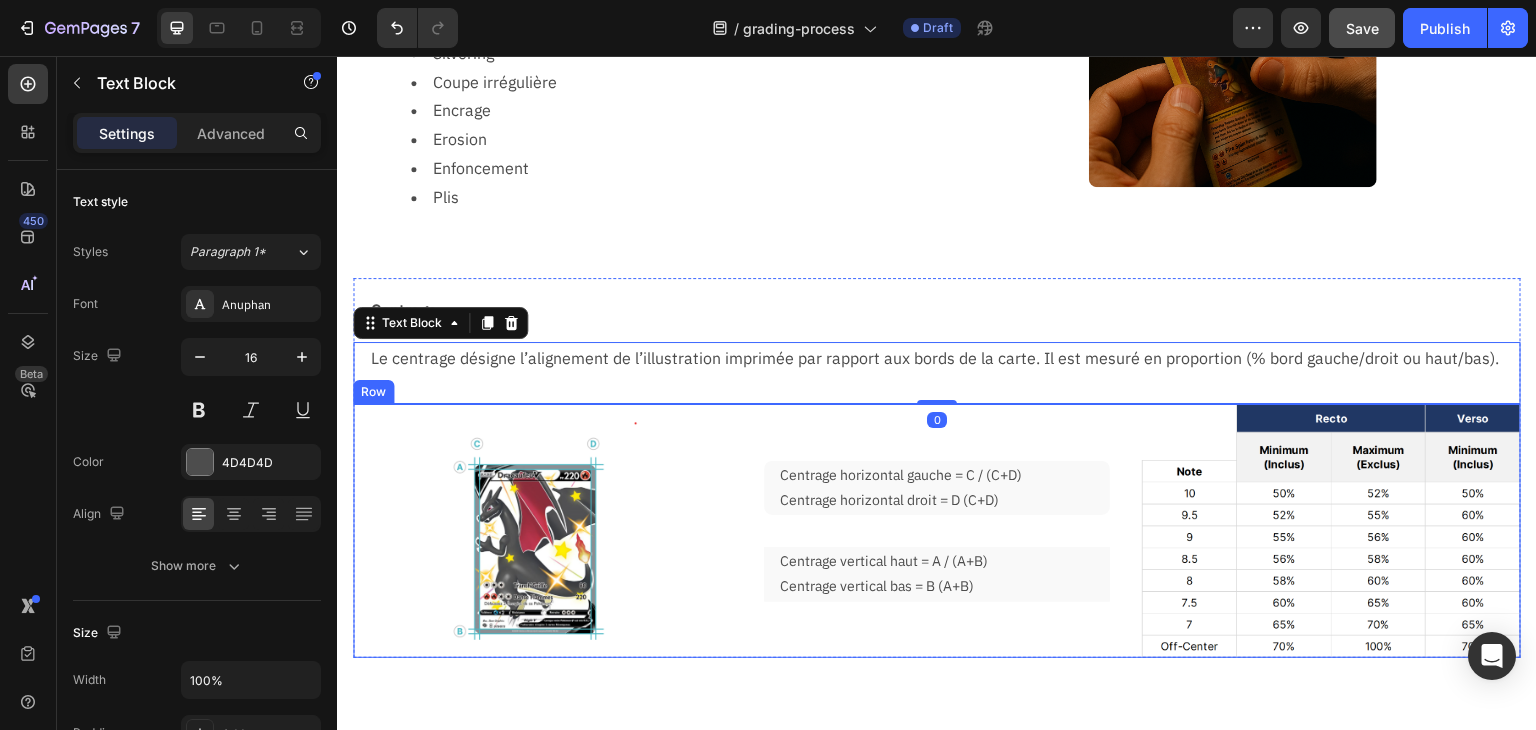 click on "Image" at bounding box center [542, 531] 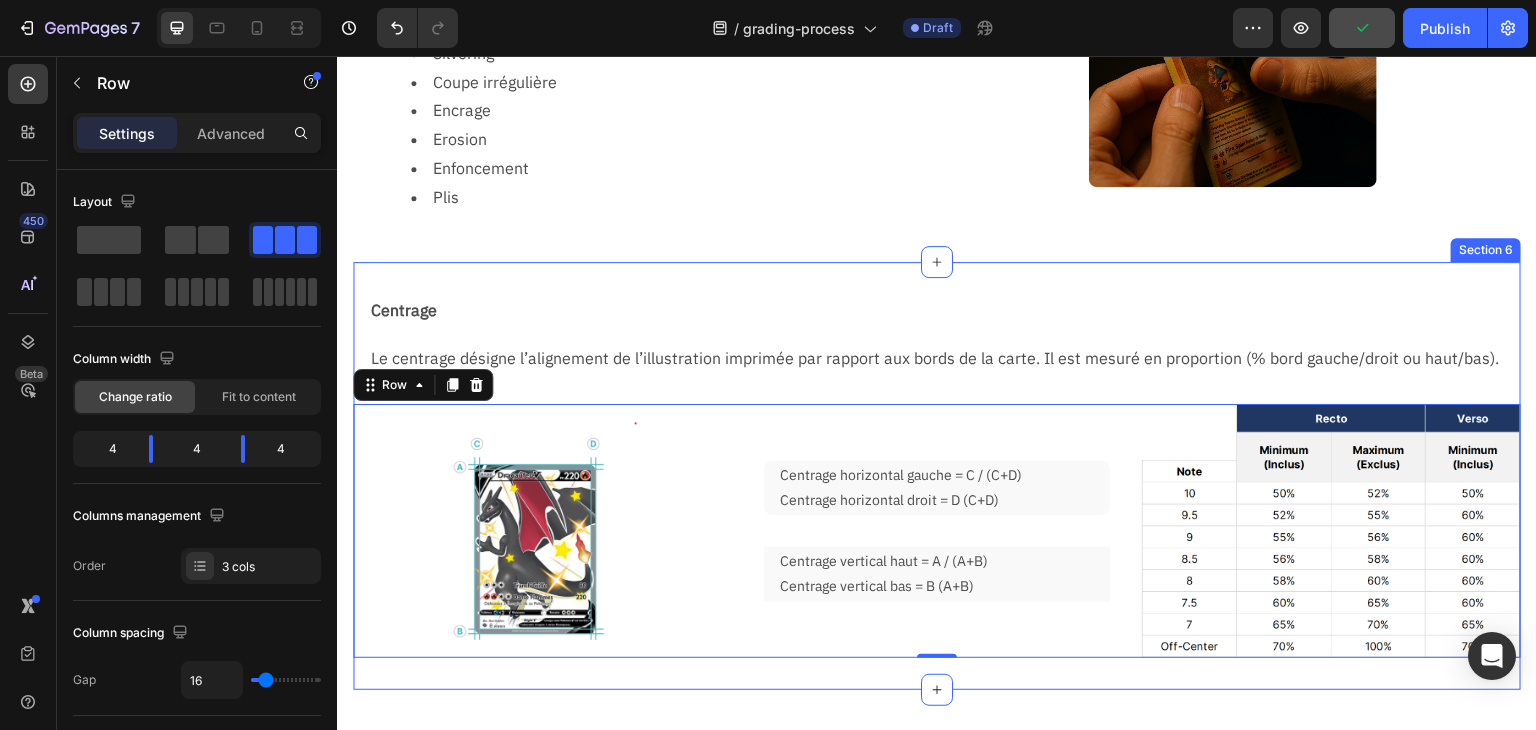 click on "Centrage Text Block Row Le centrage désigne l’alignement de l’illustration imprimée par rapport aux bords de la carte. Il est mesuré en proportion (% bord gauche/droit ou haut/bas).   Text Block Image Centrage horizontal gauche = C / (C+D) Centrage horizontal droit = D (C+D) Text Block Row Centrage vertical haut = A / (A+B) Centrage vertical bas = B (A+B) Text Block Row Image Row   0 Row Section 6" at bounding box center [937, 476] 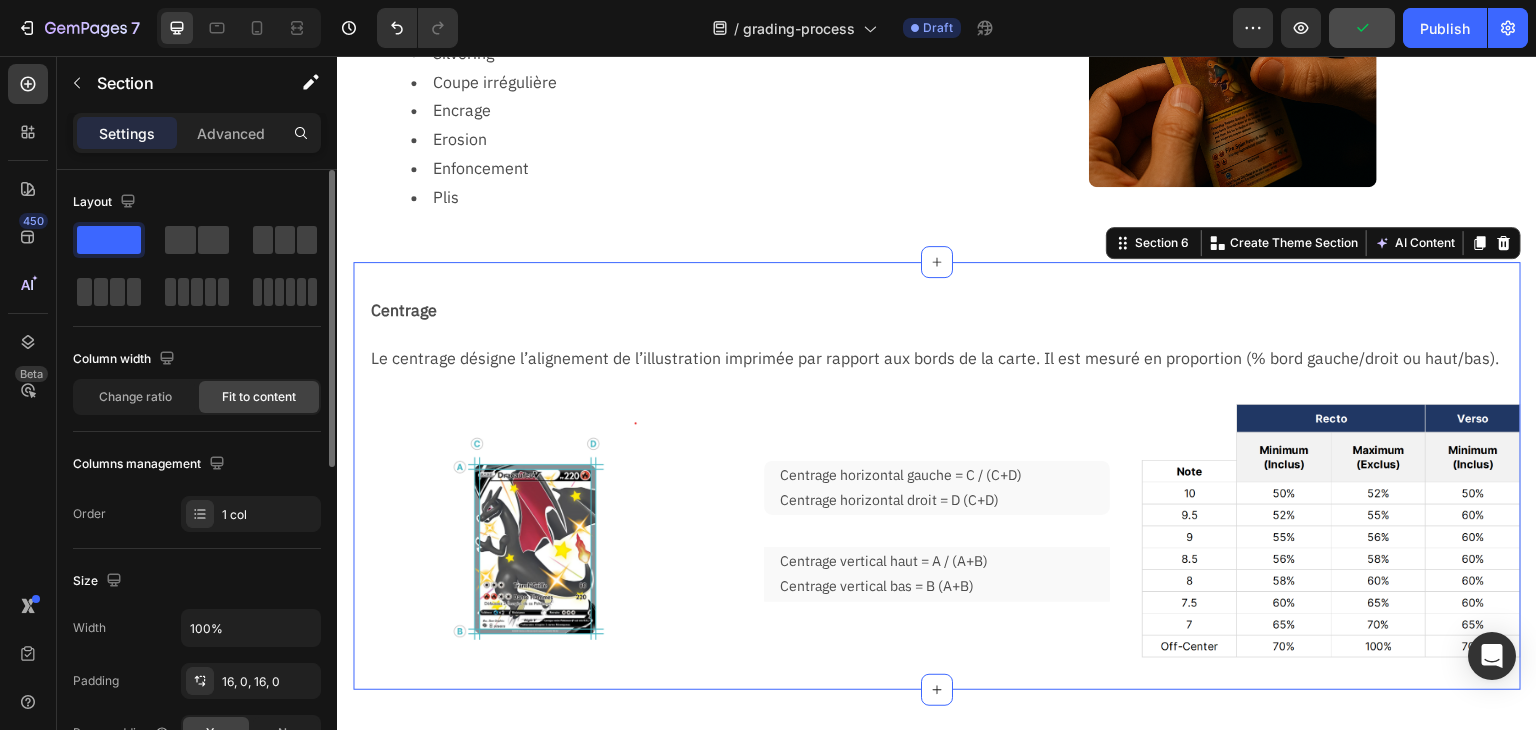 scroll, scrollTop: 100, scrollLeft: 0, axis: vertical 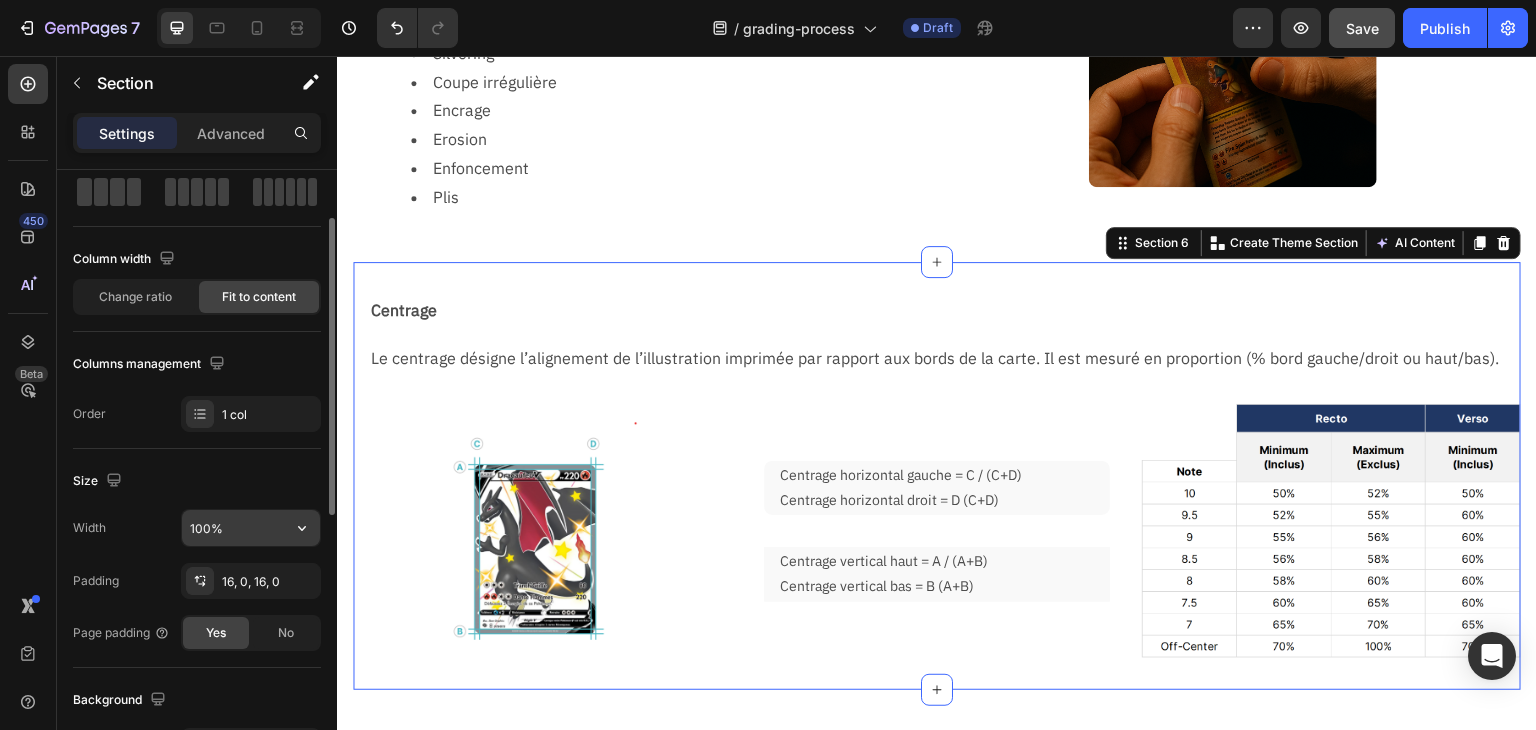 click on "100%" at bounding box center (251, 528) 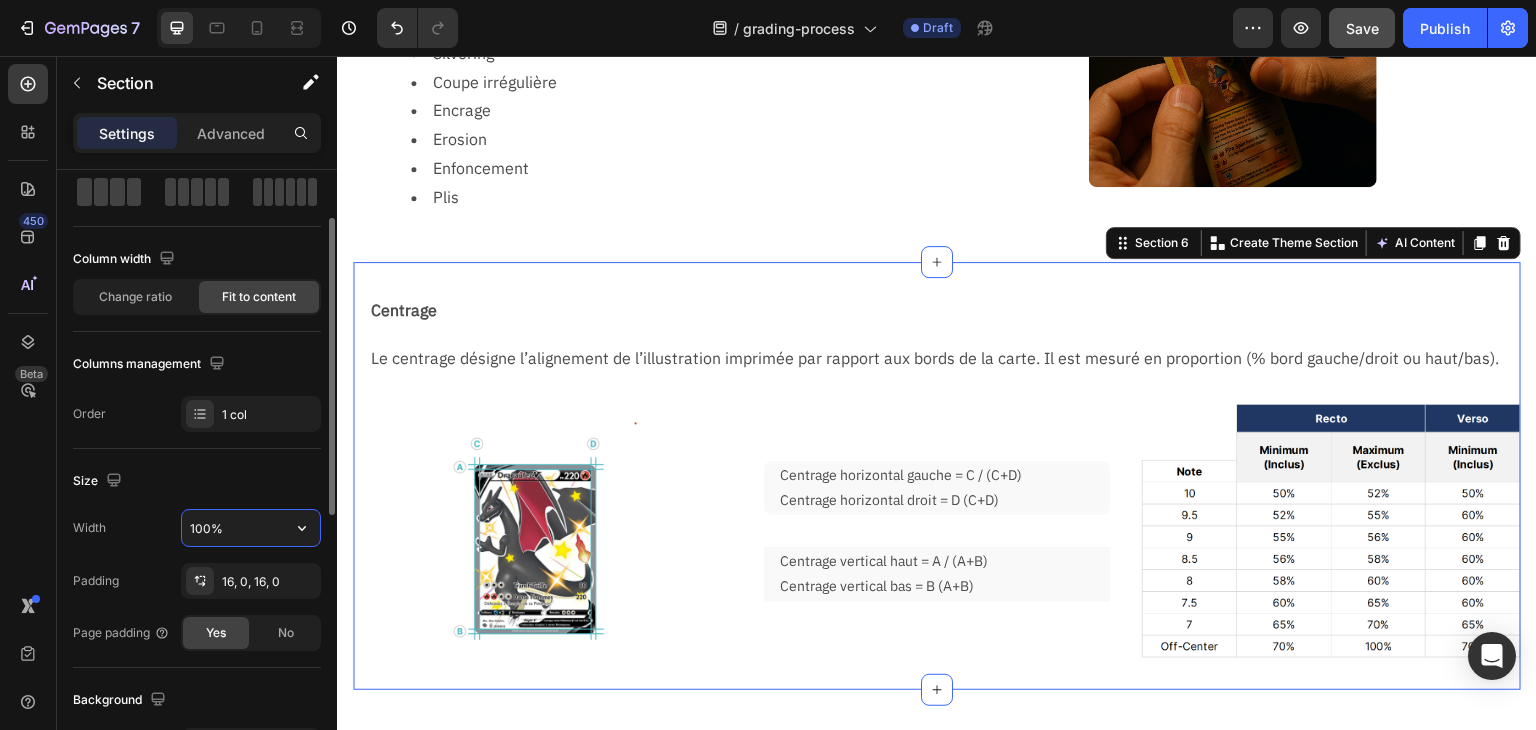 drag, startPoint x: 231, startPoint y: 523, endPoint x: 181, endPoint y: 528, distance: 50.24938 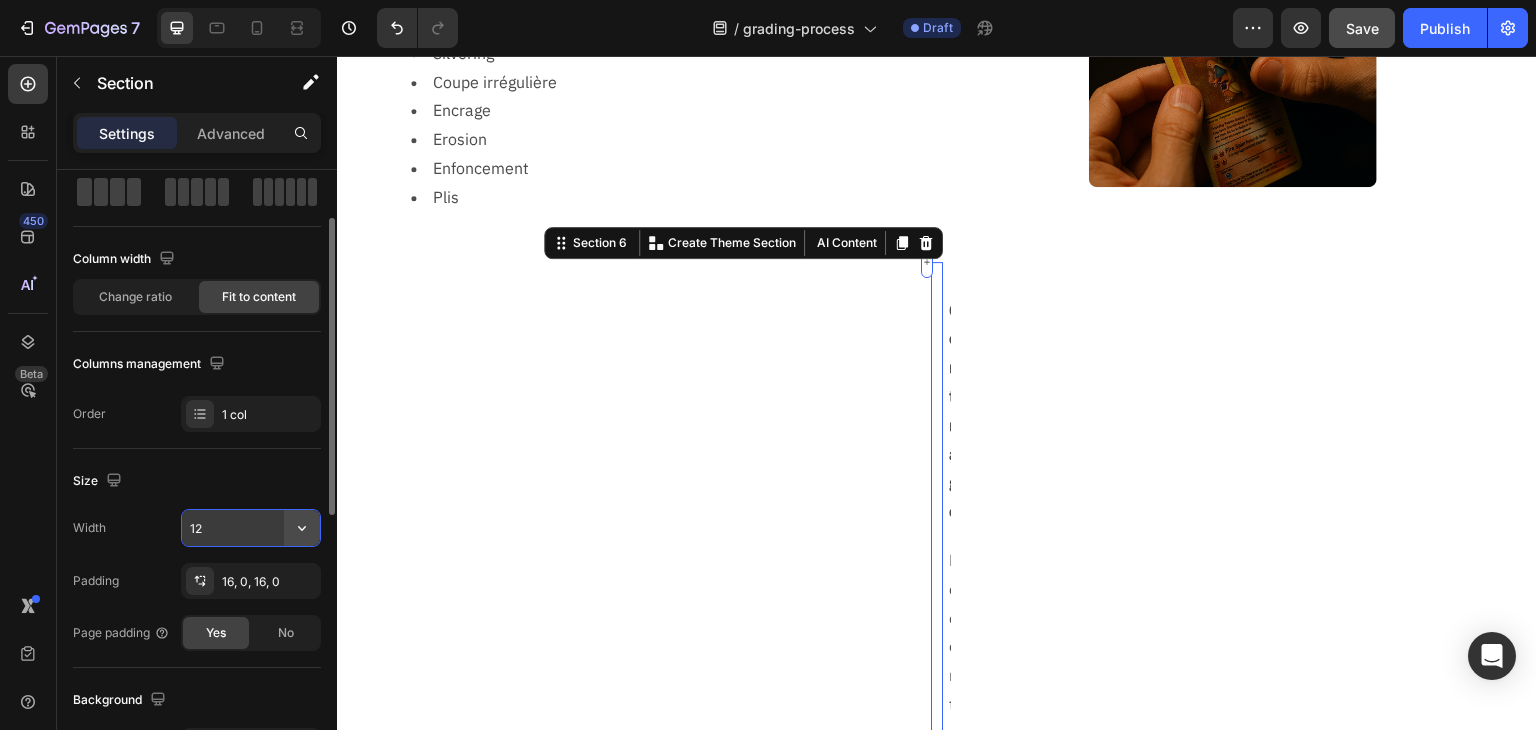 click 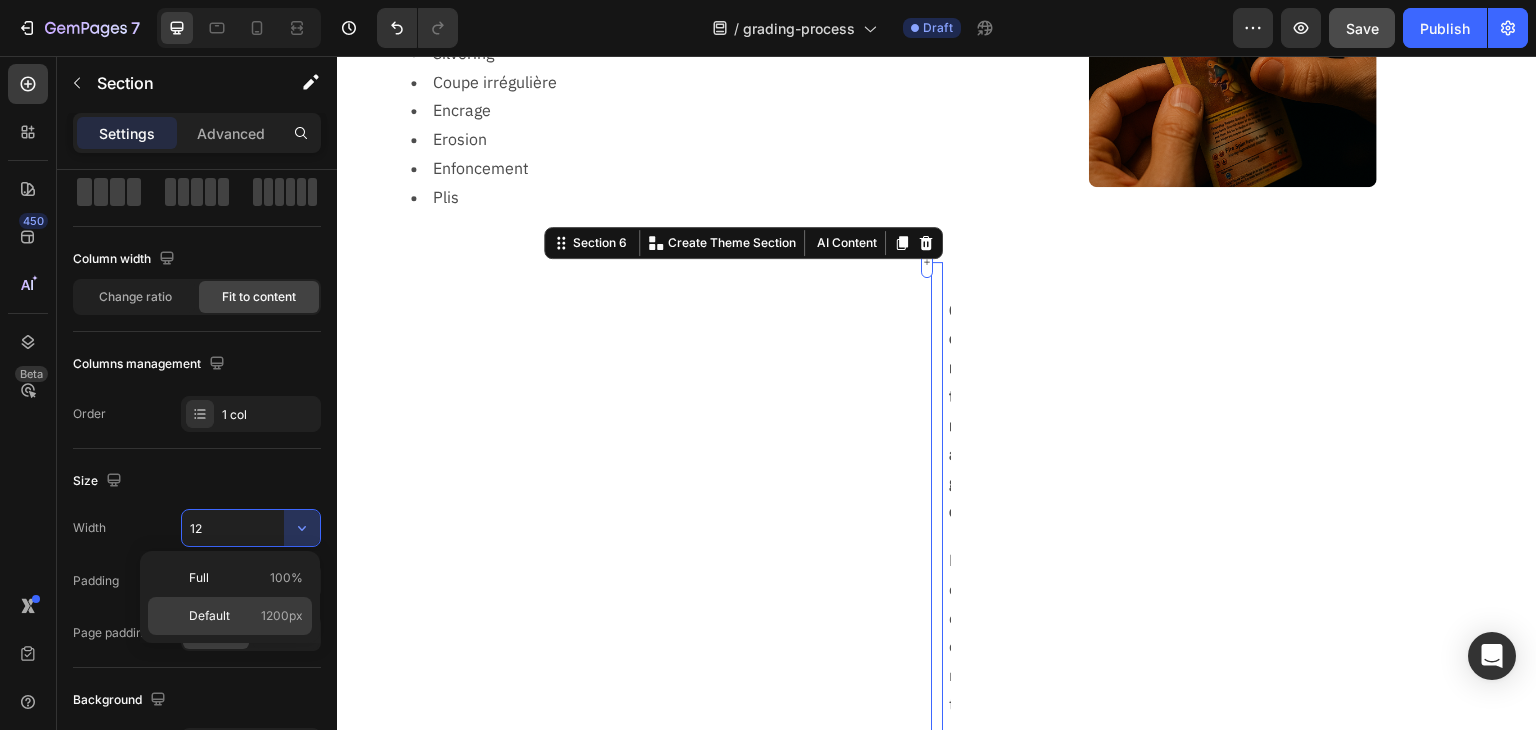 click on "Default 1200px" at bounding box center (246, 616) 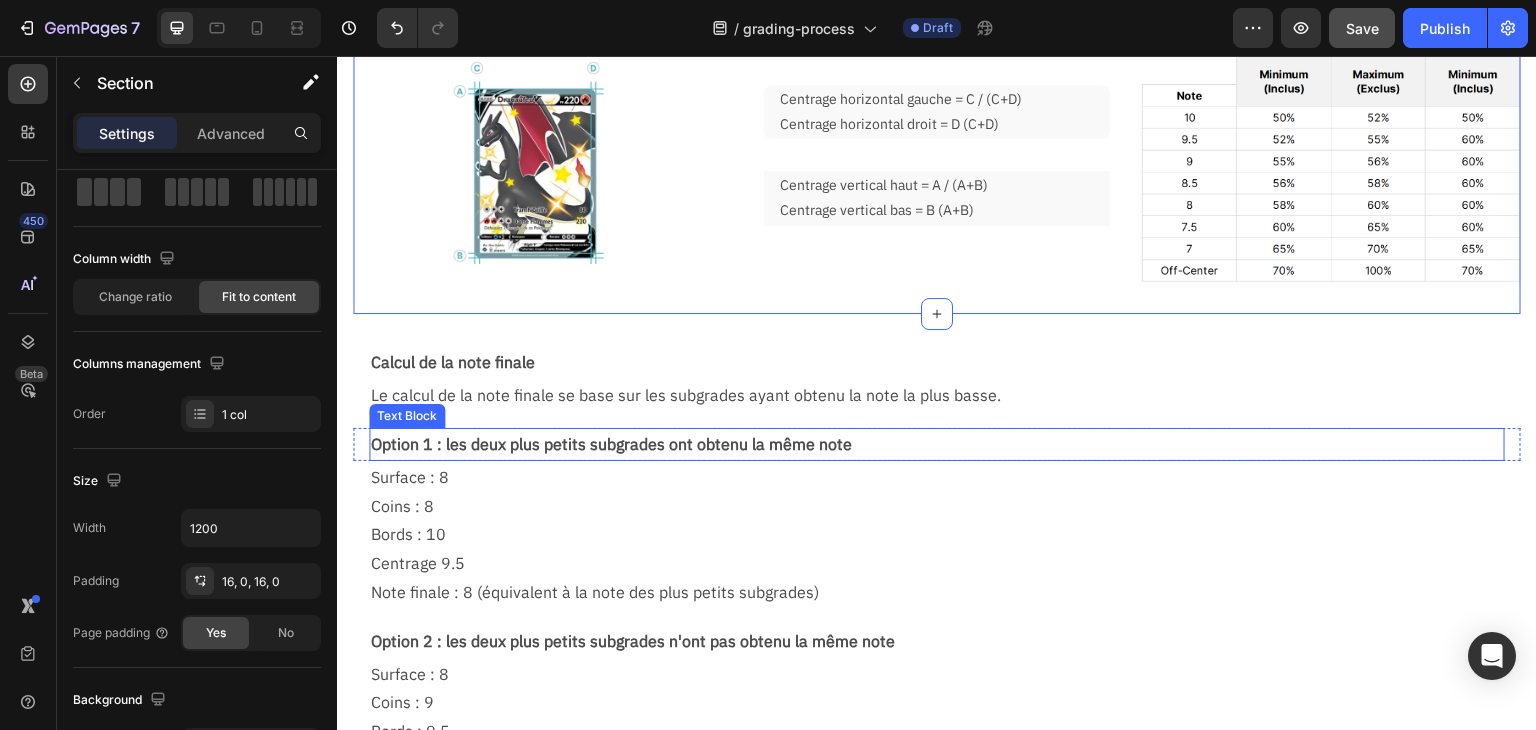 scroll, scrollTop: 1700, scrollLeft: 0, axis: vertical 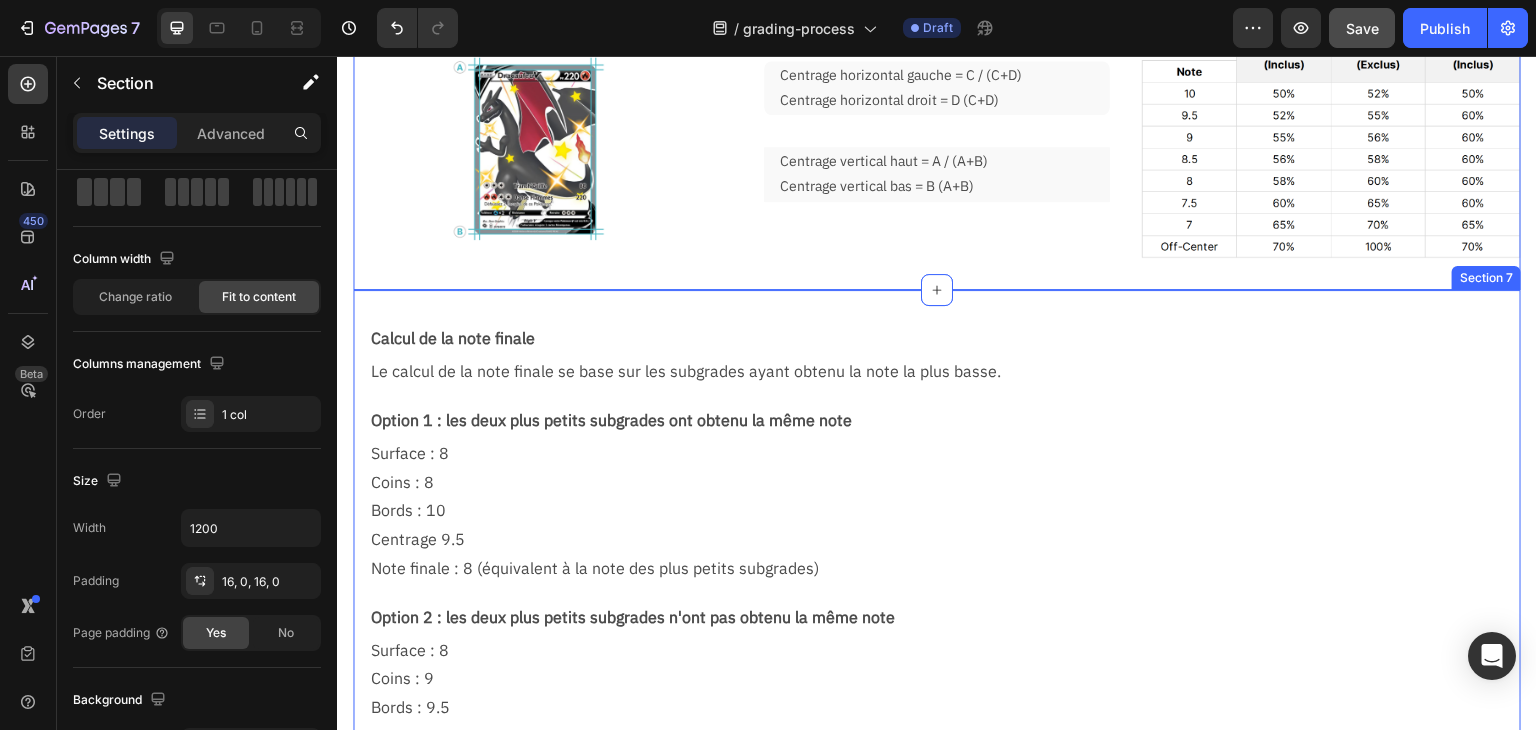 click on "Calcul de la note finale Text Block Le calcul de la note finale se base sur les subgrades ayant obtenu la note la plus basse. Text Block Row Option 1 : les deux plus petits subgrades ont obtenu la même note Text Block Row Surface : 8 Coins : 8 Bords : 10 Centrage 9.5 Note finale : 8 (équivalent à la note des plus petits subgrades) Text Block Row Option 2 : les deux plus petits subgrades n'ont pas obtenu la même note Text Block Surface : 8 Coins : 9 Bords : 9.5 Centrage 9.5 Note finale : 9 (équivalent à la note du plus petit subgrade, réhaussé d'un point) Text Block Section 7" at bounding box center [937, 543] 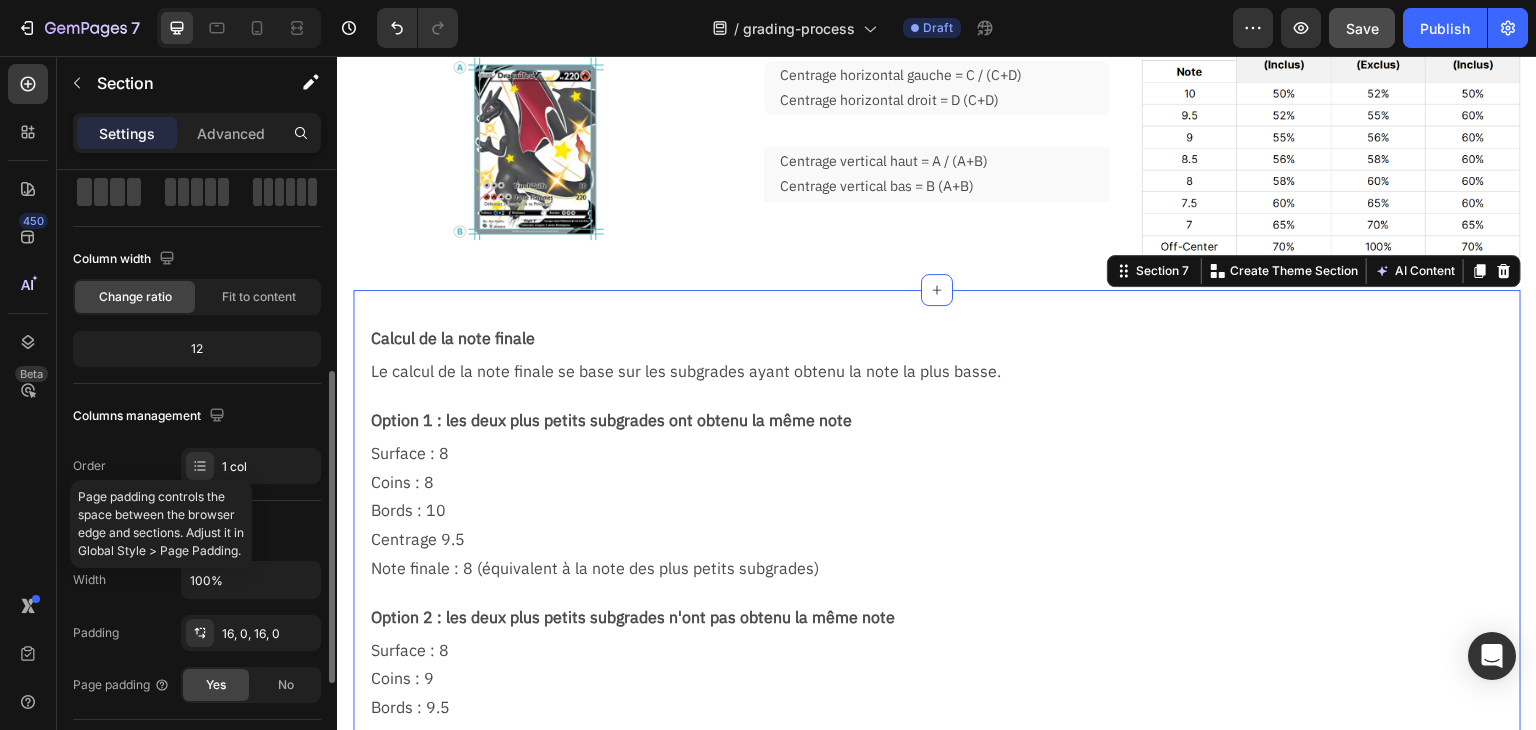 scroll, scrollTop: 300, scrollLeft: 0, axis: vertical 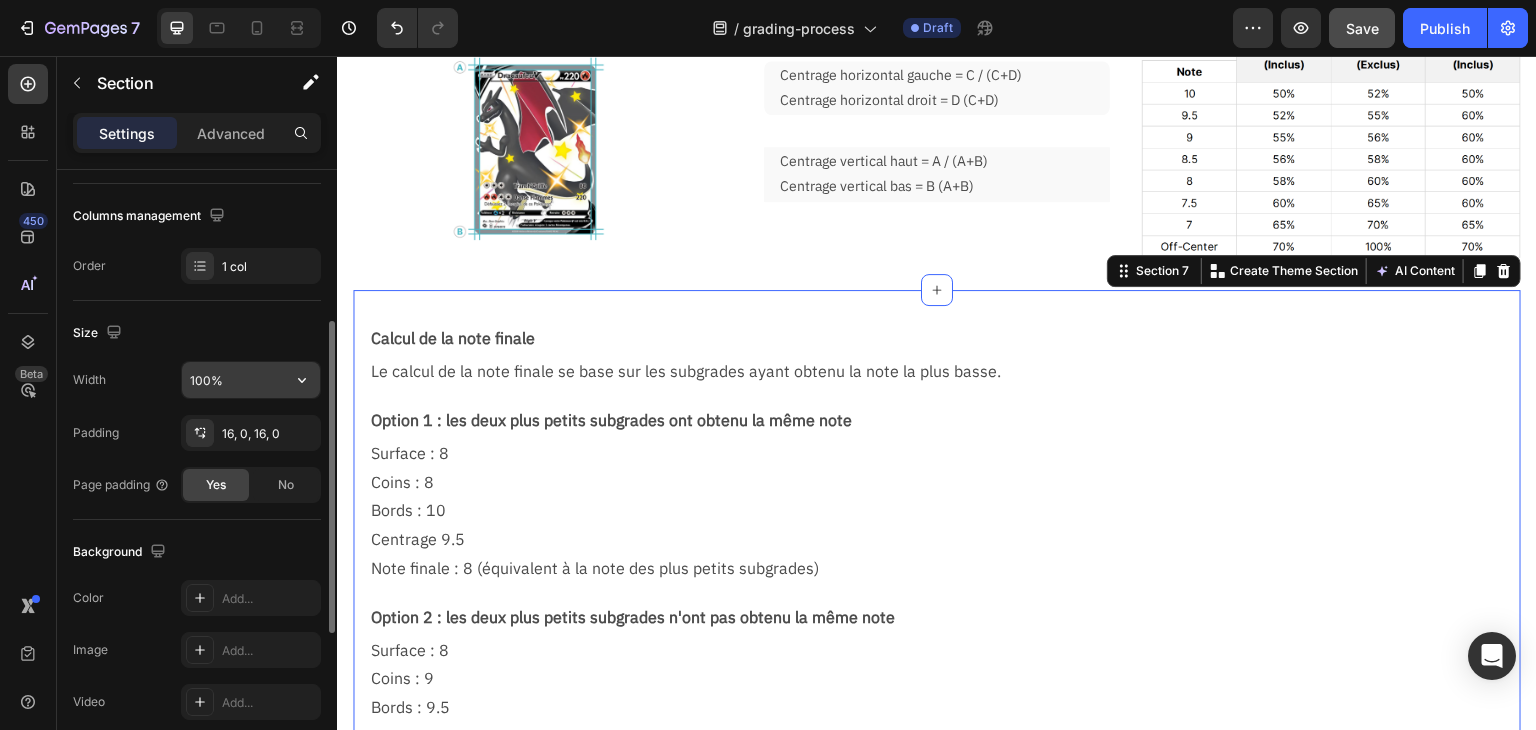 click on "100%" at bounding box center (251, 380) 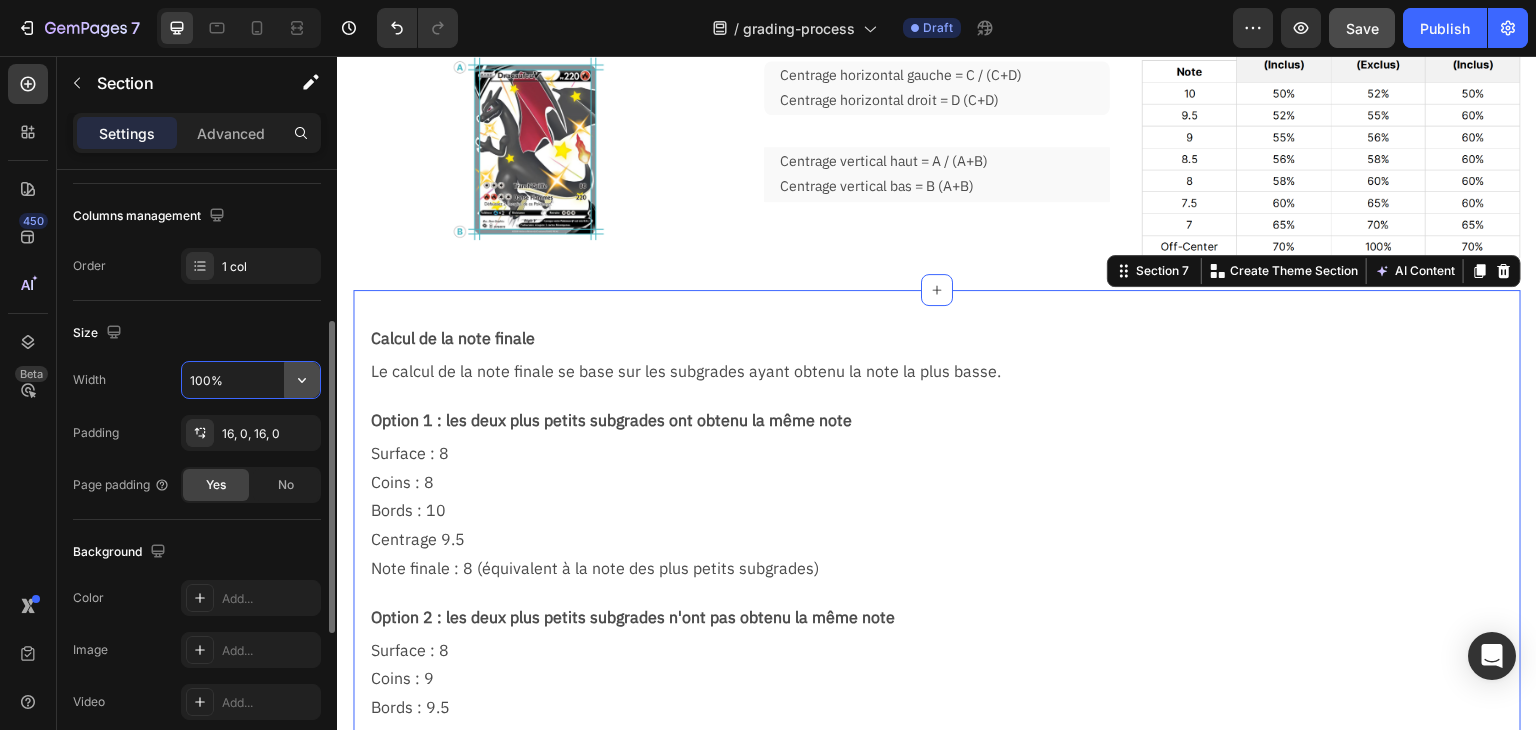 click 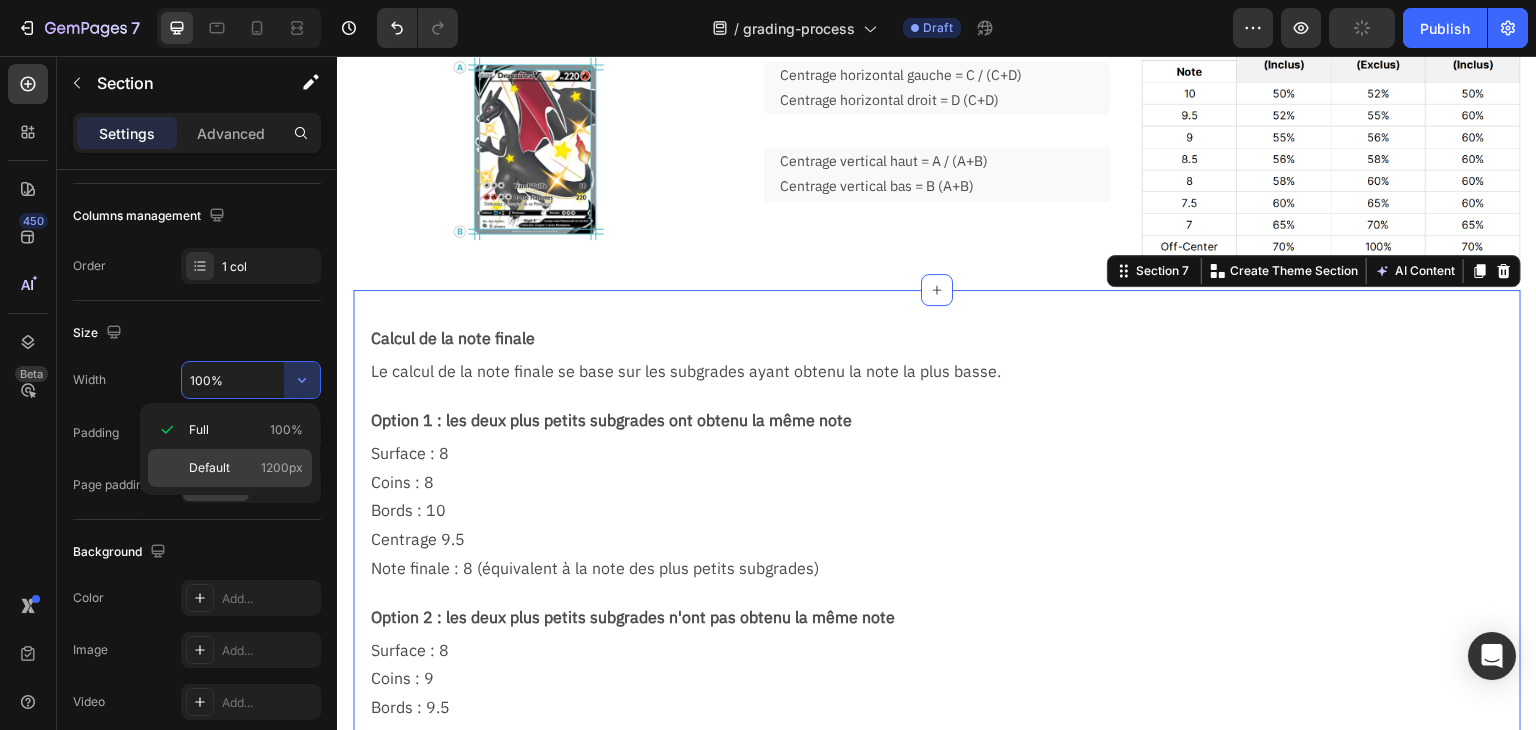 click on "Default" at bounding box center (209, 468) 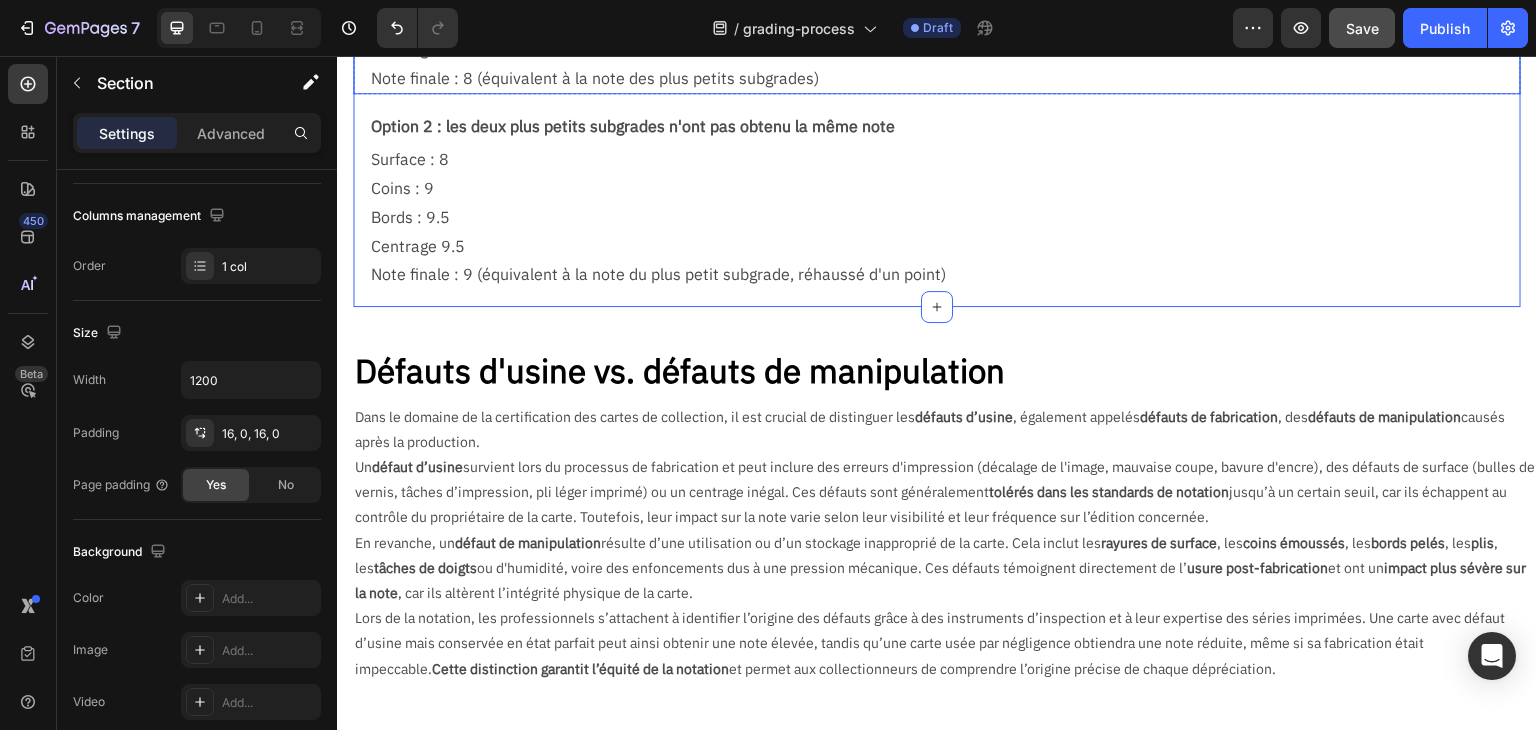scroll, scrollTop: 2200, scrollLeft: 0, axis: vertical 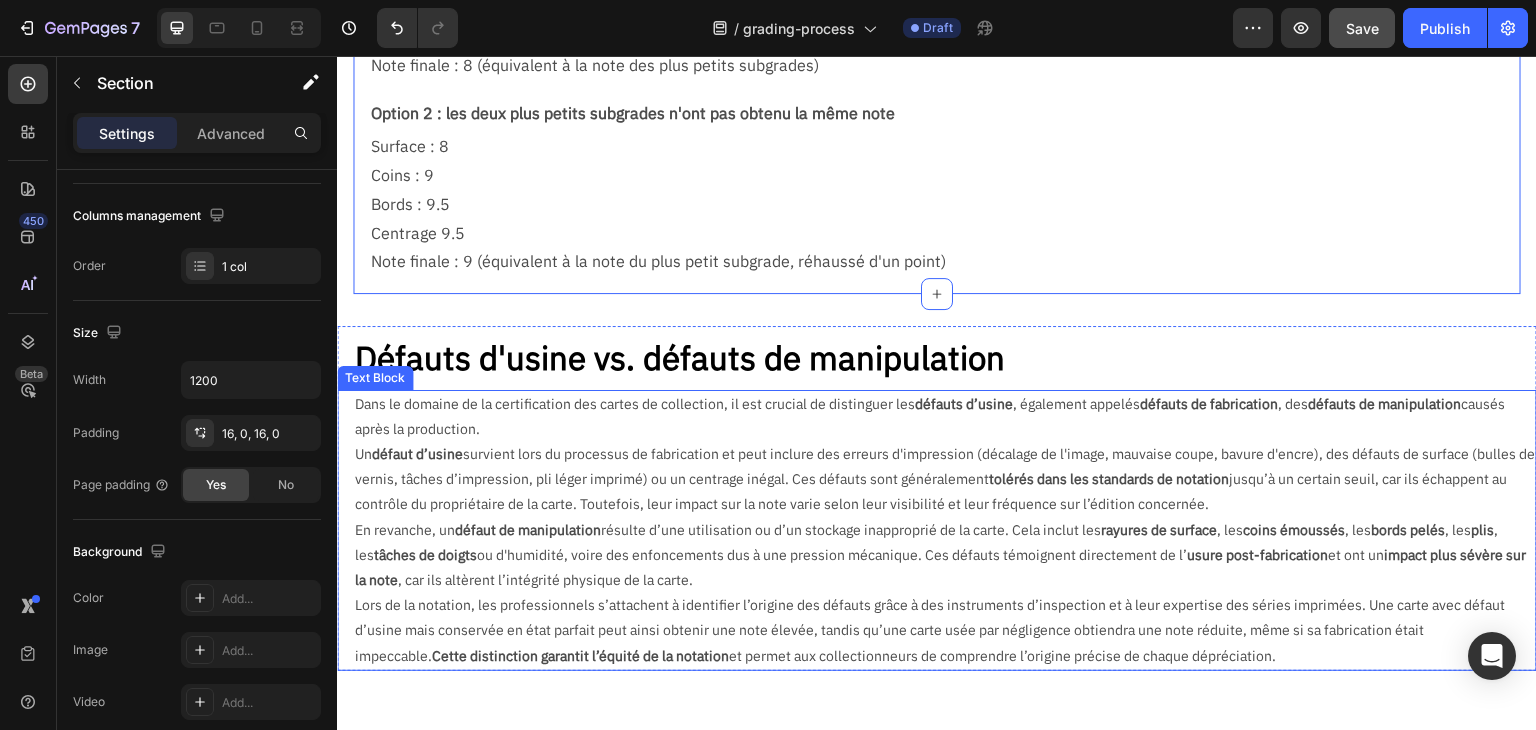 click on "défaut de manipulation" at bounding box center [528, 530] 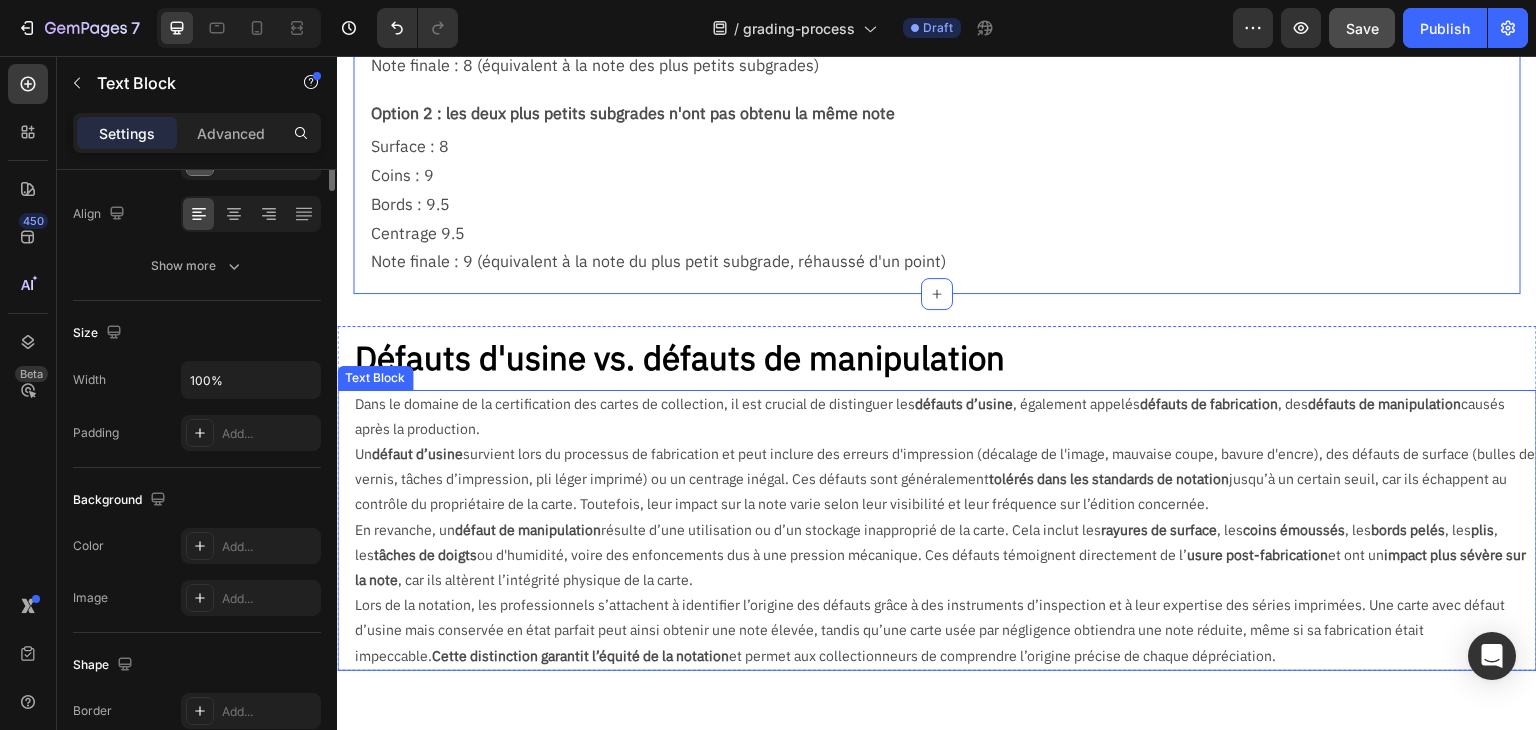 scroll, scrollTop: 0, scrollLeft: 0, axis: both 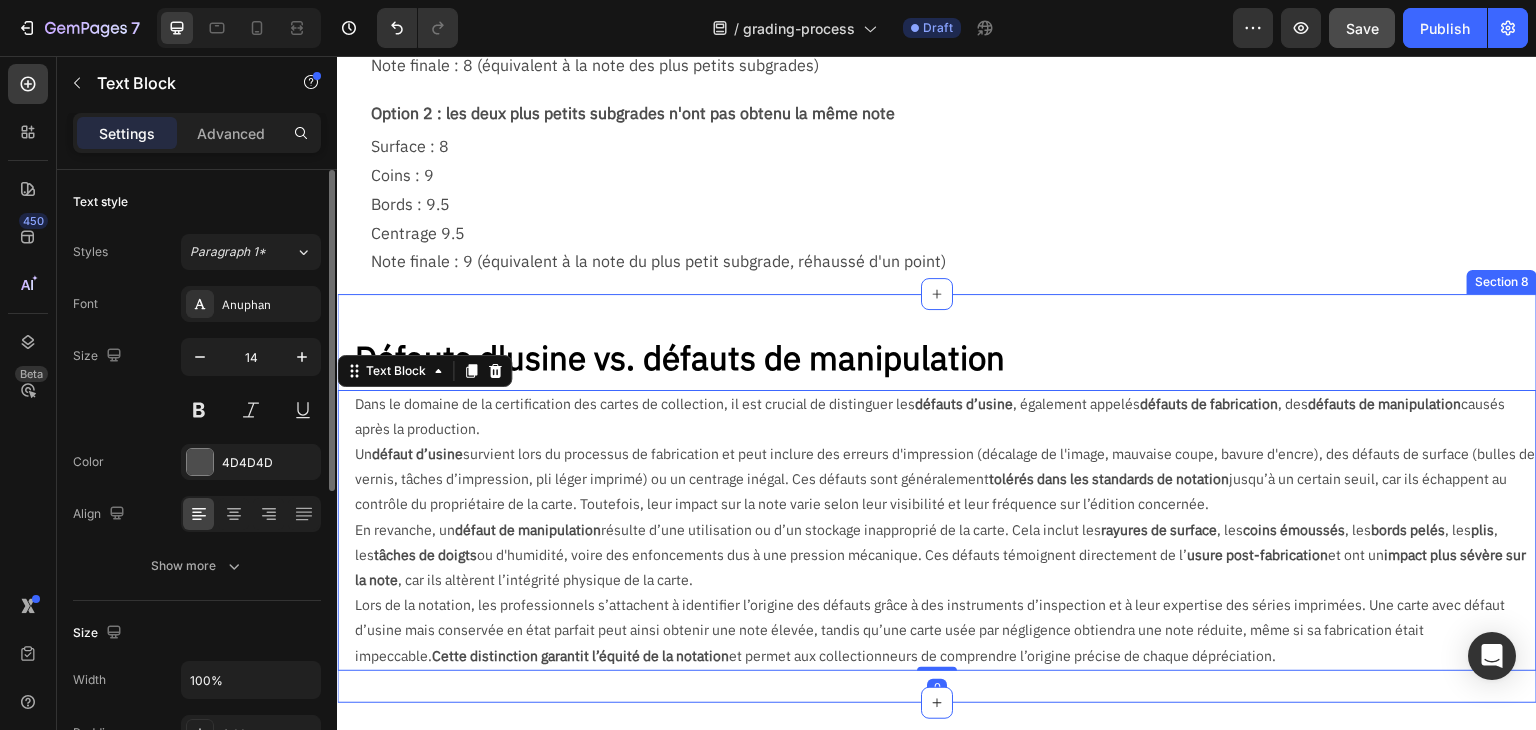 click on "Défauts d'usine vs. défauts de manipulation Text Block Dans le domaine de la certification des cartes de collection, il est crucial de distinguer les  défauts d’usine , également appelés  défauts de fabrication , des  défauts de manipulation  causés après la production. Un  défaut d’usine  survient lors du processus de fabrication et peut inclure des erreurs d'impression (décalage de l'image, mauvaise coupe, bavure d'encre), des défauts de surface (bulles de vernis, tâches d’impression, pli léger imprimé) ou un centrage inégal. Ces défauts sont généralement  tolérés dans les standards de notation  jusqu’à un certain seuil, car ils échappent au contrôle du propriétaire de la carte. Toutefois, leur impact sur la note varie selon leur visibilité et leur fréquence sur l’édition concernée. En revanche, un  défaut de manipulation  résulte d’une utilisation ou d’un stockage inapproprié de la carte. Cela inclut les  rayures de surface , les  coins émoussés , les  , les" at bounding box center (937, 498) 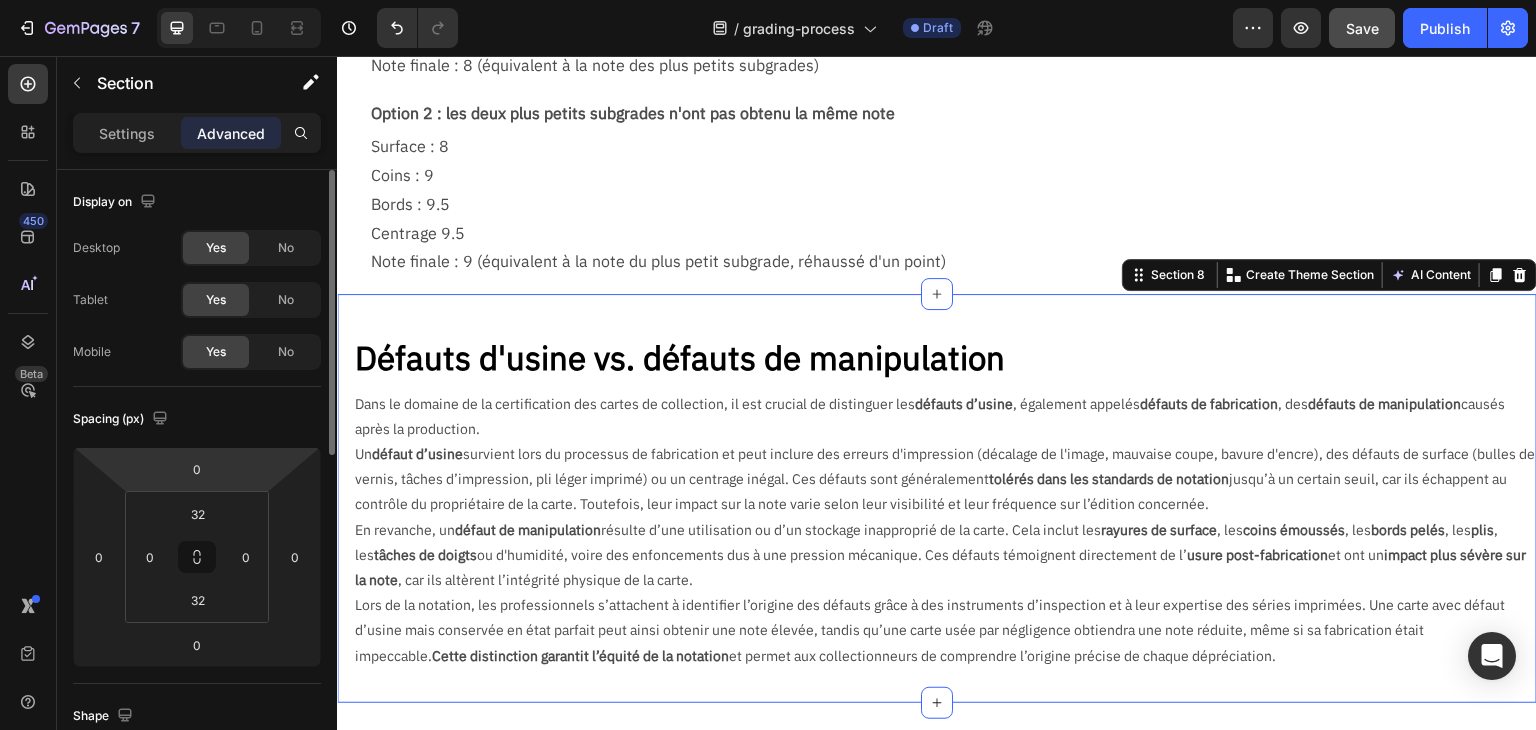 scroll, scrollTop: 500, scrollLeft: 0, axis: vertical 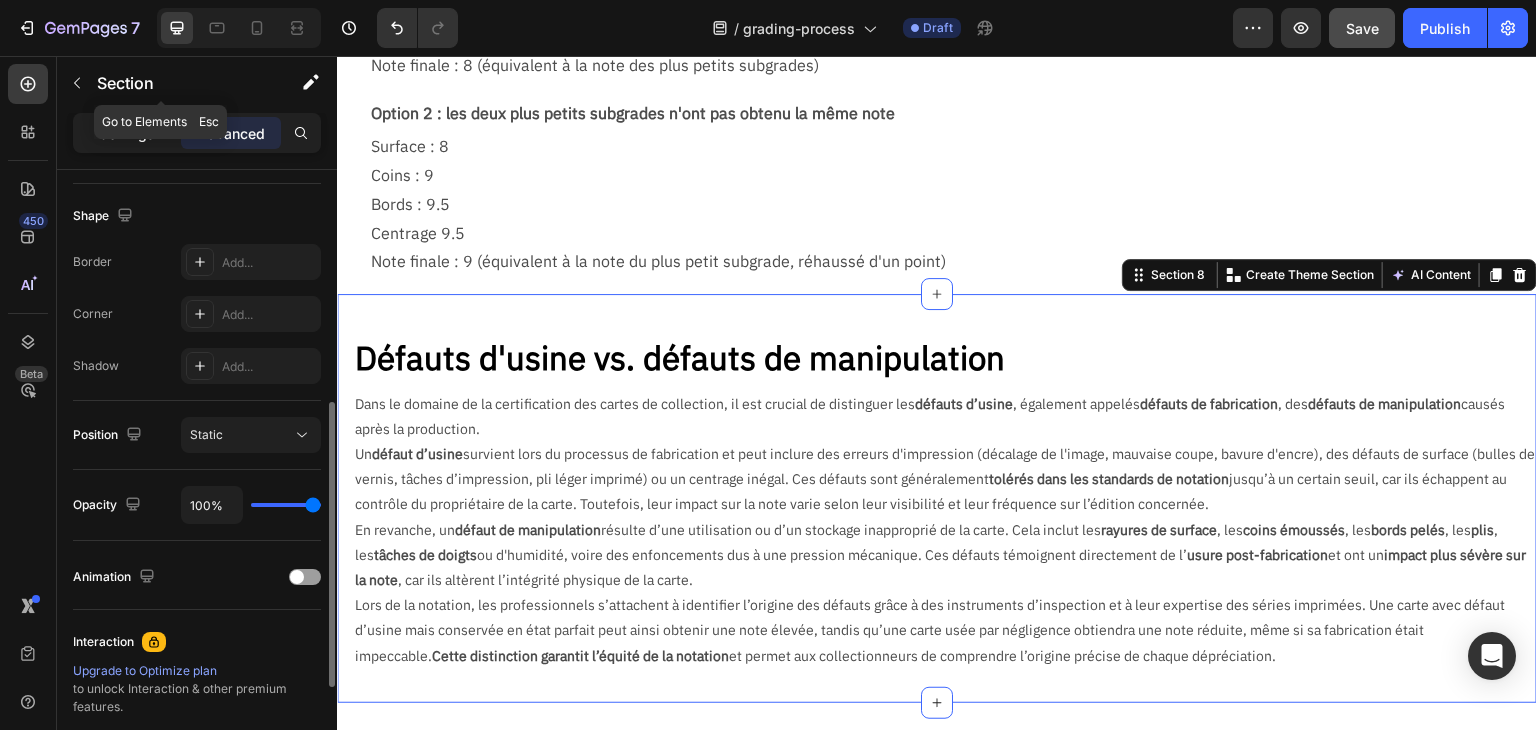 click on "Settings" at bounding box center (127, 133) 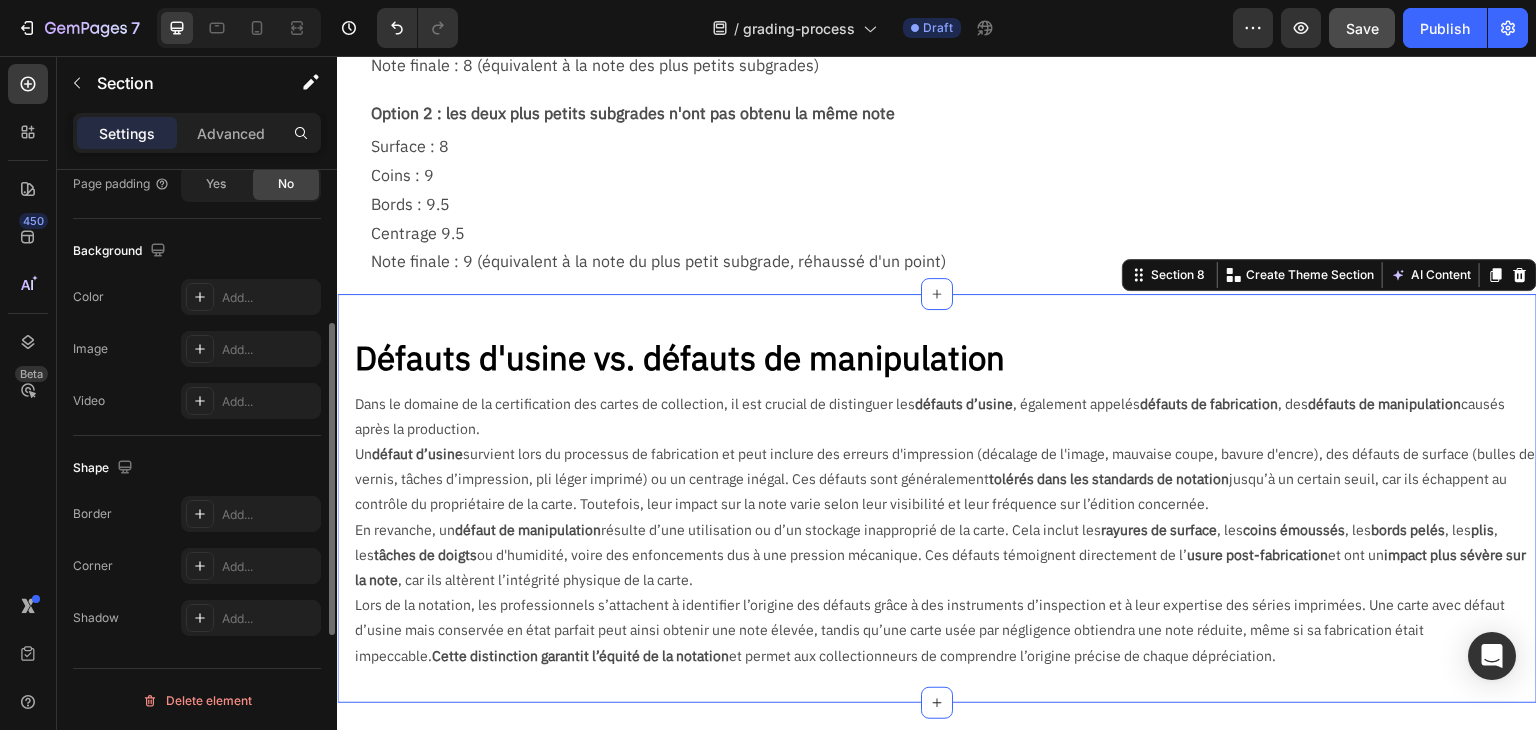 scroll, scrollTop: 201, scrollLeft: 0, axis: vertical 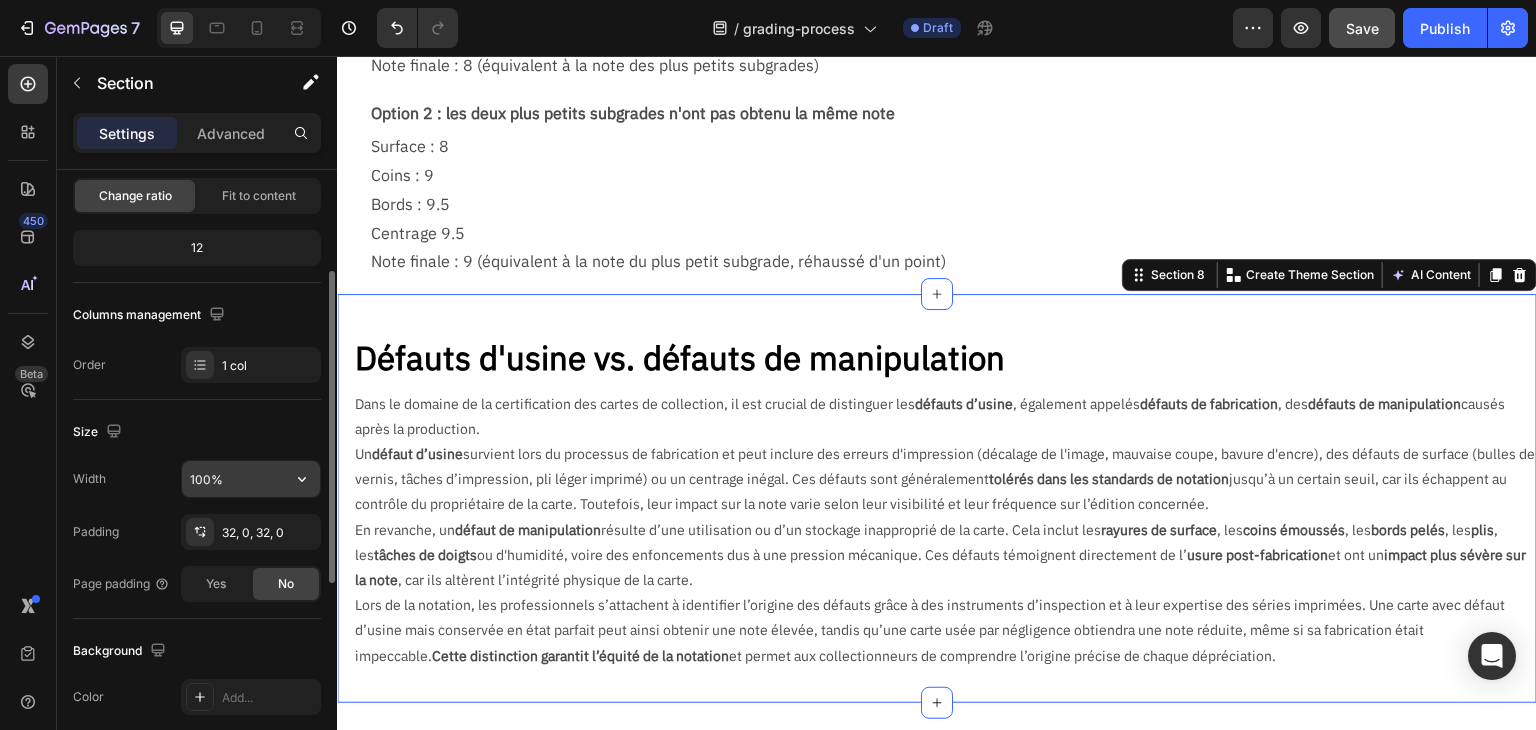 click on "100%" at bounding box center [251, 479] 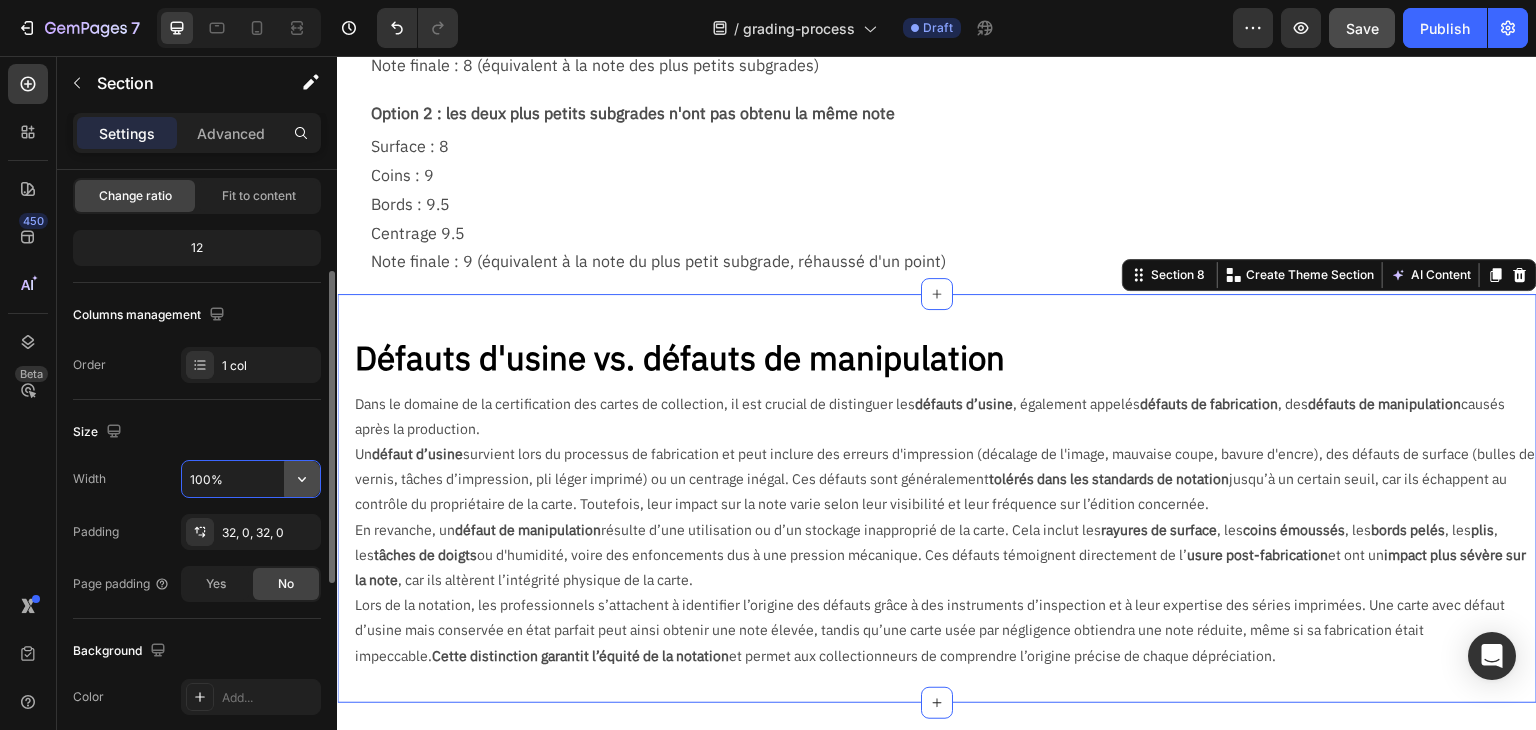 click 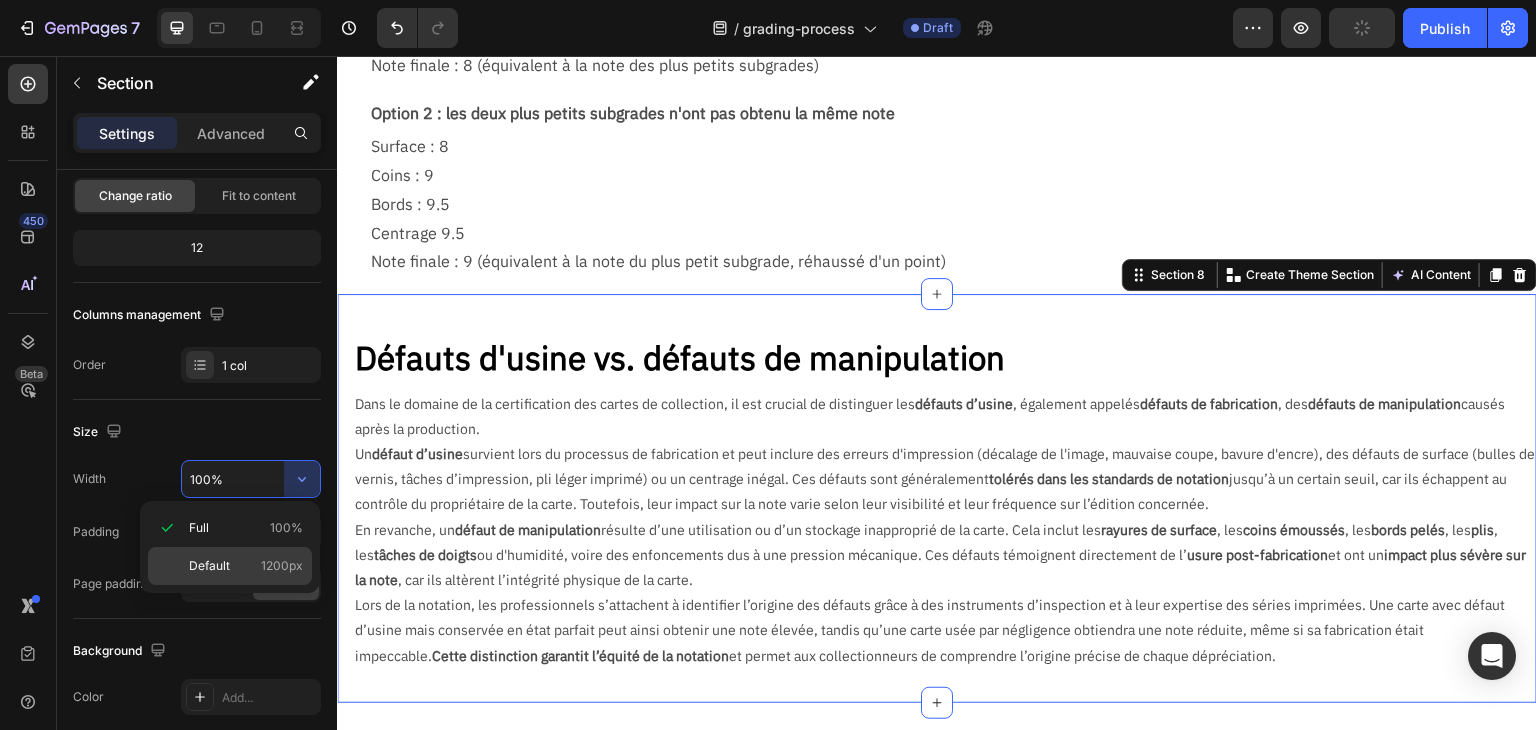 click on "Default 1200px" at bounding box center [246, 566] 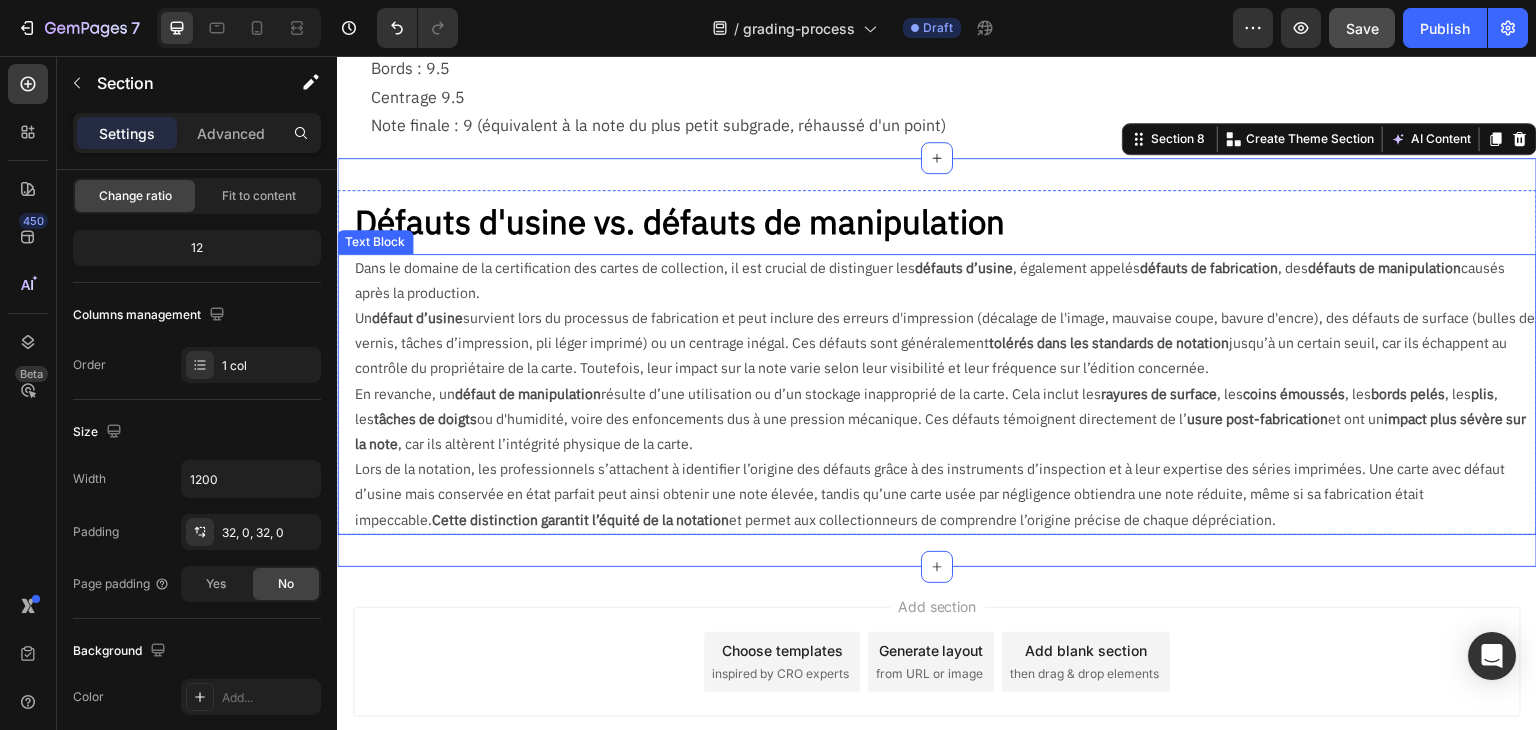 scroll, scrollTop: 2400, scrollLeft: 0, axis: vertical 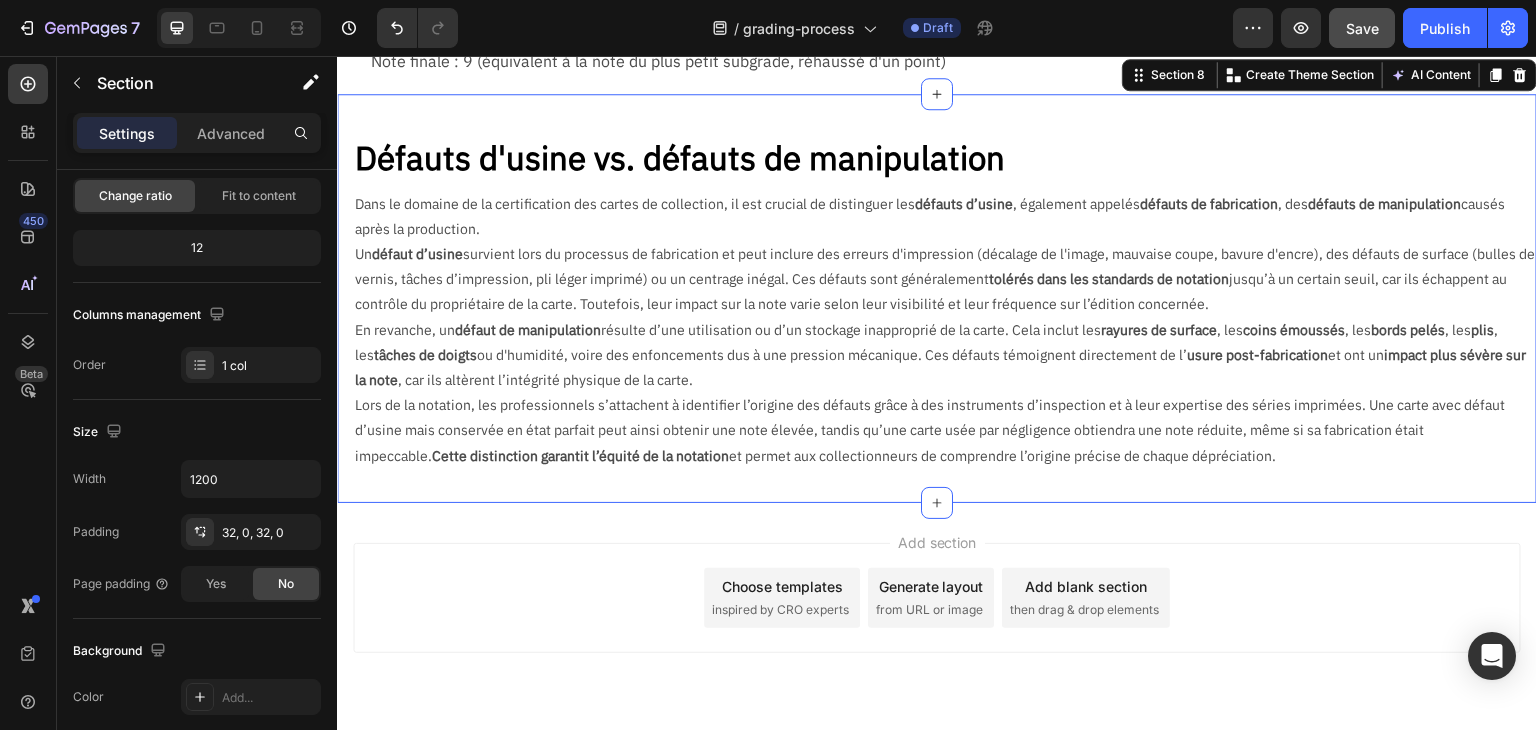 click on "Add section Choose templates inspired by CRO experts Generate layout from URL or image Add blank section then drag & drop elements" at bounding box center (937, 598) 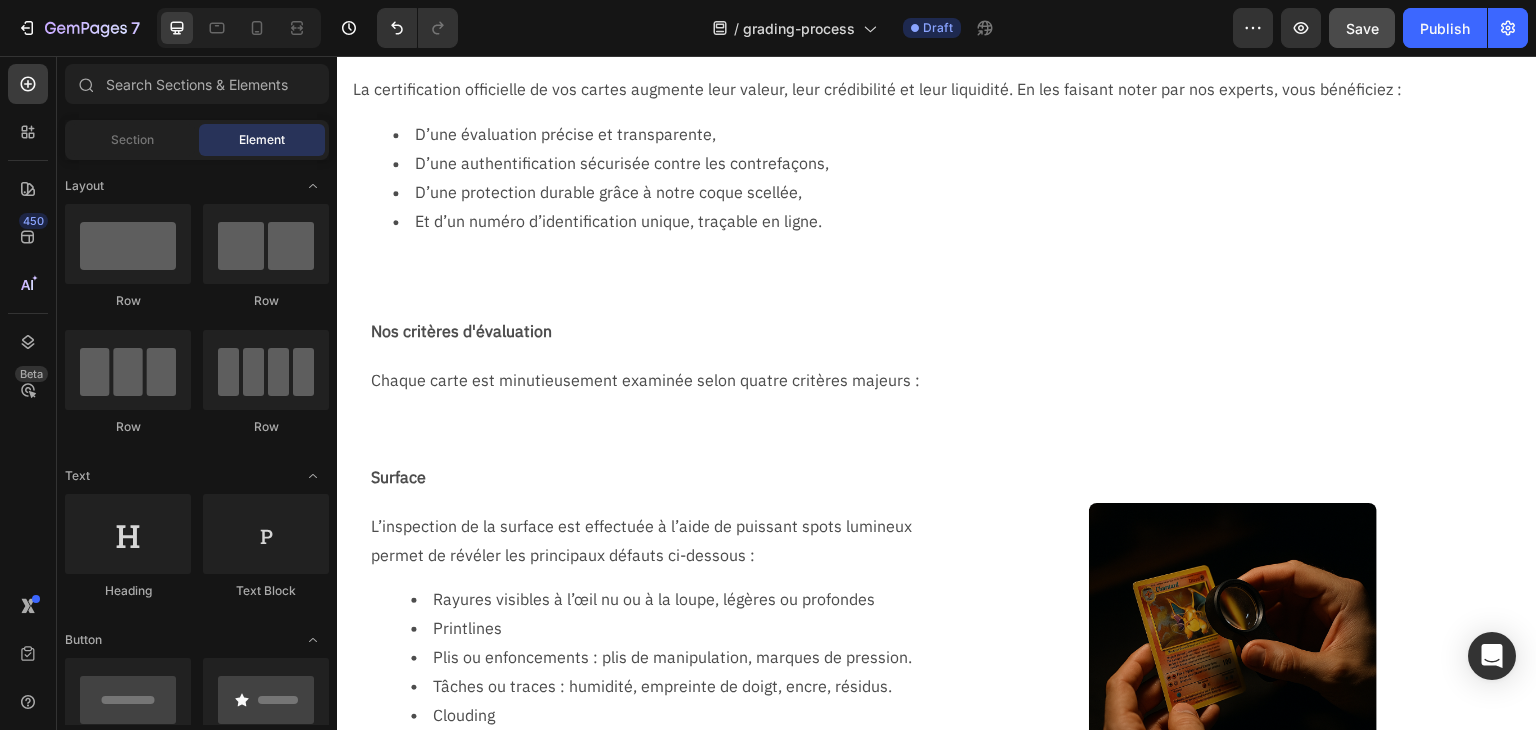 scroll, scrollTop: 0, scrollLeft: 0, axis: both 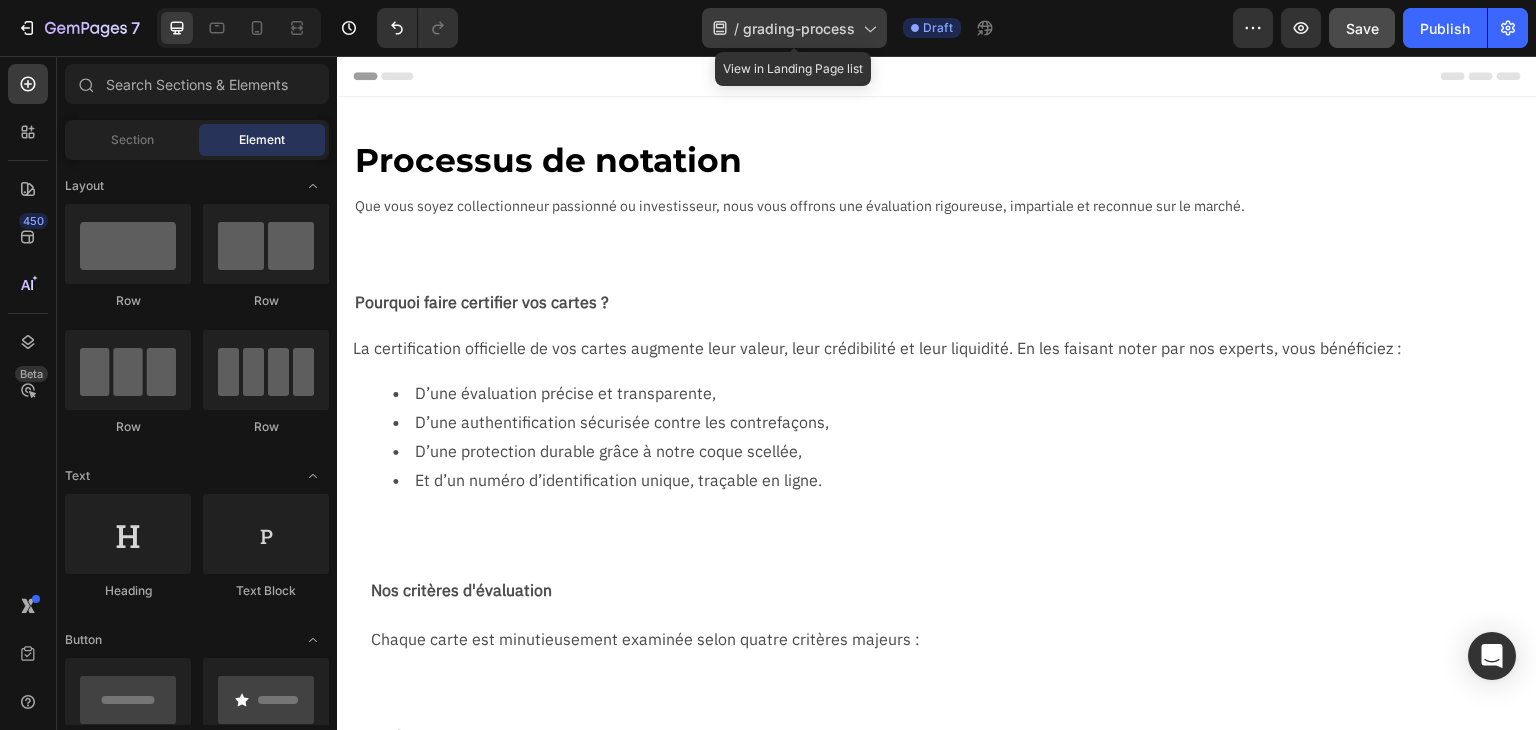 click on "grading-process" at bounding box center [799, 28] 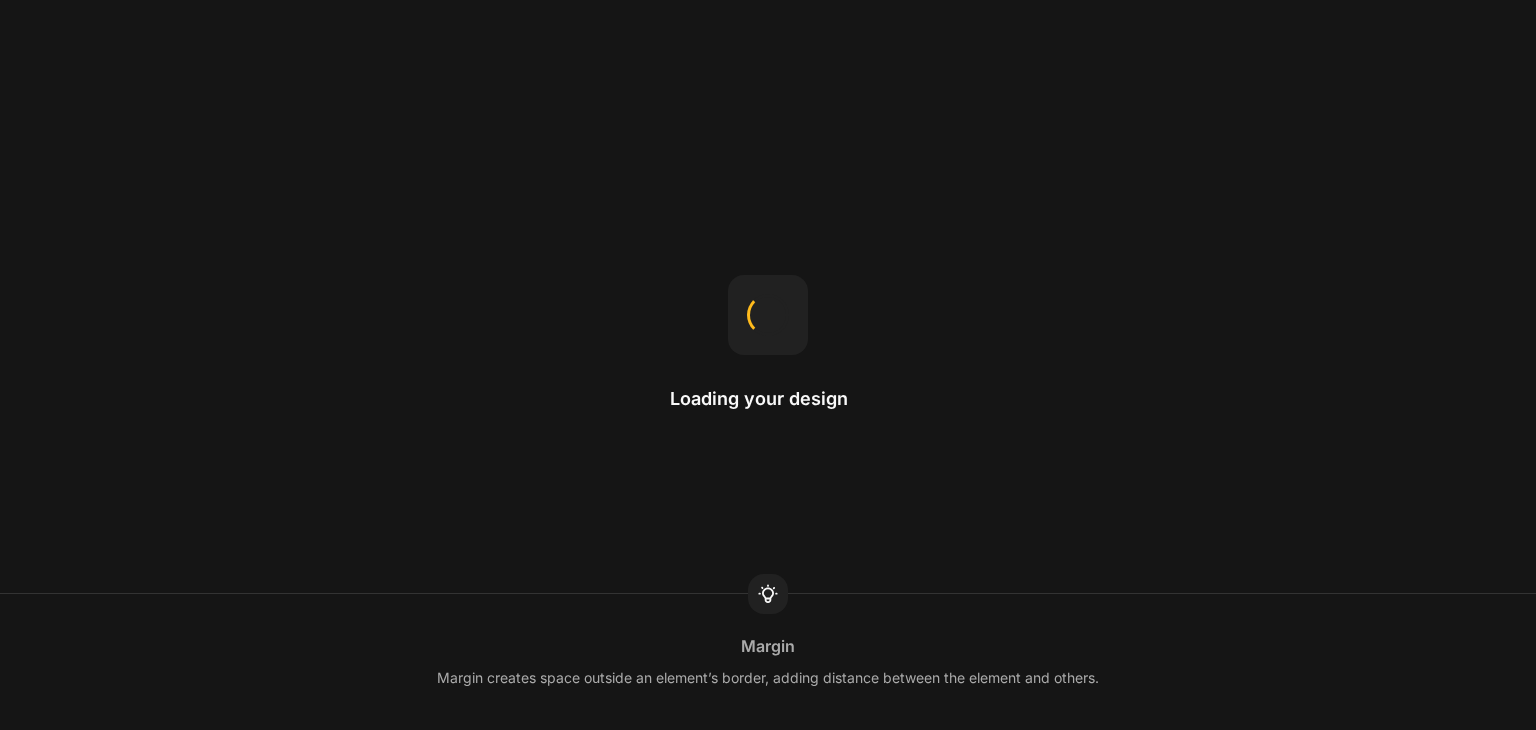 scroll, scrollTop: 0, scrollLeft: 0, axis: both 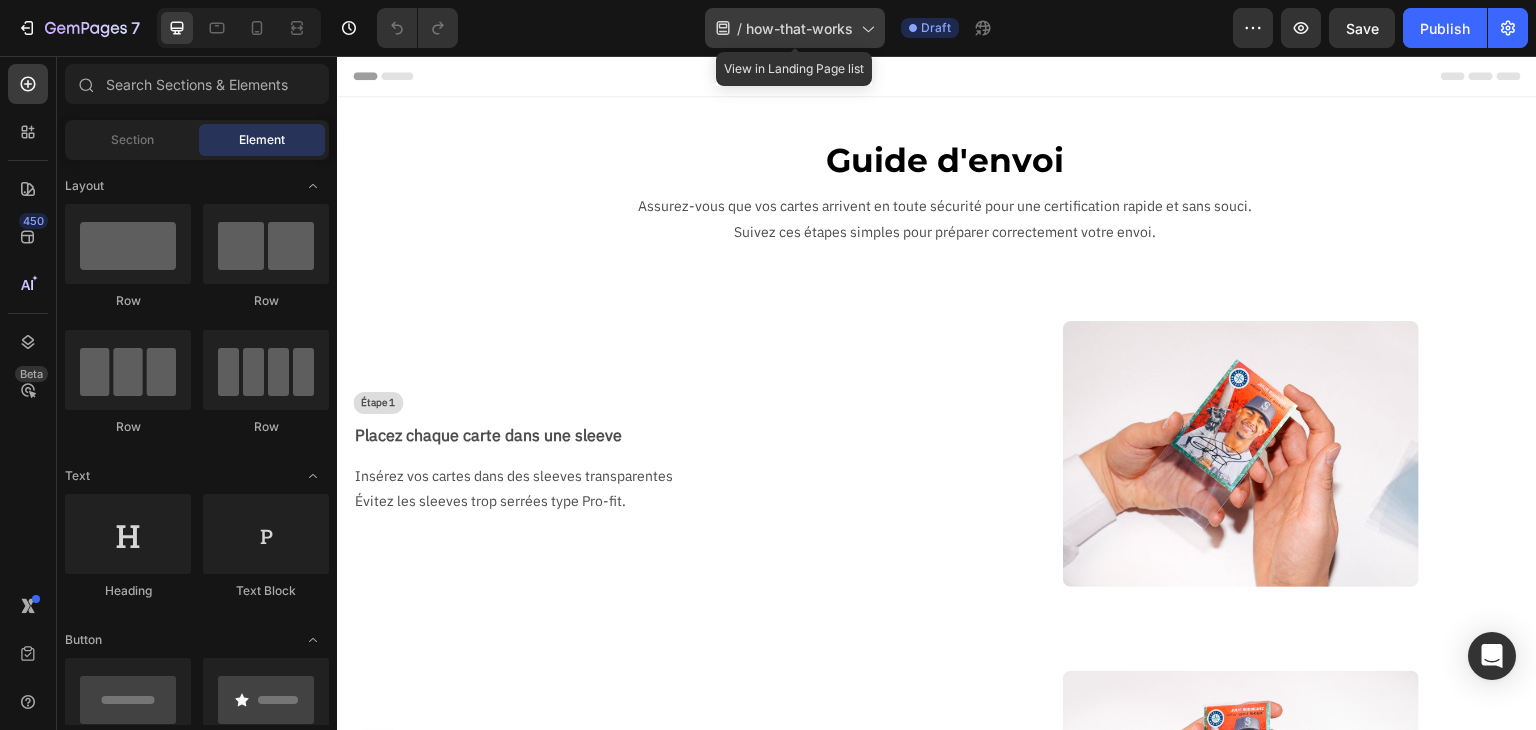 click on "how-that-works" at bounding box center [799, 28] 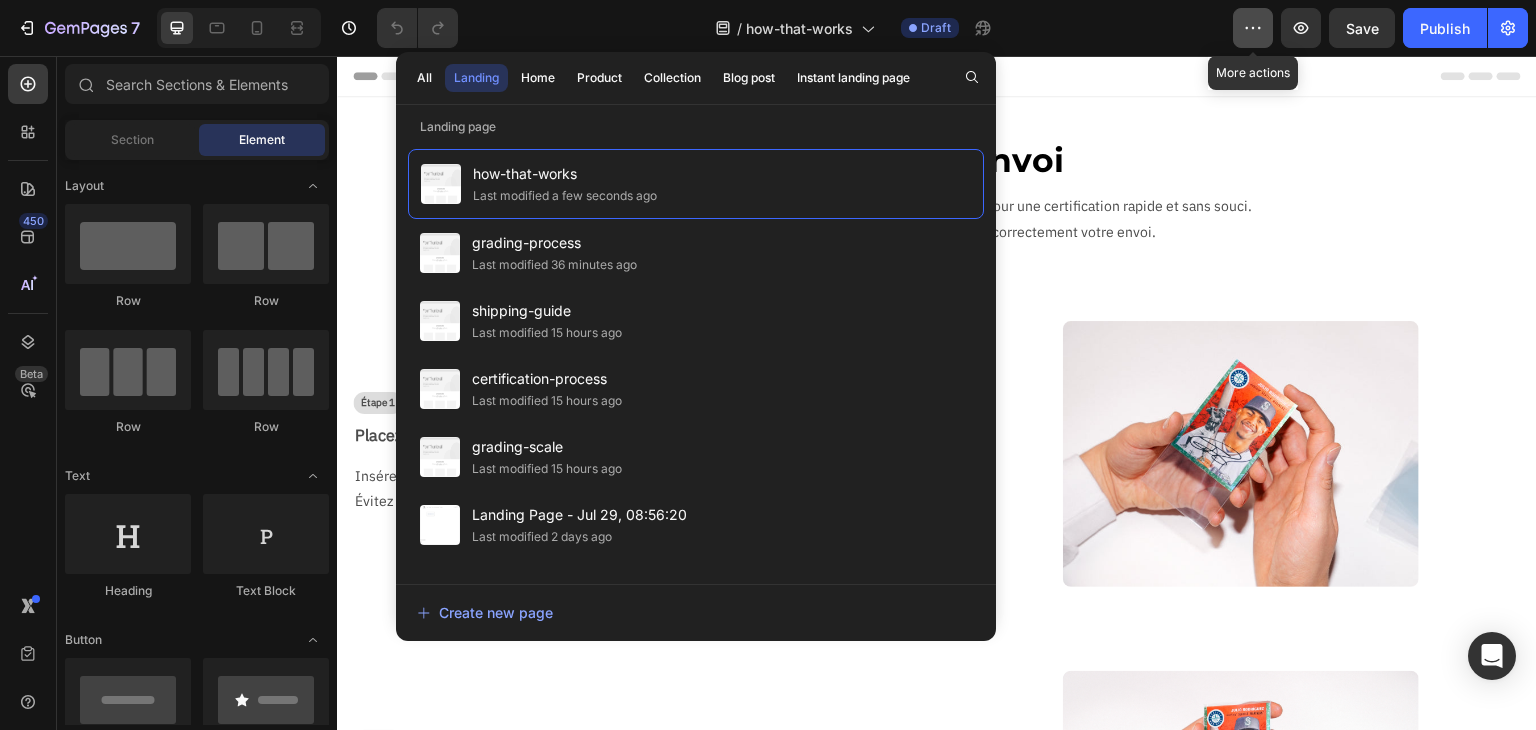 click 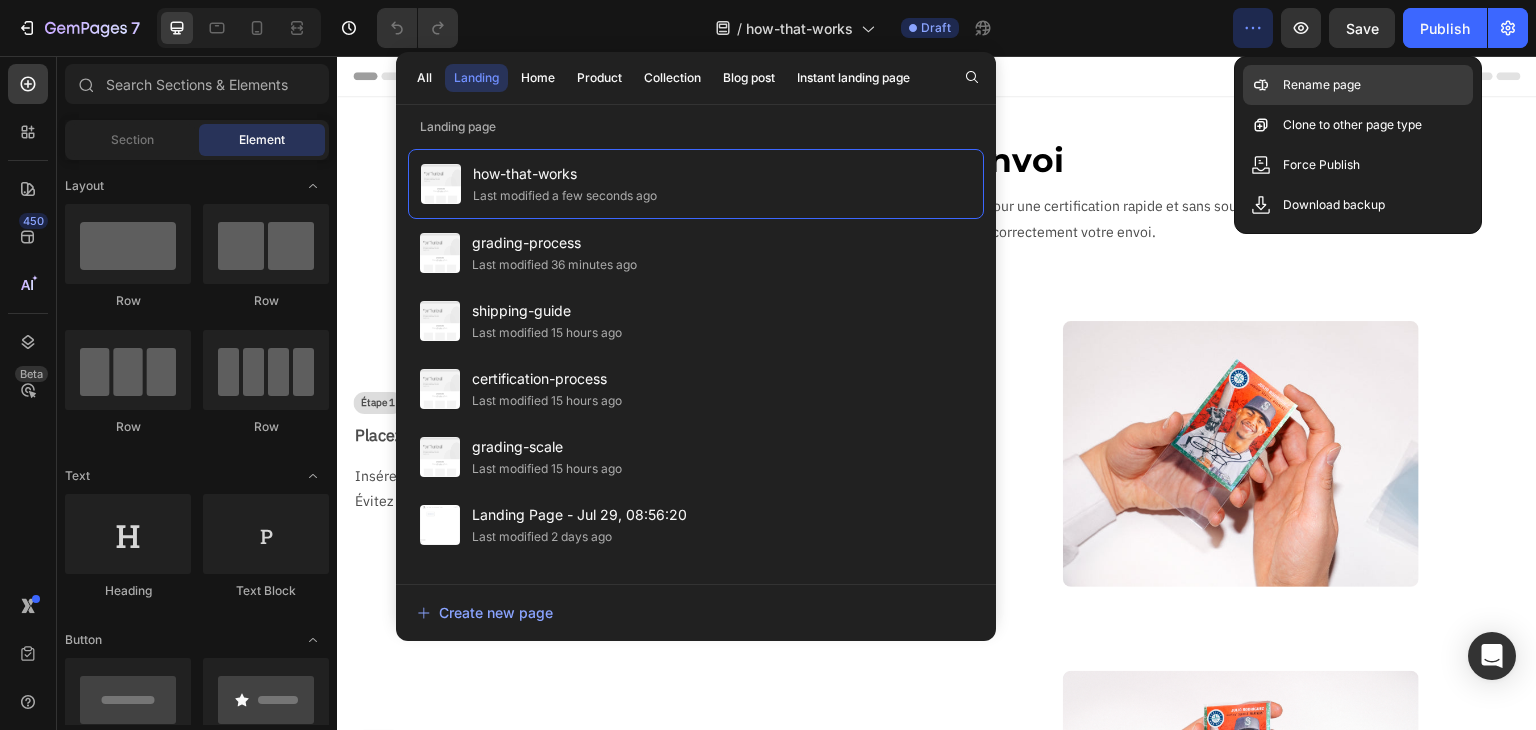 click on "Rename page" at bounding box center (1322, 85) 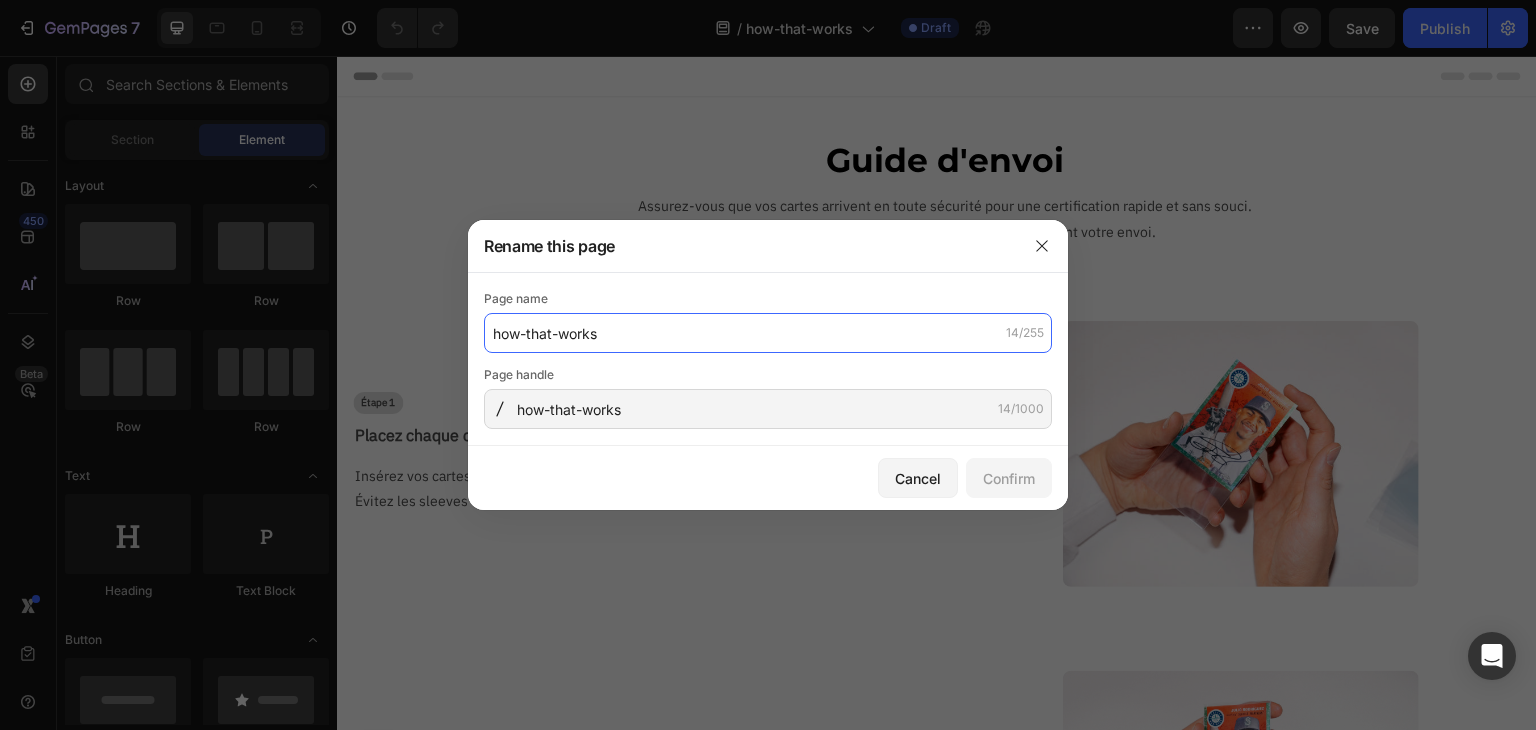 click on "how-that-works" 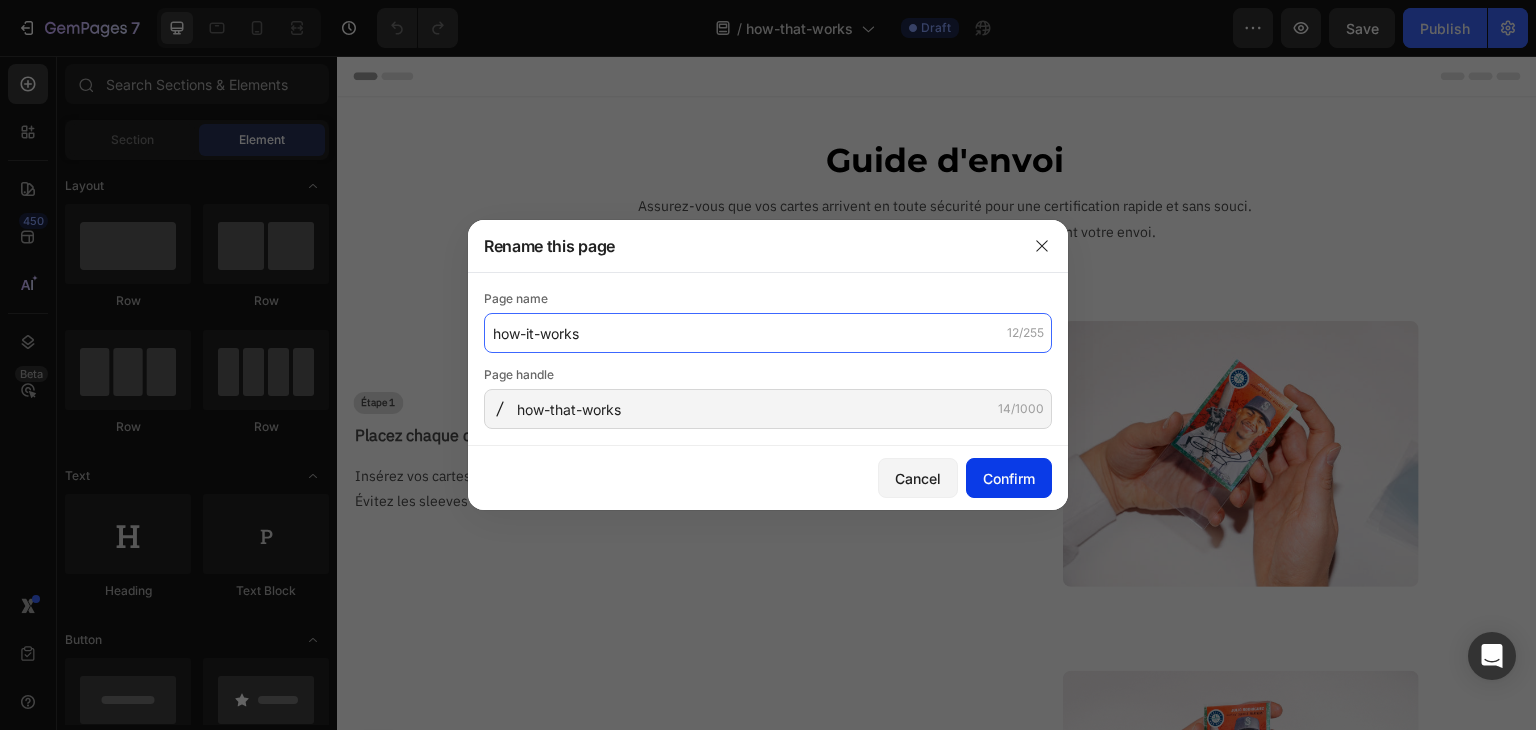 type on "how-it-works" 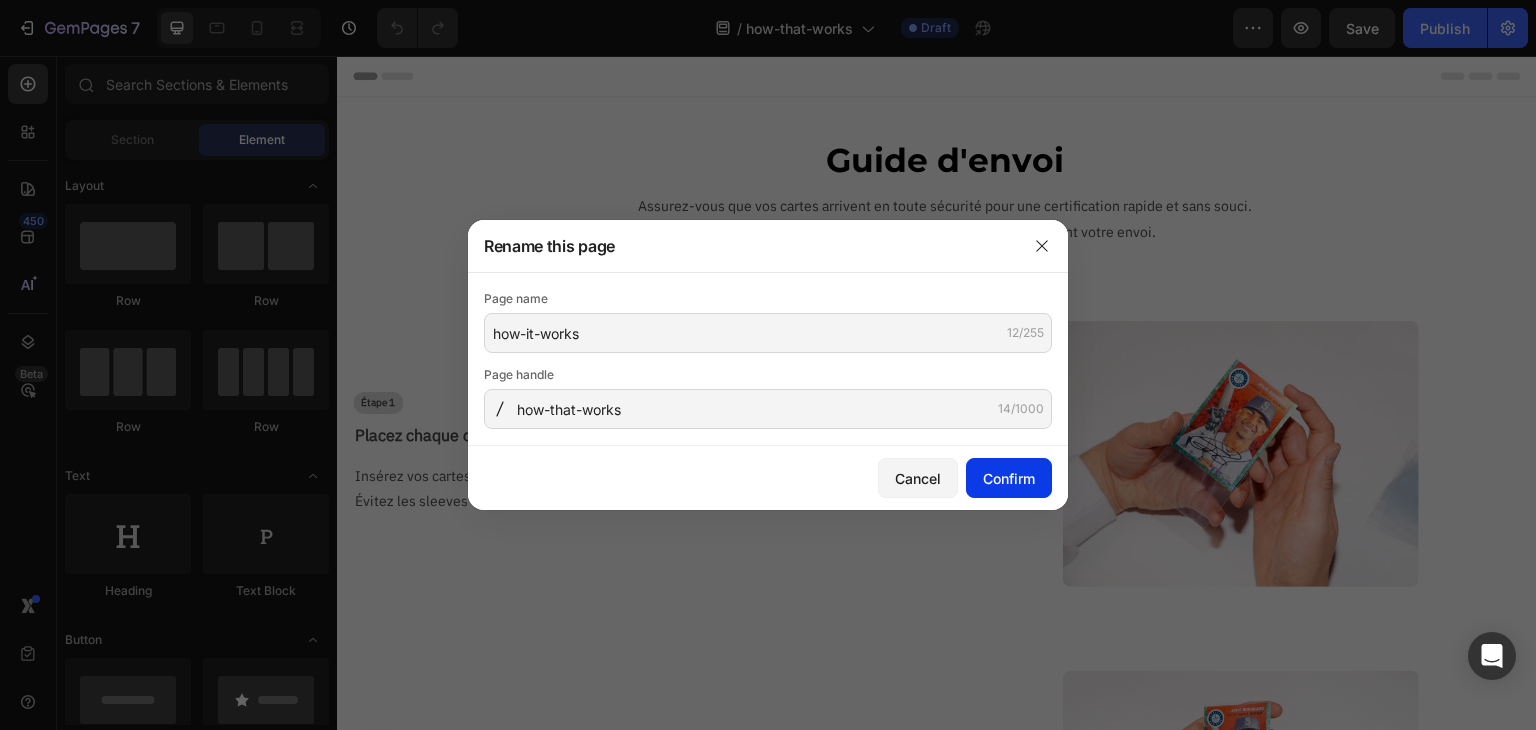 click on "Confirm" at bounding box center [1009, 478] 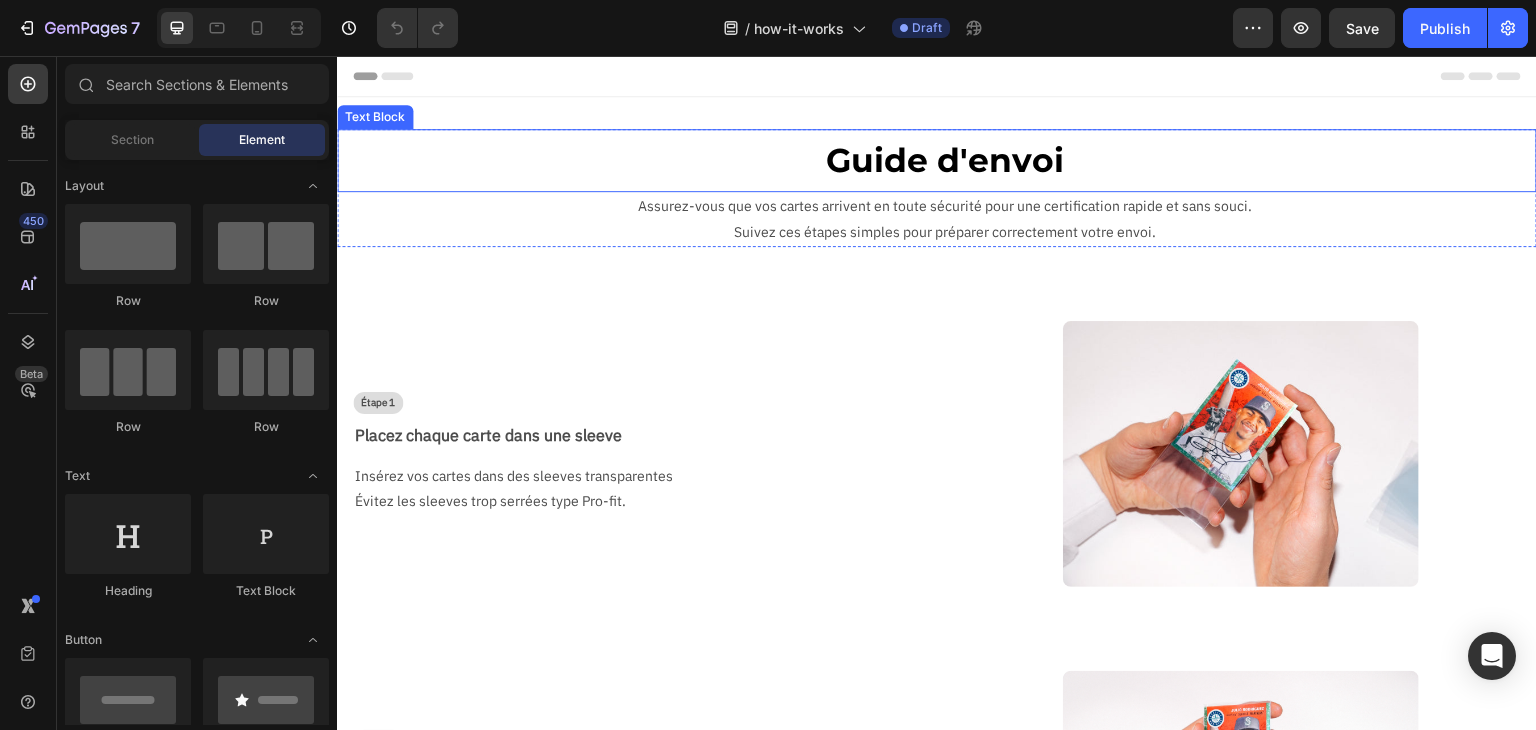 click on "Guide d'envoi" at bounding box center [945, 160] 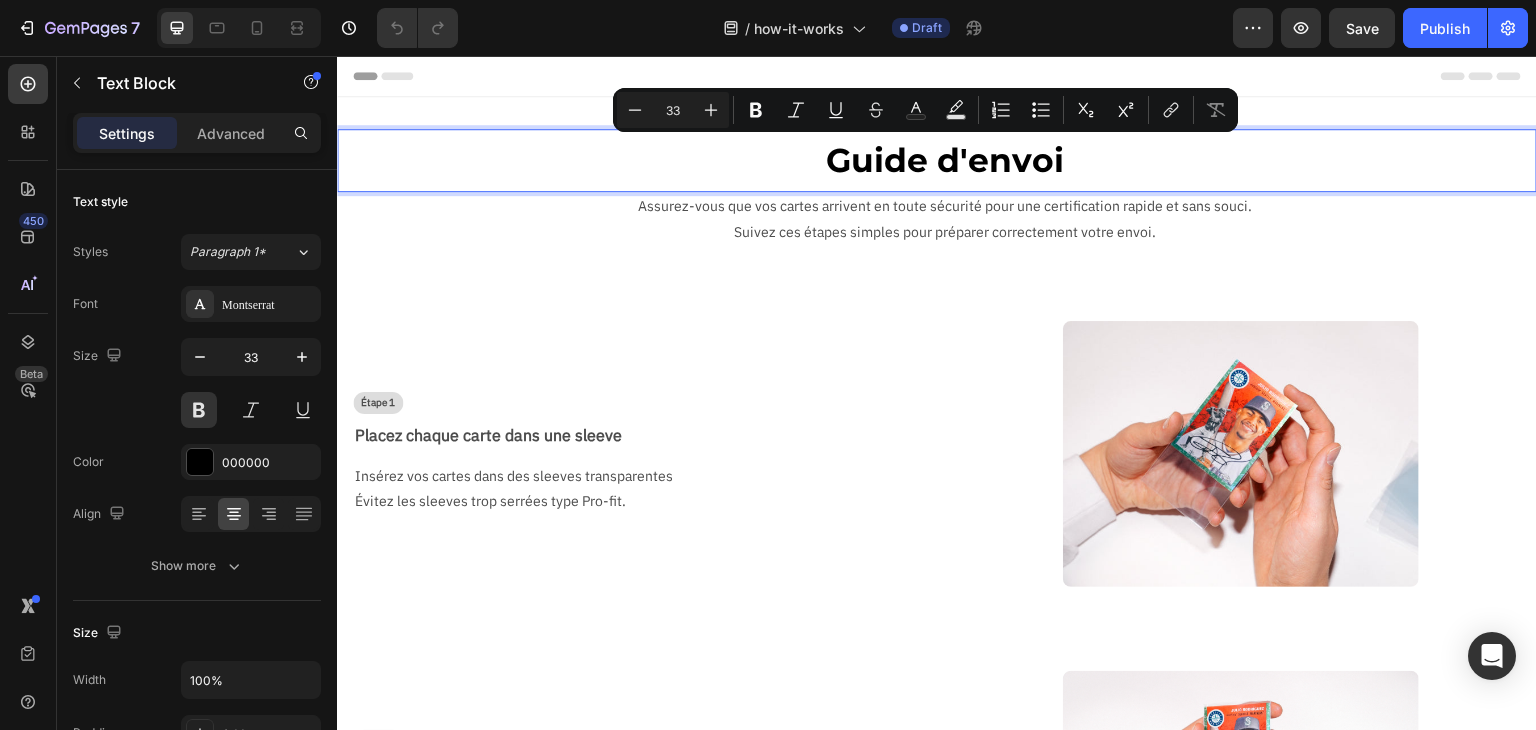click on "Guide d'envoi" at bounding box center (945, 160) 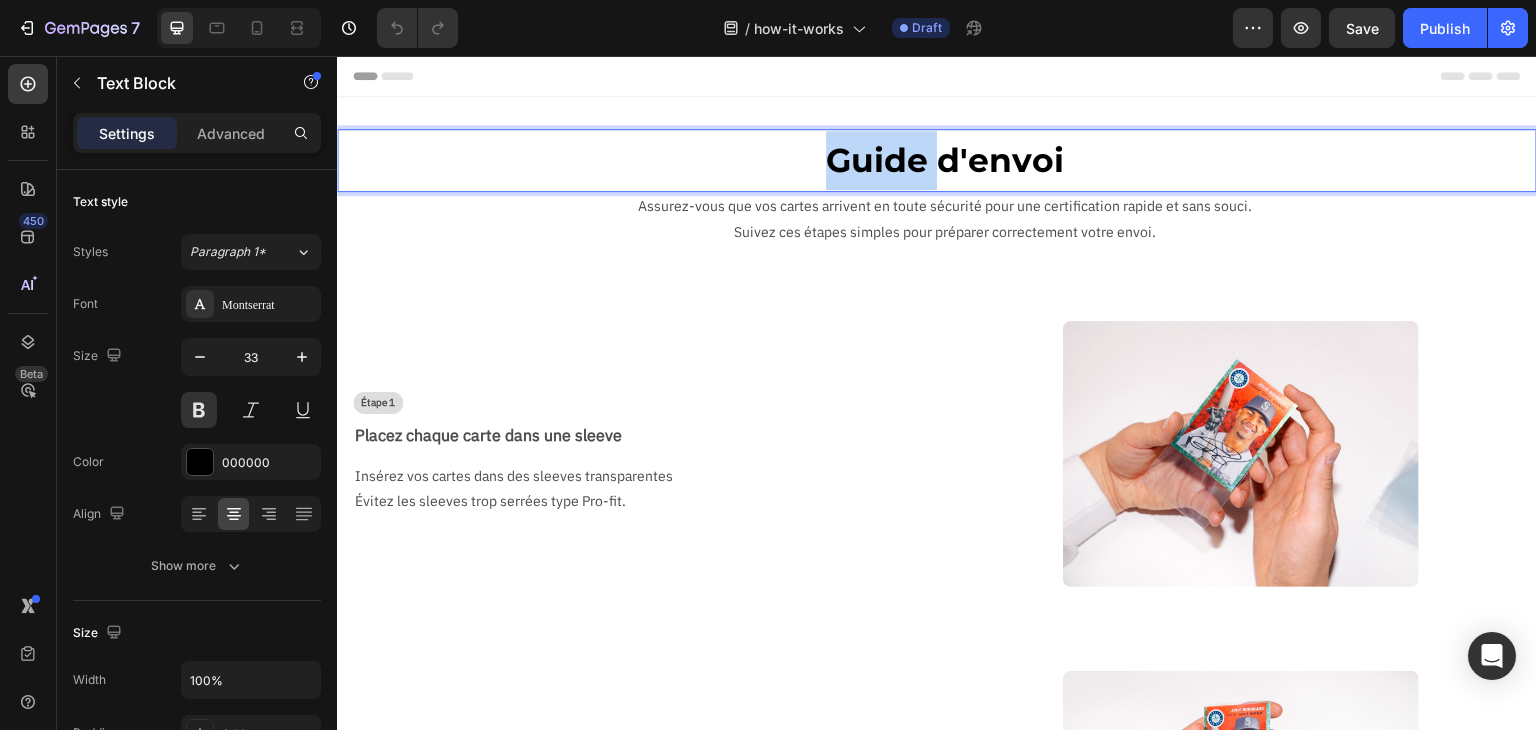 click on "Guide d'envoi" at bounding box center [945, 160] 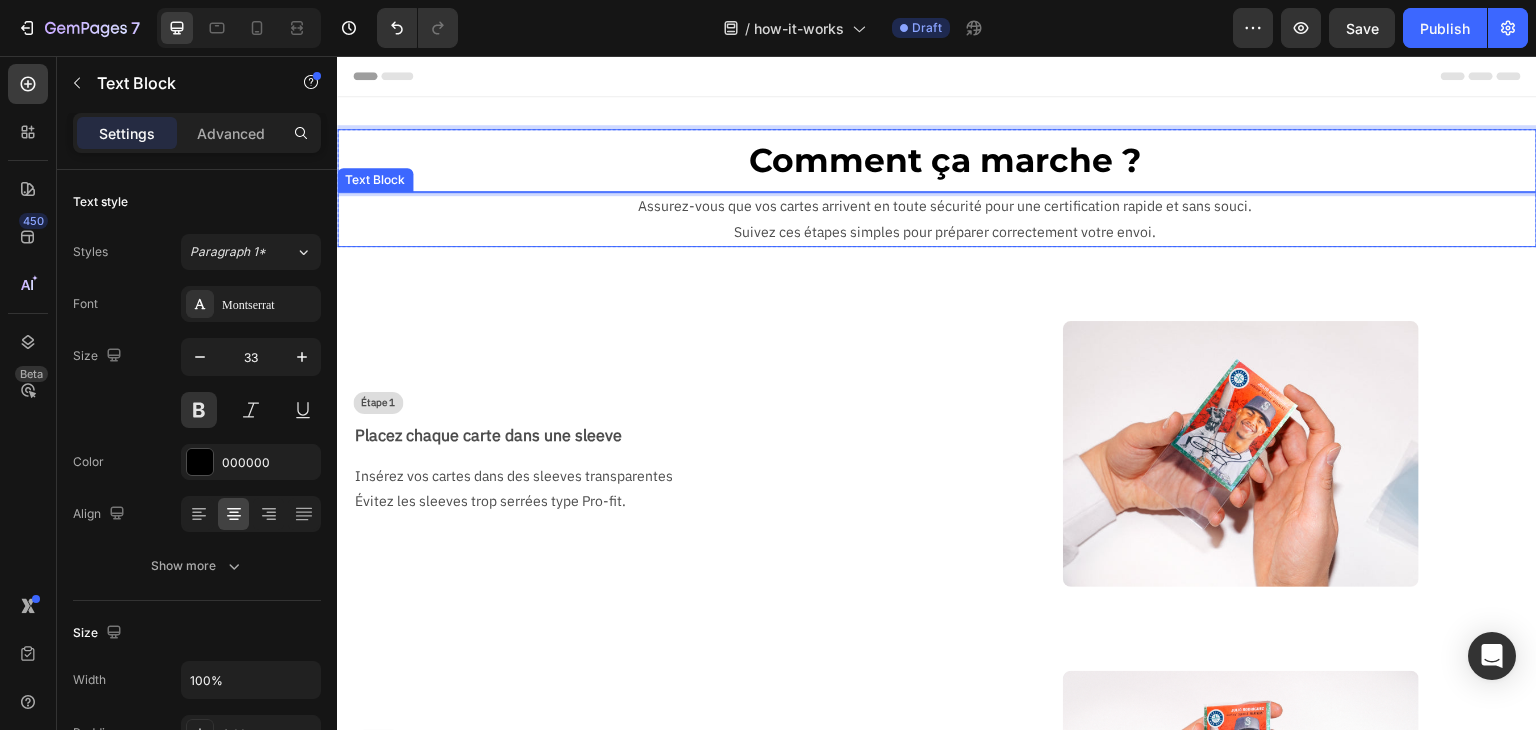 click on "Suivez ces étapes simples pour préparer correctement votre envoi." at bounding box center (945, 232) 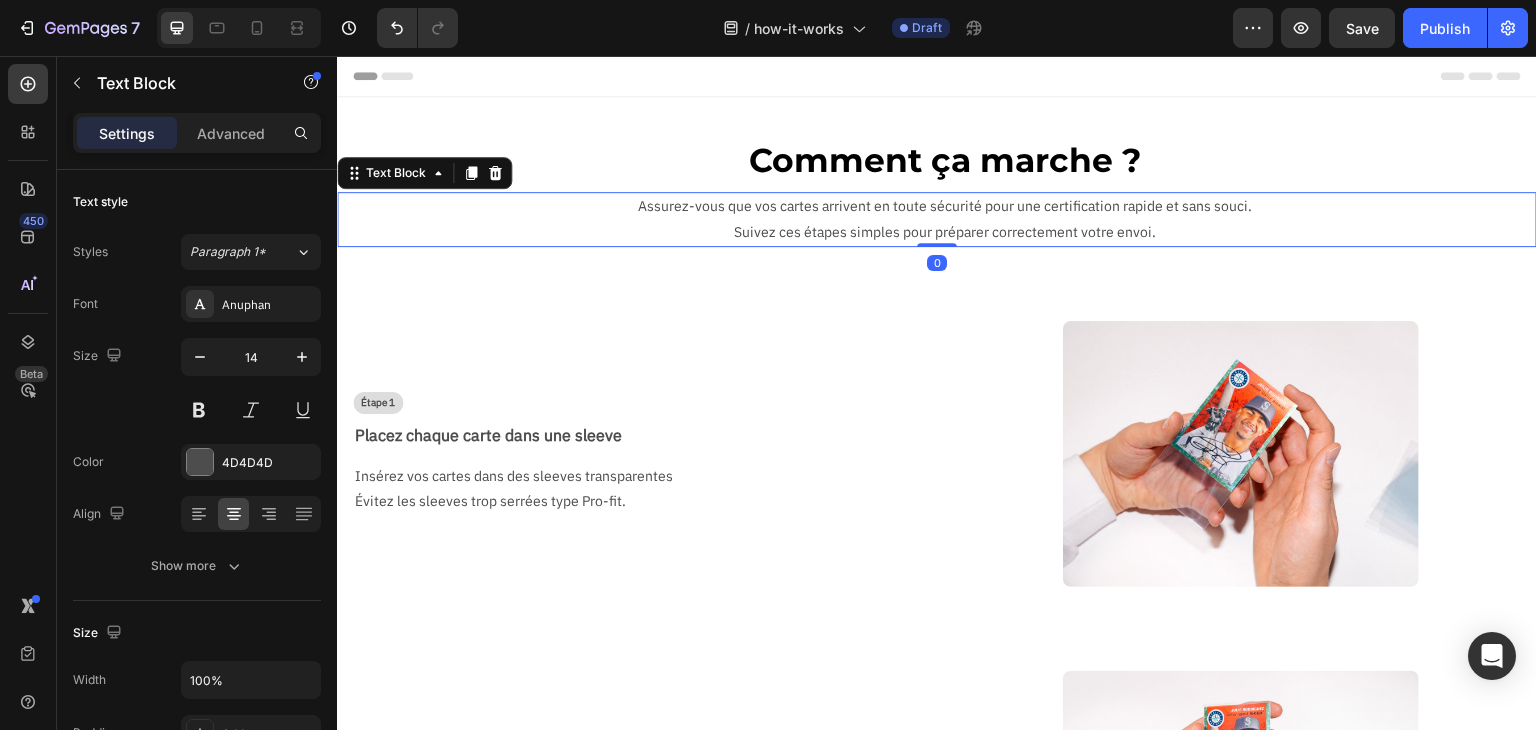 click on "Assurez-vous que vos cartes arrivent en toute sécurité pour une certification rapide et sans souci." at bounding box center (945, 206) 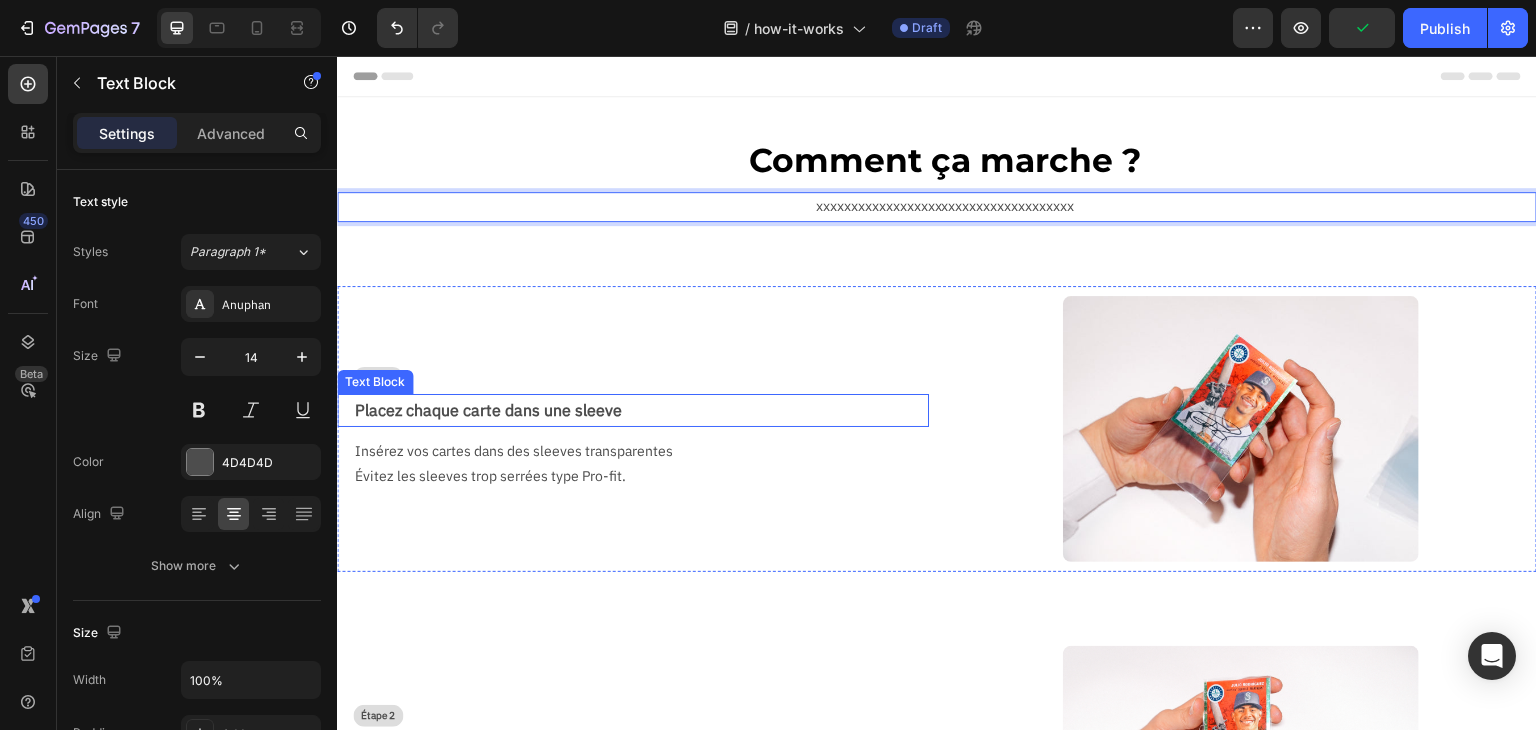 click on "Placez chaque carte dans une sleeve" at bounding box center (641, 410) 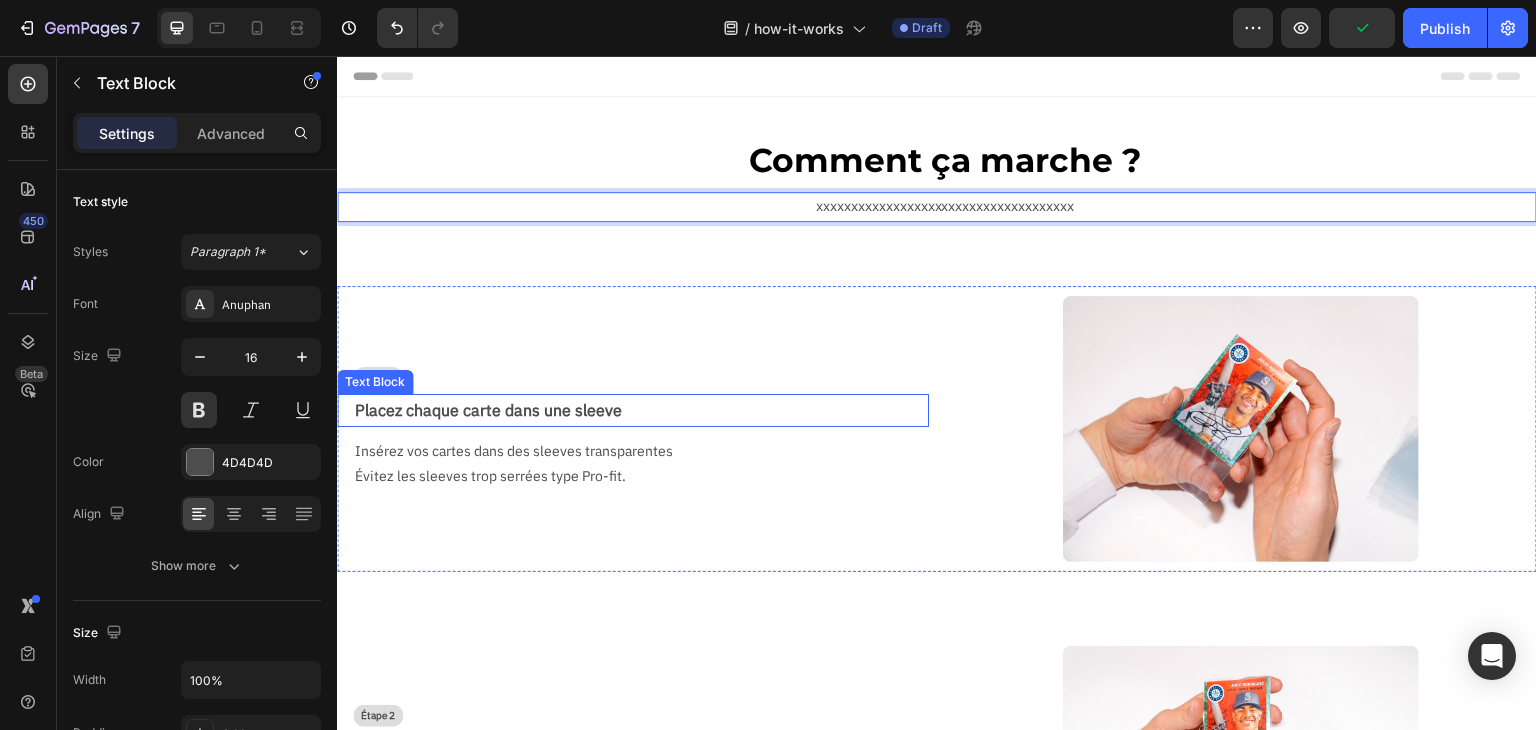 click on "Placez chaque carte dans une sleeve" at bounding box center (641, 410) 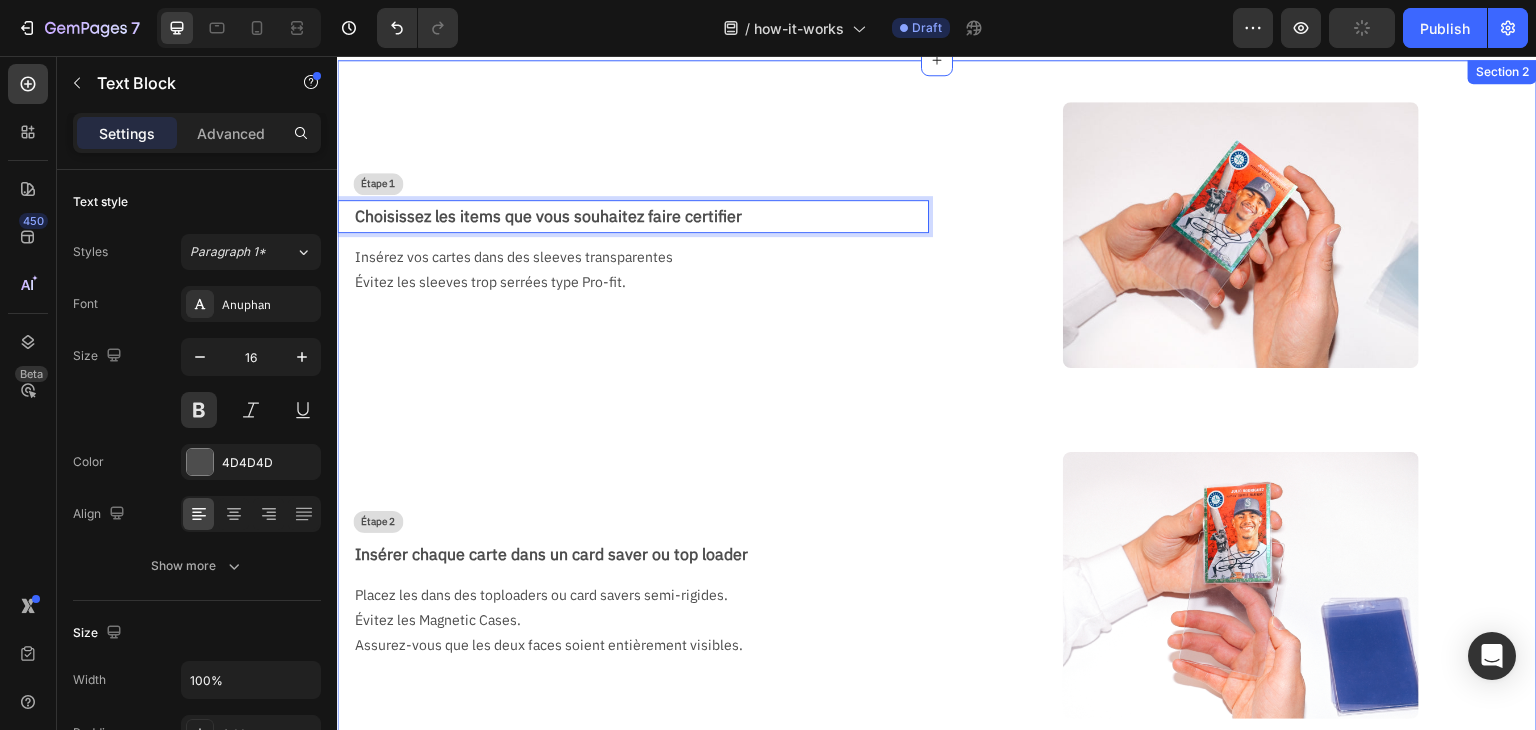 scroll, scrollTop: 200, scrollLeft: 0, axis: vertical 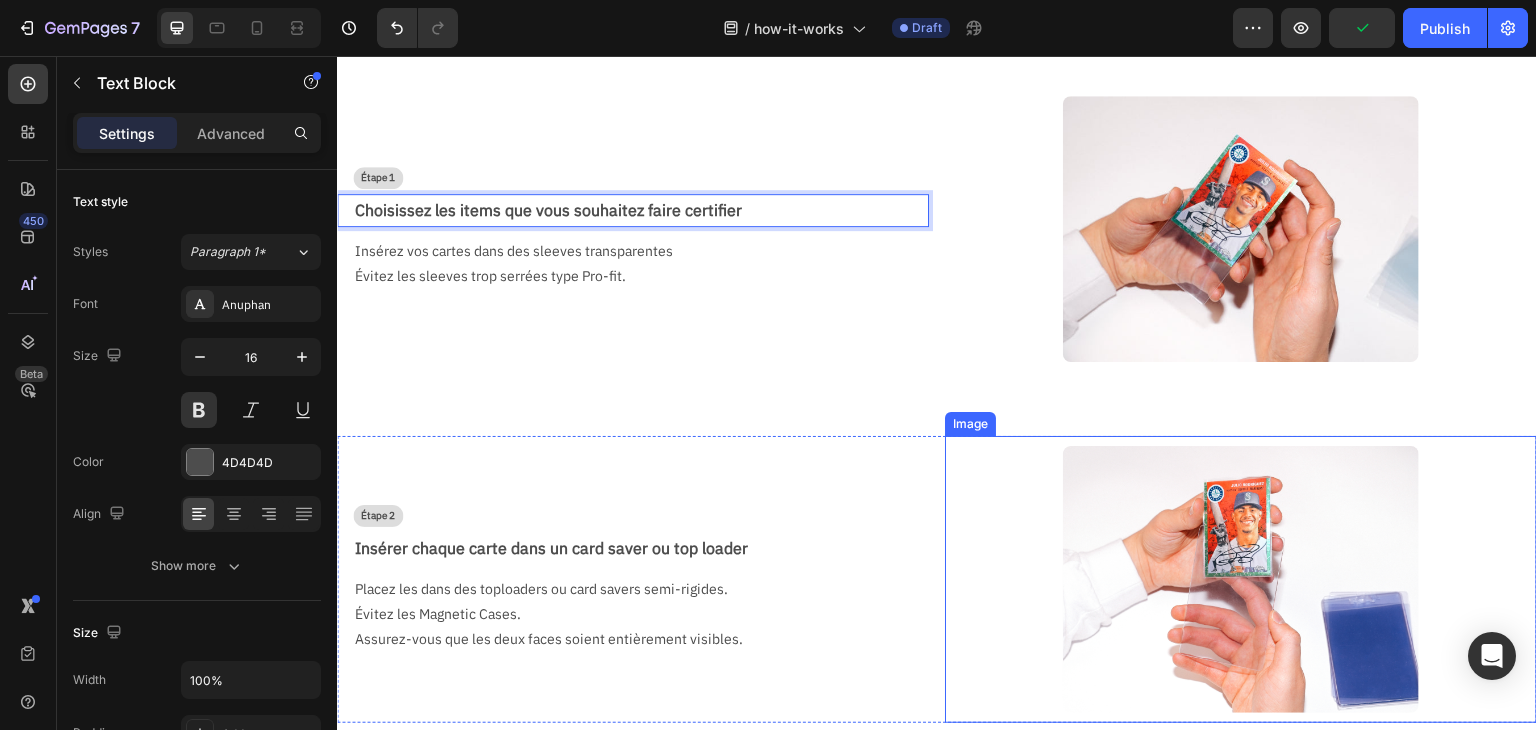 click at bounding box center (1241, 579) 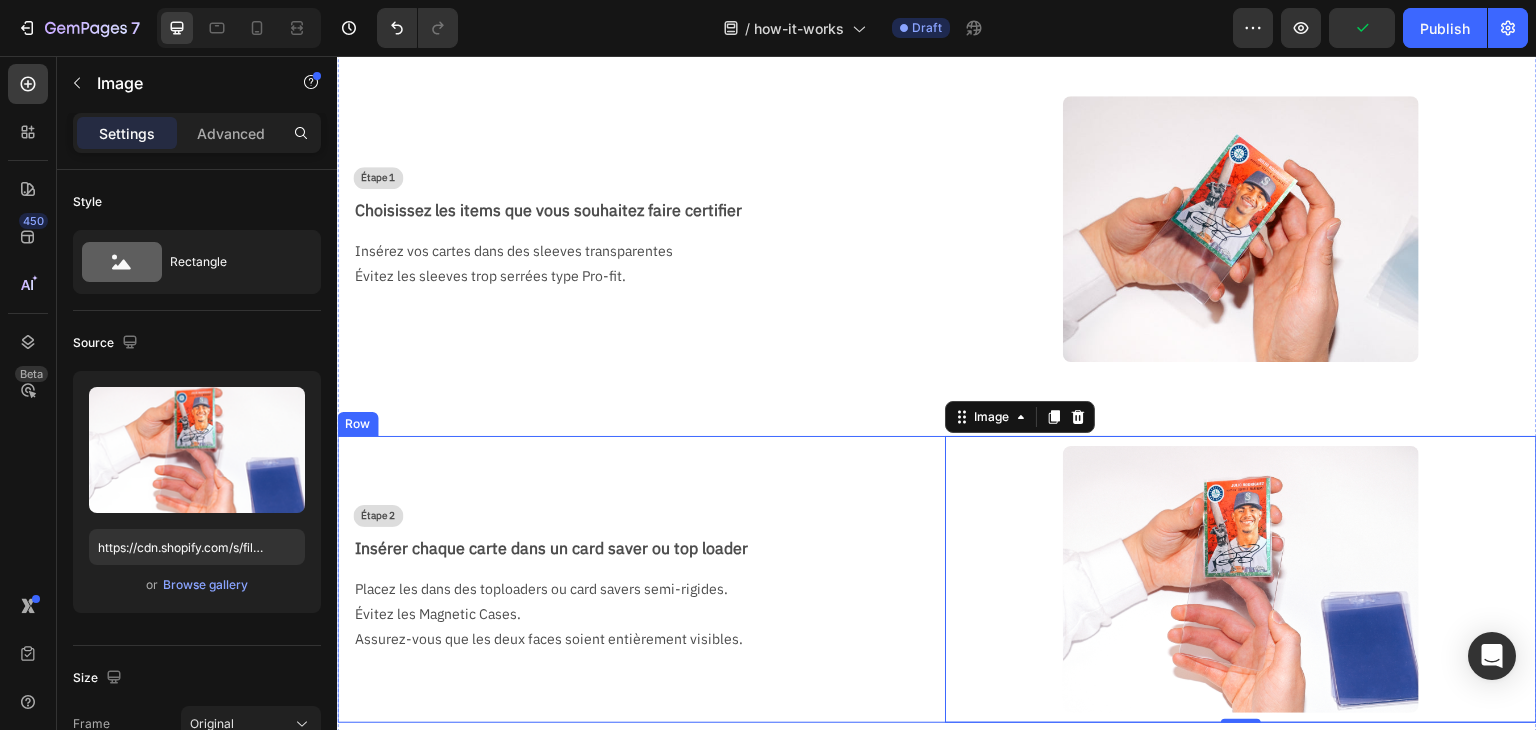 click on "Étape 2 Text Block Insérer chaque carte dans un card saver ou top loader Text Block Placez les dans des toploaders ou card savers semi-rigides. Évitez les Magnetic Cases. Assurez-vous que les deux faces soient entièrement visibles.  Text Block" at bounding box center (633, 579) 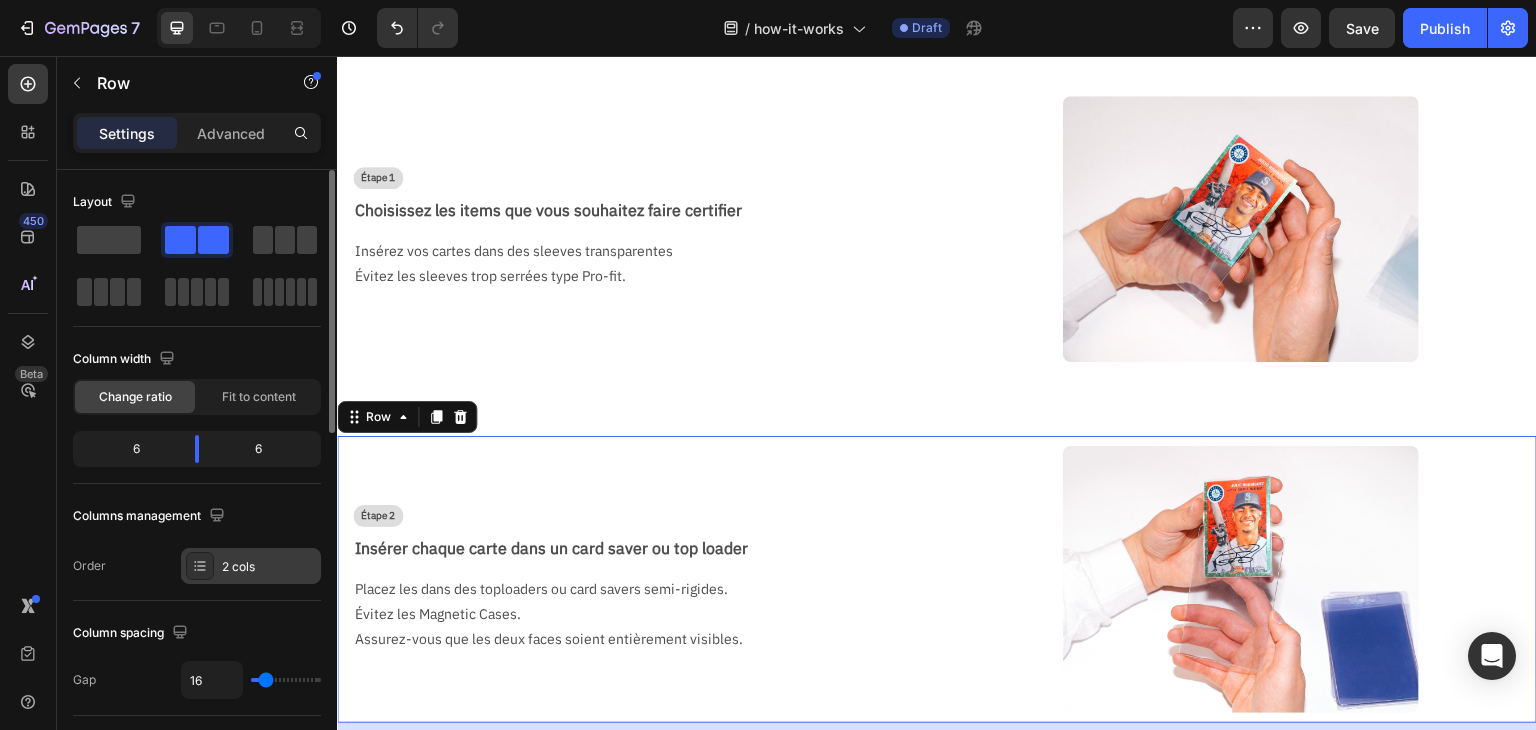 click on "2 cols" at bounding box center (269, 567) 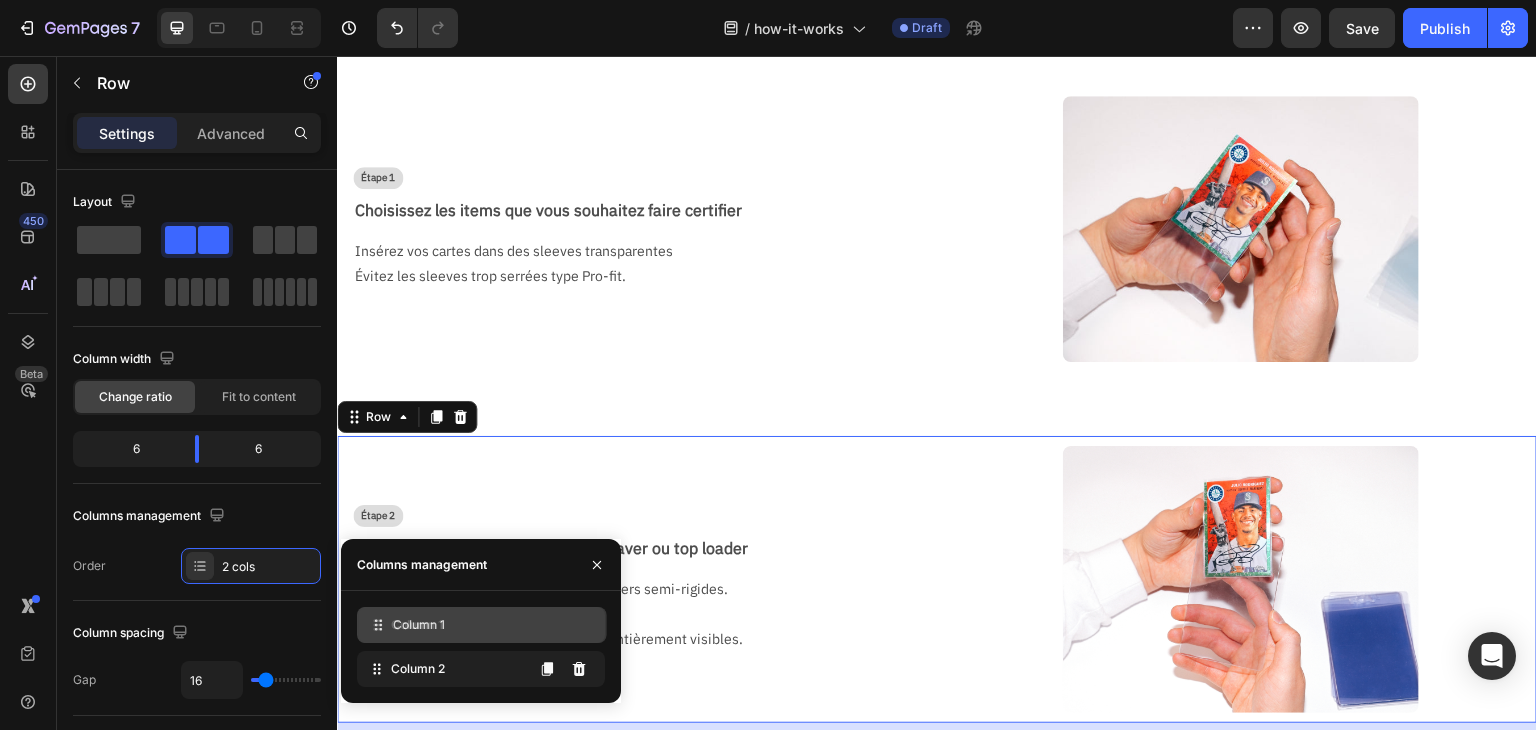 type 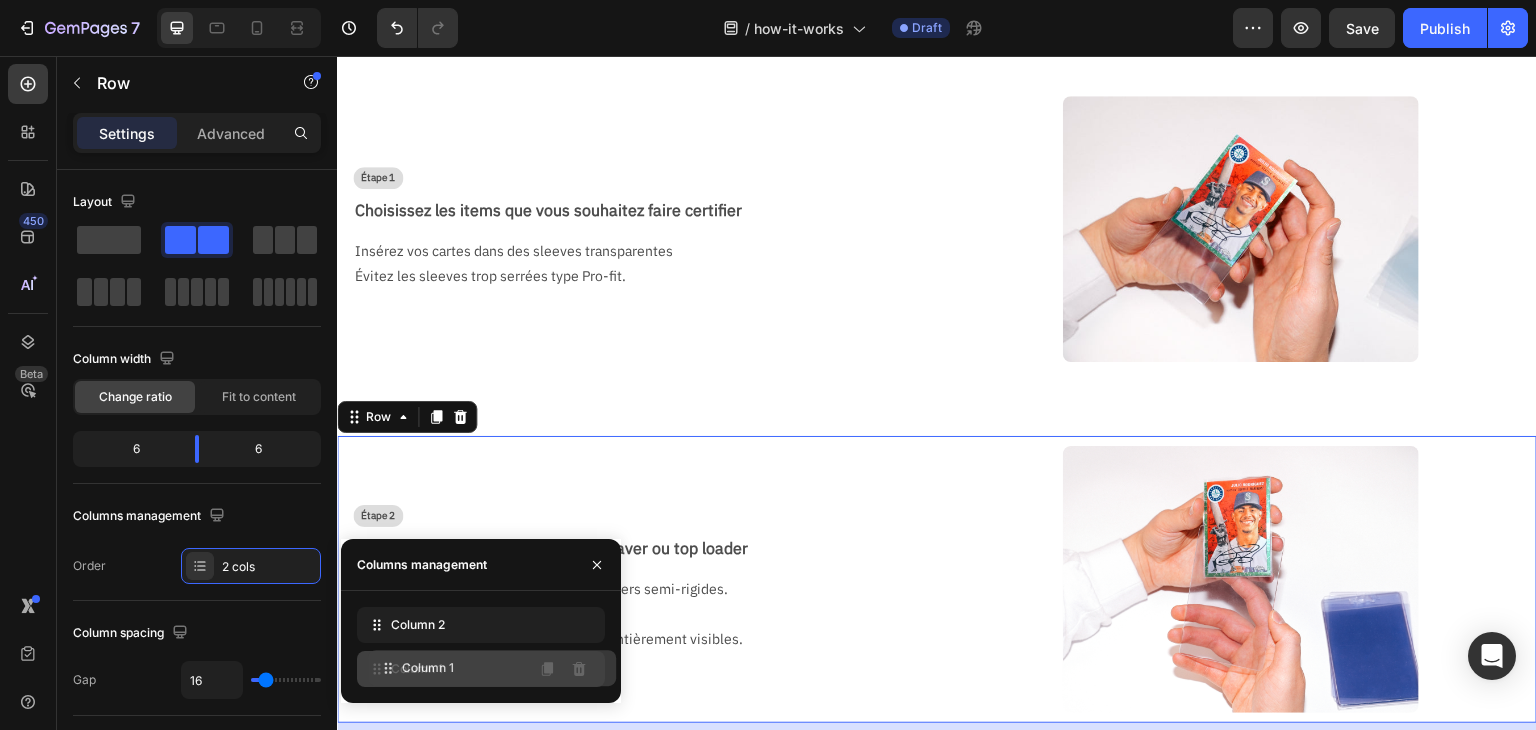 drag, startPoint x: 442, startPoint y: 621, endPoint x: 452, endPoint y: 665, distance: 45.122055 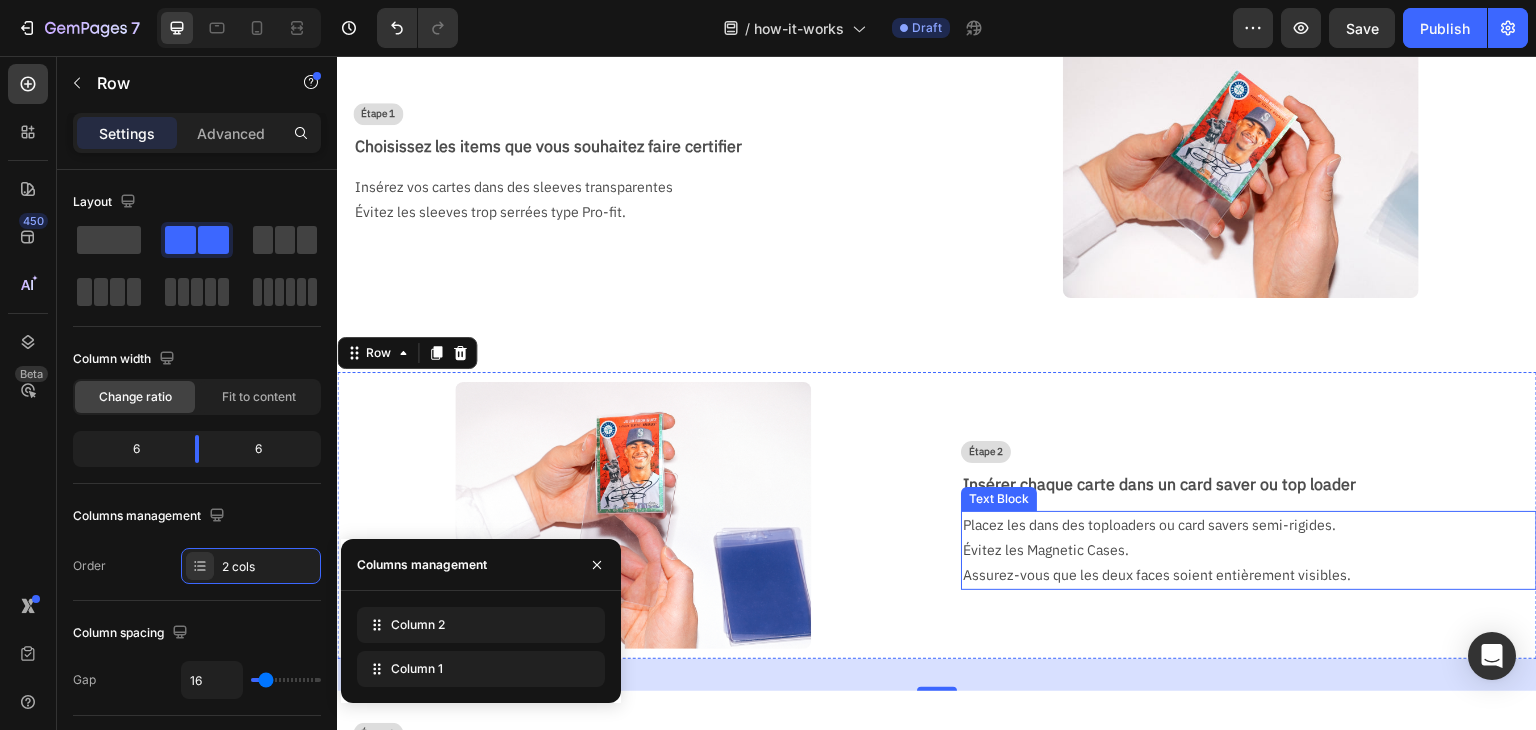 scroll, scrollTop: 300, scrollLeft: 0, axis: vertical 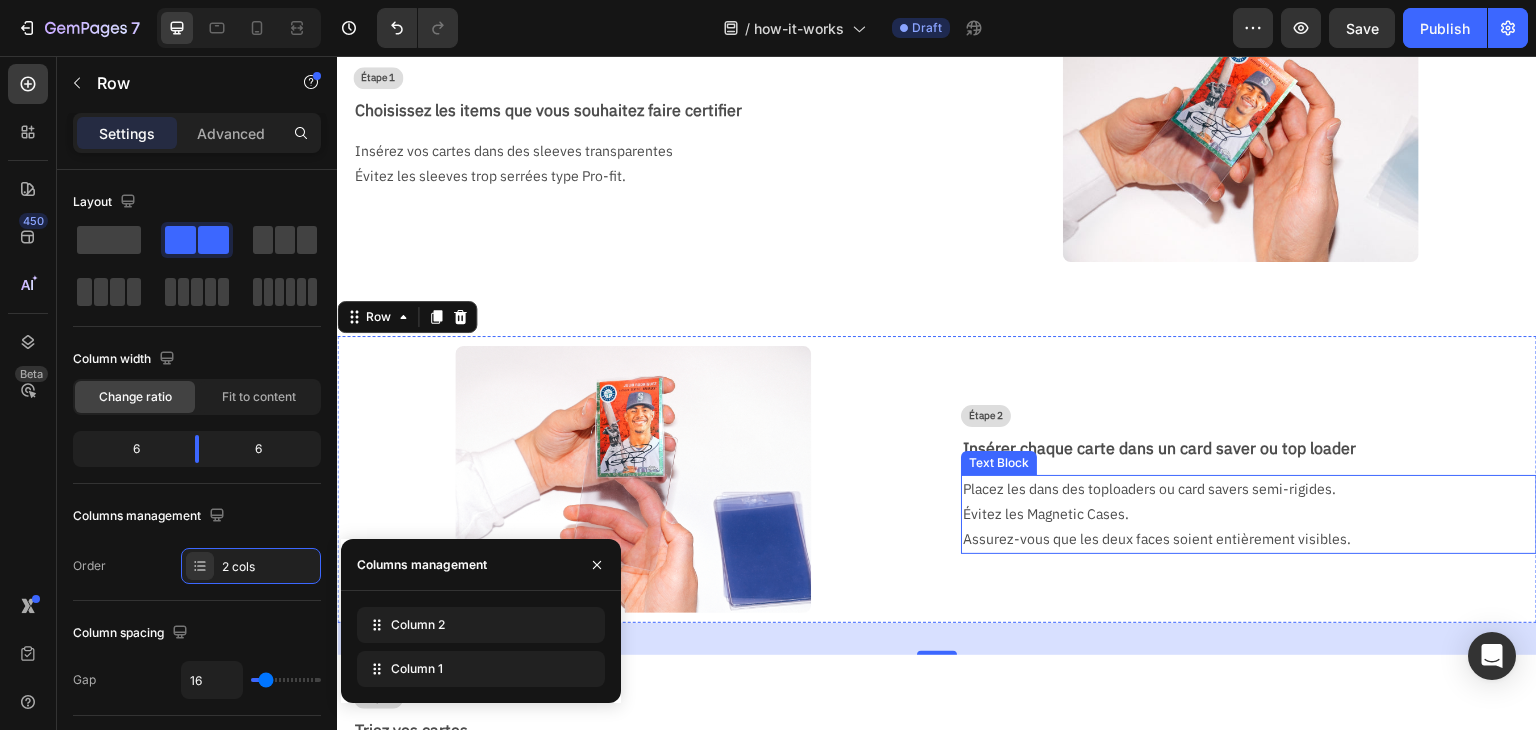 click on "Évitez les Magnetic Cases." at bounding box center [1241, 514] 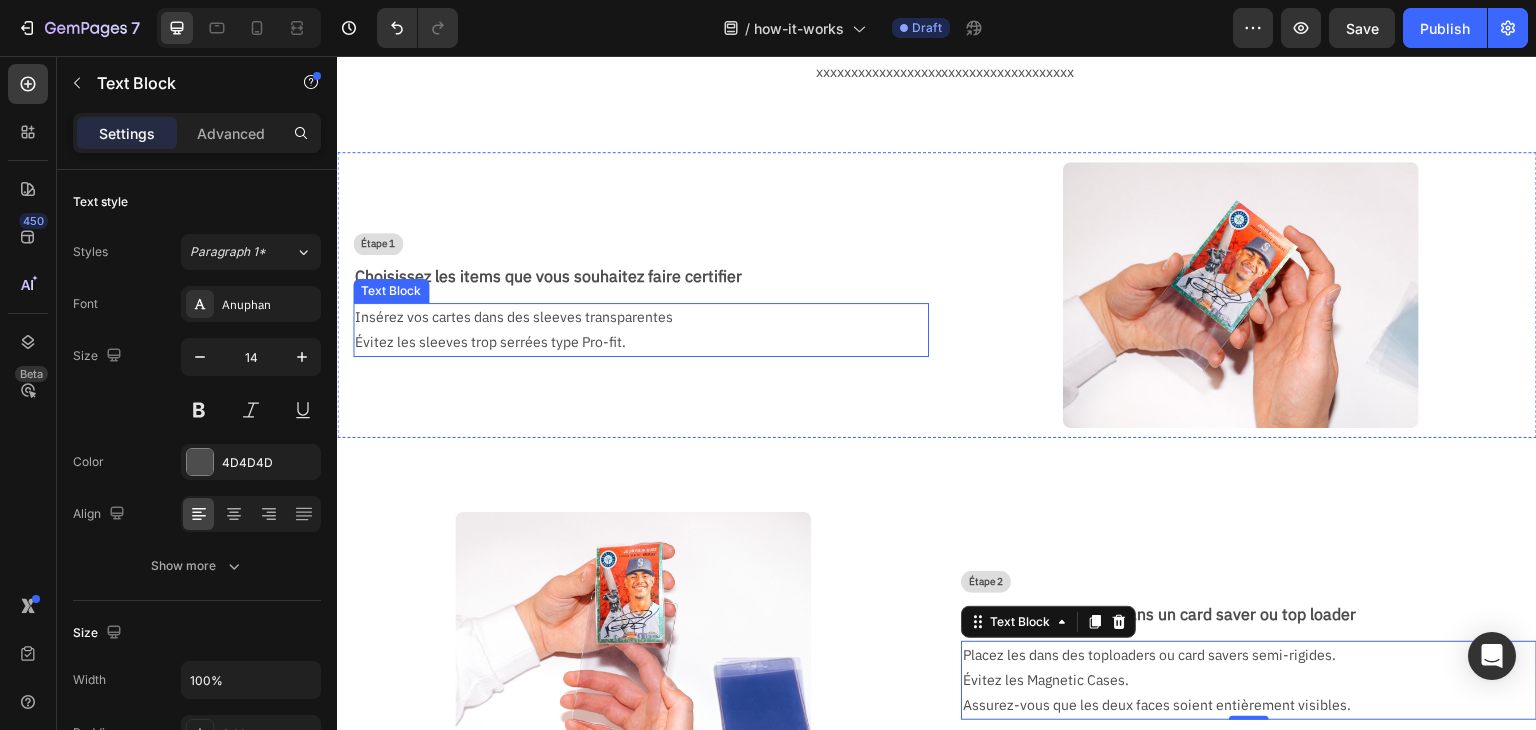 scroll, scrollTop: 100, scrollLeft: 0, axis: vertical 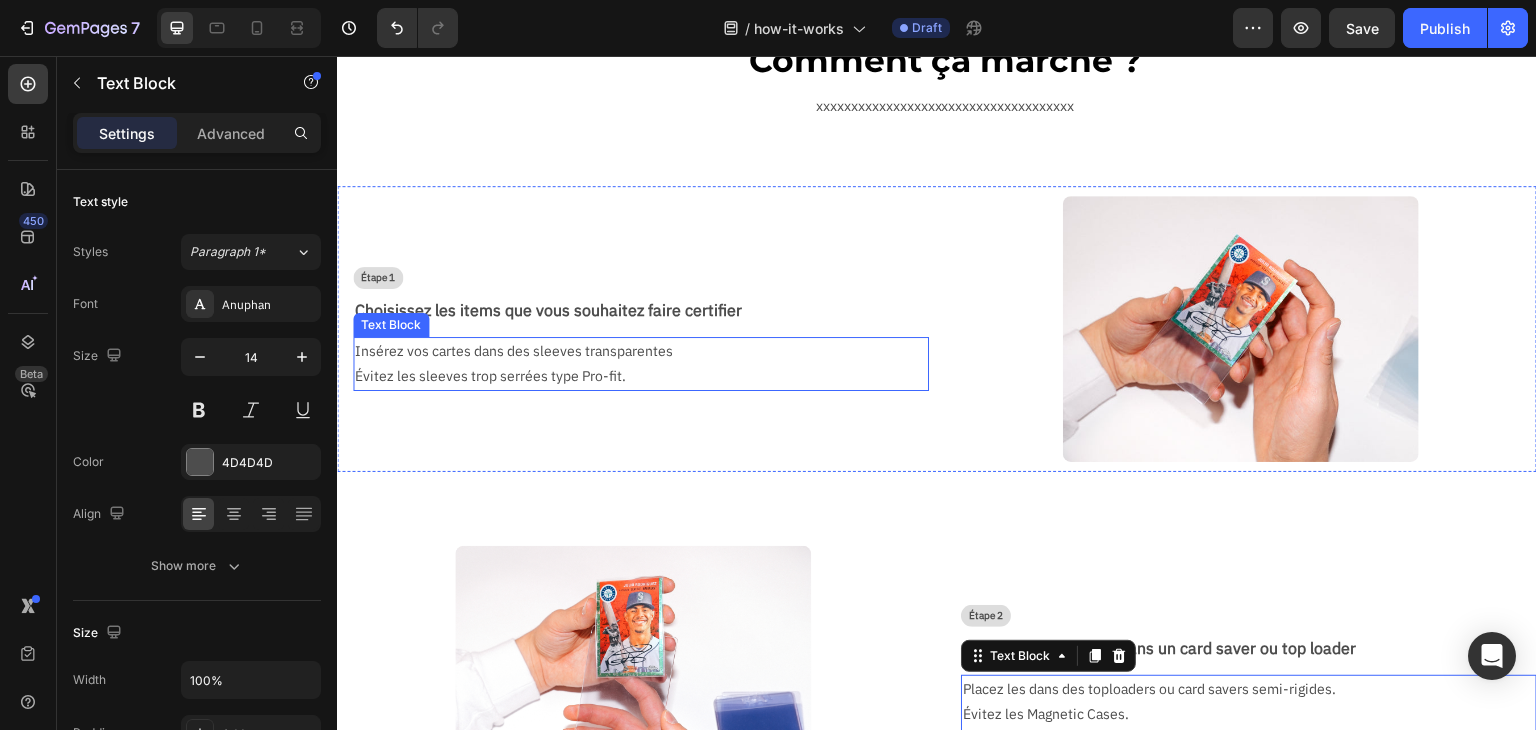 click on "Insérez vos cartes dans des sleeves transparentes" at bounding box center (633, 351) 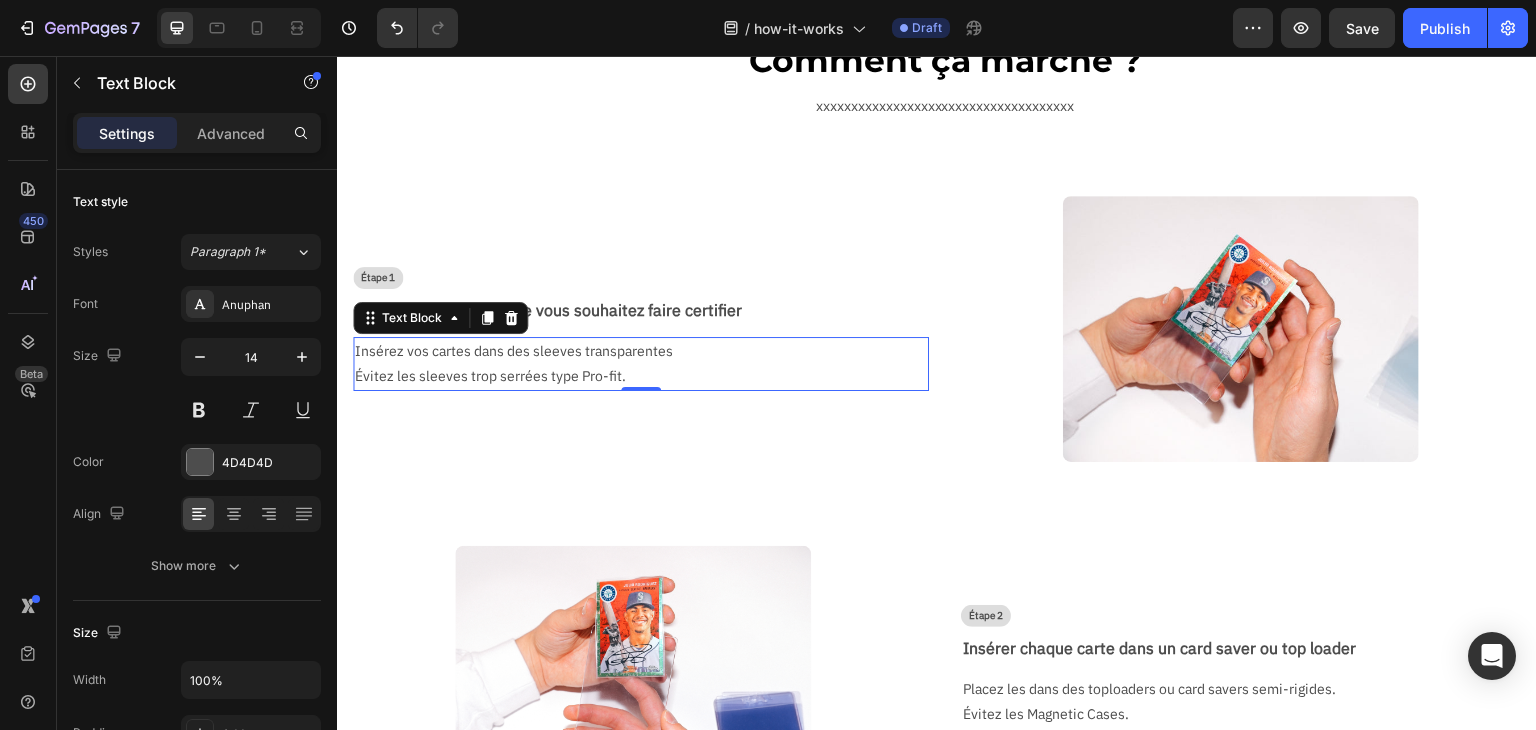 click on "Insérez vos cartes dans des sleeves transparentes" at bounding box center [633, 351] 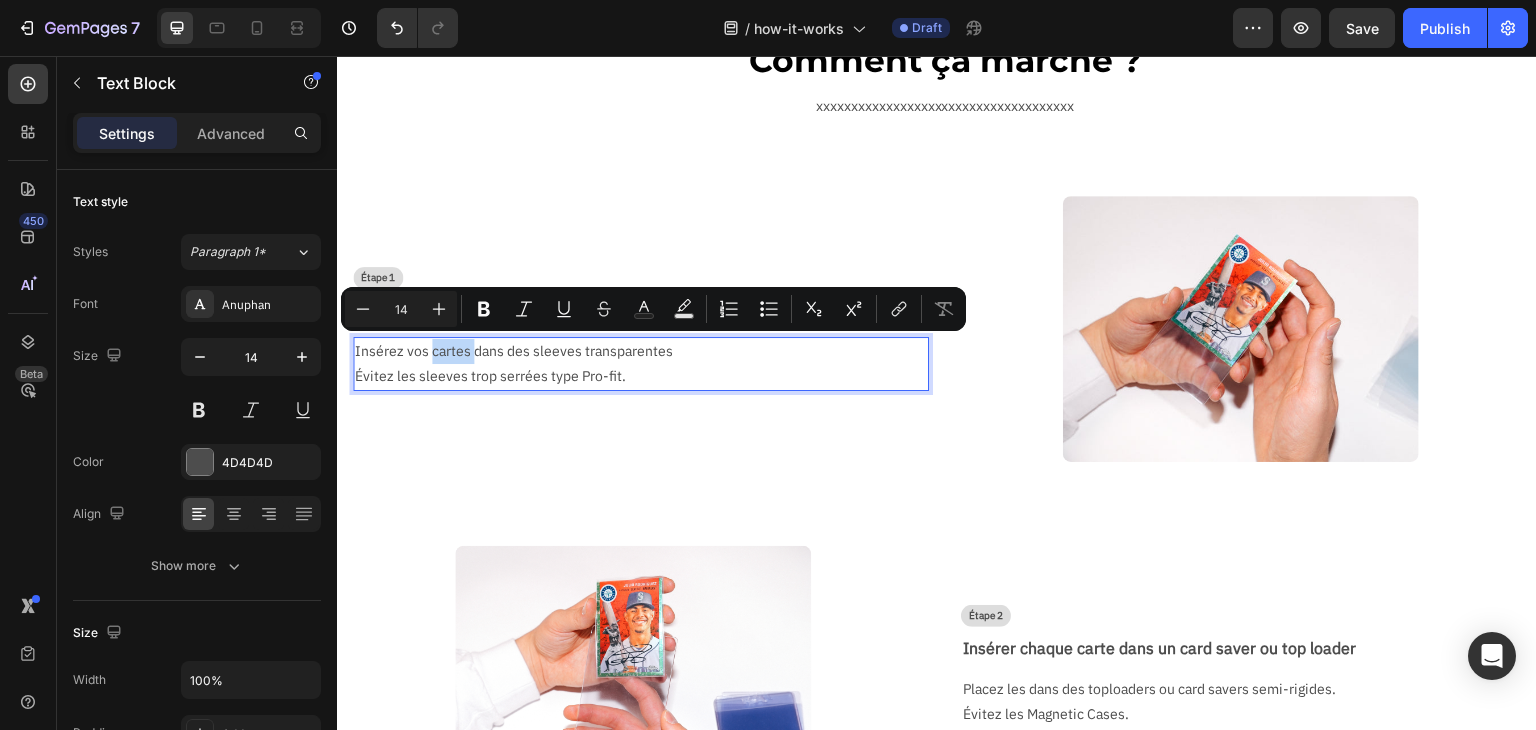 click on "Évitez les sleeves trop serrées type Pro-fit." at bounding box center [633, 376] 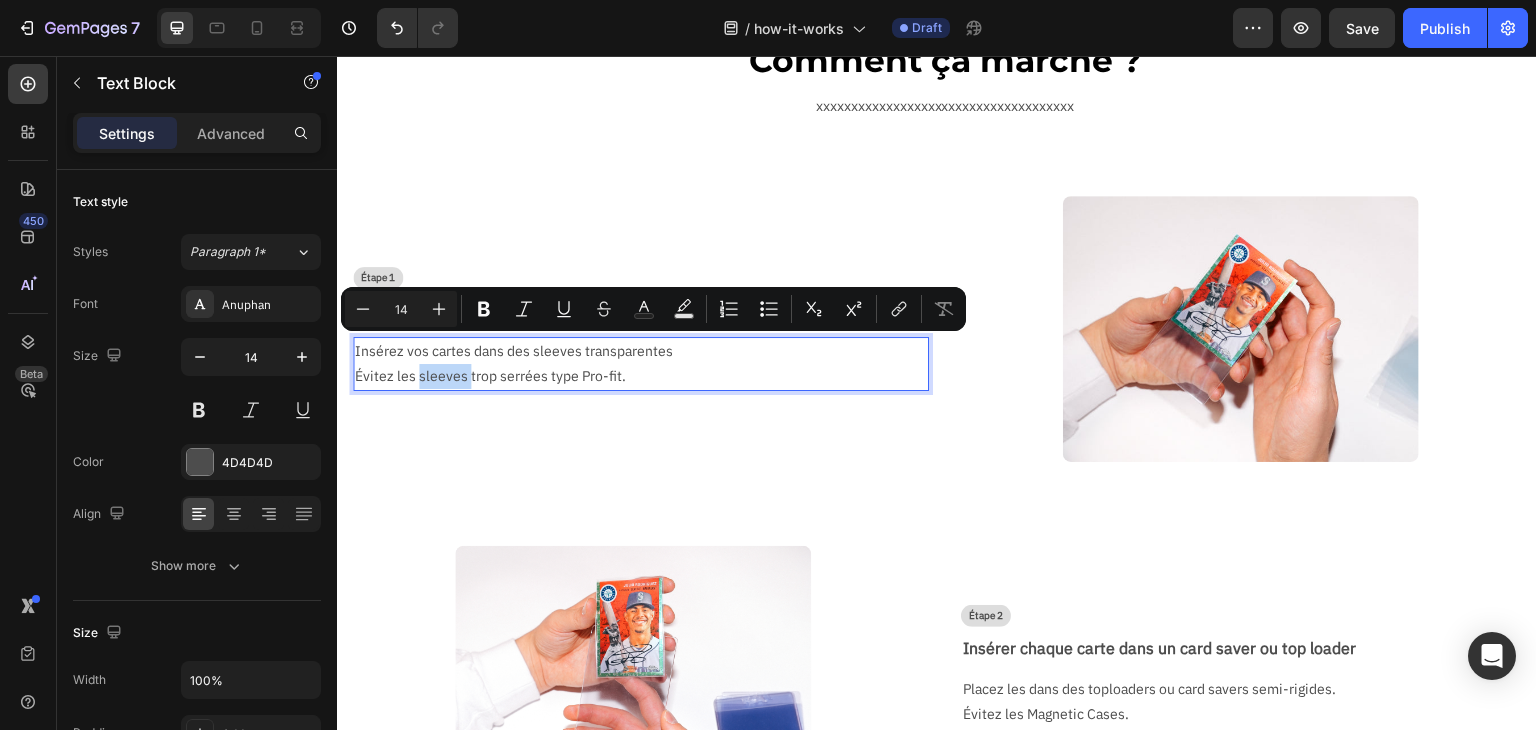 click on "Évitez les sleeves trop serrées type Pro-fit." at bounding box center (633, 376) 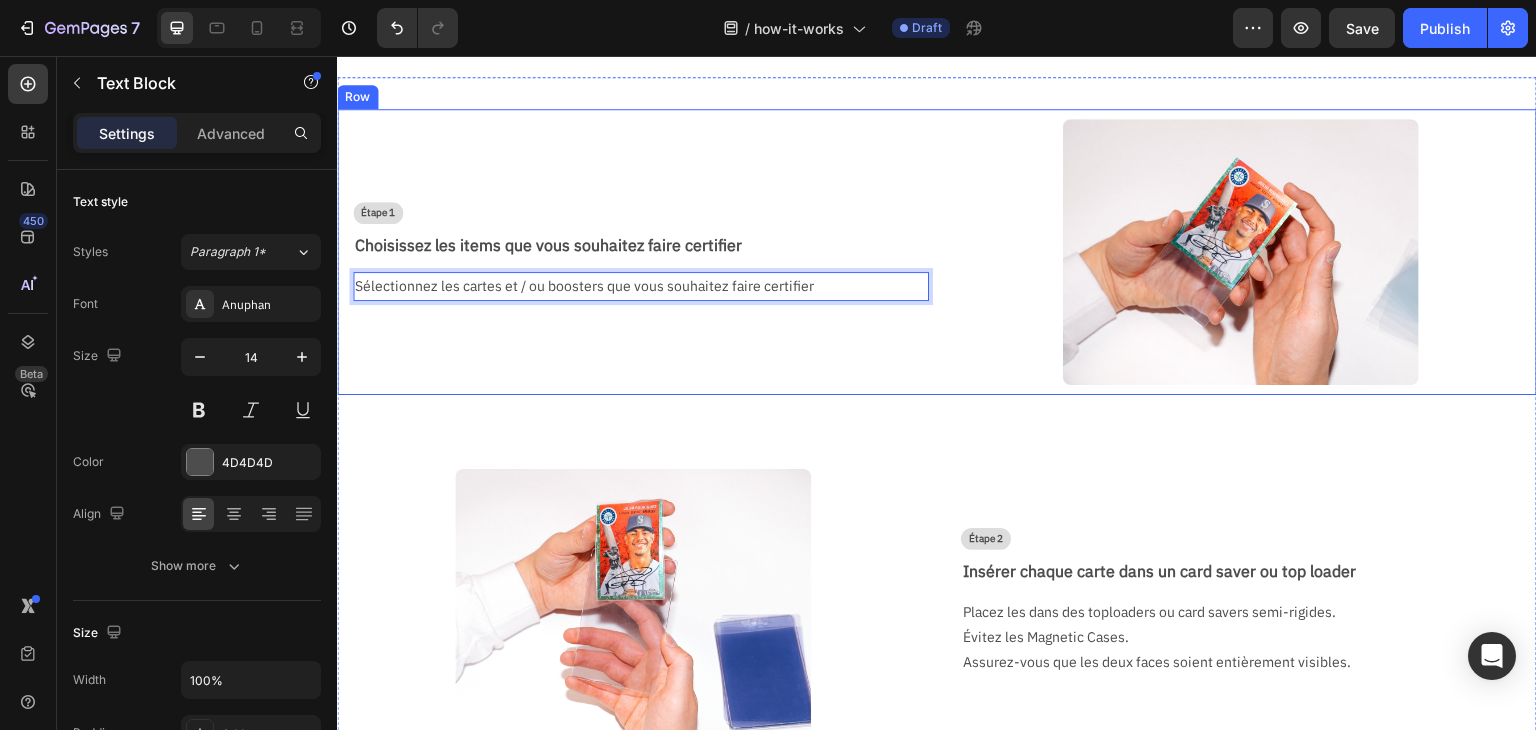 scroll, scrollTop: 212, scrollLeft: 0, axis: vertical 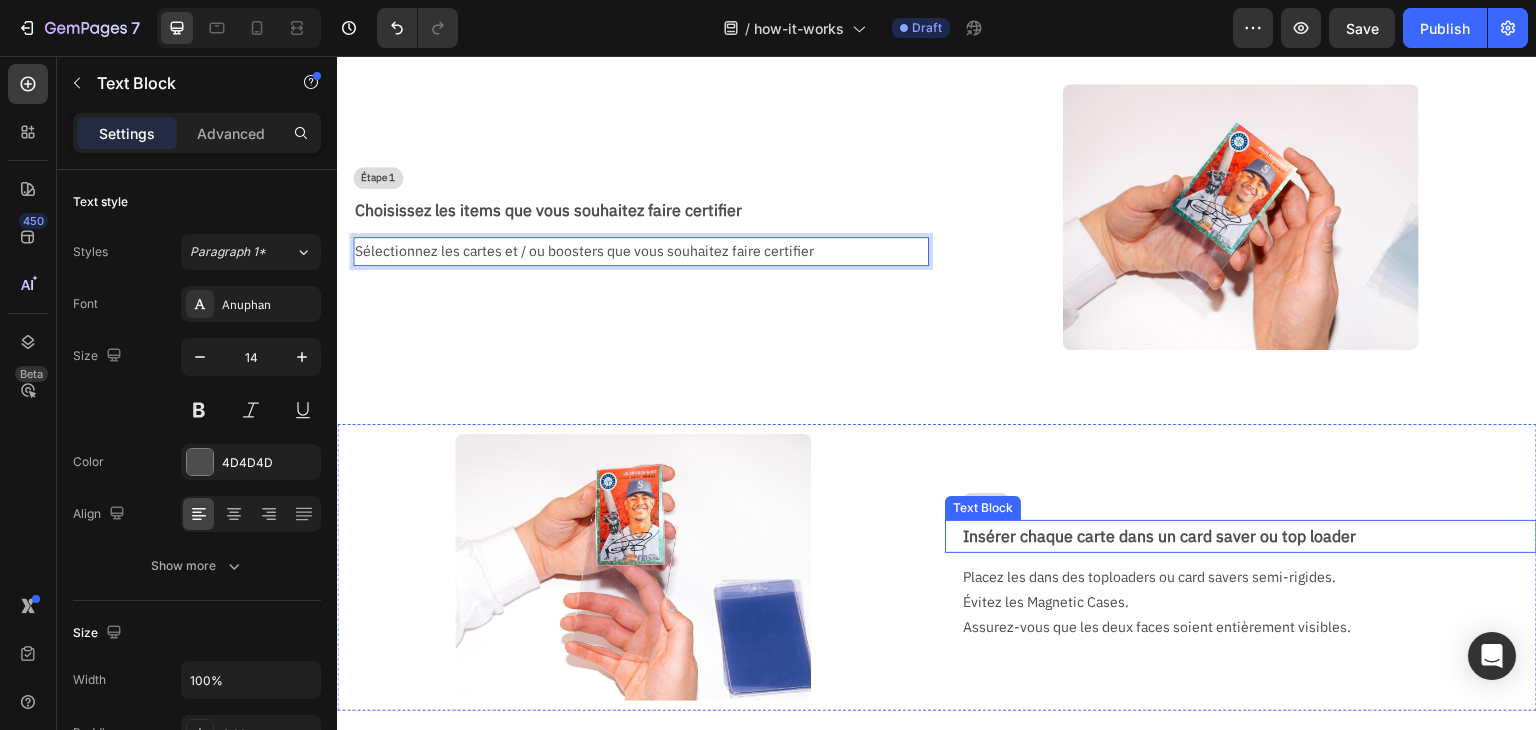 click on "Insérer chaque carte dans un card saver ou top loader" at bounding box center [1249, 536] 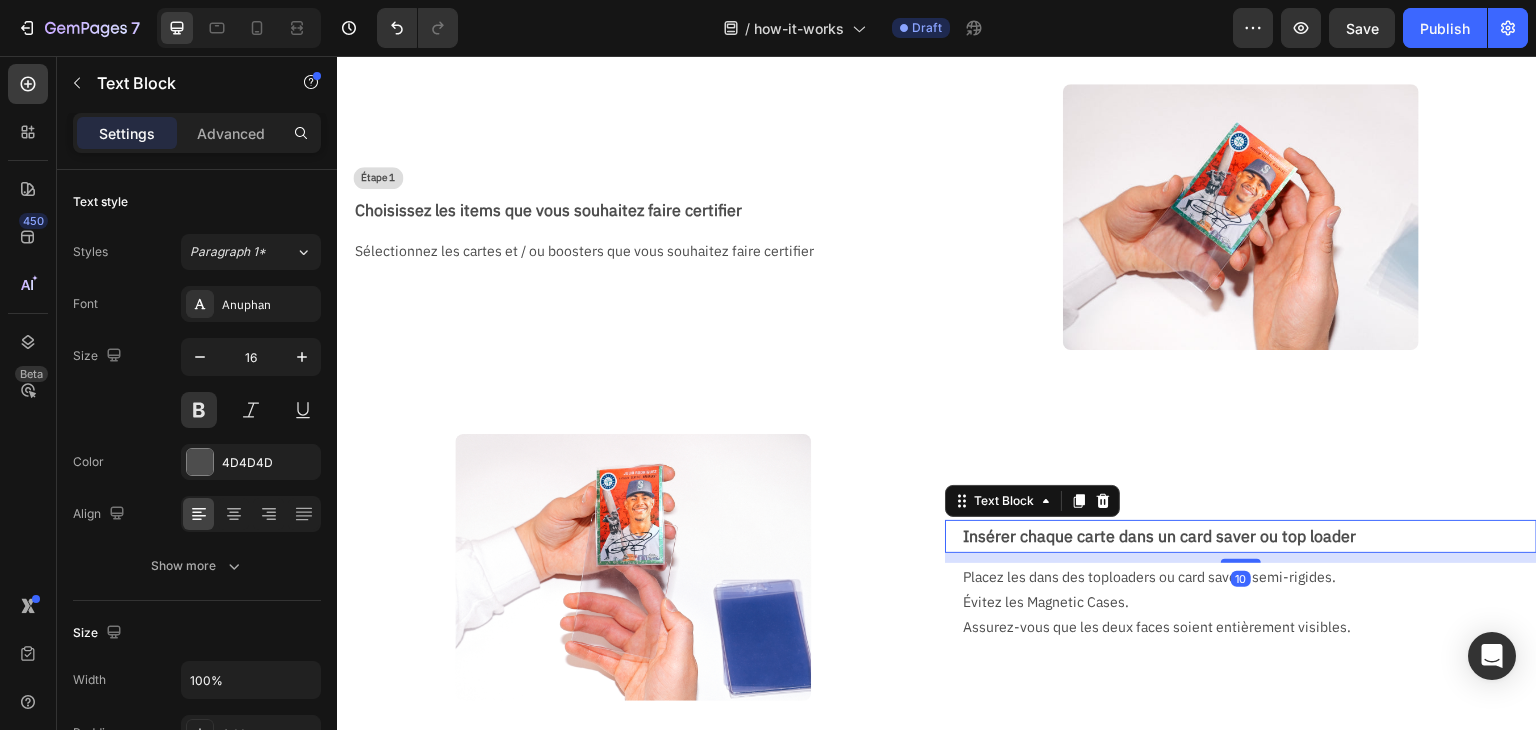 click on "Insérer chaque carte dans un card saver ou top loader" at bounding box center [1249, 536] 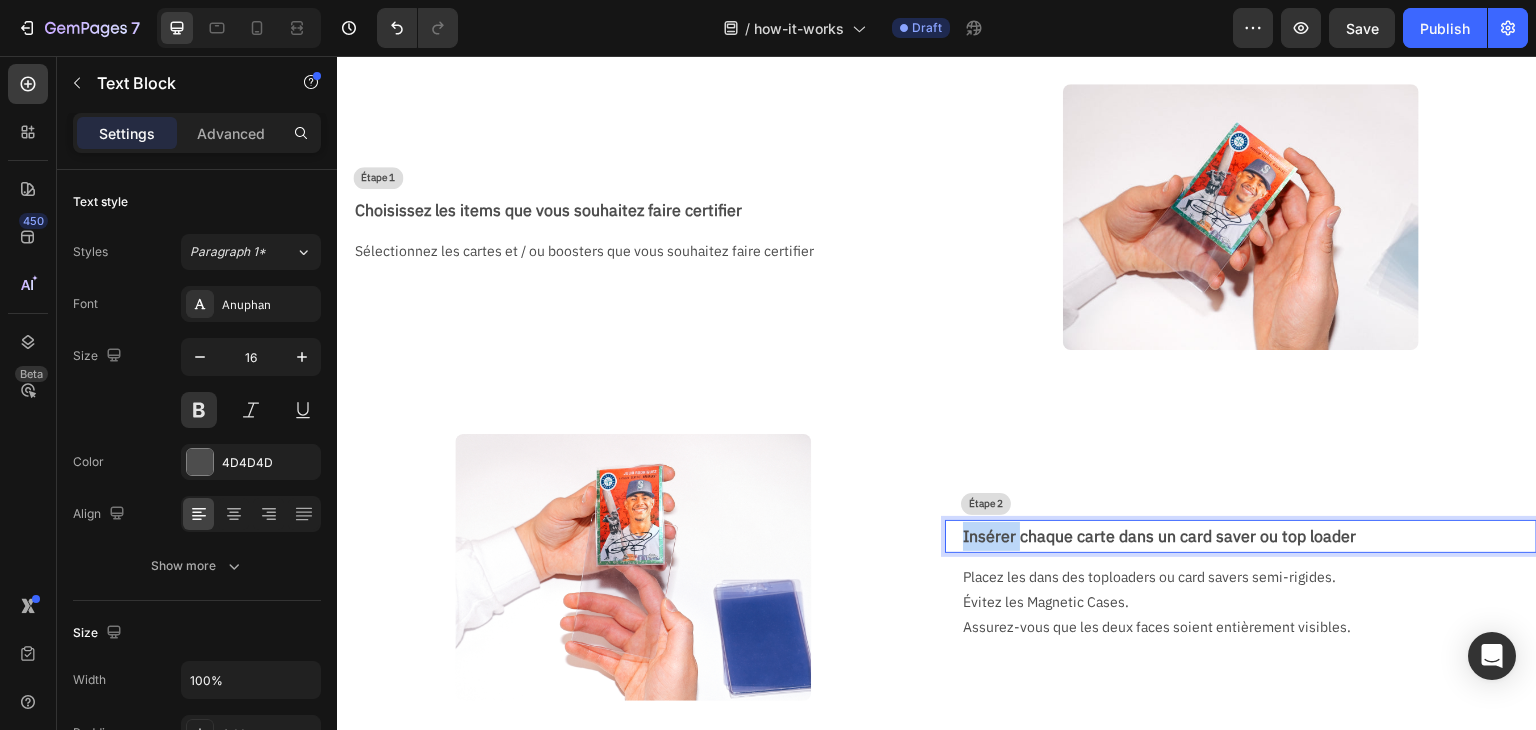click on "Insérer chaque carte dans un card saver ou top loader" at bounding box center [1249, 536] 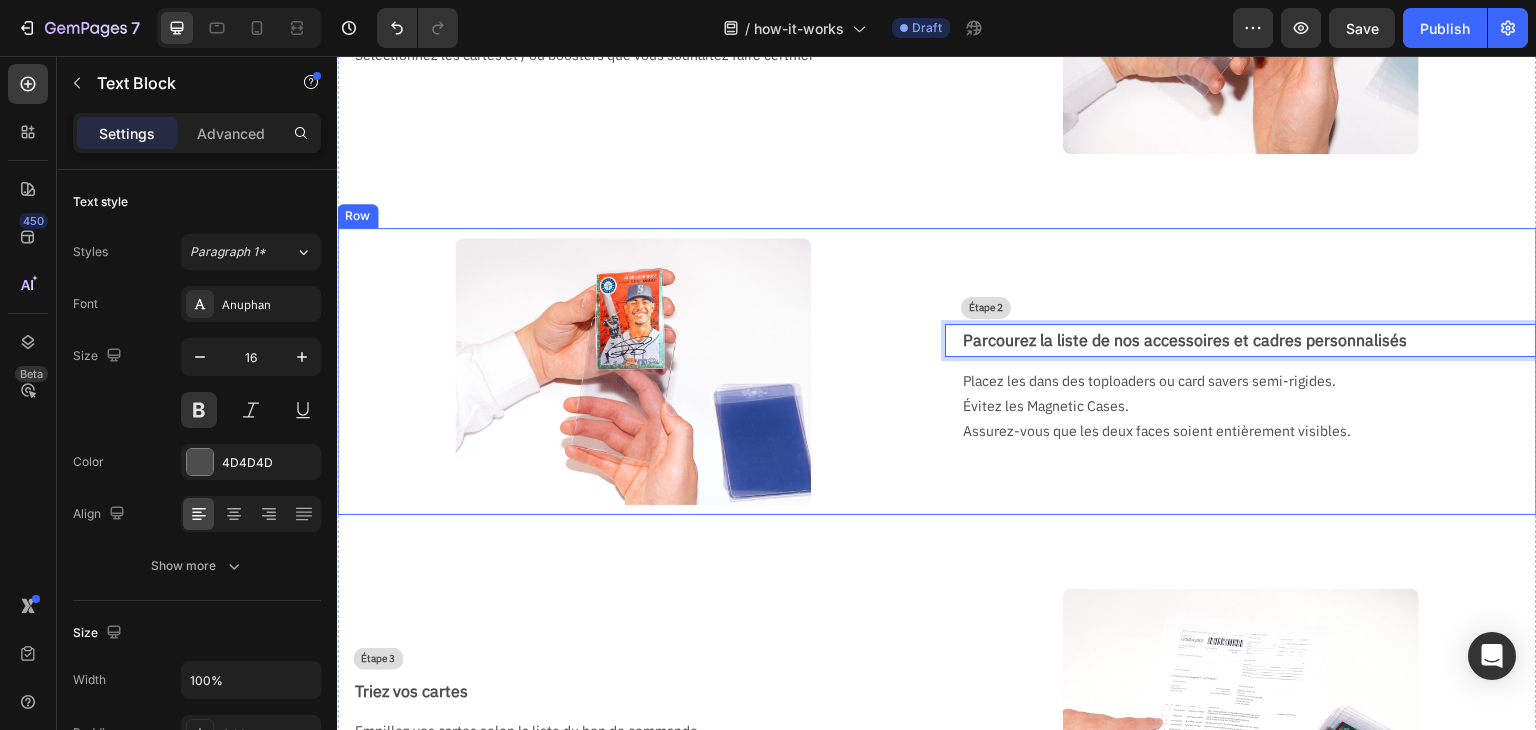 scroll, scrollTop: 412, scrollLeft: 0, axis: vertical 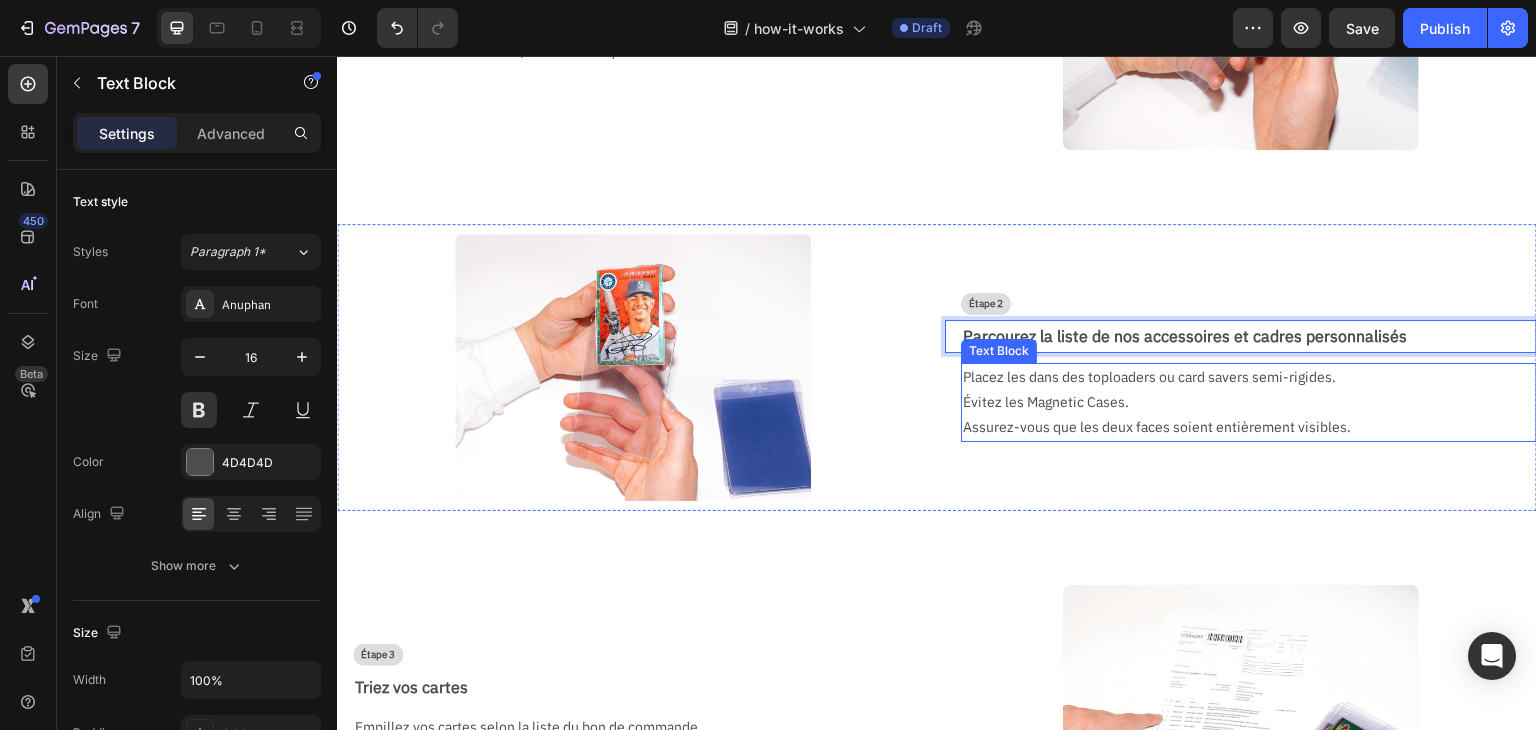 click on "Évitez les Magnetic Cases." at bounding box center (1241, 402) 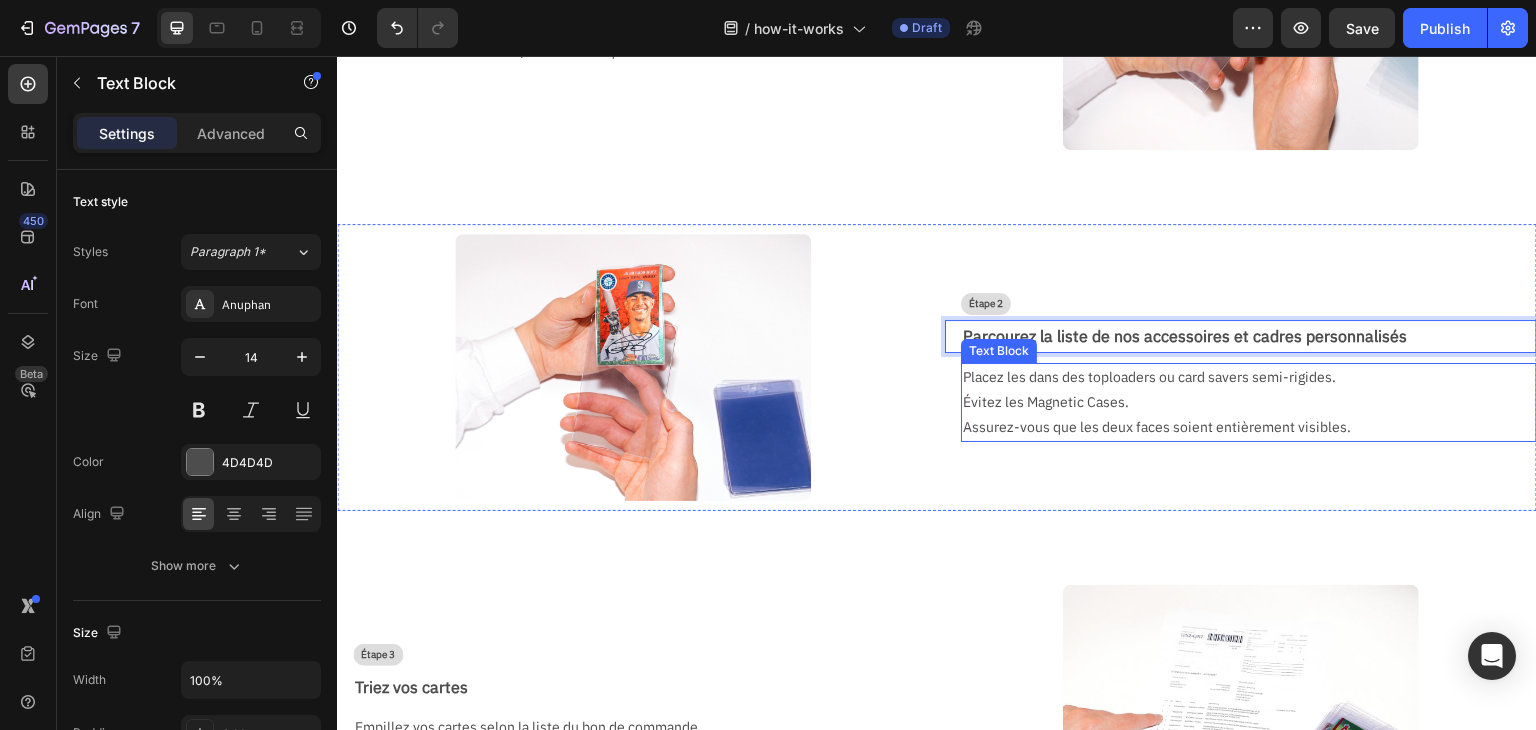 click on "Évitez les Magnetic Cases." at bounding box center [1241, 402] 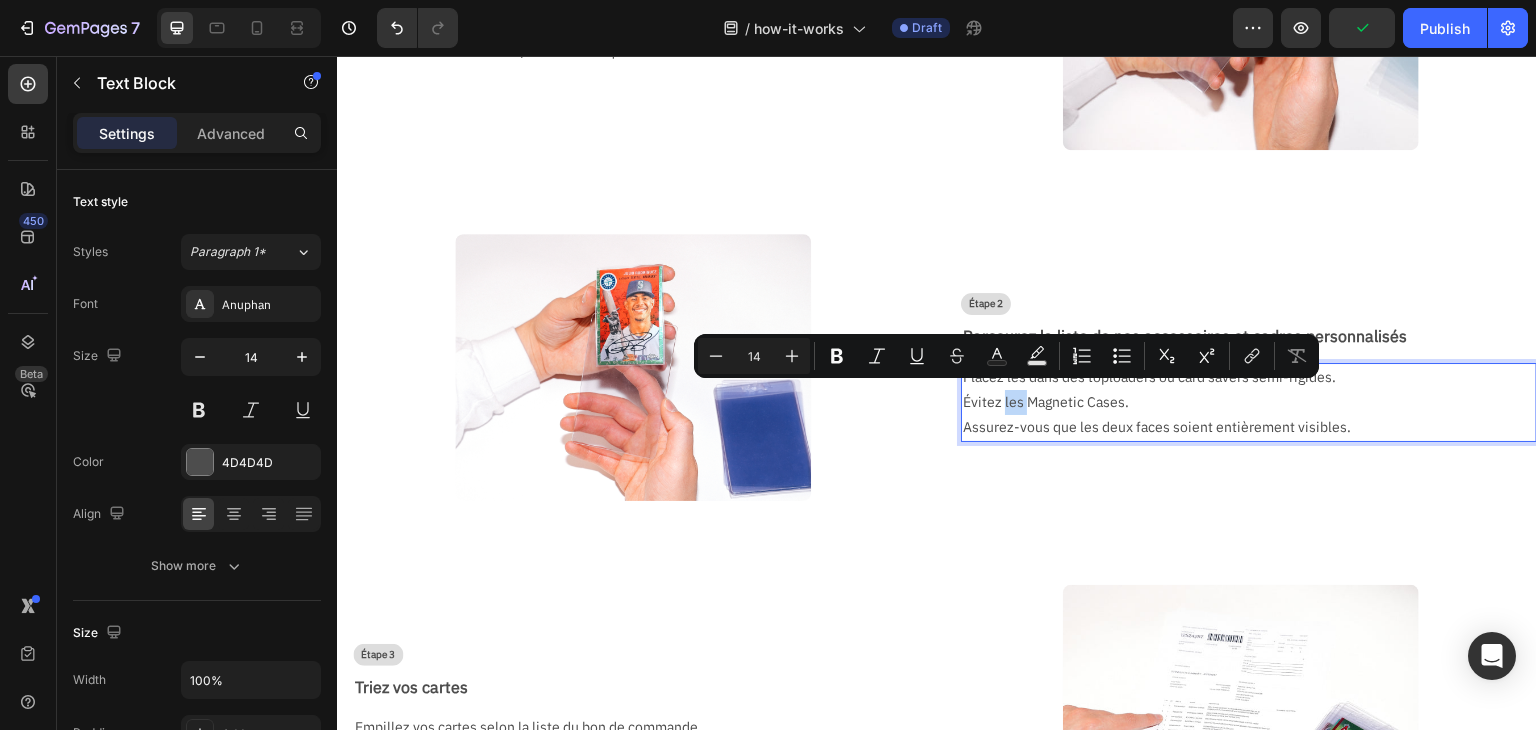 click on "Évitez les Magnetic Cases." at bounding box center (1241, 402) 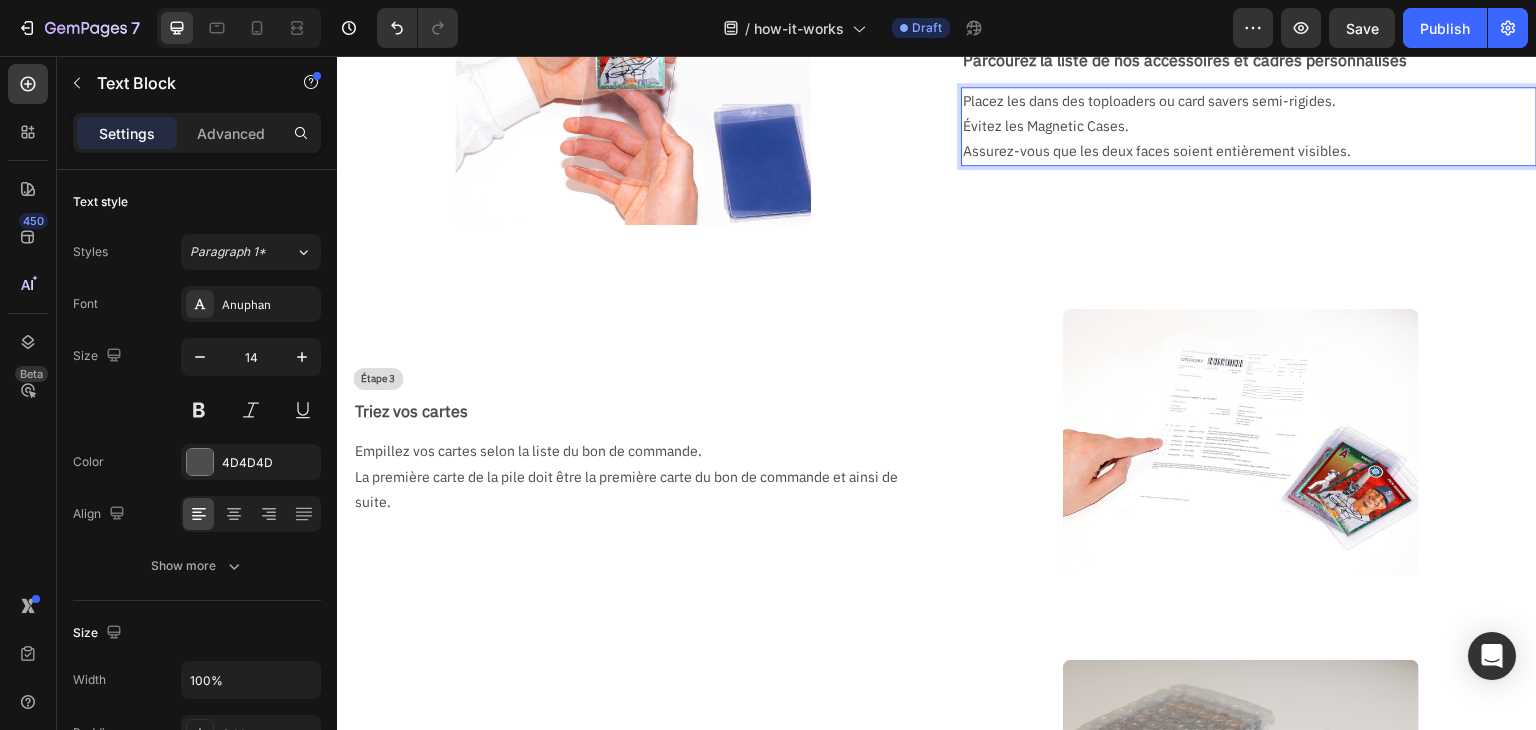scroll, scrollTop: 700, scrollLeft: 0, axis: vertical 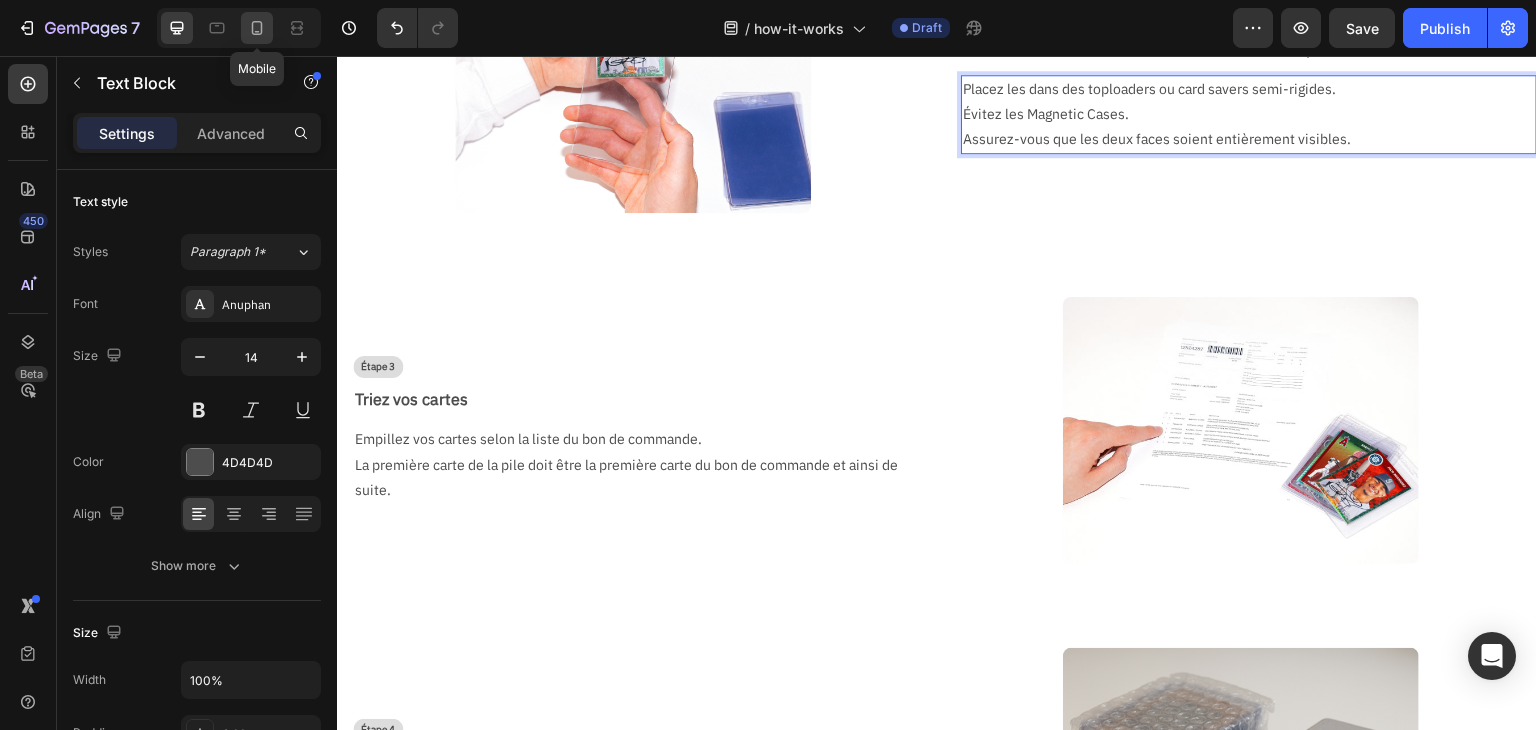 click 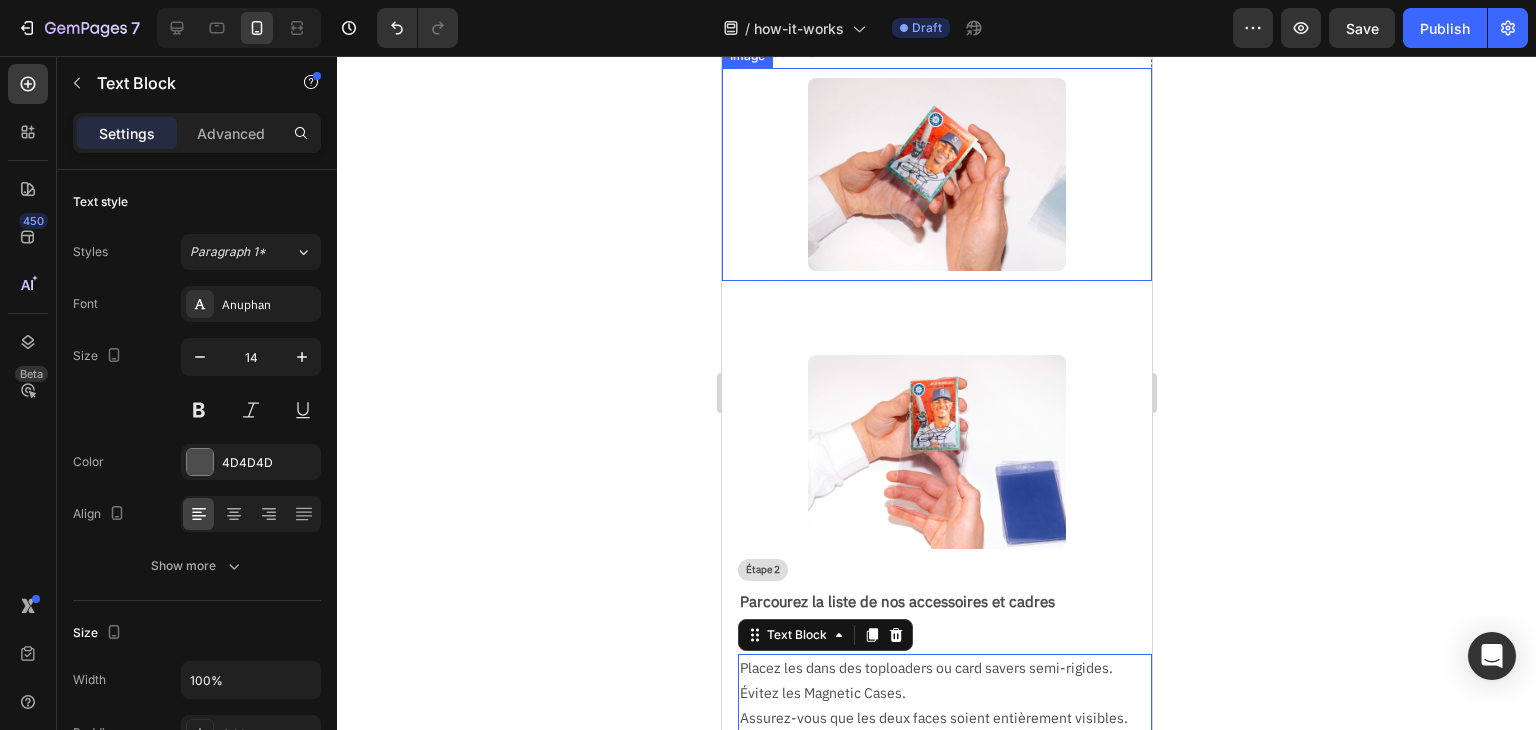 scroll, scrollTop: 400, scrollLeft: 0, axis: vertical 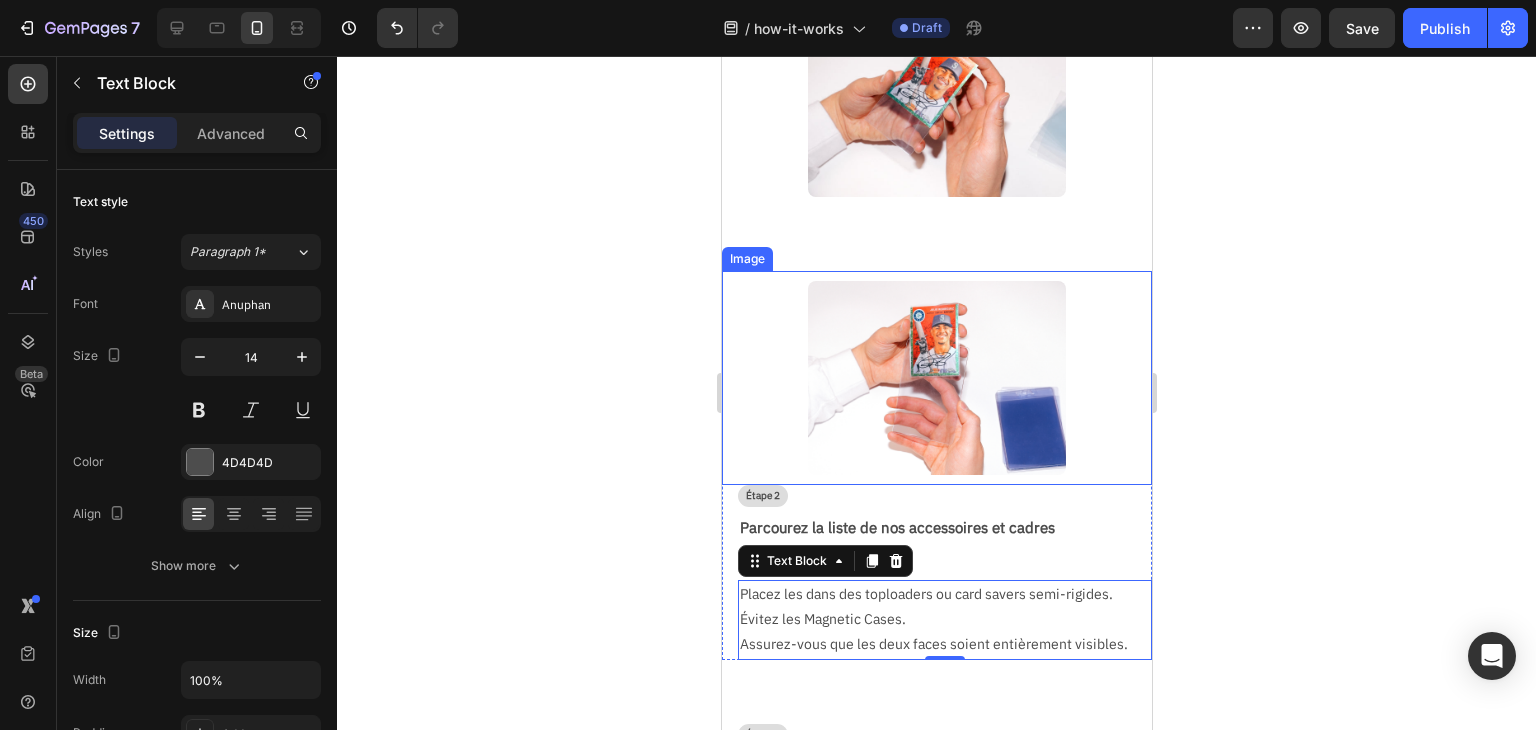 click at bounding box center (936, 378) 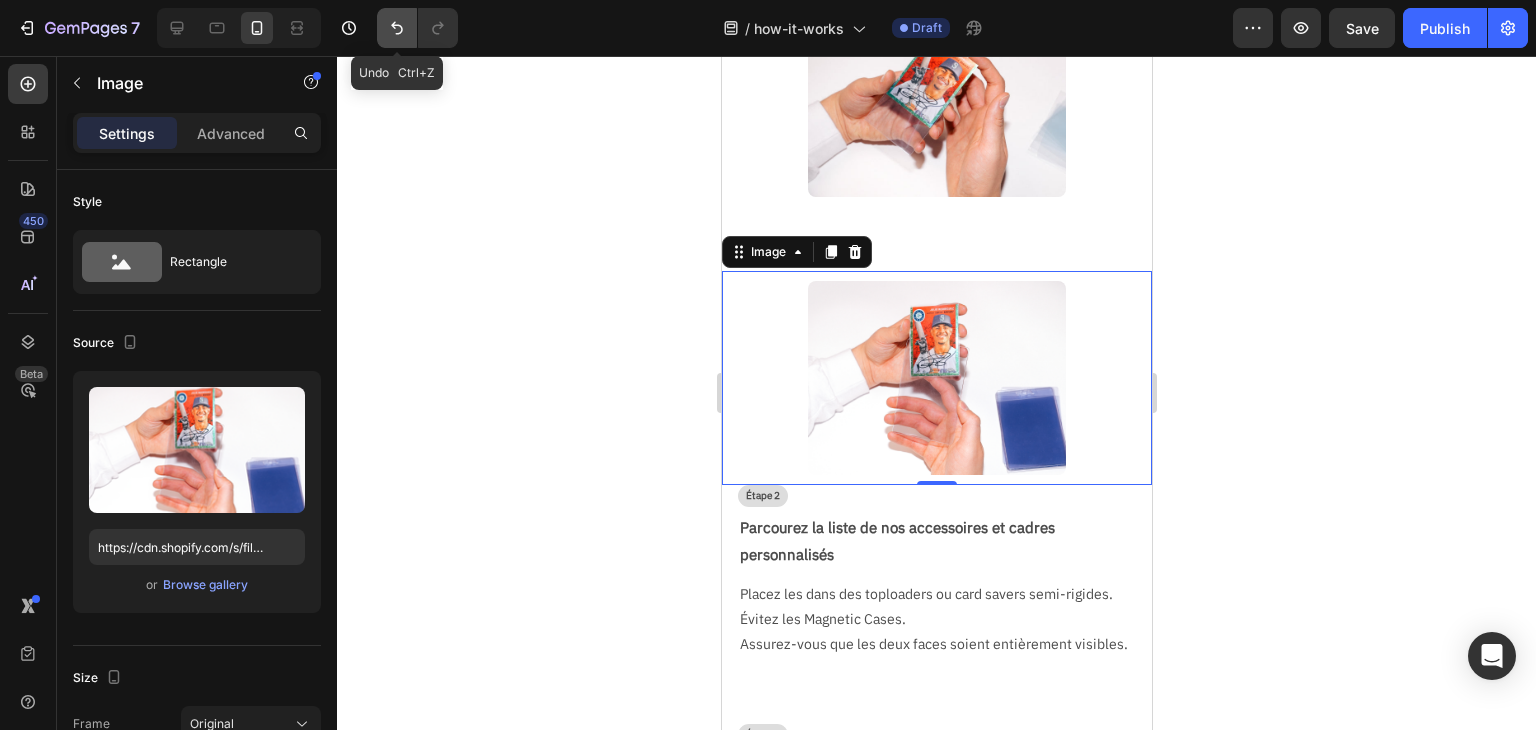 click 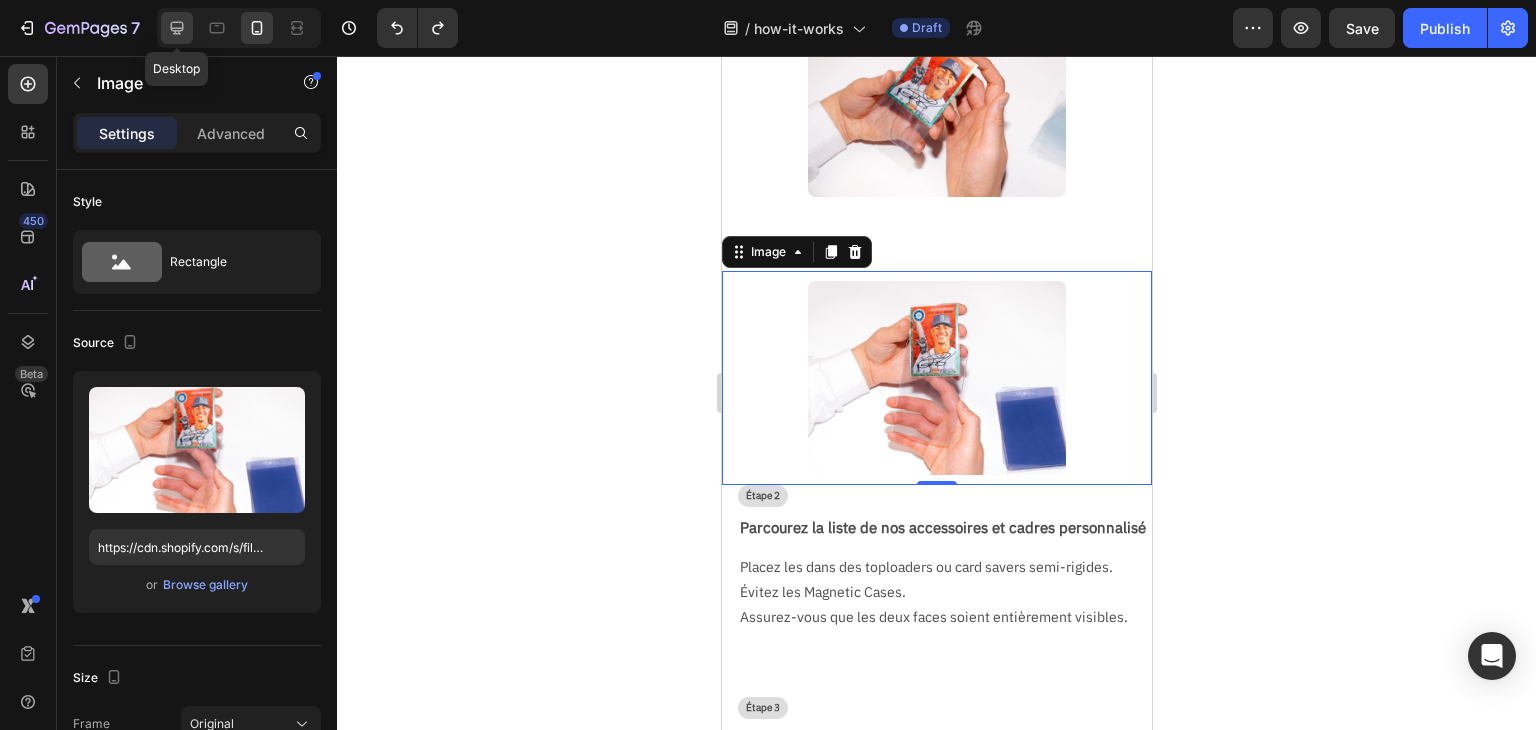 click 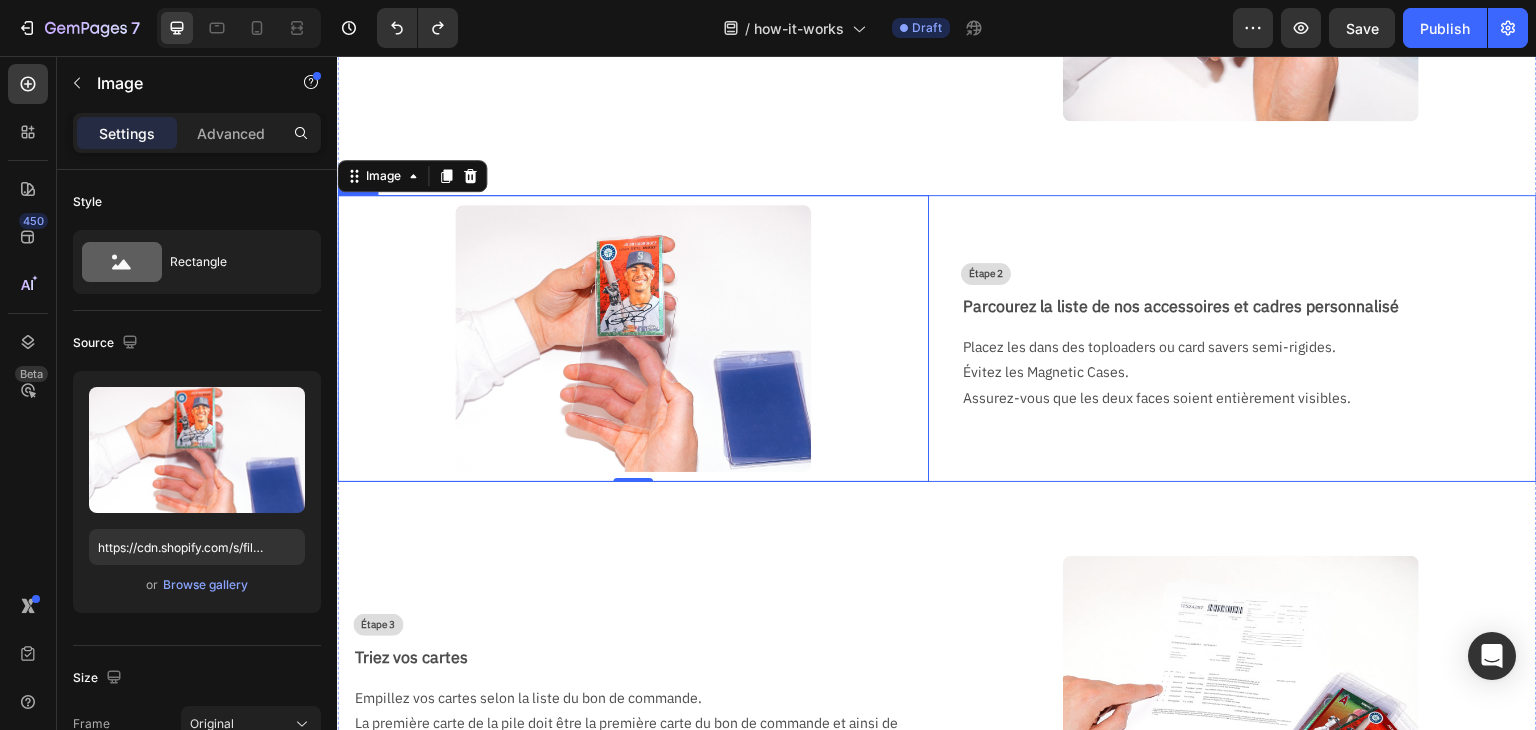 scroll, scrollTop: 392, scrollLeft: 0, axis: vertical 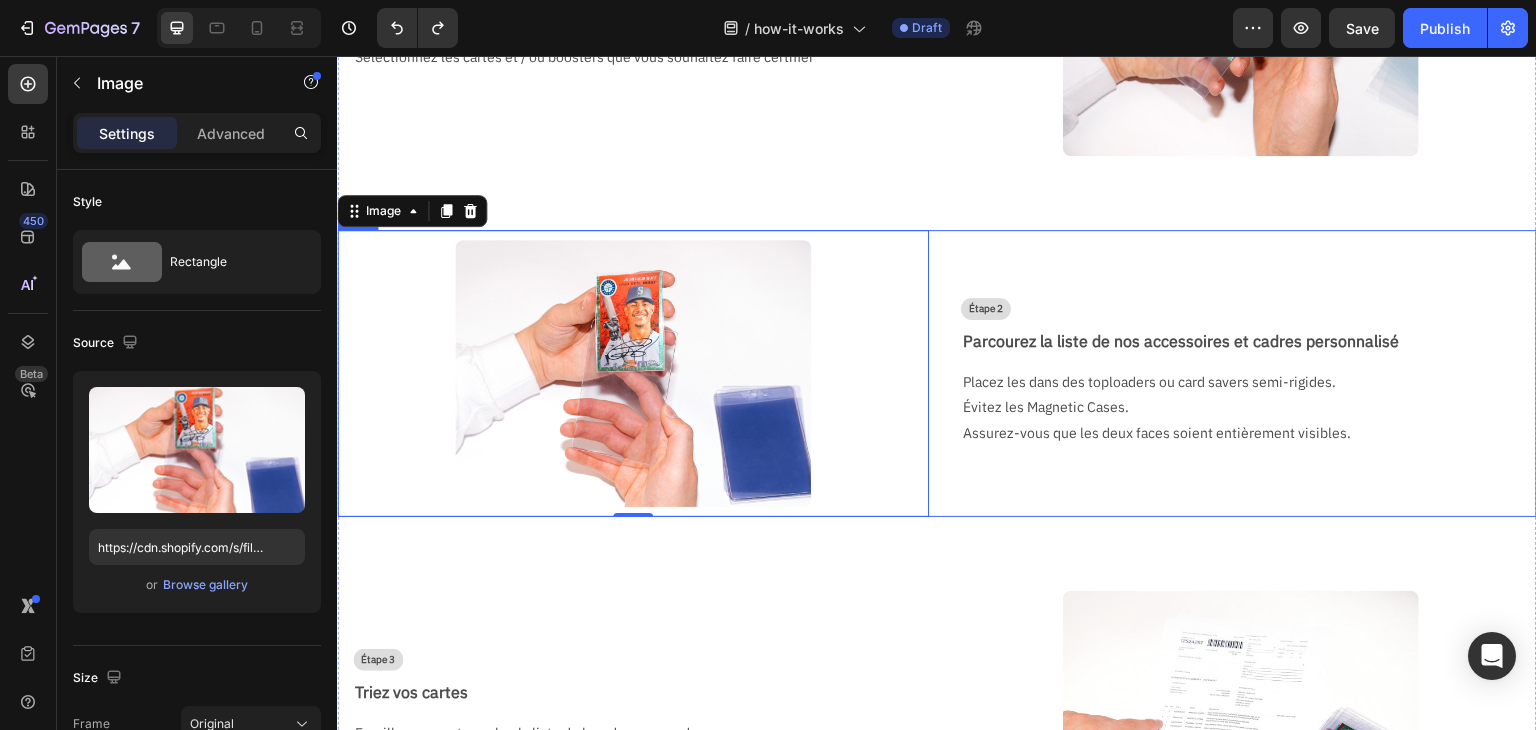 click on "Étape 1 Text Block Choisissez les items que vous souhaitez faire certifier Text Block Sélectionnez les cartes et / ou boosters que vous souhaitez faire certifier Text Block Image Row Étape 2 Text Block Parcourez la liste de nos accessoires et cadres personnalisé Text Block Placez les dans des toploaders ou card savers semi-rigides. Évitez les Magnetic Cases. Assurez-vous que les deux faces soient entièrement visibles.  Text Block Image   0 Row Étape 3 Text Block Triez vos cartes Text Block Empillez vos cartes selon la liste du bon de commande. La première carte de la pile doit être la première carte du bon de commande et ainsi de suite. Text Block Image Row Étape 4 Text Block Emballez vos cartes Text Block Protégez votre pile de cartes en l'emballant dans du papier bulle. N'utilisez pas de ruban adhésif Text Block Image Row Étape 5 Text Block Préparez le colis Text Block Placez votre pile de cartes emballées dans un carton. Insérer le bon de commande. Text Block Image Row Étape 6 Text Block" at bounding box center [937, 921] 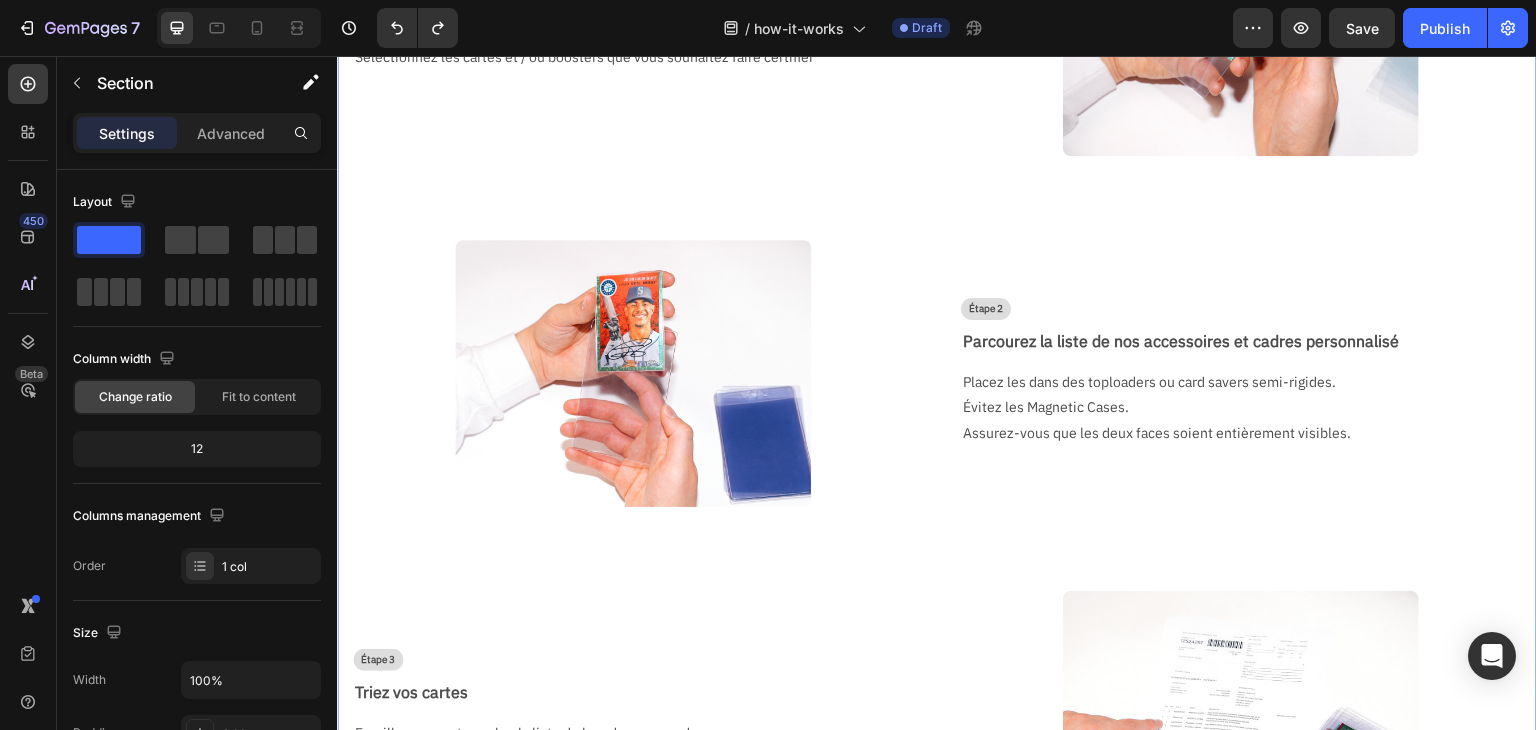 click on "Étape 2 Text Block Parcourez la liste de nos accessoires et cadres personnalisé Text Block Placez les dans des toploaders ou card savers semi-rigides. Évitez les Magnetic Cases. Assurez-vous que les deux faces soient entièrement visibles.  Text Block" at bounding box center (1241, 373) 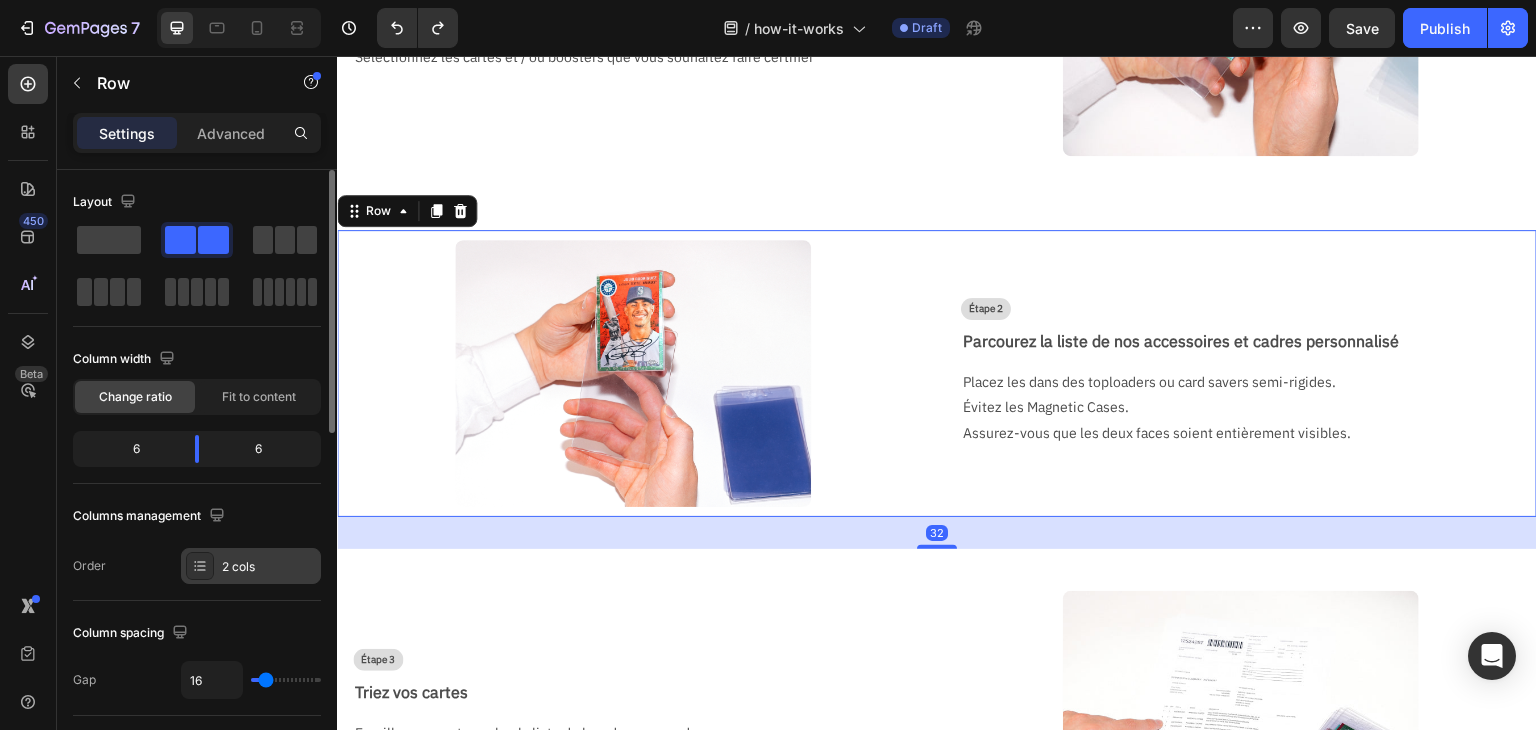 click on "2 cols" at bounding box center (251, 566) 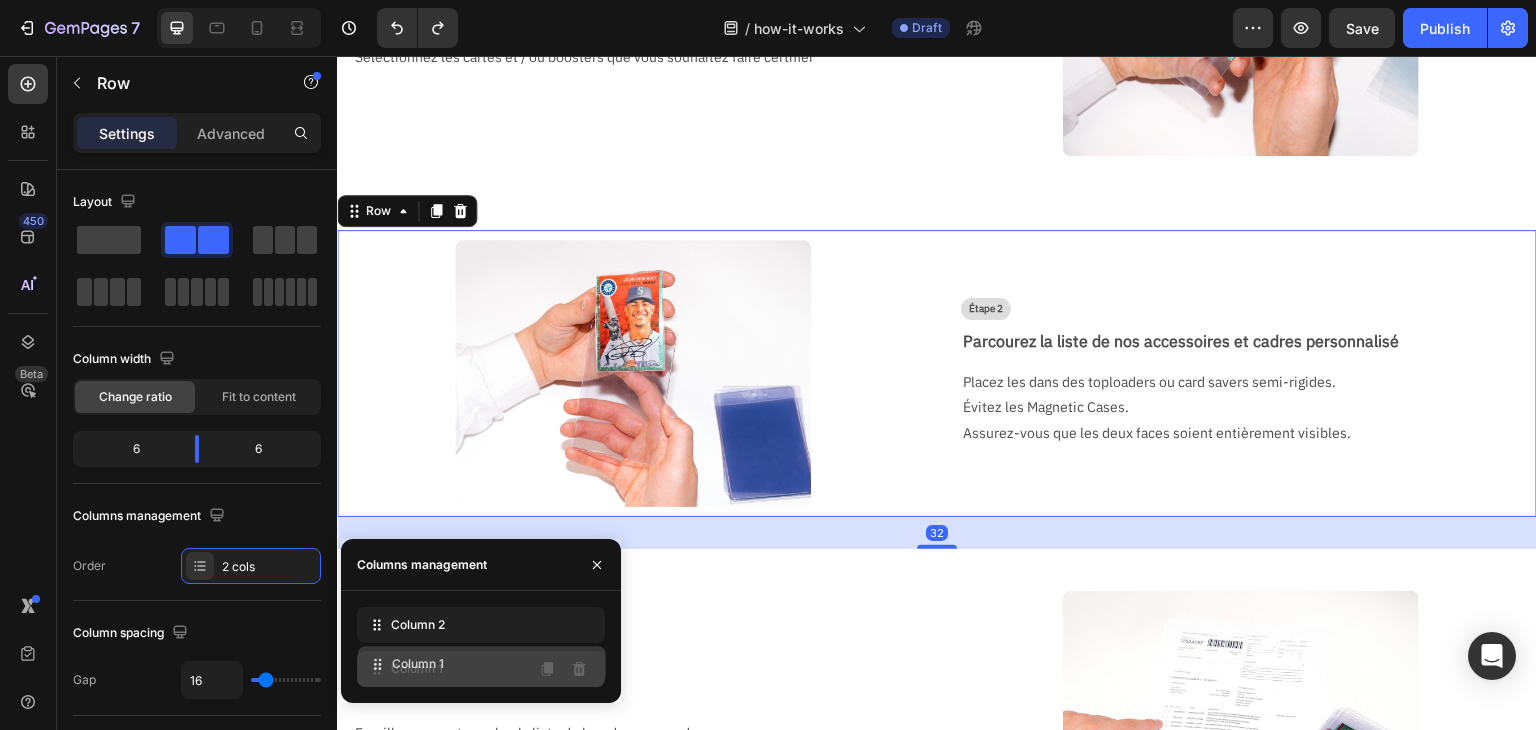 type 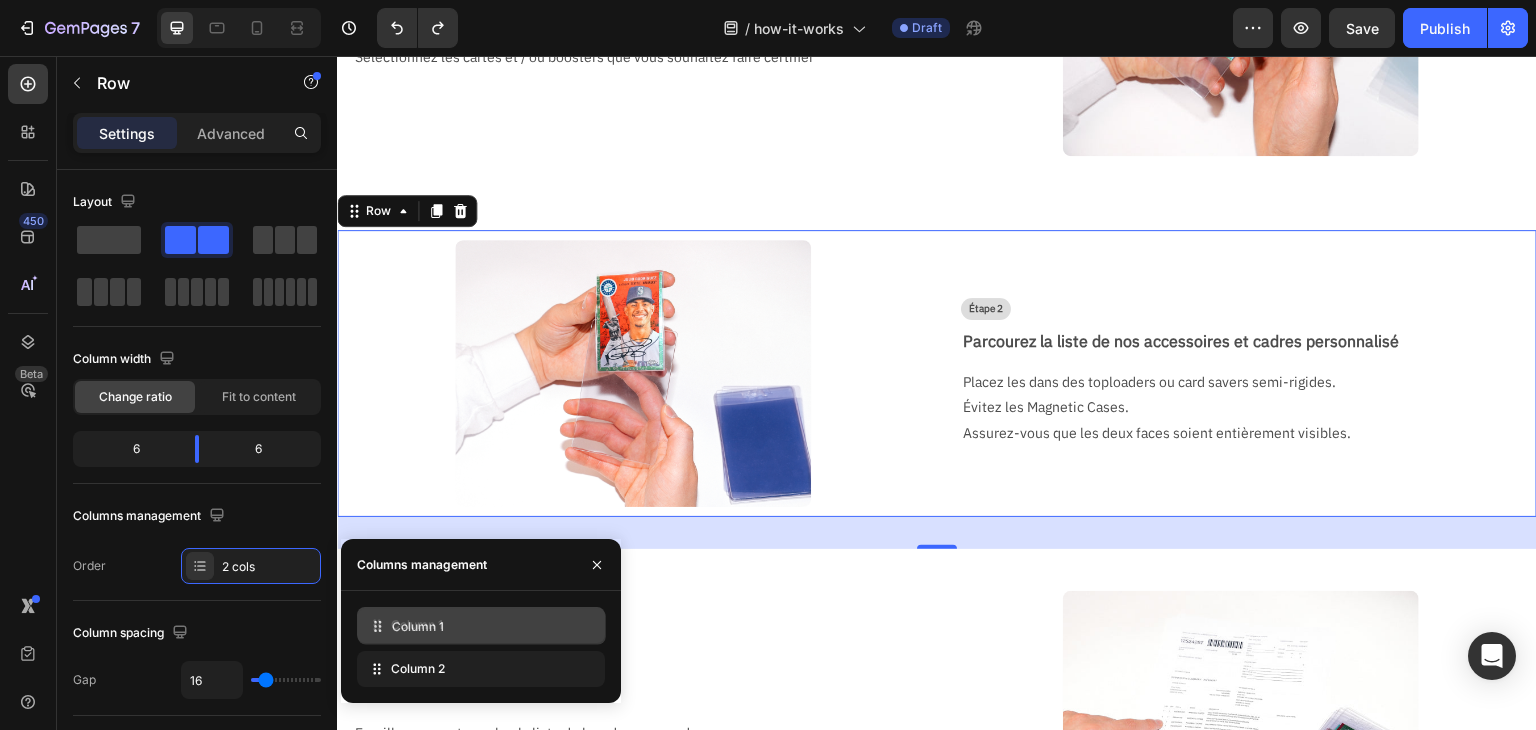 drag, startPoint x: 411, startPoint y: 668, endPoint x: 411, endPoint y: 630, distance: 38 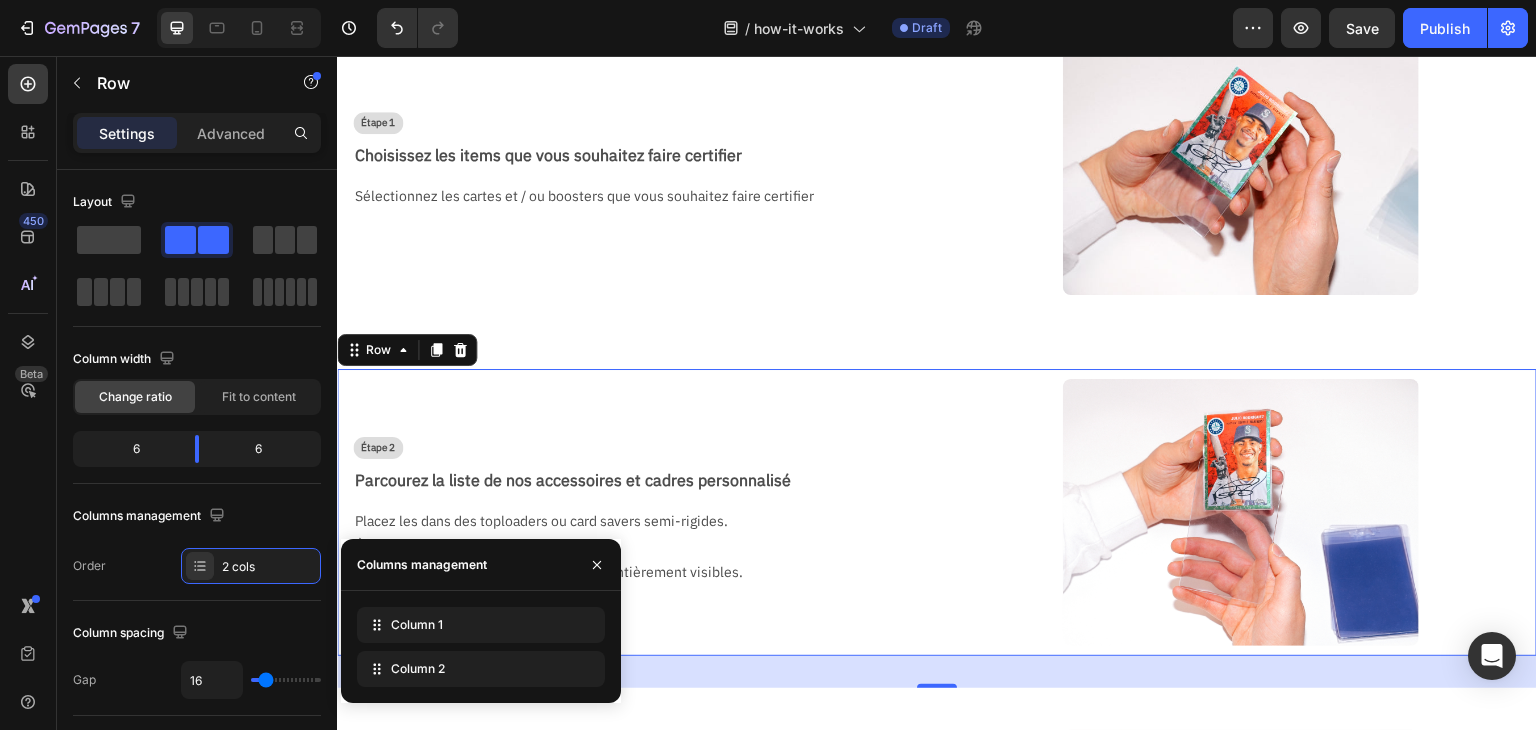 scroll, scrollTop: 192, scrollLeft: 0, axis: vertical 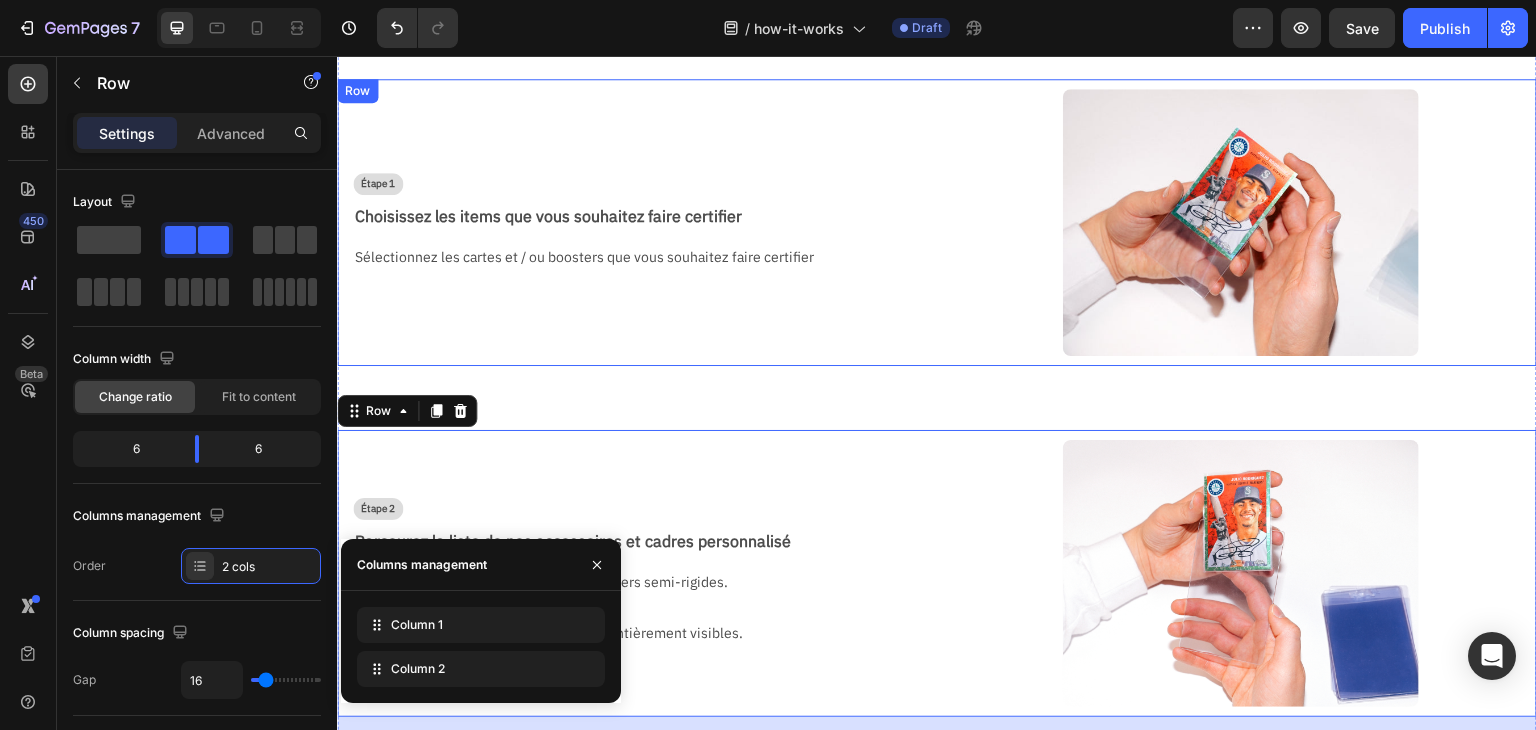 click on "Étape 1 Text Block Choisissez les items que vous souhaitez faire certifier Text Block Sélectionnez les cartes et / ou boosters que vous souhaitez faire certifier Text Block Image Row Étape 2 Text Block Parcourez la liste de nos accessoires et cadres personnalisé Text Block Placez les dans des toploaders ou card savers semi-rigides. Évitez les Magnetic Cases. Assurez-vous que les deux faces soient entièrement visibles.  Text Block Image Row   32 Étape 3 Text Block Triez vos cartes Text Block Empillez vos cartes selon la liste du bon de commande. La première carte de la pile doit être la première carte du bon de commande et ainsi de suite. Text Block Image Row Étape 4 Text Block Emballez vos cartes Text Block Protégez votre pile de cartes en l'emballant dans du papier bulle. N'utilisez pas de ruban adhésif Text Block Image Row Étape 5 Text Block Préparez le colis Text Block Placez votre pile de cartes emballées dans un carton. Insérer le bon de commande. Text Block Image Row Étape 6   Row" at bounding box center (937, 1121) 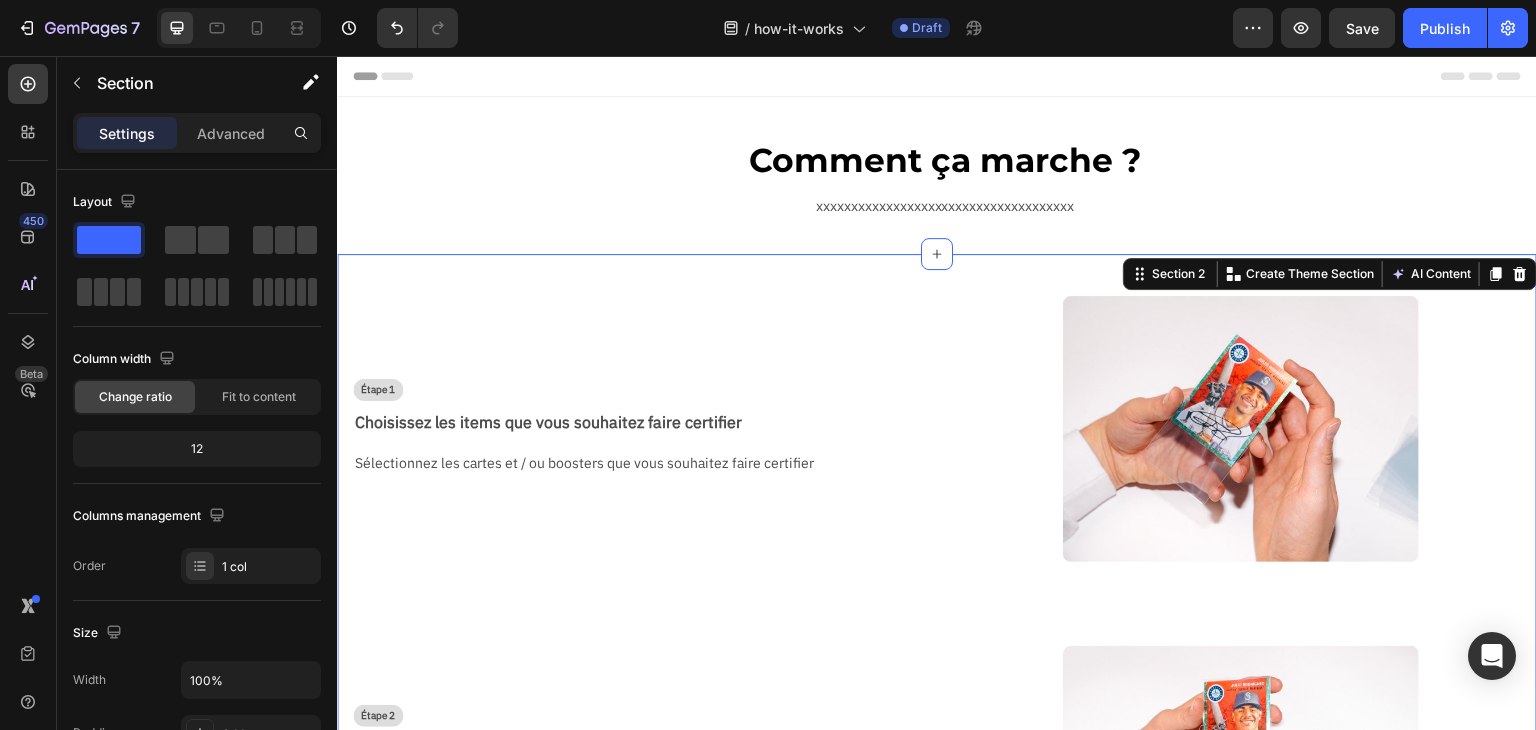 scroll, scrollTop: 200, scrollLeft: 0, axis: vertical 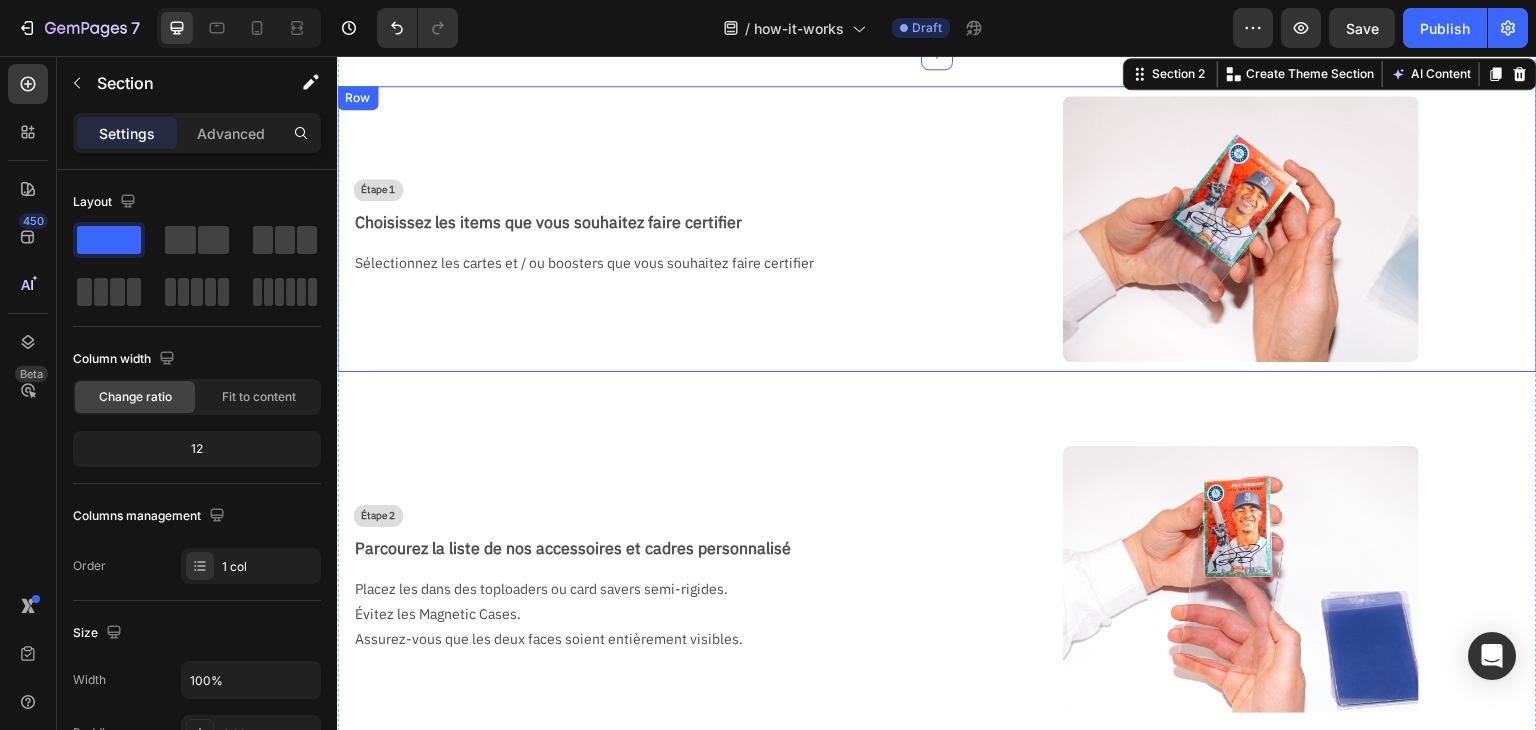click on "Étape 1 Text Block Choisissez les items que vous souhaitez faire certifier Text Block Sélectionnez les cartes et / ou boosters que vous souhaitez faire certifier Text Block" at bounding box center (633, 229) 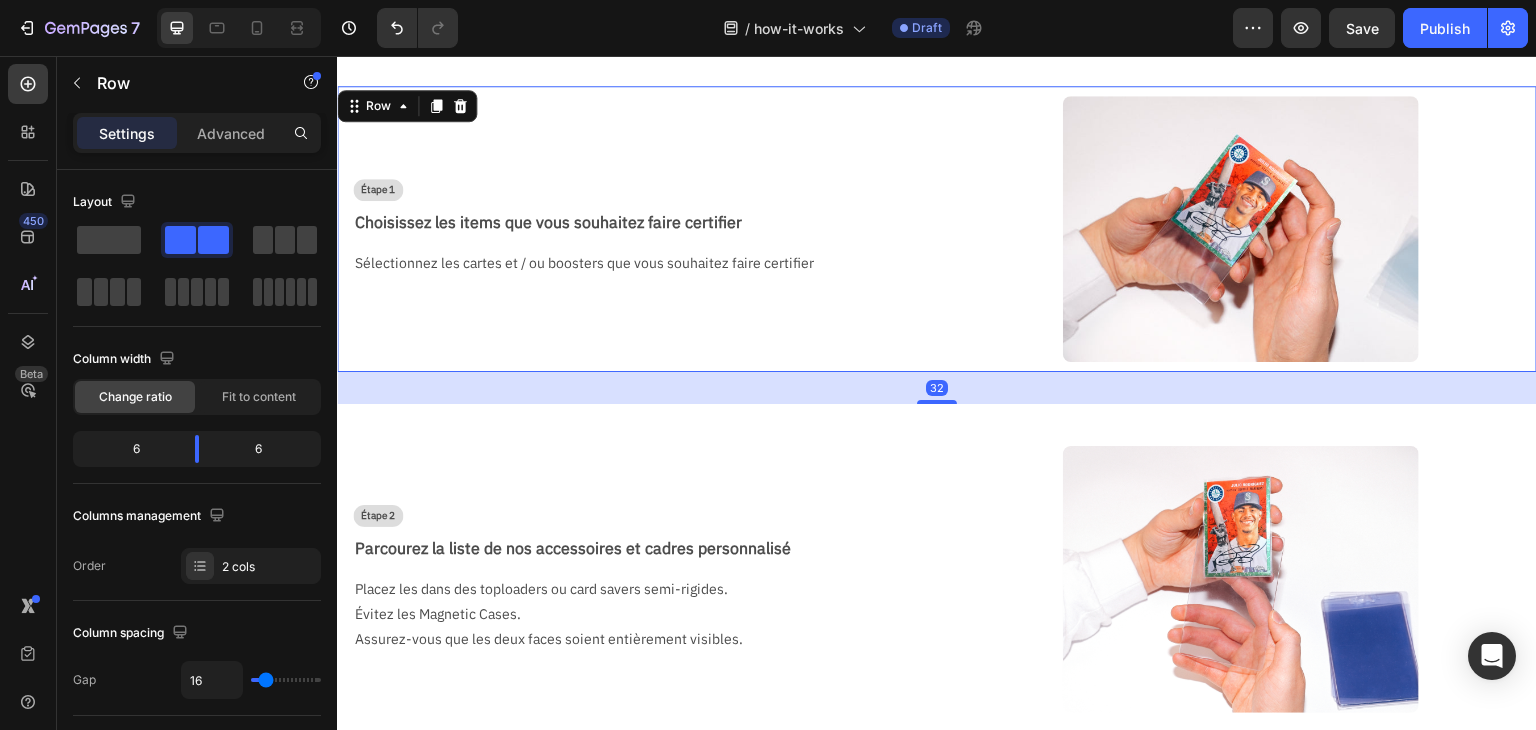click on "Sélectionnez les cartes et / ou boosters que vous souhaitez faire certifier" at bounding box center [633, 263] 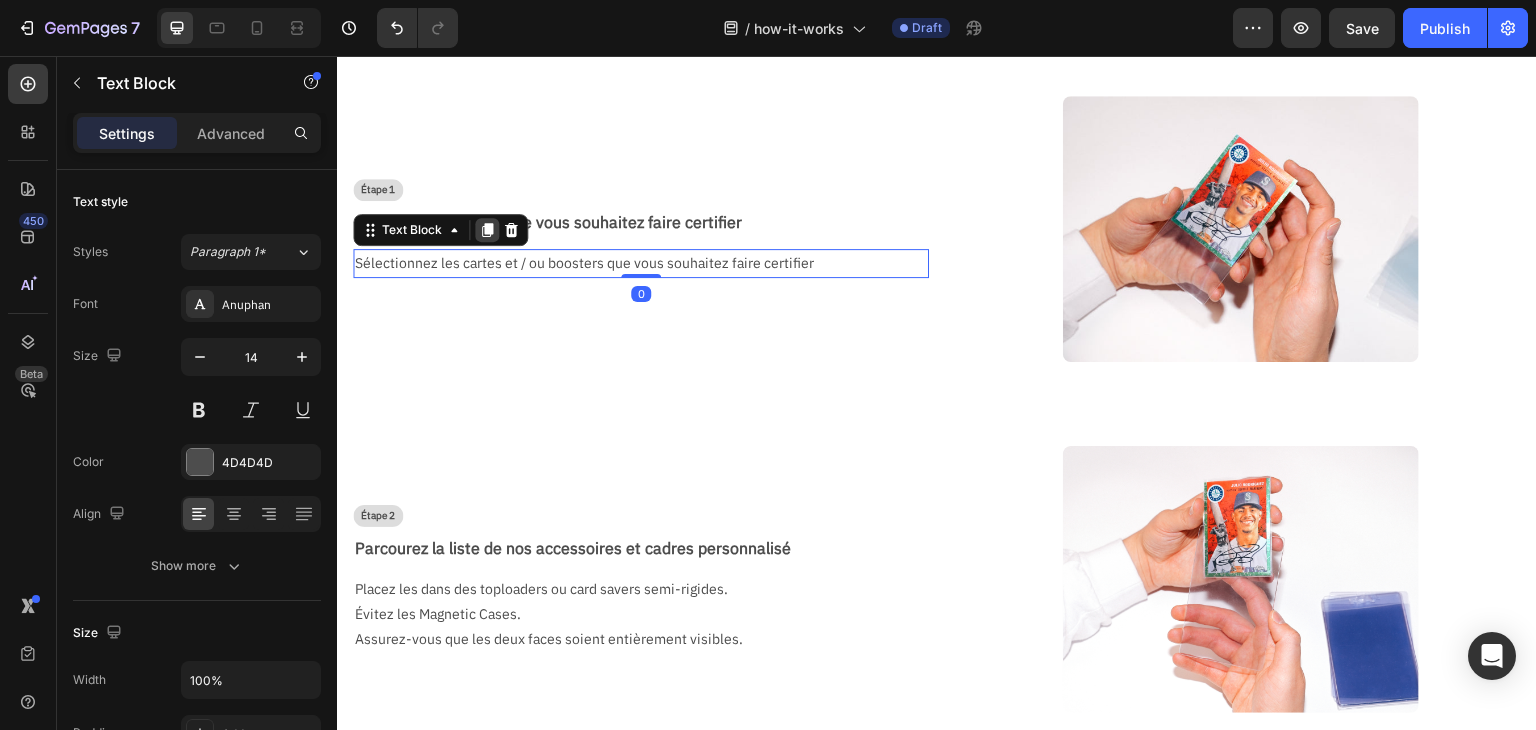click 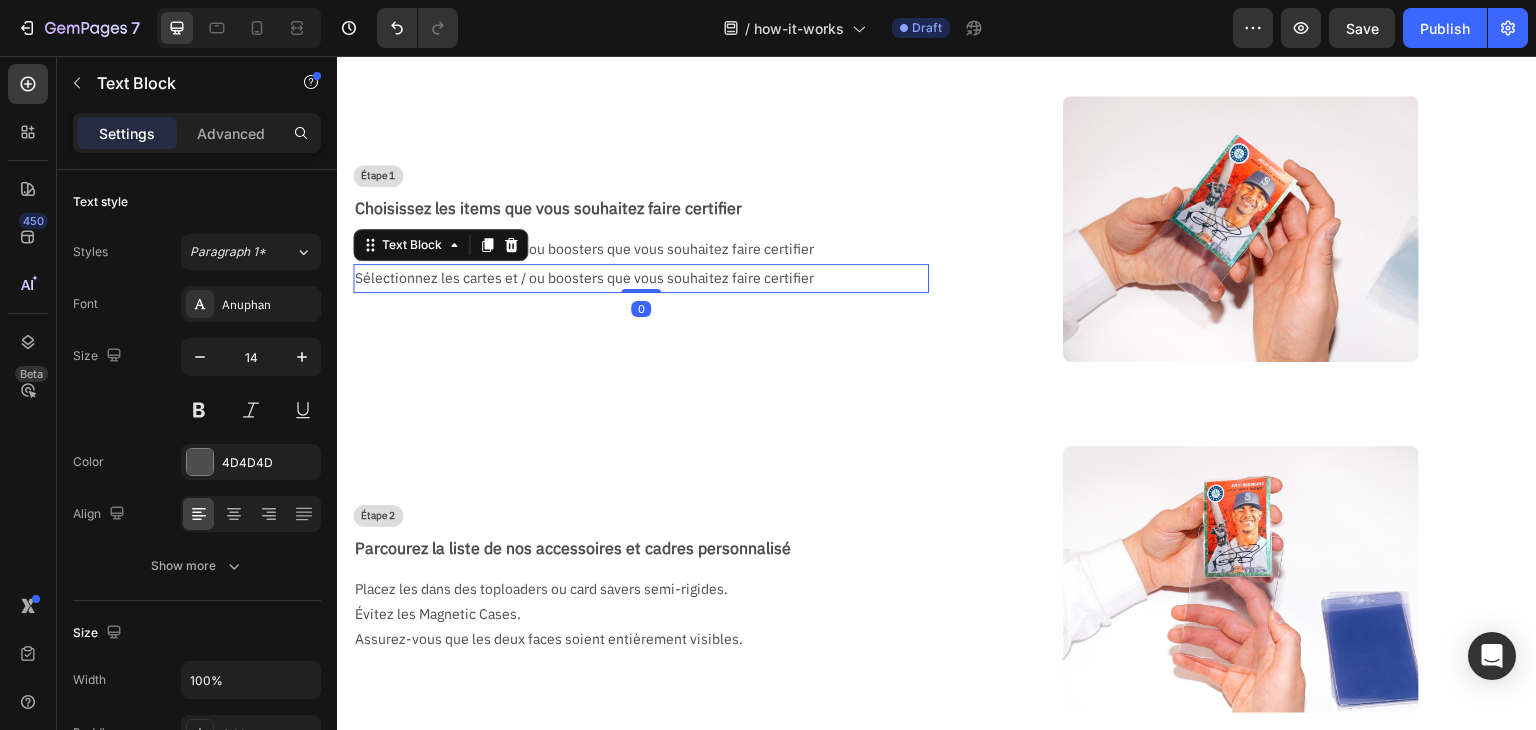 click on "Sélectionnez les cartes et / ou boosters que vous souhaitez faire certifier" at bounding box center [633, 278] 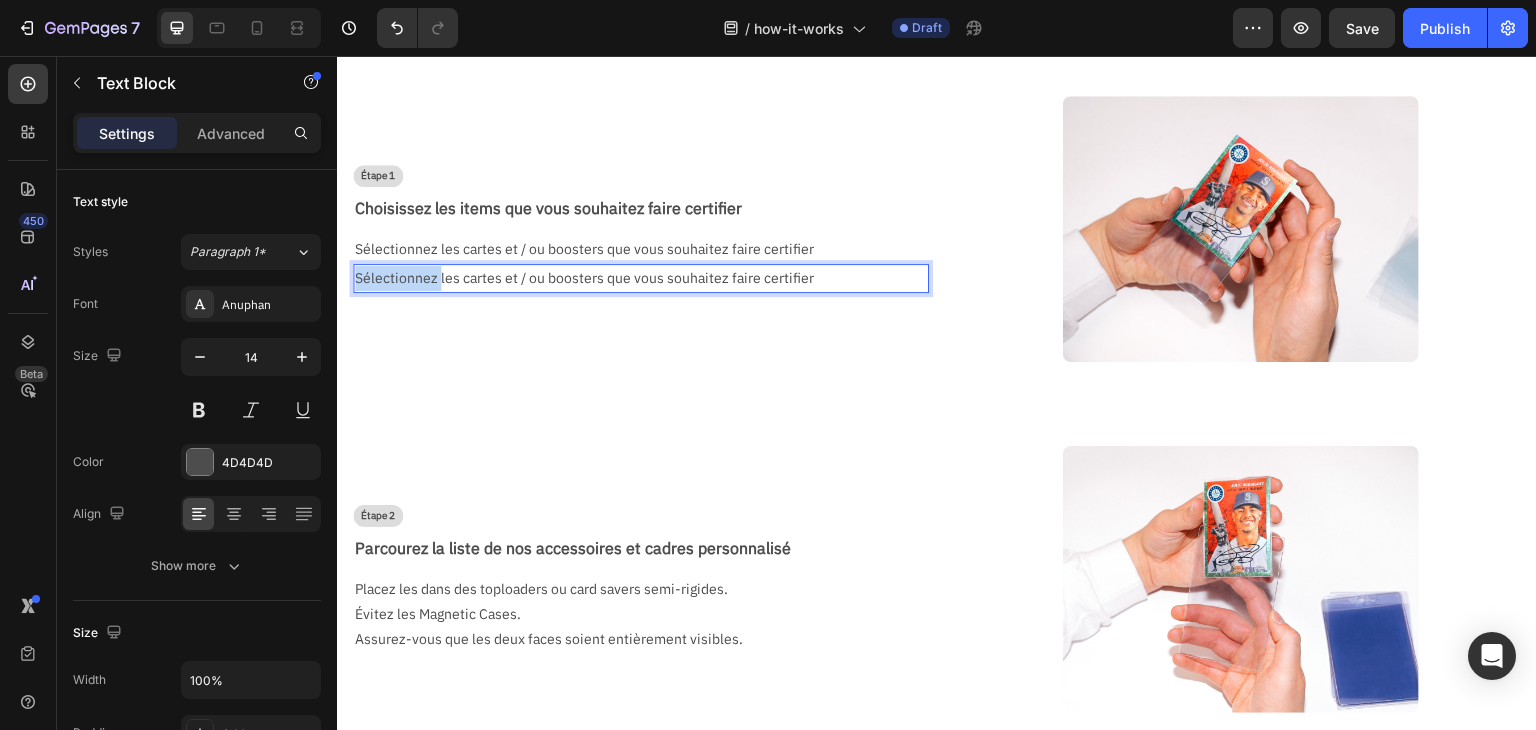click on "Sélectionnez les cartes et / ou boosters que vous souhaitez faire certifier" at bounding box center (633, 278) 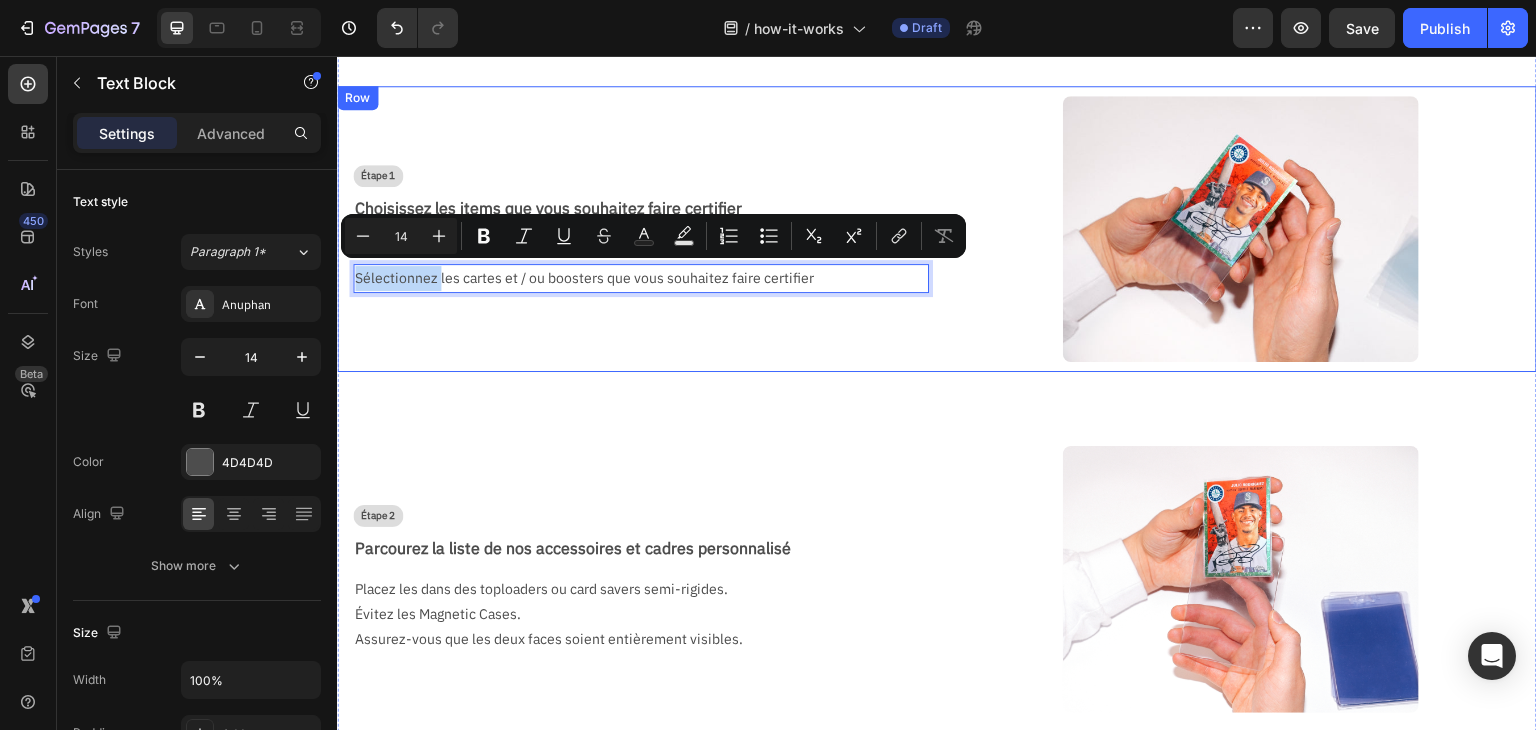 click on "Étape 1 Text Block Choisissez les items que vous souhaitez faire certifier Text Block Sélectionnez les cartes et / ou boosters que vous souhaitez faire certifier Text Block Sélectionnez les cartes et / ou boosters que vous souhaitez faire certifier Text Block   0" at bounding box center [633, 229] 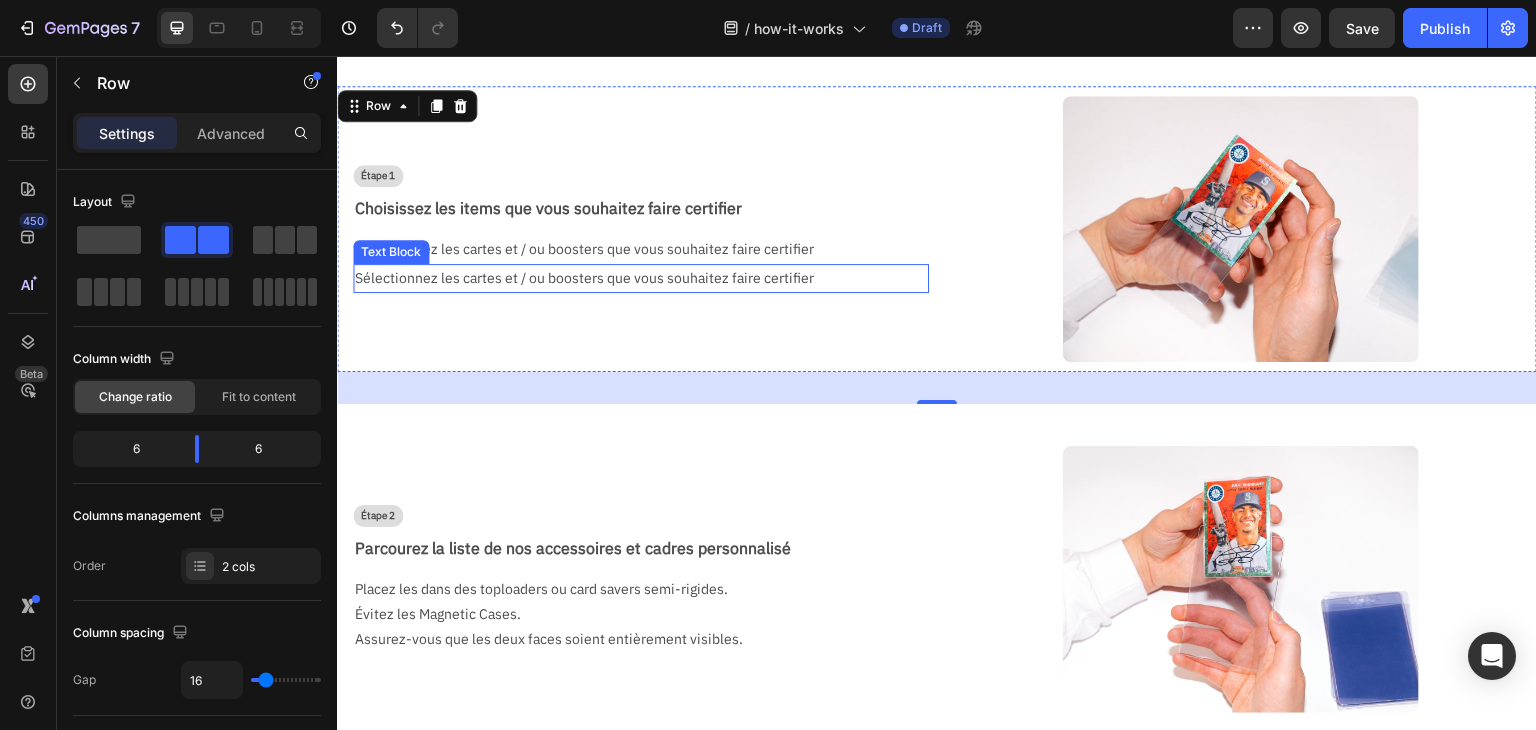click on "Sélectionnez les cartes et / ou boosters que vous souhaitez faire certifier" at bounding box center [633, 278] 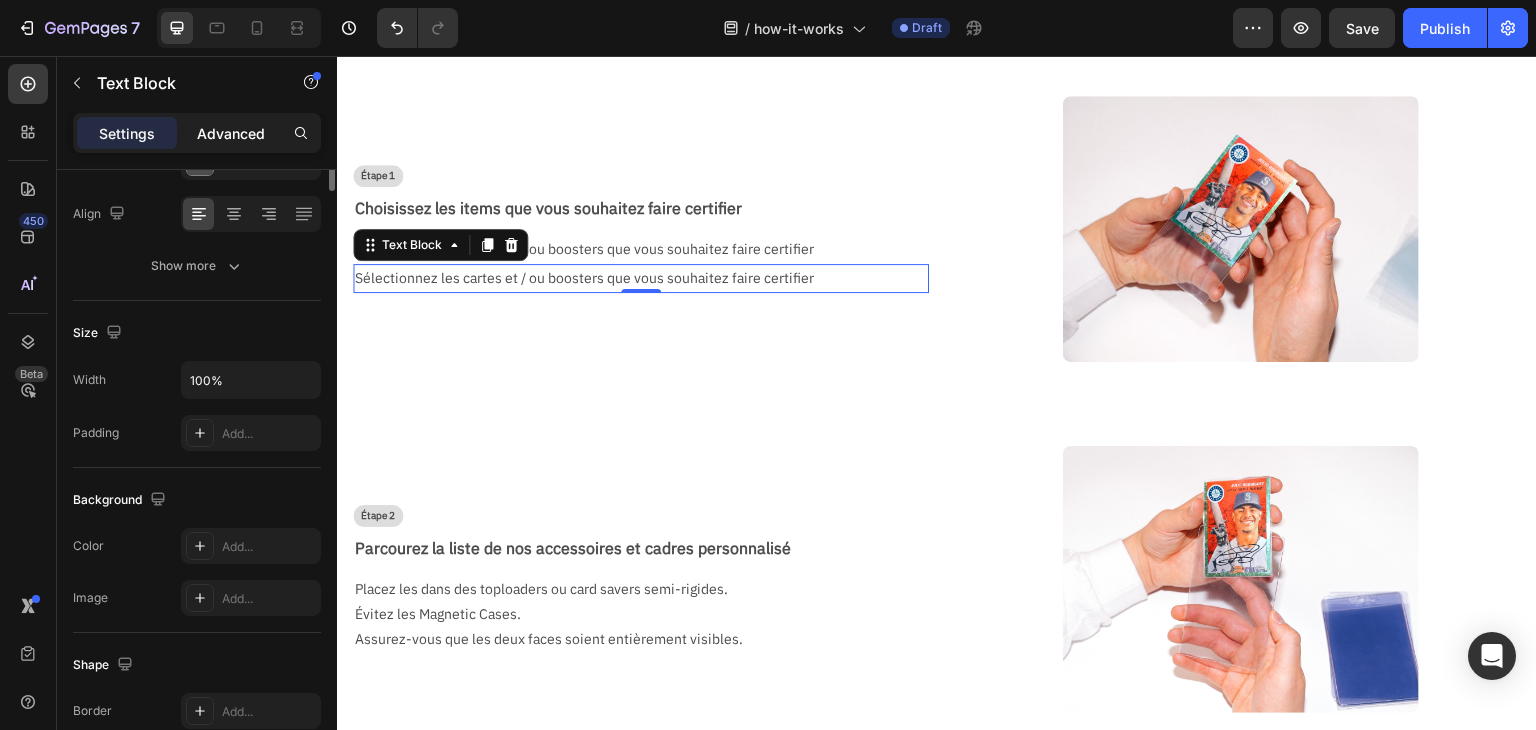 scroll, scrollTop: 0, scrollLeft: 0, axis: both 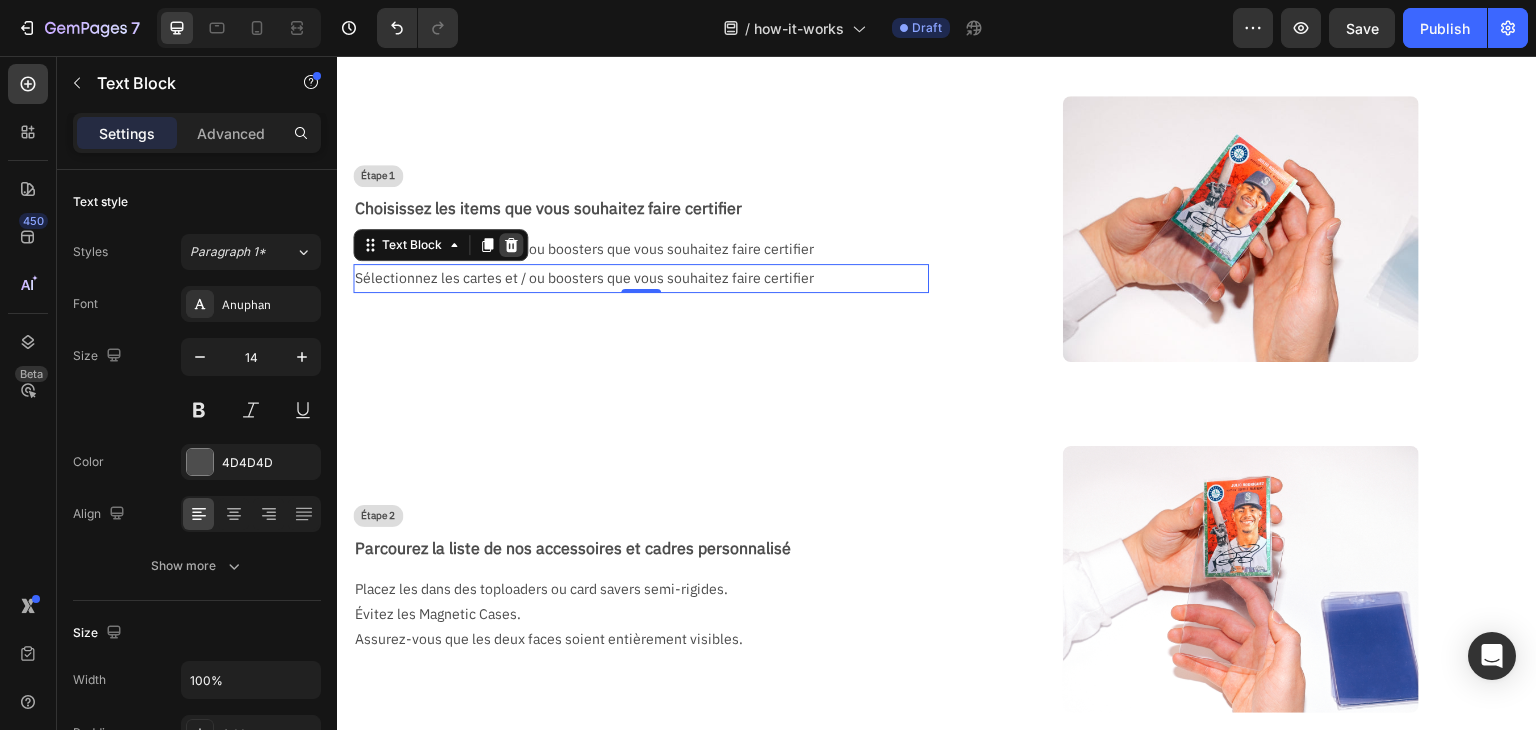 click 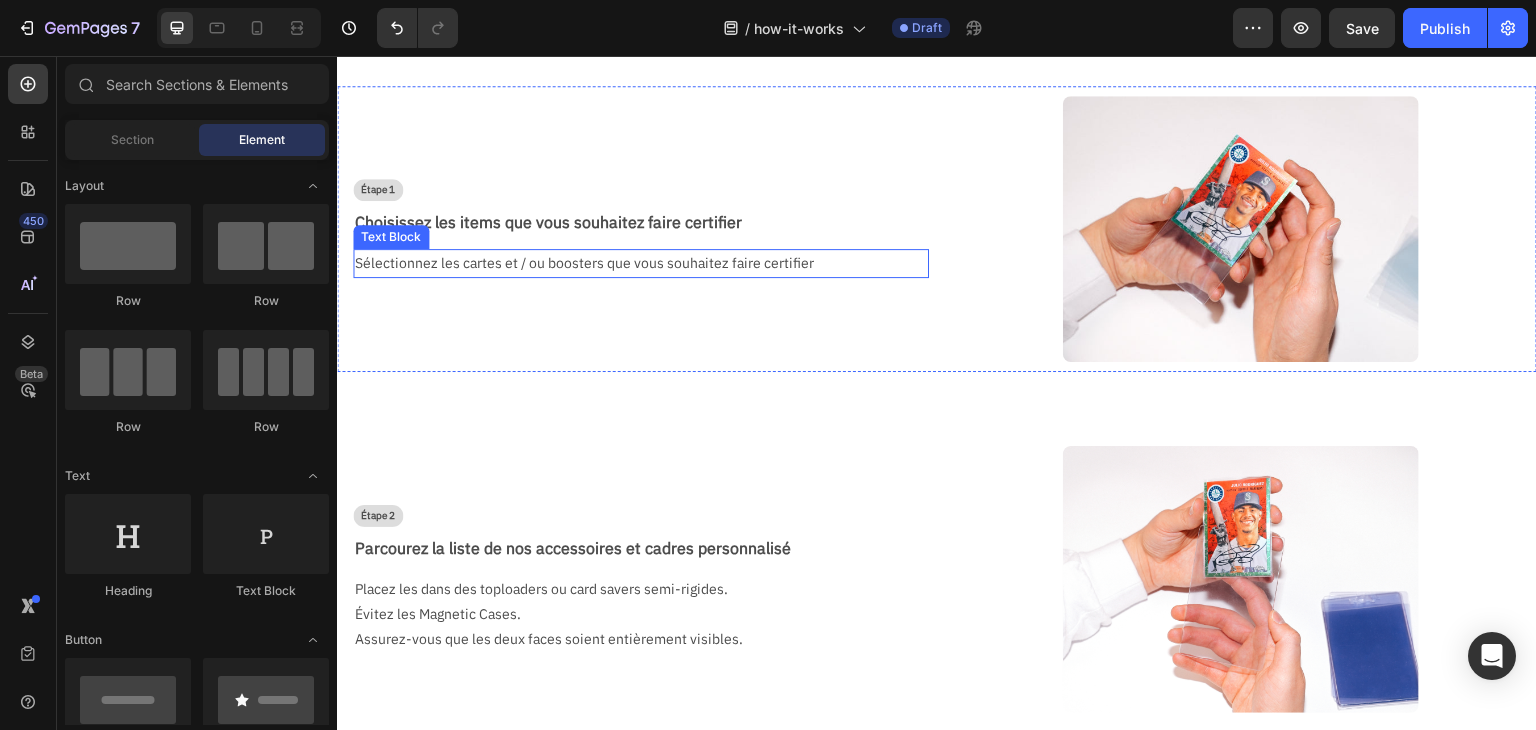 click on "Sélectionnez les cartes et / ou boosters que vous souhaitez faire certifier" at bounding box center (633, 263) 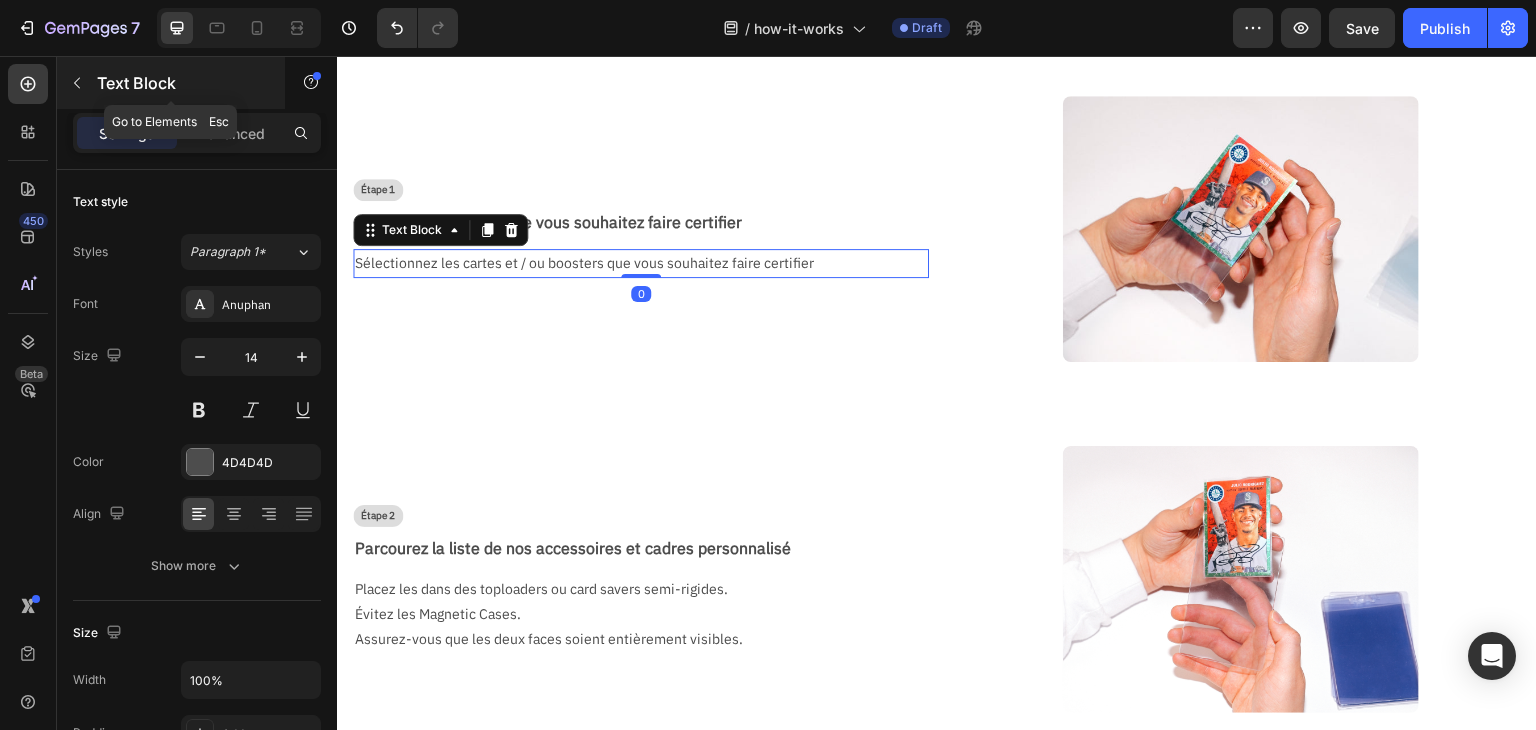 click 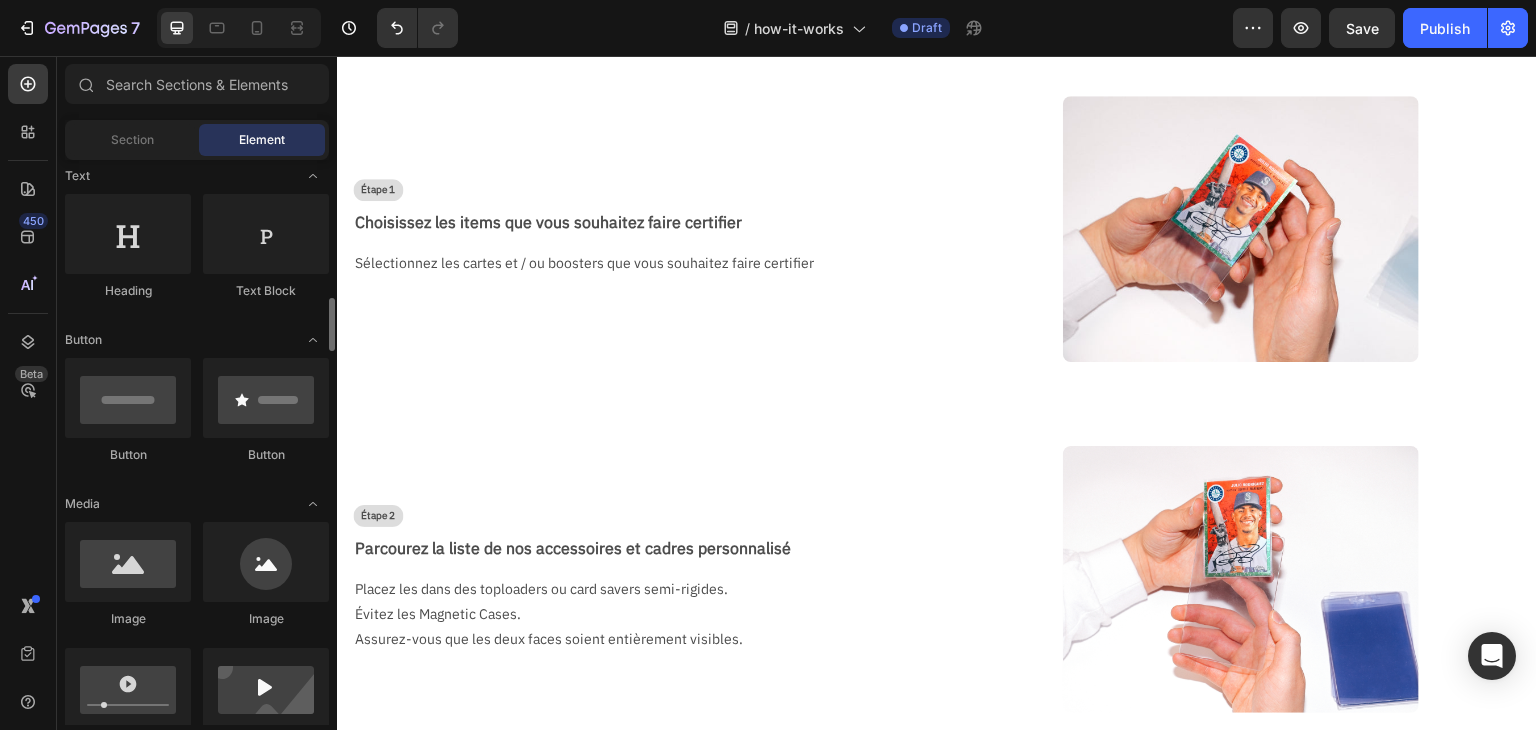 scroll, scrollTop: 400, scrollLeft: 0, axis: vertical 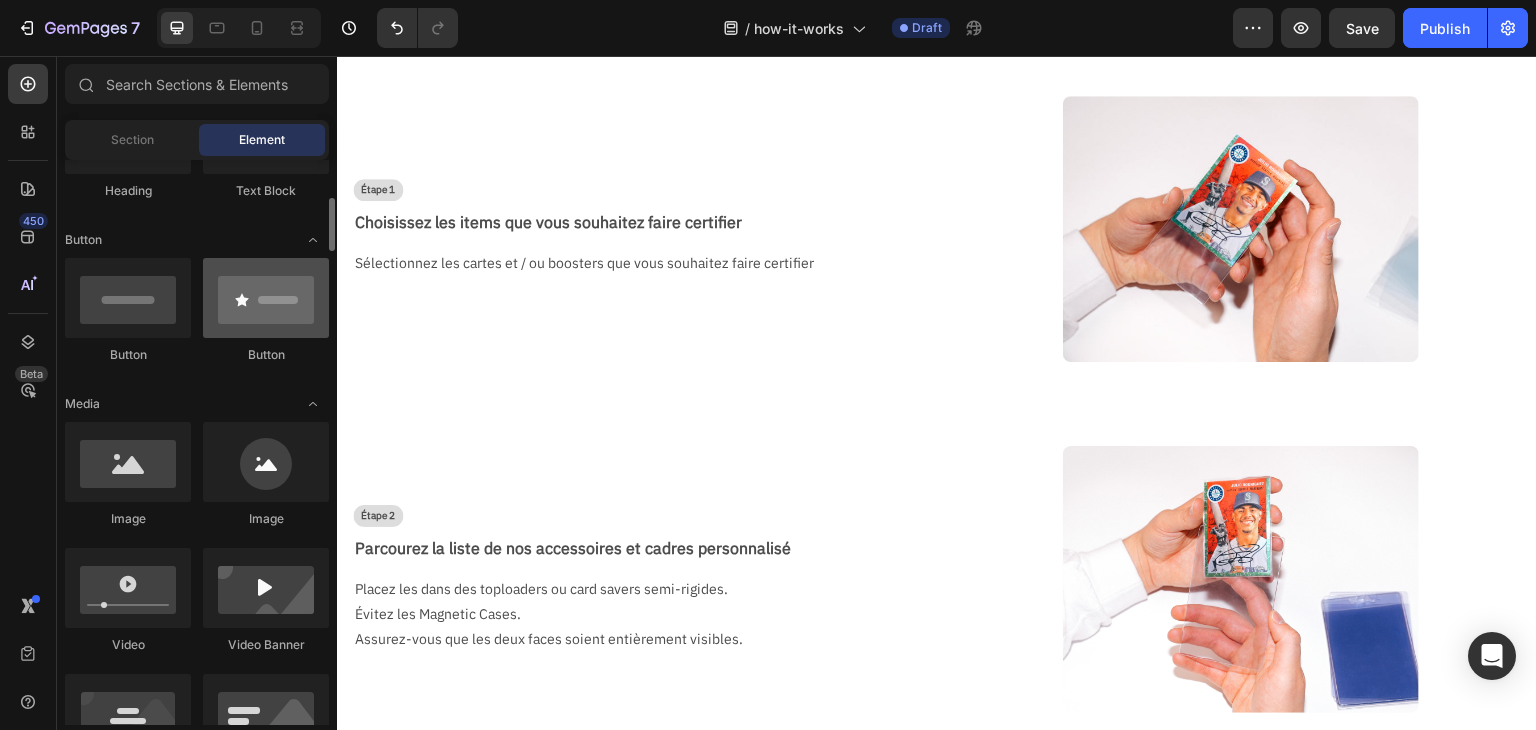click at bounding box center [266, 298] 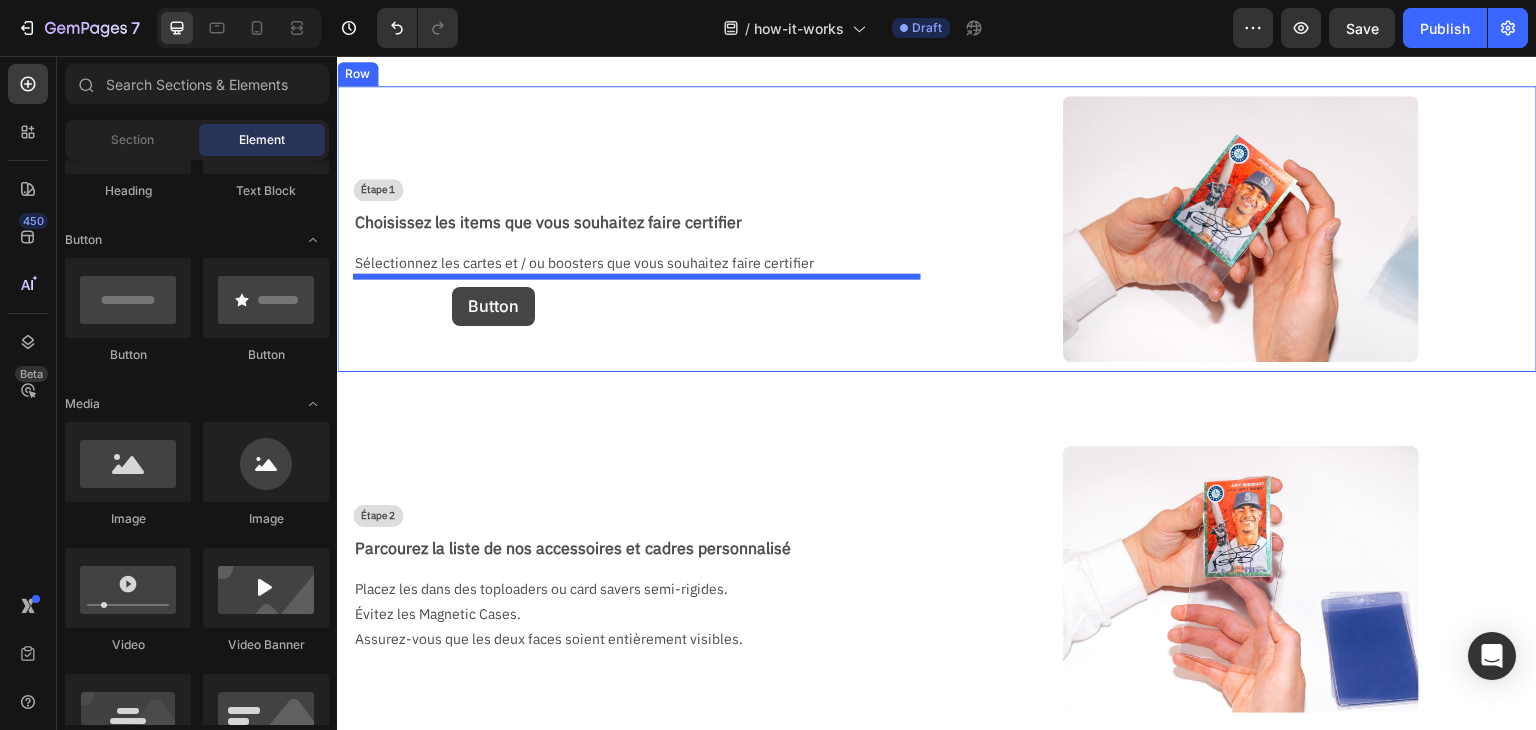 drag, startPoint x: 596, startPoint y: 364, endPoint x: 452, endPoint y: 287, distance: 163.29422 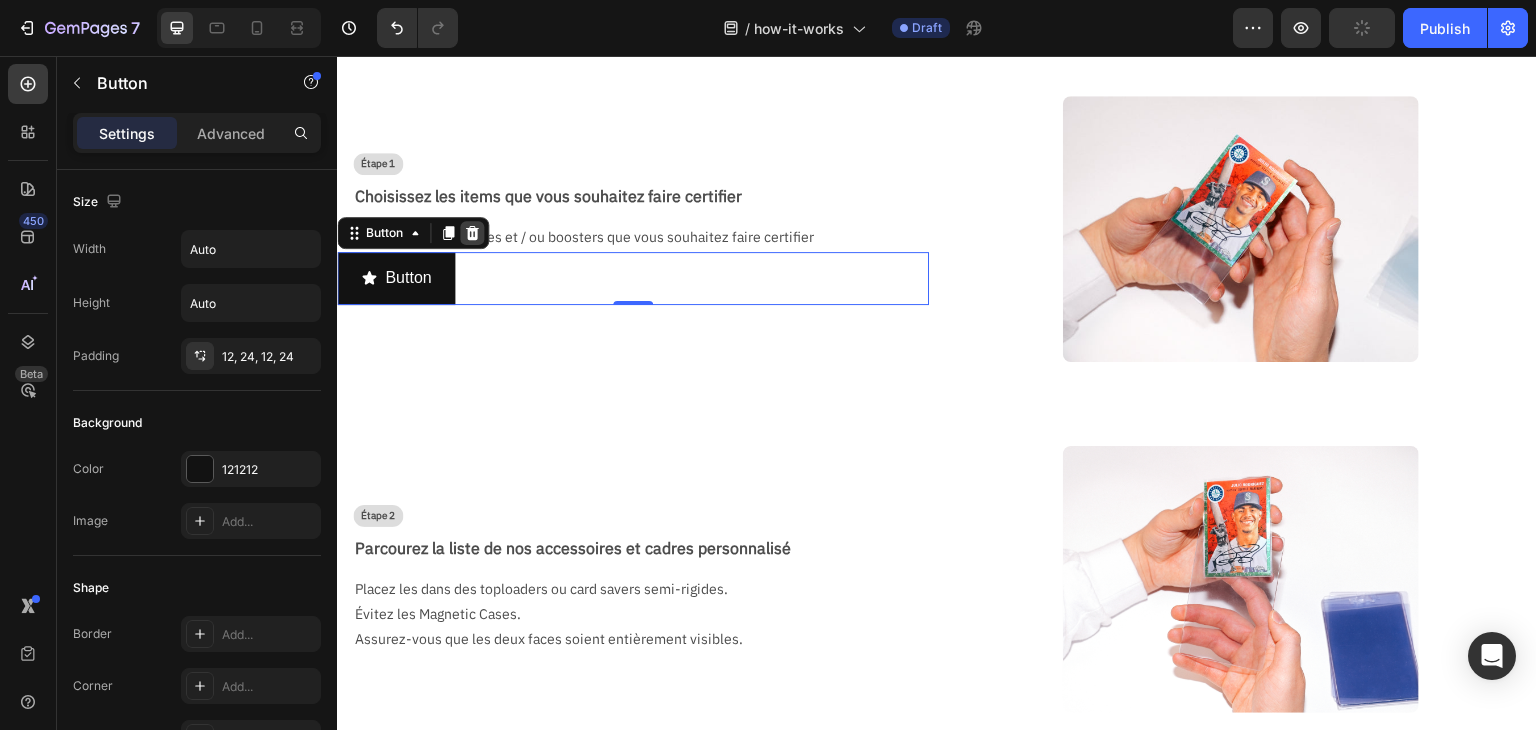 click 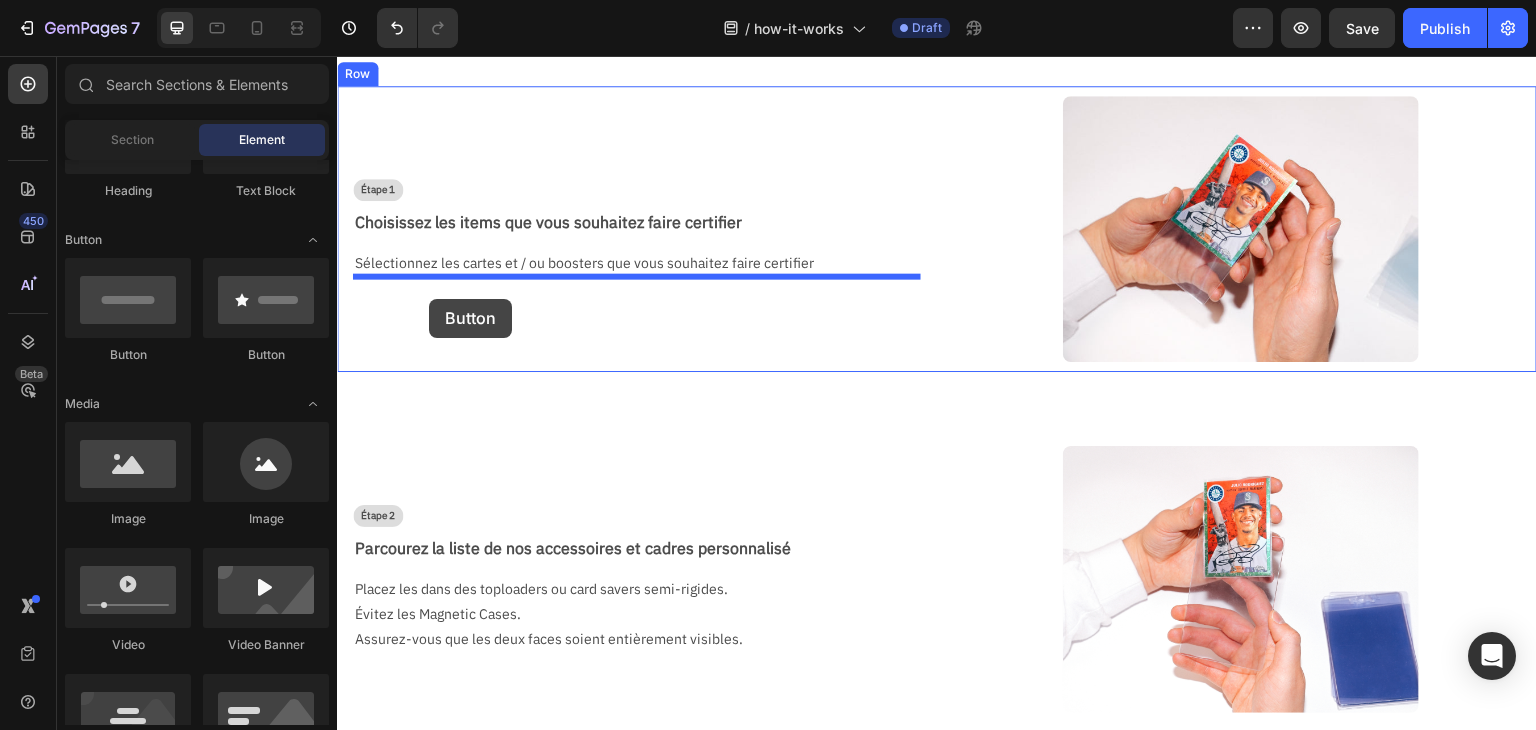drag, startPoint x: 485, startPoint y: 376, endPoint x: 429, endPoint y: 299, distance: 95.2103 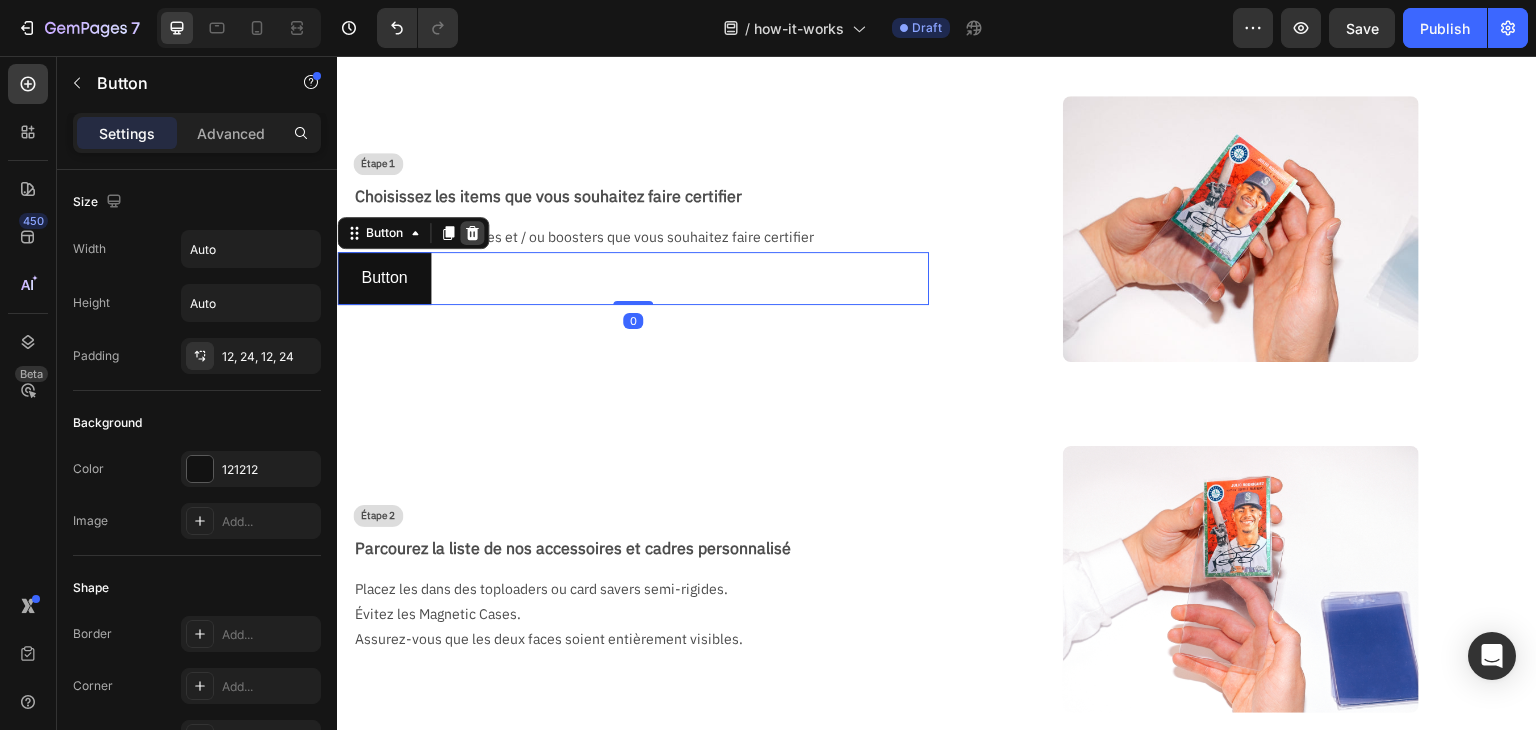 click 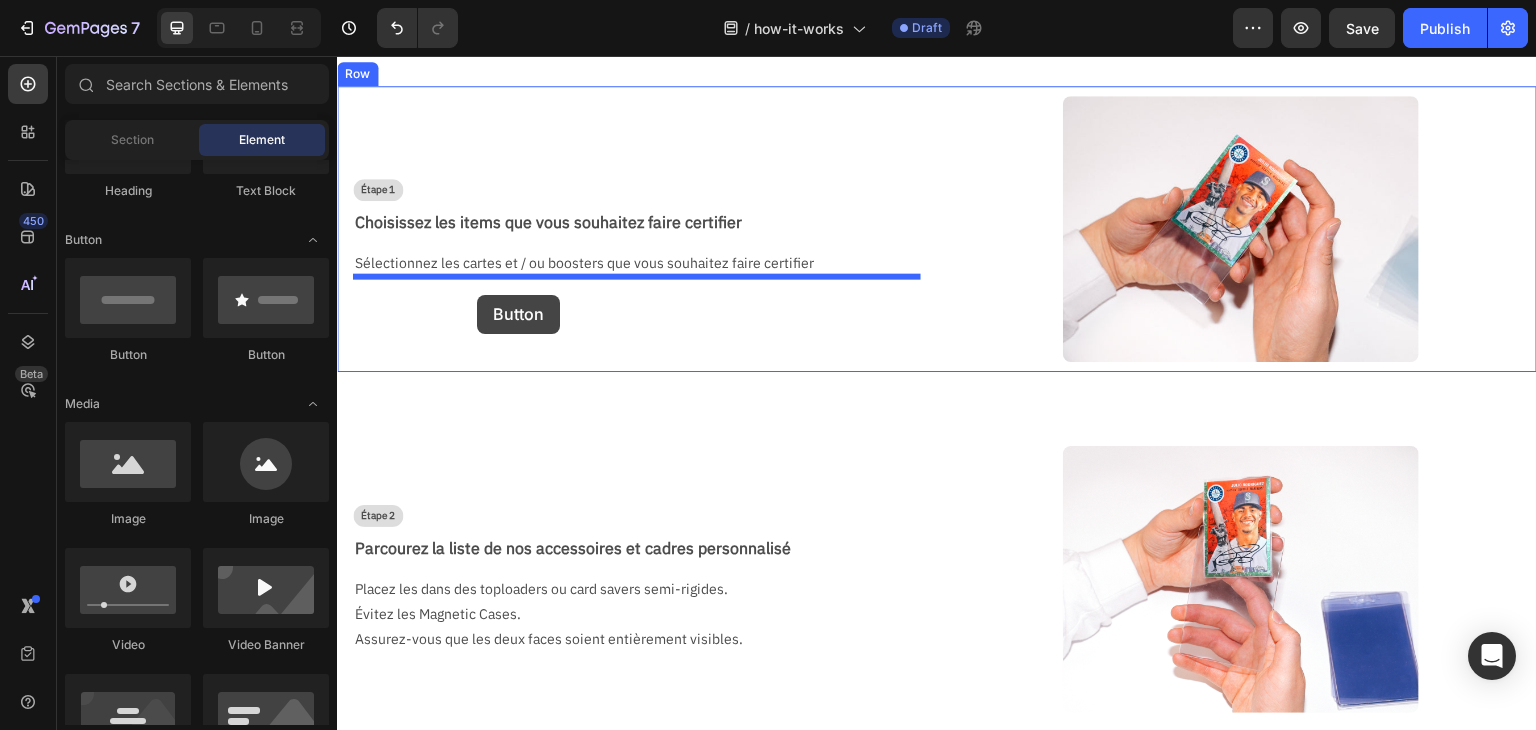 drag, startPoint x: 492, startPoint y: 364, endPoint x: 477, endPoint y: 295, distance: 70.61161 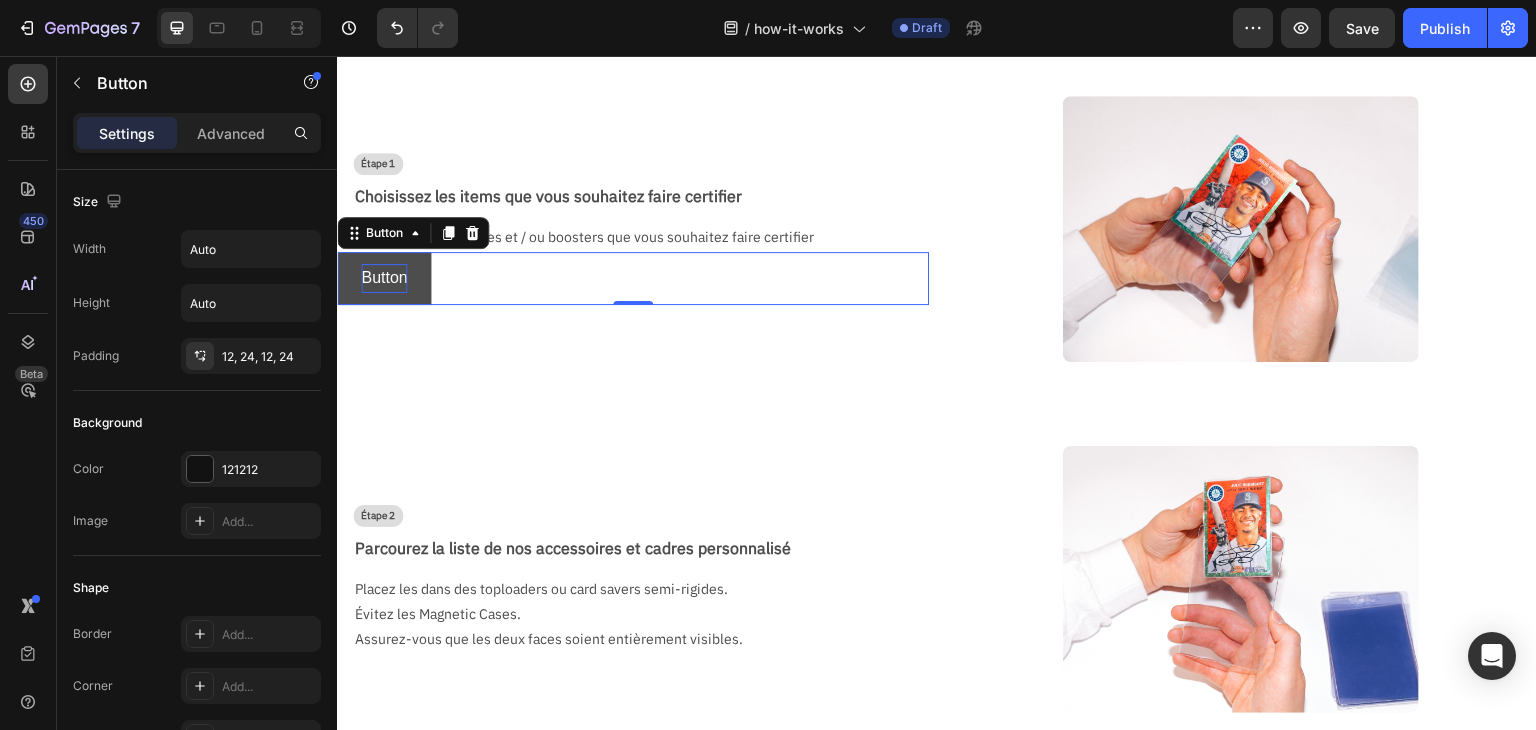 click on "Button" at bounding box center [384, 278] 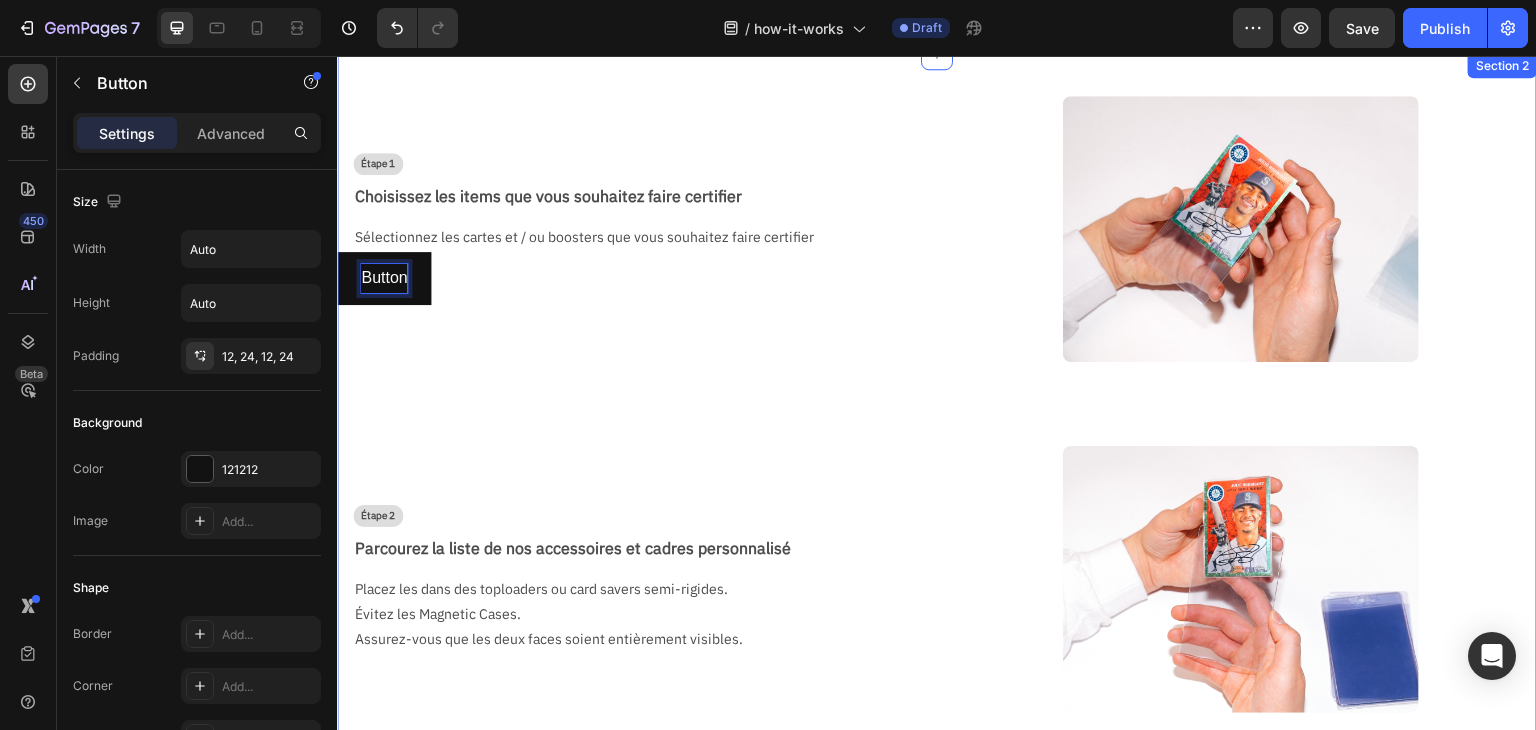 click on "Étape 1 Text Block Choisissez les items que vous souhaitez faire certifier Text Block Sélectionnez les cartes et / ou boosters que vous souhaitez faire certifier Text Block Button Button   0 Image Row Étape 2 Text Block Parcourez la liste de nos accessoires et cadres personnalisé Text Block Placez les dans des toploaders ou card savers semi-rigides. Évitez les Magnetic Cases. Assurez-vous que les deux faces soient entièrement visibles.  Text Block Image Row Étape 3 Text Block Triez vos cartes Text Block Empillez vos cartes selon la liste du bon de commande. La première carte de la pile doit être la première carte du bon de commande et ainsi de suite. Text Block Image Row Étape 4 Text Block Emballez vos cartes Text Block Protégez votre pile de cartes en l'emballant dans du papier bulle. N'utilisez pas de ruban adhésif Text Block Image Row Étape 5 Text Block Préparez le colis Text Block Placez votre pile de cartes emballées dans un carton. Insérer le bon de commande. Text Block Image Row" at bounding box center (937, 1128) 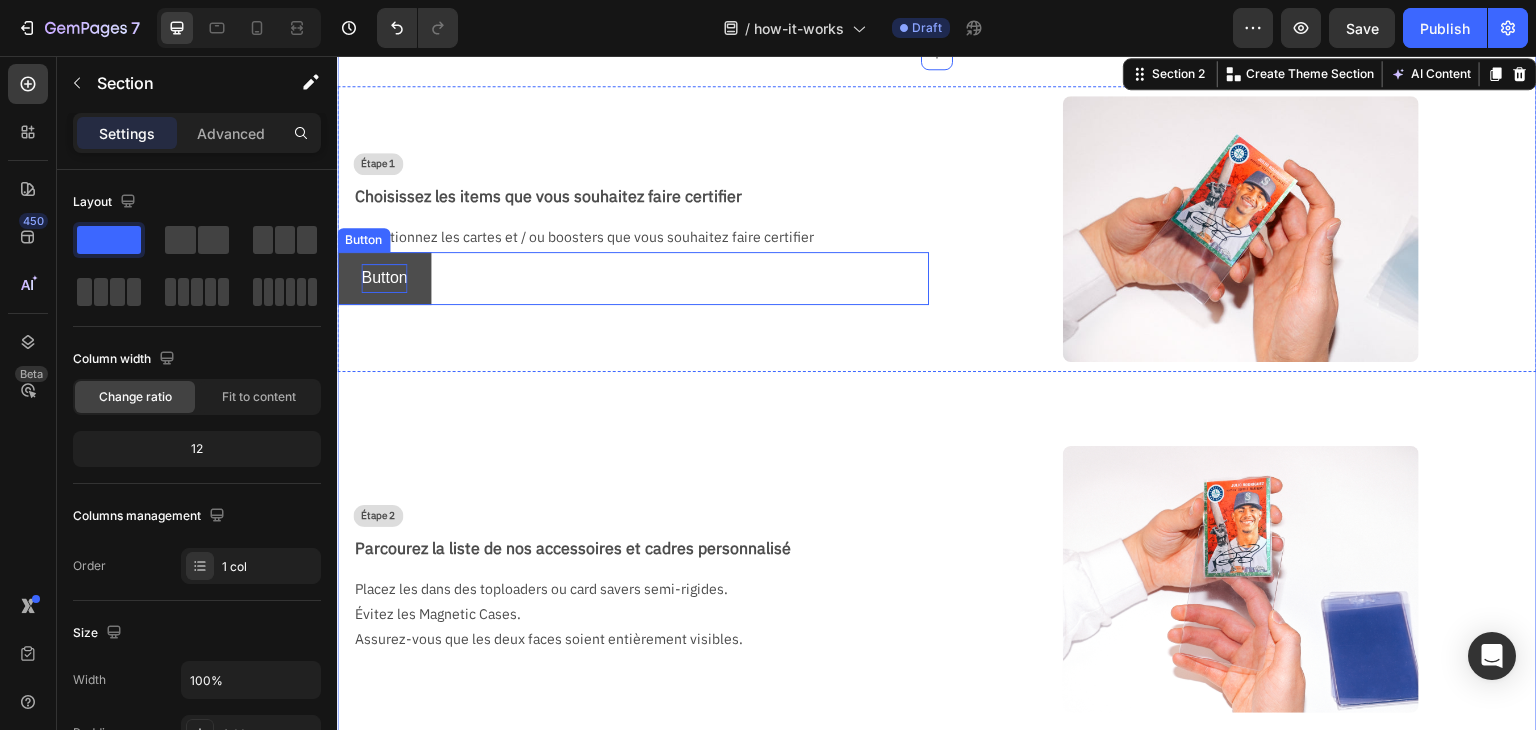 click on "Button" at bounding box center (384, 278) 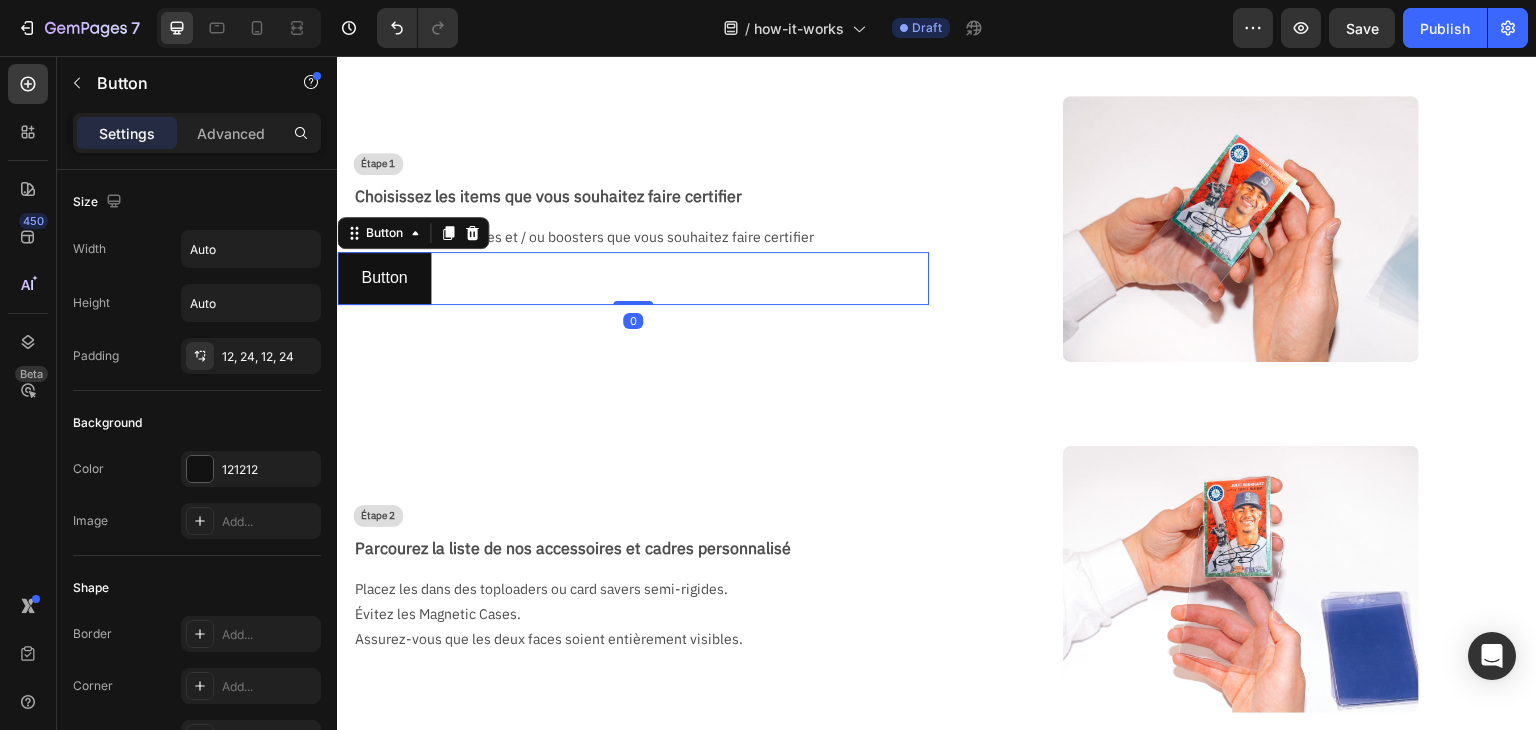 scroll, scrollTop: 500, scrollLeft: 0, axis: vertical 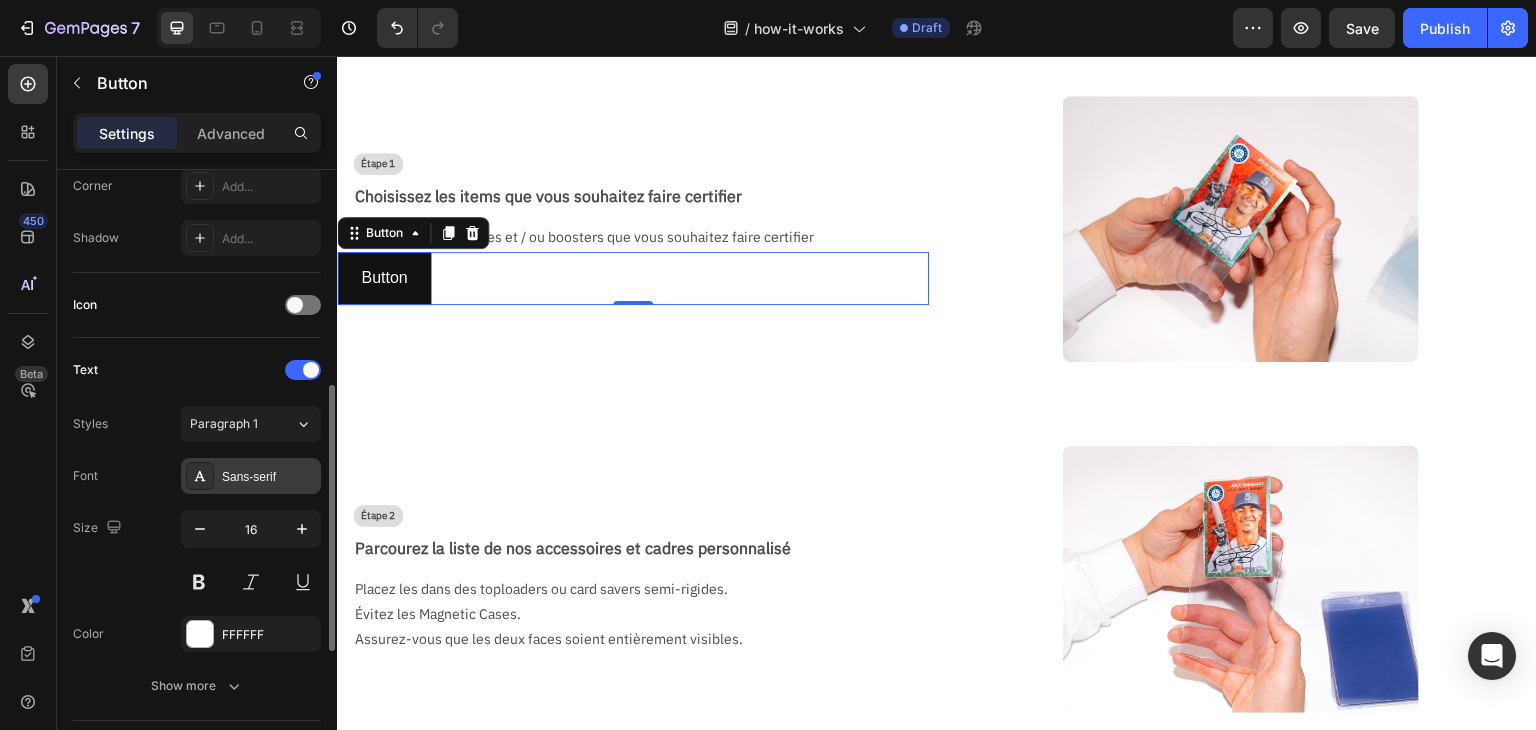 click on "Sans-serif" at bounding box center [269, 477] 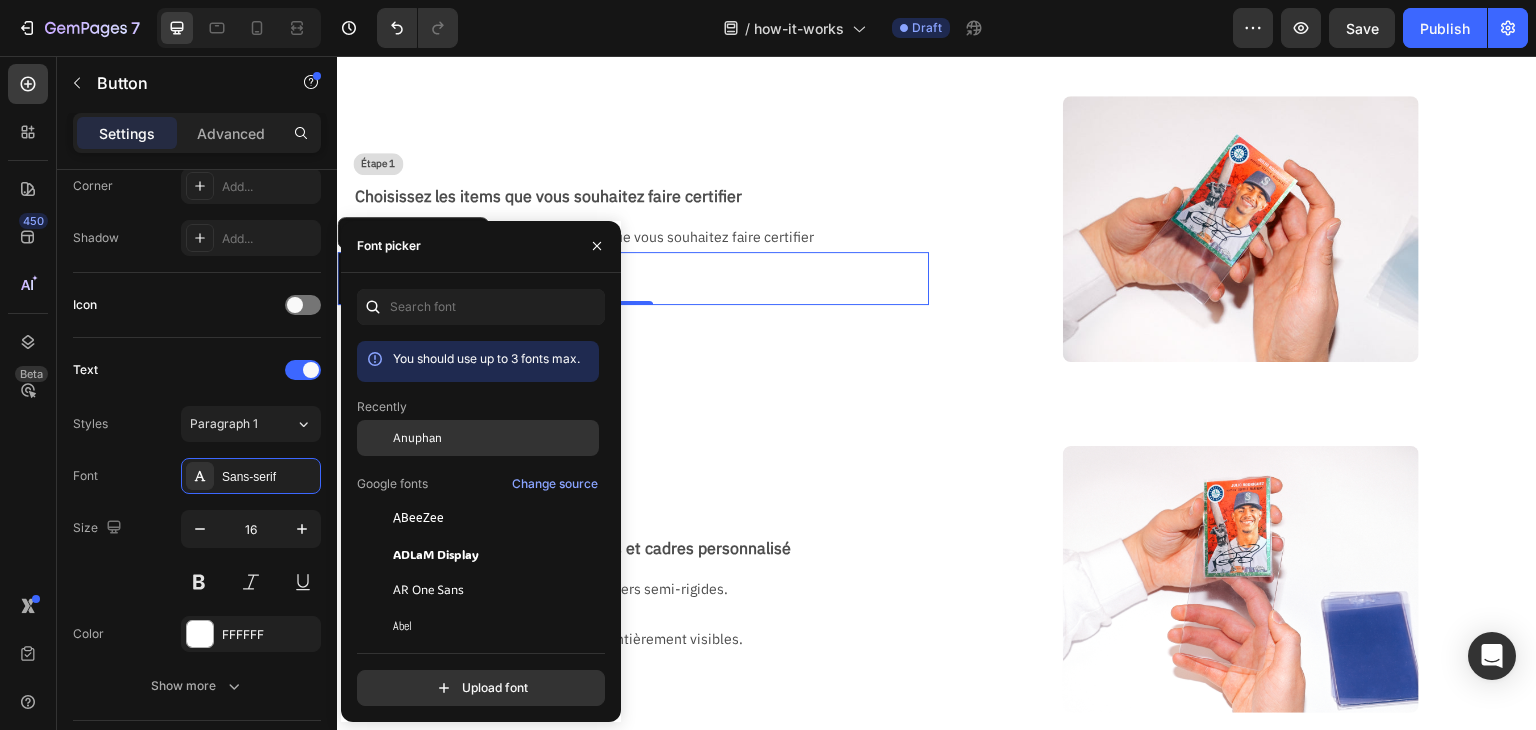 click on "Anuphan" at bounding box center (417, 438) 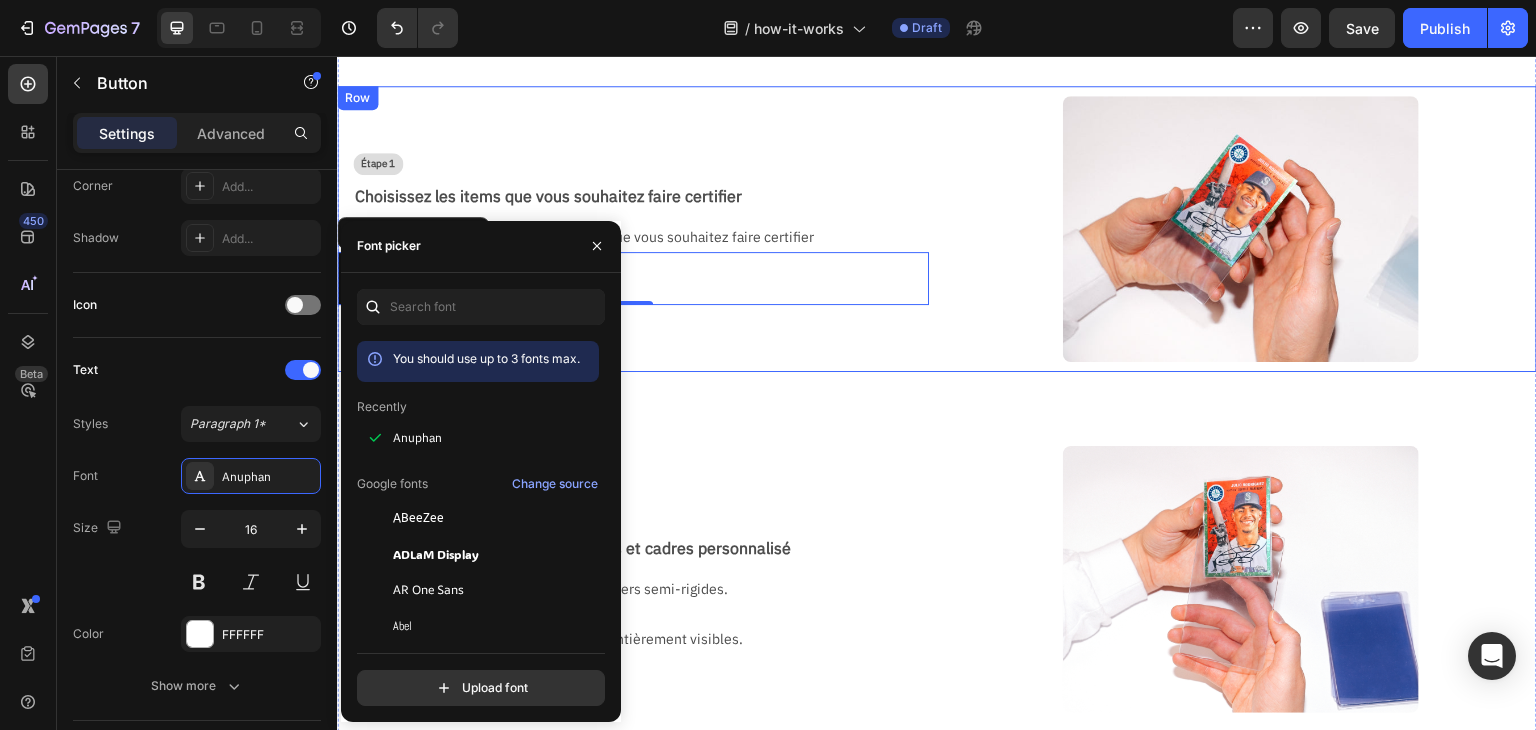 click on "Étape 1 Text Block Choisissez les items que vous souhaitez faire certifier Text Block Sélectionnez les cartes et / ou boosters que vous souhaitez faire certifier Text Block Button Button   0" at bounding box center [633, 229] 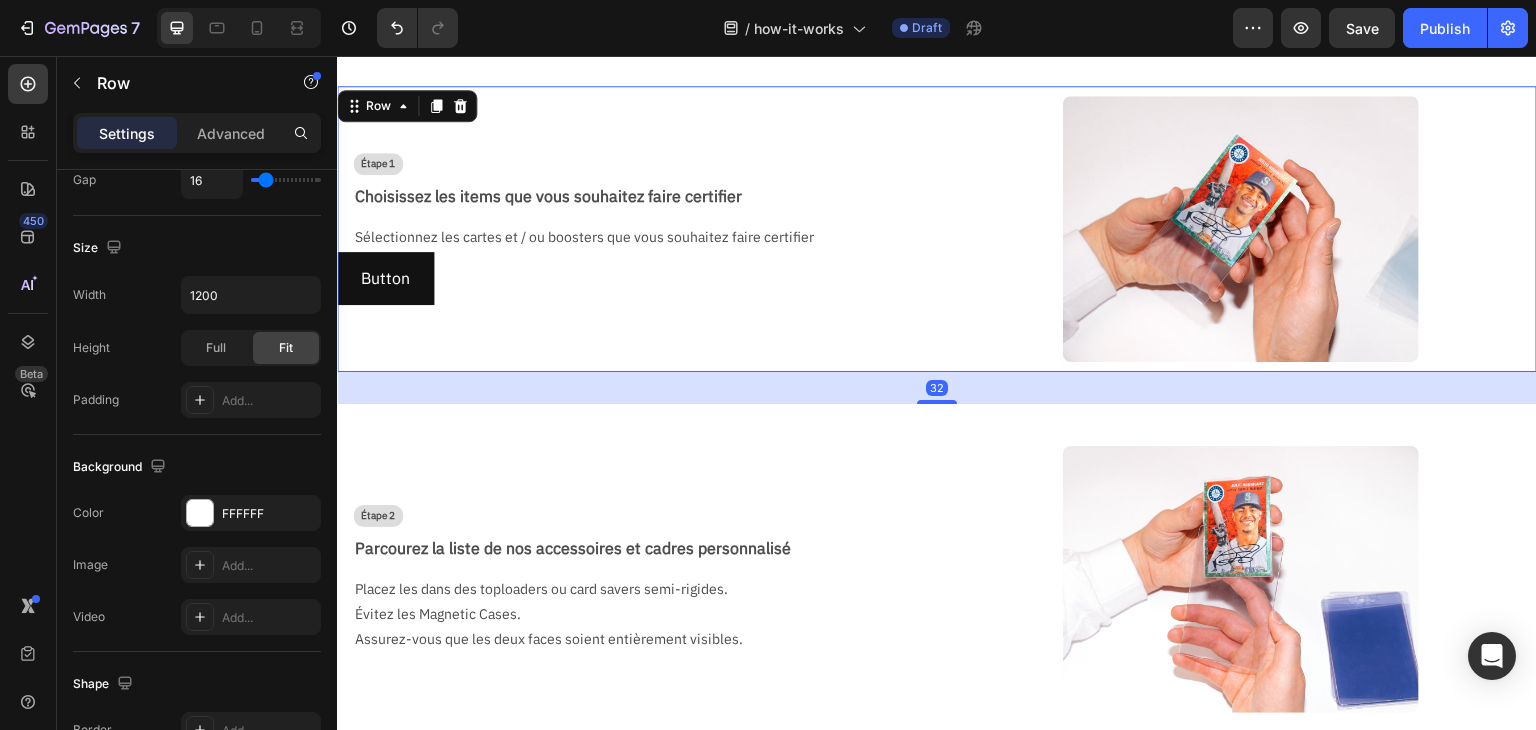 scroll, scrollTop: 0, scrollLeft: 0, axis: both 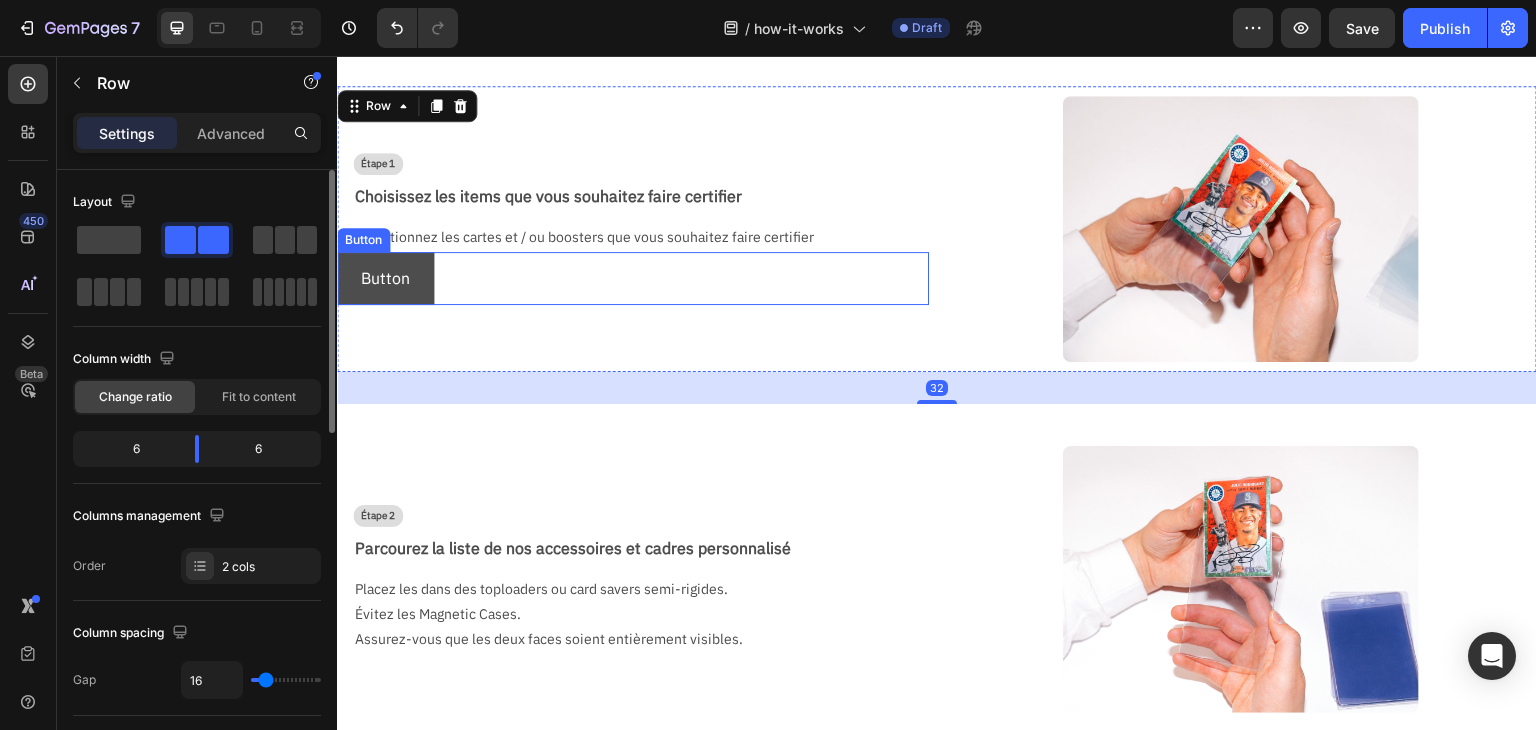 click on "Button" at bounding box center [385, 278] 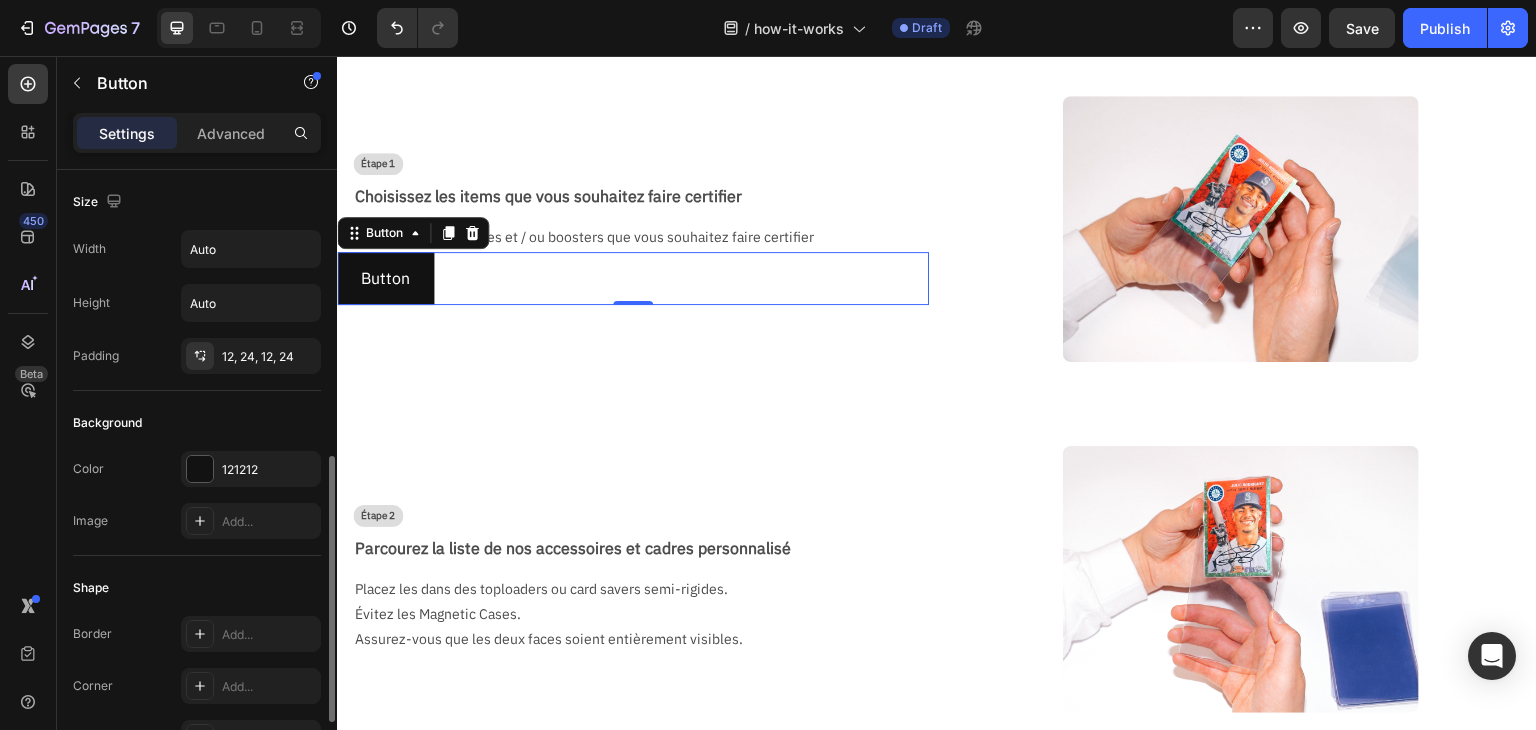 scroll, scrollTop: 500, scrollLeft: 0, axis: vertical 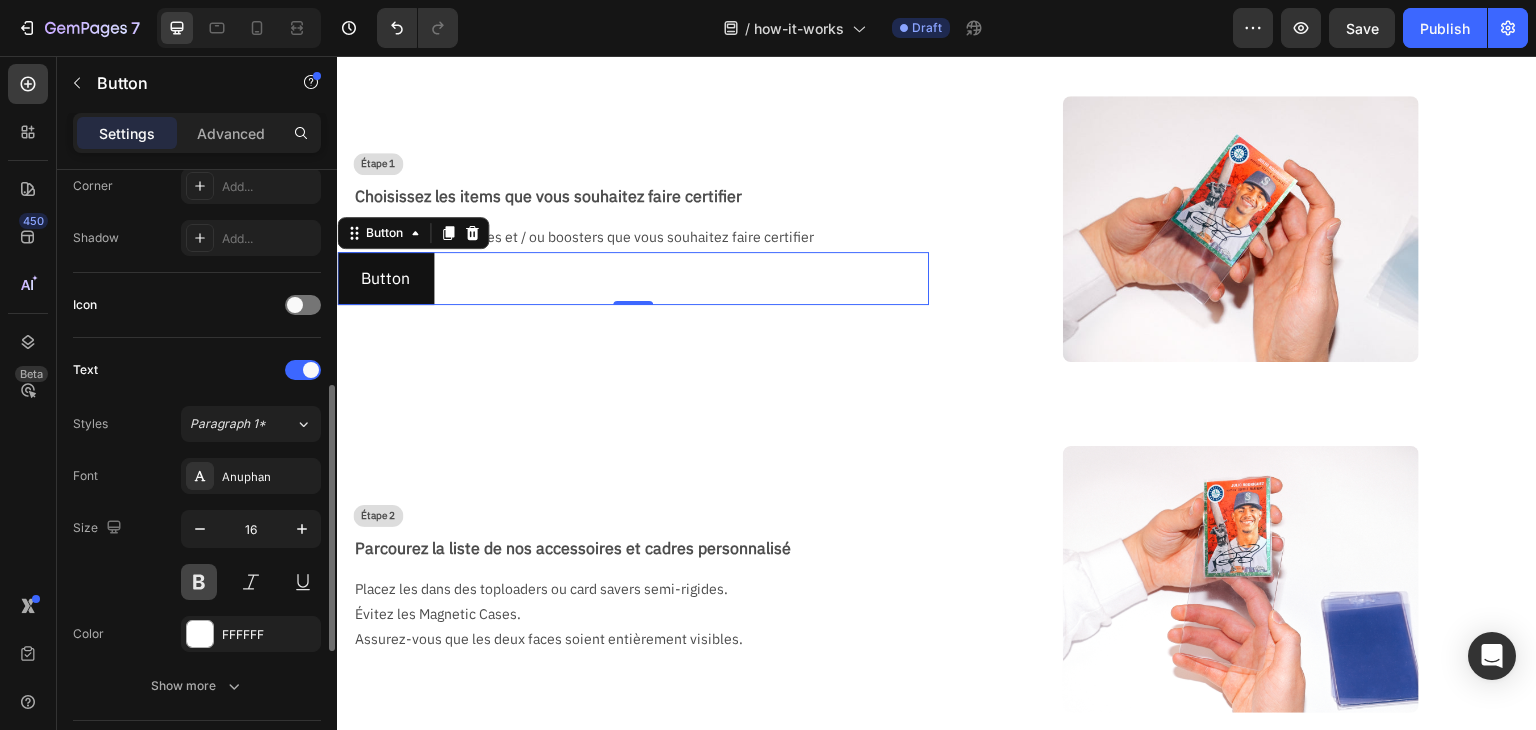 click at bounding box center [199, 582] 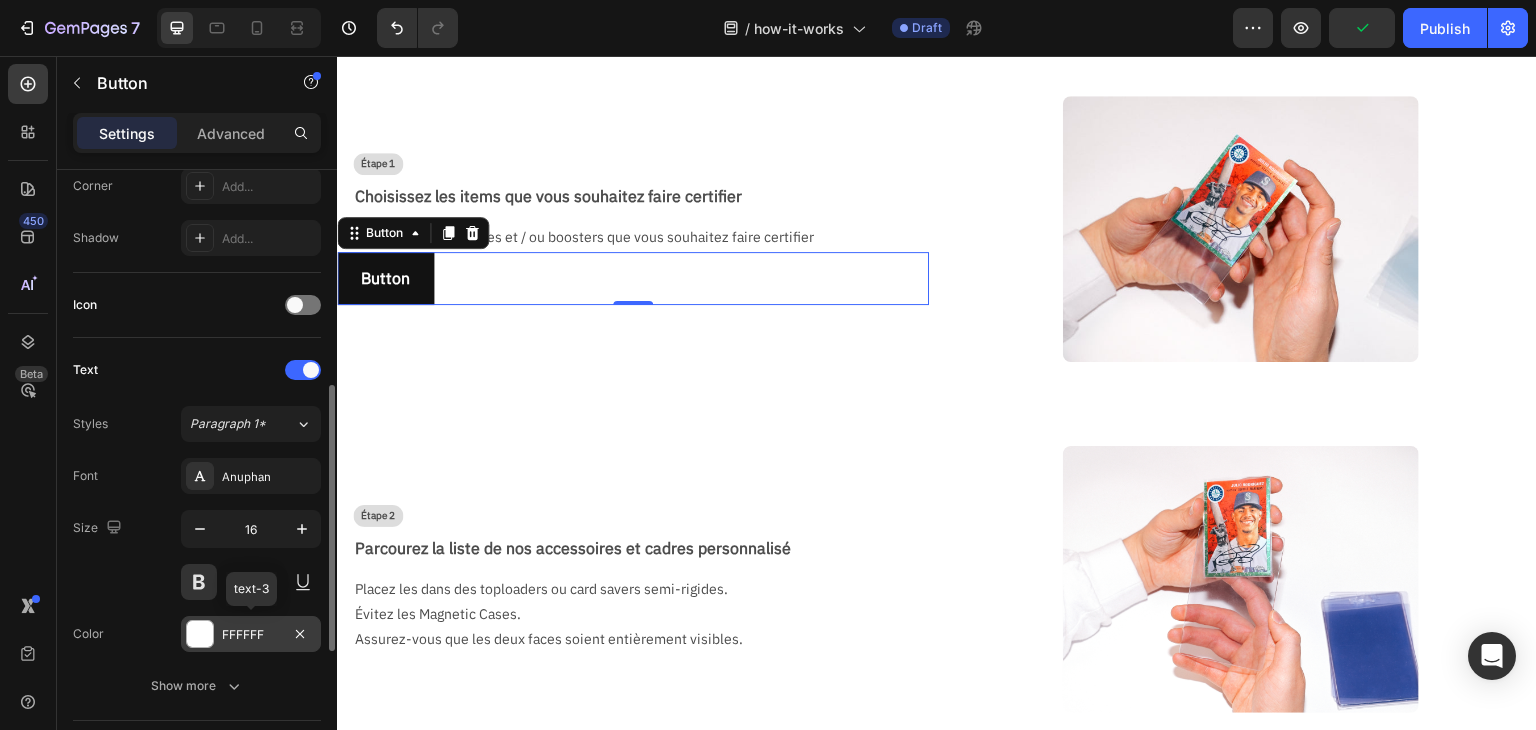 click on "FFFFFF" at bounding box center (251, 635) 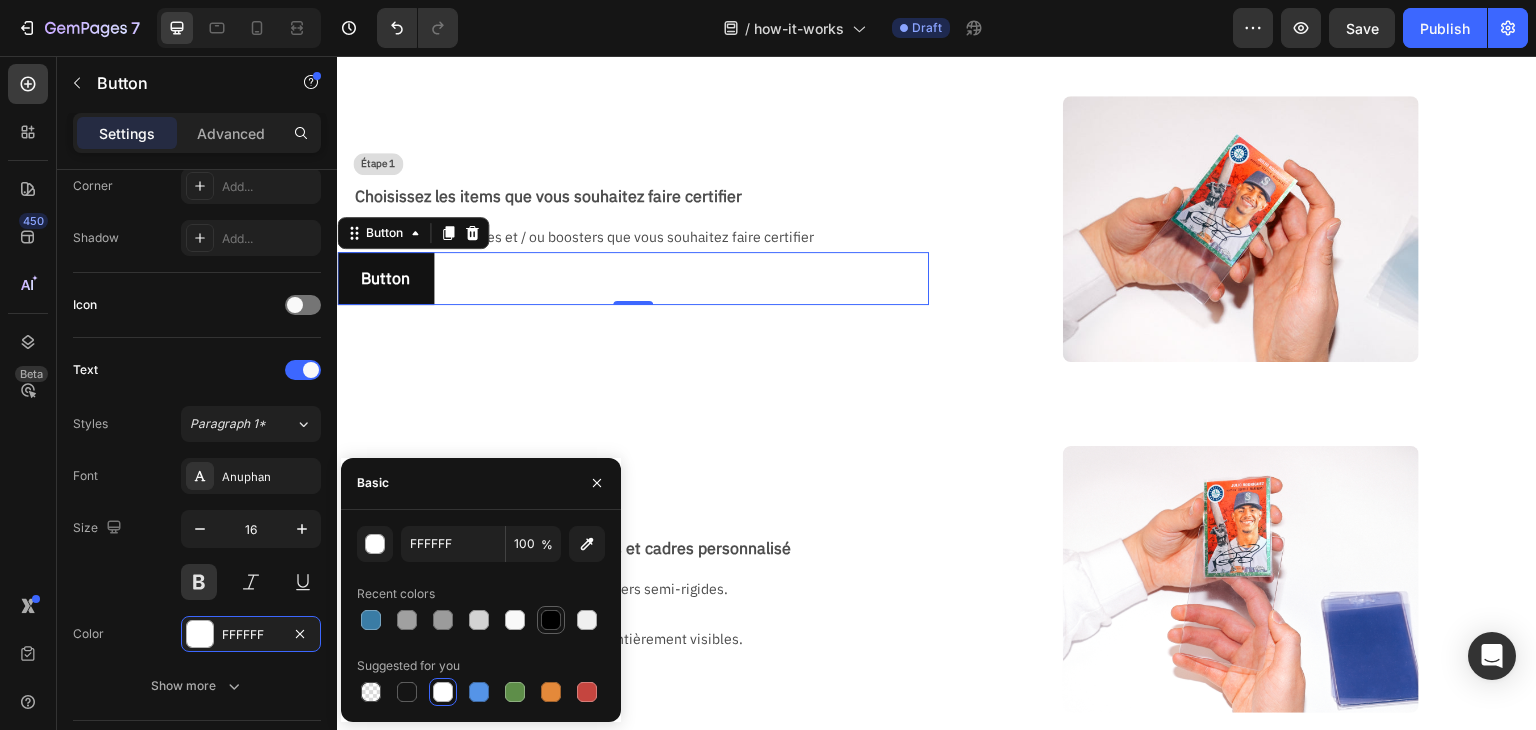 click at bounding box center (551, 620) 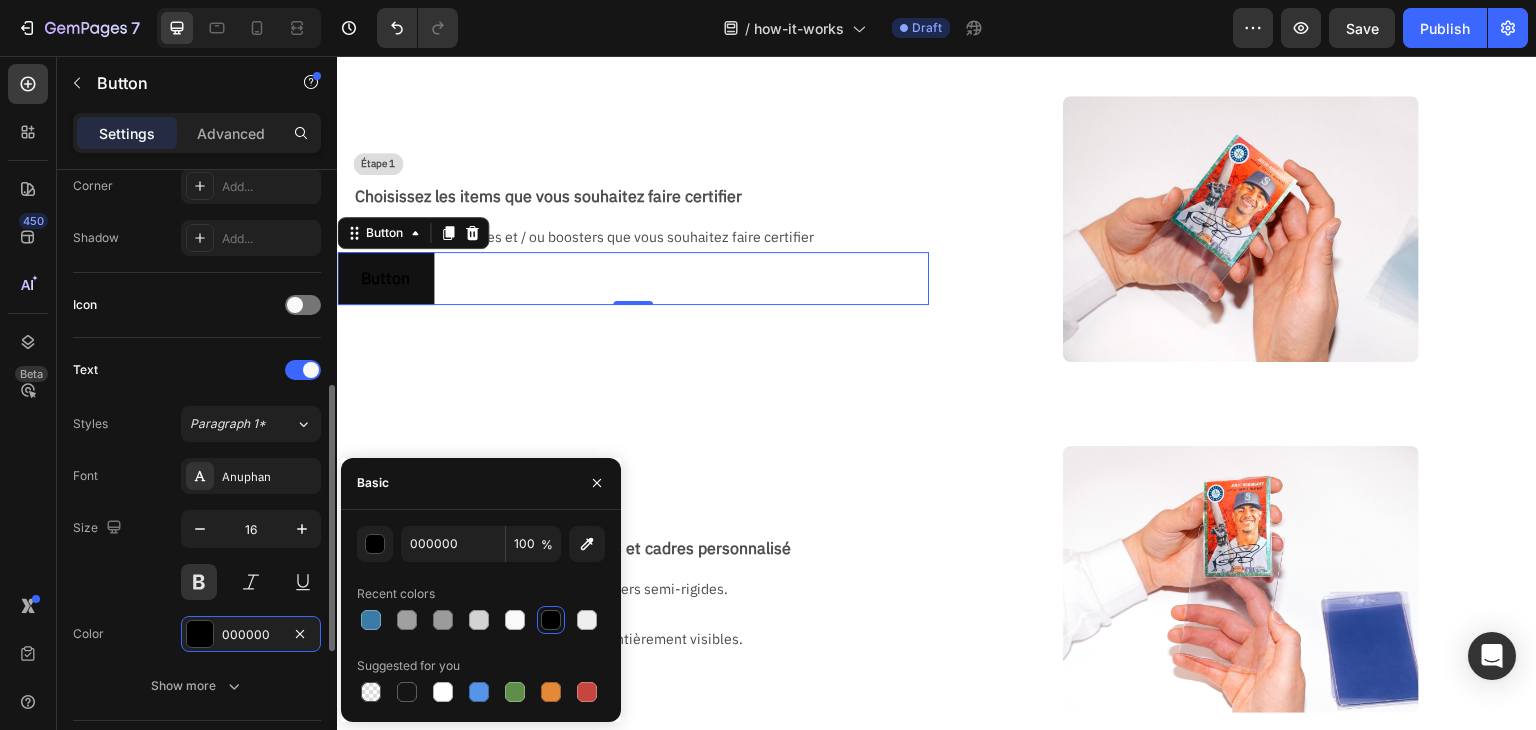 scroll, scrollTop: 814, scrollLeft: 0, axis: vertical 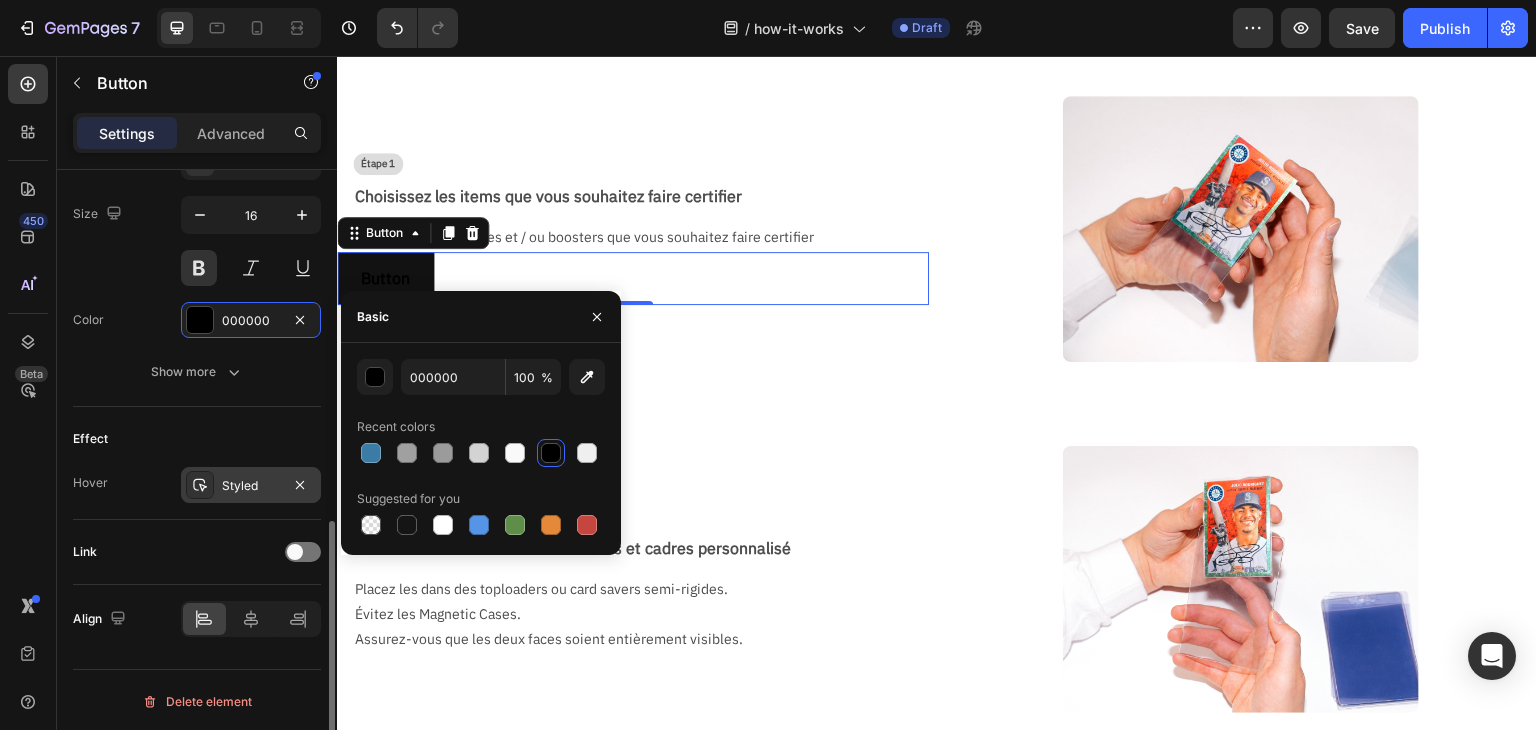click on "Styled" at bounding box center (251, 486) 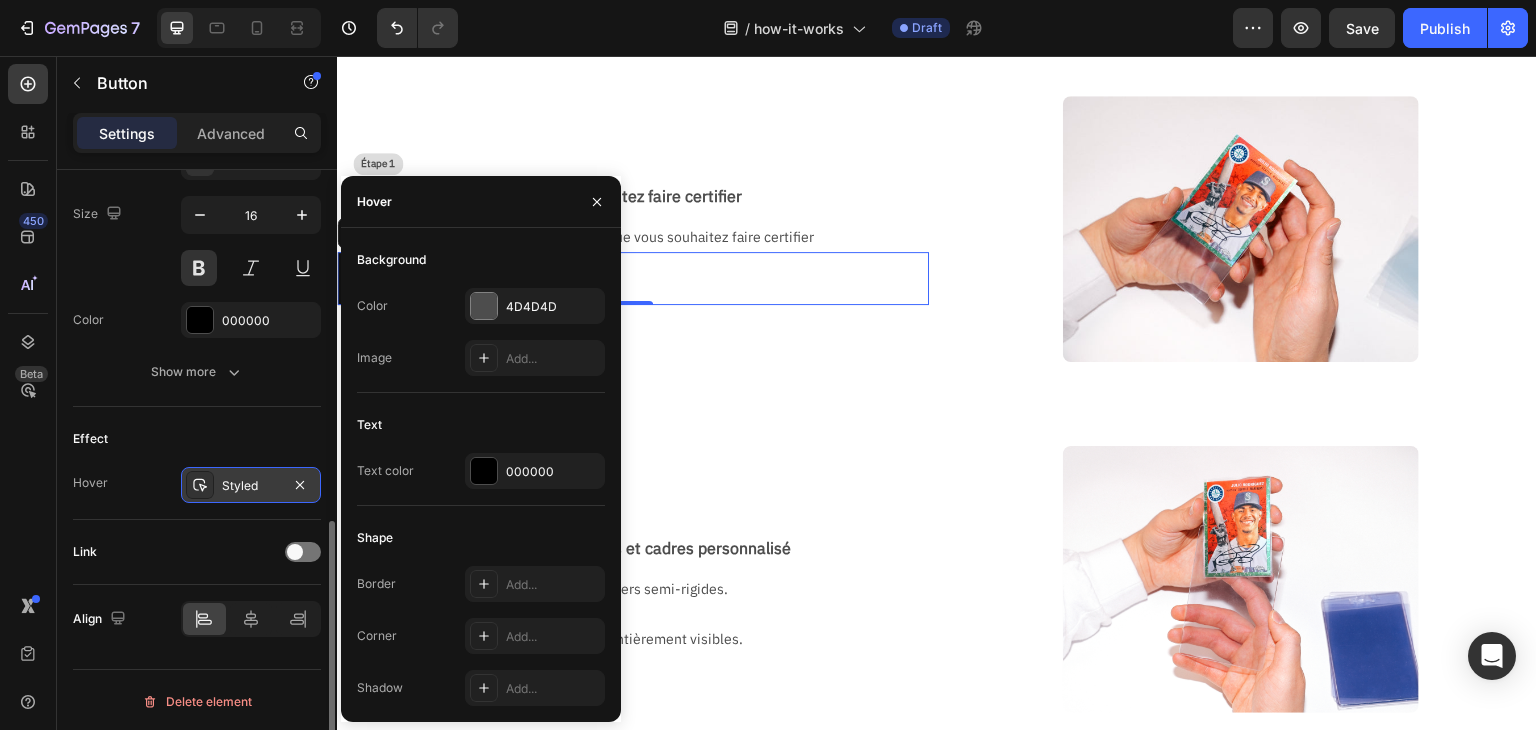 click 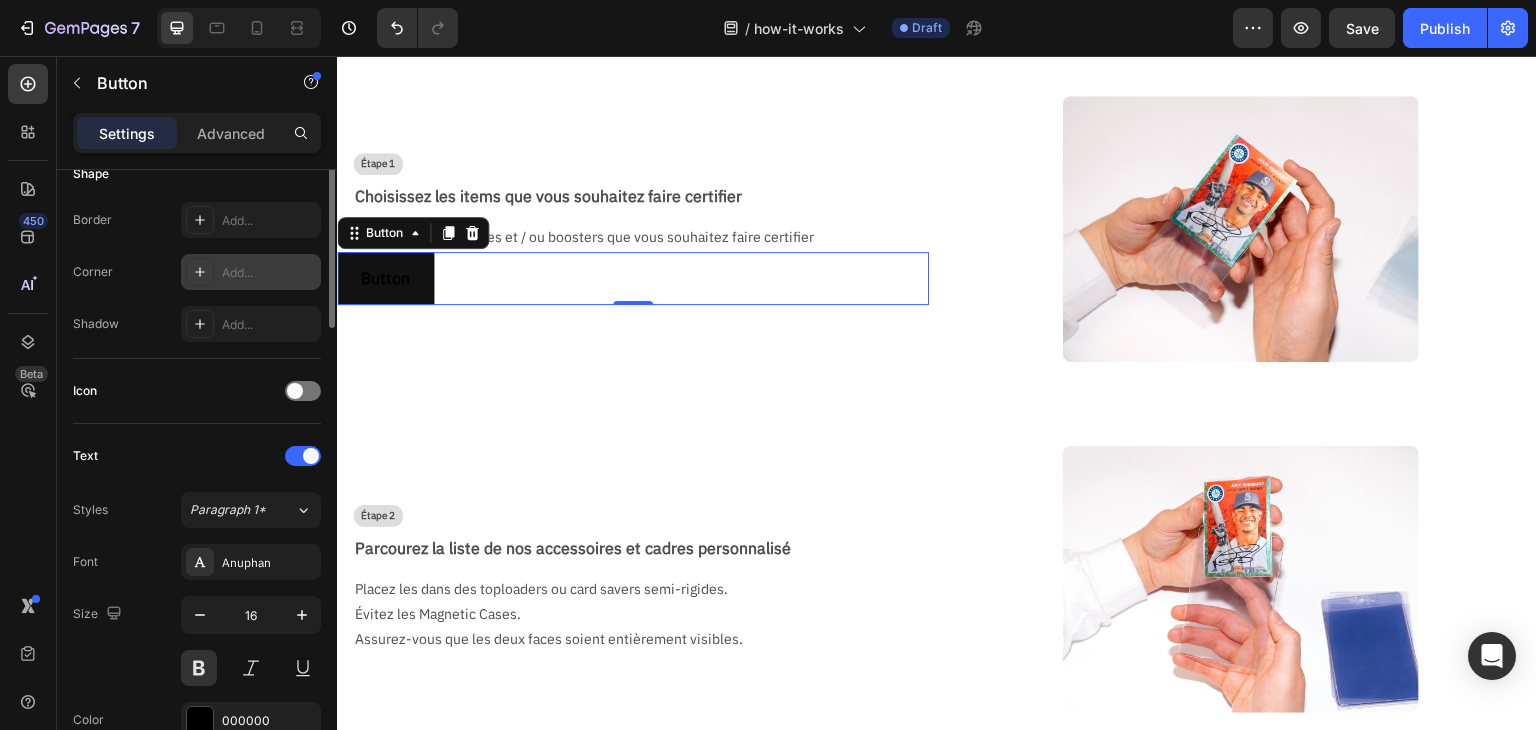 scroll, scrollTop: 214, scrollLeft: 0, axis: vertical 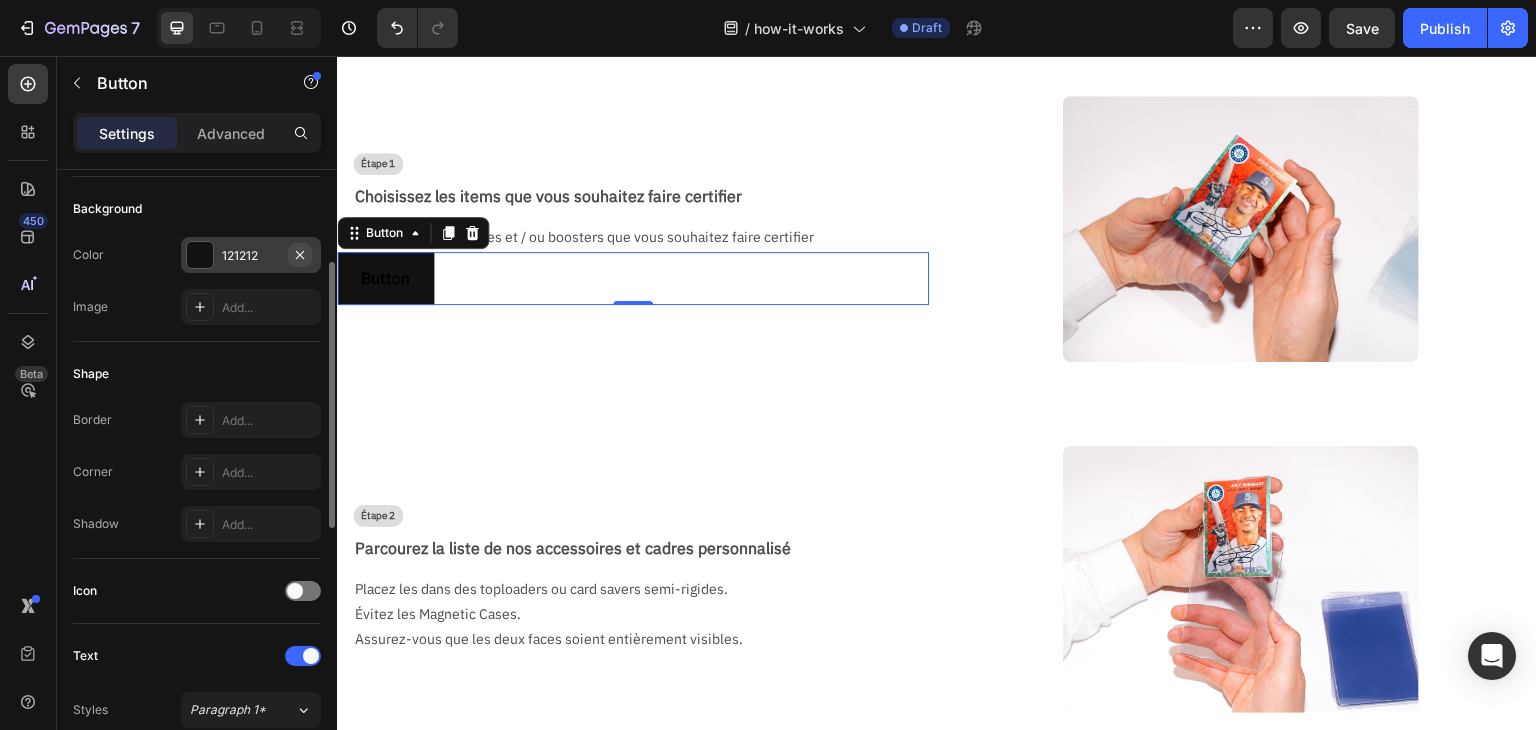 click 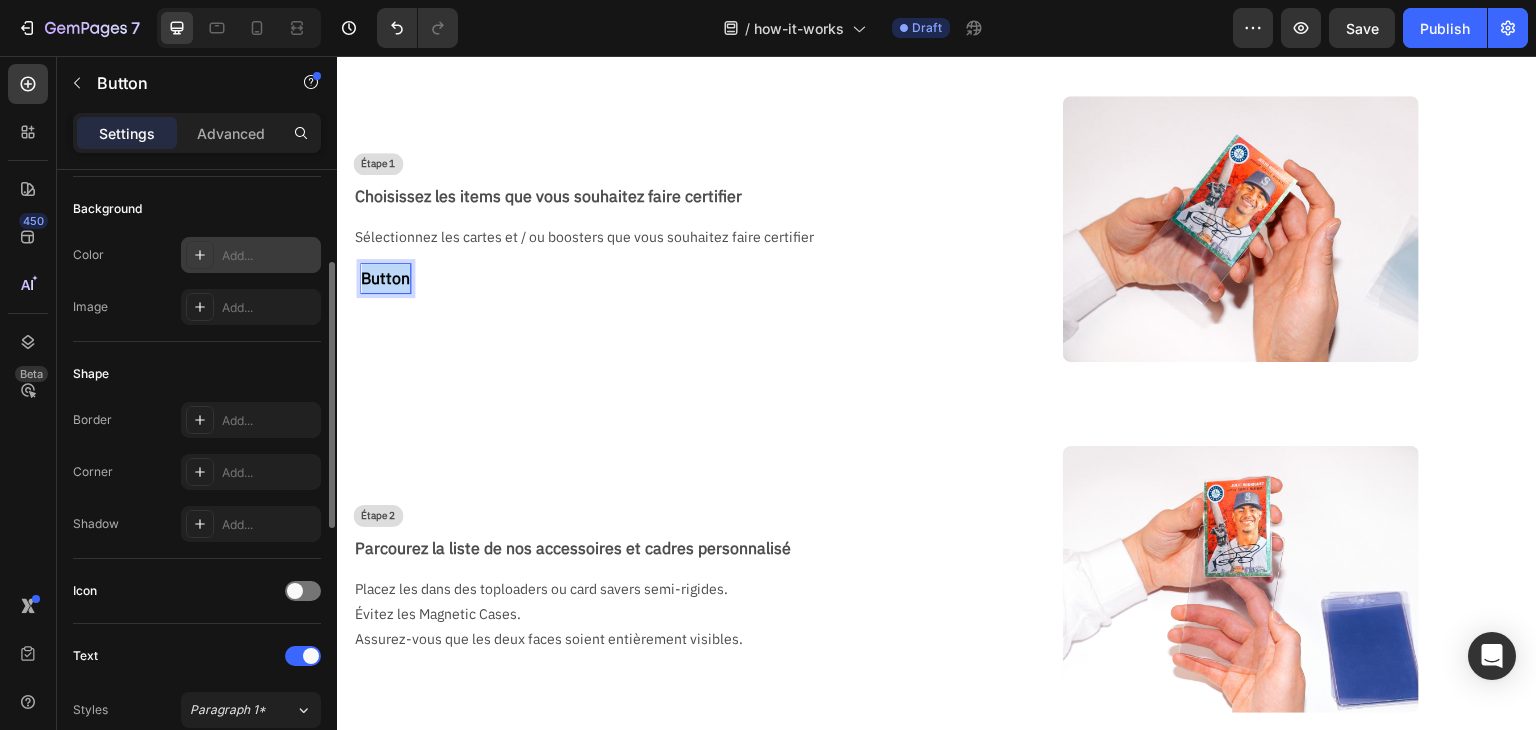 click on "Button" at bounding box center (385, 278) 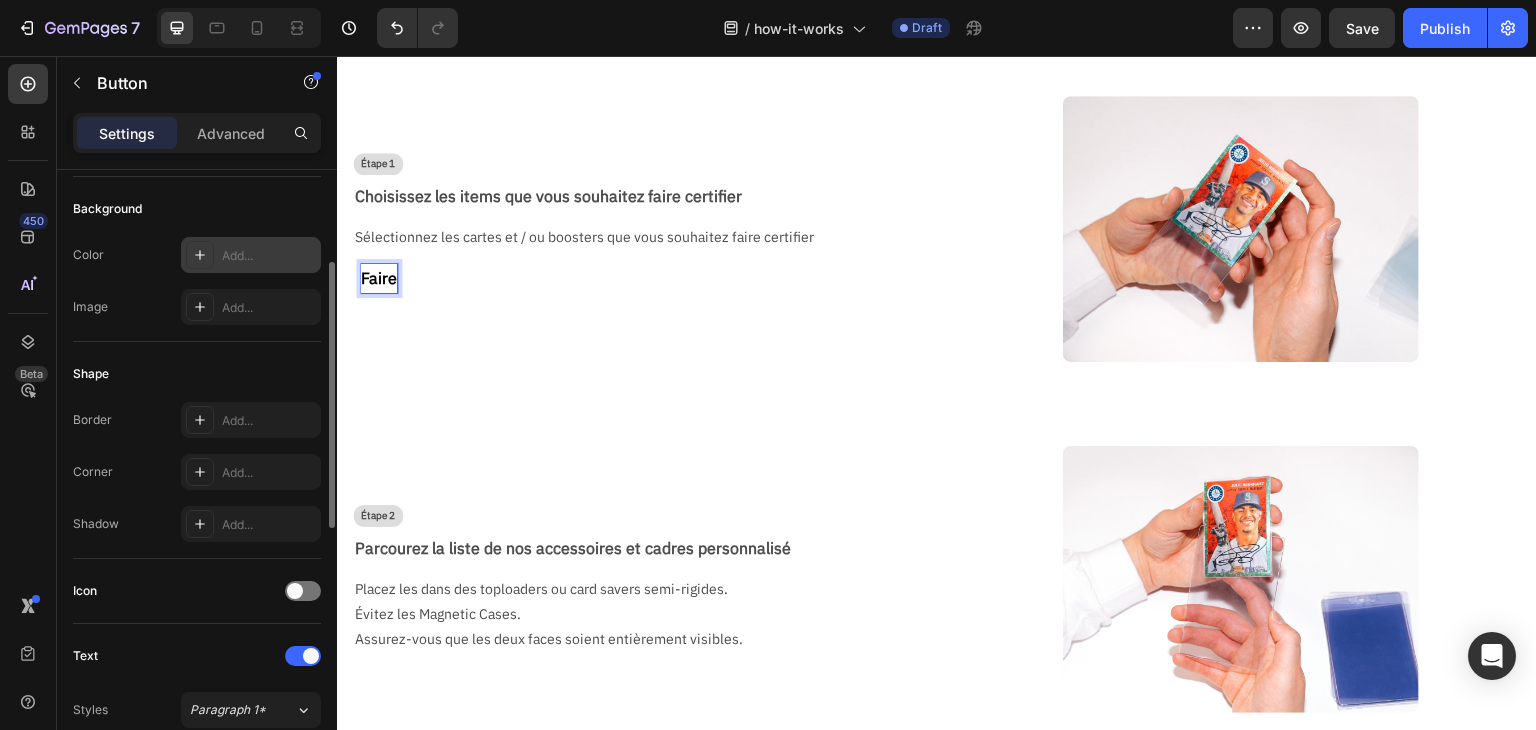 click on "Faire" at bounding box center (379, 278) 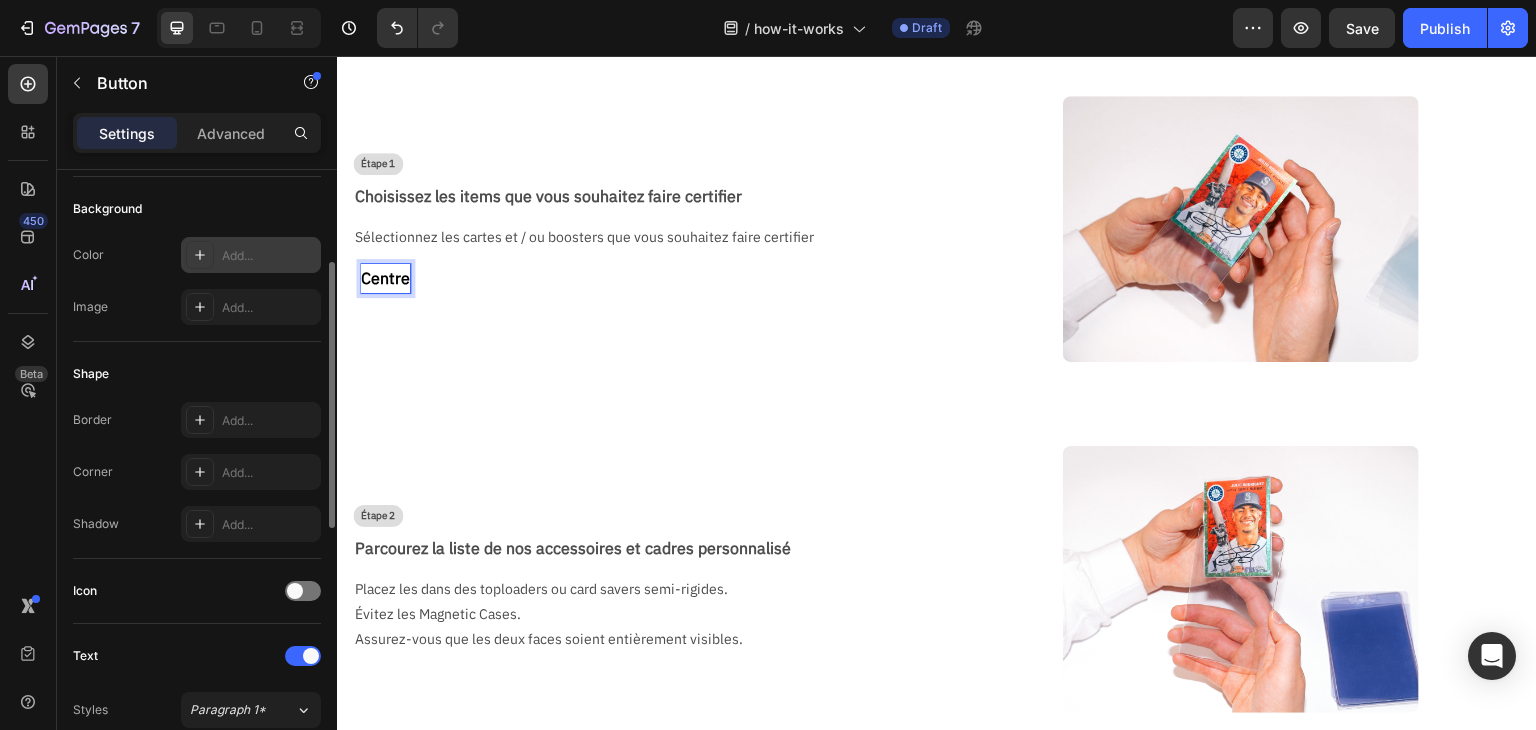 click on "Centre" at bounding box center [385, 278] 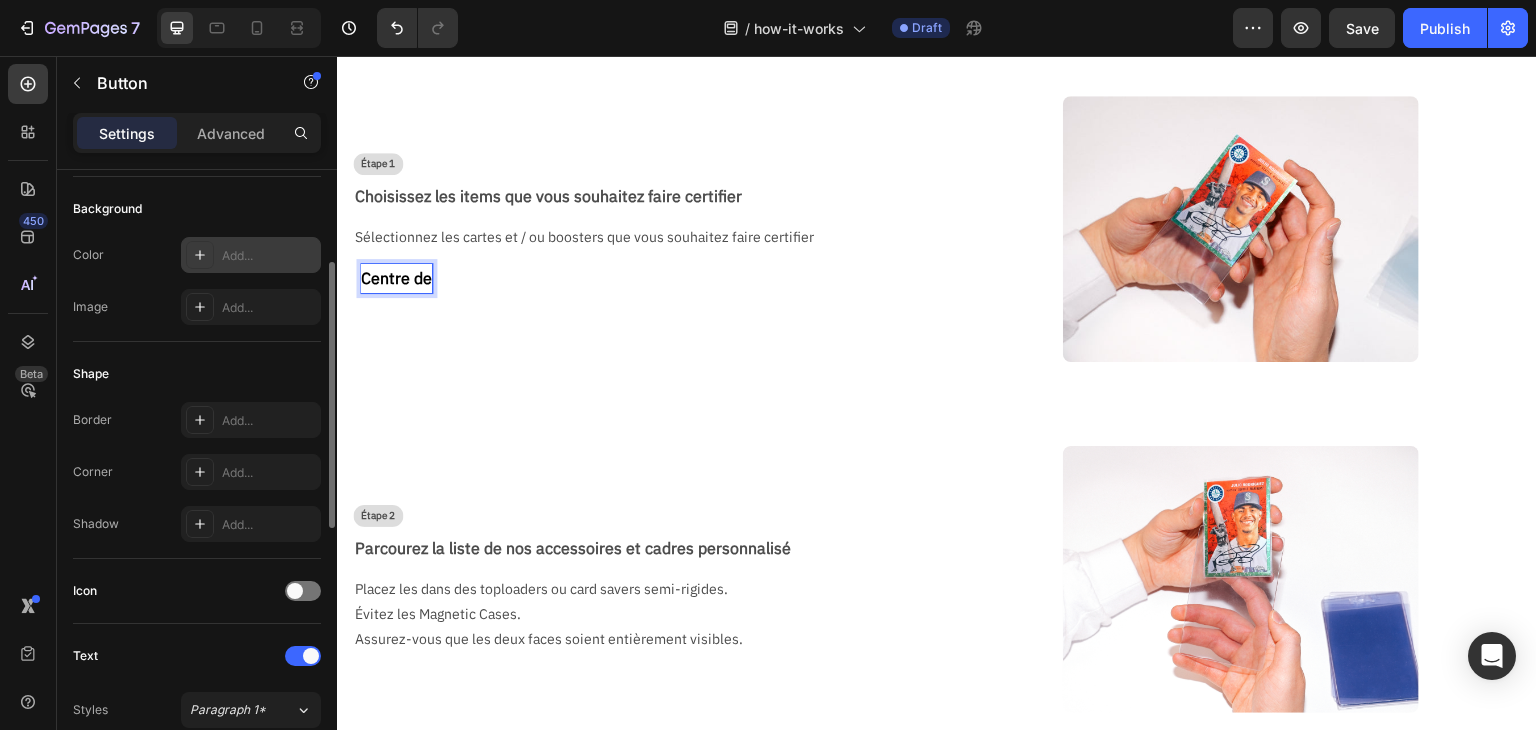 click on "Centre de" at bounding box center [396, 278] 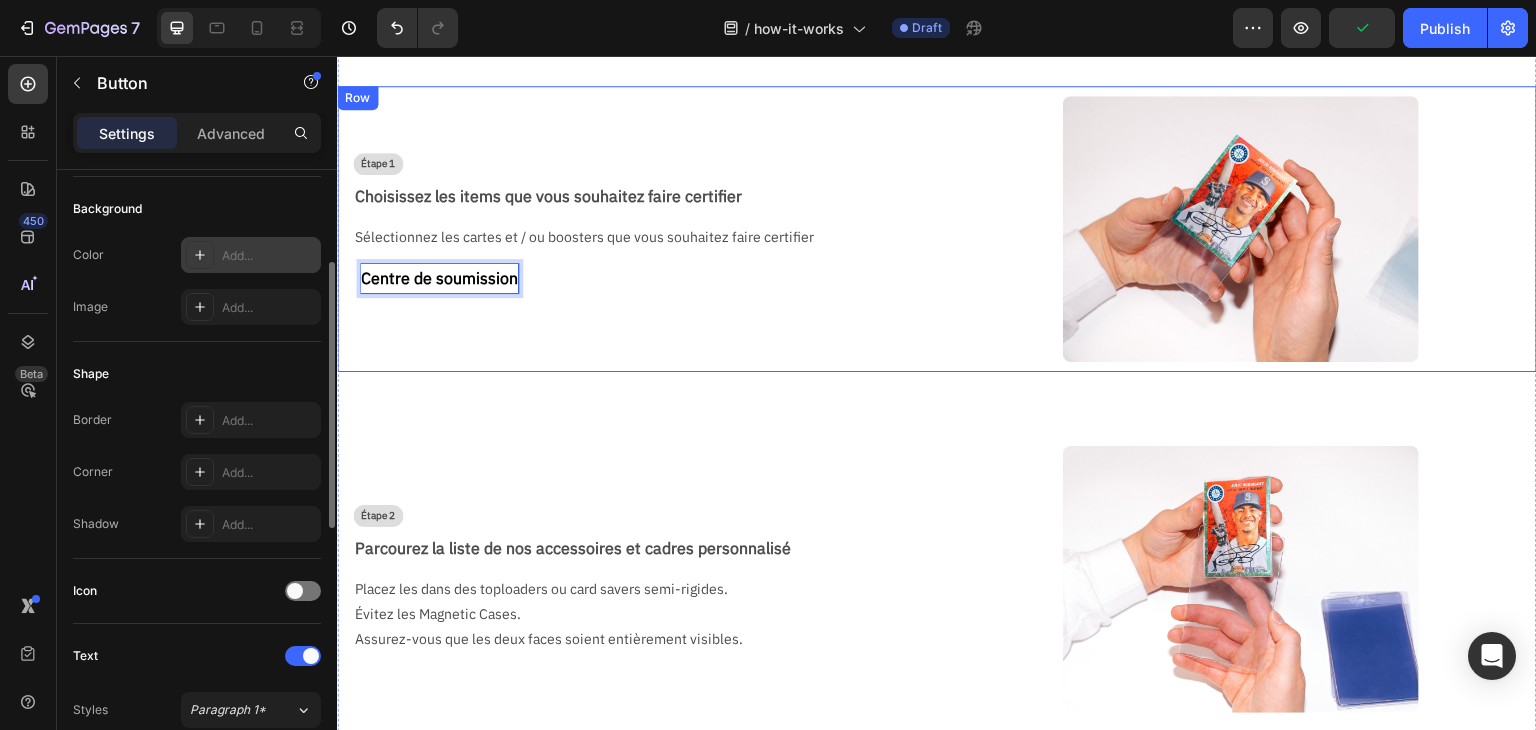 click on "Centre de soumission" at bounding box center (439, 278) 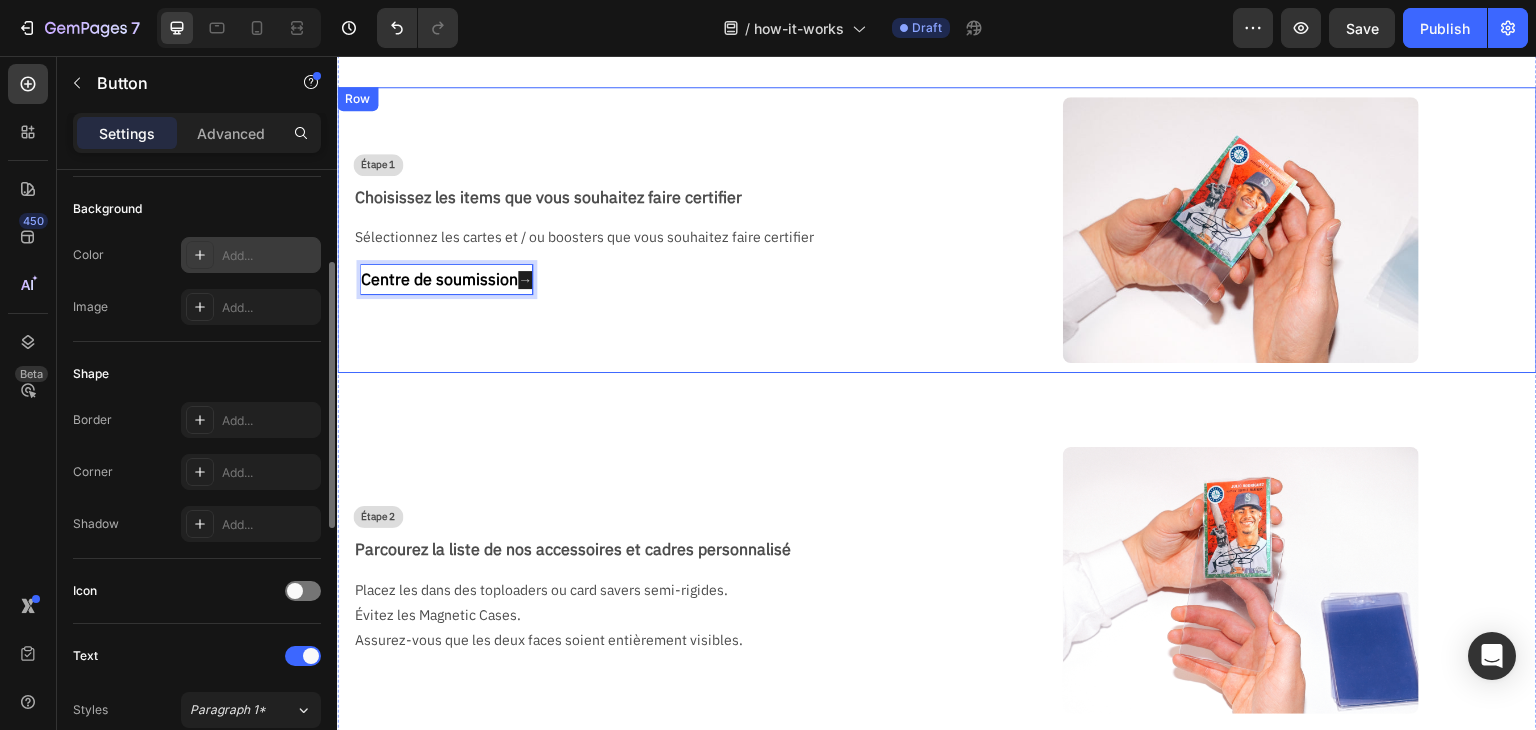 scroll, scrollTop: 200, scrollLeft: 0, axis: vertical 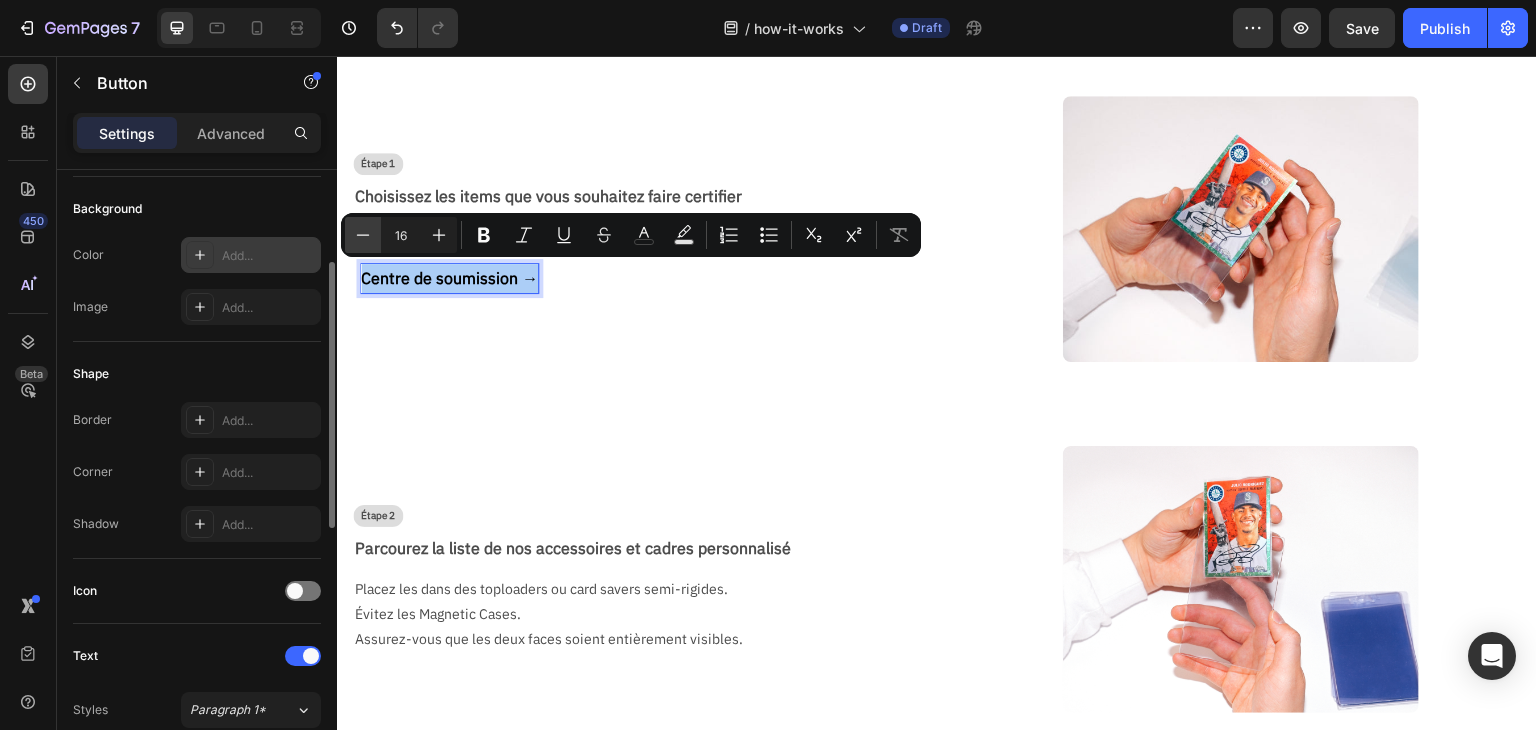 click 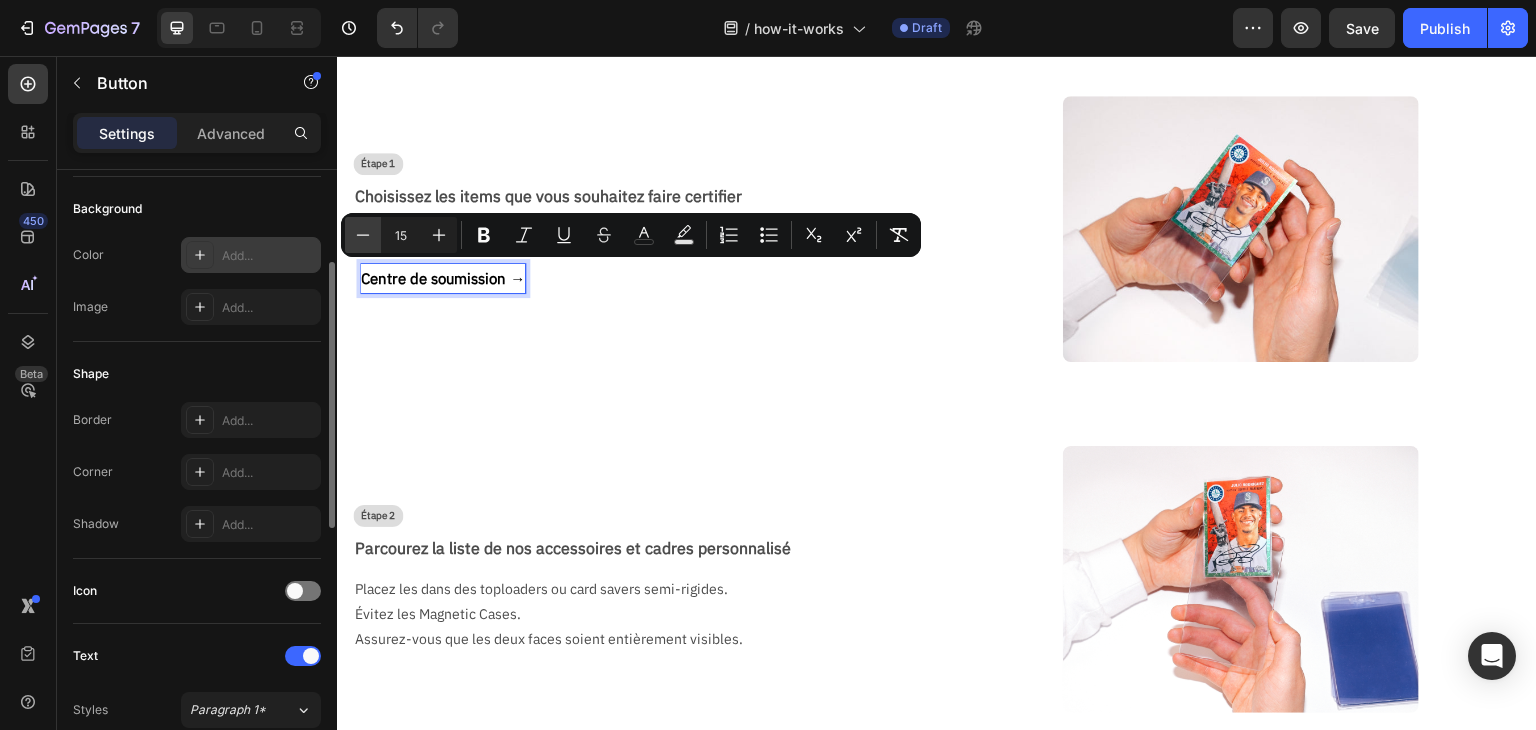 click 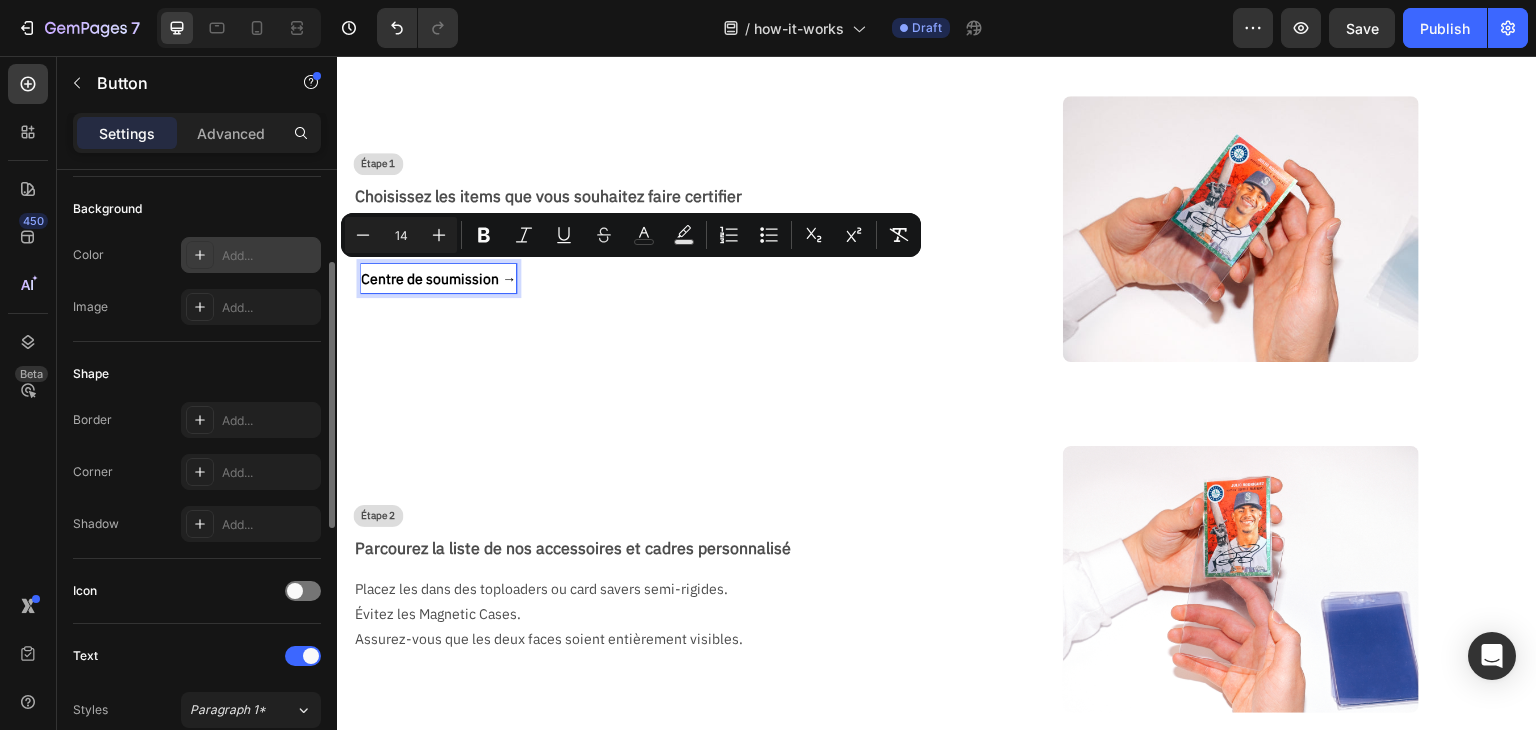 click on "Étape 2 Text Block Parcourez la liste de nos accessoires et cadres personnalisé Text Block Placez les dans des toploaders ou card savers semi-rigides. Évitez les Magnetic Cases. Assurez-vous que les deux faces soient entièrement visibles.  Text Block" at bounding box center (633, 579) 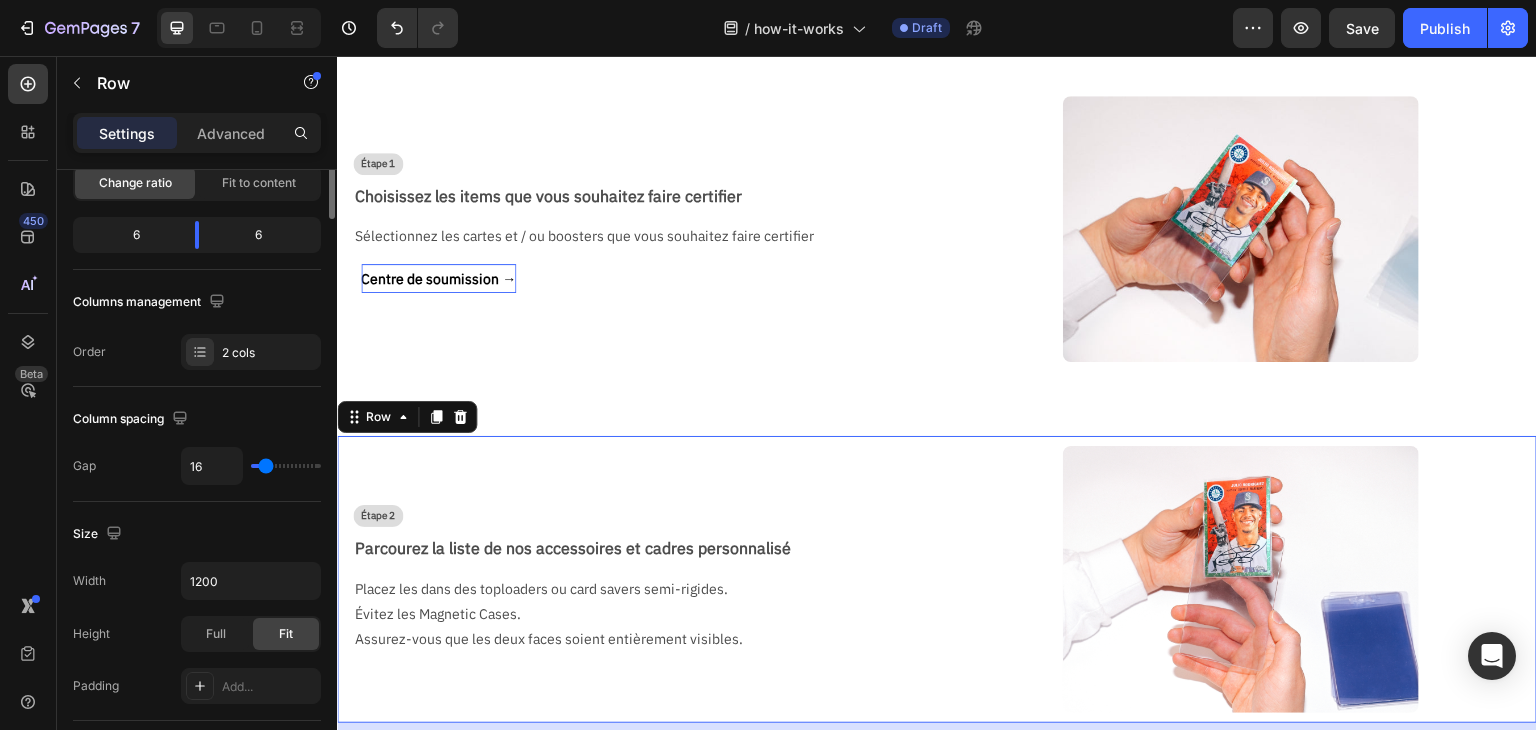 scroll, scrollTop: 0, scrollLeft: 0, axis: both 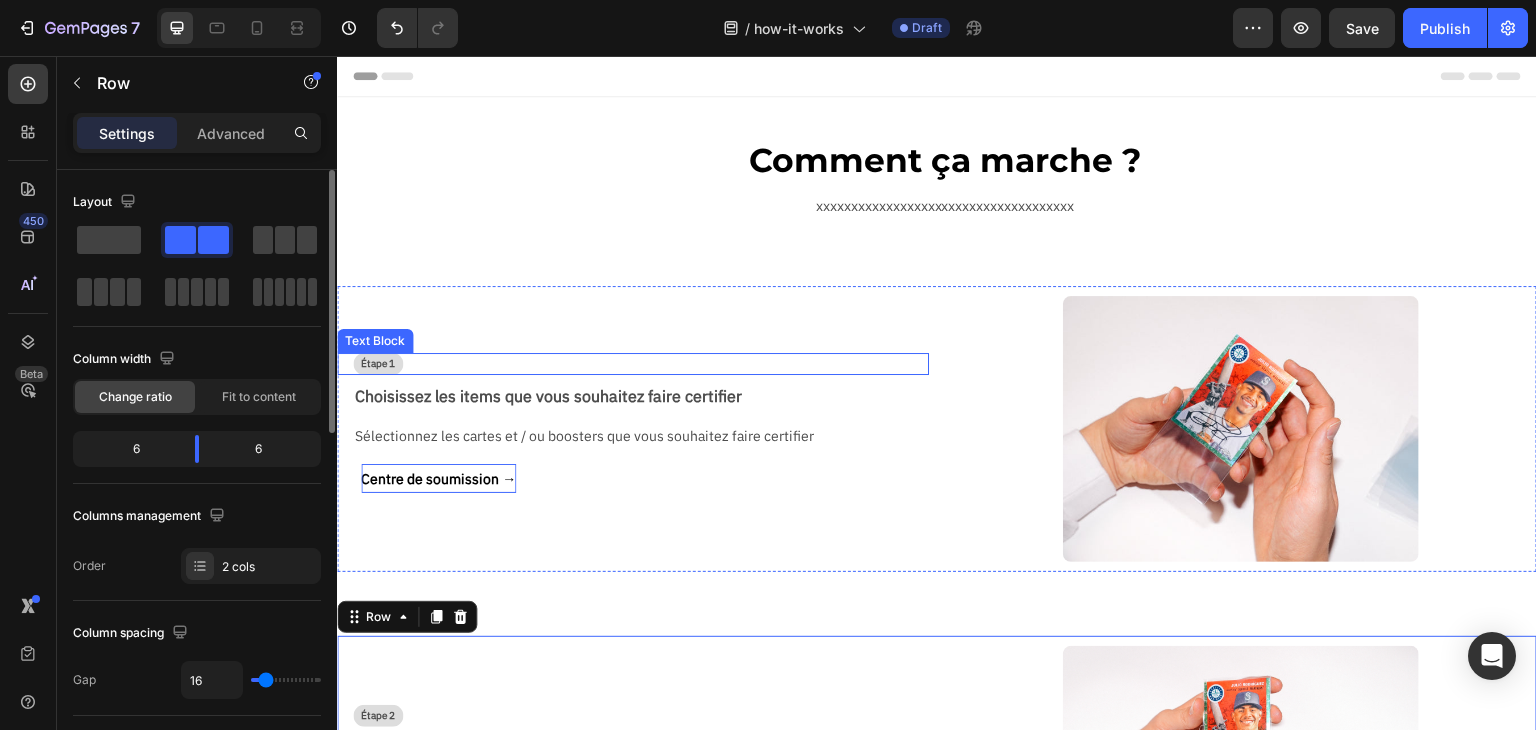 click on "Étape 1" at bounding box center [378, 364] 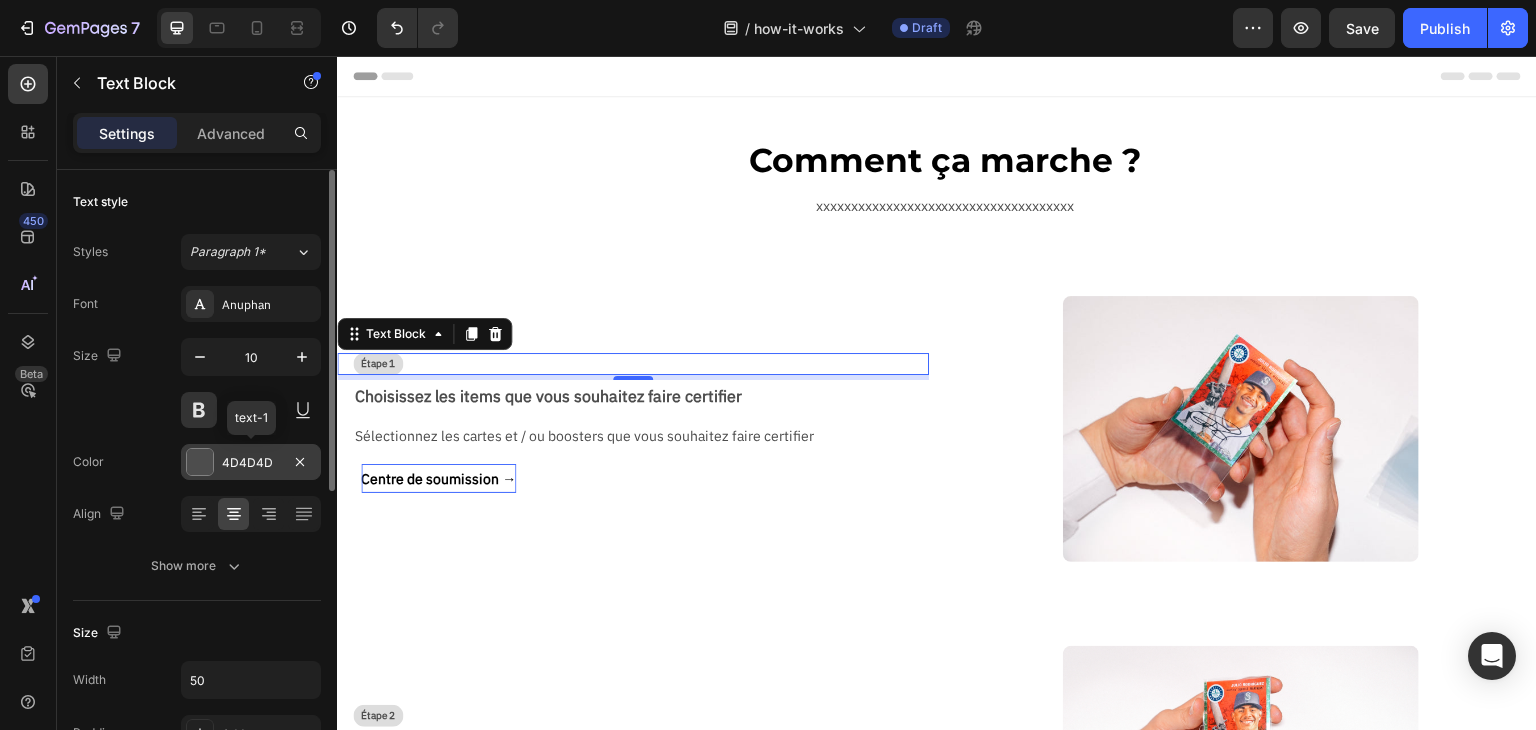 scroll, scrollTop: 300, scrollLeft: 0, axis: vertical 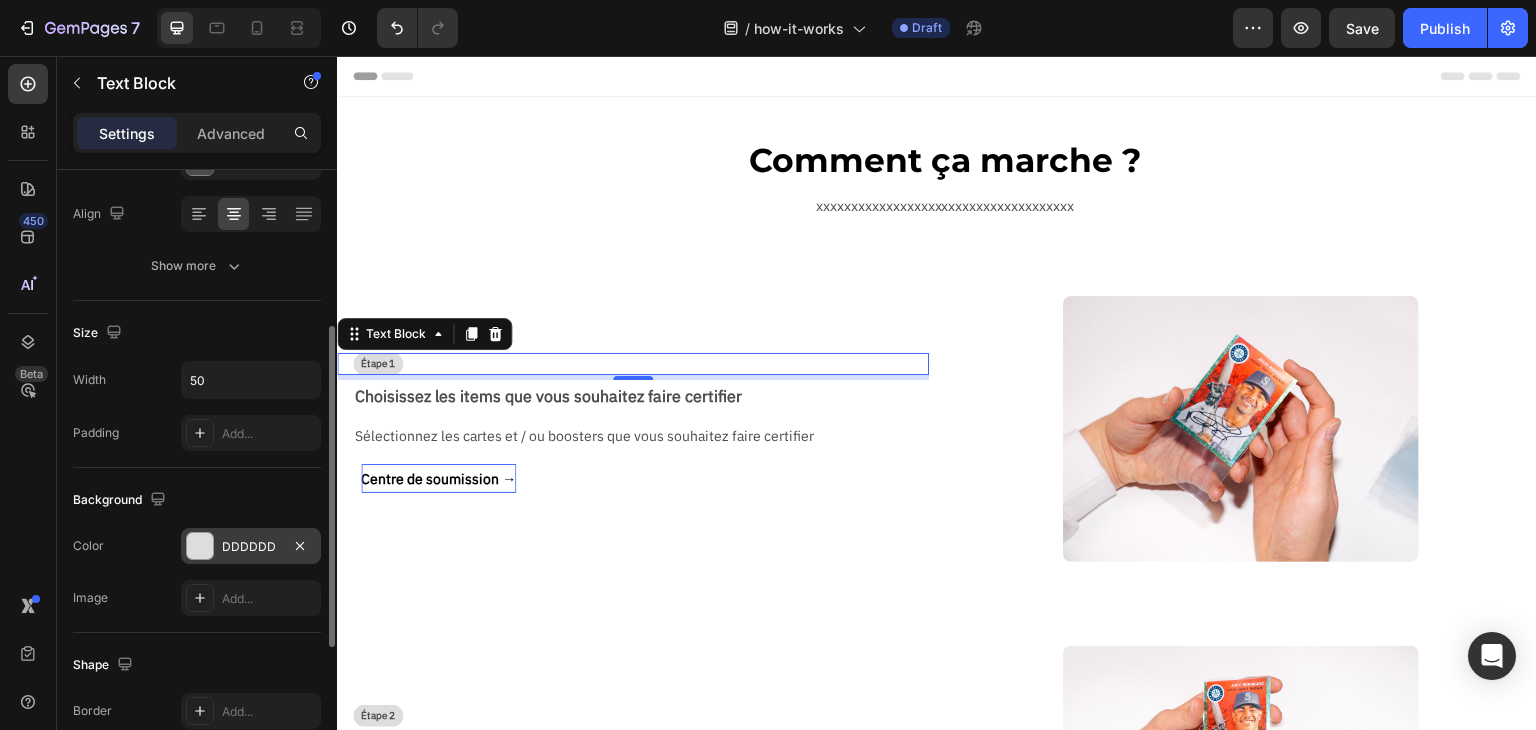click on "DDDDDD" at bounding box center [251, 547] 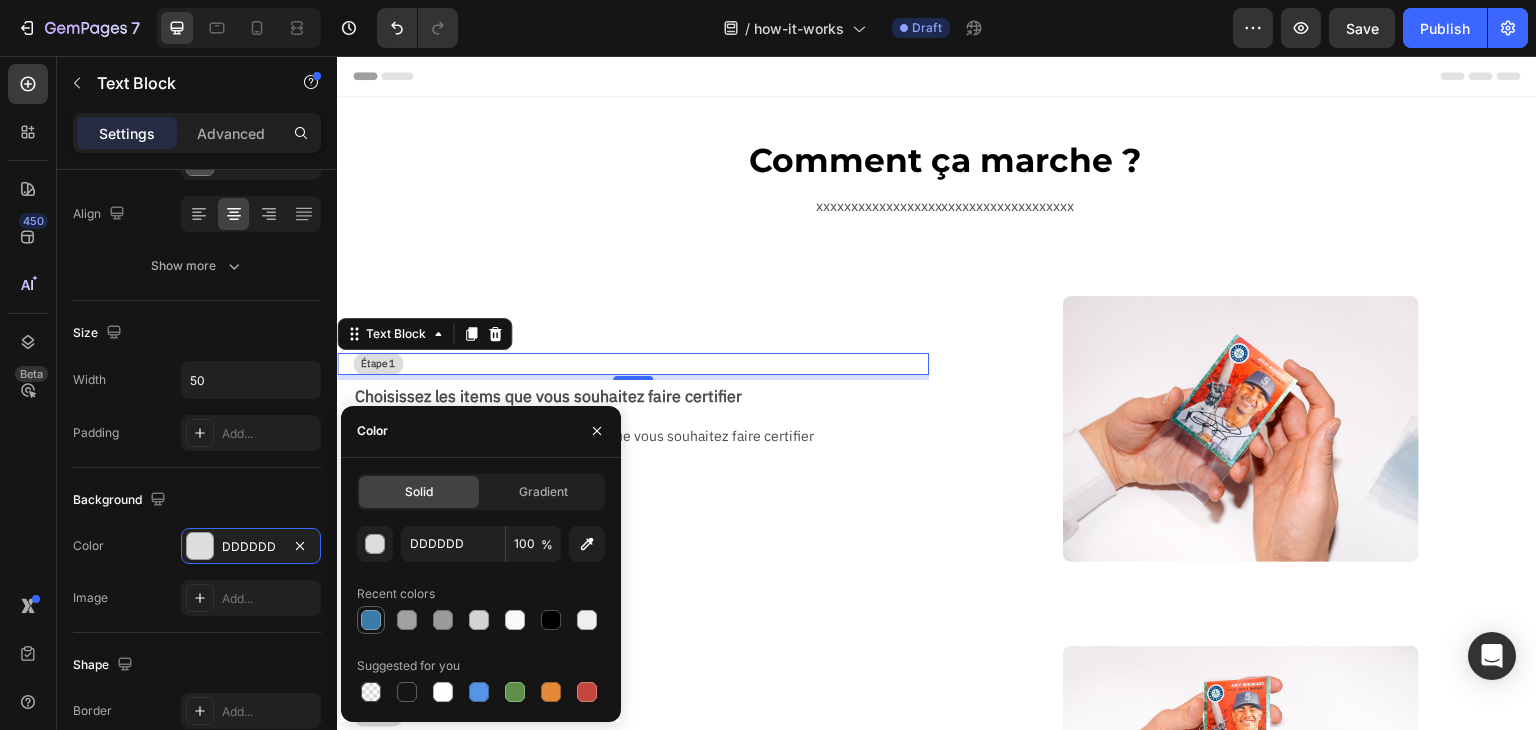 click at bounding box center [371, 620] 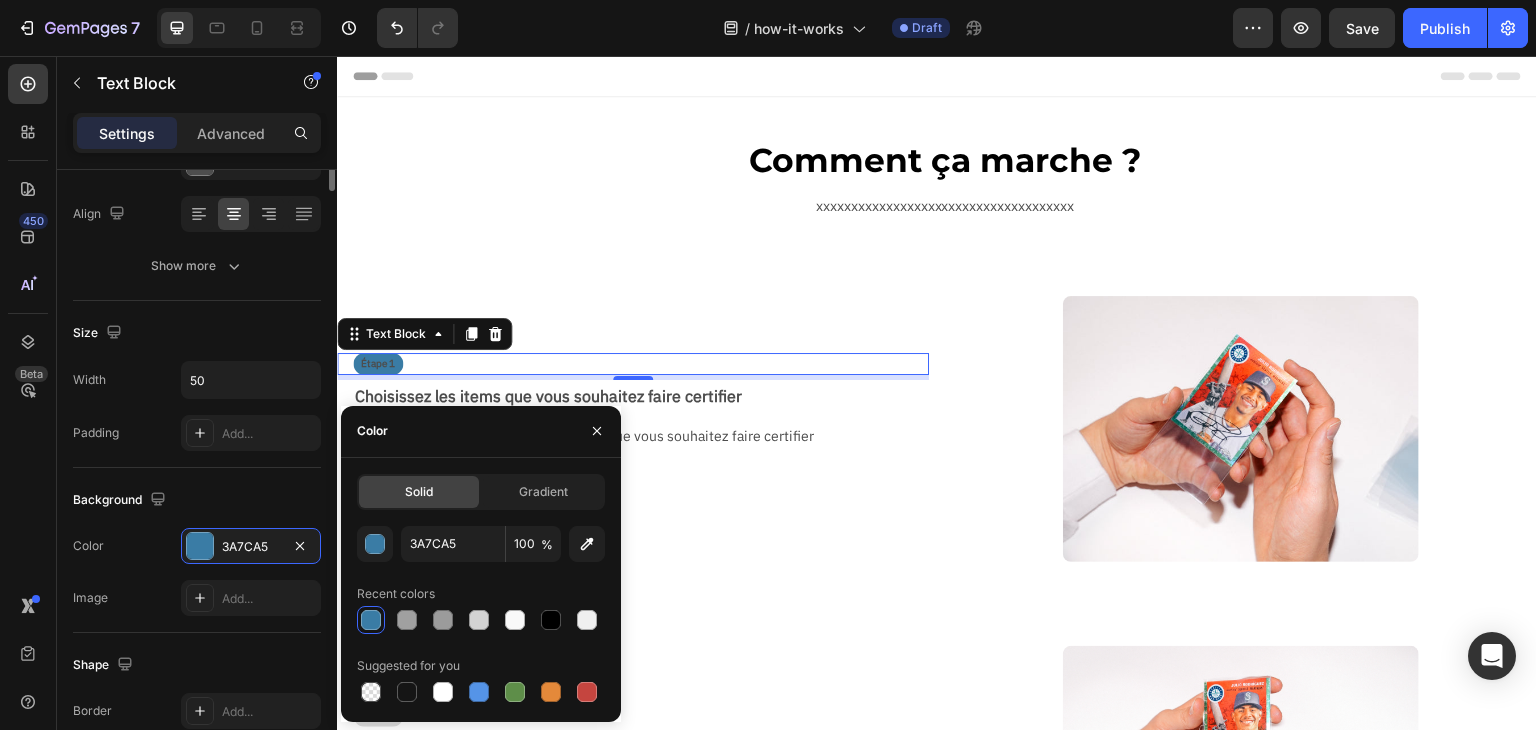 scroll, scrollTop: 0, scrollLeft: 0, axis: both 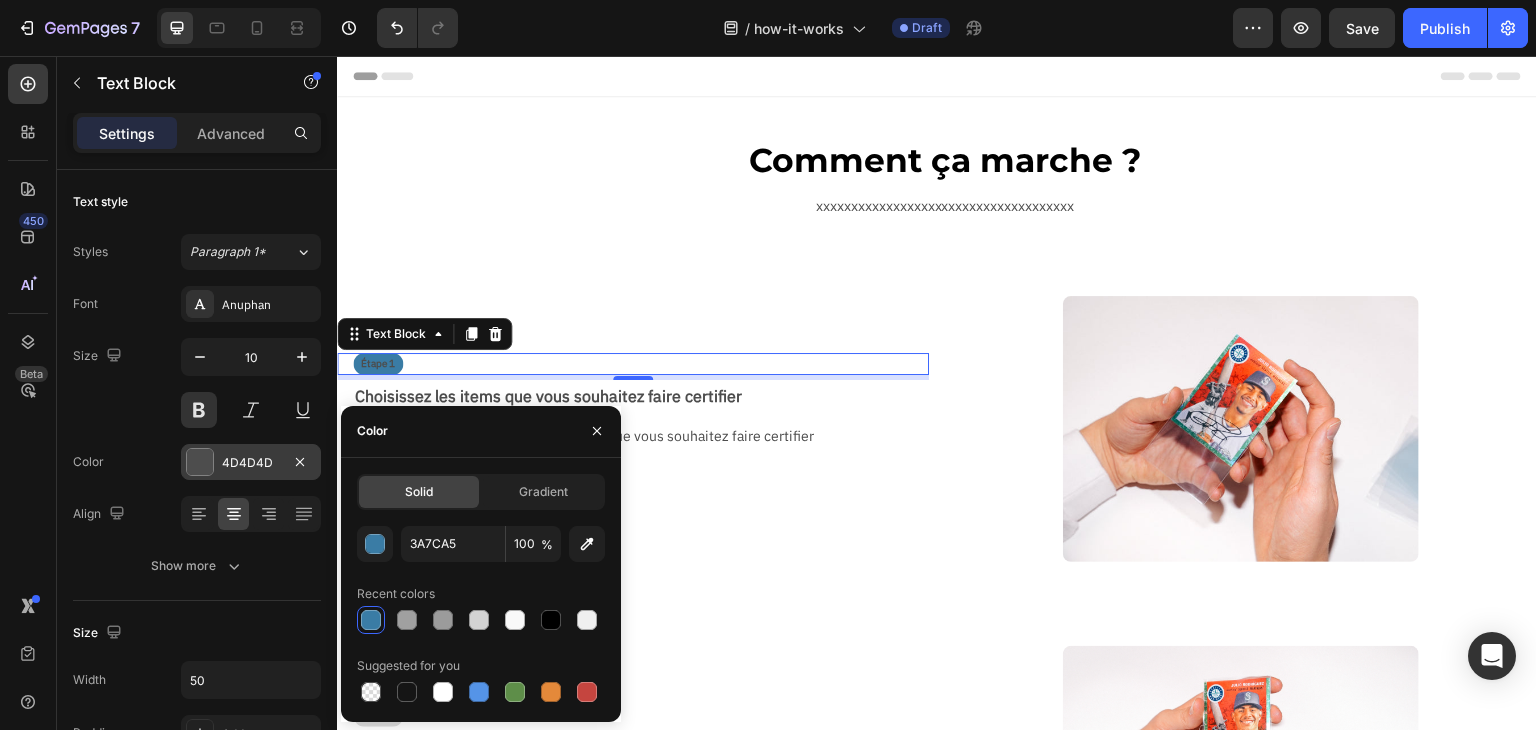 click on "4D4D4D" at bounding box center [251, 462] 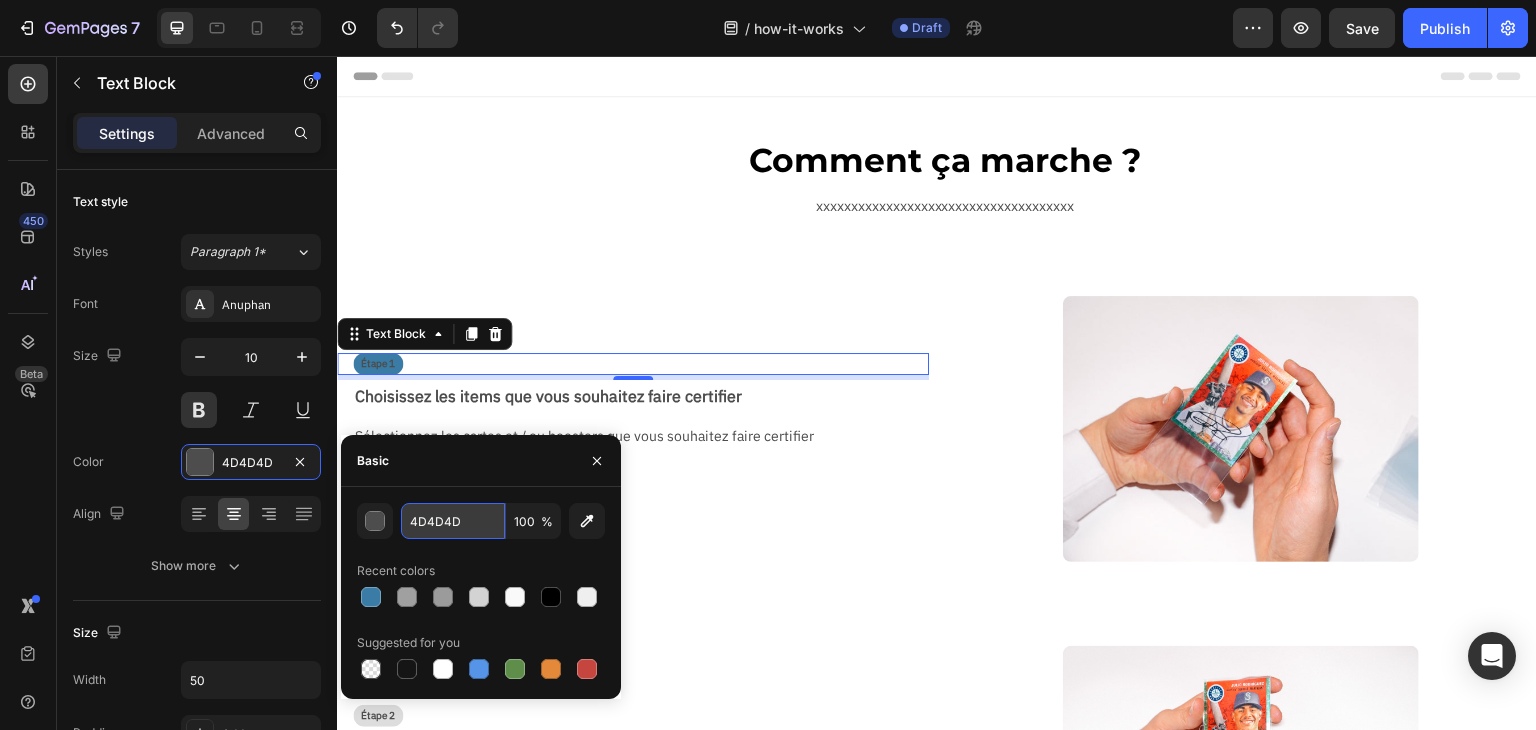 click on "4D4D4D" at bounding box center (453, 521) 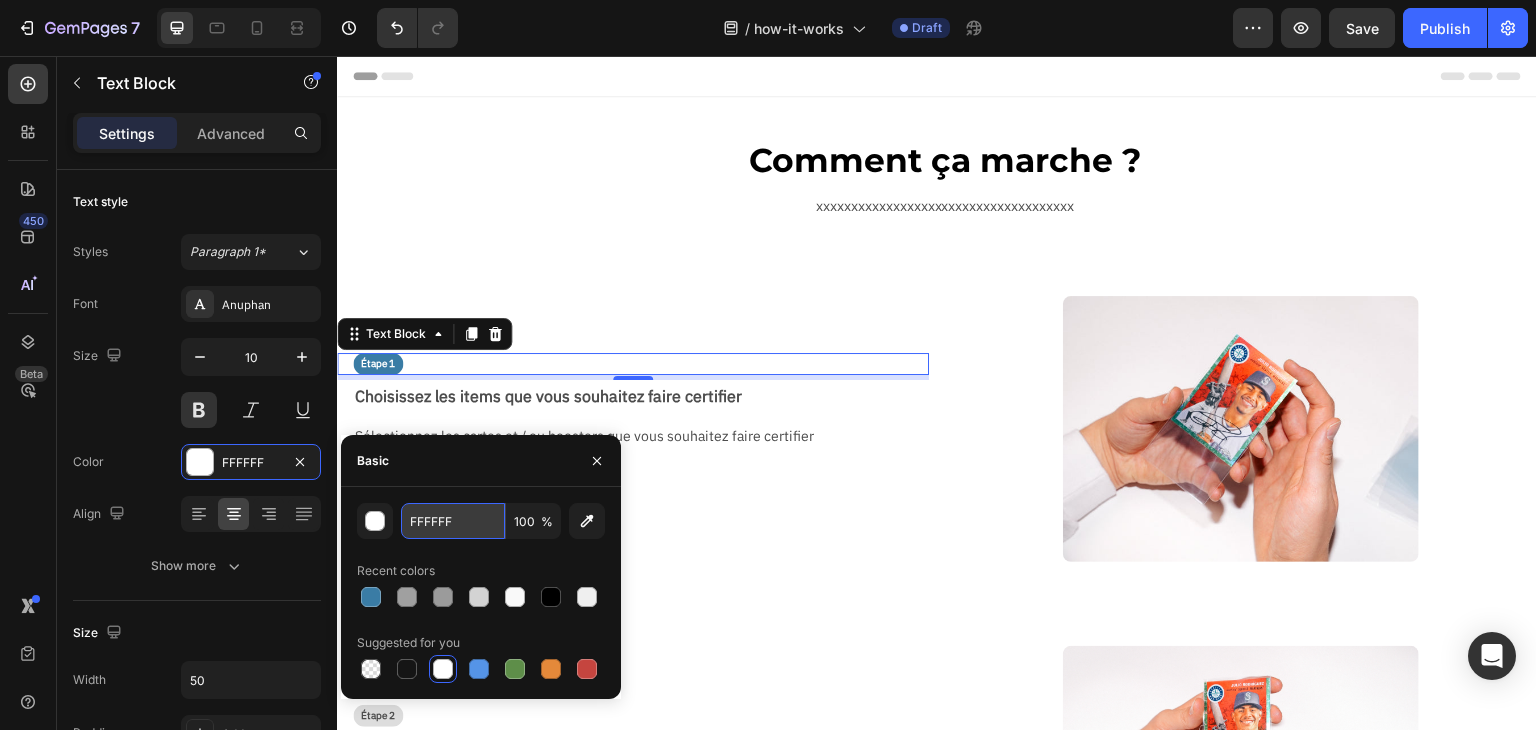 type on "FFFFFF" 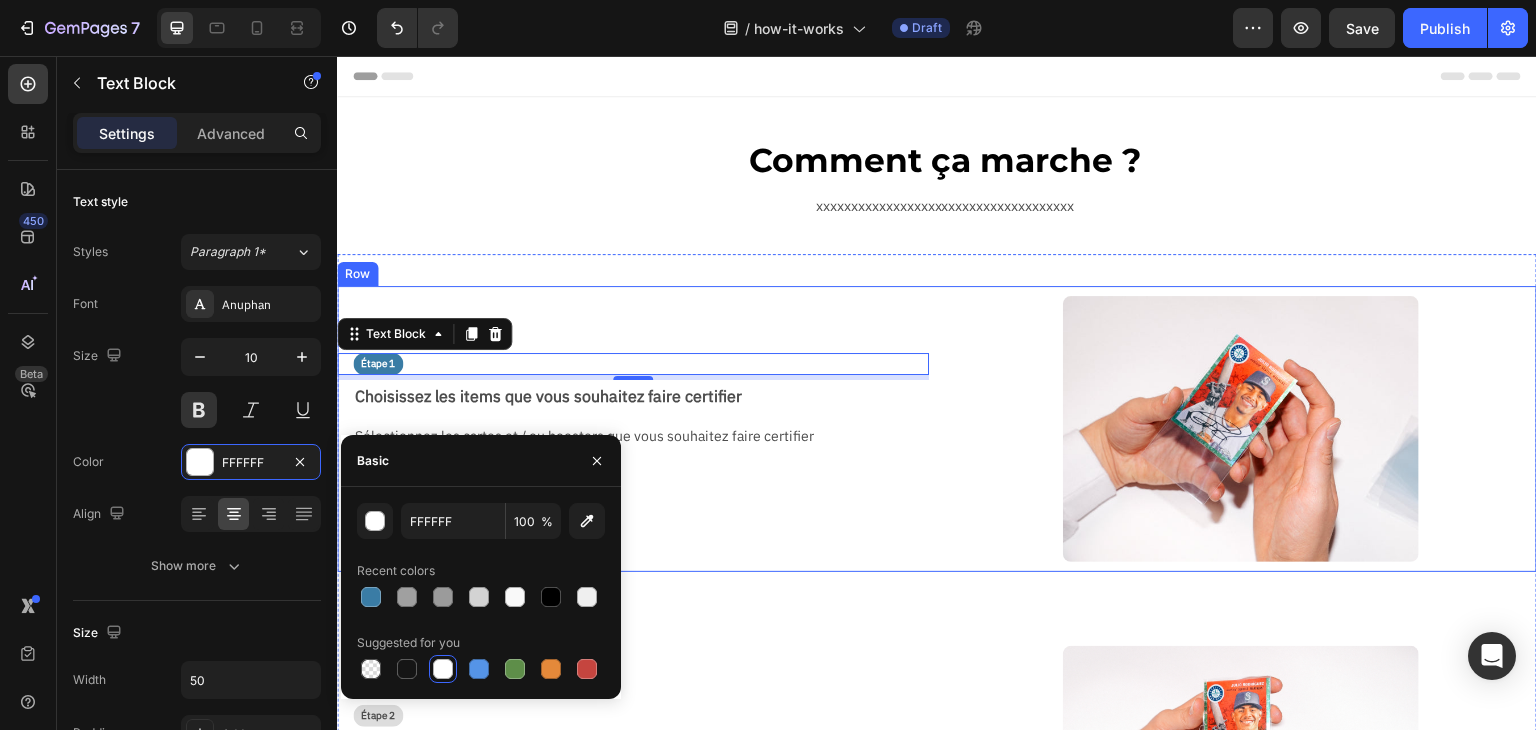 click on "Étape 1 Text Block   5 Choisissez les items que vous souhaitez faire certifier Text Block Sélectionnez les cartes et / ou boosters que vous souhaitez faire certifier Text Block Centre de soumission → Button" at bounding box center [633, 429] 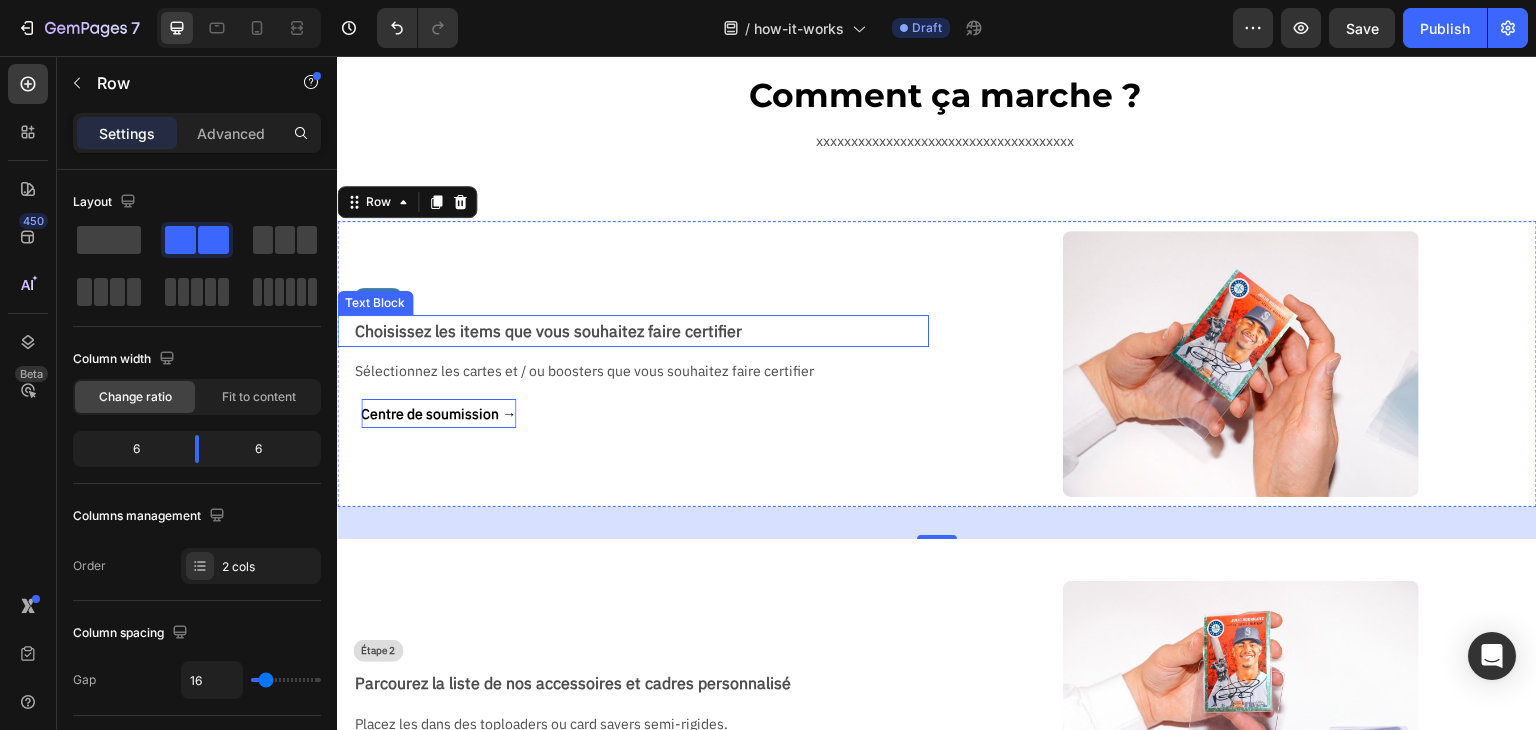 scroll, scrollTop: 100, scrollLeft: 0, axis: vertical 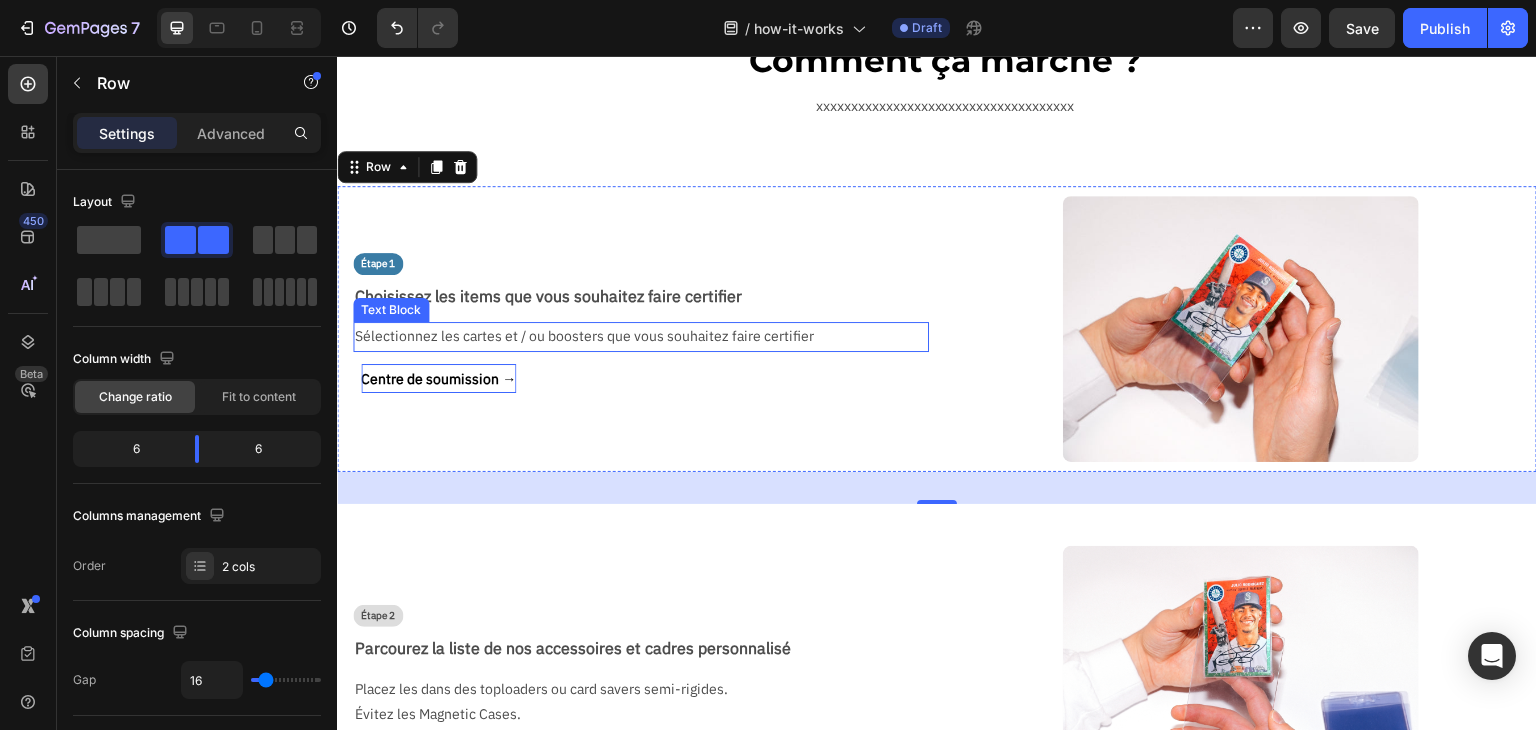click on "Sélectionnez les cartes et / ou boosters que vous souhaitez faire certifier" at bounding box center (633, 336) 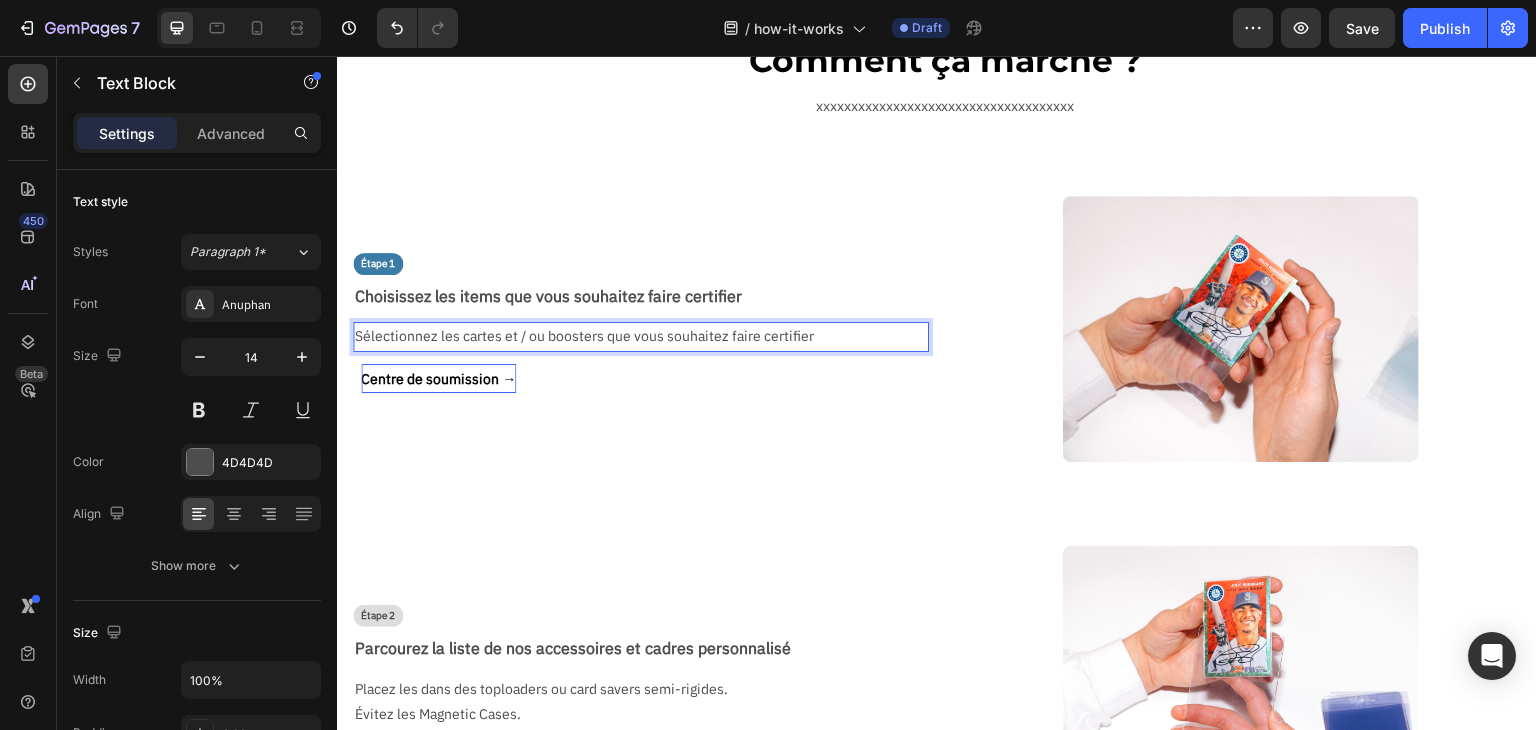 click on "Sélectionnez les cartes et / ou boosters que vous souhaitez faire certifier" at bounding box center (633, 336) 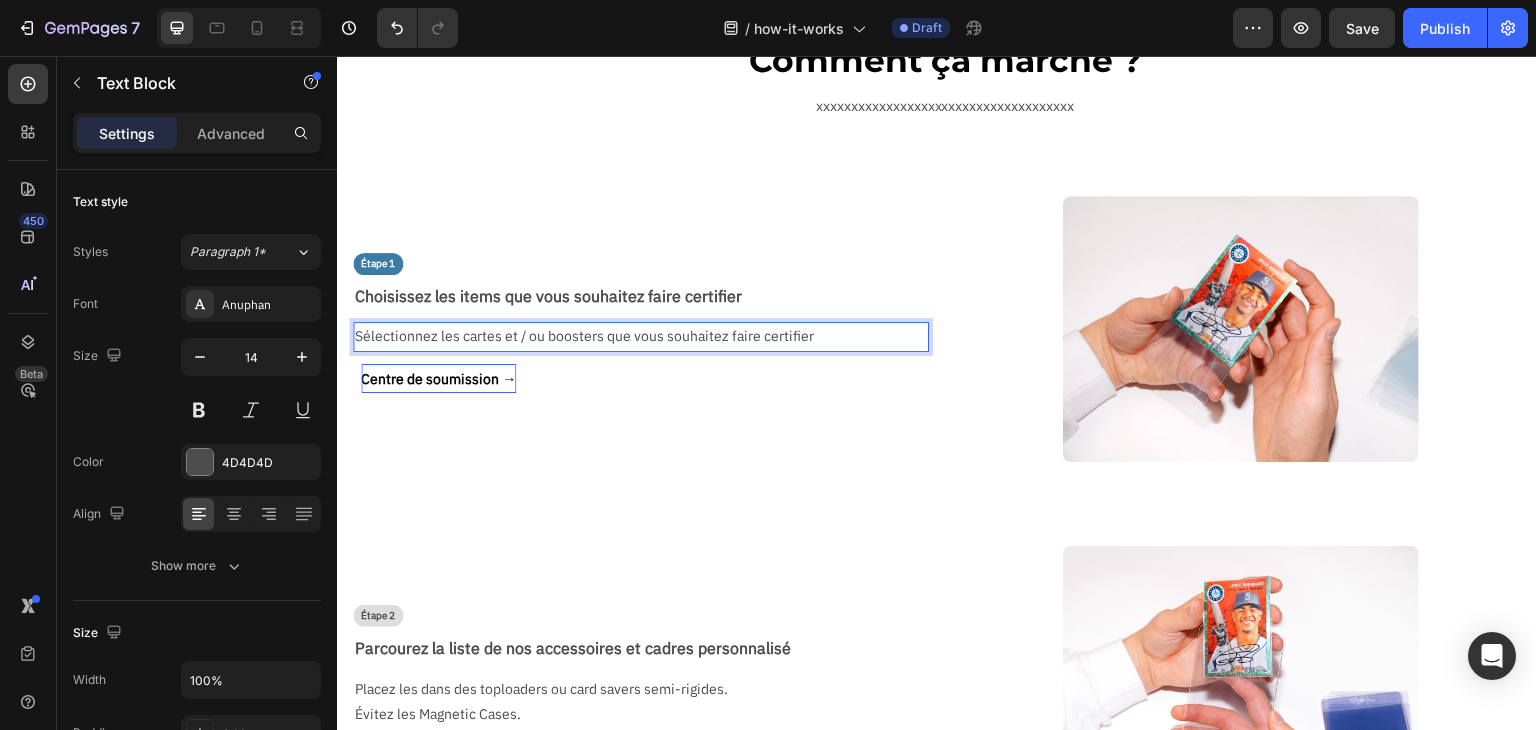 click on "Sélectionnez les cartes et / ou boosters que vous souhaitez faire certifier" at bounding box center [633, 336] 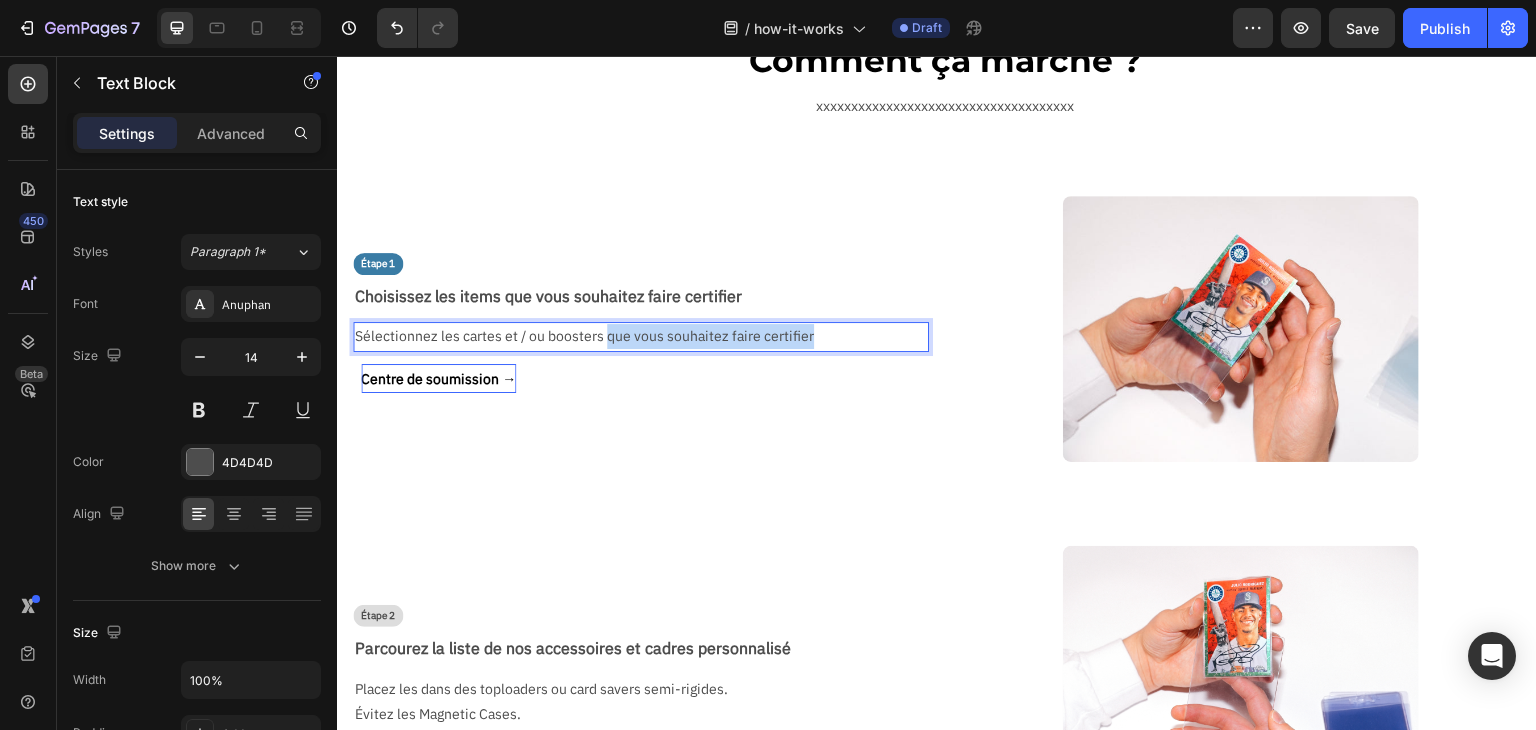 drag, startPoint x: 606, startPoint y: 338, endPoint x: 820, endPoint y: 335, distance: 214.02103 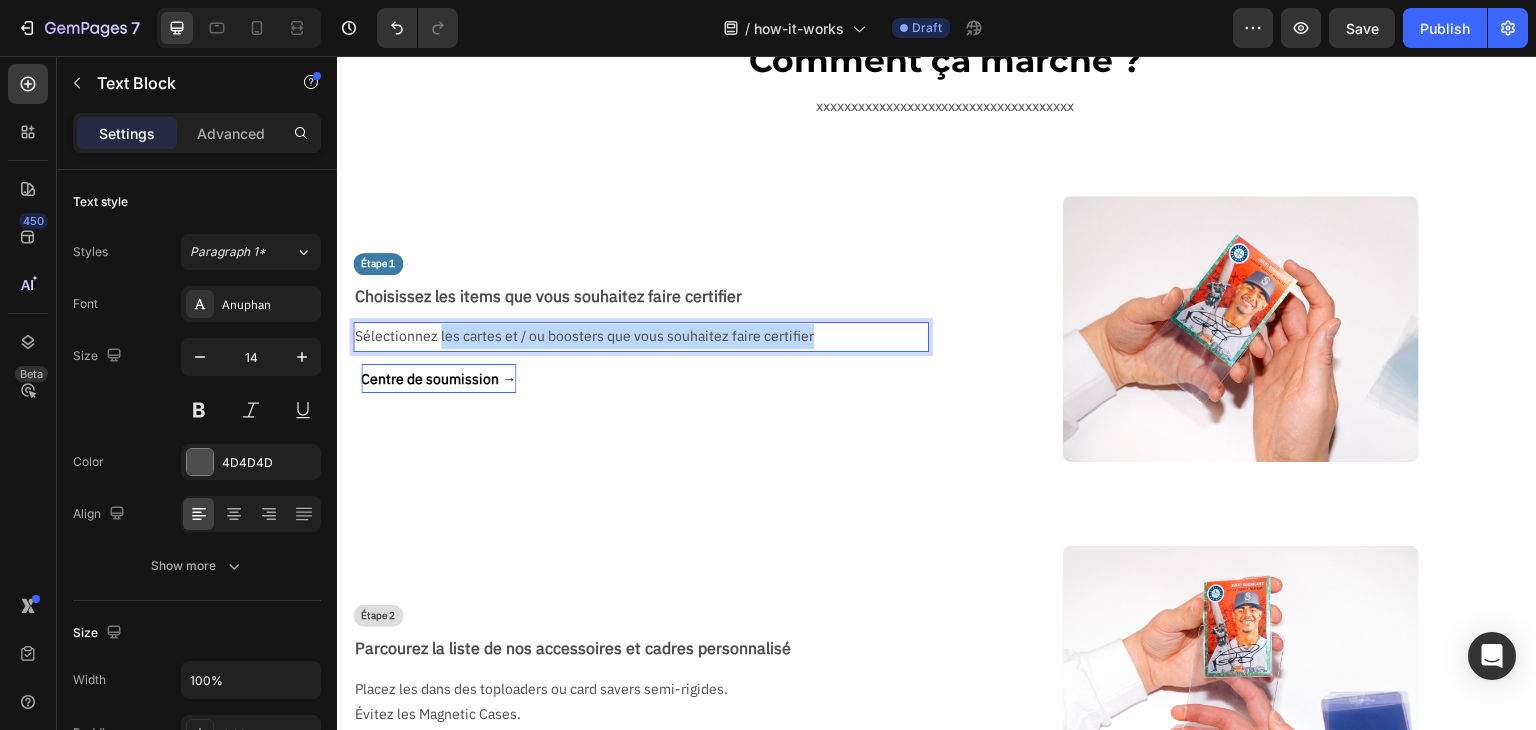 drag, startPoint x: 438, startPoint y: 337, endPoint x: 851, endPoint y: 330, distance: 413.05933 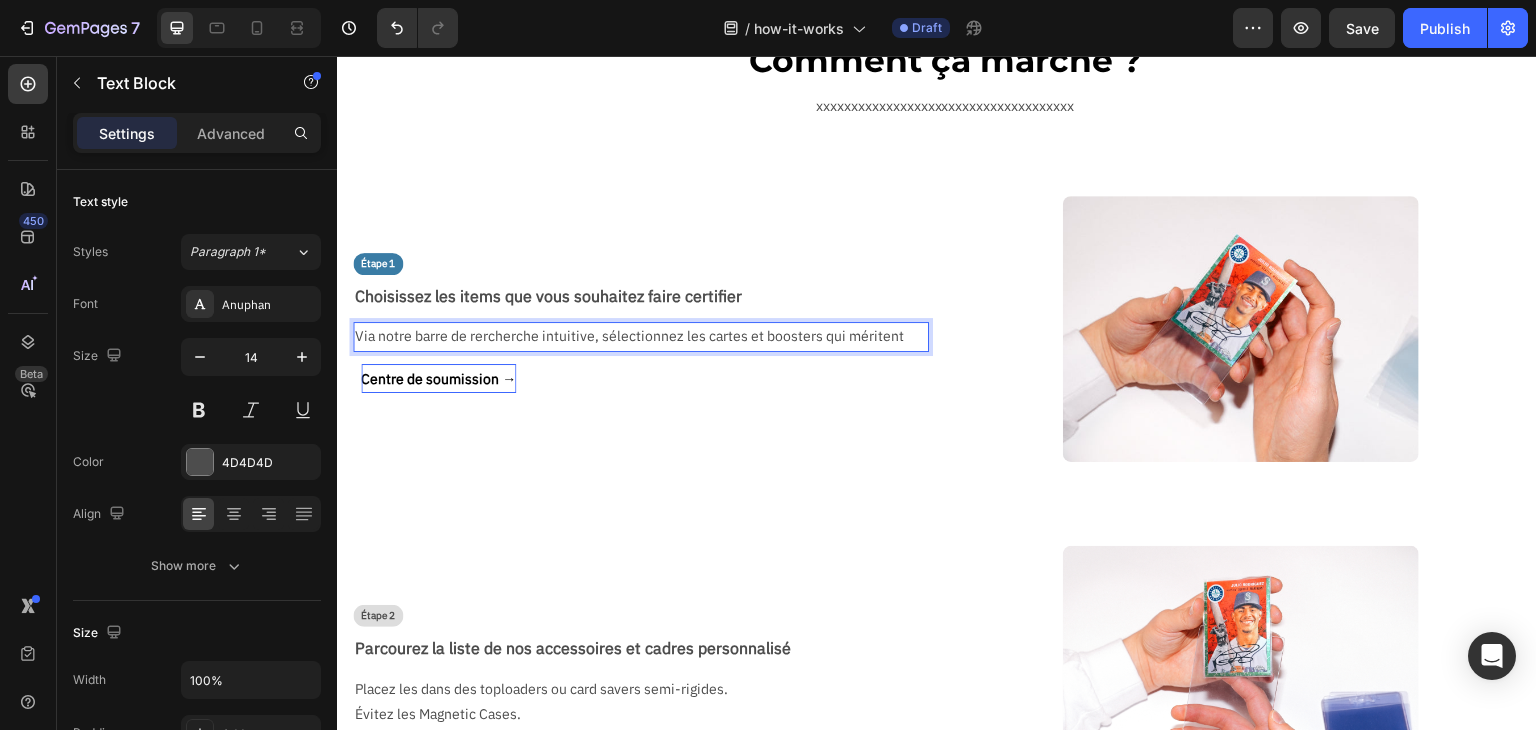scroll, scrollTop: 87, scrollLeft: 0, axis: vertical 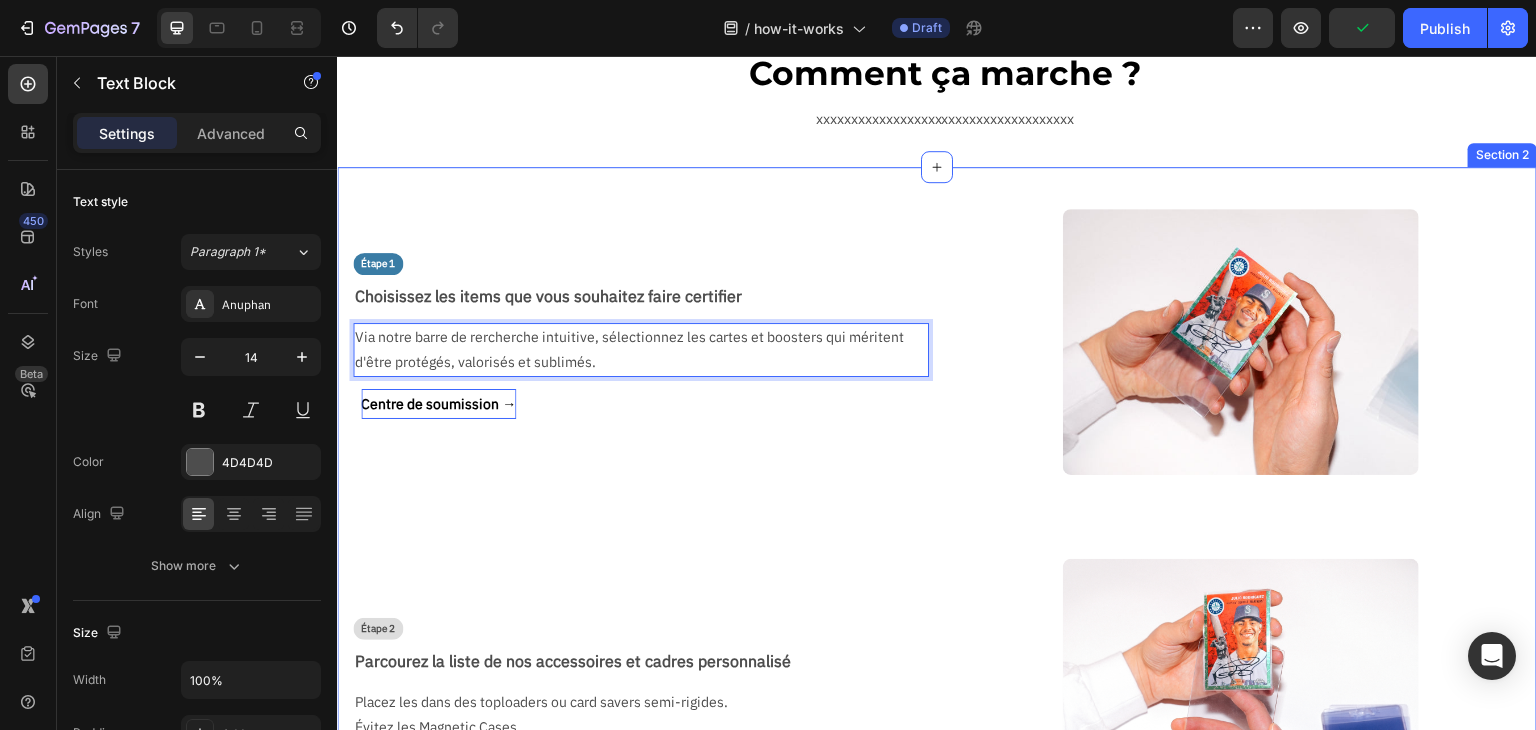 click on "Étape 1 Text Block Choisissez les items que vous souhaitez faire certifier Text Block Via notre barre de rercherche intuitive, sélectionnez les cartes et boosters qui méritent d'être protégés, valorisés et sublimés. Text Block   0 Centre de soumission → Button Image Row Étape 2 Text Block Parcourez la liste de nos accessoires et cadres personnalisé Text Block Placez les dans des toploaders ou card savers semi-rigides. Évitez les Magnetic Cases. Assurez-vous que les deux faces soient entièrement visibles.  Text Block Image Row Étape 3 Text Block Triez vos cartes Text Block Empillez vos cartes selon la liste du bon de commande. La première carte de la pile doit être la première carte du bon de commande et ainsi de suite. Text Block Image Row Étape 4 Text Block Emballez vos cartes Text Block Protégez votre pile de cartes en l'emballant dans du papier bulle. N'utilisez pas de ruban adhésif Text Block Image Row Étape 5 Text Block Préparez le colis Text Block Insérer le bon de commande. Row" at bounding box center (937, 1241) 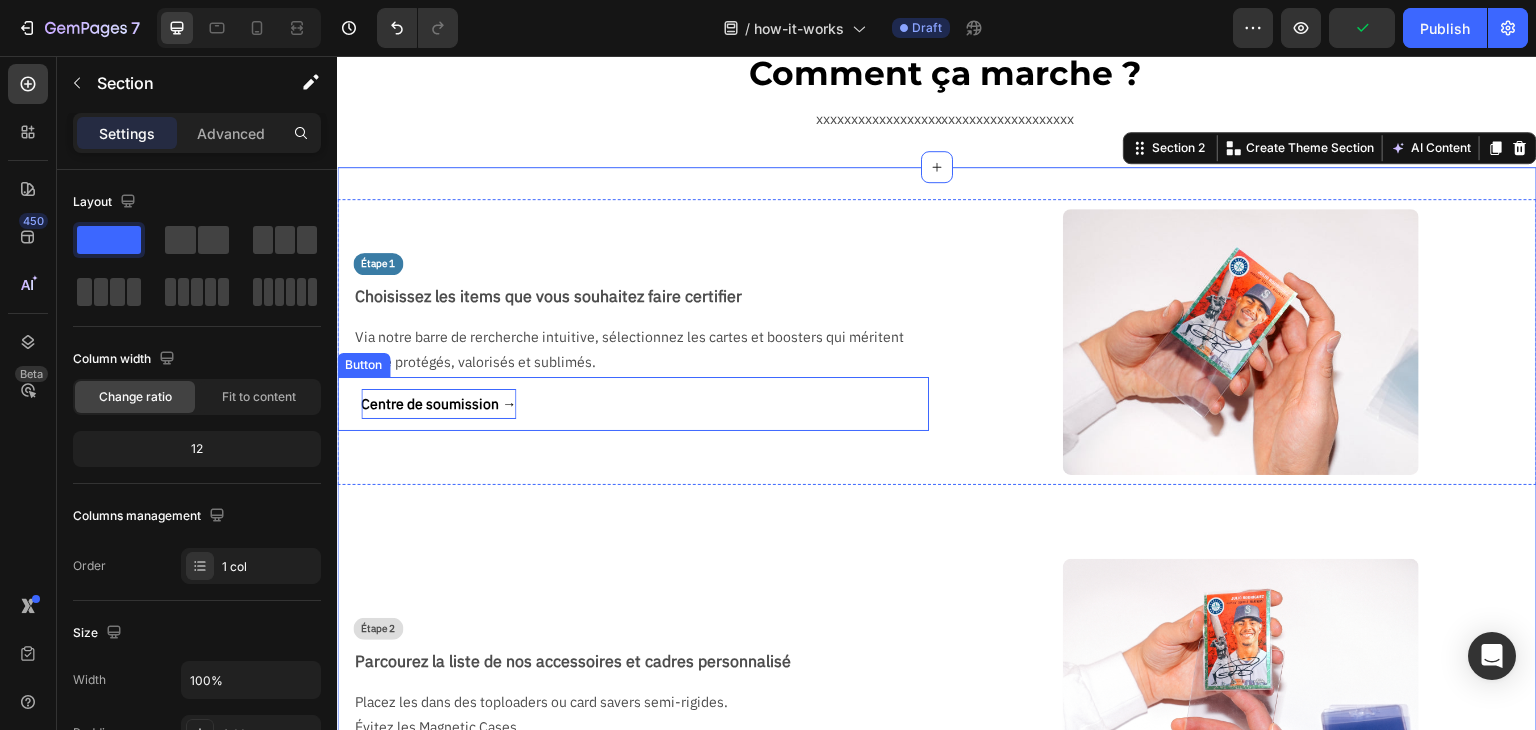 click on "Centre de soumission →" at bounding box center [438, 404] 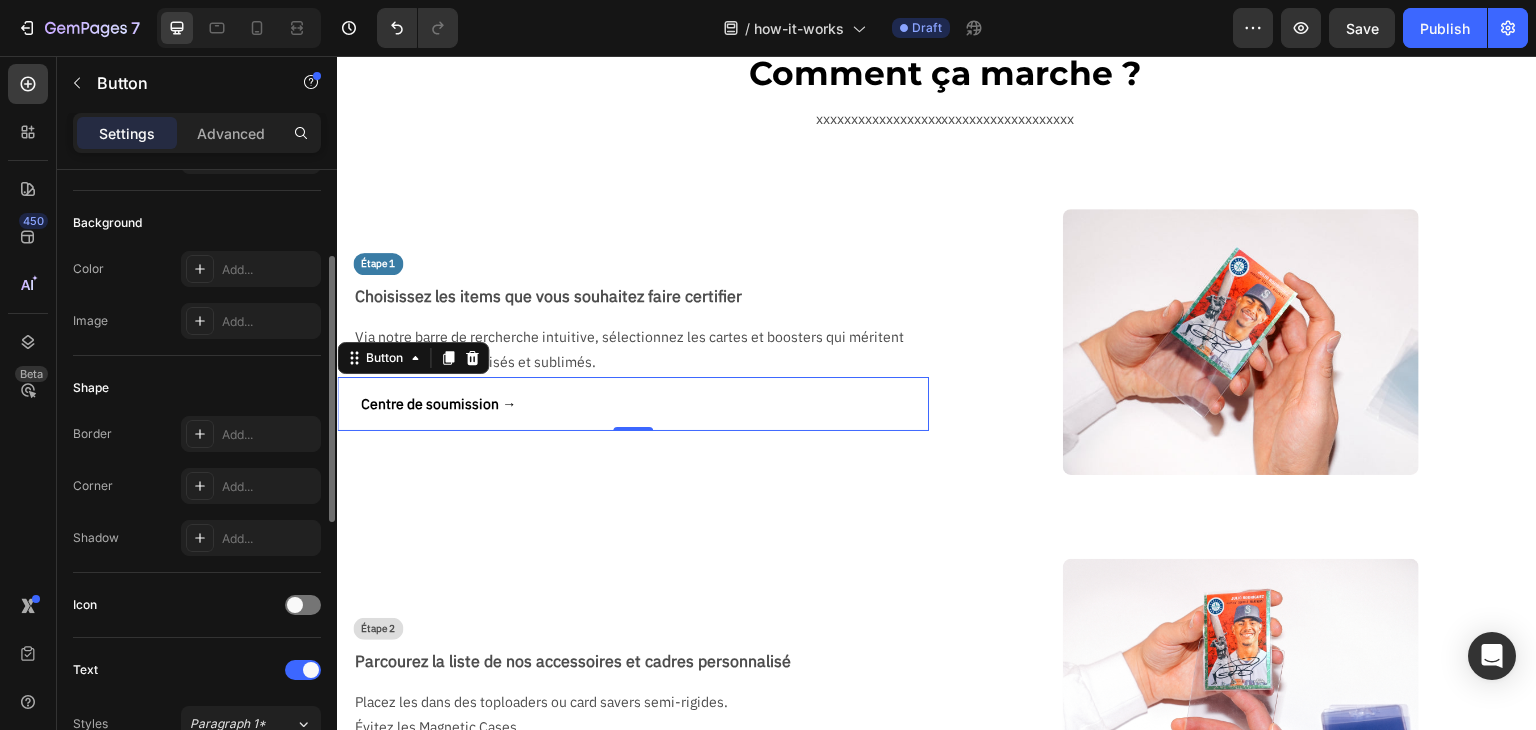 scroll, scrollTop: 600, scrollLeft: 0, axis: vertical 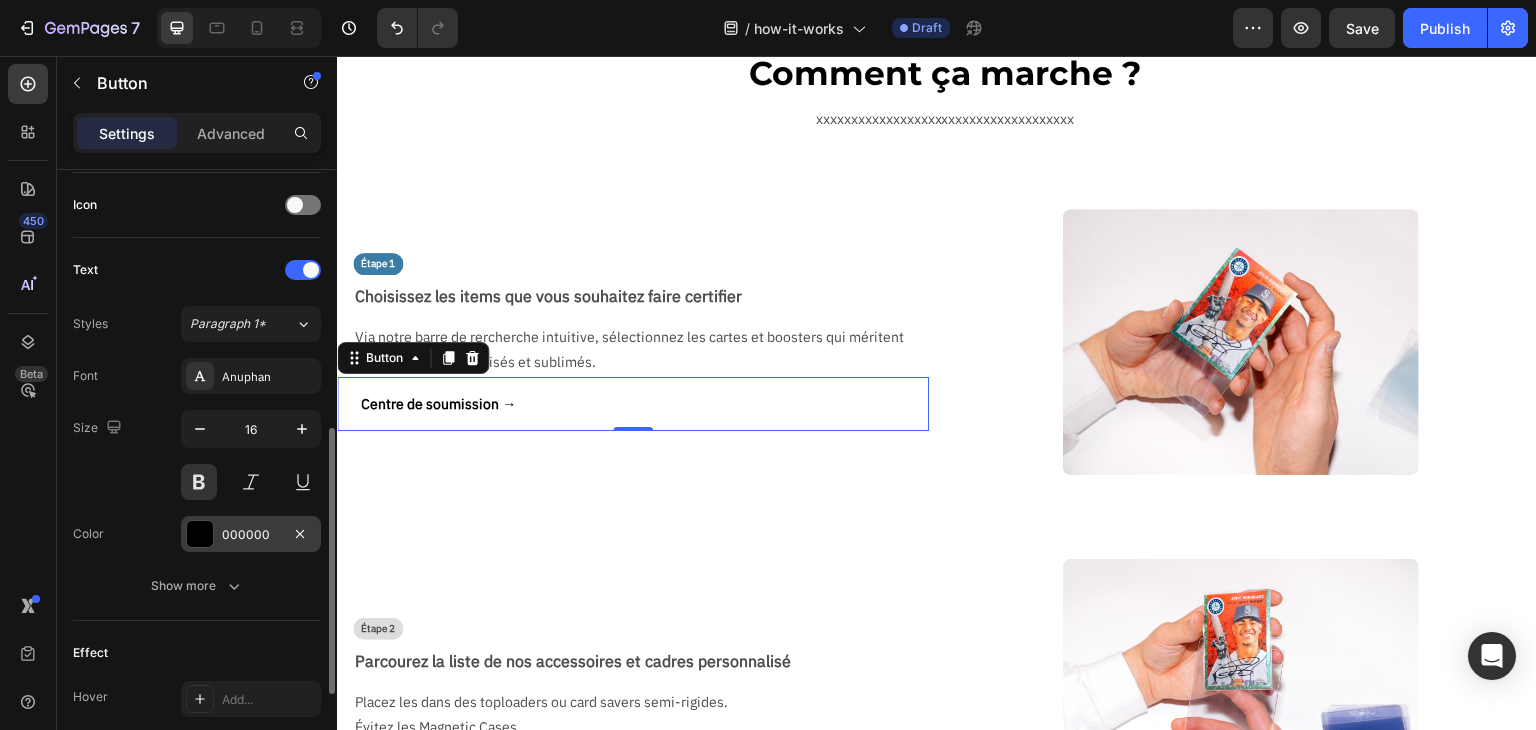 click on "000000" at bounding box center (251, 535) 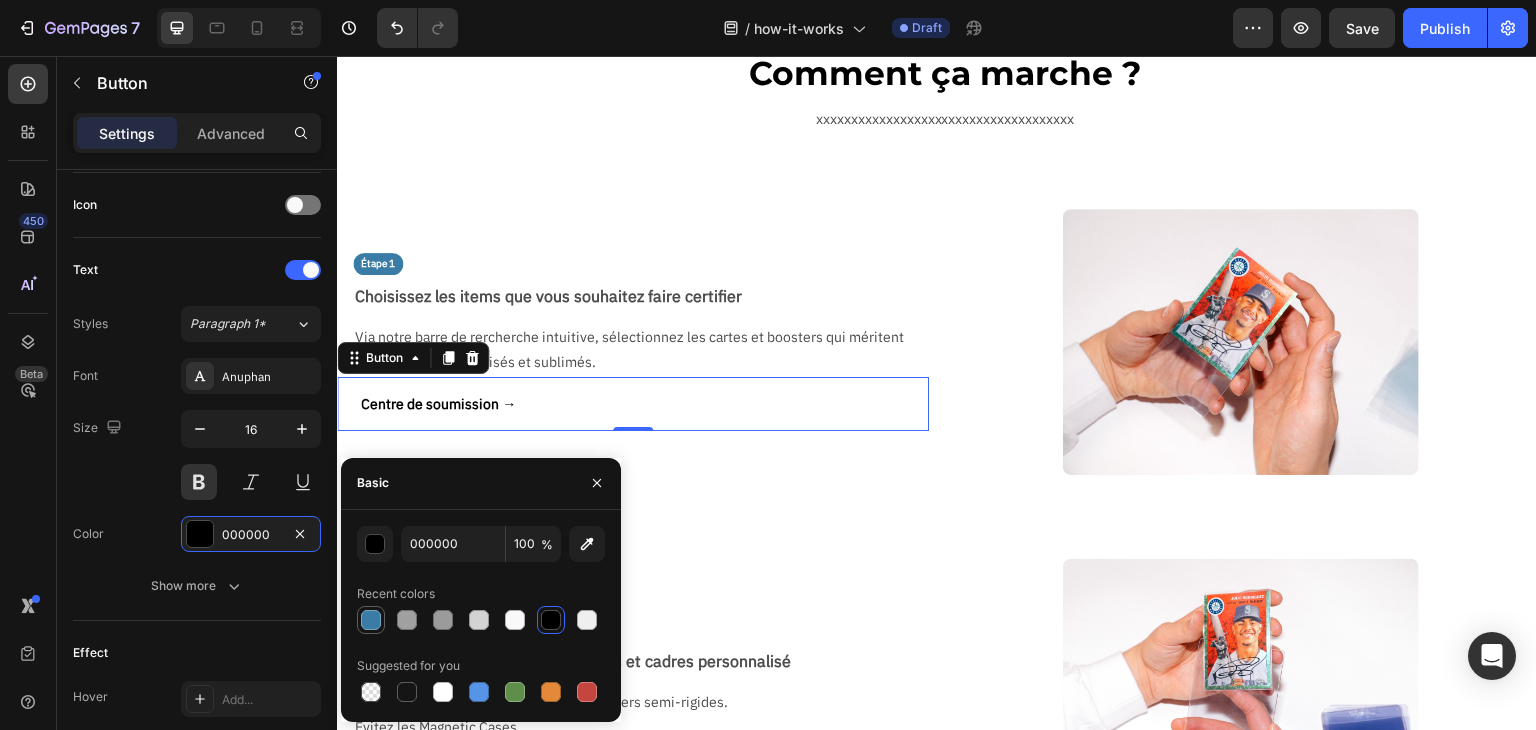 click at bounding box center [371, 620] 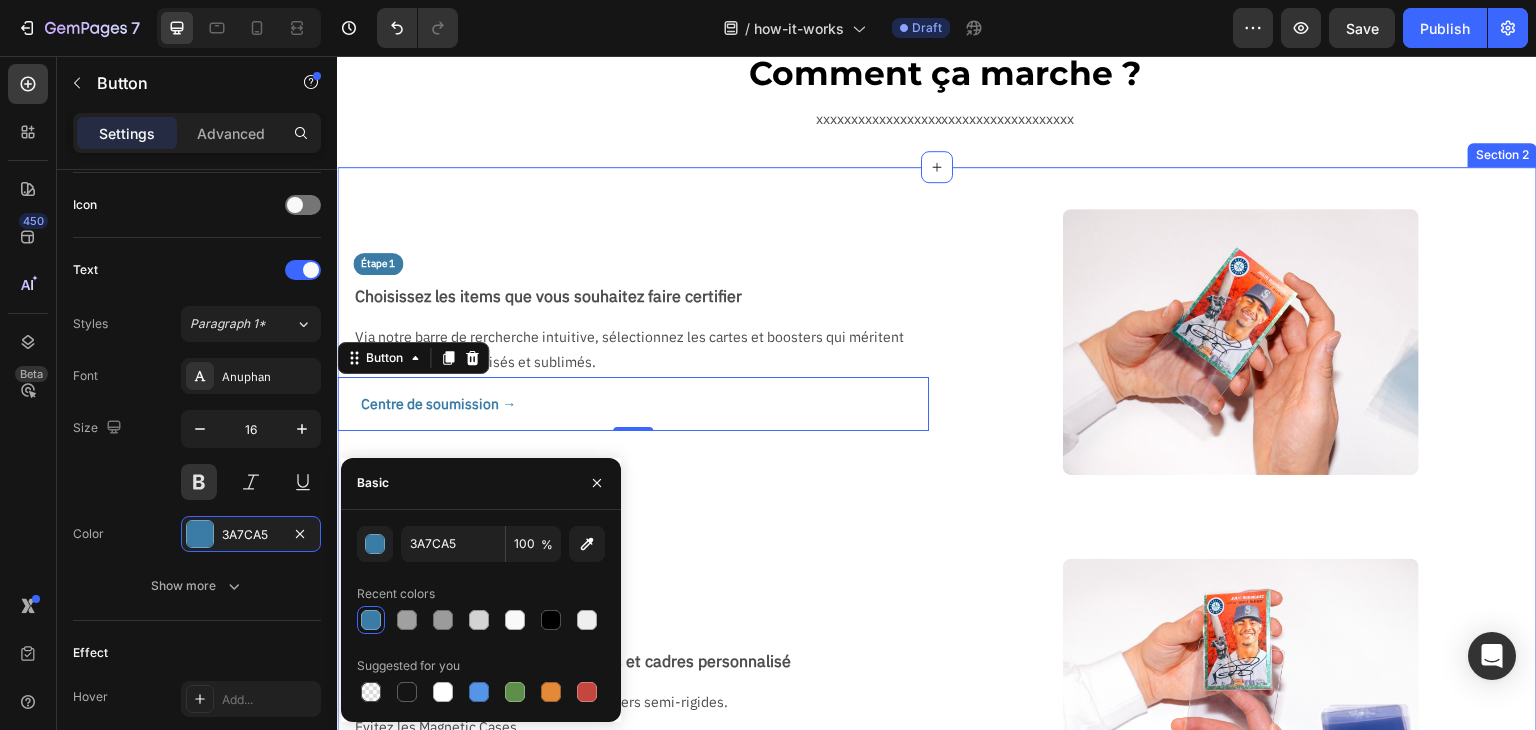 click on "Étape 1 Text Block Choisissez les items que vous souhaitez faire certifier Text Block Via notre barre de rercherche intuitive, sélectionnez les cartes et boosters qui méritent d'être protégés, valorisés et sublimés. Text Block Centre de soumission → Button   0 Image Row Étape 2 Text Block Parcourez la liste de nos accessoires et cadres personnalisé Text Block Placez les dans des toploaders ou card savers semi-rigides. Évitez les Magnetic Cases. Assurez-vous que les deux faces soient entièrement visibles.  Text Block Image Row Étape 3 Text Block Triez vos cartes Text Block Empillez vos cartes selon la liste du bon de commande. La première carte de la pile doit être la première carte du bon de commande et ainsi de suite. Text Block Image Row Étape 4 Text Block Emballez vos cartes Text Block Protégez votre pile de cartes en l'emballant dans du papier bulle. N'utilisez pas de ruban adhésif Text Block Image Row Étape 5 Text Block Préparez le colis Text Block Insérer le bon de commande. Row" at bounding box center (937, 1241) 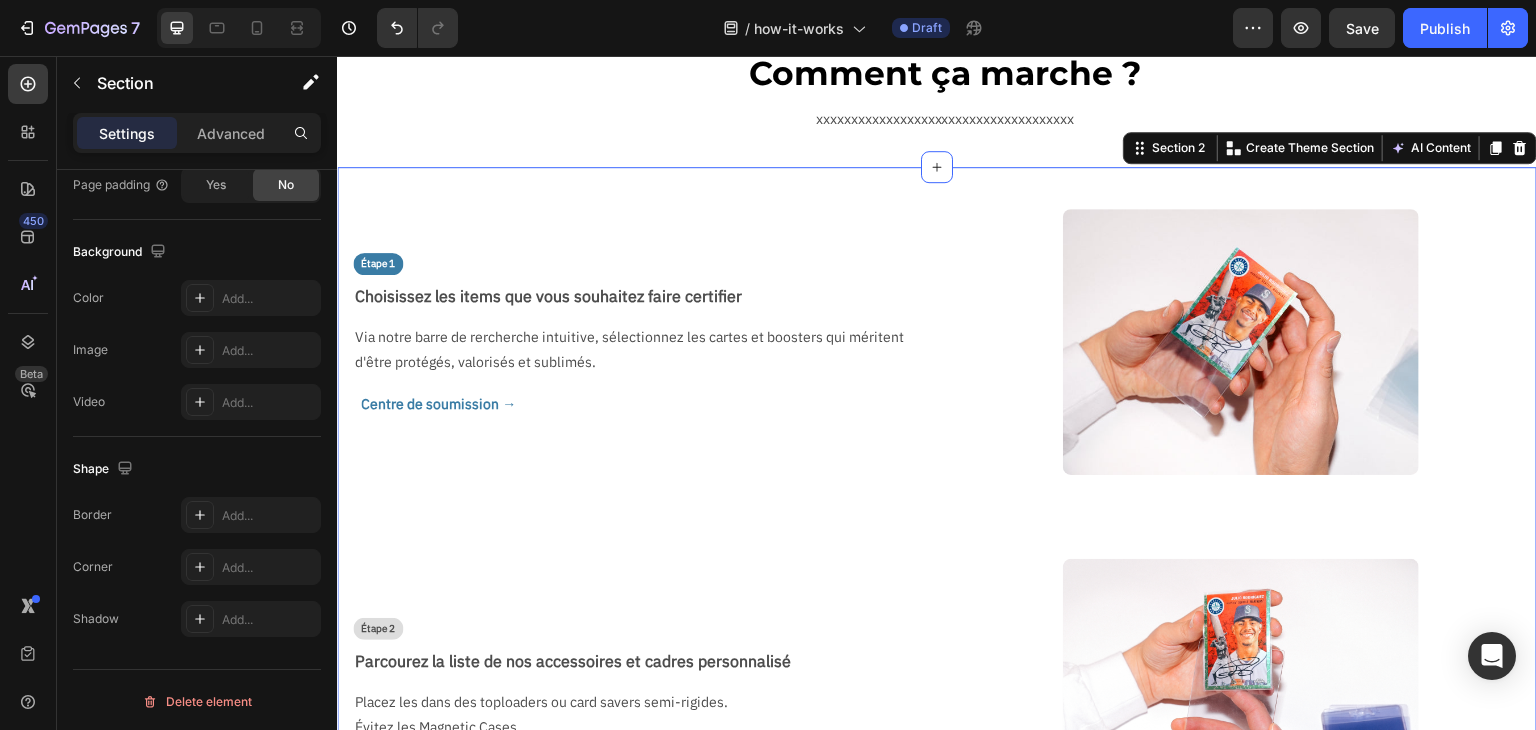 scroll, scrollTop: 0, scrollLeft: 0, axis: both 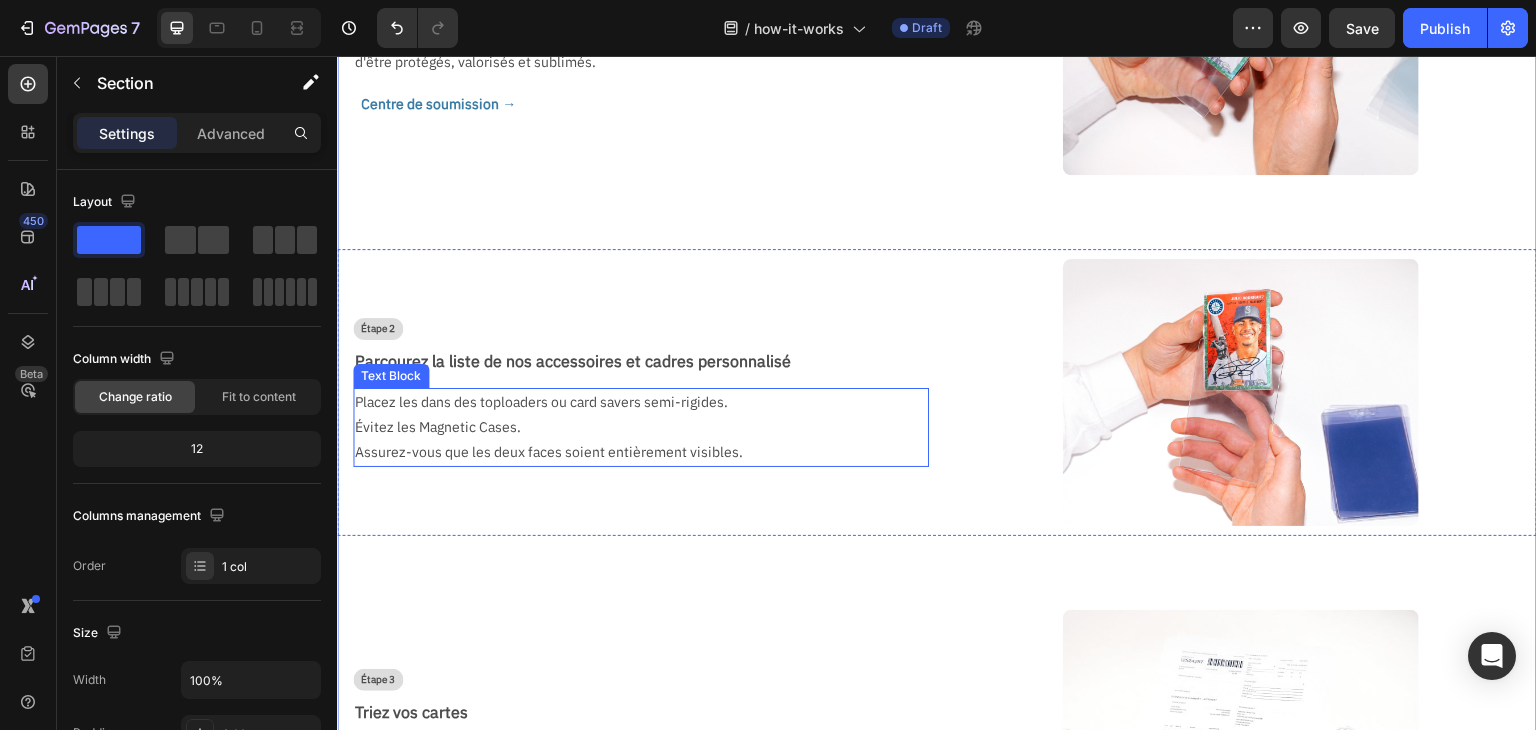 click on "Évitez les Magnetic Cases." at bounding box center (633, 427) 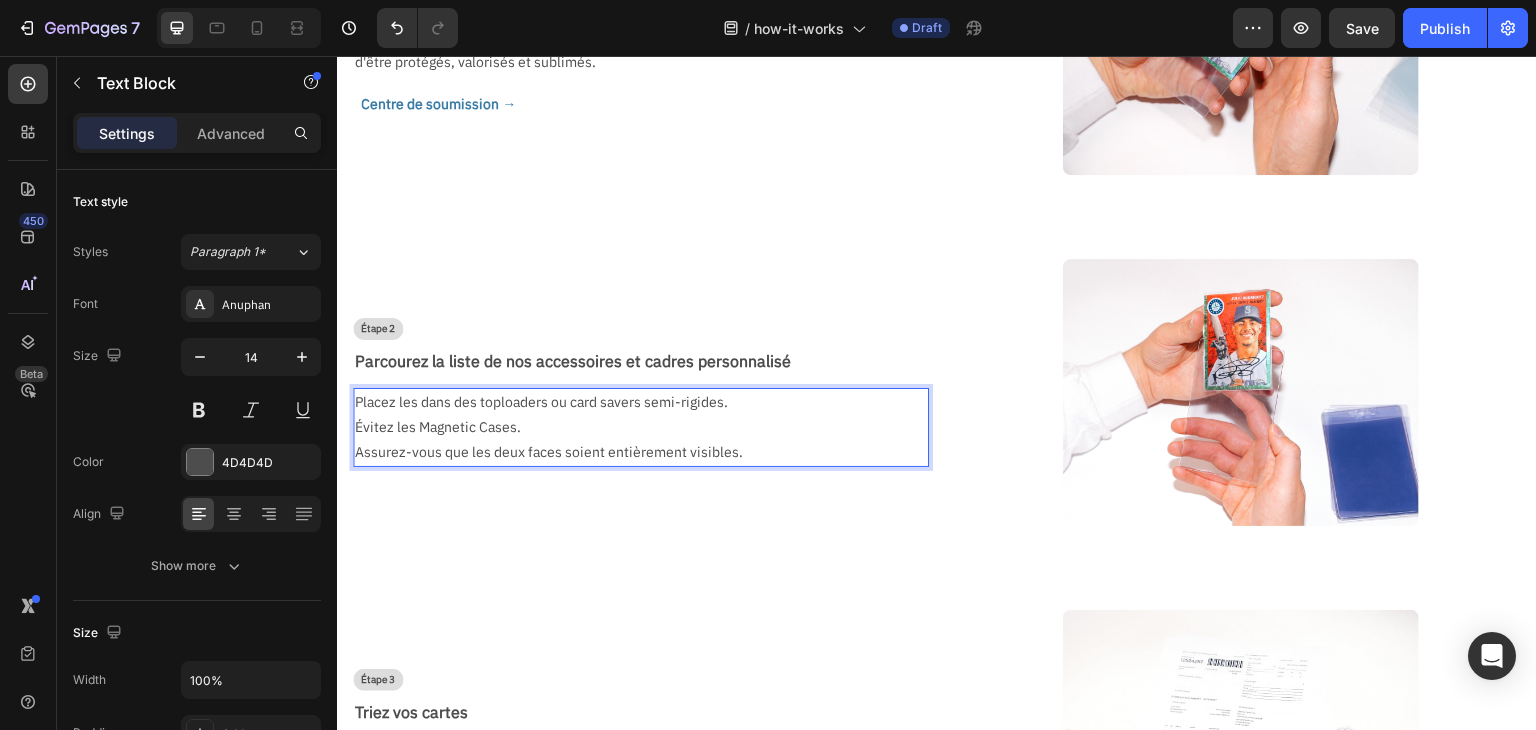 click on "Évitez les Magnetic Cases." at bounding box center [633, 427] 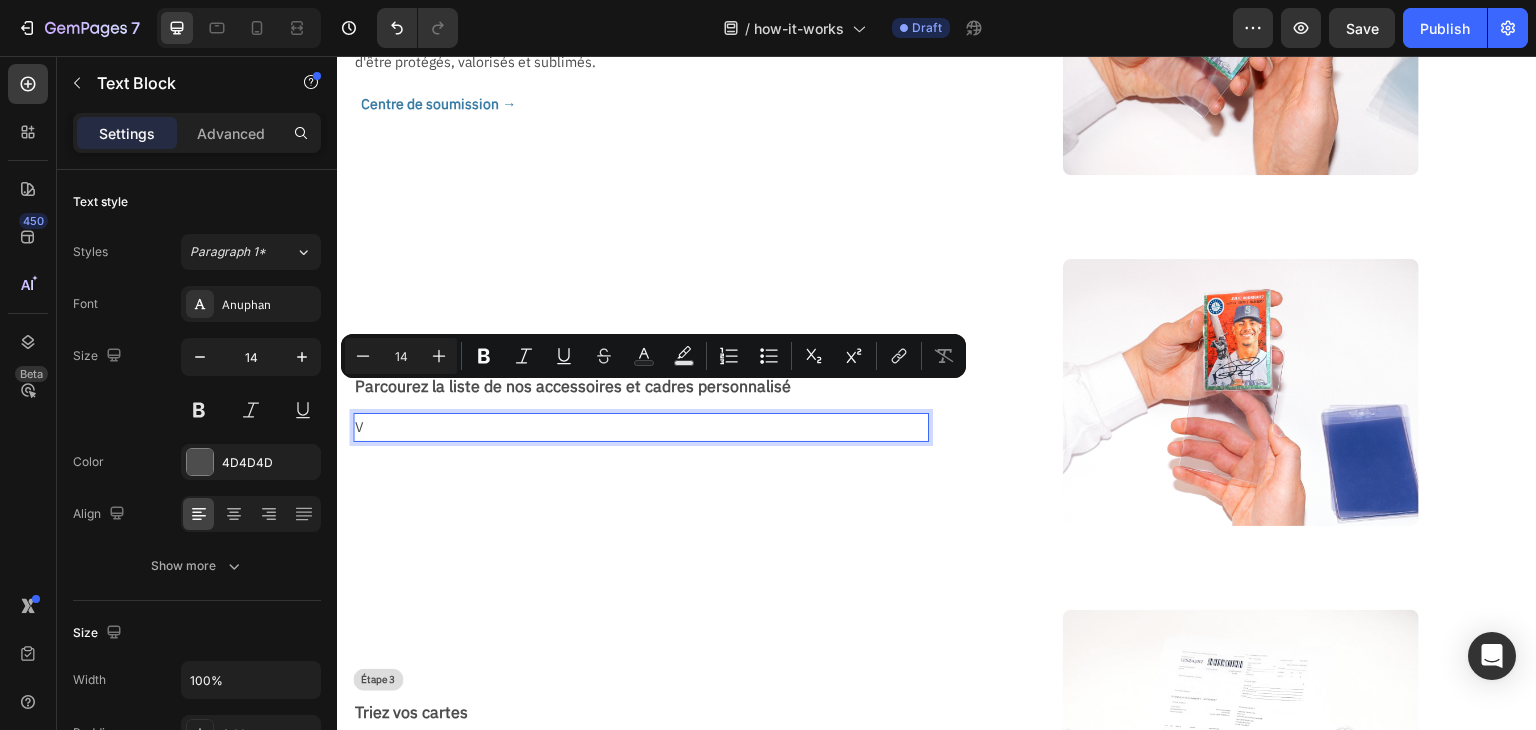 scroll, scrollTop: 412, scrollLeft: 0, axis: vertical 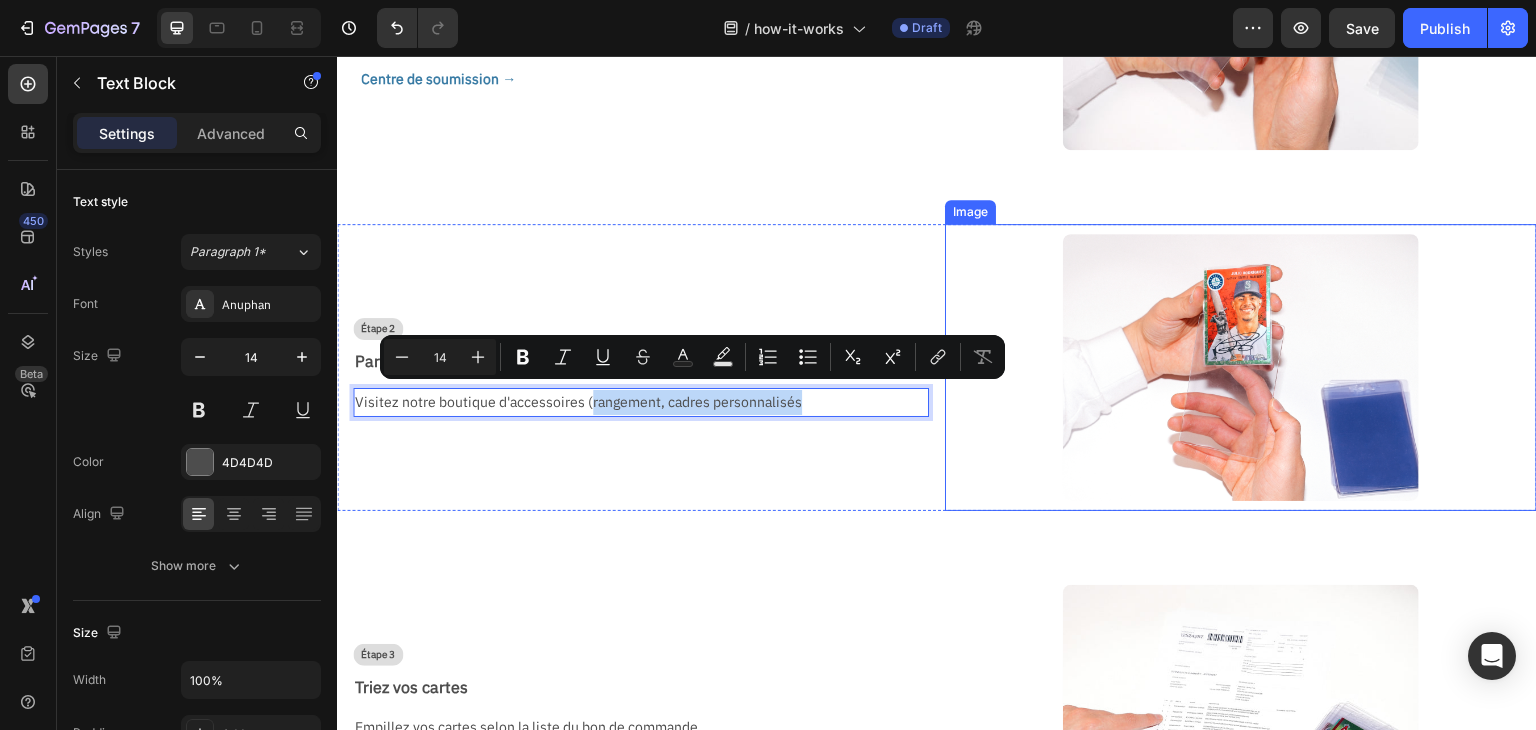 drag, startPoint x: 588, startPoint y: 398, endPoint x: 988, endPoint y: 382, distance: 400.3199 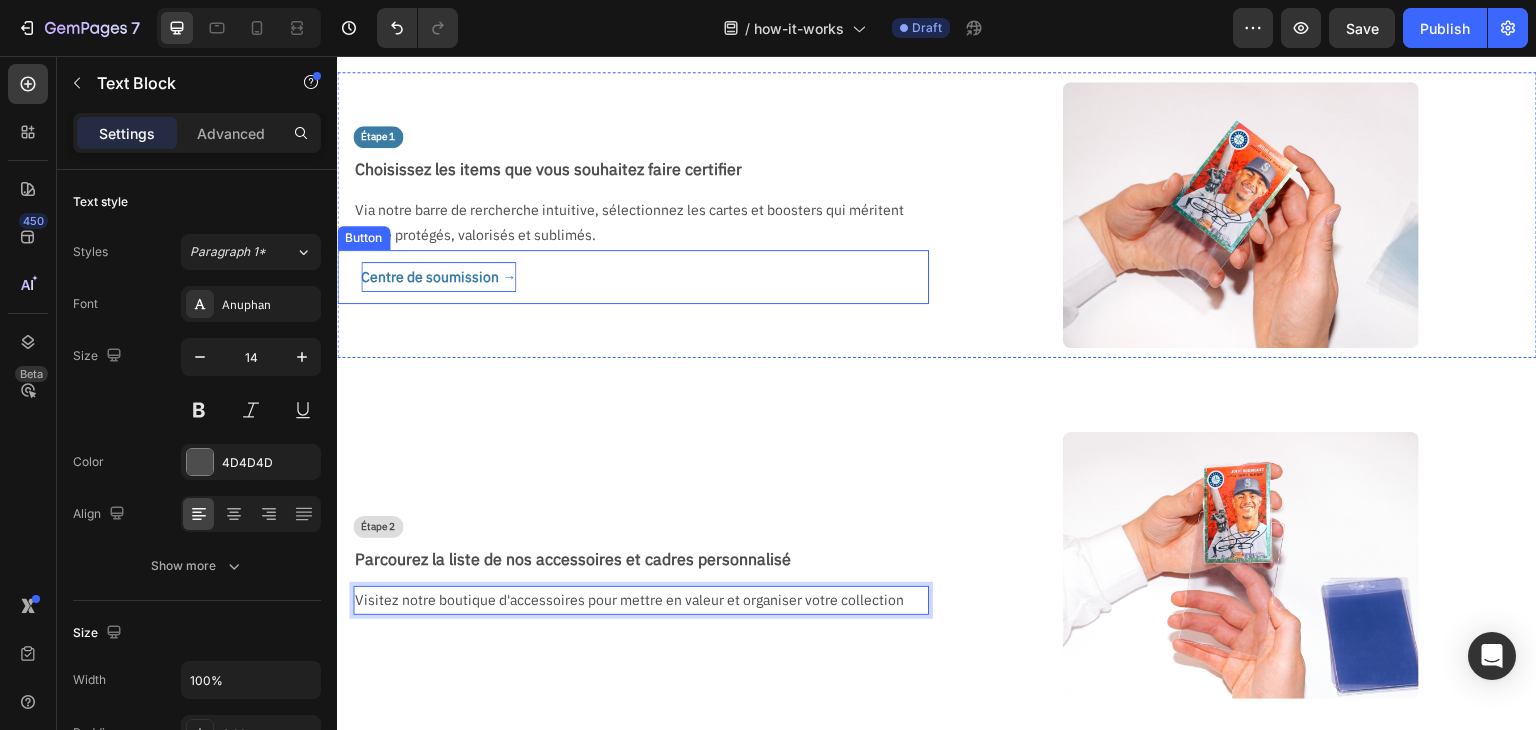 scroll, scrollTop: 212, scrollLeft: 0, axis: vertical 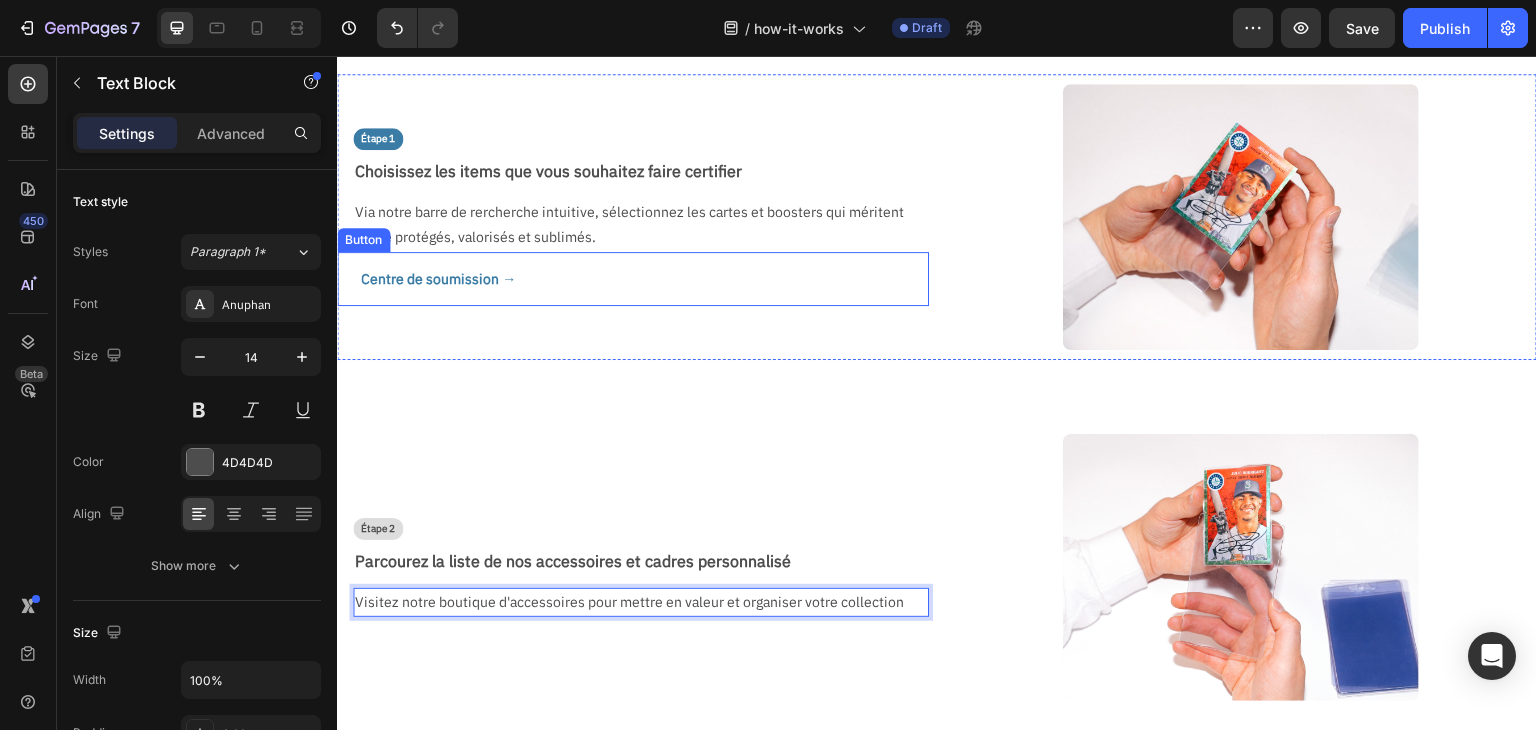 click on "Centre de soumission → Button" at bounding box center (633, 279) 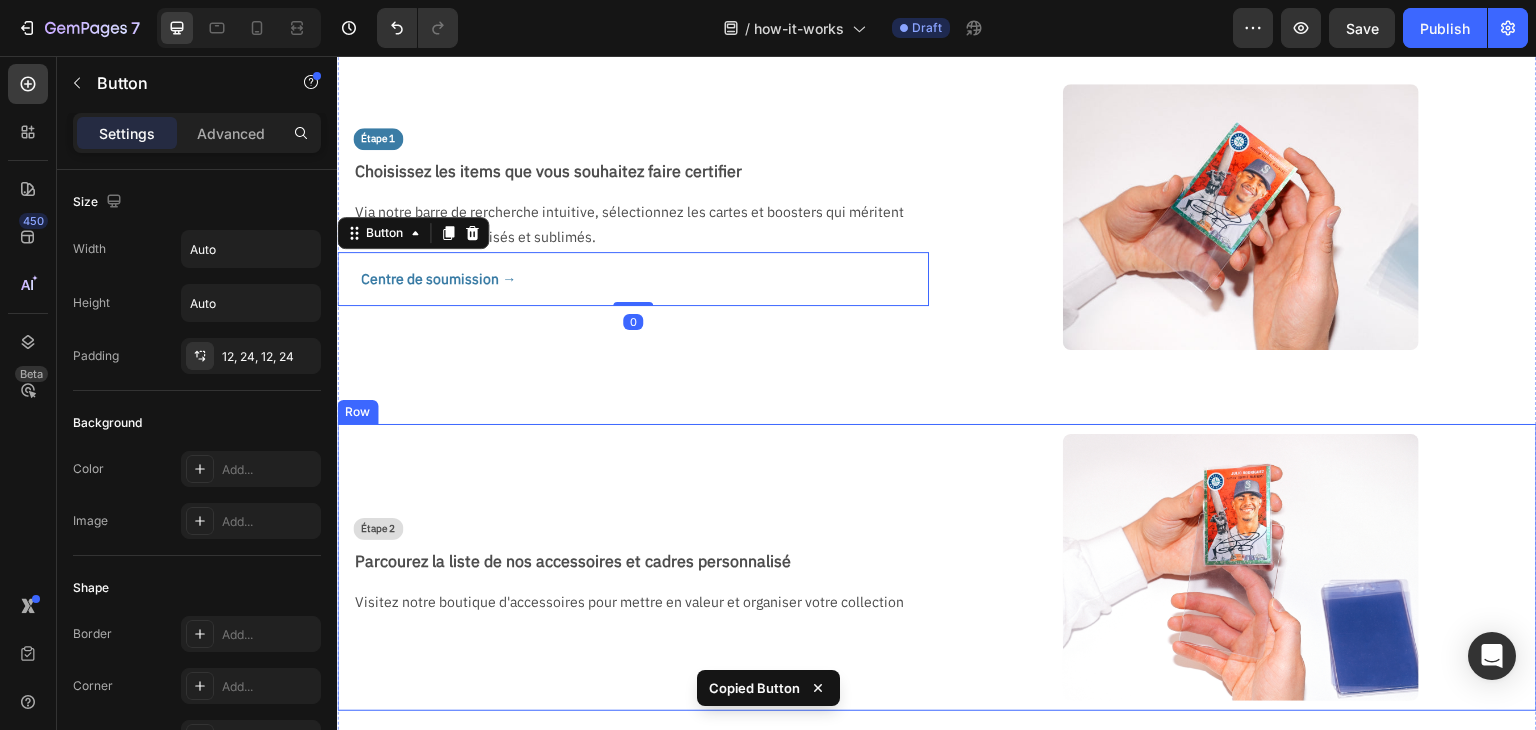 click on "Visitez notre boutique d'accessoires pour mettre en valeur et organiser votre collection" at bounding box center (633, 602) 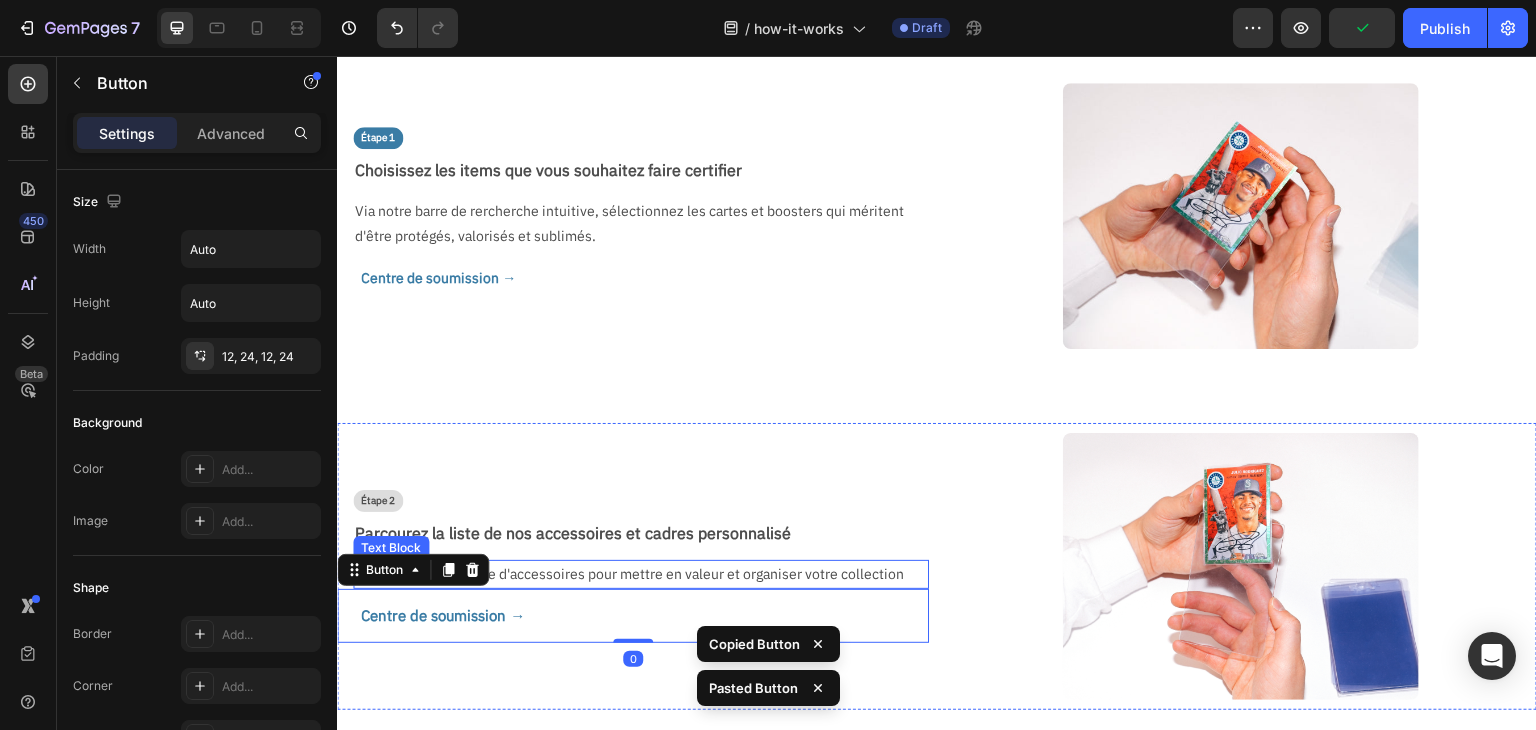scroll, scrollTop: 312, scrollLeft: 0, axis: vertical 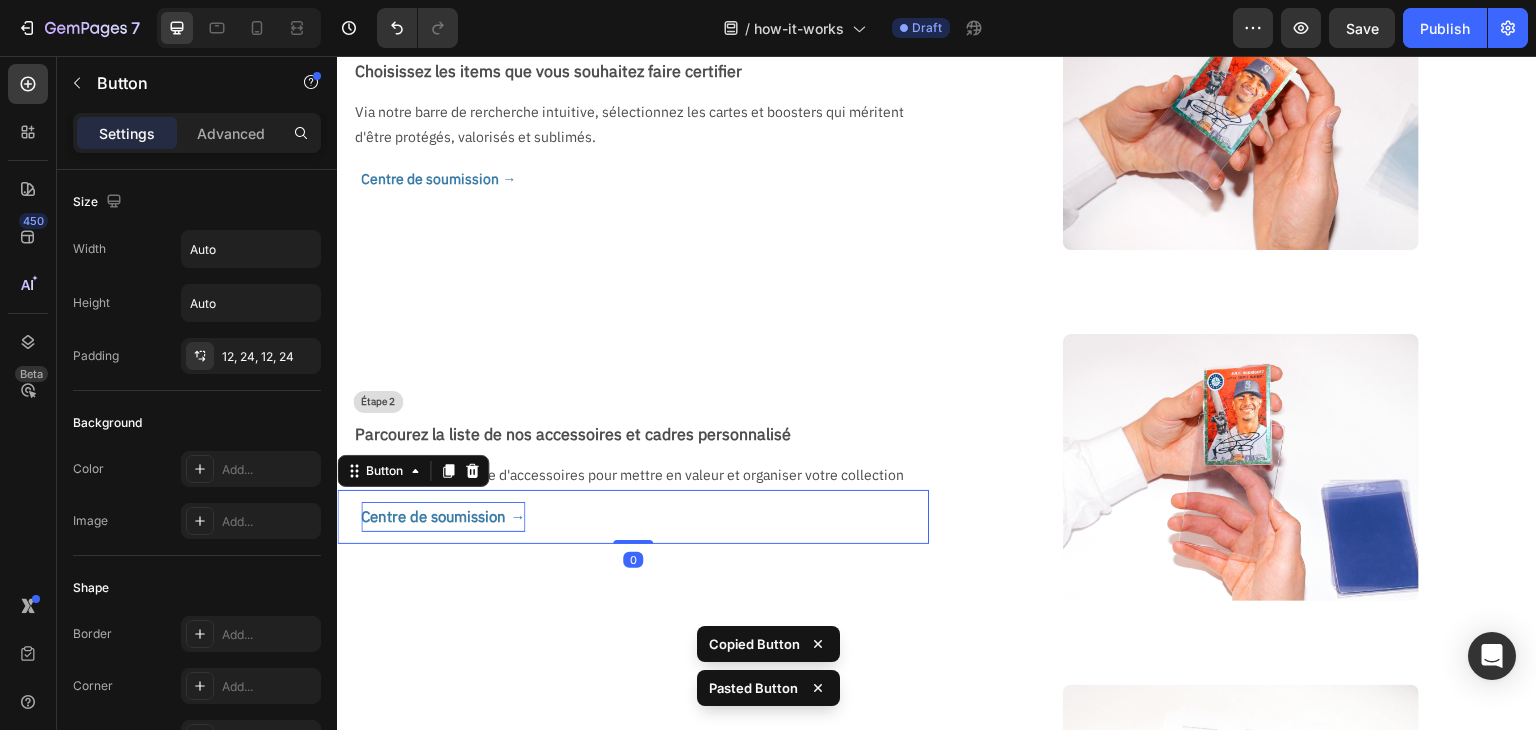 click on "Centre de soumission →" at bounding box center (443, 516) 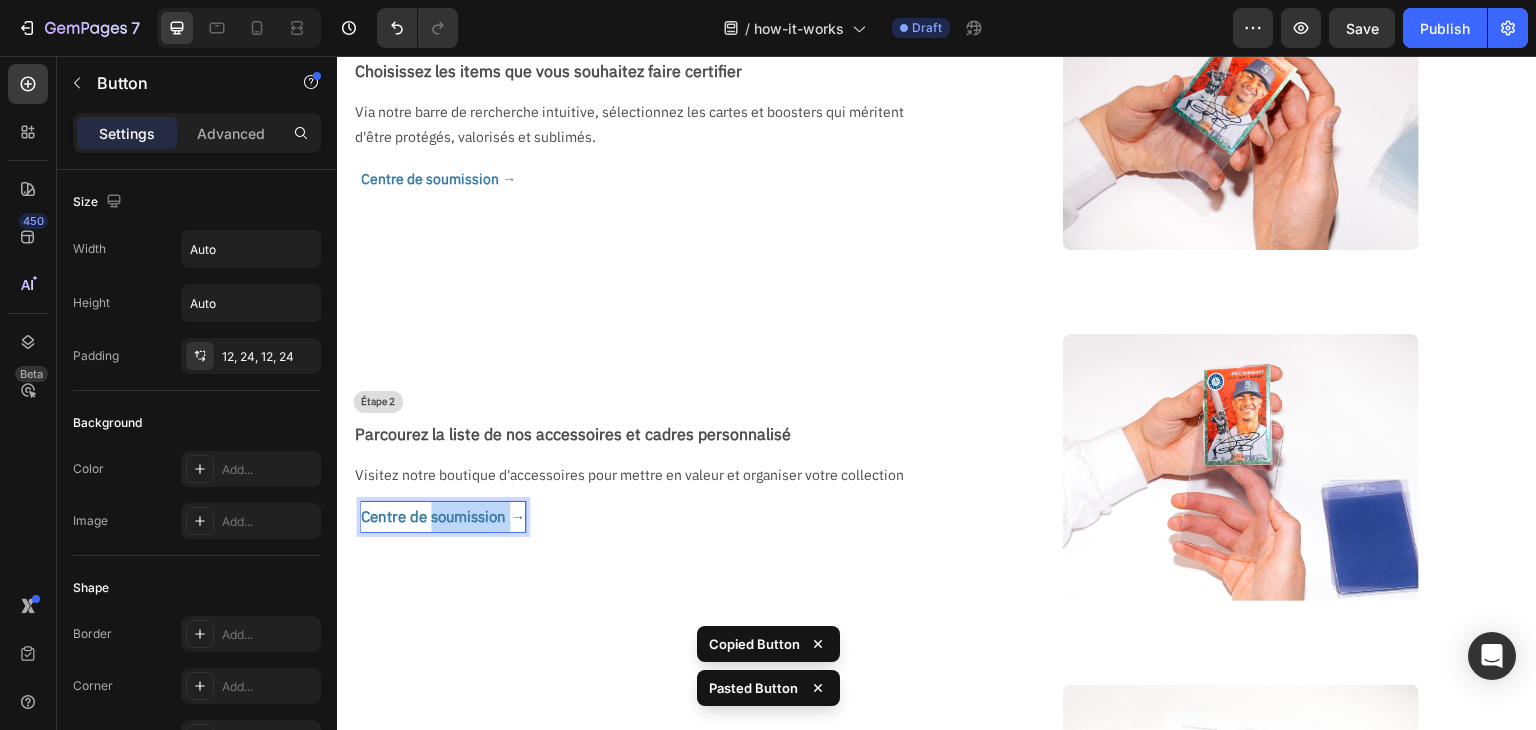 click on "Centre de soumission →" at bounding box center (443, 516) 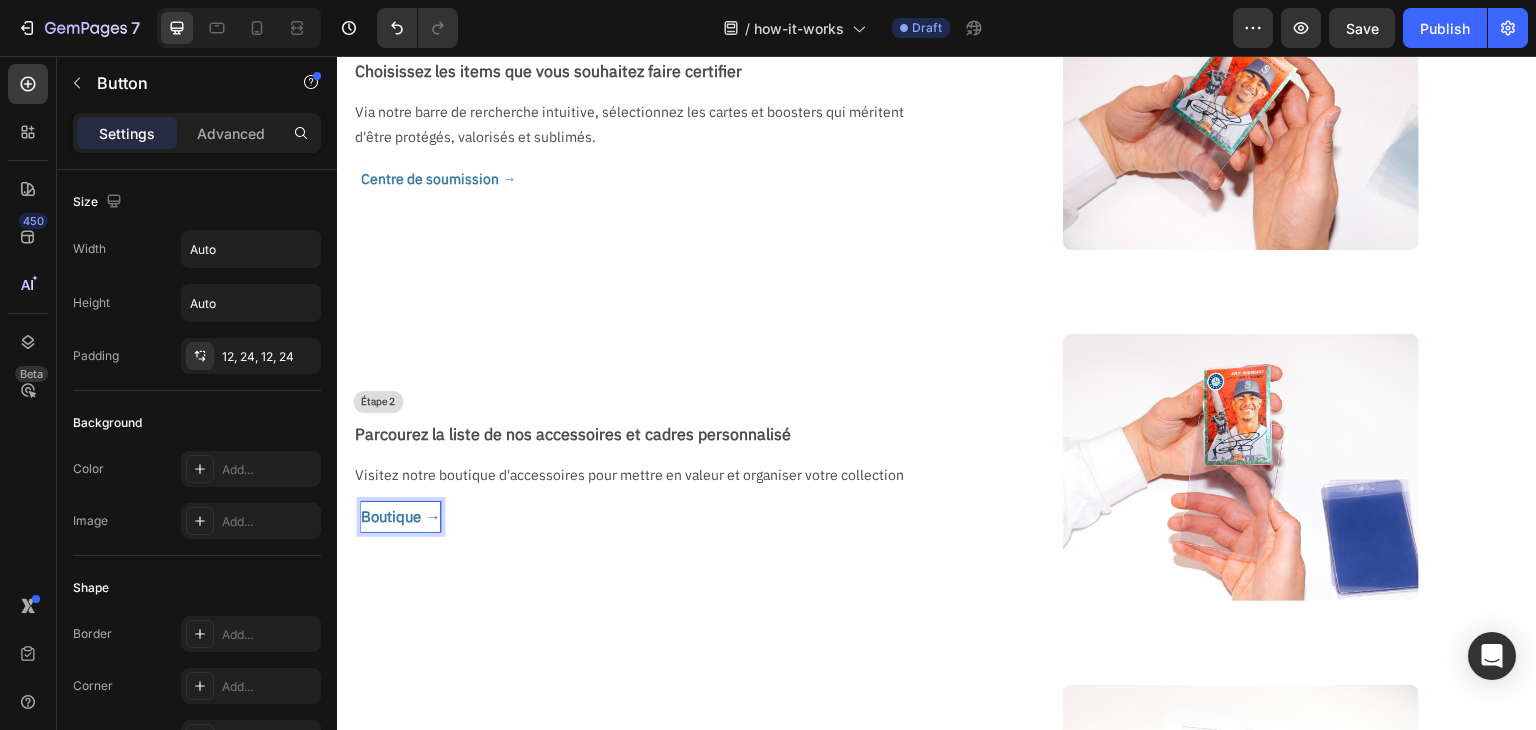 click on "Boutique →" at bounding box center (400, 517) 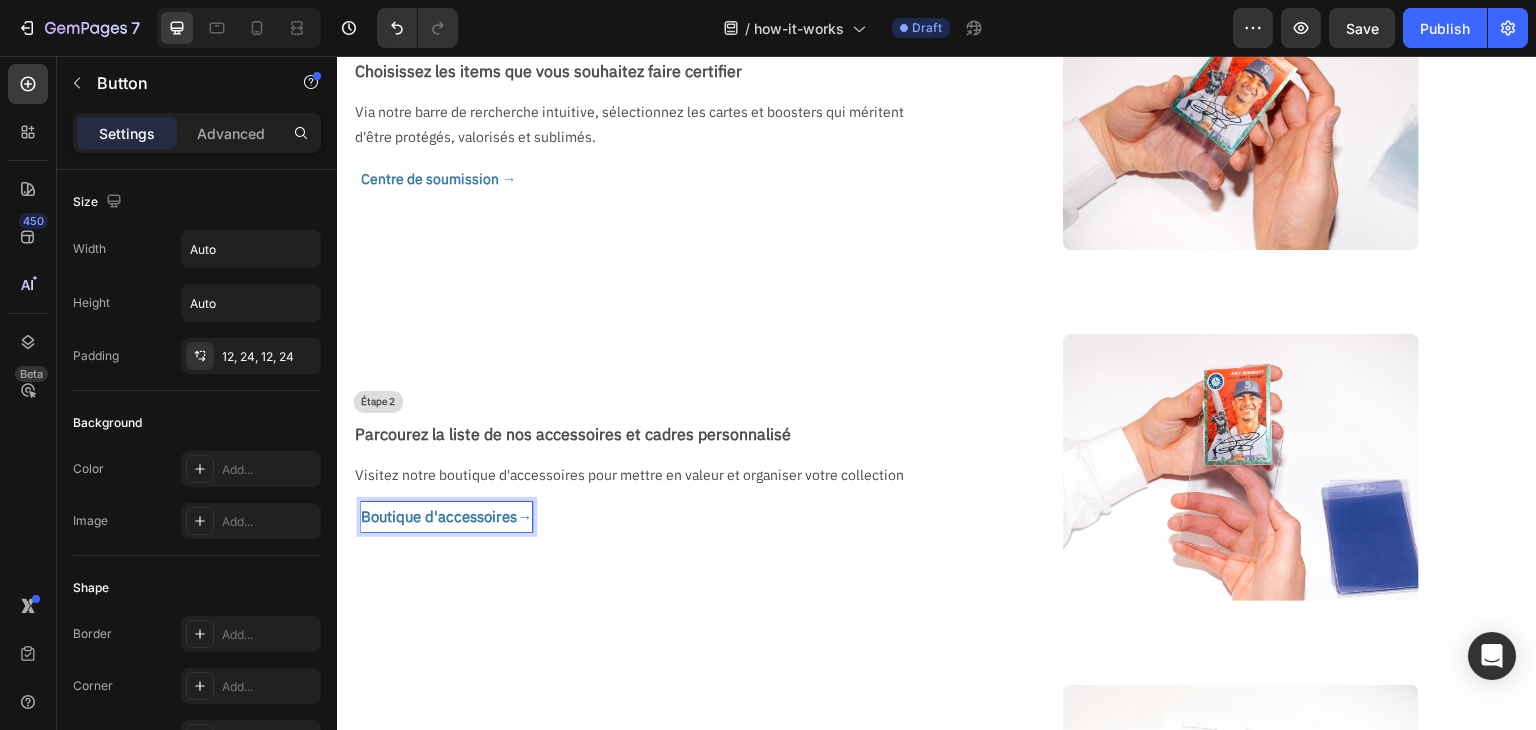 click on "Boutique d'accessoires→" at bounding box center [446, 517] 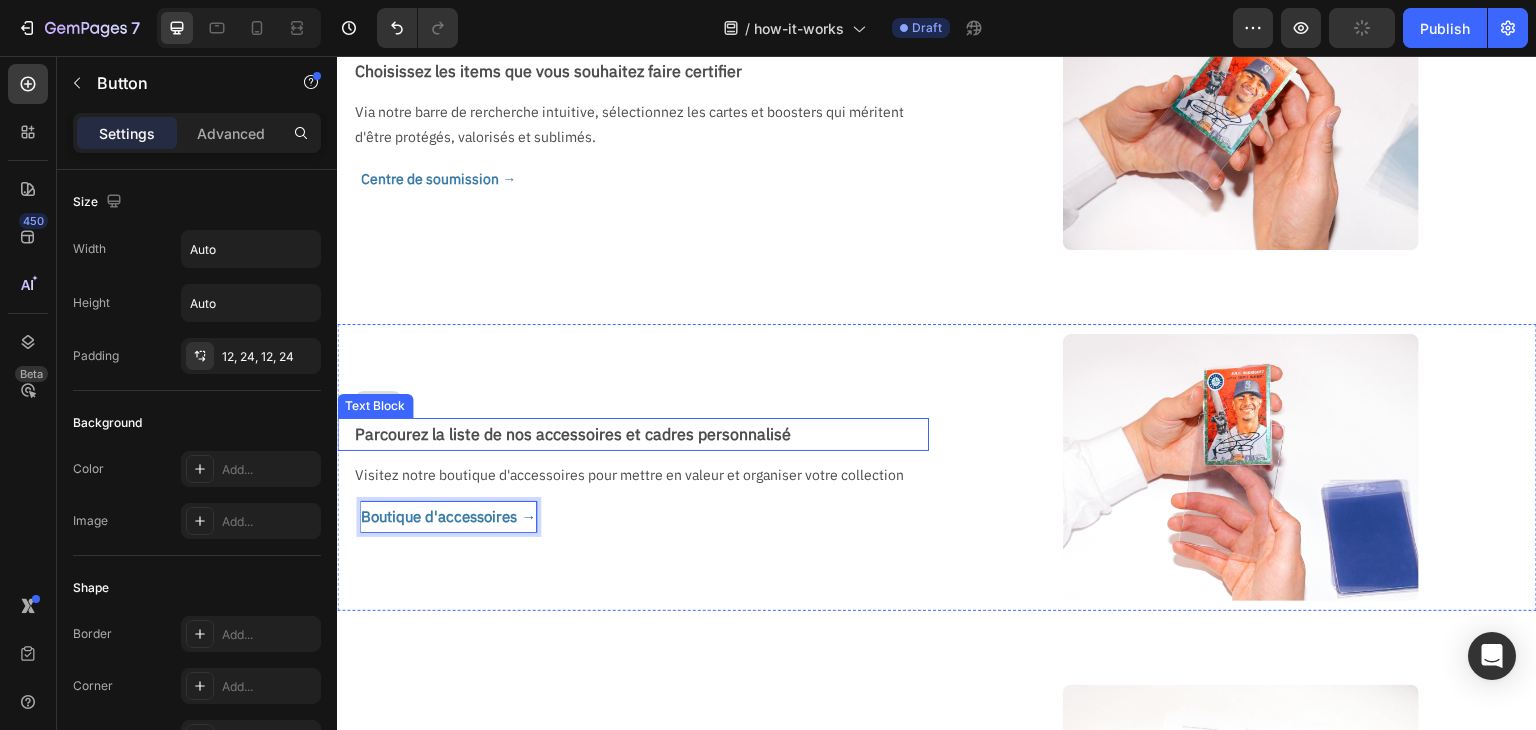 click on "Parcourez la liste de nos accessoires et cadres personnalisé" at bounding box center [641, 434] 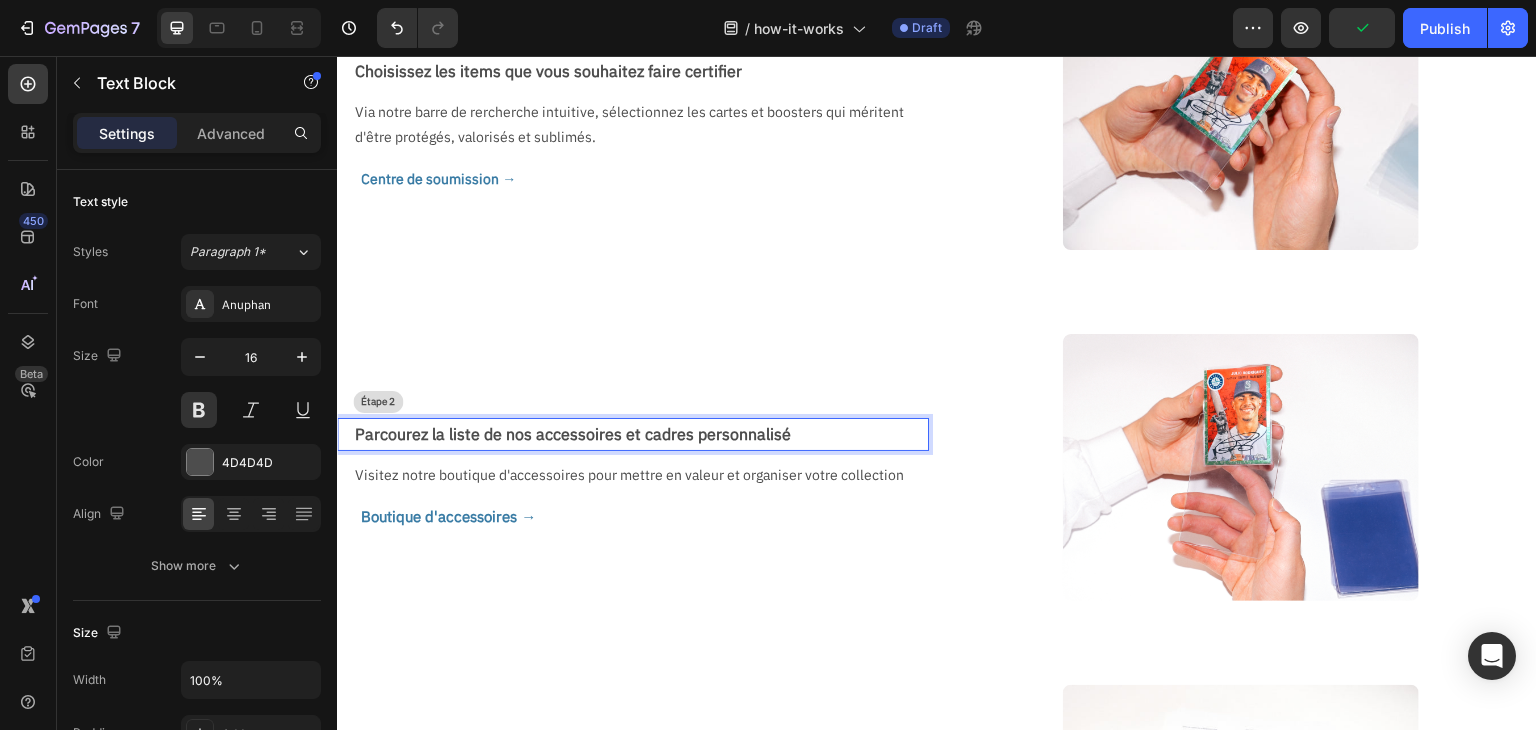 click on "Parcourez la liste de nos accessoires et cadres personnalisé" at bounding box center (641, 434) 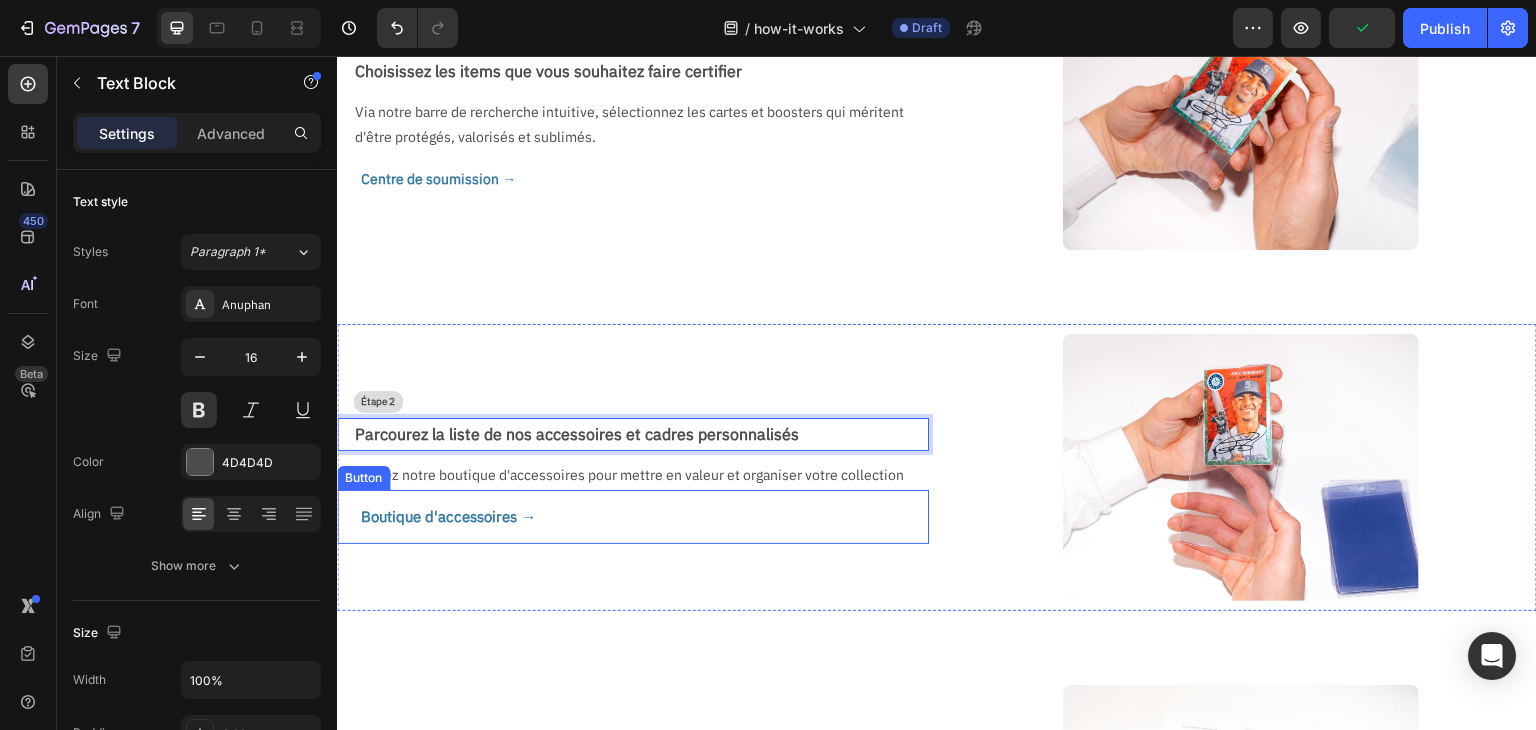 click on "Boutique d'accessoires → Button" at bounding box center (633, 517) 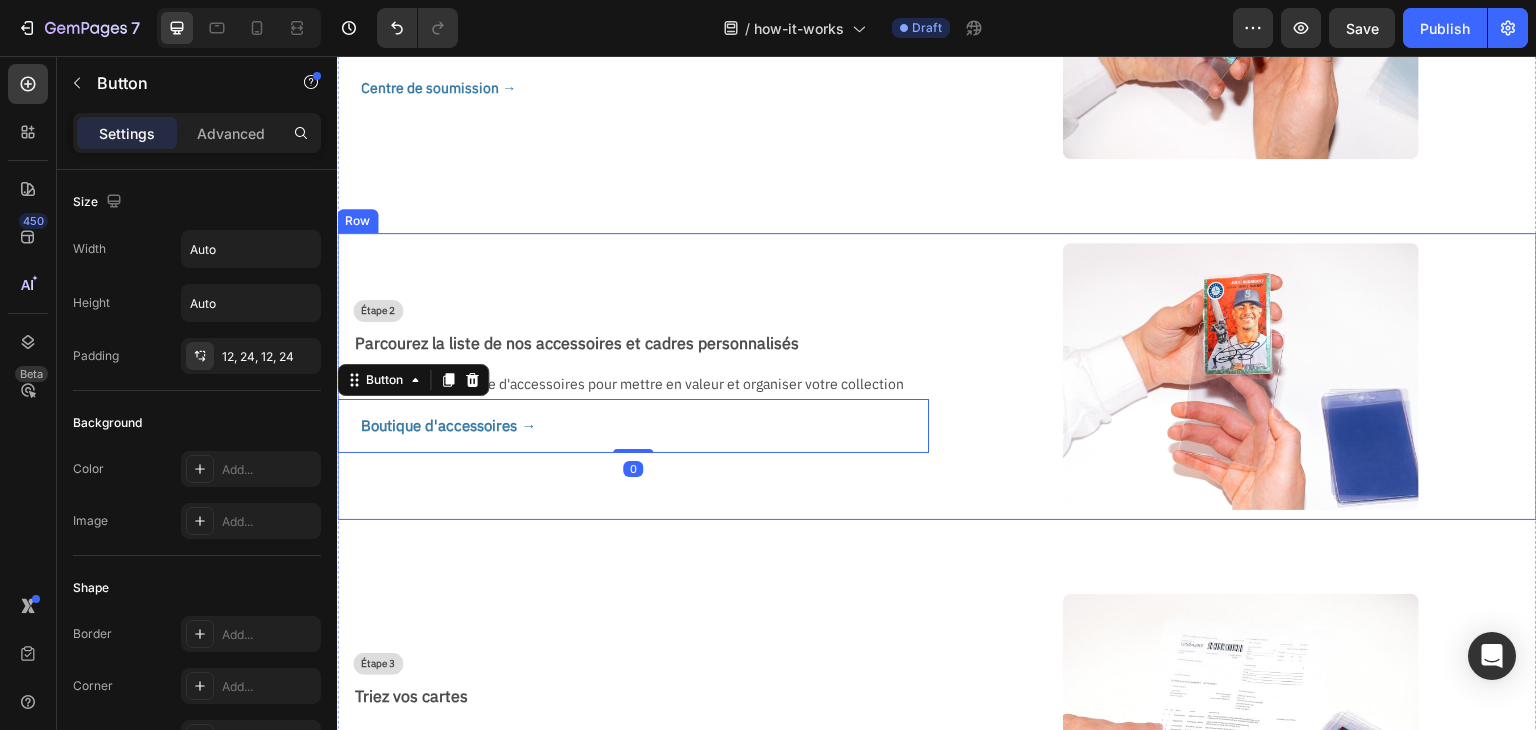scroll, scrollTop: 512, scrollLeft: 0, axis: vertical 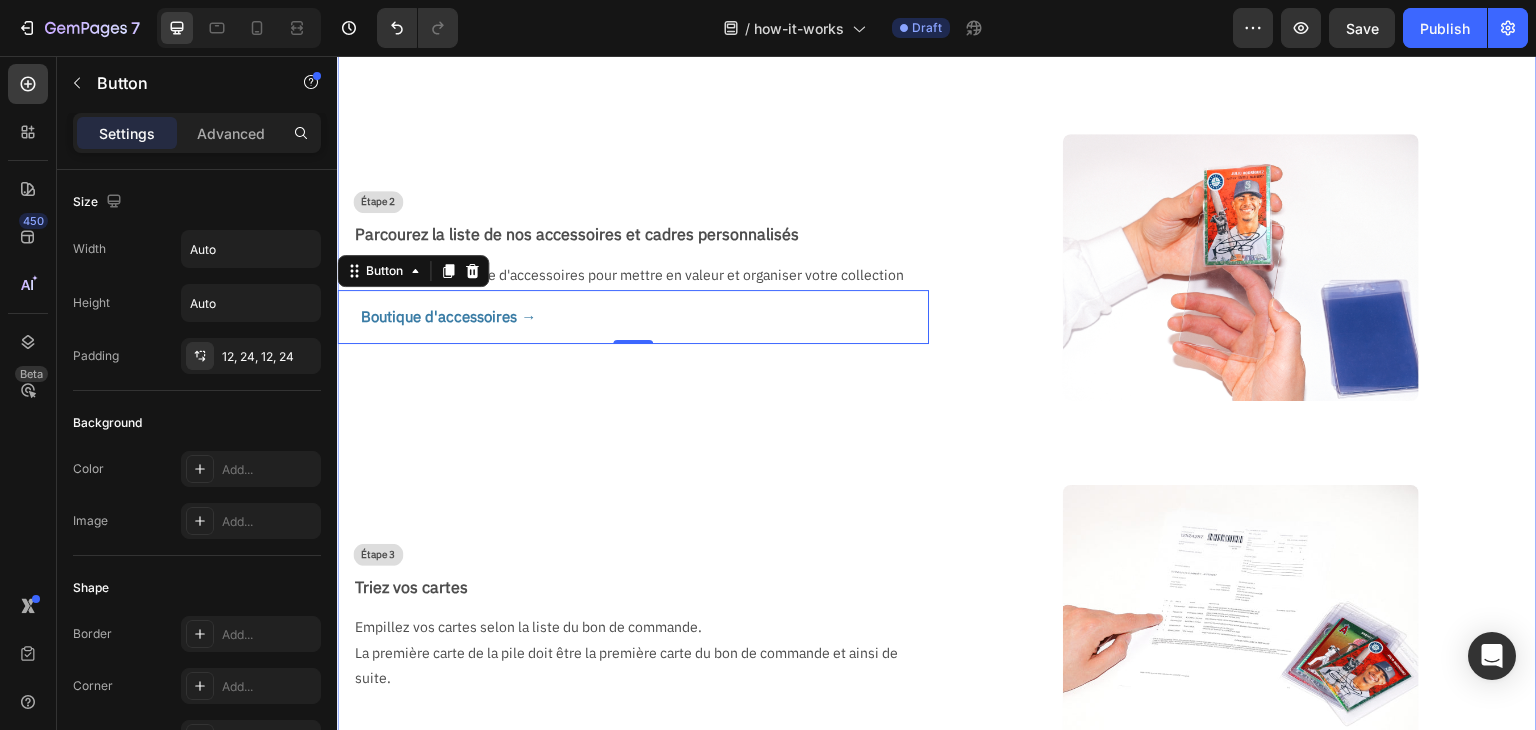 click on "Étape 1 Text Block Choisissez les items que vous souhaitez faire certifier Text Block Via notre barre de rercherche intuitive, sélectionnez les cartes et boosters qui méritent d'être protégés, valorisés et sublimés. Text Block Centre de soumission → Button Image Row Étape 2 Text Block Parcourez la liste de nos accessoires et cadres personnalisés Text Block Visitez notre boutique d'accessoires pour mettre en valeur et organiser votre collection Text Block Boutique d'accessoires → Button   0 Image Row Étape 3 Text Block Triez vos cartes Text Block Empillez vos cartes selon la liste du bon de commande. La première carte de la pile doit être la première carte du bon de commande et ainsi de suite. Text Block Image Row Étape 4 Text Block Emballez vos cartes Text Block Protégez votre pile de cartes en l'emballant dans du papier bulle. N'utilisez pas de ruban adhésif Text Block Image Row Étape 5 Text Block Préparez le colis Text Block Placez votre pile de cartes emballées dans un carton. Image" at bounding box center (937, 816) 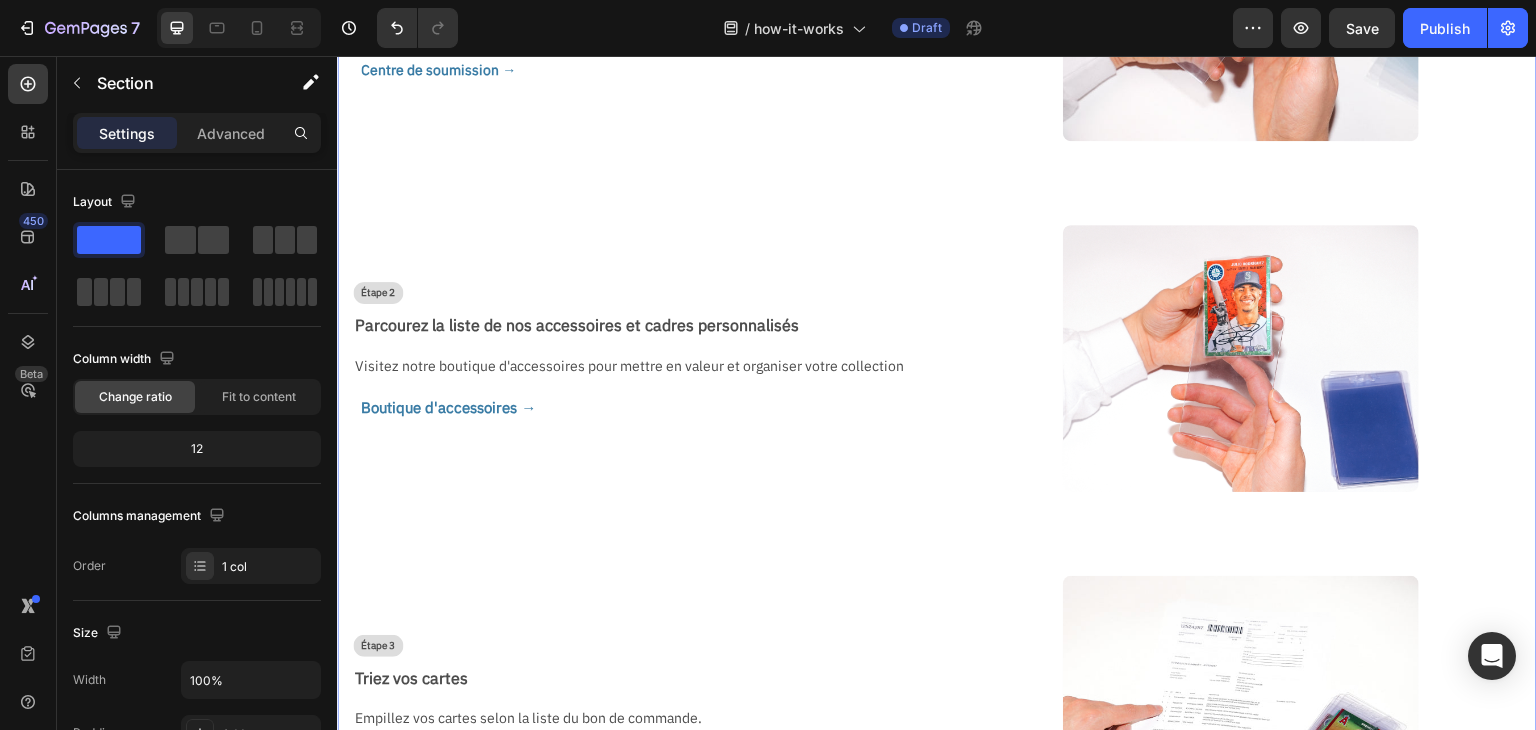 scroll, scrollTop: 312, scrollLeft: 0, axis: vertical 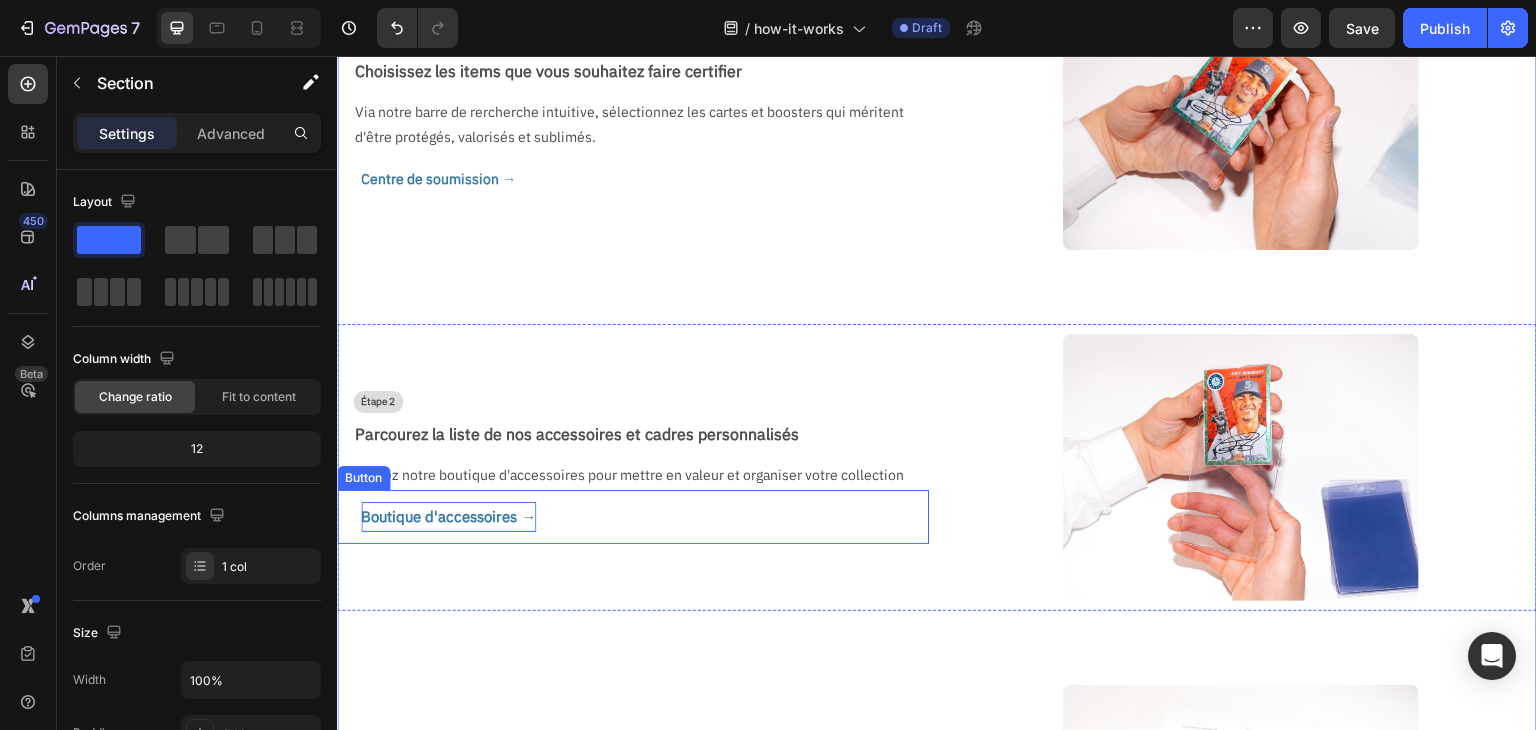 click on "Boutique d'accessoires →" at bounding box center (448, 516) 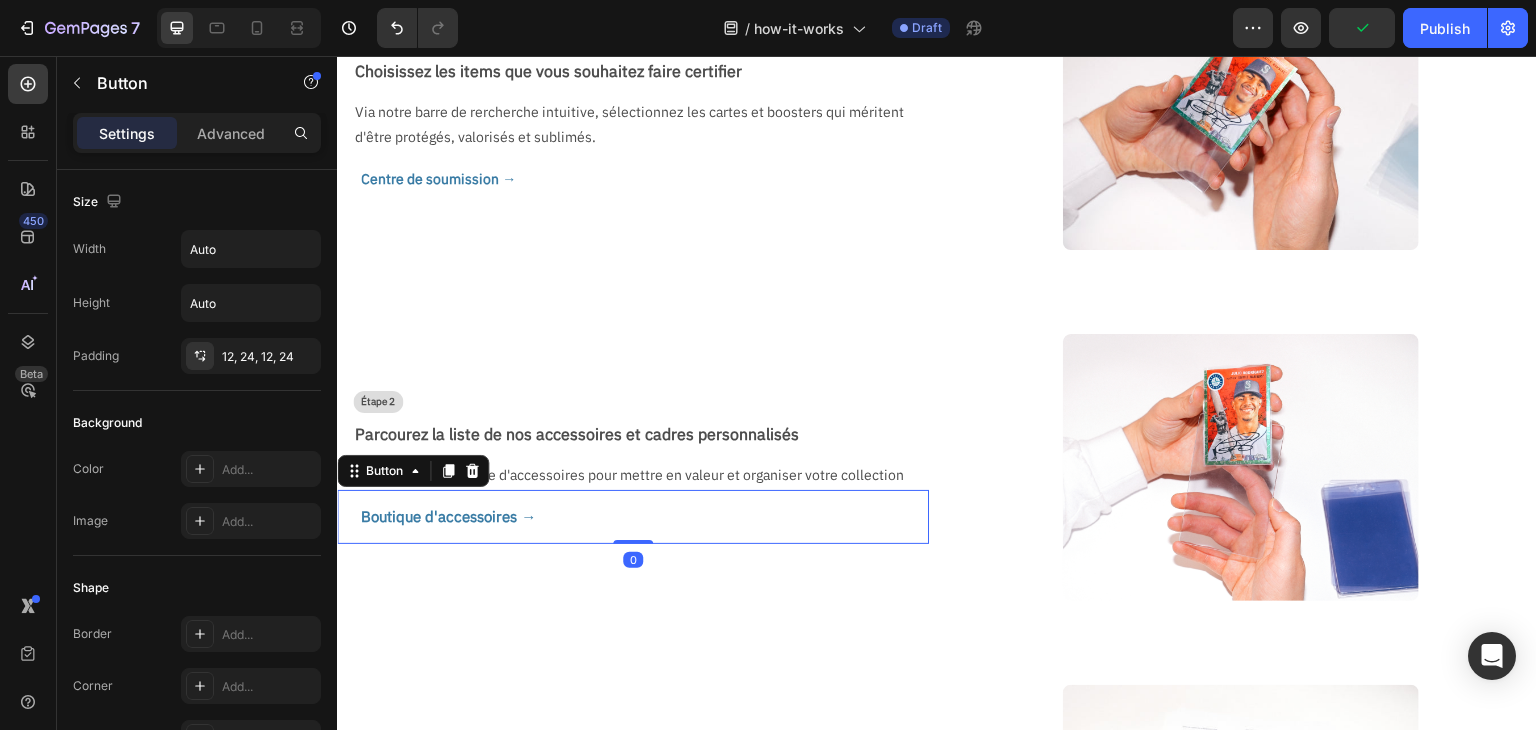 click on "Boutique d'accessoires →" at bounding box center (448, 517) 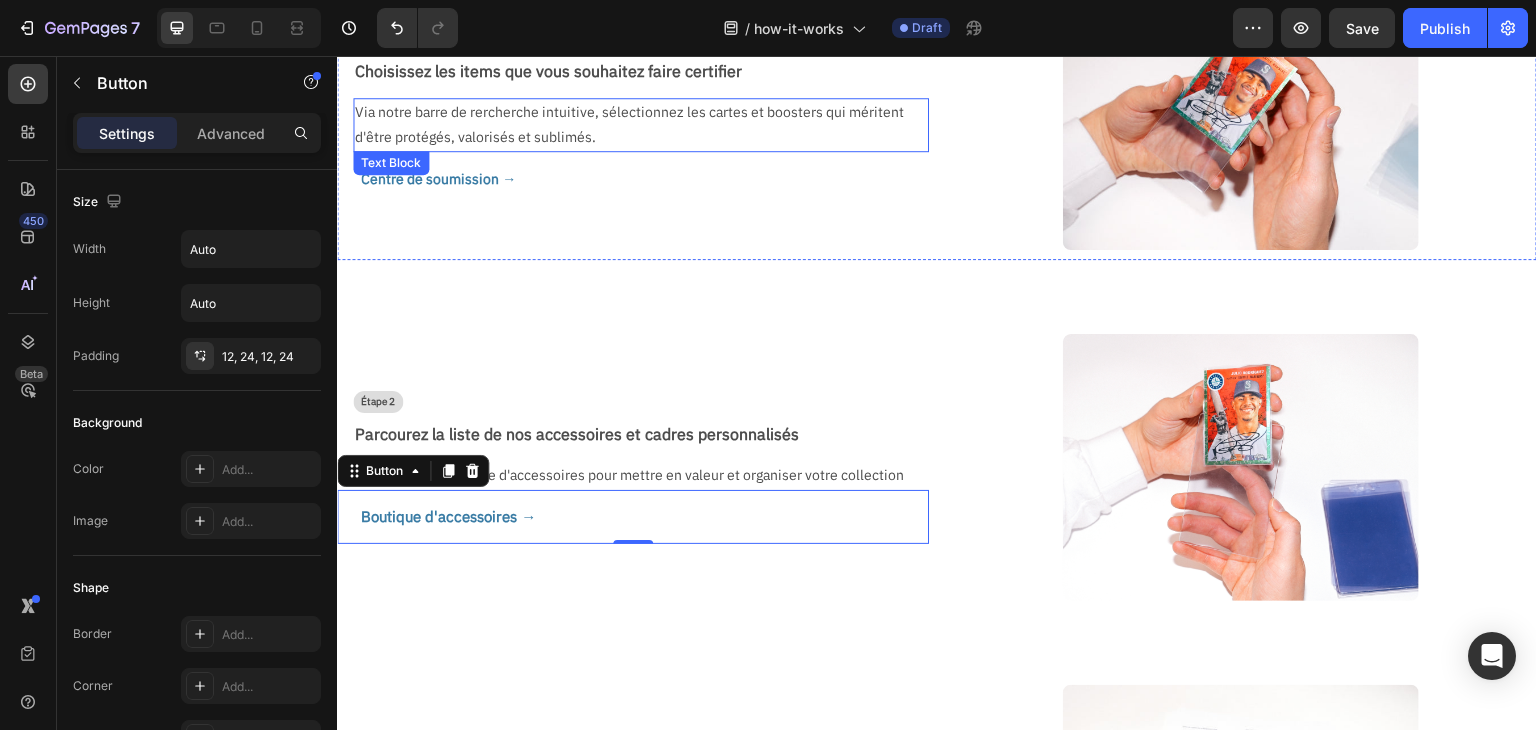 click on "Via notre barre de rercherche intuitive, sélectionnez les cartes et boosters qui méritent d'être protégés, valorisés et sublimés." at bounding box center (633, 125) 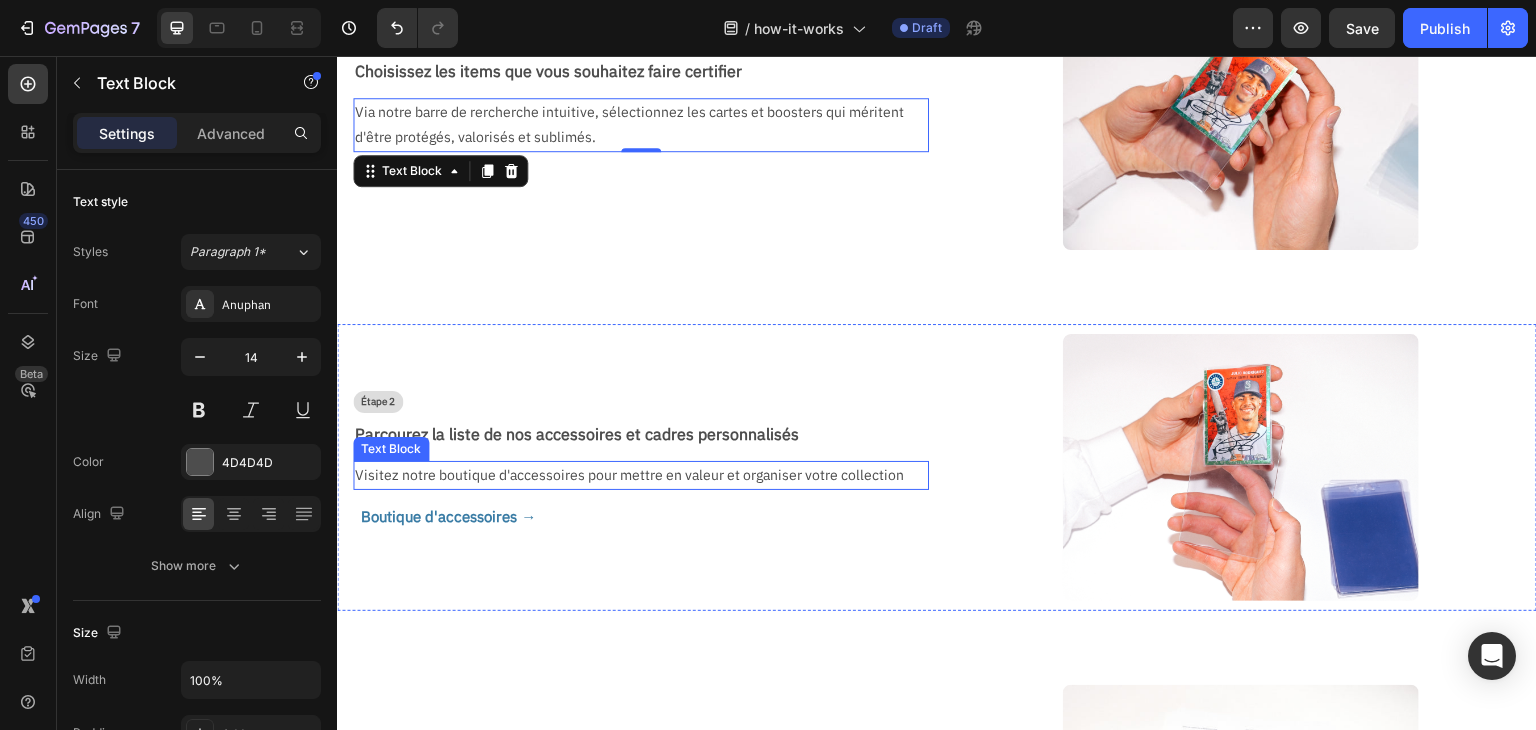 click on "Visitez notre boutique d'accessoires pour mettre en valeur et organiser votre collection" at bounding box center [633, 475] 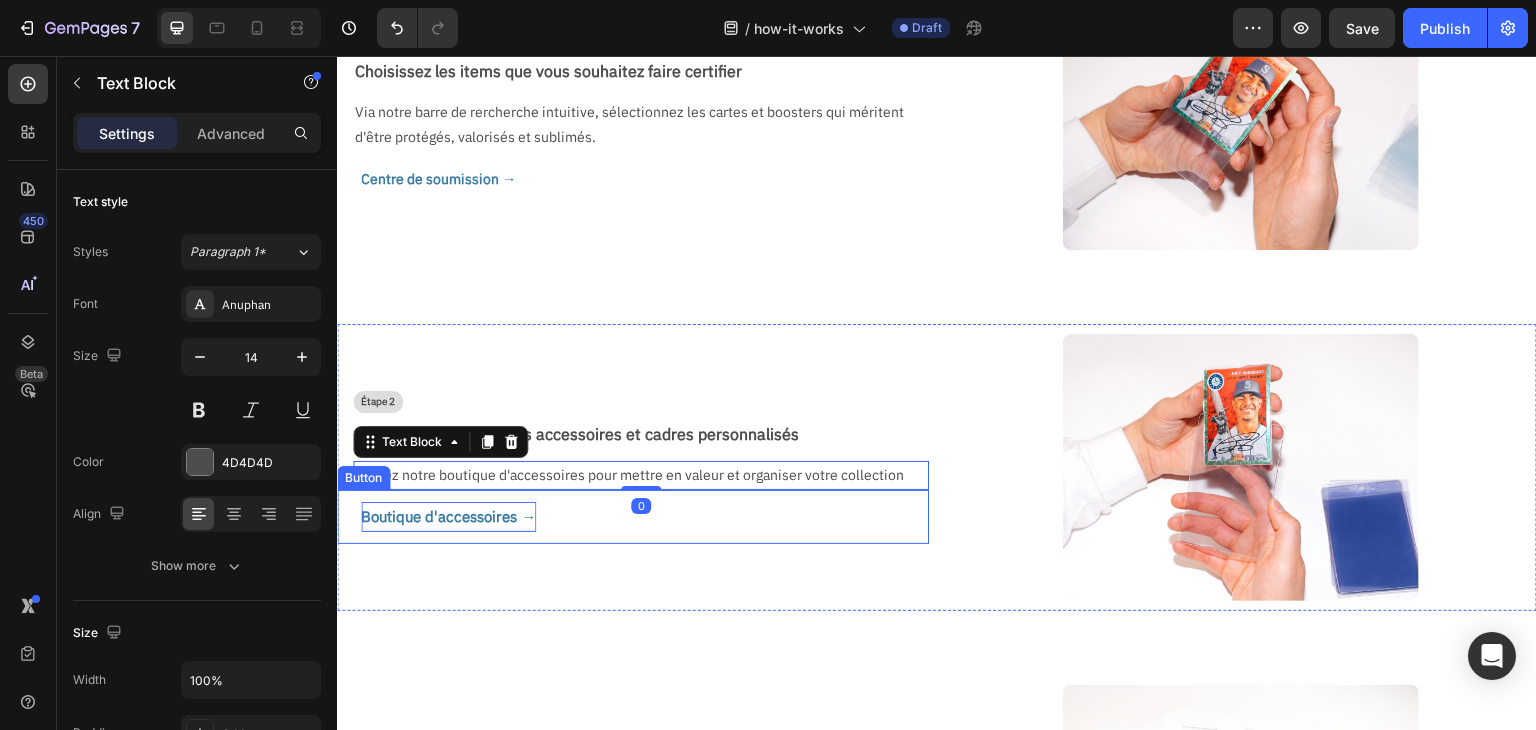 click on "Boutique d'accessoires →" at bounding box center [448, 516] 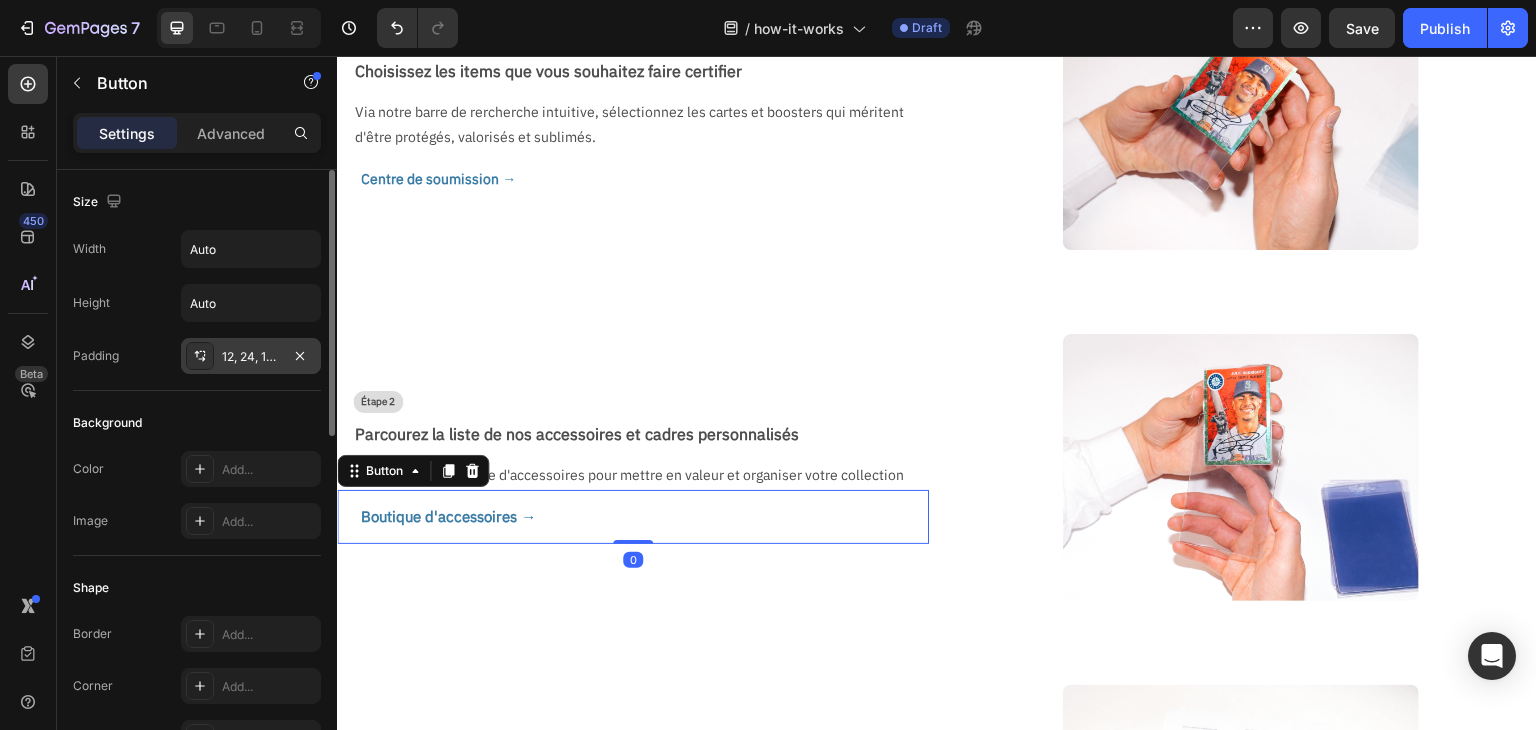 click on "12, 24, 12, 24" at bounding box center [251, 357] 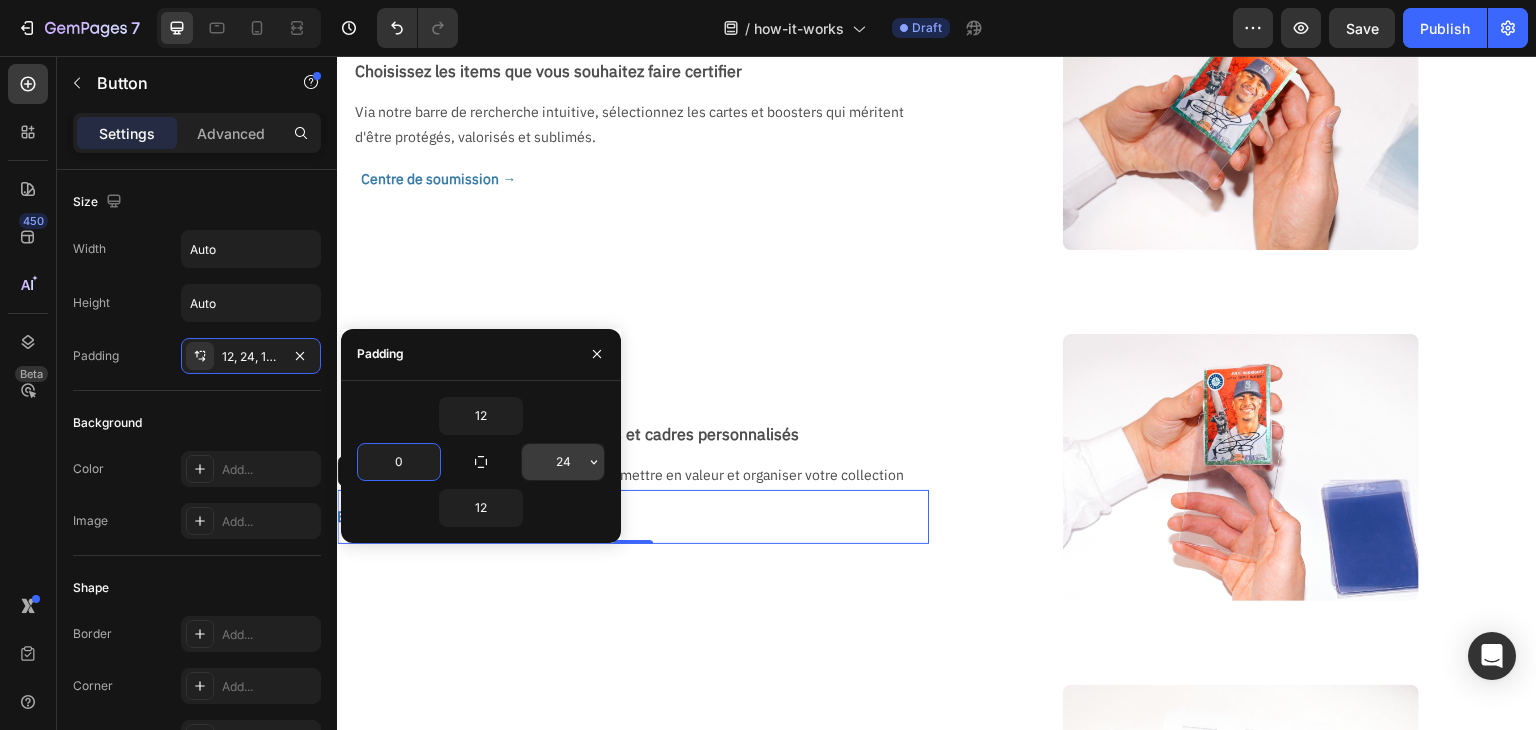 type on "0" 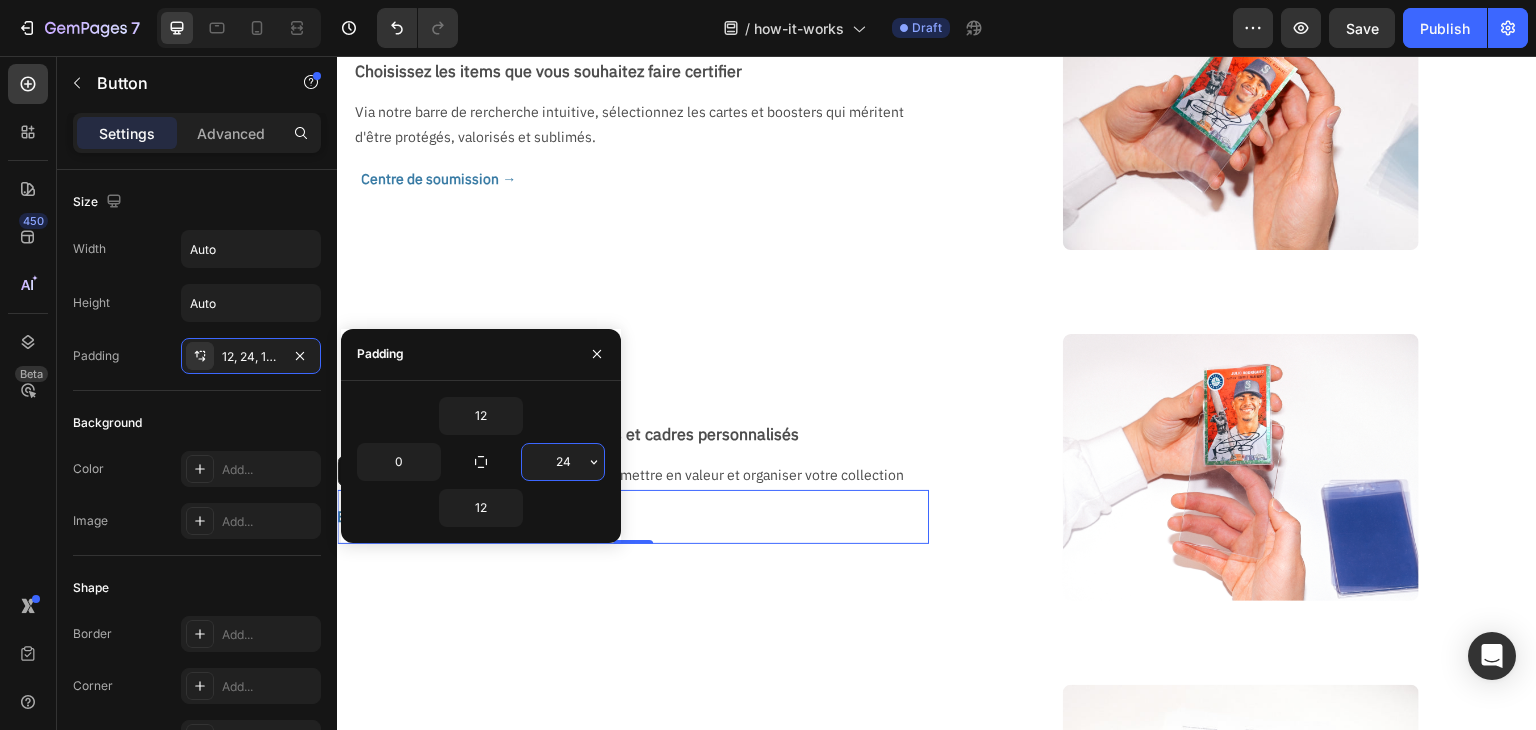 type on "0" 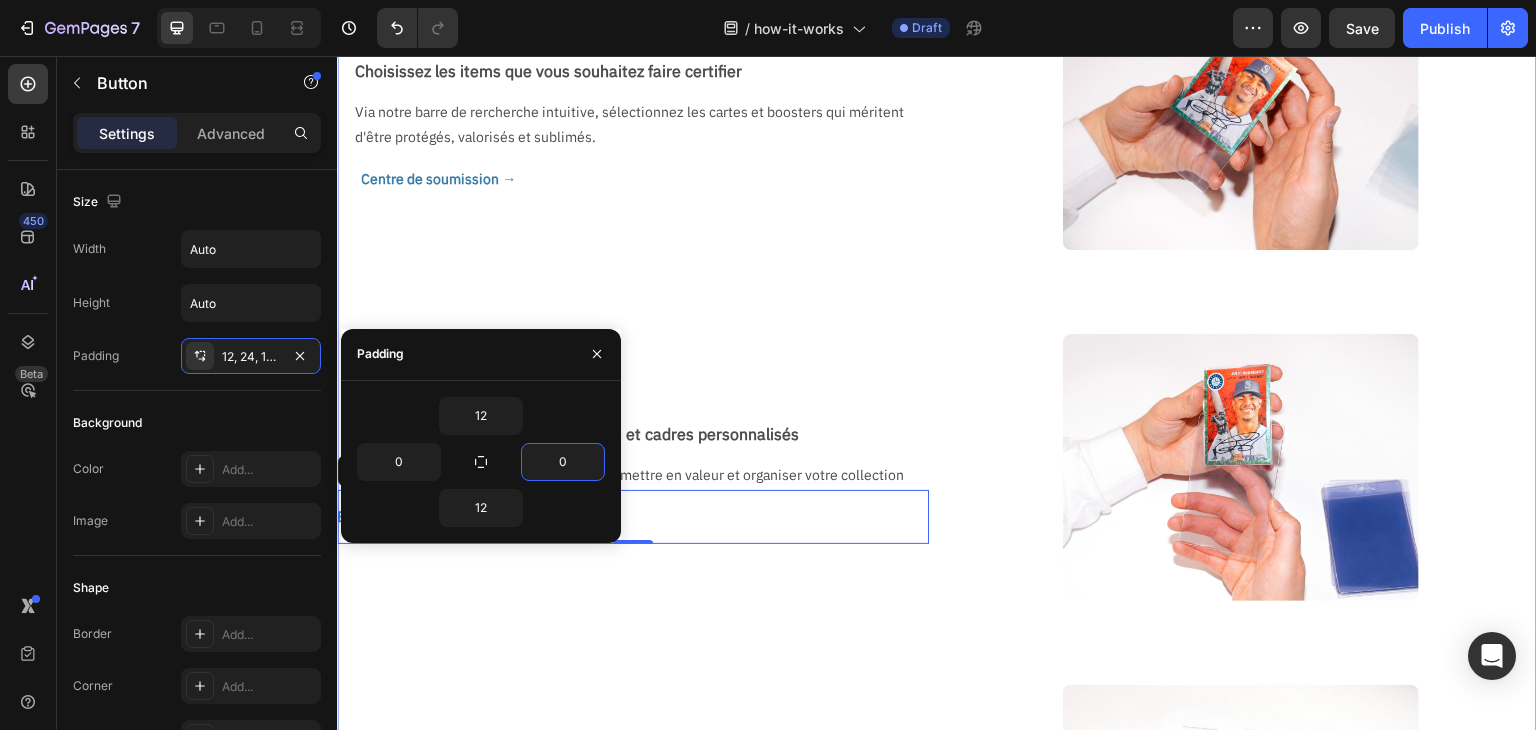 click on "Étape 1 Text Block Choisissez les items que vous souhaitez faire certifier Text Block Via notre barre de rercherche intuitive, sélectionnez les cartes et boosters qui méritent d'être protégés, valorisés et sublimés. Text Block Centre de soumission → Button Image Row Étape 2 Text Block Parcourez la liste de nos accessoires et cadres personnalisés Text Block Visitez notre boutique d'accessoires pour mettre en valeur et organiser votre collection Text Block Boutique d'accessoires → Button   0 Image Row Étape 3 Text Block Triez vos cartes Text Block Empillez vos cartes selon la liste du bon de commande. La première carte de la pile doit être la première carte du bon de commande et ainsi de suite. Text Block Image Row Étape 4 Text Block Emballez vos cartes Text Block Protégez votre pile de cartes en l'emballant dans du papier bulle. N'utilisez pas de ruban adhésif Text Block Image Row Étape 5 Text Block Préparez le colis Text Block Placez votre pile de cartes emballées dans un carton. Image" at bounding box center [937, 1016] 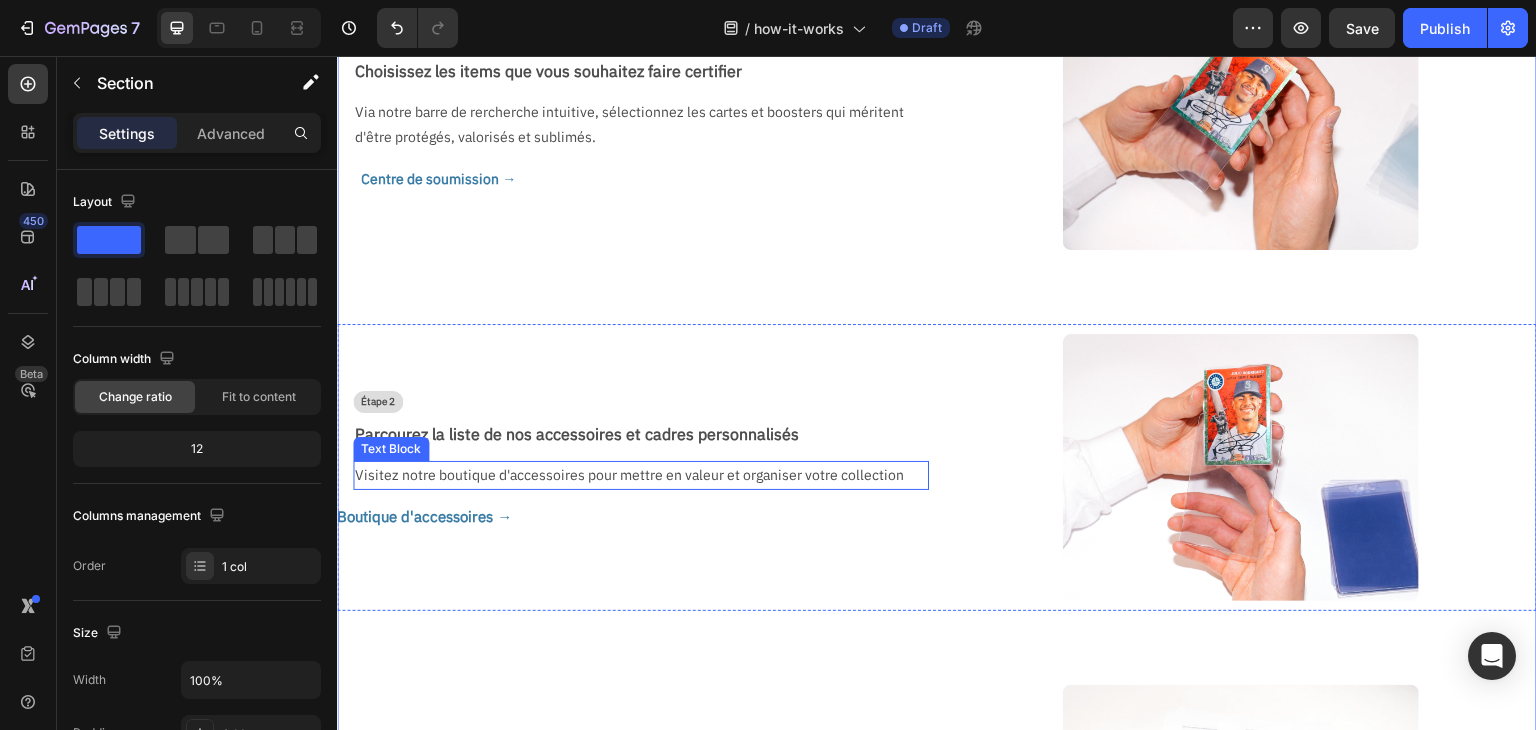 click on "Visitez notre boutique d'accessoires pour mettre en valeur et organiser votre collection" at bounding box center (633, 475) 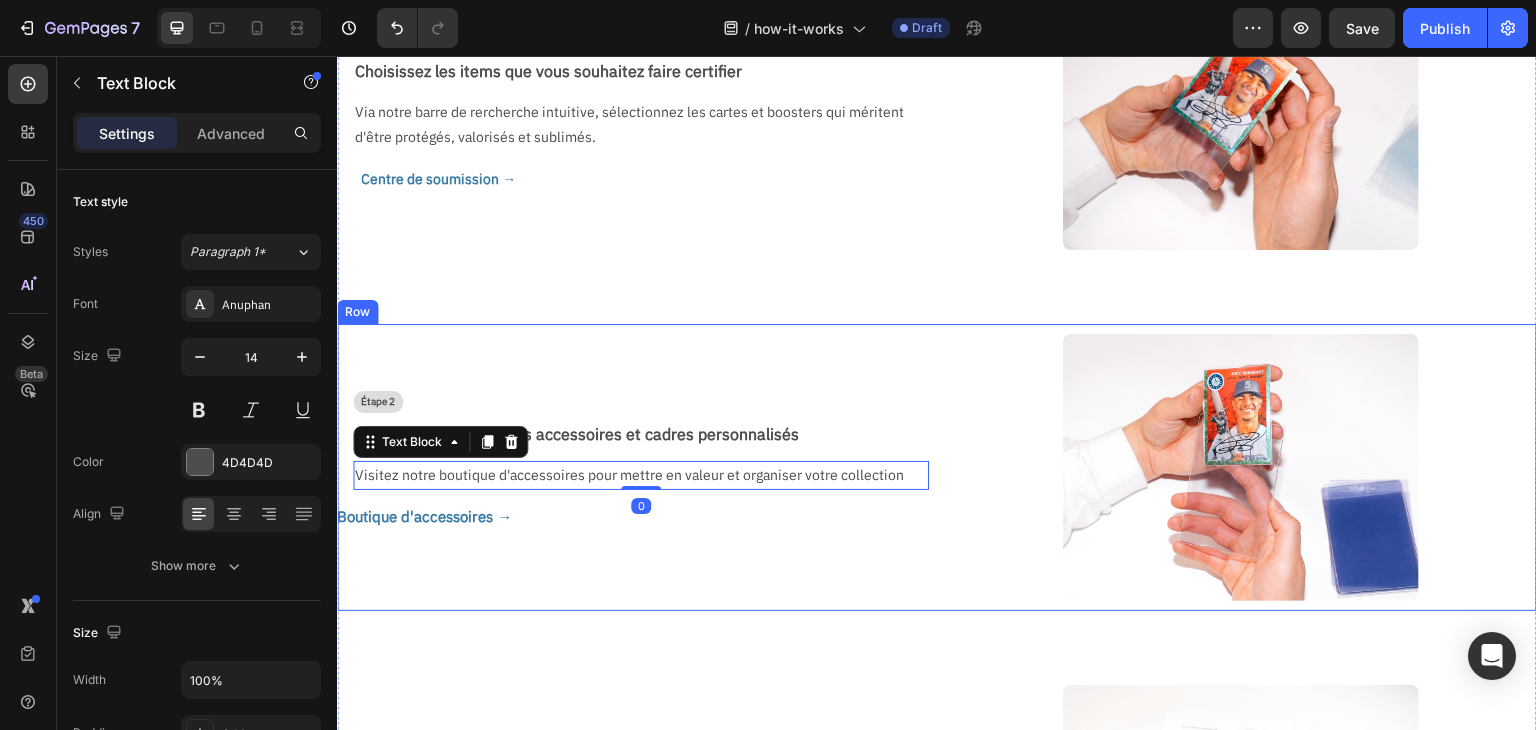 click on "Étape 2 Text Block Parcourez la liste de nos accessoires et cadres personnalisés Text Block Visitez notre boutique d'accessoires pour mettre en valeur et organiser votre collection Text Block   0 Boutique d'accessoires → Button" at bounding box center [633, 467] 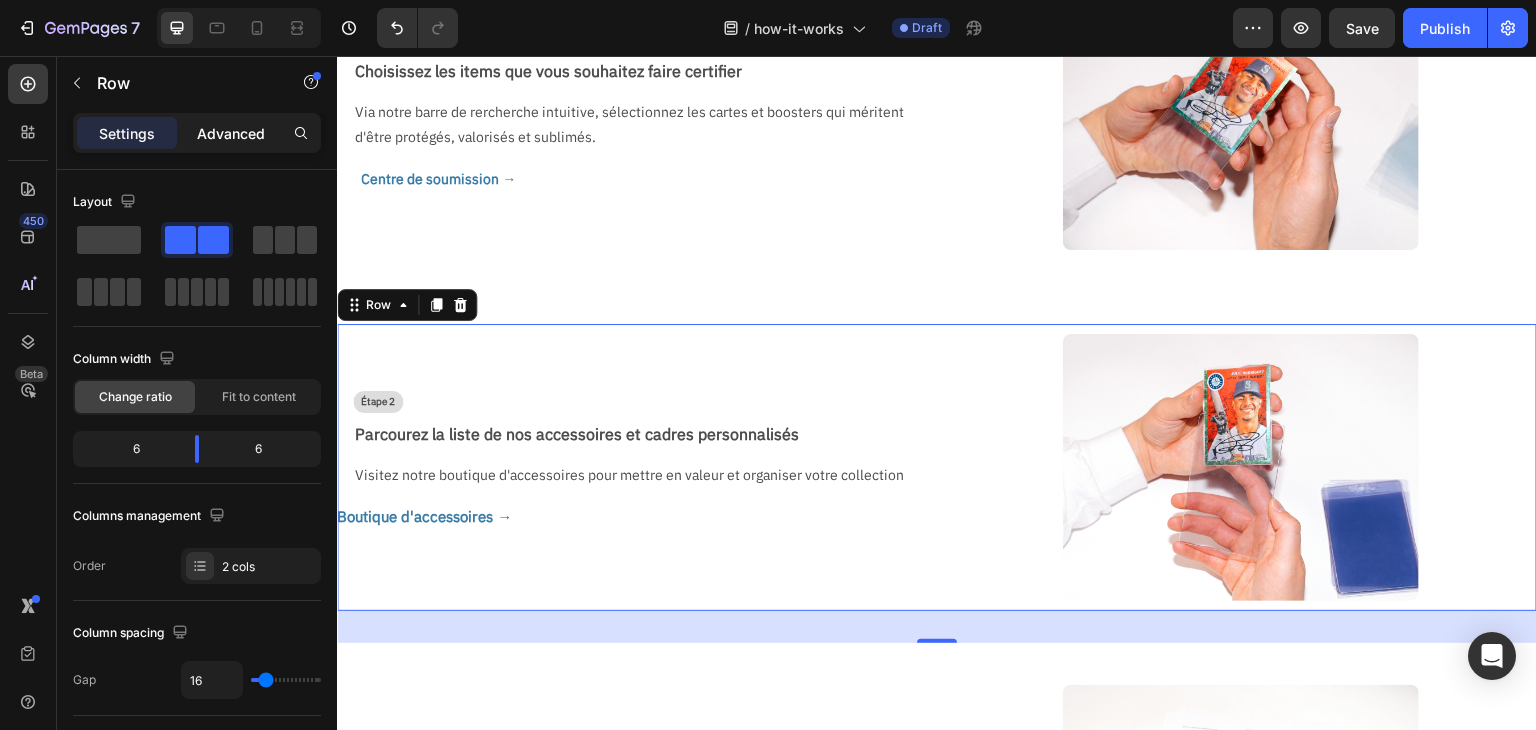 click on "Advanced" at bounding box center (231, 133) 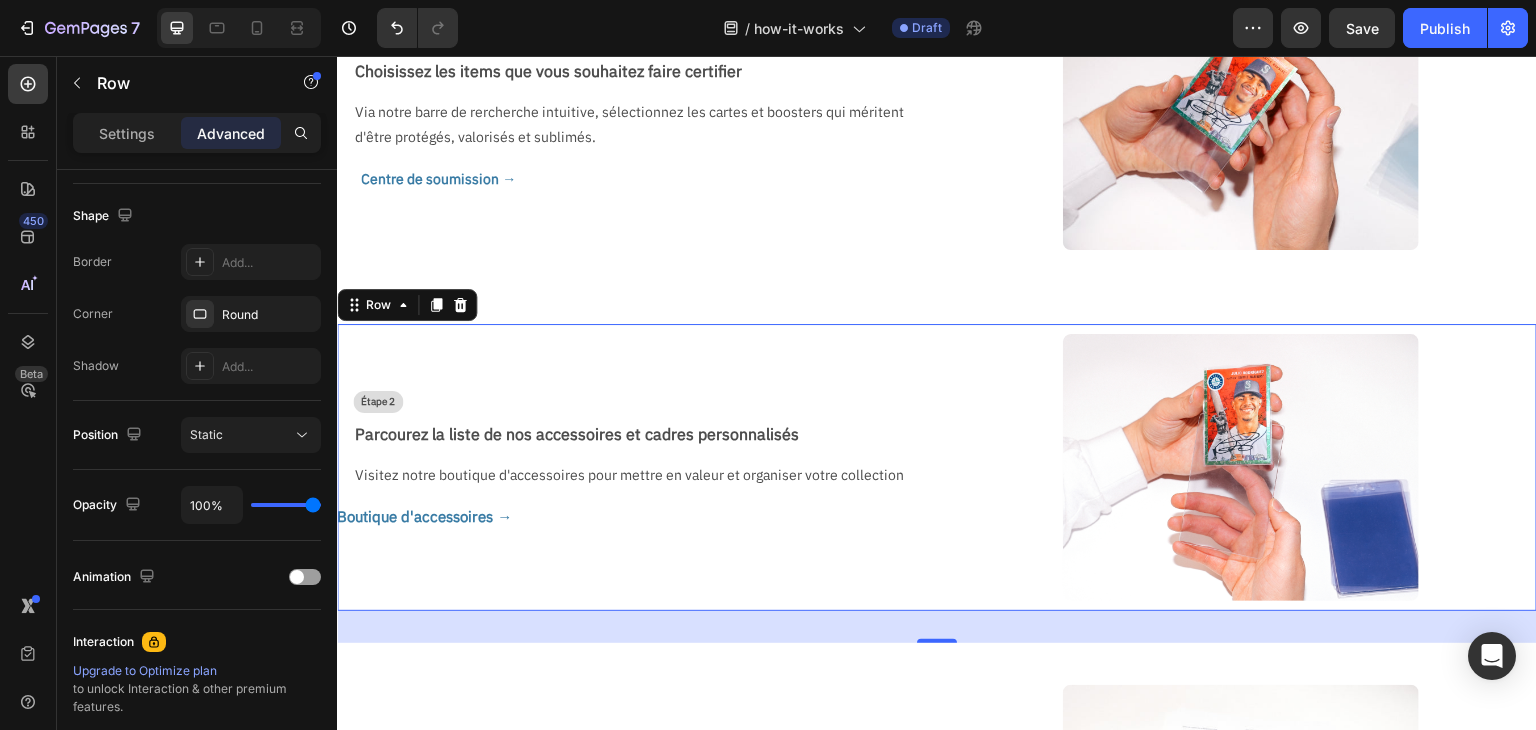 scroll, scrollTop: 100, scrollLeft: 0, axis: vertical 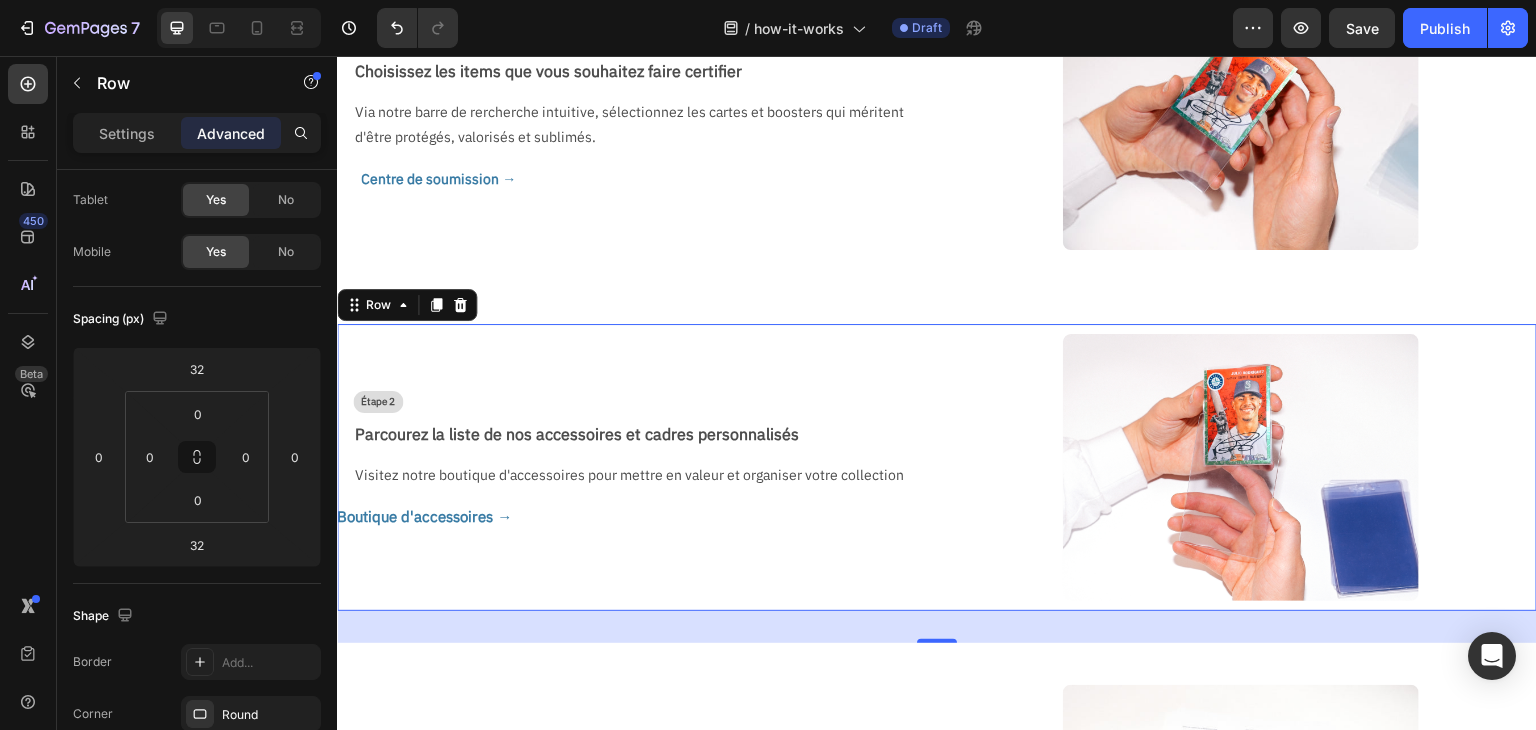 click on "Étape 2 Text Block Parcourez la liste de nos accessoires et cadres personnalisés Text Block Visitez notre boutique d'accessoires pour mettre en valeur et organiser votre collection Text Block Boutique d'accessoires → Button" at bounding box center (633, 467) 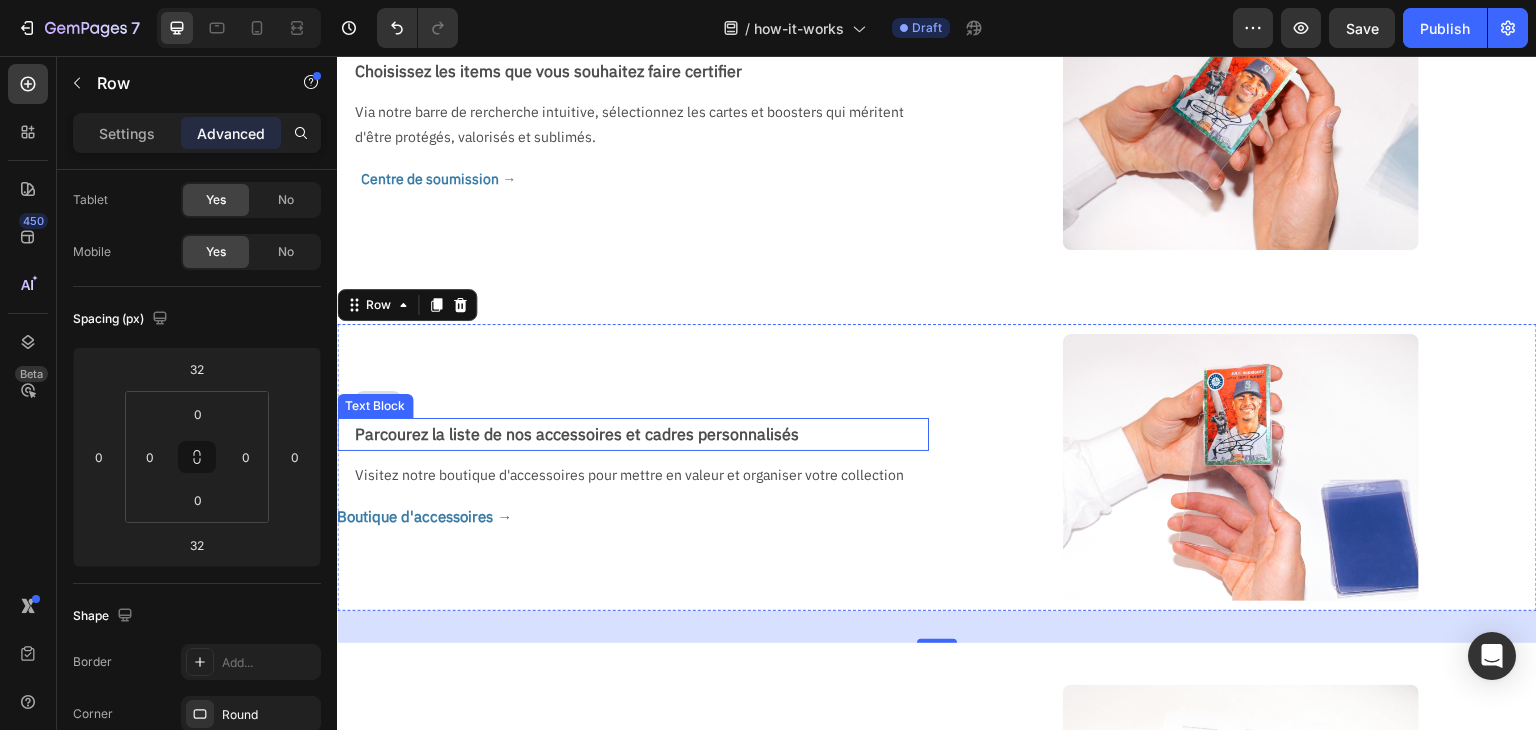 click on "Parcourez la liste de nos accessoires et cadres personnalisés" at bounding box center (641, 434) 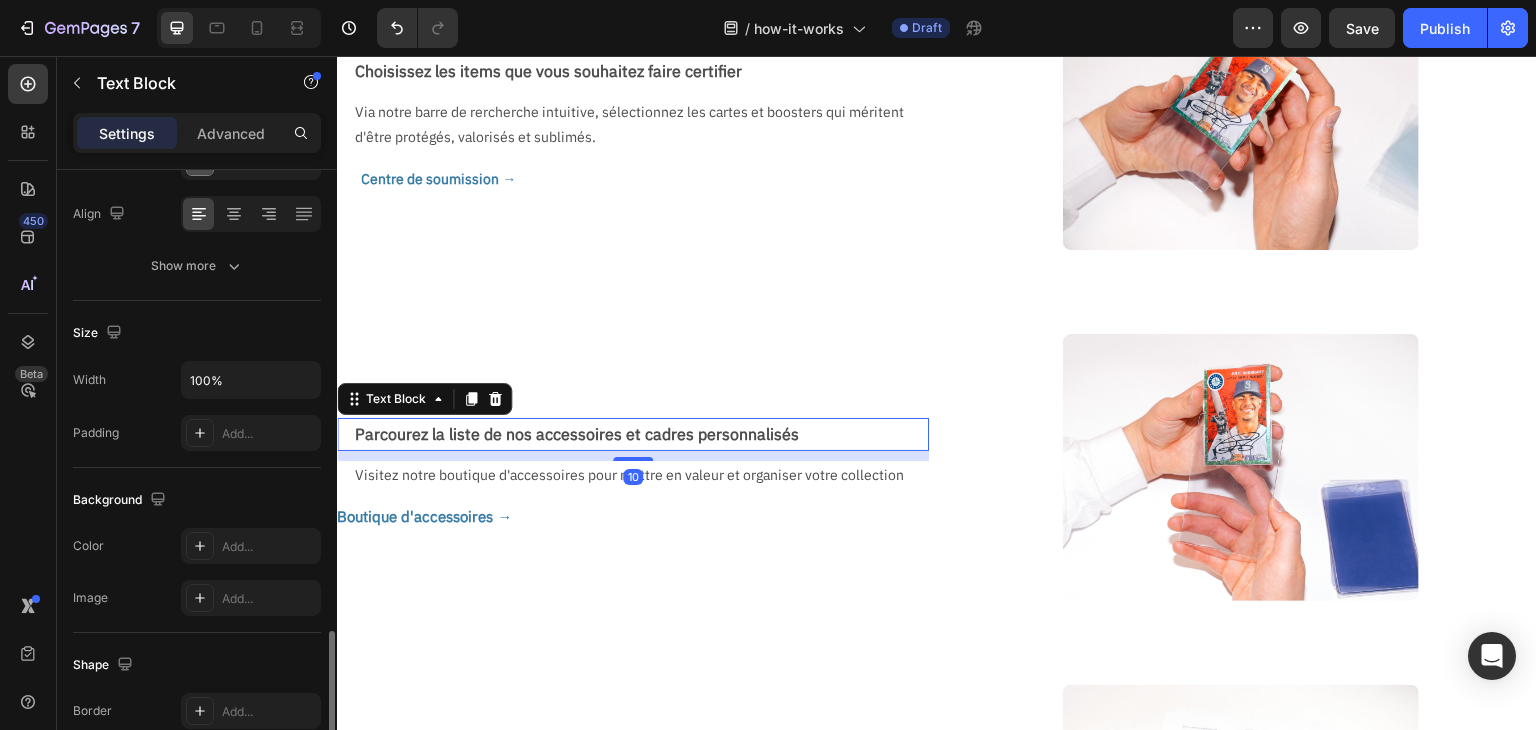 scroll, scrollTop: 566, scrollLeft: 0, axis: vertical 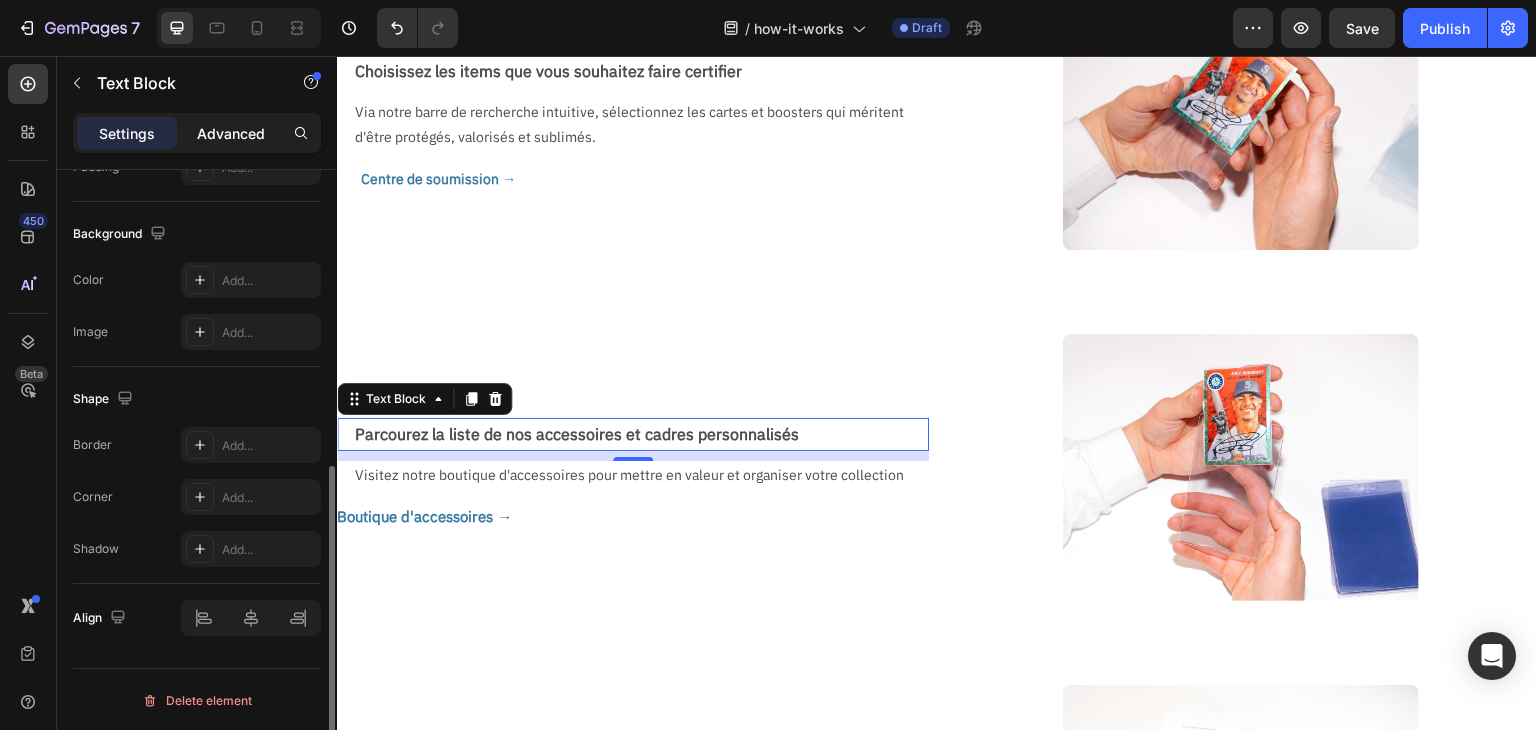 click on "Advanced" at bounding box center (231, 133) 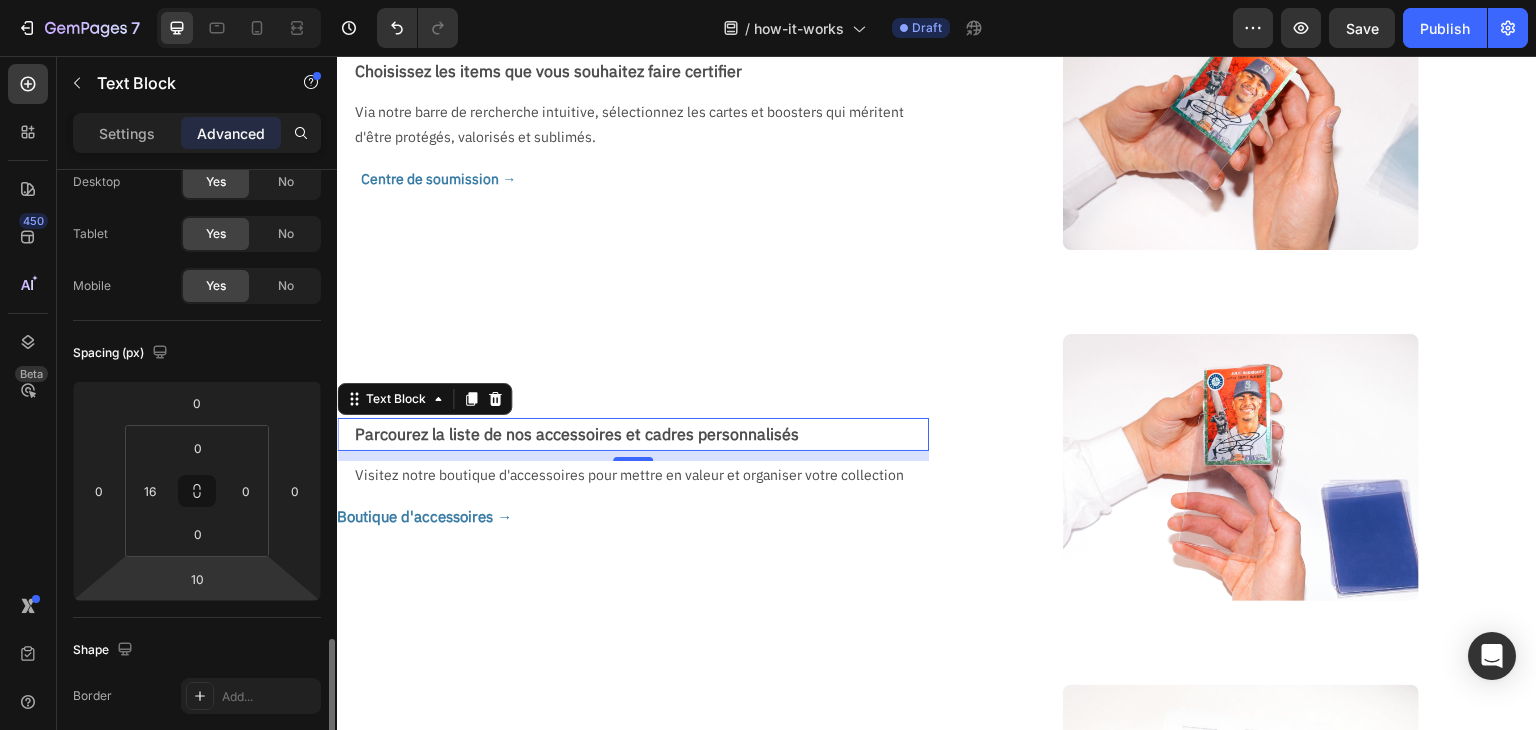 scroll, scrollTop: 0, scrollLeft: 0, axis: both 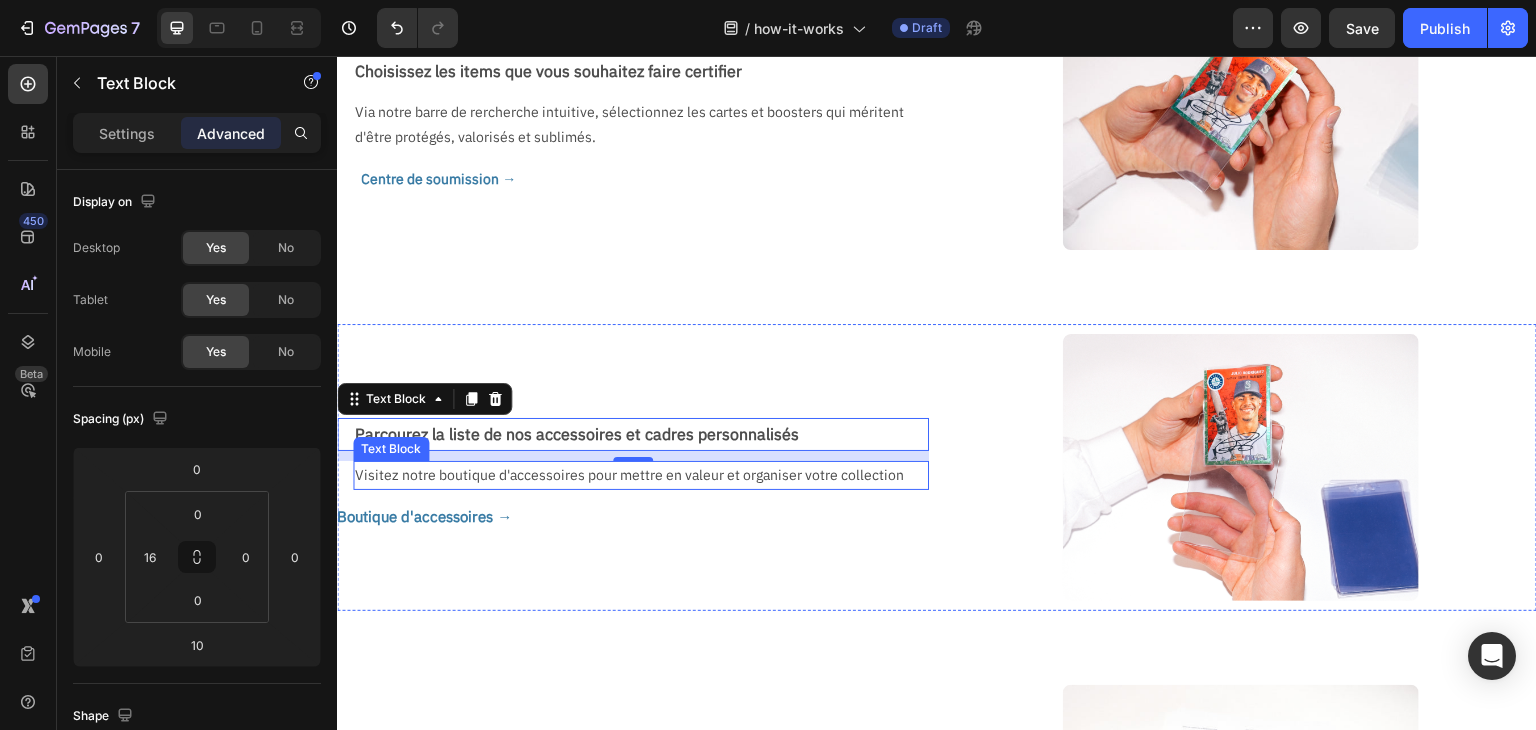 click on "Visitez notre boutique d'accessoires pour mettre en valeur et organiser votre collection" at bounding box center [633, 475] 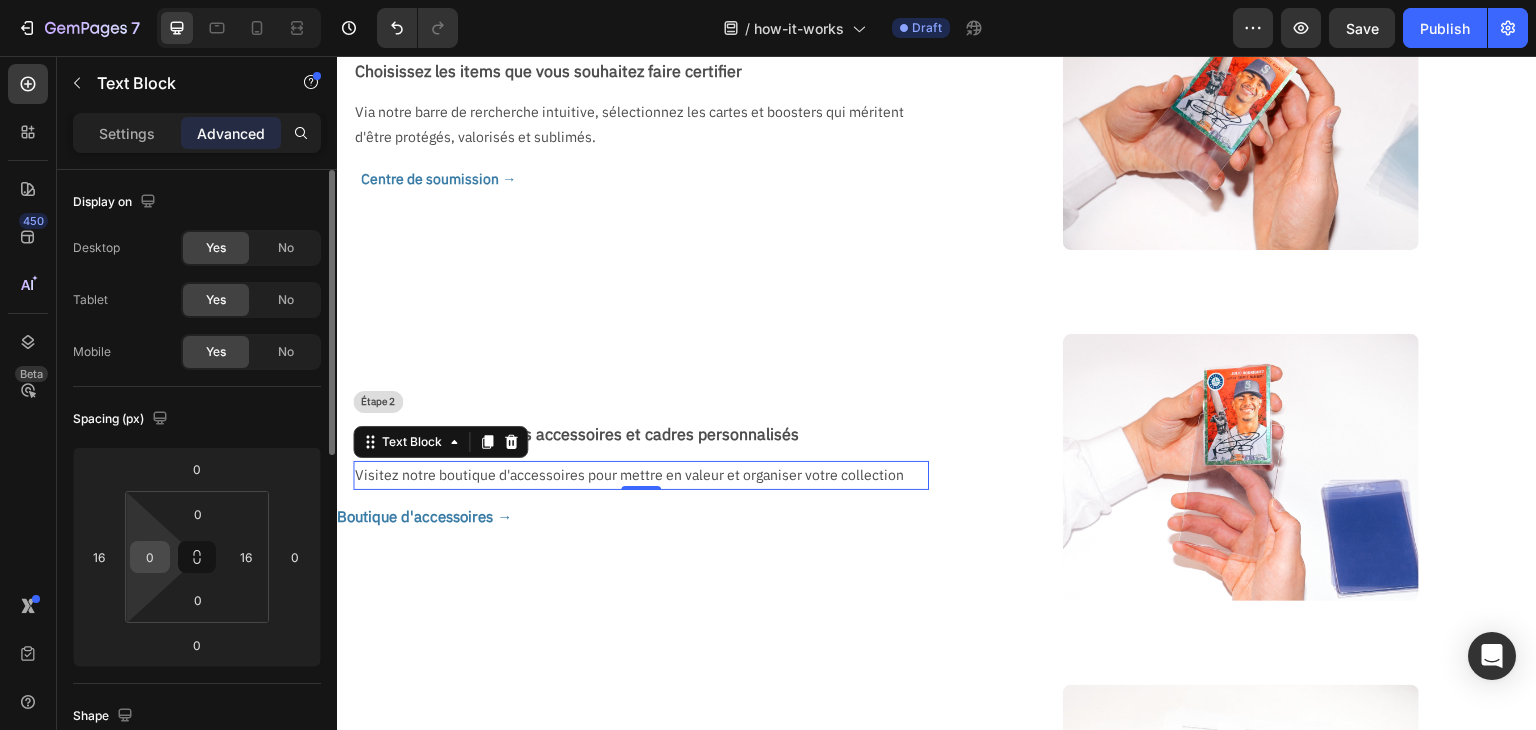 click on "0" at bounding box center (150, 557) 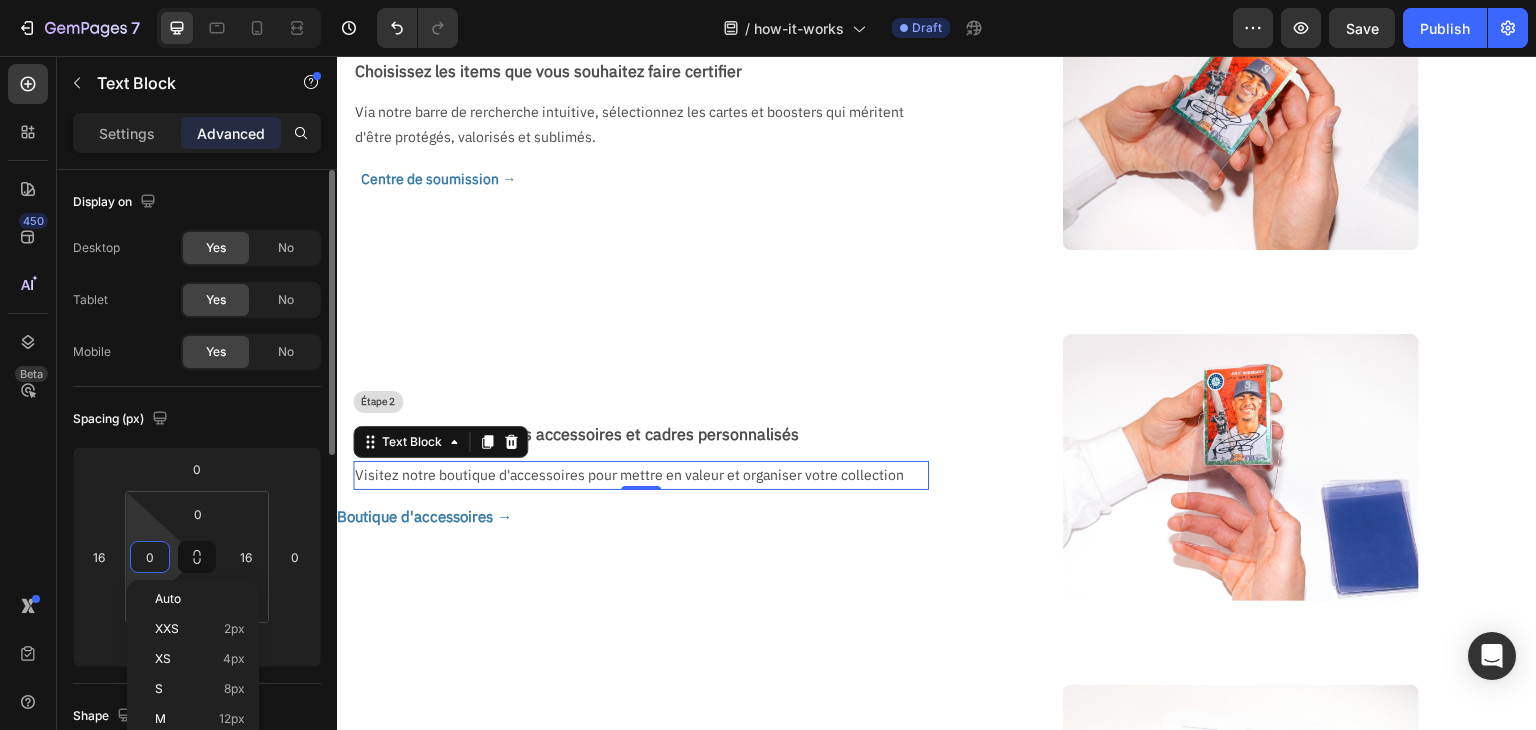 type on "4" 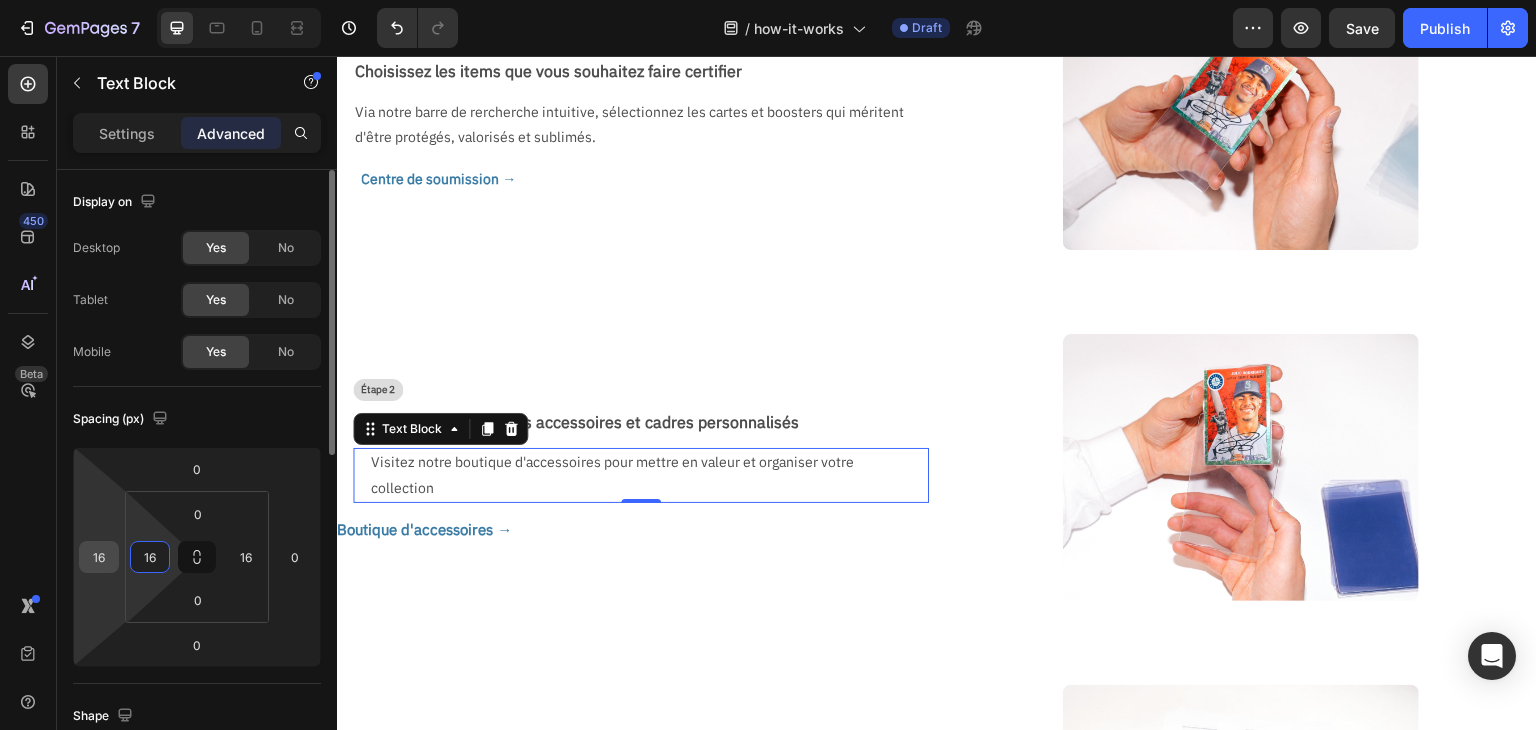type on "16" 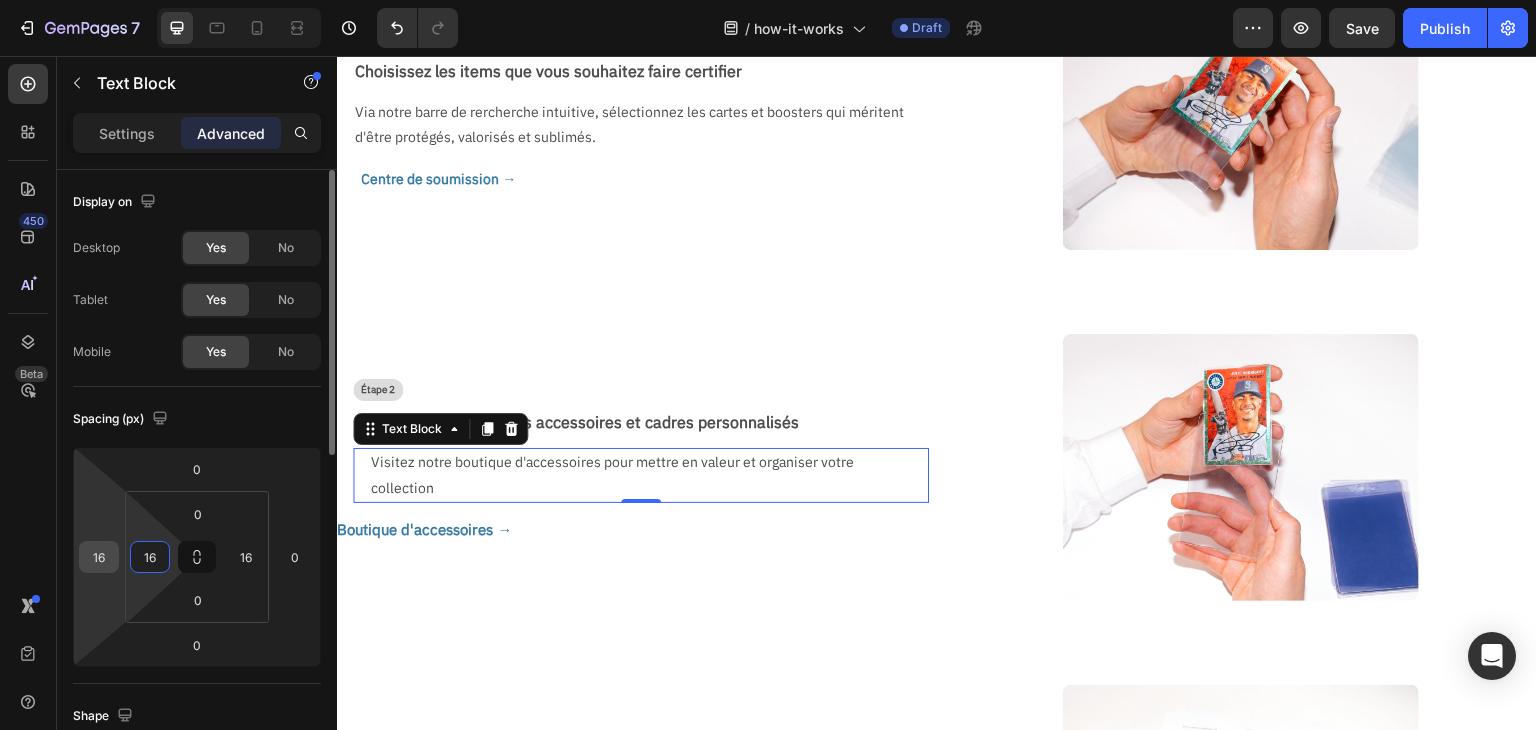 click on "16" at bounding box center (99, 557) 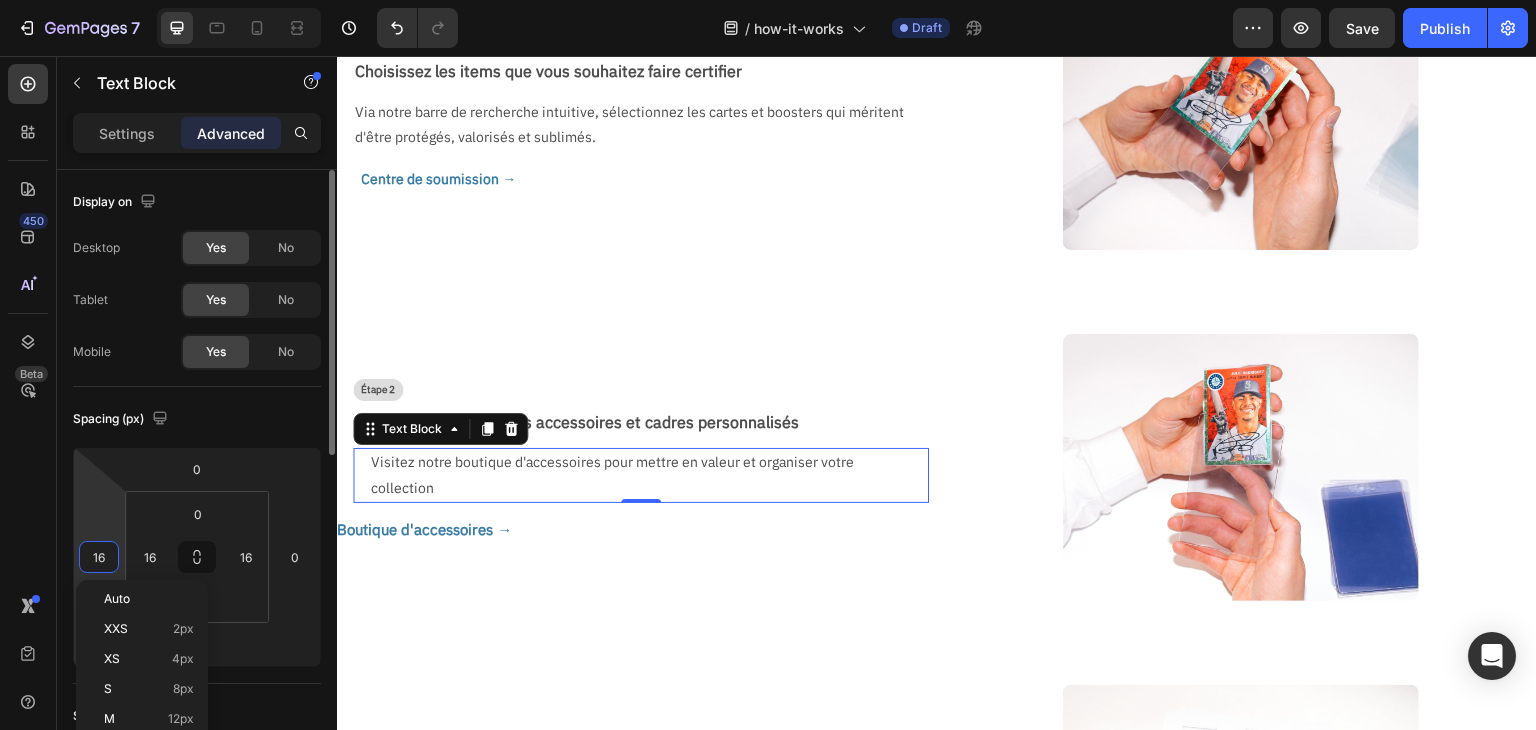 type on "0" 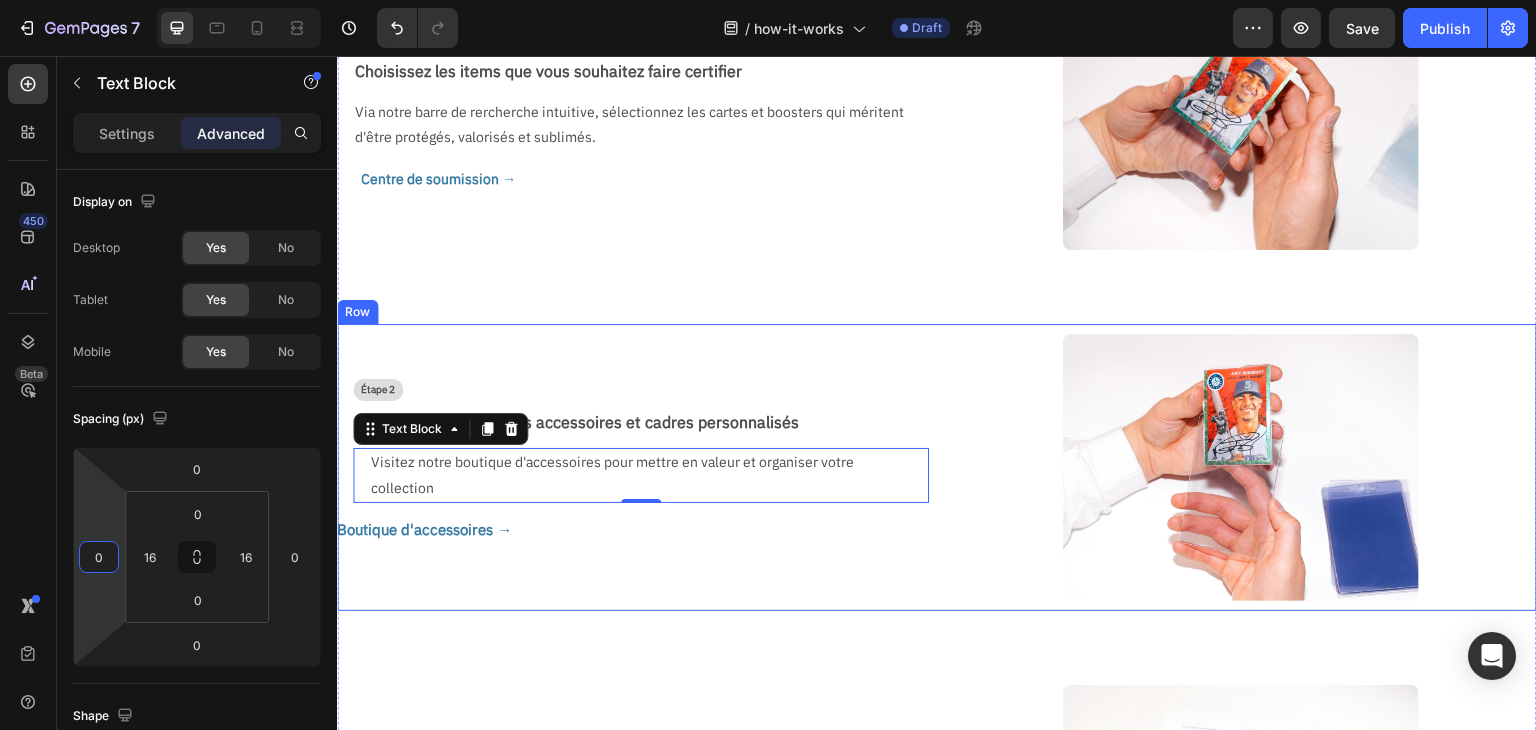 click on "Étape 2 Text Block Parcourez la liste de nos accessoires et cadres personnalisés Text Block Visitez notre boutique d'accessoires pour mettre en valeur et organiser votre collection Text Block   0 Boutique d'accessoires → Button" at bounding box center (633, 467) 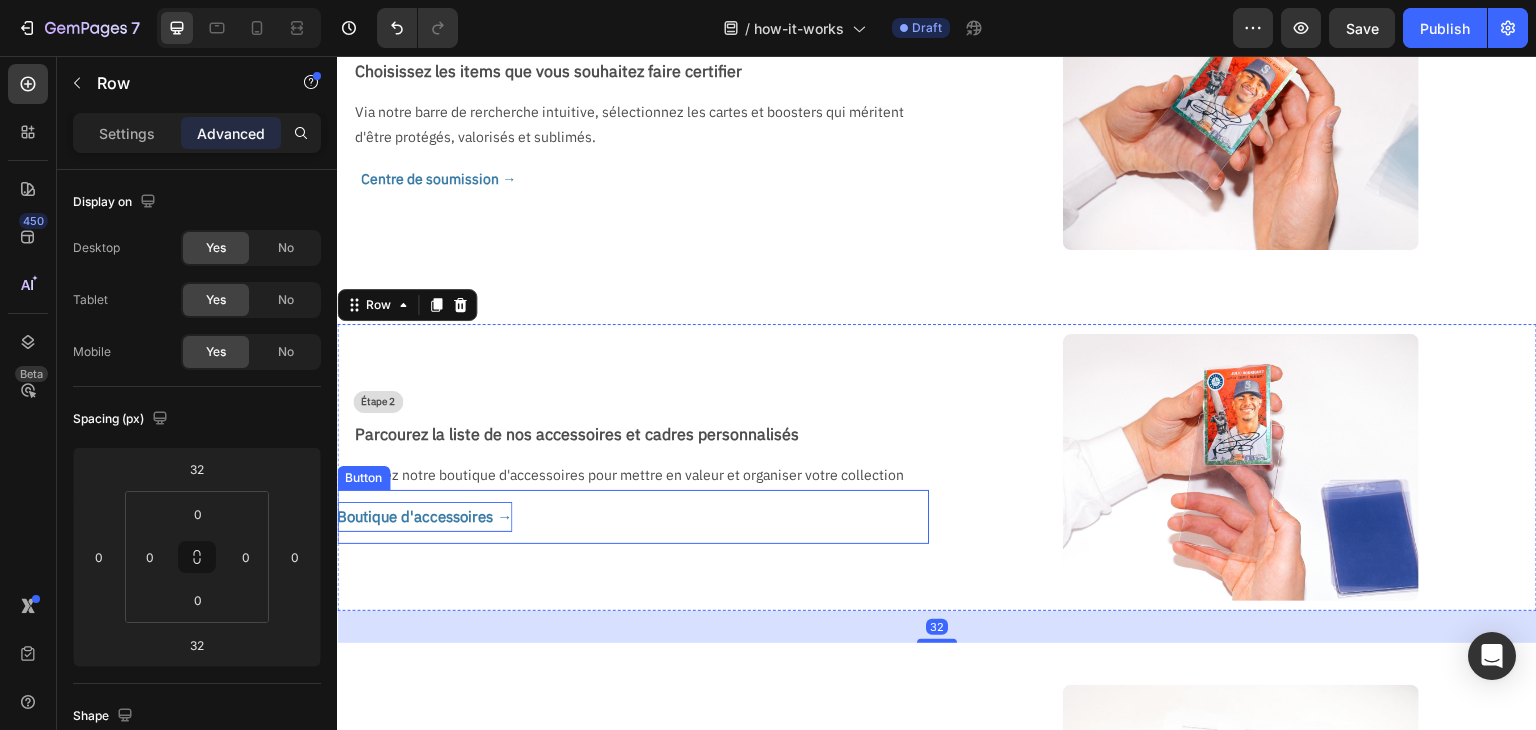 click on "Boutique d'accessoires →" at bounding box center (424, 516) 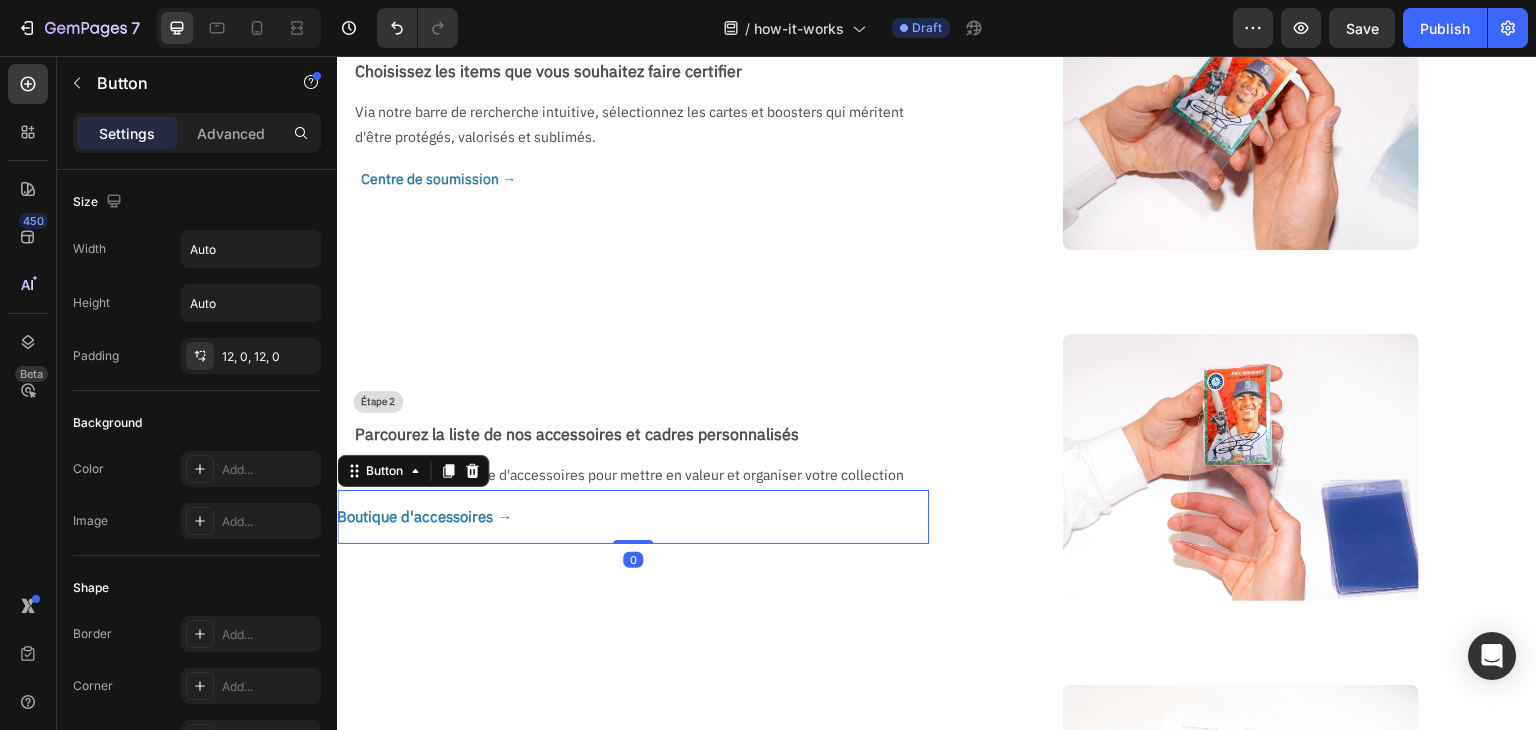 click on "Boutique d'accessoires → Button   0" at bounding box center [633, 517] 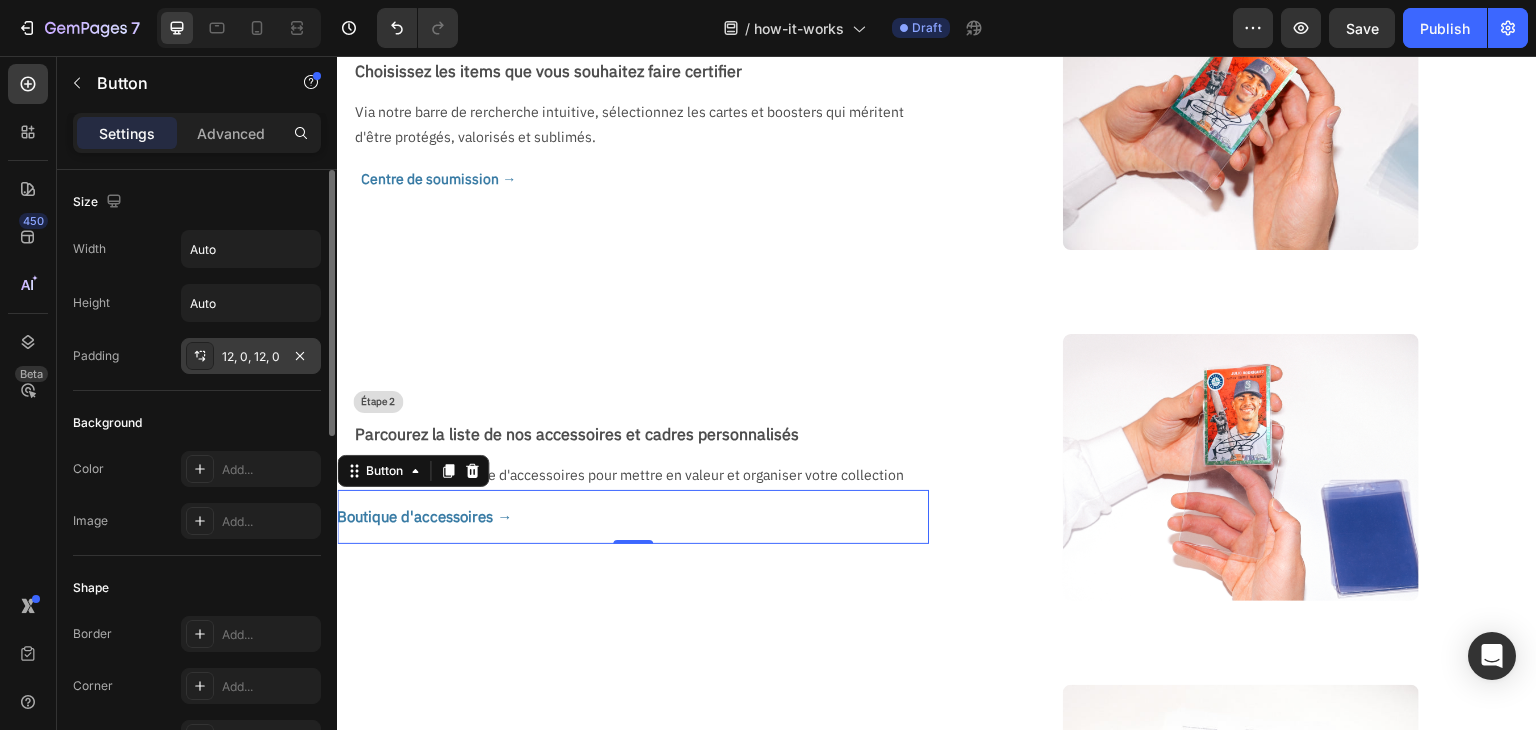 click on "12, 0, 12, 0" at bounding box center [251, 357] 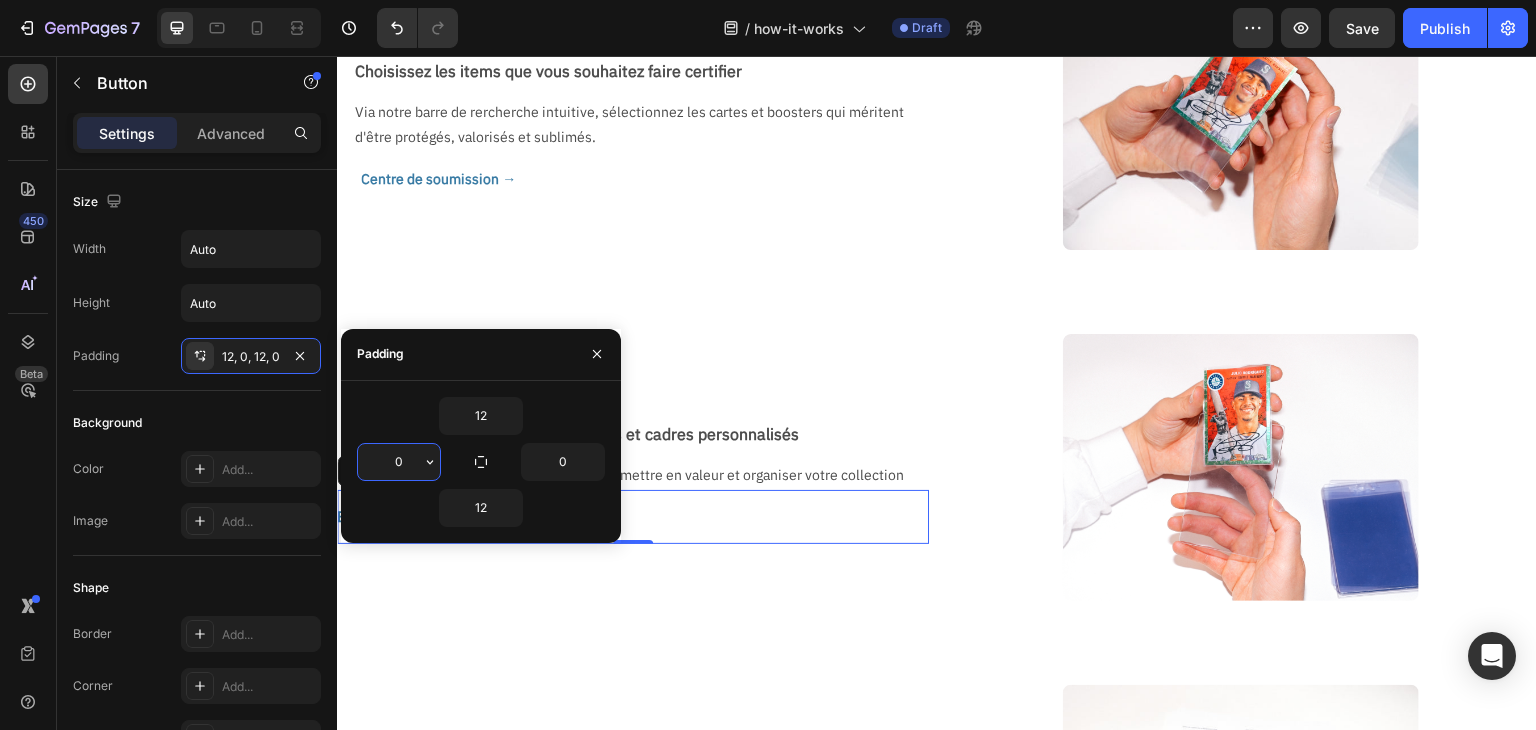 click on "0" at bounding box center [399, 462] 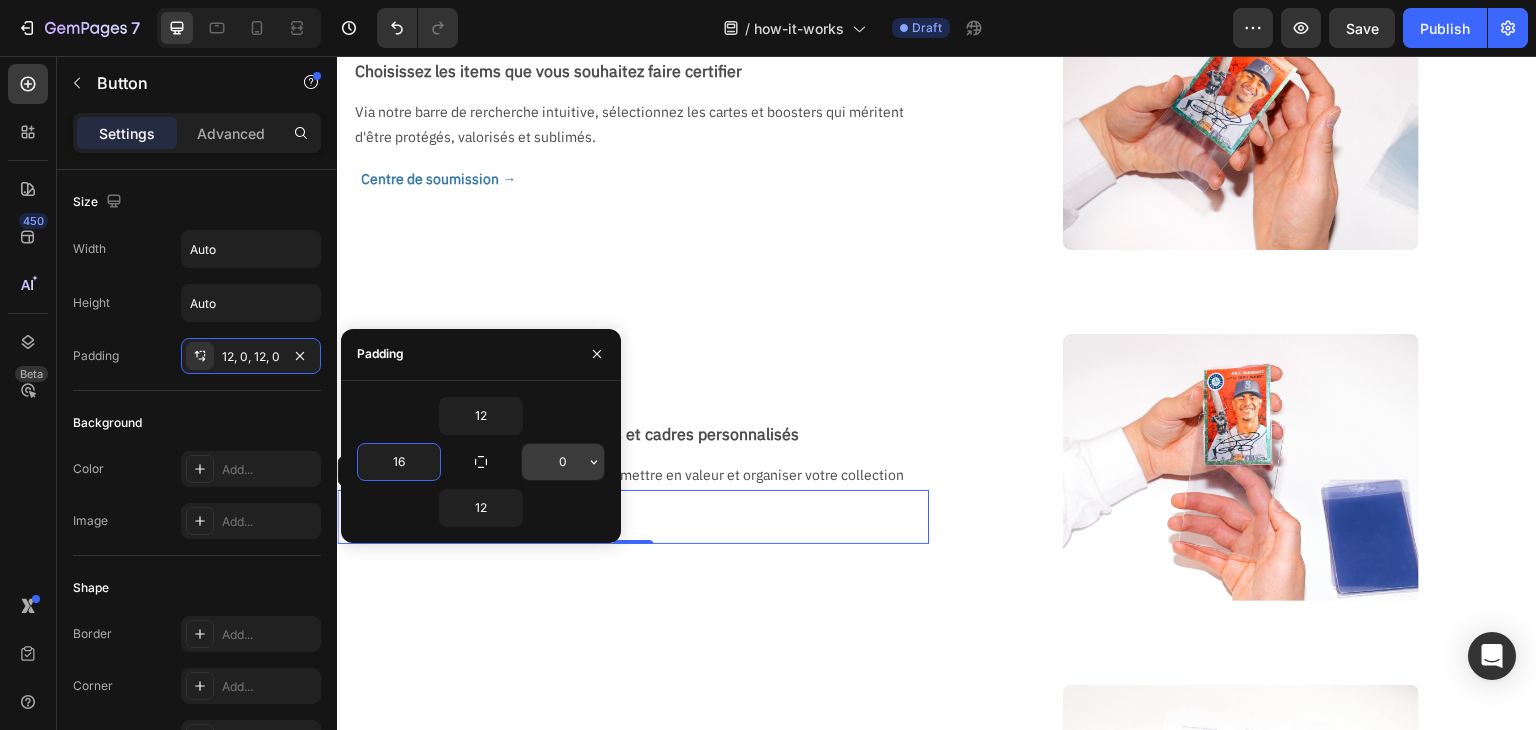 type on "16" 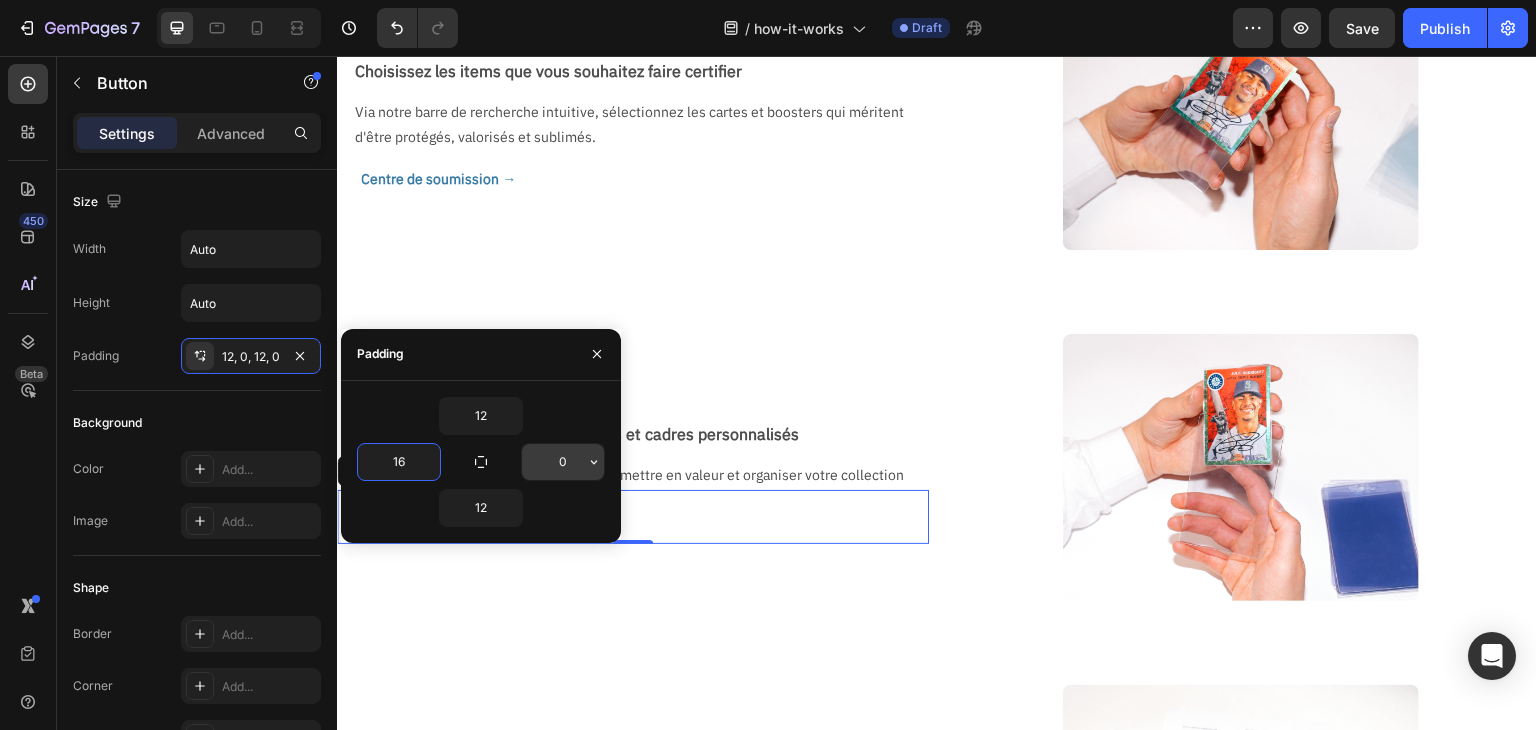 click on "0" at bounding box center (563, 462) 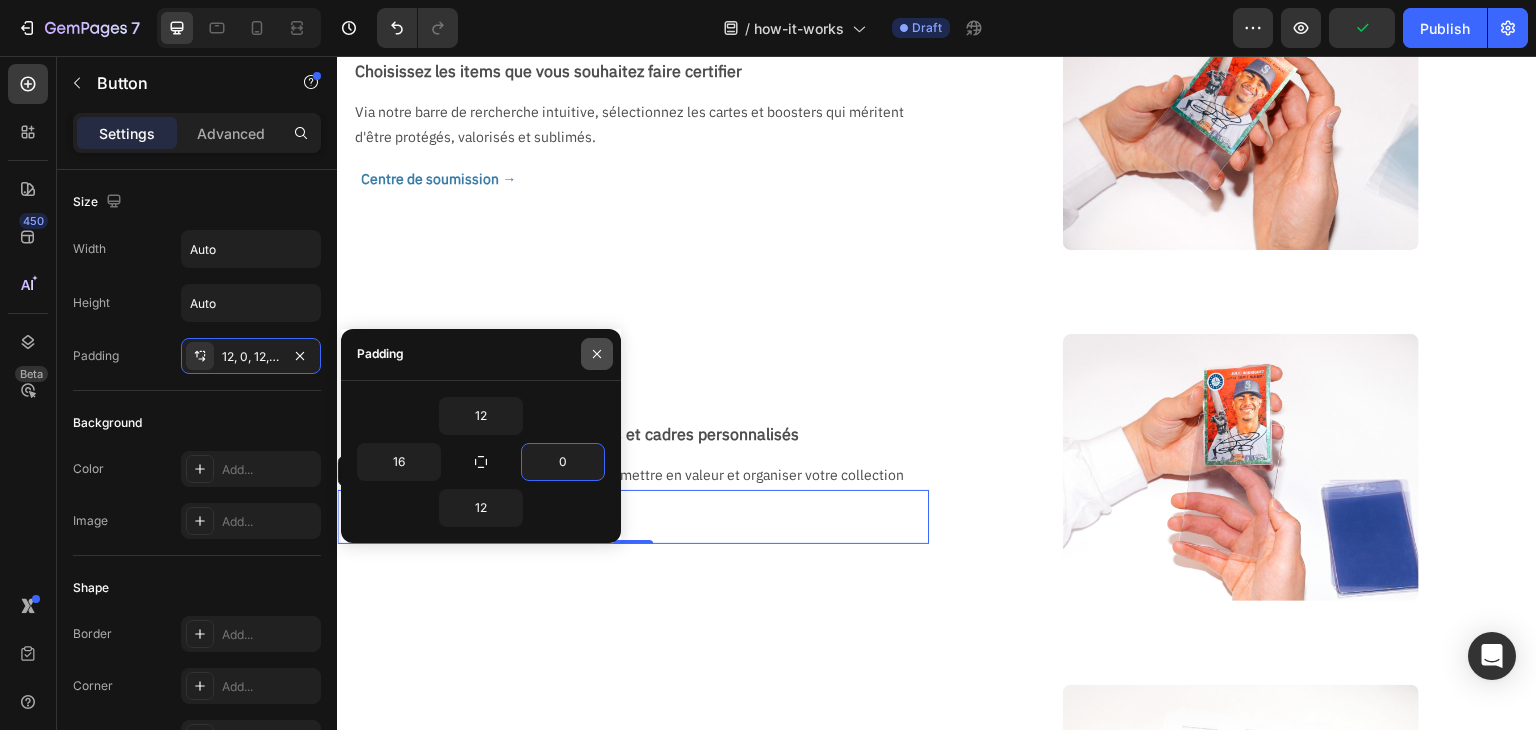 click 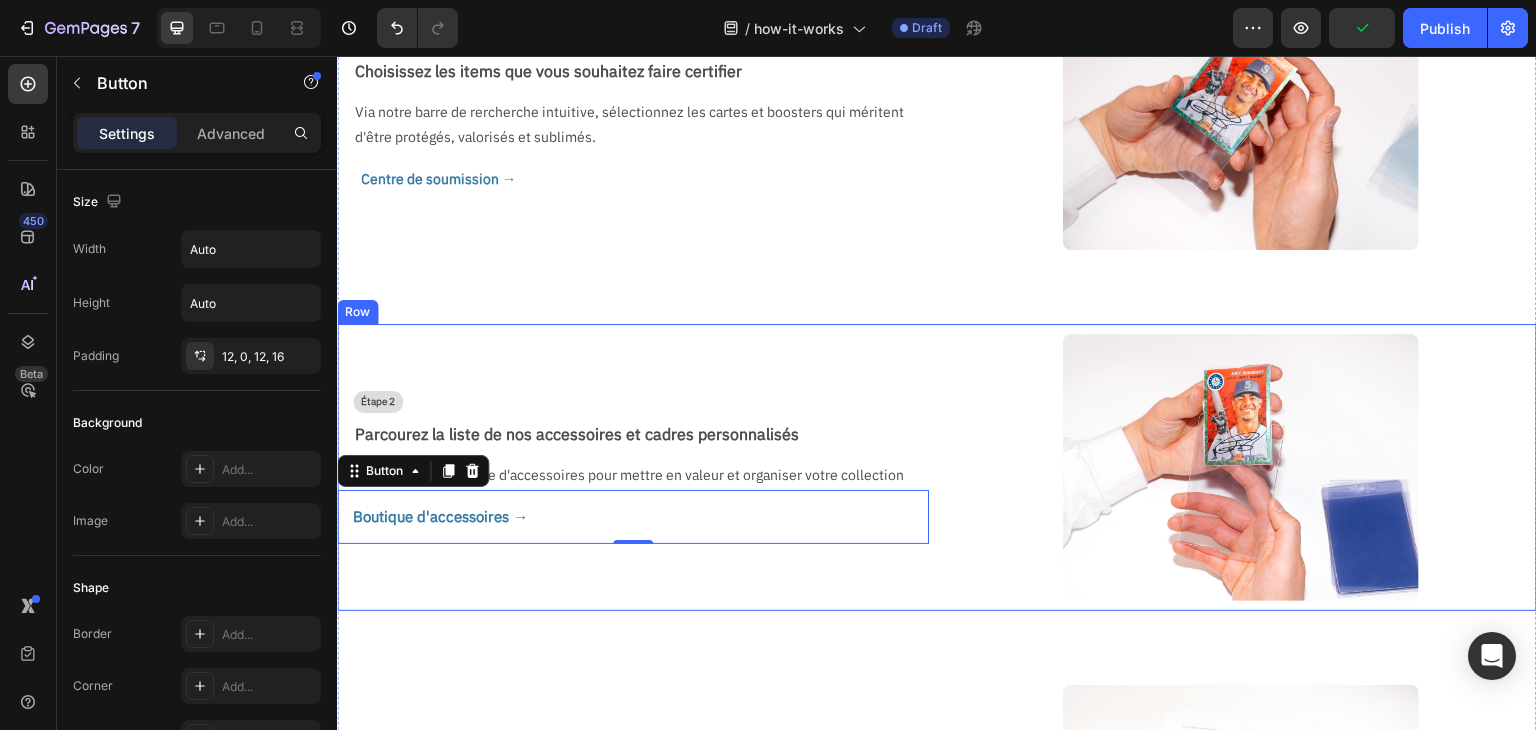click on "Étape 2 Text Block Parcourez la liste de nos accessoires et cadres personnalisés Text Block Visitez notre boutique d'accessoires pour mettre en valeur et organiser votre collection Text Block Boutique d'accessoires → Button   0" at bounding box center (633, 467) 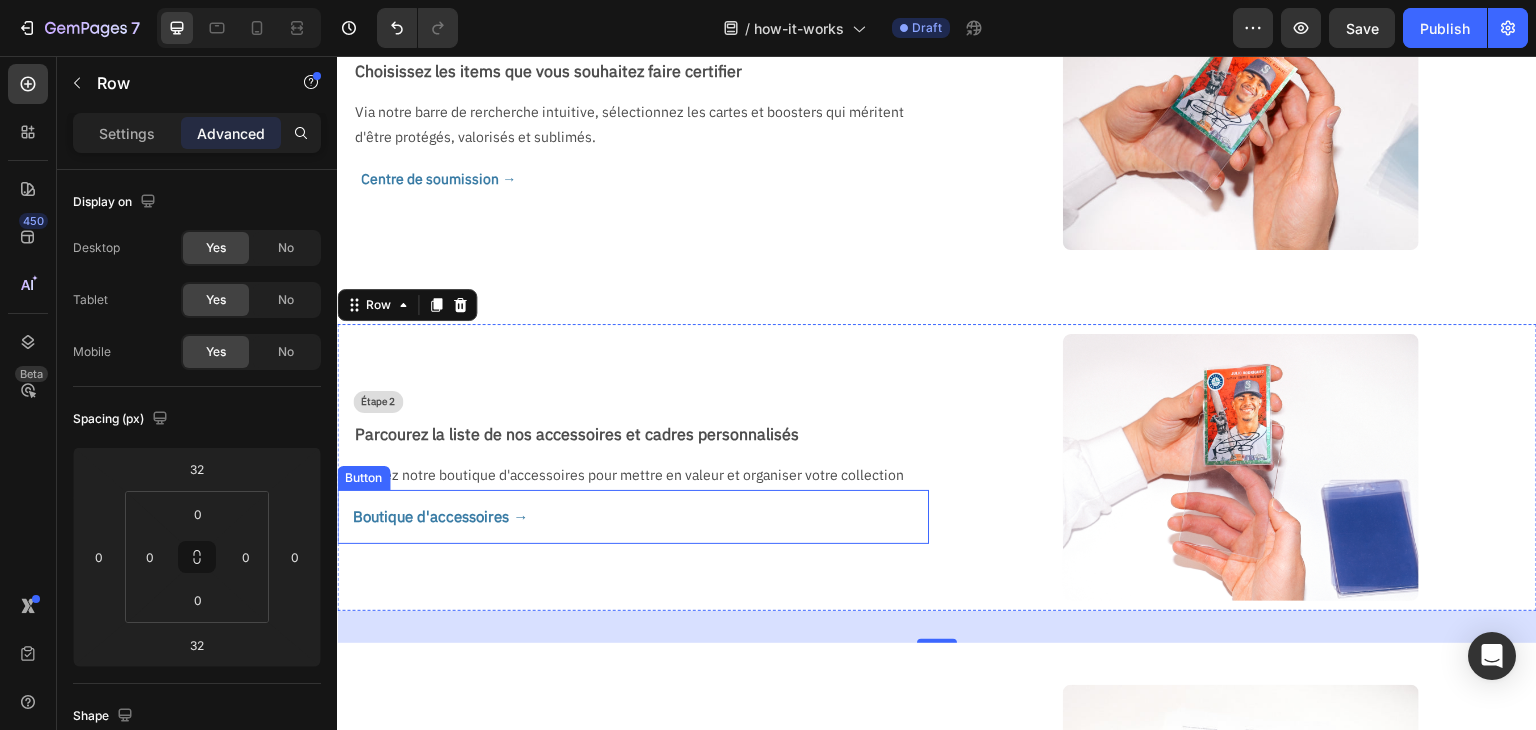 click on "Boutique d'accessoires →" at bounding box center (432, 517) 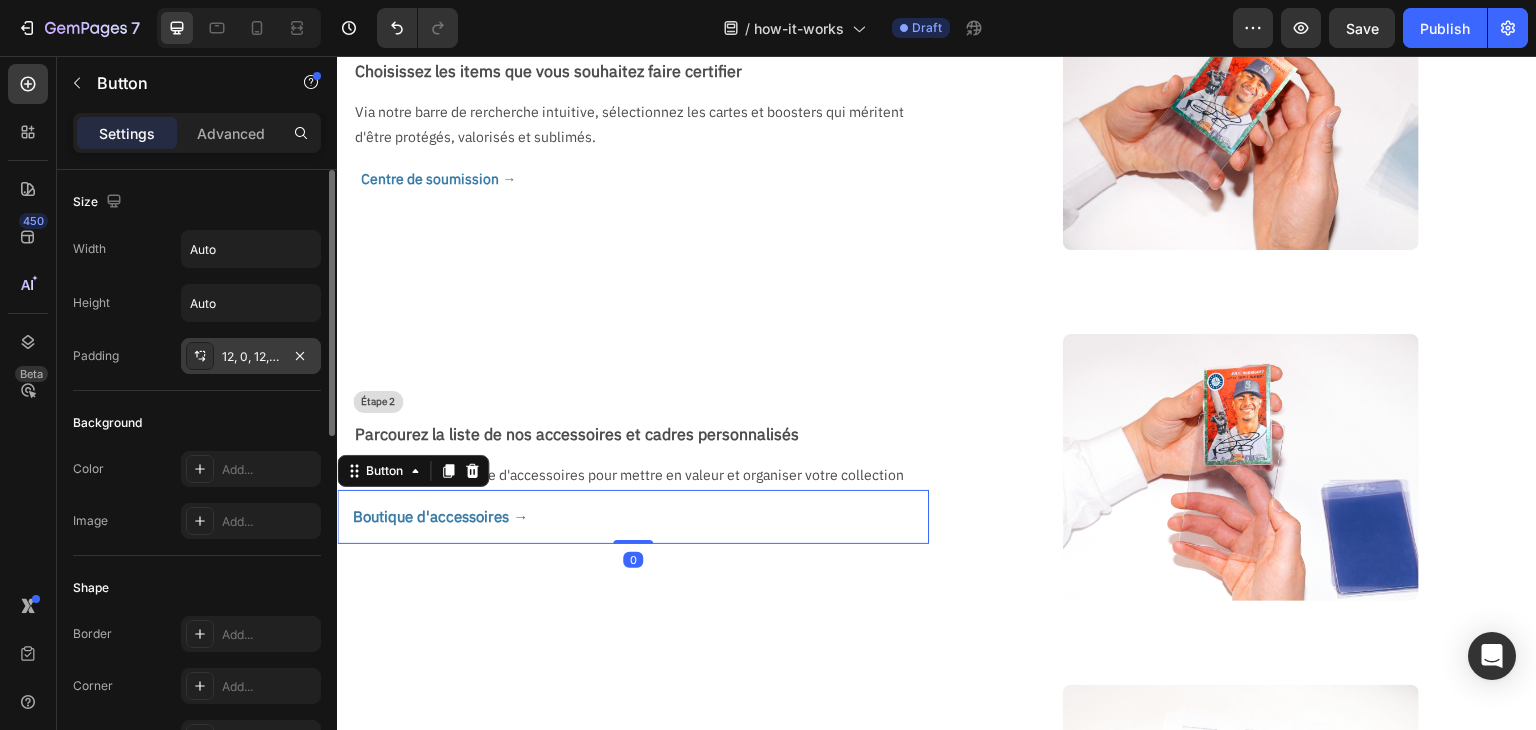 click on "12, 0, 12, 16" at bounding box center (251, 356) 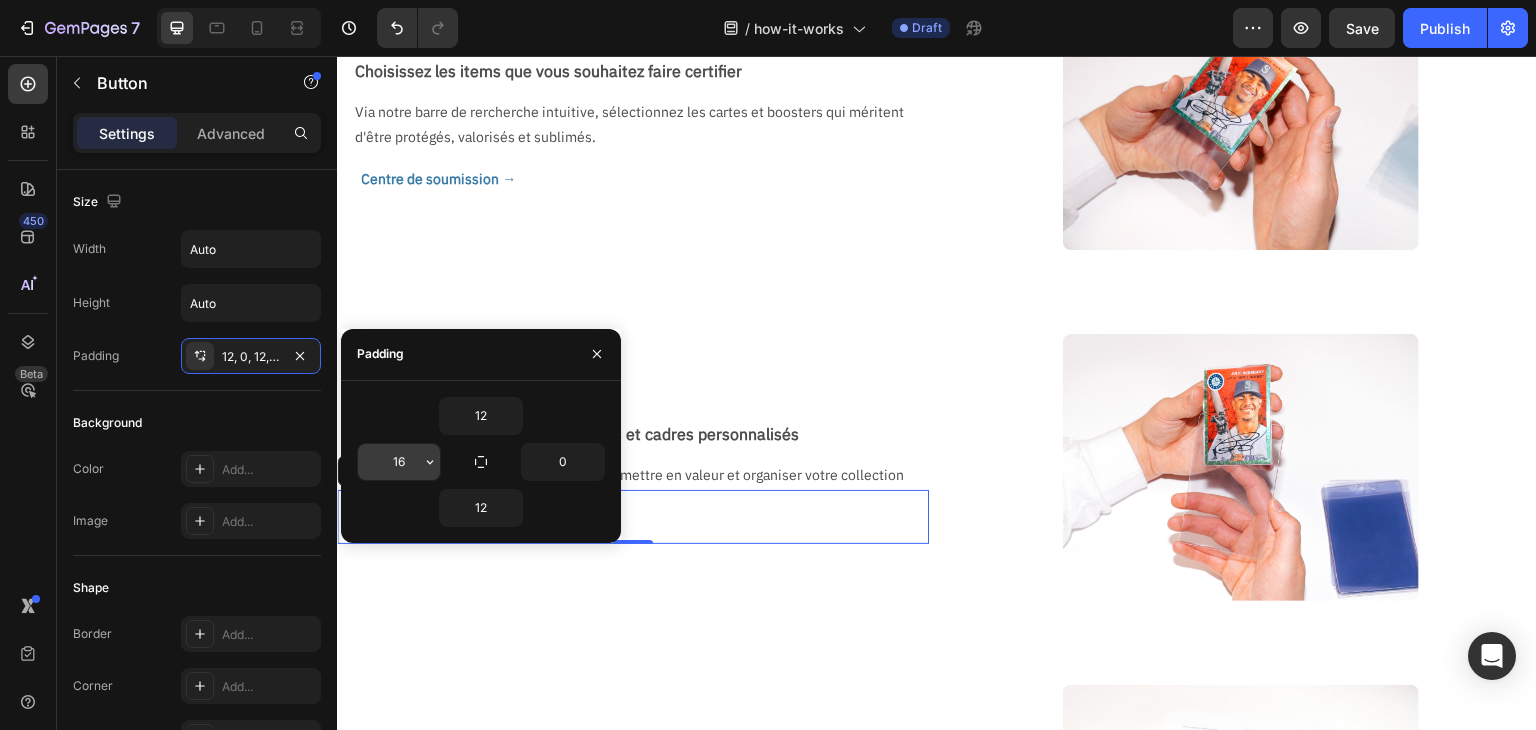 click on "16" at bounding box center (399, 462) 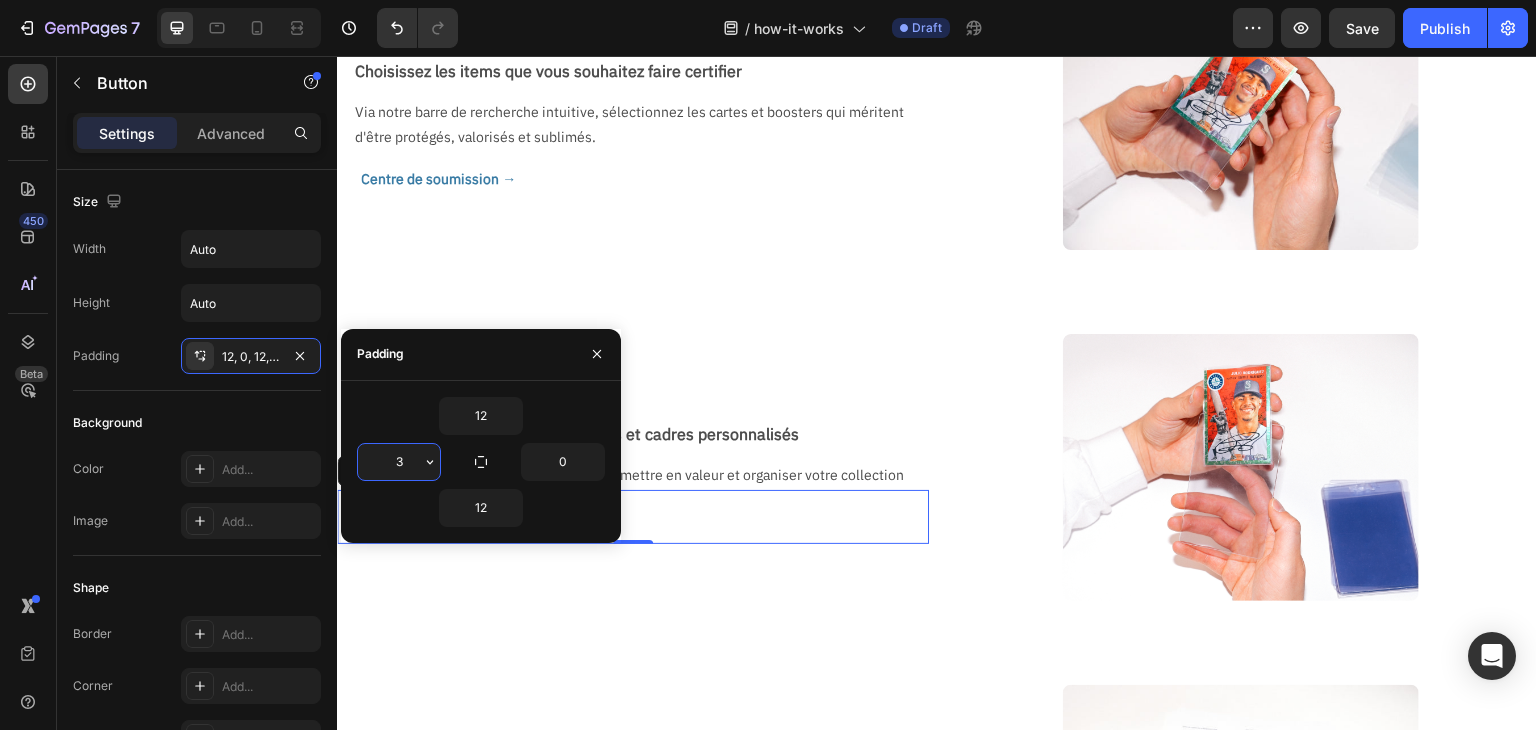 type on "32" 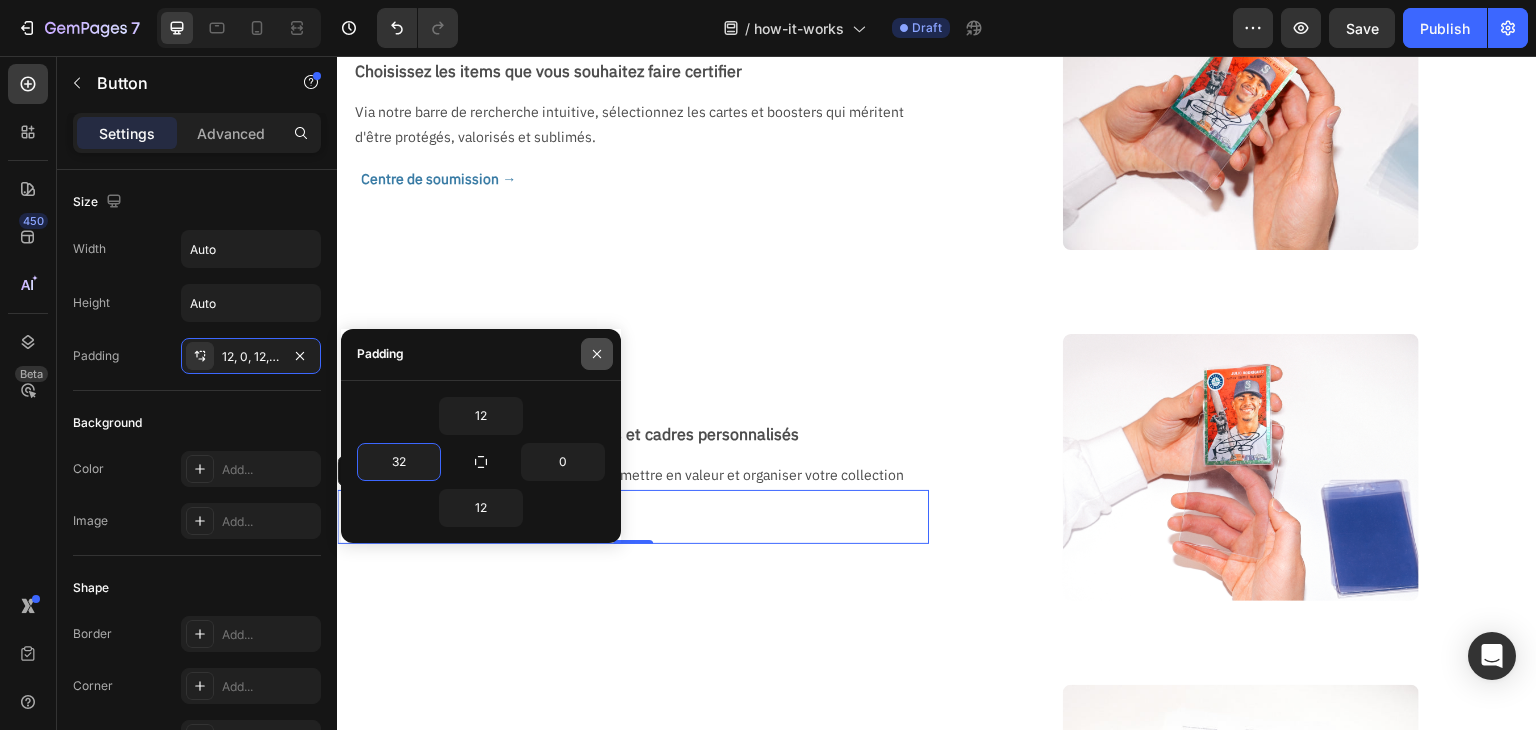 click 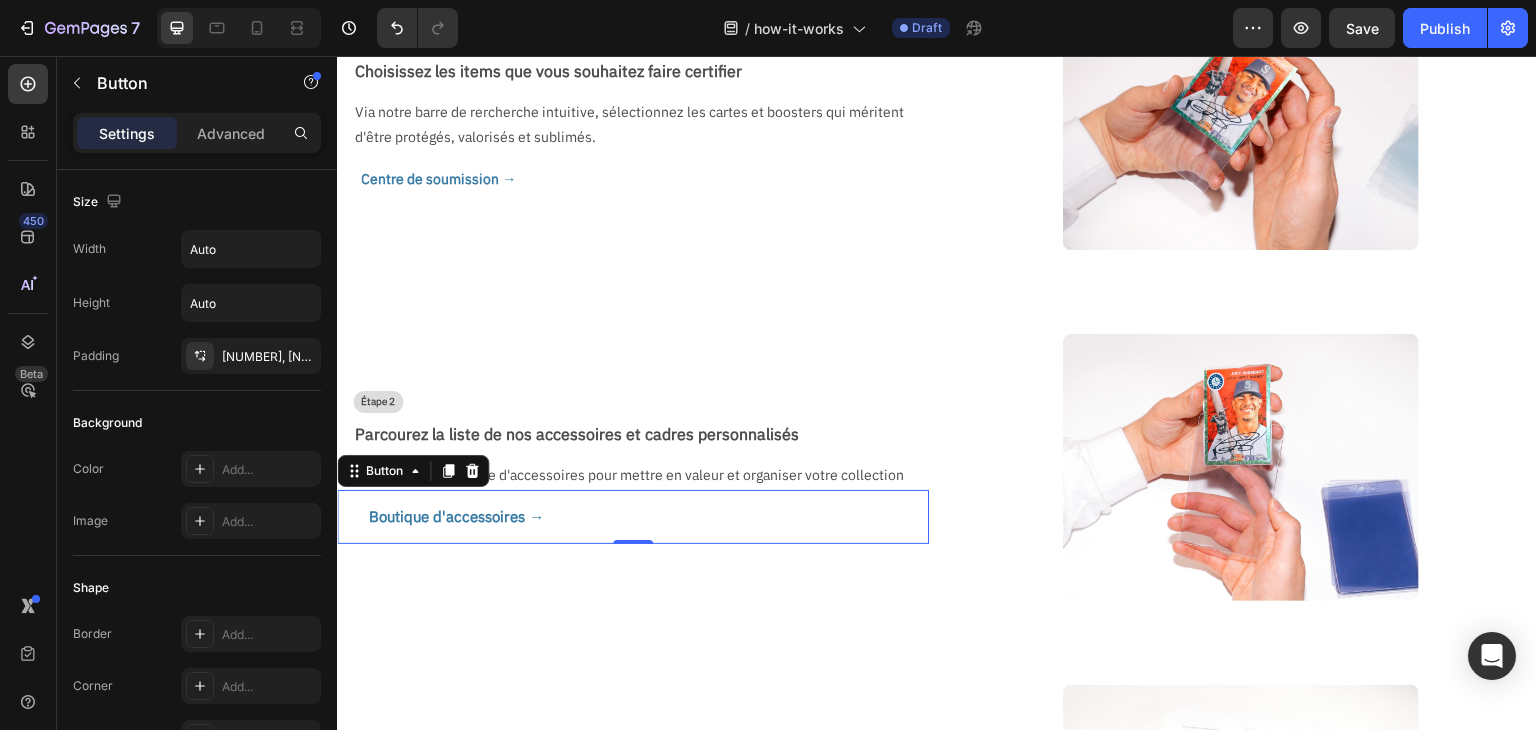 click on "Étape 2 Text Block Parcourez la liste de nos accessoires et cadres personnalisés Text Block Visitez notre boutique d'accessoires pour mettre en valeur et organiser votre collection Text Block Boutique d'accessoires → Button   0" at bounding box center (633, 467) 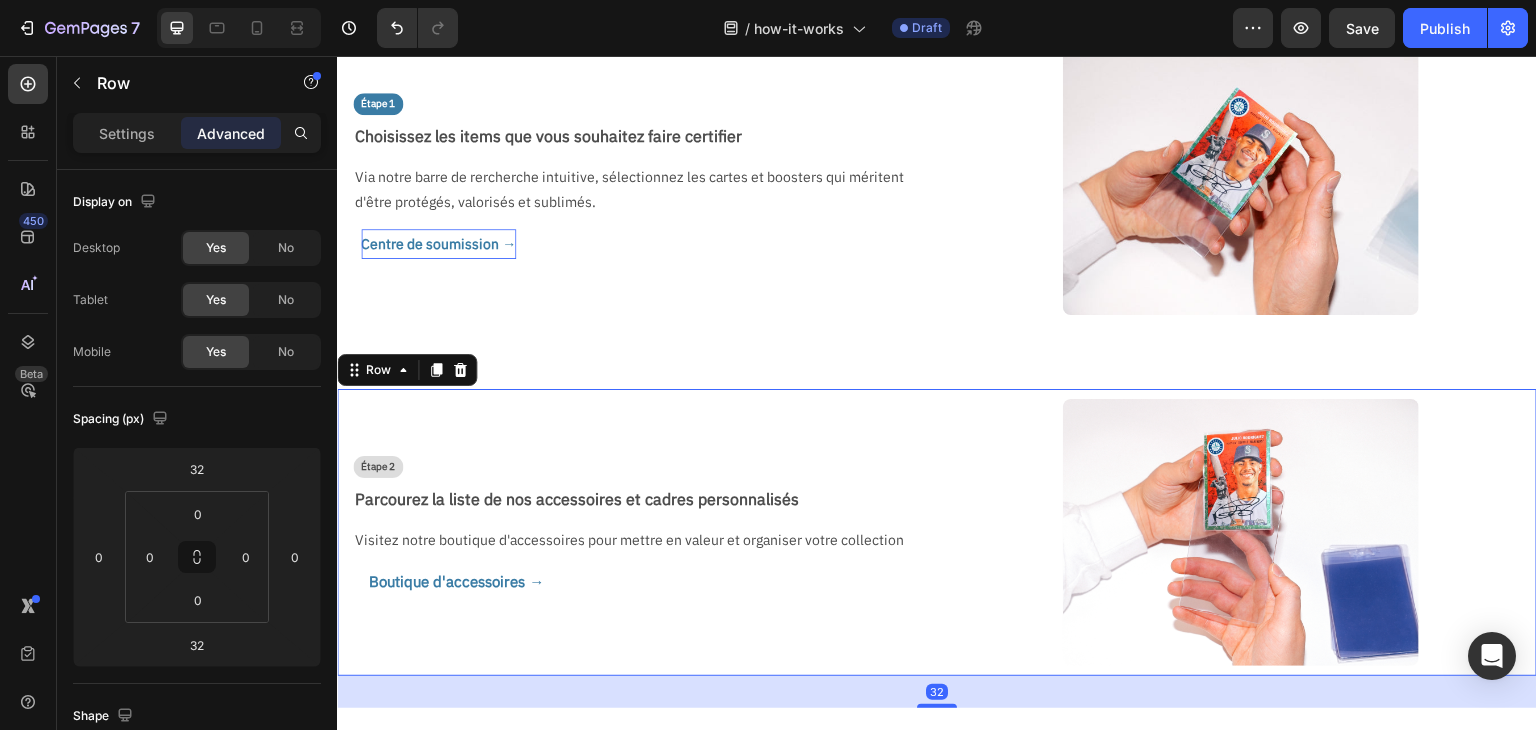 scroll, scrollTop: 212, scrollLeft: 0, axis: vertical 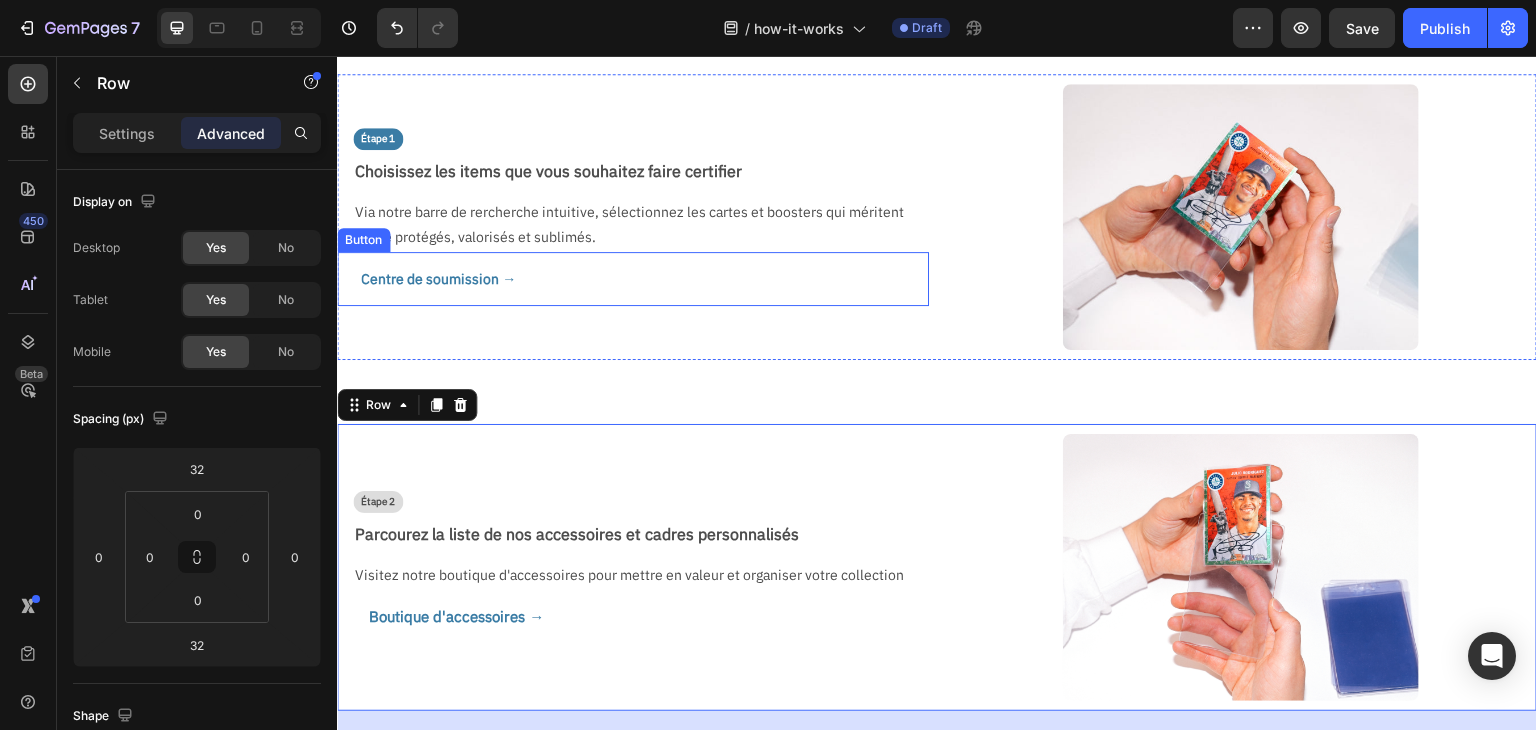 click on "Centre de soumission →" at bounding box center [438, 279] 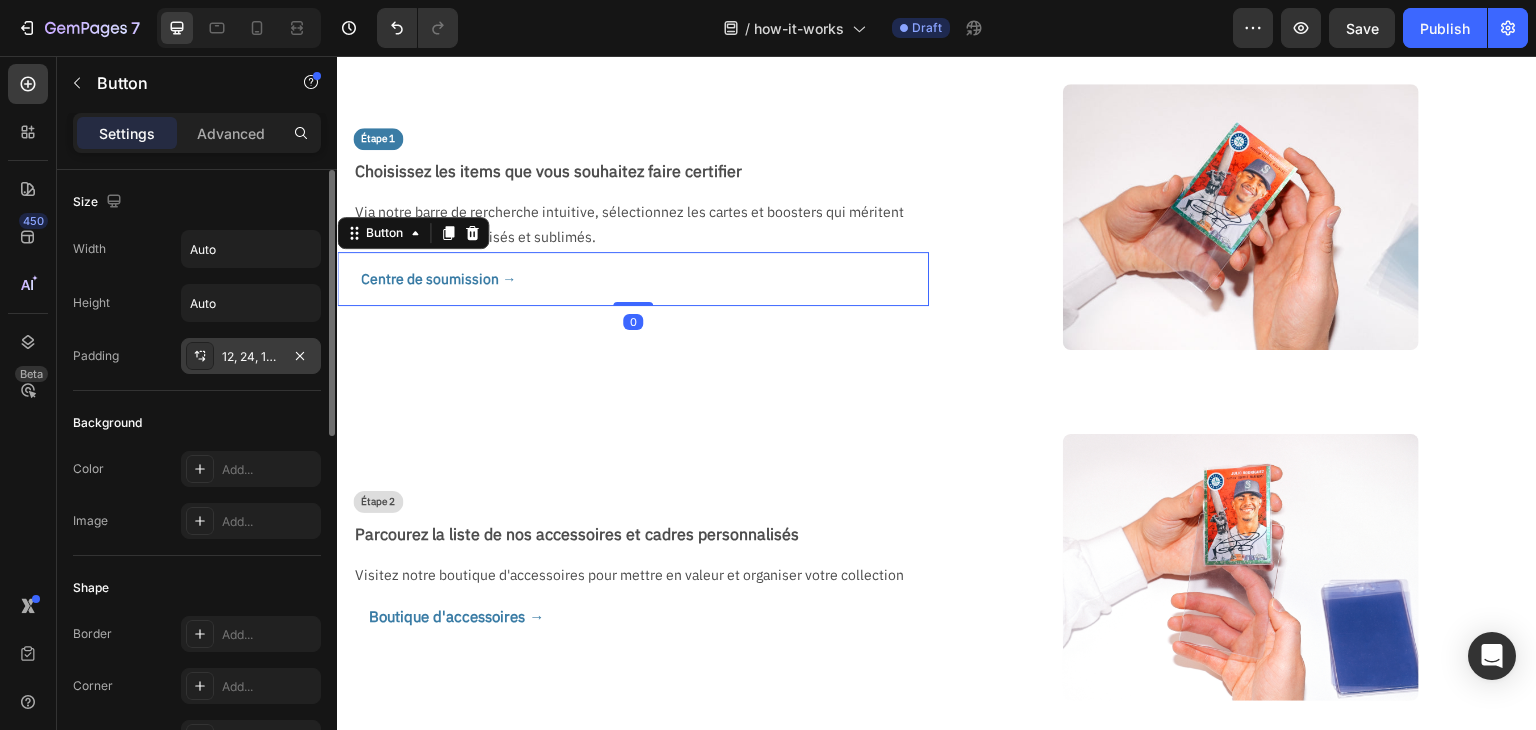 click on "12, 24, 12, 24" at bounding box center [251, 357] 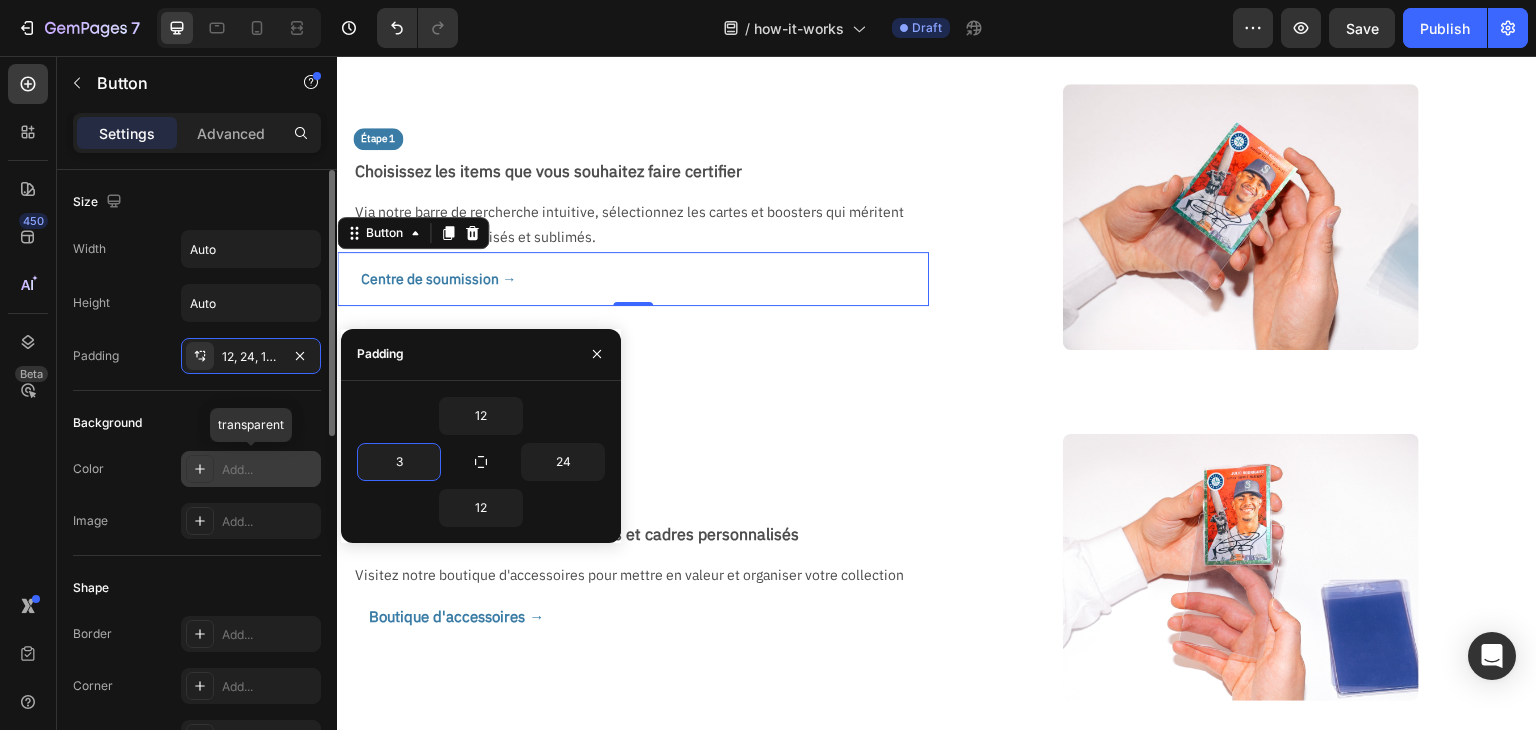 type on "32" 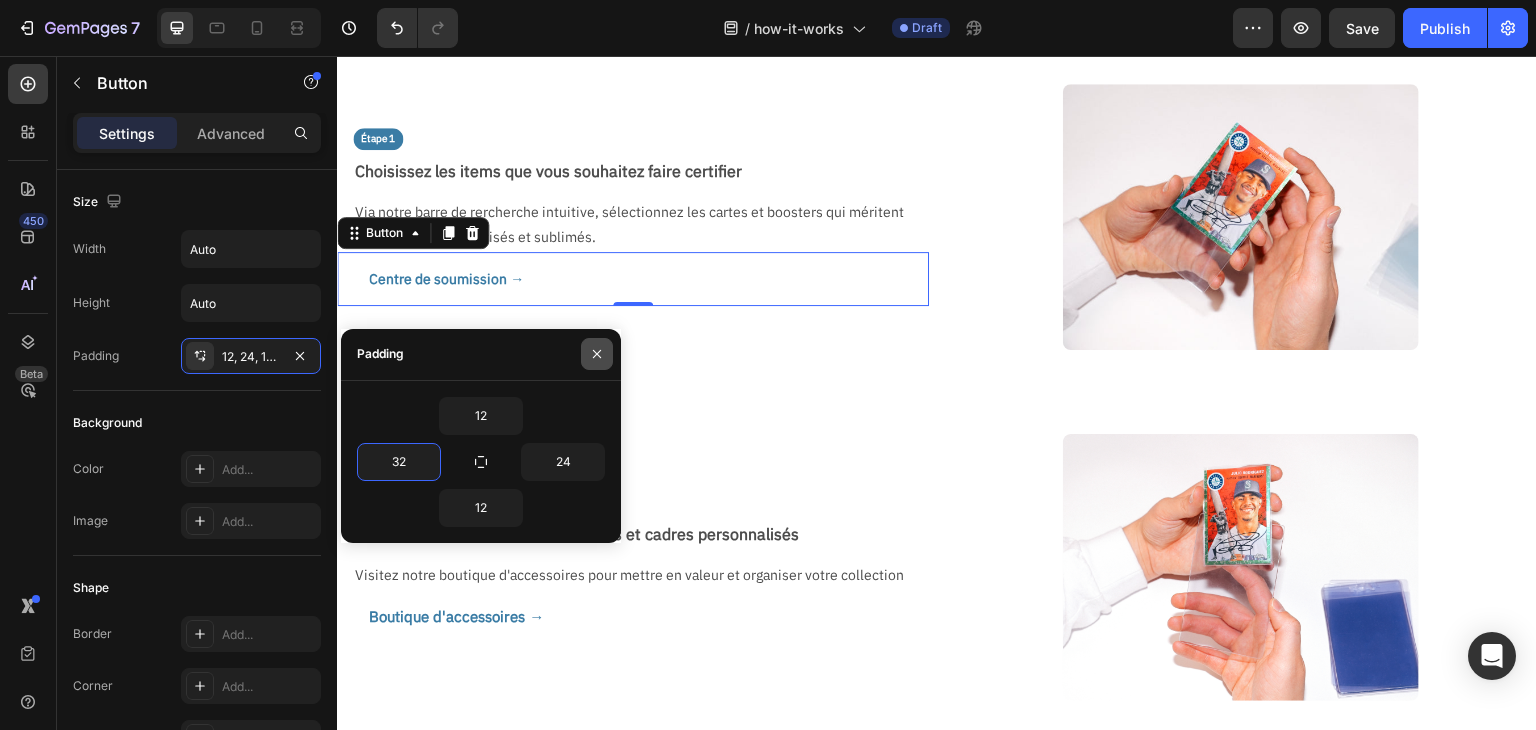 click 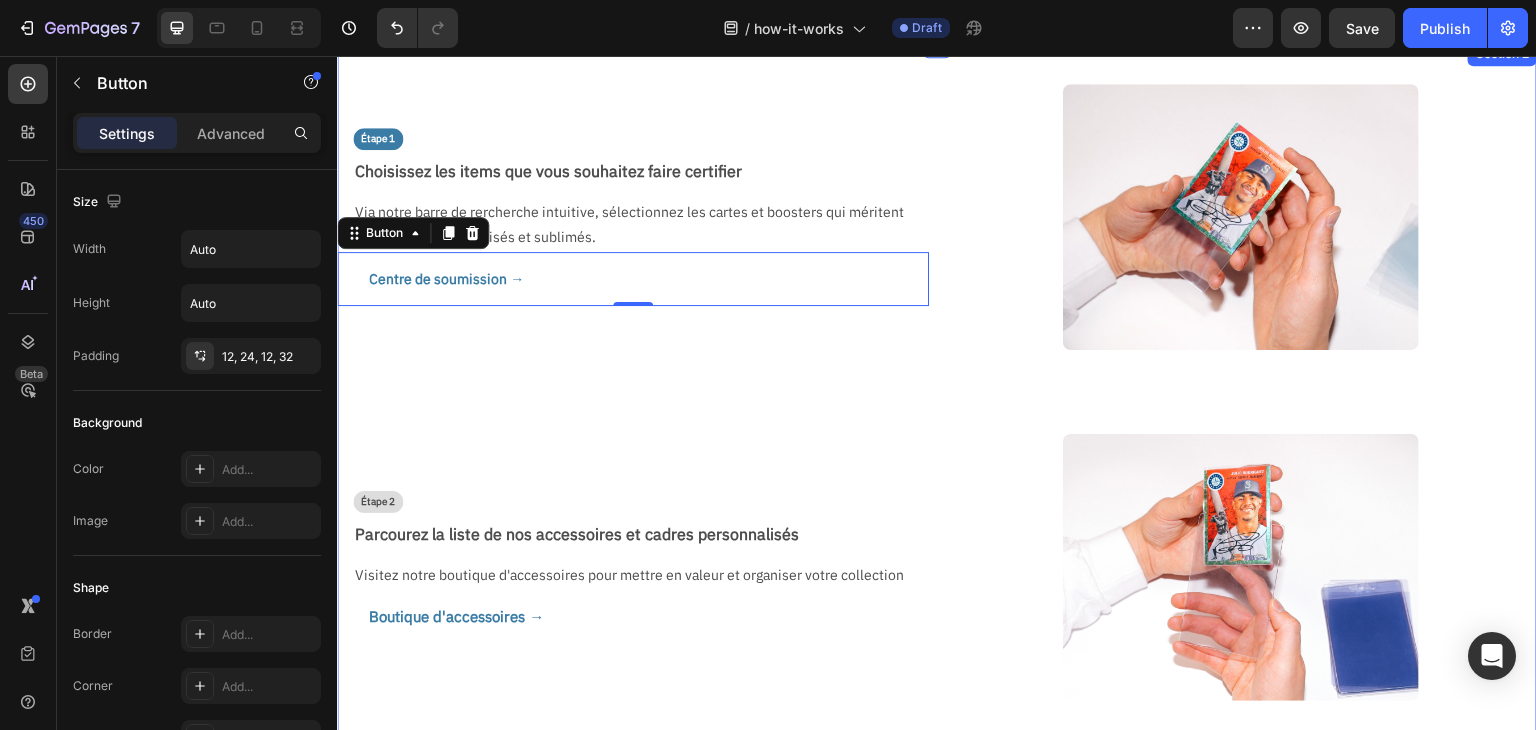 click on "Étape 1 Text Block Choisissez les items que vous souhaitez faire certifier Text Block Via notre barre de rercherche intuitive, sélectionnez les cartes et boosters qui méritent d'être protégés, valorisés et sublimés. Text Block Centre de soumission → Button   0 Image Row Étape 2 Text Block Parcourez la liste de nos accessoires et cadres personnalisés Text Block Visitez notre boutique d'accessoires pour mettre en valeur et organiser votre collection Text Block Boutique d'accessoires → Button Image Row Étape 3 Text Block Triez vos cartes Text Block Empillez vos cartes selon la liste du bon de commande. La première carte de la pile doit être la première carte du bon de commande et ainsi de suite. Text Block Image Row Étape 4 Text Block Emballez vos cartes Text Block Protégez votre pile de cartes en l'emballant dans du papier bulle. N'utilisez pas de ruban adhésif Text Block Image Row Étape 5 Text Block Préparez le colis Text Block Placez votre pile de cartes emballées dans un carton. Image" at bounding box center (937, 1116) 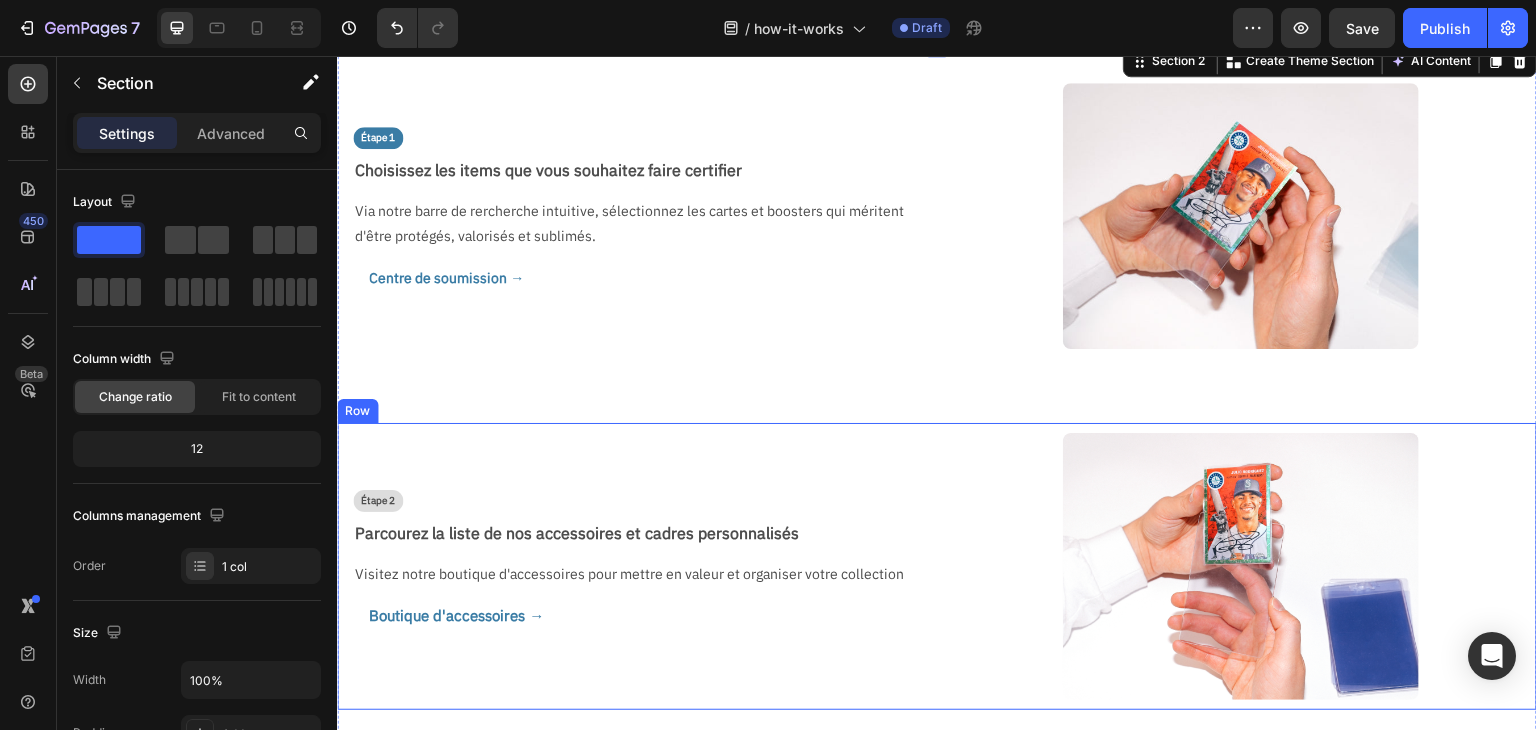 scroll, scrollTop: 500, scrollLeft: 0, axis: vertical 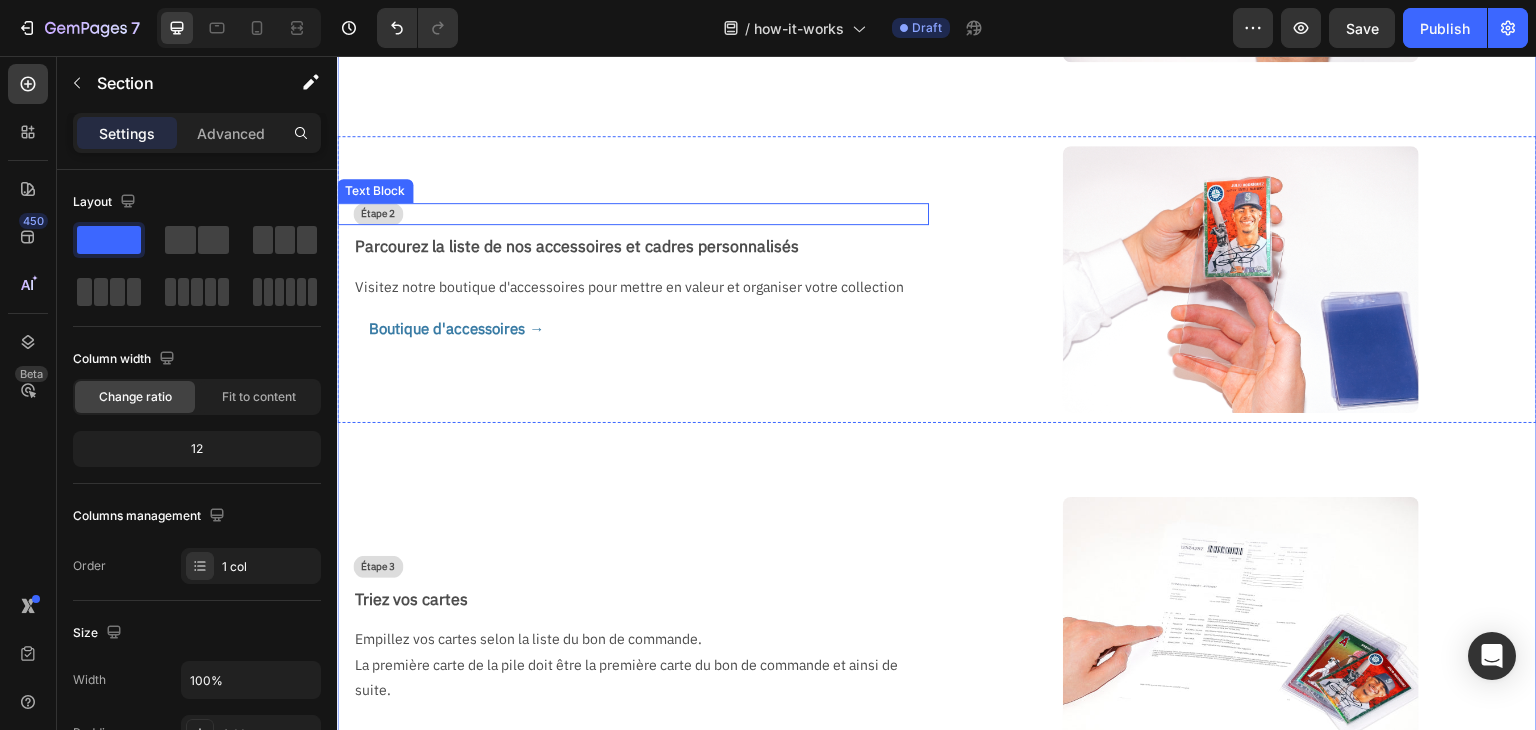 click on "Étape 2" at bounding box center [378, 214] 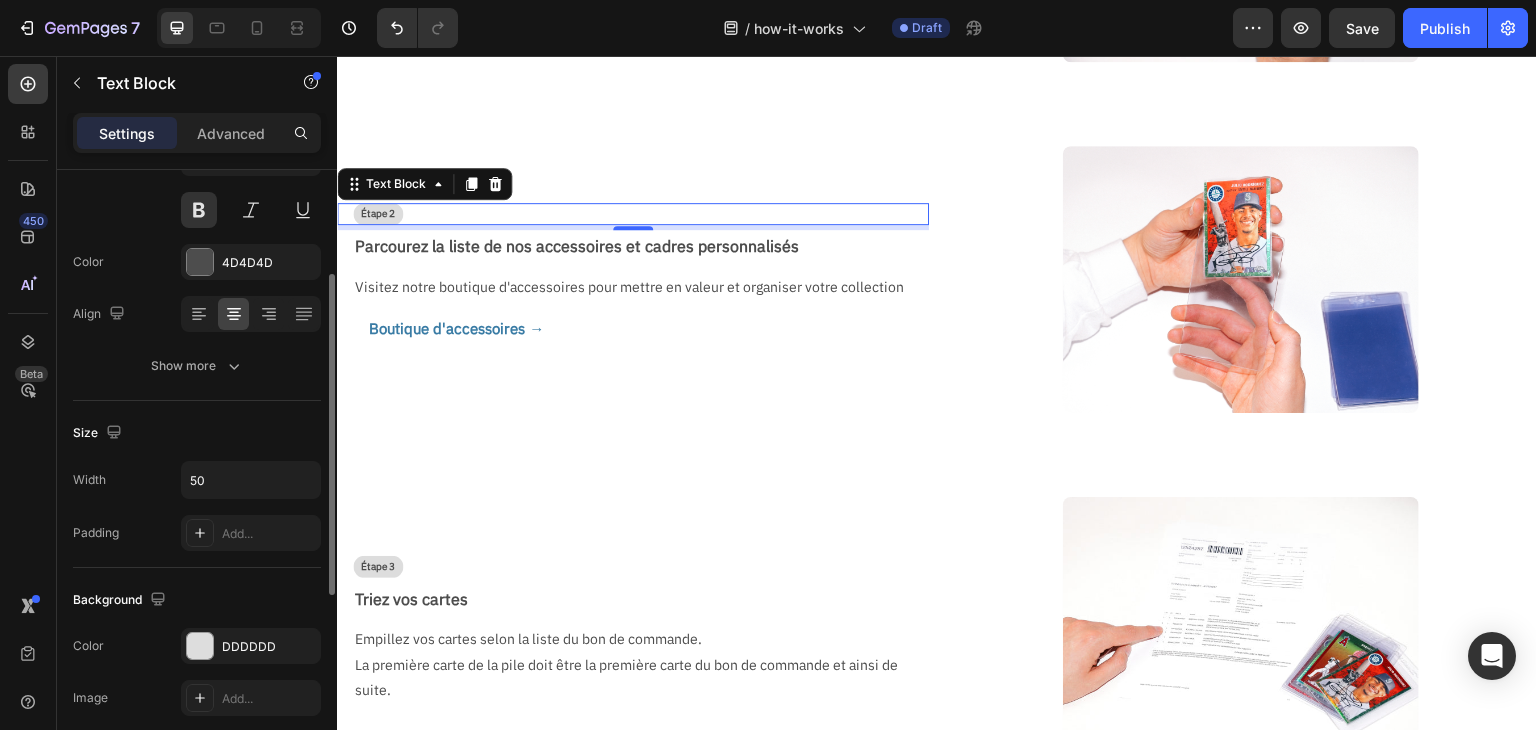 scroll, scrollTop: 300, scrollLeft: 0, axis: vertical 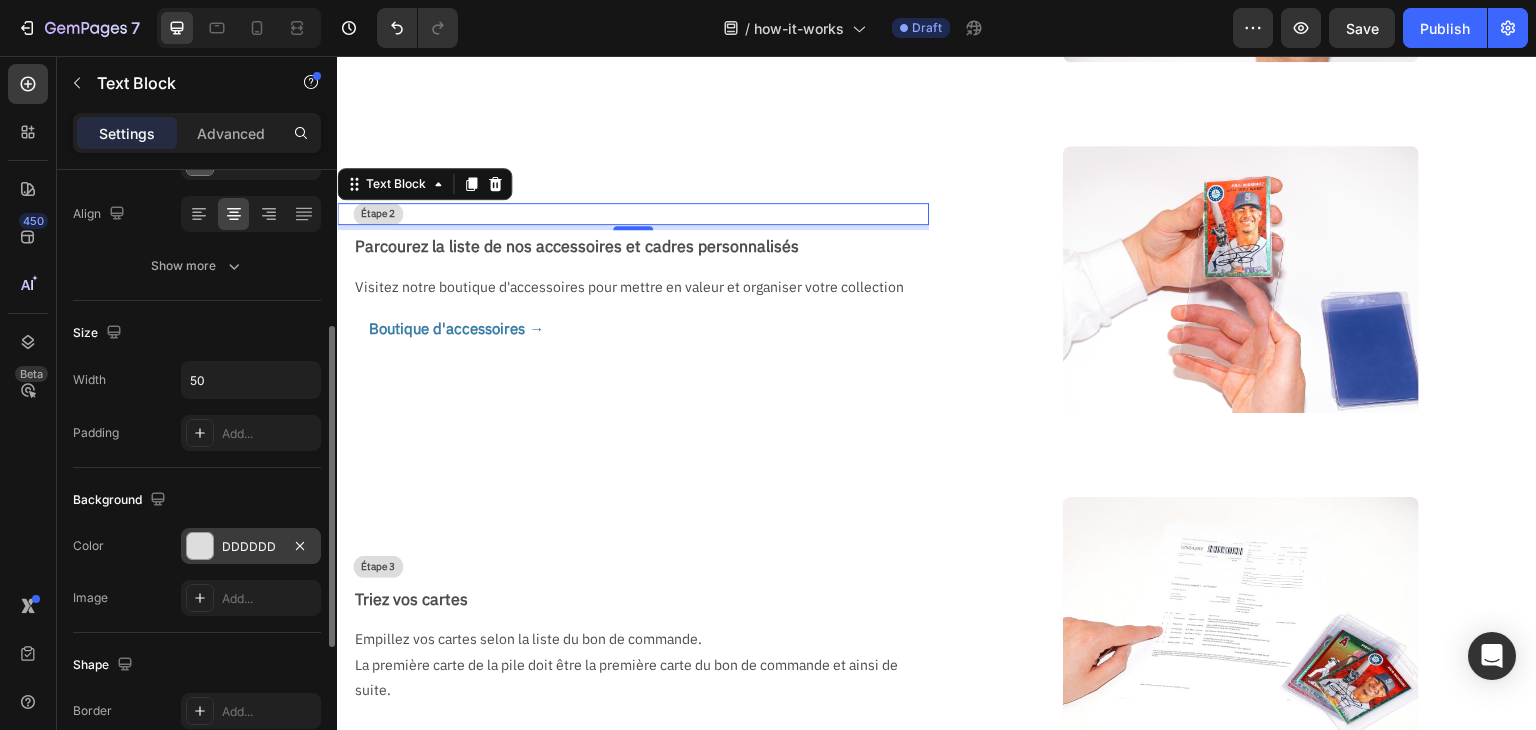 click on "DDDDDD" at bounding box center [251, 547] 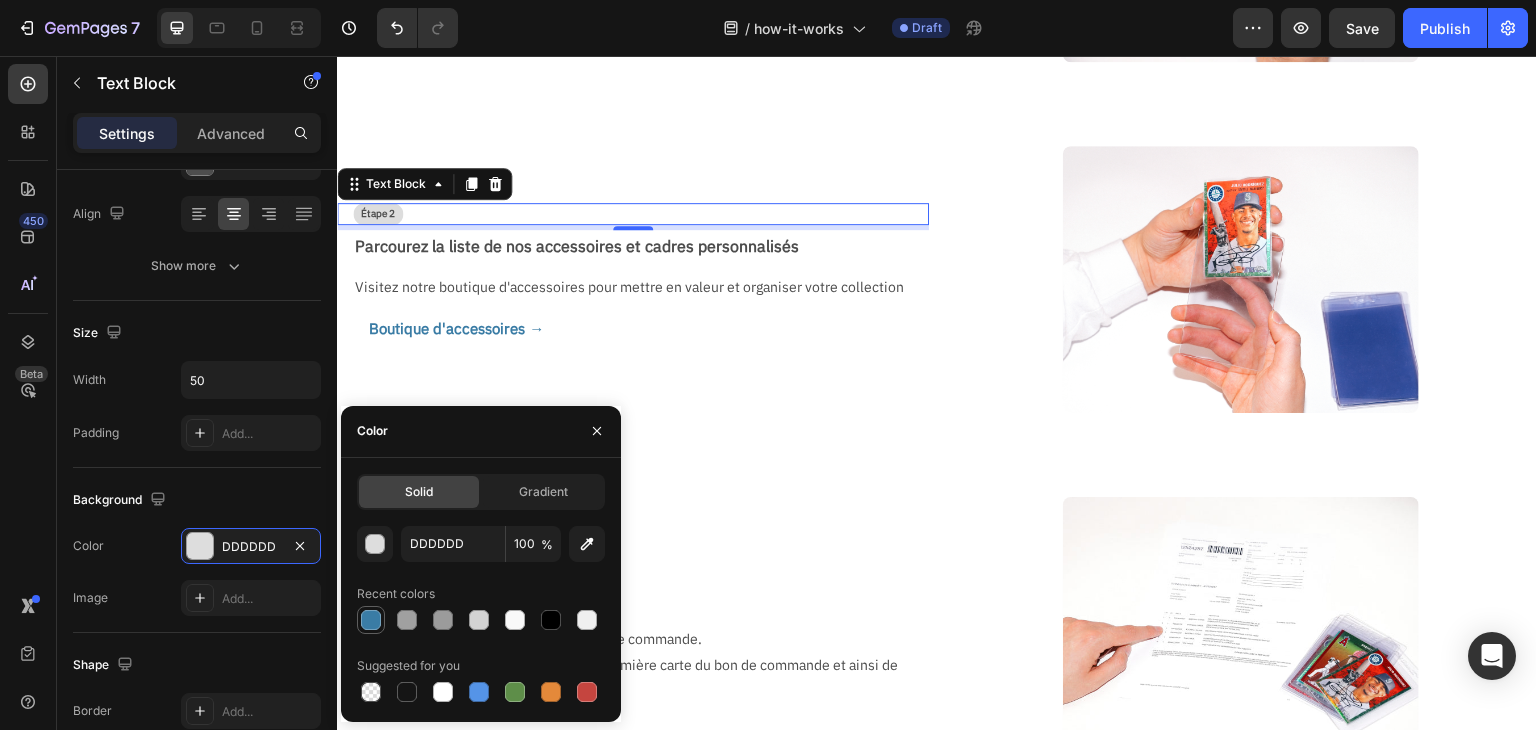 click at bounding box center [371, 620] 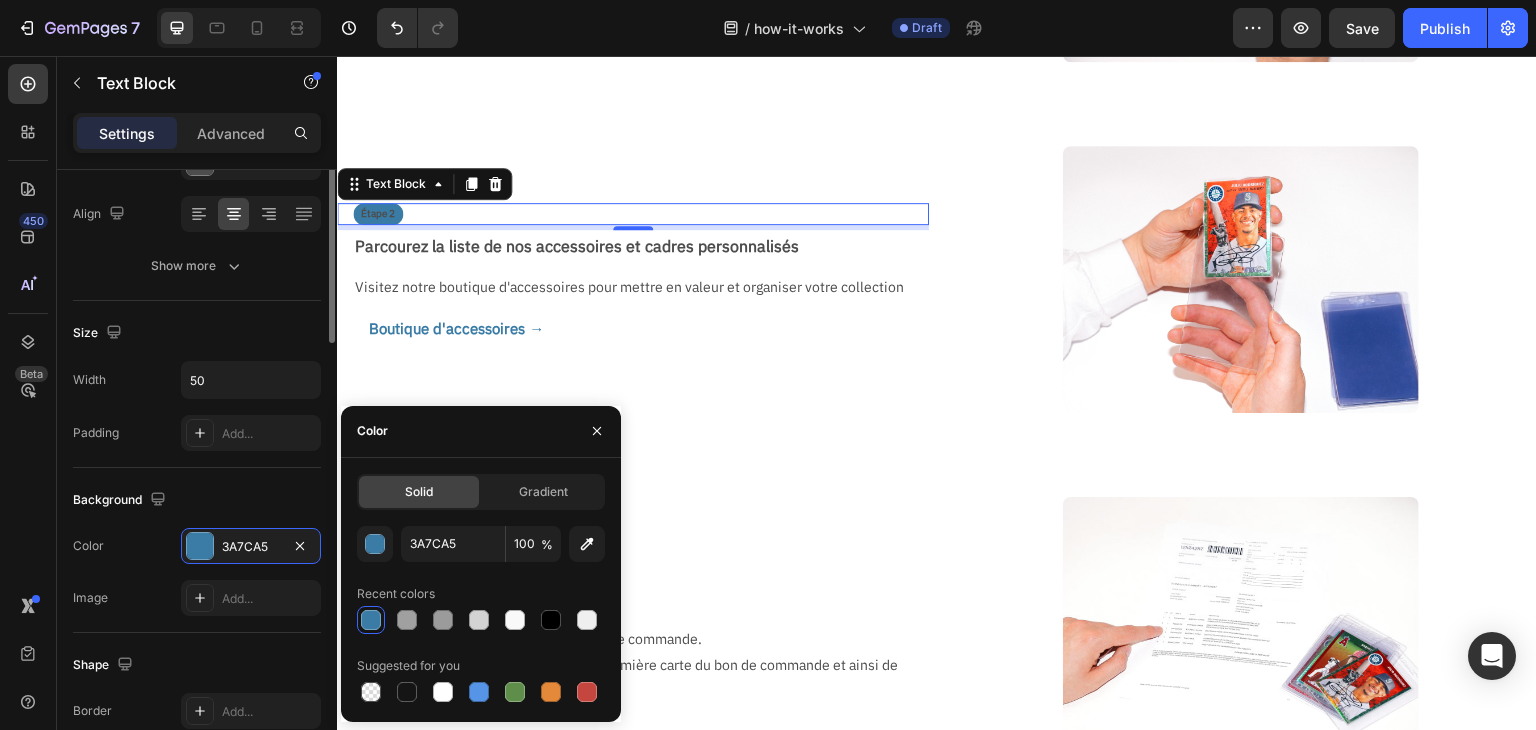 scroll, scrollTop: 0, scrollLeft: 0, axis: both 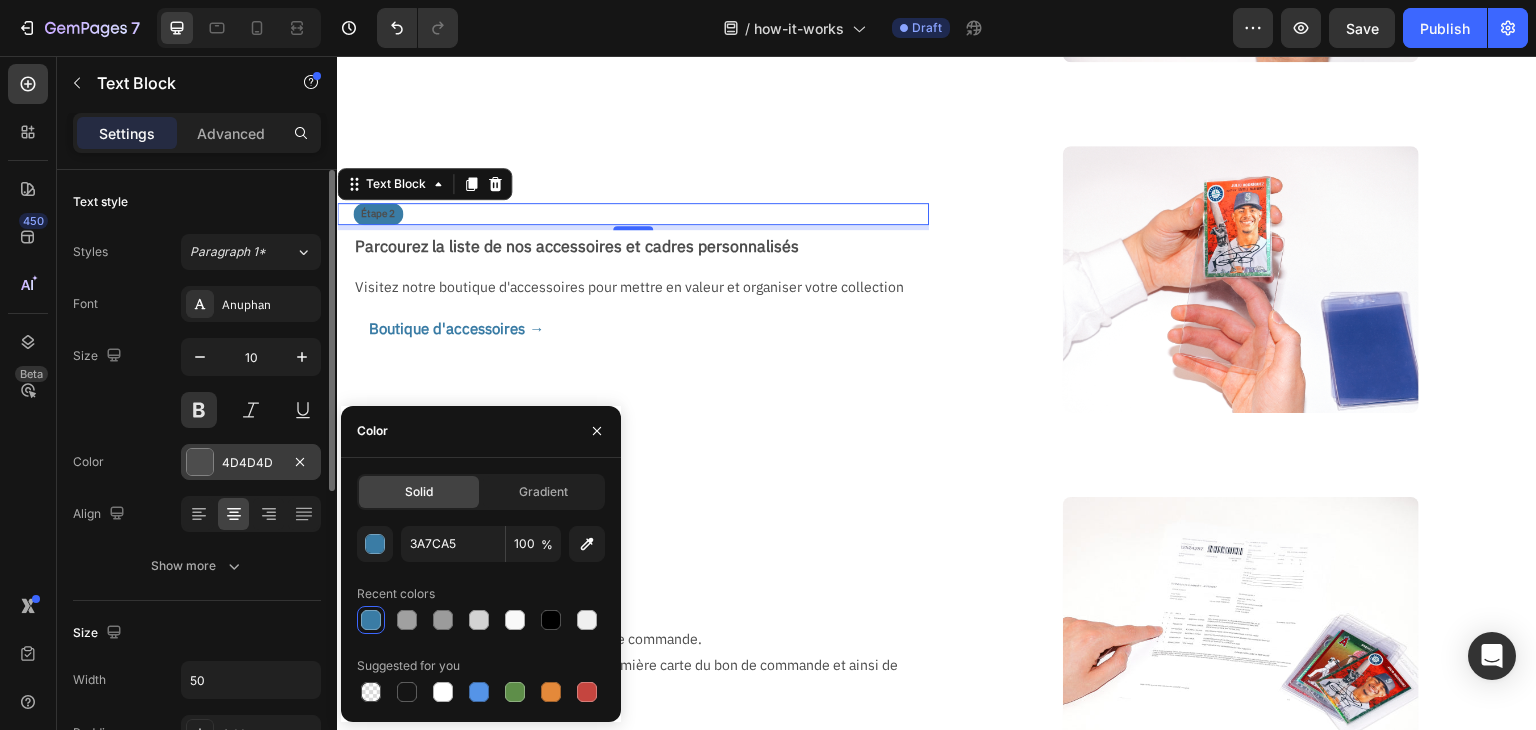 click on "4D4D4D" at bounding box center (251, 463) 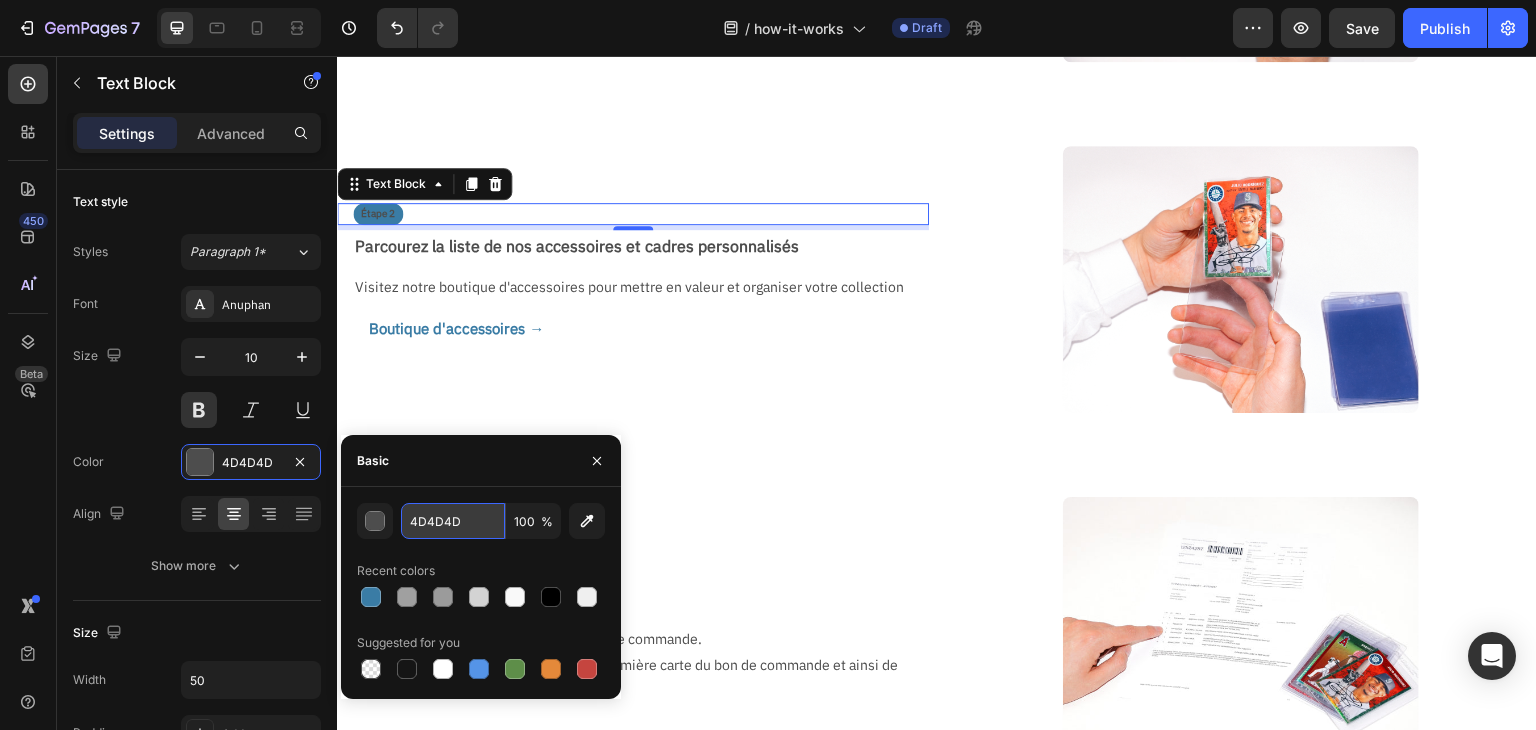 click on "4D4D4D" at bounding box center [453, 521] 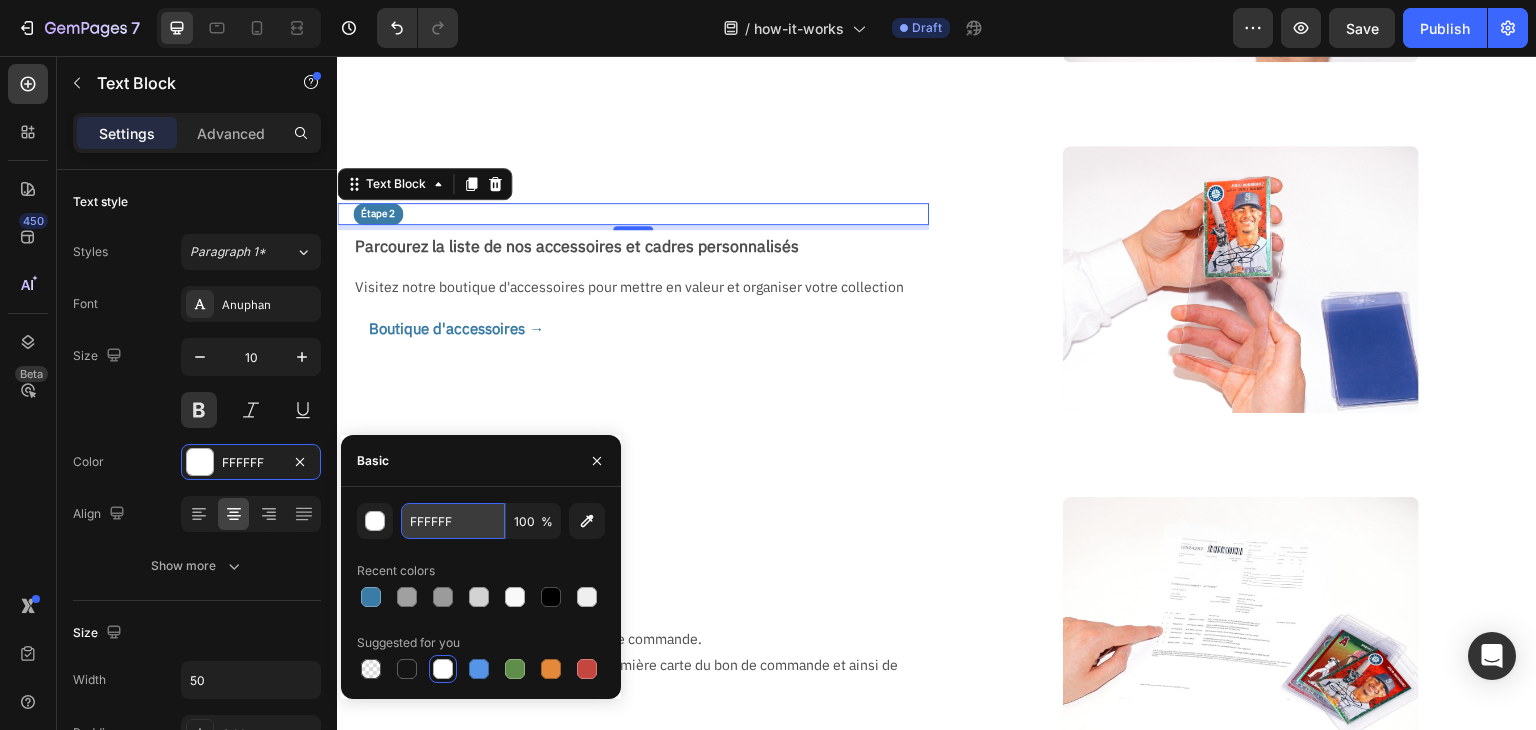 type on "FFFFFF" 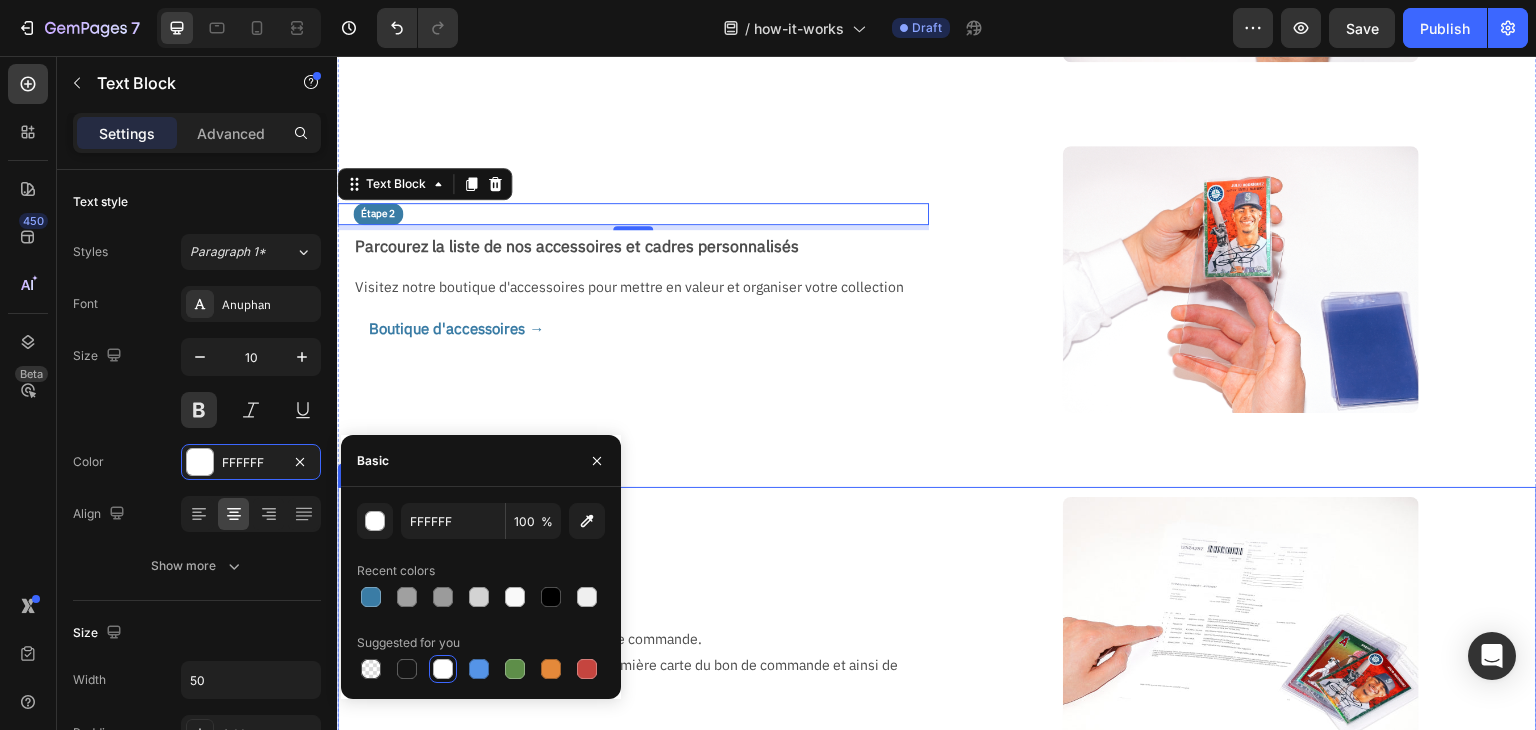 click on "Étape 1 Text Block Choisissez les items que vous souhaitez faire certifier Text Block Via notre barre de rercherche intuitive, sélectionnez les cartes et boosters qui méritent d'être protégés, valorisés et sublimés. Text Block Centre de soumission → Button Image Row Étape 2 Text Block   5 Parcourez la liste de nos accessoires et cadres personnalisés Text Block Visitez notre boutique d'accessoires pour mettre en valeur et organiser votre collection Text Block Boutique d'accessoires → Button Image Row Étape 3 Text Block Triez vos cartes Text Block Empillez vos cartes selon la liste du bon de commande. La première carte de la pile doit être la première carte du bon de commande et ainsi de suite. Text Block Image Row Étape 4 Text Block Emballez vos cartes Text Block Protégez votre pile de cartes en l'emballant dans du papier bulle. N'utilisez pas de ruban adhésif Text Block Image Row Étape 5 Text Block Préparez le colis Text Block Placez votre pile de cartes emballées dans un carton. Image" at bounding box center (937, 828) 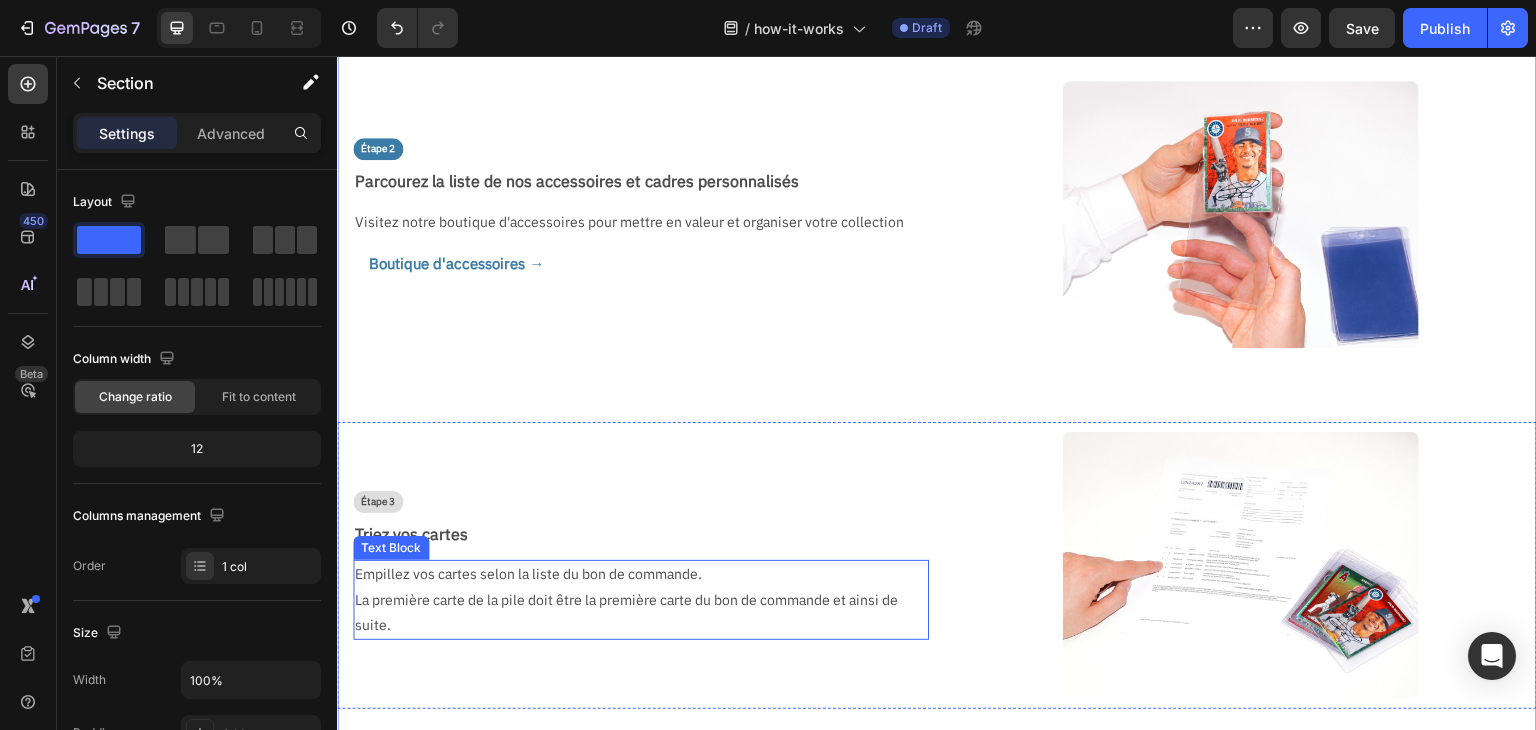 scroll, scrollTop: 600, scrollLeft: 0, axis: vertical 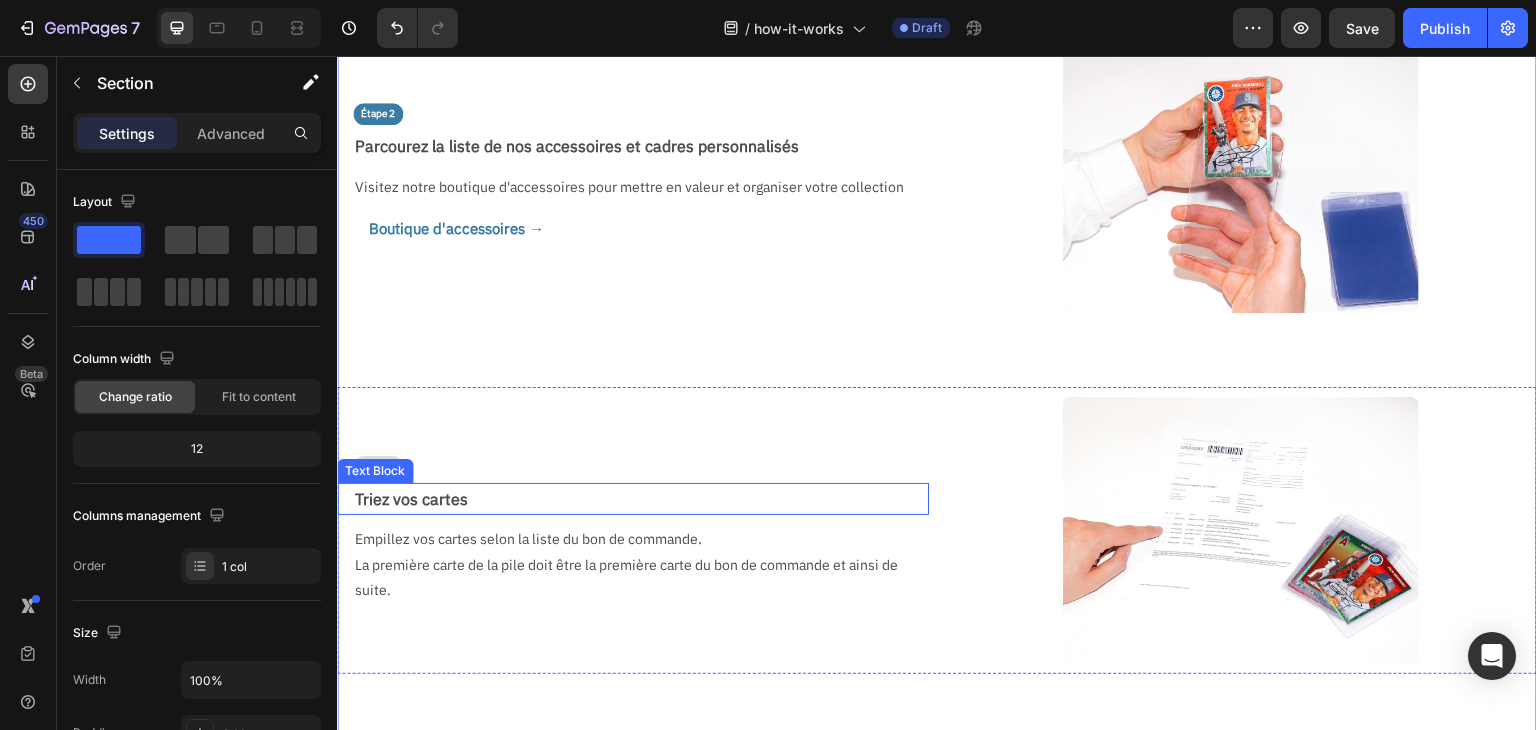 click on "Triez vos cartes" at bounding box center (641, 499) 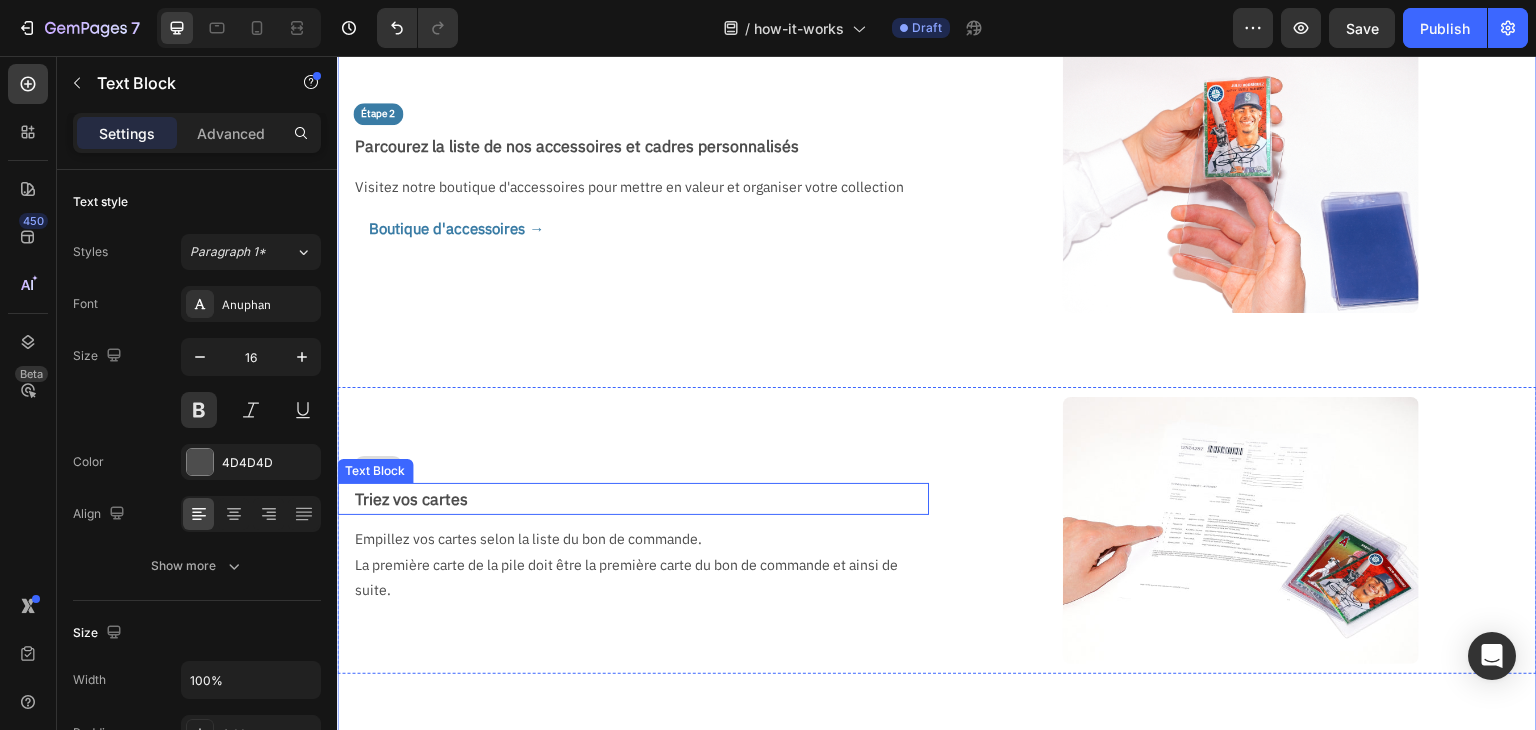 click on "Triez vos cartes" at bounding box center (641, 499) 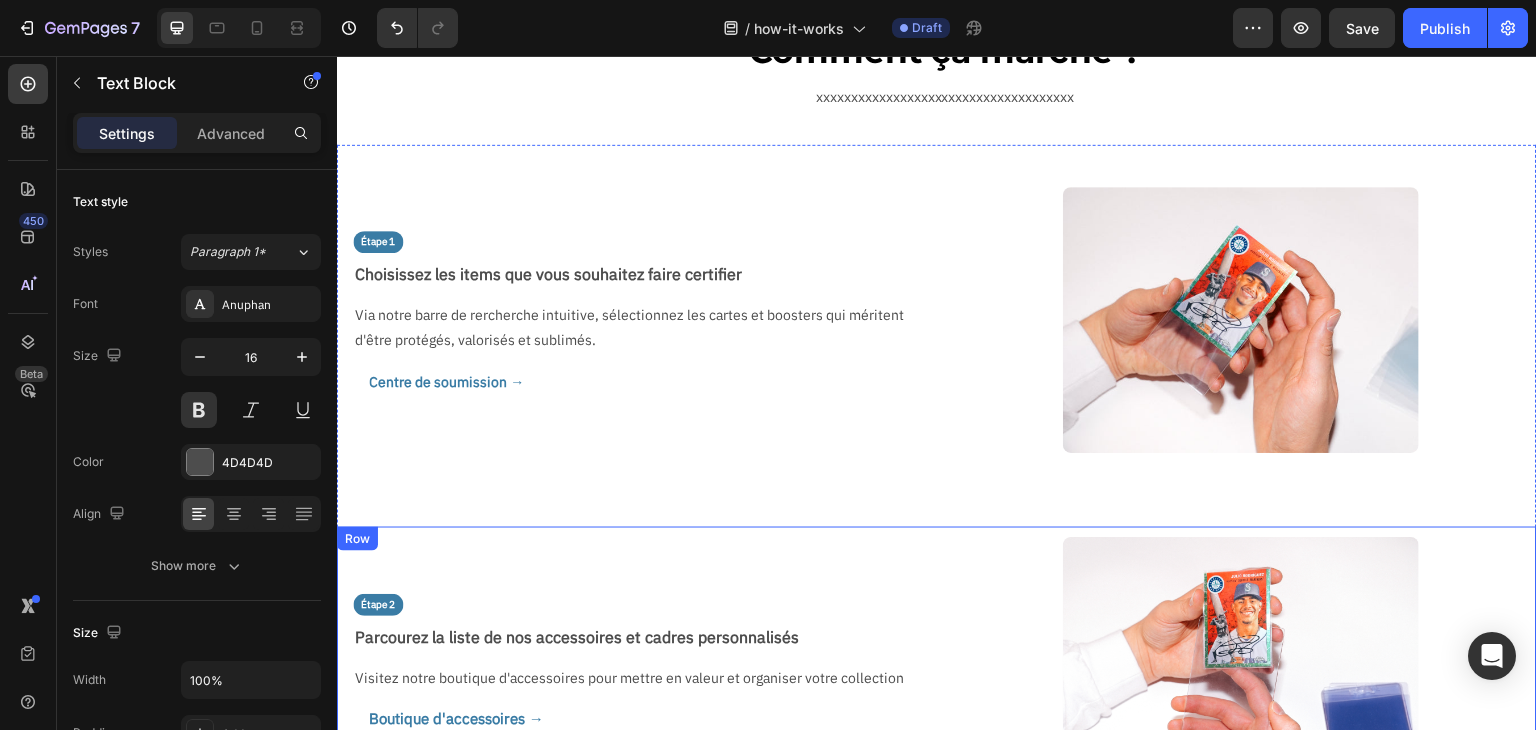 scroll, scrollTop: 100, scrollLeft: 0, axis: vertical 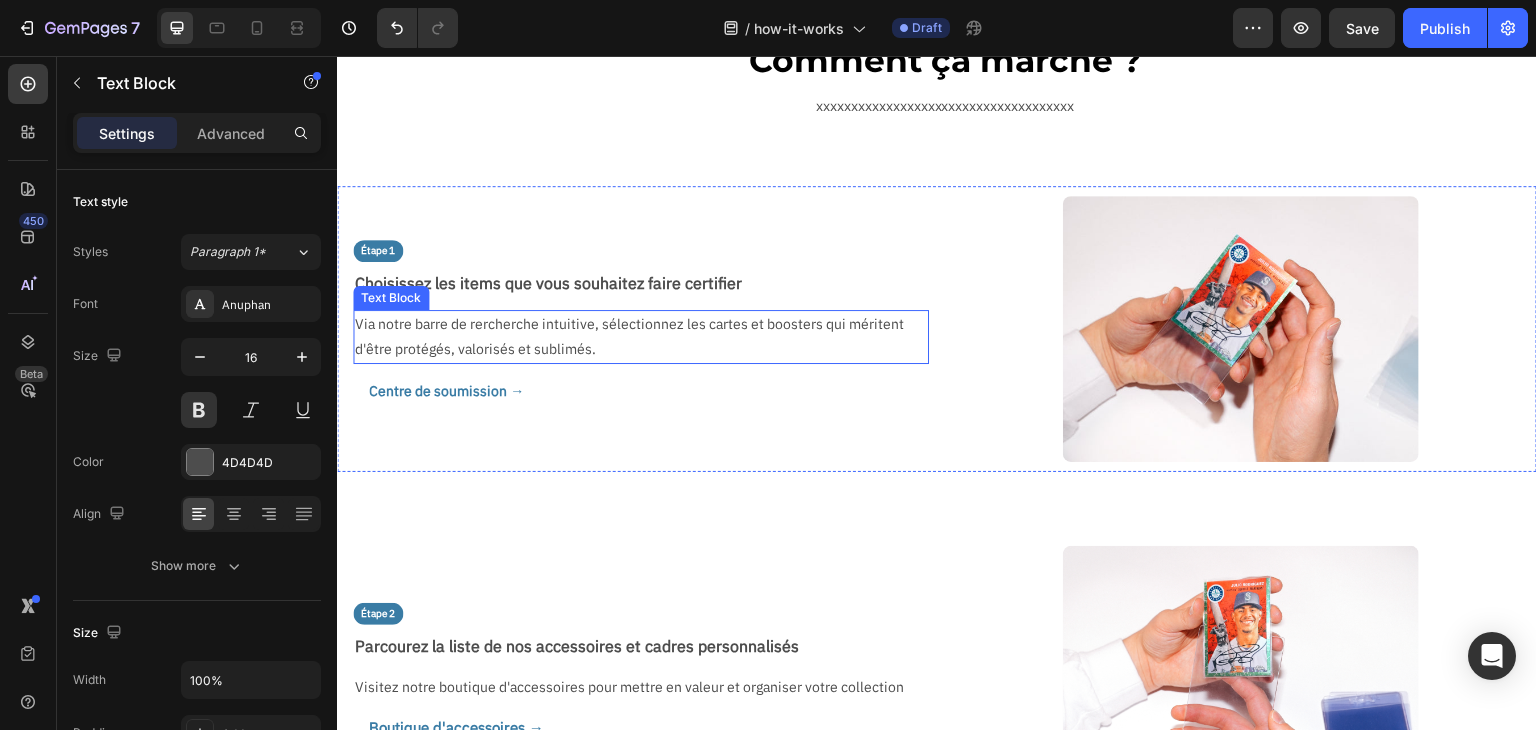 click on "Via notre barre de rercherche intuitive, sélectionnez les cartes et boosters qui méritent d'être protégés, valorisés et sublimés." at bounding box center [633, 337] 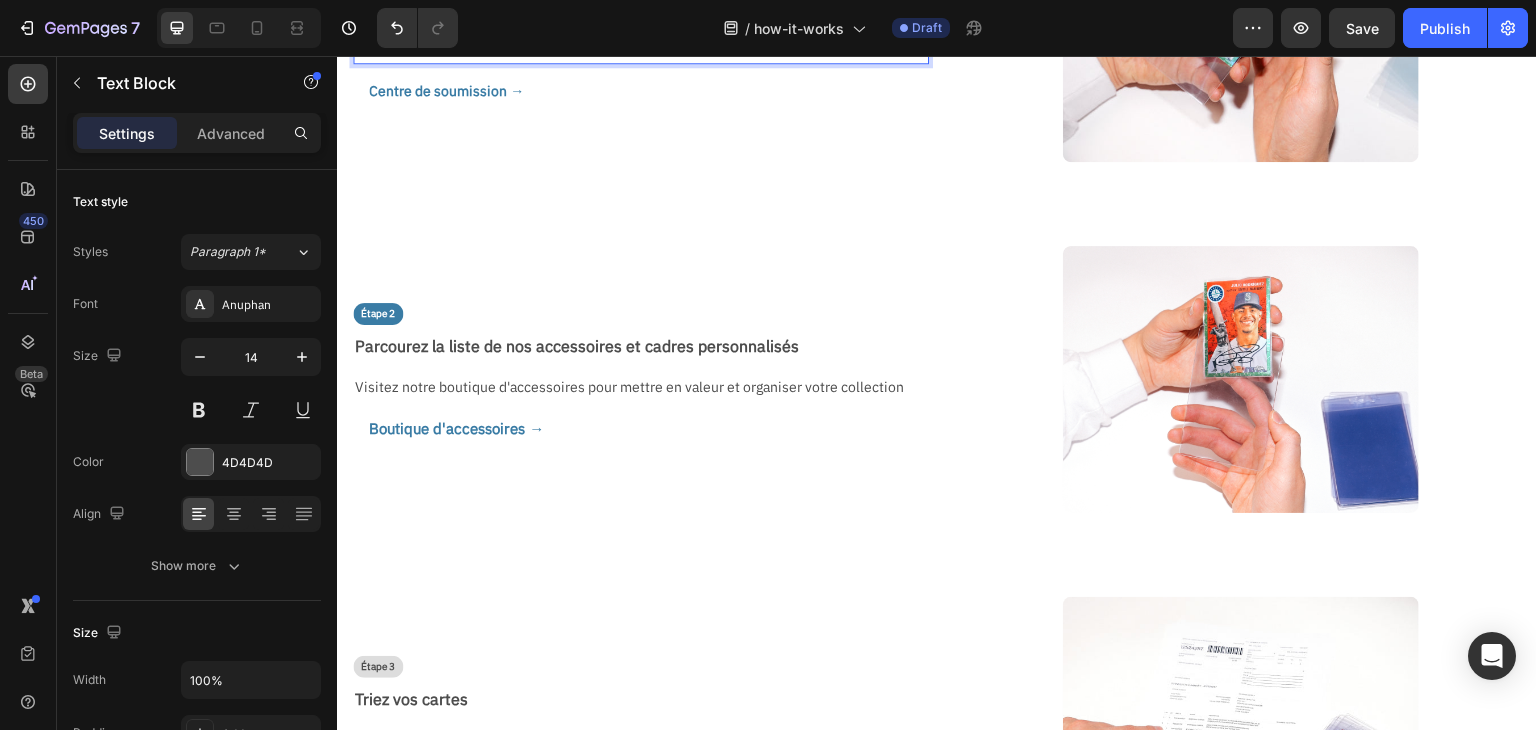 scroll, scrollTop: 500, scrollLeft: 0, axis: vertical 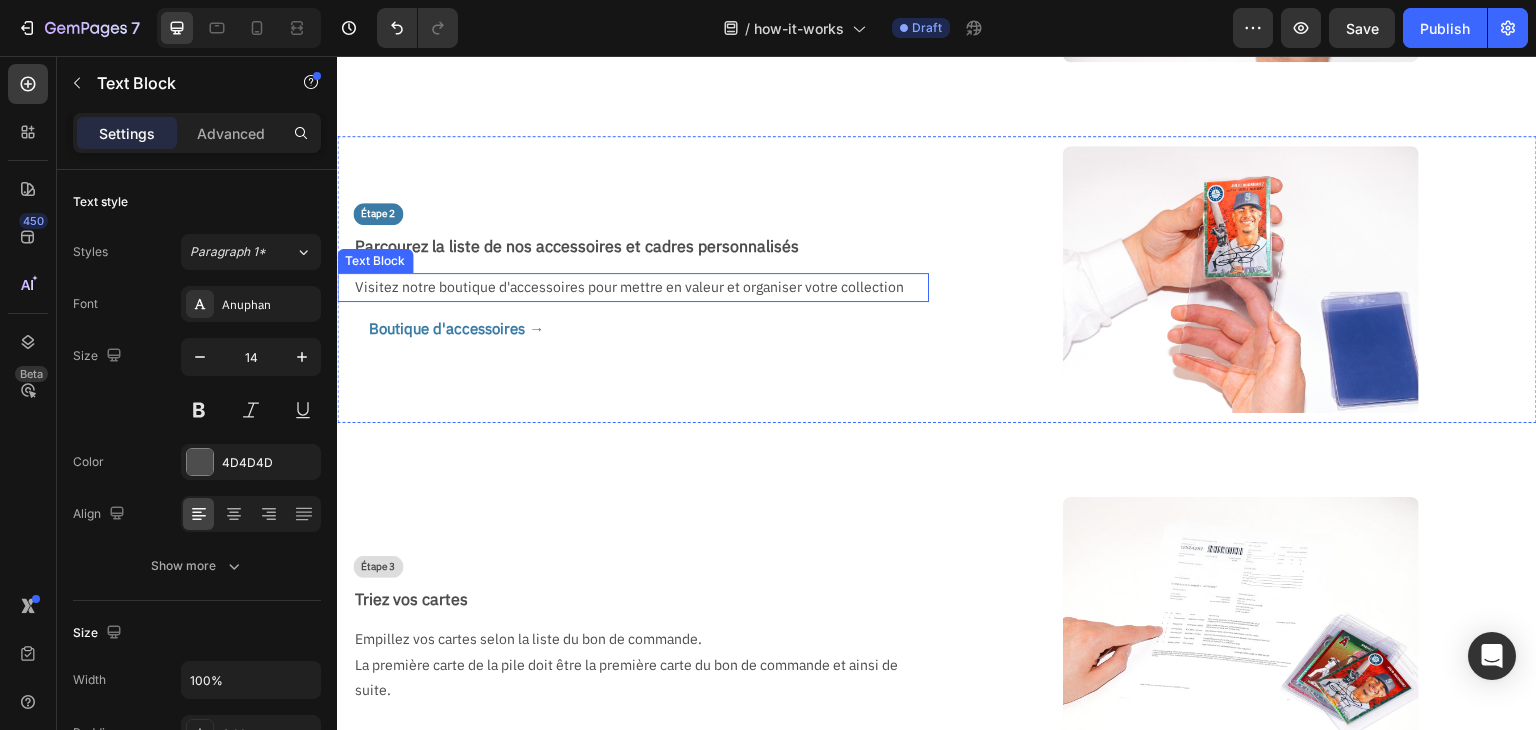 click on "Visitez notre boutique d'accessoires pour mettre en valeur et organiser votre collection" at bounding box center (633, 287) 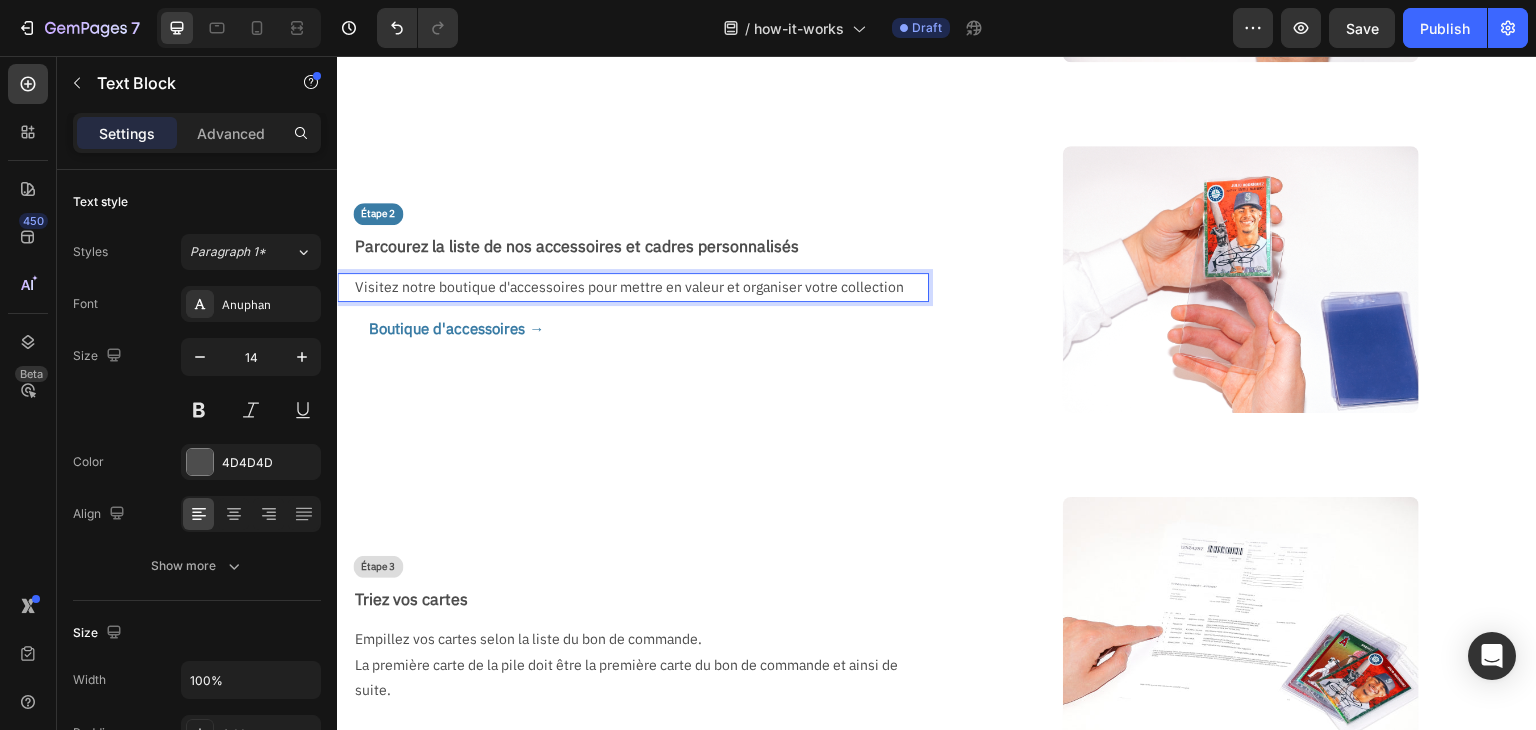 click on "Visitez notre boutique d'accessoires pour mettre en valeur et organiser votre collection" at bounding box center [633, 287] 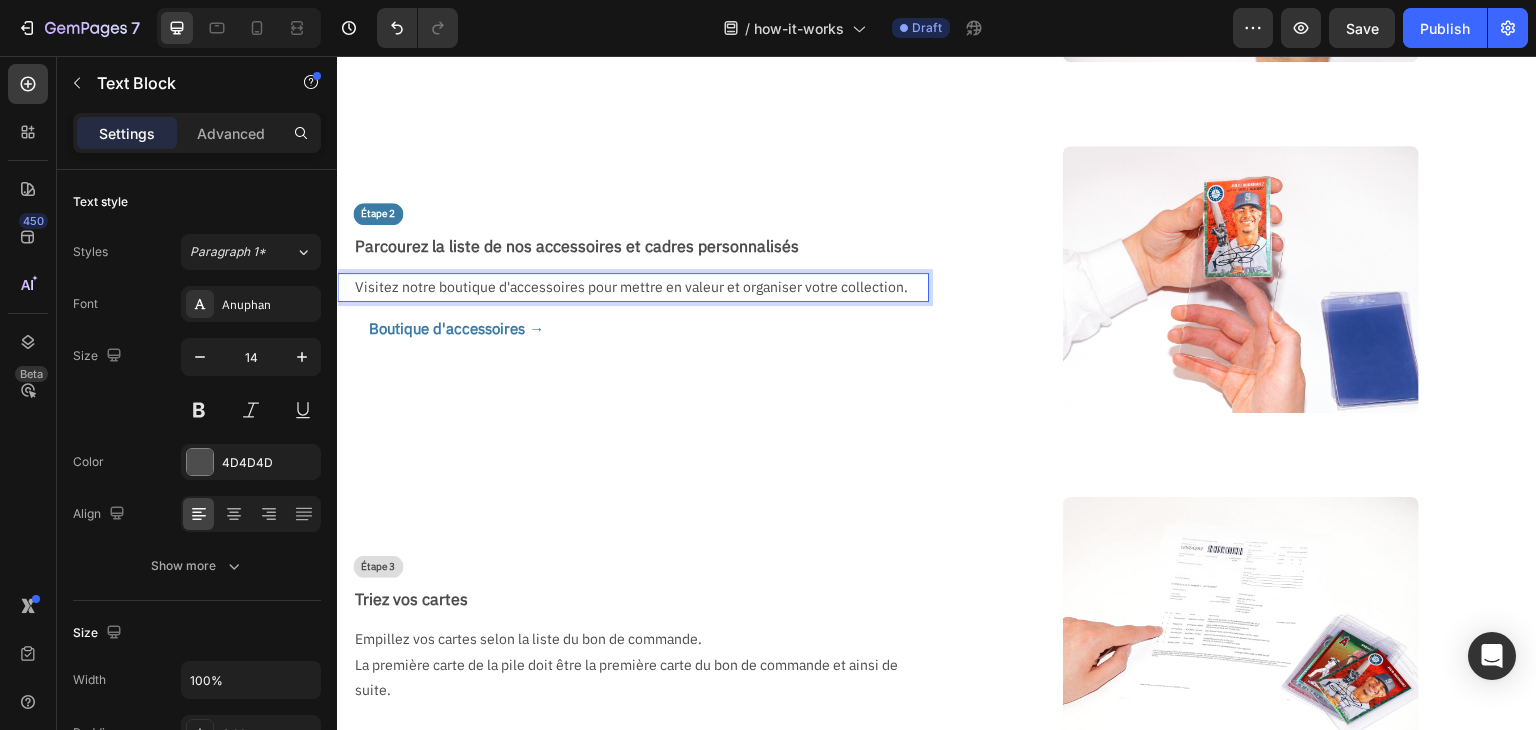 scroll, scrollTop: 487, scrollLeft: 0, axis: vertical 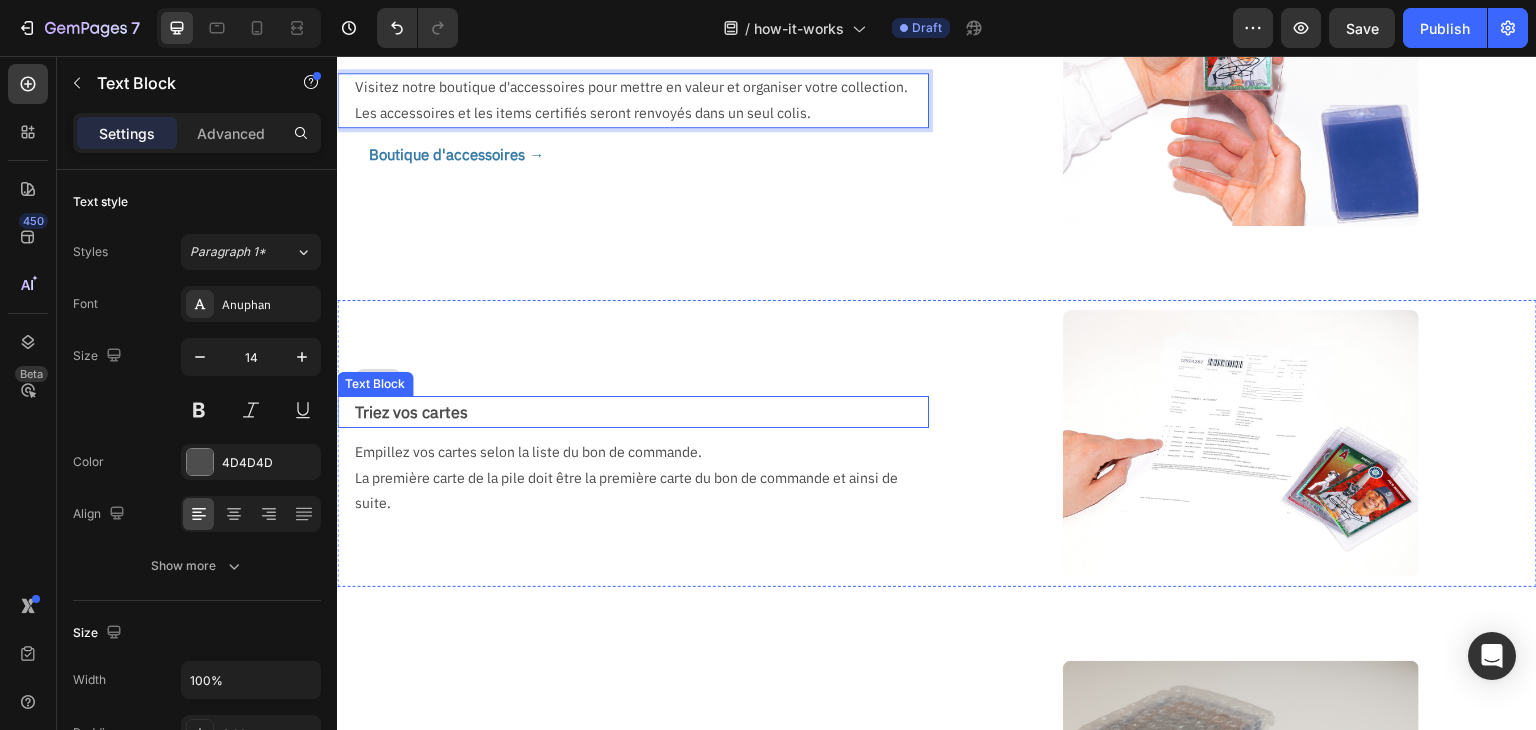 click on "Triez vos cartes" at bounding box center (641, 412) 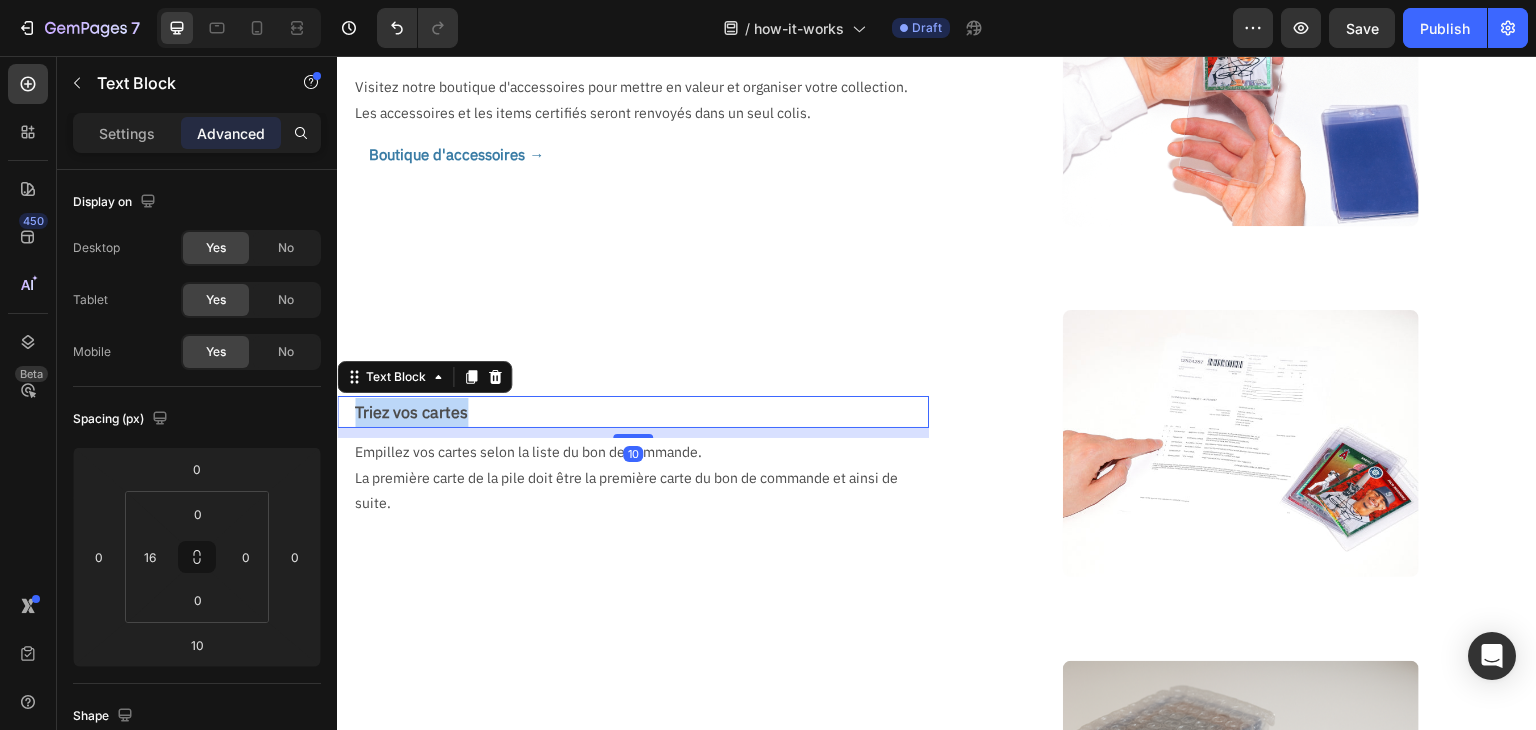 click on "Triez vos cartes" at bounding box center [641, 412] 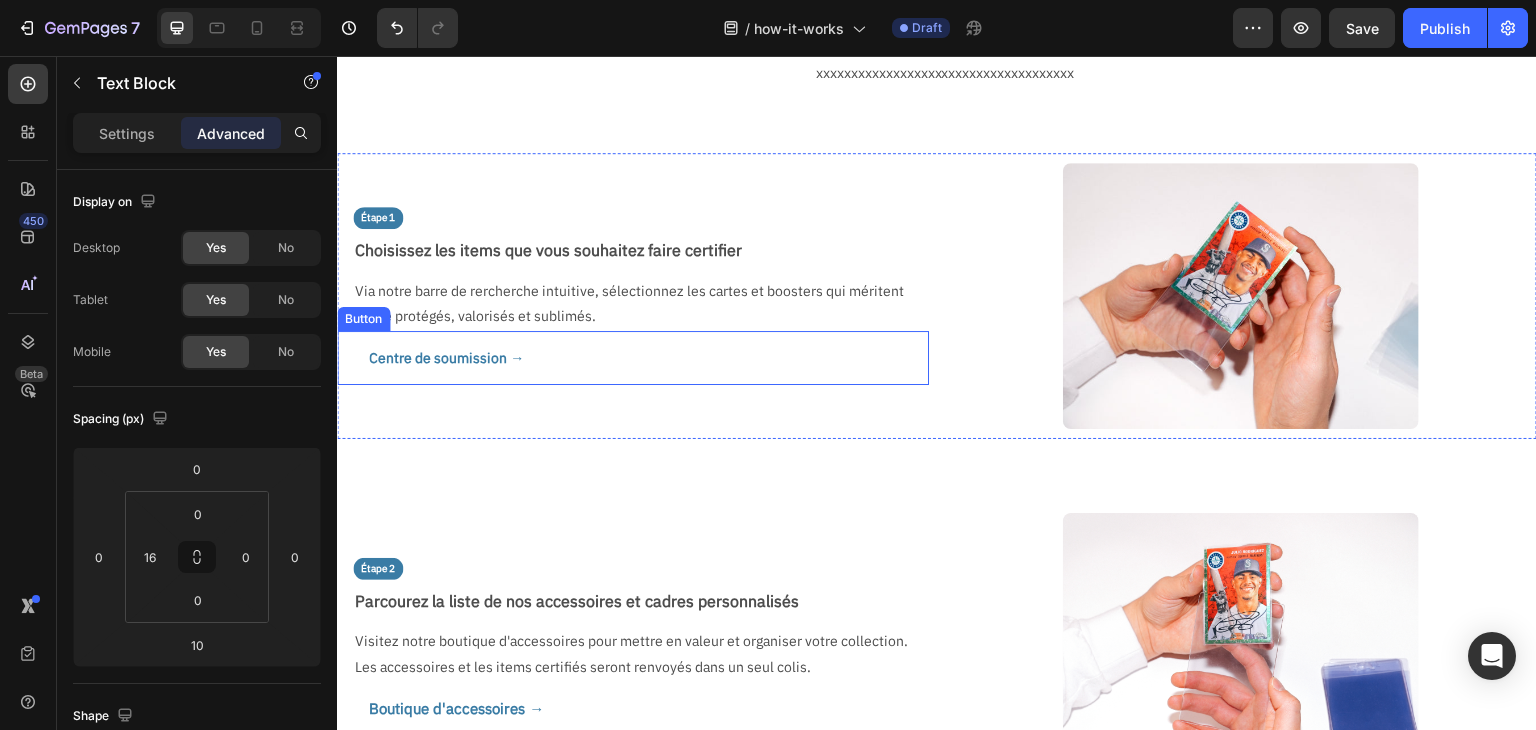 scroll, scrollTop: 0, scrollLeft: 0, axis: both 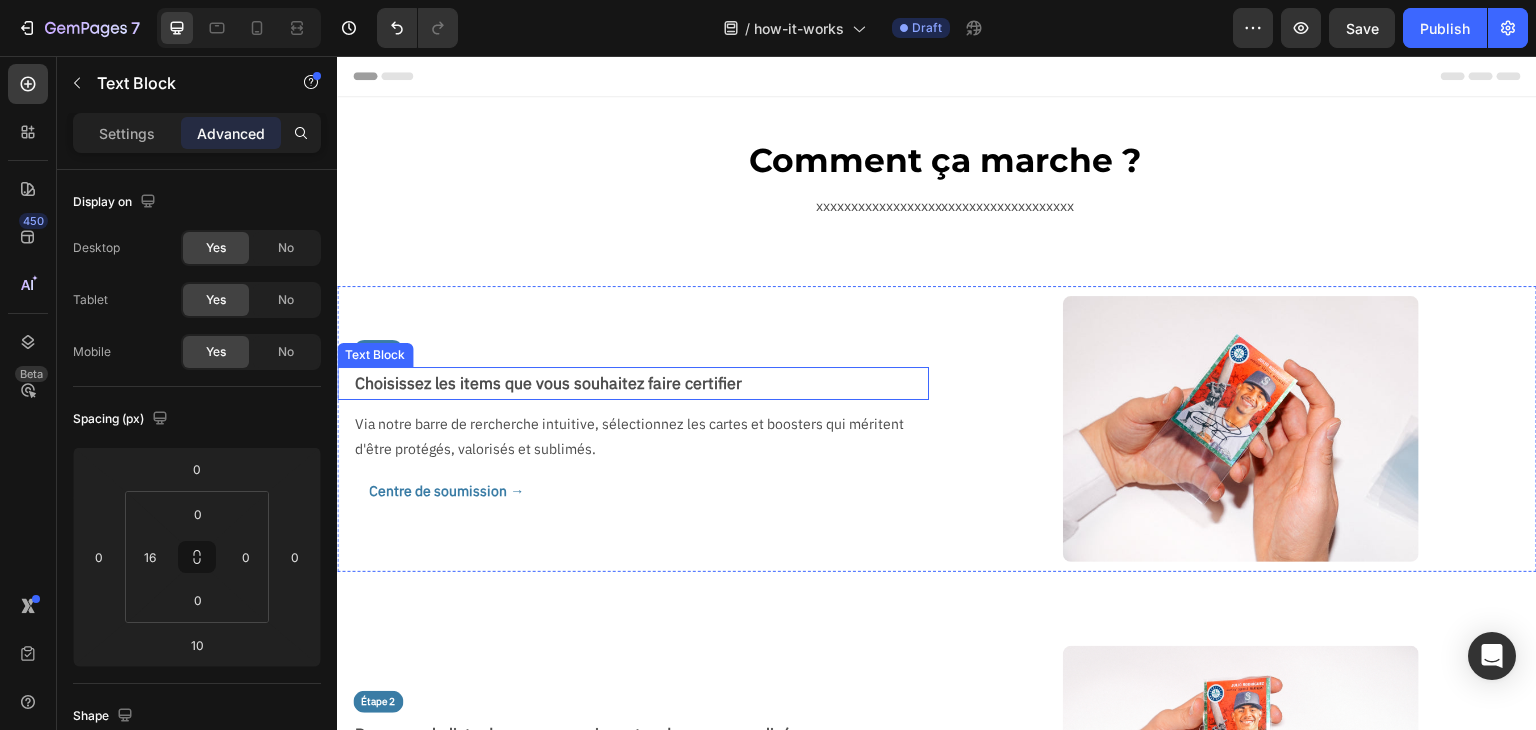 click on "Choisissez les items que vous souhaitez faire certifier" at bounding box center [641, 383] 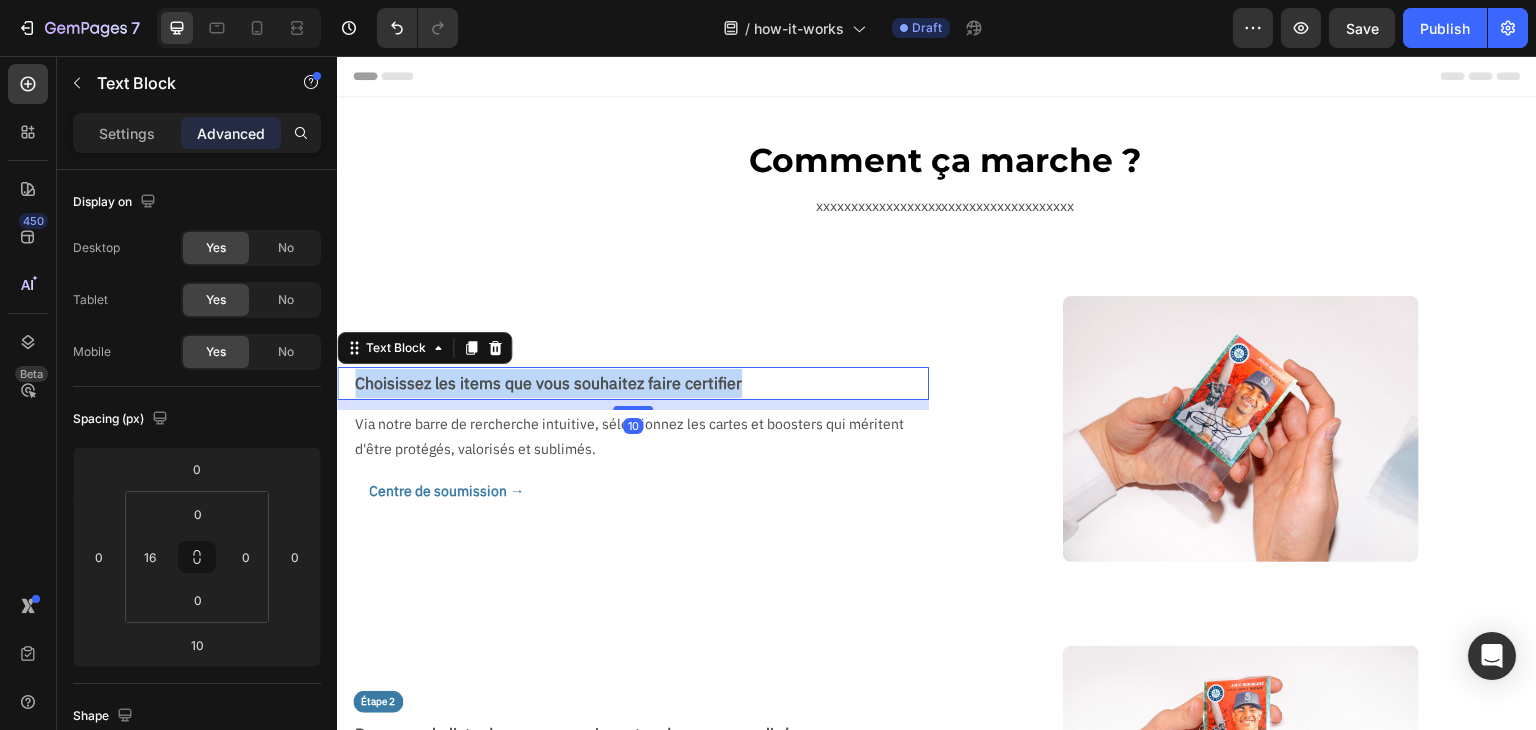 click on "Choisissez les items que vous souhaitez faire certifier" at bounding box center [641, 383] 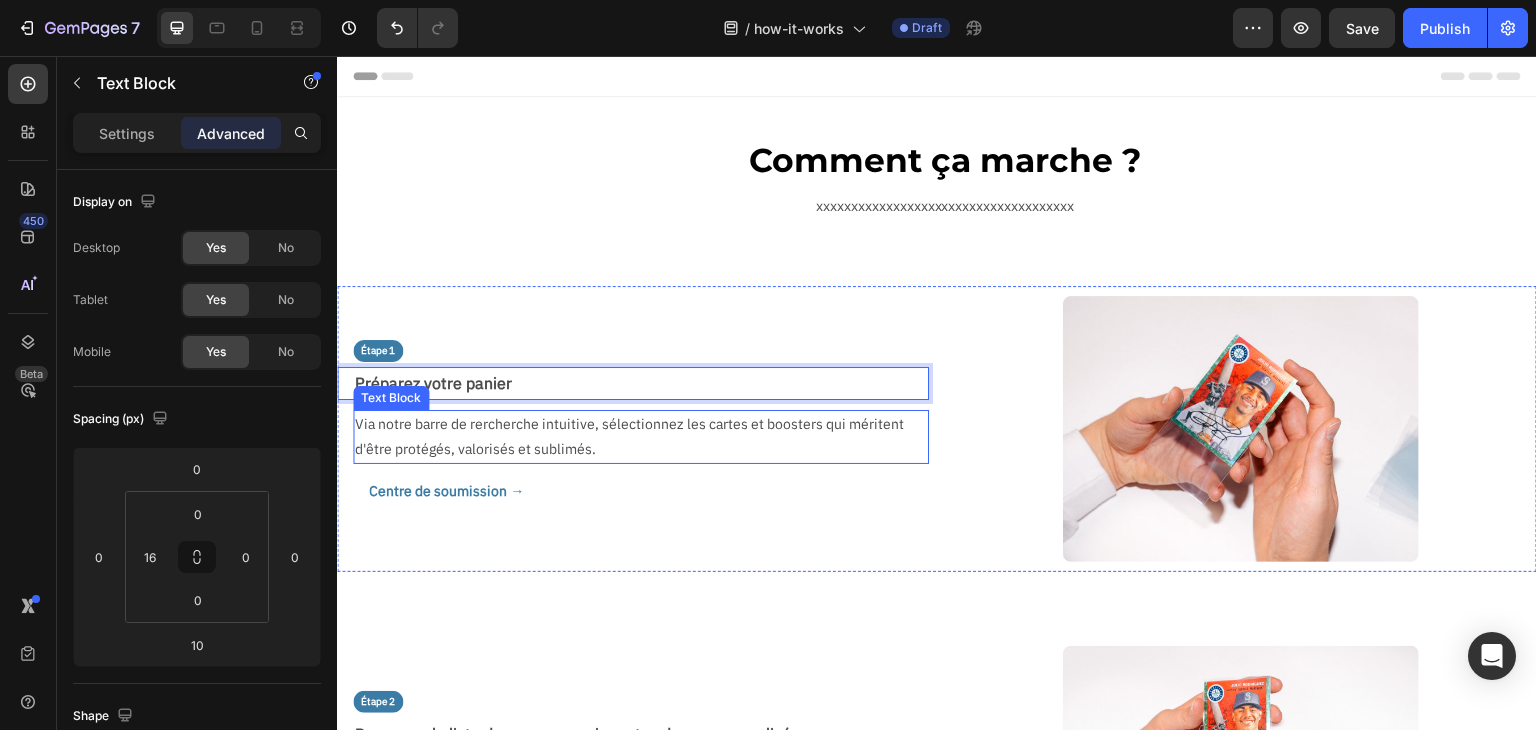 click on "Via notre barre de rercherche intuitive, sélectionnez les cartes et boosters qui méritent d'être protégés, valorisés et sublimés." at bounding box center [633, 437] 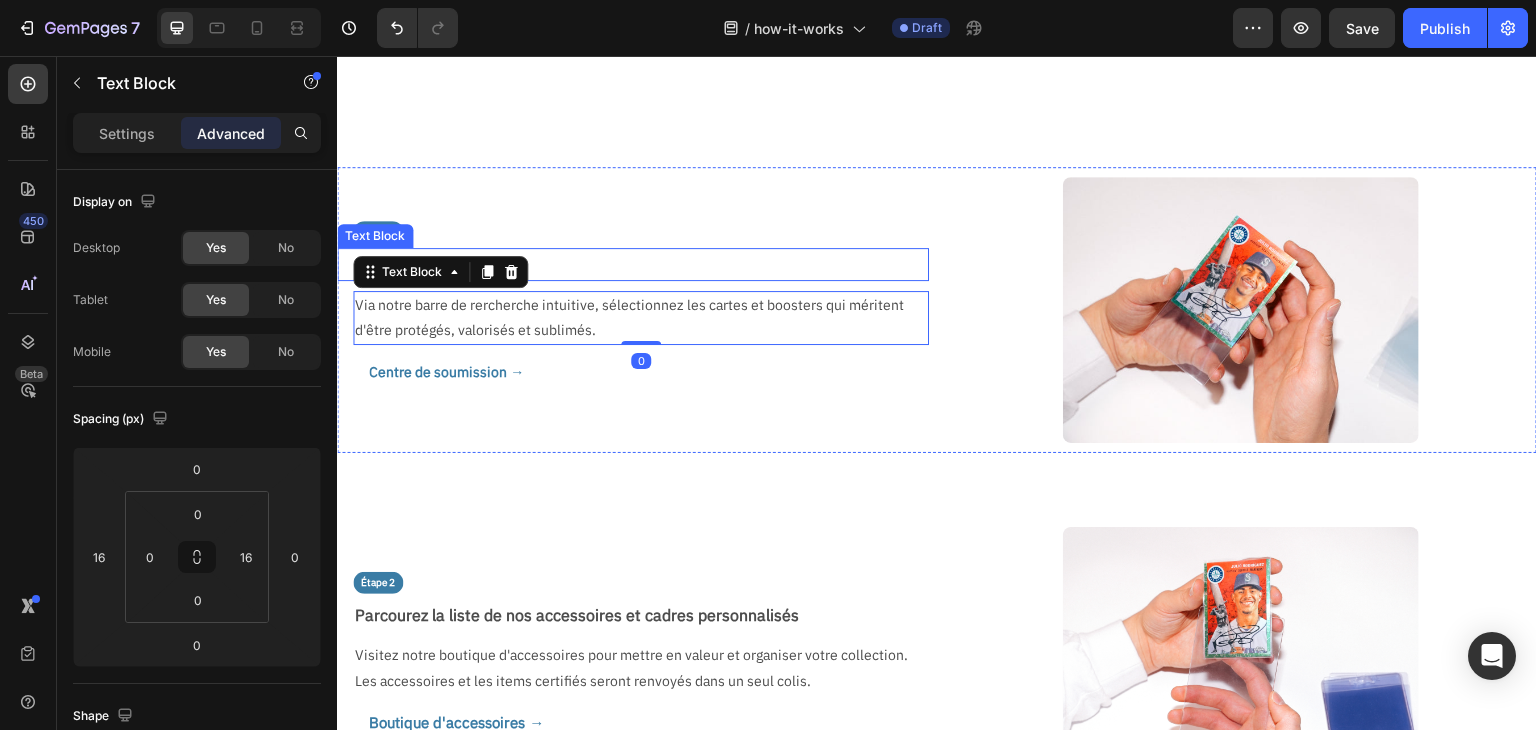 scroll, scrollTop: 200, scrollLeft: 0, axis: vertical 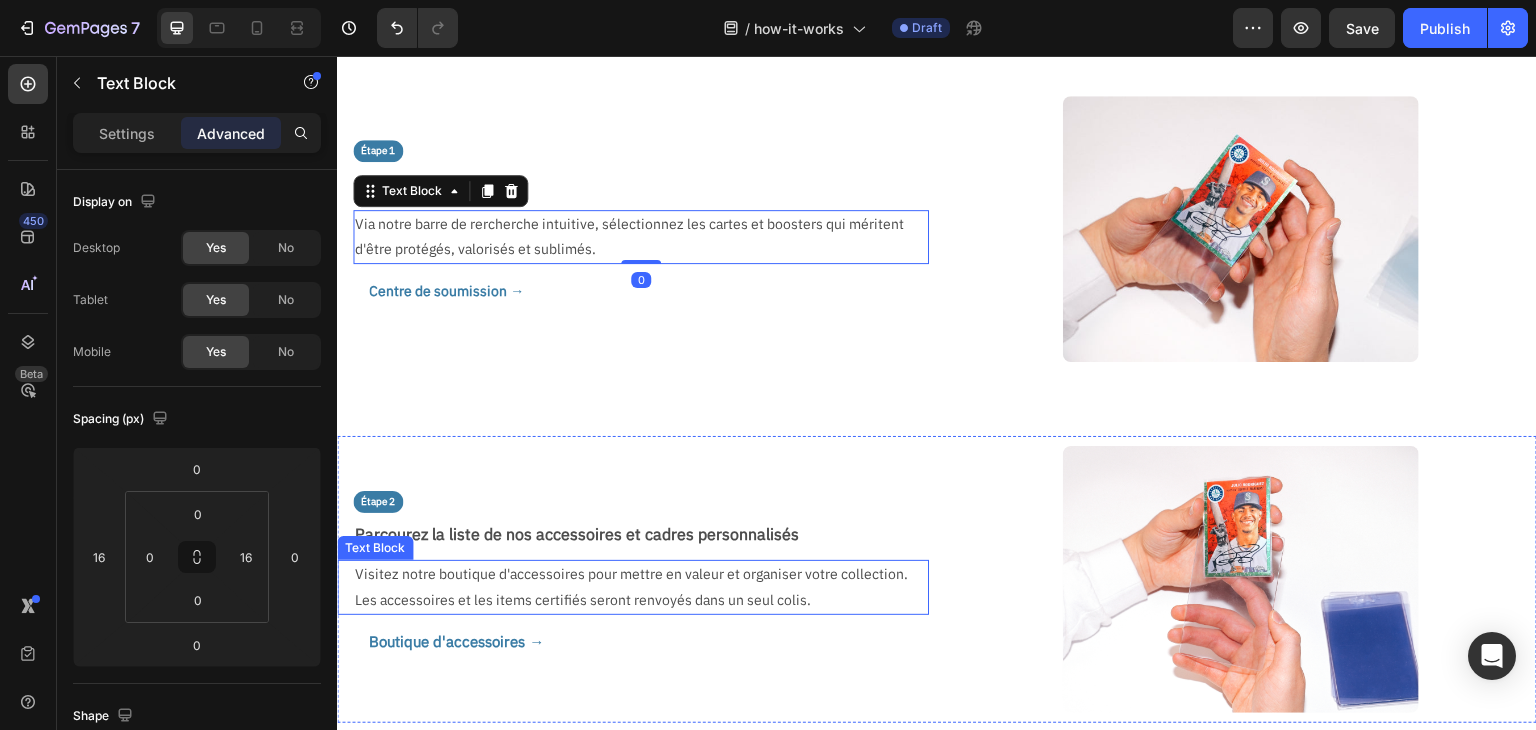 click on "Visitez notre boutique d'accessoires pour mettre en valeur et organiser votre collection." at bounding box center (633, 574) 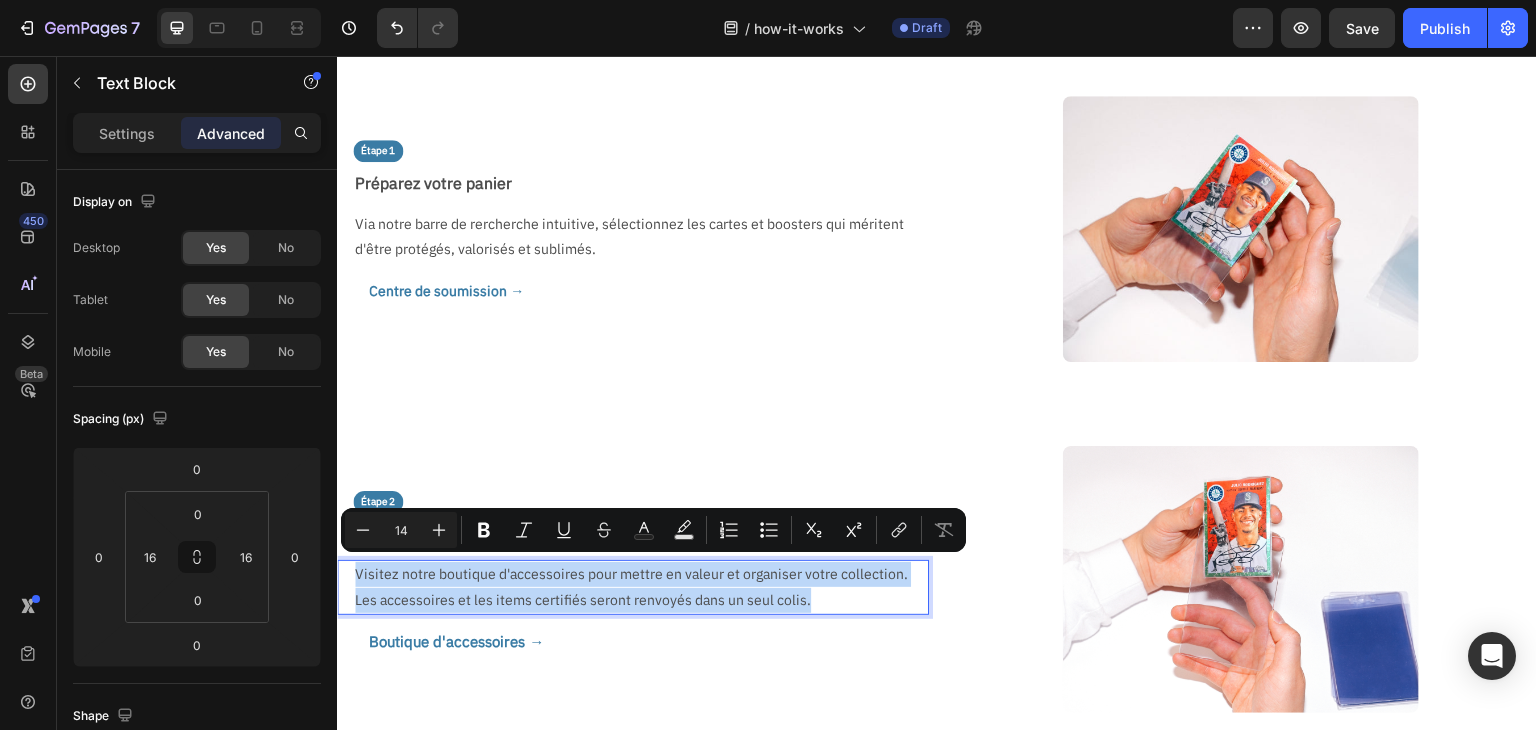 copy on "Visitez notre boutique d'accessoires pour mettre en valeur et organiser votre collection. Les accessoires et les items certifiés seront renvoyés dans un seul colis." 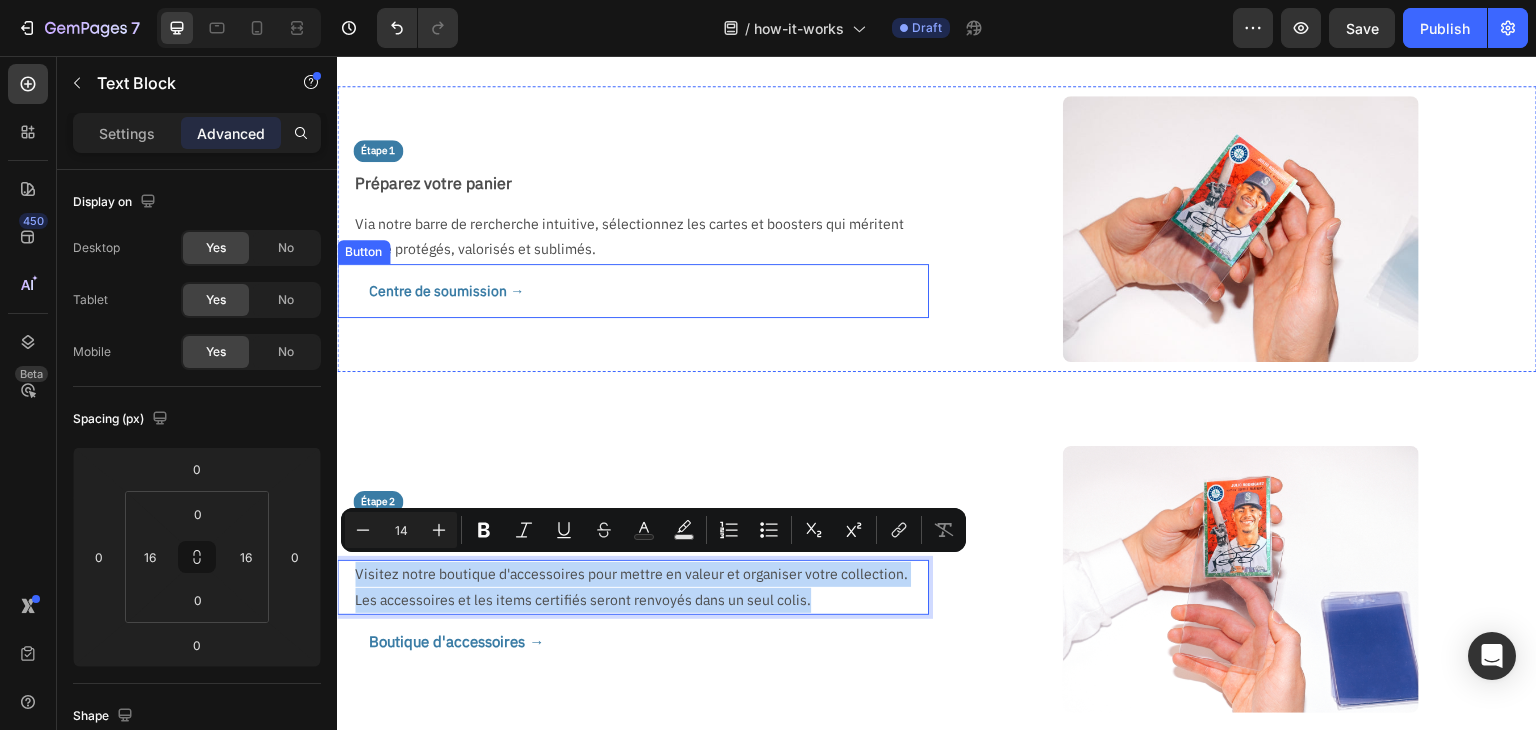 click on "Button" at bounding box center [363, 252] 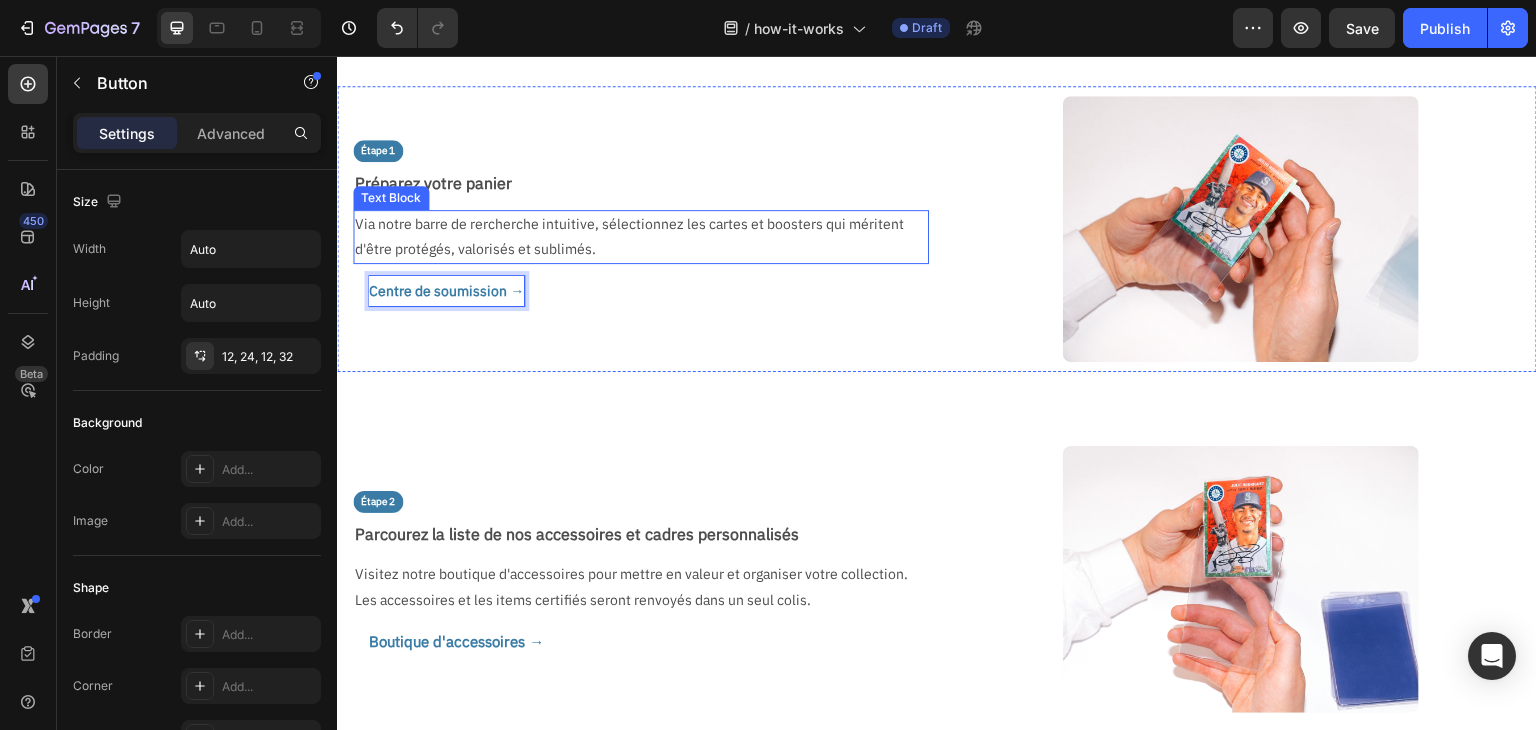 click on "Via notre barre de rercherche intuitive, sélectionnez les cartes et boosters qui méritent d'être protégés, valorisés et sublimés." at bounding box center [633, 237] 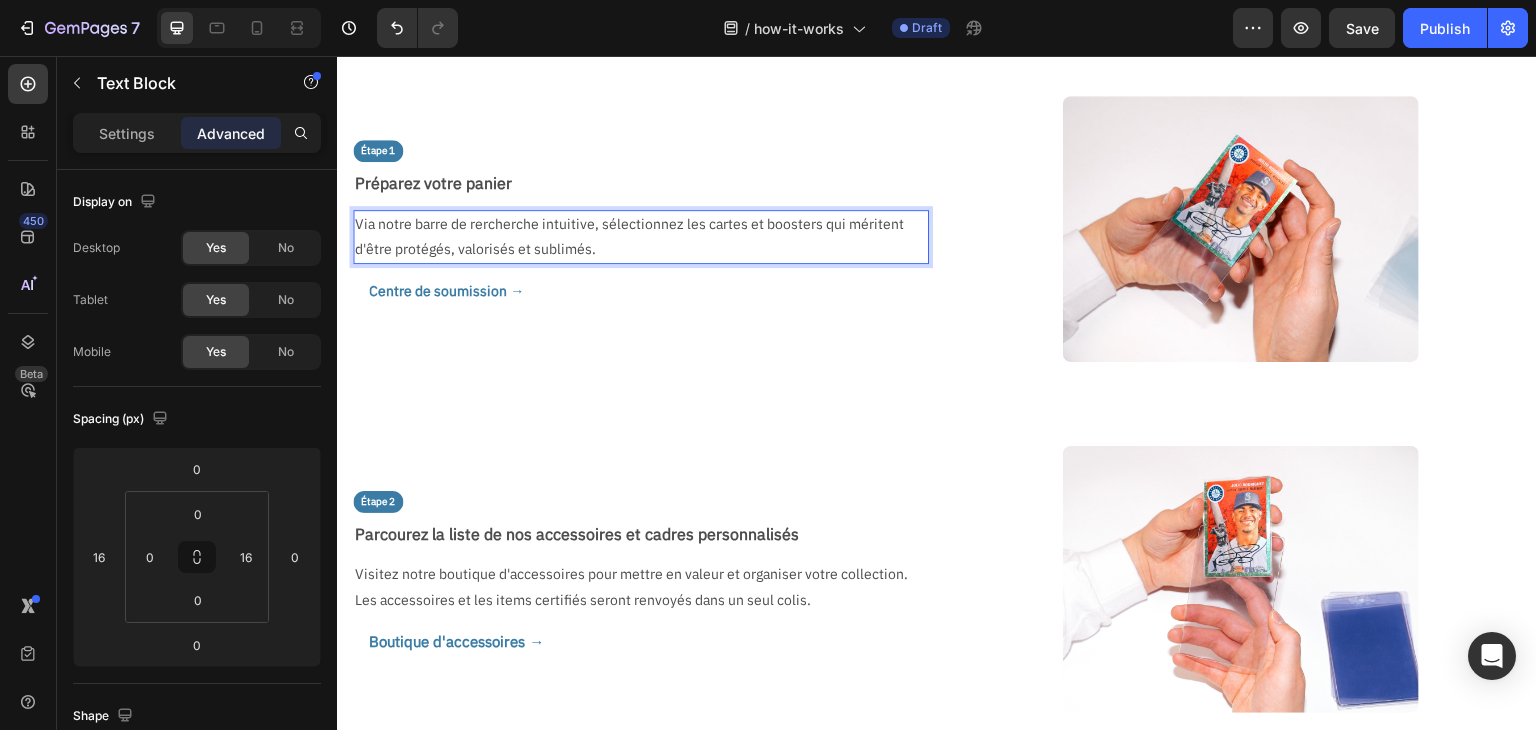 click on "Via notre barre de rercherche intuitive, sélectionnez les cartes et boosters qui méritent d'être protégés, valorisés et sublimés." at bounding box center [633, 237] 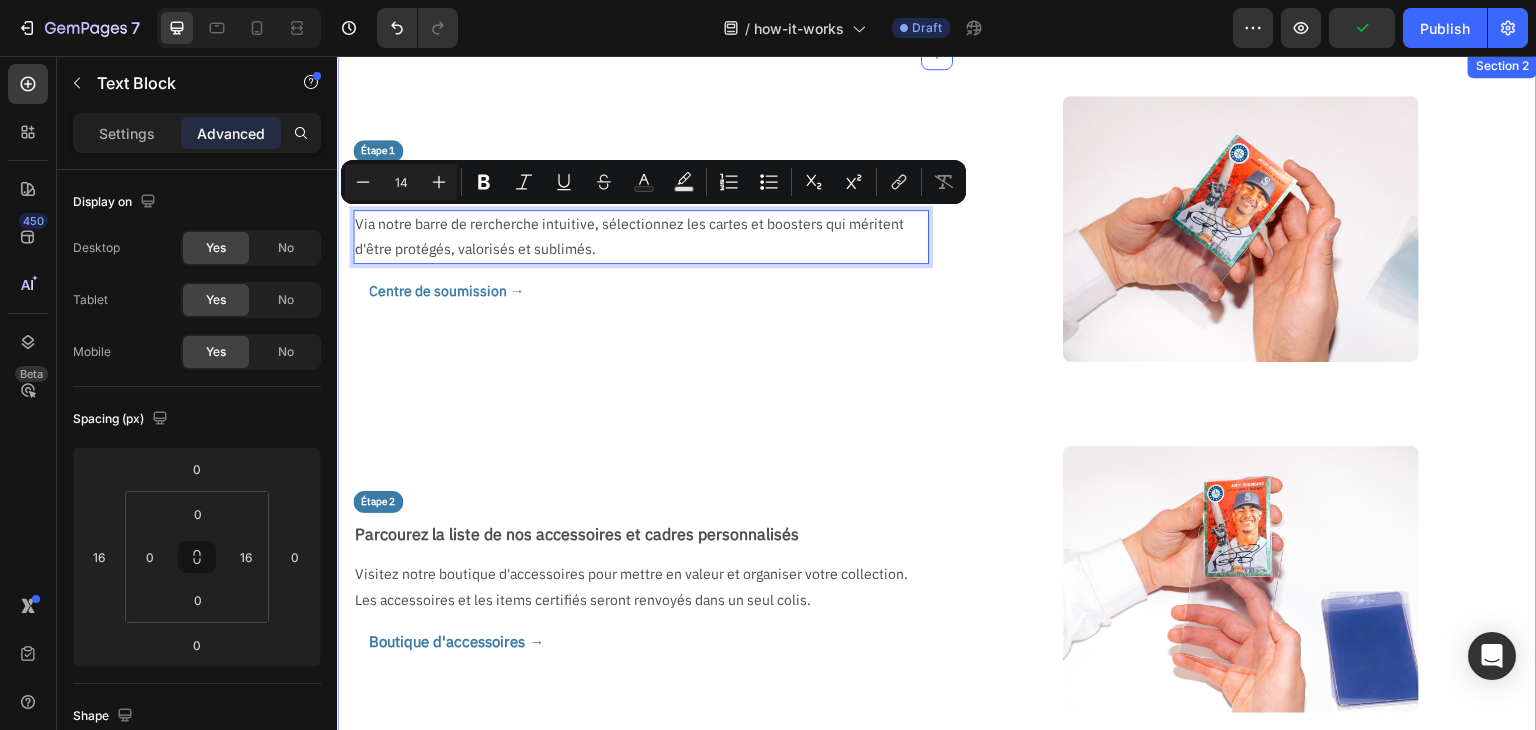 click on "Étape 1 Text Block Préparez votre panier Text Block Via notre barre de rercherche intuitive, sélectionnez les cartes et boosters qui méritent d'être protégés, valorisés et sublimés. Text Block   0 Centre de soumission → Button Image Row Étape 2 Text Block Parcourez la liste de nos accessoires et cadres personnalisés Text Block Visitez notre boutique d'accessoires pour mettre en valeur et organiser votre collection. Les accessoires et les items certifiés seront renvoyés dans un seul colis. Text Block Boutique d'accessoires → Button Image Row Étape 3 Text Block Validez votre commande, Text Block Empillez vos cartes selon la liste du bon de commande. La première carte de la pile doit être la première carte du bon de commande et ainsi de suite. Text Block Image Row Étape 4 Text Block Emballez vos cartes Text Block Protégez votre pile de cartes en l'emballant dans du papier bulle. N'utilisez pas de ruban adhésif Text Block Image Row Étape 5 Text Block Préparez le colis Text Block Image" at bounding box center (937, 1128) 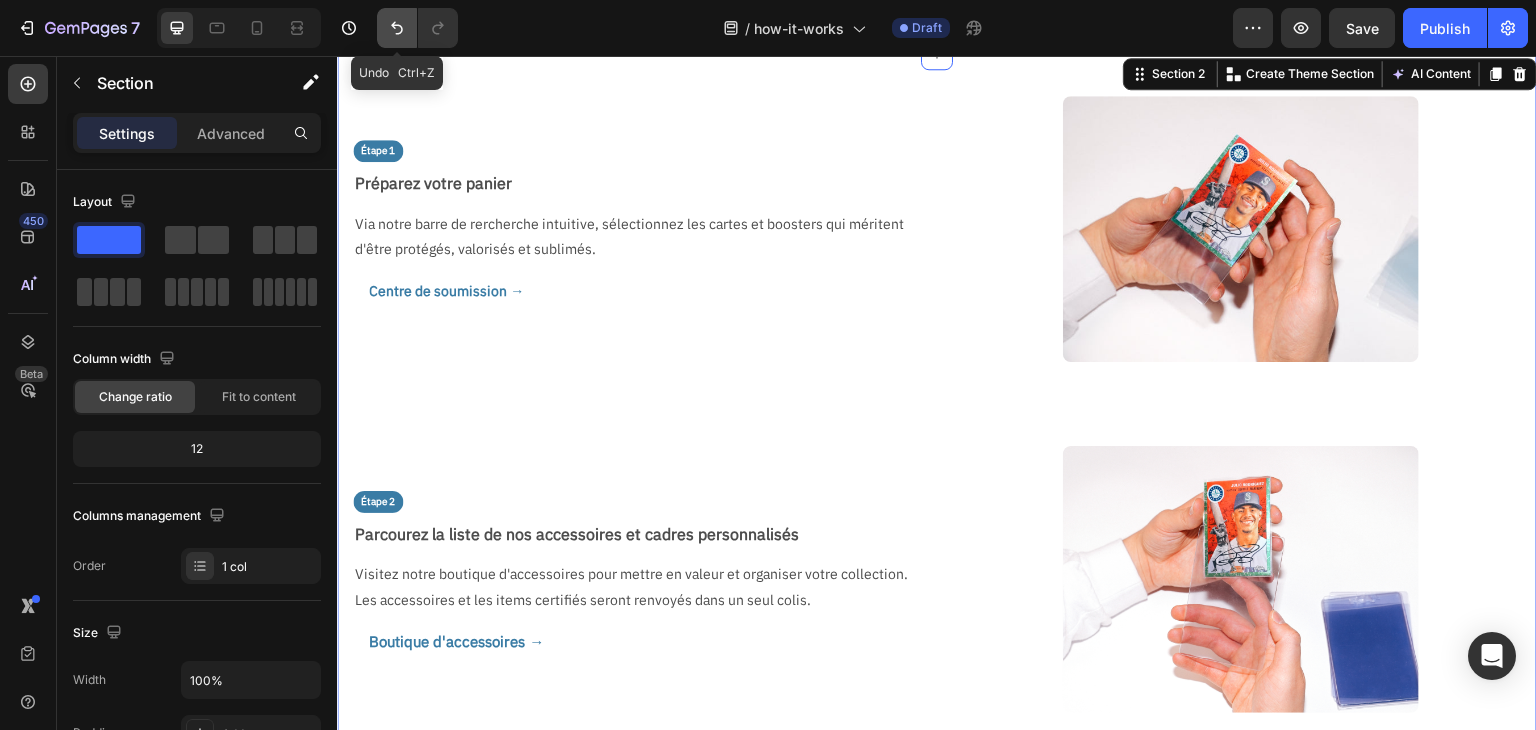 click 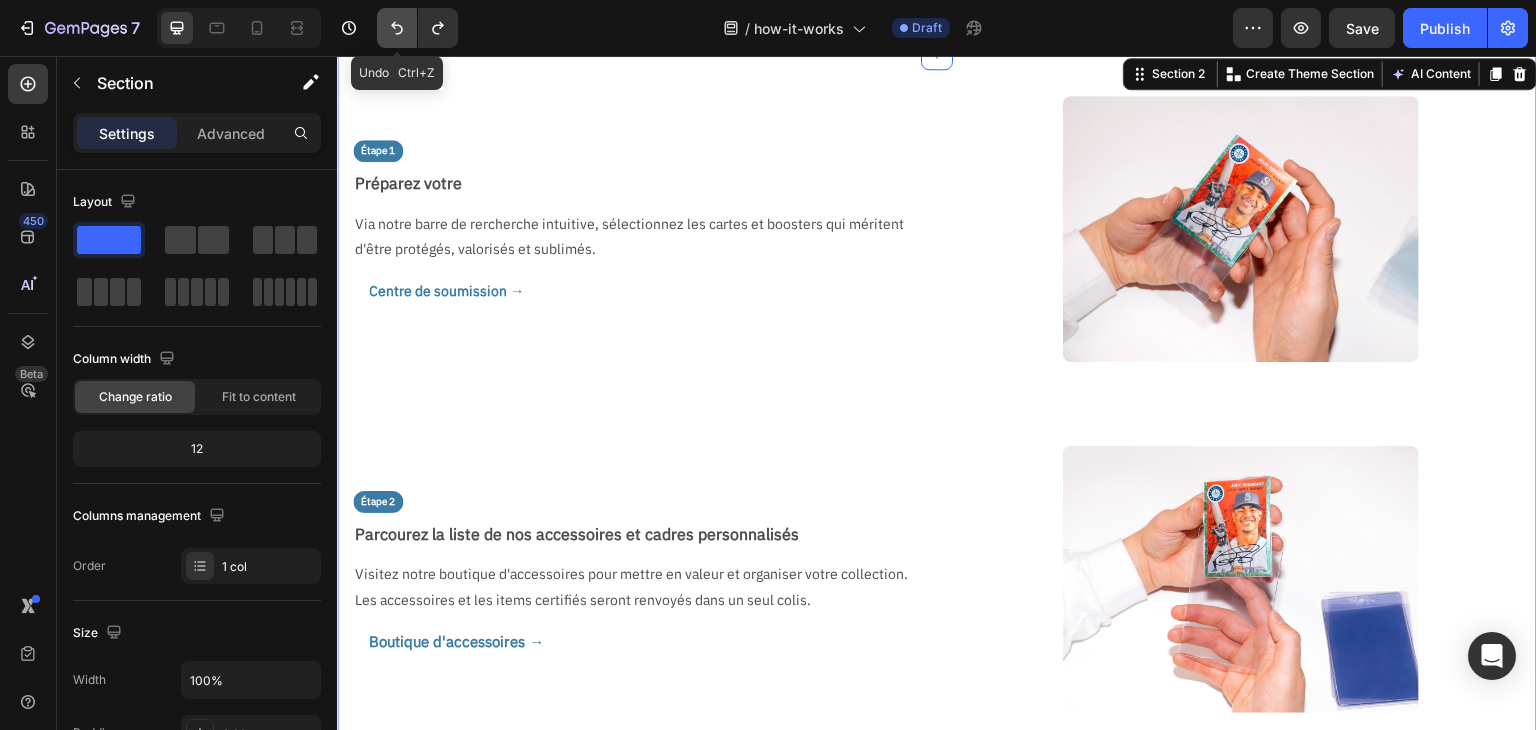 click 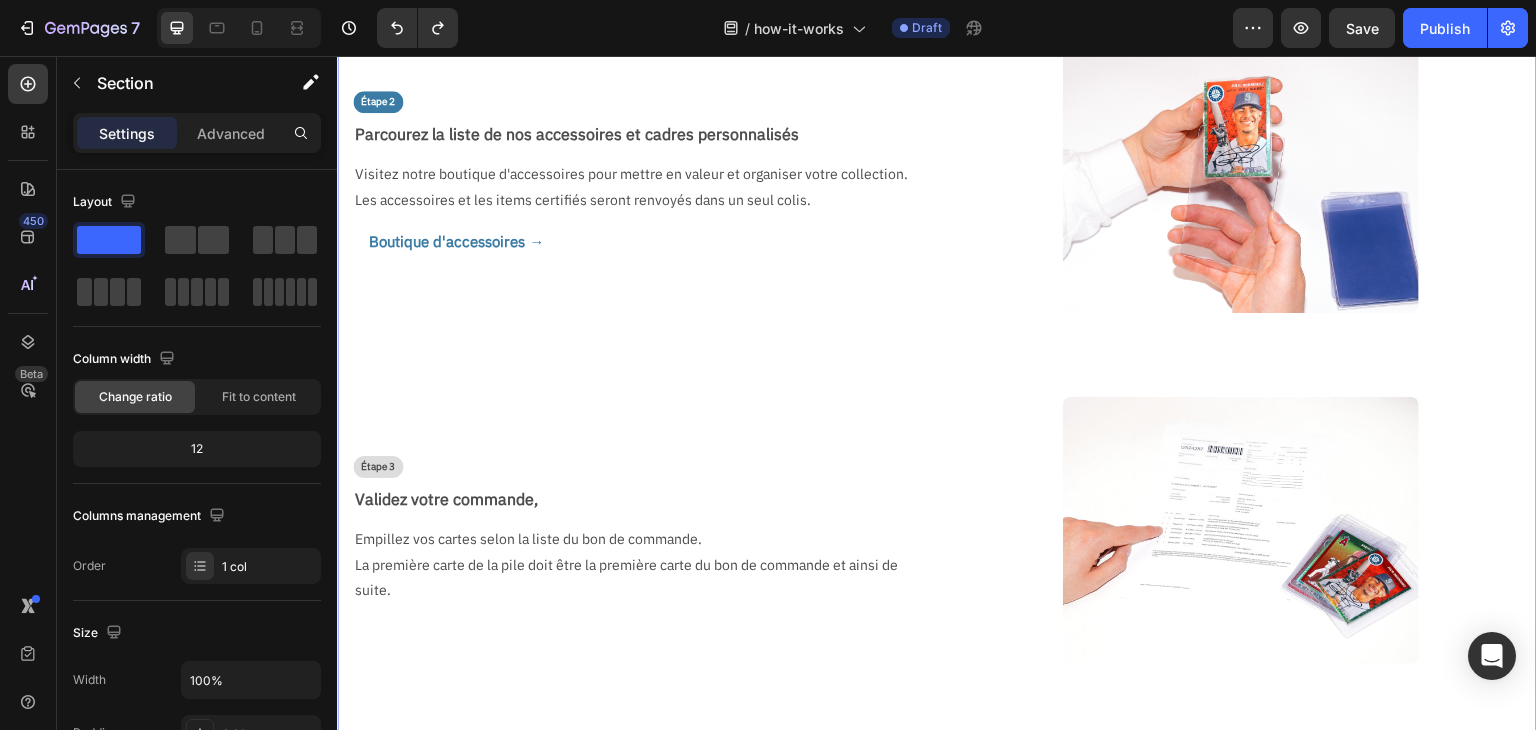 scroll, scrollTop: 400, scrollLeft: 0, axis: vertical 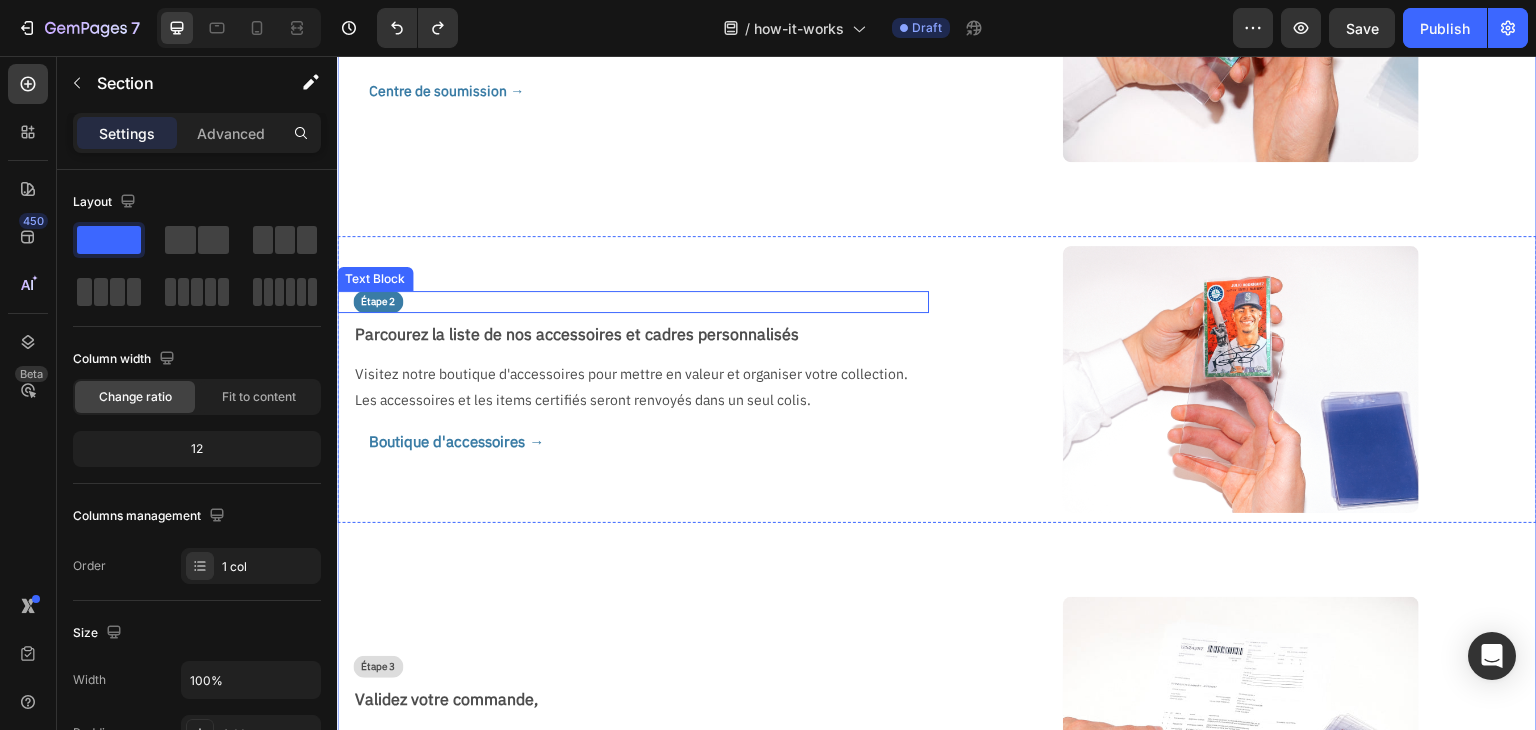 click on "Étape 2" at bounding box center [378, 302] 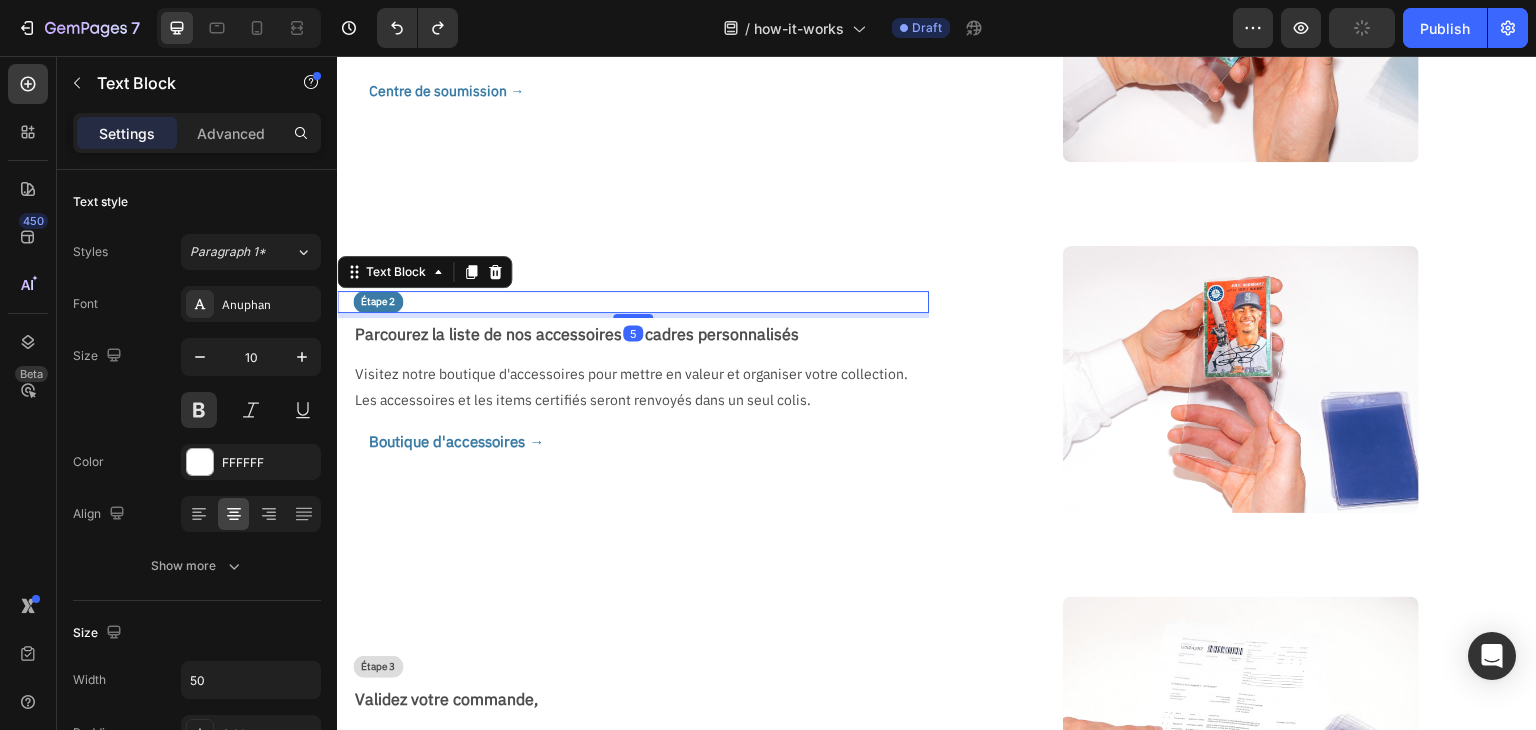 click on "Étape 2" at bounding box center [378, 302] 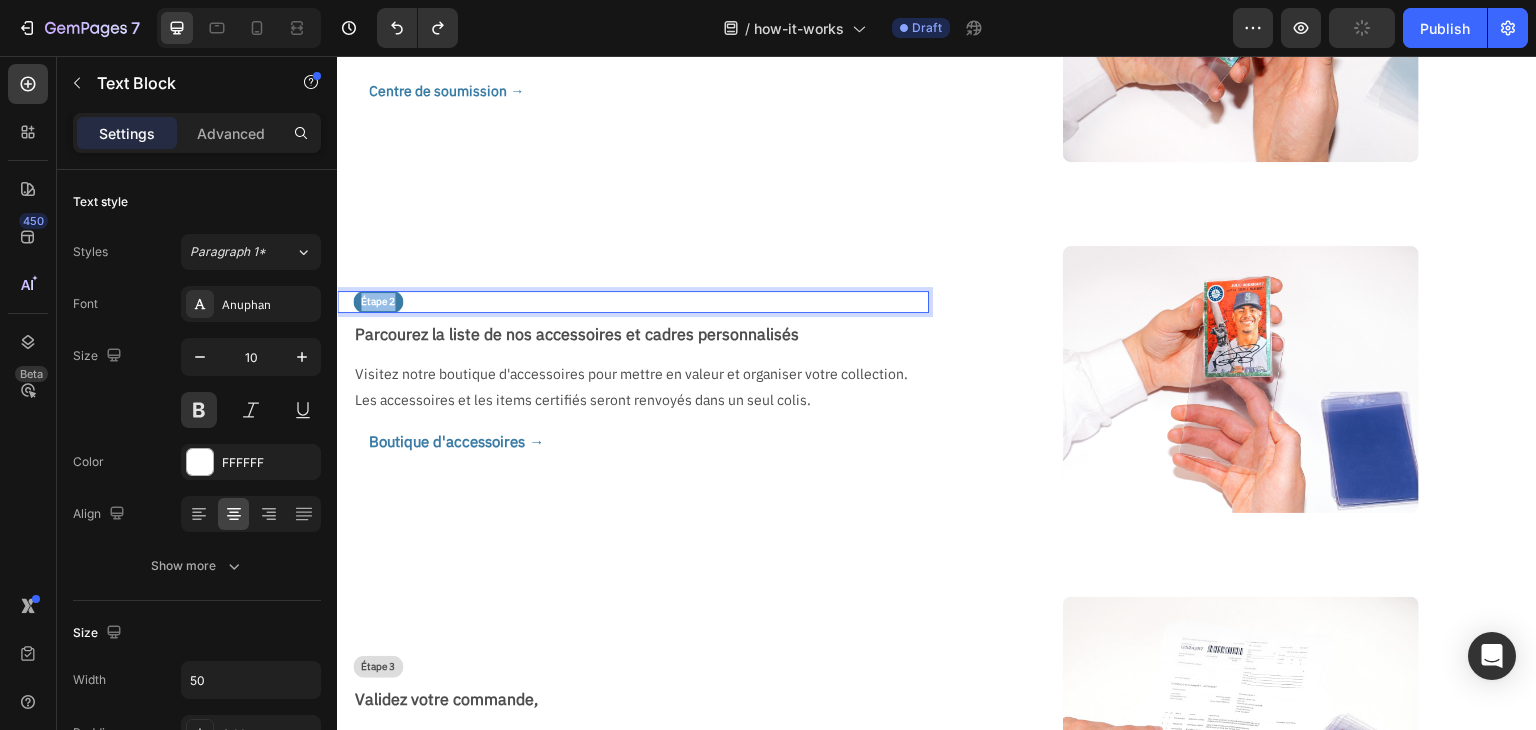 click on "Étape 2" at bounding box center [378, 302] 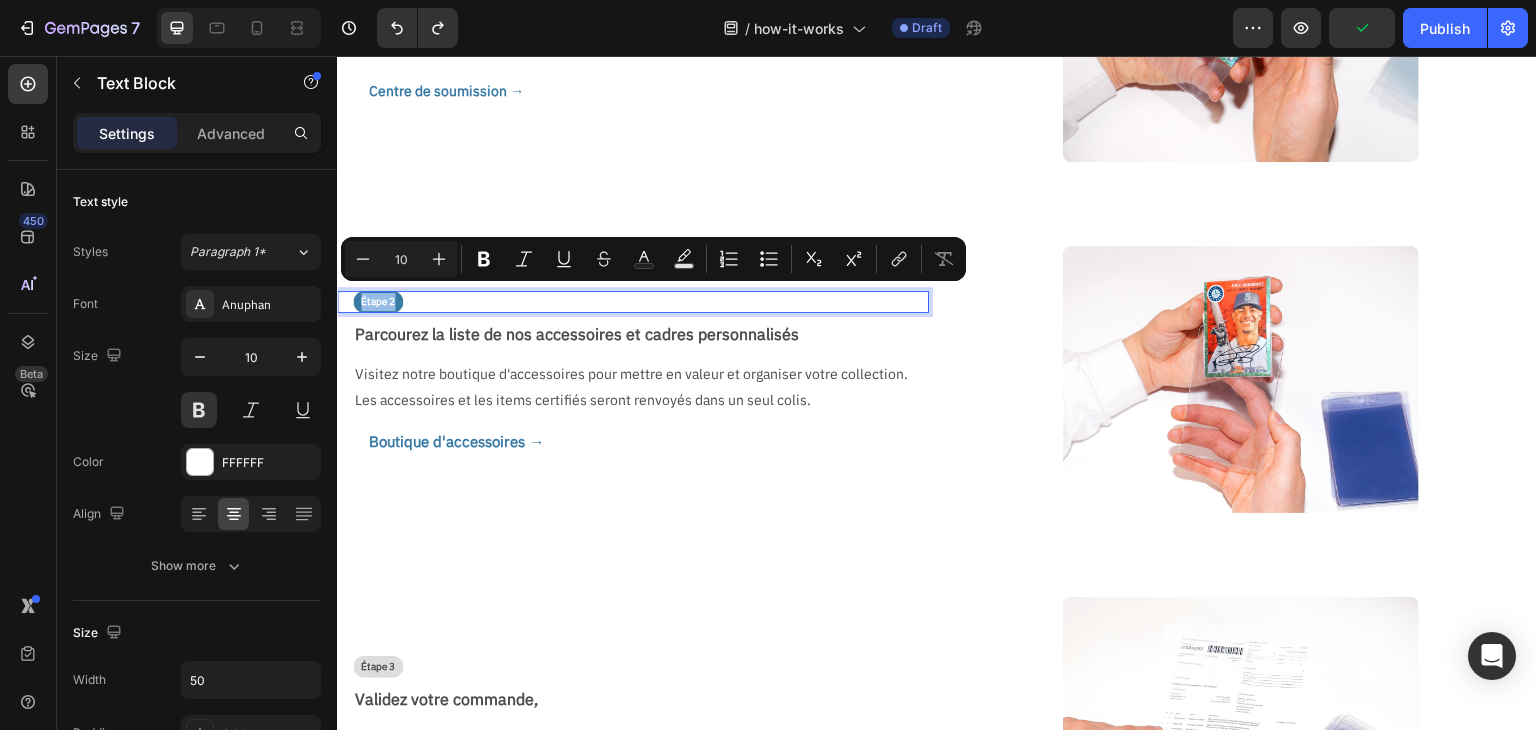 click on "Étape 2" at bounding box center (378, 302) 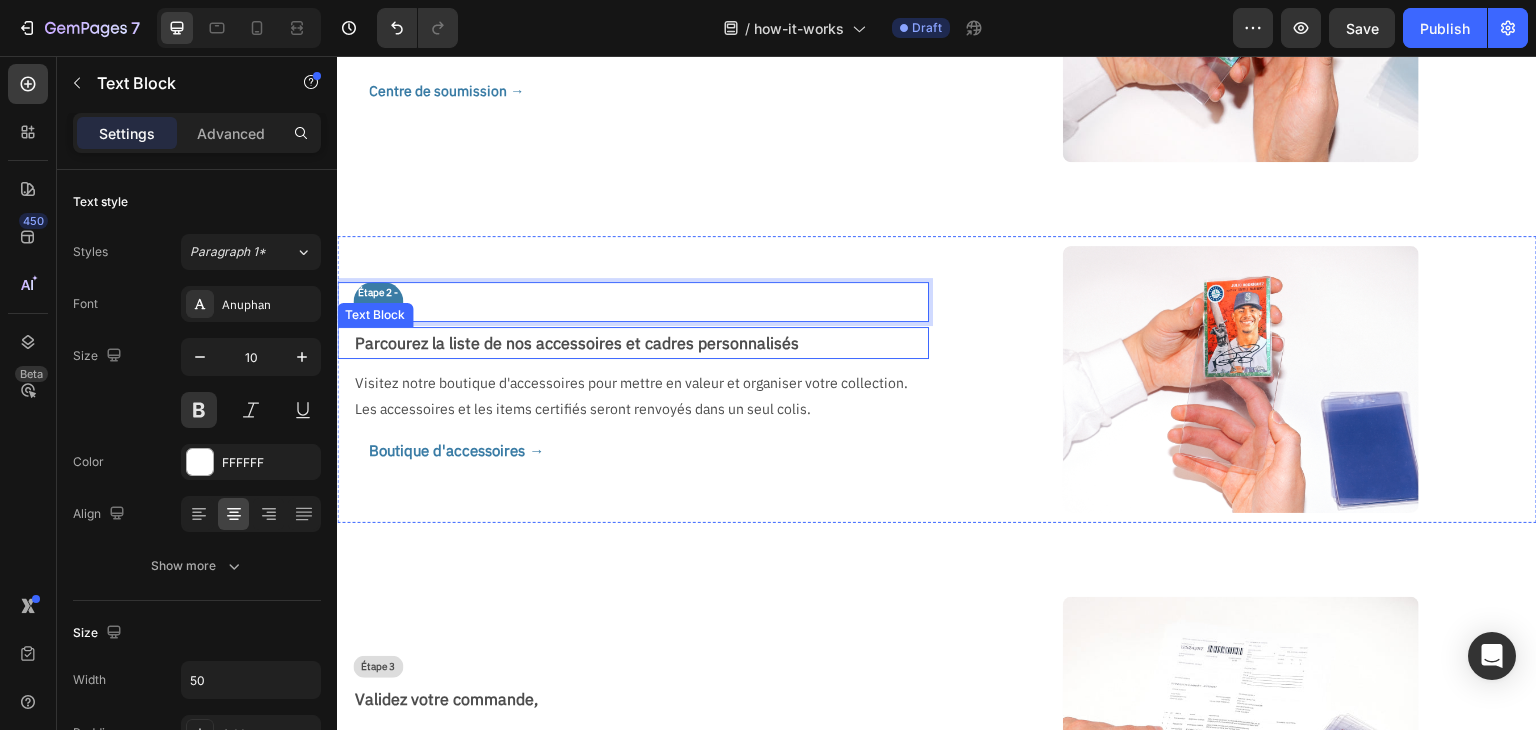 scroll, scrollTop: 391, scrollLeft: 0, axis: vertical 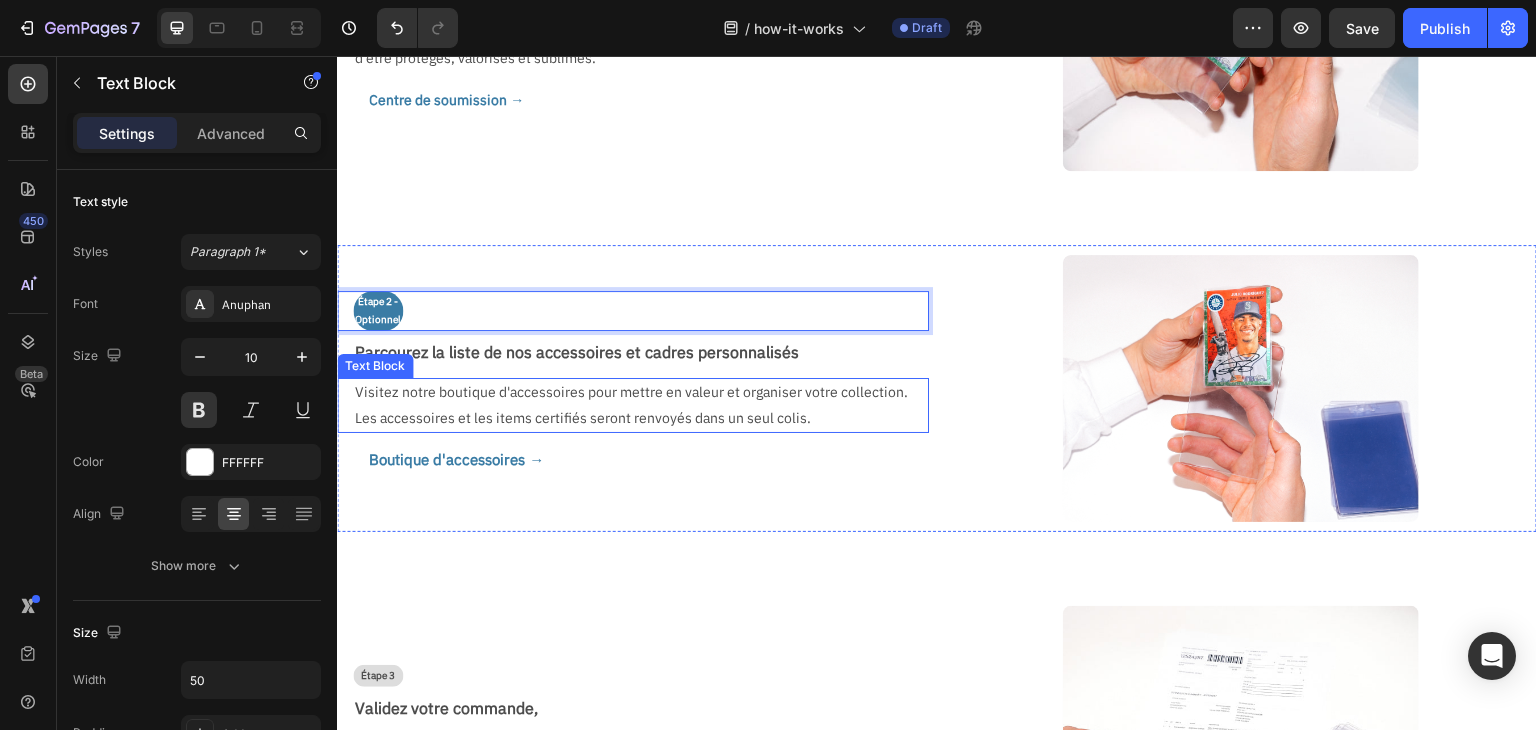 click on "Boutique d'accessoires → Button" at bounding box center [633, 460] 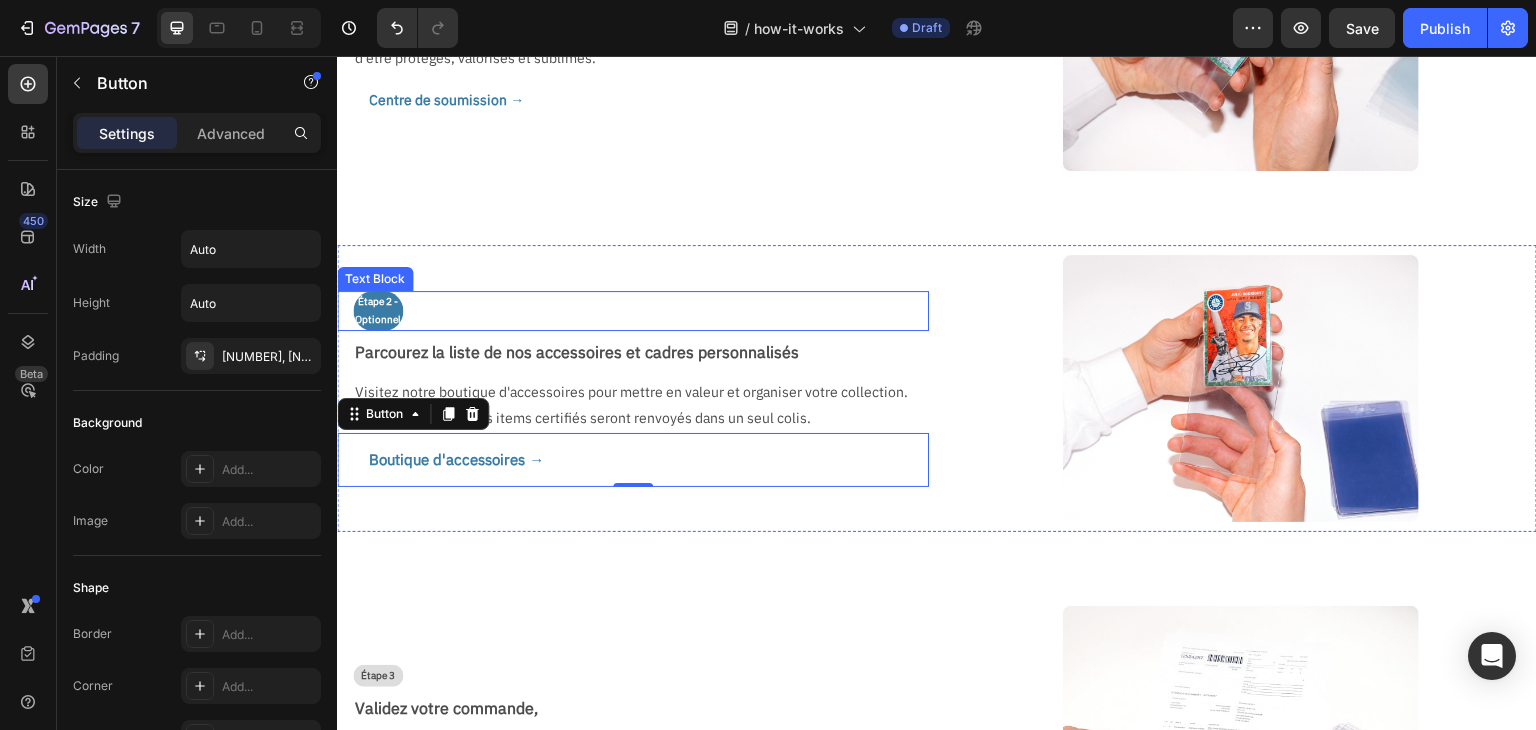 click on "Étape 2 - Optionnel" at bounding box center [378, 311] 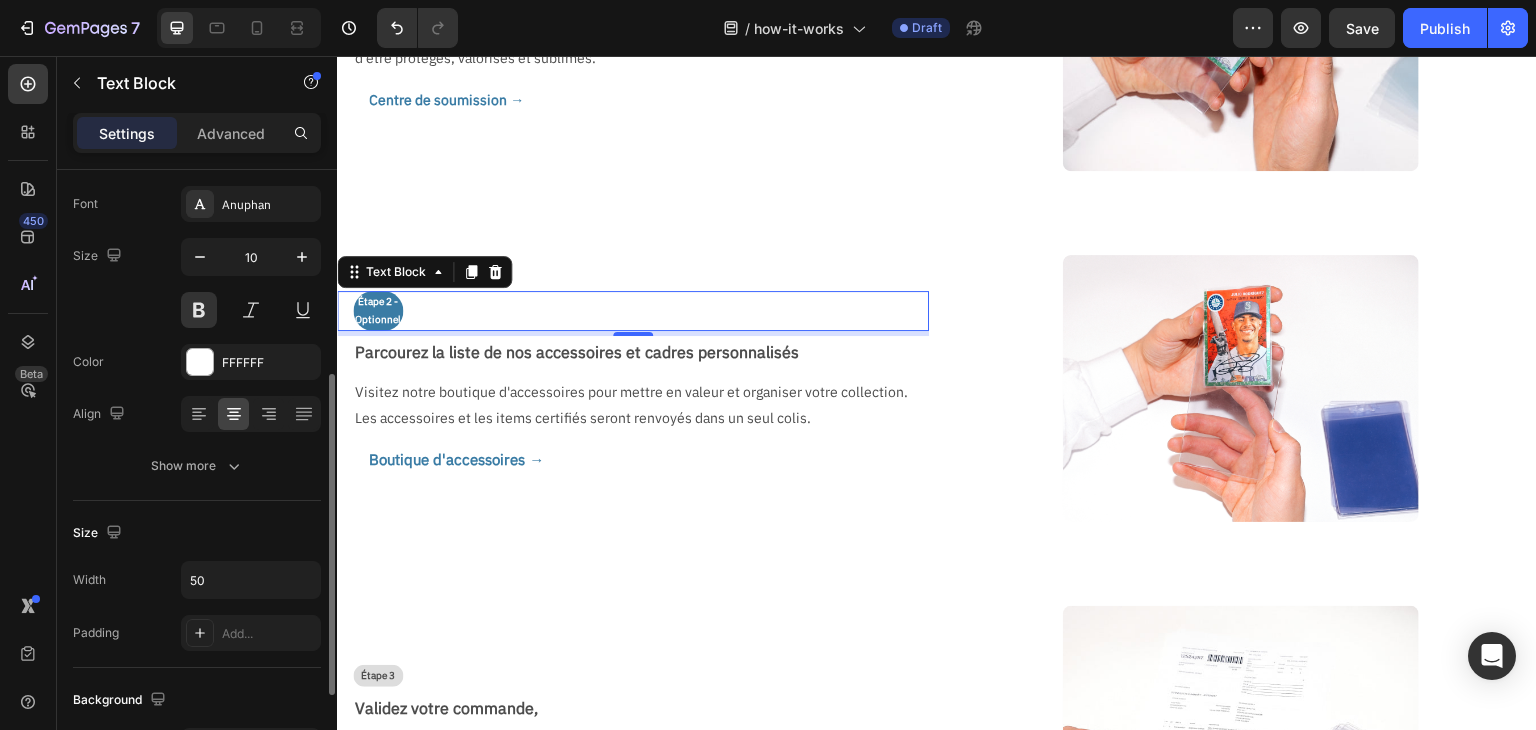 scroll, scrollTop: 200, scrollLeft: 0, axis: vertical 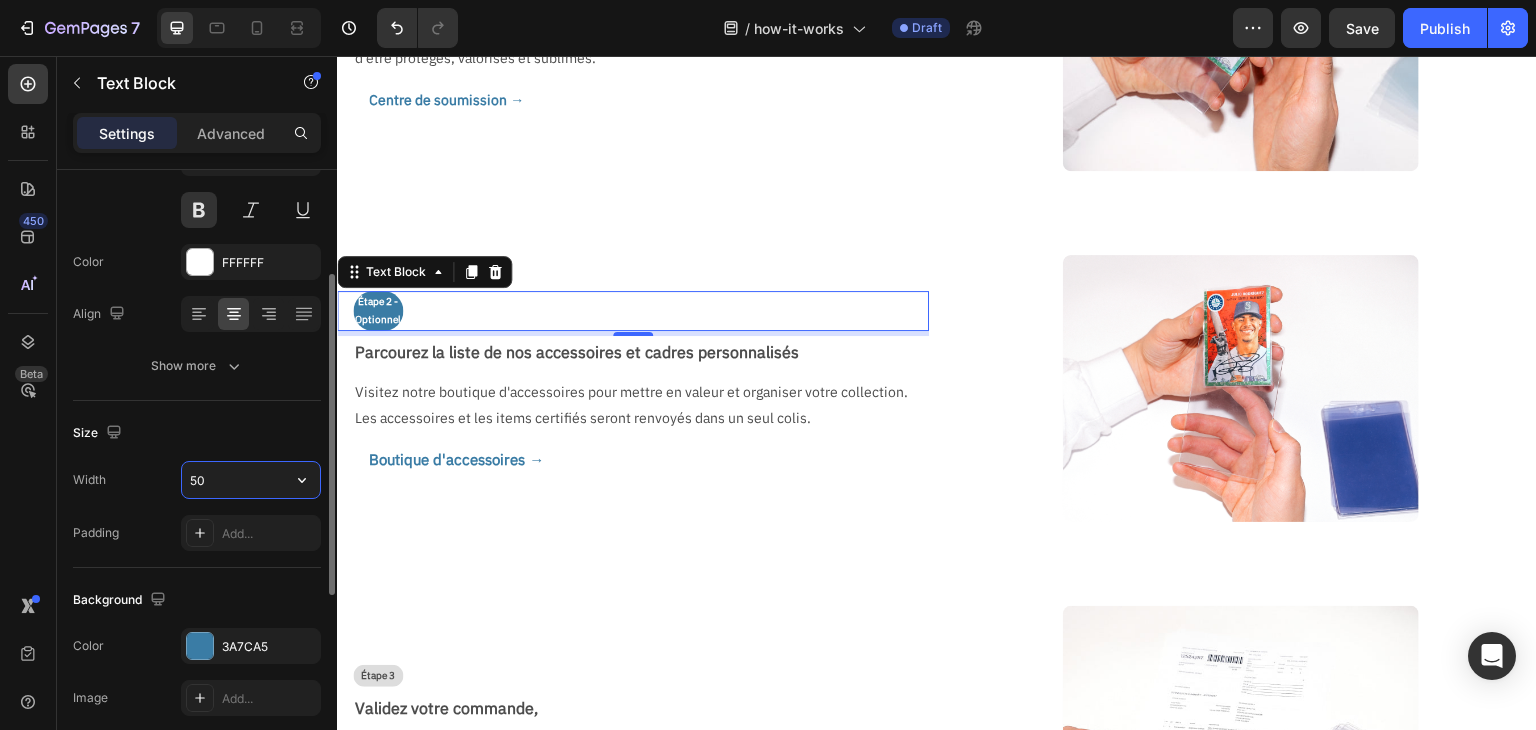 click on "50" at bounding box center [251, 480] 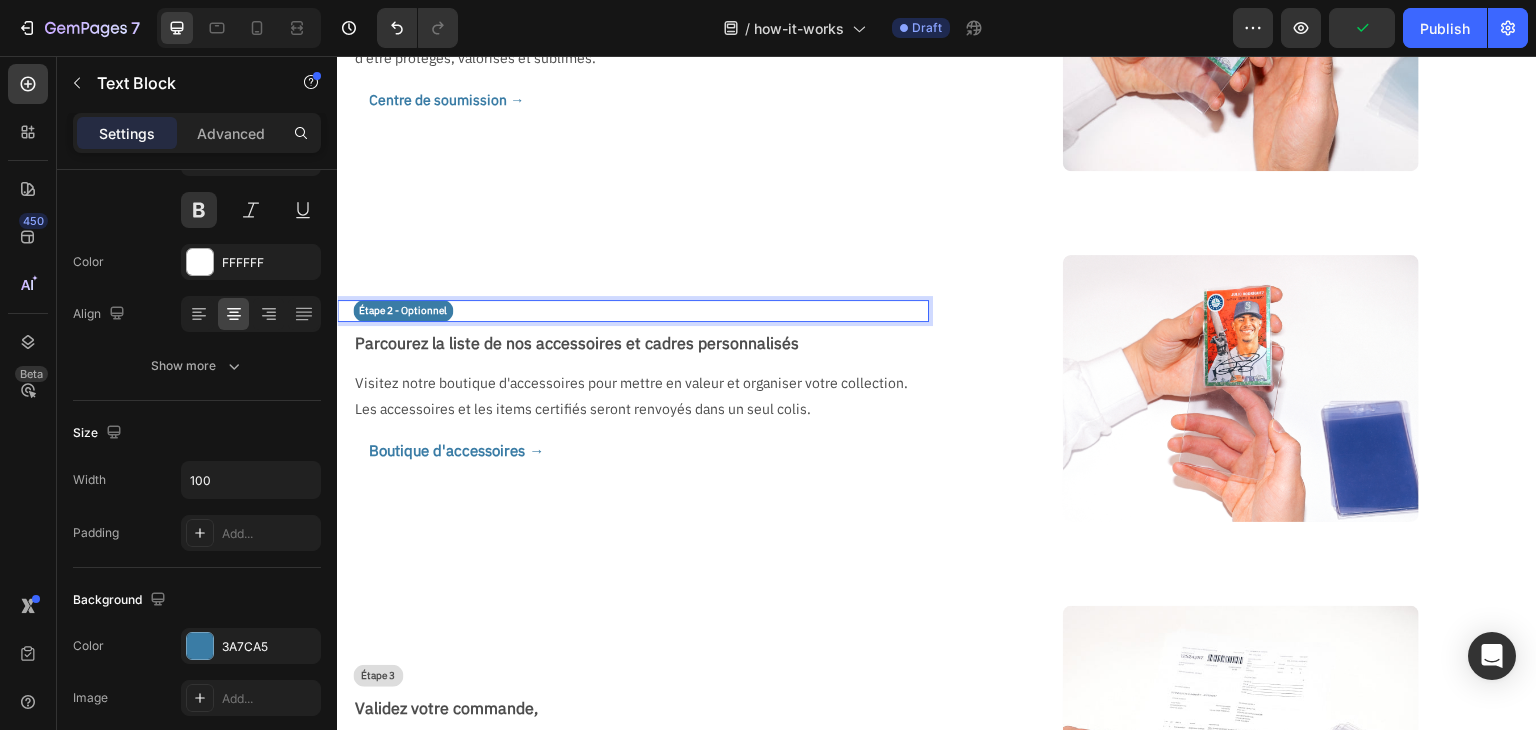 click on "Étape 2 - Optionnel" at bounding box center [403, 311] 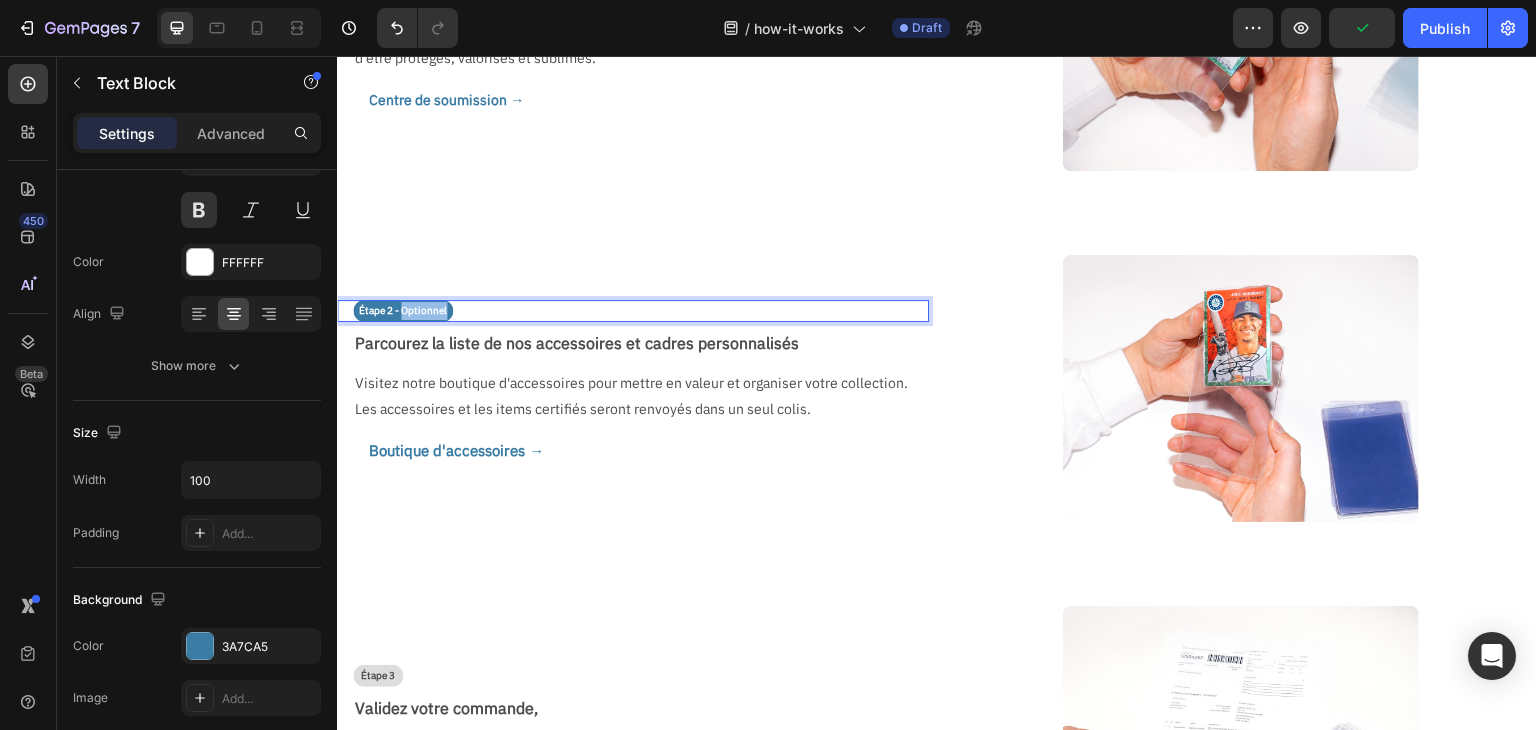 click on "Étape 2 - Optionnel" at bounding box center (403, 311) 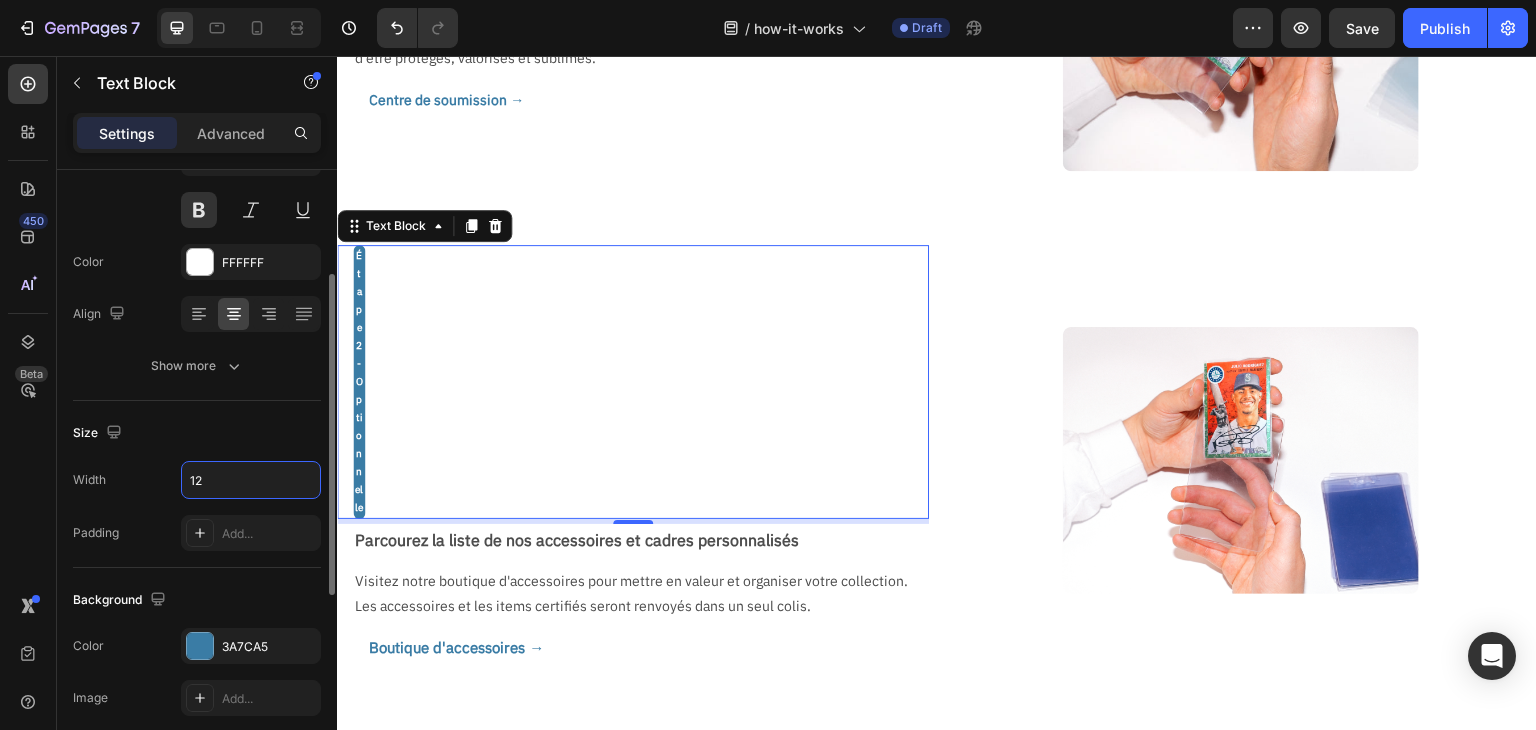 type on "120" 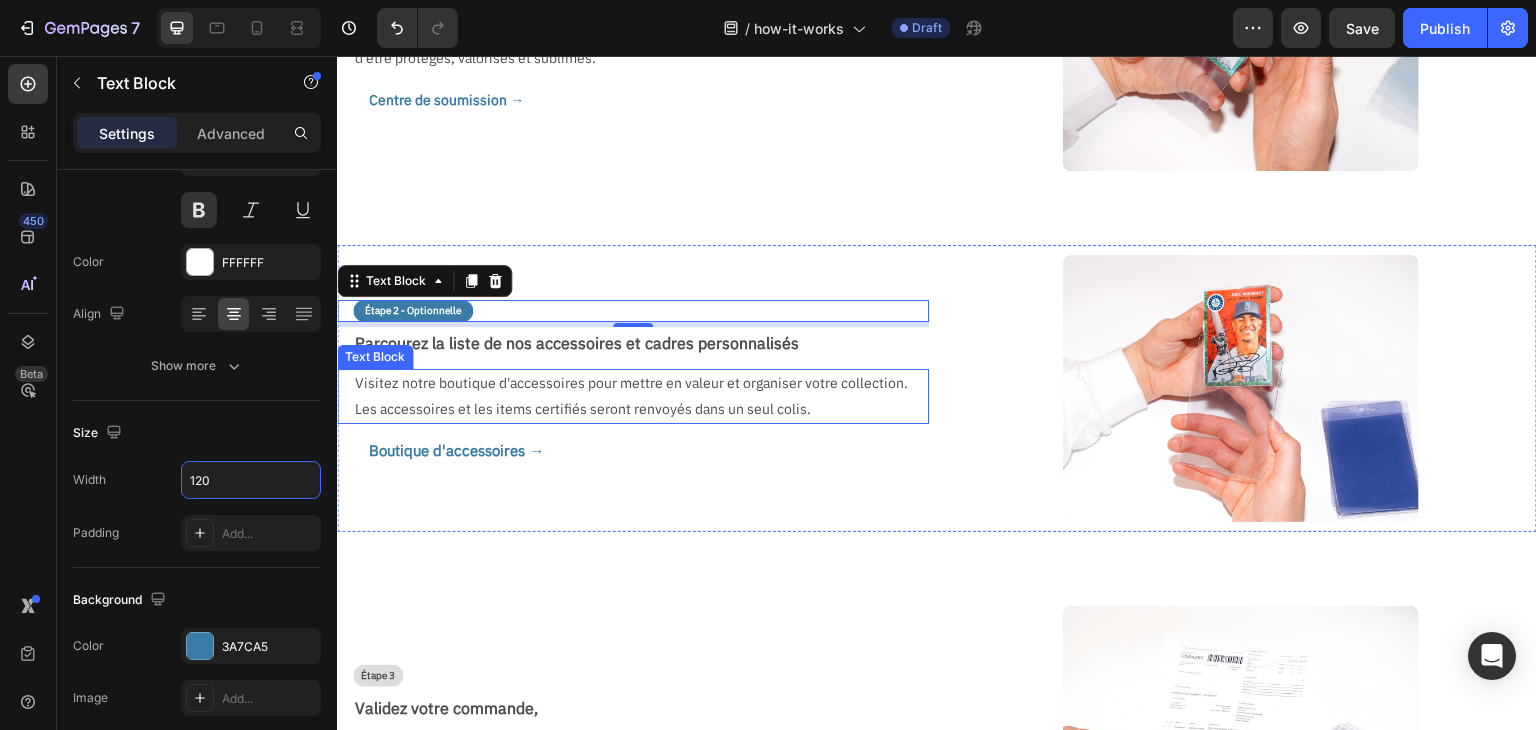 click on "Les accessoires et les items certifiés seront renvoyés dans un seul colis." at bounding box center [633, 409] 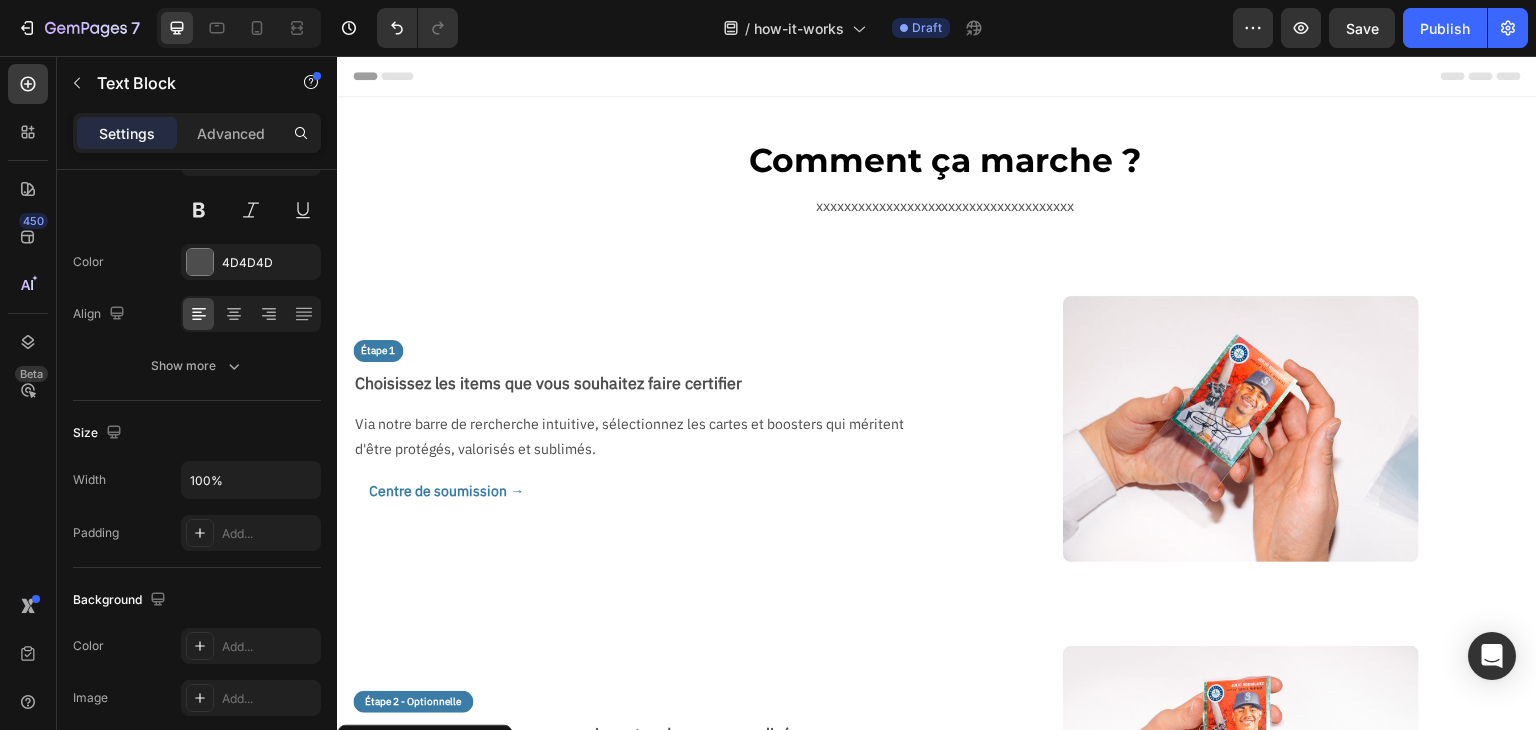 scroll, scrollTop: 400, scrollLeft: 0, axis: vertical 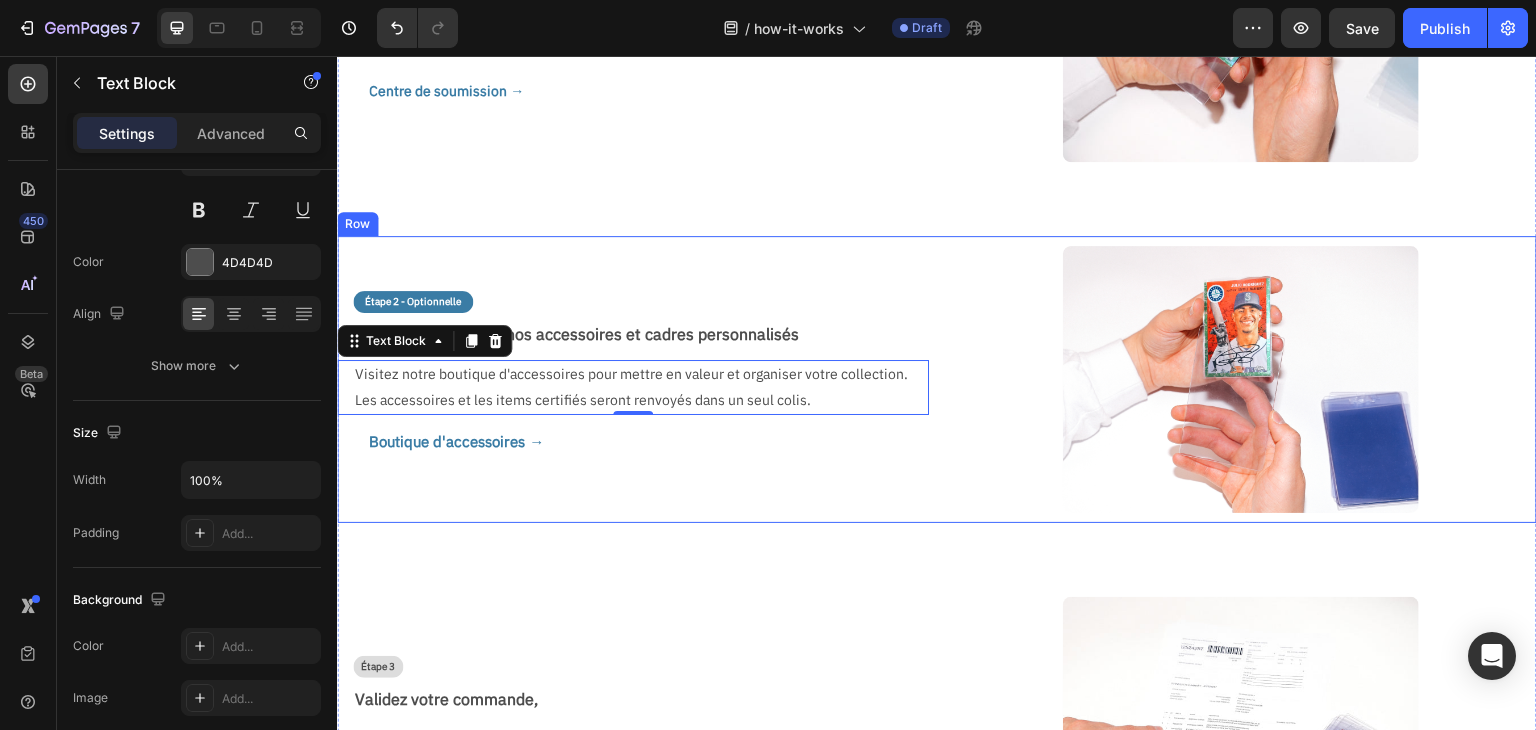 click on "Étape 1 Text Block Choisissez les items que vous souhaitez faire certifier Text Block Via notre barre de rercherche intuitive, sélectionnez les cartes et boosters qui méritent d'être protégés, valorisés et sublimés. Text Block Centre de soumission → Button Image Row Étape 2 - Optionnelle Text Block Parcourez la liste de nos accessoires et cadres personnalisés Text Block Visitez notre boutique d'accessoires pour mettre en valeur et organiser votre collection. Les accessoires et les items certifiés seront renvoyés dans un seul colis. Text Block   0 Boutique d'accessoires → Button Image Row Étape 3 Text Block Validez votre commande, Text Block Empillez vos cartes selon la liste du bon de commande. La première carte de la pile doit être la première carte du bon de commande et ainsi de suite. Text Block Image Row Étape 4 Text Block Emballez vos cartes Text Block Protégez votre pile de cartes en l'emballant dans du papier bulle. N'utilisez pas de ruban adhésif Text Block Image Row Étape 5" at bounding box center (937, 928) 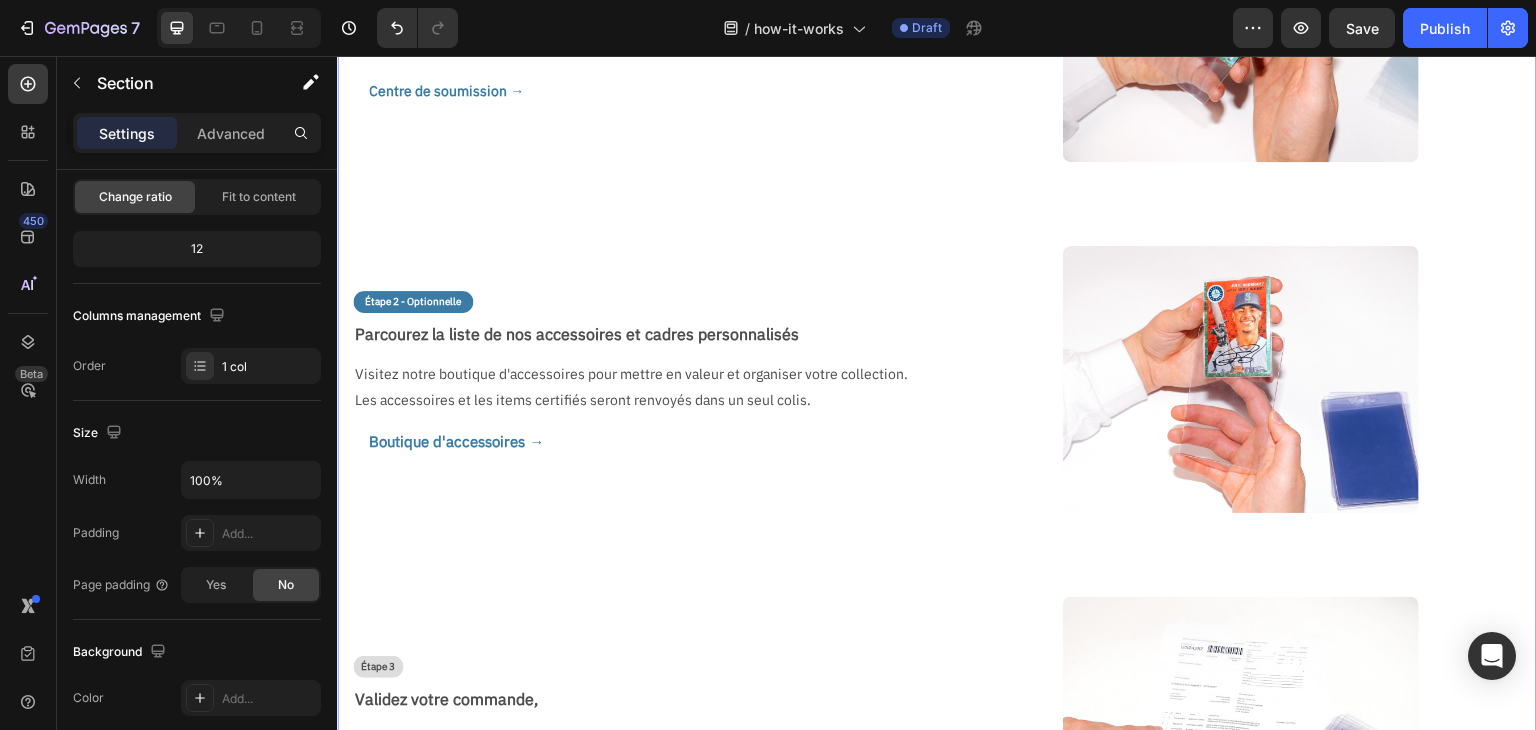 scroll, scrollTop: 0, scrollLeft: 0, axis: both 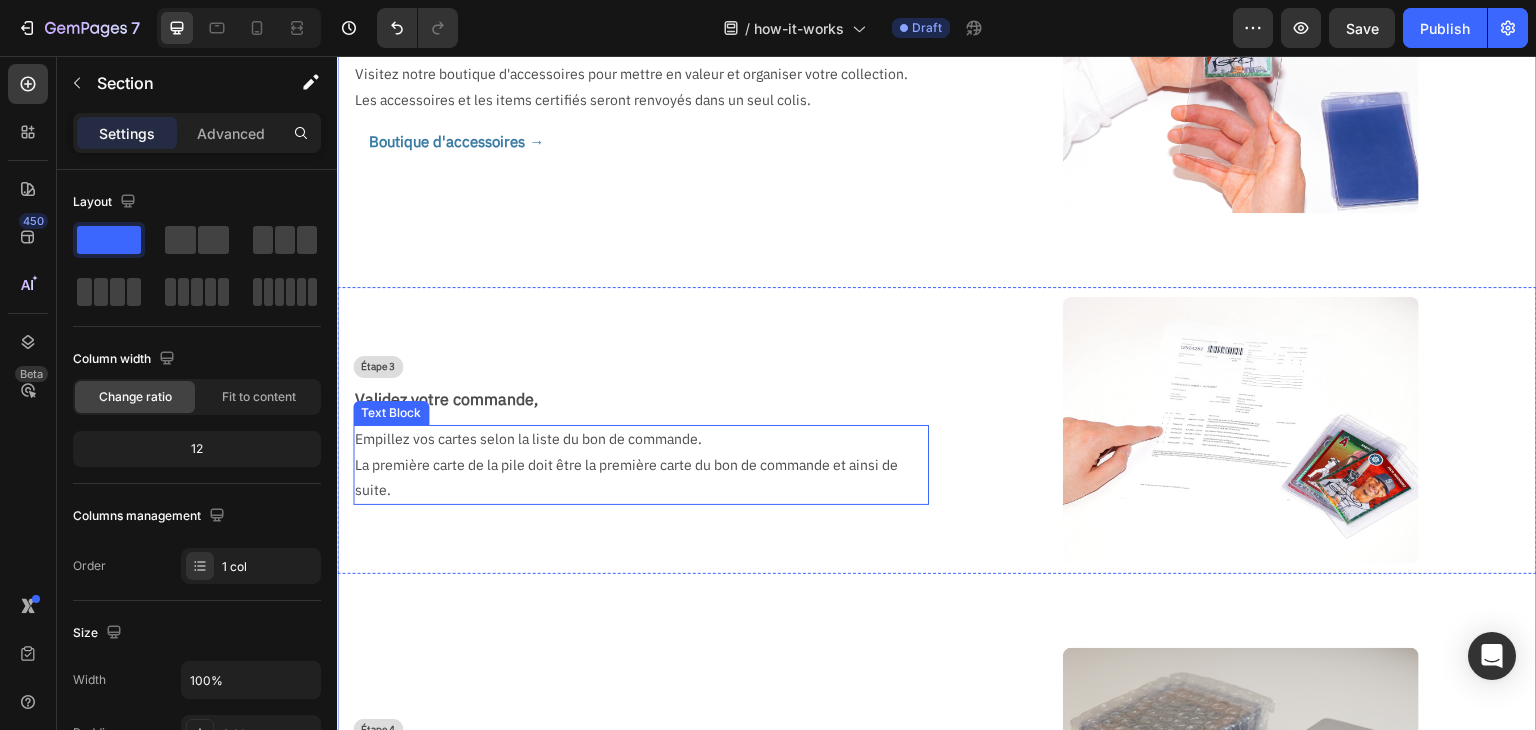 click on "Empillez vos cartes selon la liste du bon de commande." at bounding box center (633, 439) 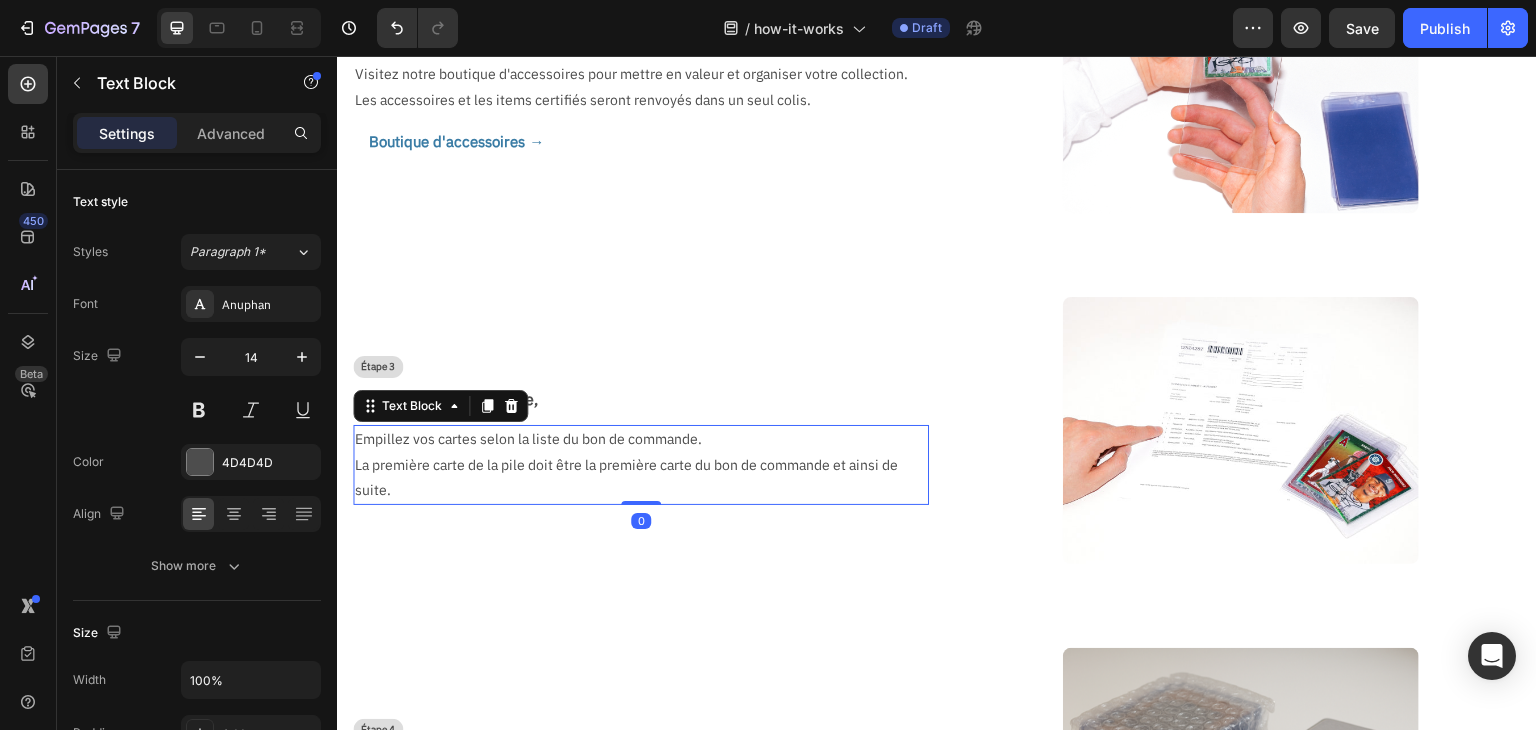 click on "Empillez vos cartes selon la liste du bon de commande." at bounding box center [633, 439] 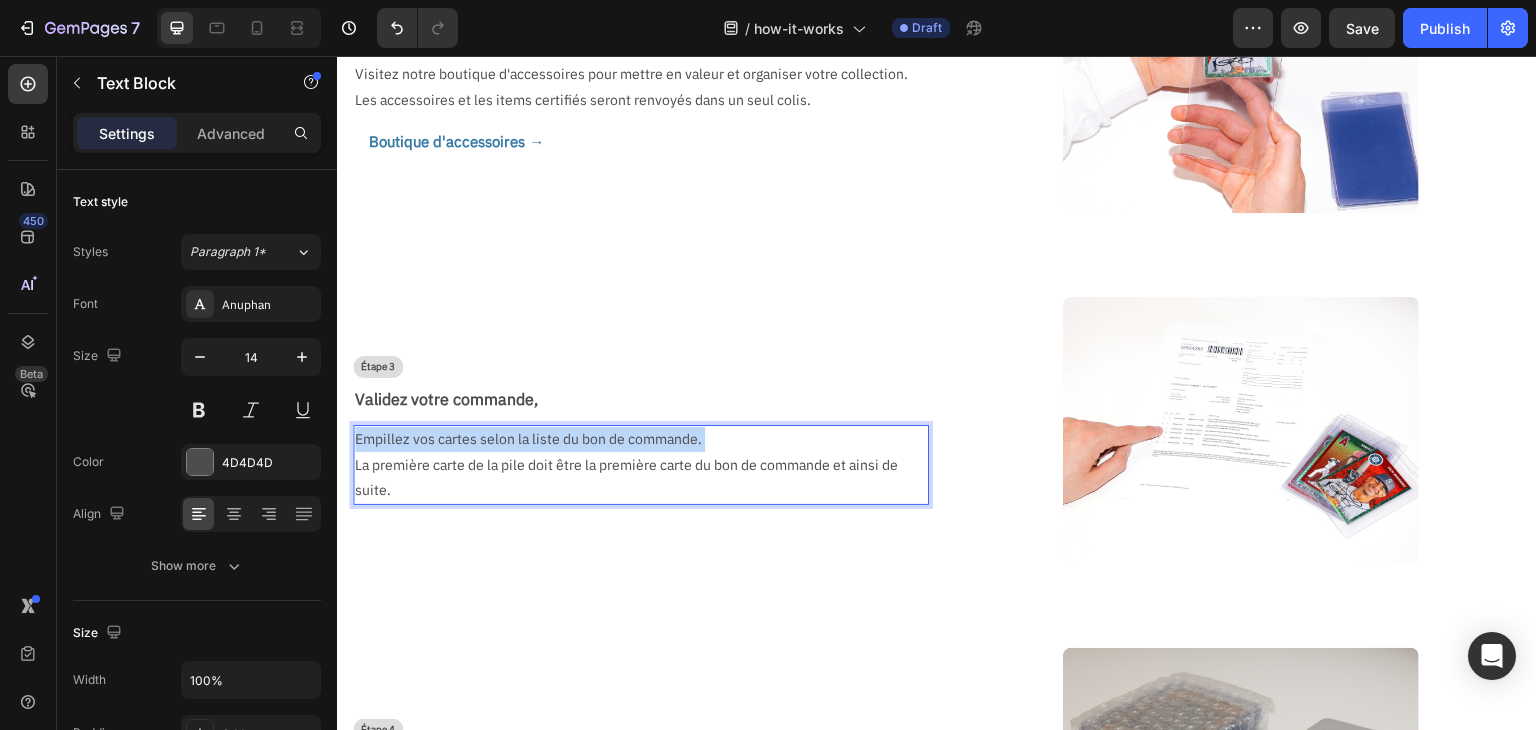 click on "Empillez vos cartes selon la liste du bon de commande." at bounding box center (633, 439) 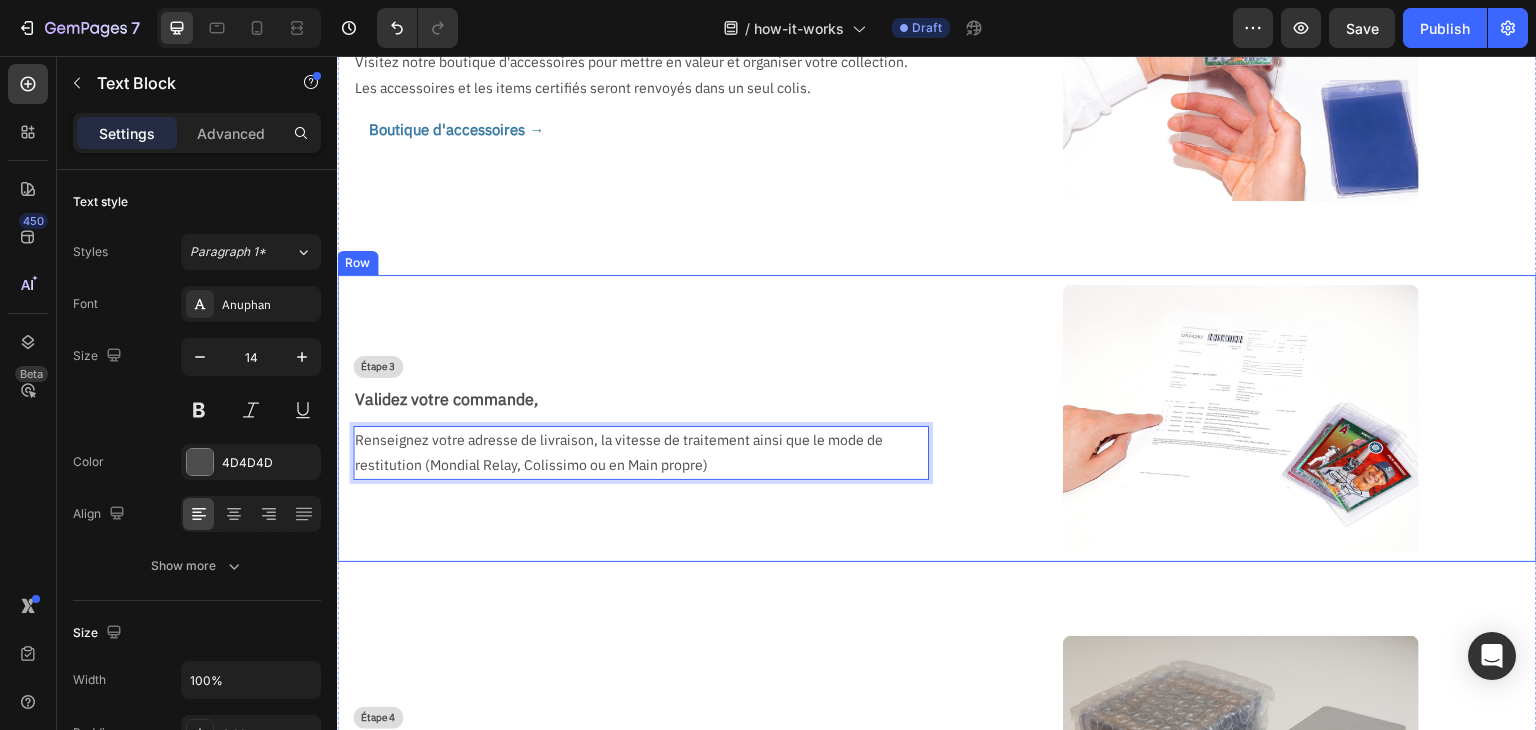 scroll, scrollTop: 700, scrollLeft: 0, axis: vertical 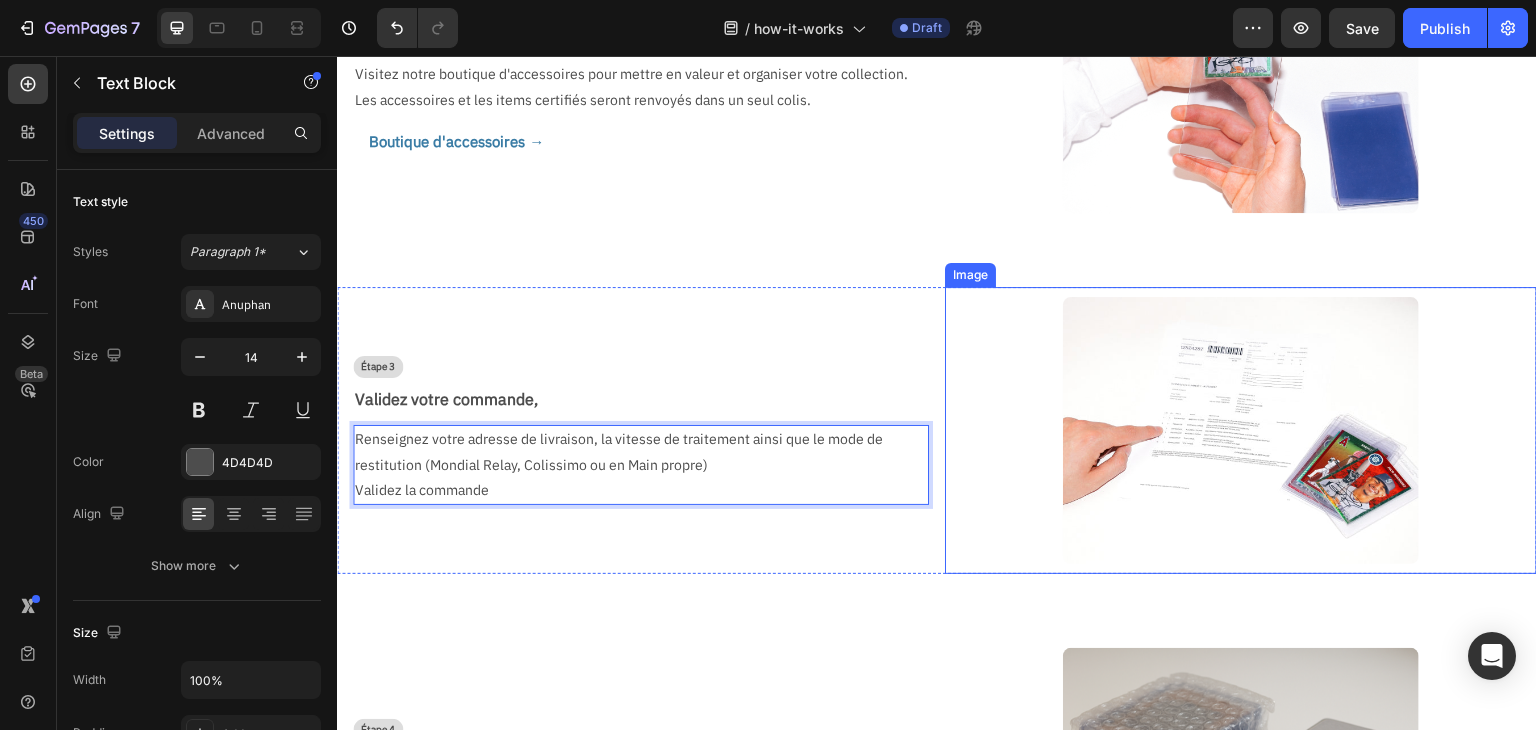 click at bounding box center [1240, 430] 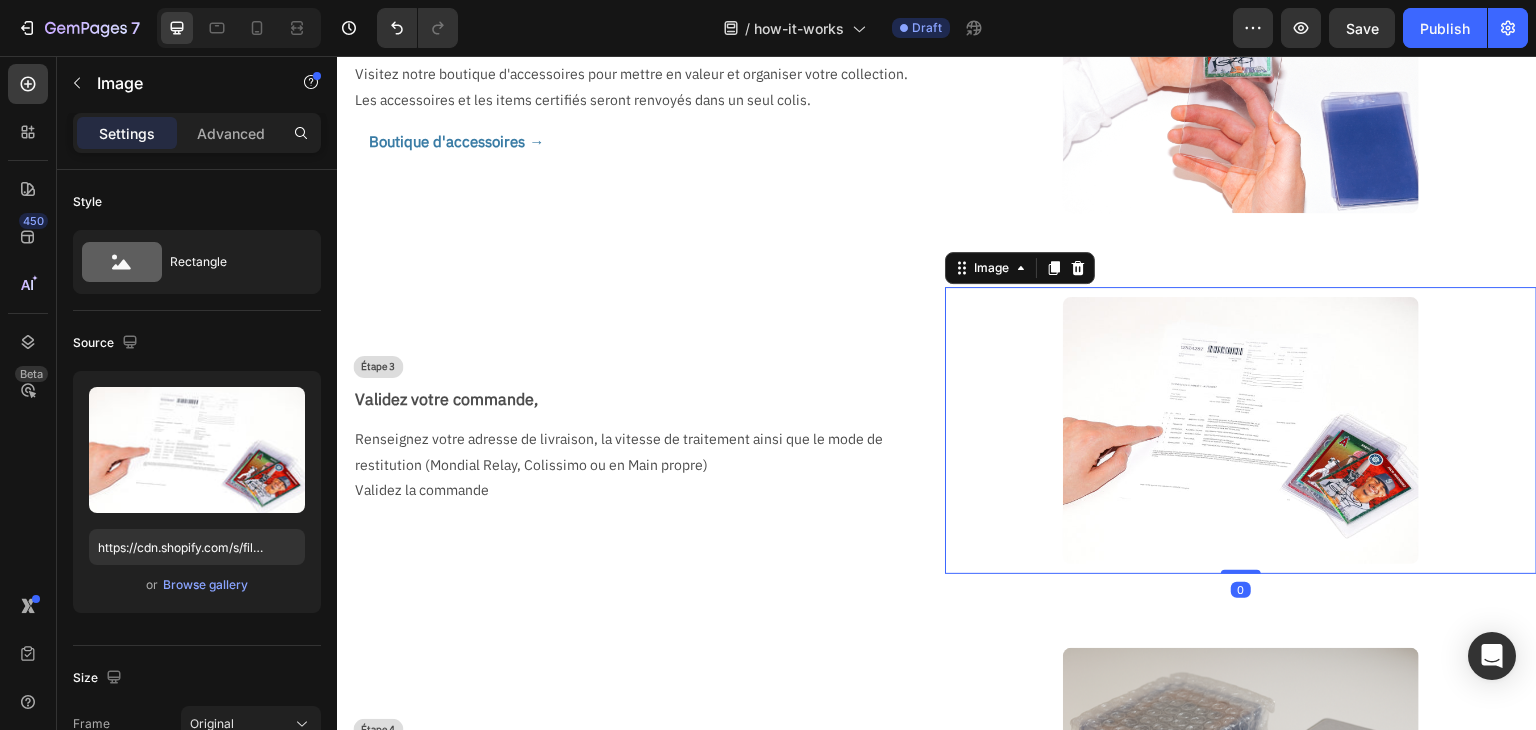 click at bounding box center [1240, 430] 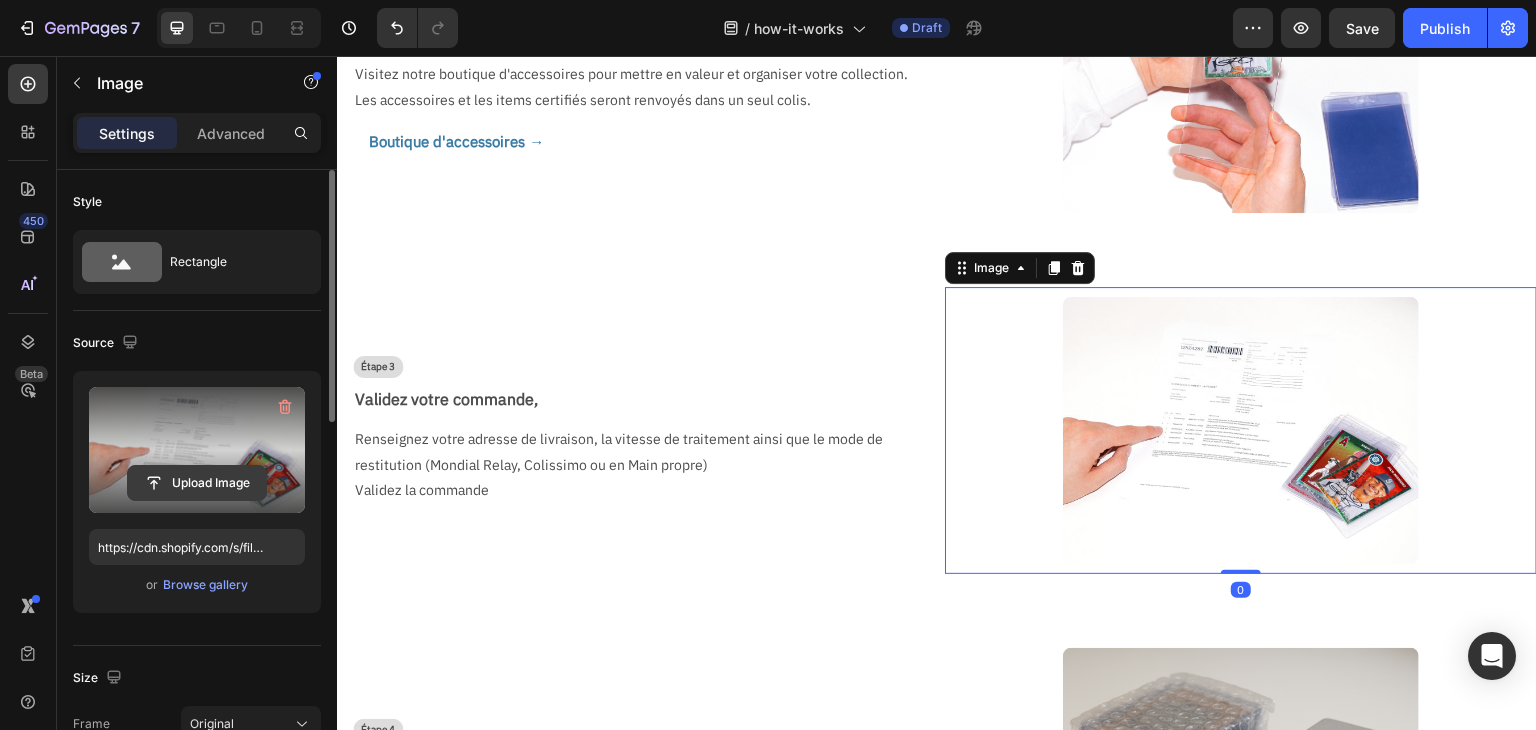click 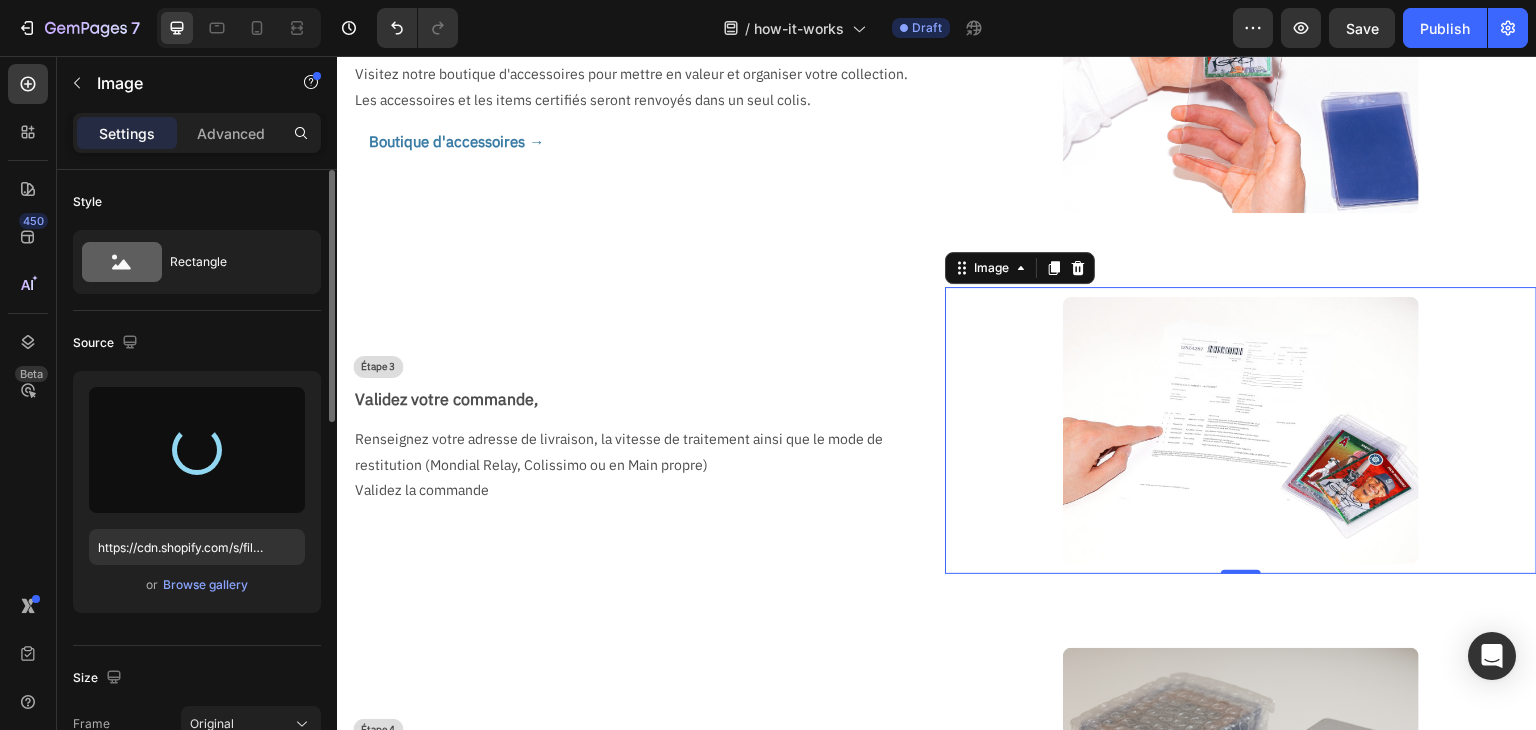 click at bounding box center [197, 450] 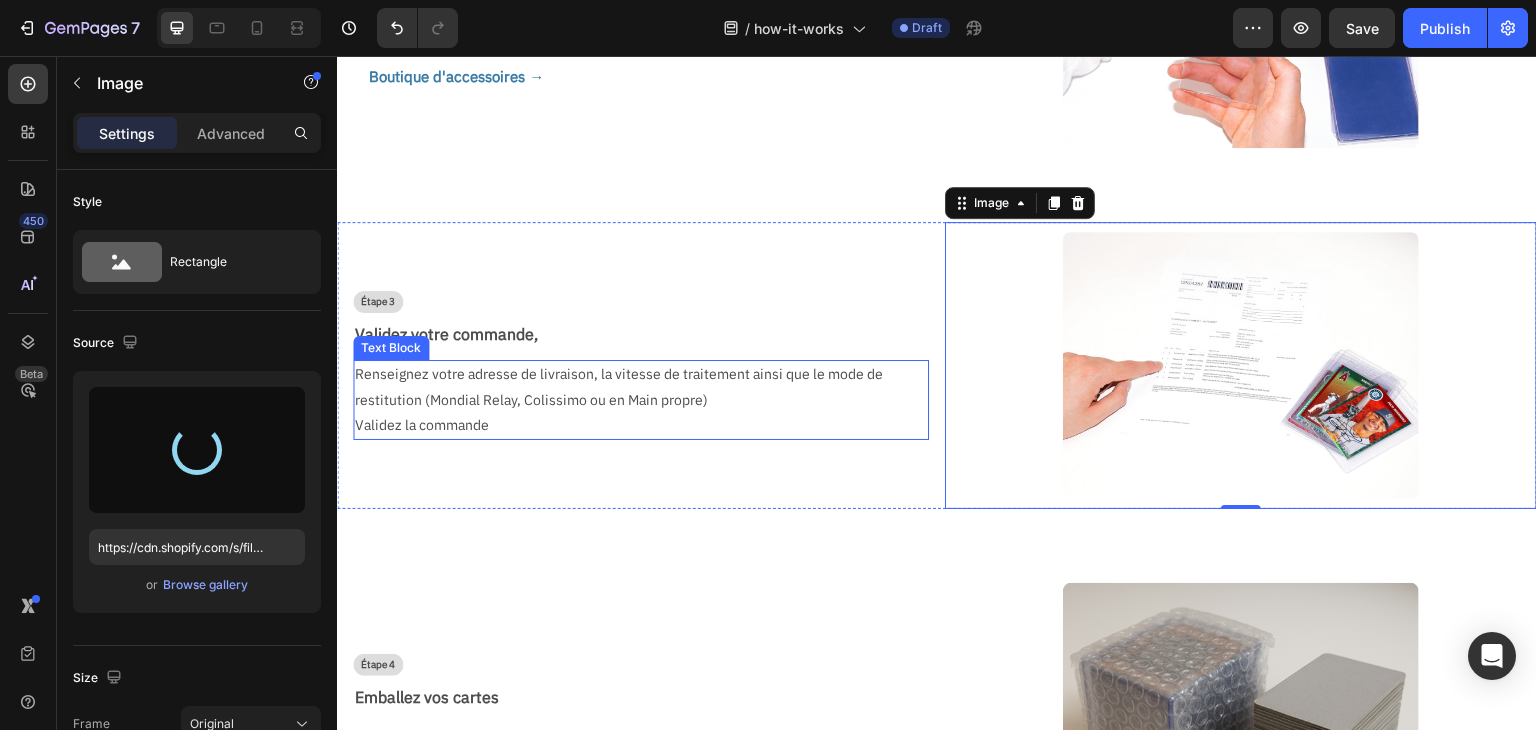 scroll, scrollTop: 900, scrollLeft: 0, axis: vertical 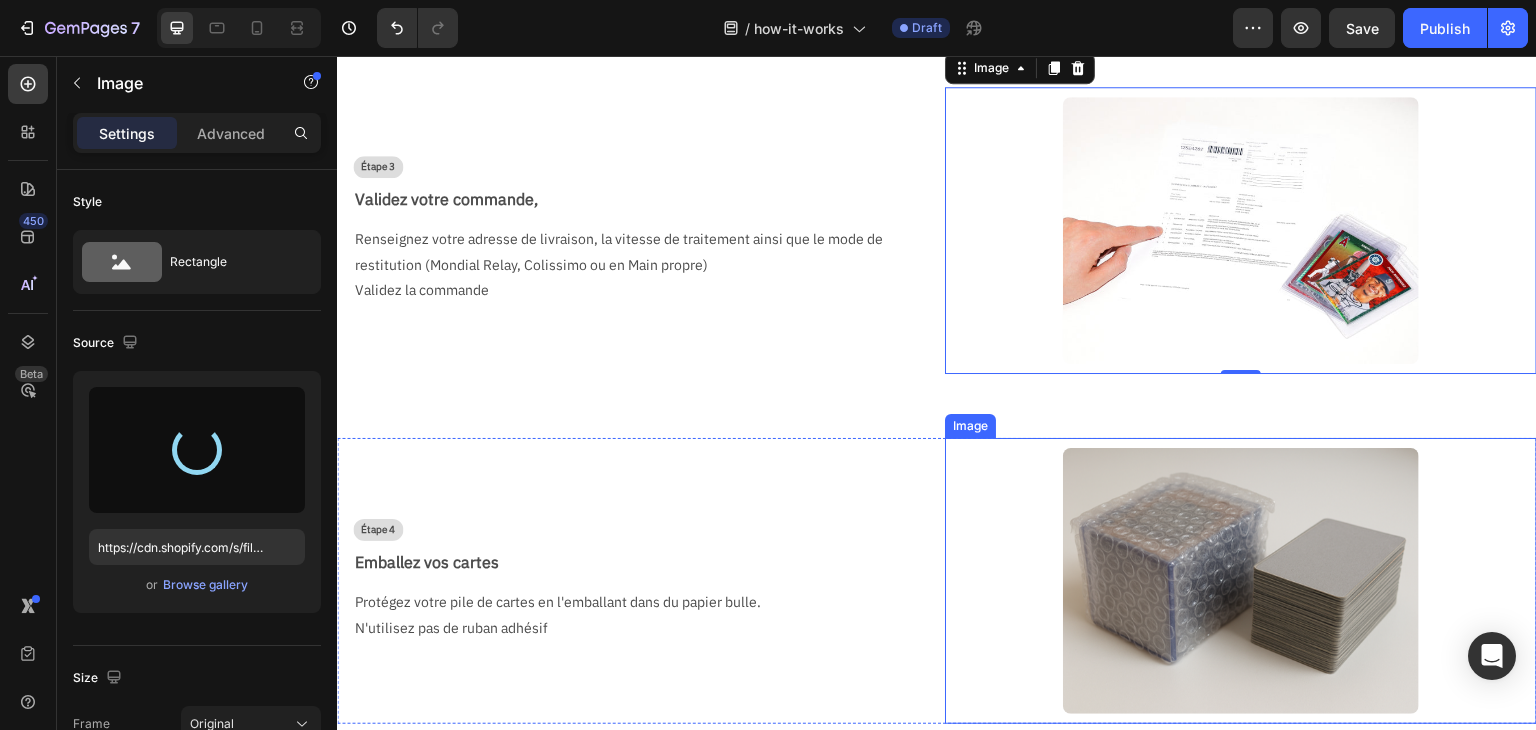click at bounding box center (1240, 581) 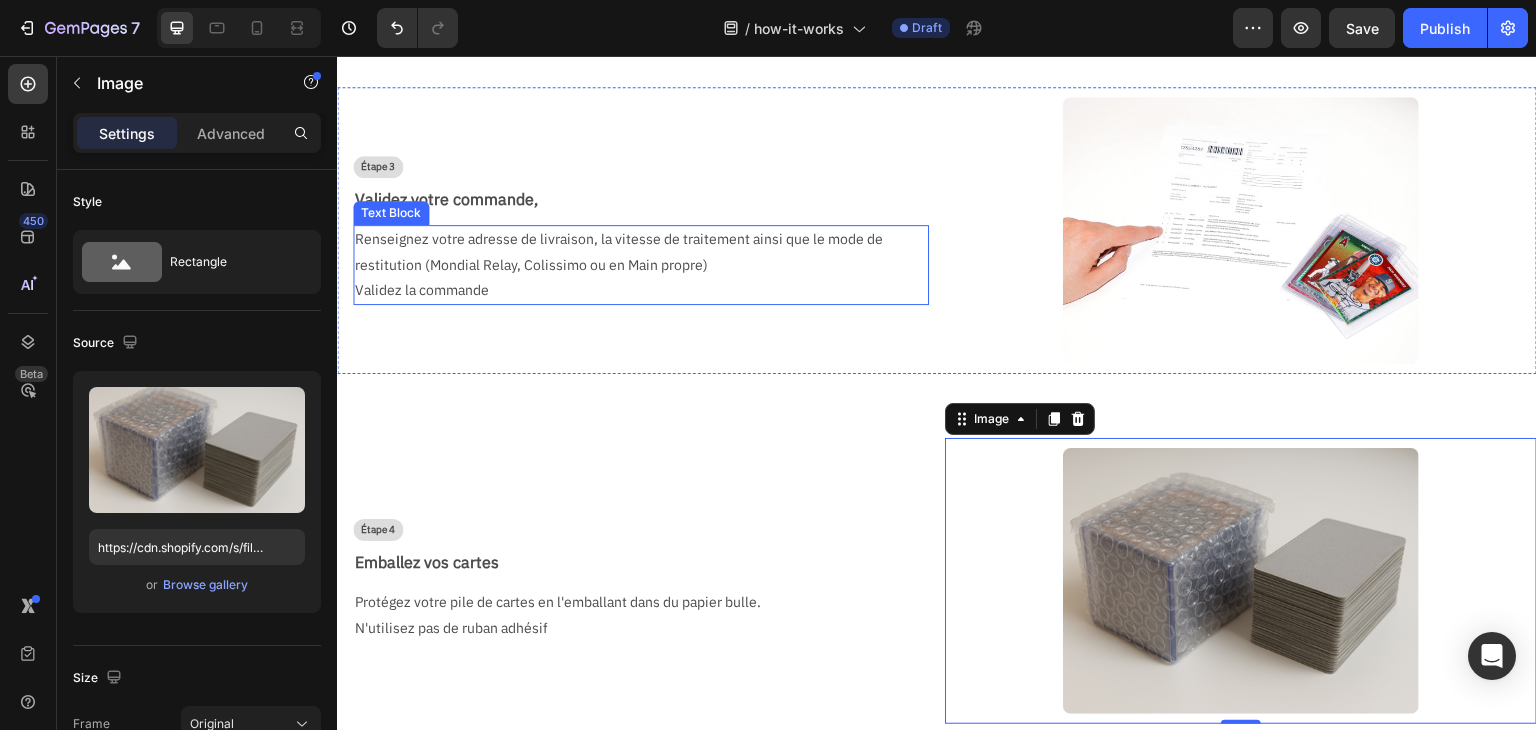 click on "Renseignez votre adresse de livraison, la vitesse de traitement ainsi que le mode de restitution (Mondial Relay, Colissimo ou en Main propre)" at bounding box center (633, 252) 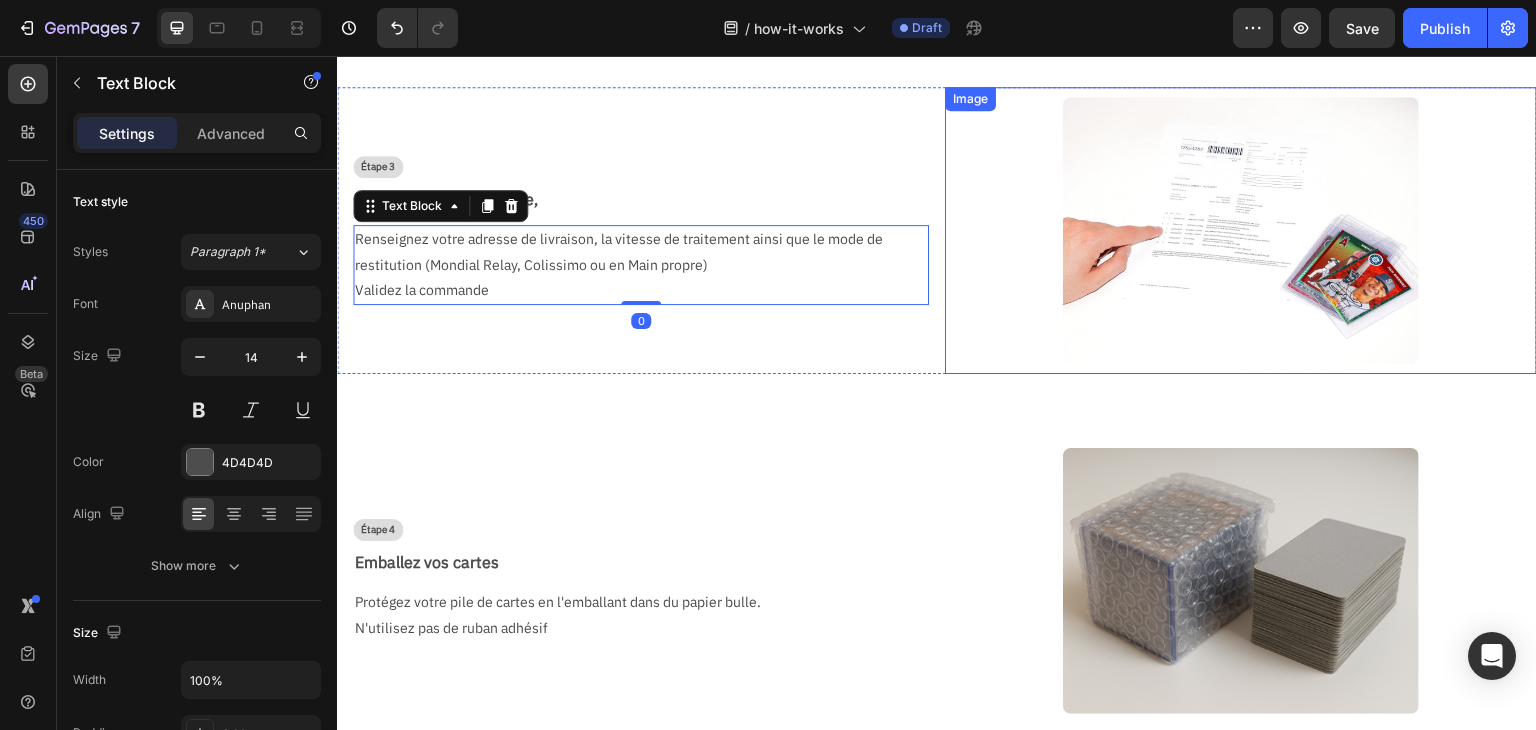 click at bounding box center (1240, 230) 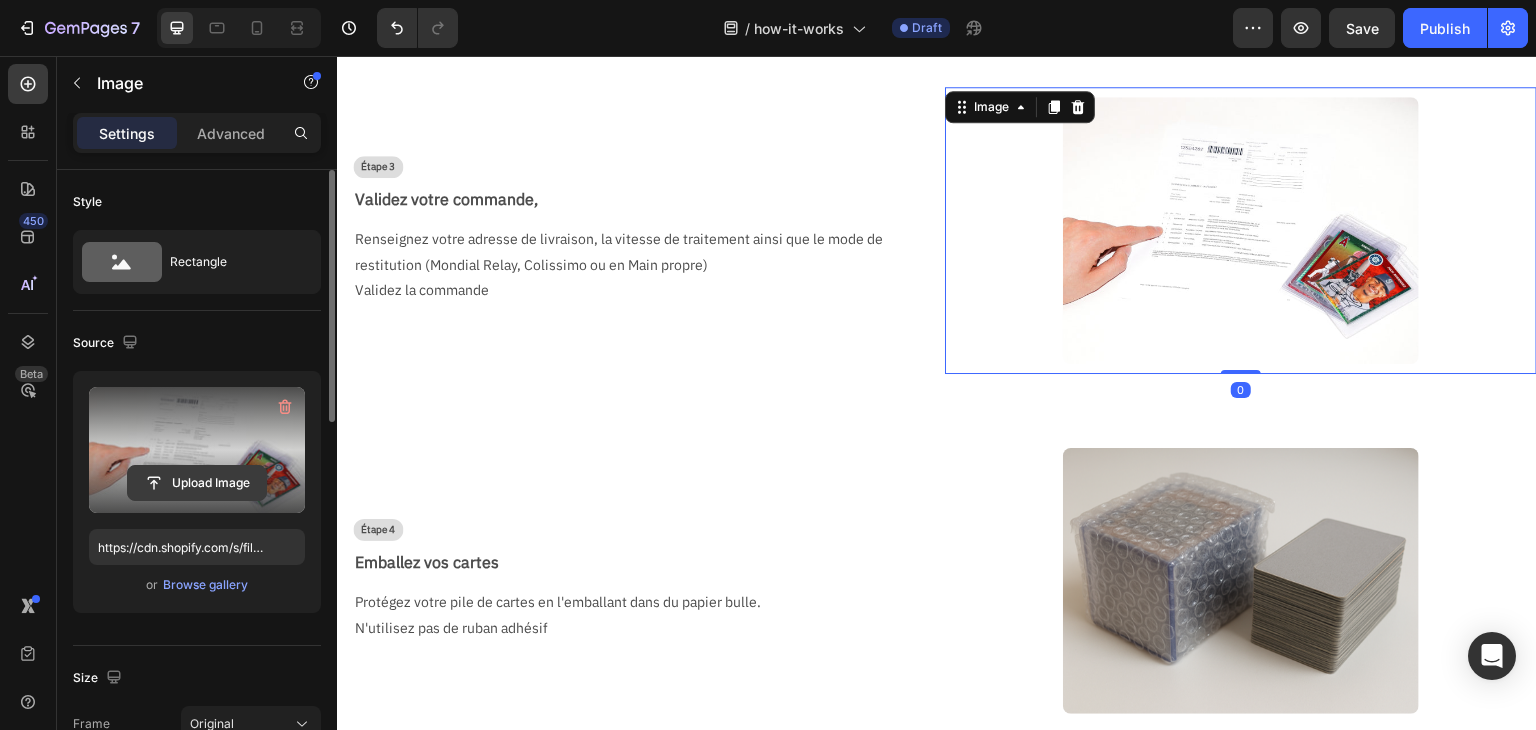 click 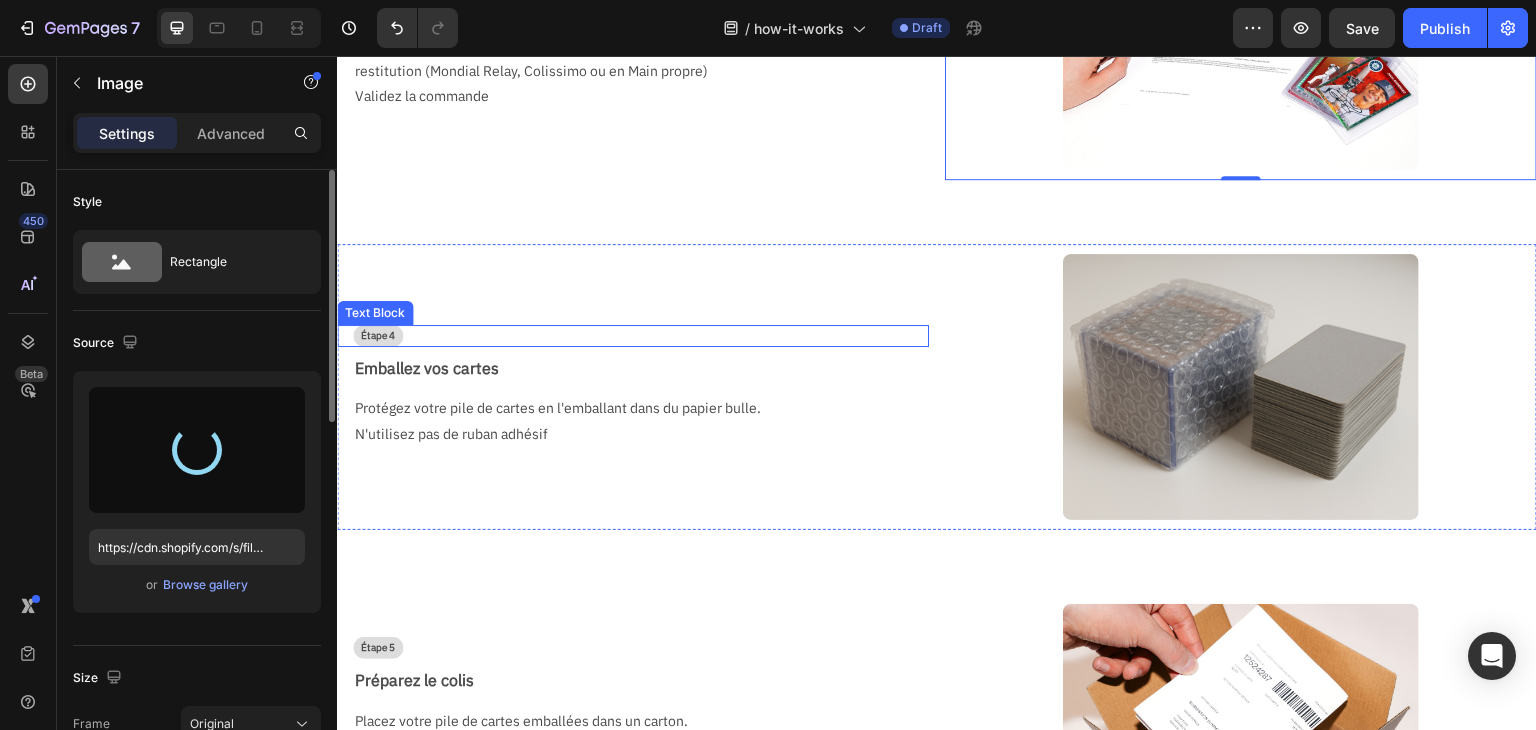 scroll, scrollTop: 1100, scrollLeft: 0, axis: vertical 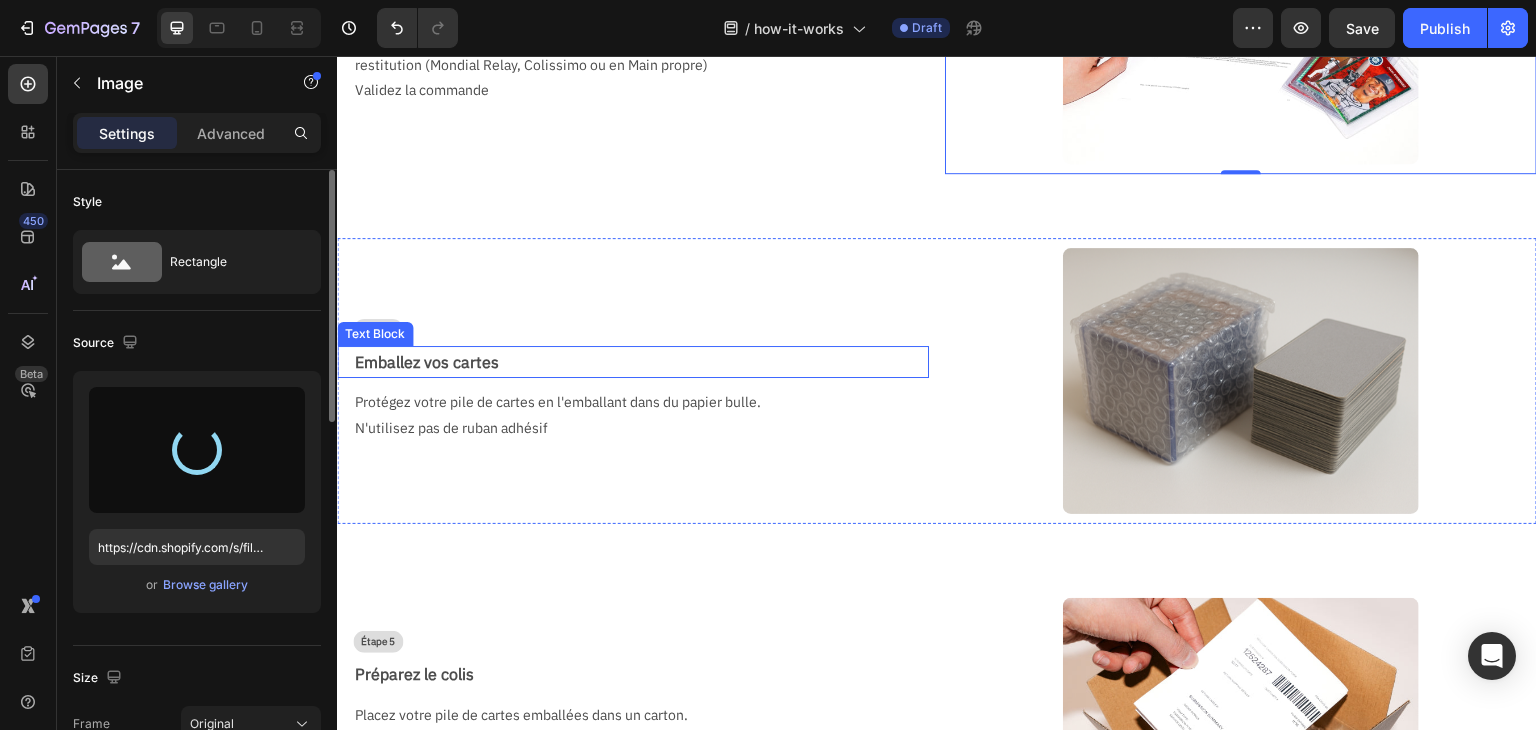 click on "Emballez vos cartes" at bounding box center (641, 362) 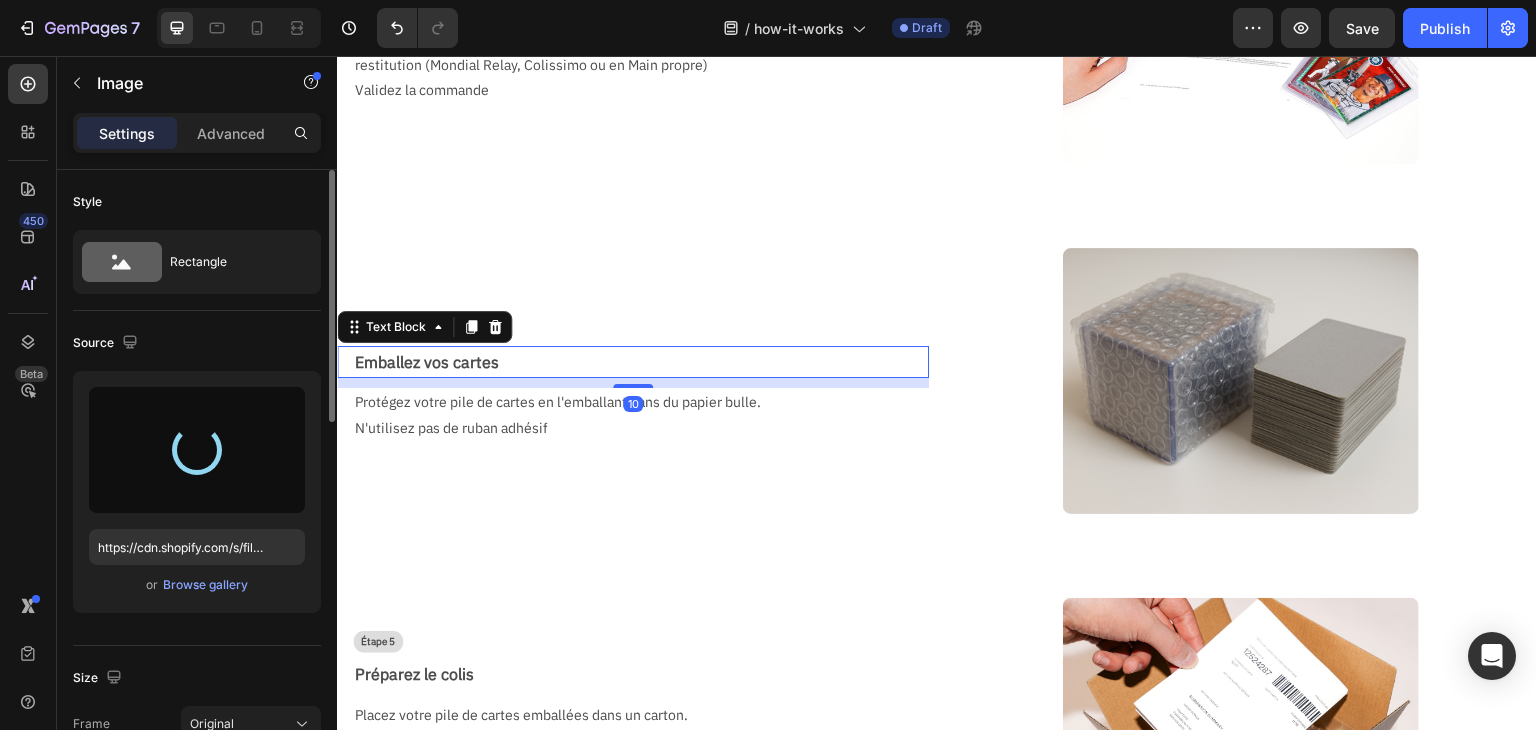 click on "Emballez vos cartes" at bounding box center (641, 362) 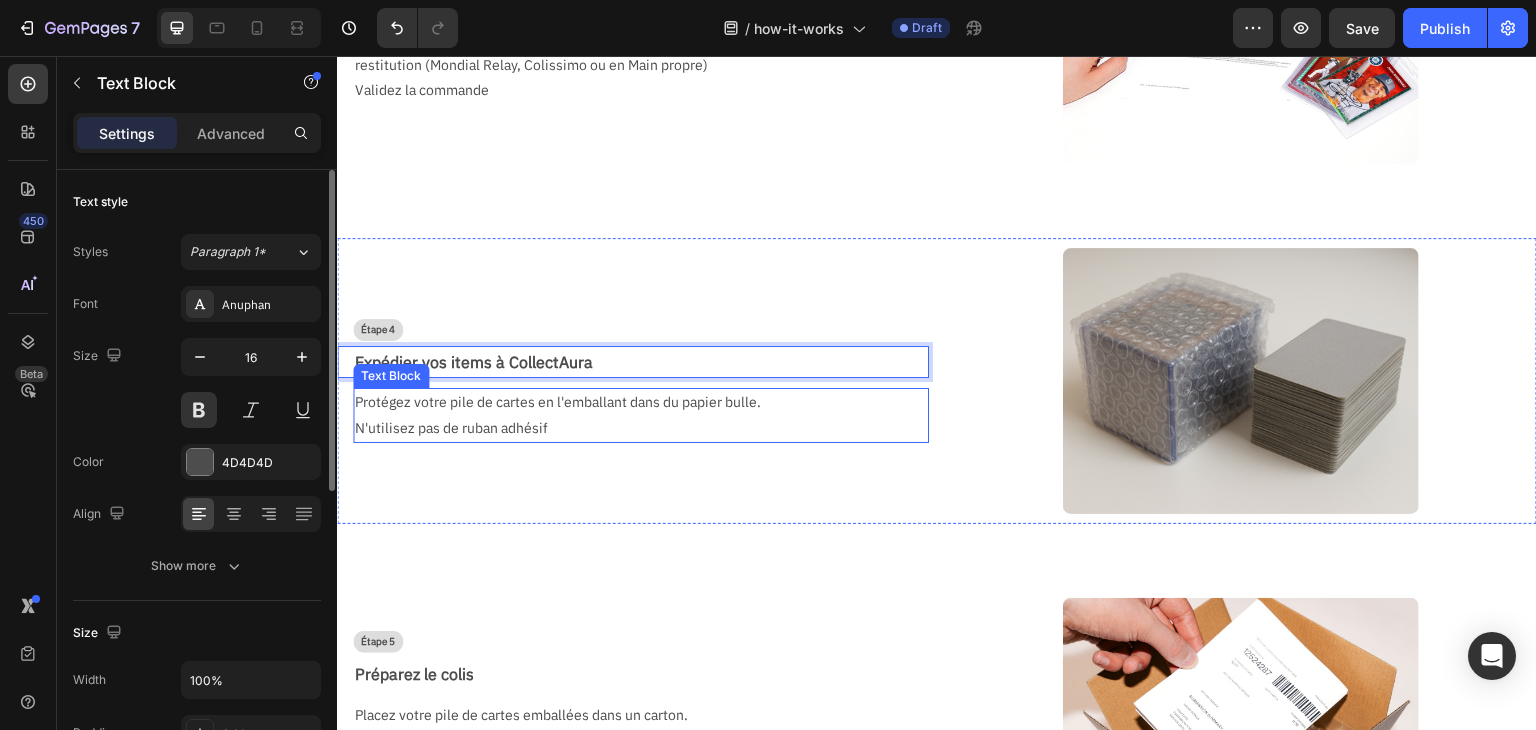 click on "Protégez votre pile de cartes en l'emballant dans du papier bulle." at bounding box center (633, 402) 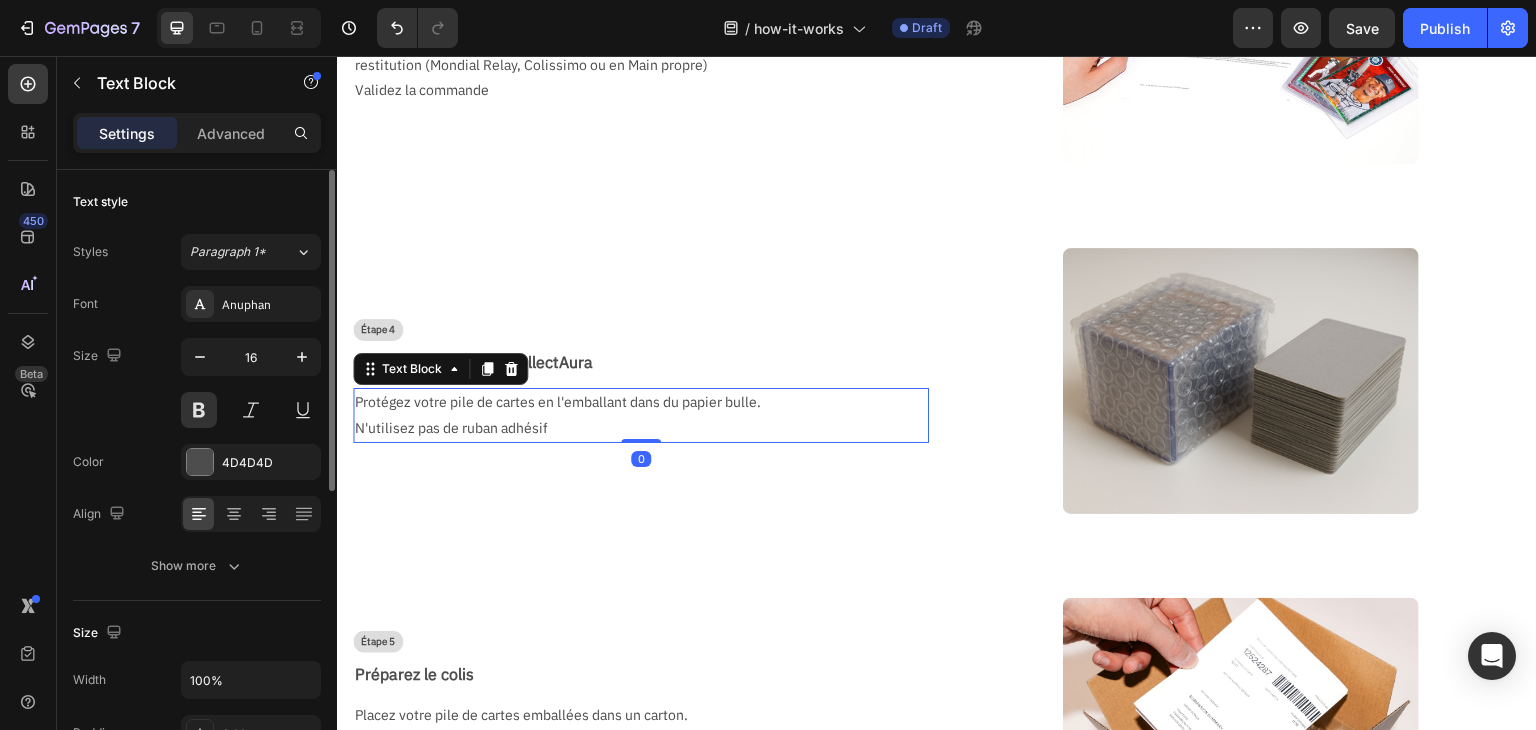click on "Protégez votre pile de cartes en l'emballant dans du papier bulle." at bounding box center (633, 402) 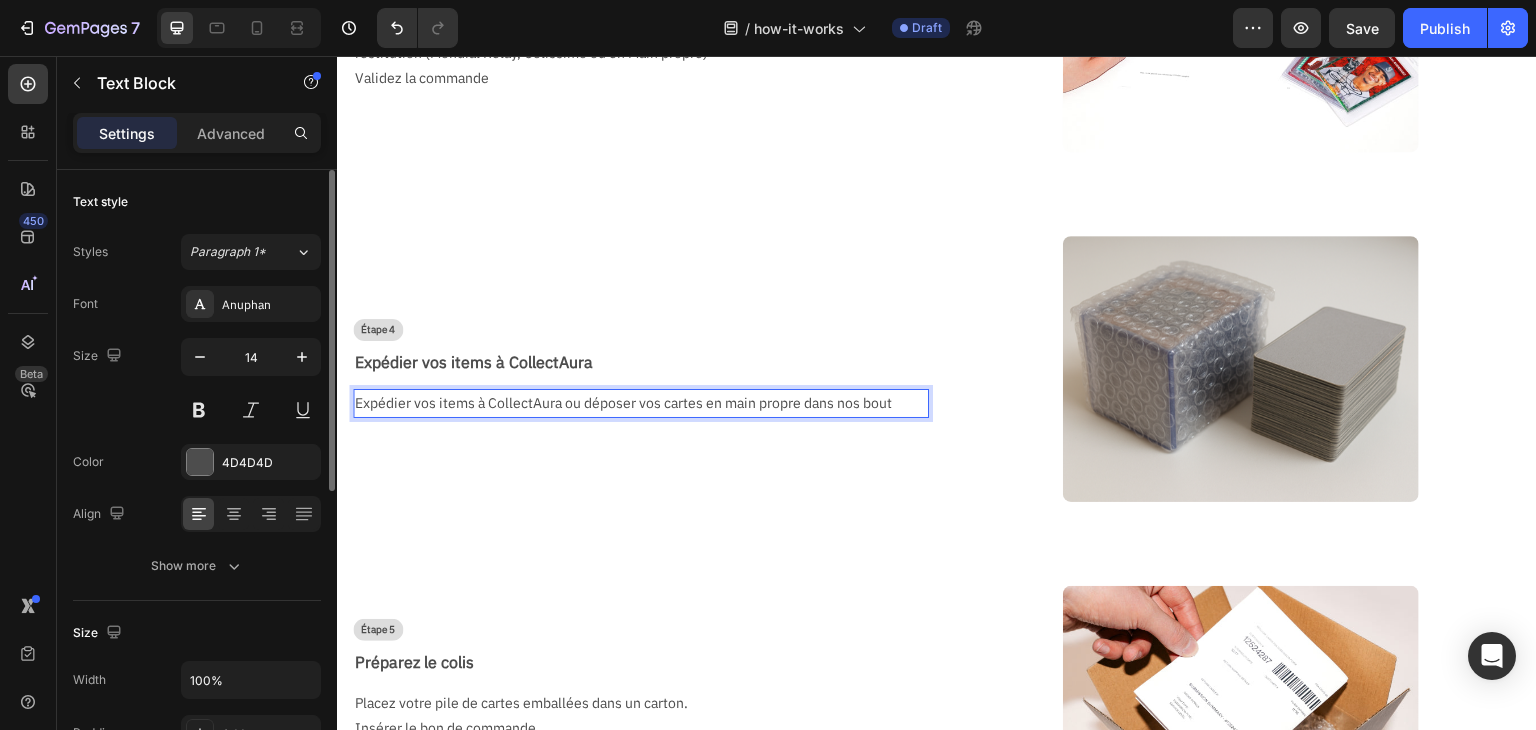 scroll, scrollTop: 1100, scrollLeft: 0, axis: vertical 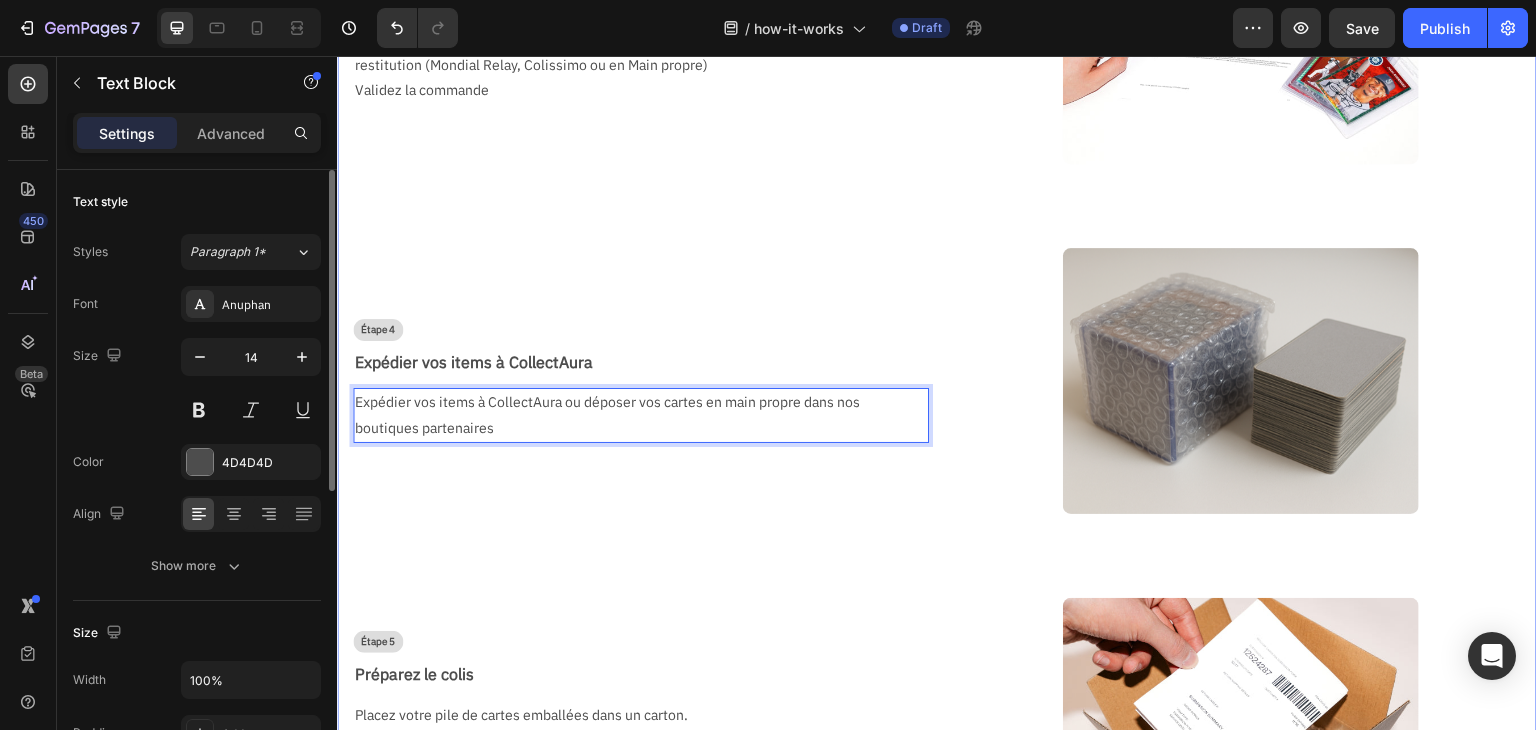 click on "Étape 1 Text Block Choisissez les items que vous souhaitez faire certifier Text Block Via notre barre de rercherche intuitive, sélectionnez les cartes et boosters qui méritent d'être protégés, valorisés et sublimés. Text Block Centre de soumission → Button Image Row Étape 2 - Optionnelle Text Block Parcourez la liste de nos accessoires et cadres personnalisés Text Block Visitez notre boutique d'accessoires pour mettre en valeur et organiser votre collection. Les accessoires et les items certifiés seront renvoyés dans un seul colis. Text Block Boutique d'accessoires → Button Image Row Étape 3 Text Block Validez votre commande, Text Block Renseignez votre adresse de livraison, la vitesse de traitement ainsi que le mode de restitution (Mondial Relay, Colissimo ou en Main propre) Validez la commande Text Block Image Row Étape 4 Text Block Expédier vos items à CollectAura Text Block Expédier vos items à CollectAura ou déposer vos cartes en main propre dans nos boutiques partenaires   0 Image" at bounding box center (937, 271) 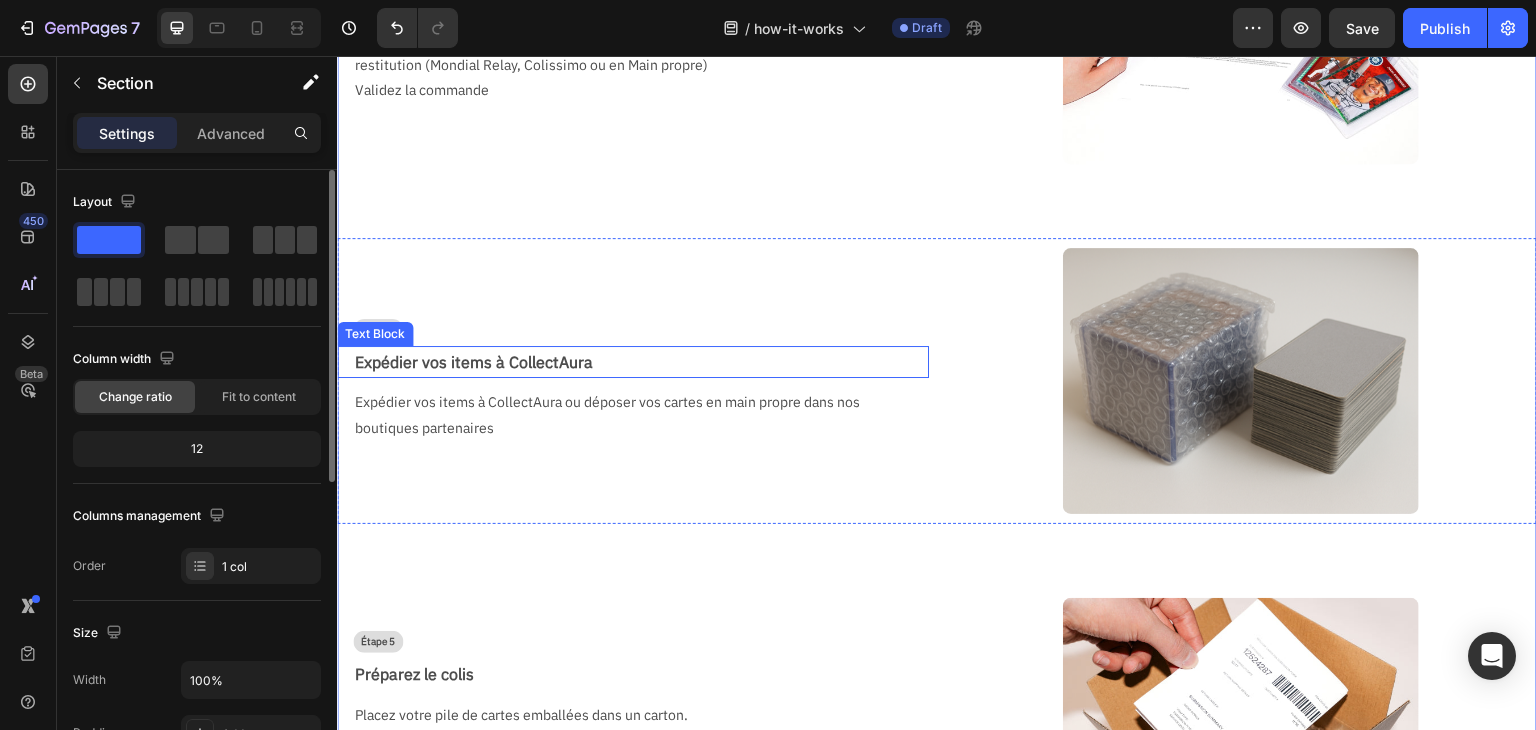 click on "Expédier vos items à CollectAura" at bounding box center (641, 362) 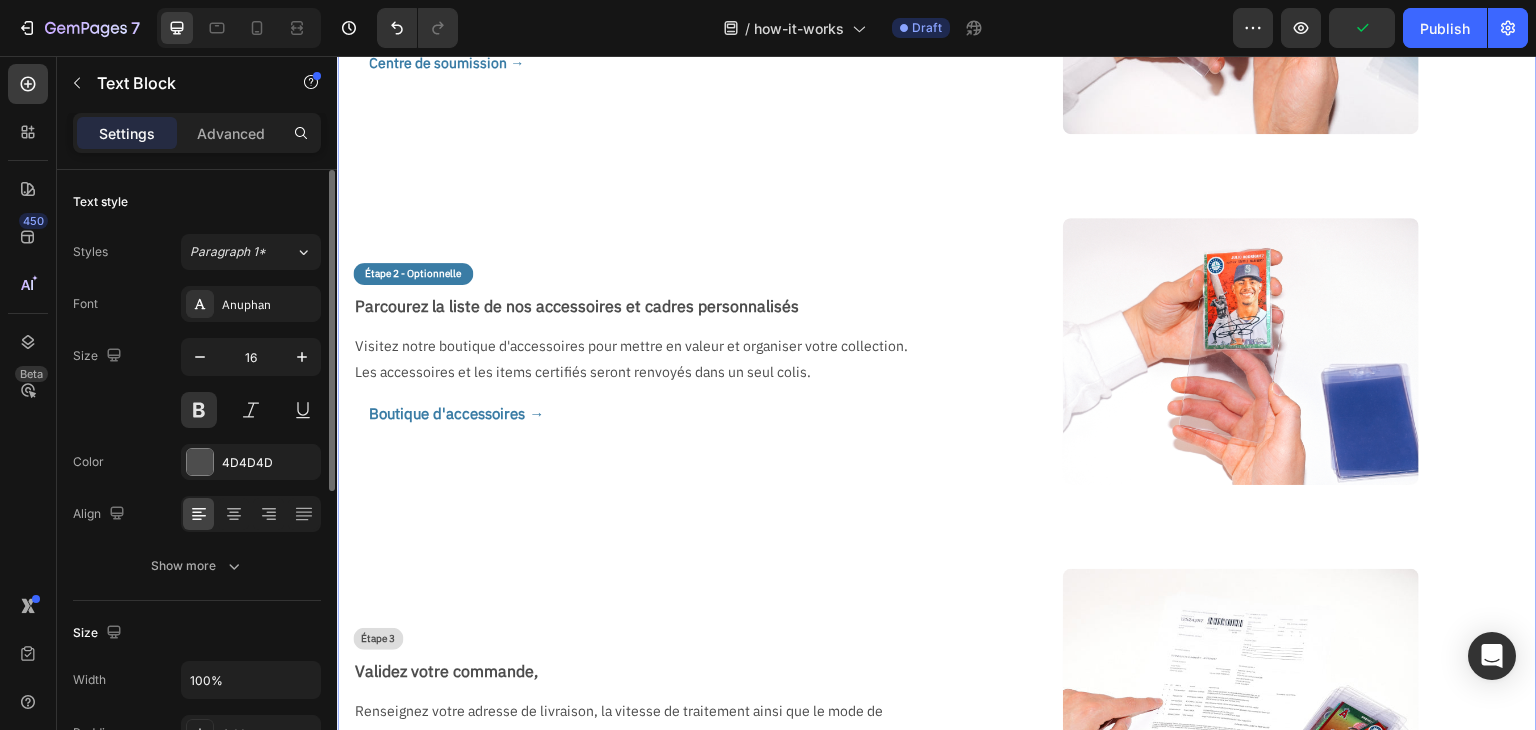 scroll, scrollTop: 600, scrollLeft: 0, axis: vertical 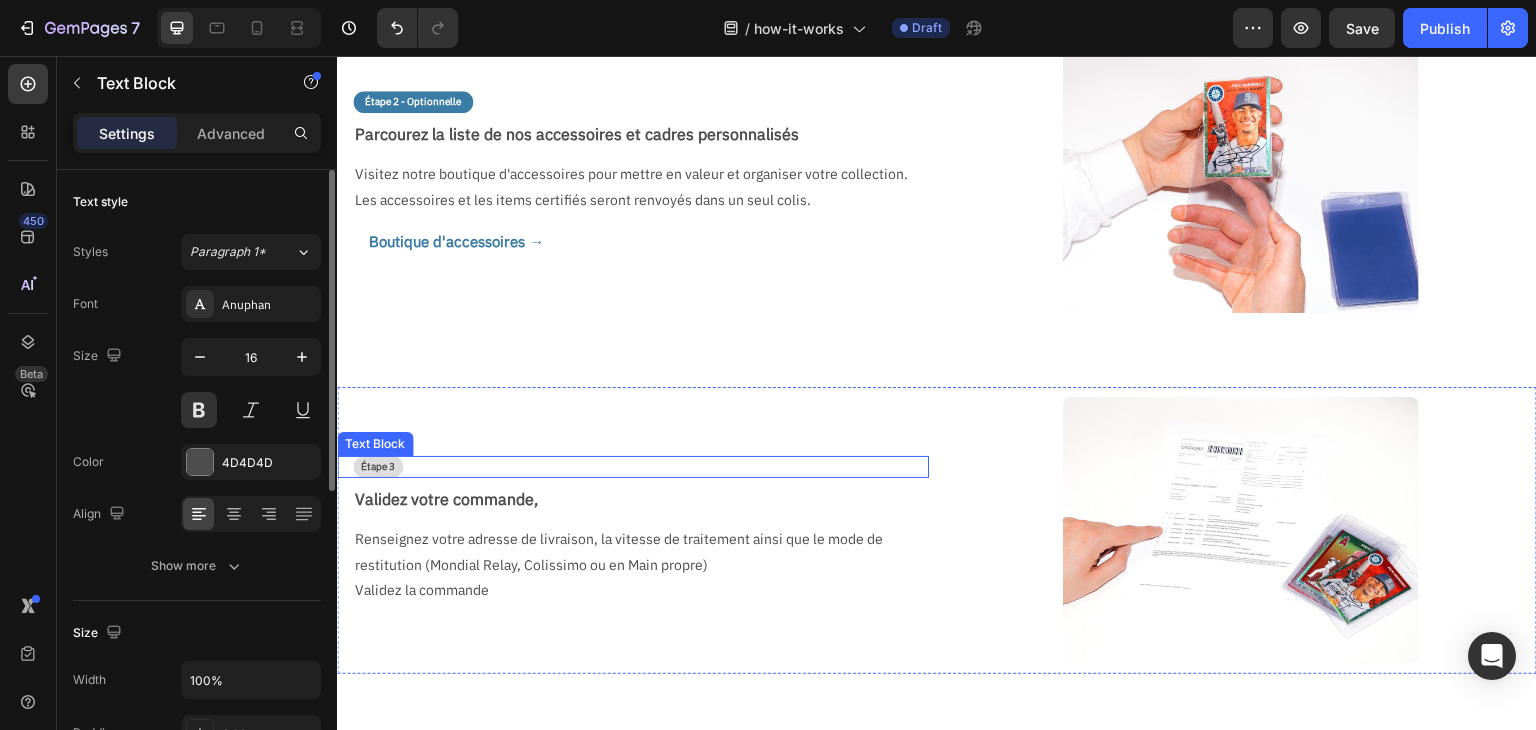 click on "Étape 3" at bounding box center [378, 467] 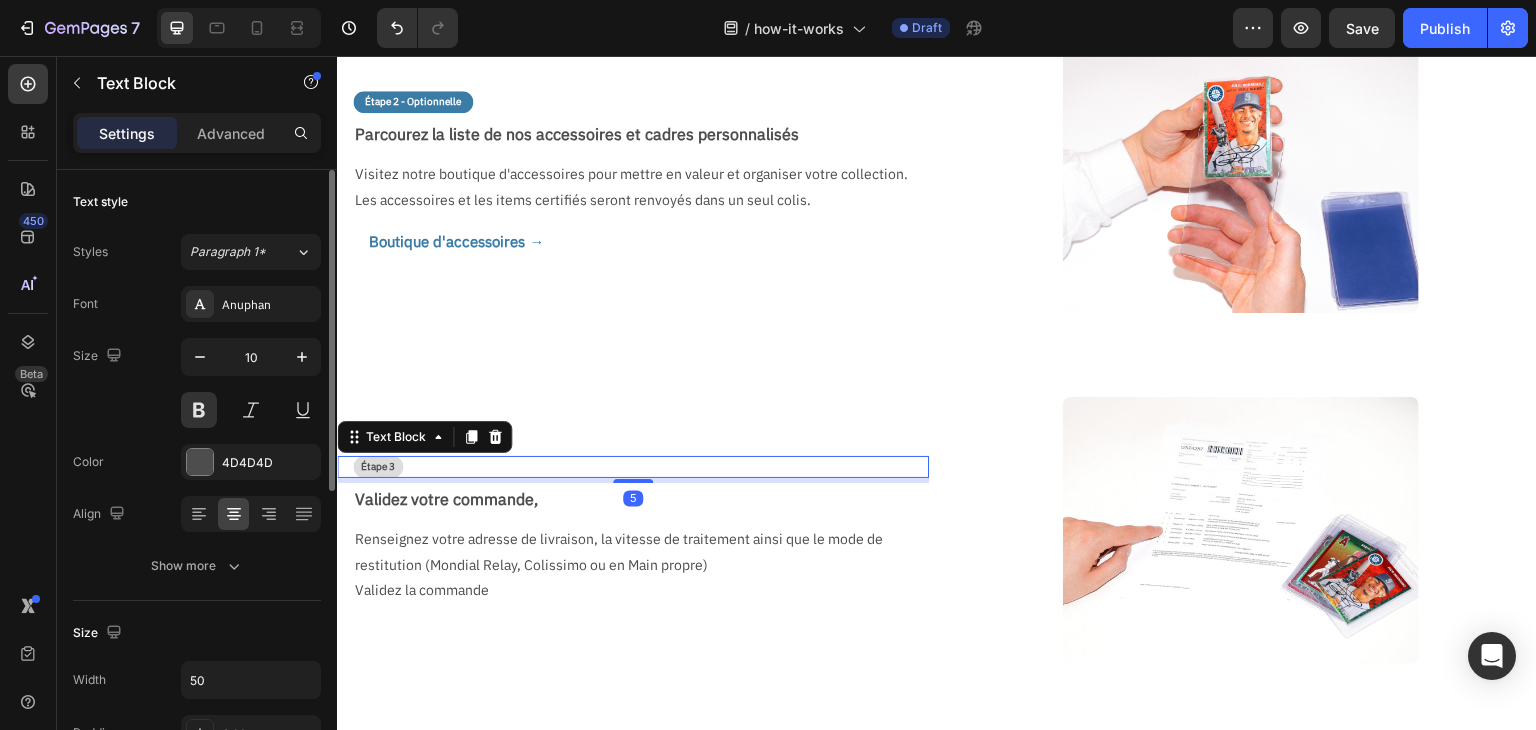scroll, scrollTop: 200, scrollLeft: 0, axis: vertical 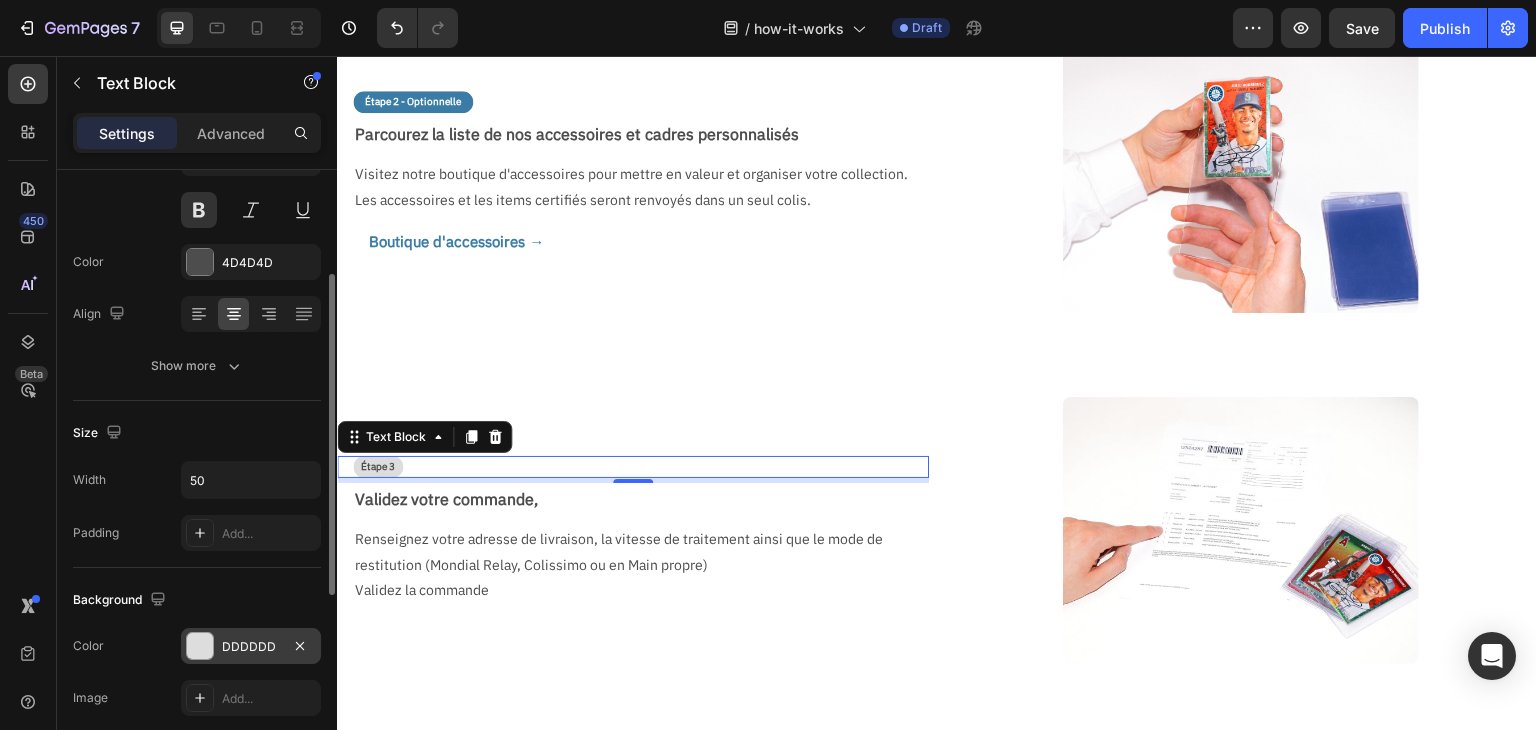 click on "DDDDDD" at bounding box center [251, 647] 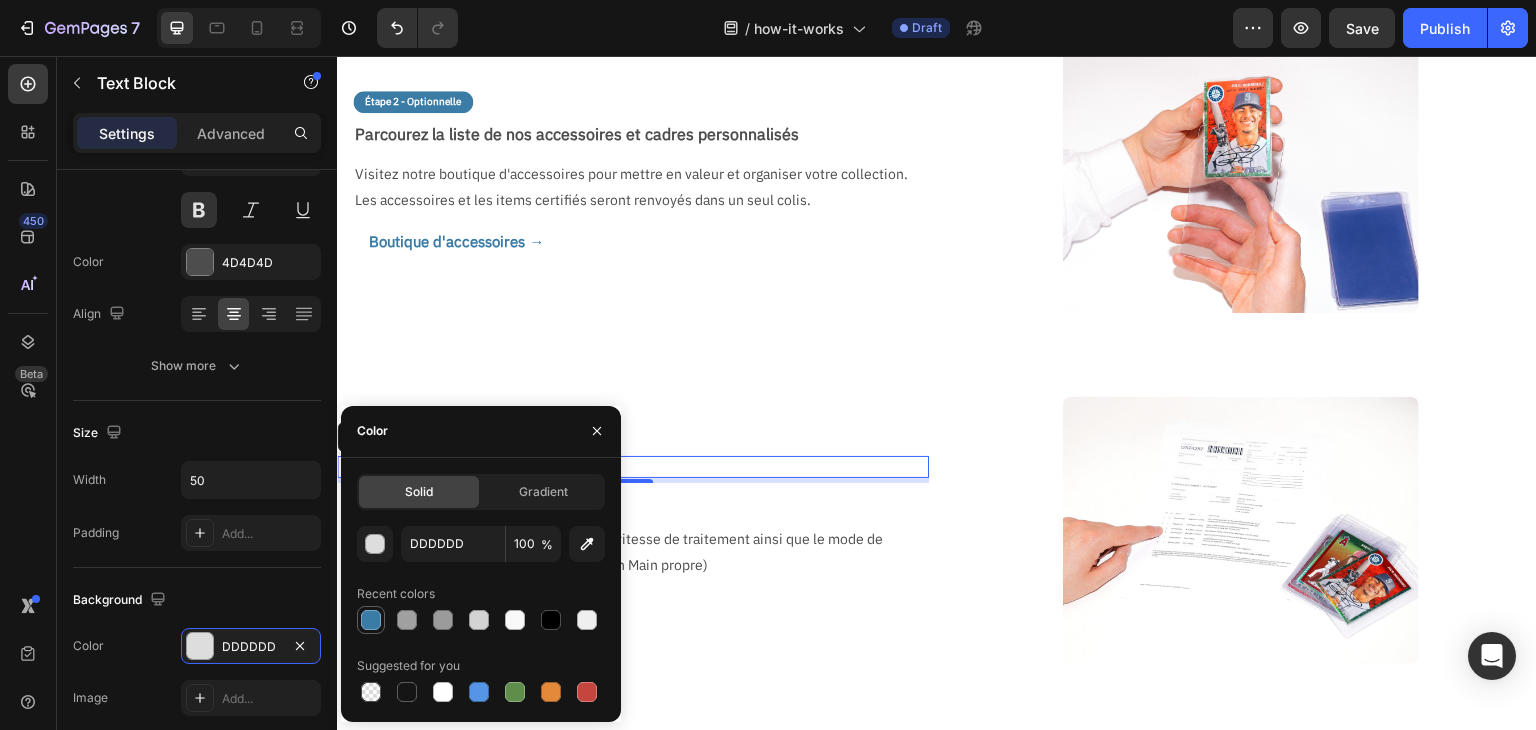 click at bounding box center (371, 620) 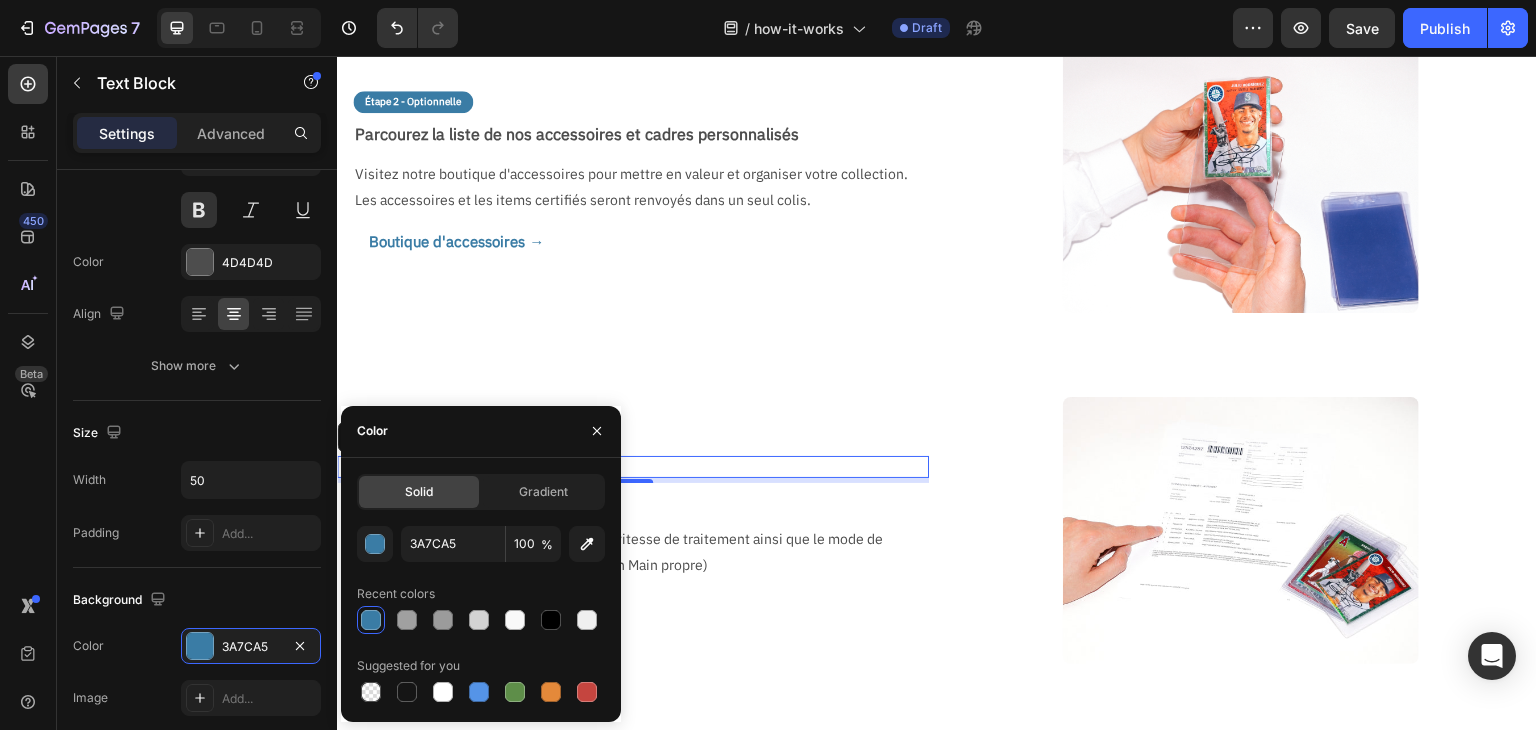scroll, scrollTop: 0, scrollLeft: 0, axis: both 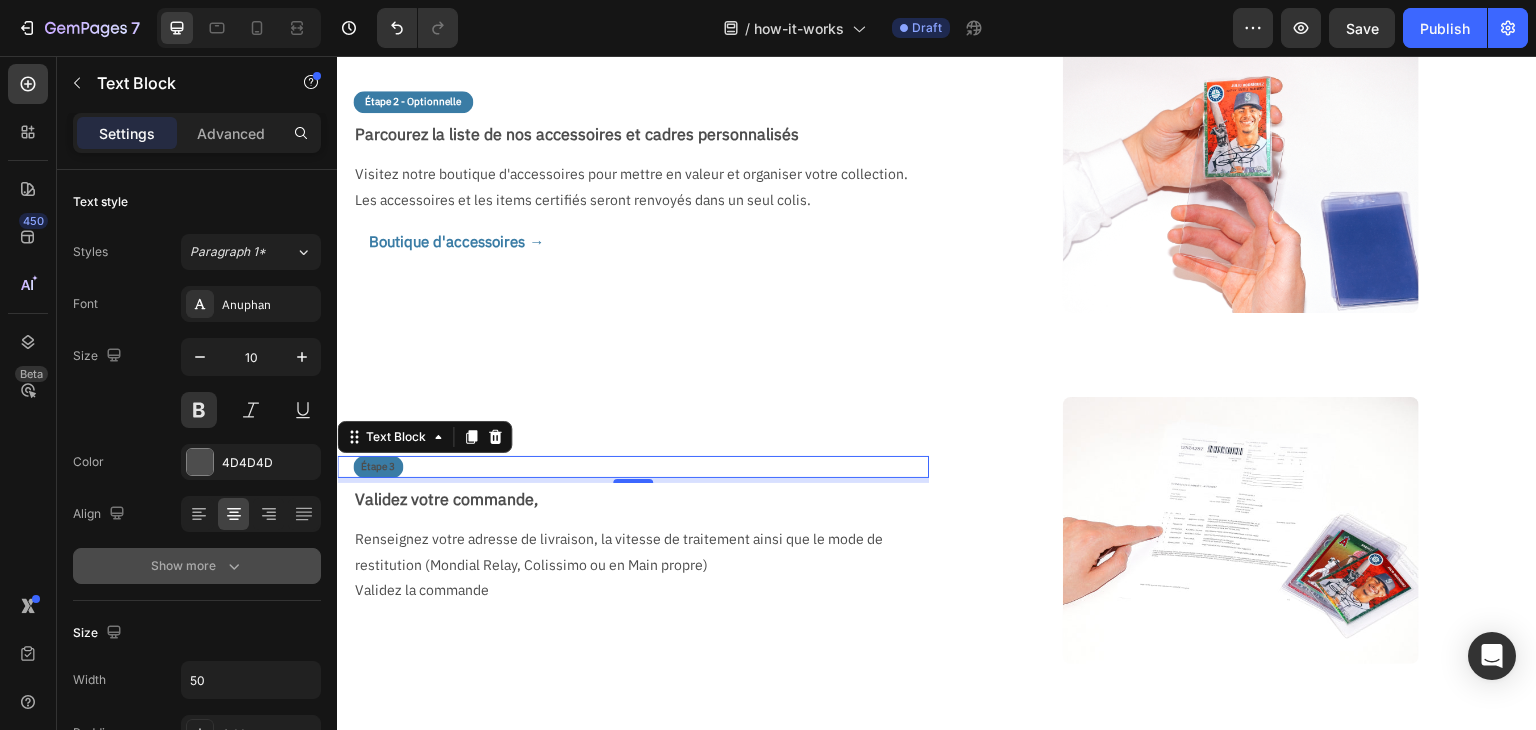 click on "Show more" at bounding box center (197, 566) 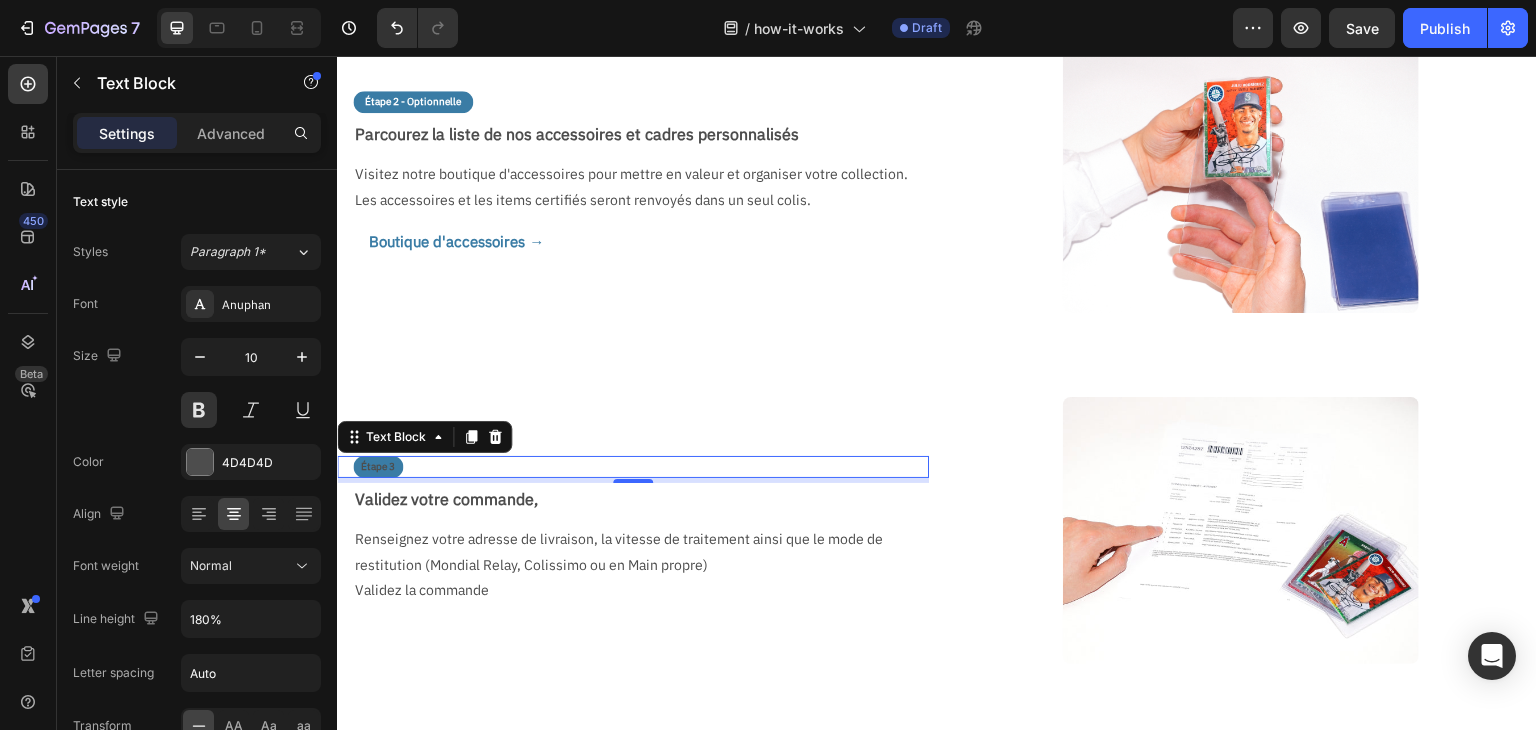 click on "Font weight" at bounding box center [106, 566] 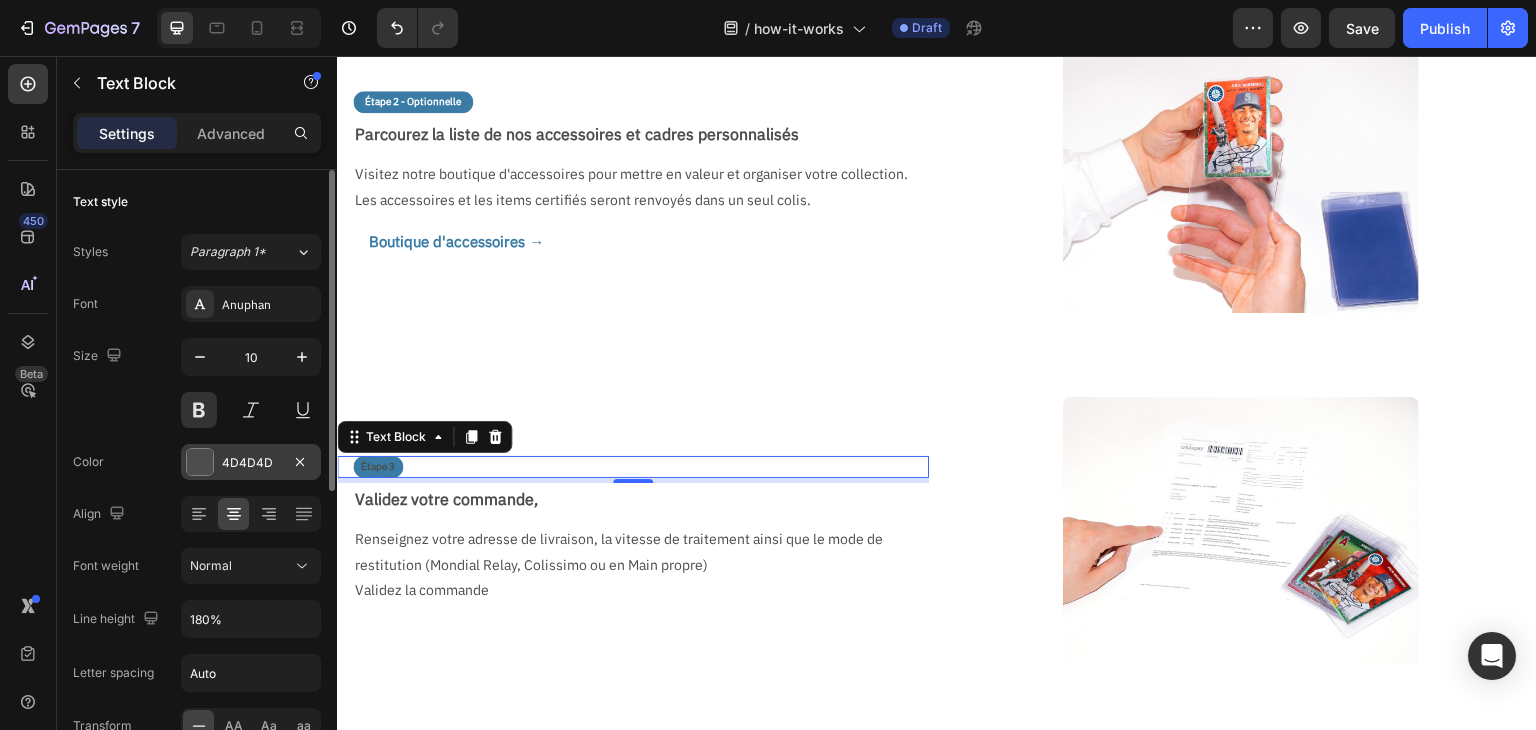 click on "4D4D4D" at bounding box center (251, 462) 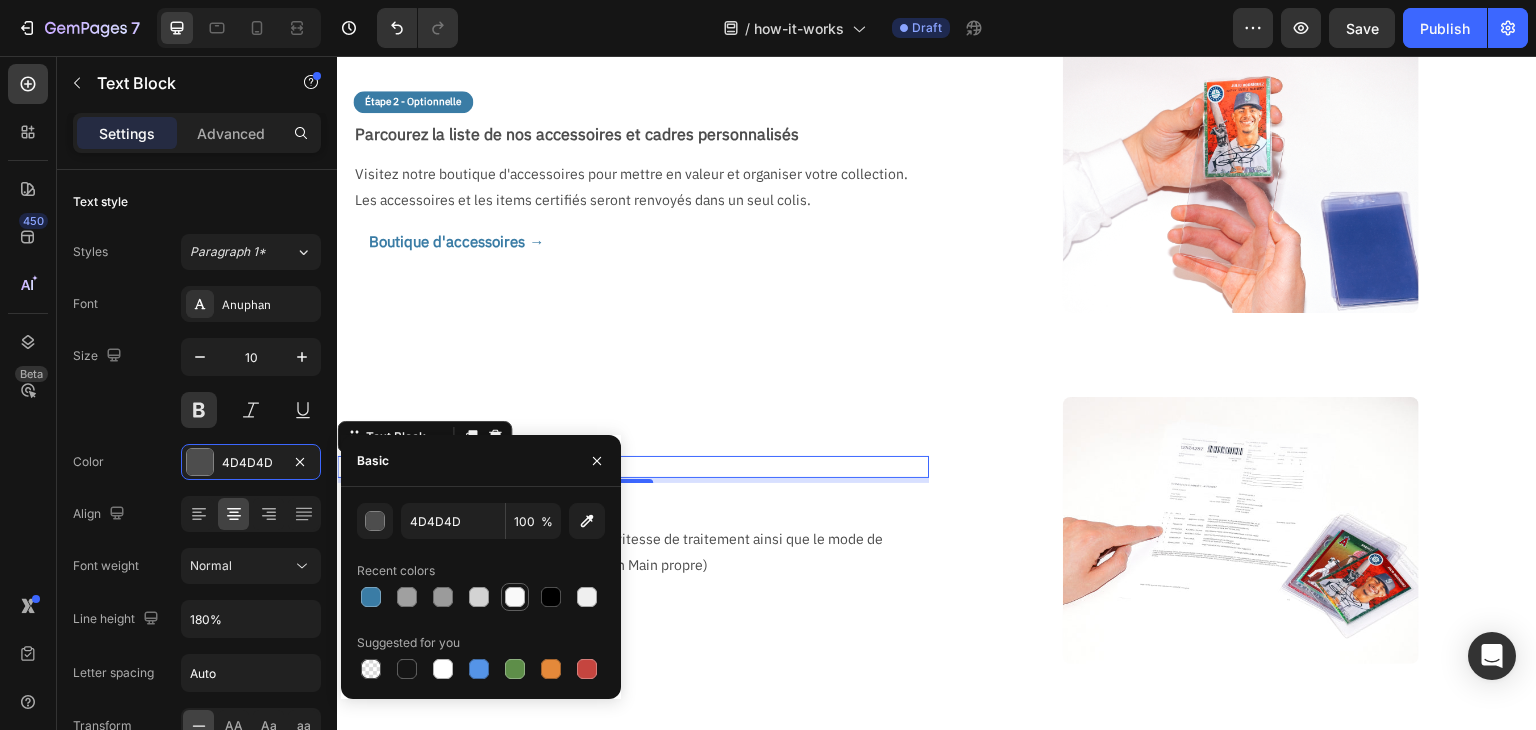 click at bounding box center (515, 597) 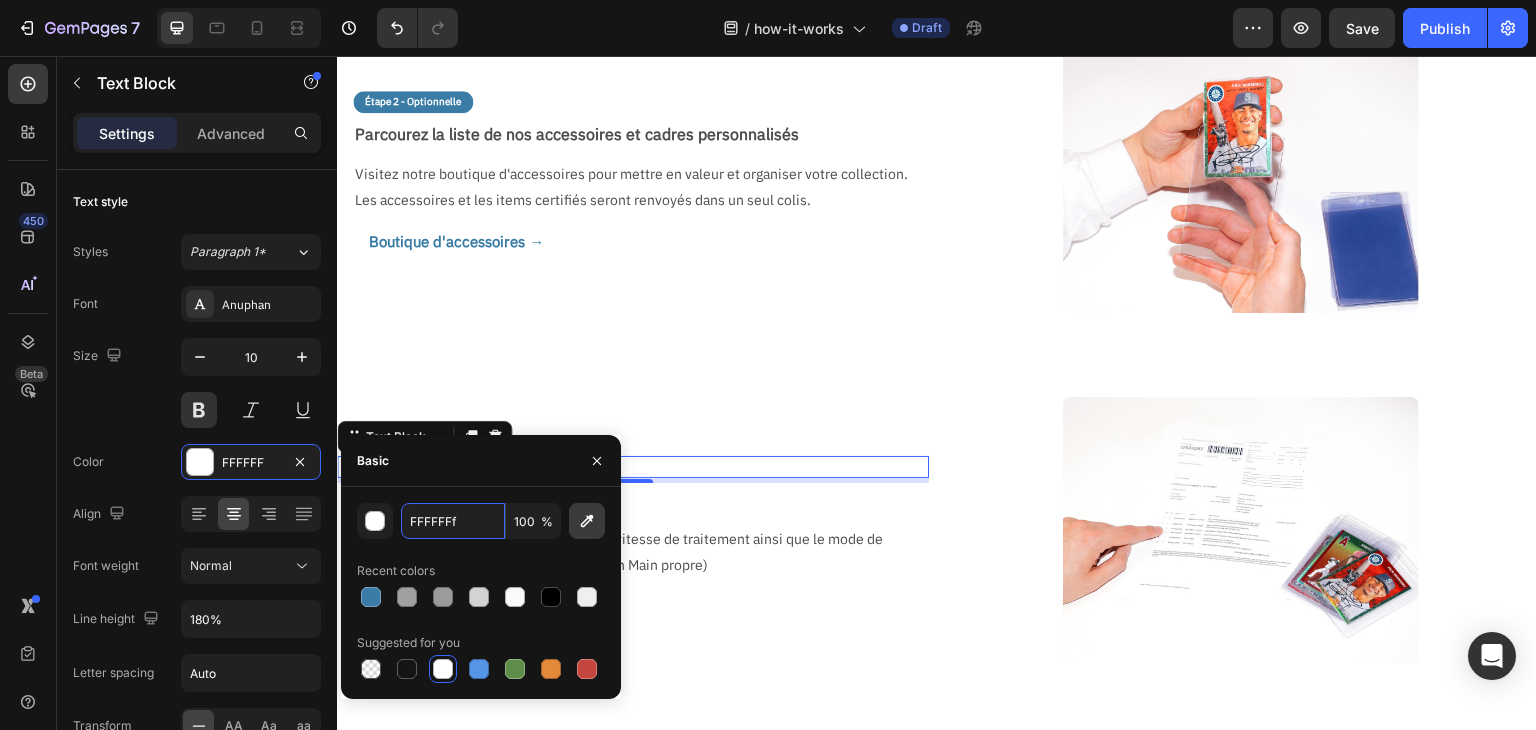 type on "FFFFFF" 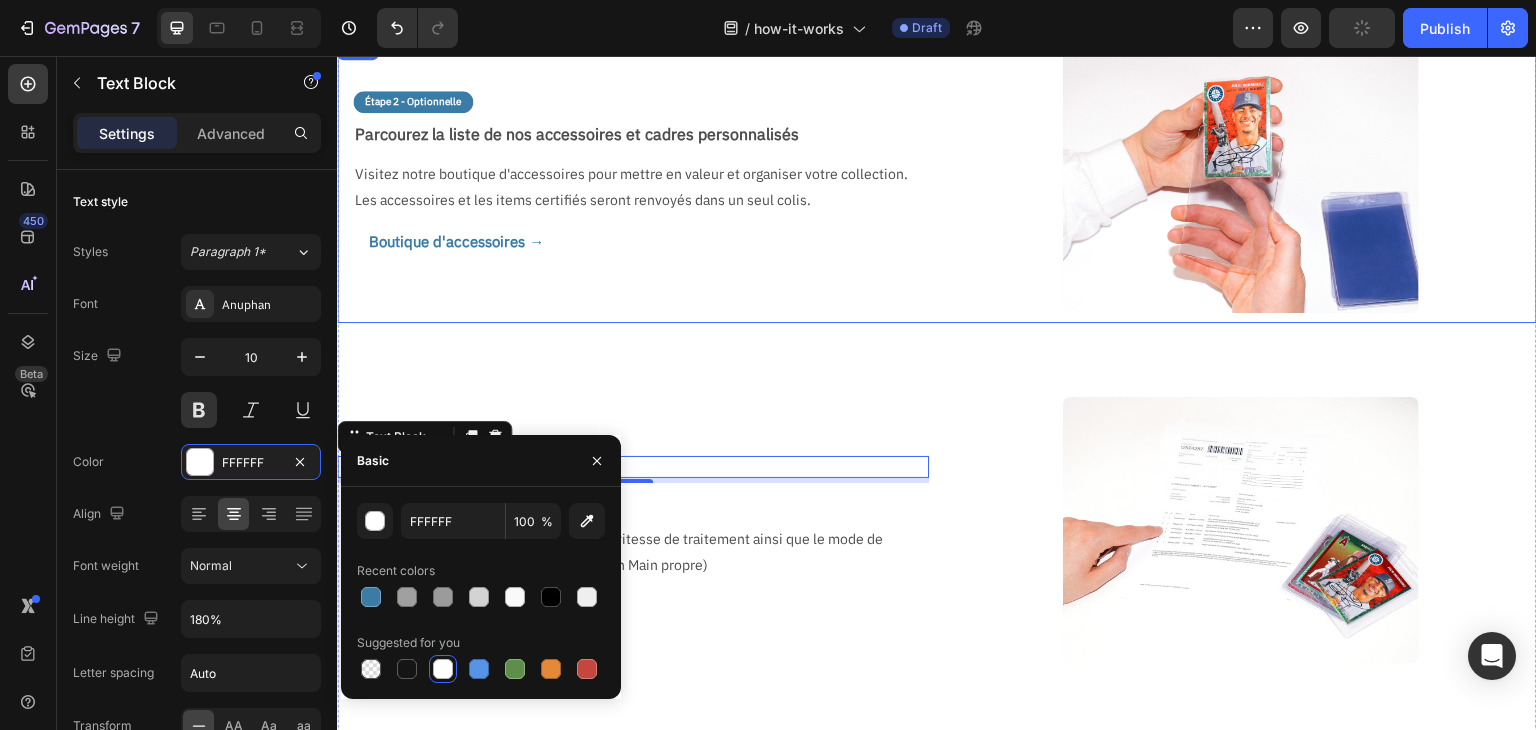 click on "Étape 2 - Optionnelle Text Block Parcourez la liste de nos accessoires et cadres personnalisés Text Block Visitez notre boutique d'accessoires pour mettre en valeur et organiser votre collection. Les accessoires et les items certifiés seront renvoyés dans un seul colis. Text Block Boutique d'accessoires → Button Image Row" at bounding box center [937, 179] 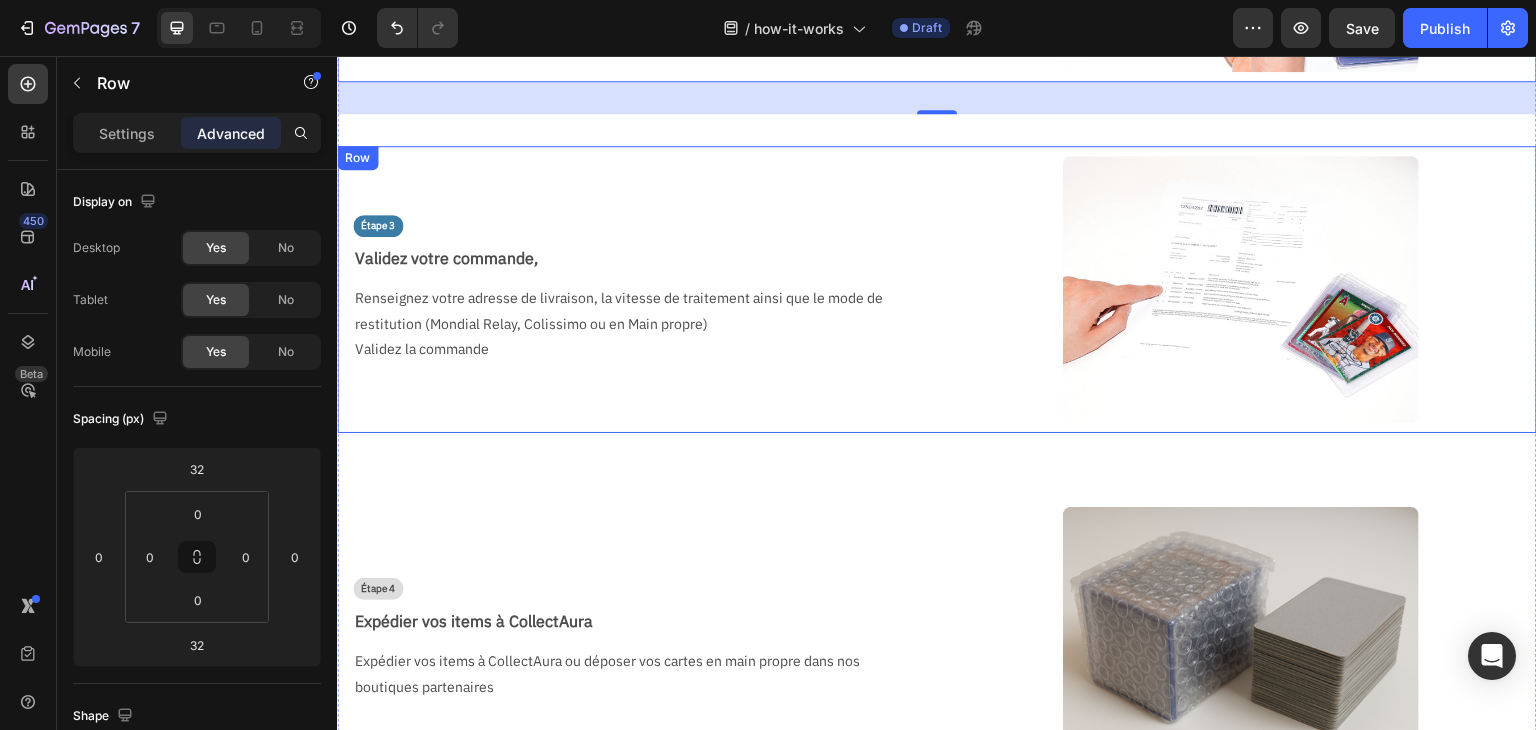 scroll, scrollTop: 600, scrollLeft: 0, axis: vertical 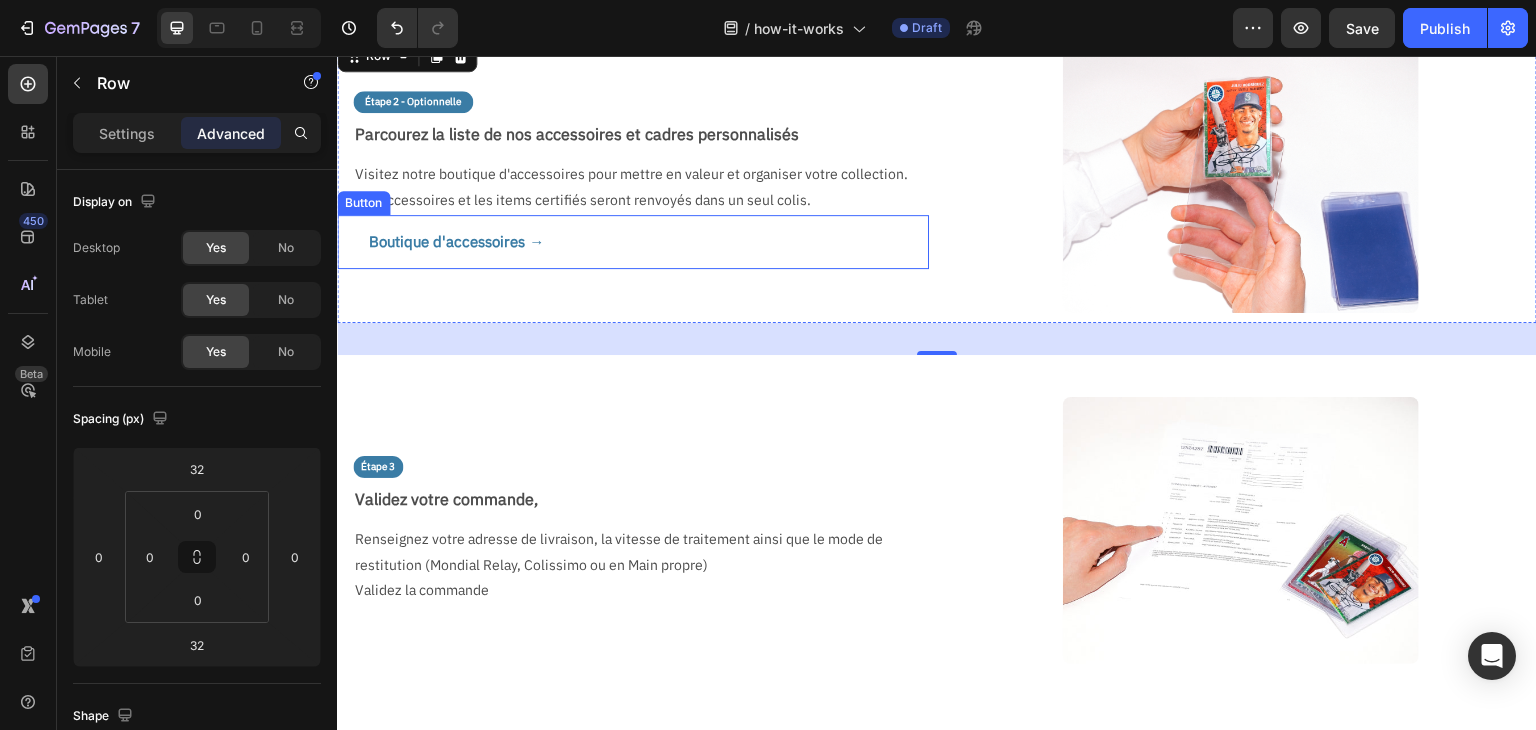 click on "Boutique d'accessoires →" at bounding box center (440, 242) 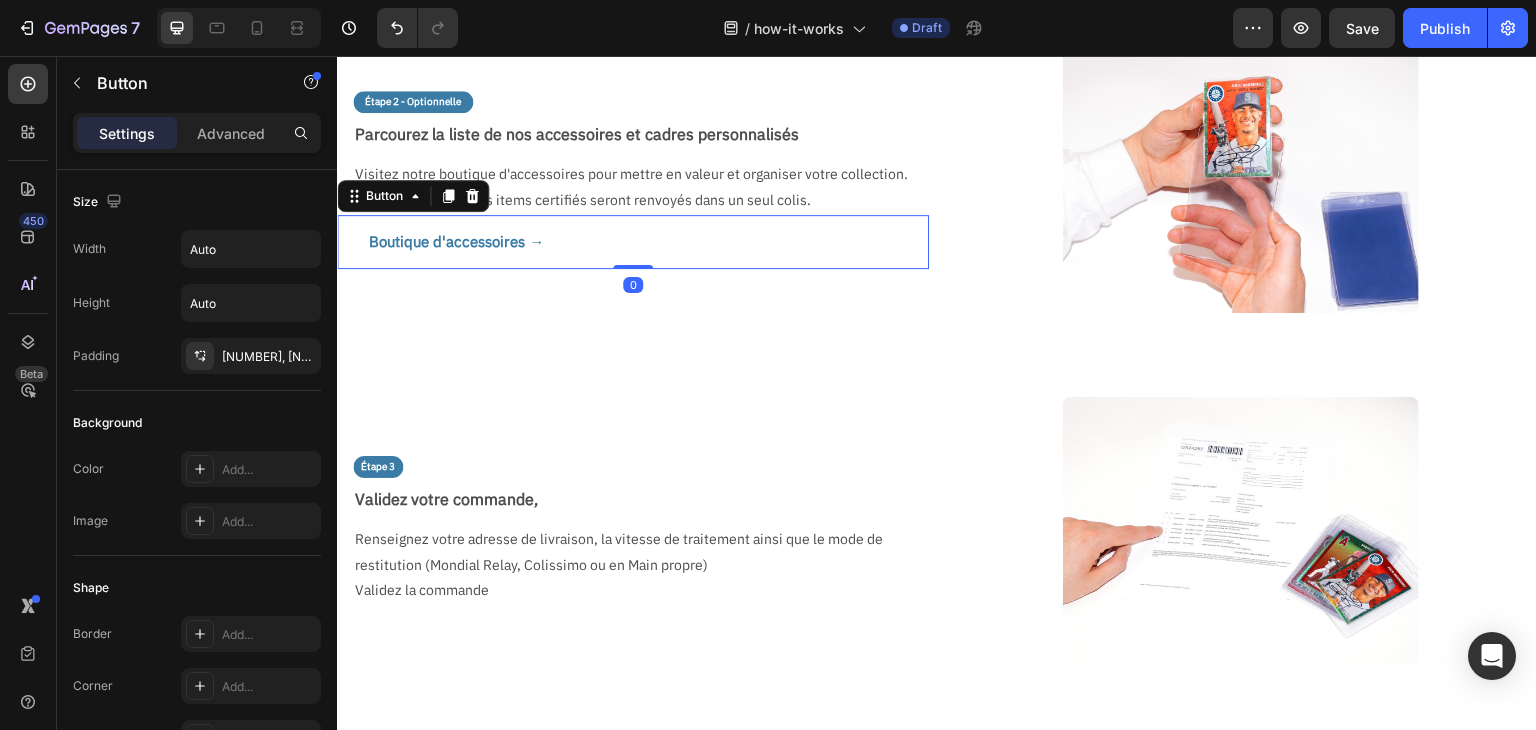 type 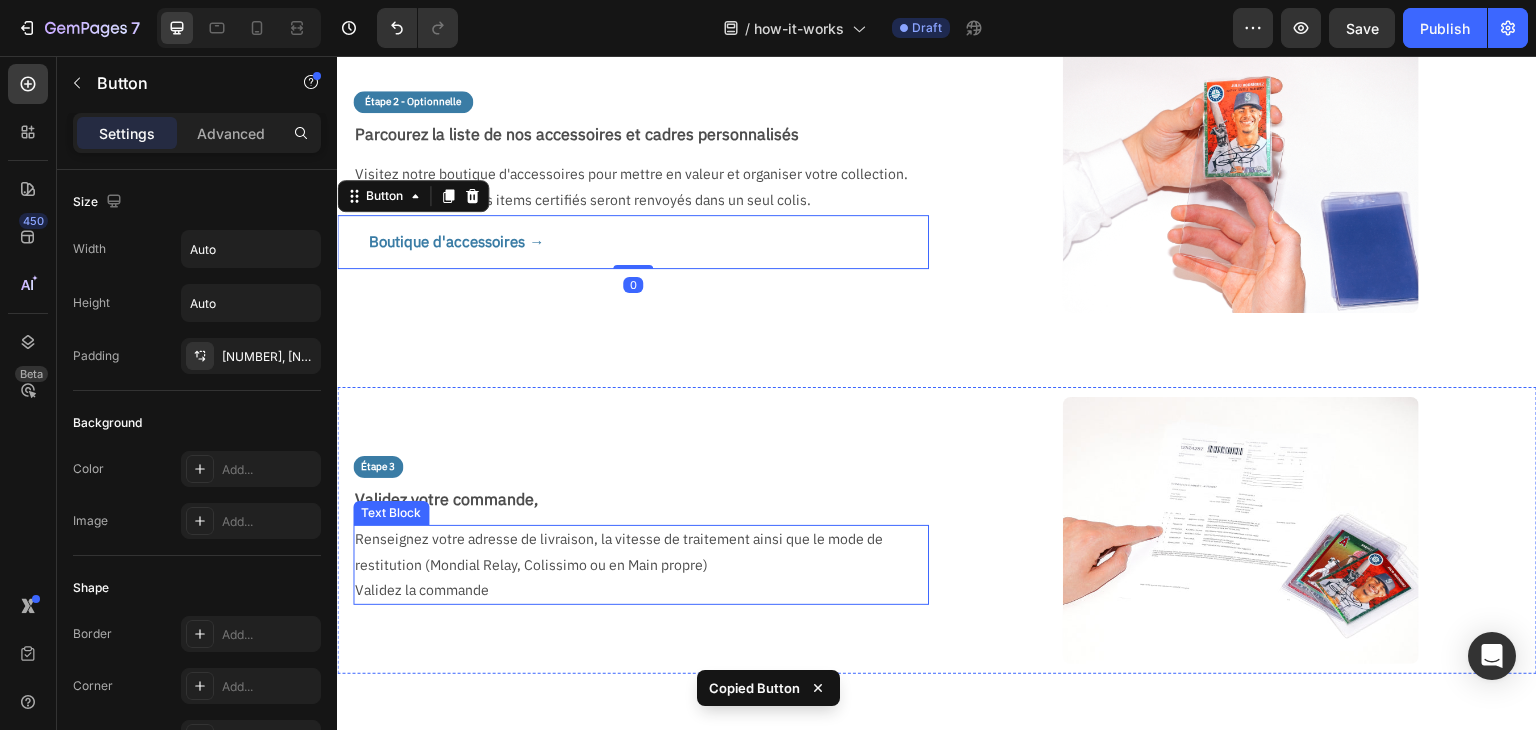 click on "Validez la commande" at bounding box center [633, 590] 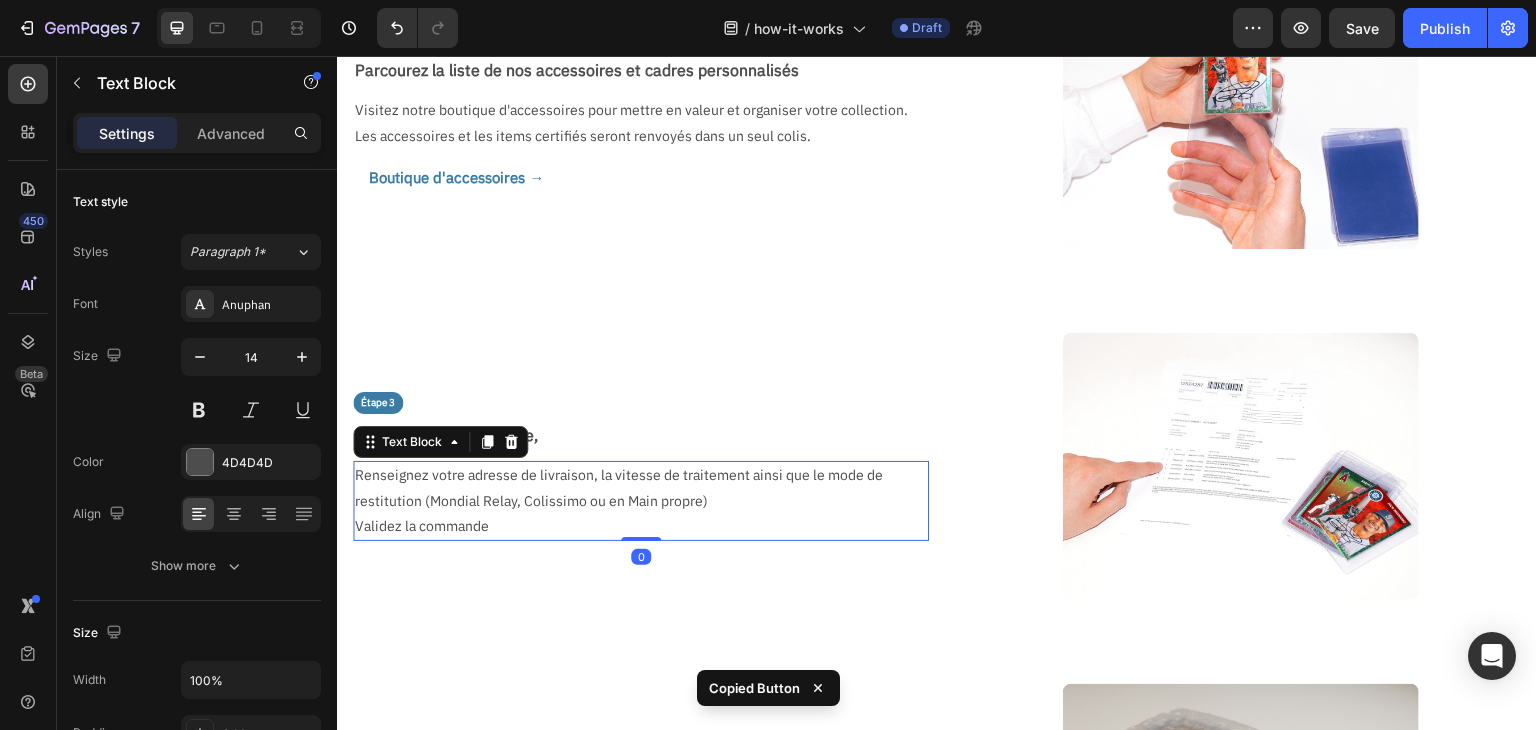 scroll, scrollTop: 700, scrollLeft: 0, axis: vertical 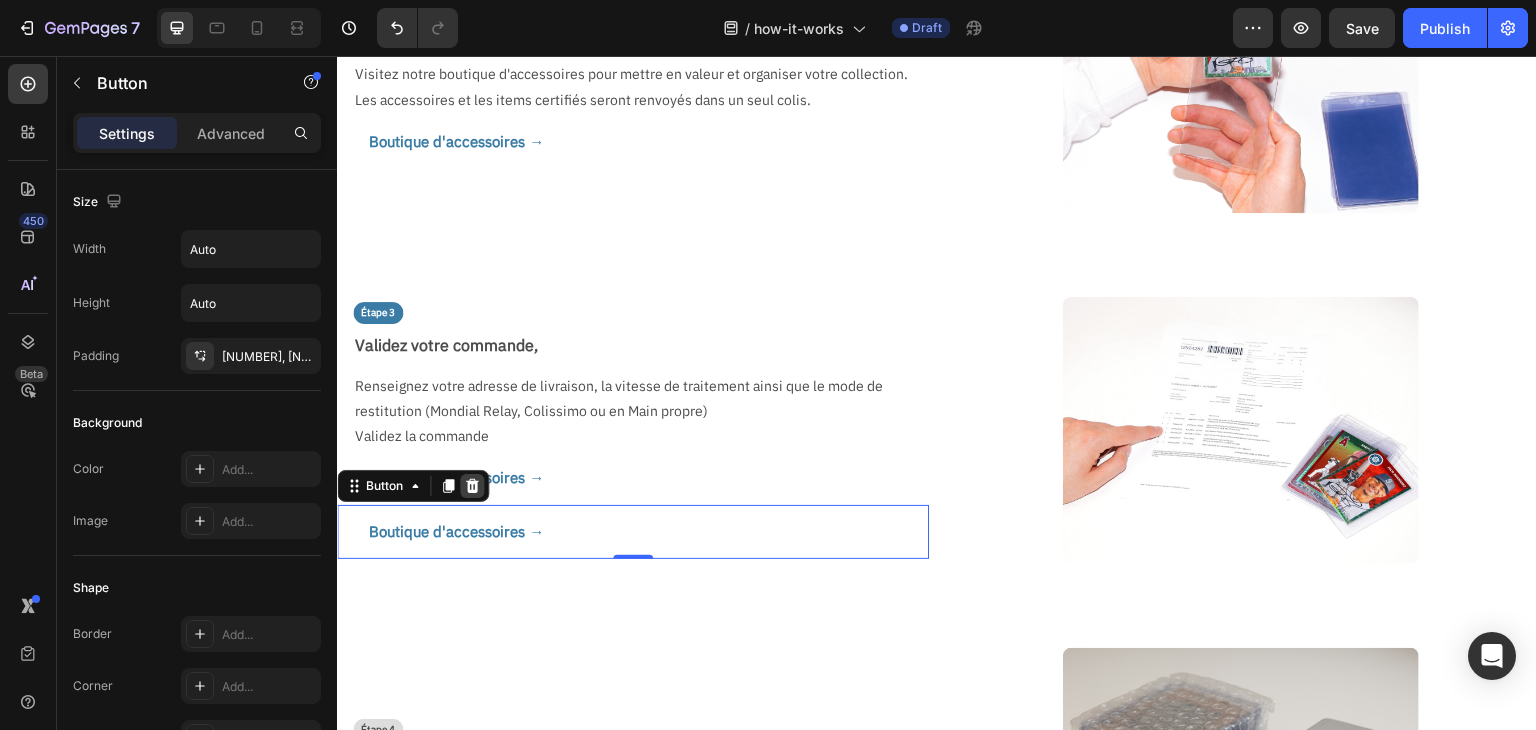 click 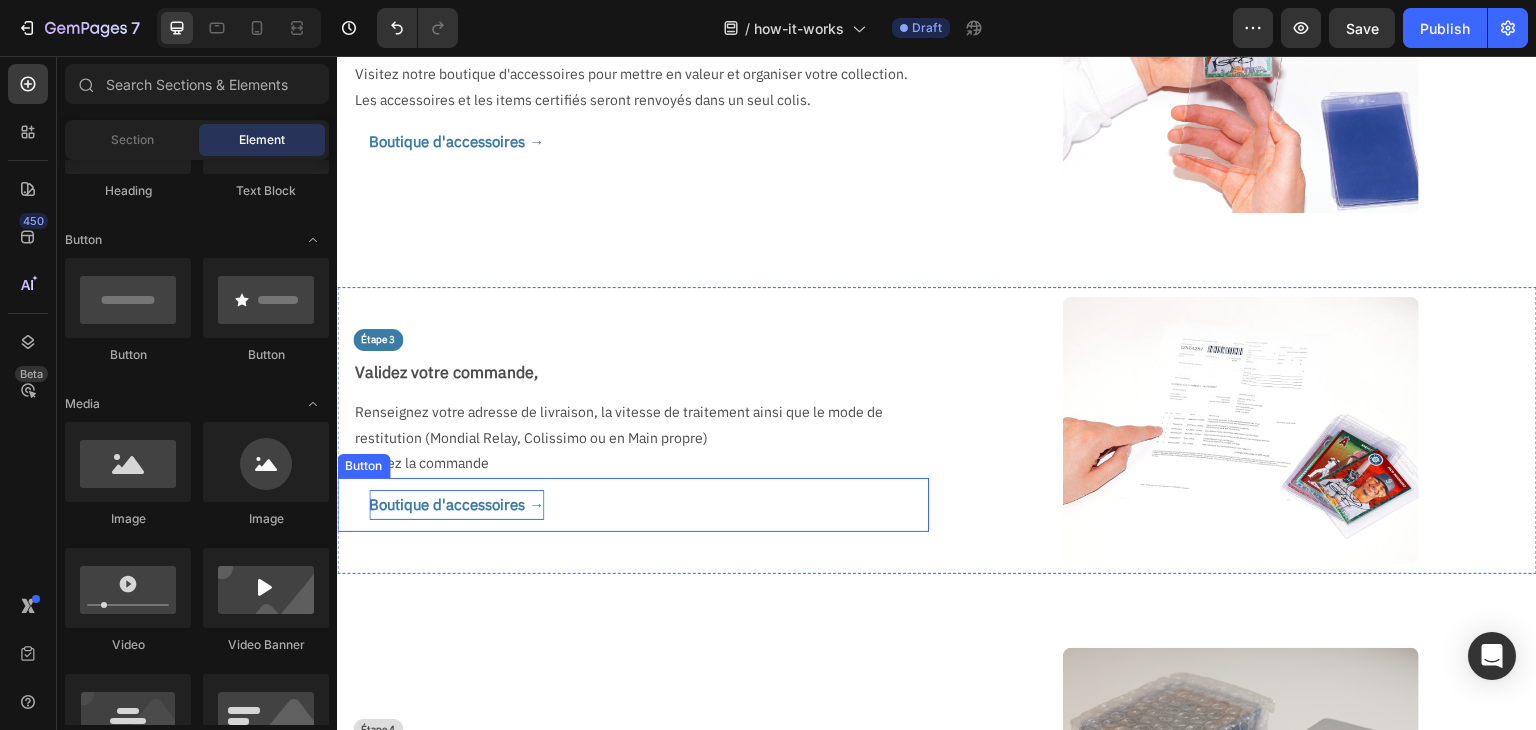 click on "Boutique d'accessoires →" at bounding box center (456, 505) 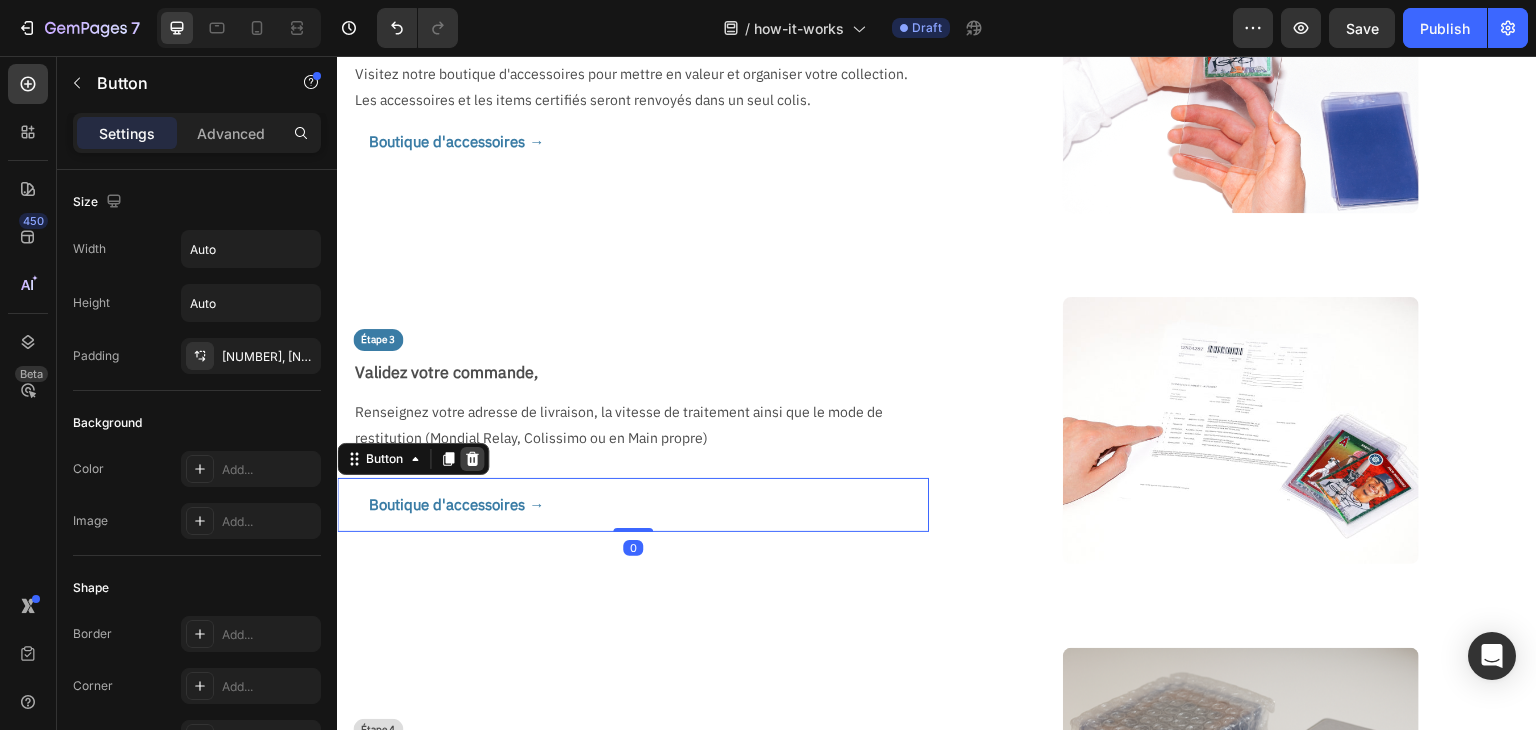 click 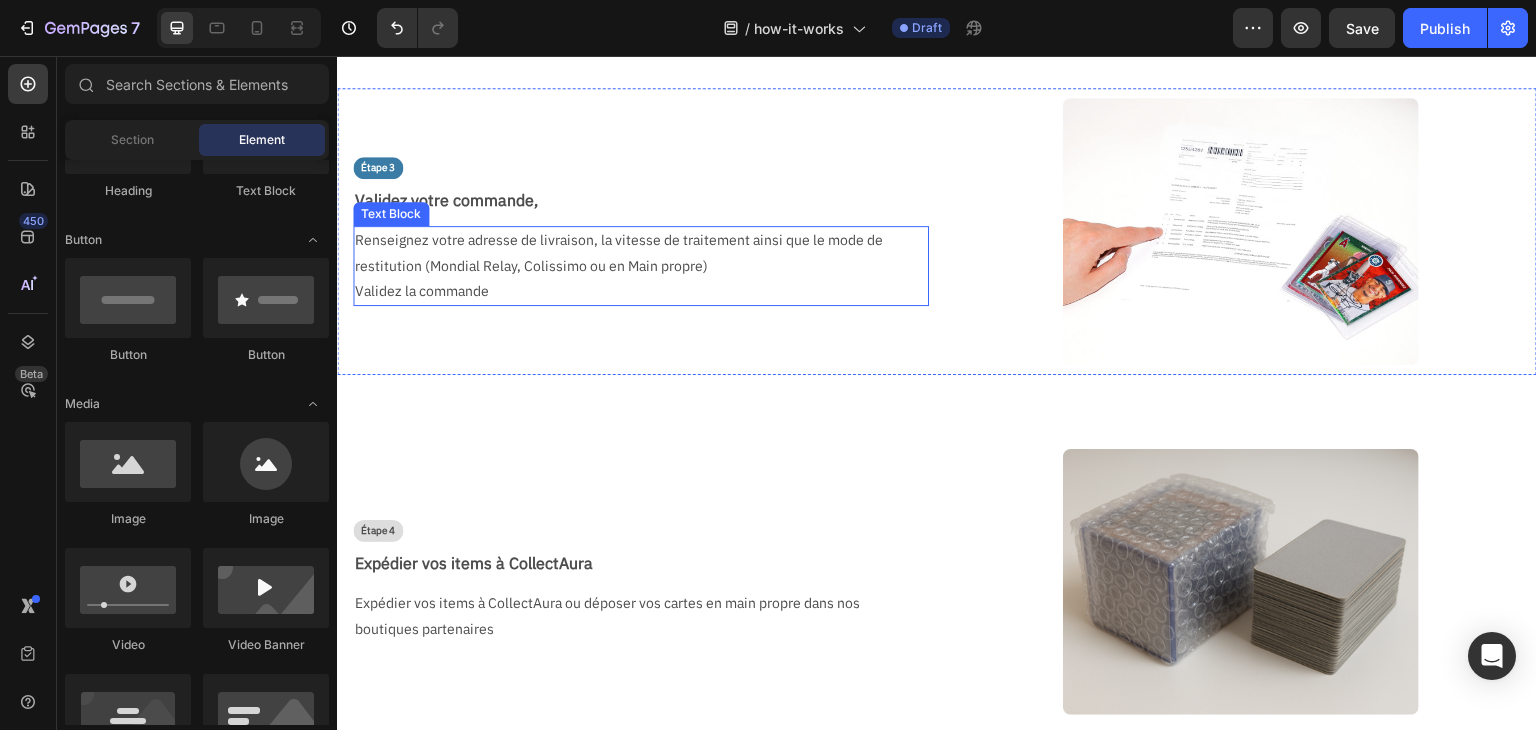 scroll, scrollTop: 1000, scrollLeft: 0, axis: vertical 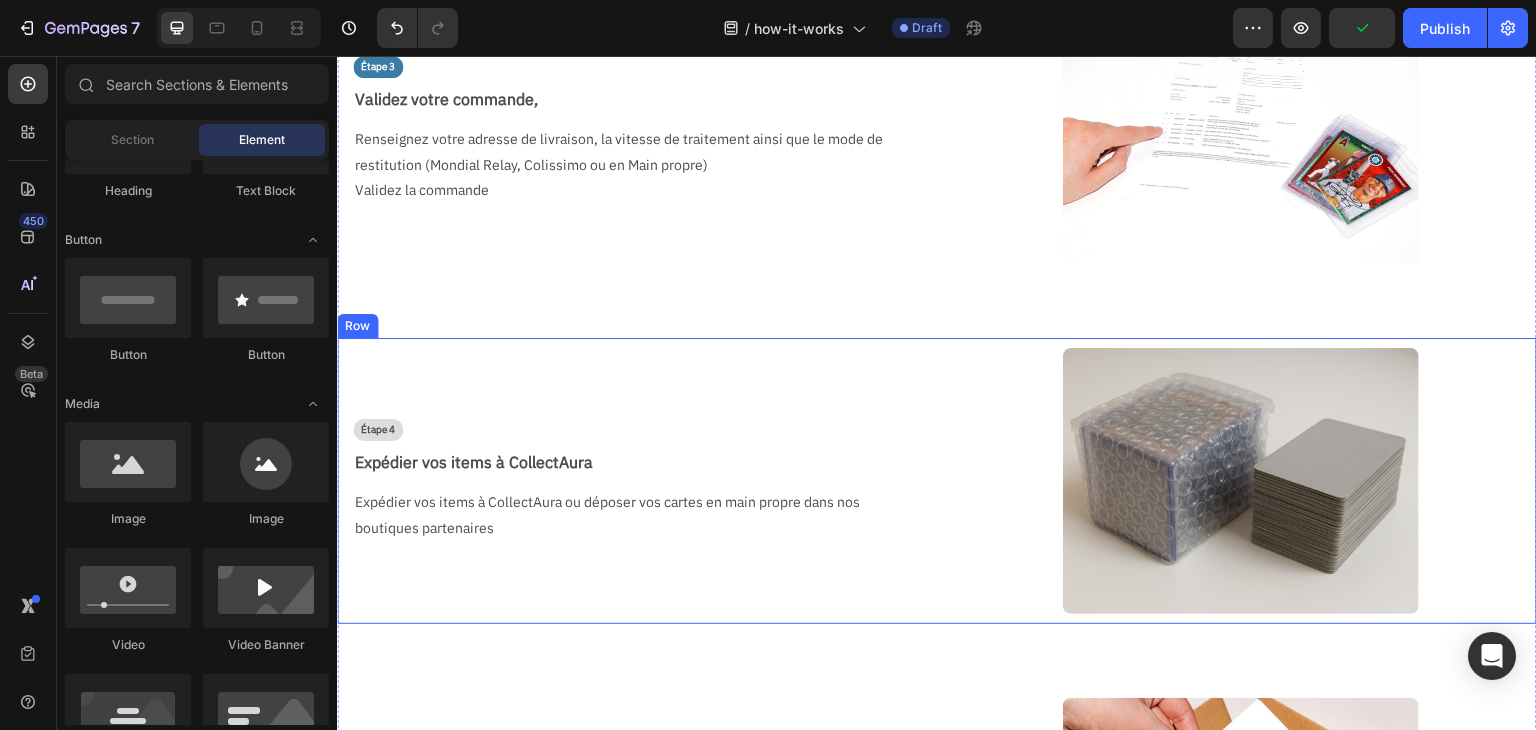 click on "Expédier vos items à CollectAura ou déposer vos cartes en main propre dans nos boutiques partenaires" at bounding box center [633, 515] 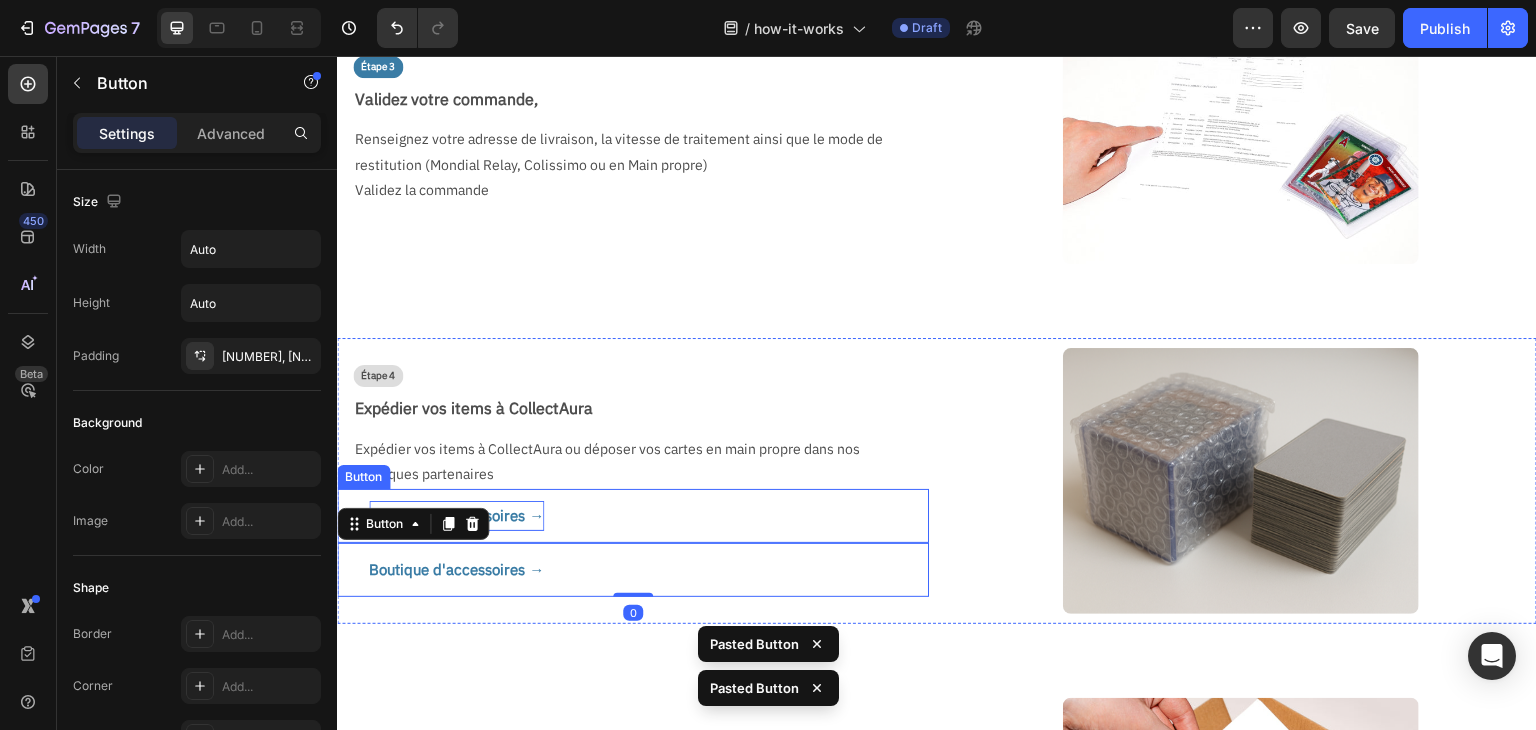 click on "Boutique d'accessoires →" at bounding box center [456, 515] 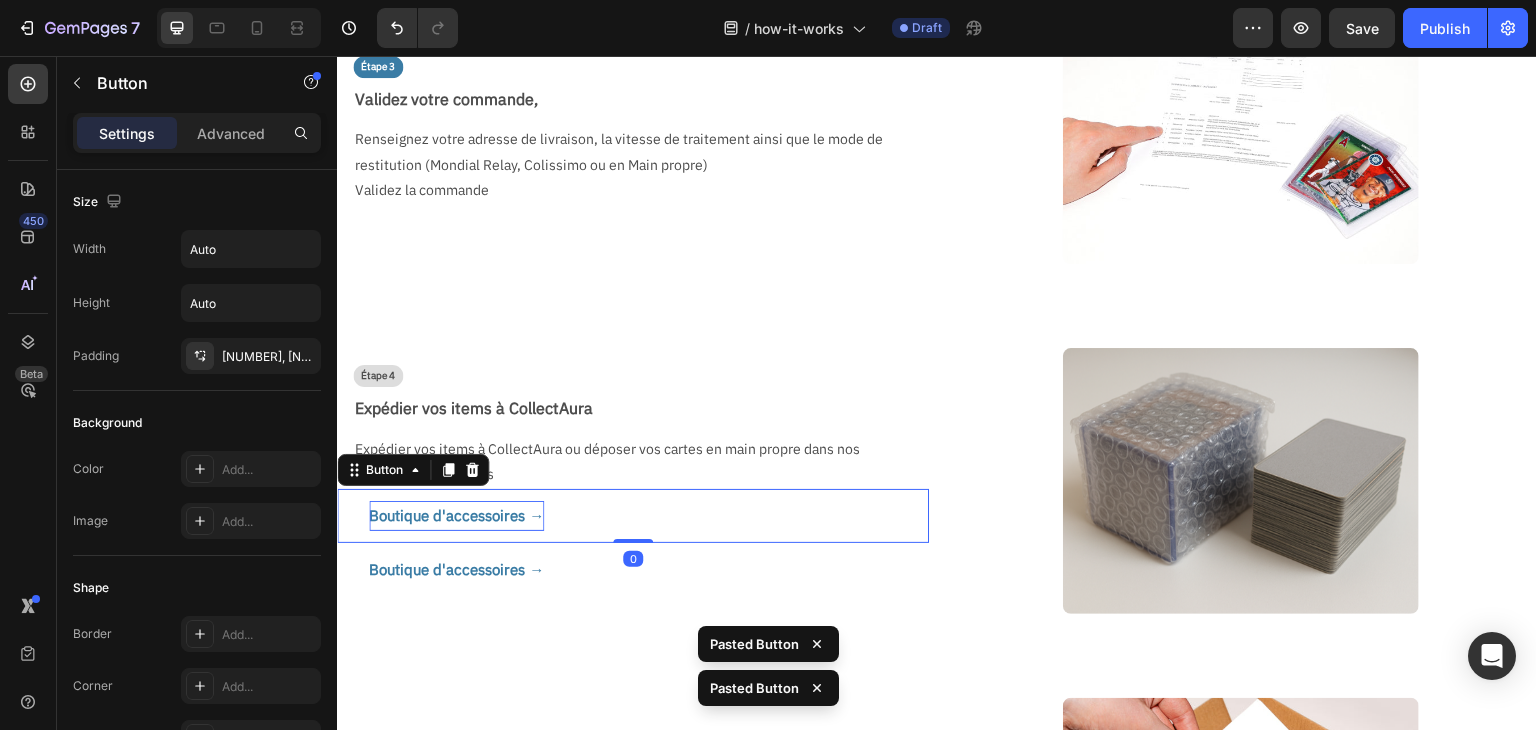 click on "Boutique d'accessoires →" at bounding box center [456, 515] 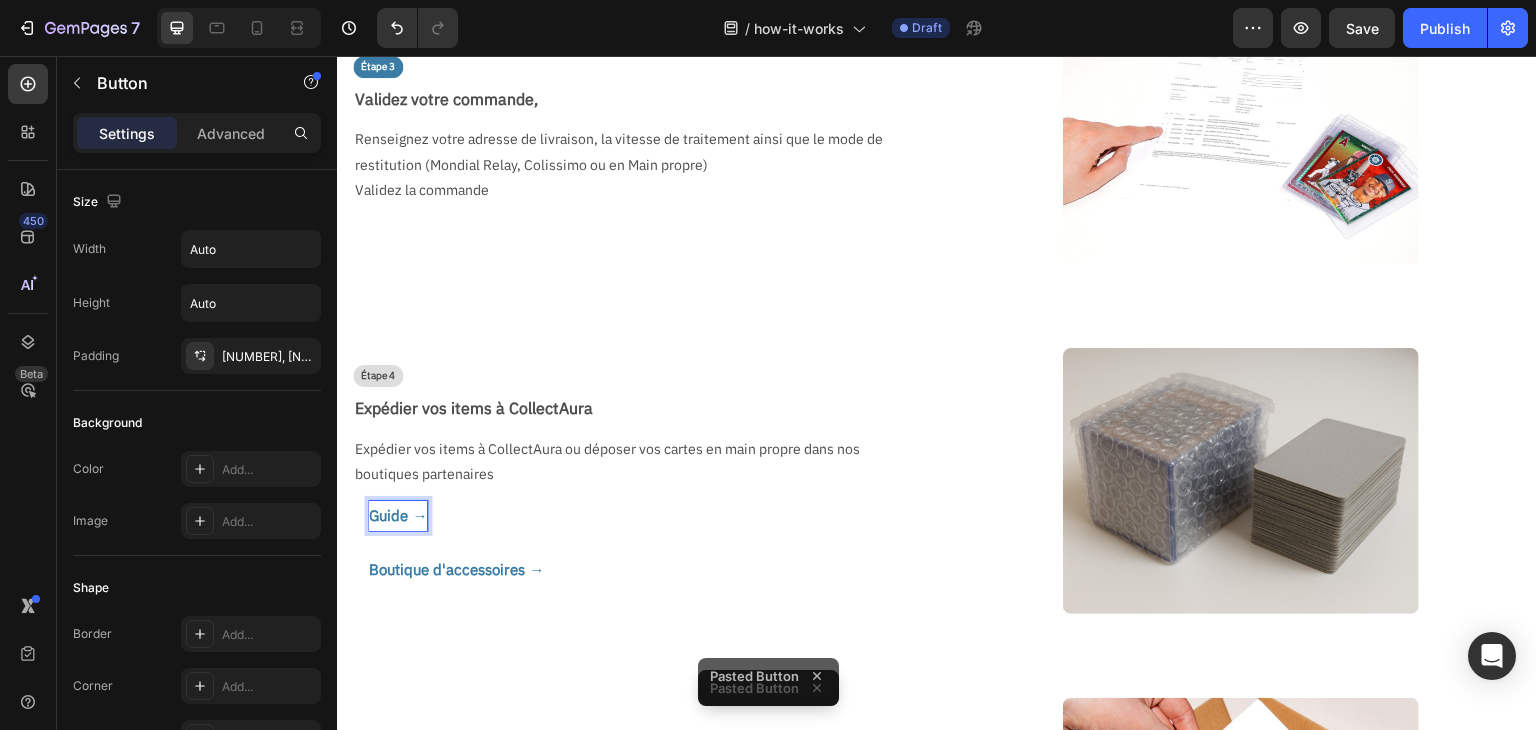 click on "Guide →" at bounding box center (382, 516) 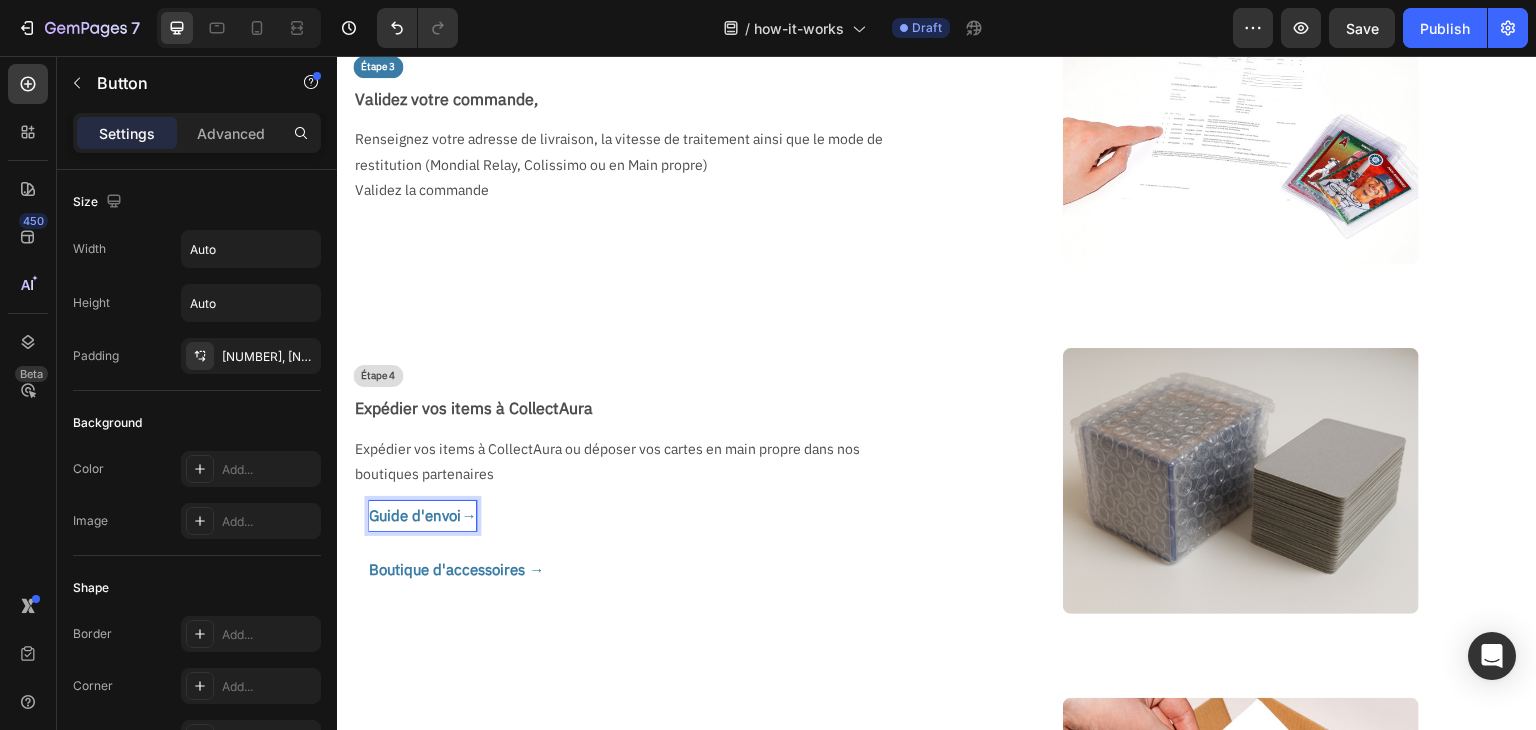 click on "Guide d'envoi→" at bounding box center (406, 516) 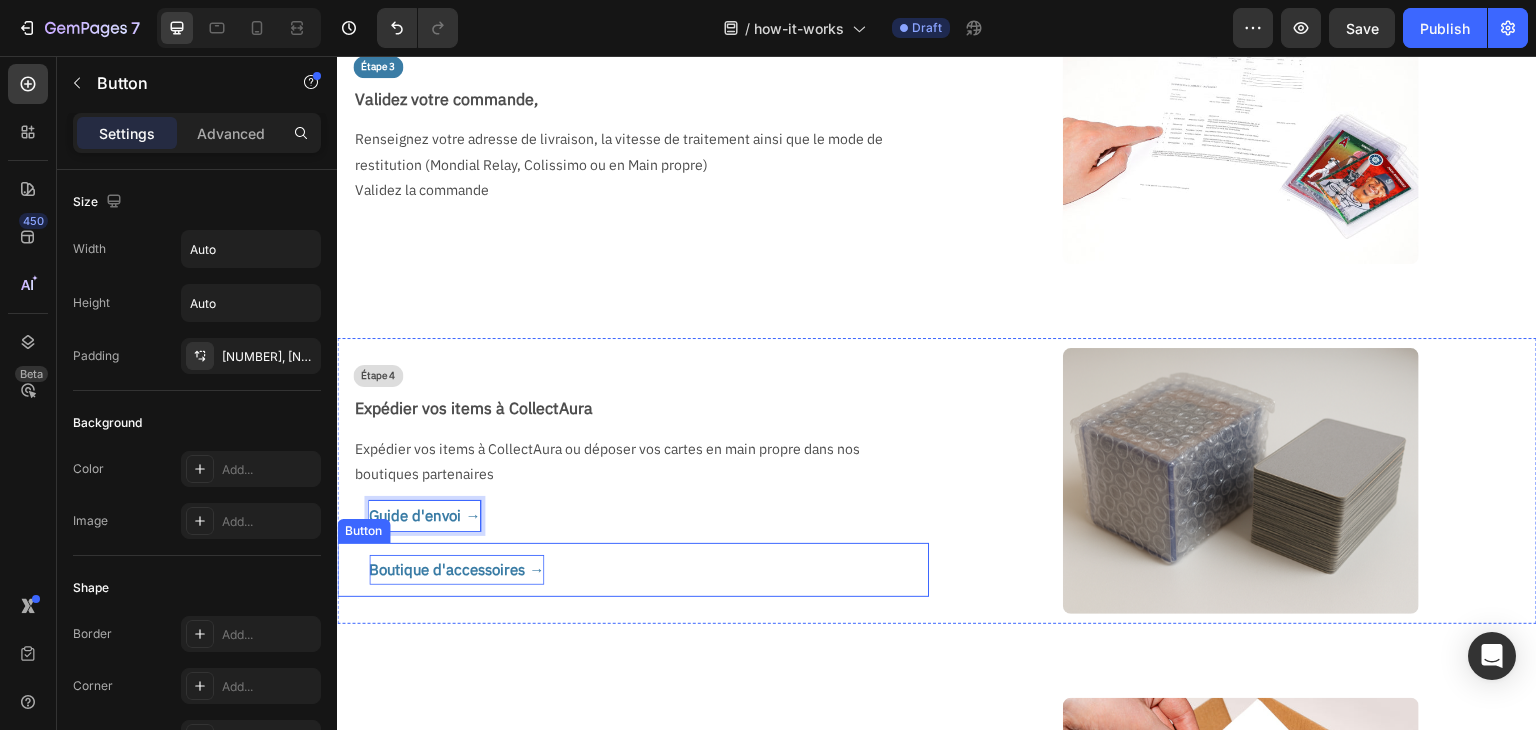 click on "Boutique d'accessoires →" at bounding box center (456, 569) 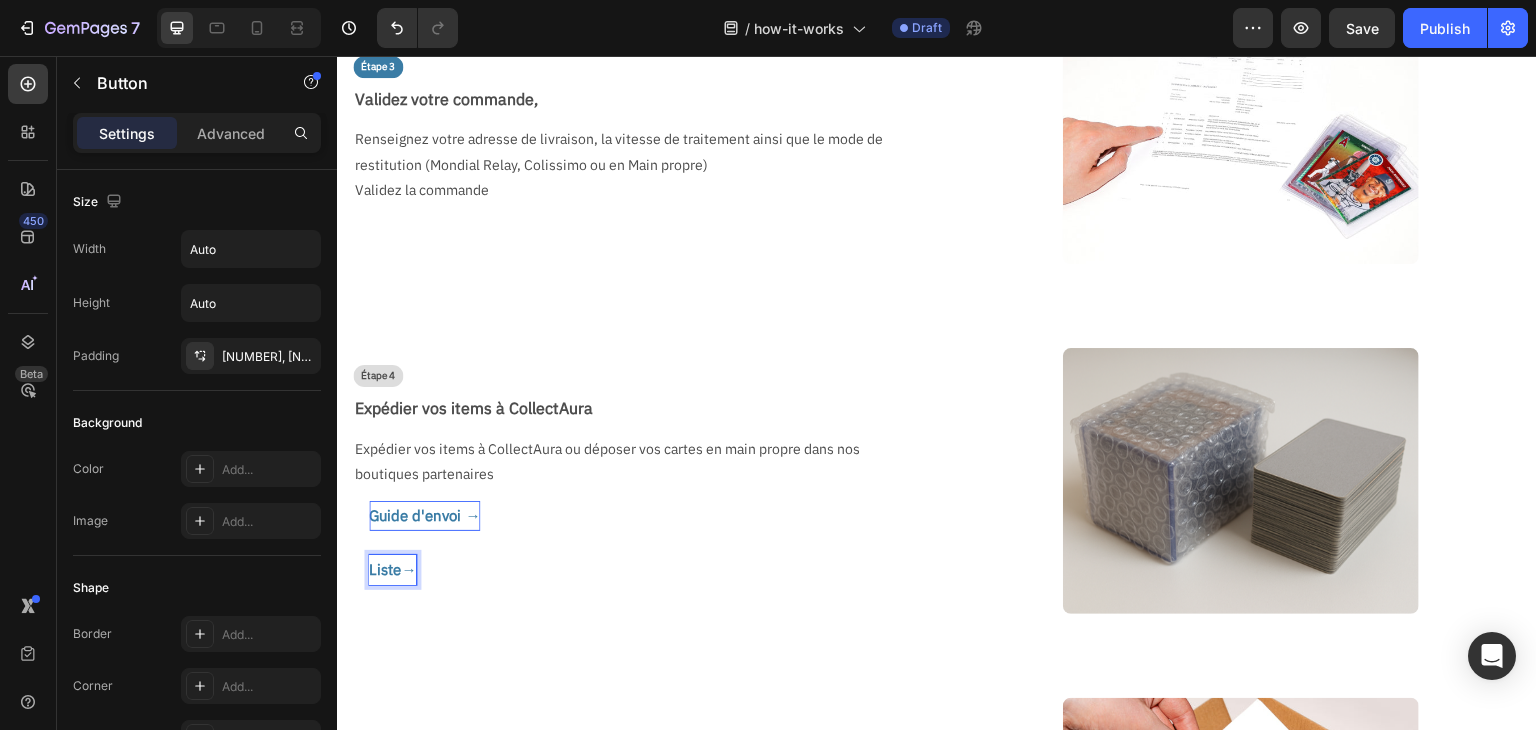 click on "Liste→" at bounding box center [376, 570] 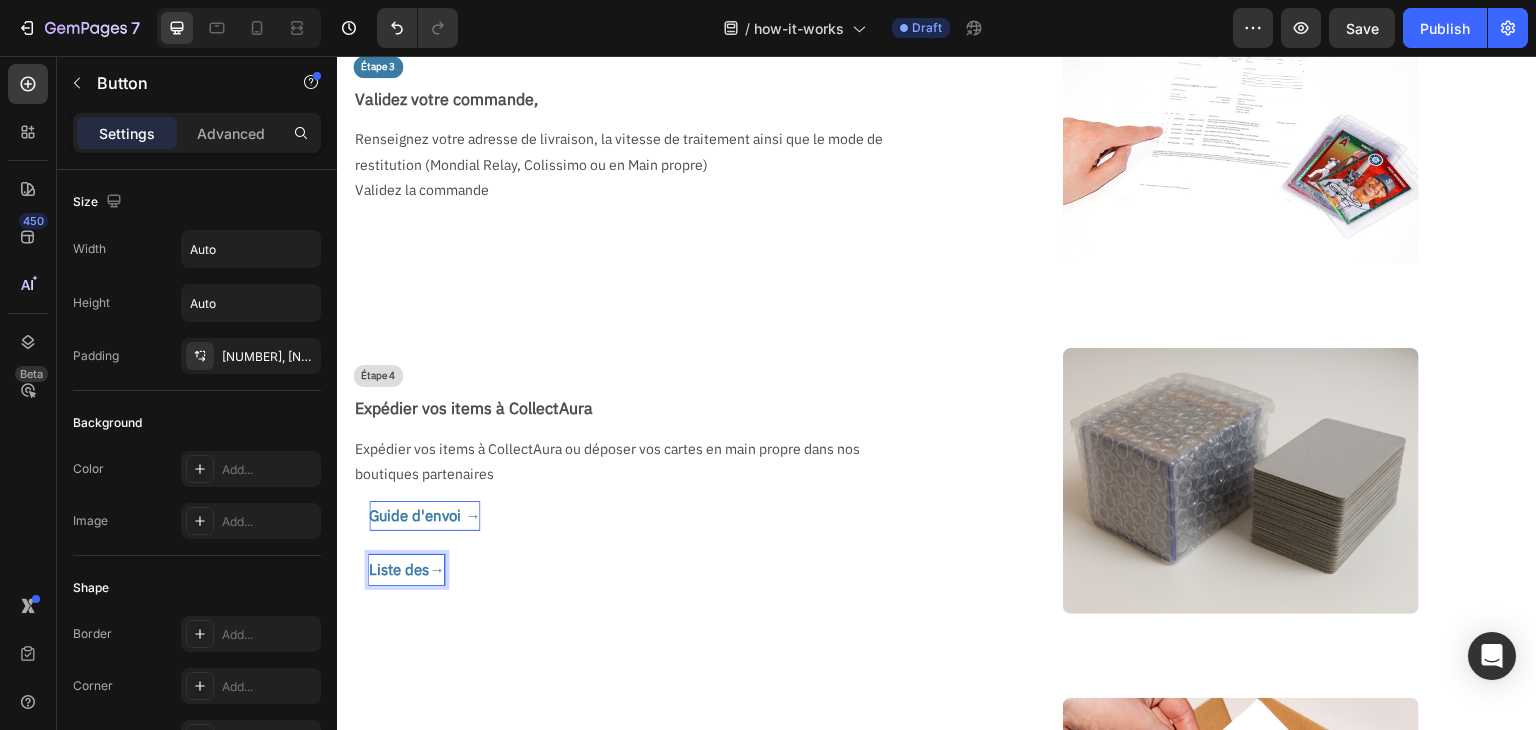 click on "Liste des→" at bounding box center [390, 570] 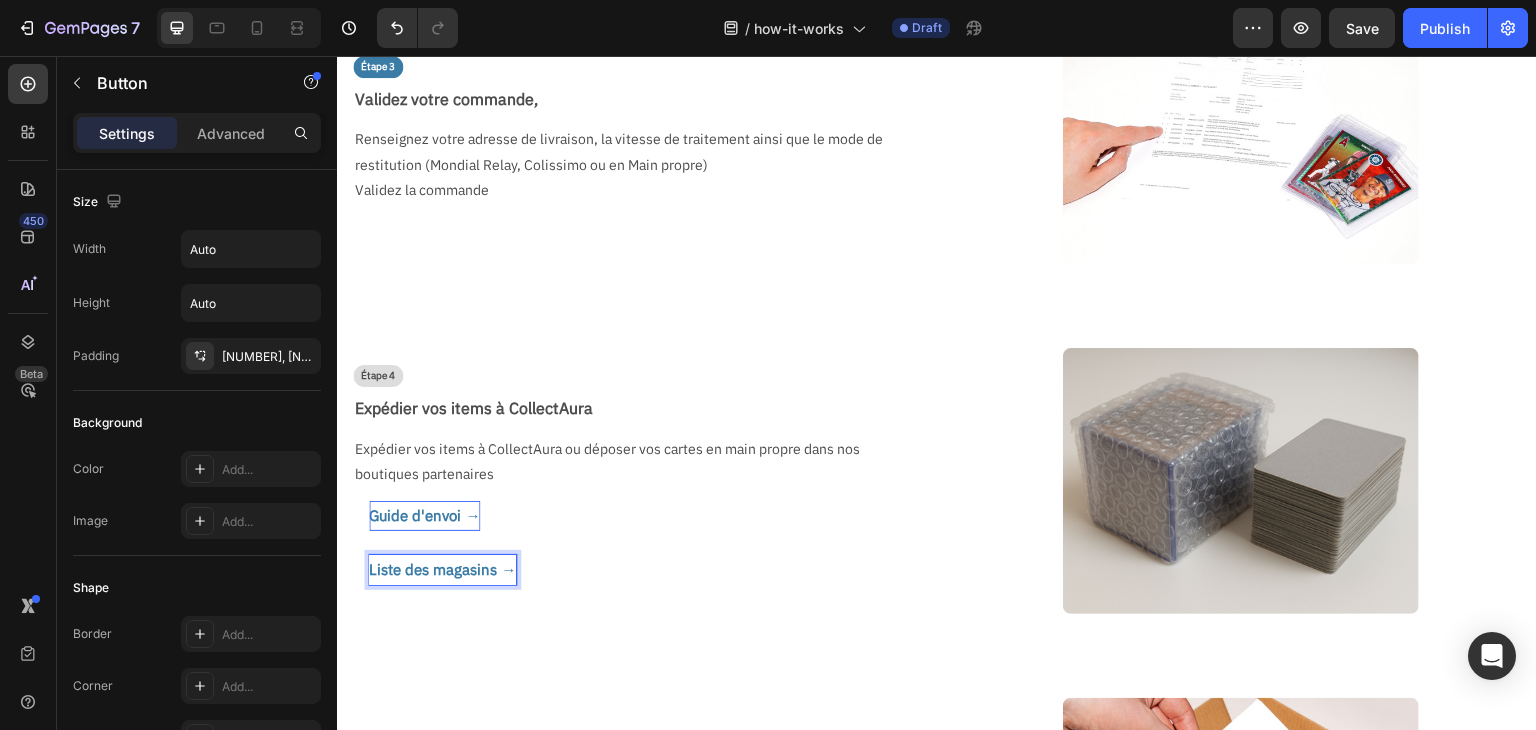 click on "Liste des magasins →" at bounding box center (426, 570) 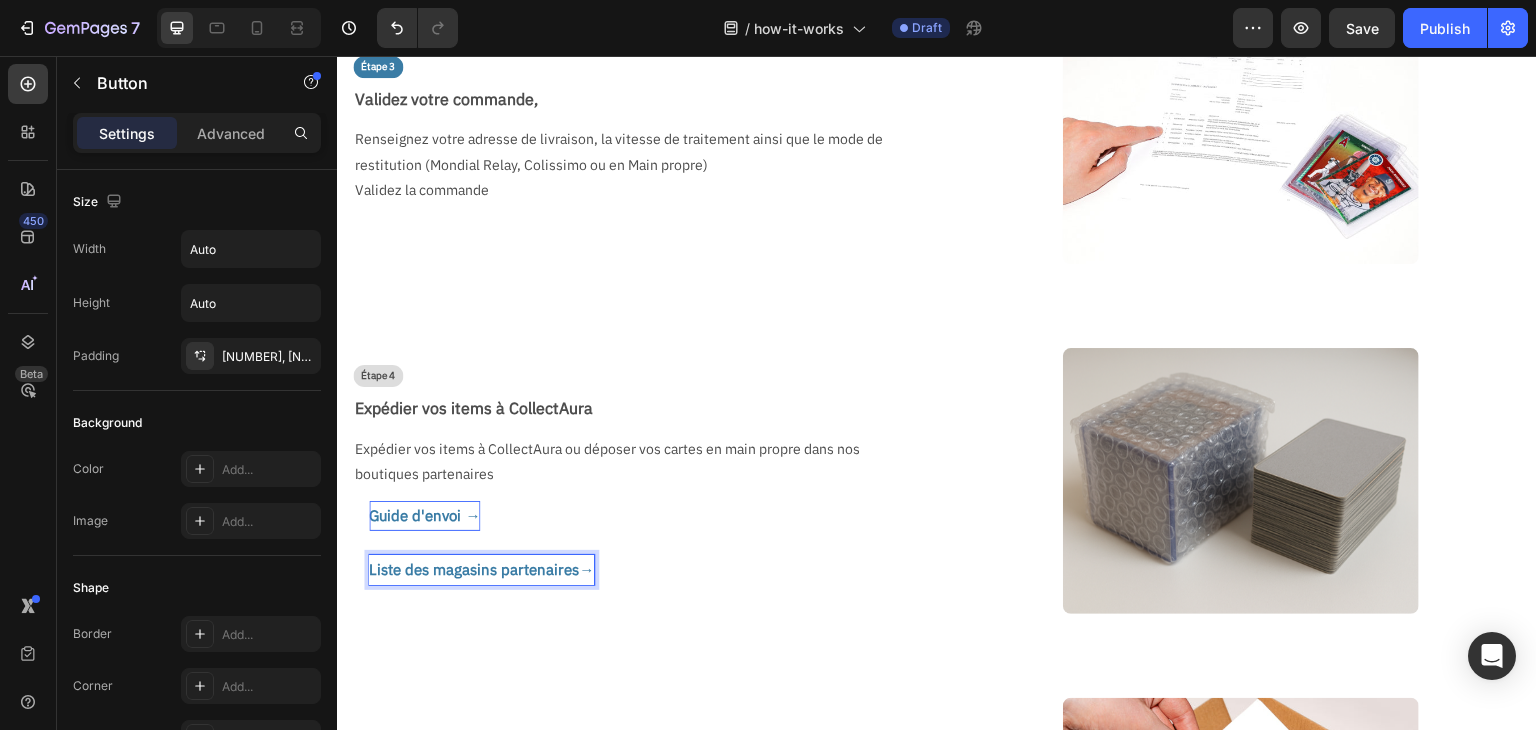 click on "Liste des magasins partenaires→" at bounding box center (465, 570) 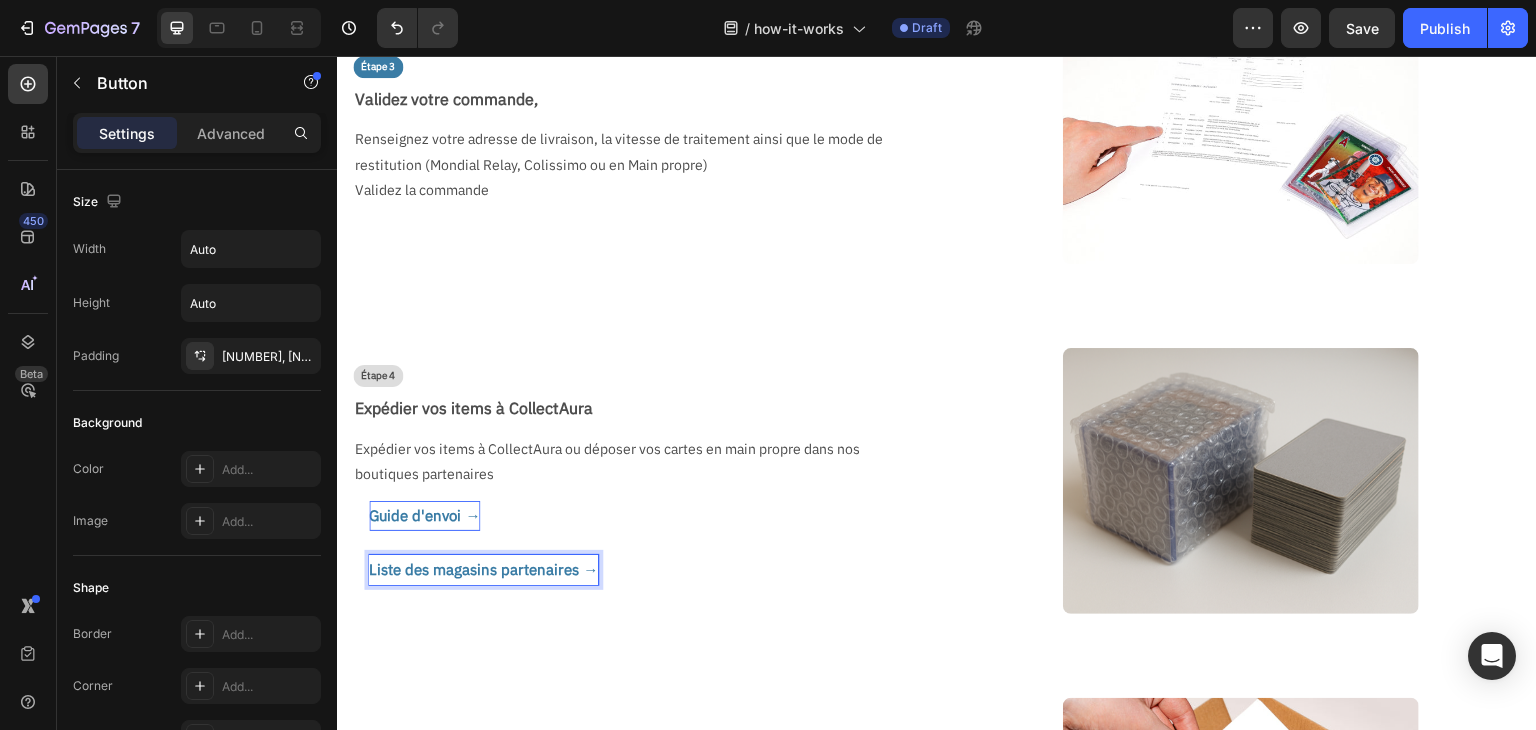 click on "Liste des magasins partenaires → Button   0" at bounding box center [633, 570] 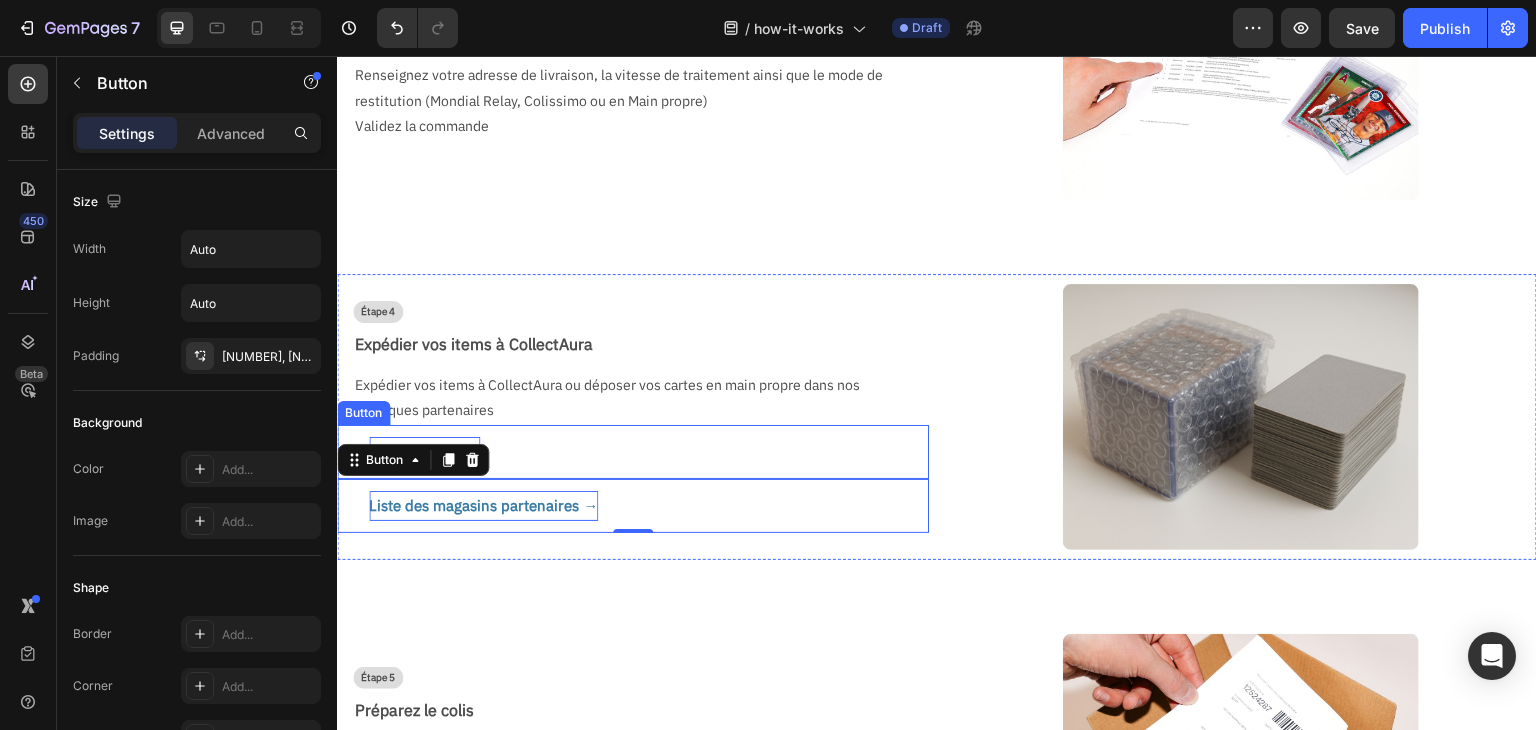 scroll, scrollTop: 1100, scrollLeft: 0, axis: vertical 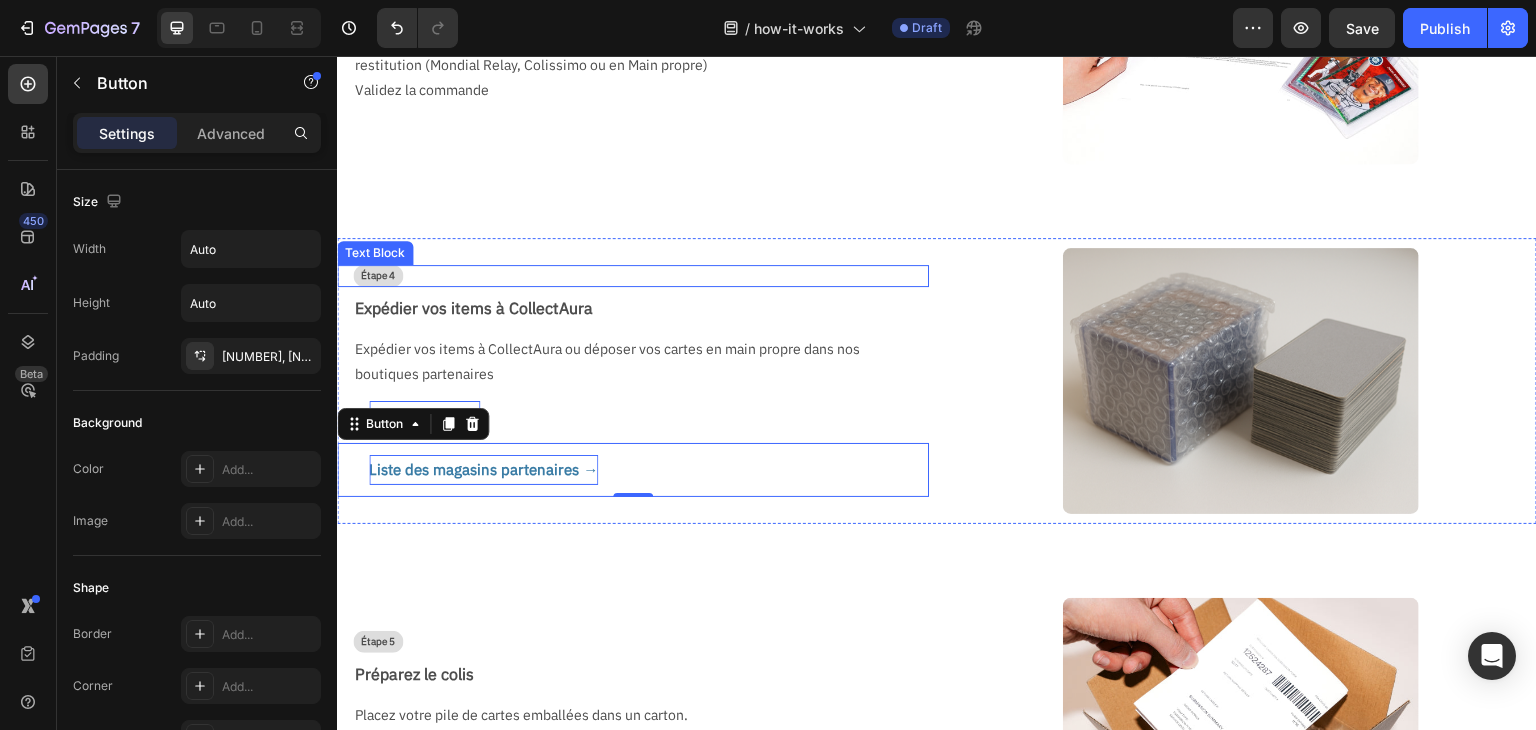 click on "Étape 4" at bounding box center (378, 276) 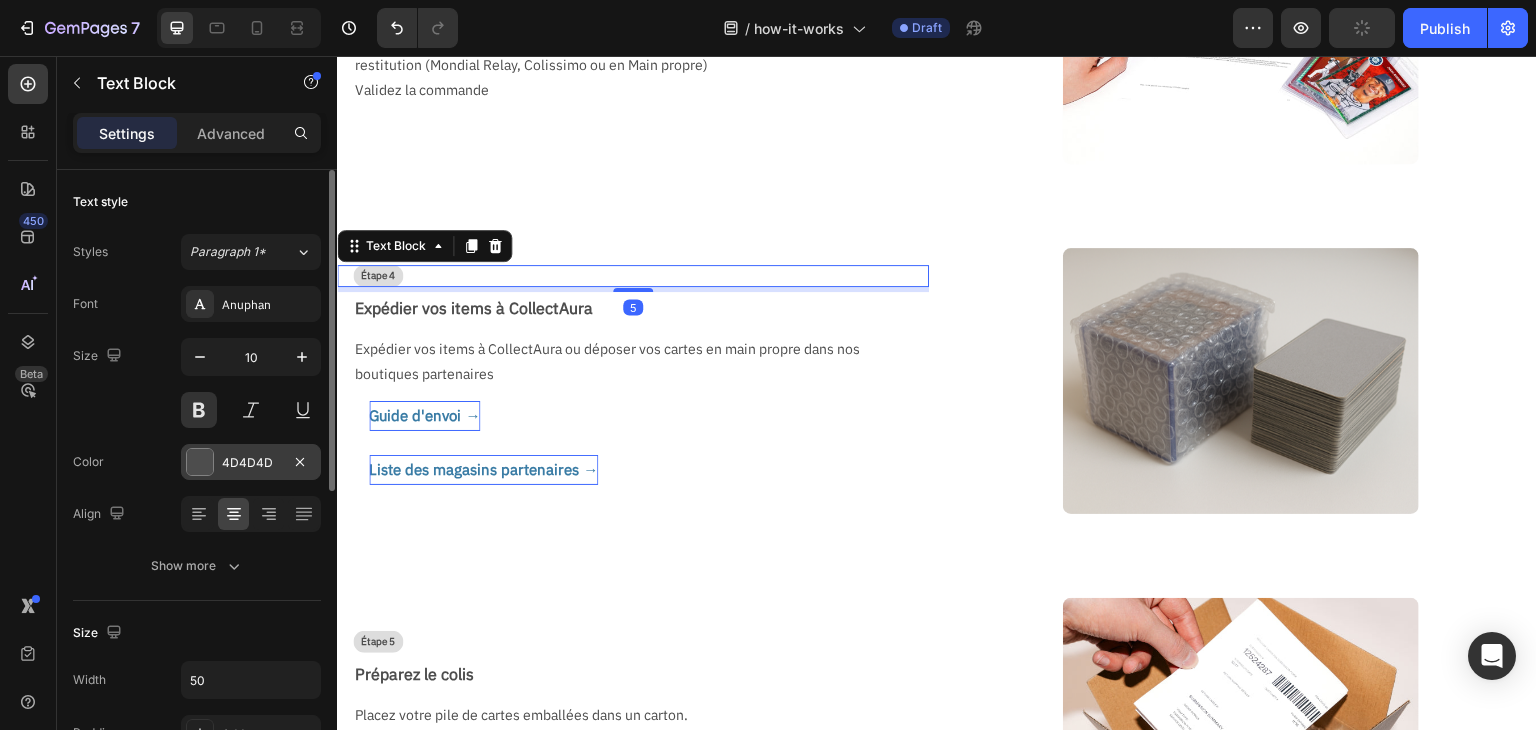 click on "4D4D4D" at bounding box center [251, 463] 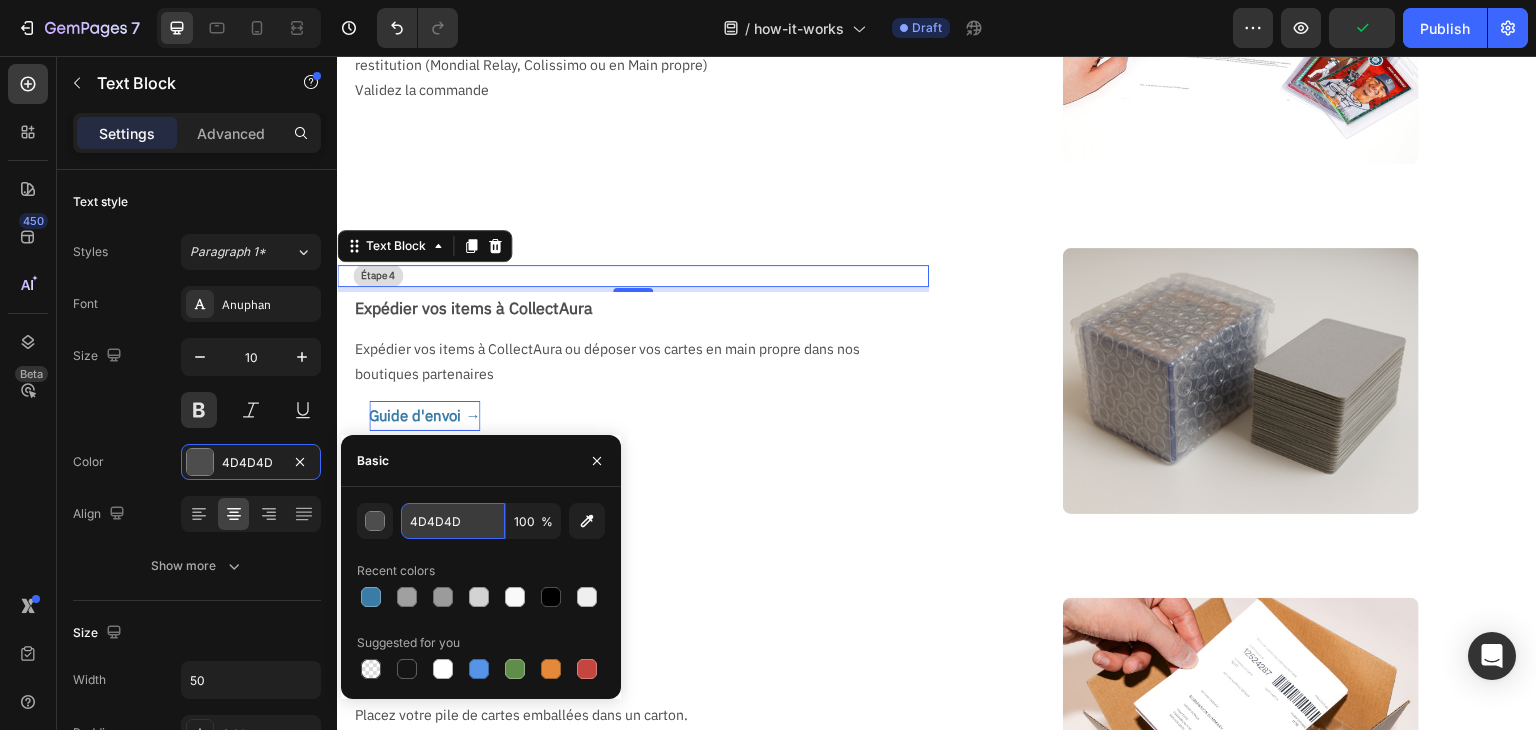 click on "4D4D4D" at bounding box center (453, 521) 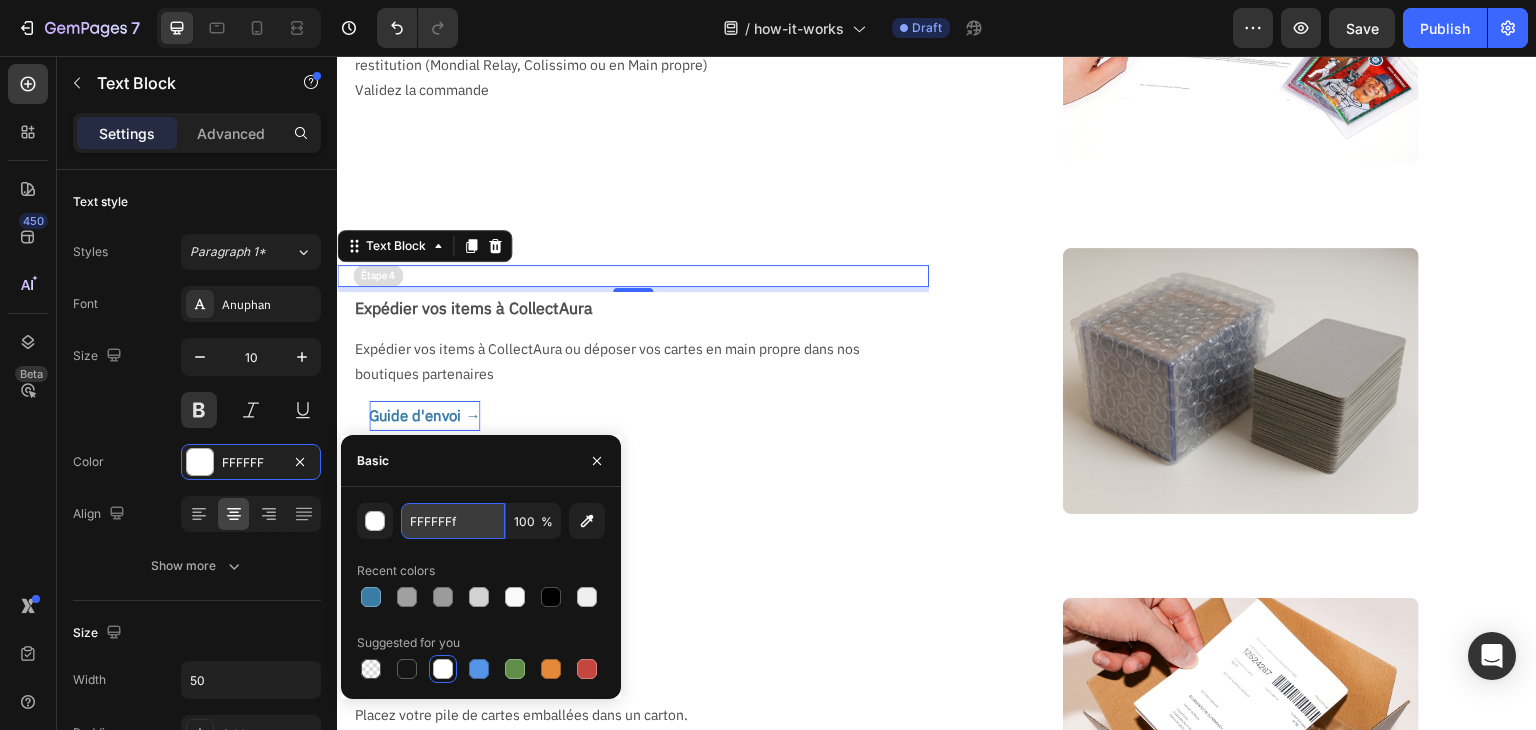 type on "FFFFFF" 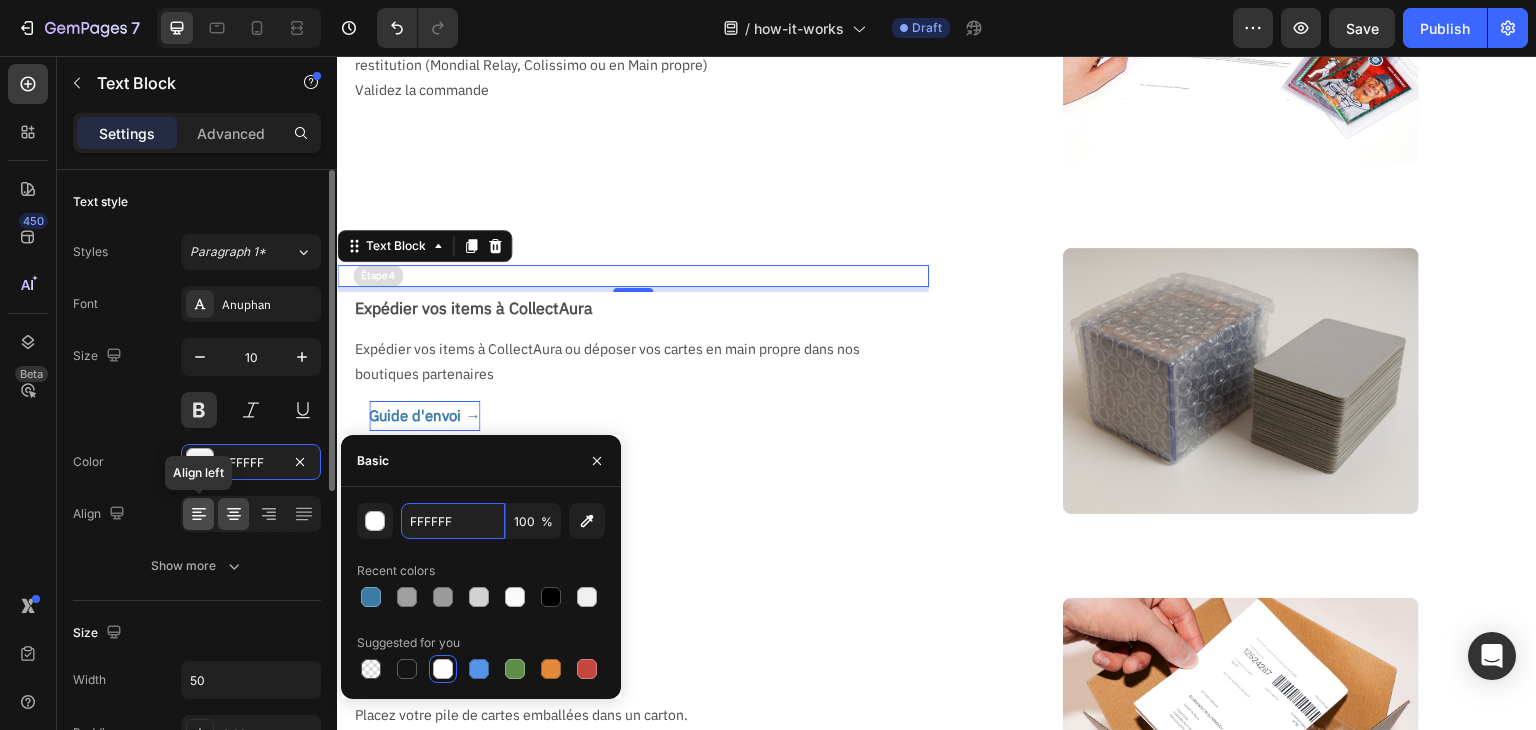 scroll, scrollTop: 300, scrollLeft: 0, axis: vertical 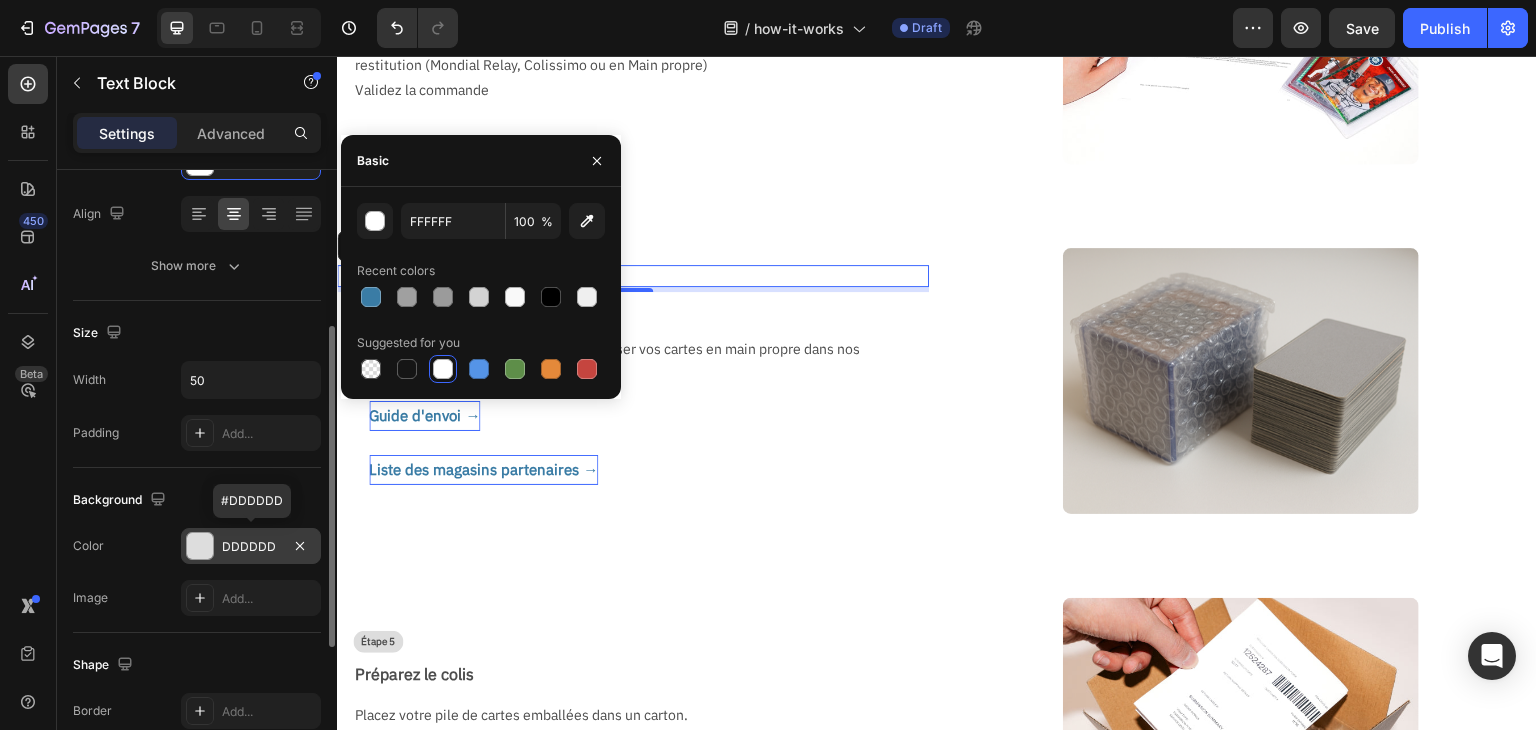 click on "DDDDDD" at bounding box center (251, 547) 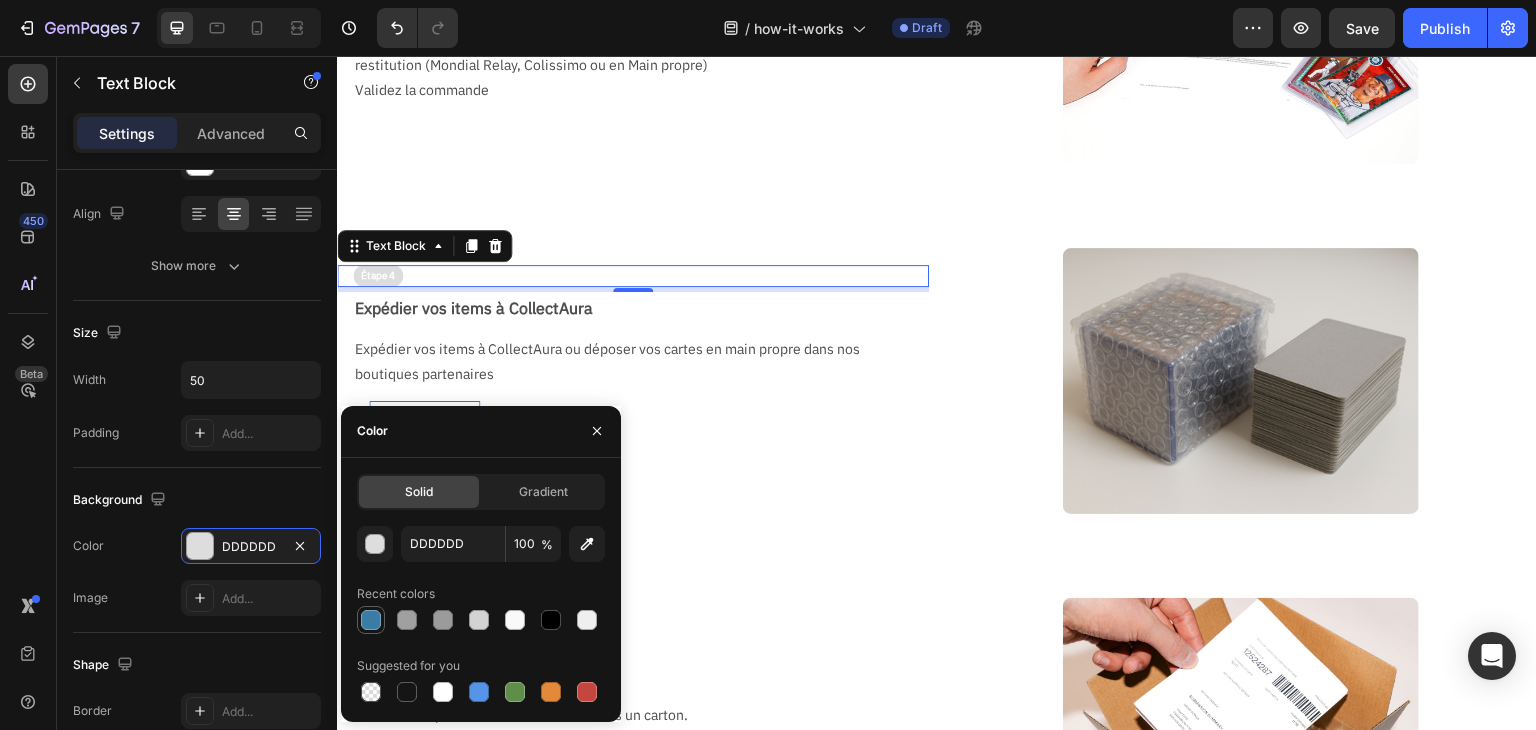 click at bounding box center [371, 620] 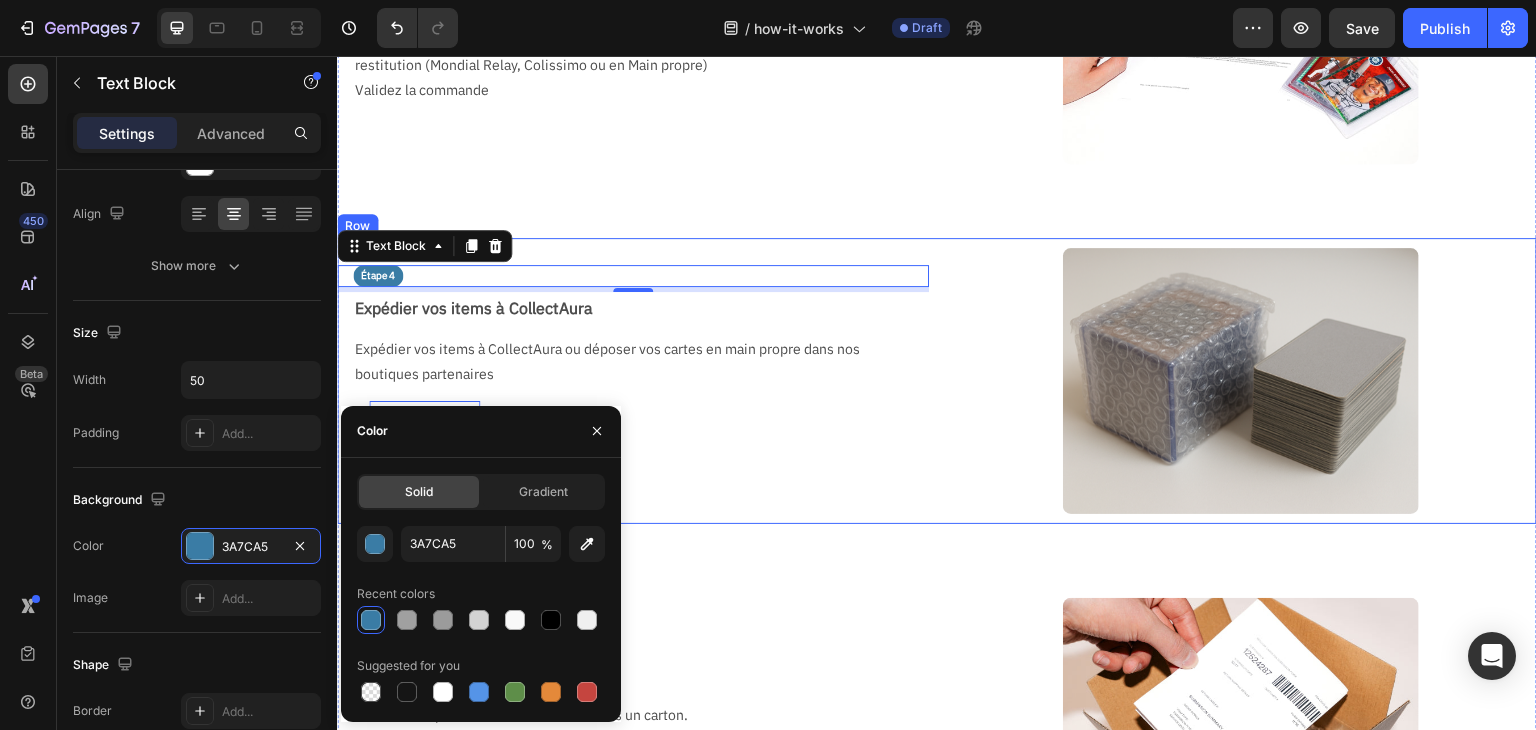 click on "Étape 4 Text Block   5 Expédier vos items à CollectAura Text Block Expédier vos items à CollectAura ou déposer vos cartes en main propre dans nos boutiques partenaires Text Block Guide d'envoi → Button Liste des magasins partenaires → Button" at bounding box center (633, 381) 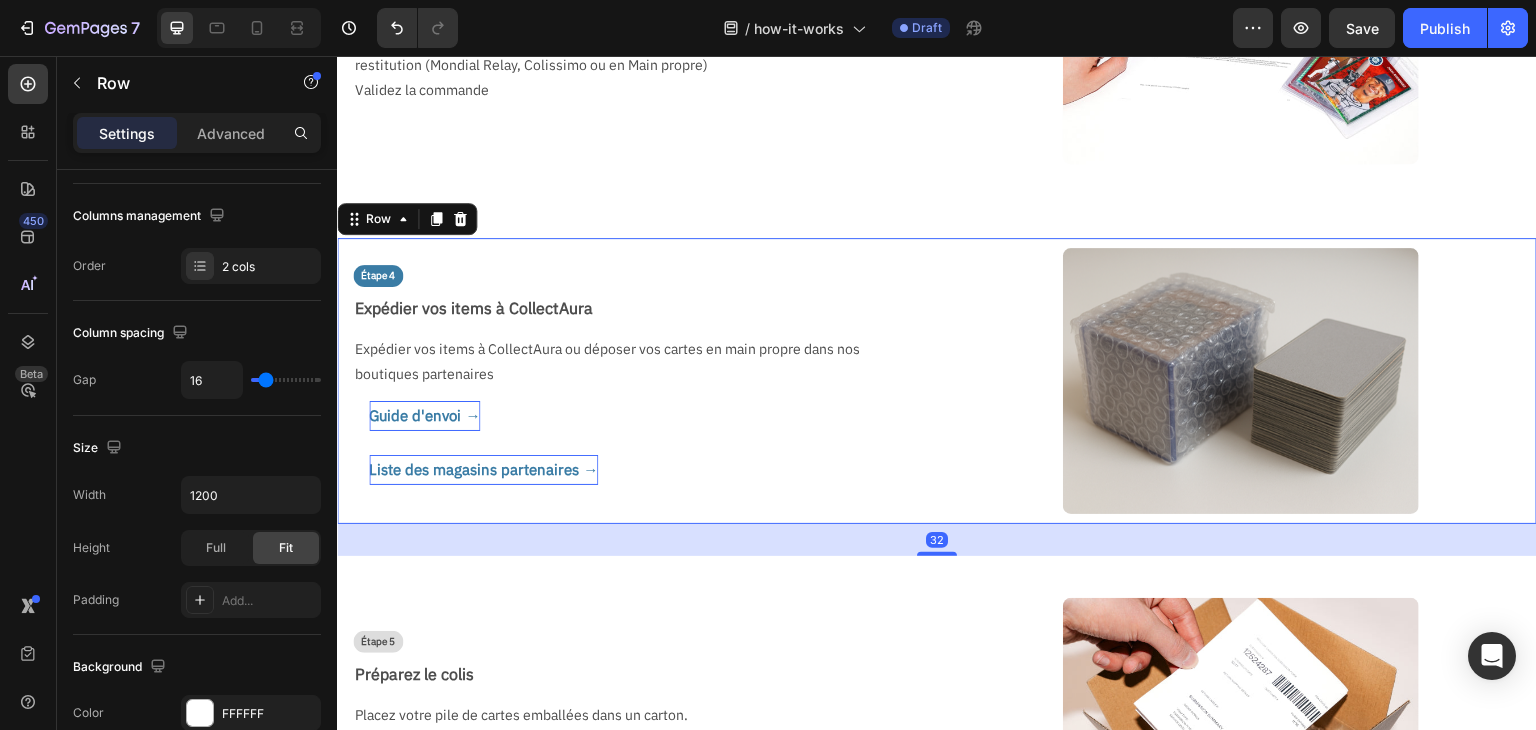 scroll, scrollTop: 0, scrollLeft: 0, axis: both 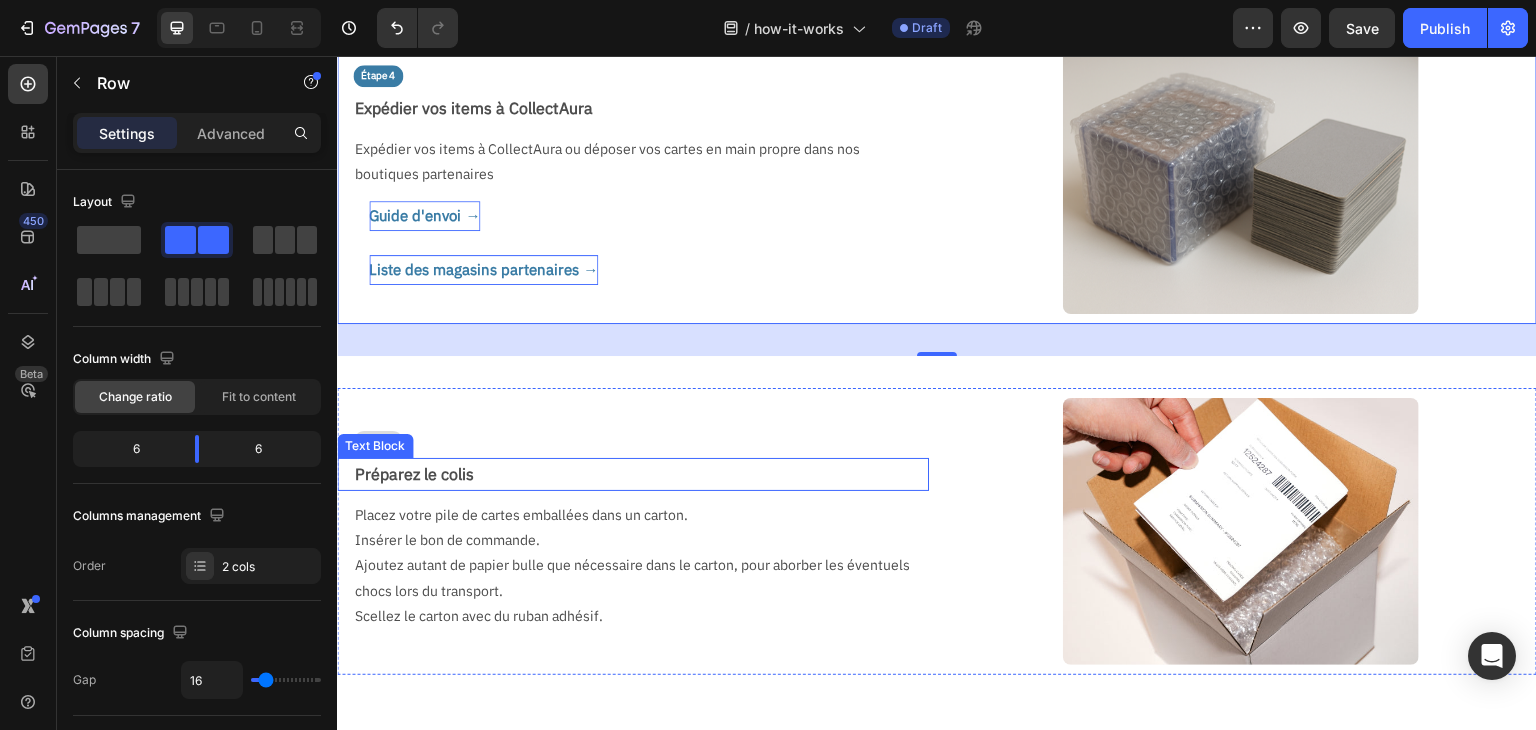 click on "Préparez le colis" at bounding box center (641, 474) 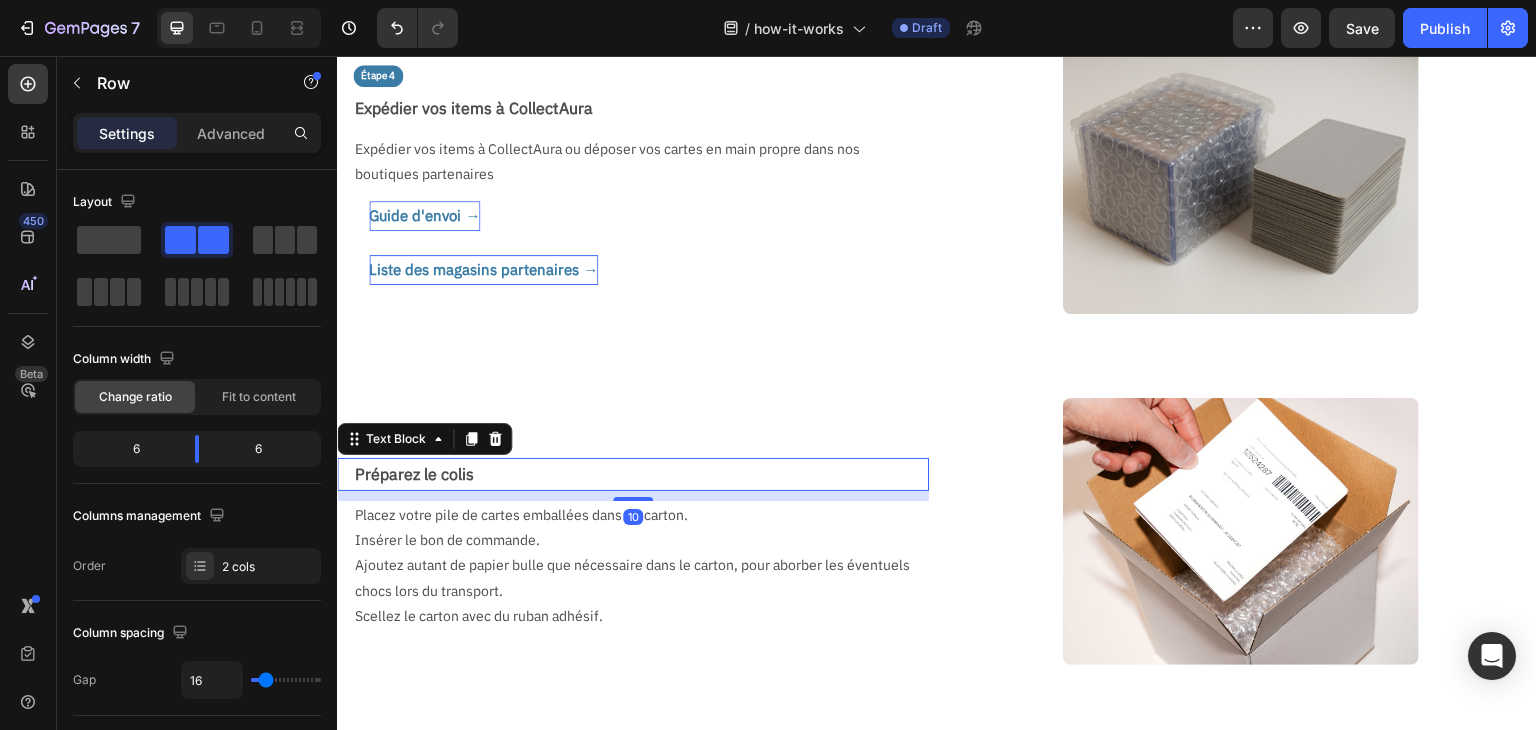 click on "Préparez le colis" at bounding box center [641, 474] 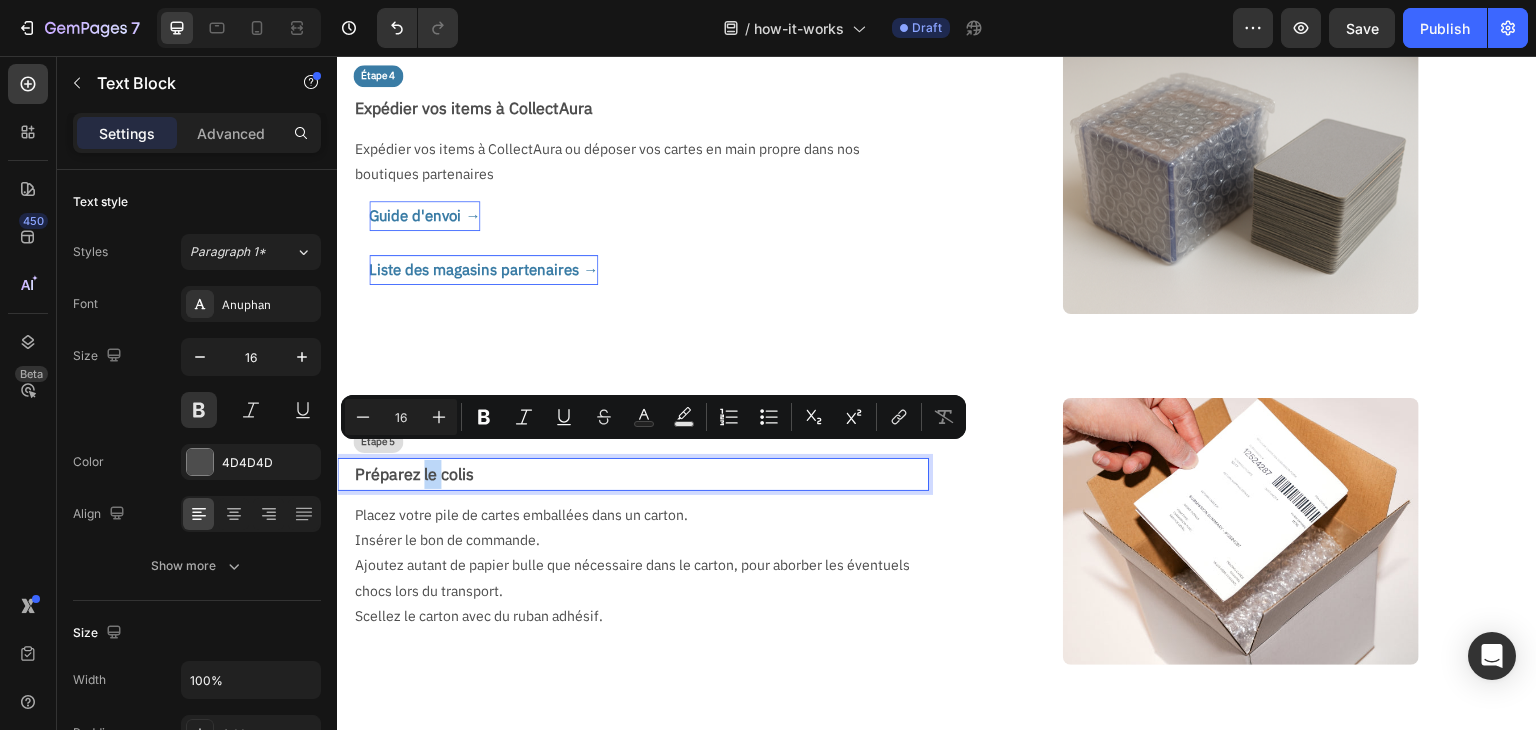 click on "Préparez le colis" at bounding box center (641, 474) 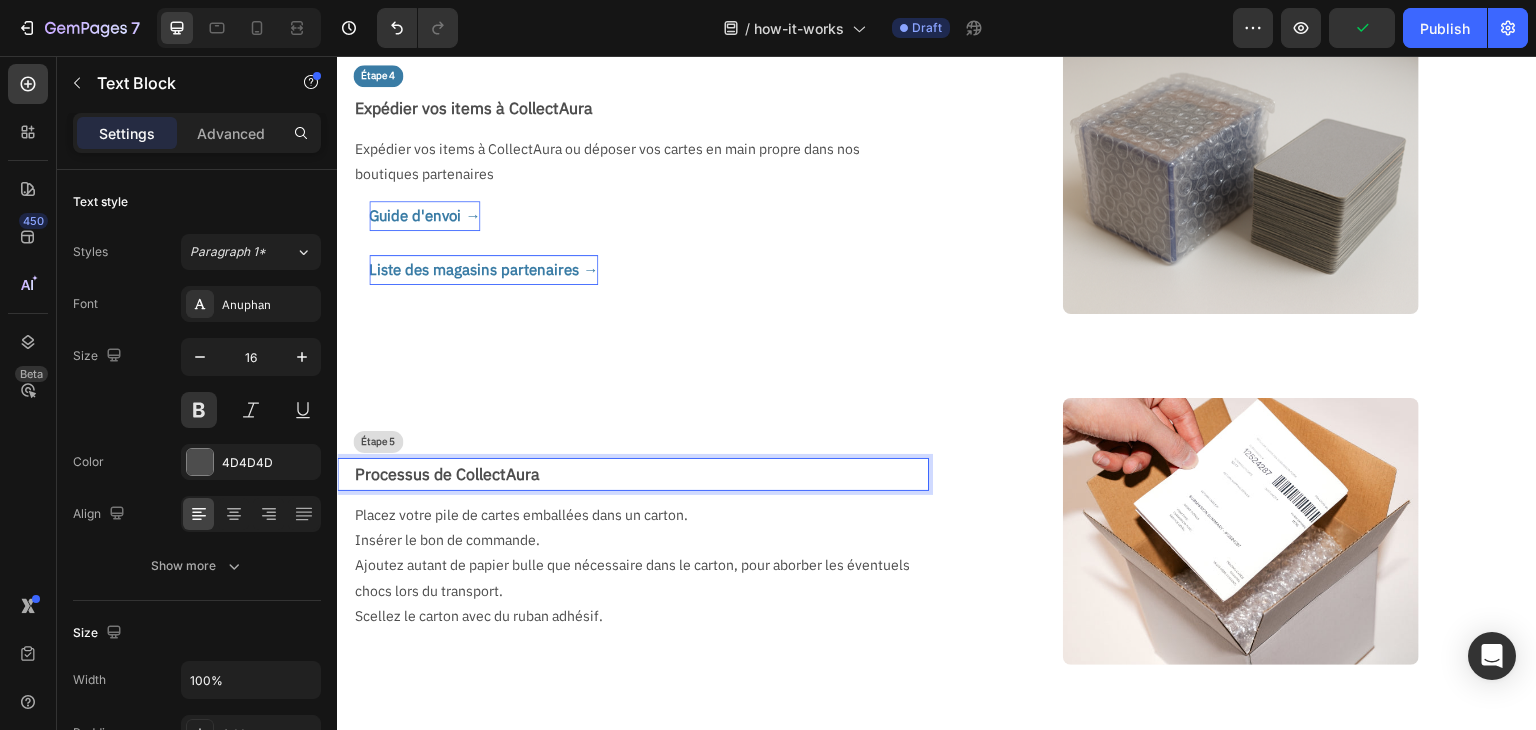 click on "Processus de CollectAura" at bounding box center (641, 474) 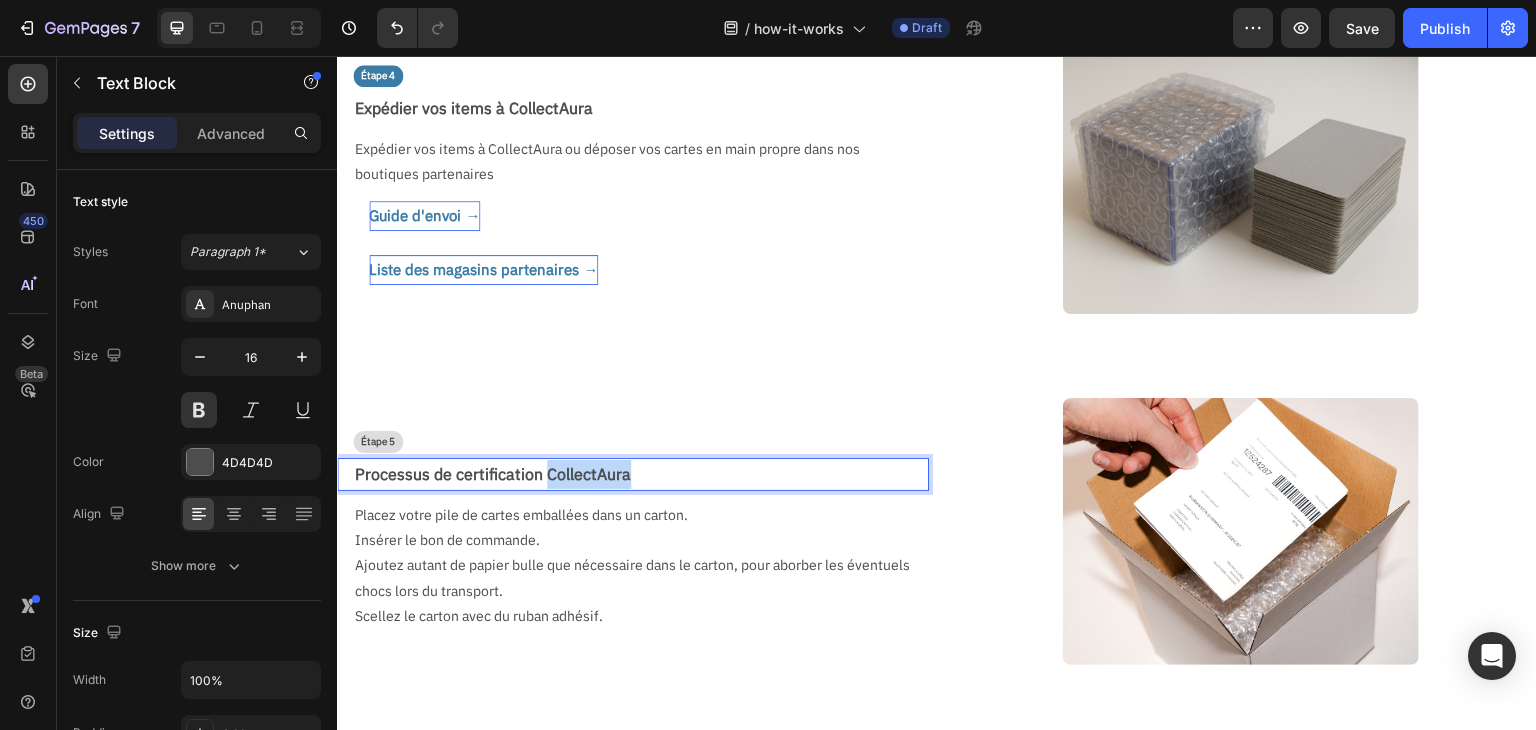 drag, startPoint x: 622, startPoint y: 460, endPoint x: 733, endPoint y: 455, distance: 111.11256 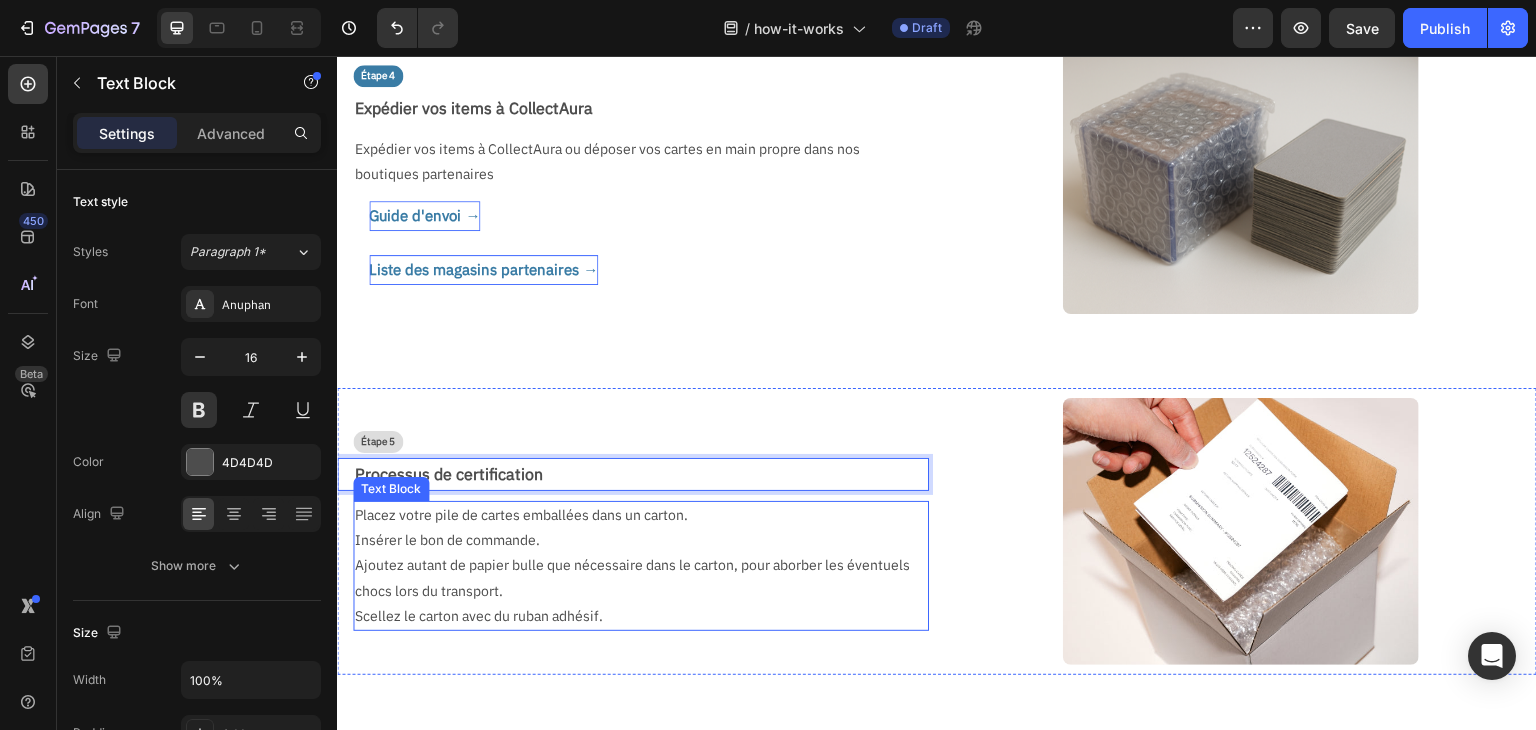 click on "Insérer le bon de commande." at bounding box center [633, 540] 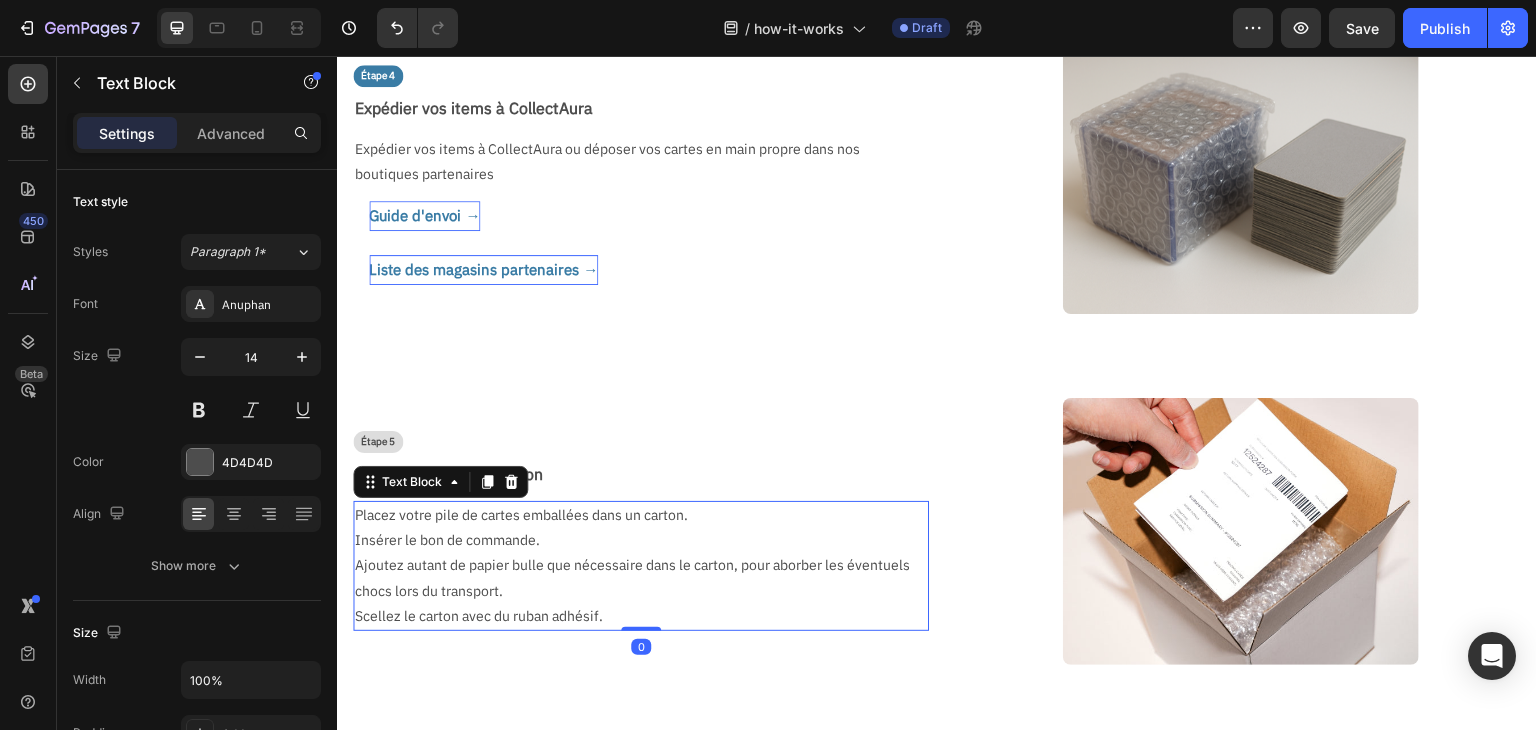 click on "Insérer le bon de commande." at bounding box center (633, 540) 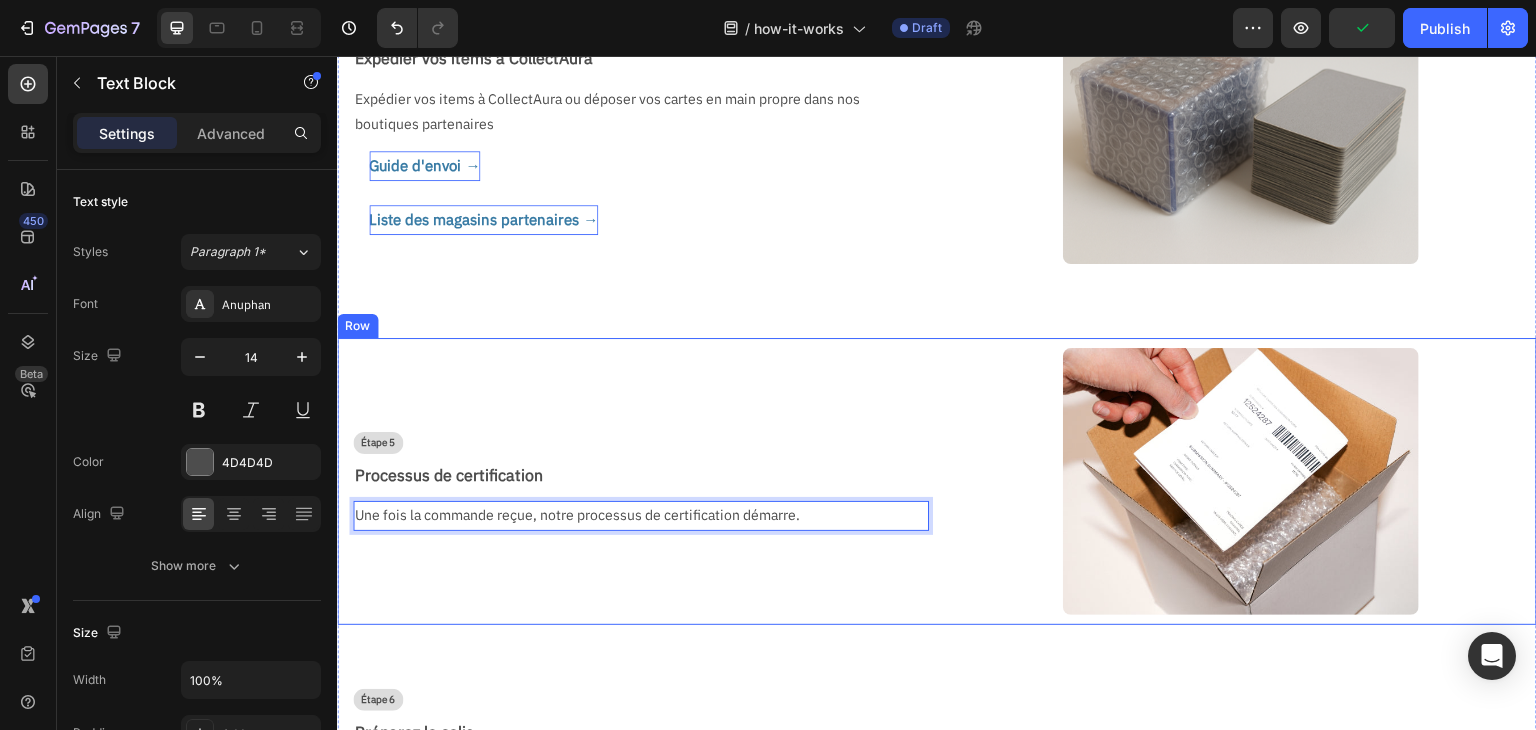 scroll, scrollTop: 1337, scrollLeft: 0, axis: vertical 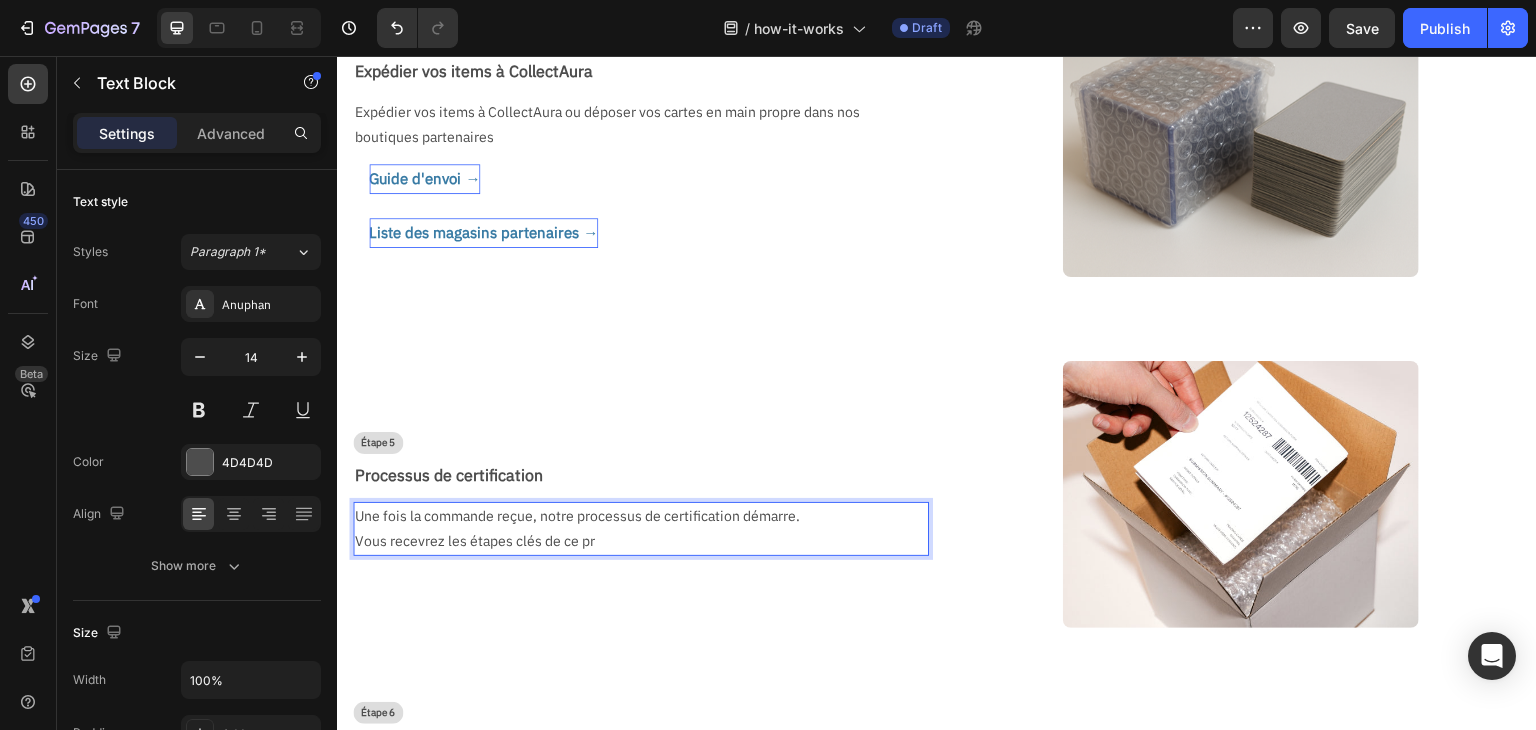 click on "Vous recevrez les étapes clés de ce pr" at bounding box center (633, 541) 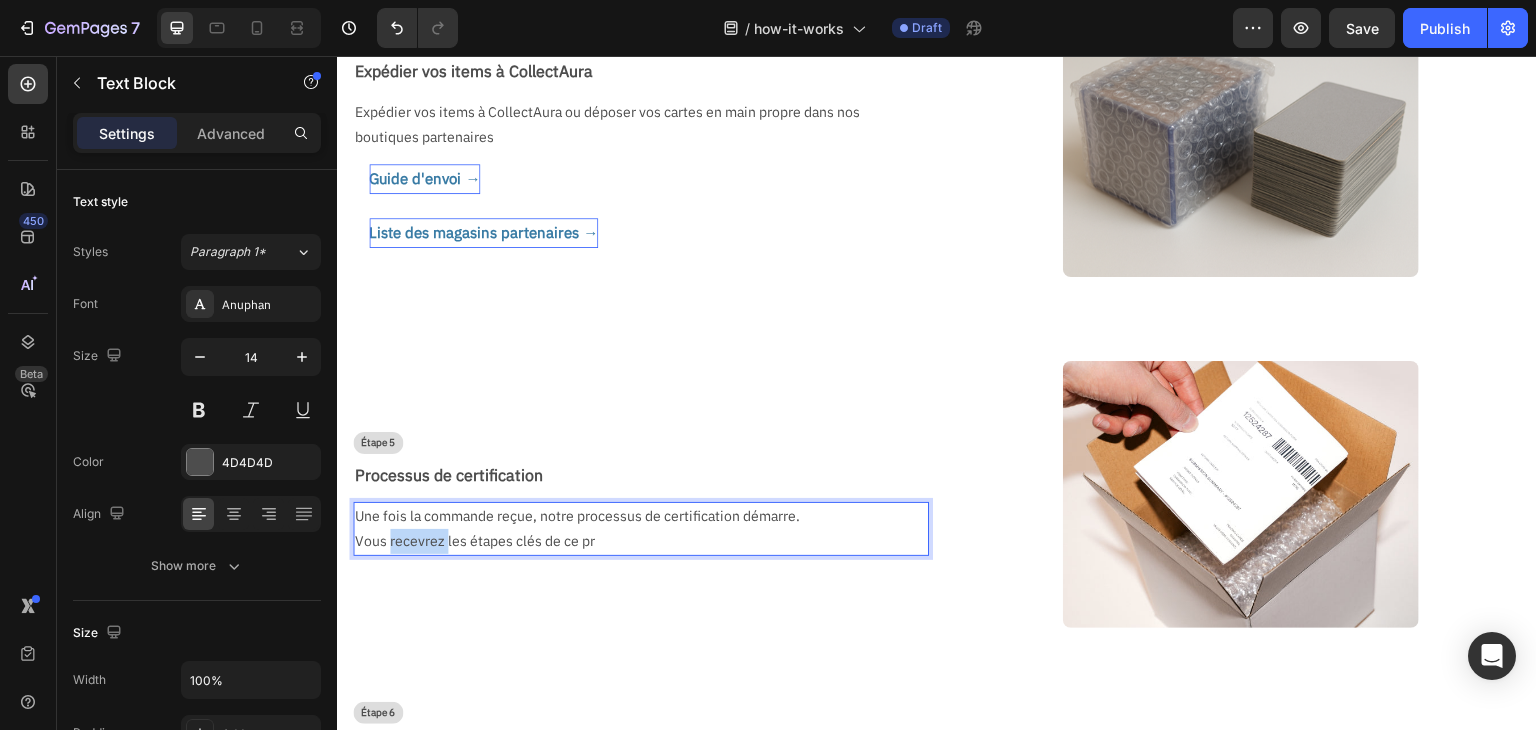 click on "Vous recevrez les étapes clés de ce pr" at bounding box center (633, 541) 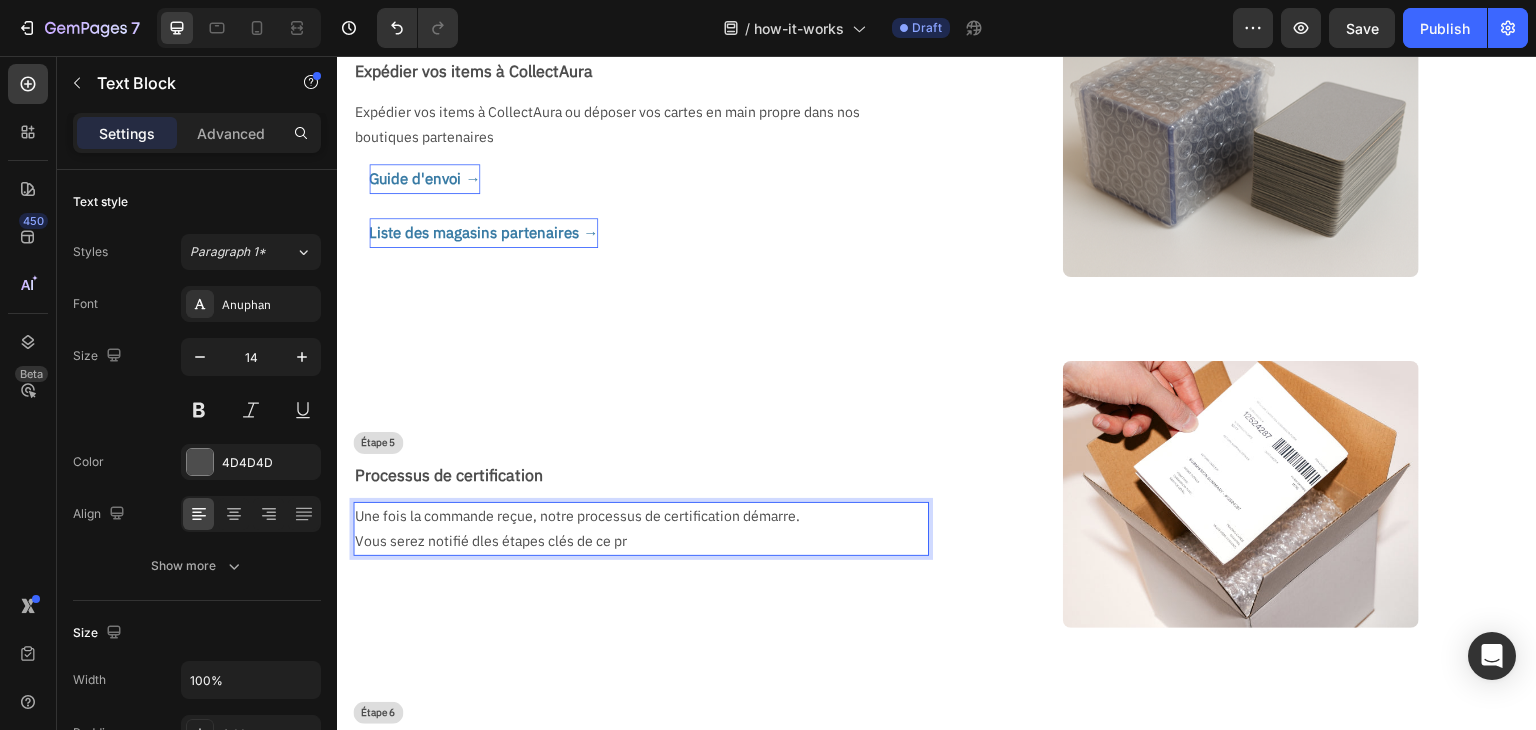 click on "Vous serez notifié dles étapes clés de ce pr" at bounding box center [633, 541] 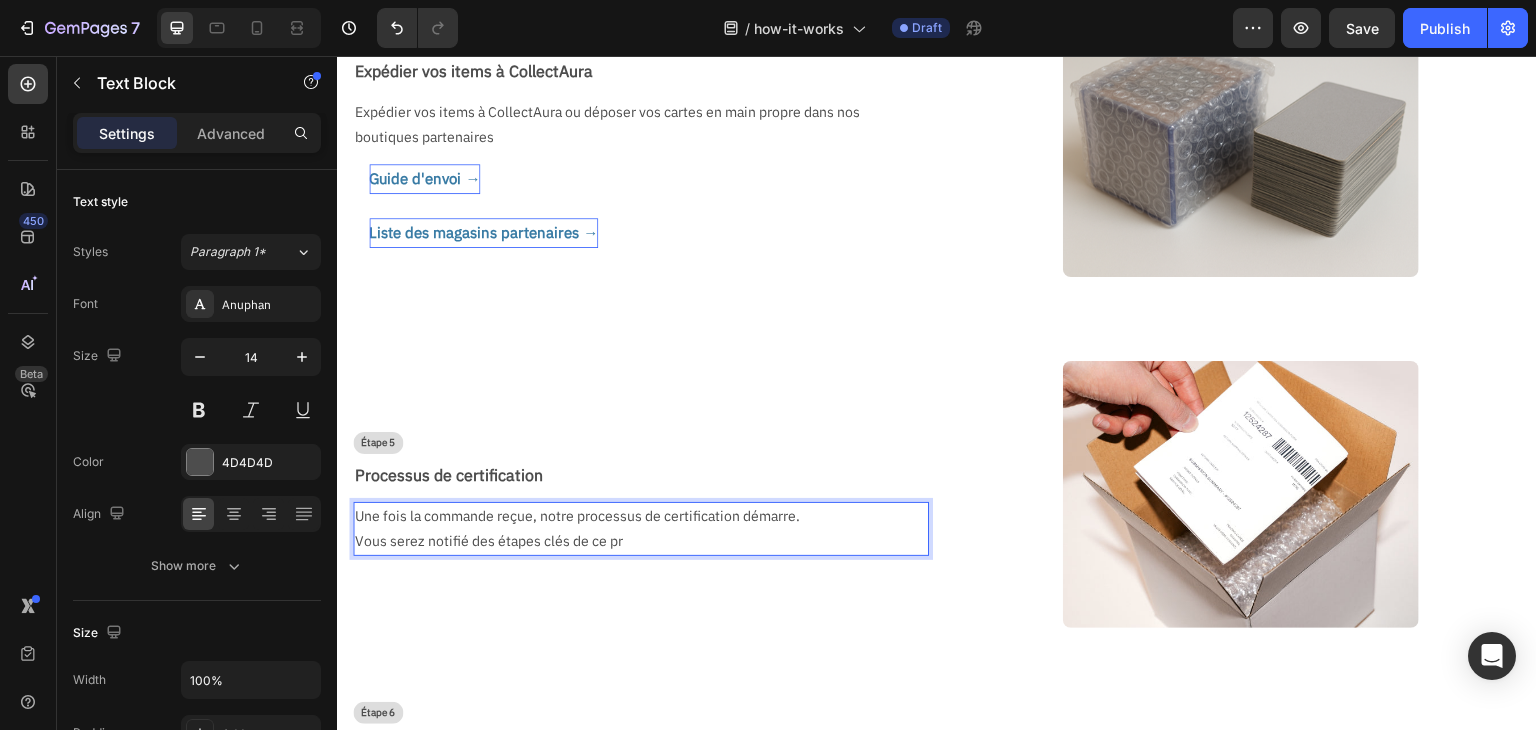 click on "Vous serez notifié des étapes clés de ce pr" at bounding box center (633, 541) 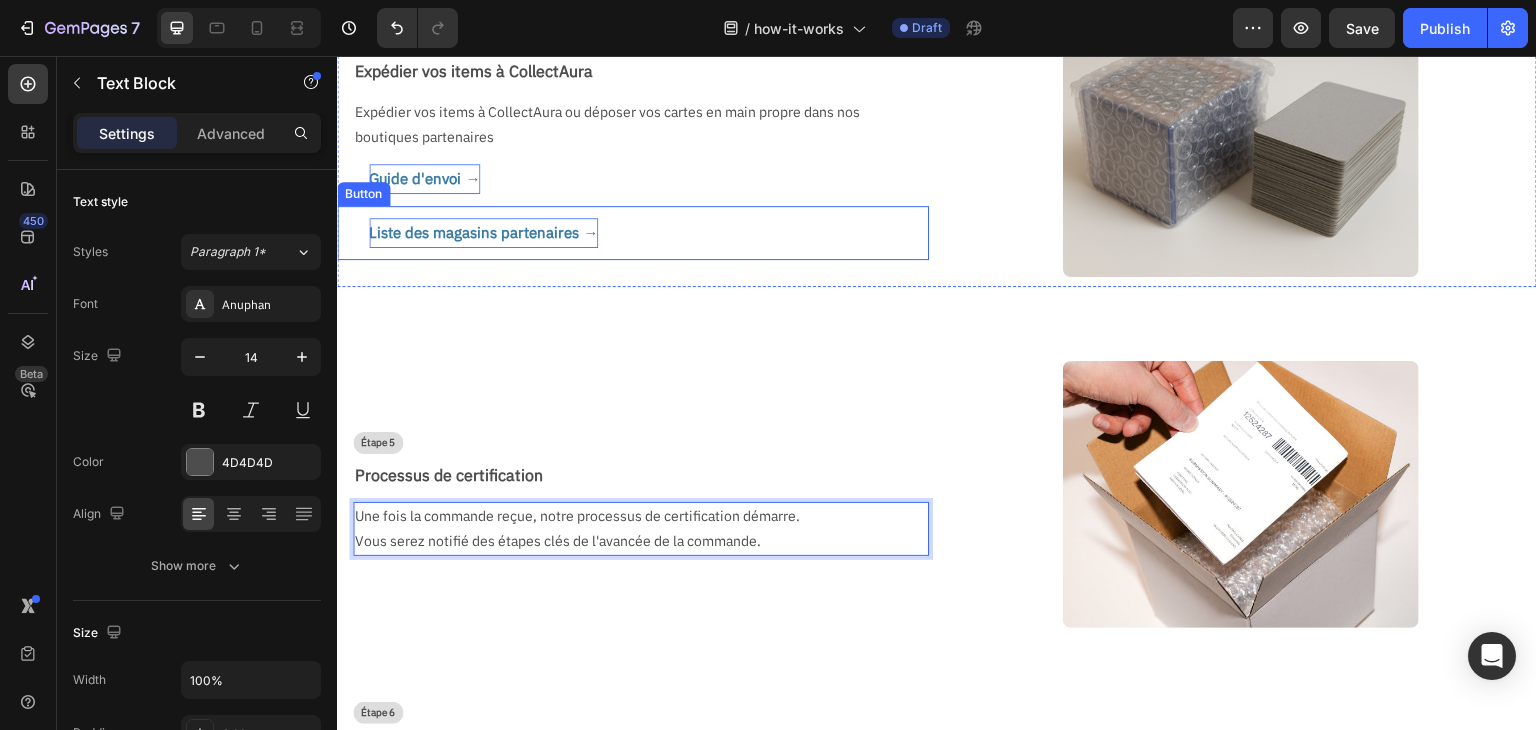 click on "Liste des magasins partenaires →" at bounding box center [467, 233] 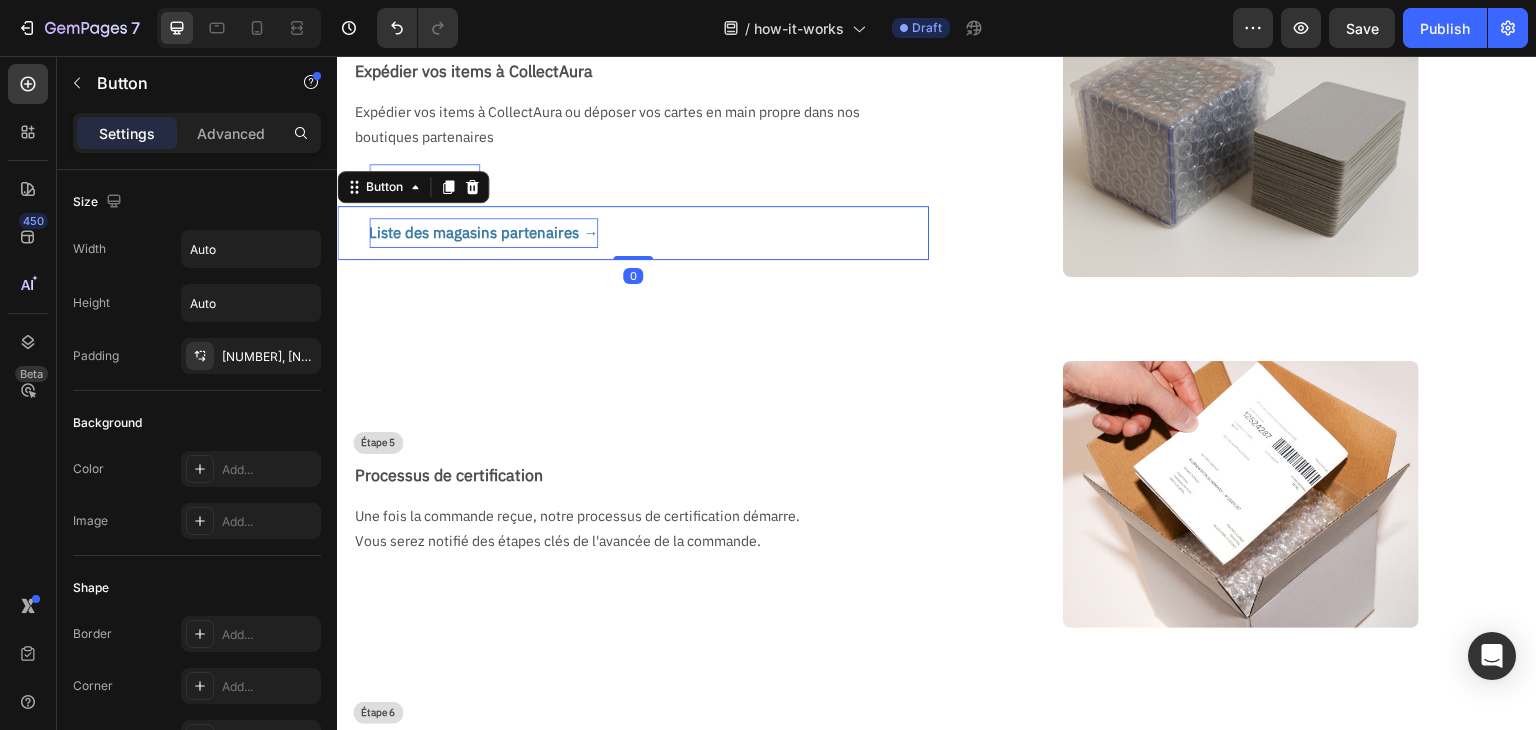 type 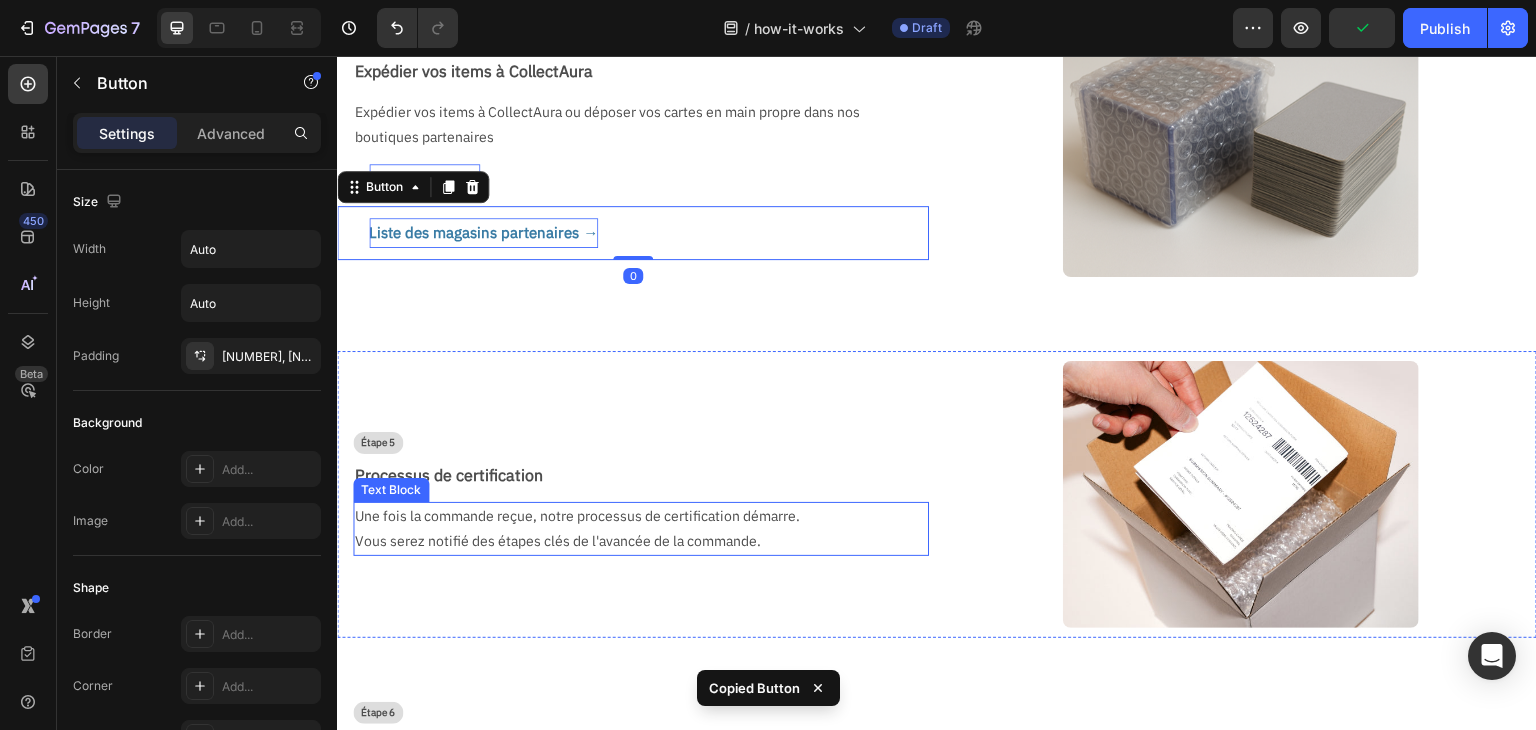 click on "Vous serez notifié des étapes clés de l'avancée de la commande." at bounding box center [633, 541] 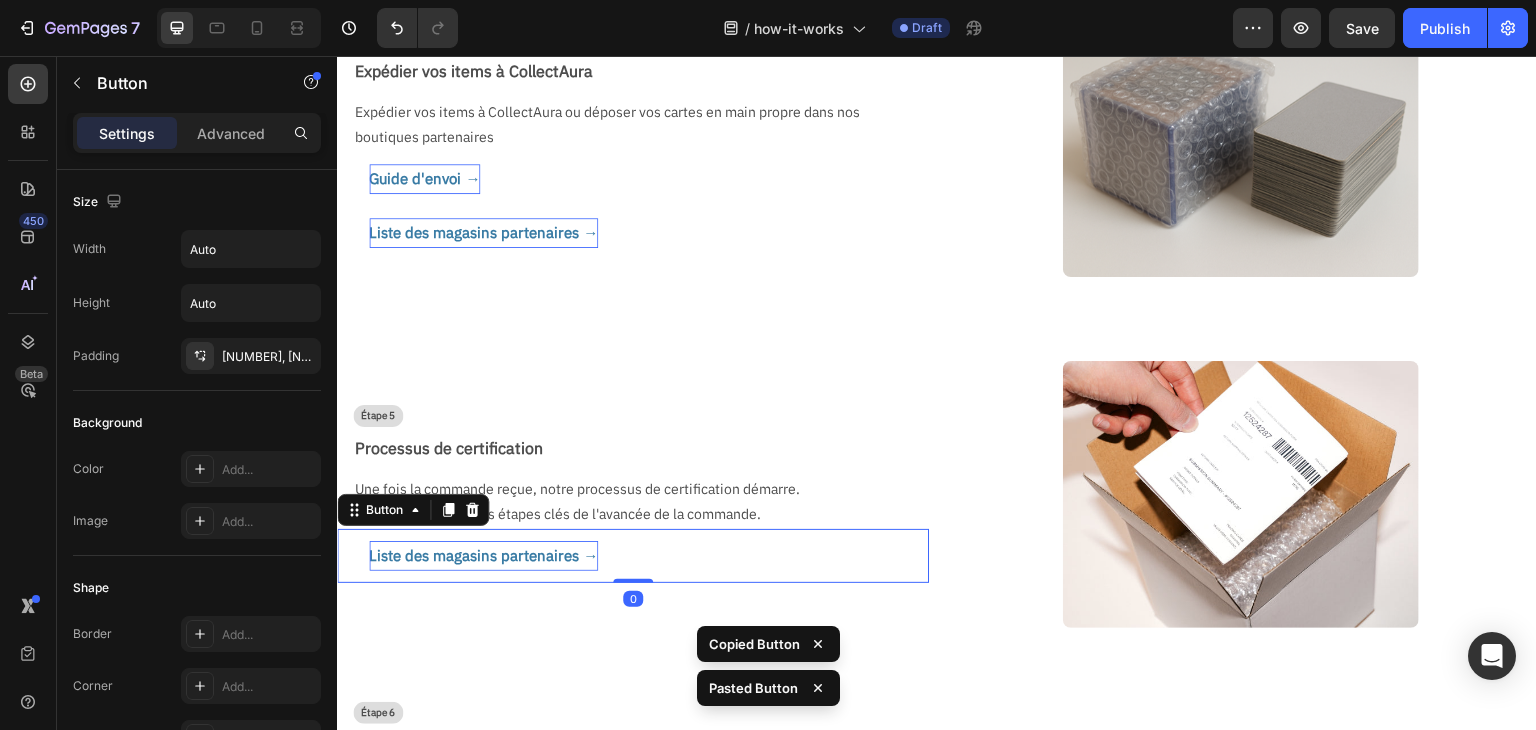 click on "Liste des magasins partenaires →" at bounding box center (483, 555) 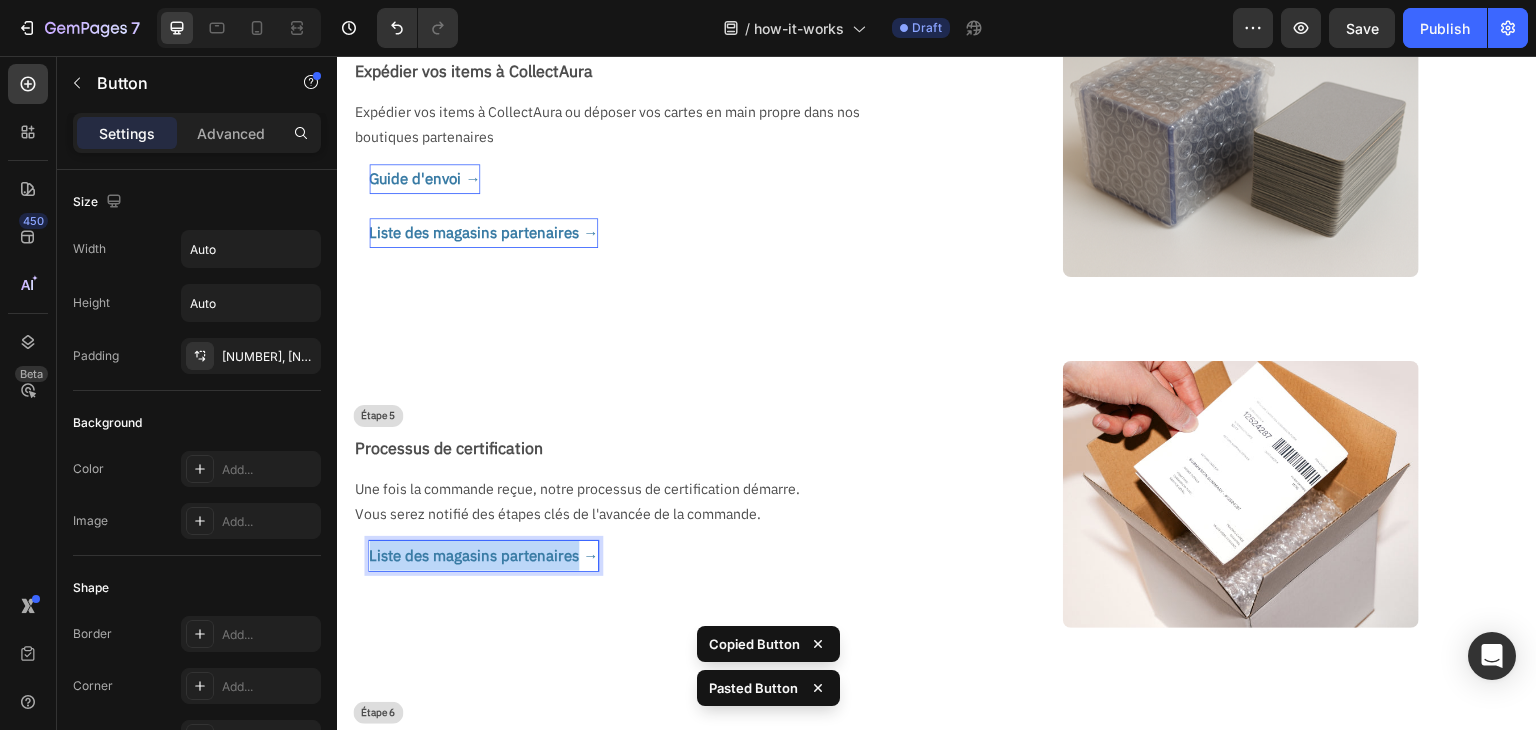 drag, startPoint x: 576, startPoint y: 538, endPoint x: 299, endPoint y: 537, distance: 277.0018 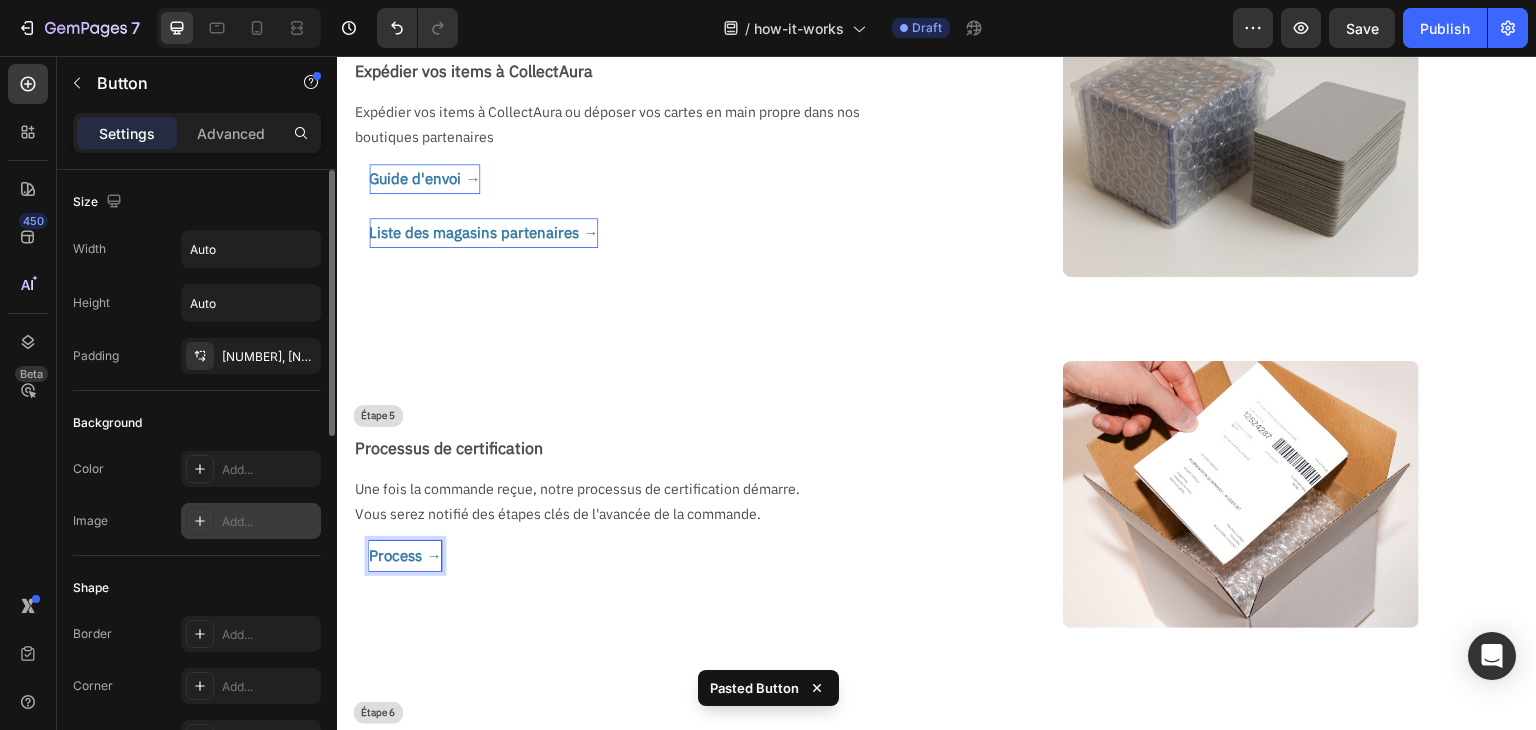 click on "Process →" at bounding box center [389, 556] 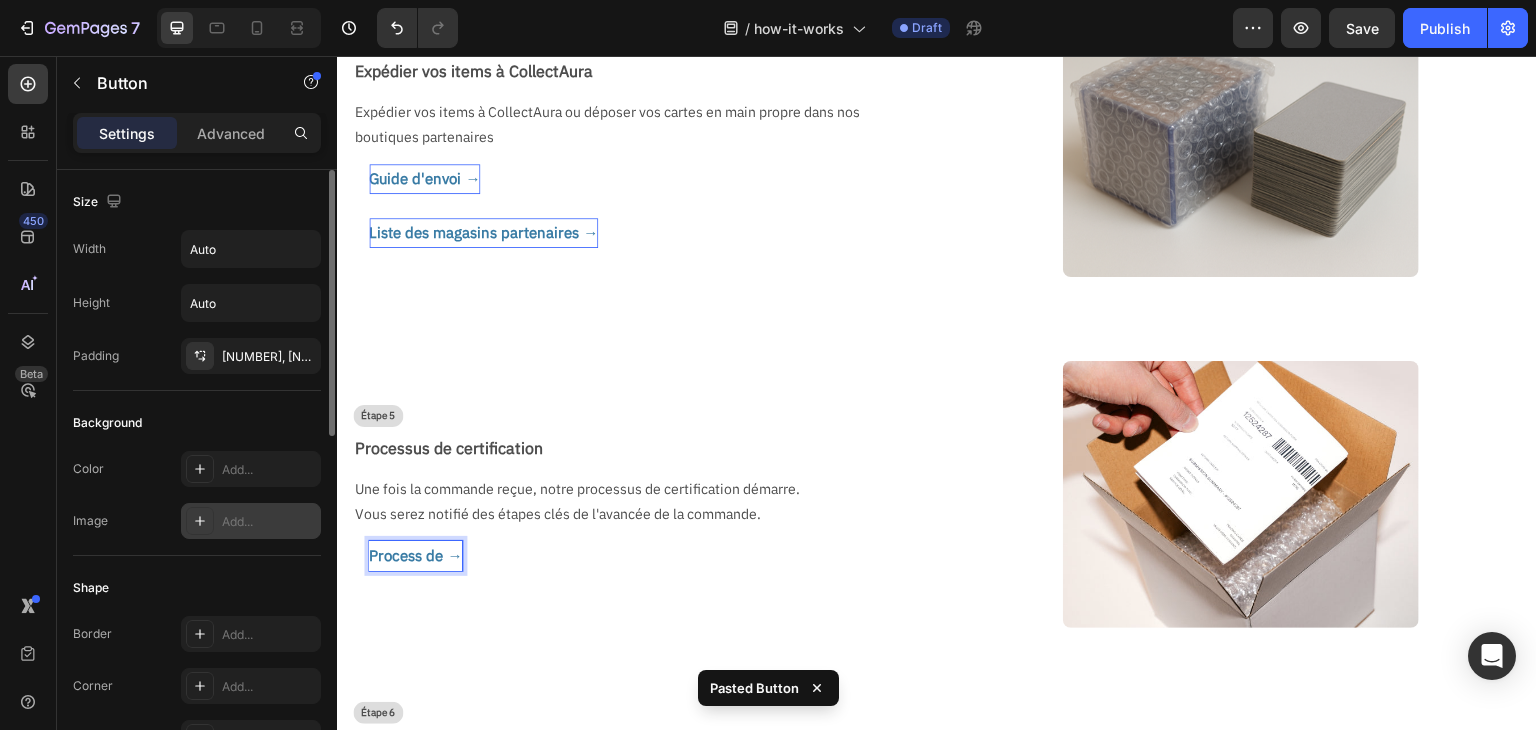 click on "Process de →" at bounding box center [399, 556] 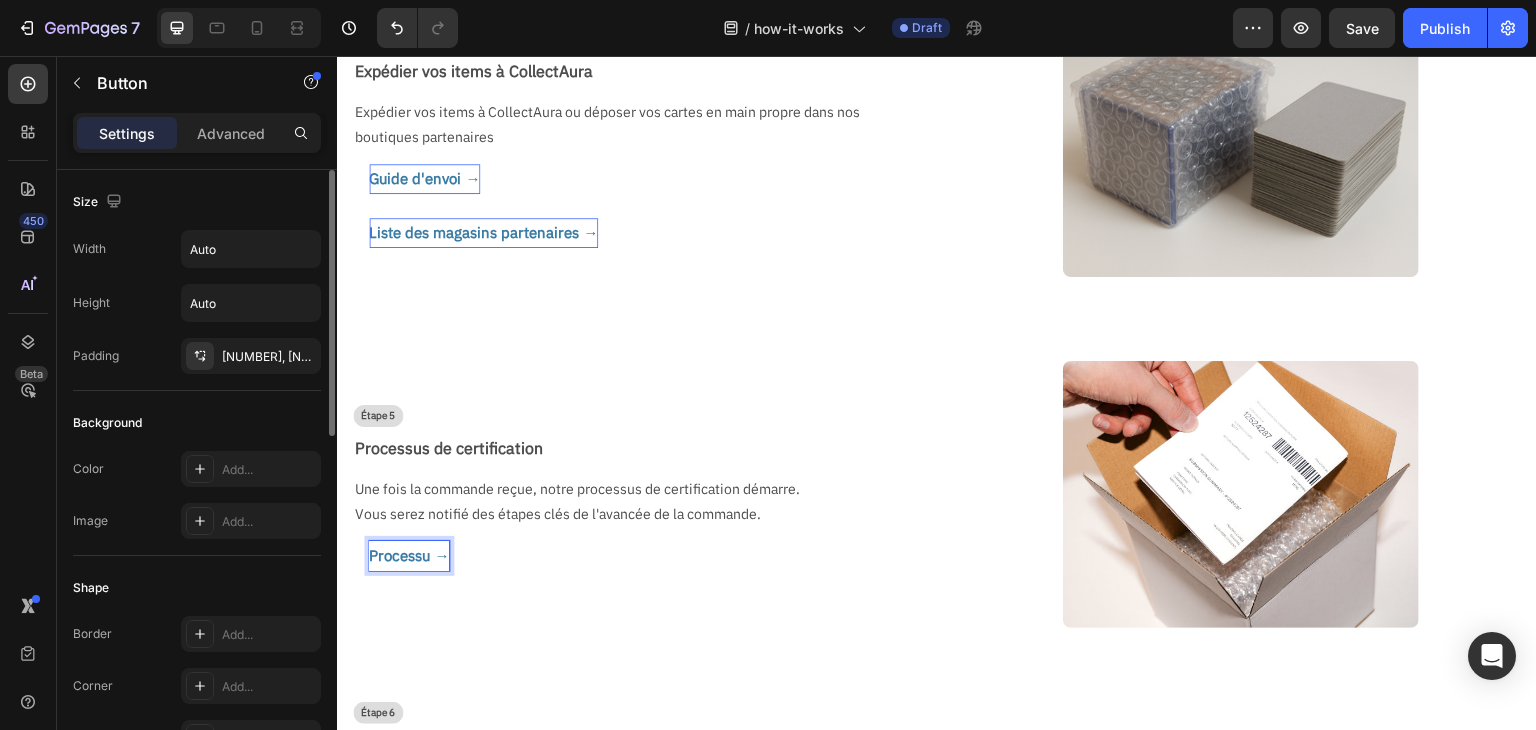 click on "Processu →" at bounding box center (393, 556) 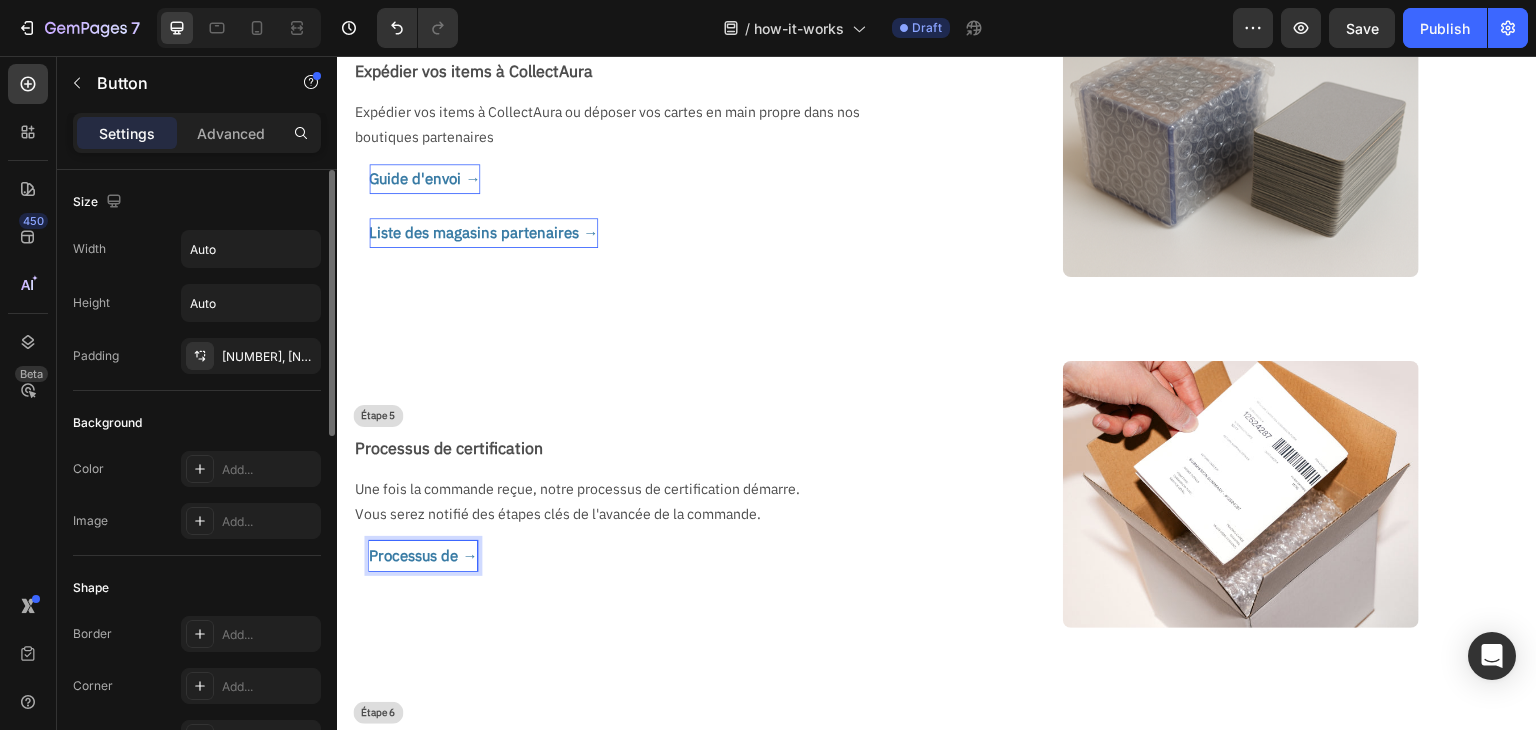 click on "Processus de →" at bounding box center (407, 556) 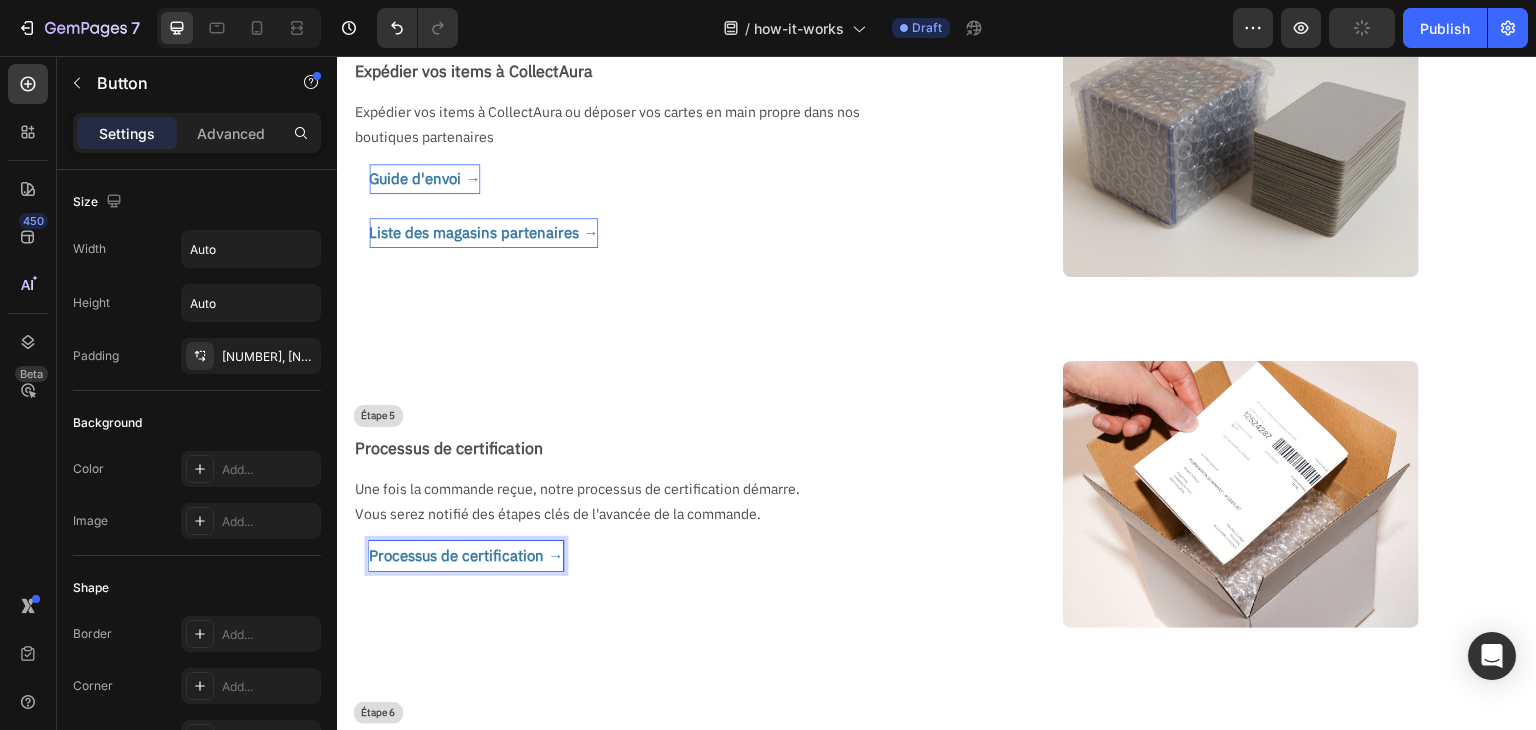 click on "Étape 5 Text Block Processus de certification Text Block Une fois la commande reçue, notre processus de certification démarre. Vous serez notifié des étapes clés de l'avancée de la commande. Text Block Processus de certification → Button   0" at bounding box center (633, 494) 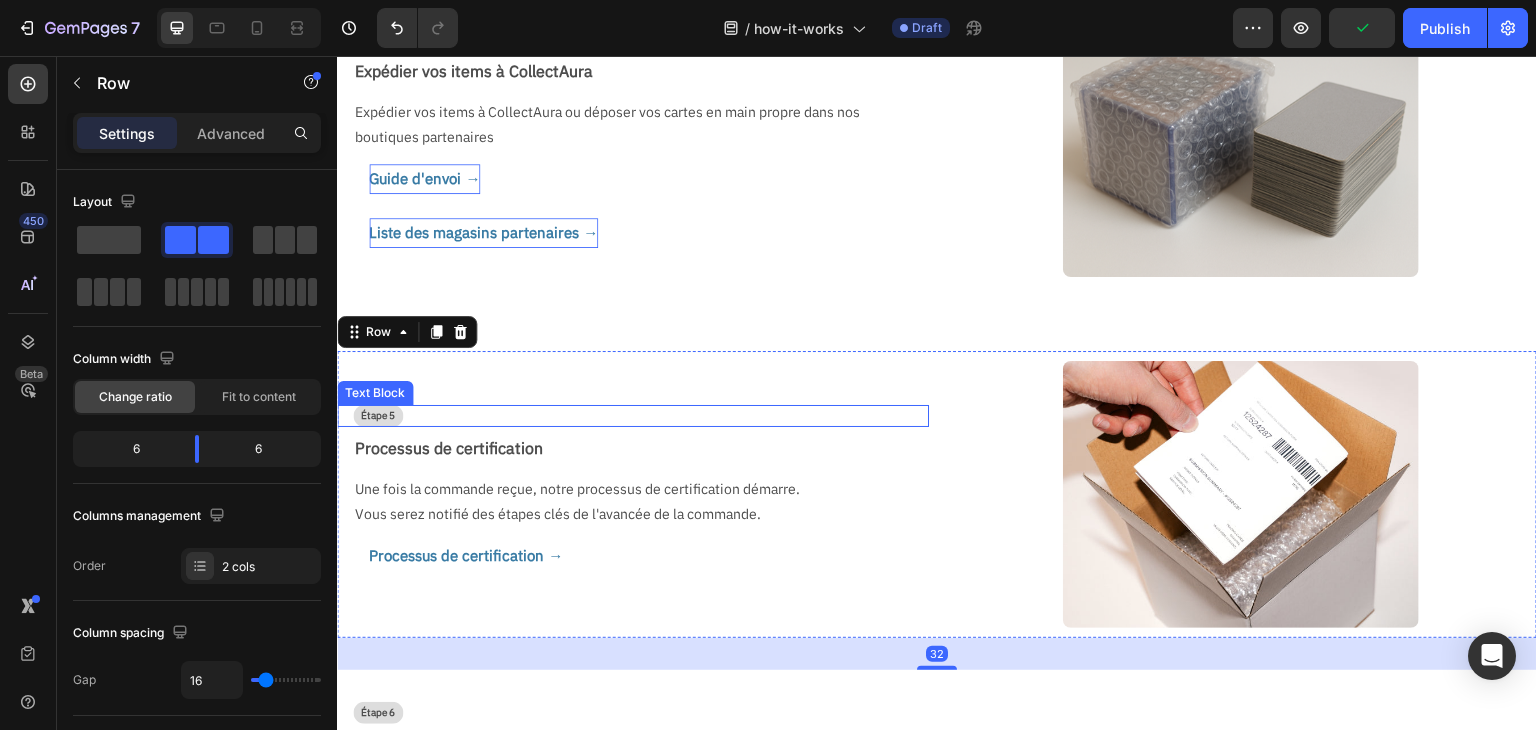 click on "Étape 5" at bounding box center [378, 416] 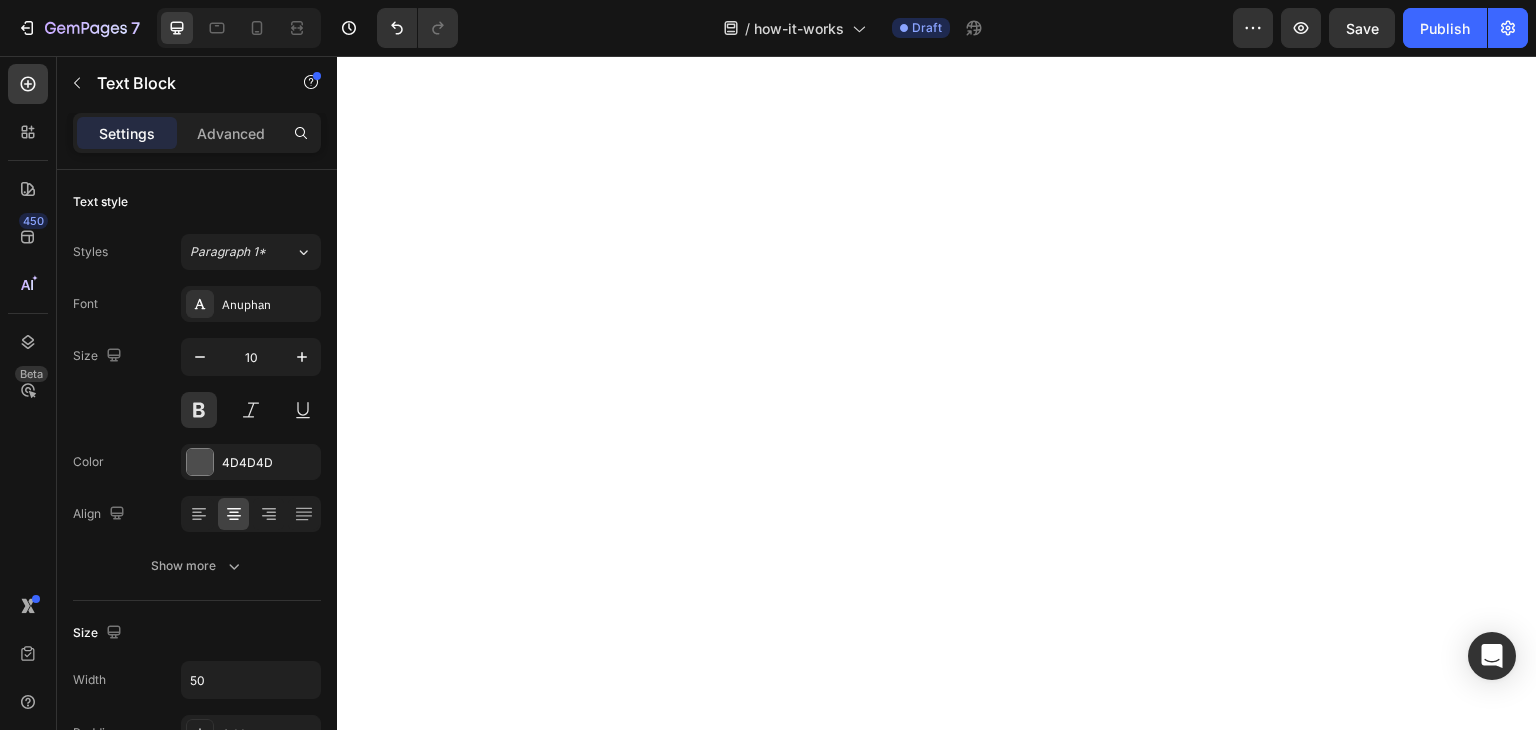 click on "4D4D4D" at bounding box center (269, 463) 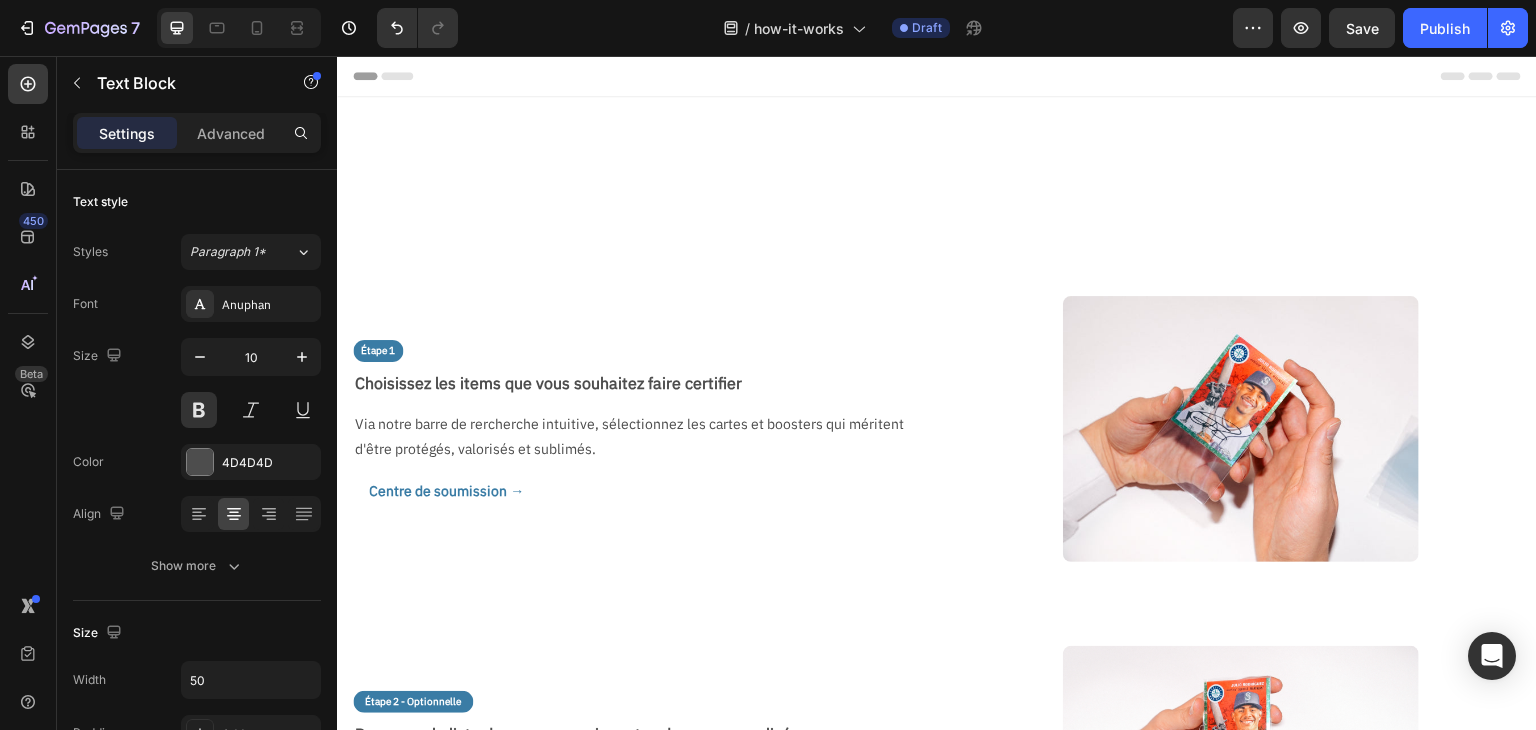 scroll, scrollTop: 0, scrollLeft: 0, axis: both 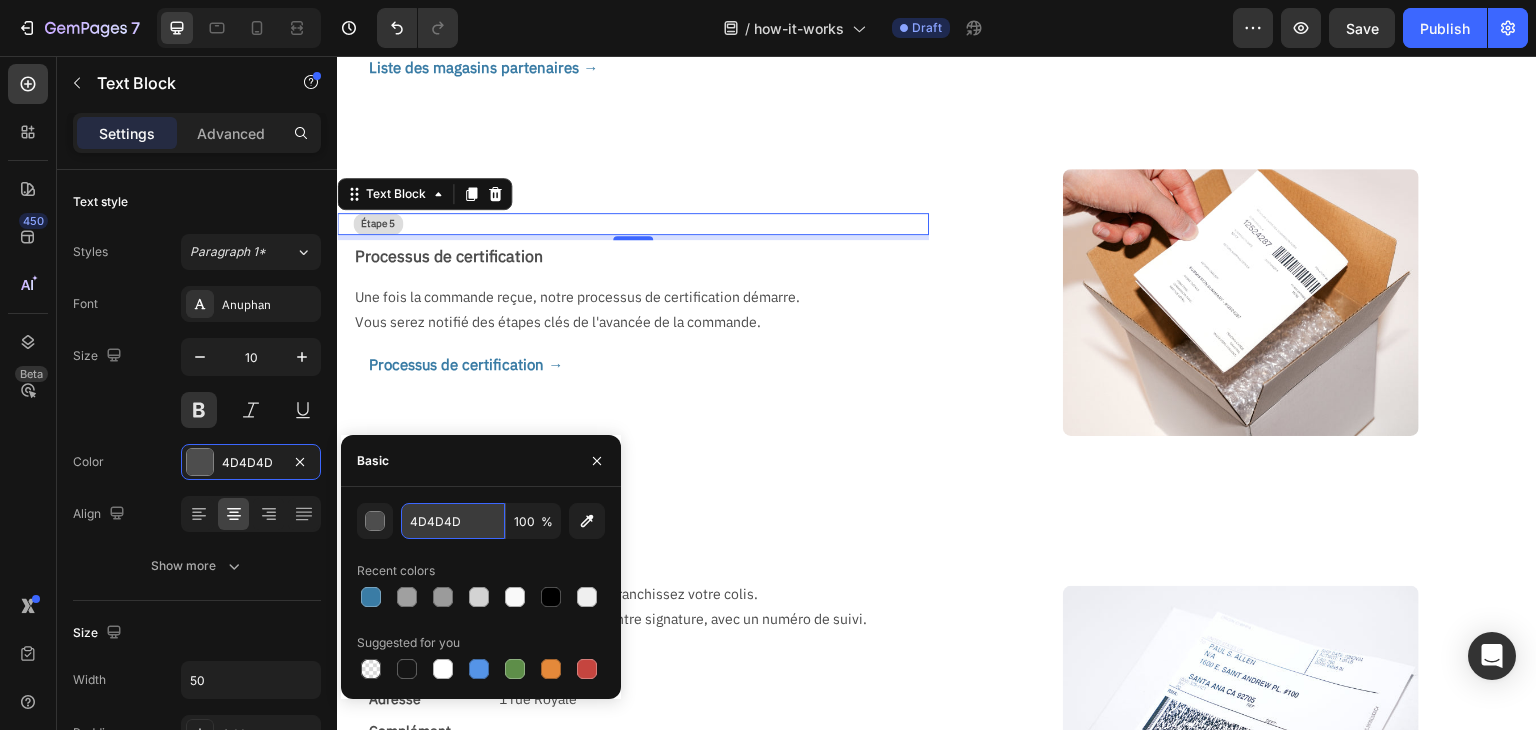 click on "4D4D4D" at bounding box center (453, 521) 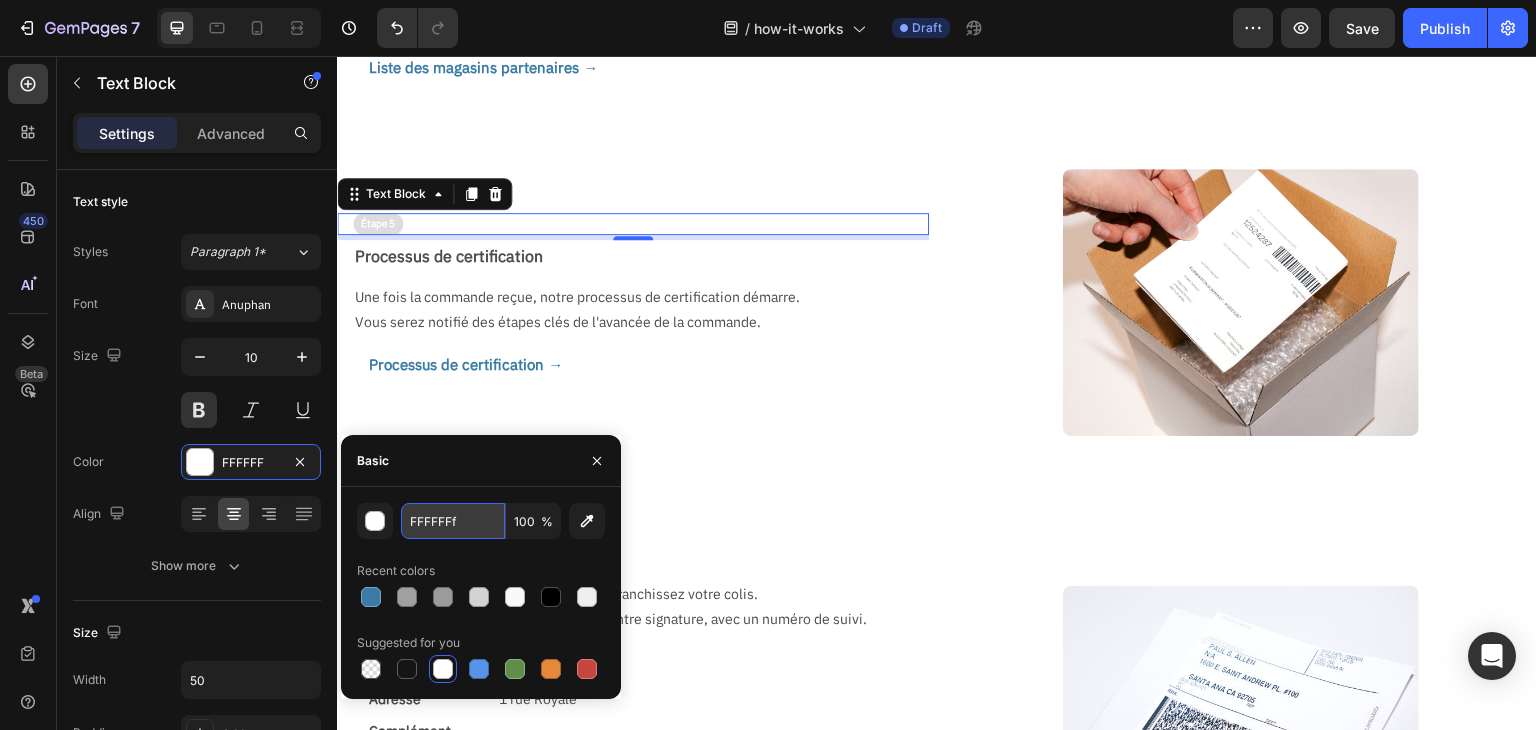 type on "FFFFFF" 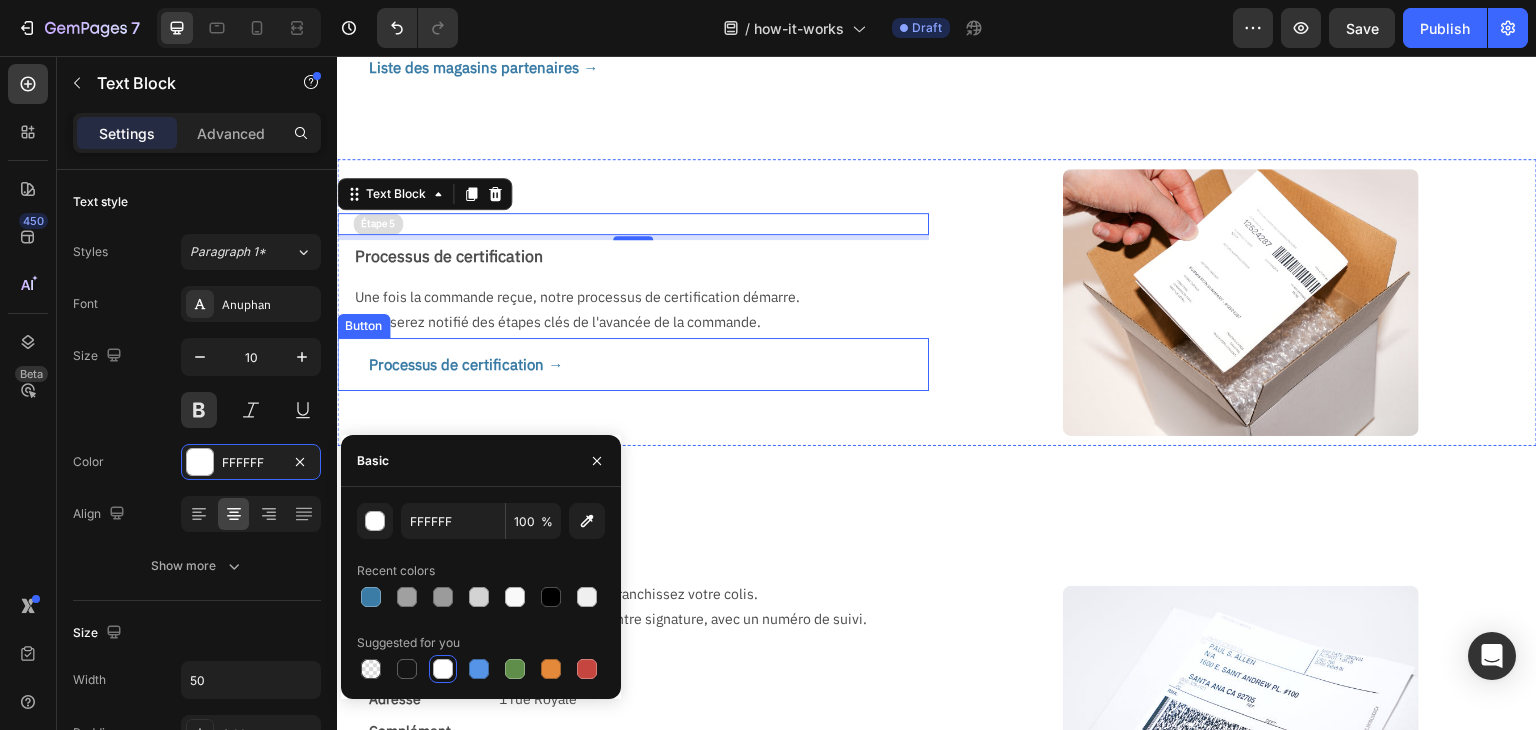 click on "Processus de certification → Button" at bounding box center (633, 365) 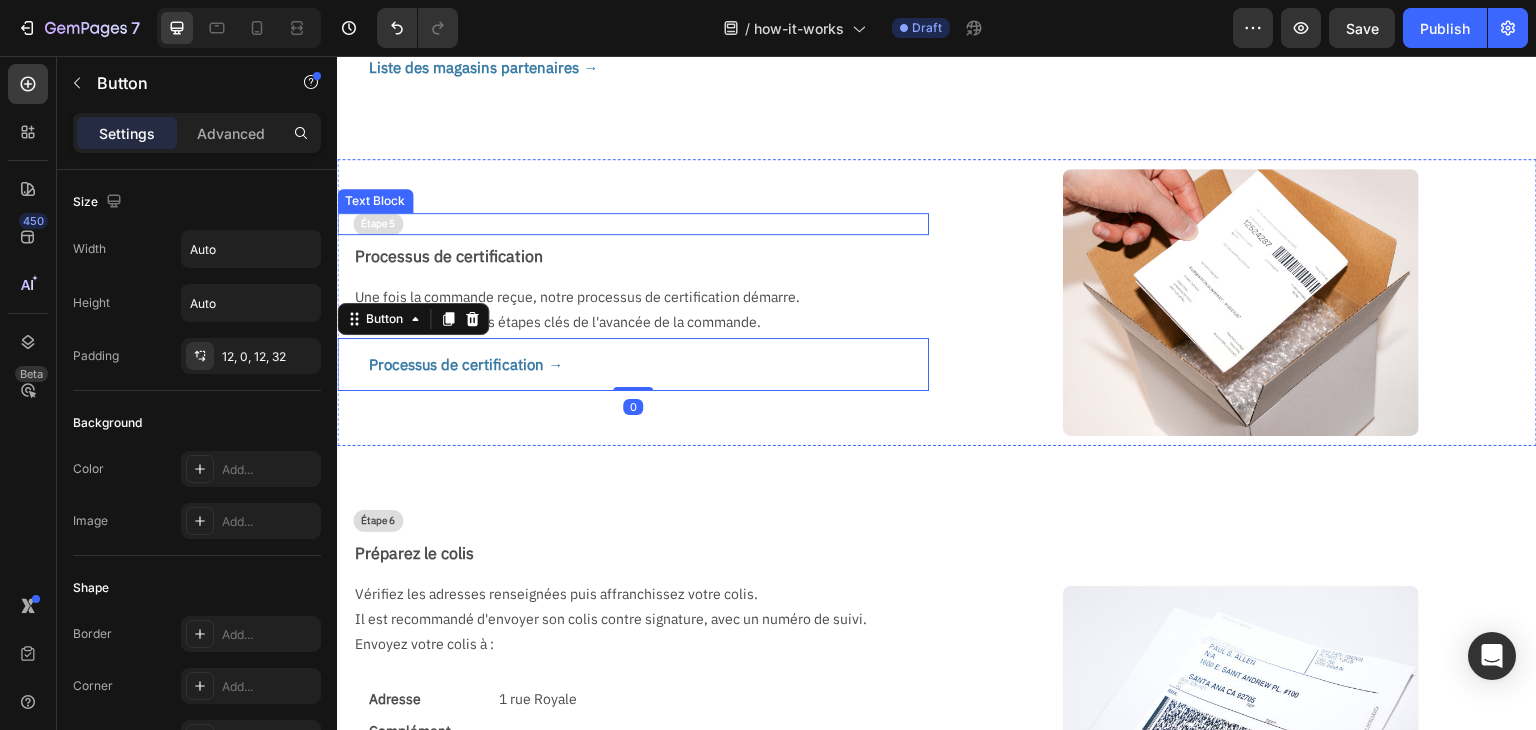 click on "Étape 5" at bounding box center [378, 224] 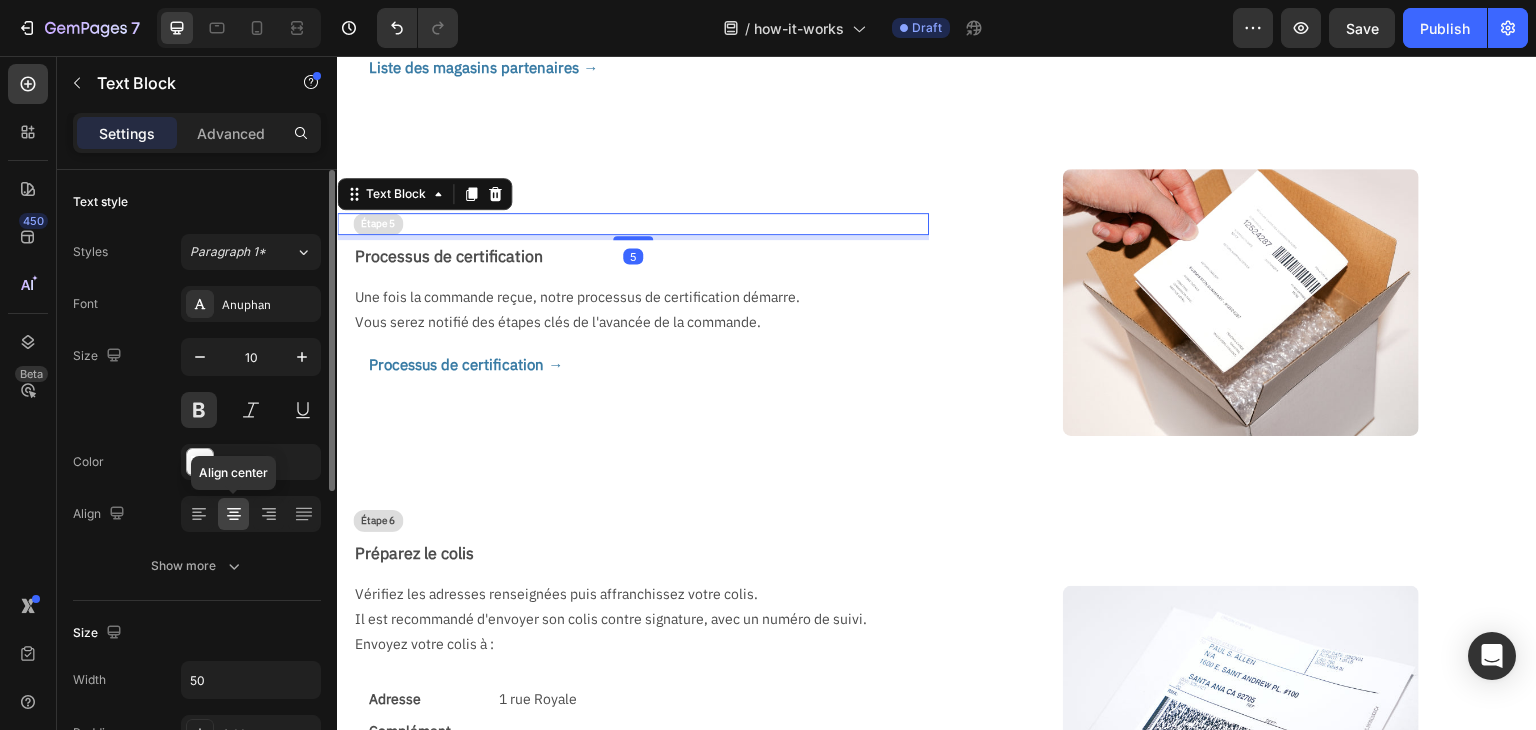 scroll, scrollTop: 500, scrollLeft: 0, axis: vertical 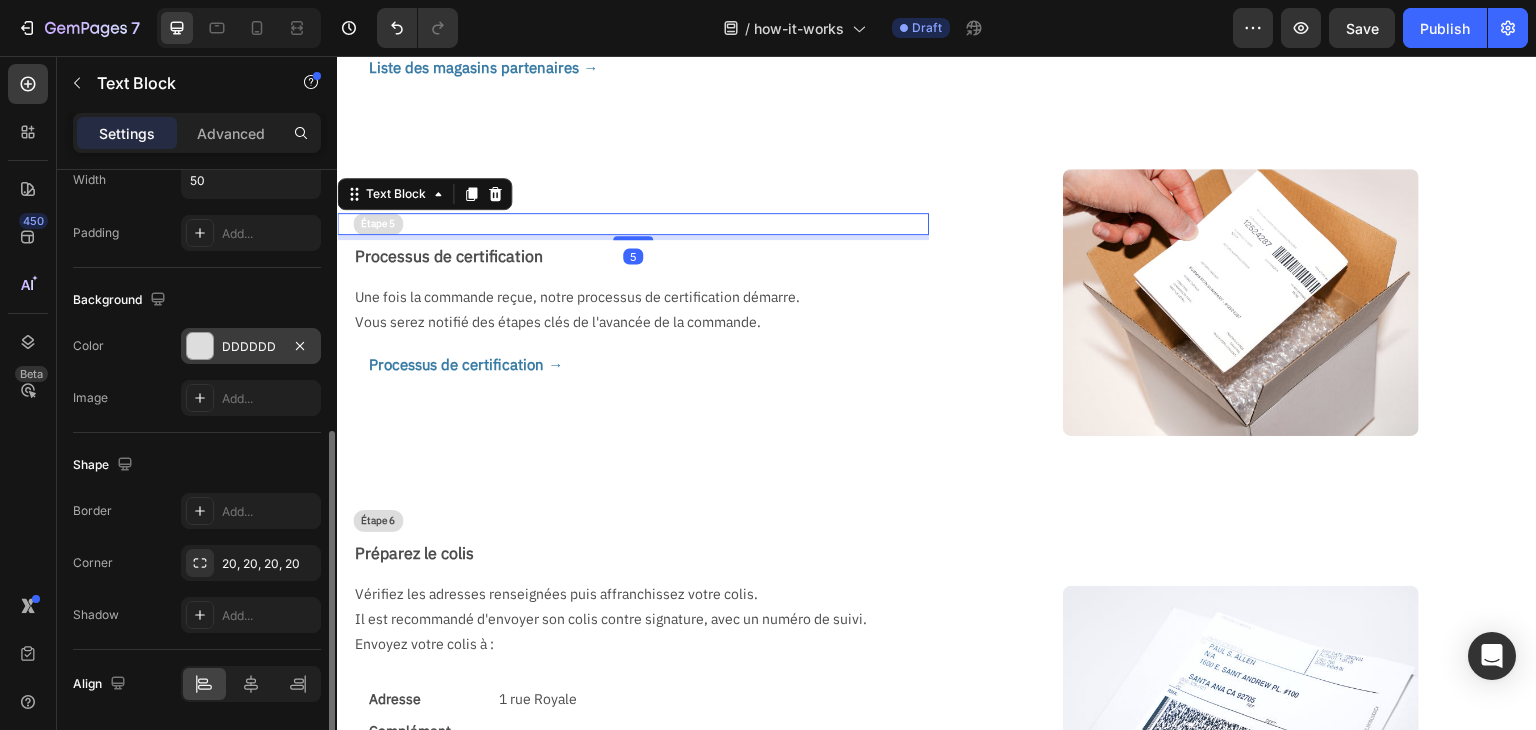 click on "DDDDDD" at bounding box center (251, 347) 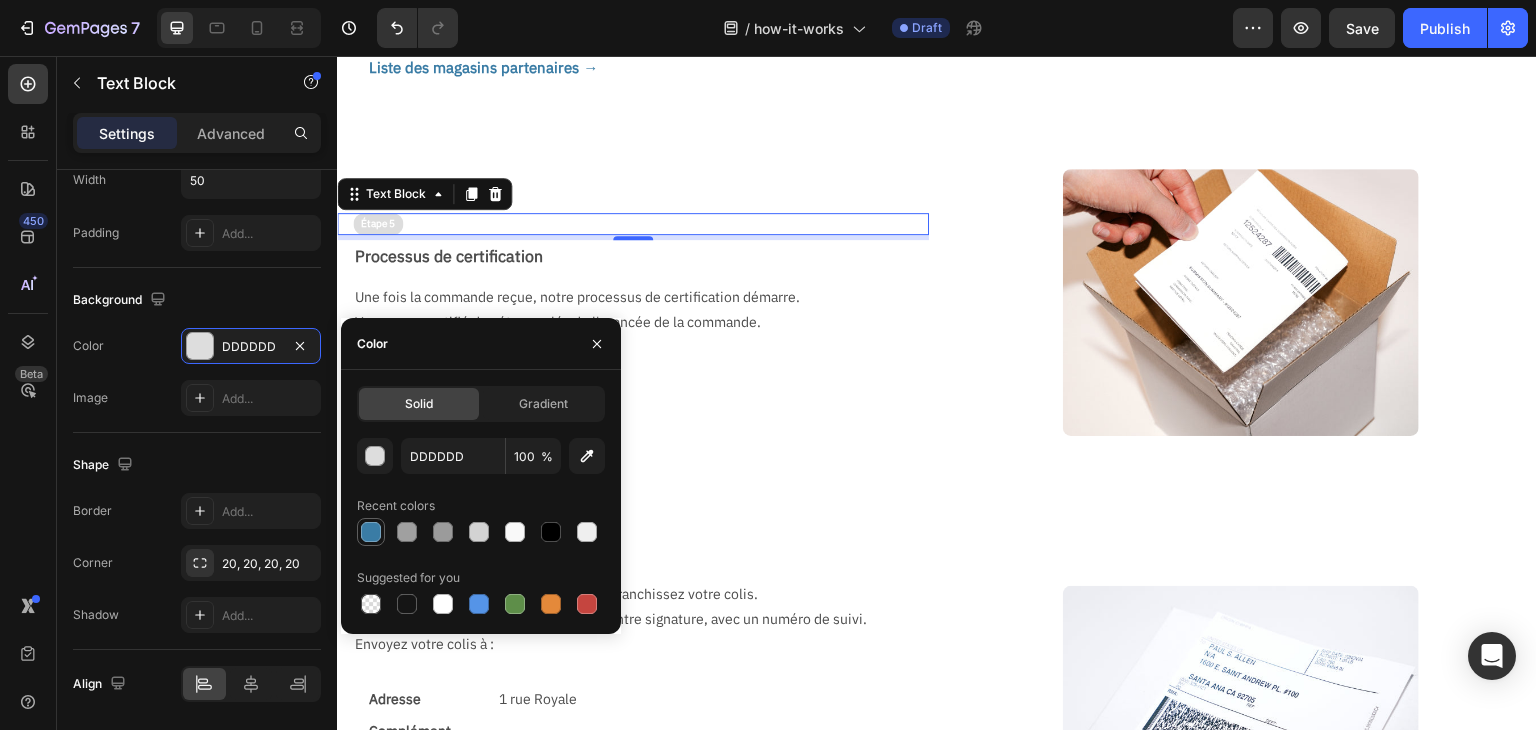 click at bounding box center [371, 532] 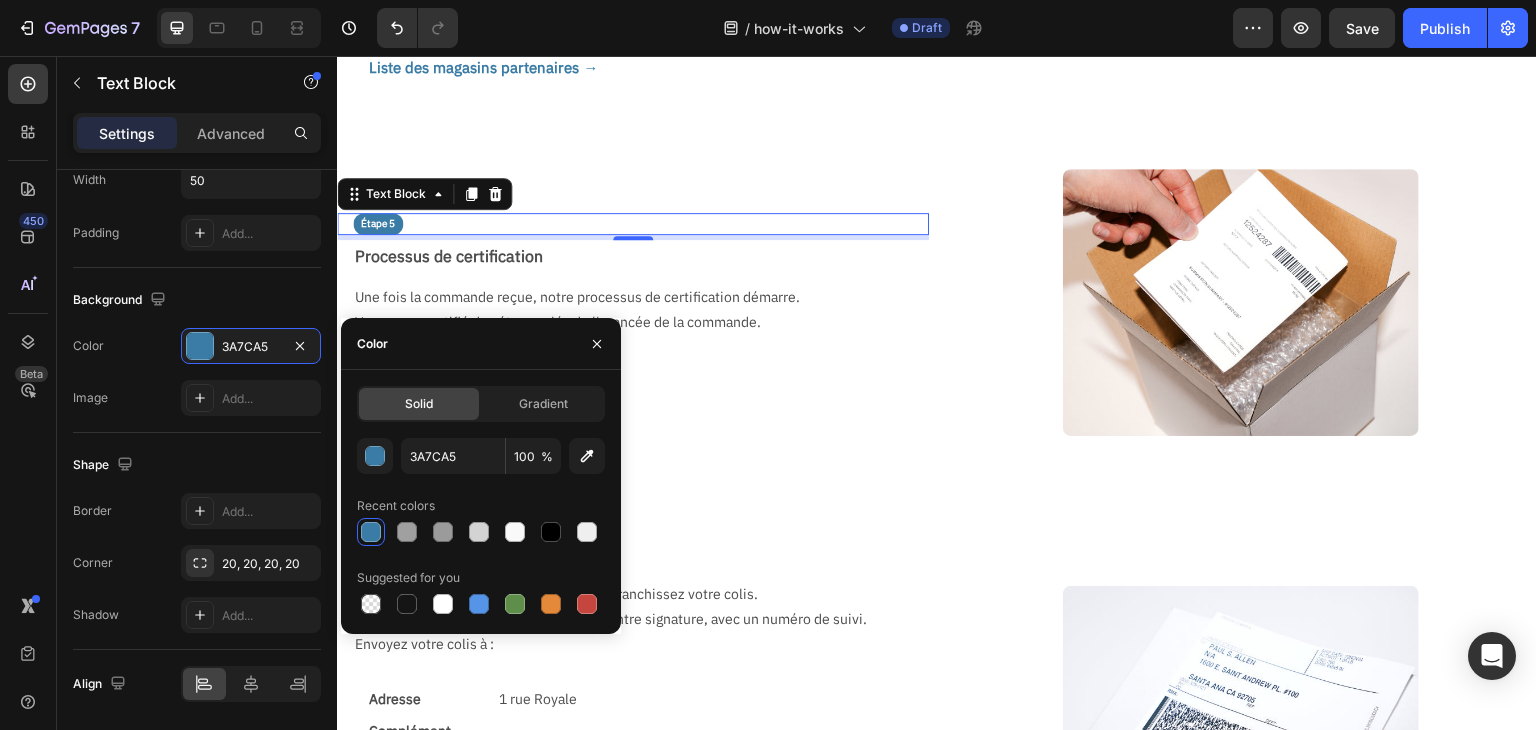 click on "Processus de certification → Button" at bounding box center [633, 365] 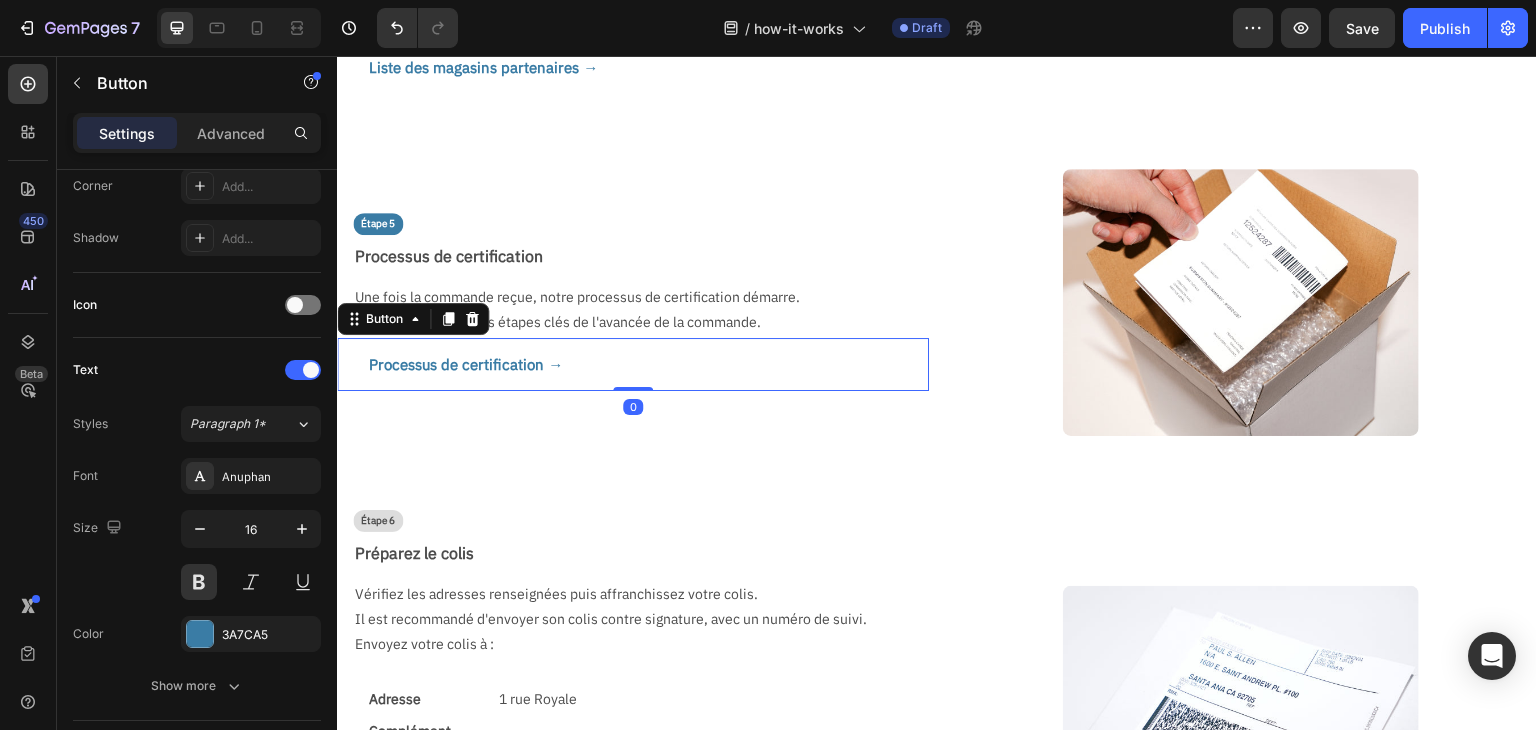 scroll, scrollTop: 0, scrollLeft: 0, axis: both 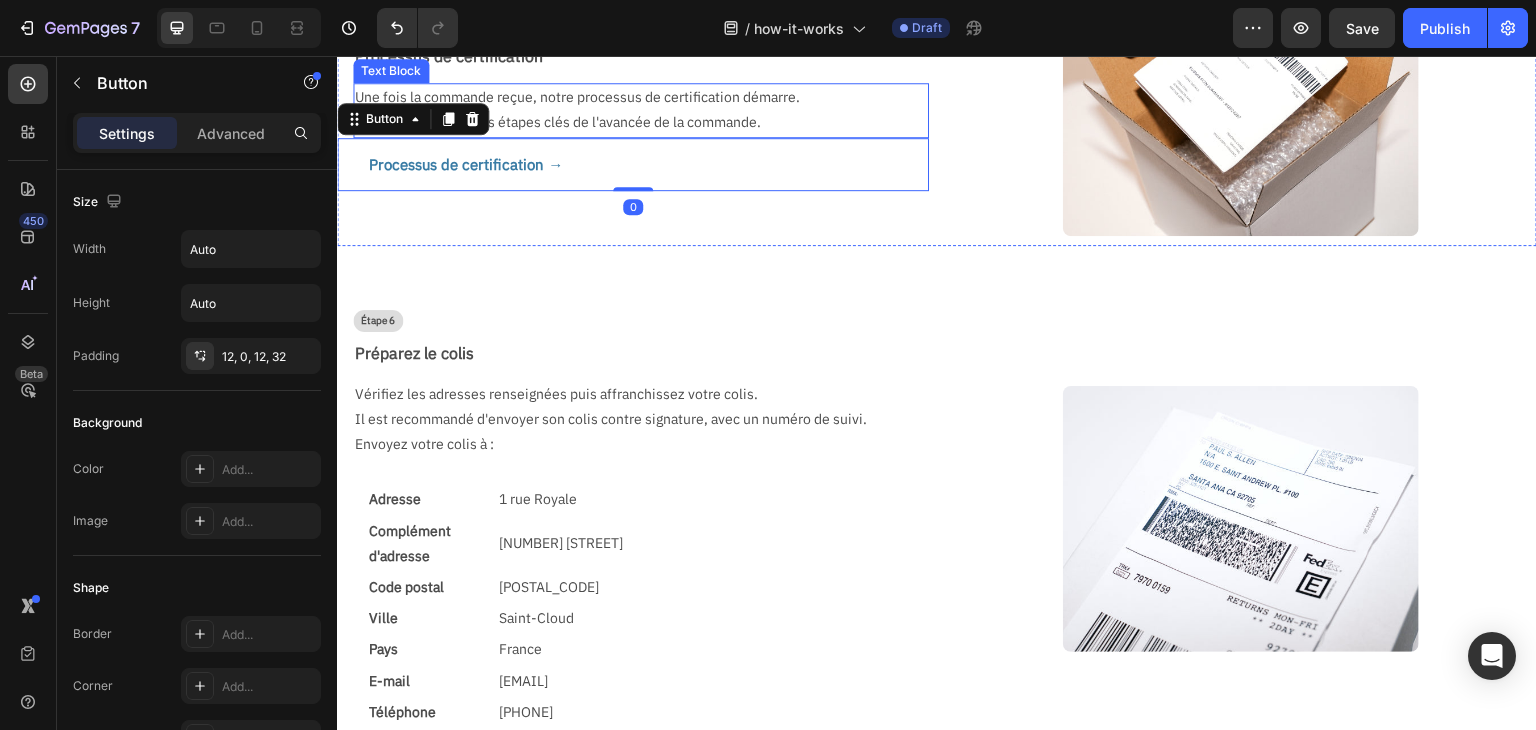 click on "Étape 6" at bounding box center [641, 321] 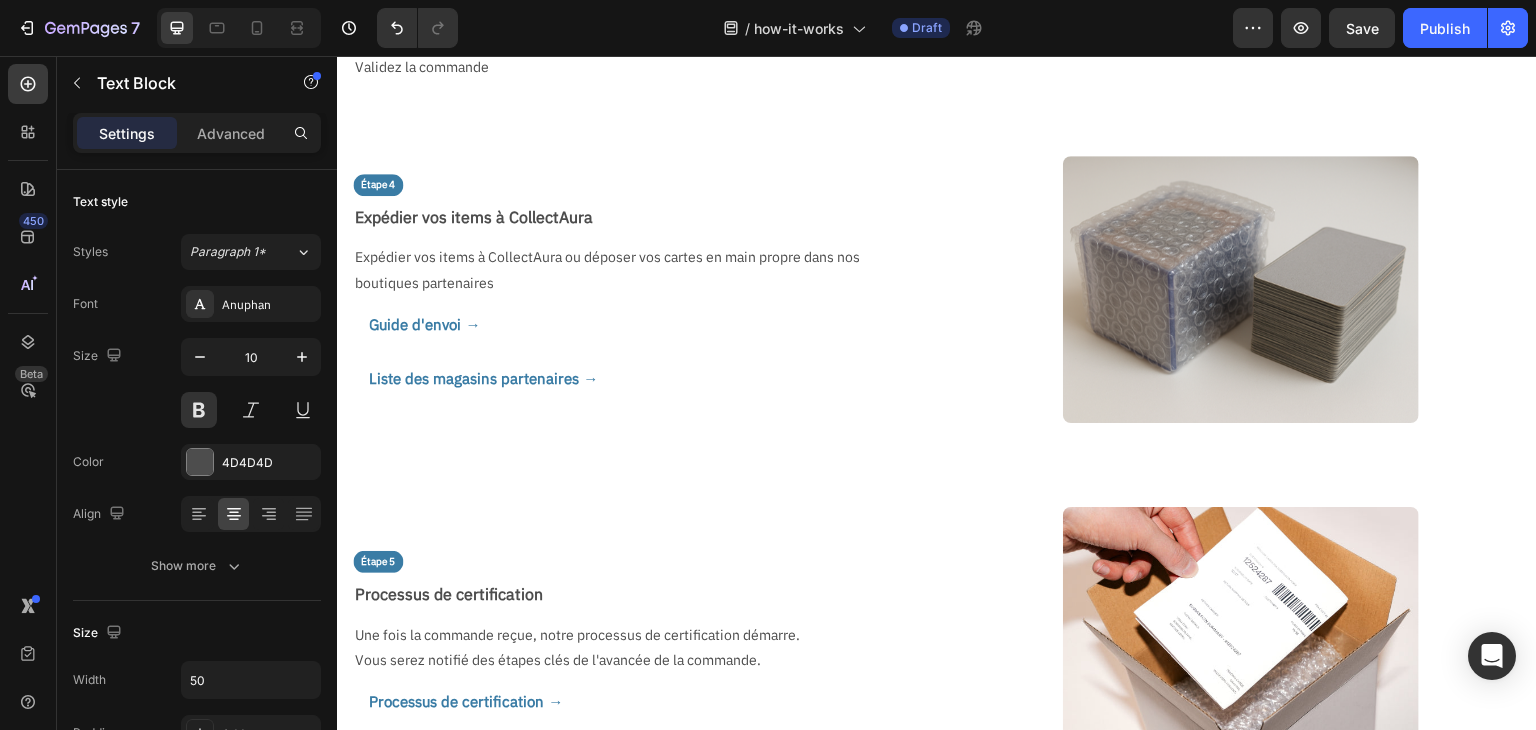 scroll, scrollTop: 1237, scrollLeft: 0, axis: vertical 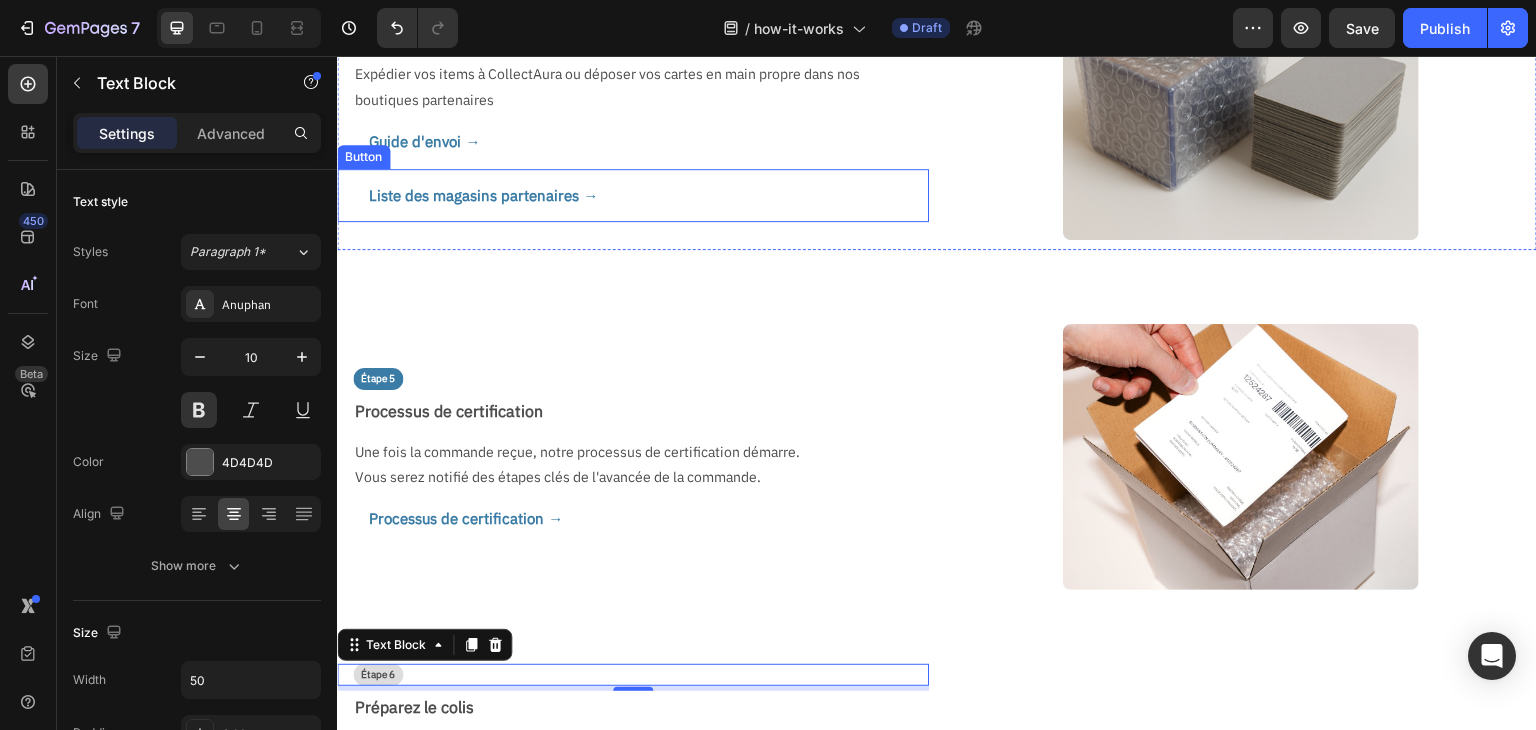 click on "Liste des magasins partenaires →" at bounding box center [467, 196] 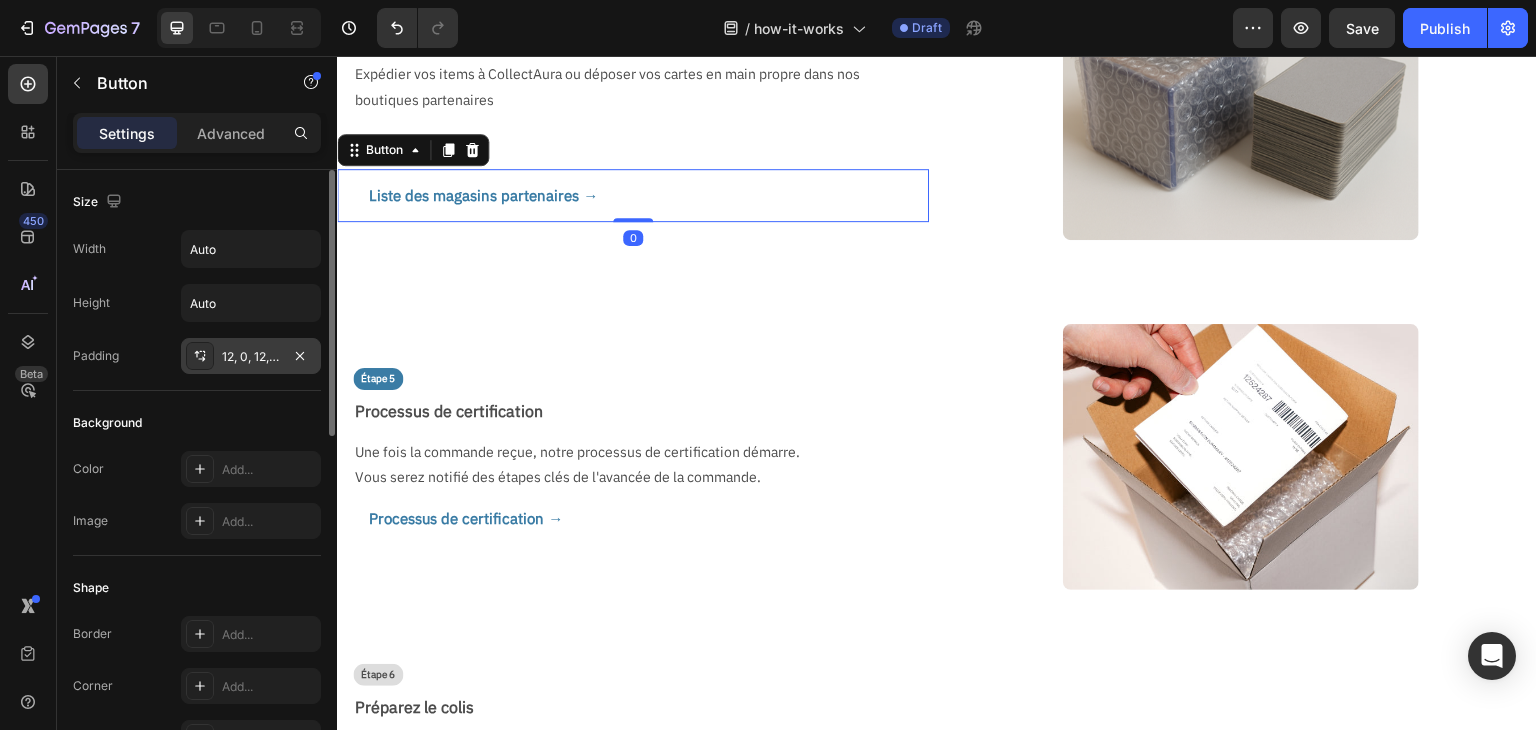 click on "12, 0, 12, 32" at bounding box center [251, 357] 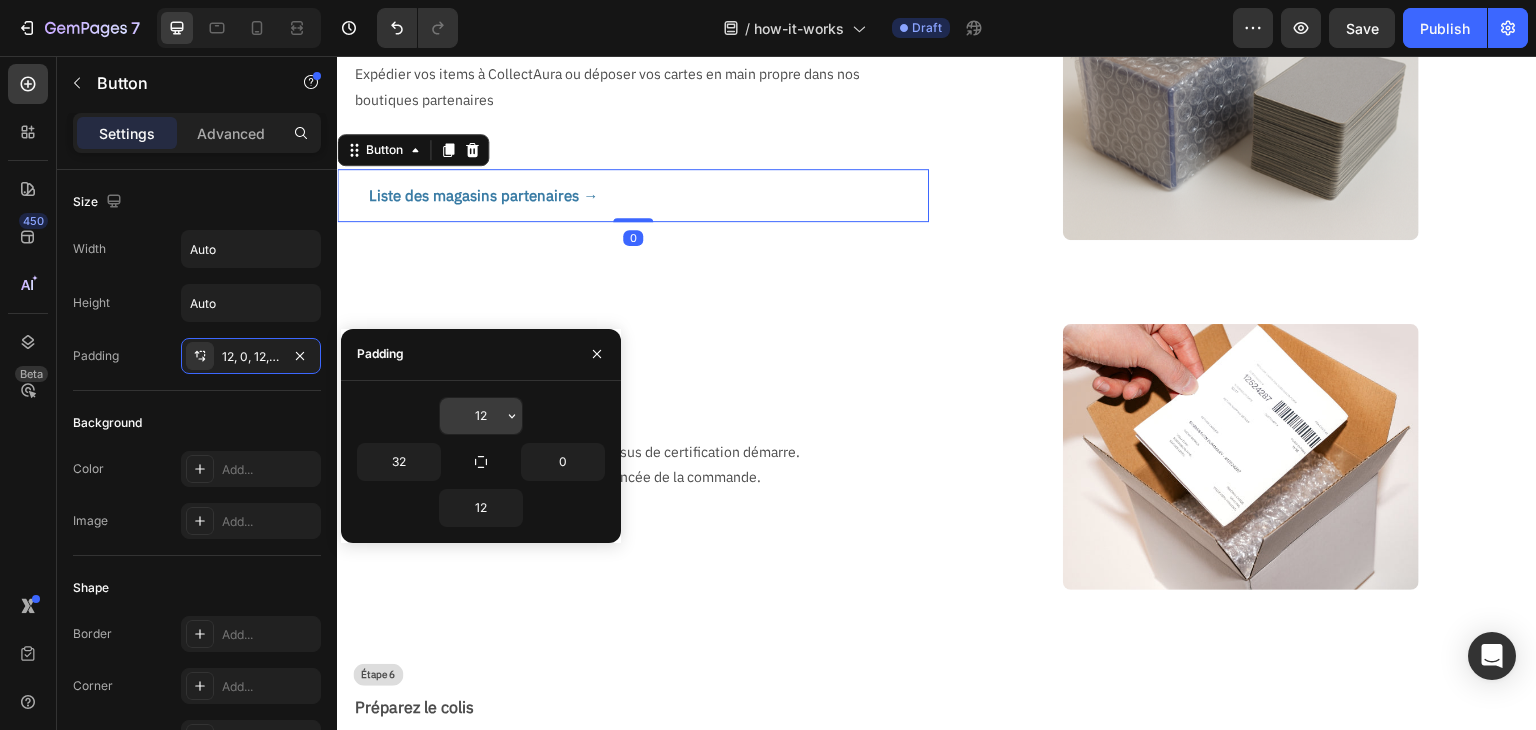 click on "12" at bounding box center [481, 416] 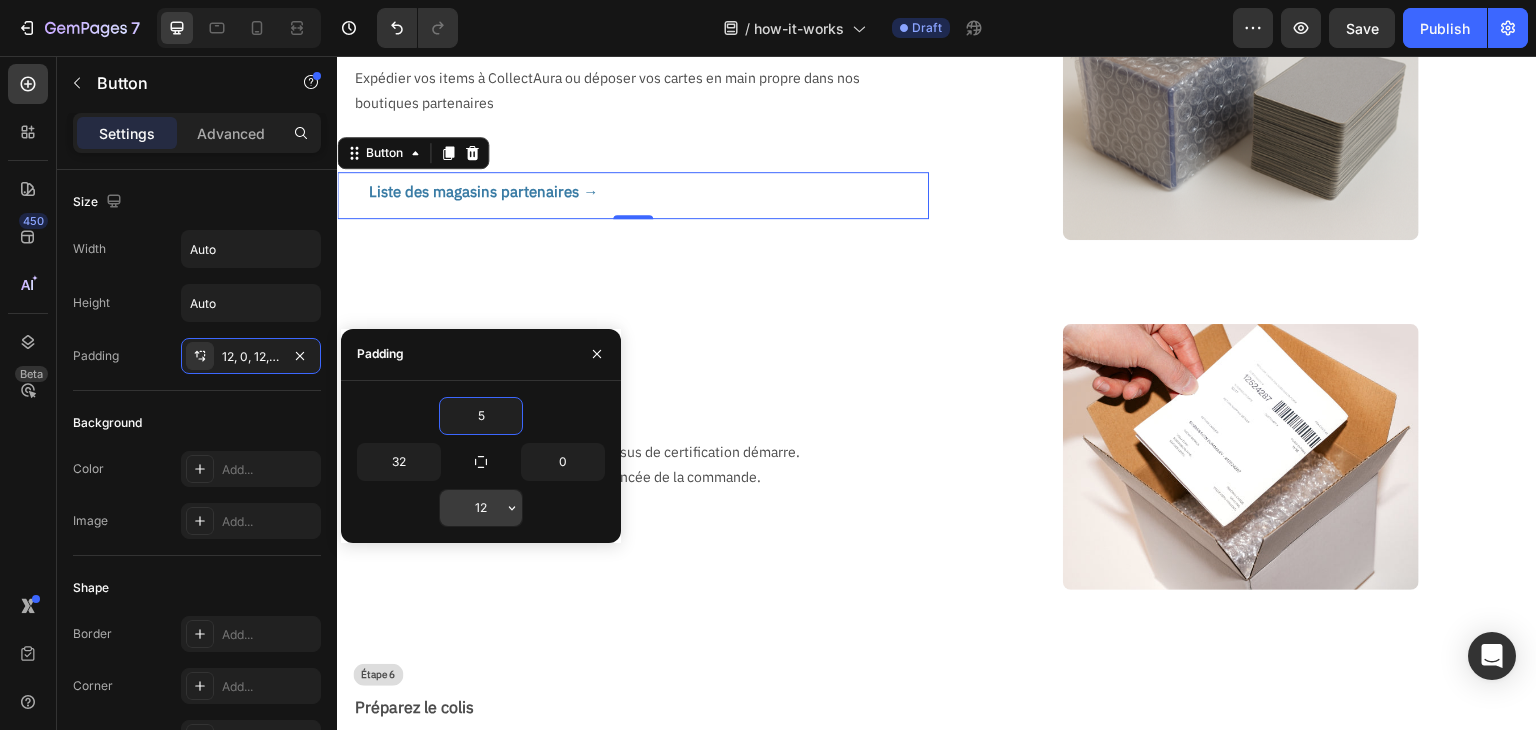 type on "5" 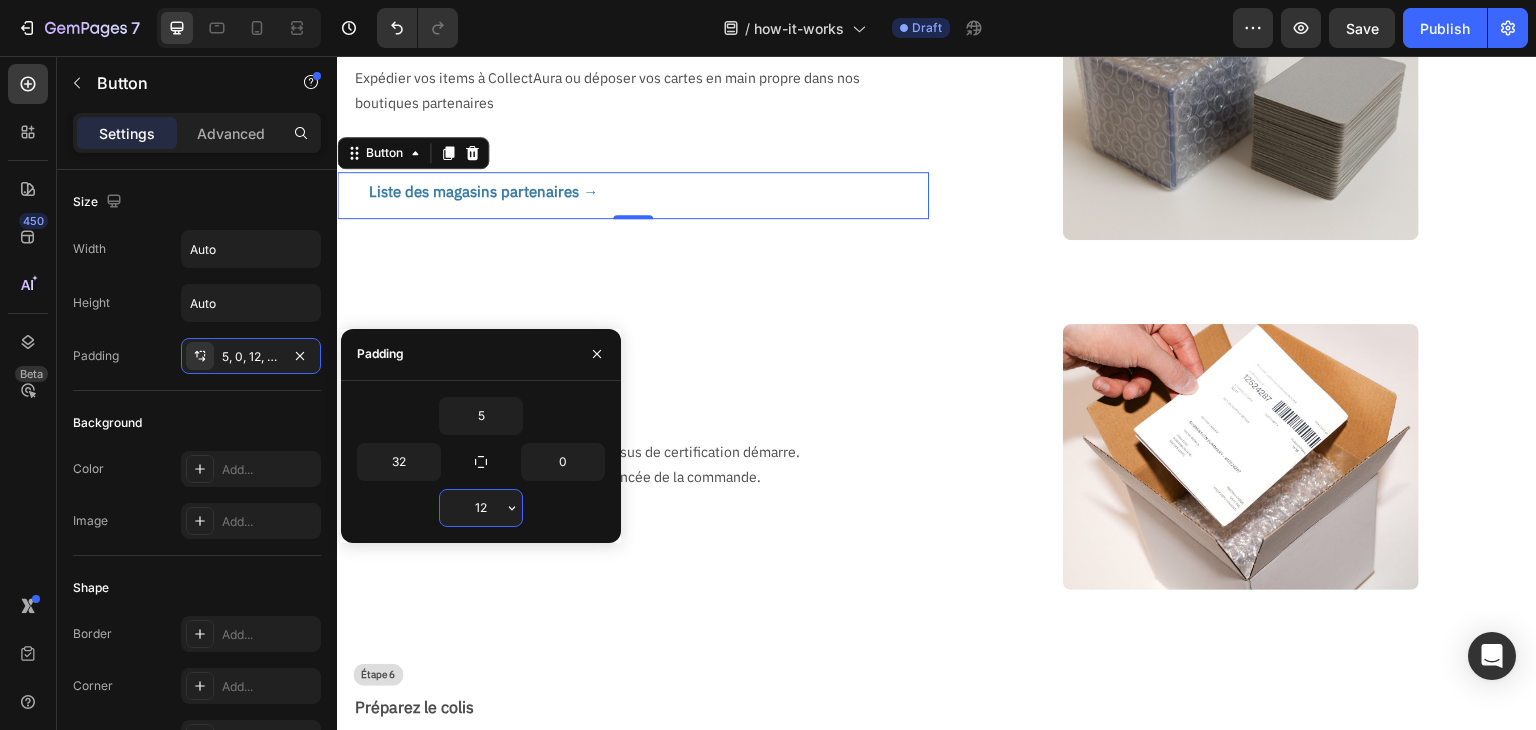 type on "5" 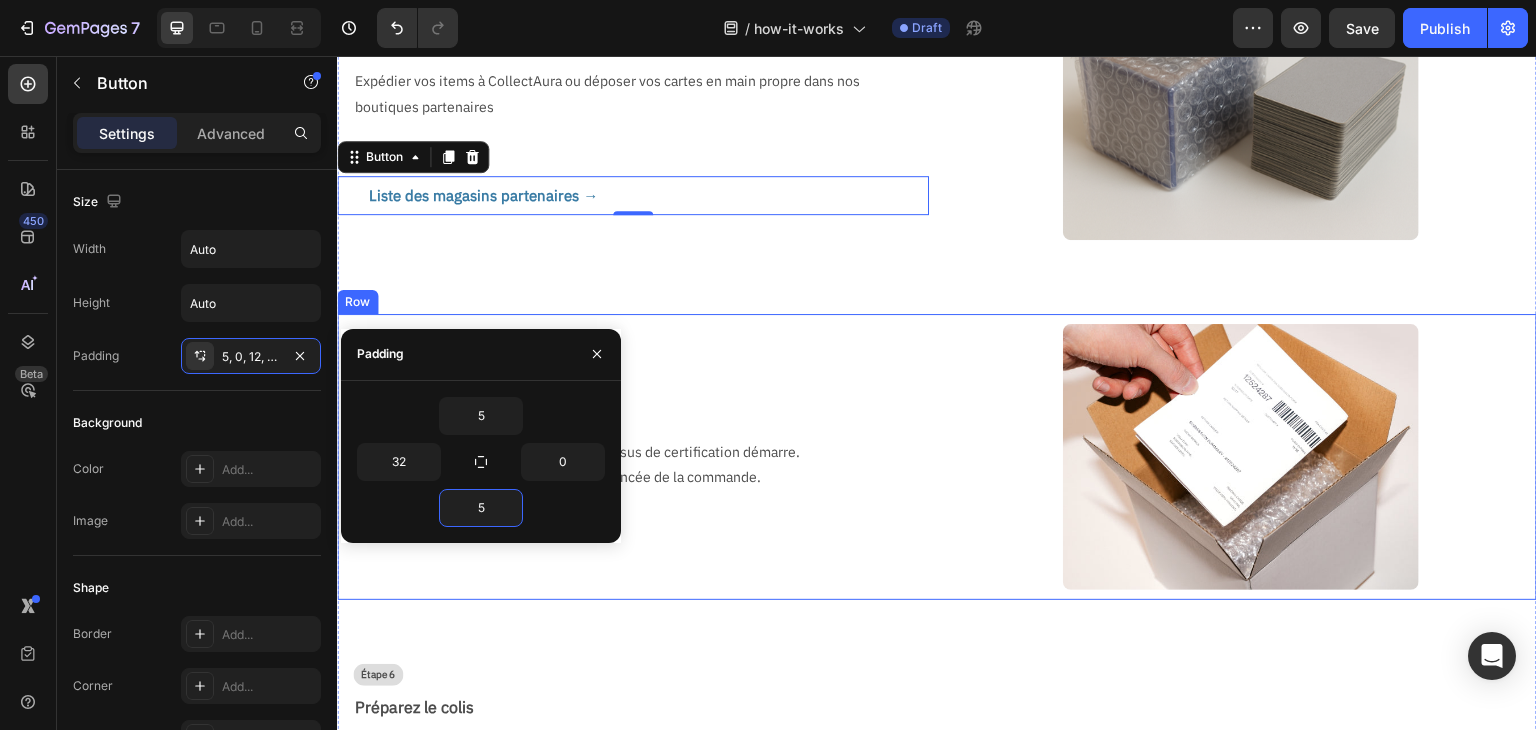 click on "Étape 5 Text Block Processus de certification Text Block Une fois la commande reçue, notre processus de certification démarre. Vous serez notifié des étapes clés de l'avancée de la commande. Text Block Processus de certification → Button" at bounding box center [633, 457] 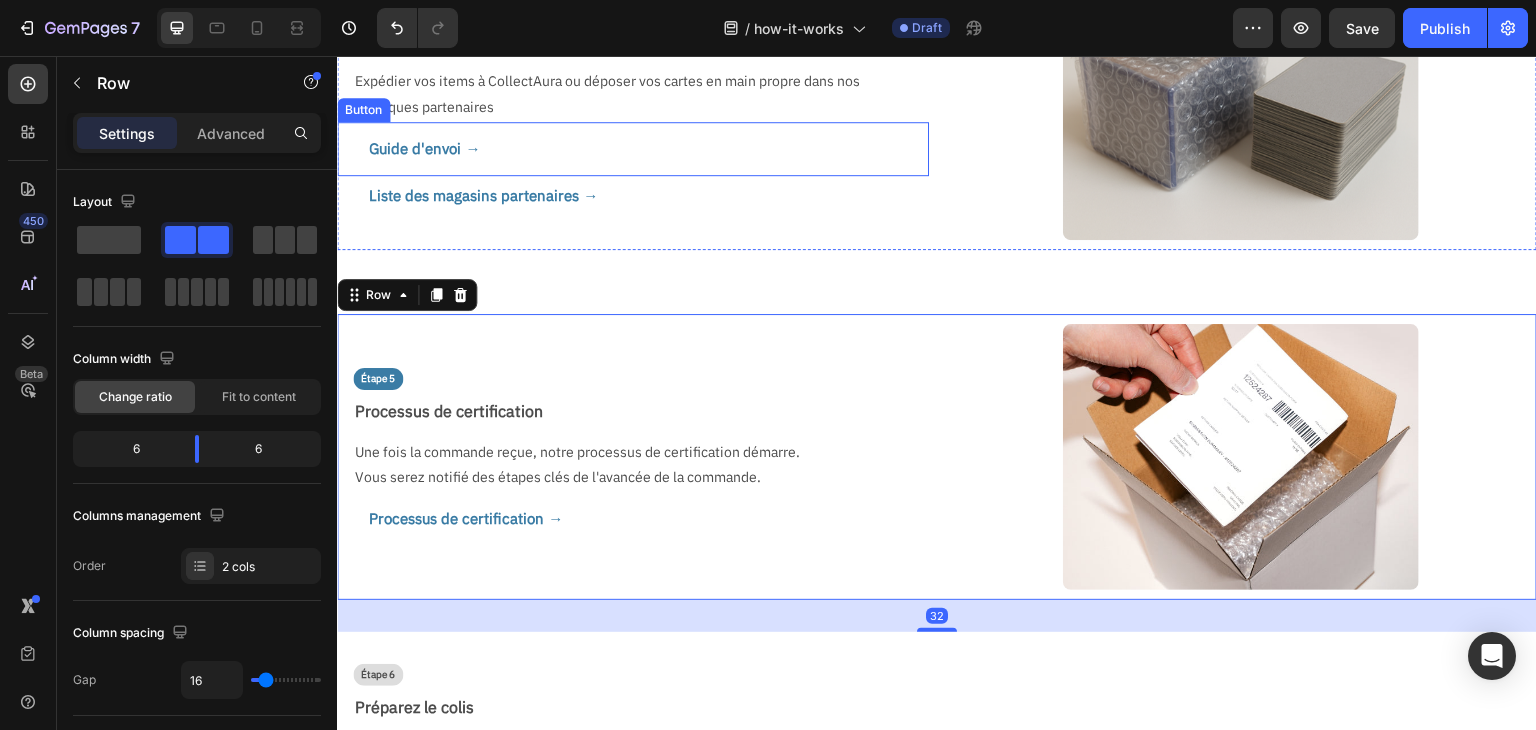 click on "Guide d'envoi → Button" at bounding box center [633, 149] 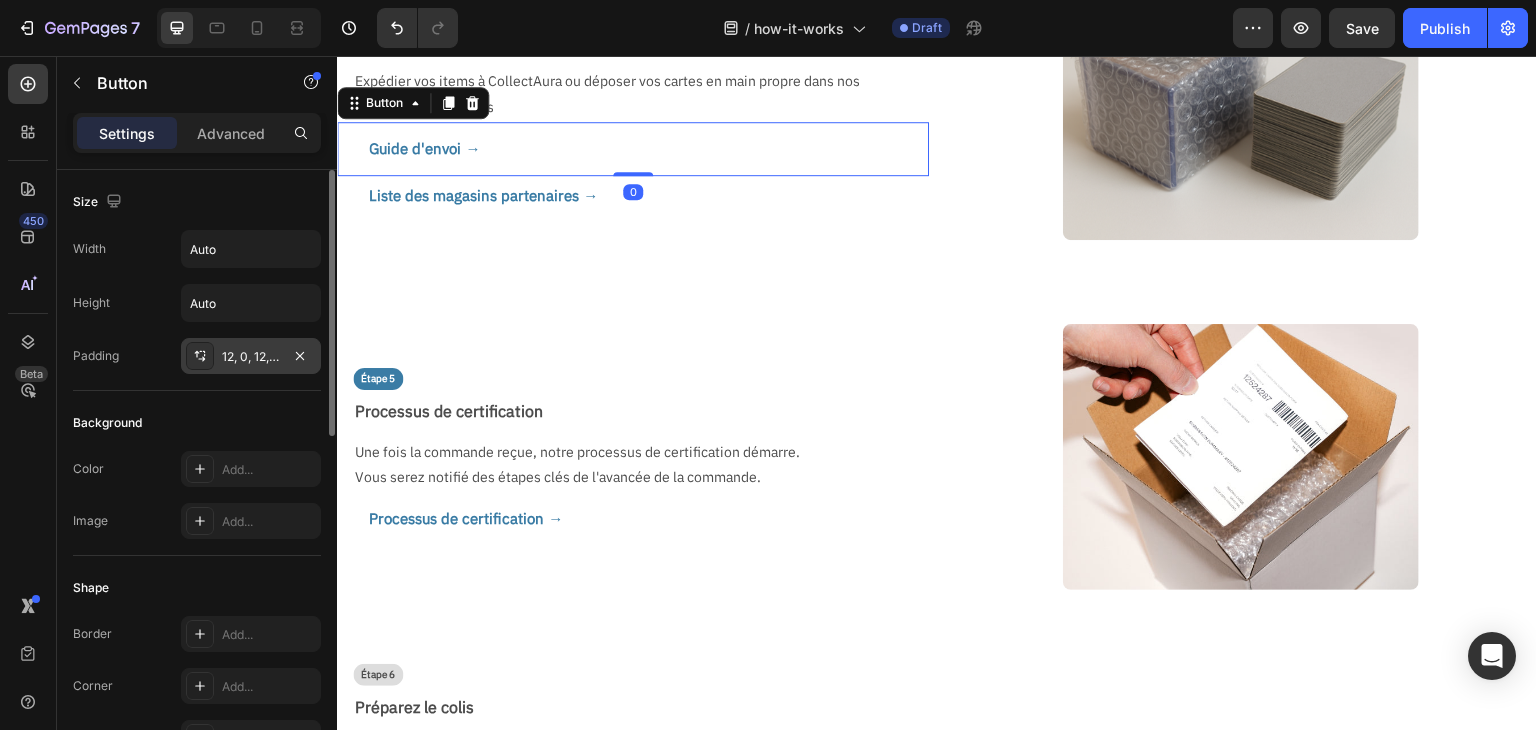 click on "12, 0, 12, 32" at bounding box center [251, 357] 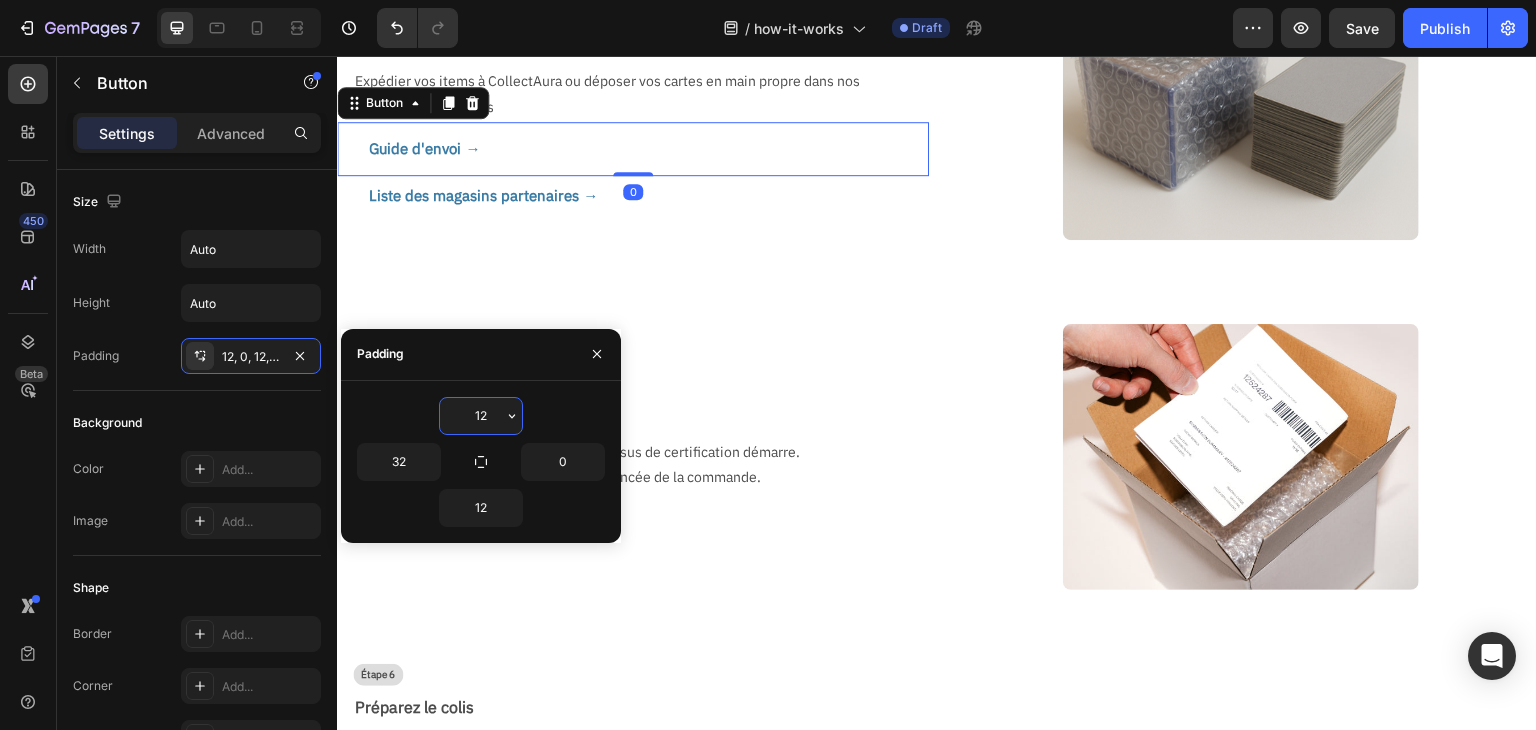 click on "12" at bounding box center [481, 416] 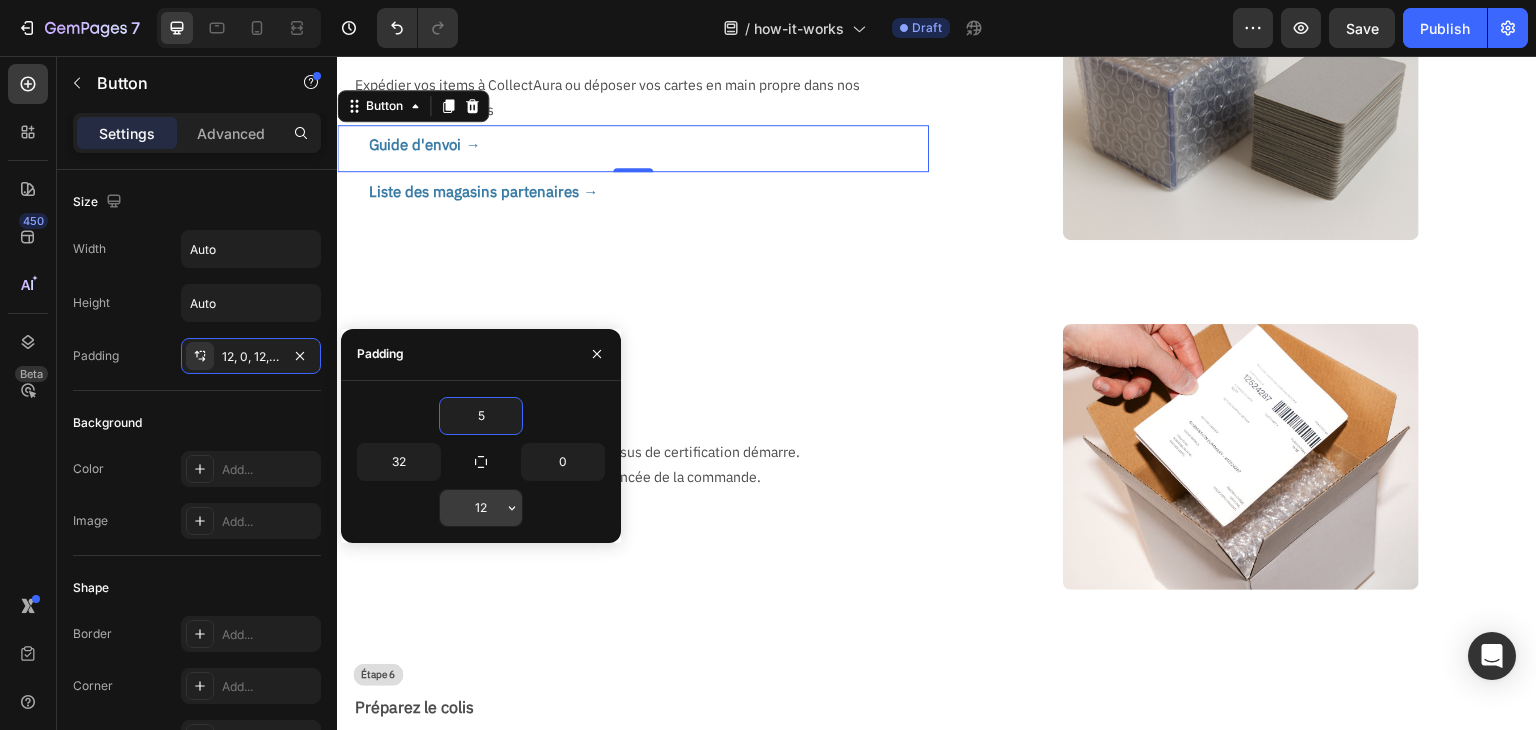 type on "5" 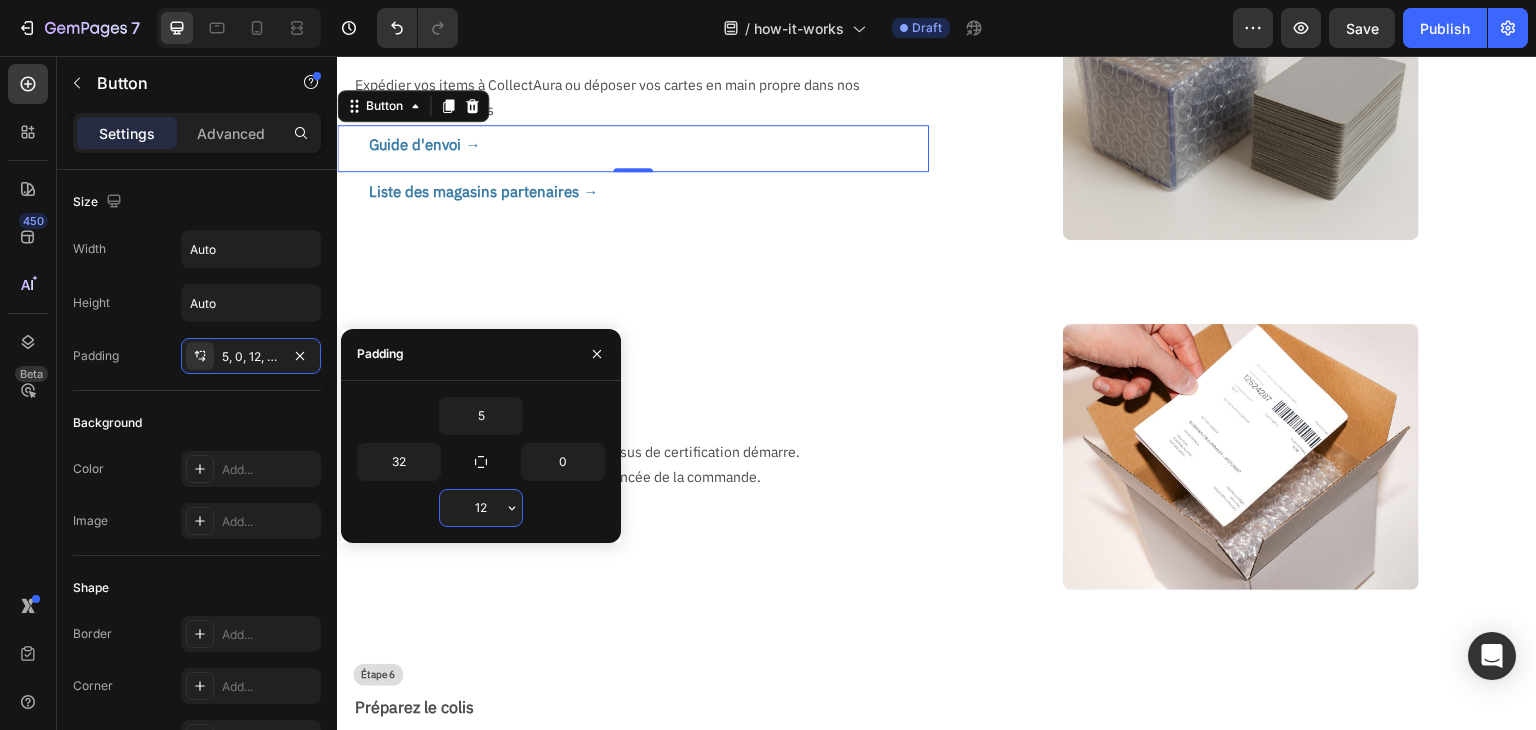 type on "5" 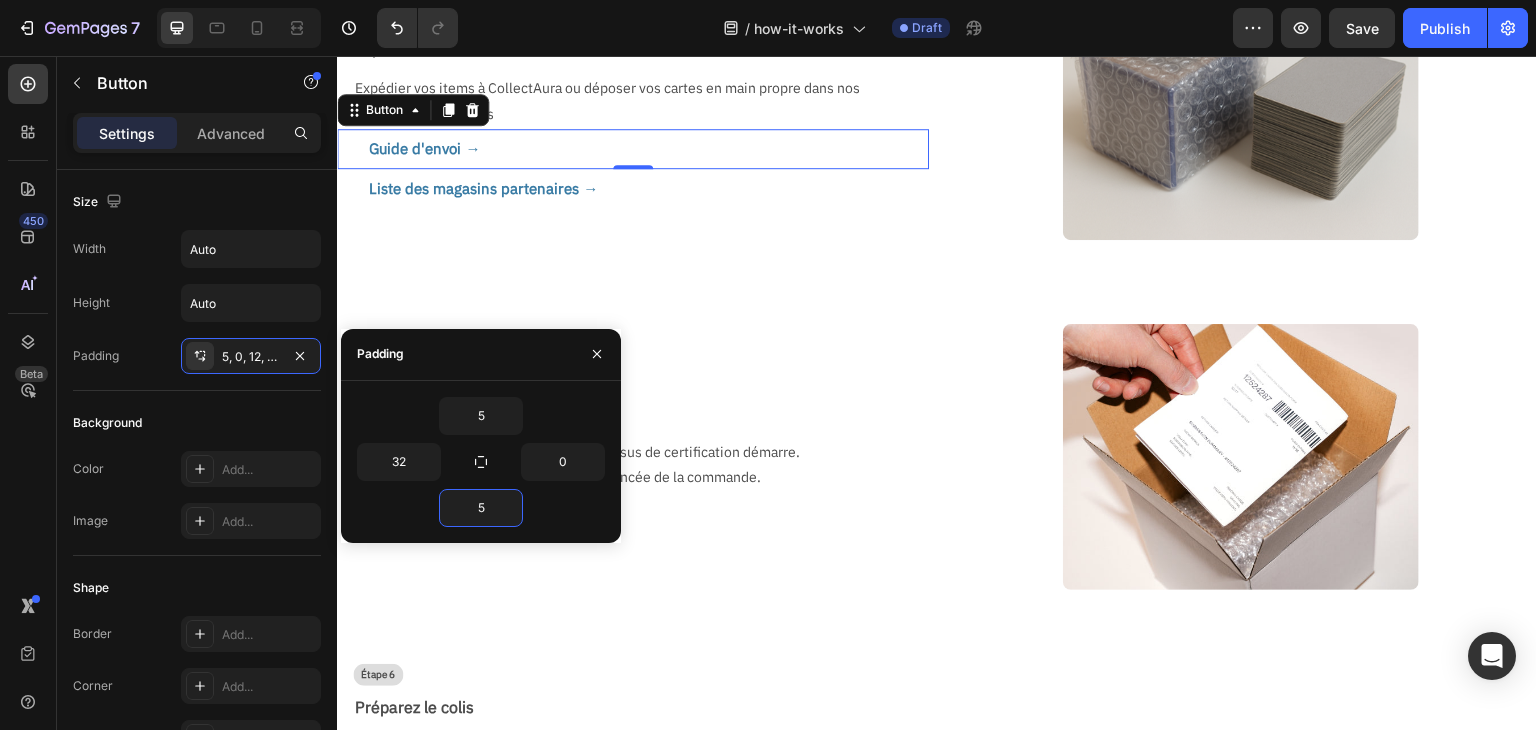 click on "Étape 5" at bounding box center [641, 379] 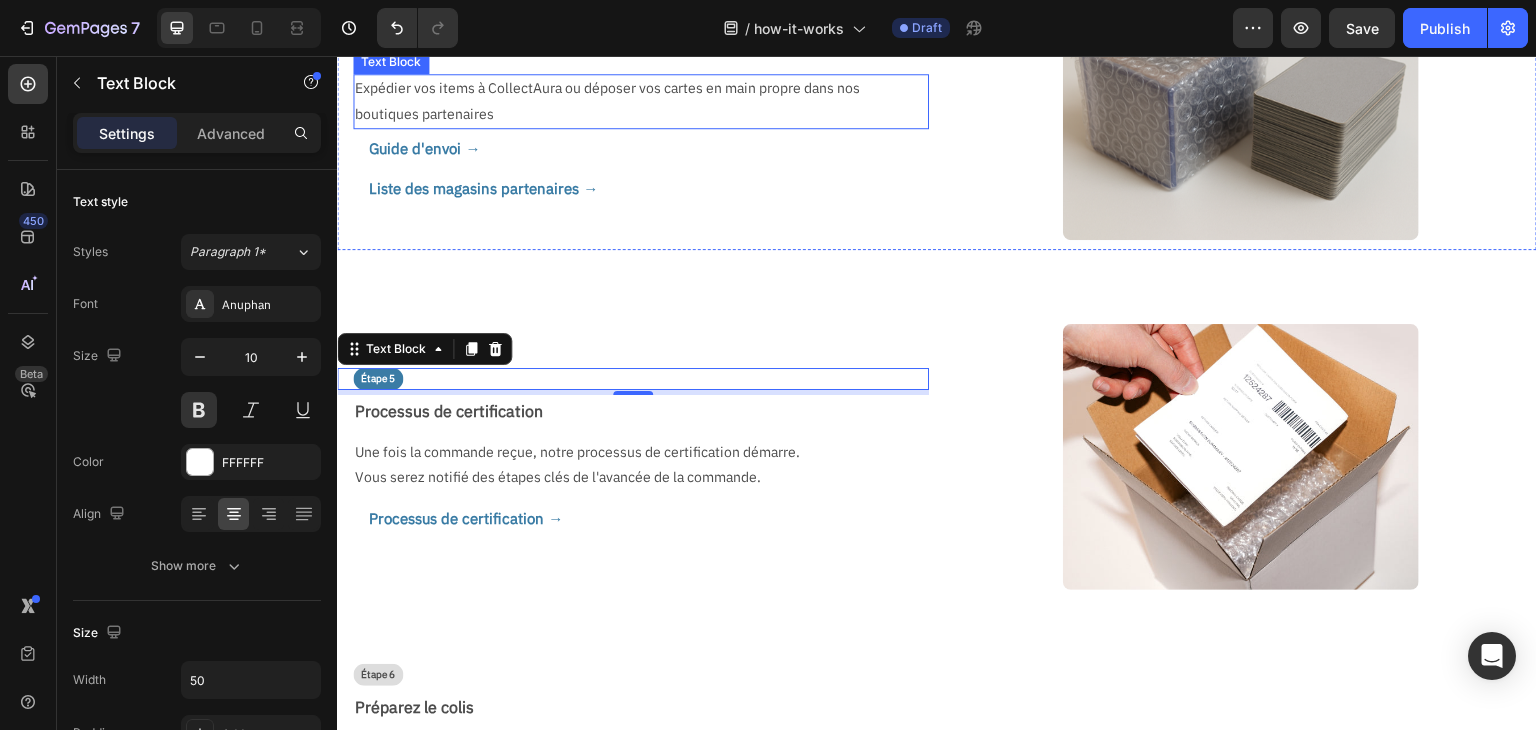 click on "Expédier vos items à CollectAura ou déposer vos cartes en main propre dans nos boutiques partenaires" at bounding box center (633, 101) 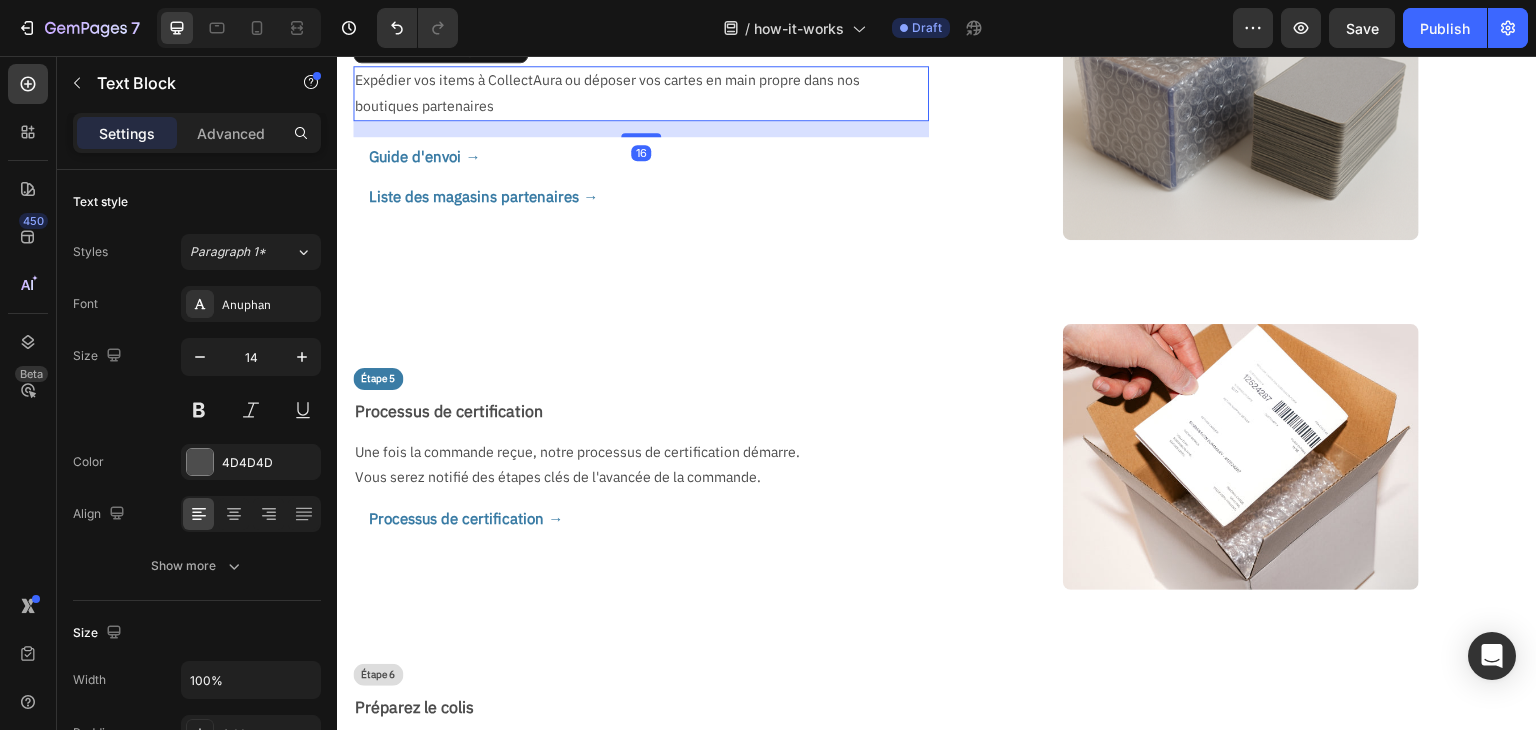 drag, startPoint x: 637, startPoint y: 252, endPoint x: 648, endPoint y: 268, distance: 19.416489 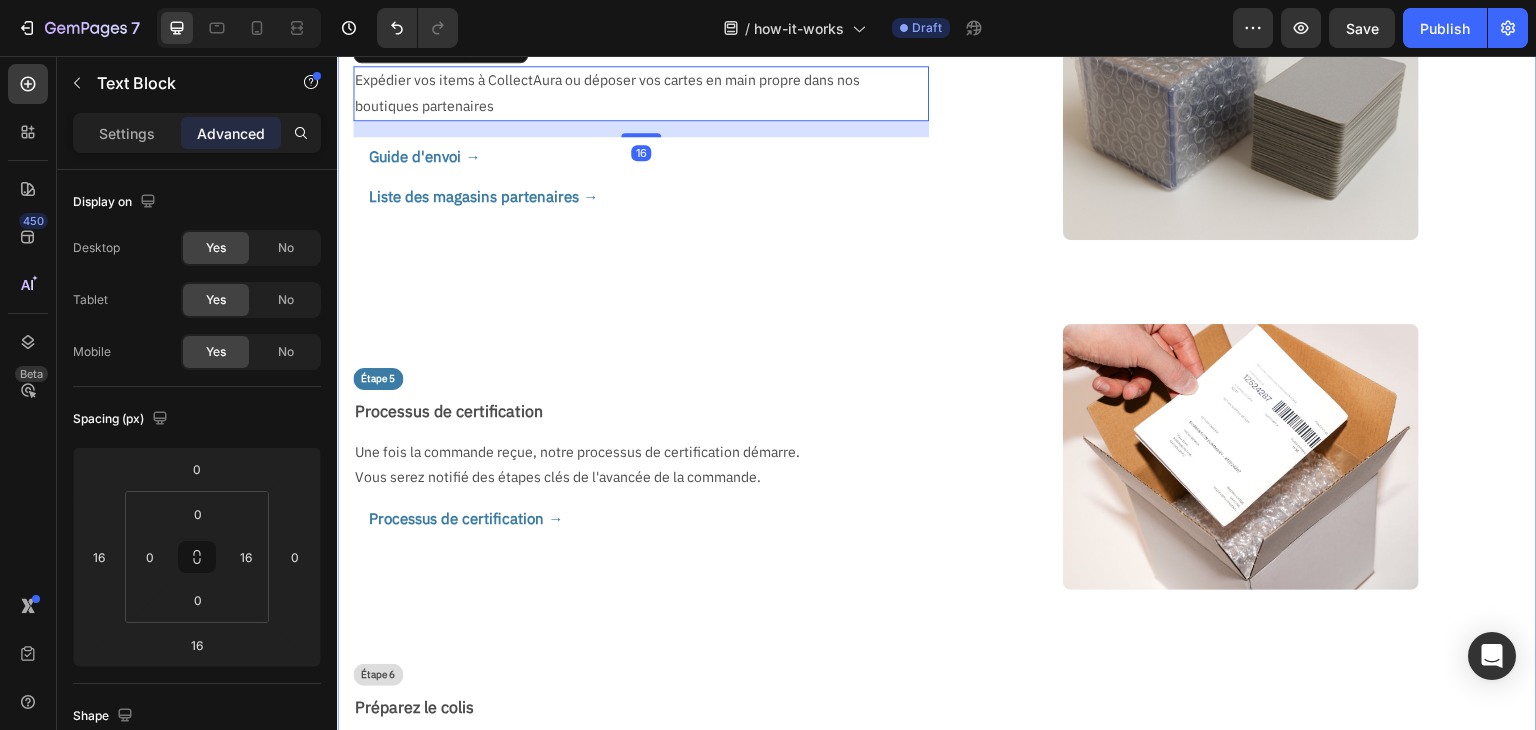 click on "Étape 1 Text Block Choisissez les items que vous souhaitez faire certifier Text Block Via notre barre de rercherche intuitive, sélectionnez les cartes et boosters qui méritent d'être protégés, valorisés et sublimés. Text Block Centre de soumission → Button Image Row Étape 2 - Optionnelle Text Block Parcourez la liste de nos accessoires et cadres personnalisés Text Block Visitez notre boutique d'accessoires pour mettre en valeur et organiser votre collection. Les accessoires et les items certifiés seront renvoyés dans un seul colis. Text Block Boutique d'accessoires → Button Image Row Étape 3 Text Block Validez votre commande, Text Block Renseignez votre adresse de livraison, la vitesse de traitement ainsi que le mode de restitution (Mondial Relay, Colissimo ou en Main propre) Validez la commande Text Block Image Row Étape 4 Text Block Expédier vos items à CollectAura Text Block Expédier vos items à CollectAura ou déposer vos cartes en main propre dans nos boutiques partenaires   16 Row" at bounding box center [937, 66] 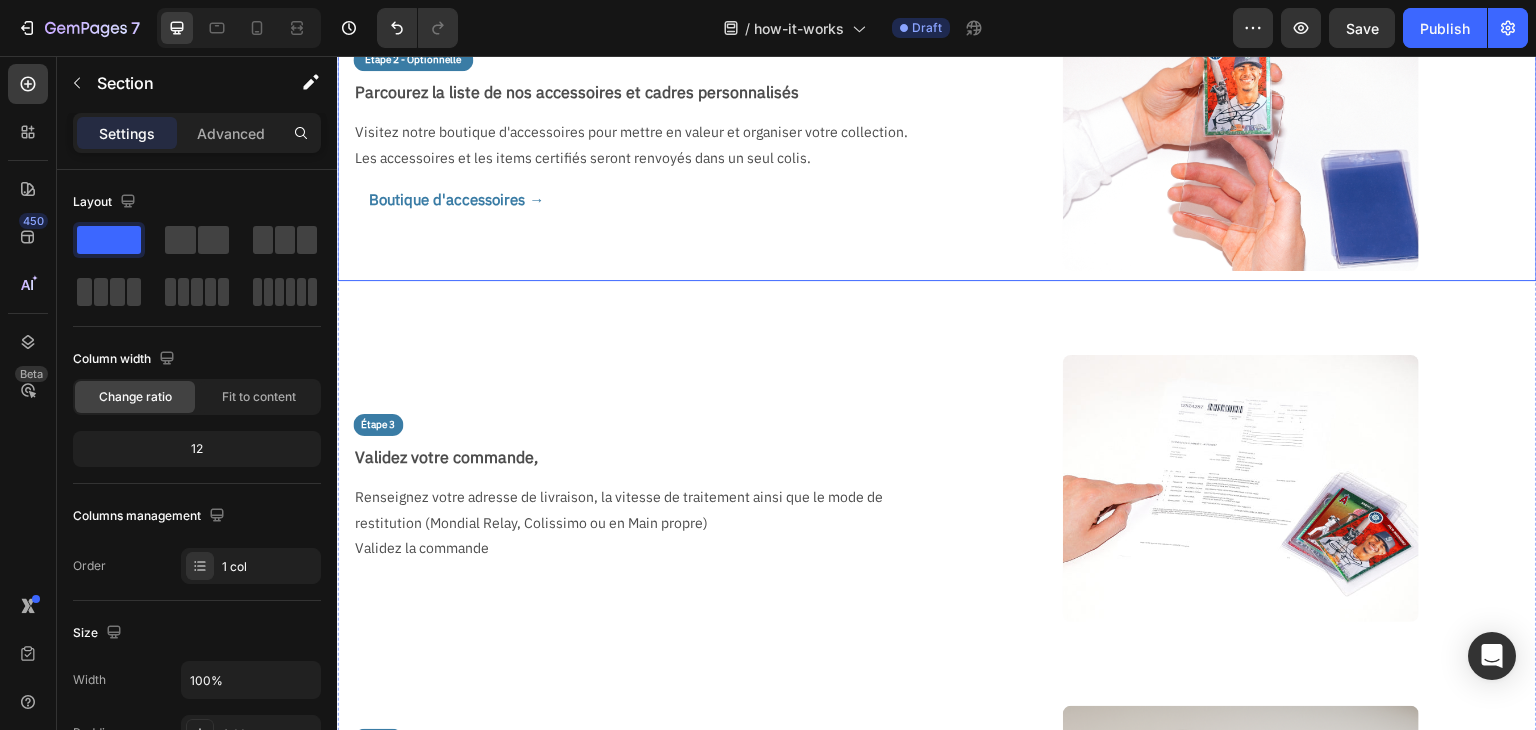 scroll, scrollTop: 537, scrollLeft: 0, axis: vertical 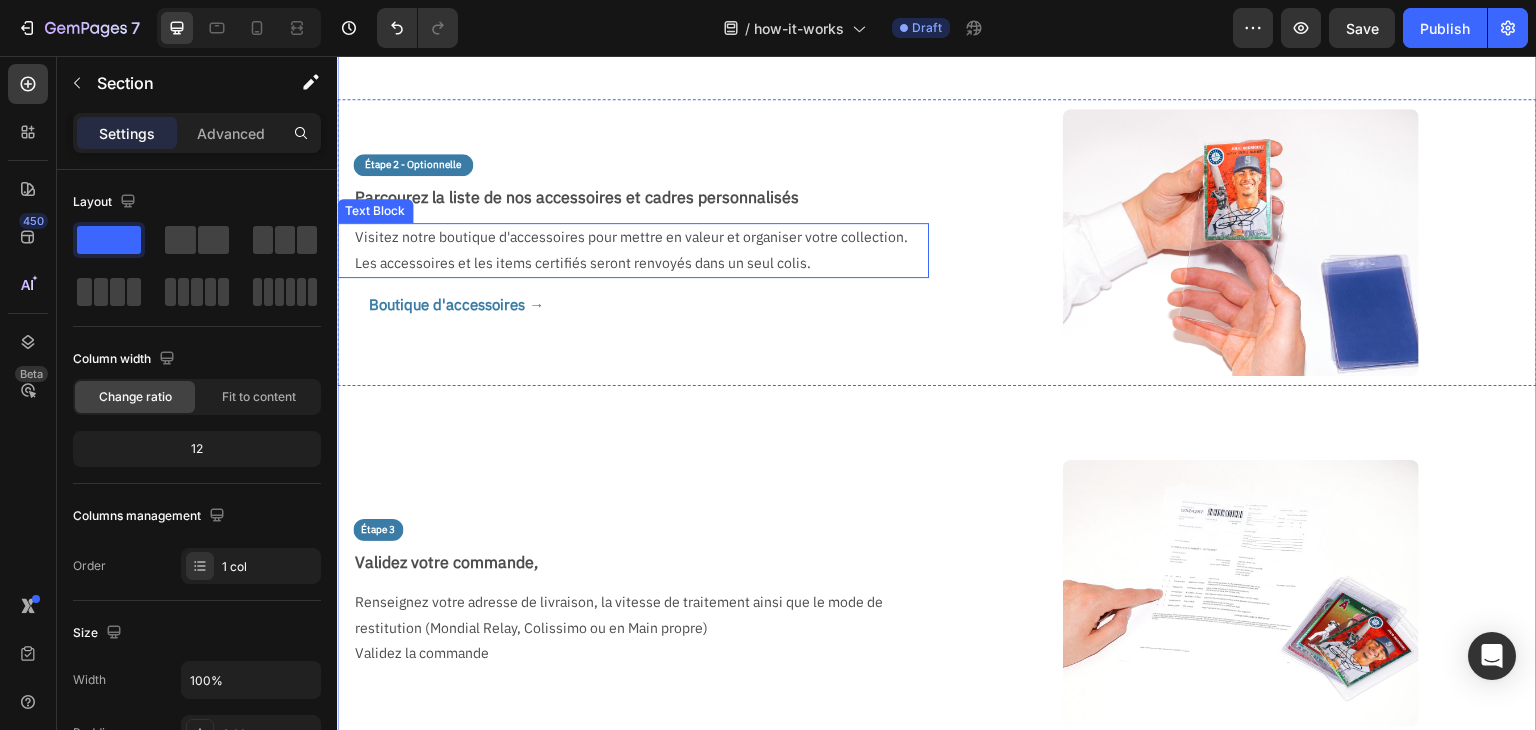 click on "Les accessoires et les items certifiés seront renvoyés dans un seul colis." at bounding box center [633, 263] 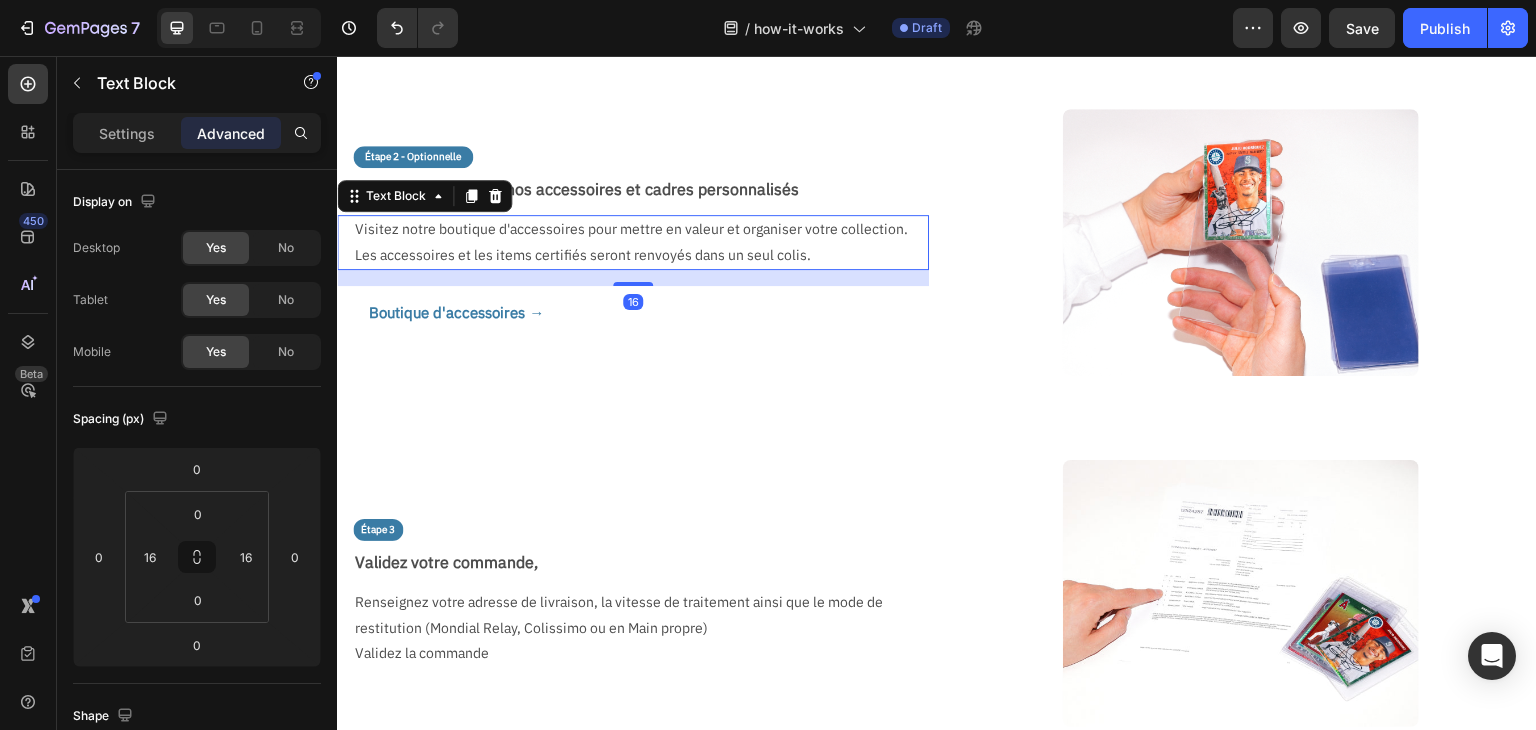 drag, startPoint x: 627, startPoint y: 269, endPoint x: 637, endPoint y: 285, distance: 18.867962 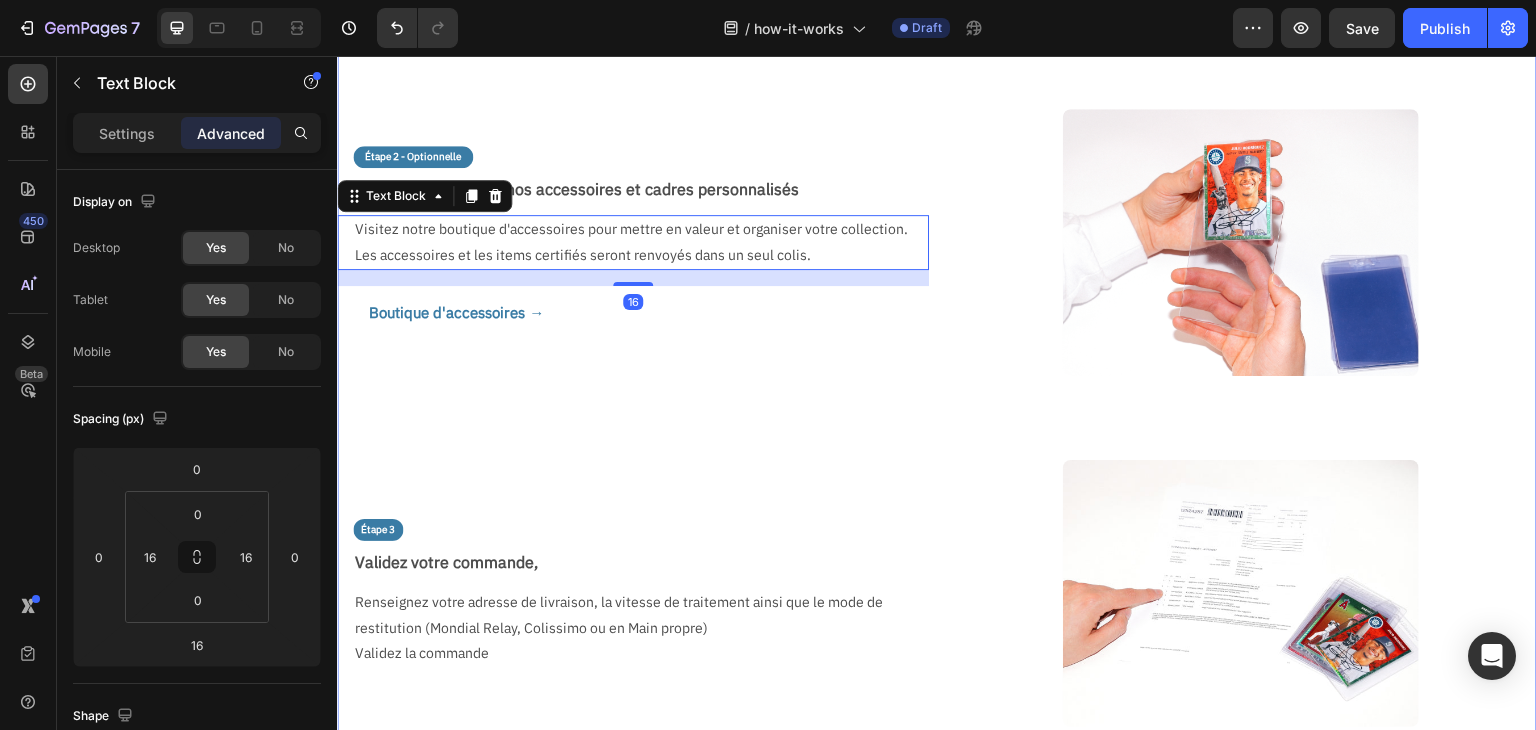 click on "Étape 1 Text Block Choisissez les items que vous souhaitez faire certifier Text Block Via notre barre de rercherche intuitive, sélectionnez les cartes et boosters qui méritent d'être protégés, valorisés et sublimés. Text Block Centre de soumission → Button Image Row Étape 2 - Optionnelle Text Block Parcourez la liste de nos accessoires et cadres personnalisés Text Block Visitez notre boutique d'accessoires pour mettre en valeur et organiser votre collection. Les accessoires et les items certifiés seront renvoyés dans un seul colis. Text Block   16 Boutique d'accessoires → Button Image Row Étape 3 Text Block Validez votre commande, Text Block Renseignez votre adresse de livraison, la vitesse de traitement ainsi que le mode de restitution (Mondial Relay, Colissimo ou en Main propre) Validez la commande Text Block Image Row Étape 4 Text Block Expédier vos items à CollectAura Text Block Expédier vos items à CollectAura ou déposer vos cartes en main propre dans nos boutiques partenaires Row" at bounding box center (937, 834) 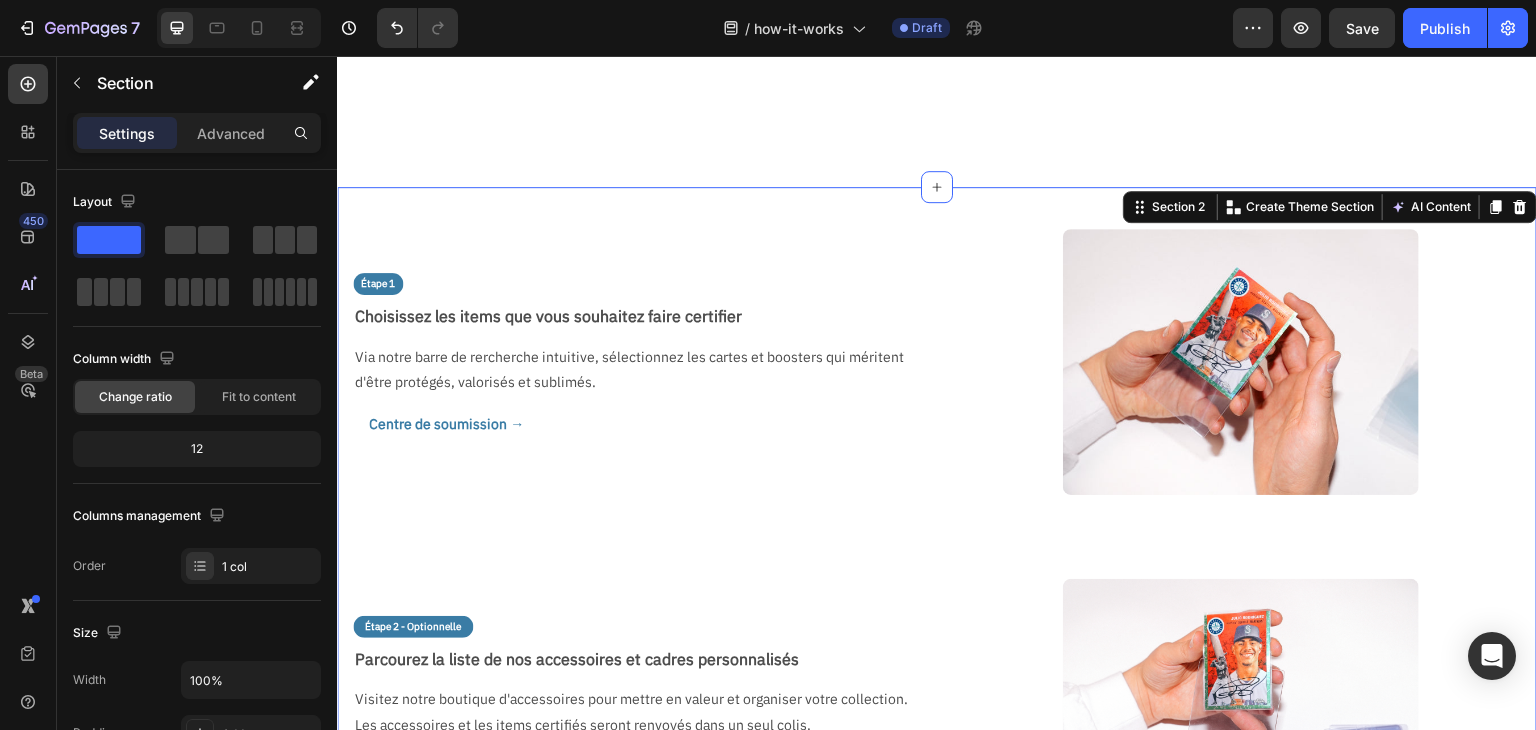 scroll, scrollTop: 37, scrollLeft: 0, axis: vertical 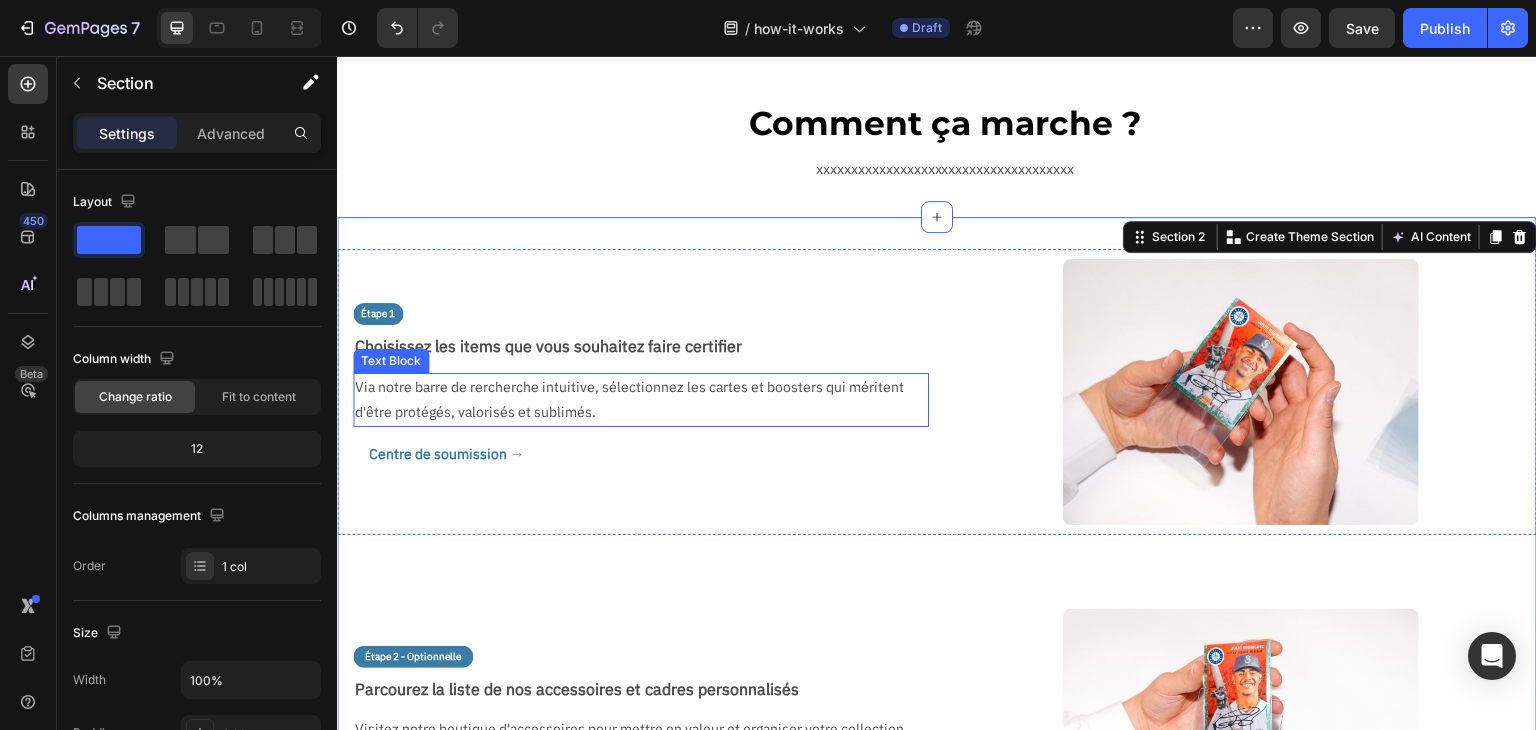 click on "Via notre barre de rercherche intuitive, sélectionnez les cartes et boosters qui méritent d'être protégés, valorisés et sublimés." at bounding box center [633, 400] 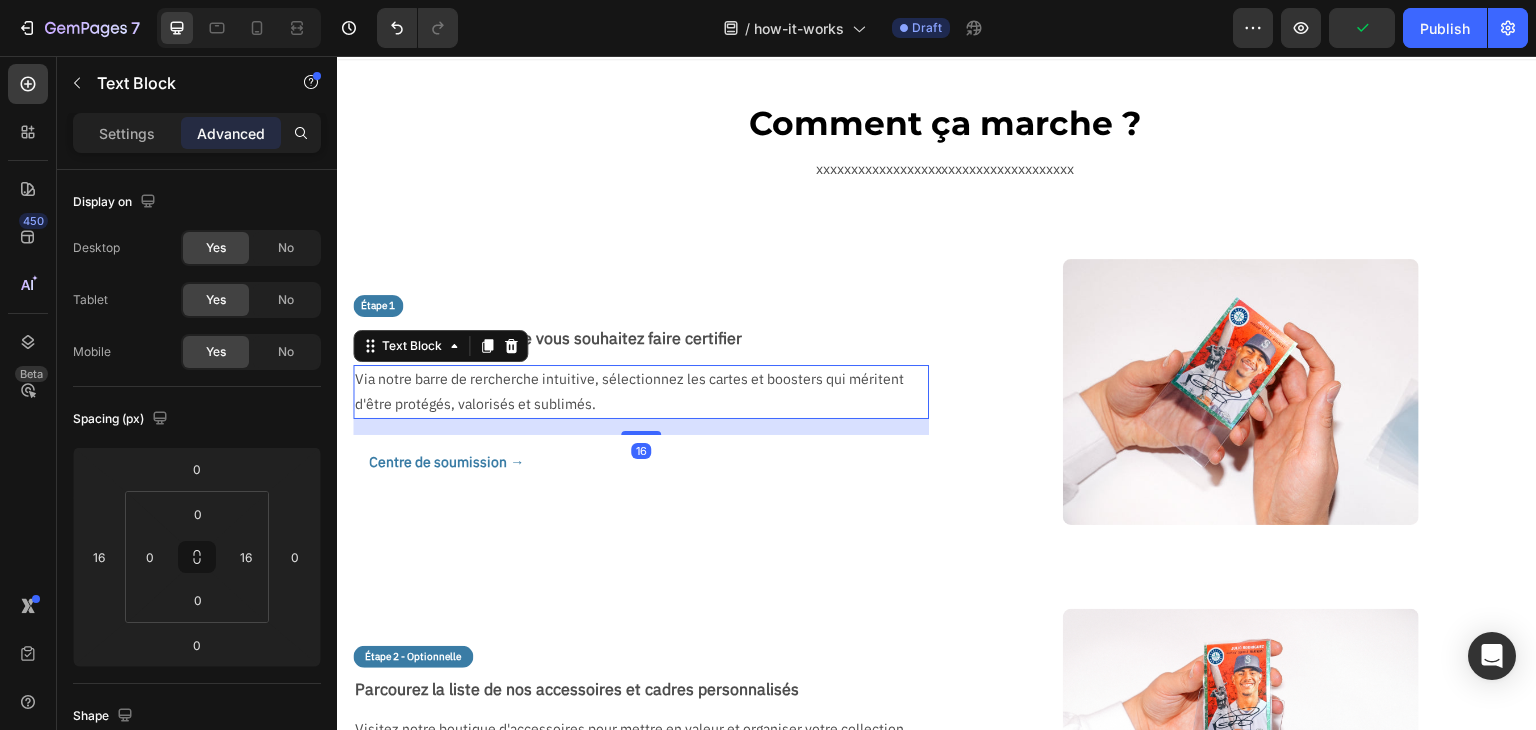 drag, startPoint x: 642, startPoint y: 422, endPoint x: 657, endPoint y: 437, distance: 21.213203 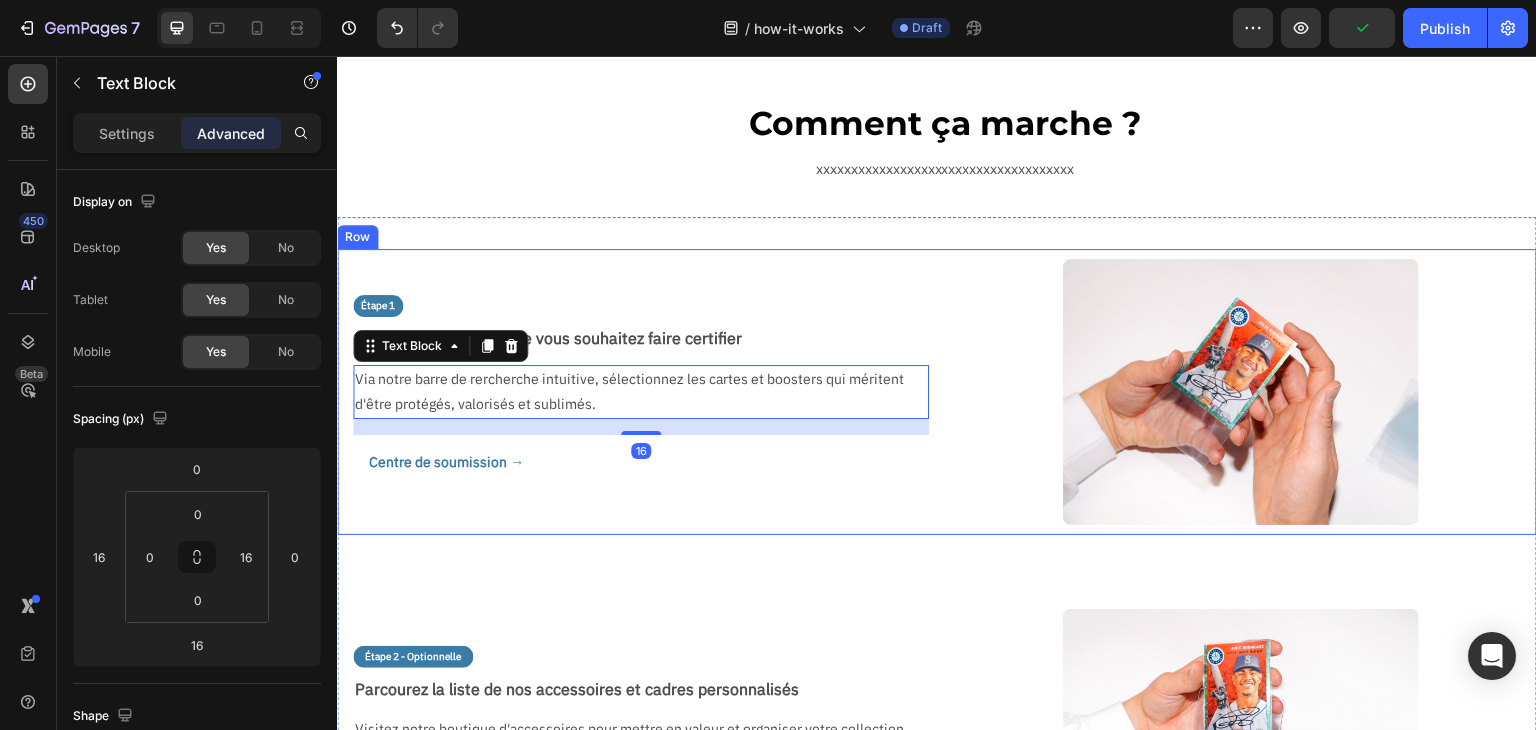 click on "Étape 1 Text Block Choisissez les items que vous souhaitez faire certifier Text Block Via notre barre de rercherche intuitive, sélectionnez les cartes et boosters qui méritent d'être protégés, valorisés et sublimés. Text Block   16 Centre de soumission → Button Image Row Étape 2 - Optionnelle Text Block Parcourez la liste de nos accessoires et cadres personnalisés Text Block Visitez notre boutique d'accessoires pour mettre en valeur et organiser votre collection. Les accessoires et les items certifiés seront renvoyés dans un seul colis. Text Block Boutique d'accessoires → Button Image Row Étape 3 Text Block Validez votre commande, Text Block Renseignez votre adresse de livraison, la vitesse de traitement ainsi que le mode de restitution (Mondial Relay, Colissimo ou en Main propre) Validez la commande Text Block Image Row Étape 4 Text Block Expédier vos items à CollectAura Text Block Expédier vos items à CollectAura ou déposer vos cartes en main propre dans nos boutiques partenaires Row" at bounding box center (937, 1334) 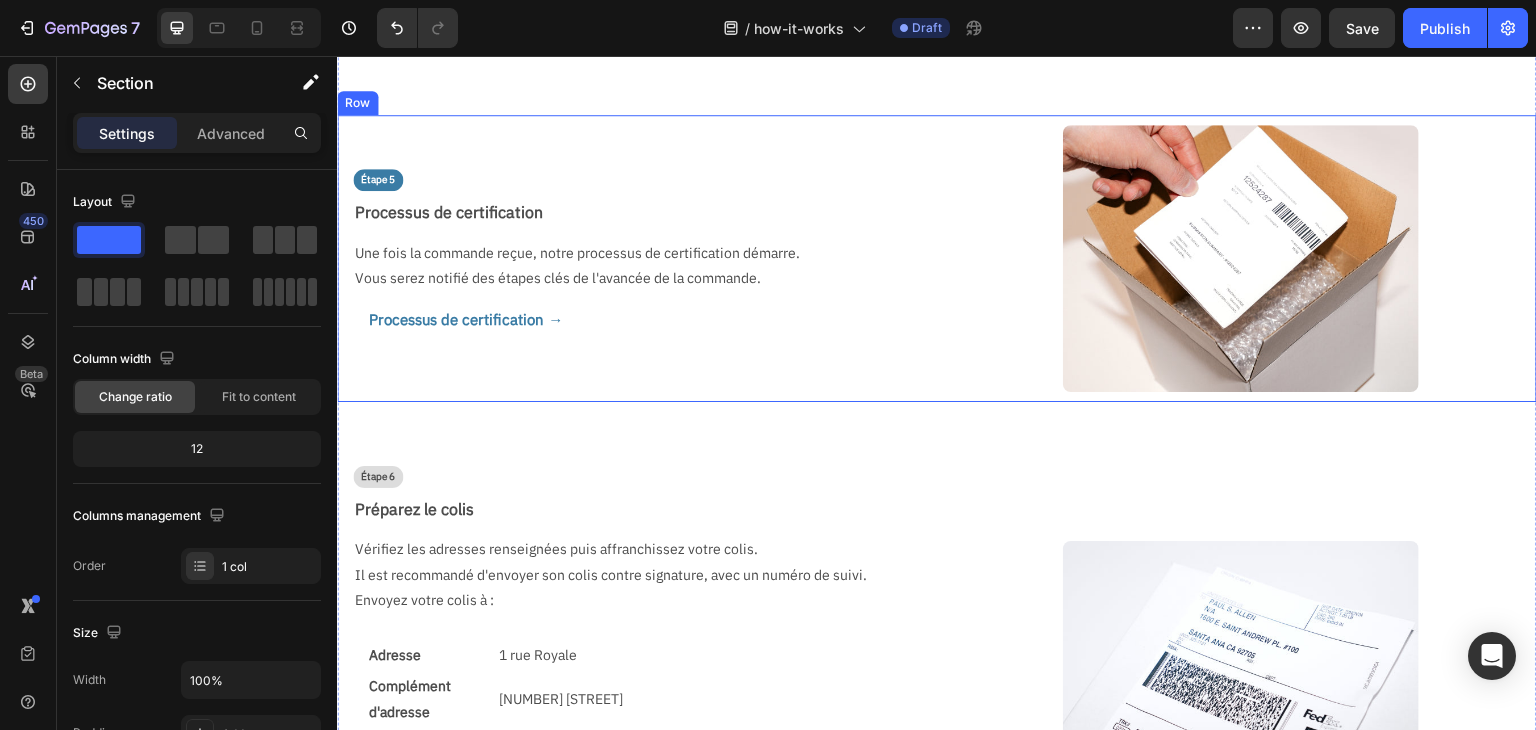 scroll, scrollTop: 1737, scrollLeft: 0, axis: vertical 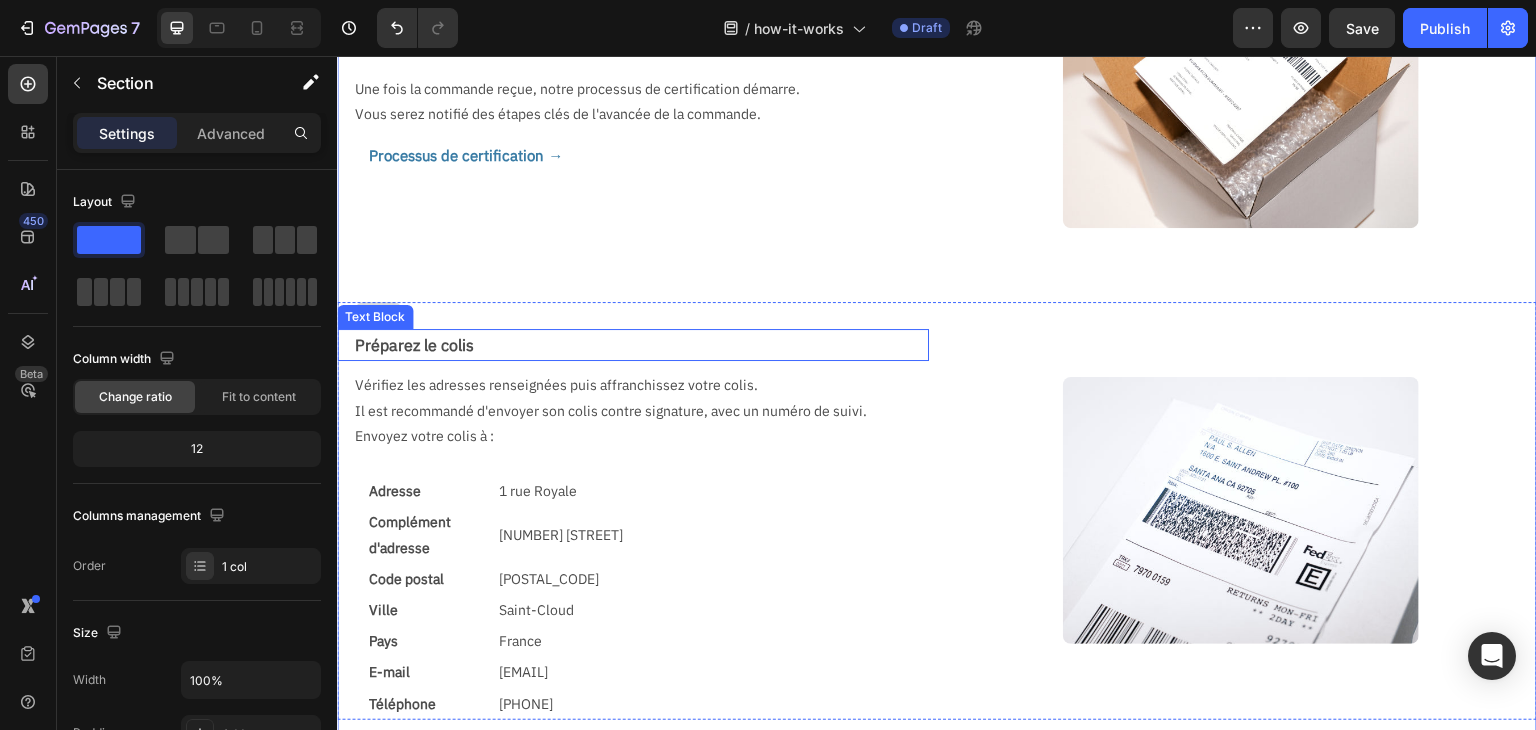 click on "Préparez le colis" at bounding box center [641, 345] 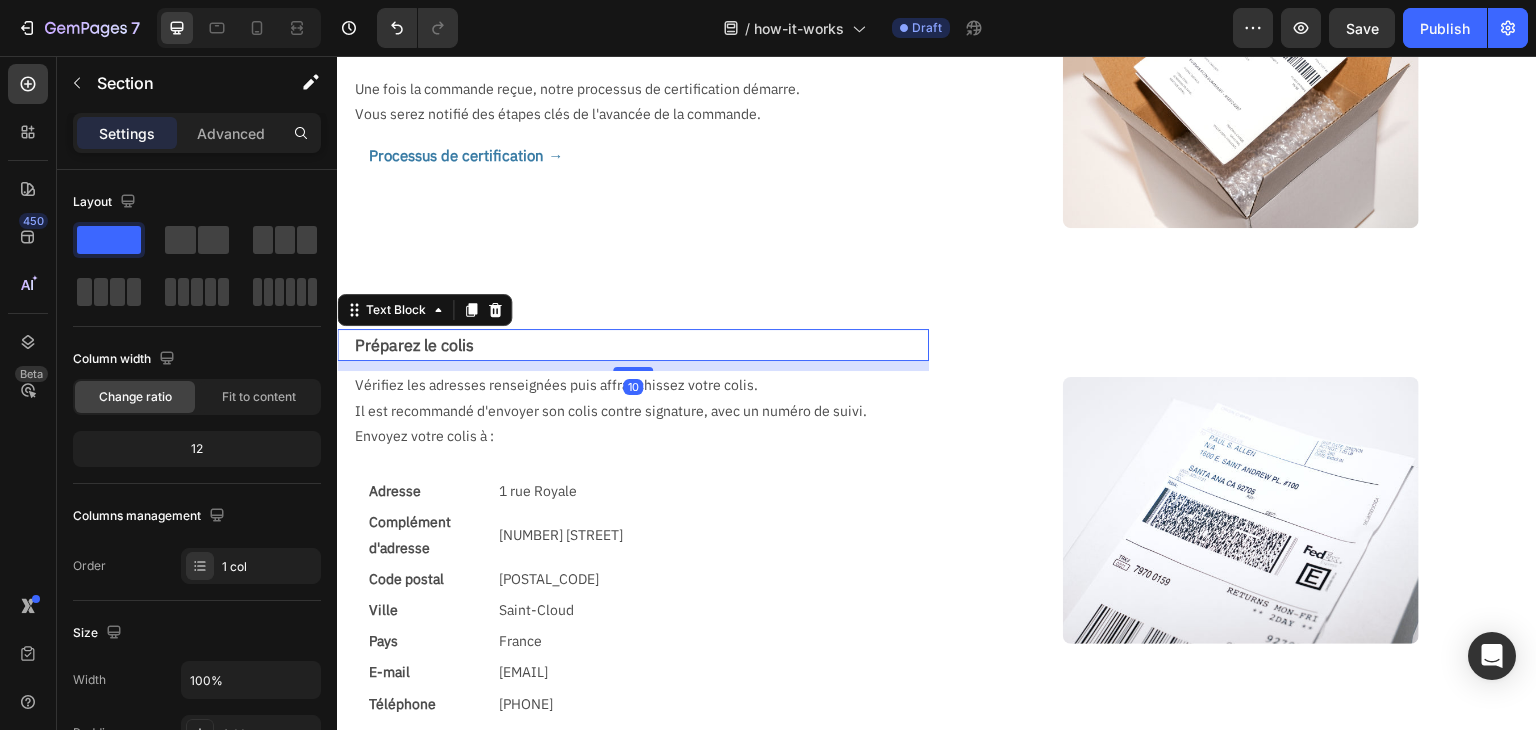 click on "Préparez le colis" at bounding box center (641, 345) 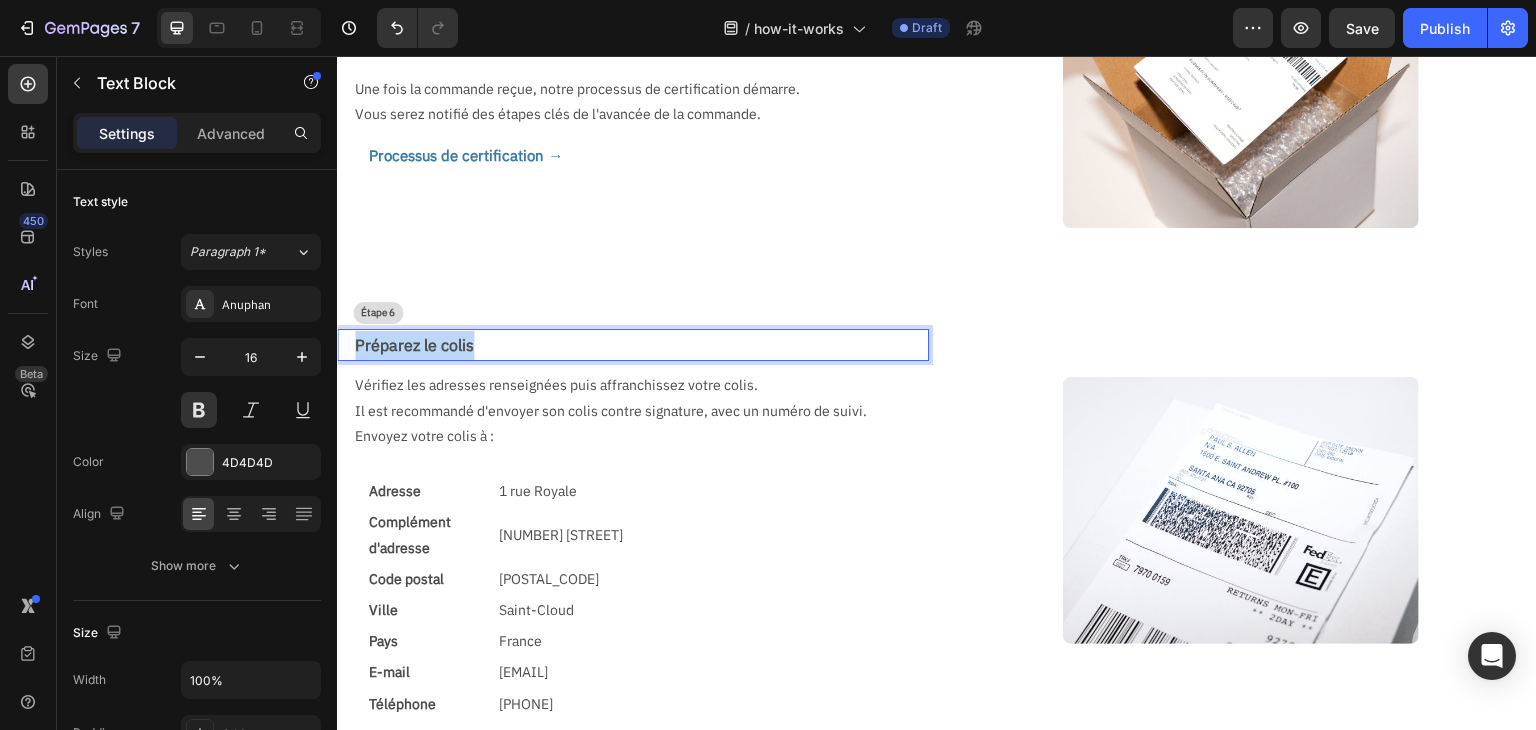 click on "Préparez le colis" at bounding box center [641, 345] 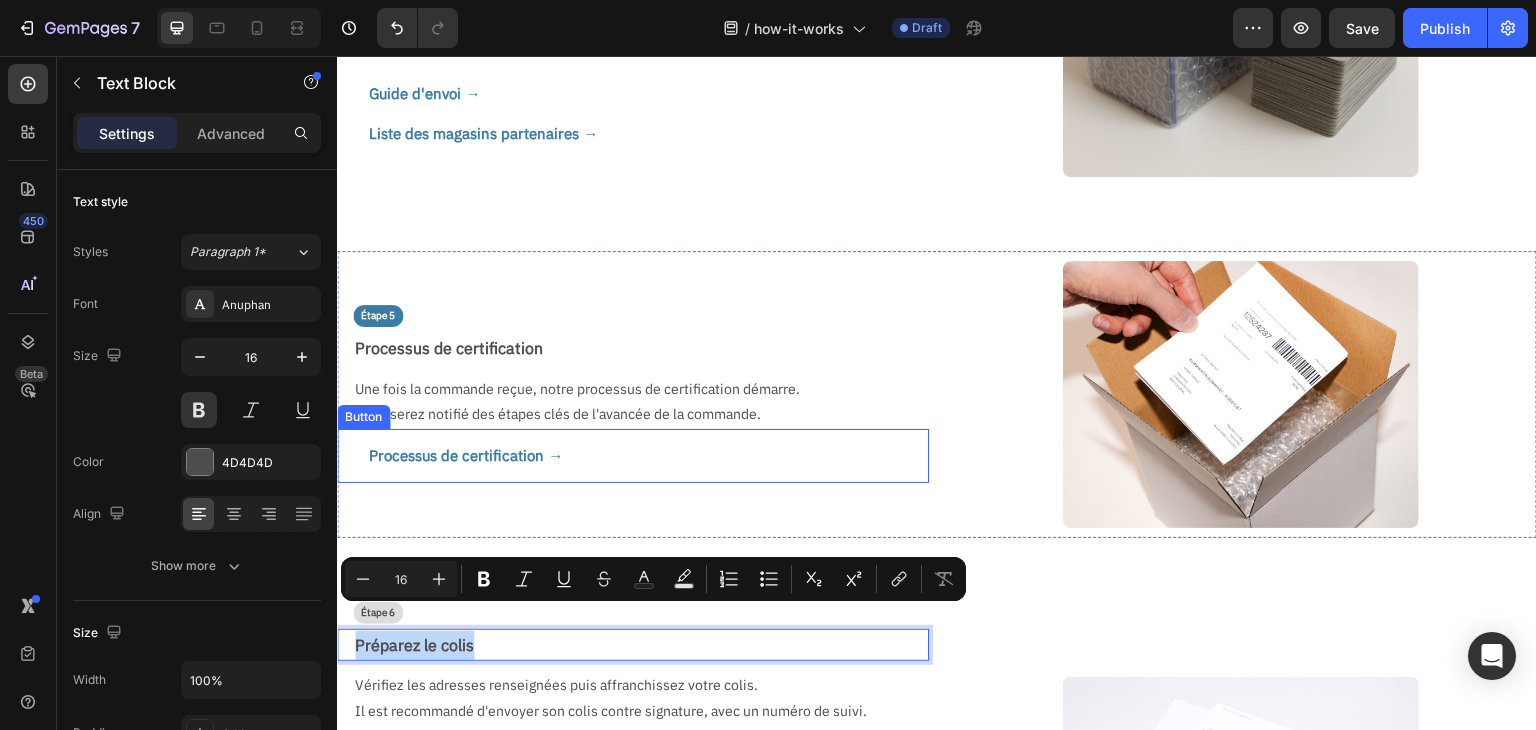 scroll, scrollTop: 1637, scrollLeft: 0, axis: vertical 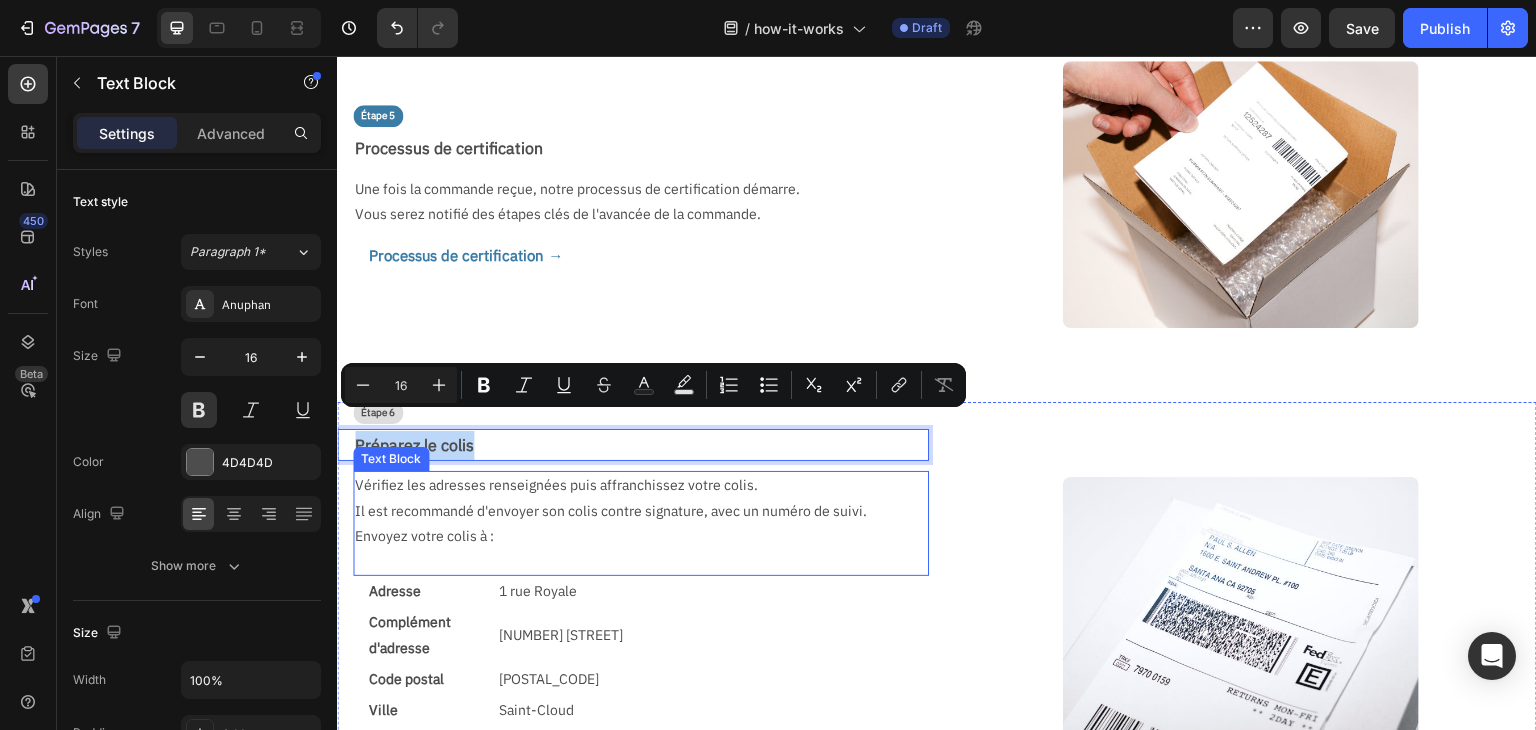click on "Il est recommandé d'envoyer son colis contre signature, avec un numéro de suivi." at bounding box center [633, 511] 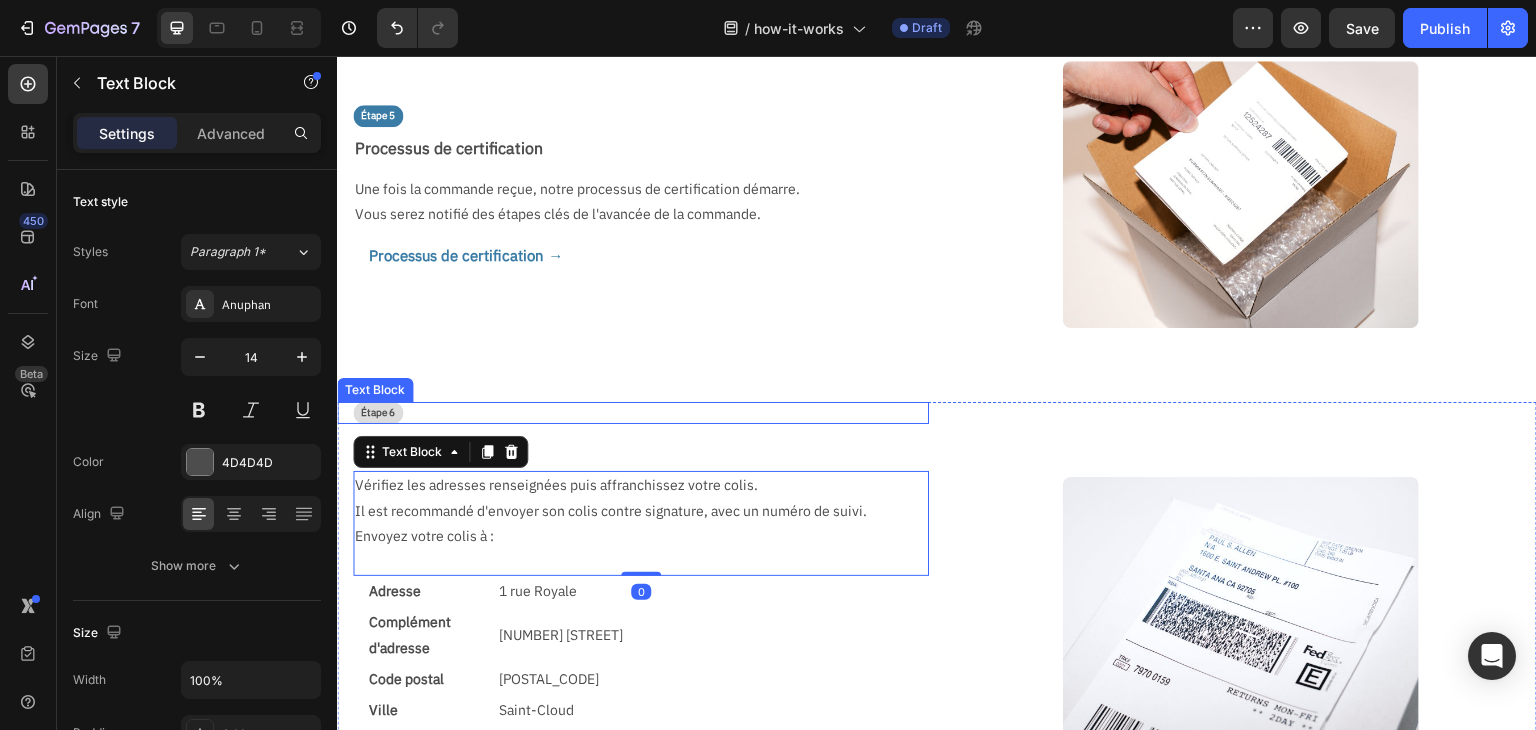 click on "Étape 6" at bounding box center [378, 413] 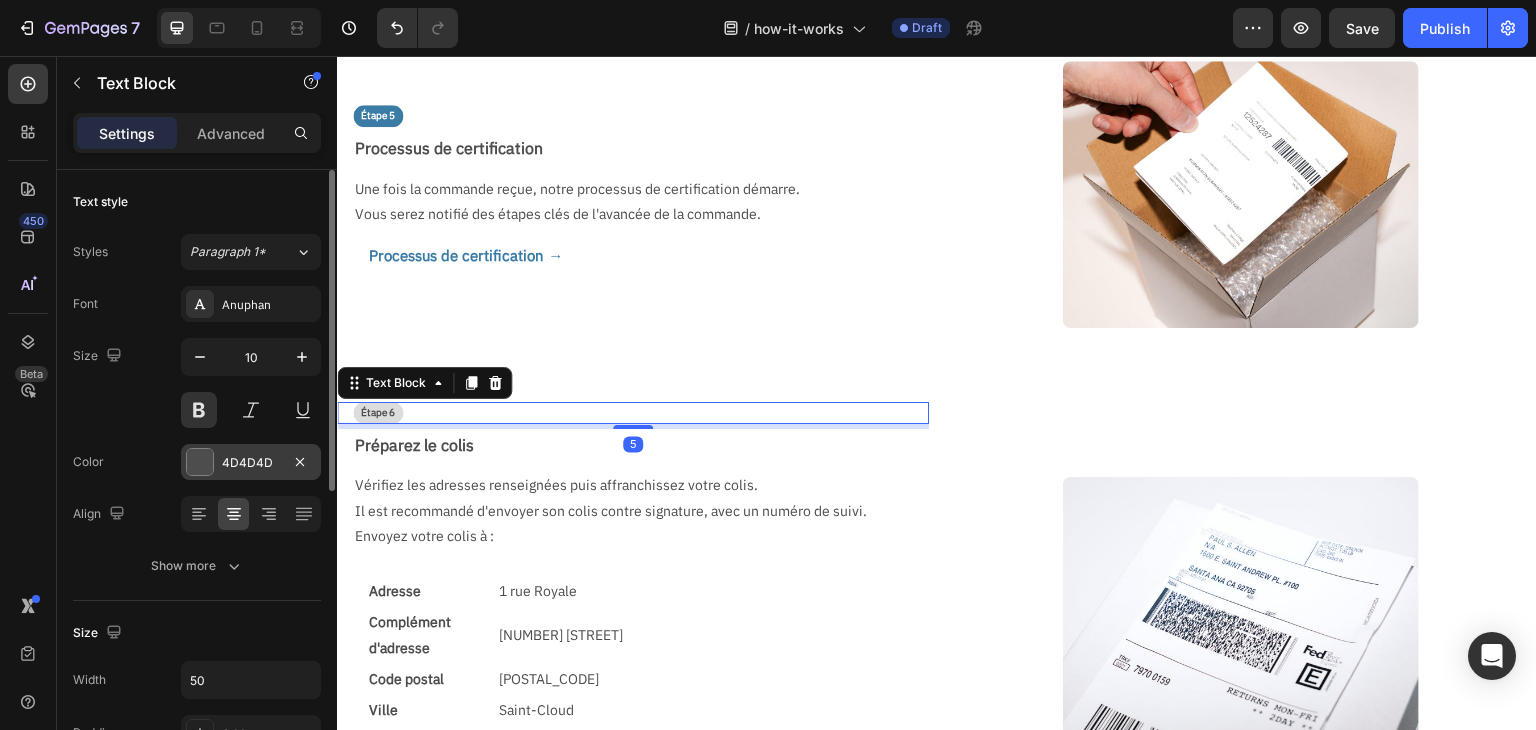 click on "4D4D4D" at bounding box center (251, 462) 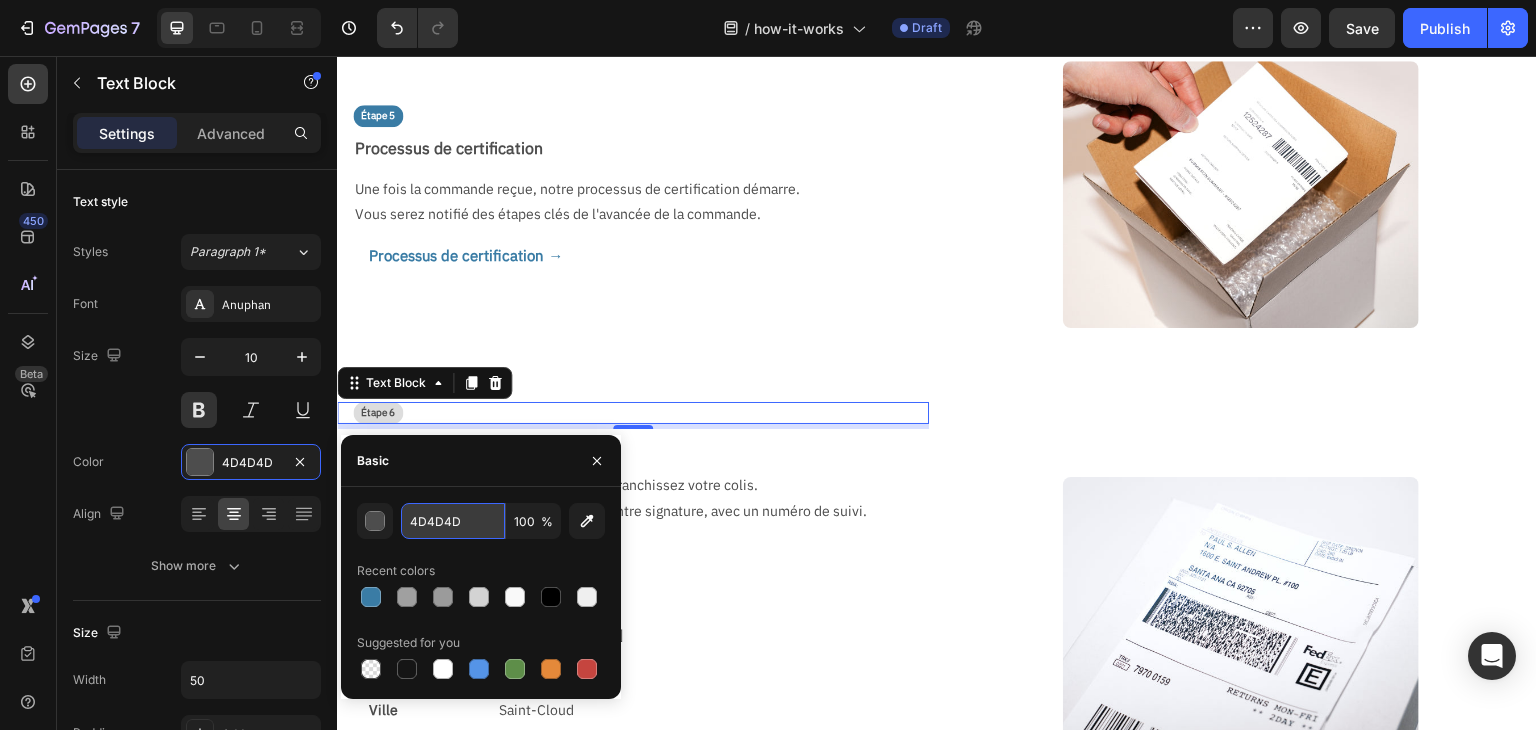 click on "4D4D4D" at bounding box center (453, 521) 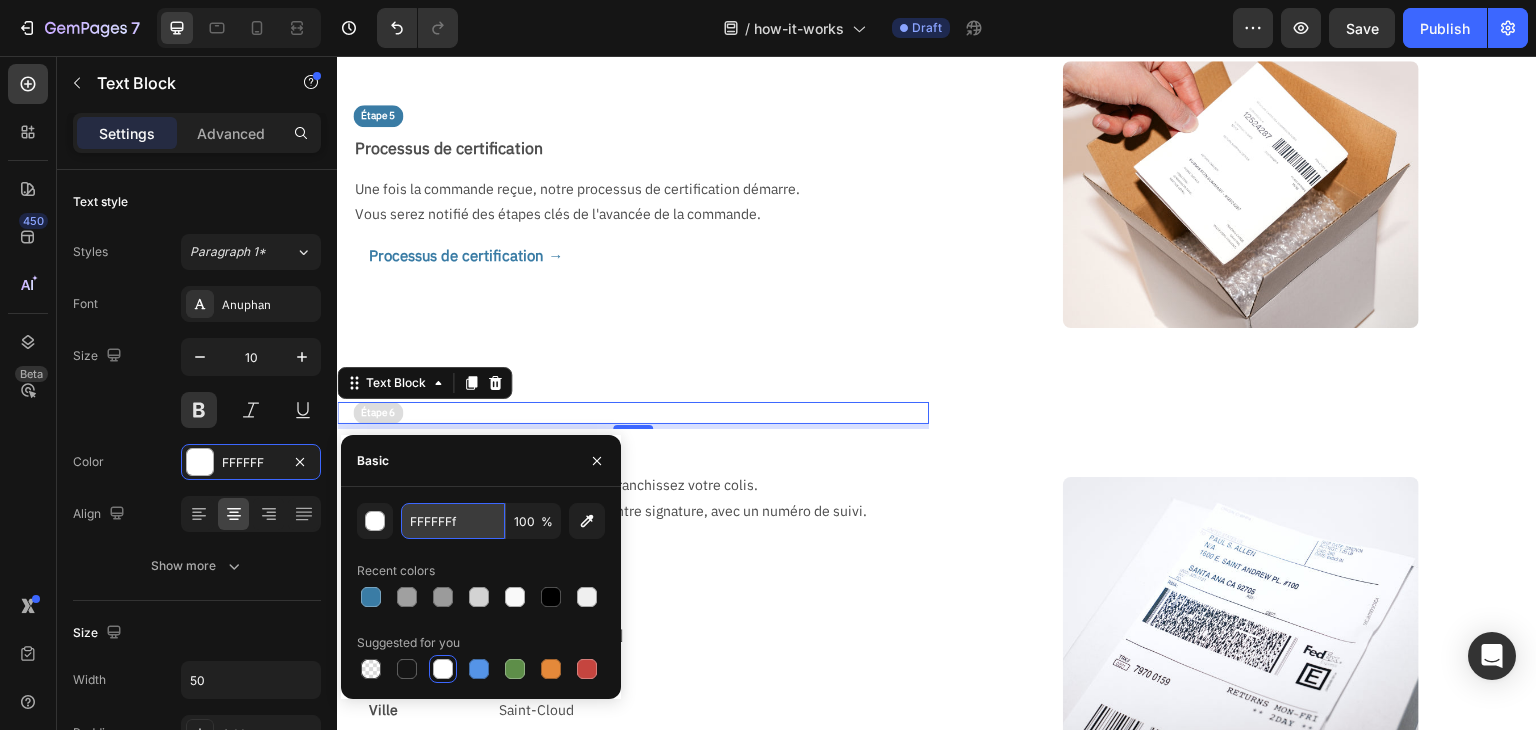 type on "FFFFFF" 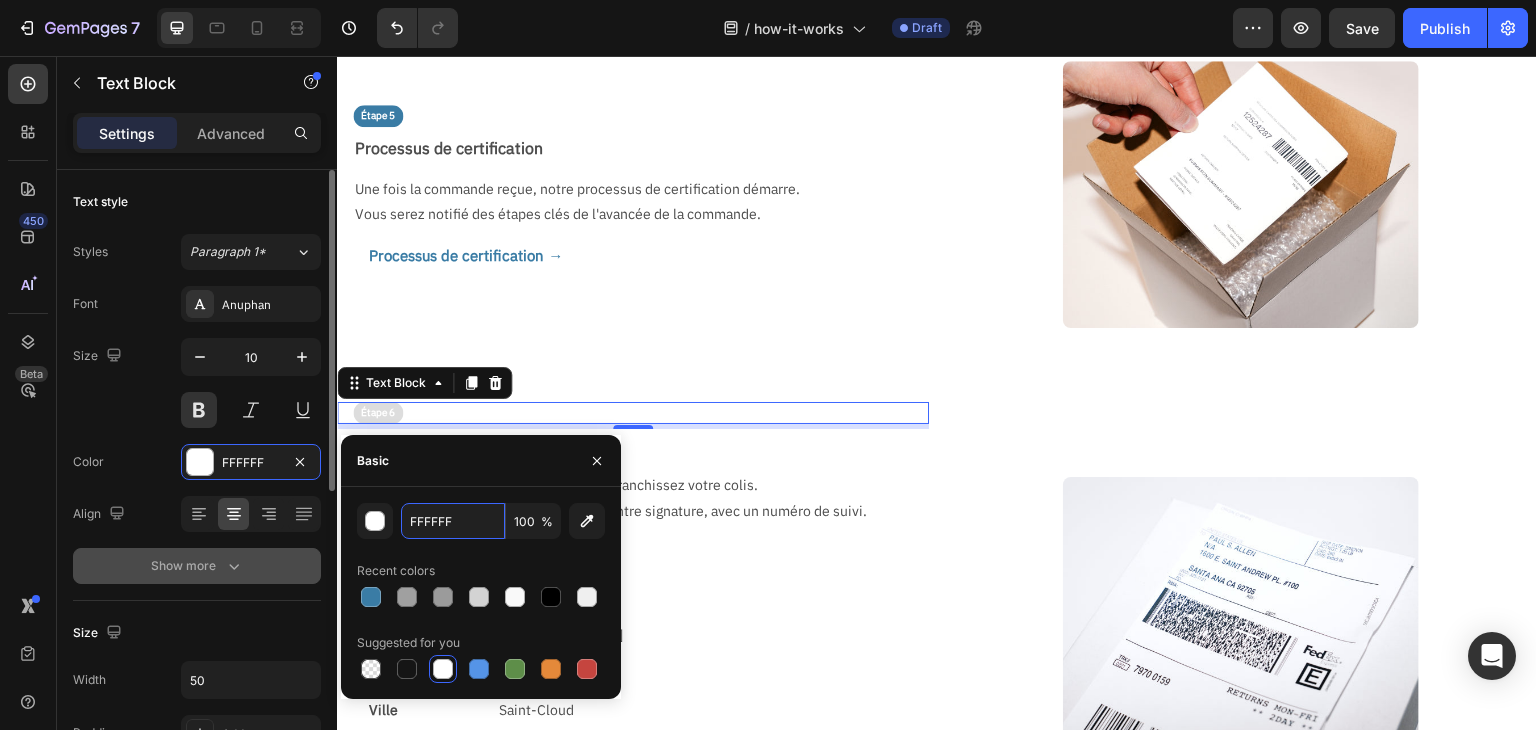 scroll, scrollTop: 400, scrollLeft: 0, axis: vertical 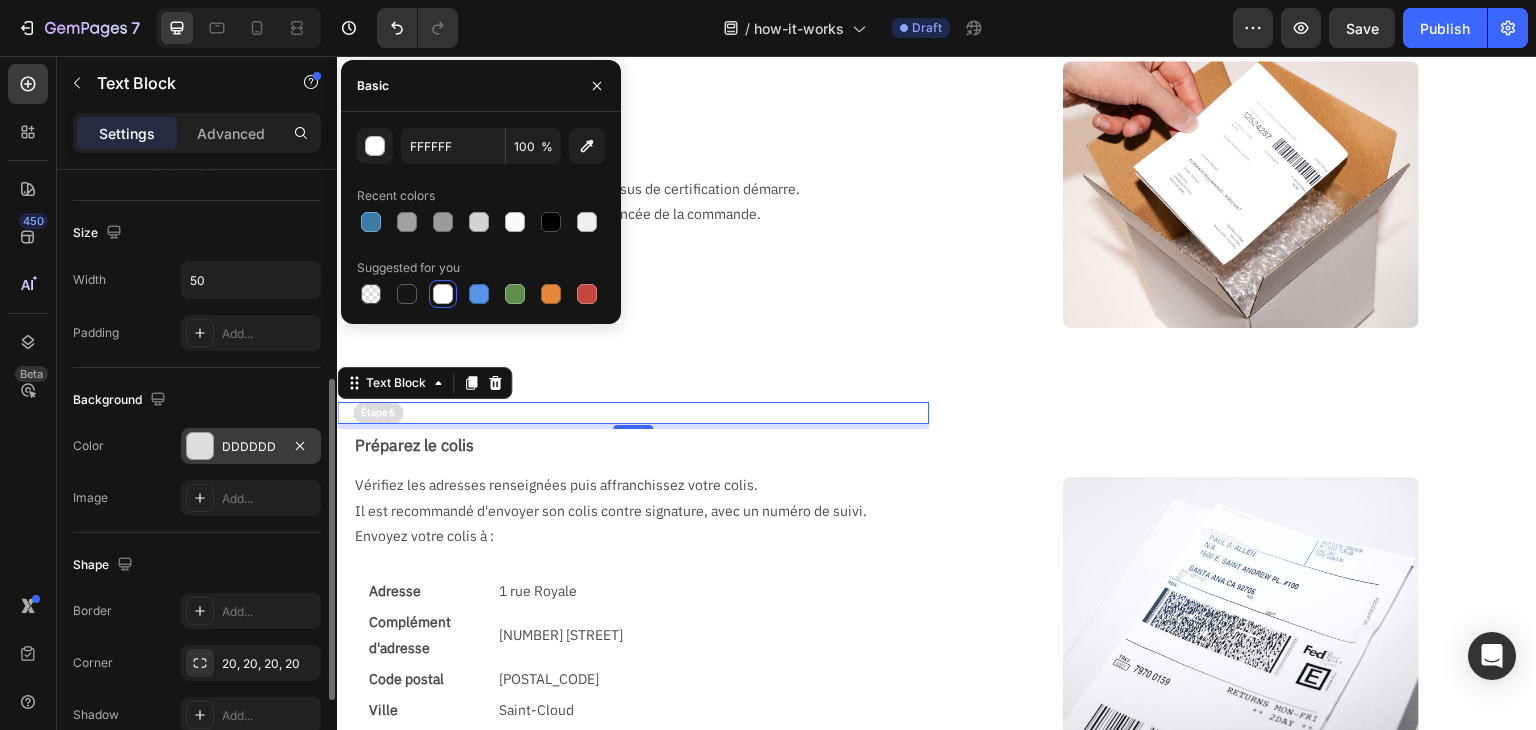 click on "DDDDDD" at bounding box center [251, 447] 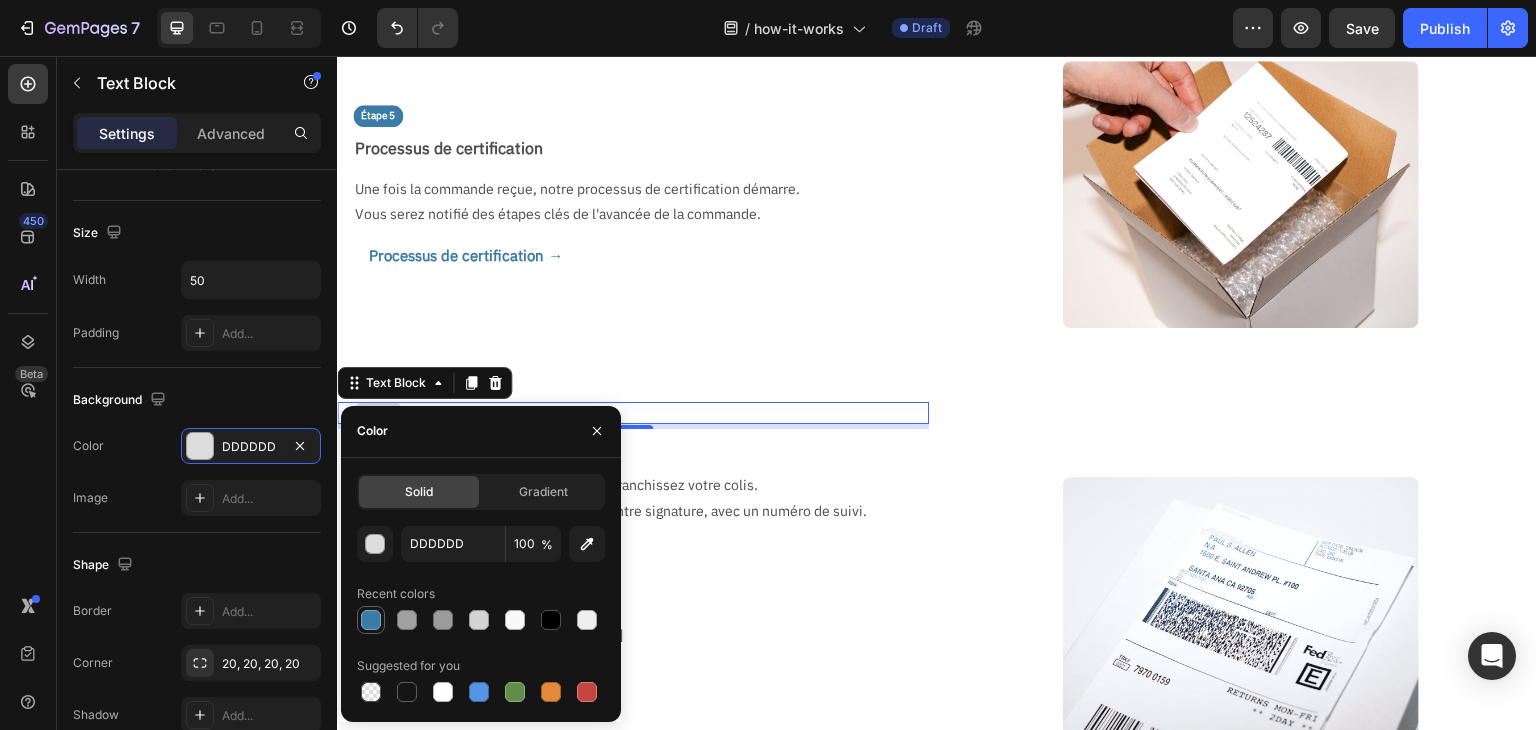 click at bounding box center [371, 620] 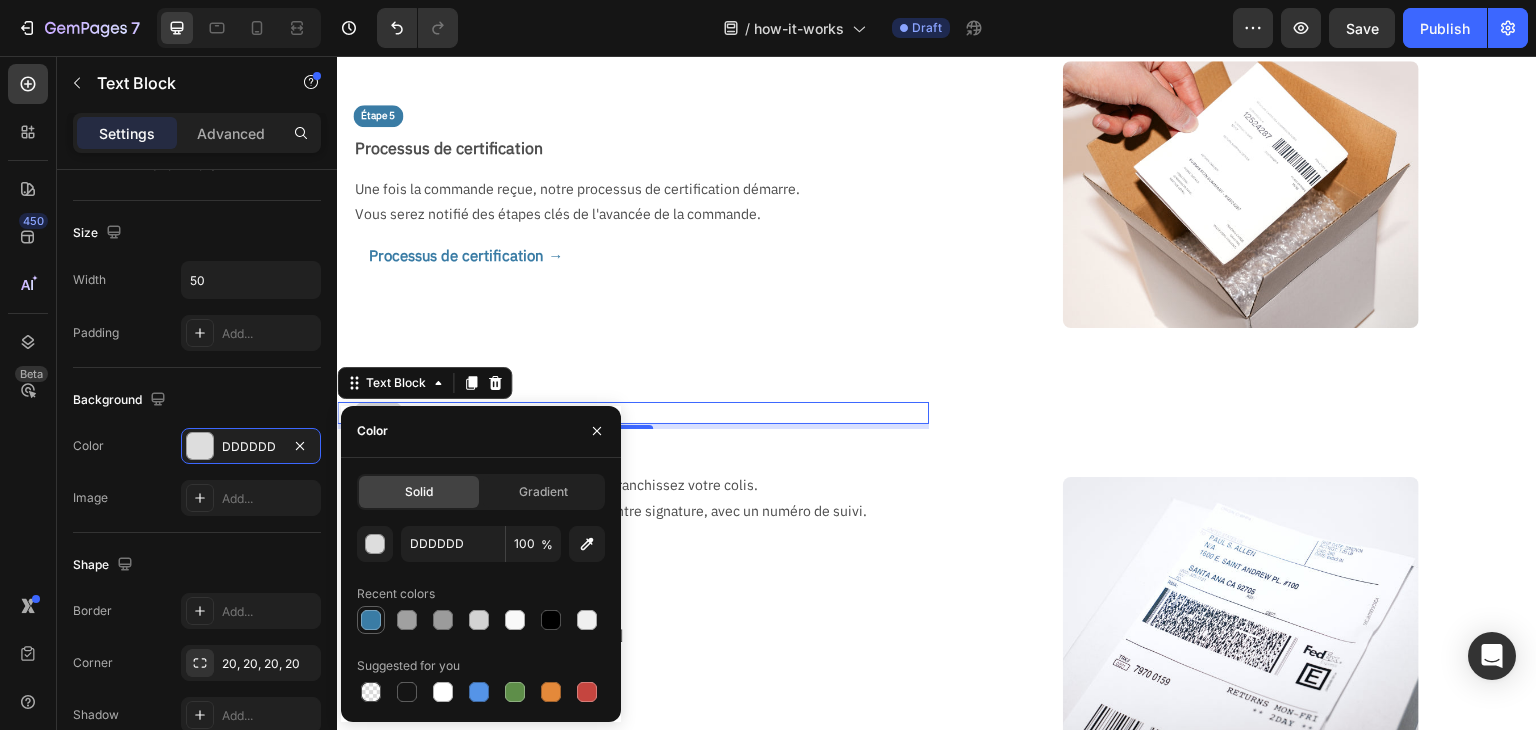 type on "3A7CA5" 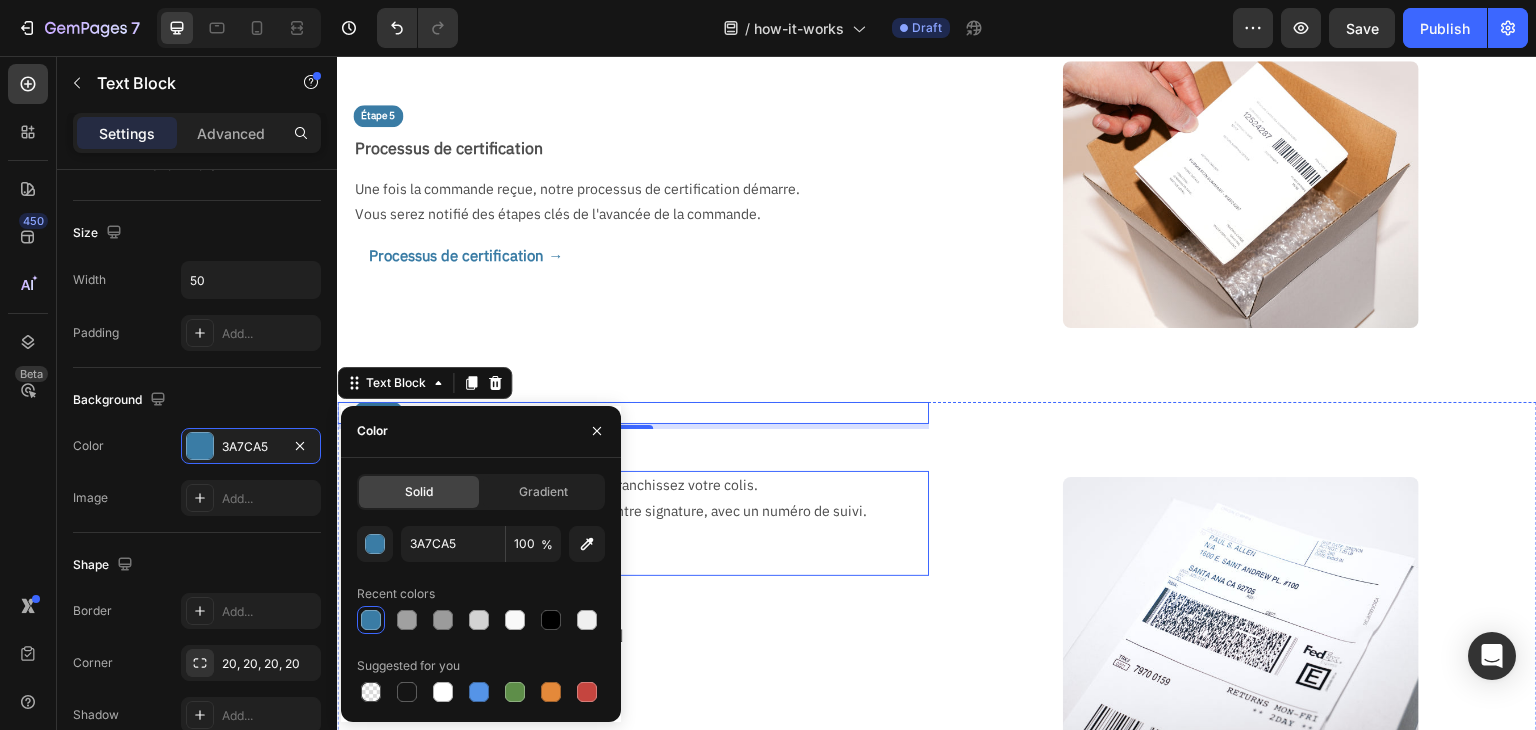 click on "Vérifiez les adresses renseignées puis affranchissez votre colis. Il est recommandé d'envoyer son colis contre signature, avec un numéro de suivi. Envoyez votre colis à :   Text Block" at bounding box center (641, 523) 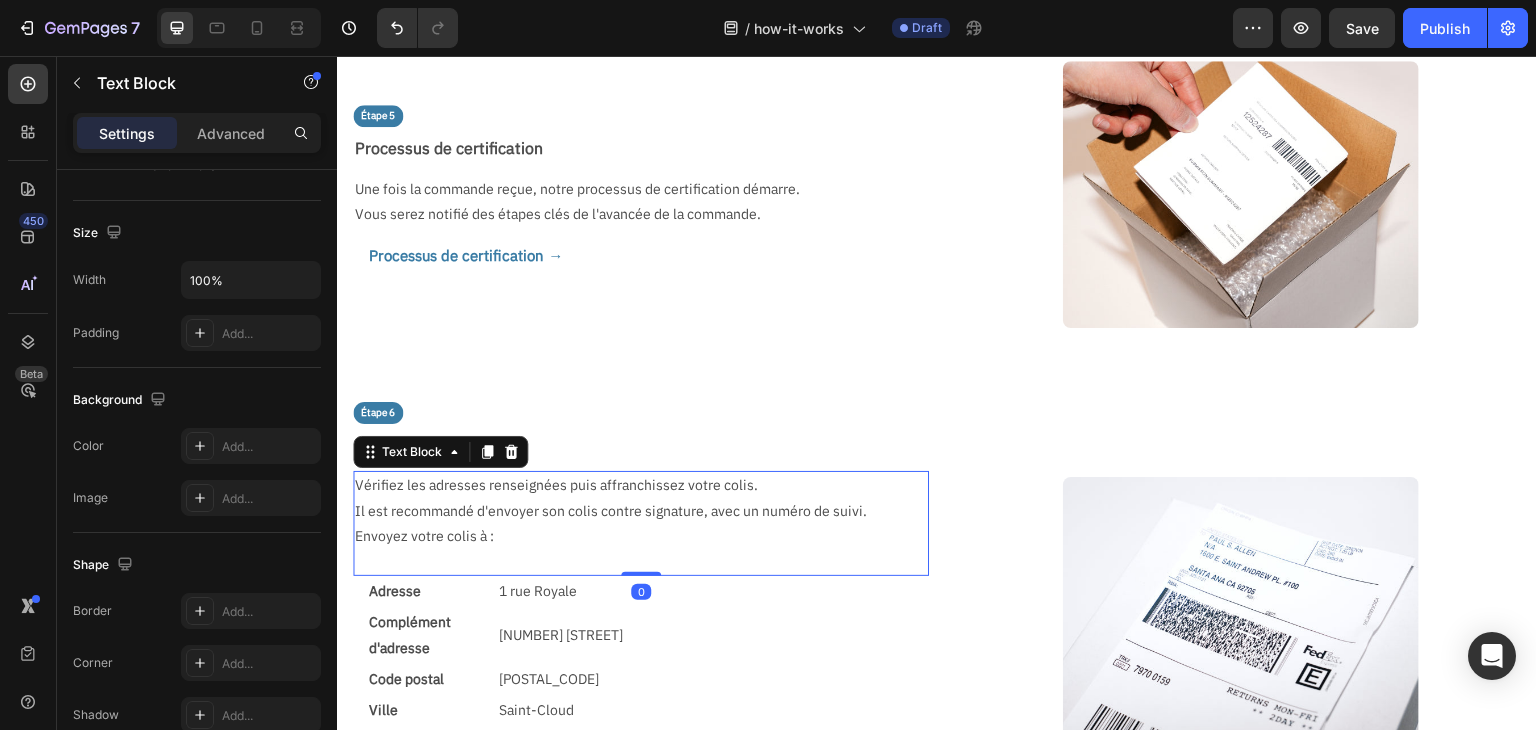 click on "Il est recommandé d'envoyer son colis contre signature, avec un numéro de suivi." at bounding box center [633, 511] 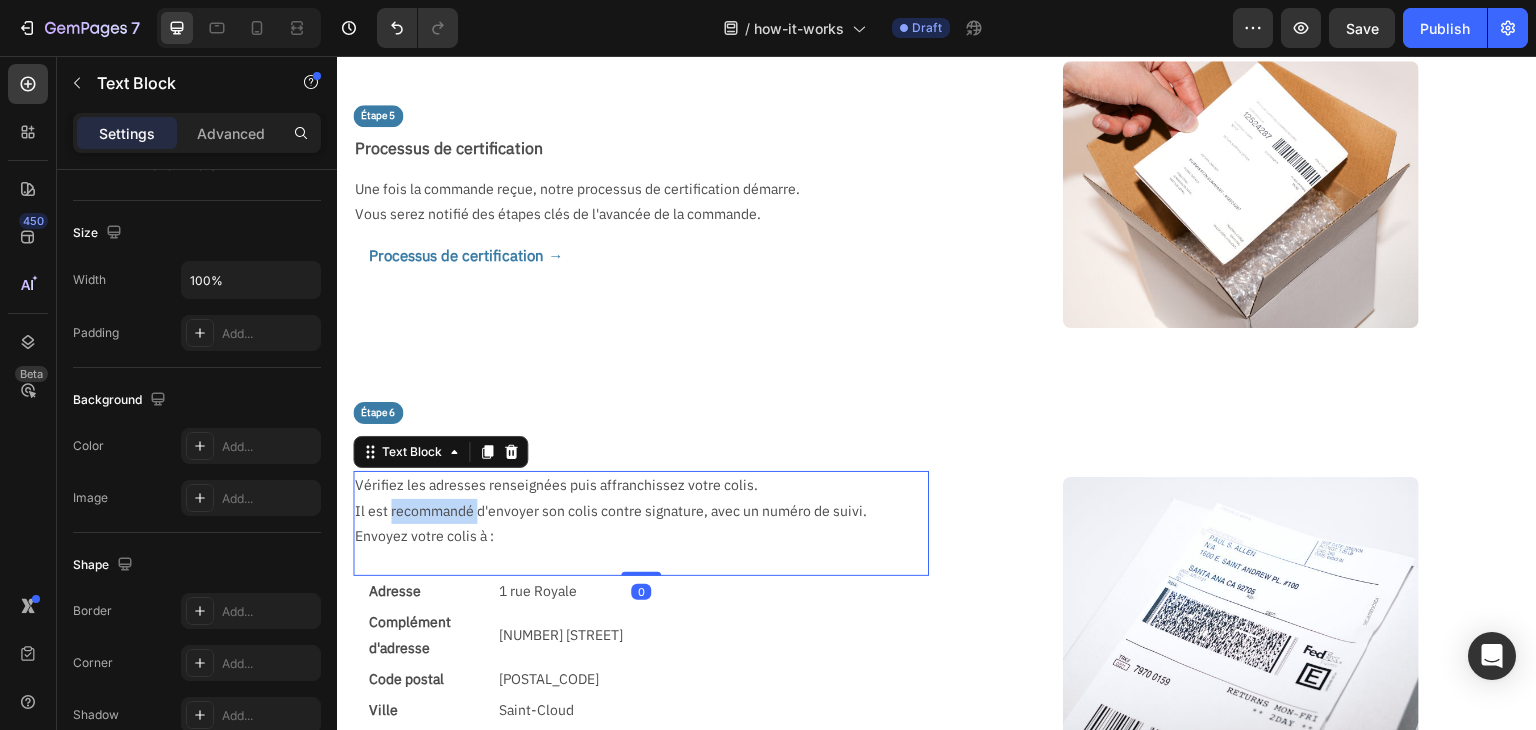 click on "Il est recommandé d'envoyer son colis contre signature, avec un numéro de suivi." at bounding box center (633, 511) 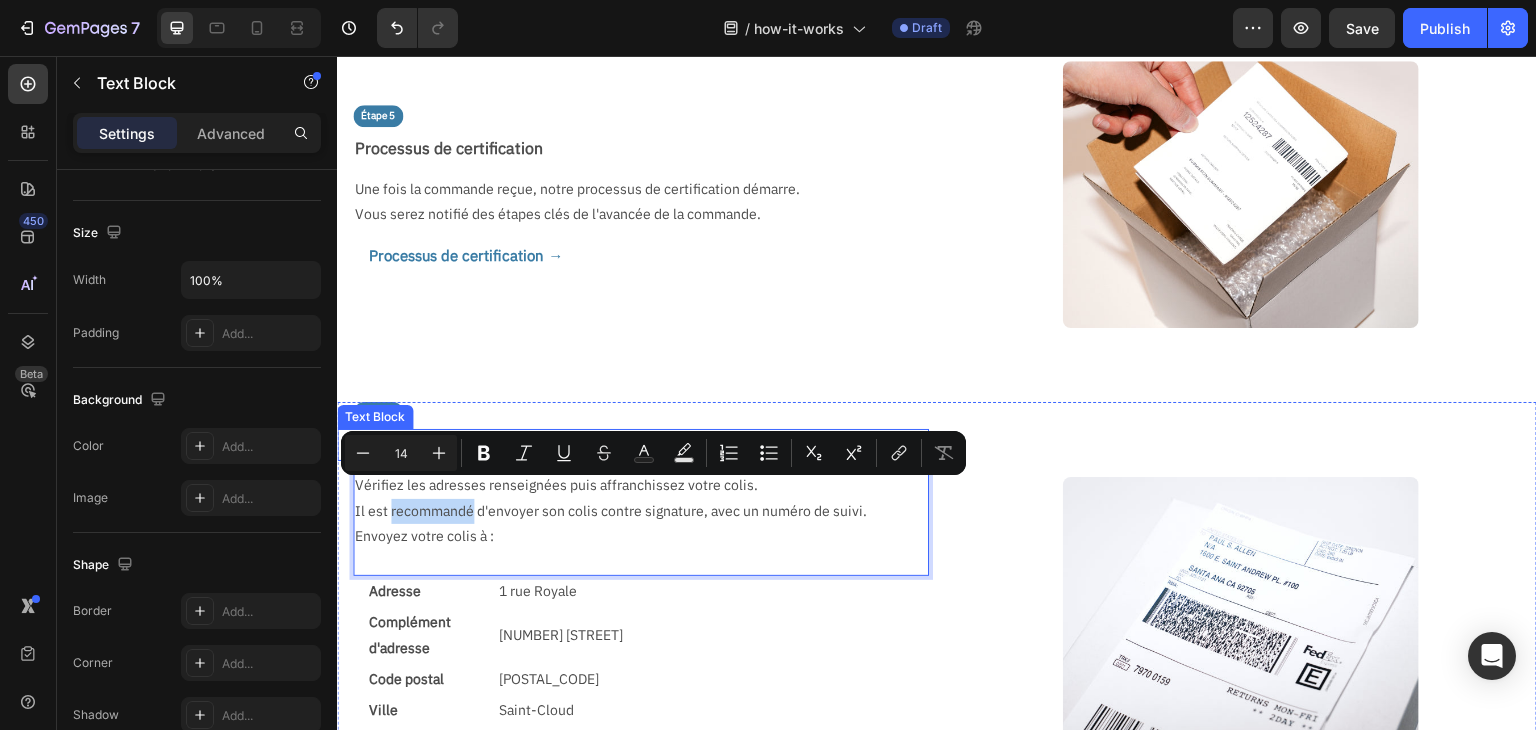 click on "Préparez le colis" at bounding box center (641, 445) 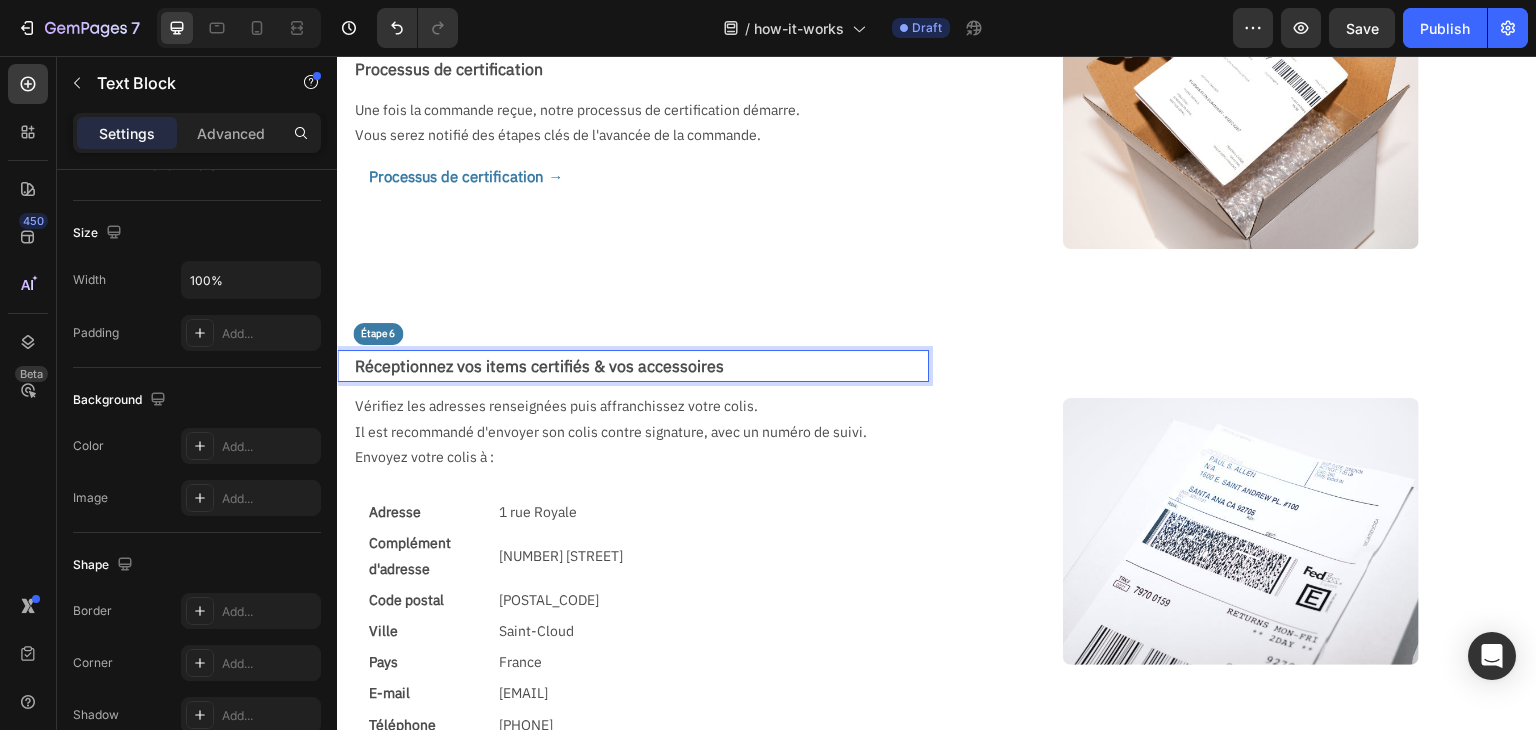 scroll, scrollTop: 1837, scrollLeft: 0, axis: vertical 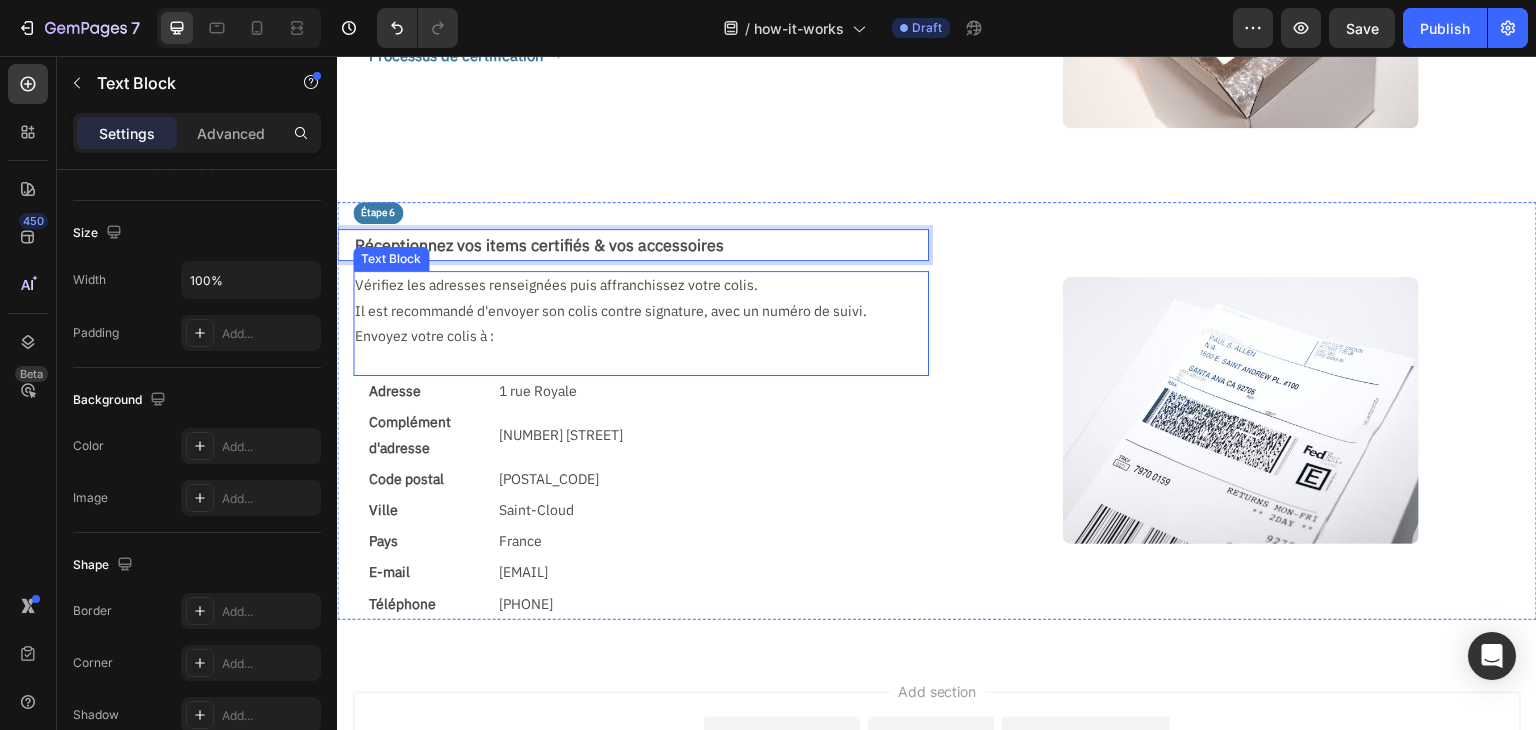 click on "Vérifiez les adresses renseignées puis affranchissez votre colis." at bounding box center (633, 285) 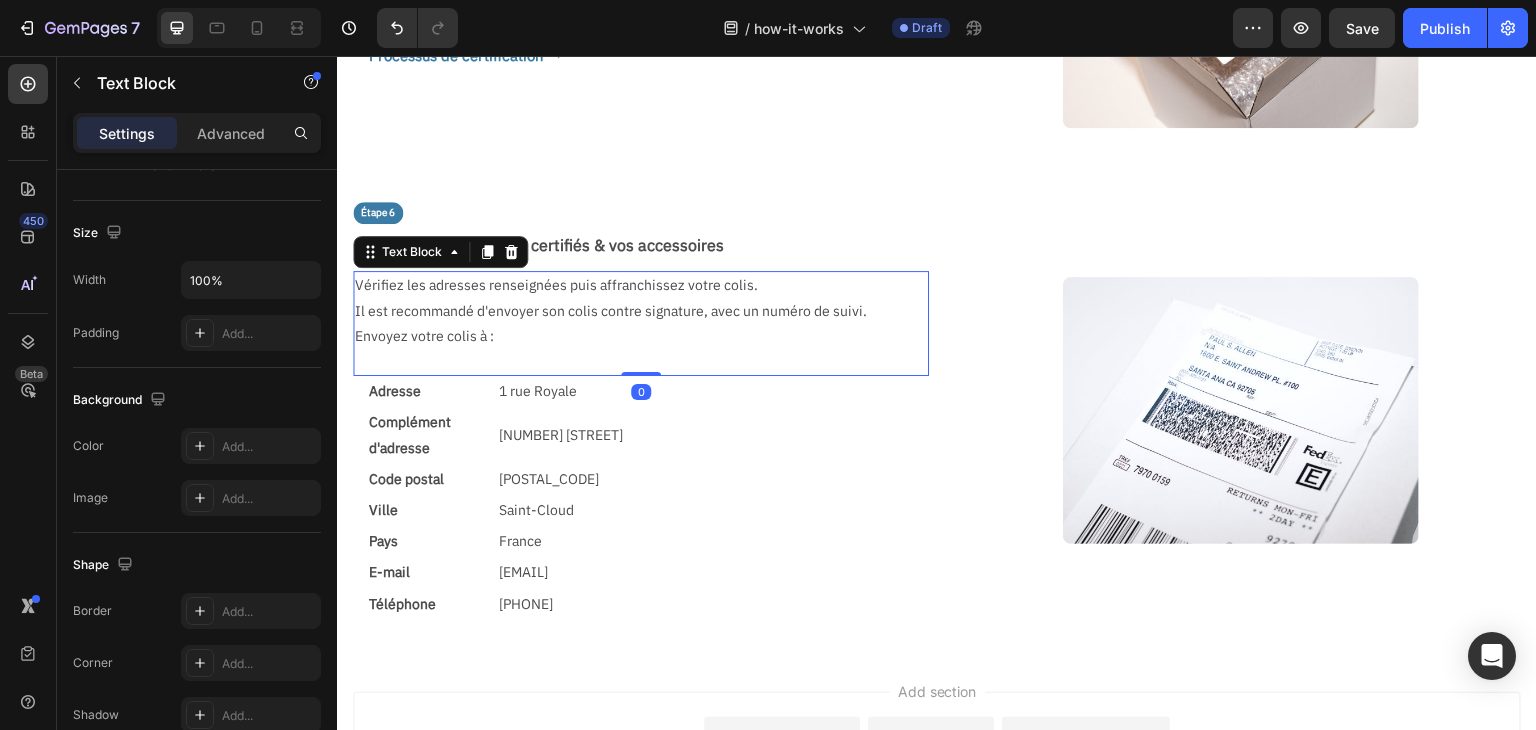 click on "Complément d'adresse" at bounding box center (417, 435) 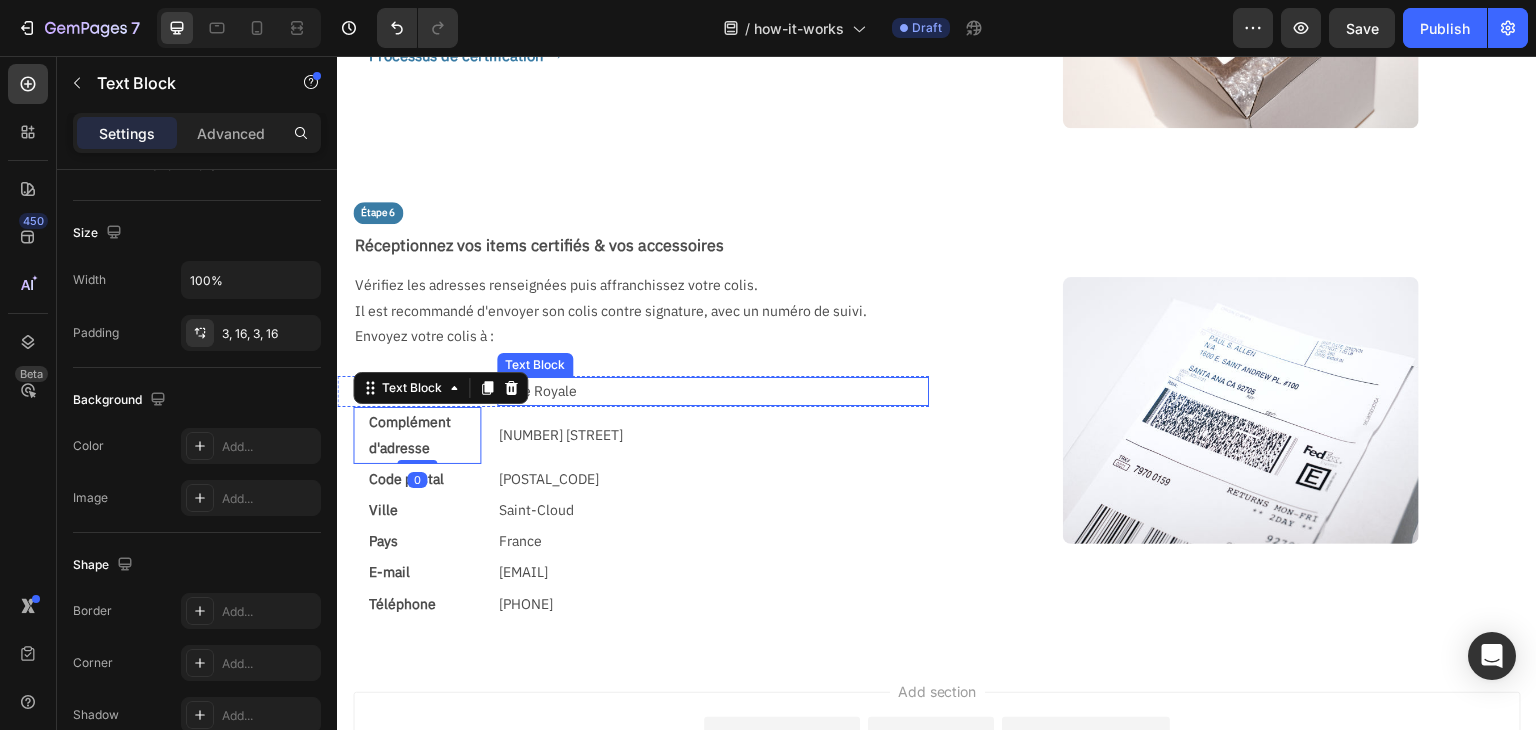 click on "1 rue Royale" at bounding box center (713, 391) 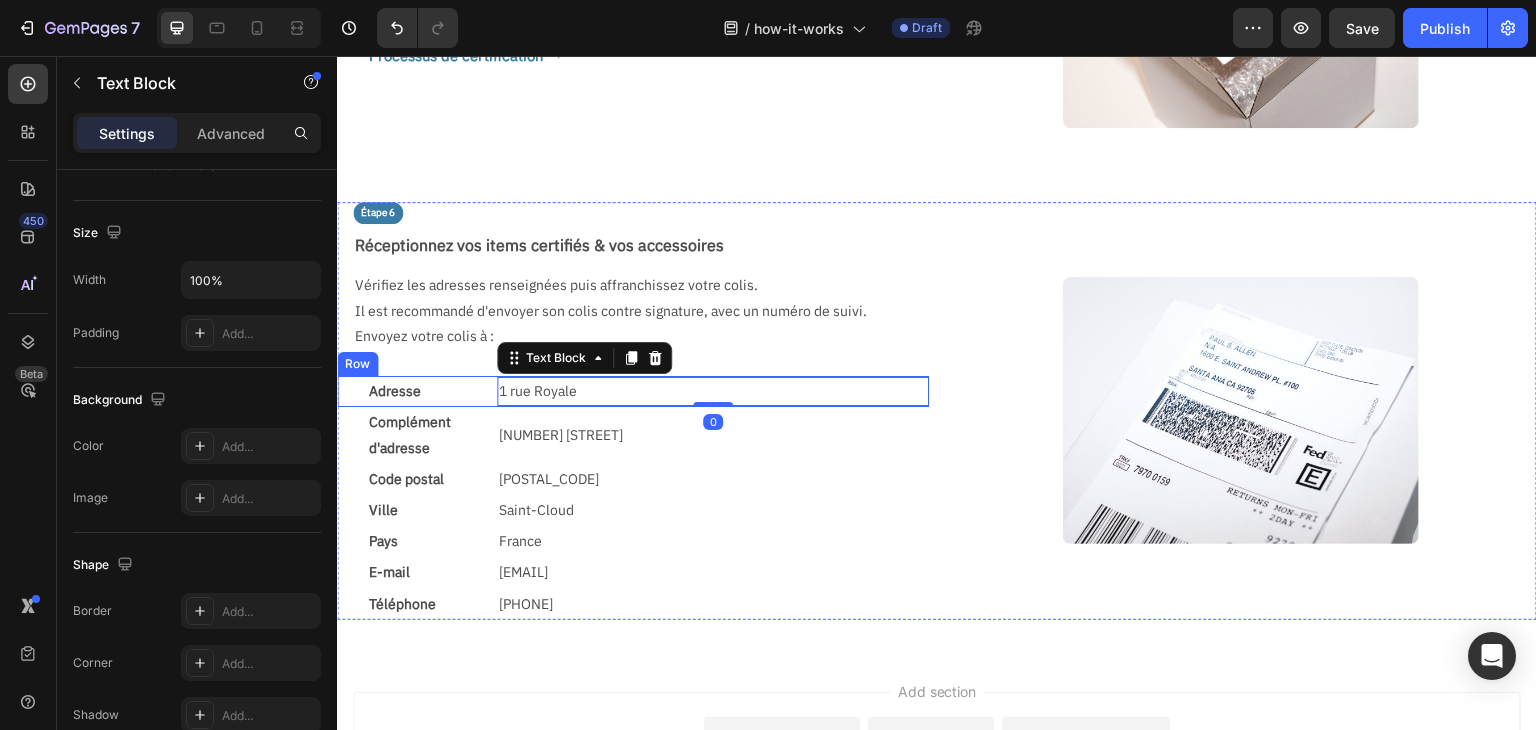 click on "Adresse Text Block" at bounding box center [409, 391] 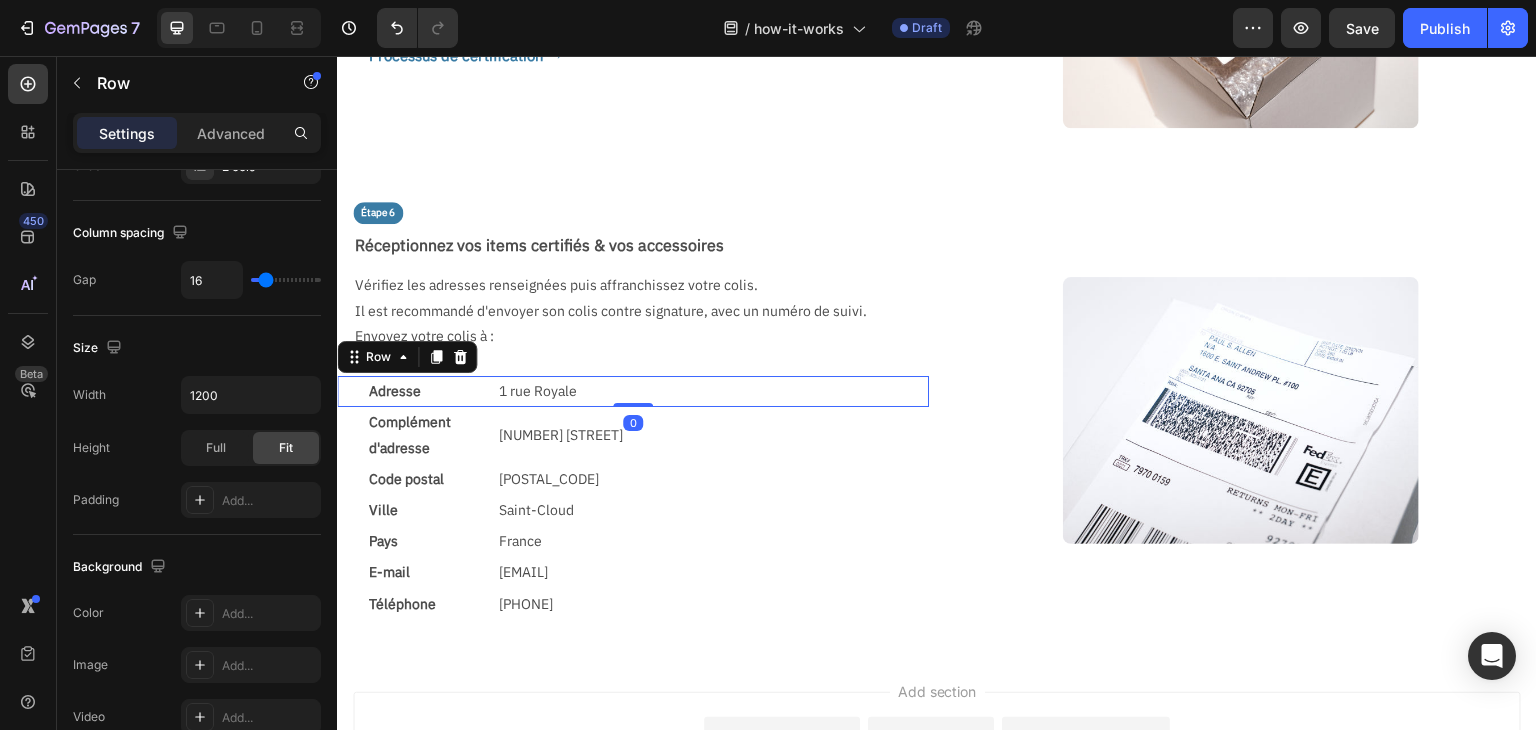 scroll, scrollTop: 0, scrollLeft: 0, axis: both 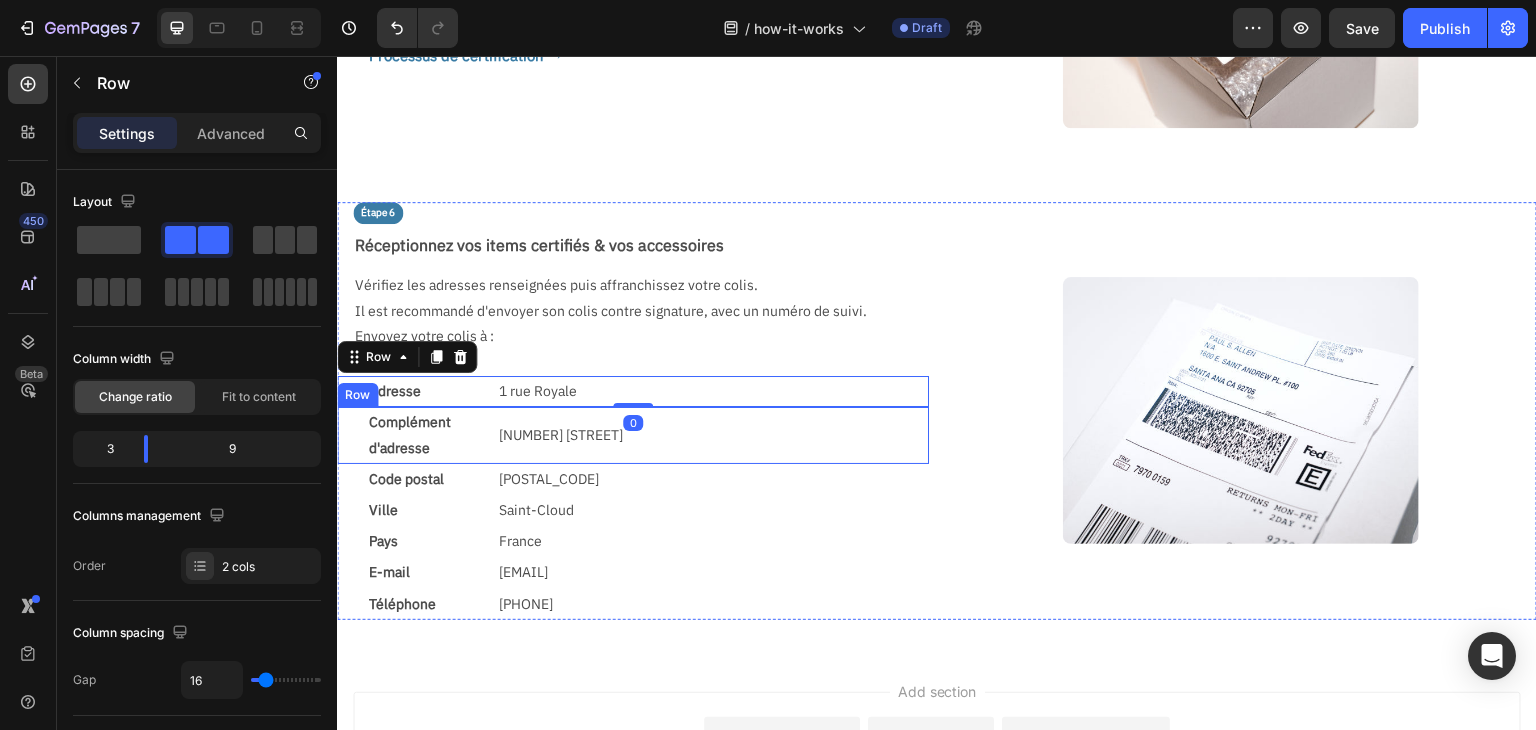 click on "Complément d'adresse Text Block 202 Bureaux de la Colline Text Block Row" at bounding box center [633, 435] 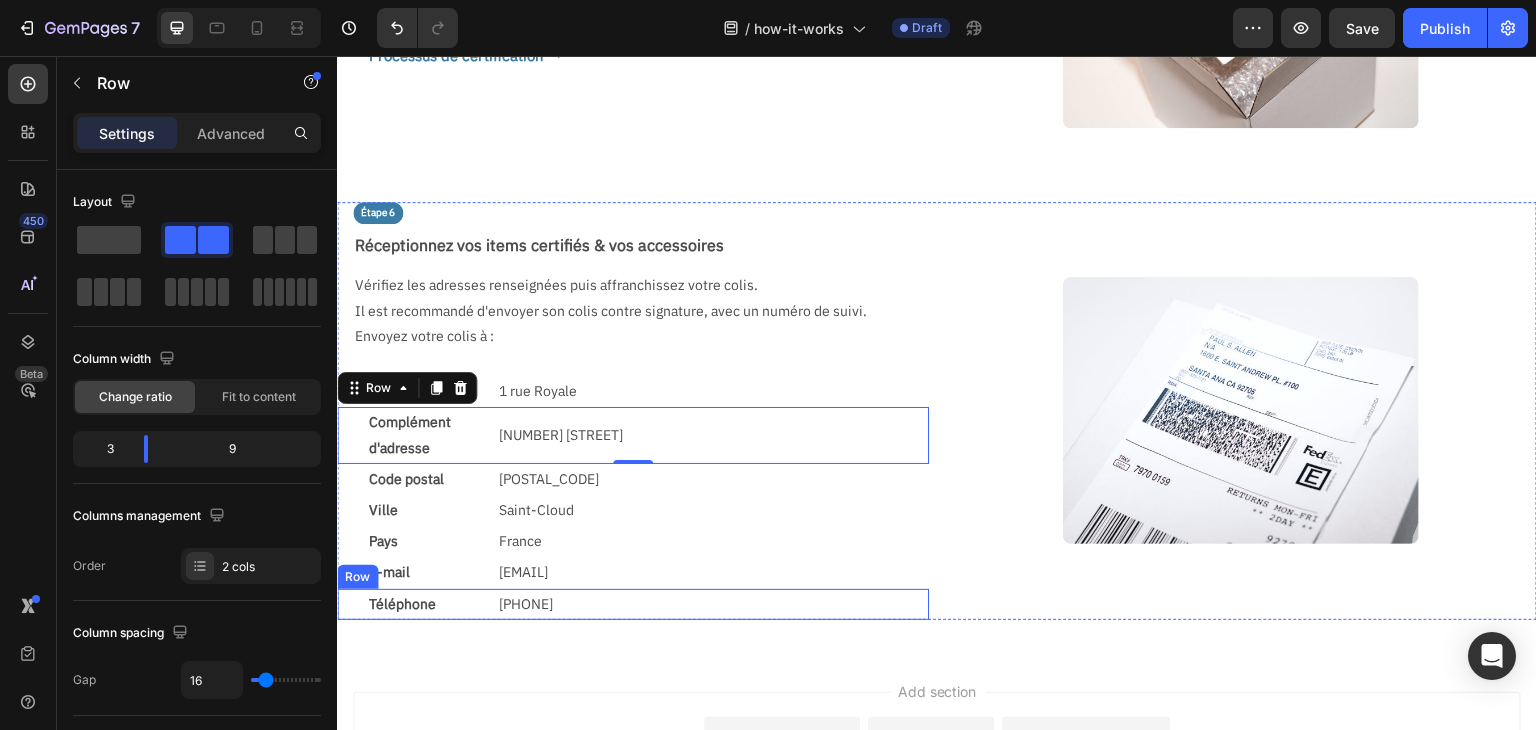 click on "Téléphone Text Block (+33)0695213583 Text Block Row" at bounding box center [633, 604] 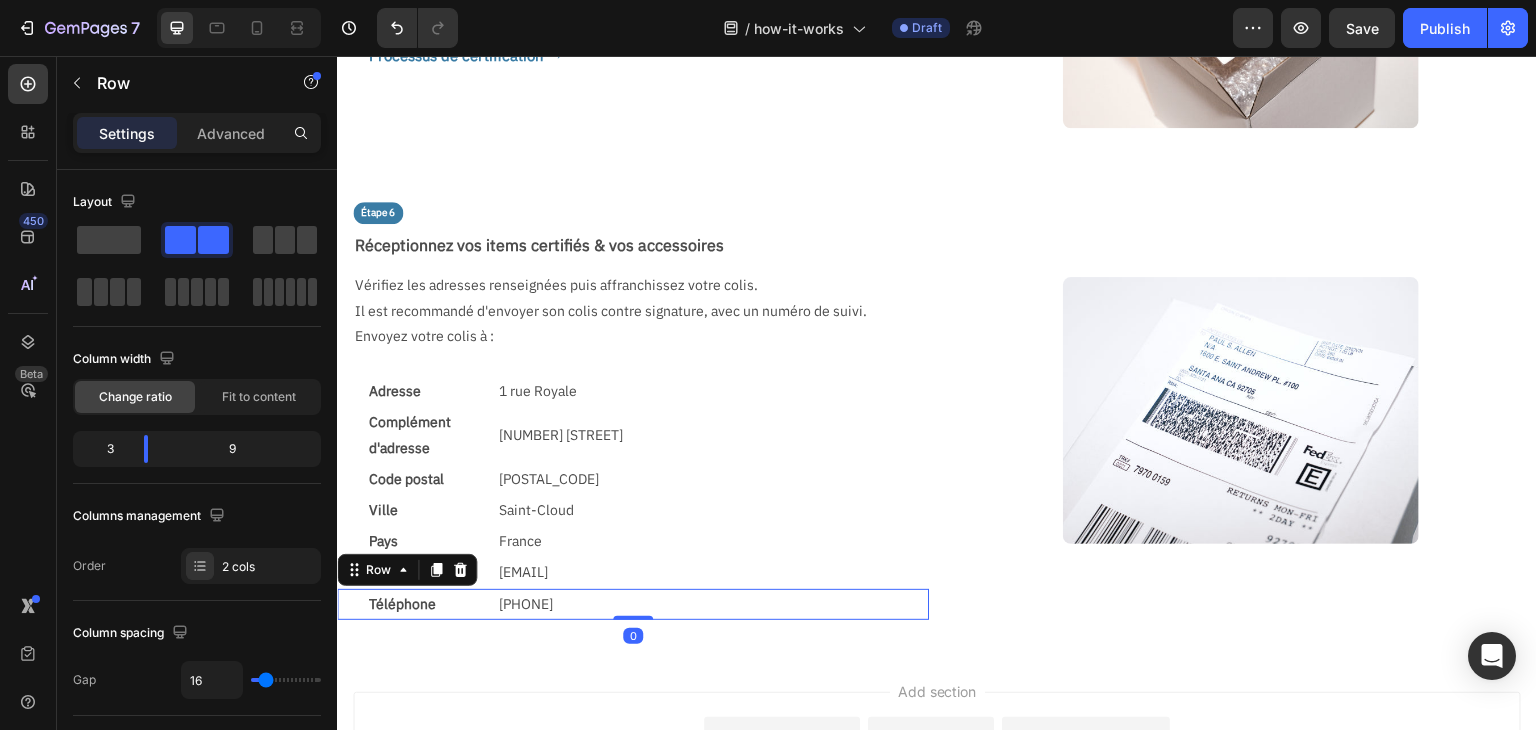 click 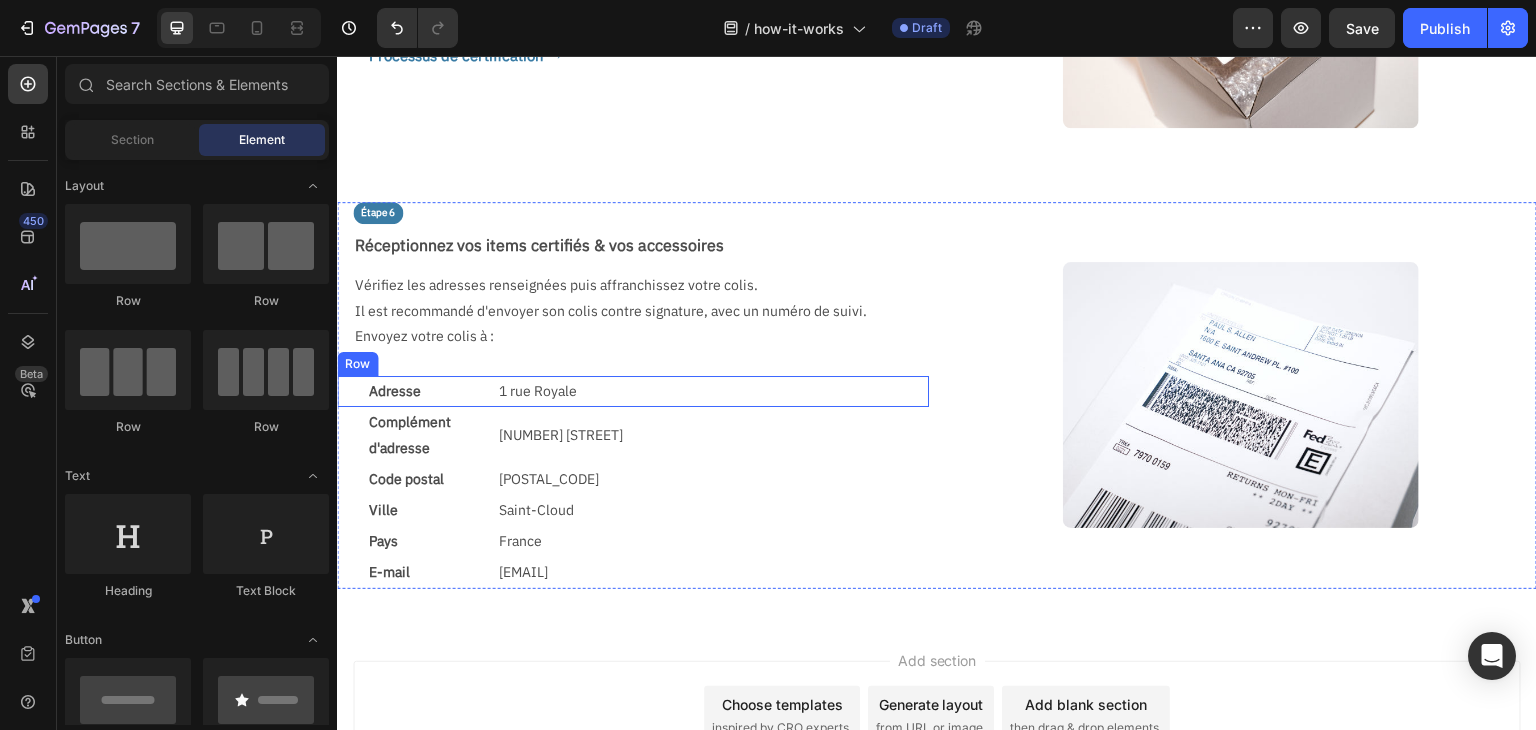 click on "Adresse Text Block 1 rue Royale Text Block Row" at bounding box center (633, 391) 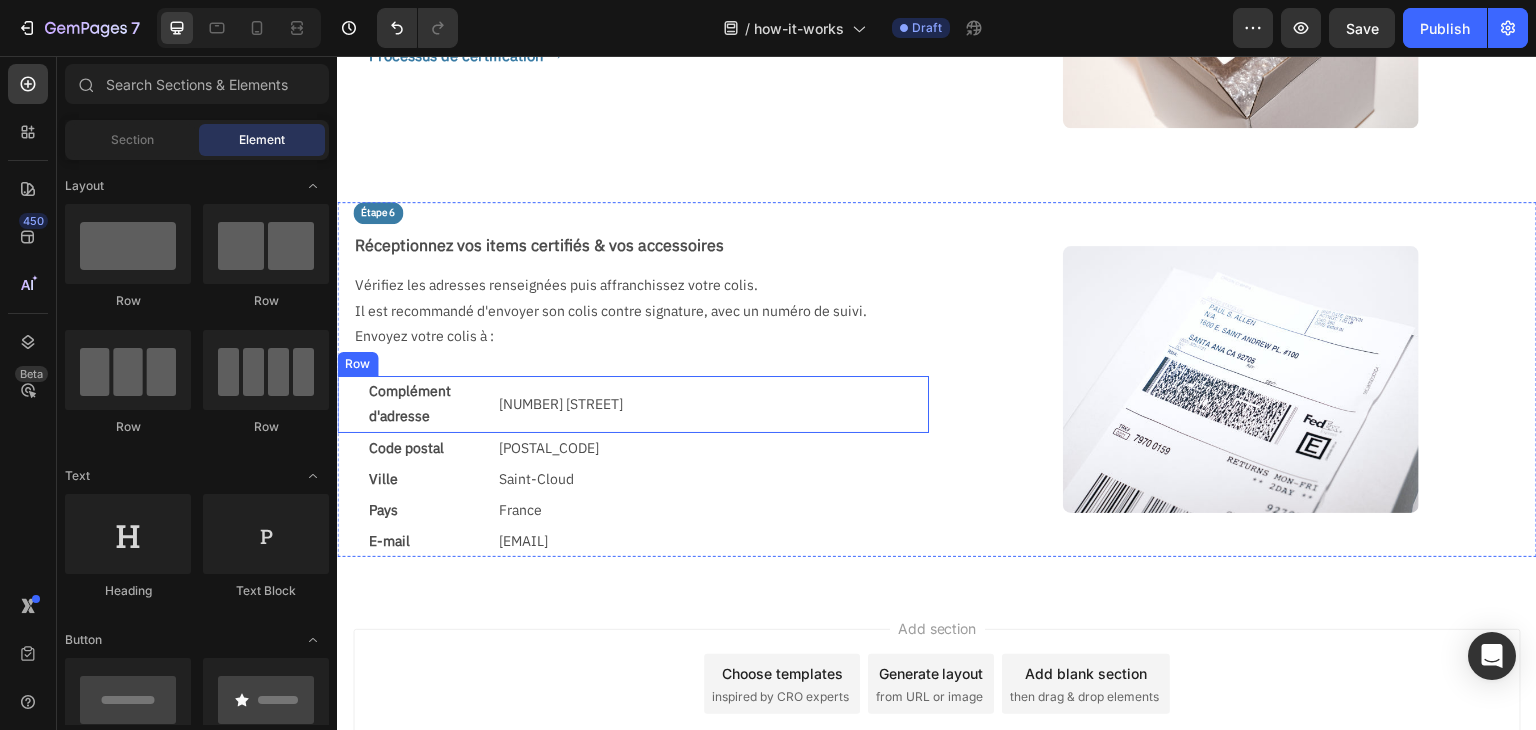 click on "Complément d'adresse Text Block 202 Bureaux de la Colline Text Block Row" at bounding box center (633, 404) 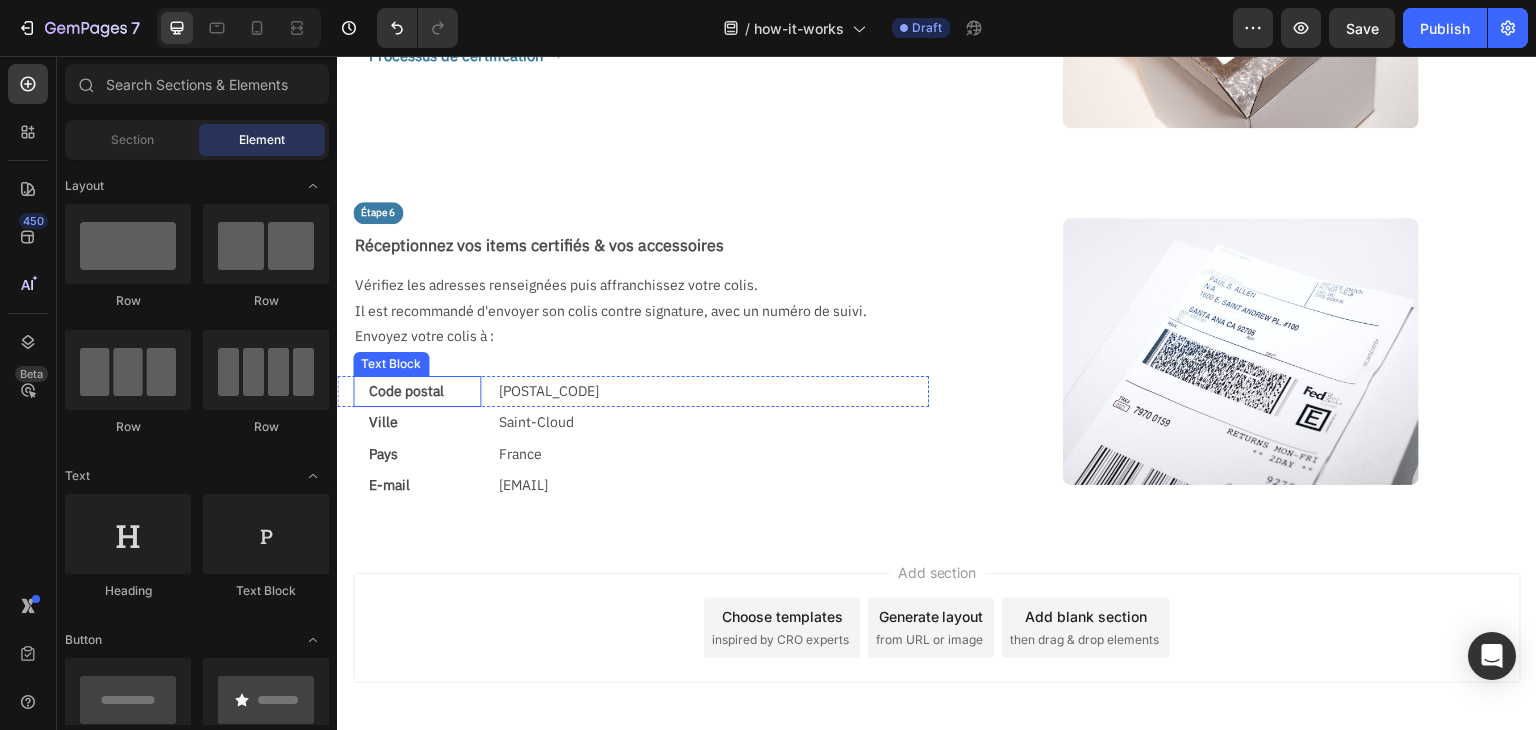 click on "Code postal" at bounding box center [417, 391] 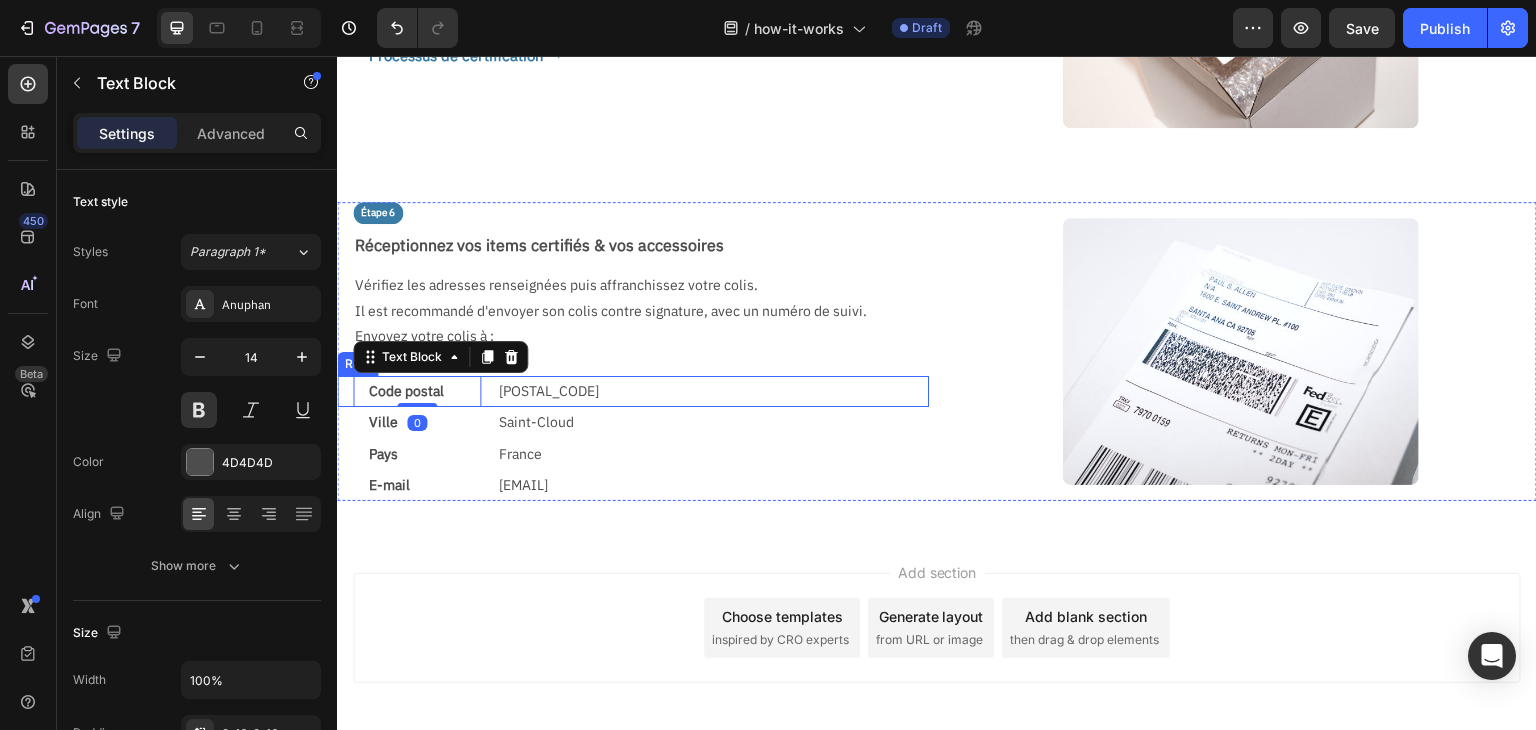 click on "Code postal Text Block   0 92210 Text Block Row" at bounding box center (633, 391) 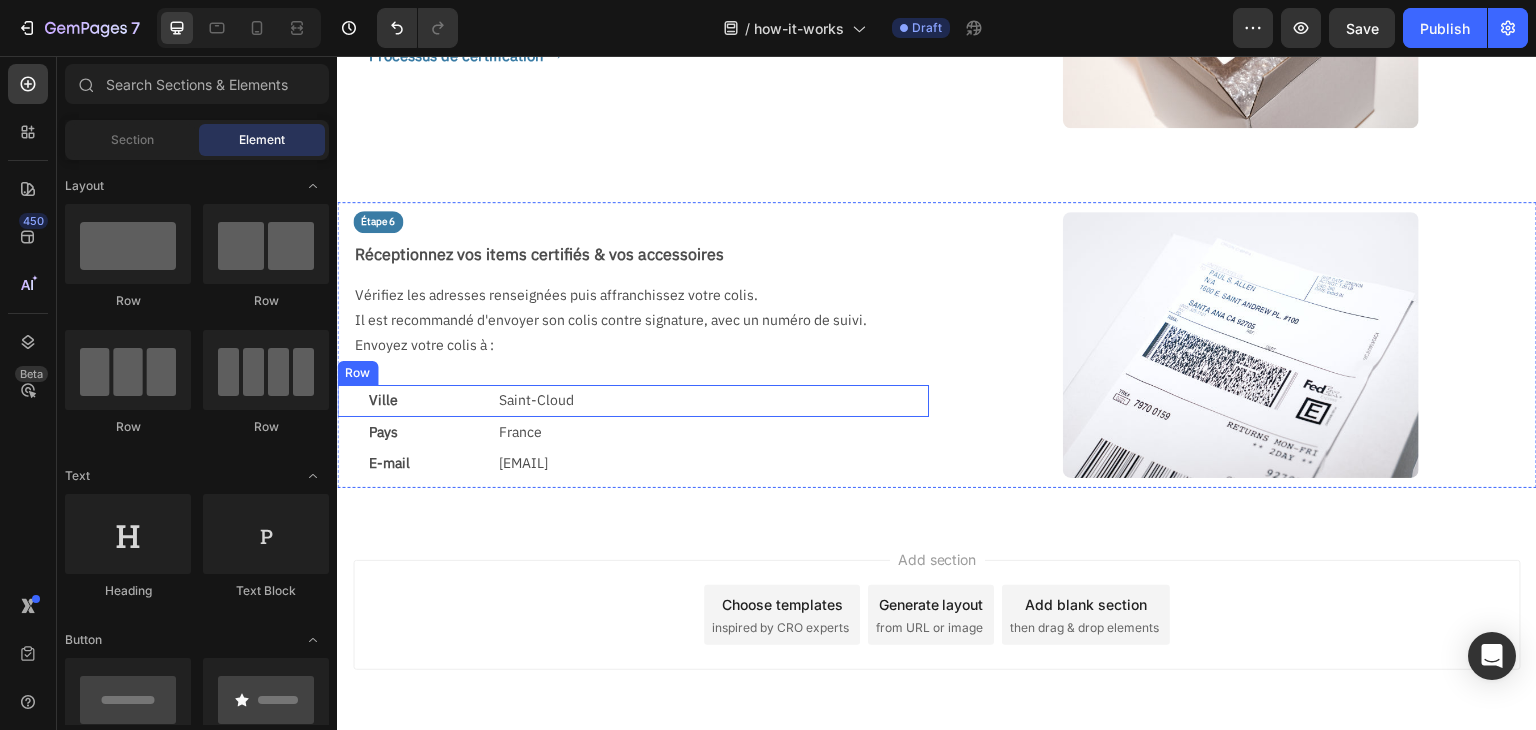 click on "Ville Text Block Saint-Cloud Text Block Row" at bounding box center (633, 400) 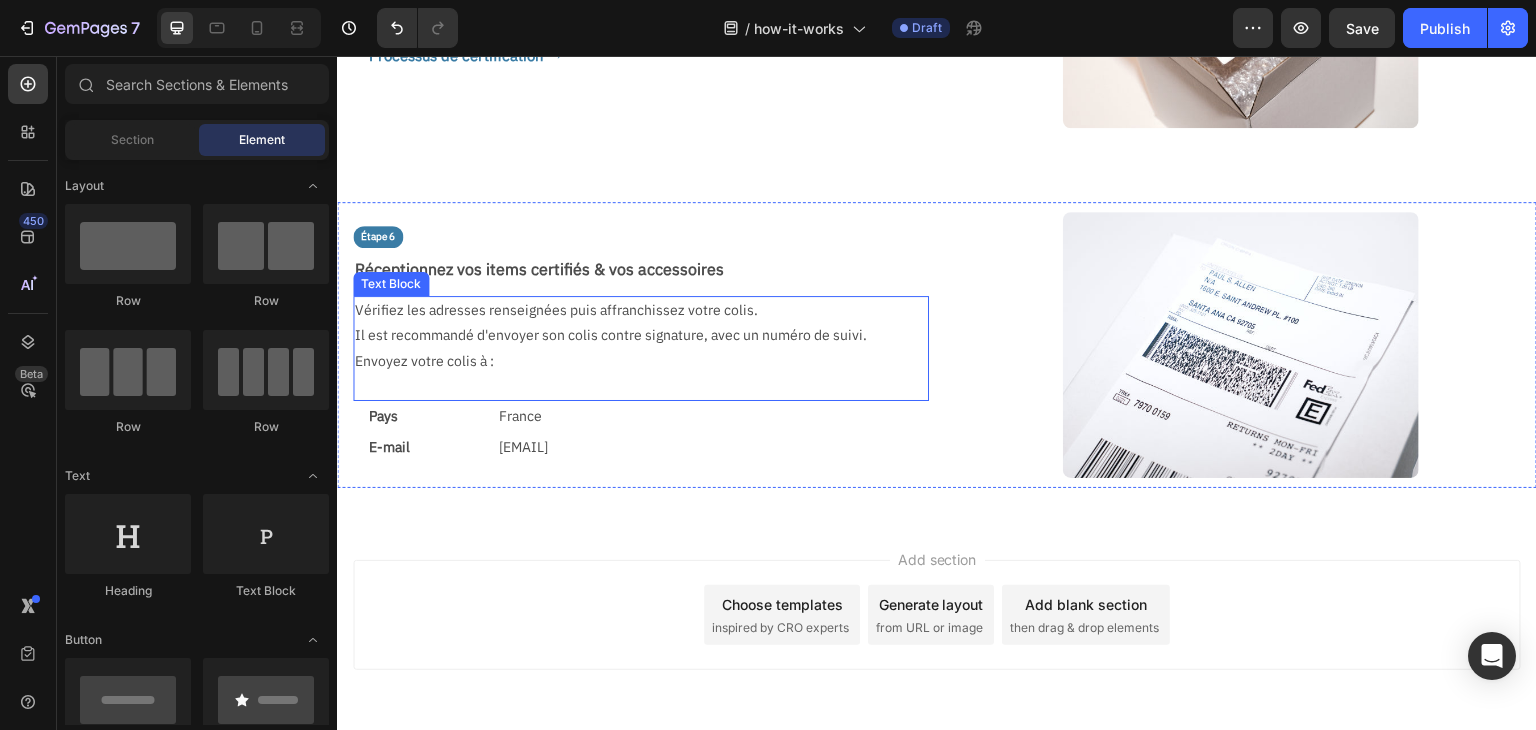 click at bounding box center (633, 386) 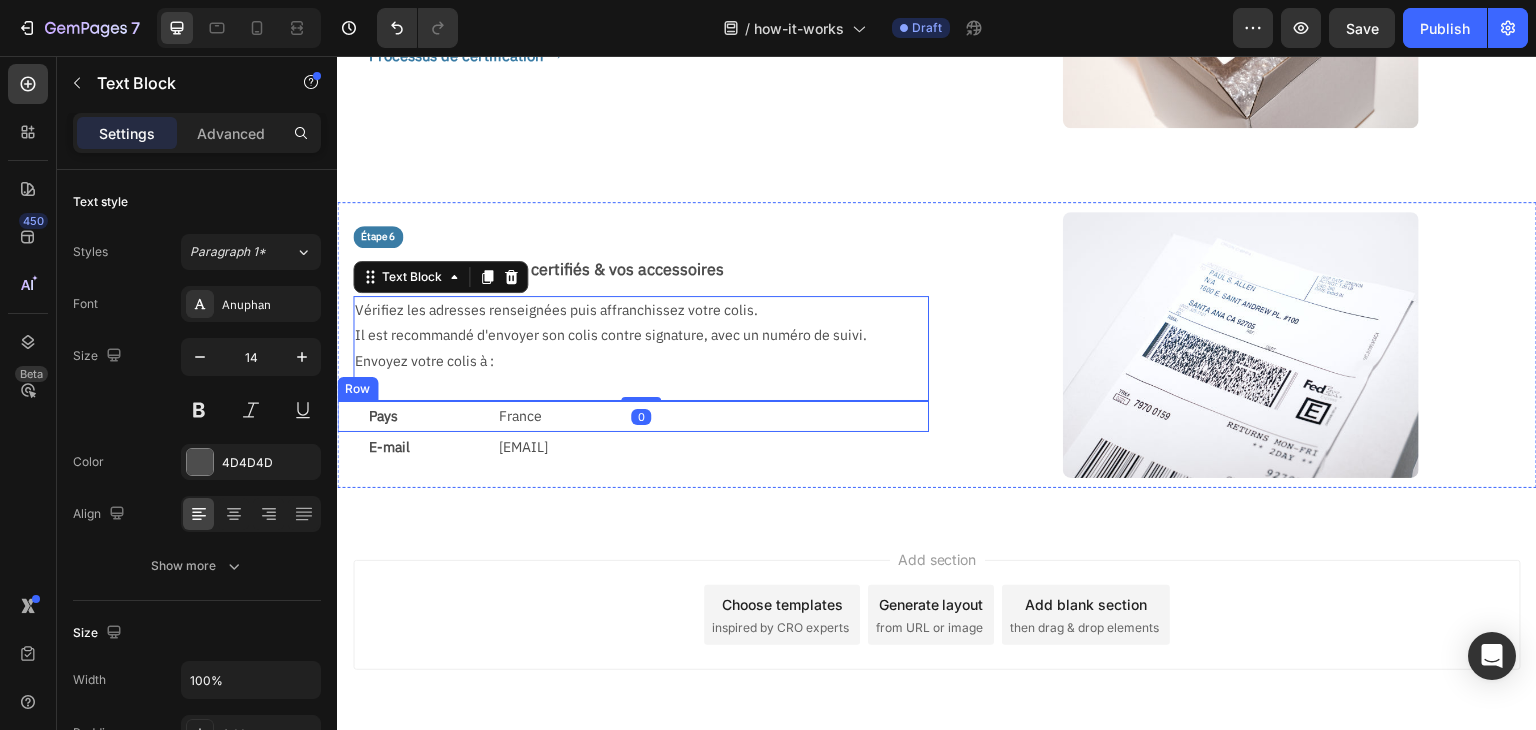 click on "Pays Text Block France Text Block Row" at bounding box center [633, 416] 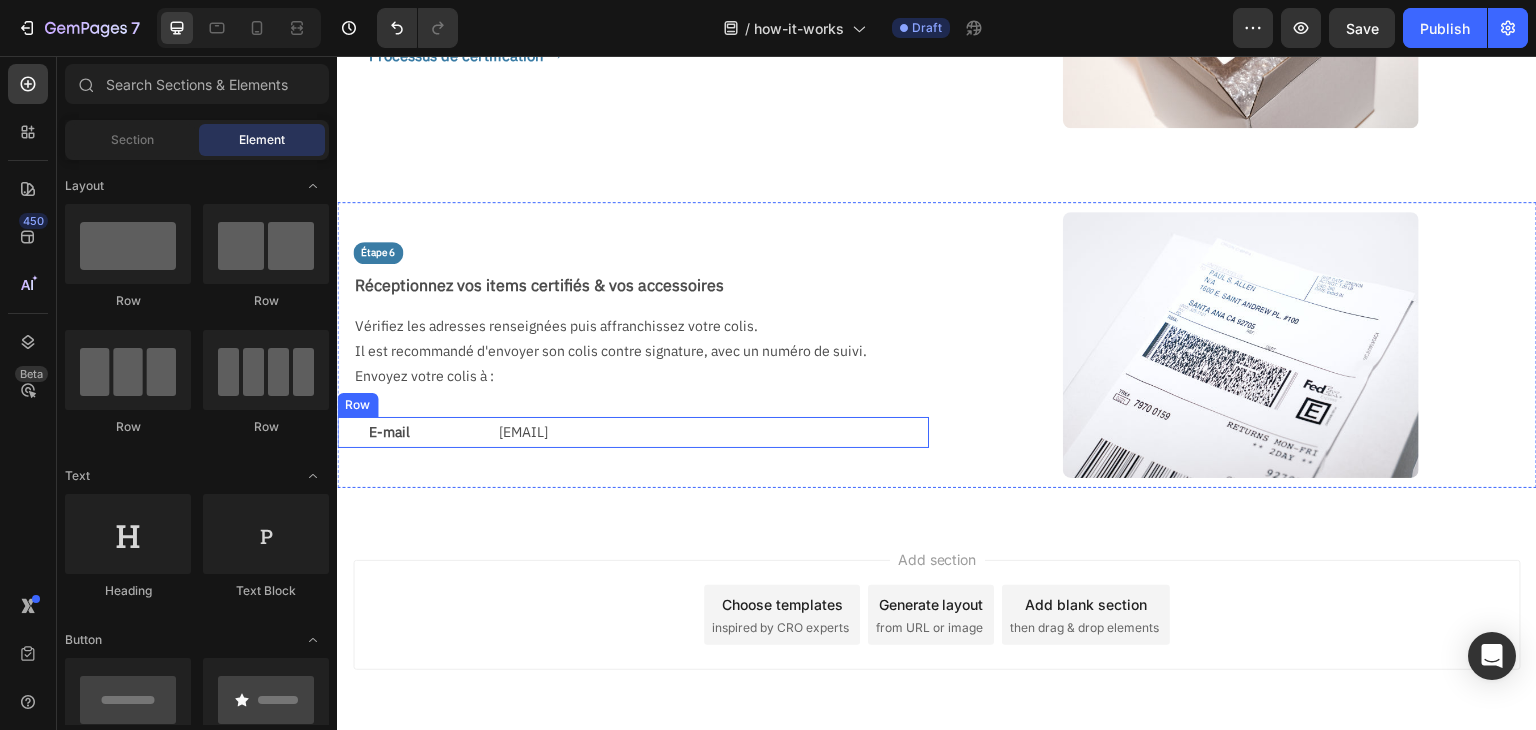 click on "E-mail Text Block contact@collectaura.com Text Block Row" at bounding box center [633, 432] 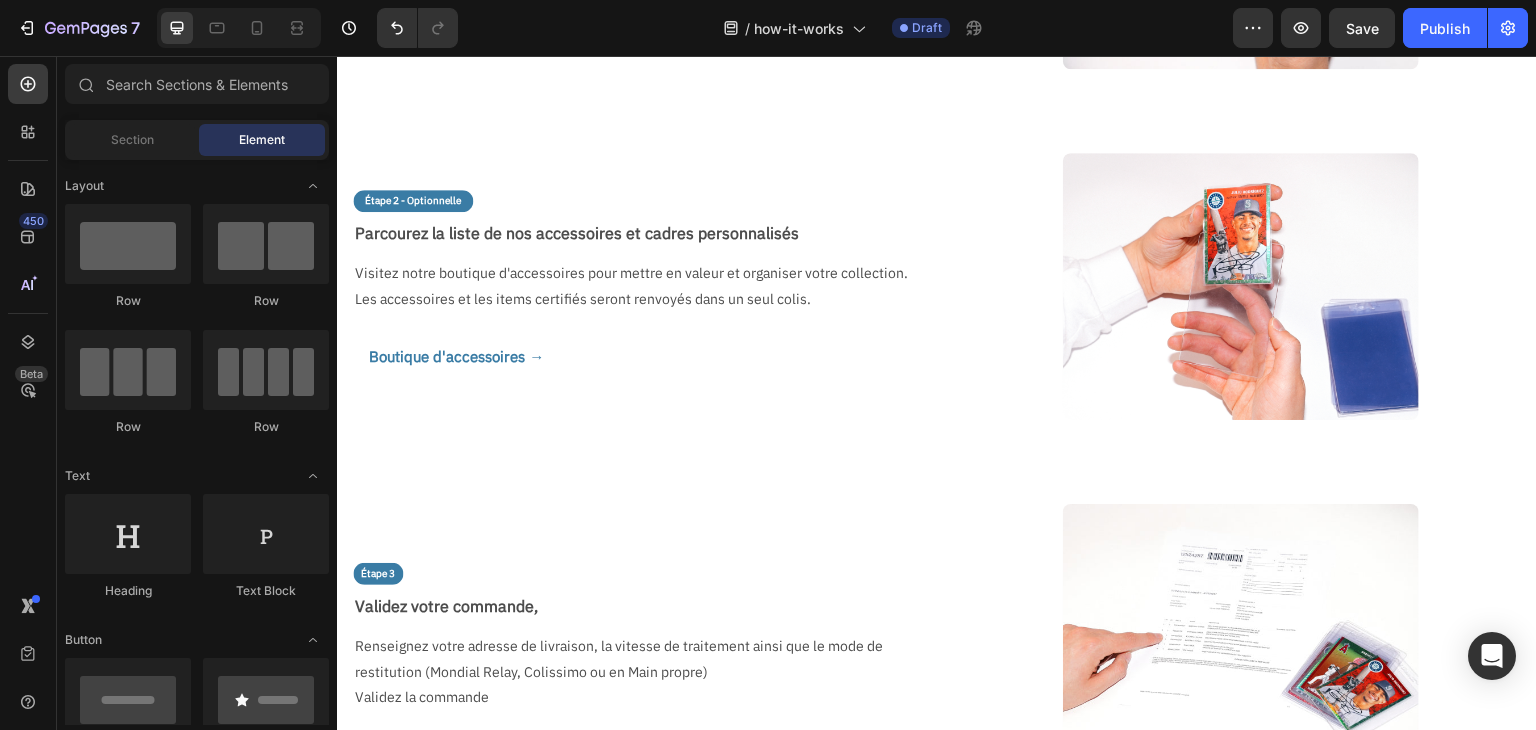 scroll, scrollTop: 0, scrollLeft: 0, axis: both 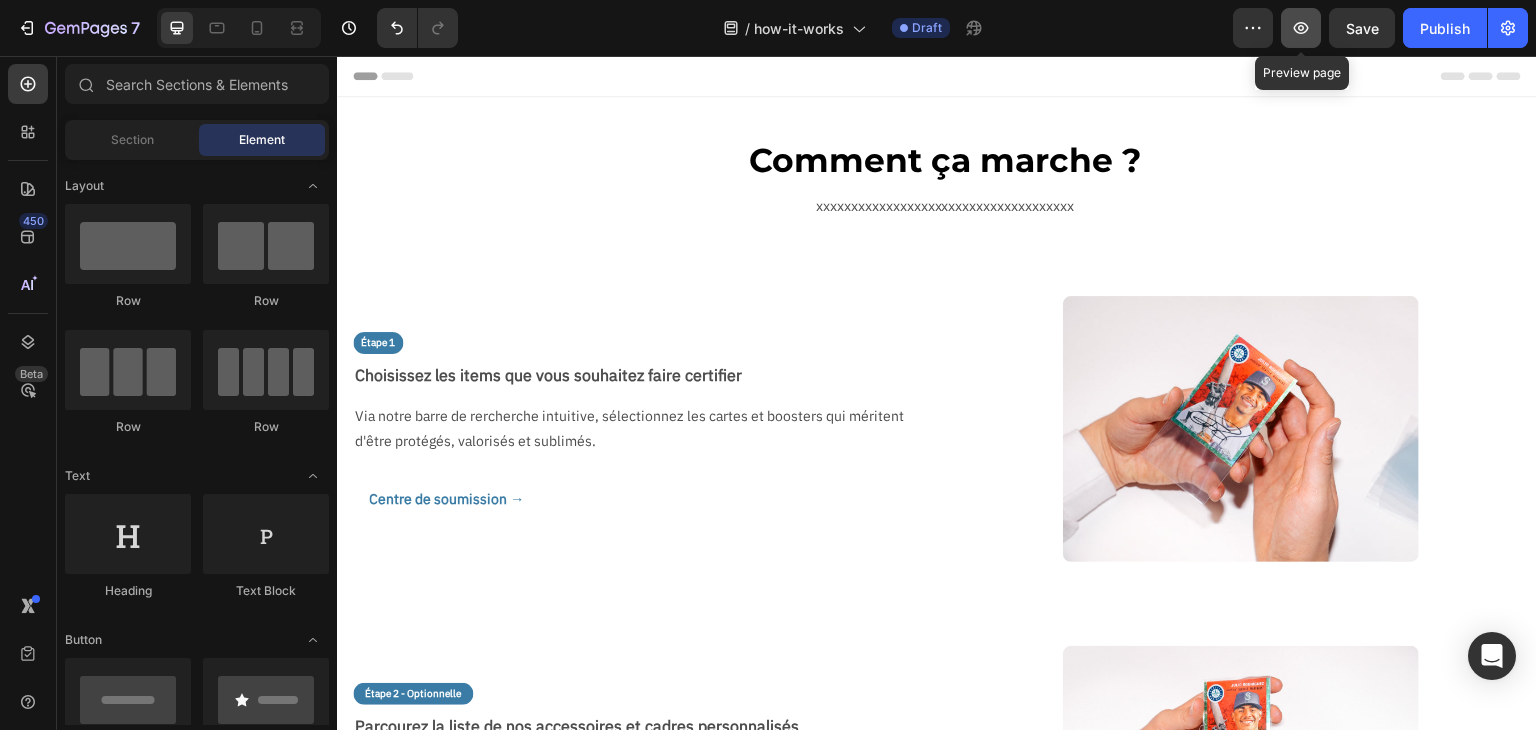 click 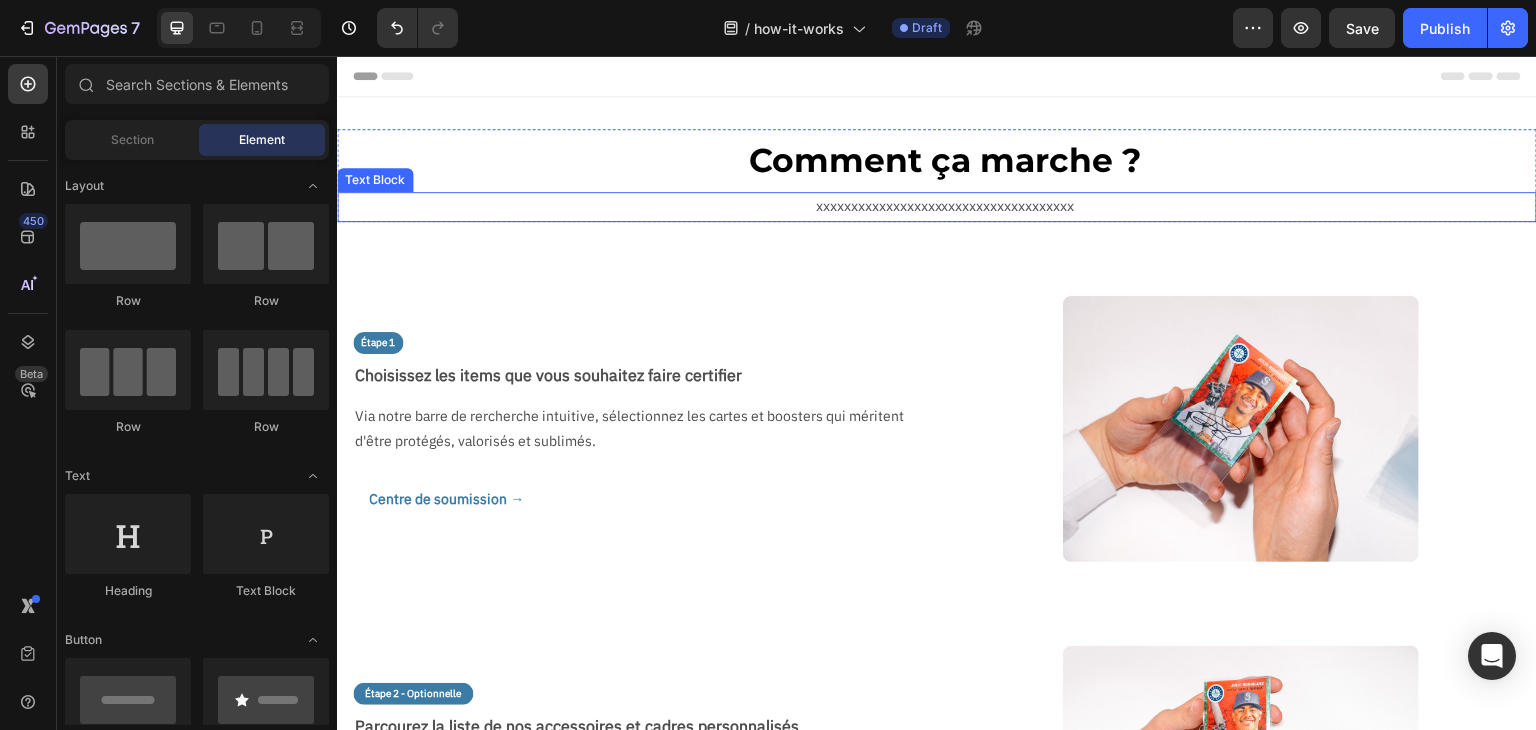 click on "xxxxxxxxxxxxxxxxxxxxxxxxxxxxxxxxxxxxx" at bounding box center [945, 206] 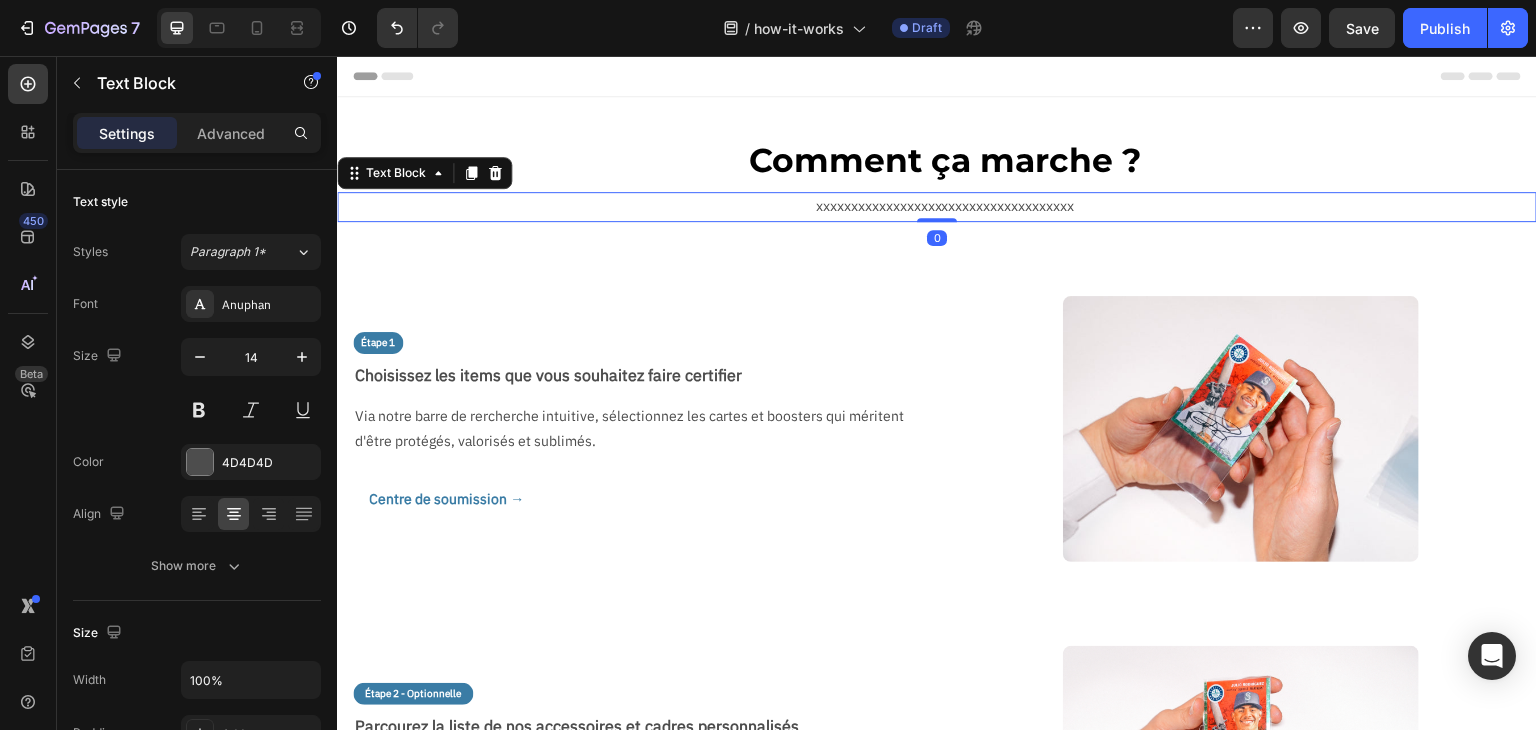 click on "xxxxxxxxxxxxxxxxxxxxxxxxxxxxxxxxxxxxx" at bounding box center (945, 206) 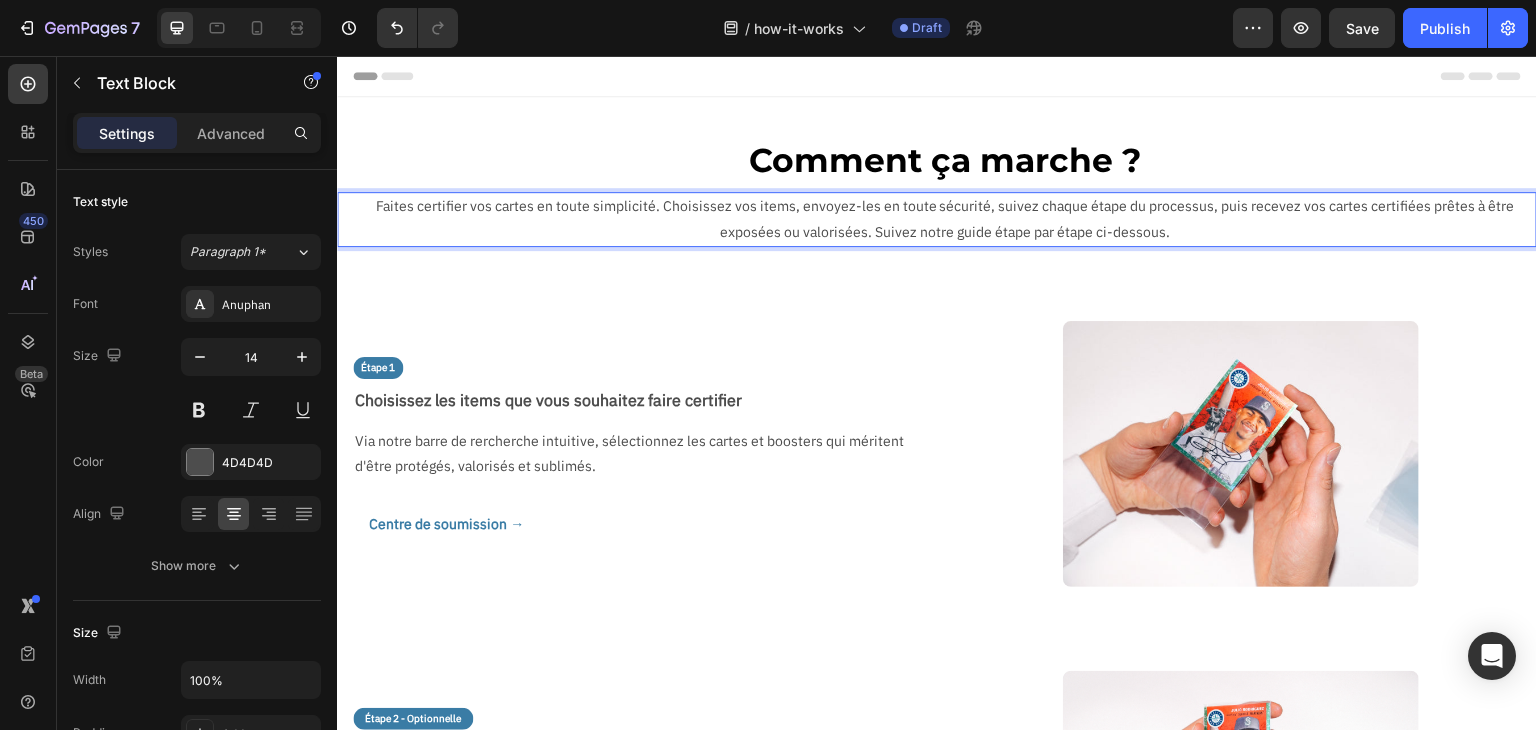 click on "Faites certifier vos cartes en toute simplicité. Choisissez vos items, envoyez-les en toute sécurité, suivez chaque étape du processus, puis recevez vos cartes certifiées prêtes à être exposées ou valorisées. Suivez notre guide étape par étape ci-dessous." at bounding box center (945, 219) 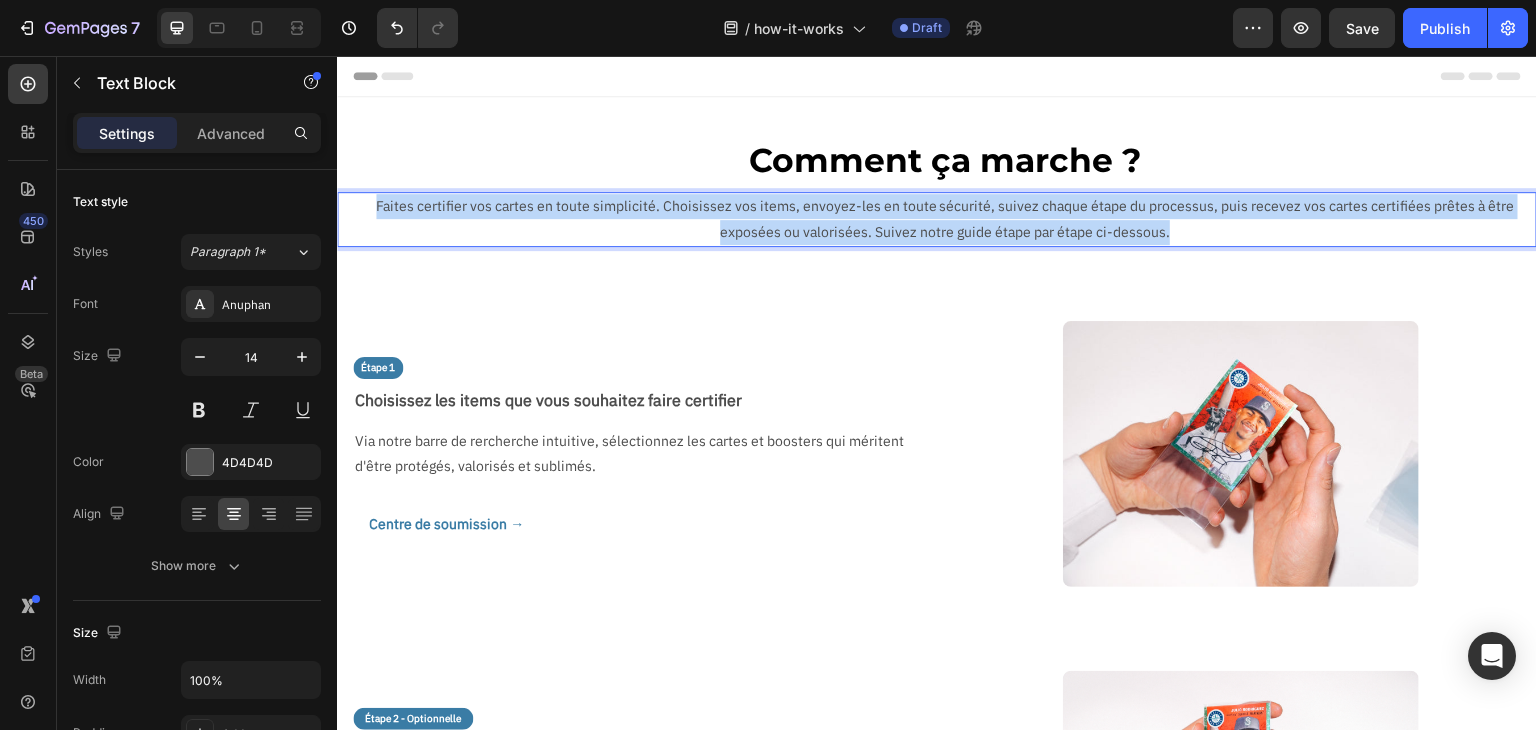 copy on "Faites certifier vos cartes en toute simplicité. Choisissez vos items, envoyez-les en toute sécurité, suivez chaque étape du processus, puis recevez vos cartes certifiées prêtes à être exposées ou valorisées. Suivez notre guide étape par étape ci-dessous." 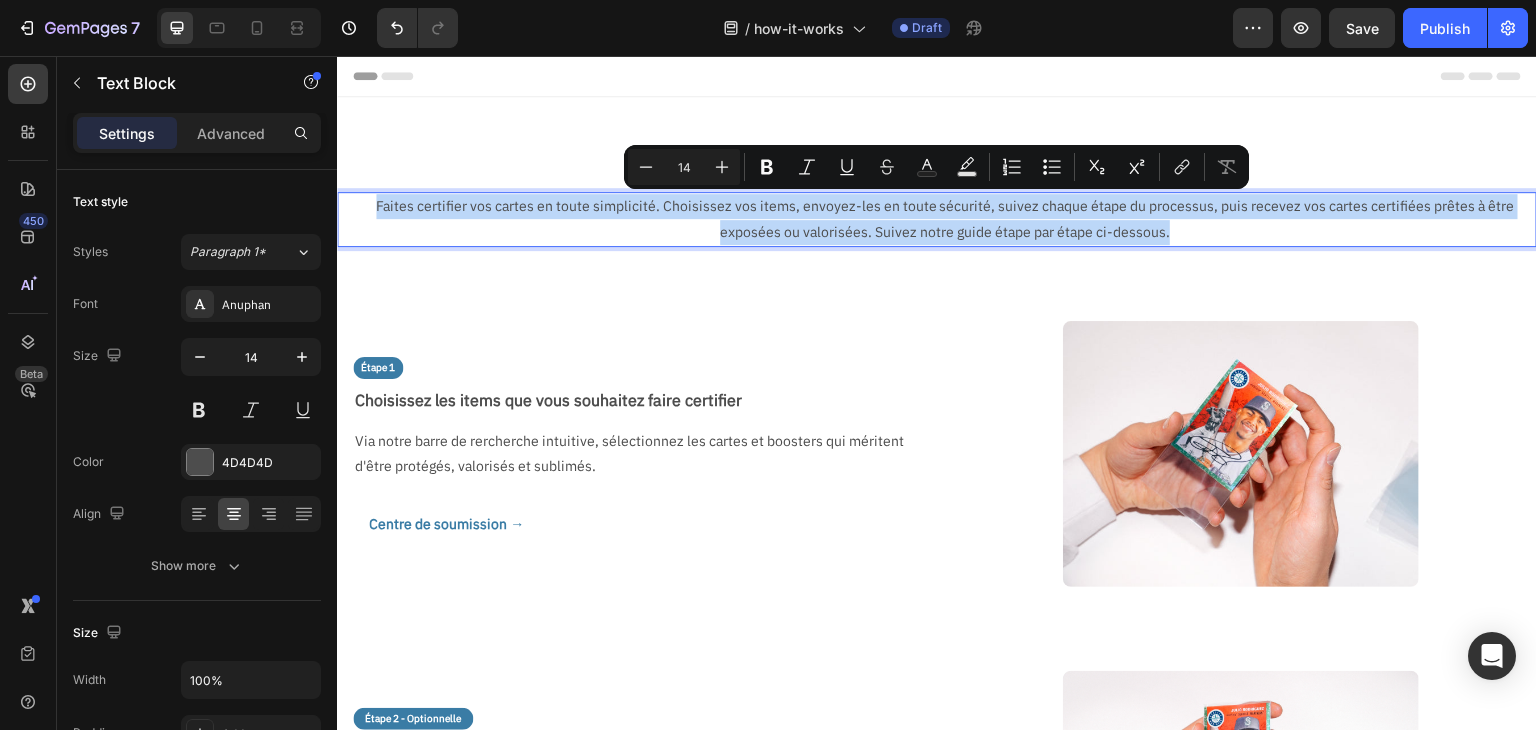click on "Faites certifier vos cartes en toute simplicité. Choisissez vos items, envoyez-les en toute sécurité, suivez chaque étape du processus, puis recevez vos cartes certifiées prêtes à être exposées ou valorisées. Suivez notre guide étape par étape ci-dessous." at bounding box center [945, 219] 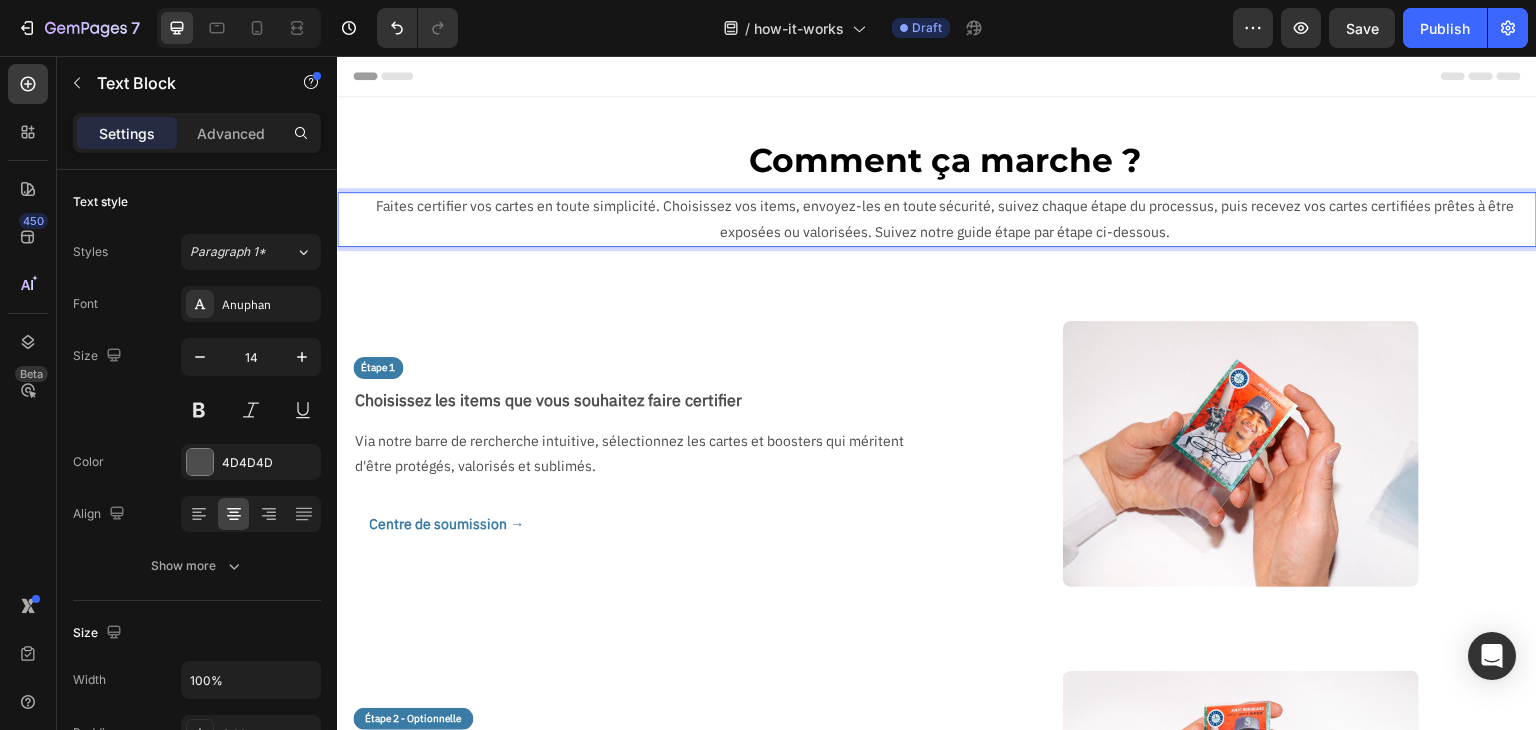 click on "Faites certifier vos cartes en toute simplicité. Choisissez vos items, envoyez-les en toute sécurité, suivez chaque étape du processus, puis recevez vos cartes certifiées prêtes à être exposées ou valorisées. Suivez notre guide étape par étape ci-dessous." at bounding box center [945, 219] 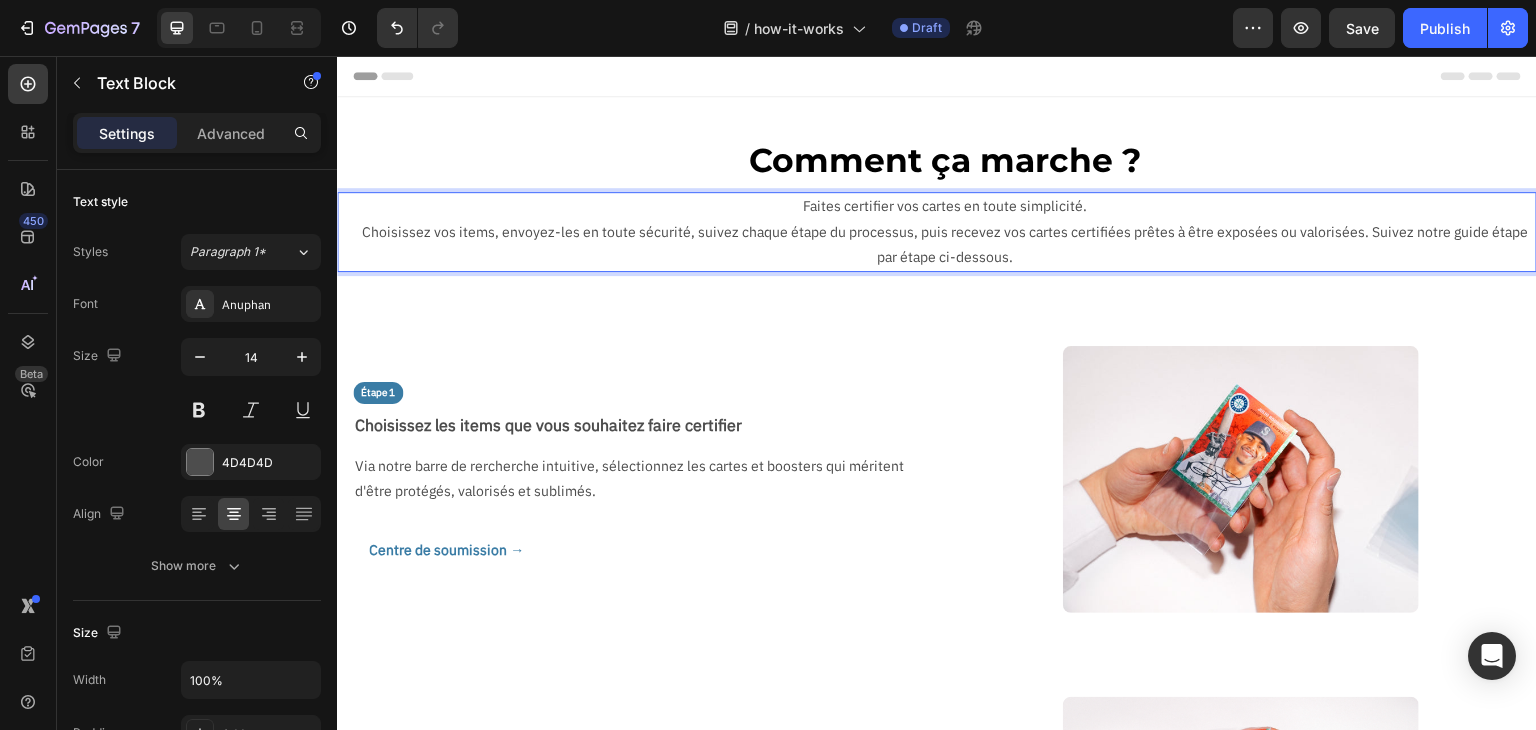 click on "Choisissez vos items, envoyez-les en toute sécurité, suivez chaque étape du processus, puis recevez vos cartes certifiées prêtes à être exposées ou valorisées. Suivez notre guide étape par étape ci-dessous." at bounding box center [945, 245] 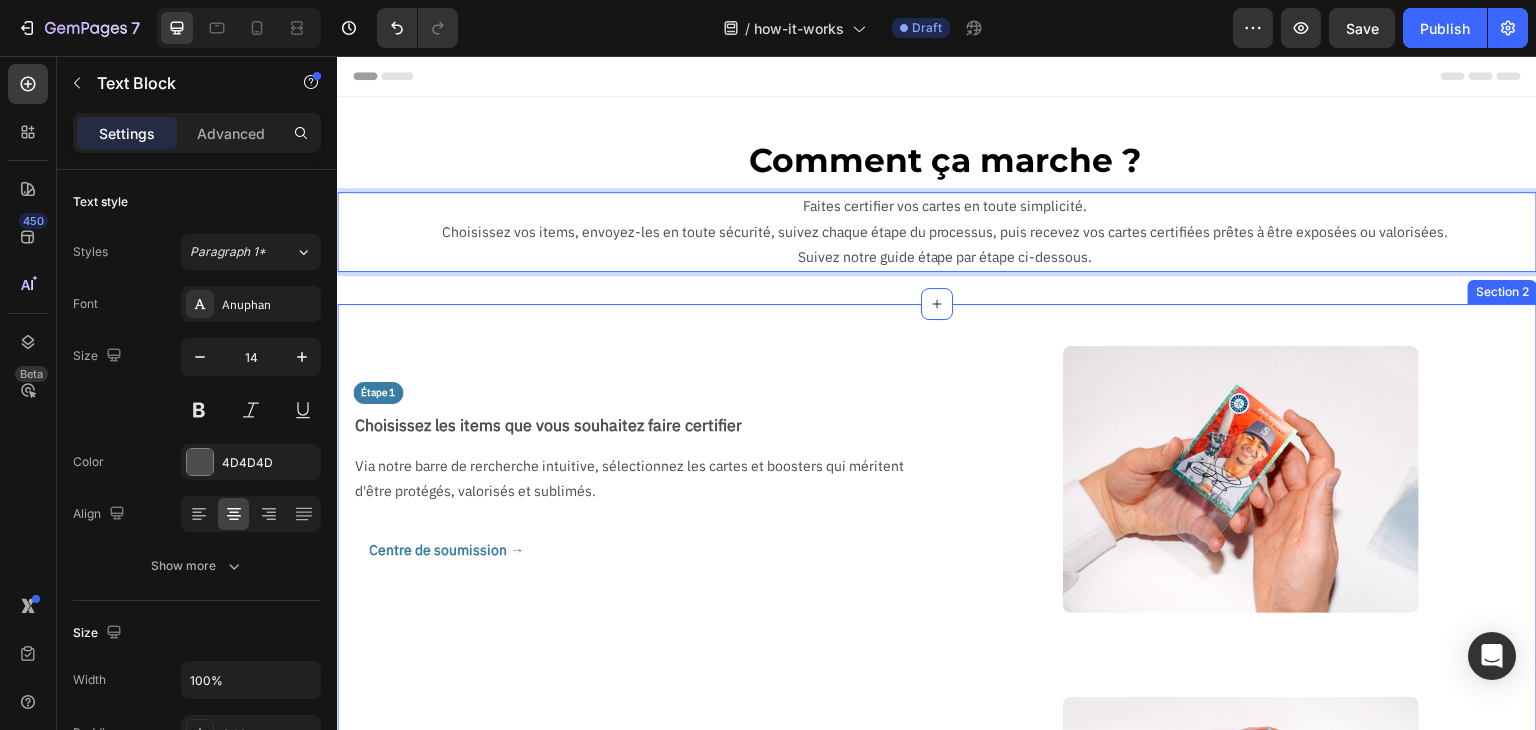 click on "Étape 1 Text Block Choisissez les items que vous souhaitez faire certifier Text Block Via notre barre de rercherche intuitive, sélectionnez les cartes et boosters qui méritent d'être protégés, valorisés et sublimés. Text Block Centre de soumission → Button" at bounding box center (633, 479) 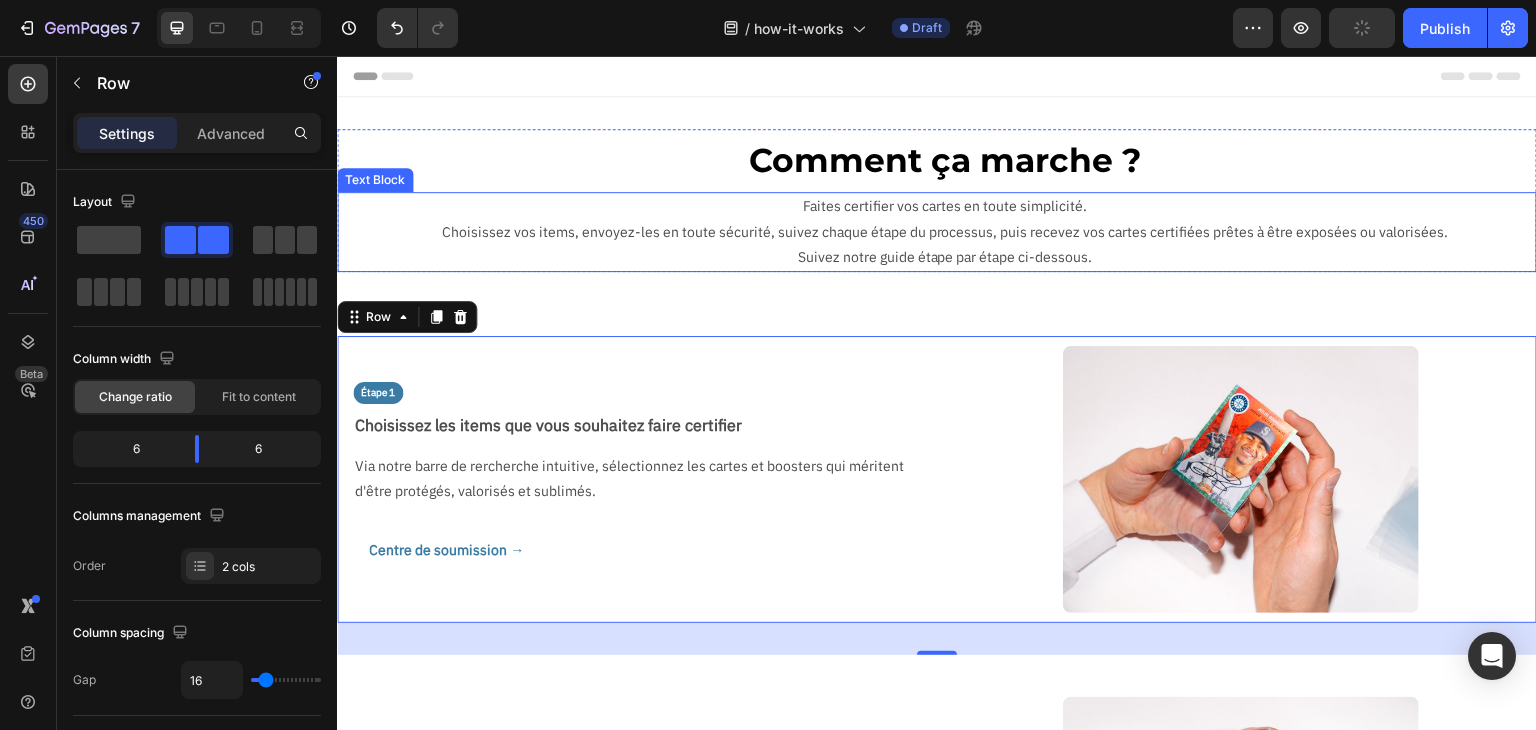 click on "Faites certifier vos cartes en toute simplicité." at bounding box center (945, 206) 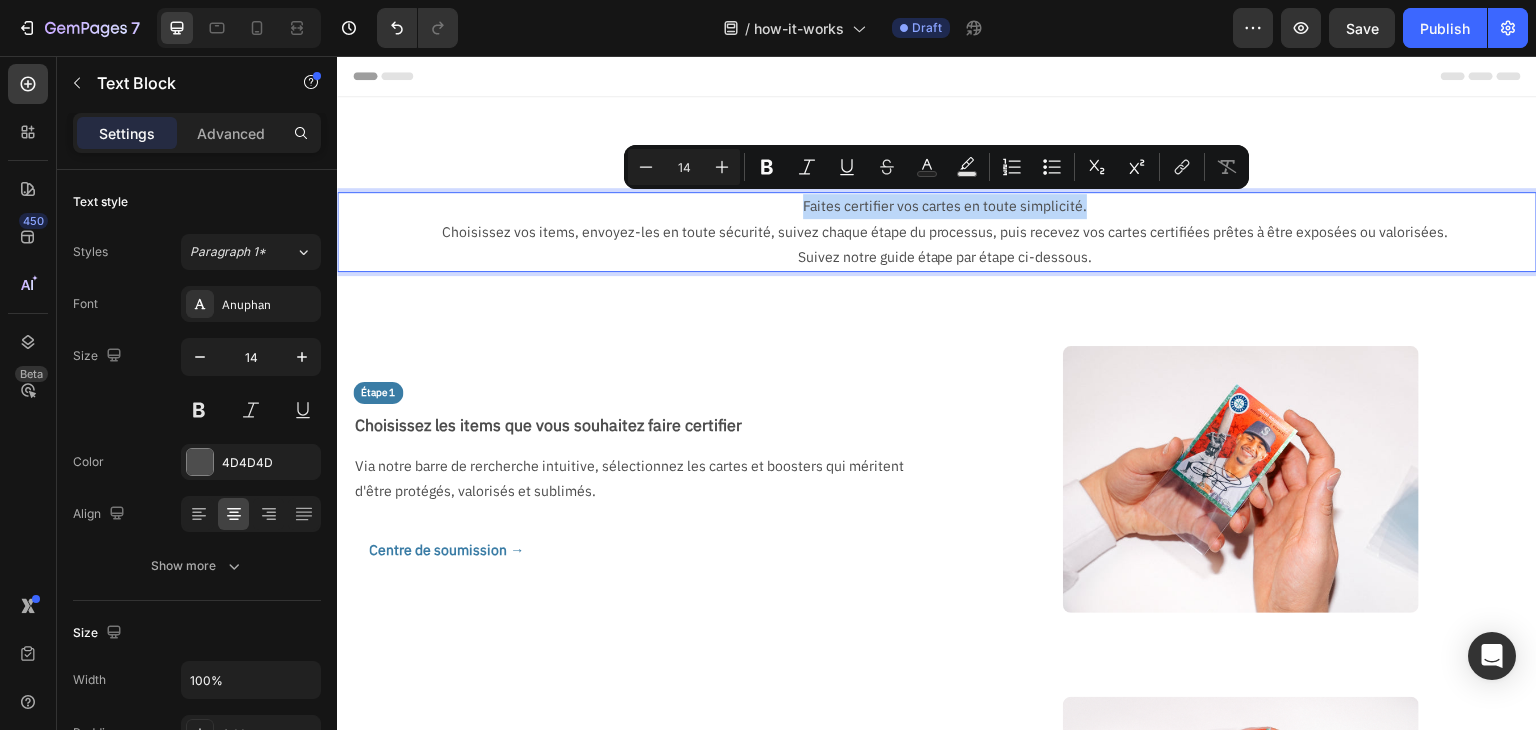 drag, startPoint x: 1090, startPoint y: 209, endPoint x: 784, endPoint y: 197, distance: 306.2352 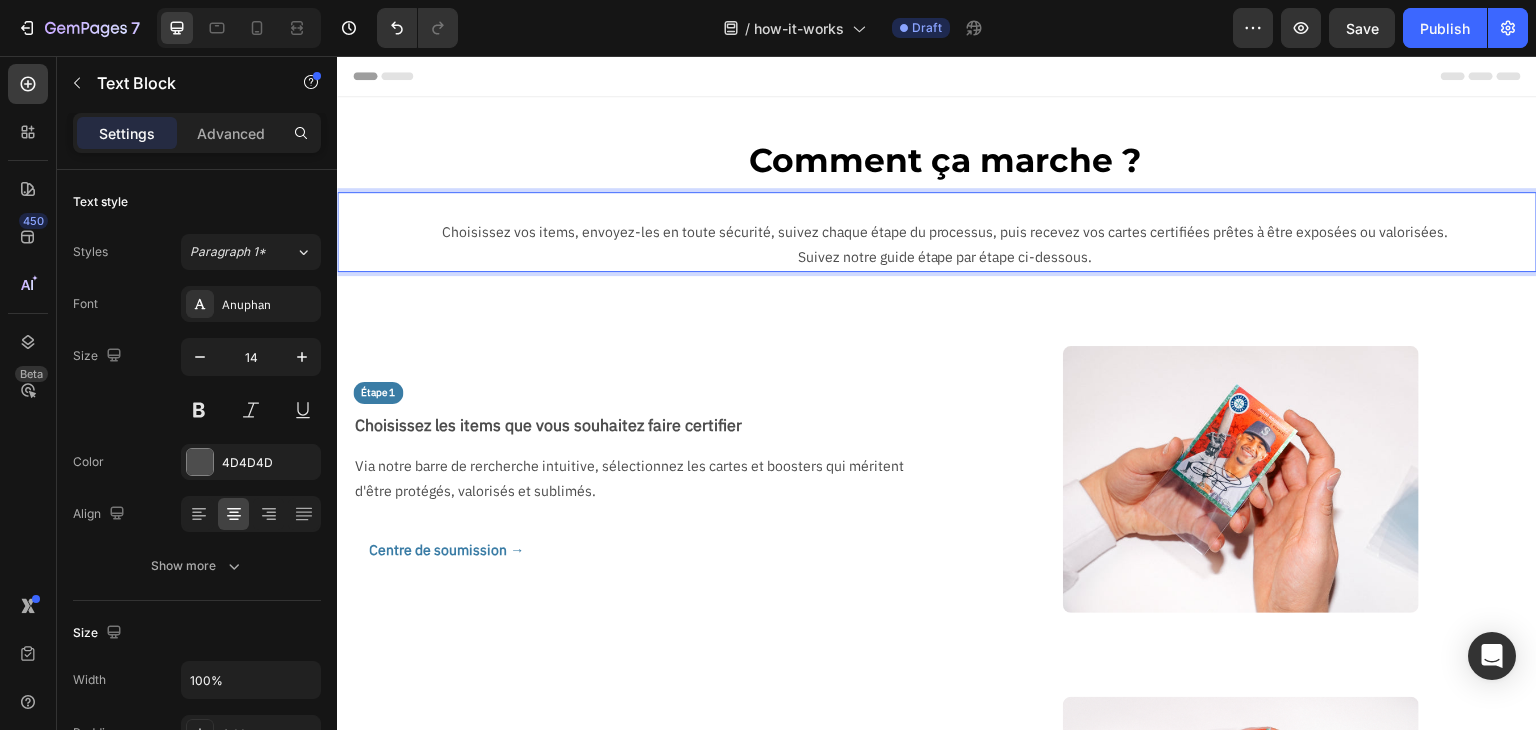 click on "Choisissez vos items, envoyez-les en toute sécurité, suivez chaque étape du processus, puis recevez vos cartes certifiées prêtes à être exposées ou valorisées." at bounding box center [945, 232] 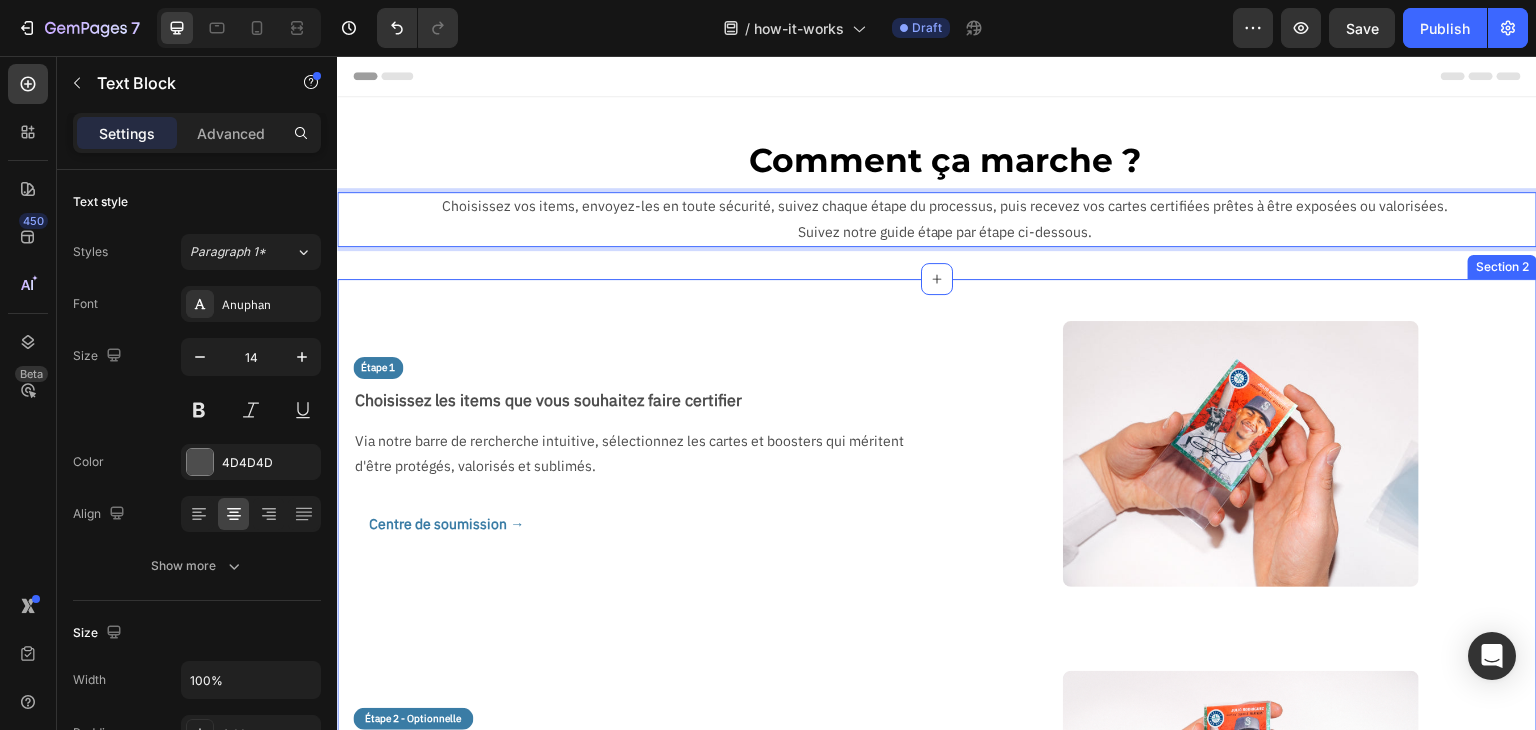 click on "Comment ça marche ? Text Block Choisissez vos items, envoyez-les en toute sécurité, suivez chaque étape du processus, puis recevez vos cartes certifiées prêtes à être exposées ou valorisées. Suivez notre guide étape par étape ci-dessous. Text Block   0 Row Section 1 Étape 1 Text Block Choisissez les items que vous souhaitez faire certifier Text Block Via notre barre de rercherche intuitive, sélectionnez les cartes et boosters qui méritent d'être protégés, valorisés et sublimés. Text Block Centre de soumission → Button Image Row Étape 2 - Optionnelle Text Block Parcourez la liste de nos accessoires et cadres personnalisés Text Block Visitez notre boutique d'accessoires pour mettre en valeur et organiser votre collection. Les accessoires et les items certifiés seront renvoyés dans un seul colis. Text Block Boutique d'accessoires → Button Image Row Étape 3 Text Block Validez votre commande, Text Block Validez la commande Text Block Image Row Étape 4 Text Block Text Block Text Block" at bounding box center [937, 1239] 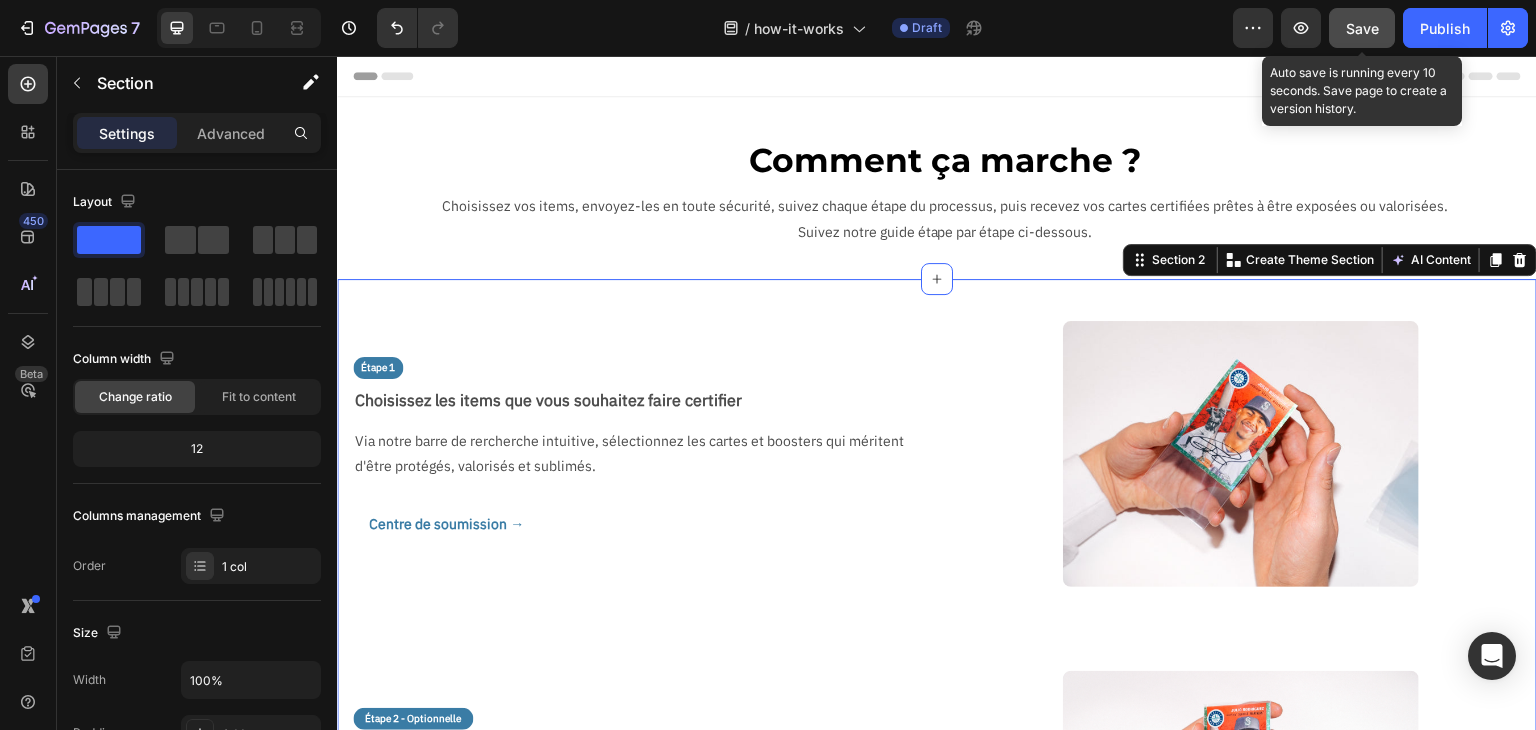 click on "Save" at bounding box center [1362, 28] 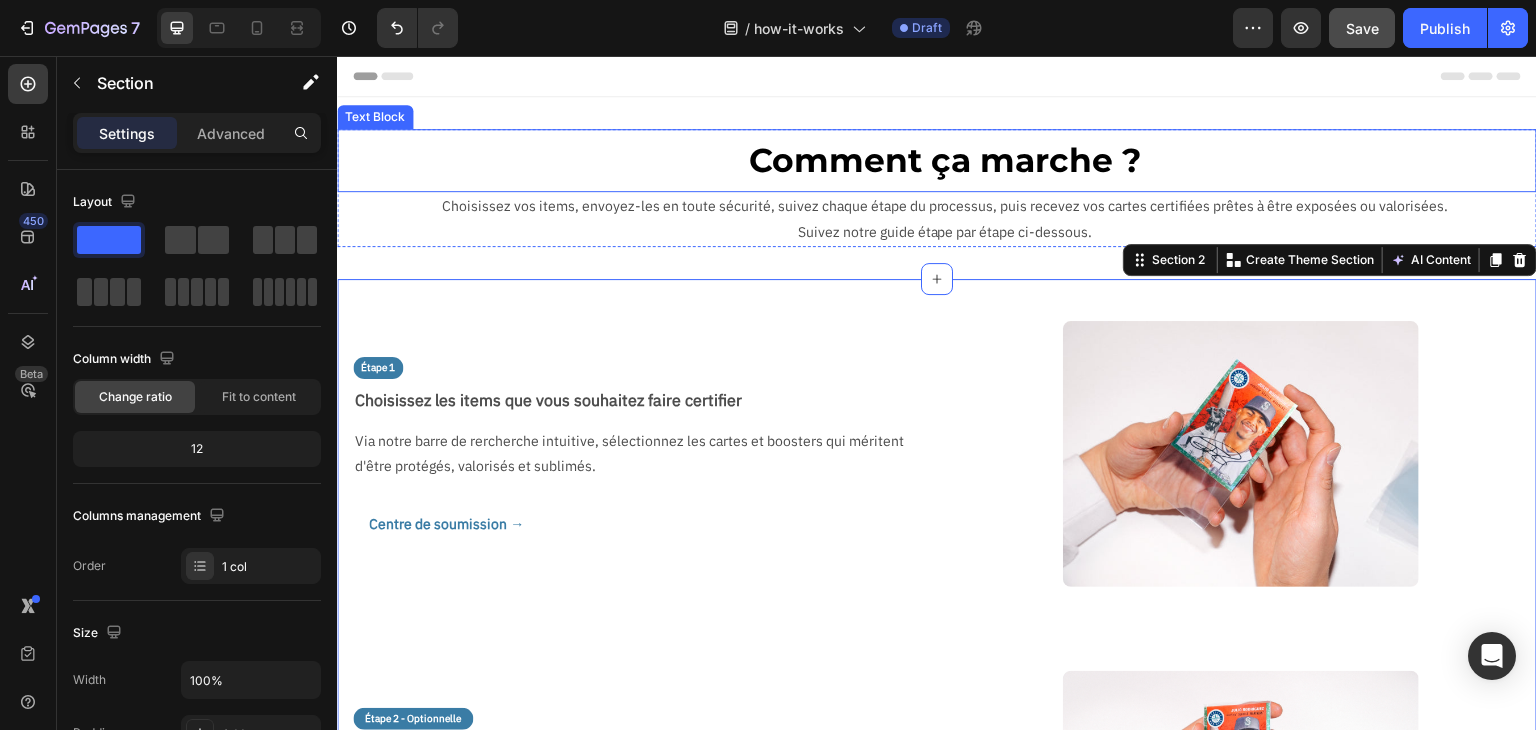 click on "Comment ça marche ?" at bounding box center [945, 160] 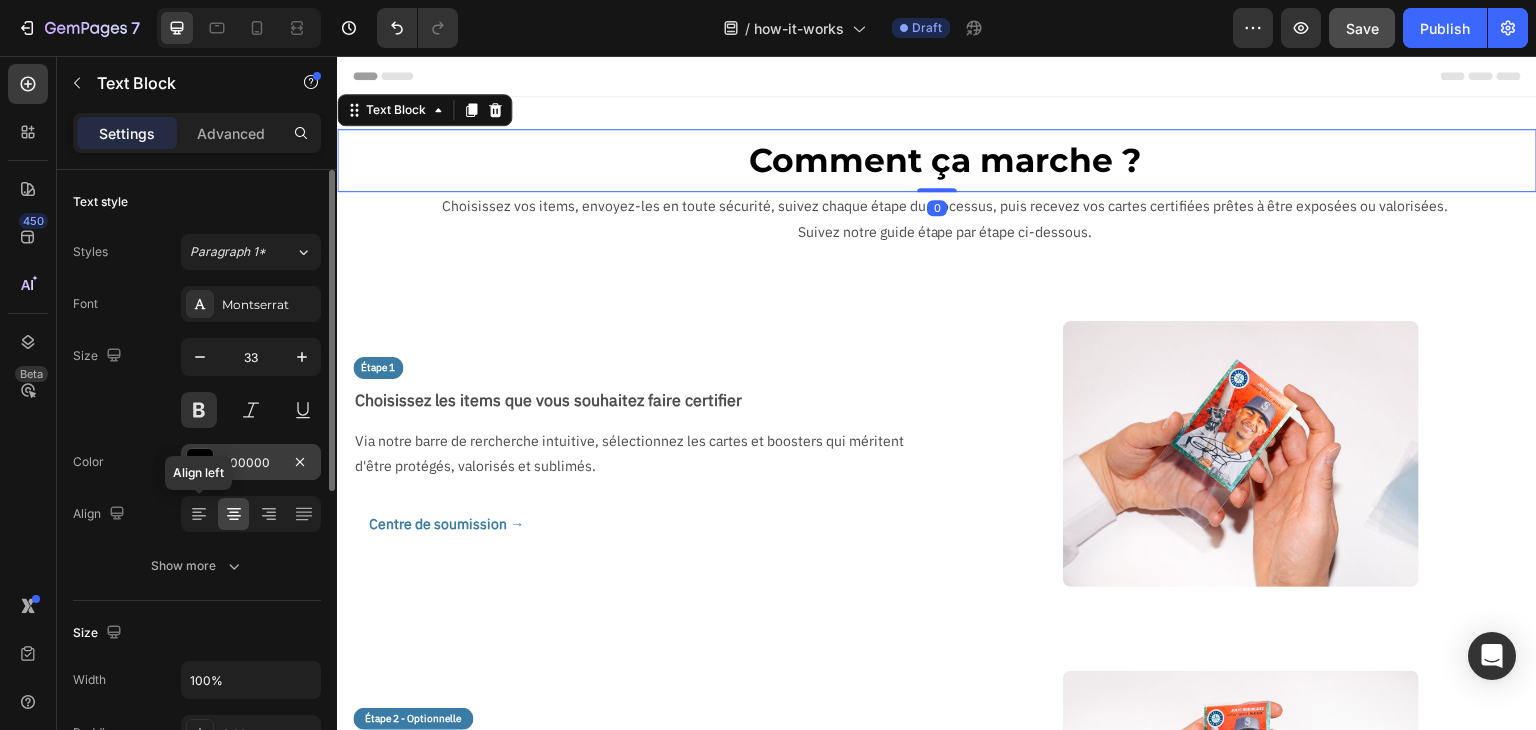 drag, startPoint x: 196, startPoint y: 522, endPoint x: 259, endPoint y: 462, distance: 87 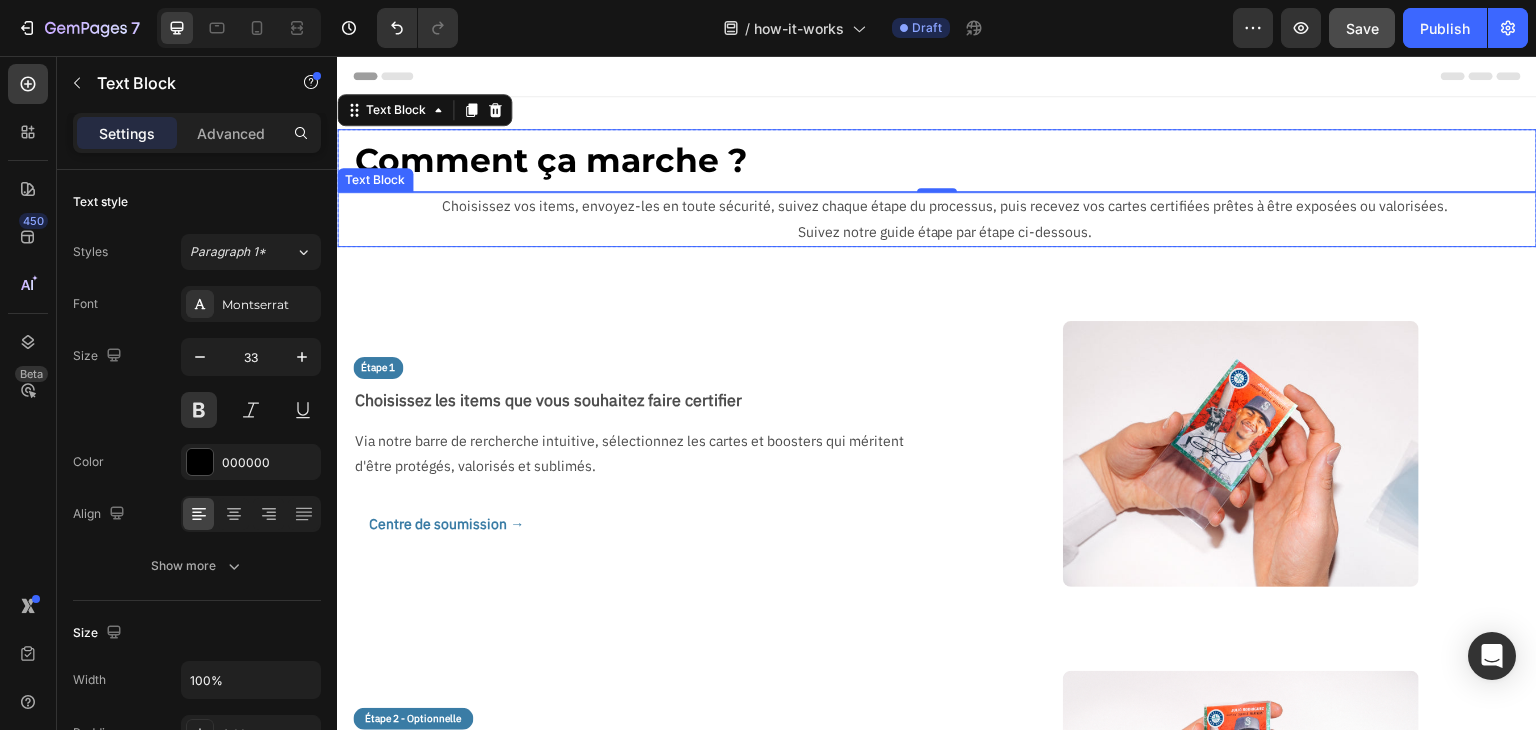 click on "Choisissez vos items, envoyez-les en toute sécurité, suivez chaque étape du processus, puis recevez vos cartes certifiées prêtes à être exposées ou valorisées." at bounding box center (945, 206) 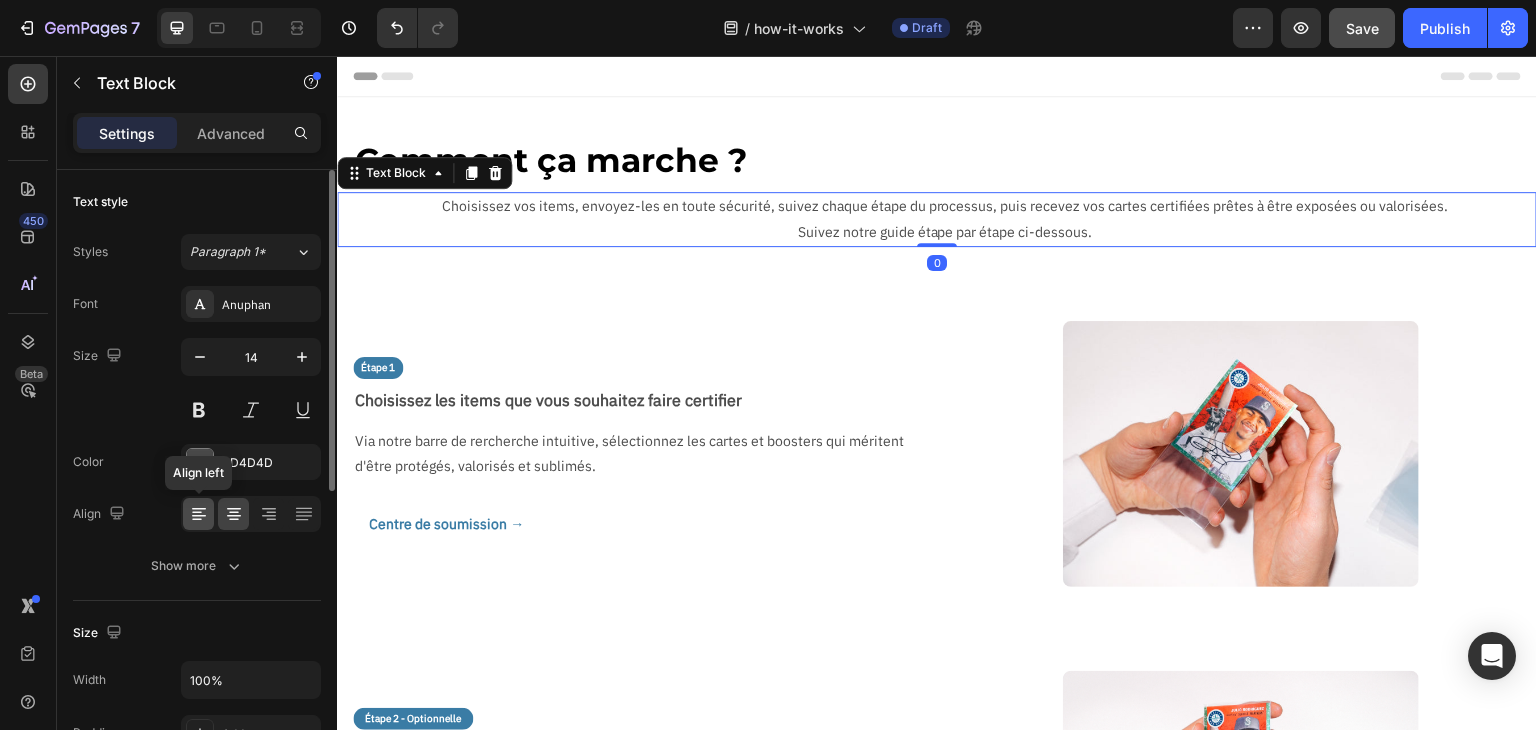 click 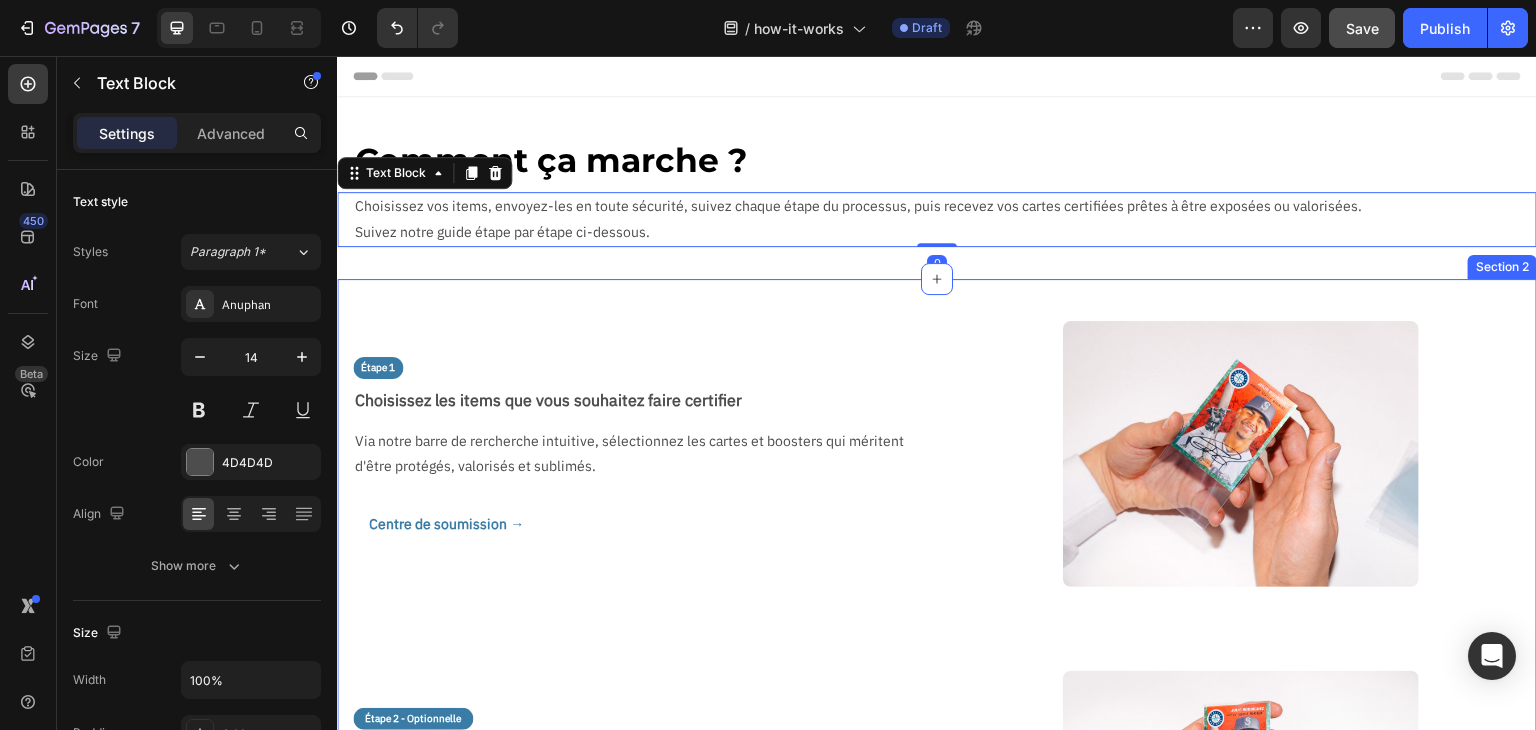 click on "Étape 1 Text Block Choisissez les items que vous souhaitez faire certifier Text Block Via notre barre de rercherche intuitive, sélectionnez les cartes et boosters qui méritent d'être protégés, valorisés et sublimés. Text Block Centre de soumission → Button Image Row Étape 2 - Optionnelle Text Block Parcourez la liste de nos accessoires et cadres personnalisés Text Block Visitez notre boutique d'accessoires pour mettre en valeur et organiser votre collection. Les accessoires et les items certifiés seront renvoyés dans un seul colis. Text Block Boutique d'accessoires → Button Image Row Étape 3 Text Block Validez votre commande, Text Block Renseignez votre adresse de livraison, la vitesse de traitement ainsi que le mode de restitution (Mondial Relay, Colissimo ou en Main propre) Validez la commande Text Block Image Row Étape 4 Text Block Expédier vos items à CollectAura Text Block Expédier vos items à CollectAura ou déposer vos cartes en main propre dans nos boutiques partenaires Button" at bounding box center [937, 1331] 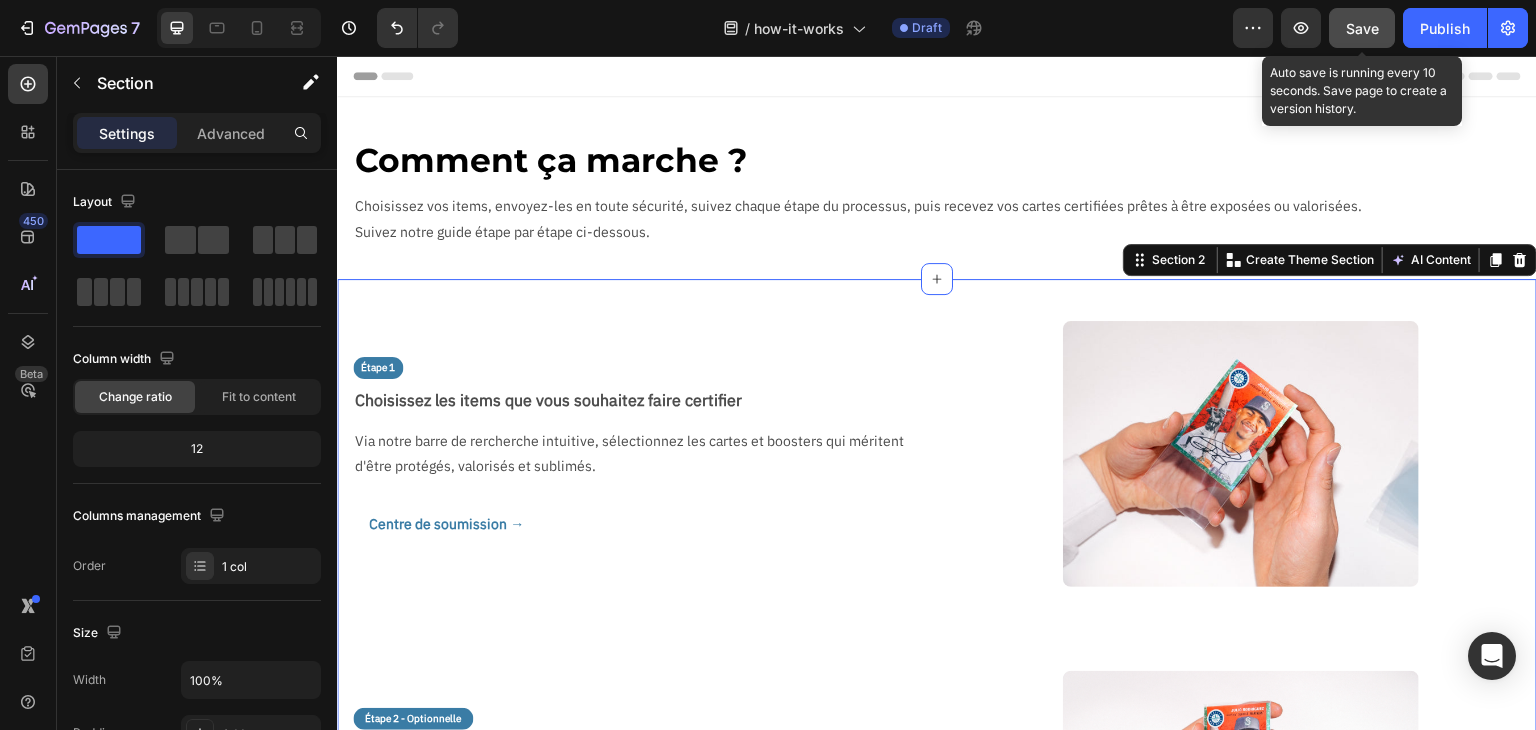 click on "Preview  Save  Auto save is running every 10 seconds. Save page to create a version history.  Publish" at bounding box center [1380, 28] 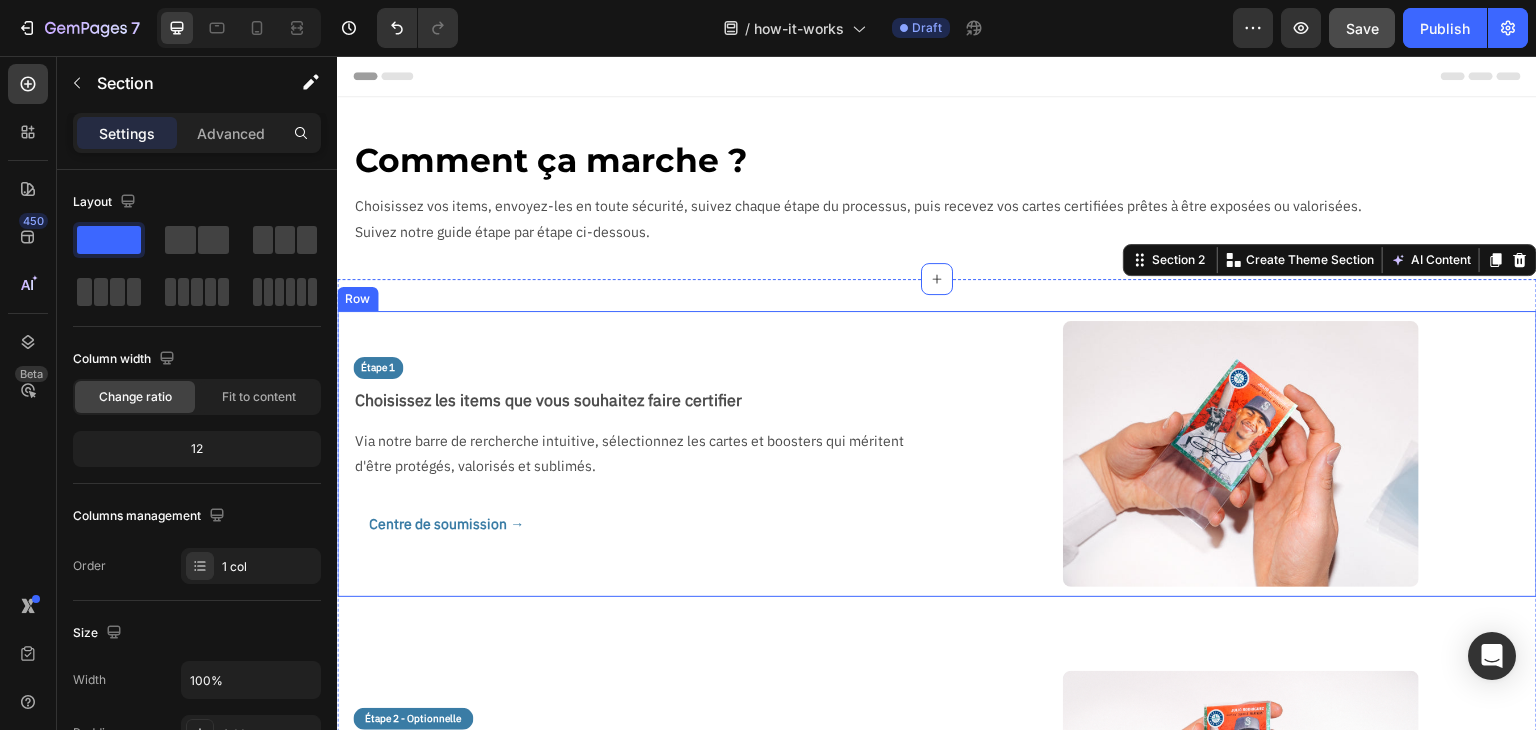 click on "Étape 1 Text Block Choisissez les items que vous souhaitez faire certifier Text Block Via notre barre de rercherche intuitive, sélectionnez les cartes et boosters qui méritent d'être protégés, valorisés et sublimés. Text Block Centre de soumission → Button" at bounding box center [633, 454] 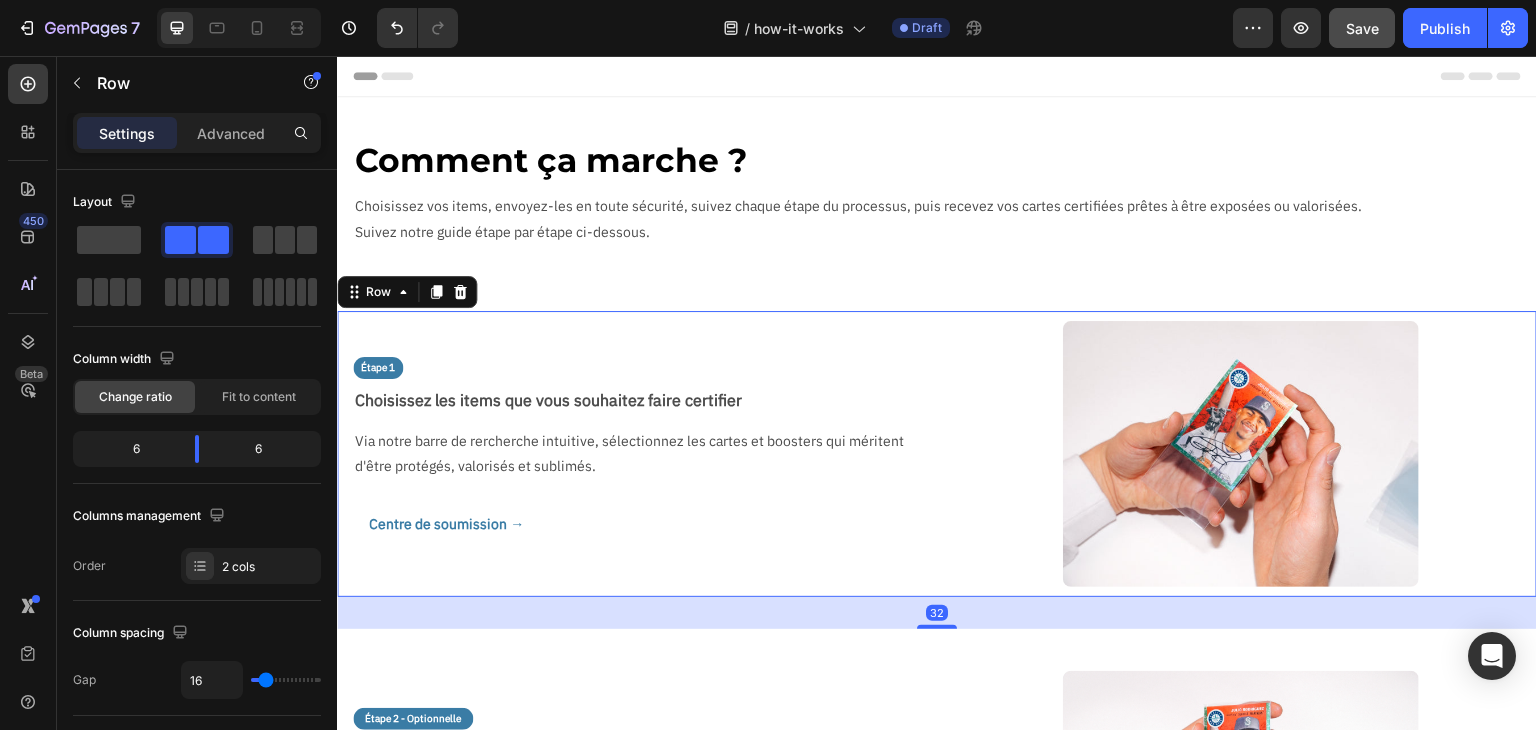 click on "Étape 1 Text Block Choisissez les items que vous souhaitez faire certifier Text Block Via notre barre de rercherche intuitive, sélectionnez les cartes et boosters qui méritent d'être protégés, valorisés et sublimés. Text Block Centre de soumission → Button" at bounding box center [633, 454] 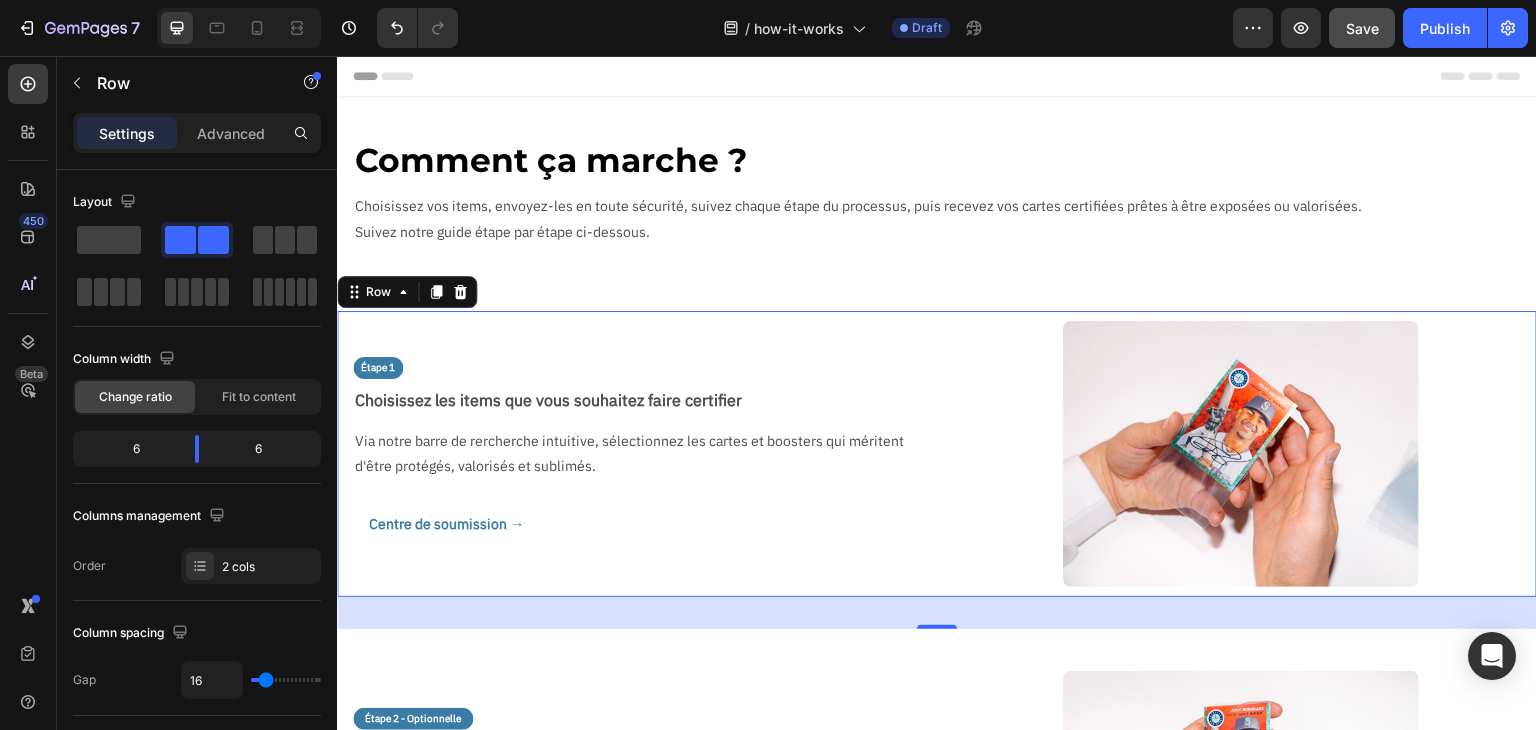 click on "Étape 1 Text Block Choisissez les items que vous souhaitez faire certifier Text Block Via notre barre de rercherche intuitive, sélectionnez les cartes et boosters qui méritent d'être protégés, valorisés et sublimés. Text Block Centre de soumission → Button Image Row   32 Étape 2 - Optionnelle Text Block Parcourez la liste de nos accessoires et cadres personnalisés Text Block Visitez notre boutique d'accessoires pour mettre en valeur et organiser votre collection. Les accessoires et les items certifiés seront renvoyés dans un seul colis. Text Block Boutique d'accessoires → Button Image Row Étape 3 Text Block Validez votre commande, Text Block Renseignez votre adresse de livraison, la vitesse de traitement ainsi que le mode de restitution (Mondial Relay, Colissimo ou en Main propre) Validez la commande Text Block Image Row Étape 4 Text Block Expédier vos items à CollectAura Text Block Expédier vos items à CollectAura ou déposer vos cartes en main propre dans nos boutiques partenaires Row" at bounding box center [937, 1331] 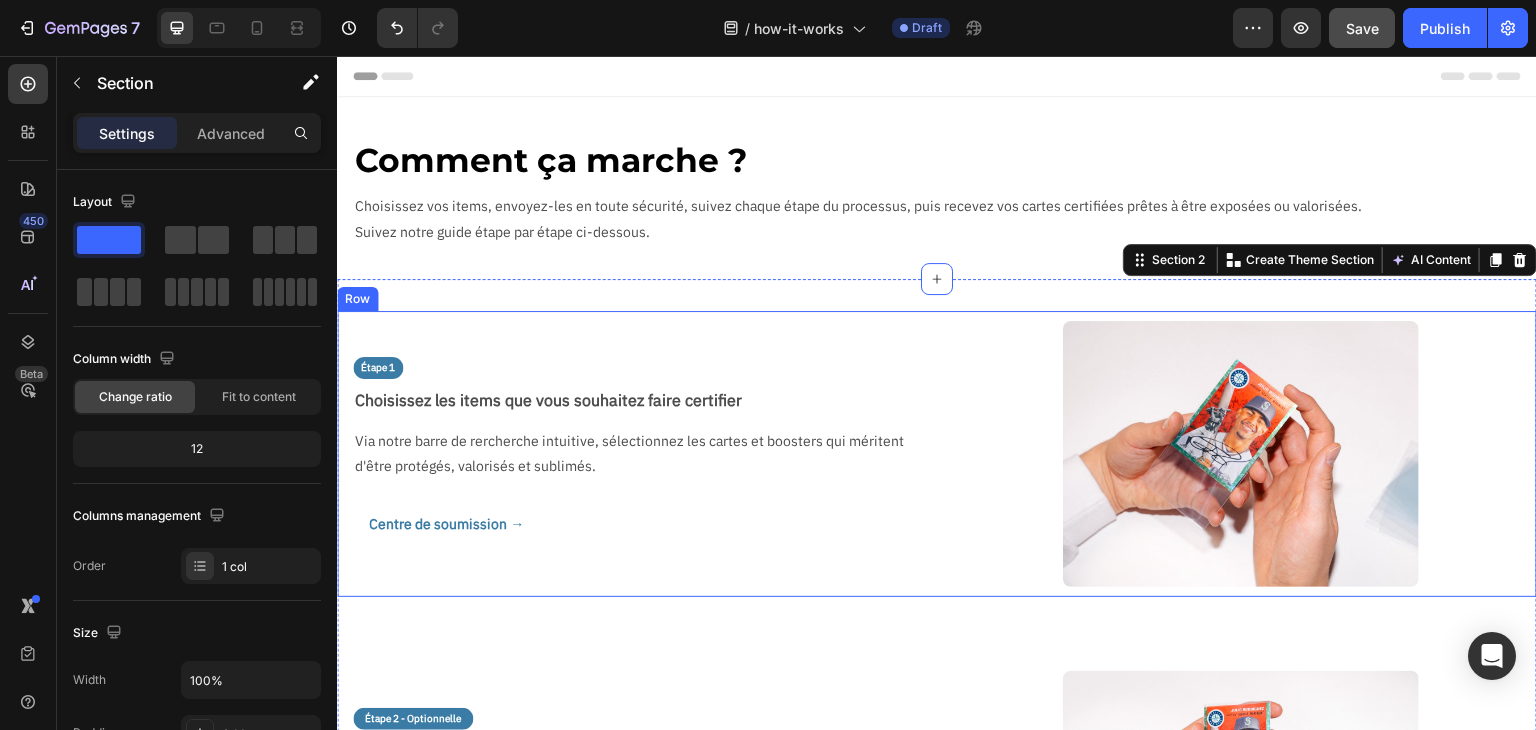 click on "Étape 1 Text Block Choisissez les items que vous souhaitez faire certifier Text Block Via notre barre de rercherche intuitive, sélectionnez les cartes et boosters qui méritent d'être protégés, valorisés et sublimés. Text Block Centre de soumission → Button" at bounding box center (633, 454) 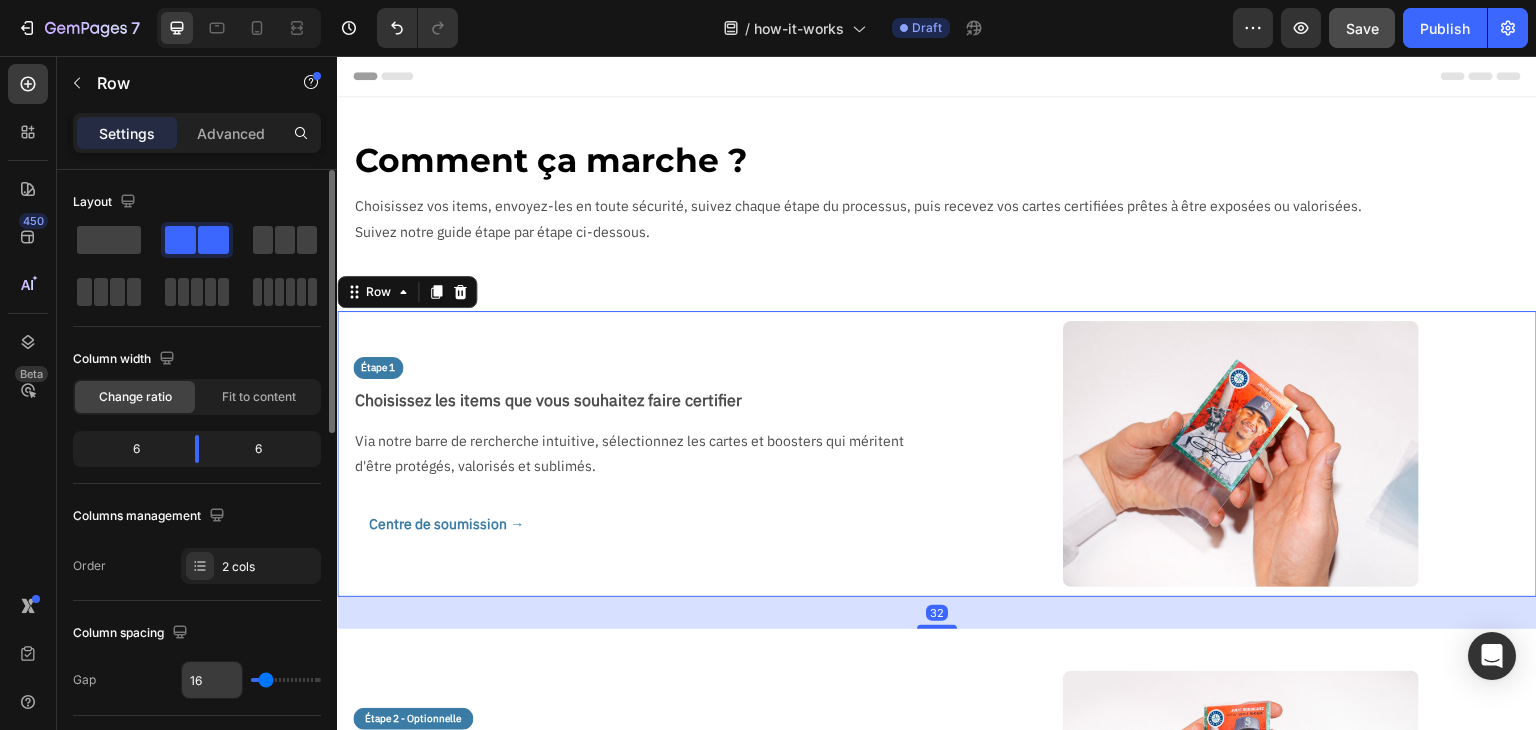 scroll, scrollTop: 300, scrollLeft: 0, axis: vertical 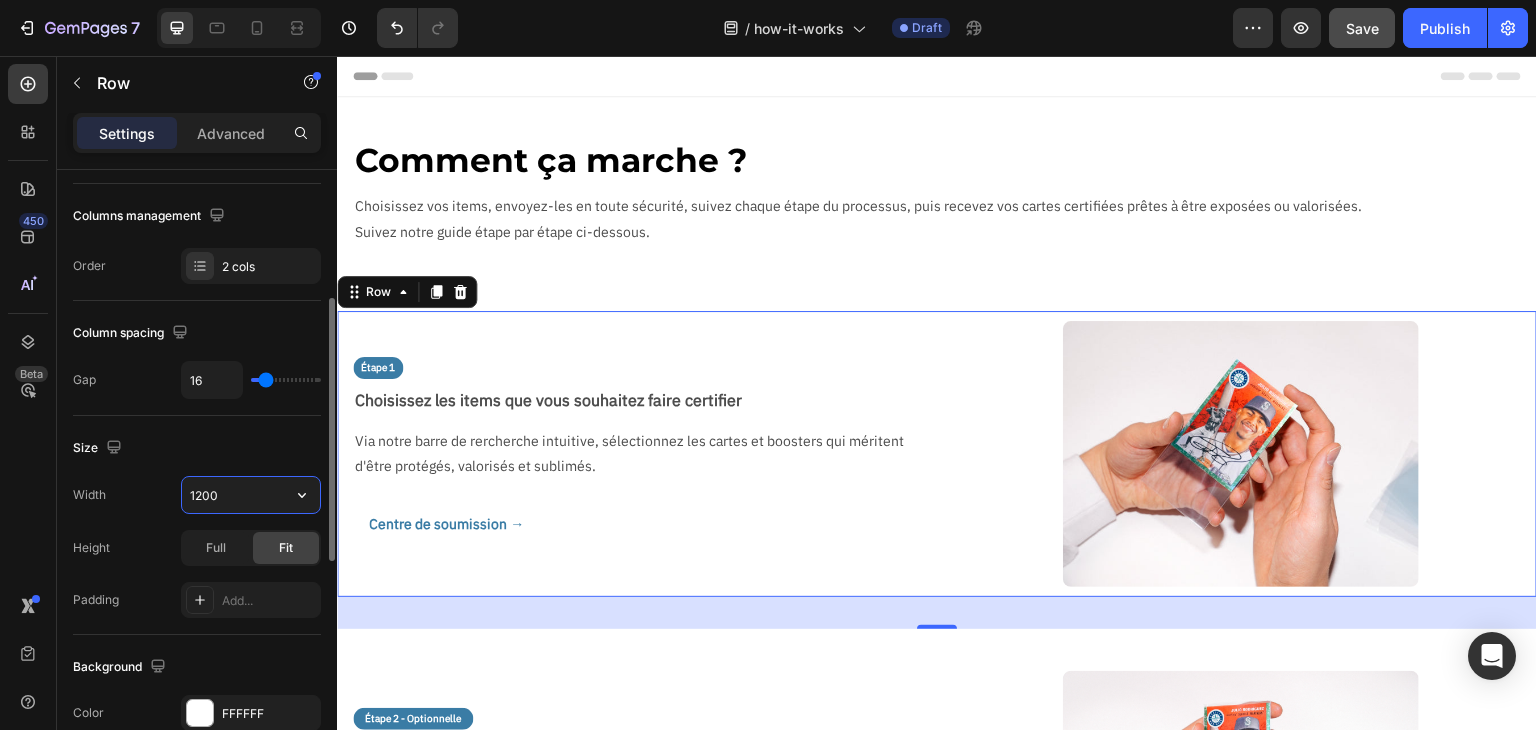 click on "1200" at bounding box center (251, 495) 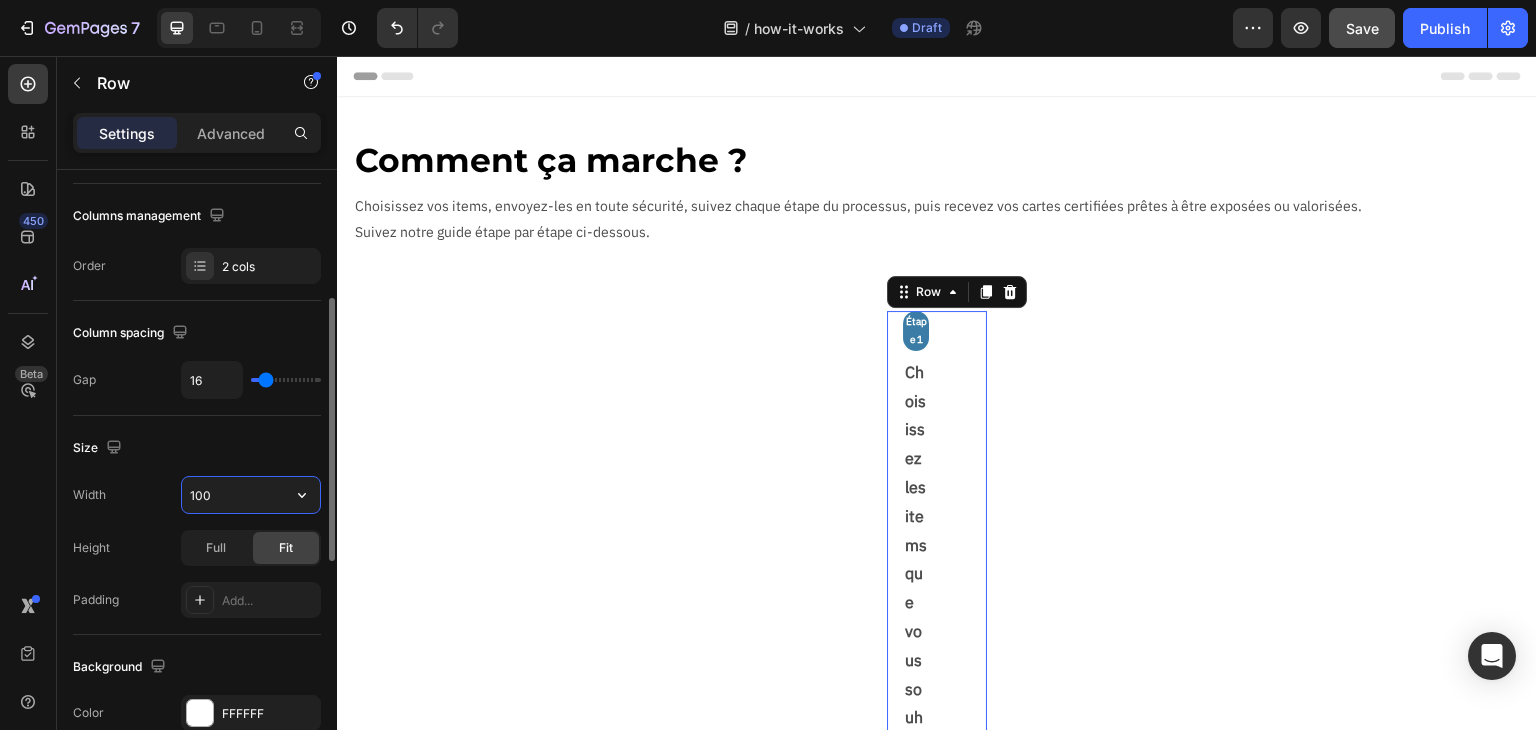 type on "1000" 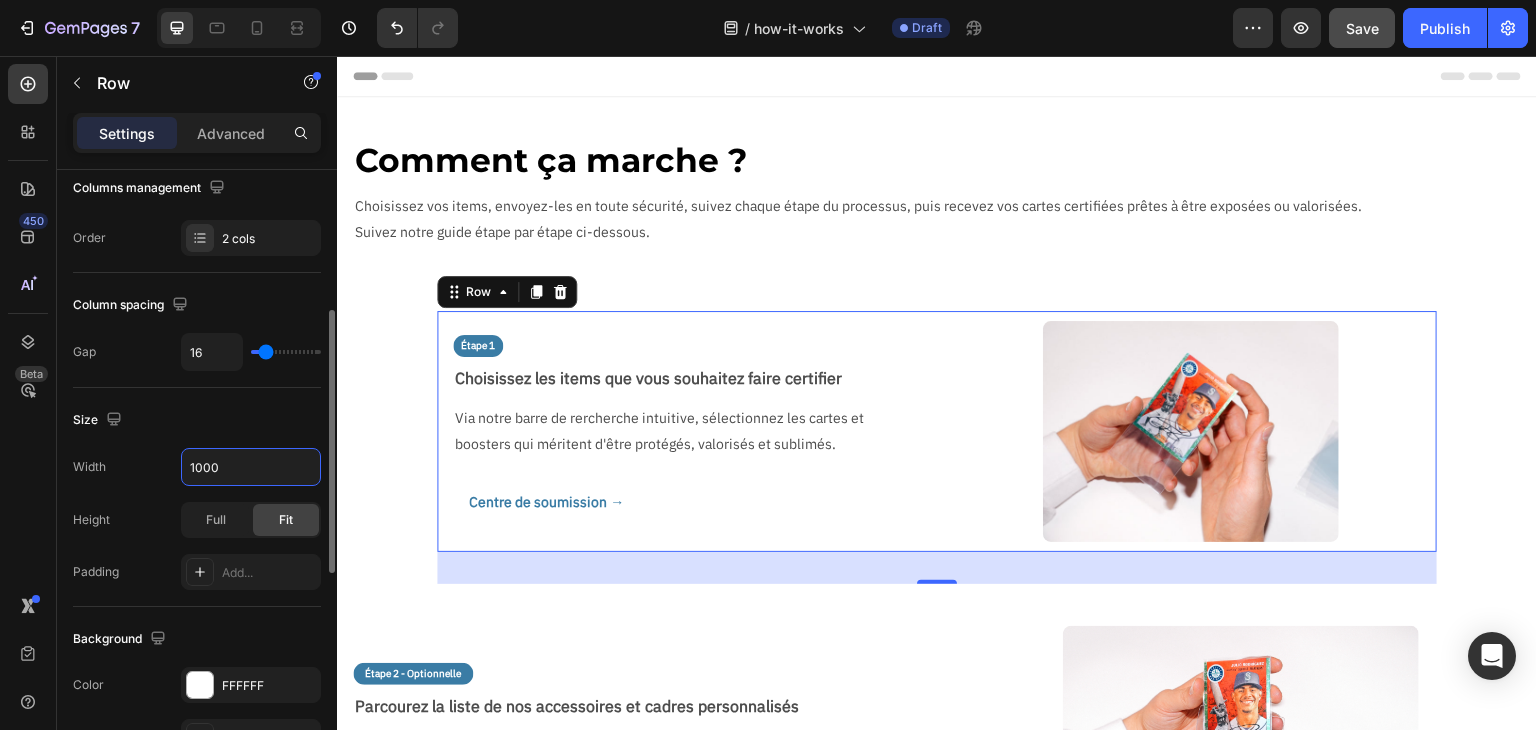 scroll, scrollTop: 0, scrollLeft: 0, axis: both 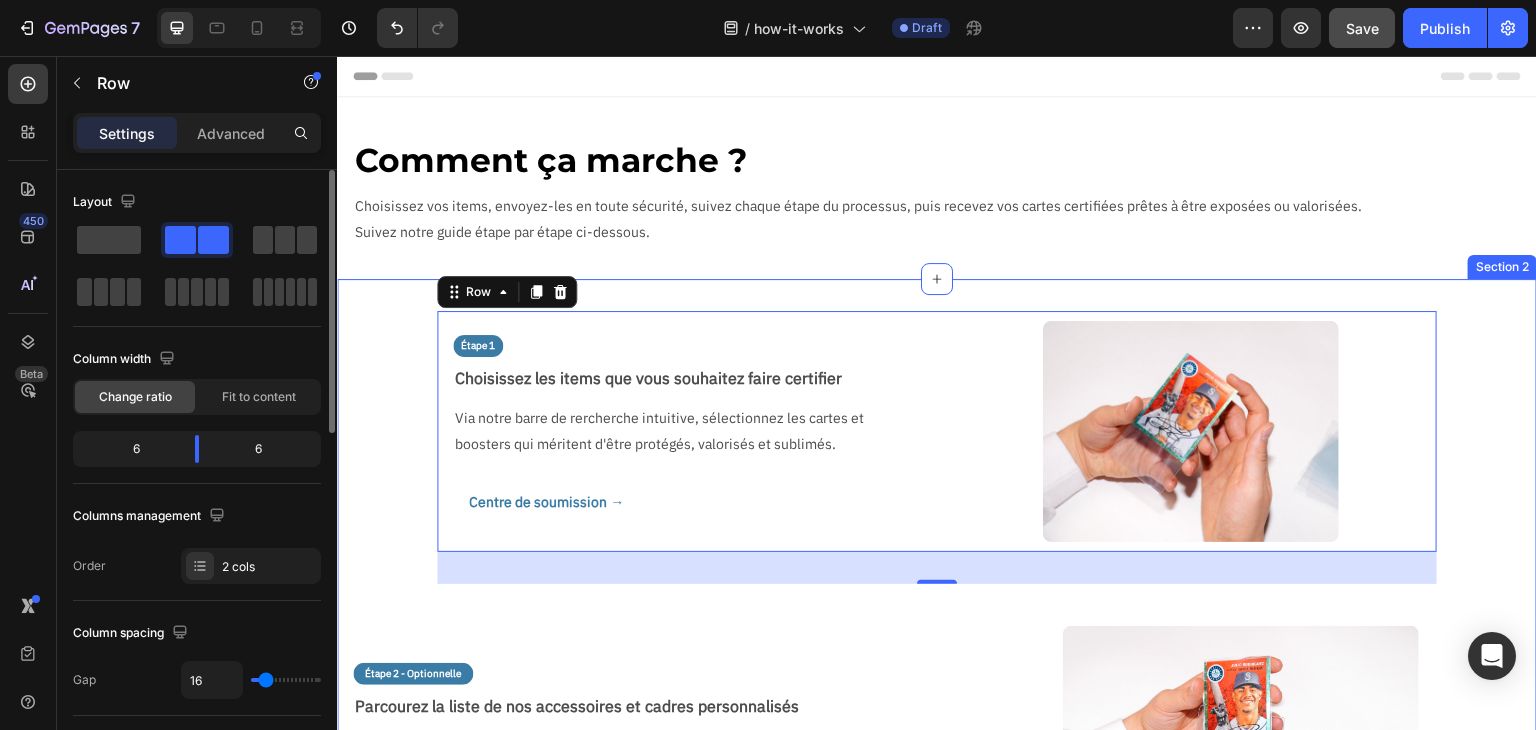 click on "Étape 1 Text Block Choisissez les items que vous souhaitez faire certifier Text Block Via notre barre de rercherche intuitive, sélectionnez les cartes et boosters qui méritent d'être protégés, valorisés et sublimés. Text Block Centre de soumission → Button Image Row   32 Étape 2 - Optionnelle Text Block Parcourez la liste de nos accessoires et cadres personnalisés Text Block Visitez notre boutique d'accessoires pour mettre en valeur et organiser votre collection. Les accessoires et les items certifiés seront renvoyés dans un seul colis. Text Block Boutique d'accessoires → Button Image Row Étape 3 Text Block Validez votre commande, Text Block Renseignez votre adresse de livraison, la vitesse de traitement ainsi que le mode de restitution (Mondial Relay, Colissimo ou en Main propre) Validez la commande Text Block Image Row Étape 4 Text Block Expédier vos items à CollectAura Text Block Expédier vos items à CollectAura ou déposer vos cartes en main propre dans nos boutiques partenaires Row" at bounding box center [937, 1308] 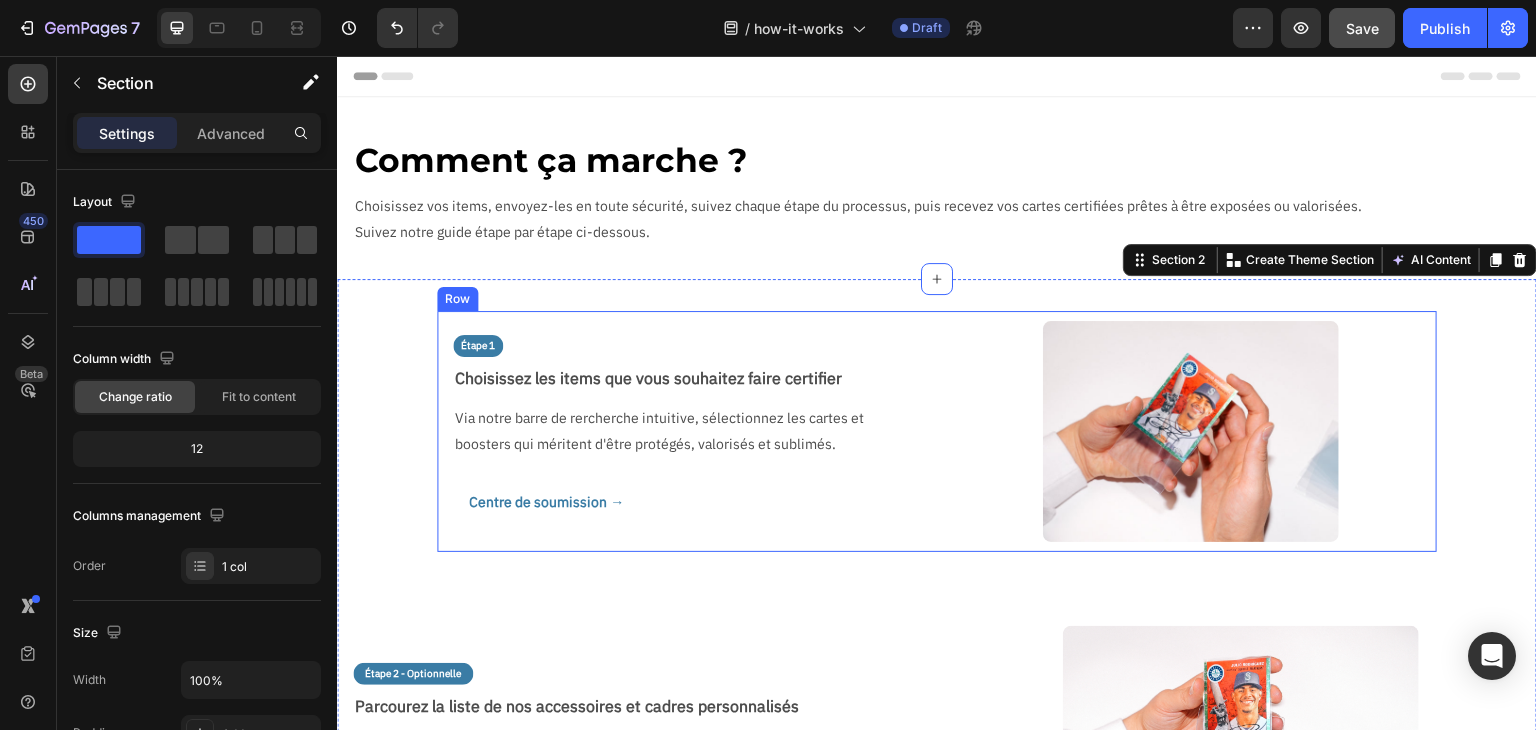 click on "Étape 1 Text Block Choisissez les items que vous souhaitez faire certifier Text Block Via notre barre de rercherche intuitive, sélectionnez les cartes et boosters qui méritent d'être protégés, valorisés et sublimés. Text Block Centre de soumission → Button" at bounding box center [683, 432] 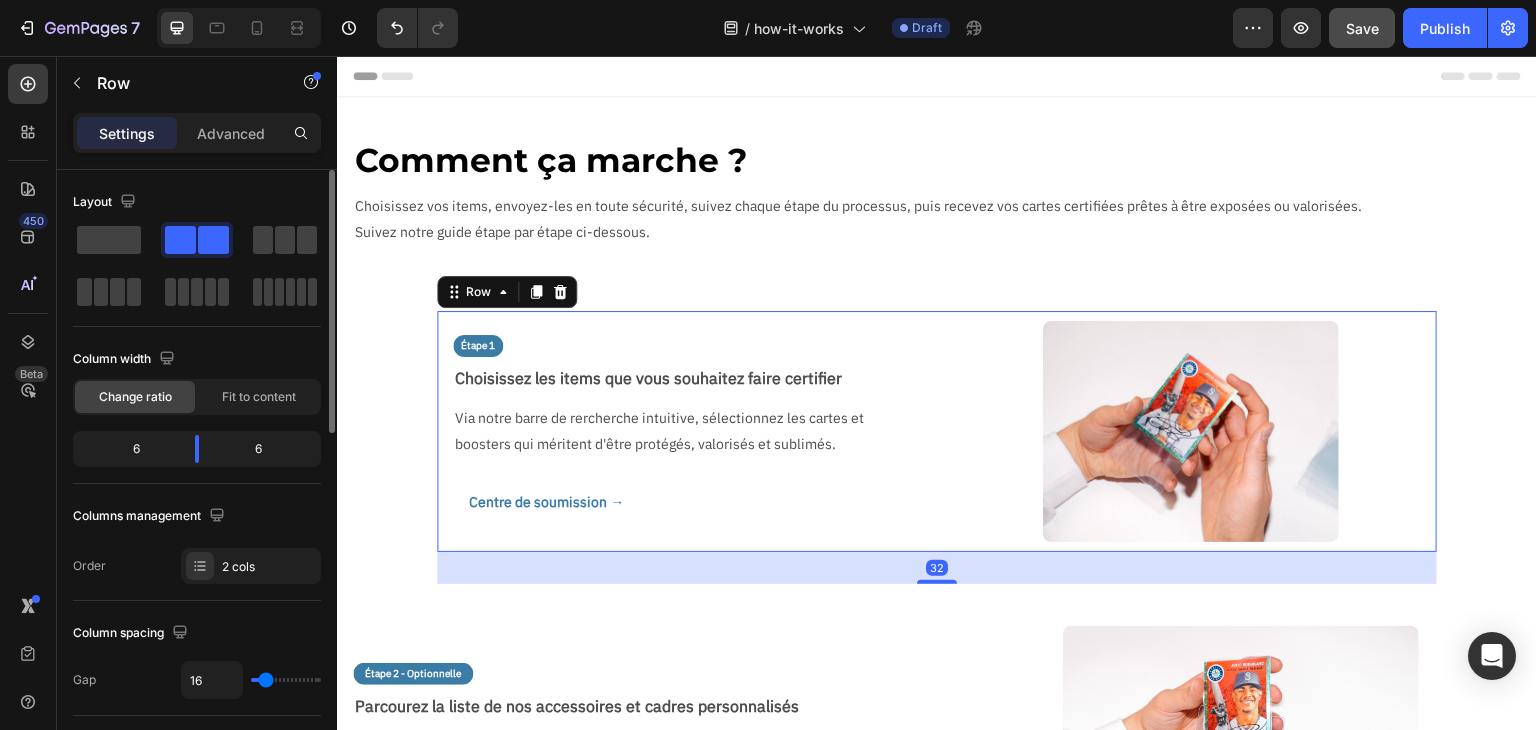 scroll, scrollTop: 200, scrollLeft: 0, axis: vertical 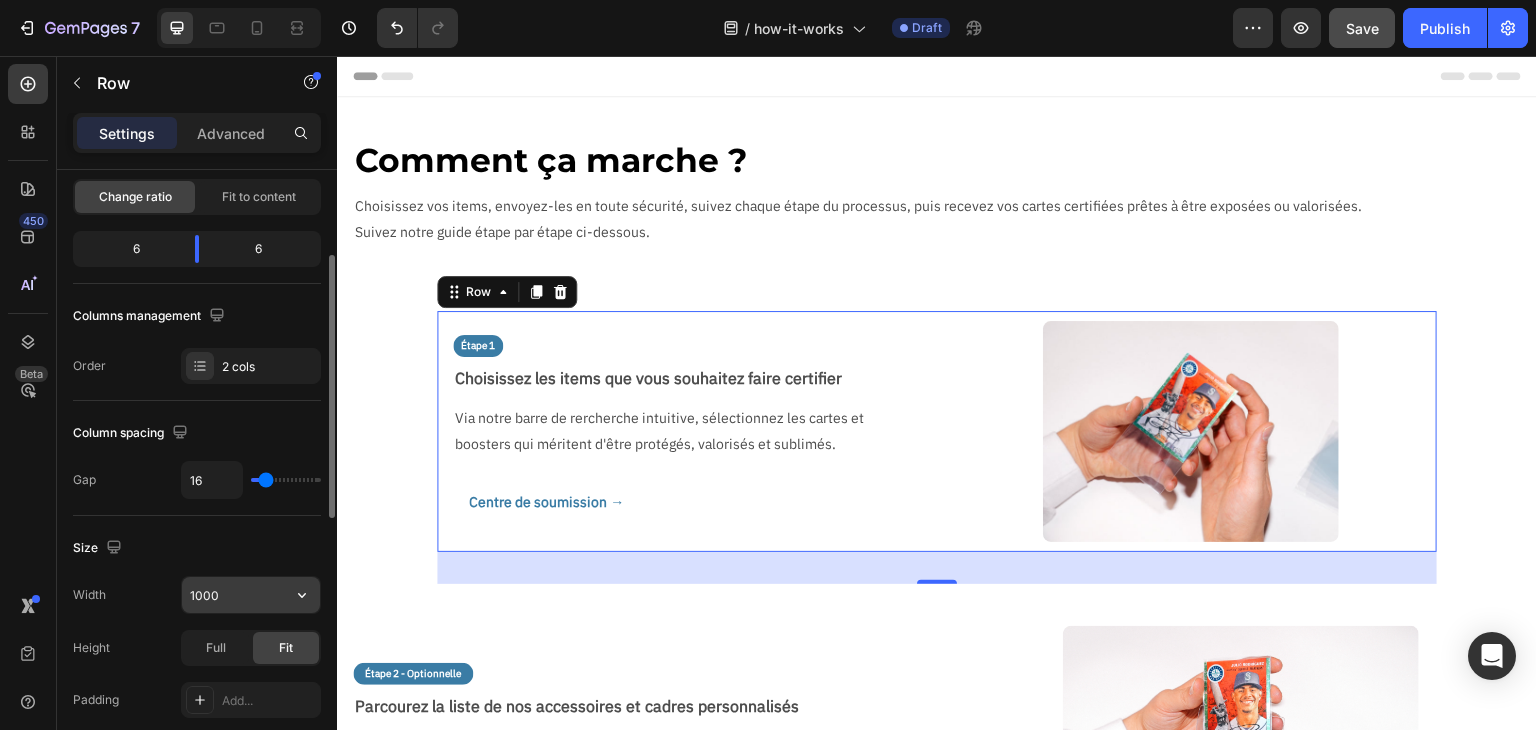 click on "1000" at bounding box center [251, 595] 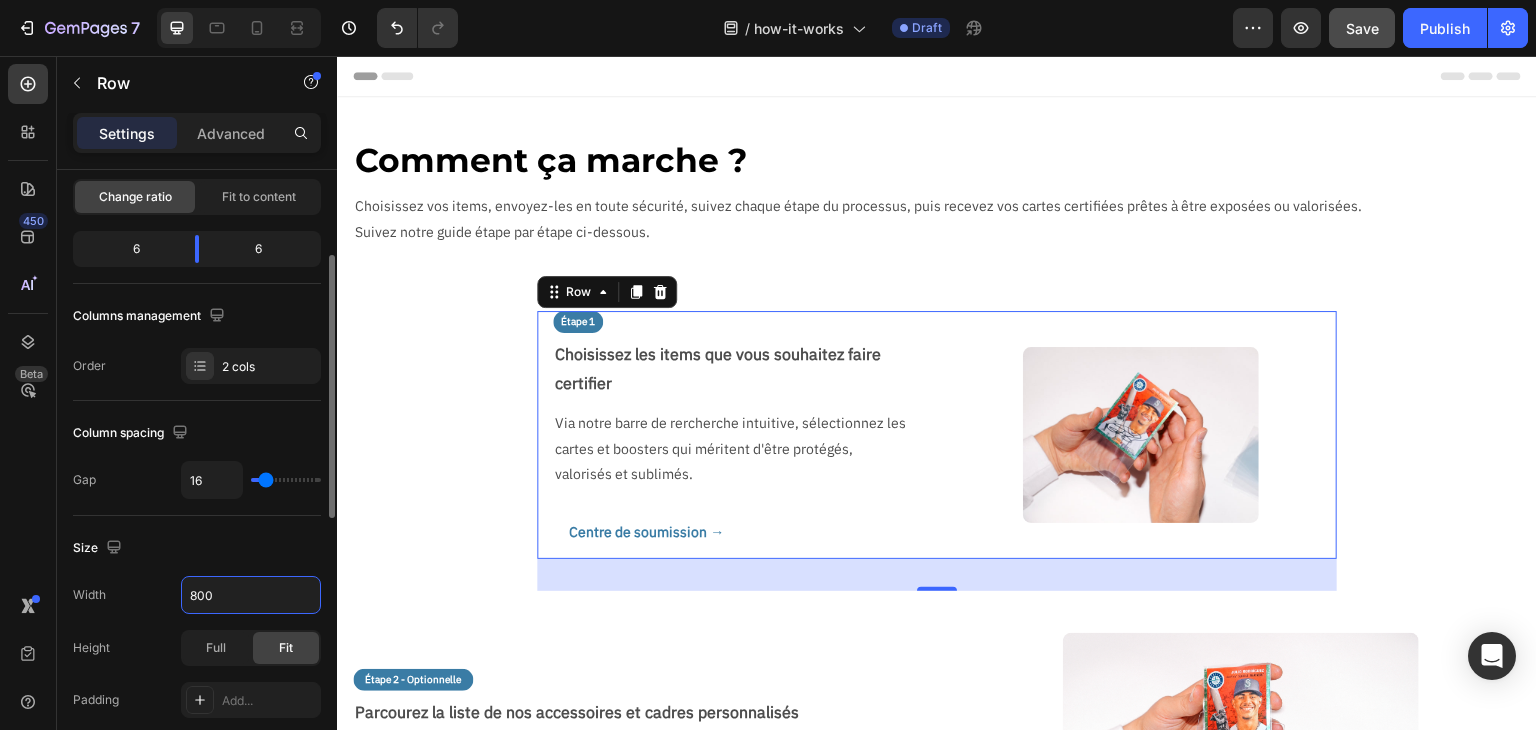 drag, startPoint x: 156, startPoint y: 602, endPoint x: 120, endPoint y: 610, distance: 36.878178 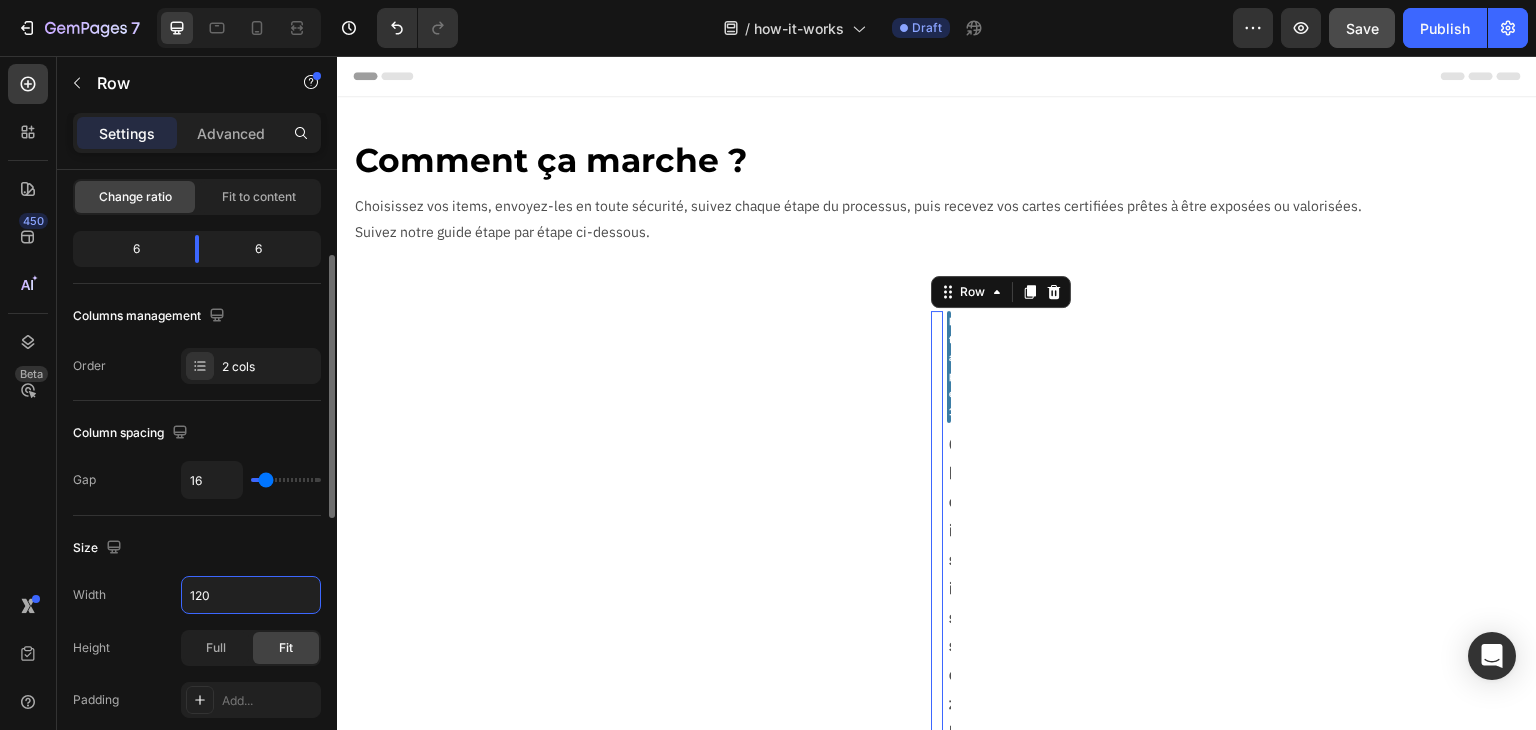 type on "1200" 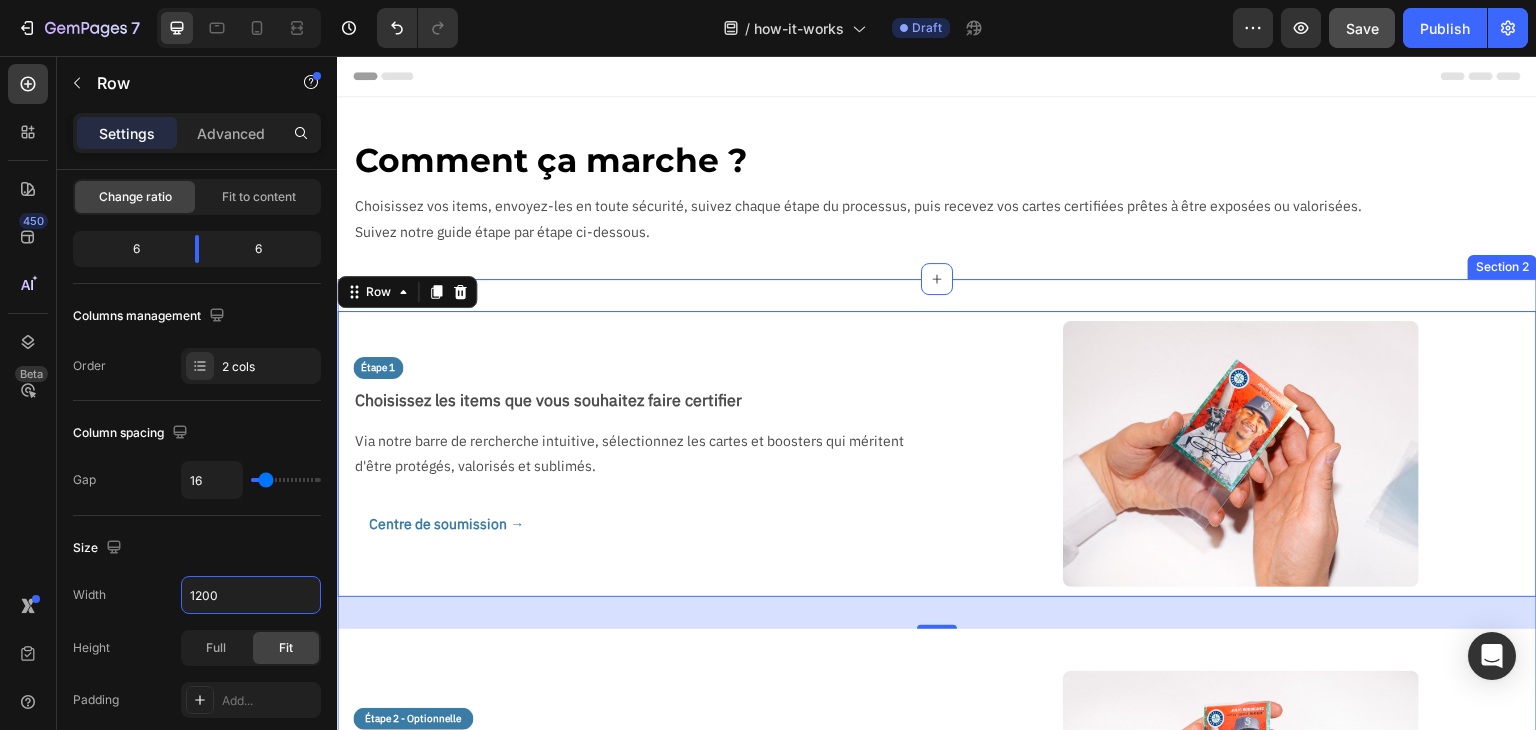 click on "Étape 1 Text Block Choisissez les items que vous souhaitez faire certifier Text Block Via notre barre de rercherche intuitive, sélectionnez les cartes et boosters qui méritent d'être protégés, valorisés et sublimés. Text Block Centre de soumission → Button Image Row   32 Étape 2 - Optionnelle Text Block Parcourez la liste de nos accessoires et cadres personnalisés Text Block Visitez notre boutique d'accessoires pour mettre en valeur et organiser votre collection. Les accessoires et les items certifiés seront renvoyés dans un seul colis. Text Block Boutique d'accessoires → Button Image Row Étape 3 Text Block Validez votre commande, Text Block Renseignez votre adresse de livraison, la vitesse de traitement ainsi que le mode de restitution (Mondial Relay, Colissimo ou en Main propre) Validez la commande Text Block Image Row Étape 4 Text Block Expédier vos items à CollectAura Text Block Expédier vos items à CollectAura ou déposer vos cartes en main propre dans nos boutiques partenaires Row" at bounding box center (937, 1331) 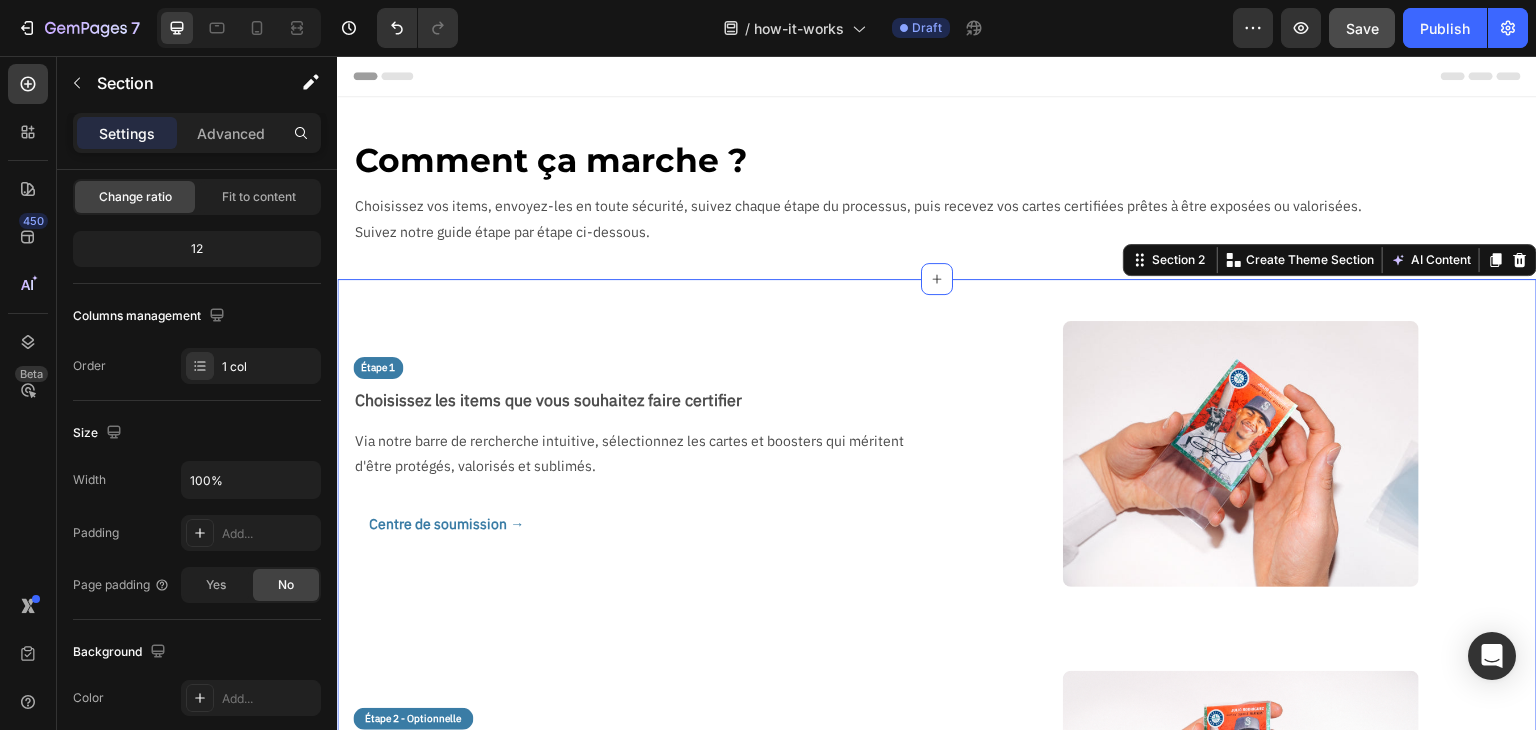 scroll, scrollTop: 0, scrollLeft: 0, axis: both 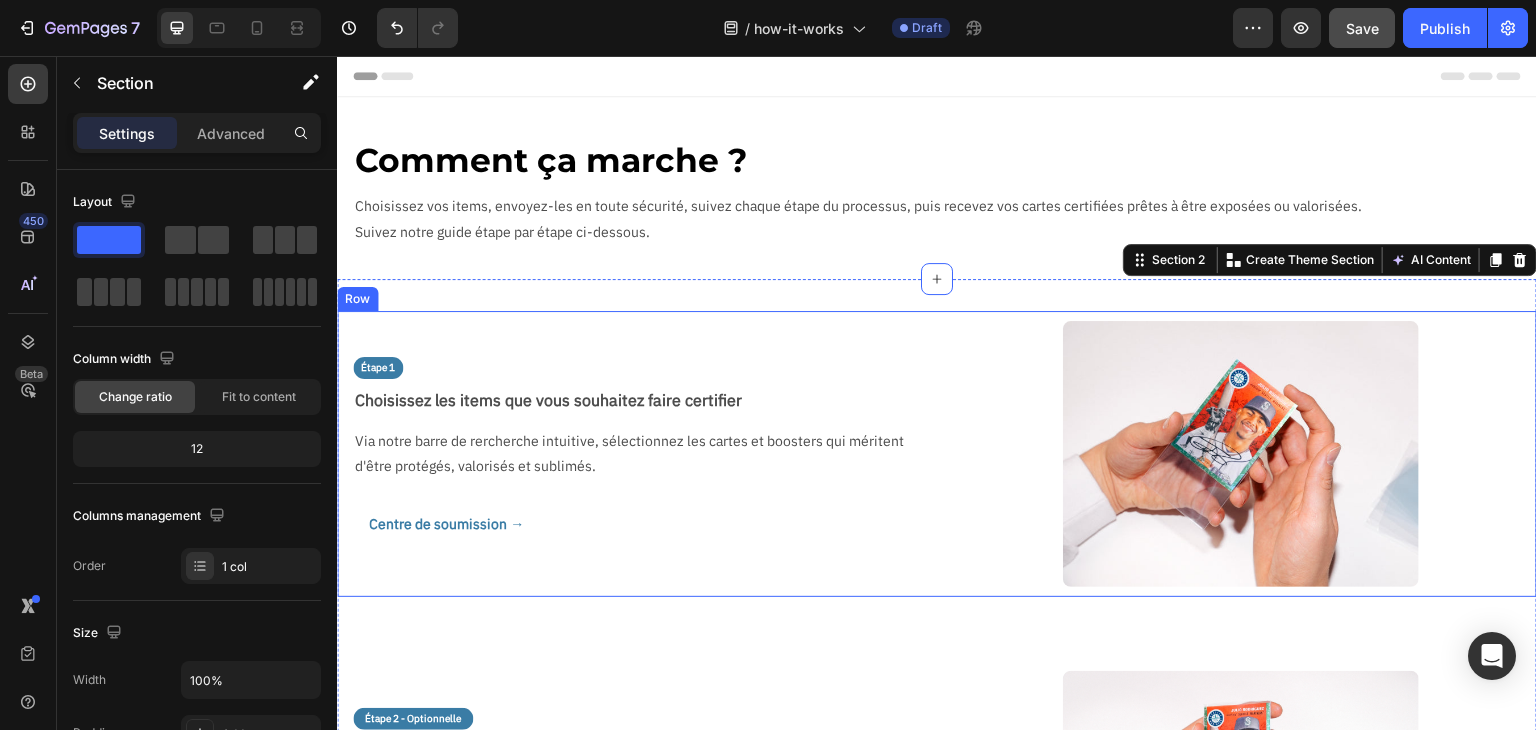 click on "Étape 1 Text Block Choisissez les items que vous souhaitez faire certifier Text Block Via notre barre de rercherche intuitive, sélectionnez les cartes et boosters qui méritent d'être protégés, valorisés et sublimés. Text Block Centre de soumission → Button" at bounding box center [633, 454] 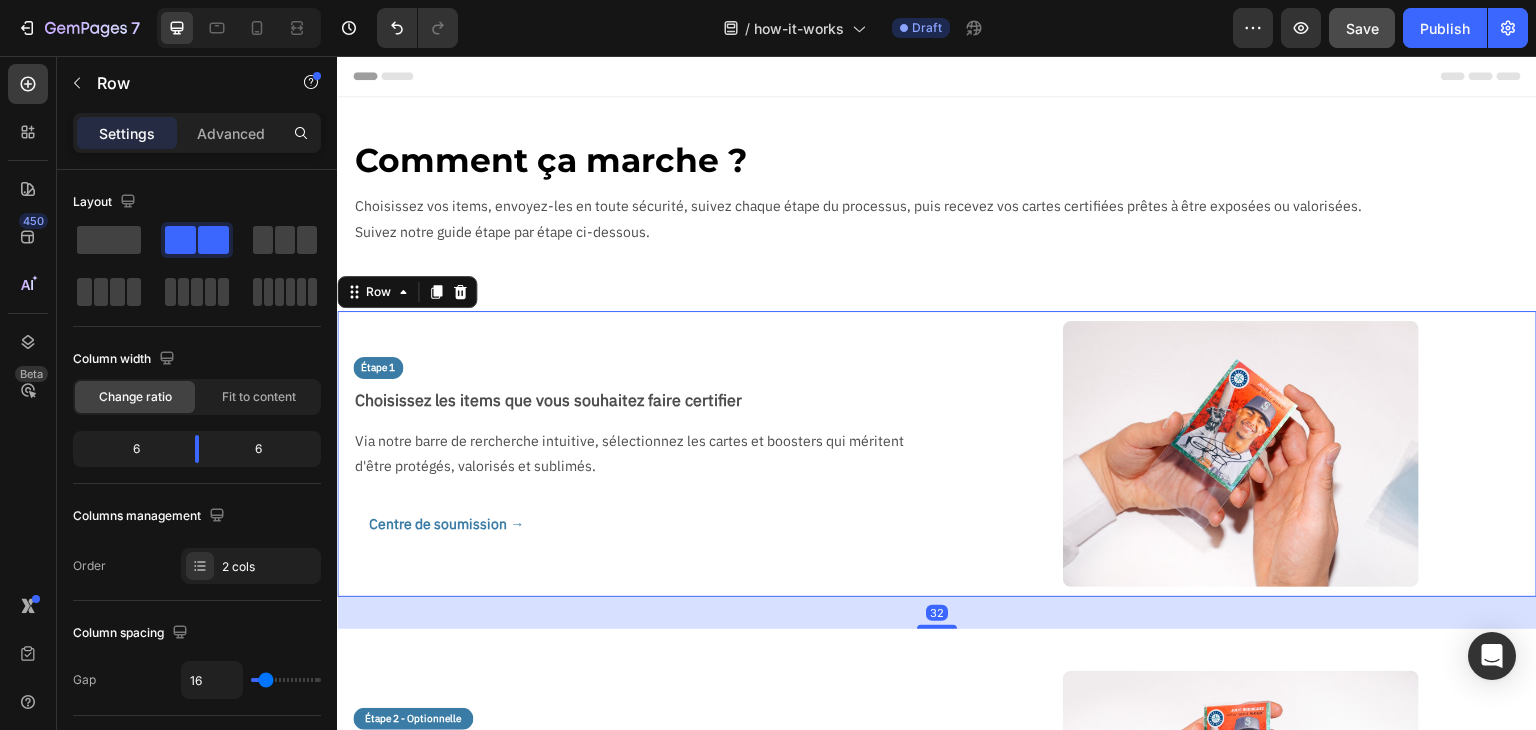 click on "Étape 1 Text Block Choisissez les items que vous souhaitez faire certifier Text Block Via notre barre de rercherche intuitive, sélectionnez les cartes et boosters qui méritent d'être protégés, valorisés et sublimés. Text Block Centre de soumission → Button" at bounding box center (633, 454) 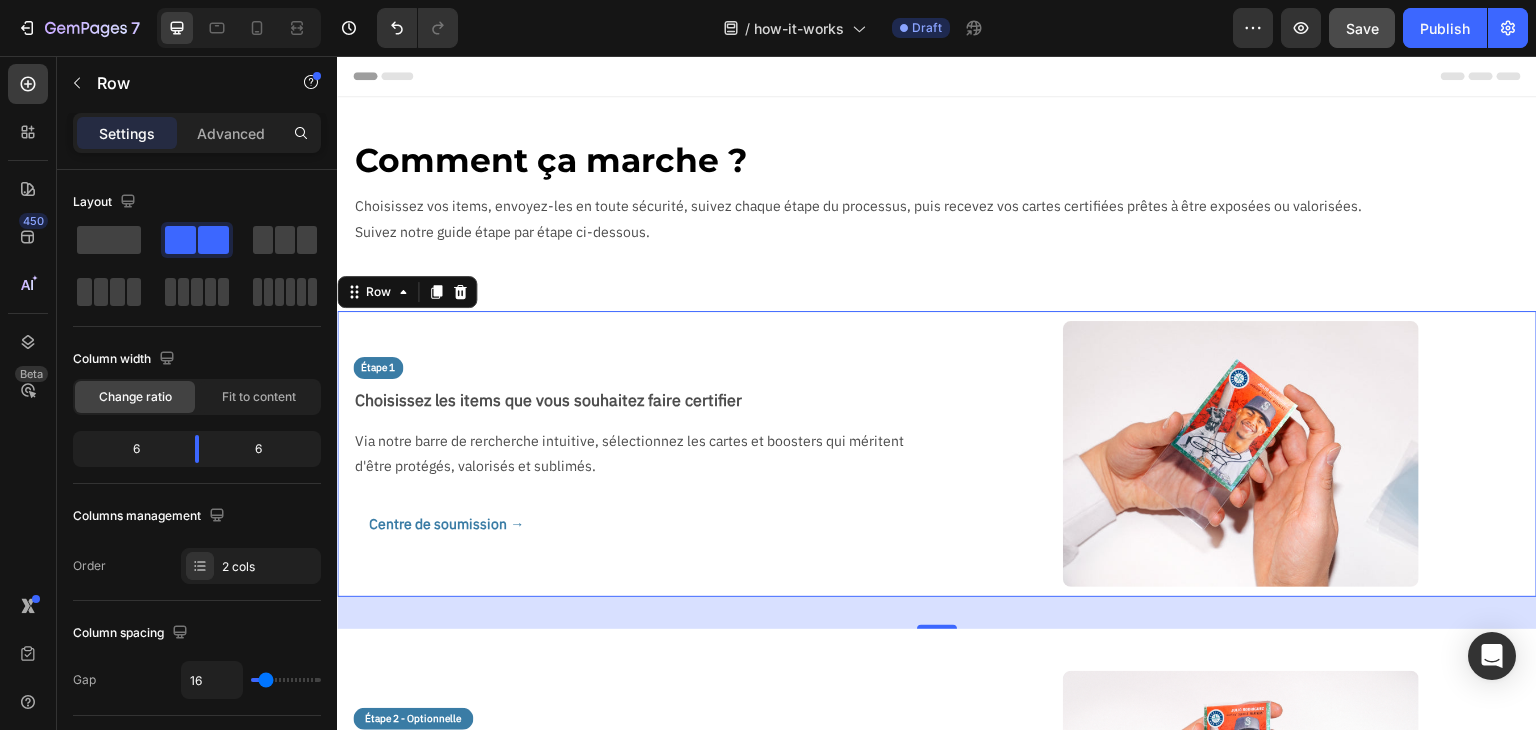 click on "Étape 1 Text Block Choisissez les items que vous souhaitez faire certifier Text Block Via notre barre de rercherche intuitive, sélectionnez les cartes et boosters qui méritent d'être protégés, valorisés et sublimés. Text Block Centre de soumission → Button" at bounding box center [633, 454] 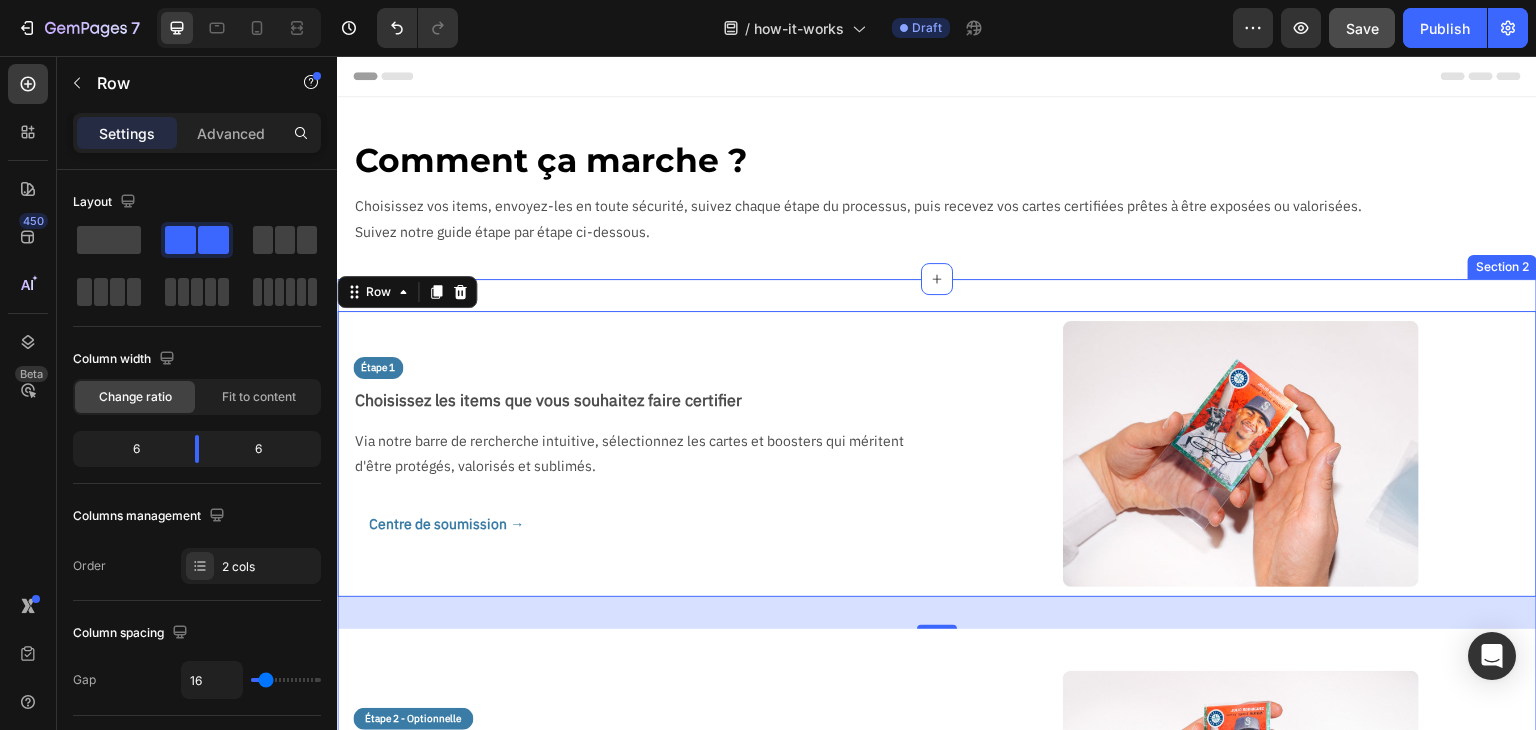 click on "Comment ça marche ? Text Block Choisissez vos items, envoyez-les en toute sécurité, suivez chaque étape du processus, puis recevez vos cartes certifiées prêtes à être exposées ou valorisées. Suivez notre guide étape par étape ci-dessous. Text Block Row Section 1" at bounding box center (937, 188) 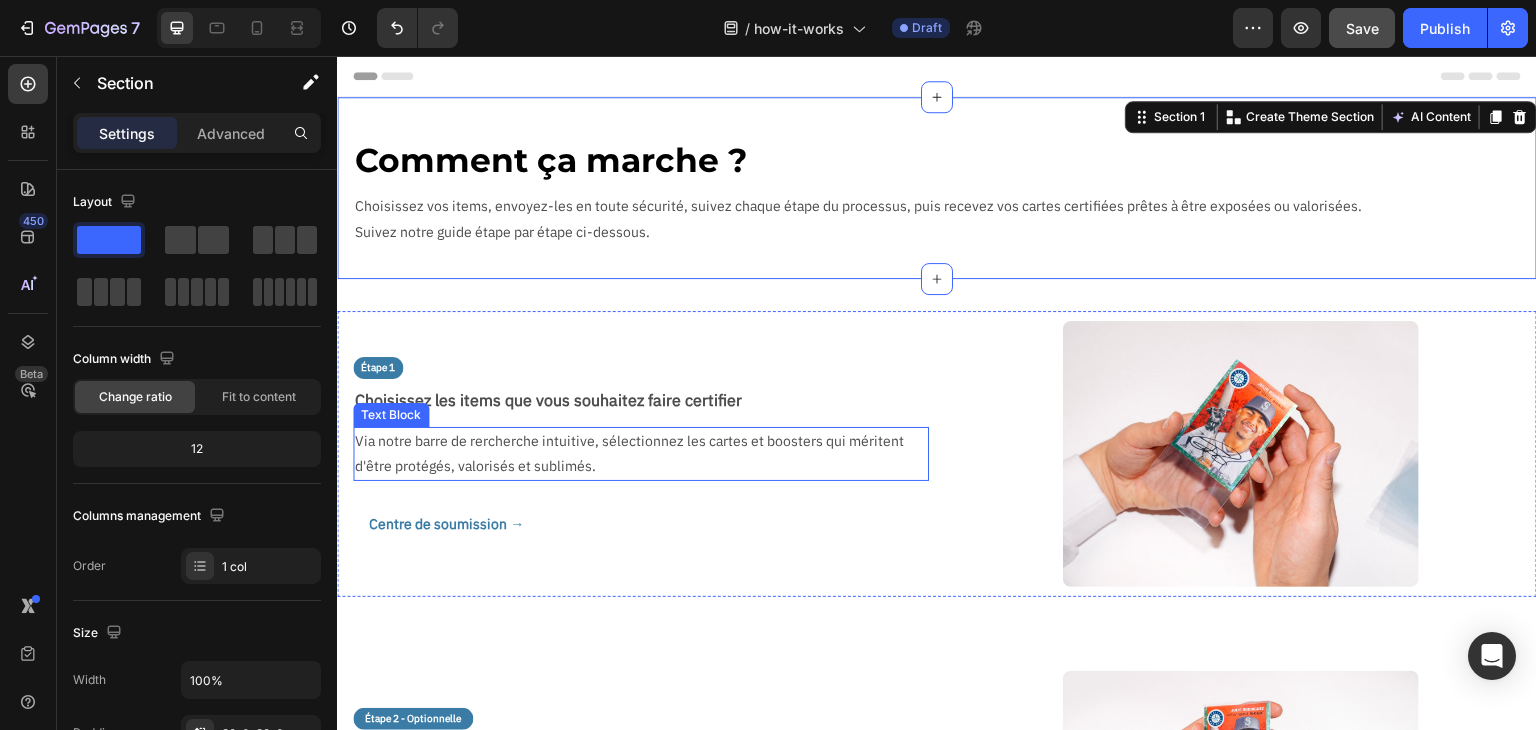 click on "Via notre barre de rercherche intuitive, sélectionnez les cartes et boosters qui méritent d'être protégés, valorisés et sublimés." at bounding box center (633, 454) 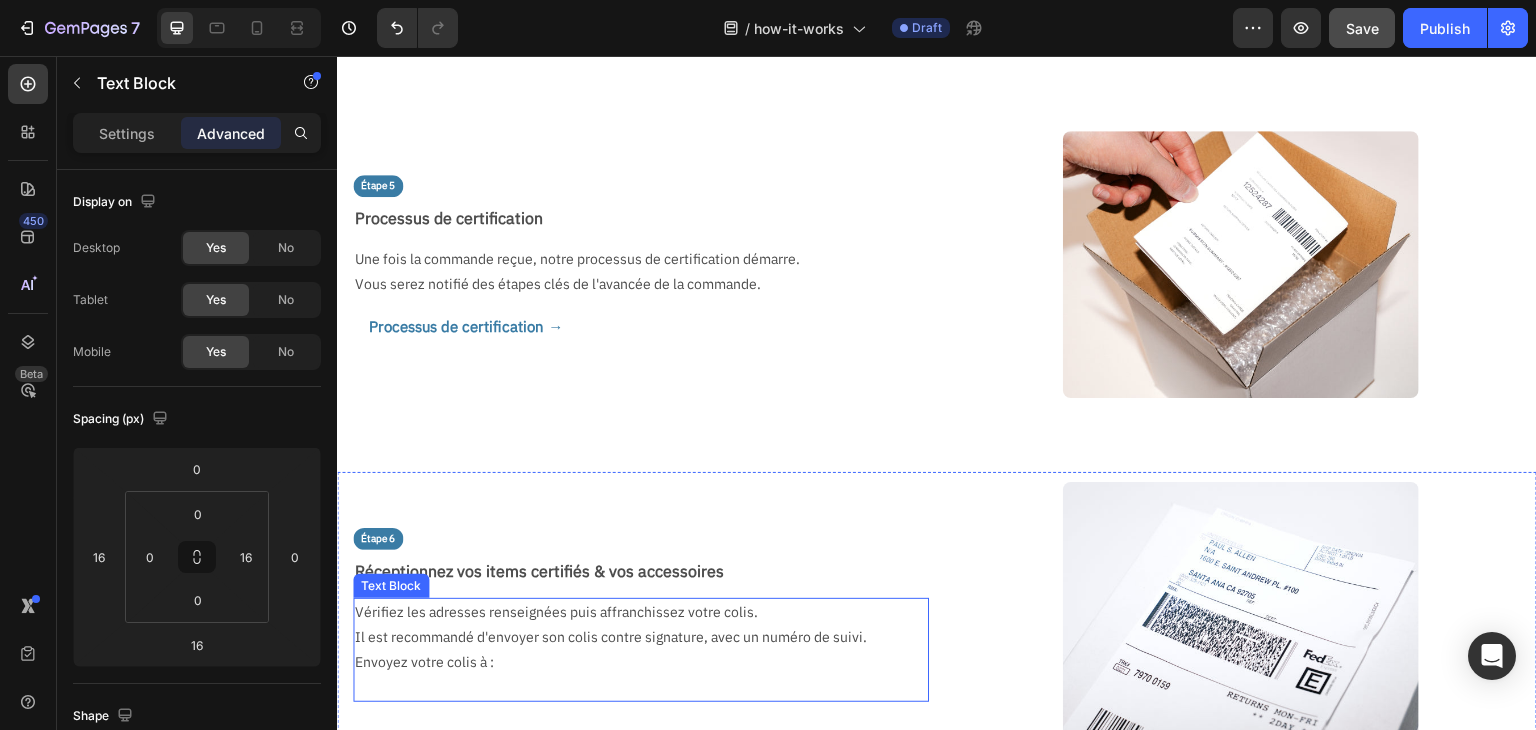 scroll, scrollTop: 1318, scrollLeft: 0, axis: vertical 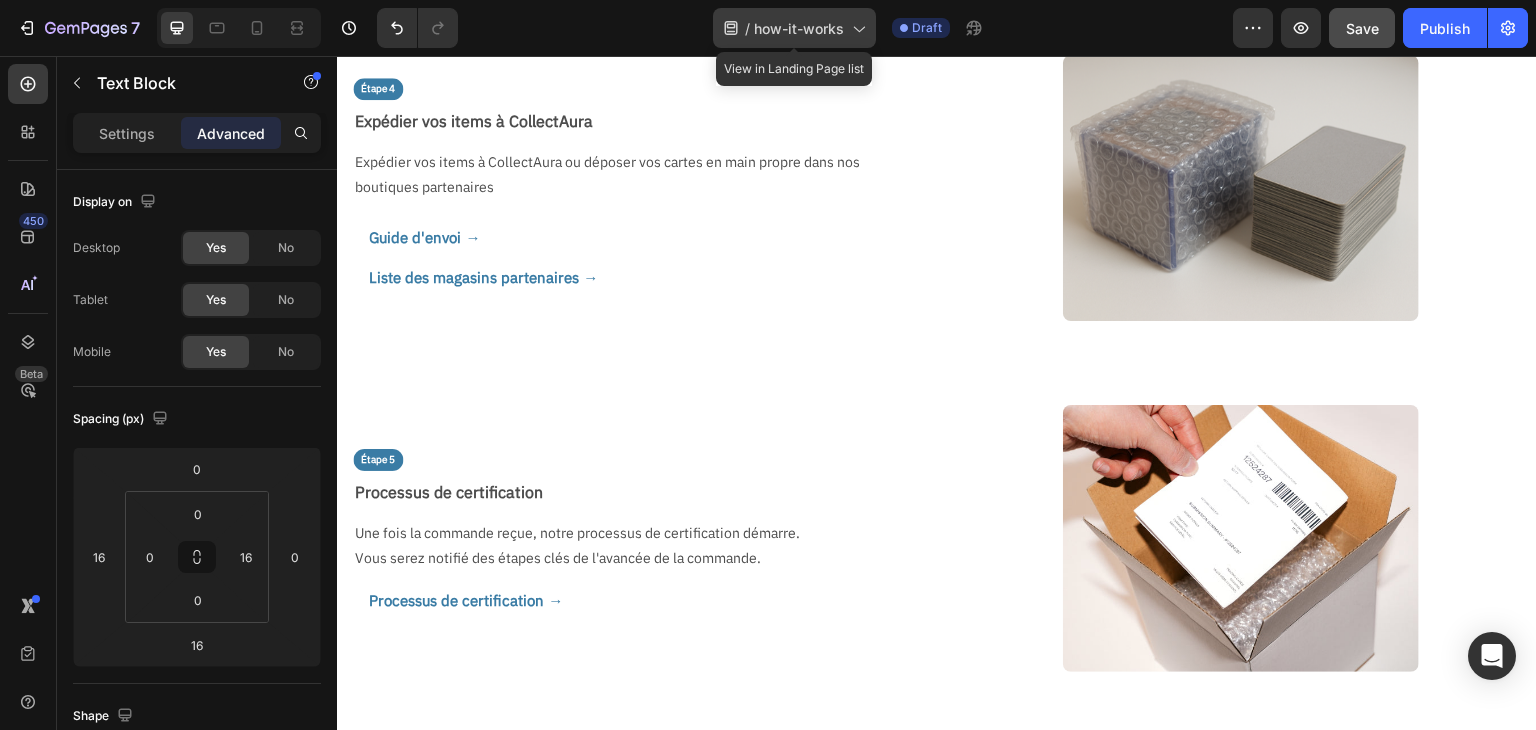 click 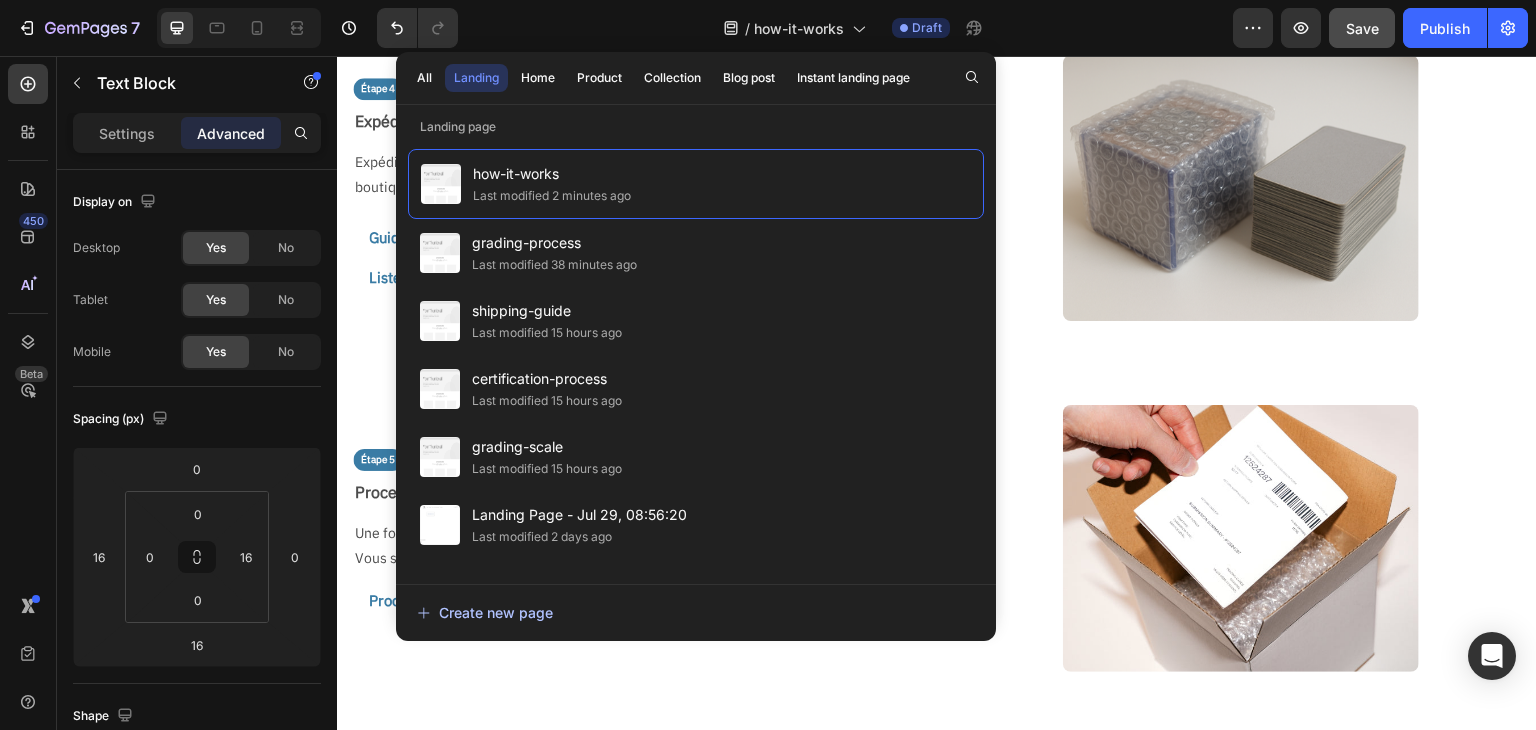 click on "Create new page" at bounding box center (485, 612) 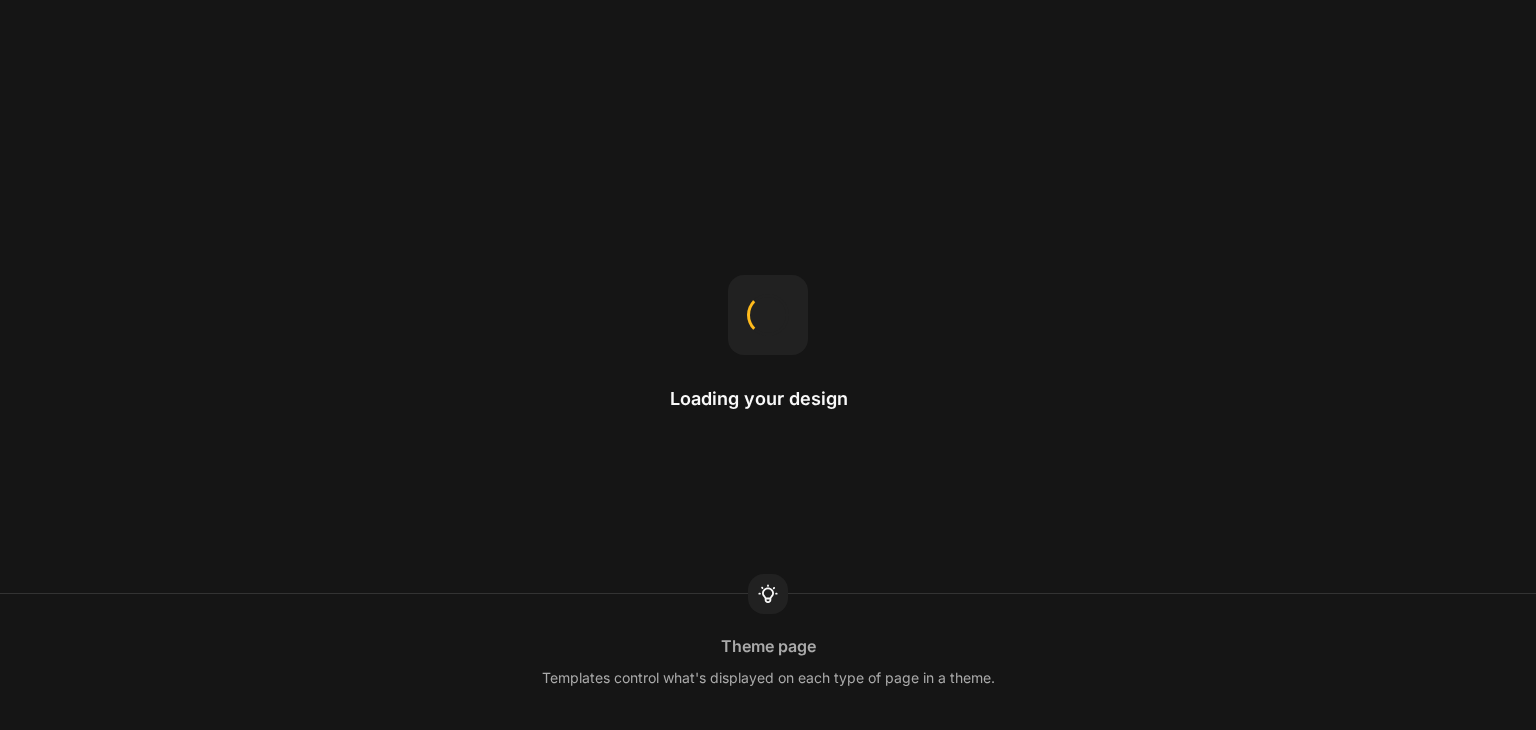 scroll, scrollTop: 0, scrollLeft: 0, axis: both 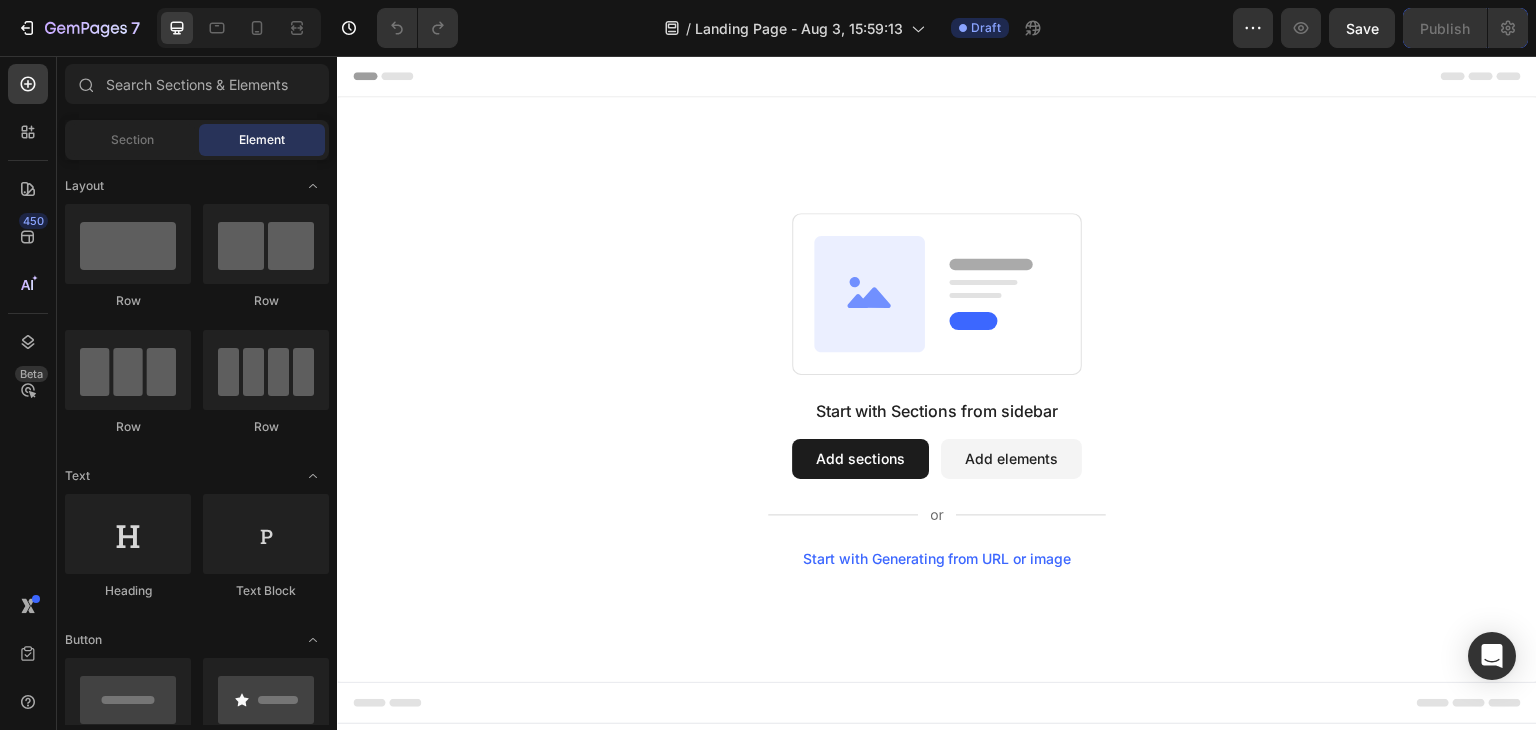 click on "Add elements" at bounding box center [1011, 459] 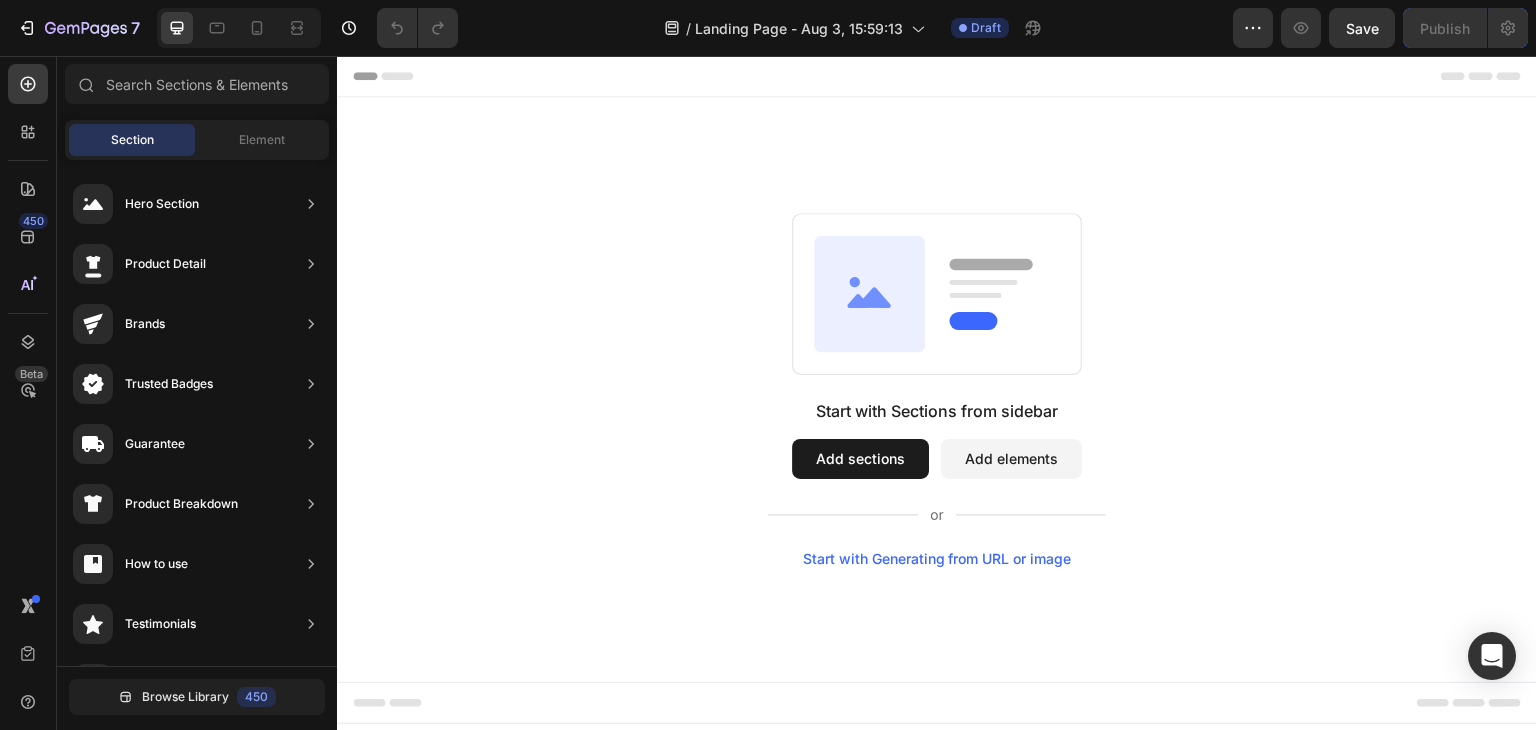 click on "Add sections" at bounding box center (860, 459) 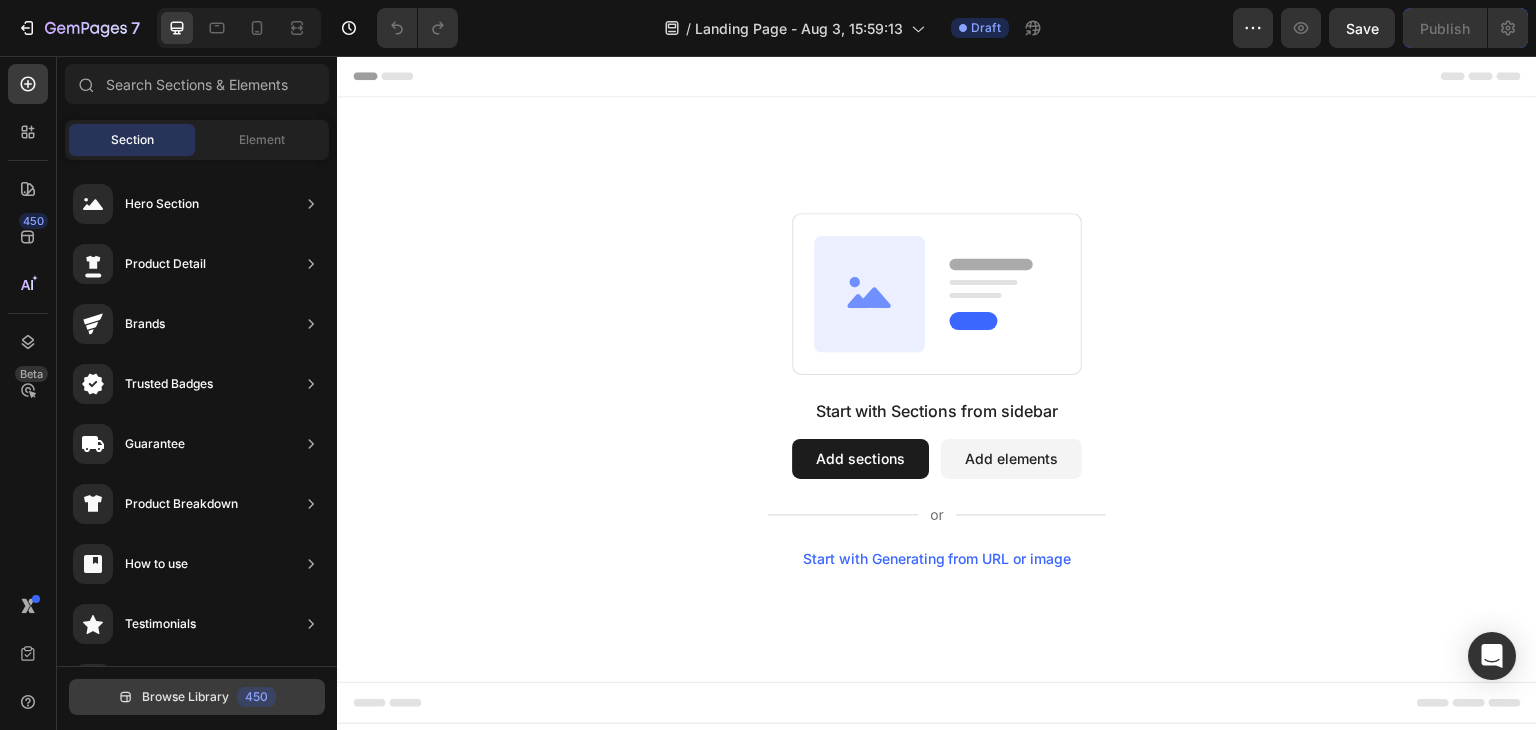 click on "Browse Library" at bounding box center (185, 697) 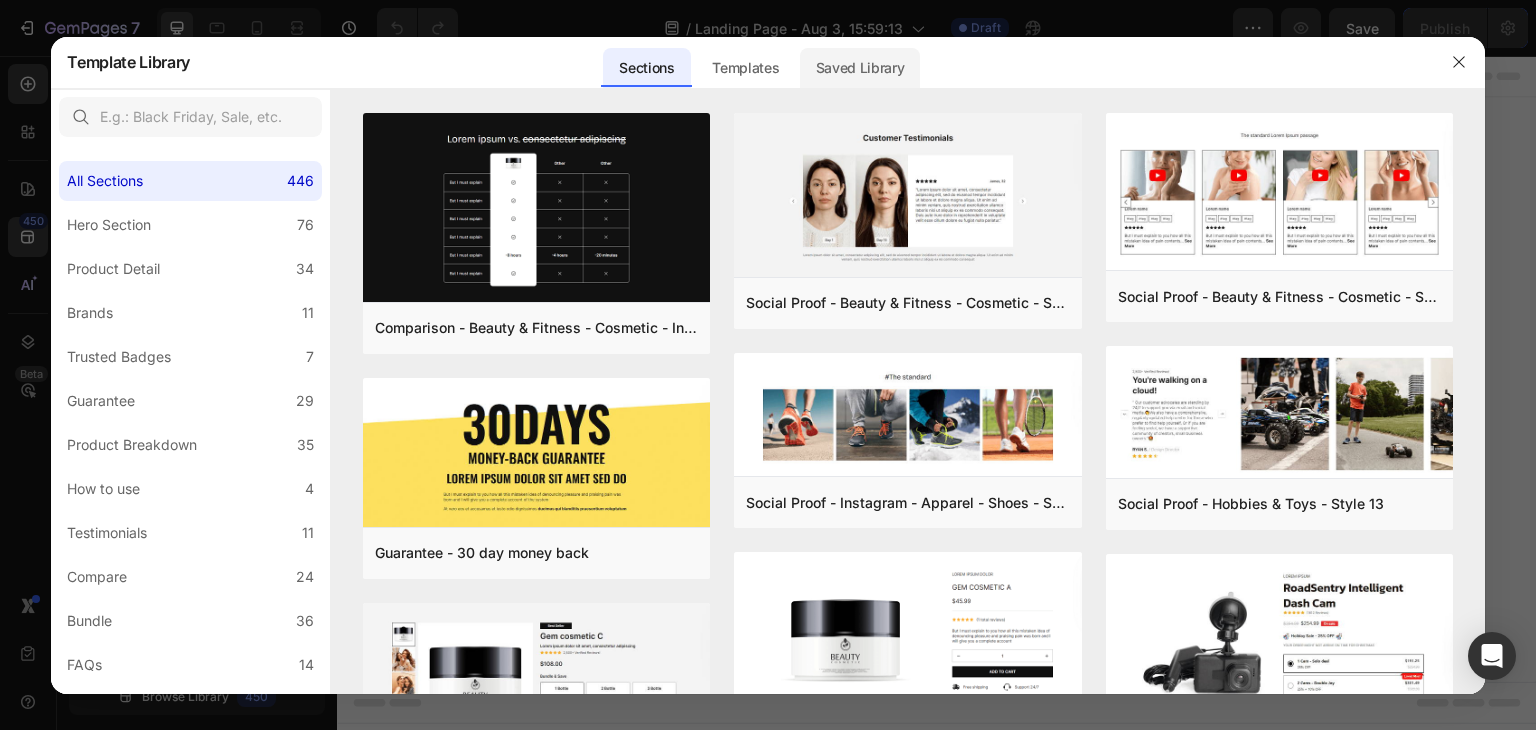 click on "Saved Library" 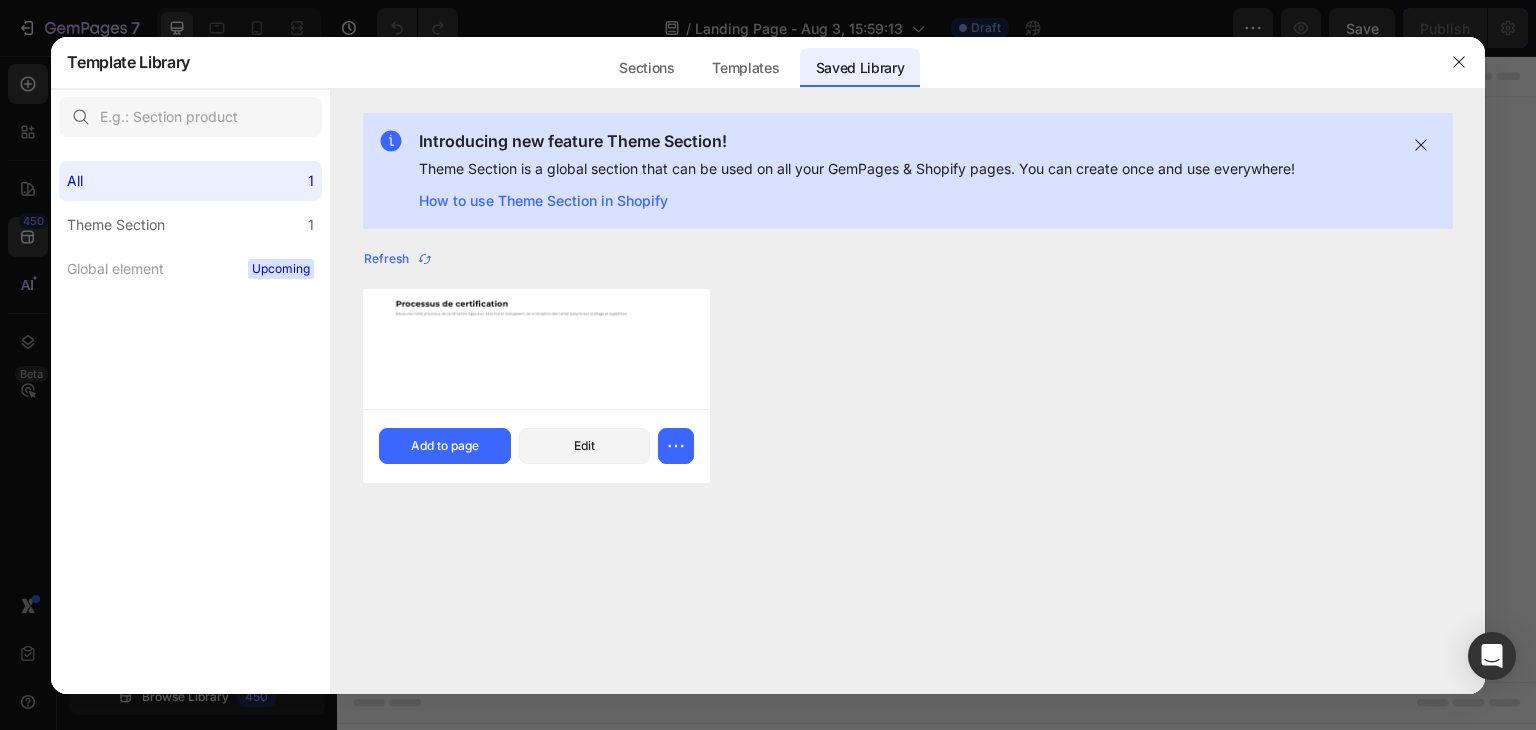 click at bounding box center (536, 349) 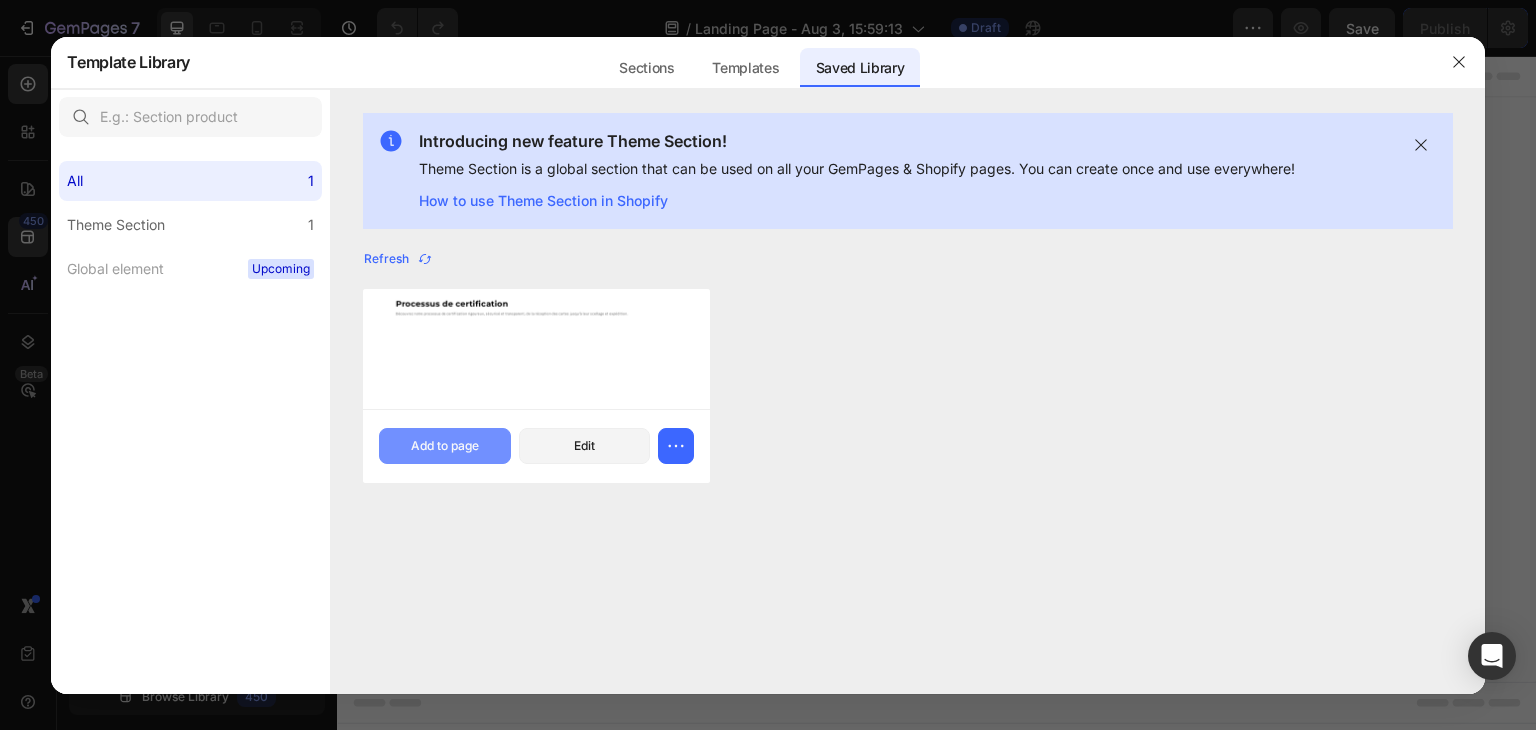 click on "Add to page" at bounding box center (445, 446) 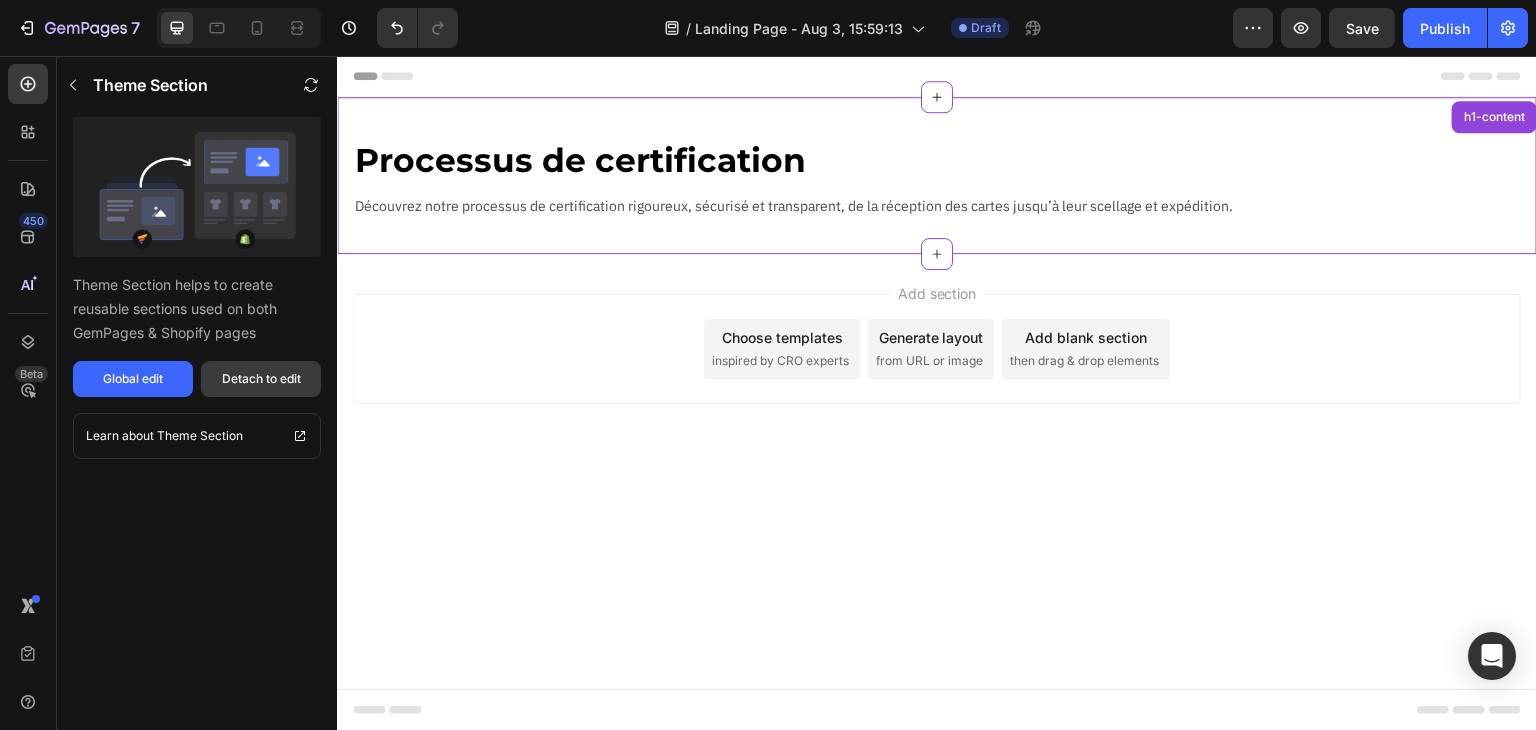 click on "Detach to edit" at bounding box center (261, 379) 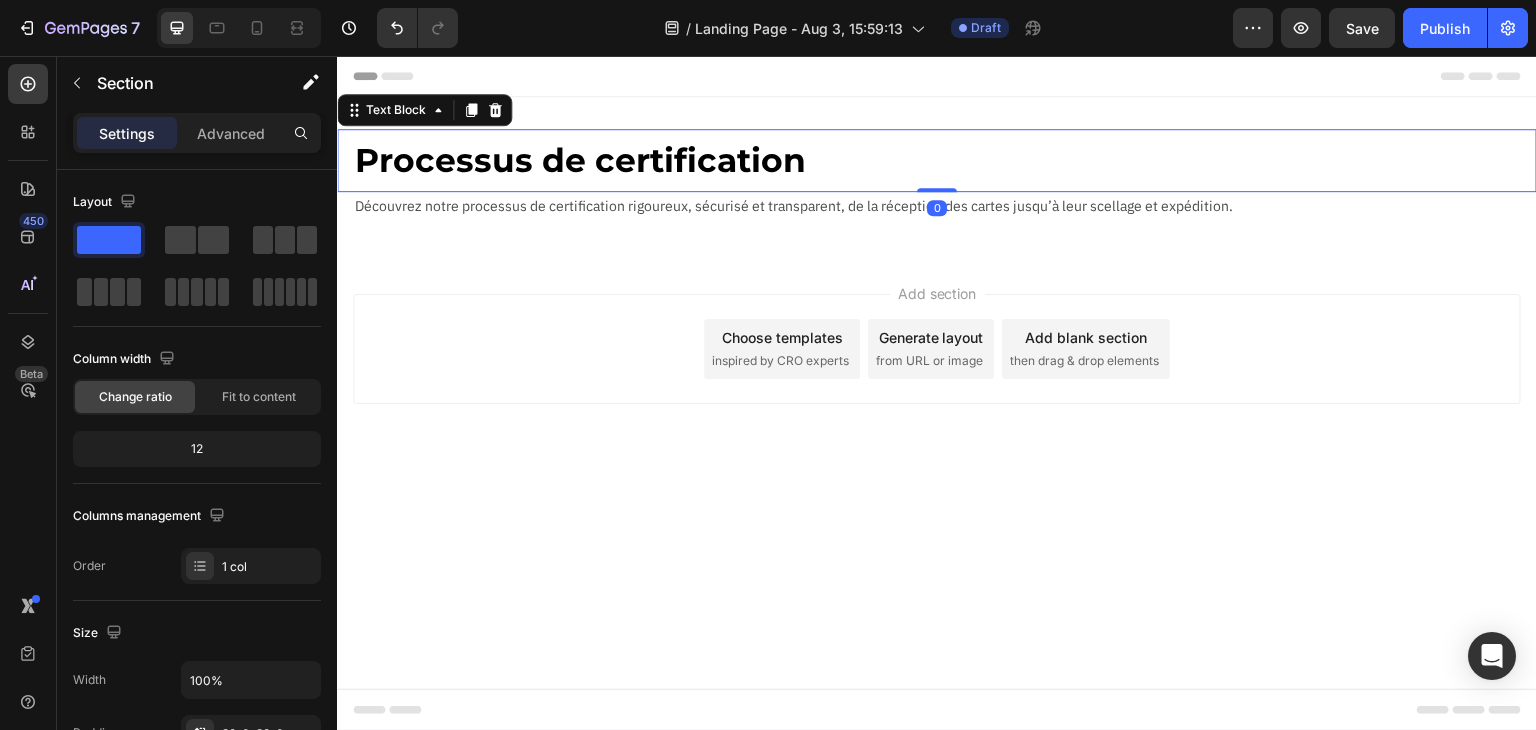 click on "Processus de certification" at bounding box center (945, 160) 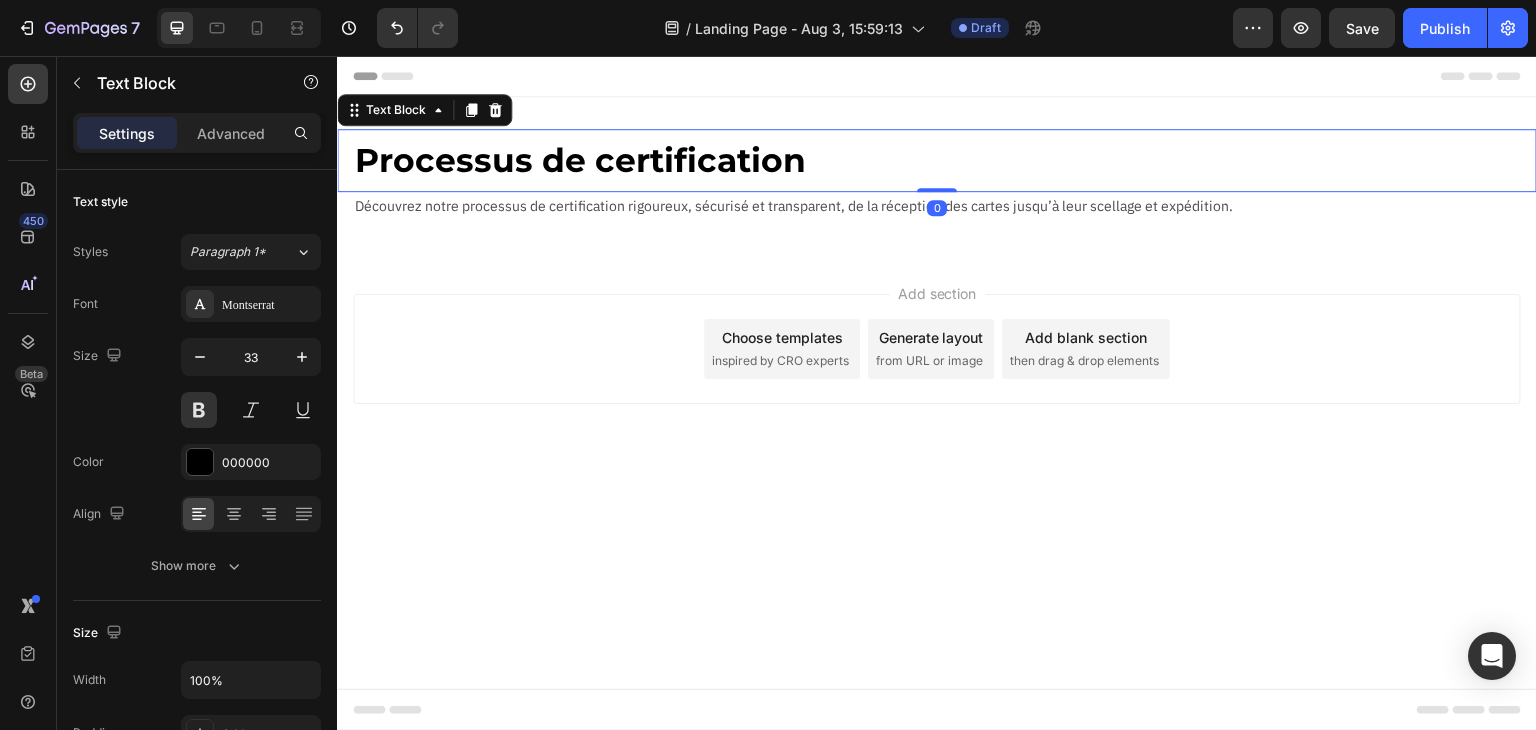 click on "Processus de certification" at bounding box center (945, 160) 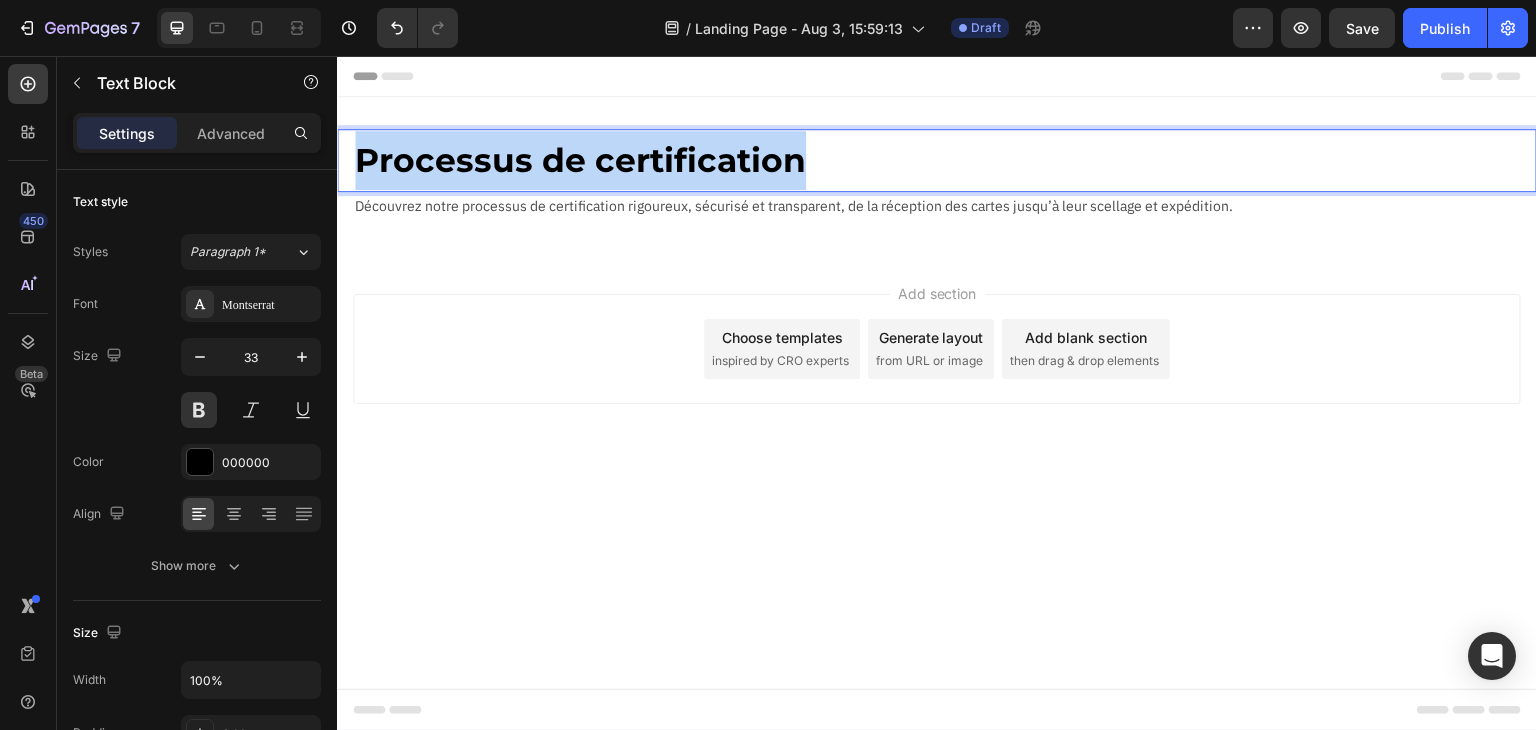 click on "Processus de certification" at bounding box center (945, 160) 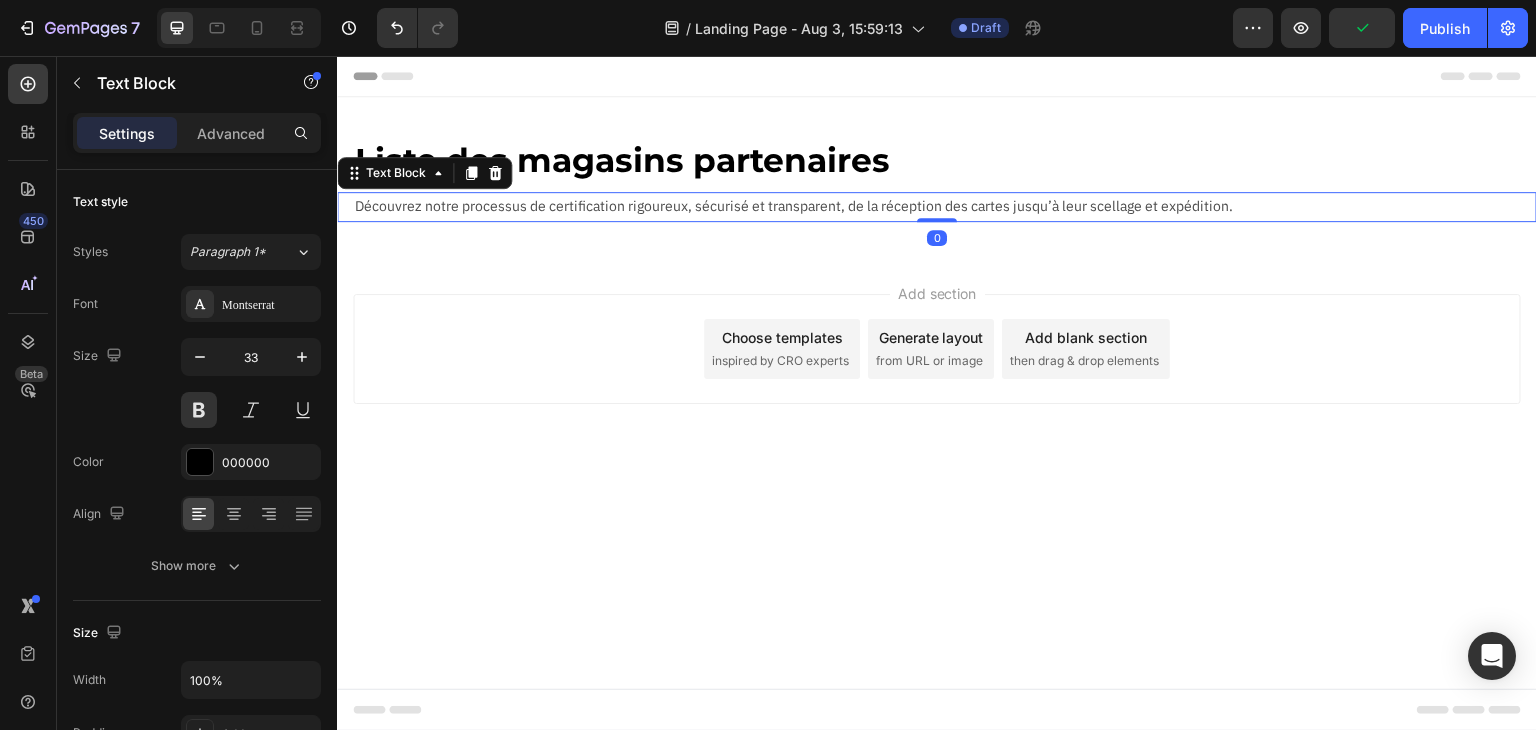 click on "Découvrez notre processus de certification rigoureux, sécurisé et transparent, de la réception des cartes jusqu’à leur scellage et expédition." at bounding box center [945, 206] 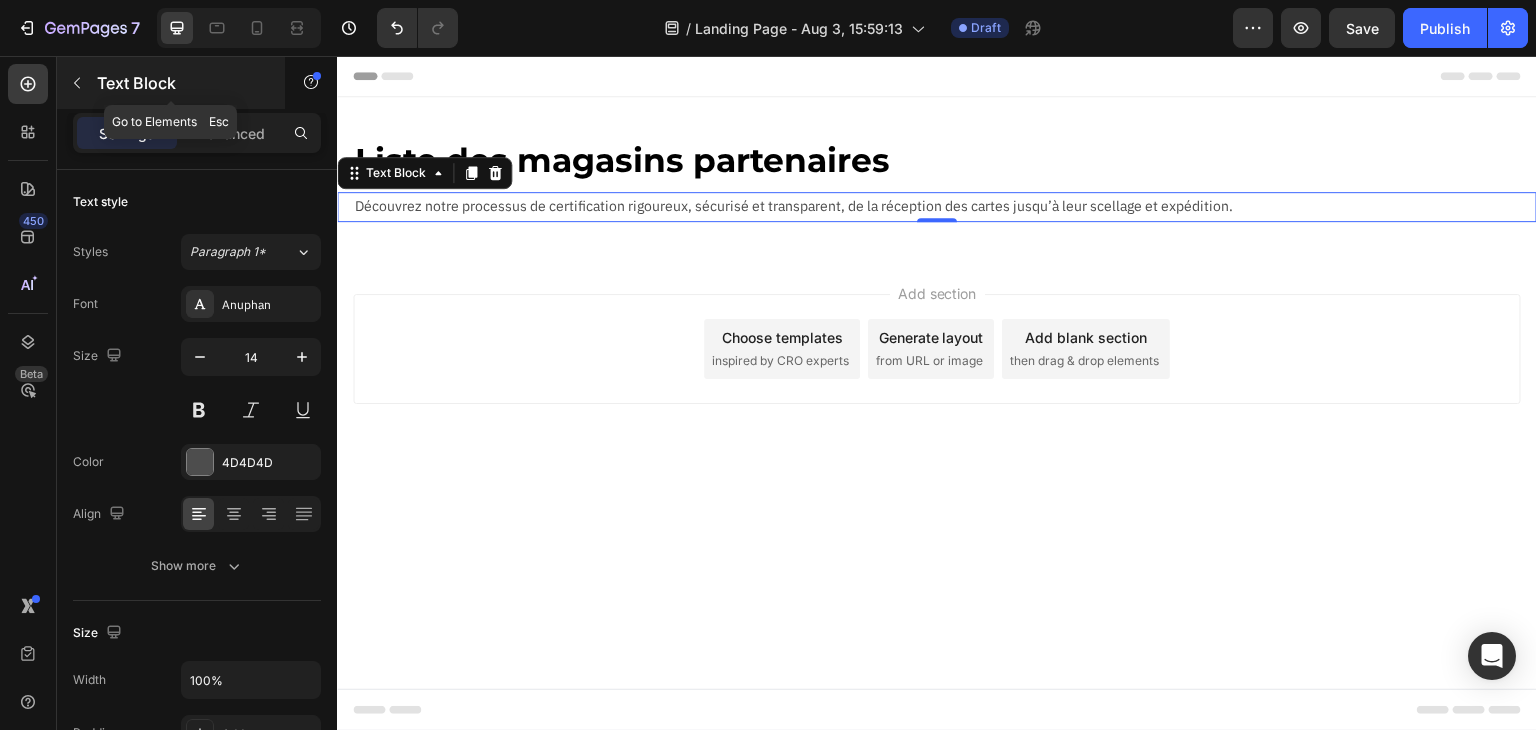 click 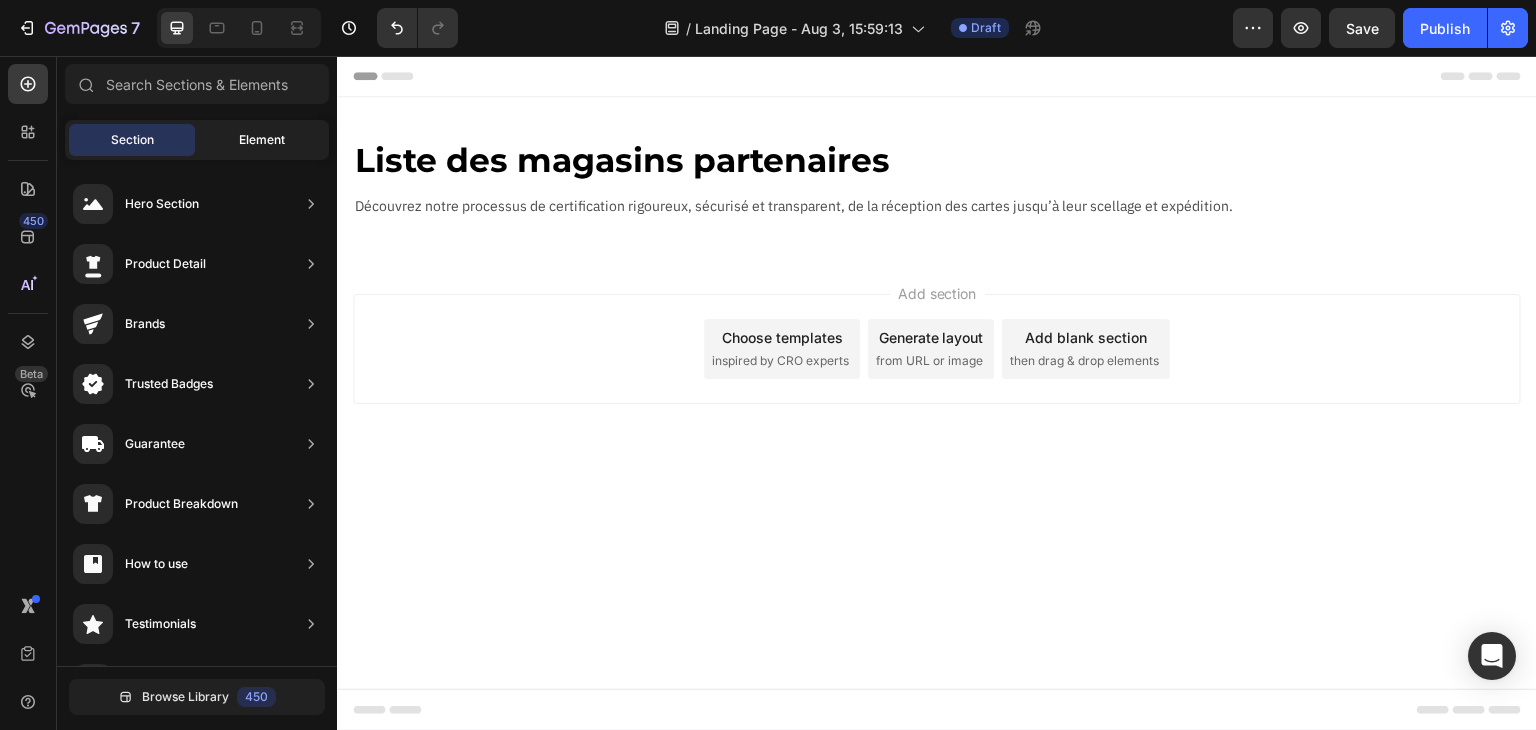 click on "Element" at bounding box center [262, 140] 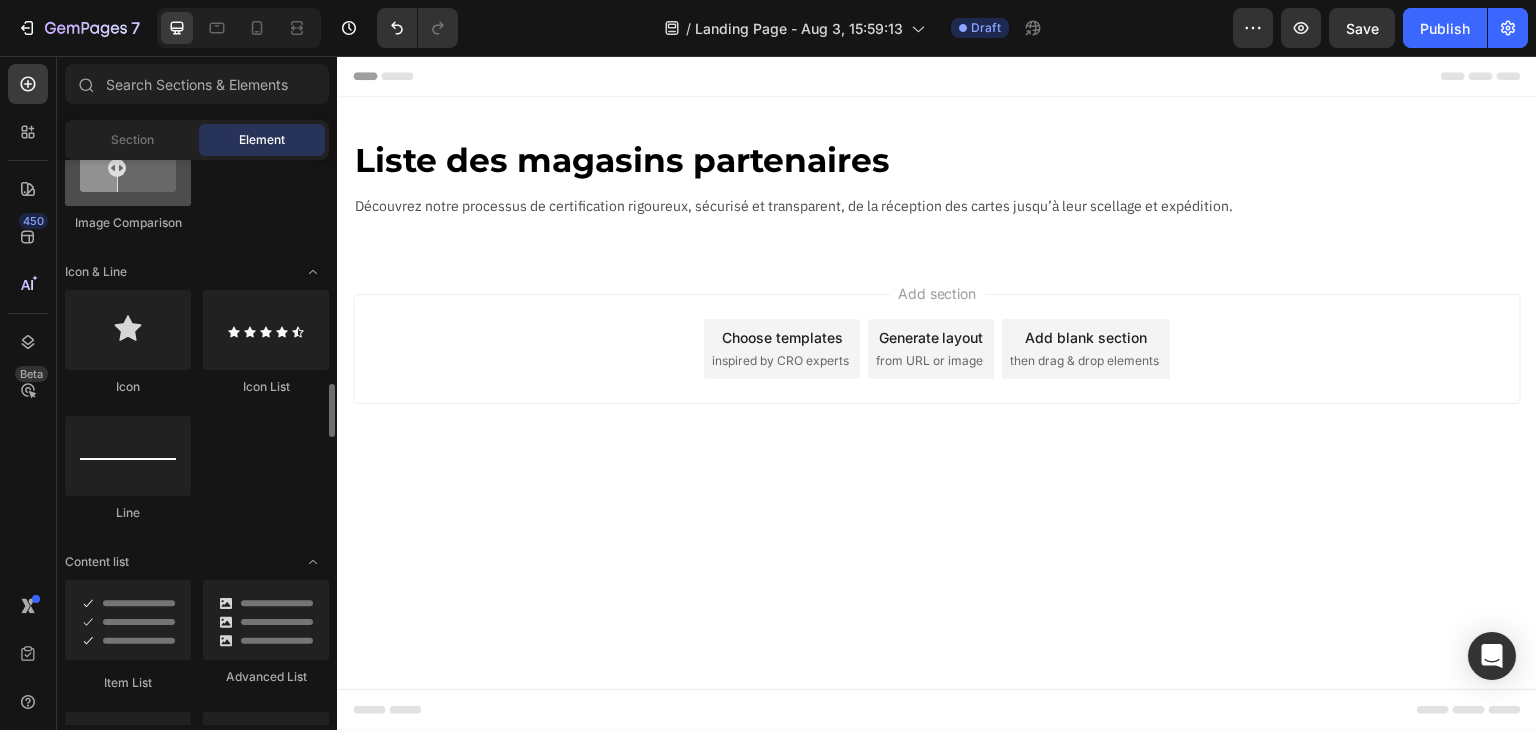 scroll, scrollTop: 1300, scrollLeft: 0, axis: vertical 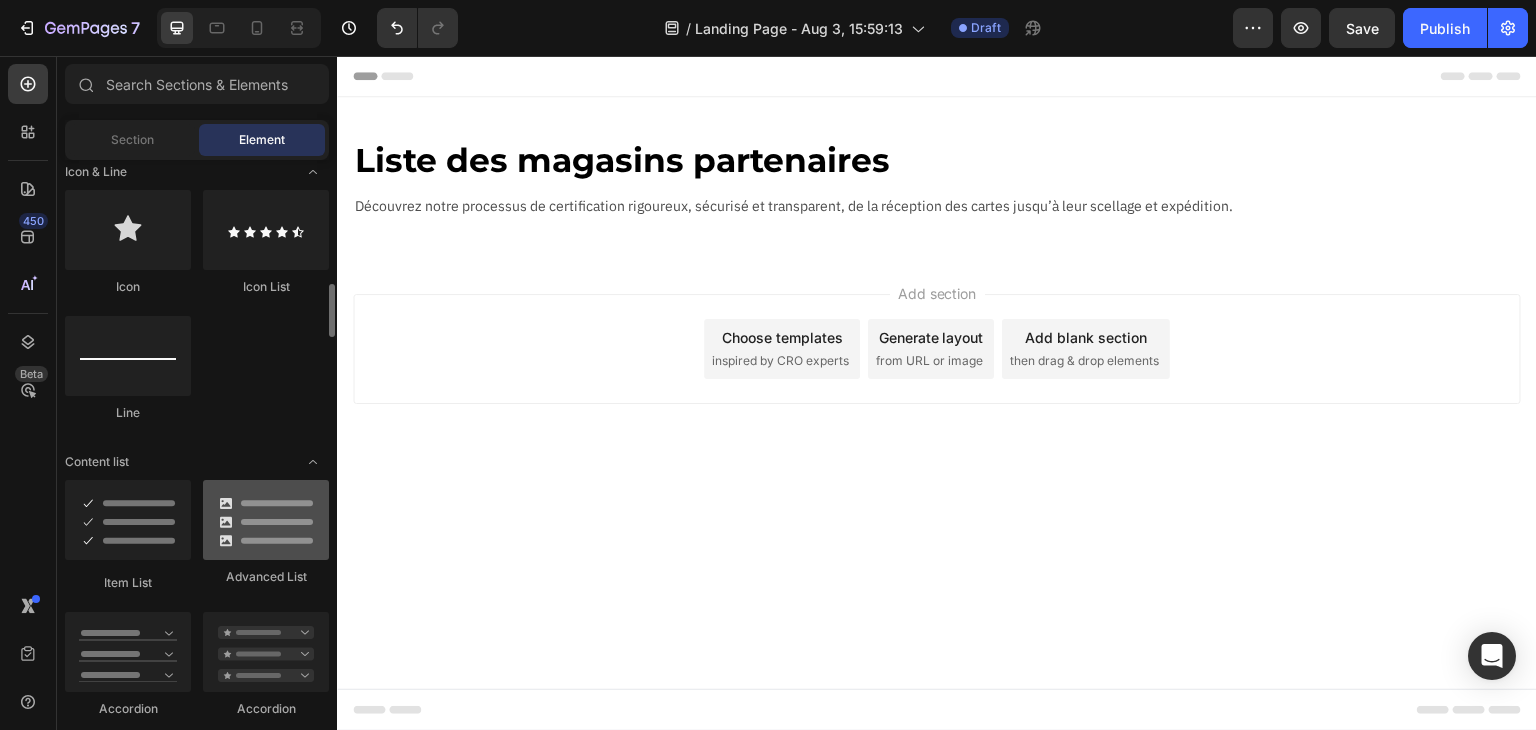 click at bounding box center (266, 520) 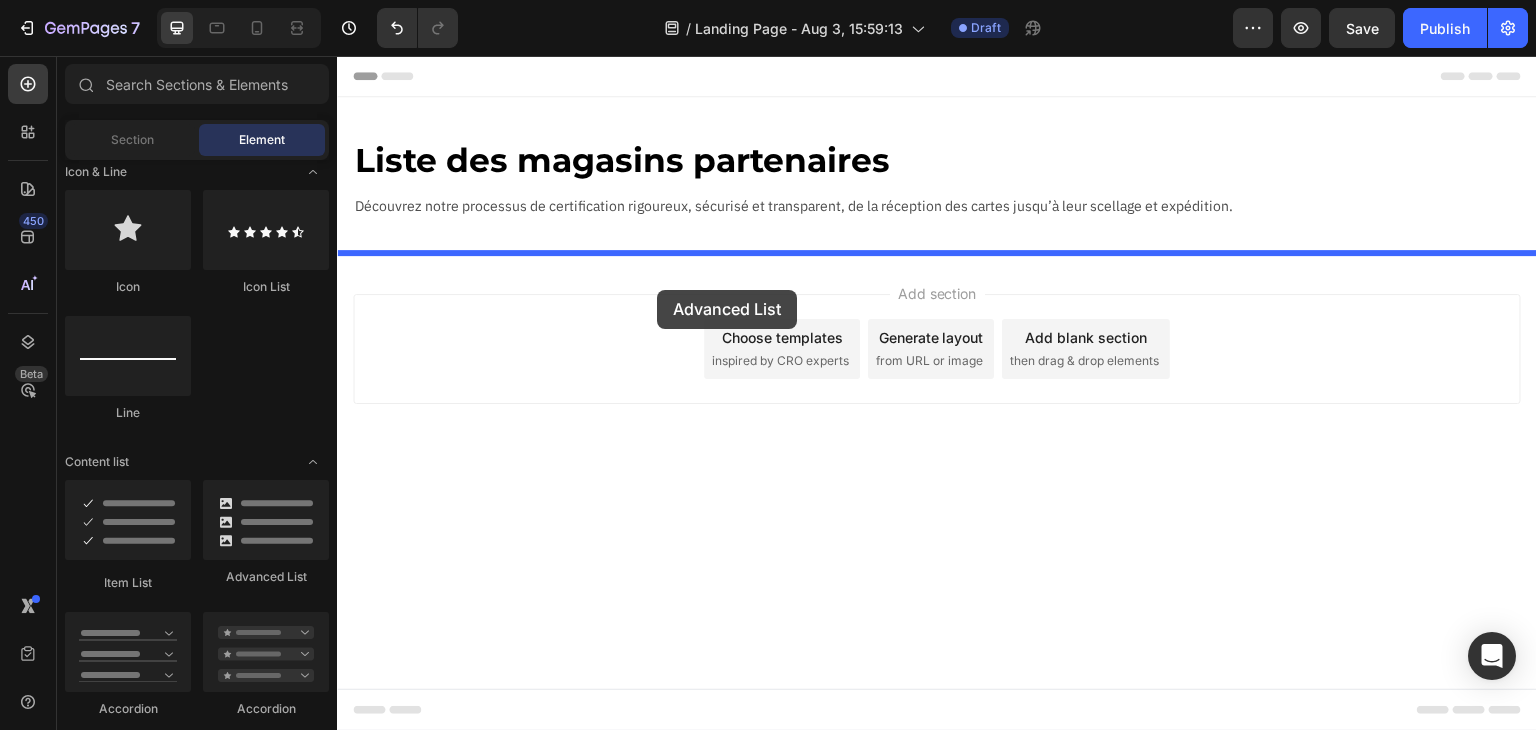 drag, startPoint x: 595, startPoint y: 585, endPoint x: 657, endPoint y: 290, distance: 301.44485 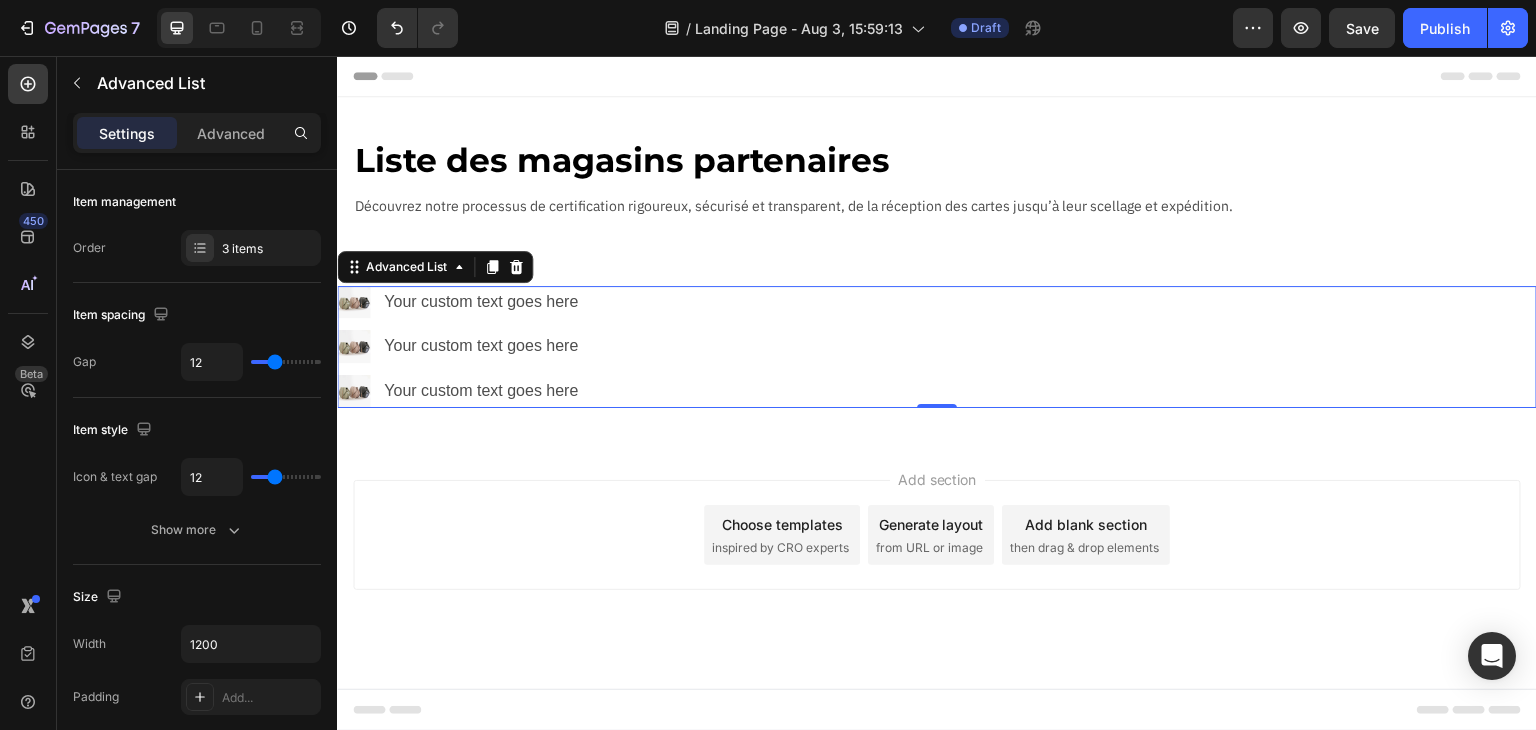 scroll, scrollTop: 500, scrollLeft: 0, axis: vertical 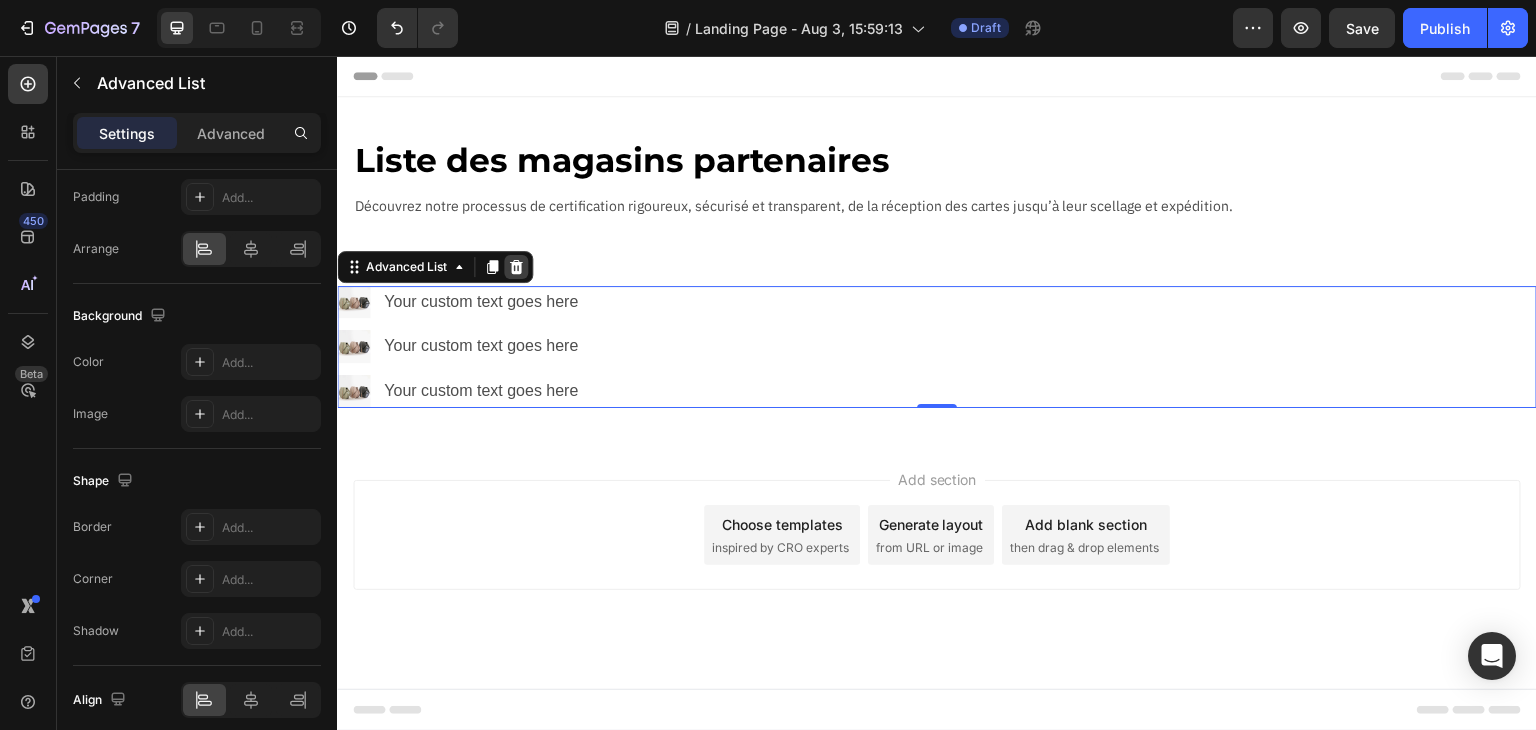 click 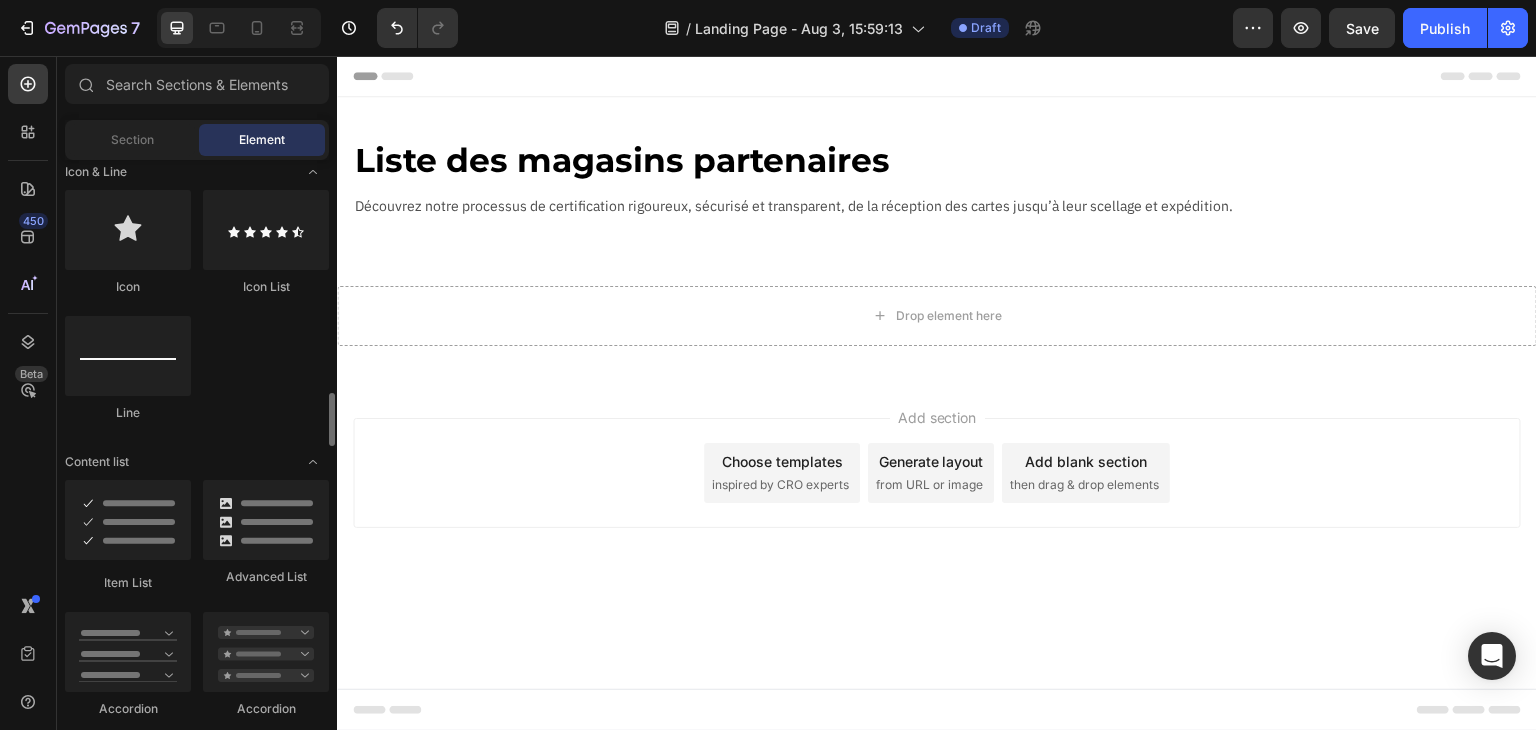 scroll, scrollTop: 1500, scrollLeft: 0, axis: vertical 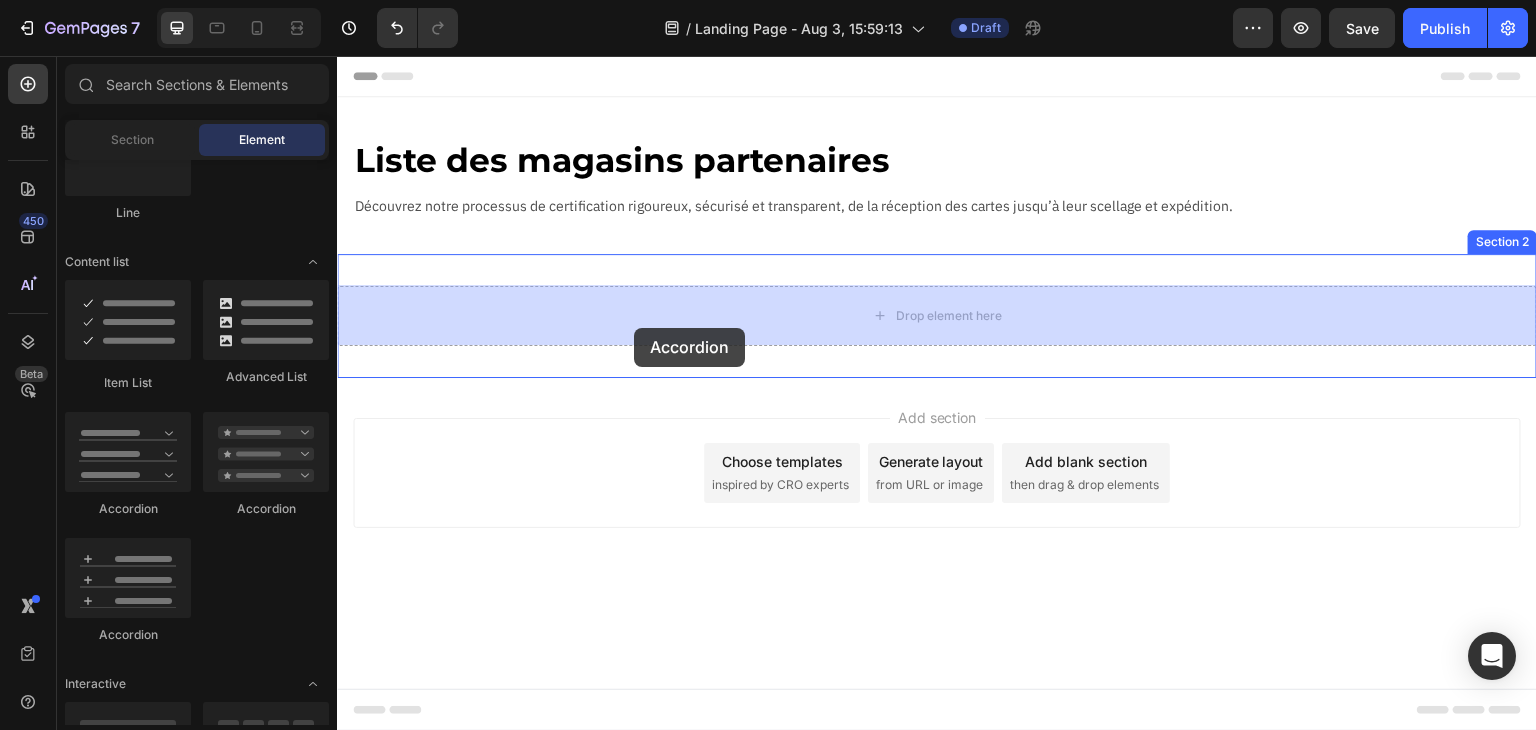 drag, startPoint x: 474, startPoint y: 517, endPoint x: 634, endPoint y: 328, distance: 247.63077 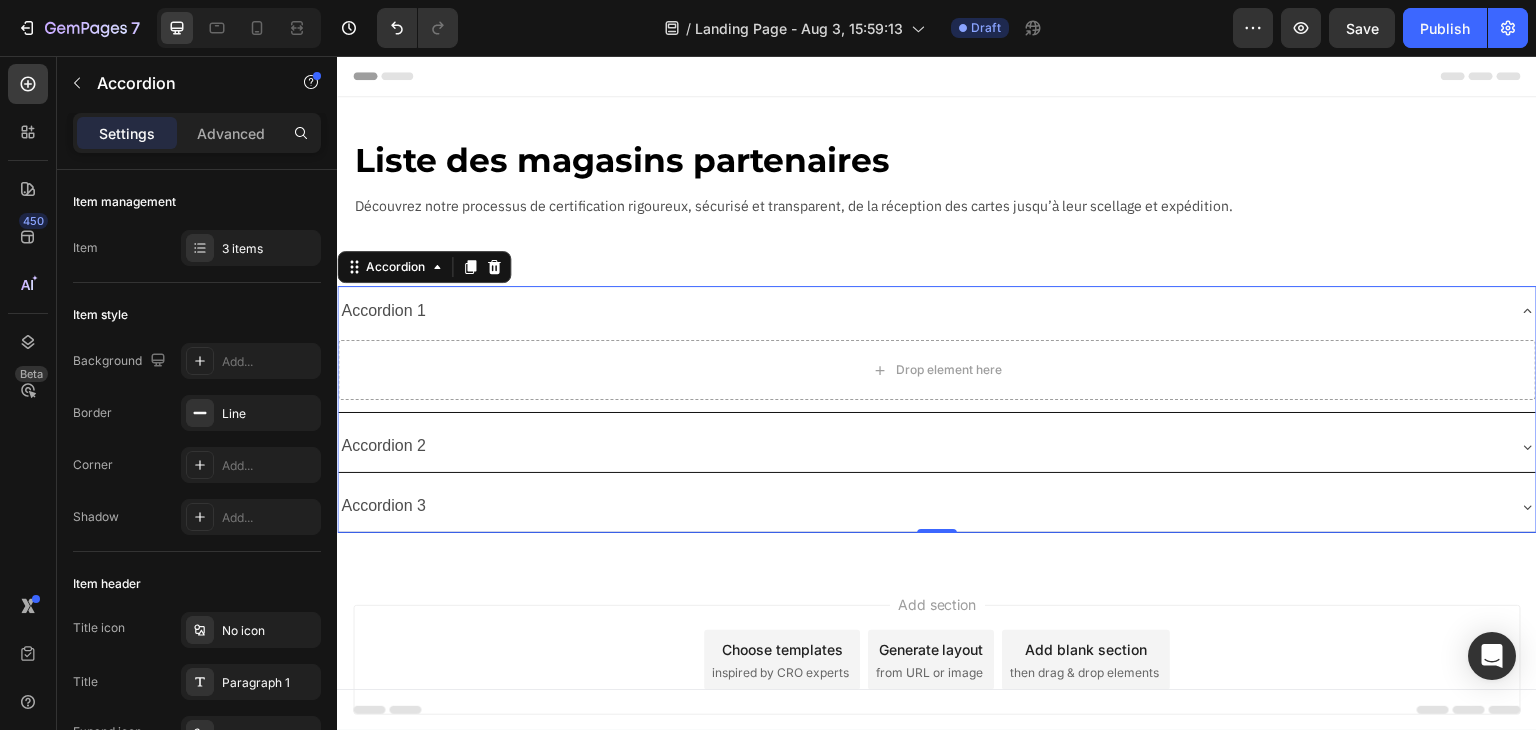 click on "Accordion 1" at bounding box center (383, 311) 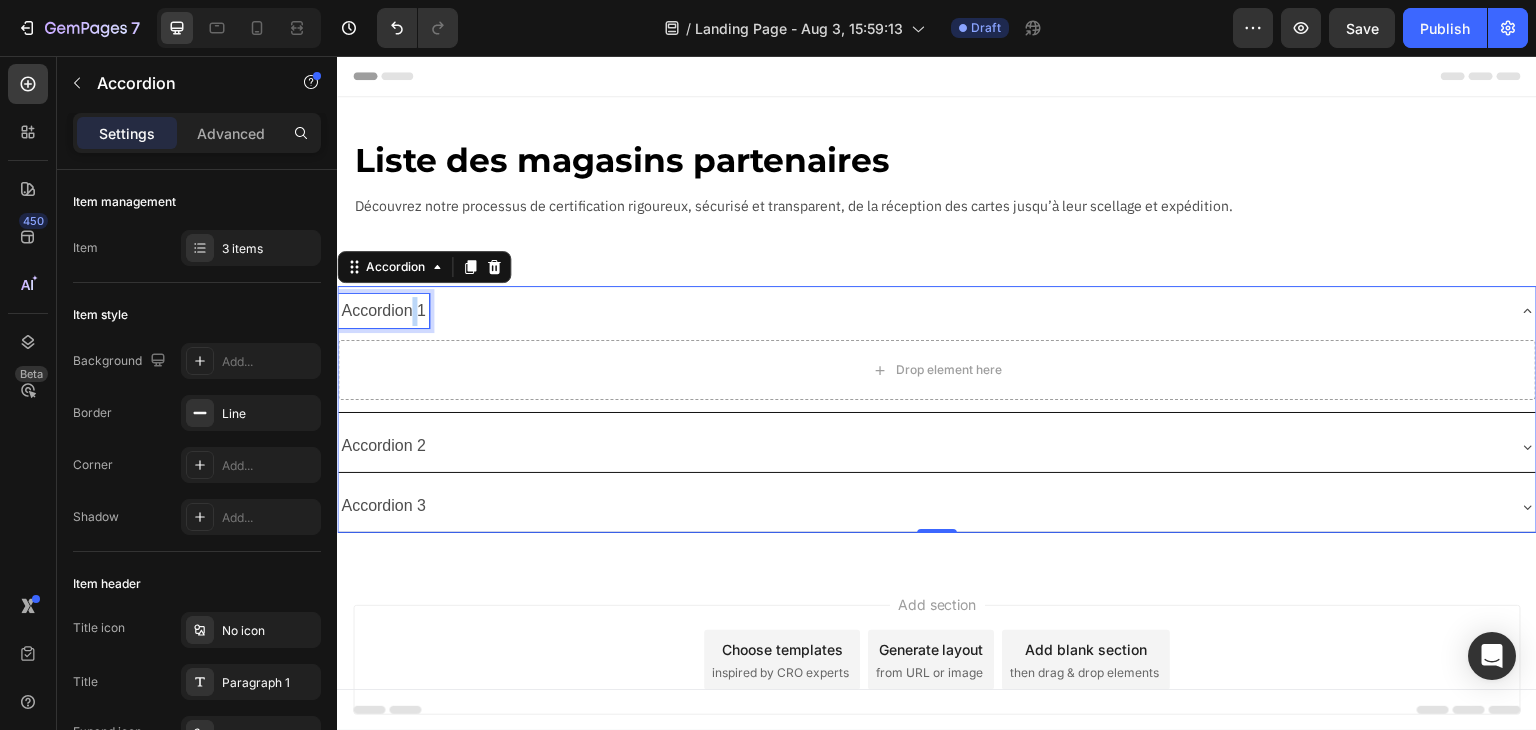 click on "Accordion 1" at bounding box center (383, 311) 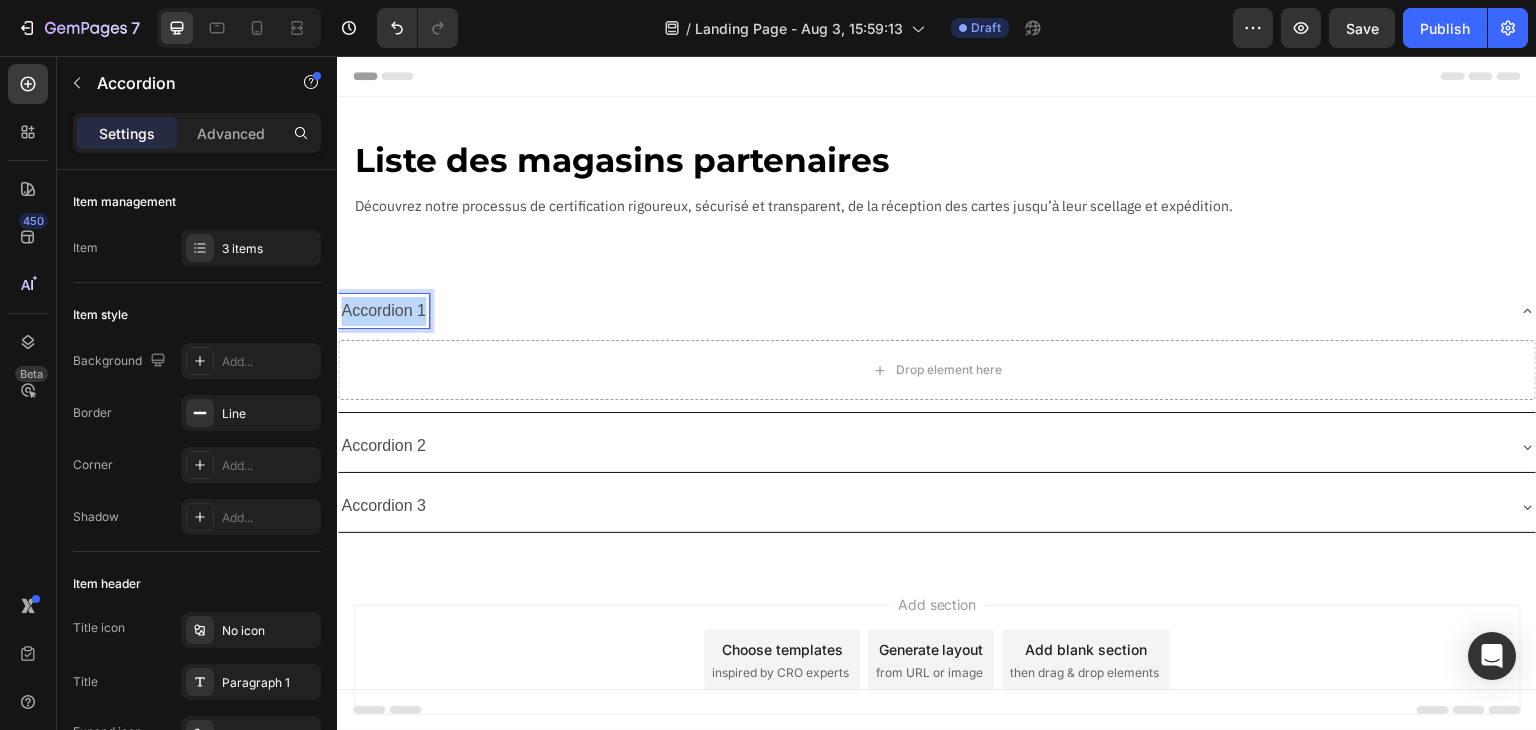 click on "Accordion 1" at bounding box center (383, 311) 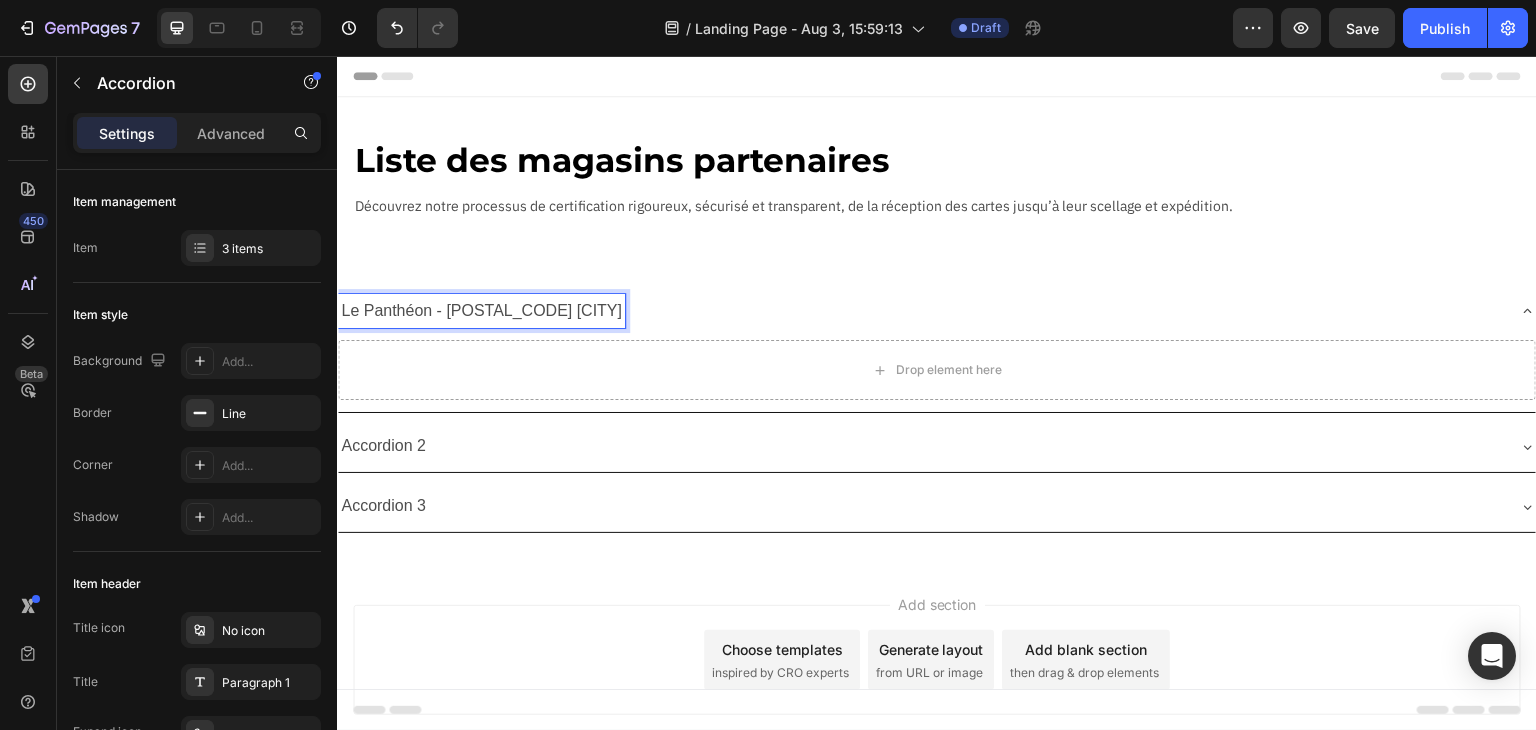 click on "Le Panthéon - [POSTAL_CODE] [CITY]" at bounding box center (921, 311) 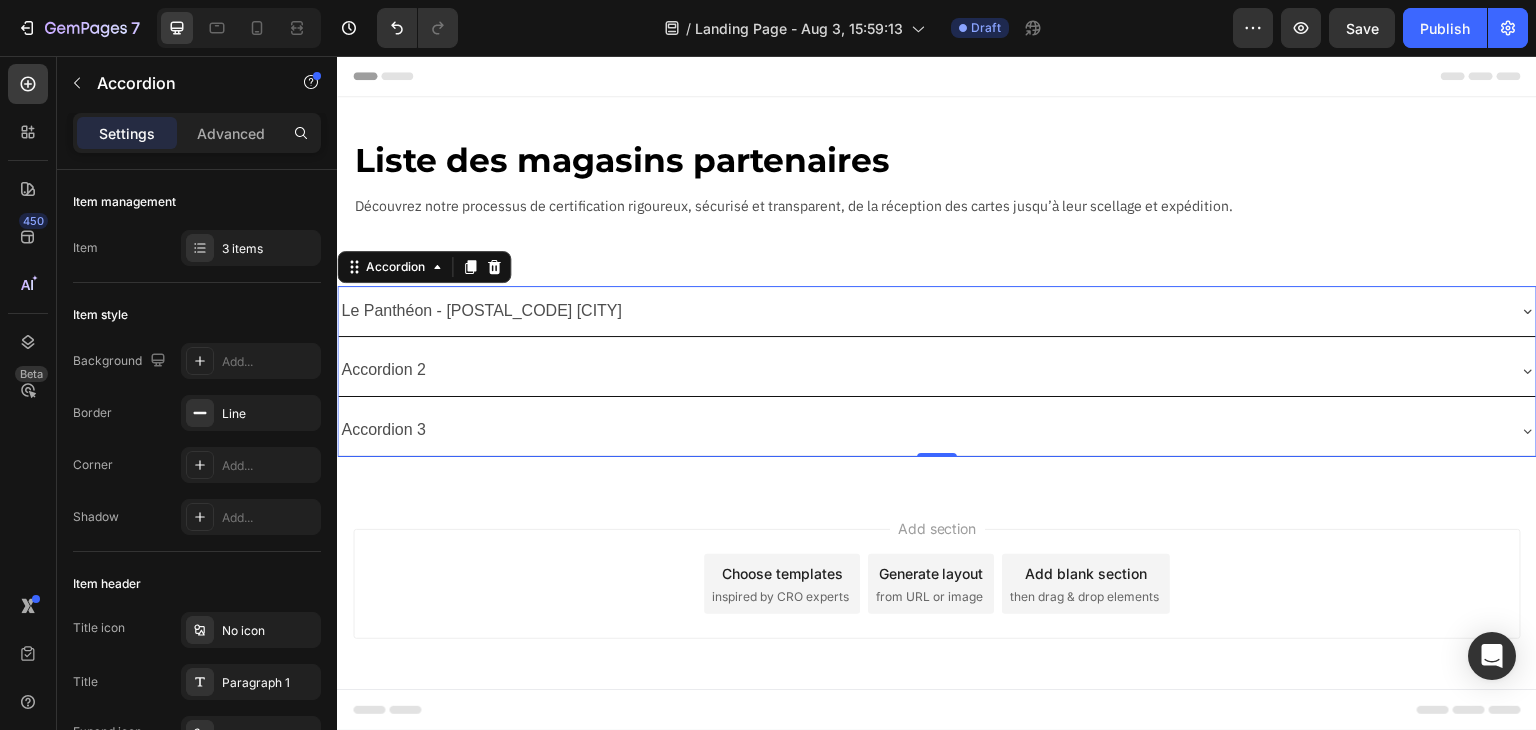 click on "Le Panthéon - [POSTAL_CODE] [CITY]" at bounding box center (921, 311) 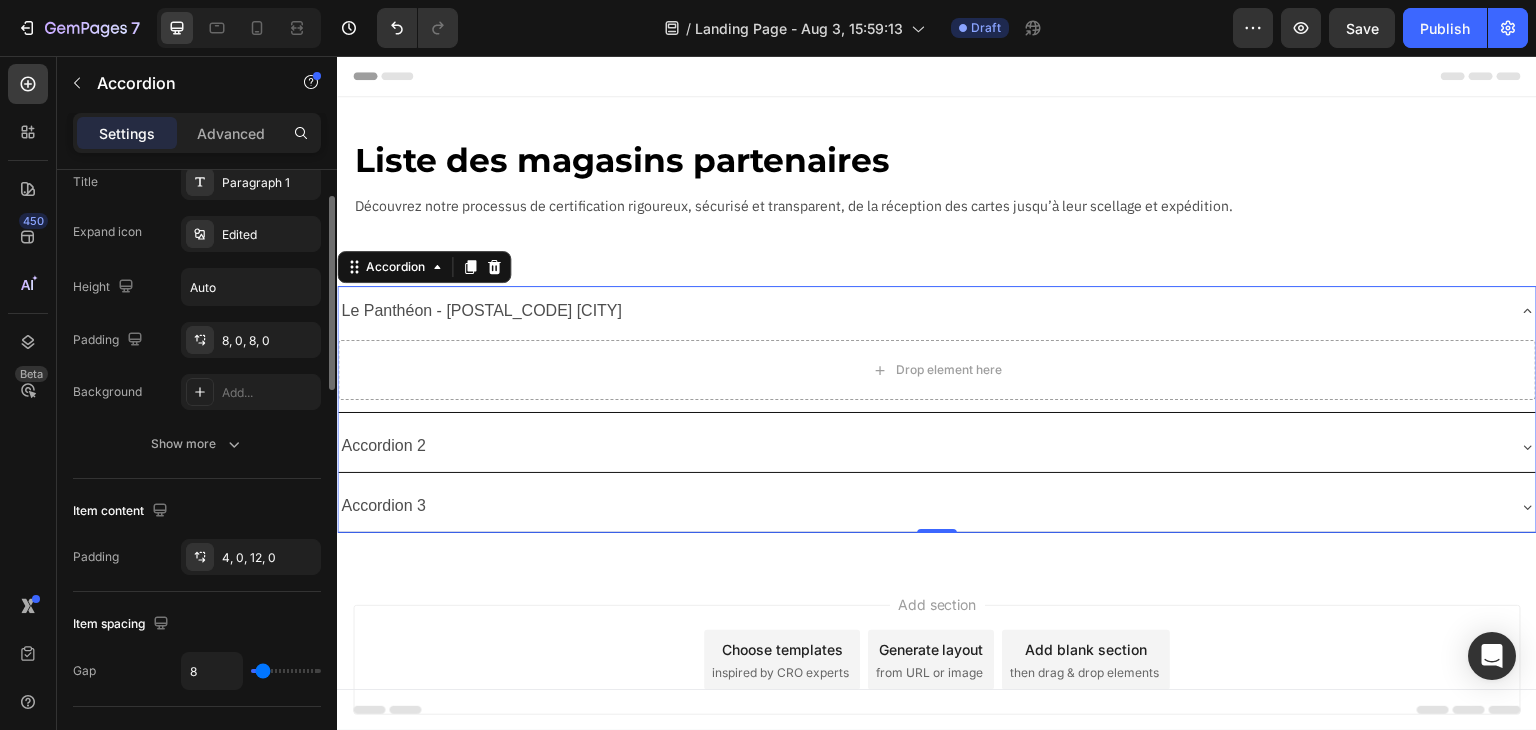scroll, scrollTop: 0, scrollLeft: 0, axis: both 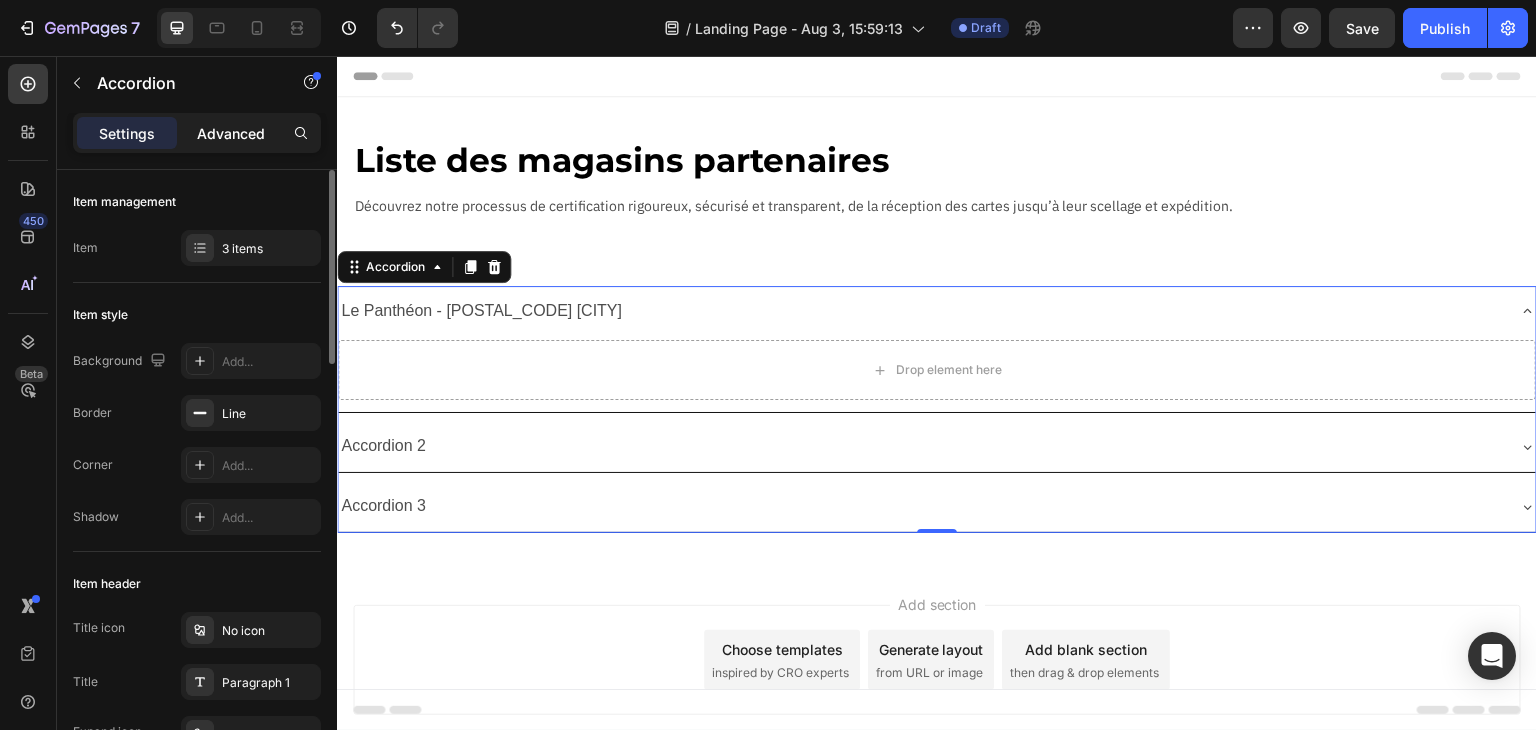 click on "Advanced" at bounding box center [231, 133] 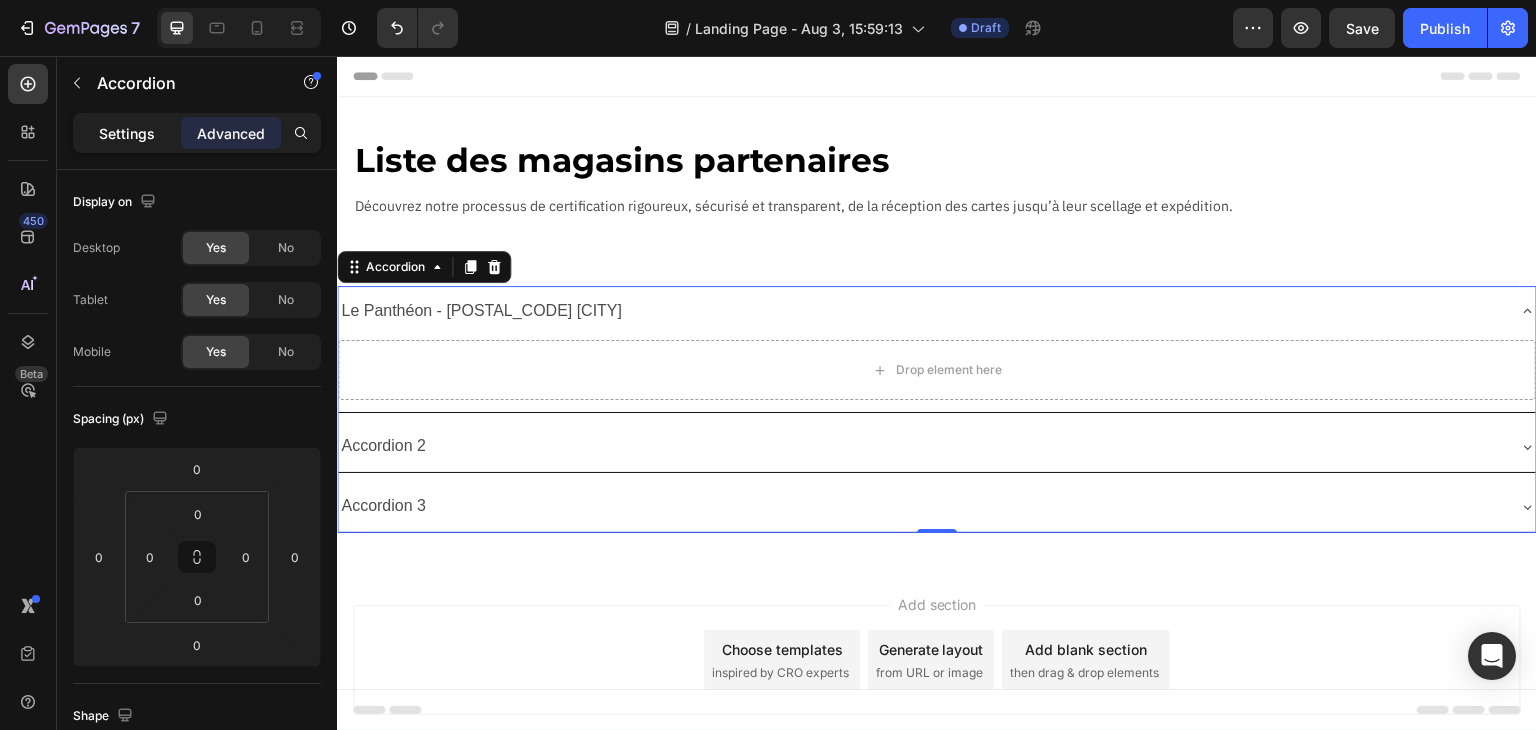click on "Settings" at bounding box center [127, 133] 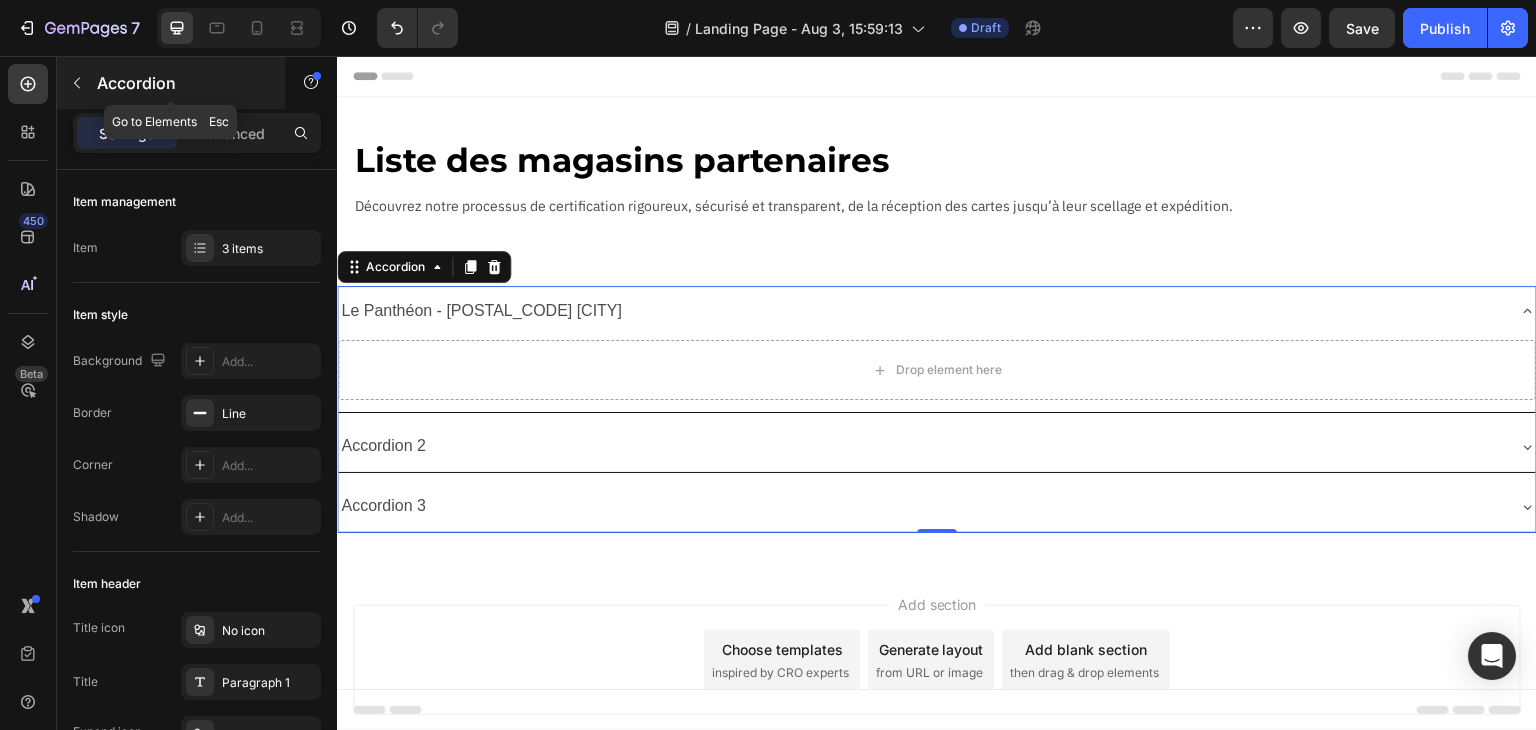 click at bounding box center [77, 83] 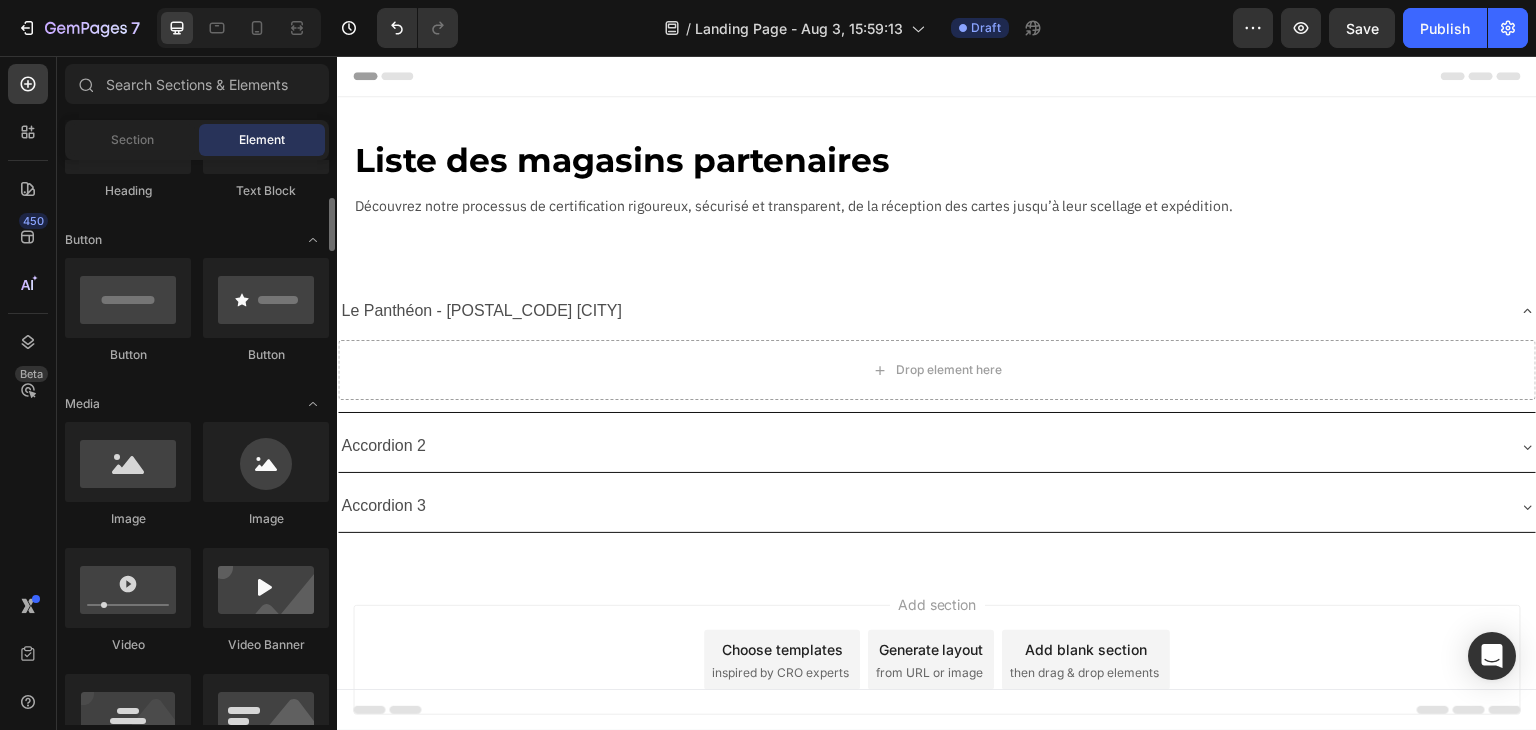 scroll, scrollTop: 0, scrollLeft: 0, axis: both 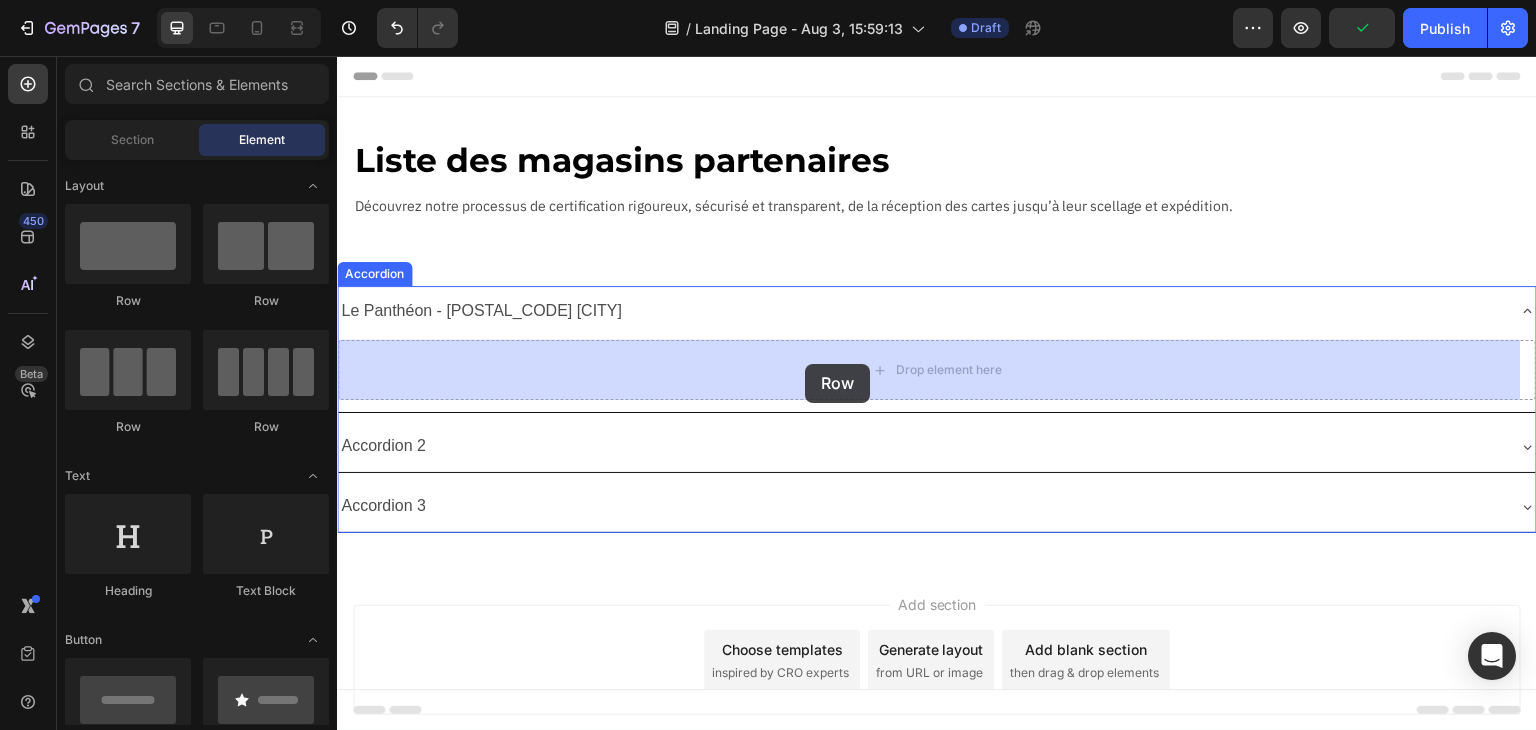 drag, startPoint x: 582, startPoint y: 309, endPoint x: 806, endPoint y: 365, distance: 230.89392 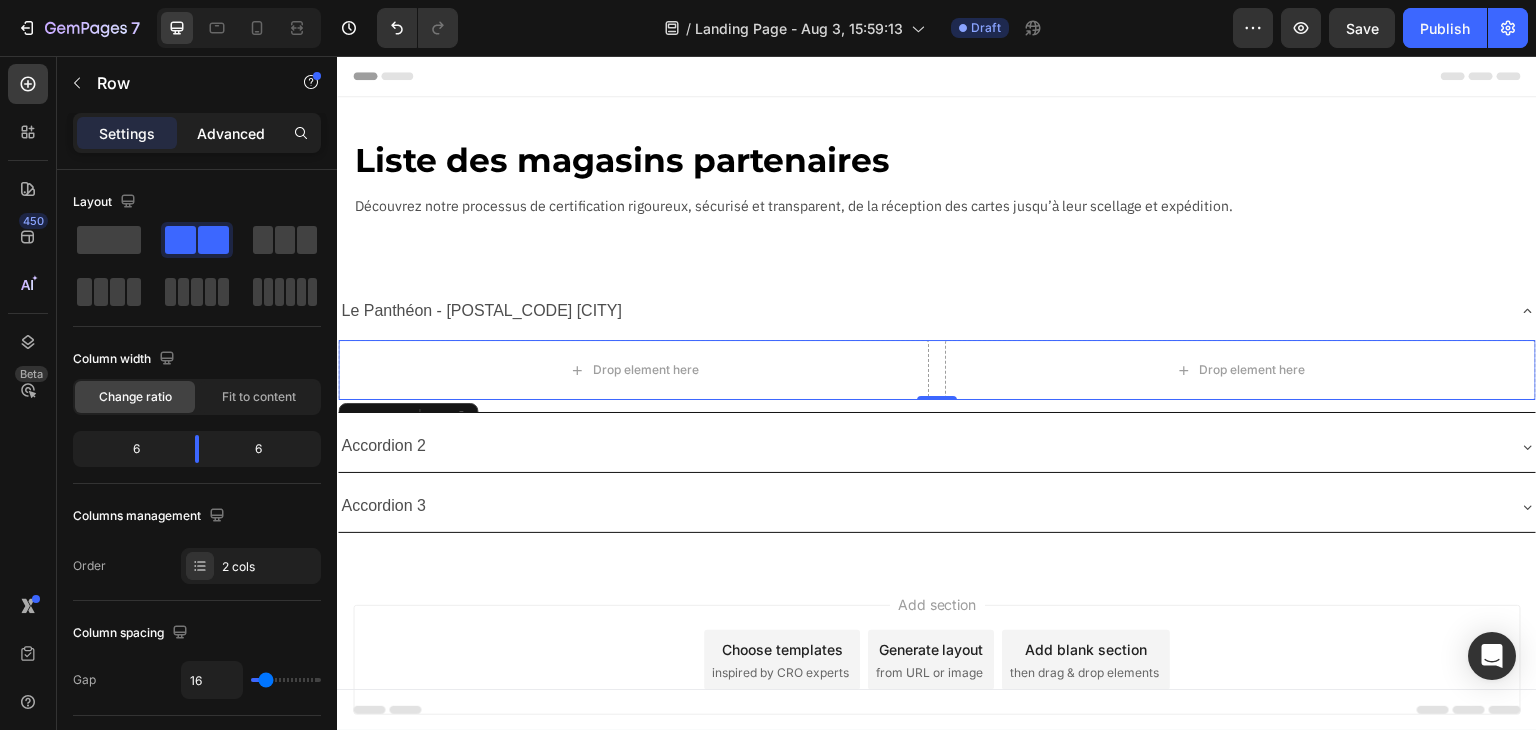 click on "Advanced" at bounding box center [231, 133] 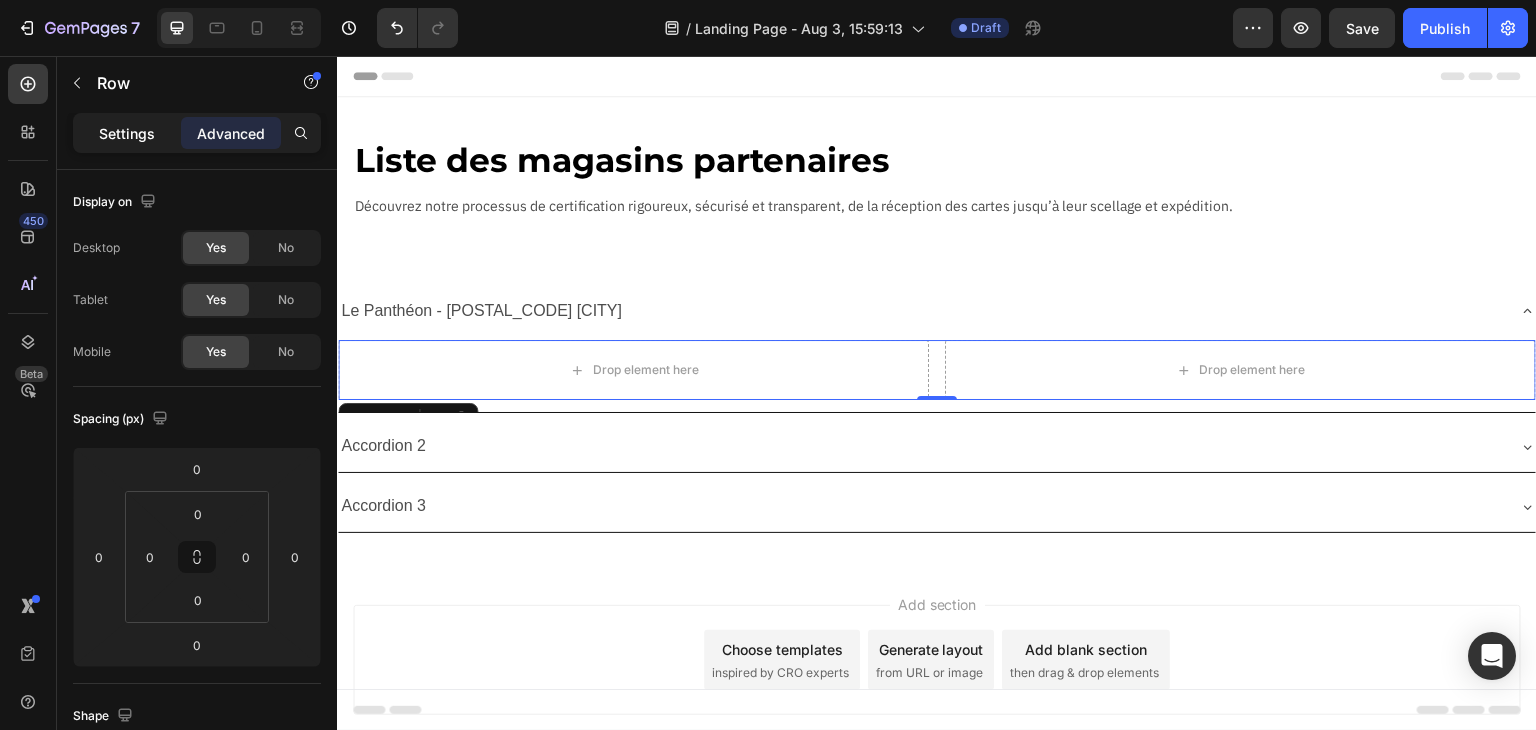 click on "Settings" at bounding box center (127, 133) 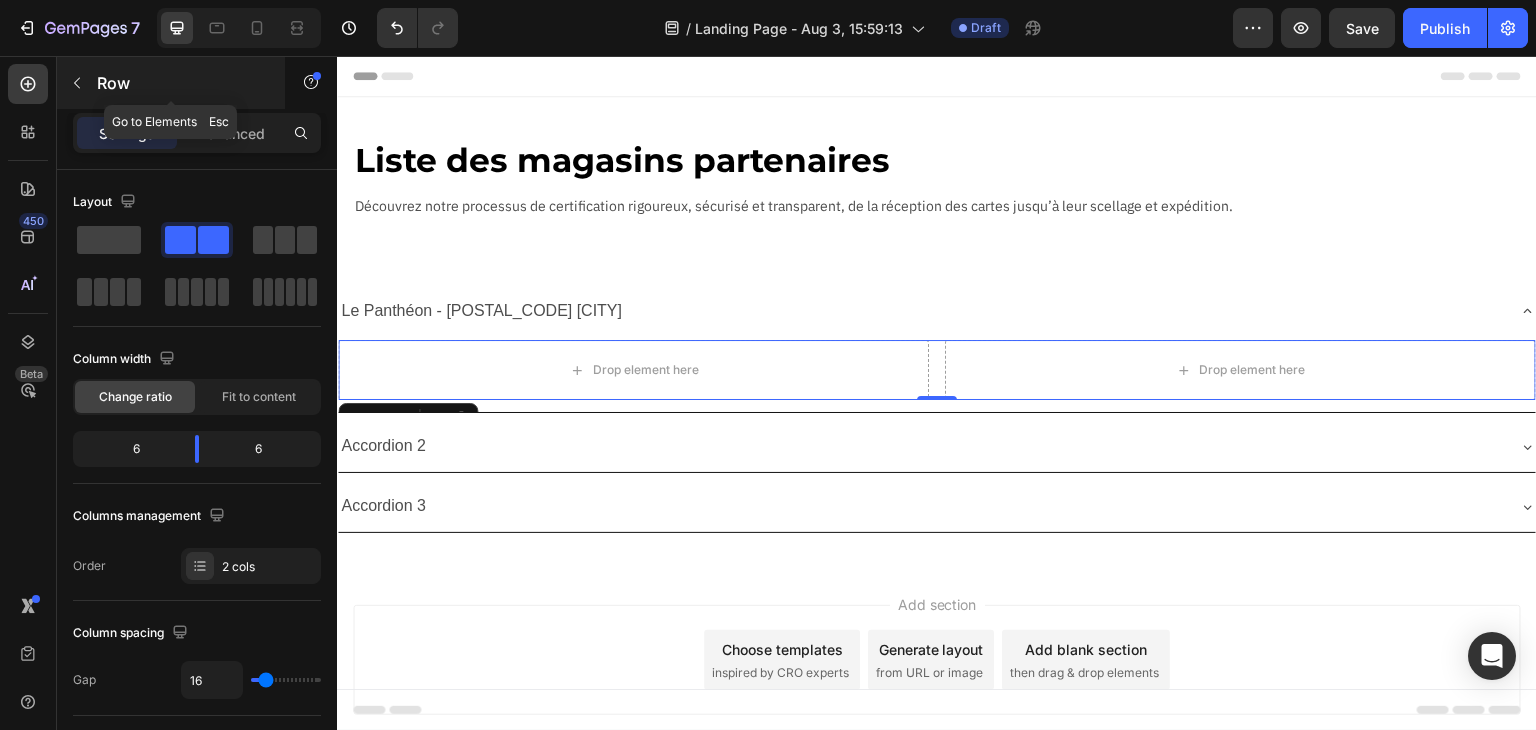 click 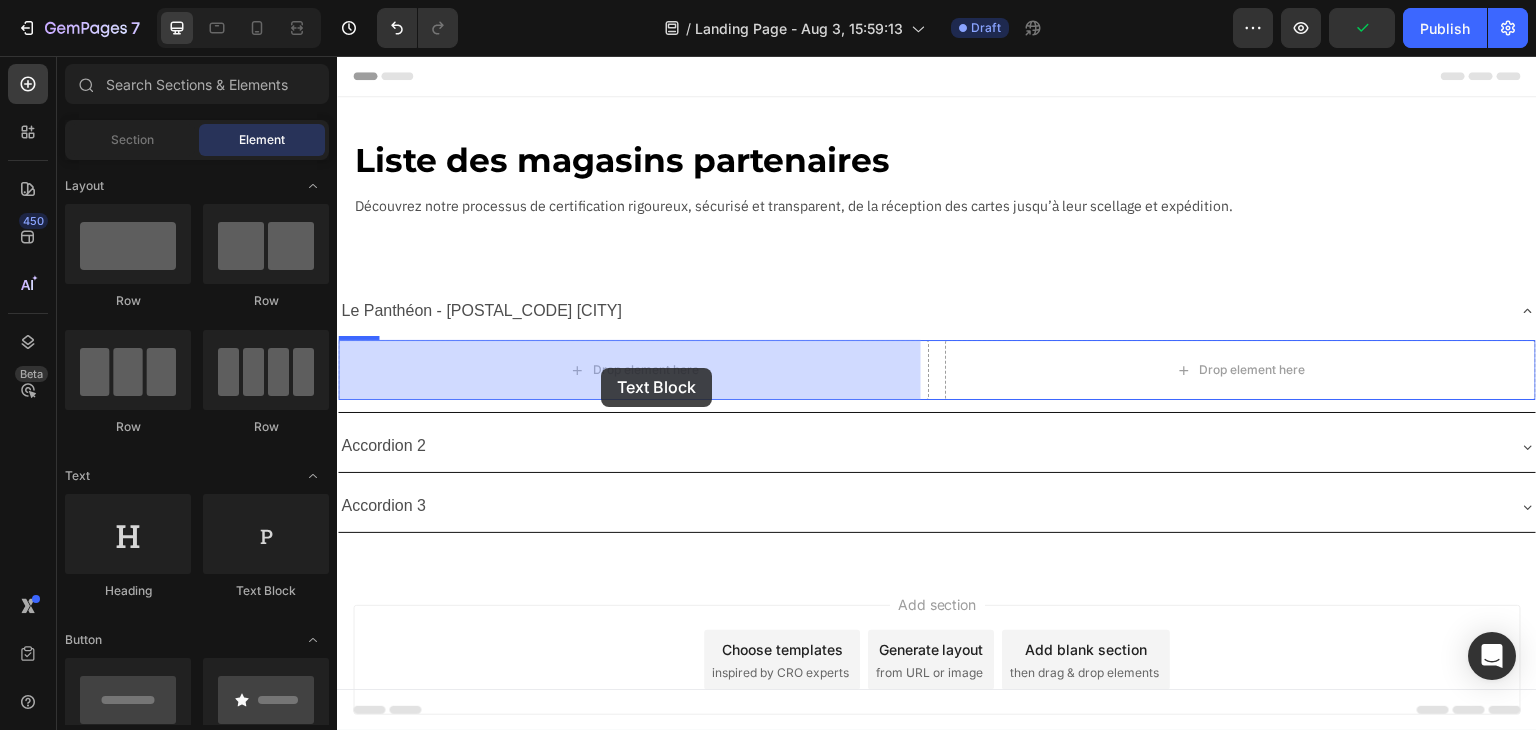 drag, startPoint x: 559, startPoint y: 608, endPoint x: 601, endPoint y: 368, distance: 243.6473 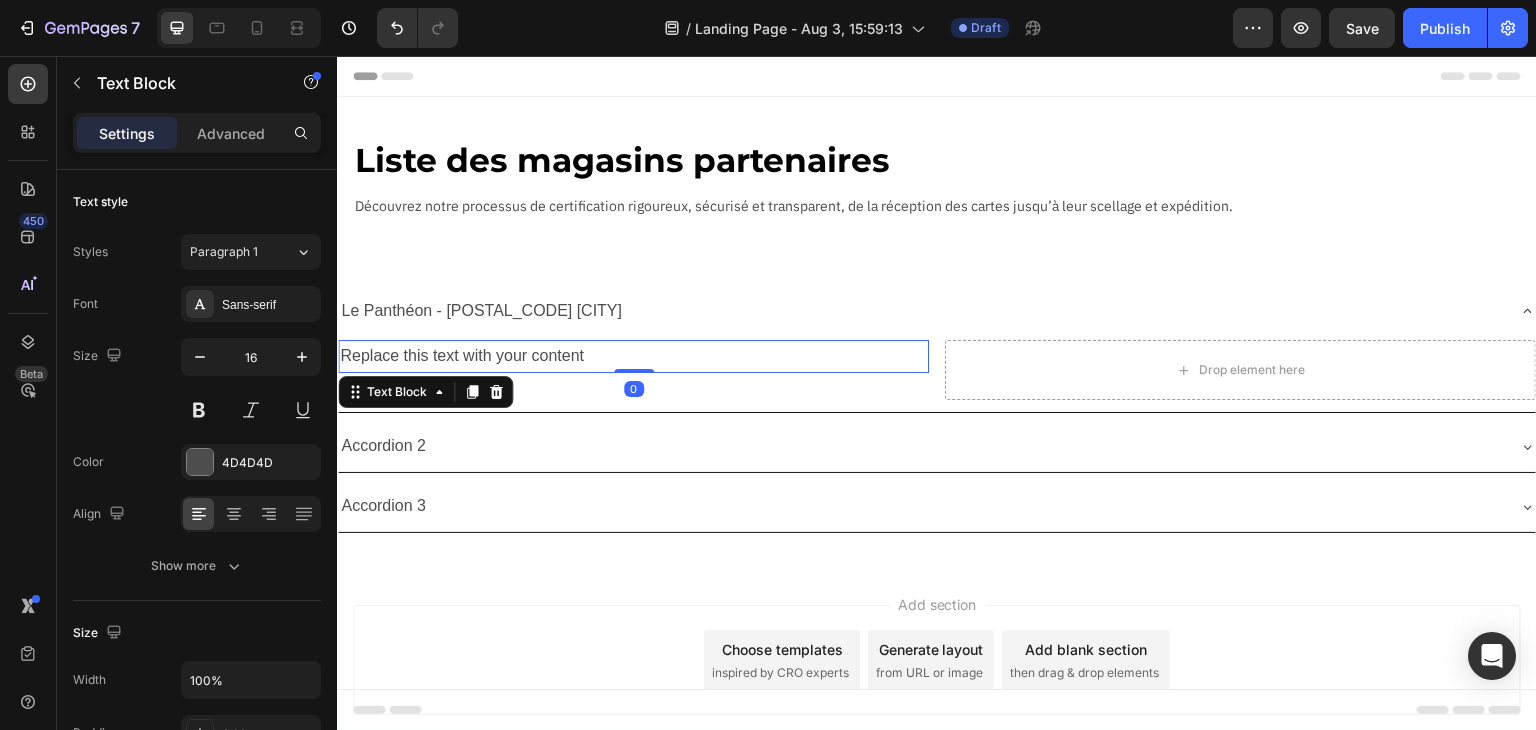 click on "Replace this text with your content" at bounding box center (633, 356) 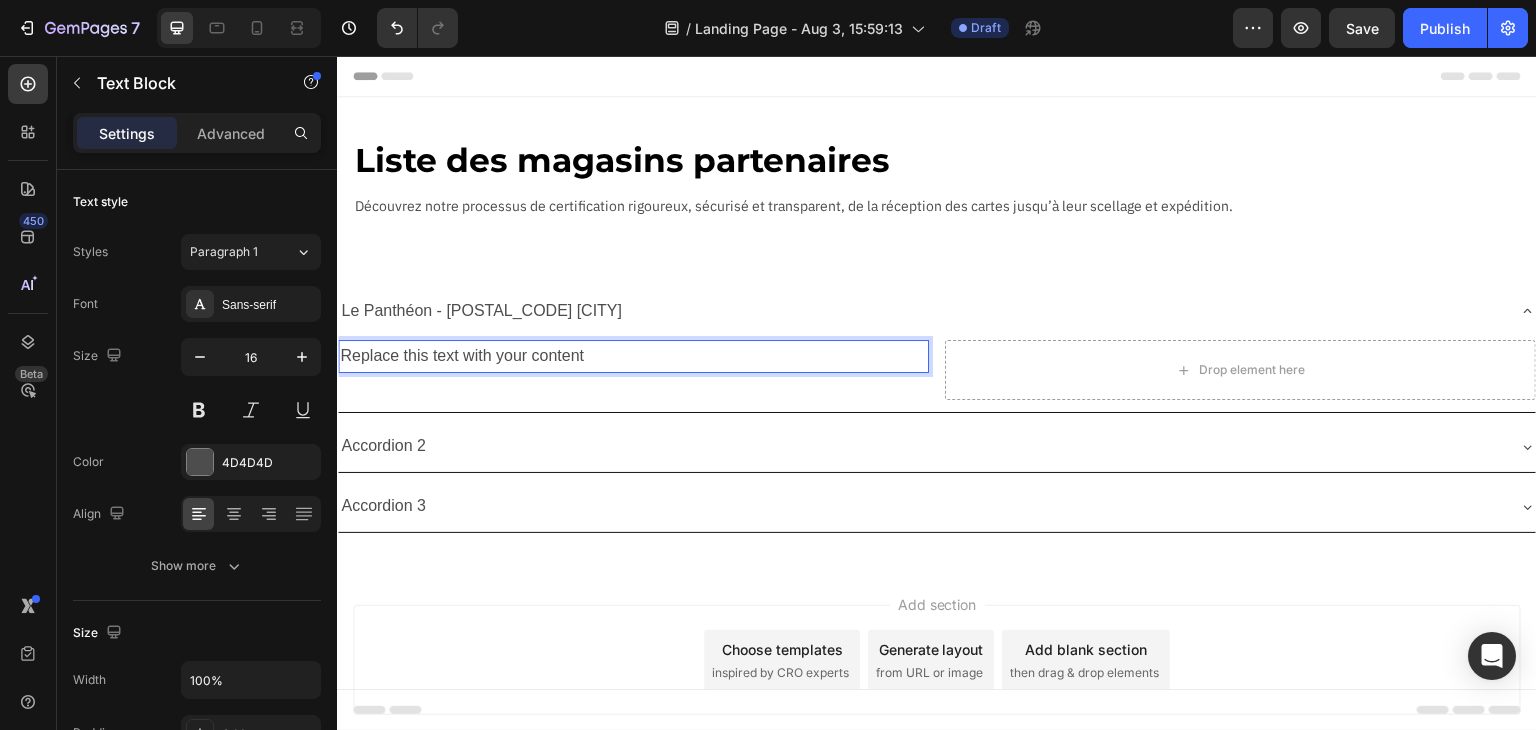 click on "Replace this text with your content" at bounding box center (633, 356) 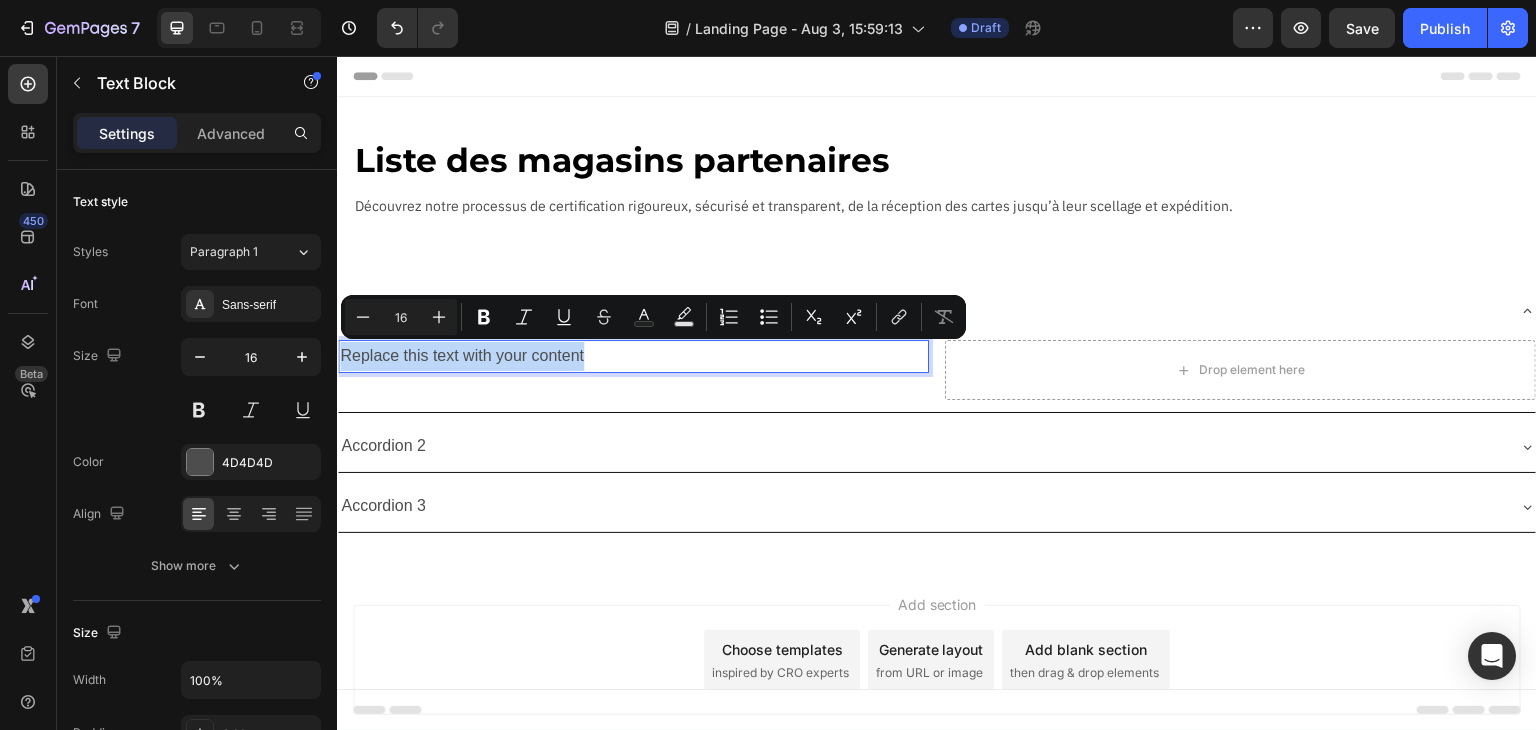 click on "Replace this text with your content Text Block   0" at bounding box center [633, 370] 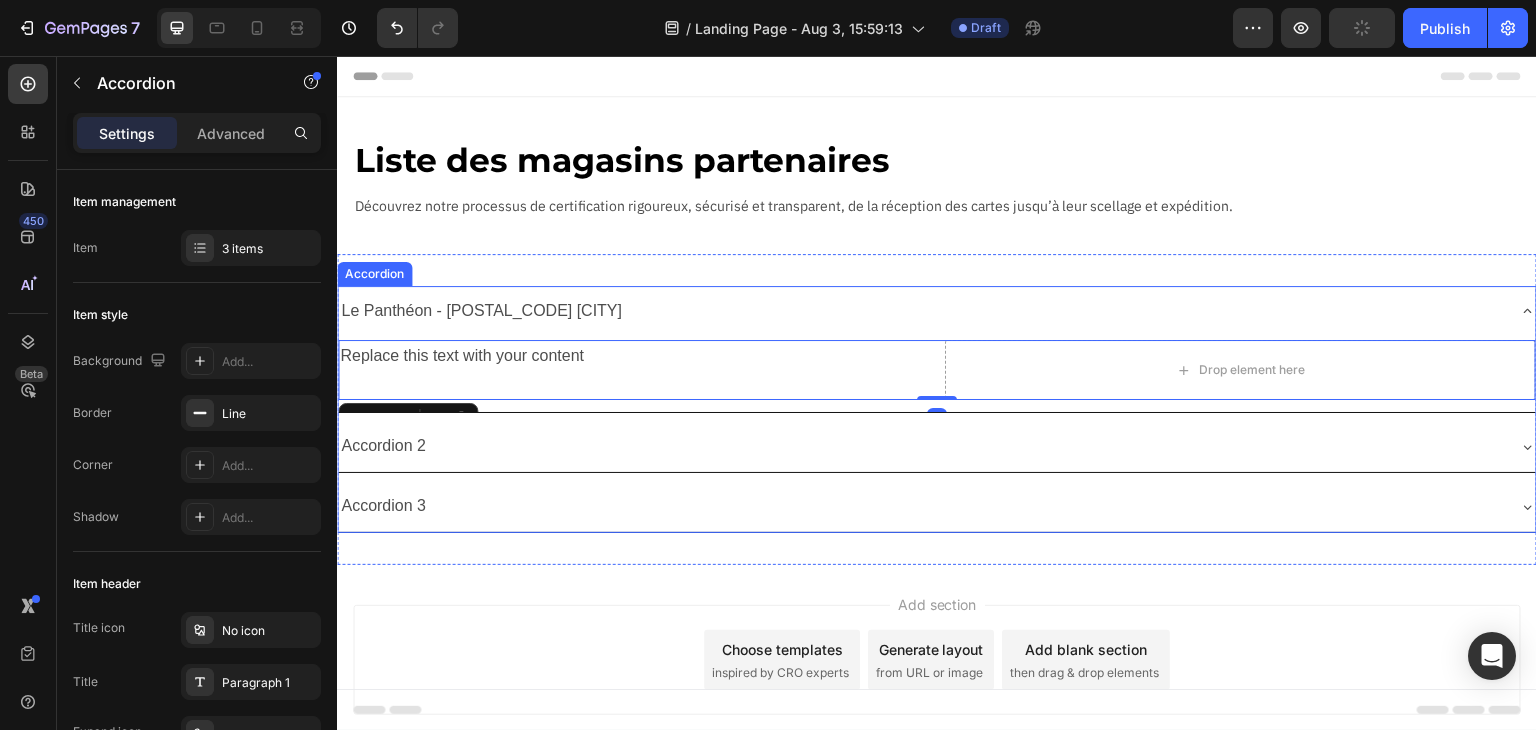 click on "Le Panthéon - [POSTAL_CODE] [CITY]" at bounding box center (481, 311) 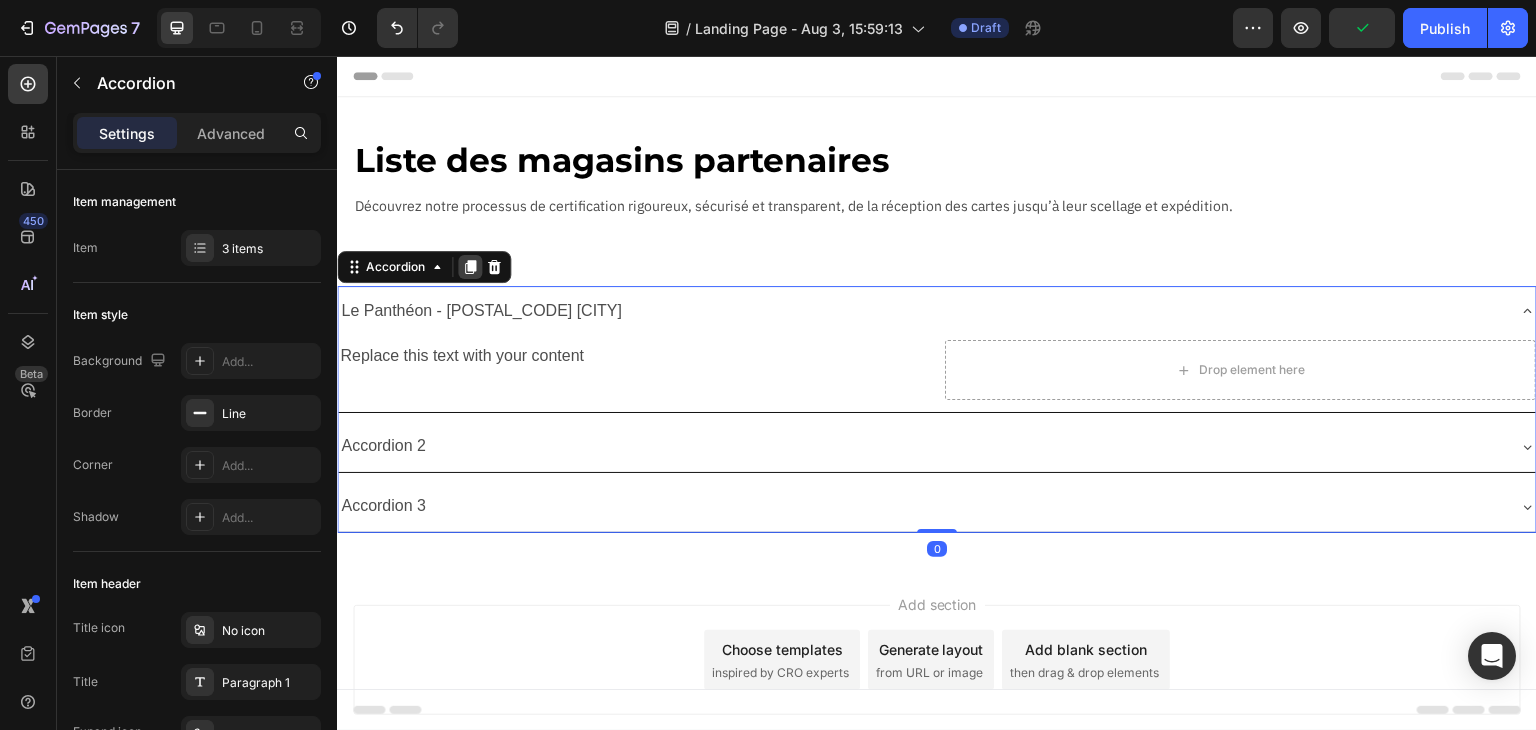 click 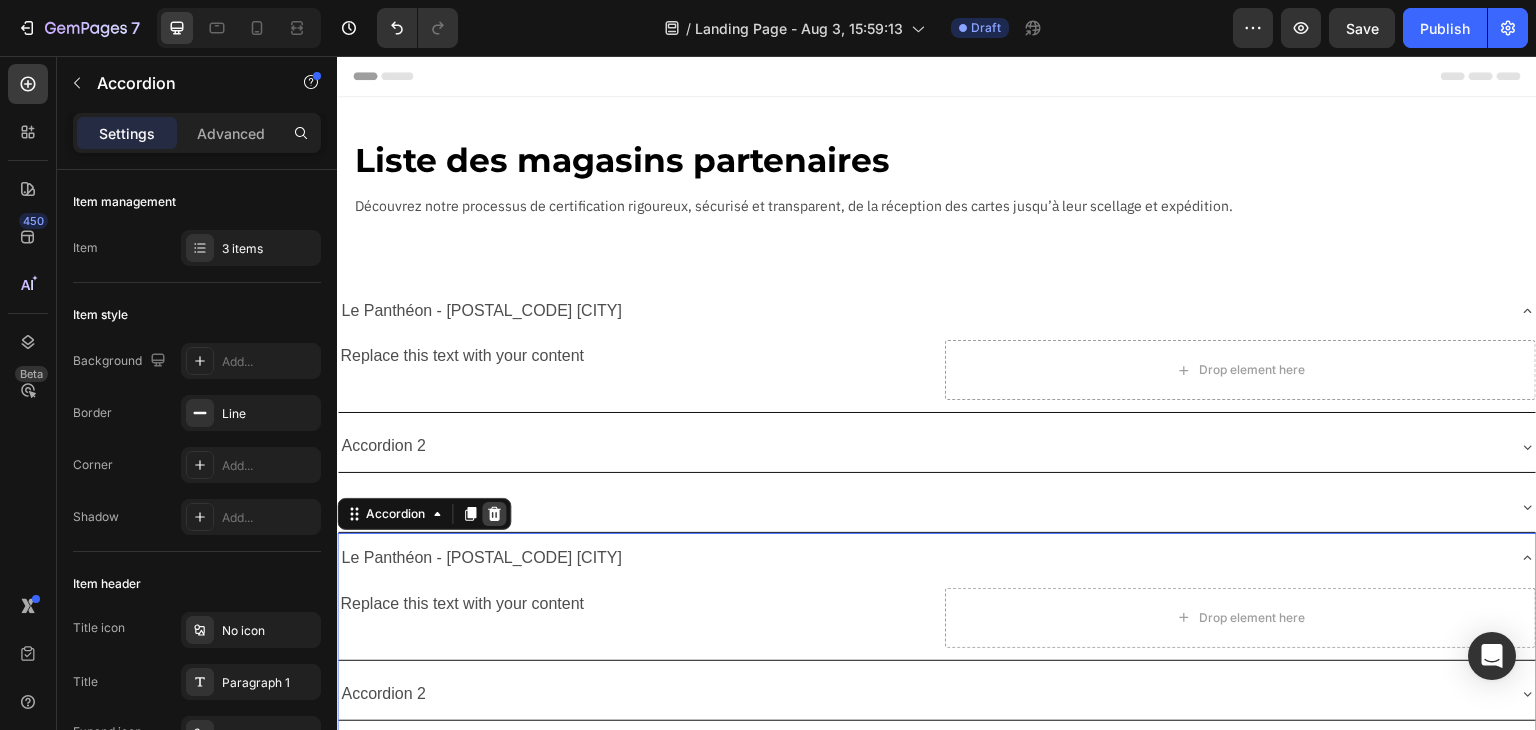 click 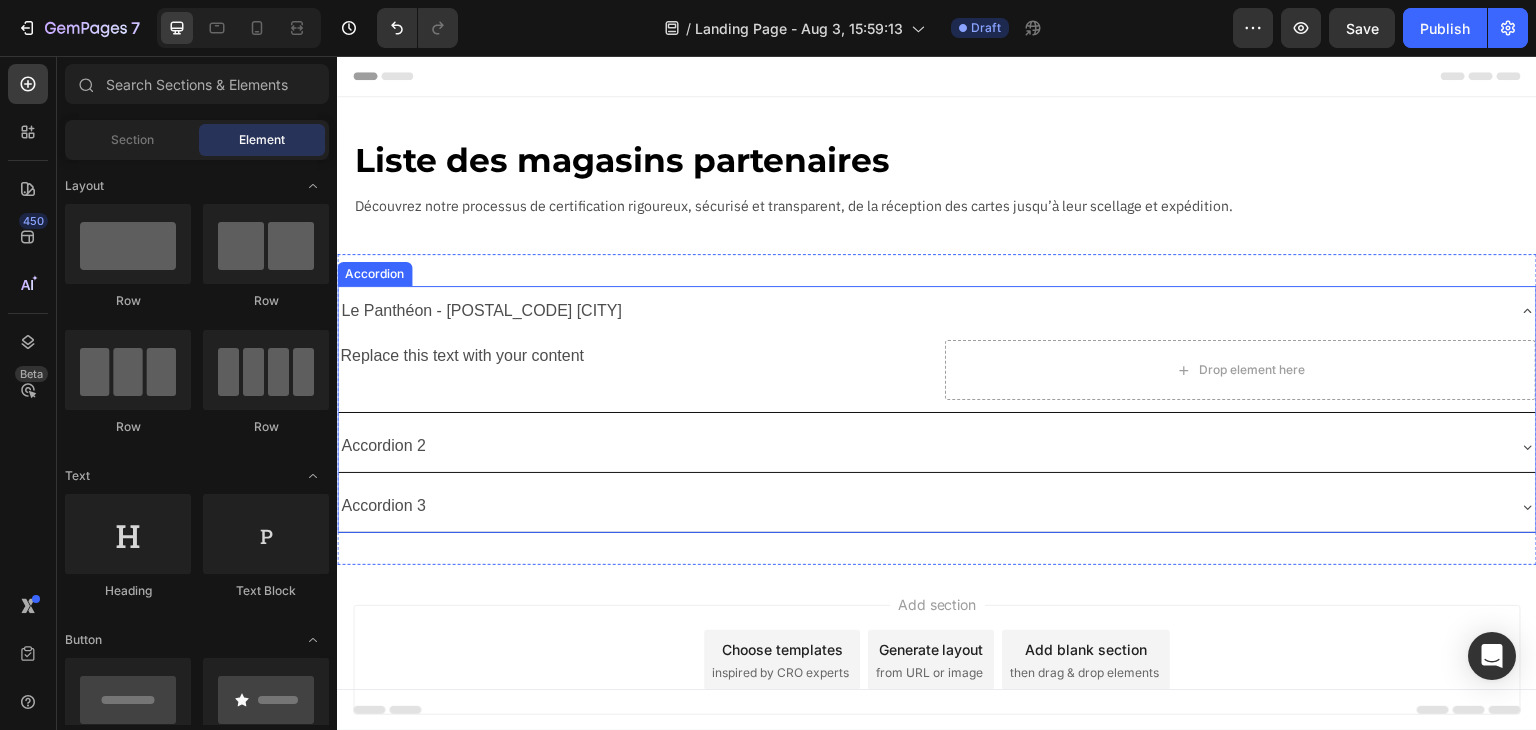 click on "Le Panthéon - [POSTAL_CODE] [CITY]" at bounding box center [481, 311] 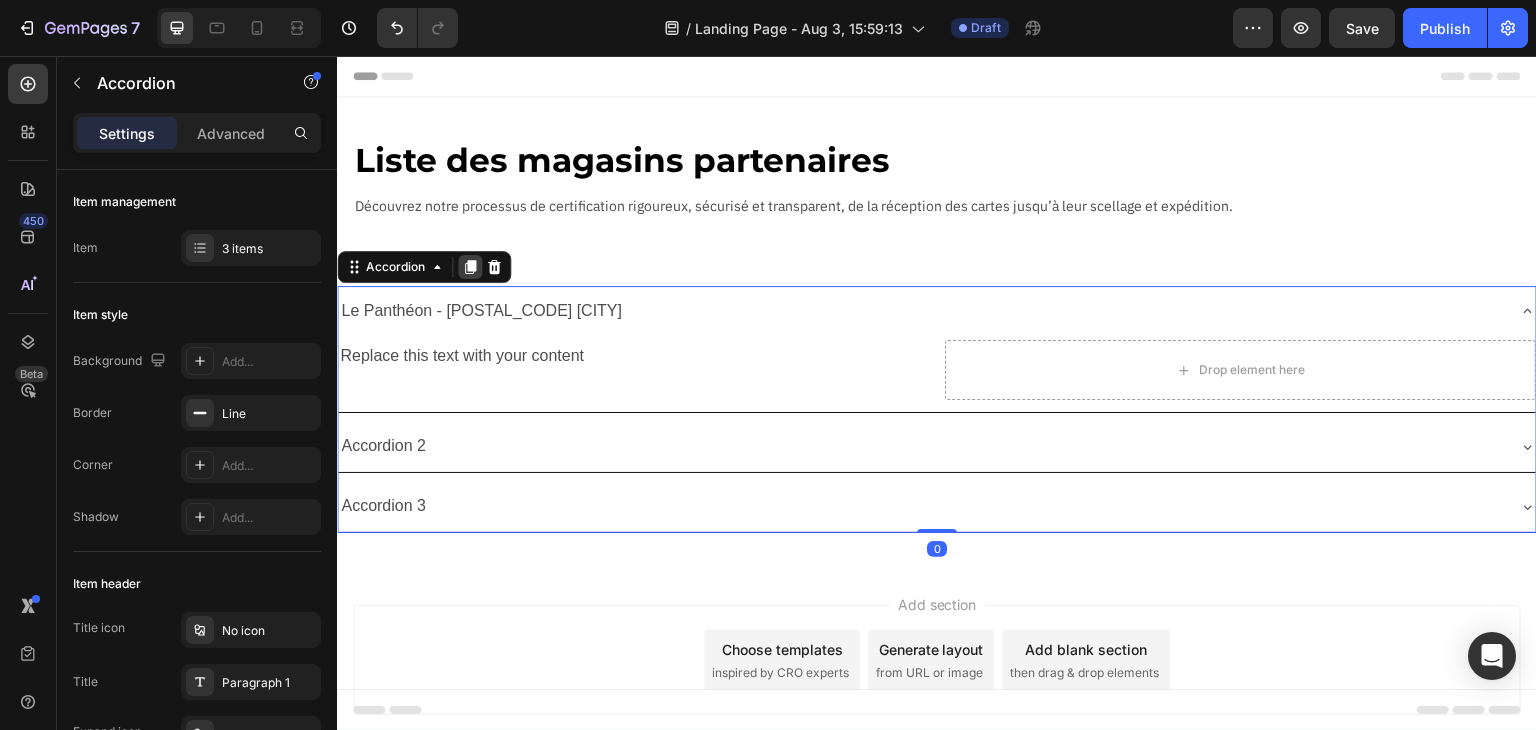 click 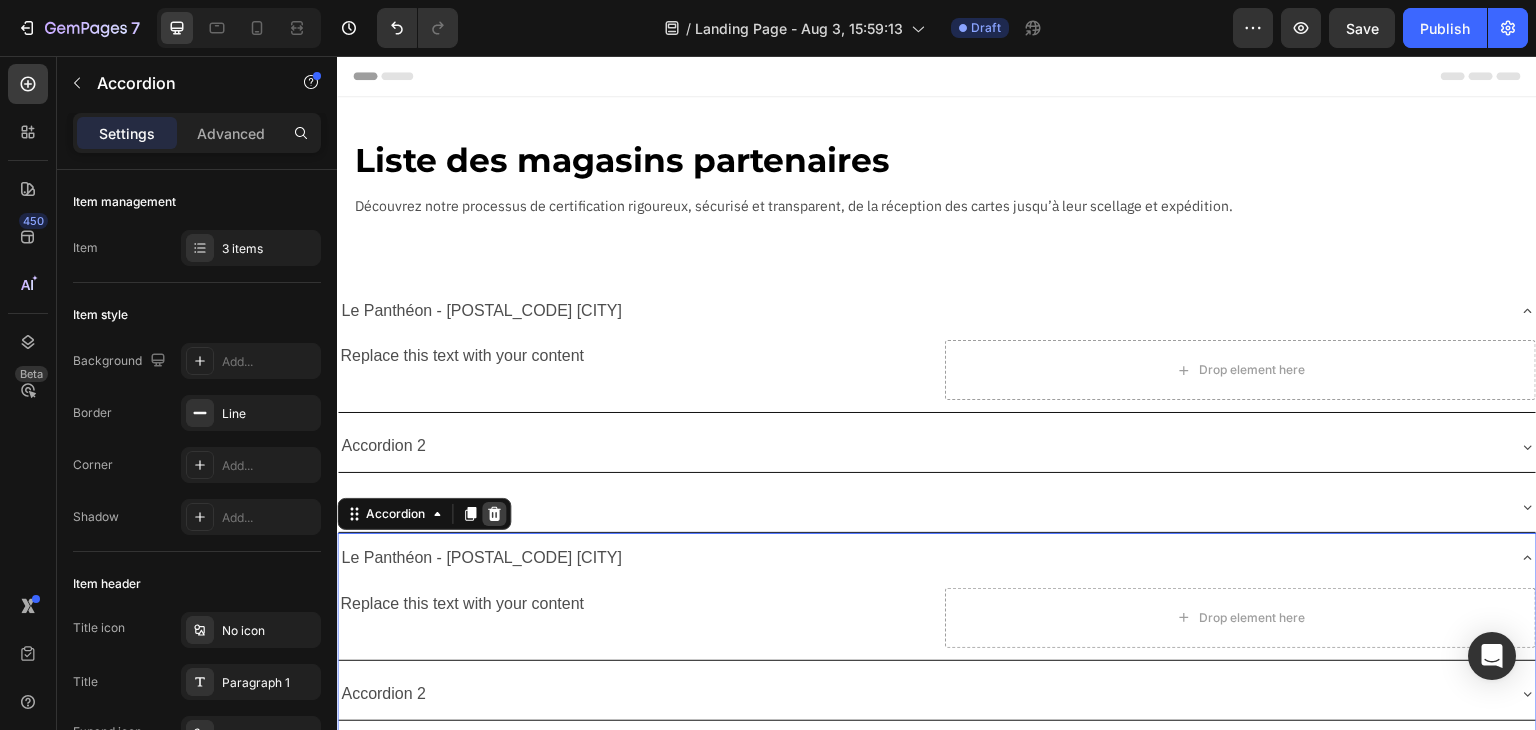 click 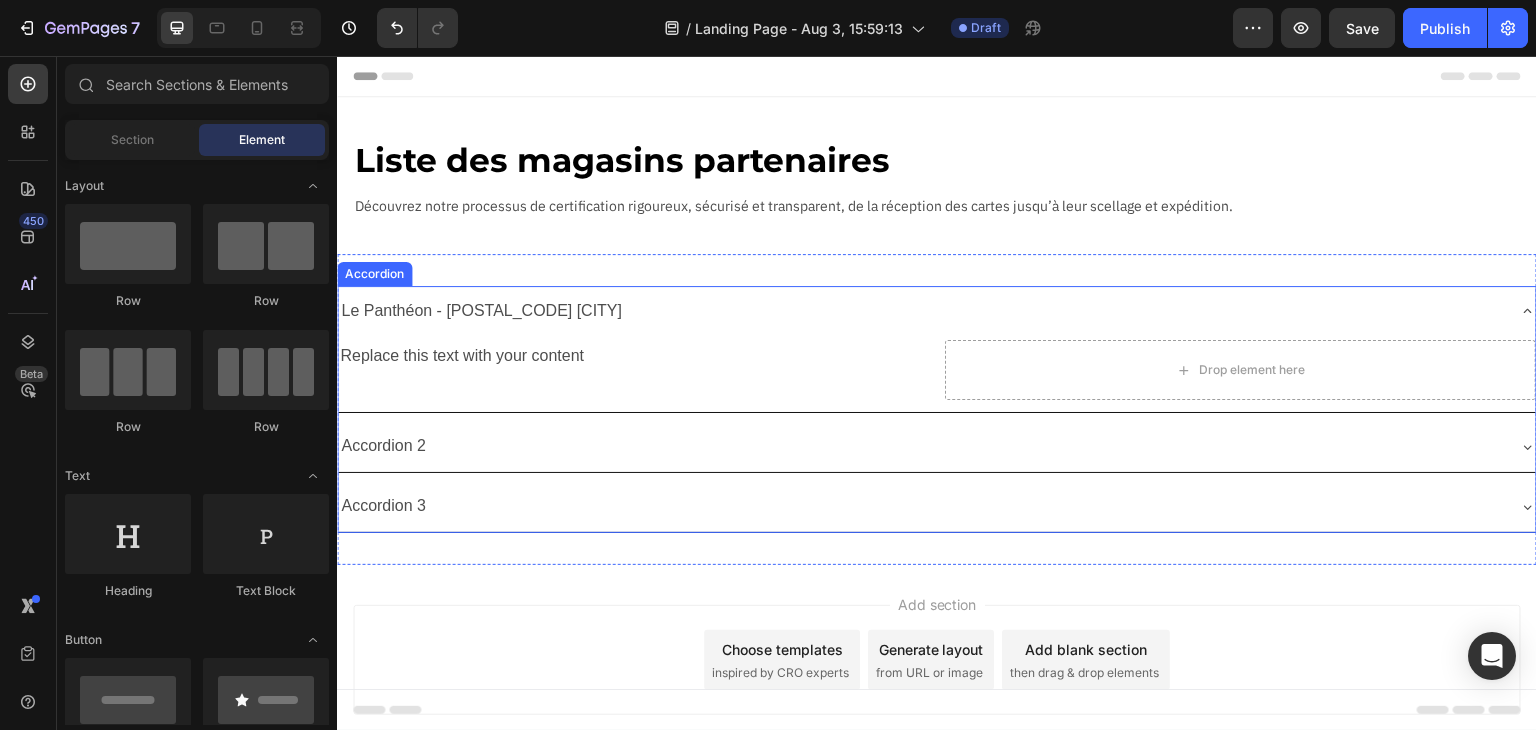 click on "Le Panthéon - [POSTAL_CODE] [CITY]" at bounding box center [481, 311] 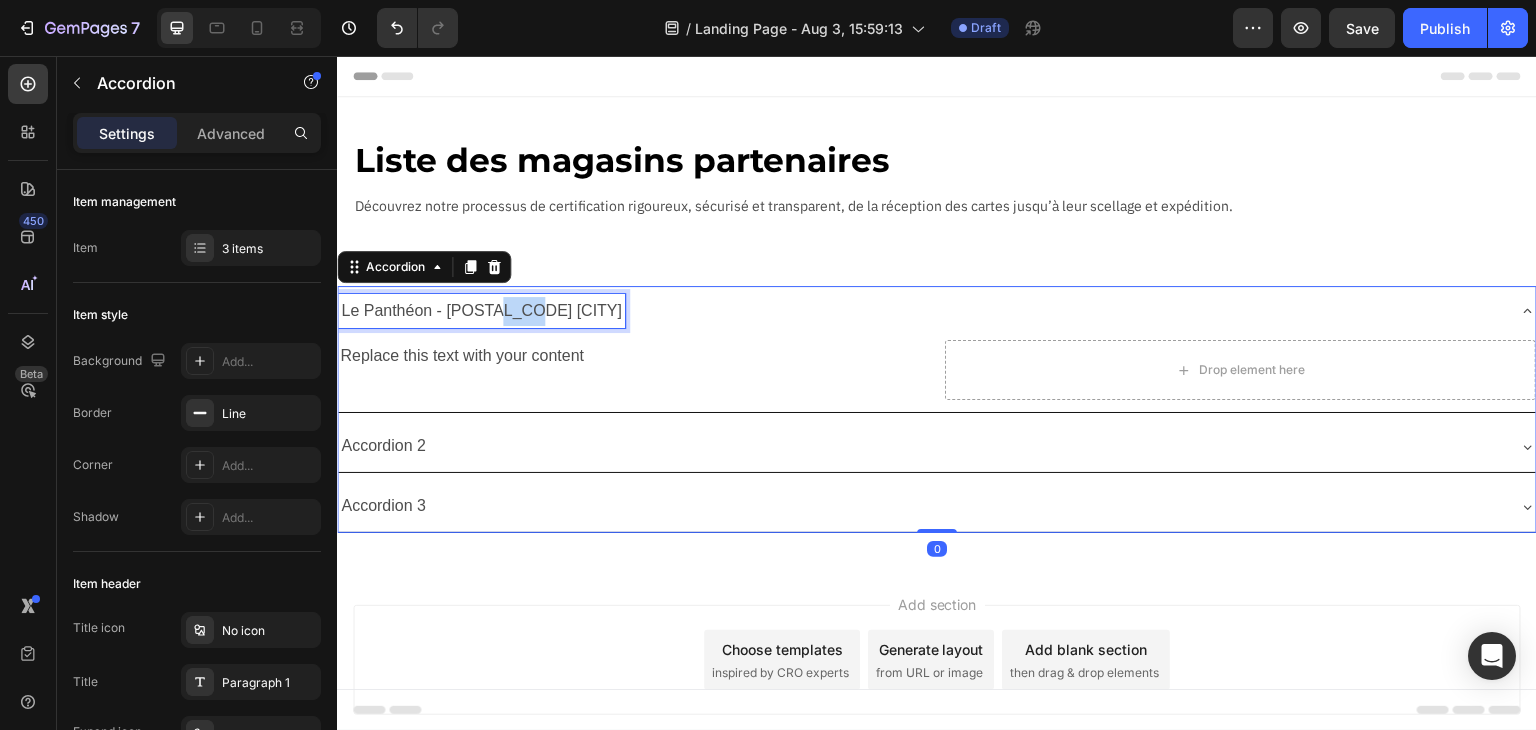 click on "Le Panthéon - [POSTAL_CODE] [CITY]" at bounding box center (481, 311) 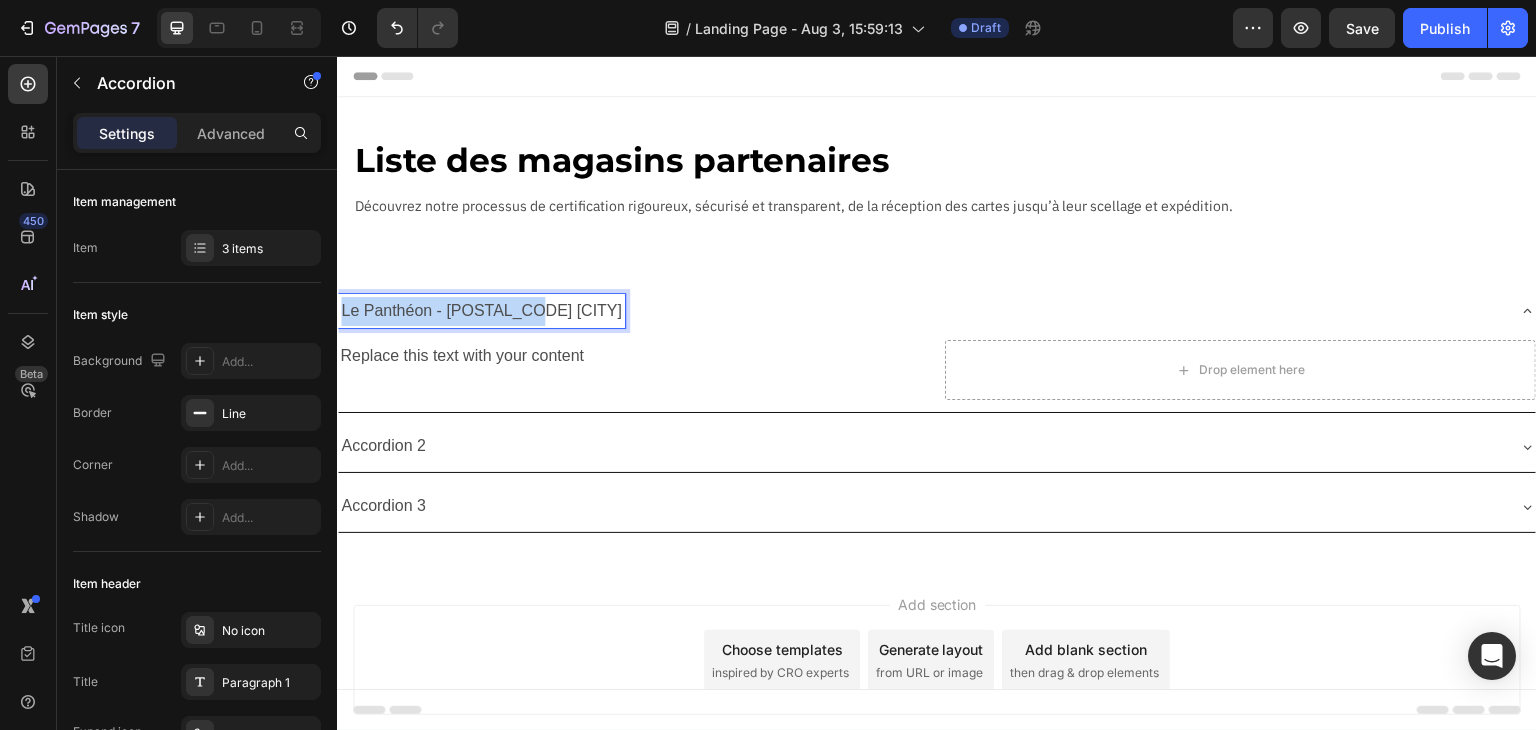 click on "Le Panthéon - [POSTAL_CODE] [CITY]" at bounding box center (481, 311) 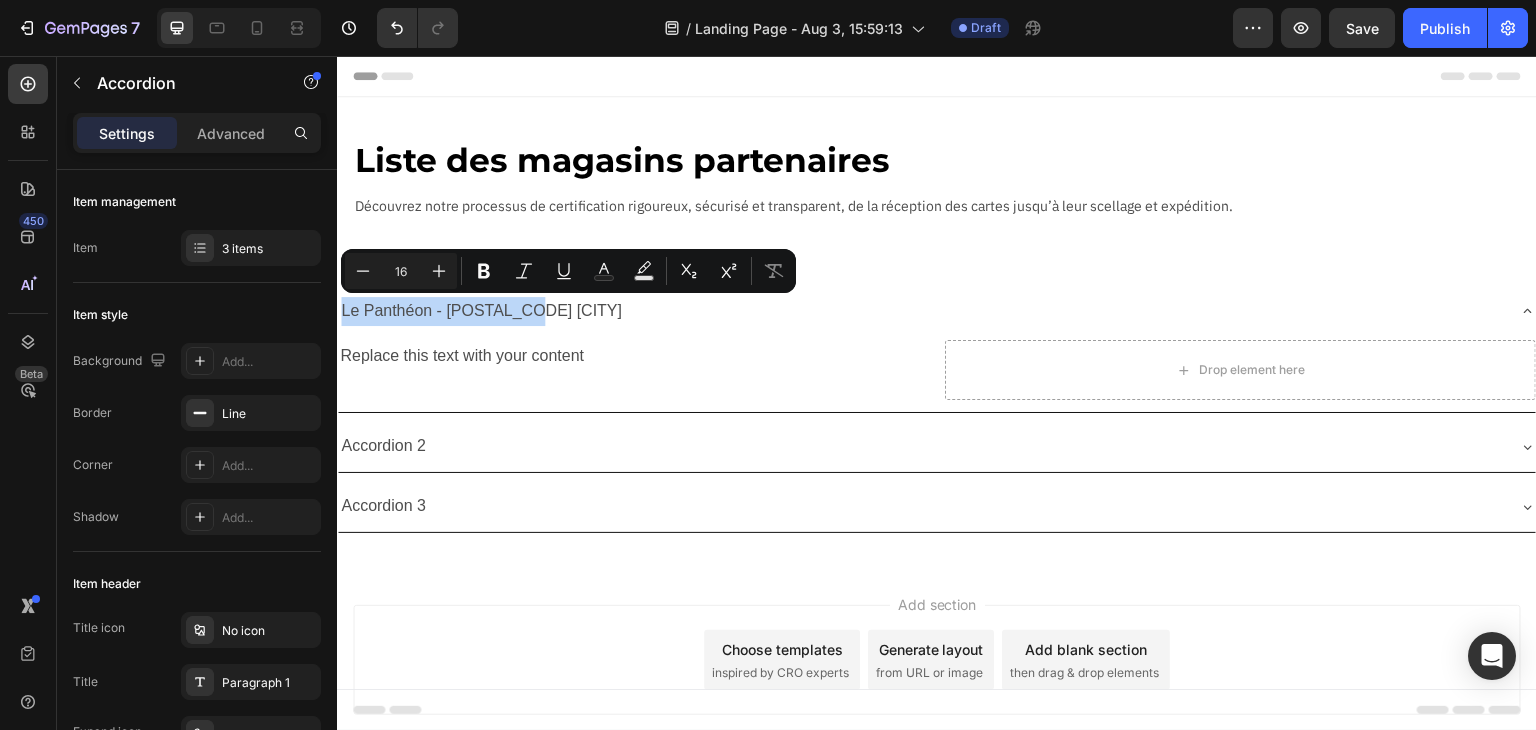 click on "Le Panthéon - [POSTAL_CODE] [CITY]" at bounding box center [937, 311] 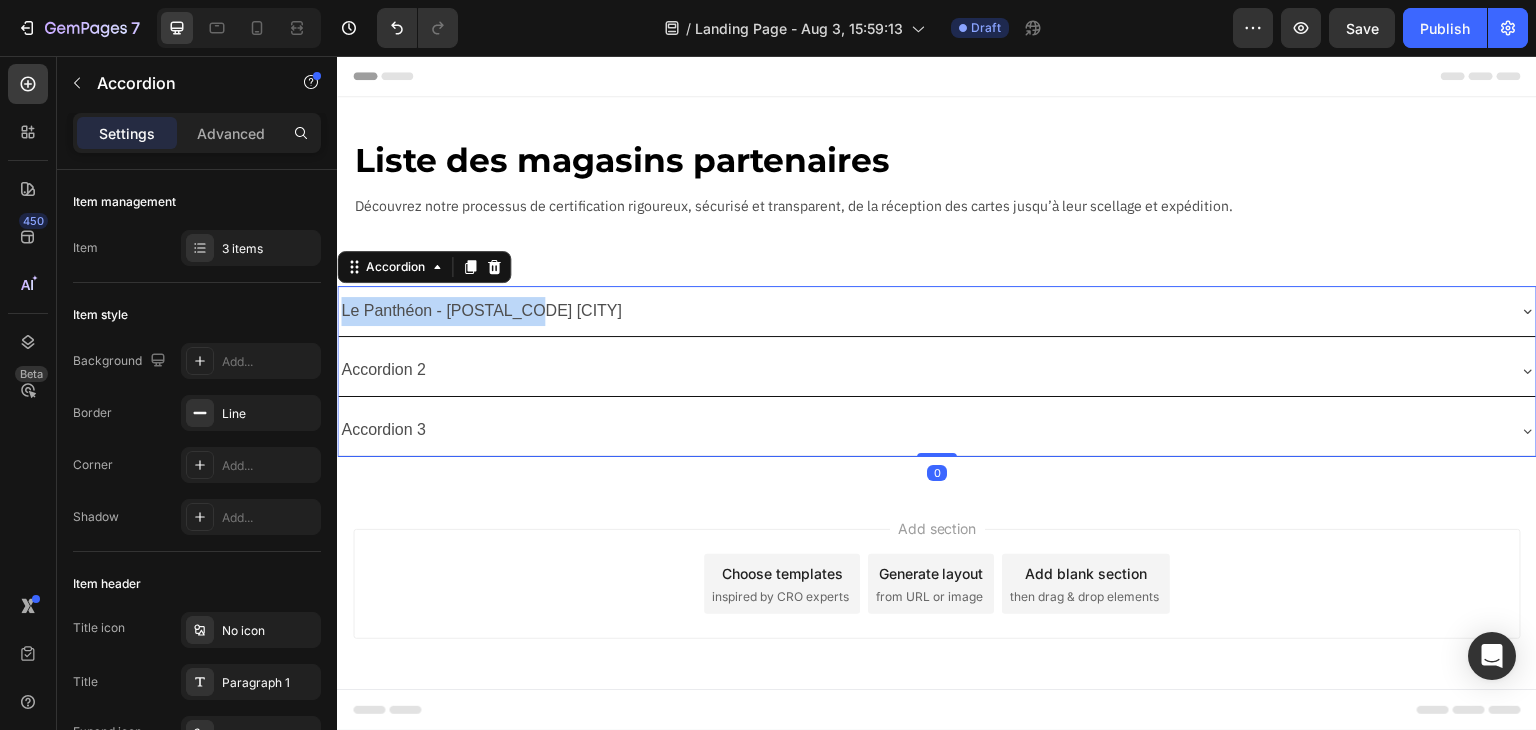 click on "Le Panthéon - [POSTAL_CODE] [CITY]" at bounding box center [921, 311] 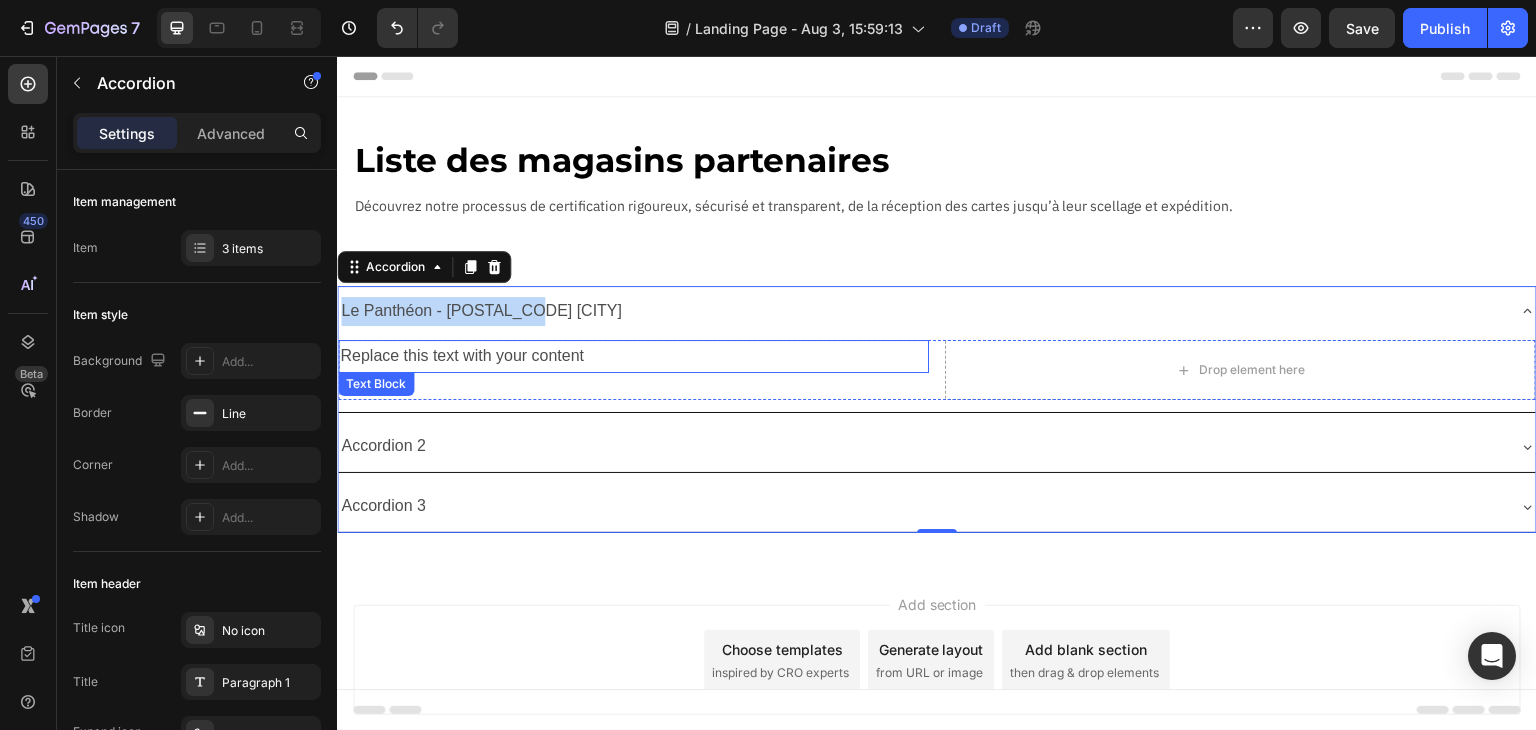 click on "Replace this text with your content" at bounding box center [633, 356] 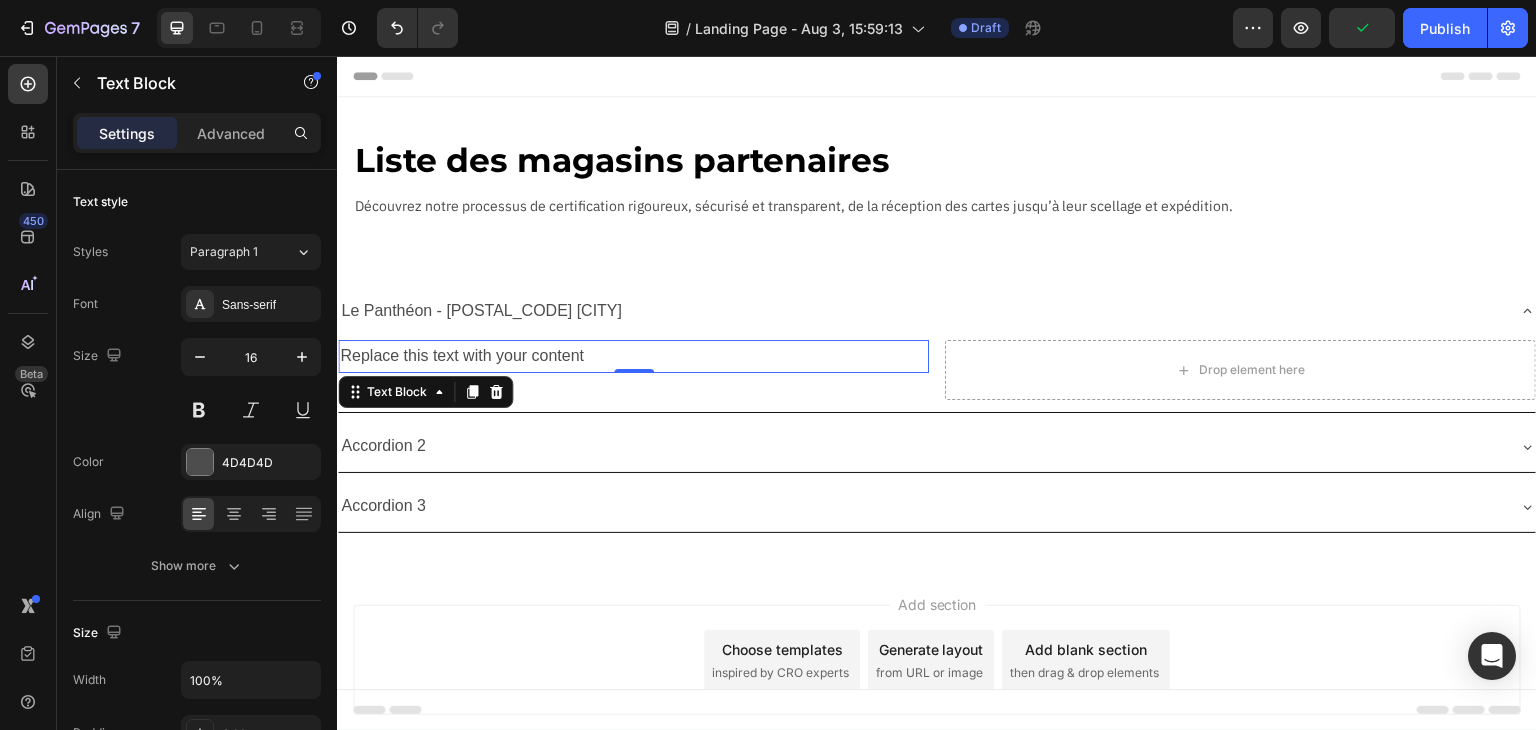 copy on "Le Panthéon - [POSTAL_CODE] [CITY]" 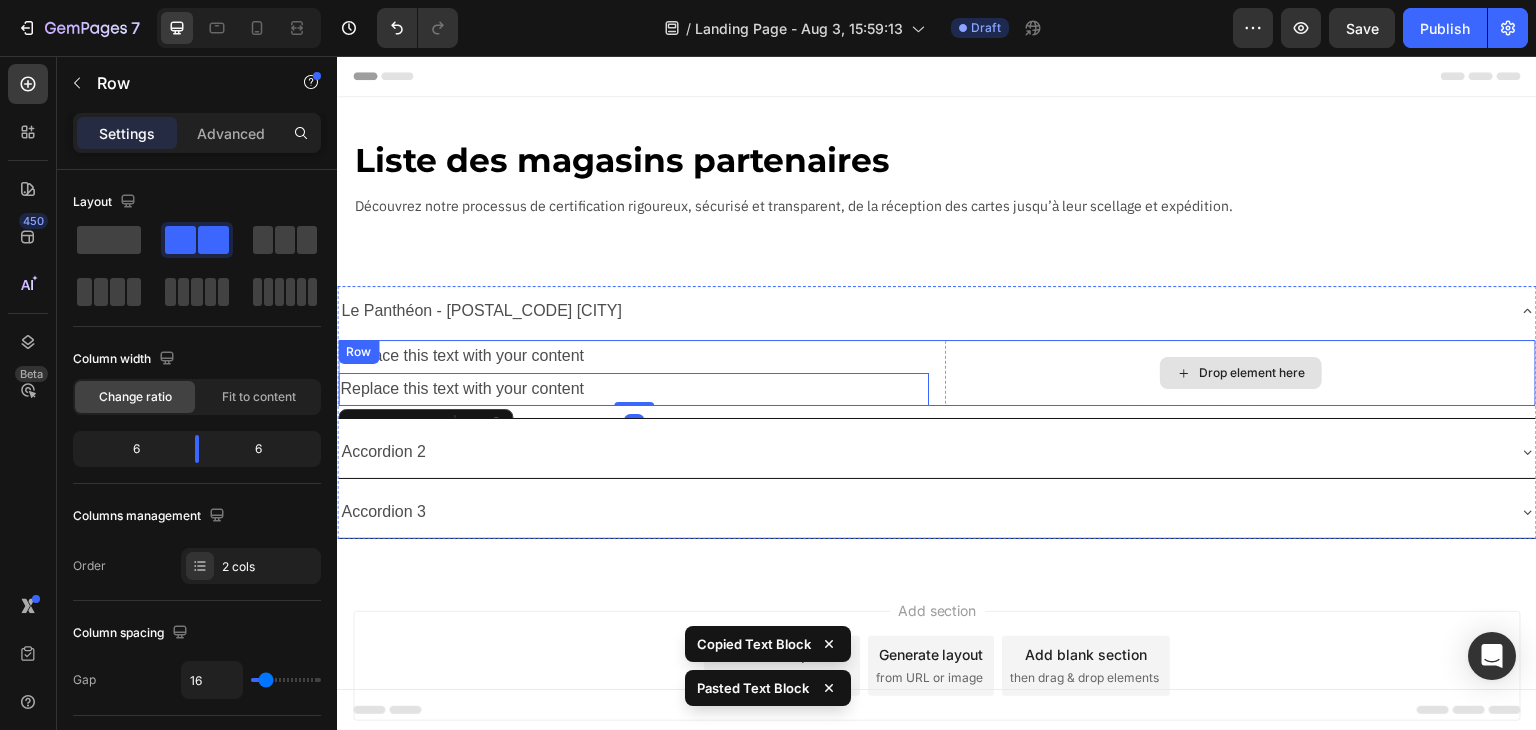 click on "Drop element here" at bounding box center [1240, 373] 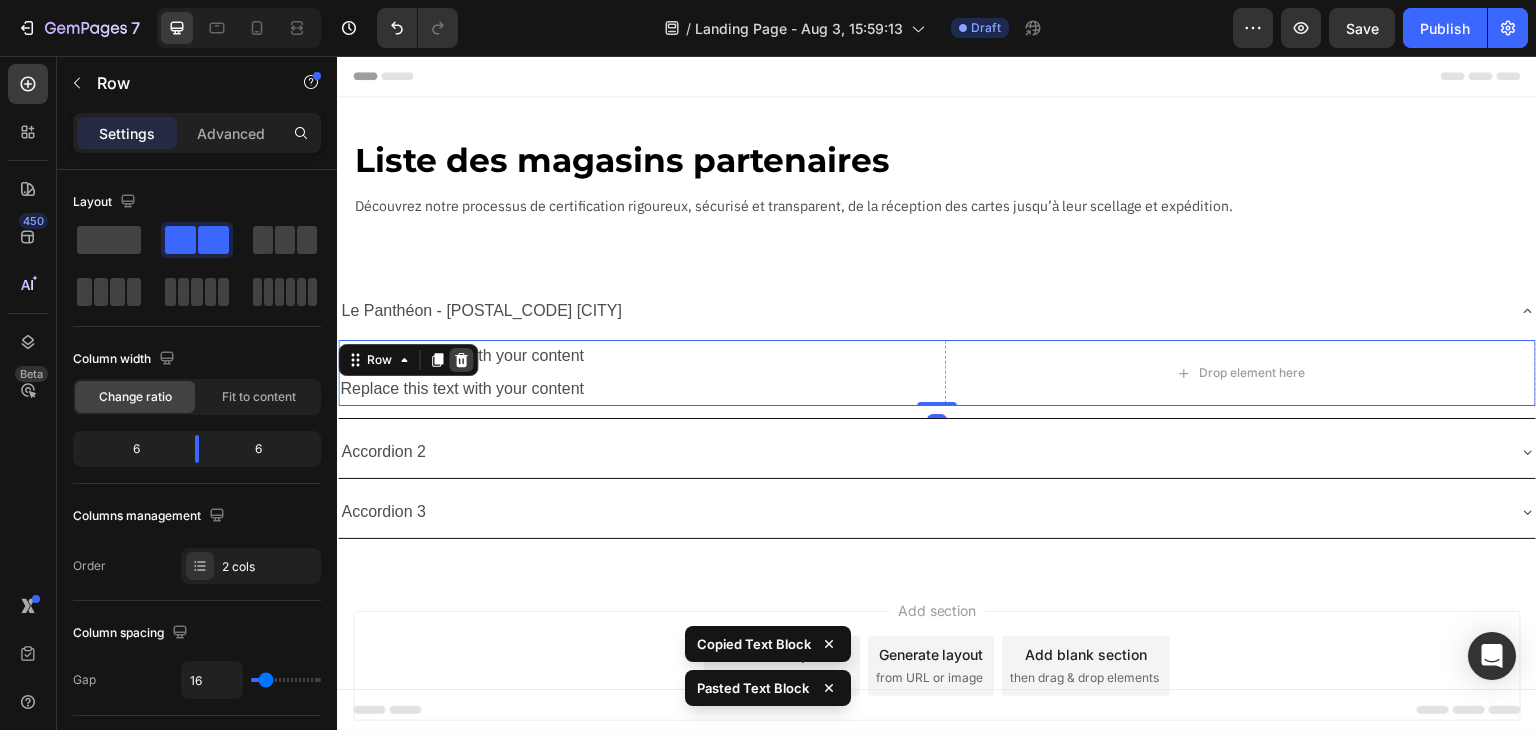 click on "Row" at bounding box center (408, 360) 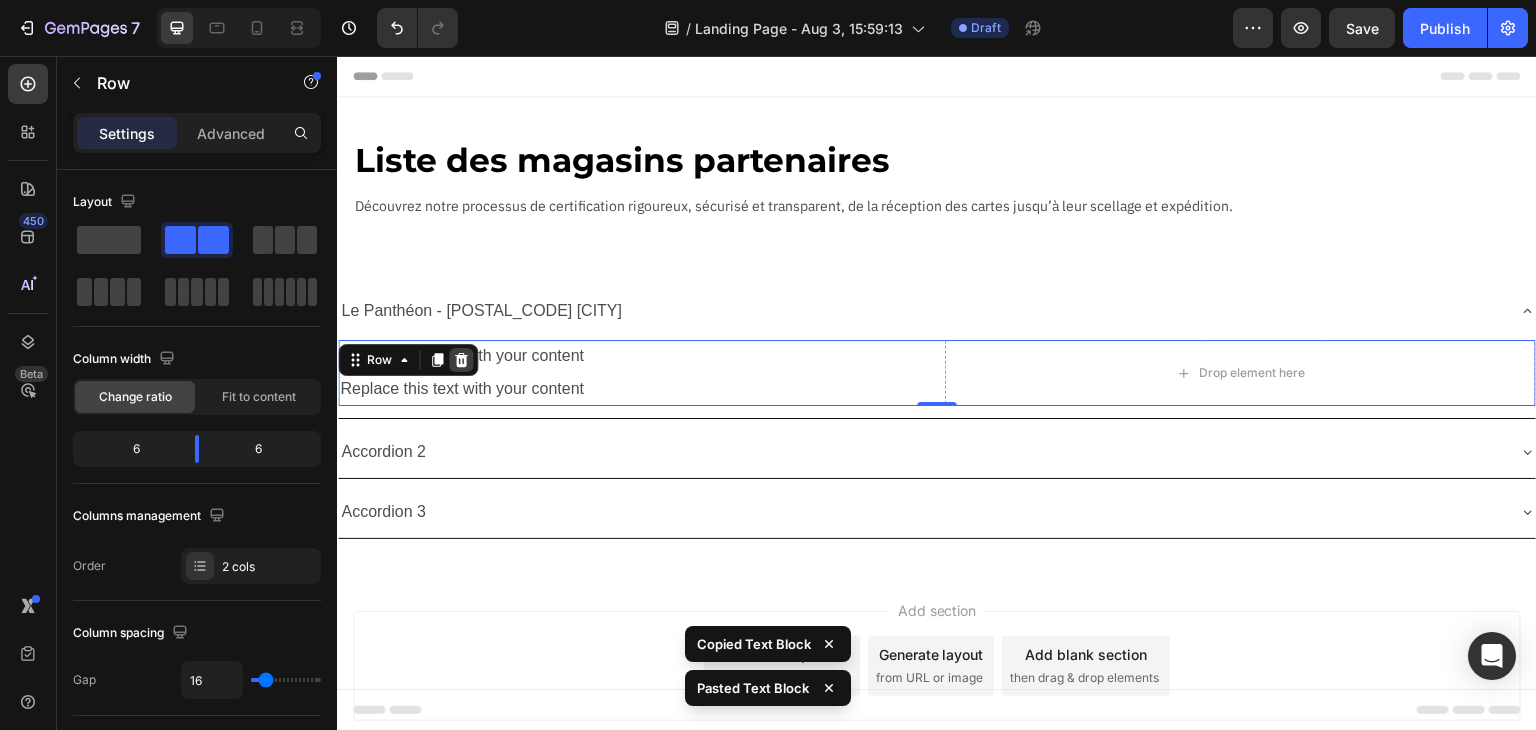 click 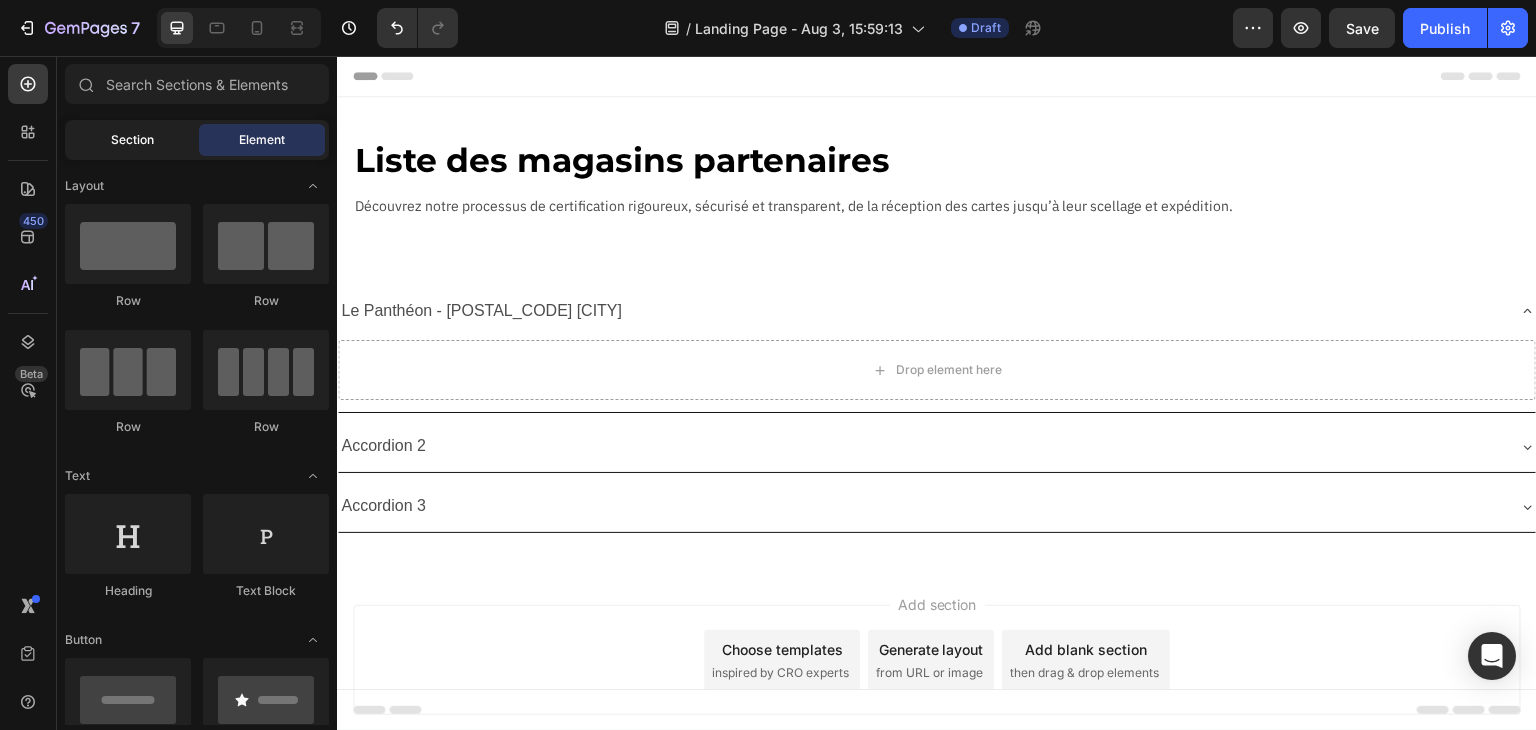click on "Section" at bounding box center [132, 140] 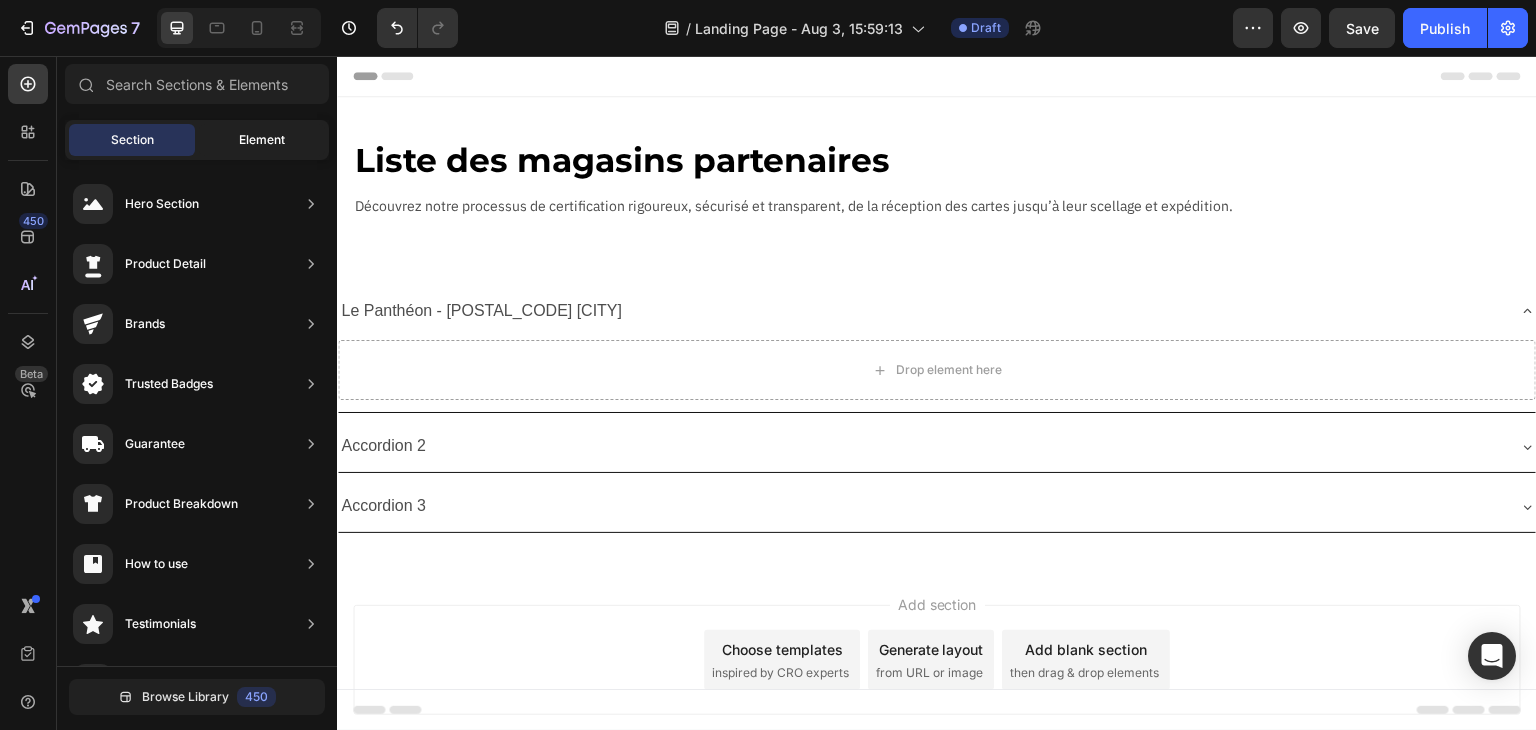 click on "Element" at bounding box center (262, 140) 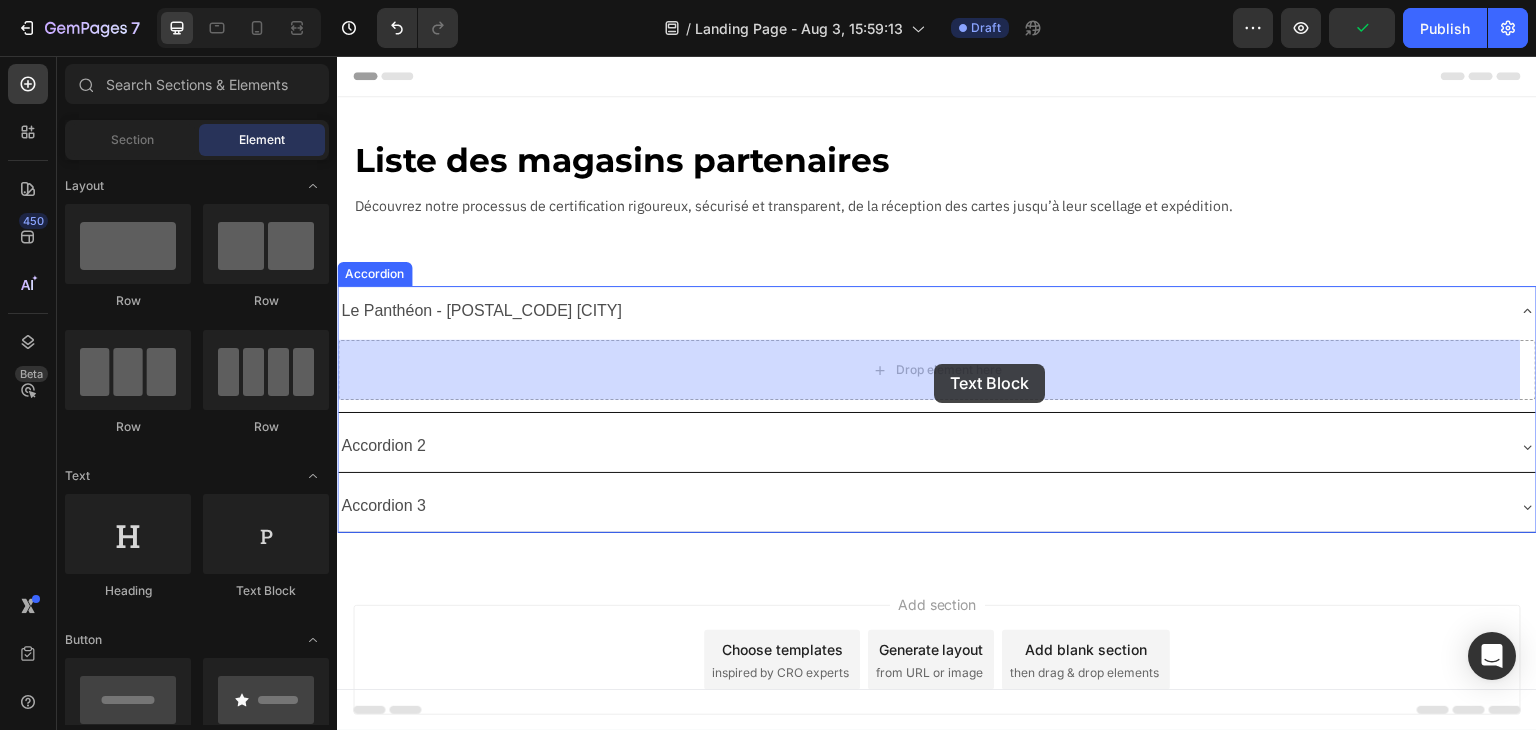 drag, startPoint x: 596, startPoint y: 604, endPoint x: 934, endPoint y: 366, distance: 413.38602 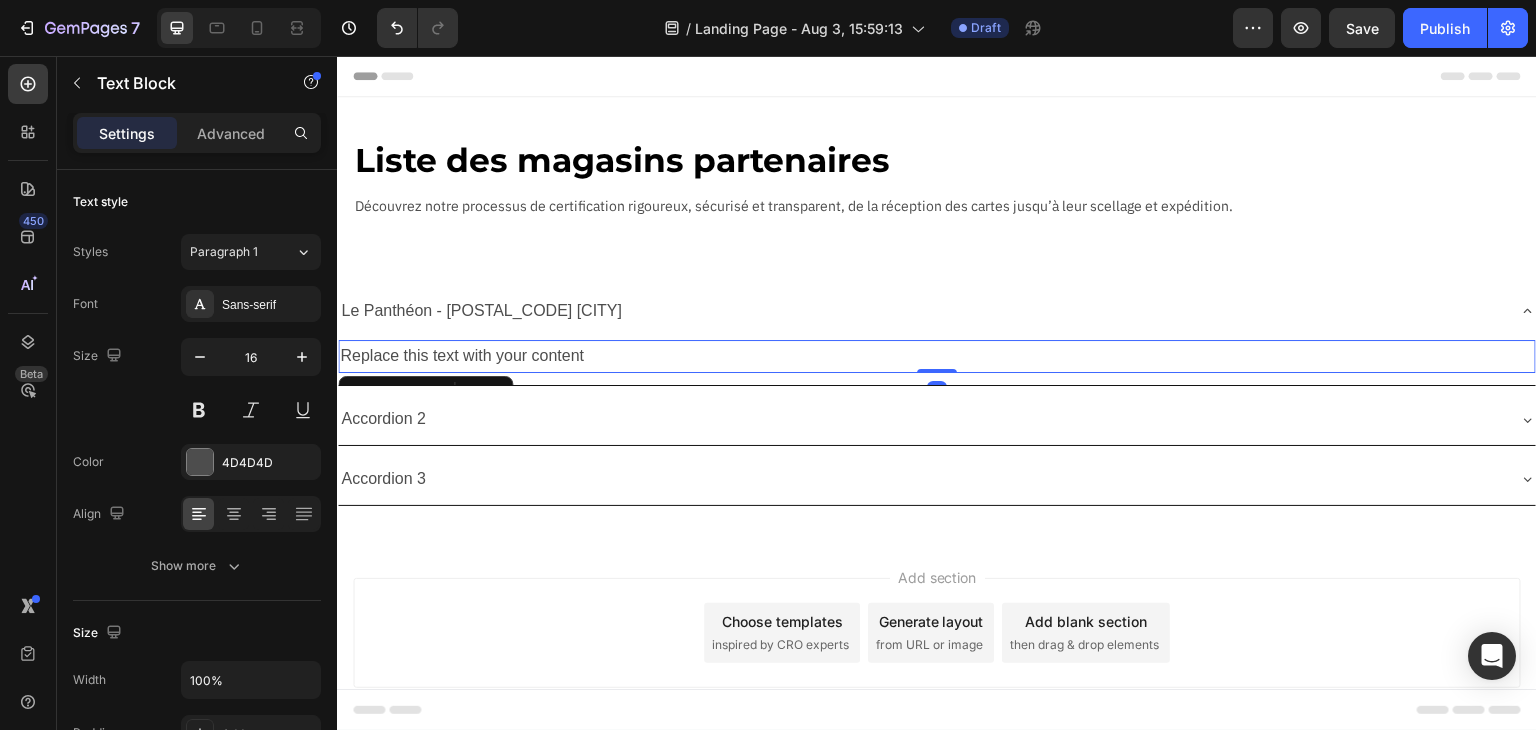 click on "Replace this text with your content" at bounding box center [937, 356] 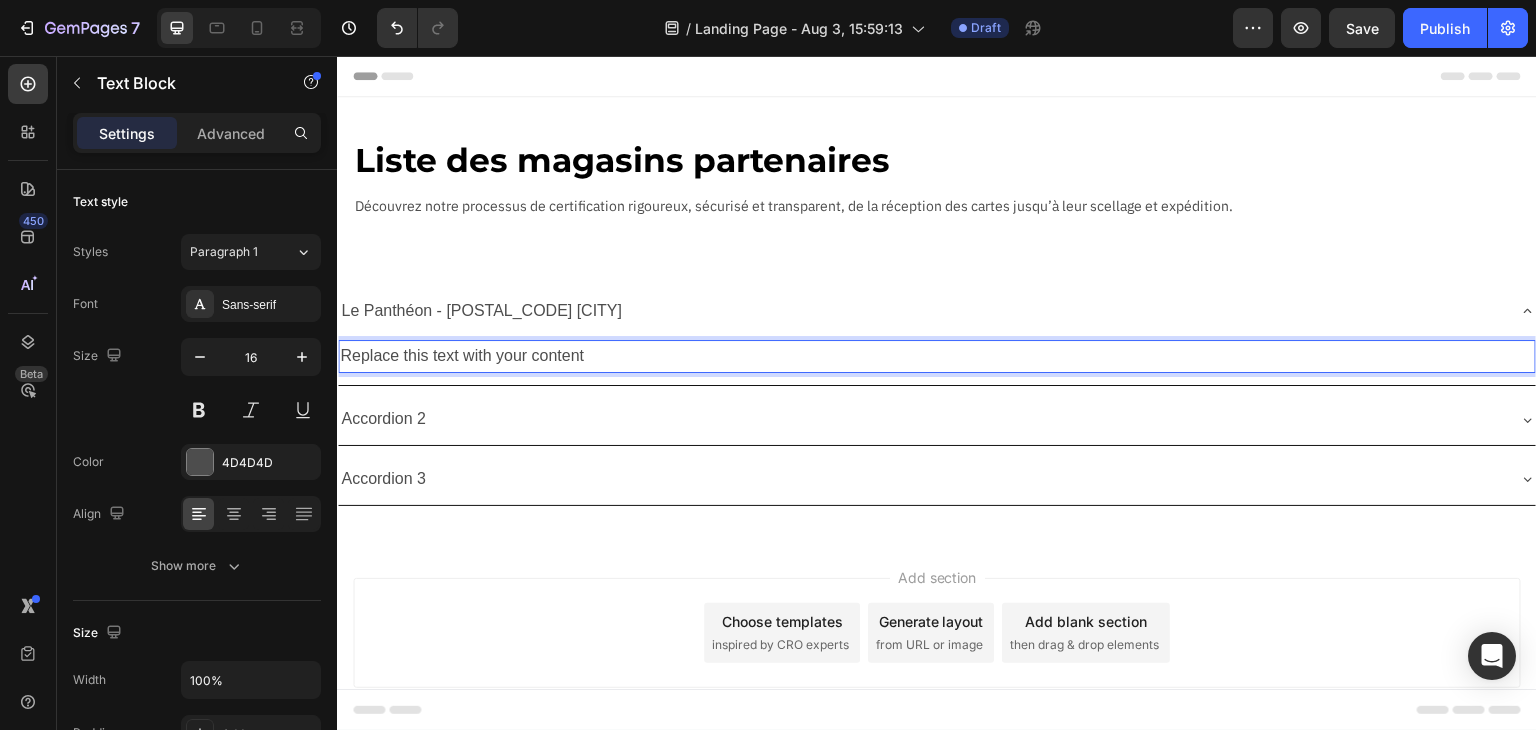 click on "Replace this text with your content" at bounding box center (937, 356) 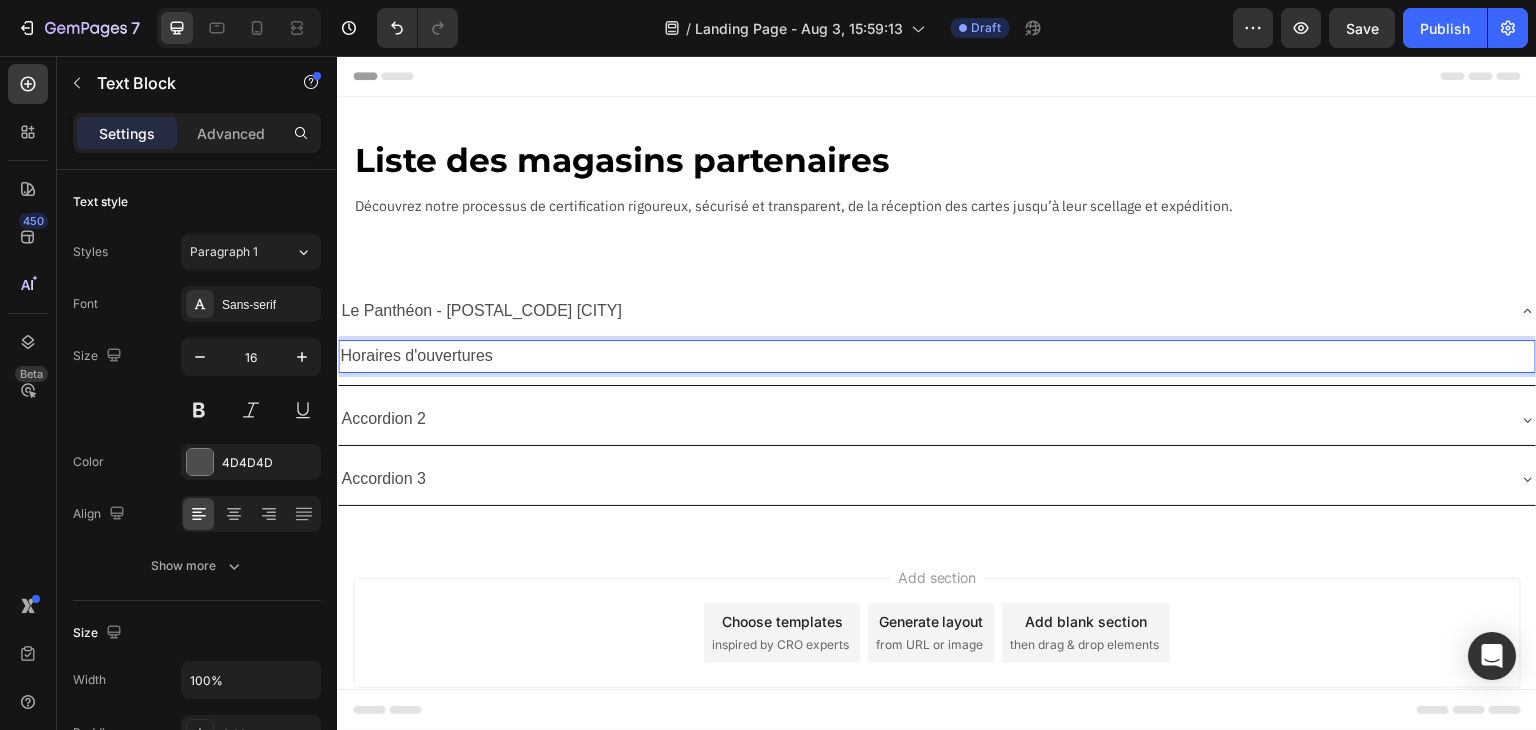 click on "Accordion 3" at bounding box center [921, 479] 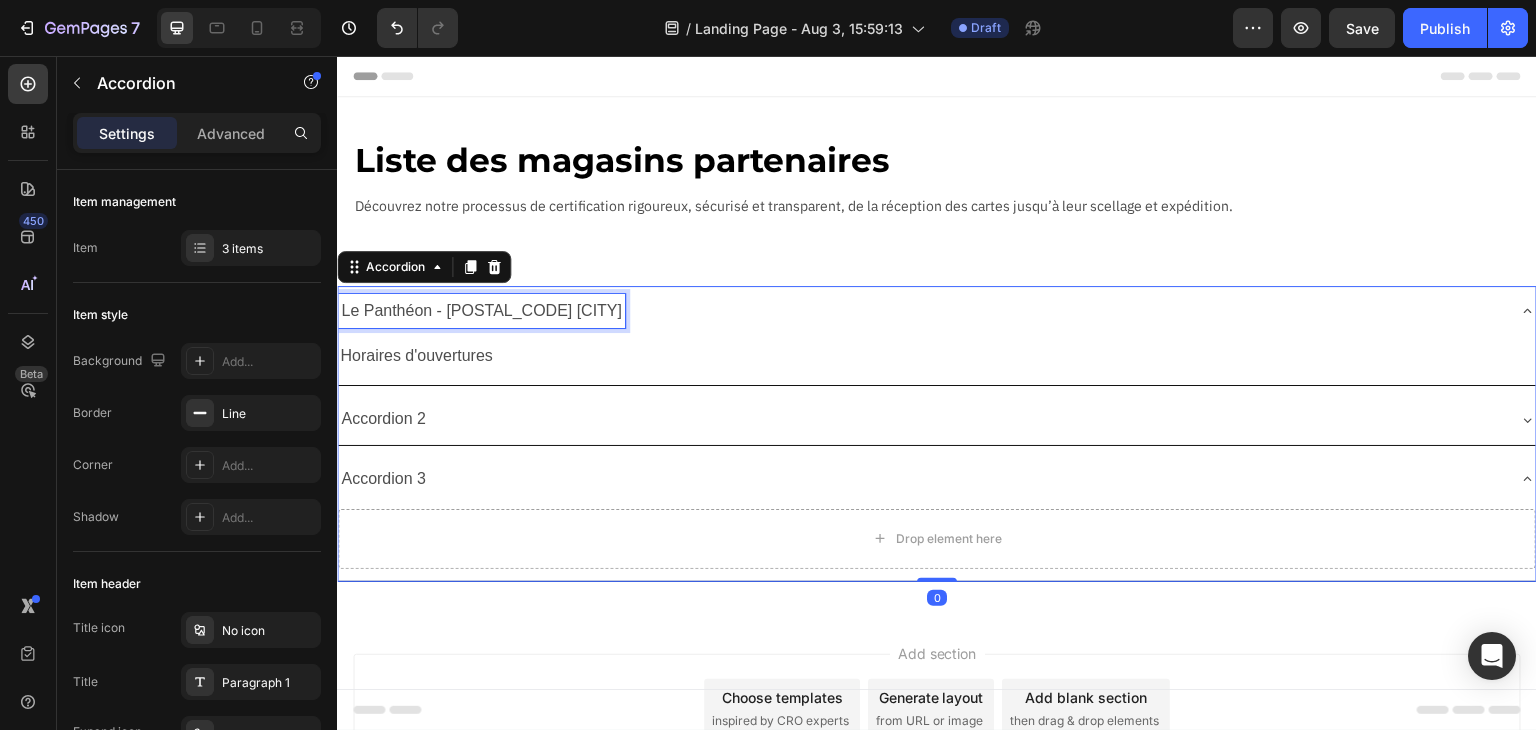 click on "Le Panthéon - [POSTAL_CODE] [CITY]" at bounding box center (481, 311) 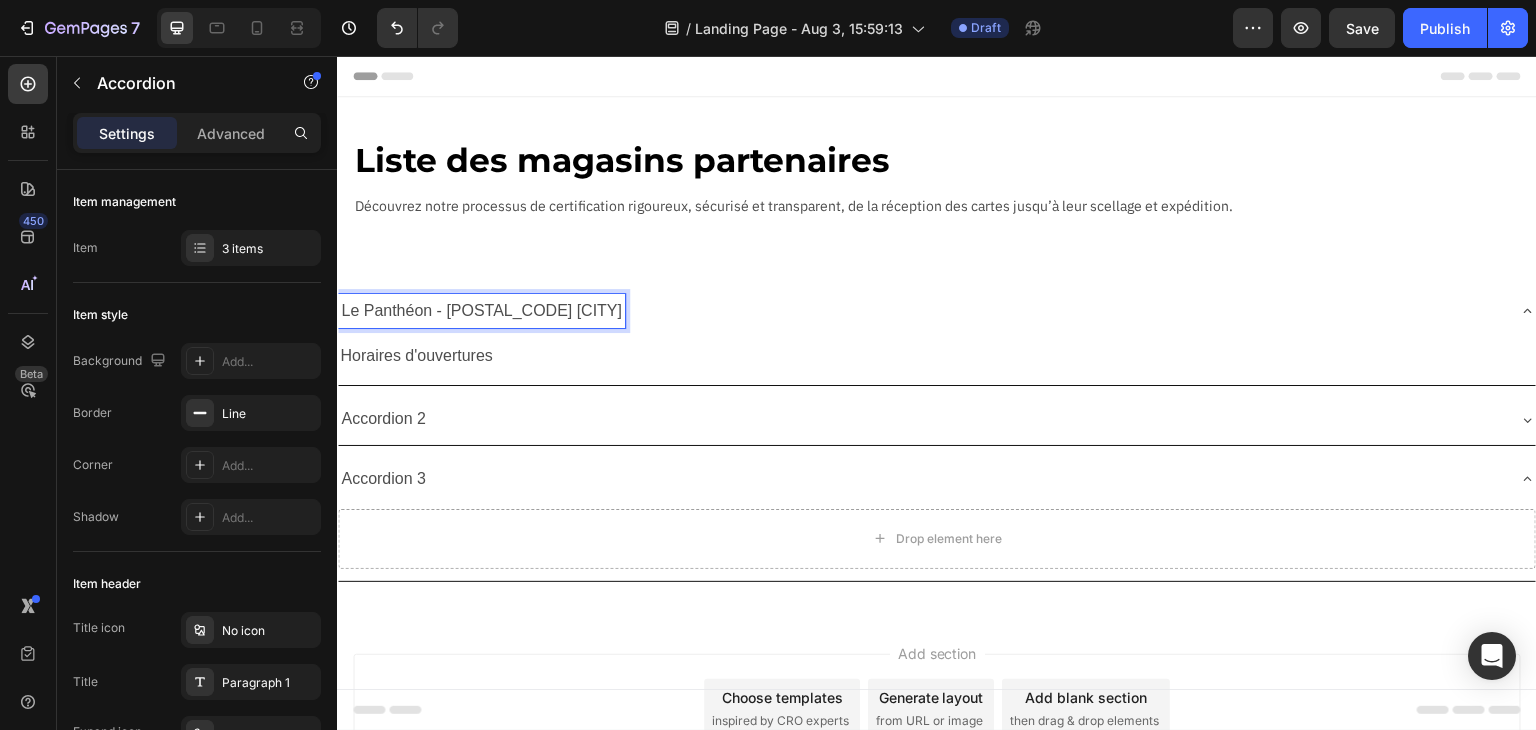 click 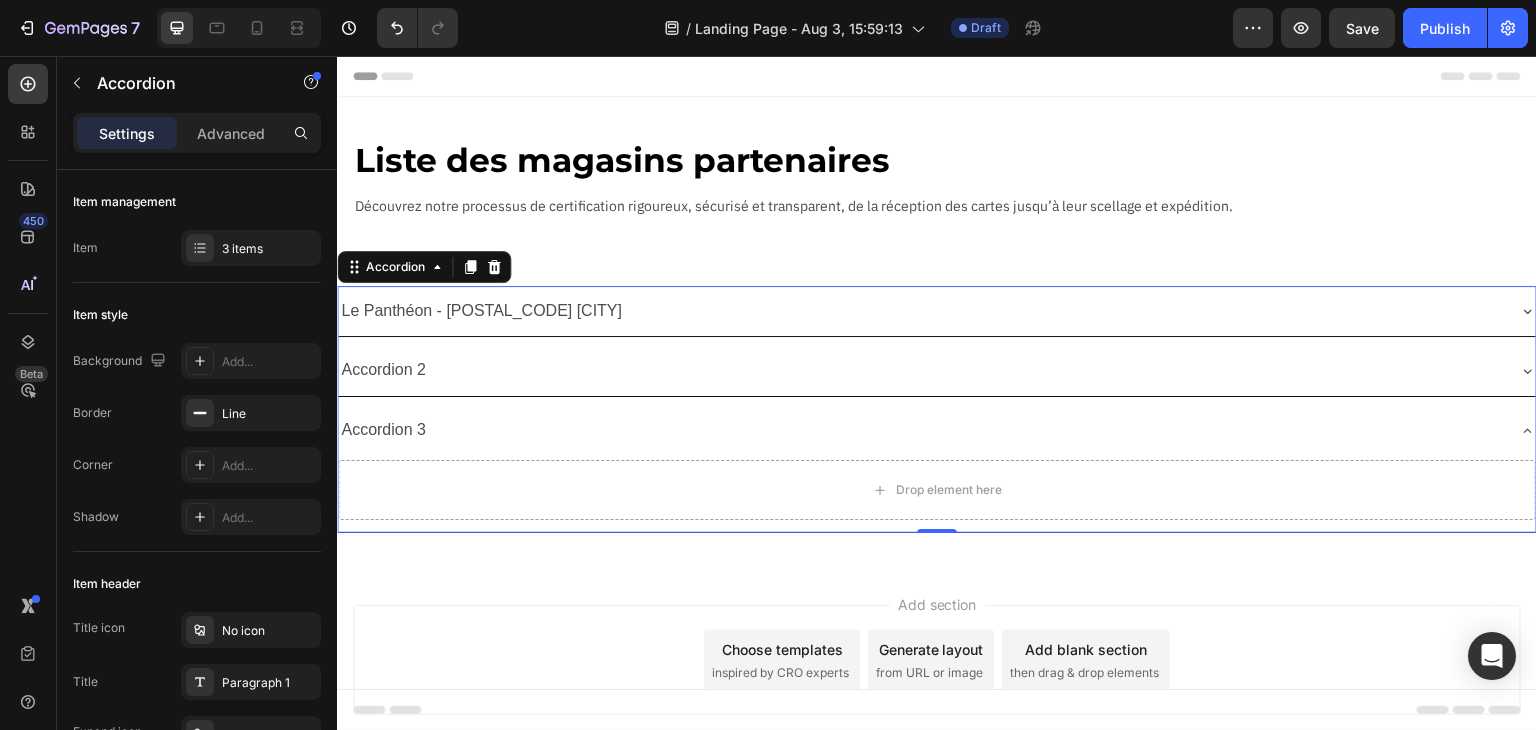 click 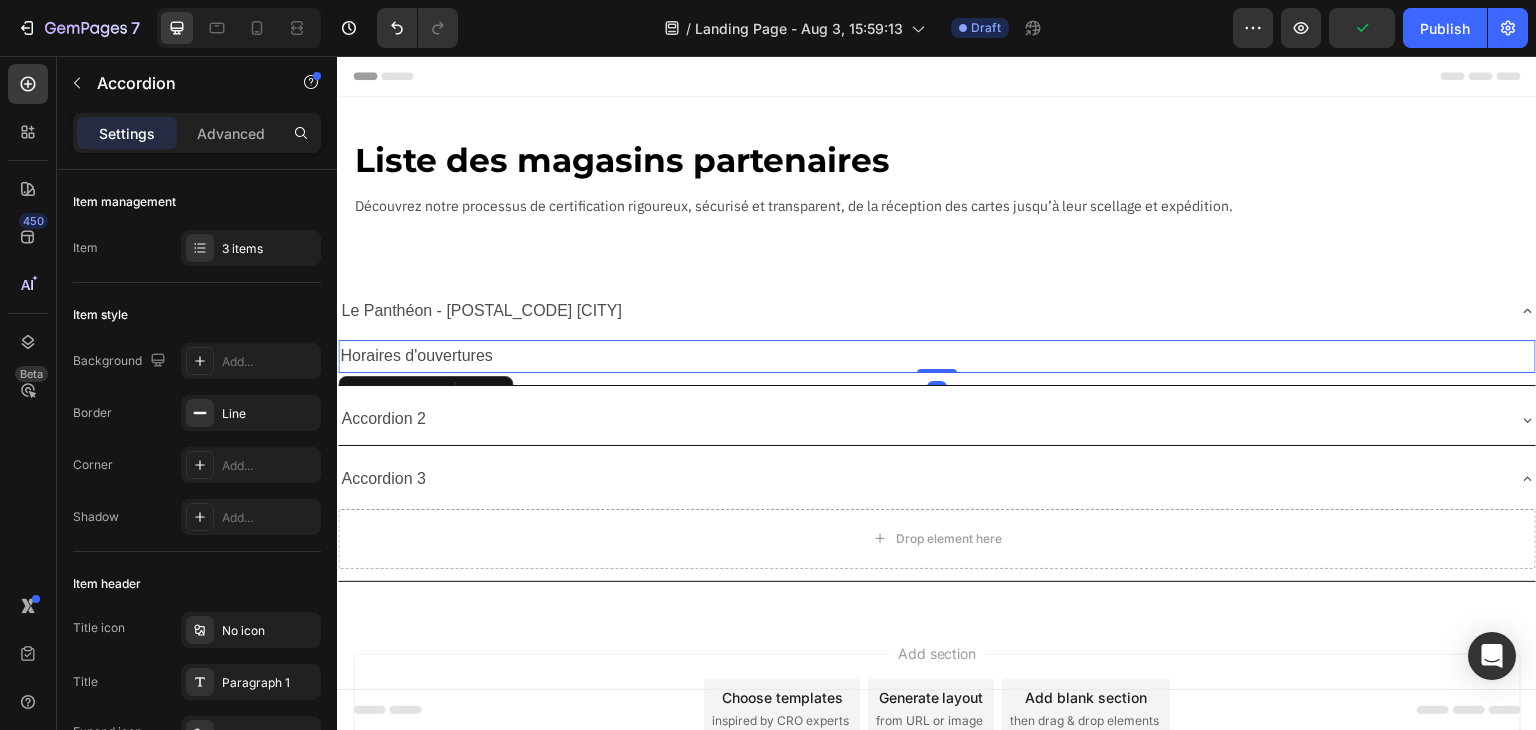 click on "Horaires d'ouvertures" at bounding box center (937, 356) 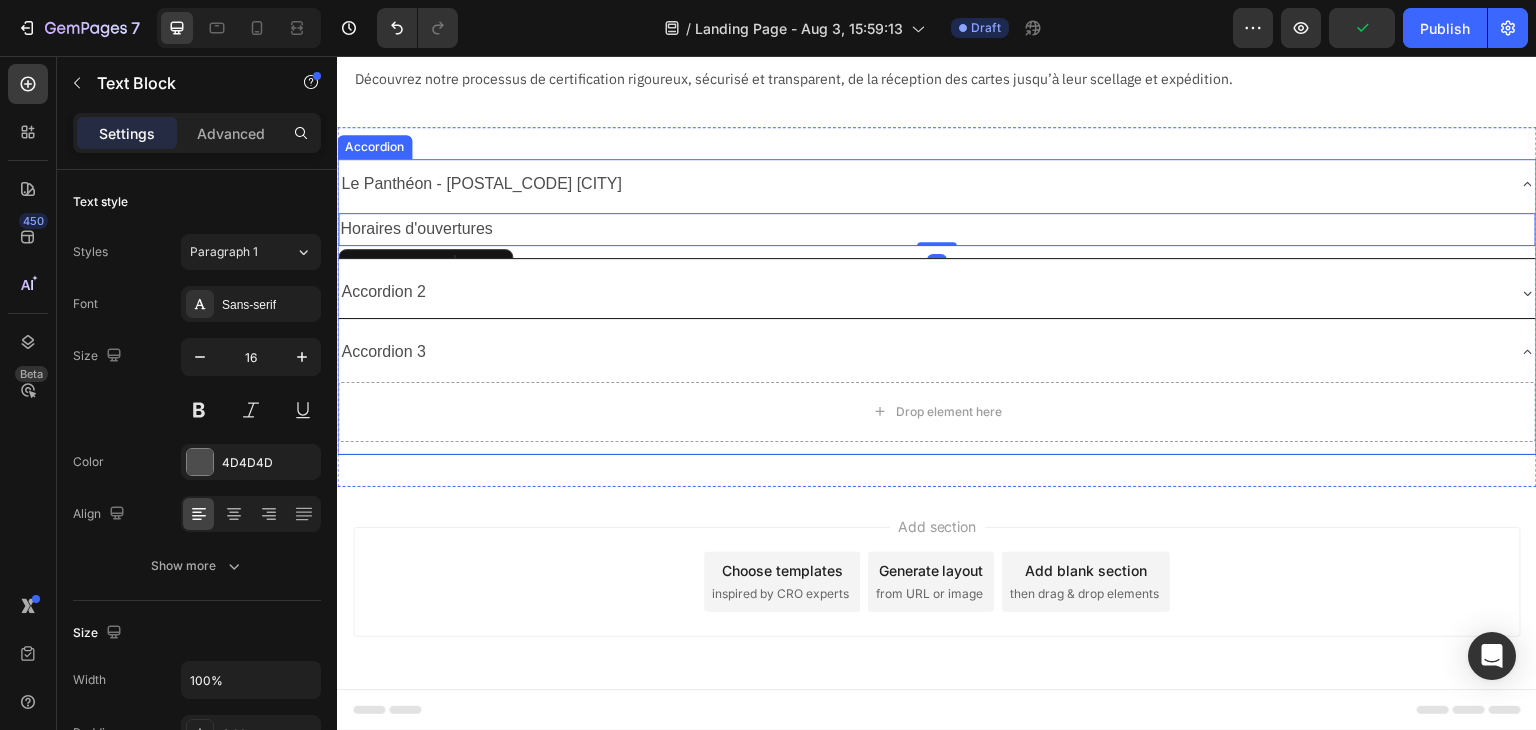 scroll, scrollTop: 0, scrollLeft: 0, axis: both 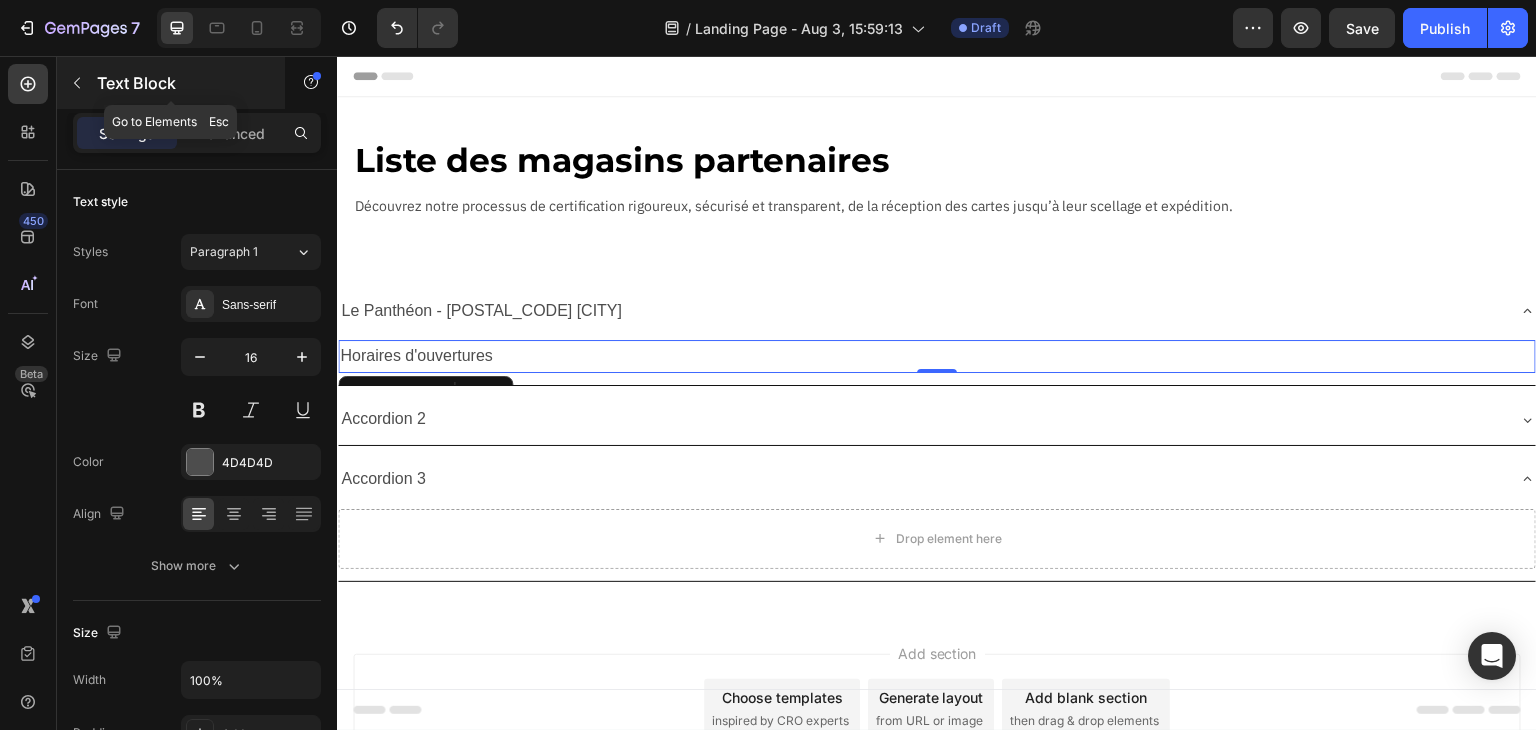 click 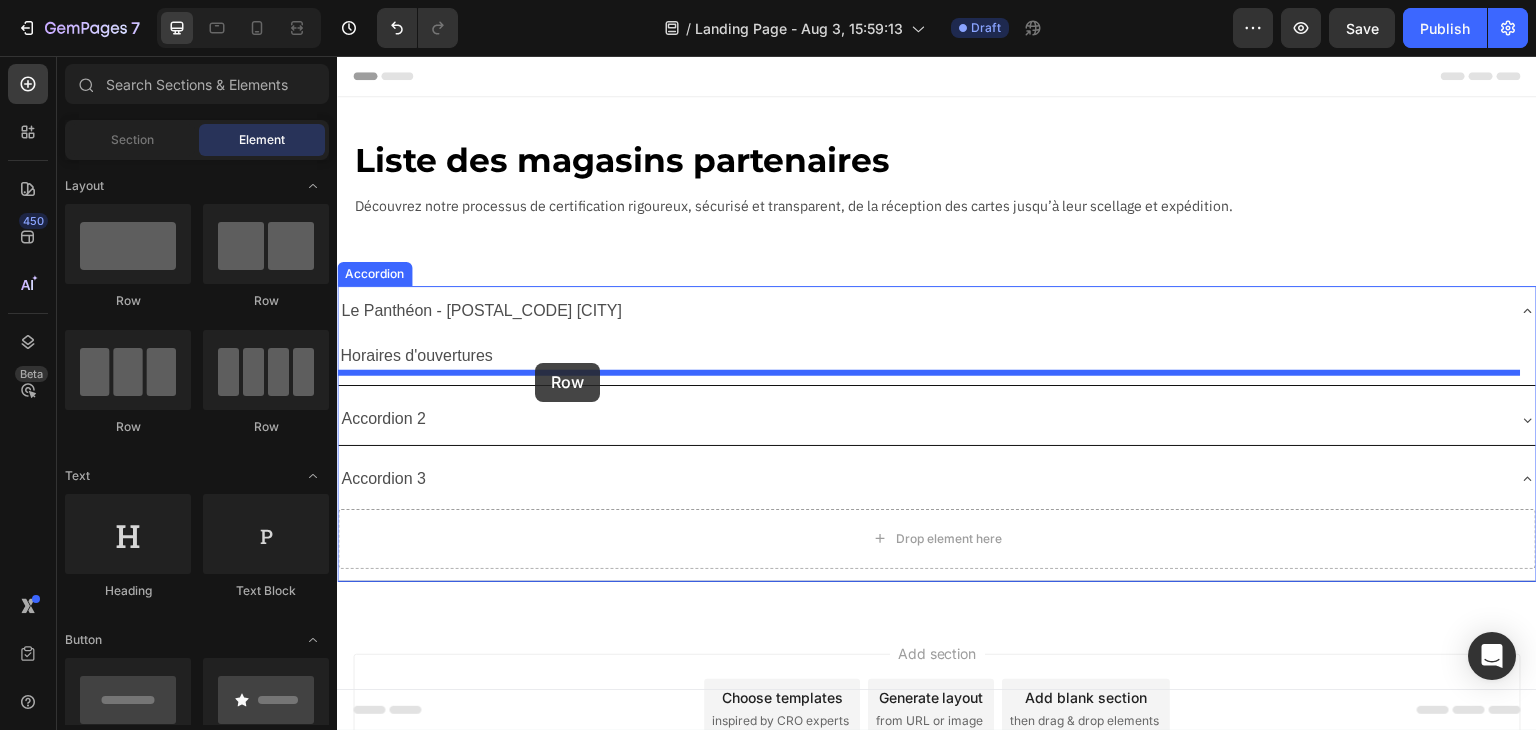 drag, startPoint x: 598, startPoint y: 309, endPoint x: 535, endPoint y: 363, distance: 82.9759 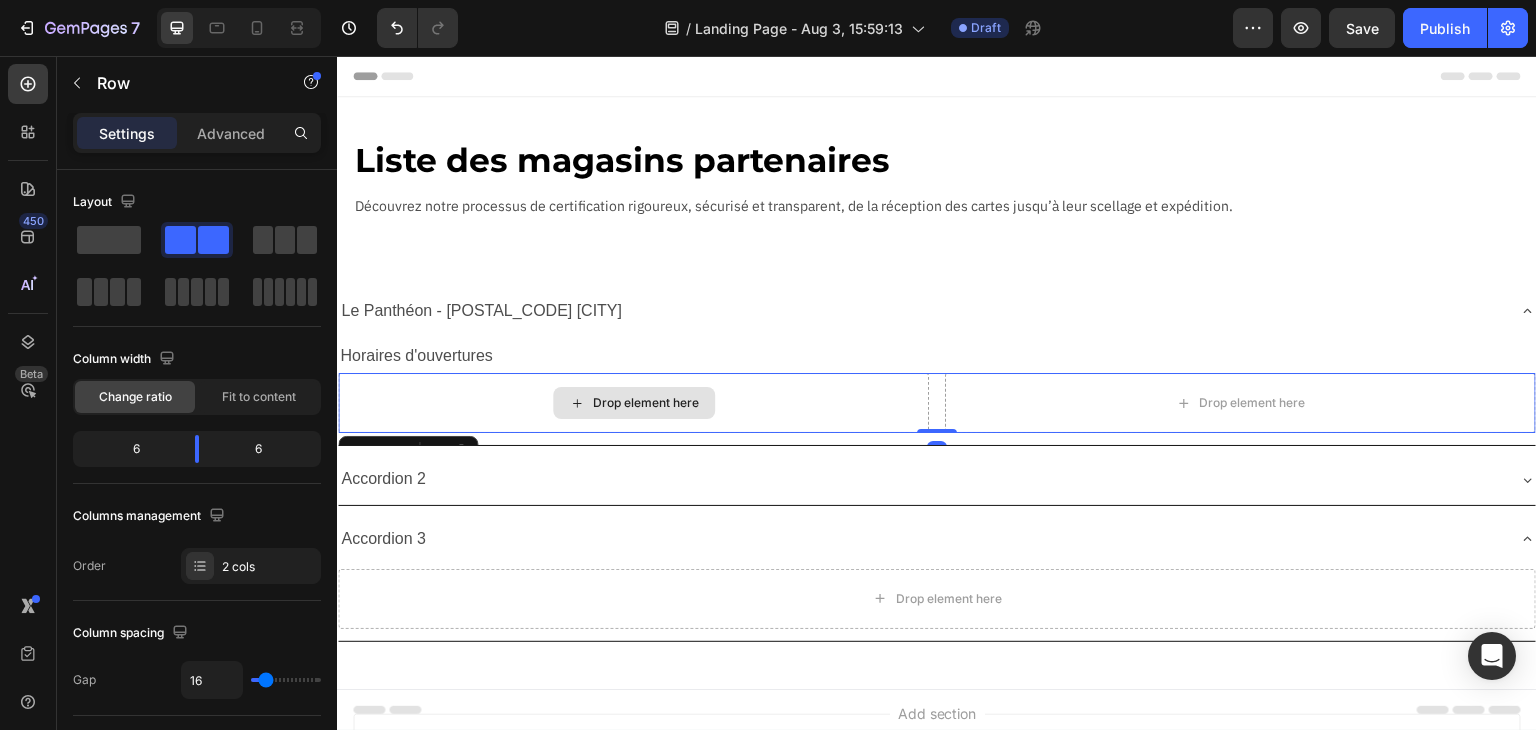 click on "Drop element here" at bounding box center [646, 403] 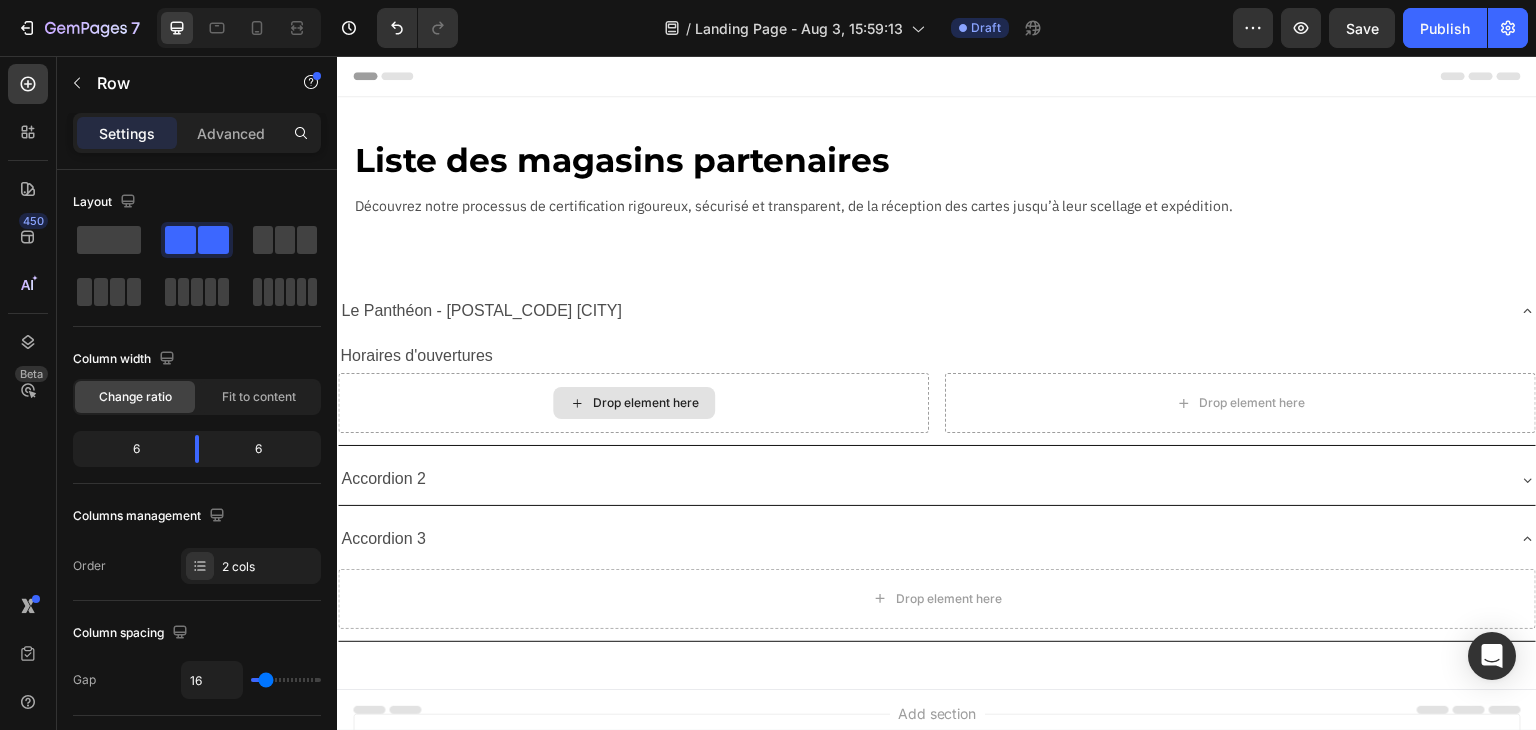 click on "Drop element here" at bounding box center [646, 403] 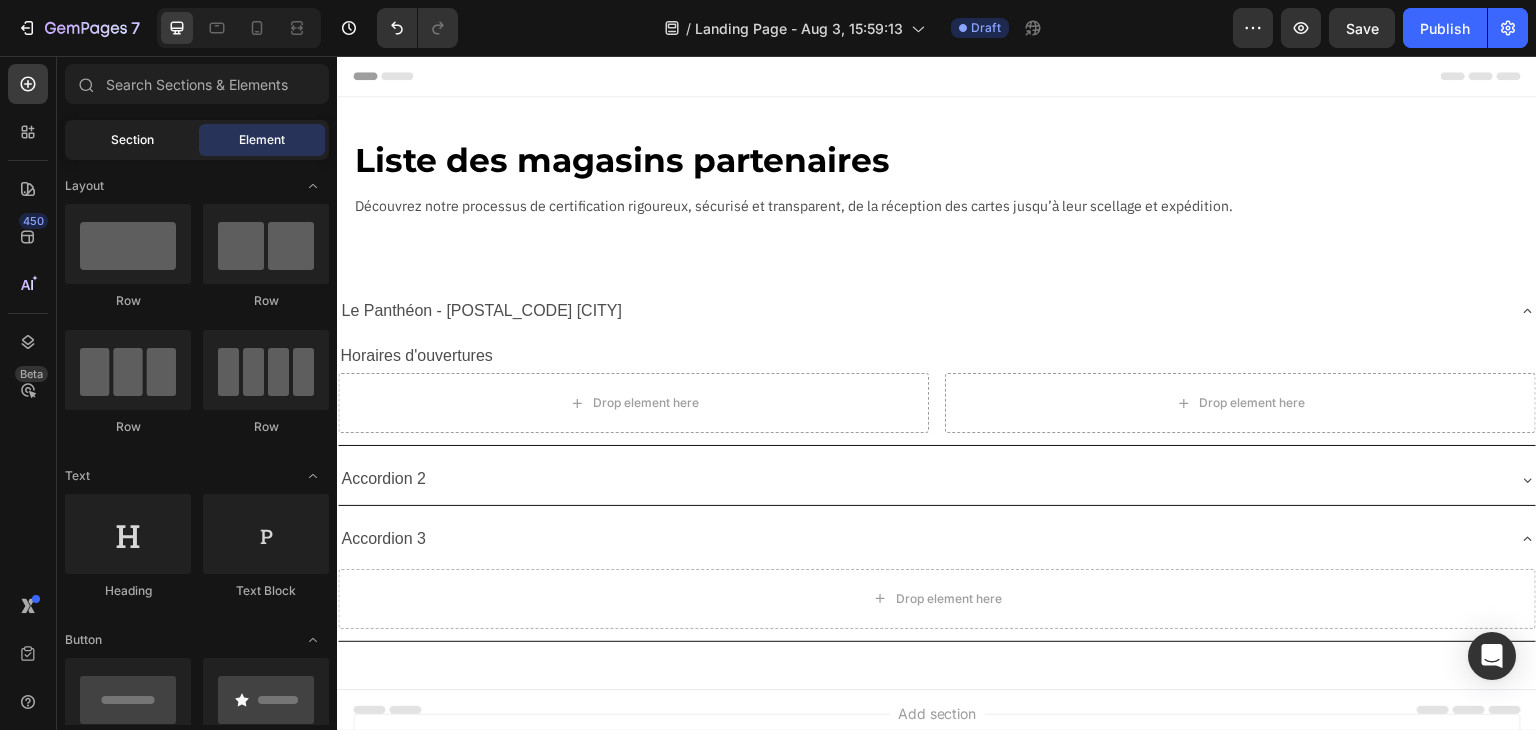 click on "Section" at bounding box center (132, 140) 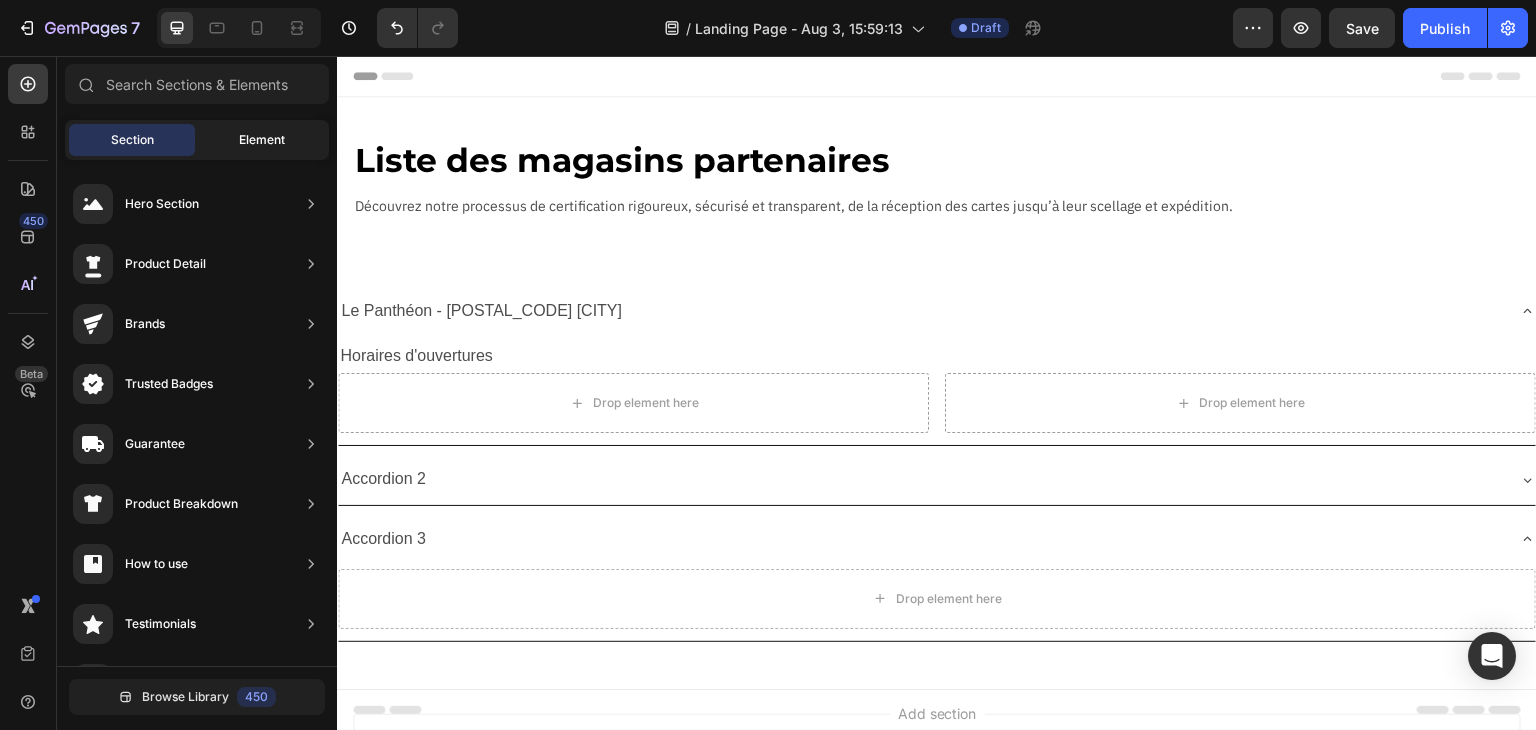 click on "Element" at bounding box center (262, 140) 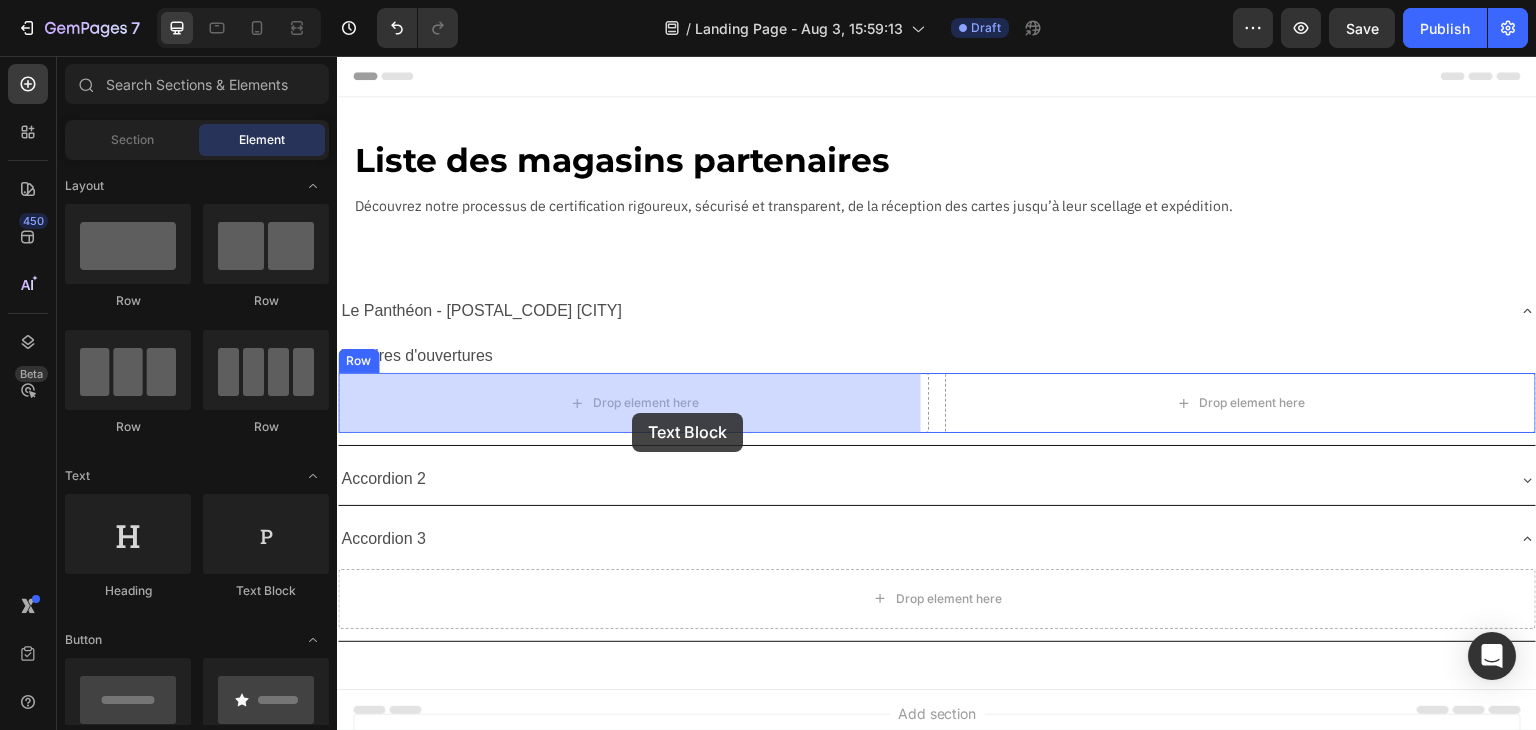 drag, startPoint x: 639, startPoint y: 592, endPoint x: 632, endPoint y: 413, distance: 179.13683 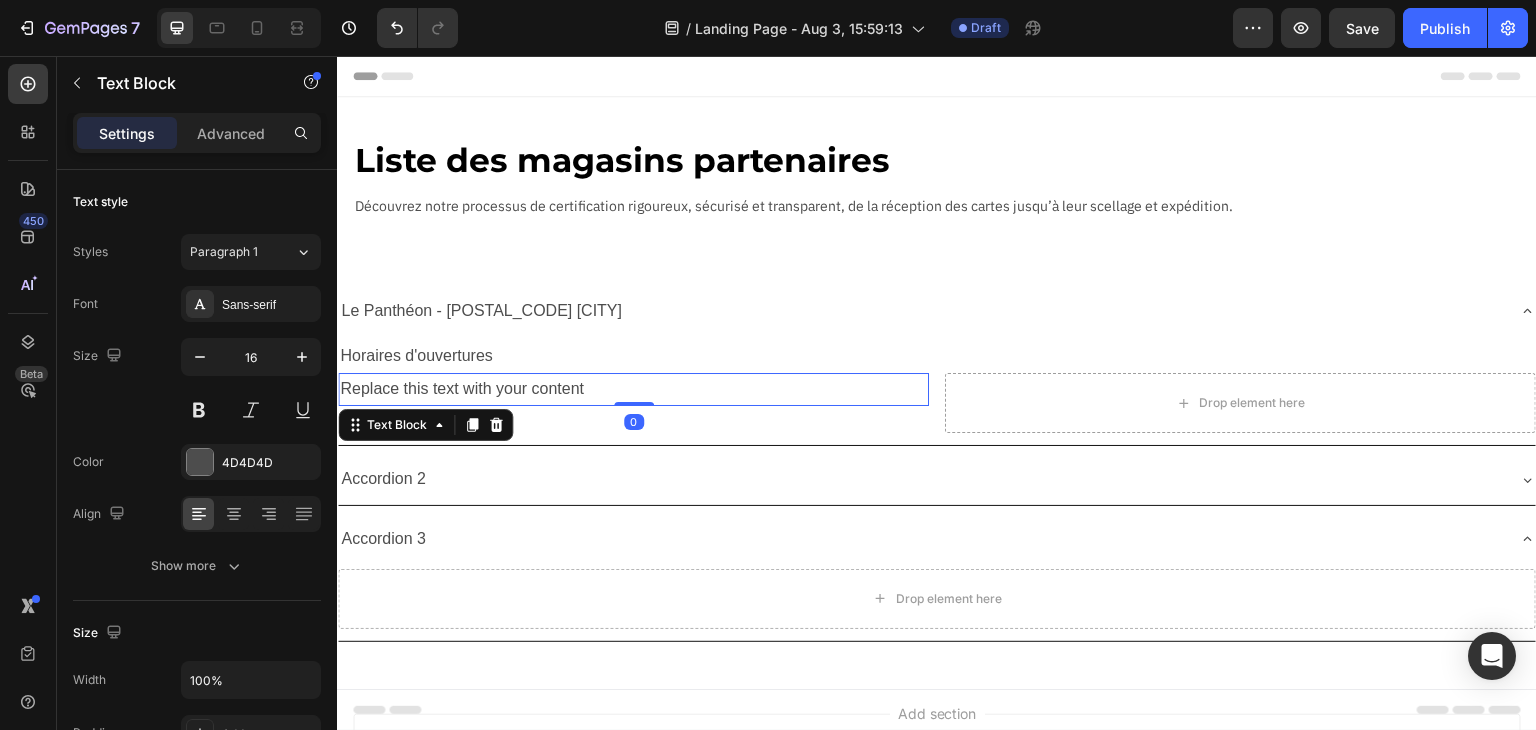 click on "Replace this text with your content" at bounding box center [633, 389] 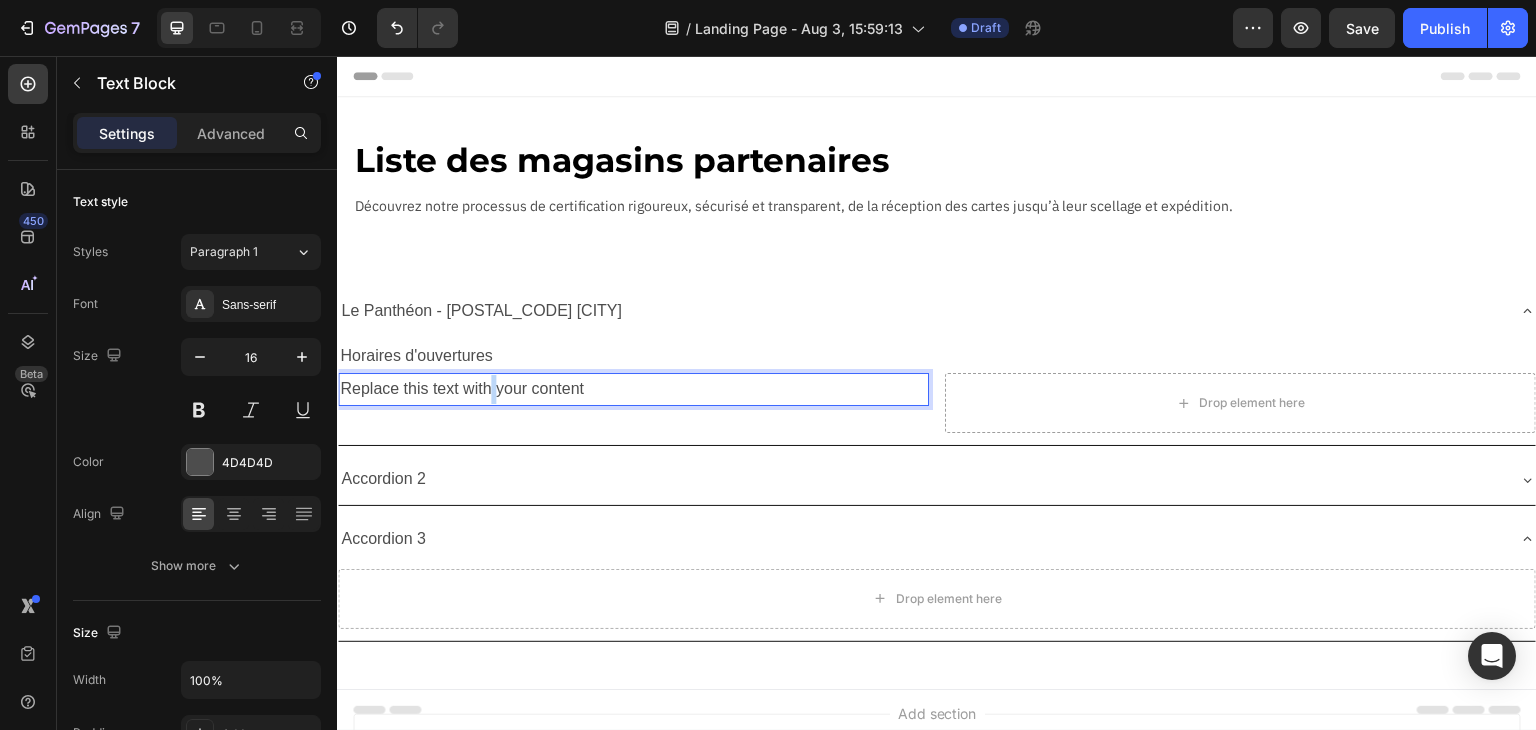 click on "Replace this text with your content" at bounding box center (633, 389) 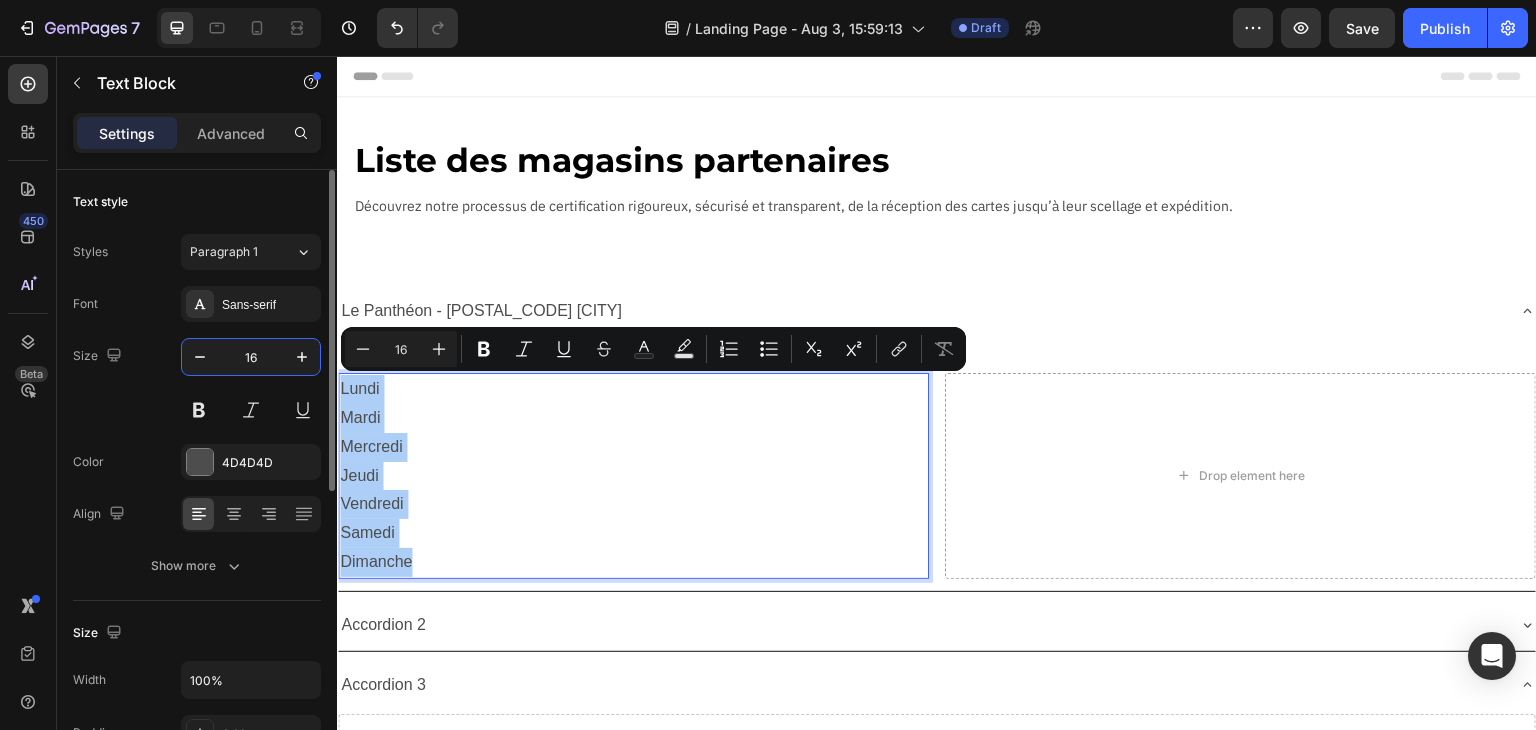 click on "16" at bounding box center [251, 357] 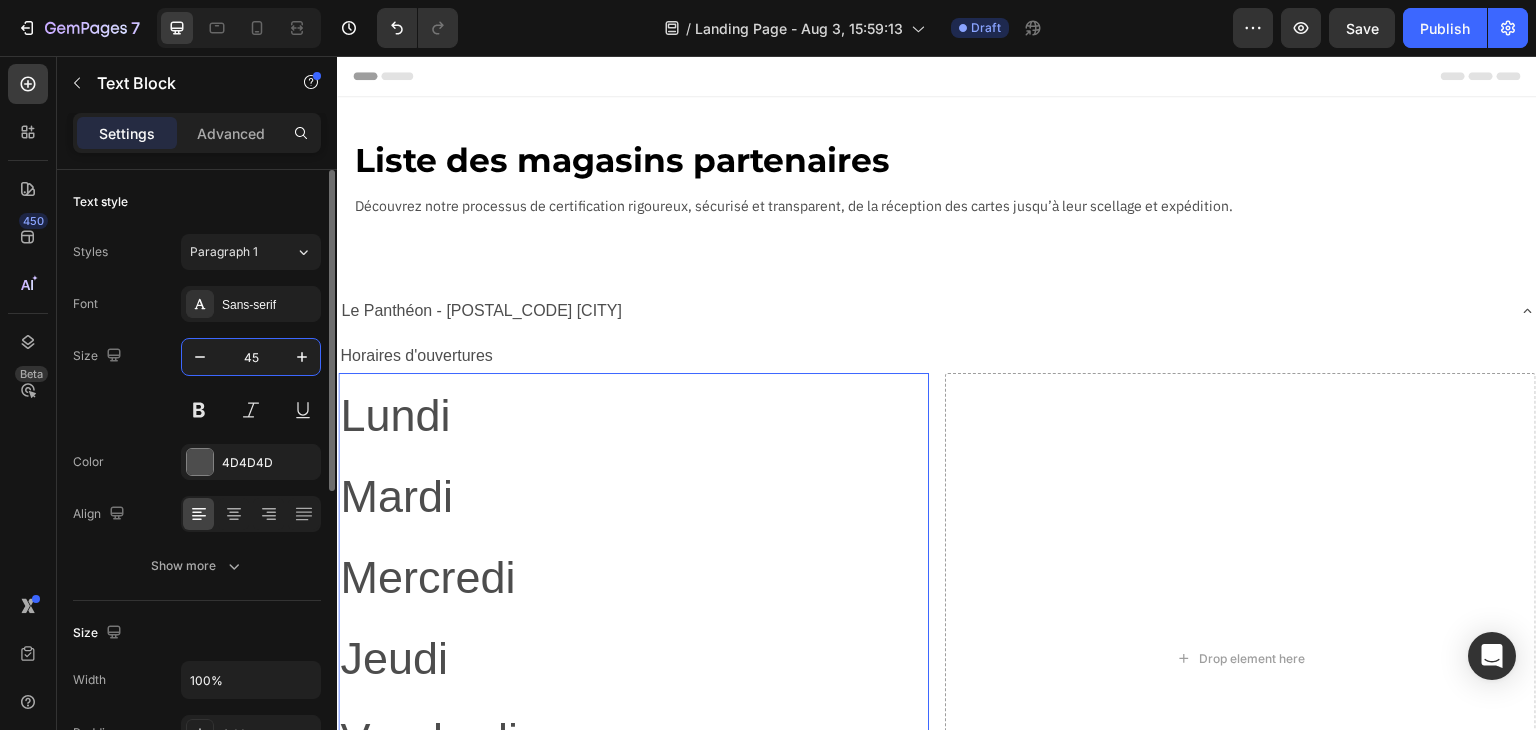 click on "45" at bounding box center (251, 357) 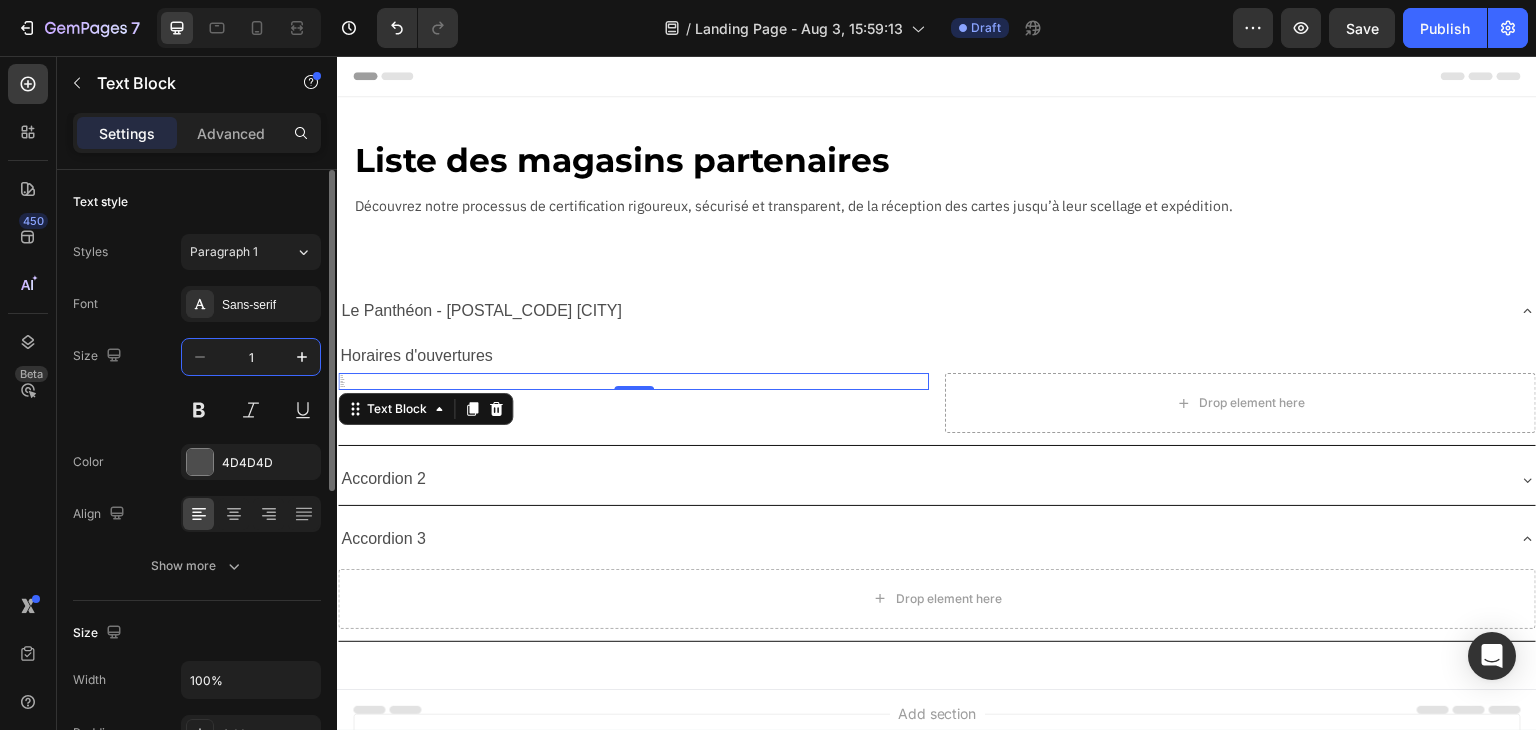 type on "12" 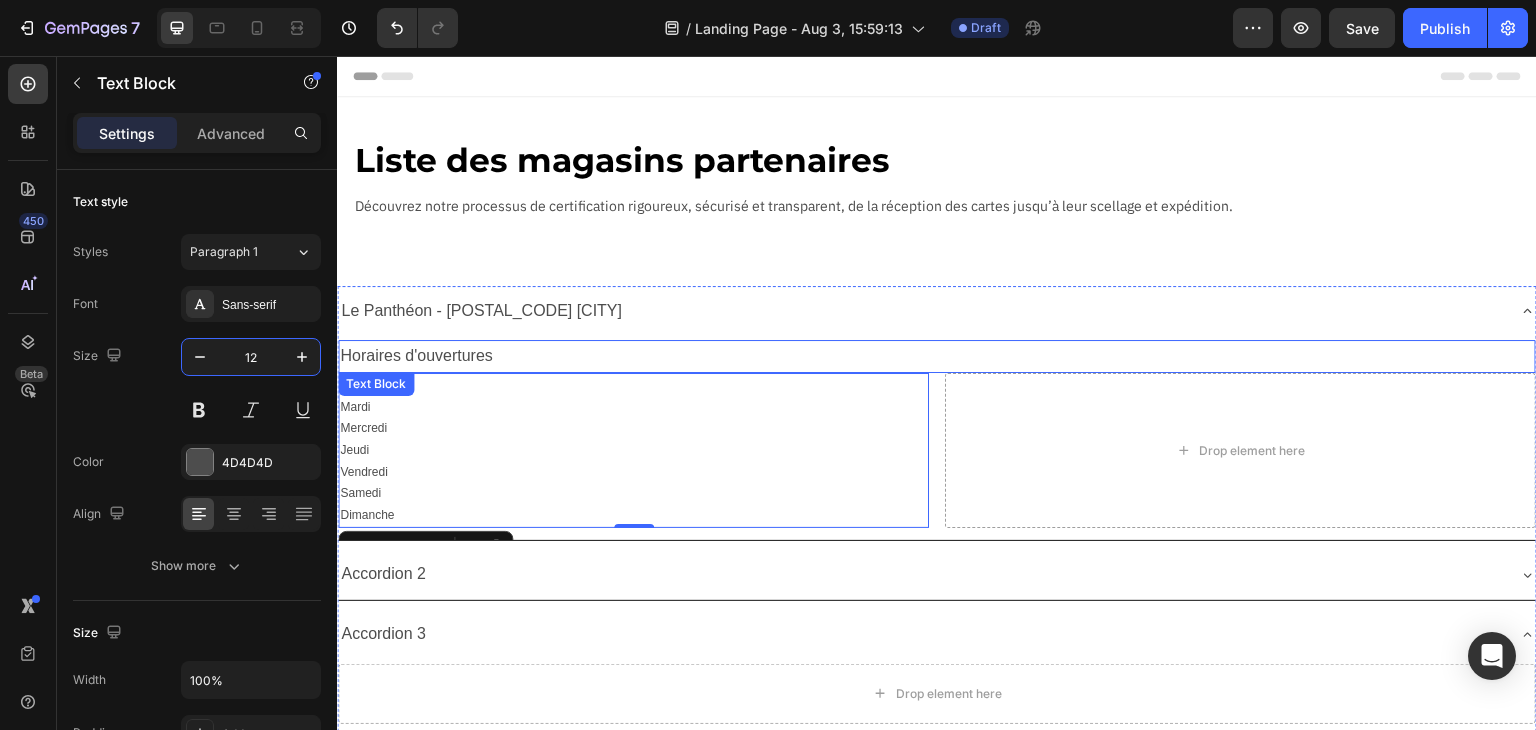 click on "Horaires d'ouvertures" at bounding box center [937, 356] 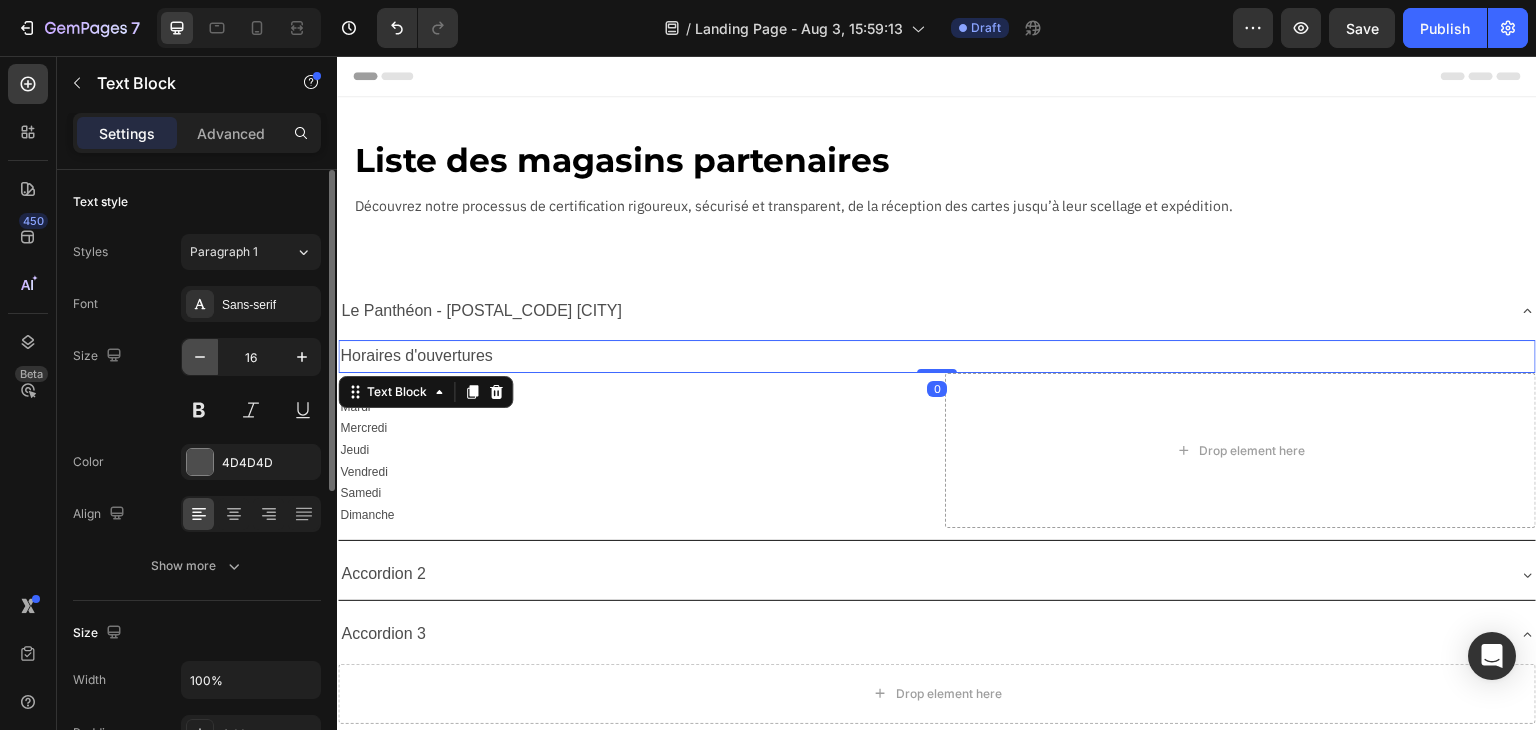 click 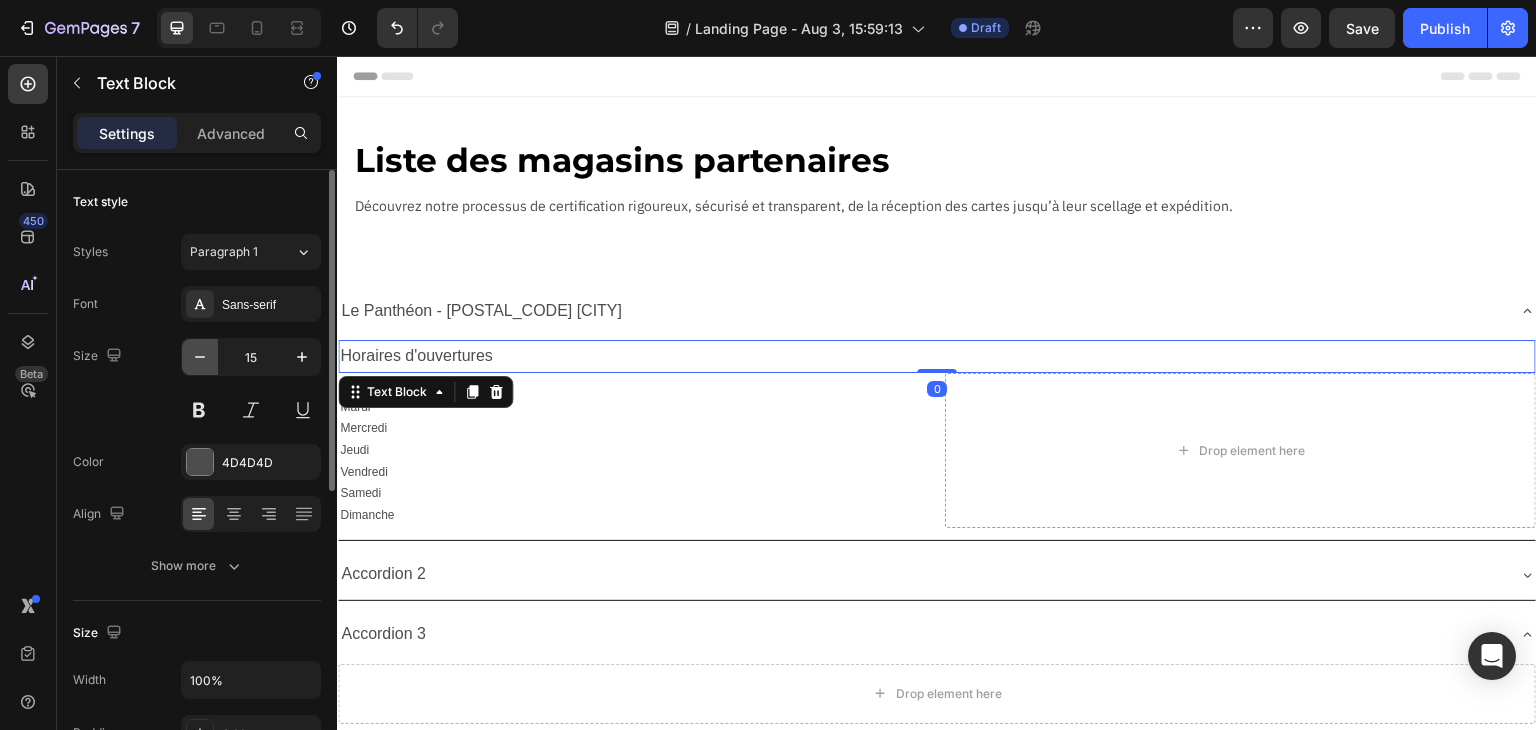 click 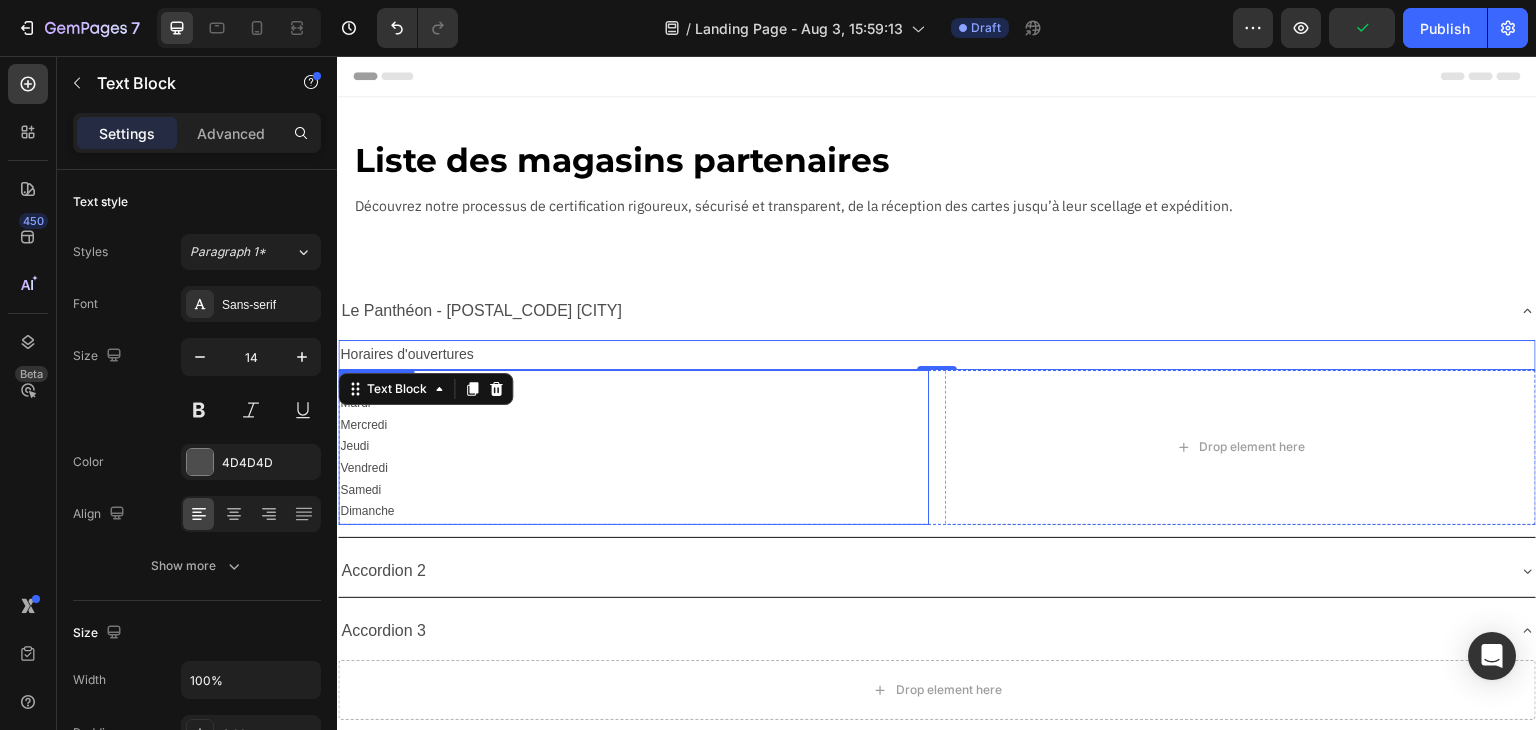 click on "Mercredi" at bounding box center [633, 426] 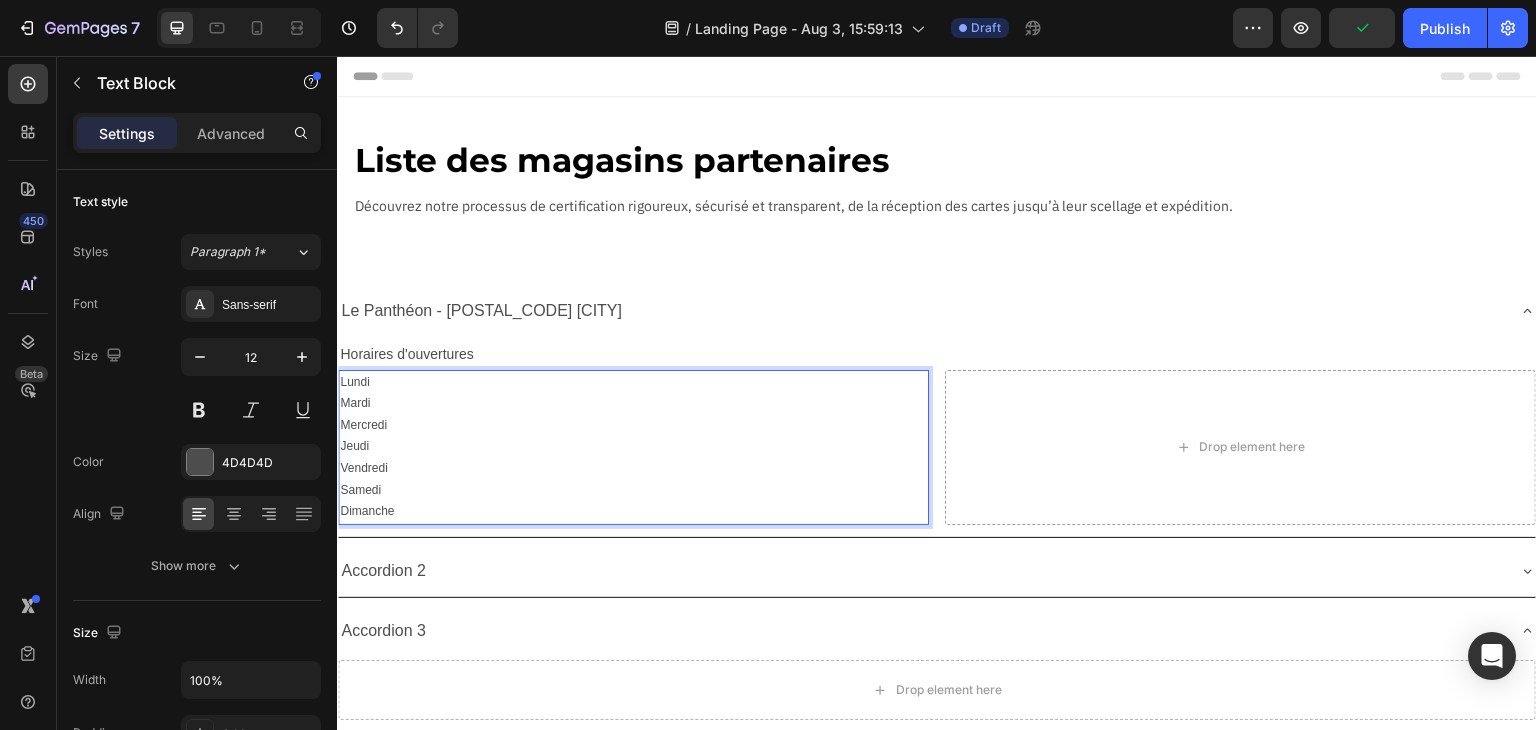 click on "Lundi" at bounding box center (633, 383) 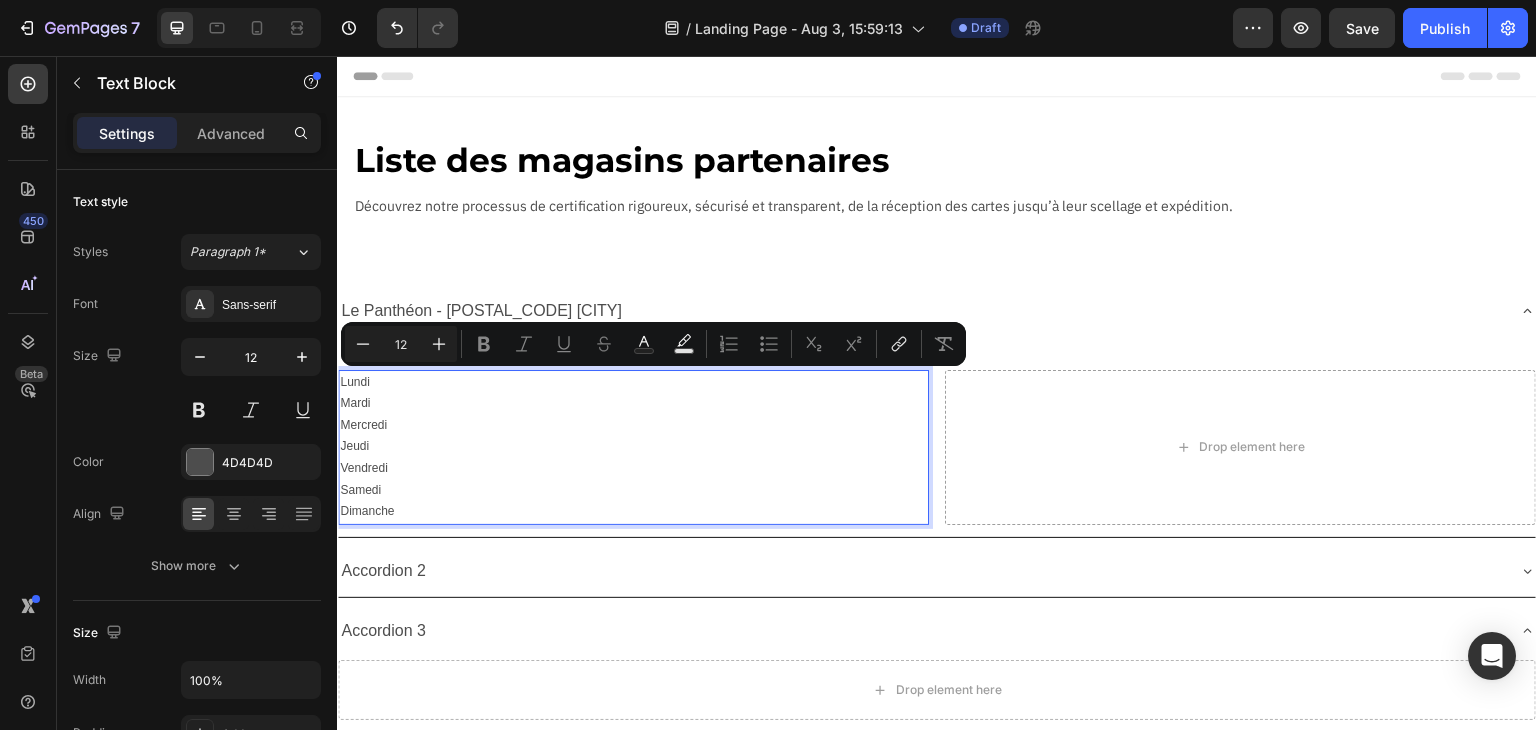 click on "Lundi" at bounding box center (633, 383) 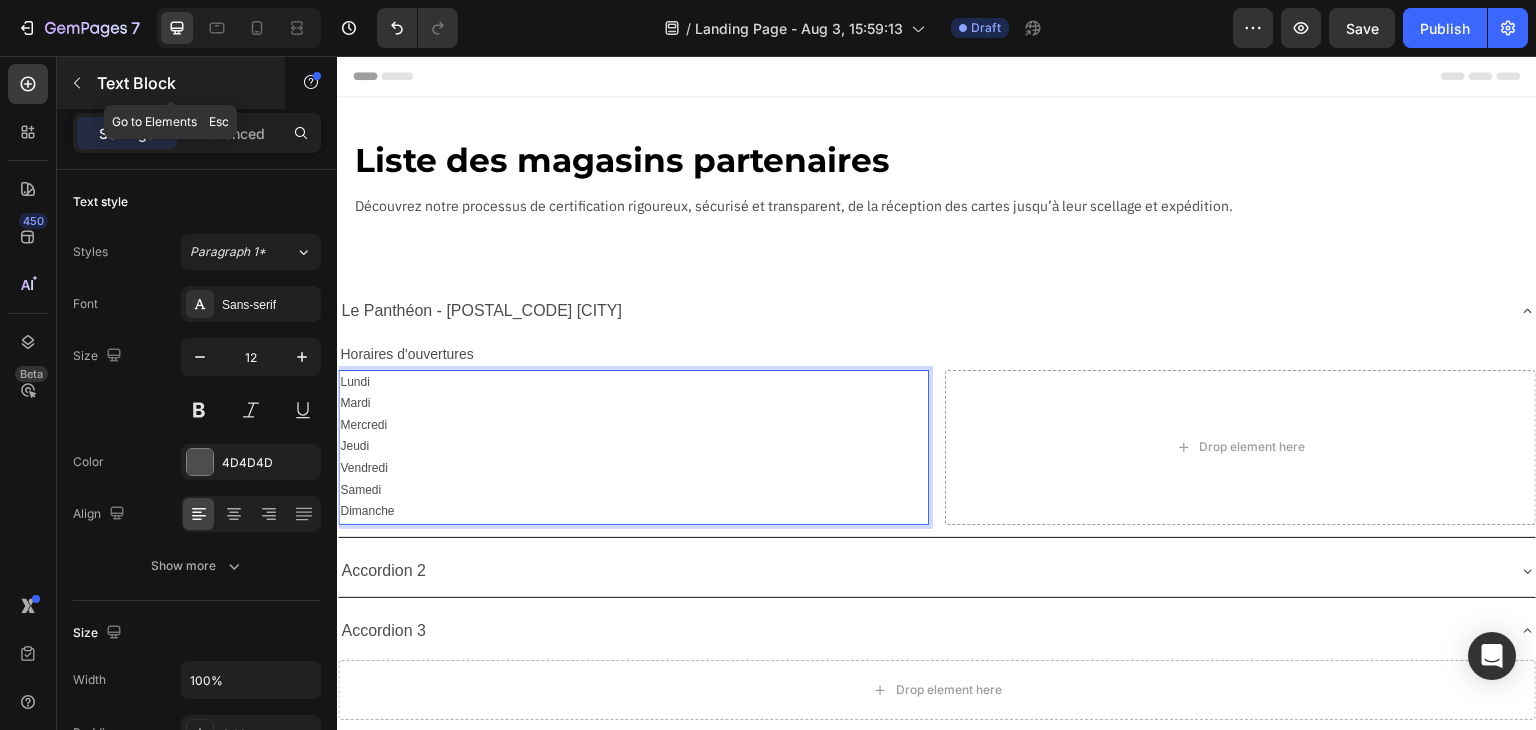 click 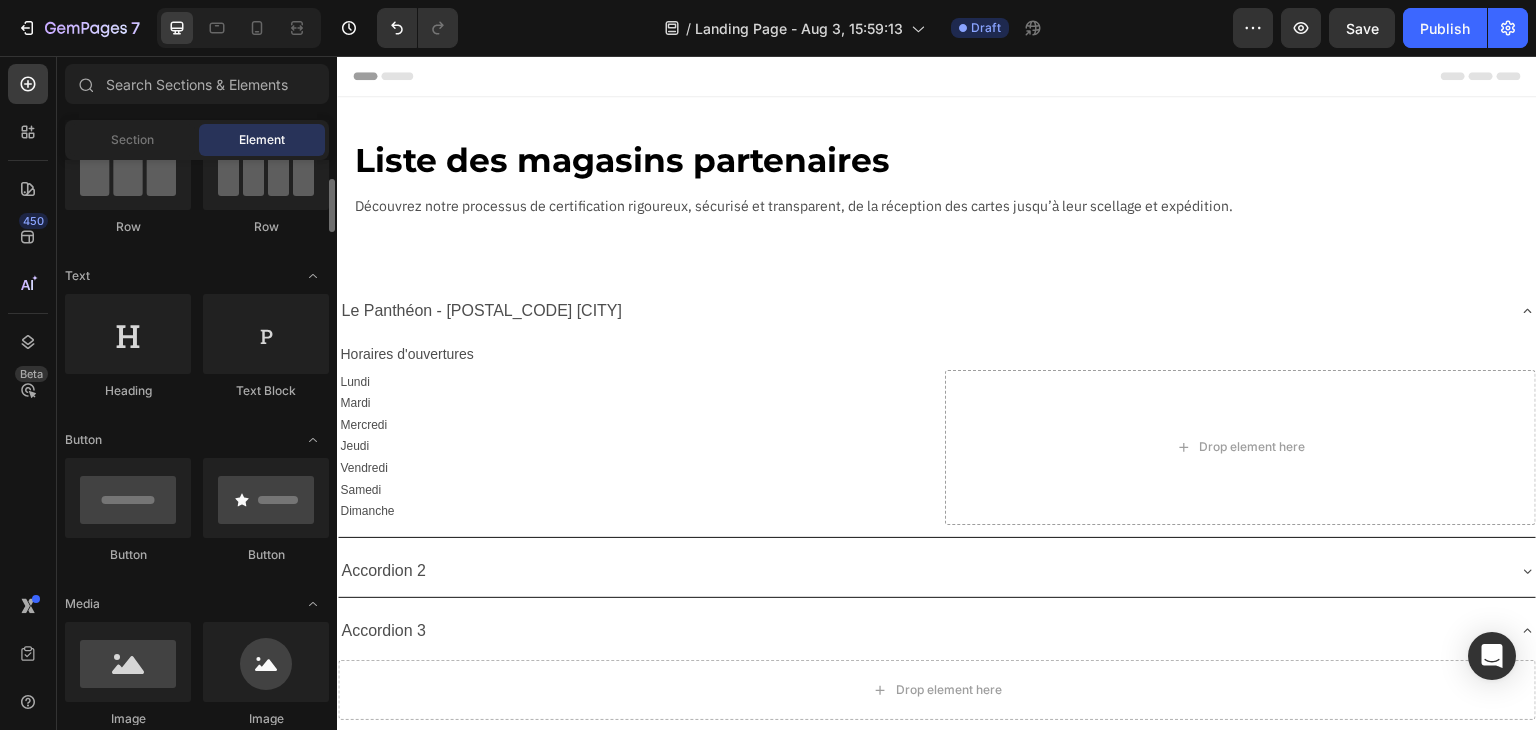 scroll, scrollTop: 0, scrollLeft: 0, axis: both 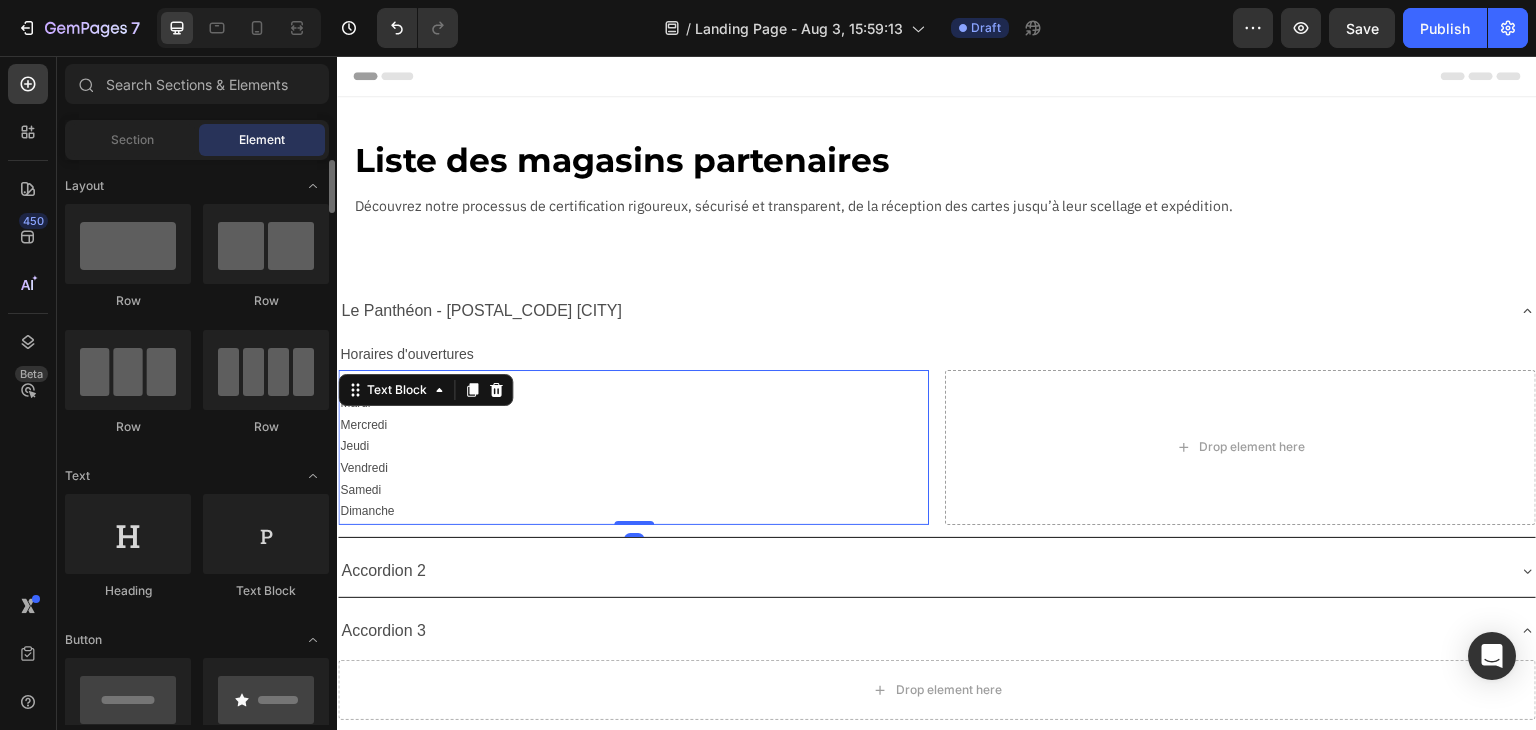 click on "Vendredi" at bounding box center [633, 469] 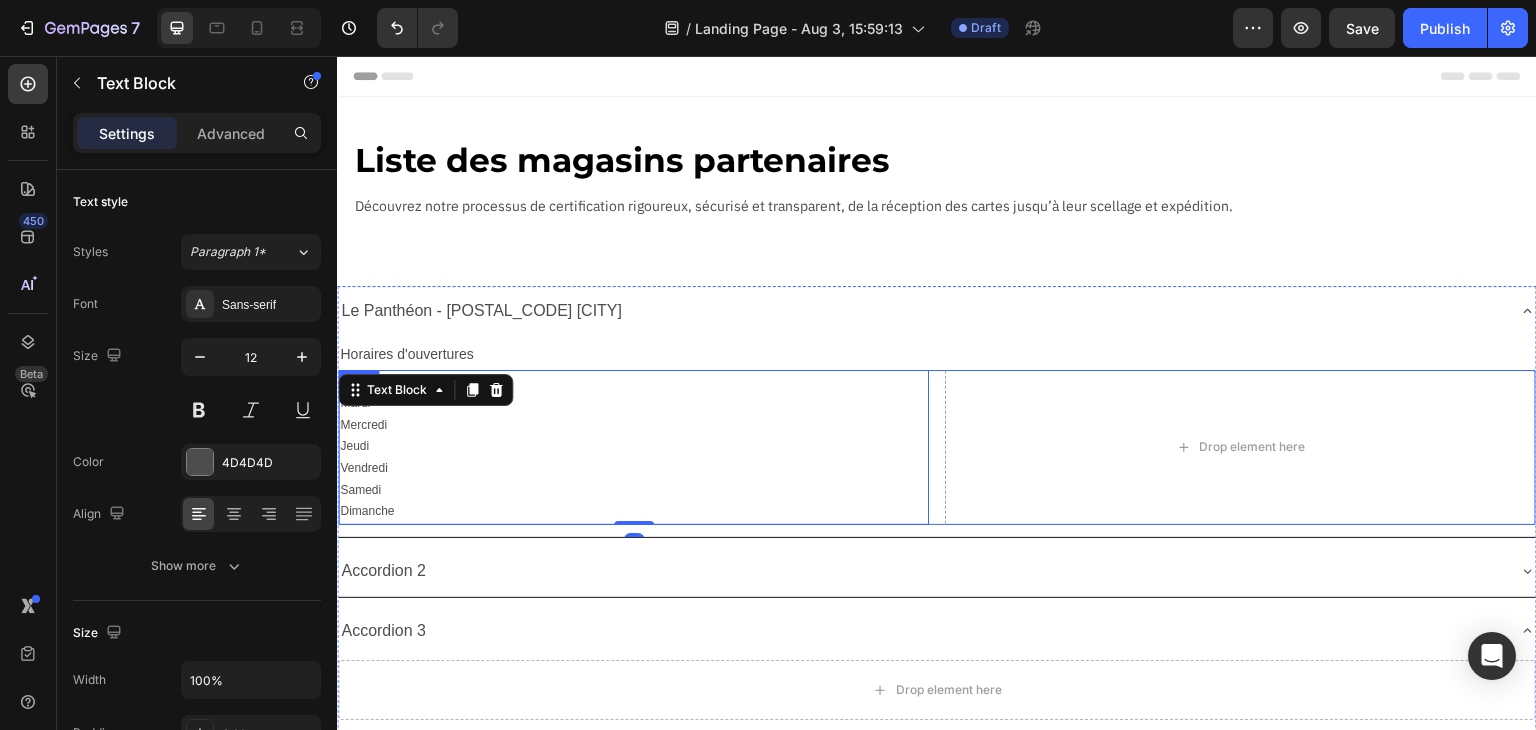 click on "Lundi  Mardi Mercredi Jeudi Vendredi Samedi Dimanche Text Block   0
Drop element here Row" at bounding box center [937, 447] 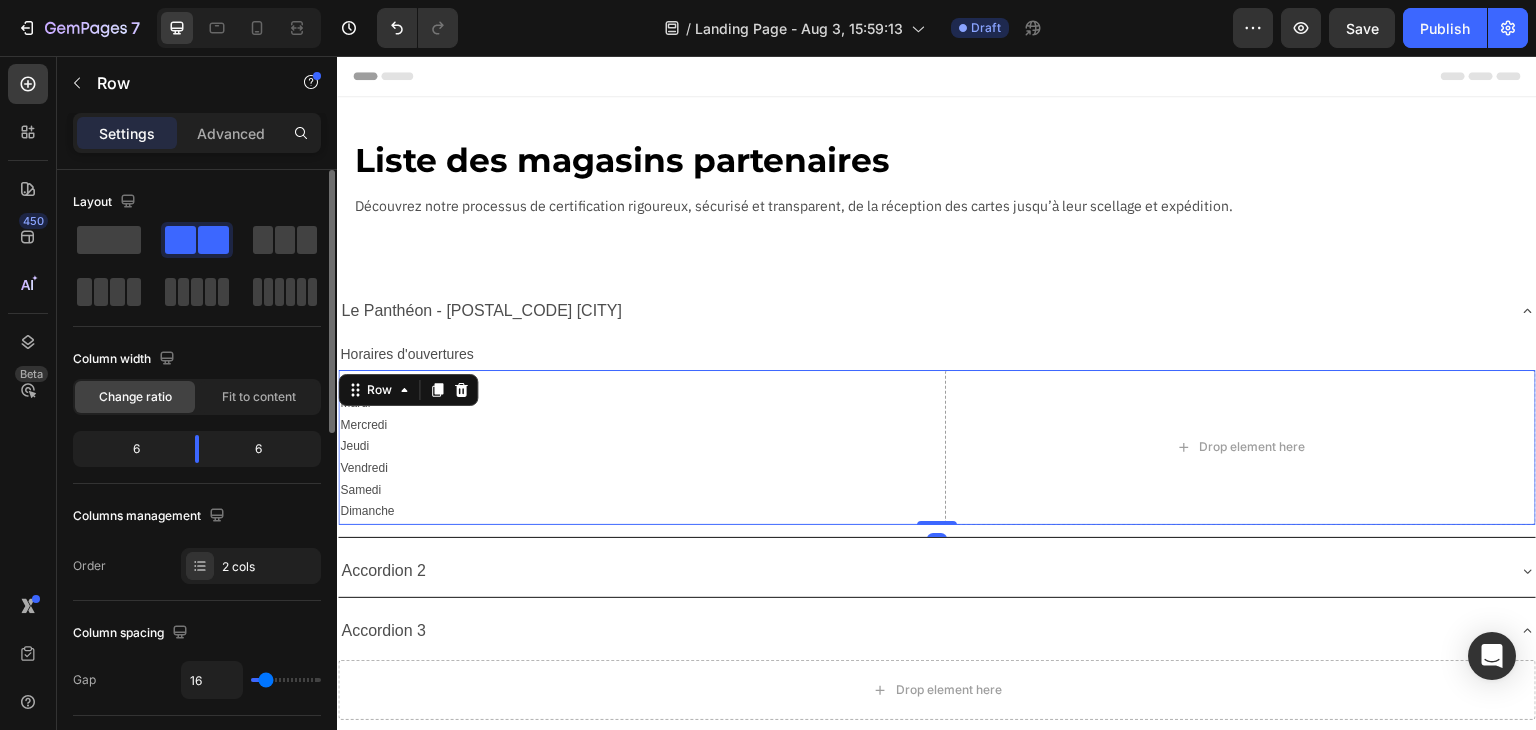 click on "6" 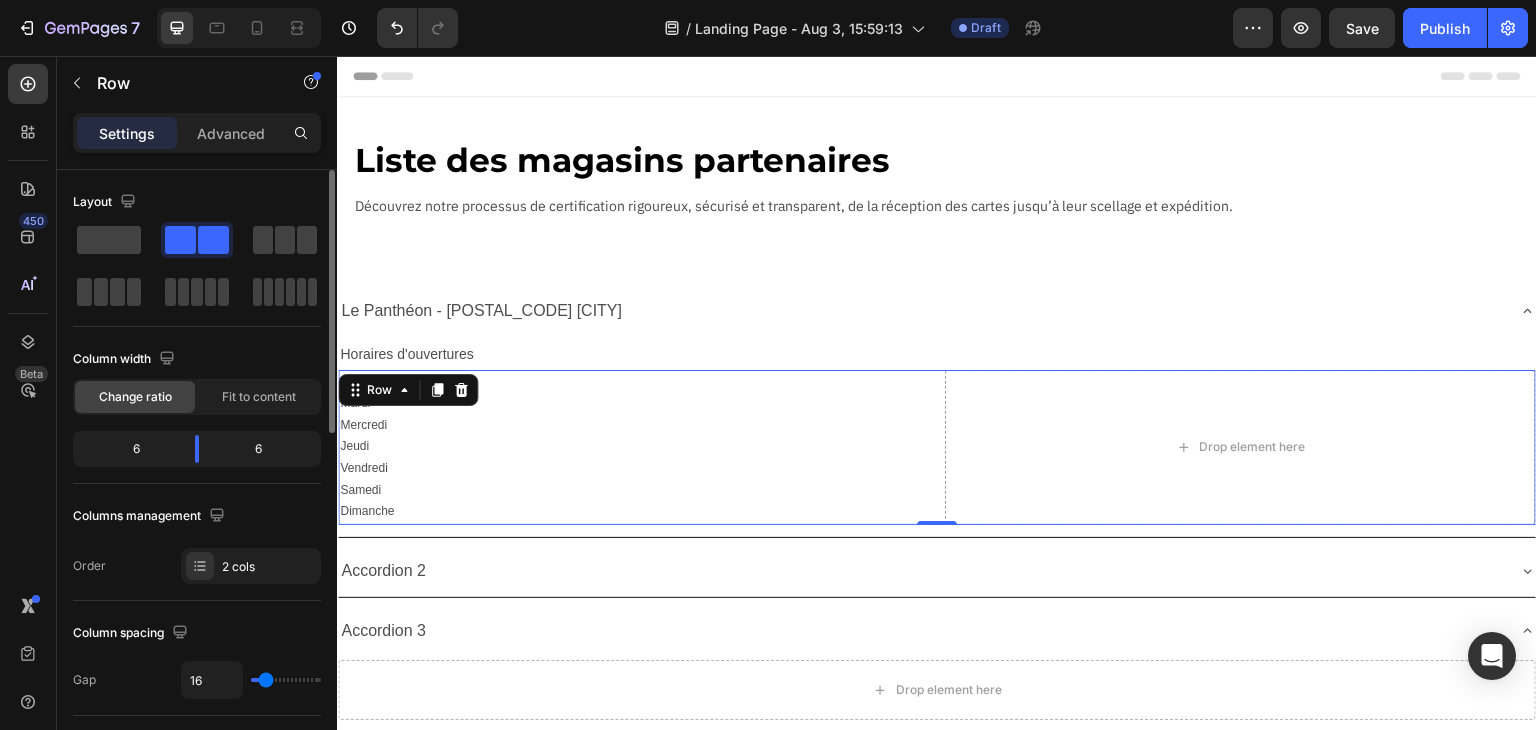 click on "6" 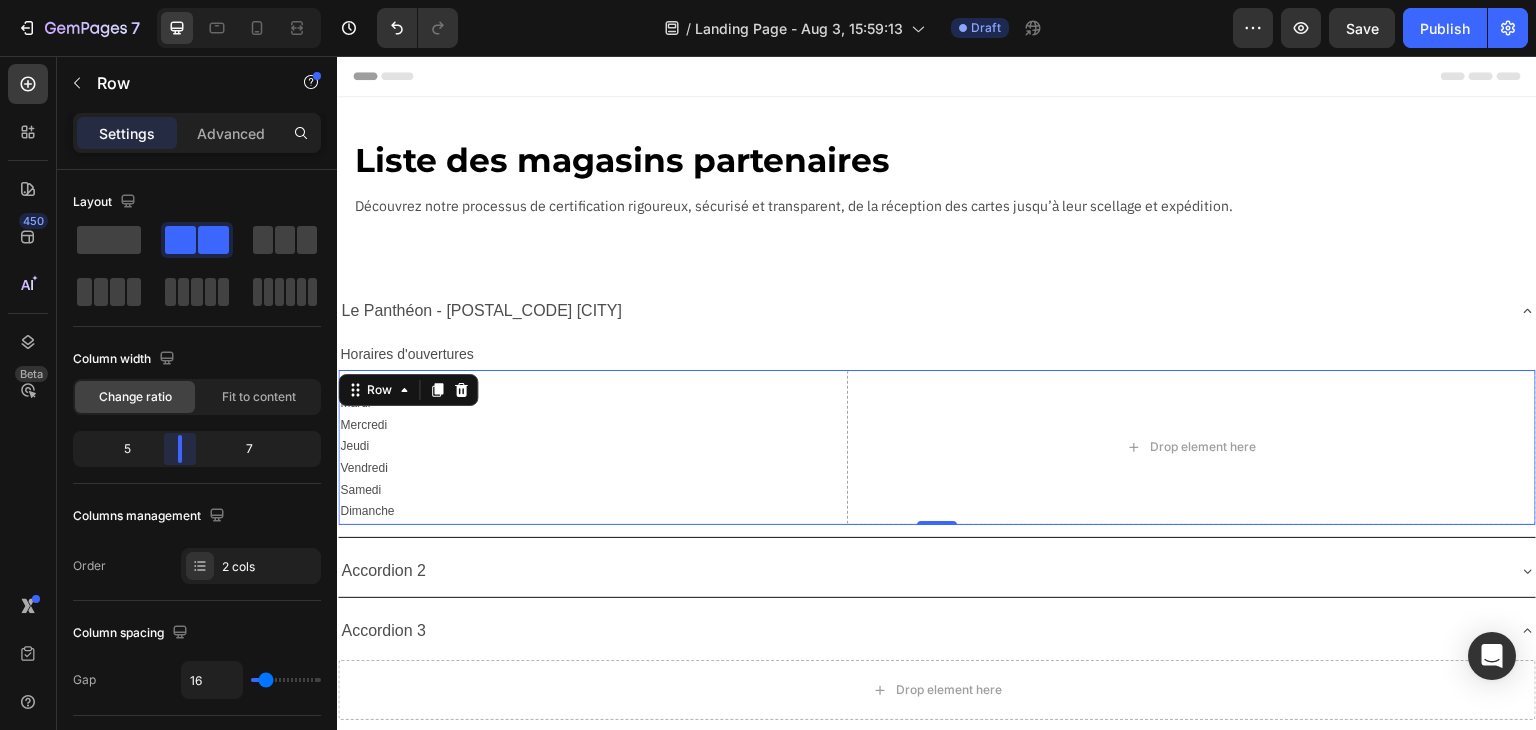 drag, startPoint x: 198, startPoint y: 447, endPoint x: 184, endPoint y: 469, distance: 26.076809 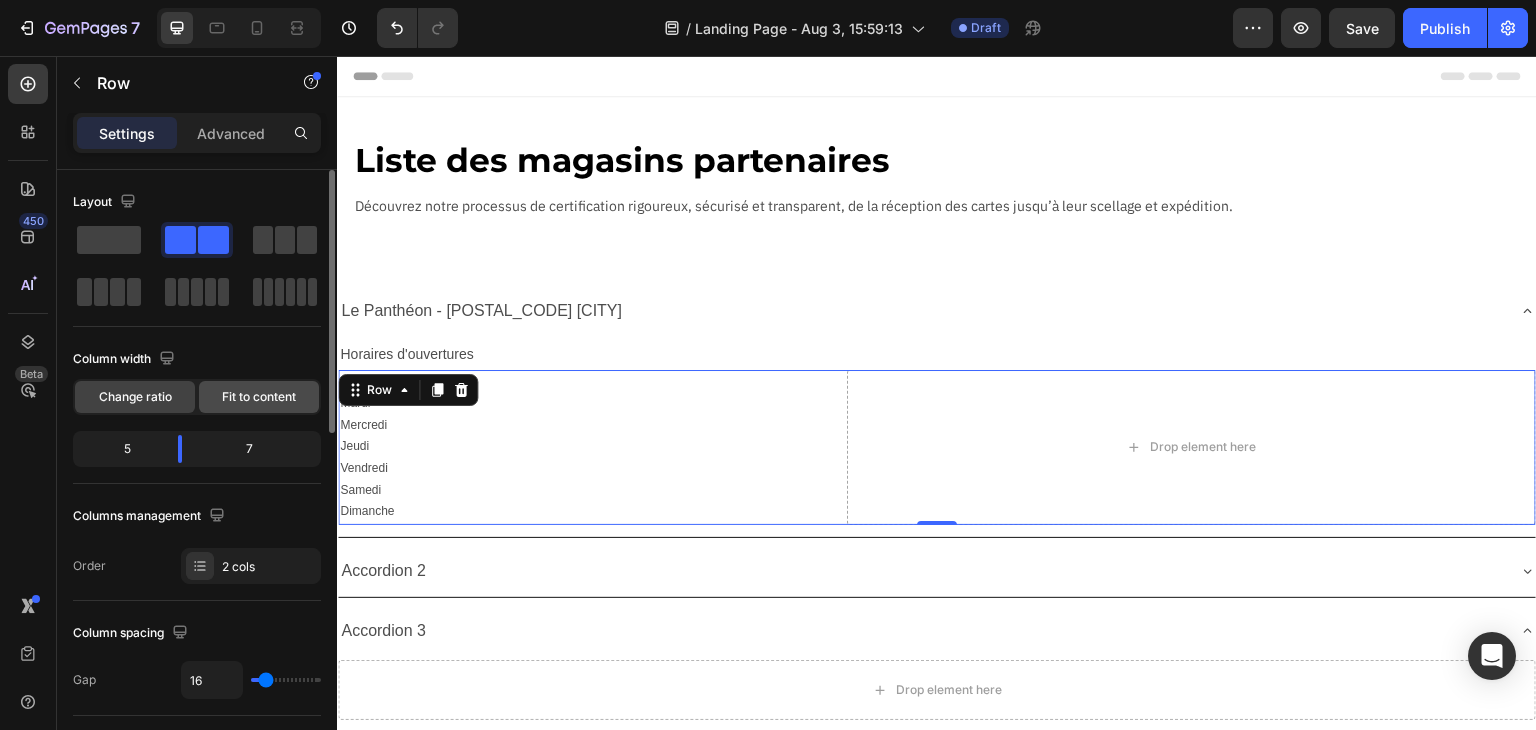 click on "Fit to content" 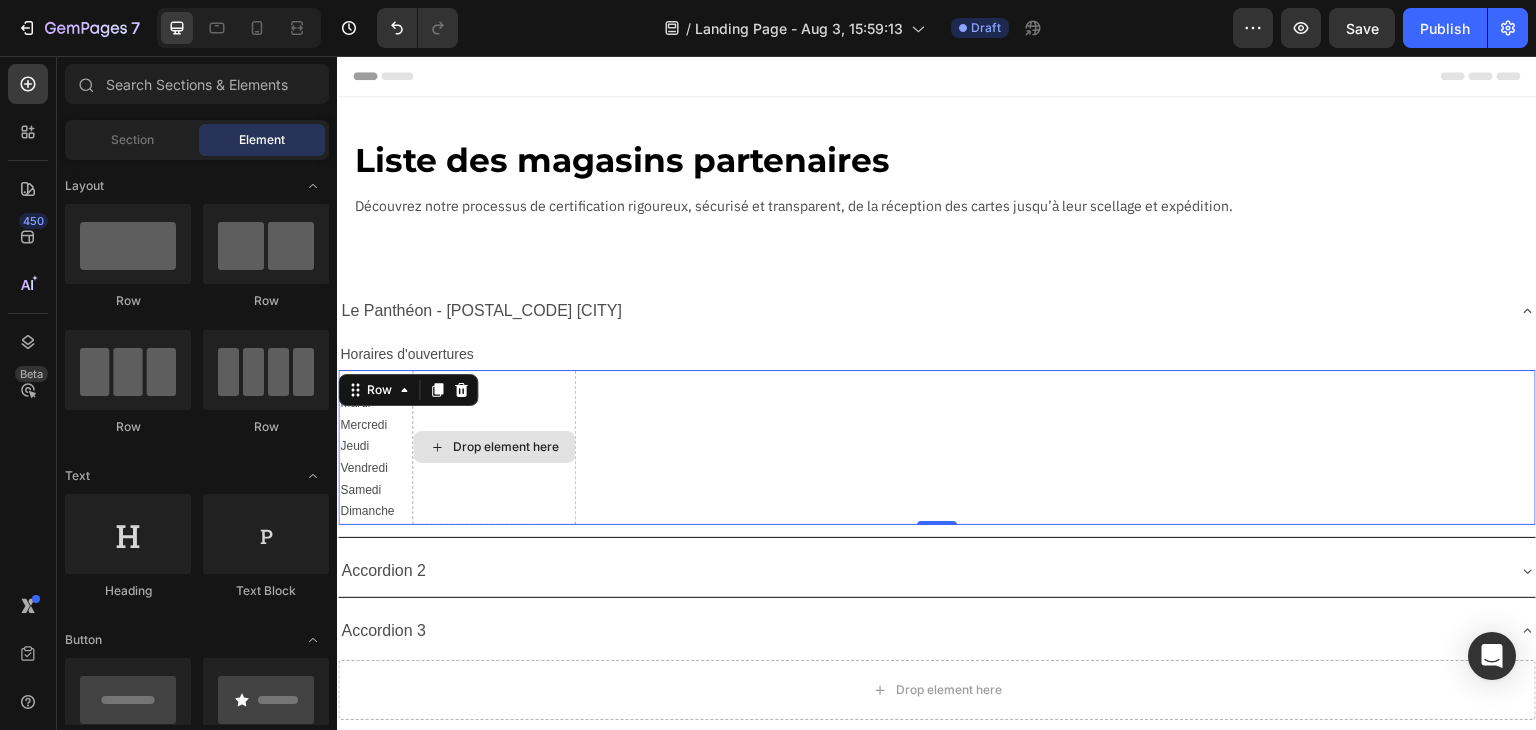 click on "Drop element here" at bounding box center [506, 447] 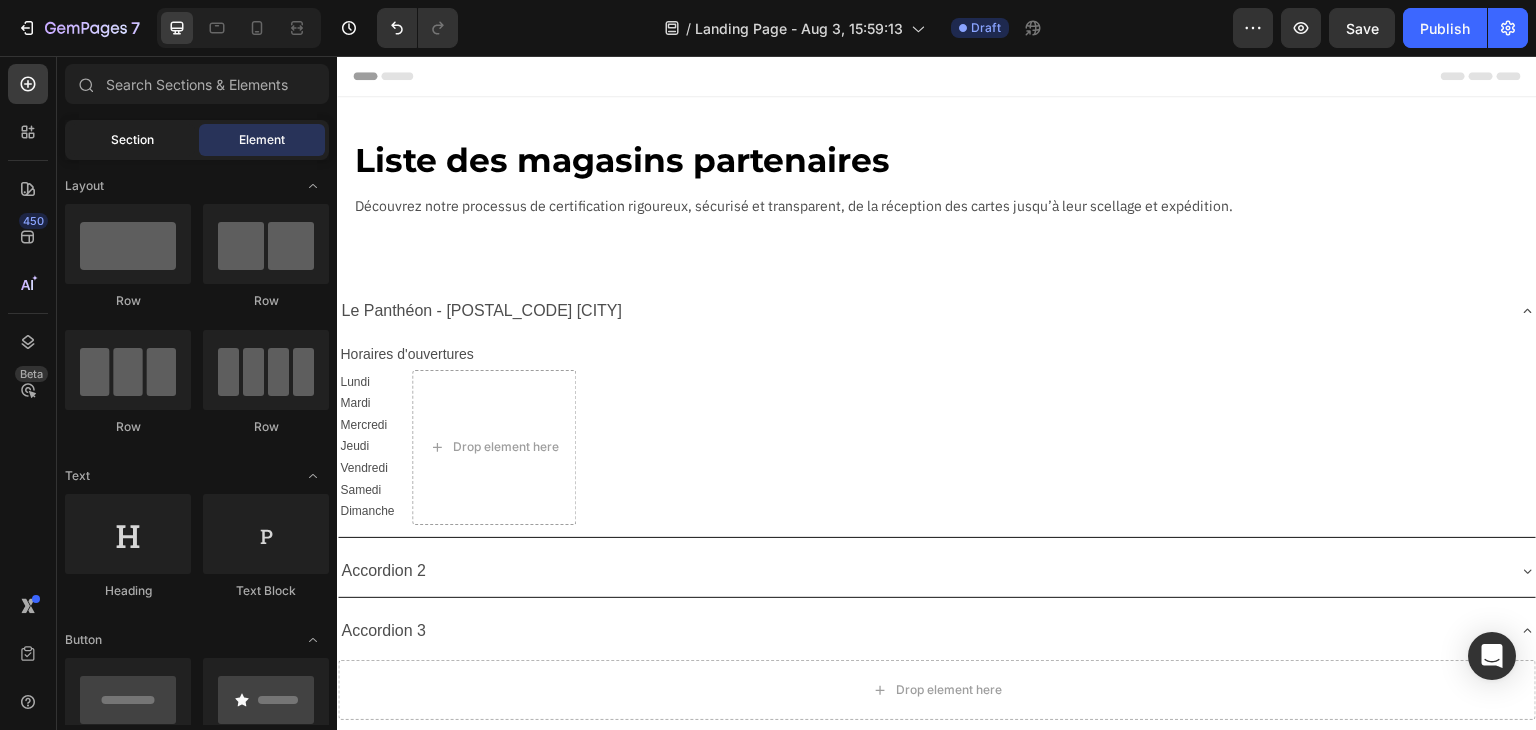click on "Section" at bounding box center (132, 140) 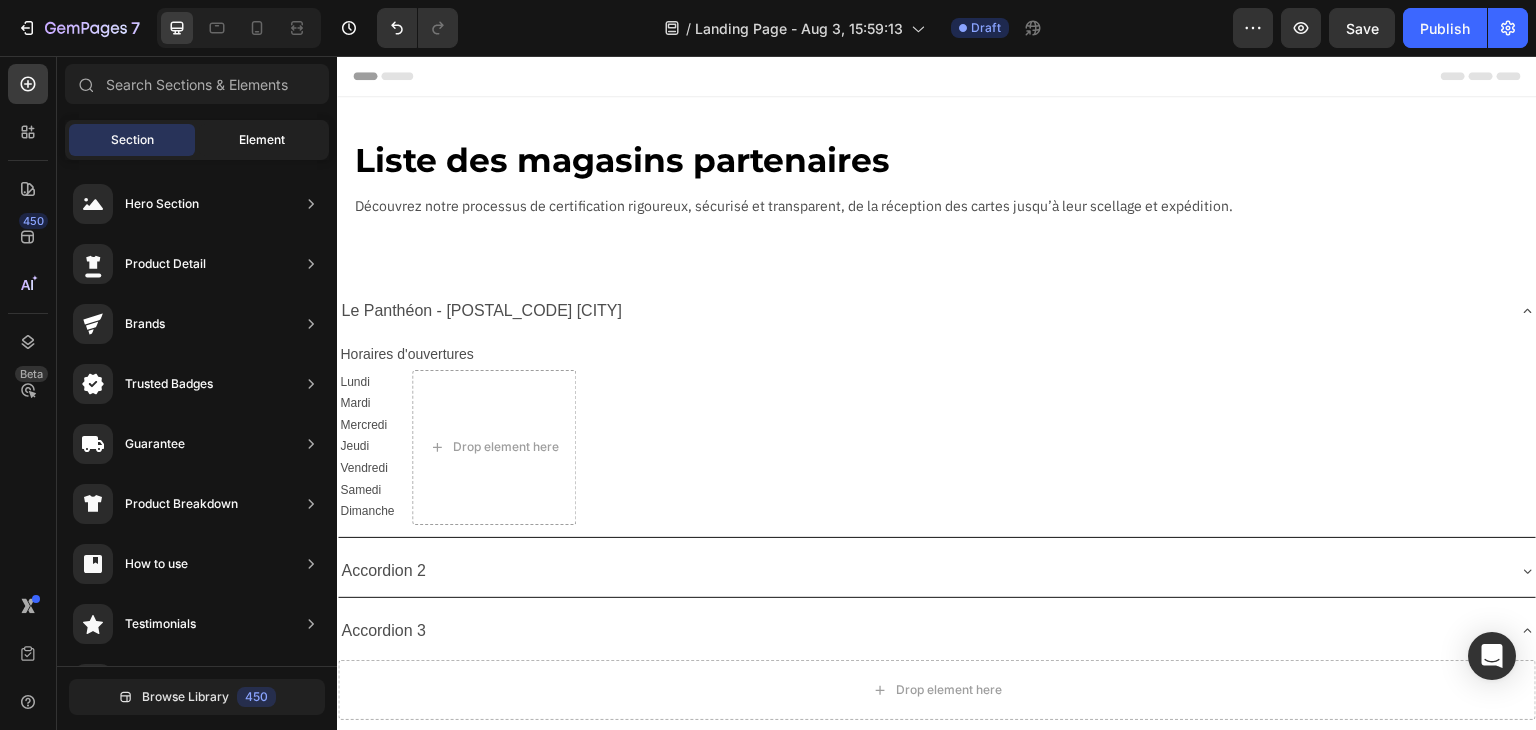 click on "Element" 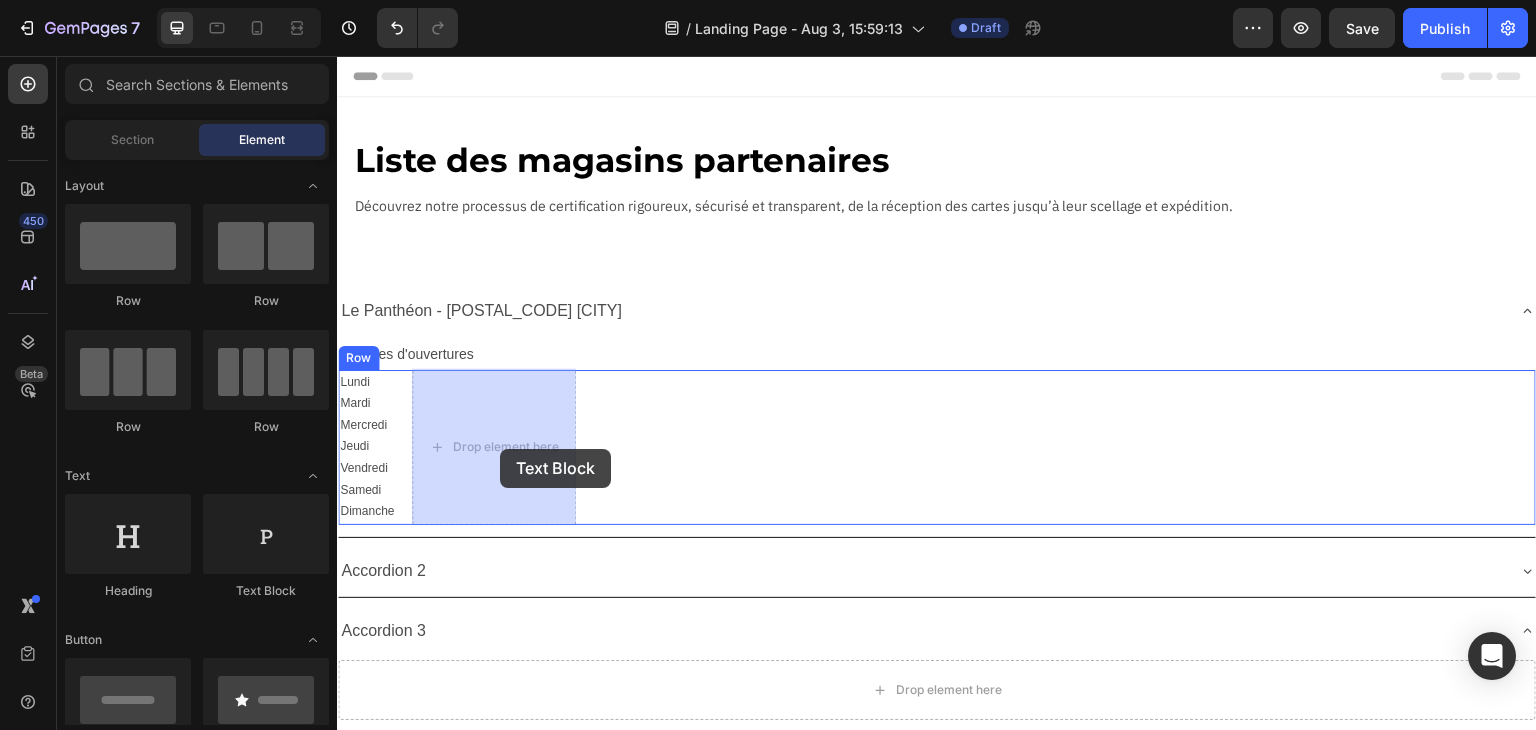 drag, startPoint x: 588, startPoint y: 609, endPoint x: 500, endPoint y: 449, distance: 182.6034 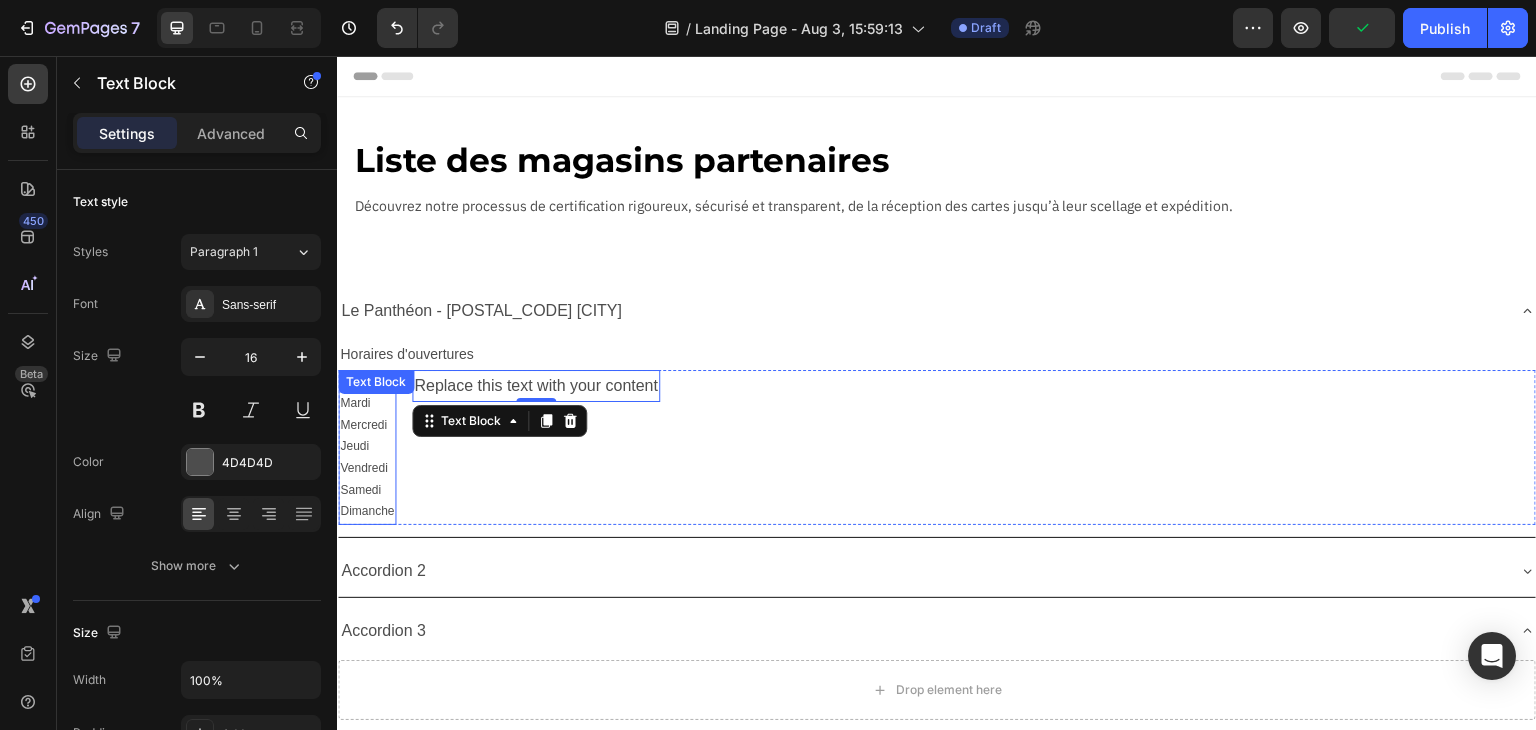 click on "Mercredi" at bounding box center (367, 426) 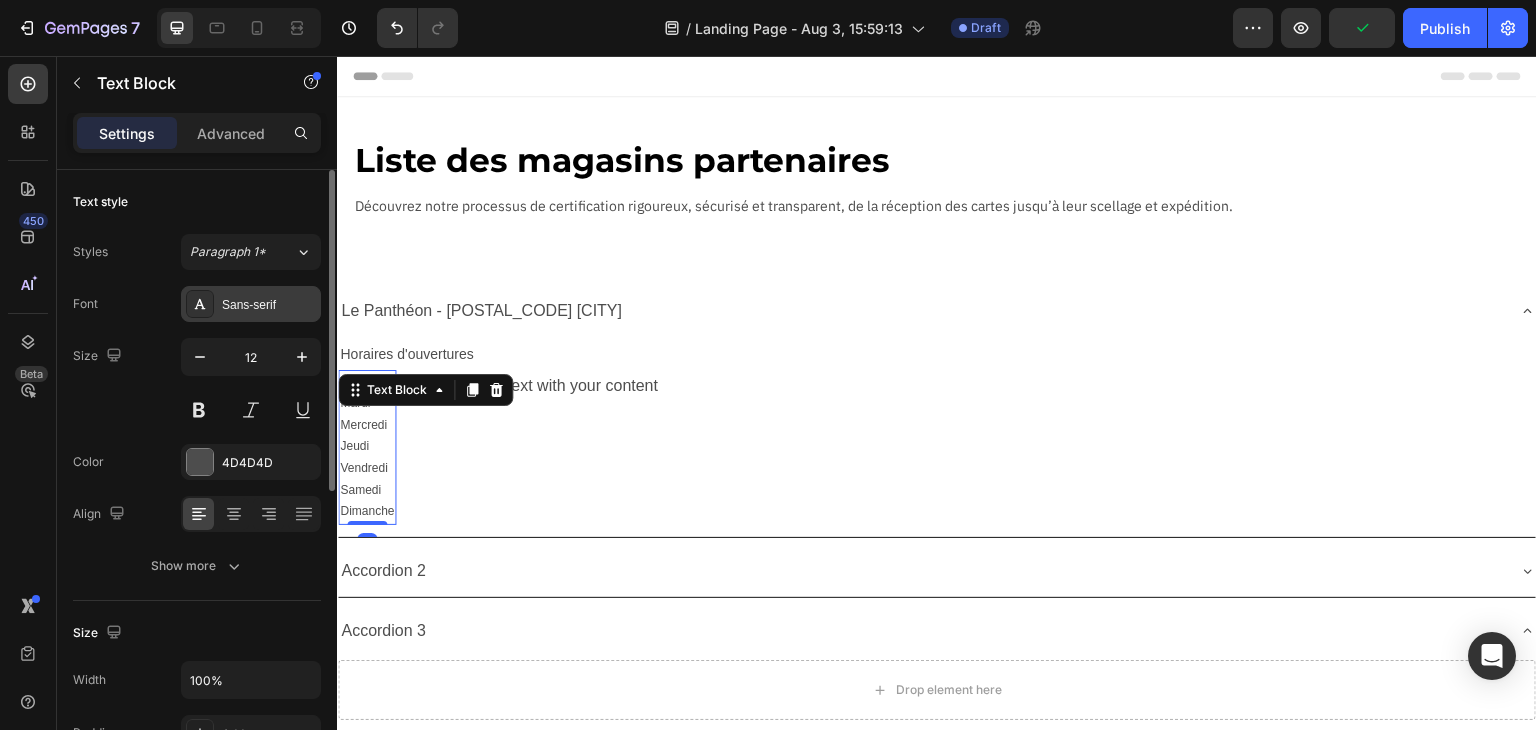 click on "Sans-serif" at bounding box center [269, 305] 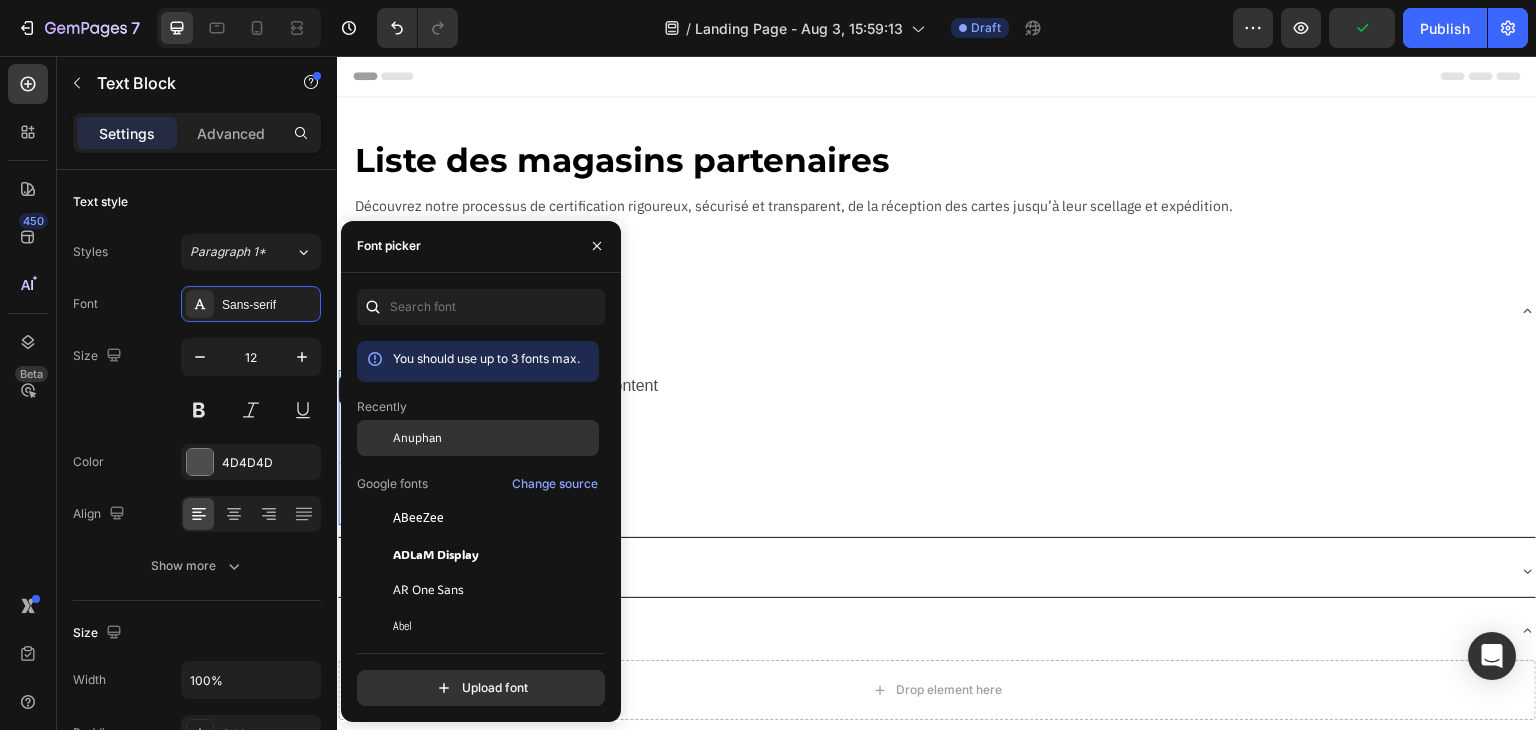 click on "Anuphan" at bounding box center [417, 438] 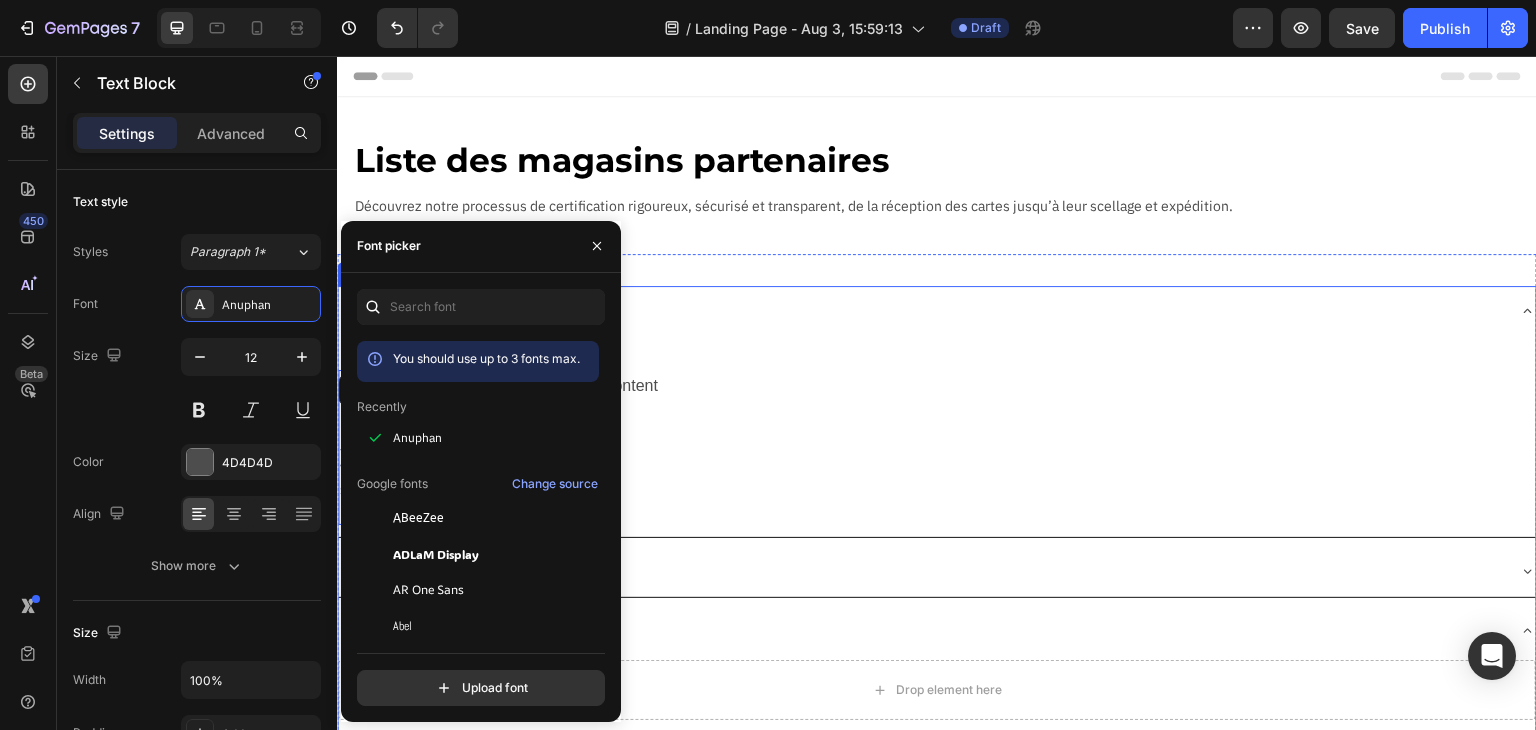 click on "Lundi  Mardi Mercredi Jeudi Vendredi Samedi Dimanche Text Block   0 Replace this text with your content Text Block Row" at bounding box center [937, 447] 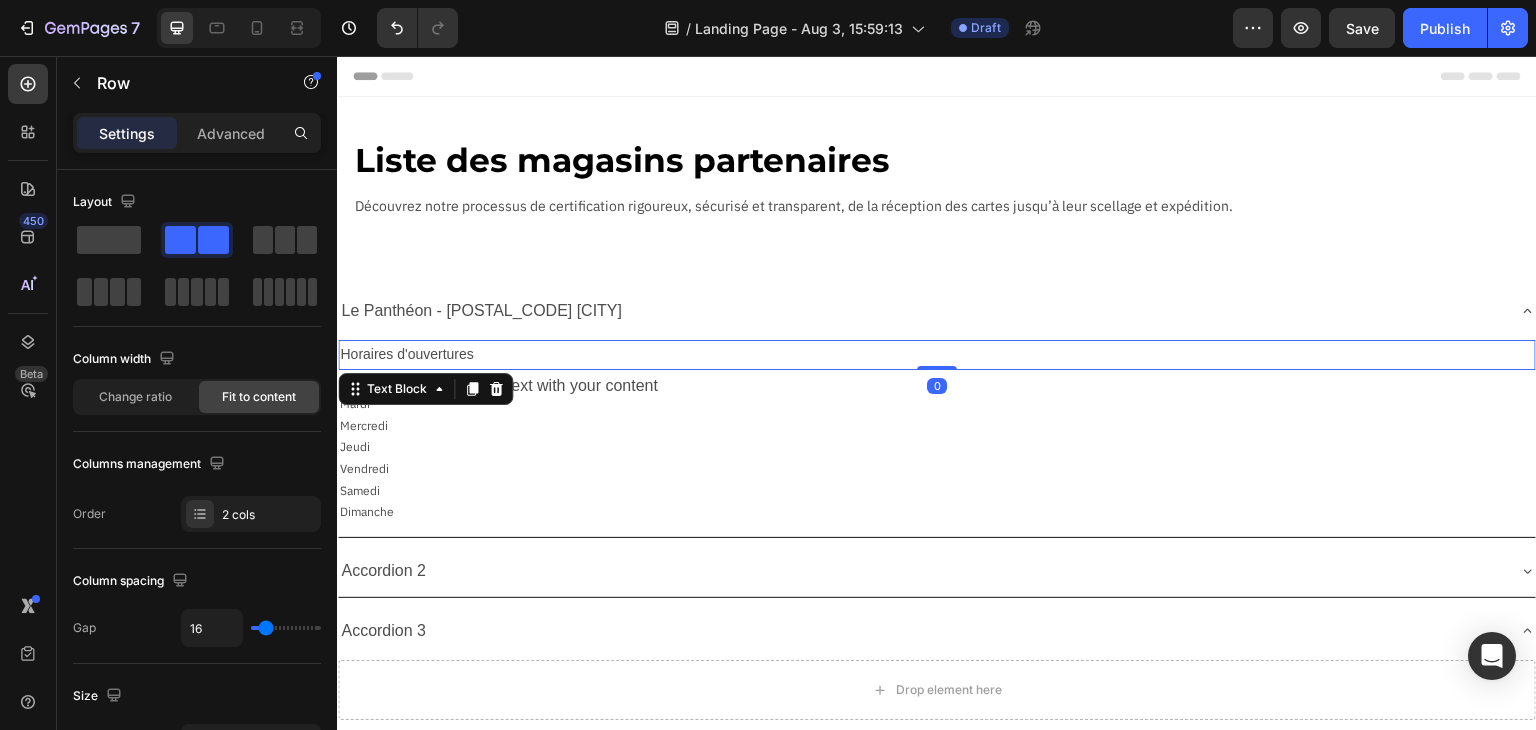 click on "Horaires d'ouvertures" at bounding box center (937, 354) 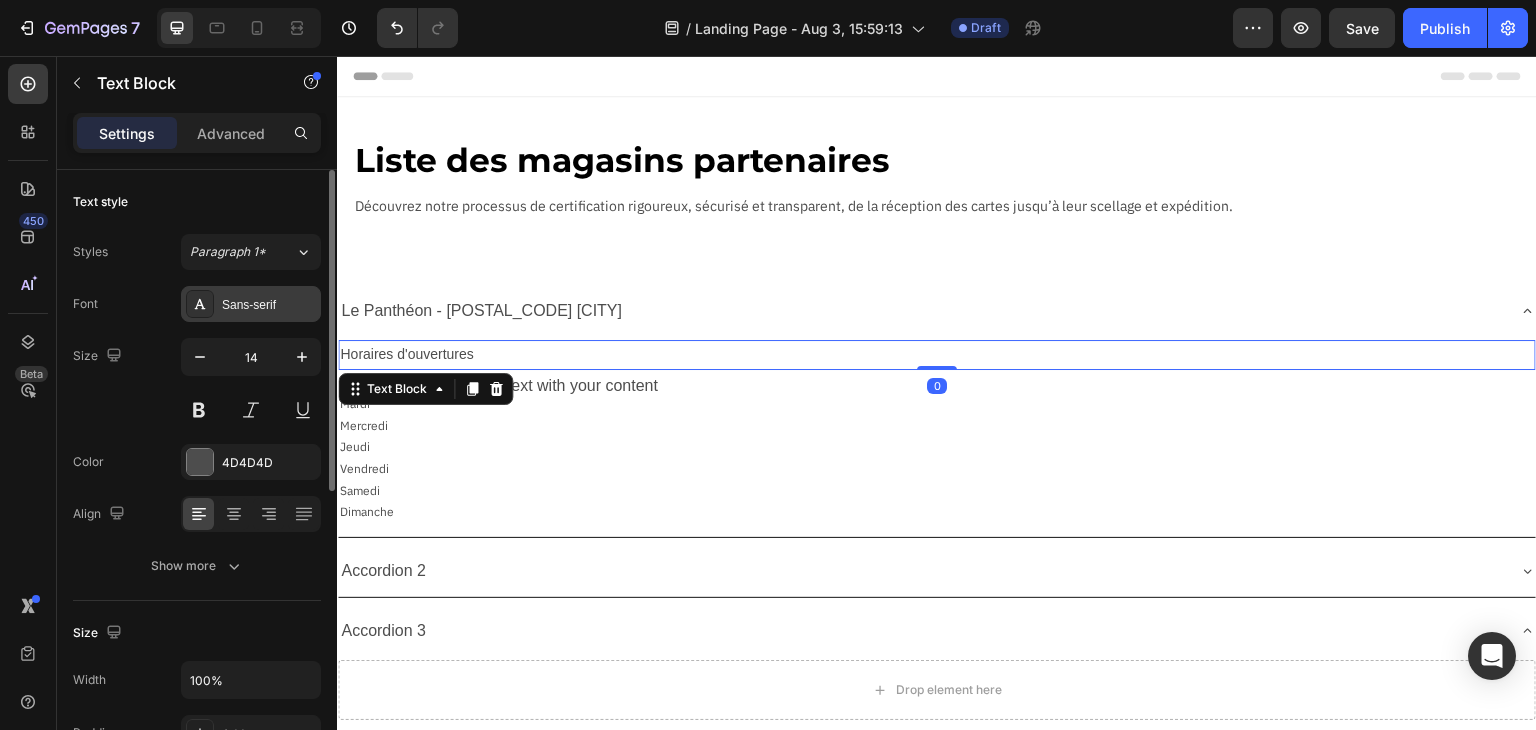 click on "Sans-serif" at bounding box center [251, 304] 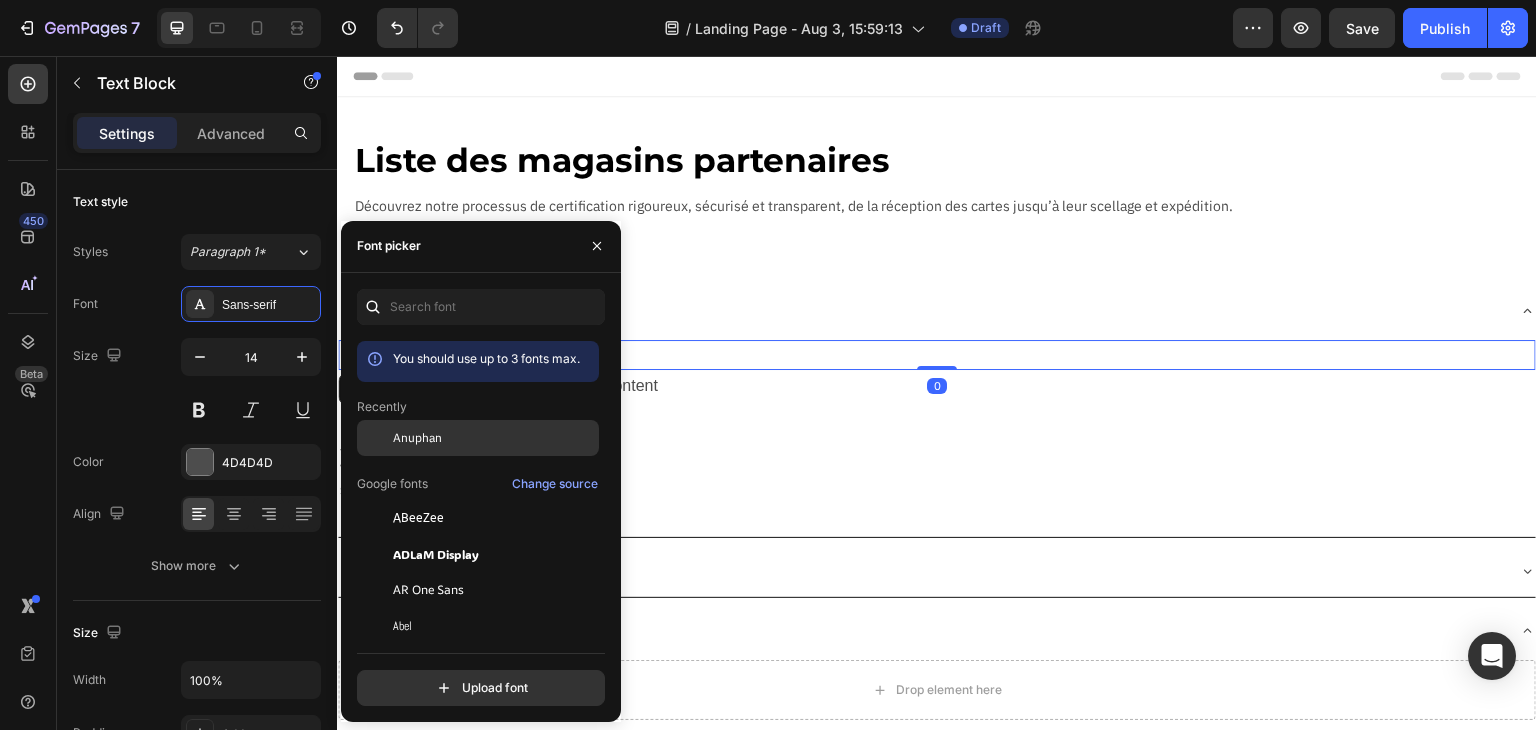 click on "Anuphan" at bounding box center (417, 438) 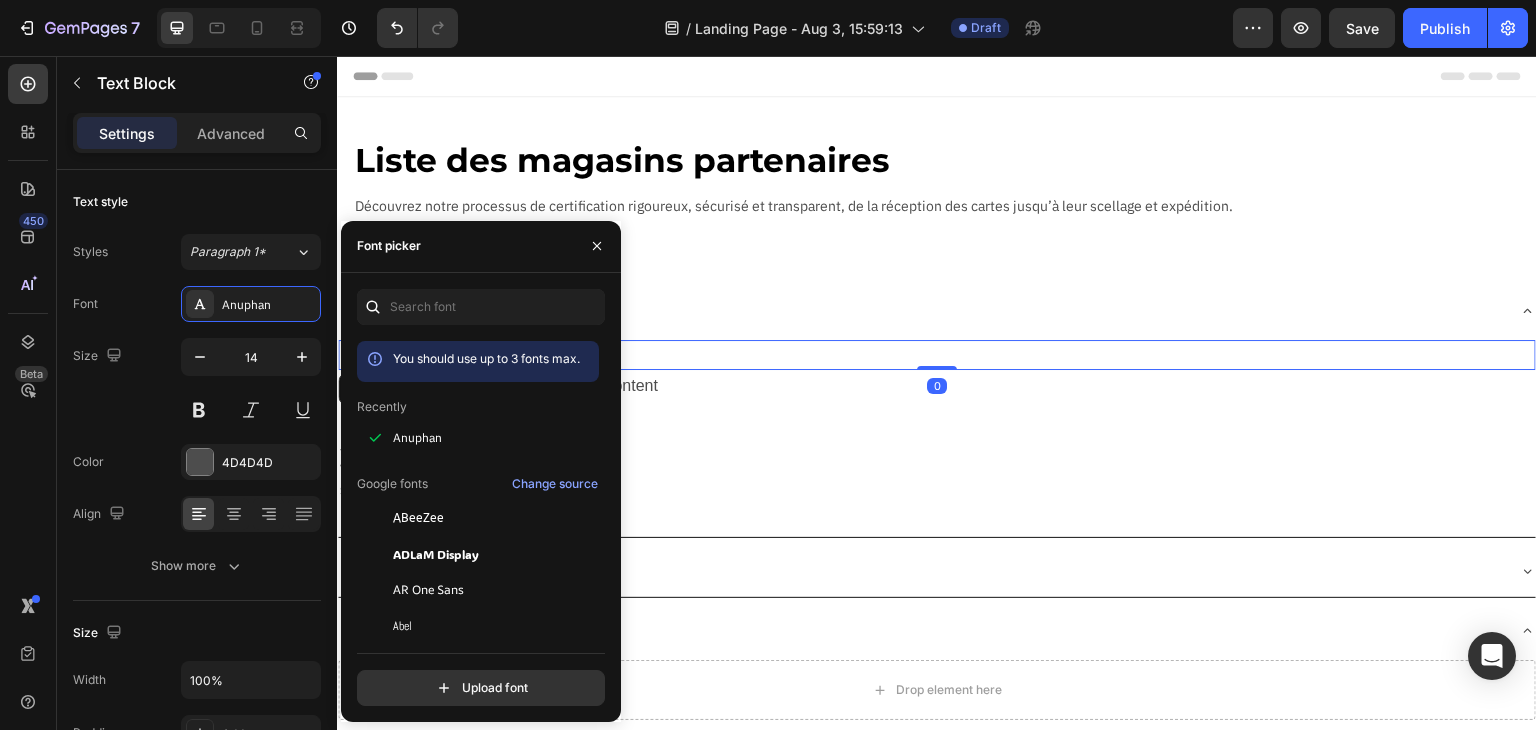 click on "Lundi  Mardi Mercredi Jeudi Vendredi Samedi Dimanche Text Block Replace this text with your content Text Block Row" at bounding box center (937, 447) 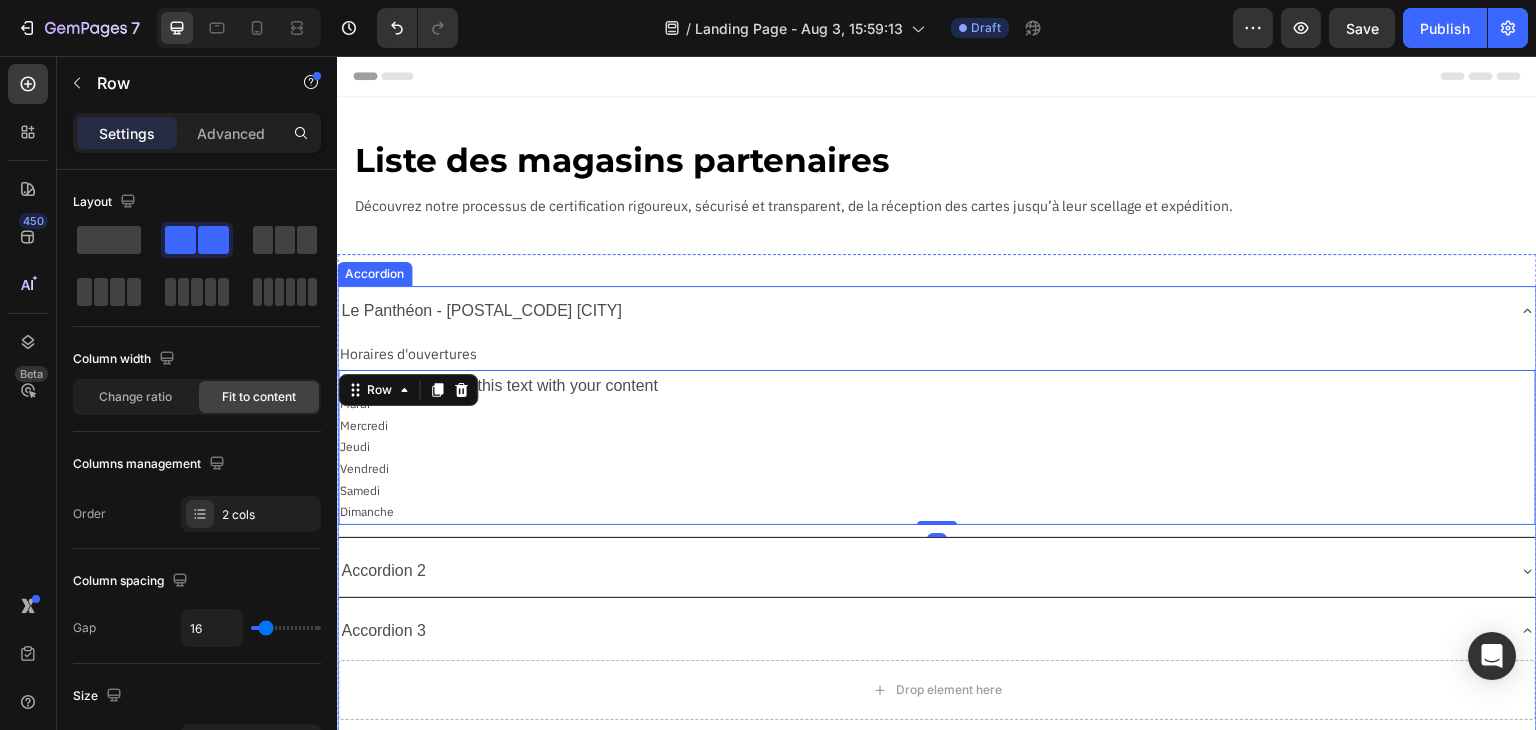 click on "Le Panthéon - [POSTAL_CODE] [CITY]" at bounding box center (481, 311) 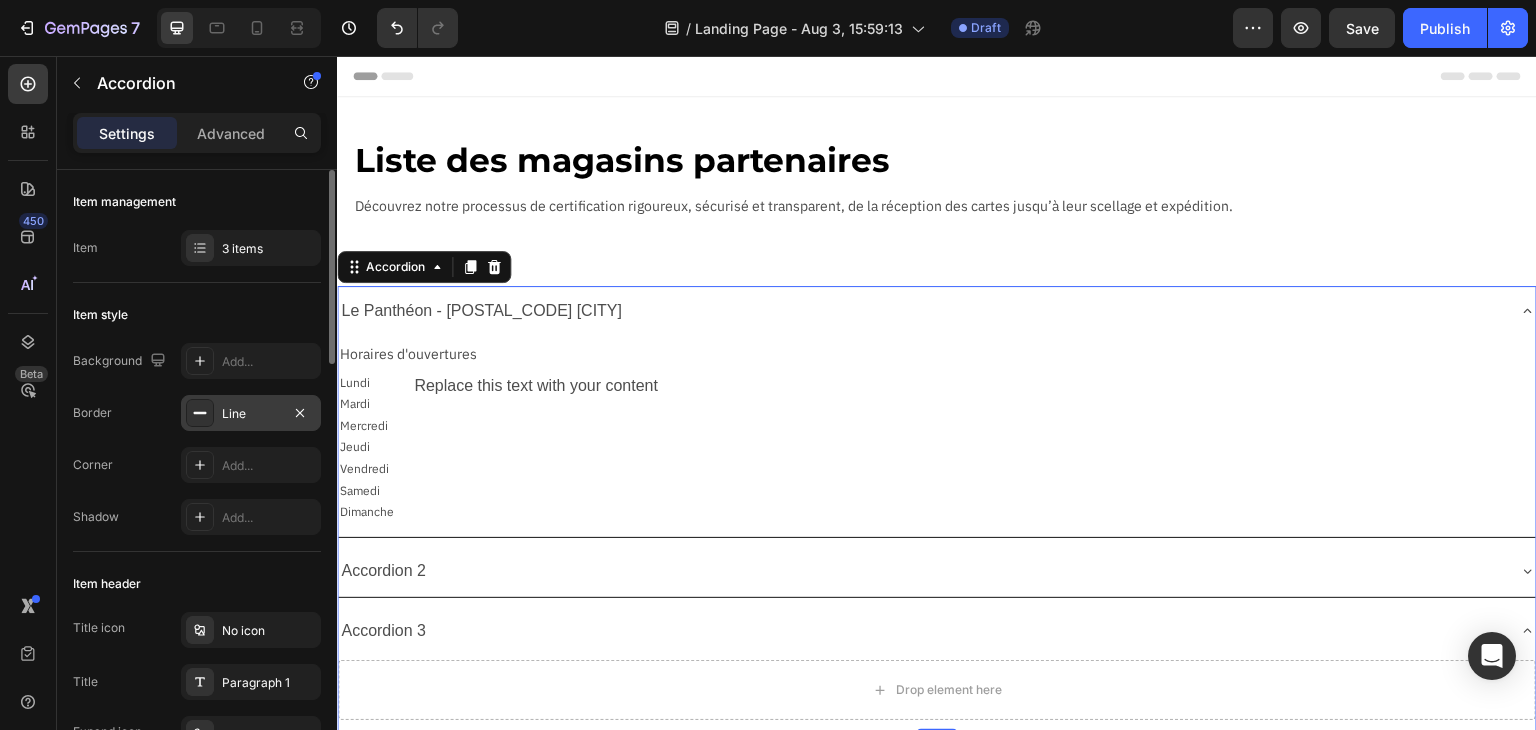 click on "Line" at bounding box center (251, 414) 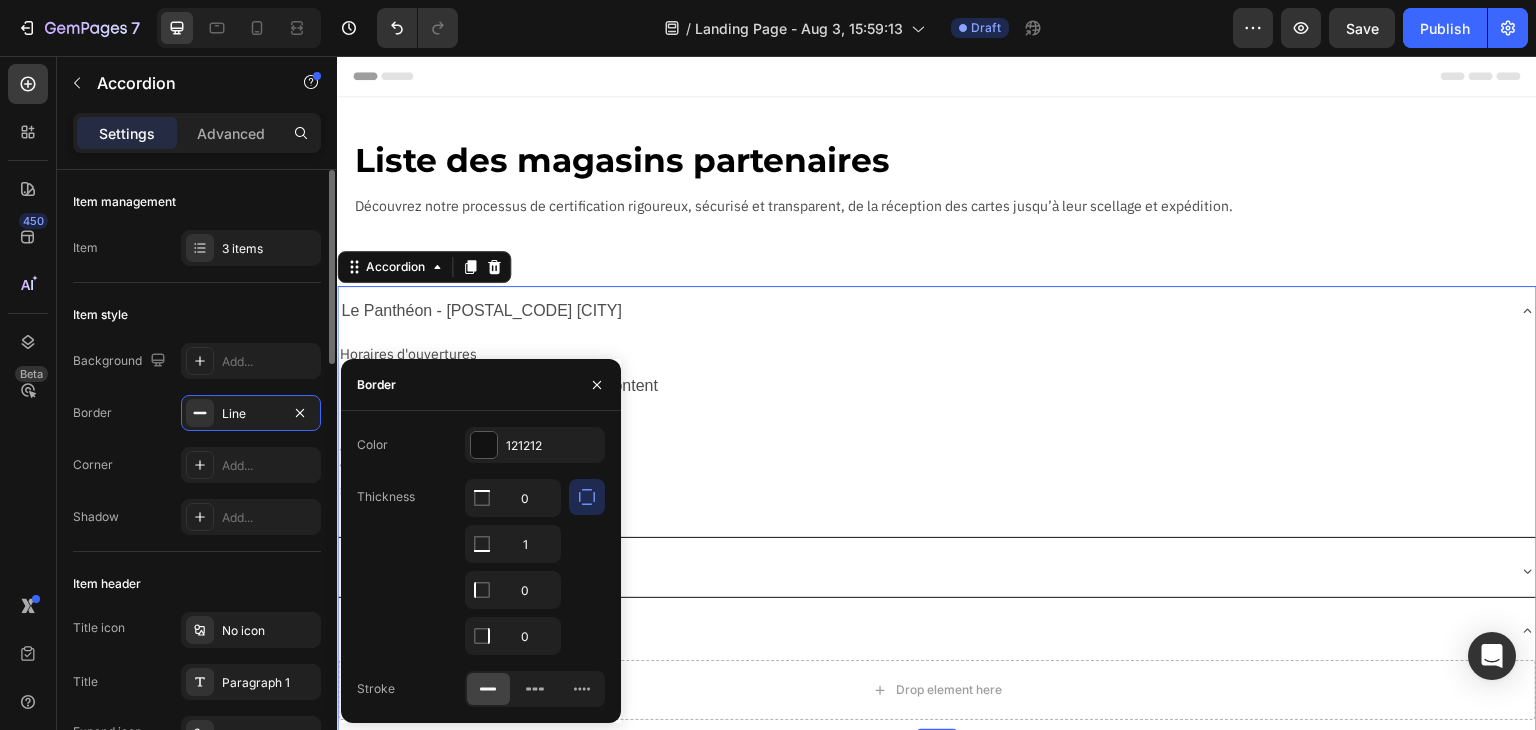 drag, startPoint x: 229, startPoint y: 403, endPoint x: 224, endPoint y: 290, distance: 113.110565 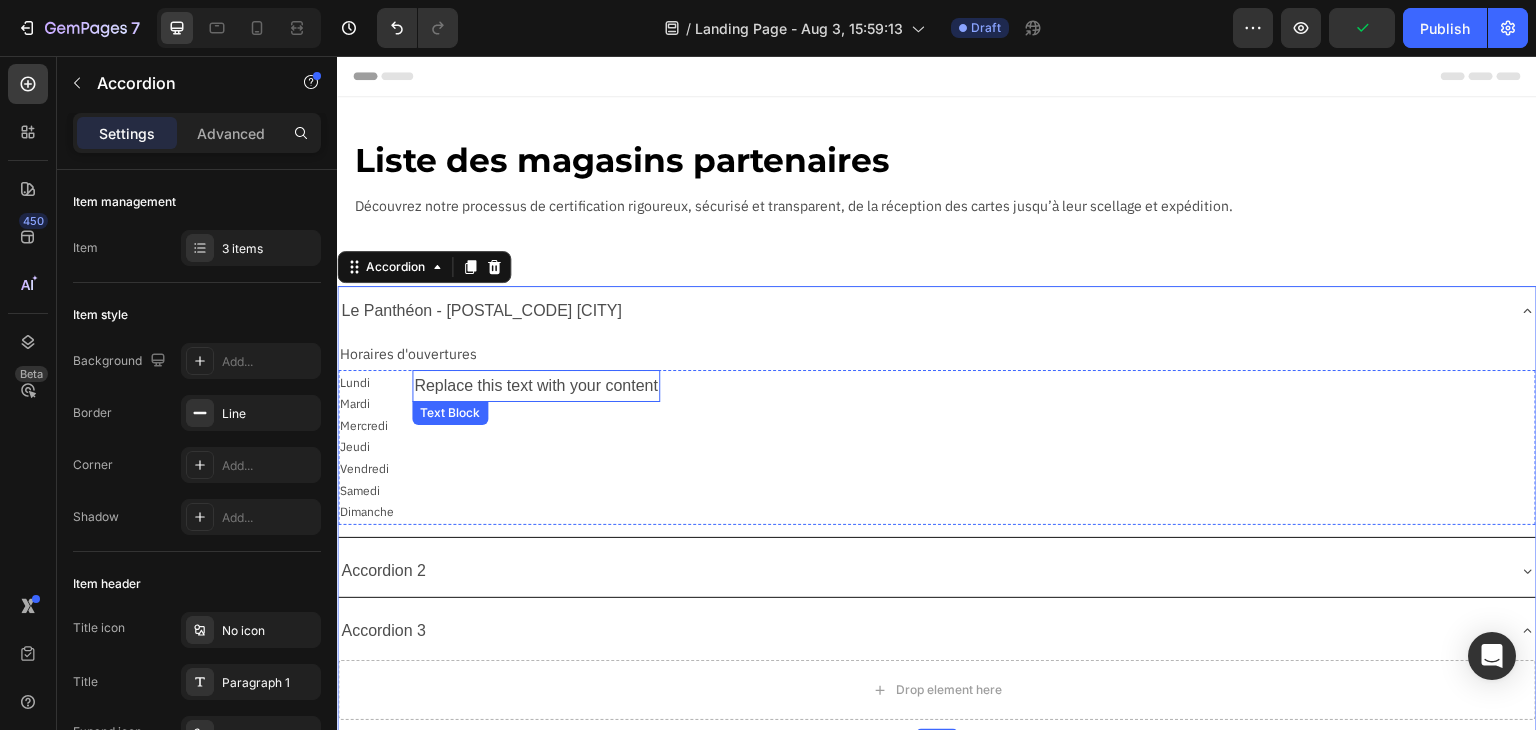click on "Replace this text with your content" at bounding box center (536, 386) 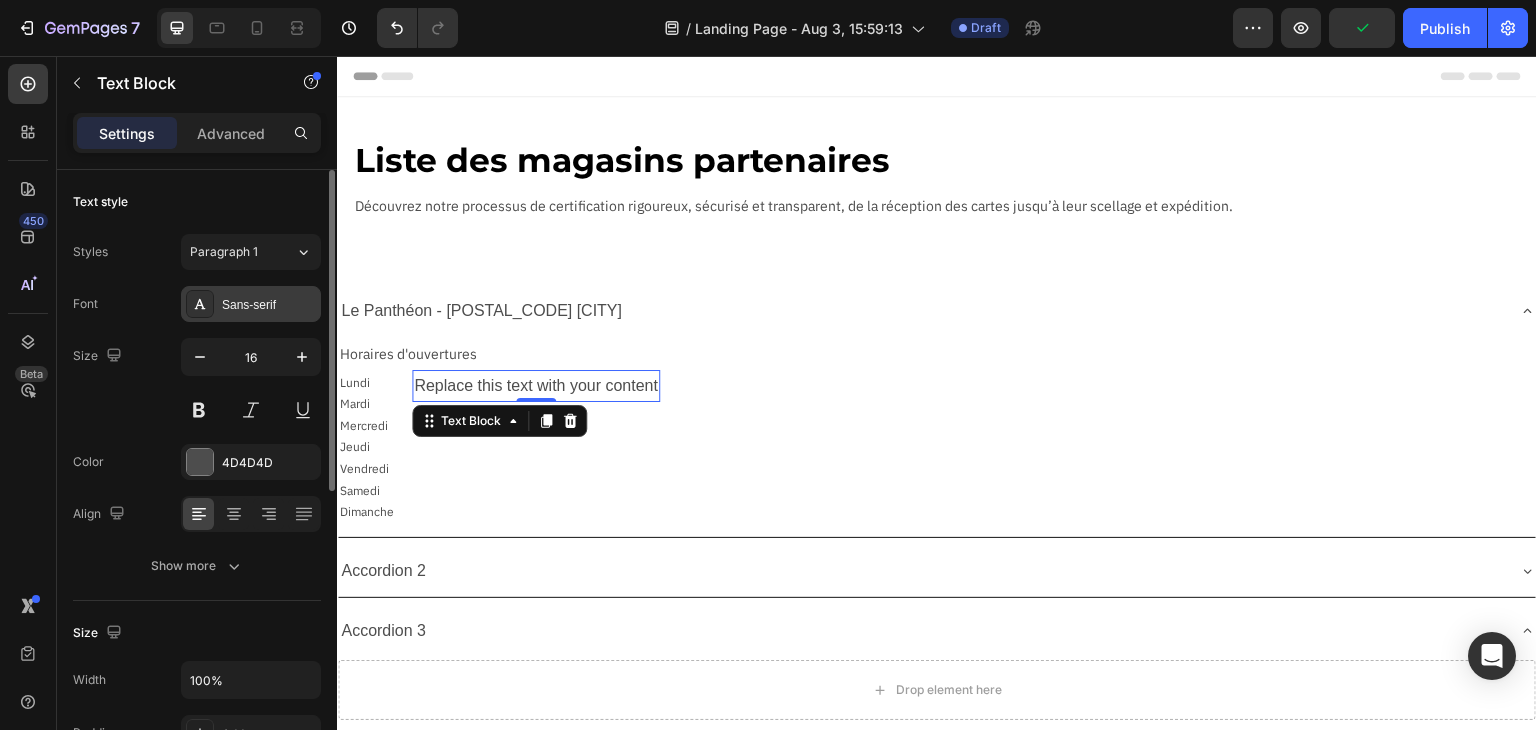 click on "Sans-serif" at bounding box center (251, 304) 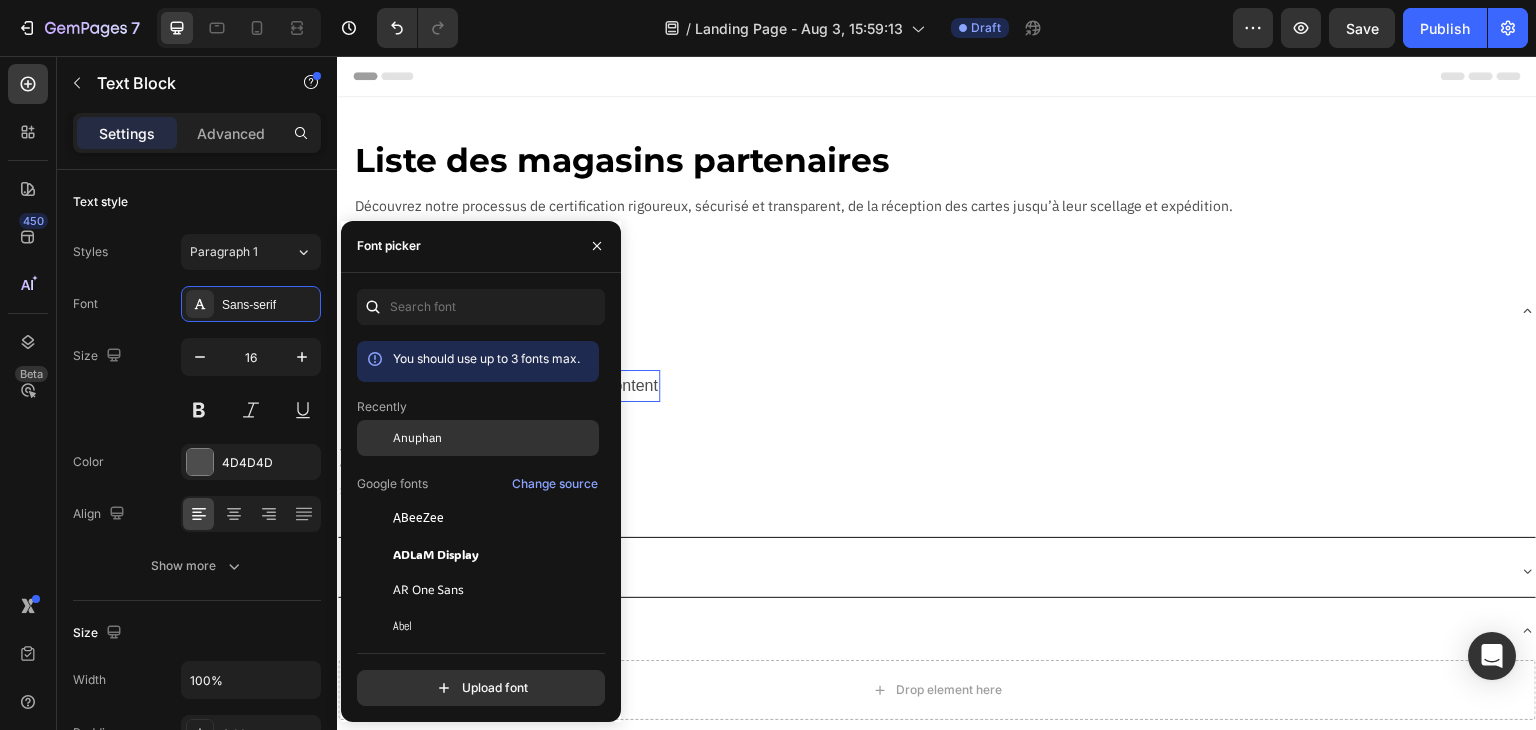 click on "Anuphan" at bounding box center [417, 438] 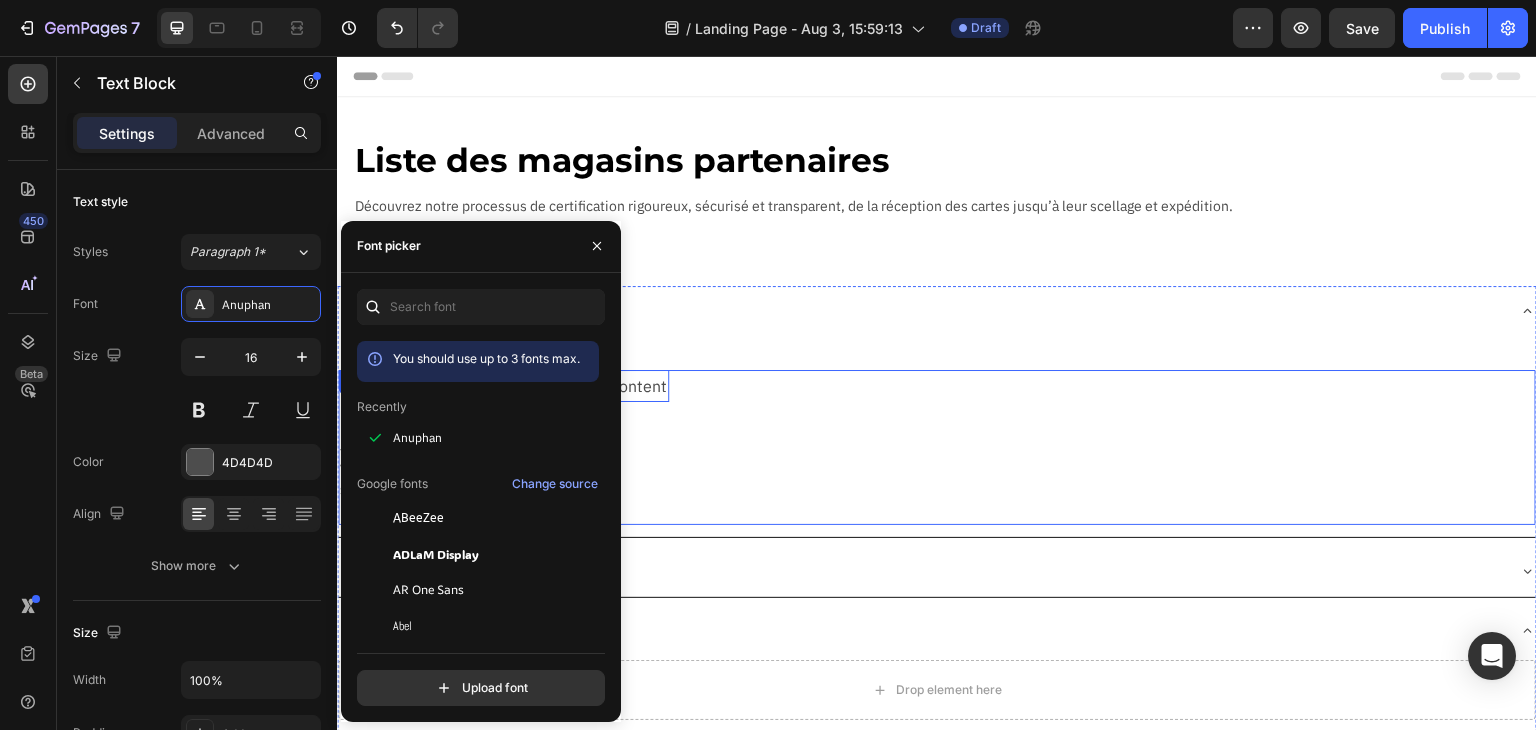 click on "Lundi  Mardi Mercredi Jeudi Vendredi Samedi Dimanche Text Block Replace this text with your content Text Block   0 Row" at bounding box center [937, 447] 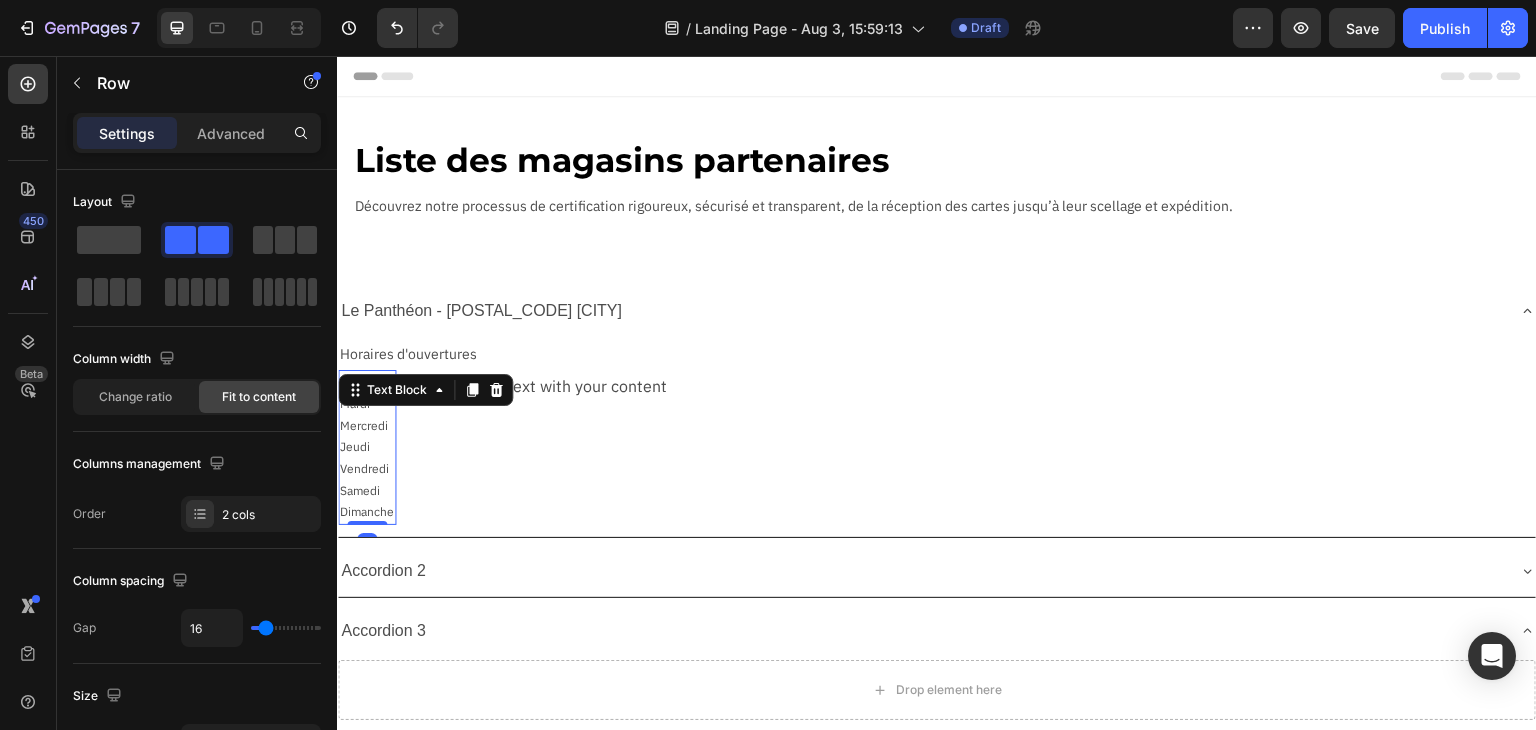click on "Mercredi" at bounding box center (367, 426) 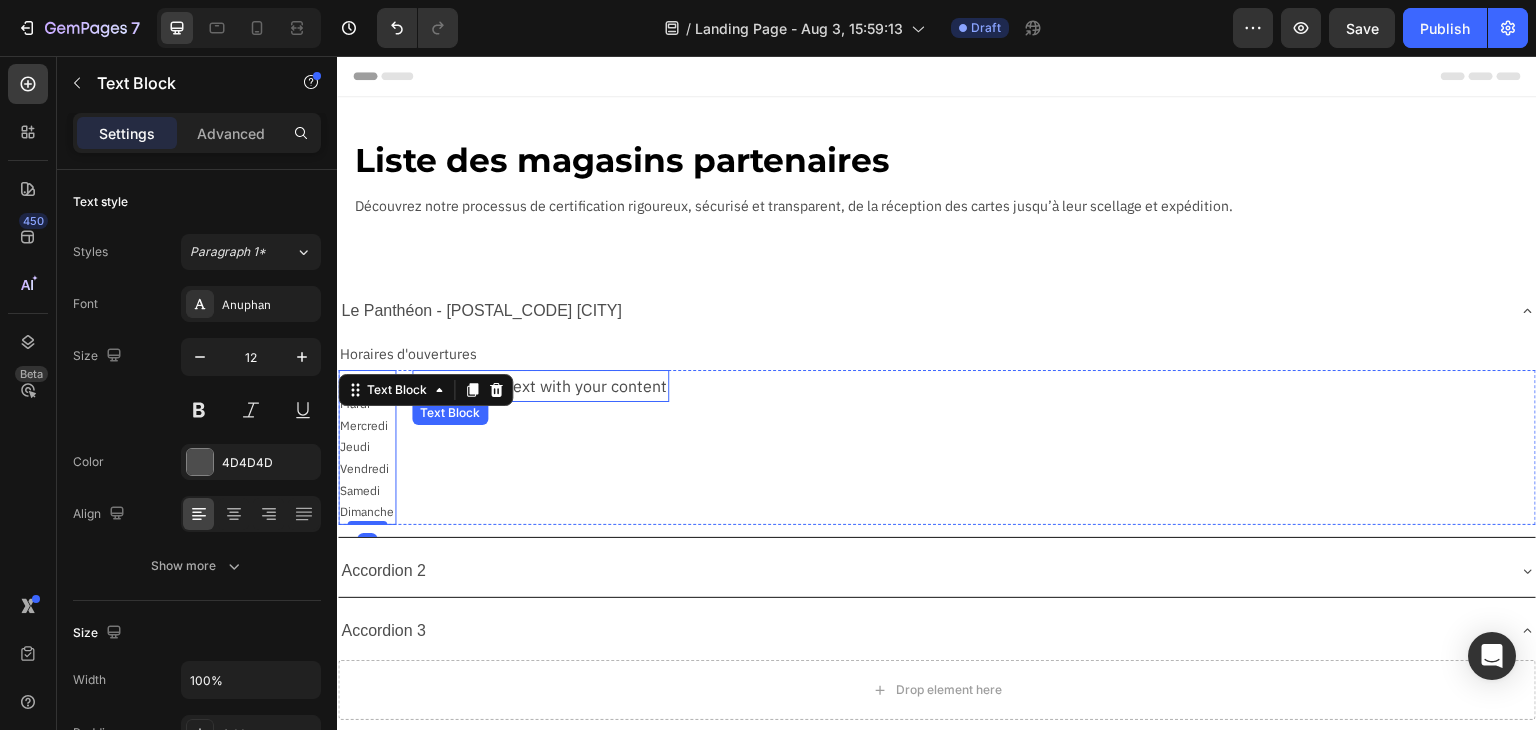 click on "Replace this text with your content" at bounding box center [540, 386] 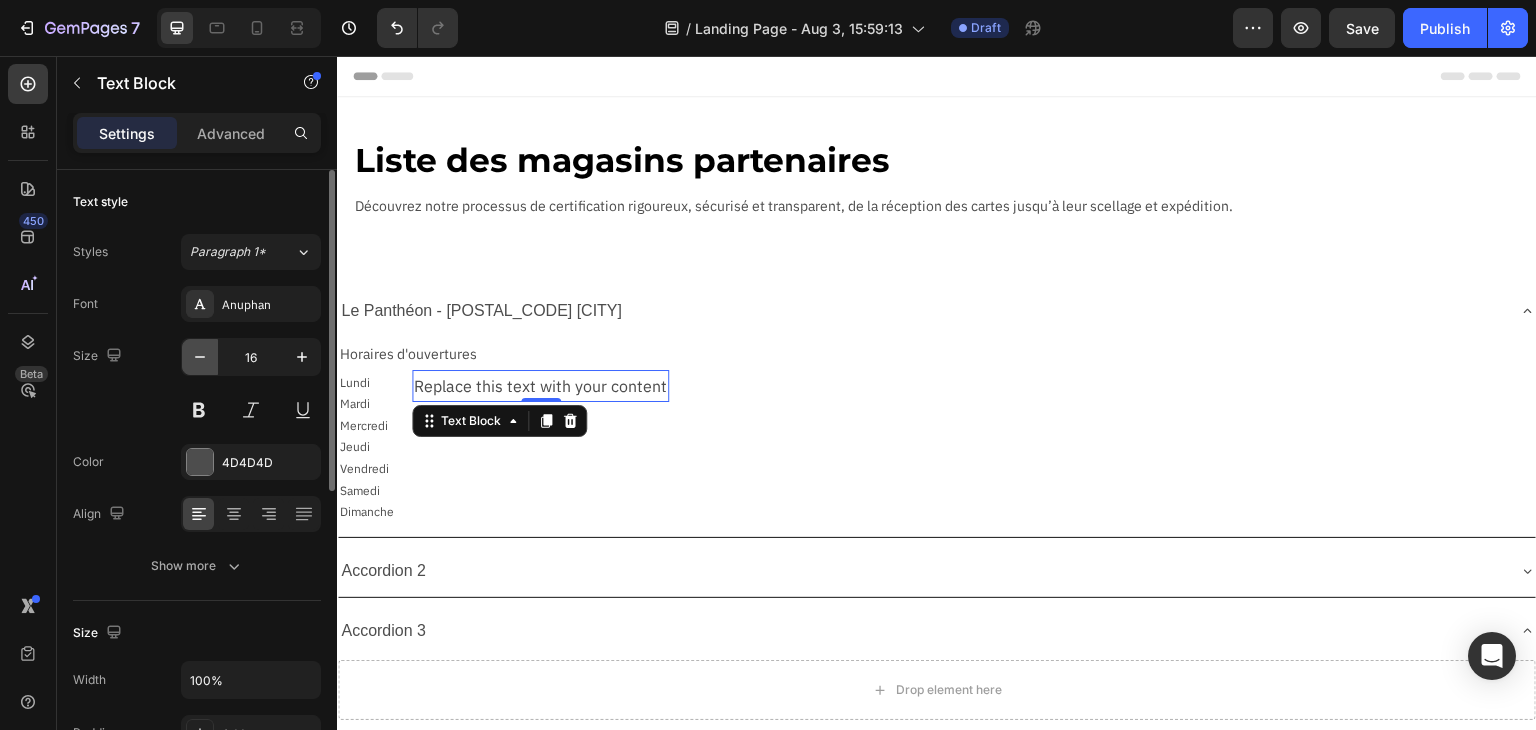 click 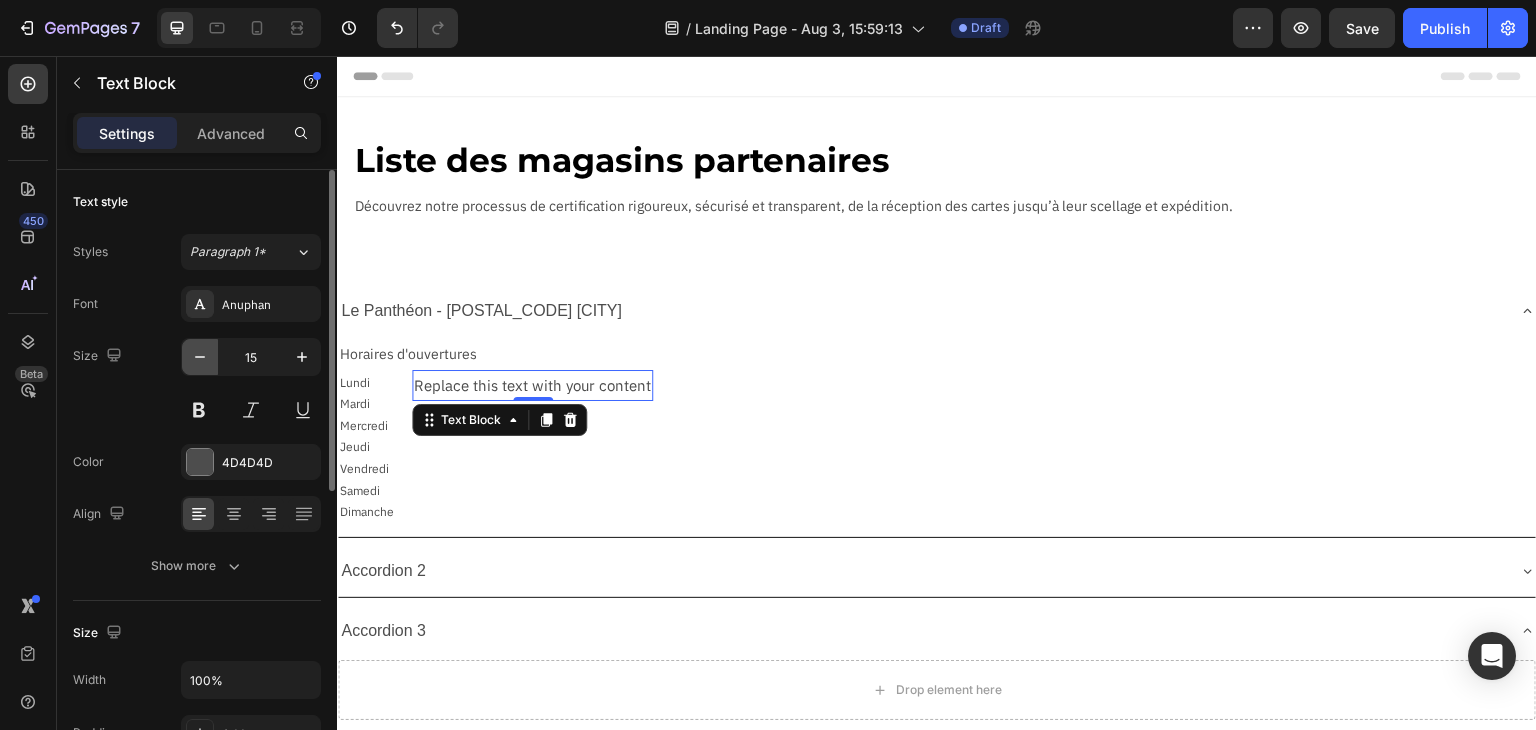 click 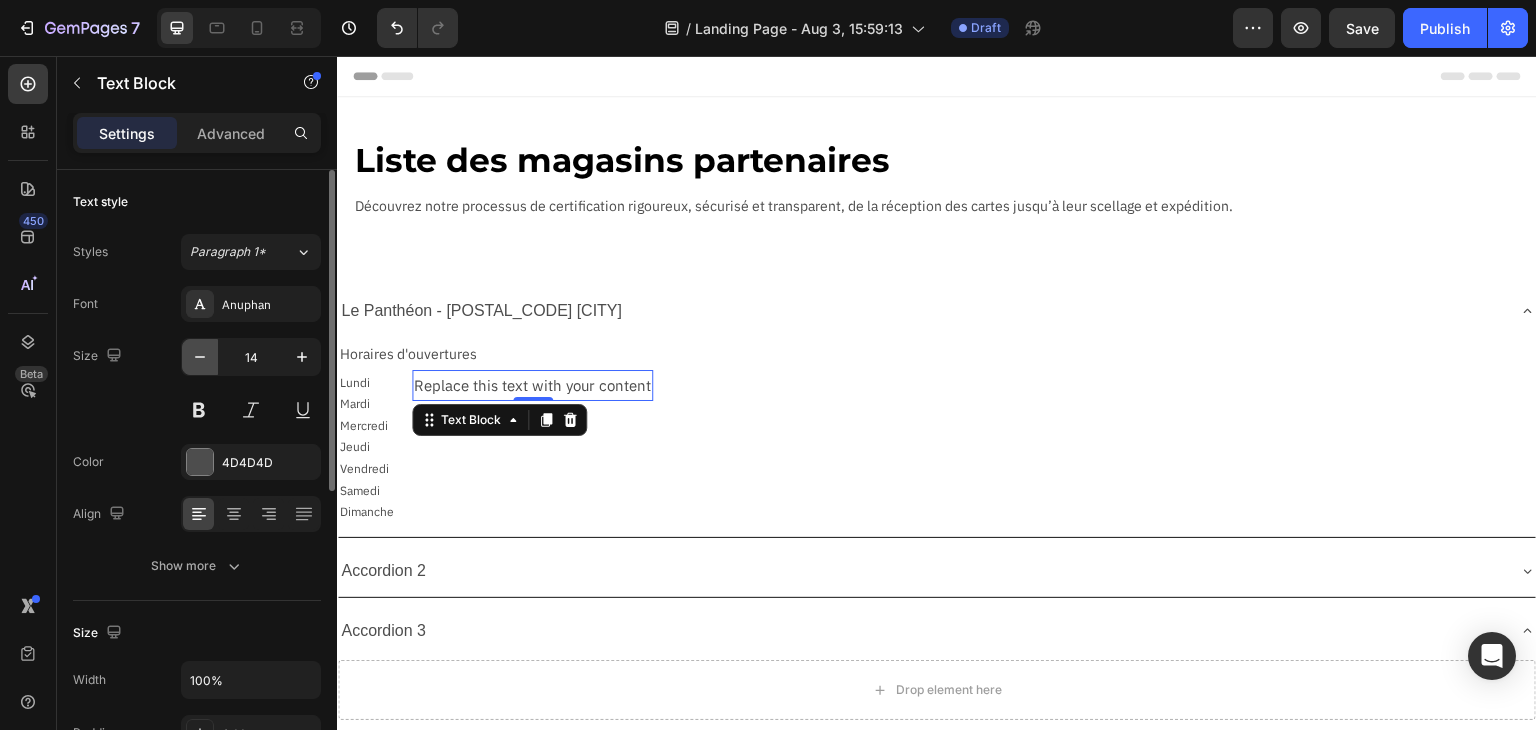 click 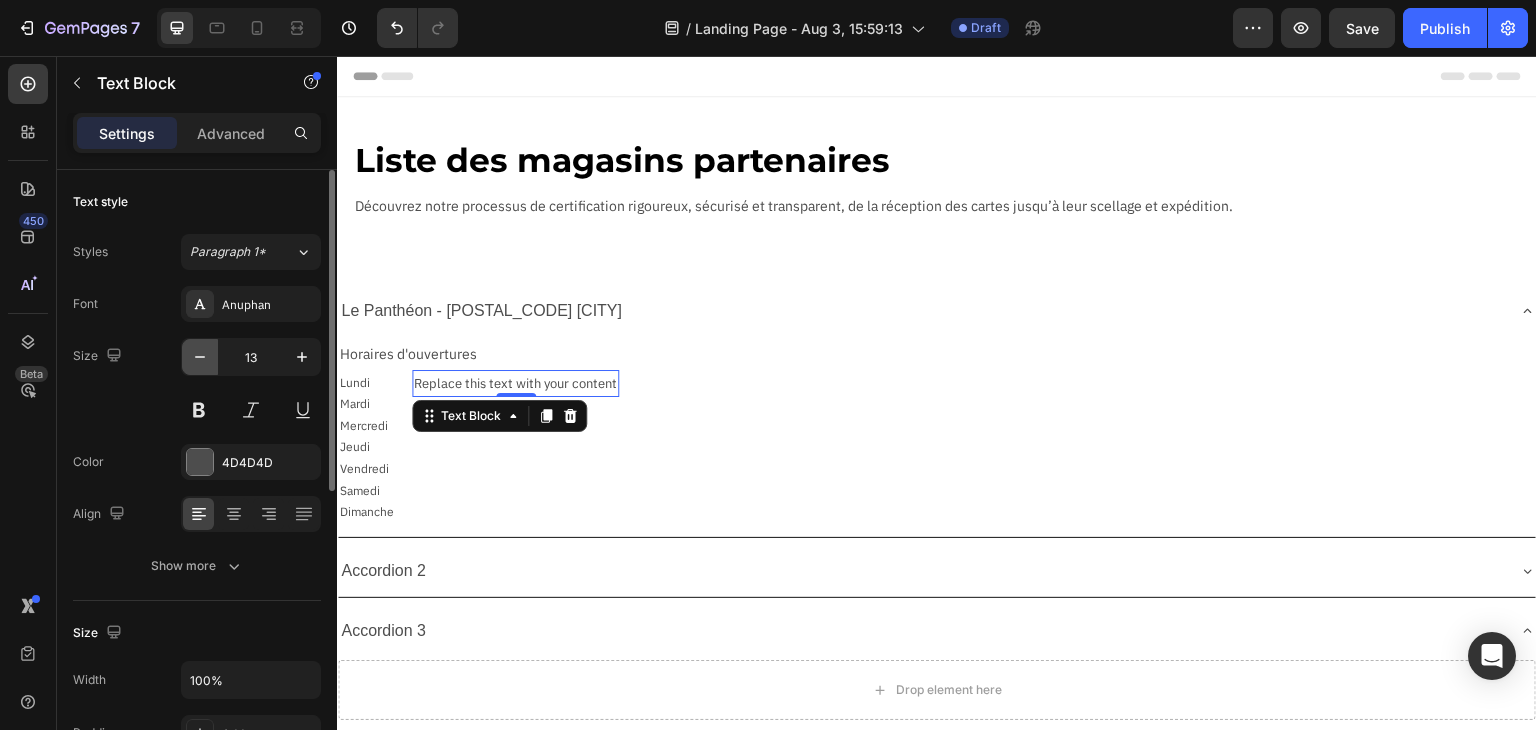 click 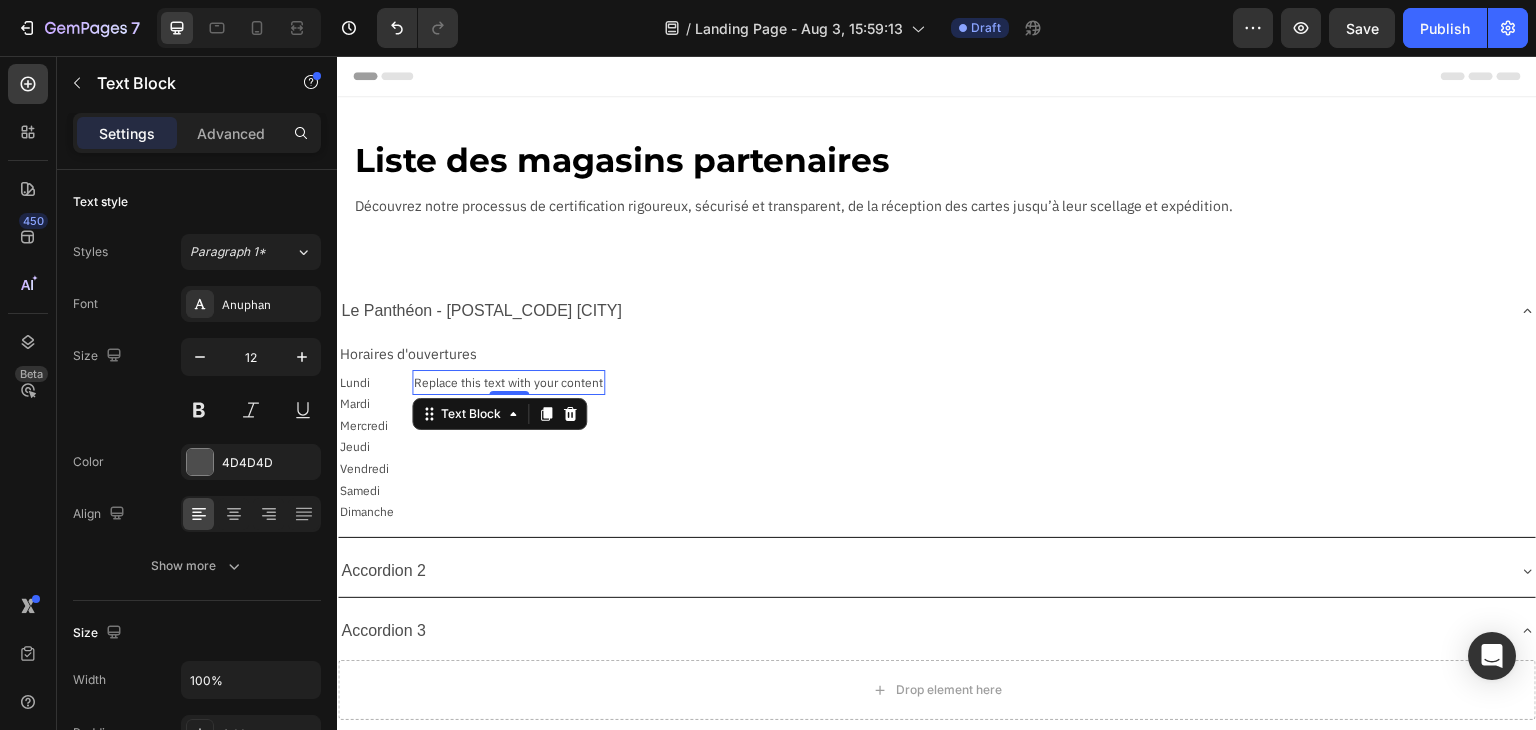click on "Replace this text with your content" at bounding box center [508, 383] 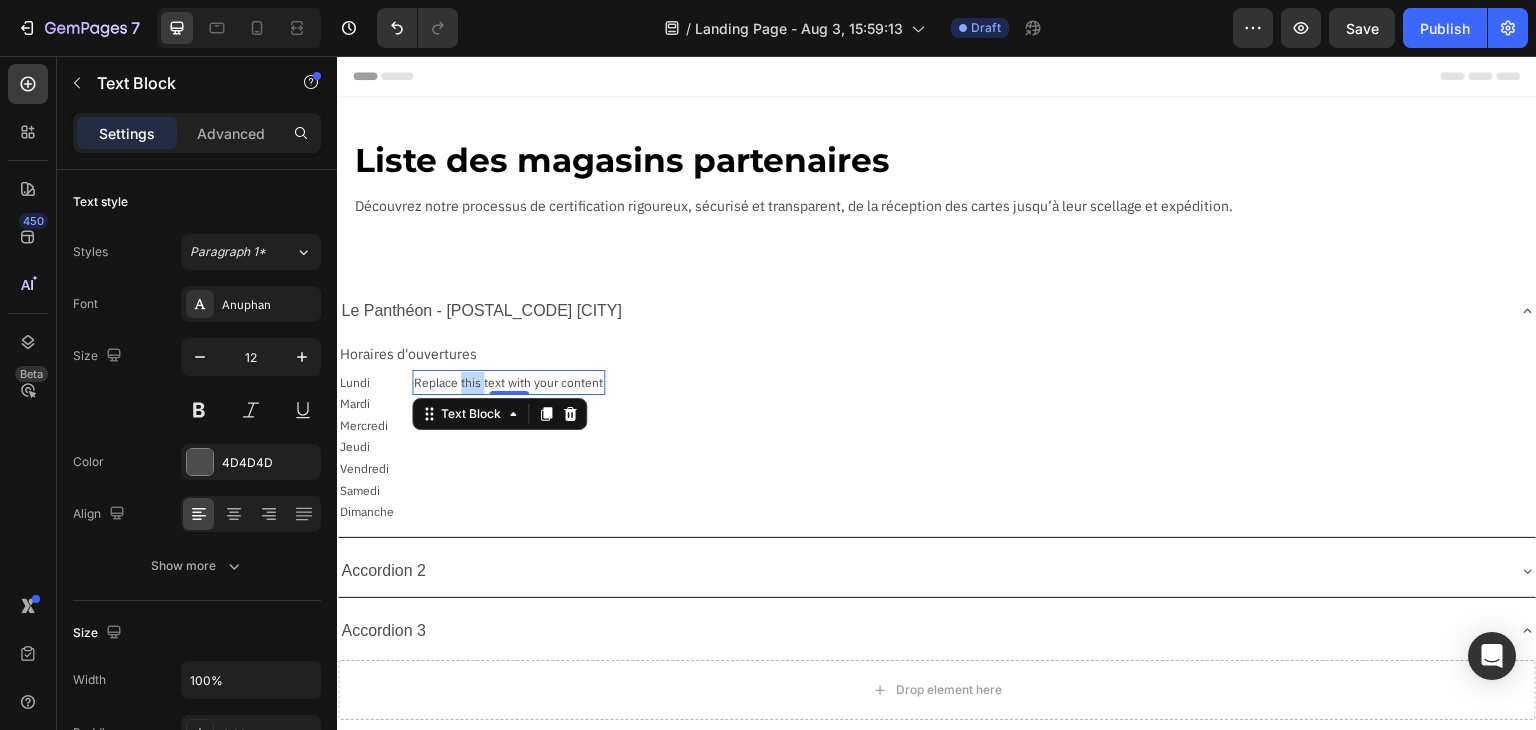 click on "Replace this text with your content" at bounding box center (508, 383) 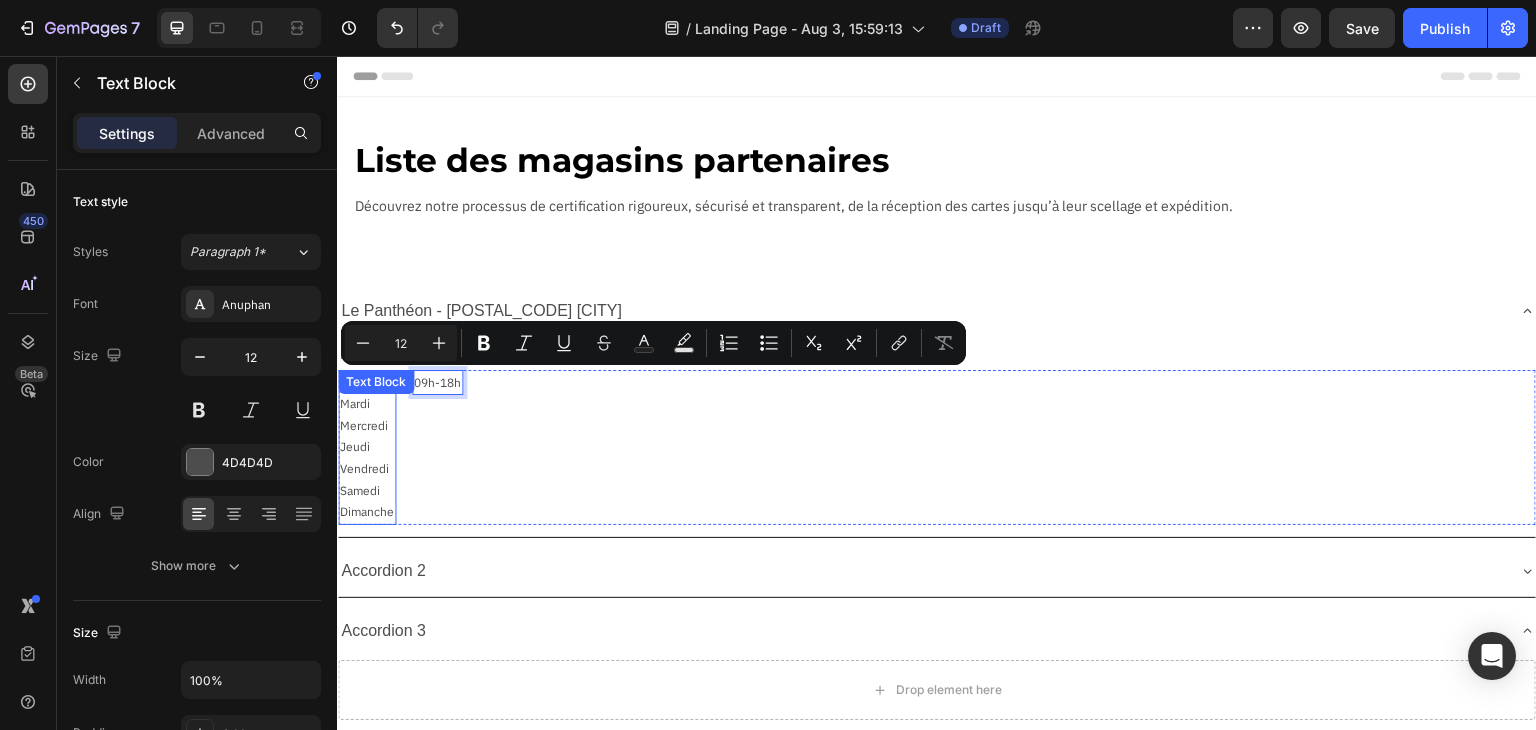 click on "Lundi  Mardi Mercredi Jeudi Vendredi Samedi Dimanche Text Block" at bounding box center [367, 447] 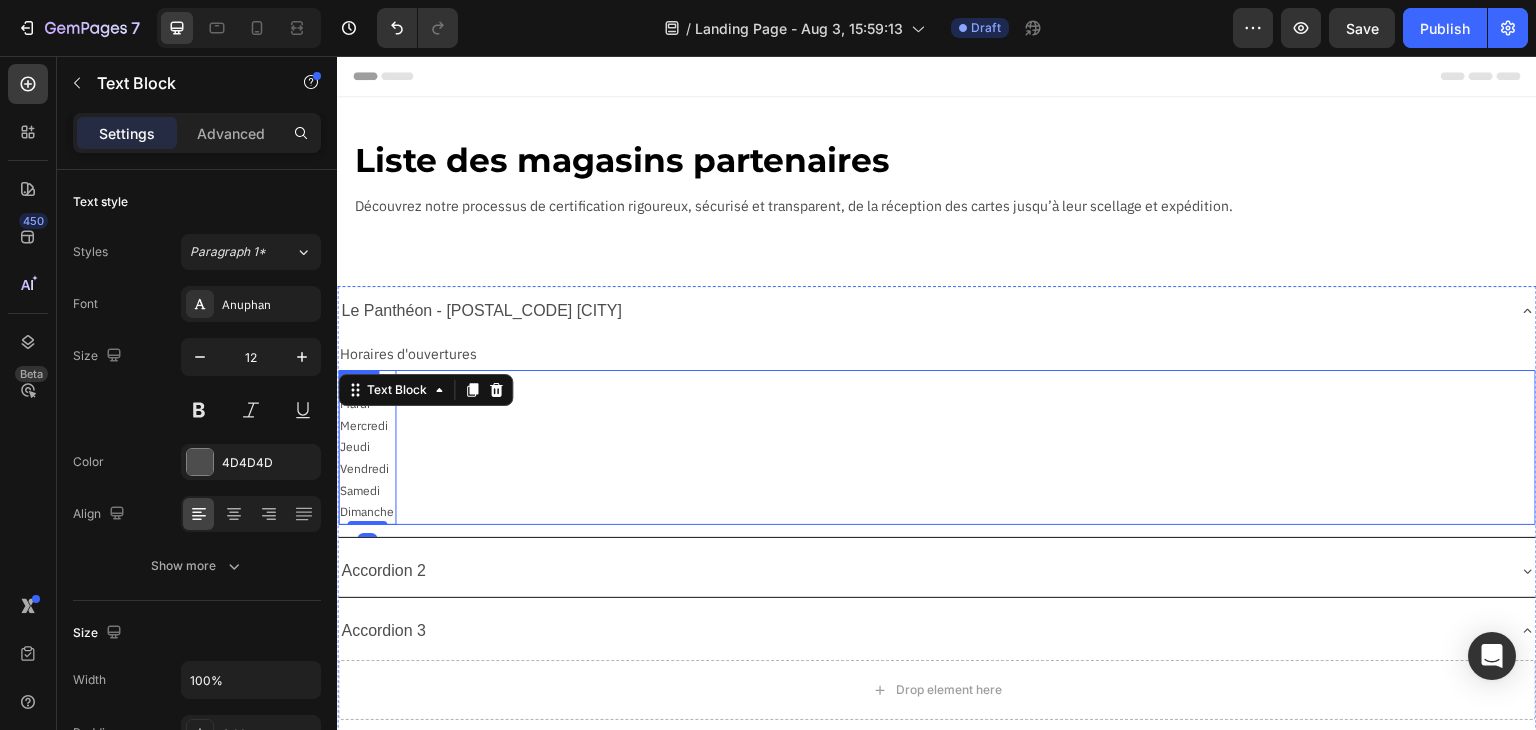 click on "09h-18h Text Block" at bounding box center (437, 447) 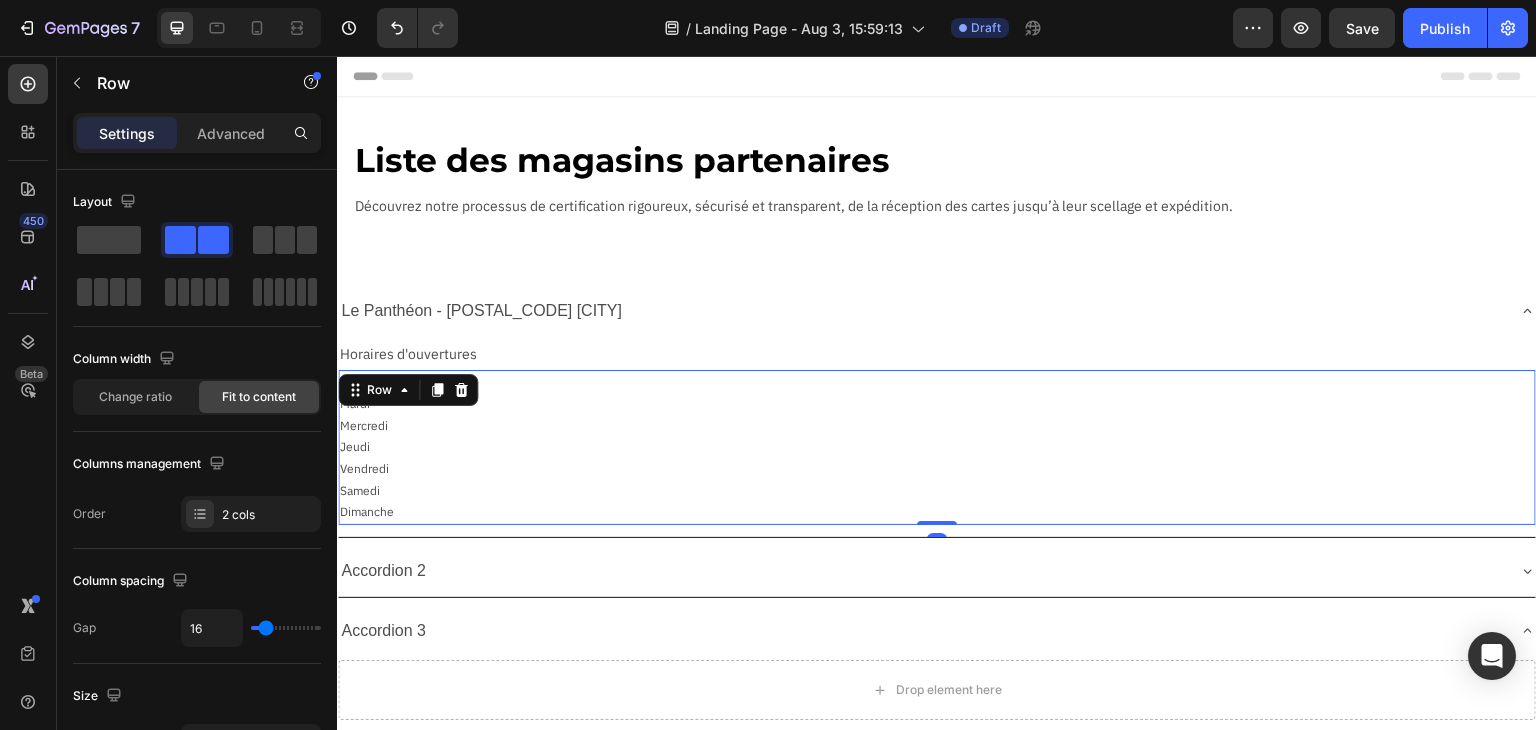 drag, startPoint x: 527, startPoint y: 404, endPoint x: 445, endPoint y: 376, distance: 86.64872 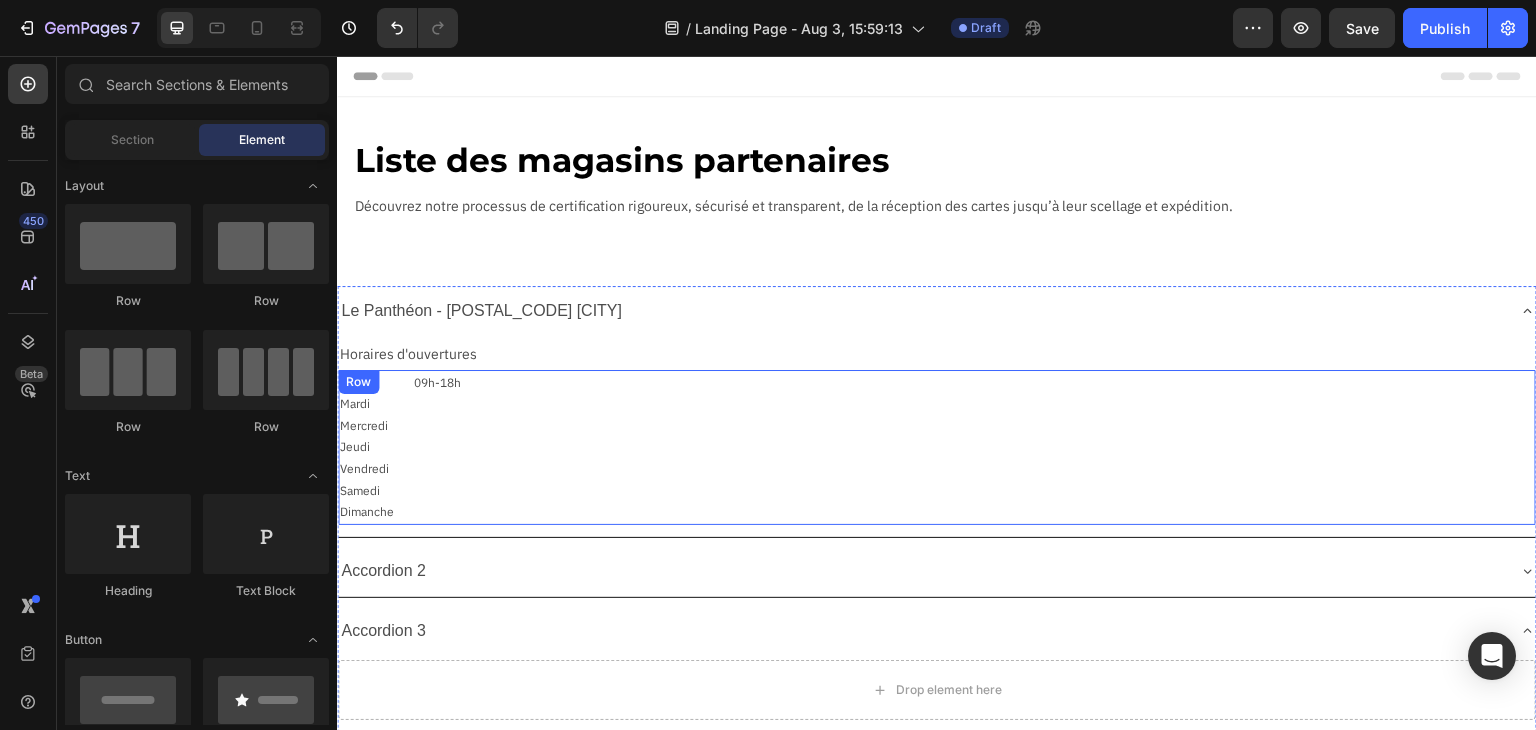 click on "09h-18h" at bounding box center (437, 383) 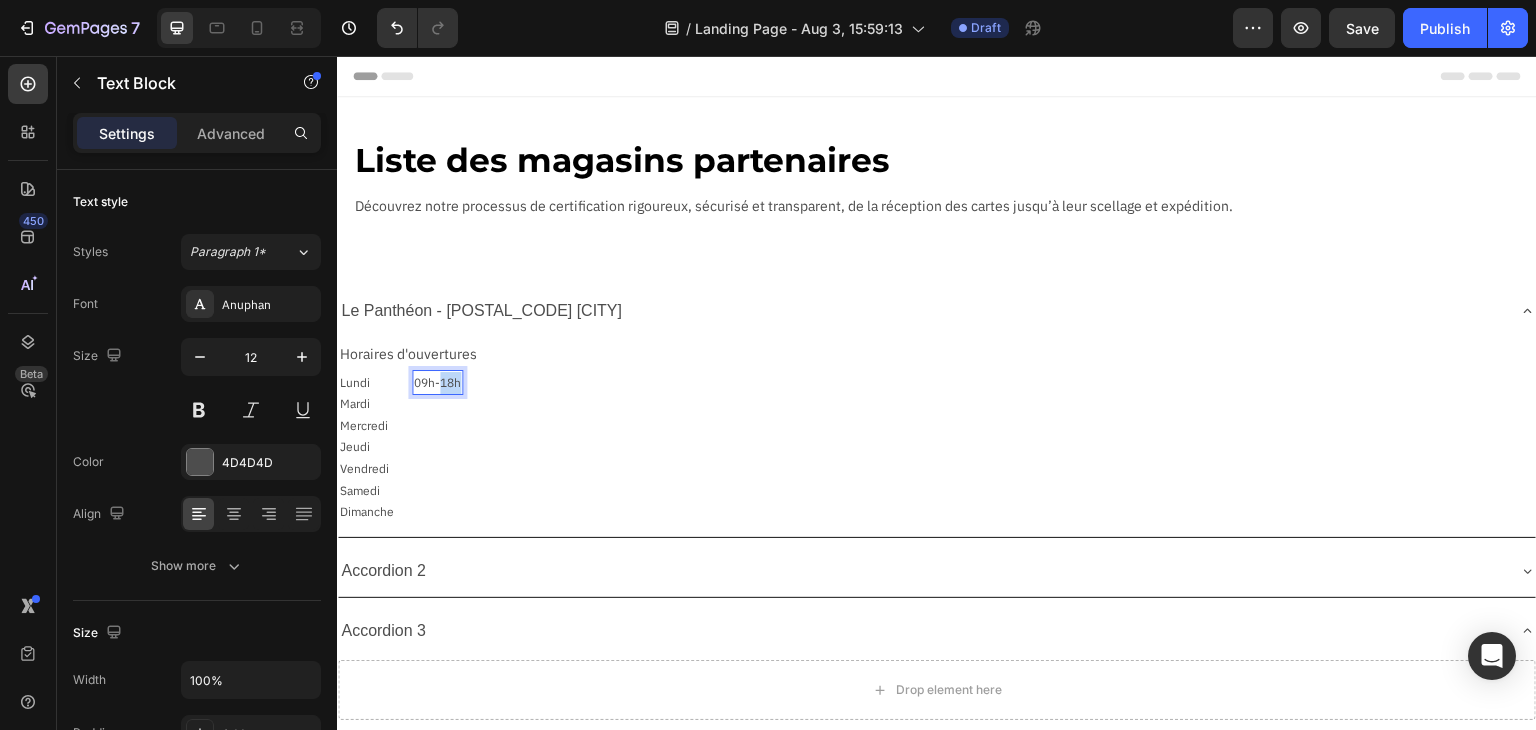 click on "09h-18h" at bounding box center (437, 383) 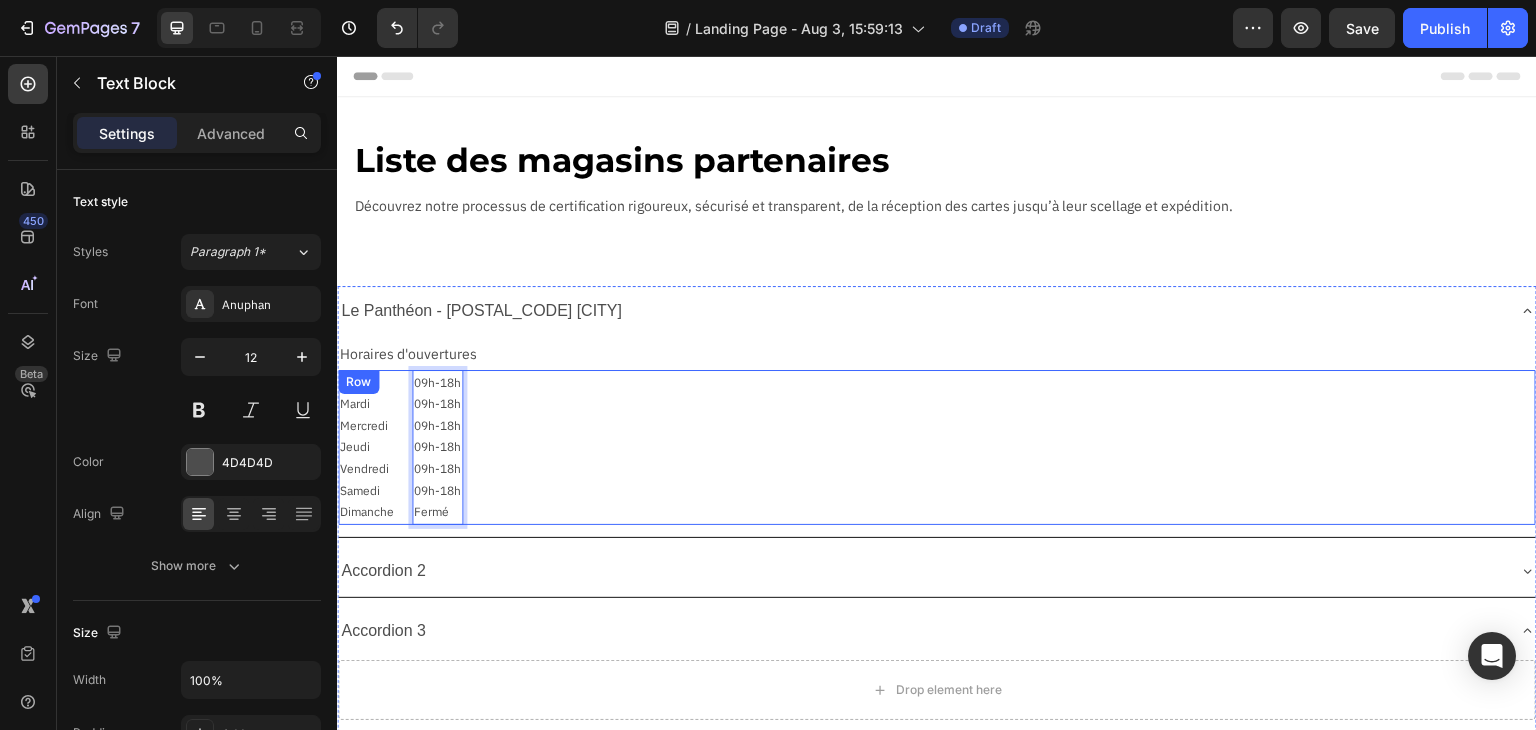click on "Lundi  Mardi Mercredi Jeudi Vendredi Samedi Dimanche Text Block 09h-18h 09h-18h 09h-18h 09h-18h 09h-18h 09h-18h Fermé Text Block   0 Row" at bounding box center [937, 447] 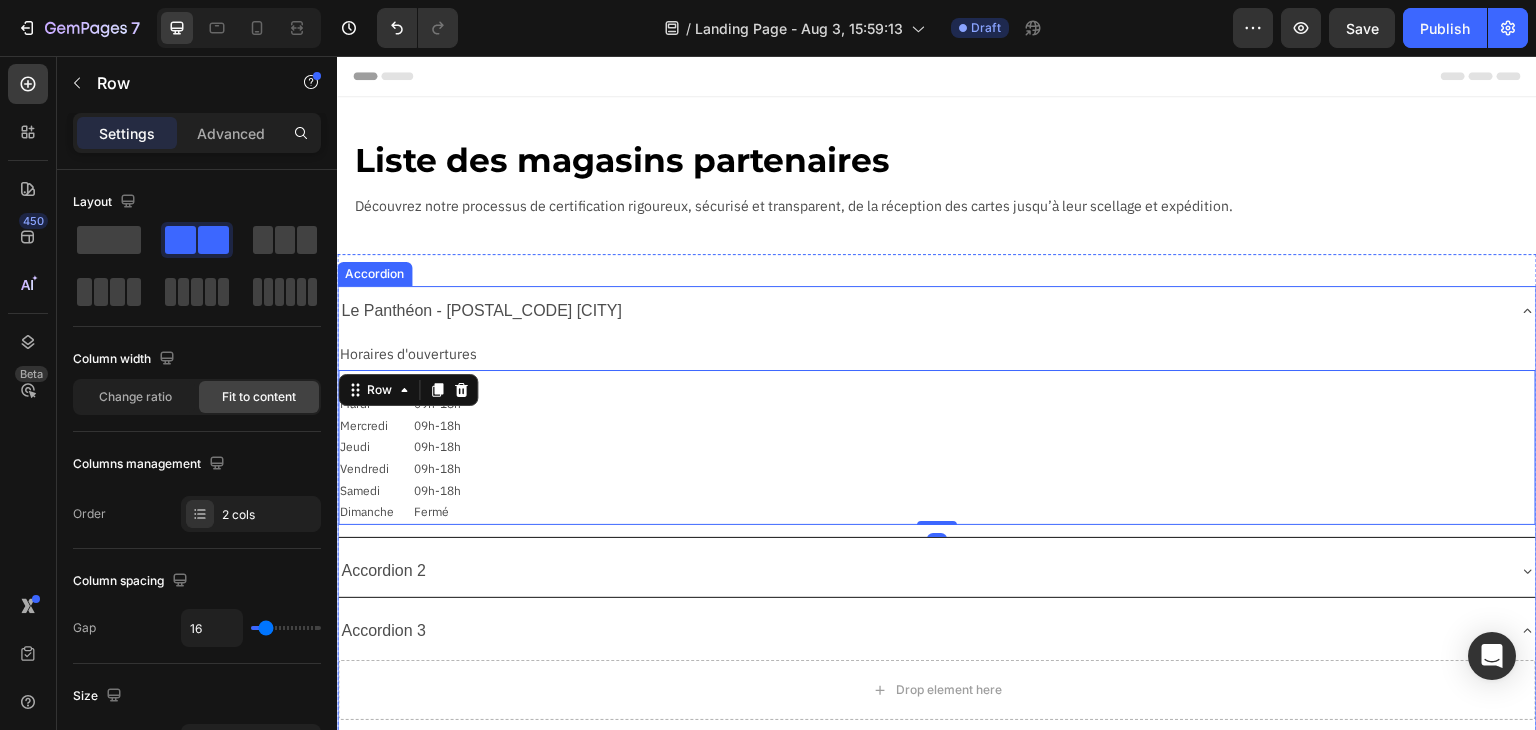 click on "Le Panthéon - [POSTAL_CODE] [CITY] Horaires d'ouvertures Text Block Lundi	 Mardi Mercredi Jeudi Vendredi Samedi Dimanche Text Block 09h-18h 09h-18h 09h-18h 09h-18h 09h-18h 09h-18h Fermé Text Block Row
Accordion 2
Accordion 3
Drop element here Accordion Section 2" at bounding box center [937, 510] 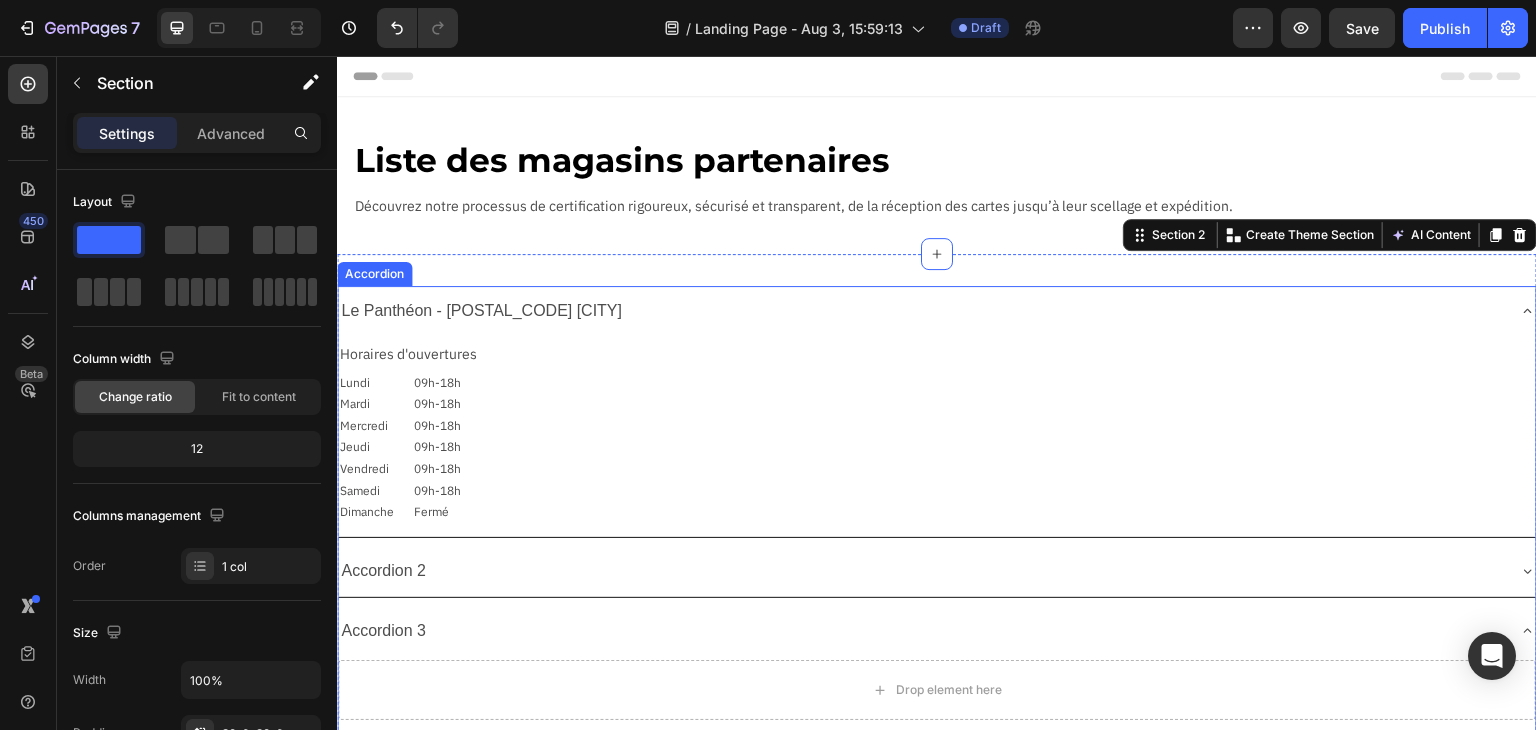 click on "Le Panthéon - [POSTAL_CODE] [CITY]" at bounding box center [481, 311] 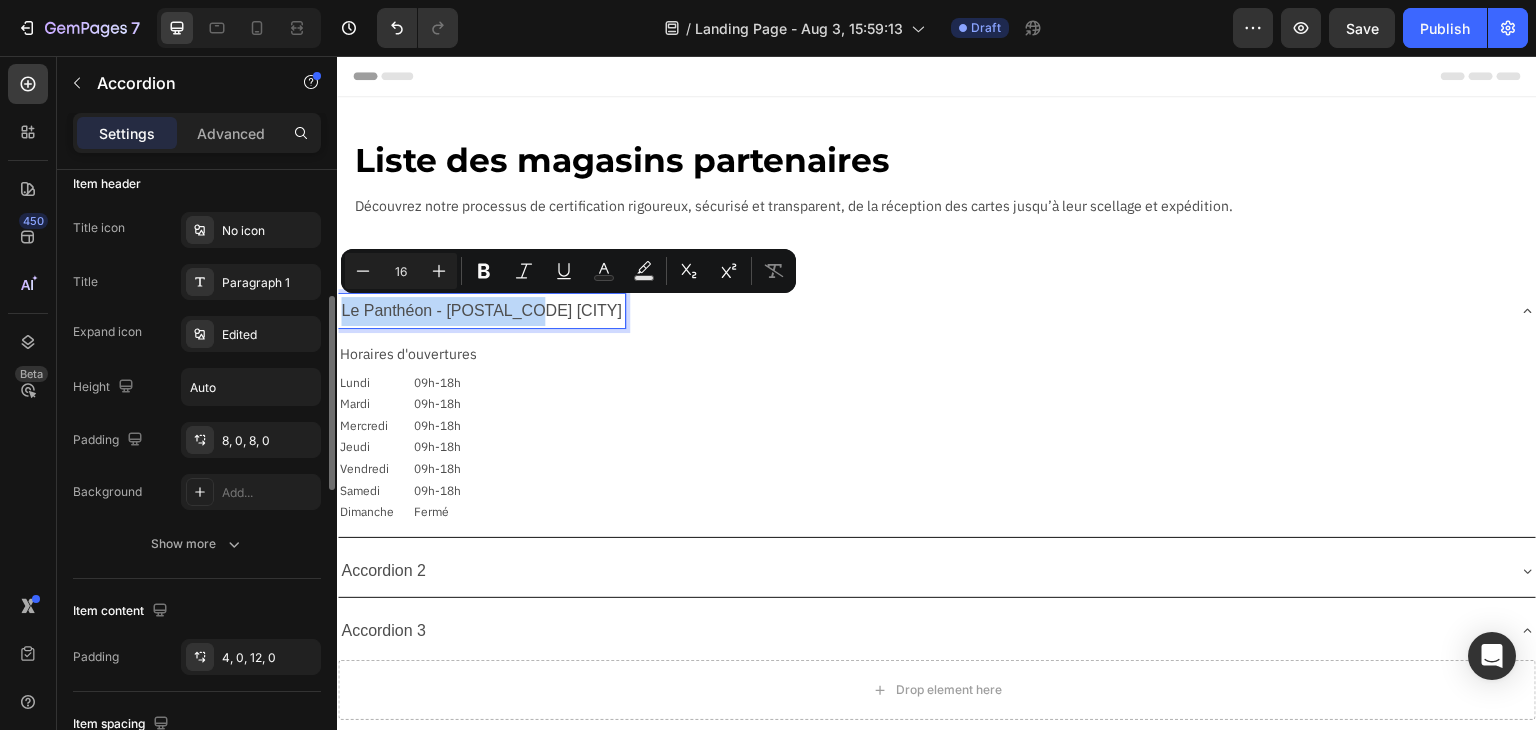 scroll, scrollTop: 0, scrollLeft: 0, axis: both 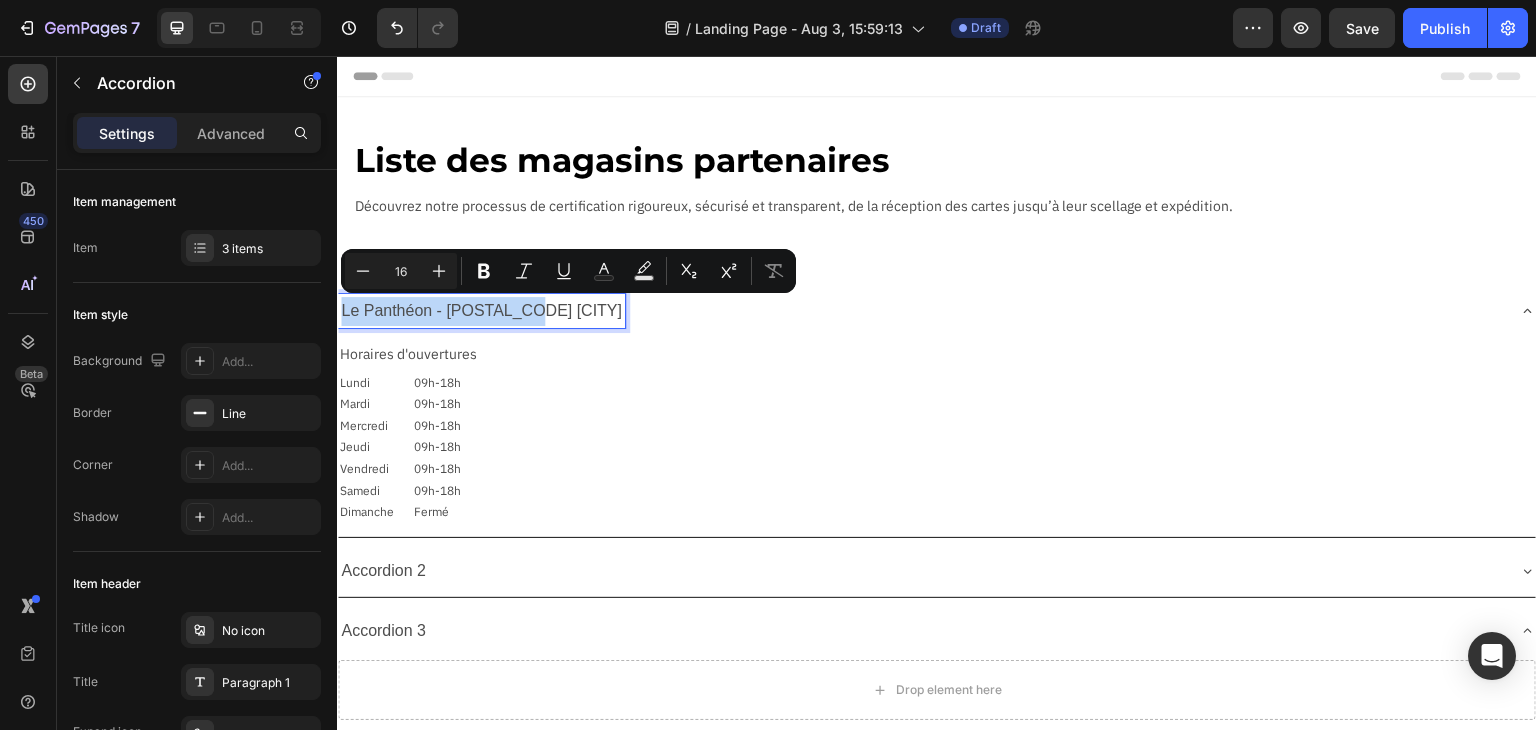 click on "Le Panthéon - [POSTAL_CODE] [CITY]" at bounding box center (481, 311) 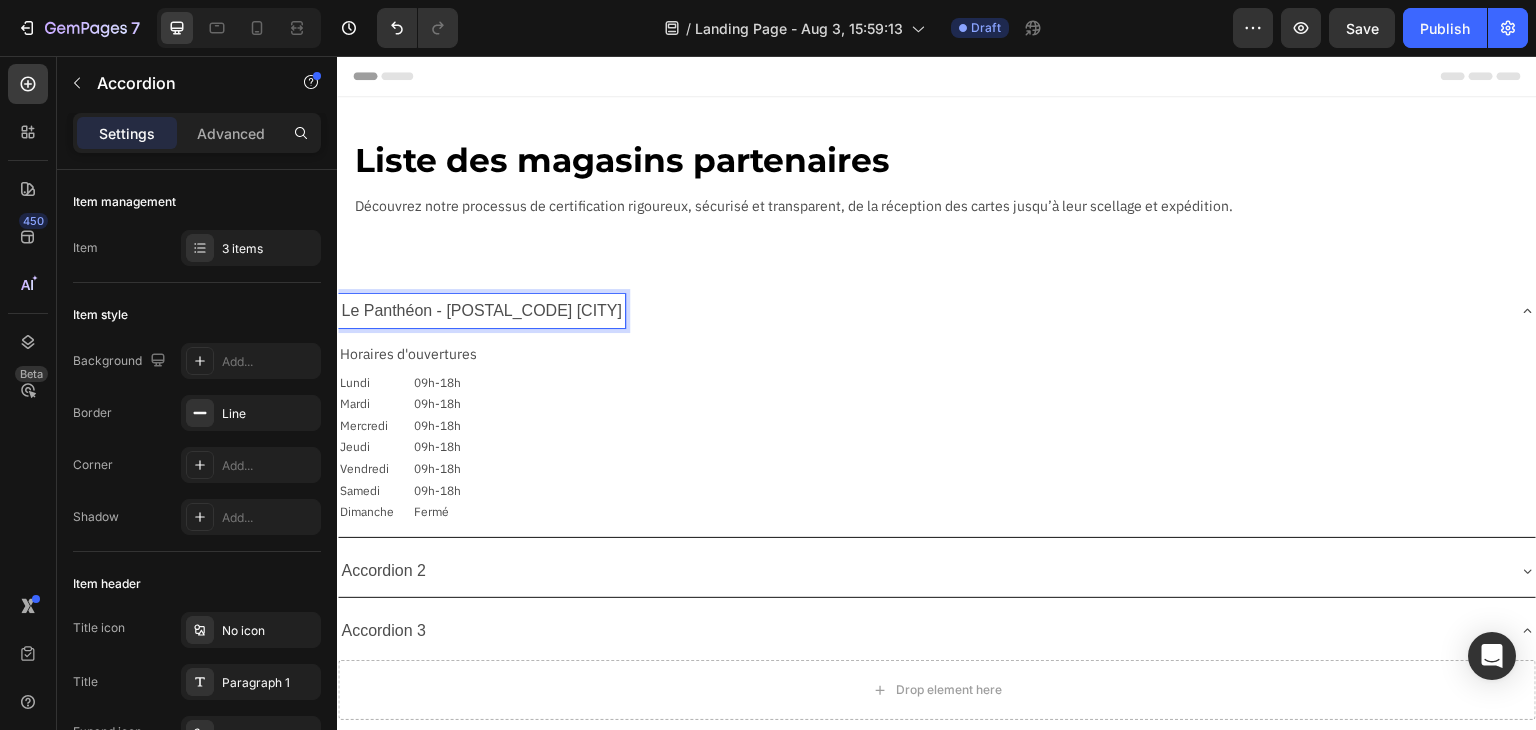 click on "Le Panthéon - [POSTAL_CODE] [CITY]" at bounding box center (481, 311) 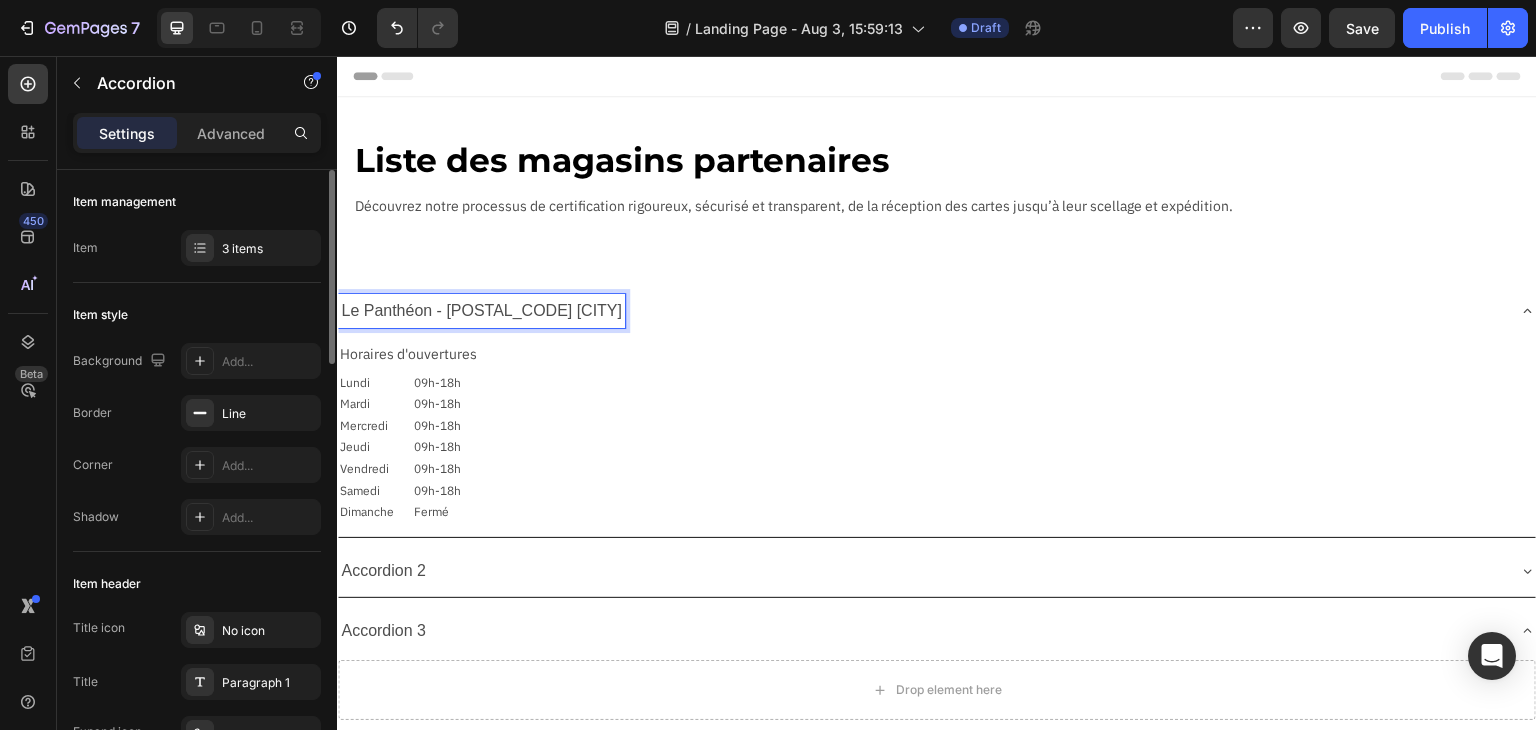 scroll, scrollTop: 100, scrollLeft: 0, axis: vertical 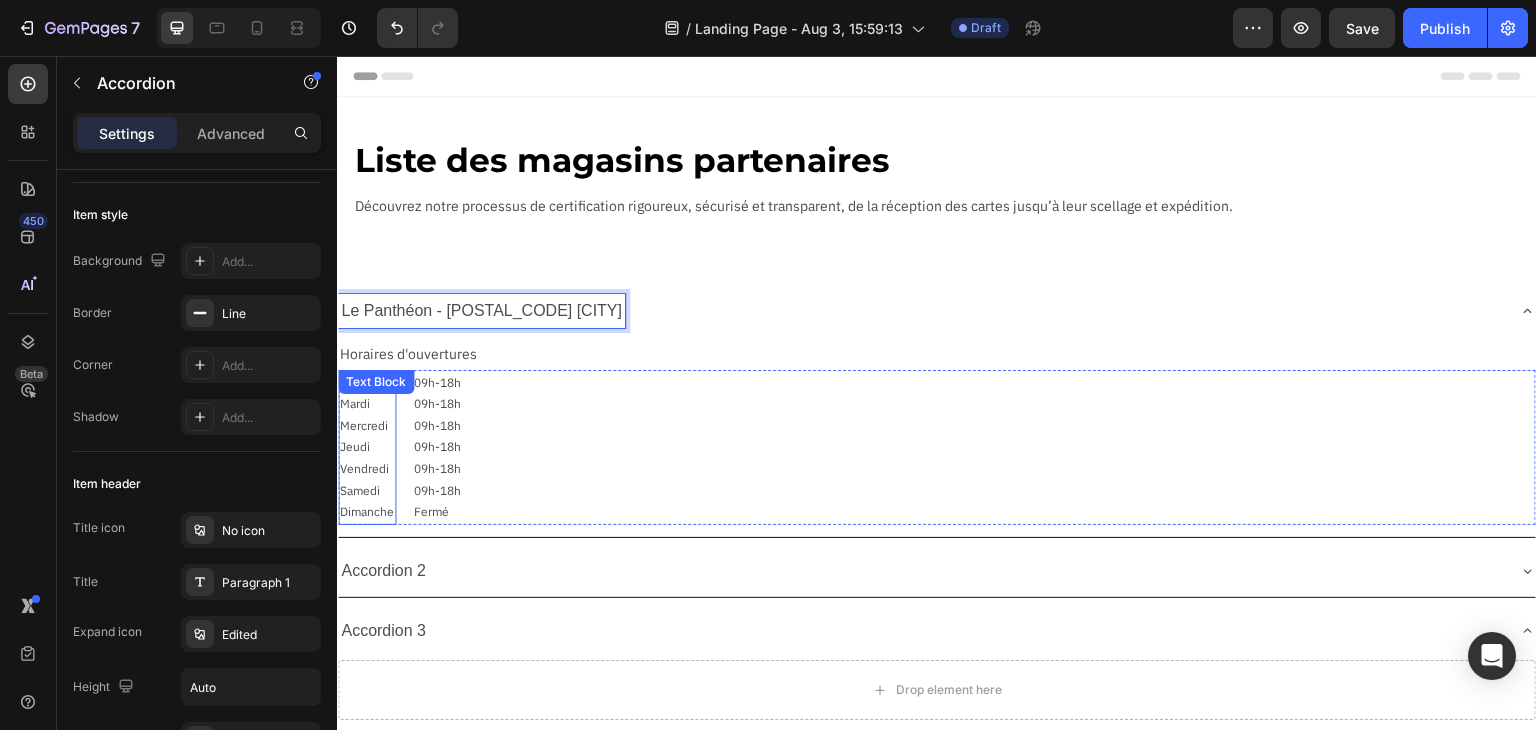 click on "09h-18h" at bounding box center [437, 447] 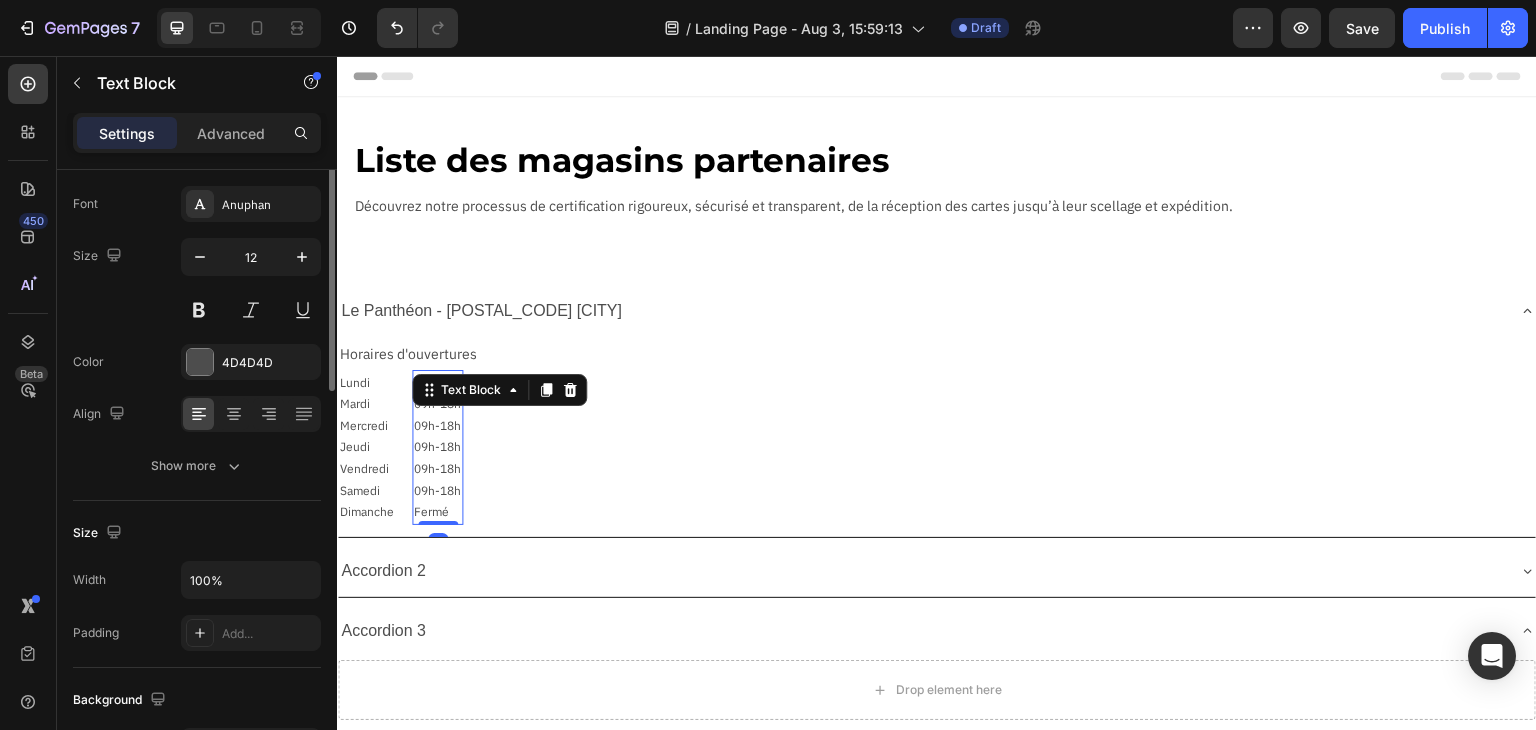 scroll, scrollTop: 0, scrollLeft: 0, axis: both 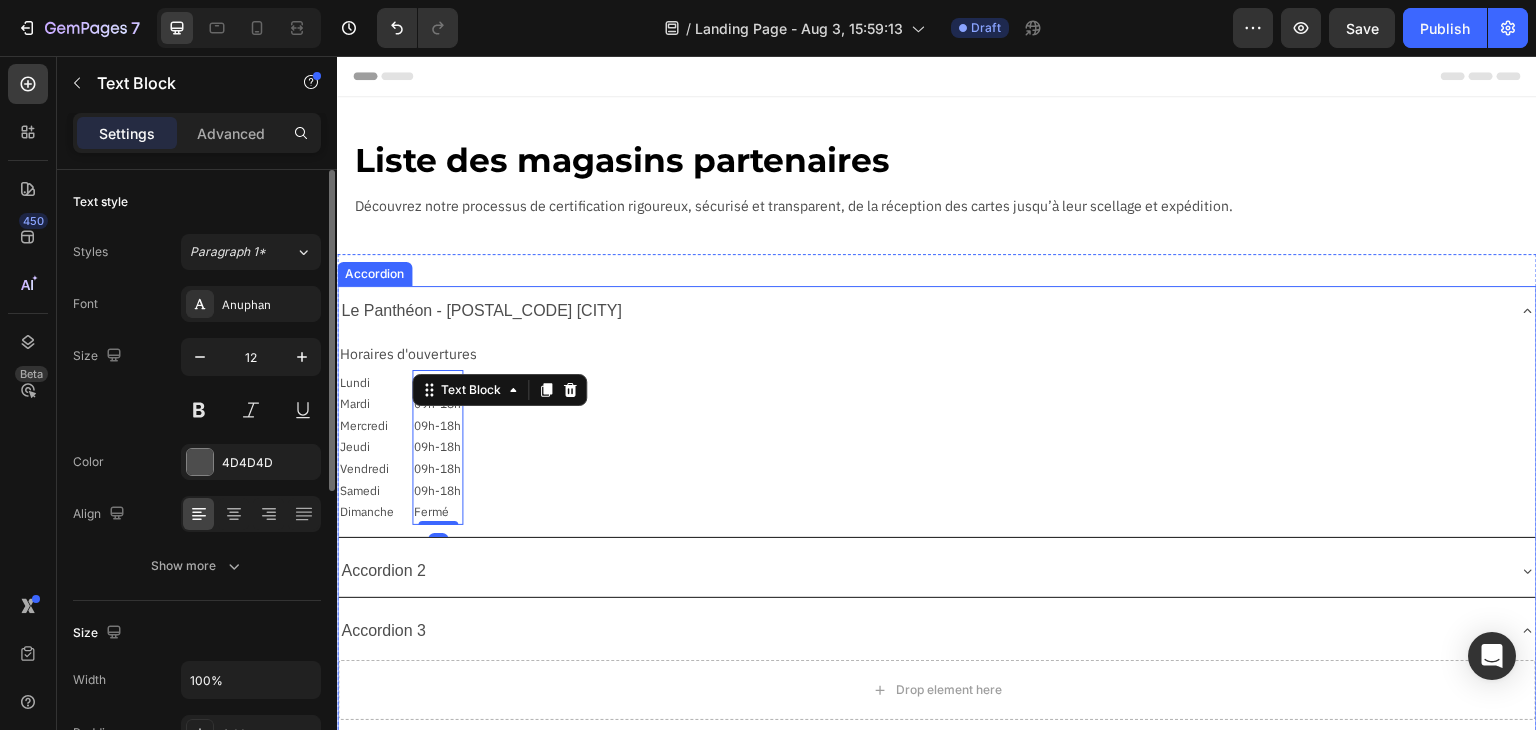 click on "Le Panthéon - [POSTAL_CODE] [CITY]" at bounding box center (481, 311) 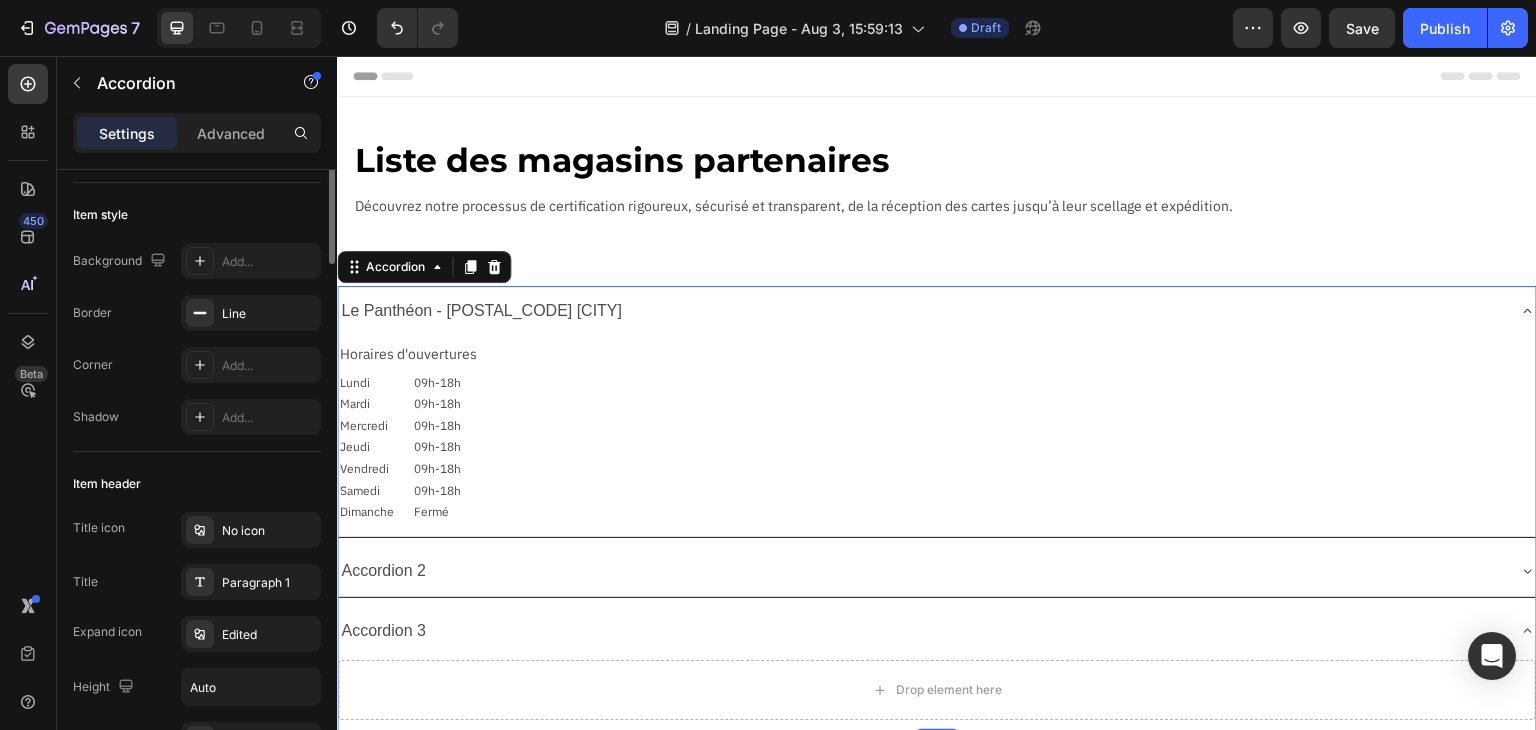 scroll, scrollTop: 0, scrollLeft: 0, axis: both 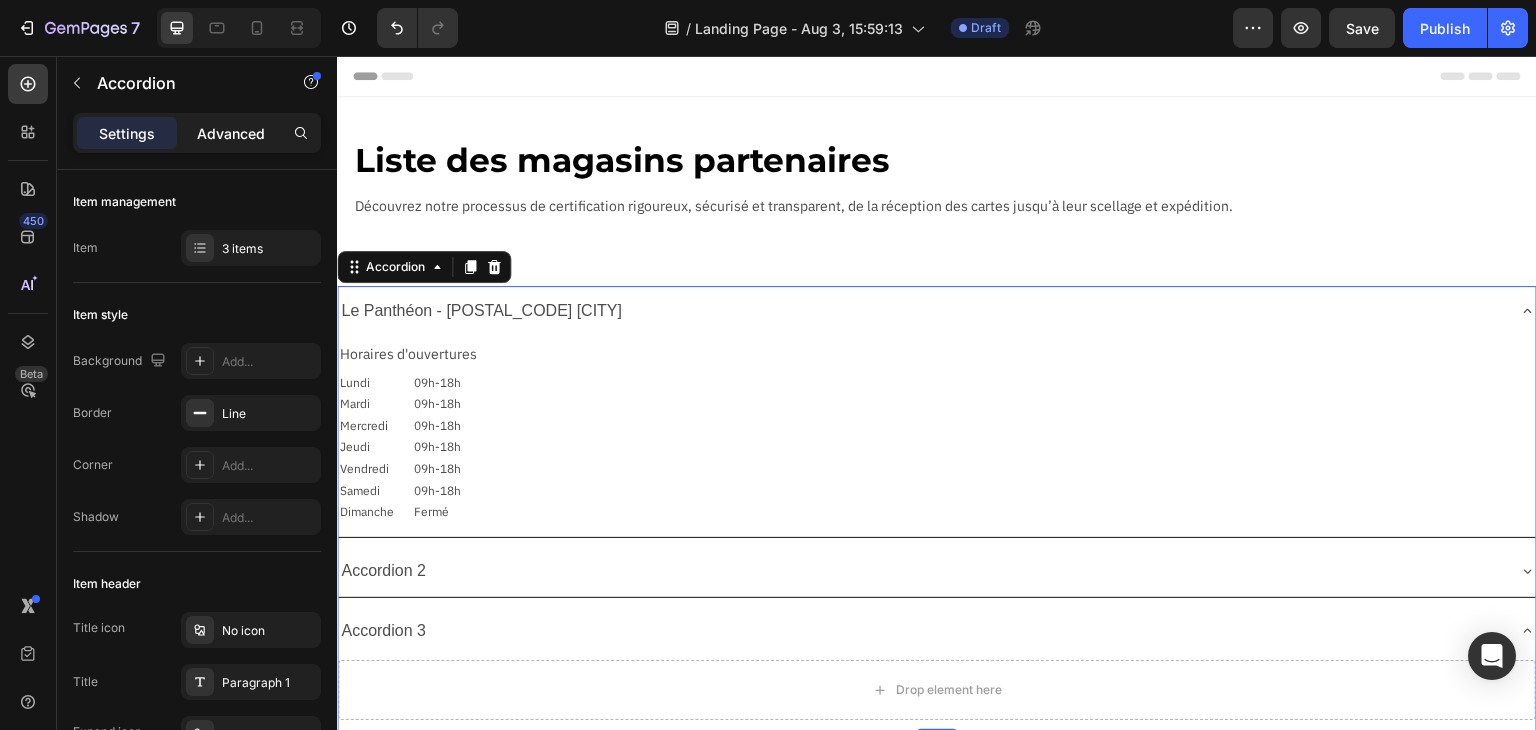 click on "Advanced" at bounding box center [231, 133] 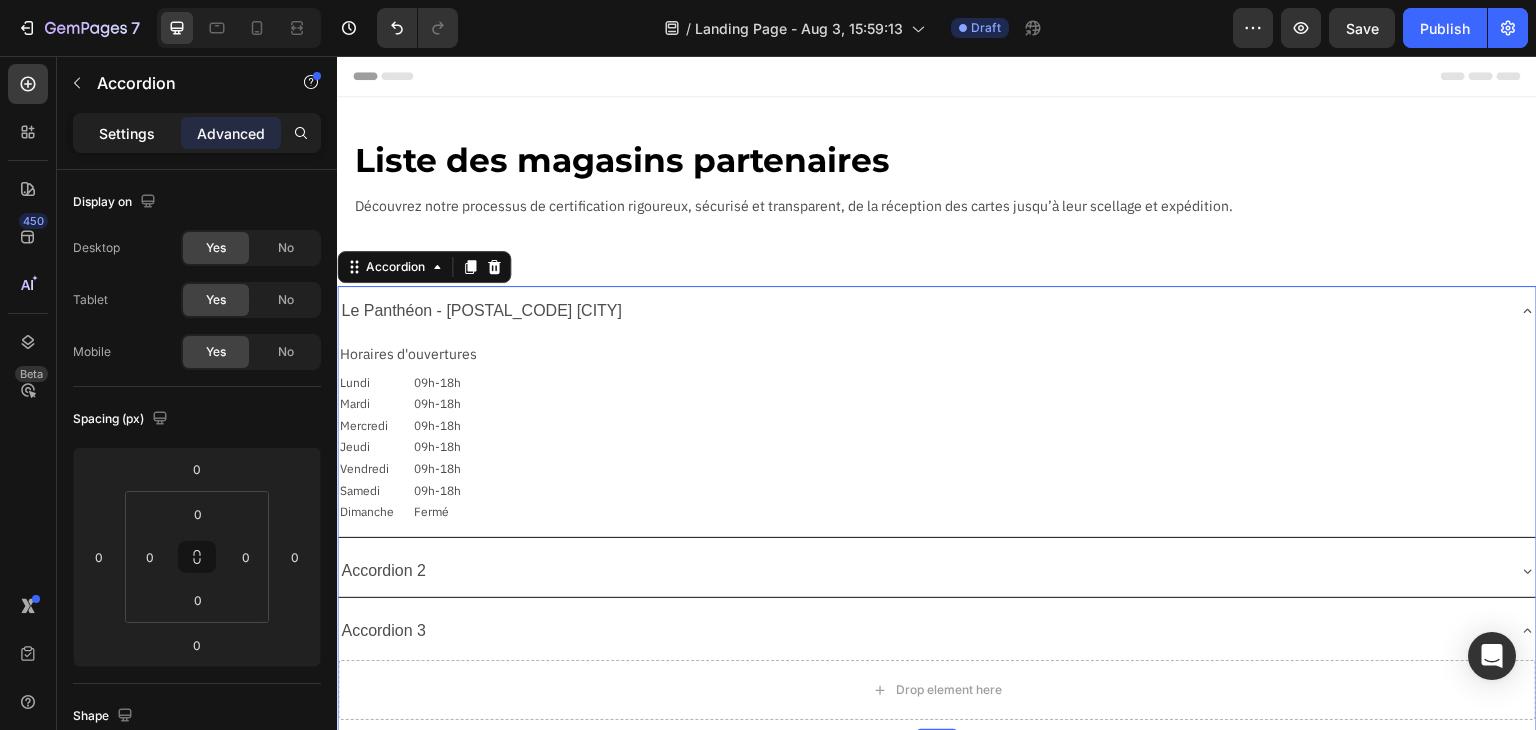 click on "Settings" at bounding box center (127, 133) 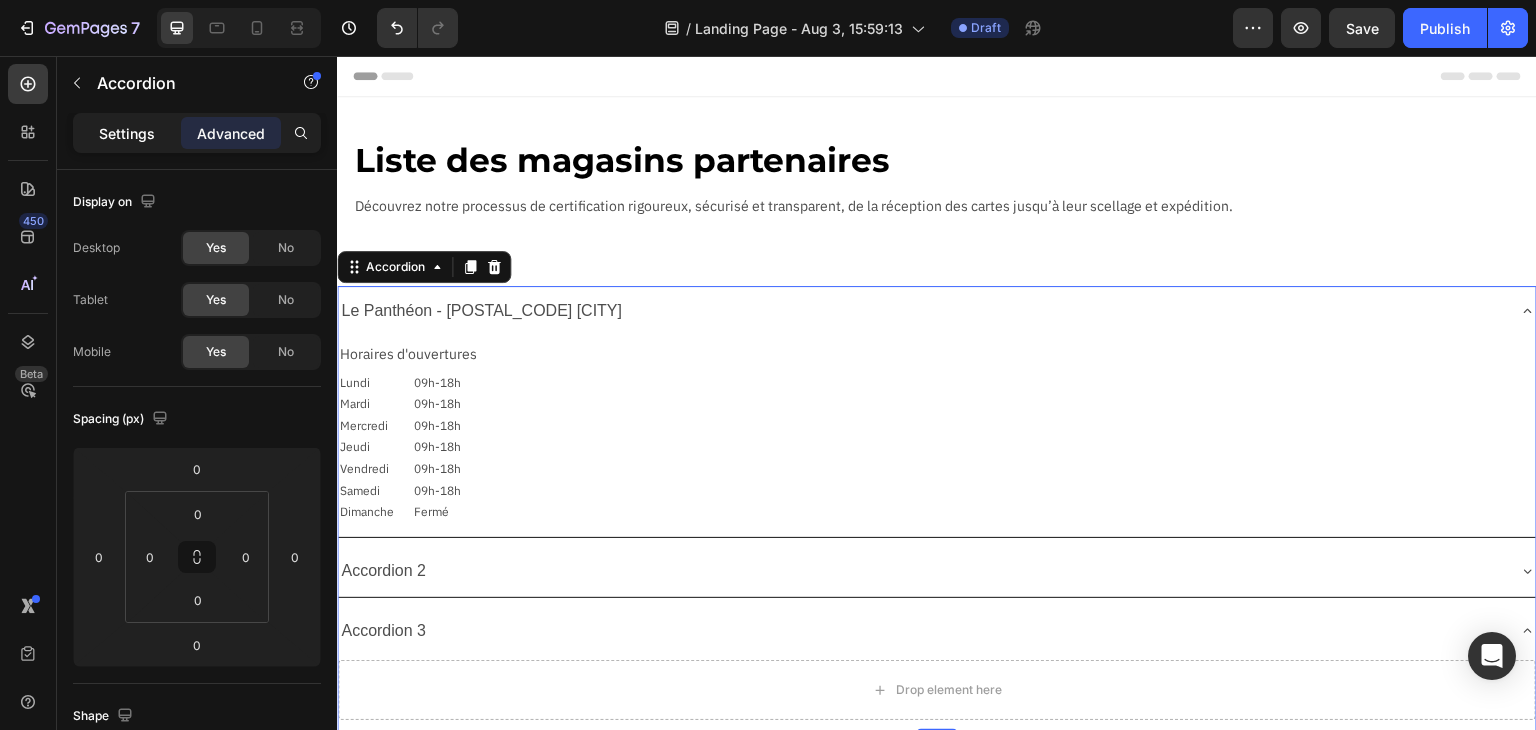 type on "8" 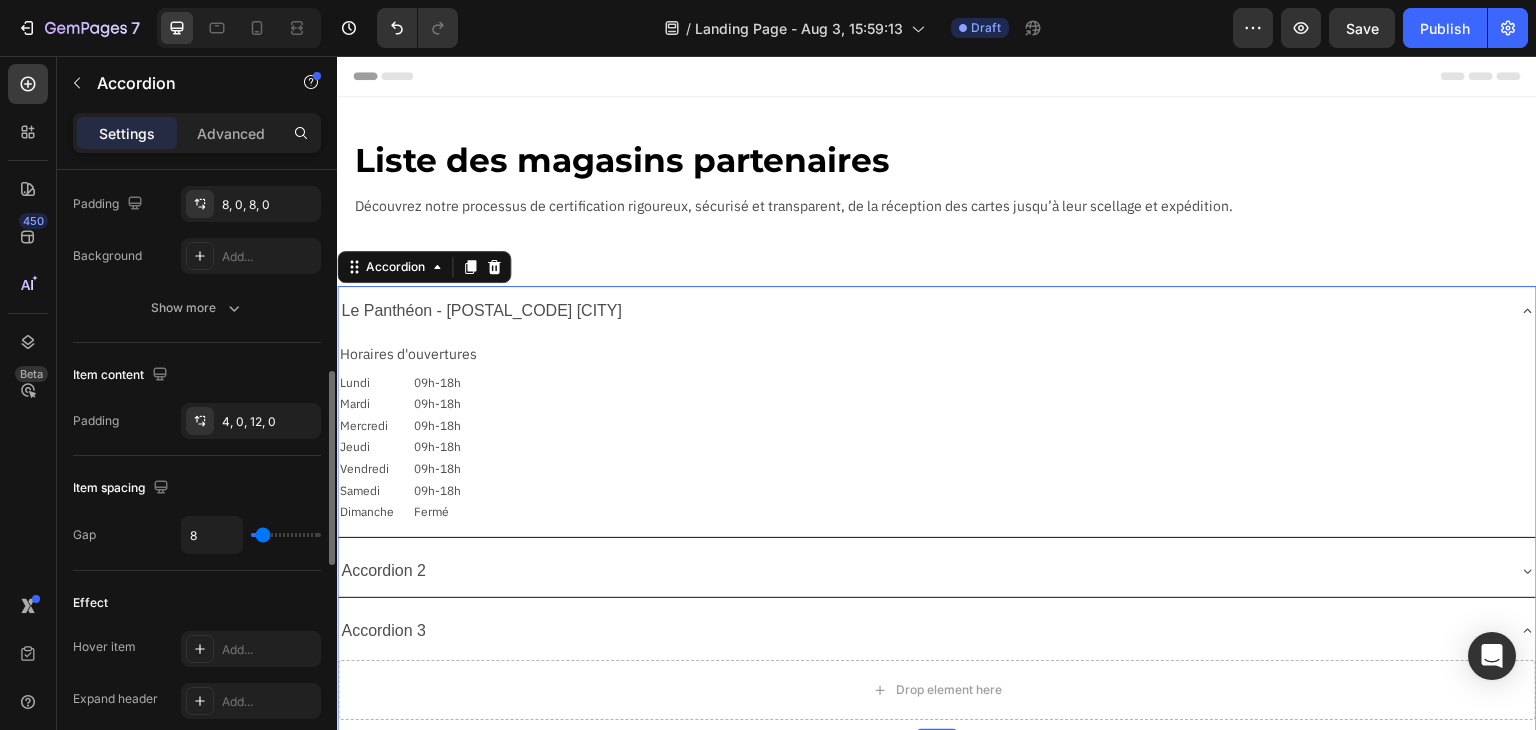 scroll, scrollTop: 536, scrollLeft: 0, axis: vertical 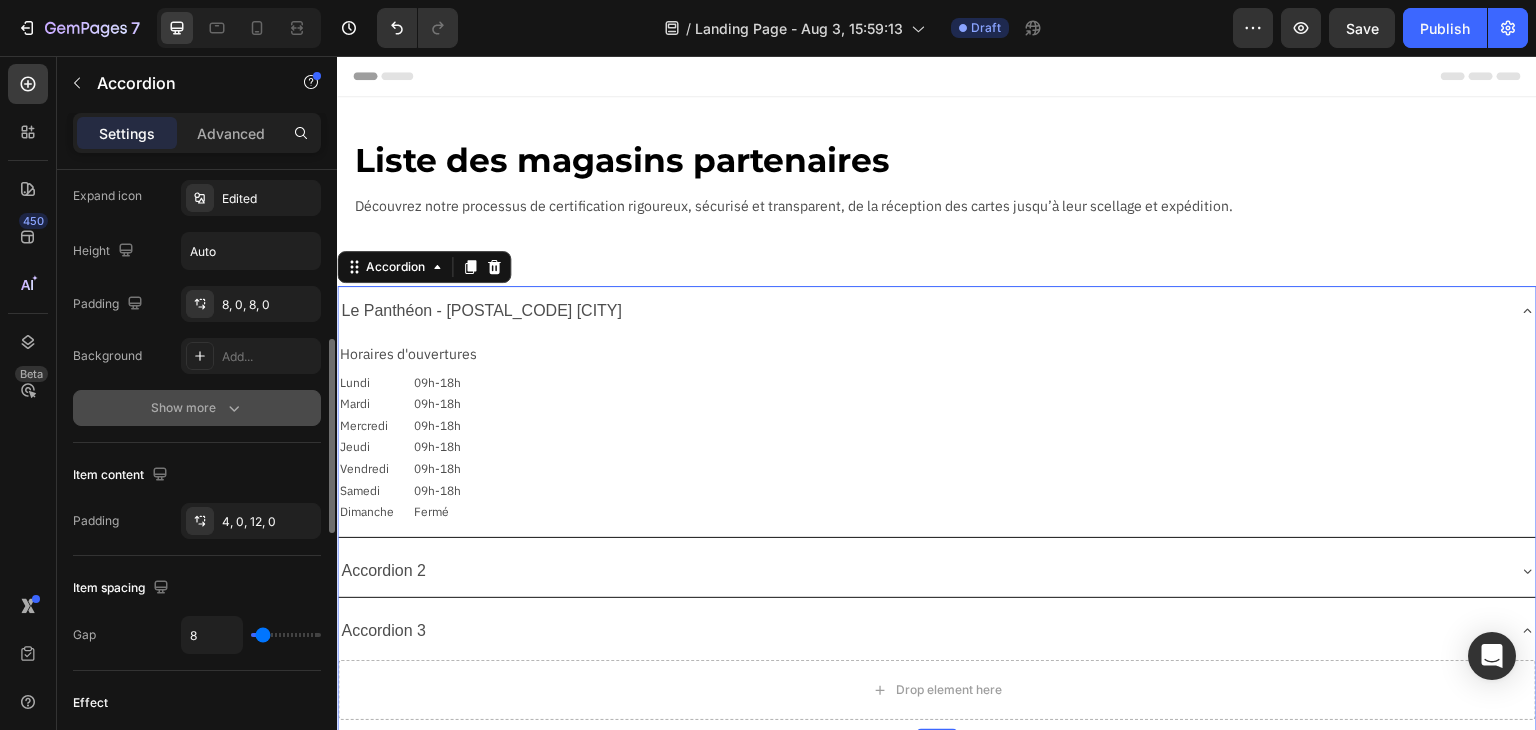 click on "Show more" at bounding box center [197, 408] 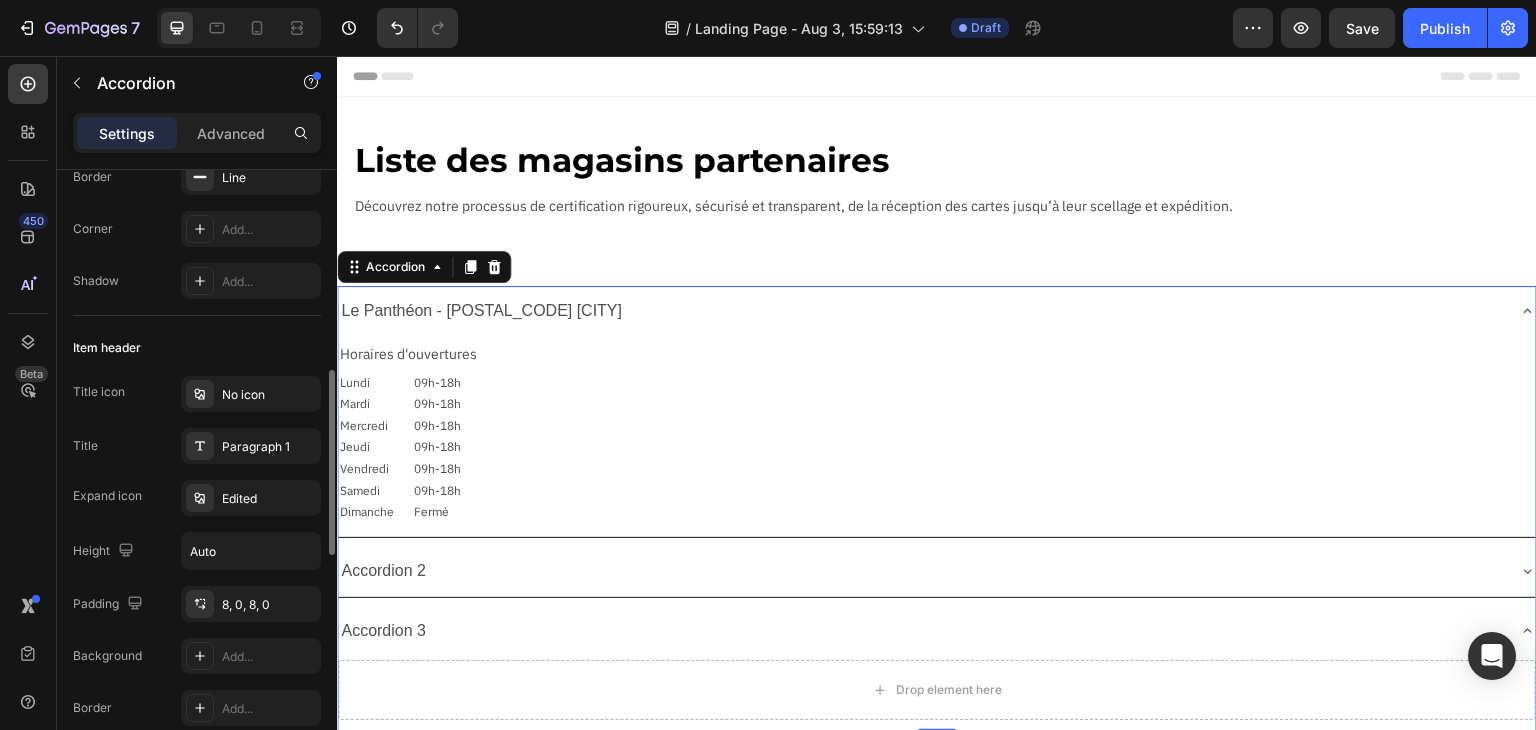 scroll, scrollTop: 336, scrollLeft: 0, axis: vertical 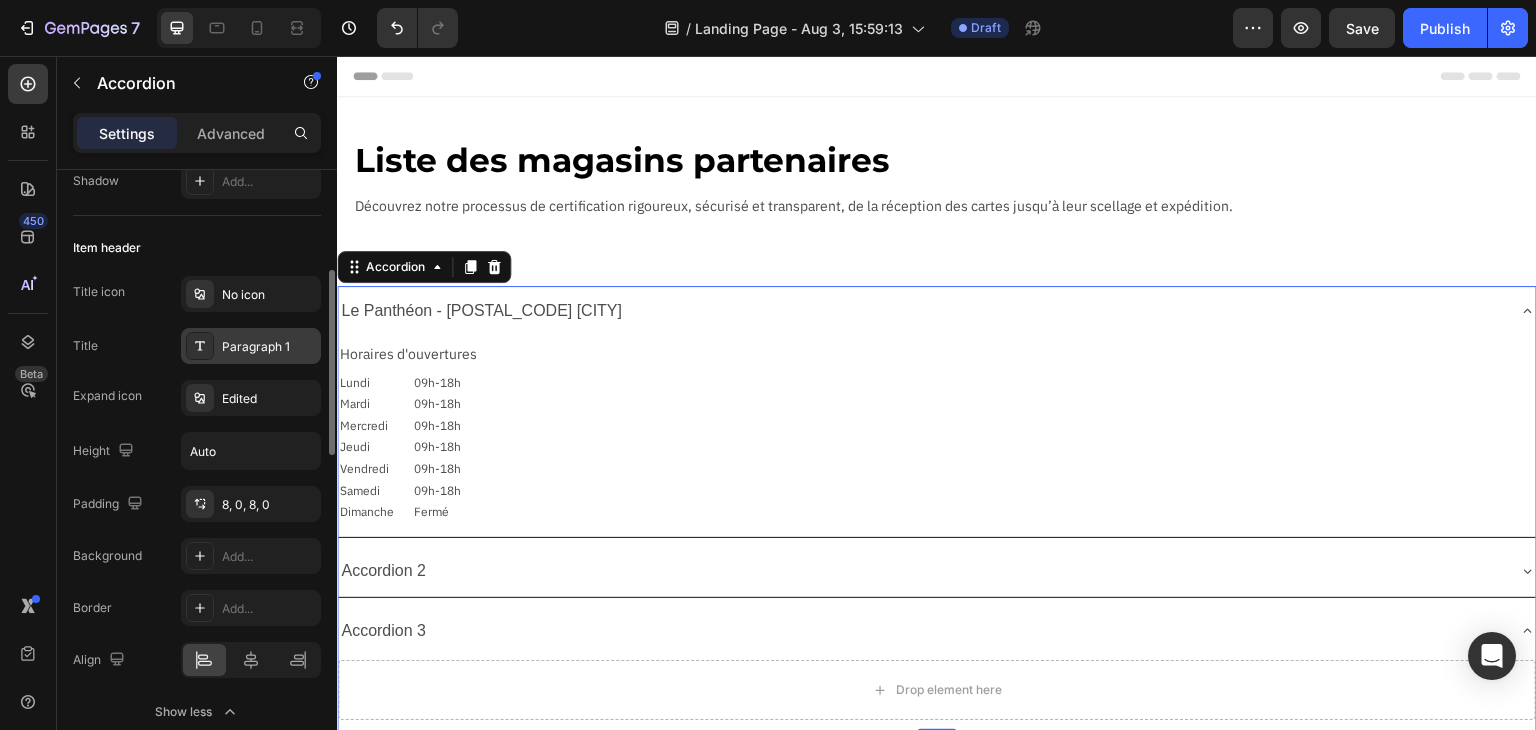 click on "Paragraph 1" at bounding box center (269, 347) 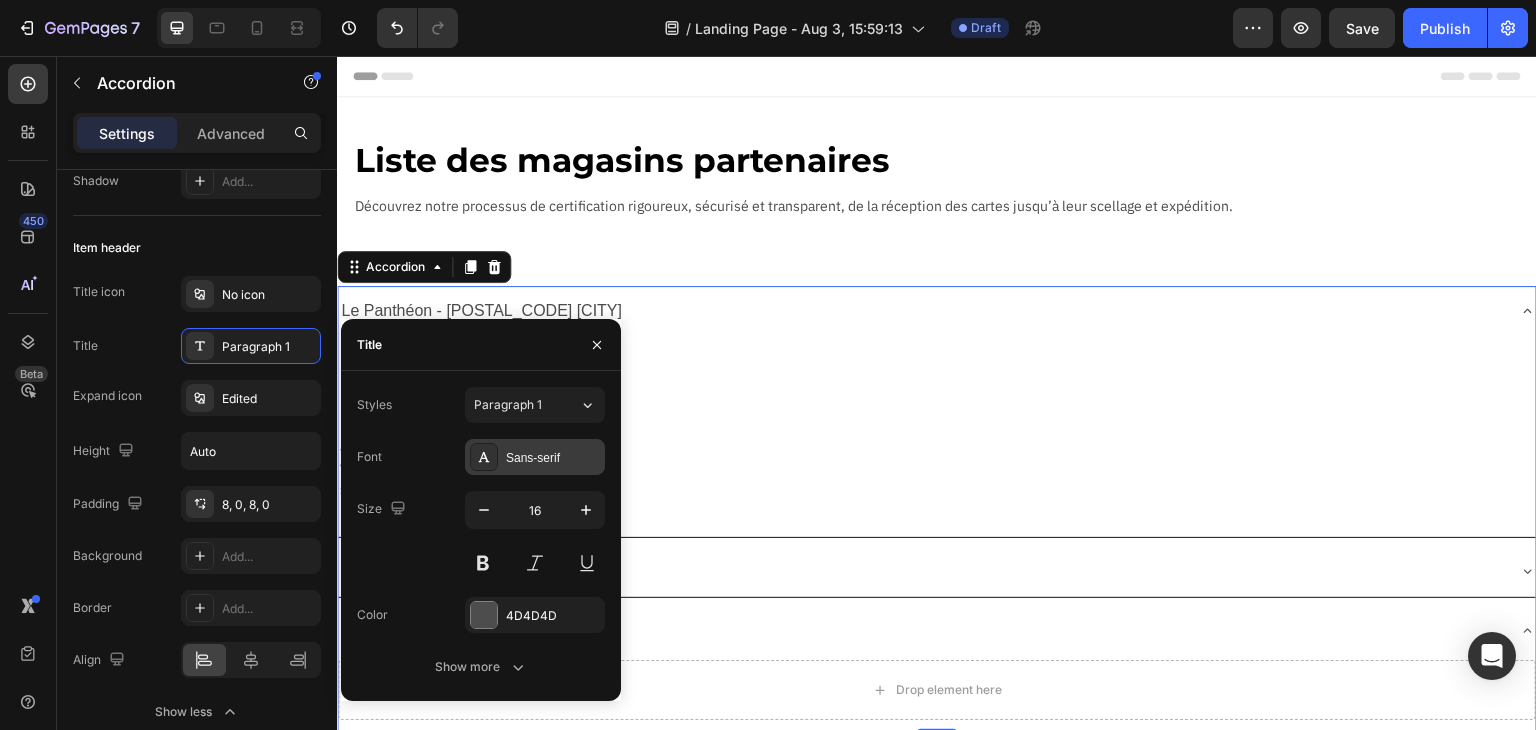 click on "Sans-serif" at bounding box center (553, 458) 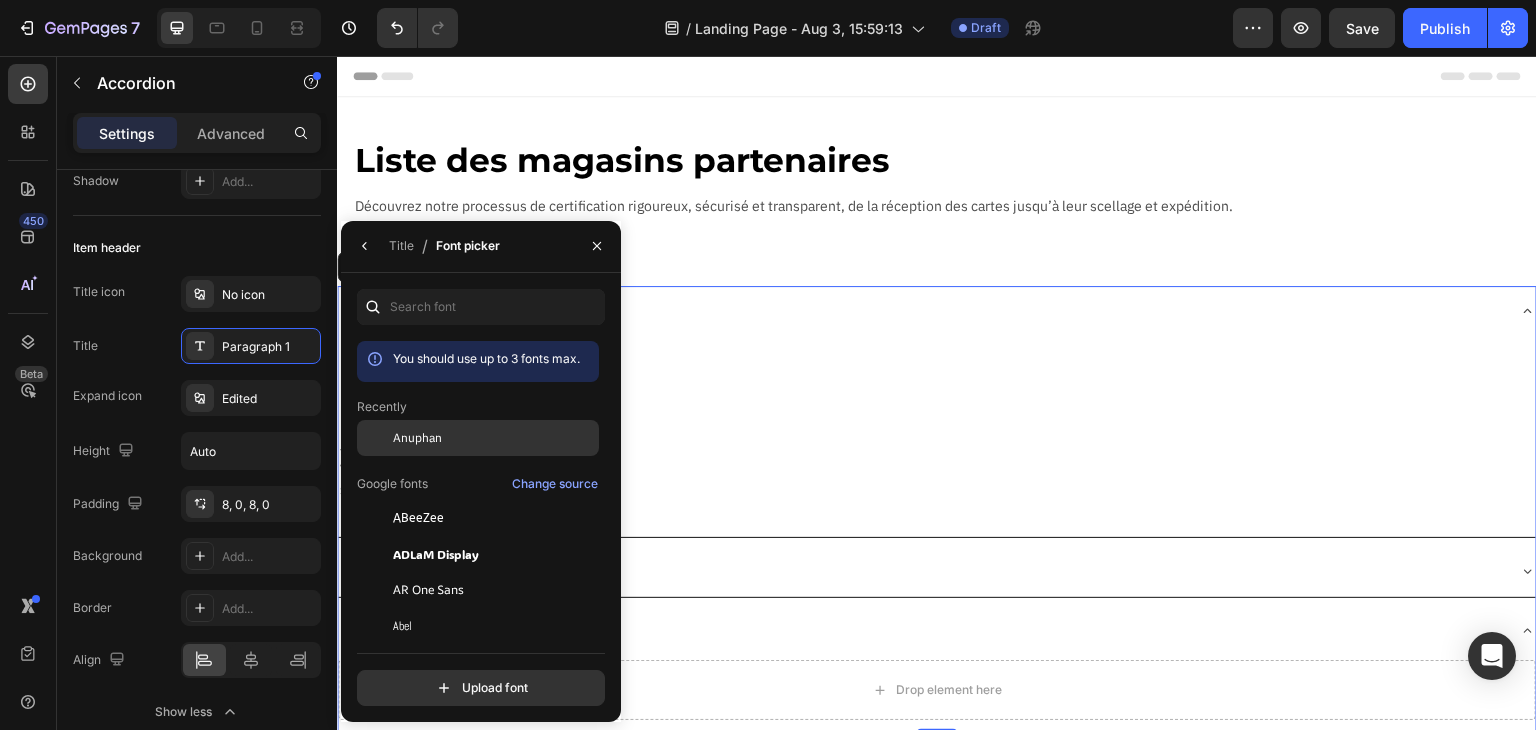 click on "Anuphan" 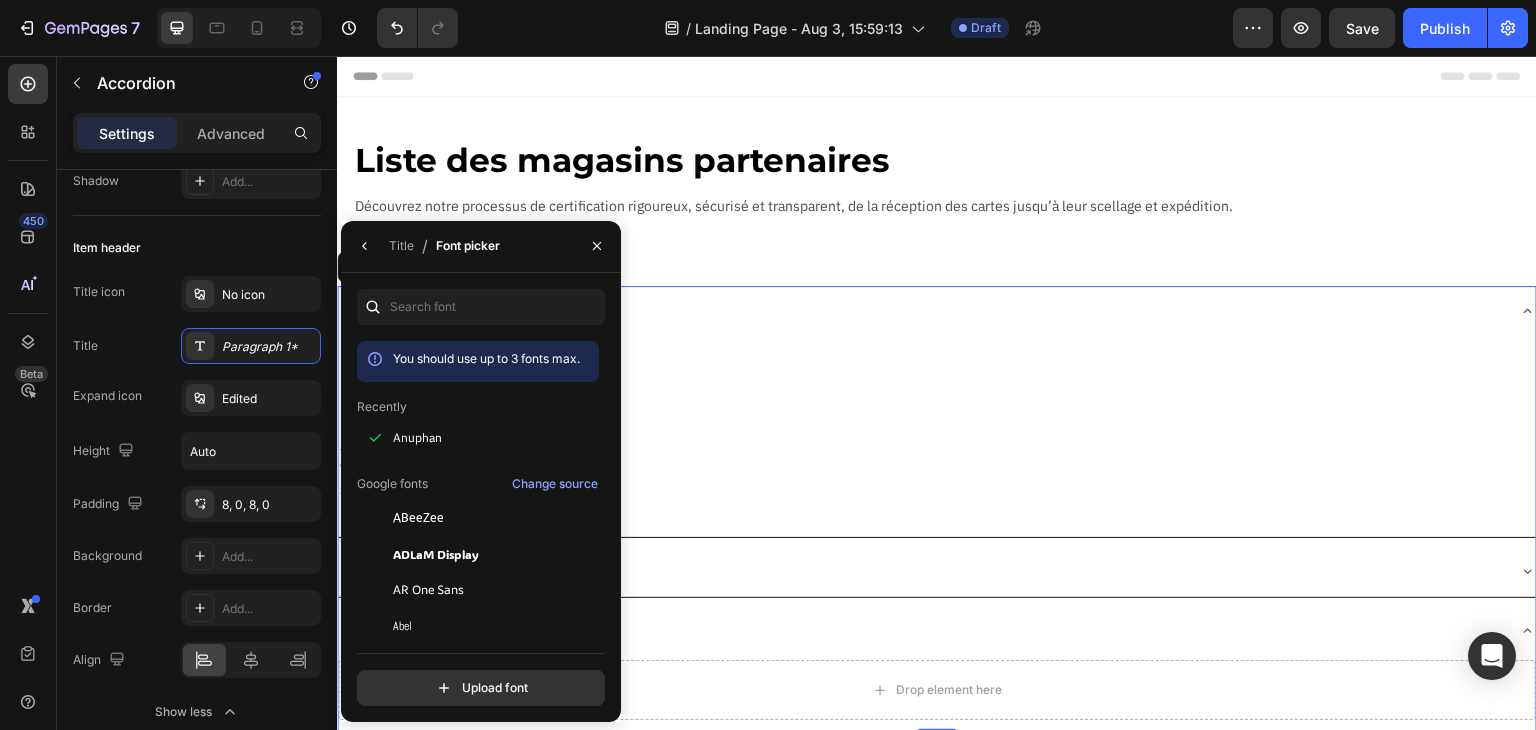click on "Lundi  Mardi Mercredi Jeudi Vendredi Samedi Dimanche Text Block 09h-18h 09h-18h 09h-18h 09h-18h 09h-18h 09h-18h Fermé Text Block Row" at bounding box center (937, 447) 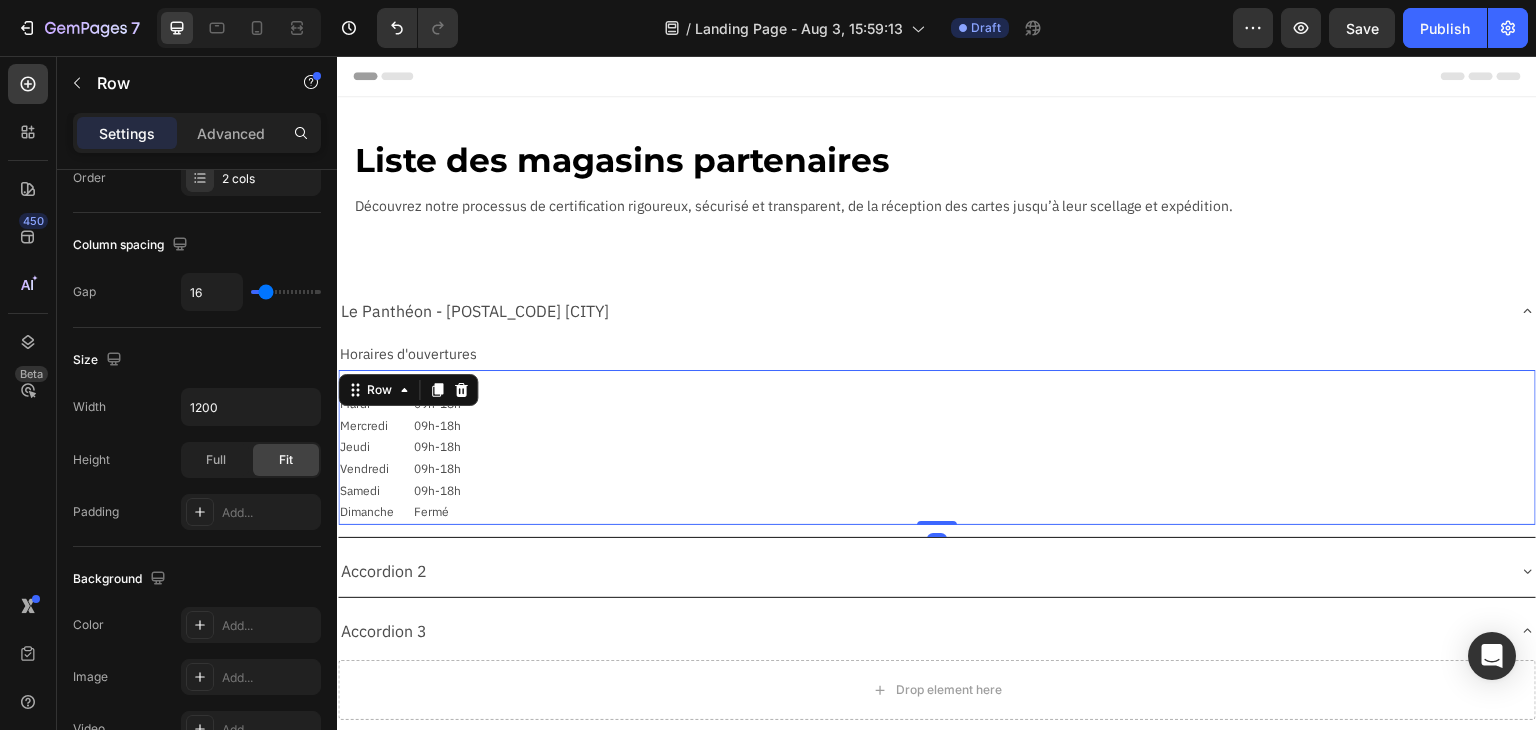 scroll, scrollTop: 0, scrollLeft: 0, axis: both 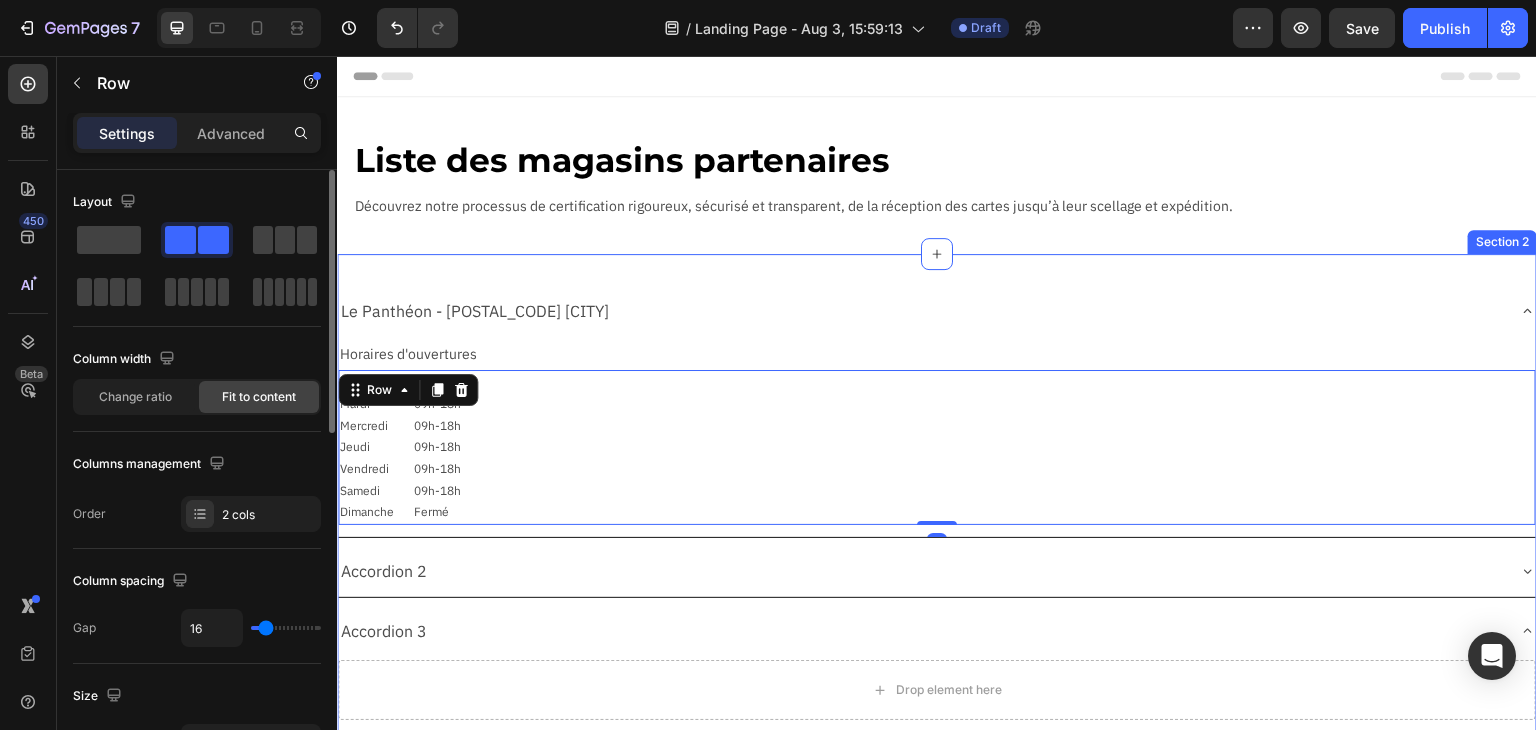 click on "Le Panthéon - [POSTAL_CODE] [CITY] Horaires d'ouvertures Text Block Lundi	 Mardi Mercredi Jeudi Vendredi Samedi Dimanche Text Block 09h-18h 09h-18h 09h-18h 09h-18h 09h-18h 09h-18h Fermé Text Block Row
Accordion 2
Accordion 3
Drop element here Accordion Section 2" at bounding box center (937, 510) 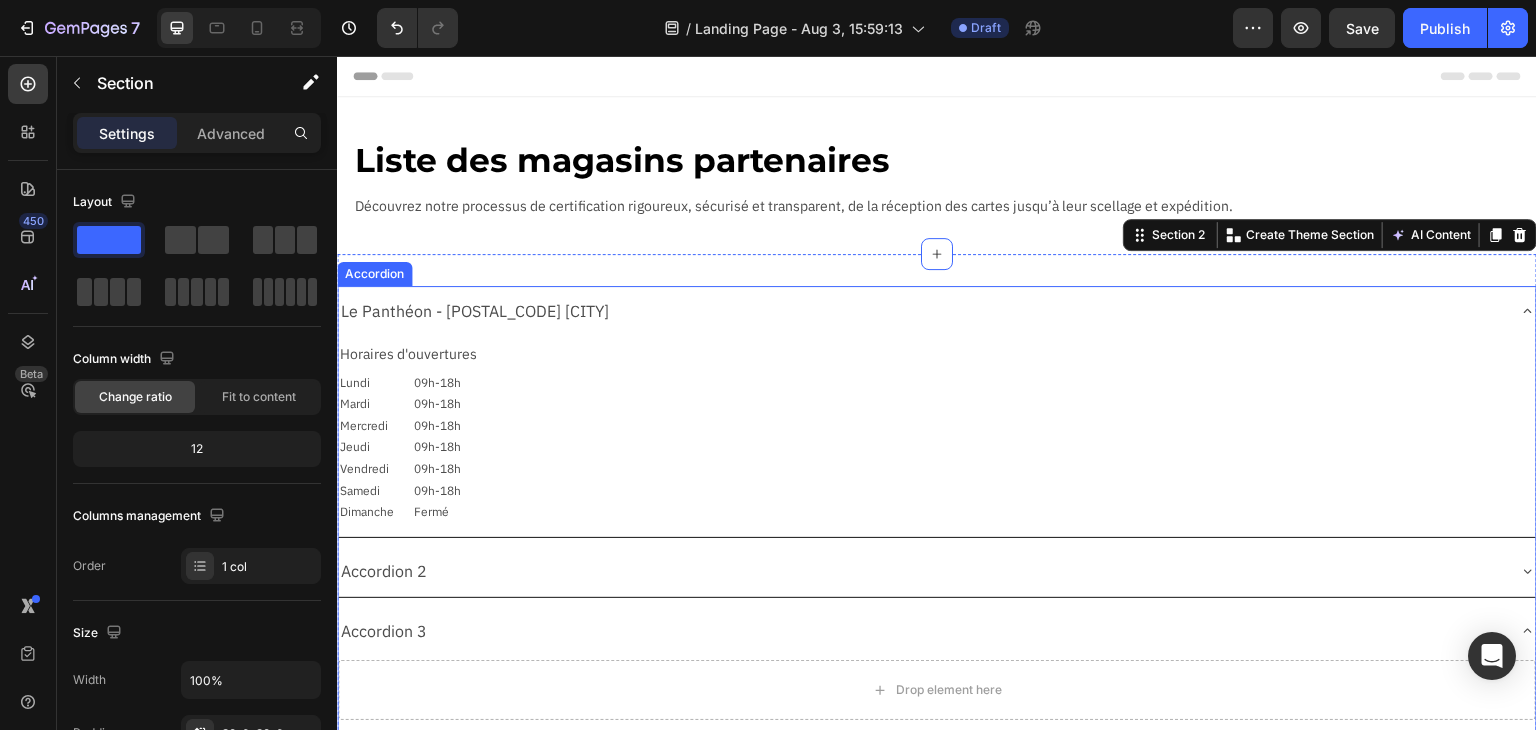 click on "Lundi  Mardi Mercredi Jeudi Vendredi Samedi Dimanche Text Block 09h-18h 09h-18h 09h-18h 09h-18h 09h-18h 09h-18h Fermé Text Block Row" at bounding box center [937, 447] 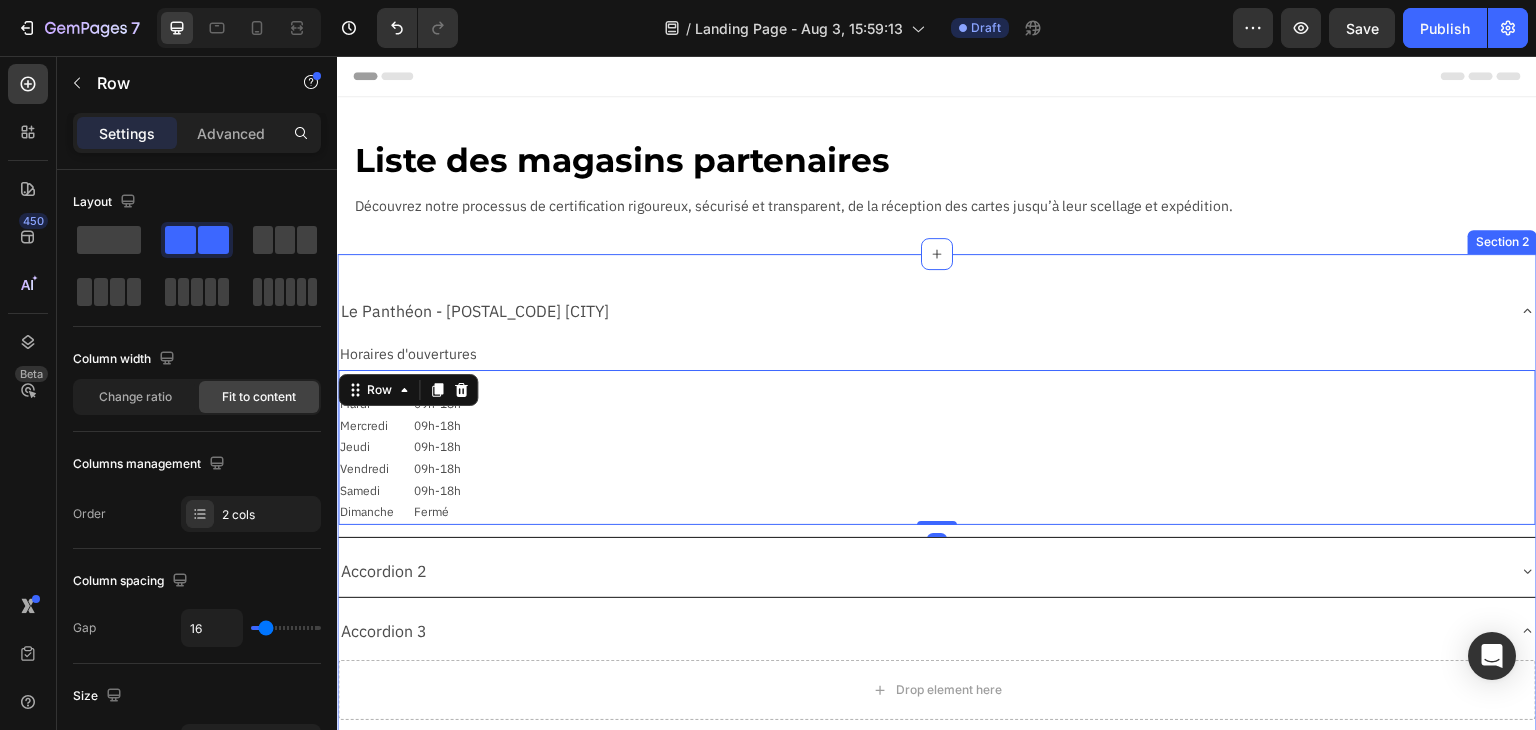 click on "Le Panthéon - [POSTAL_CODE] [CITY] Horaires d'ouvertures Text Block Lundi	 Mardi Mercredi Jeudi Vendredi Samedi Dimanche Text Block 09h-18h 09h-18h 09h-18h 09h-18h 09h-18h 09h-18h Fermé Text Block Row
Accordion 2
Accordion 3
Drop element here Accordion Section 2" at bounding box center (937, 510) 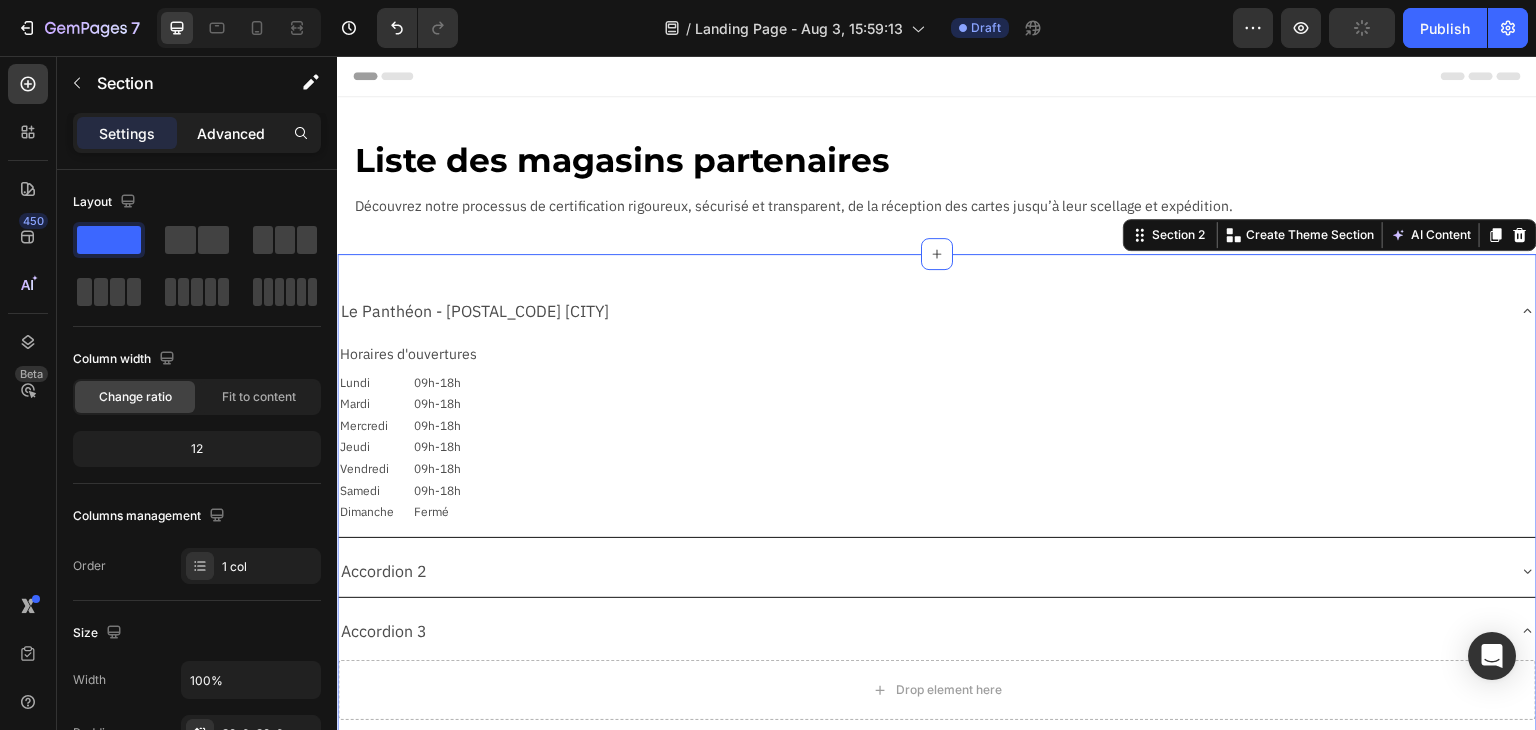 click on "Advanced" at bounding box center [231, 133] 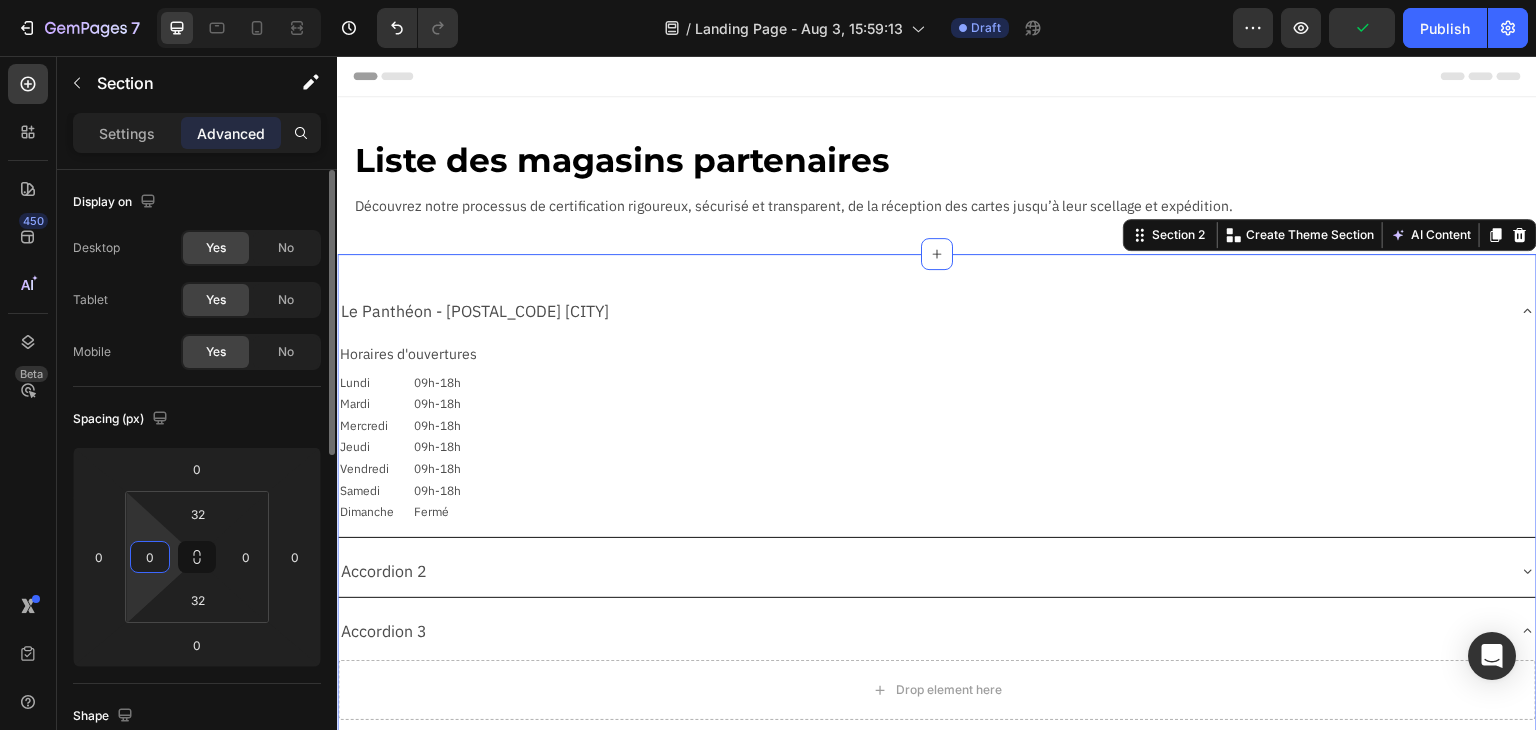 click on "0" at bounding box center (150, 557) 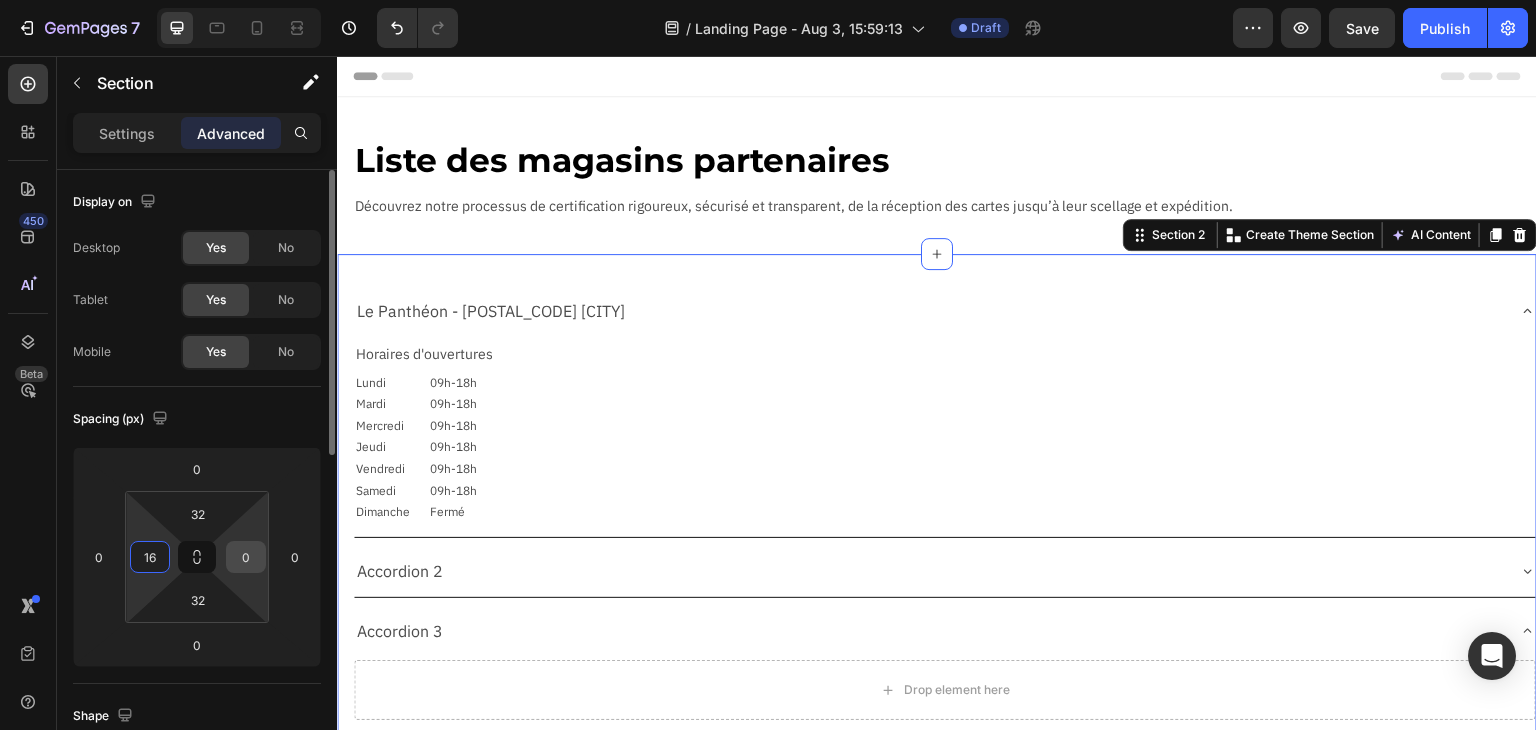 type on "16" 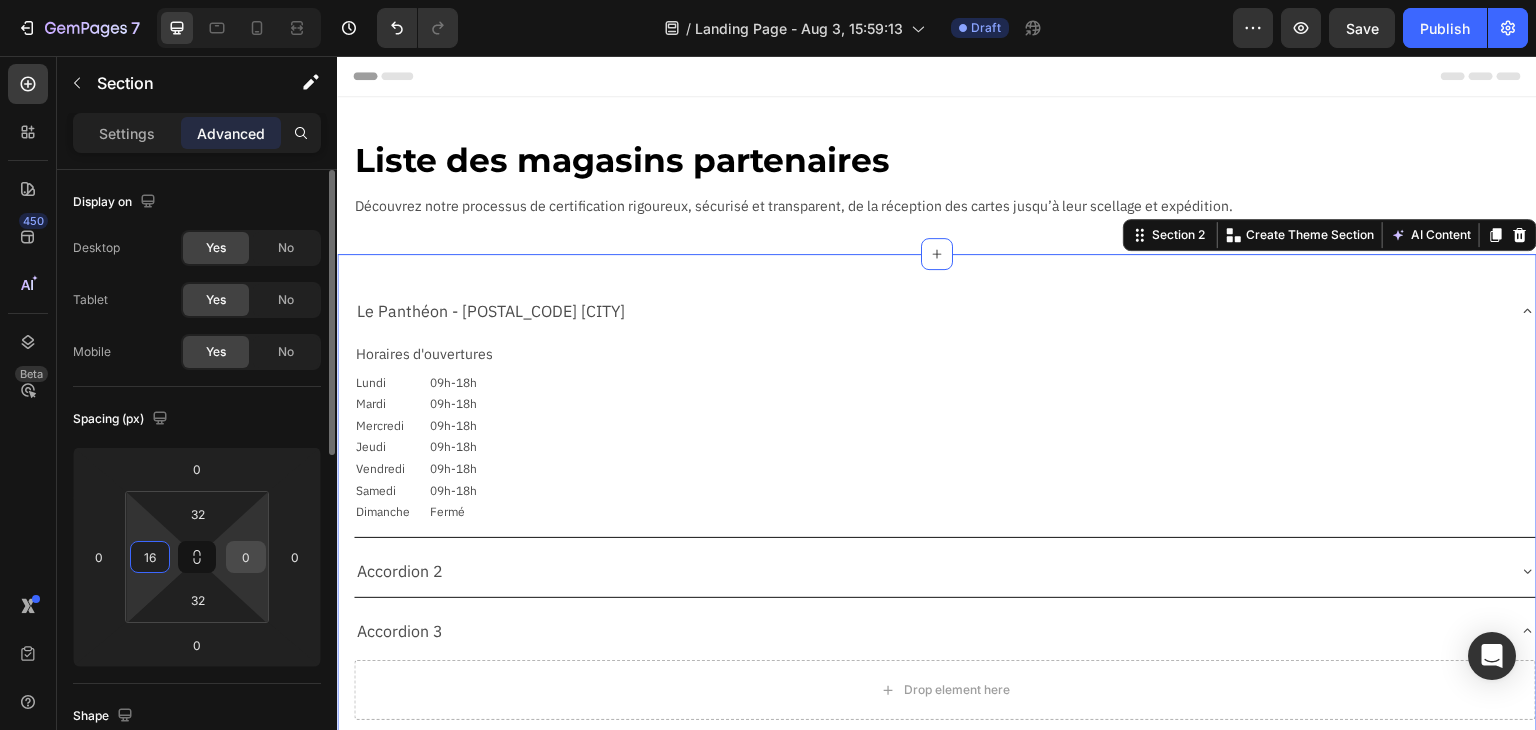 click on "0" at bounding box center (246, 557) 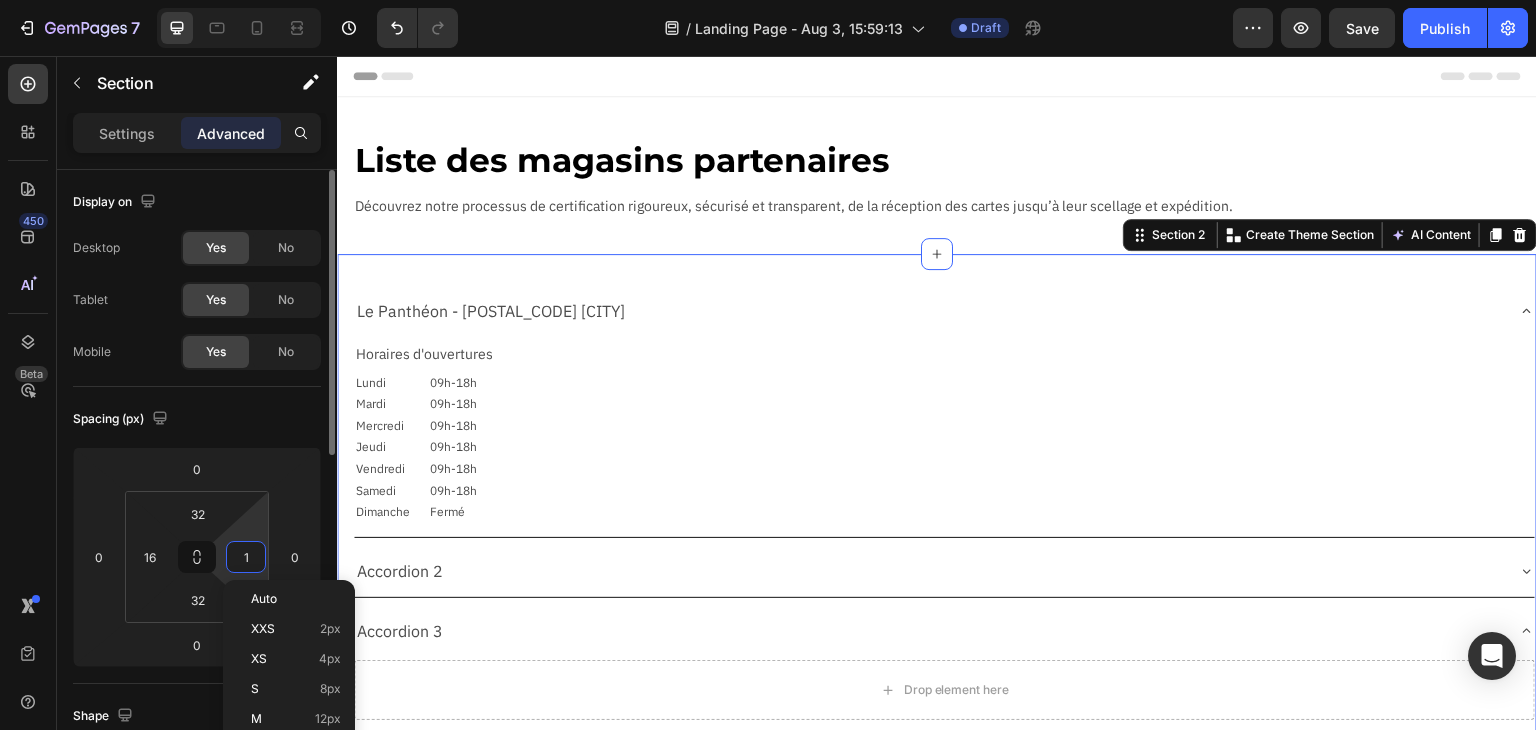type on "16" 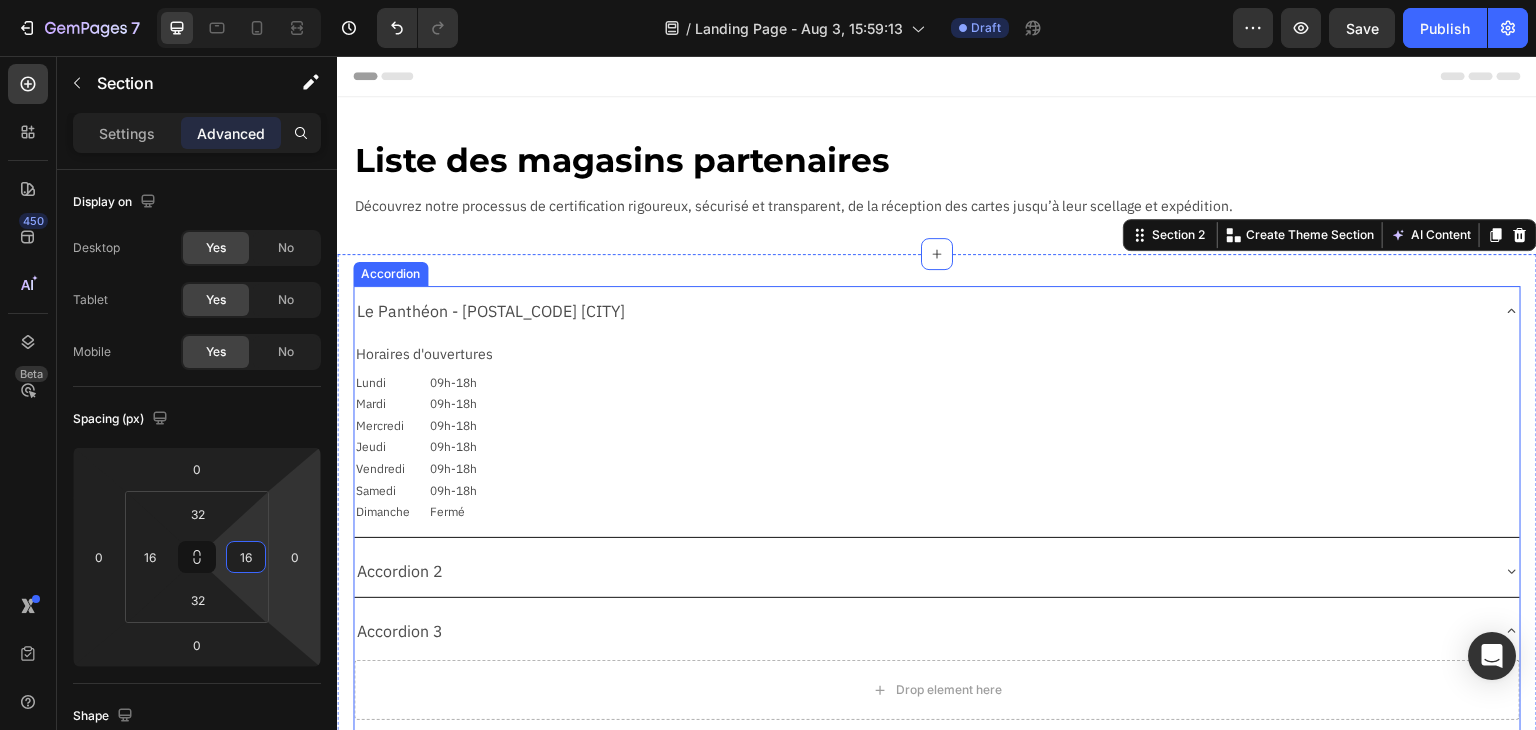 click on "Le Panthéon - [POSTAL_CODE] [CITY]" at bounding box center (921, 311) 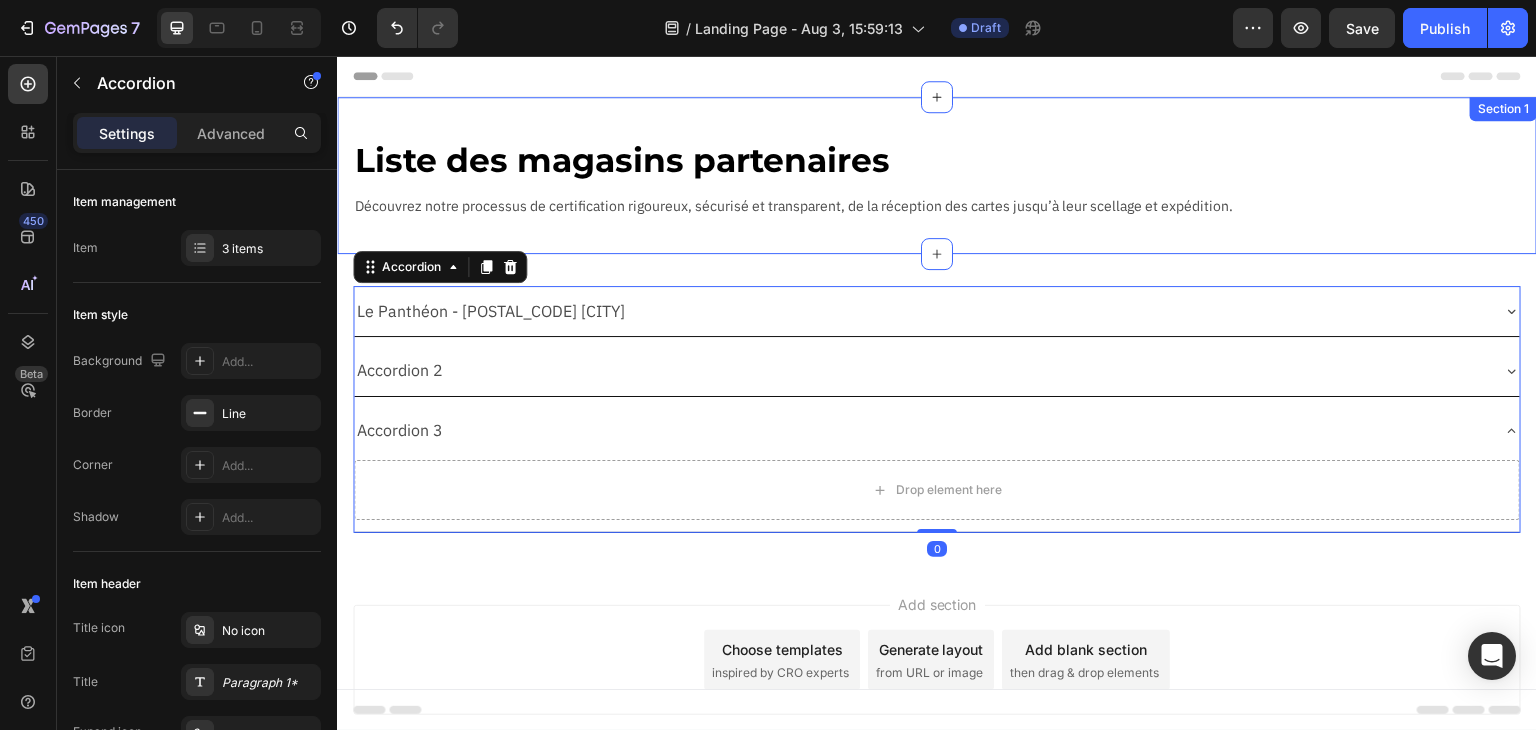 click on "Liste des magasins partenaires Text Block Découvrez notre processus de certification rigoureux, sécurisé et transparent, de la réception des cartes jusqu’à leur scellage et expédition. Text Block Row Section 1" at bounding box center [937, 175] 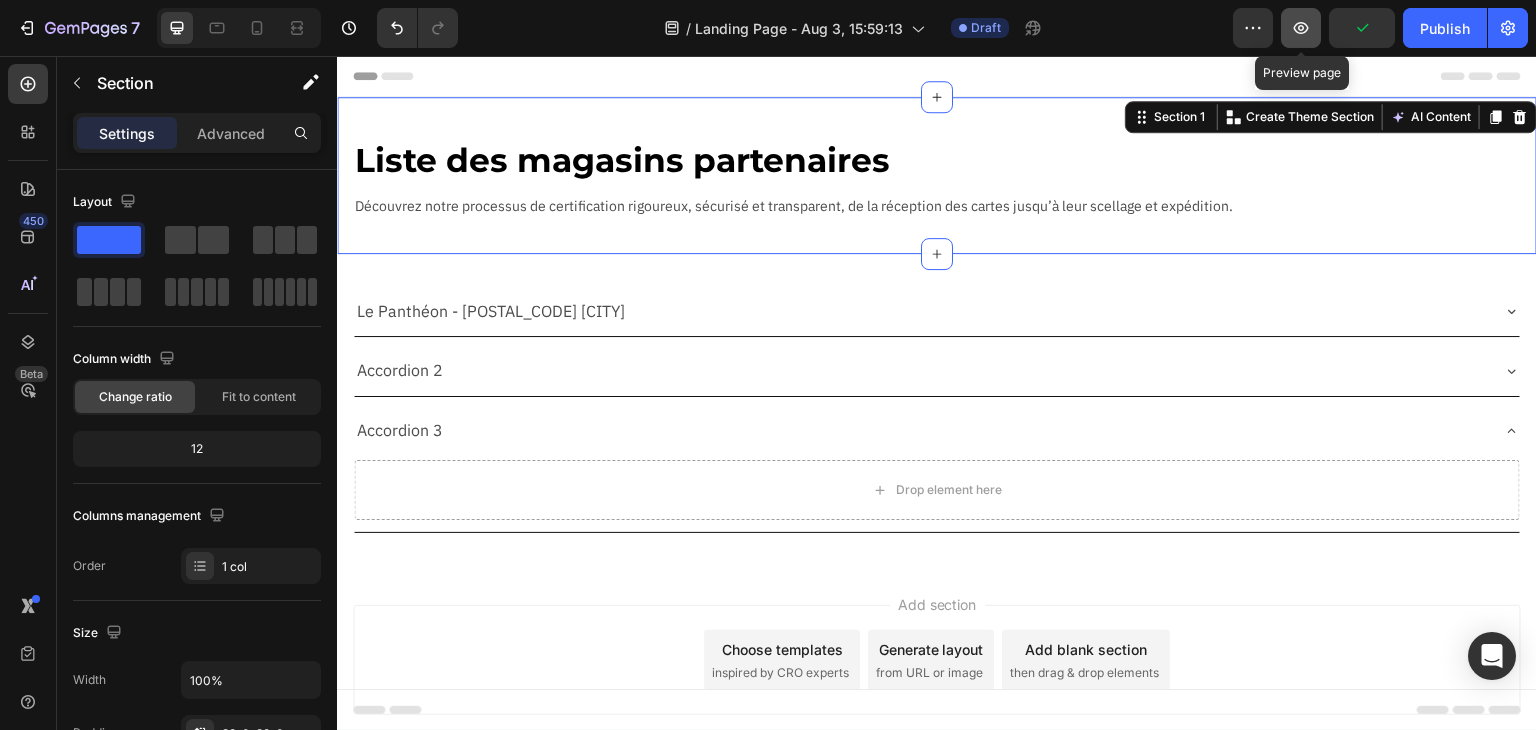 click 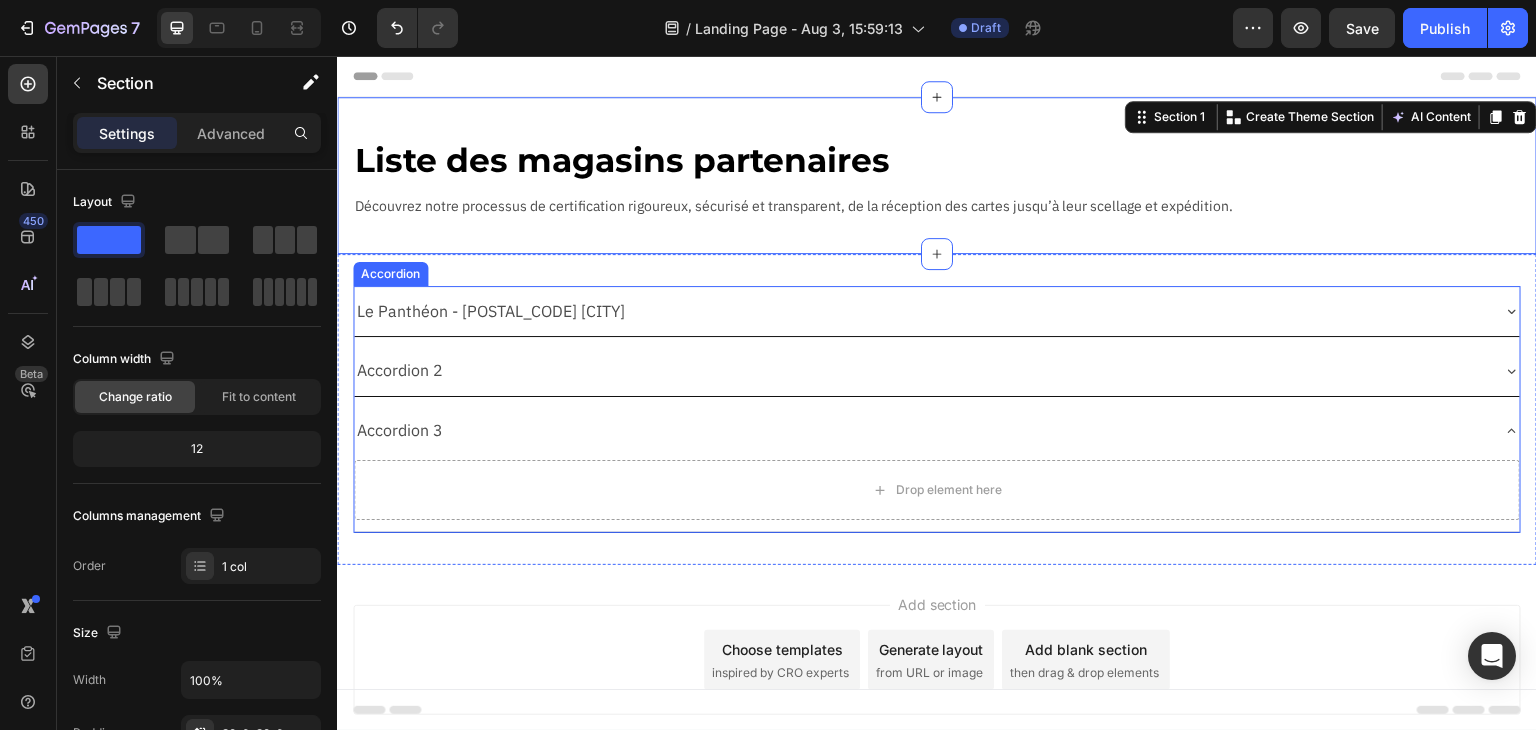 click on "Le Panthéon - [POSTAL_CODE] [CITY]" at bounding box center [937, 311] 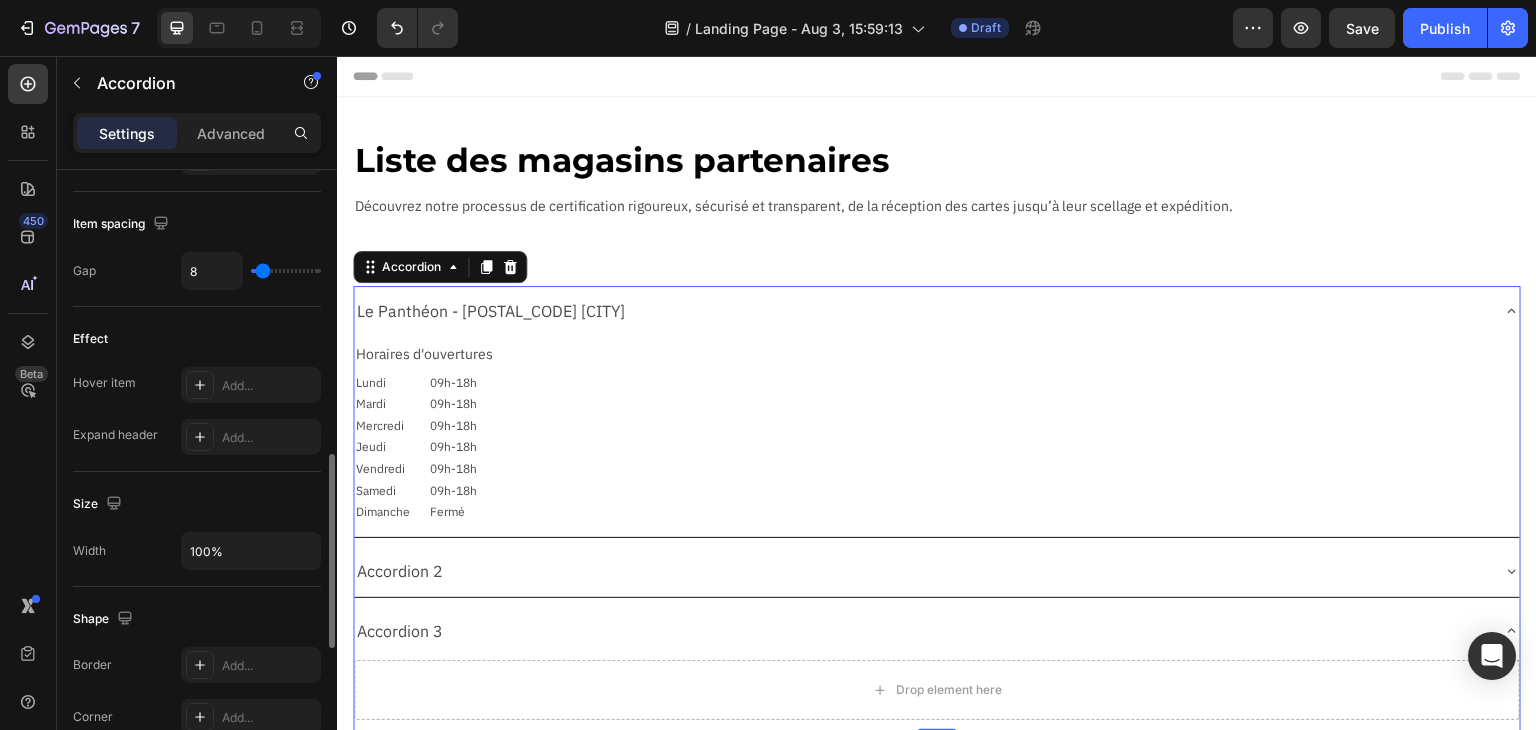 scroll, scrollTop: 1000, scrollLeft: 0, axis: vertical 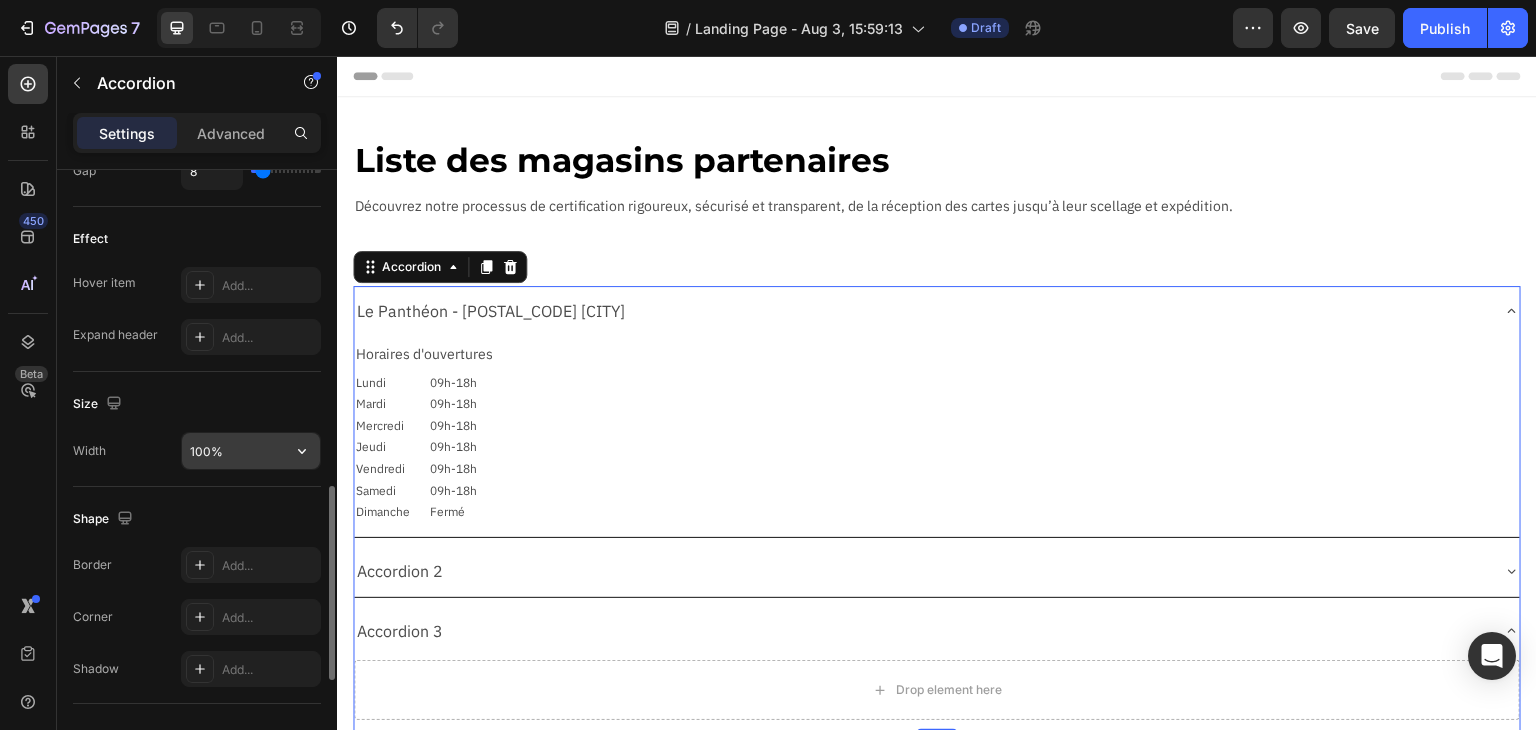 click on "100%" at bounding box center (251, 451) 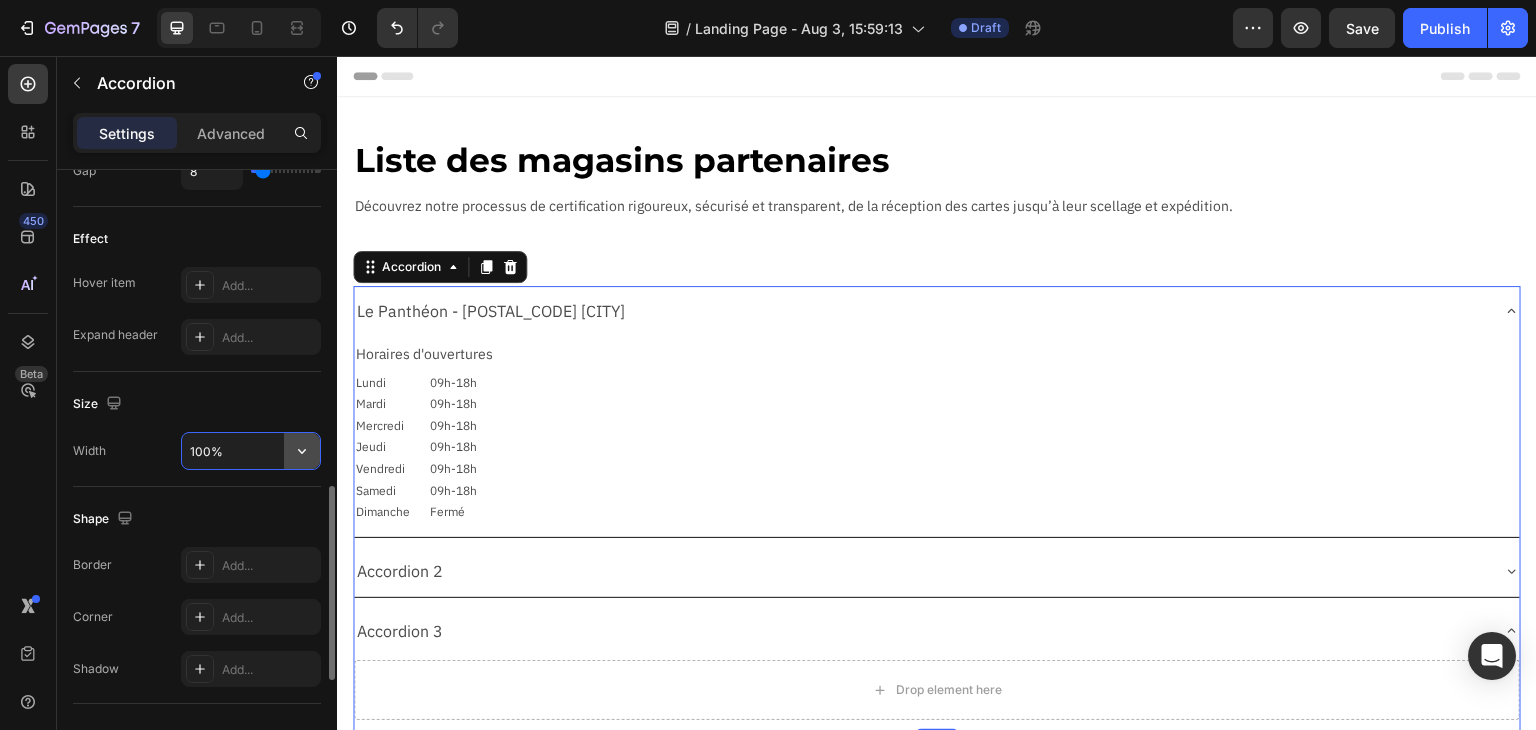 click 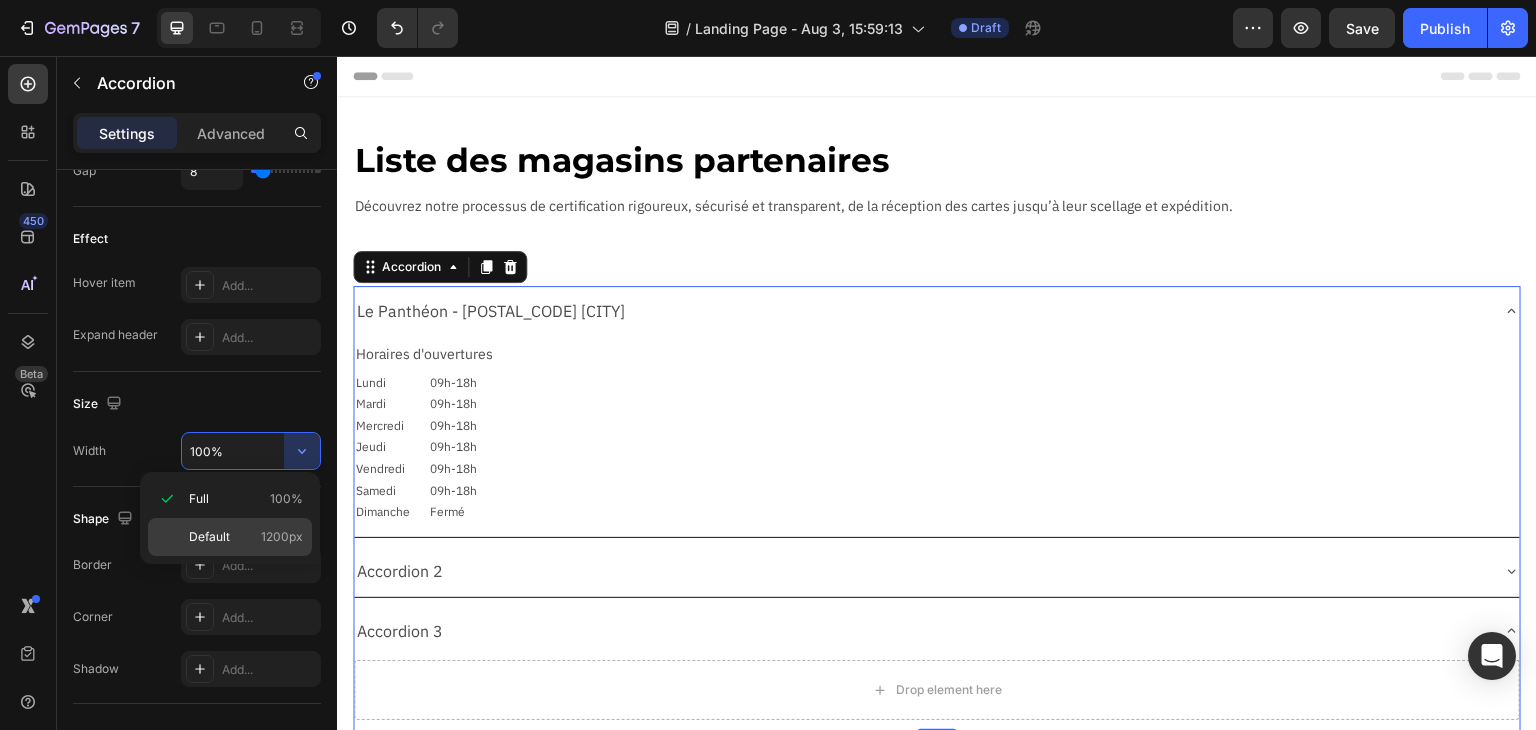 click on "Default" at bounding box center (209, 537) 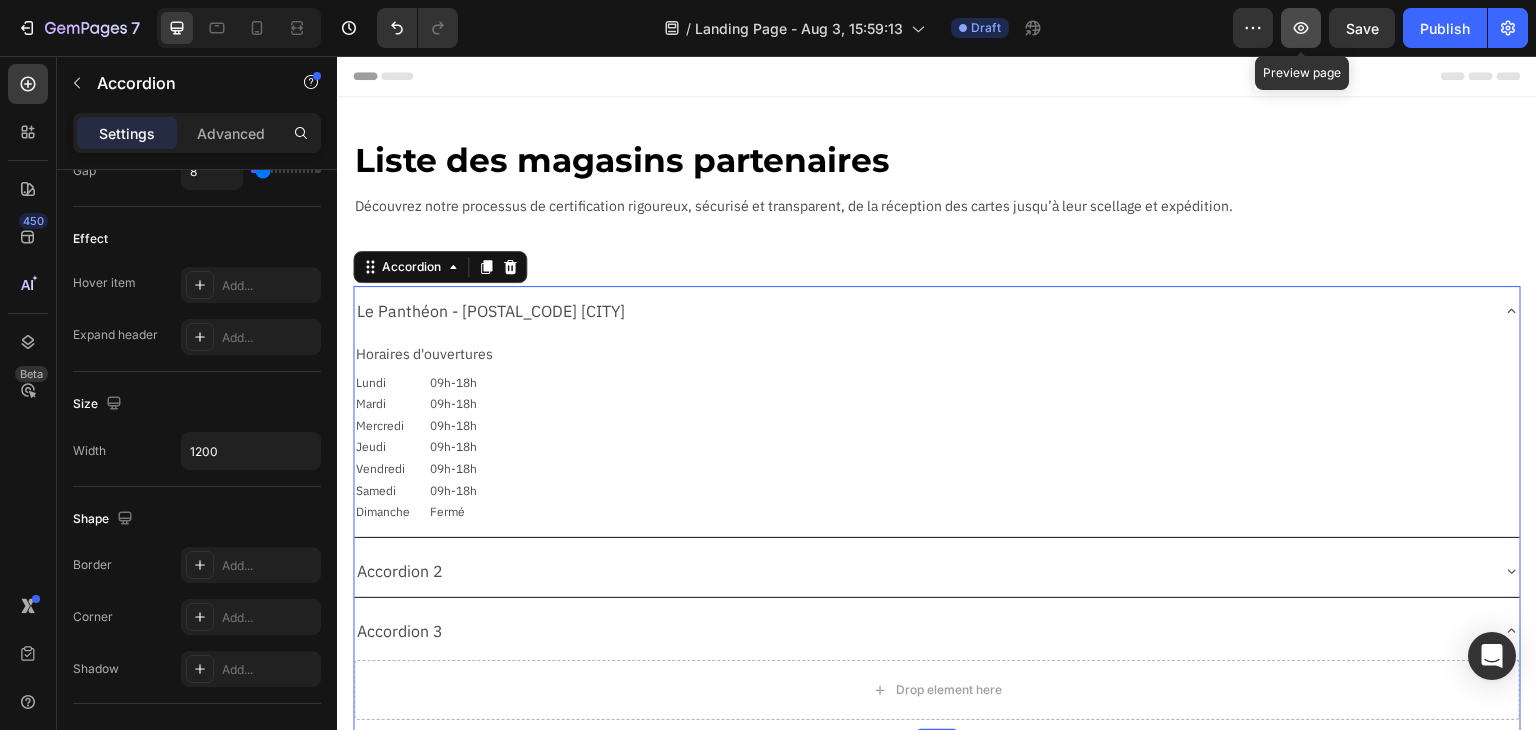 click 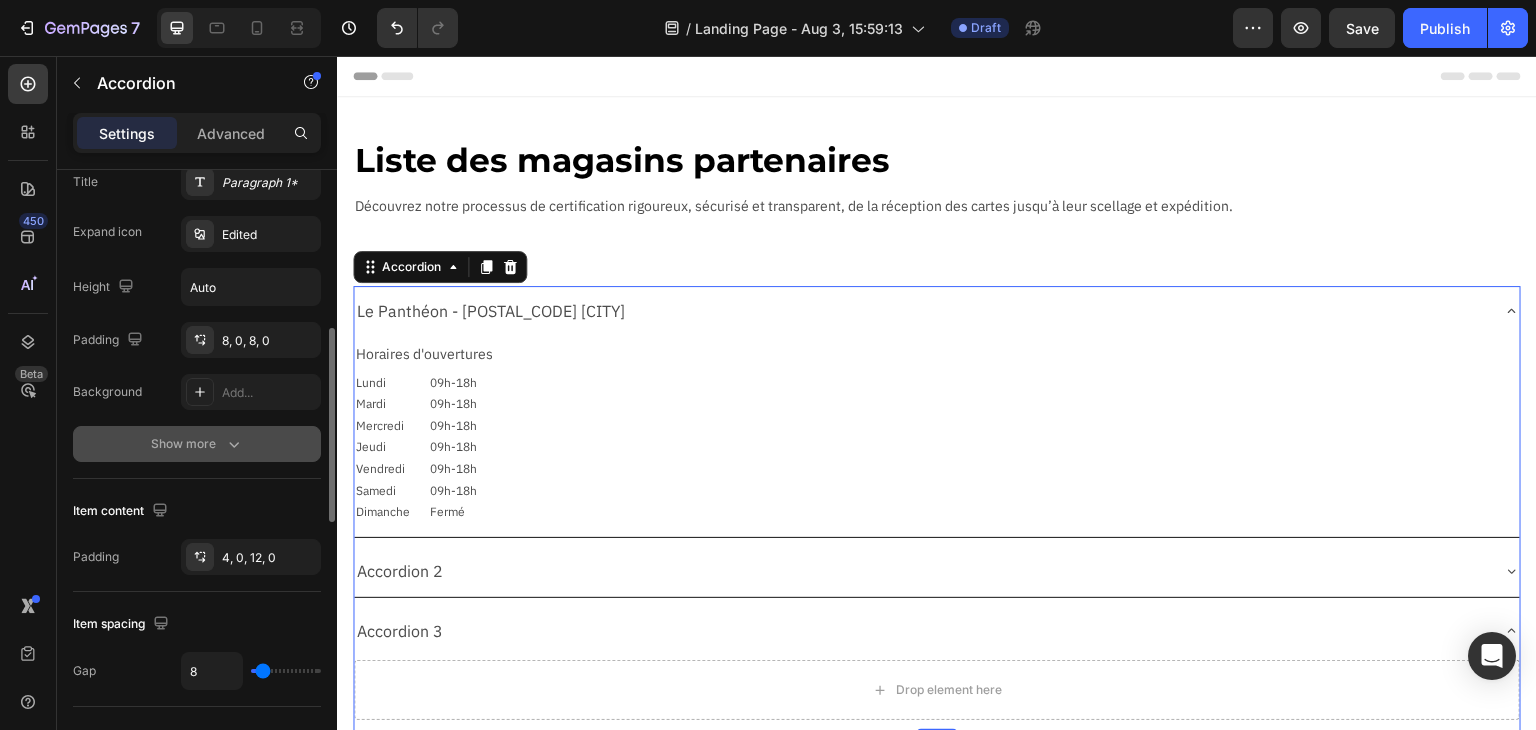 scroll, scrollTop: 400, scrollLeft: 0, axis: vertical 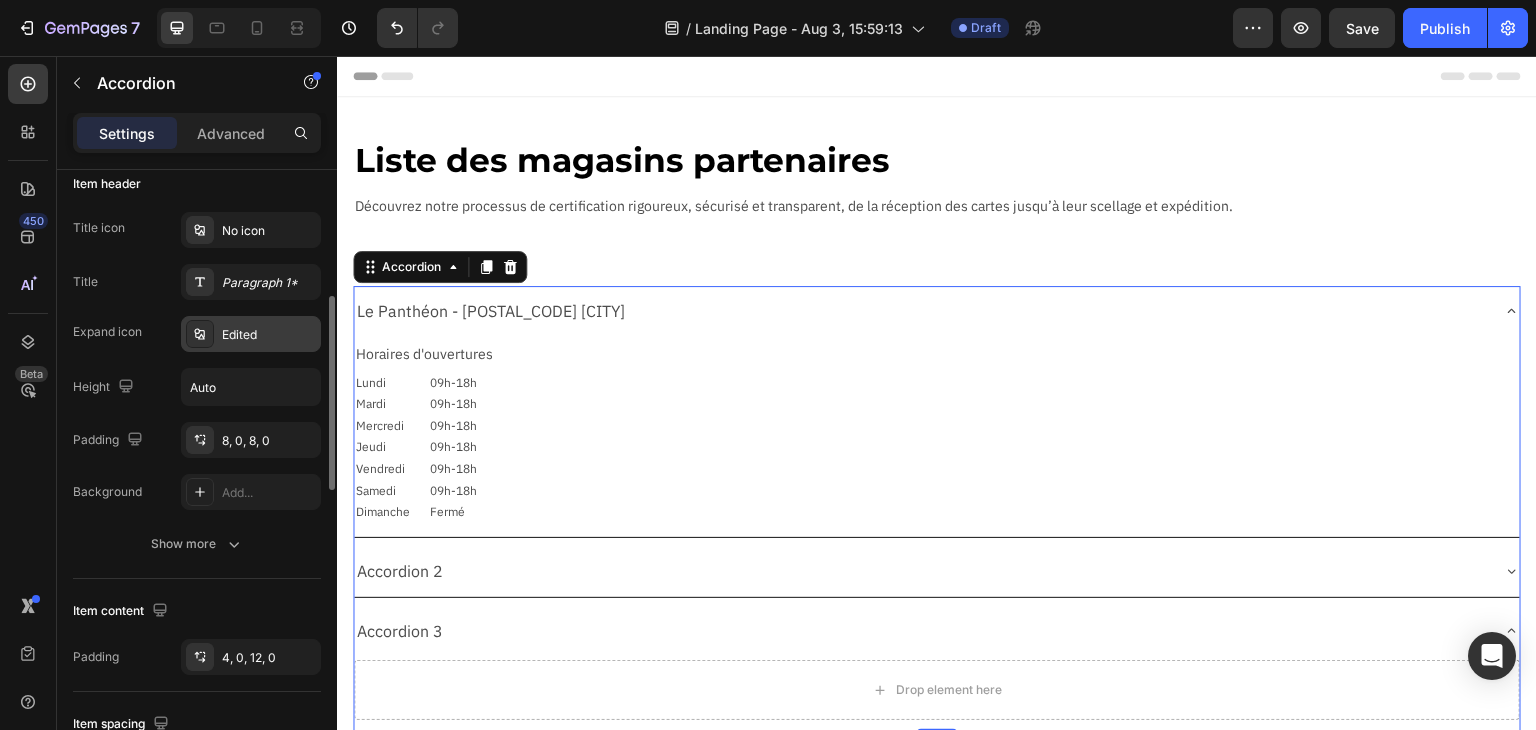 click on "Edited" at bounding box center (269, 335) 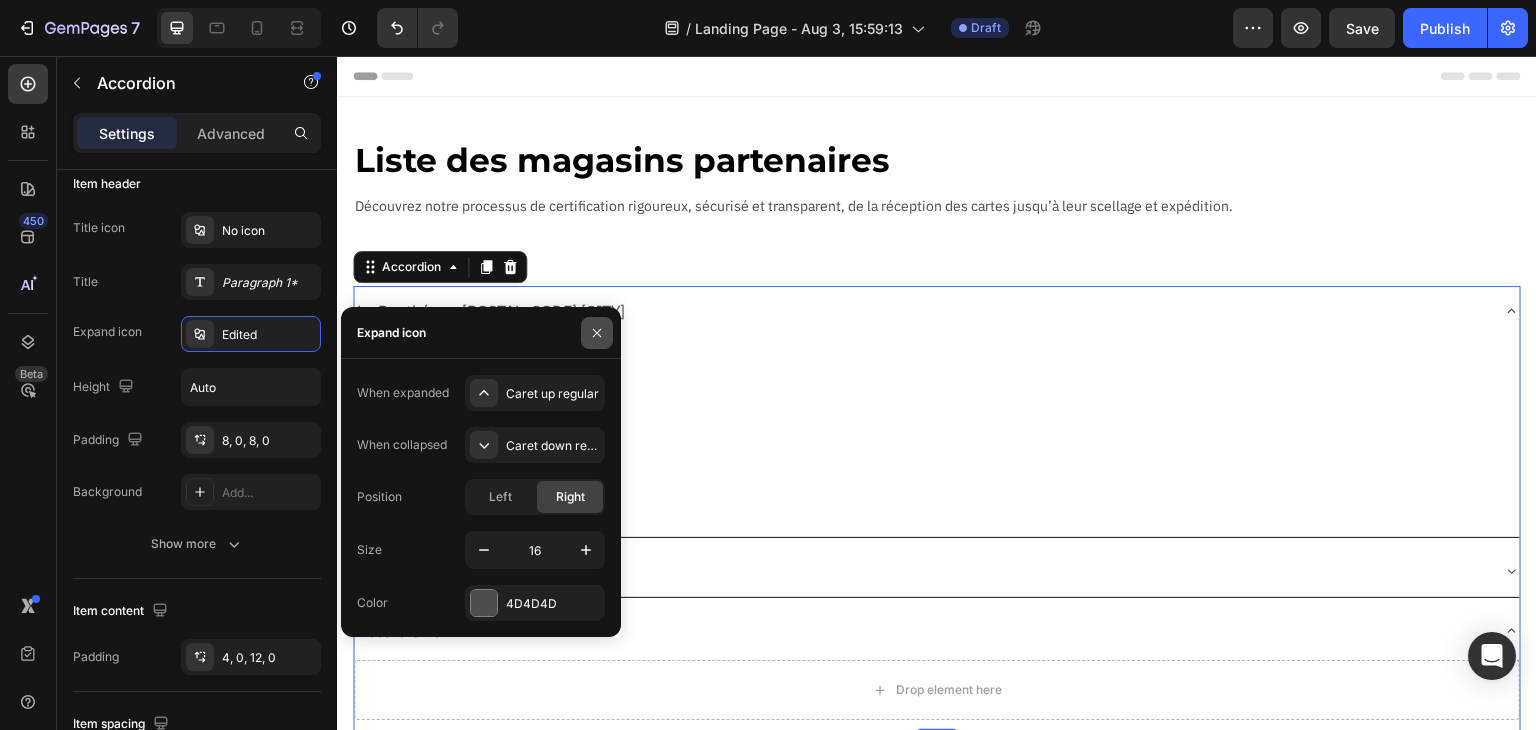 click 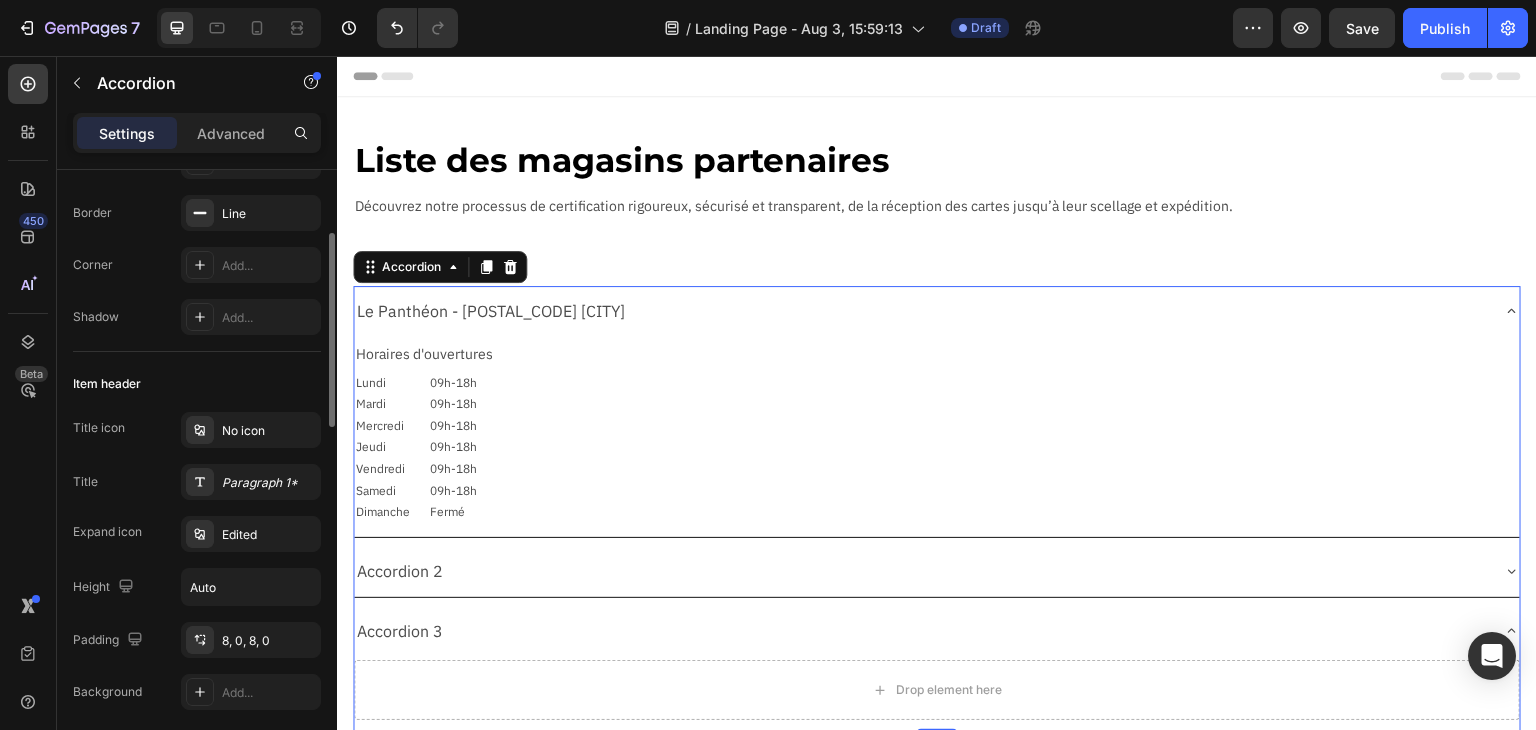 scroll, scrollTop: 0, scrollLeft: 0, axis: both 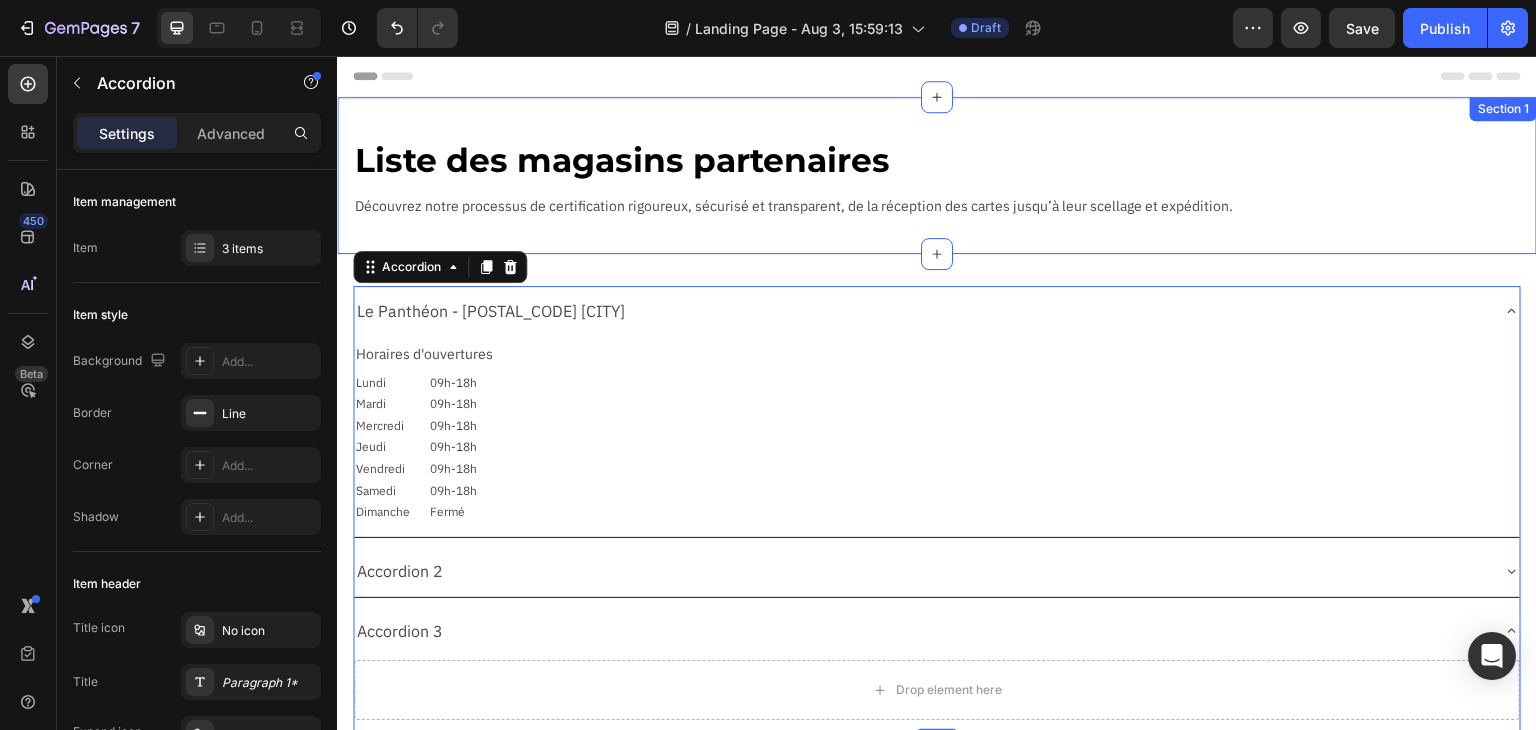 click on "Liste des magasins partenaires Text Block Découvrez notre processus de certification rigoureux, sécurisé et transparent, de la réception des cartes jusqu’à leur scellage et expédition. Text Block Row Section 1" at bounding box center (937, 175) 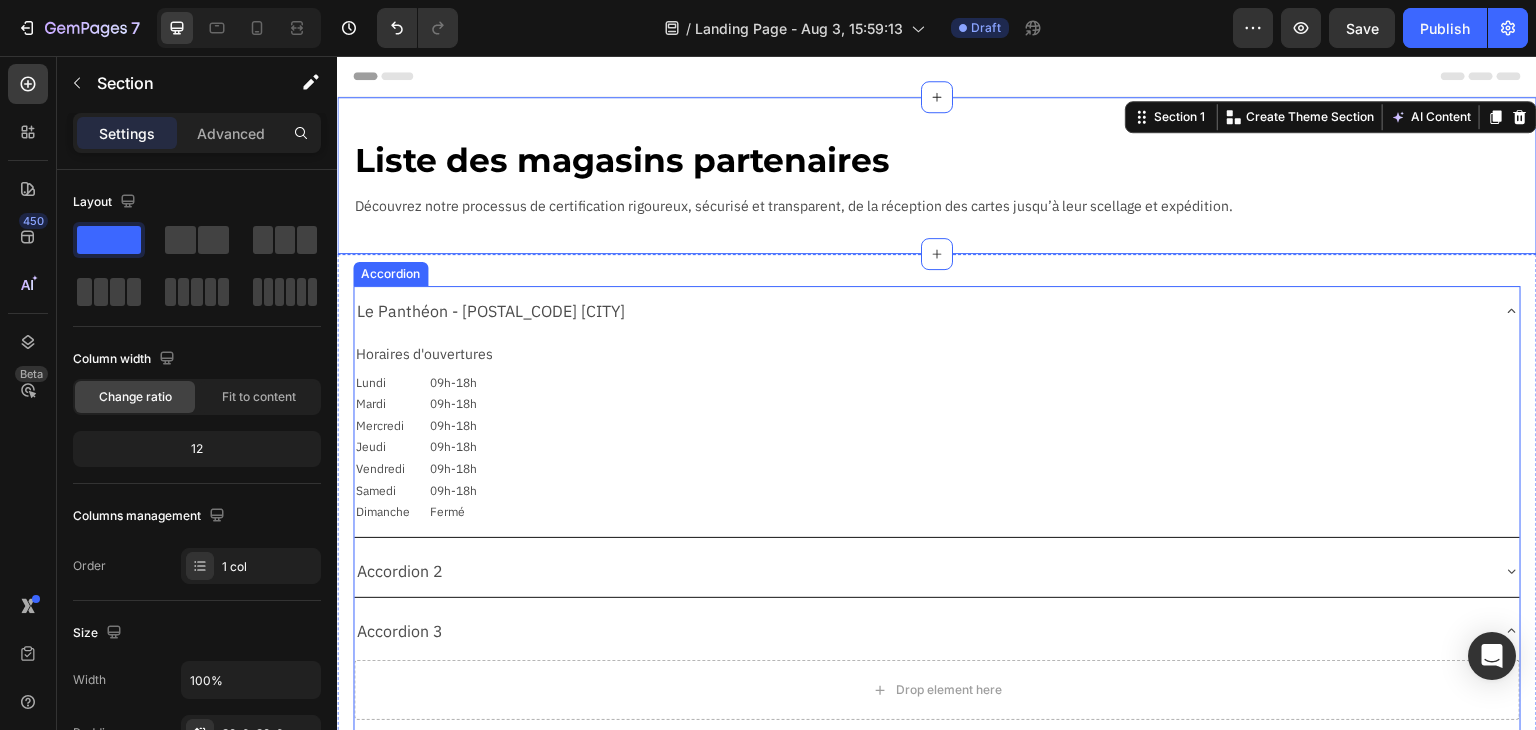 click on "Le Panthéon - [POSTAL_CODE] [CITY] Horaires d'ouvertures Text Block Lundi	 Mardi Mercredi Jeudi Vendredi Samedi Dimanche Text Block 09h-18h 09h-18h 09h-18h 09h-18h 09h-18h 09h-18h Fermé Text Block Row
Accordion 2
Accordion 3
Drop element here Accordion Section 2" at bounding box center (937, 510) 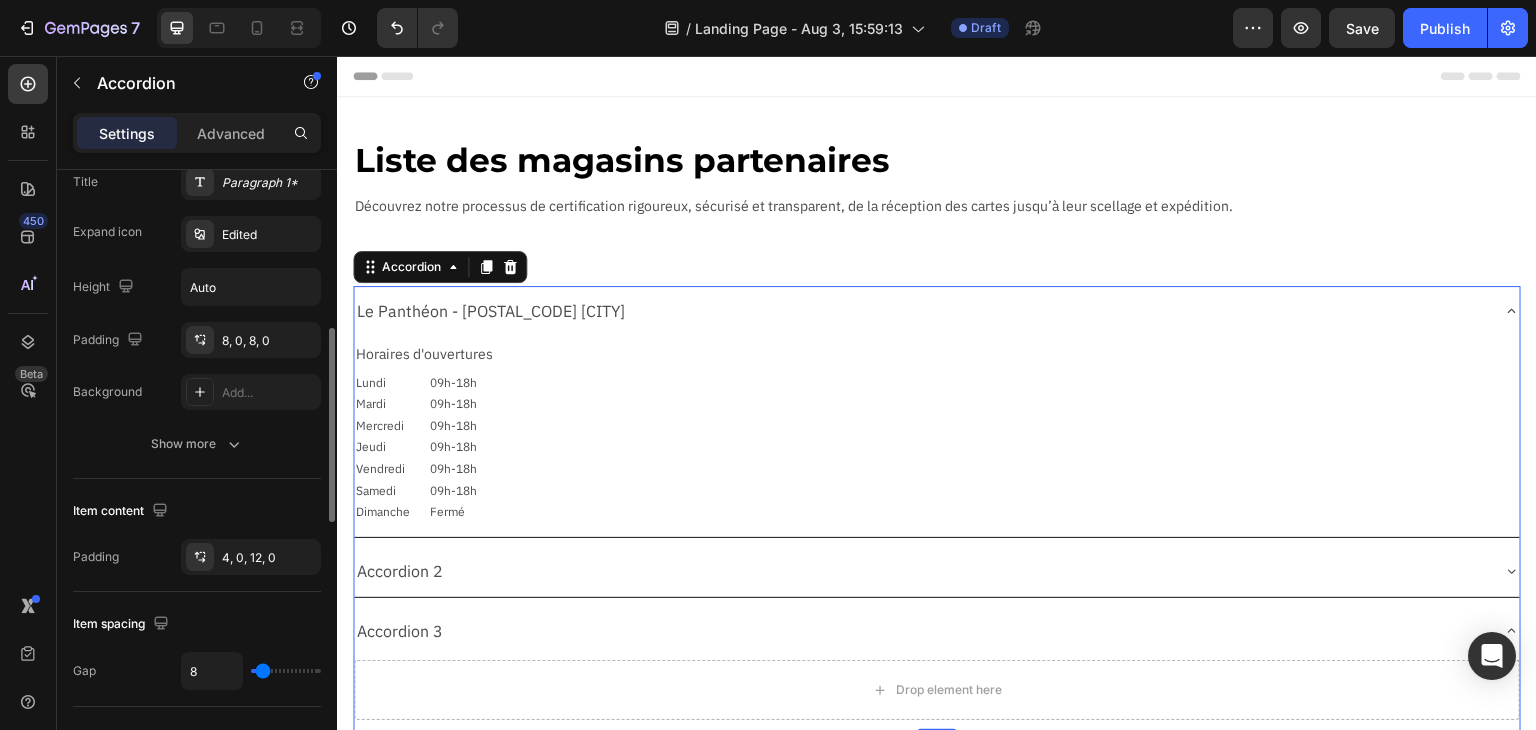 scroll, scrollTop: 900, scrollLeft: 0, axis: vertical 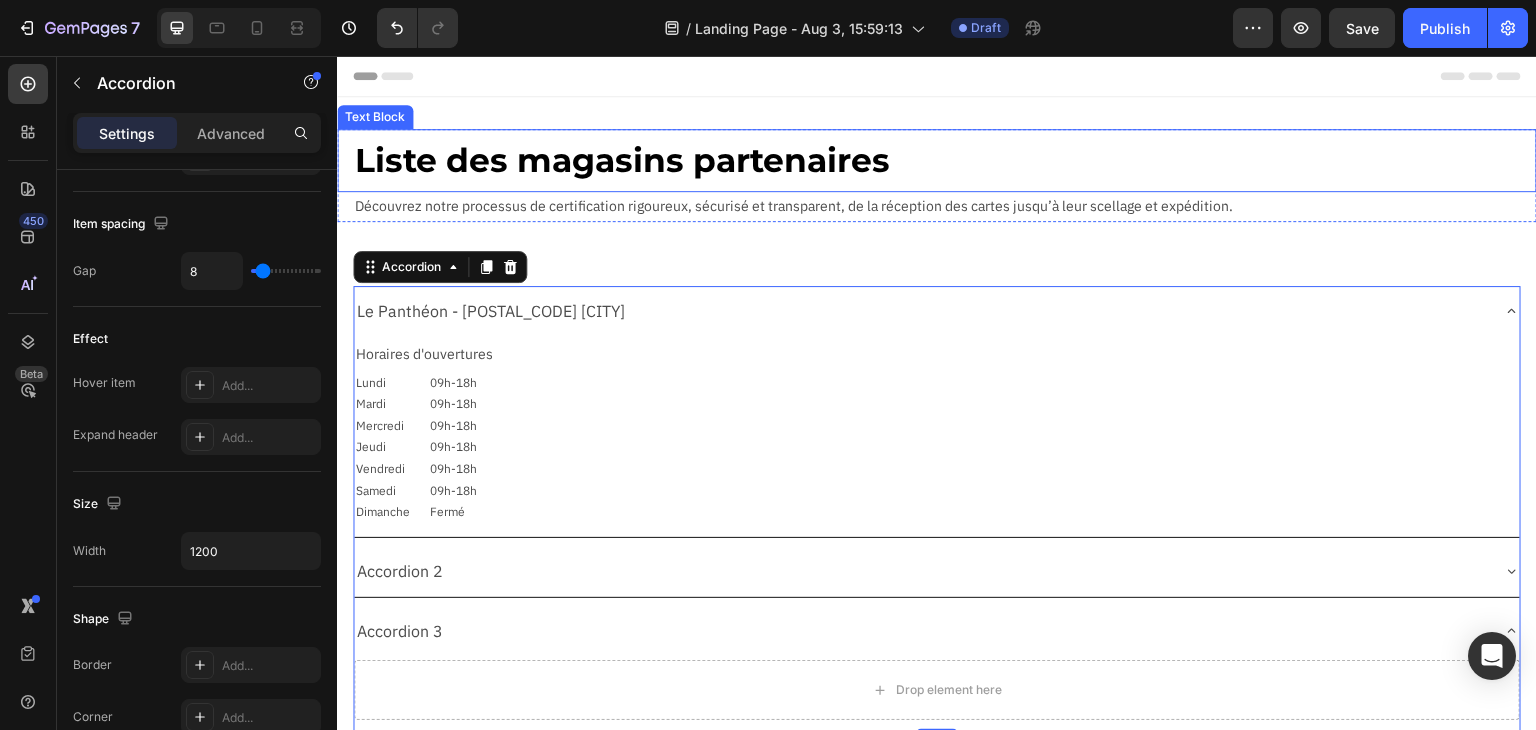 click on "Liste des magasins partenaires" at bounding box center [945, 160] 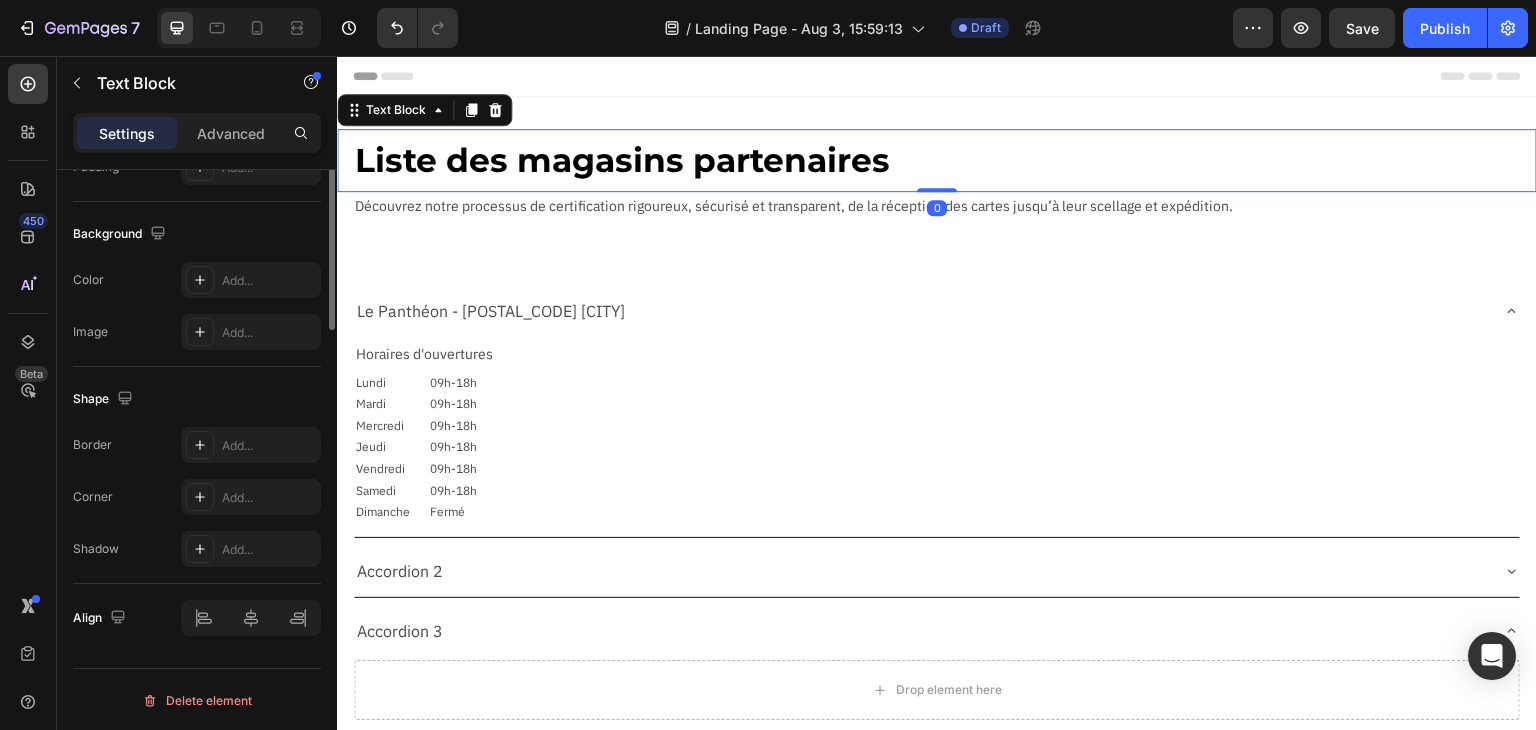 scroll, scrollTop: 266, scrollLeft: 0, axis: vertical 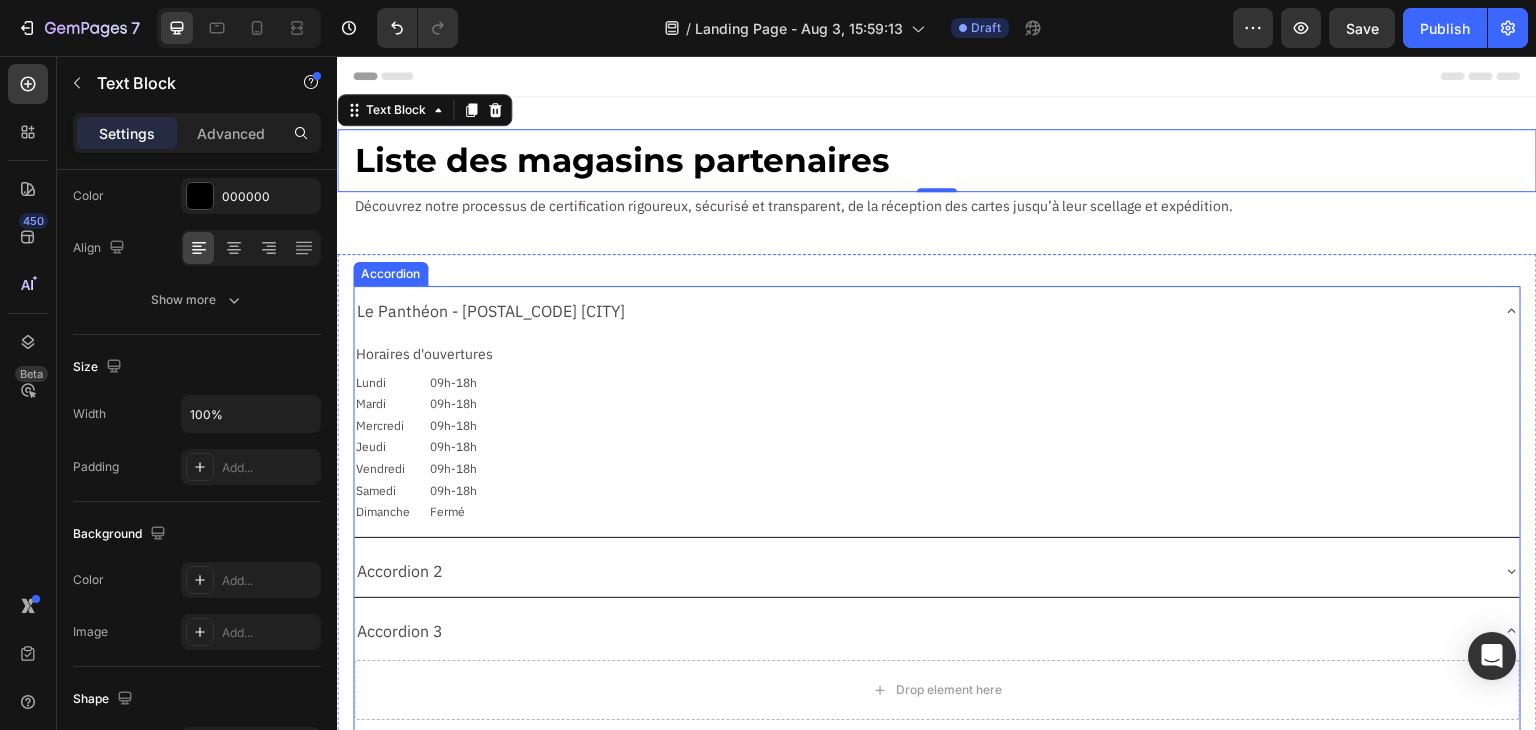 click on "Le Panthéon - [POSTAL_CODE] [CITY]" at bounding box center [937, 311] 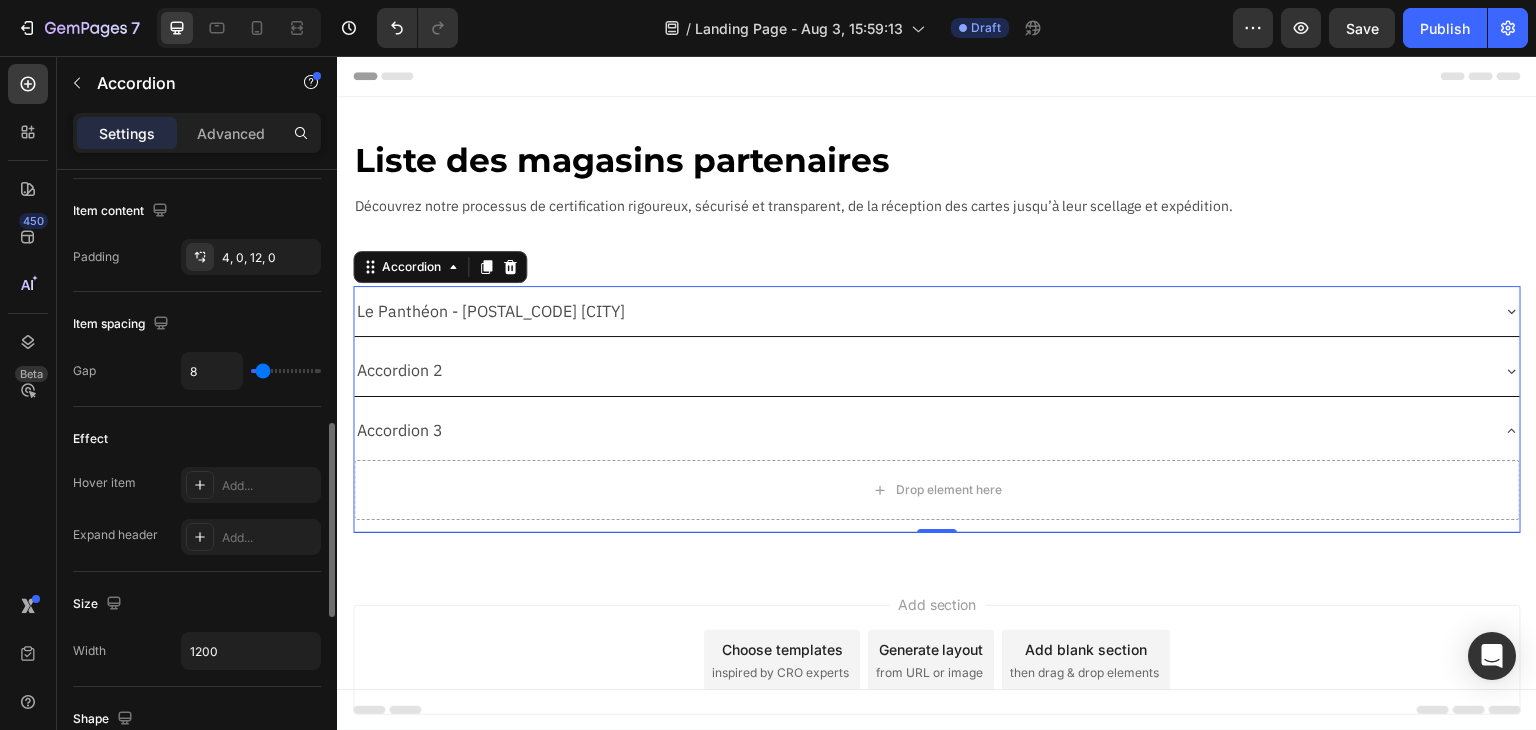 scroll, scrollTop: 900, scrollLeft: 0, axis: vertical 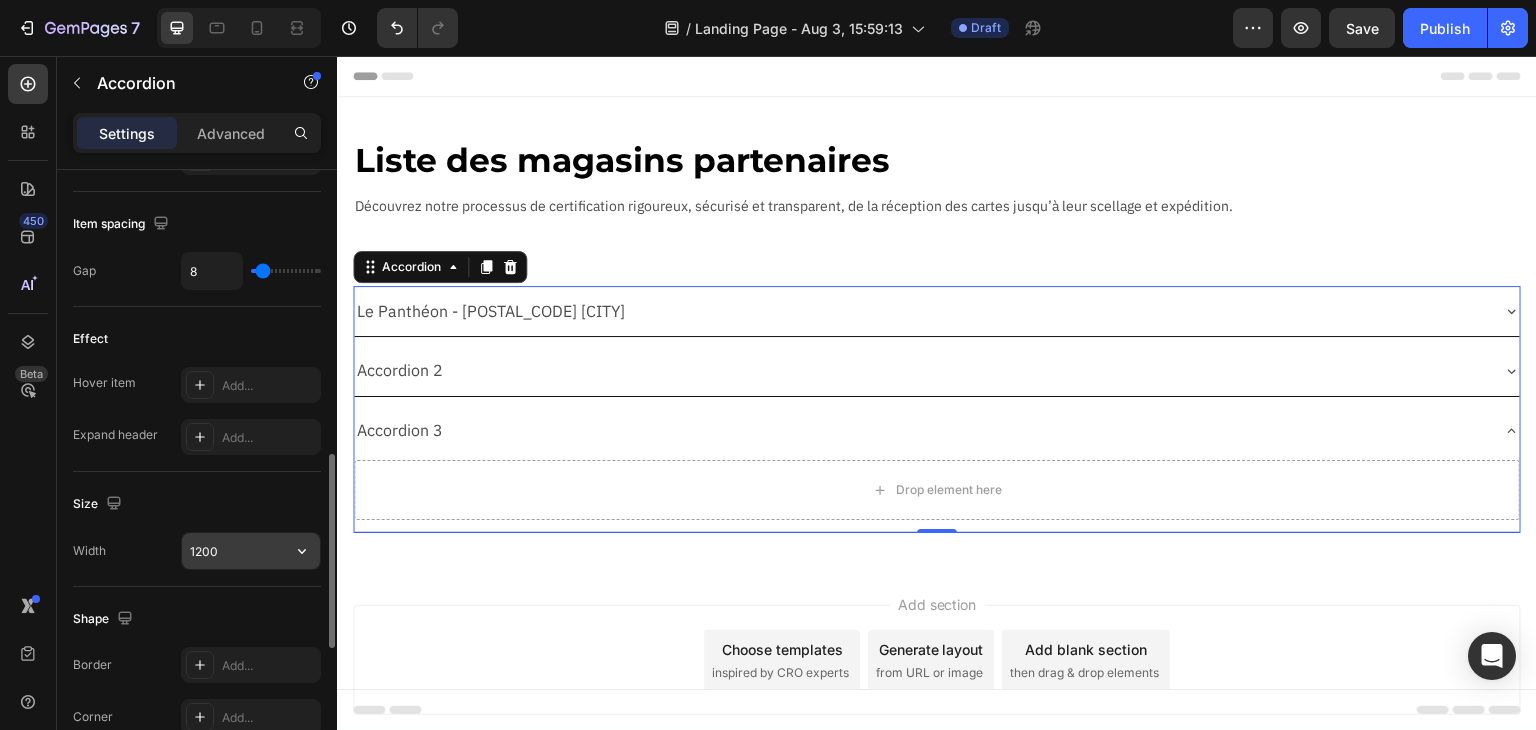 click on "1200" at bounding box center (251, 551) 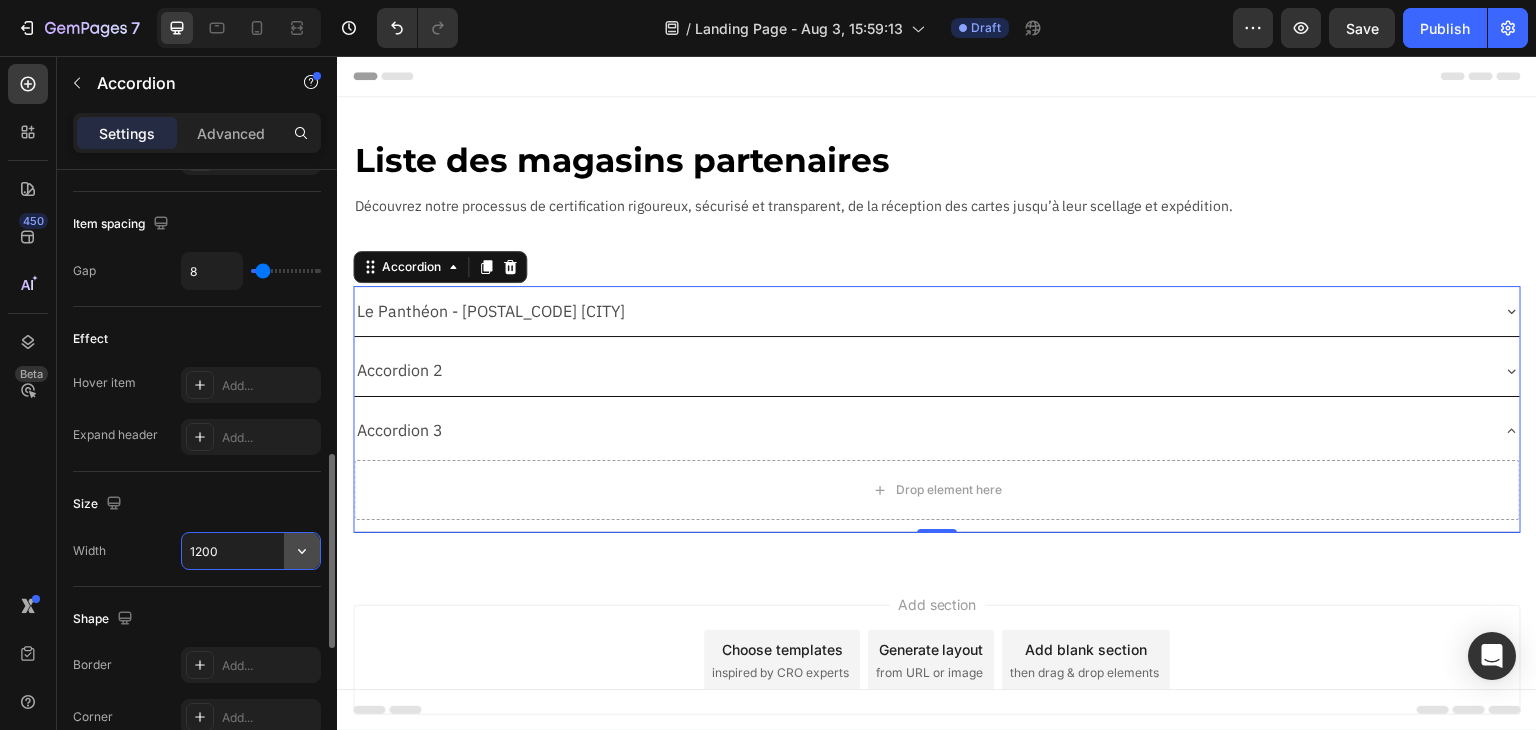 click 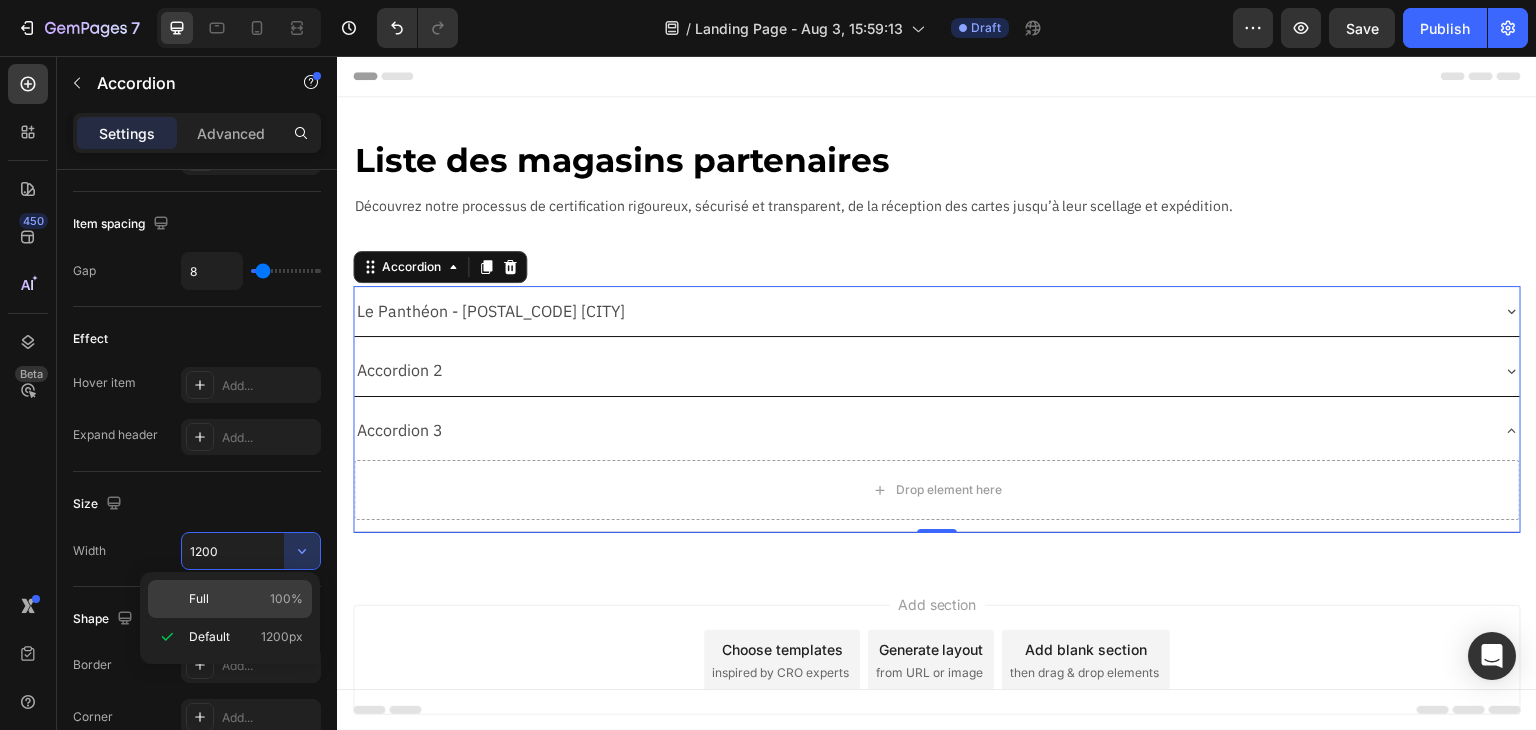 click on "Full 100%" 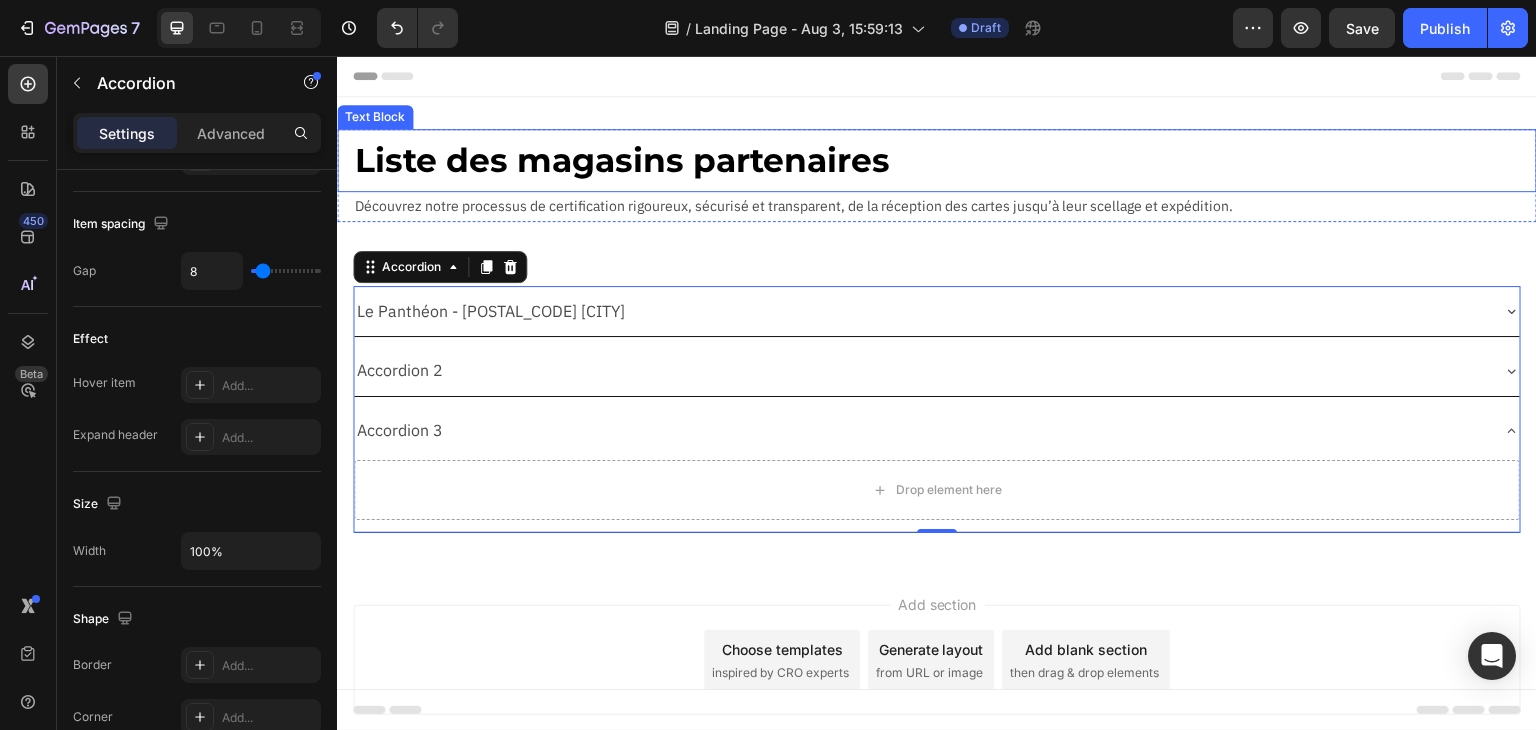 click on "Liste des magasins partenaires" at bounding box center [945, 160] 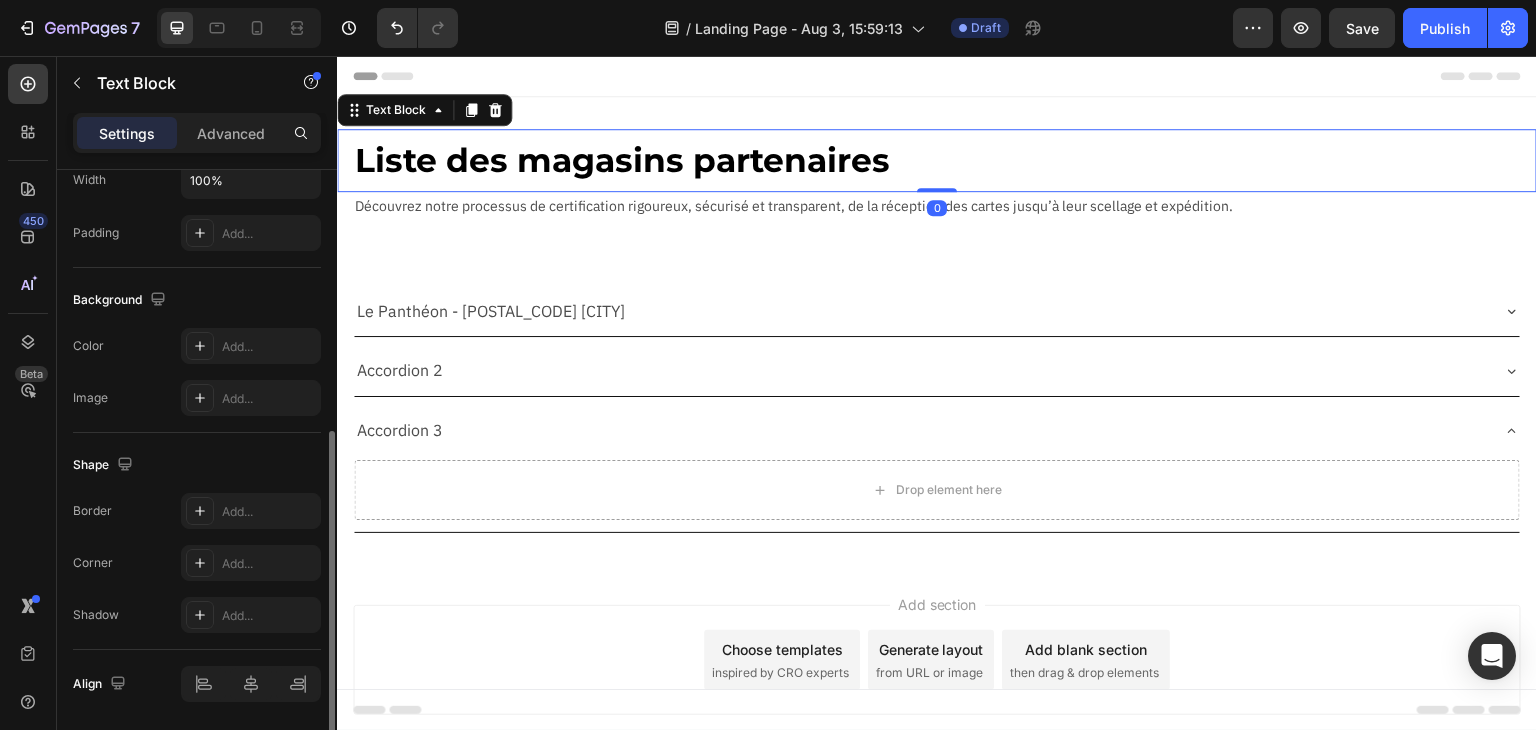 scroll, scrollTop: 0, scrollLeft: 0, axis: both 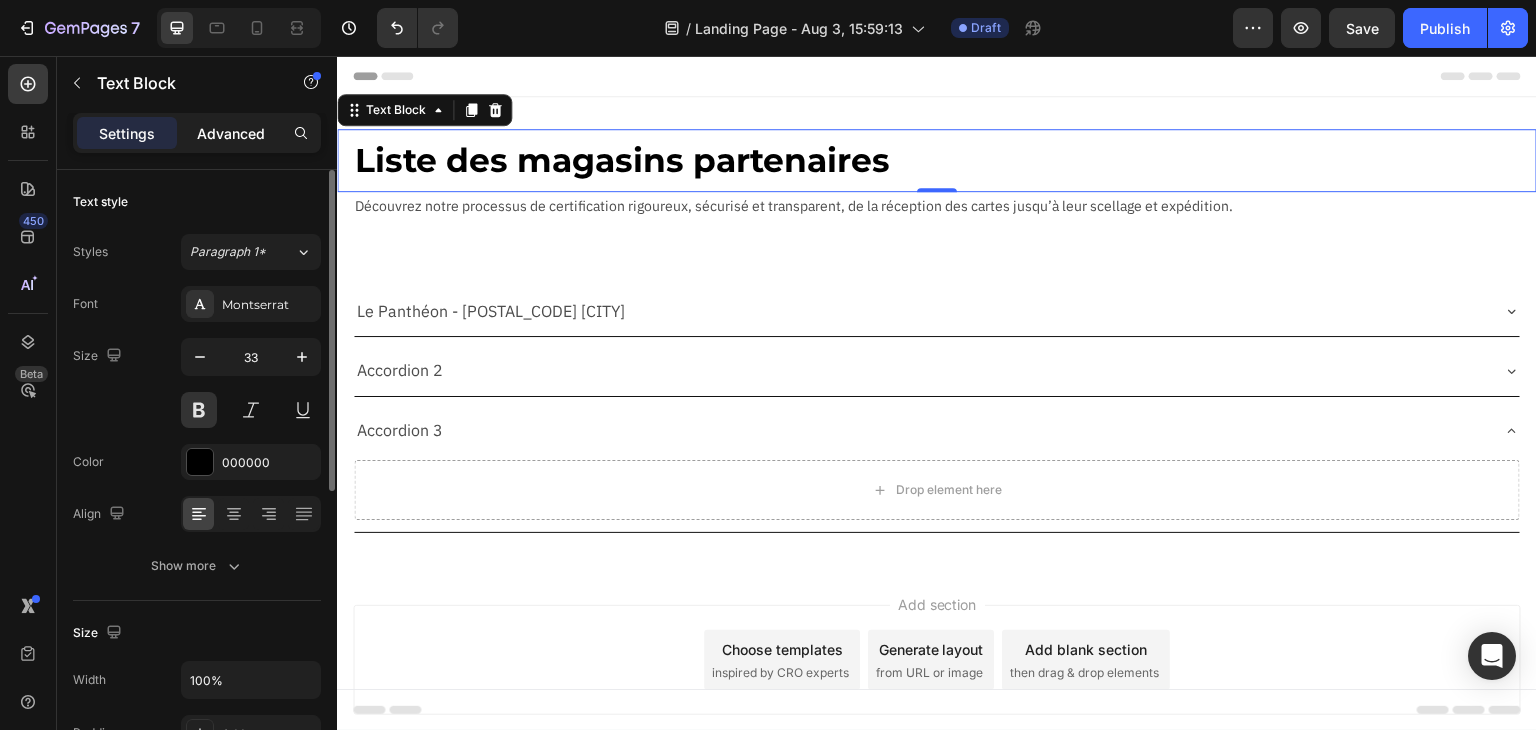 click on "Advanced" at bounding box center [231, 133] 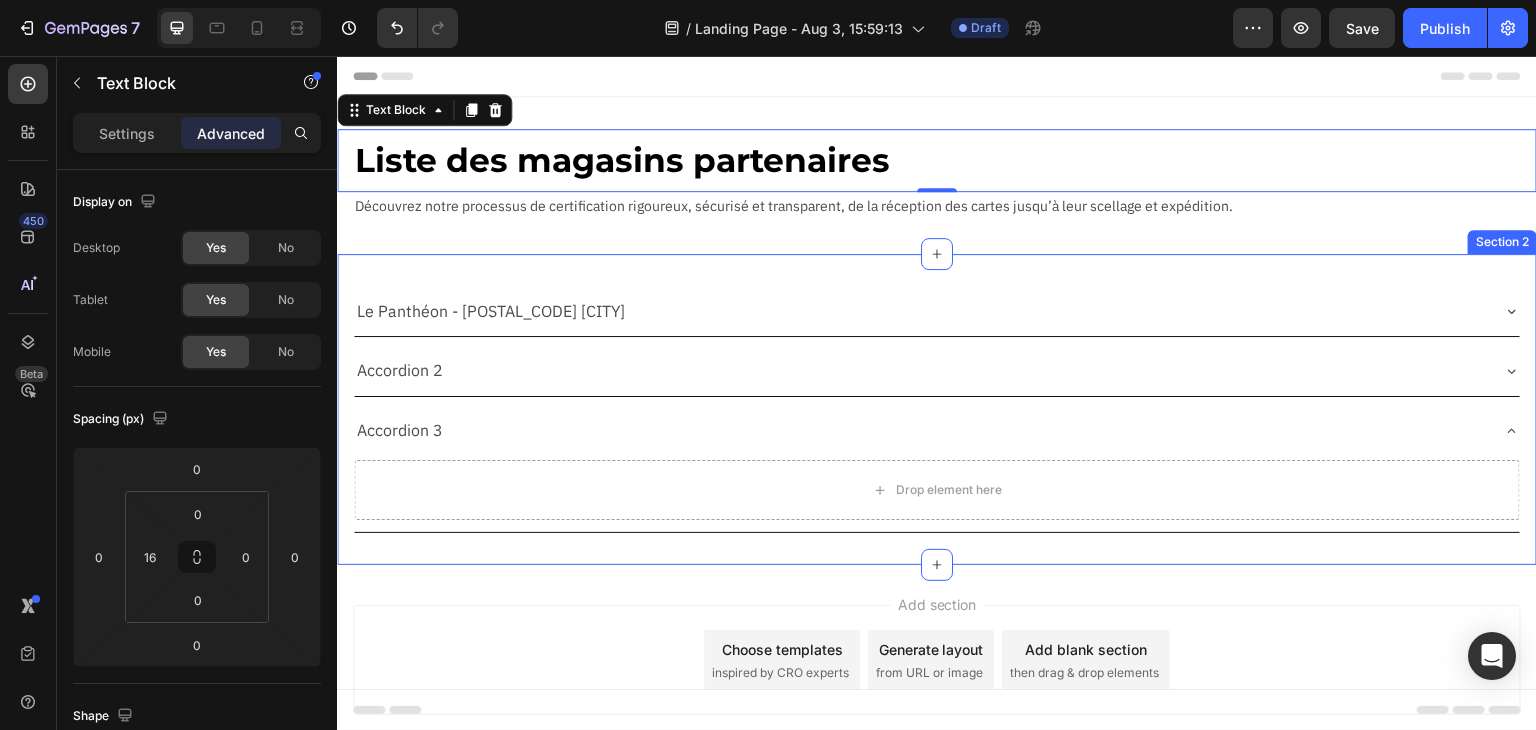 click on "Le Panthéon - [POSTAL_CODE] [CITY]
Accordion 2
Accordion 3
Drop element here Accordion Section 2" at bounding box center [937, 409] 